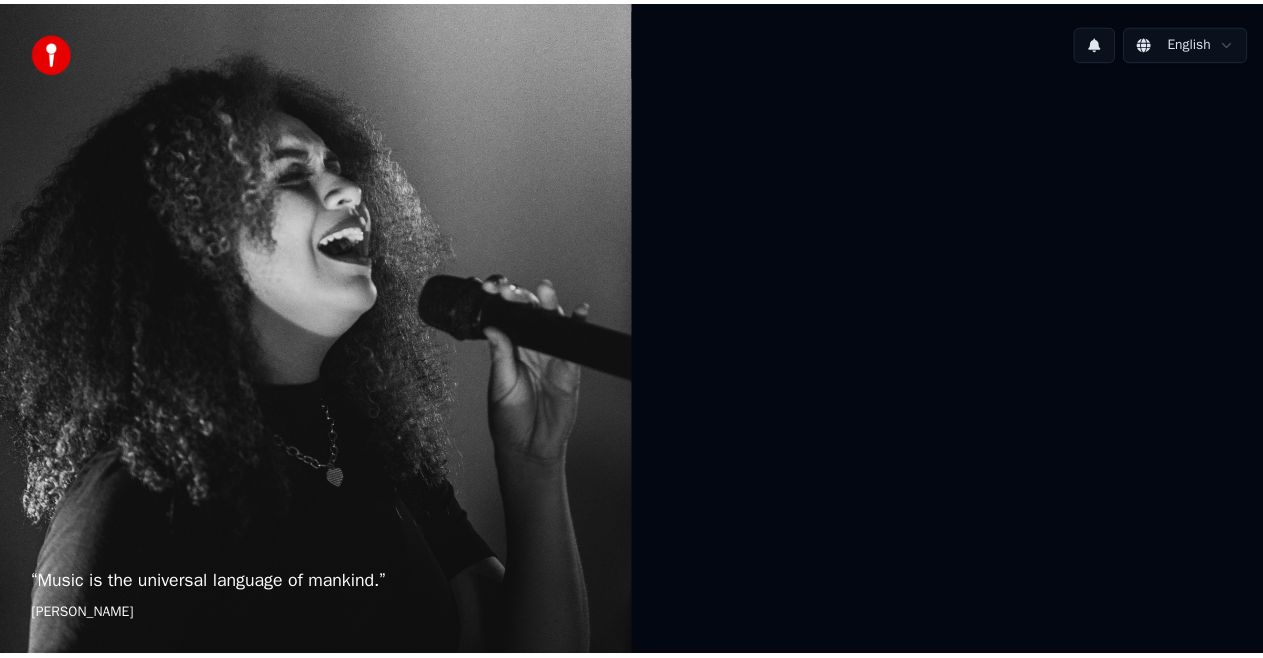 scroll, scrollTop: 0, scrollLeft: 0, axis: both 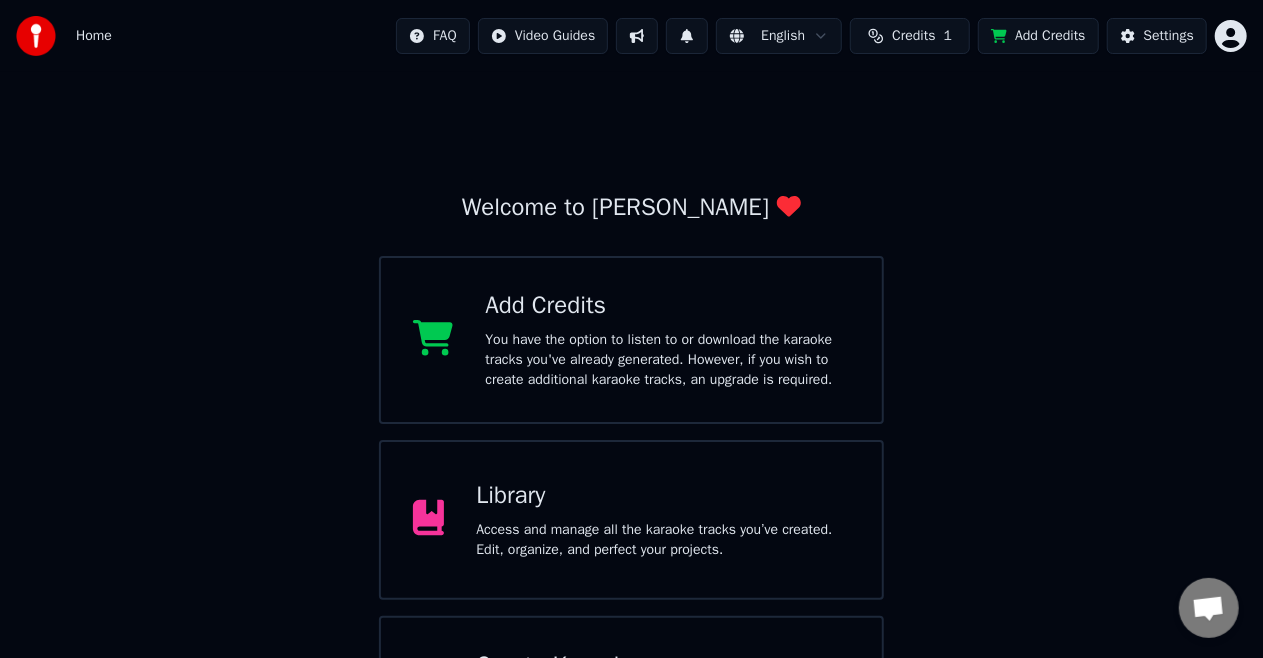 click 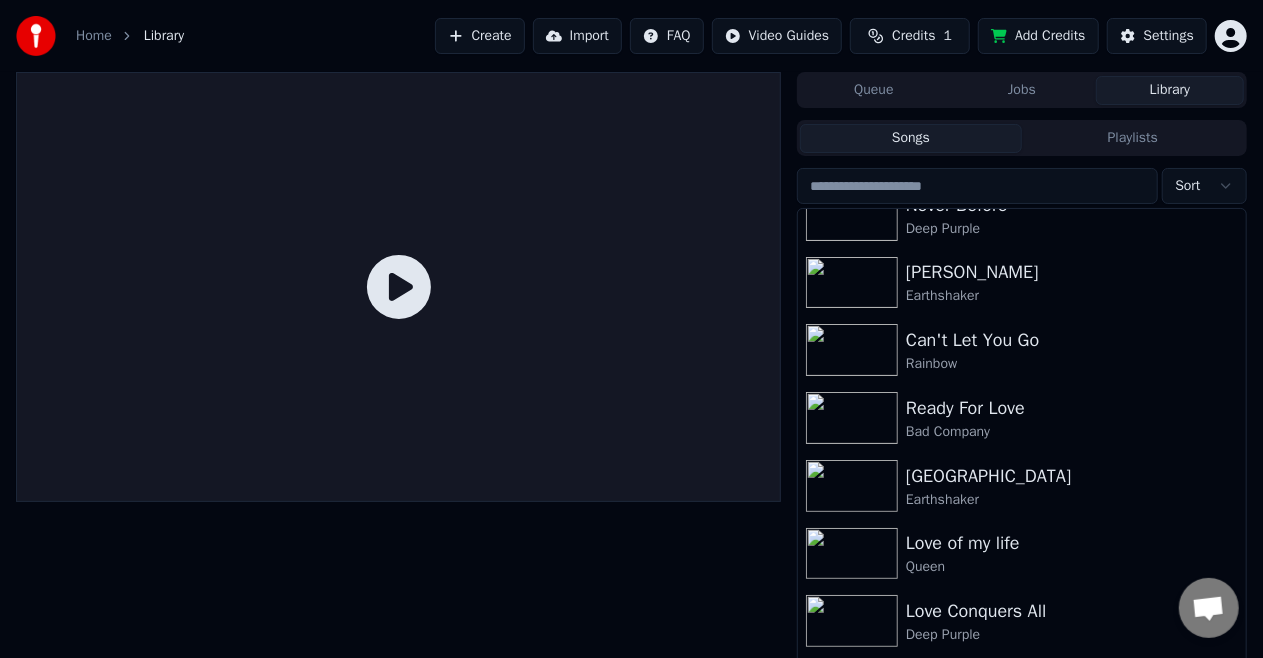 scroll, scrollTop: 2086, scrollLeft: 0, axis: vertical 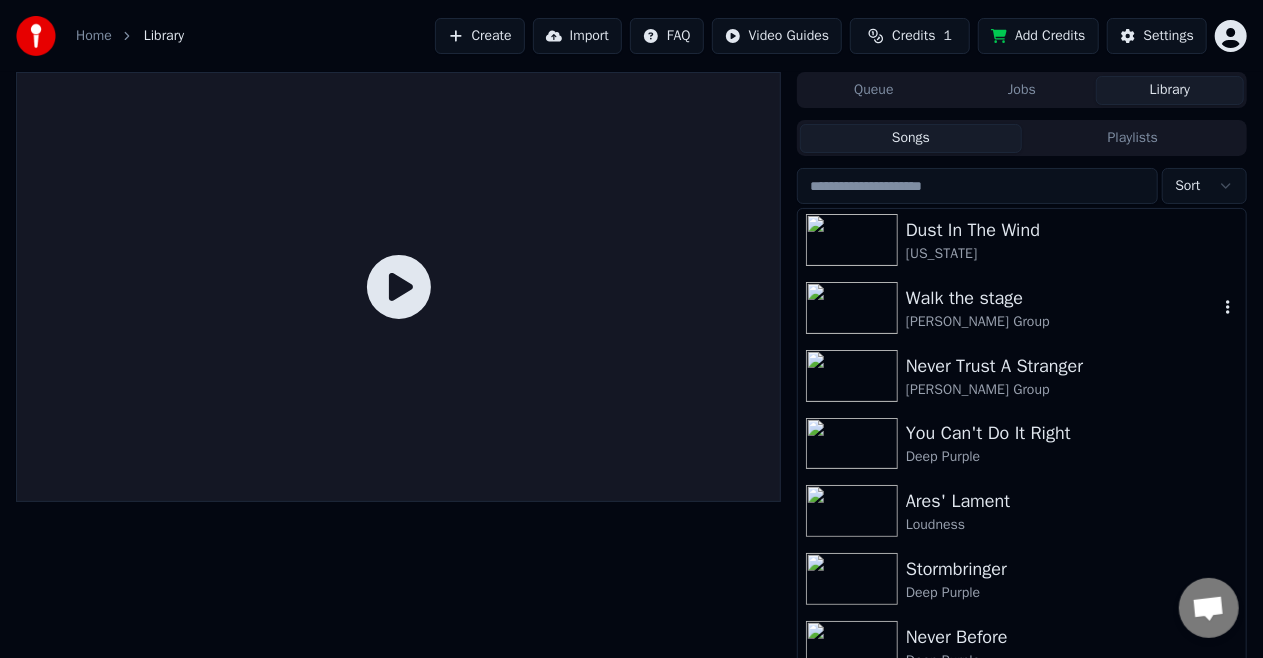 click on "Walk the stage" at bounding box center (1062, 298) 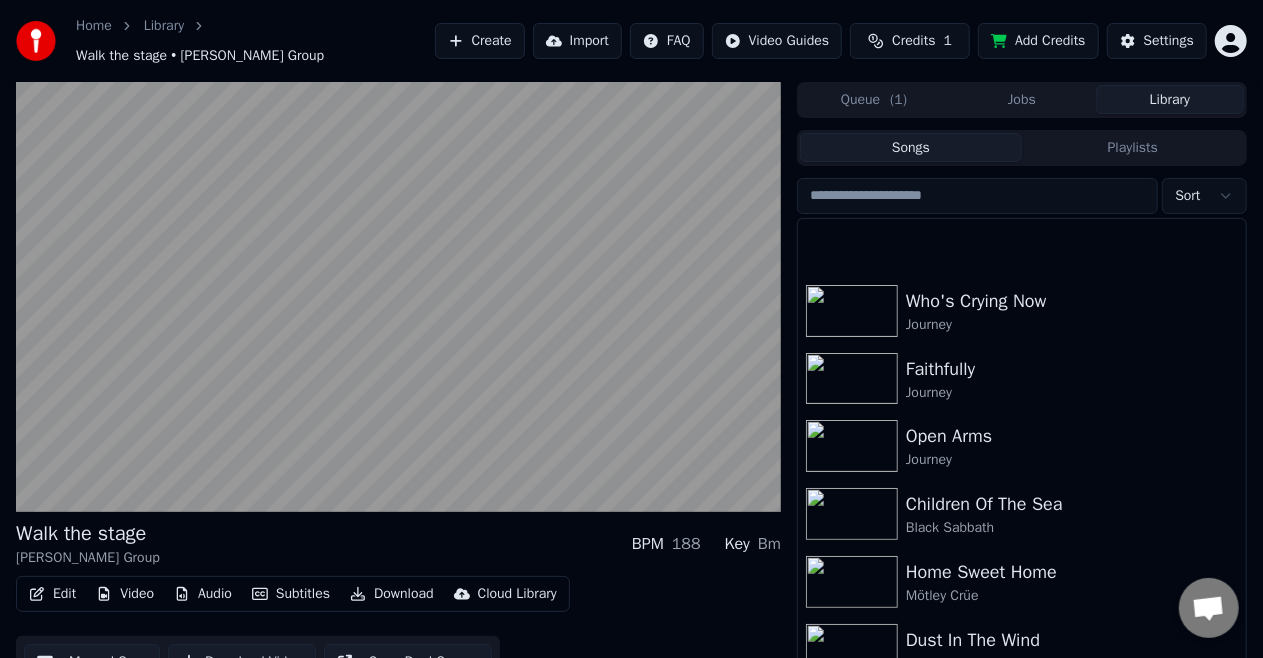 scroll, scrollTop: 1402, scrollLeft: 0, axis: vertical 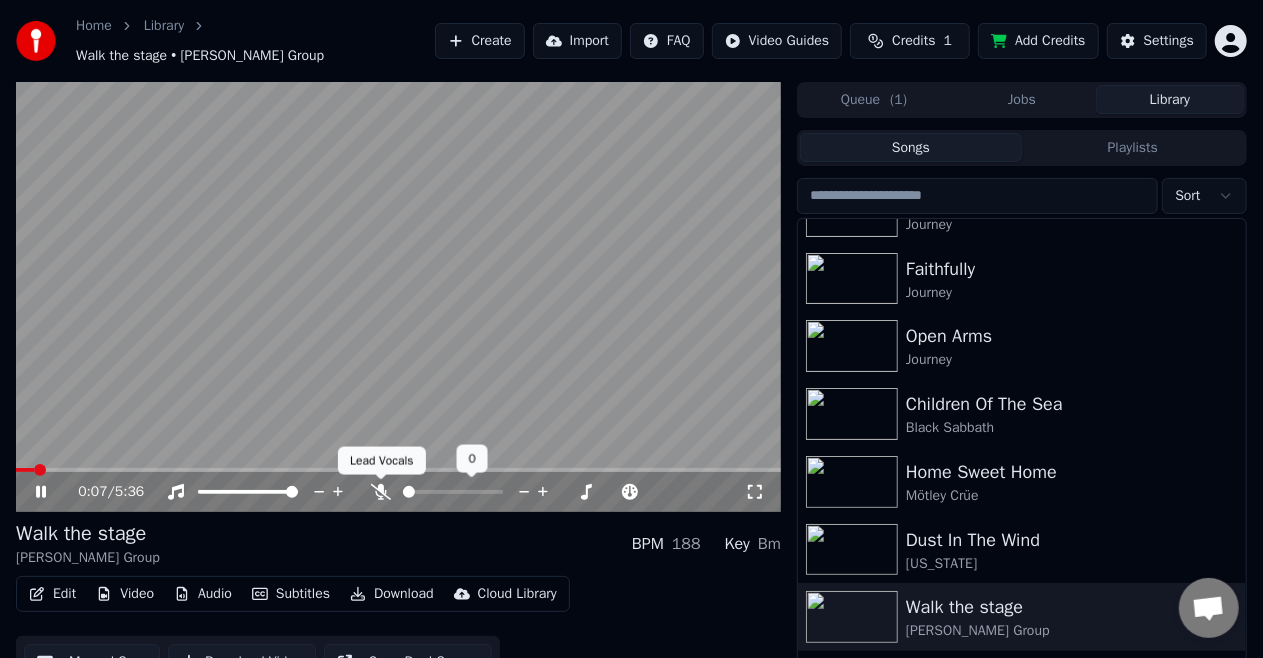 click 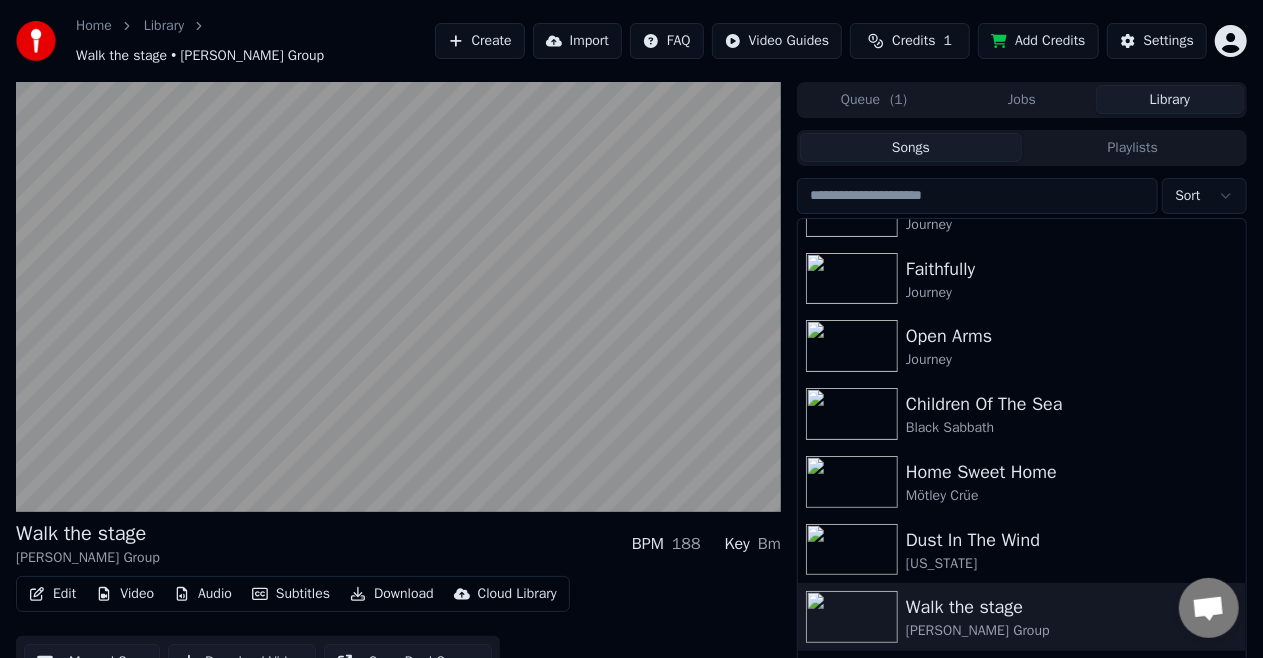 click on "Edit Video Audio Subtitles Download Cloud Library Manual Sync Download Video Open Dual Screen" at bounding box center [398, 632] 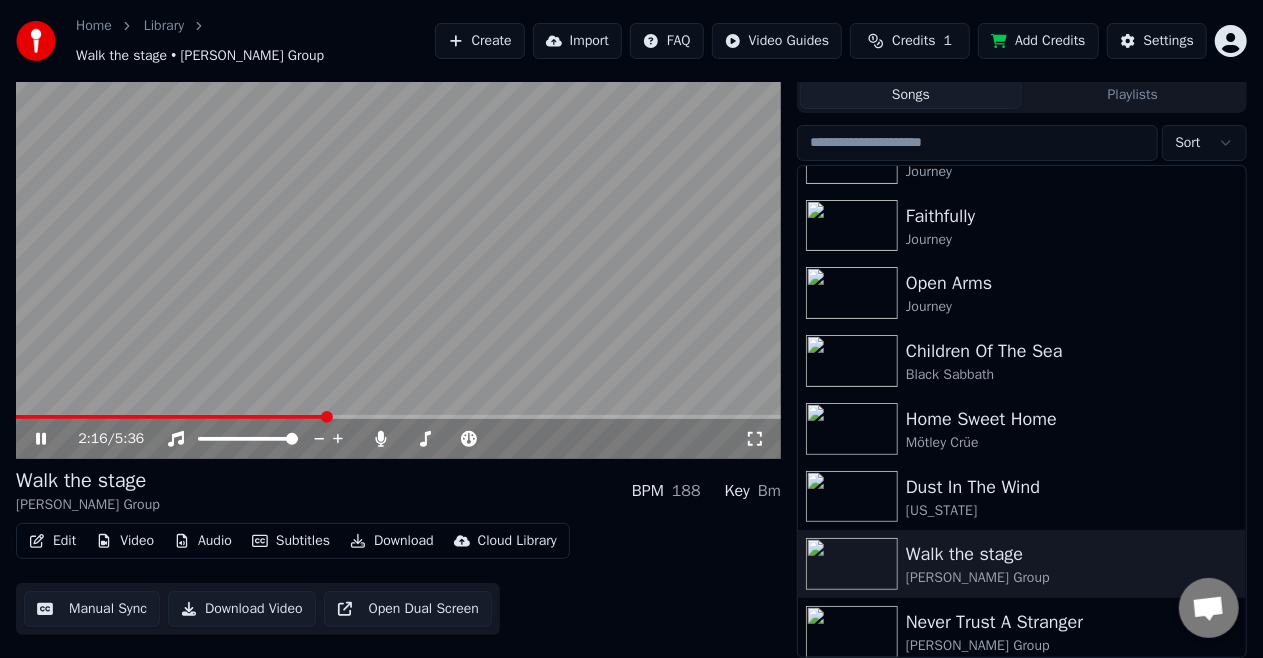 click 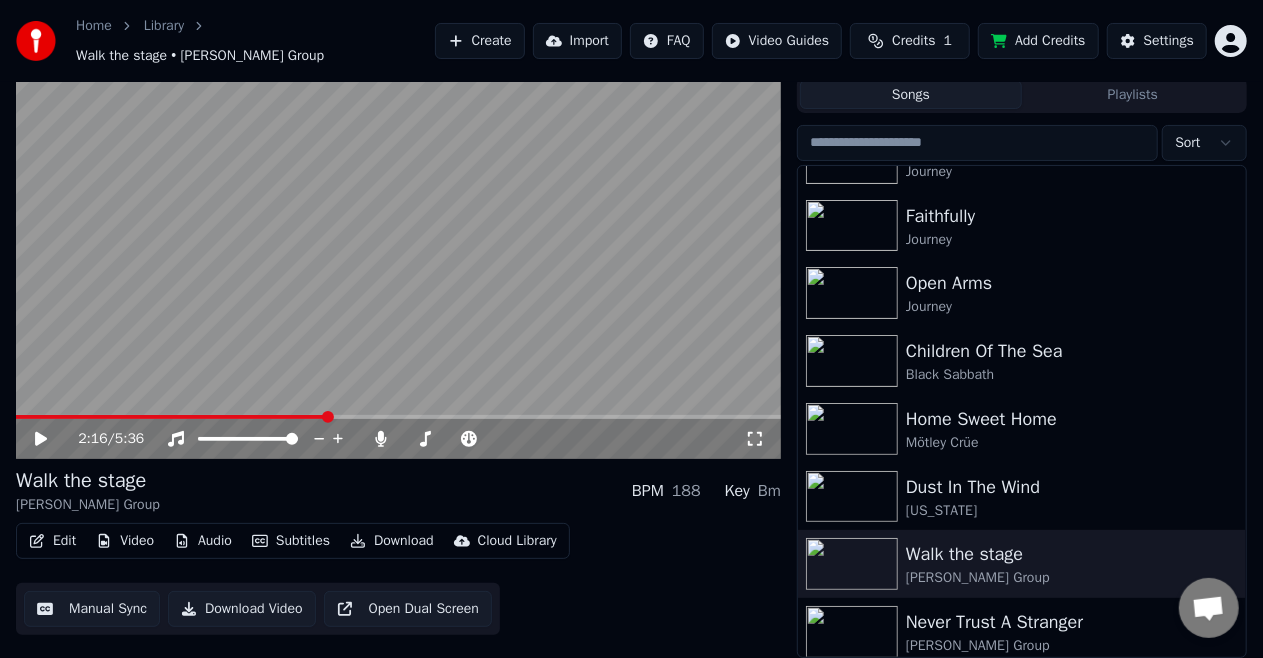 click on "Manual Sync" at bounding box center (92, 609) 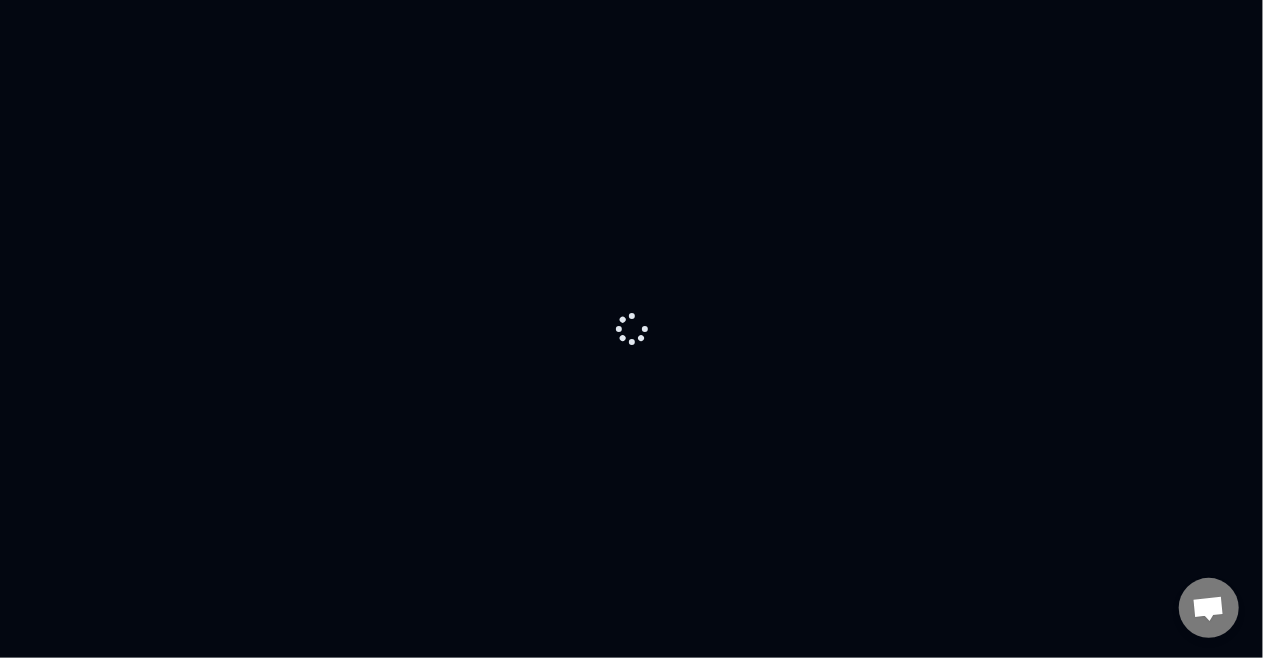 scroll, scrollTop: 0, scrollLeft: 0, axis: both 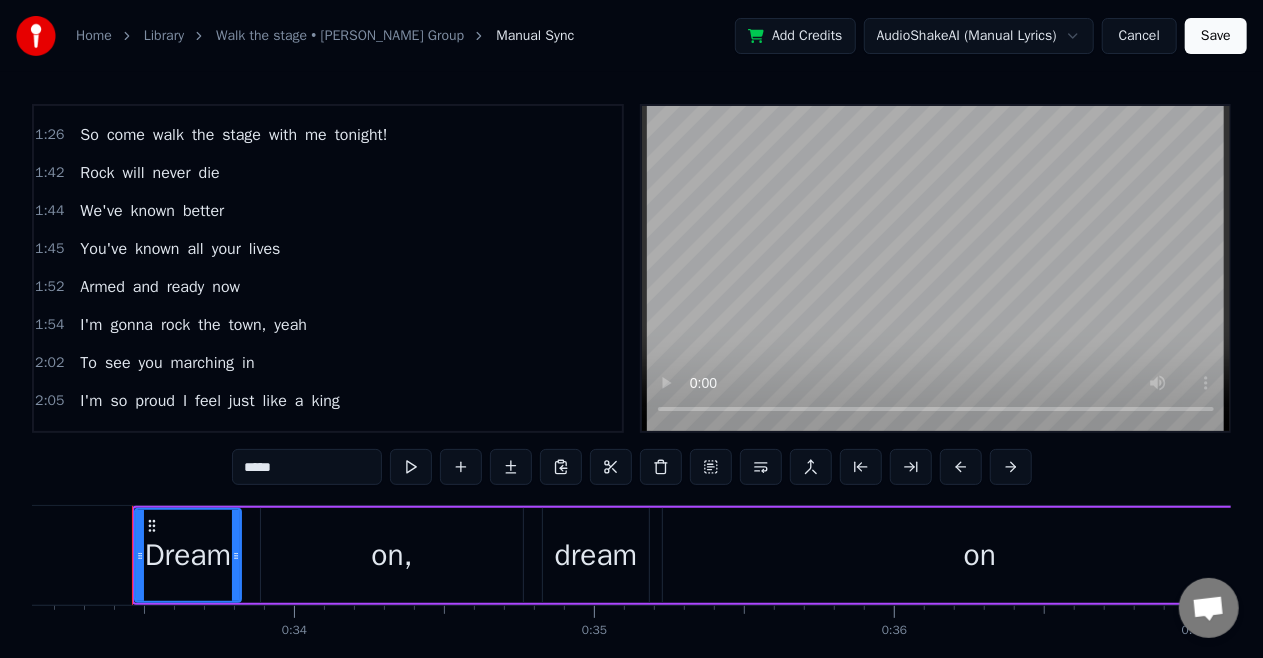 click on "I'm" at bounding box center (91, 401) 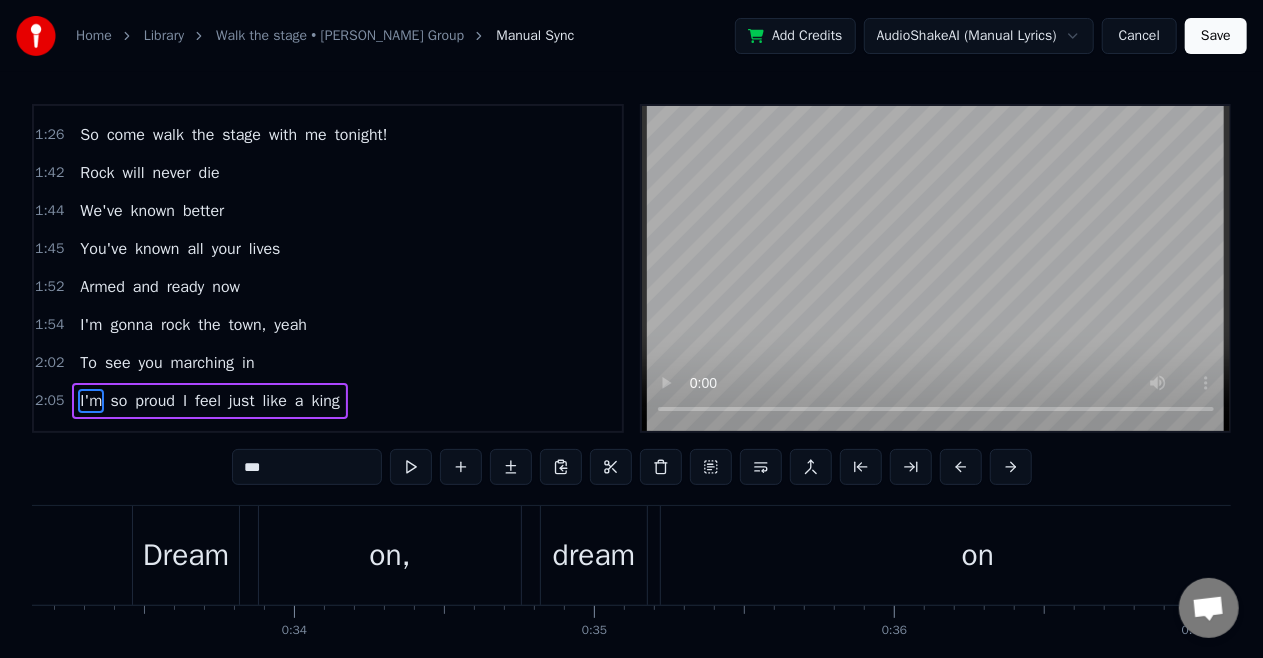 scroll, scrollTop: 316, scrollLeft: 0, axis: vertical 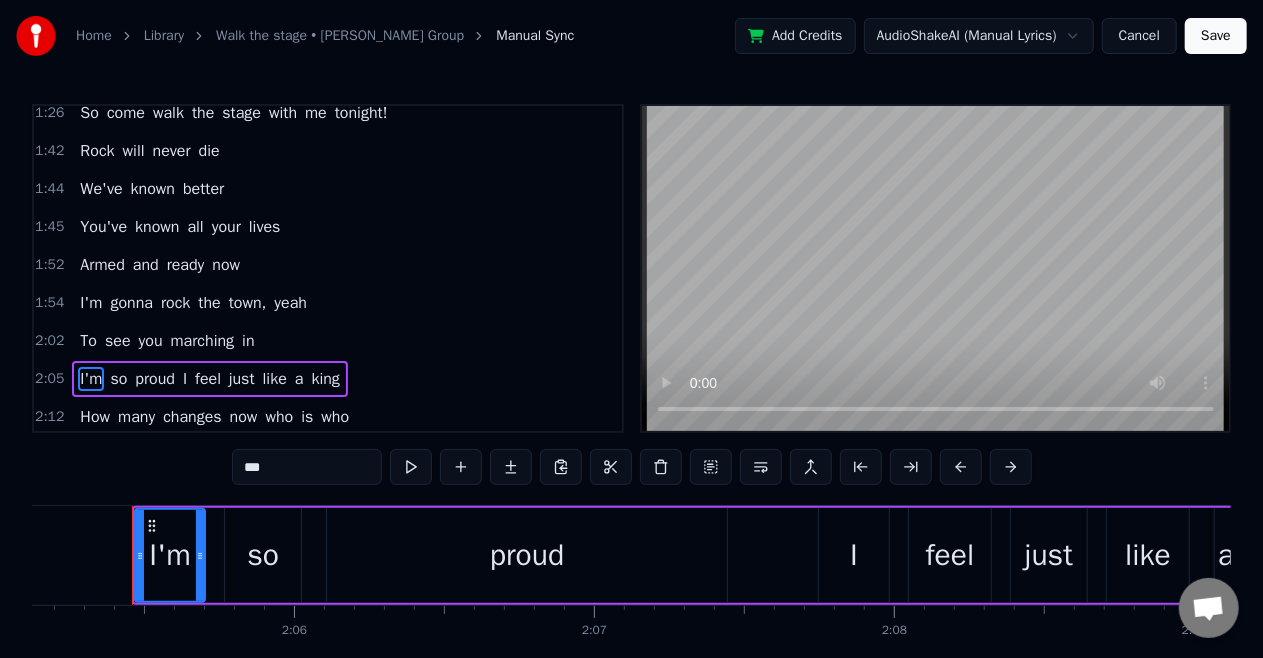 click on "I" at bounding box center (185, 379) 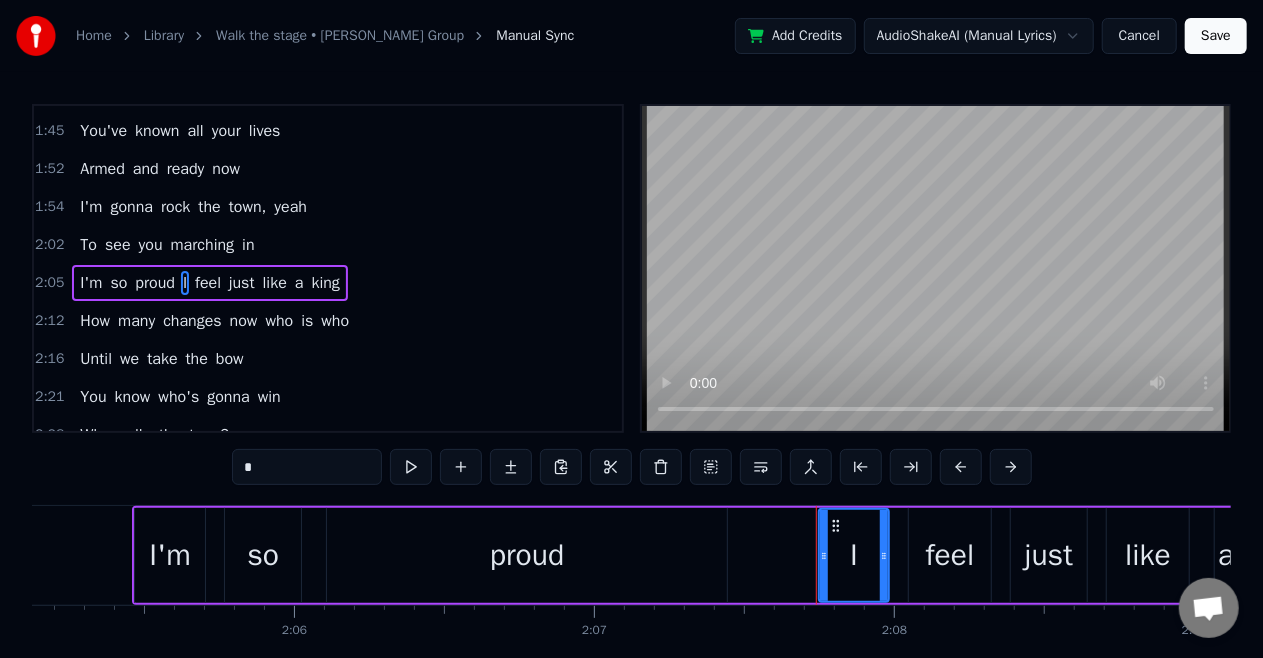 scroll, scrollTop: 416, scrollLeft: 0, axis: vertical 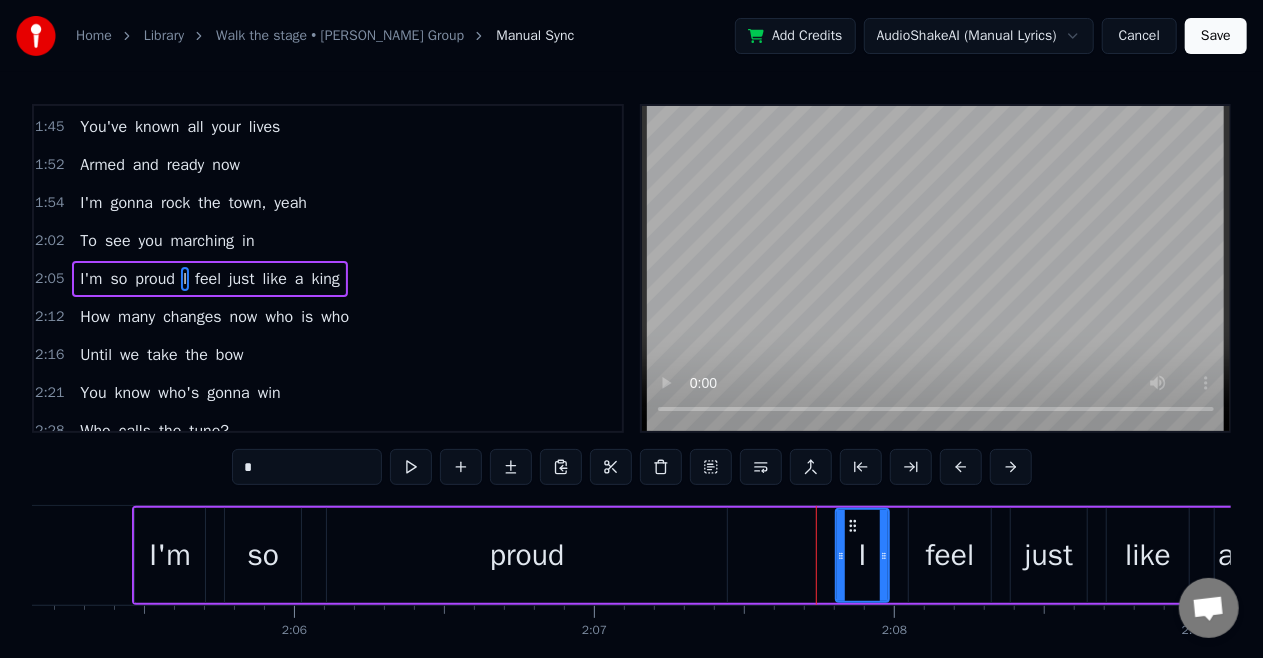 drag, startPoint x: 823, startPoint y: 554, endPoint x: 840, endPoint y: 554, distance: 17 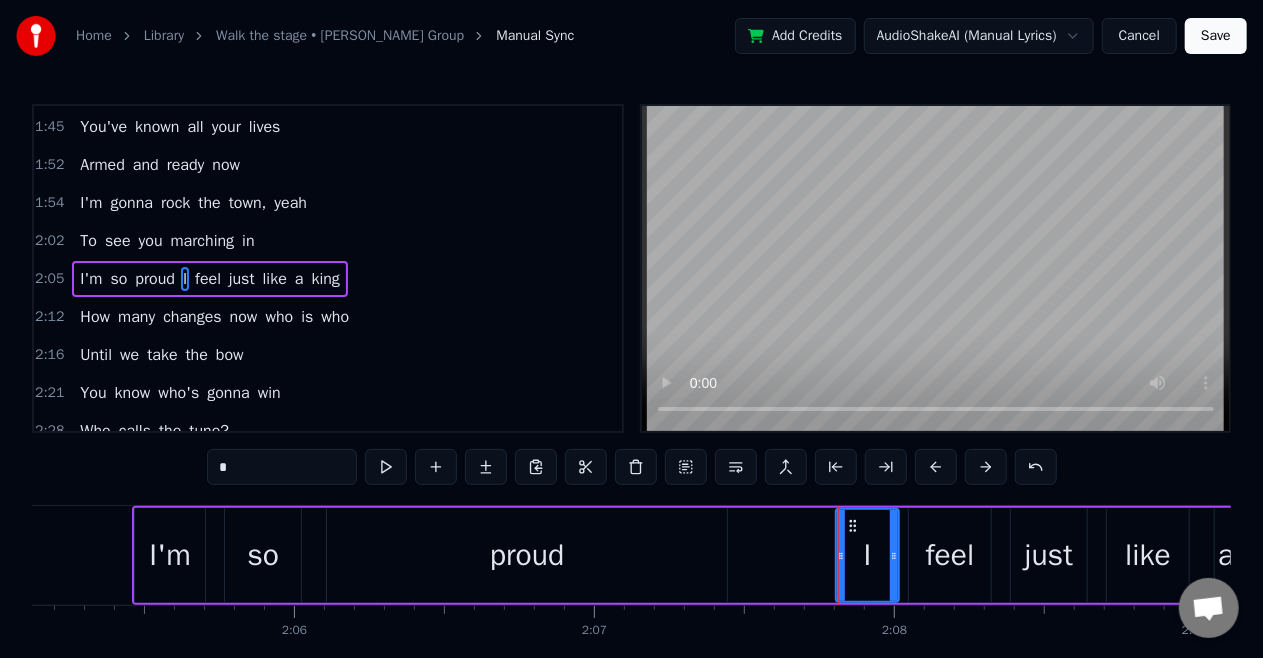 drag, startPoint x: 880, startPoint y: 553, endPoint x: 890, endPoint y: 552, distance: 10.049875 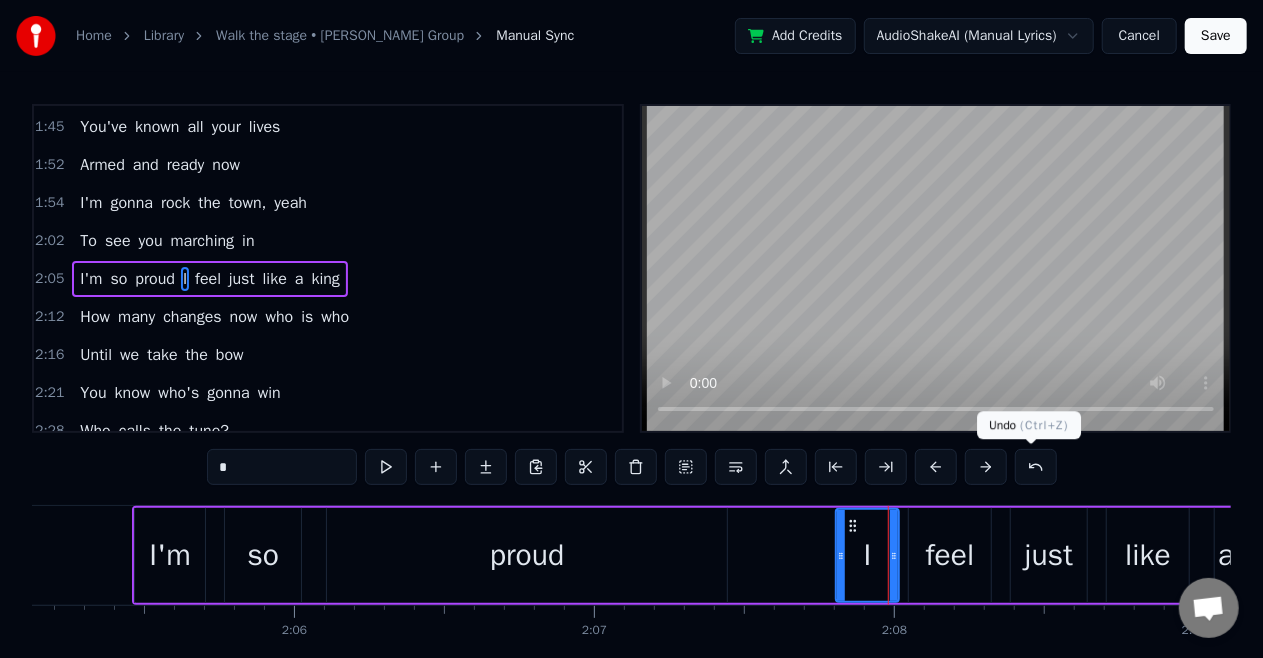 click at bounding box center [1036, 467] 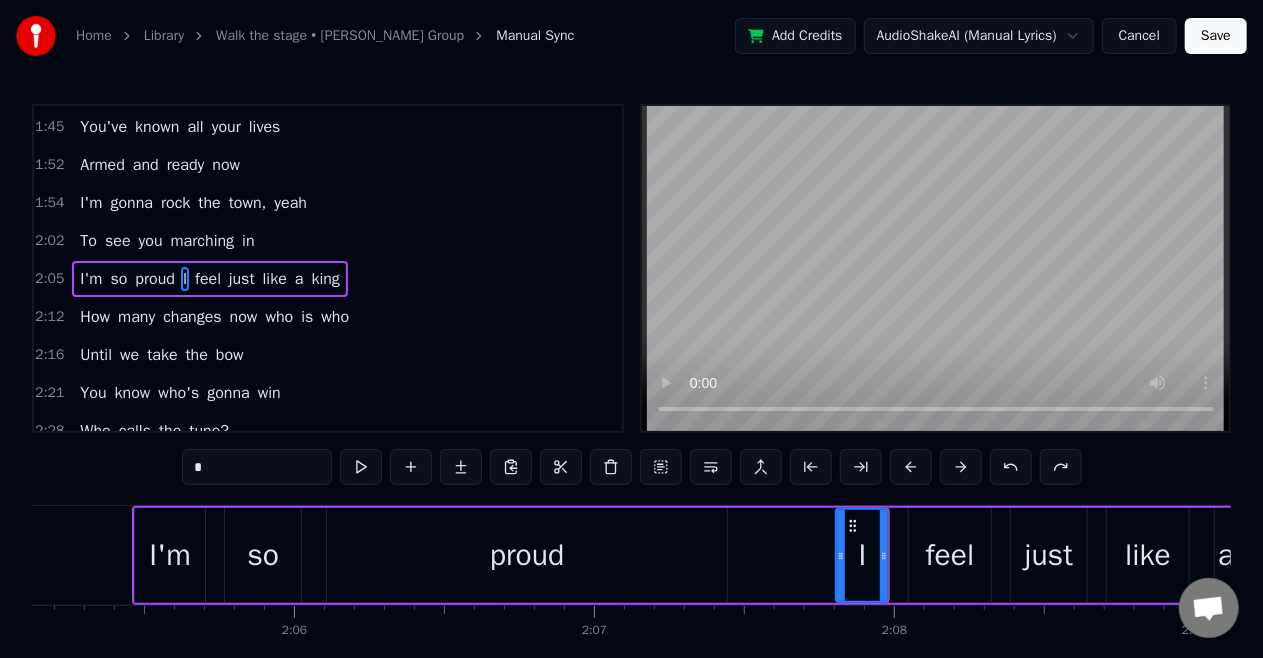 click on "*" at bounding box center (632, 467) 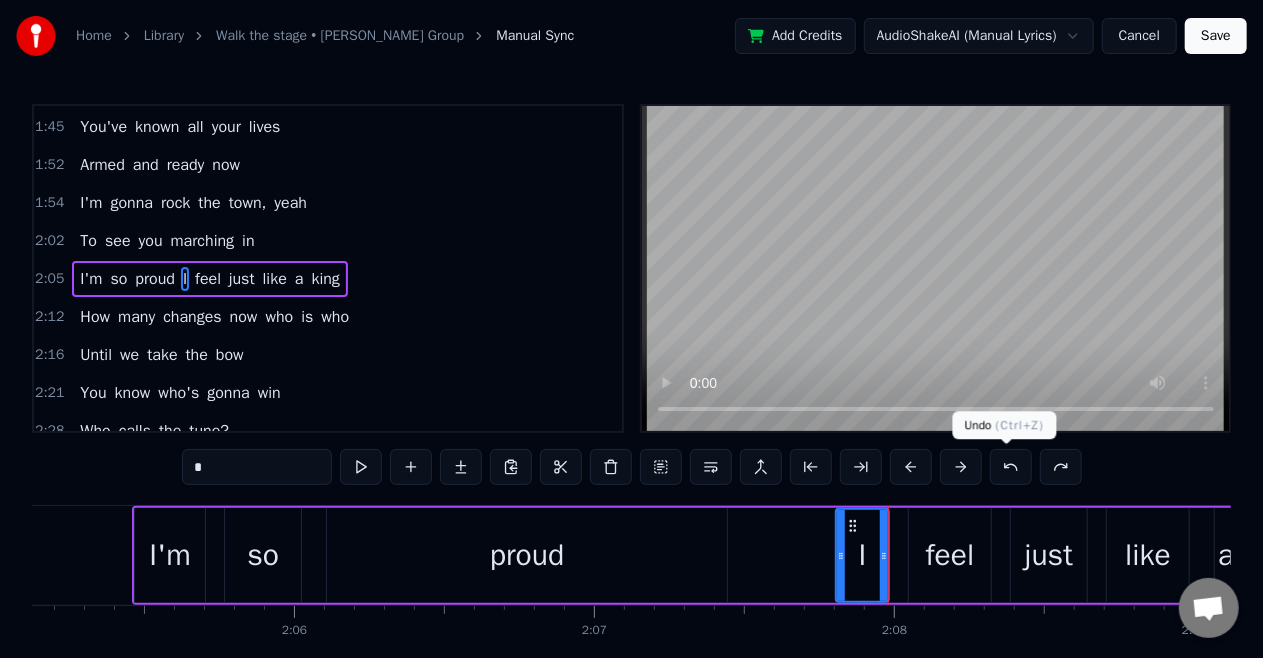 click at bounding box center (1011, 467) 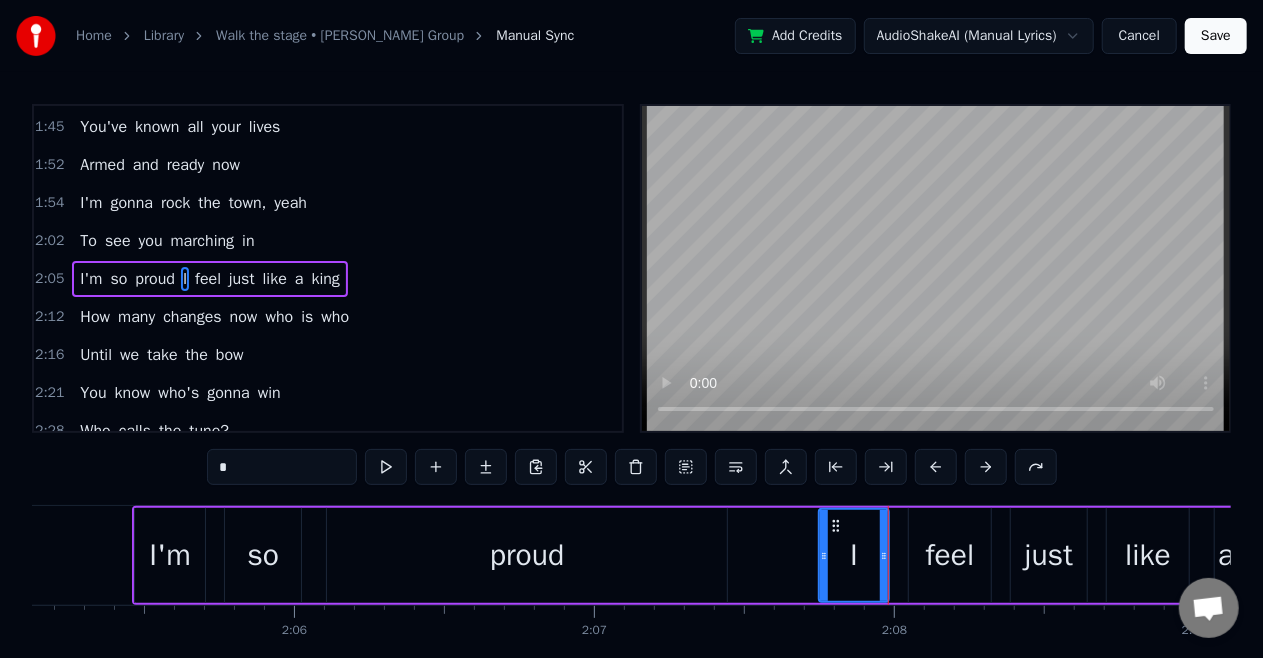 click at bounding box center [736, 467] 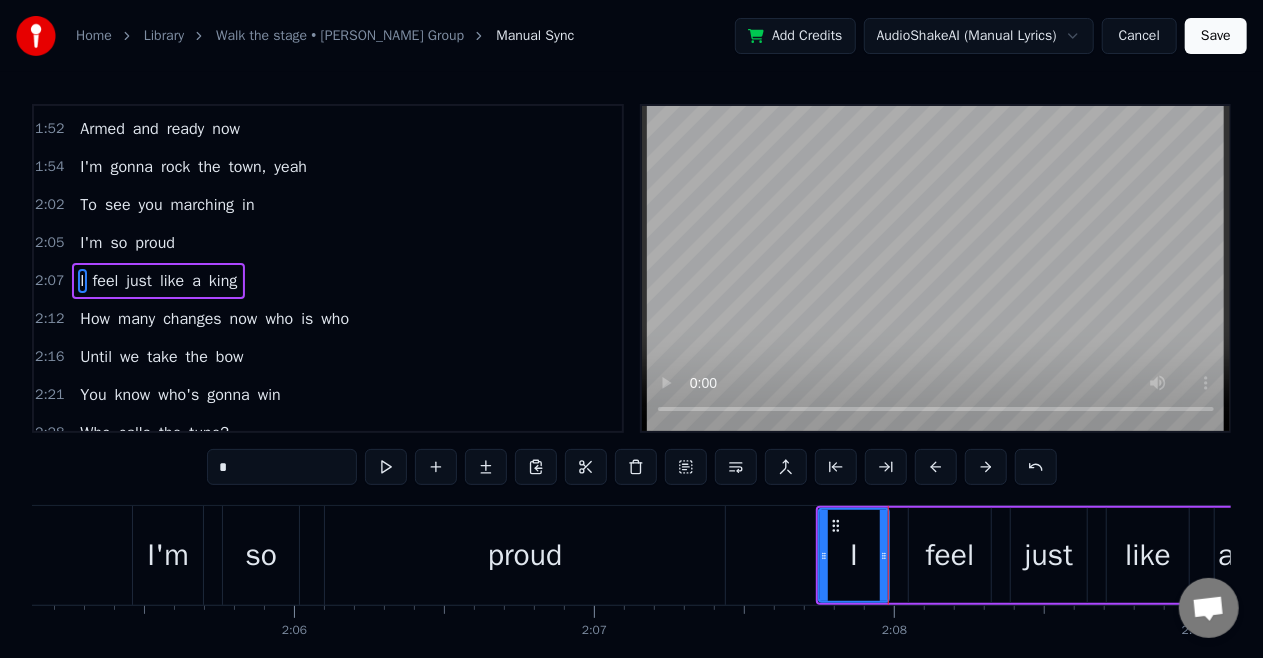 scroll, scrollTop: 453, scrollLeft: 0, axis: vertical 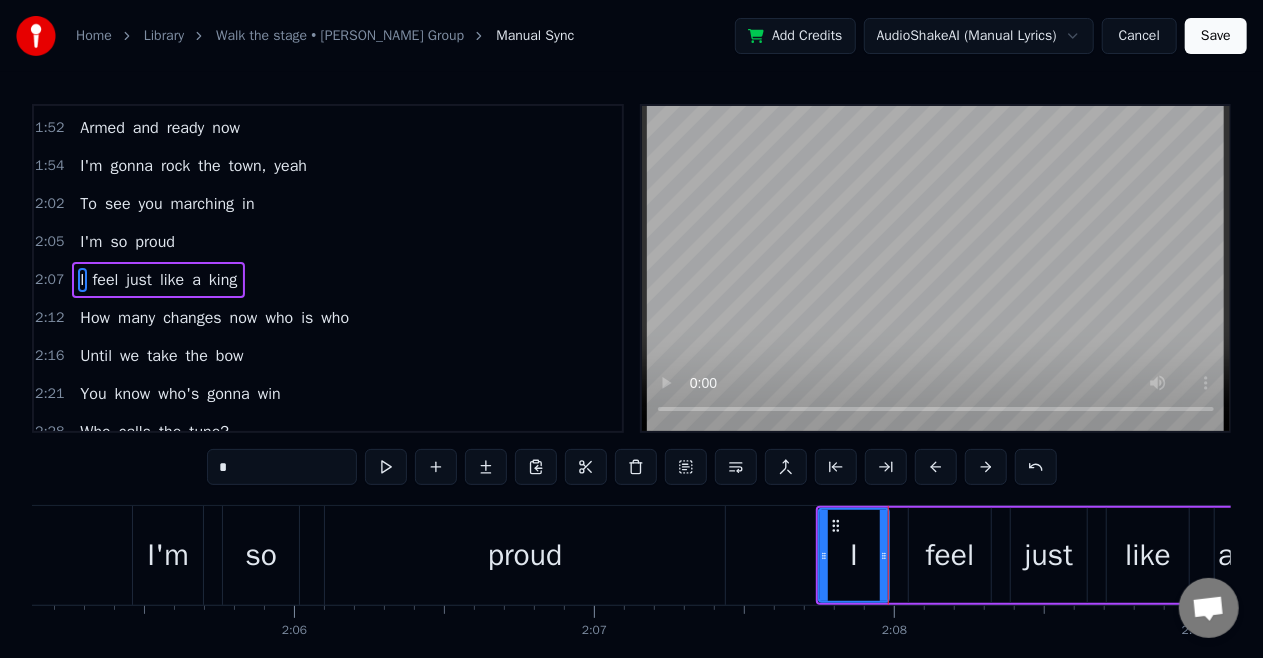 click on "To" at bounding box center [88, 204] 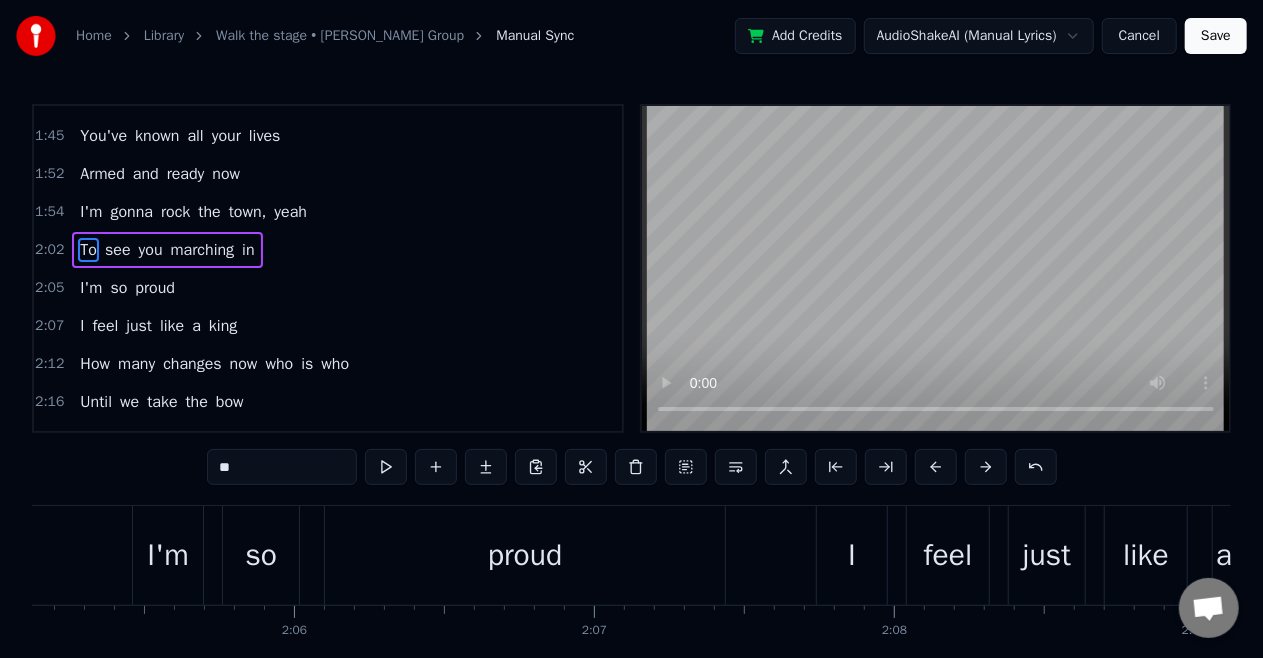 scroll, scrollTop: 378, scrollLeft: 0, axis: vertical 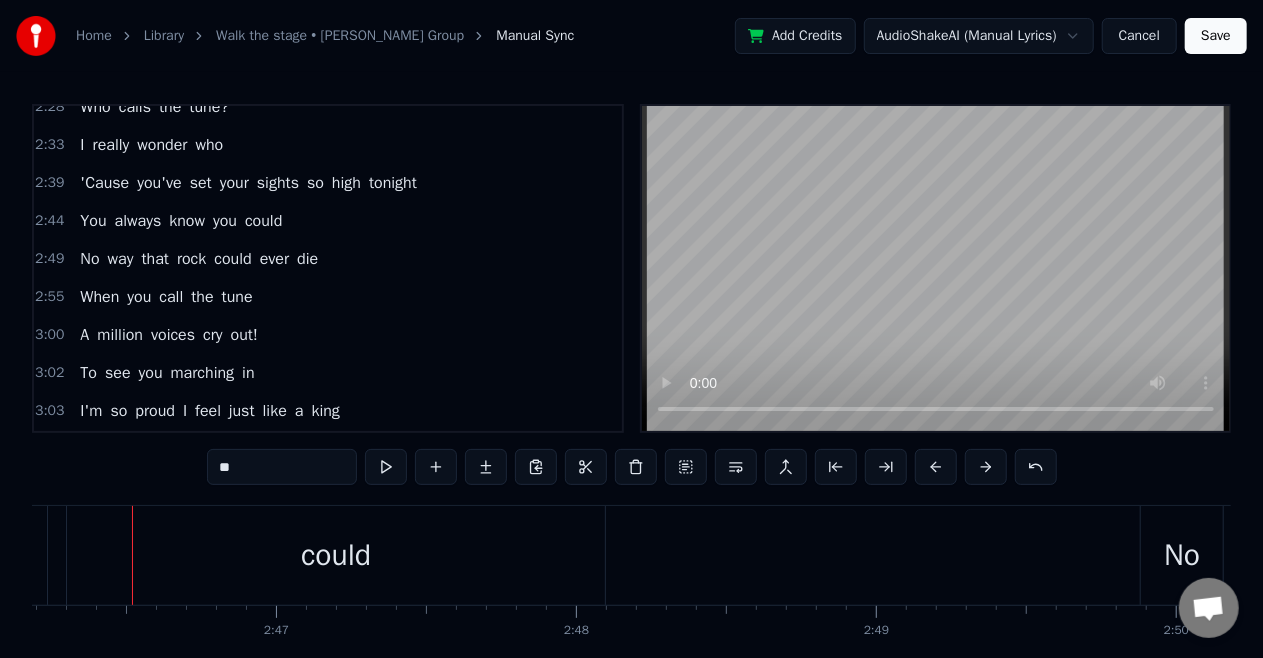 click on "'Cause" at bounding box center [104, 183] 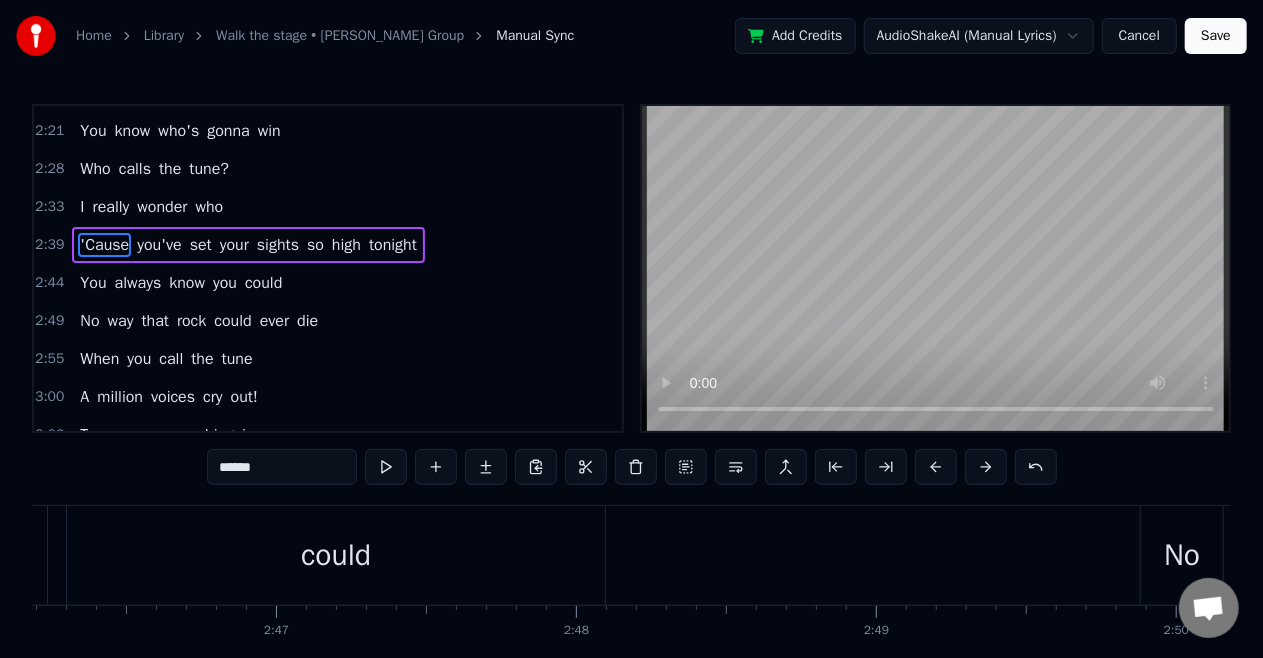 scroll, scrollTop: 677, scrollLeft: 0, axis: vertical 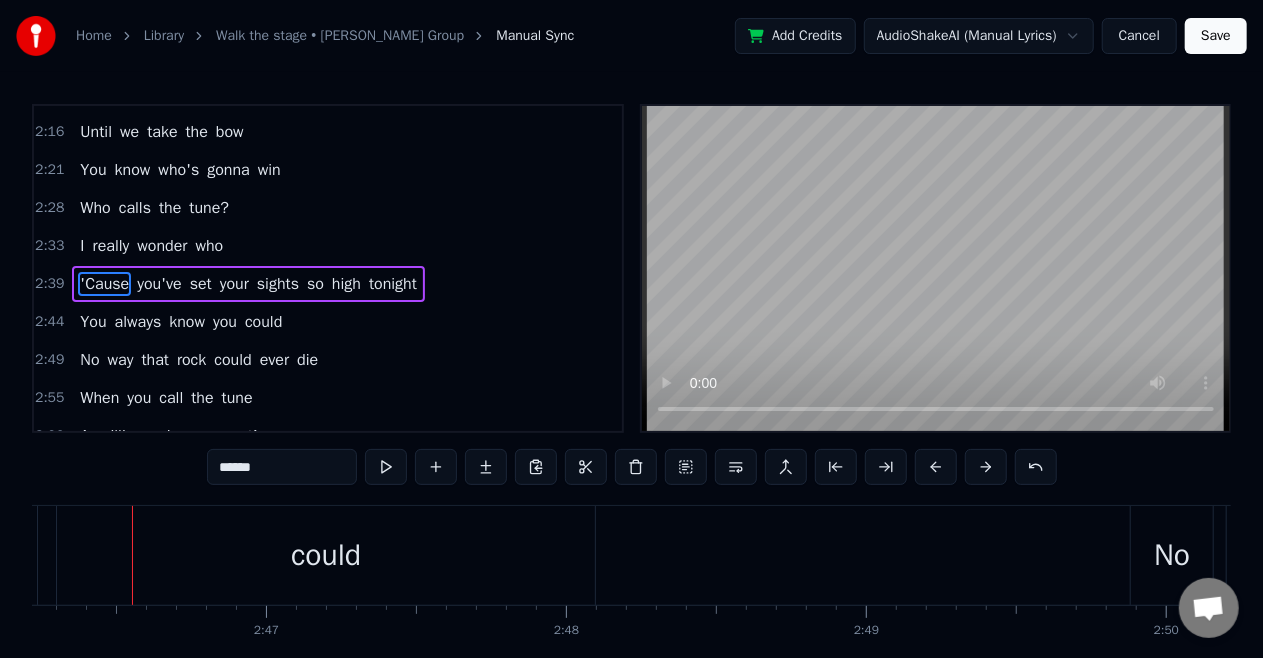 click on "know" at bounding box center (187, 322) 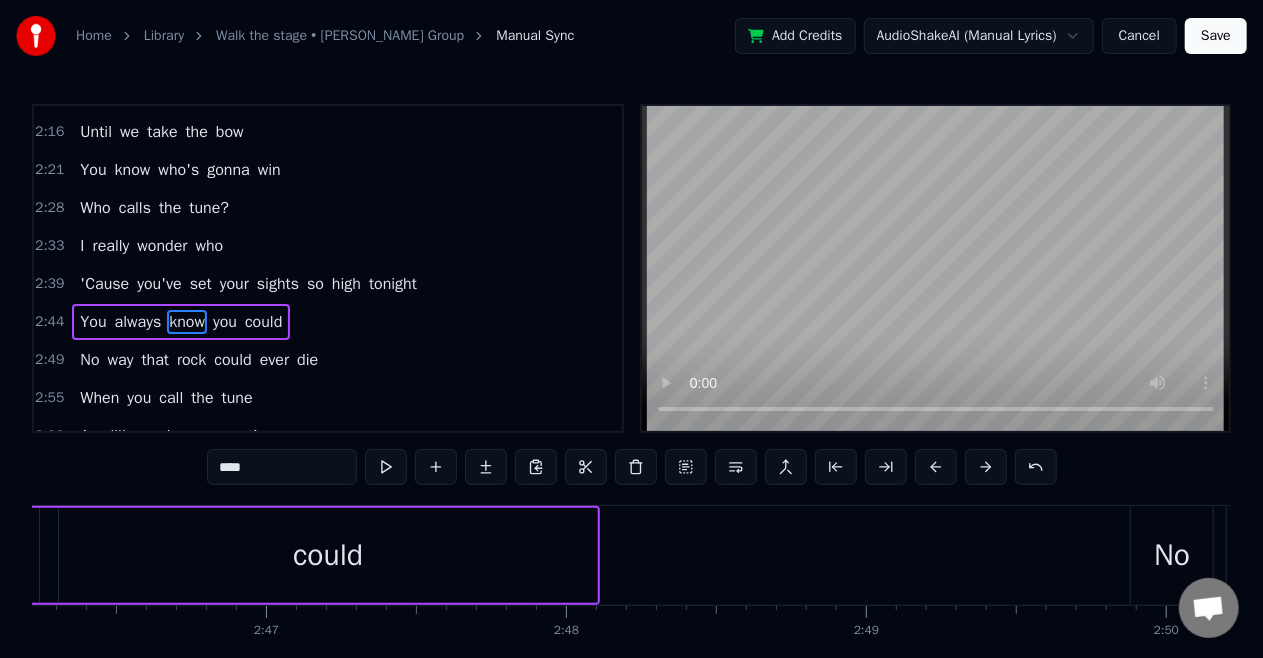 scroll, scrollTop: 714, scrollLeft: 0, axis: vertical 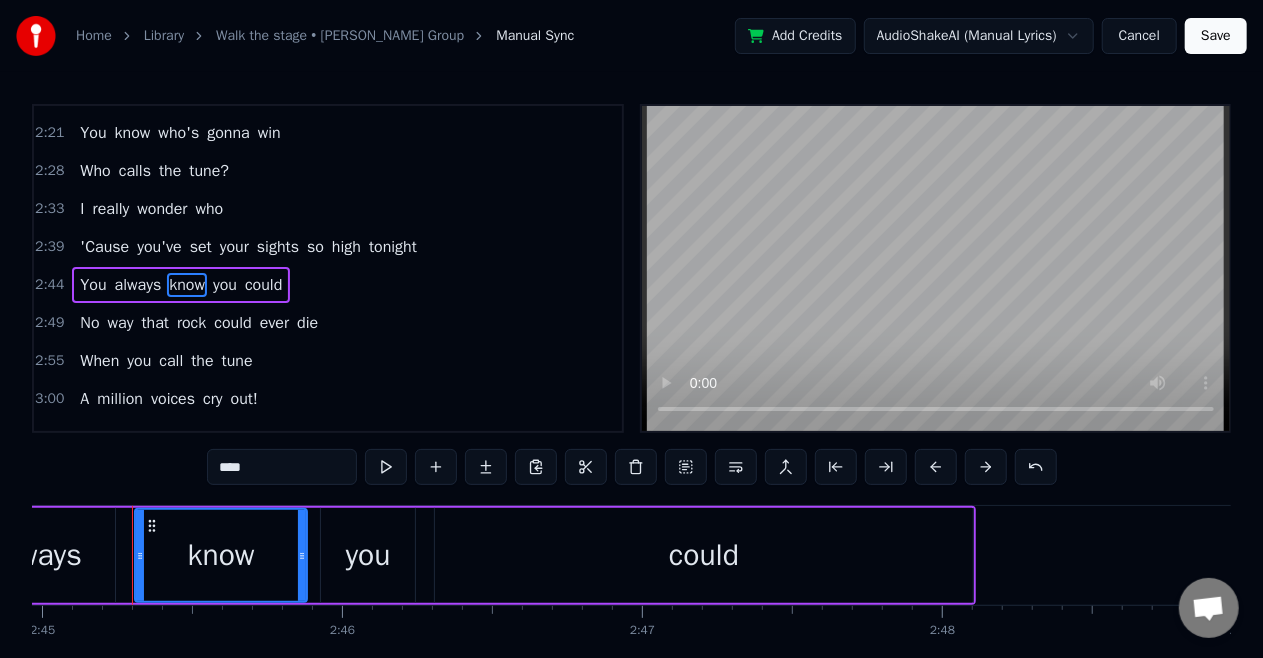 click on "****" at bounding box center [282, 467] 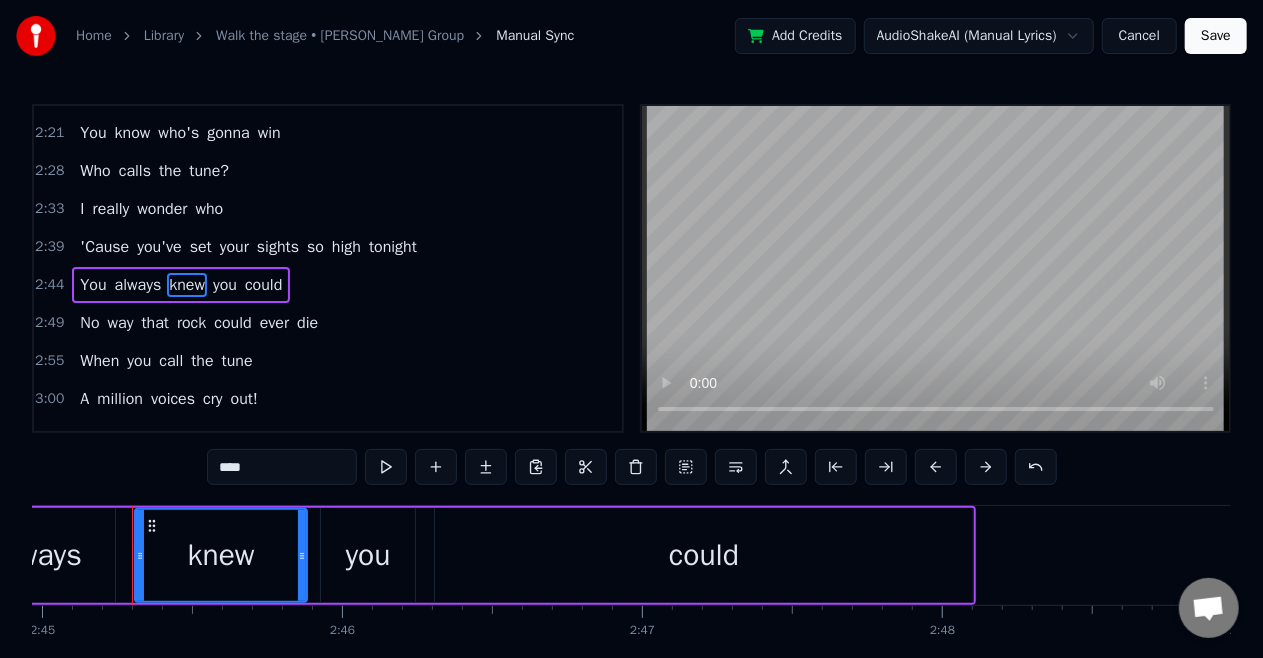 type on "****" 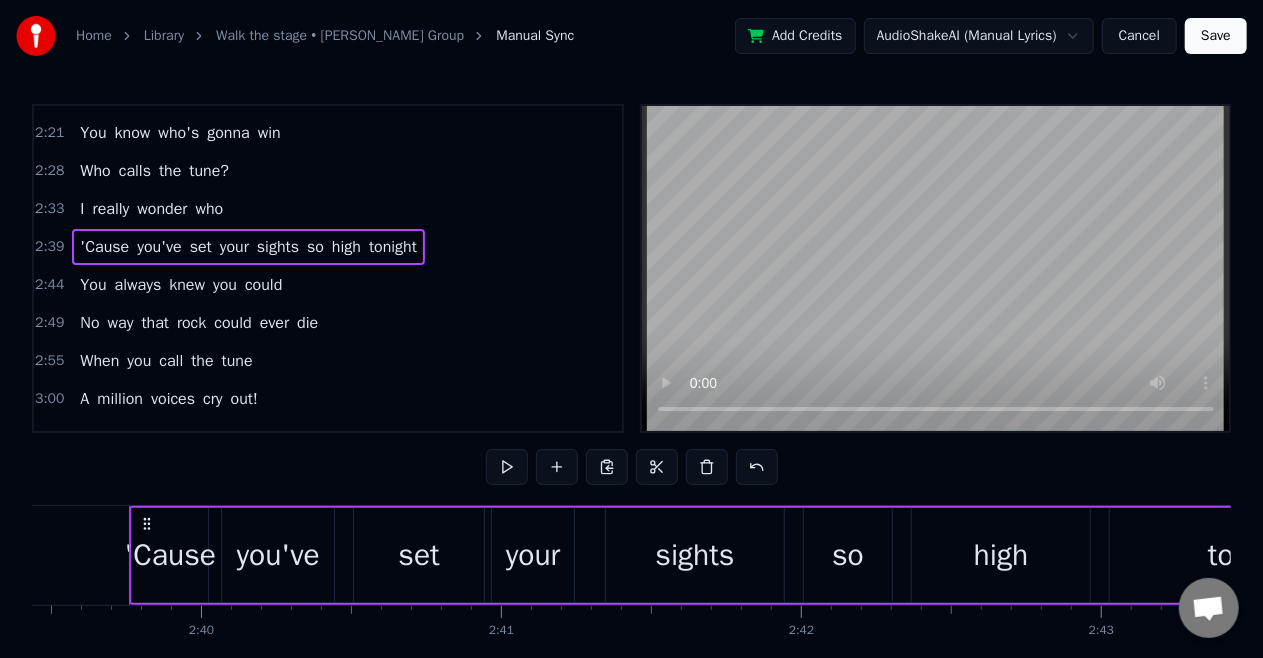 scroll, scrollTop: 0, scrollLeft: 47828, axis: horizontal 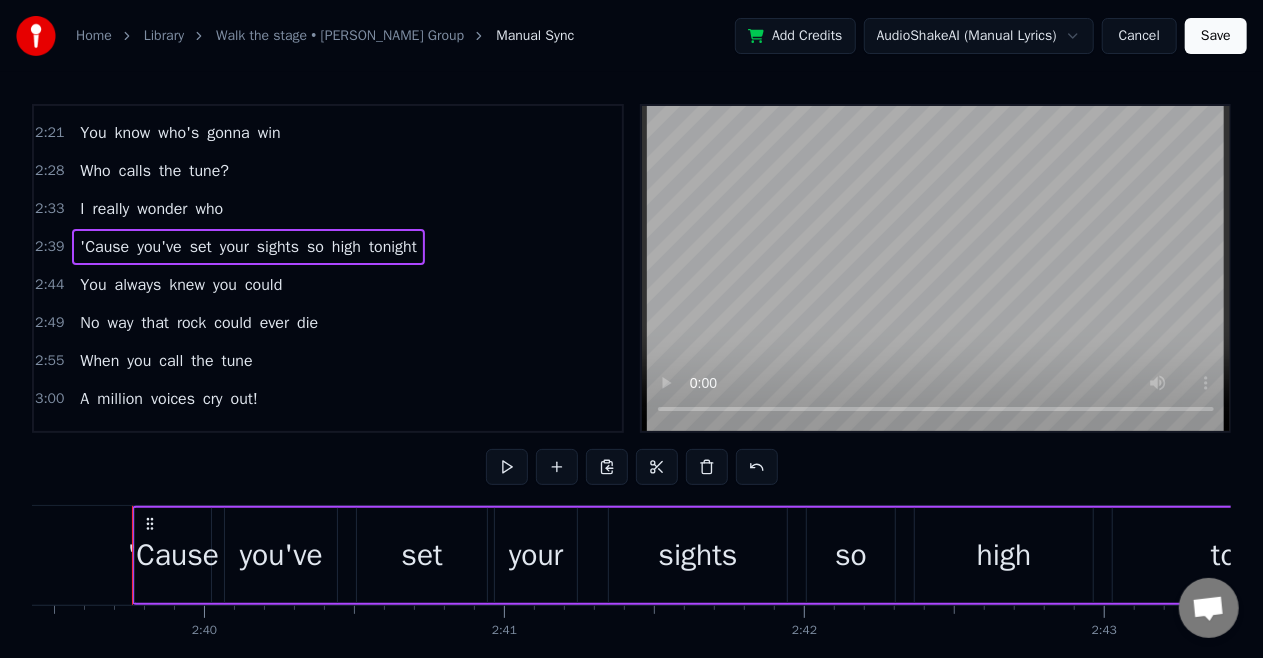 click on "'Cause" at bounding box center [104, 247] 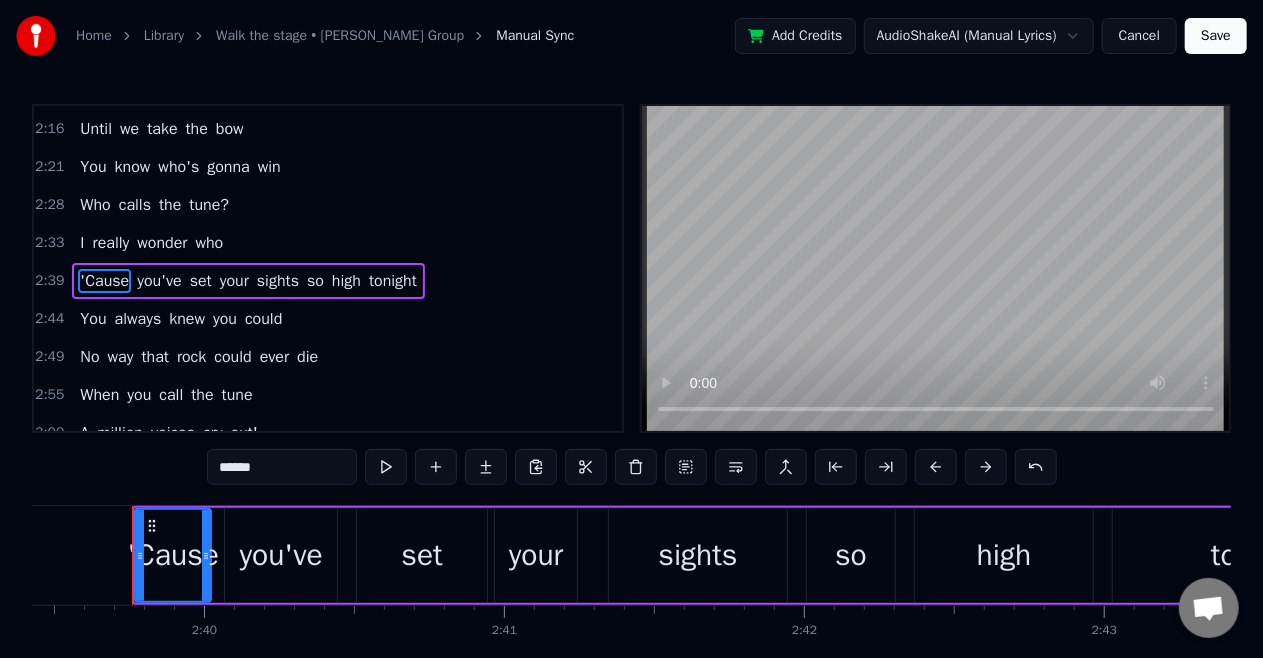 scroll, scrollTop: 677, scrollLeft: 0, axis: vertical 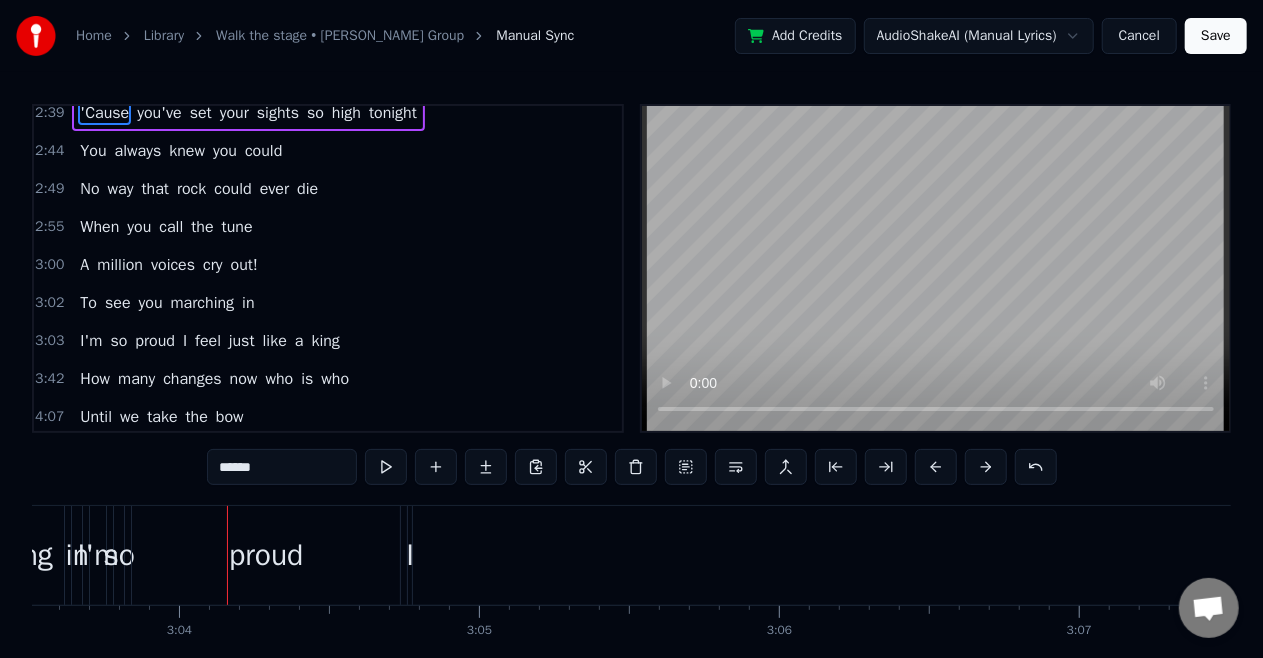 click on "voices" at bounding box center [173, 265] 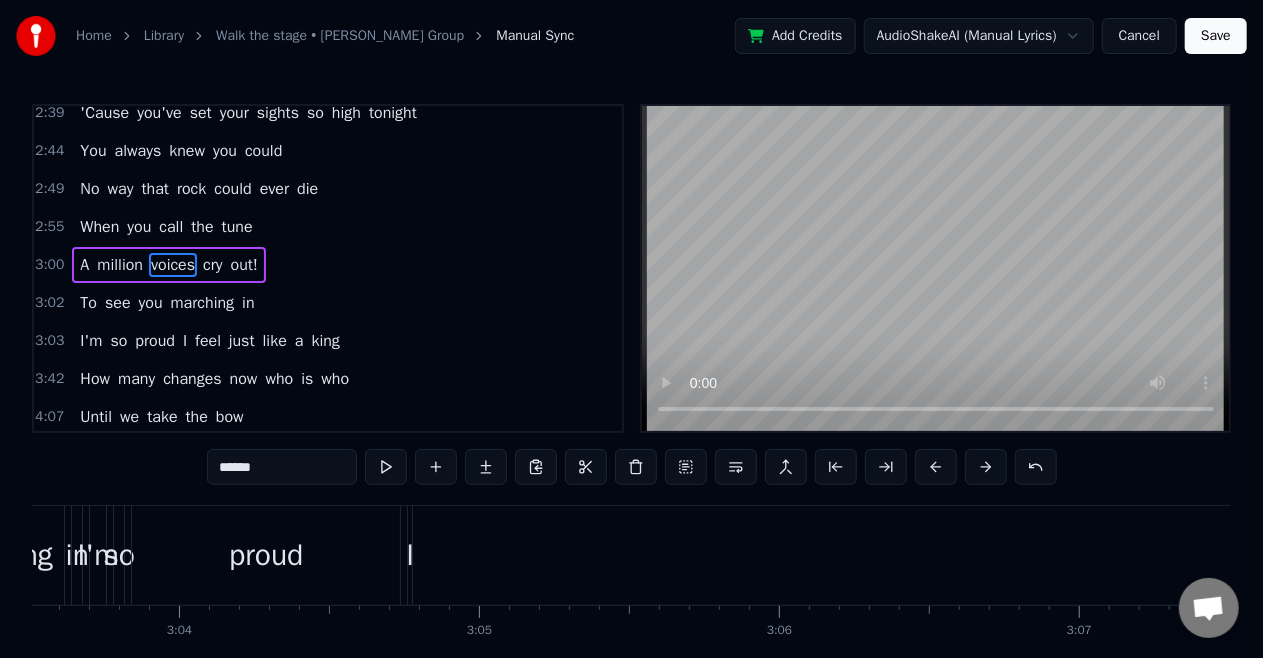 scroll, scrollTop: 826, scrollLeft: 0, axis: vertical 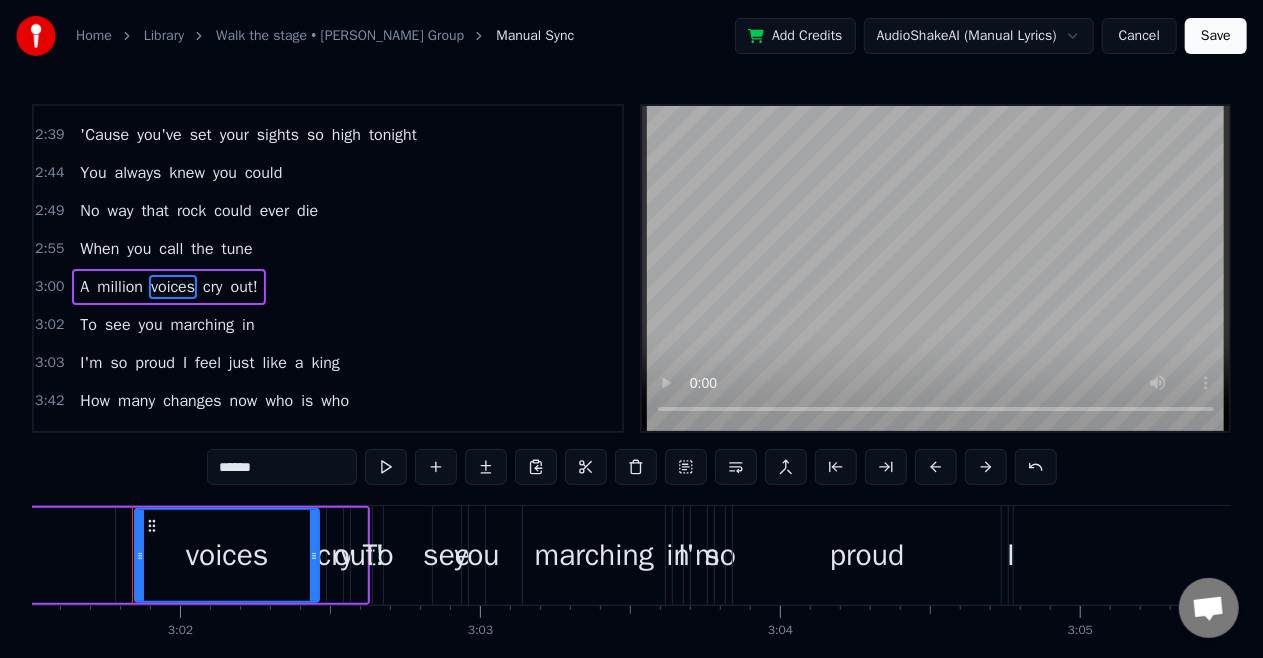 click on "I" at bounding box center (185, 363) 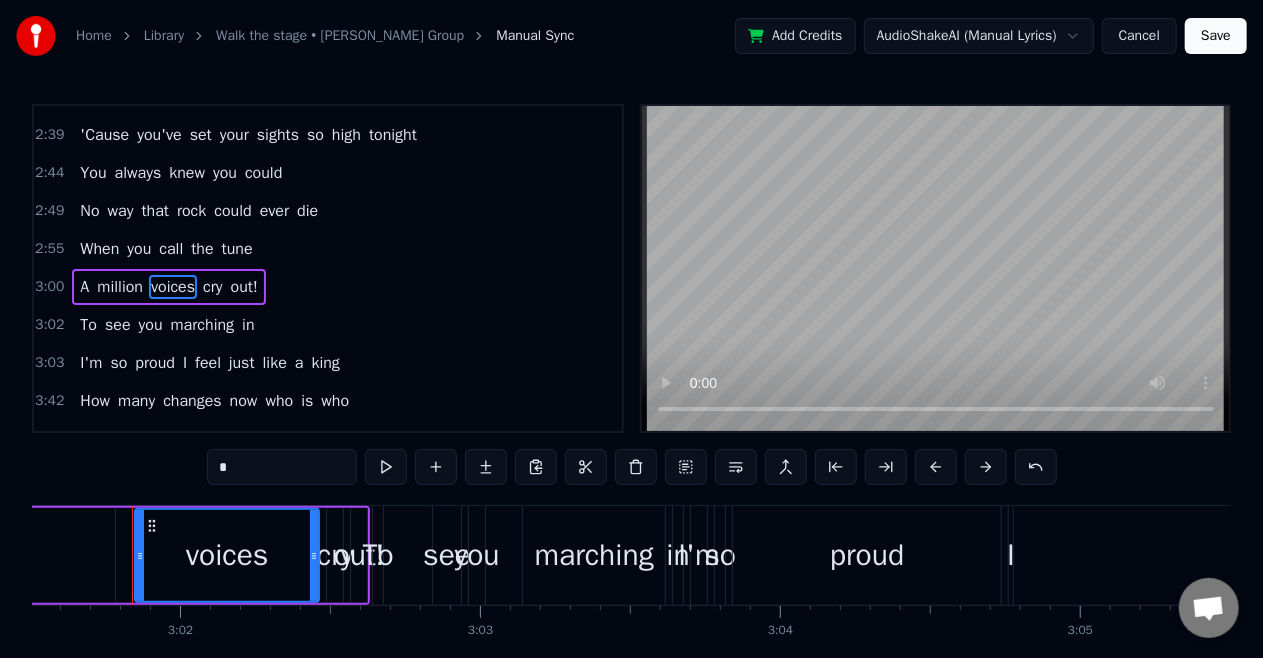 scroll, scrollTop: 901, scrollLeft: 0, axis: vertical 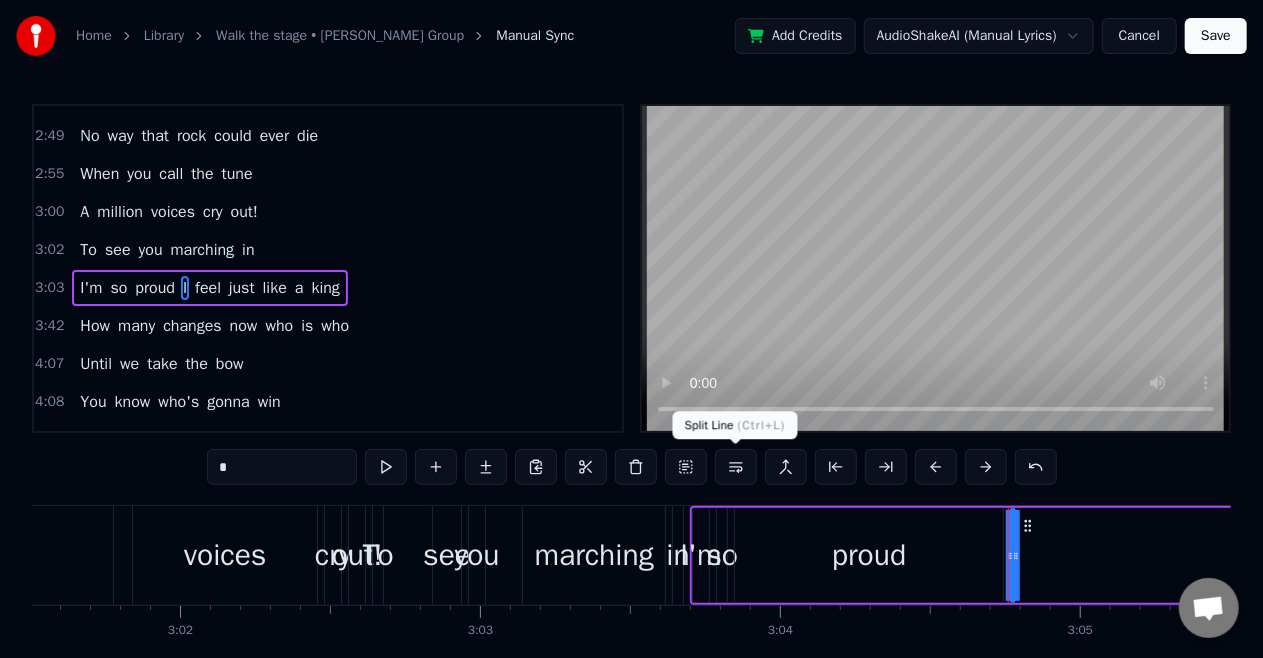 click at bounding box center (736, 467) 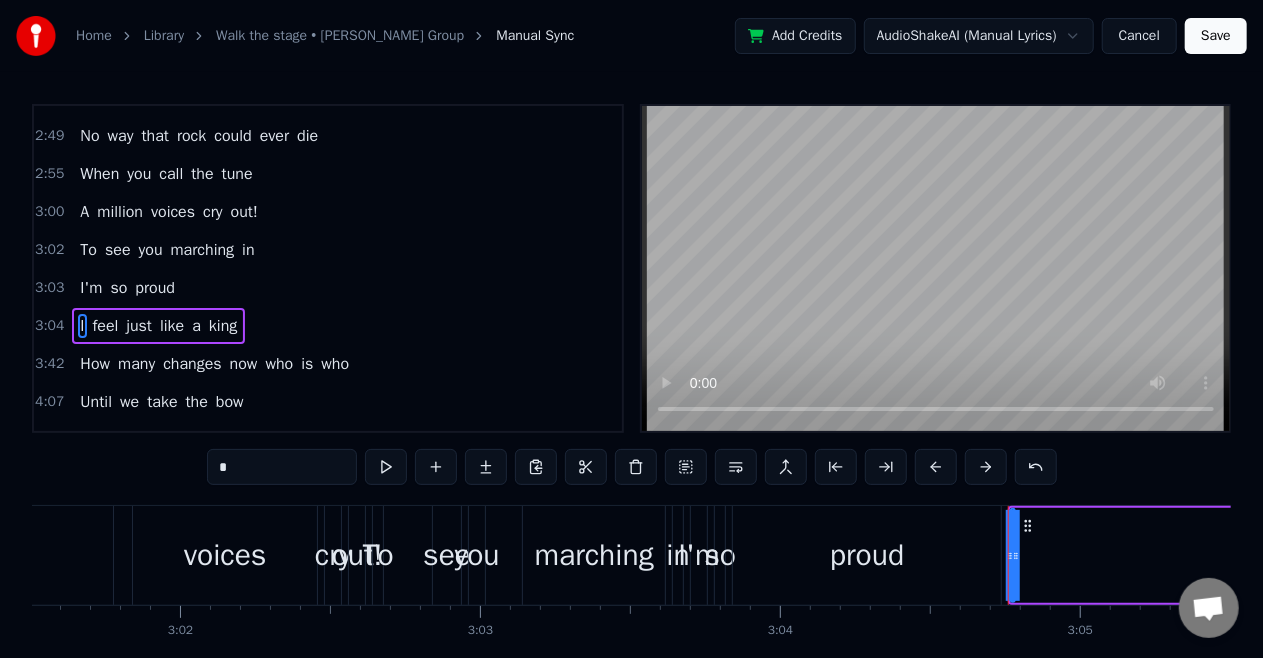 scroll, scrollTop: 938, scrollLeft: 0, axis: vertical 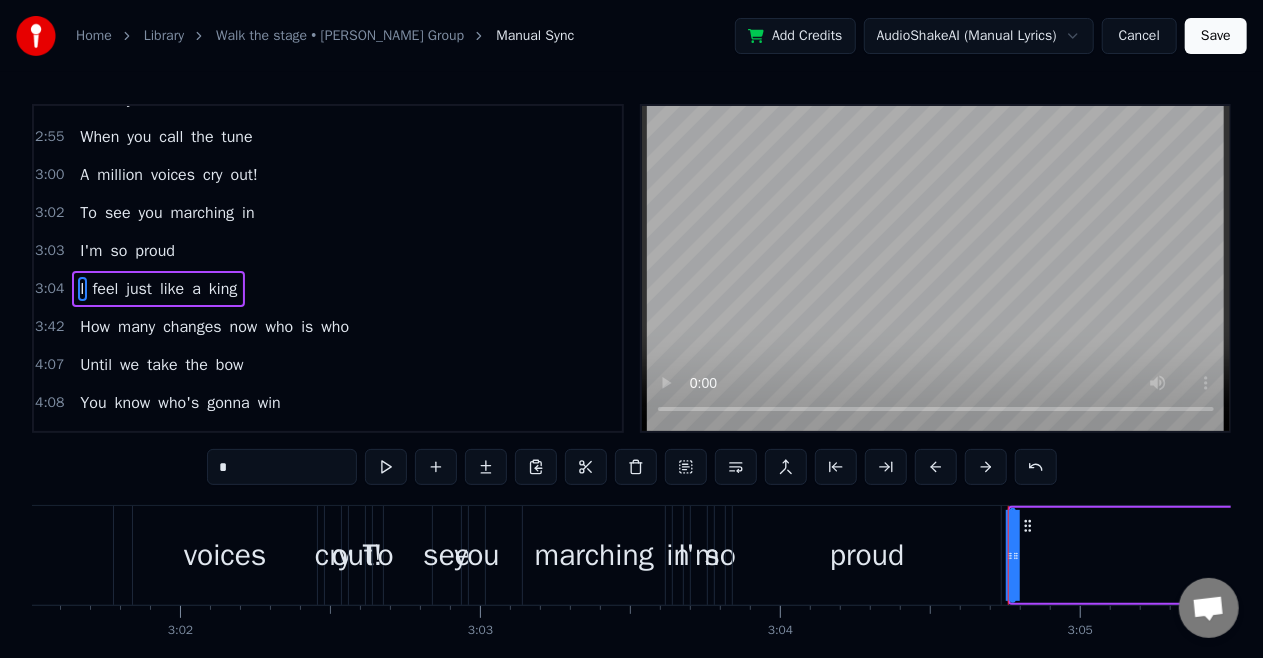 click on "I feel just like a king" at bounding box center (6638, 555) 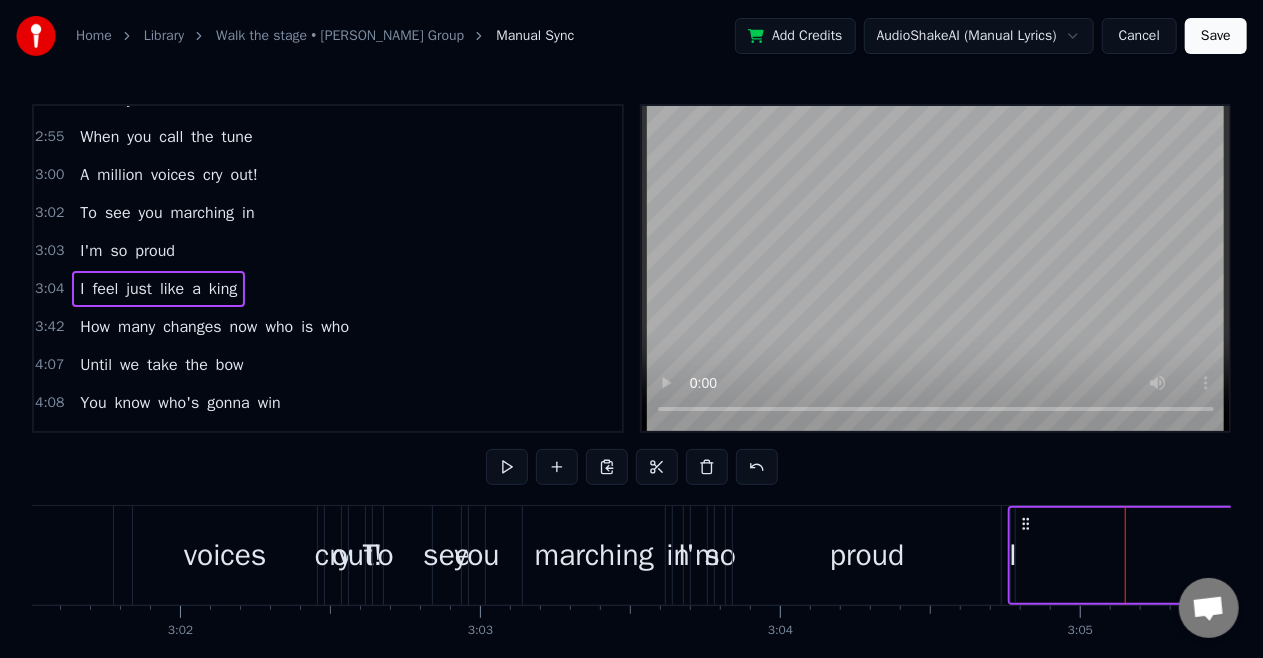click on "I feel just like a king" at bounding box center [6638, 555] 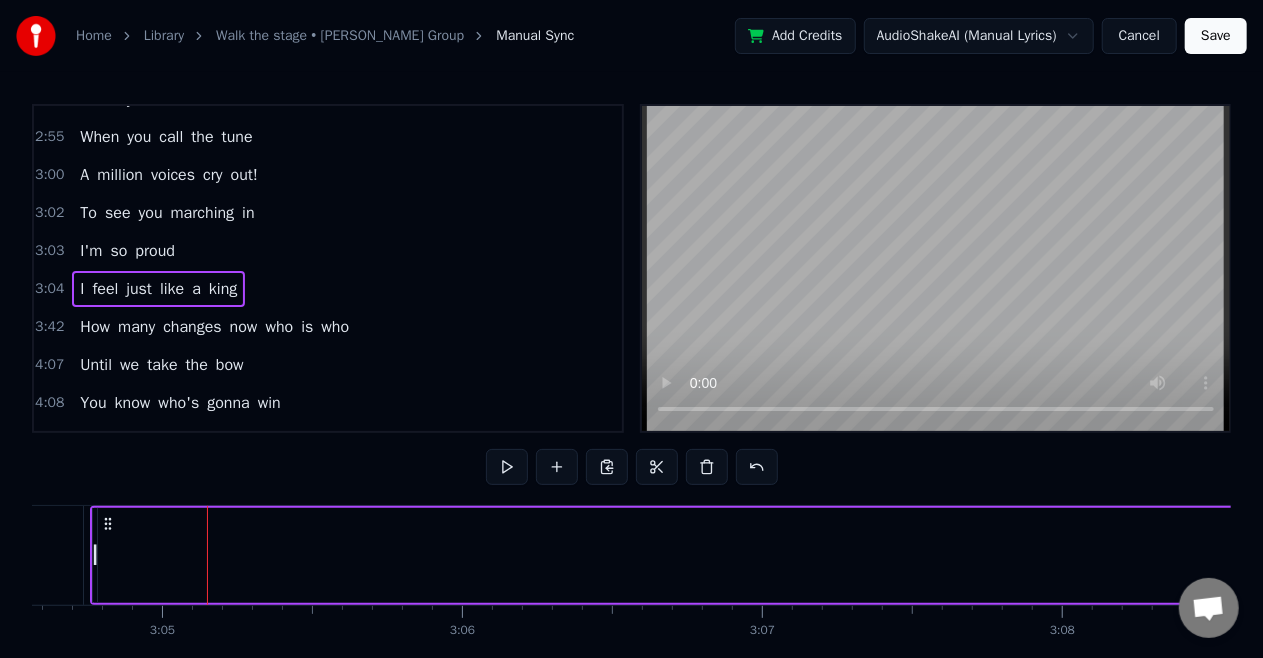 scroll, scrollTop: 0, scrollLeft: 55472, axis: horizontal 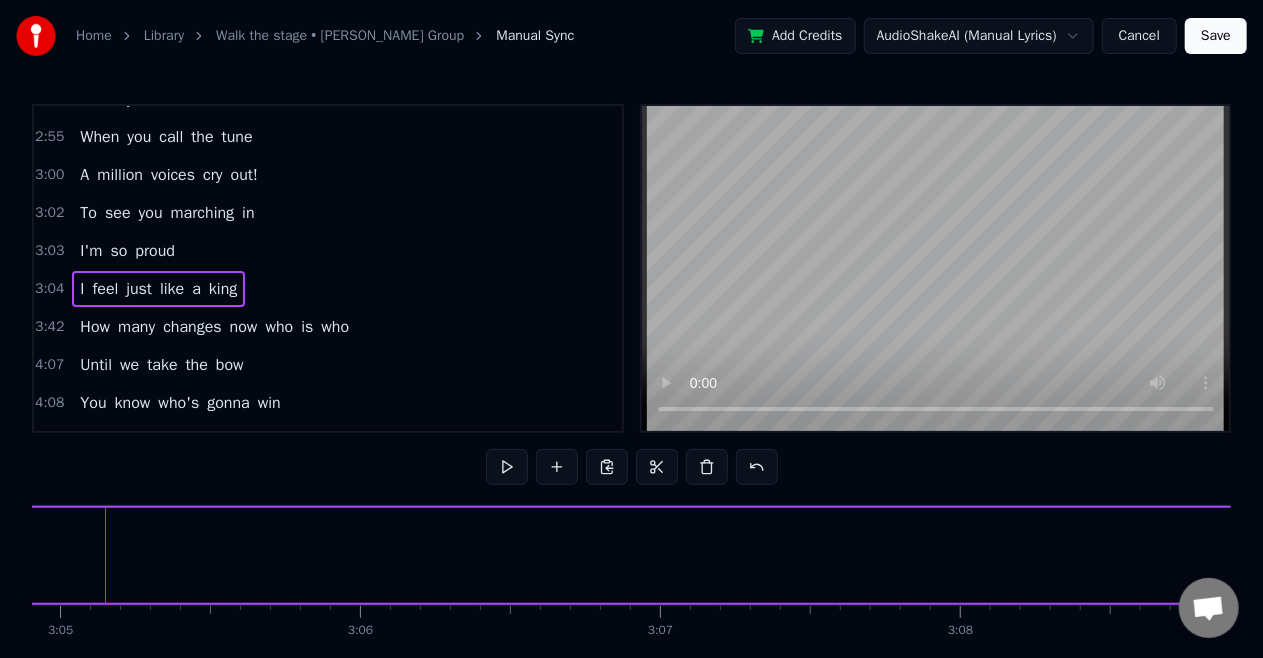 click on "I feel just like a king" at bounding box center (5618, 555) 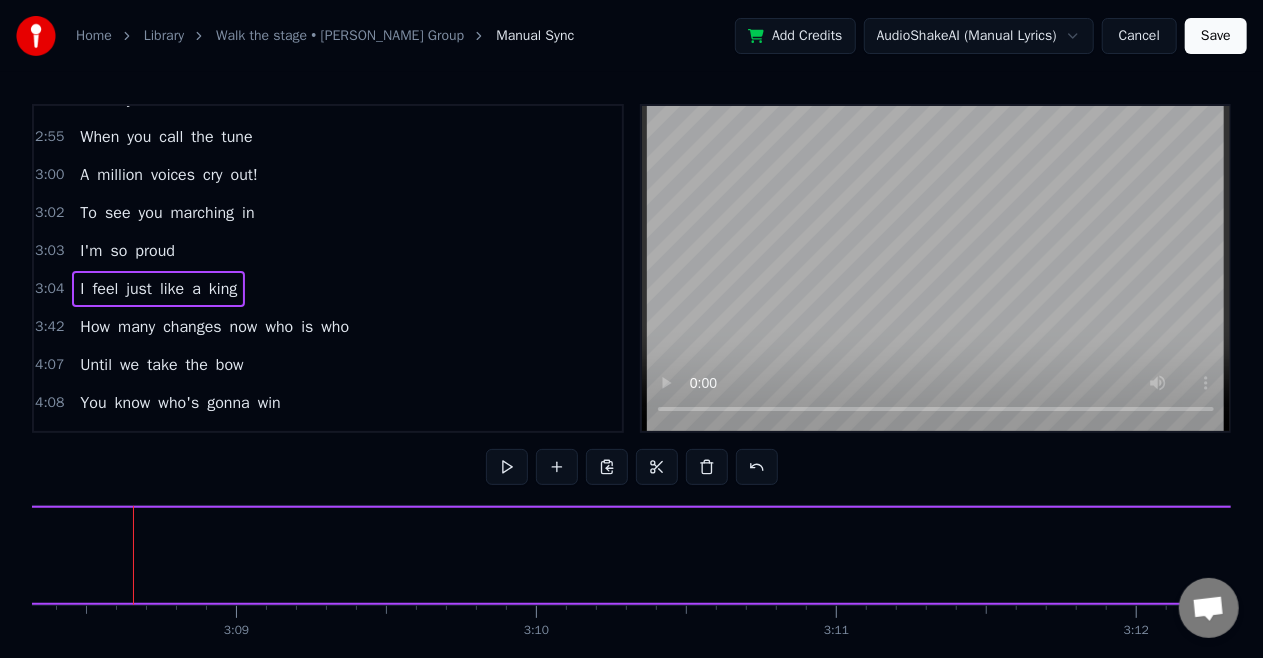 click on "I feel just like a king" at bounding box center [4594, 555] 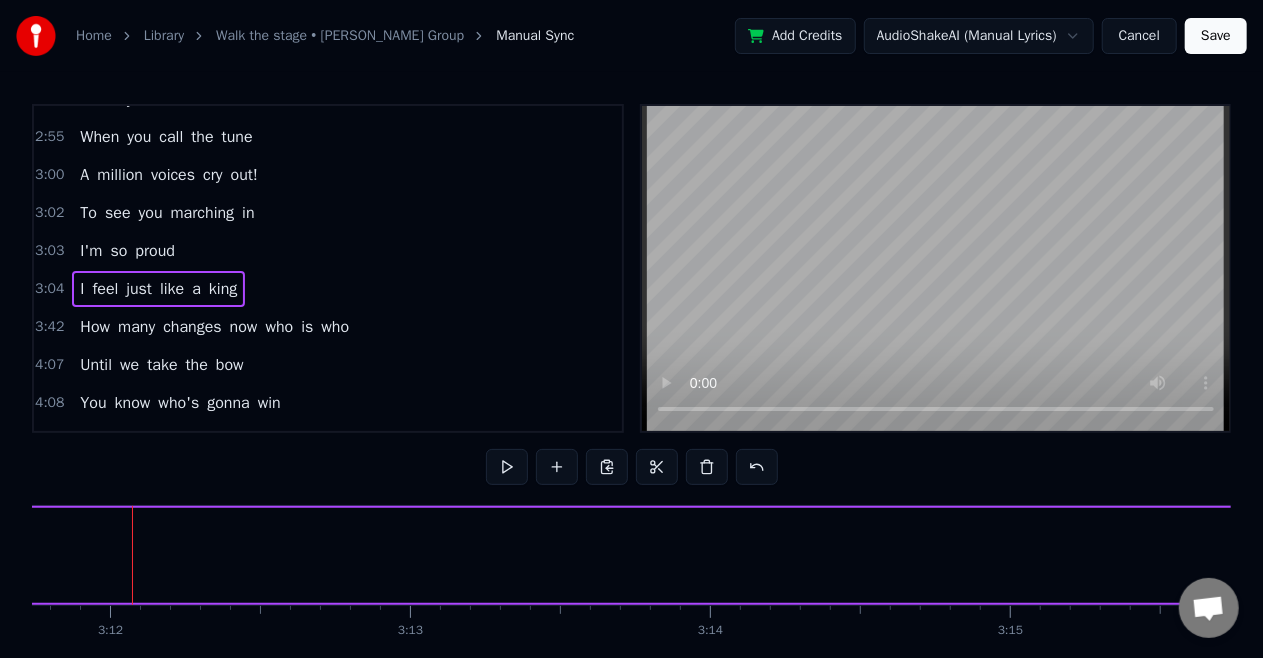 click on "I feel just like a king" at bounding box center (3568, 555) 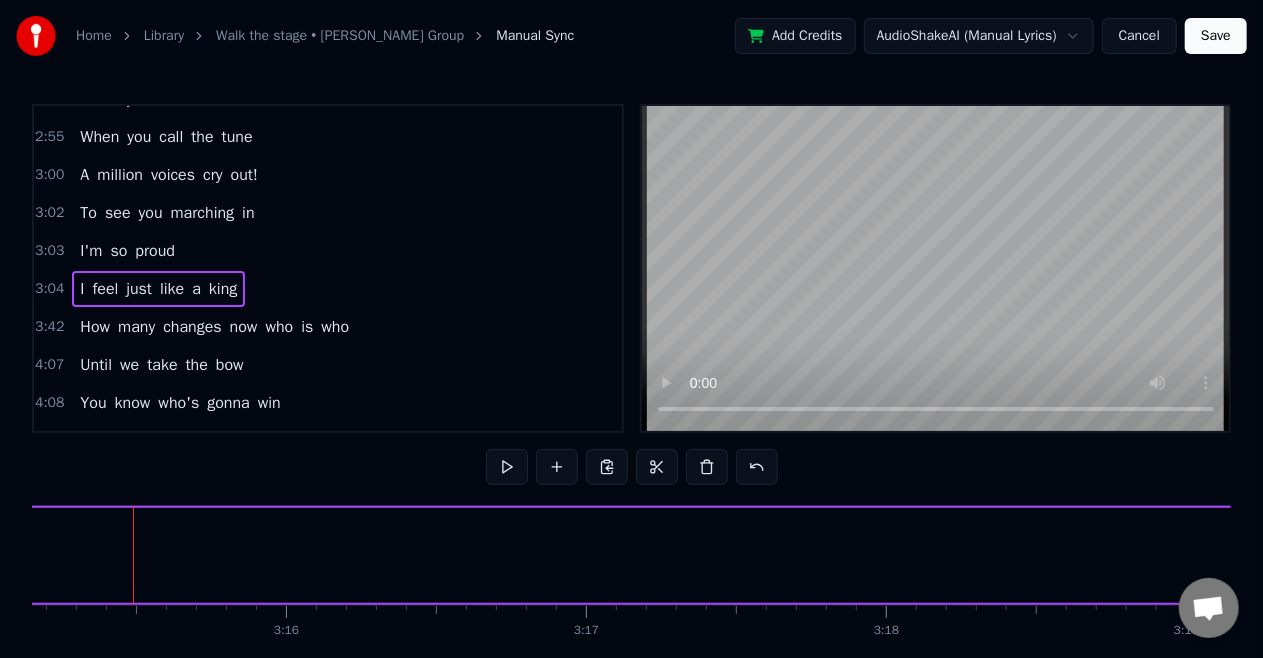 click on "I feel just like a king" at bounding box center [2544, 555] 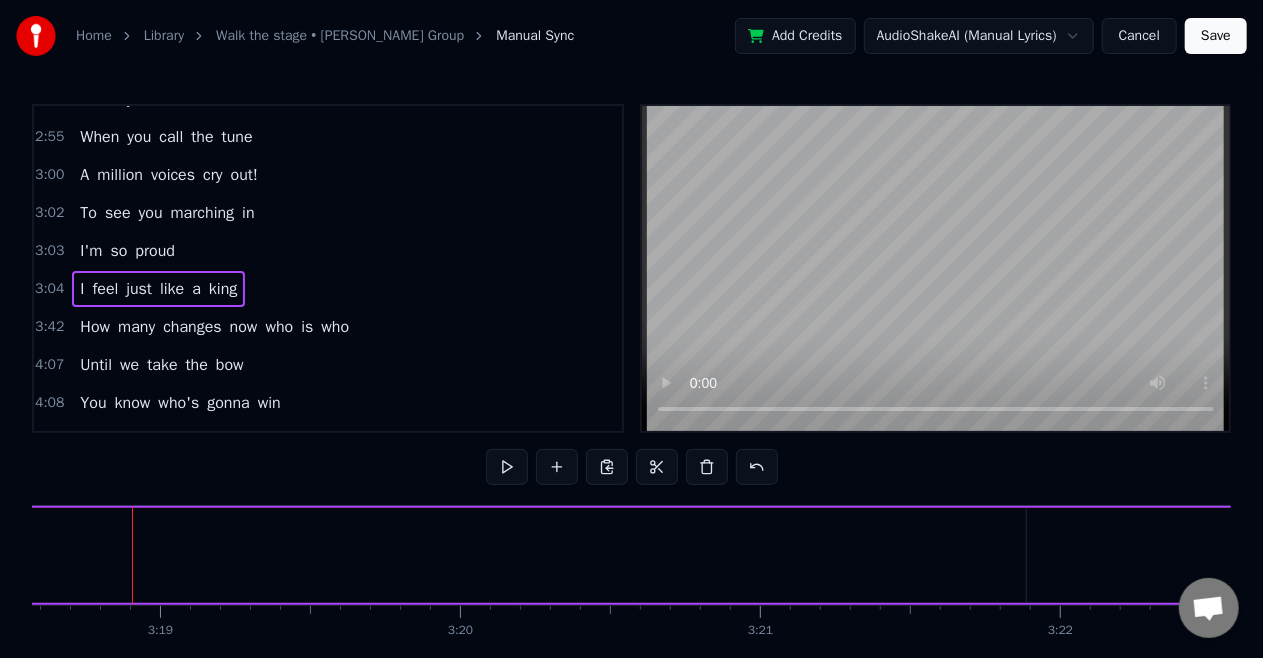 click on "feel" at bounding box center (2190, 555) 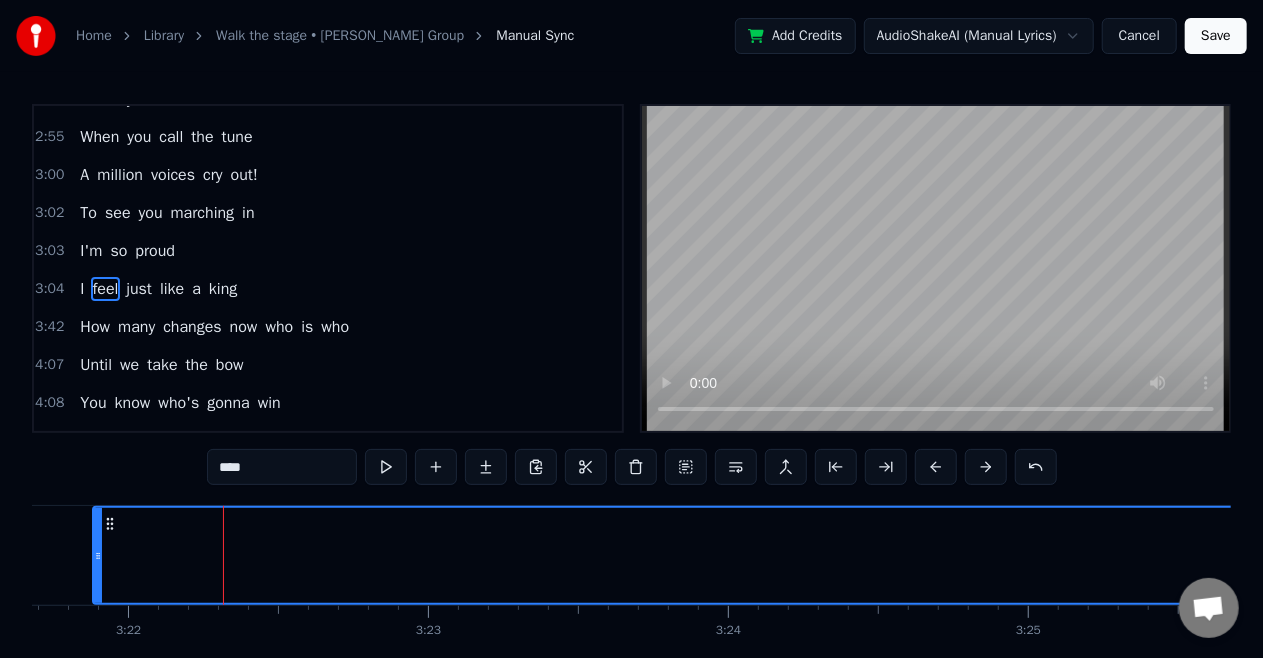 scroll, scrollTop: 0, scrollLeft: 60595, axis: horizontal 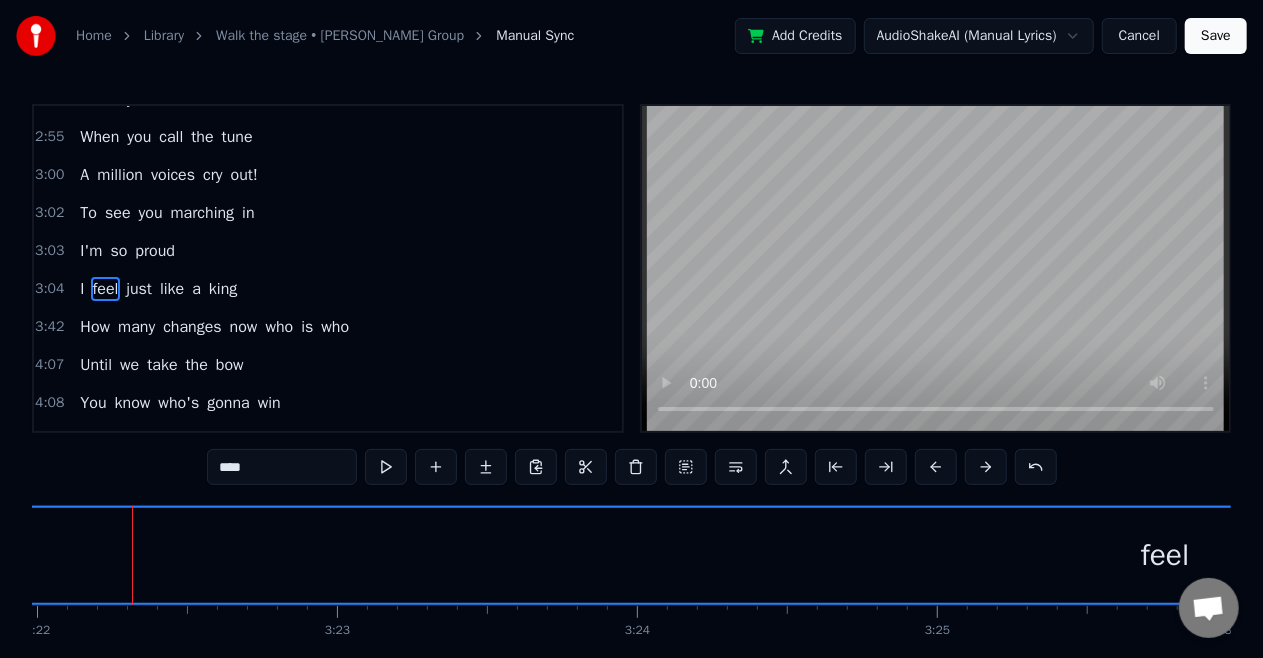 click on "feel" at bounding box center [1165, 555] 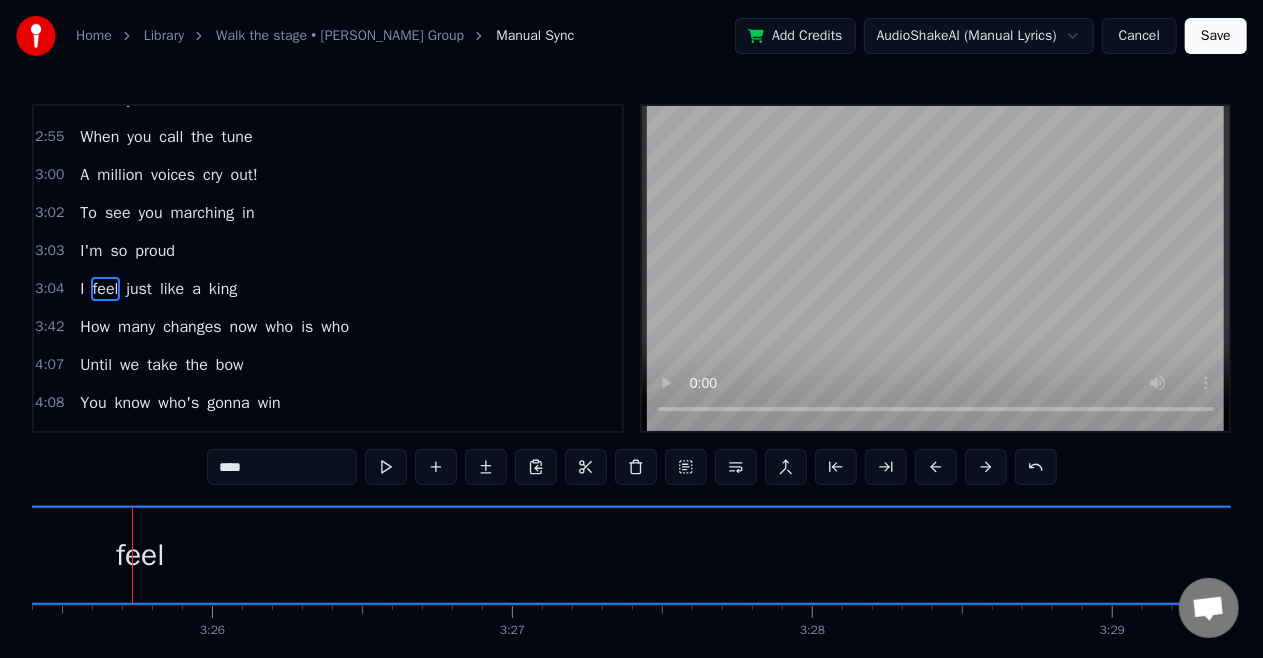 click on "feel" at bounding box center (140, 555) 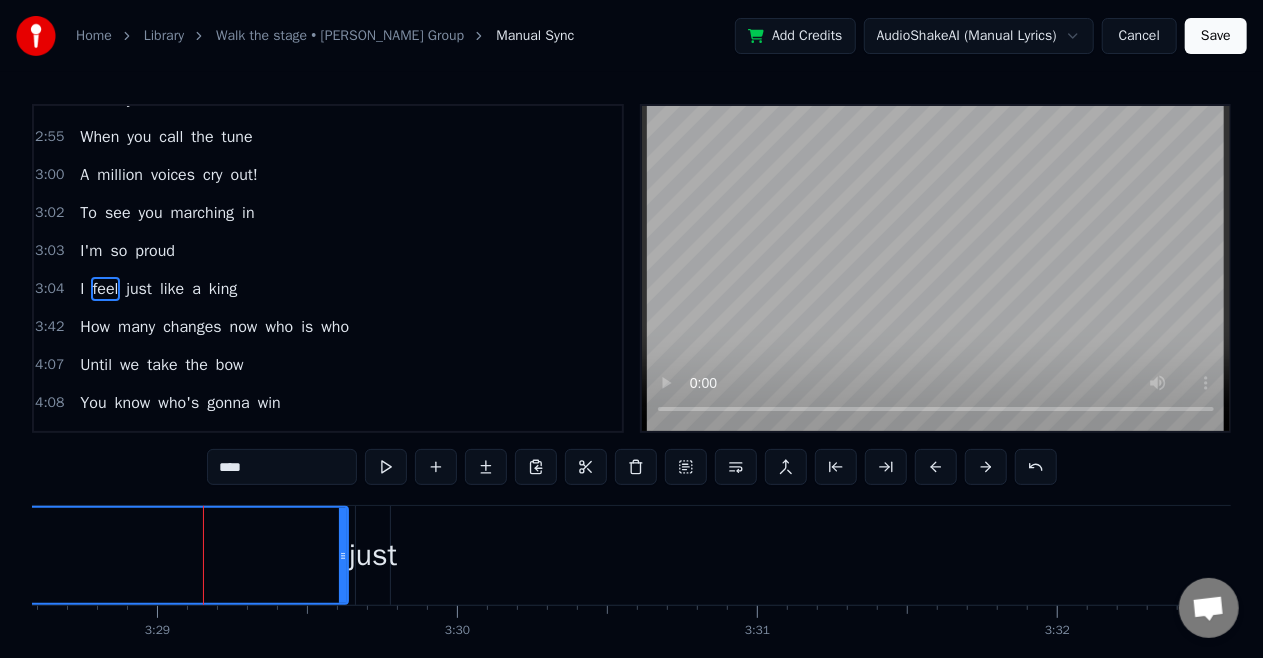 scroll, scrollTop: 0, scrollLeft: 62646, axis: horizontal 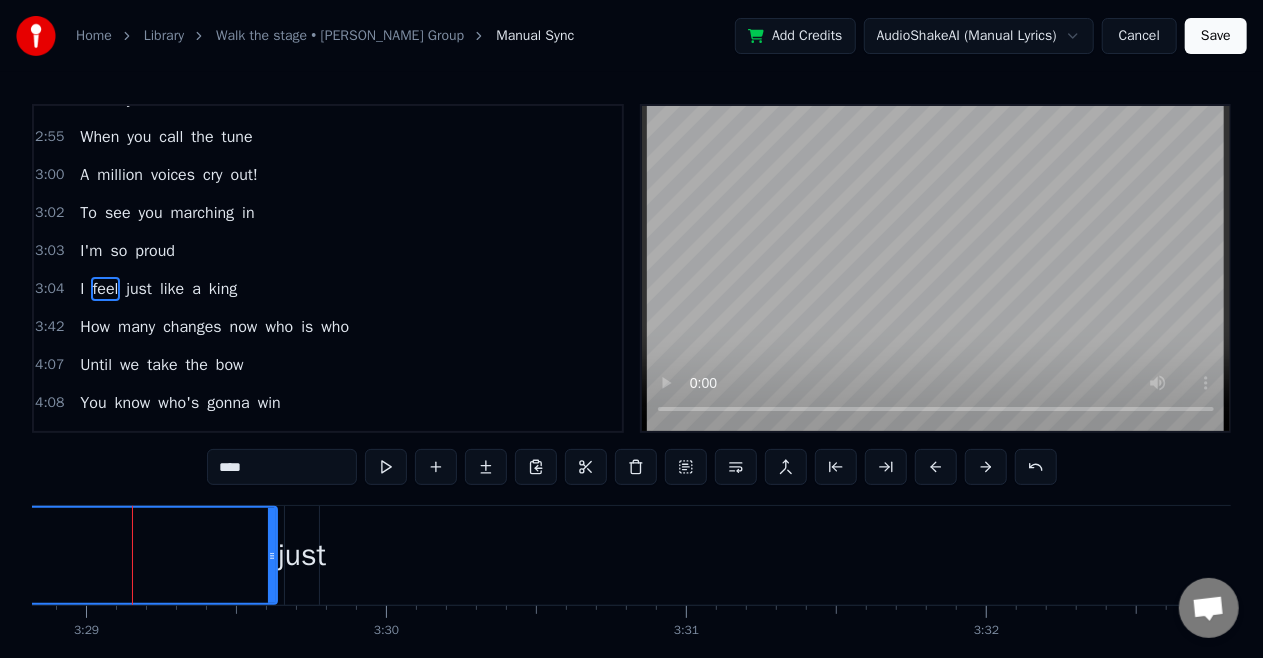 click on "I feel just like a king" at bounding box center (-1556, 555) 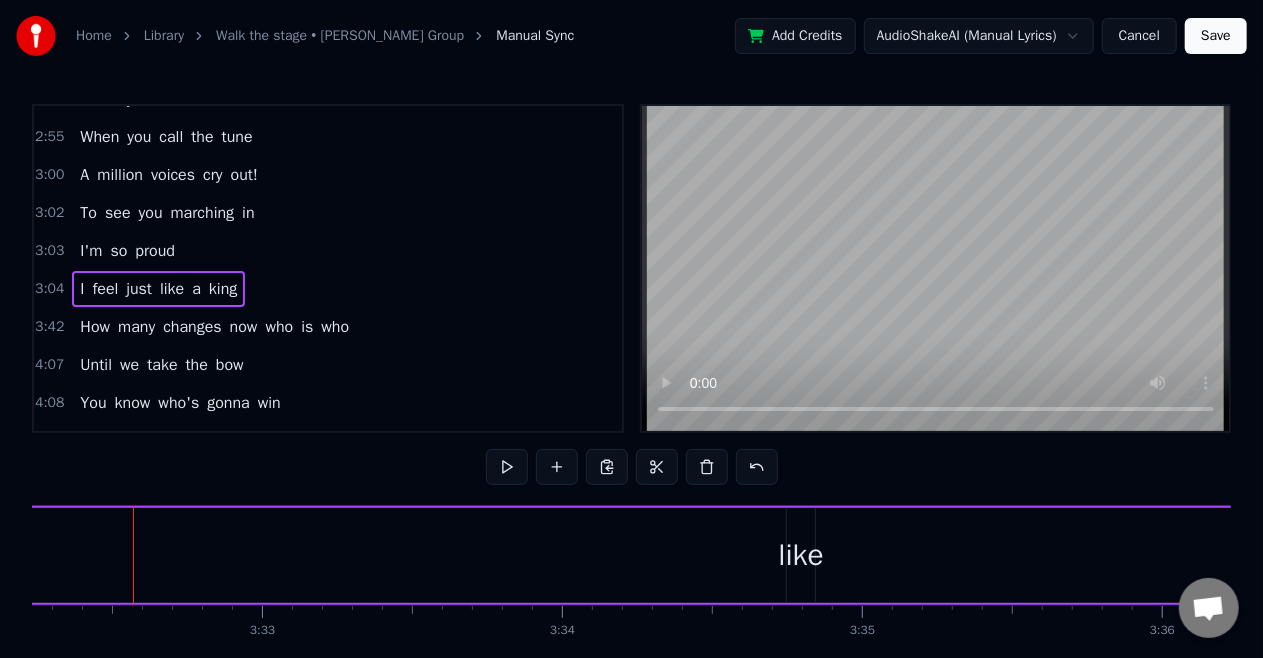 click on "I feel just like a king" at bounding box center [-2580, 555] 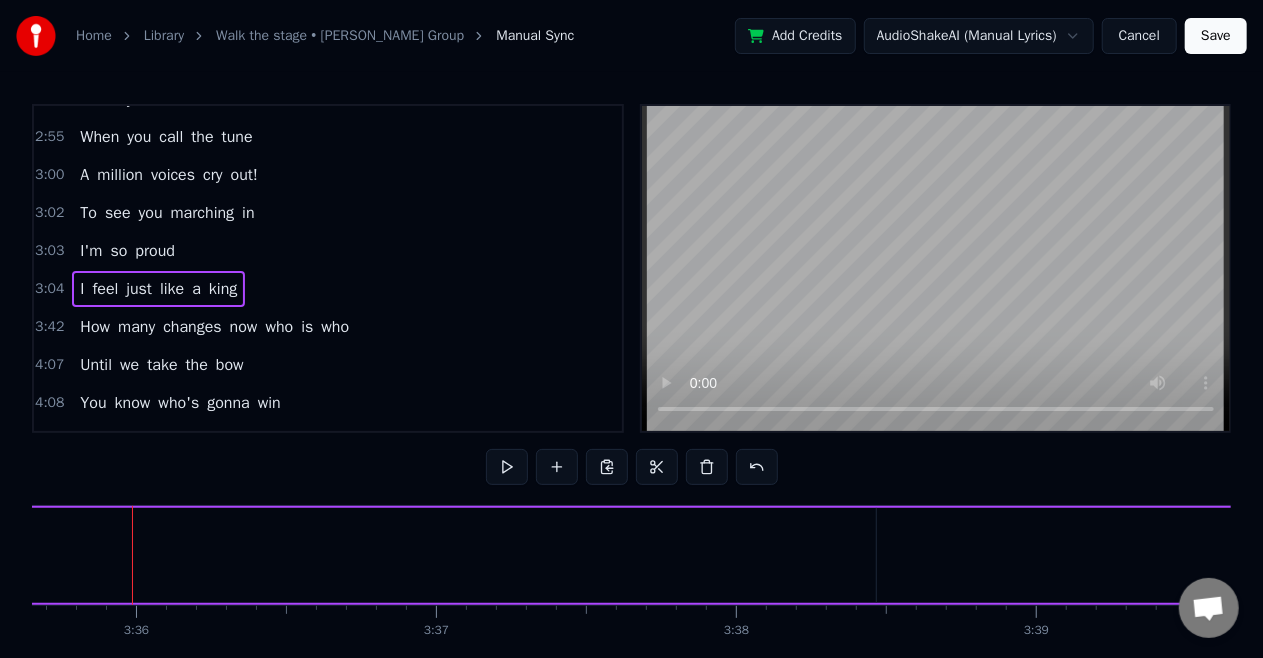 click on "a" at bounding box center (1431, 555) 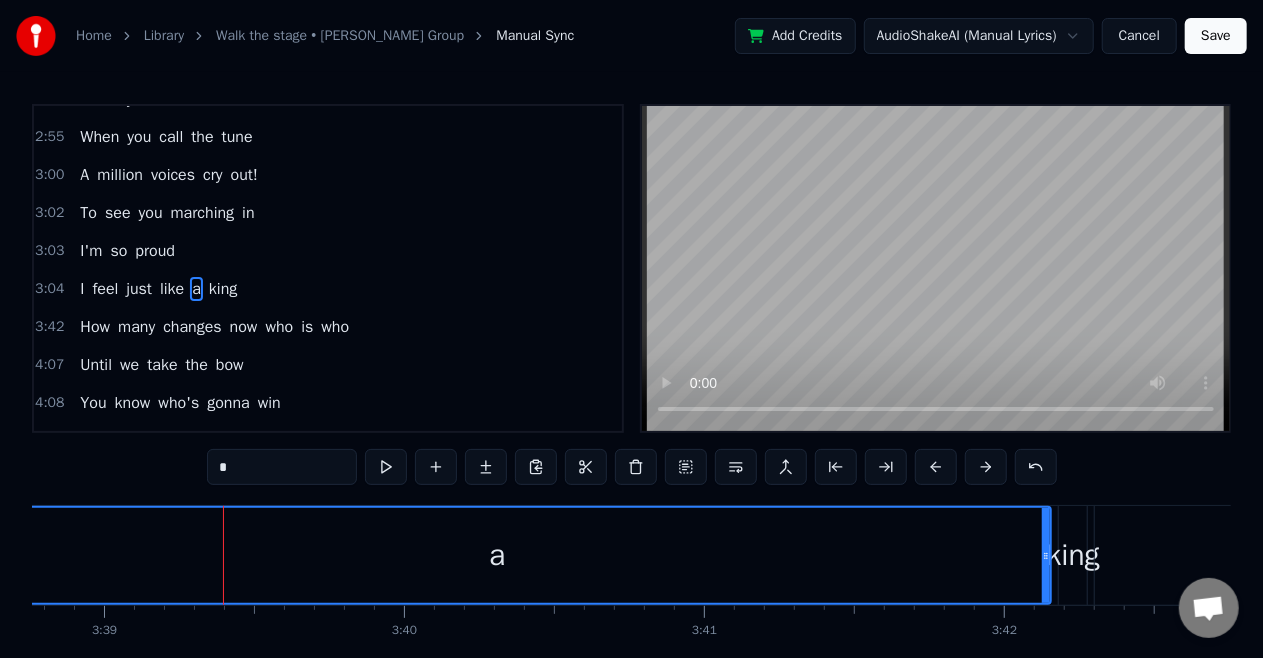 scroll, scrollTop: 0, scrollLeft: 65719, axis: horizontal 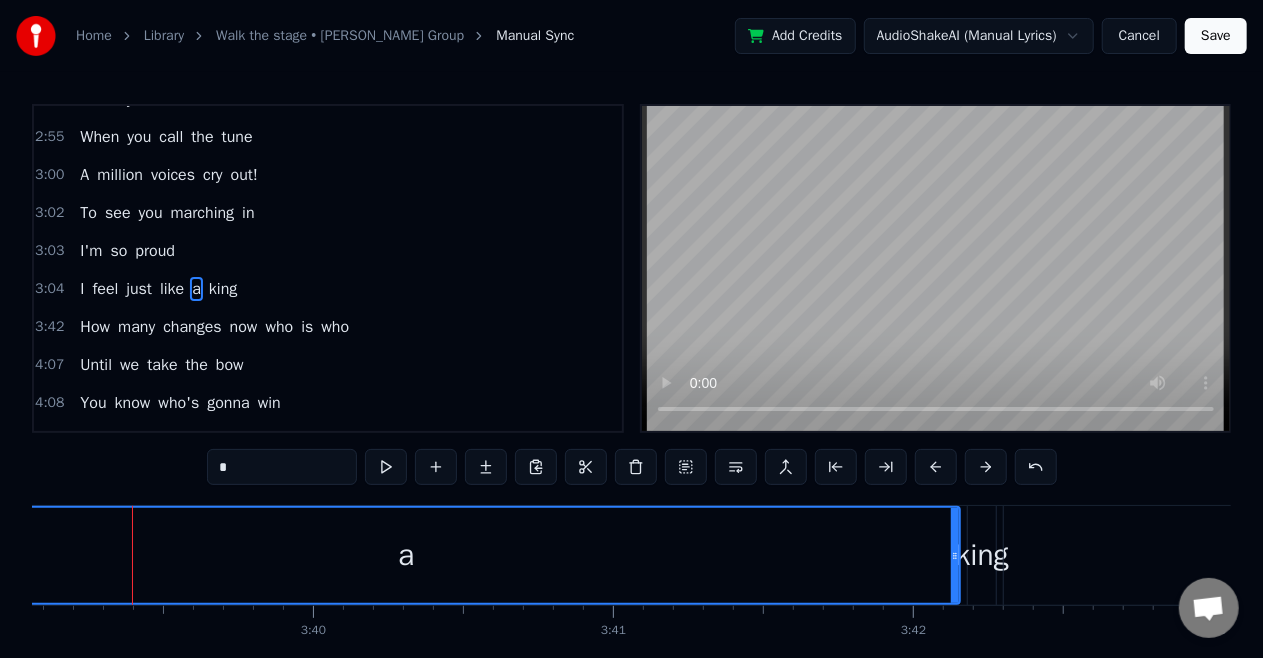 click on "king" at bounding box center (982, 555) 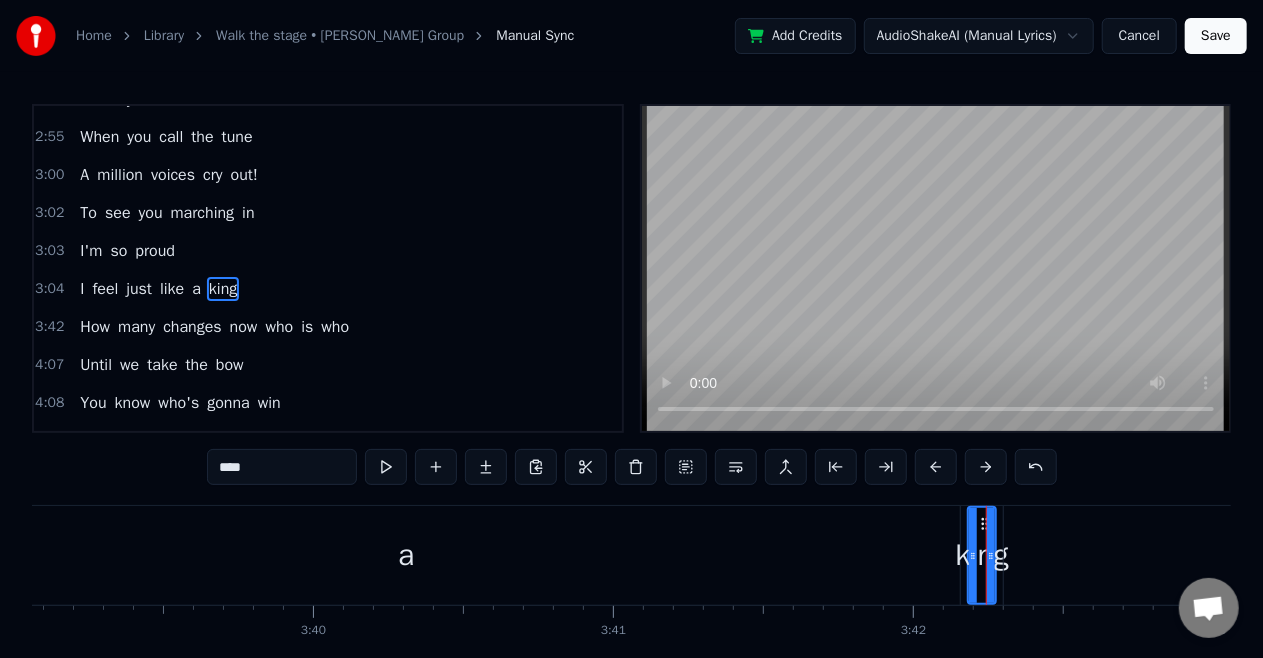 click on "a" at bounding box center [406, 555] 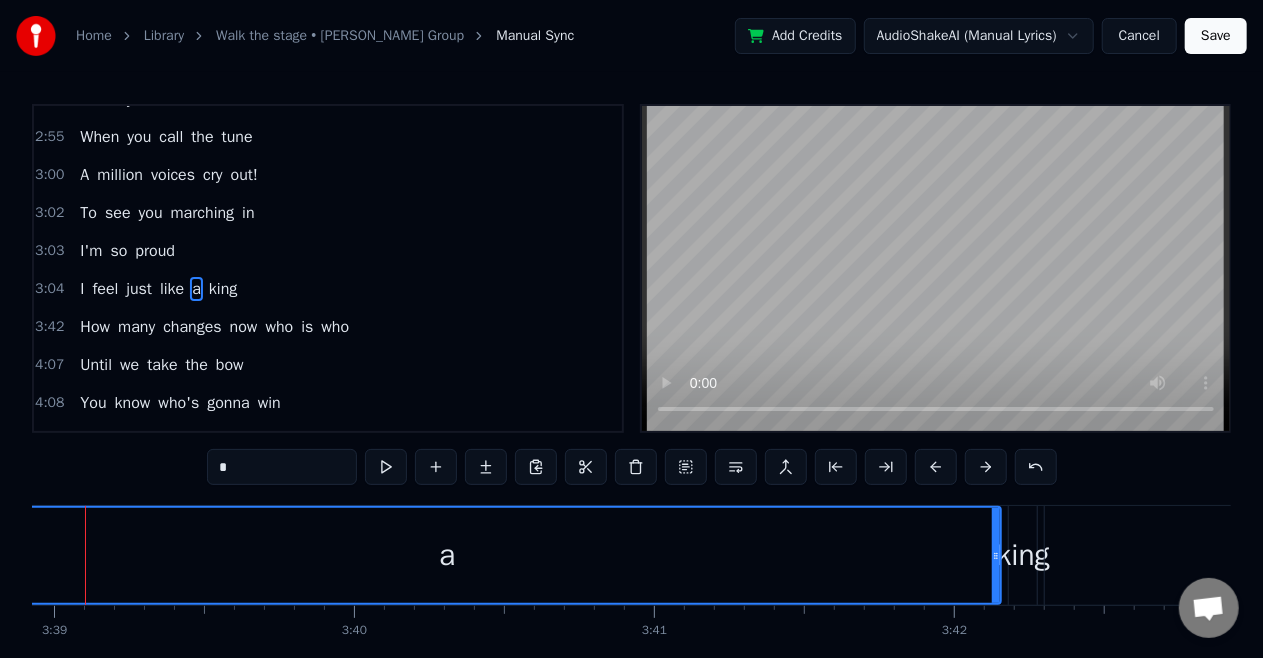 scroll, scrollTop: 0, scrollLeft: 65631, axis: horizontal 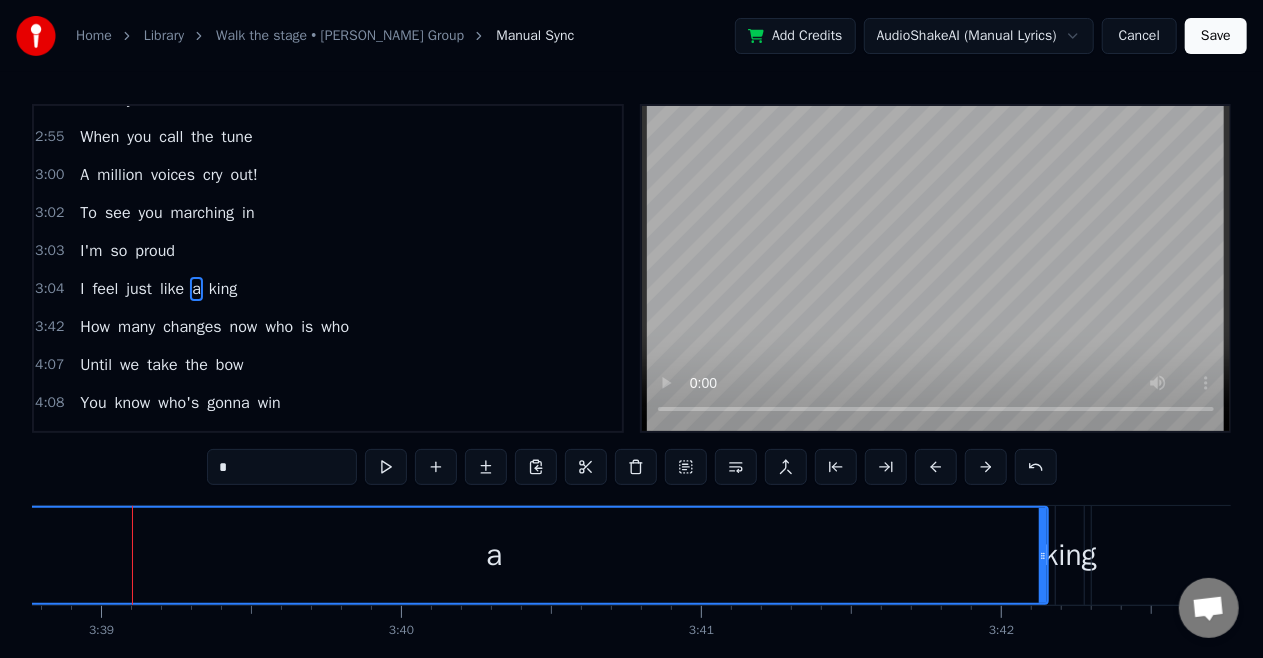 click on "a" at bounding box center [494, 555] 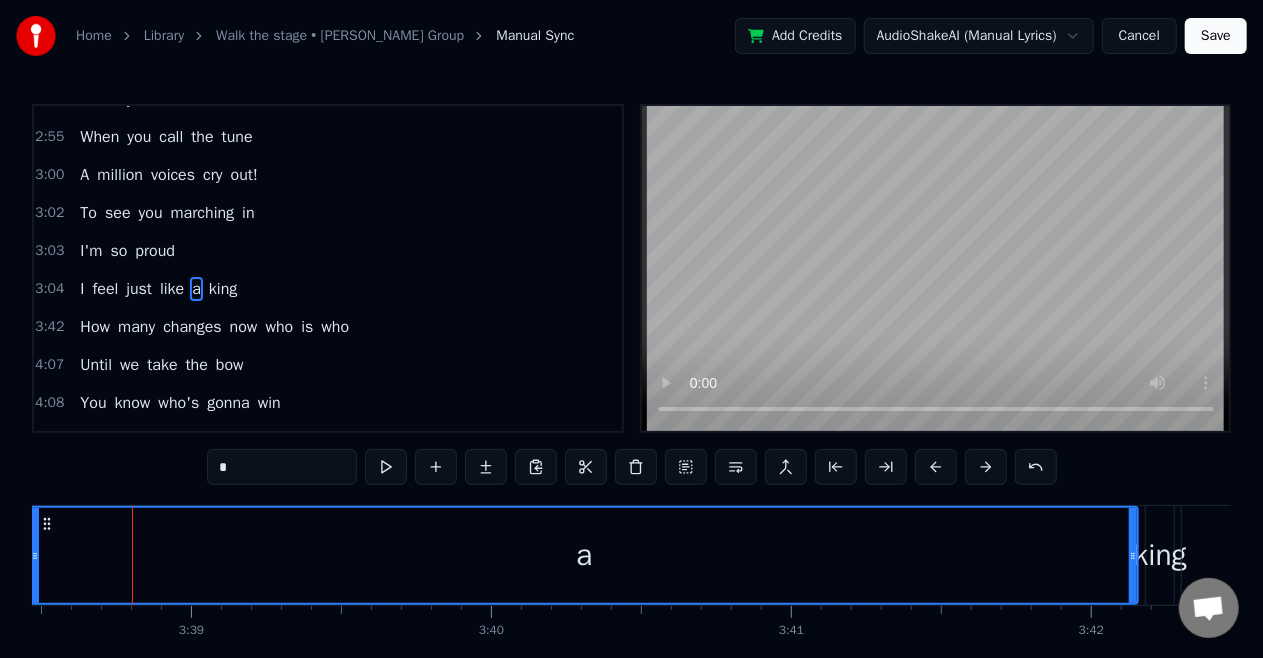 click on "a" at bounding box center [584, 555] 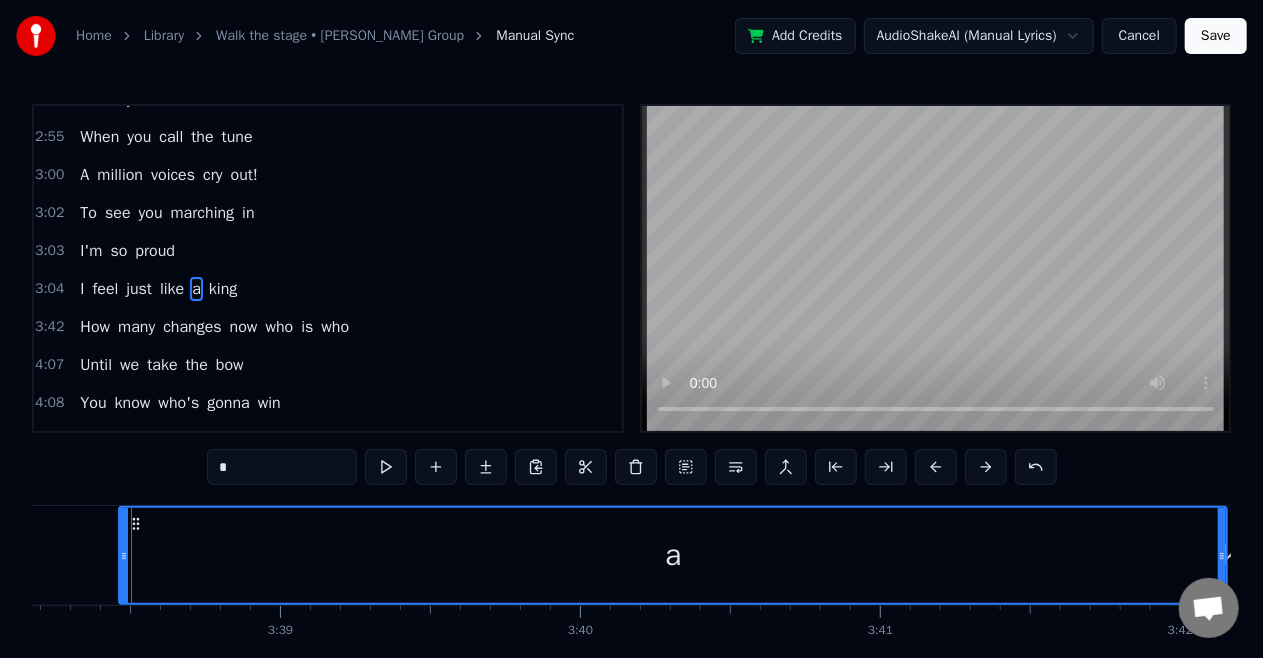 scroll, scrollTop: 0, scrollLeft: 65451, axis: horizontal 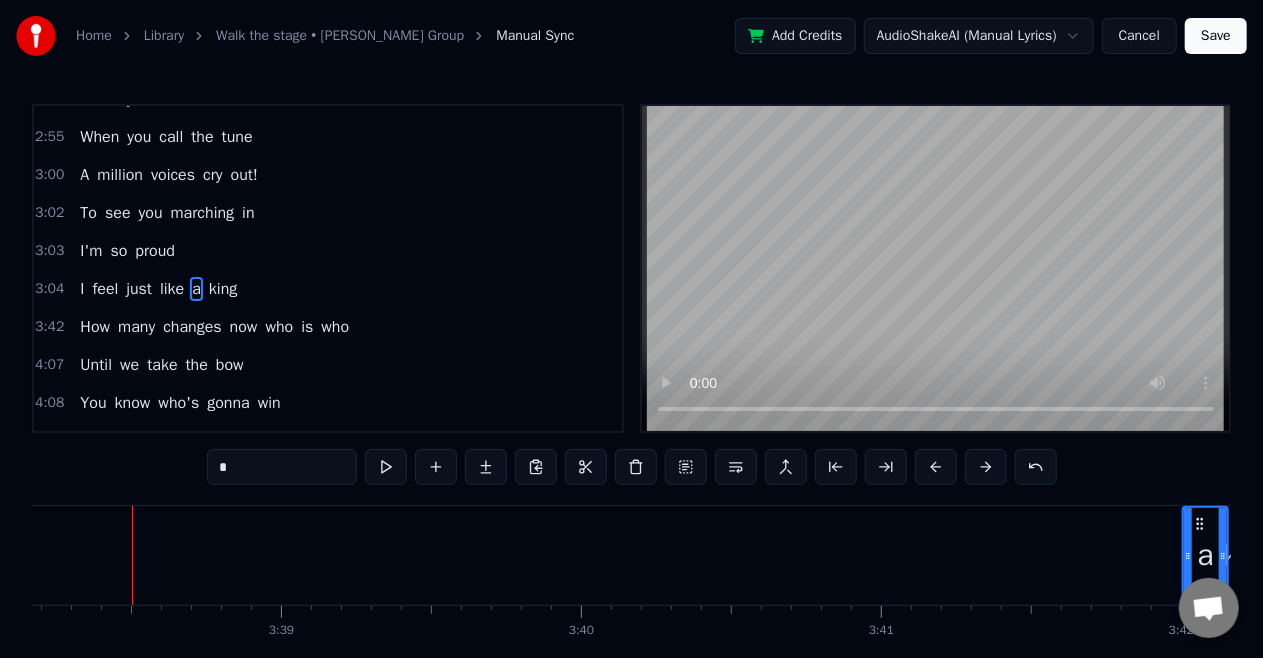 drag, startPoint x: 122, startPoint y: 554, endPoint x: 1185, endPoint y: 579, distance: 1063.294 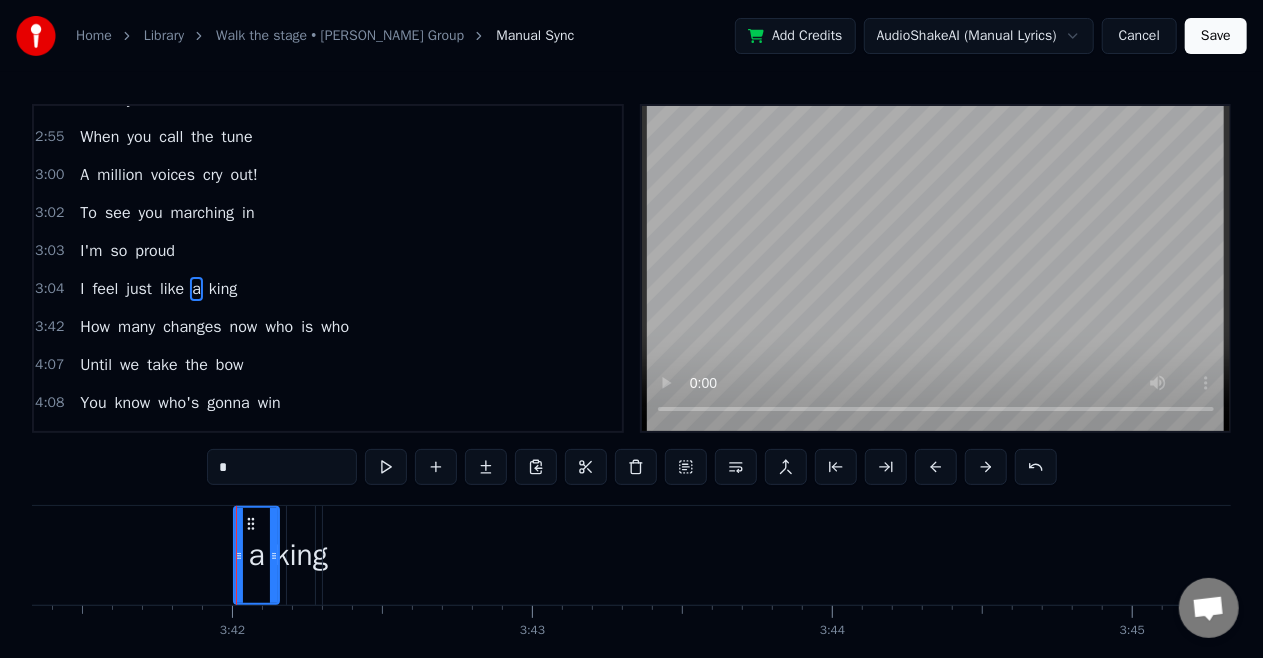 scroll, scrollTop: 0, scrollLeft: 66504, axis: horizontal 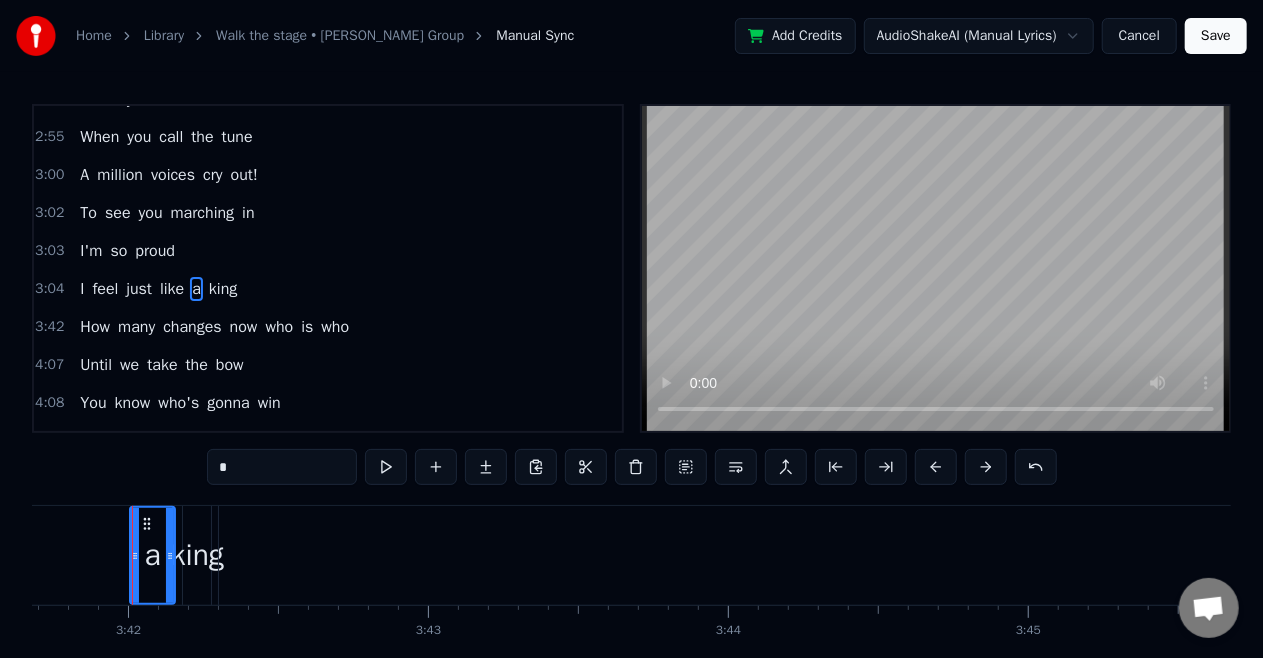 click on "king" at bounding box center [197, 555] 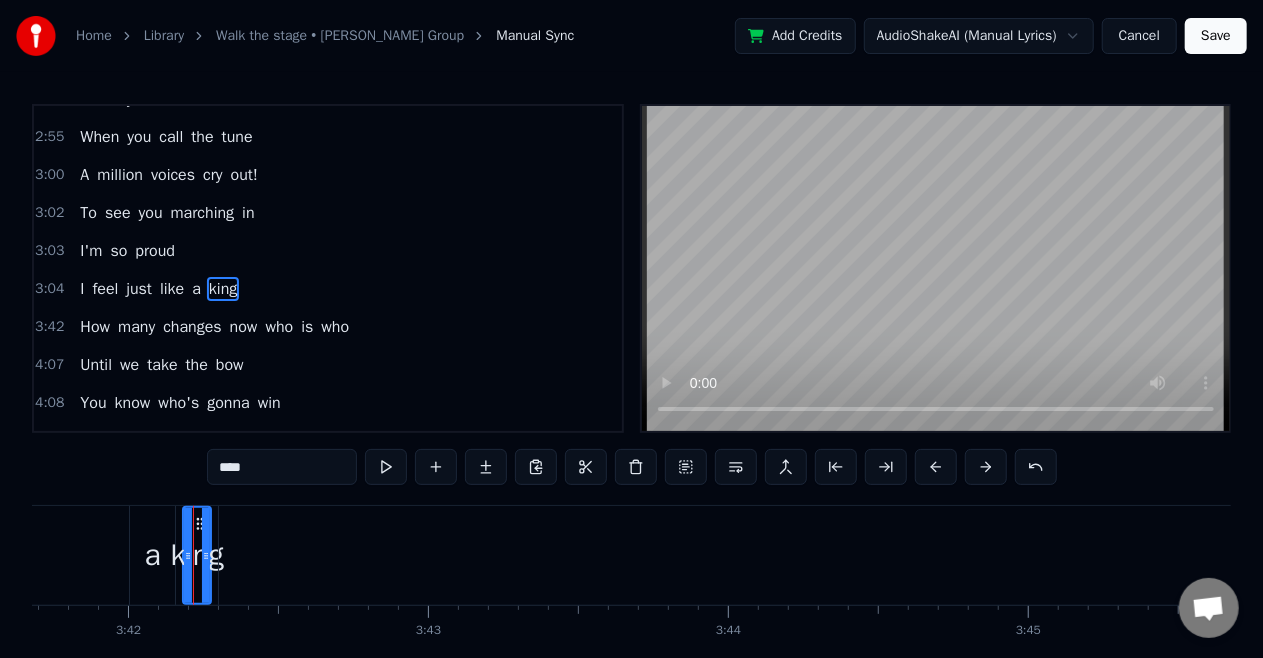 click on "How" at bounding box center (1430, 555) 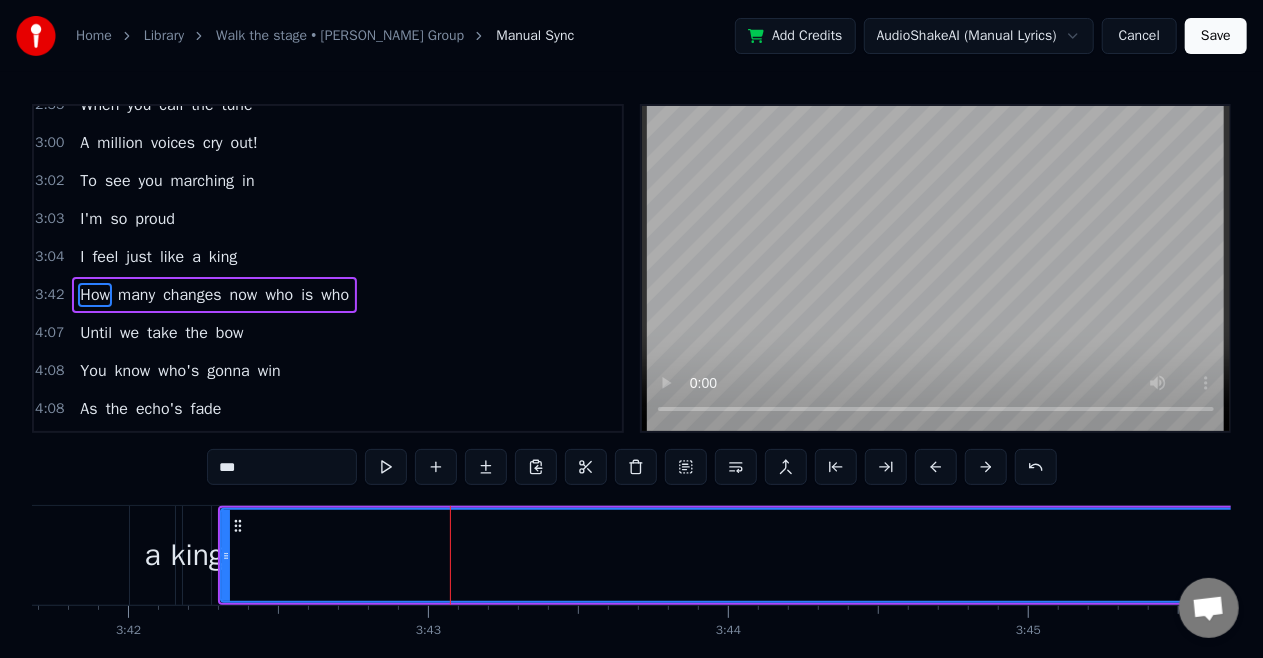 scroll, scrollTop: 976, scrollLeft: 0, axis: vertical 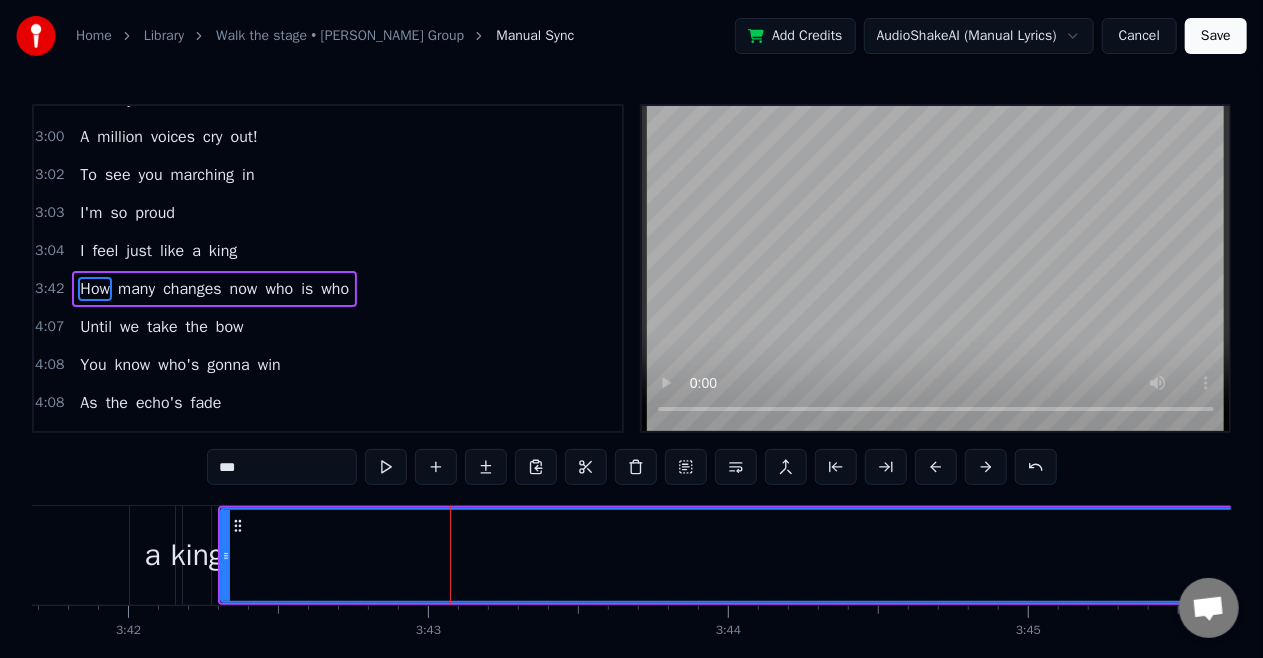 click on "How" at bounding box center (1432, 555) 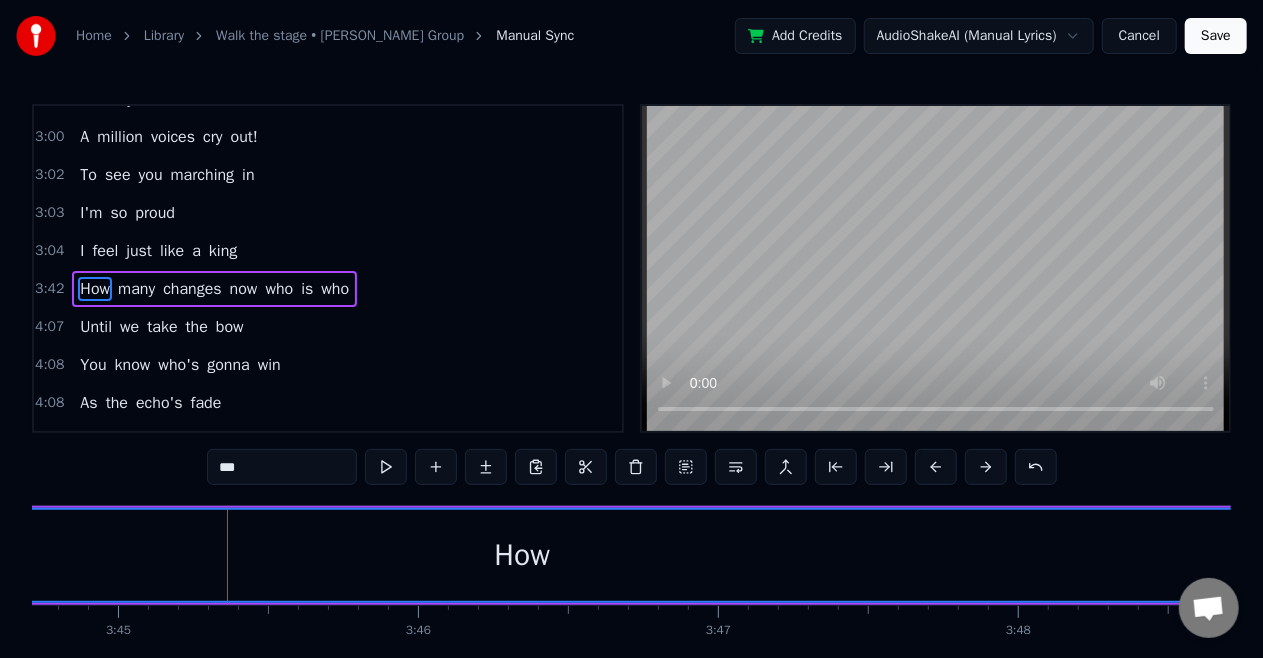 scroll, scrollTop: 0, scrollLeft: 67508, axis: horizontal 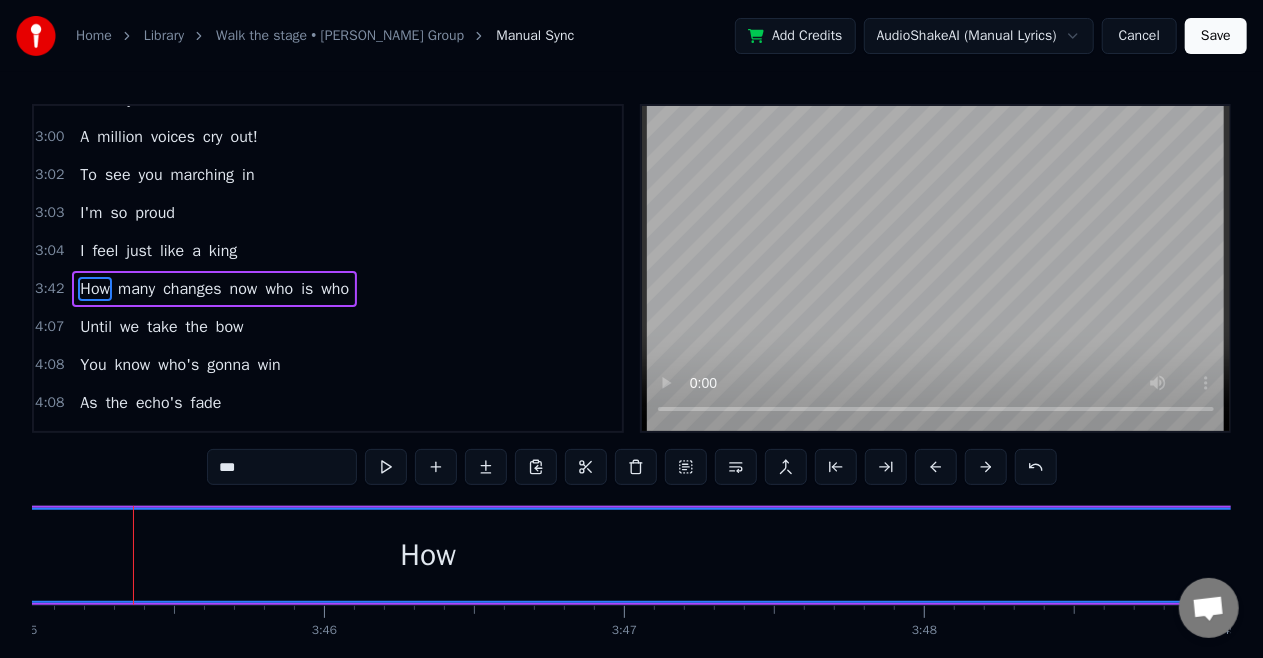 click on "How" at bounding box center (428, 555) 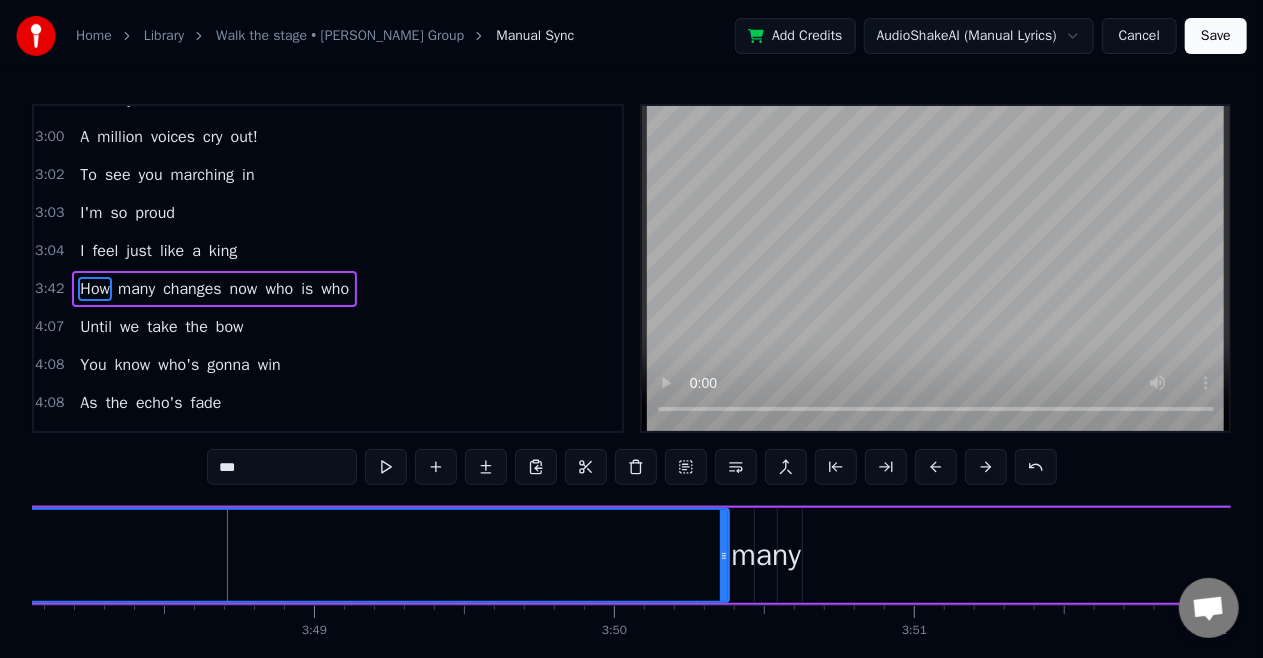 scroll, scrollTop: 0, scrollLeft: 68512, axis: horizontal 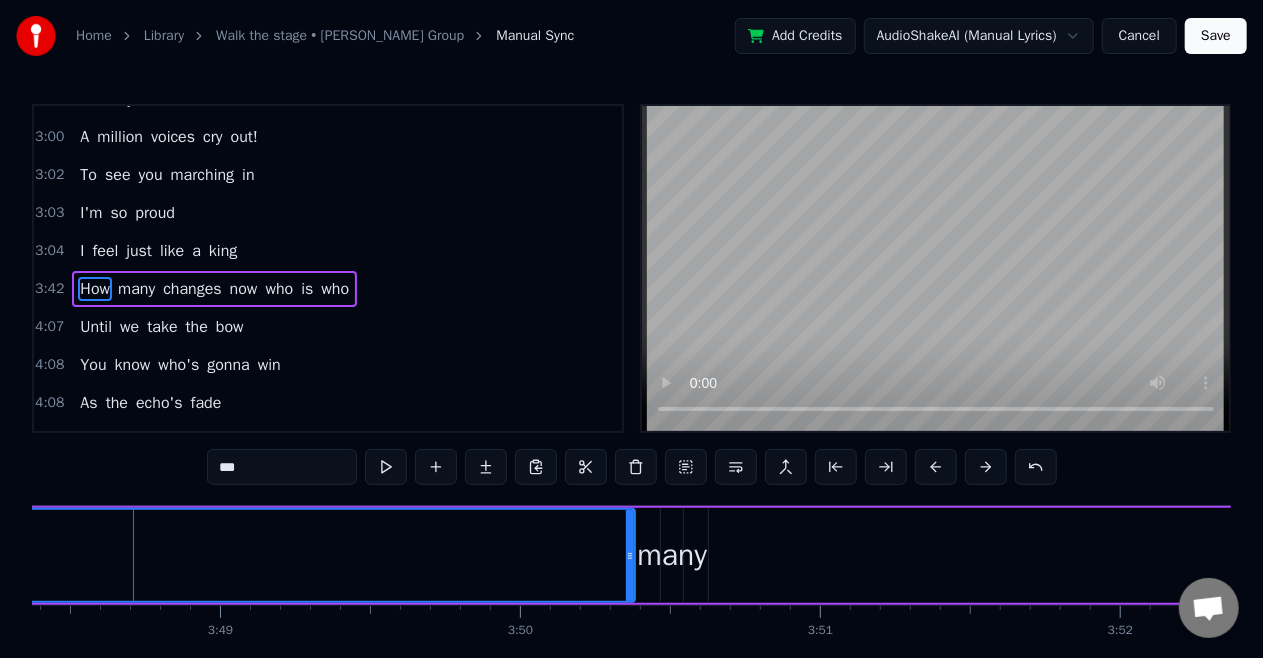 click on "changes" at bounding box center (3162, 555) 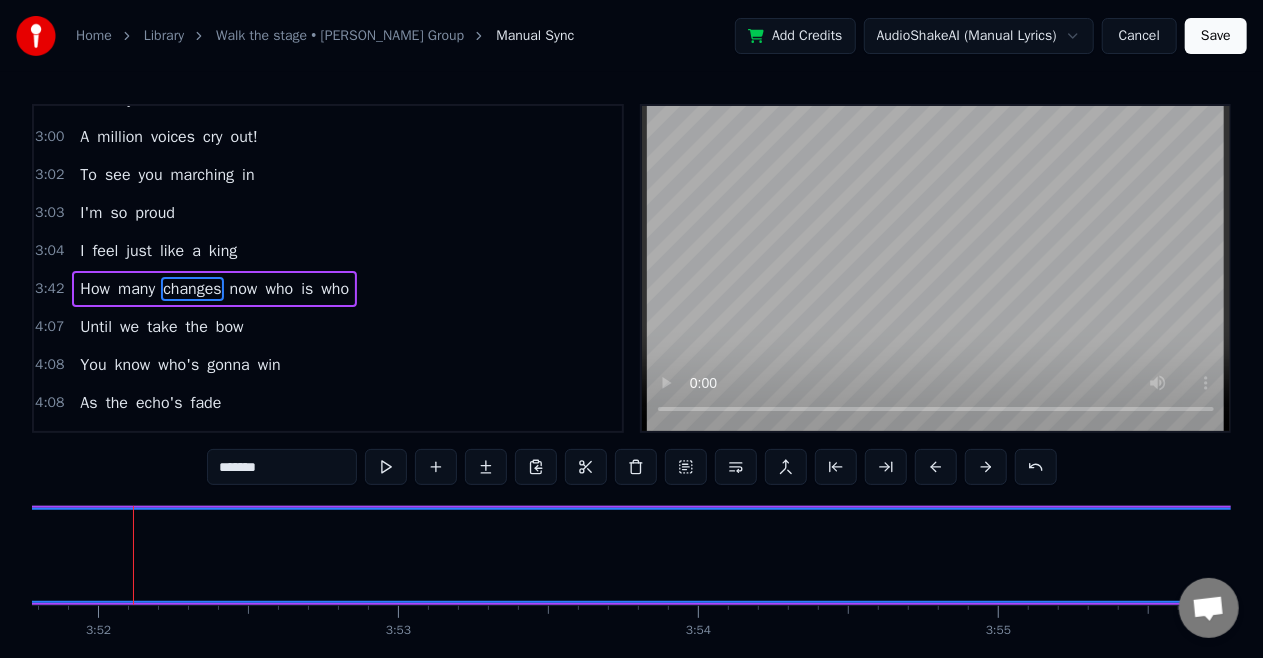 click on "changes" at bounding box center [2140, 555] 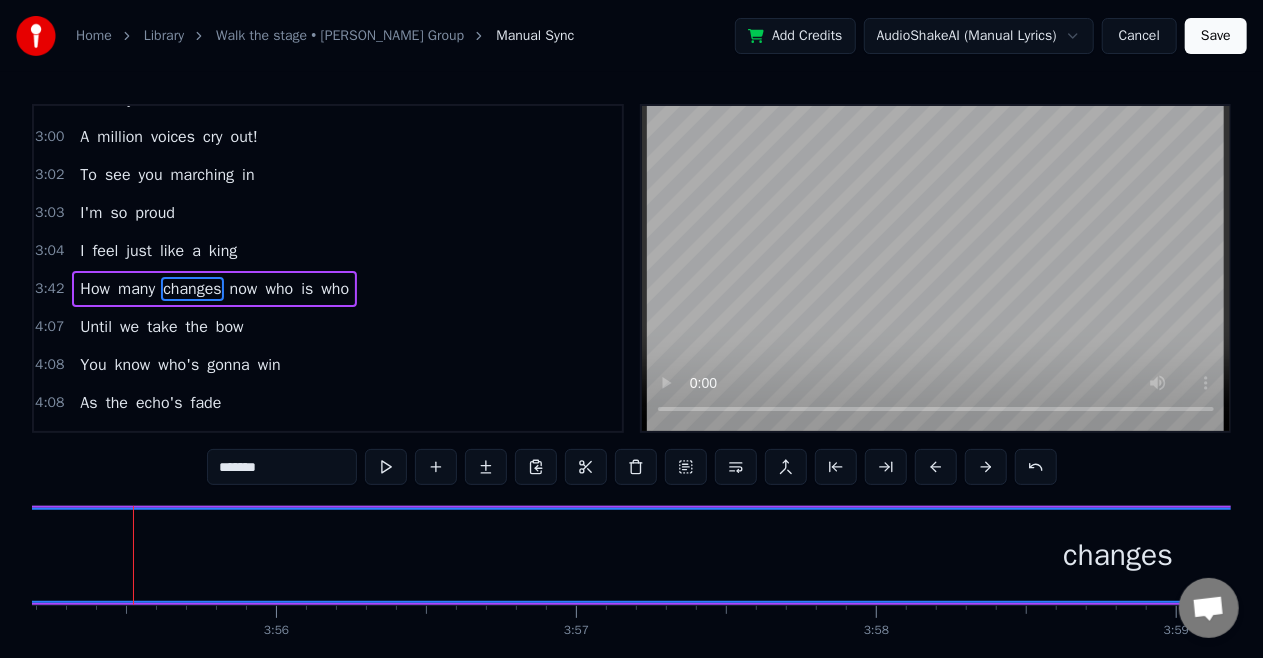 click on "changes" at bounding box center (1118, 555) 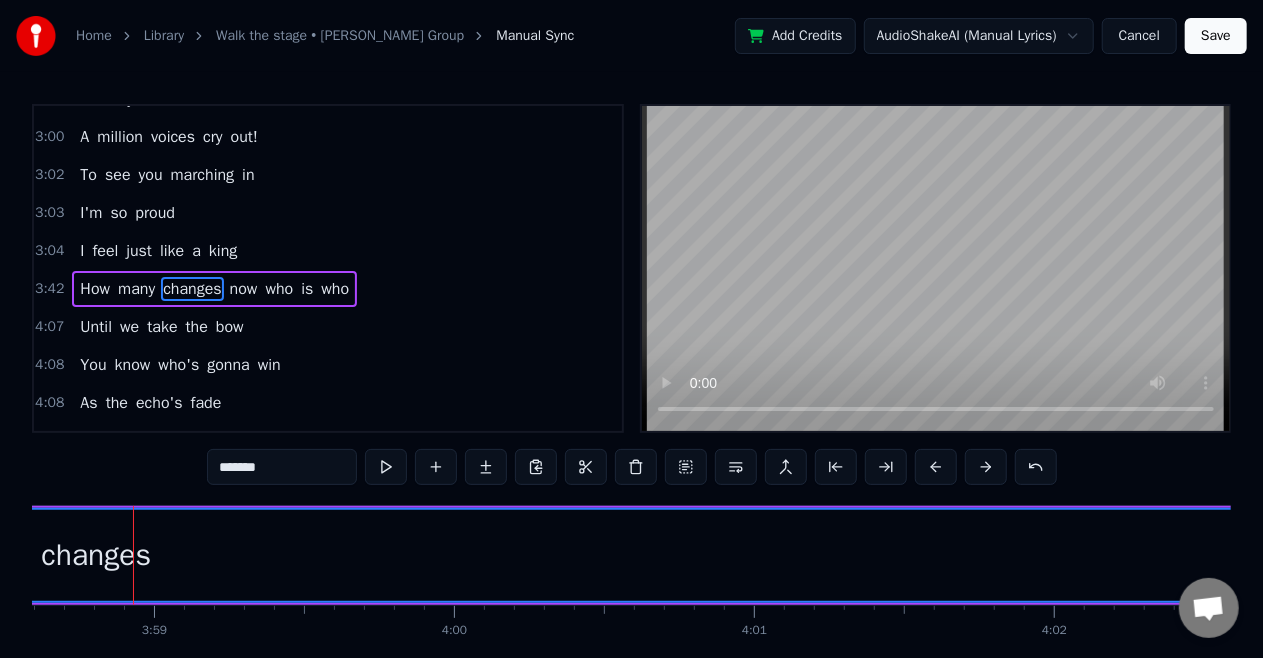 click on "changes" at bounding box center [96, 555] 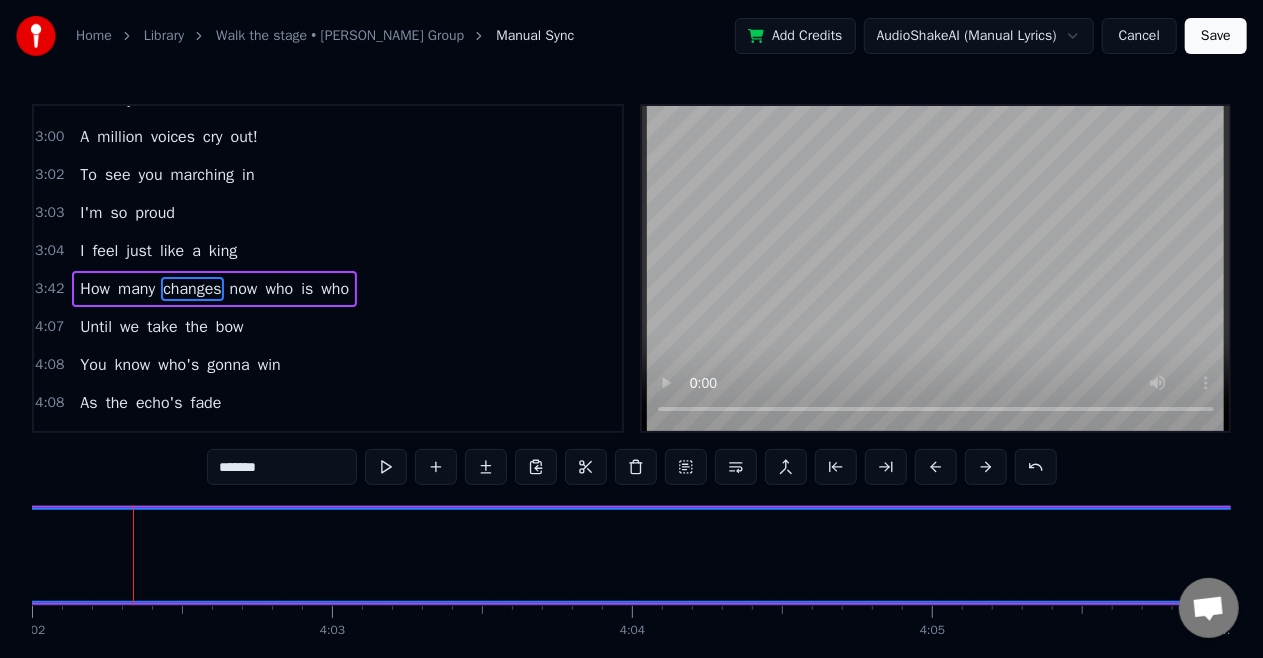 click on "changes" at bounding box center [-926, 555] 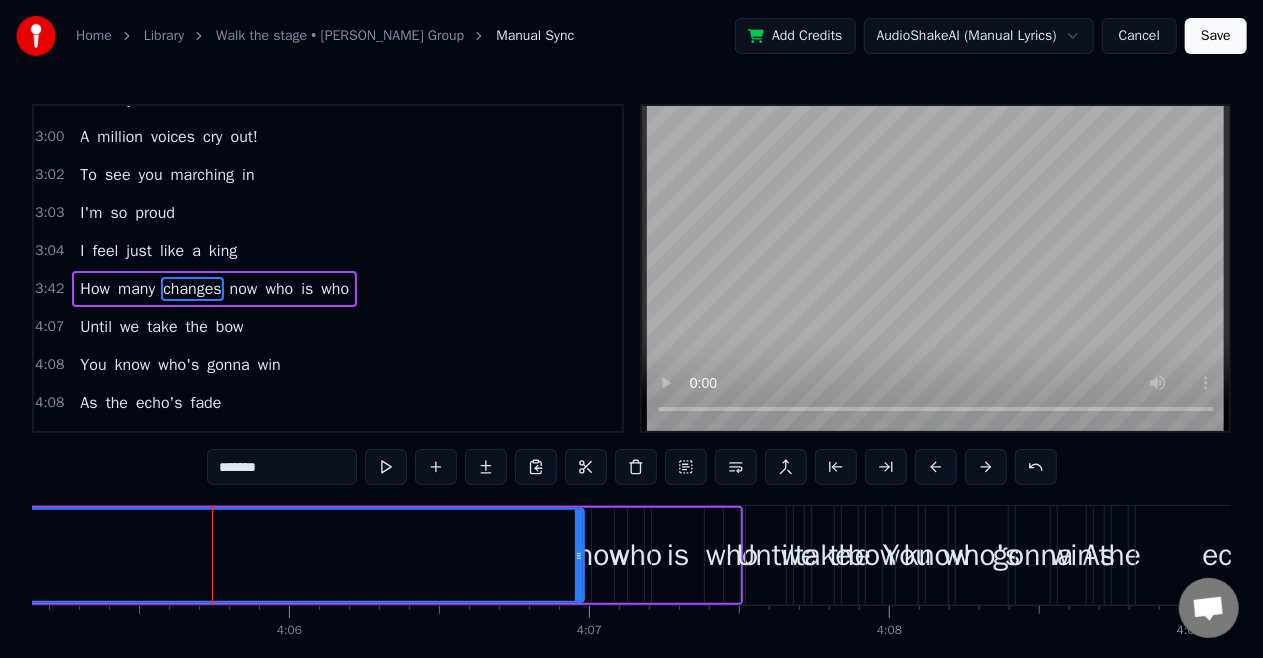 scroll, scrollTop: 0, scrollLeft: 73622, axis: horizontal 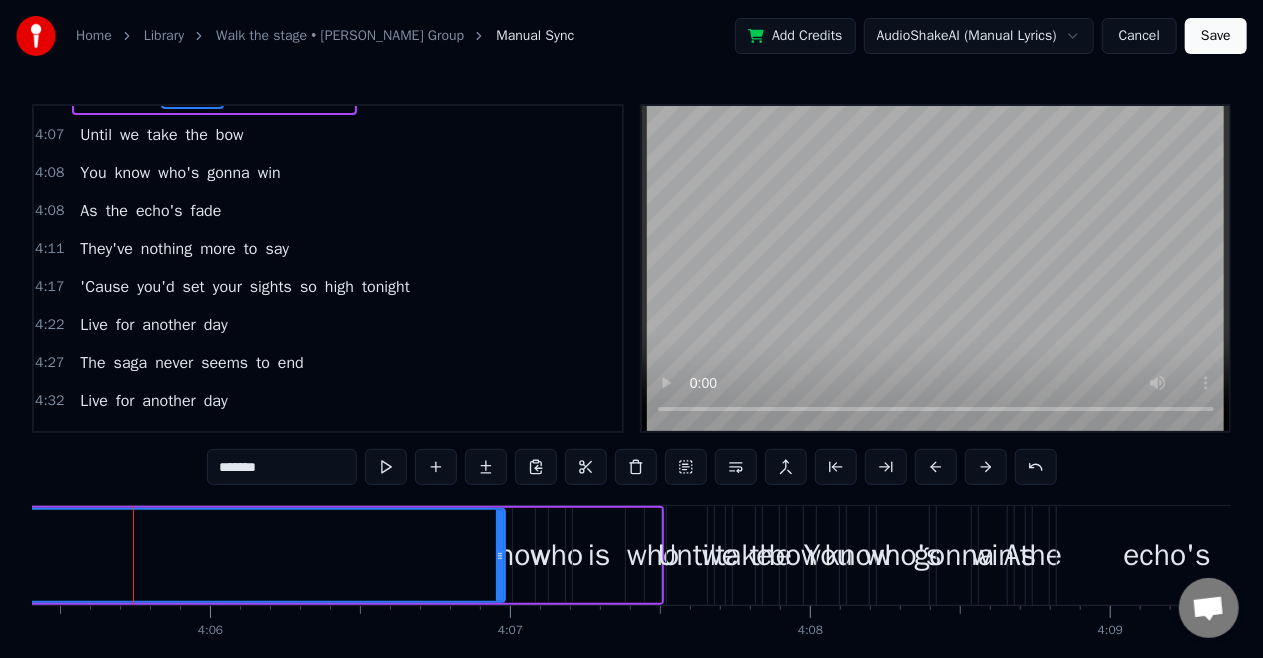 click on "echo's" at bounding box center [1167, 555] 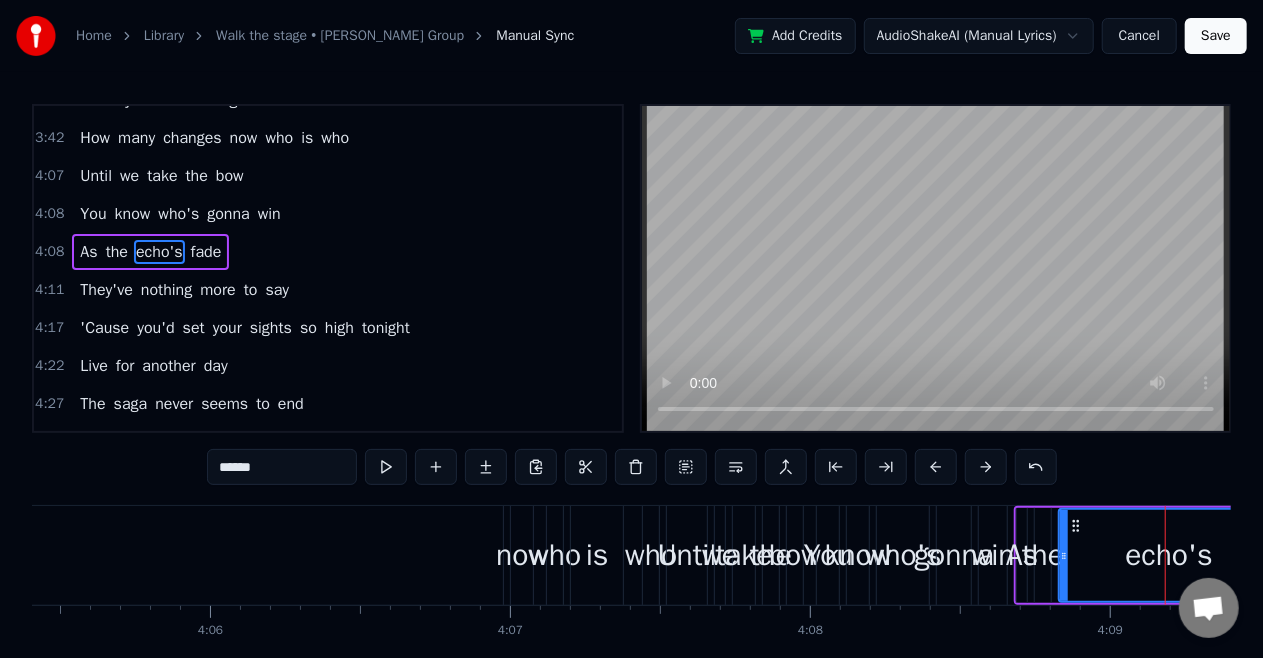 scroll, scrollTop: 1088, scrollLeft: 0, axis: vertical 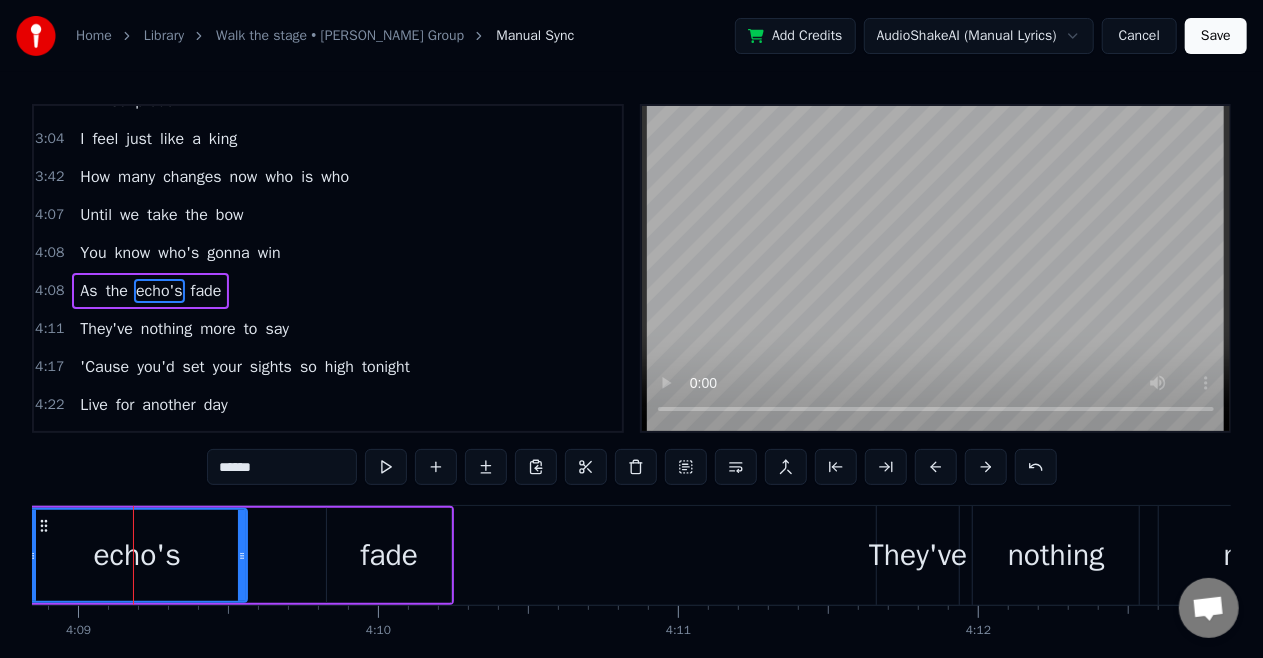 click on "more" at bounding box center (1257, 555) 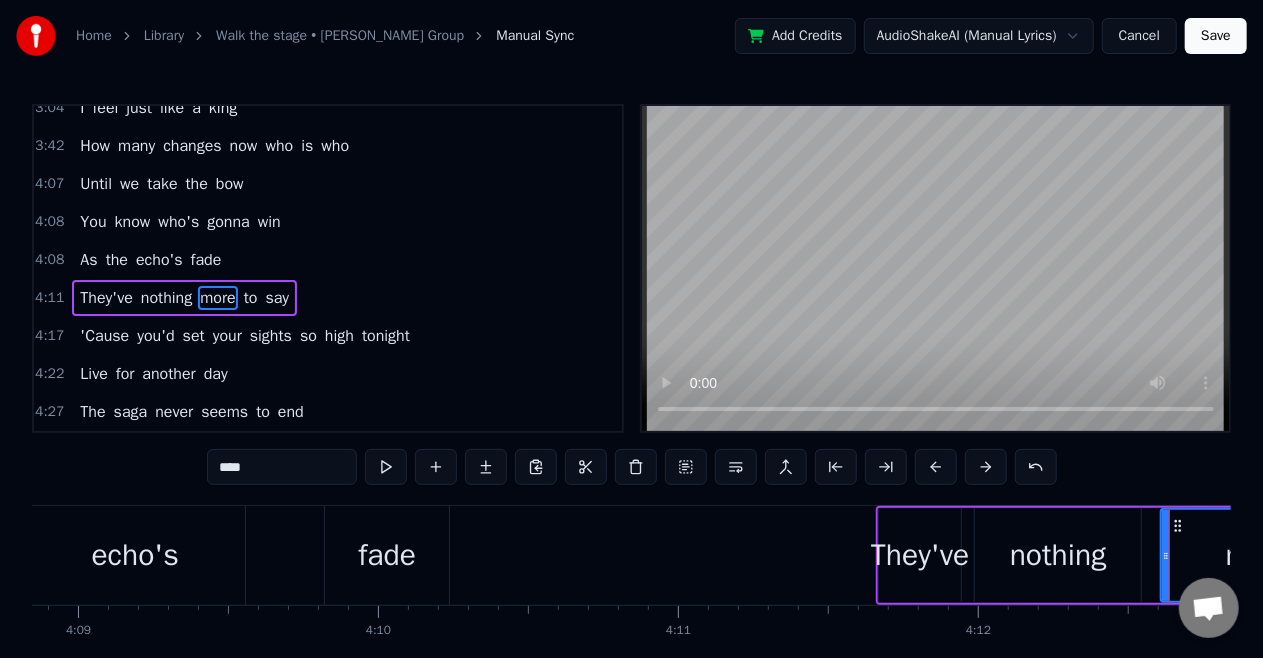 scroll, scrollTop: 1125, scrollLeft: 0, axis: vertical 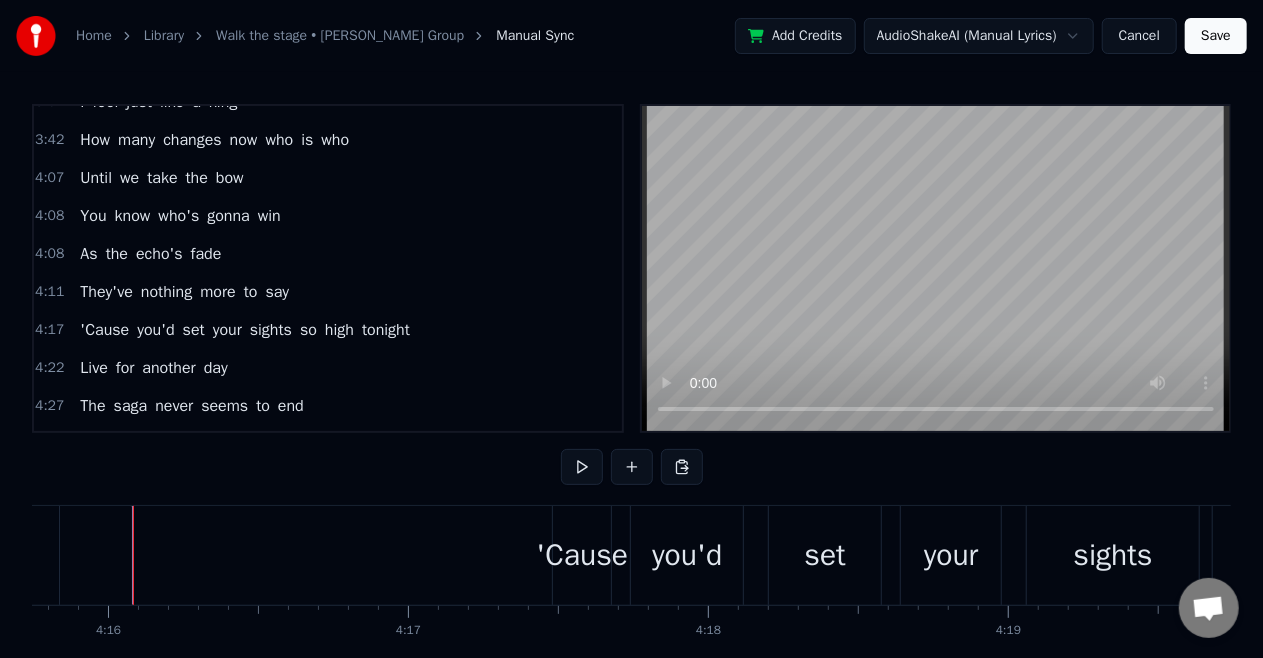 click on "sights" at bounding box center [1113, 555] 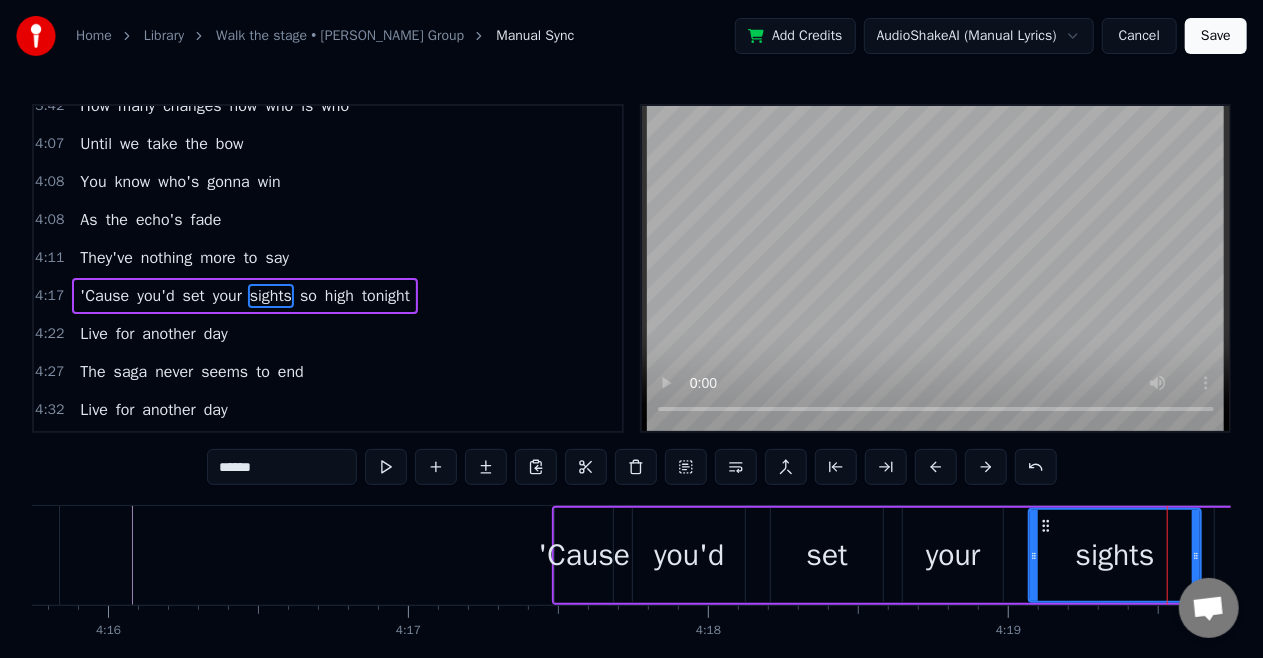 scroll, scrollTop: 1161, scrollLeft: 0, axis: vertical 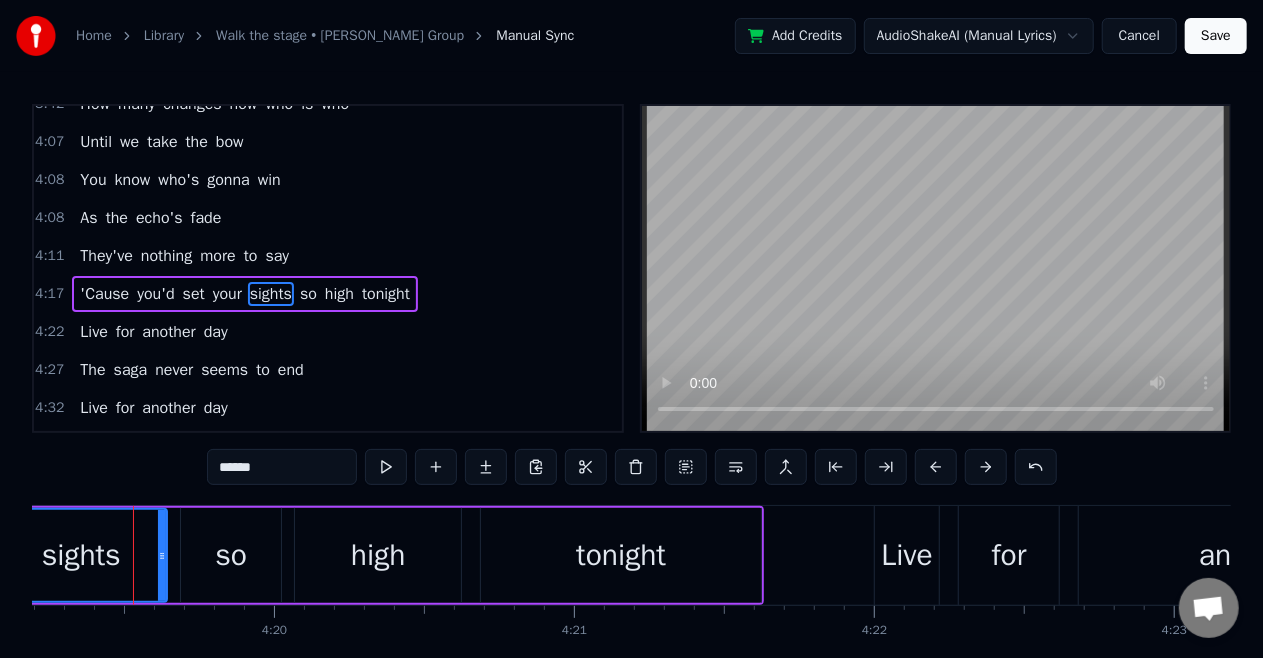 click on "'Cause" at bounding box center (104, 294) 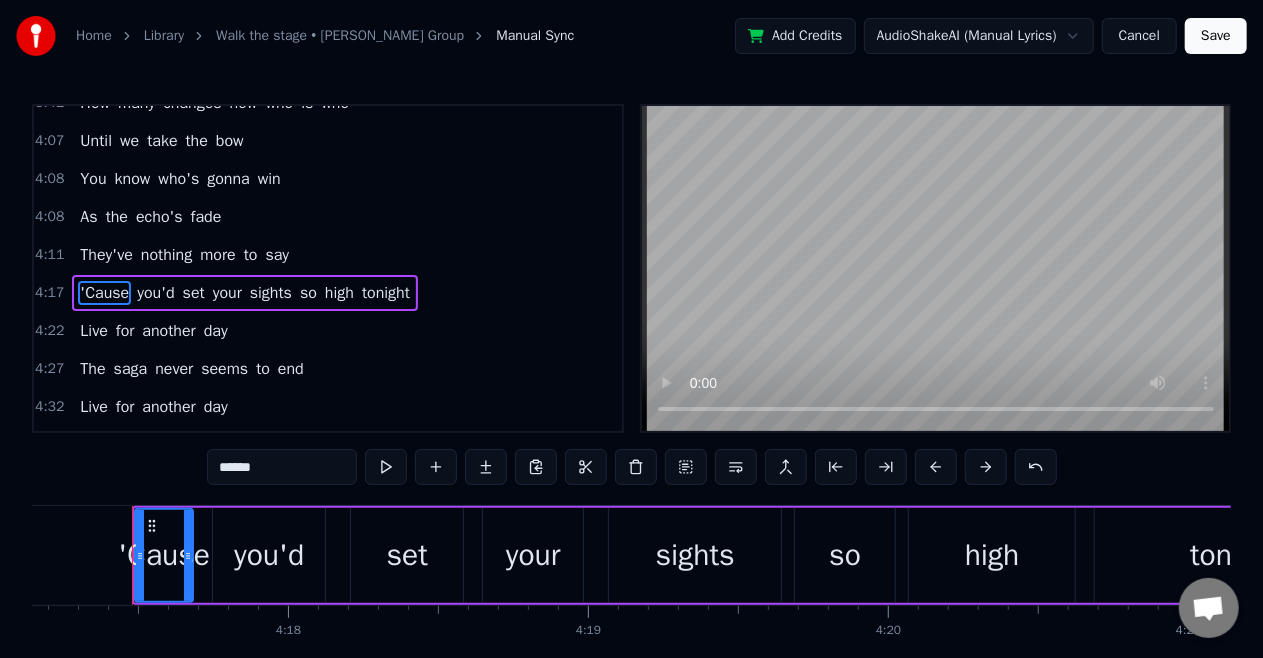 scroll, scrollTop: 0, scrollLeft: 77144, axis: horizontal 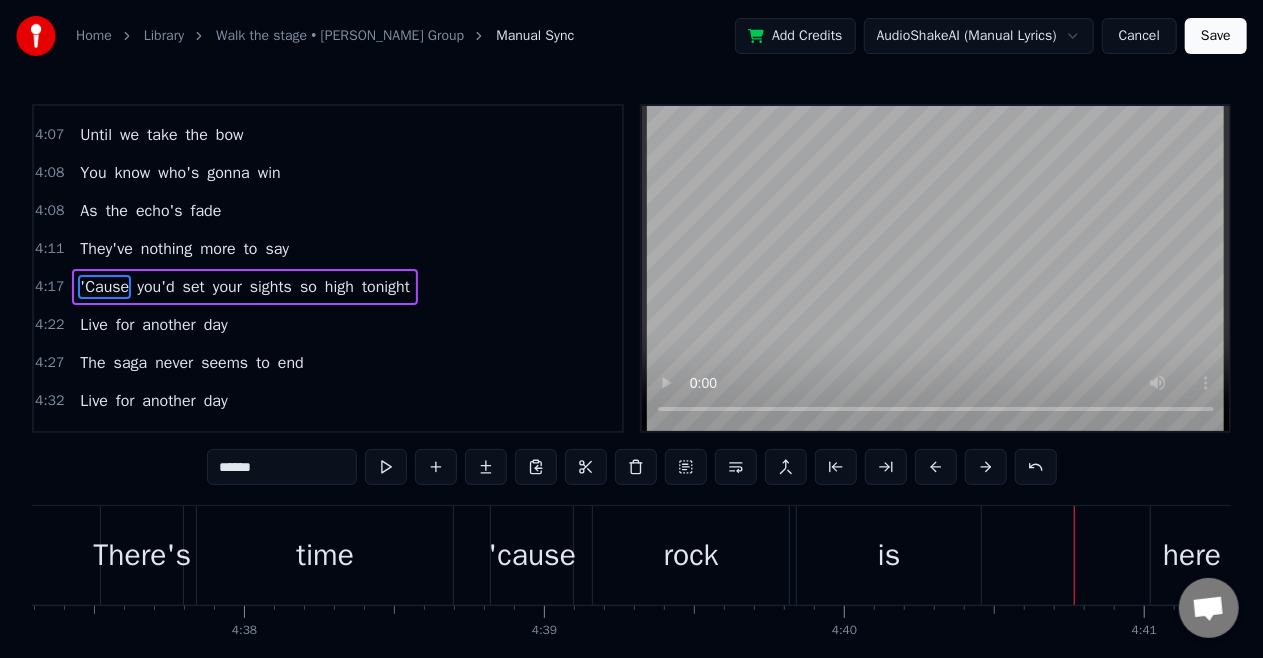 click on "There's" at bounding box center [106, 439] 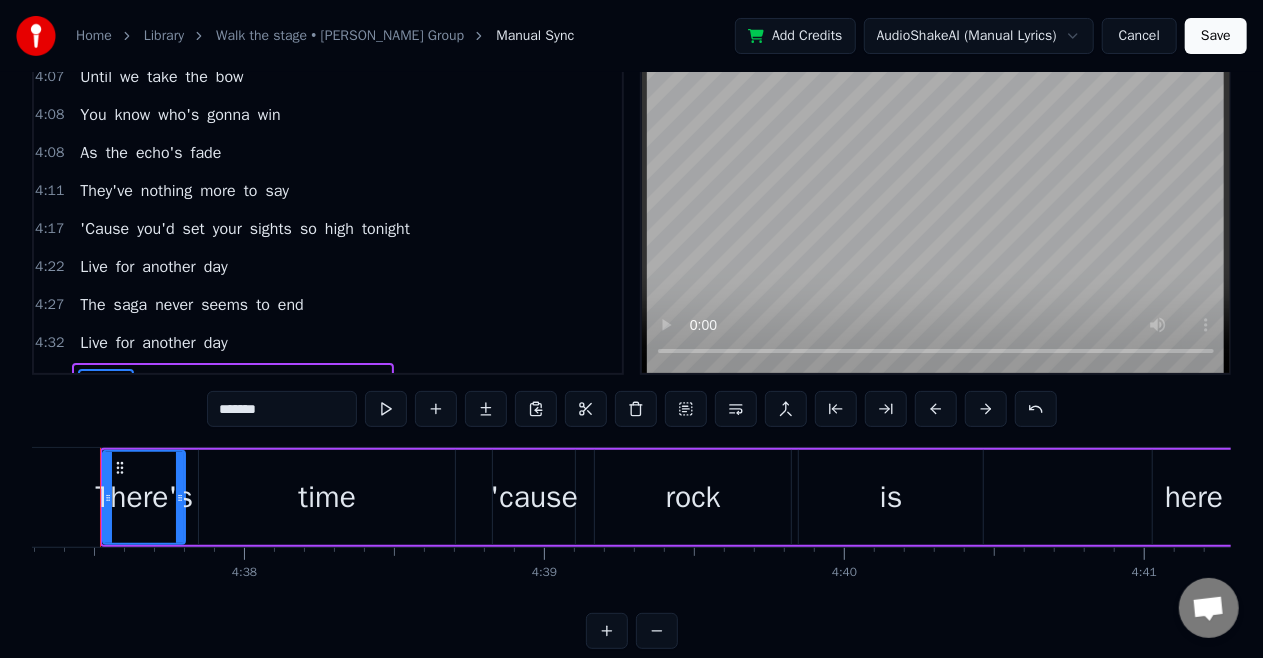scroll, scrollTop: 83, scrollLeft: 0, axis: vertical 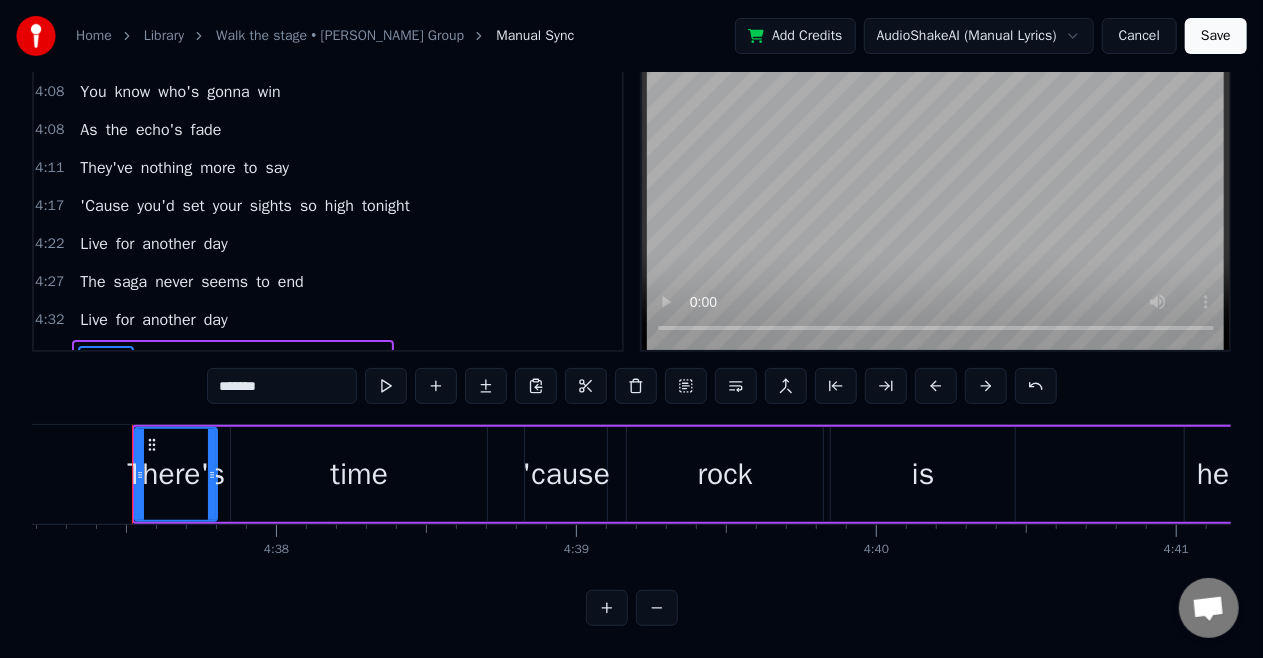 click on "*******" at bounding box center [282, 386] 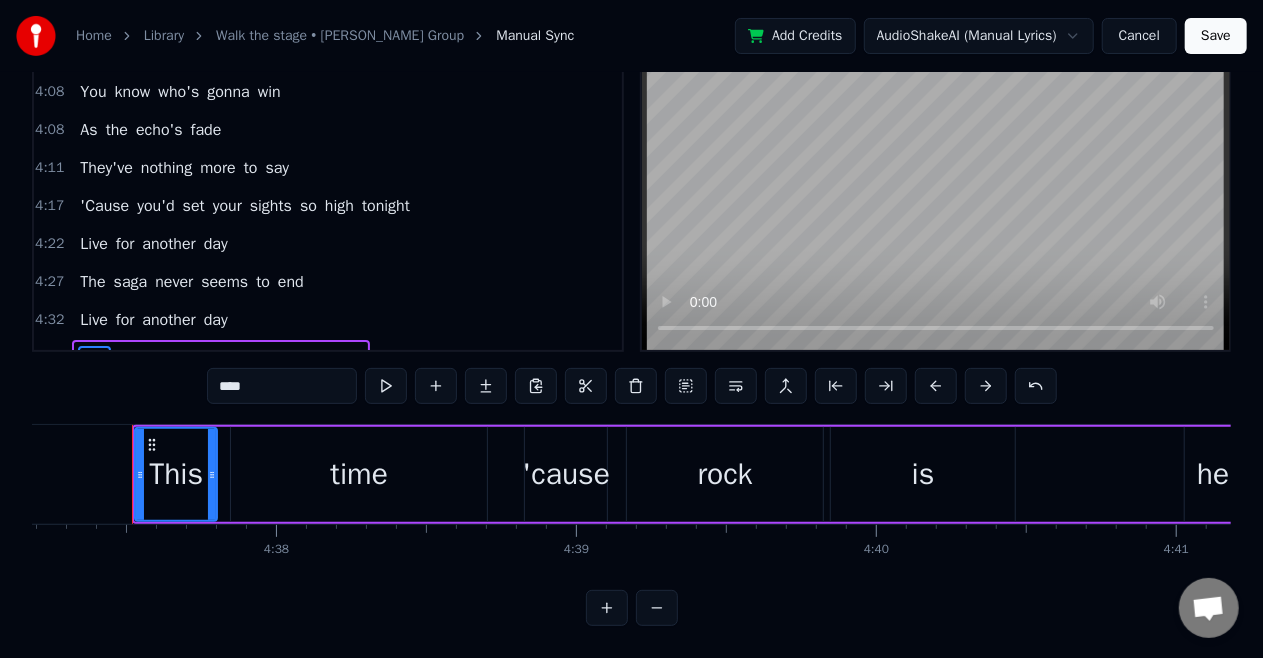 type on "****" 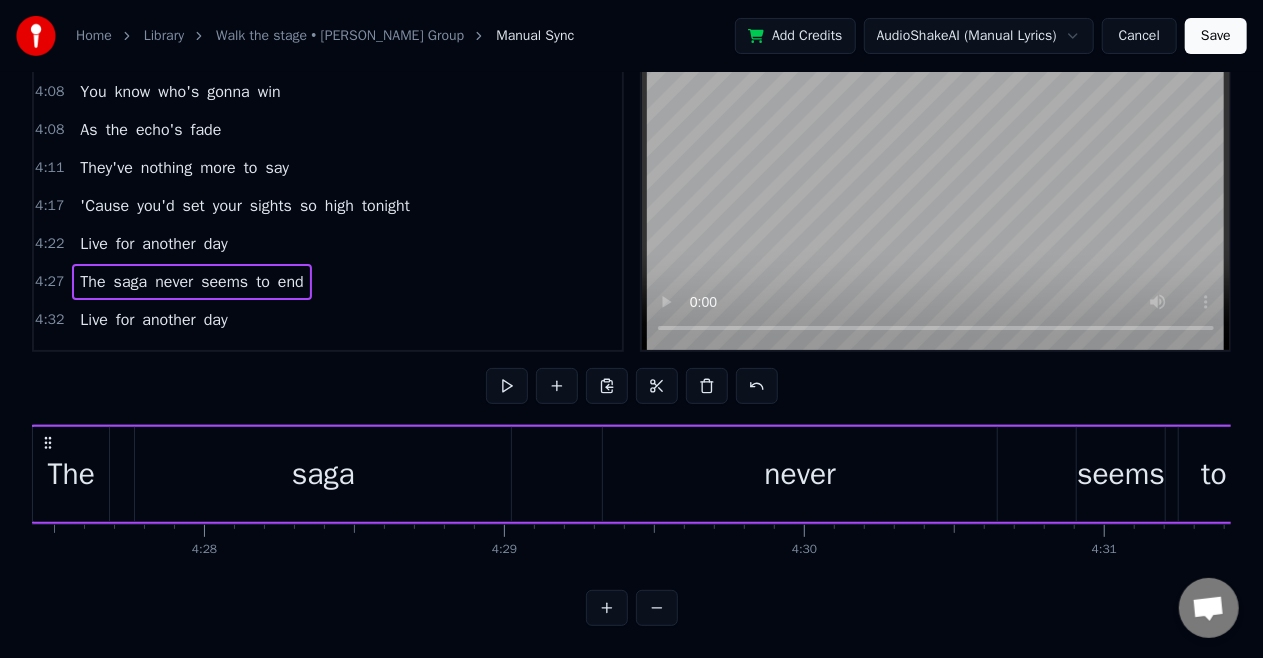 scroll, scrollTop: 0, scrollLeft: 80126, axis: horizontal 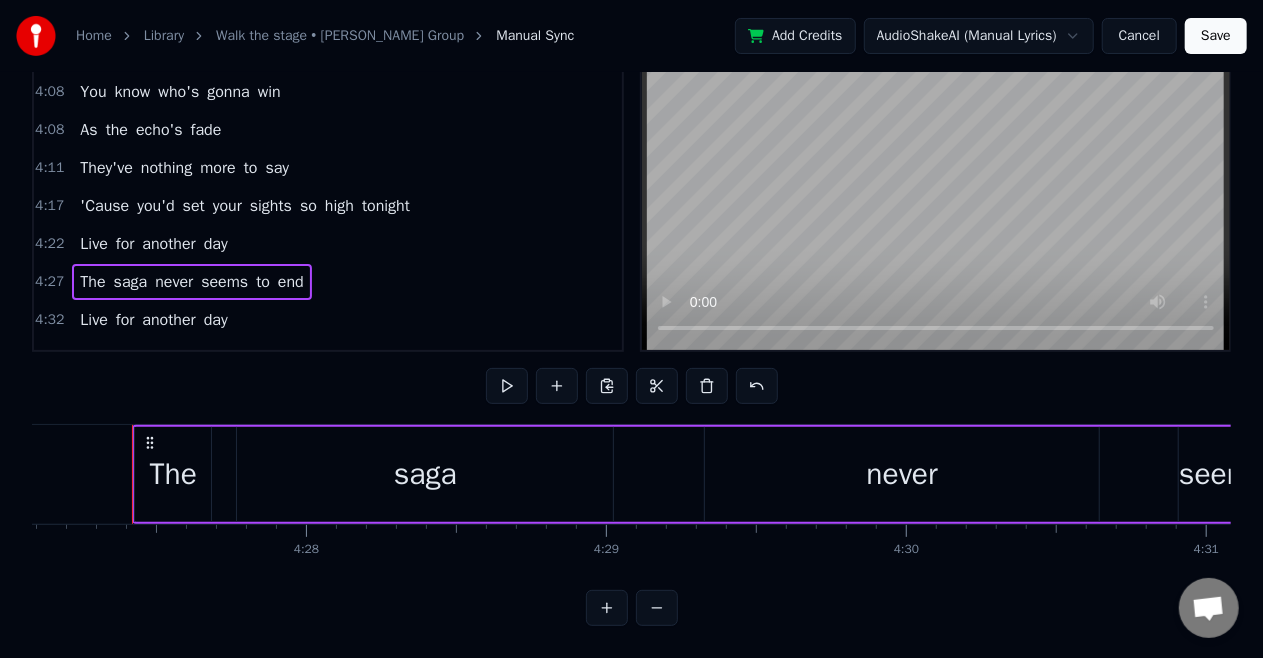 click on "They've" at bounding box center (106, 168) 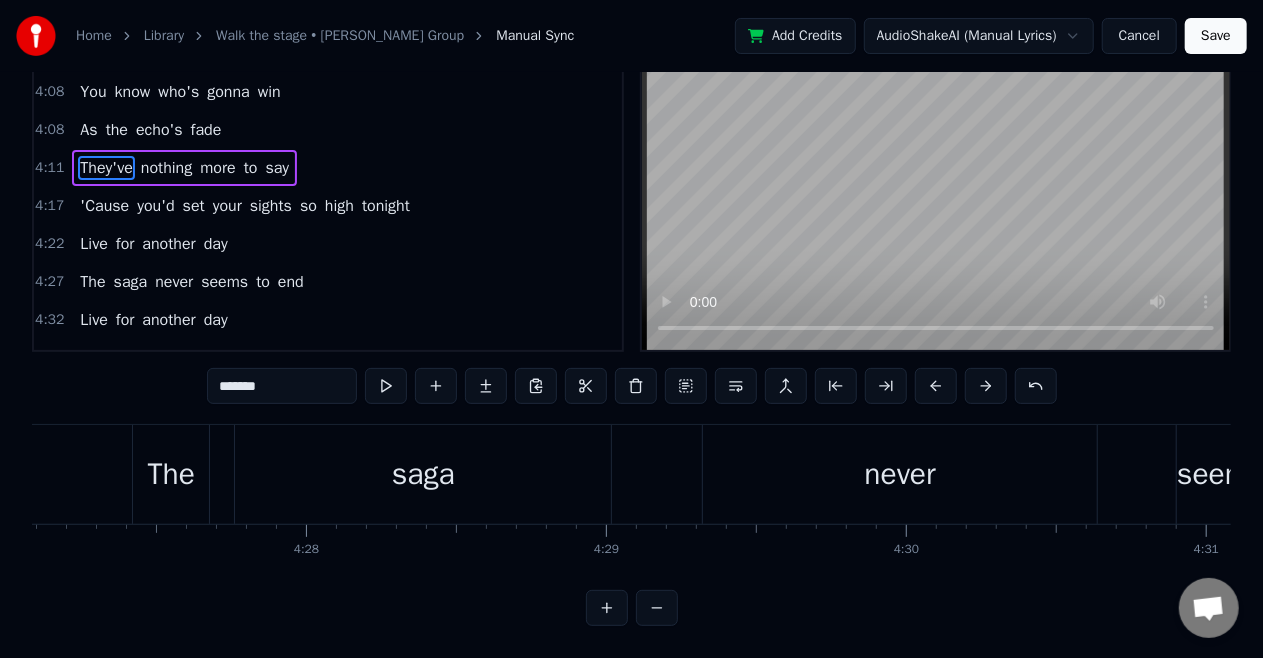 scroll, scrollTop: 0, scrollLeft: 0, axis: both 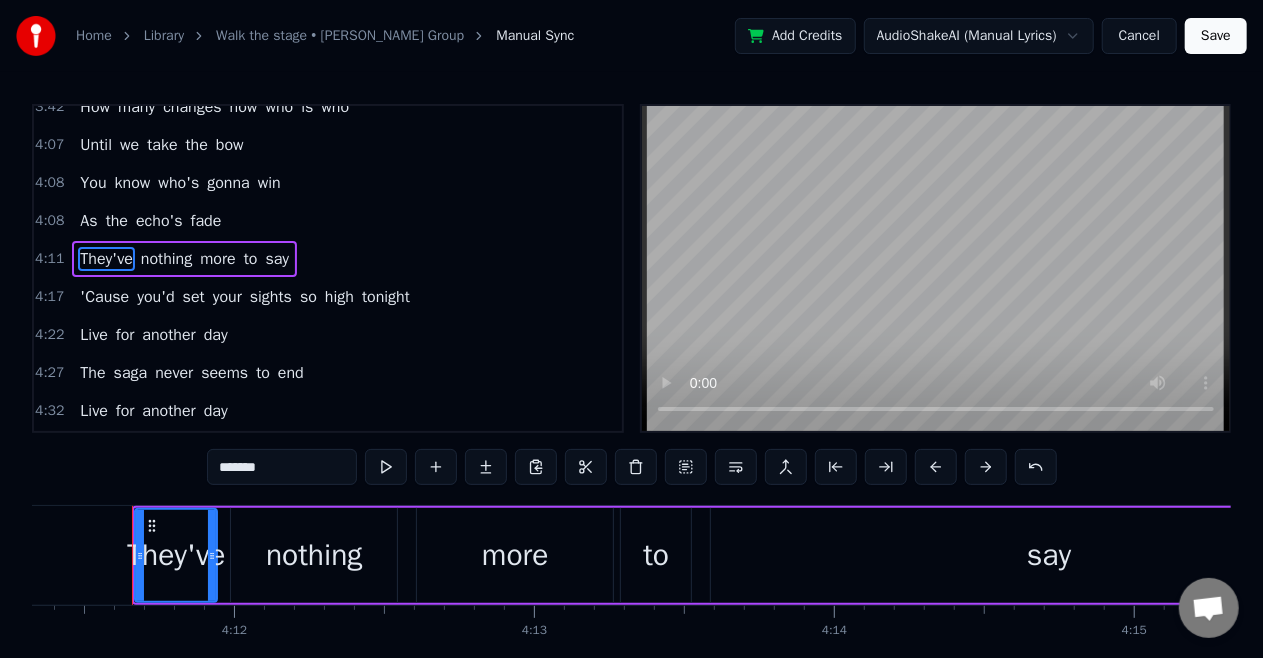 click on "say" at bounding box center [277, 259] 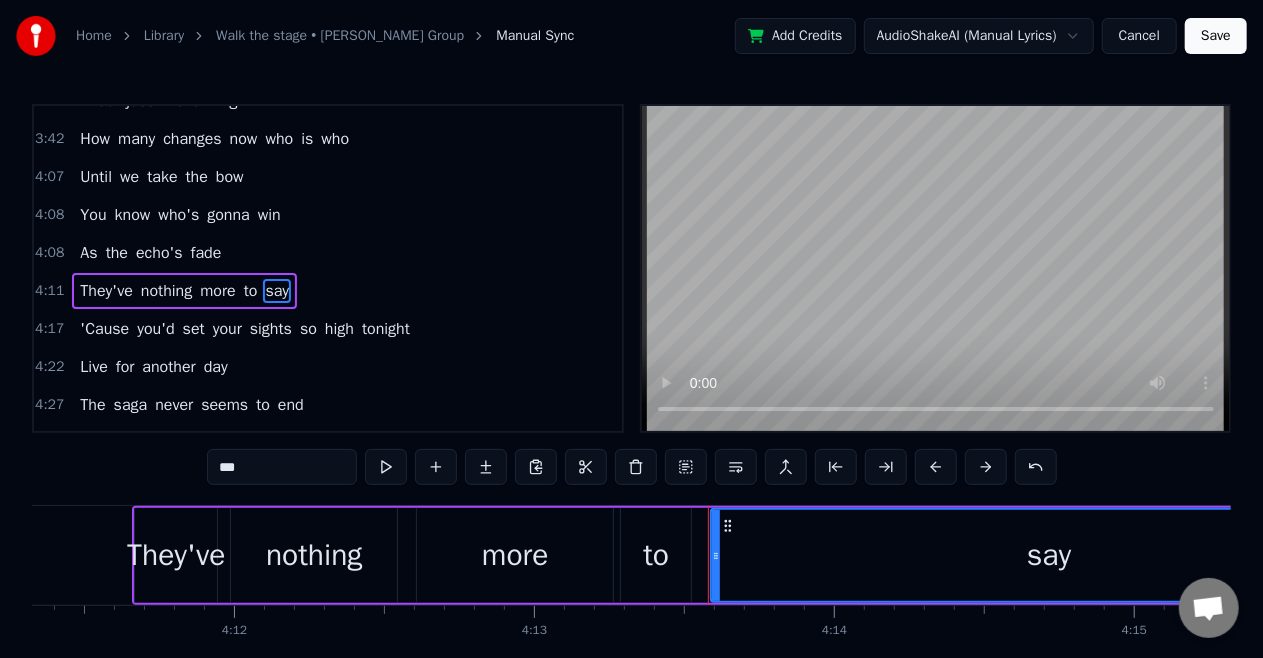 scroll, scrollTop: 1125, scrollLeft: 0, axis: vertical 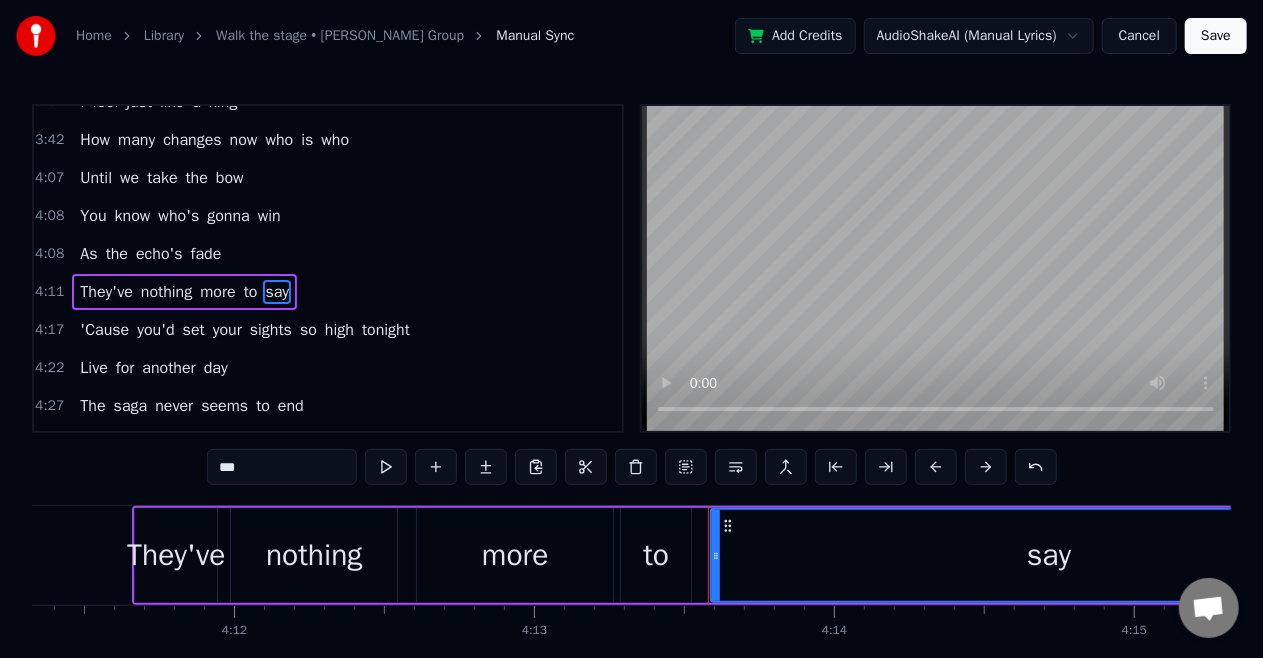 click on "say" at bounding box center (1049, 555) 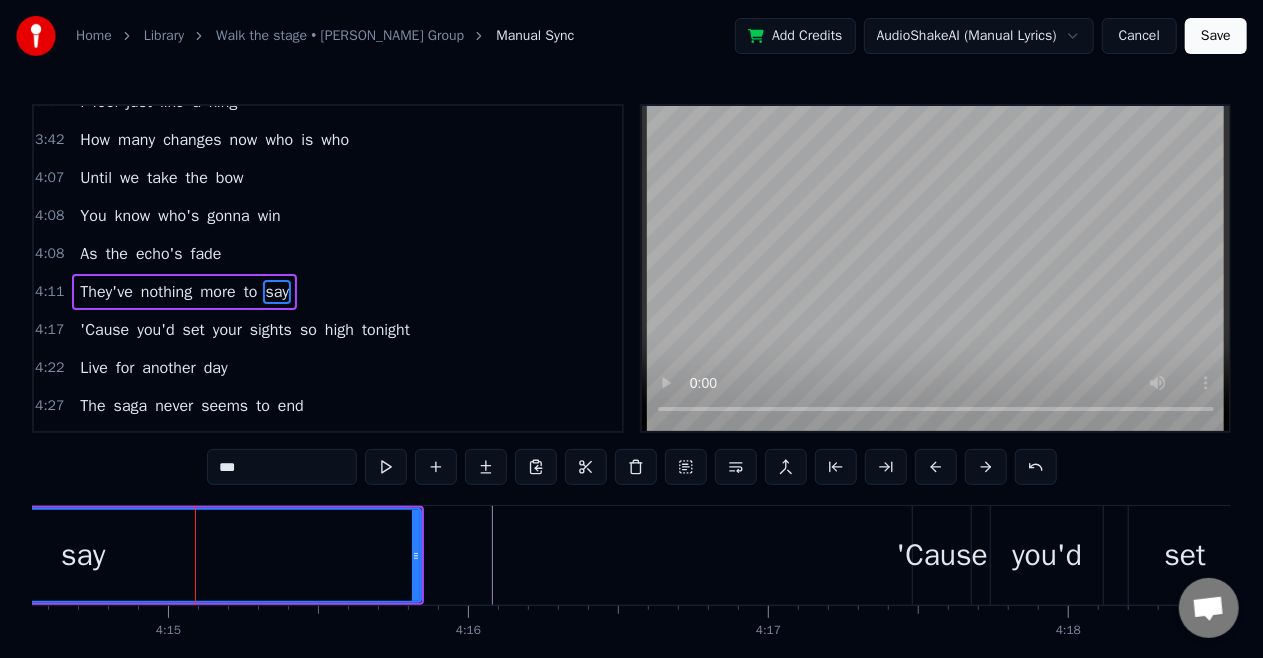 scroll, scrollTop: 0, scrollLeft: 76427, axis: horizontal 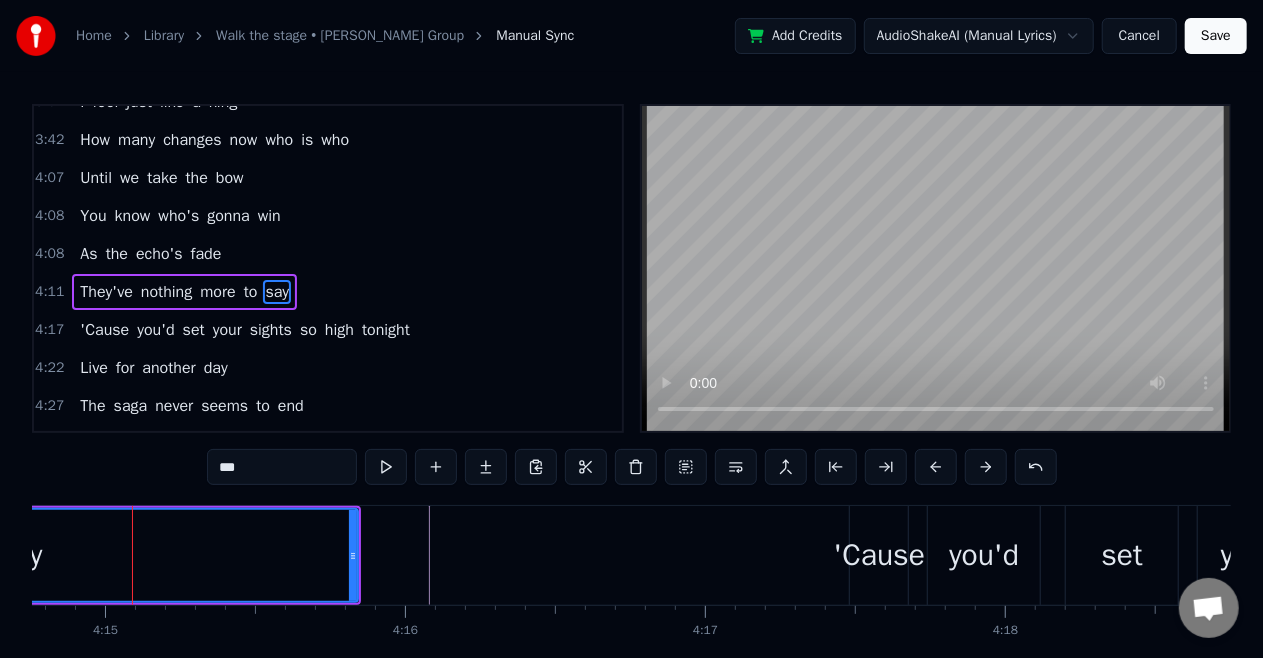 click on "say" at bounding box center (20, 555) 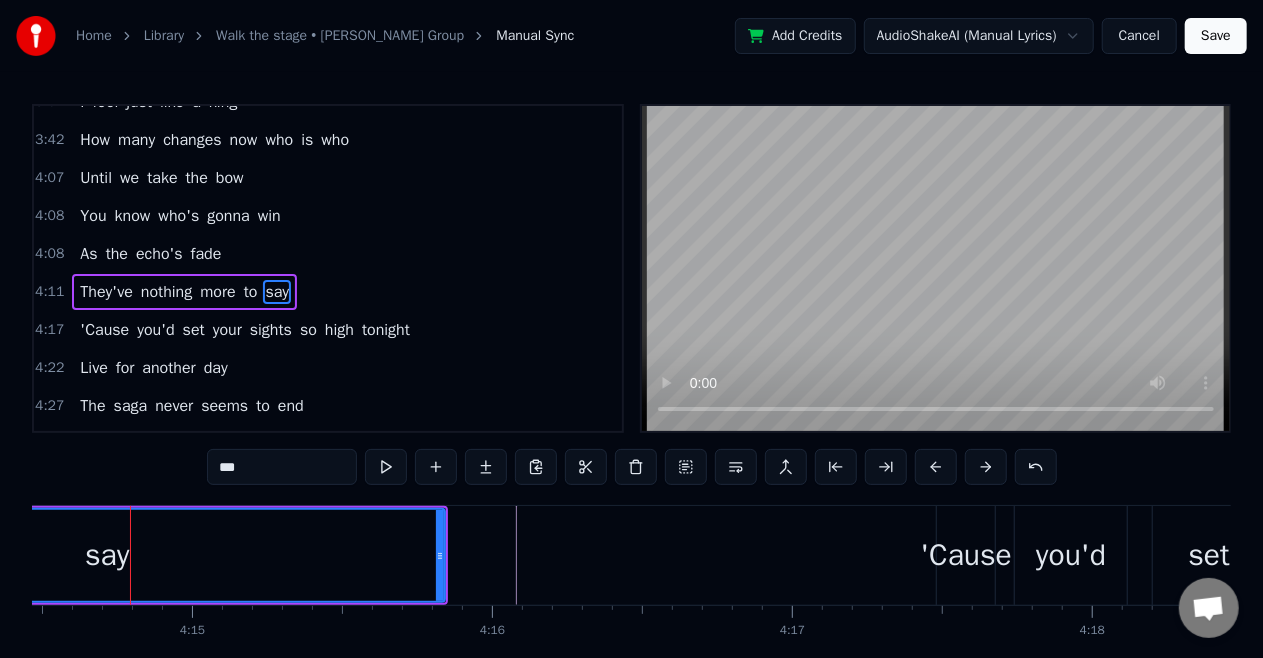 scroll, scrollTop: 0, scrollLeft: 76338, axis: horizontal 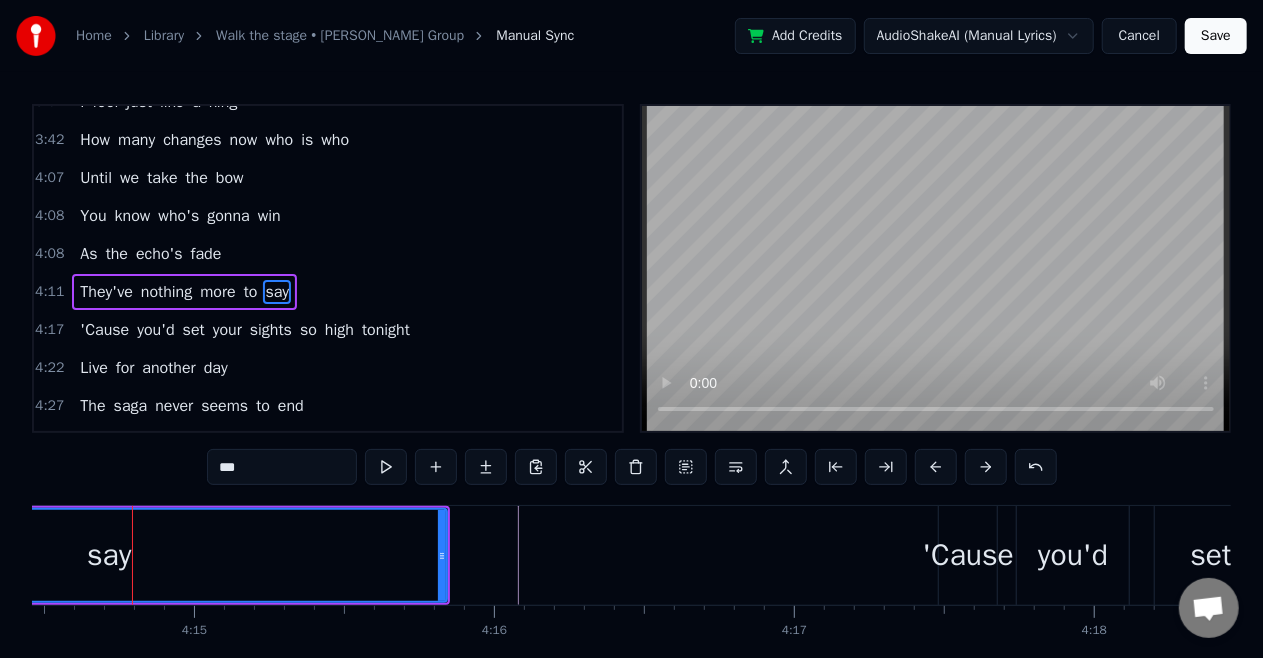 click on "say" at bounding box center (109, 555) 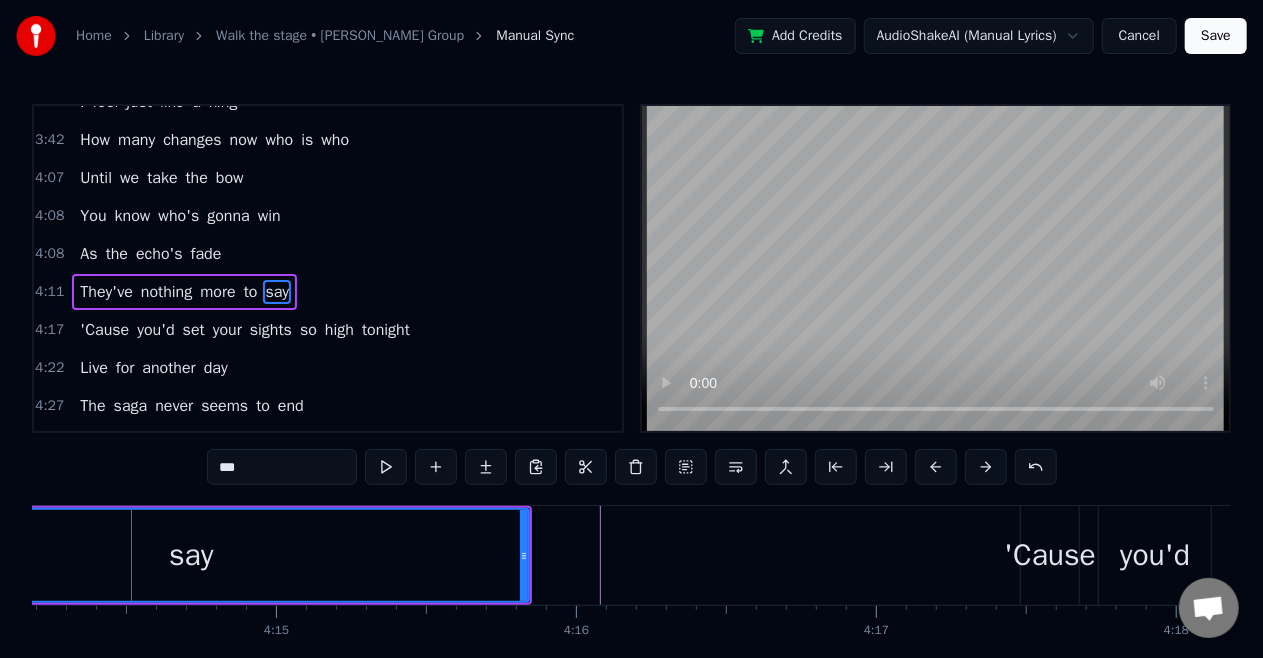 scroll, scrollTop: 0, scrollLeft: 76254, axis: horizontal 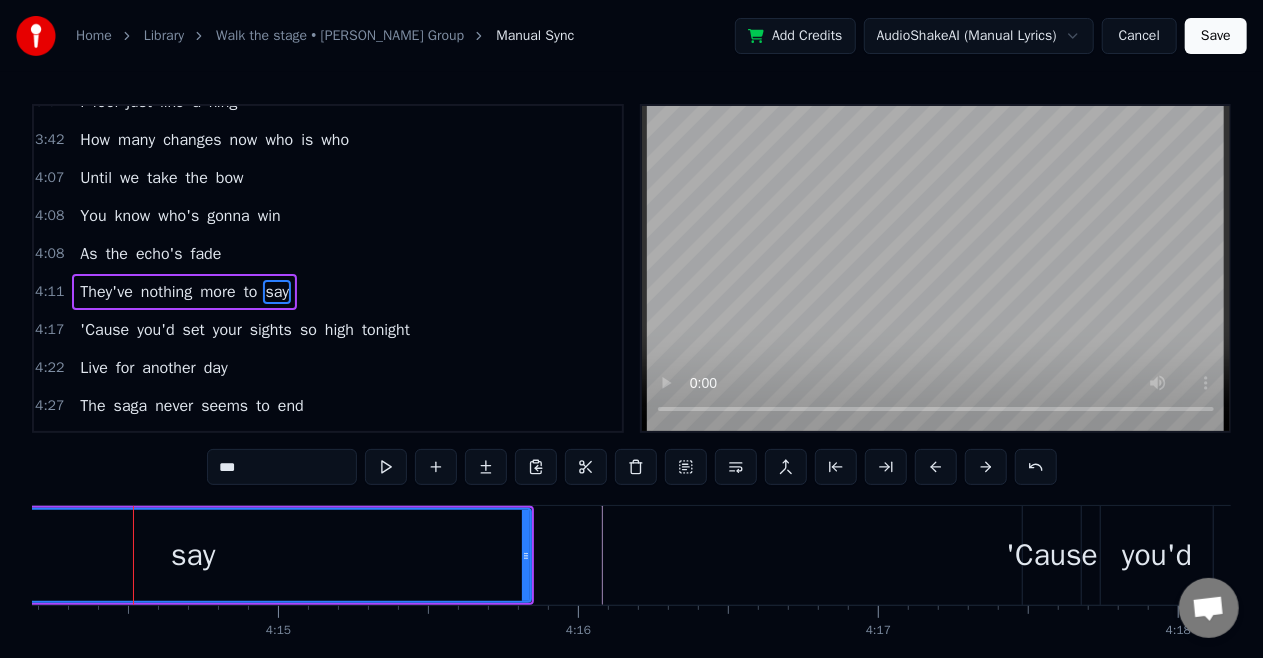 click on "say" at bounding box center [193, 555] 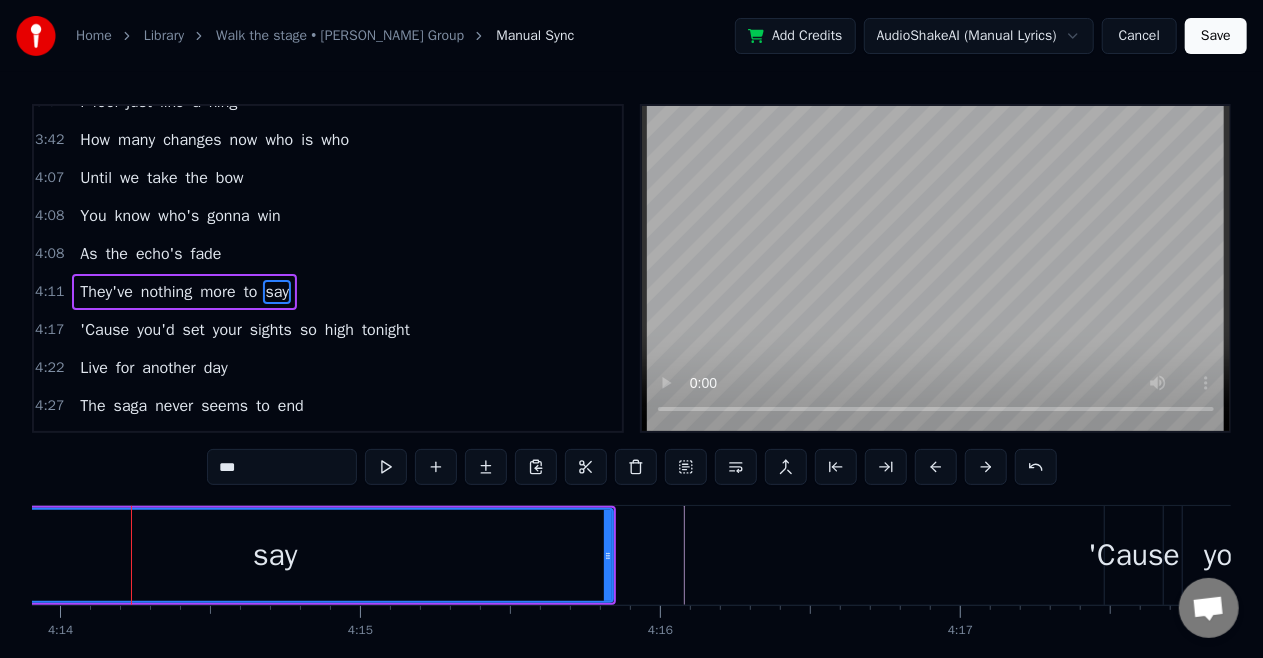 scroll, scrollTop: 0, scrollLeft: 76170, axis: horizontal 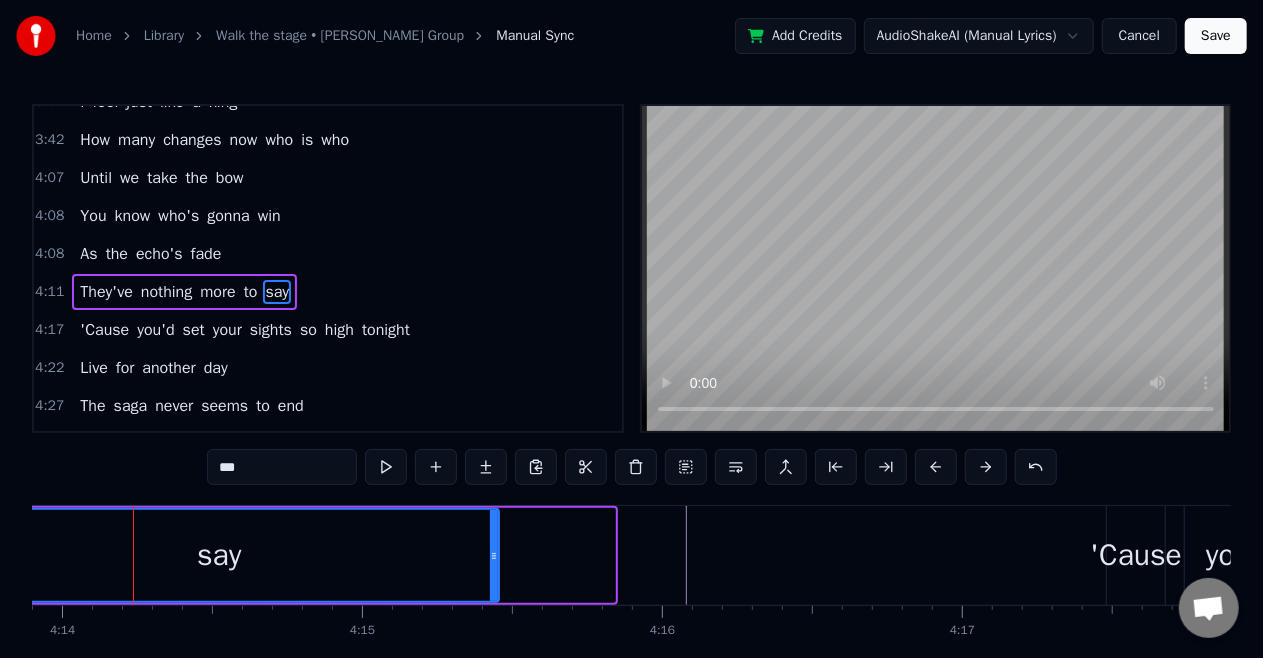 drag, startPoint x: 610, startPoint y: 555, endPoint x: 494, endPoint y: 598, distance: 123.71338 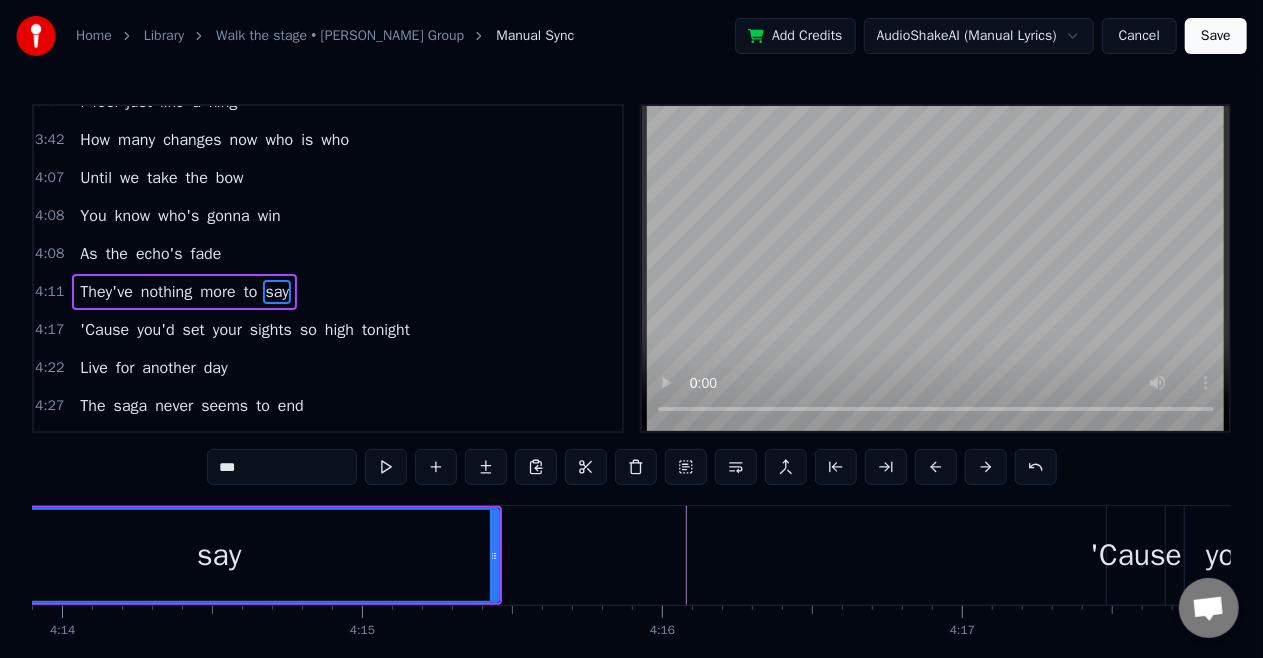 click on "say" at bounding box center (219, 555) 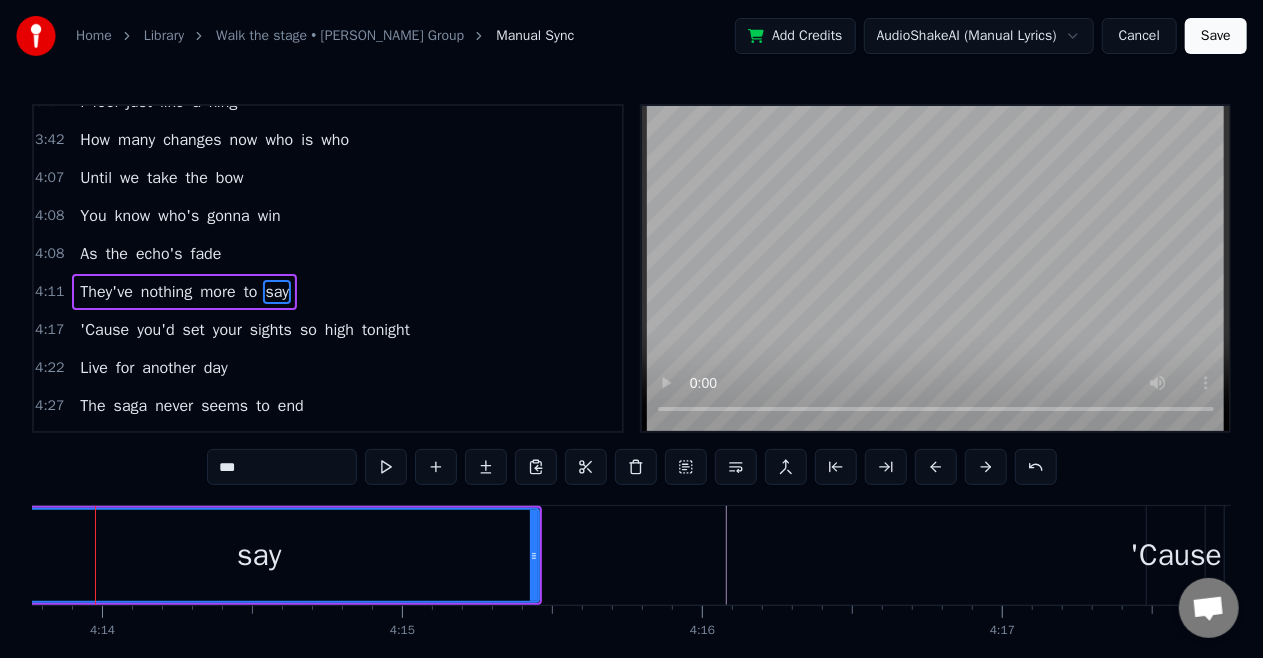 scroll, scrollTop: 0, scrollLeft: 76092, axis: horizontal 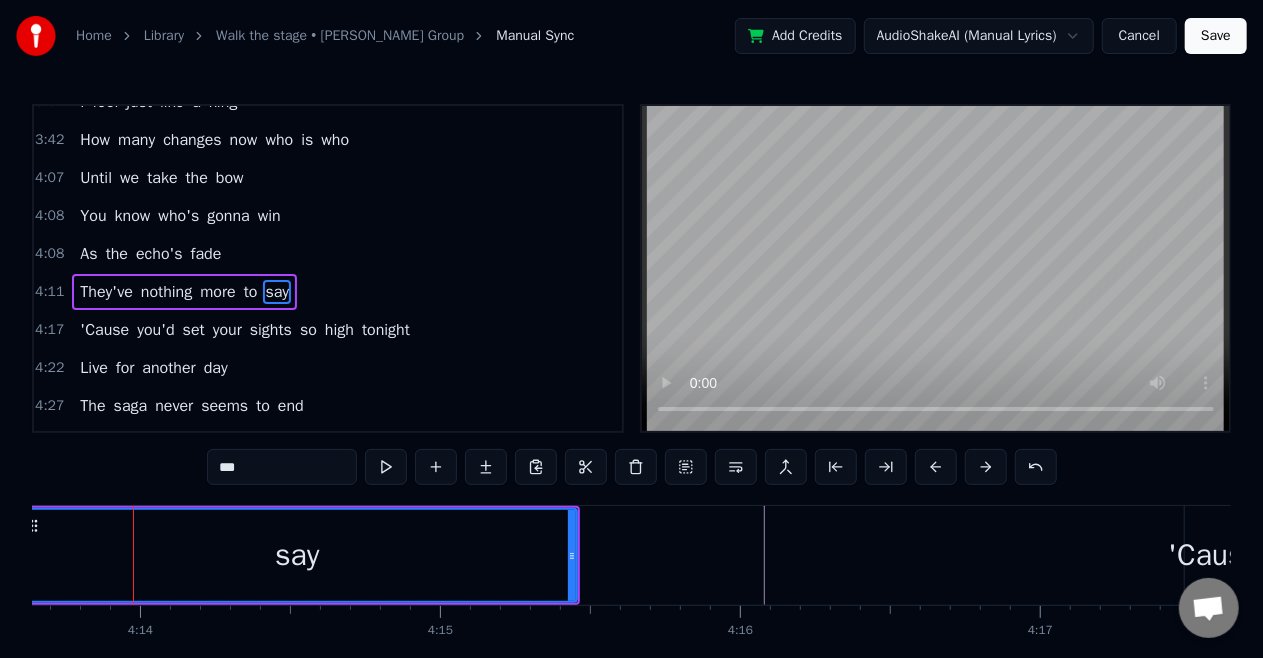click on "say" at bounding box center [297, 555] 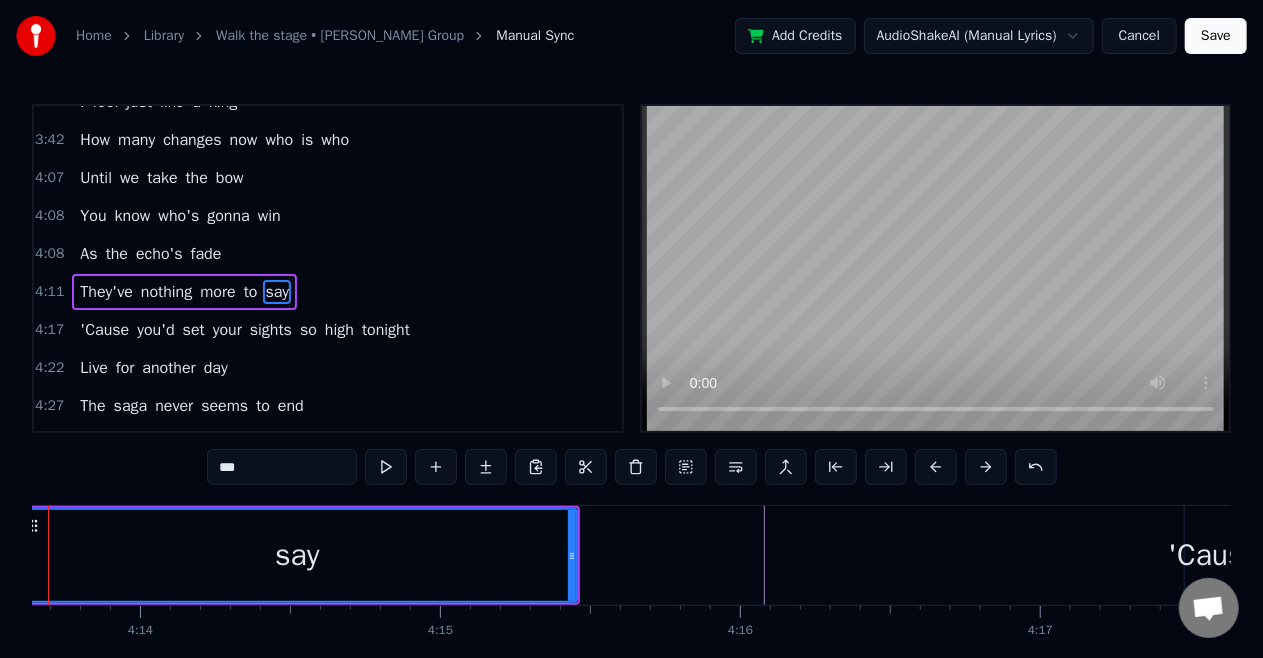 scroll, scrollTop: 0, scrollLeft: 76008, axis: horizontal 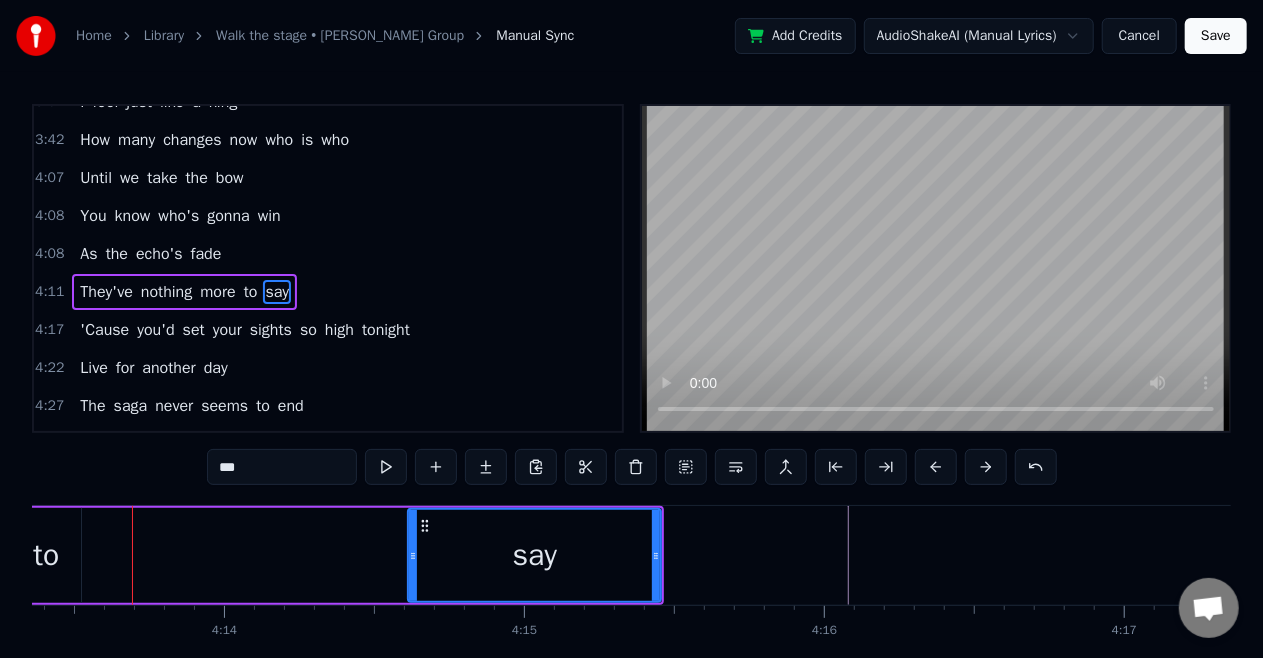drag, startPoint x: 105, startPoint y: 552, endPoint x: 412, endPoint y: 547, distance: 307.0407 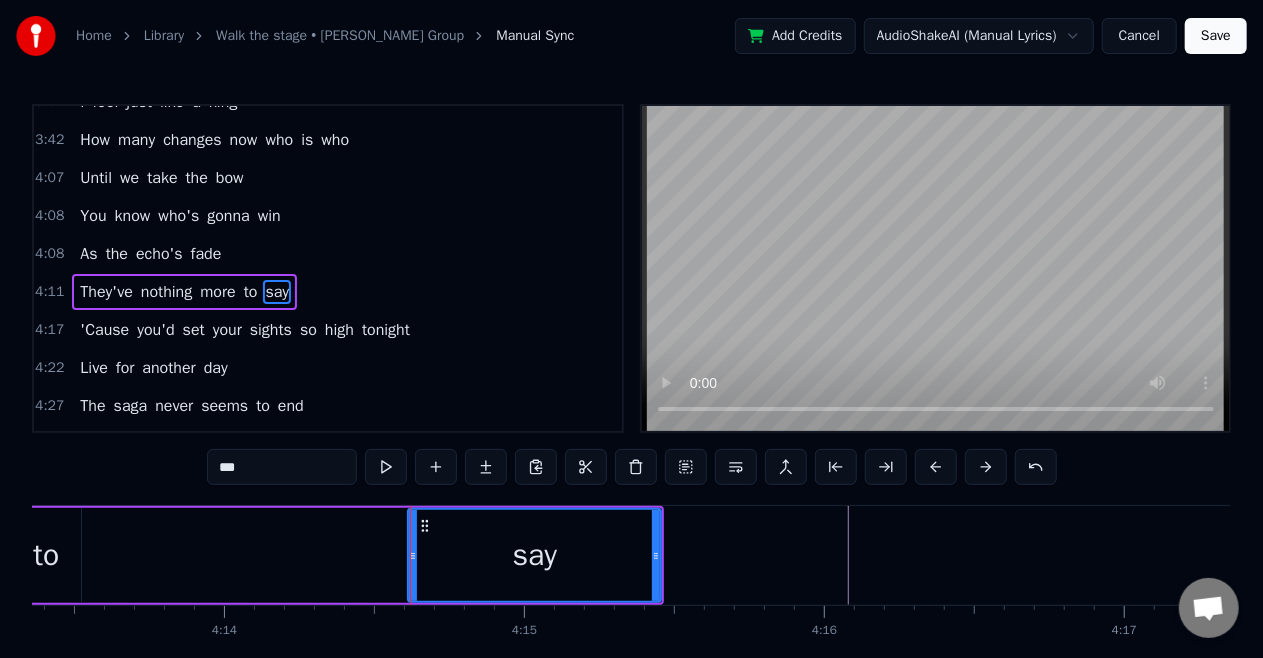 click on "to" at bounding box center [251, 292] 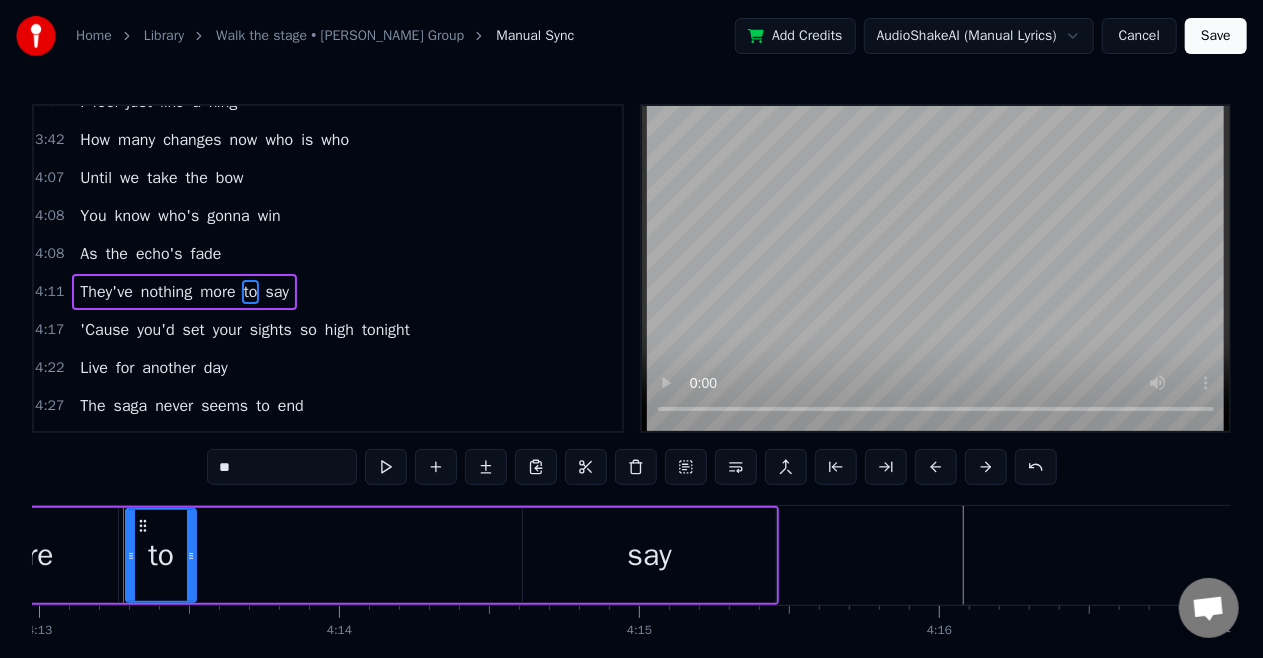 scroll, scrollTop: 0, scrollLeft: 75884, axis: horizontal 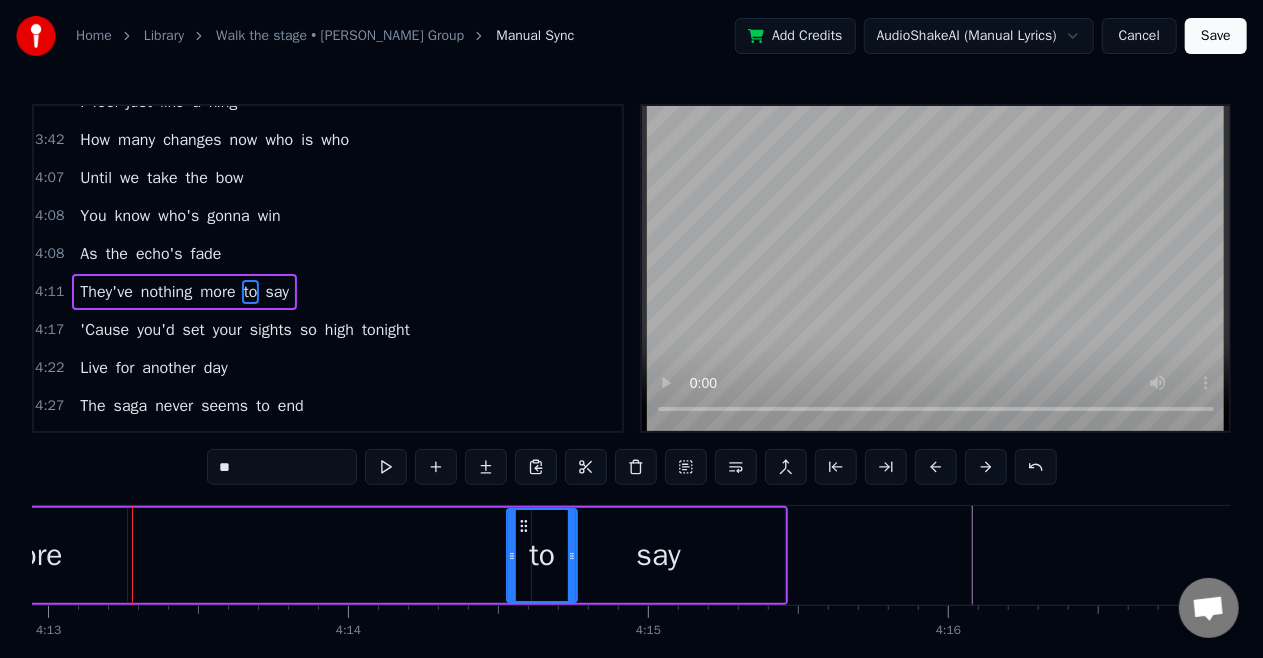 drag, startPoint x: 154, startPoint y: 522, endPoint x: 526, endPoint y: 529, distance: 372.06586 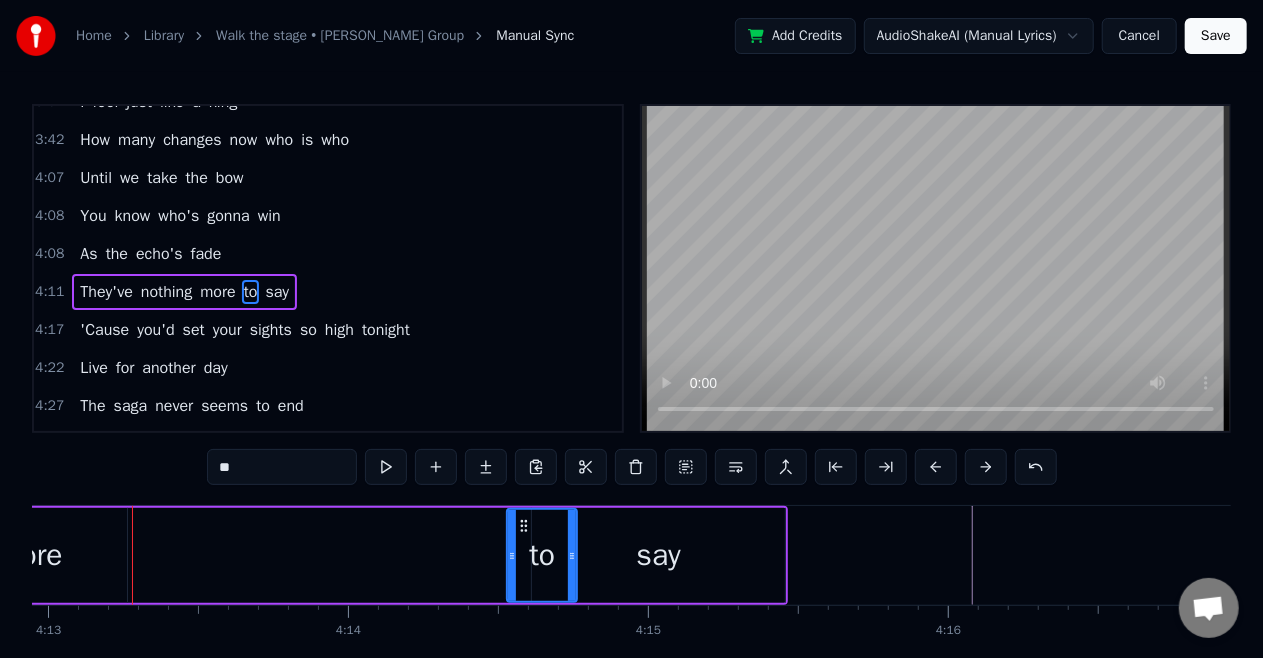 click on "say" at bounding box center (658, 555) 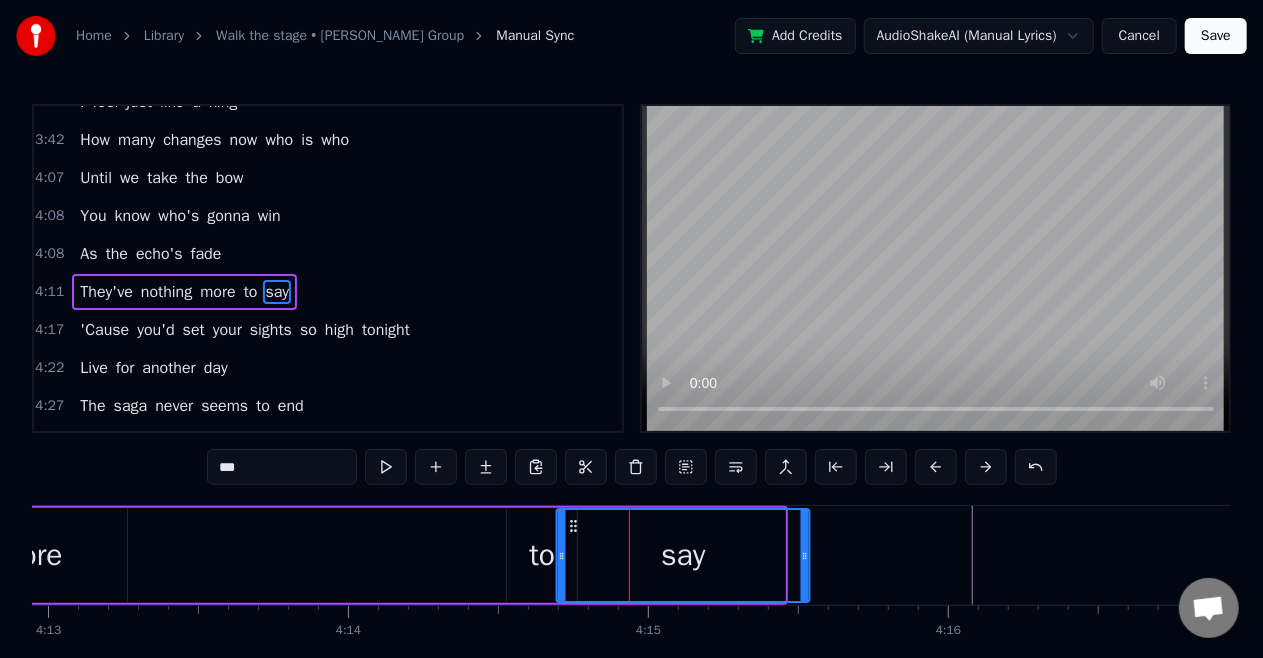 drag, startPoint x: 550, startPoint y: 521, endPoint x: 574, endPoint y: 530, distance: 25.632011 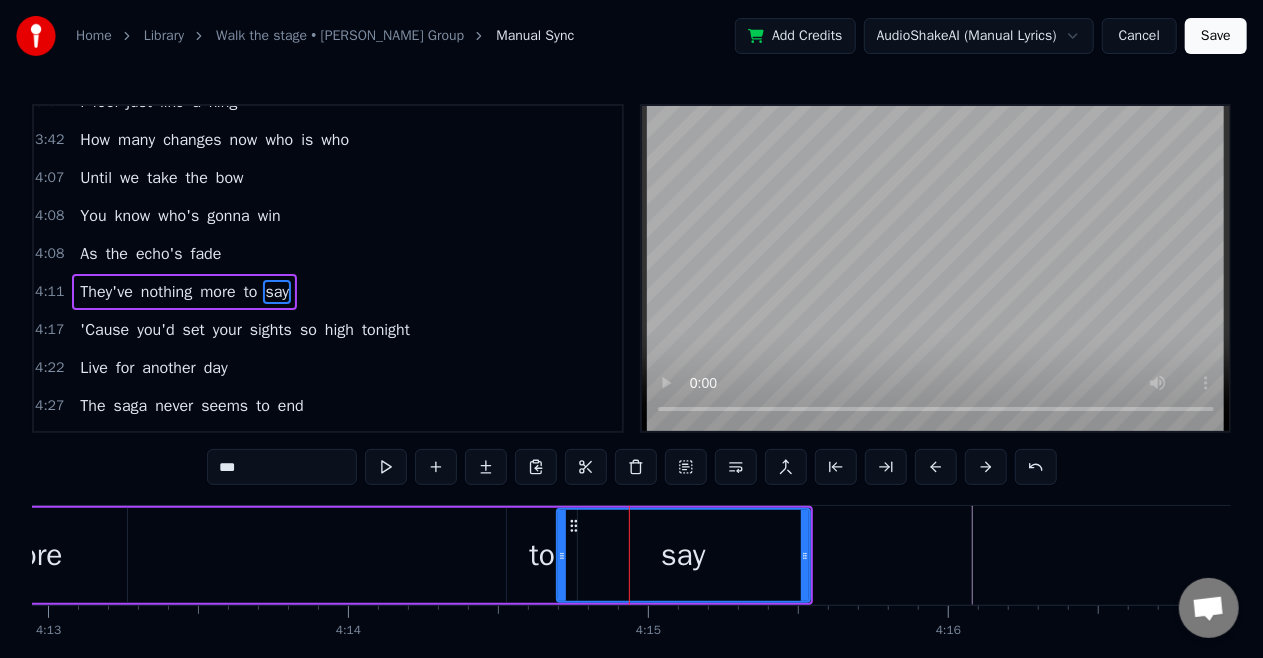 click on "to" at bounding box center (542, 555) 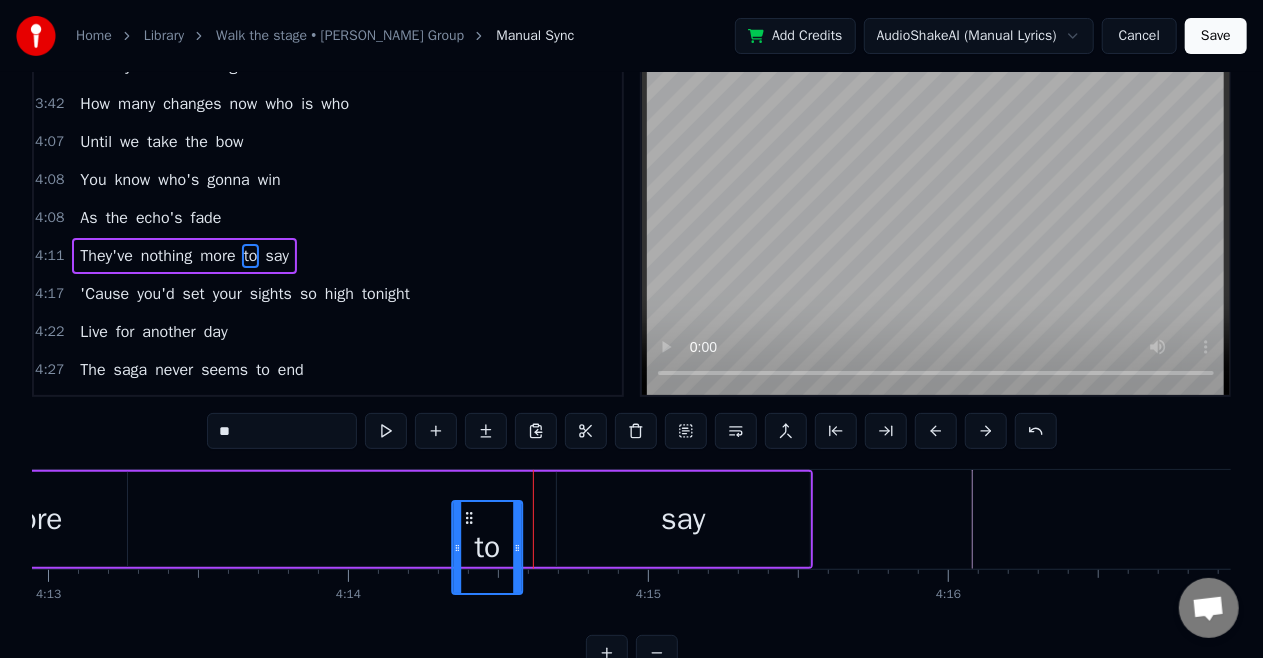 drag, startPoint x: 524, startPoint y: 524, endPoint x: 470, endPoint y: 543, distance: 57.245087 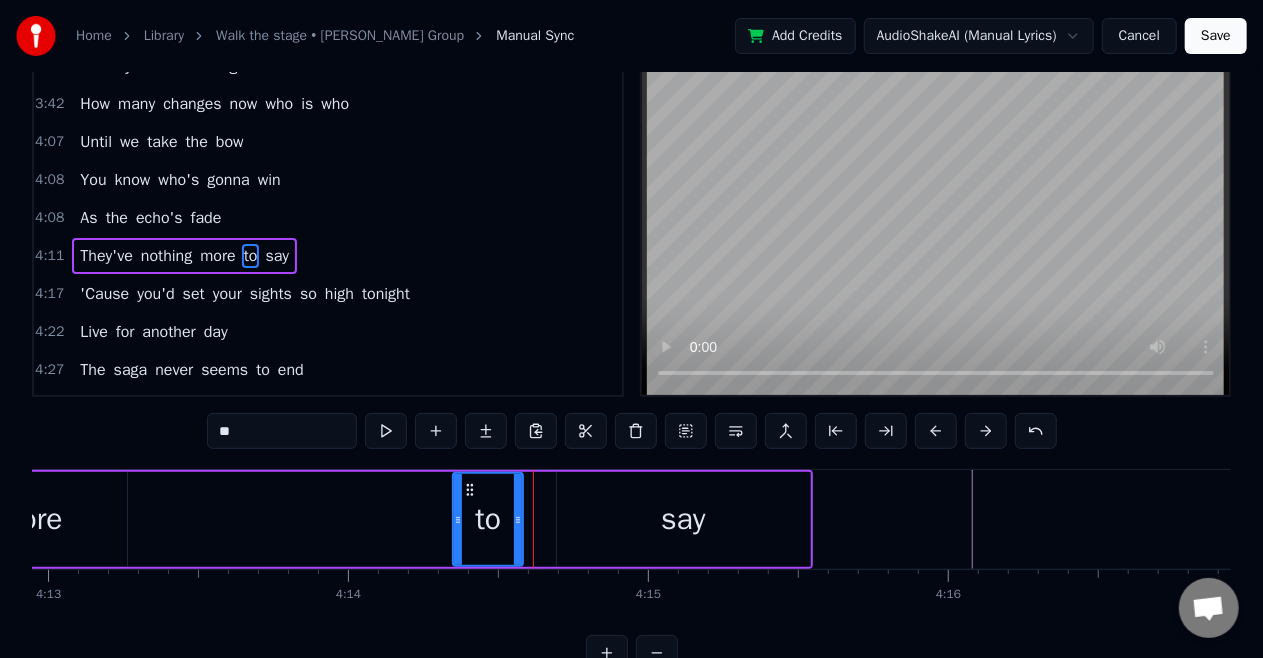 scroll, scrollTop: 40, scrollLeft: 0, axis: vertical 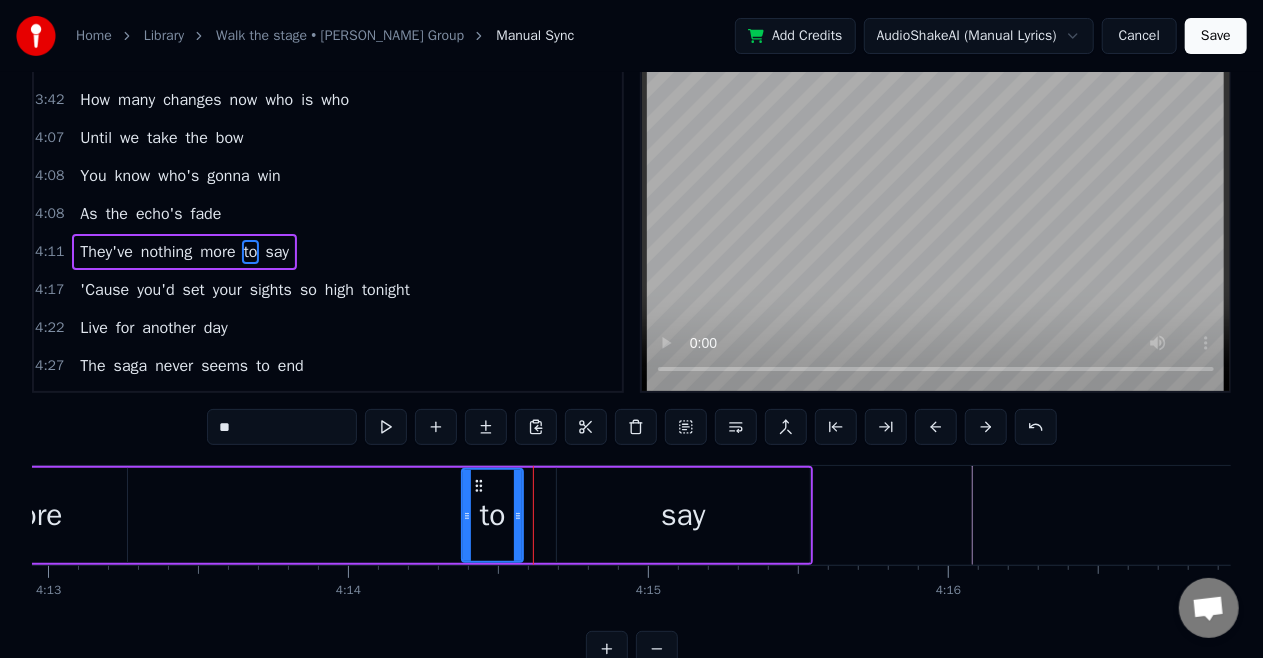 click 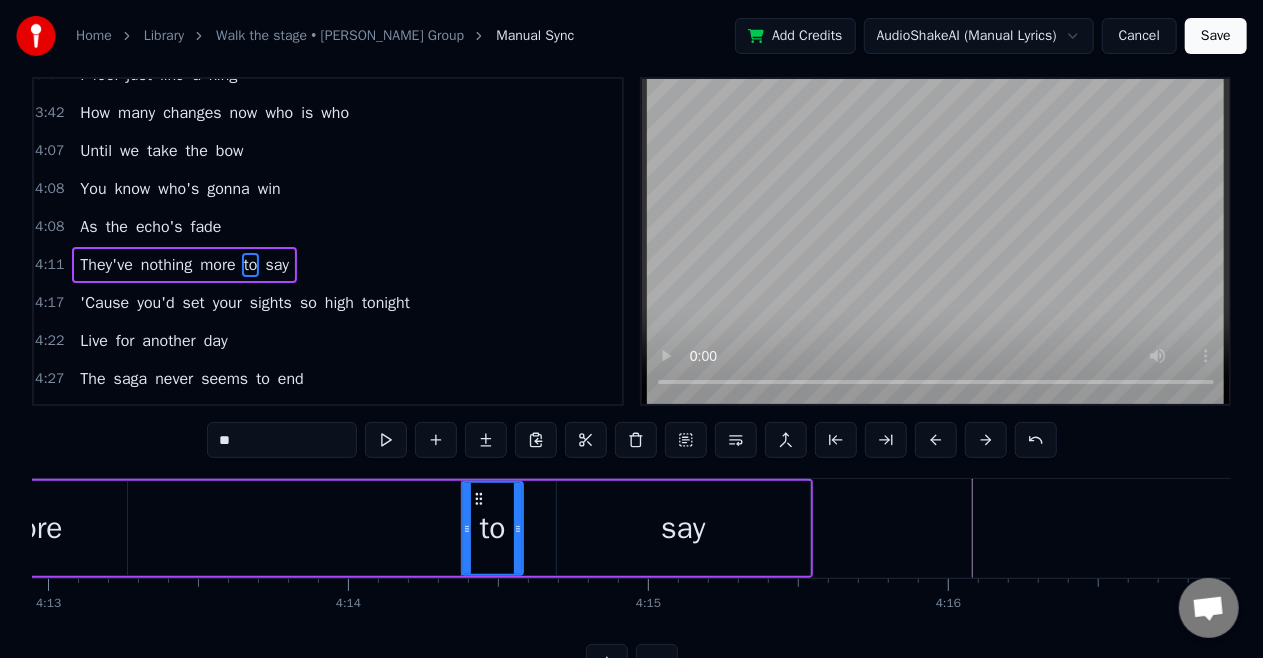 scroll, scrollTop: 0, scrollLeft: 0, axis: both 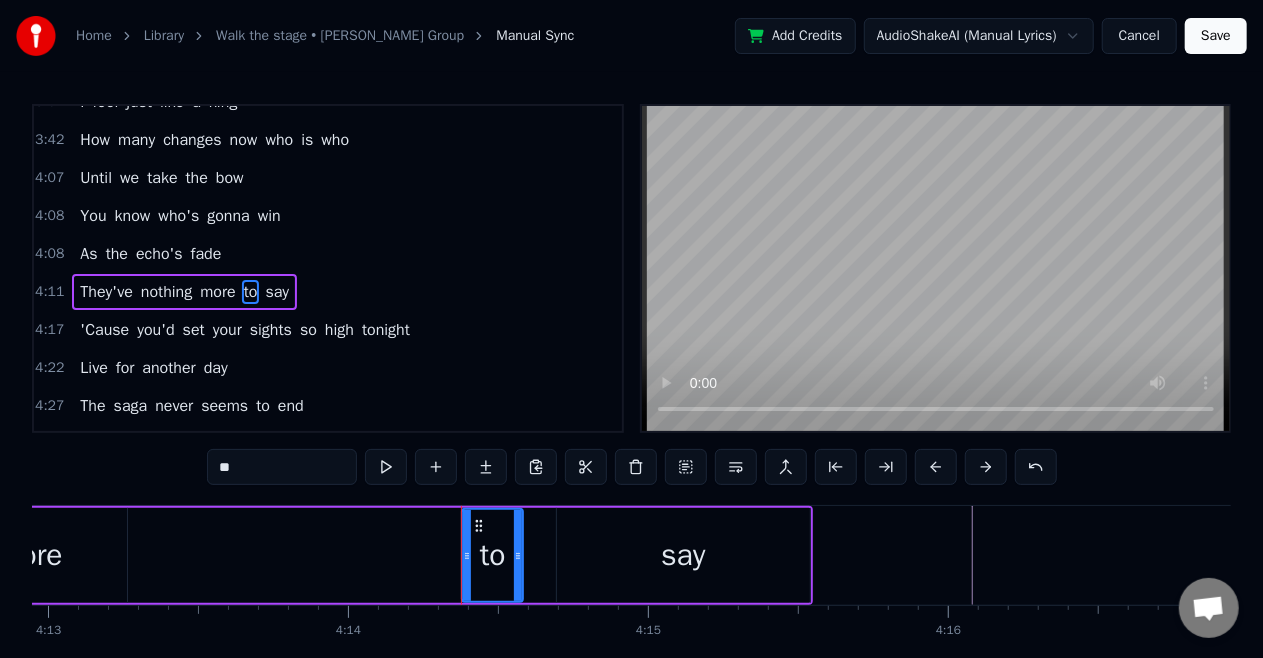 click on "more" at bounding box center (217, 292) 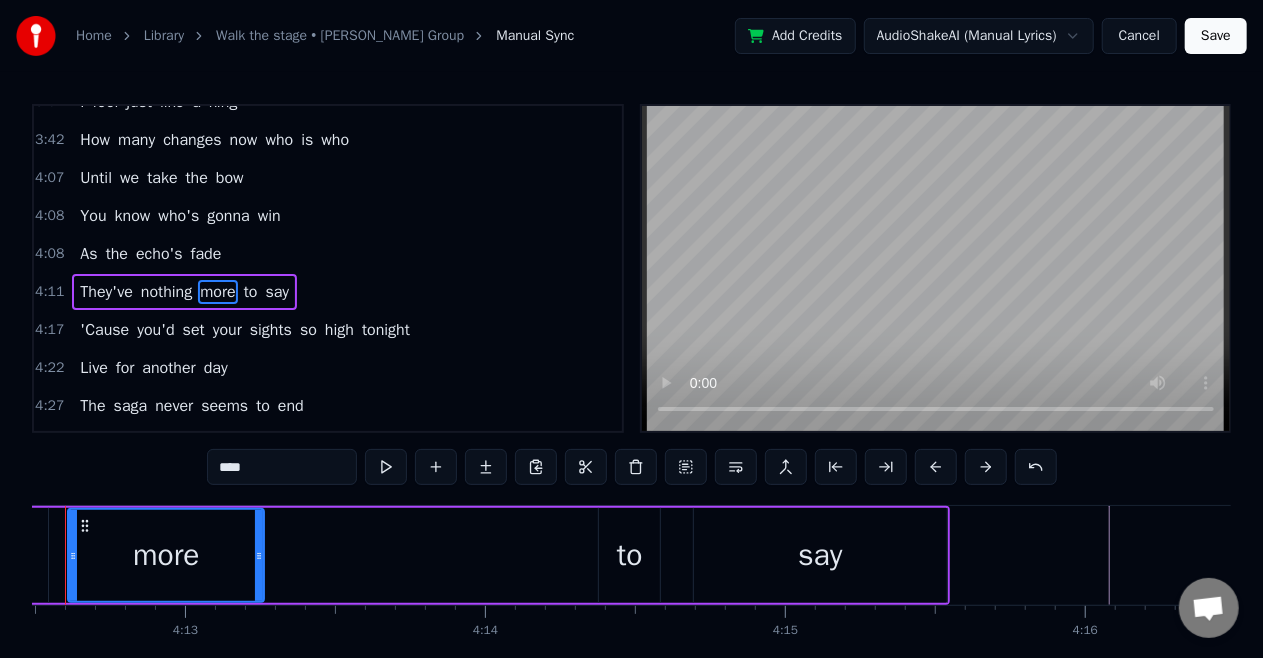 scroll, scrollTop: 0, scrollLeft: 75680, axis: horizontal 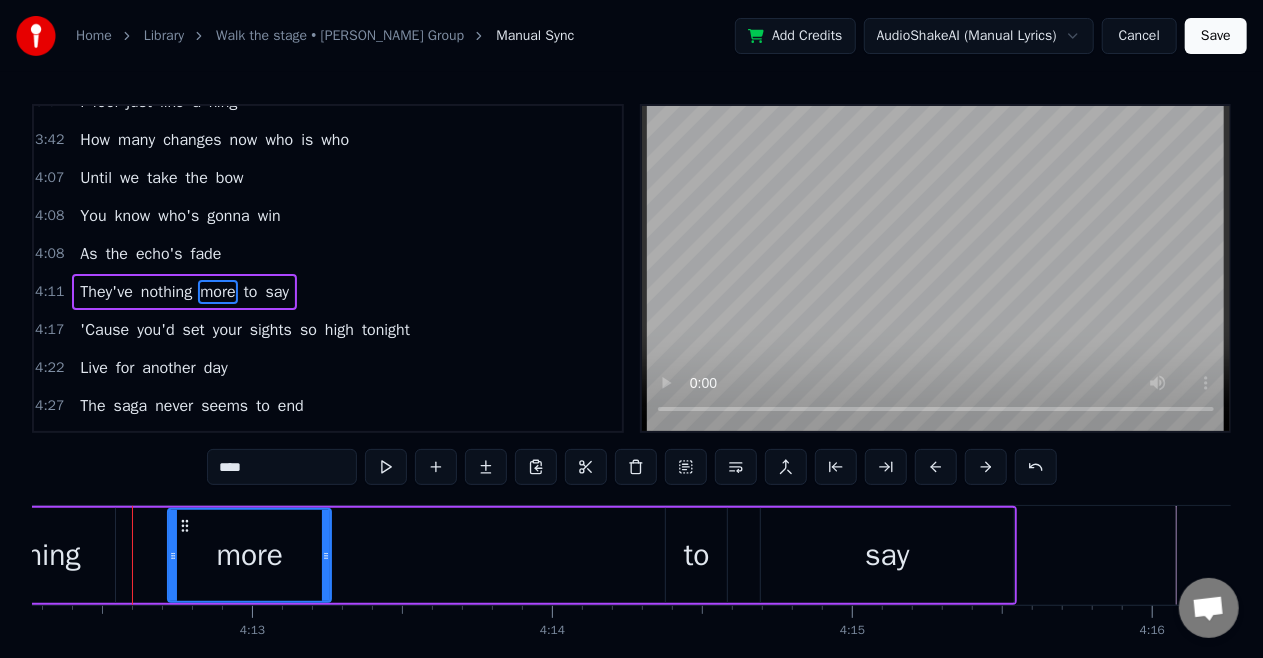 drag, startPoint x: 136, startPoint y: 550, endPoint x: 169, endPoint y: 550, distance: 33 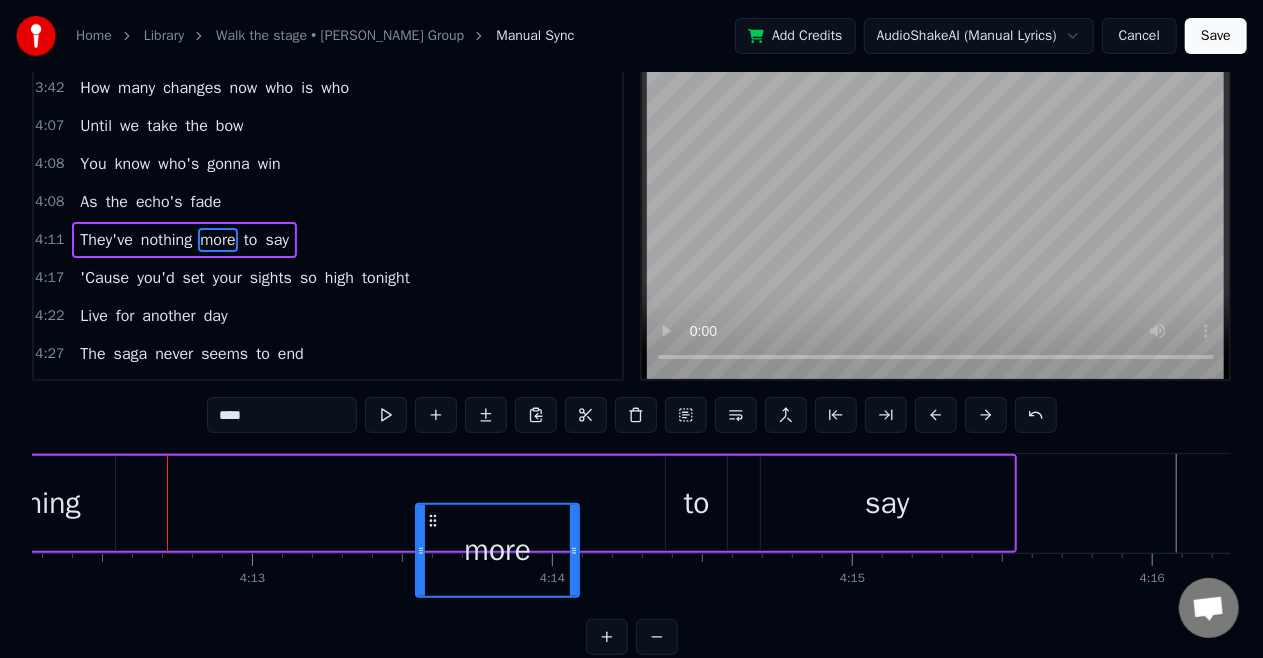 drag, startPoint x: 186, startPoint y: 522, endPoint x: 434, endPoint y: 548, distance: 249.35918 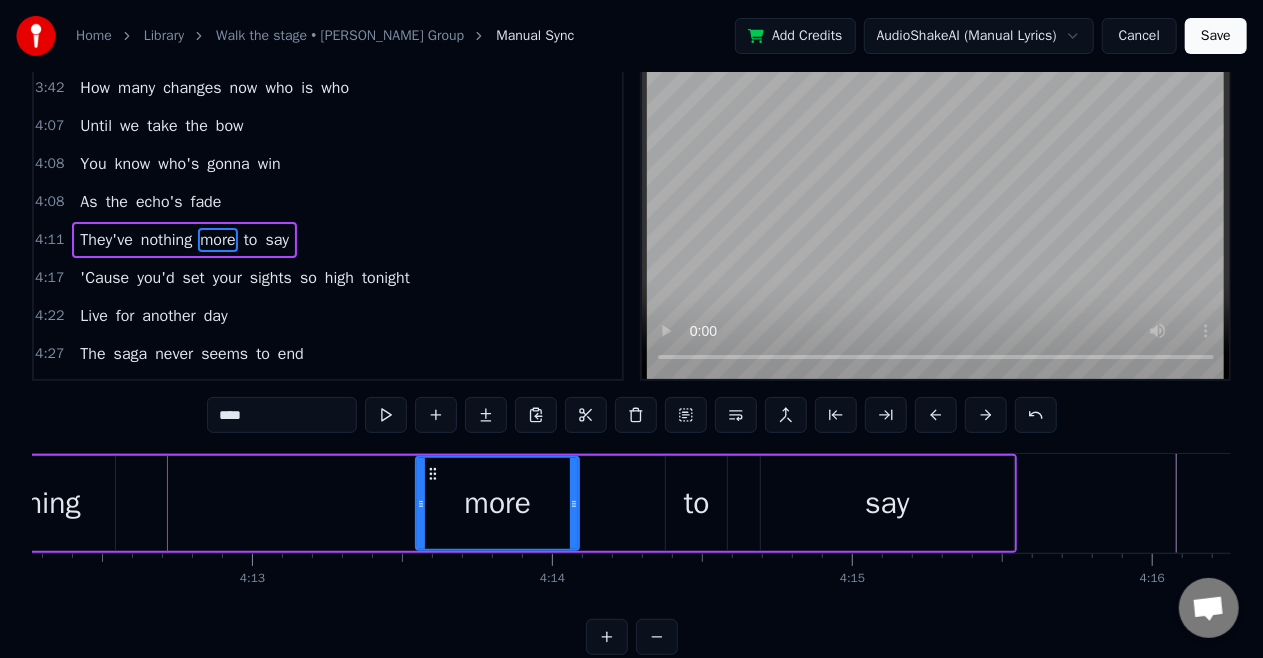 scroll, scrollTop: 54, scrollLeft: 0, axis: vertical 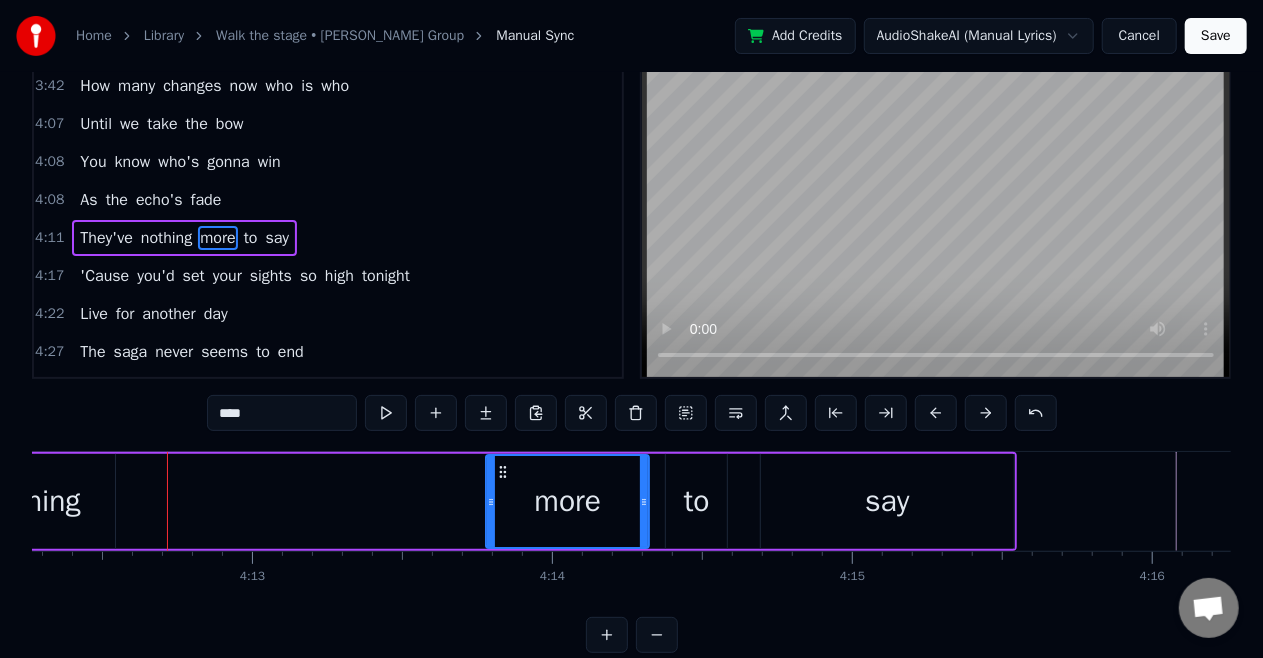 drag, startPoint x: 432, startPoint y: 468, endPoint x: 502, endPoint y: 469, distance: 70.00714 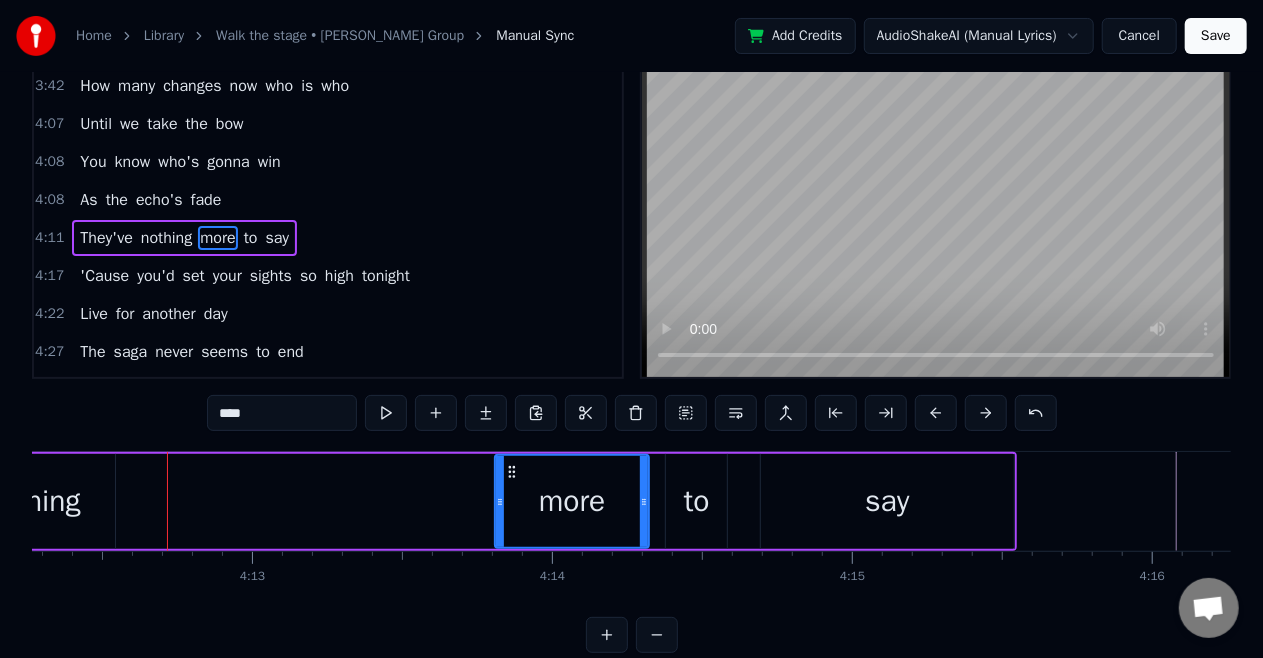 click 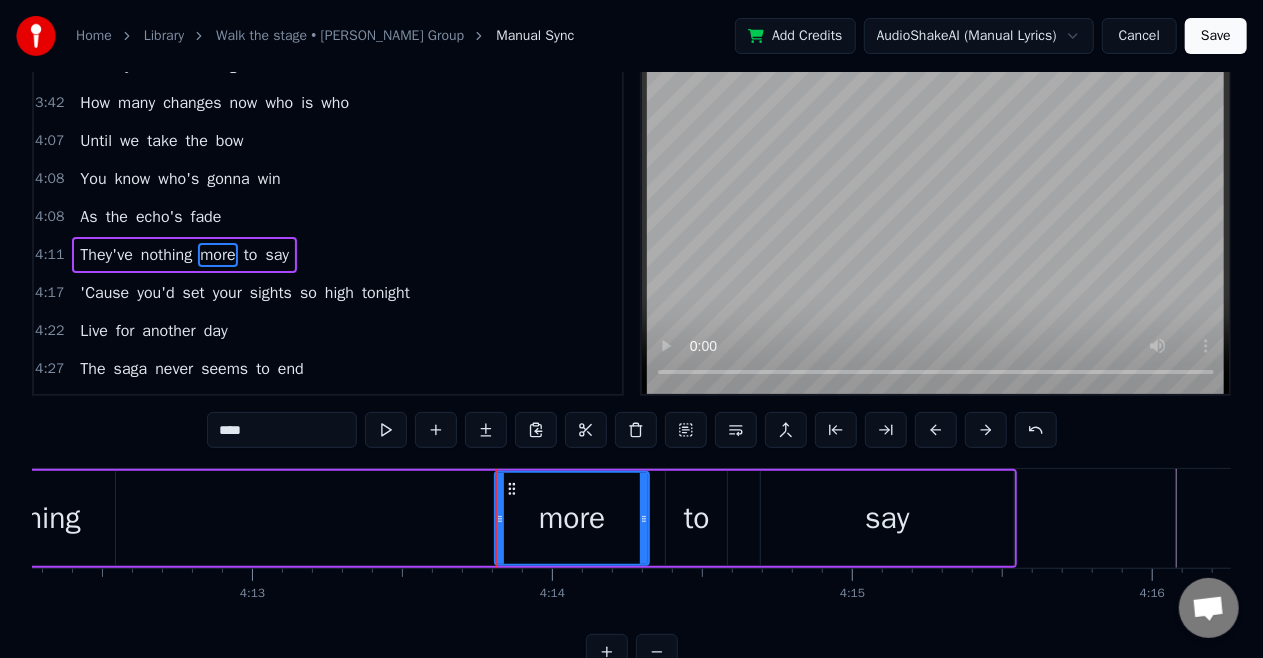 scroll, scrollTop: 0, scrollLeft: 0, axis: both 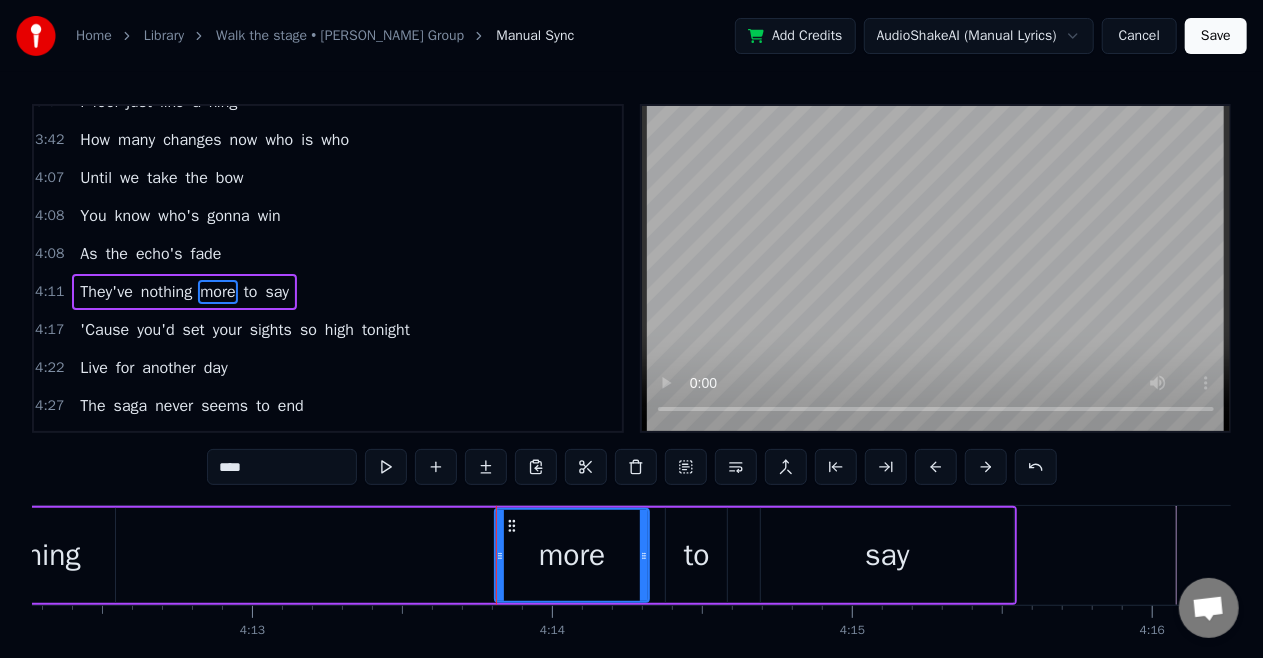 click on "nothing" at bounding box center [166, 292] 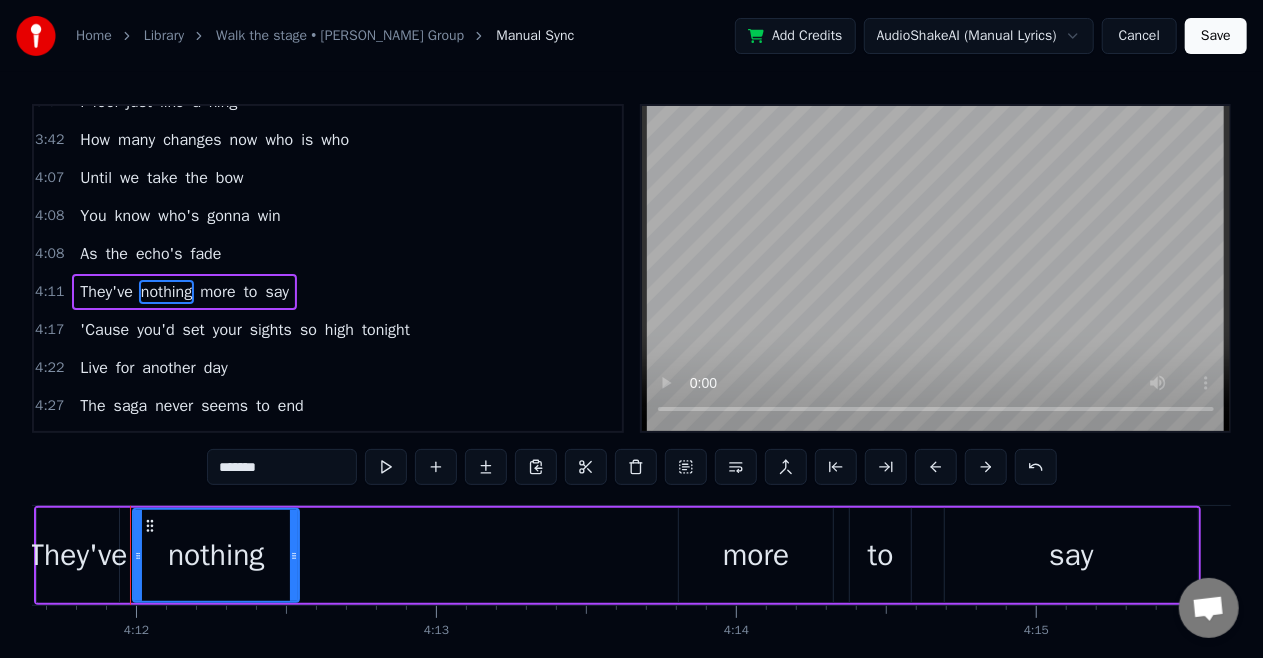 scroll, scrollTop: 0, scrollLeft: 75494, axis: horizontal 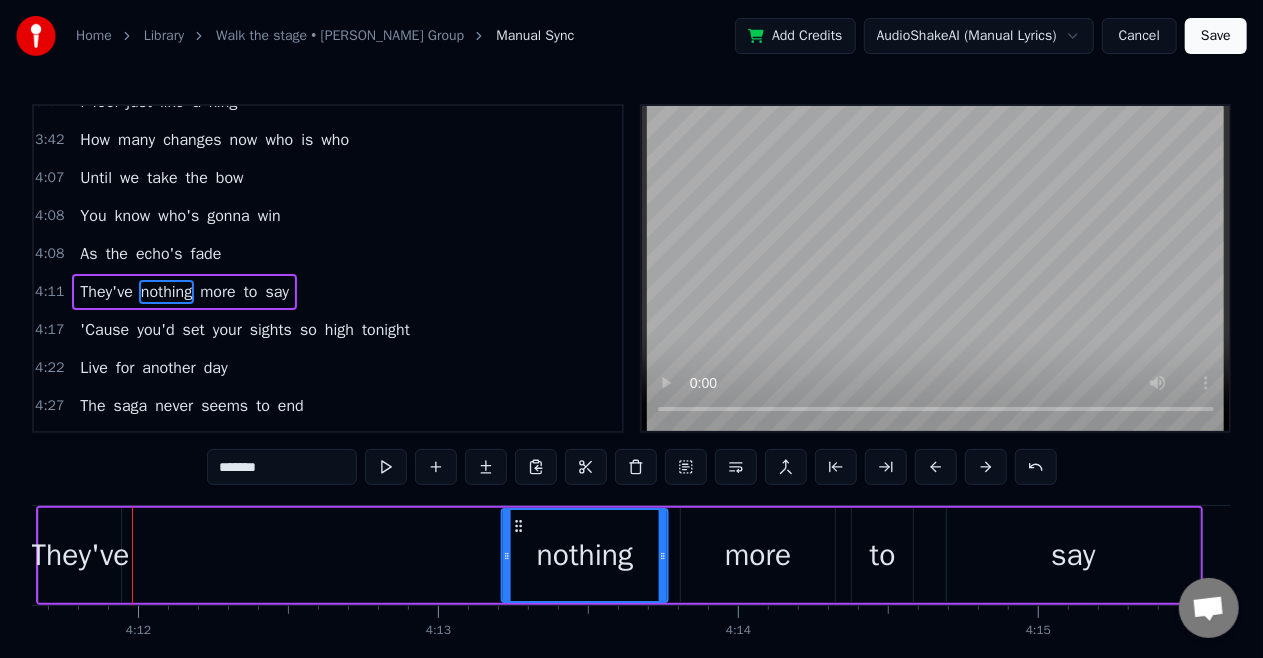 drag, startPoint x: 149, startPoint y: 517, endPoint x: 516, endPoint y: 526, distance: 367.11035 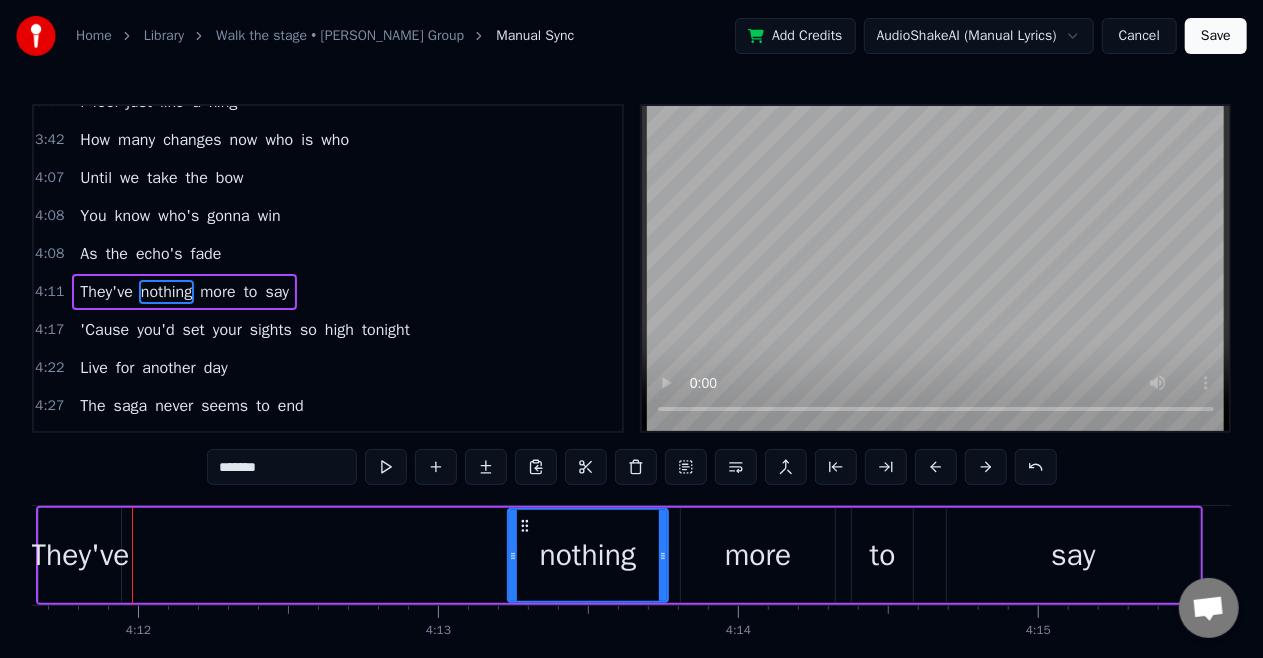 drag, startPoint x: 508, startPoint y: 551, endPoint x: 514, endPoint y: 562, distance: 12.529964 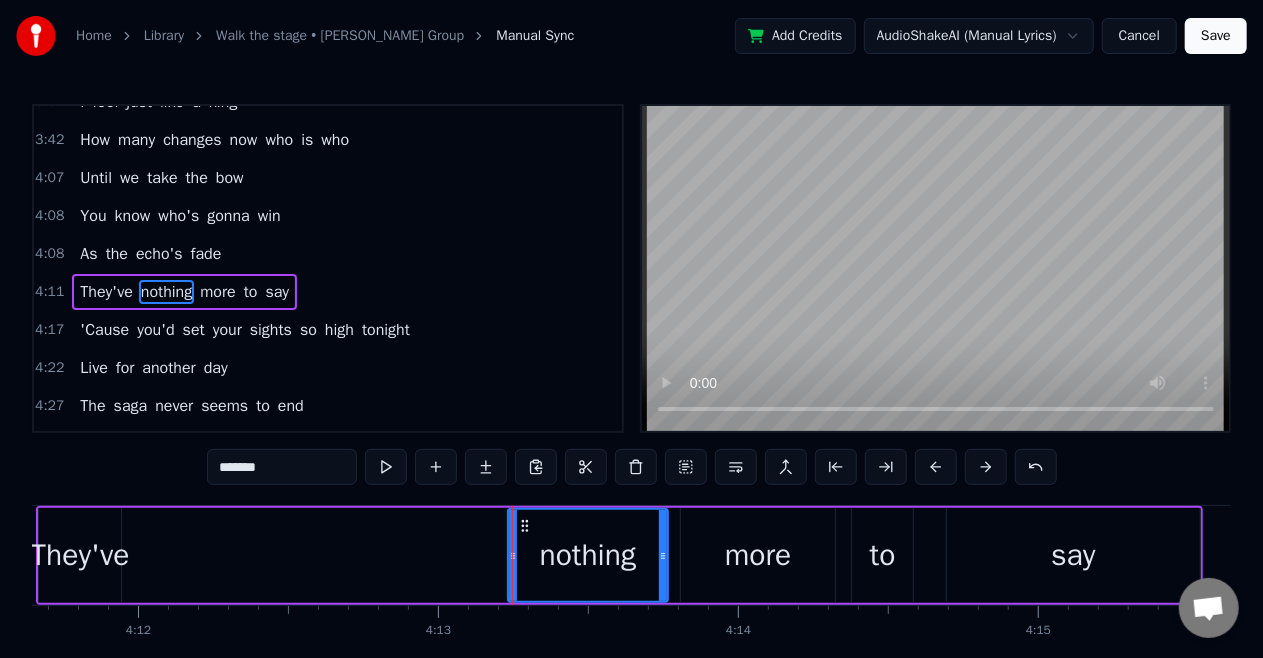 click on "They've" at bounding box center [80, 555] 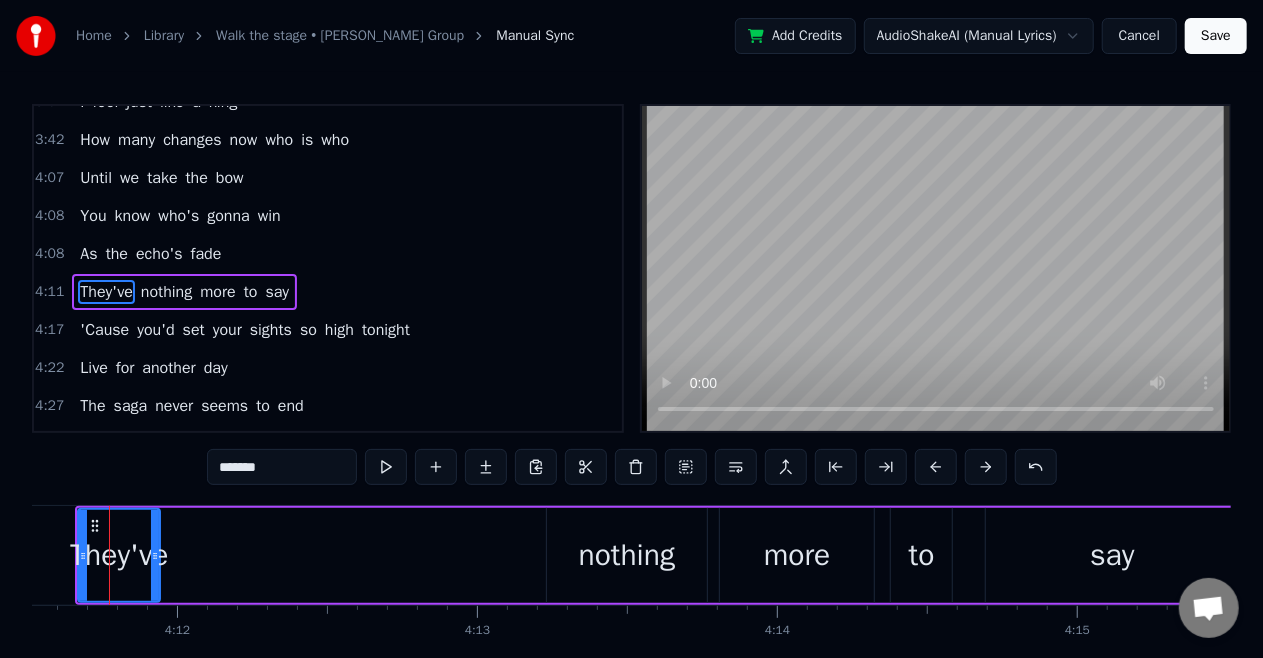 scroll, scrollTop: 0, scrollLeft: 75432, axis: horizontal 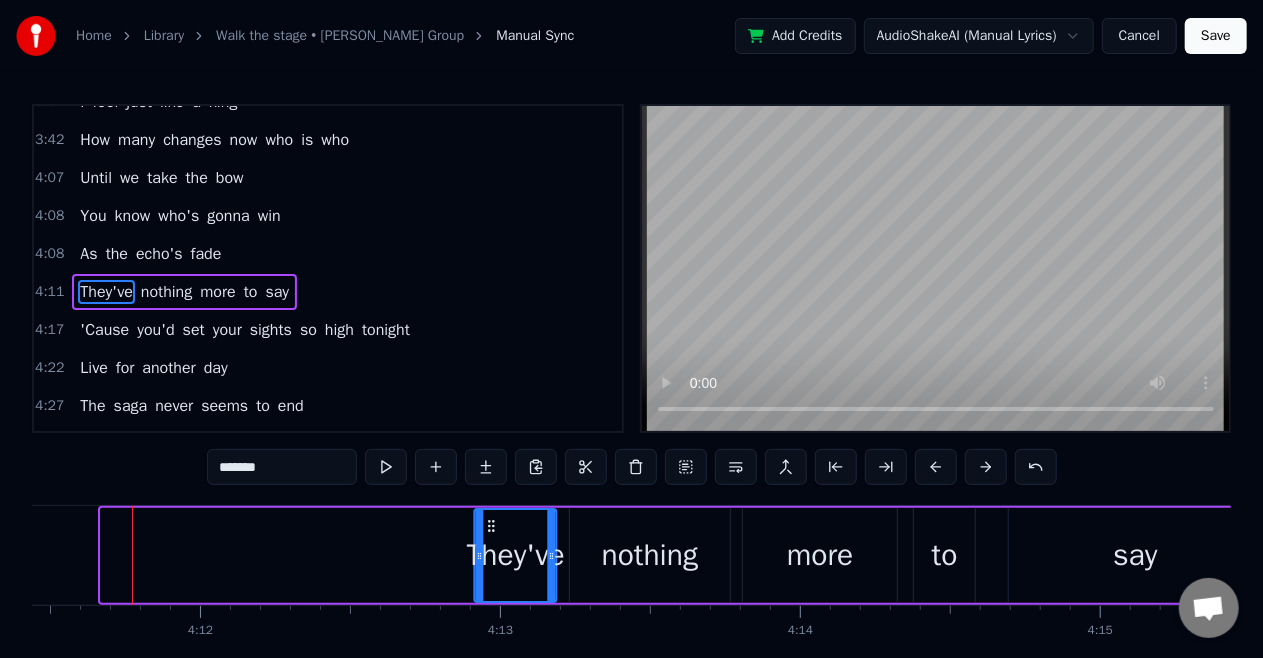 drag, startPoint x: 116, startPoint y: 521, endPoint x: 489, endPoint y: 526, distance: 373.0335 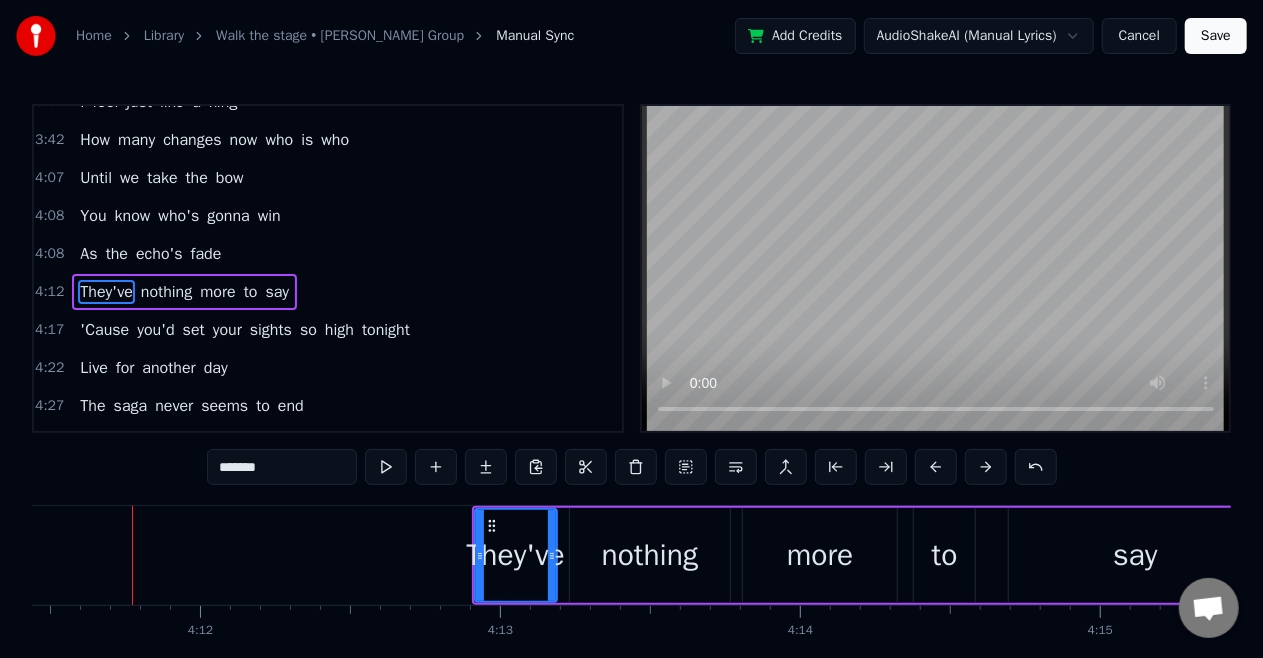 click on "As" at bounding box center [88, 254] 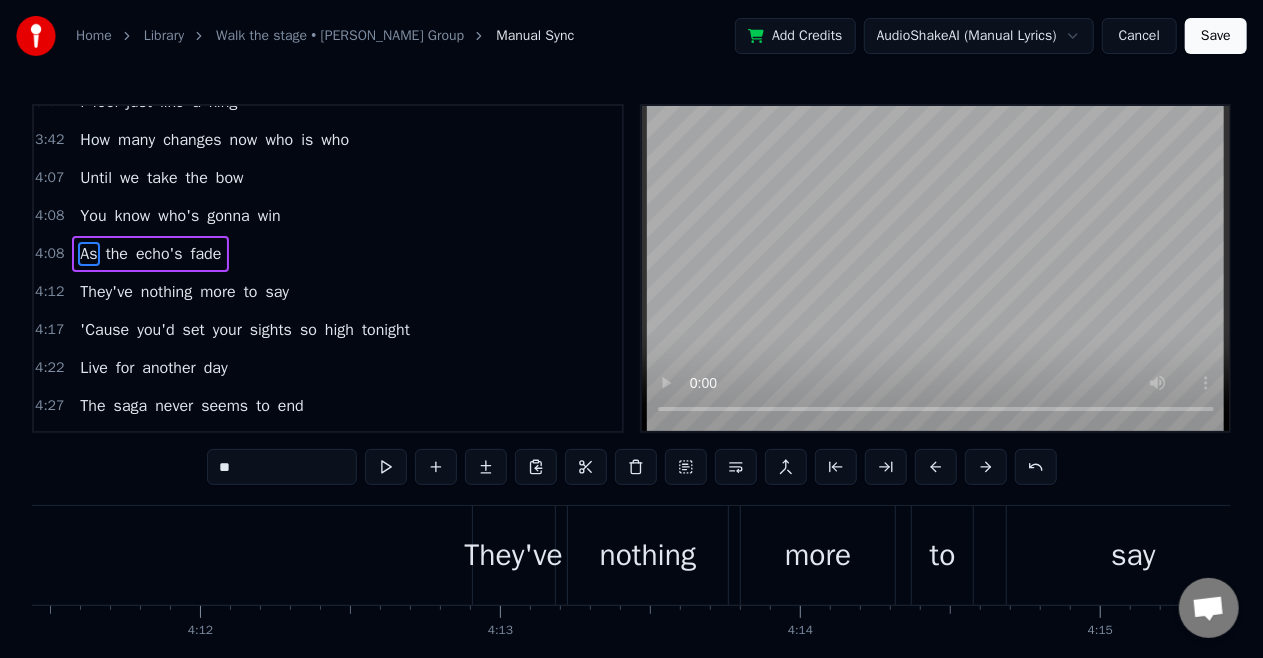 scroll, scrollTop: 1088, scrollLeft: 0, axis: vertical 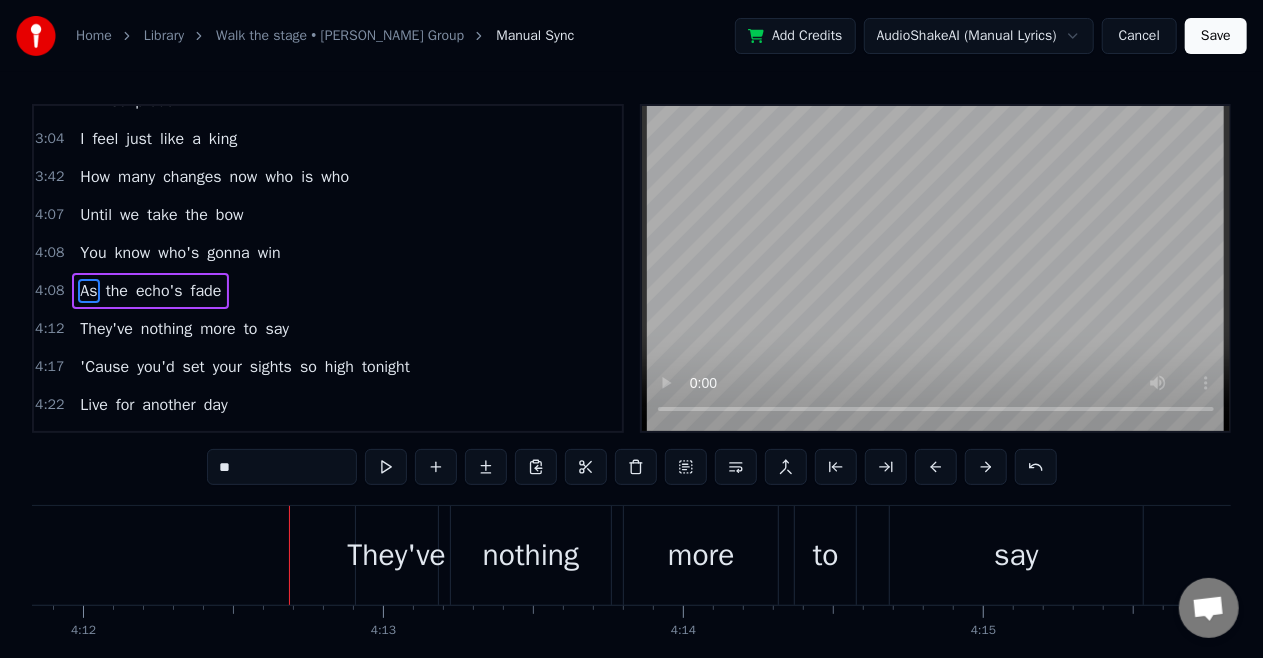 click at bounding box center [-24982, 555] 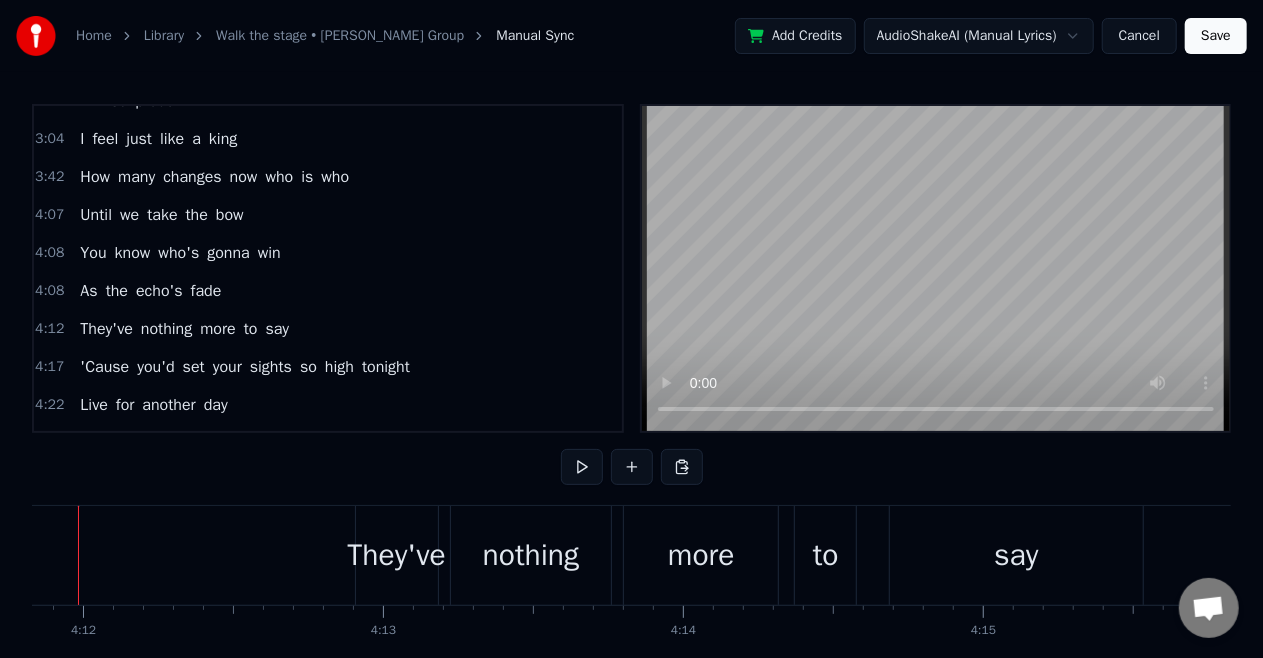 scroll, scrollTop: 0, scrollLeft: 75495, axis: horizontal 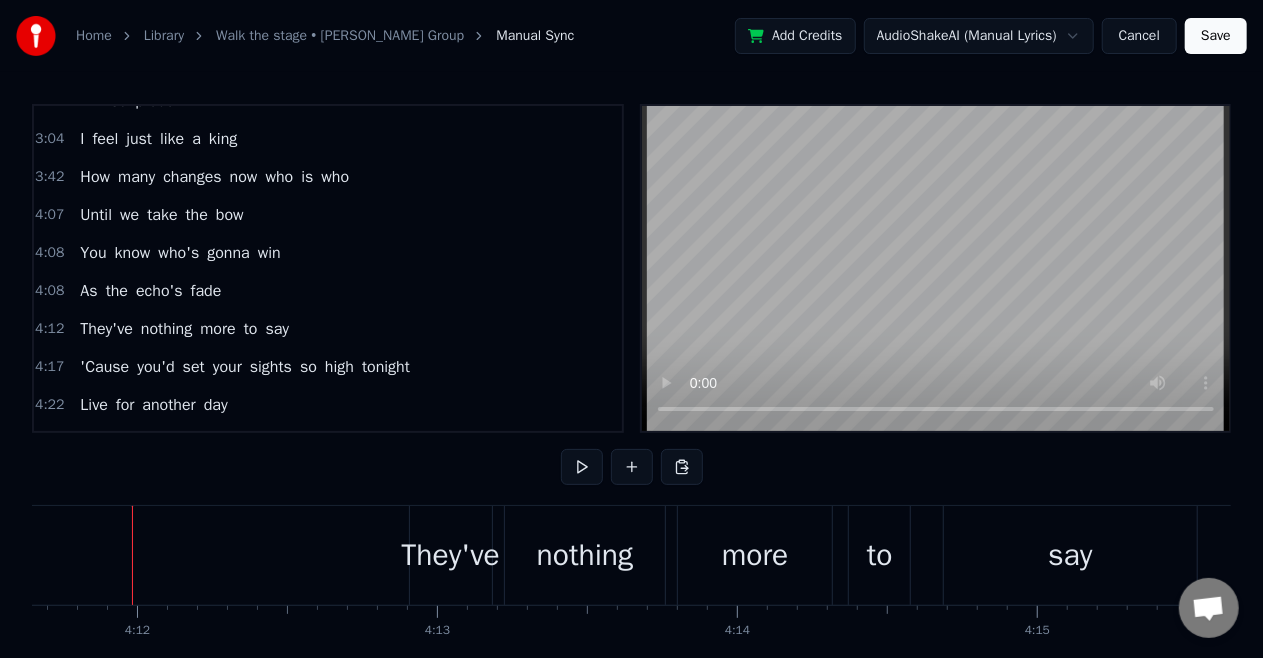 click at bounding box center (-24928, 555) 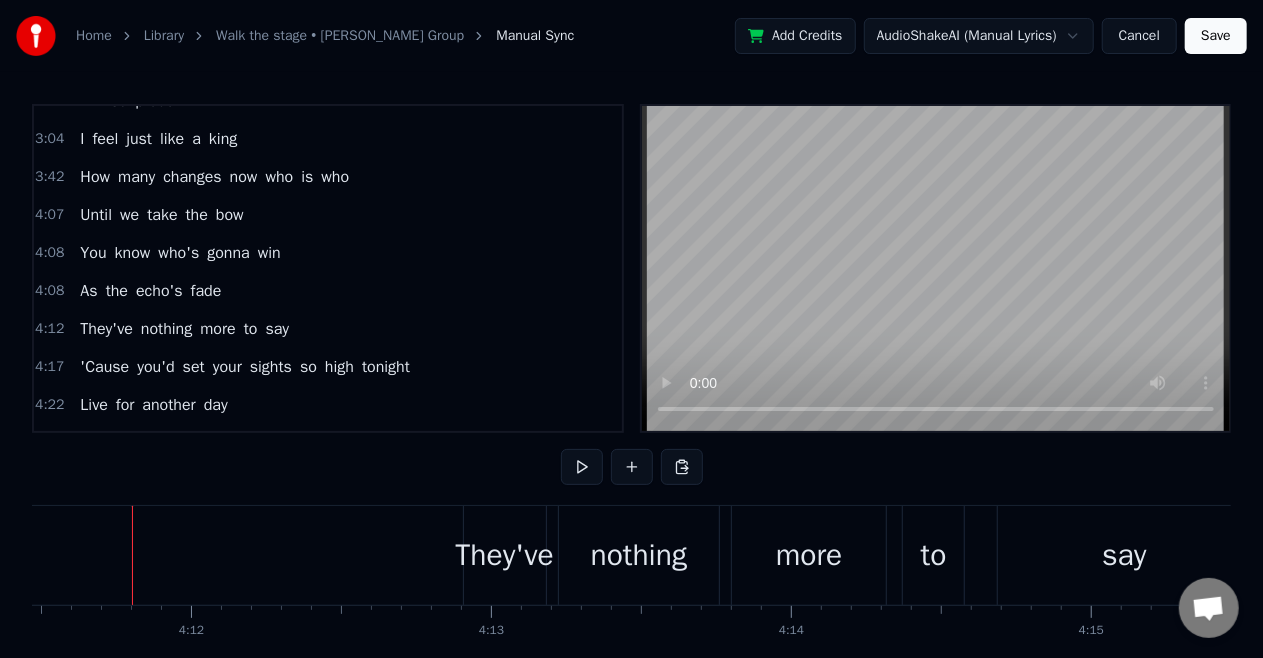 click at bounding box center [-24874, 555] 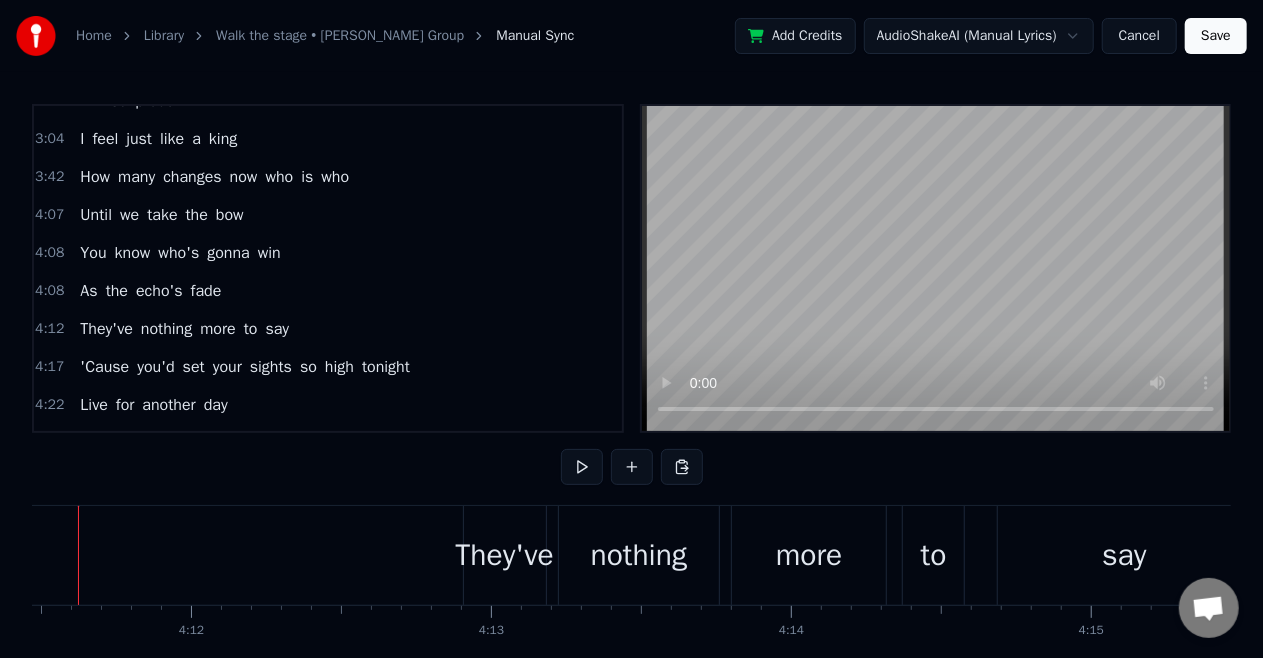 scroll, scrollTop: 0, scrollLeft: 75387, axis: horizontal 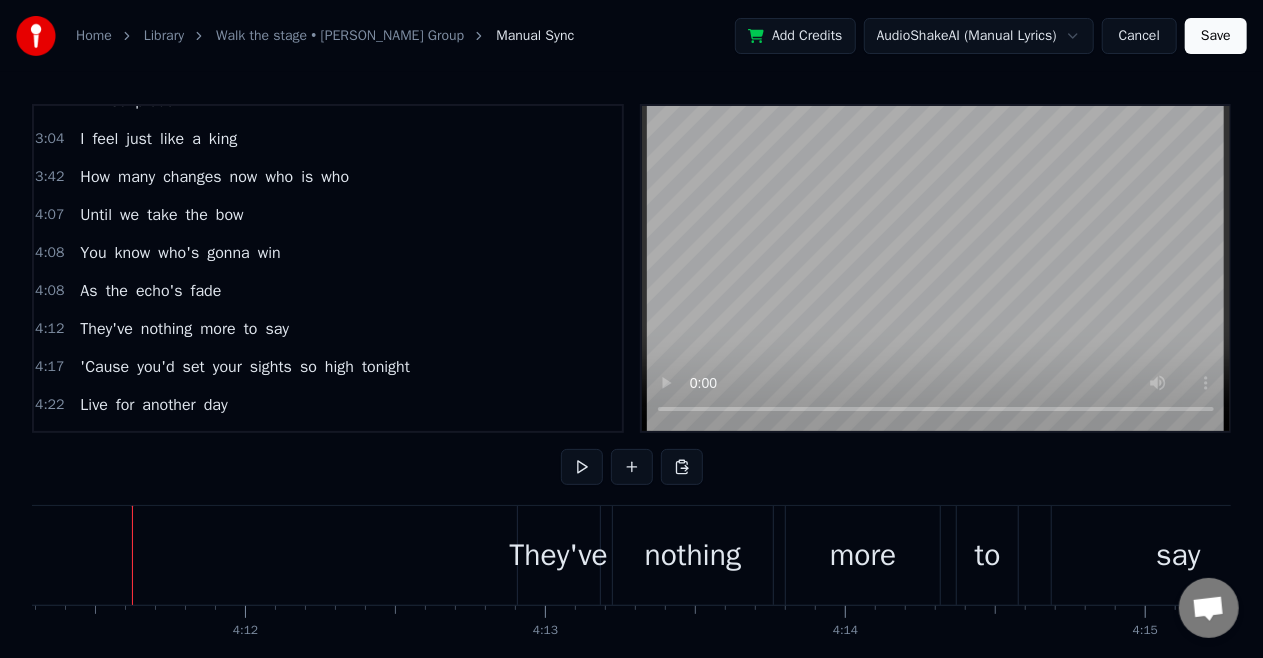 click at bounding box center [-24820, 555] 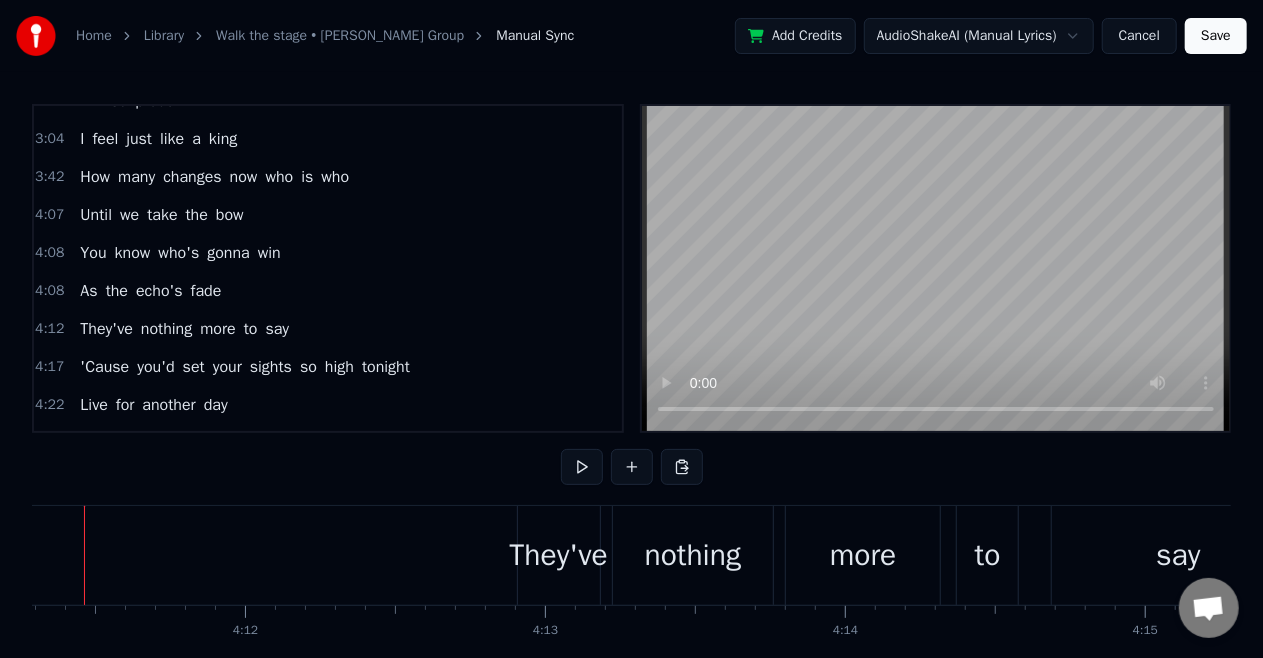scroll, scrollTop: 0, scrollLeft: 75339, axis: horizontal 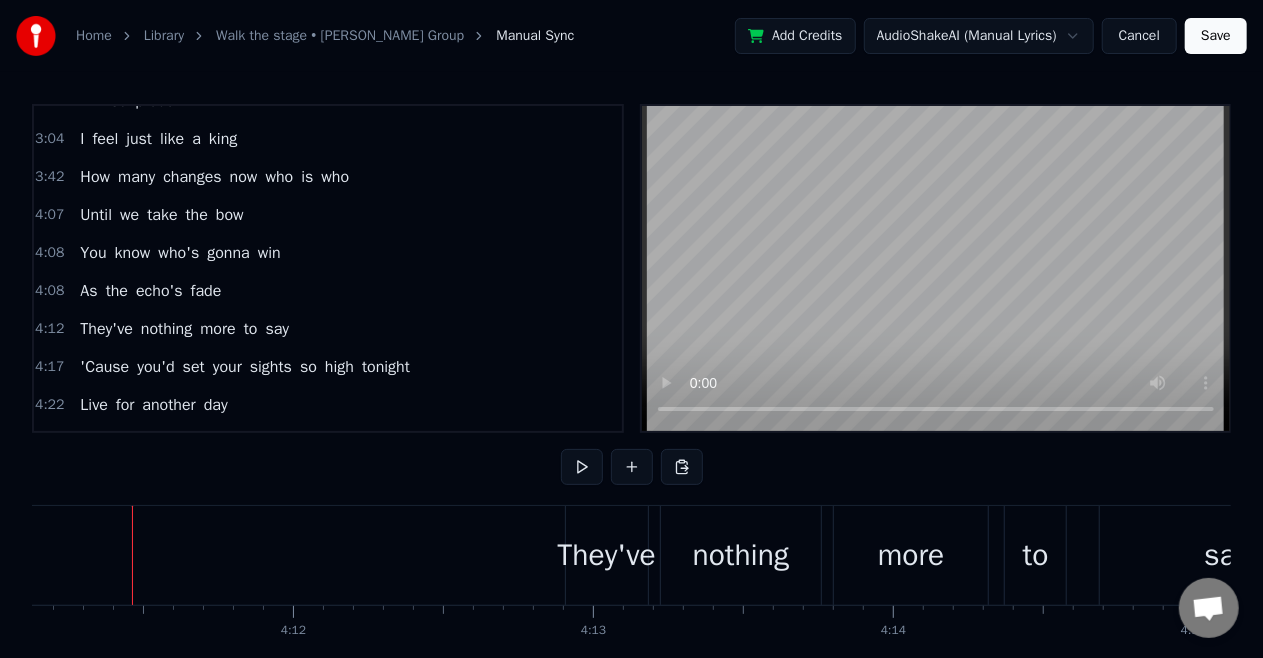 click on "They've" at bounding box center (606, 555) 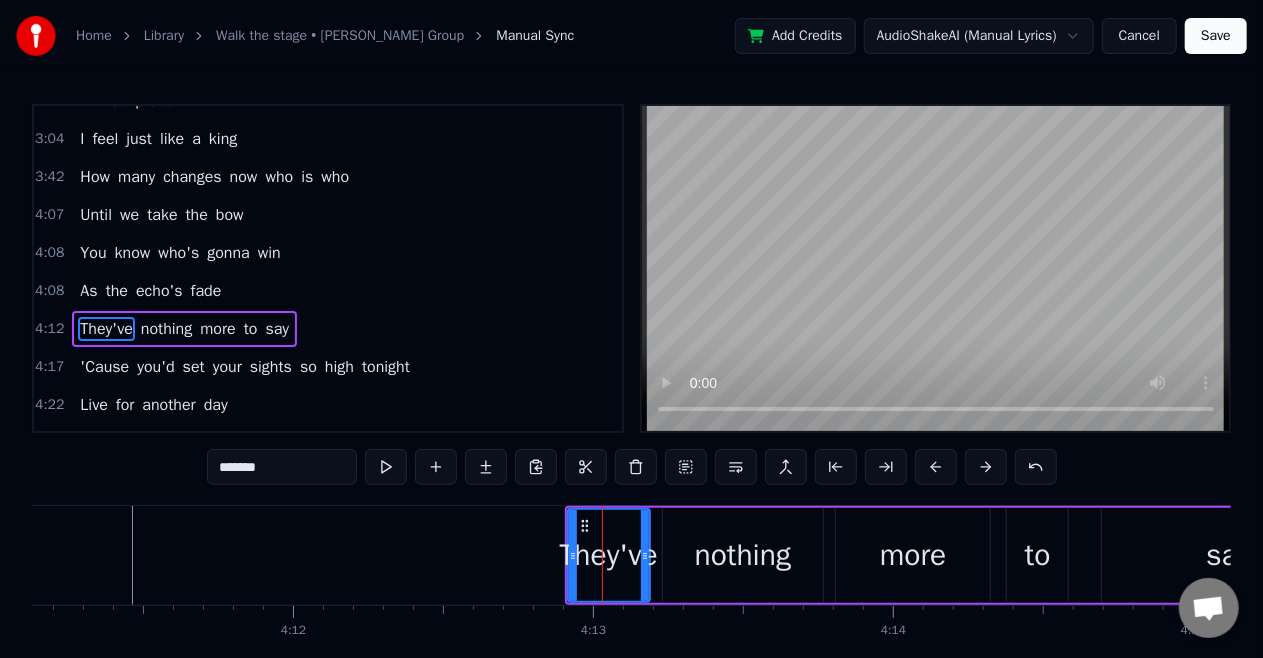 scroll, scrollTop: 1125, scrollLeft: 0, axis: vertical 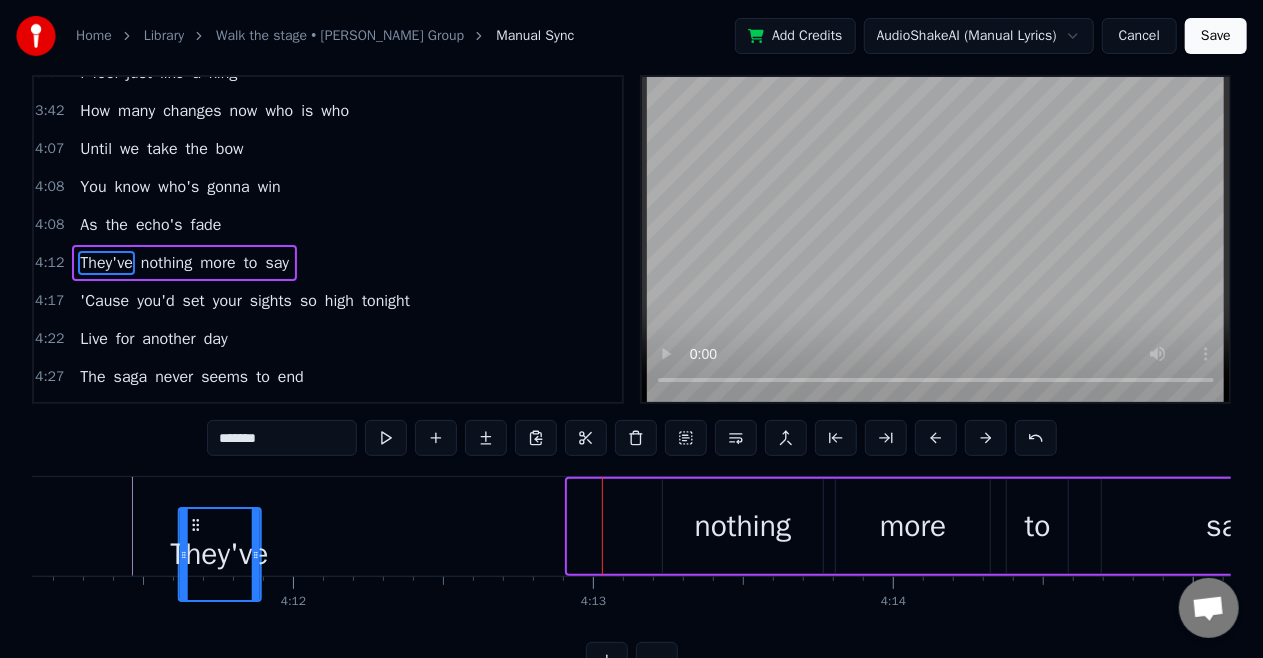 drag, startPoint x: 582, startPoint y: 520, endPoint x: 192, endPoint y: 540, distance: 390.51248 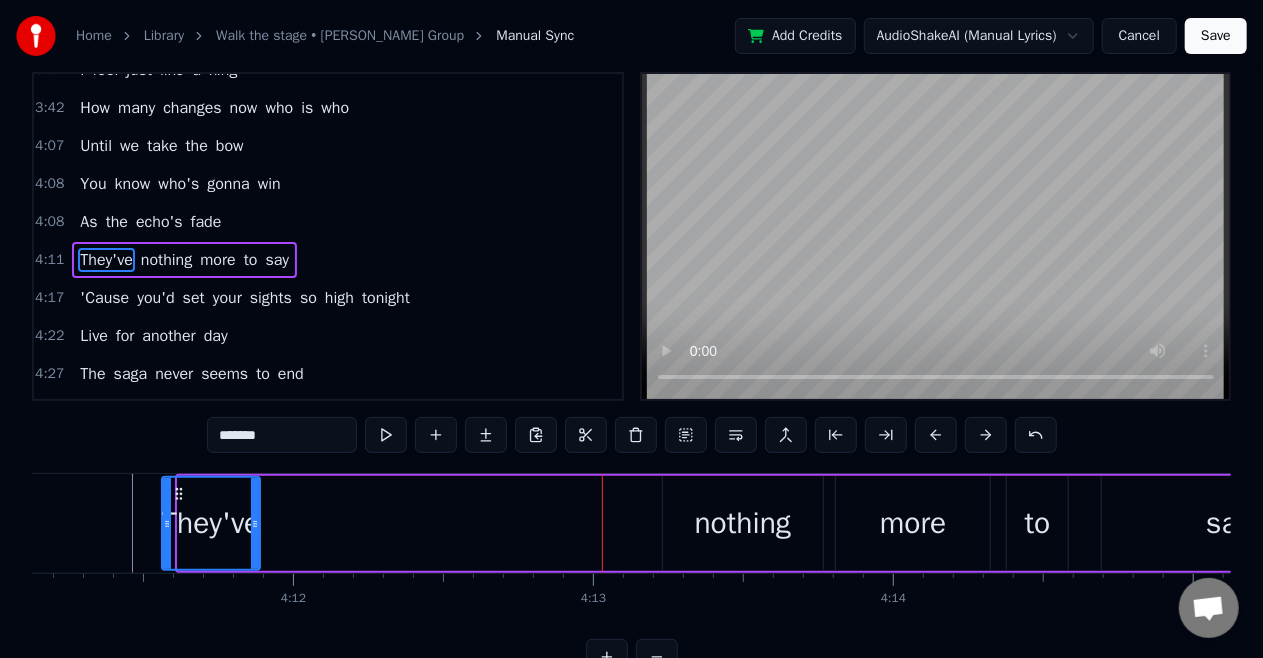 drag, startPoint x: 182, startPoint y: 512, endPoint x: 166, endPoint y: 523, distance: 19.416489 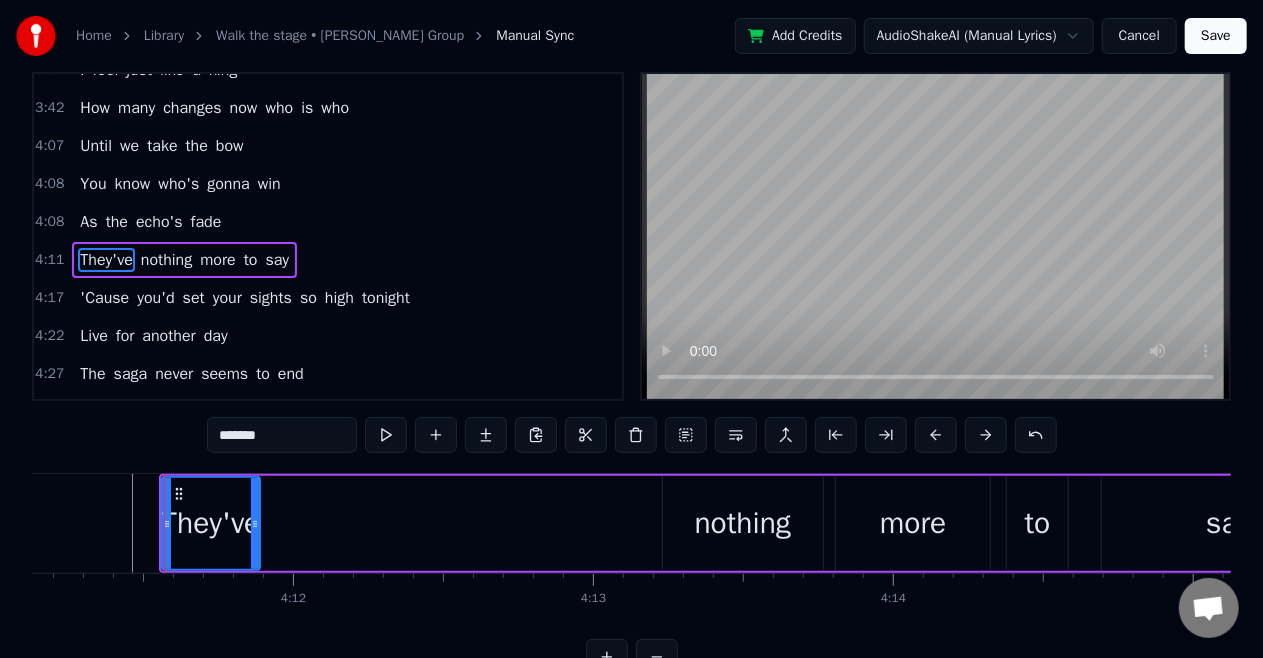 scroll, scrollTop: 0, scrollLeft: 0, axis: both 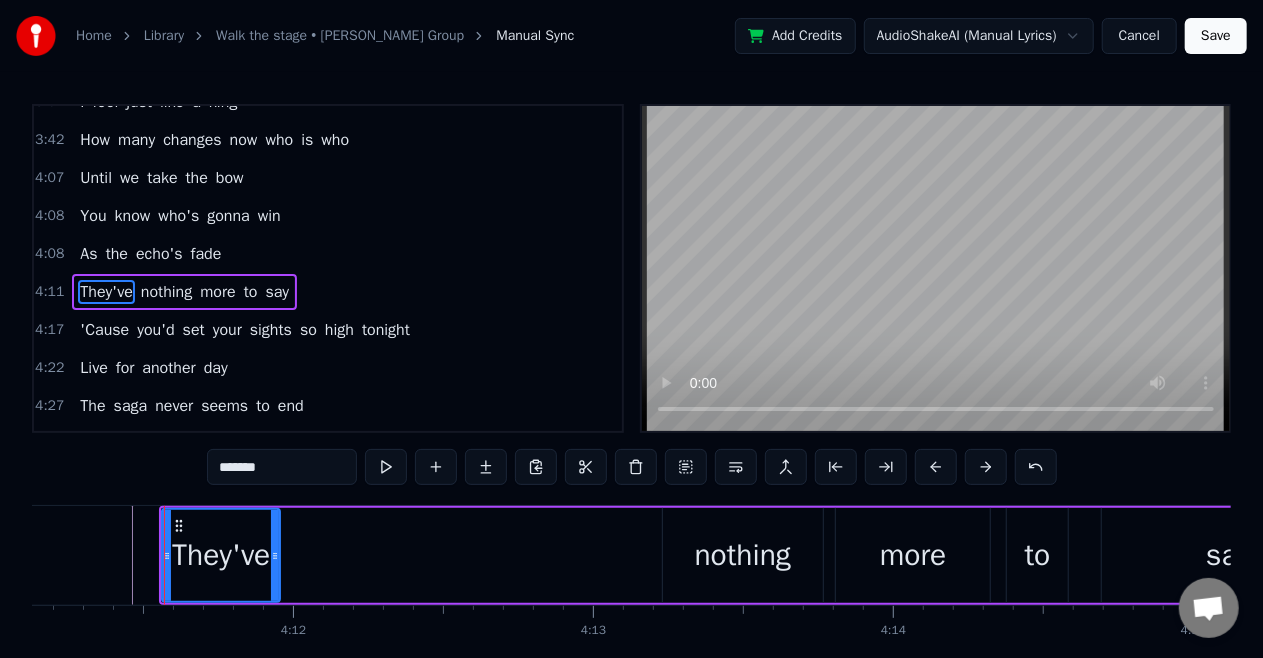 drag, startPoint x: 252, startPoint y: 552, endPoint x: 272, endPoint y: 552, distance: 20 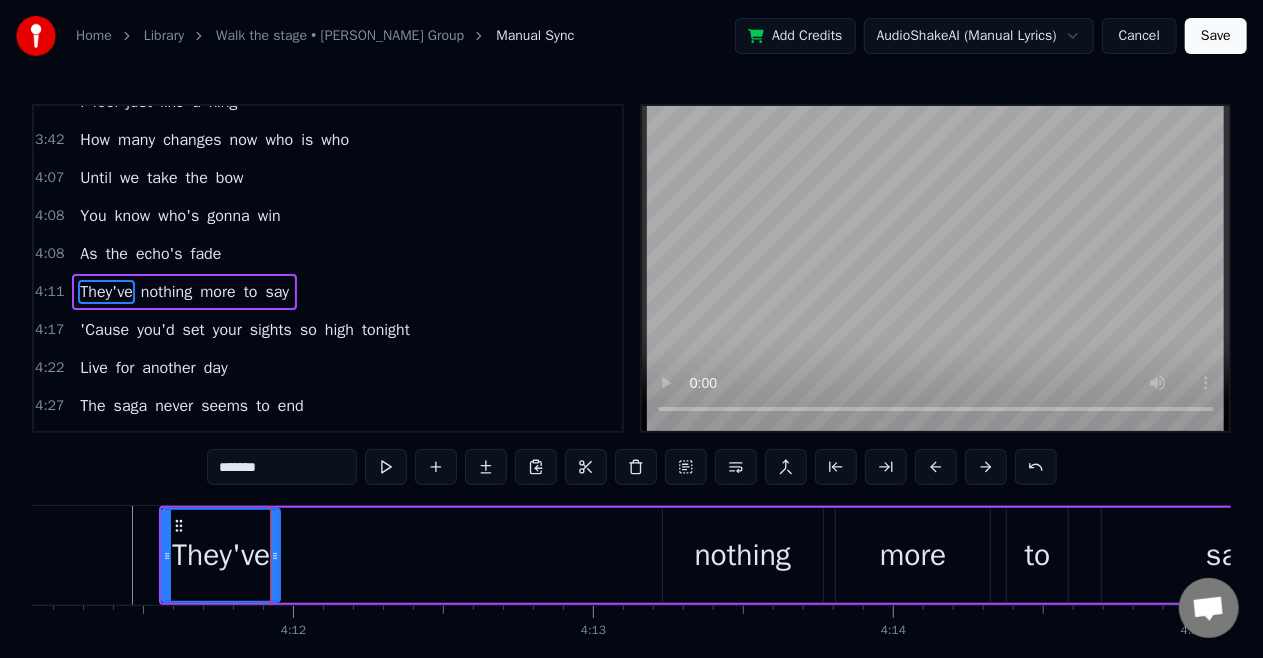 click on "nothing" at bounding box center [743, 555] 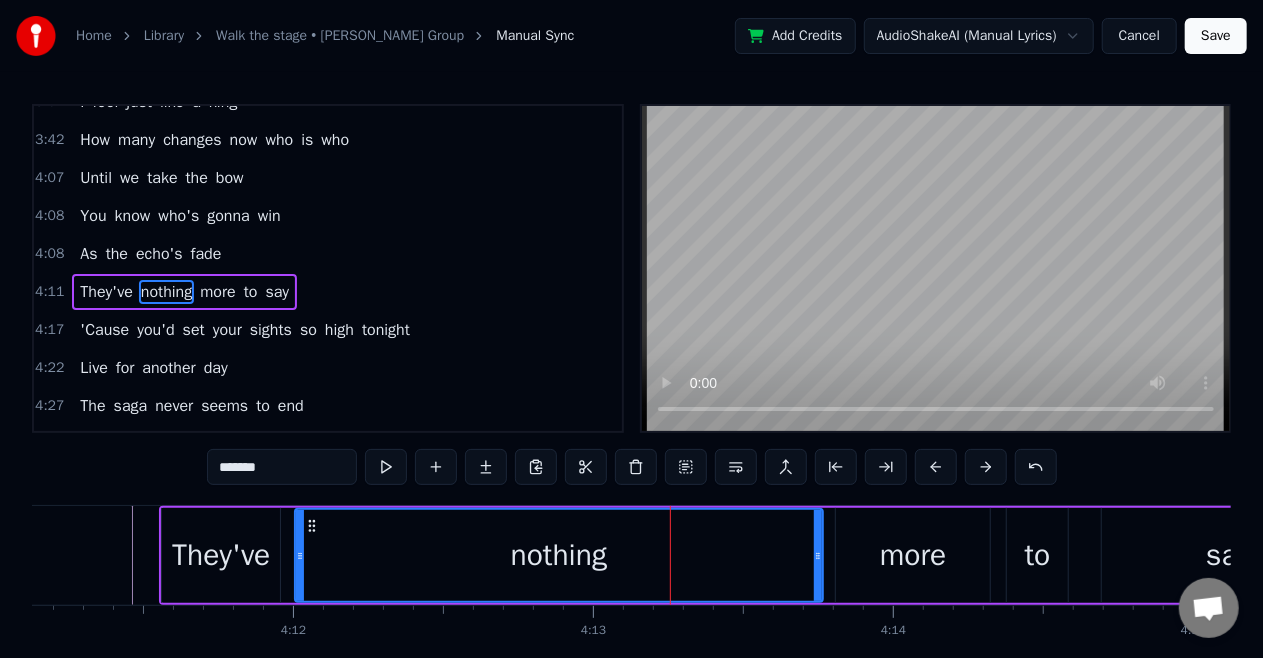 drag, startPoint x: 666, startPoint y: 550, endPoint x: 298, endPoint y: 576, distance: 368.91733 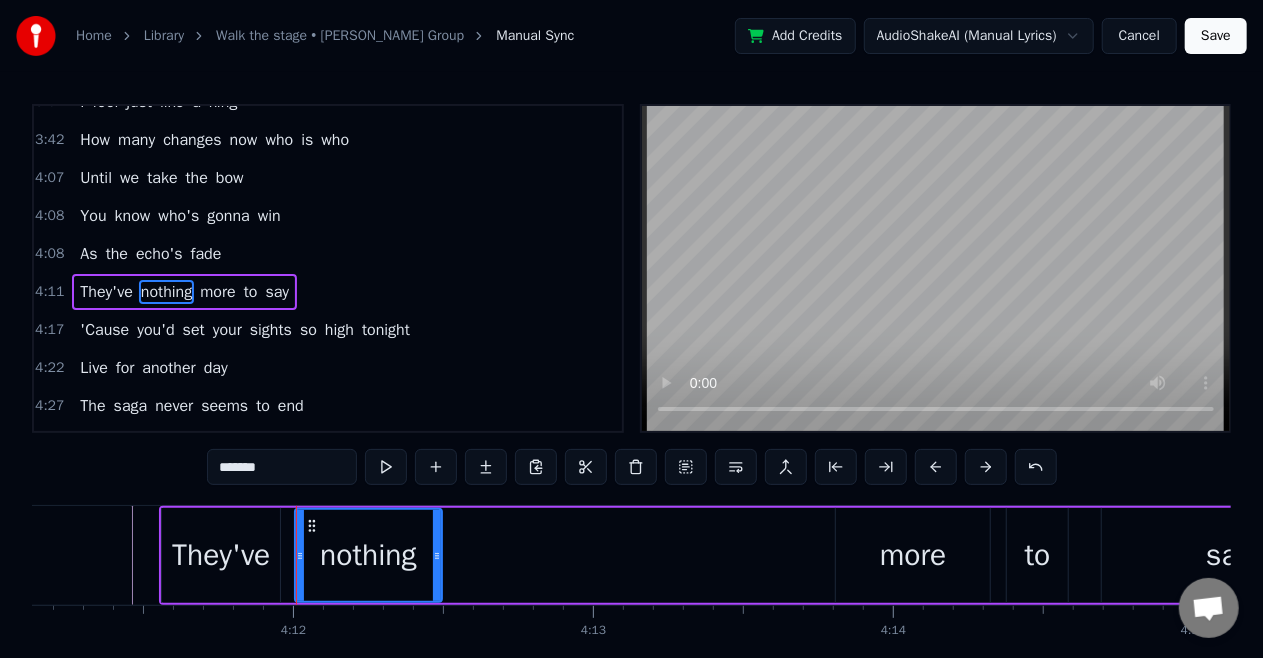 drag, startPoint x: 820, startPoint y: 569, endPoint x: 439, endPoint y: 584, distance: 381.29517 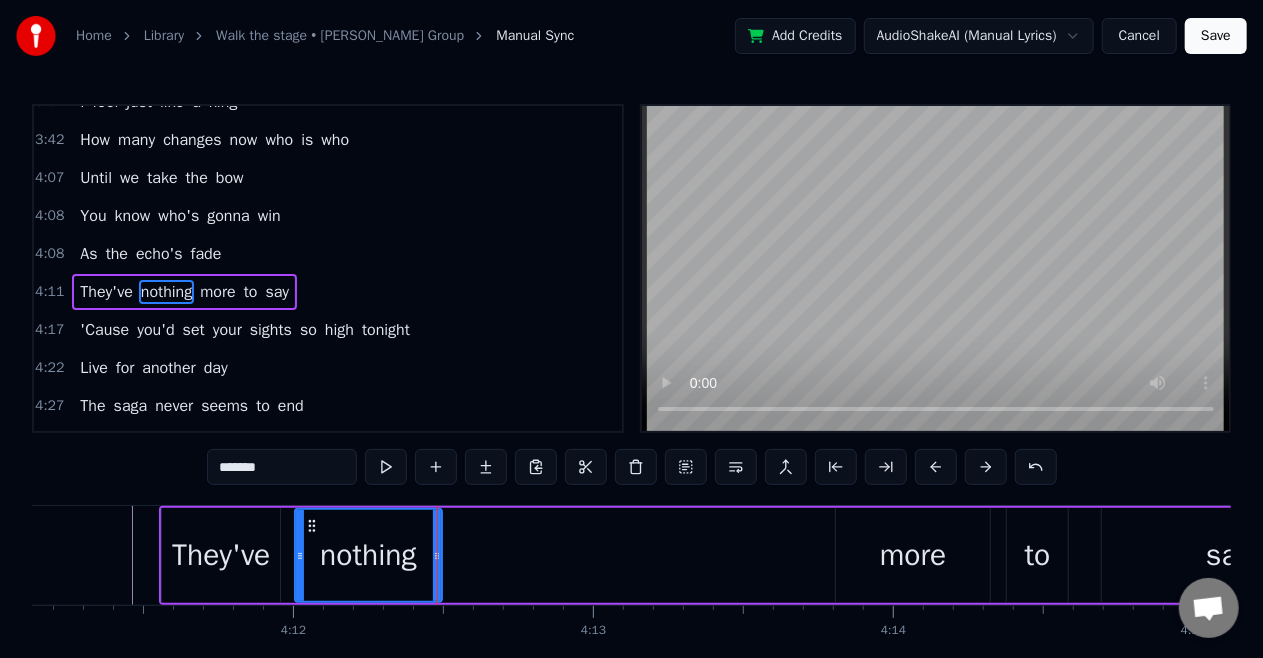 click on "more" at bounding box center (913, 555) 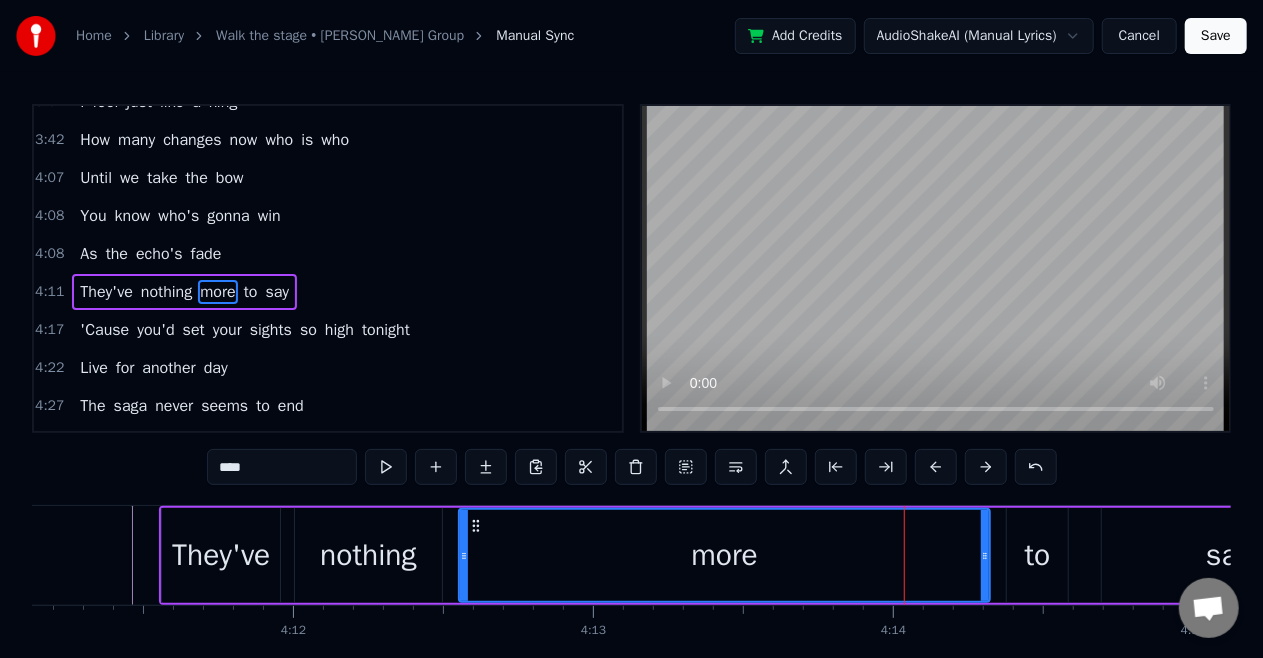 drag, startPoint x: 843, startPoint y: 558, endPoint x: 466, endPoint y: 605, distance: 379.91843 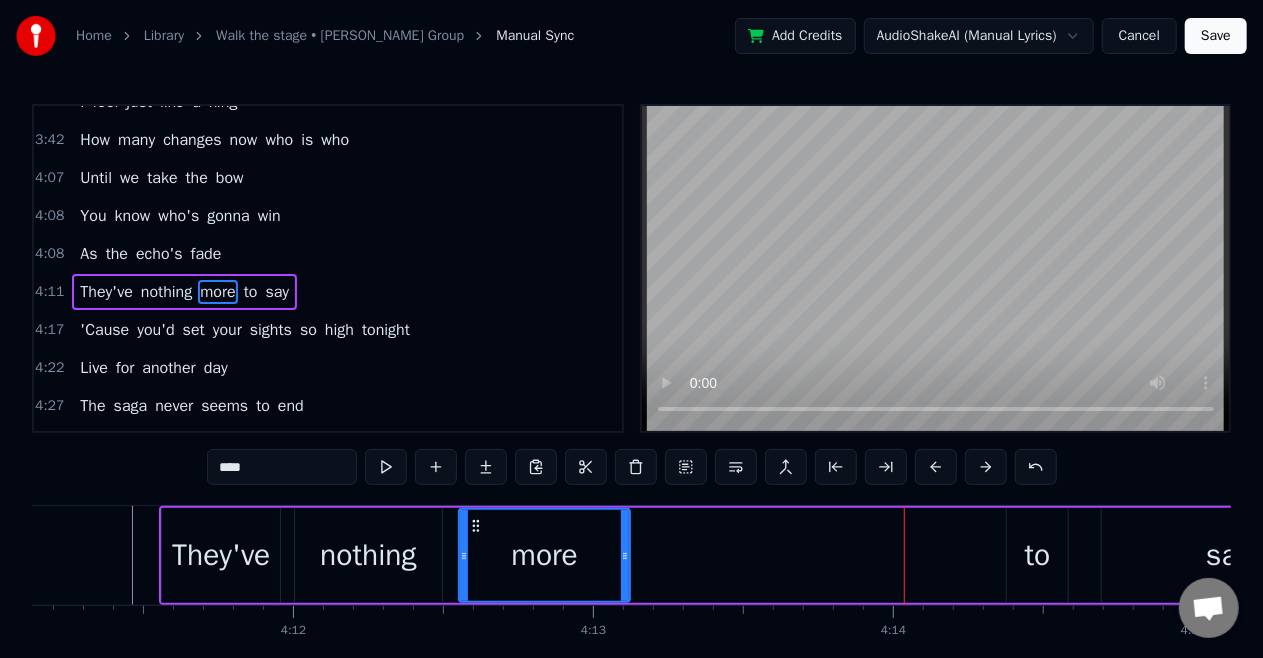 drag, startPoint x: 984, startPoint y: 555, endPoint x: 624, endPoint y: 601, distance: 362.927 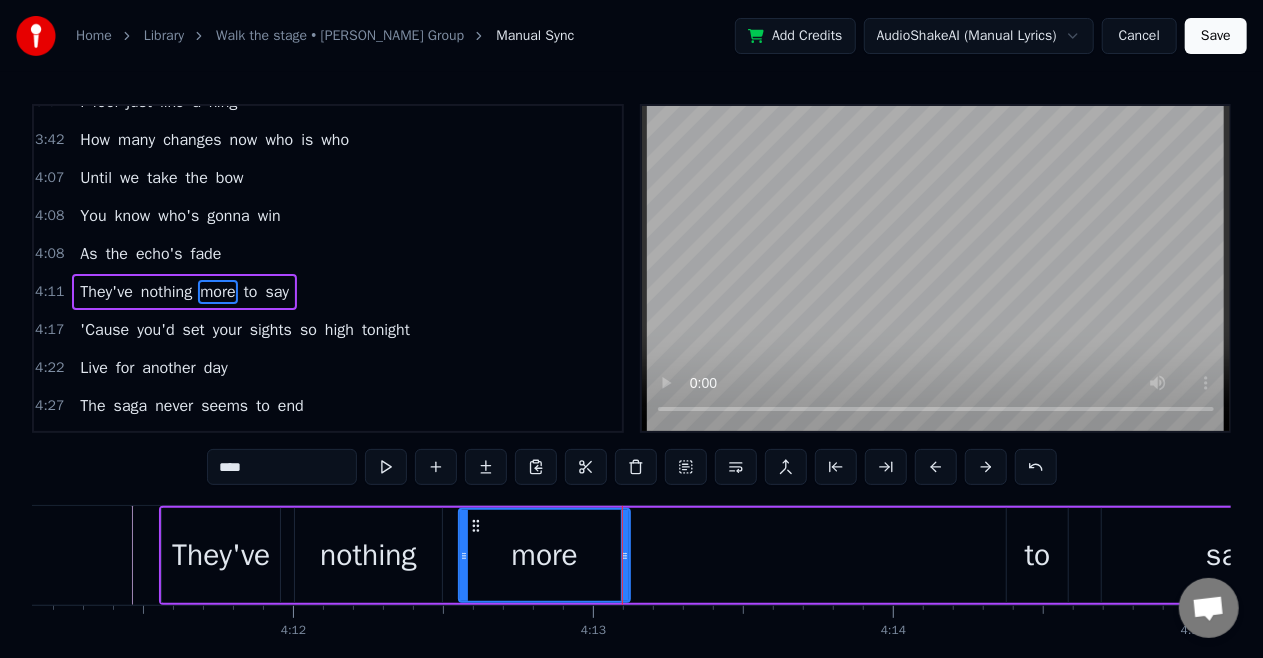 click on "to" at bounding box center (1038, 555) 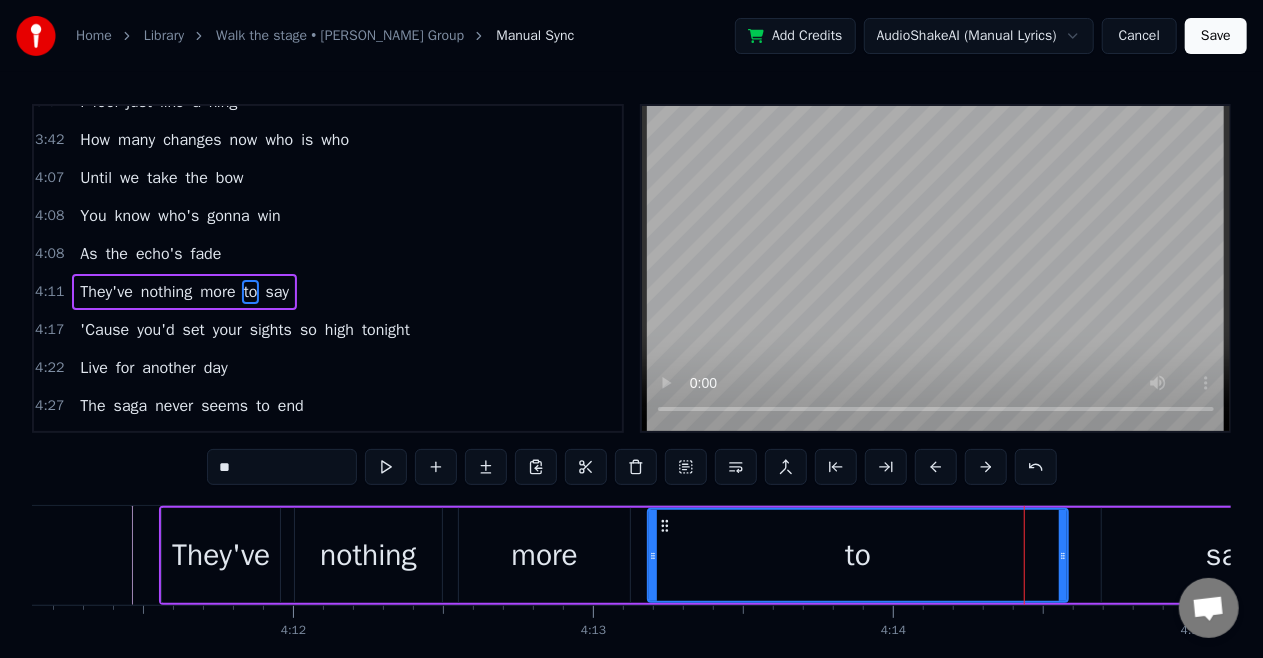 drag, startPoint x: 1011, startPoint y: 549, endPoint x: 652, endPoint y: 590, distance: 361.33365 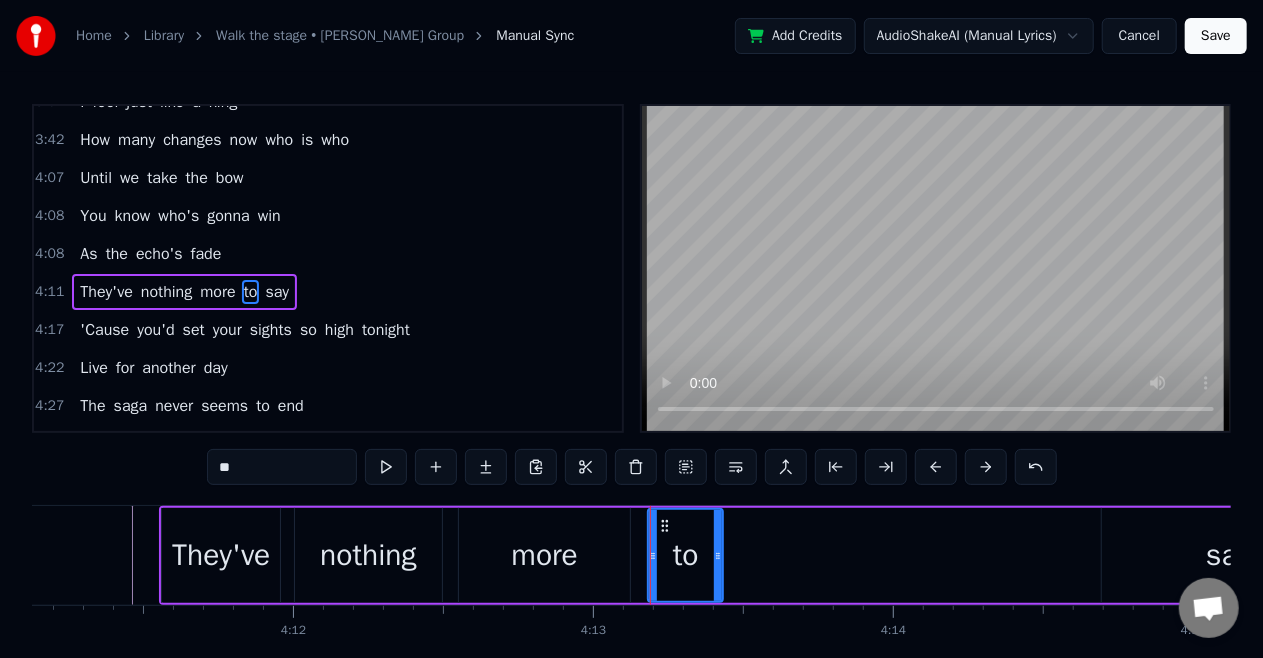 drag, startPoint x: 1063, startPoint y: 556, endPoint x: 718, endPoint y: 576, distance: 345.57922 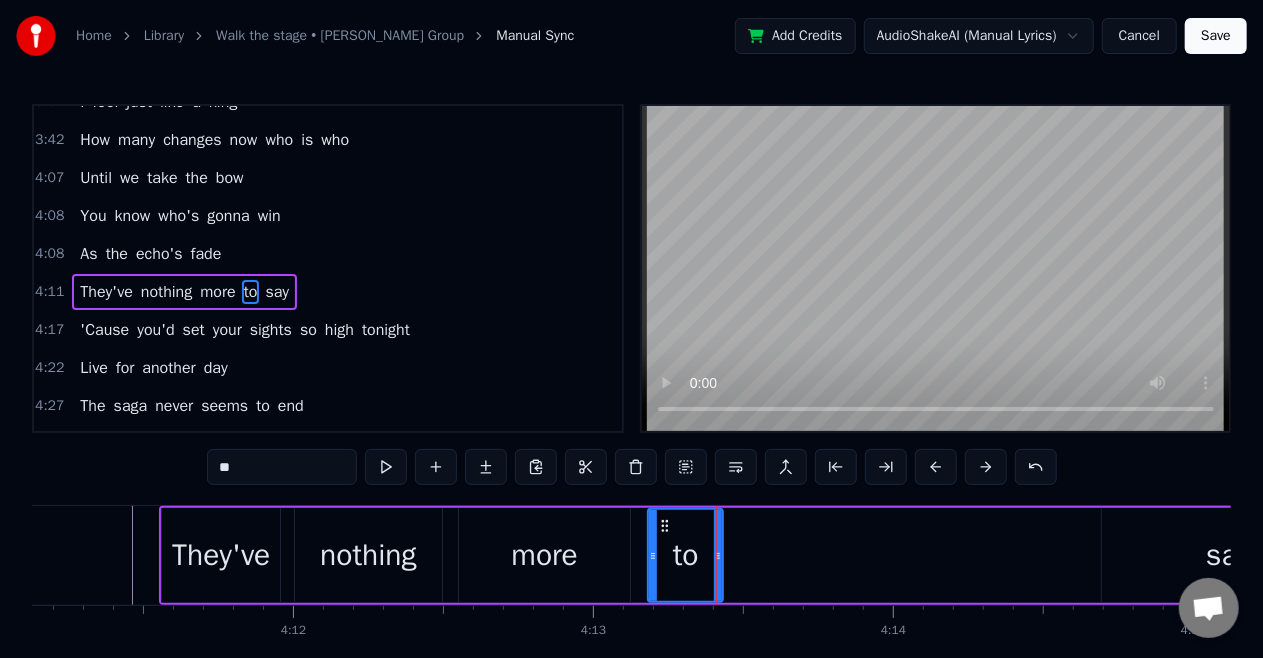 click on "say" at bounding box center [1228, 555] 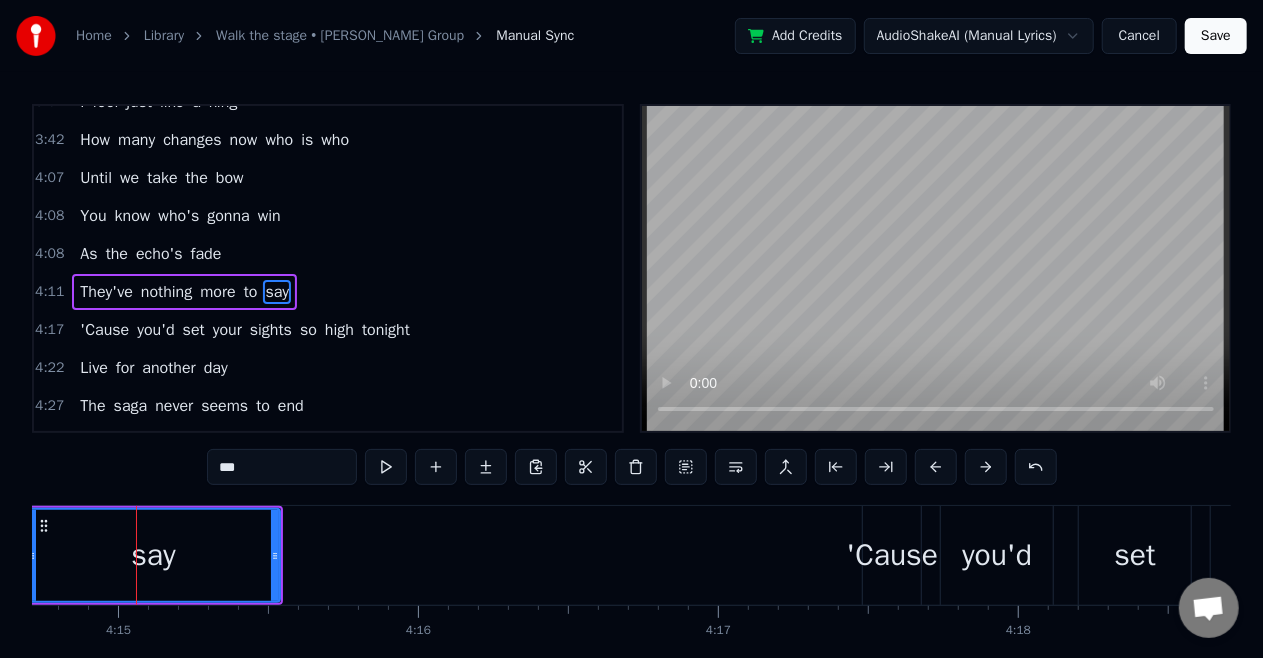 scroll, scrollTop: 0, scrollLeft: 76418, axis: horizontal 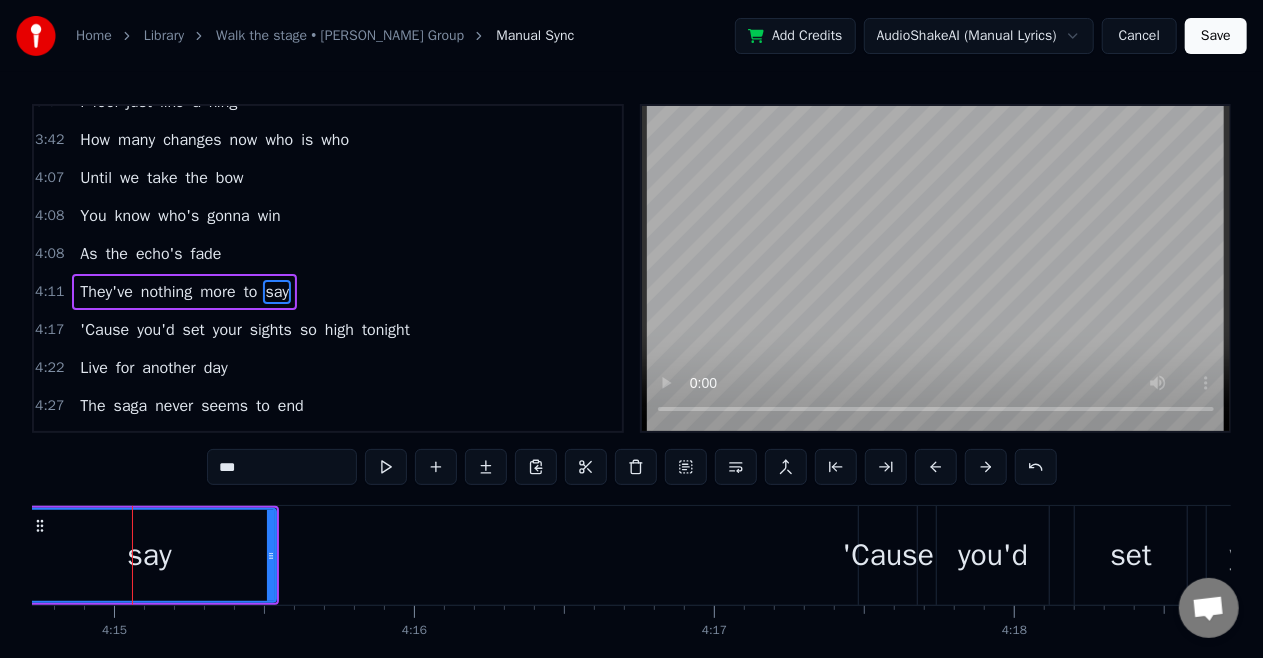 click on "As" at bounding box center (88, 254) 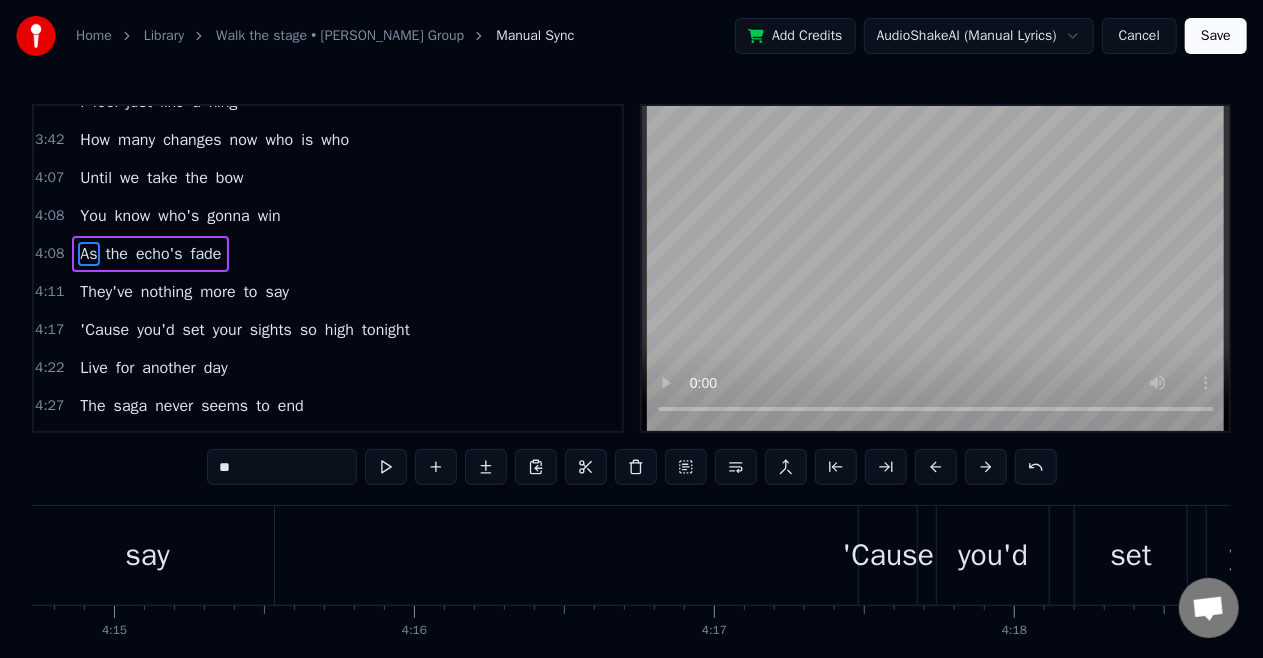 scroll, scrollTop: 1088, scrollLeft: 0, axis: vertical 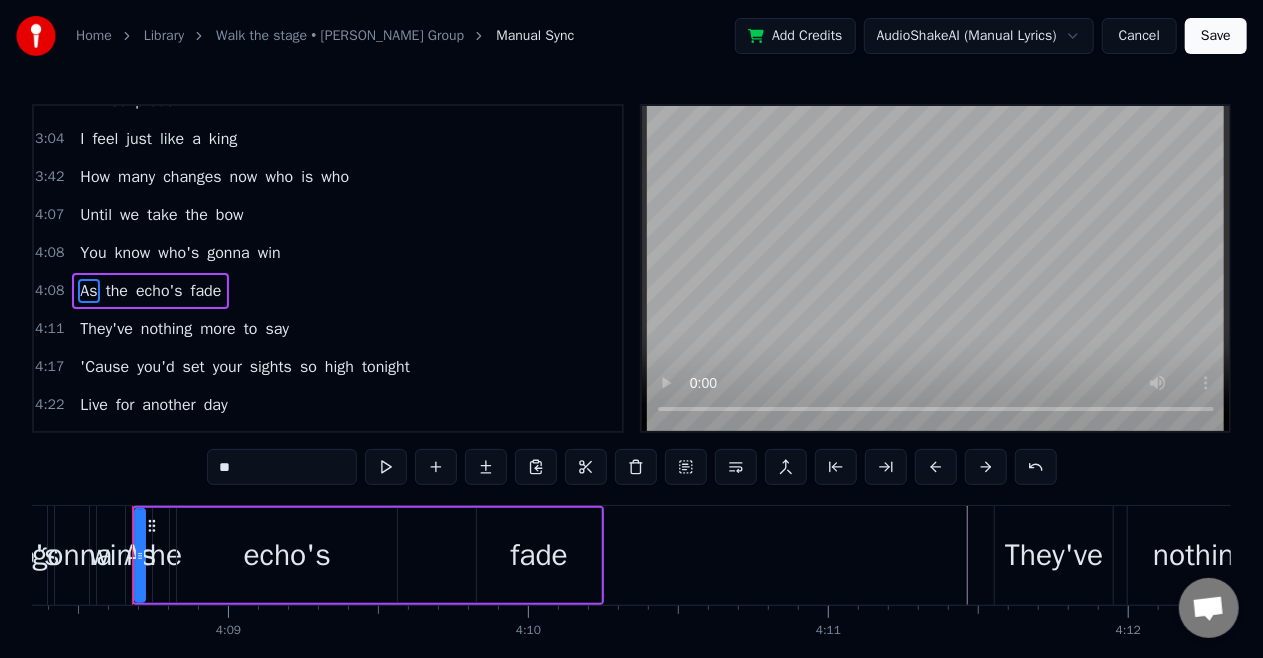click on "You" at bounding box center (93, 253) 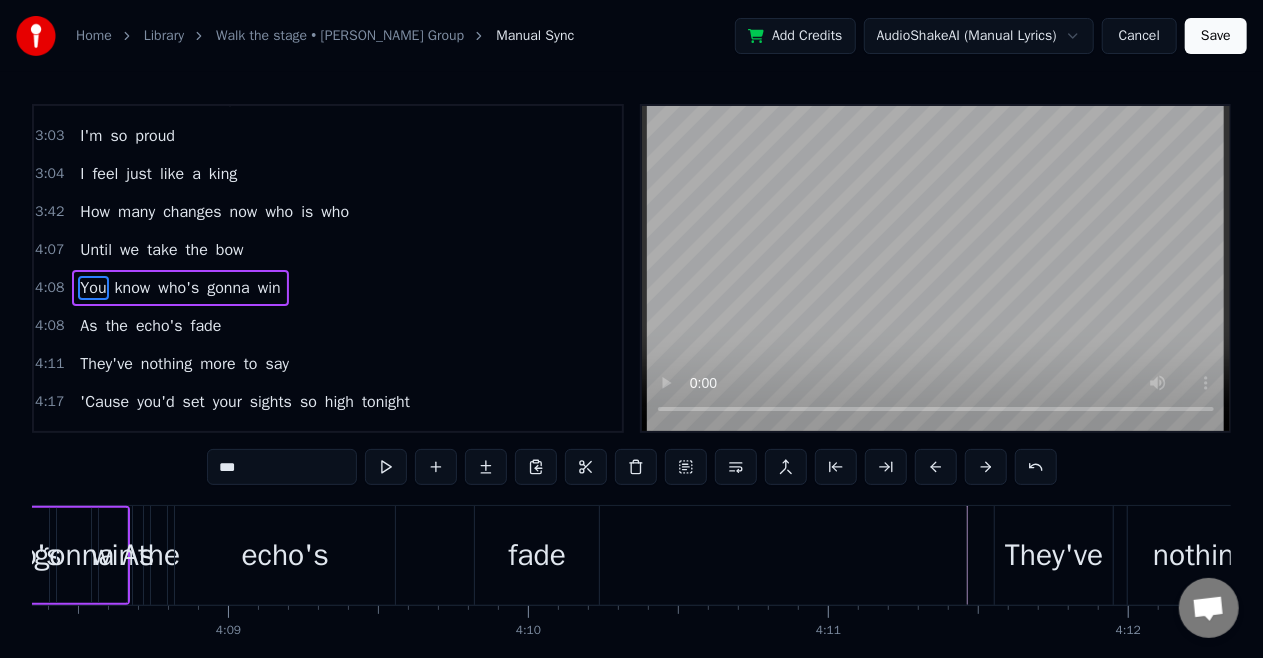 scroll, scrollTop: 1050, scrollLeft: 0, axis: vertical 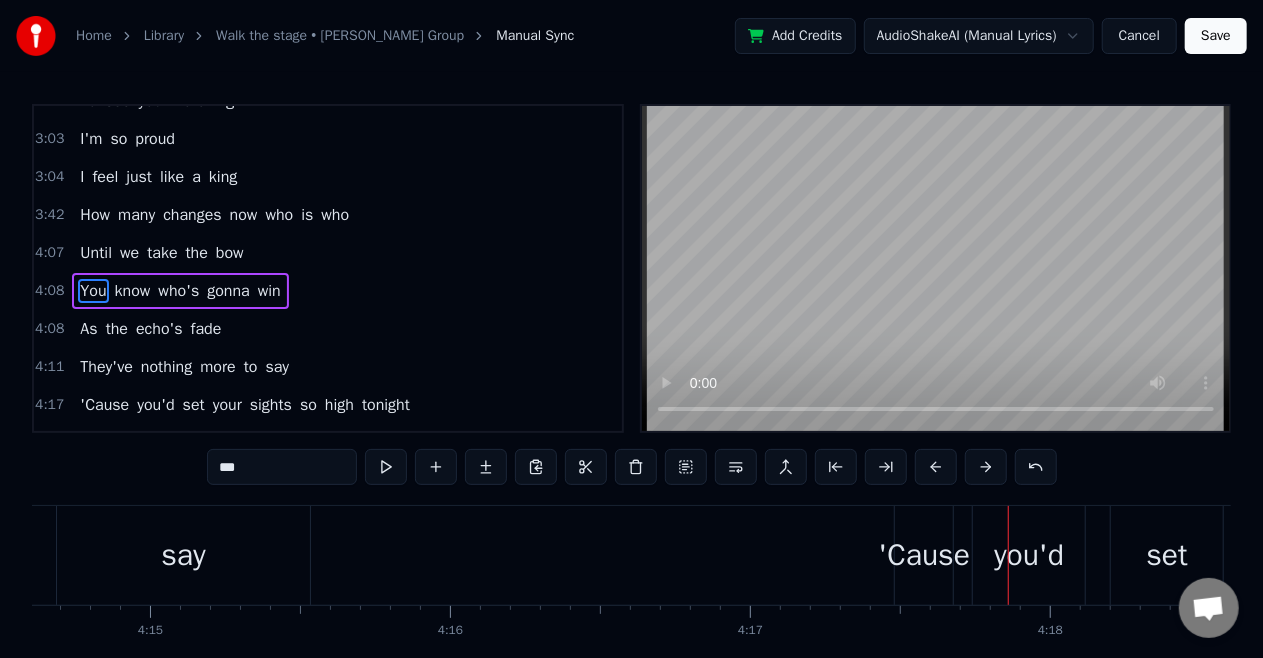 click on "more" at bounding box center [217, 367] 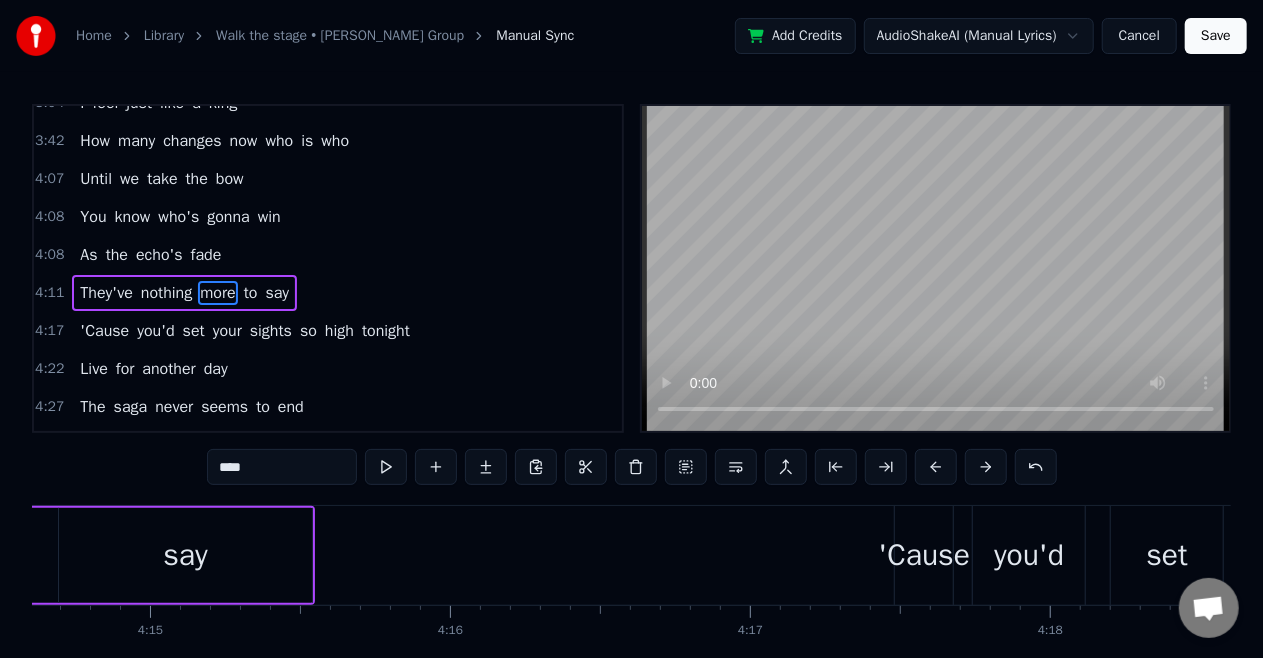 scroll, scrollTop: 1125, scrollLeft: 0, axis: vertical 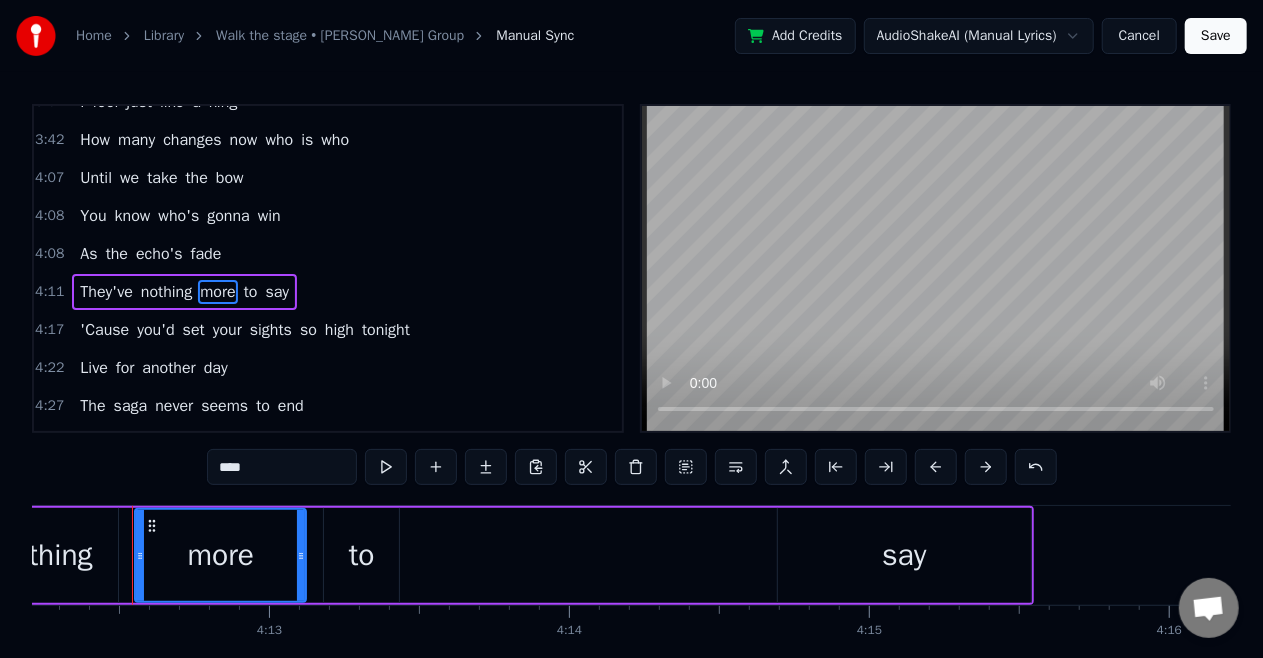 click on "to" at bounding box center (361, 555) 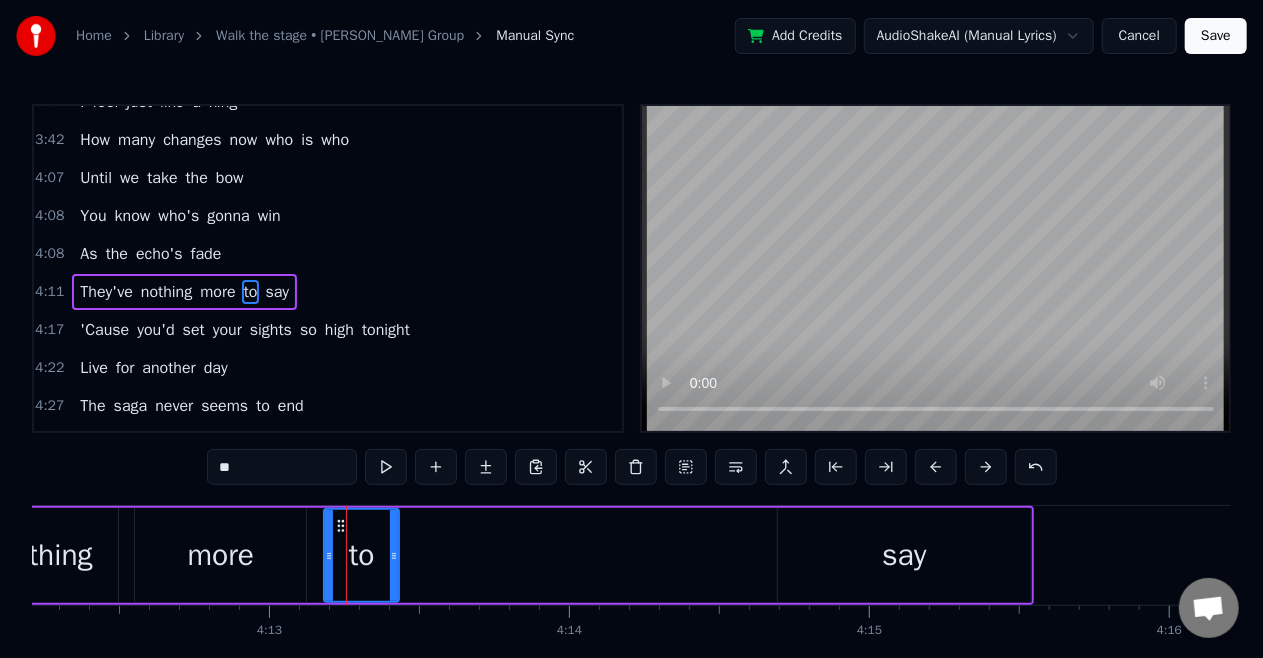 click on "say" at bounding box center (904, 555) 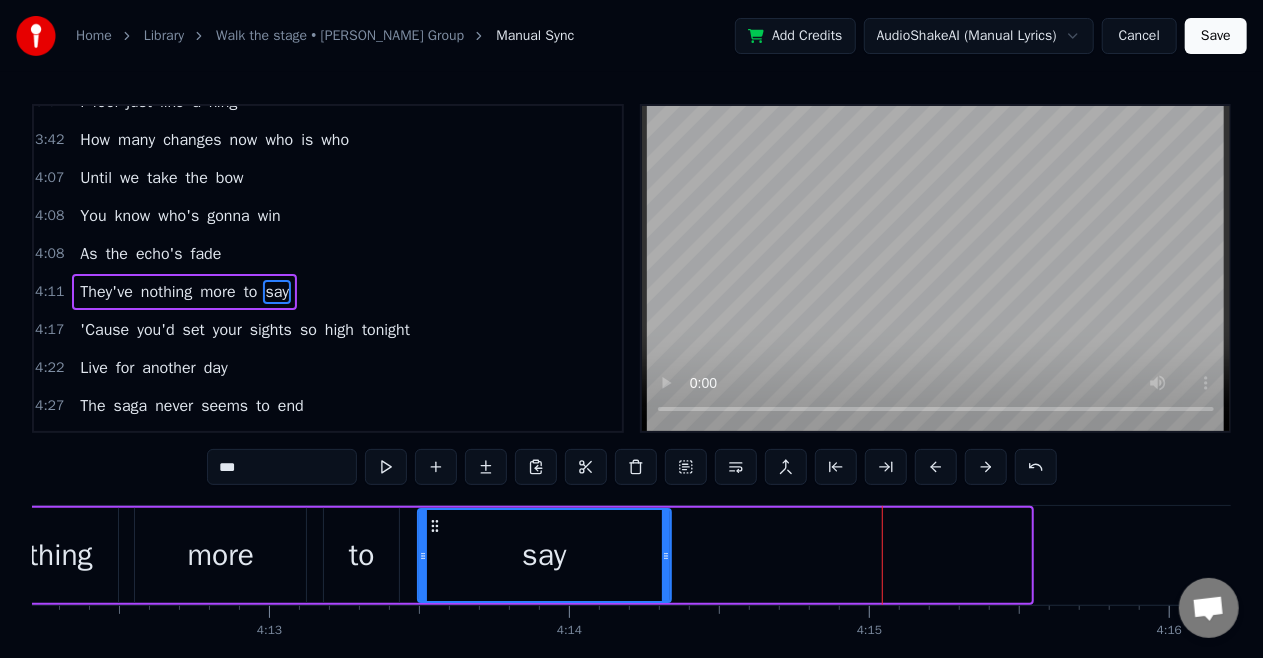 drag, startPoint x: 794, startPoint y: 522, endPoint x: 434, endPoint y: 516, distance: 360.05 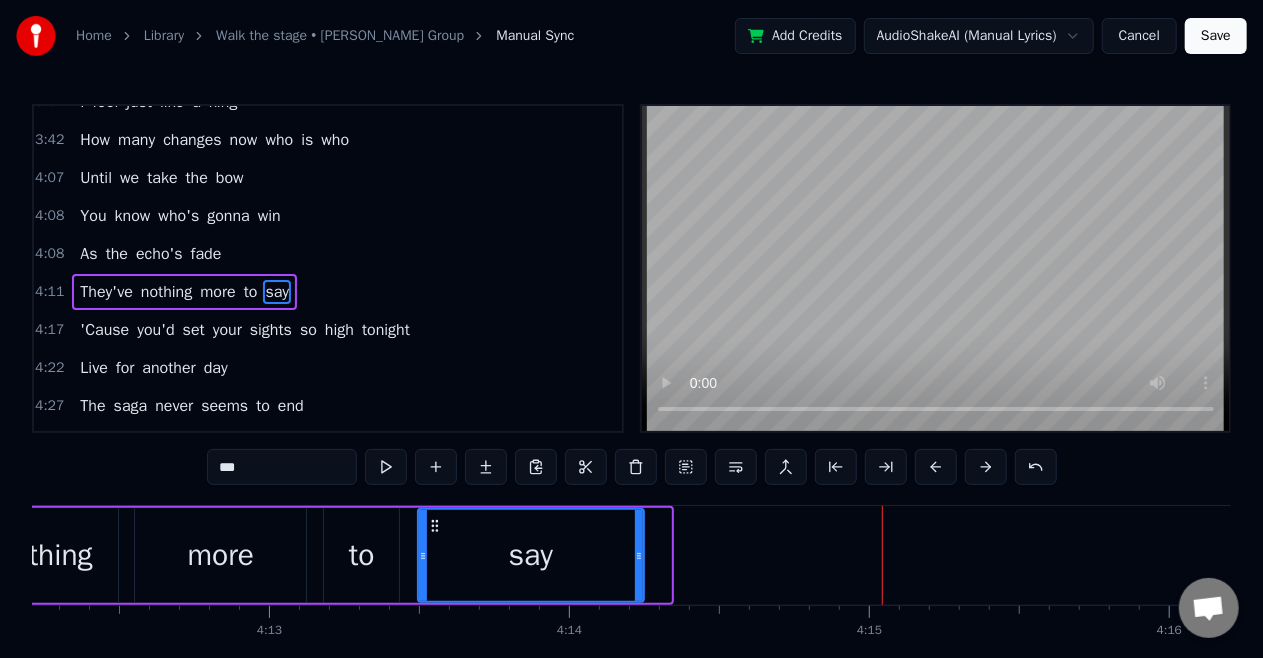 drag, startPoint x: 667, startPoint y: 546, endPoint x: 640, endPoint y: 564, distance: 32.449963 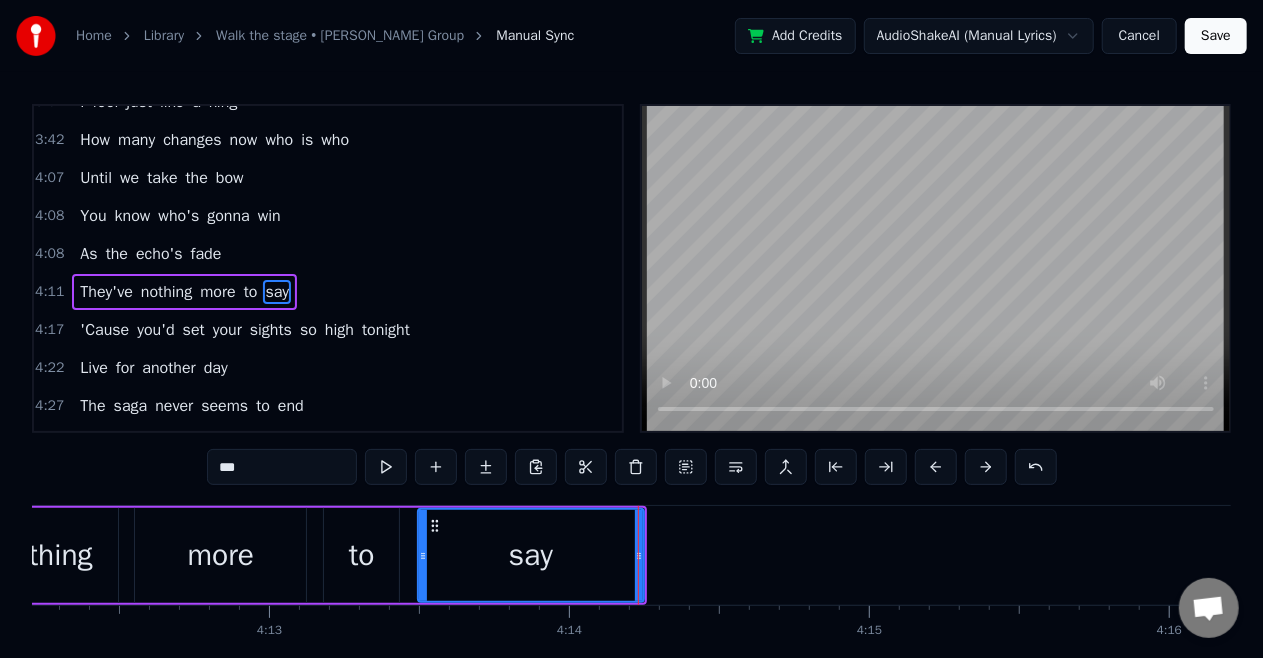 click on "They've" at bounding box center [106, 292] 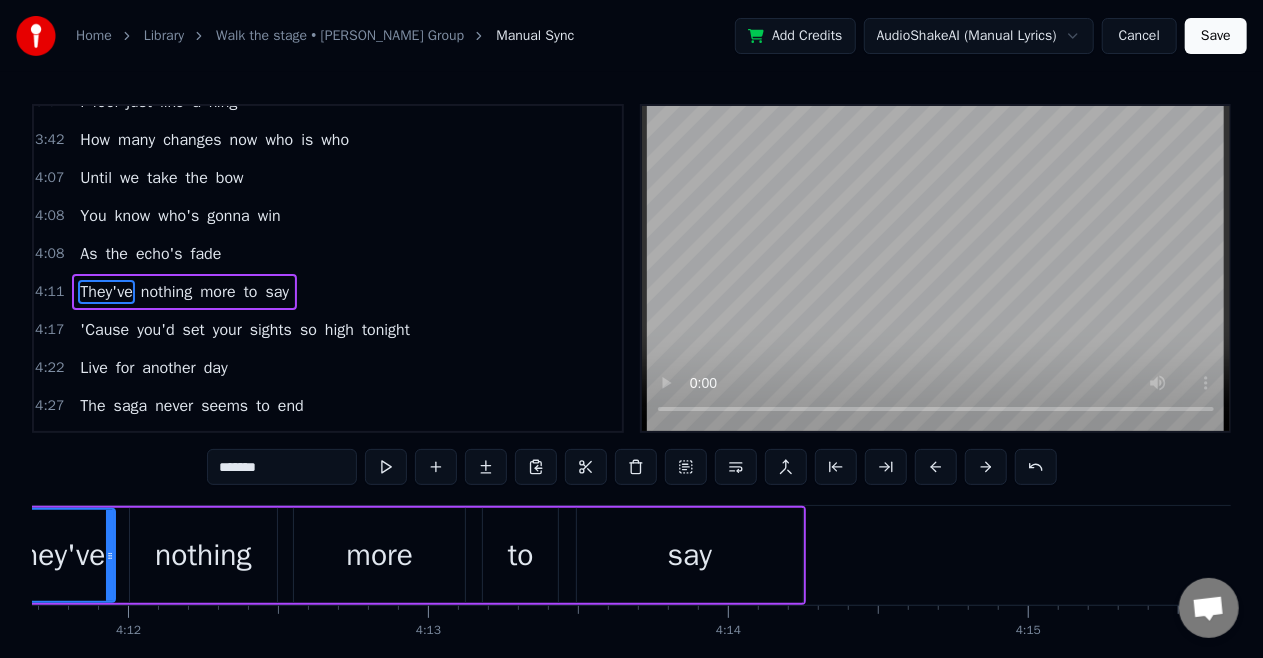 scroll, scrollTop: 0, scrollLeft: 75366, axis: horizontal 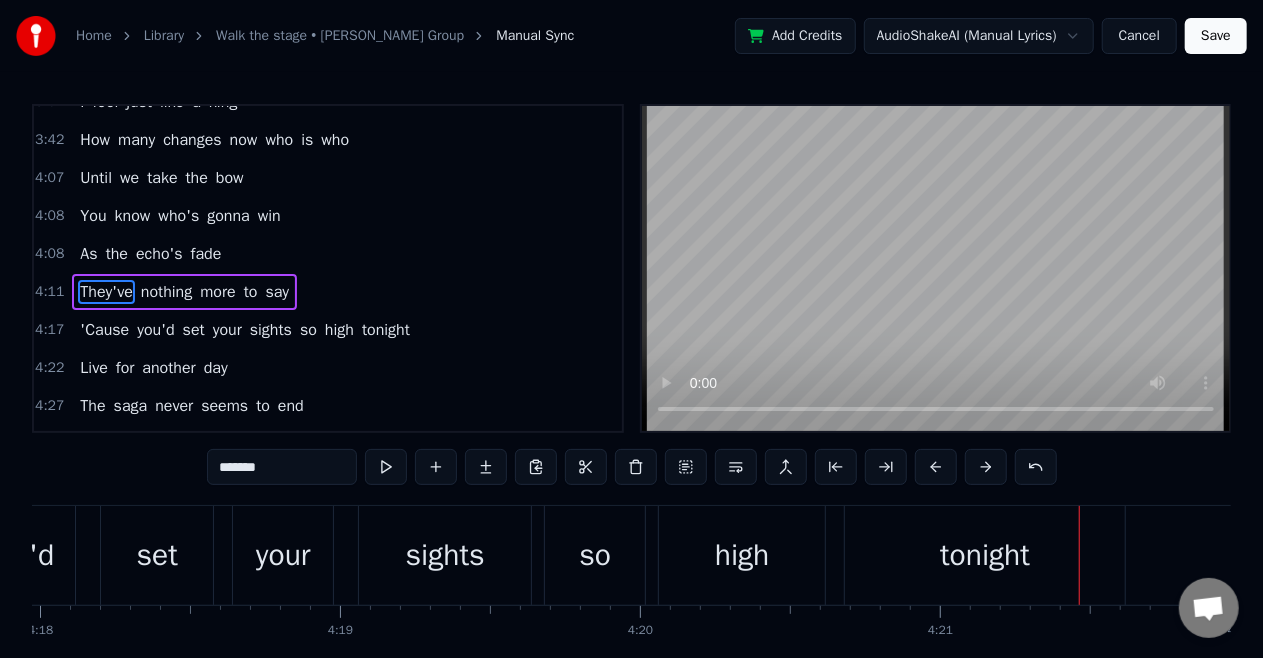 click on "fade" at bounding box center [206, 254] 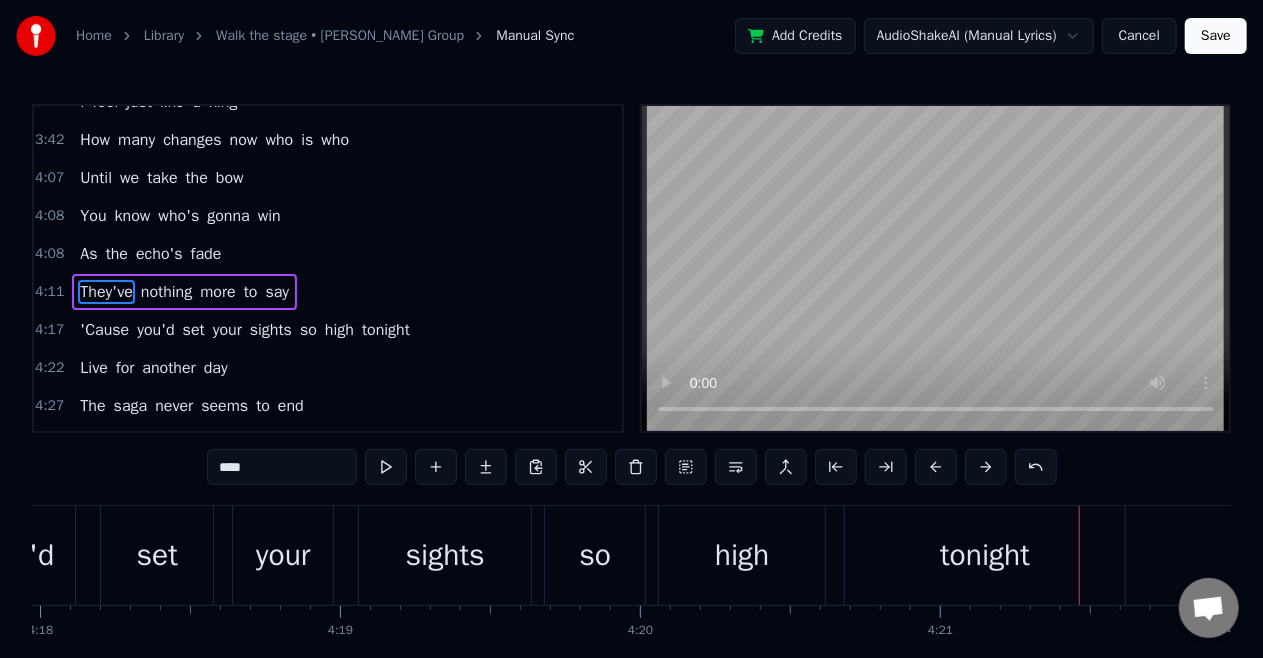 scroll, scrollTop: 1088, scrollLeft: 0, axis: vertical 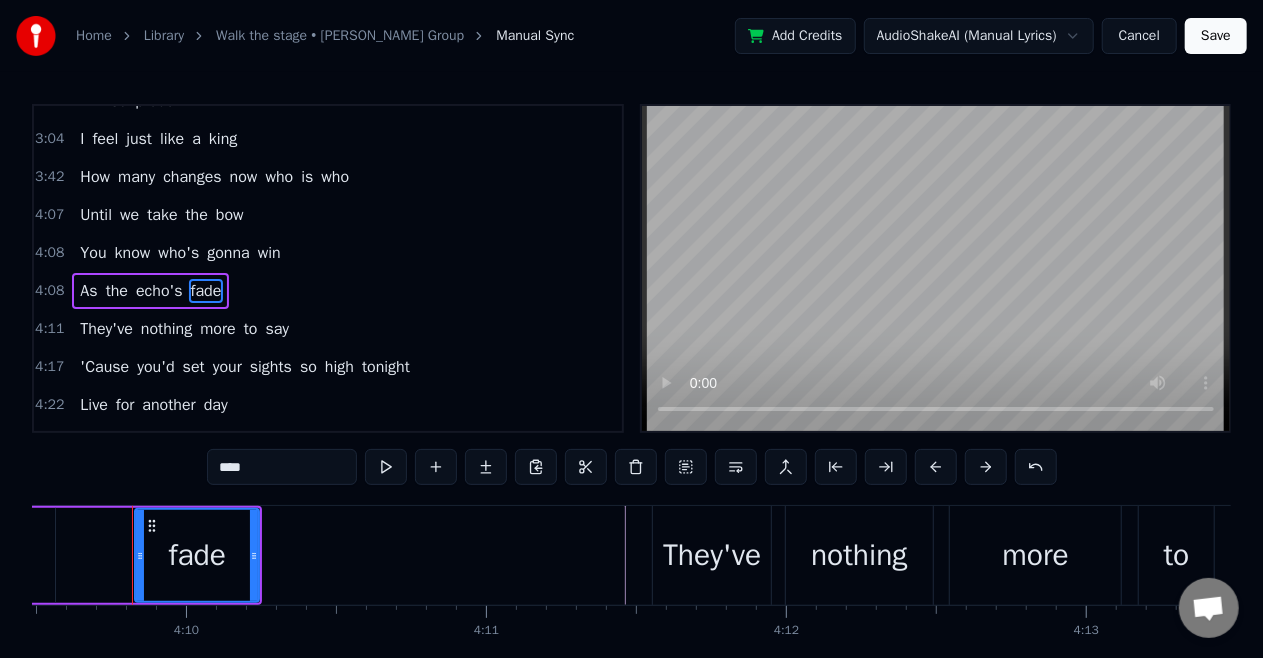 click on "They've" at bounding box center (712, 555) 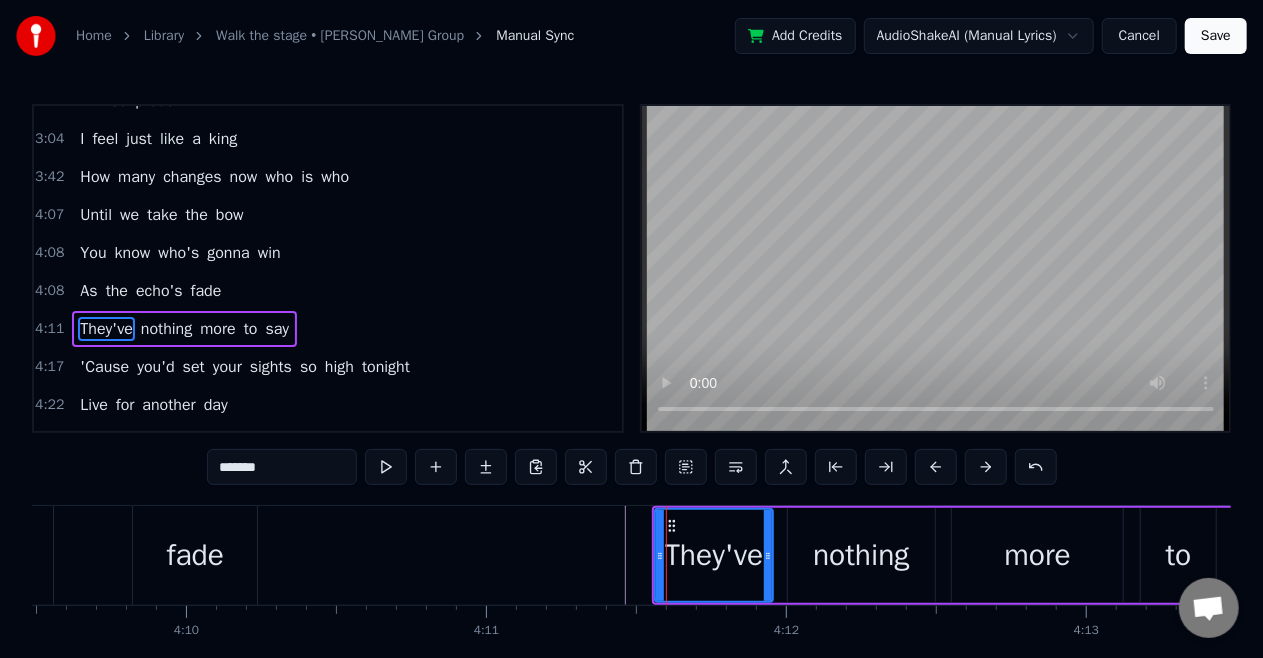 scroll, scrollTop: 1125, scrollLeft: 0, axis: vertical 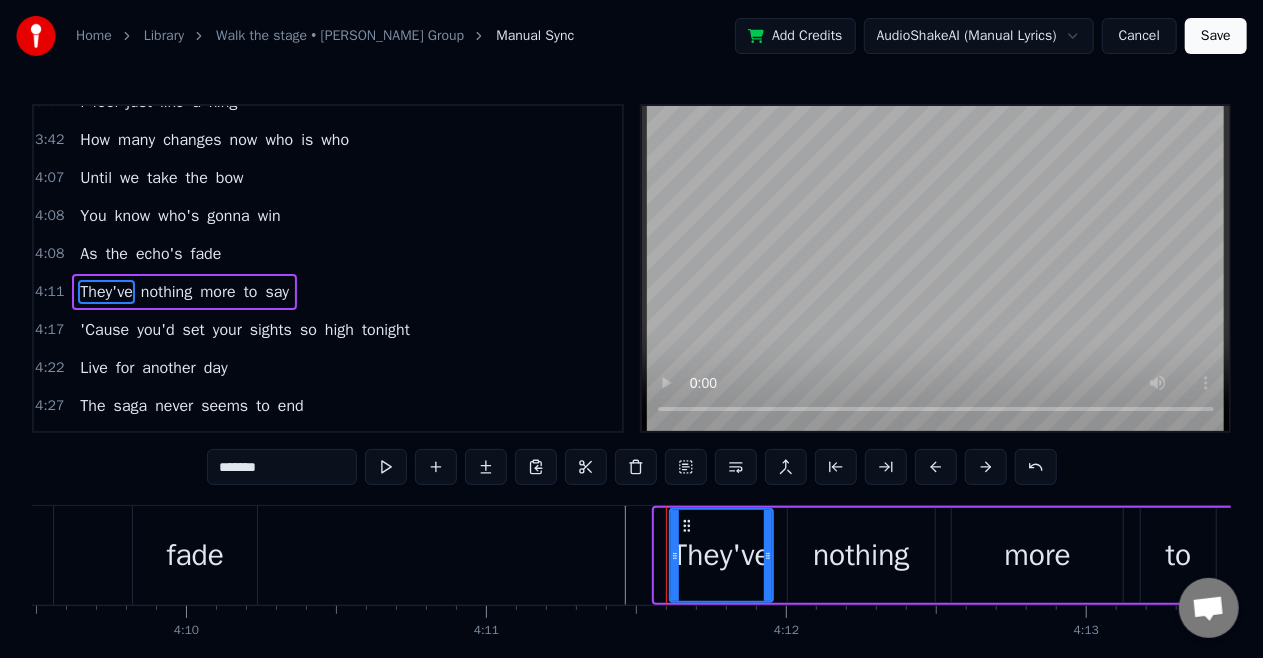 drag, startPoint x: 658, startPoint y: 549, endPoint x: 670, endPoint y: 550, distance: 12.0415945 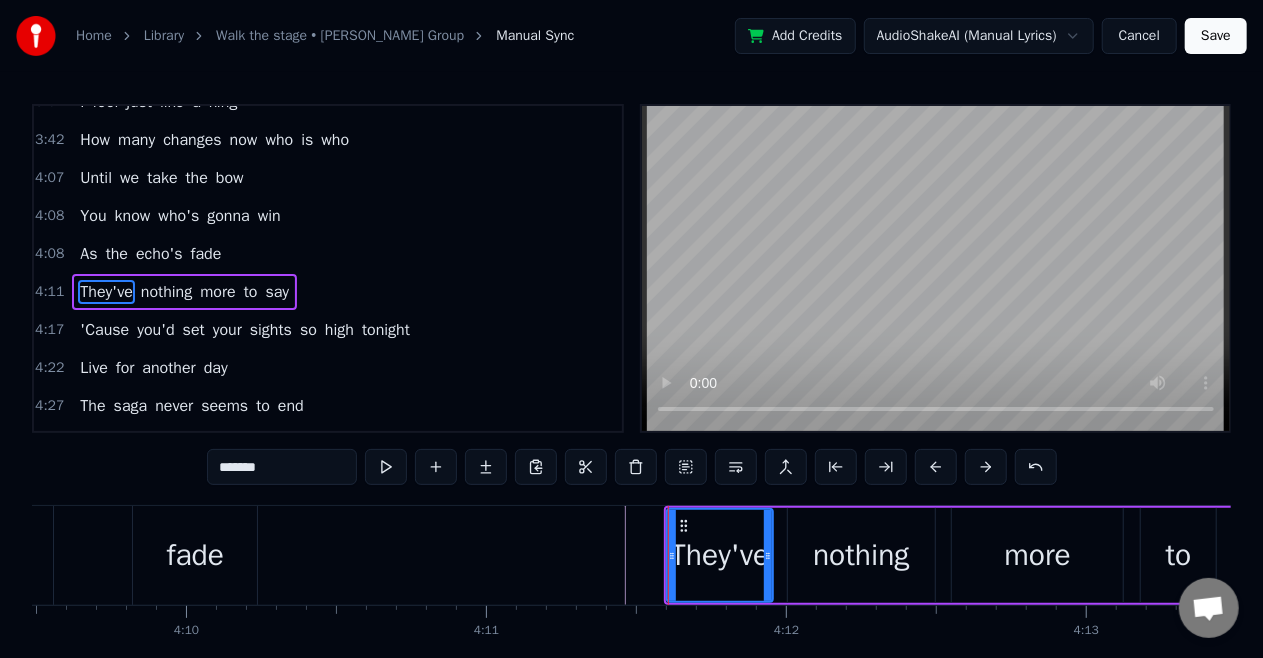 click on "fade" at bounding box center [206, 254] 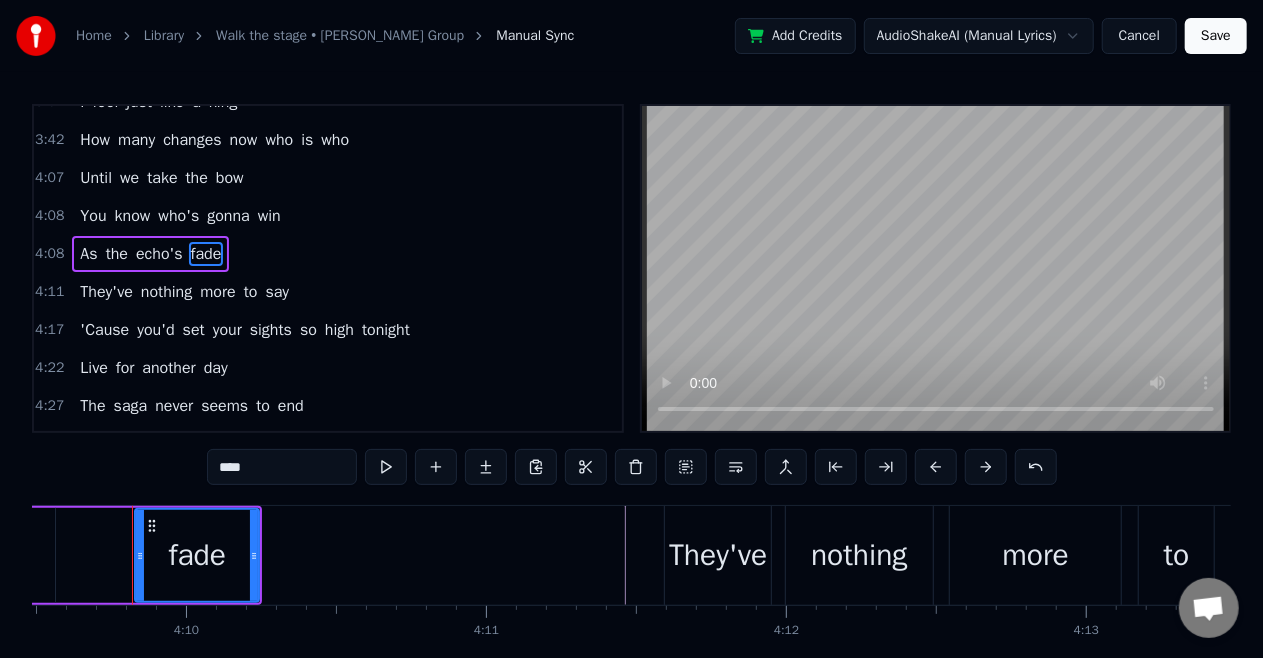 scroll, scrollTop: 1088, scrollLeft: 0, axis: vertical 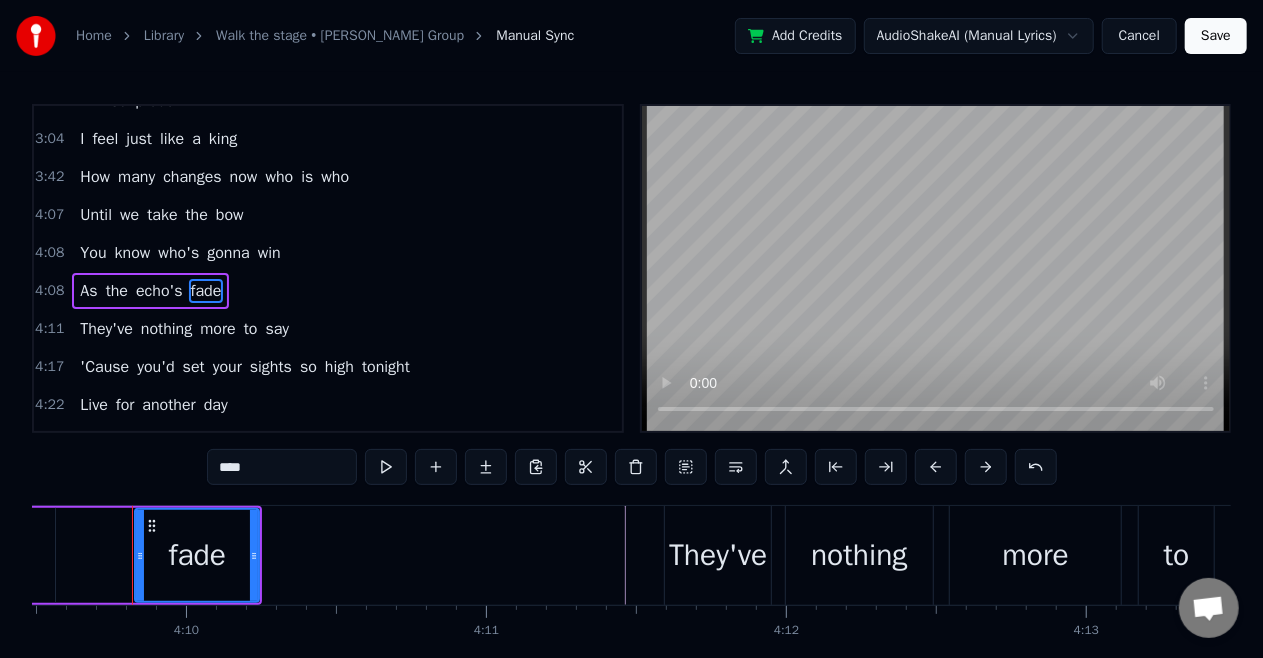 click on "echo's" at bounding box center [159, 291] 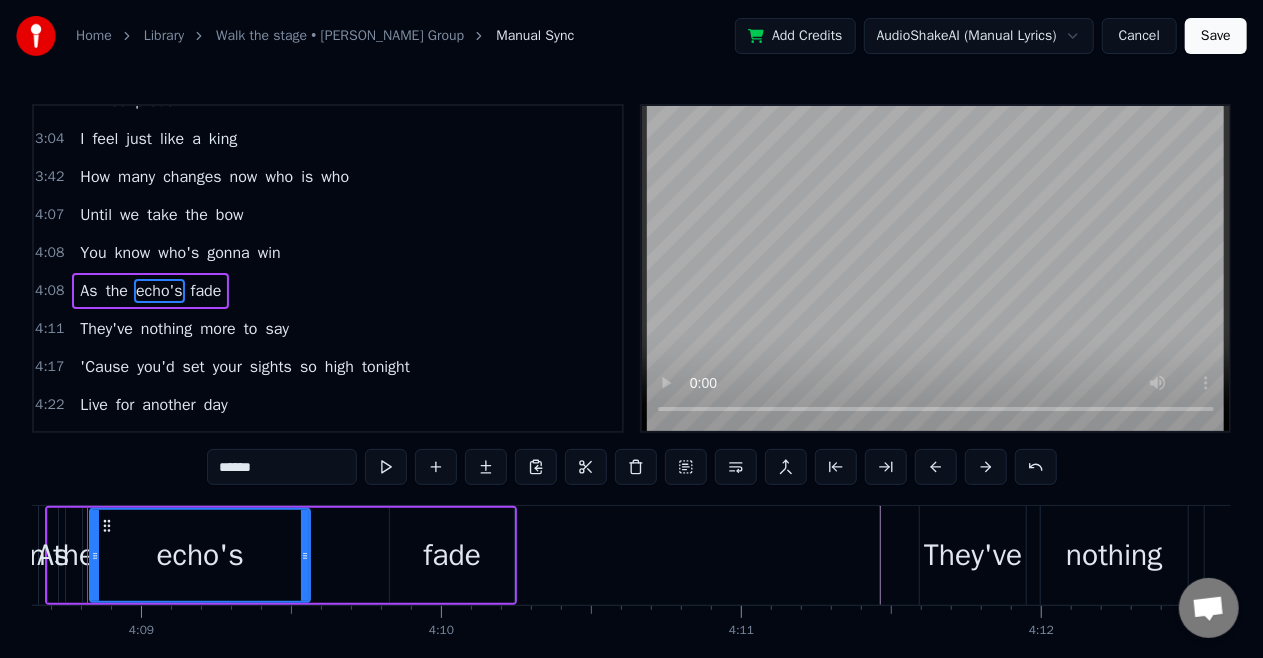 scroll, scrollTop: 0, scrollLeft: 74546, axis: horizontal 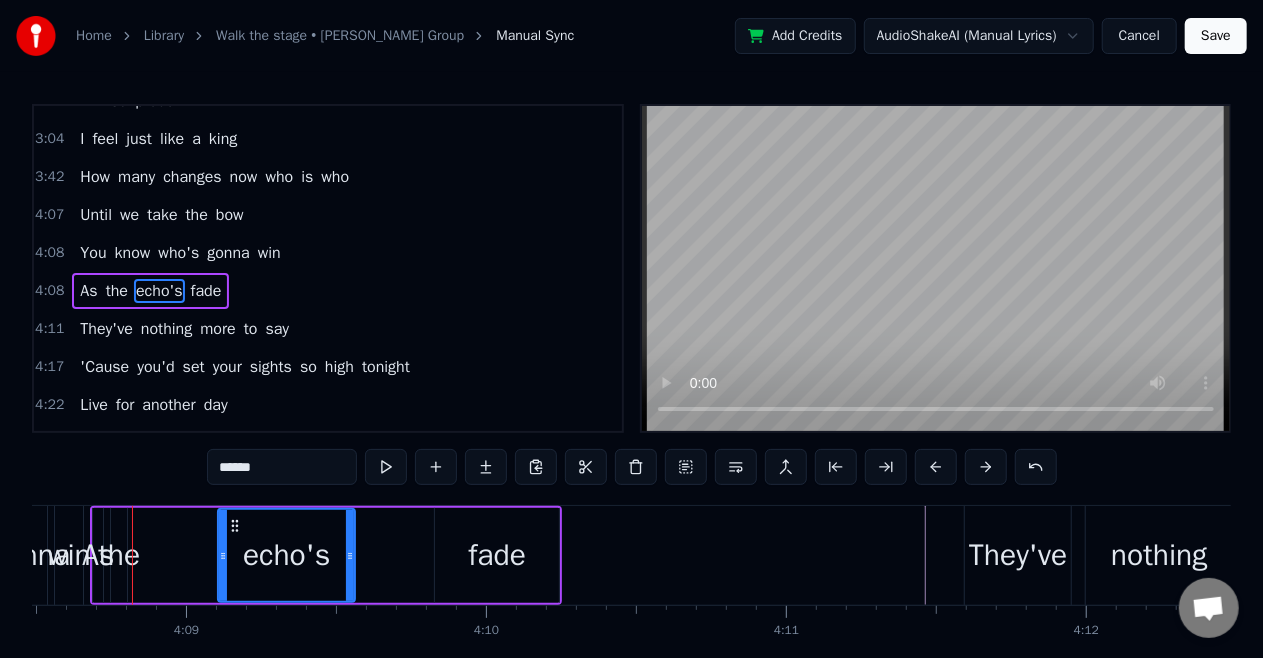 drag, startPoint x: 139, startPoint y: 548, endPoint x: 222, endPoint y: 542, distance: 83.21658 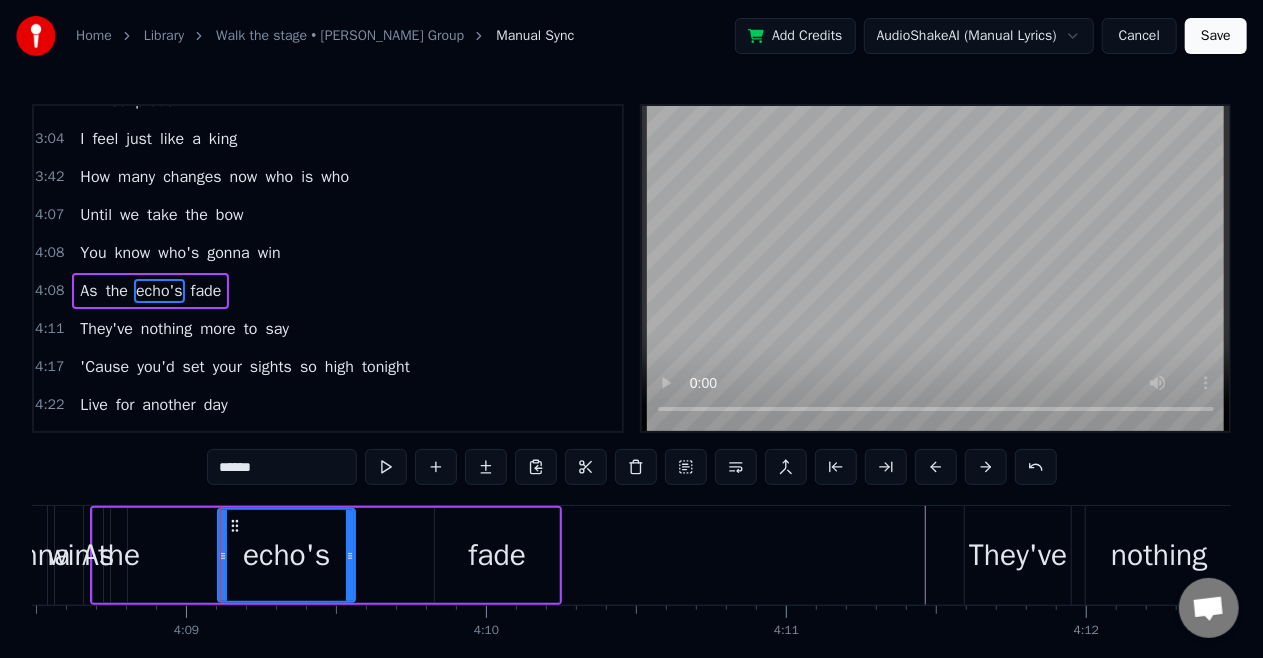 click on "As the echo's fade" at bounding box center [326, 555] 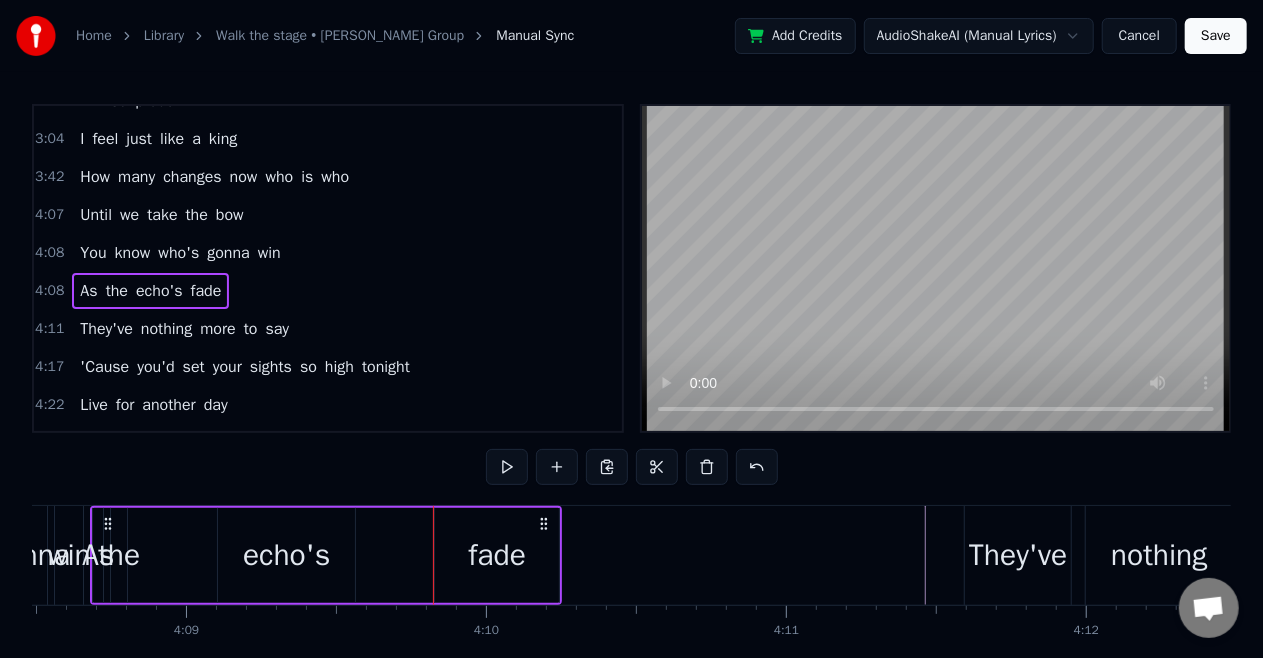 click on "fade" at bounding box center [497, 555] 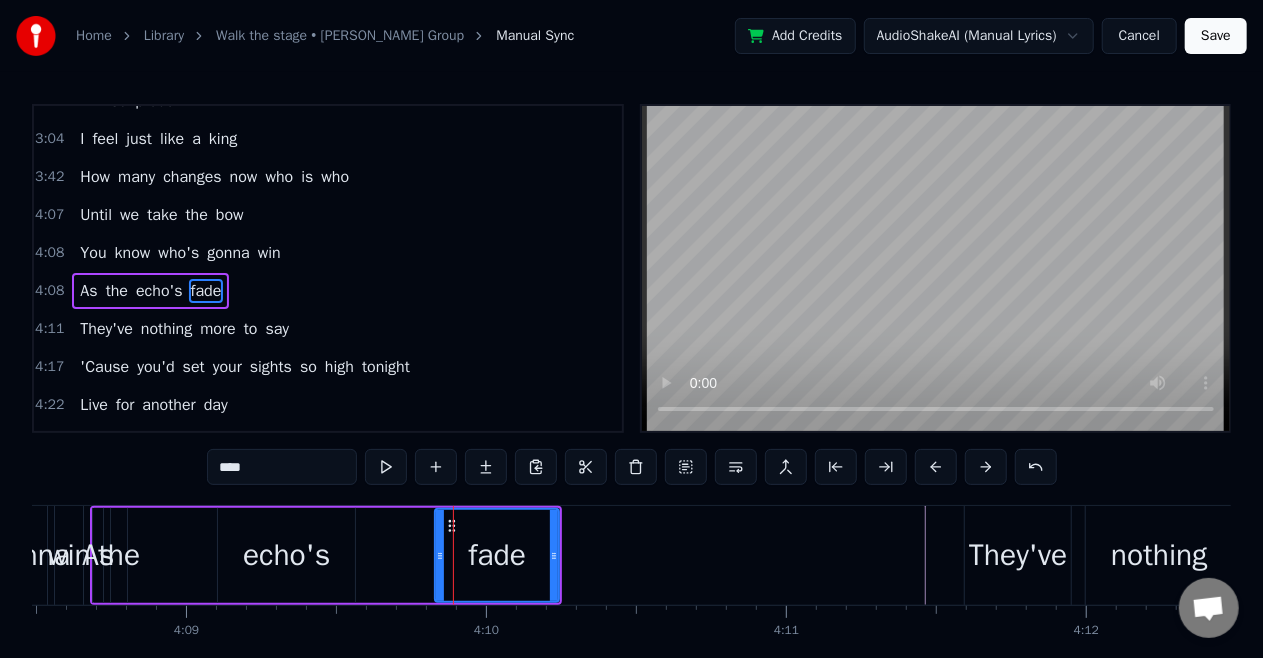 click on "echo's" at bounding box center [286, 555] 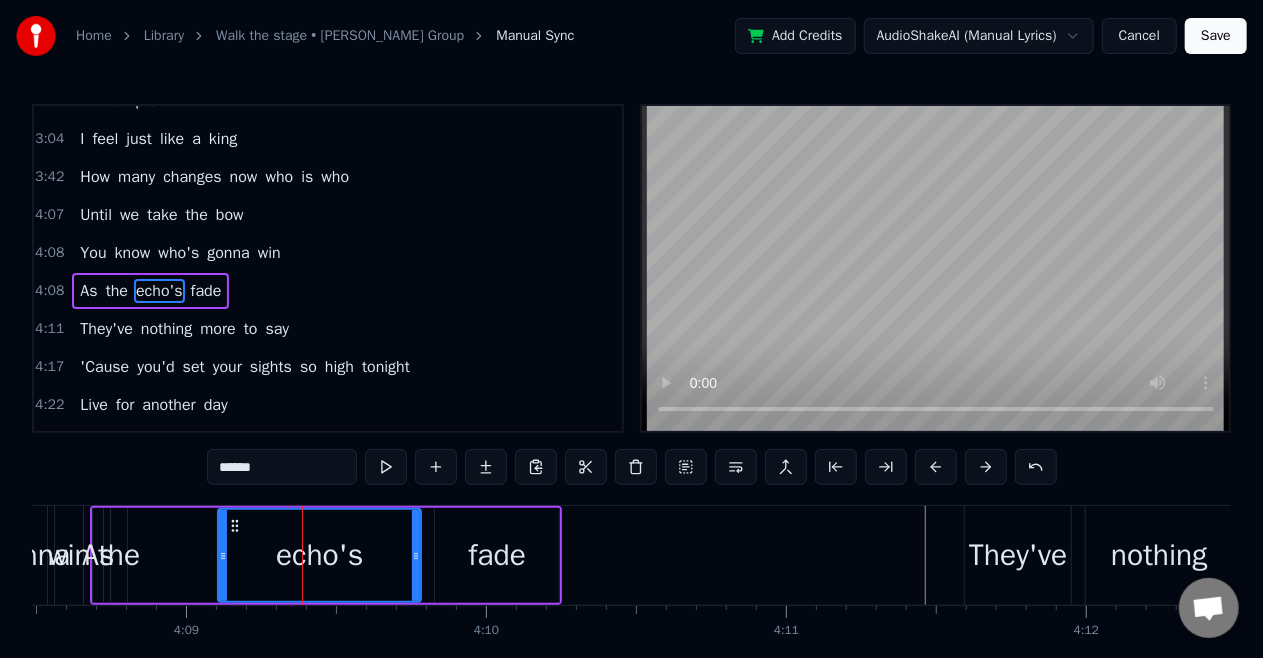 drag, startPoint x: 353, startPoint y: 549, endPoint x: 419, endPoint y: 544, distance: 66.189125 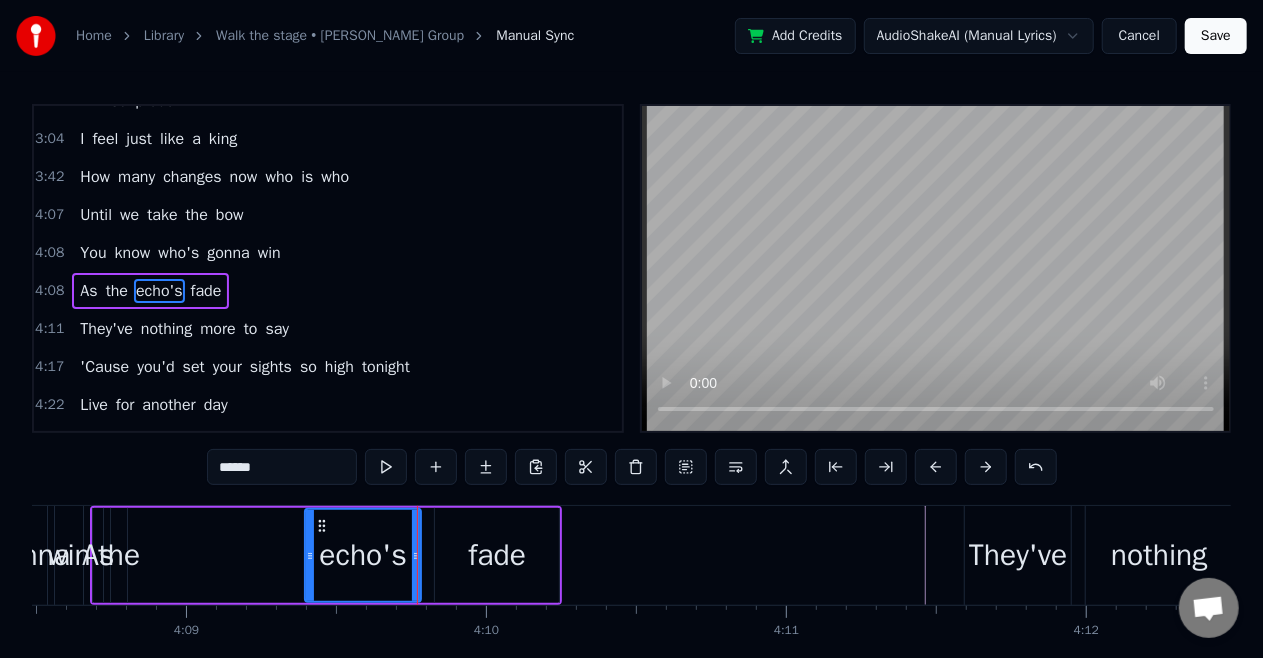 drag, startPoint x: 221, startPoint y: 548, endPoint x: 308, endPoint y: 552, distance: 87.0919 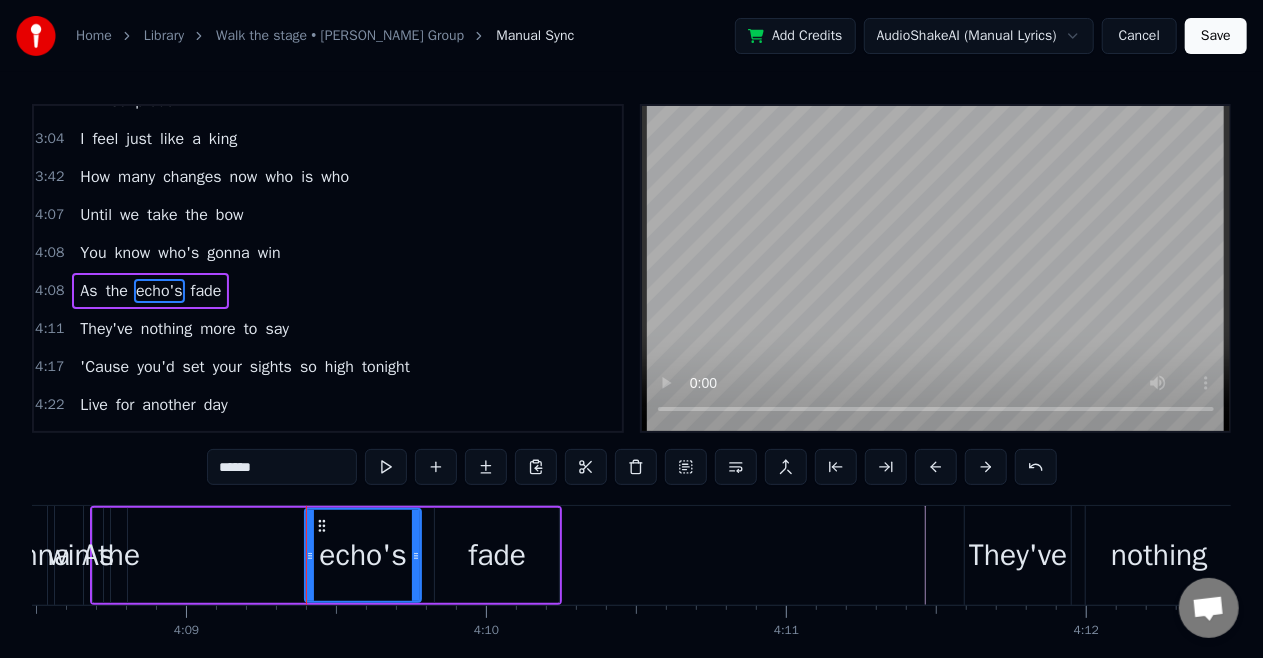 click on "the" at bounding box center [117, 291] 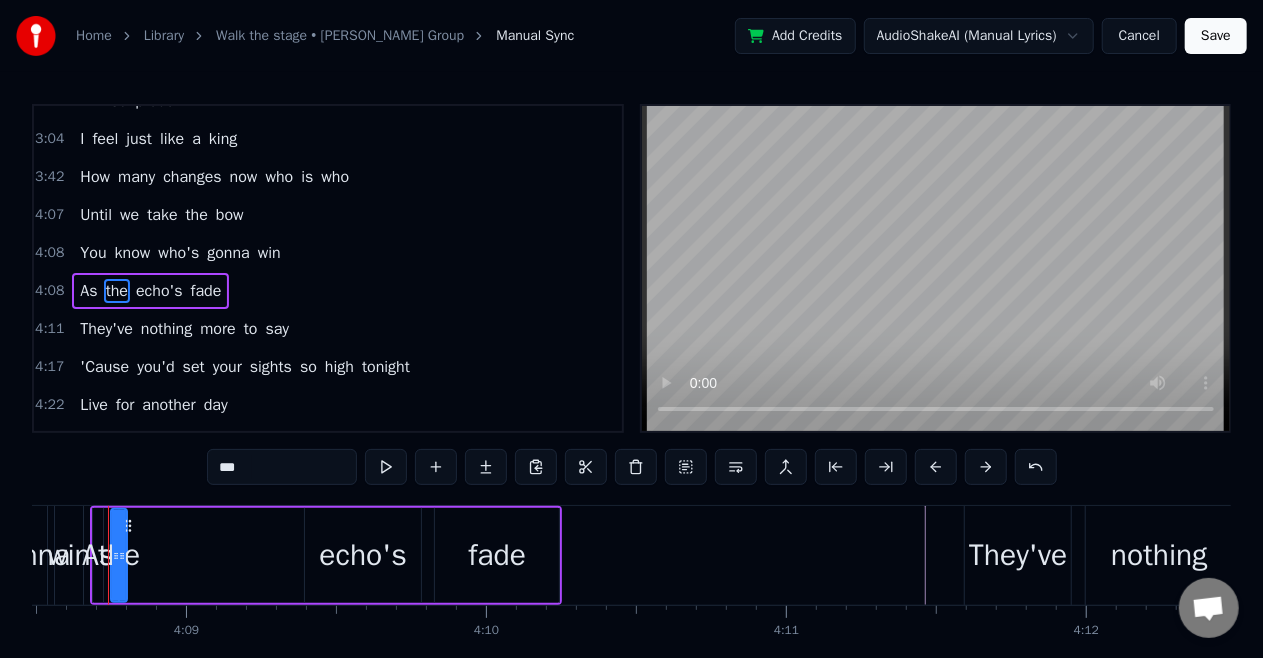 scroll, scrollTop: 0, scrollLeft: 74522, axis: horizontal 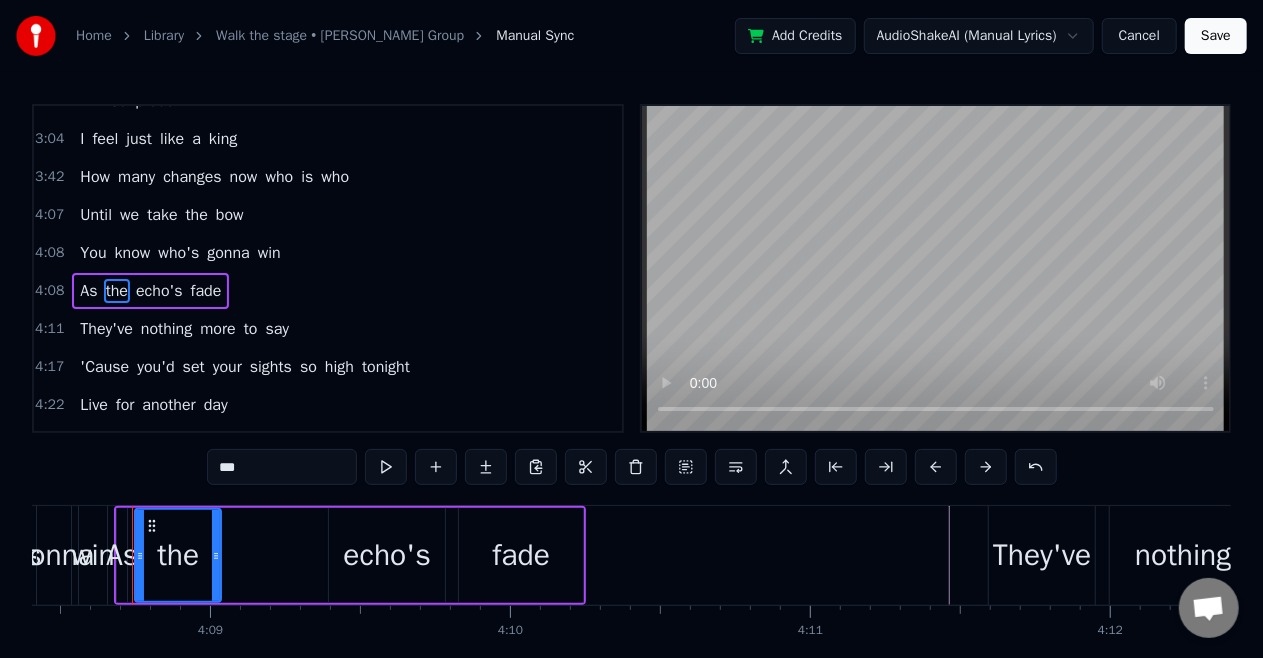 drag, startPoint x: 157, startPoint y: 554, endPoint x: 214, endPoint y: 557, distance: 57.07889 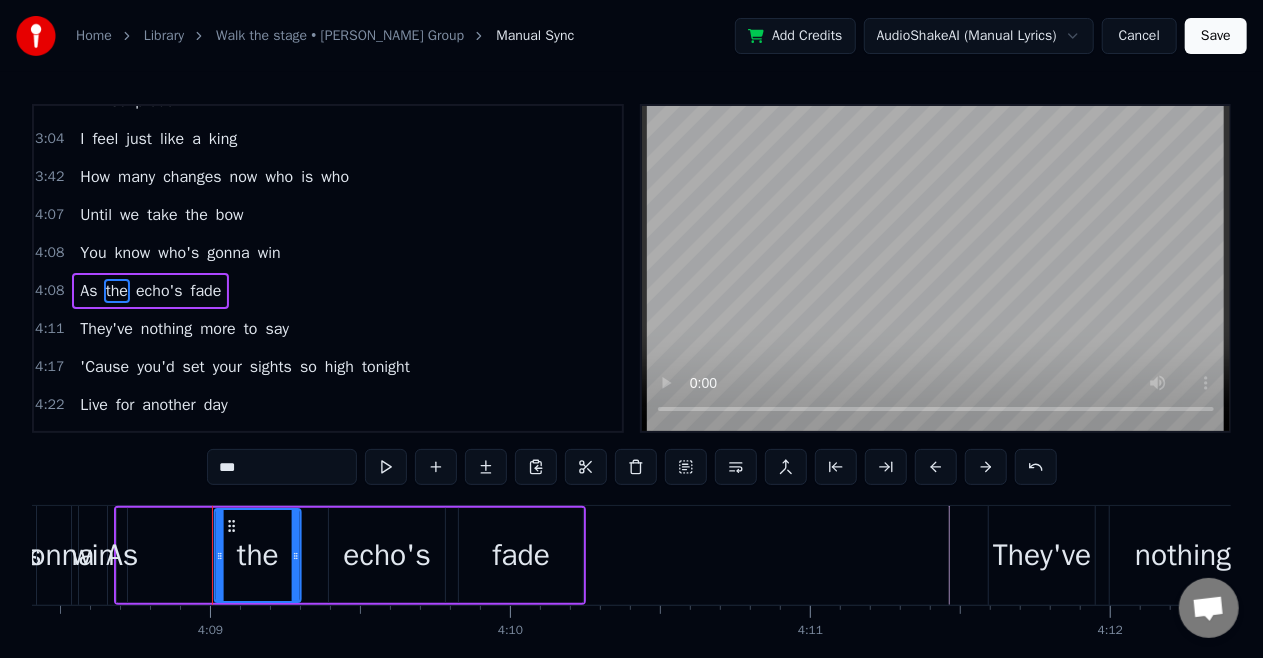 drag, startPoint x: 151, startPoint y: 521, endPoint x: 230, endPoint y: 521, distance: 79 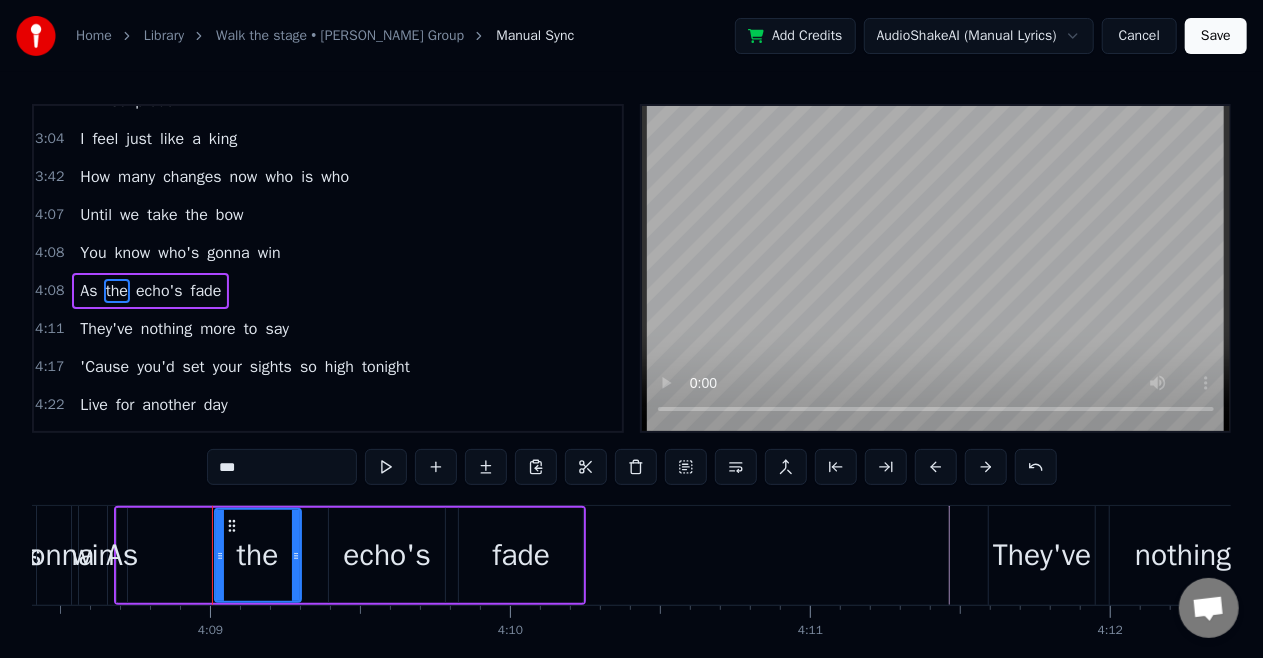 click on "echo's" at bounding box center (387, 555) 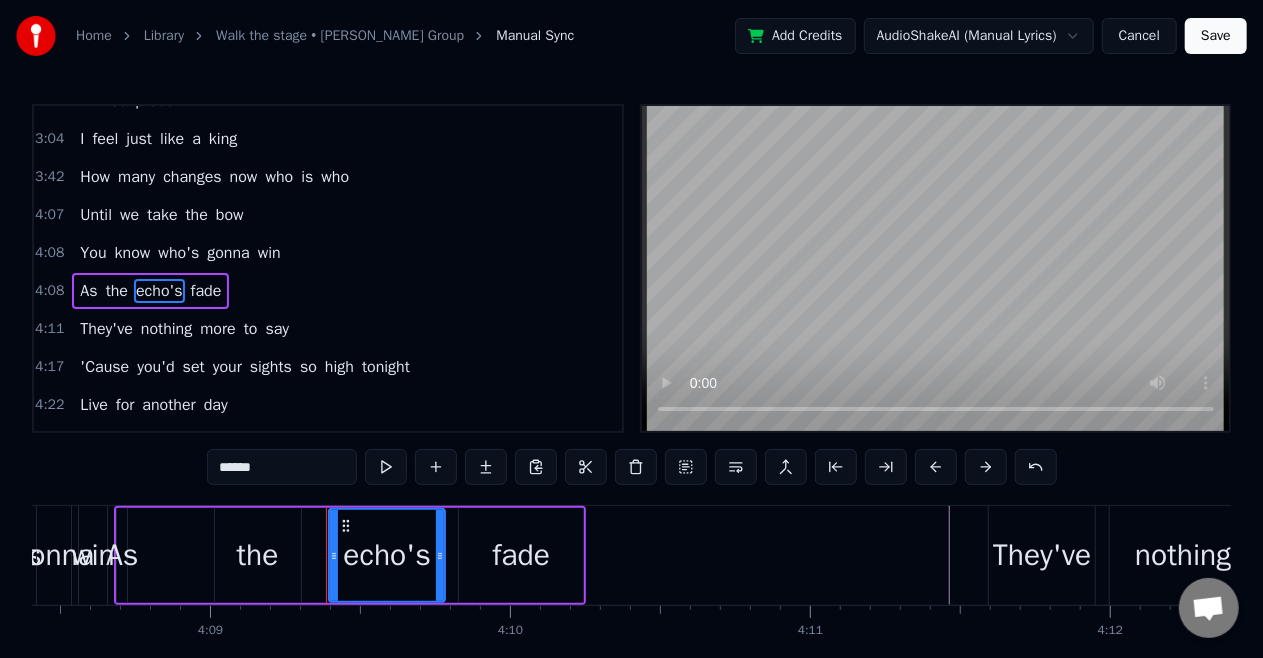 click on "the" at bounding box center [258, 555] 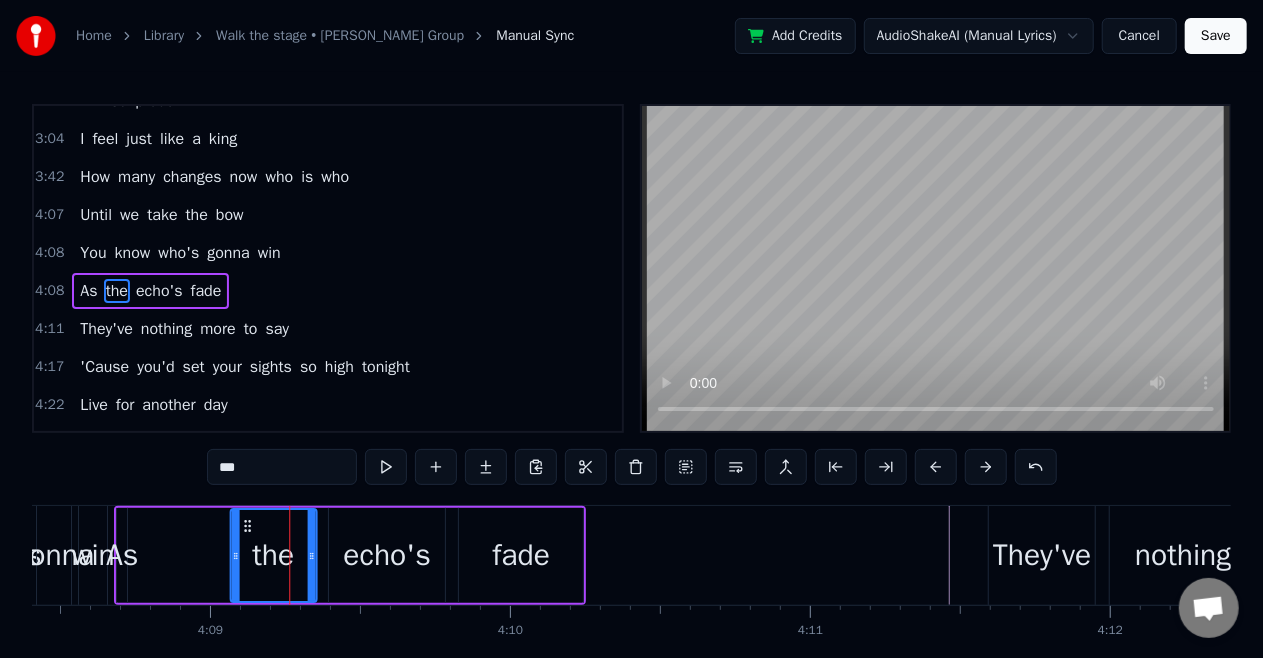 drag, startPoint x: 230, startPoint y: 524, endPoint x: 246, endPoint y: 524, distance: 16 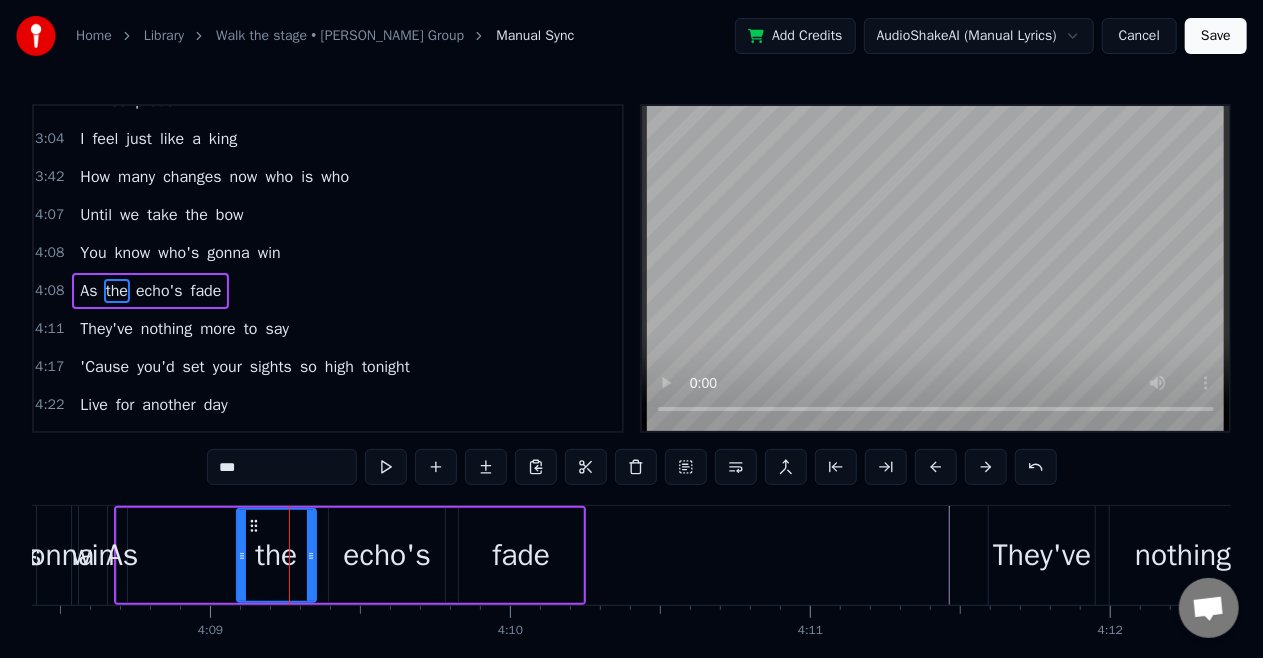 click 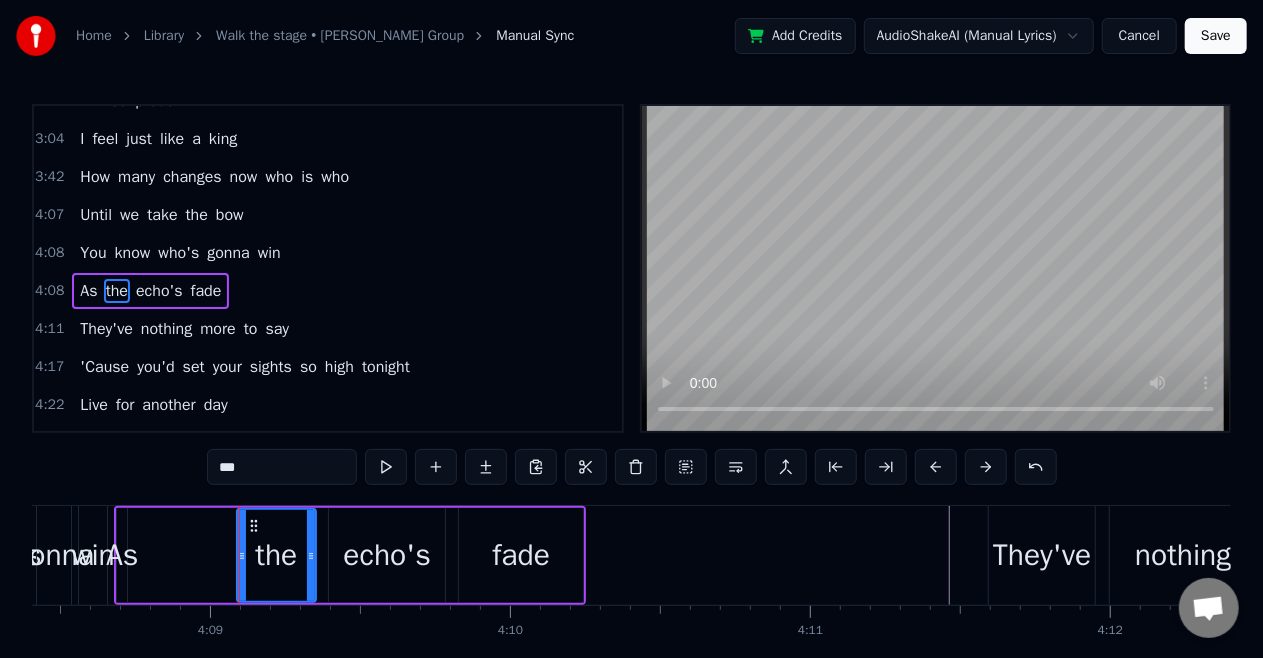 click on "As" at bounding box center (88, 291) 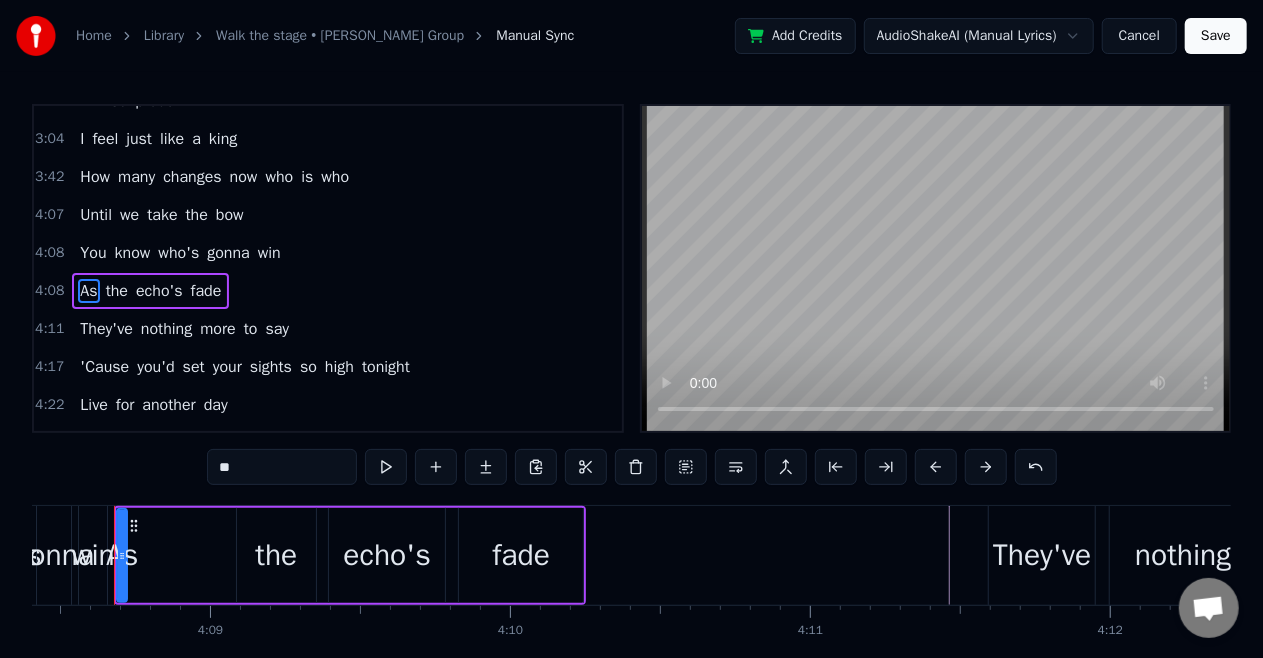 scroll, scrollTop: 0, scrollLeft: 74504, axis: horizontal 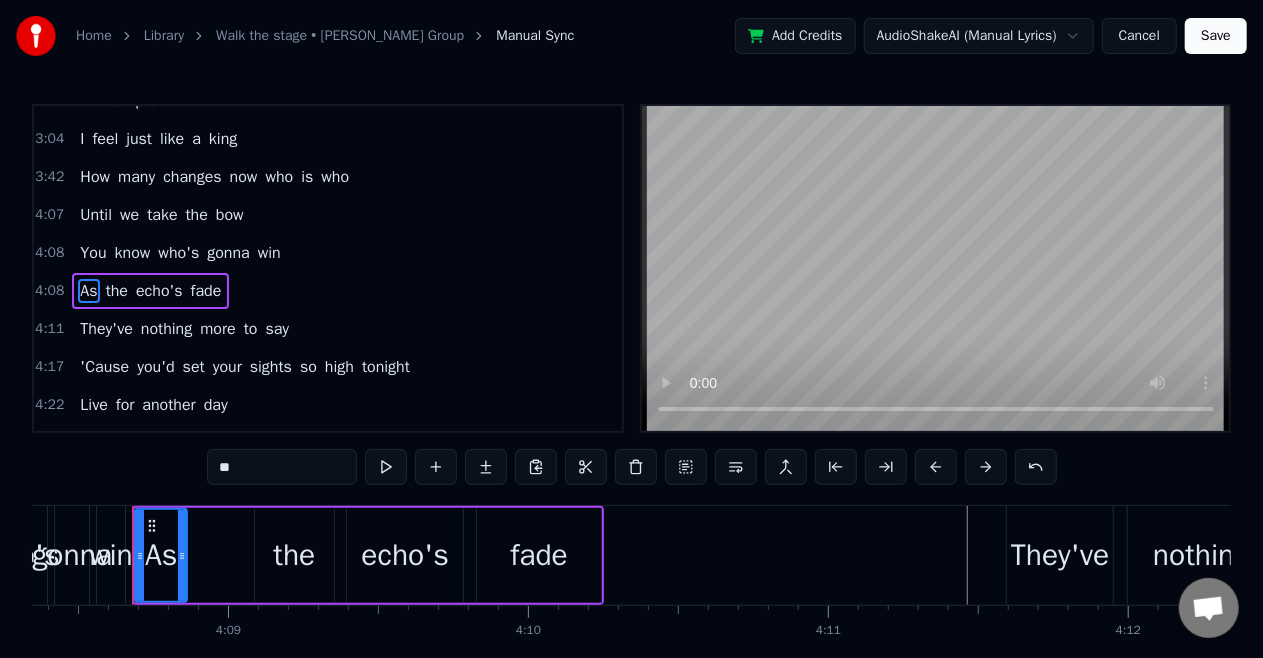 drag, startPoint x: 140, startPoint y: 550, endPoint x: 182, endPoint y: 550, distance: 42 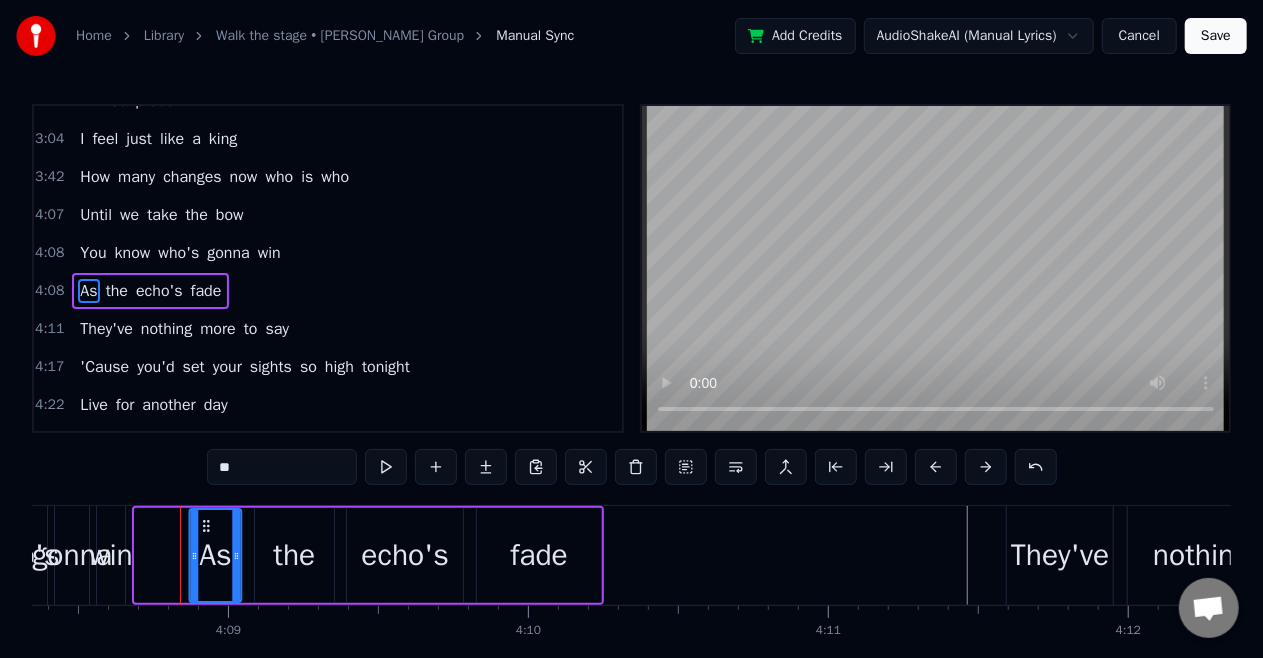 drag, startPoint x: 148, startPoint y: 521, endPoint x: 202, endPoint y: 521, distance: 54 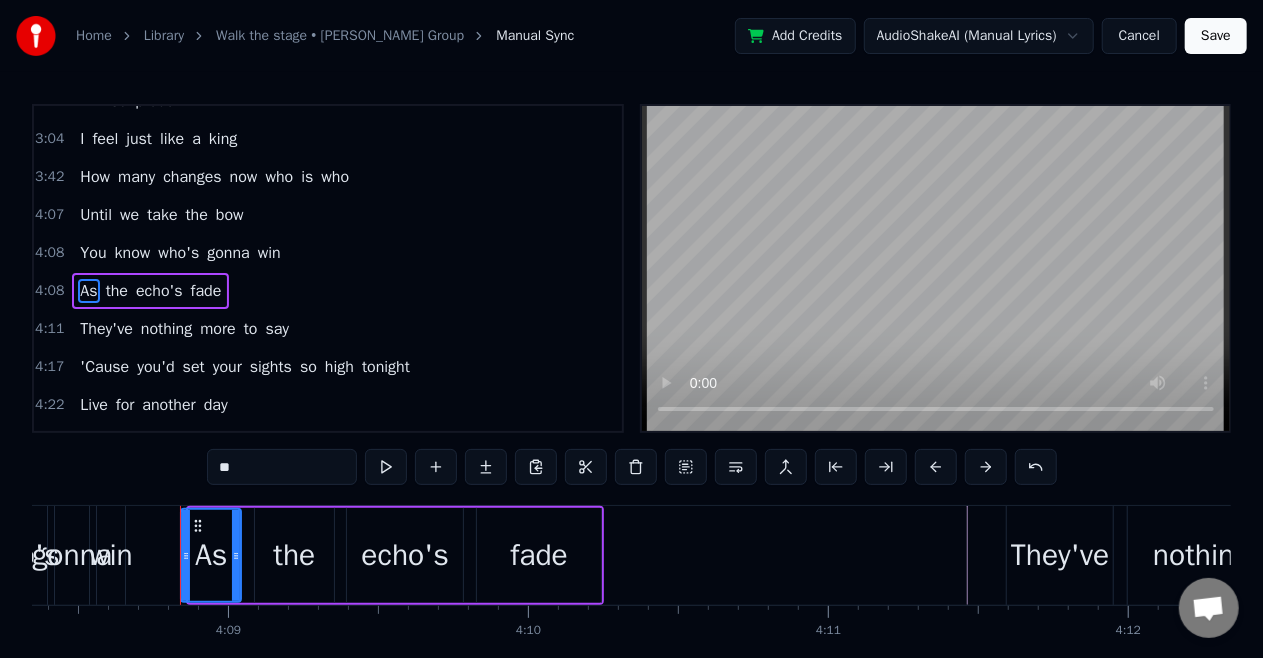 drag, startPoint x: 190, startPoint y: 544, endPoint x: 182, endPoint y: 552, distance: 11.313708 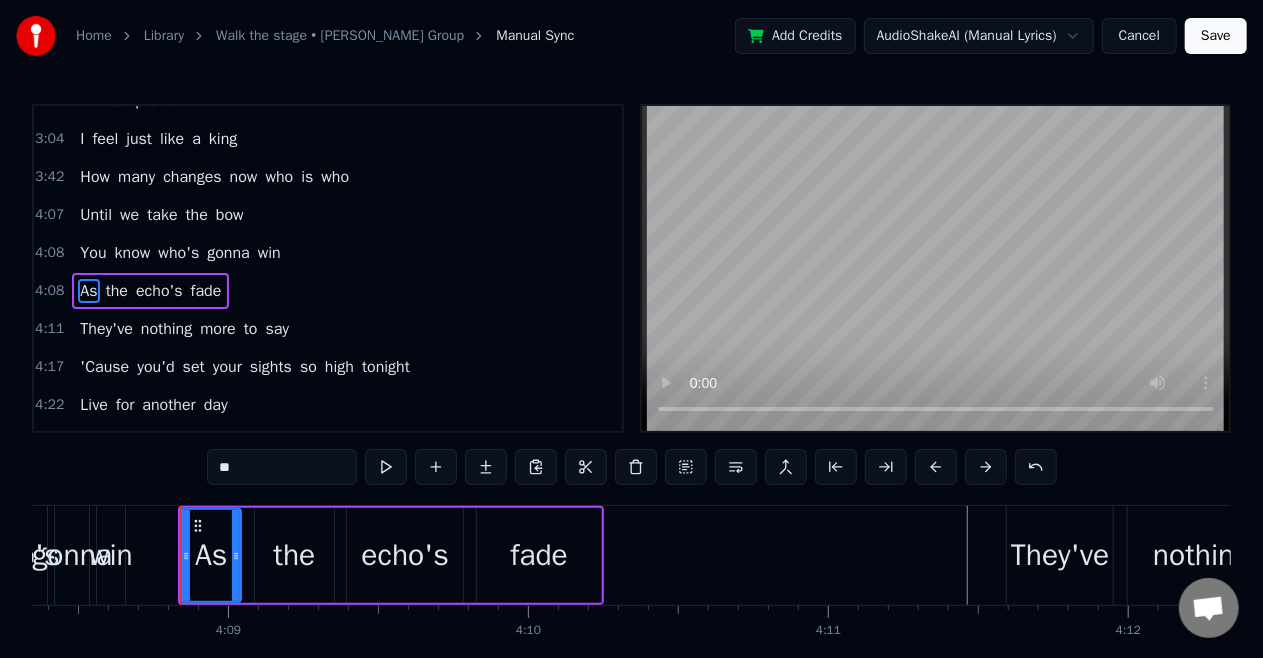 click on "As" at bounding box center [88, 291] 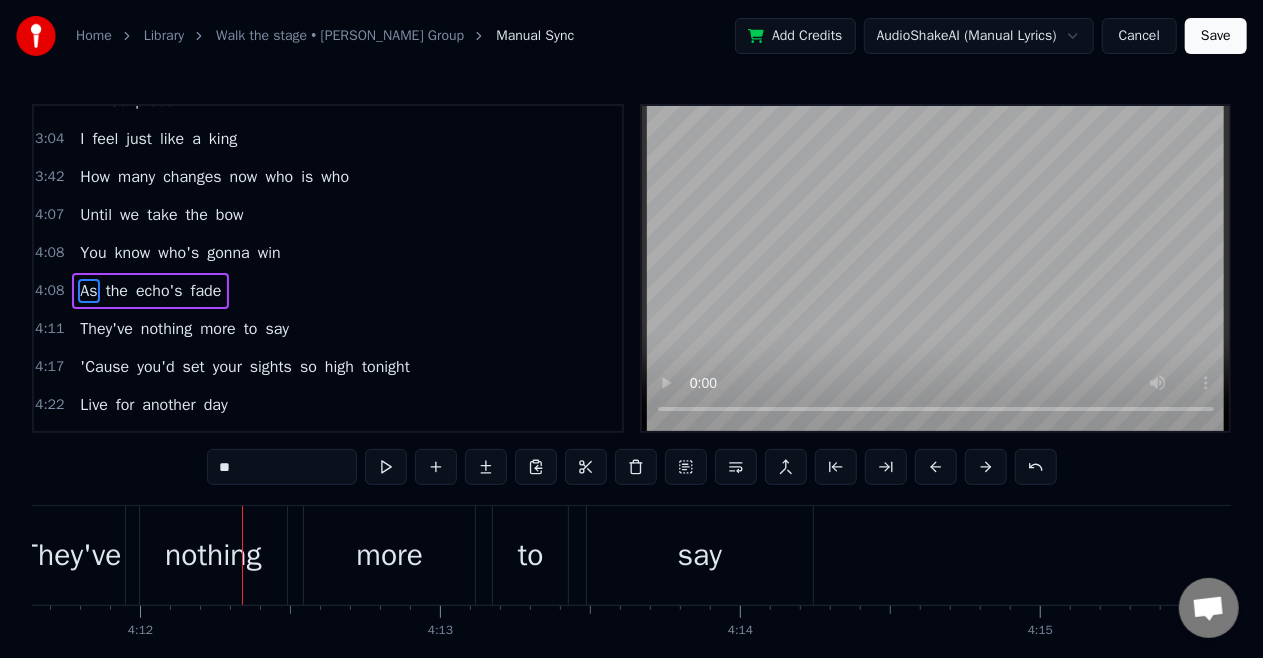 scroll, scrollTop: 0, scrollLeft: 75519, axis: horizontal 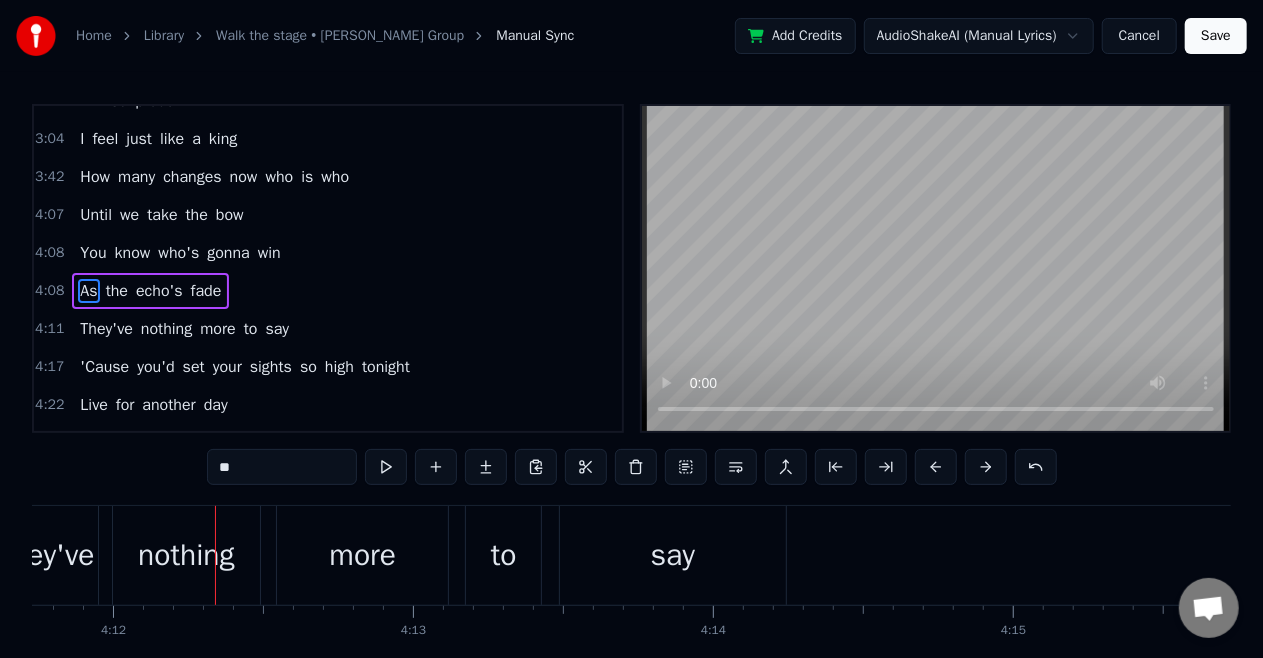 click on "fade" at bounding box center [206, 291] 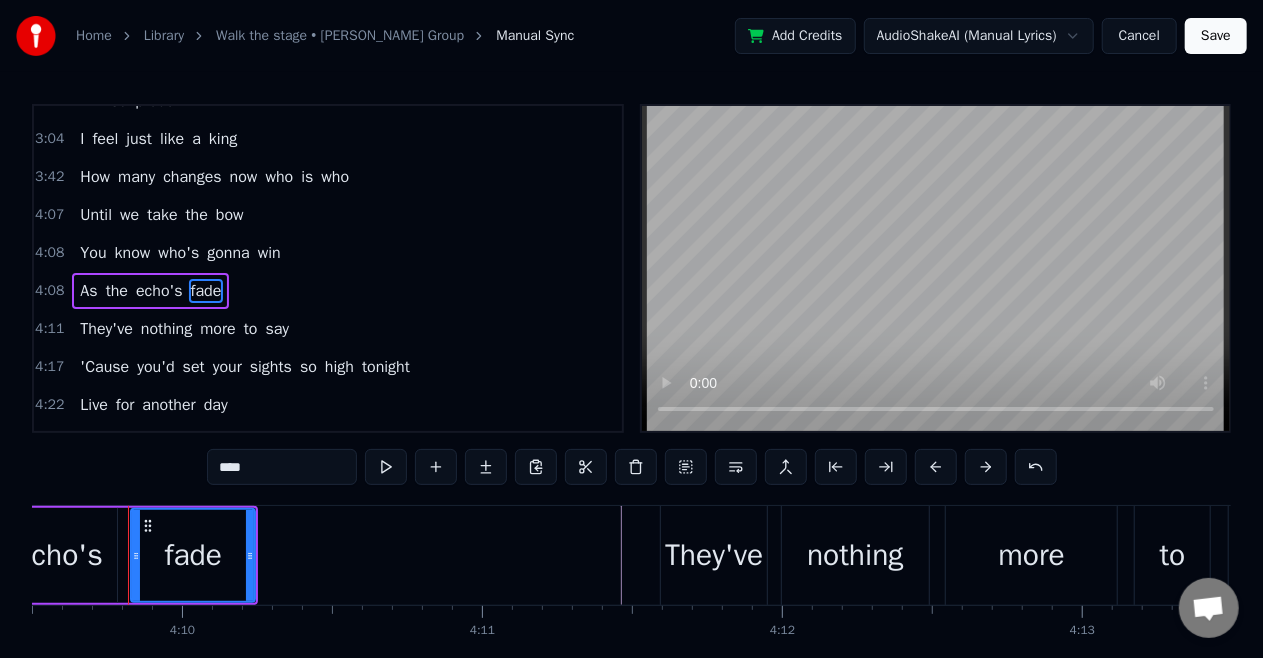 scroll, scrollTop: 0, scrollLeft: 74846, axis: horizontal 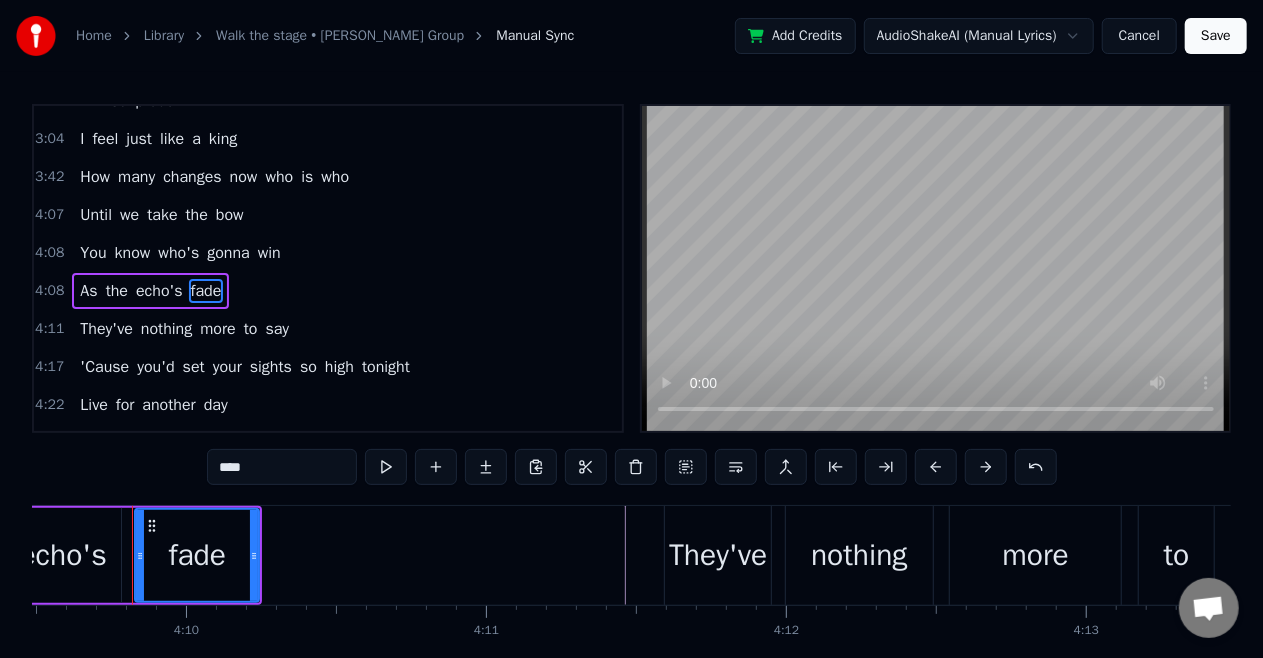 click on "As" at bounding box center [88, 291] 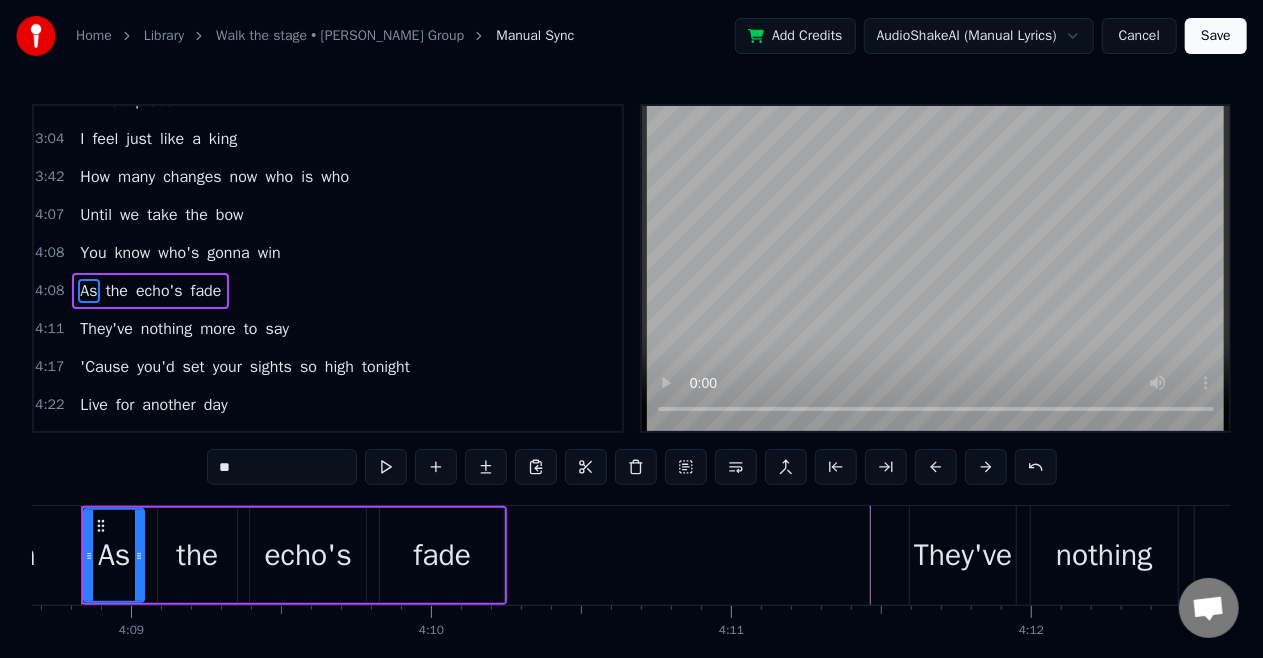 scroll, scrollTop: 0, scrollLeft: 74550, axis: horizontal 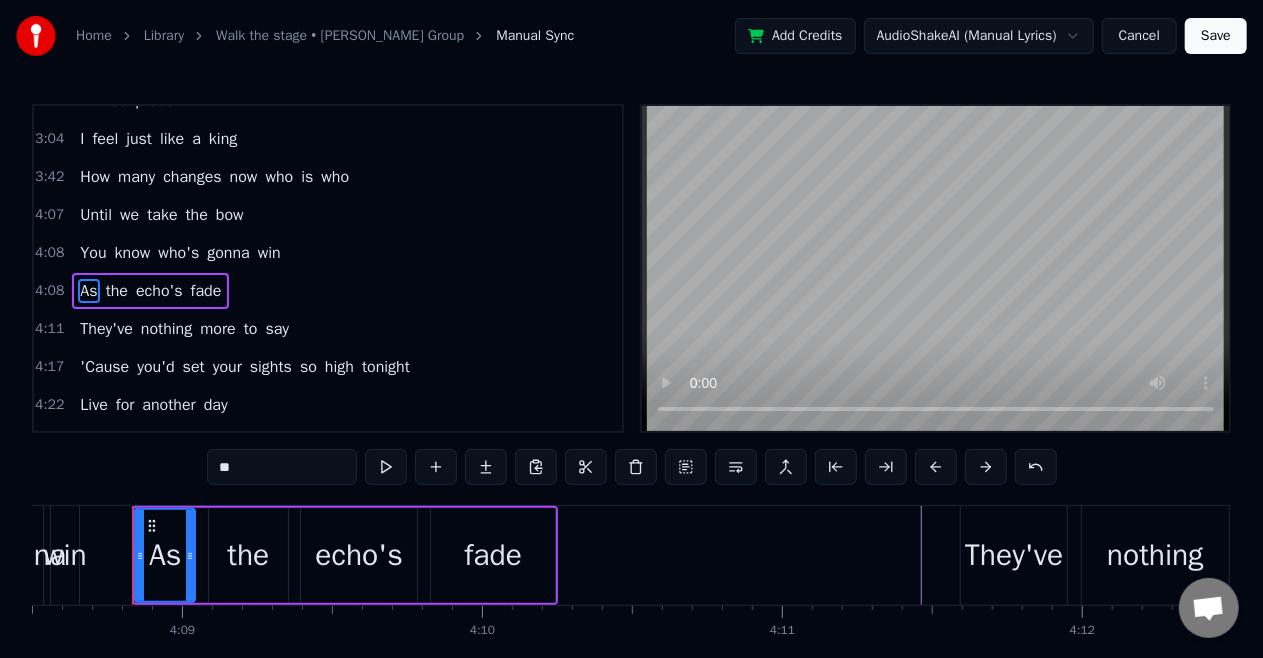 click on "win" at bounding box center [269, 253] 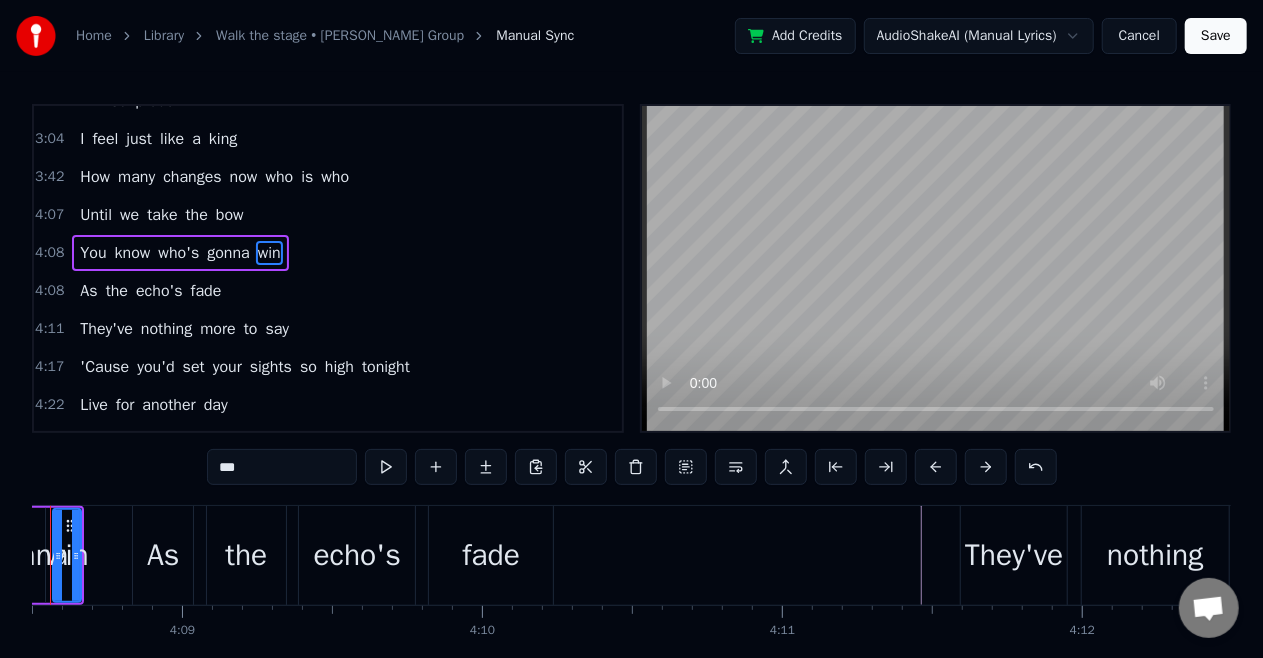 scroll, scrollTop: 1050, scrollLeft: 0, axis: vertical 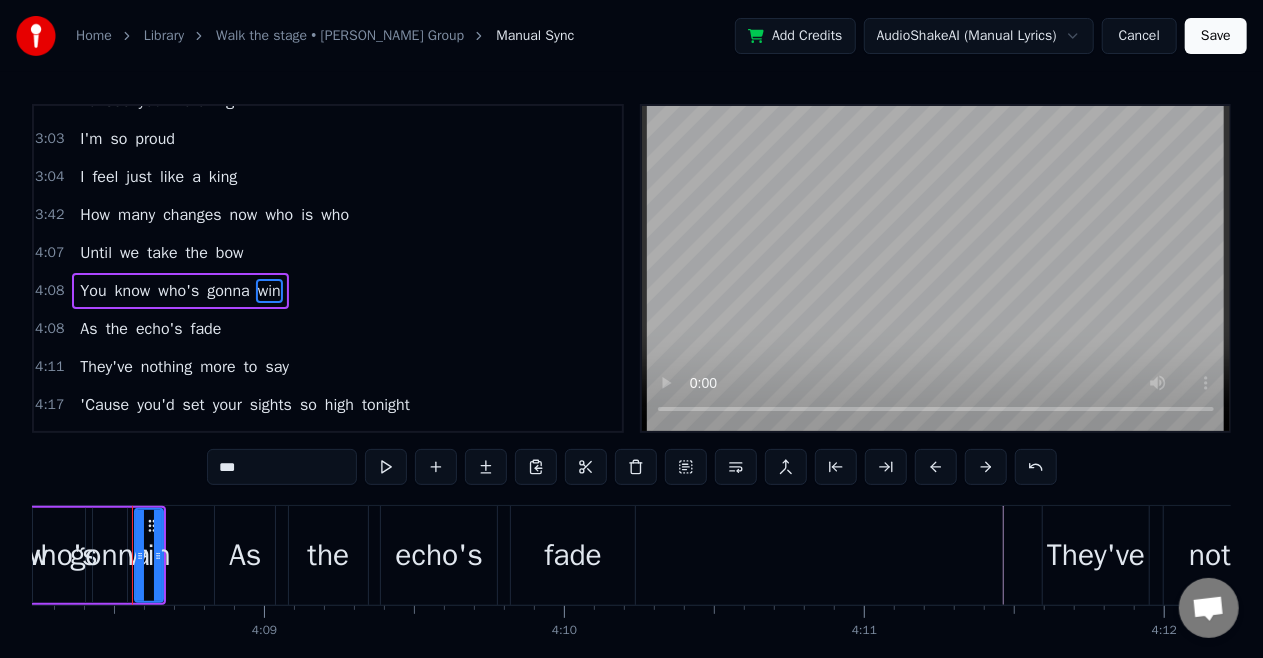 click on "gonna" at bounding box center [228, 291] 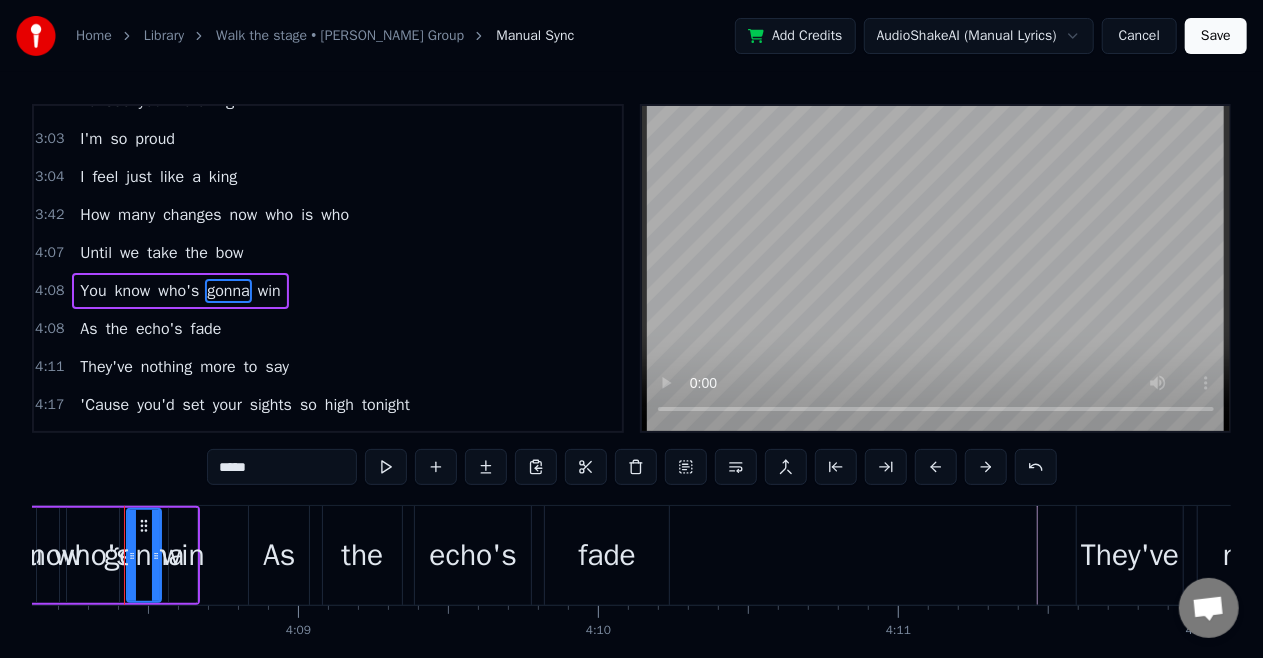 scroll, scrollTop: 0, scrollLeft: 74426, axis: horizontal 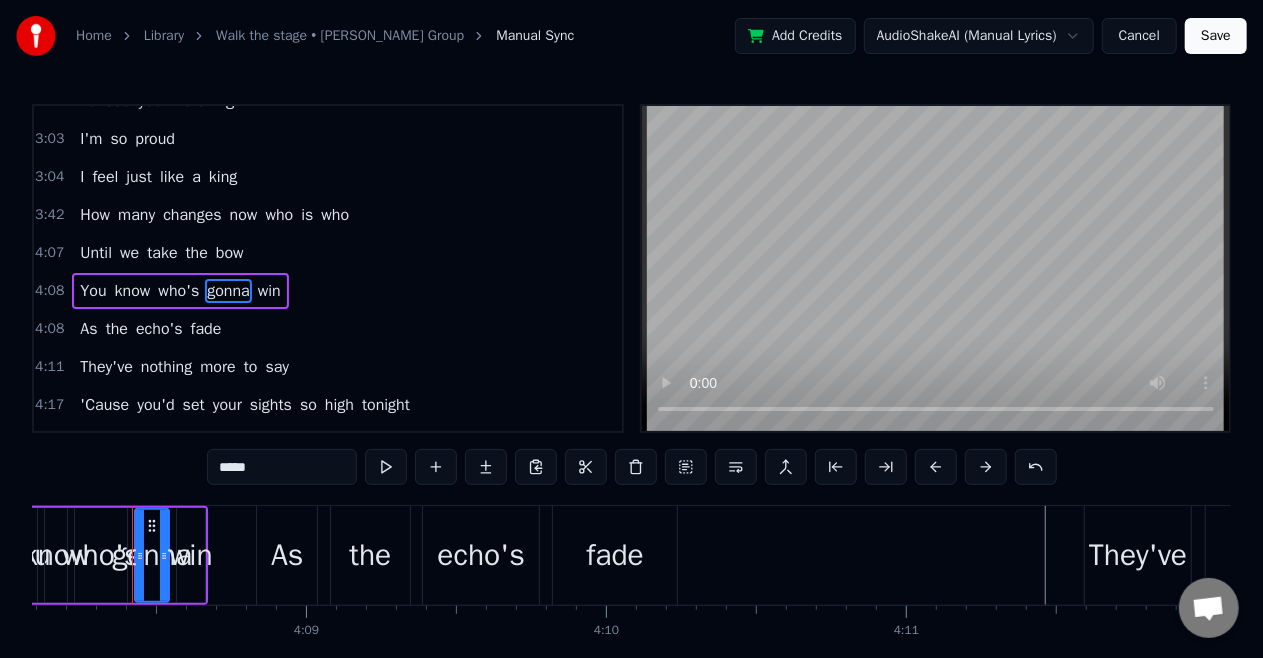 click on "who's" at bounding box center (178, 291) 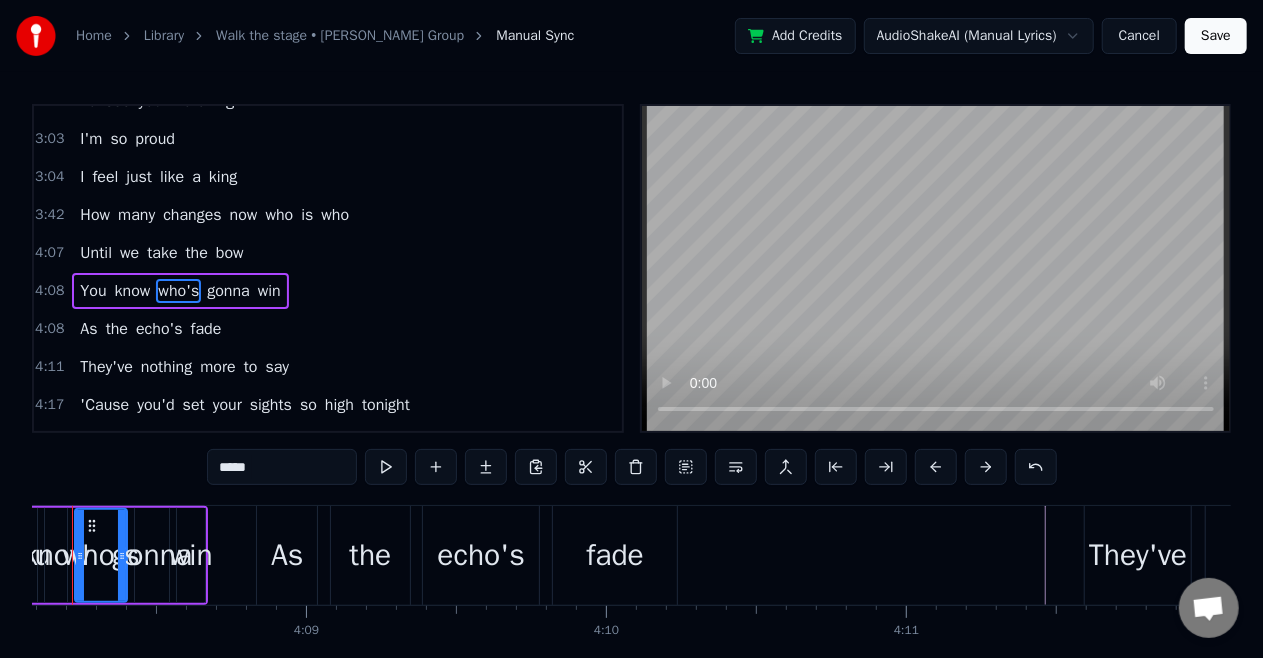 scroll, scrollTop: 0, scrollLeft: 74366, axis: horizontal 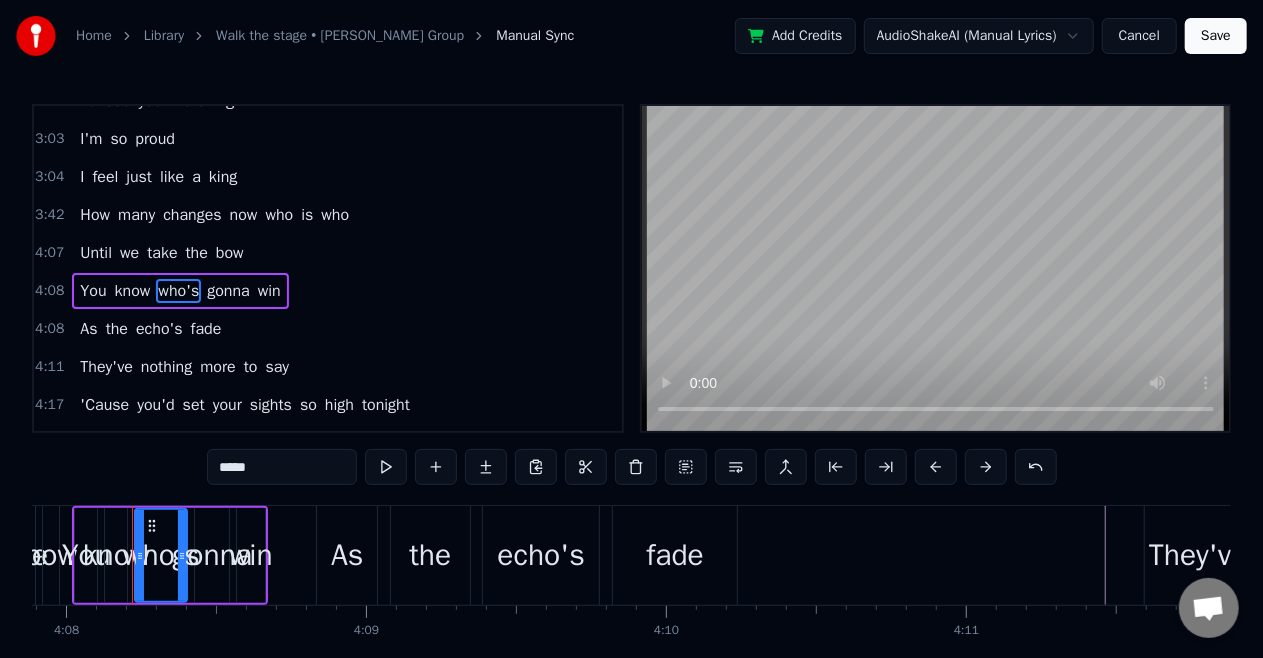 click on "know" at bounding box center (133, 291) 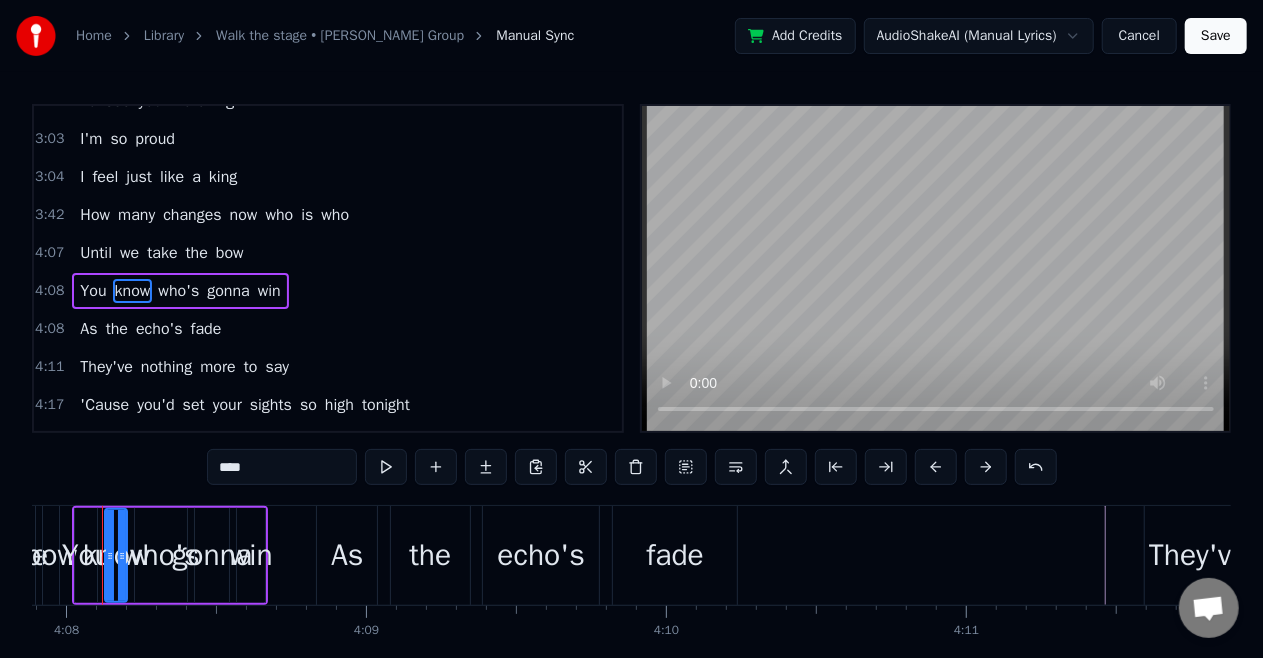 scroll, scrollTop: 0, scrollLeft: 74336, axis: horizontal 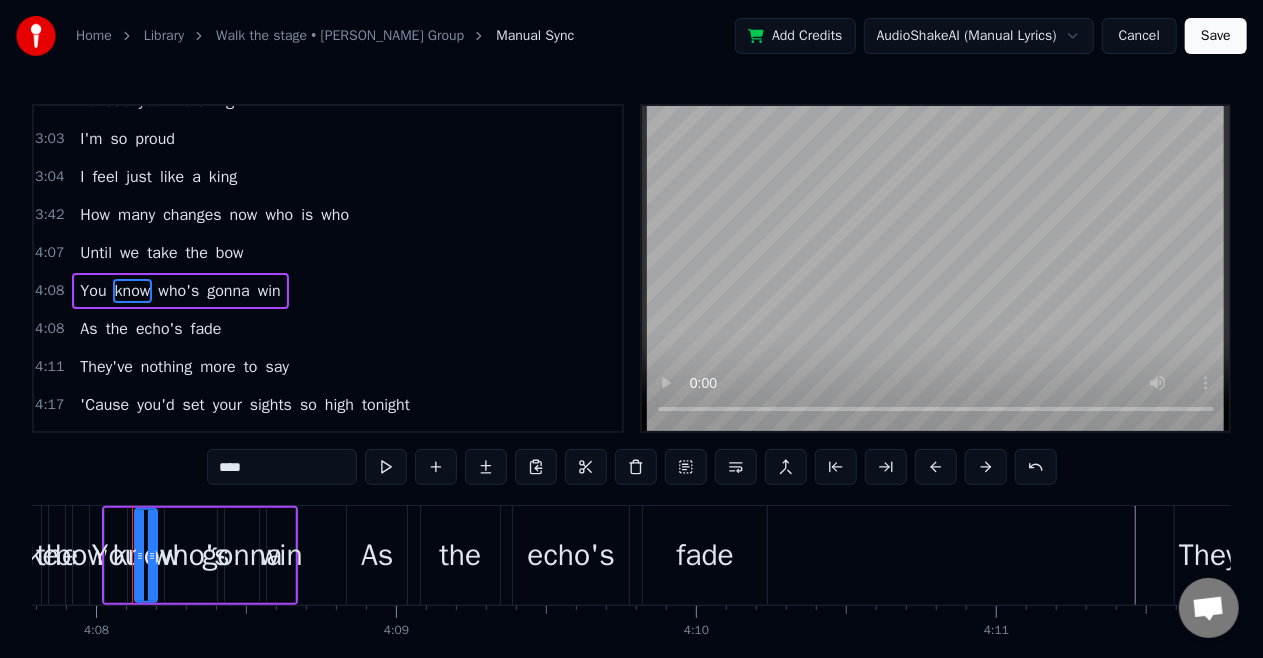 click on "You" at bounding box center [93, 291] 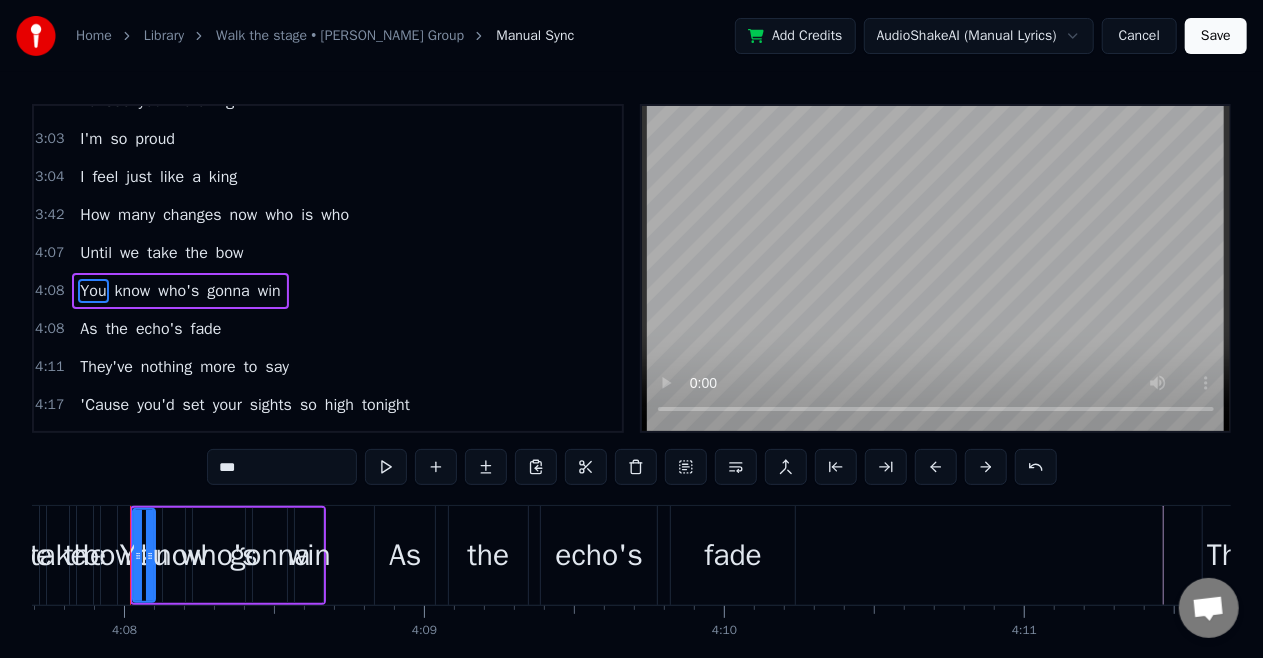 scroll, scrollTop: 0, scrollLeft: 74306, axis: horizontal 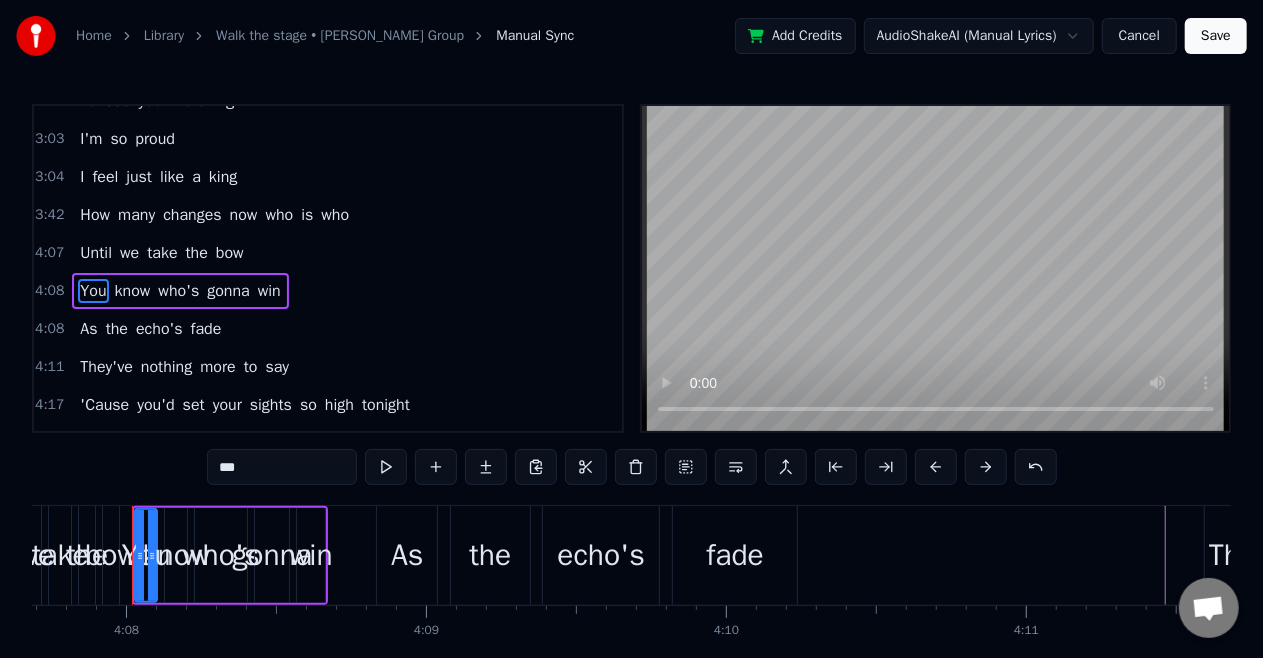 click on "bow" at bounding box center [230, 253] 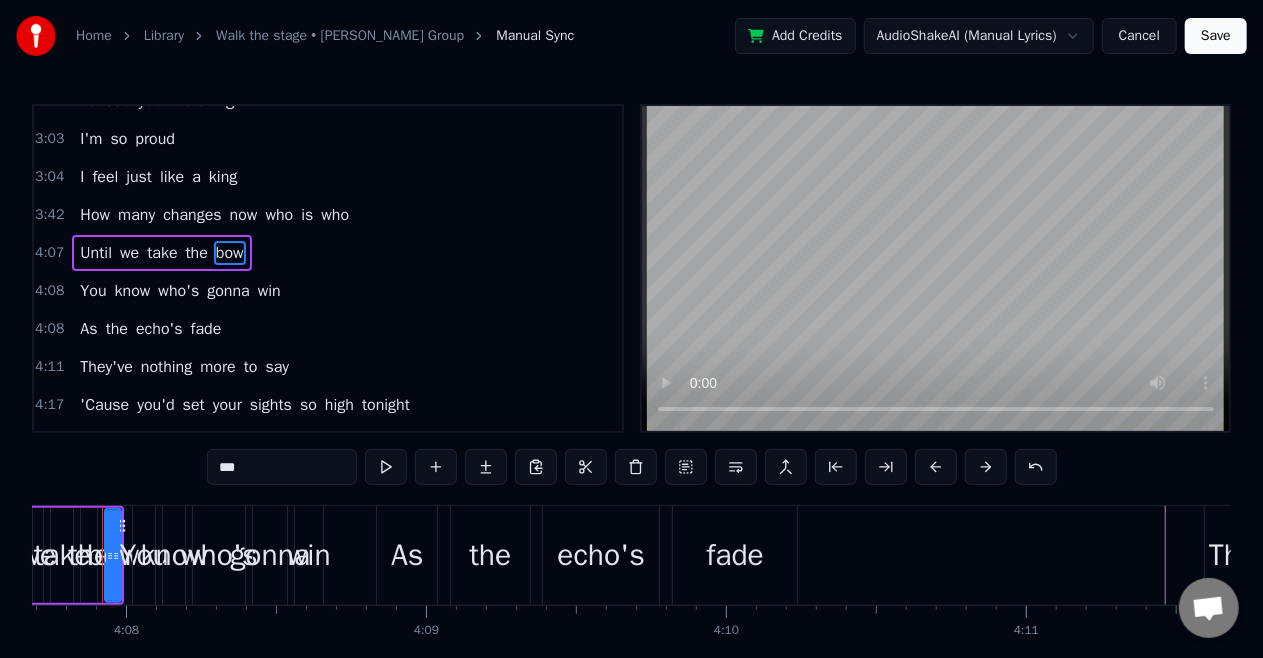 scroll, scrollTop: 1013, scrollLeft: 0, axis: vertical 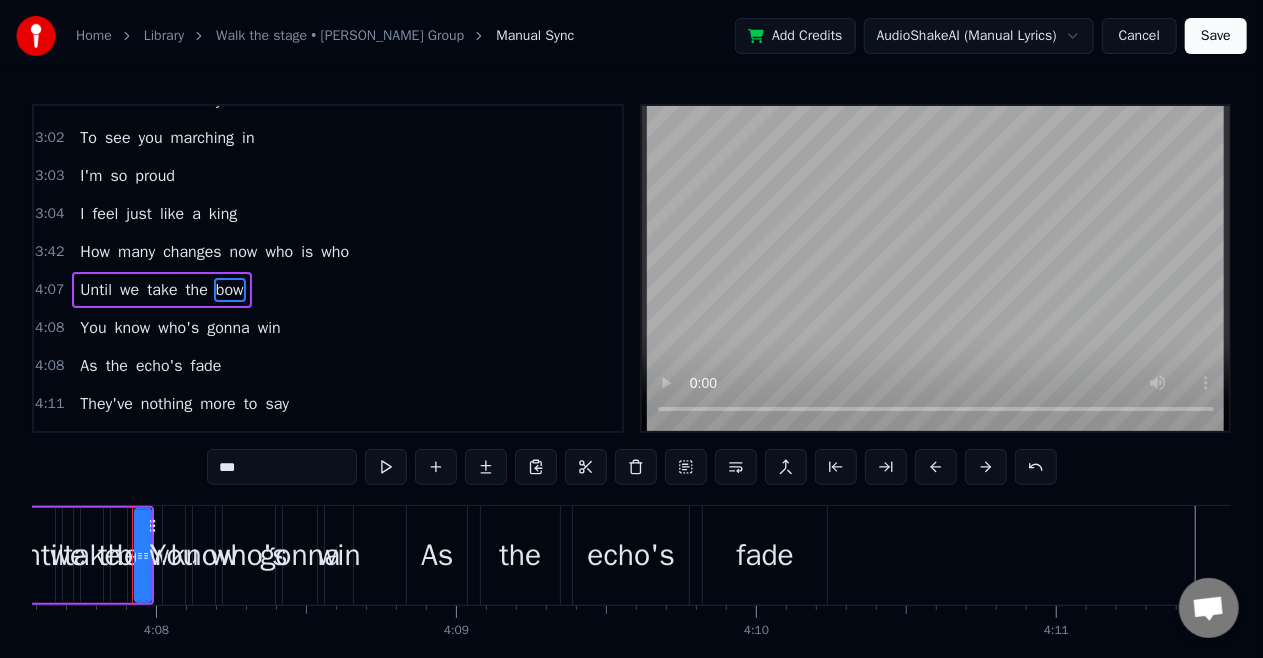click on "who" at bounding box center [335, 252] 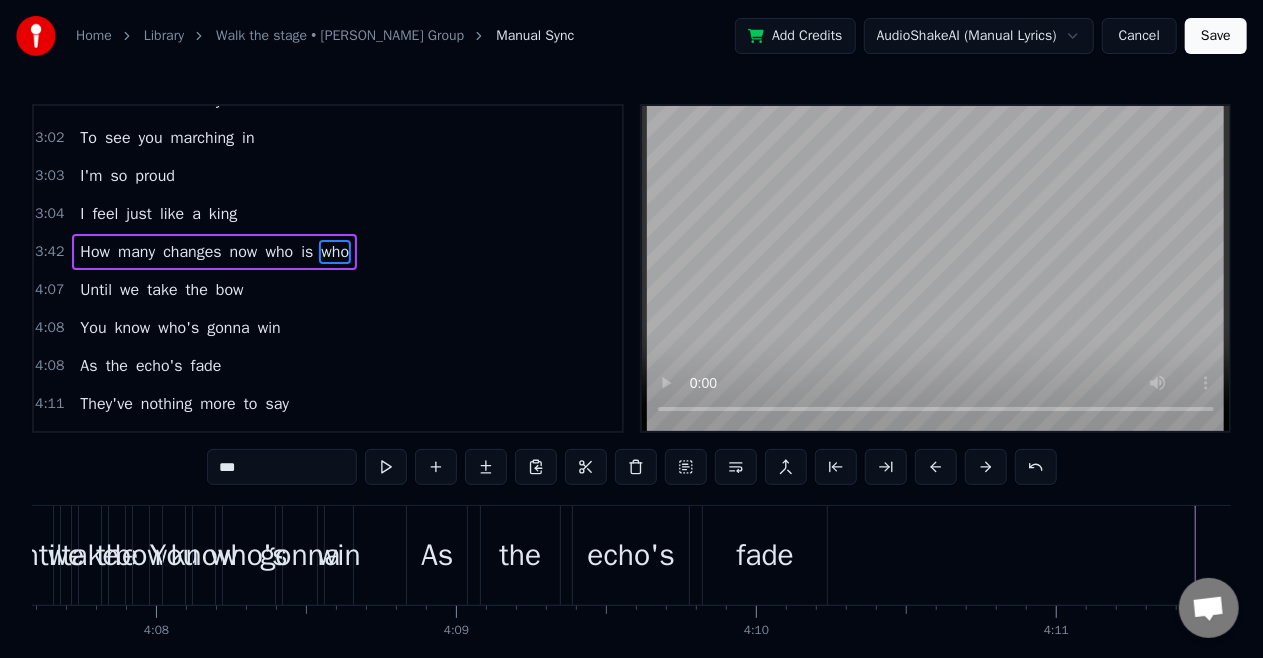 scroll, scrollTop: 978, scrollLeft: 0, axis: vertical 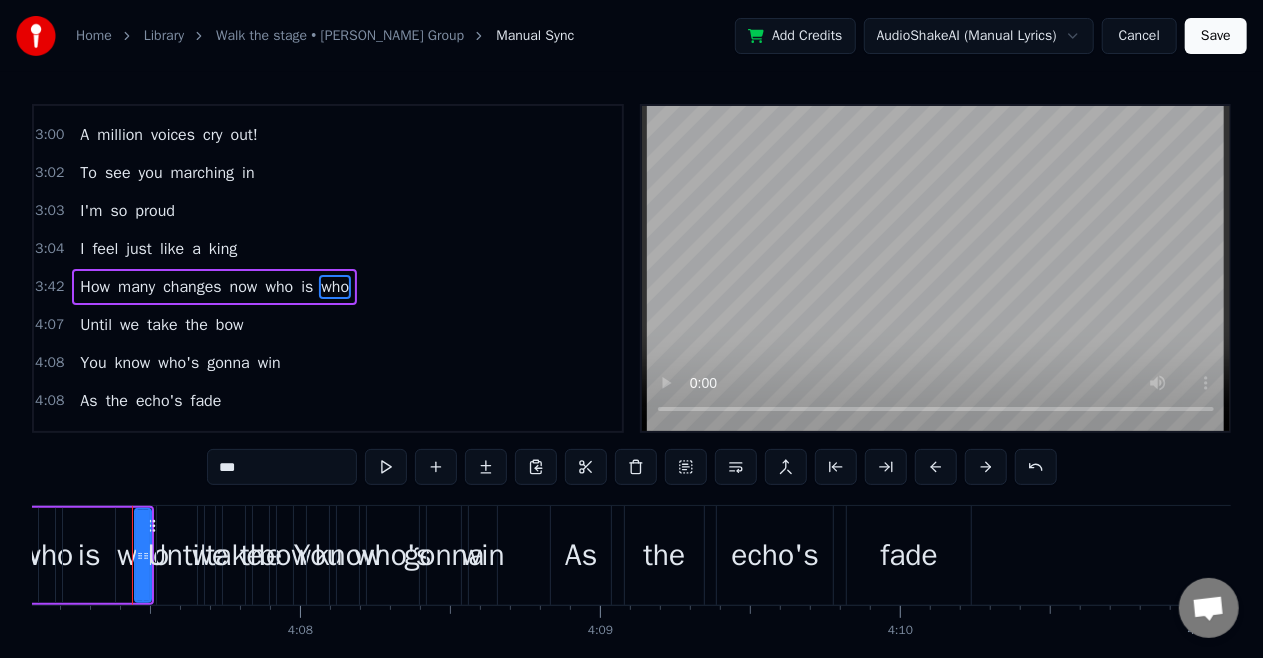 click on "is" at bounding box center (307, 287) 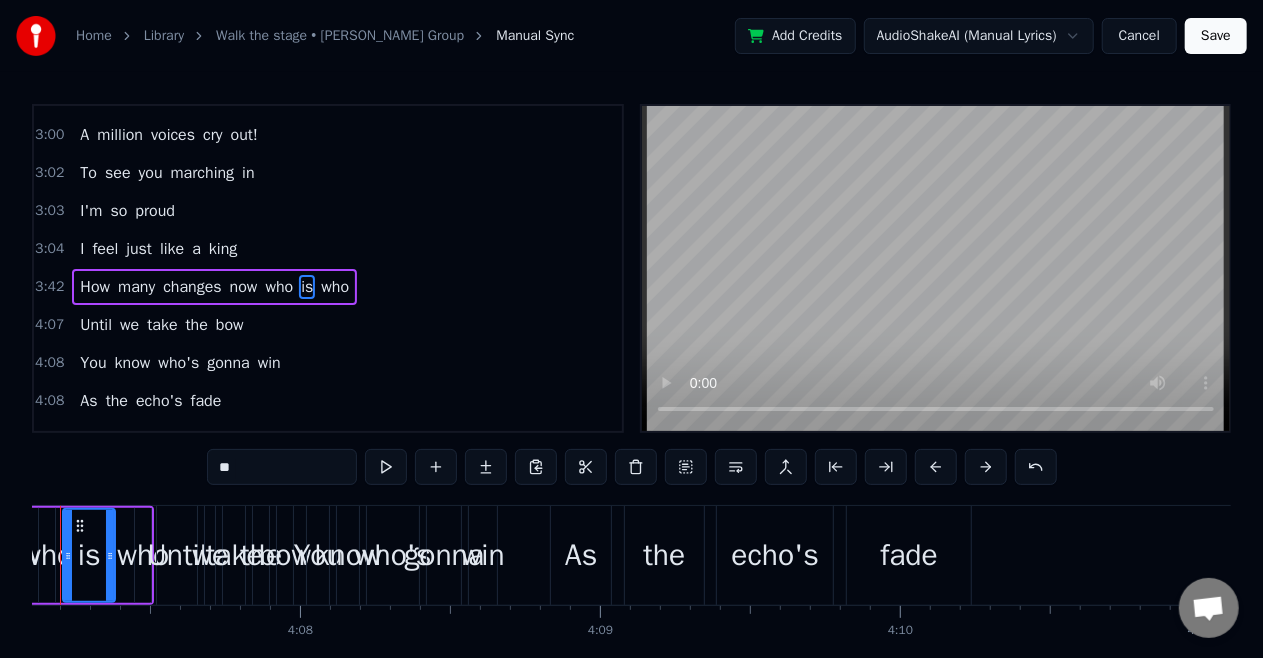 scroll, scrollTop: 976, scrollLeft: 0, axis: vertical 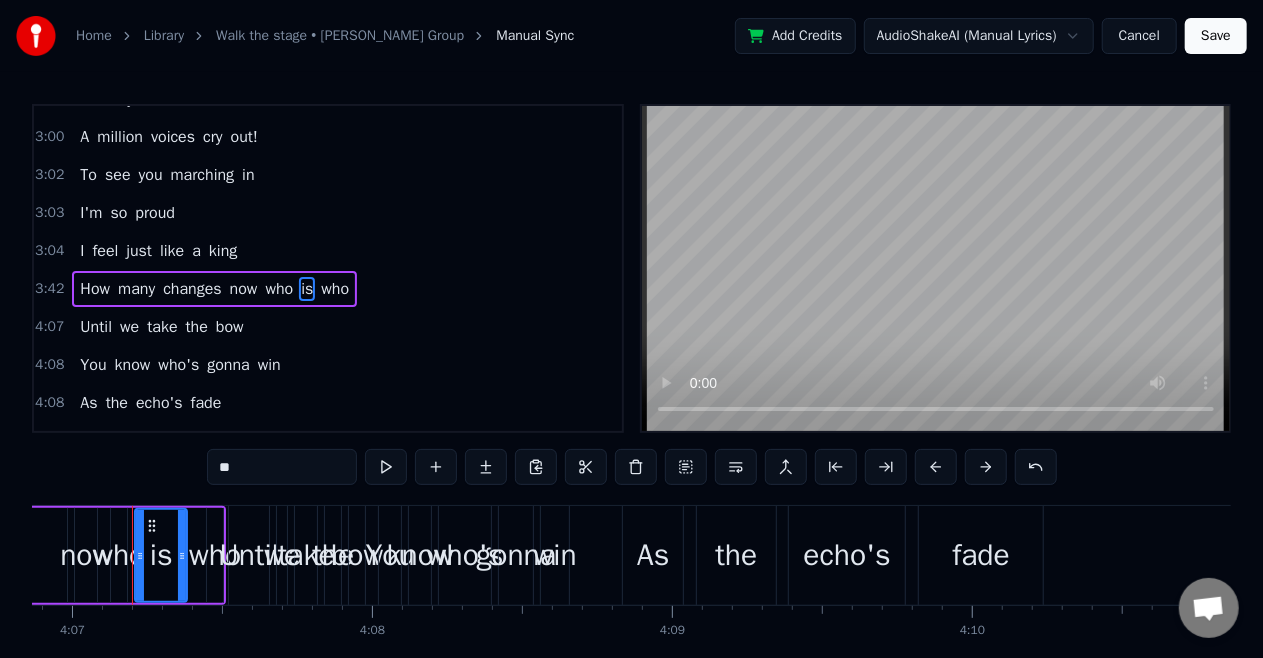 click on "who" at bounding box center [279, 289] 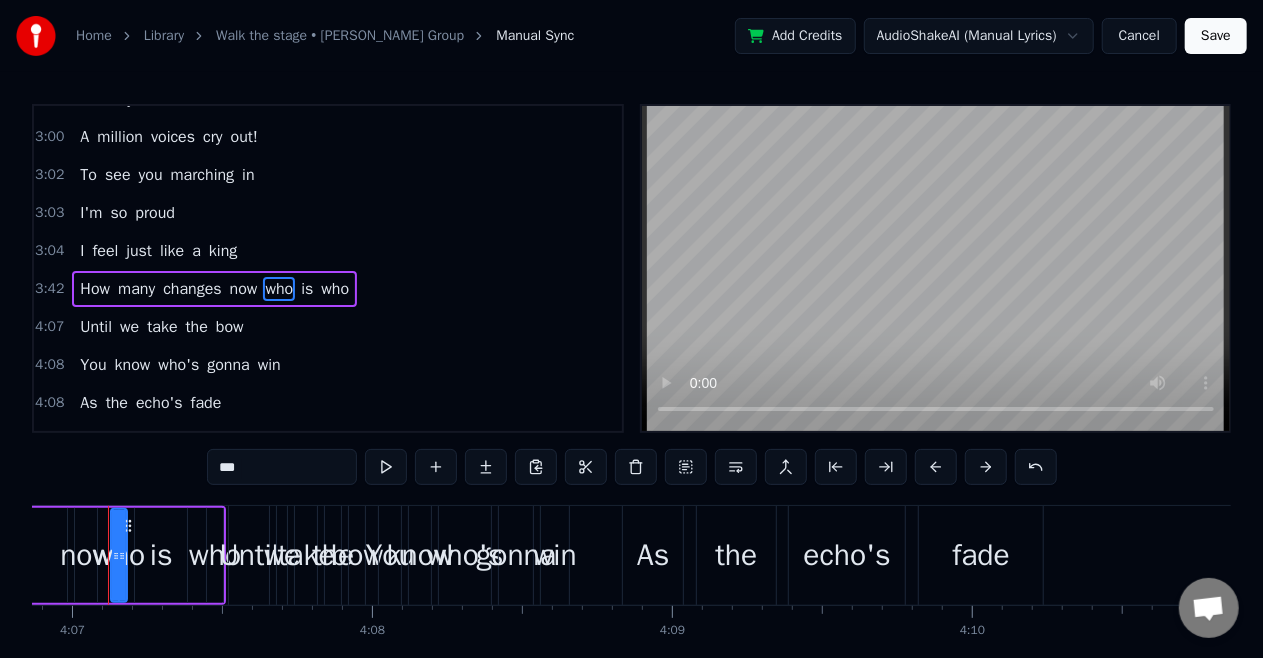 scroll, scrollTop: 0, scrollLeft: 74036, axis: horizontal 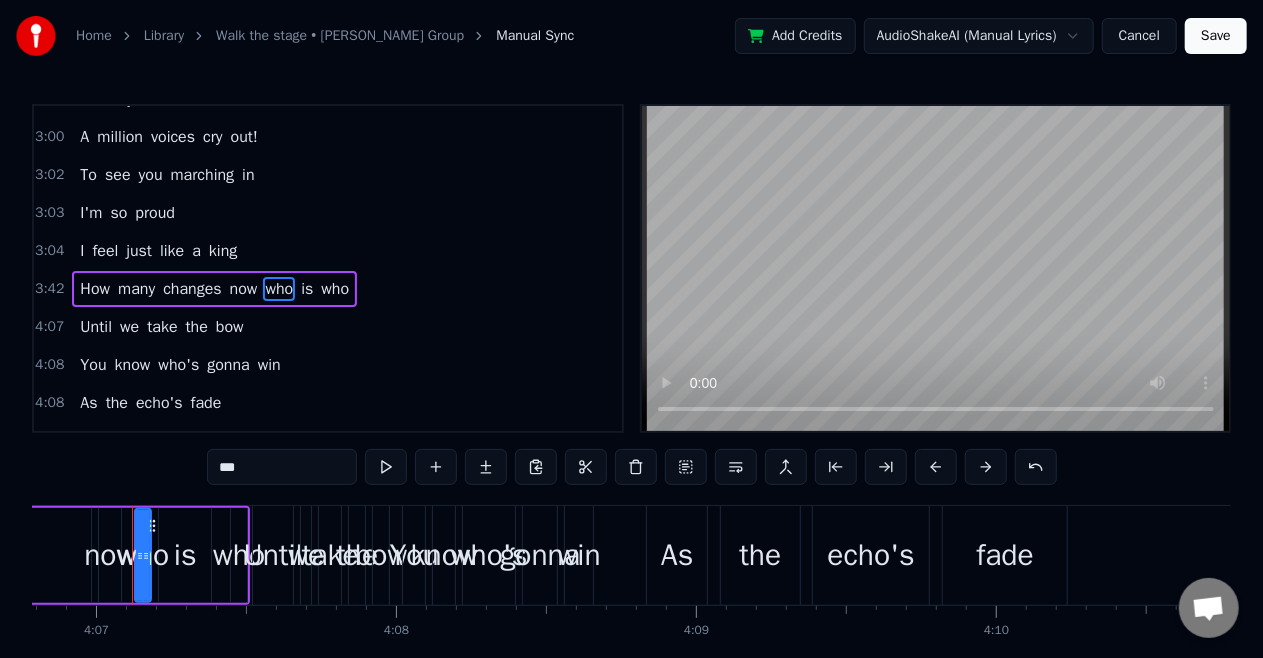 click on "now" at bounding box center [244, 289] 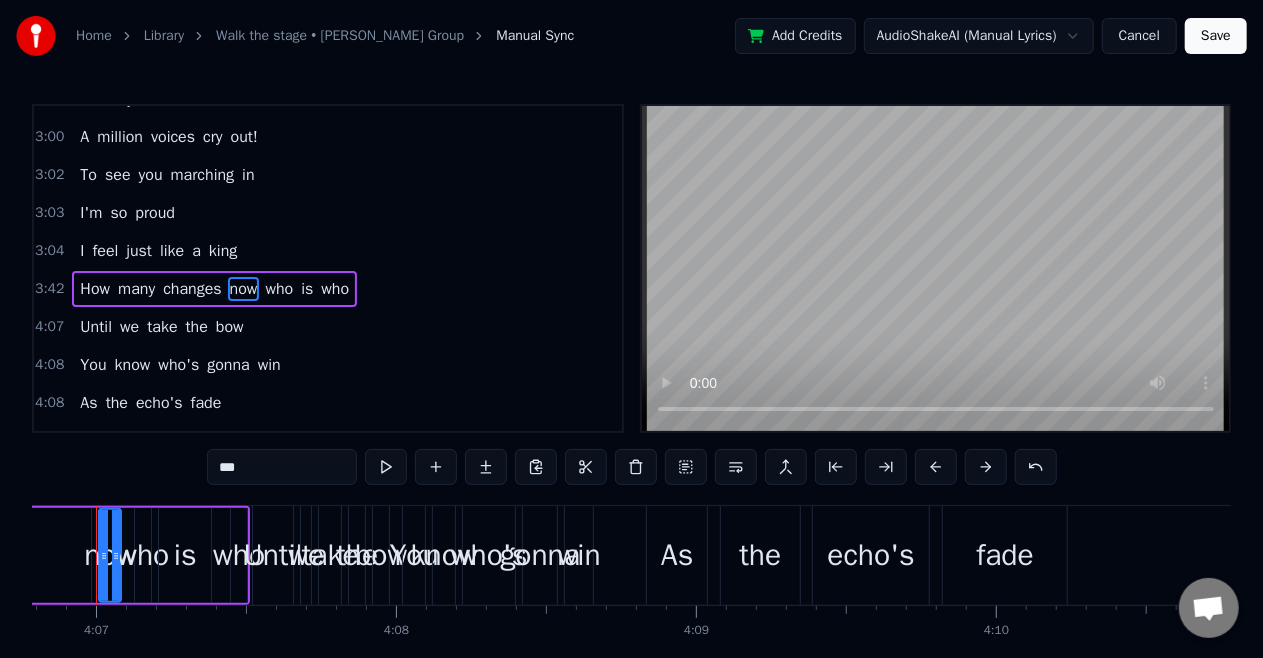 scroll, scrollTop: 0, scrollLeft: 74000, axis: horizontal 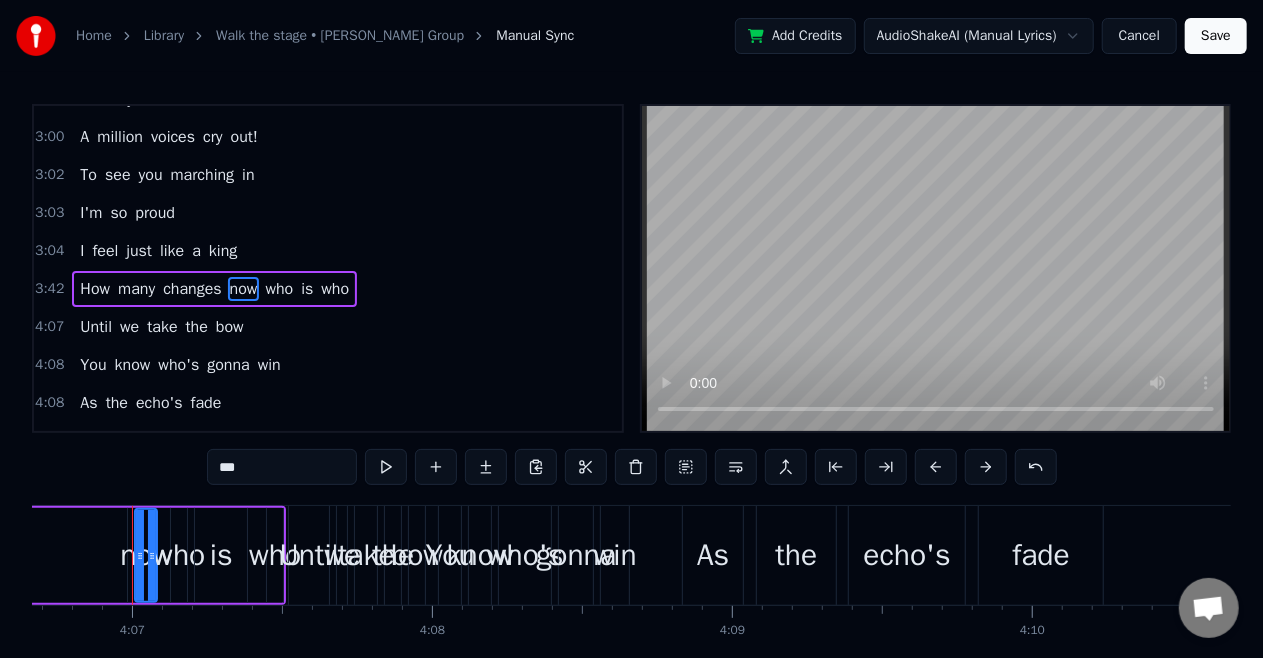click on "changes" at bounding box center [192, 289] 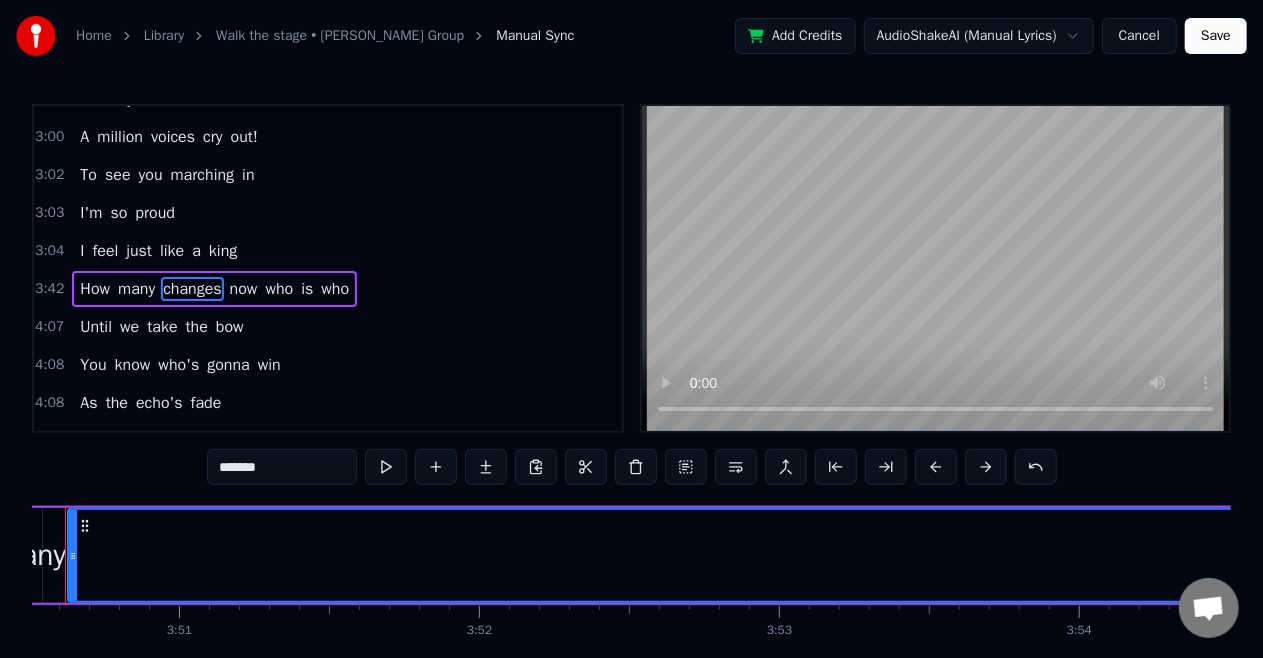 scroll, scrollTop: 0, scrollLeft: 69086, axis: horizontal 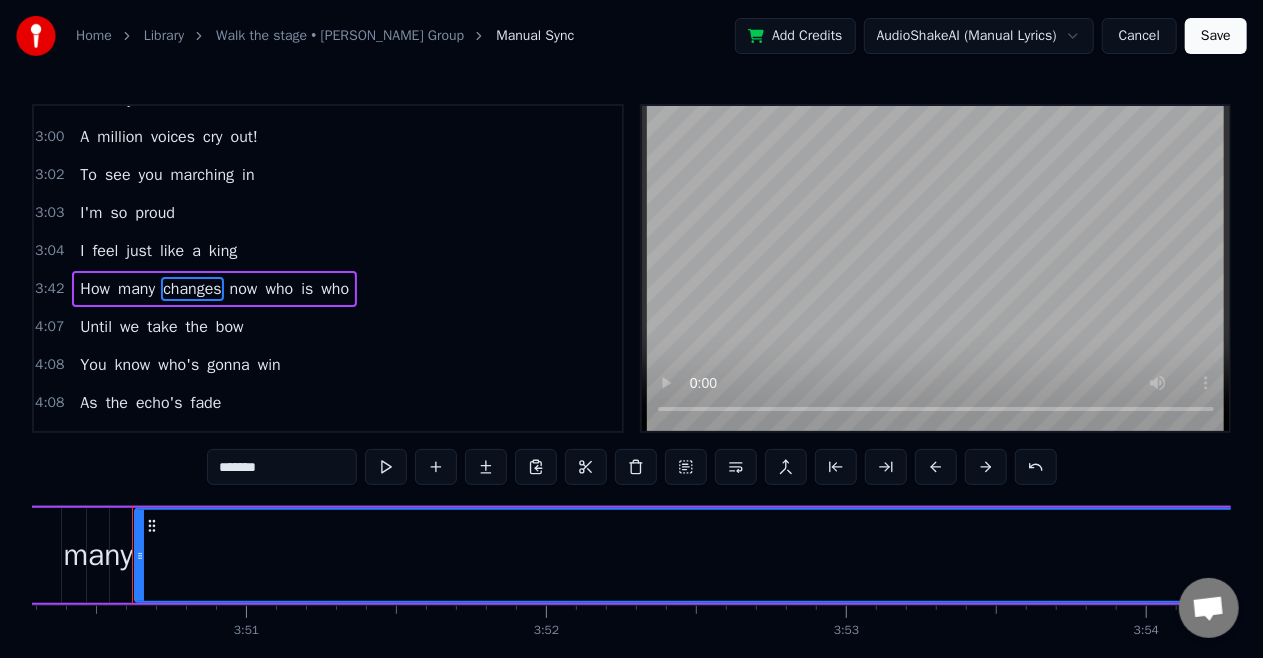 click on "changes" at bounding box center (2588, 555) 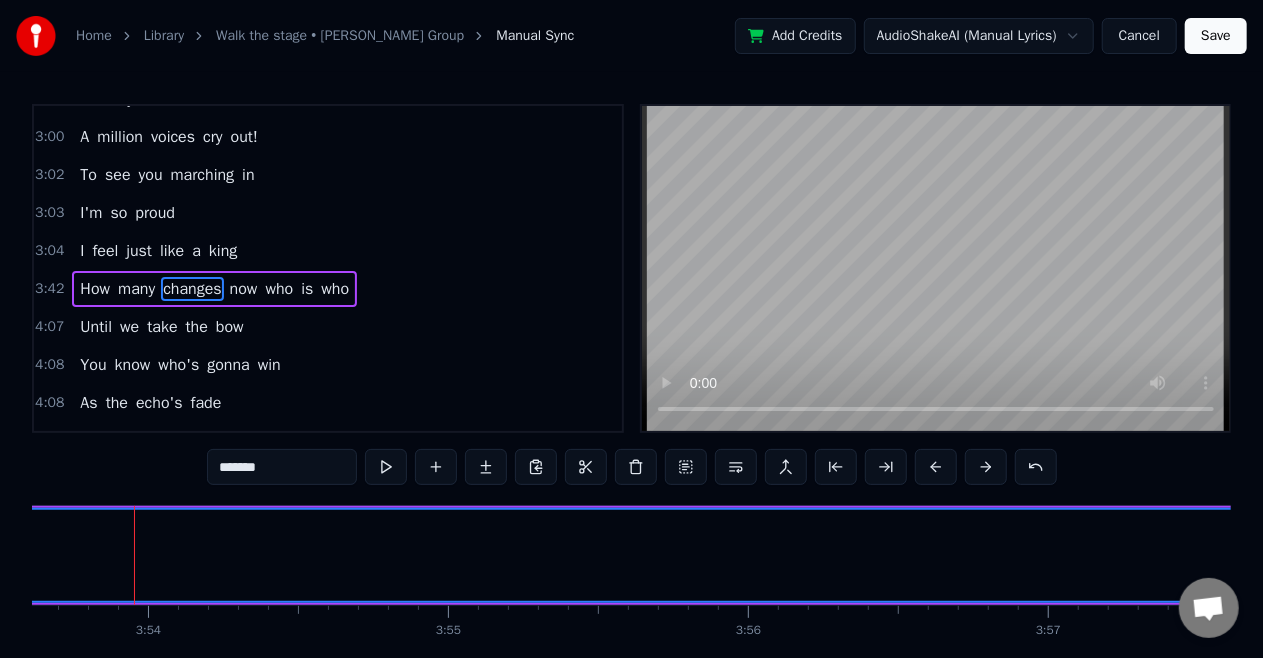 scroll, scrollTop: 0, scrollLeft: 70086, axis: horizontal 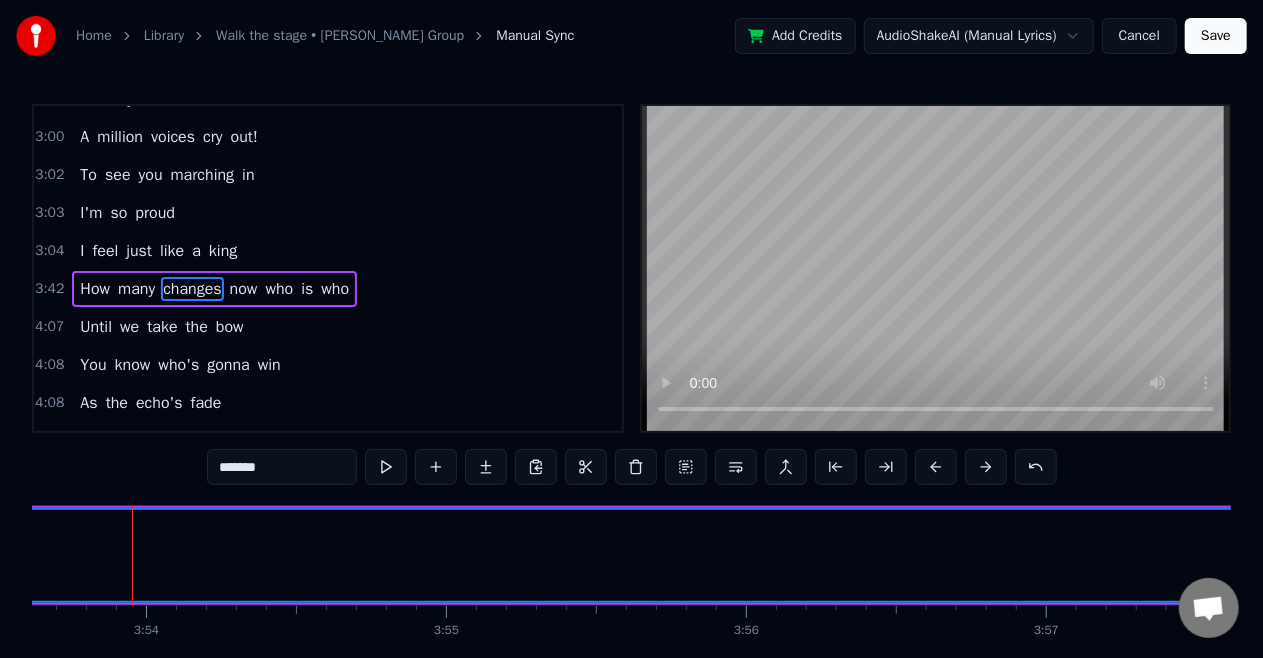 click on "changes" at bounding box center [1588, 555] 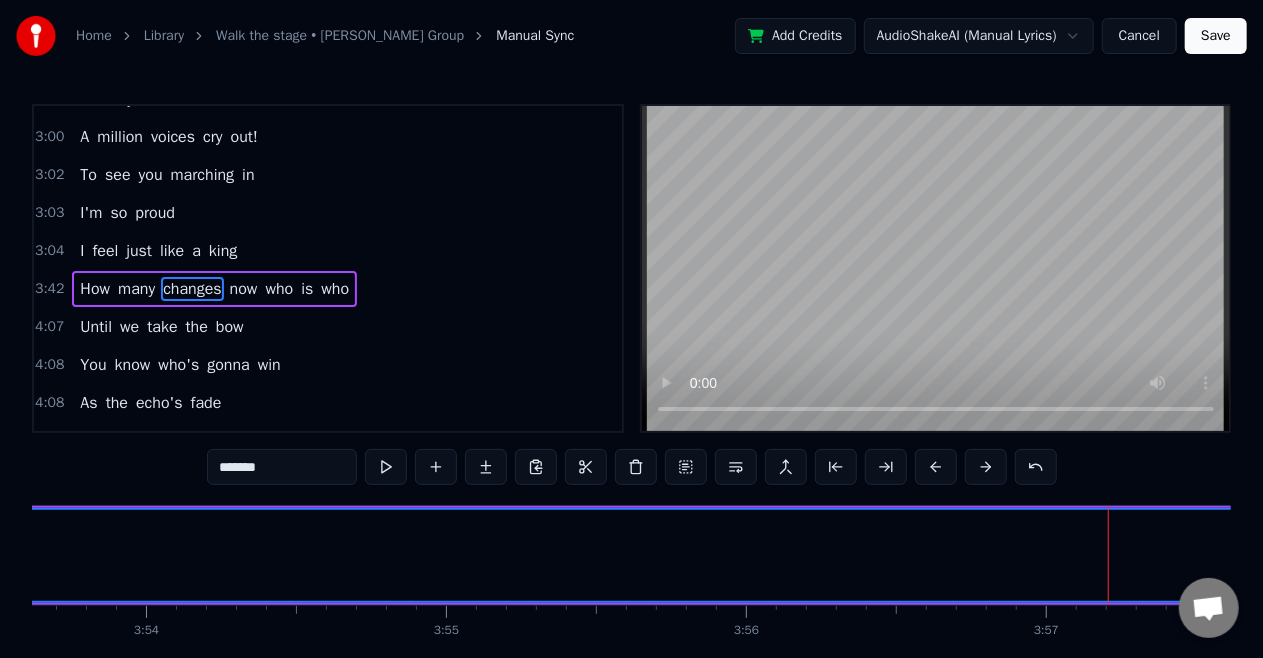 click on "changes" at bounding box center [1588, 555] 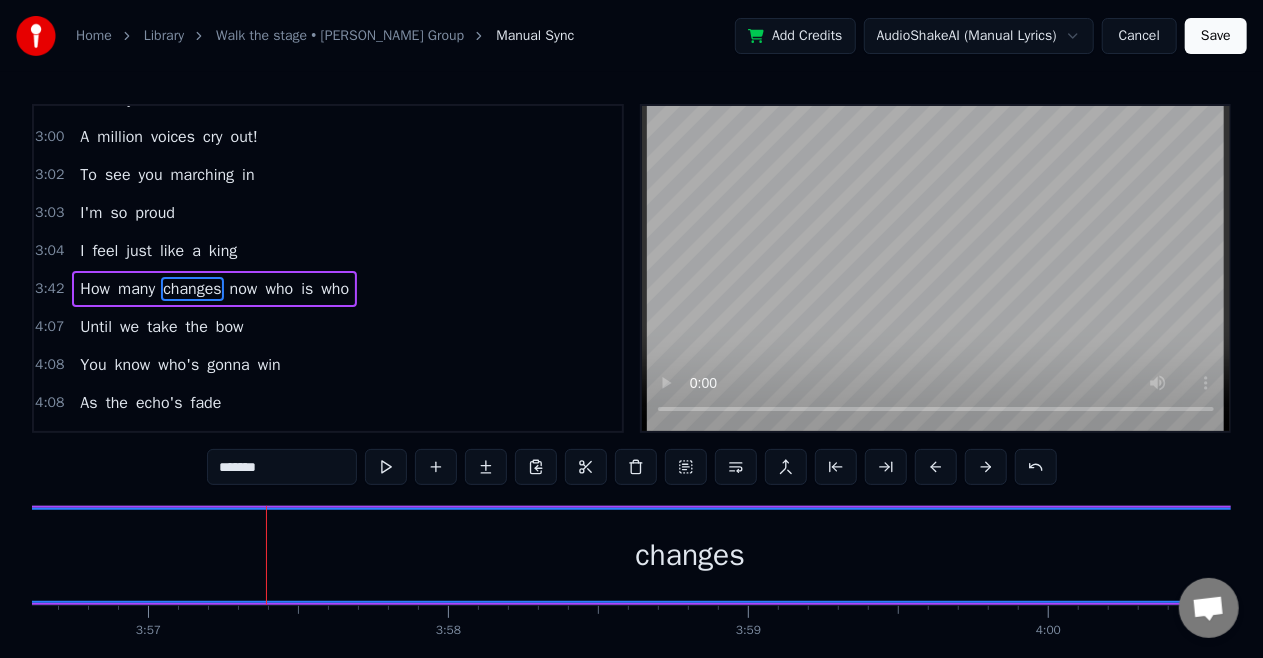 scroll, scrollTop: 0, scrollLeft: 71118, axis: horizontal 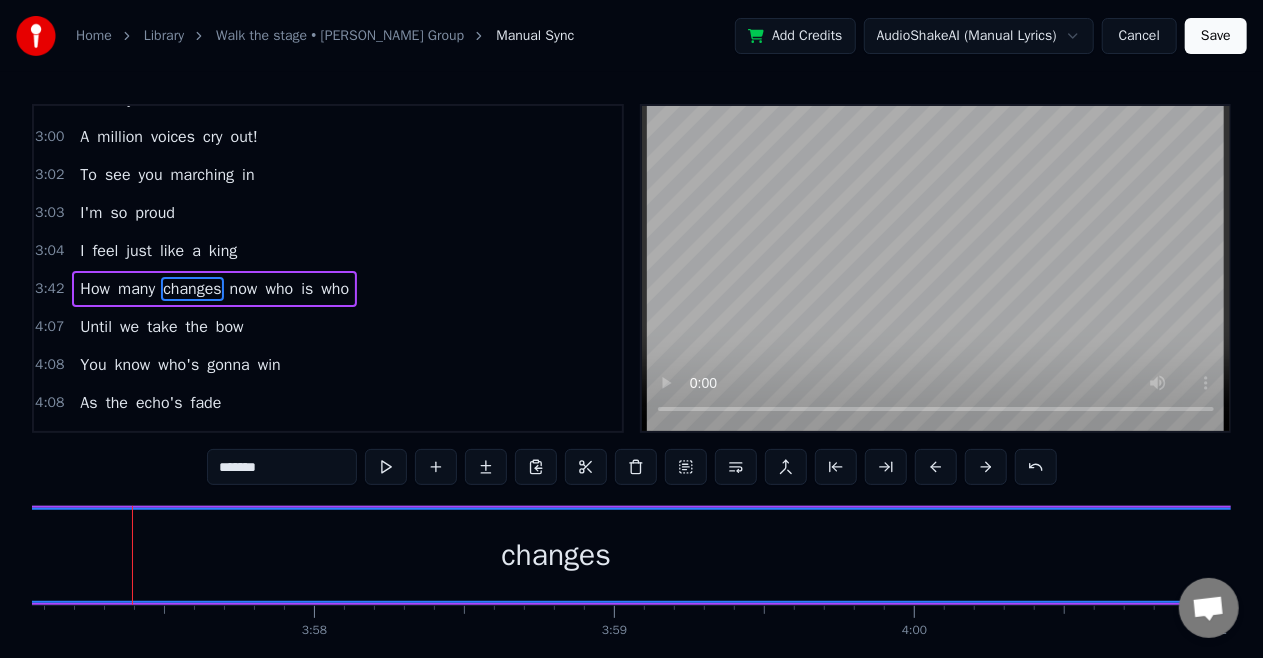 click on "changes" at bounding box center (556, 555) 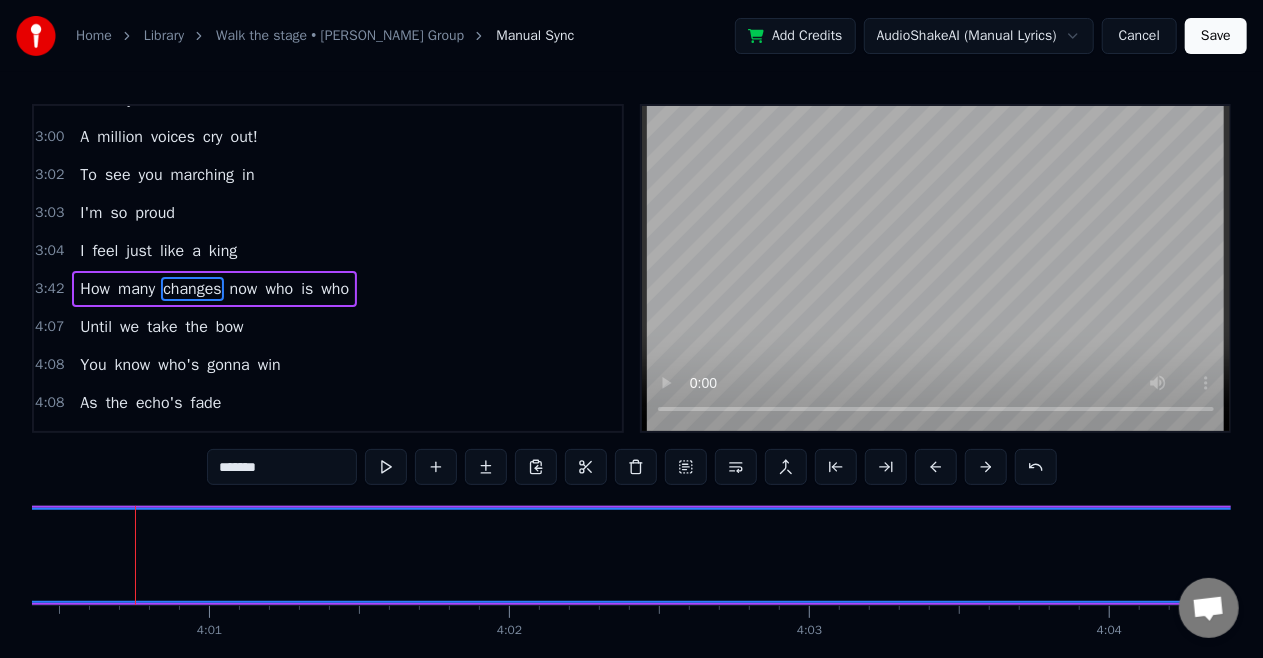 scroll, scrollTop: 0, scrollLeft: 72126, axis: horizontal 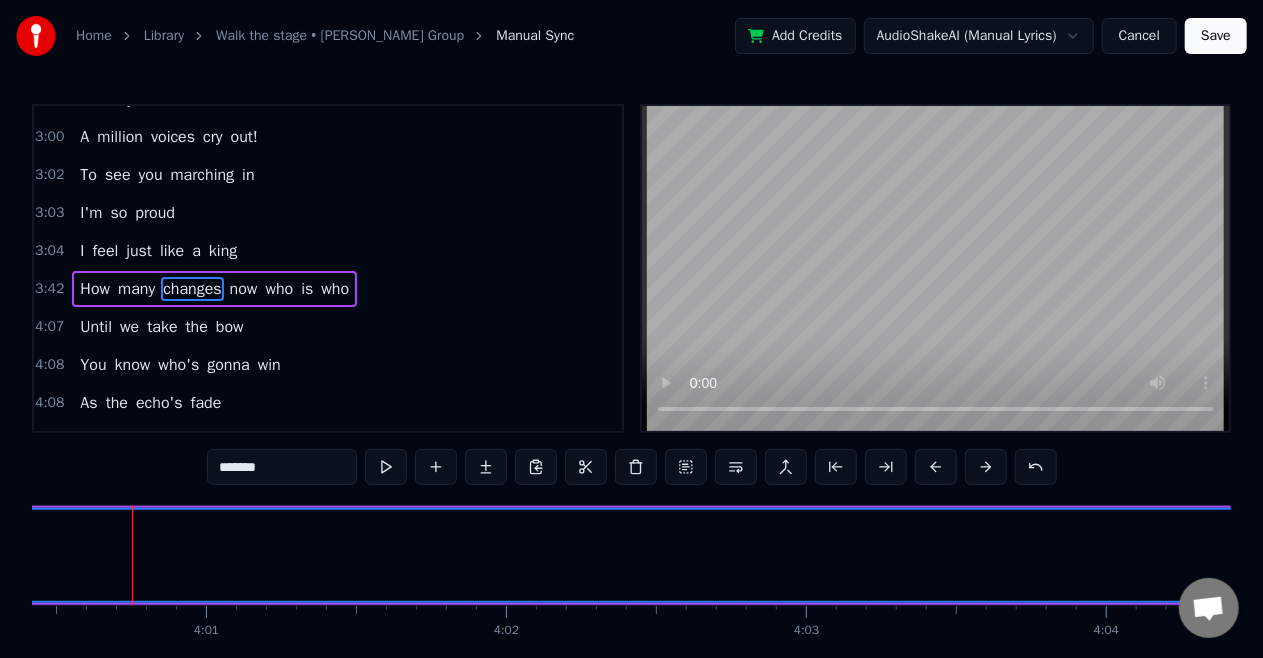 click on "changes" at bounding box center (-452, 555) 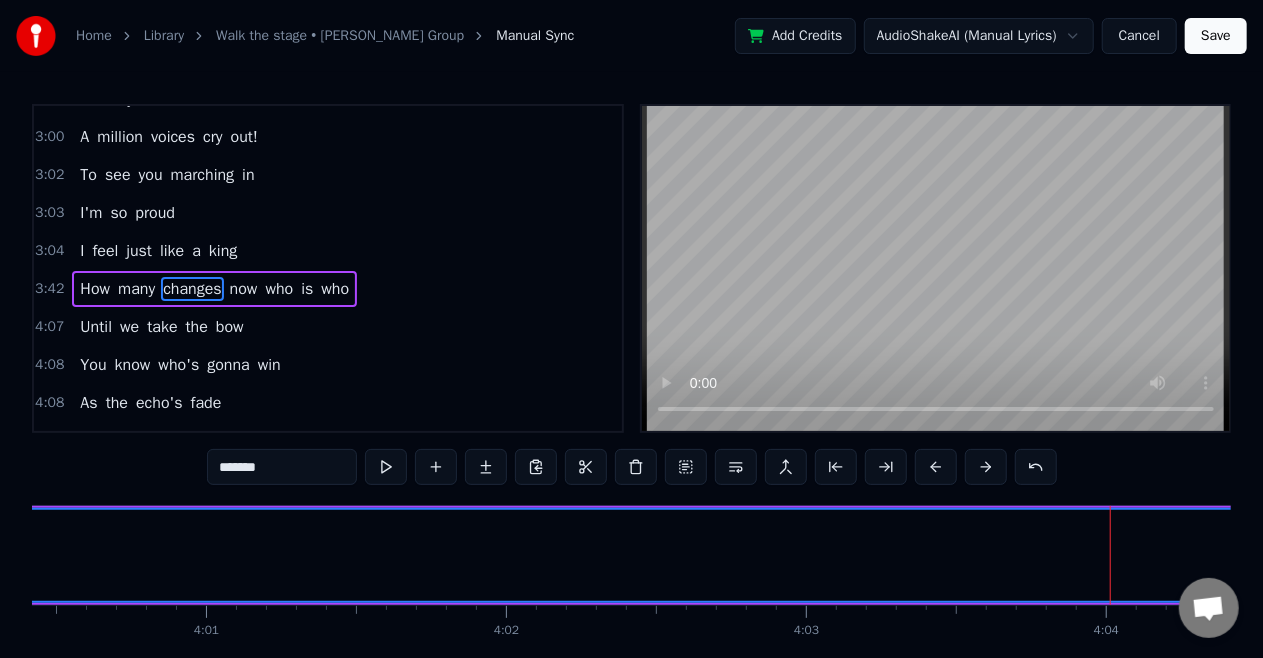 click on "changes" at bounding box center [-452, 555] 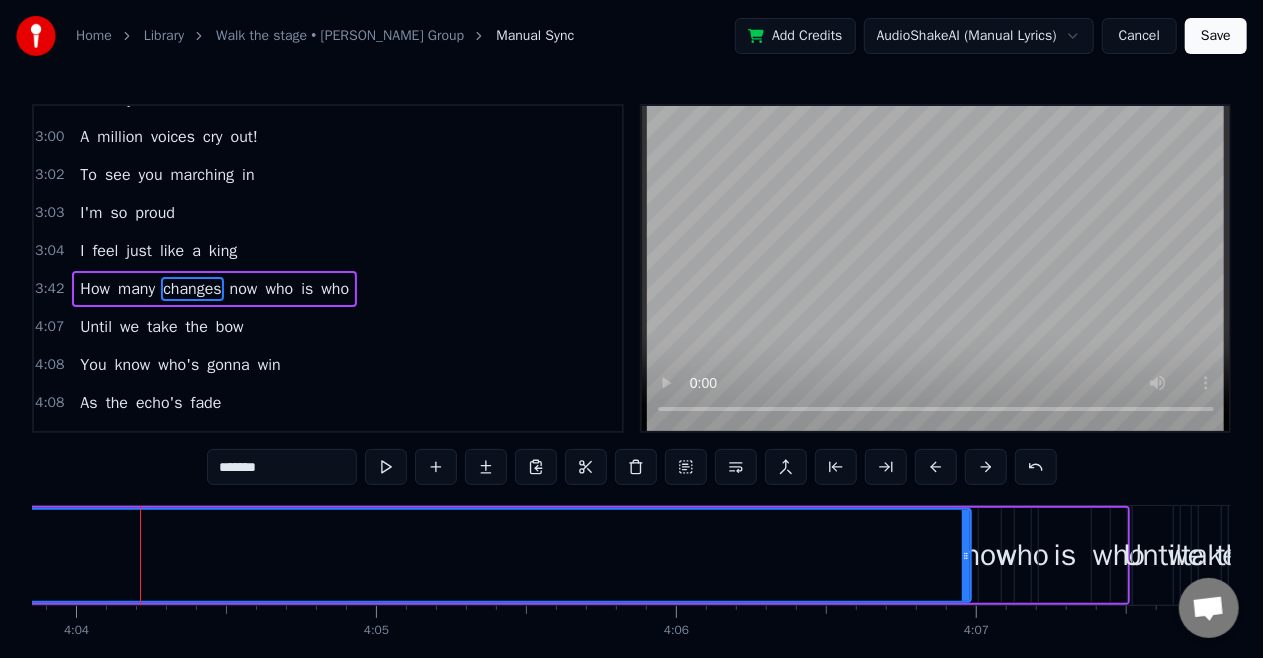scroll, scrollTop: 0, scrollLeft: 73164, axis: horizontal 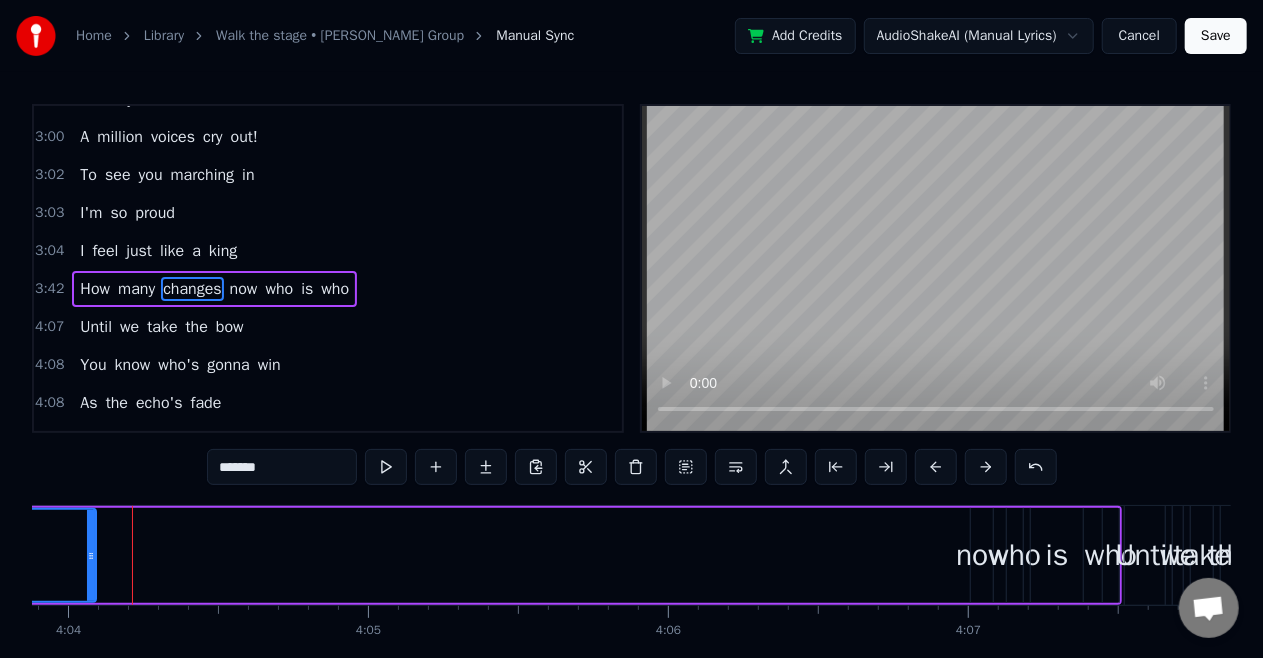 drag, startPoint x: 959, startPoint y: 558, endPoint x: 92, endPoint y: 591, distance: 867.6278 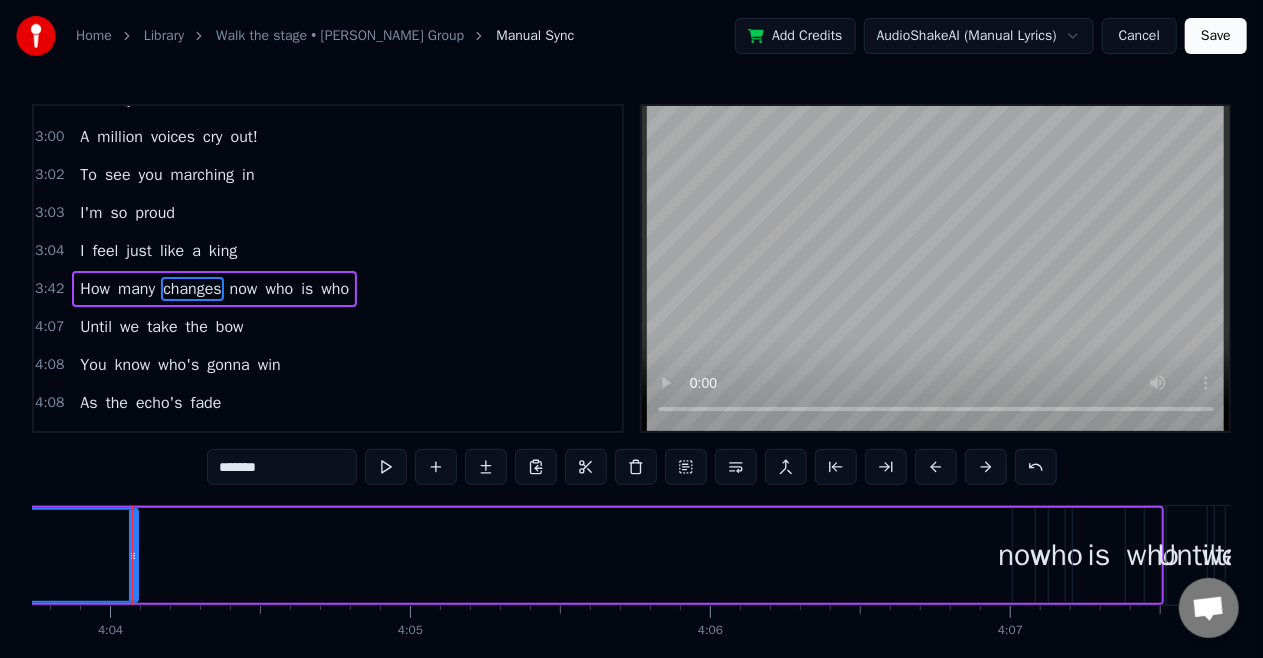 click on "changes" at bounding box center (-1882, 555) 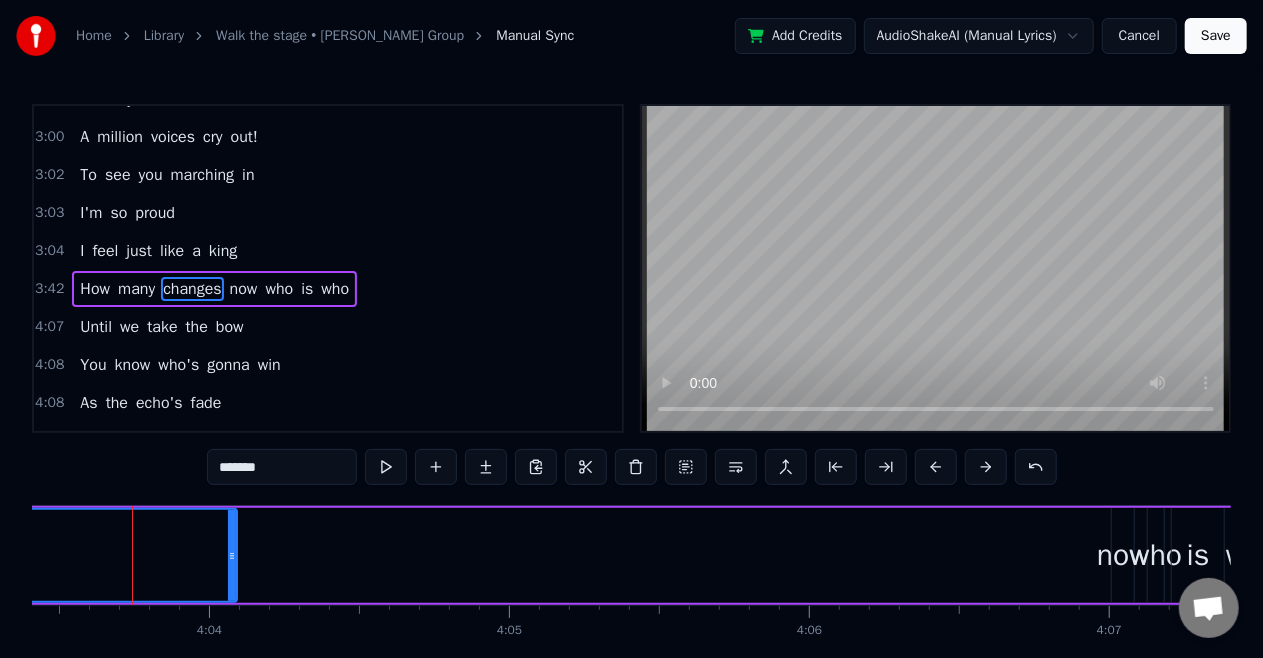 click on "changes" at bounding box center [-1783, 555] 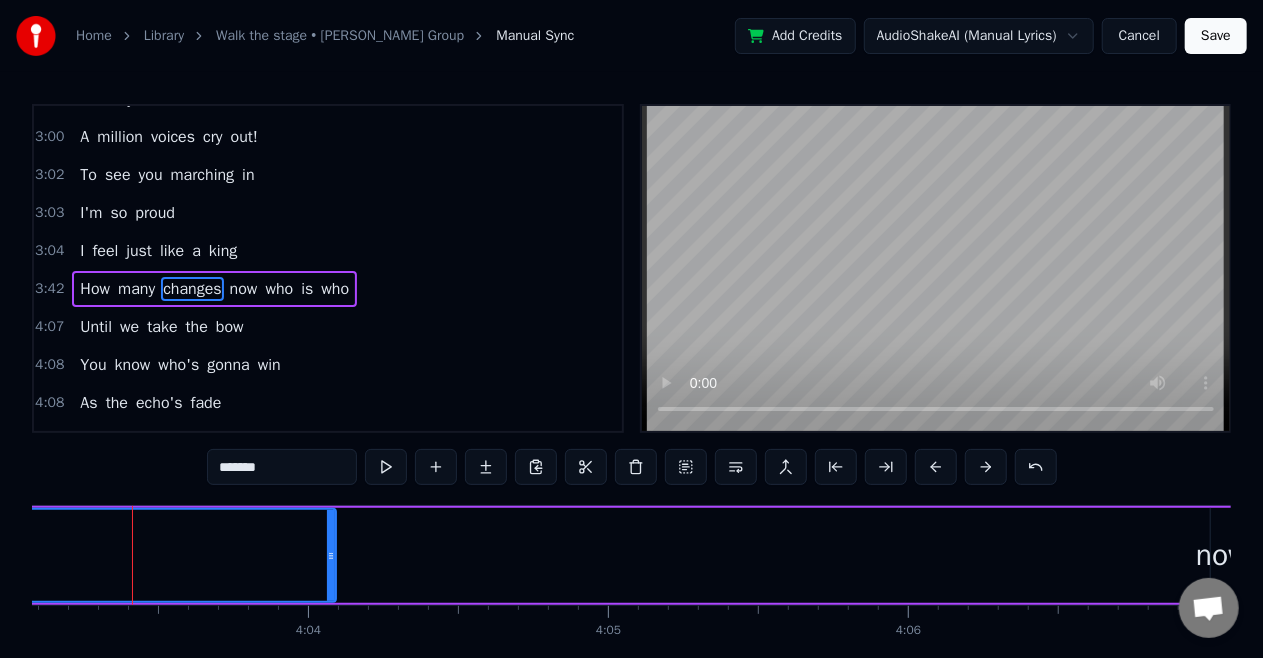 click on "changes" at bounding box center [-1684, 555] 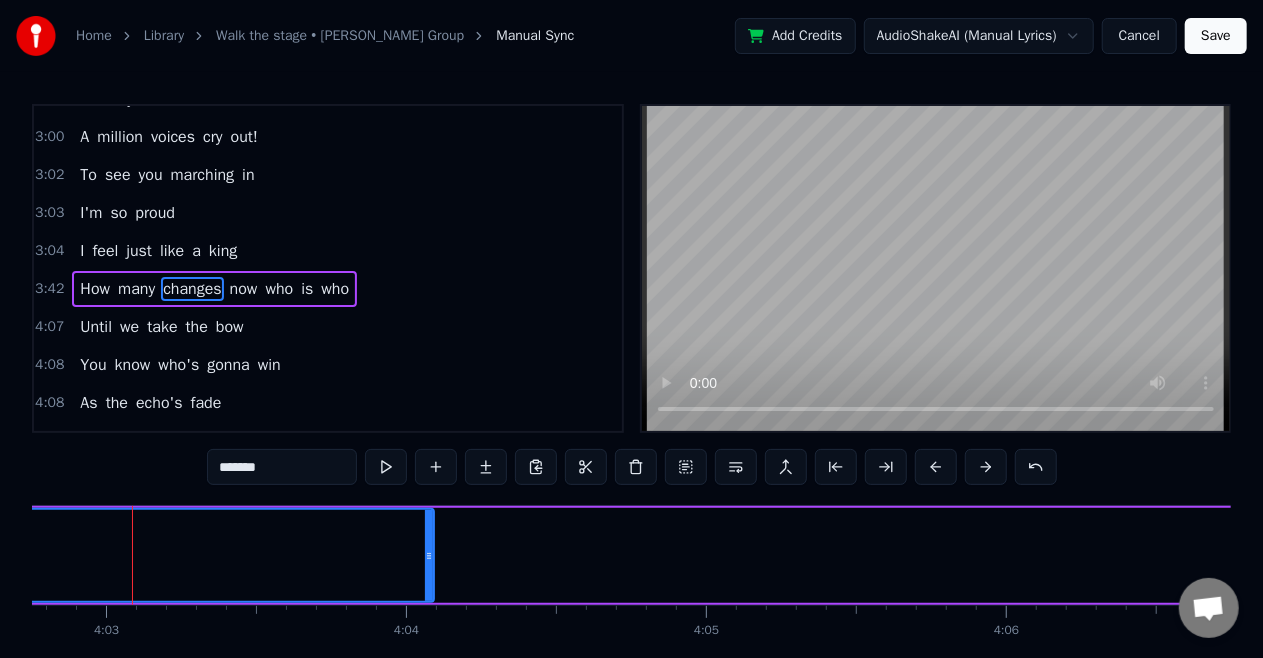 click on "changes" at bounding box center (-1586, 555) 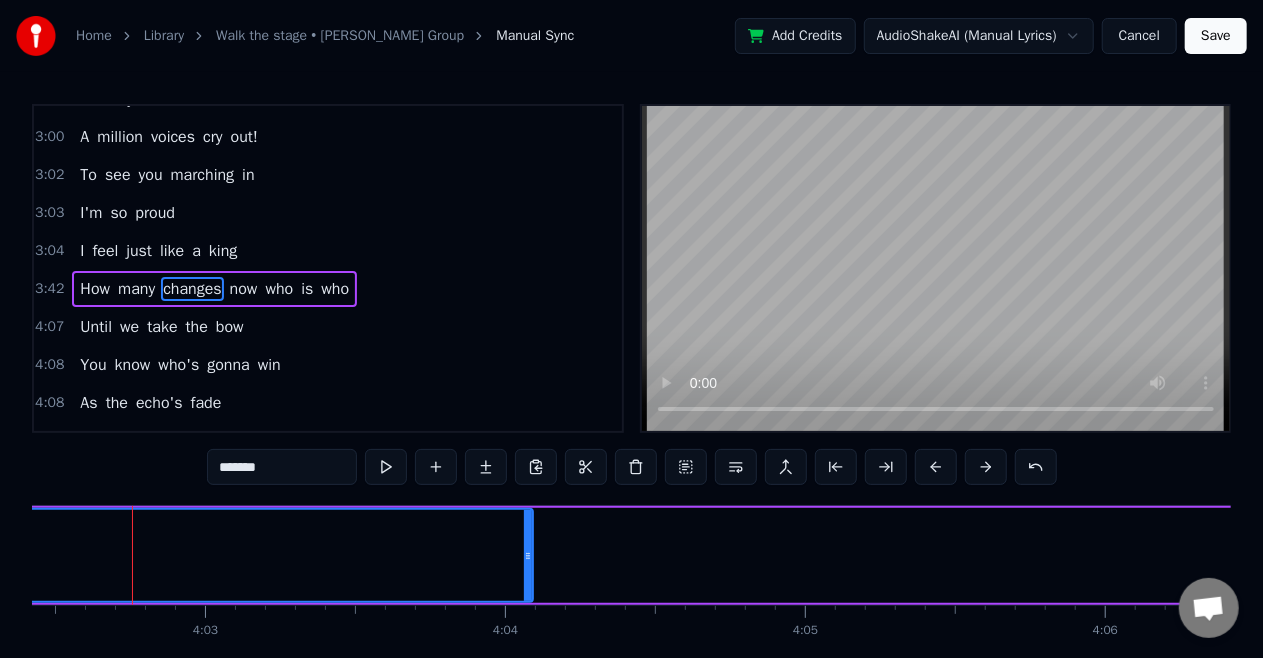 click on "changes" at bounding box center (-1487, 555) 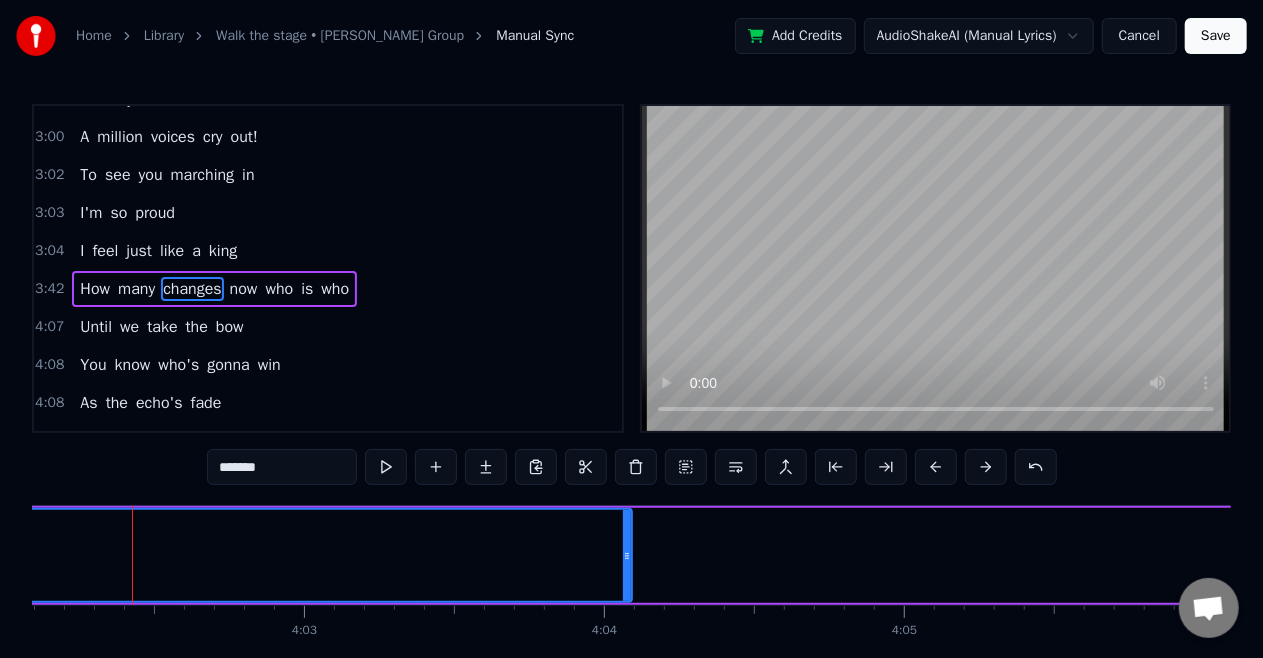 click on "changes" at bounding box center (-1388, 555) 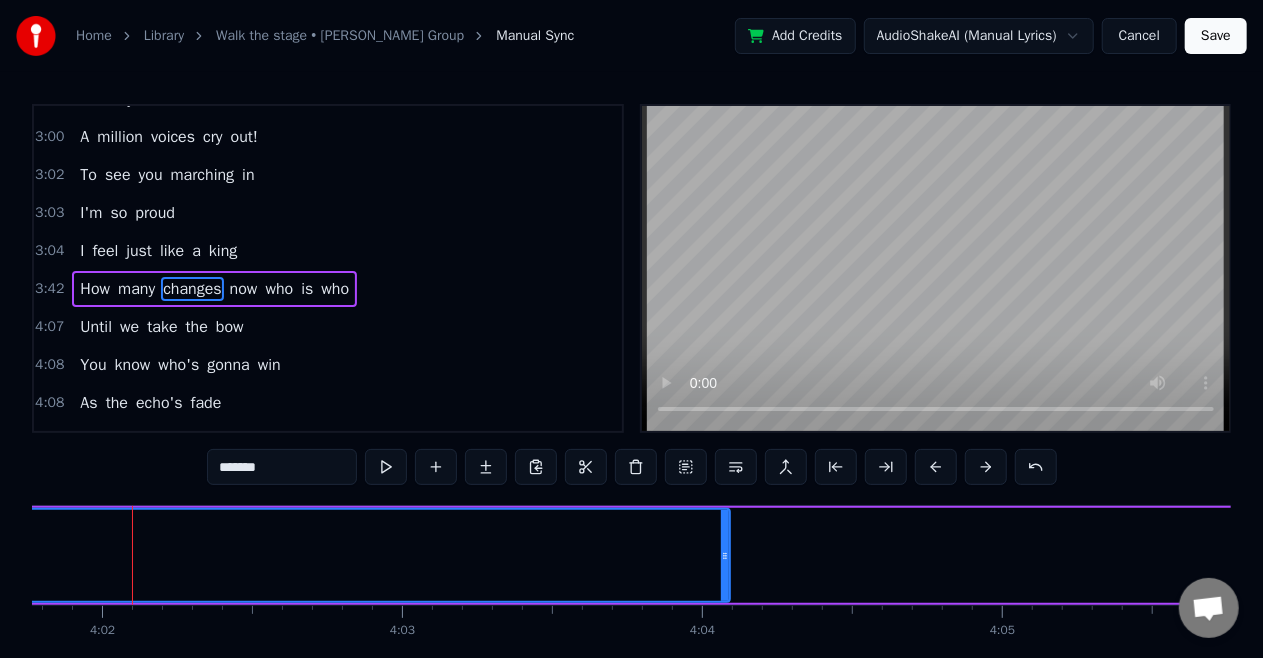 click on "changes" at bounding box center (-1290, 555) 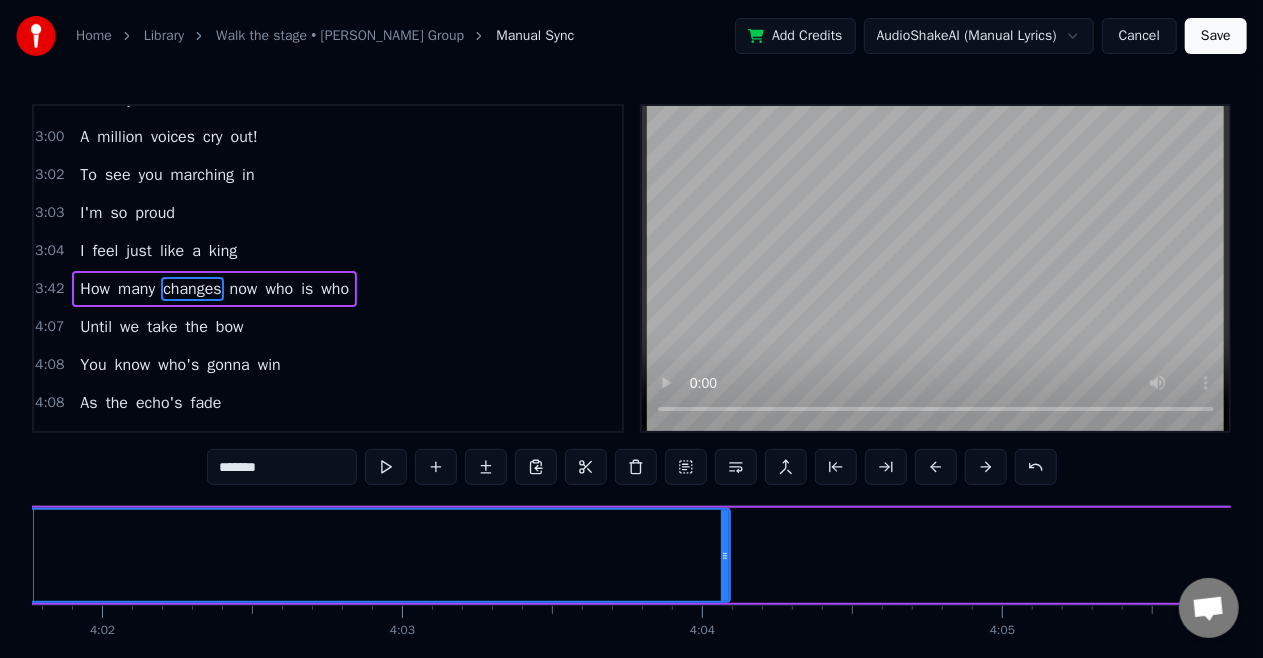 scroll, scrollTop: 0, scrollLeft: 72431, axis: horizontal 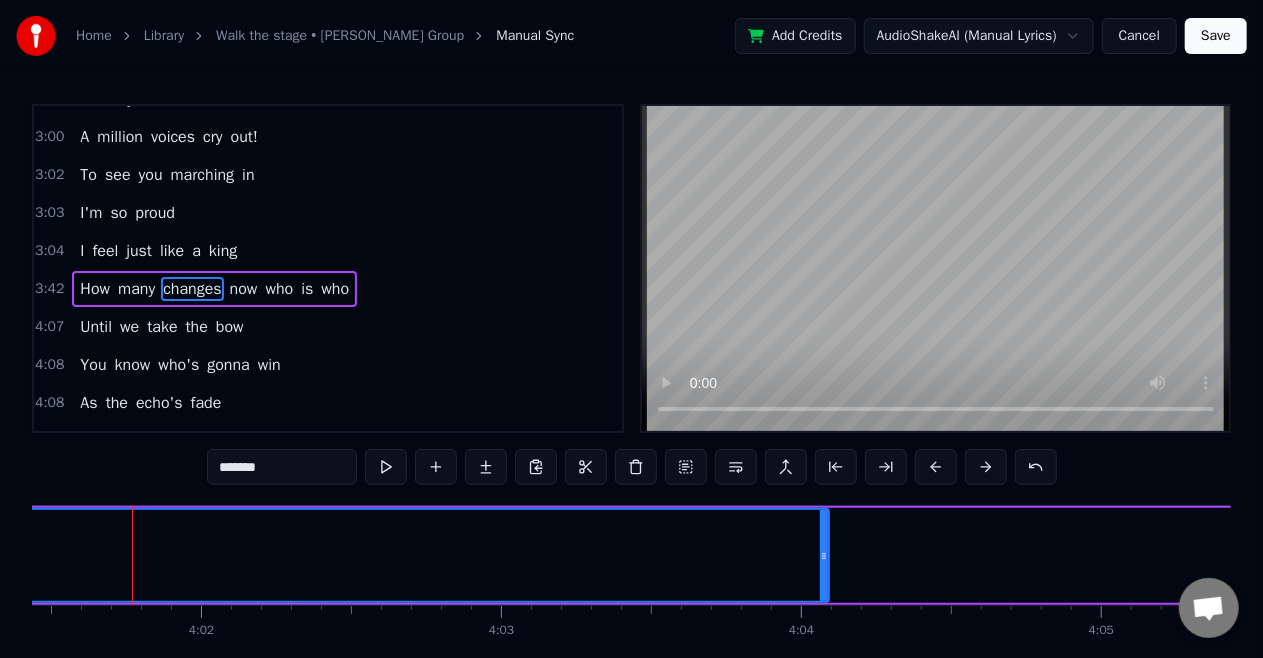click on "changes" at bounding box center [-1191, 555] 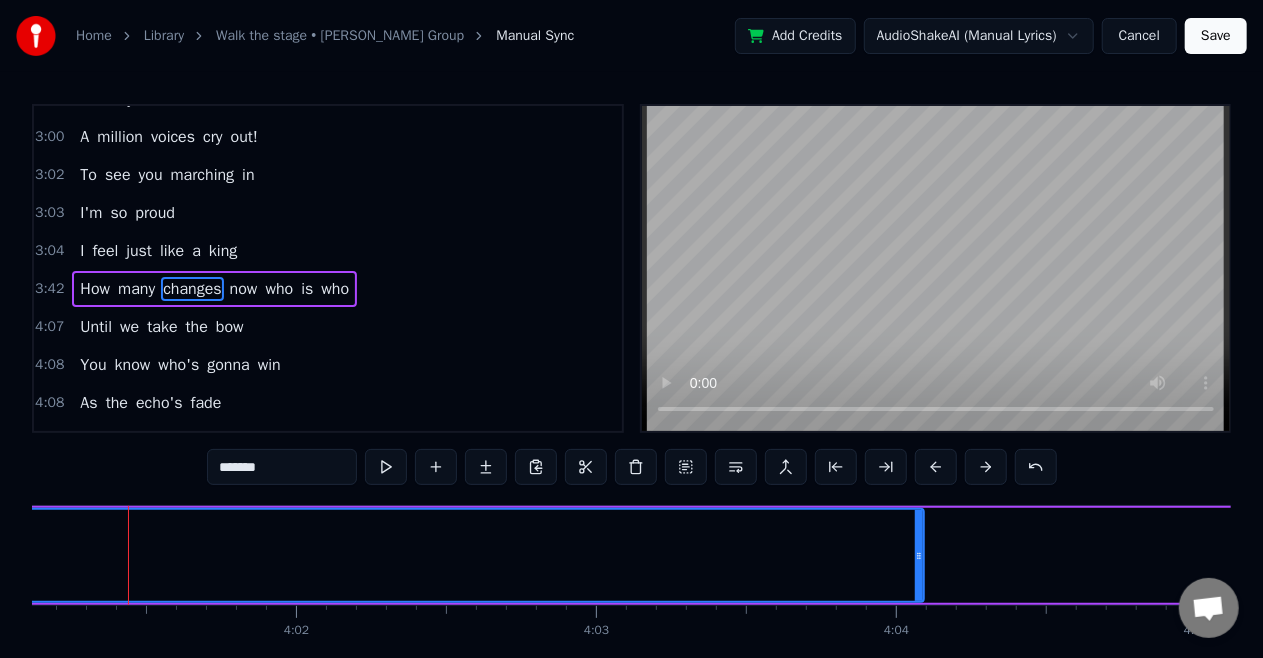 scroll, scrollTop: 0, scrollLeft: 72332, axis: horizontal 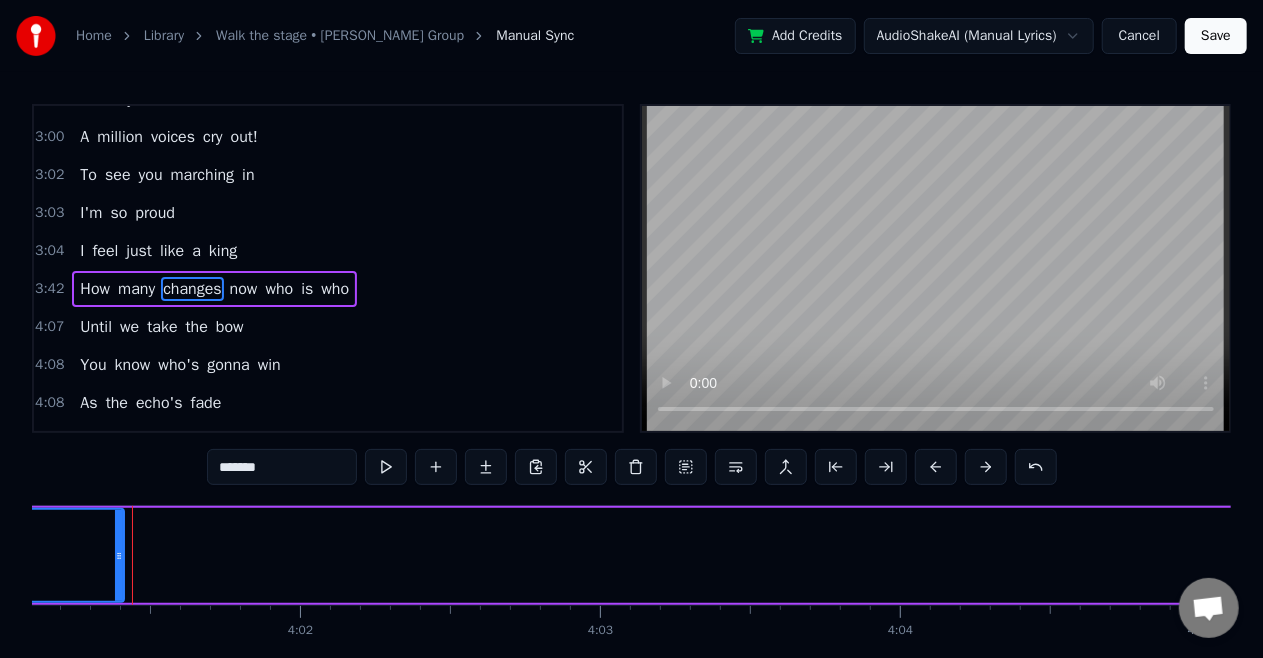 drag, startPoint x: 924, startPoint y: 560, endPoint x: 120, endPoint y: 603, distance: 805.14905 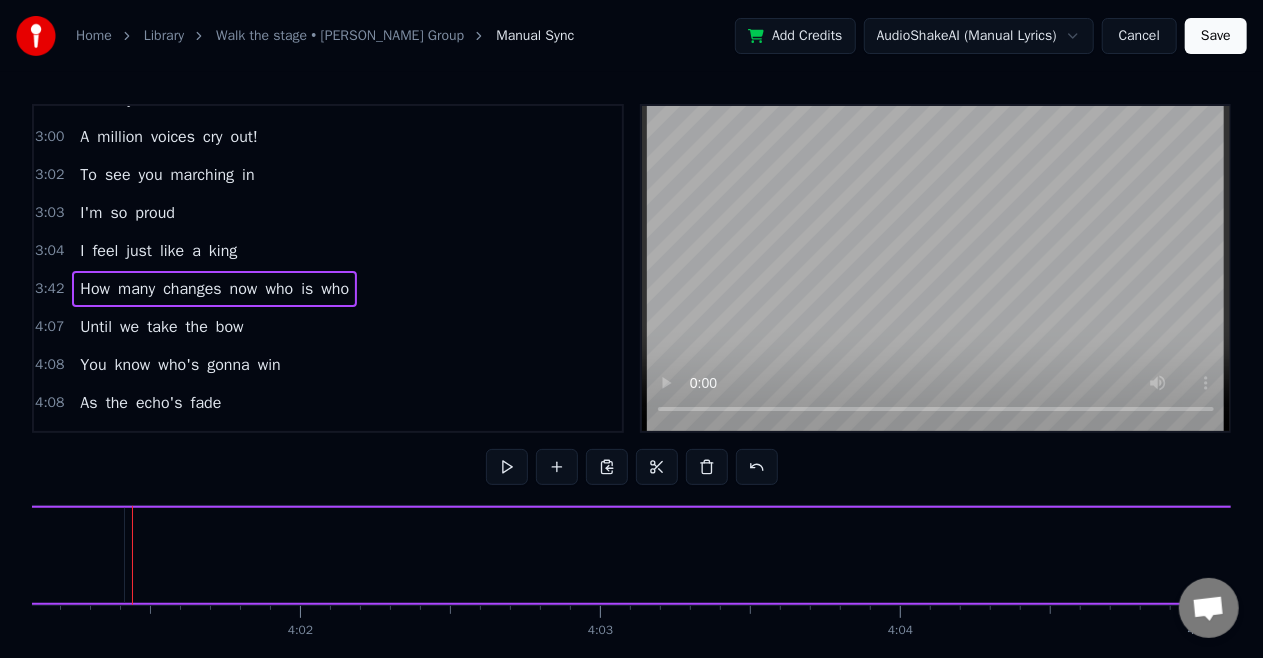 scroll, scrollTop: 0, scrollLeft: 72320, axis: horizontal 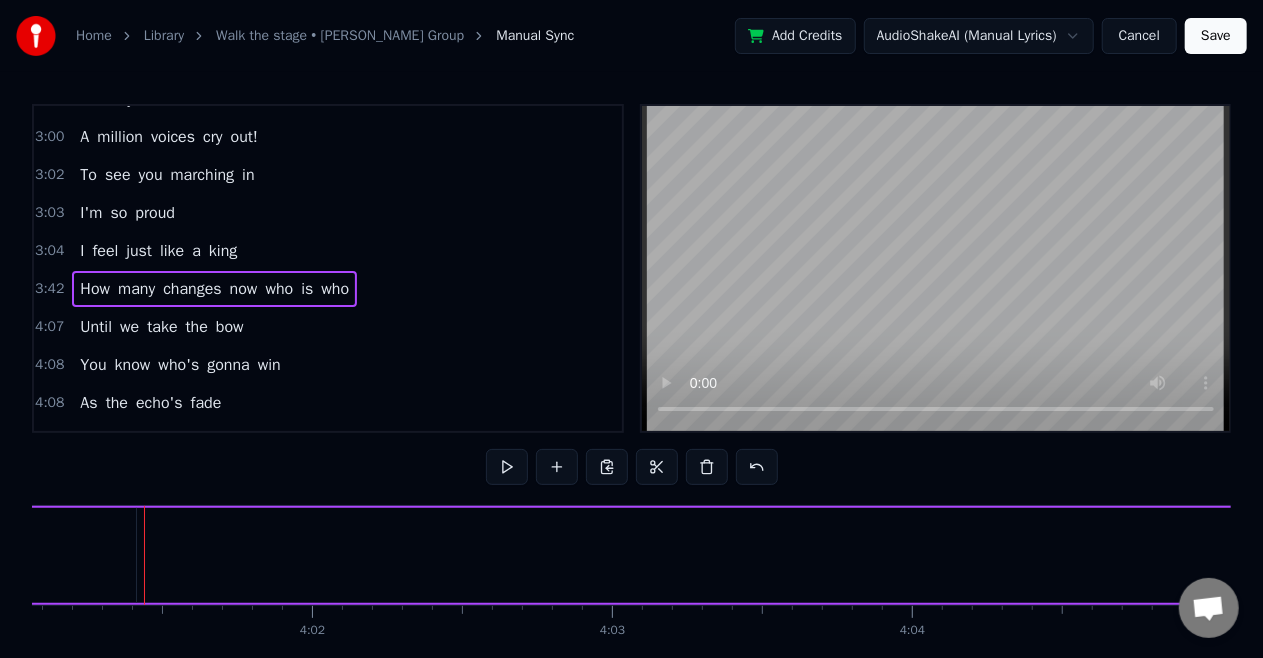 click on "many" at bounding box center (136, 289) 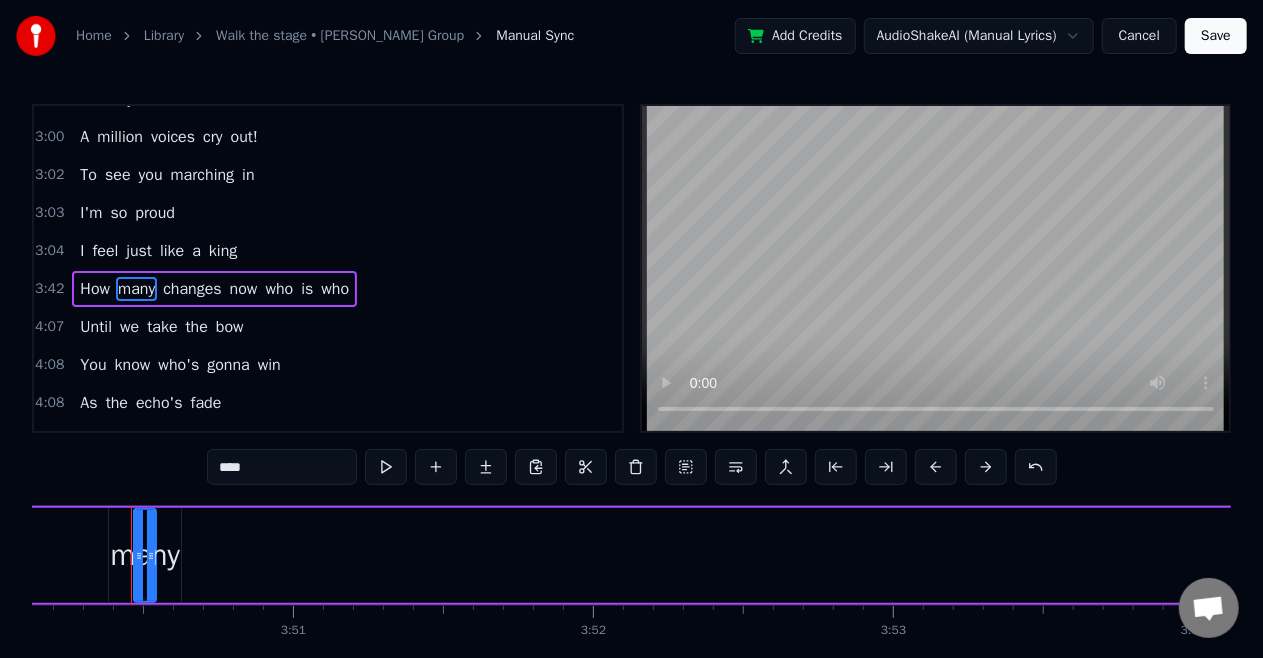 scroll, scrollTop: 0, scrollLeft: 69038, axis: horizontal 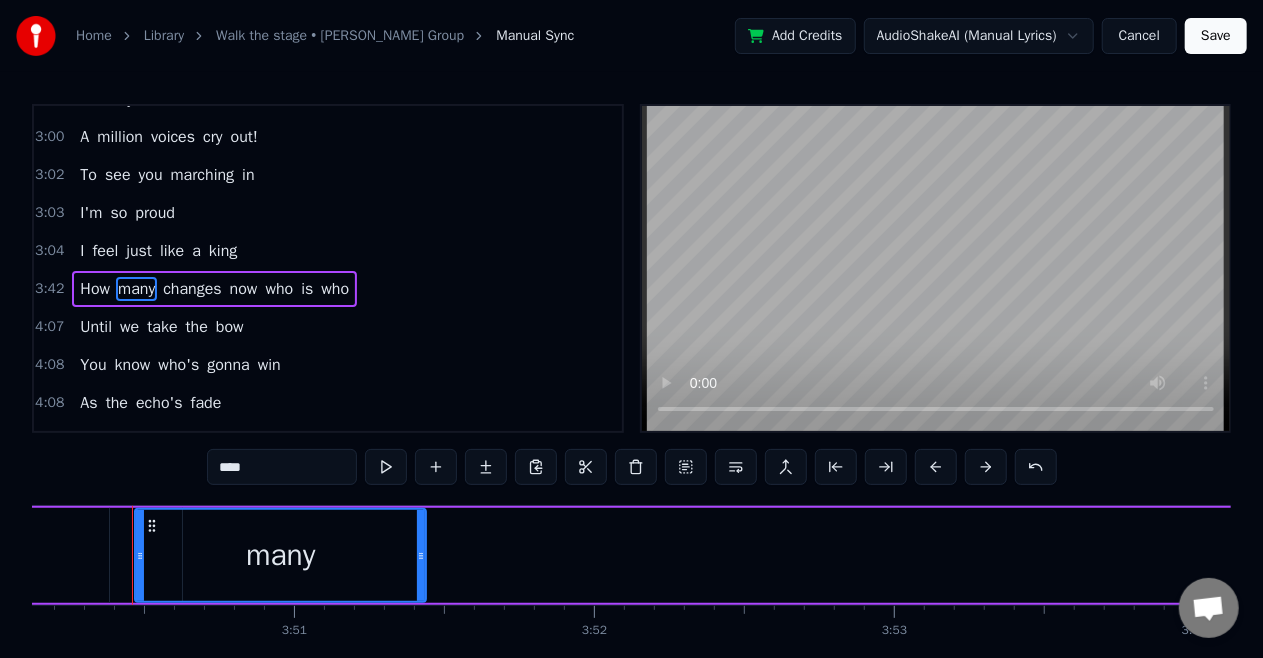 drag, startPoint x: 150, startPoint y: 558, endPoint x: 419, endPoint y: 586, distance: 270.4533 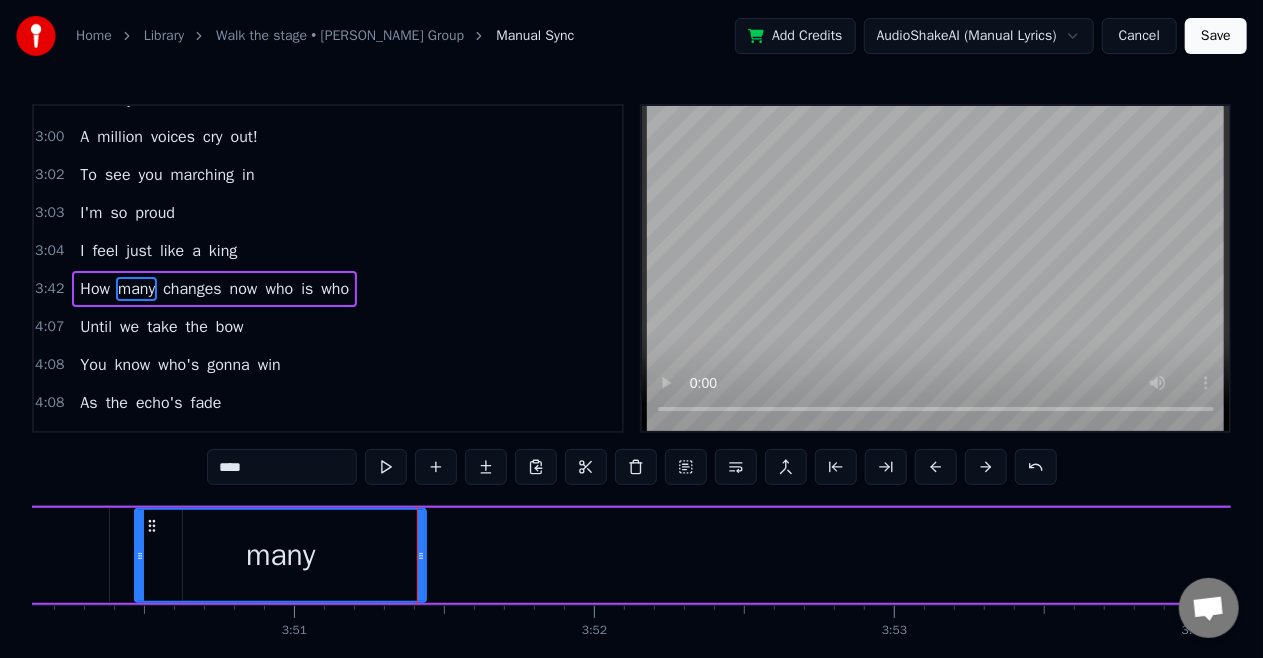 click on "changes" at bounding box center [192, 289] 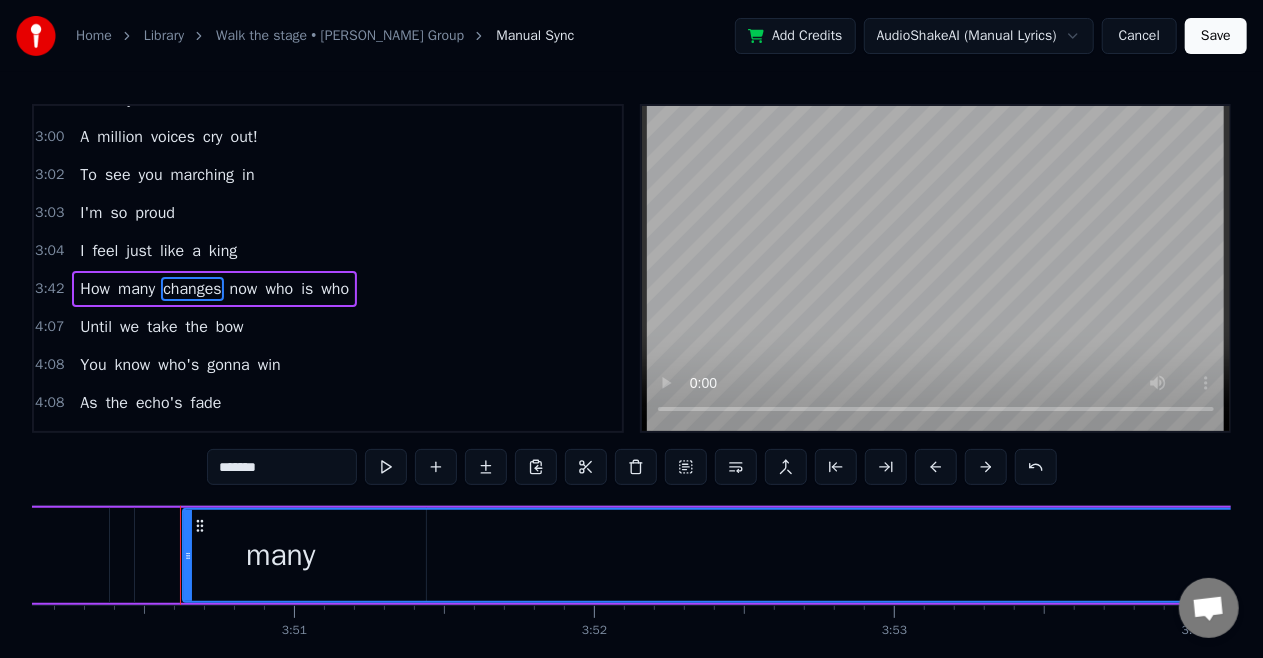 click on "changes" at bounding box center [1800, 555] 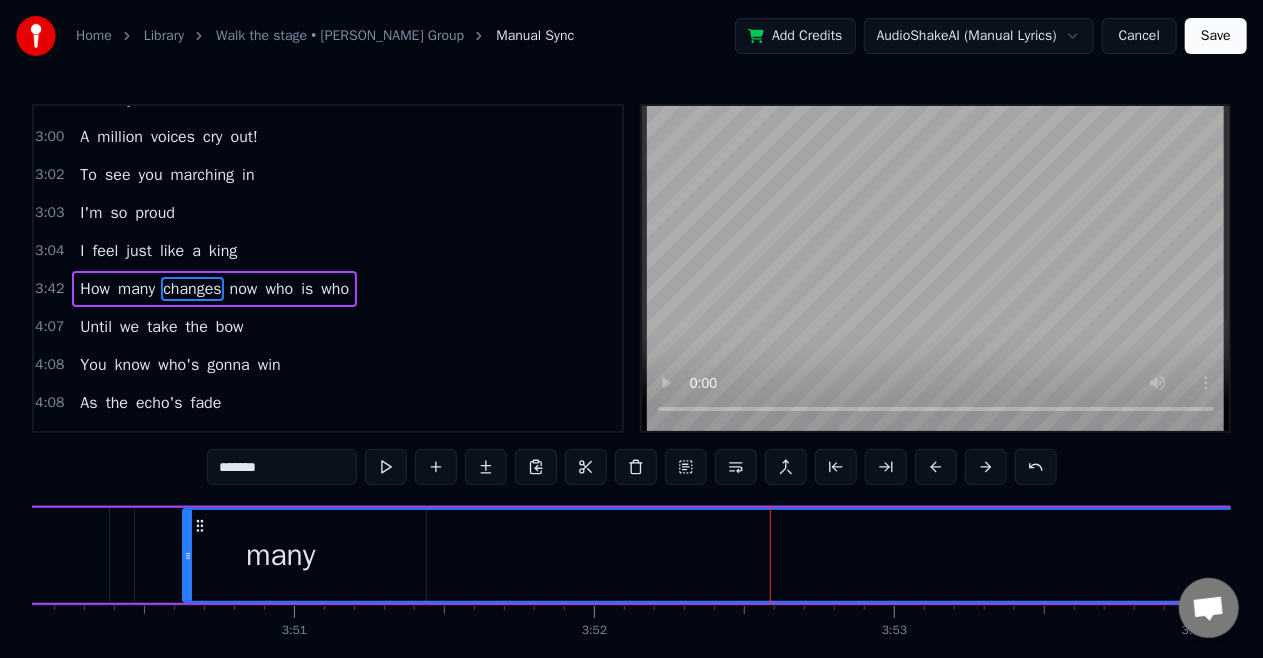 click on "0 0:01 0:02 0:03 0:04 0:05 0:06 0:07 0:08 0:09 0:10 0:11 0:12 0:13 0:14 0:15 0:16 0:17 0:18 0:19 0:20 0:21 0:22 0:23 0:24 0:25 0:26 0:27 0:28 0:29 0:30 0:31 0:32 0:33 0:34 0:35 0:36 0:37 0:38 0:39 0:40 0:41 0:42 0:43 0:44 0:45 0:46 0:47 0:48 0:49 0:50 0:51 0:52 0:53 0:54 0:55 0:56 0:57 0:58 0:59 1:00 1:01 1:02 1:03 1:04 1:05 1:06 1:07 1:08 1:09 1:10 1:11 1:12 1:13 1:14 1:15 1:16 1:17 1:18 1:19 1:20 1:21 1:22 1:23 1:24 1:25 1:26 1:27 1:28 1:29 1:30 1:31 1:32 1:33 1:34 1:35 1:36 1:37 1:38 1:39 1:40 1:41 1:42 1:43 1:44 1:45 1:46 1:47 1:48 1:49 1:50 1:51 1:52 1:53 1:54 1:55 1:56 1:57 1:58 1:59 2:00 2:01 2:02 2:03 2:04 2:05 2:06 2:07 2:08 2:09 2:10 2:11 2:12 2:13 2:14 2:15 2:16 2:17 2:18 2:19 2:20 2:21 2:22 2:23 2:24 2:25 2:26 2:27 2:28 2:29 2:30 2:31 2:32 2:33 2:34 2:35 2:36 2:37 2:38 2:39 2:40 2:41 2:42 2:43 2:44 2:45 2:46 2:47 2:48 2:49 2:50 2:51 2:52 2:53 2:54 2:55 2:56 2:57 2:58 2:59 3:00 3:01 3:02 3:03 3:04 3:05 3:06 3:07 3:08 3:09 3:10 3:11 3:12 3:13 3:14 3:15 3:16 3:17 3:18 3:19 3:20 3:21 3:22 3:23 3:24" at bounding box center (-18471, 621) 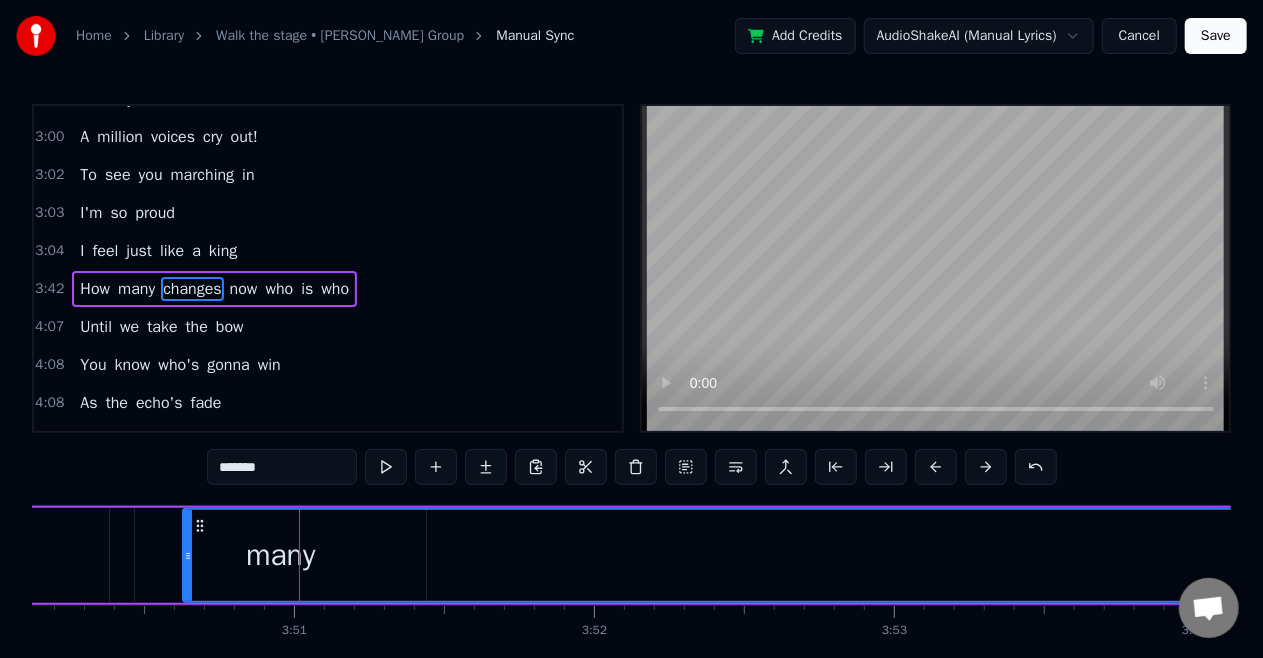 click on "changes" at bounding box center [1800, 555] 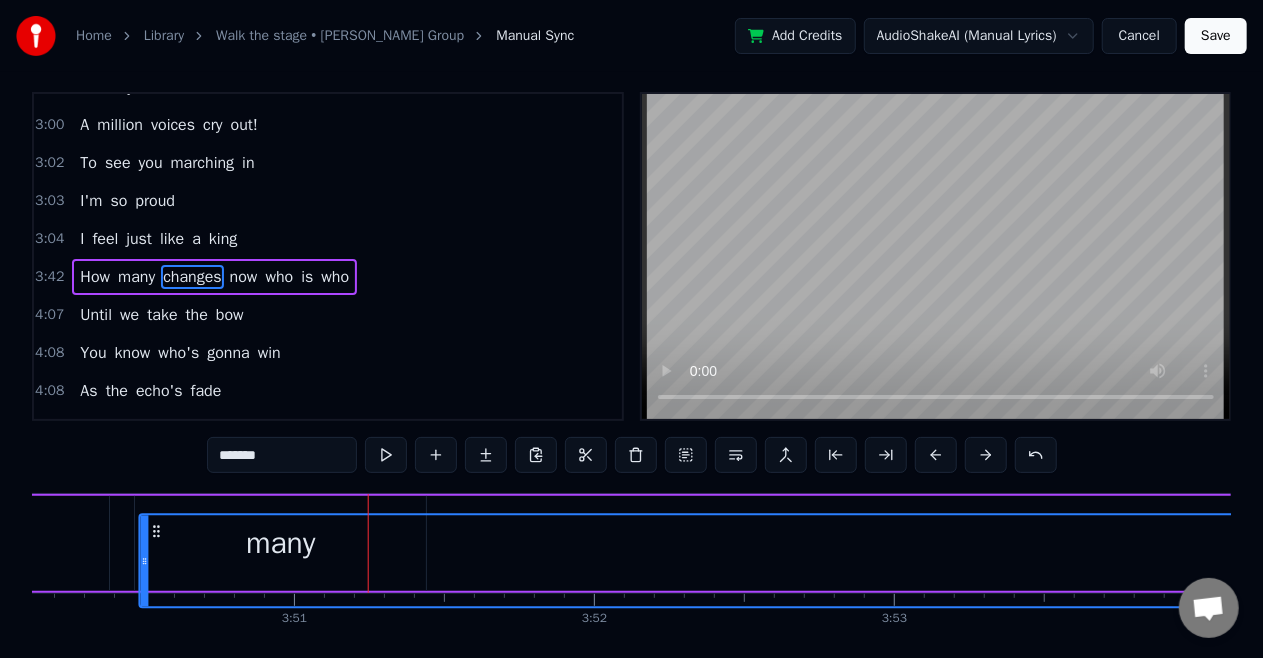 scroll, scrollTop: 23, scrollLeft: 0, axis: vertical 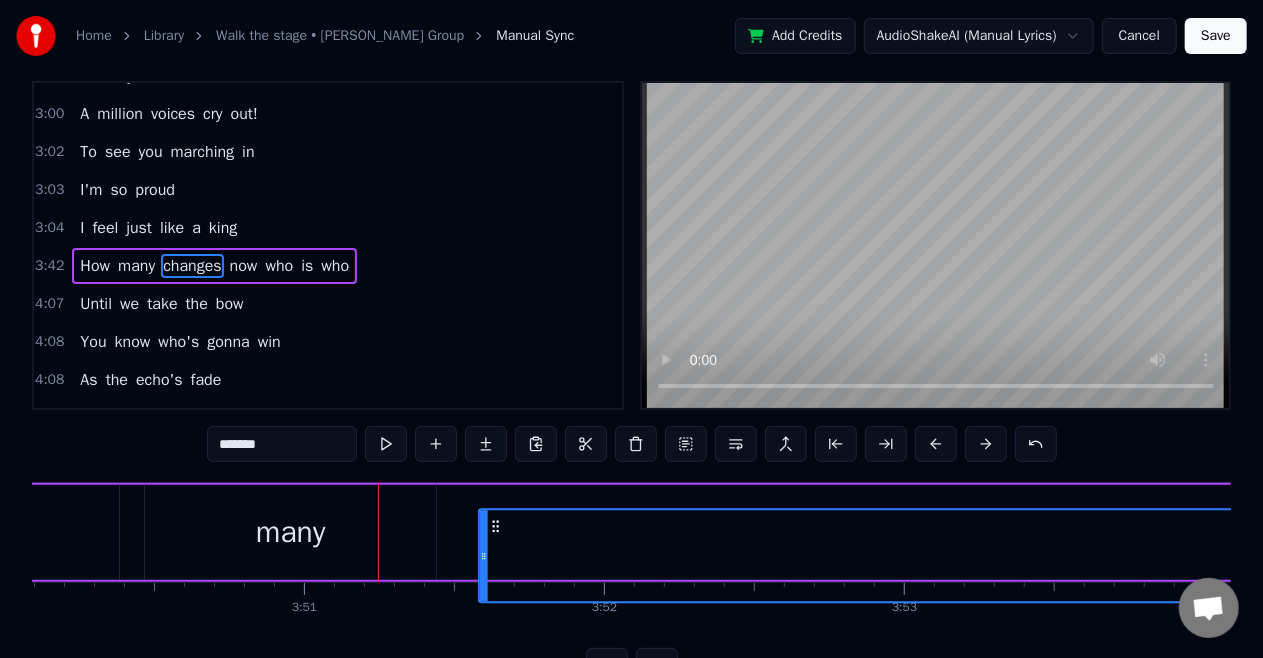 drag, startPoint x: 197, startPoint y: 521, endPoint x: 486, endPoint y: 493, distance: 290.35324 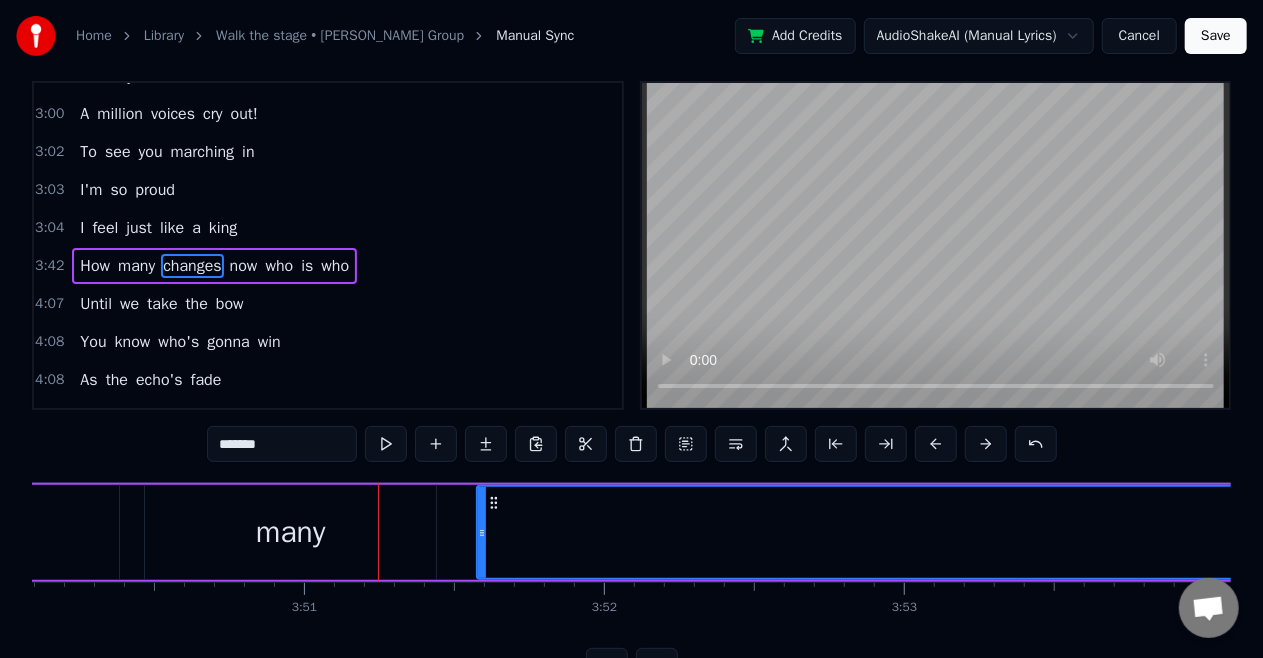 click on "many" at bounding box center (291, 532) 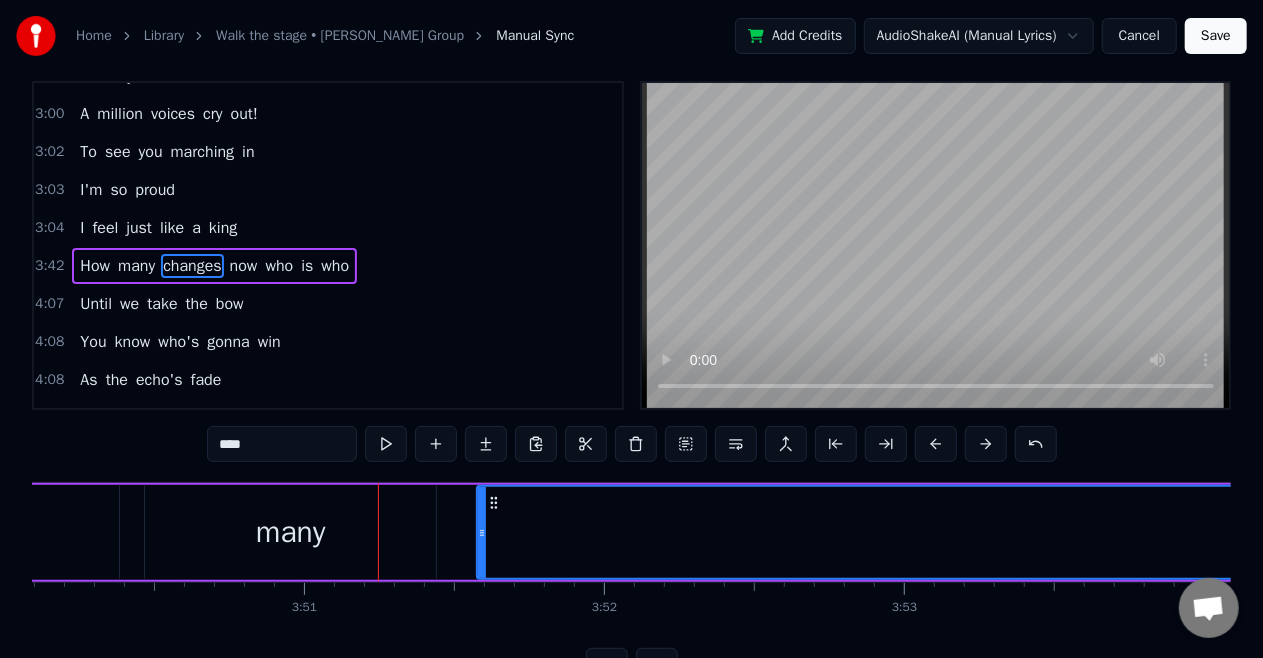 scroll, scrollTop: 0, scrollLeft: 0, axis: both 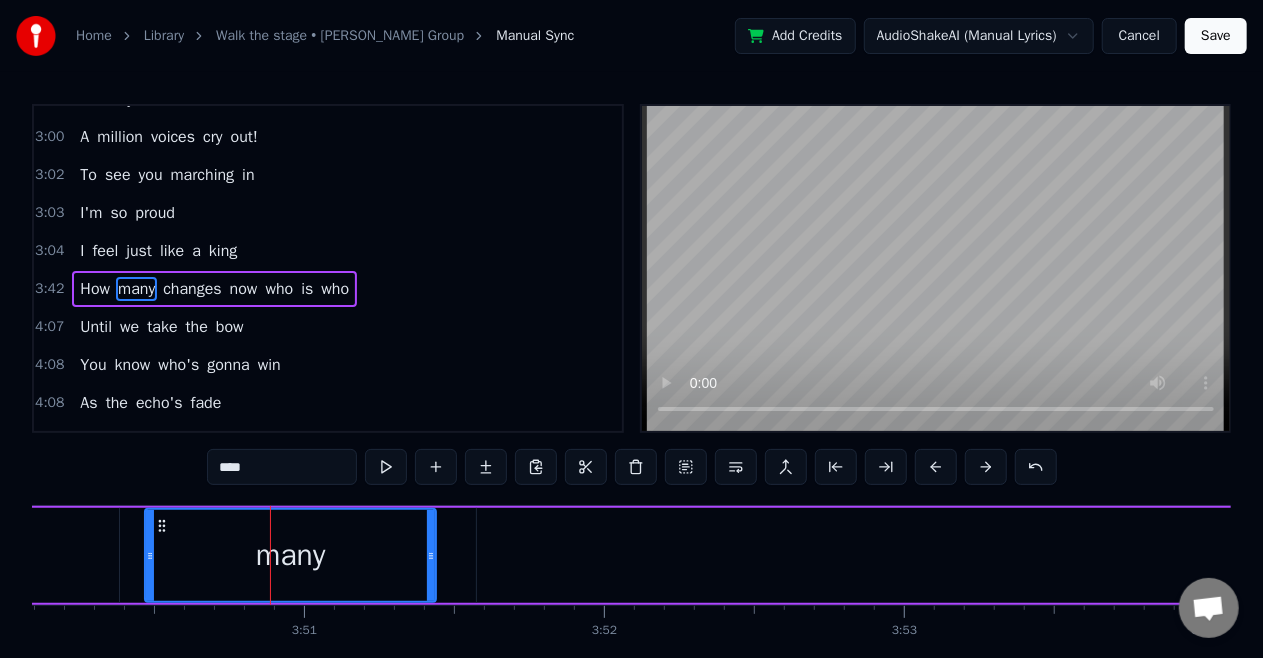 click on "How" at bounding box center (95, 289) 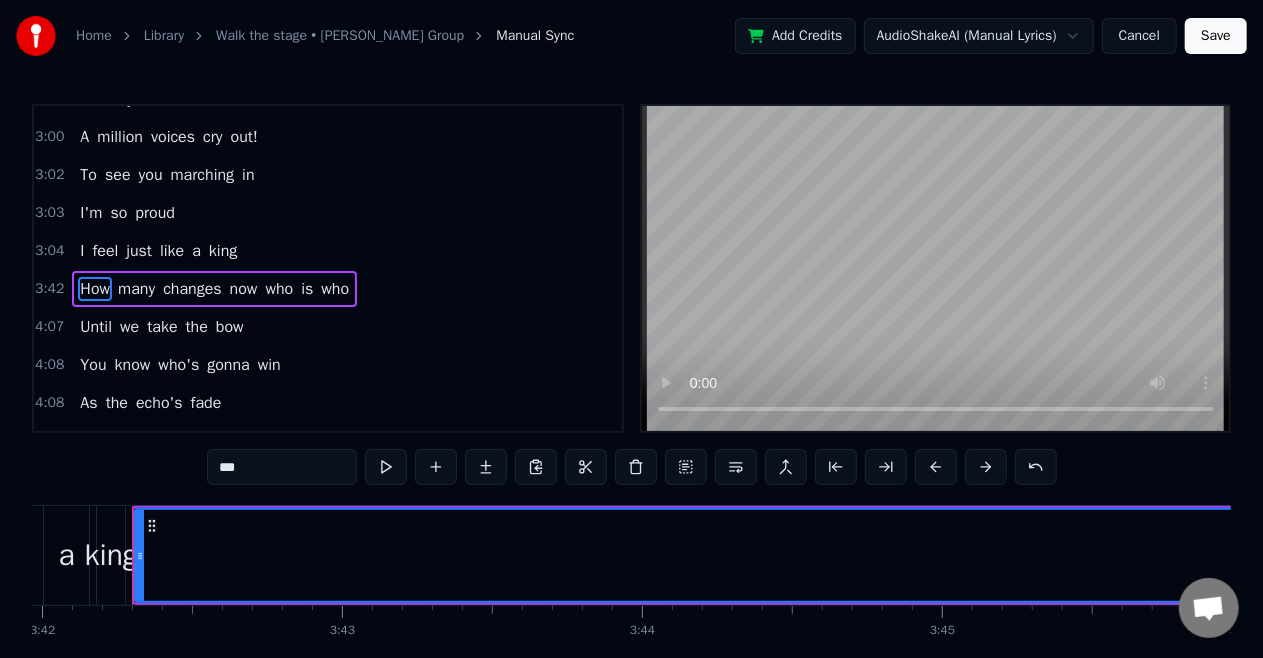 scroll, scrollTop: 0, scrollLeft: 66590, axis: horizontal 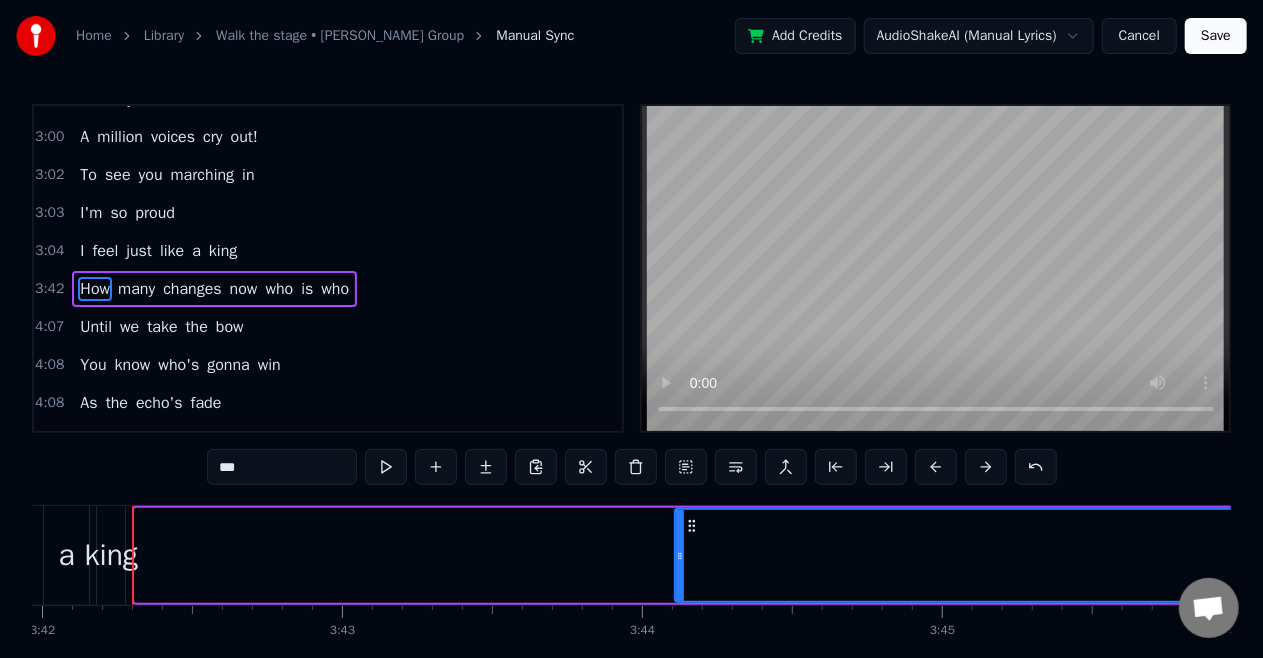 drag, startPoint x: 140, startPoint y: 550, endPoint x: 680, endPoint y: 551, distance: 540.0009 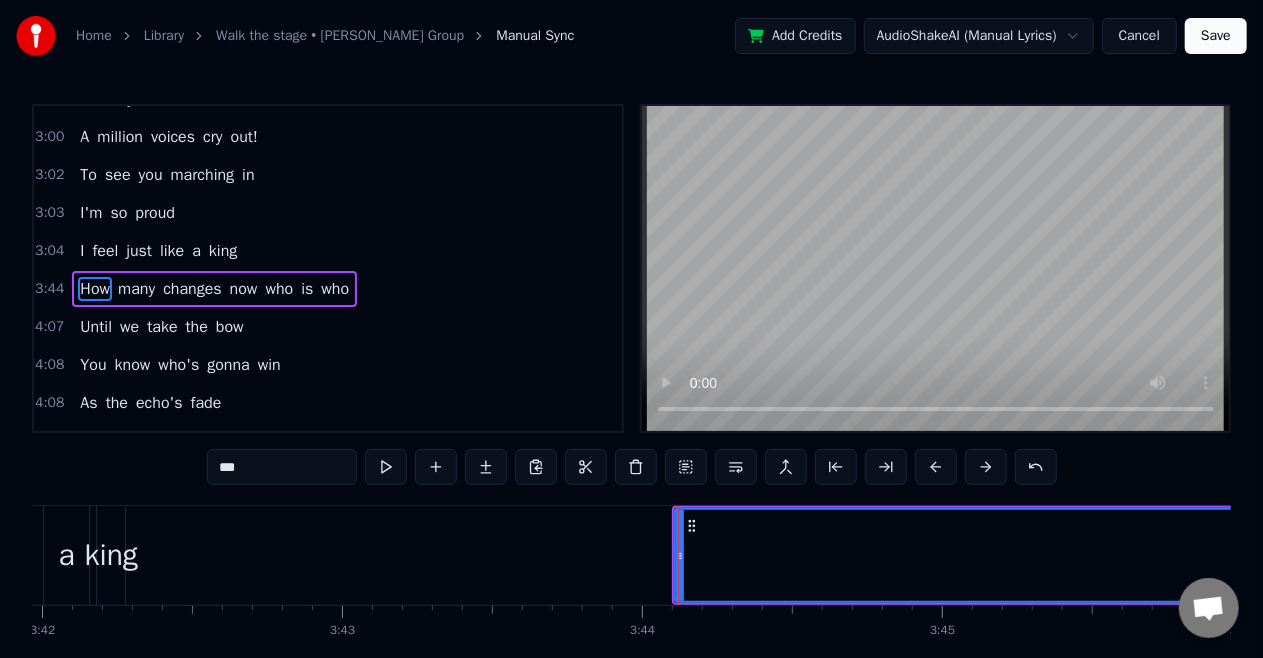 click on "many" at bounding box center [136, 289] 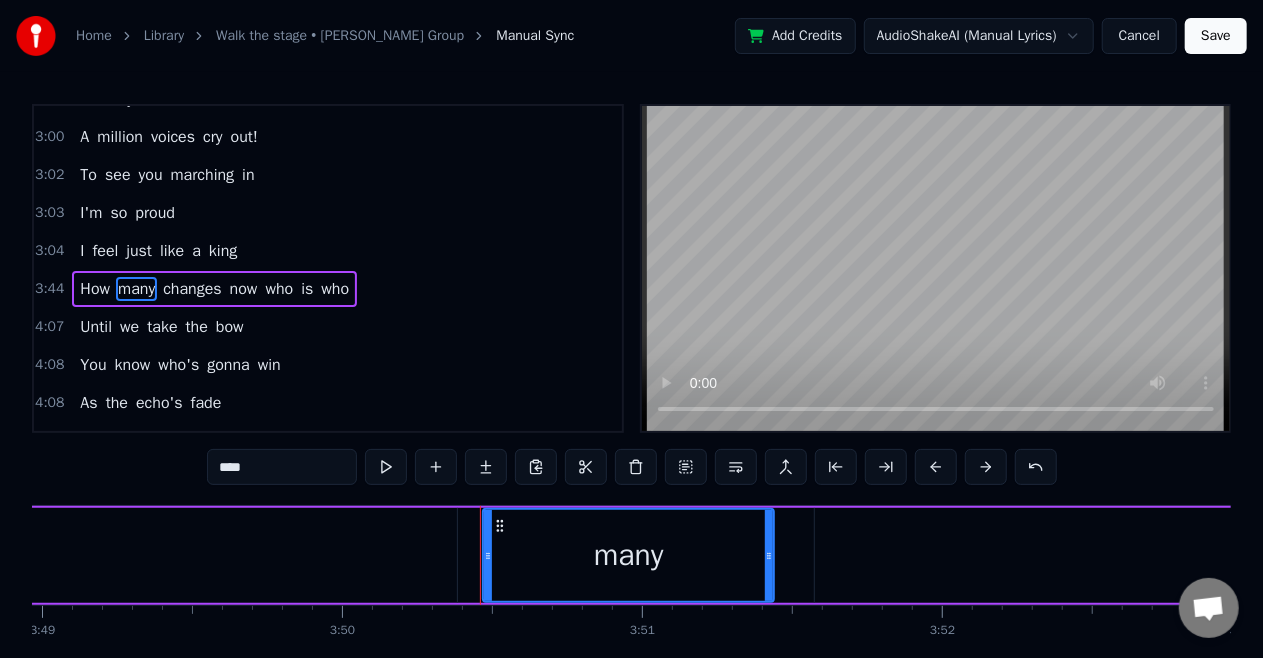 scroll, scrollTop: 0, scrollLeft: 69038, axis: horizontal 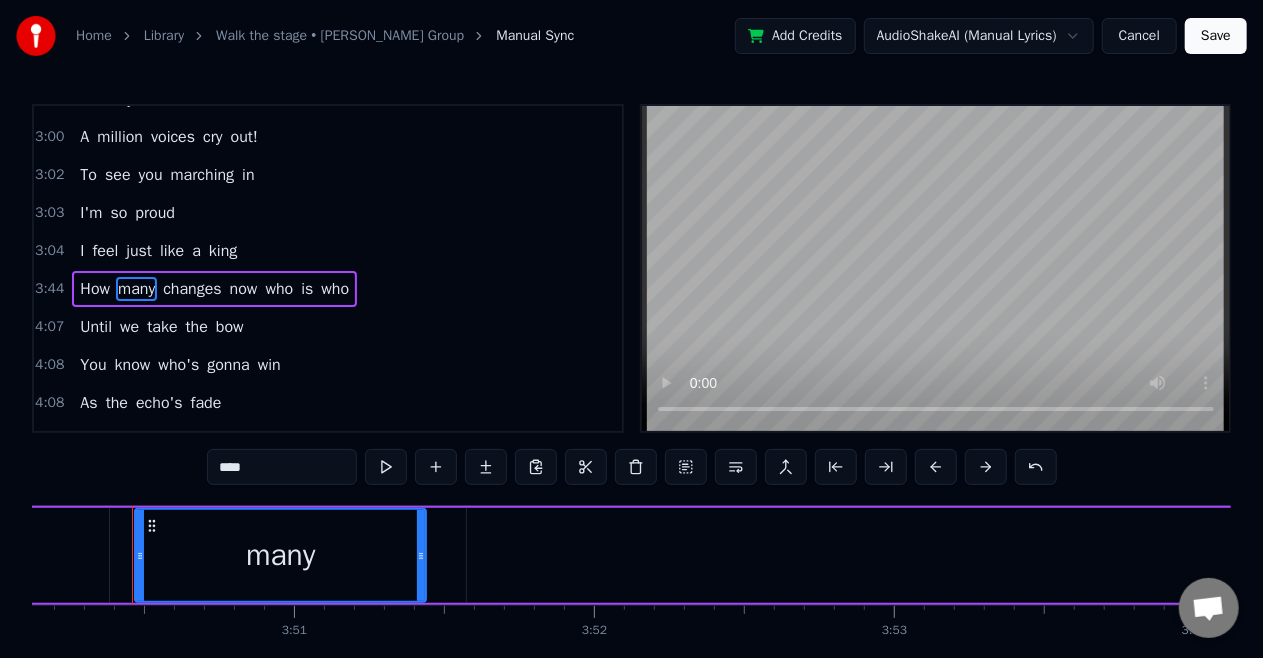 click on "changes" at bounding box center [192, 289] 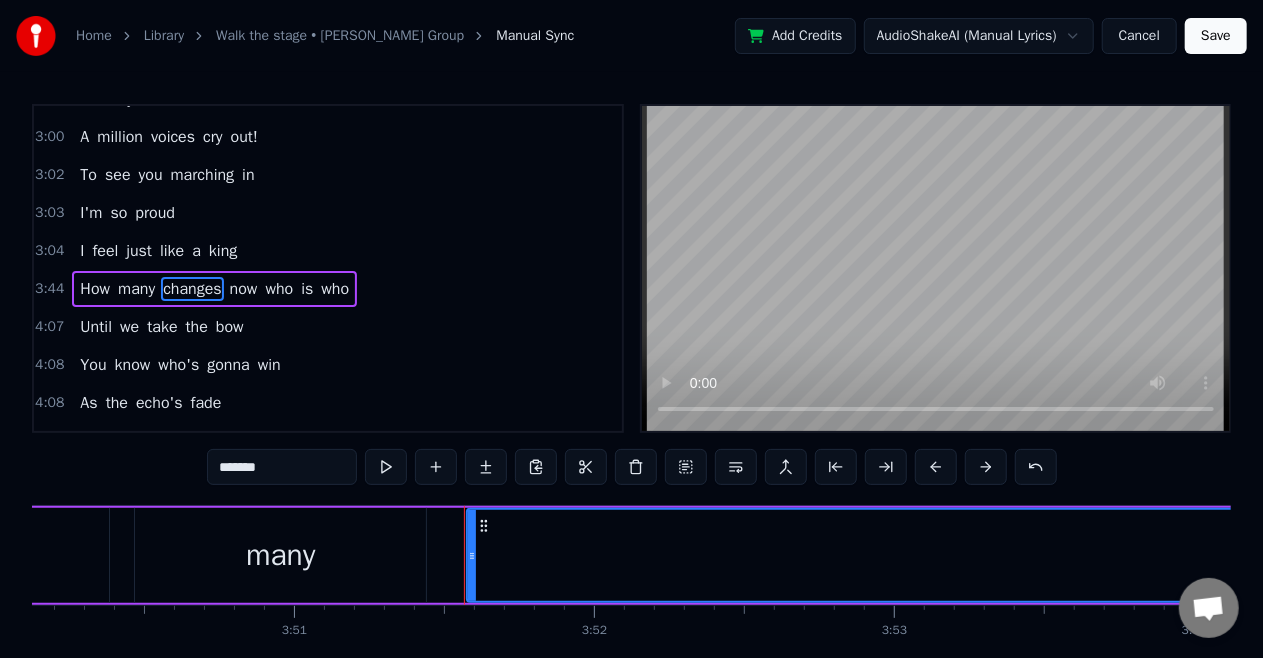 click on "changes" at bounding box center [192, 289] 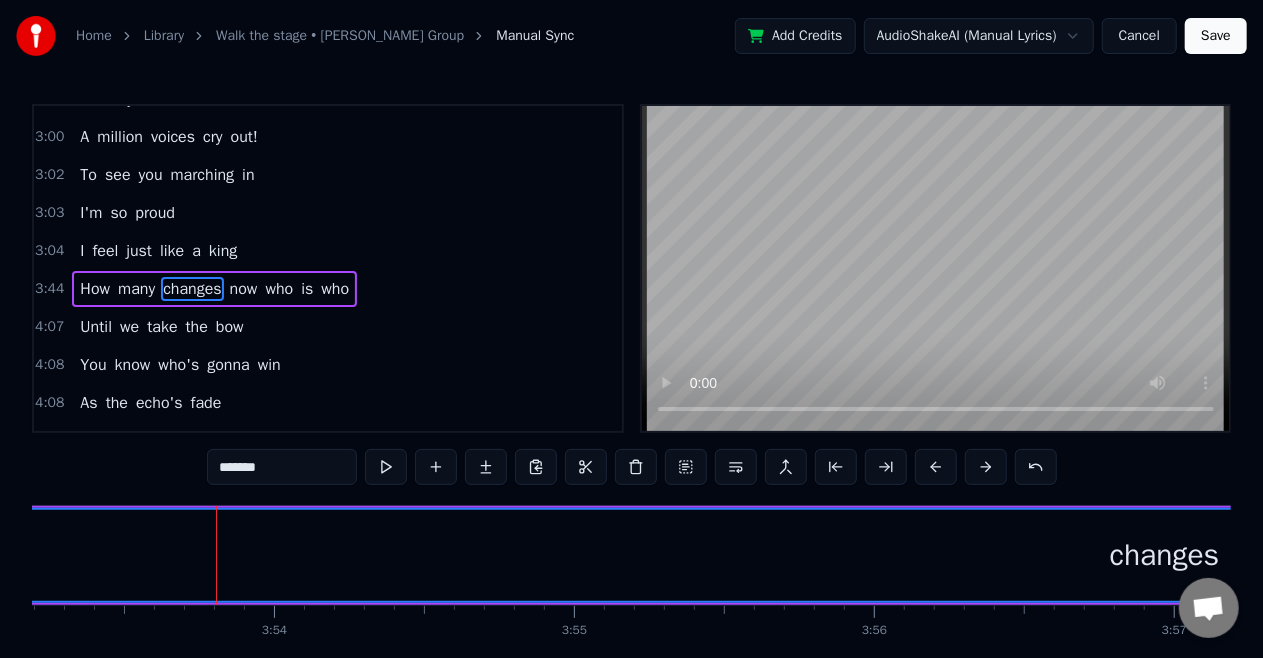 scroll, scrollTop: 0, scrollLeft: 70042, axis: horizontal 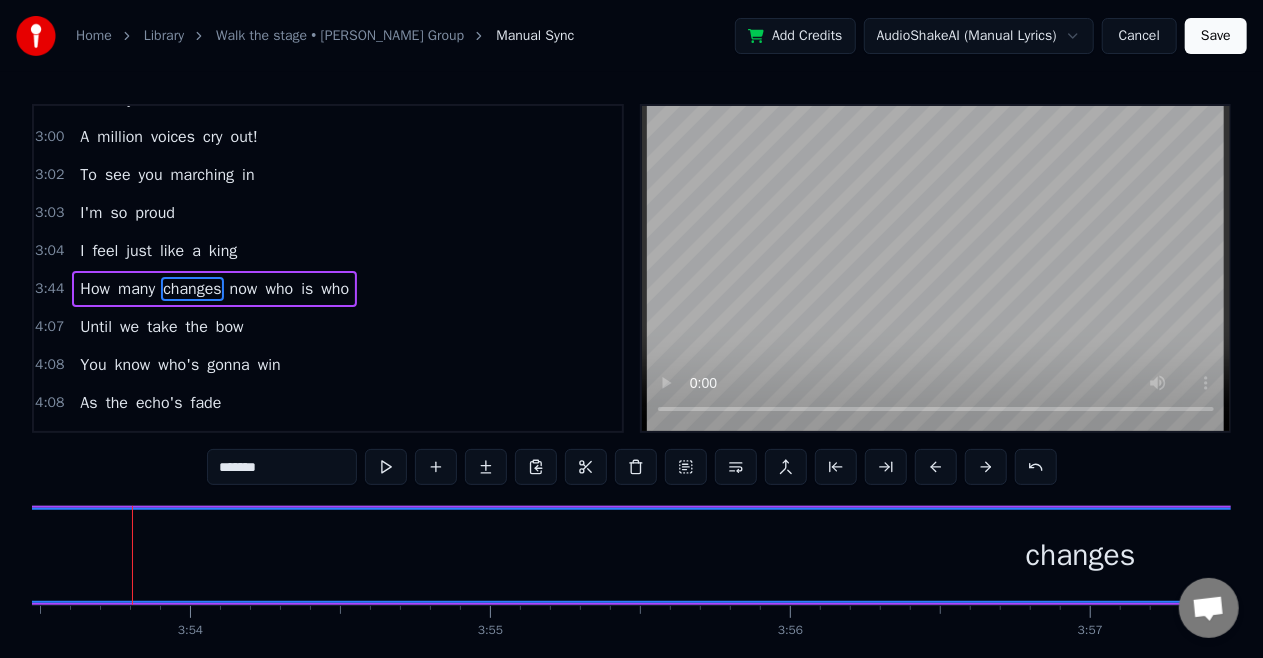 click on "How many changes now who is who" at bounding box center (732, 555) 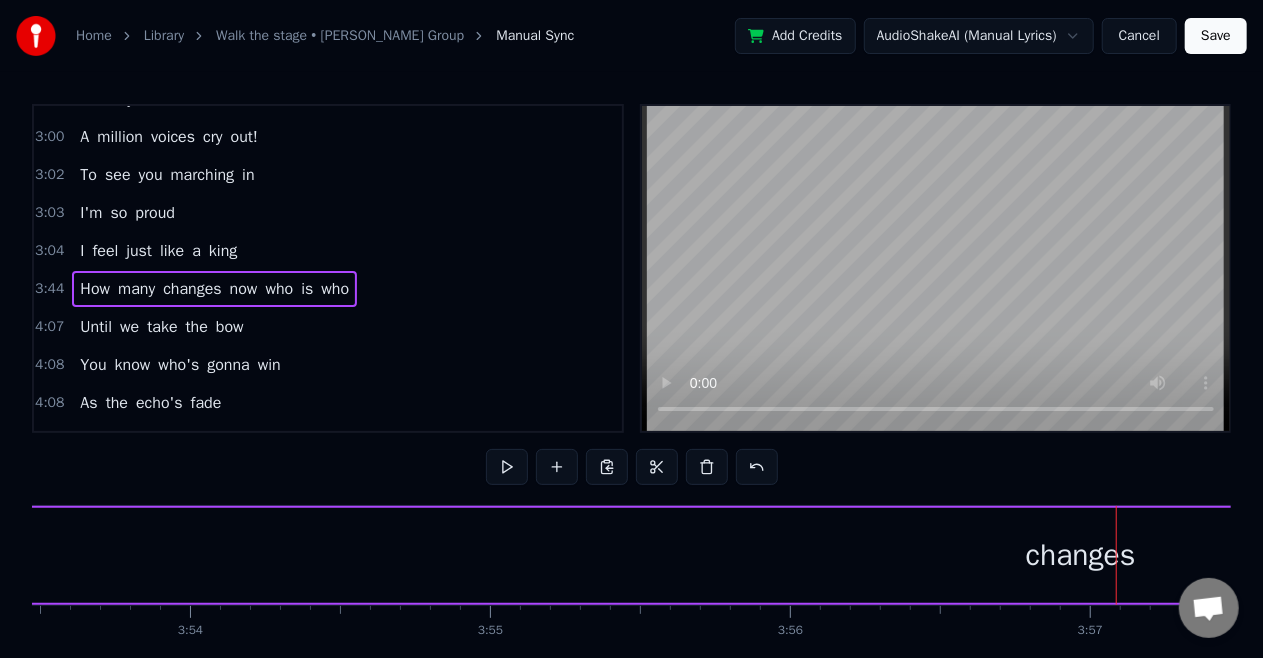 click on "changes" at bounding box center (1080, 555) 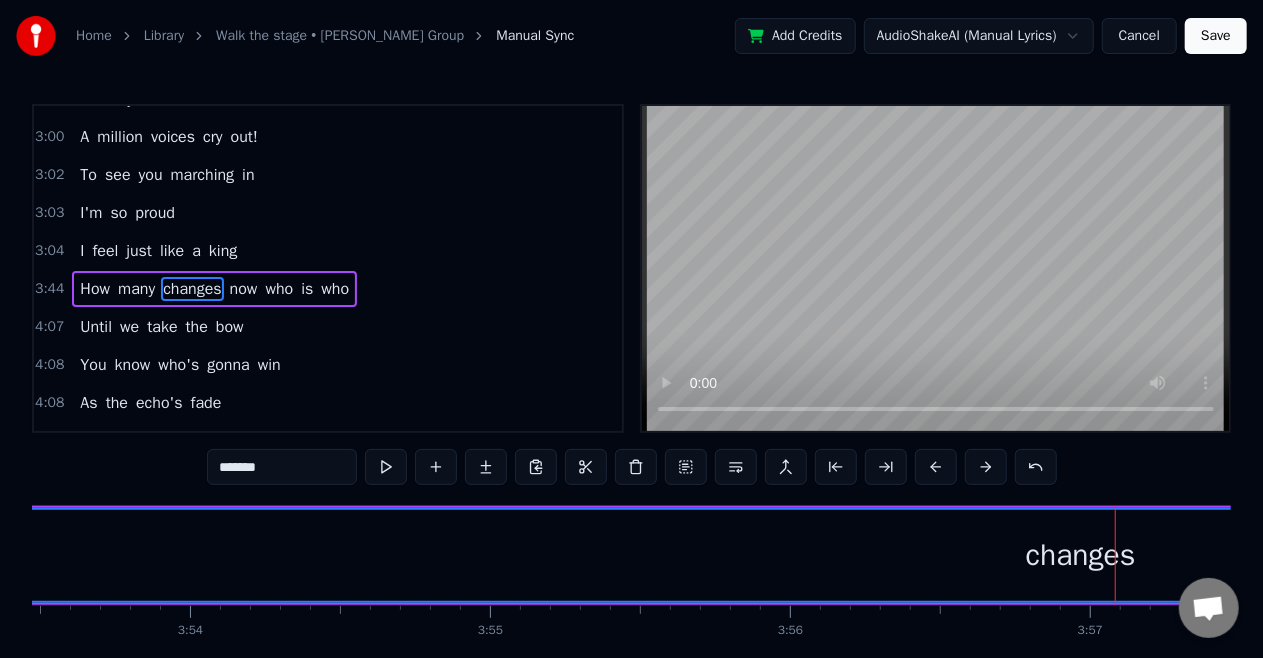 click on "changes" at bounding box center [1080, 555] 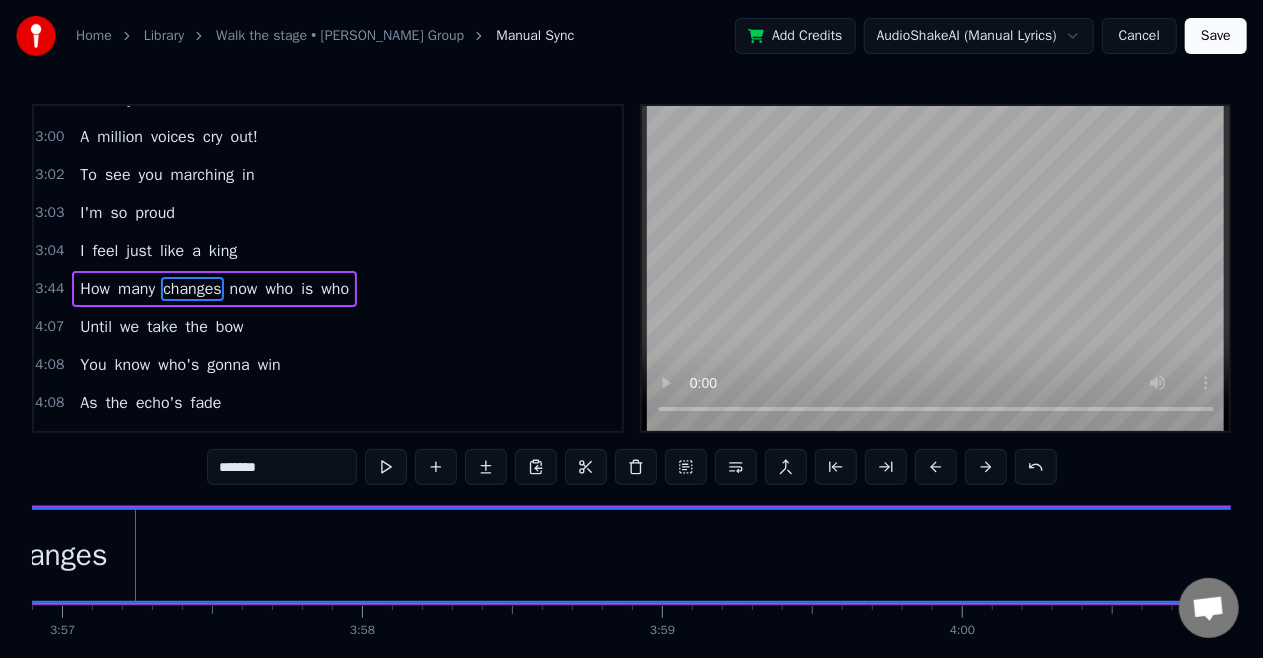 scroll, scrollTop: 0, scrollLeft: 71073, axis: horizontal 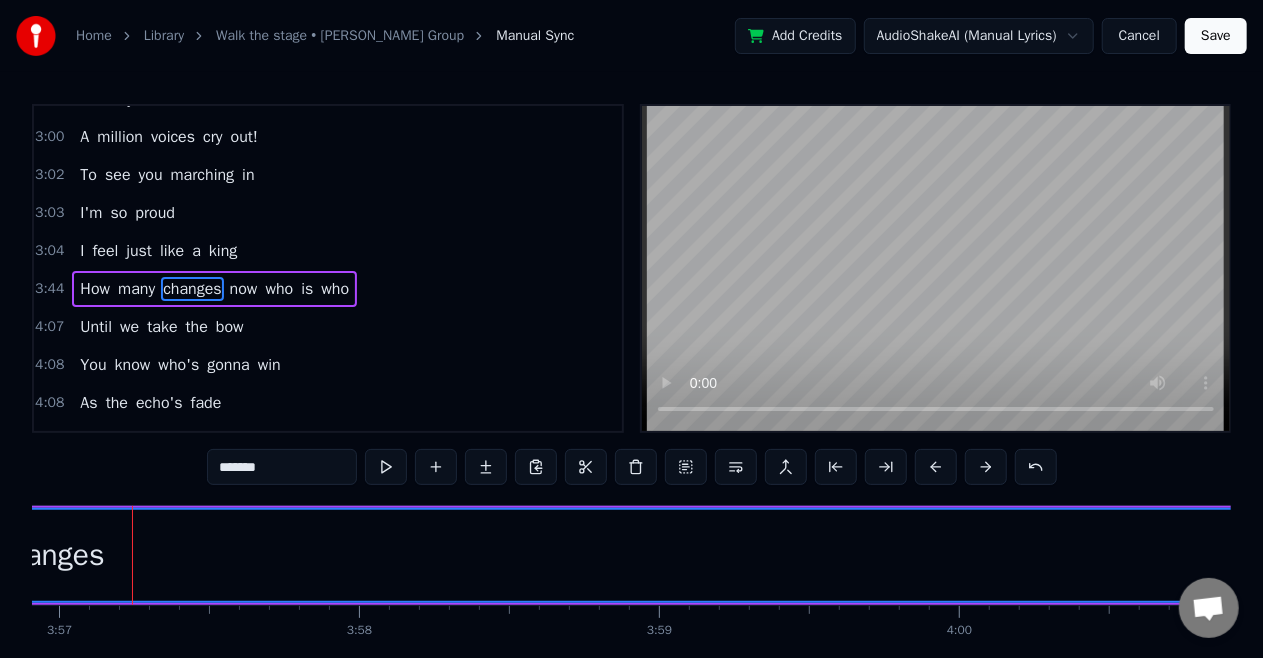 click on "changes" at bounding box center [49, 555] 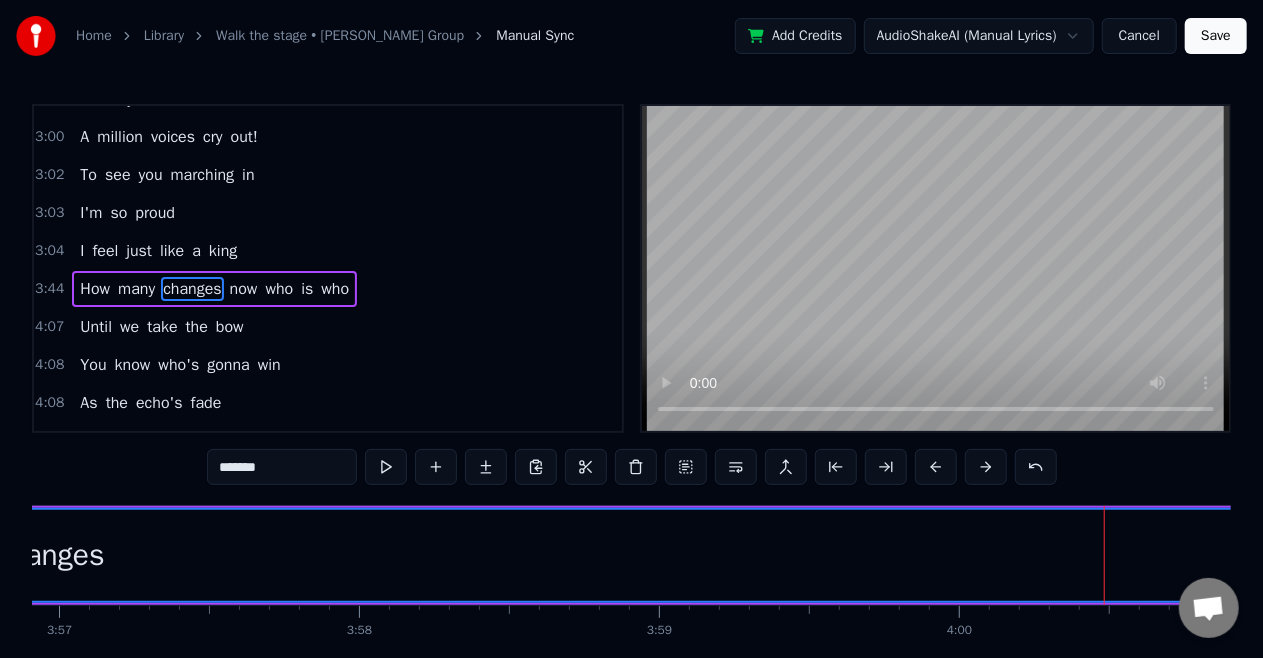 click on "changes" at bounding box center (49, 555) 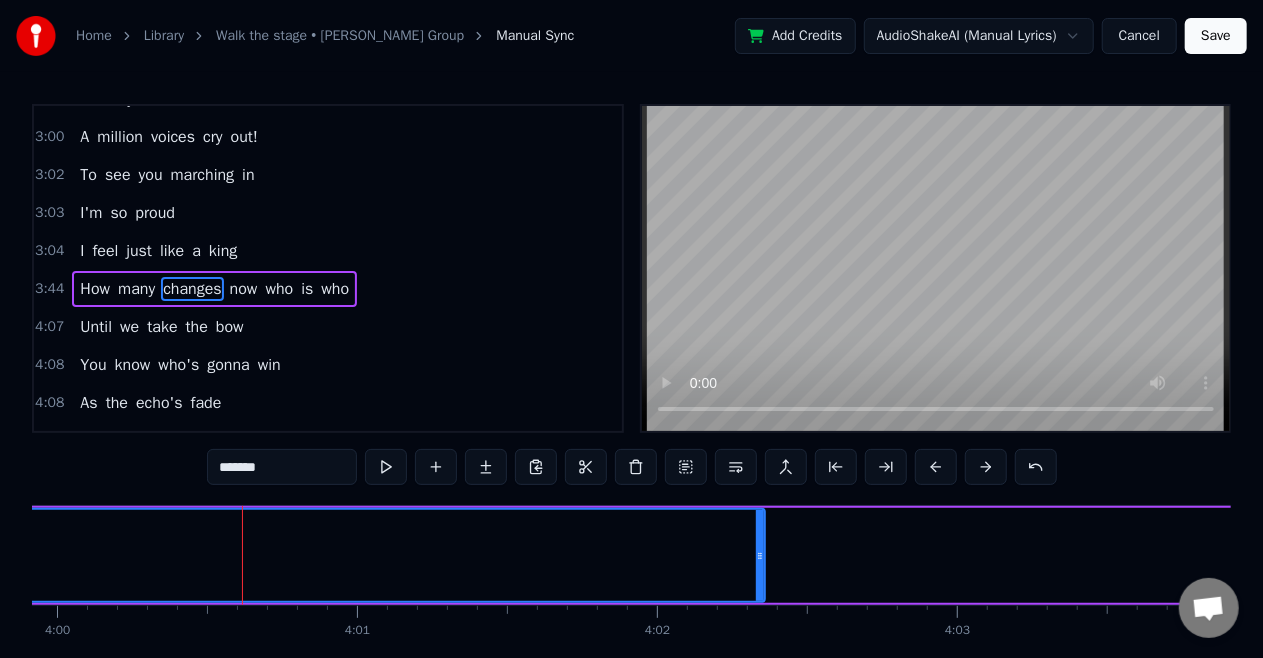 scroll, scrollTop: 0, scrollLeft: 72085, axis: horizontal 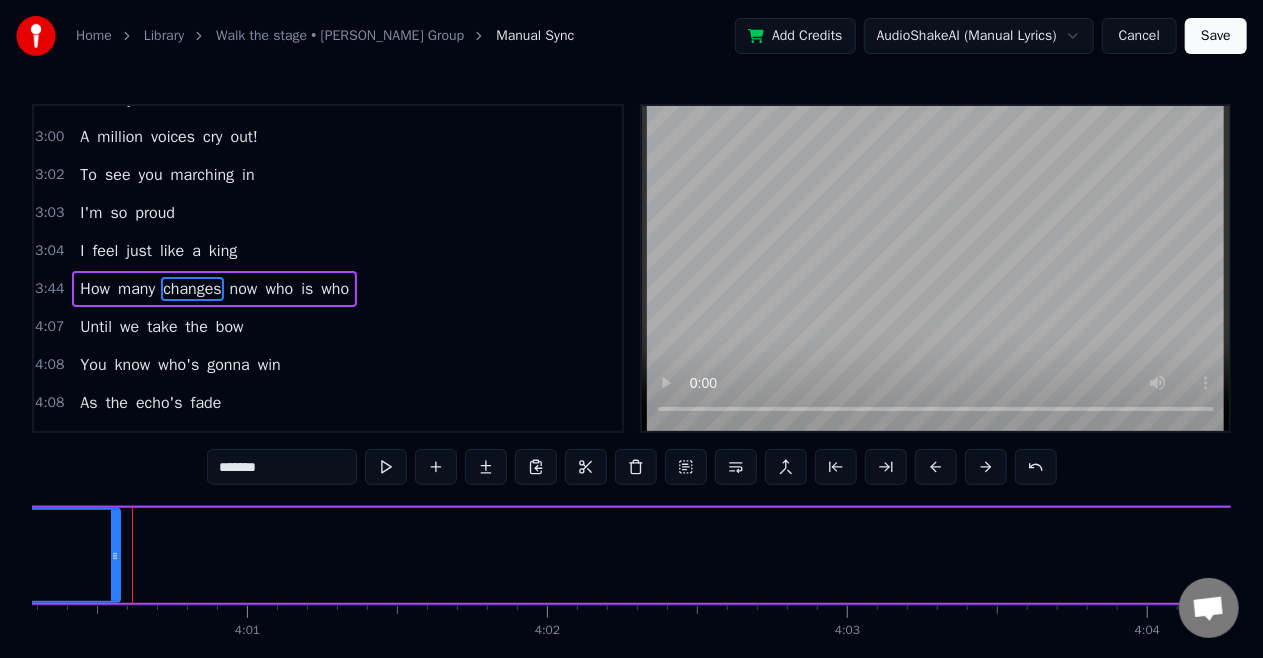 drag, startPoint x: 648, startPoint y: 554, endPoint x: 113, endPoint y: 591, distance: 536.2779 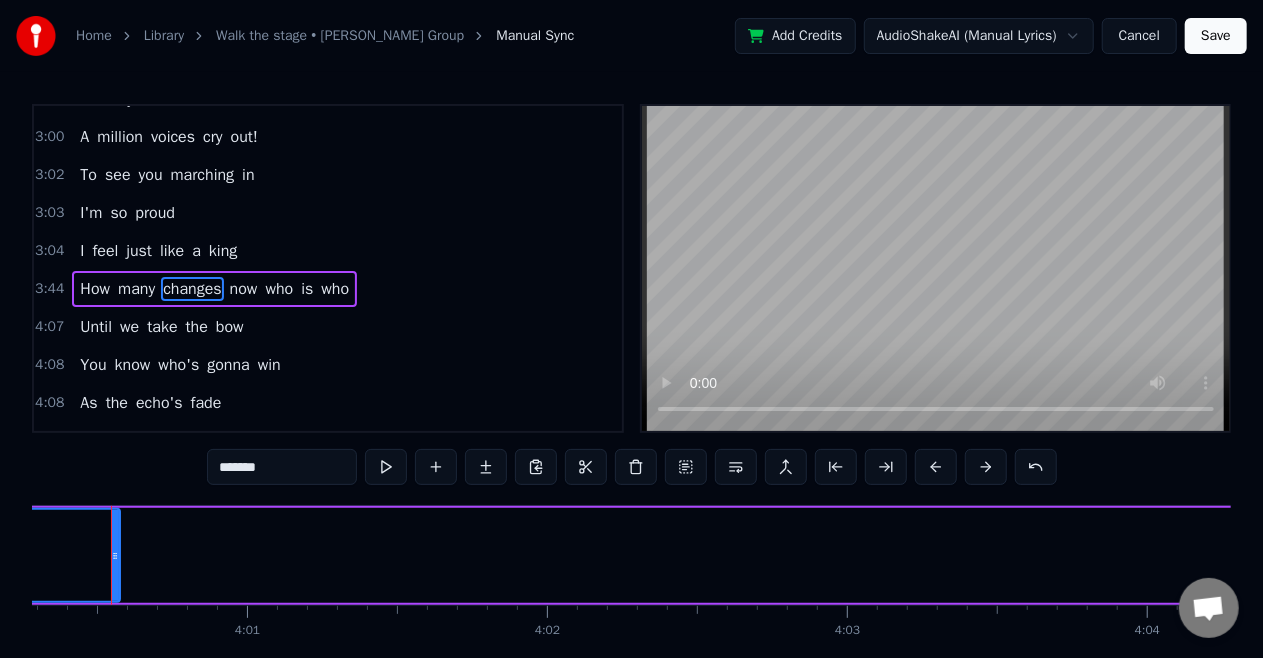 scroll, scrollTop: 0, scrollLeft: 72064, axis: horizontal 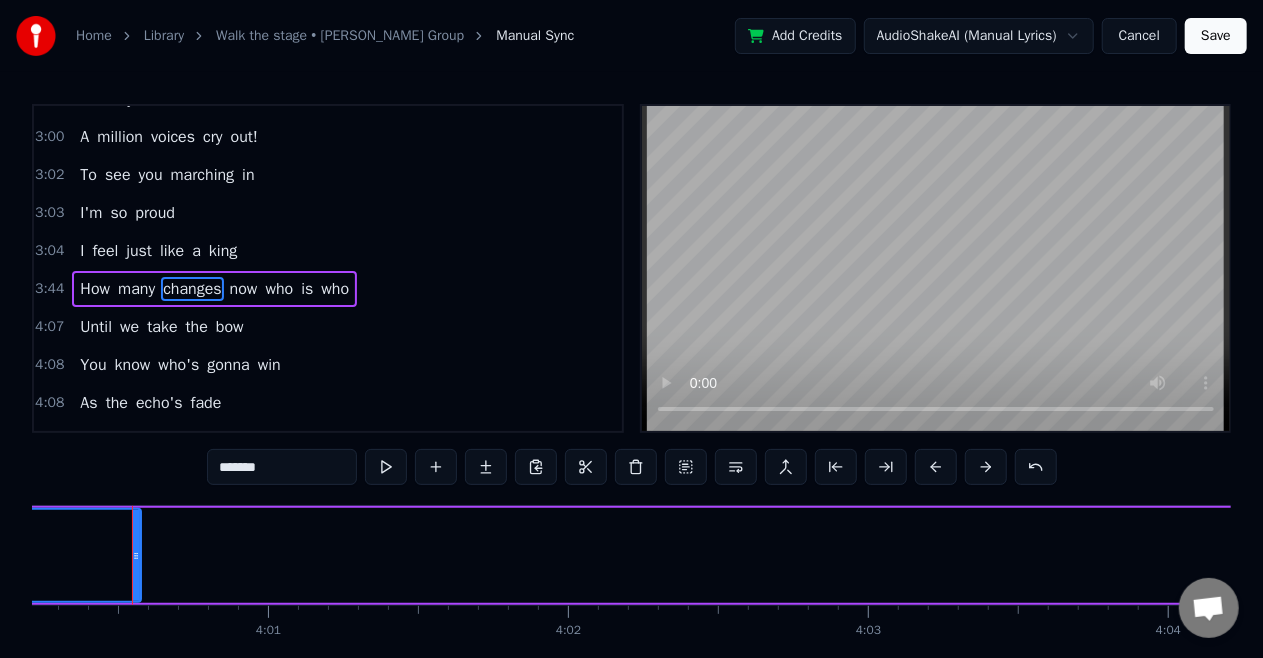 click on "changes" at bounding box center [-1209, 555] 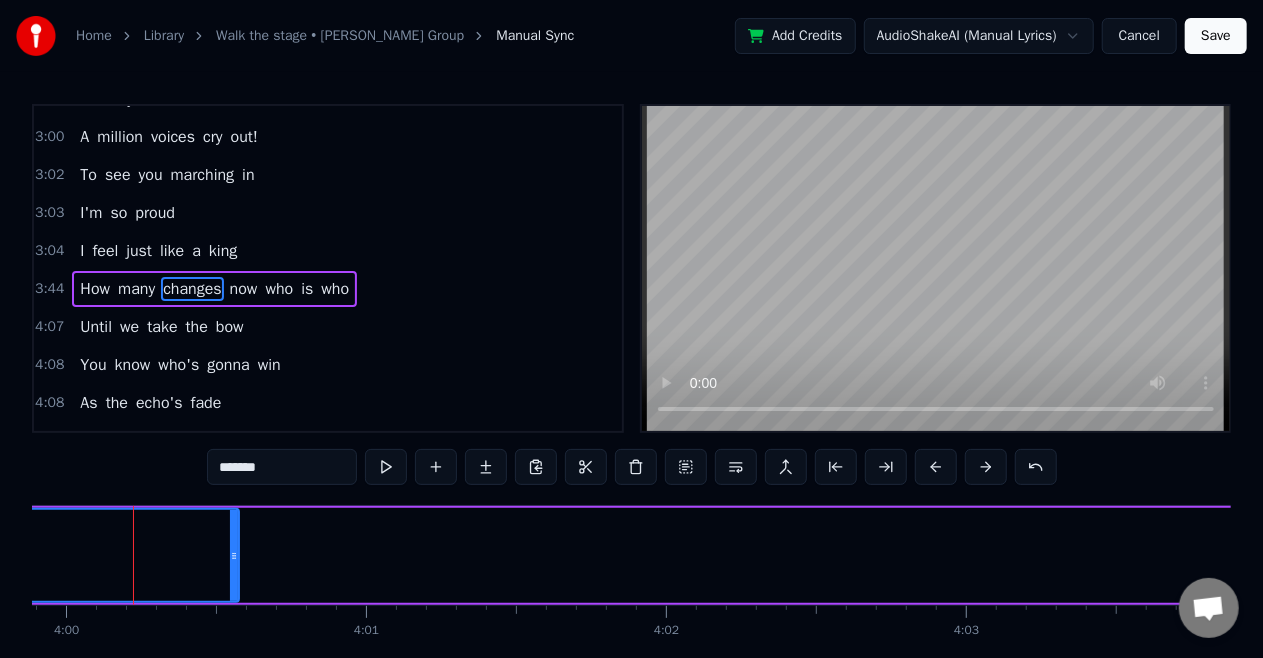 click on "changes" at bounding box center (-1111, 555) 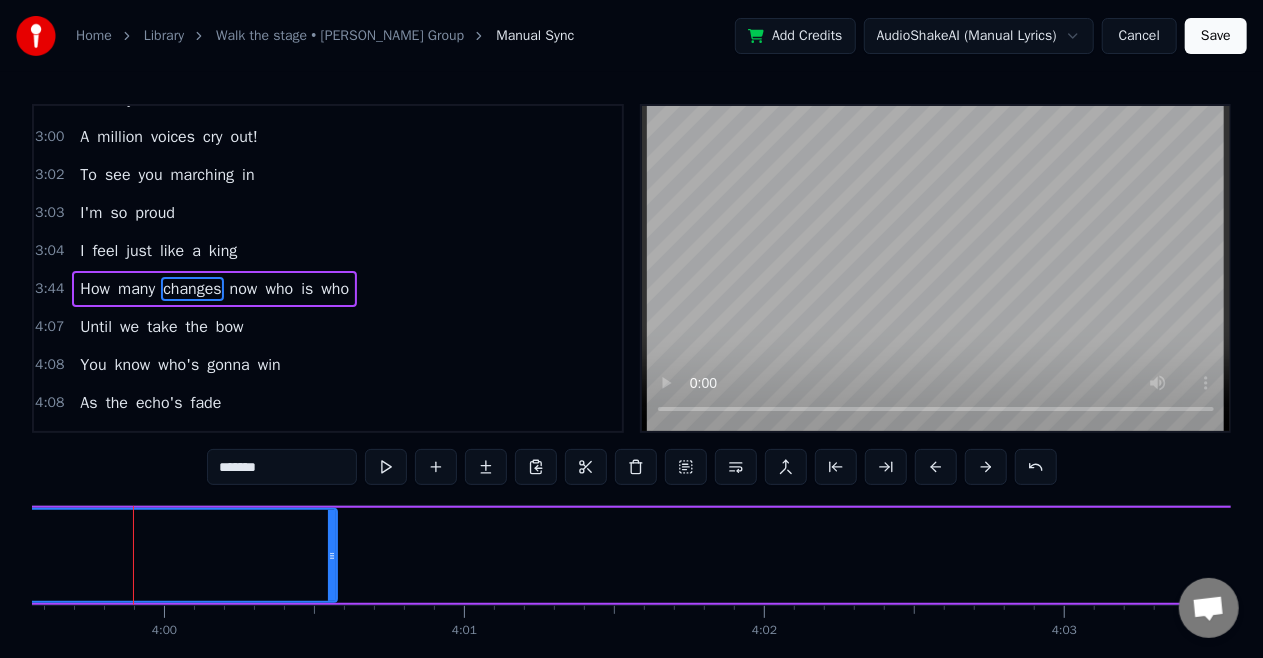 click on "changes" at bounding box center (-1013, 555) 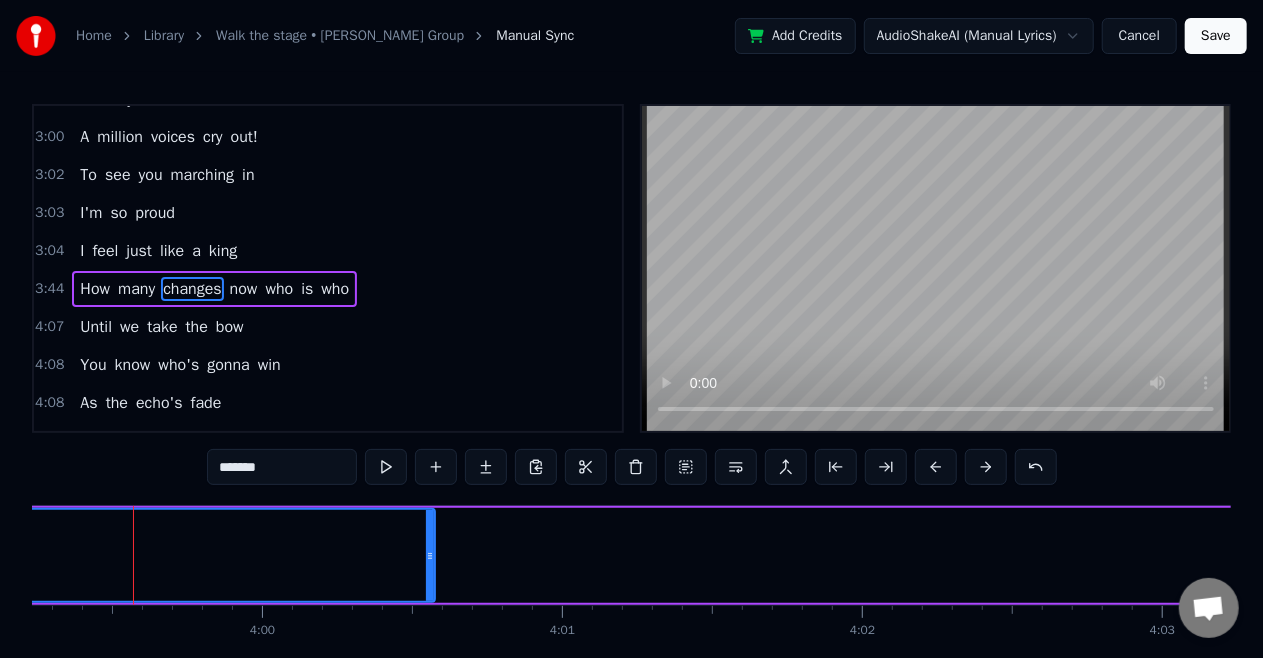click on "changes" at bounding box center [-915, 555] 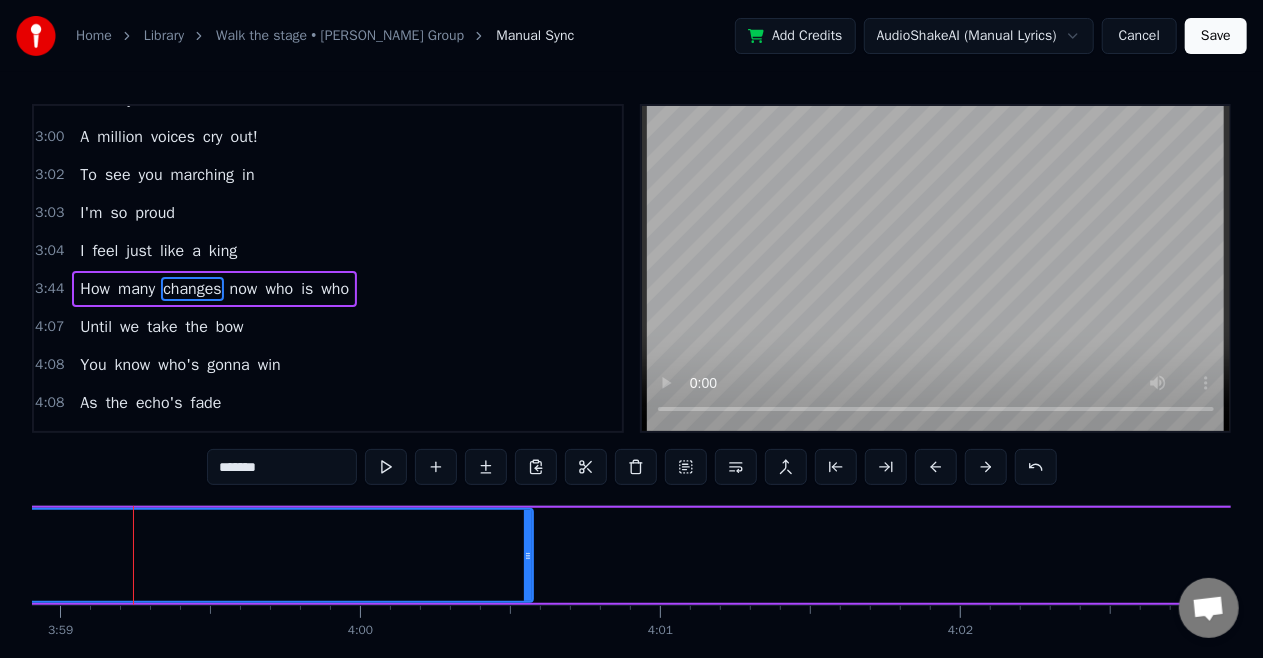 click on "changes" at bounding box center (-817, 555) 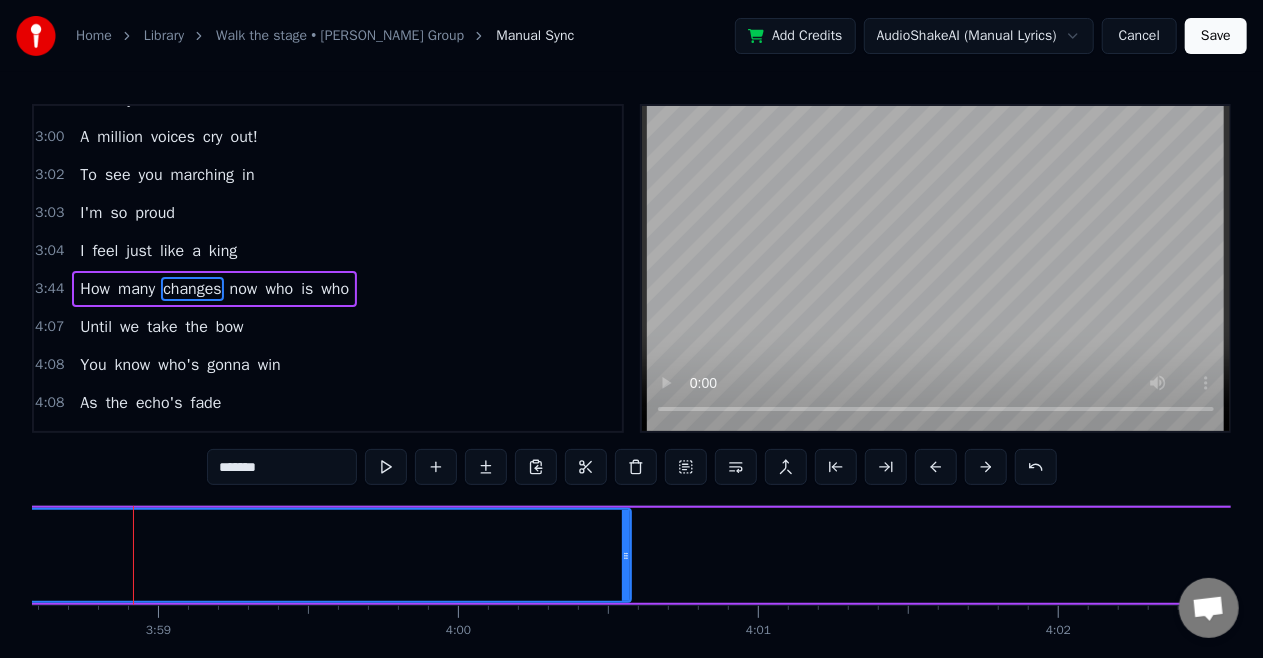 click on "changes" at bounding box center (-719, 555) 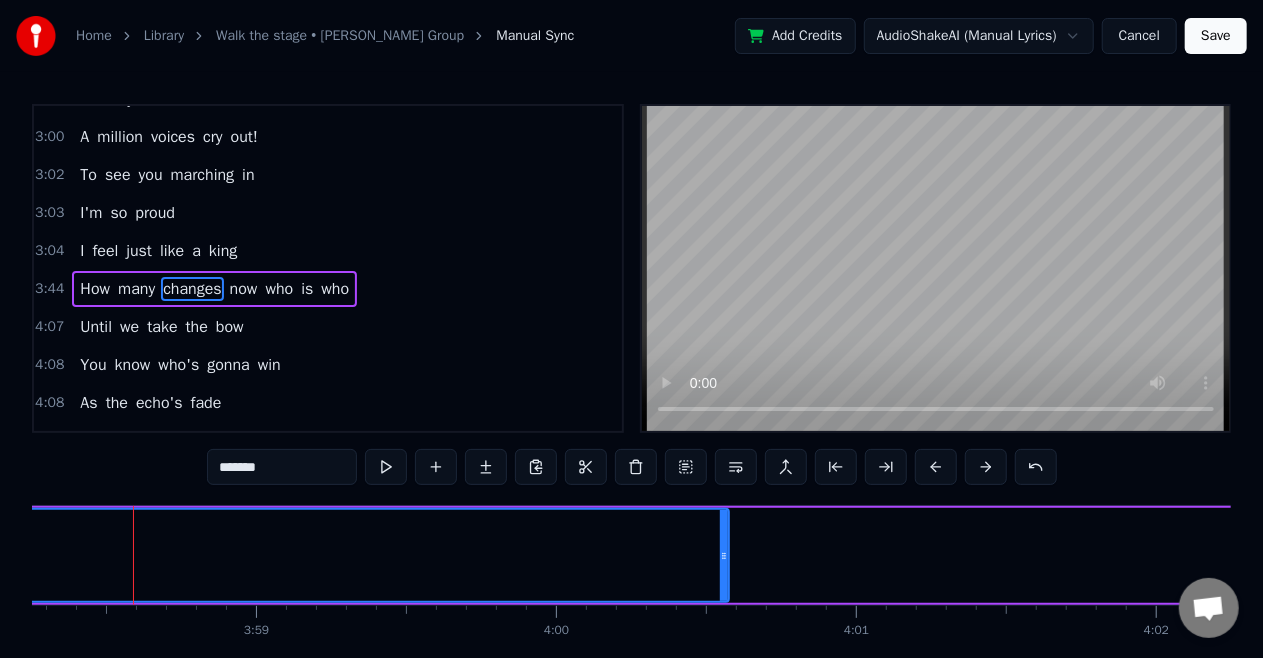 click on "changes" at bounding box center [-621, 555] 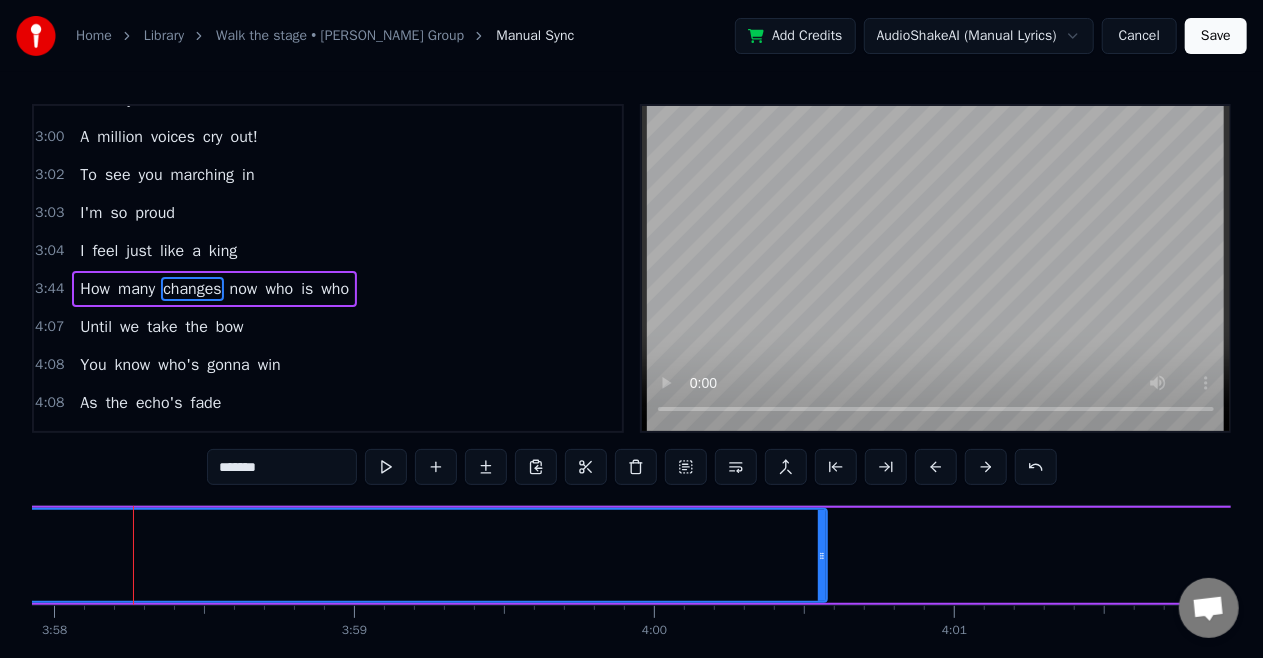 click on "changes" at bounding box center (-523, 555) 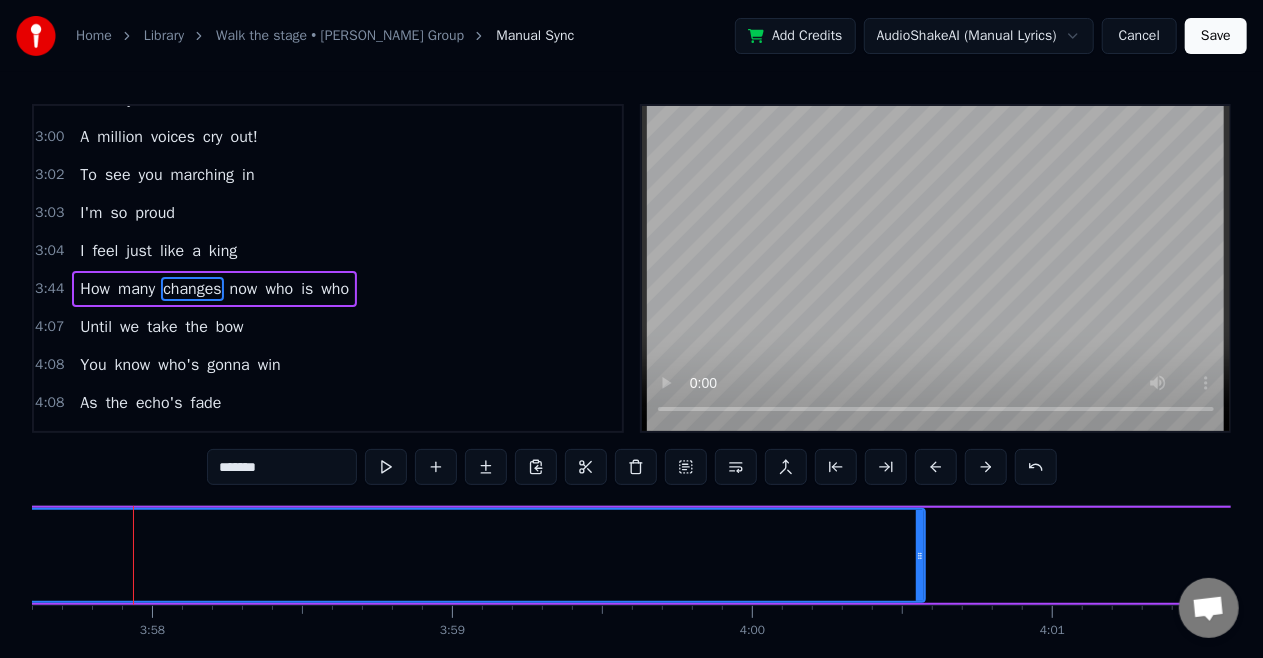 click on "changes" at bounding box center (-425, 555) 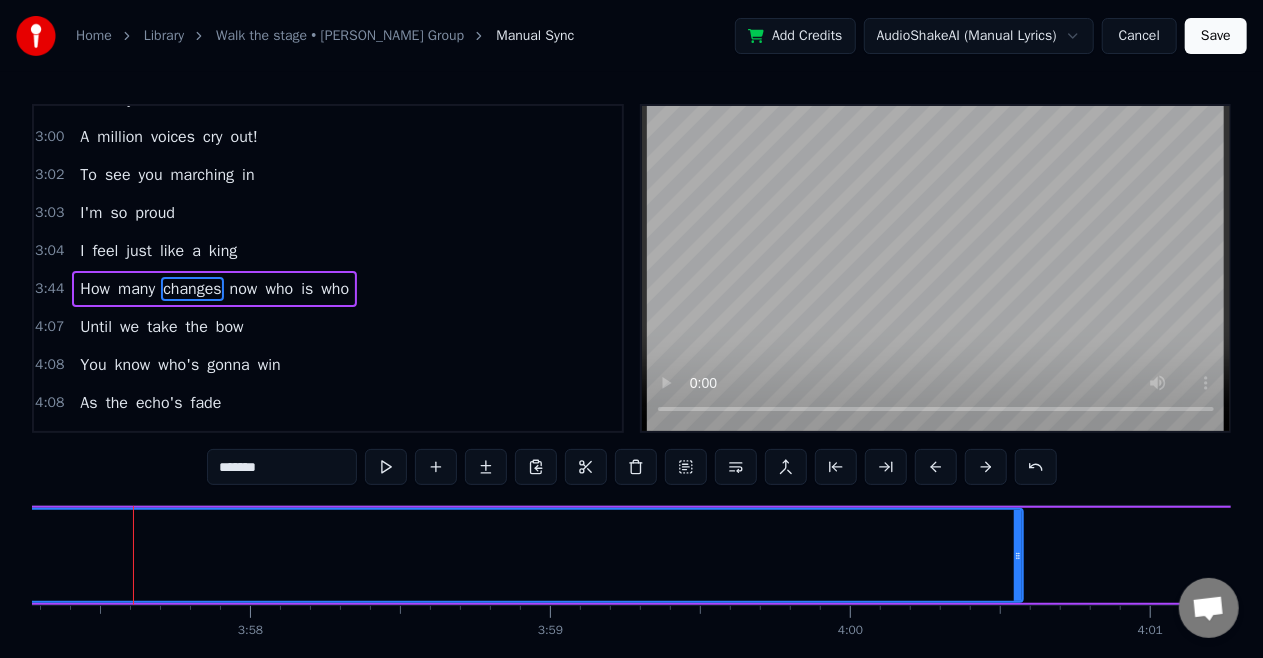 click on "changes" at bounding box center (-327, 555) 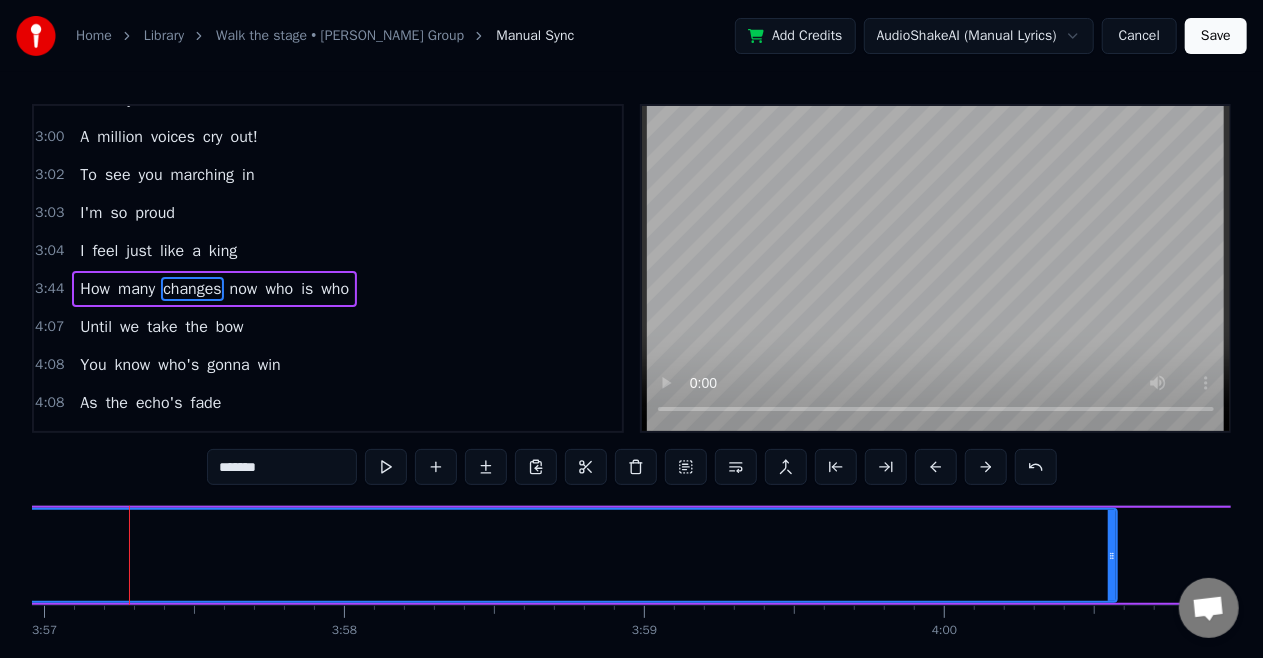 scroll, scrollTop: 0, scrollLeft: 71084, axis: horizontal 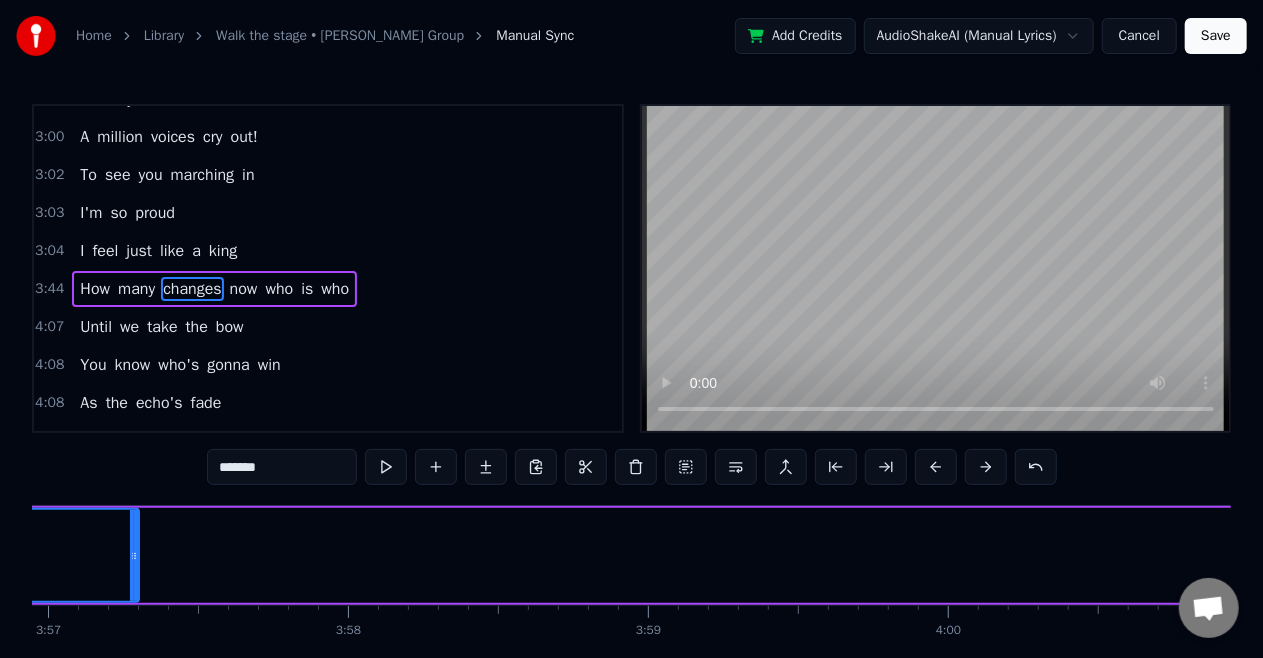 drag, startPoint x: 1118, startPoint y: 551, endPoint x: 136, endPoint y: 600, distance: 983.22174 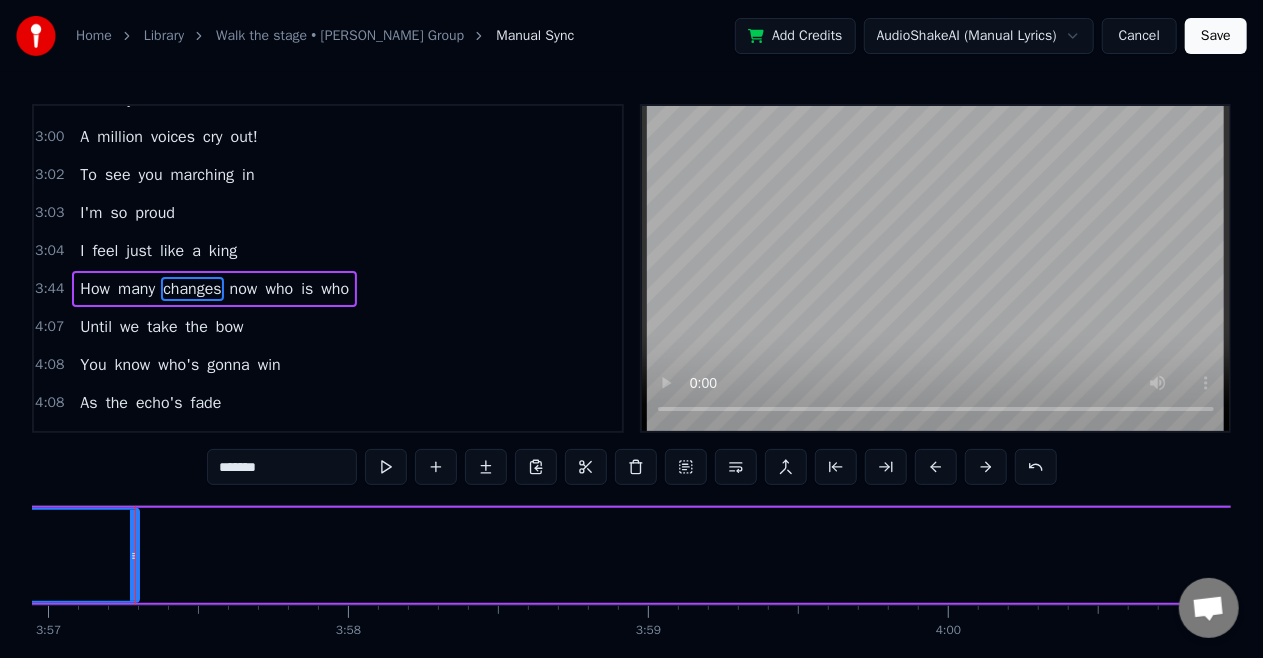 click on "changes" at bounding box center (-720, 555) 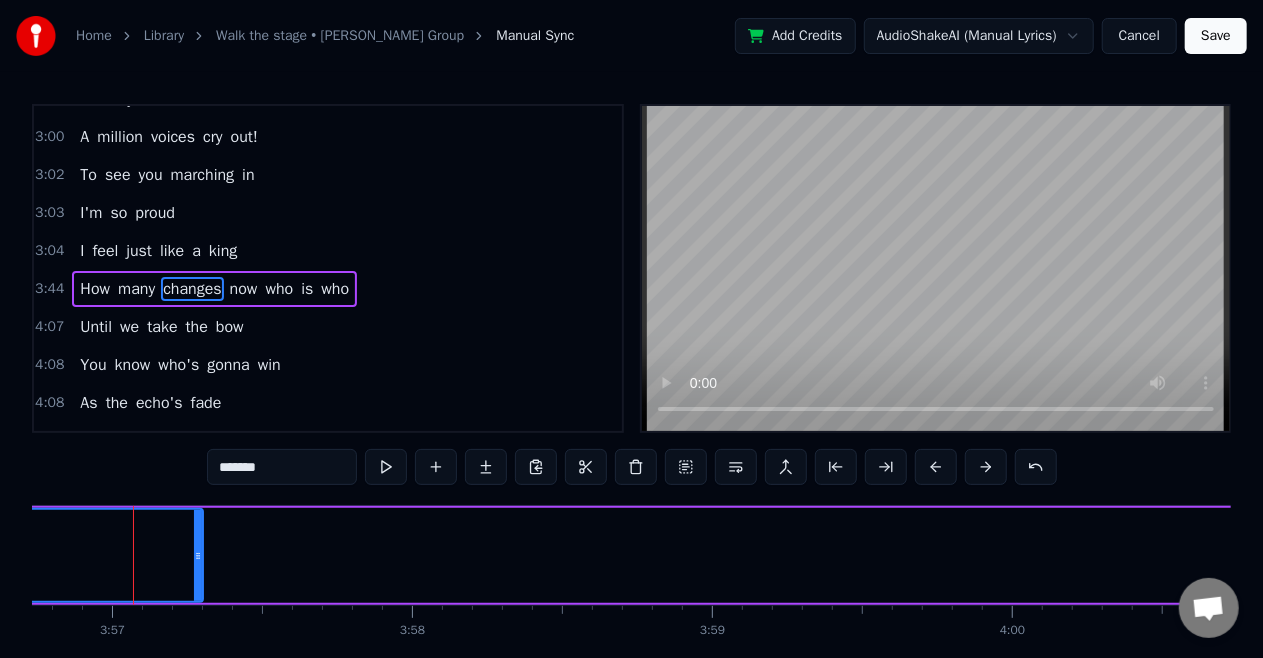 click on "changes" at bounding box center [-656, 555] 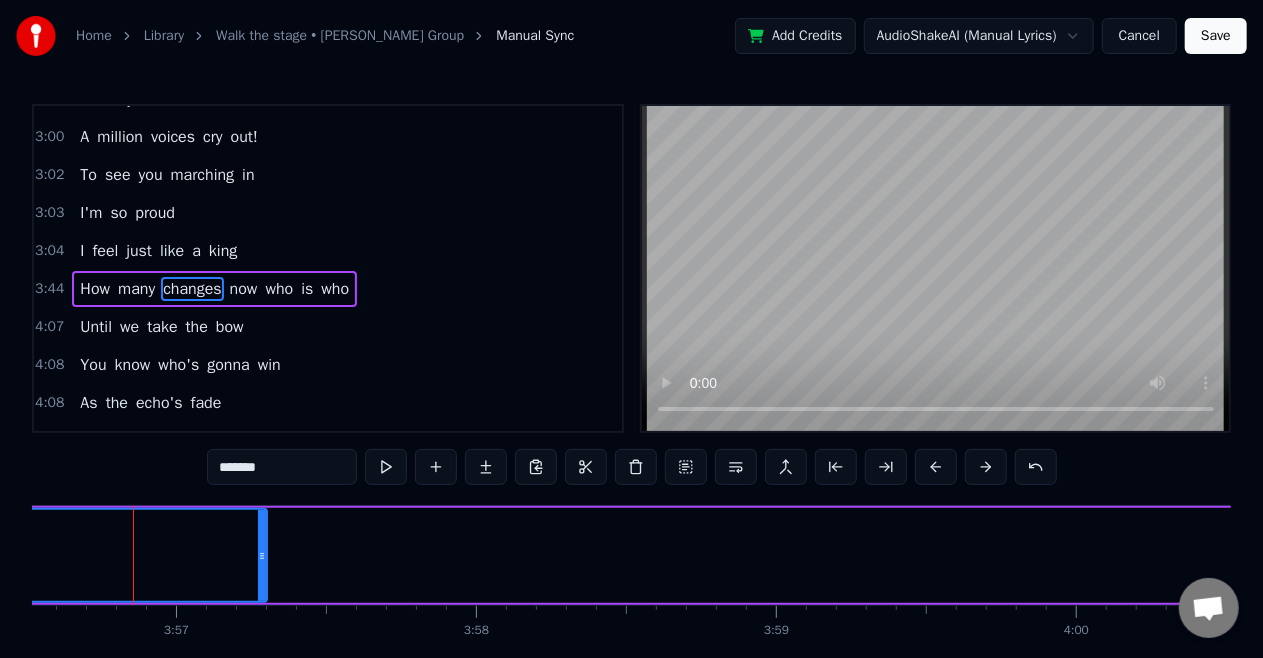 click on "changes" at bounding box center [-592, 555] 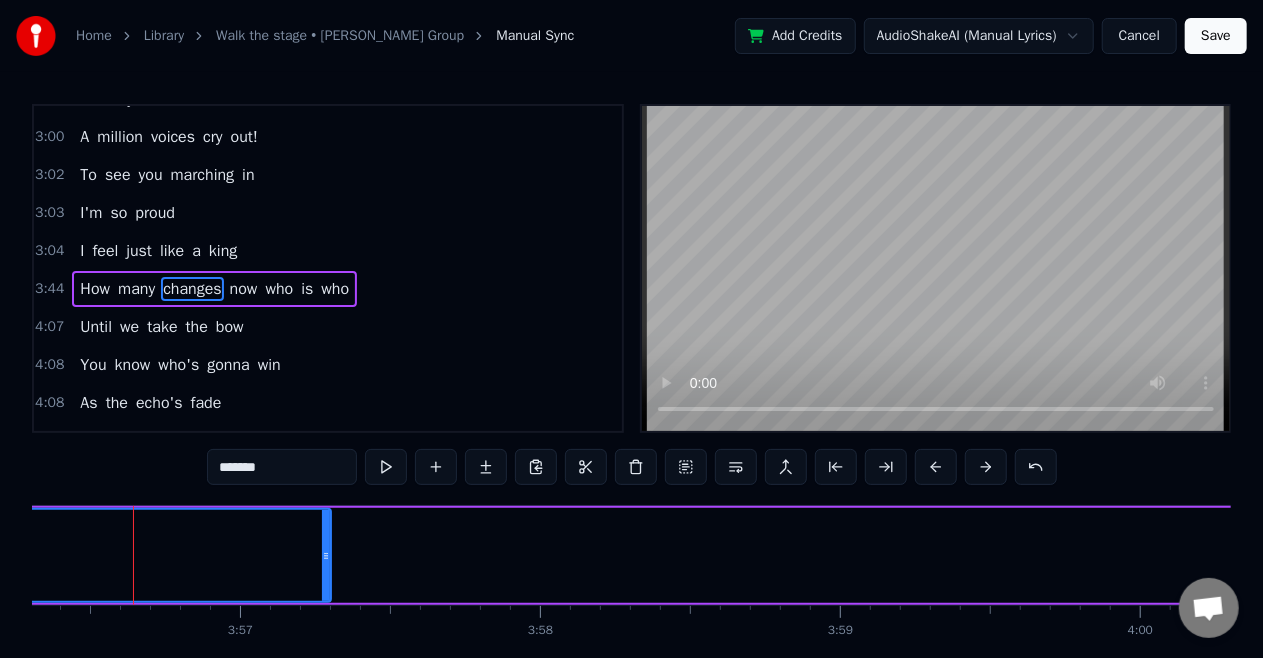 click on "changes" at bounding box center [-528, 555] 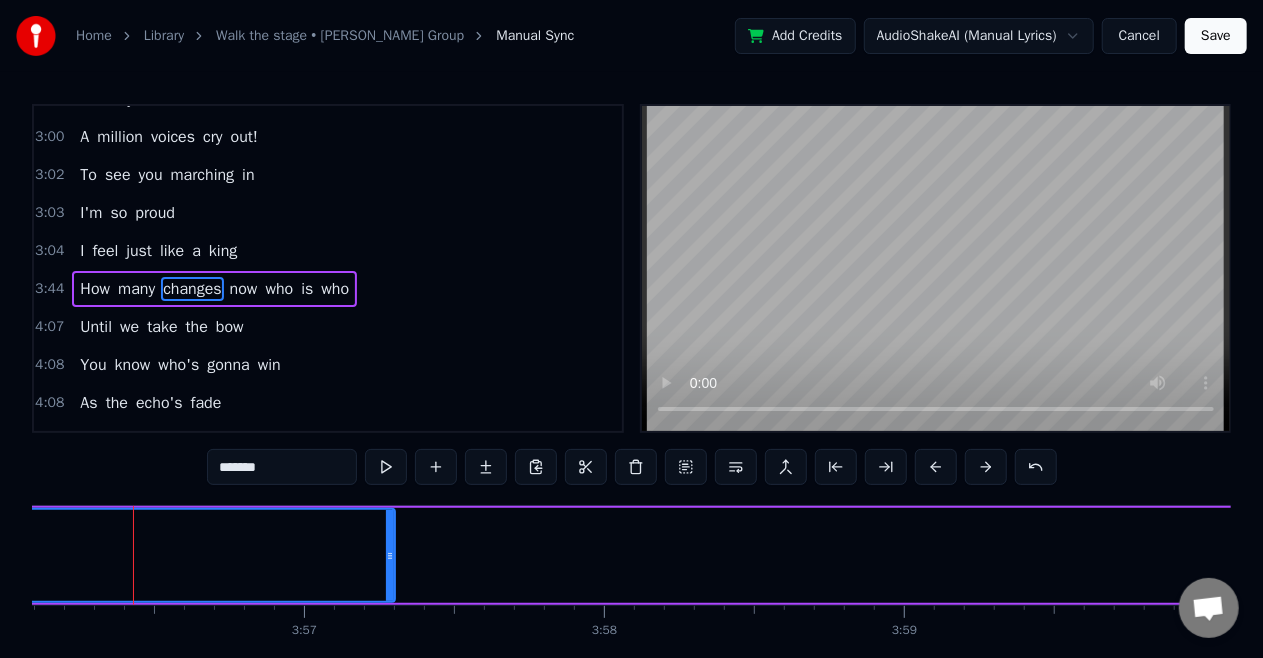 click on "changes" at bounding box center [-464, 555] 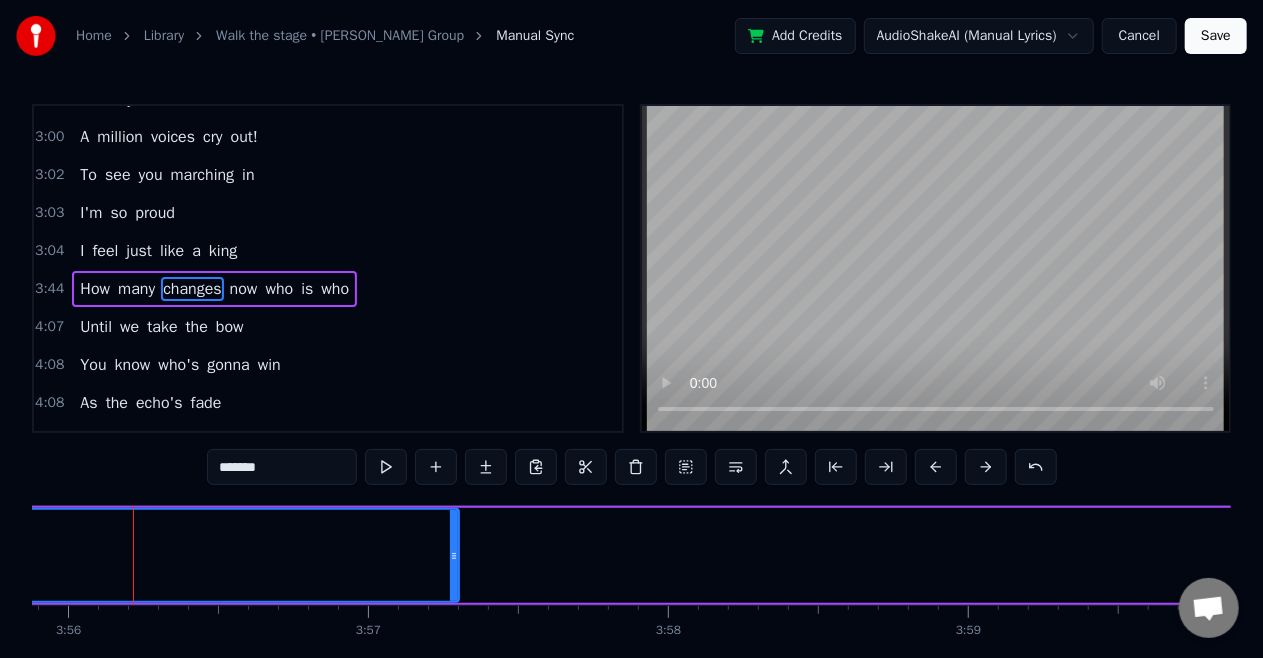 click on "changes" at bounding box center [-400, 555] 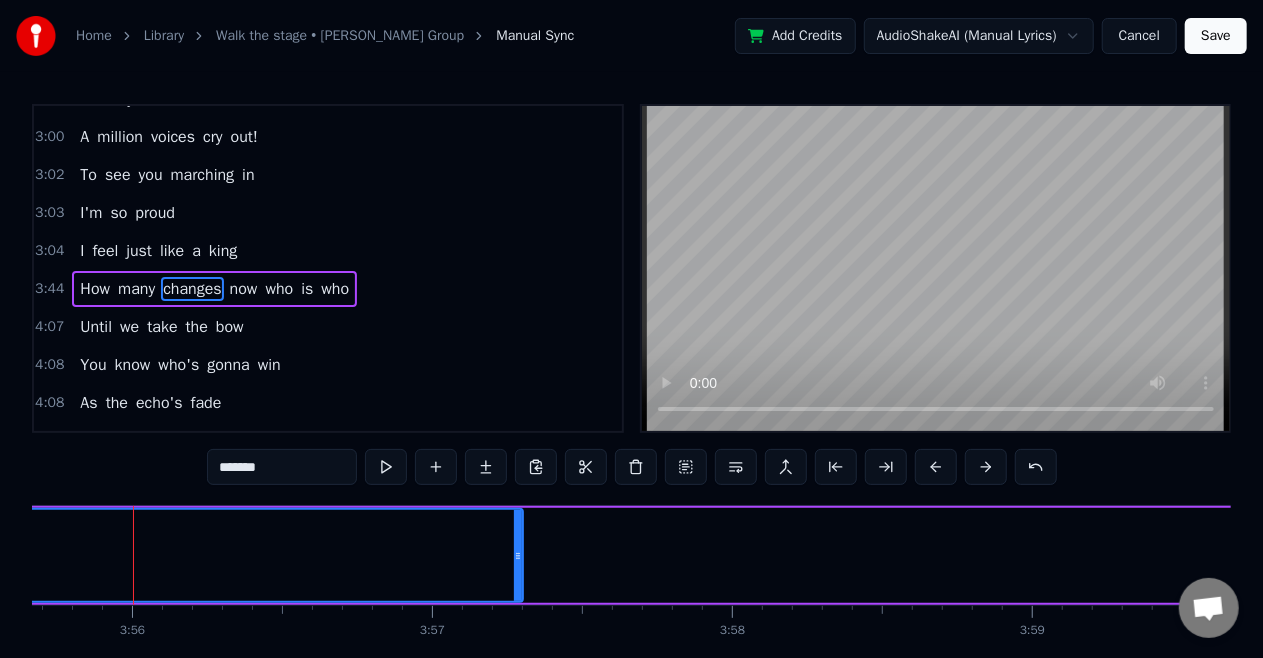 click on "changes" at bounding box center (-336, 555) 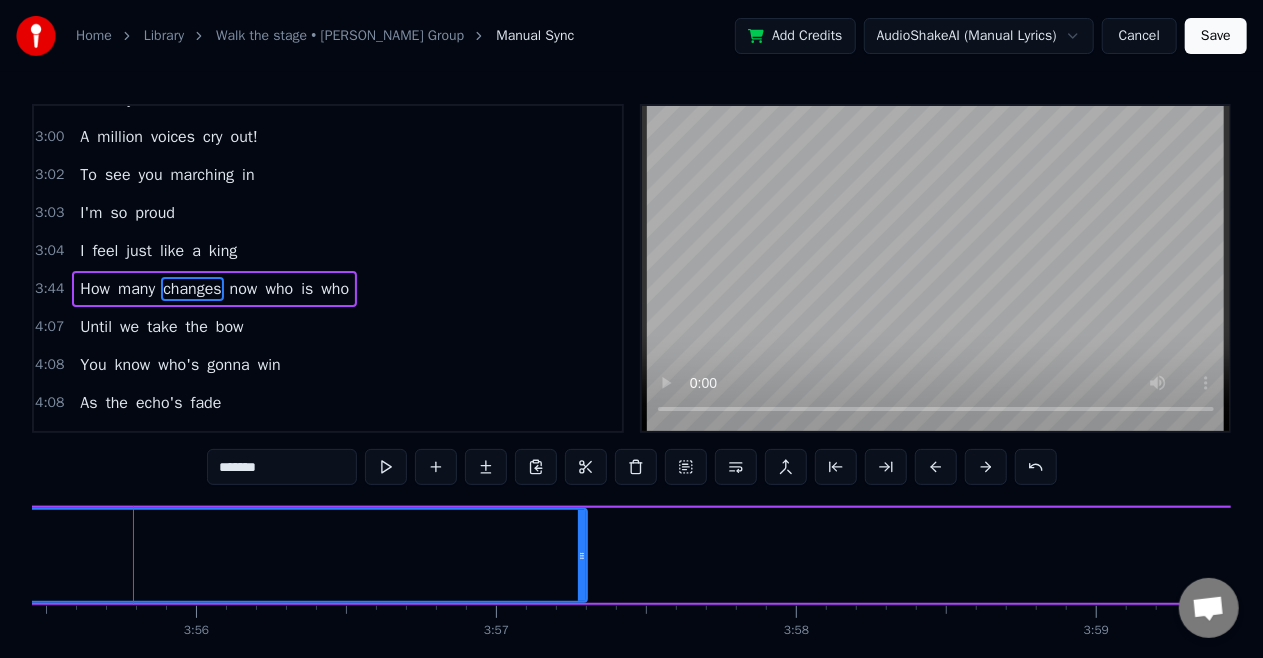 click on "changes" at bounding box center (-272, 555) 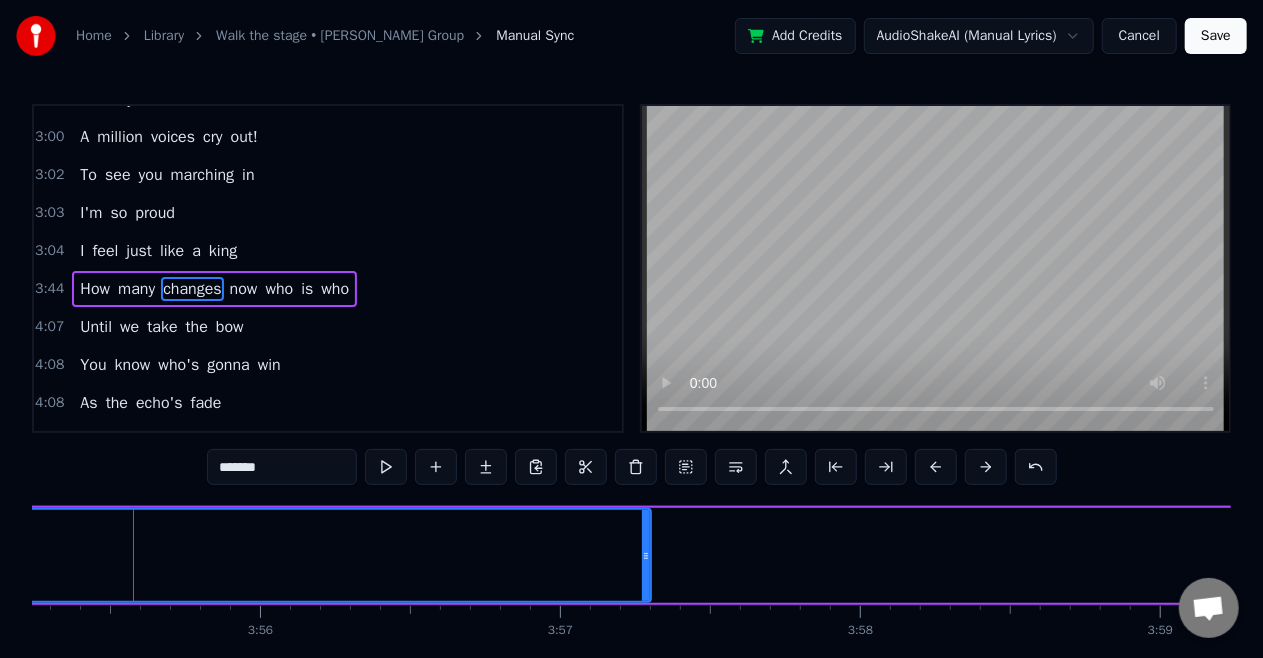 click on "changes" at bounding box center [-208, 555] 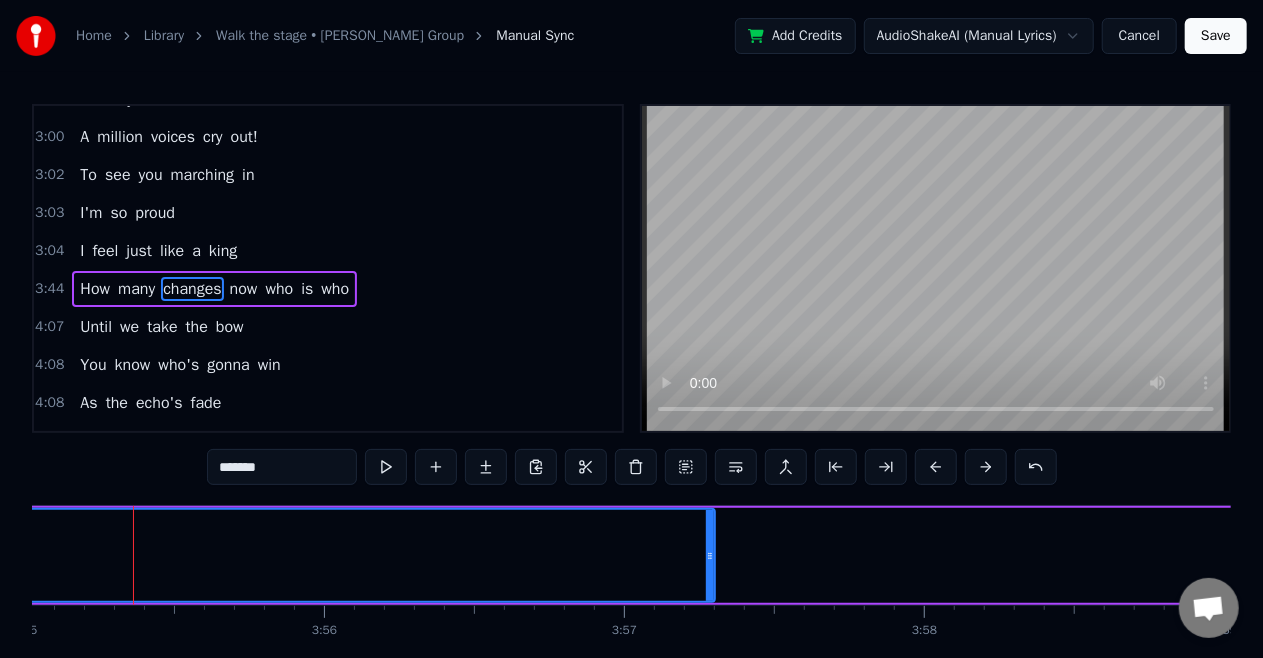 click on "changes" at bounding box center (-144, 555) 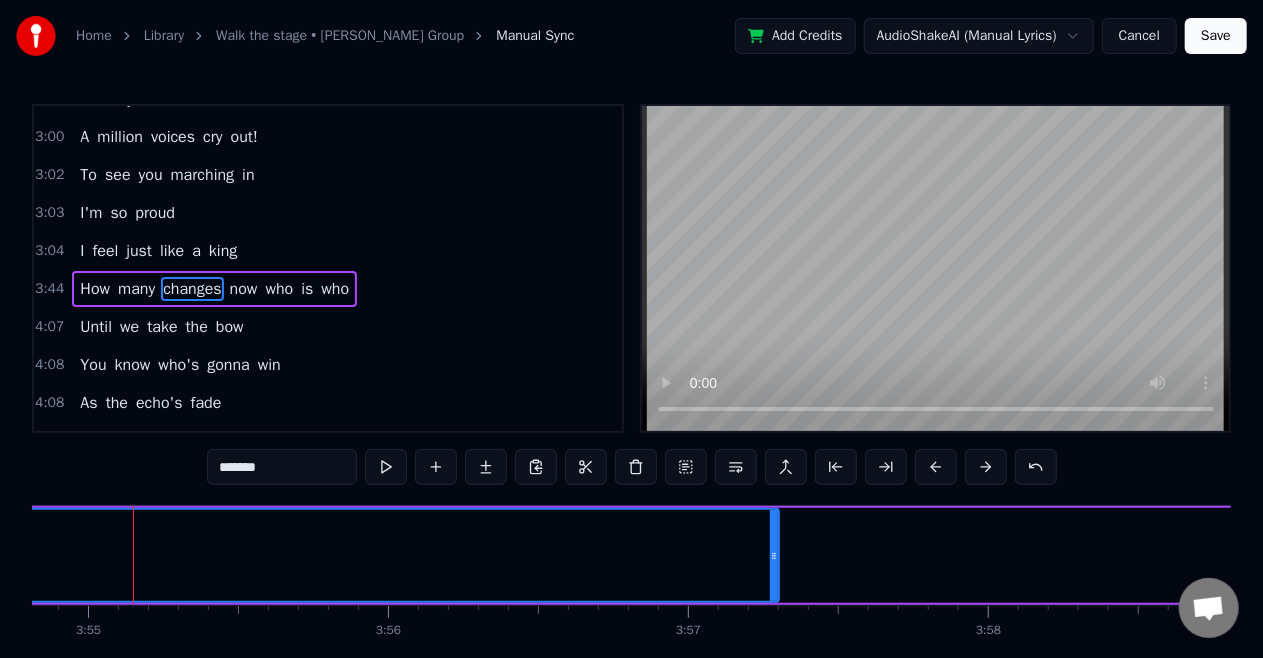 click on "changes" at bounding box center [-80, 555] 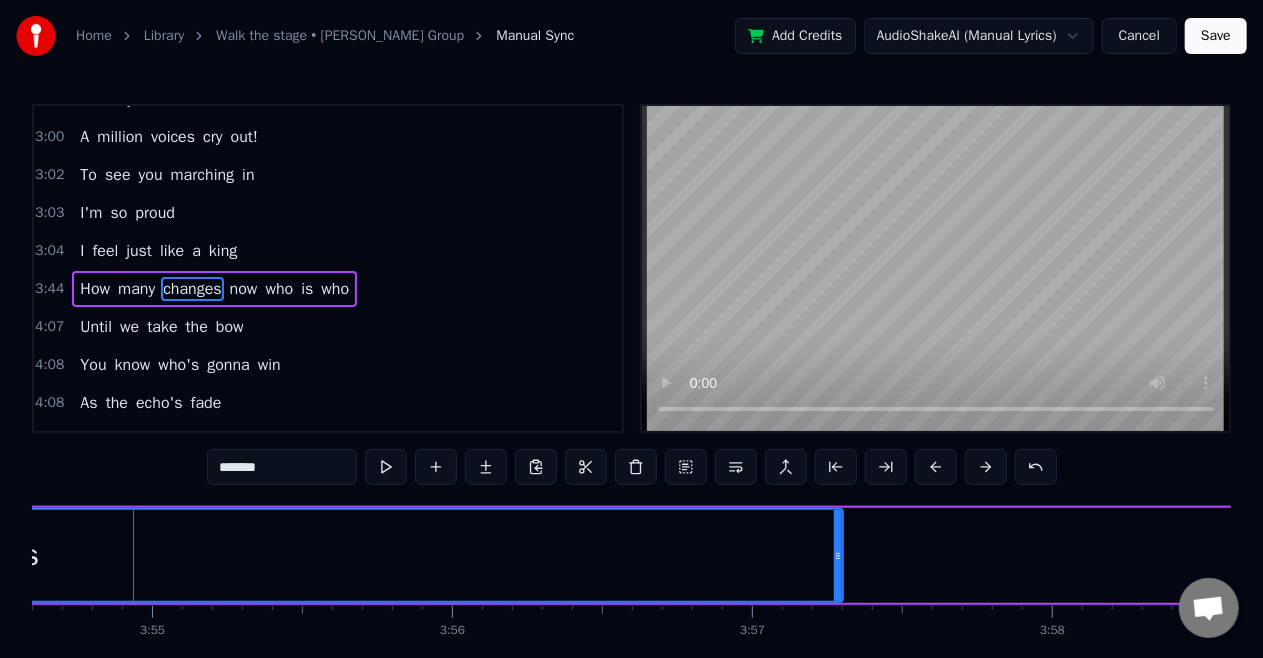 click on "changes" at bounding box center [-16, 555] 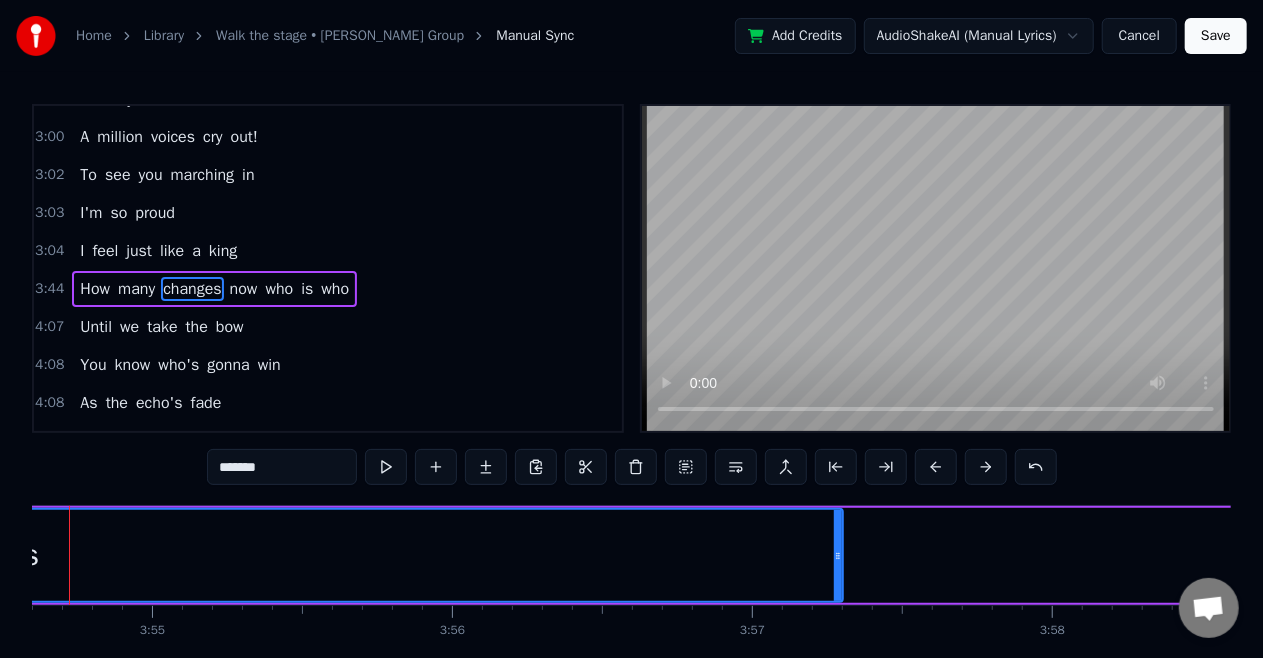 scroll, scrollTop: 0, scrollLeft: 70316, axis: horizontal 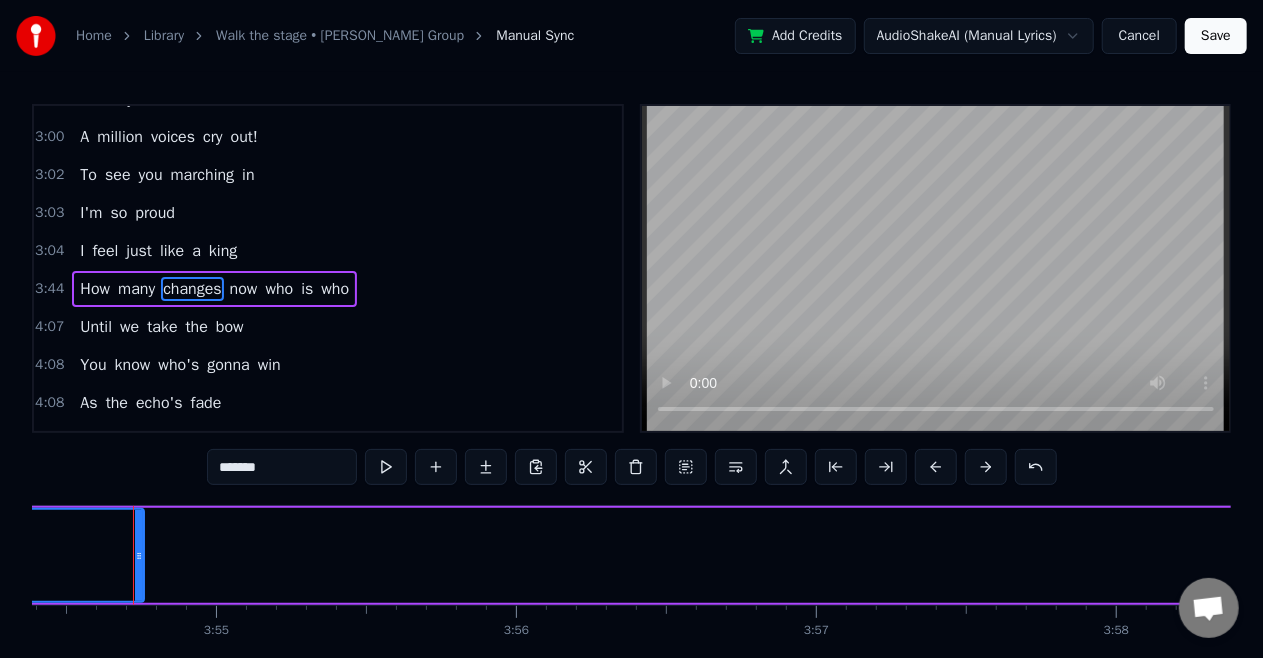 drag, startPoint x: 899, startPoint y: 542, endPoint x: 136, endPoint y: 603, distance: 765.4345 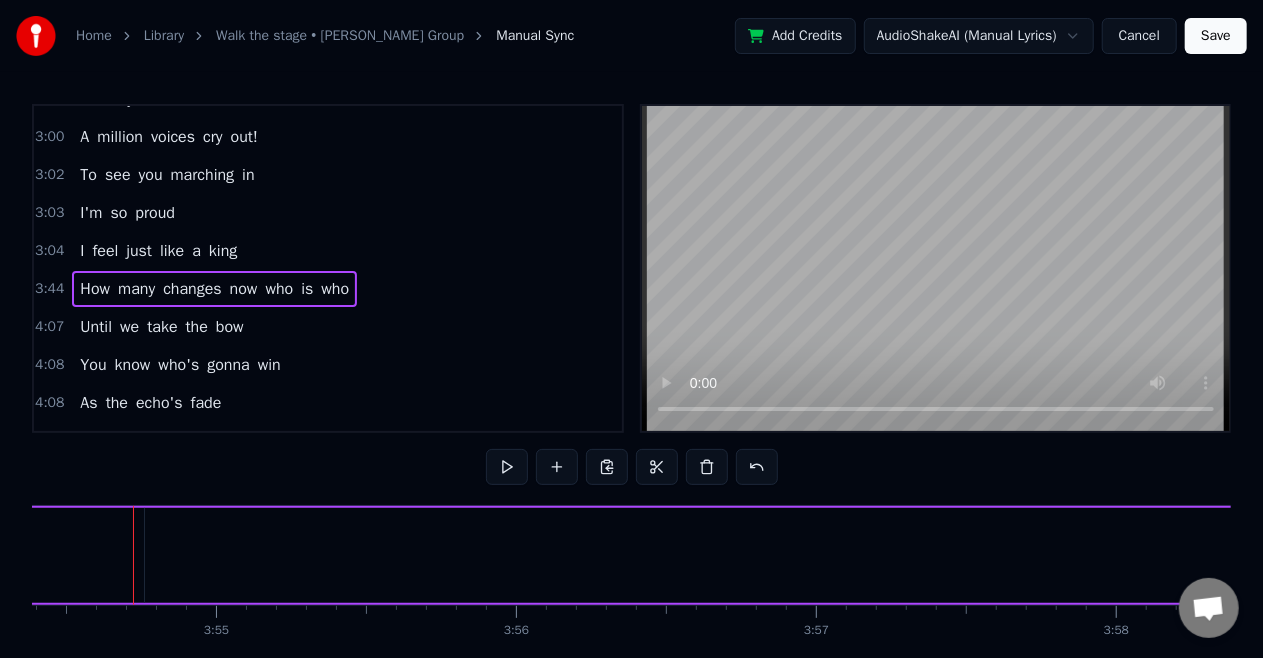 click on "changes" at bounding box center (-334, 555) 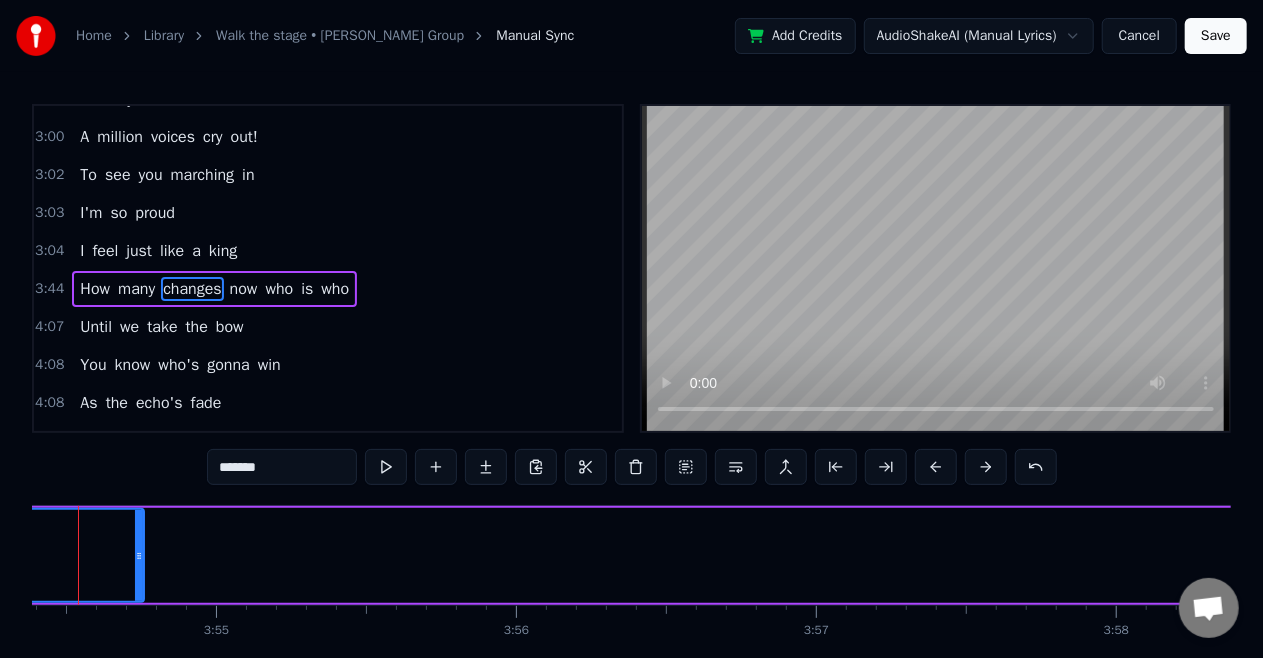 scroll, scrollTop: 0, scrollLeft: 70262, axis: horizontal 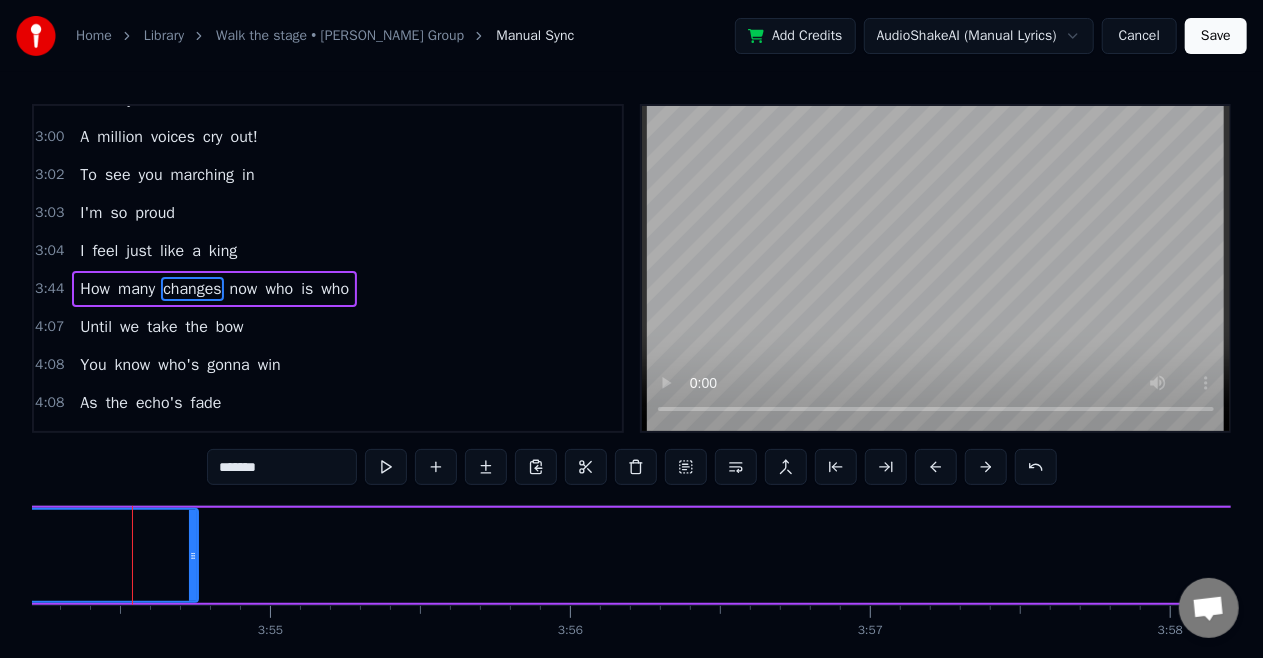 click on "now" at bounding box center [244, 289] 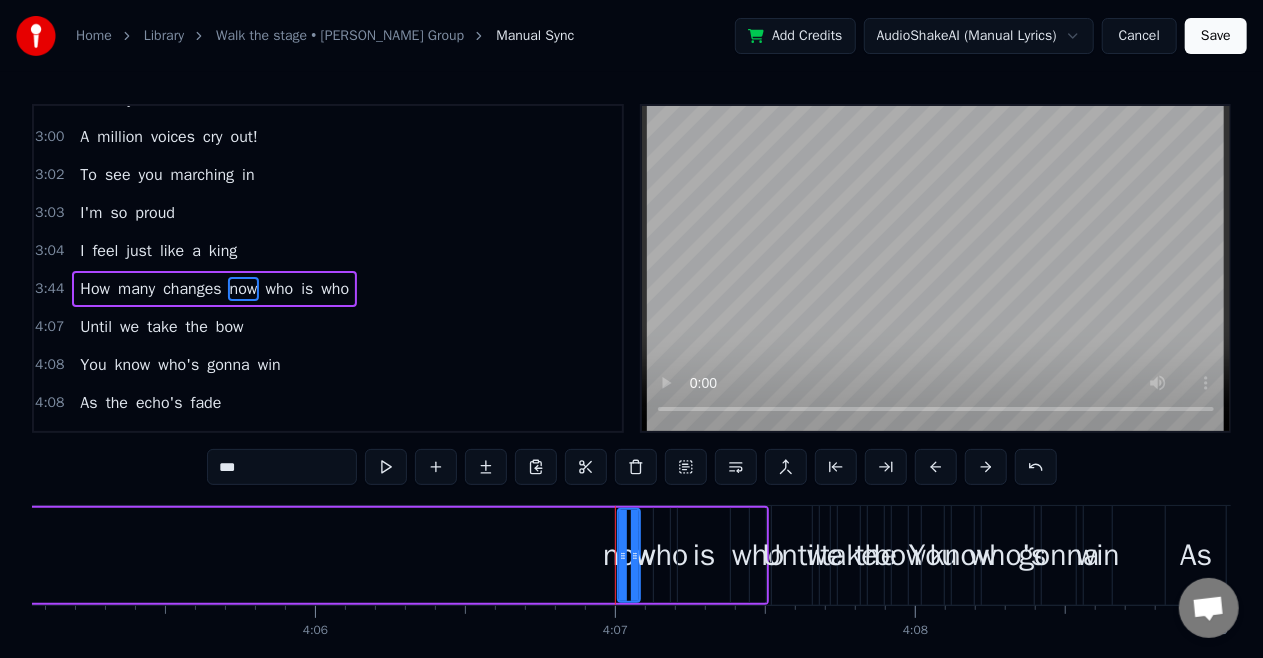 scroll, scrollTop: 0, scrollLeft: 74000, axis: horizontal 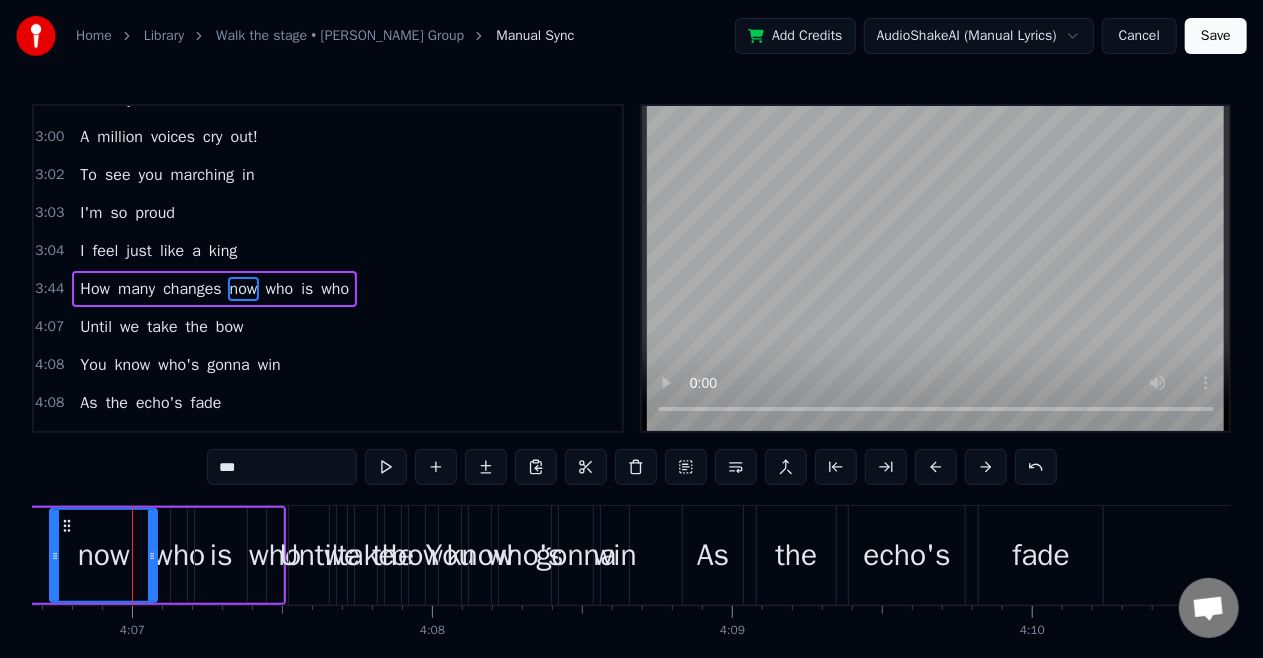 drag, startPoint x: 137, startPoint y: 564, endPoint x: 52, endPoint y: 570, distance: 85.2115 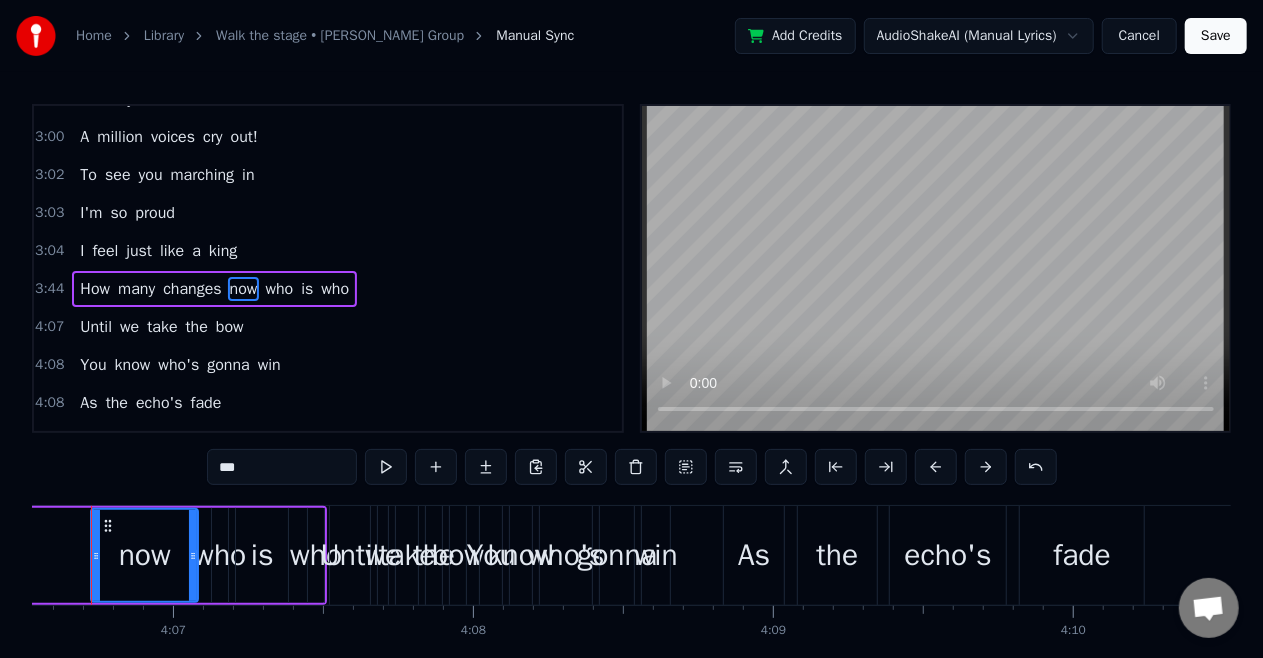 scroll, scrollTop: 0, scrollLeft: 73918, axis: horizontal 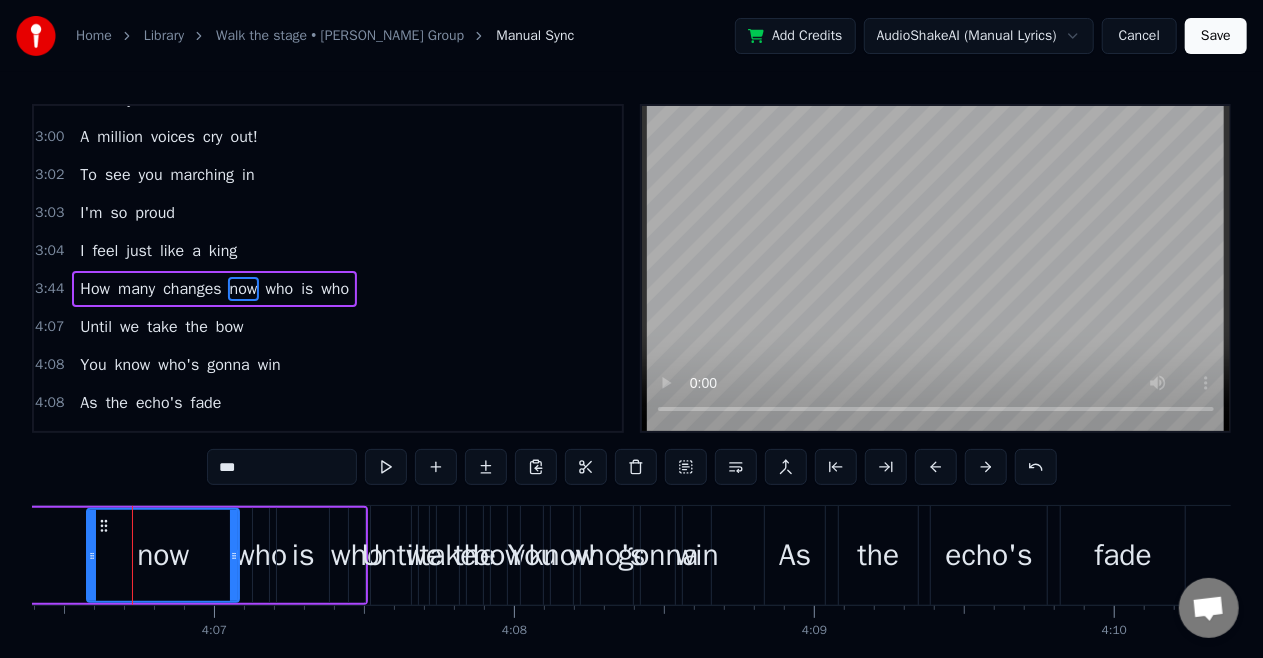 drag, startPoint x: 134, startPoint y: 566, endPoint x: 89, endPoint y: 571, distance: 45.276924 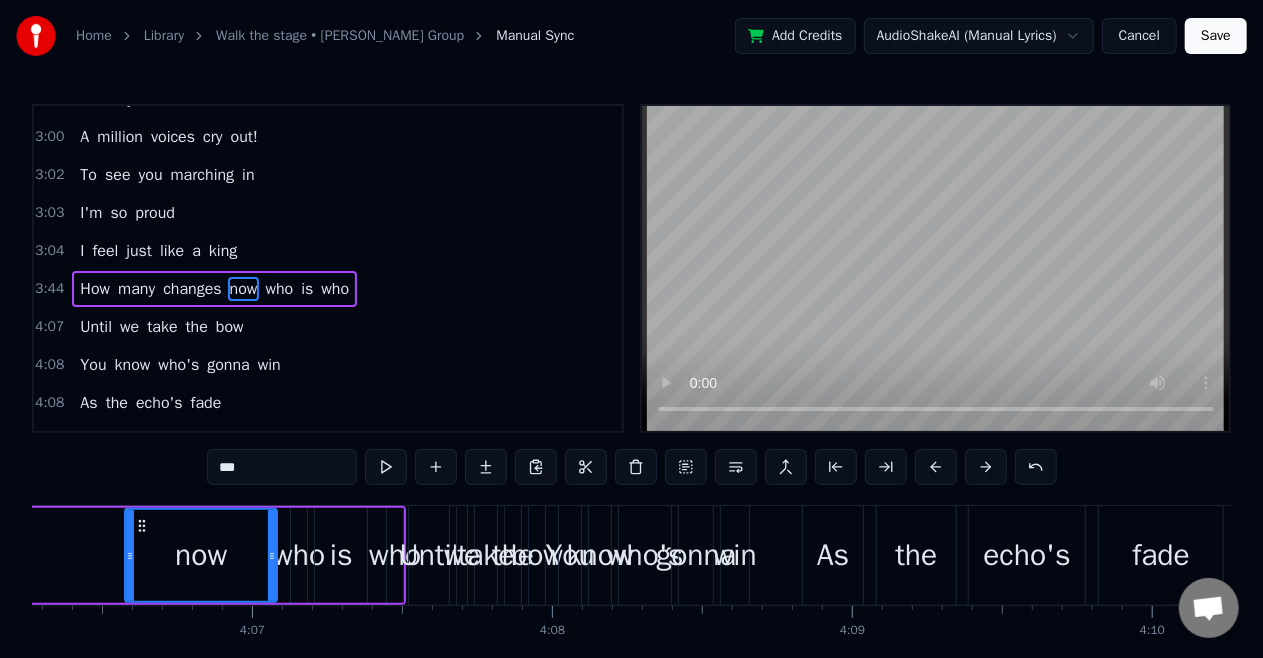 scroll, scrollTop: 0, scrollLeft: 73873, axis: horizontal 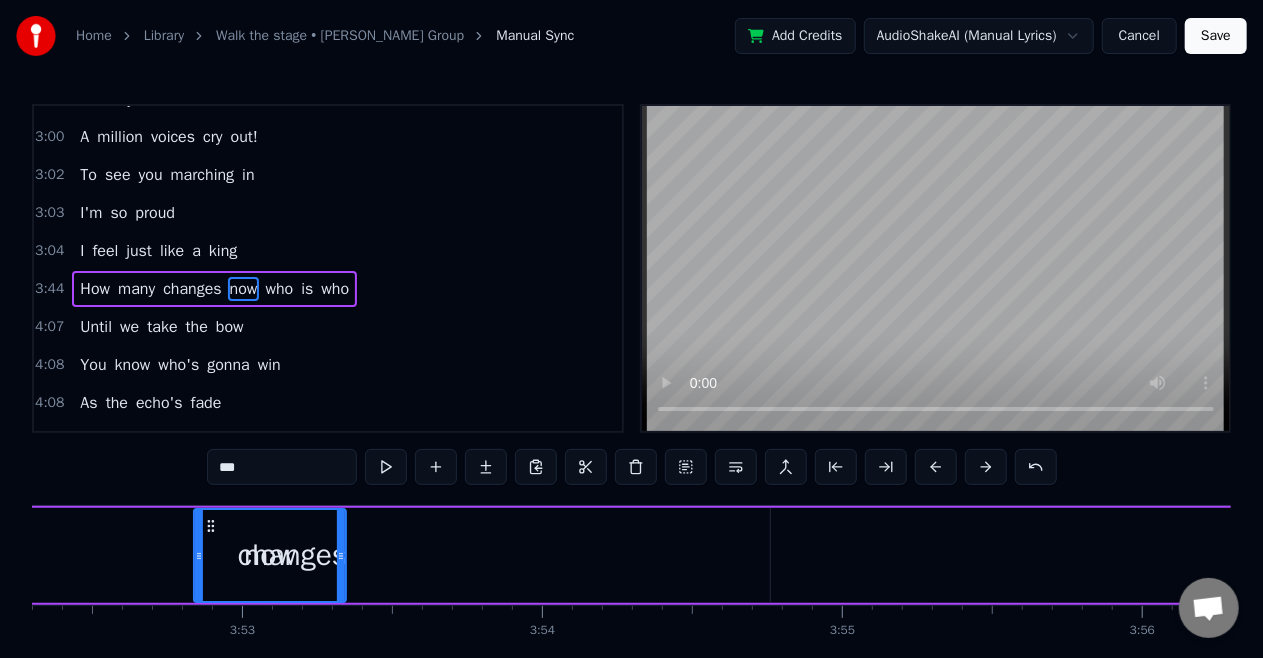 click 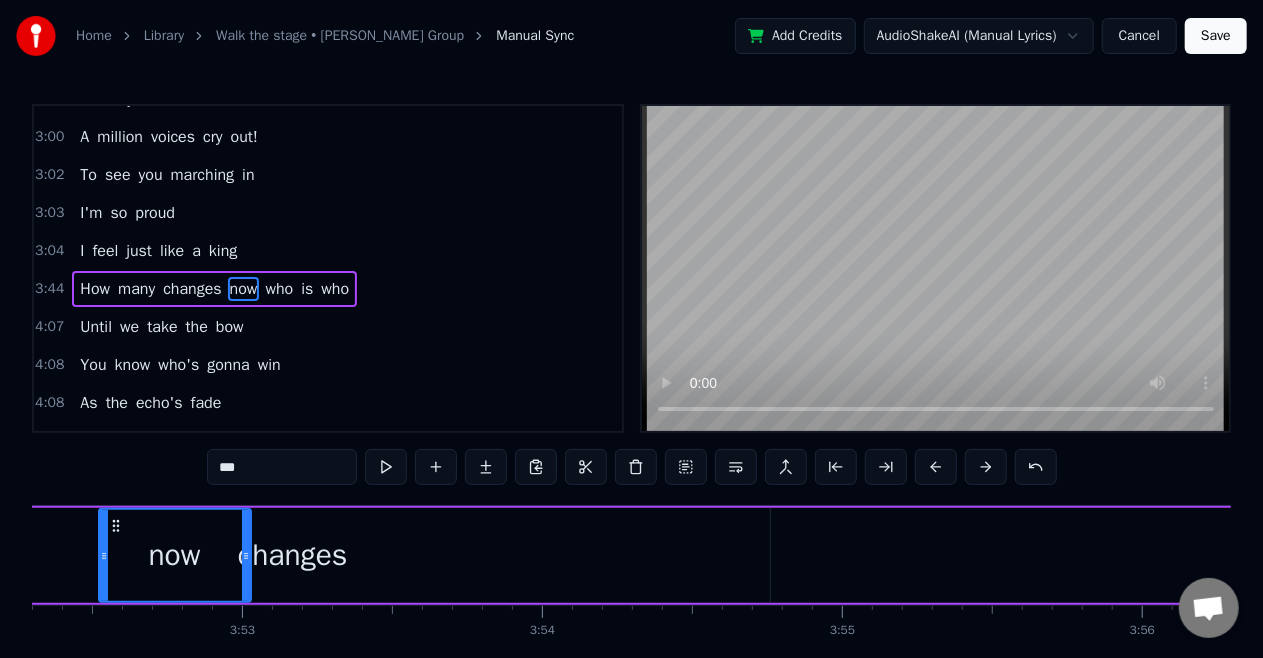 scroll, scrollTop: 0, scrollLeft: 69666, axis: horizontal 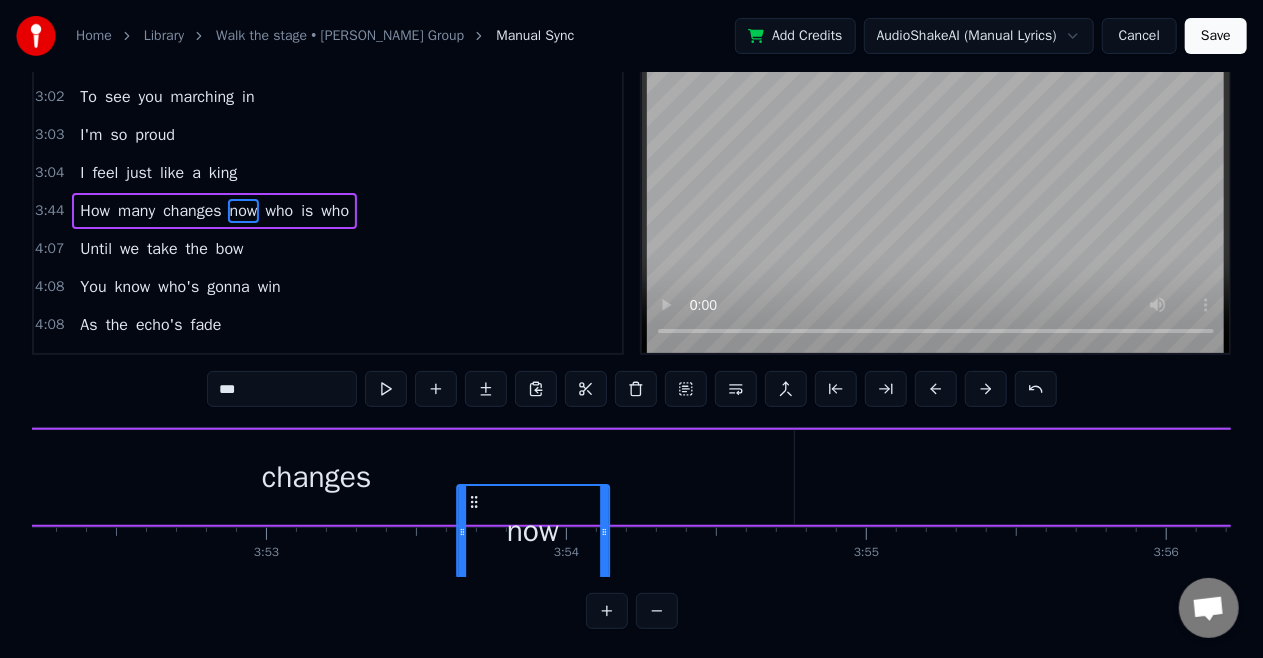 drag, startPoint x: 139, startPoint y: 526, endPoint x: 478, endPoint y: 562, distance: 340.90616 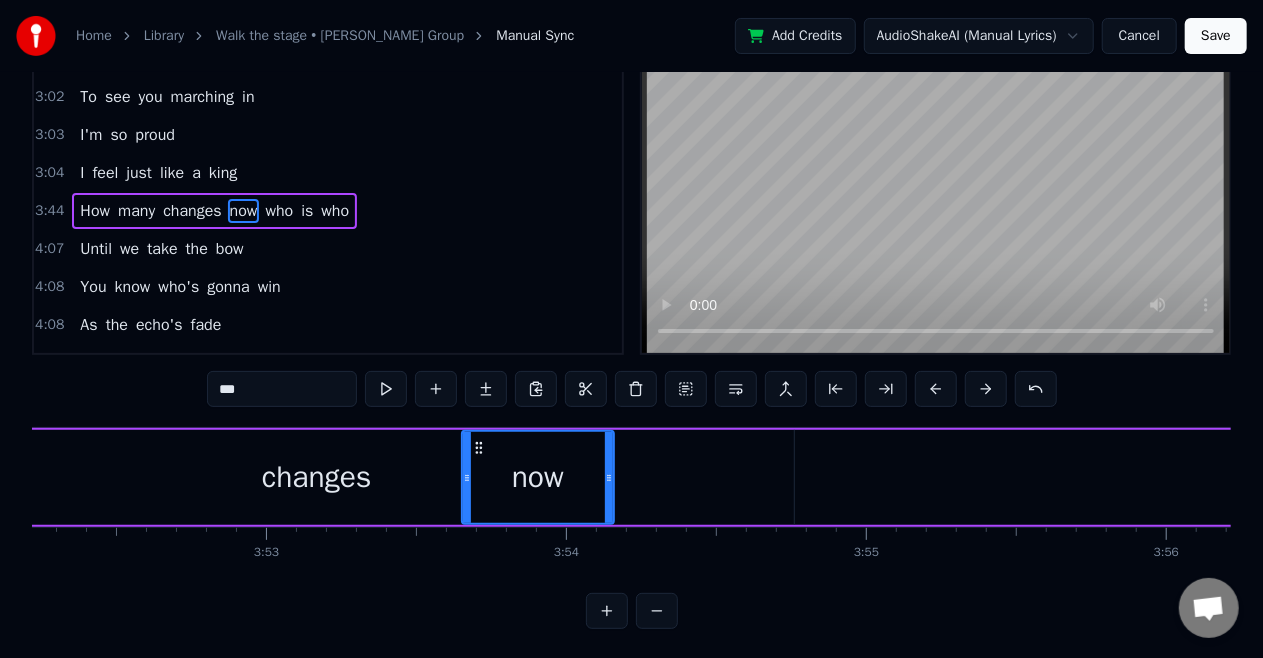scroll, scrollTop: 88, scrollLeft: 0, axis: vertical 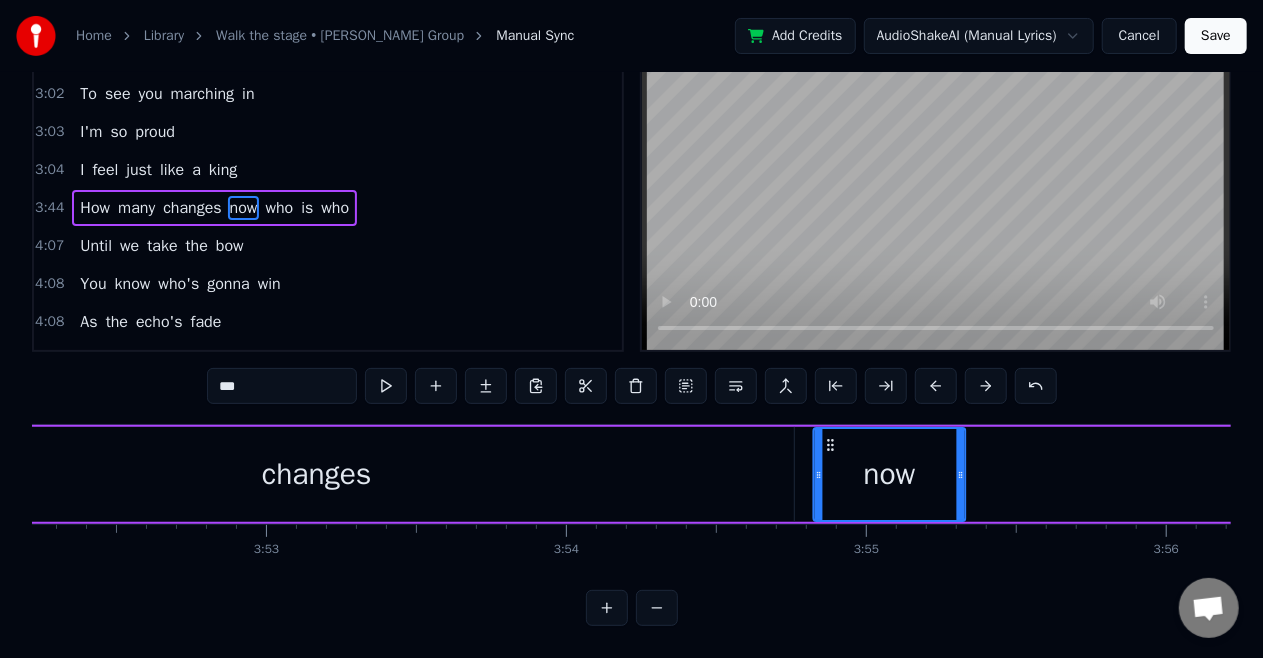 drag, startPoint x: 482, startPoint y: 434, endPoint x: 834, endPoint y: 451, distance: 352.41028 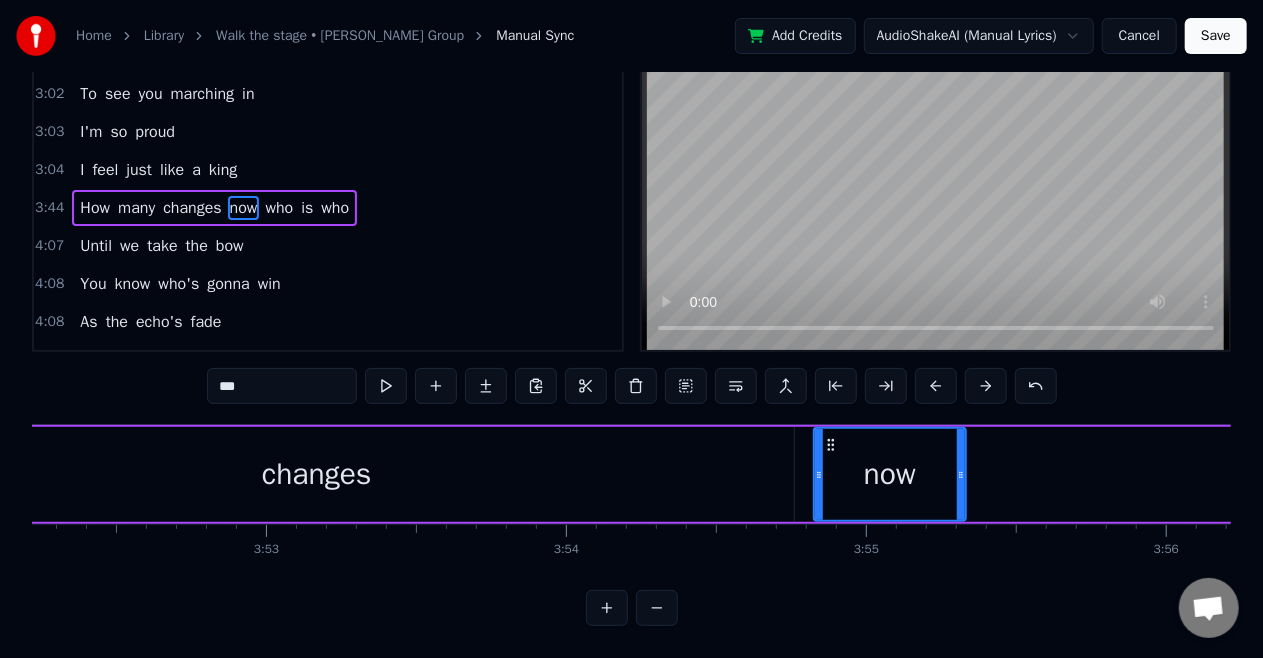 click on "who" at bounding box center (279, 208) 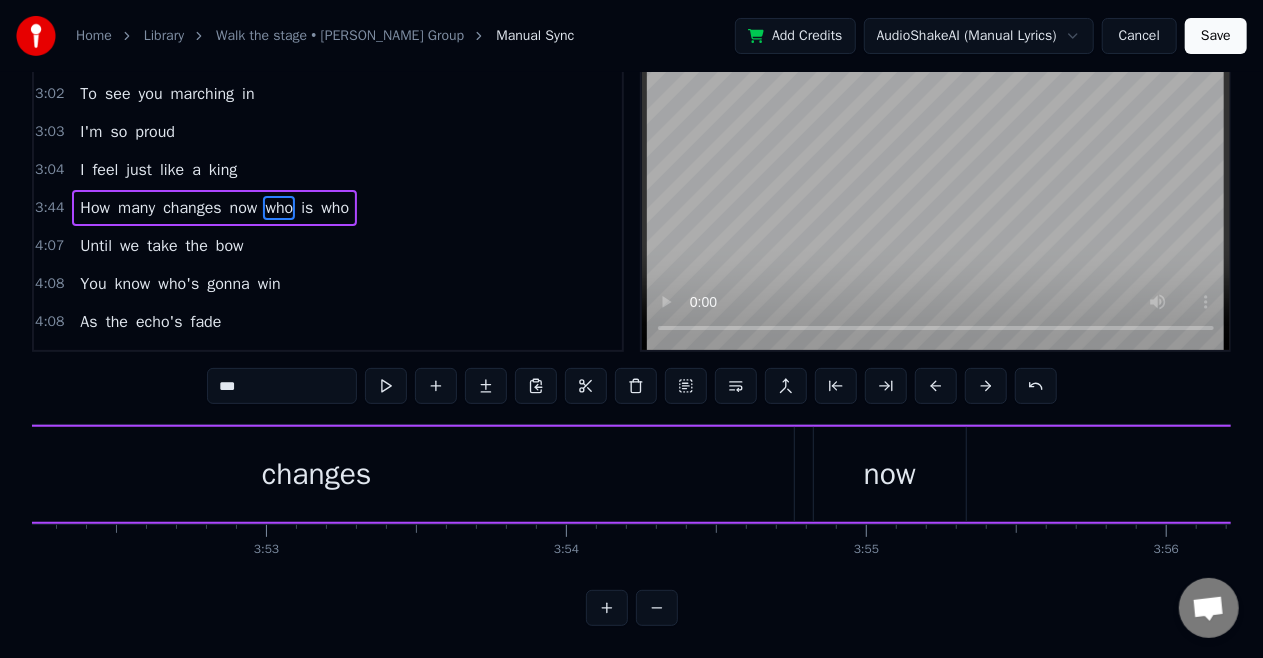 scroll, scrollTop: 0, scrollLeft: 0, axis: both 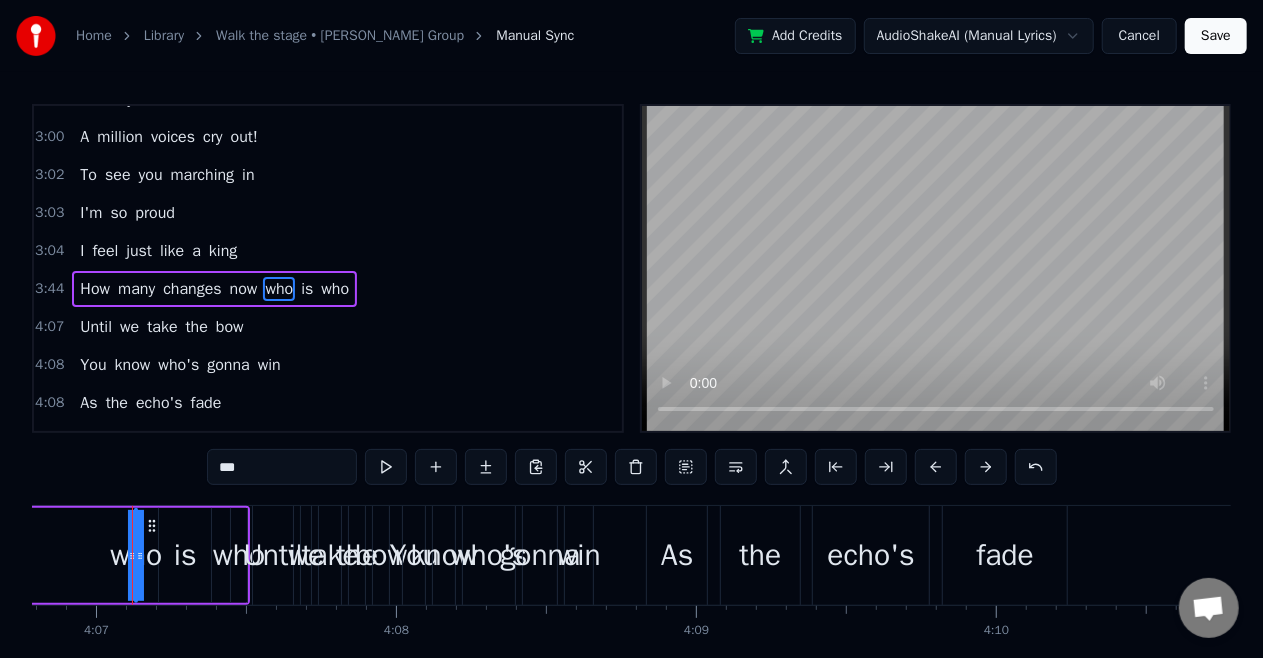 drag, startPoint x: 144, startPoint y: 547, endPoint x: 98, endPoint y: 566, distance: 49.76947 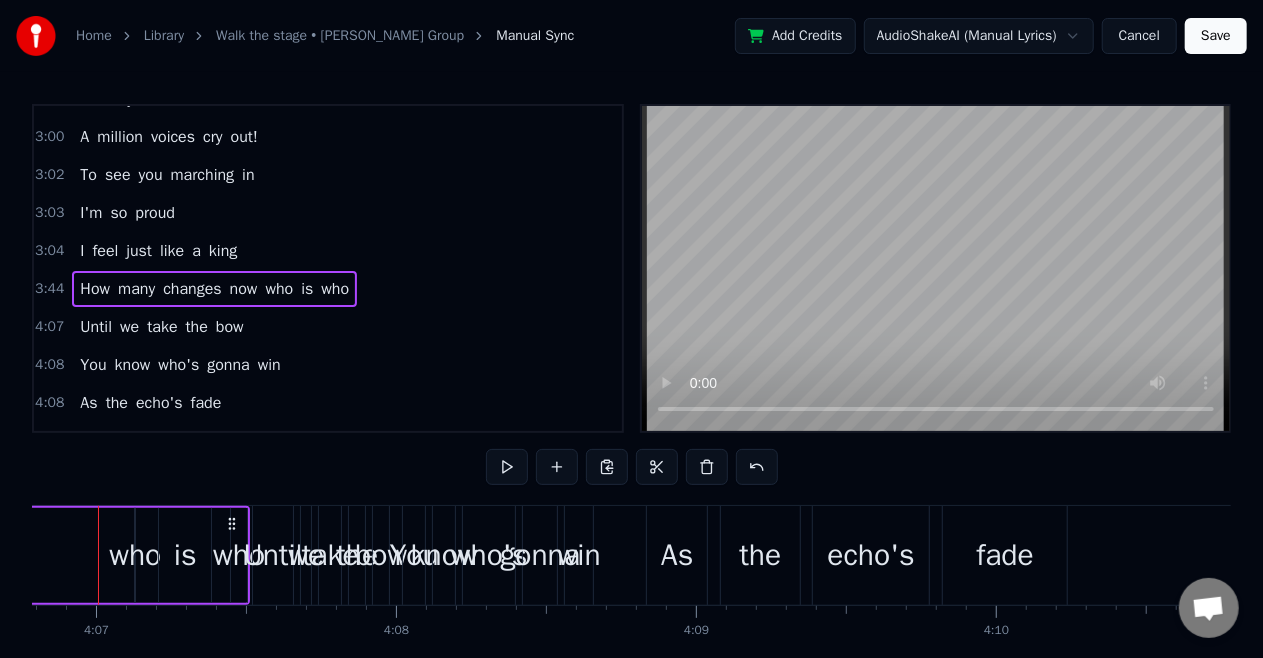 scroll, scrollTop: 0, scrollLeft: 74002, axis: horizontal 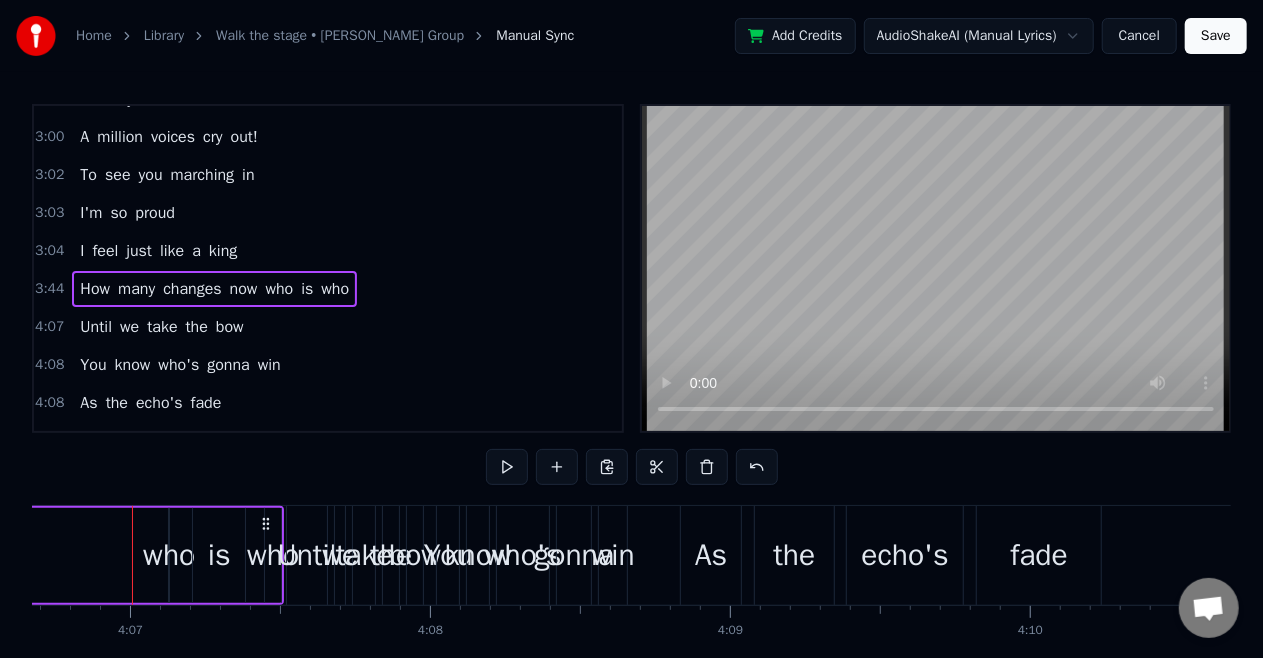 click on "who" at bounding box center [279, 289] 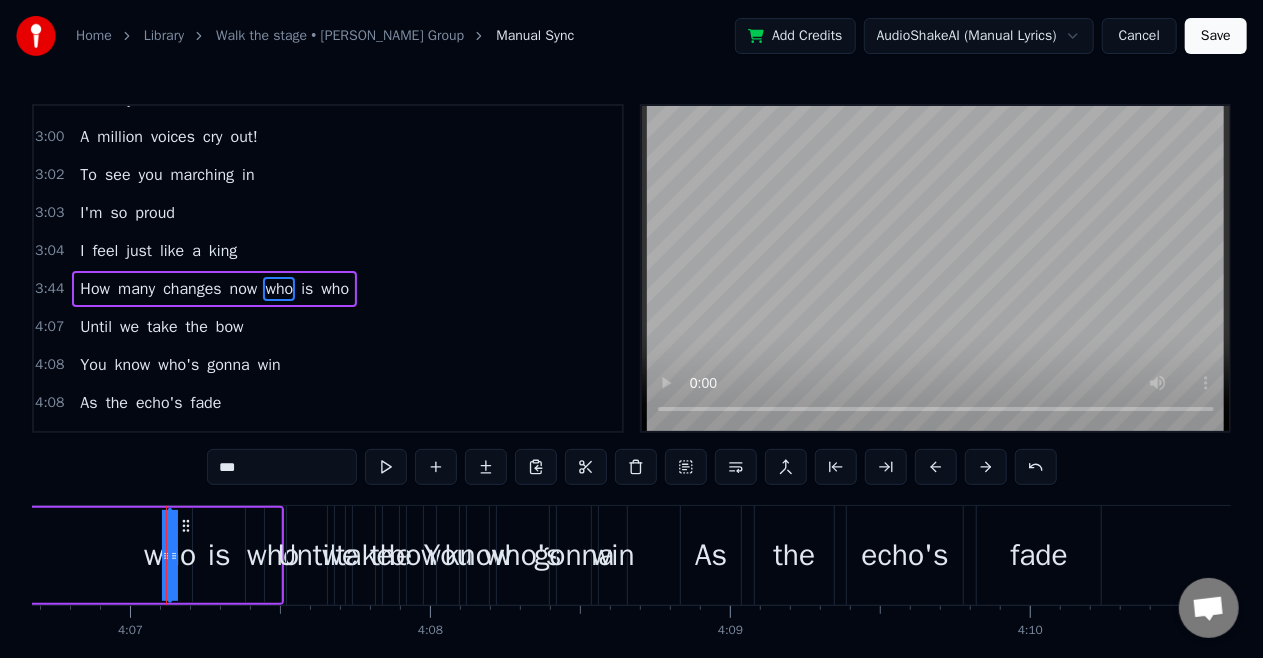 drag, startPoint x: 170, startPoint y: 553, endPoint x: 136, endPoint y: 564, distance: 35.735138 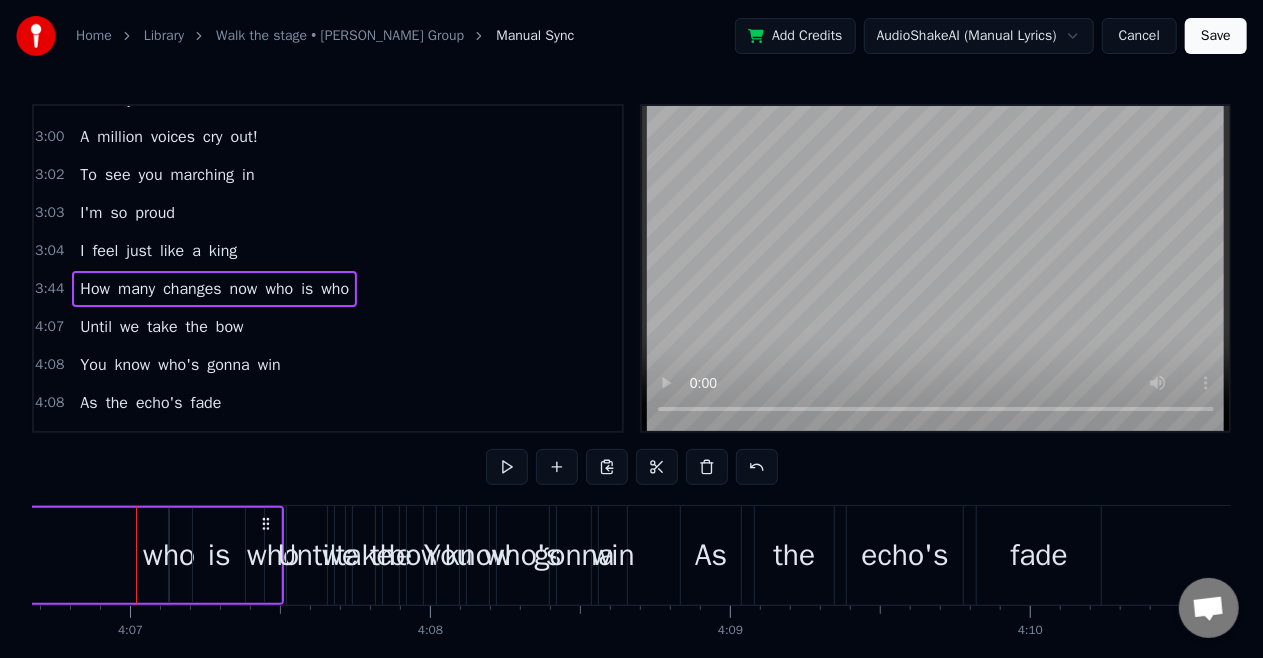 click on "who" at bounding box center (279, 289) 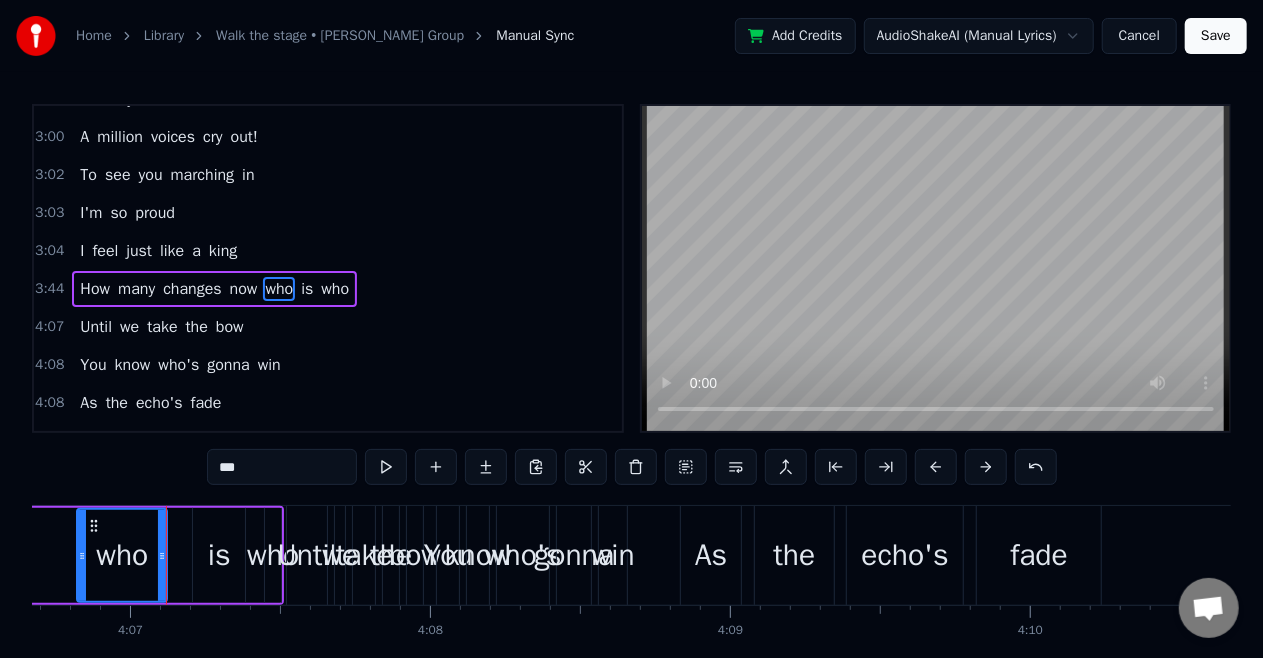 drag, startPoint x: 174, startPoint y: 546, endPoint x: 82, endPoint y: 564, distance: 93.74433 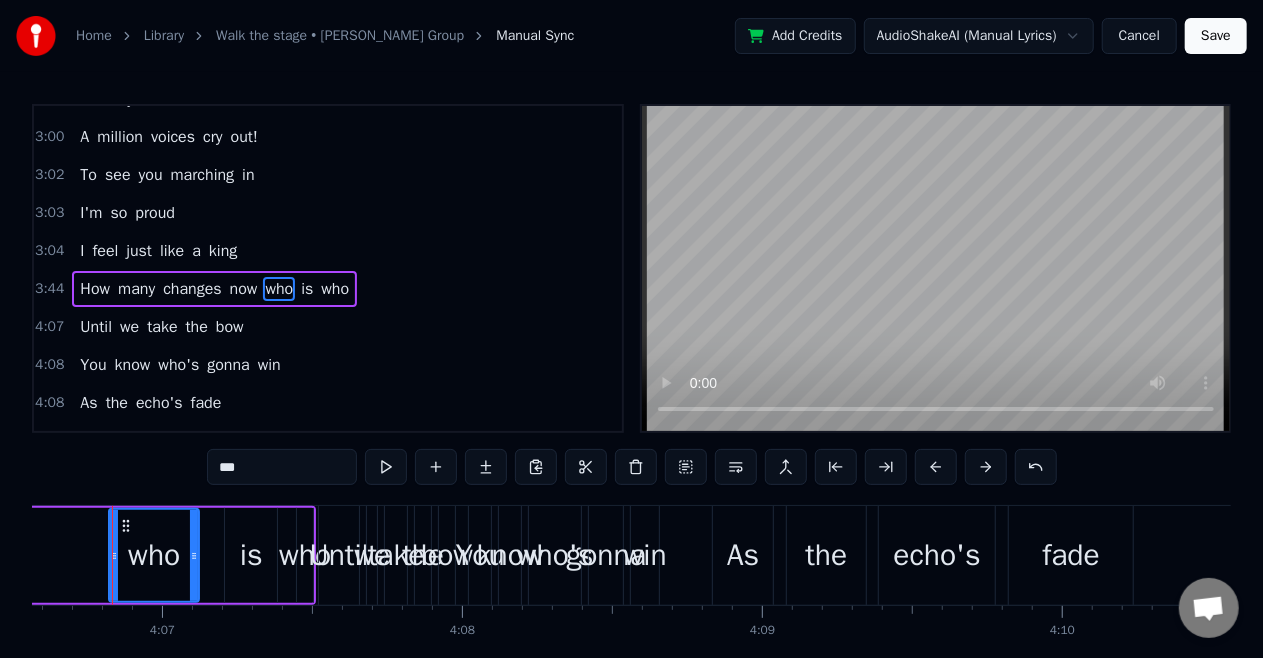 scroll, scrollTop: 0, scrollLeft: 73950, axis: horizontal 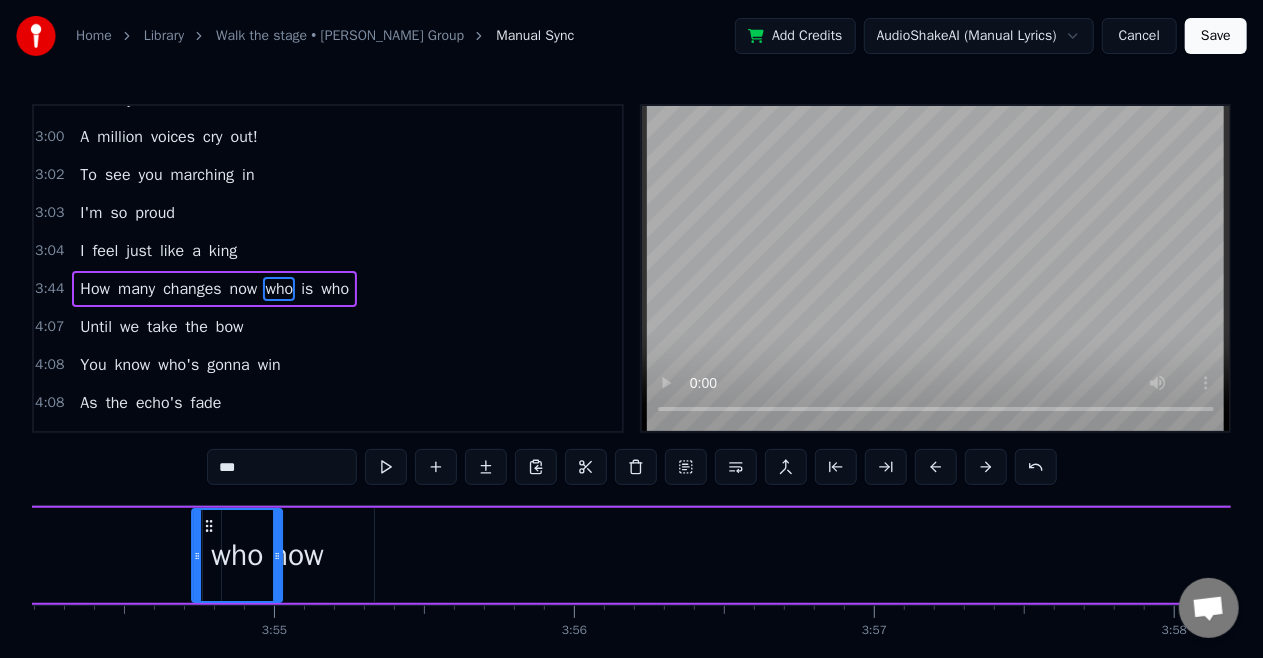 drag, startPoint x: 145, startPoint y: 522, endPoint x: 127, endPoint y: 522, distance: 18 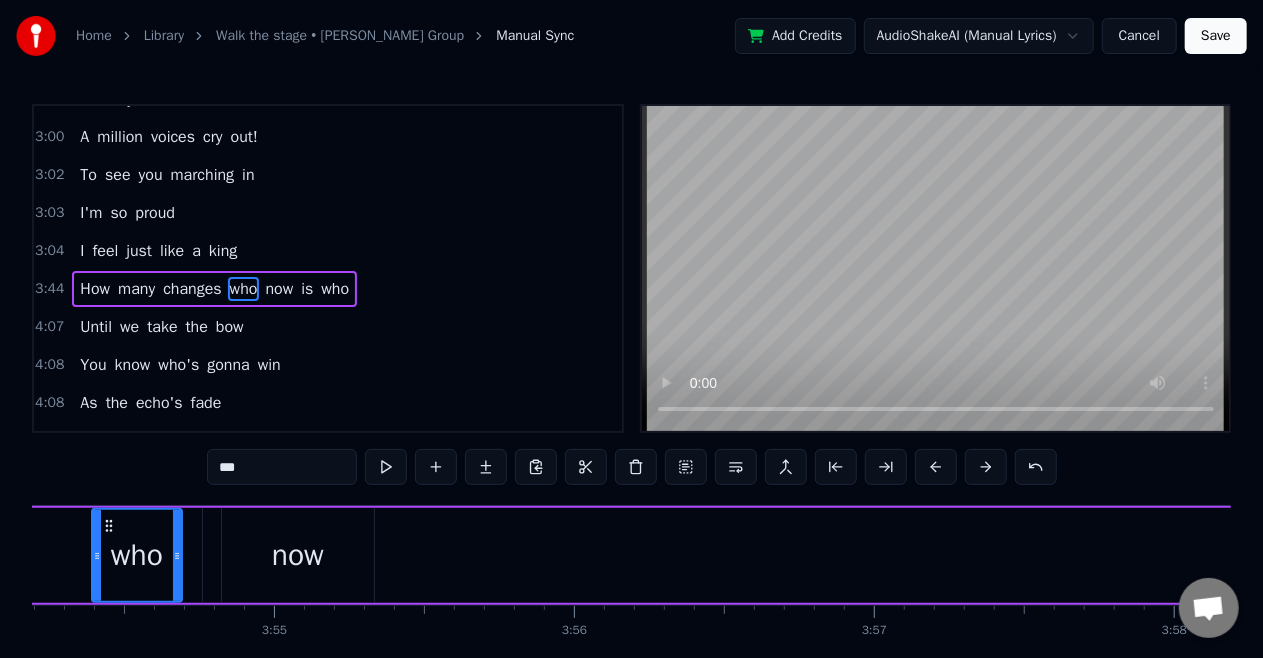scroll, scrollTop: 0, scrollLeft: 70238, axis: horizontal 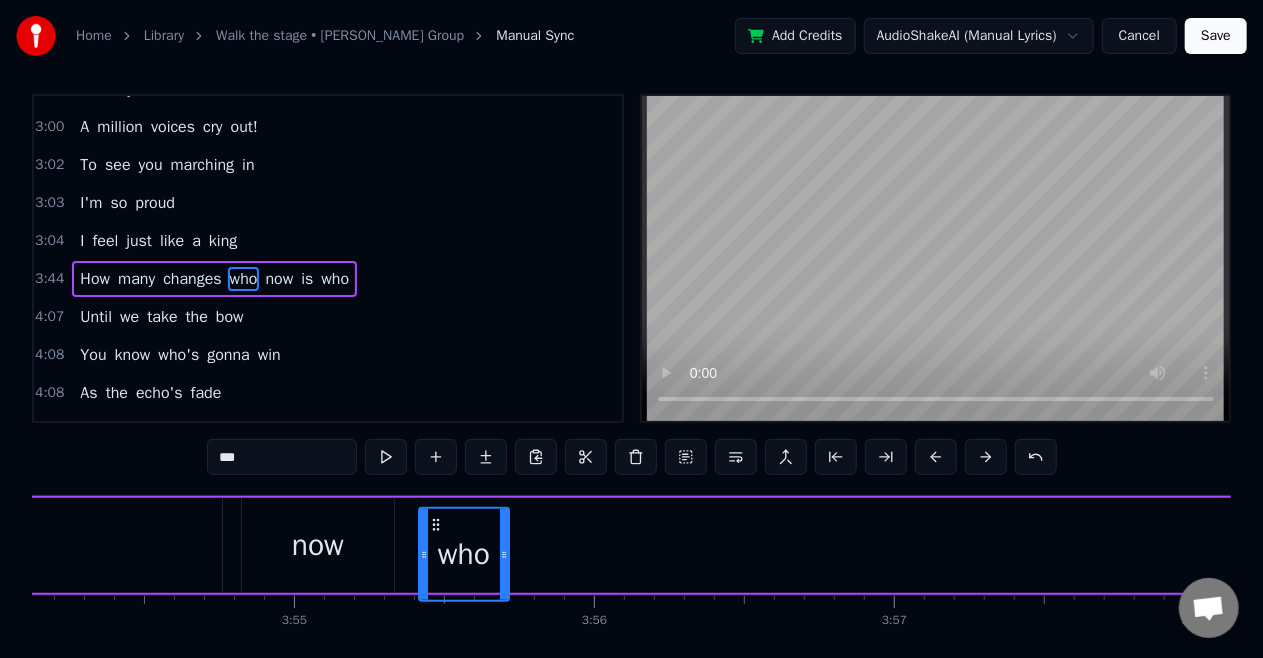 drag, startPoint x: 127, startPoint y: 522, endPoint x: 434, endPoint y: 535, distance: 307.27512 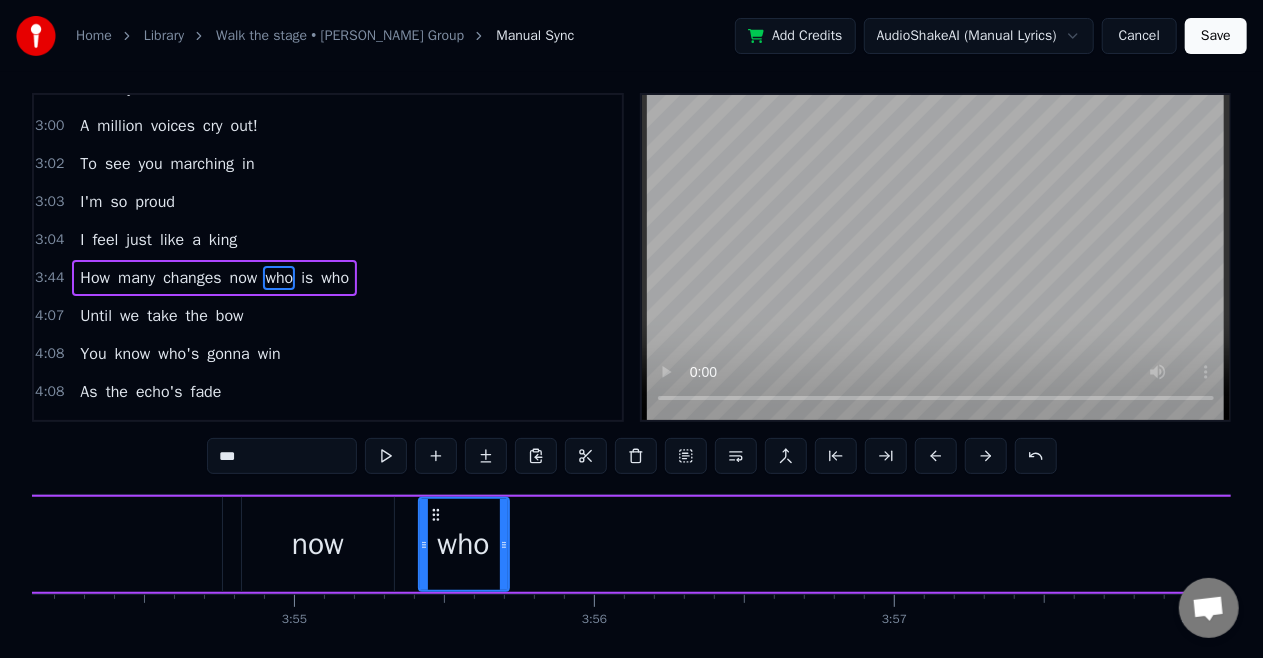 click on "is" at bounding box center [307, 278] 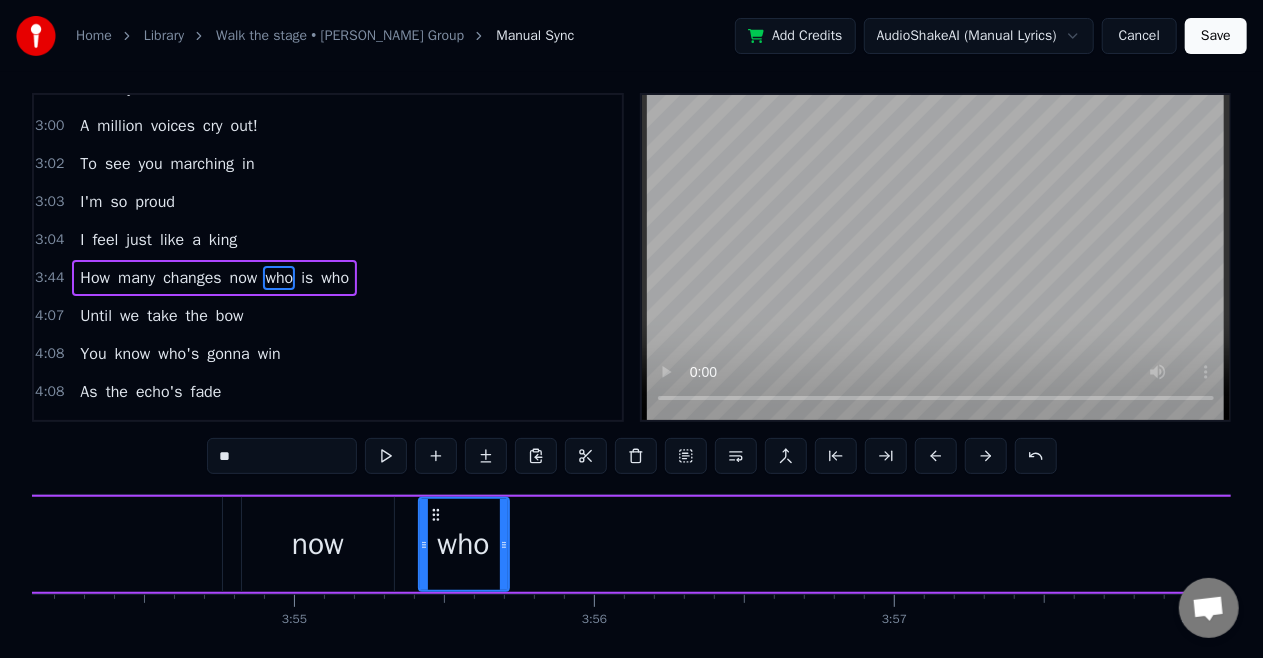 scroll, scrollTop: 0, scrollLeft: 0, axis: both 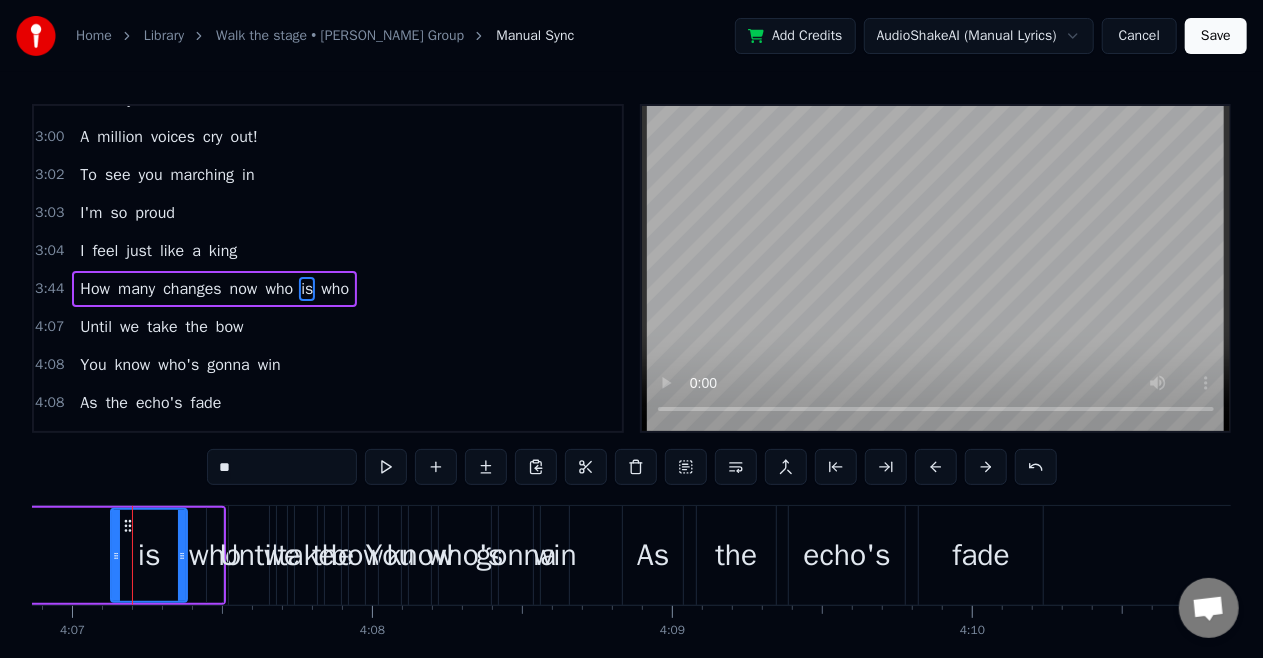 drag, startPoint x: 142, startPoint y: 558, endPoint x: 118, endPoint y: 558, distance: 24 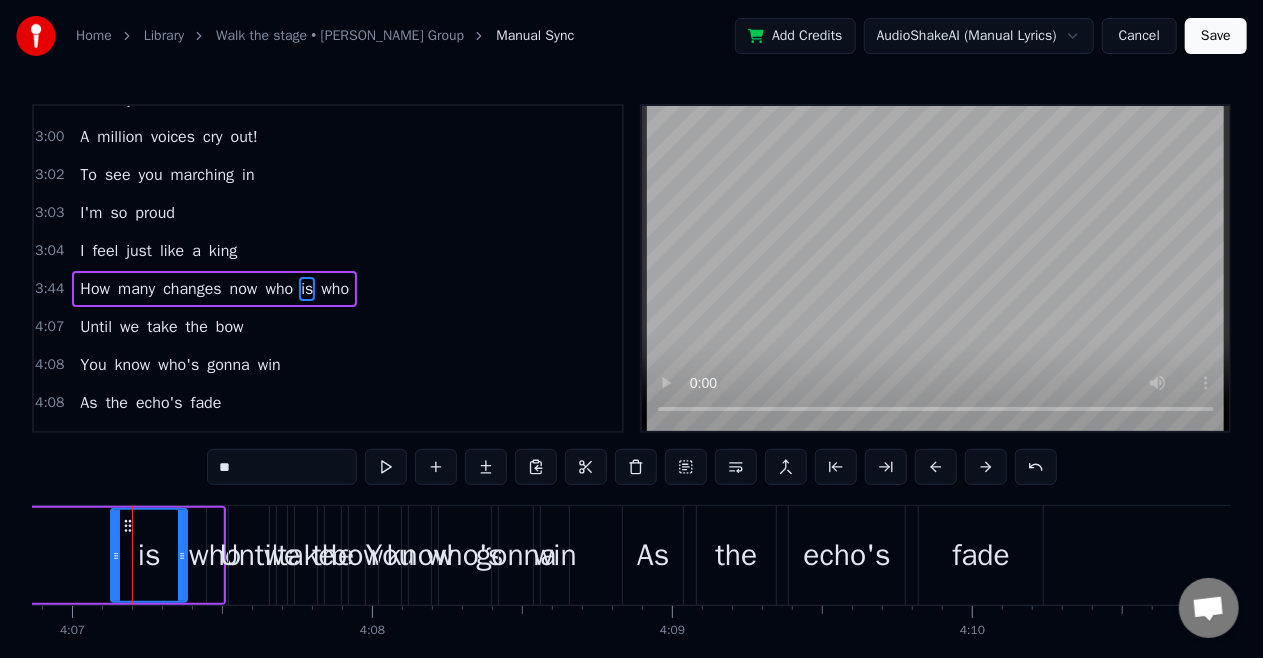 click 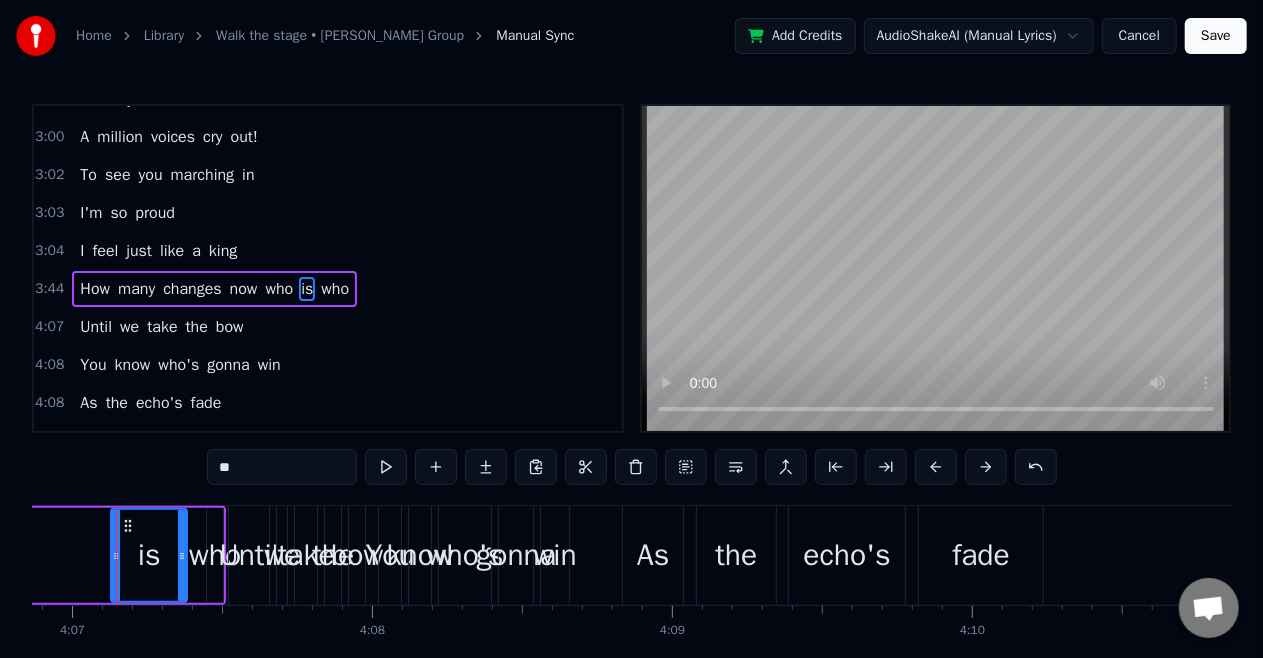 scroll, scrollTop: 0, scrollLeft: 74044, axis: horizontal 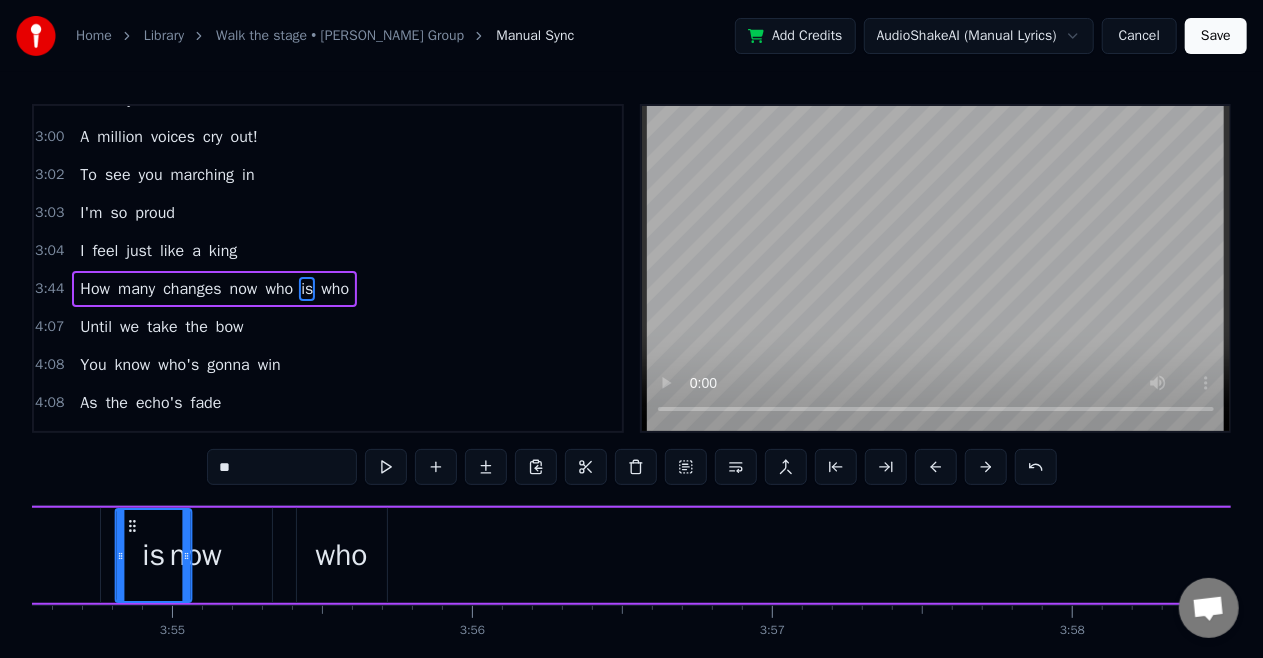 drag, startPoint x: 146, startPoint y: 526, endPoint x: 120, endPoint y: 524, distance: 26.076809 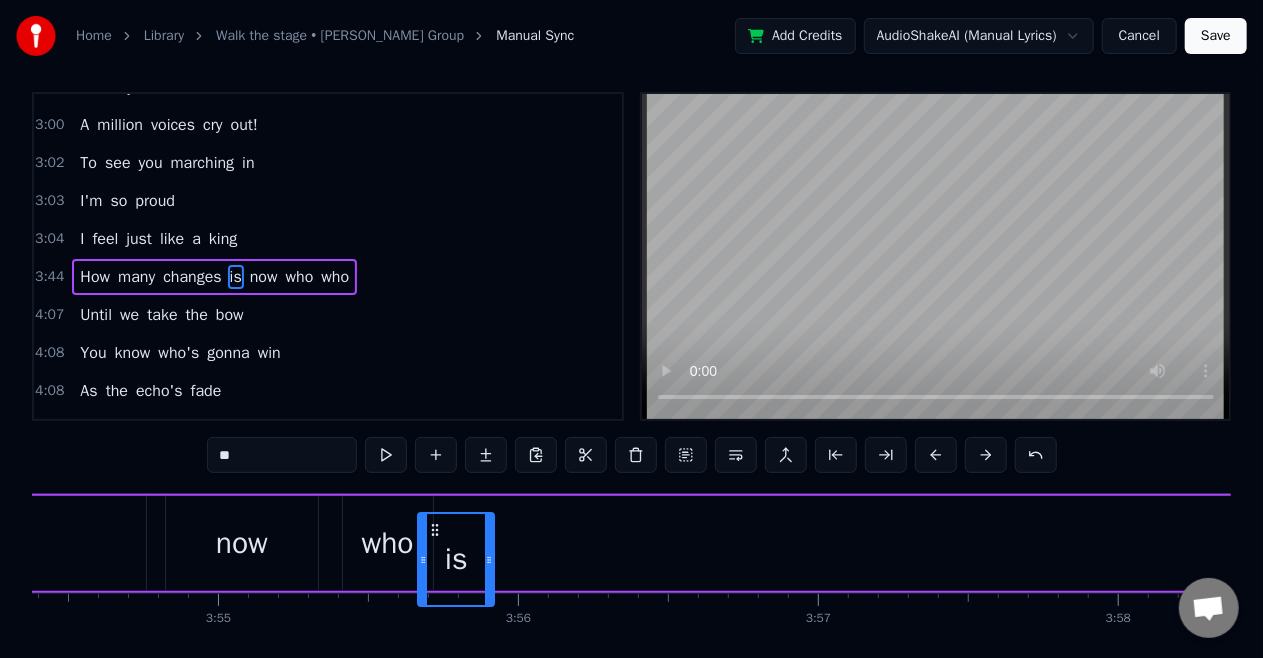 scroll, scrollTop: 23, scrollLeft: 0, axis: vertical 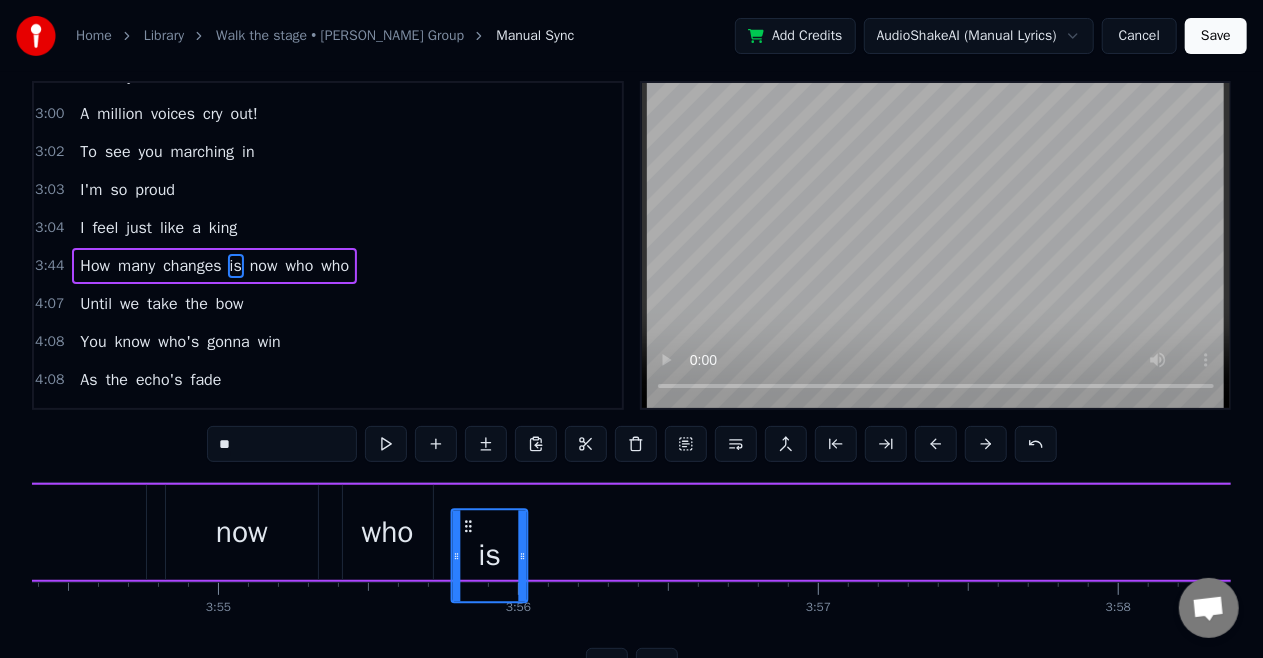 drag, startPoint x: 120, startPoint y: 524, endPoint x: 470, endPoint y: 533, distance: 350.1157 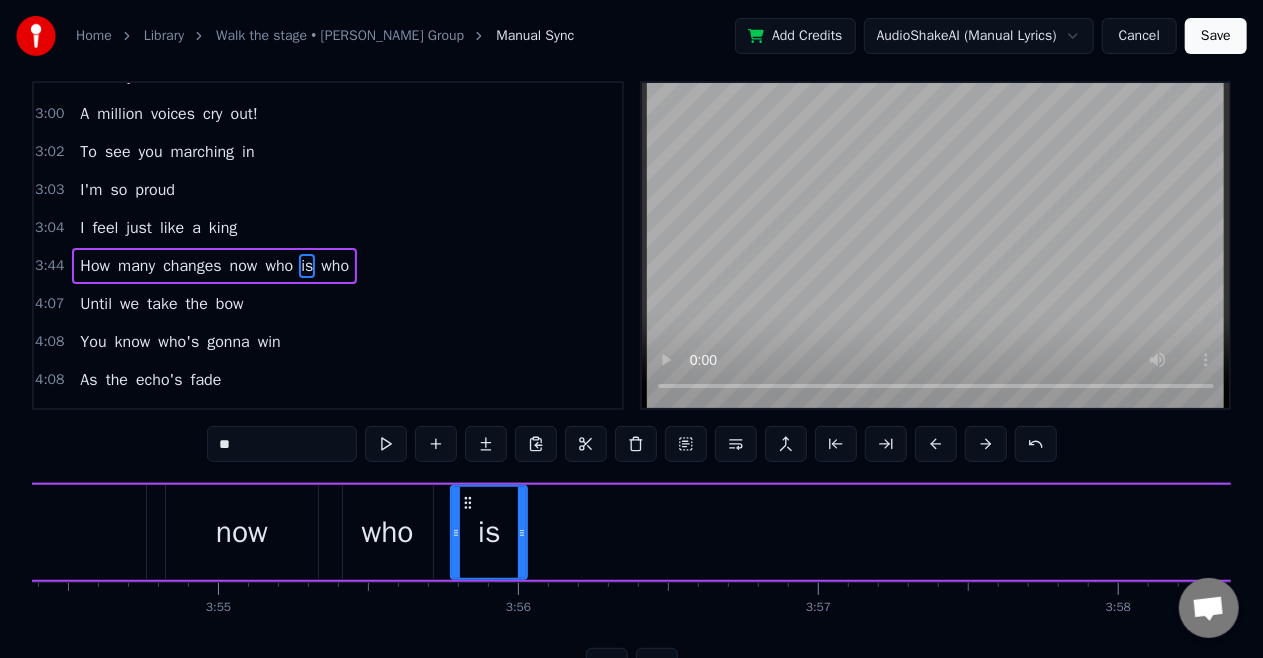 click on "who" at bounding box center (335, 266) 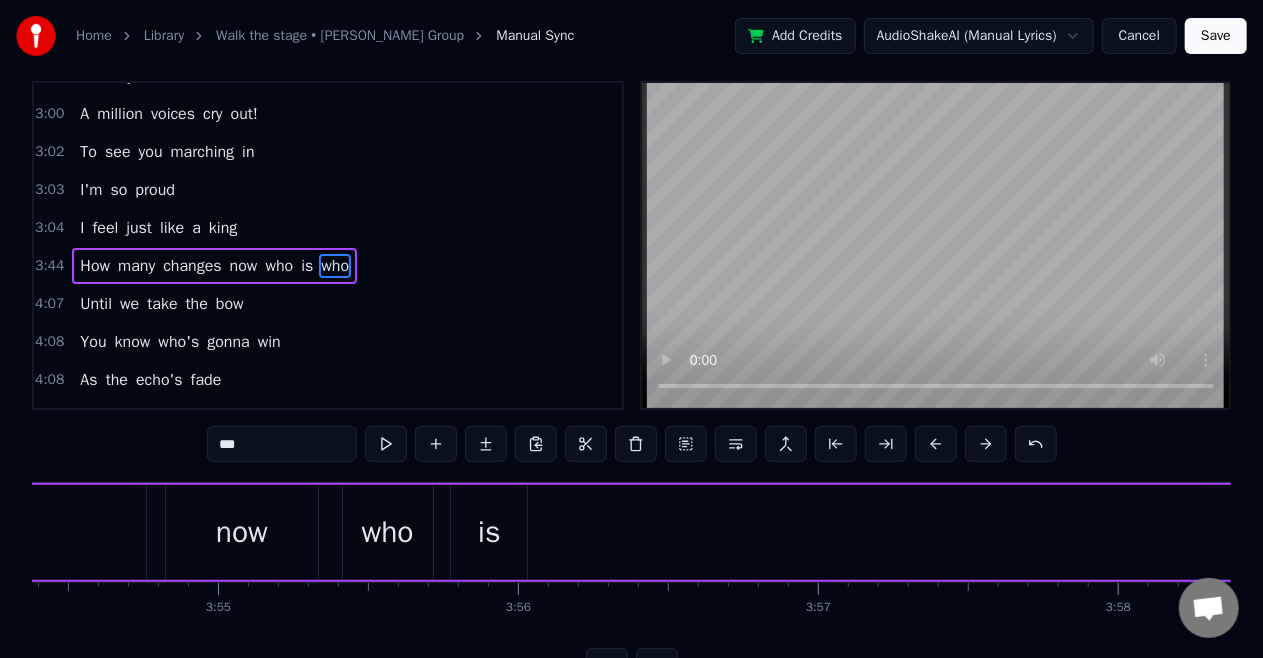 scroll, scrollTop: 0, scrollLeft: 0, axis: both 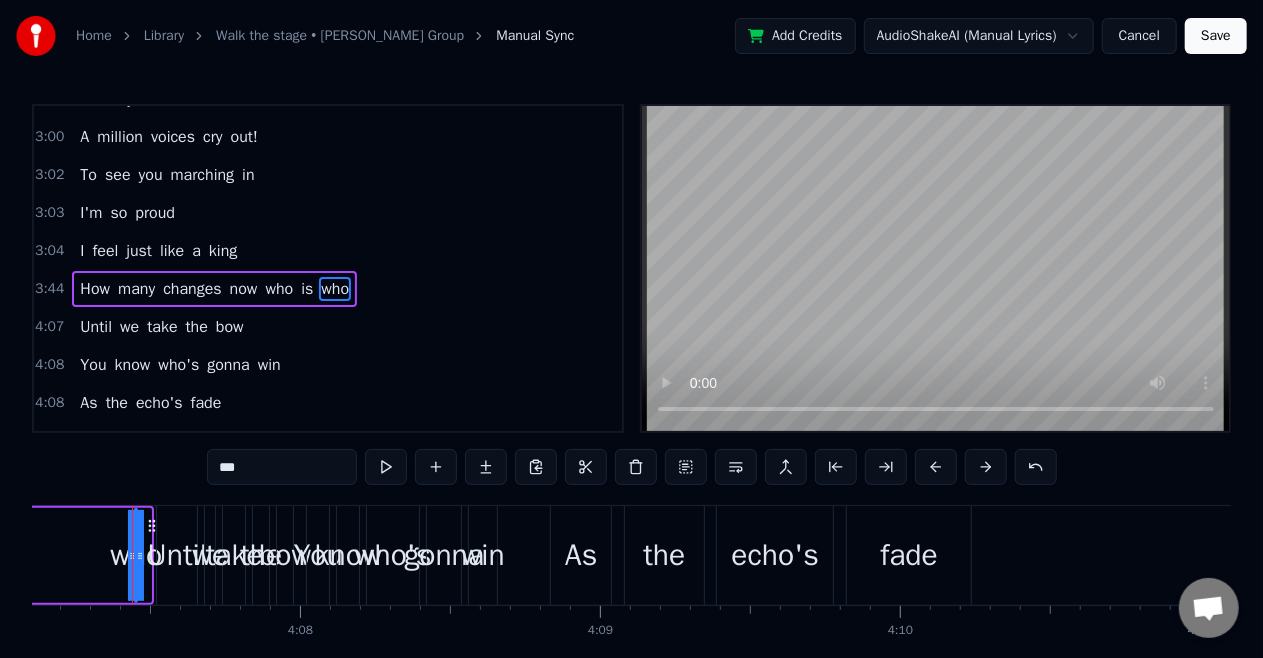 drag, startPoint x: 144, startPoint y: 559, endPoint x: 68, endPoint y: 564, distance: 76.1643 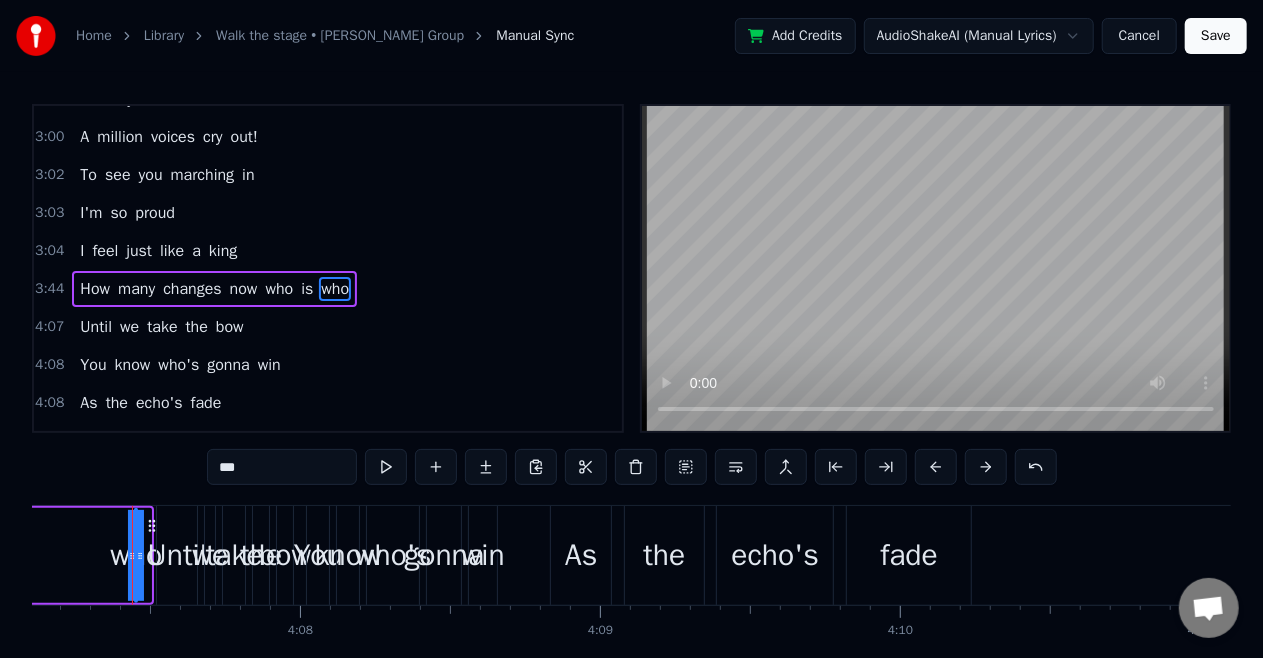 click on "How many changes now who is who" at bounding box center (-3358, 555) 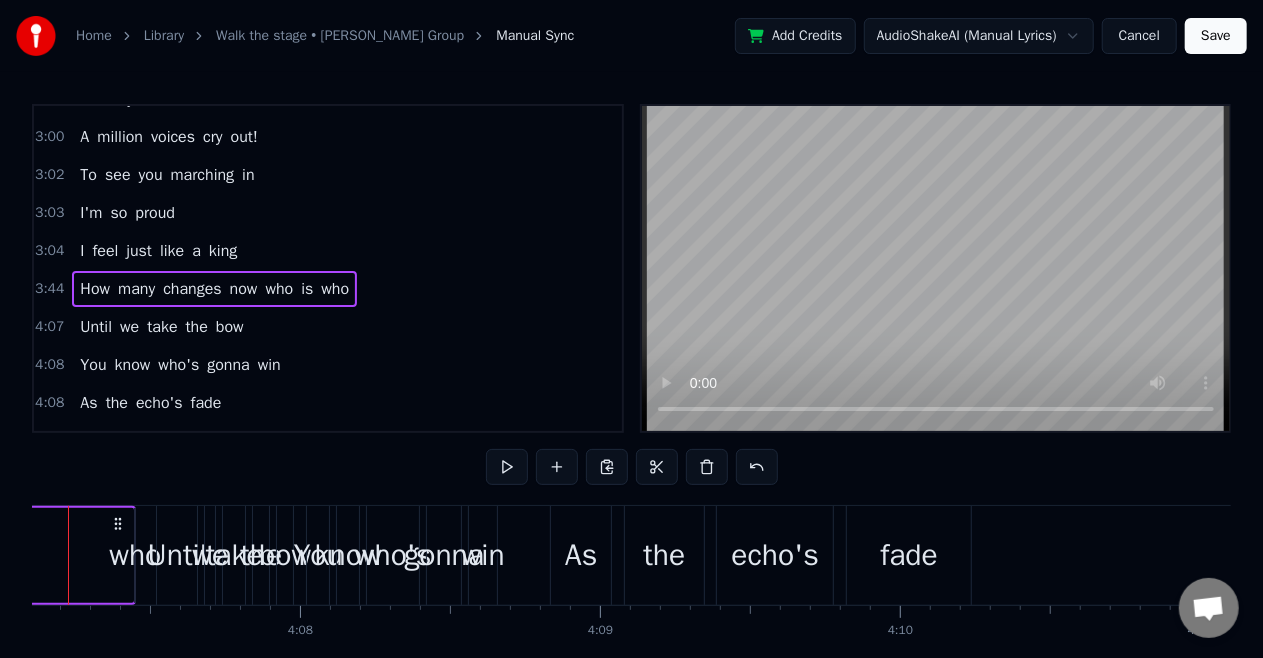 scroll, scrollTop: 0, scrollLeft: 74068, axis: horizontal 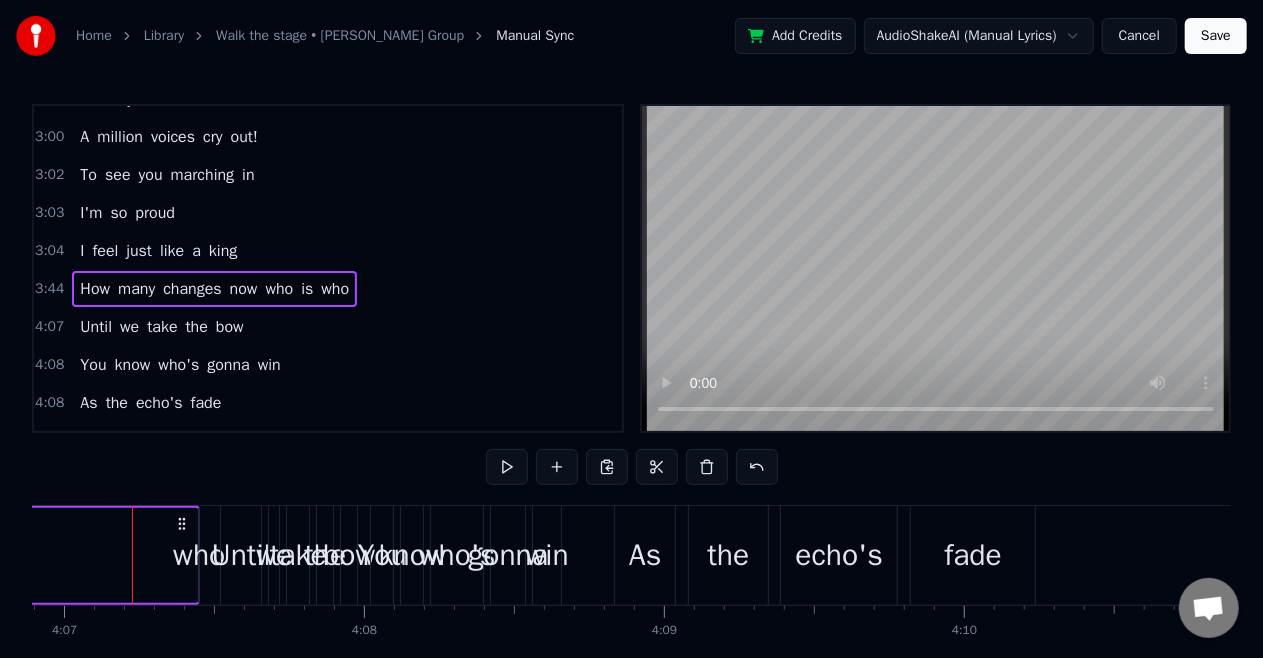 click on "who" at bounding box center [335, 289] 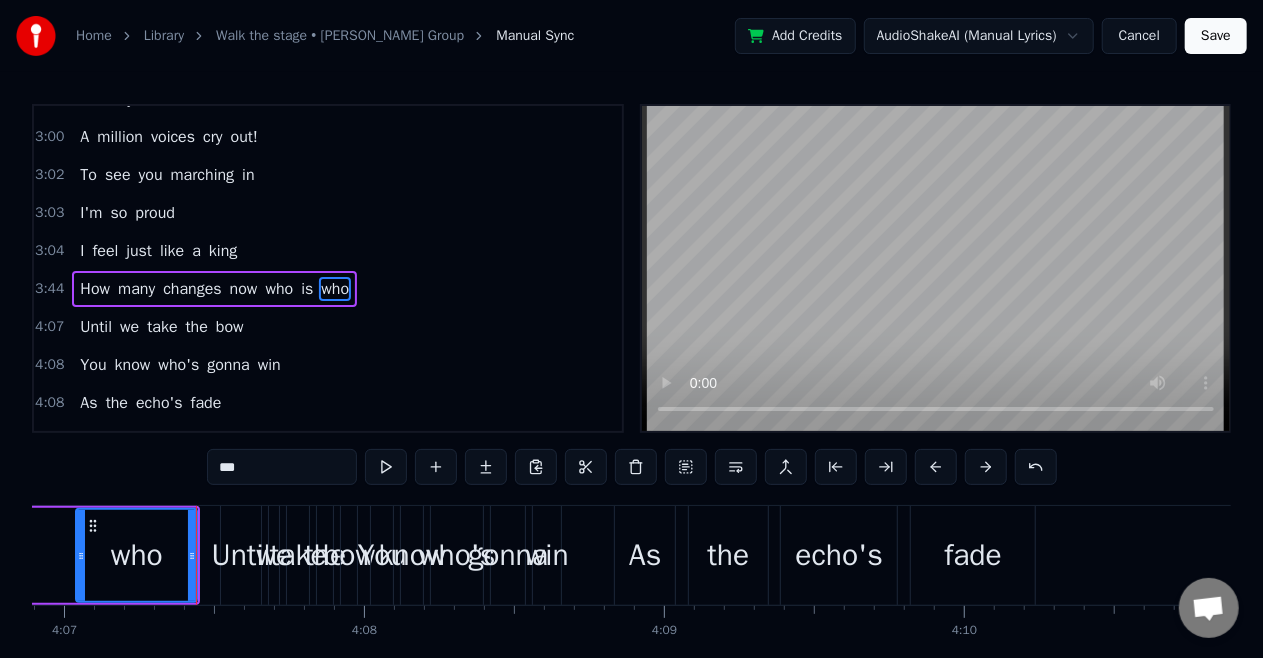 drag, startPoint x: 205, startPoint y: 530, endPoint x: 82, endPoint y: 562, distance: 127.09445 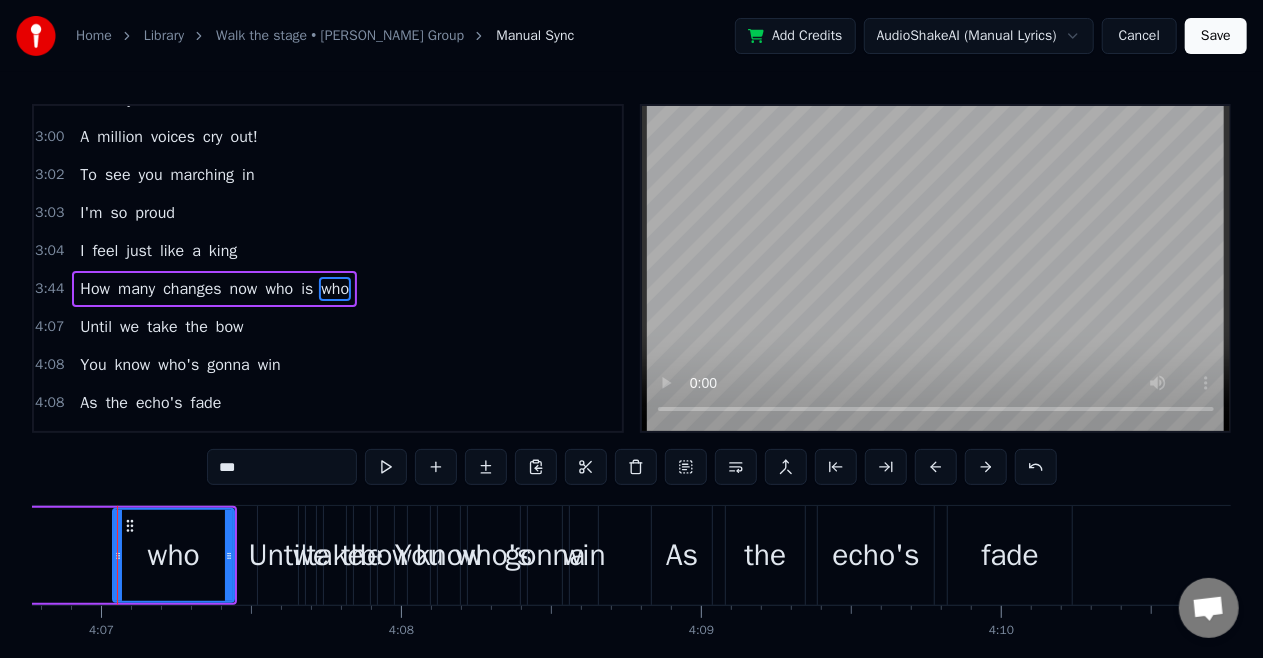 scroll, scrollTop: 0, scrollLeft: 74016, axis: horizontal 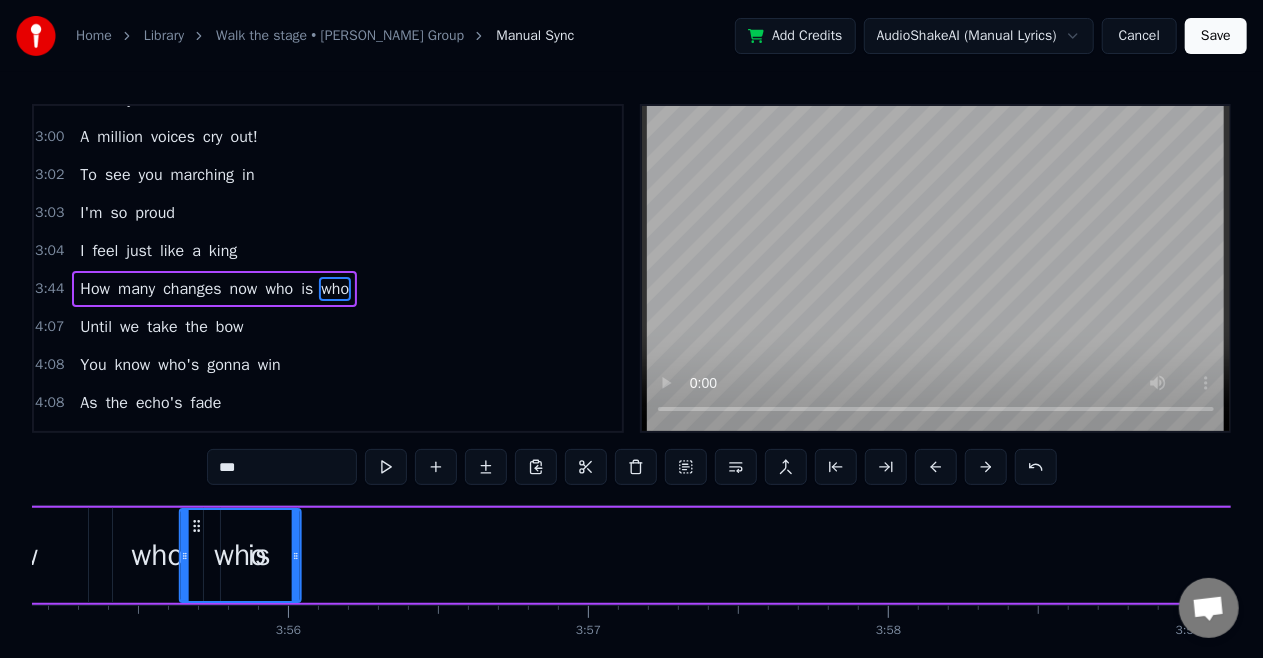 drag, startPoint x: 144, startPoint y: 524, endPoint x: 115, endPoint y: 526, distance: 29.068884 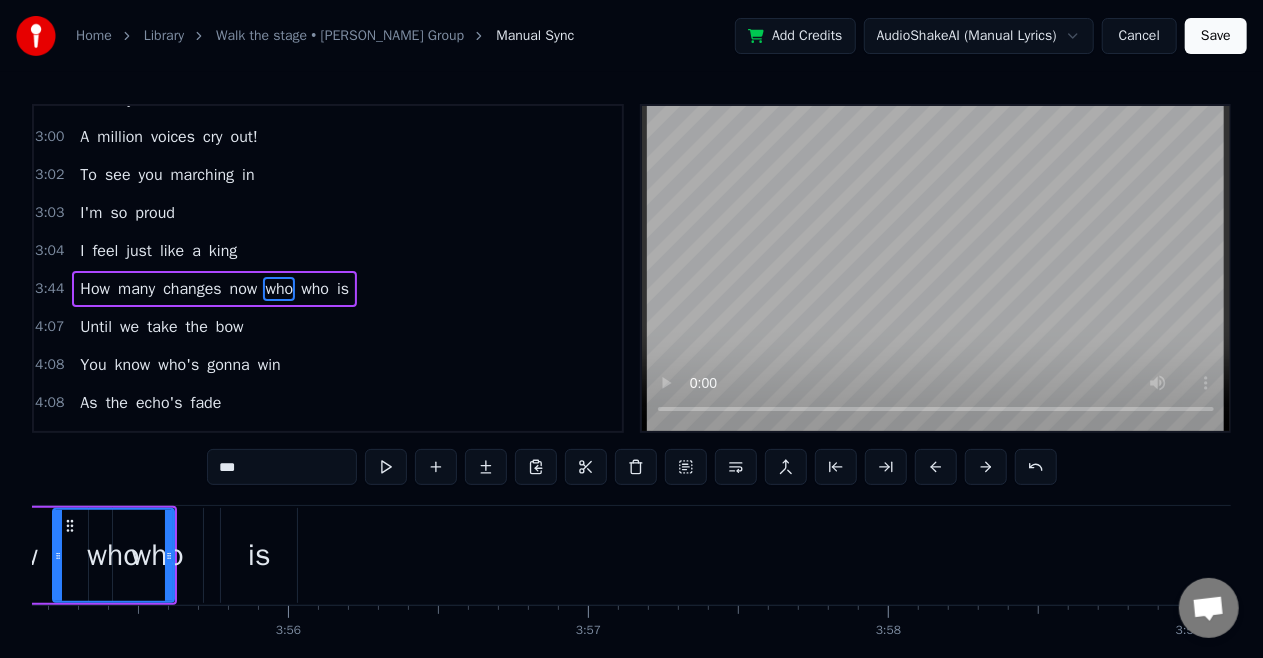 scroll, scrollTop: 0, scrollLeft: 70498, axis: horizontal 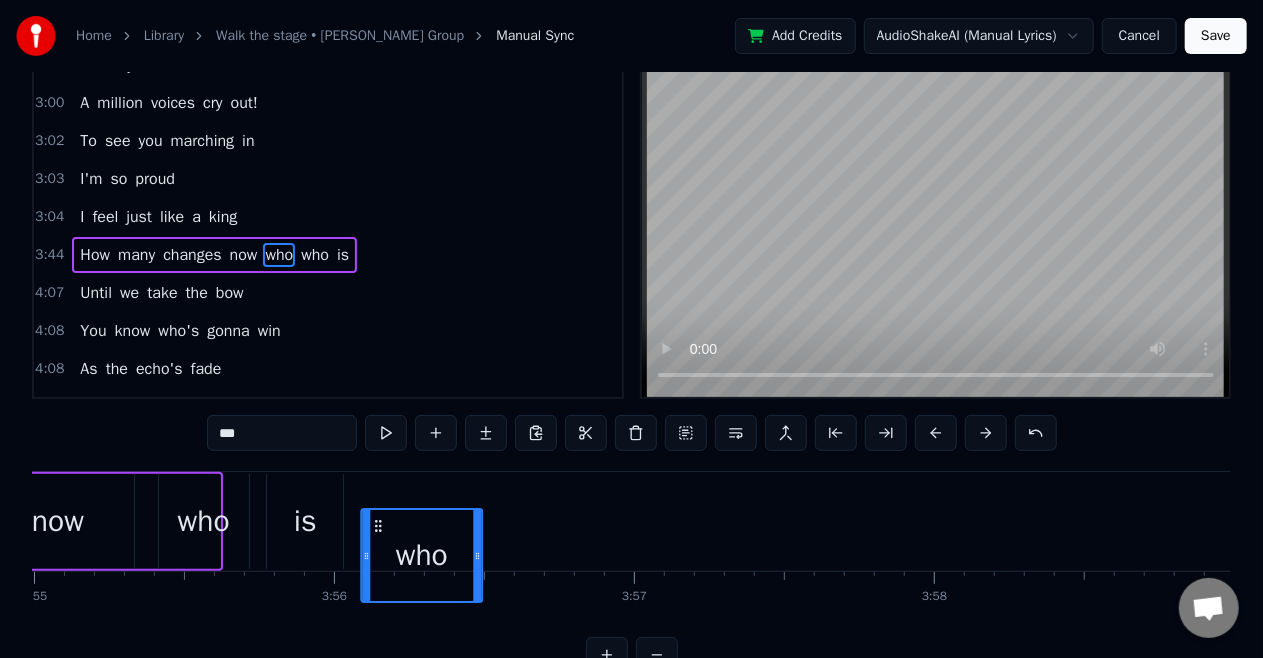 drag, startPoint x: 115, startPoint y: 526, endPoint x: 377, endPoint y: 528, distance: 262.00763 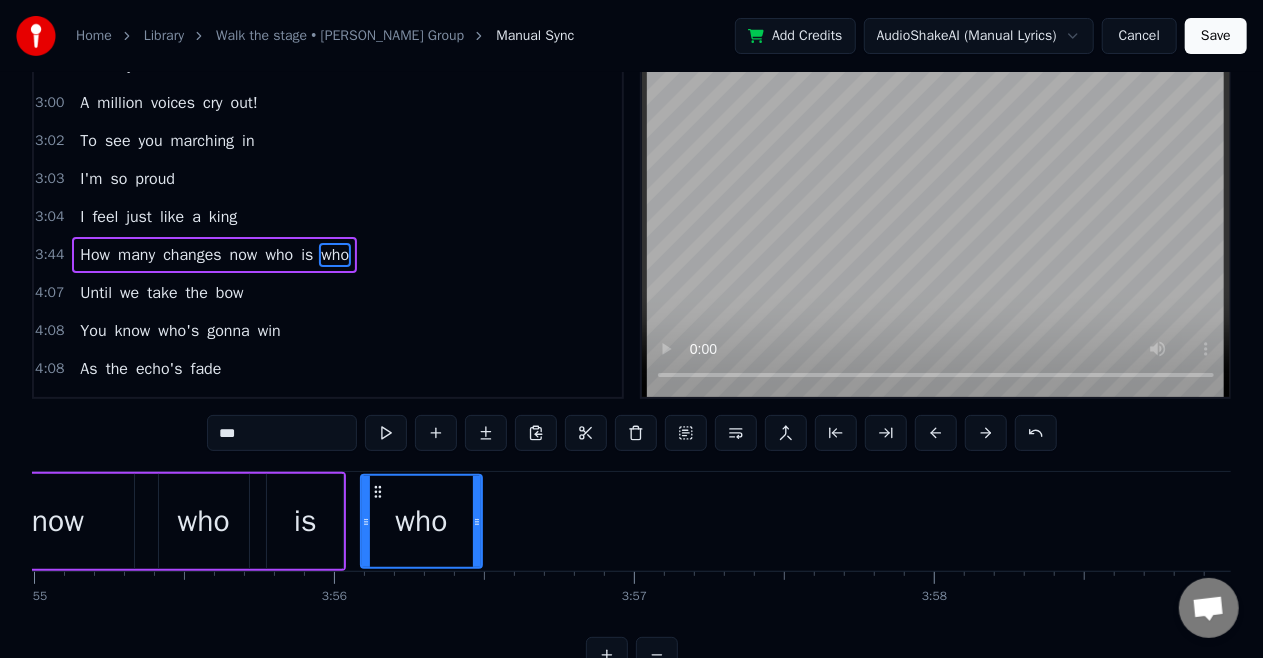 click on "Until" at bounding box center (96, 293) 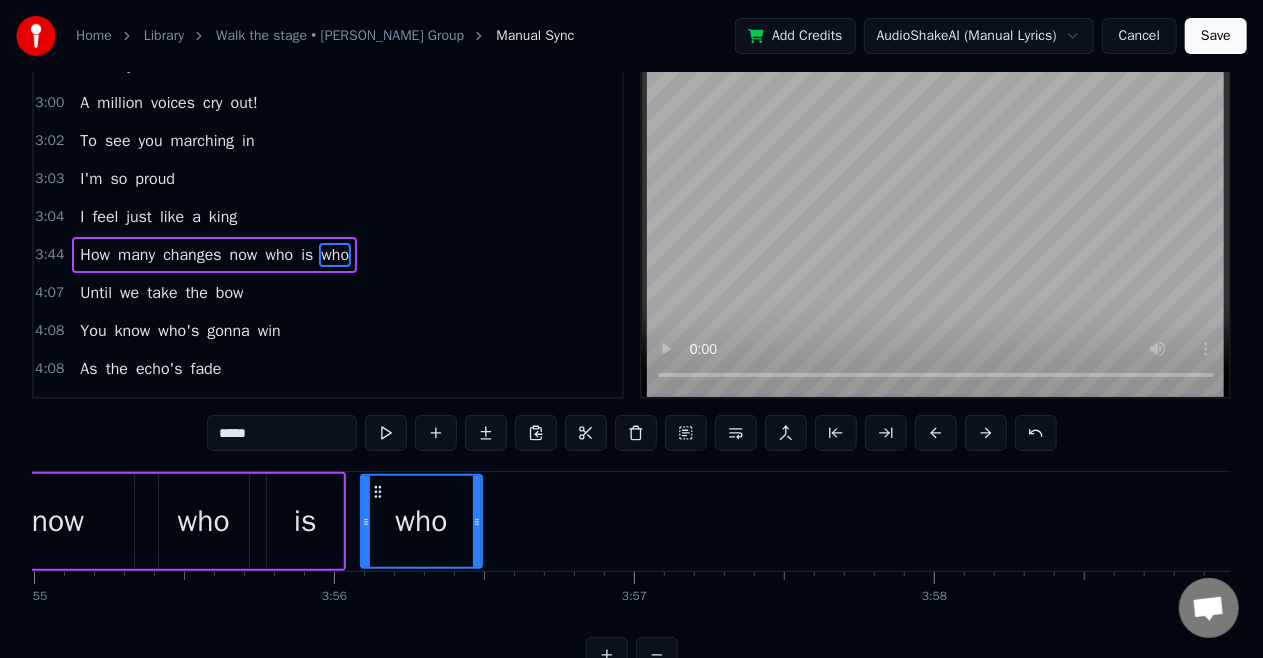 scroll, scrollTop: 0, scrollLeft: 0, axis: both 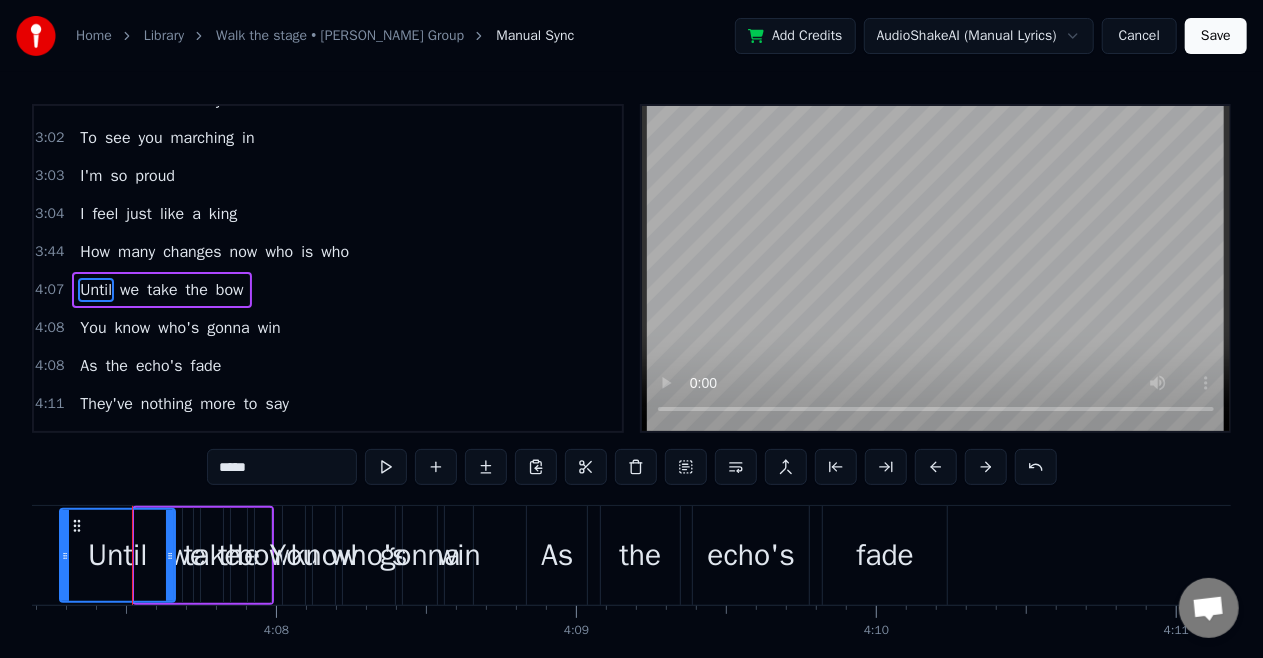 drag, startPoint x: 139, startPoint y: 556, endPoint x: 64, endPoint y: 573, distance: 76.902534 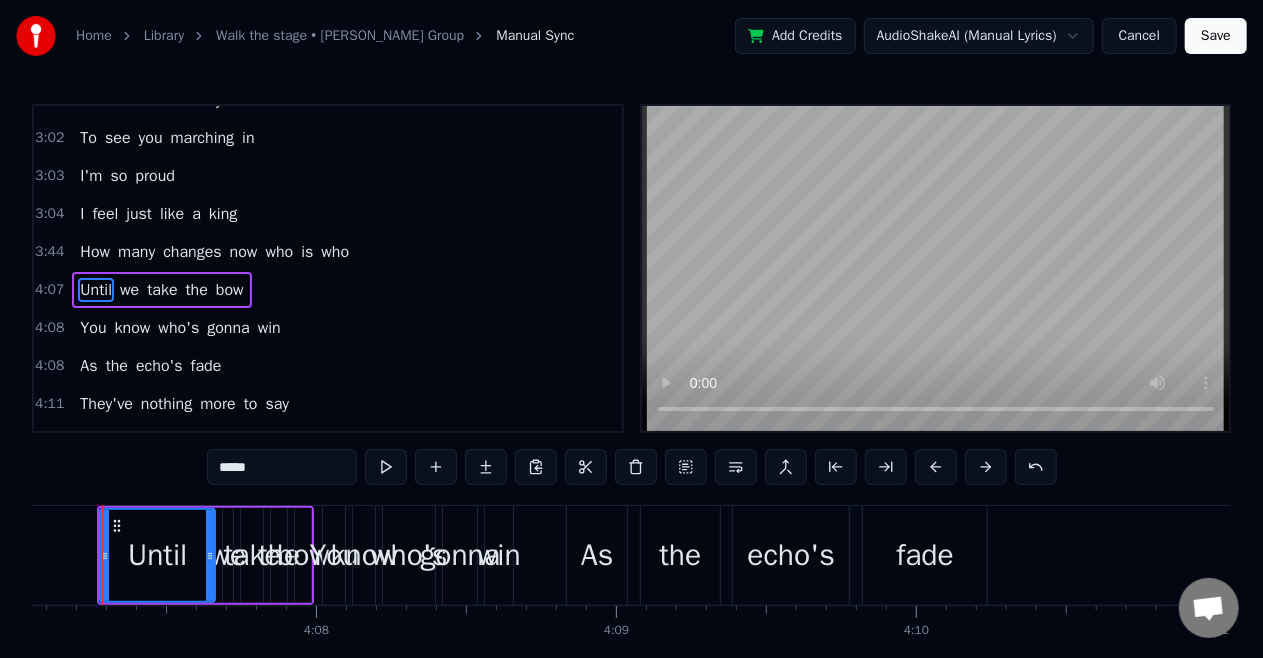 scroll, scrollTop: 0, scrollLeft: 74086, axis: horizontal 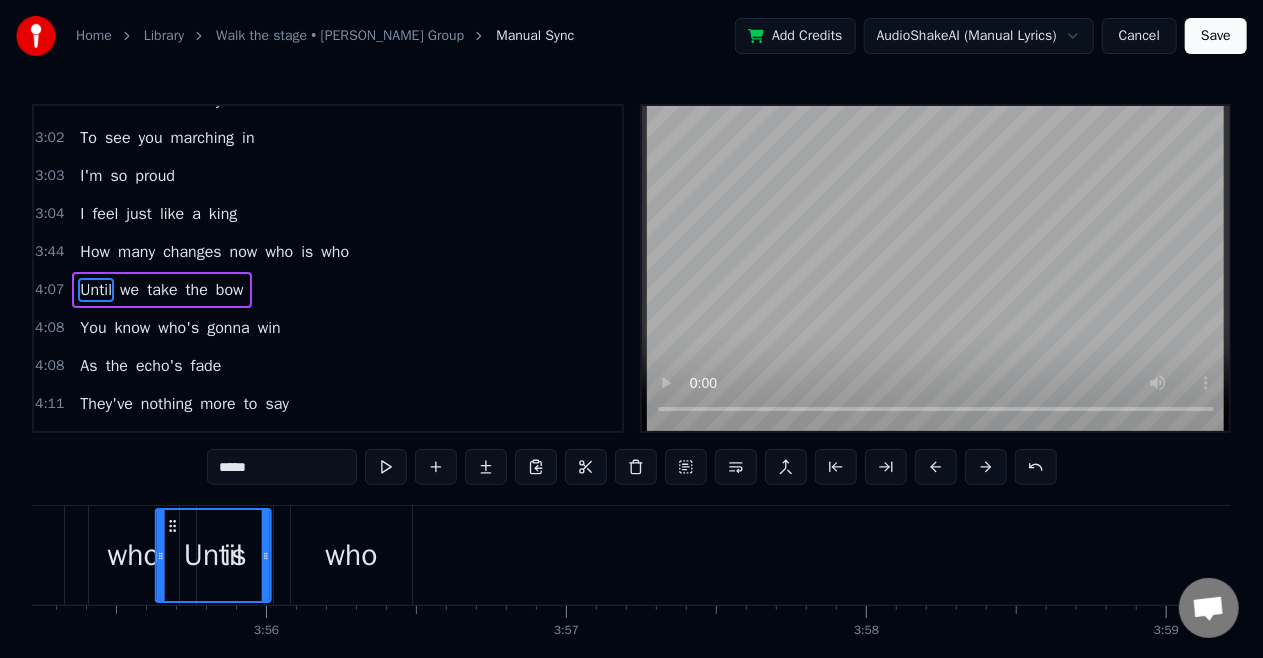 drag, startPoint x: 148, startPoint y: 523, endPoint x: 107, endPoint y: 522, distance: 41.01219 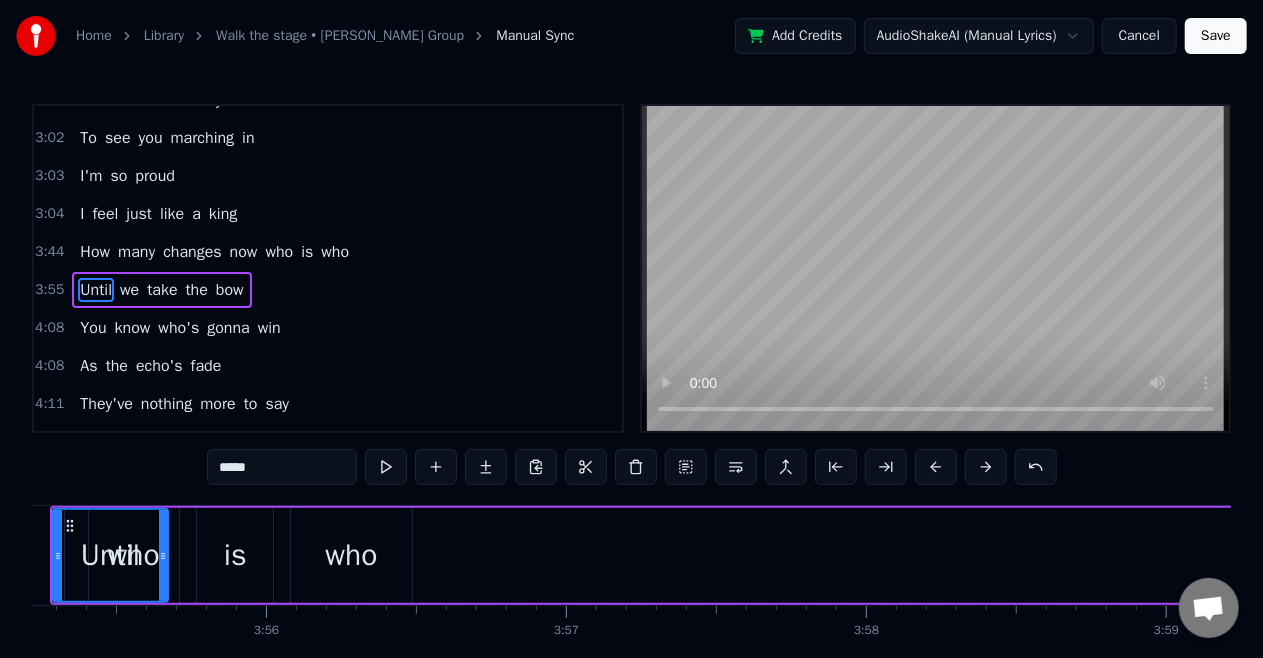 scroll, scrollTop: 0, scrollLeft: 70530, axis: horizontal 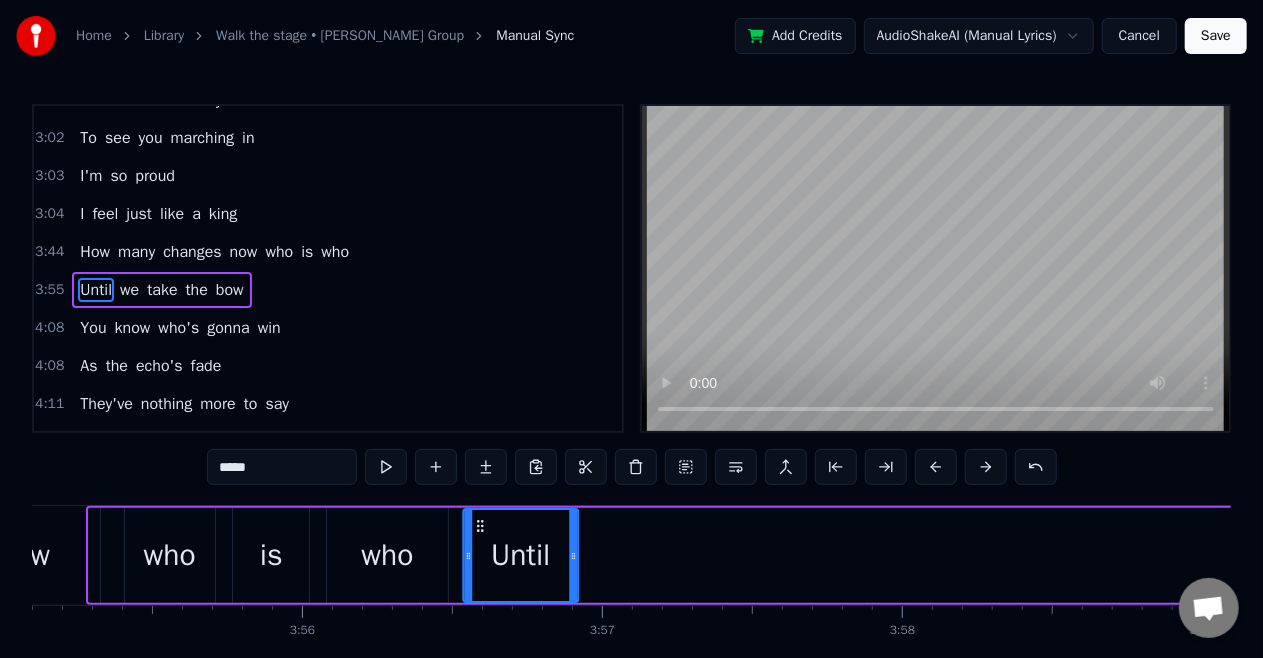 drag, startPoint x: 107, startPoint y: 522, endPoint x: 481, endPoint y: 519, distance: 374.01202 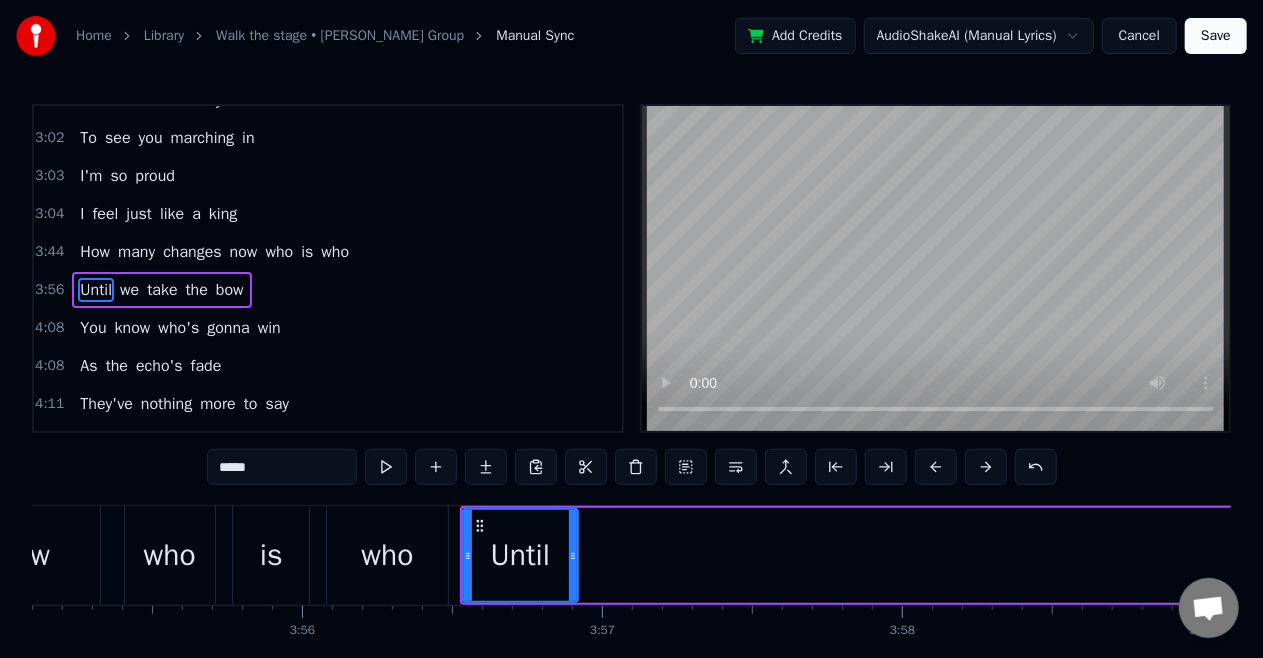 click on "we" at bounding box center (129, 290) 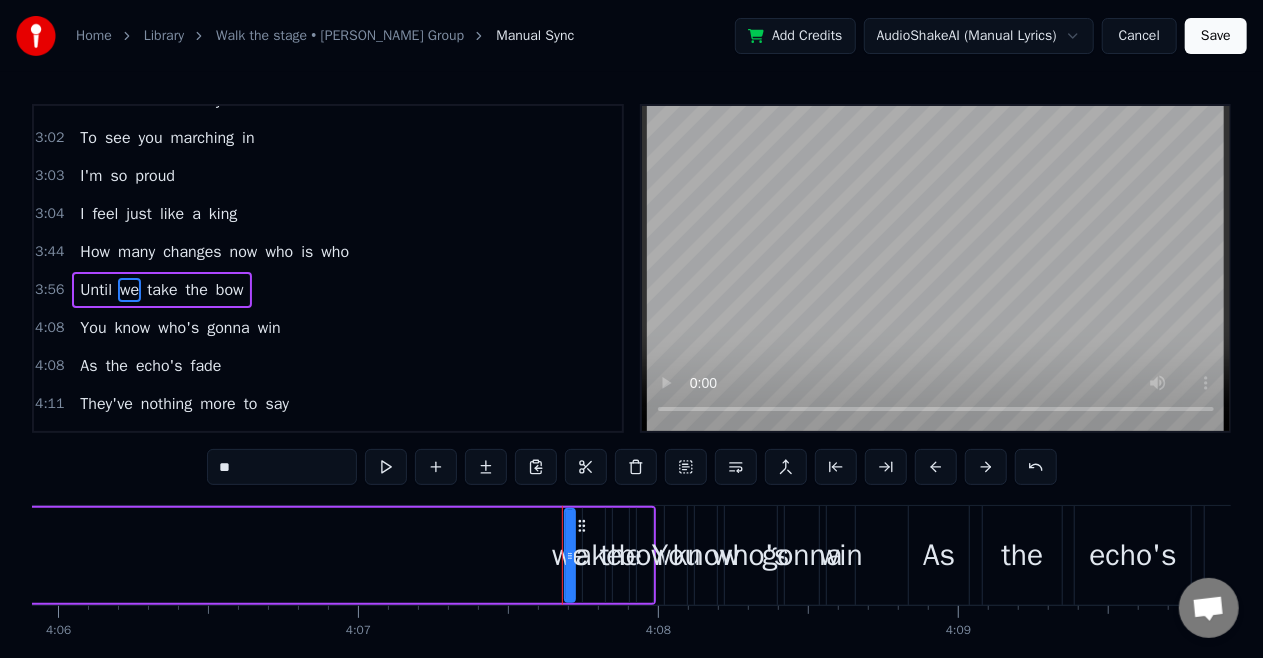 scroll, scrollTop: 0, scrollLeft: 74204, axis: horizontal 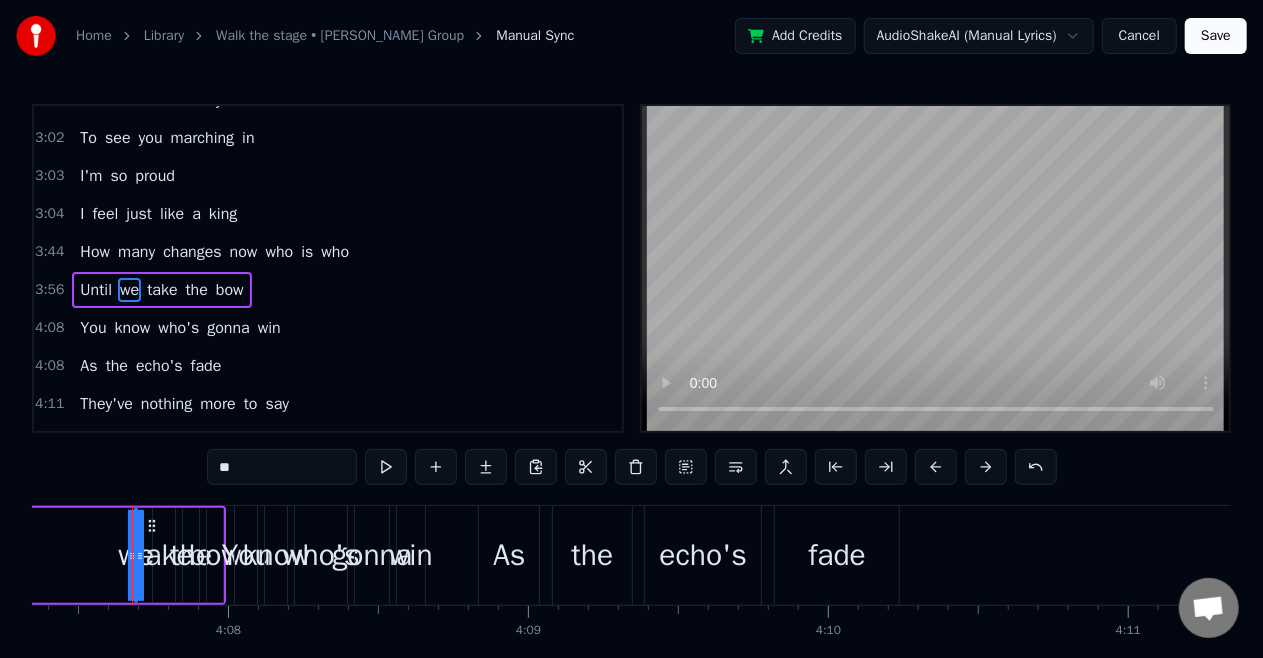 drag, startPoint x: 142, startPoint y: 552, endPoint x: 85, endPoint y: 561, distance: 57.706154 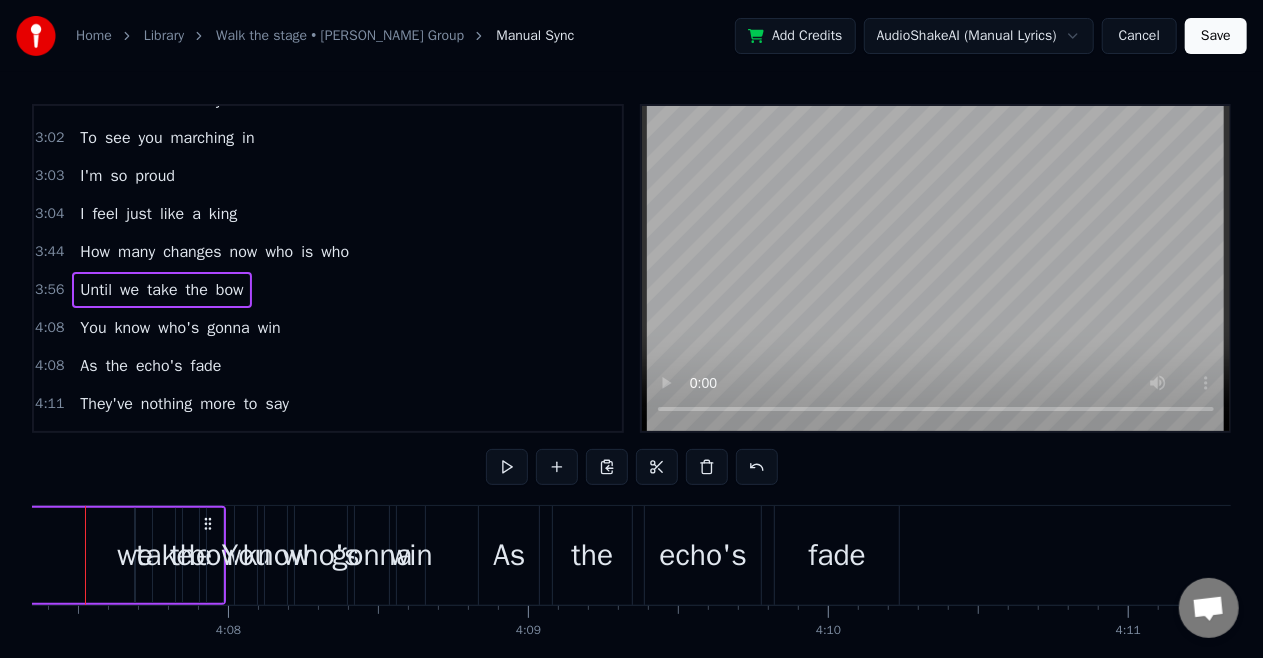 scroll, scrollTop: 0, scrollLeft: 74157, axis: horizontal 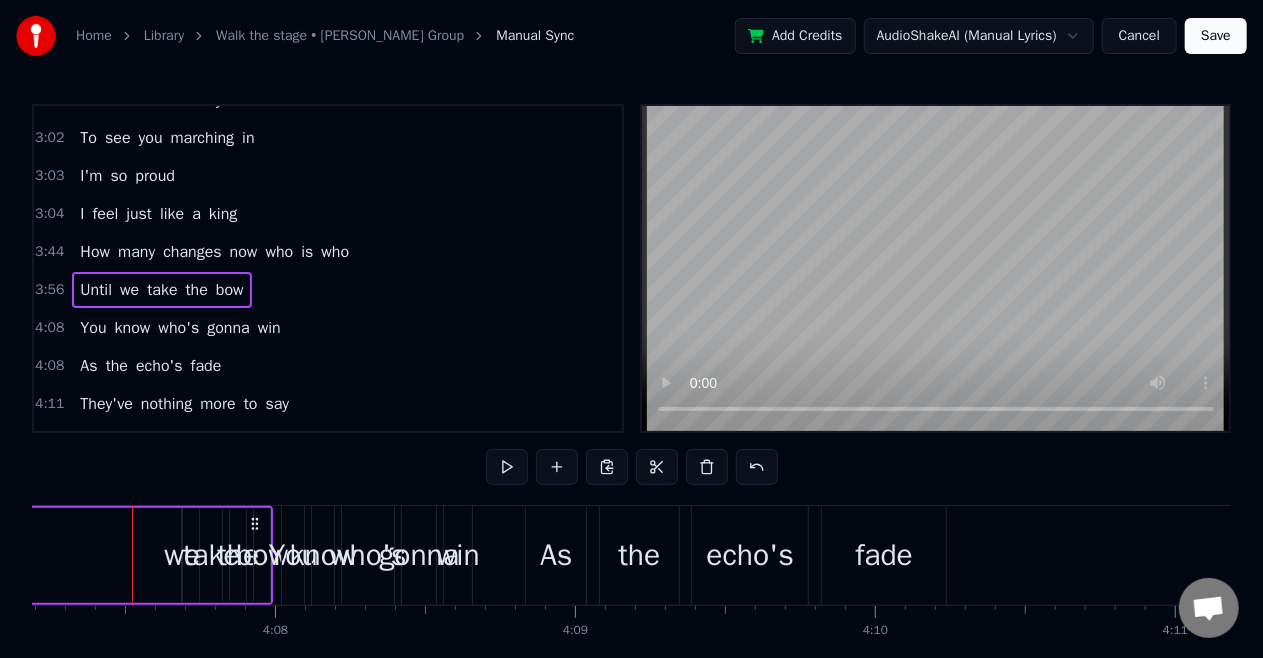 click on "we" at bounding box center (129, 290) 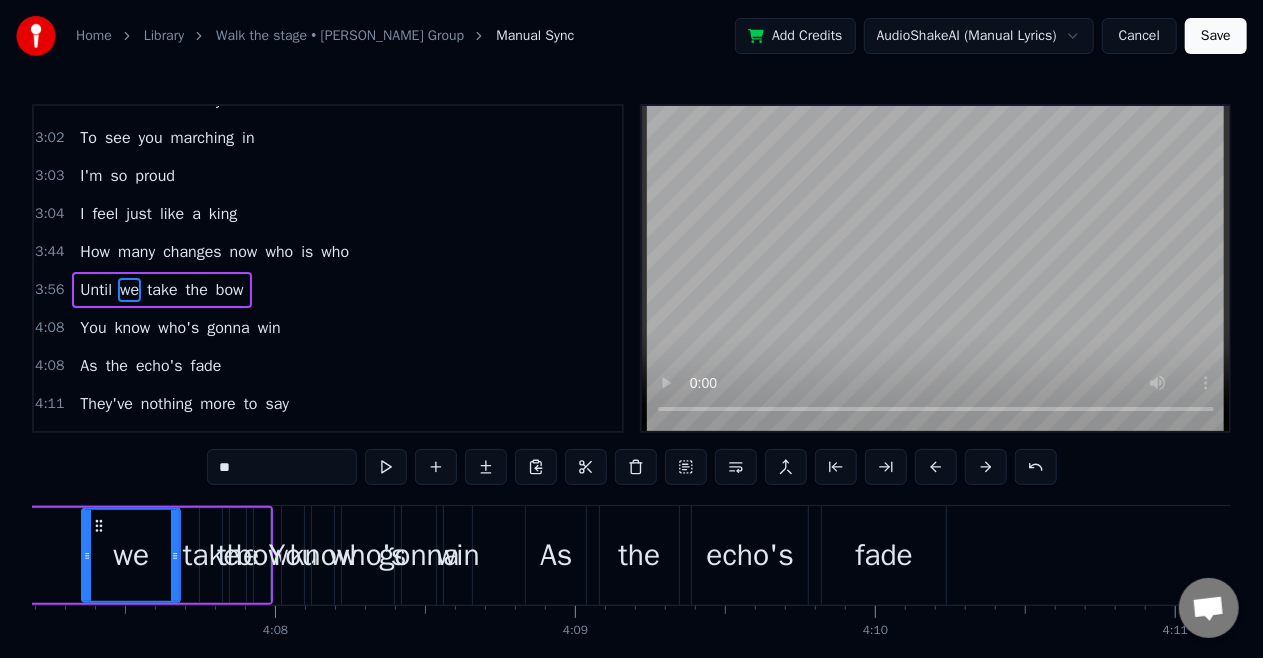 drag, startPoint x: 190, startPoint y: 566, endPoint x: 90, endPoint y: 578, distance: 100.71743 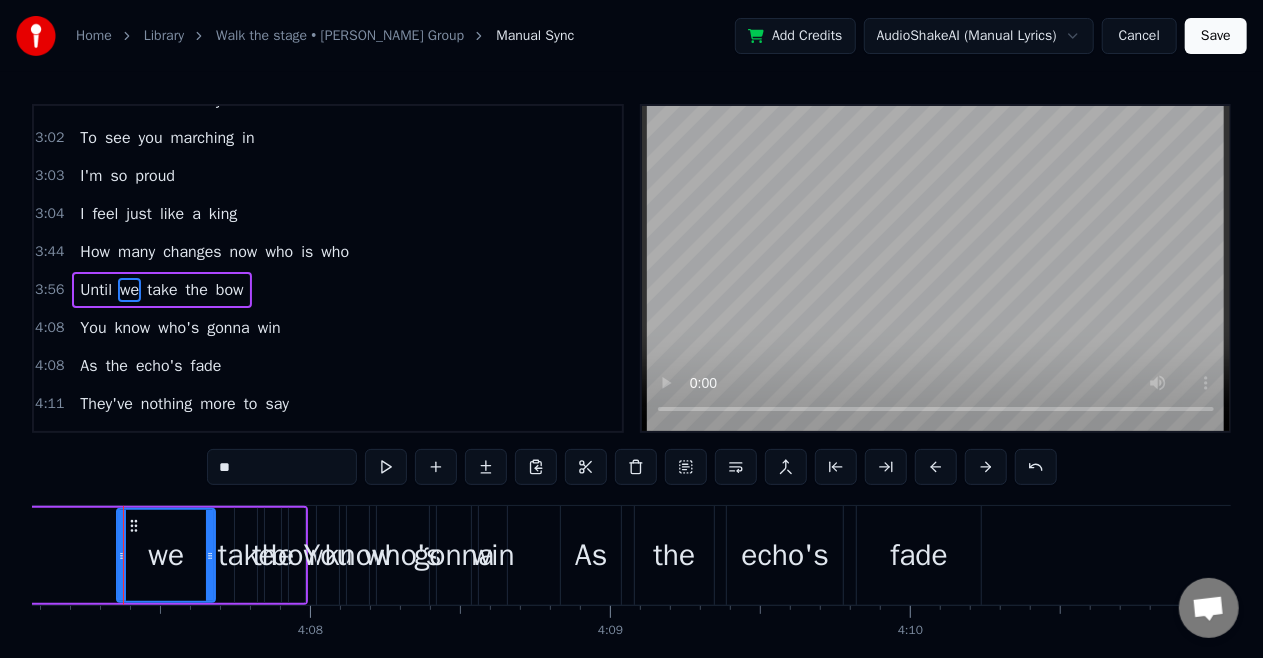 scroll, scrollTop: 0, scrollLeft: 74113, axis: horizontal 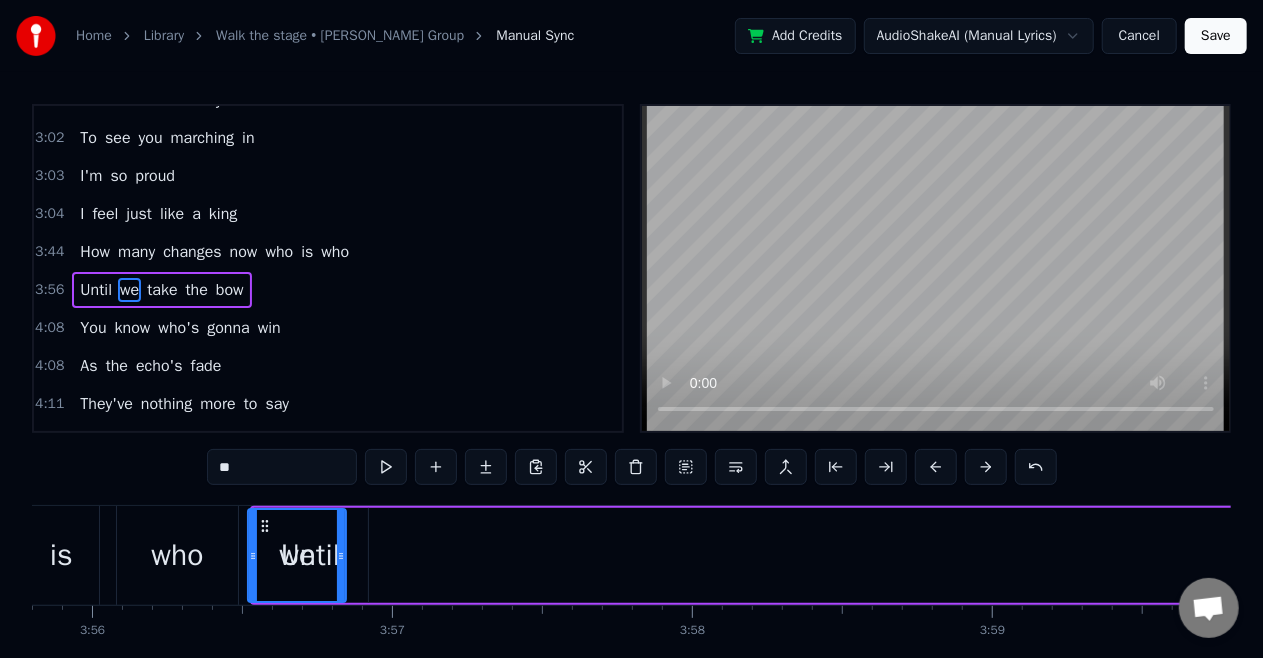 drag, startPoint x: 140, startPoint y: 520, endPoint x: 107, endPoint y: 522, distance: 33.06055 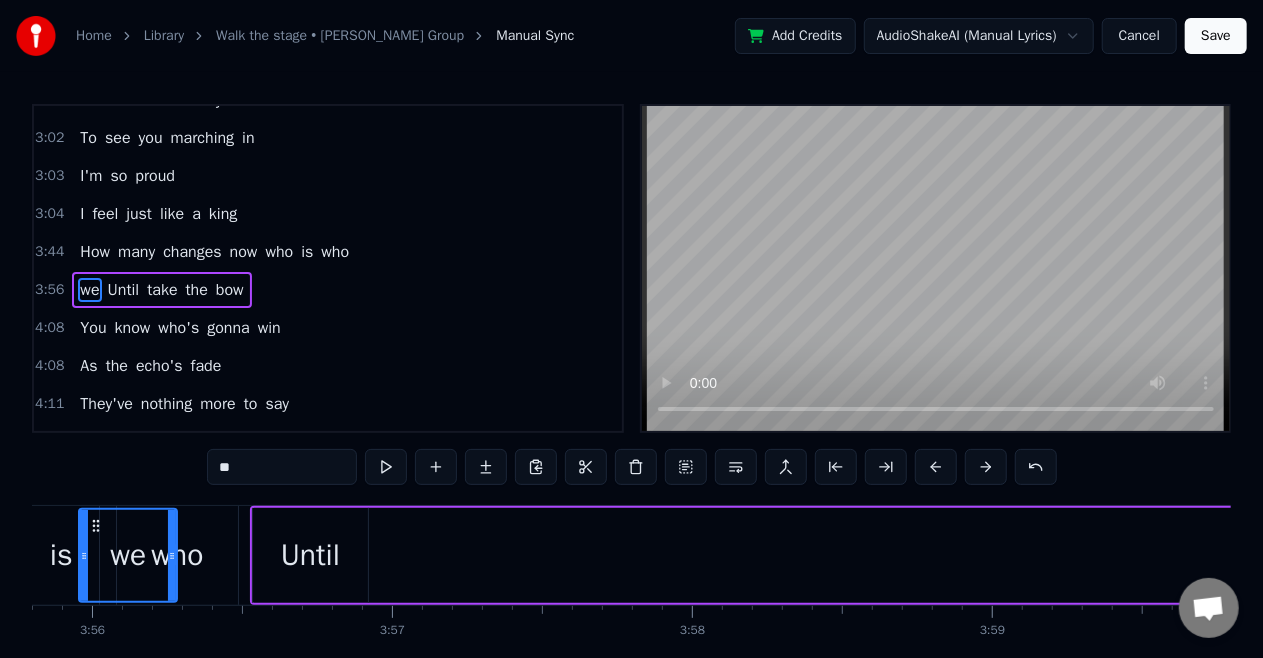 scroll, scrollTop: 0, scrollLeft: 70726, axis: horizontal 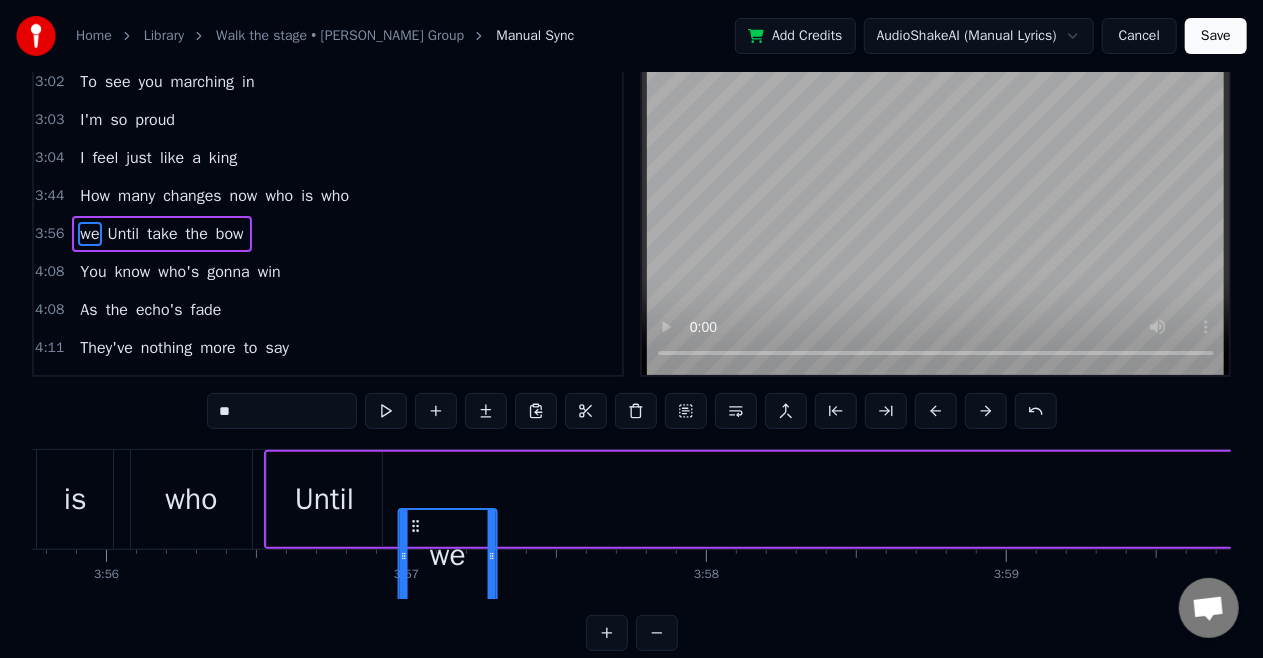 drag, startPoint x: 110, startPoint y: 520, endPoint x: 416, endPoint y: 530, distance: 306.16336 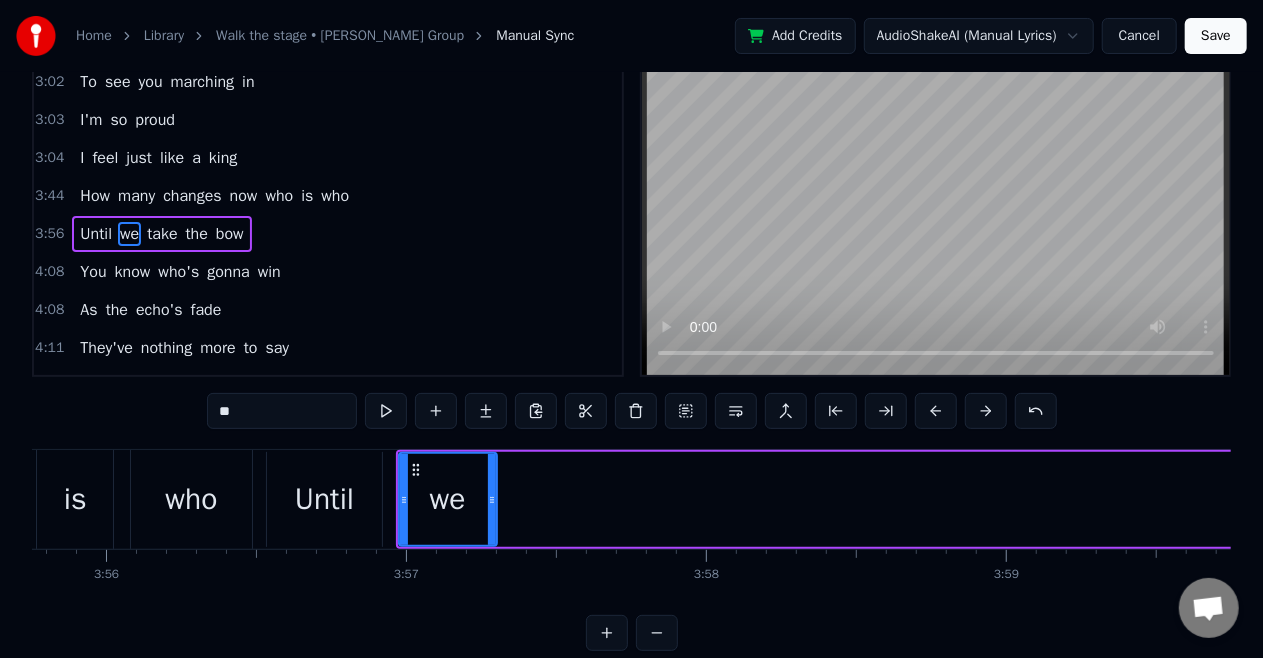 click on "take" at bounding box center [162, 234] 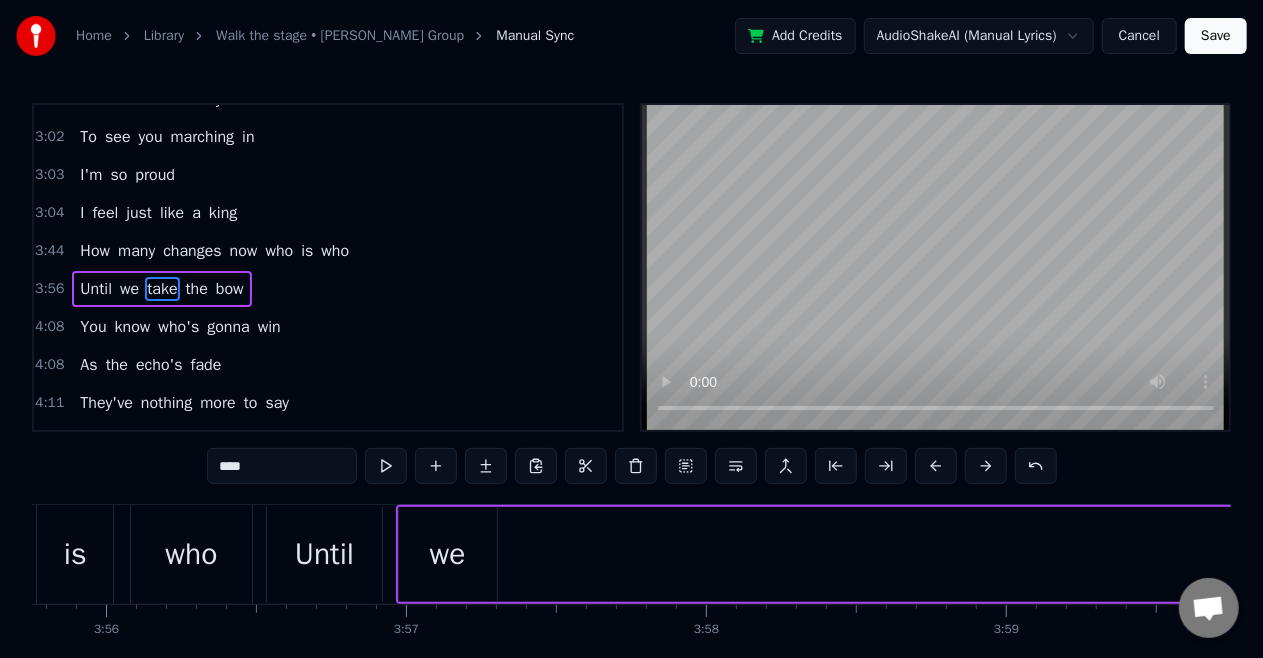scroll, scrollTop: 0, scrollLeft: 0, axis: both 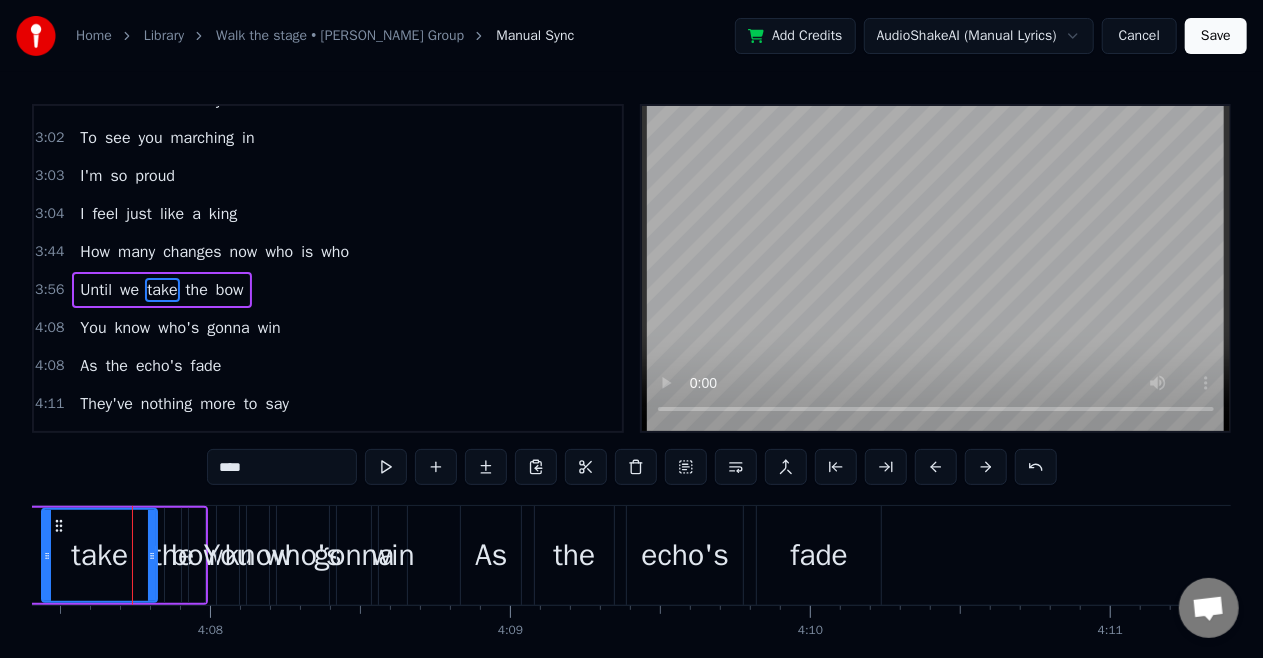 drag, startPoint x: 139, startPoint y: 554, endPoint x: 46, endPoint y: 580, distance: 96.56604 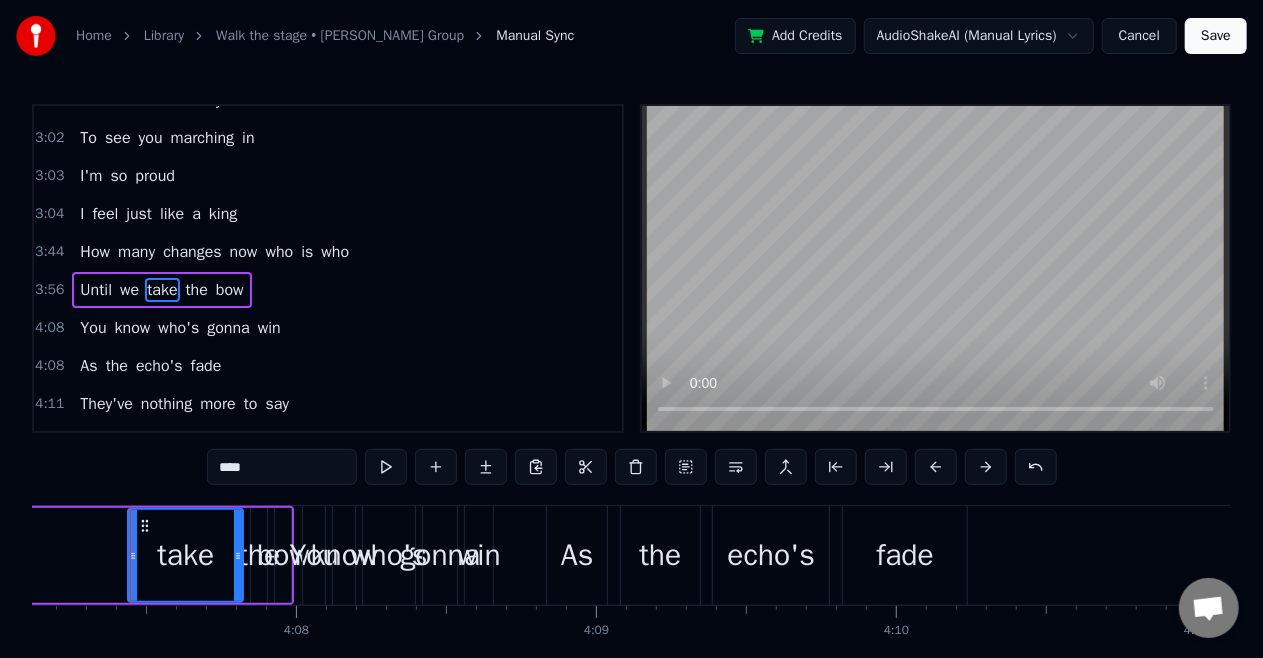 scroll, scrollTop: 0, scrollLeft: 74134, axis: horizontal 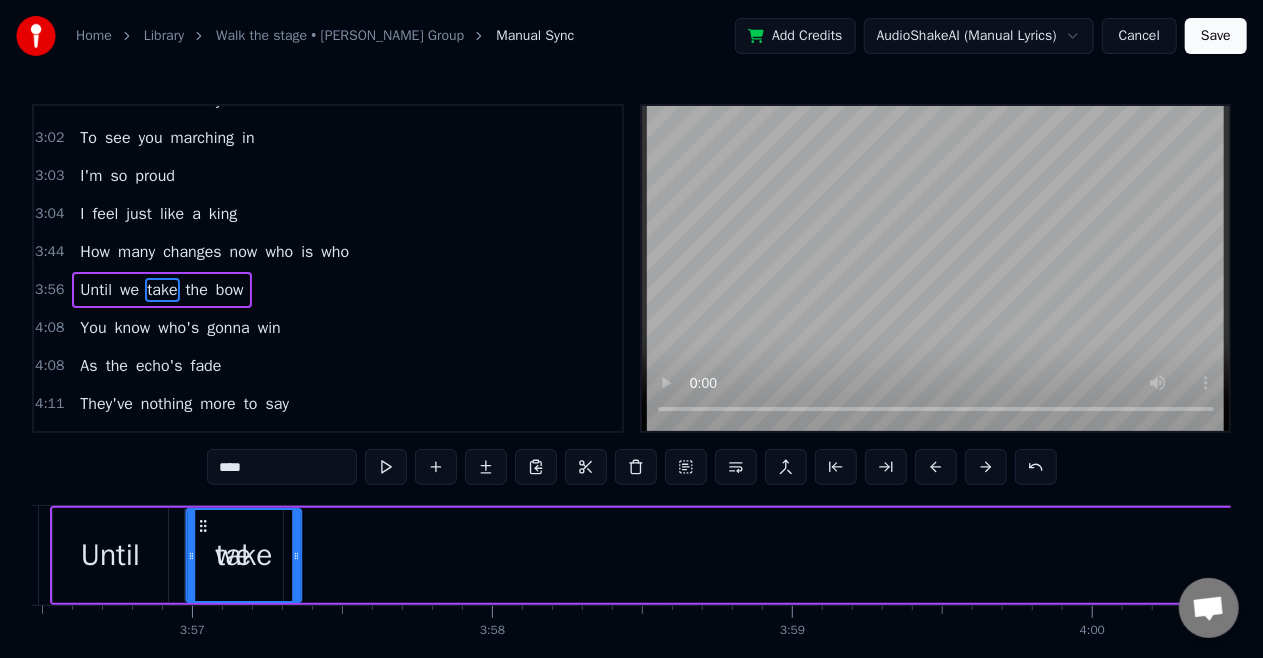 drag, startPoint x: 147, startPoint y: 523, endPoint x: 122, endPoint y: 523, distance: 25 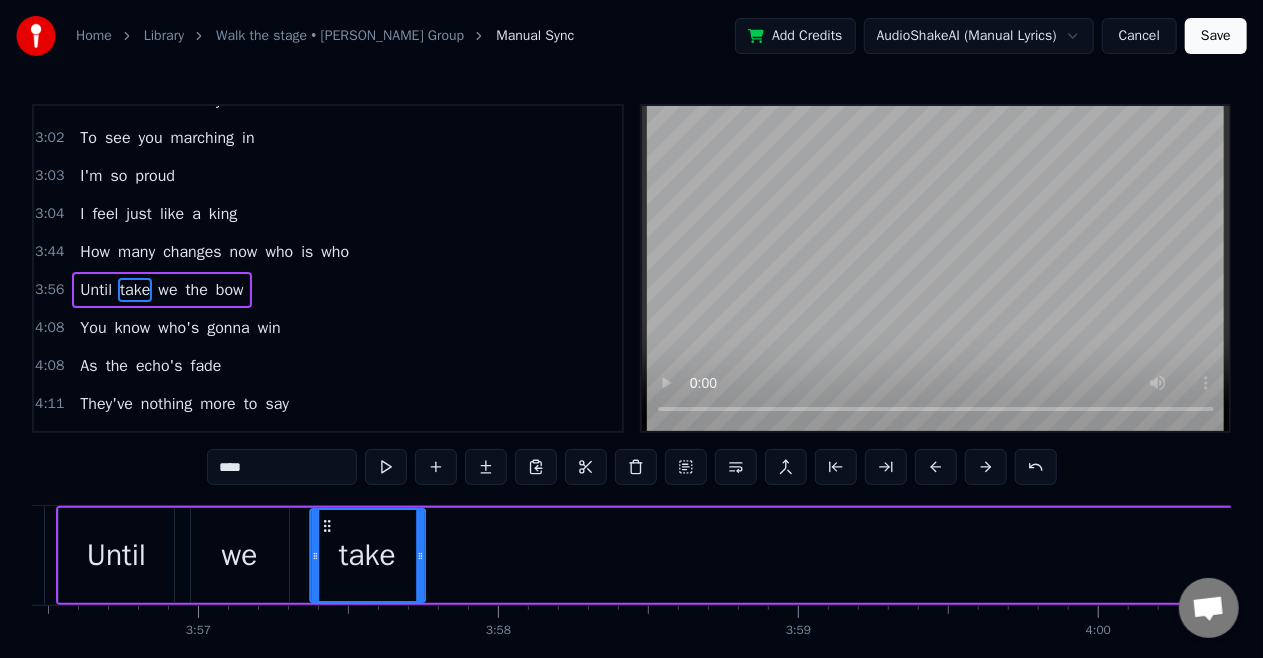 drag, startPoint x: 122, startPoint y: 523, endPoint x: 326, endPoint y: 529, distance: 204.08821 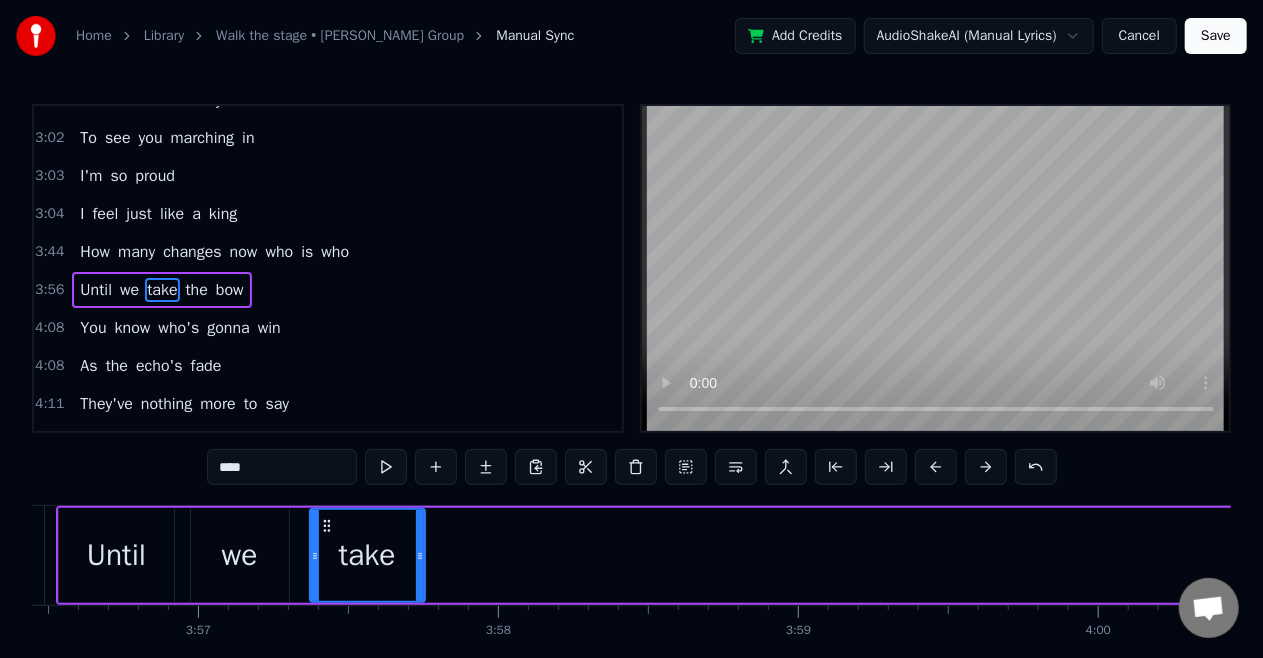 click on "the" at bounding box center (197, 290) 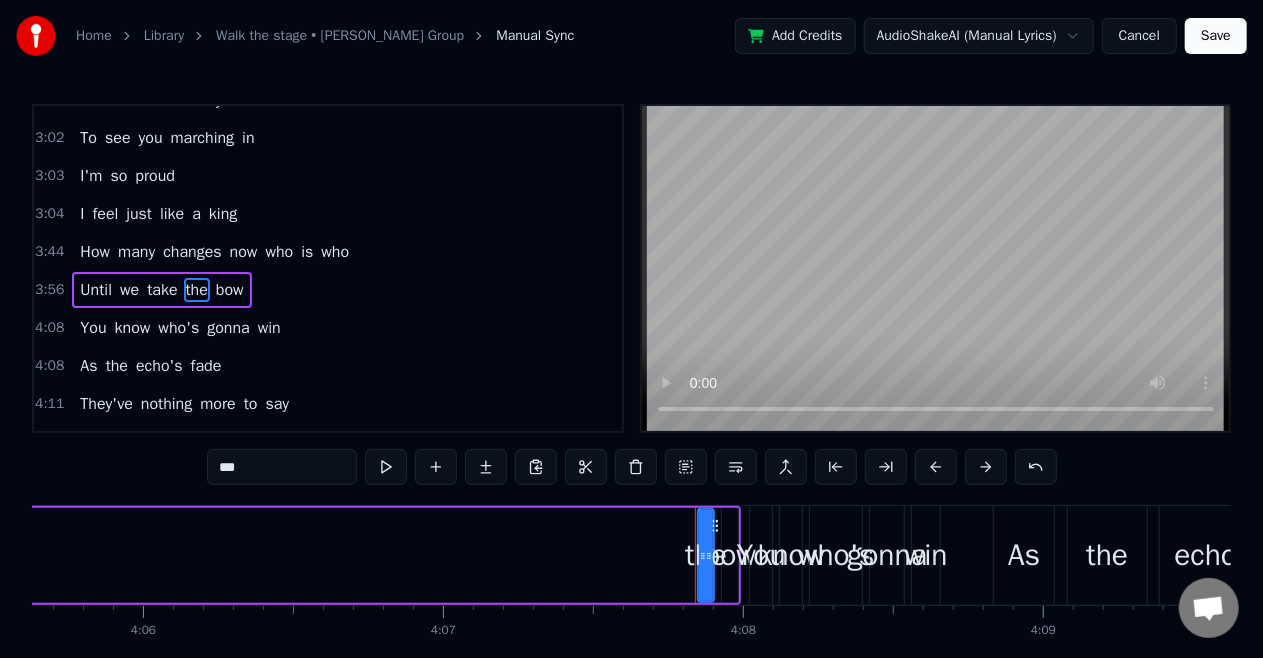 scroll, scrollTop: 0, scrollLeft: 74252, axis: horizontal 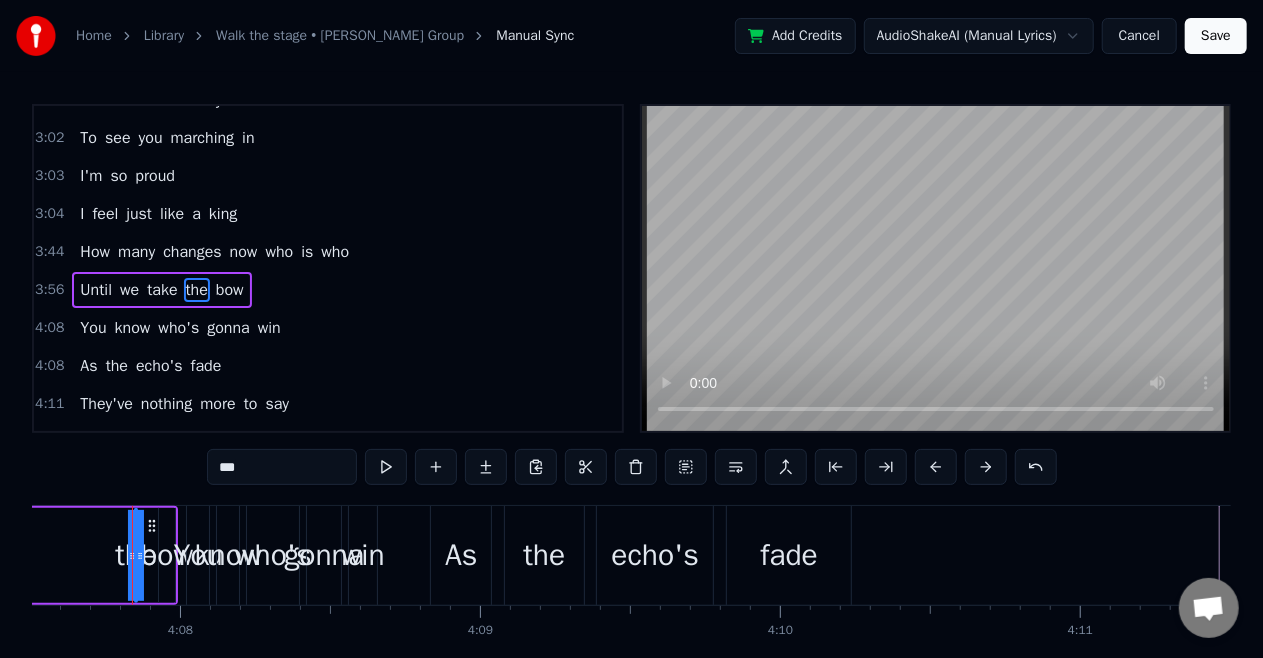 drag, startPoint x: 148, startPoint y: 555, endPoint x: 108, endPoint y: 562, distance: 40.60788 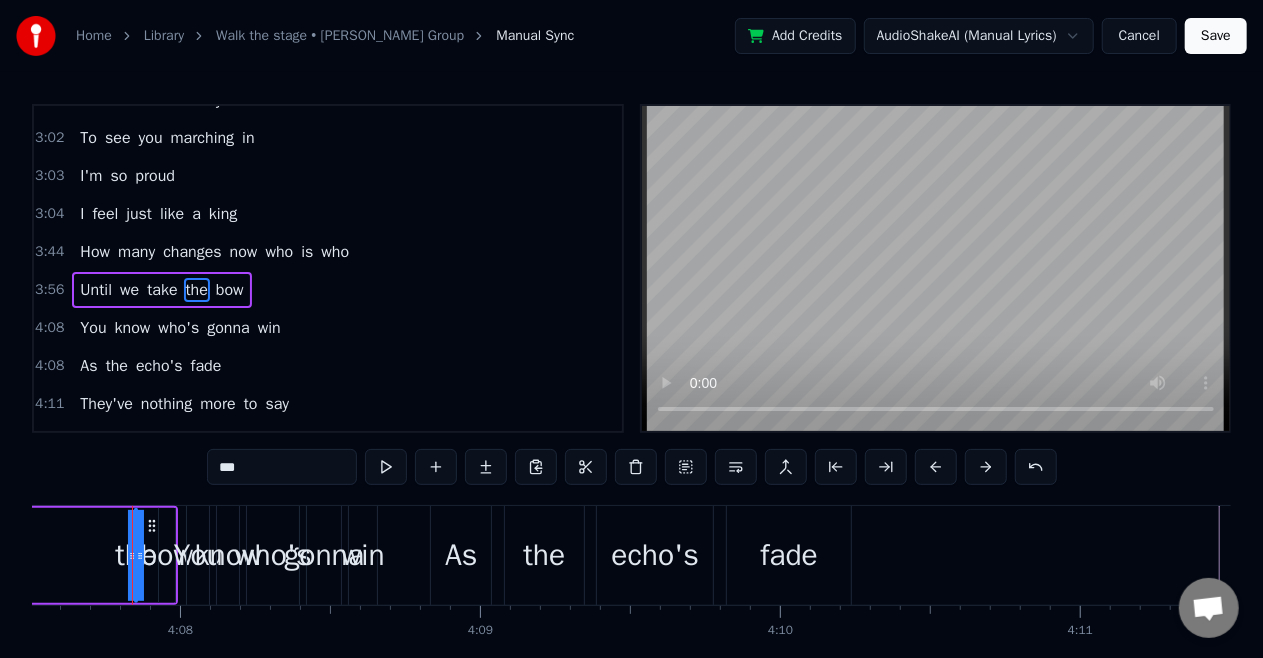 click on "Until we take the bow" at bounding box center (-1542, 555) 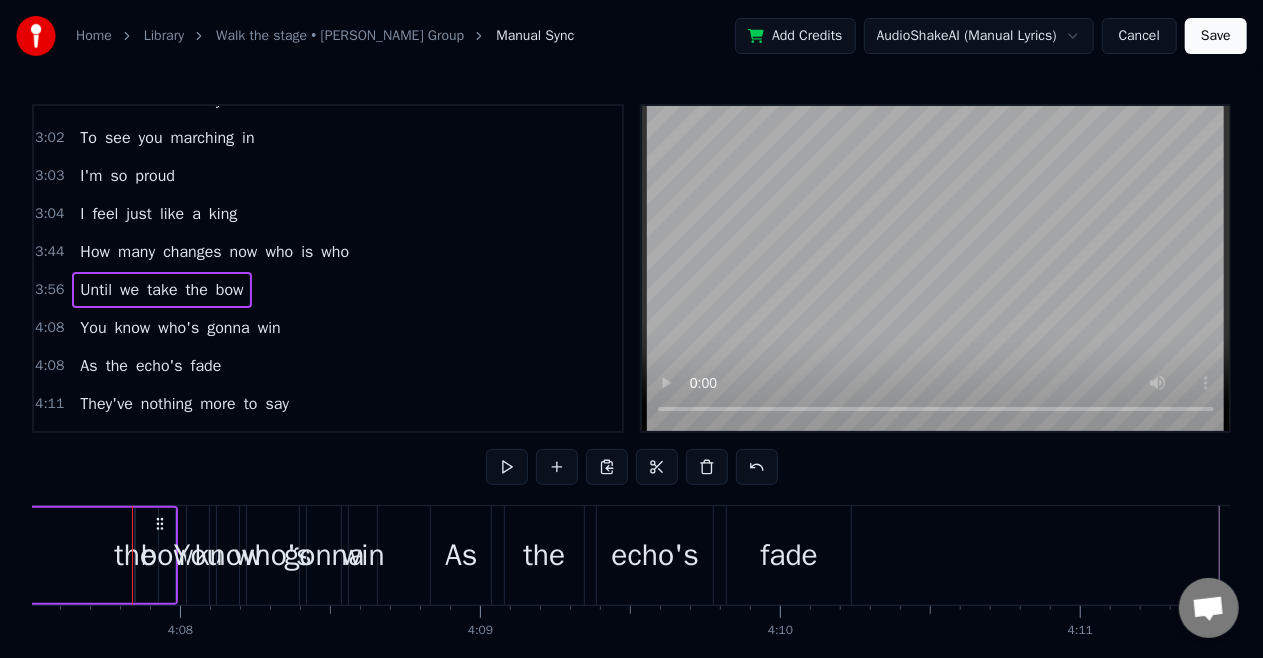scroll, scrollTop: 0, scrollLeft: 74228, axis: horizontal 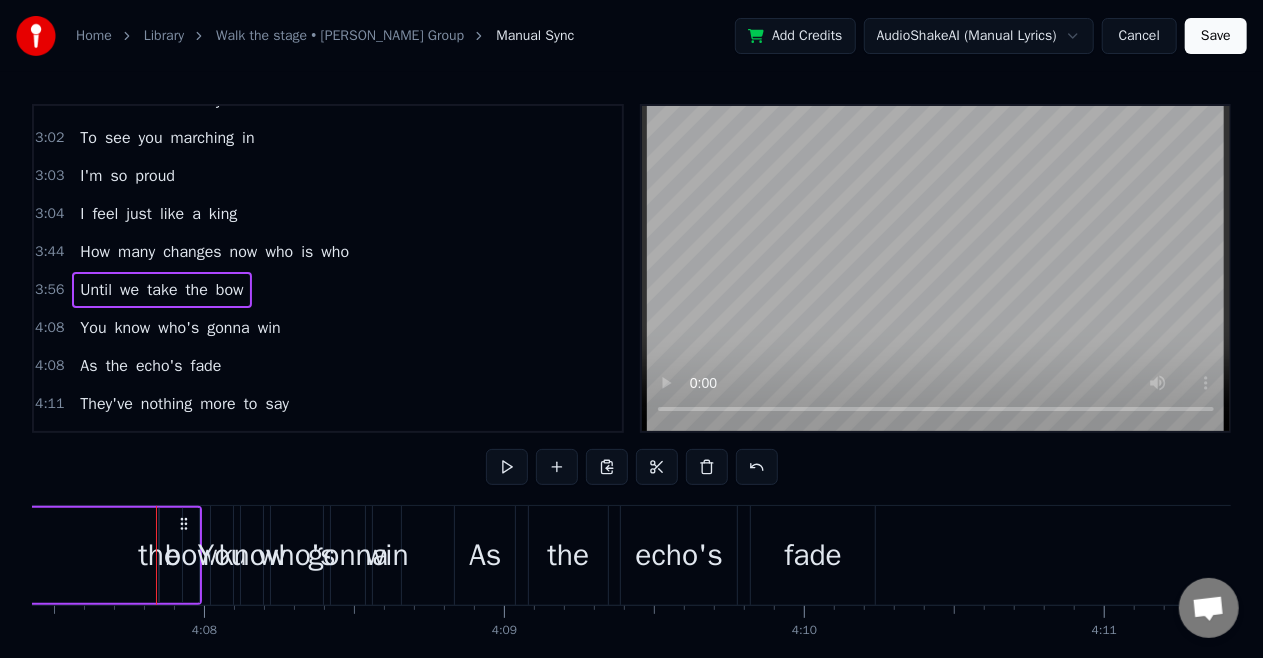 click on "the" at bounding box center (197, 290) 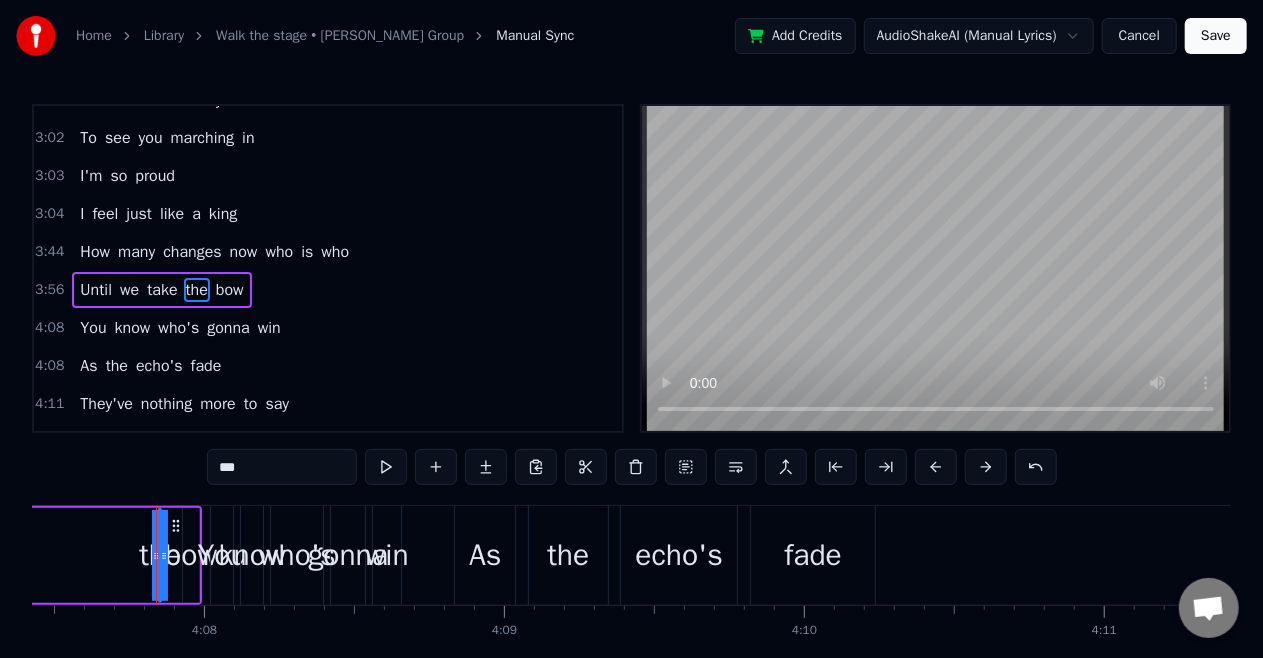 drag, startPoint x: 157, startPoint y: 554, endPoint x: 94, endPoint y: 561, distance: 63.387695 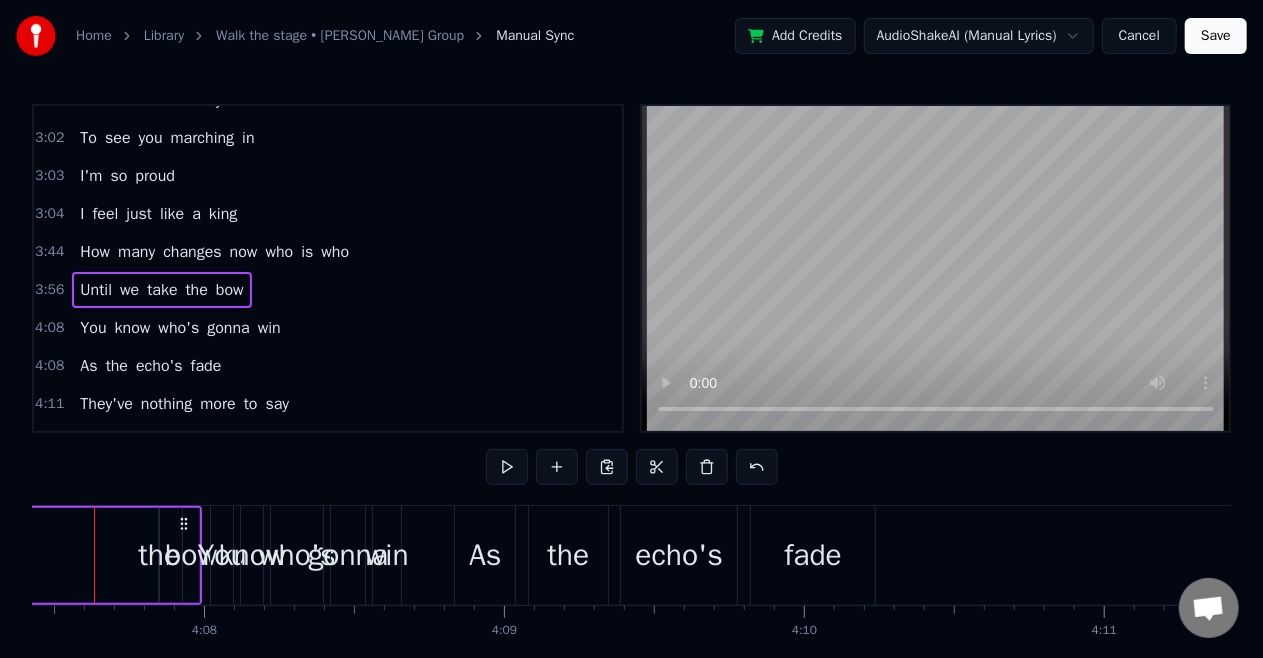 scroll, scrollTop: 0, scrollLeft: 74190, axis: horizontal 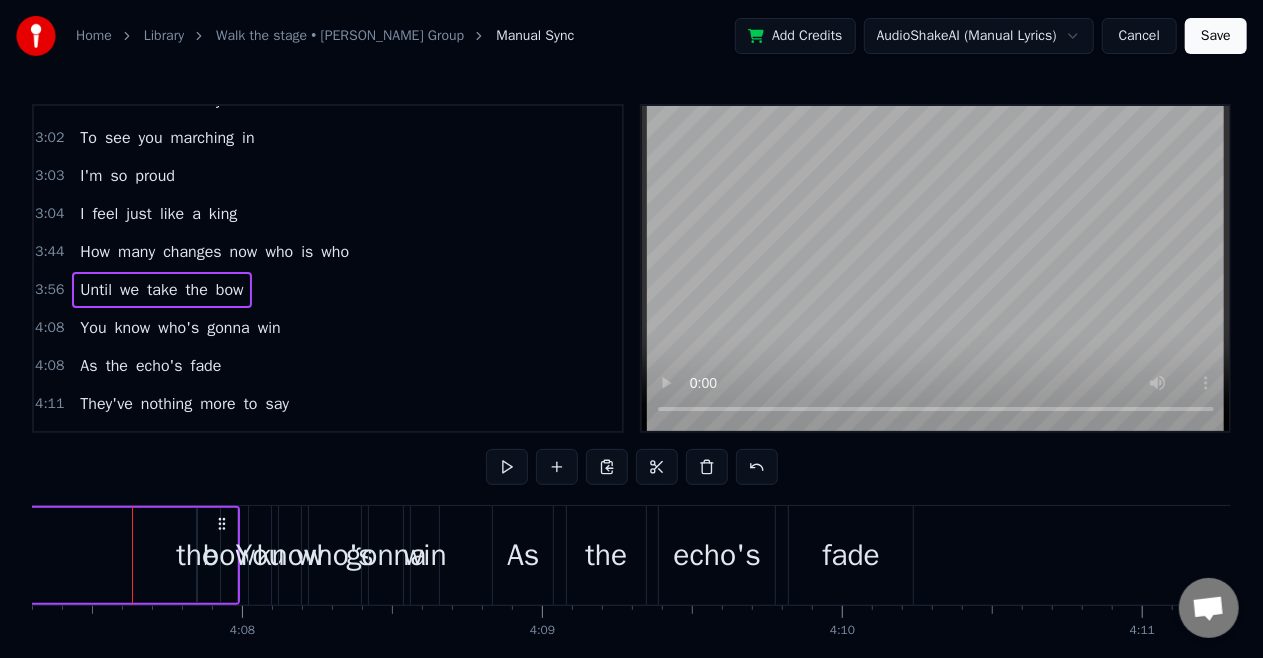 click on "the" at bounding box center [197, 290] 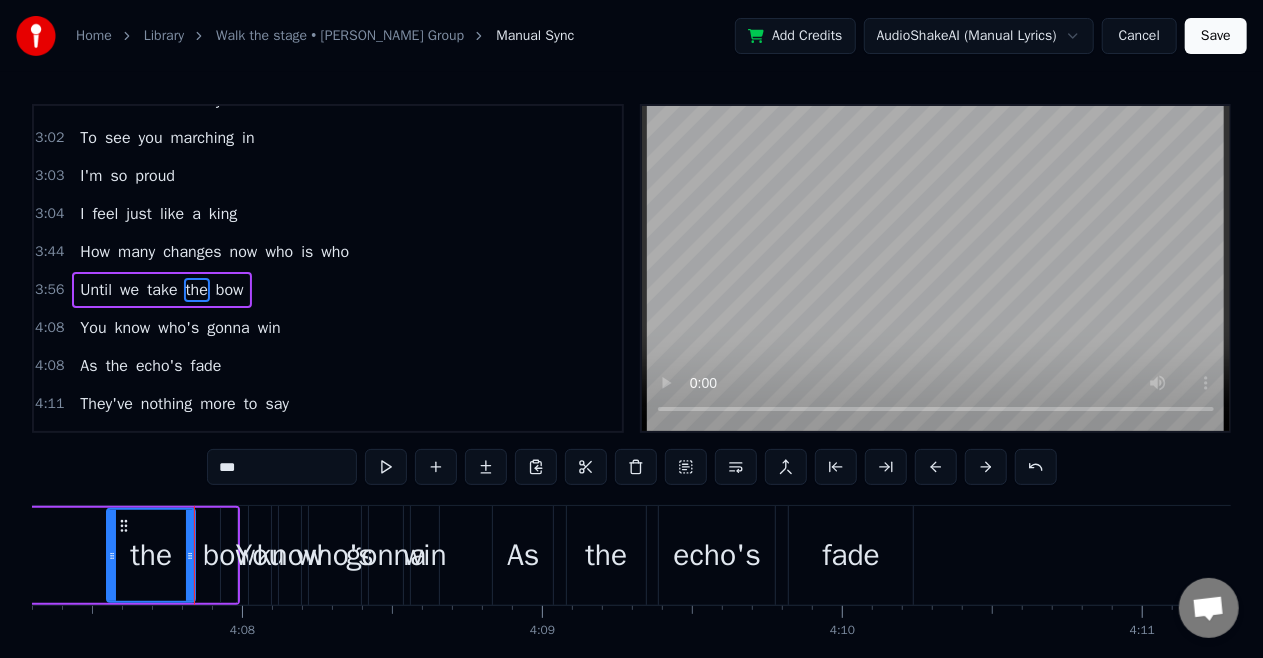 drag, startPoint x: 203, startPoint y: 552, endPoint x: 113, endPoint y: 562, distance: 90.55385 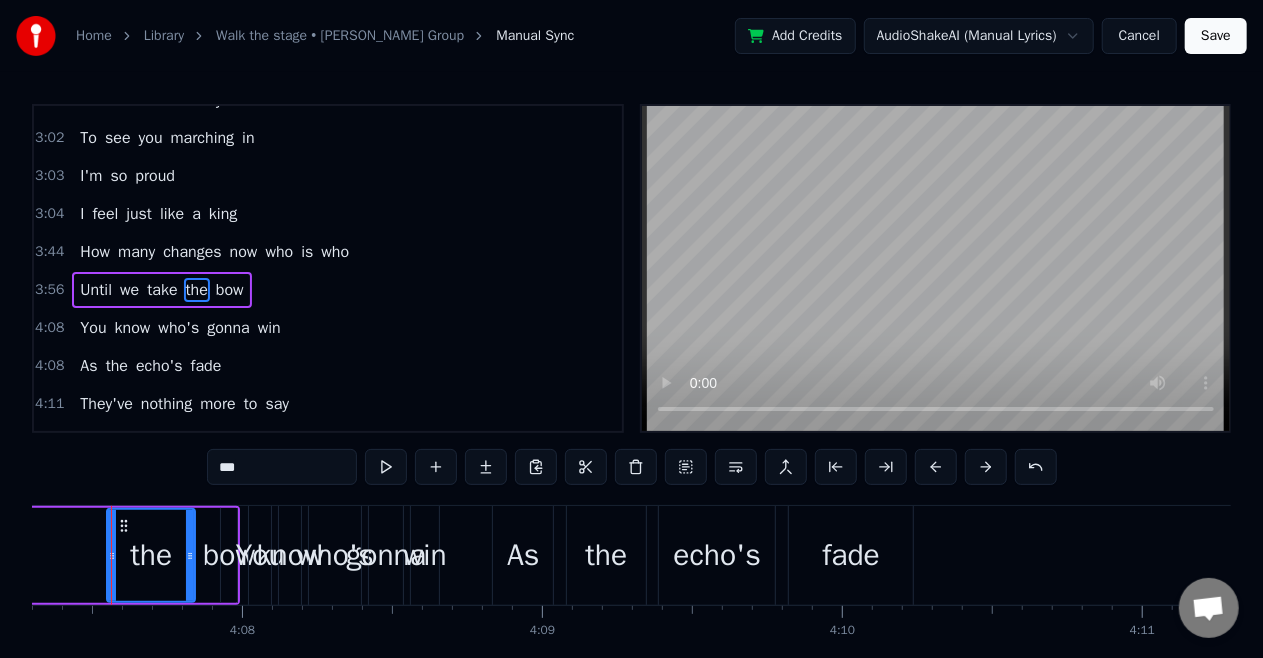 scroll, scrollTop: 0, scrollLeft: 74169, axis: horizontal 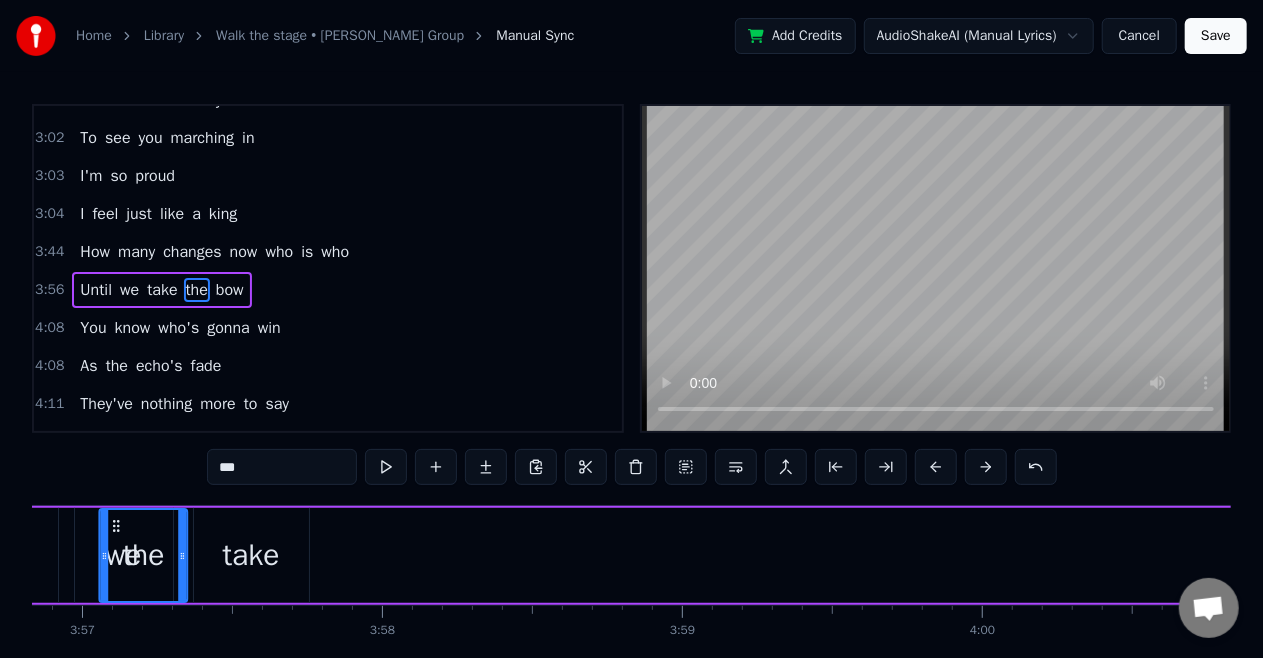 drag, startPoint x: 142, startPoint y: 520, endPoint x: 116, endPoint y: 522, distance: 26.076809 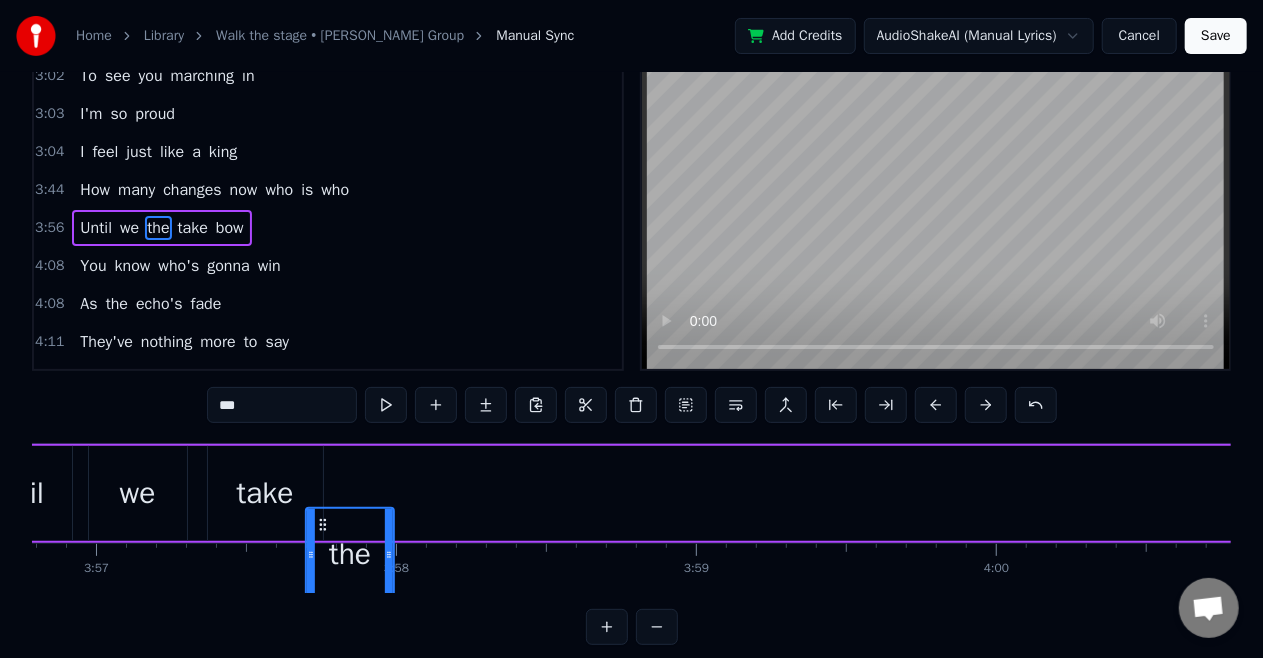 scroll, scrollTop: 64, scrollLeft: 0, axis: vertical 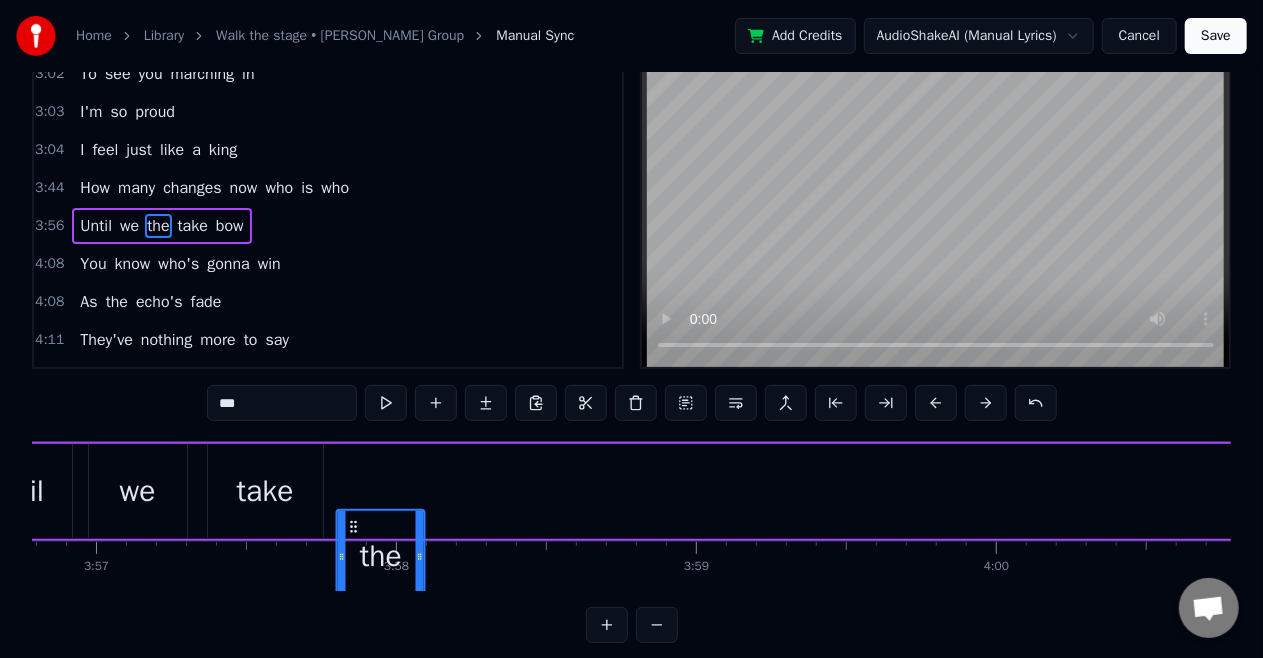 drag, startPoint x: 108, startPoint y: 520, endPoint x: 354, endPoint y: 526, distance: 246.07317 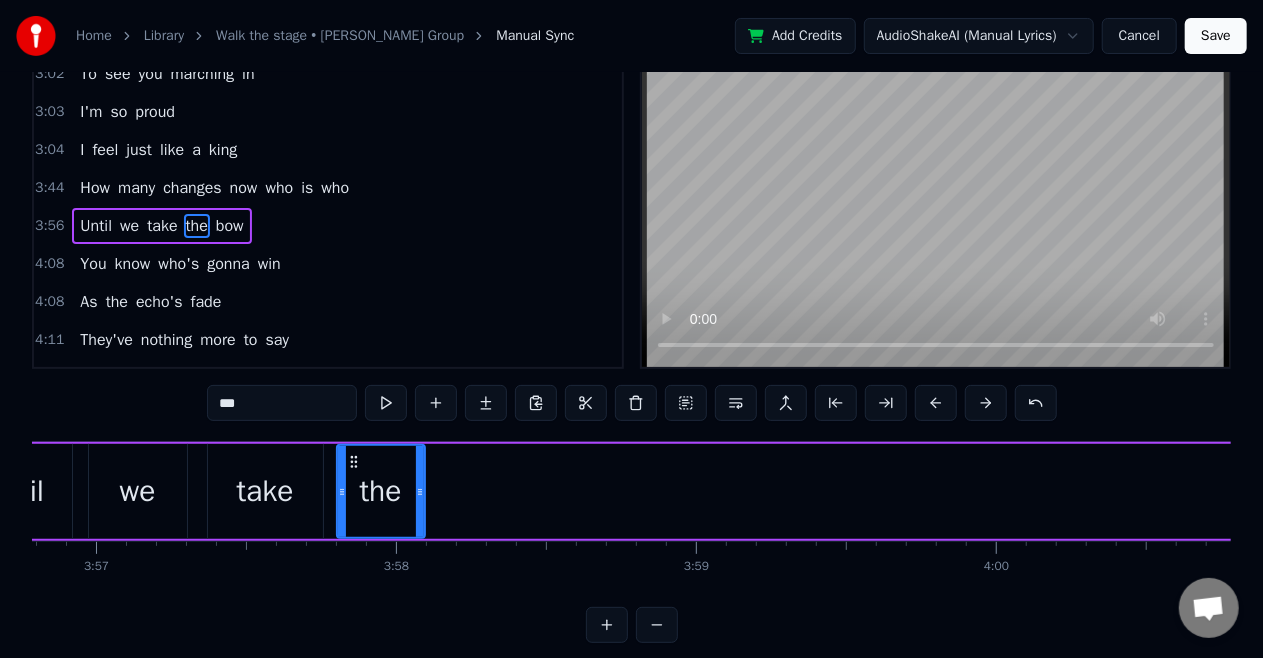click on "bow" at bounding box center [230, 226] 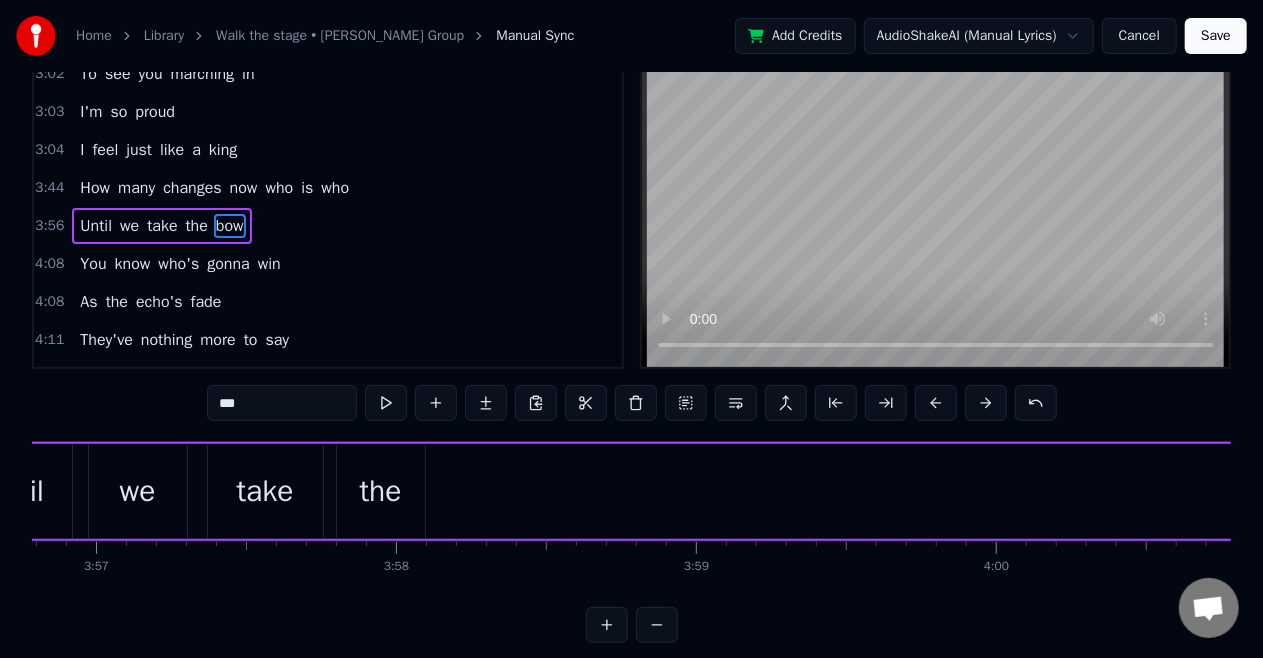 scroll, scrollTop: 0, scrollLeft: 0, axis: both 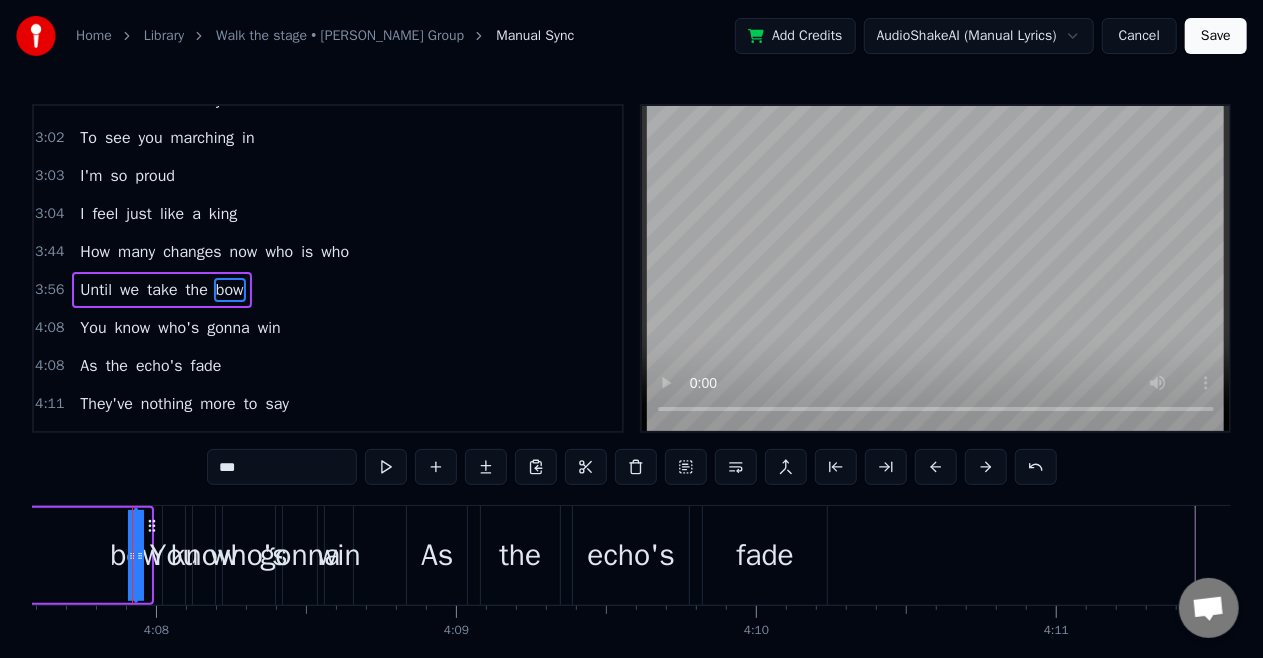 drag, startPoint x: 147, startPoint y: 552, endPoint x: 66, endPoint y: 560, distance: 81.394104 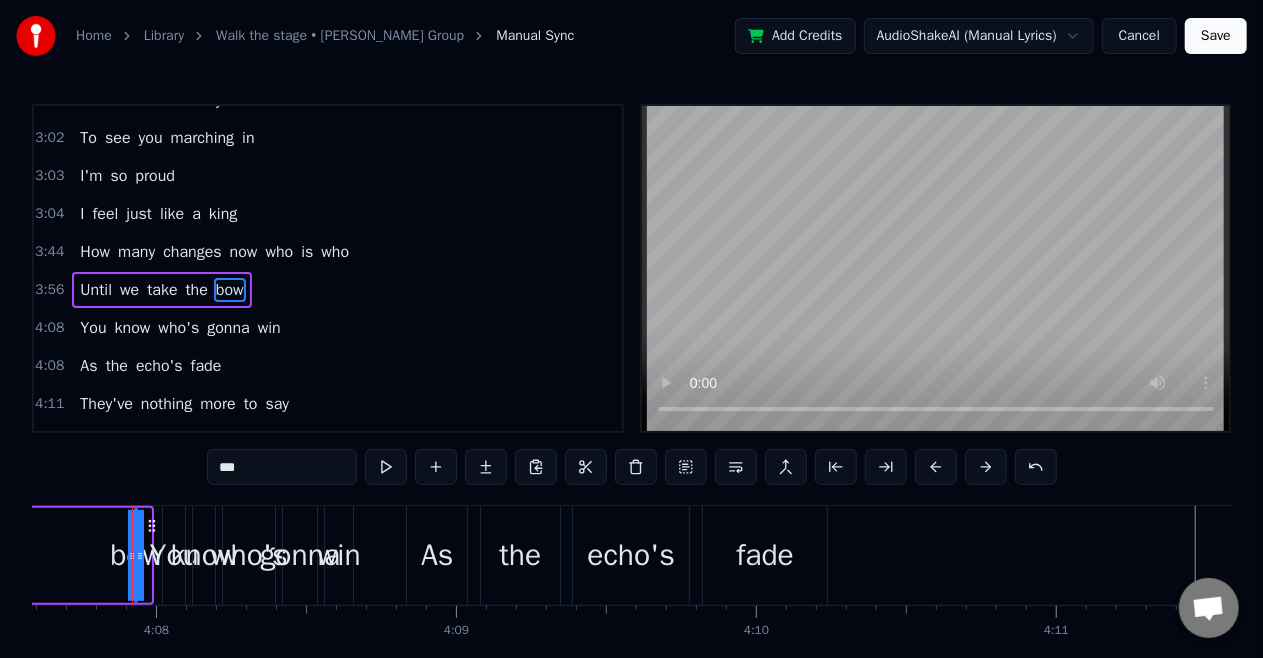 click on "Until we take the bow" at bounding box center (-1566, 555) 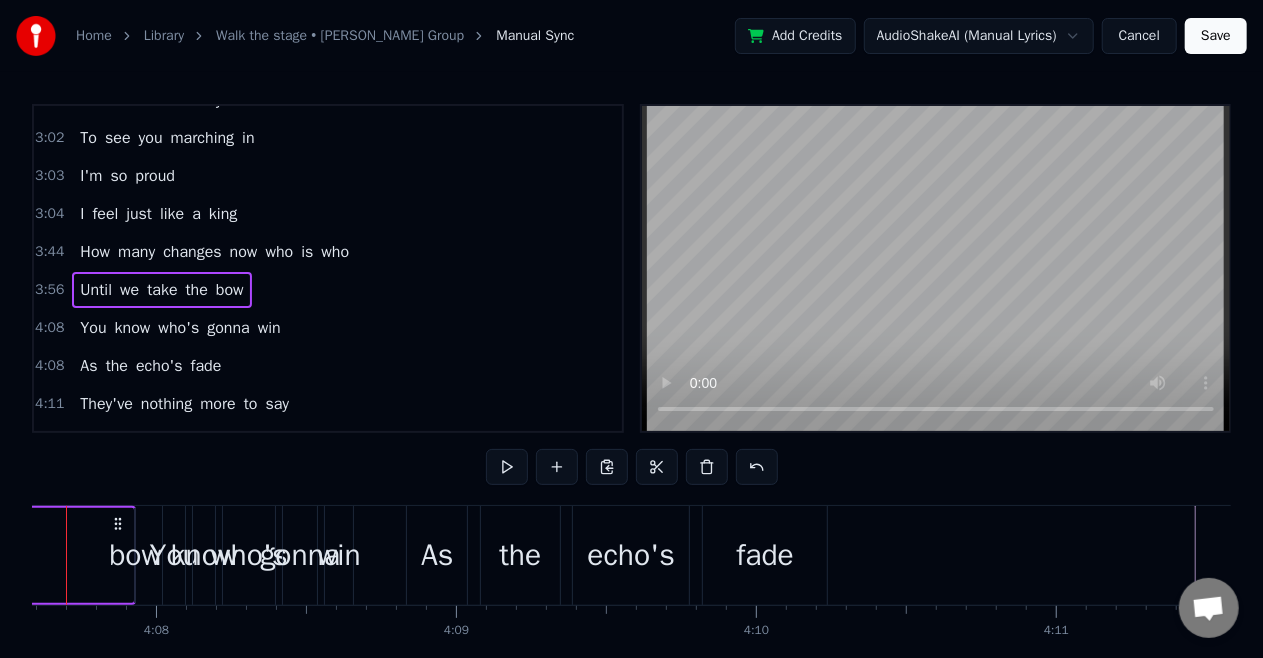 scroll, scrollTop: 0, scrollLeft: 74210, axis: horizontal 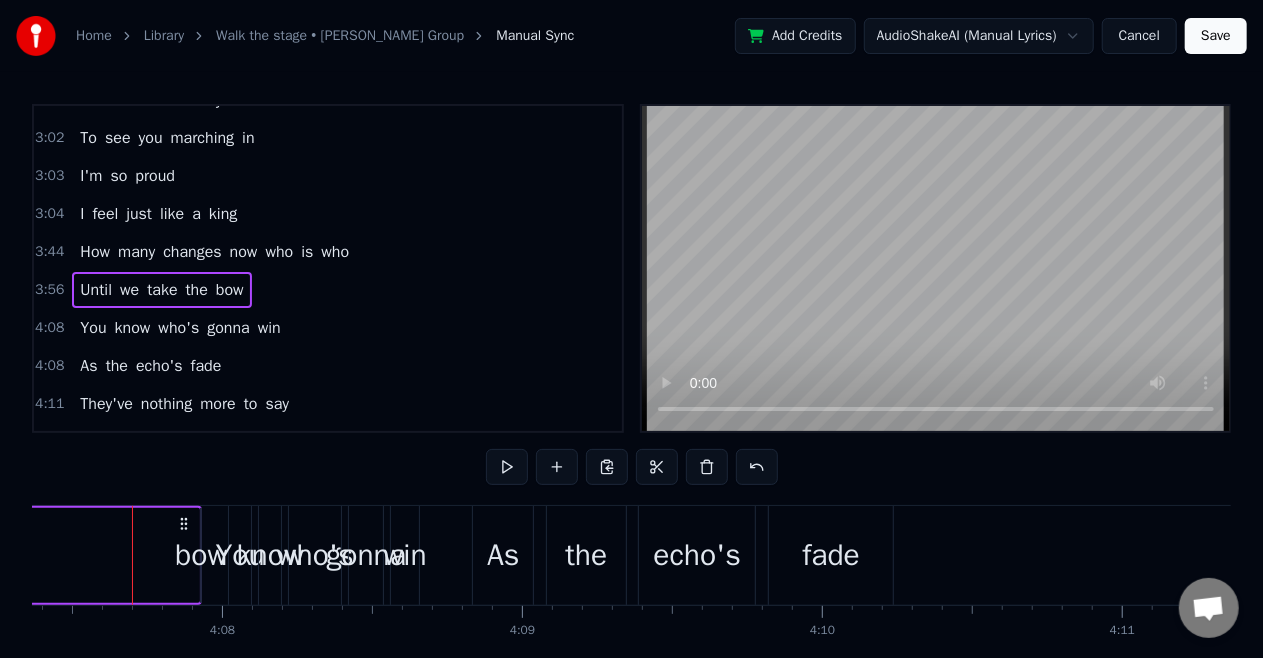 click on "bow" at bounding box center [230, 290] 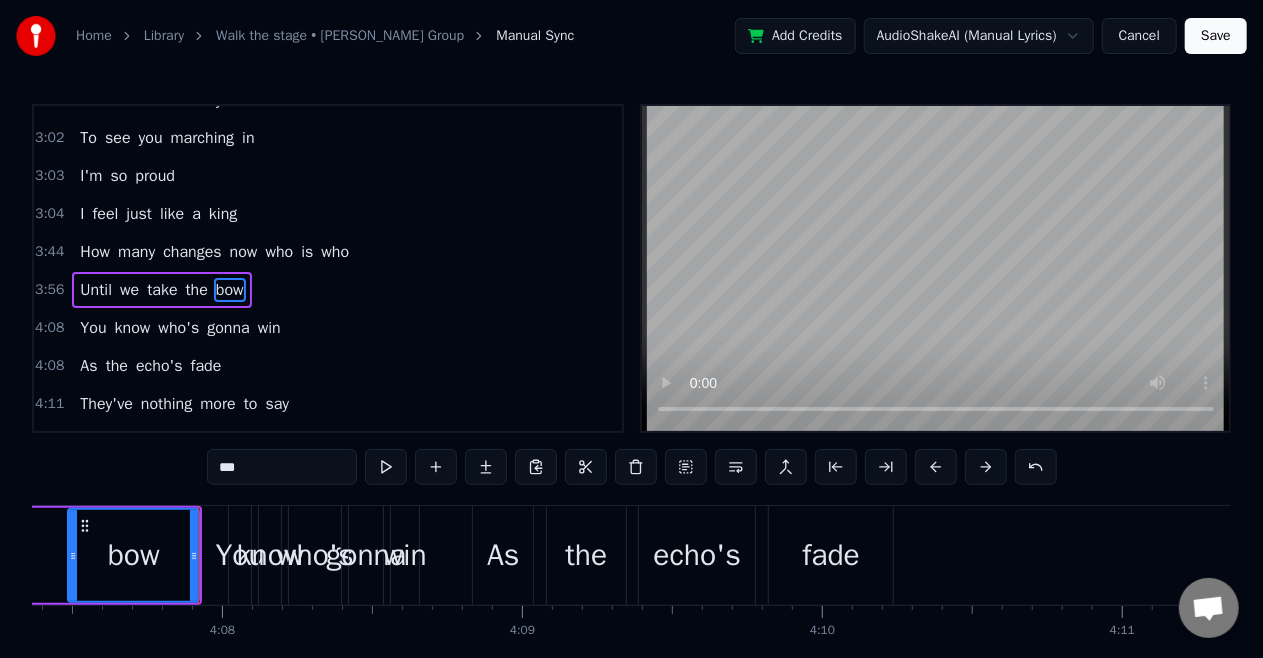 drag, startPoint x: 205, startPoint y: 555, endPoint x: 72, endPoint y: 562, distance: 133.18408 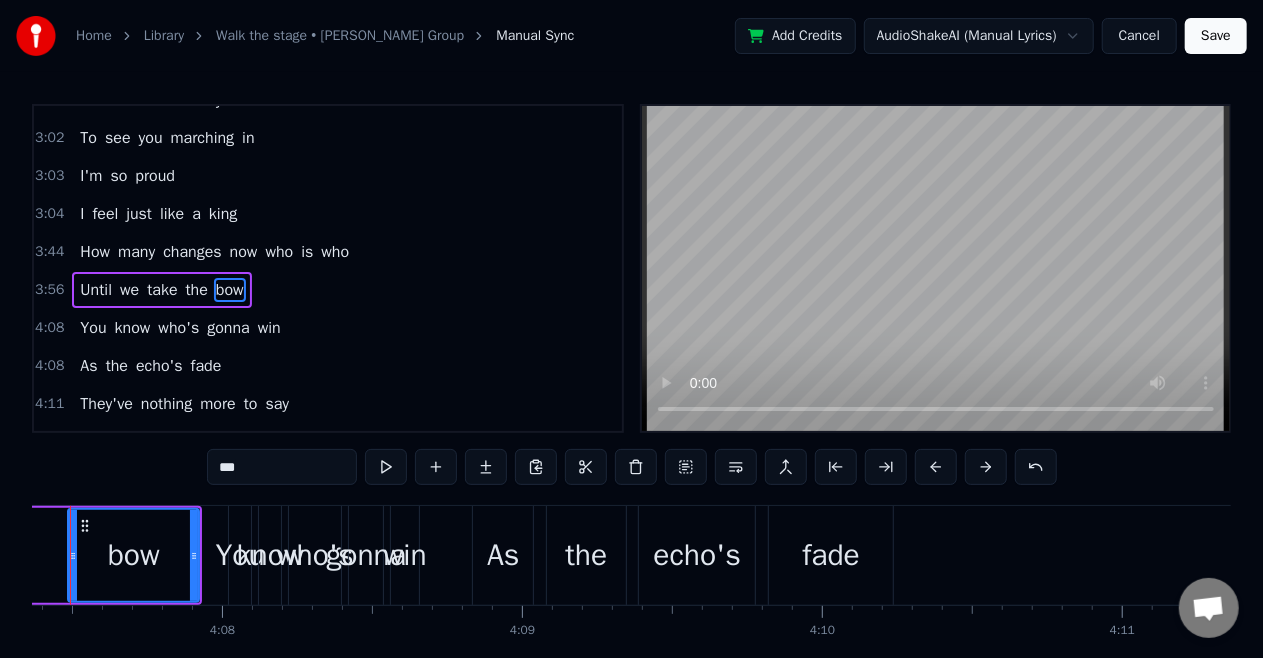 scroll, scrollTop: 0, scrollLeft: 74148, axis: horizontal 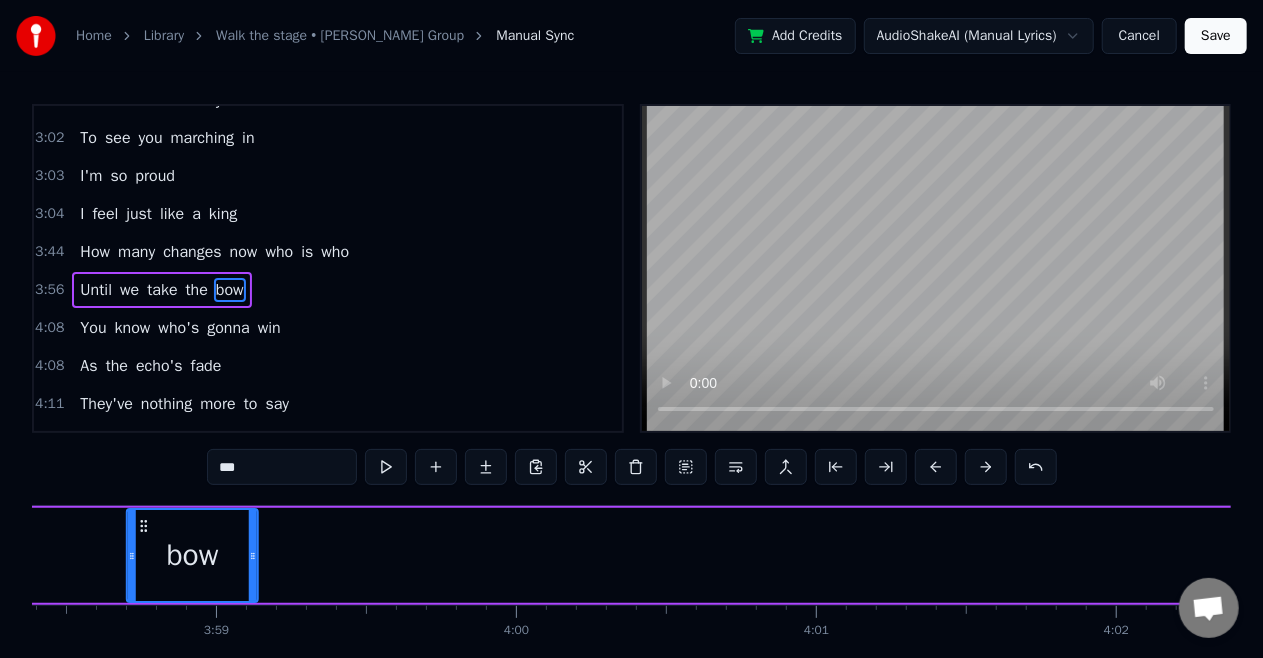 drag, startPoint x: 148, startPoint y: 524, endPoint x: 100, endPoint y: 525, distance: 48.010414 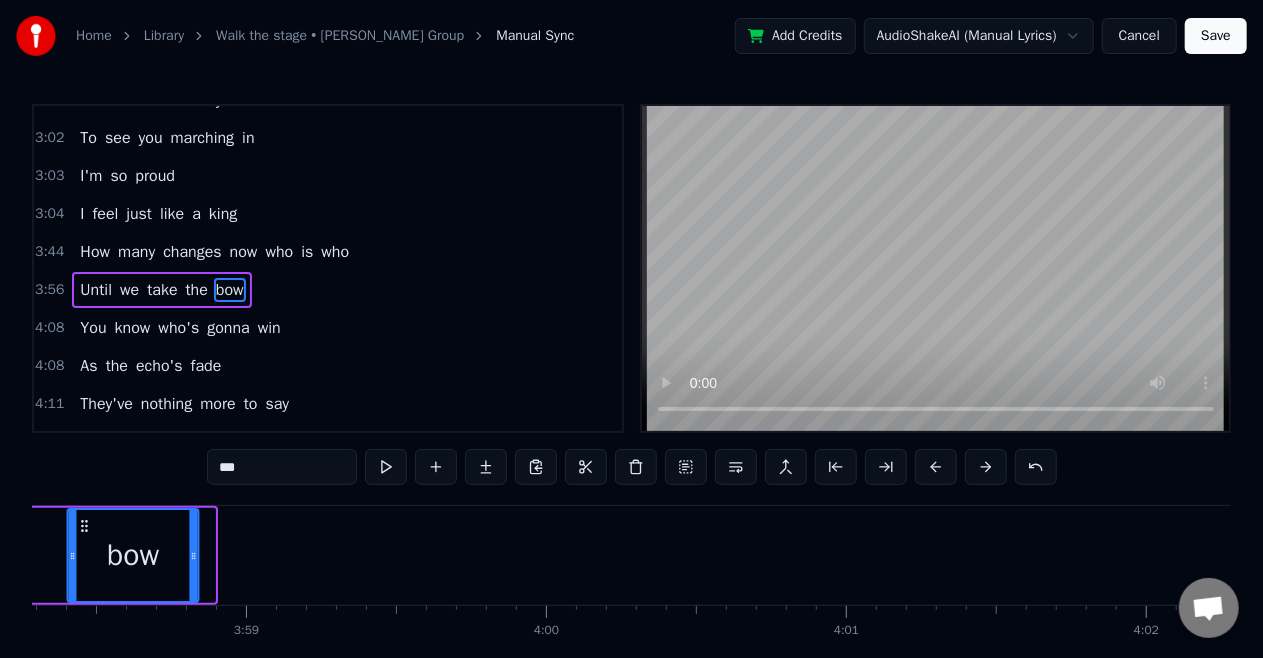 scroll, scrollTop: 0, scrollLeft: 71420, axis: horizontal 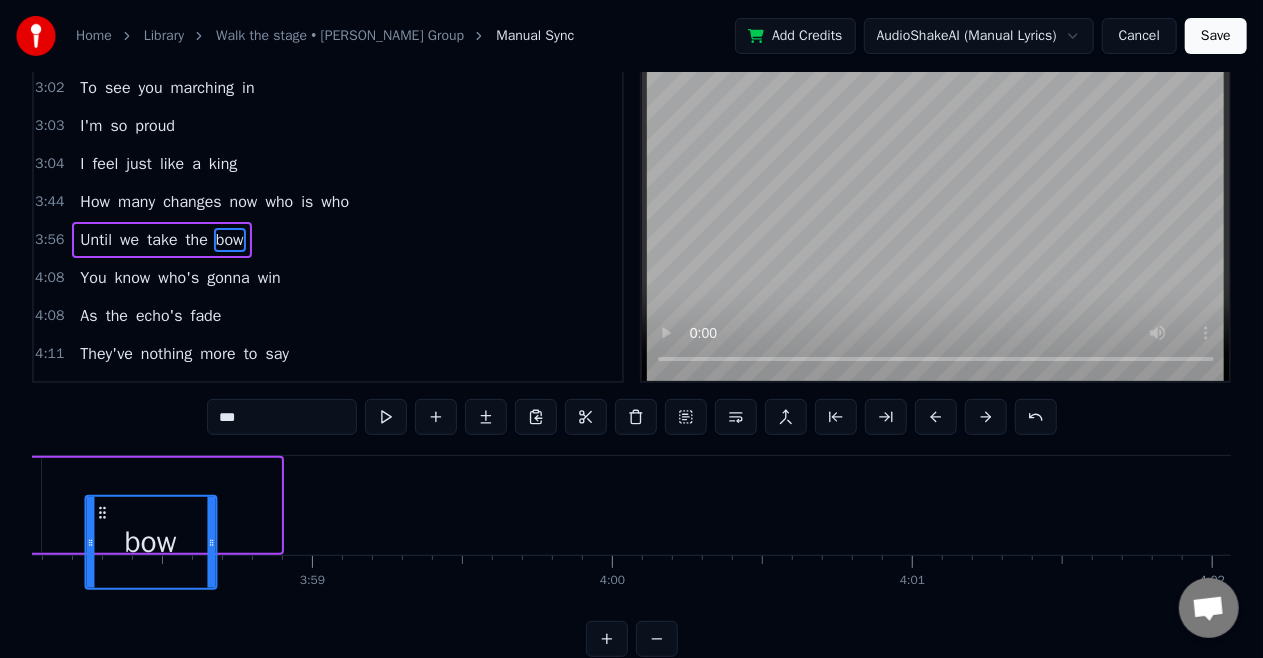 drag, startPoint x: 100, startPoint y: 525, endPoint x: 114, endPoint y: 538, distance: 19.104973 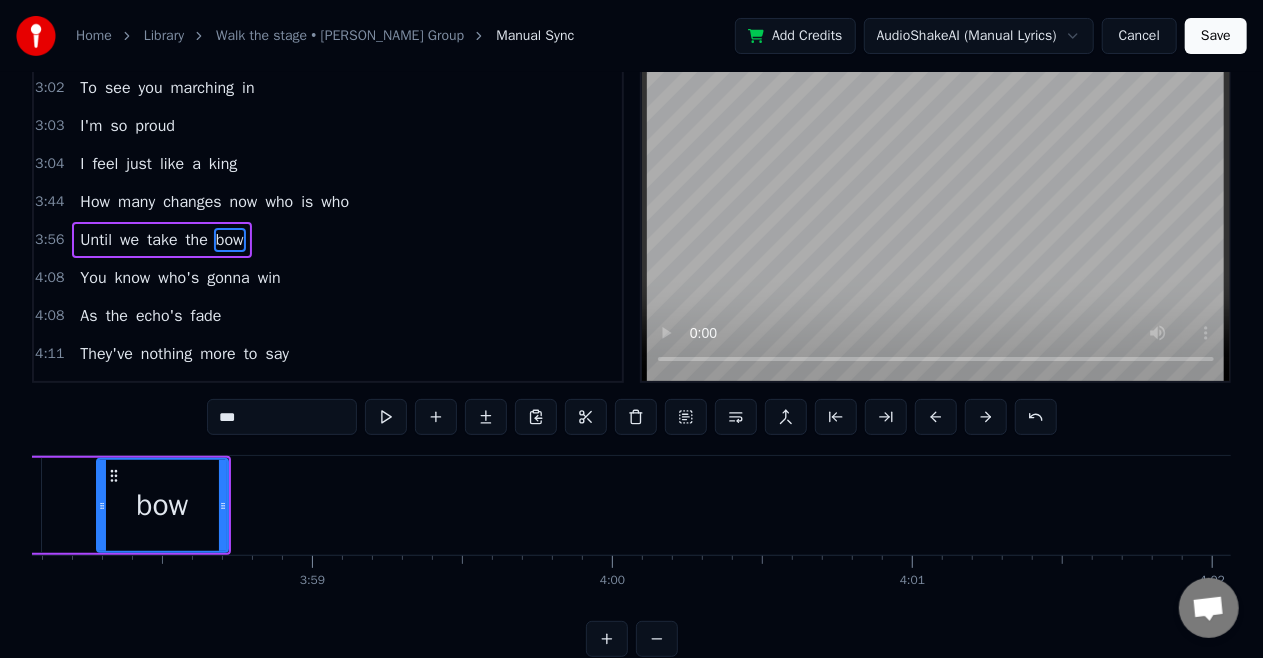 scroll, scrollTop: 52, scrollLeft: 0, axis: vertical 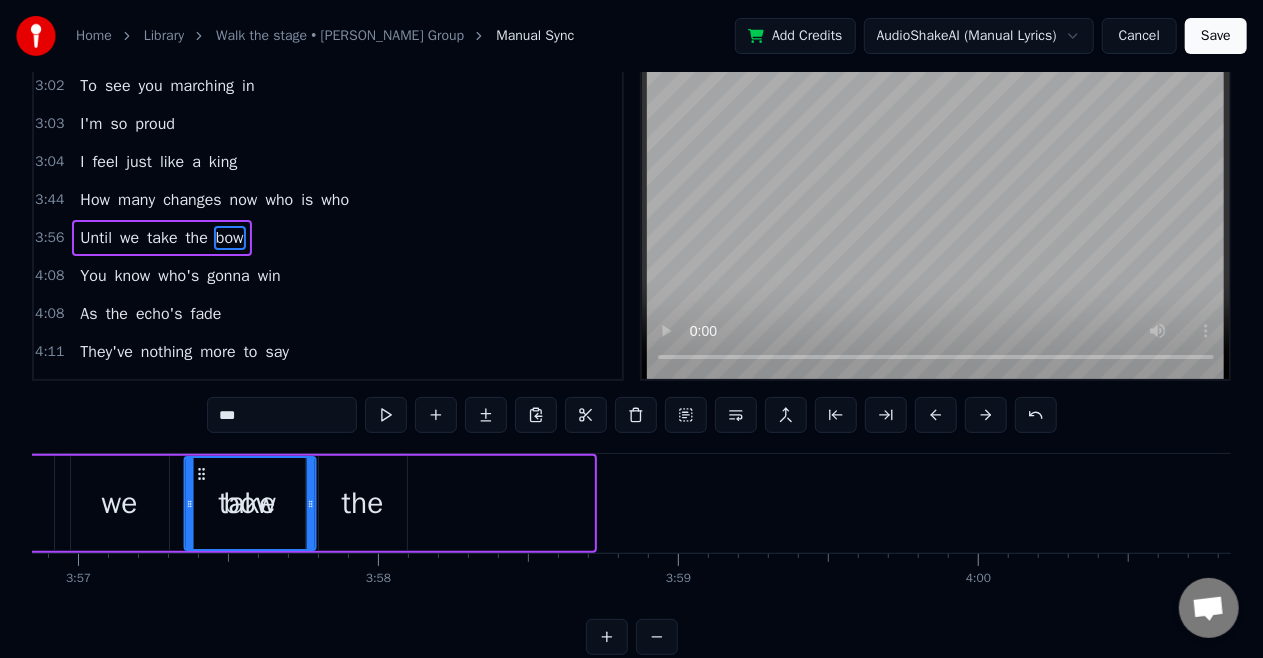 click 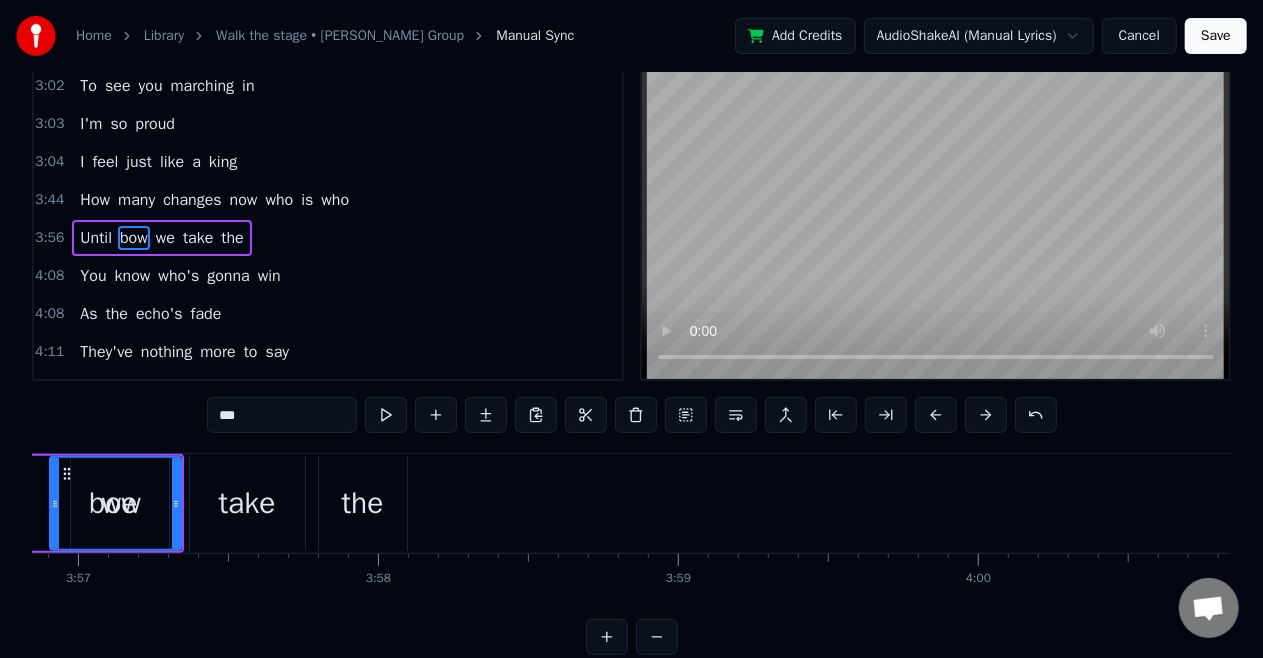 scroll, scrollTop: 0, scrollLeft: 70993, axis: horizontal 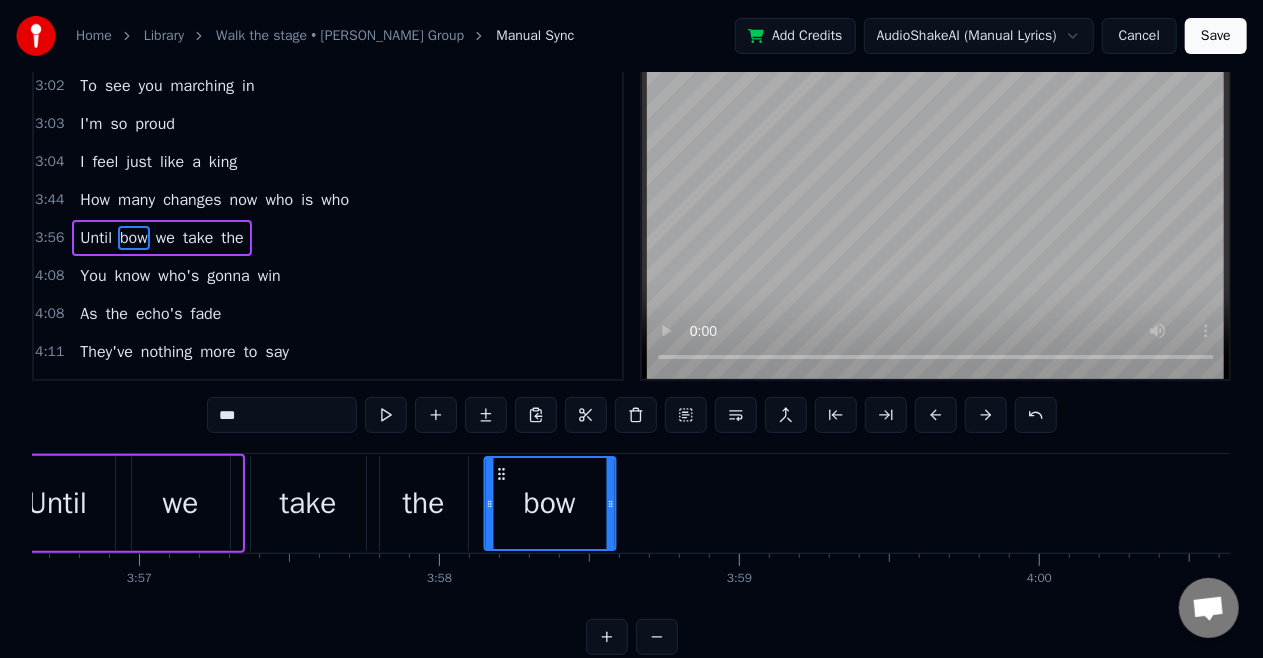 drag, startPoint x: 150, startPoint y: 469, endPoint x: 501, endPoint y: 482, distance: 351.24066 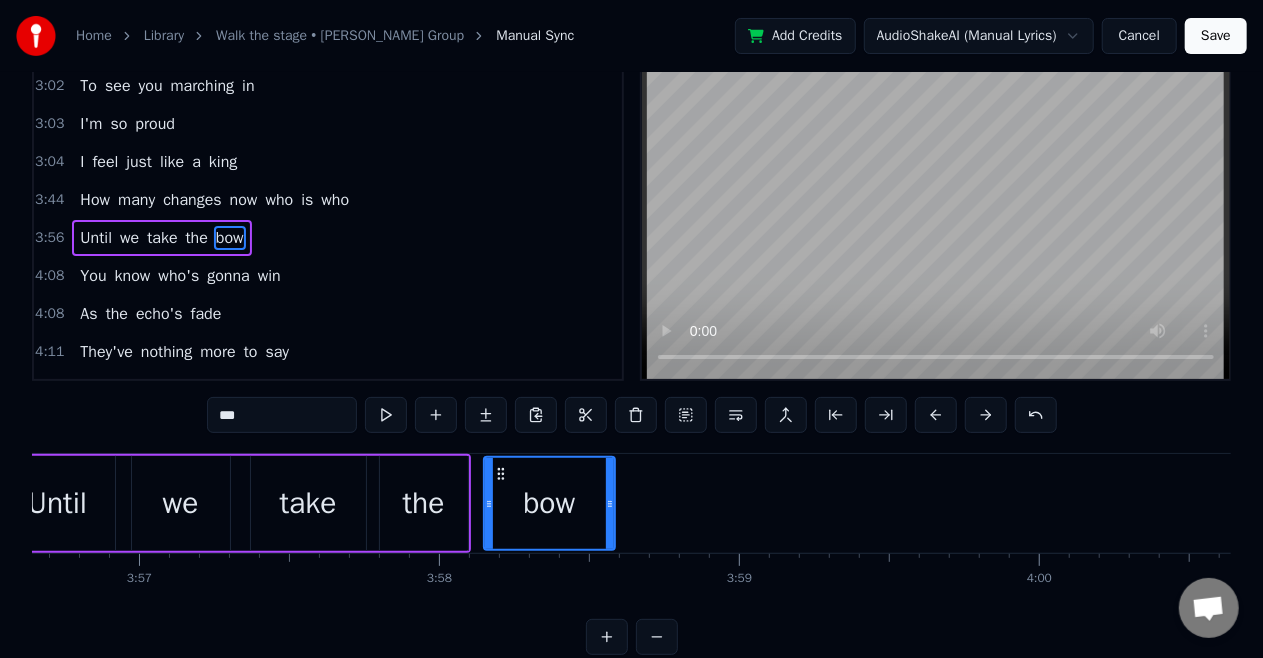 click on "You" at bounding box center [93, 276] 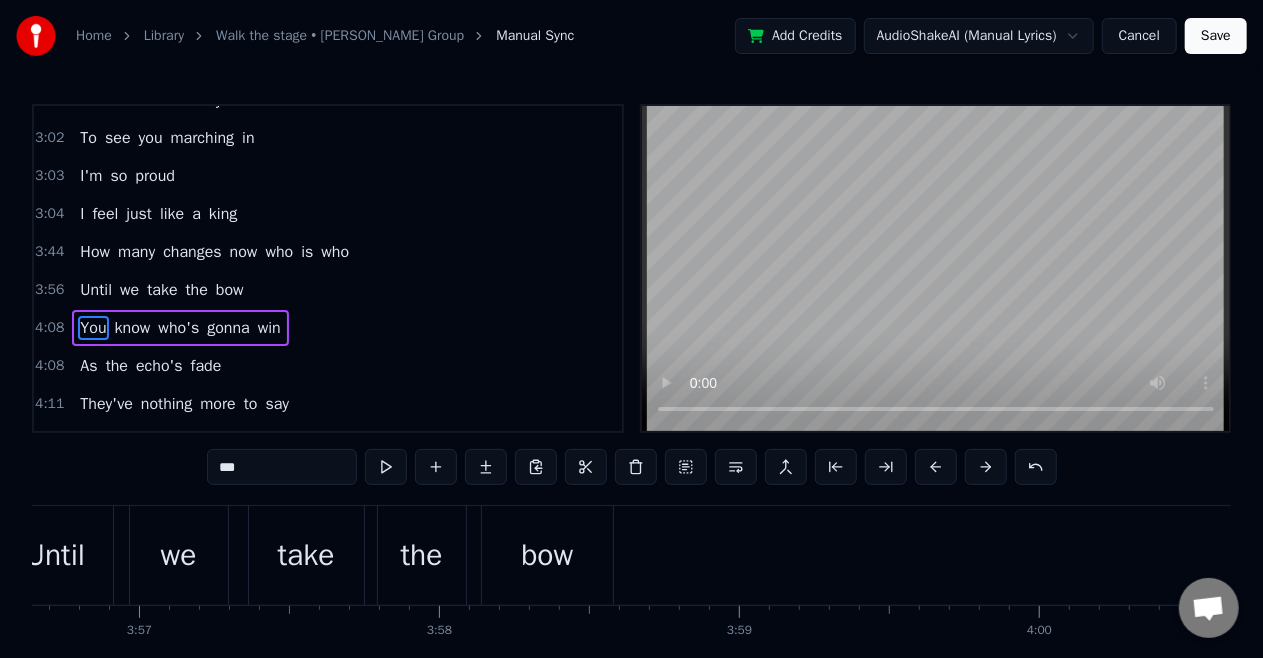 scroll, scrollTop: 0, scrollLeft: 0, axis: both 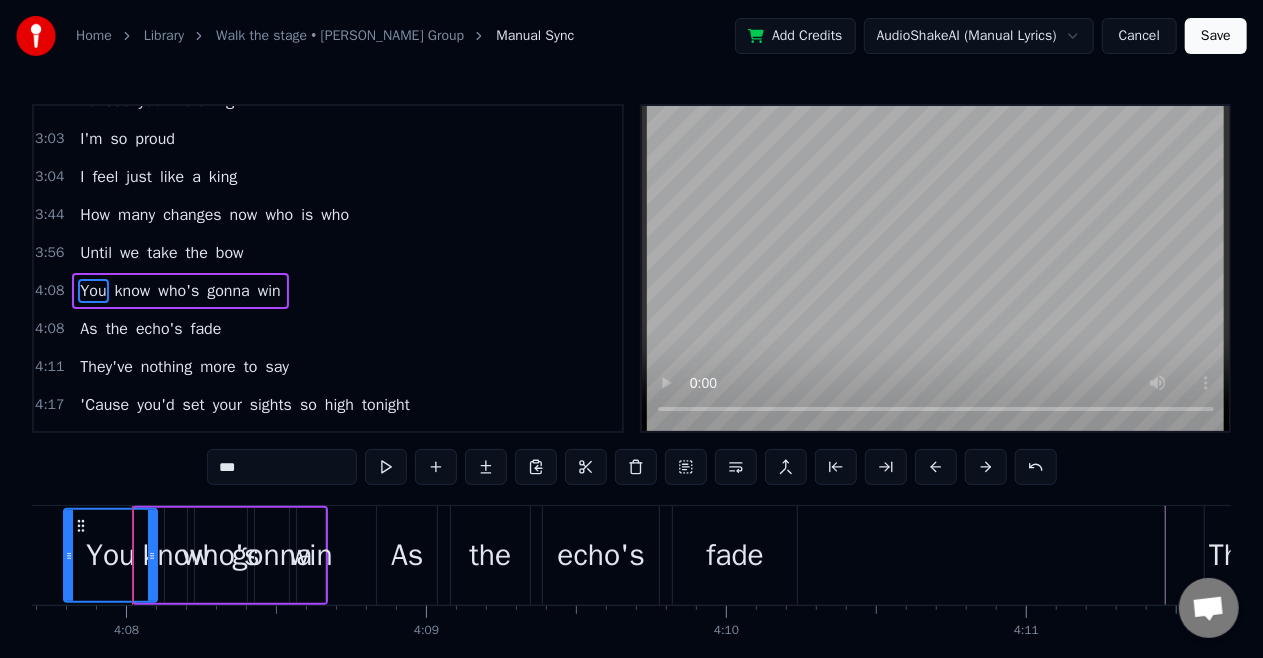 drag, startPoint x: 138, startPoint y: 558, endPoint x: 67, endPoint y: 574, distance: 72.780495 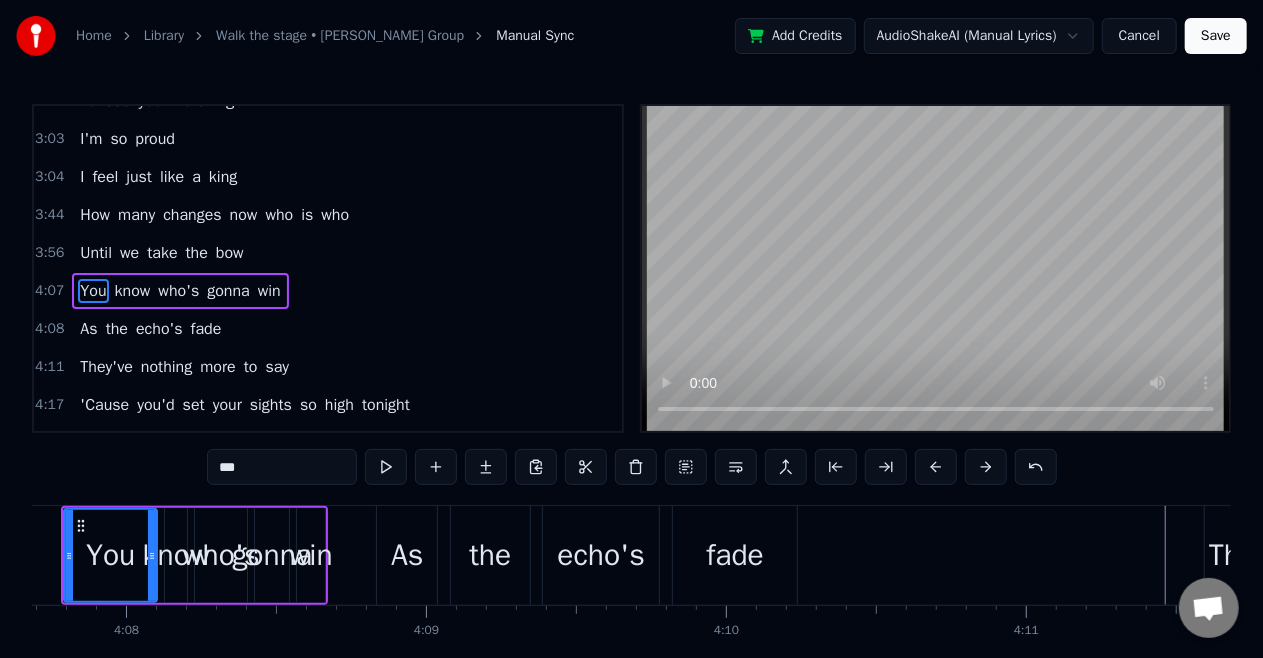 scroll, scrollTop: 0, scrollLeft: 74239, axis: horizontal 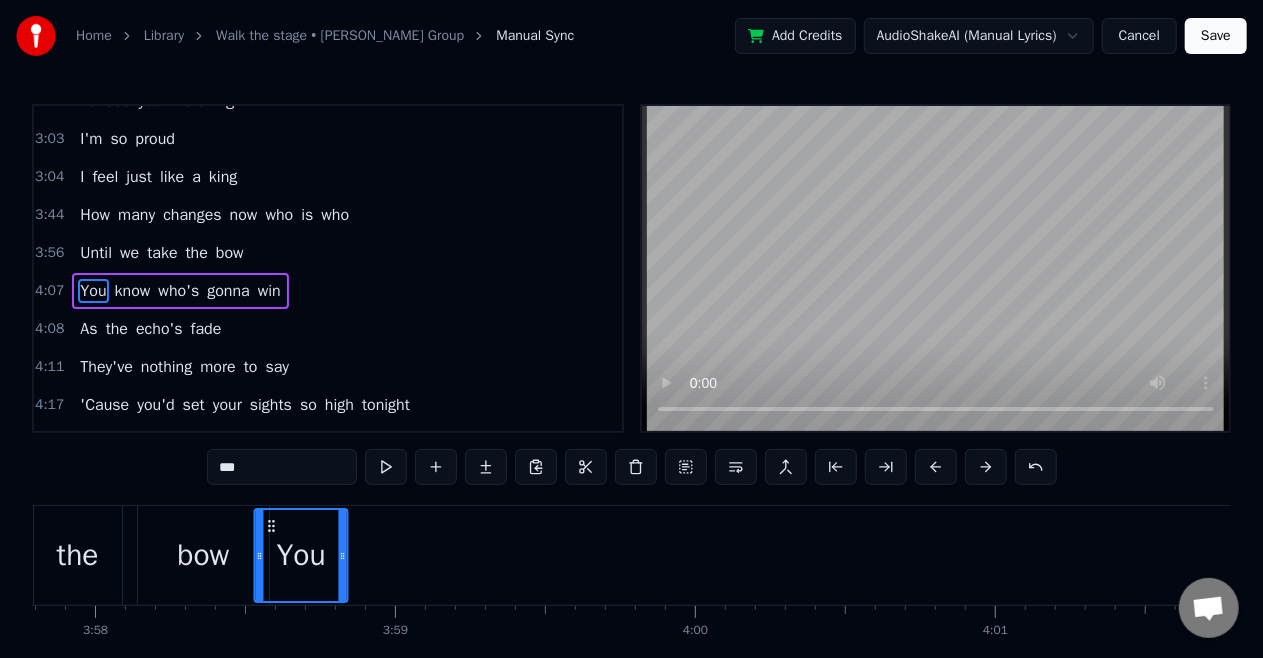 drag, startPoint x: 144, startPoint y: 522, endPoint x: 120, endPoint y: 522, distance: 24 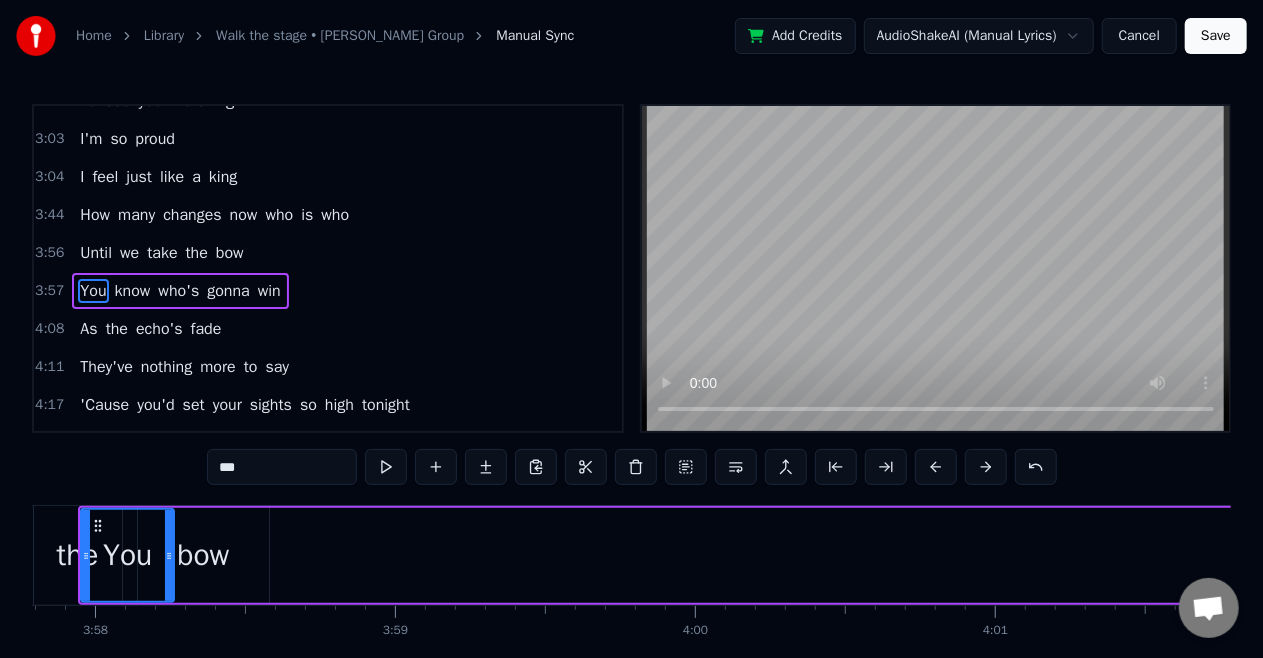 scroll, scrollTop: 0, scrollLeft: 71310, axis: horizontal 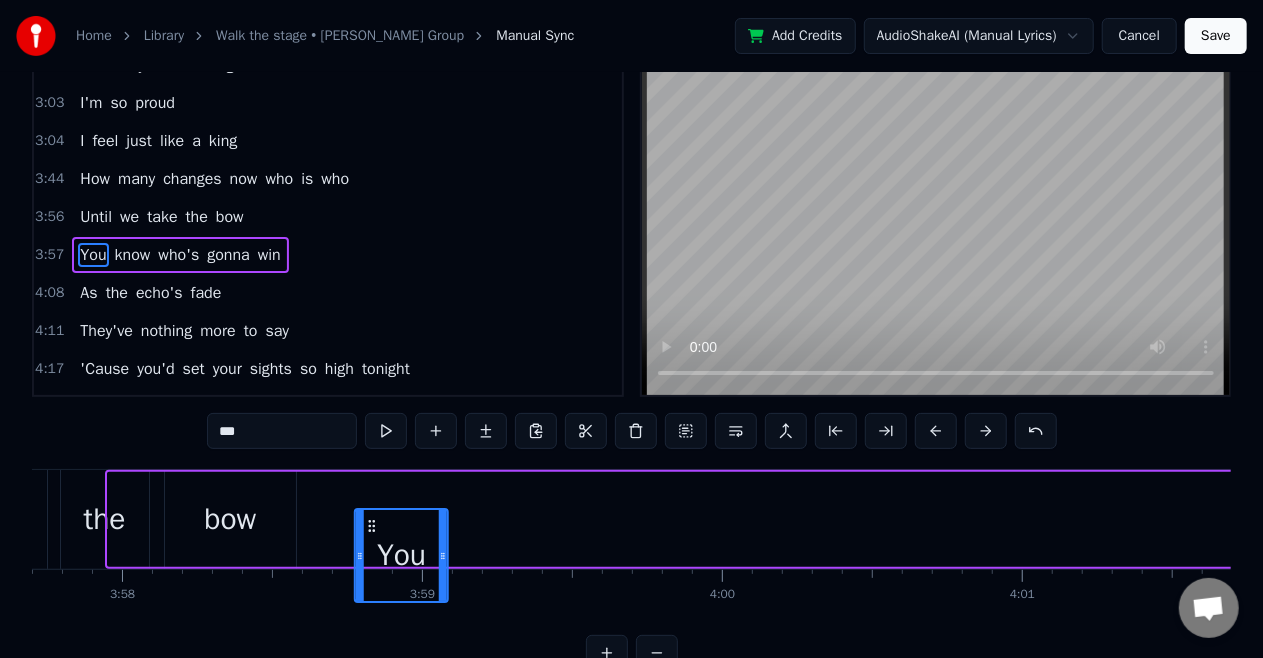 drag, startPoint x: 121, startPoint y: 523, endPoint x: 368, endPoint y: 526, distance: 247.01822 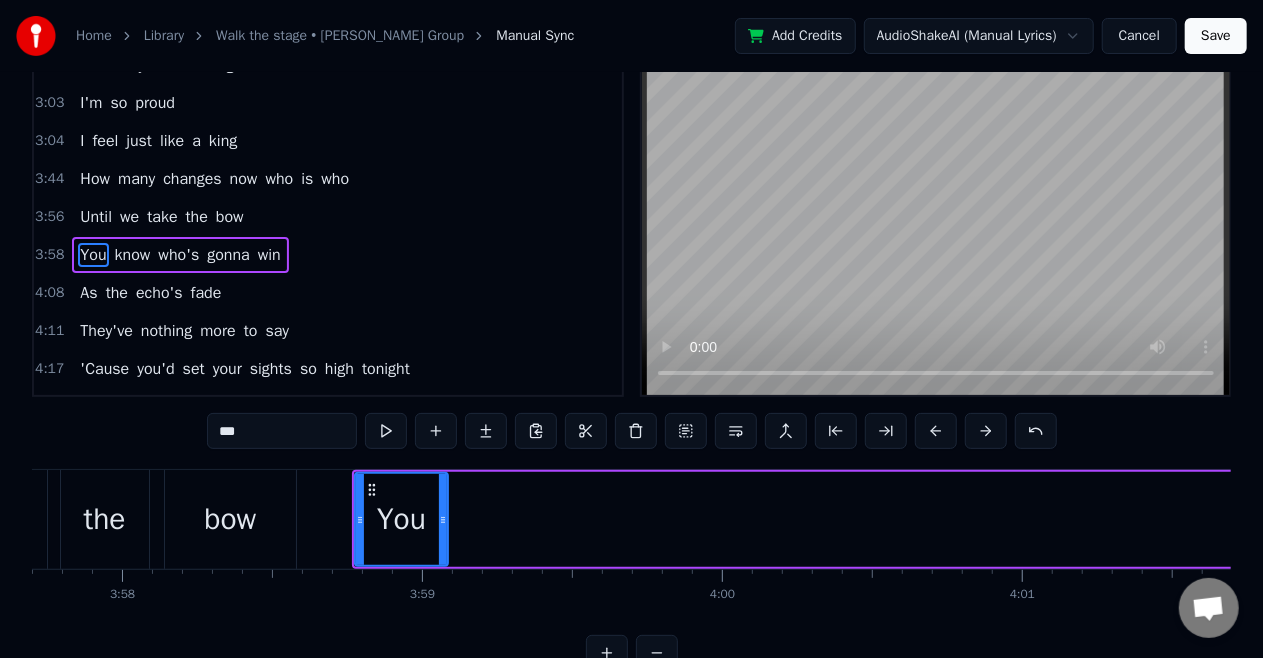 click on "know" at bounding box center (133, 255) 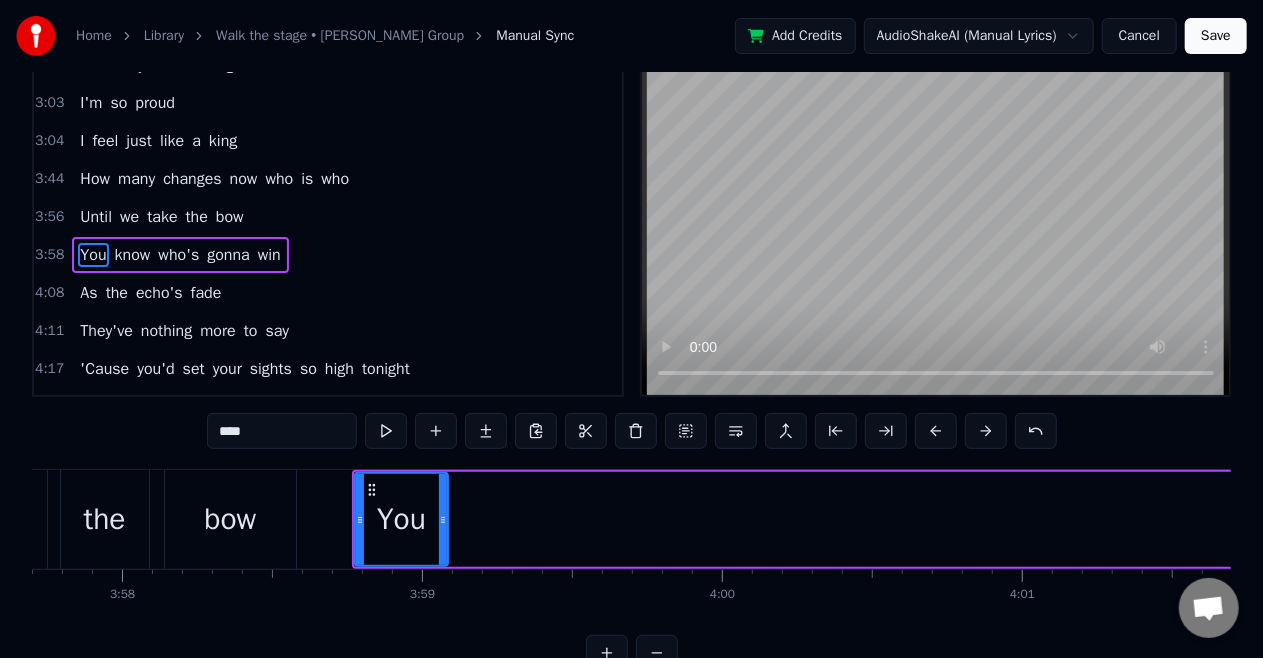 scroll, scrollTop: 0, scrollLeft: 0, axis: both 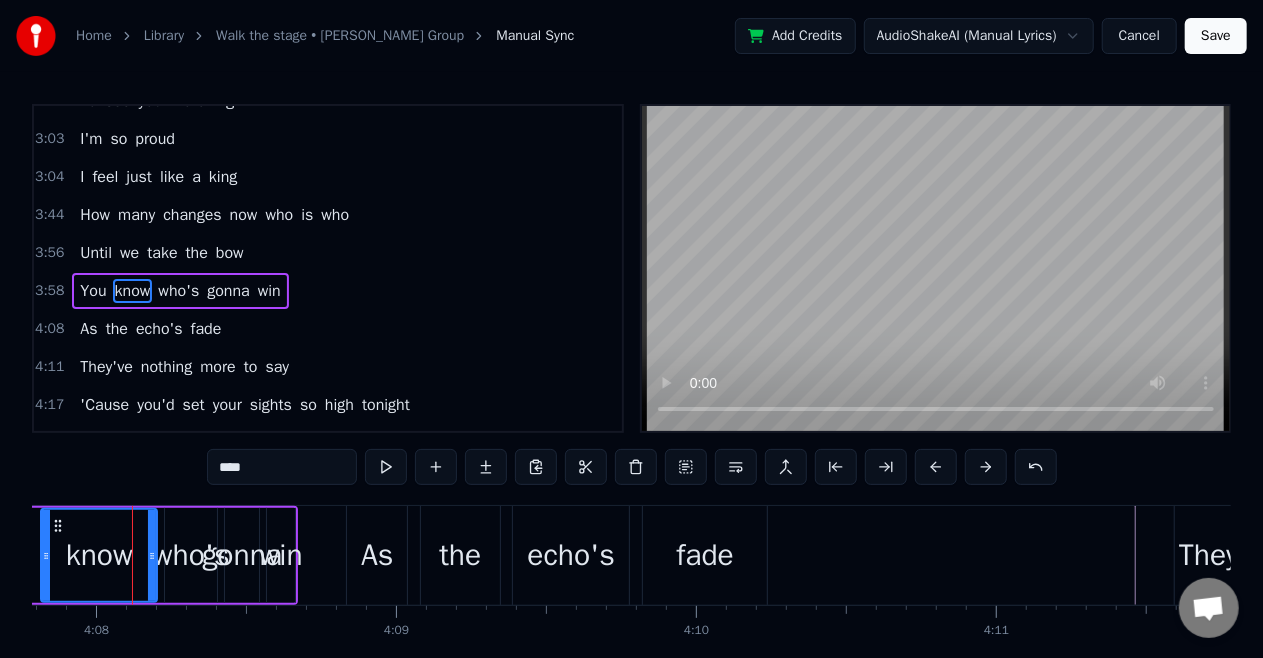 drag, startPoint x: 138, startPoint y: 552, endPoint x: 44, endPoint y: 574, distance: 96.540146 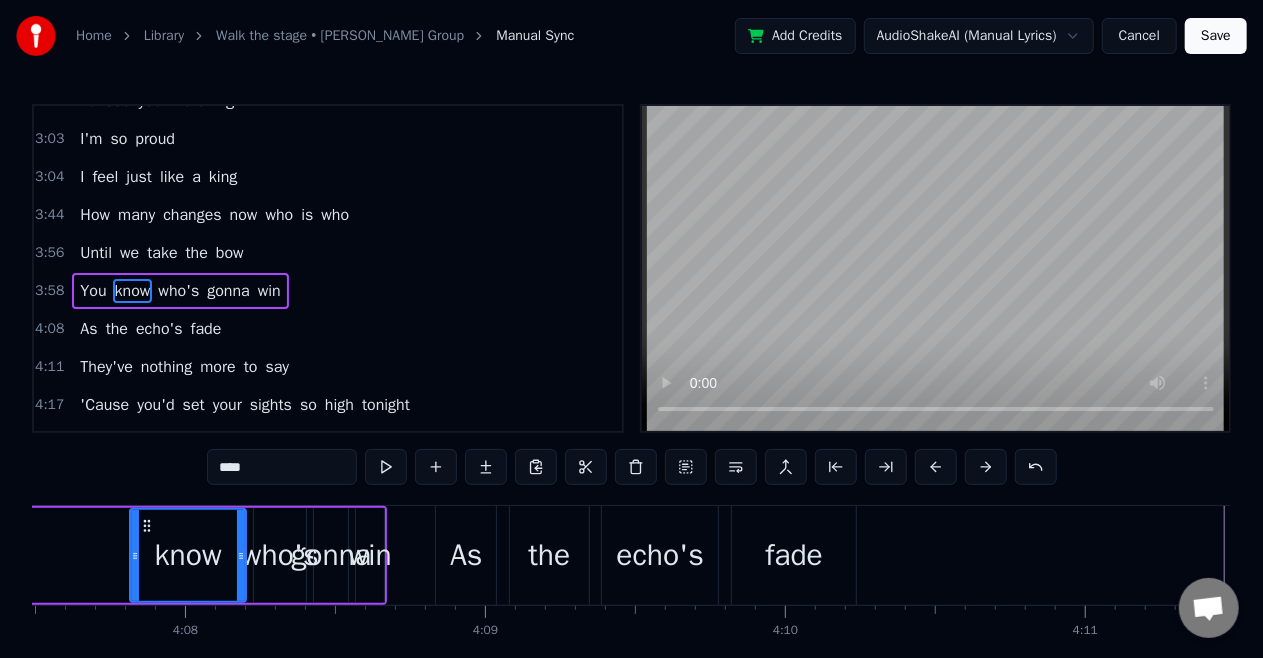 scroll, scrollTop: 0, scrollLeft: 74246, axis: horizontal 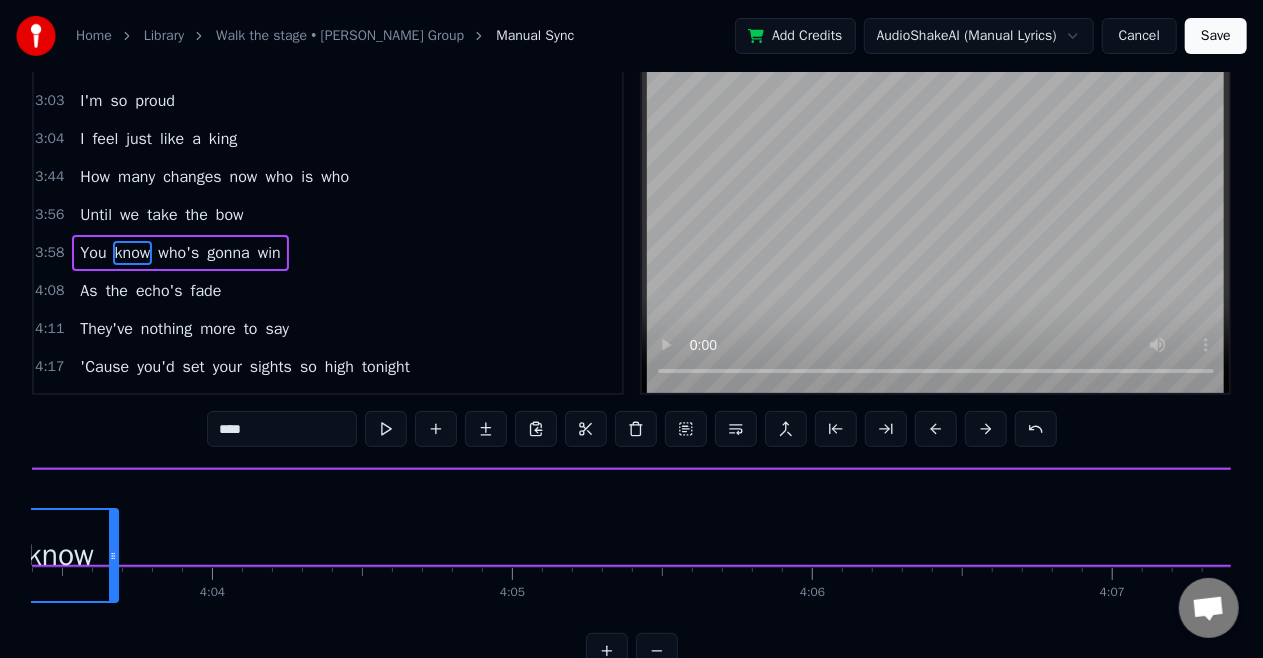 drag, startPoint x: 150, startPoint y: 526, endPoint x: 49, endPoint y: 524, distance: 101.0198 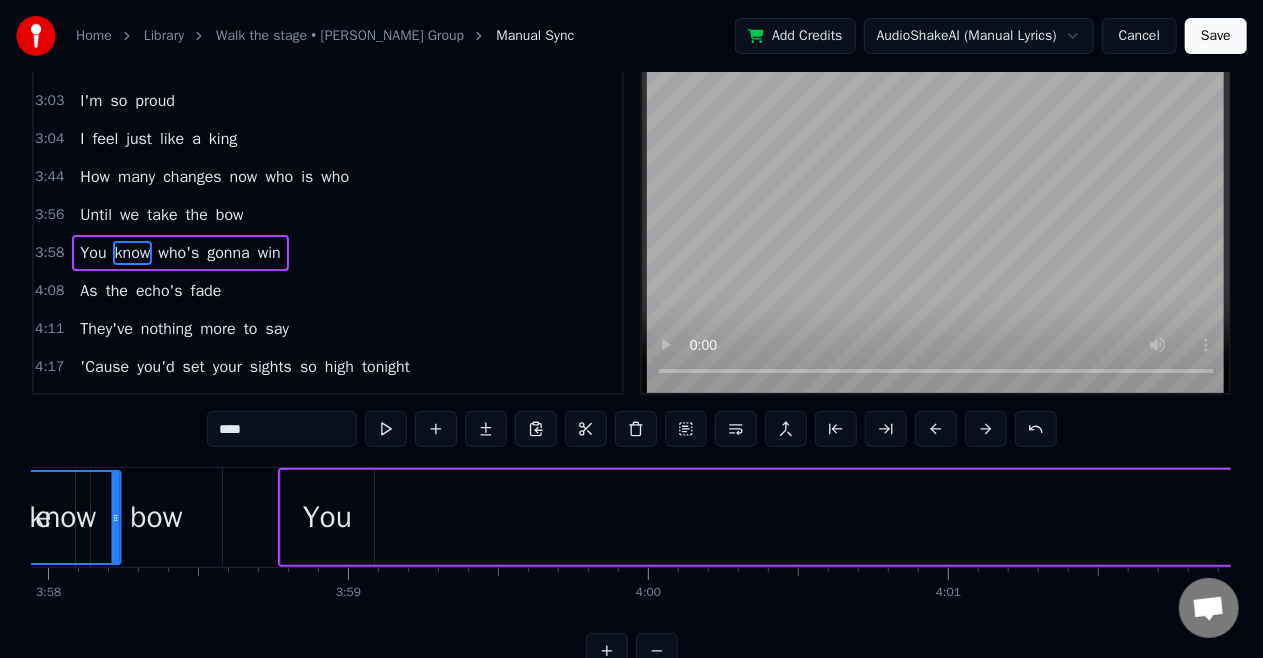 click 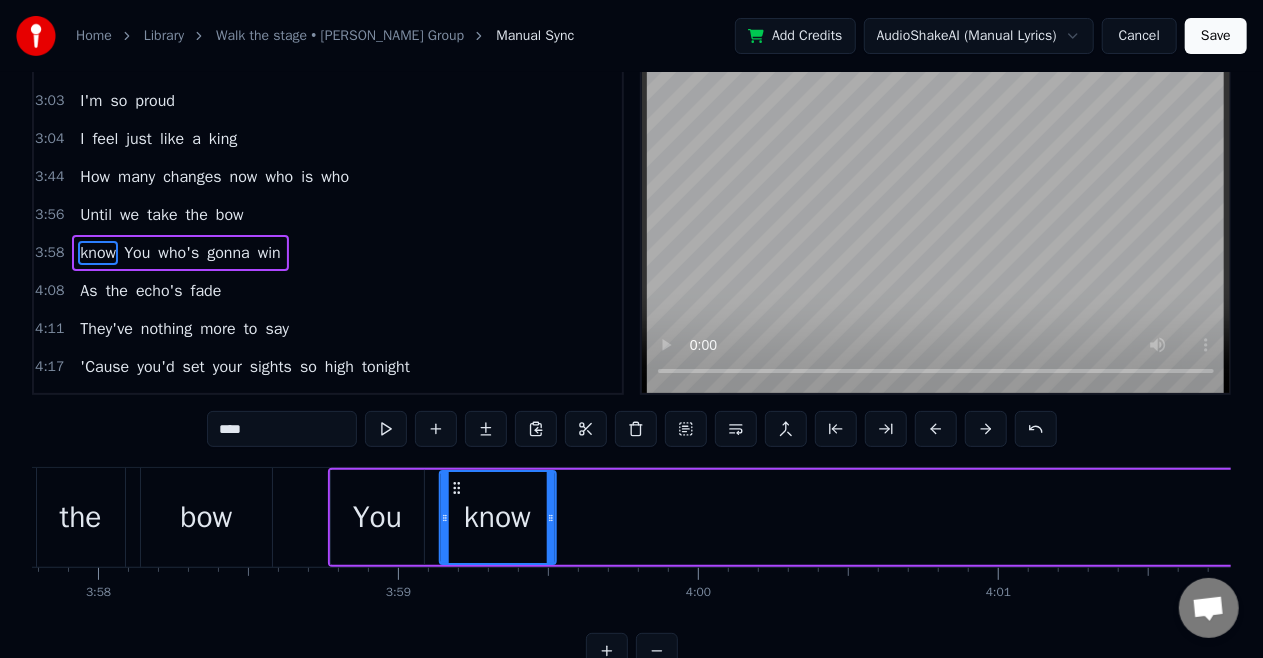 drag, startPoint x: 38, startPoint y: 484, endPoint x: 452, endPoint y: 507, distance: 414.6384 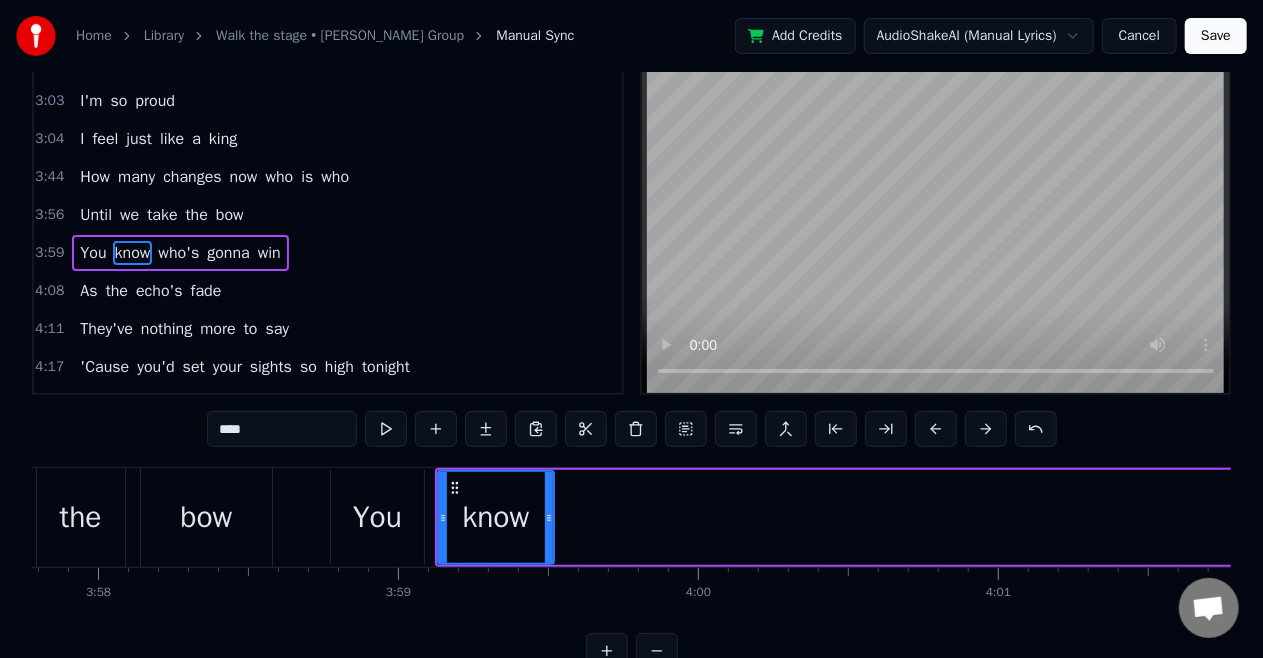 click on "who's" at bounding box center [178, 253] 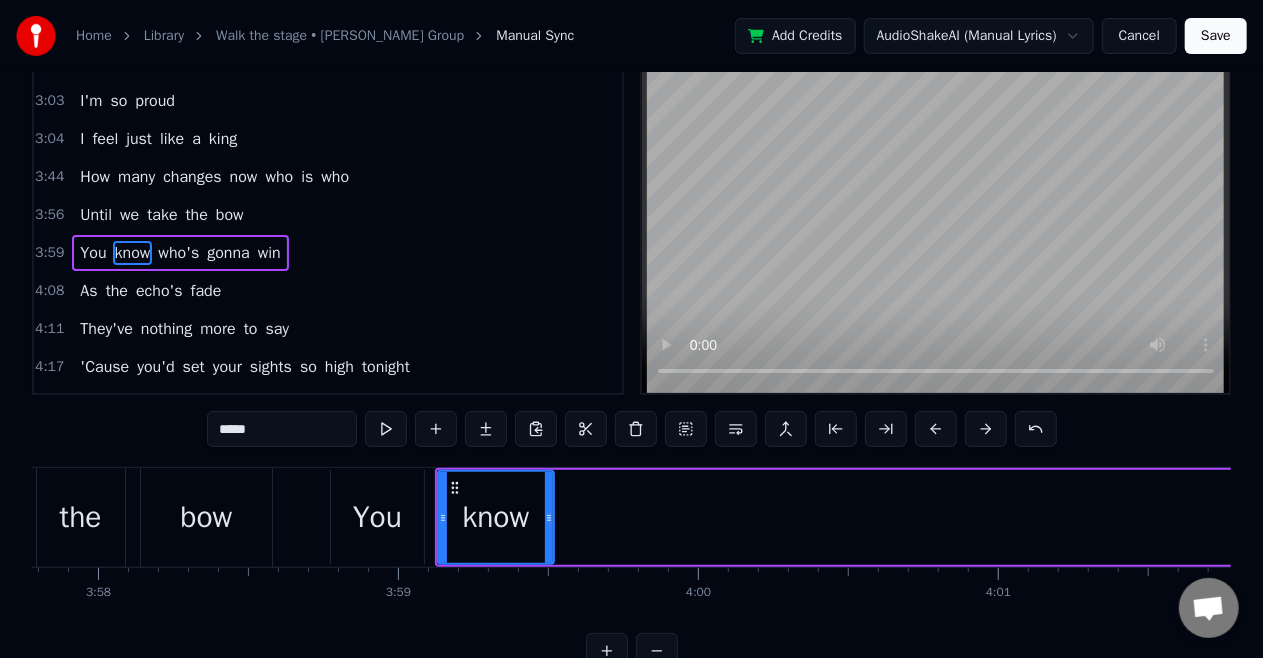 scroll, scrollTop: 0, scrollLeft: 0, axis: both 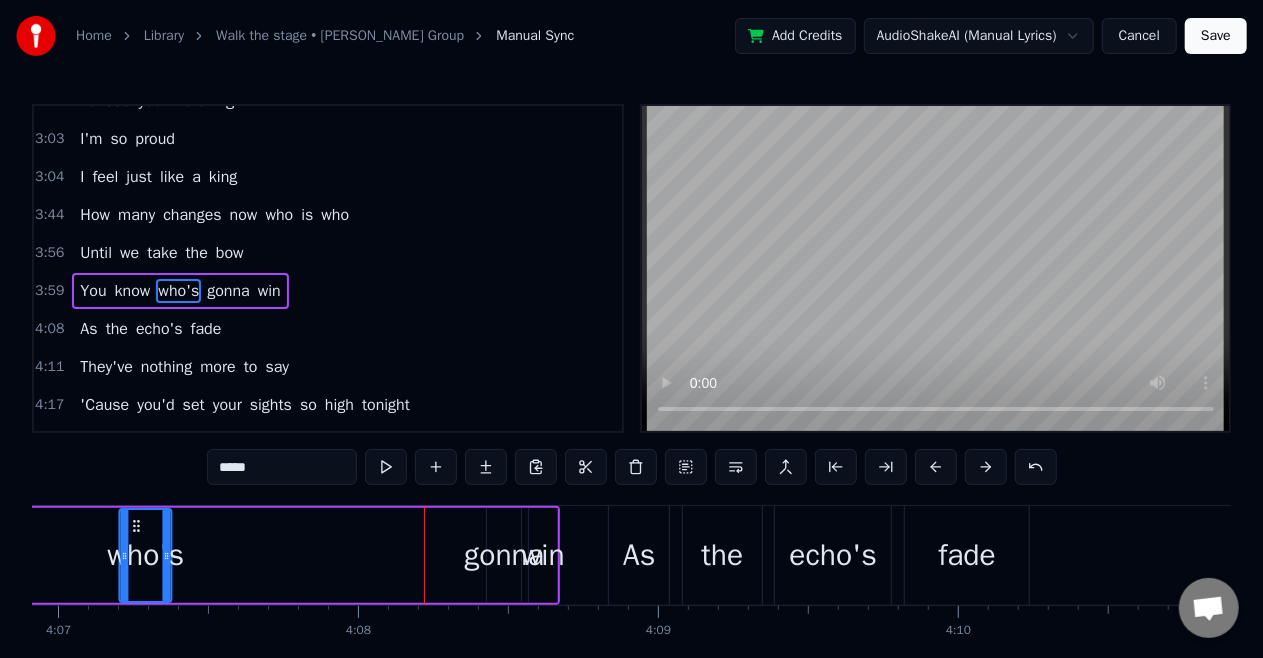 drag, startPoint x: 151, startPoint y: 524, endPoint x: 134, endPoint y: 524, distance: 17 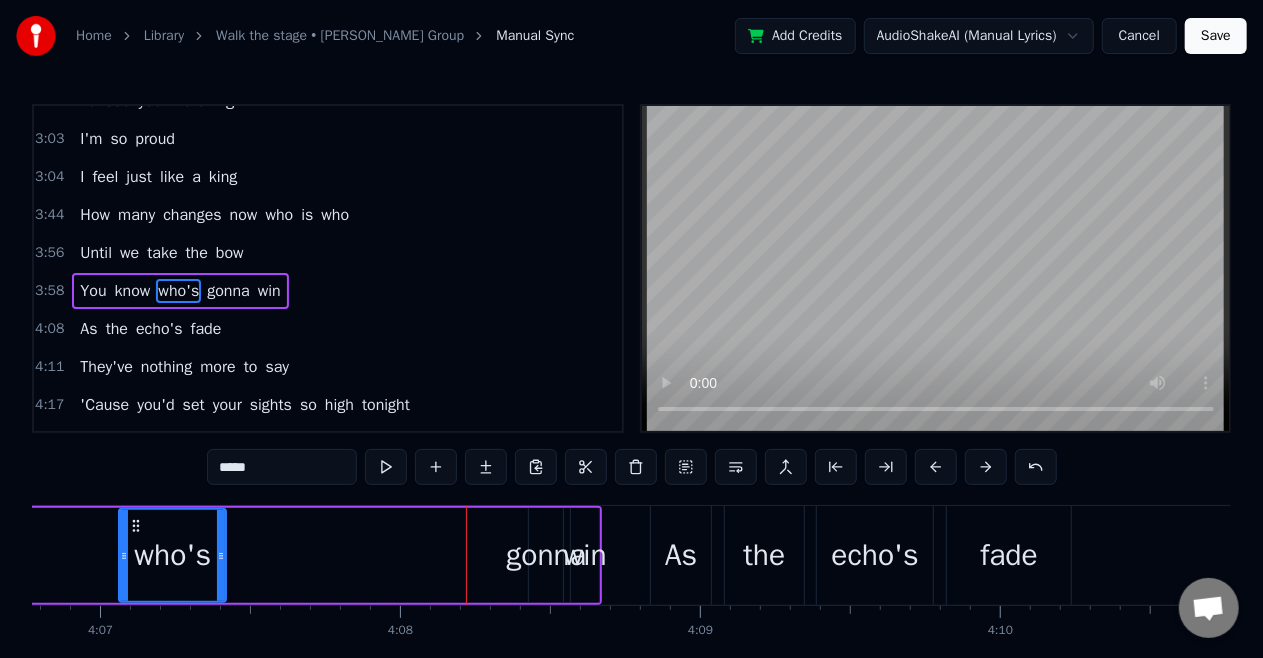 drag, startPoint x: 196, startPoint y: 547, endPoint x: 220, endPoint y: 547, distance: 24 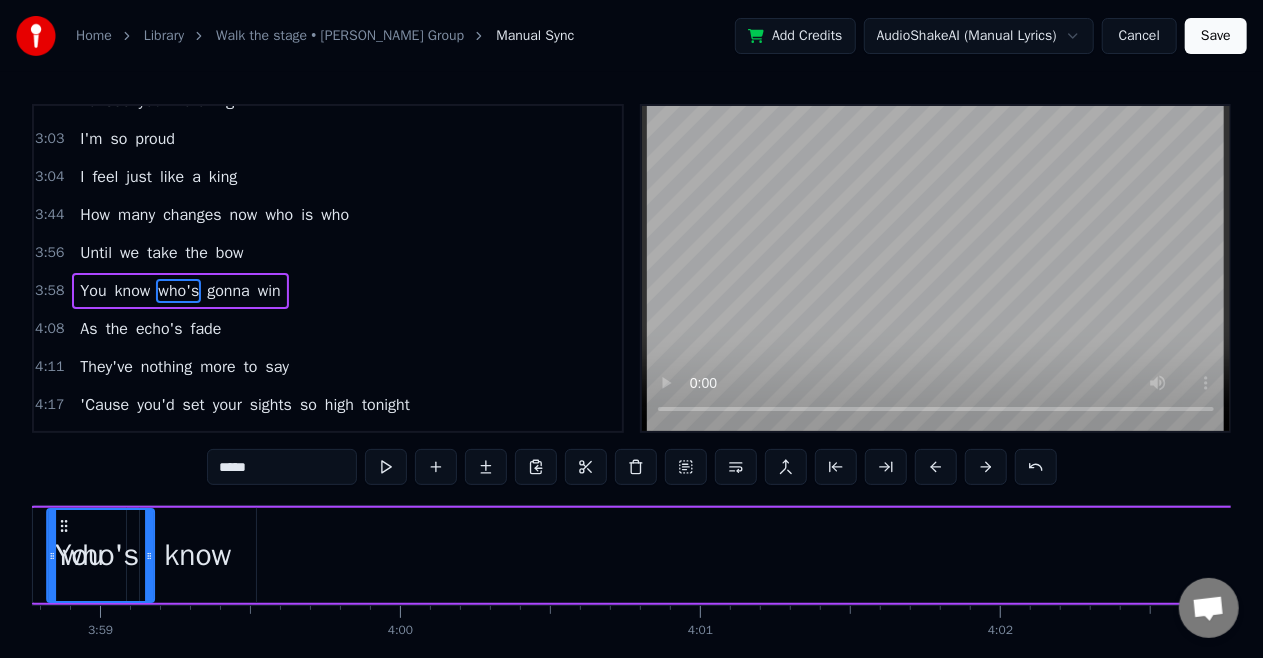 drag, startPoint x: 133, startPoint y: 524, endPoint x: 122, endPoint y: 523, distance: 11.045361 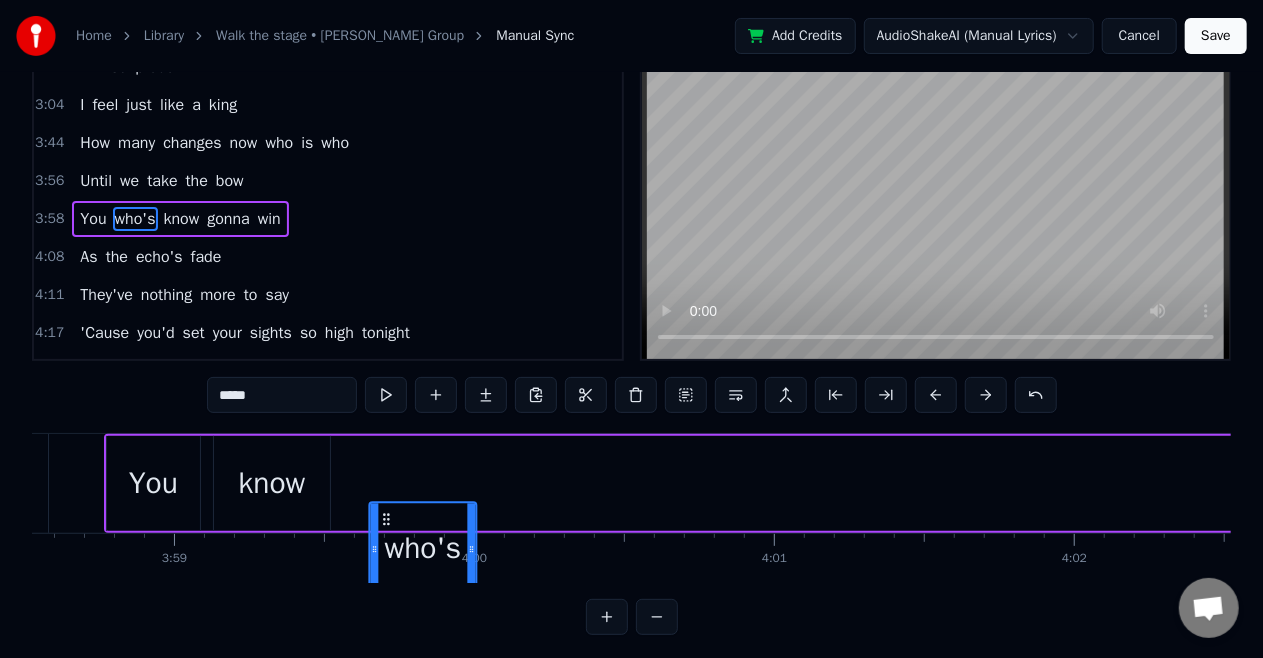 drag, startPoint x: 122, startPoint y: 523, endPoint x: 383, endPoint y: 535, distance: 261.27573 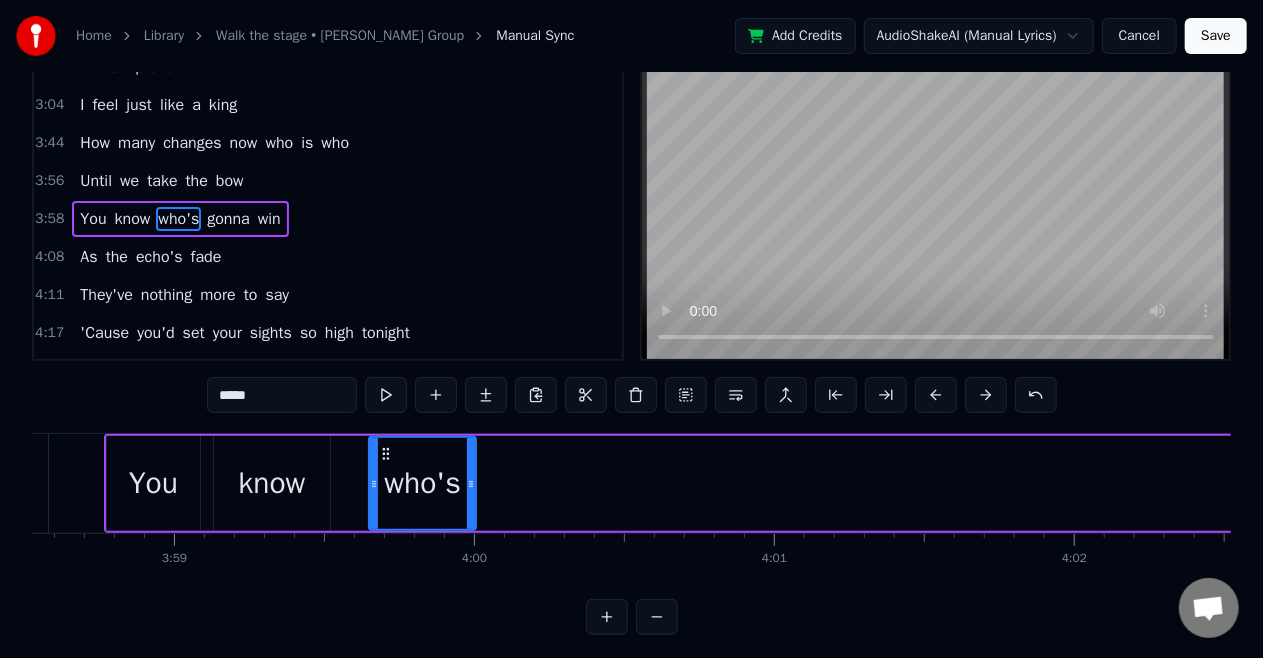scroll, scrollTop: 72, scrollLeft: 0, axis: vertical 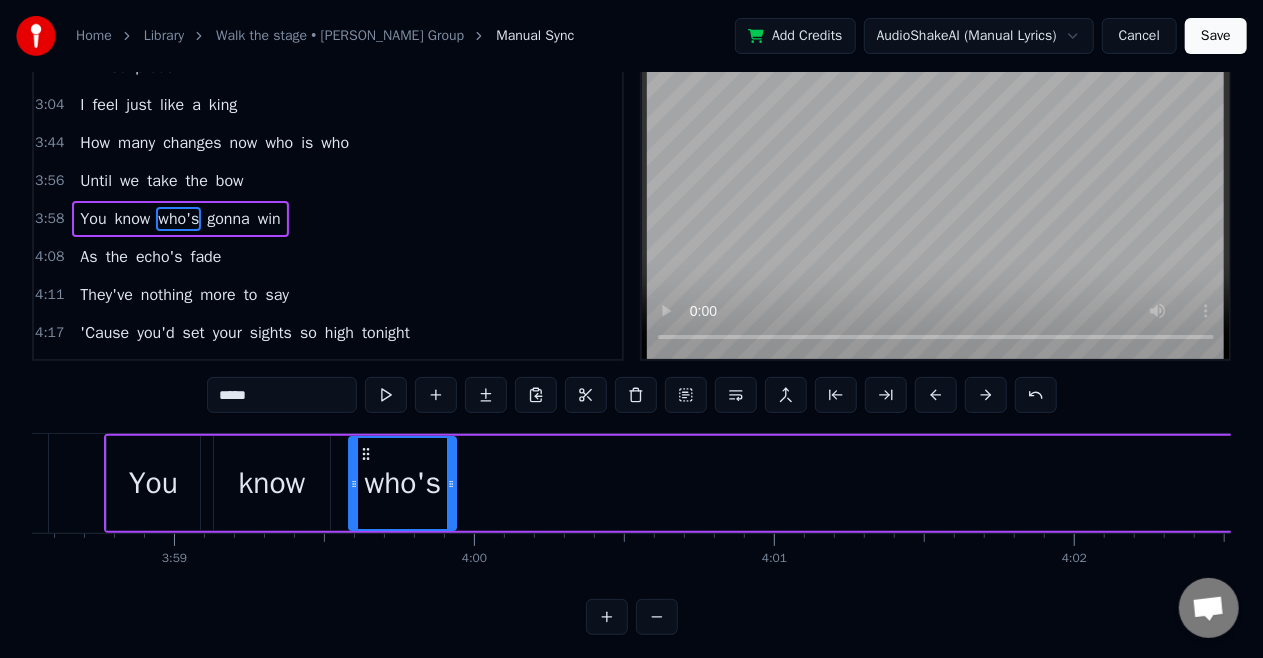 drag, startPoint x: 383, startPoint y: 452, endPoint x: 363, endPoint y: 459, distance: 21.189621 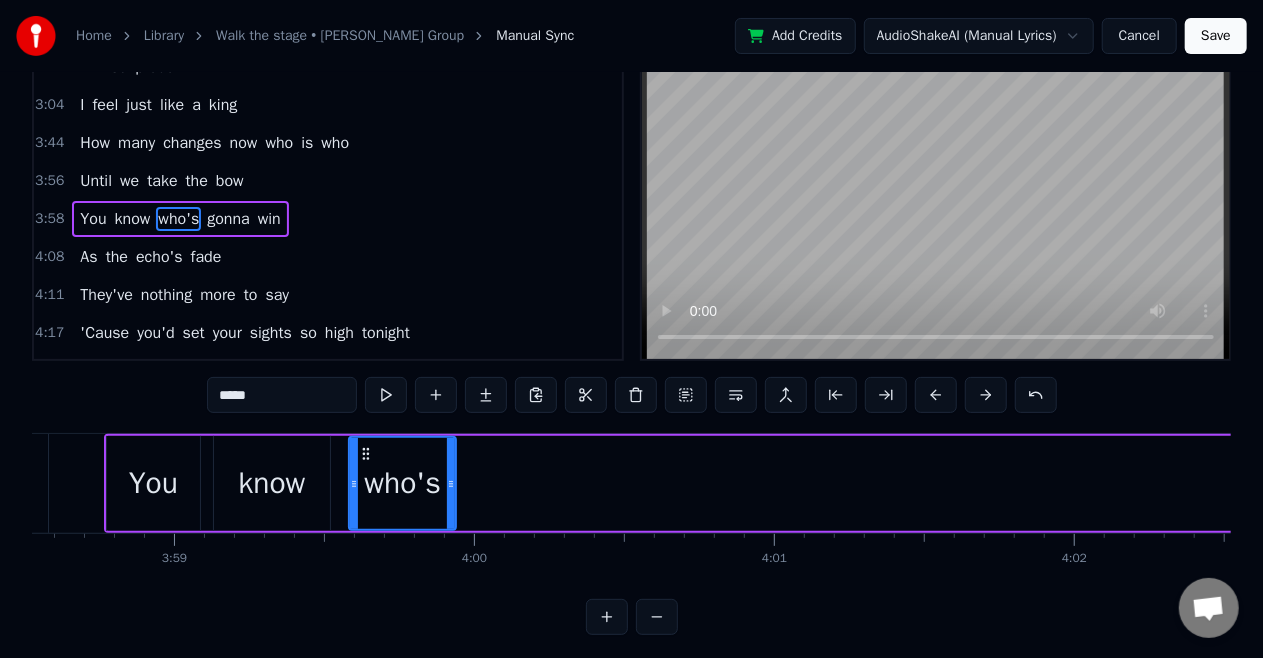 click on "gonna" at bounding box center [228, 219] 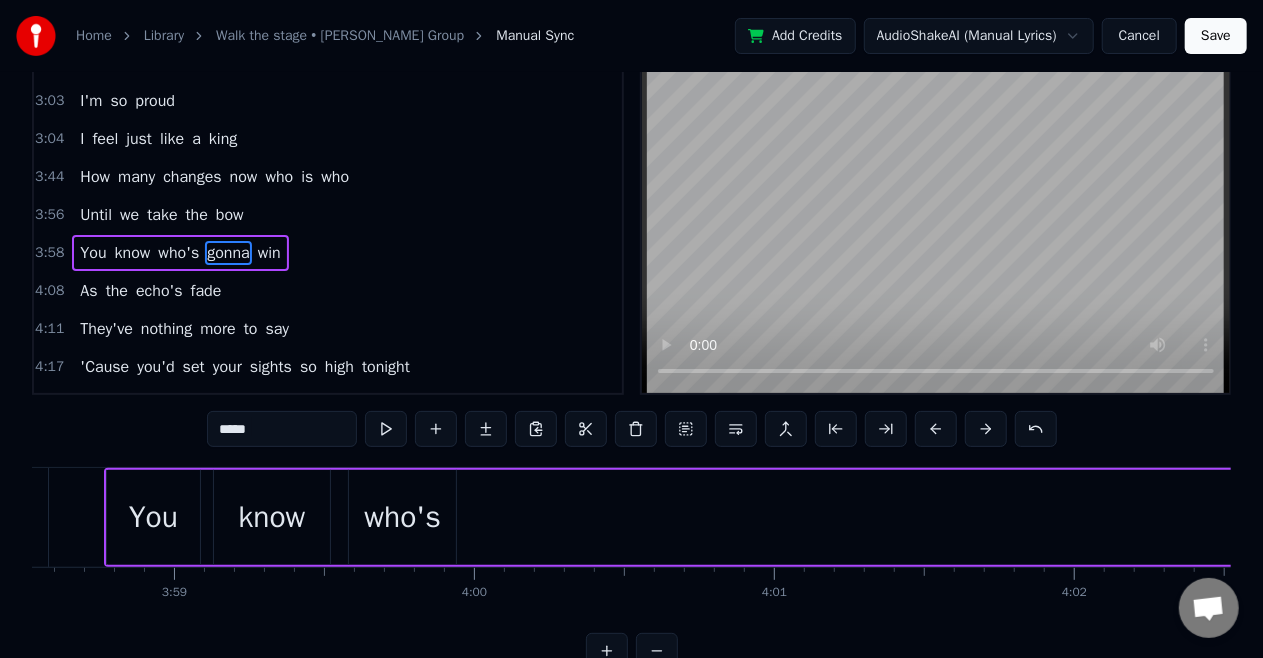 scroll, scrollTop: 0, scrollLeft: 0, axis: both 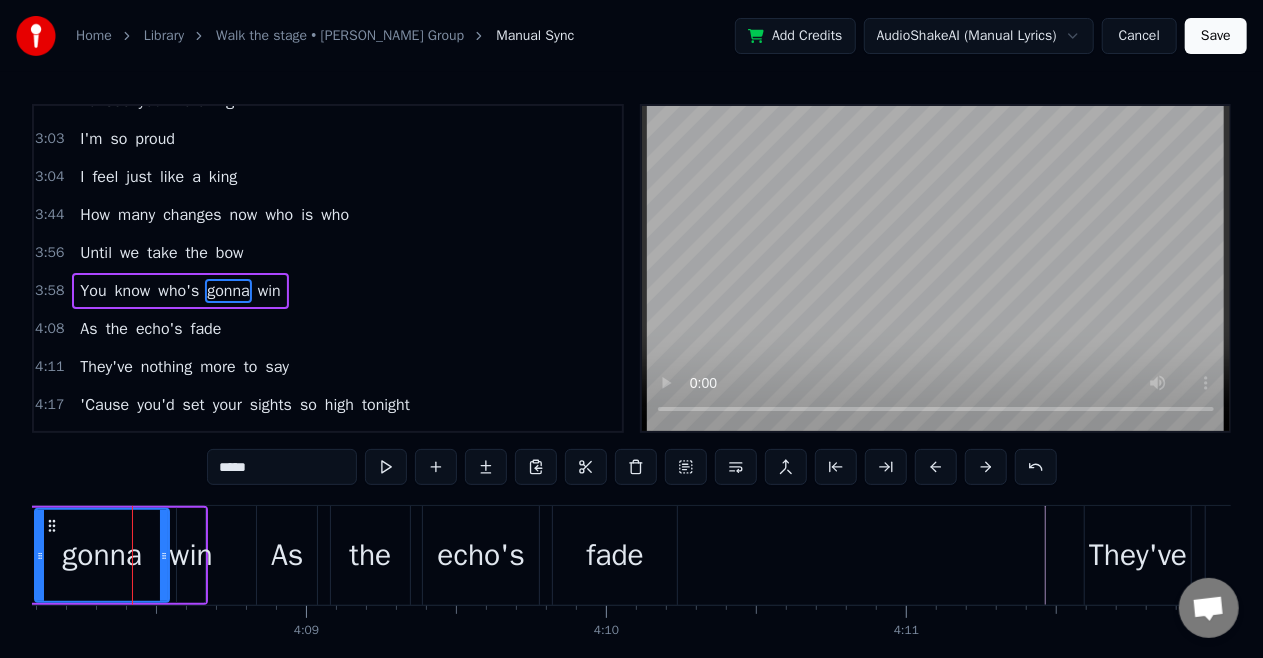 drag, startPoint x: 139, startPoint y: 554, endPoint x: 39, endPoint y: 577, distance: 102.610916 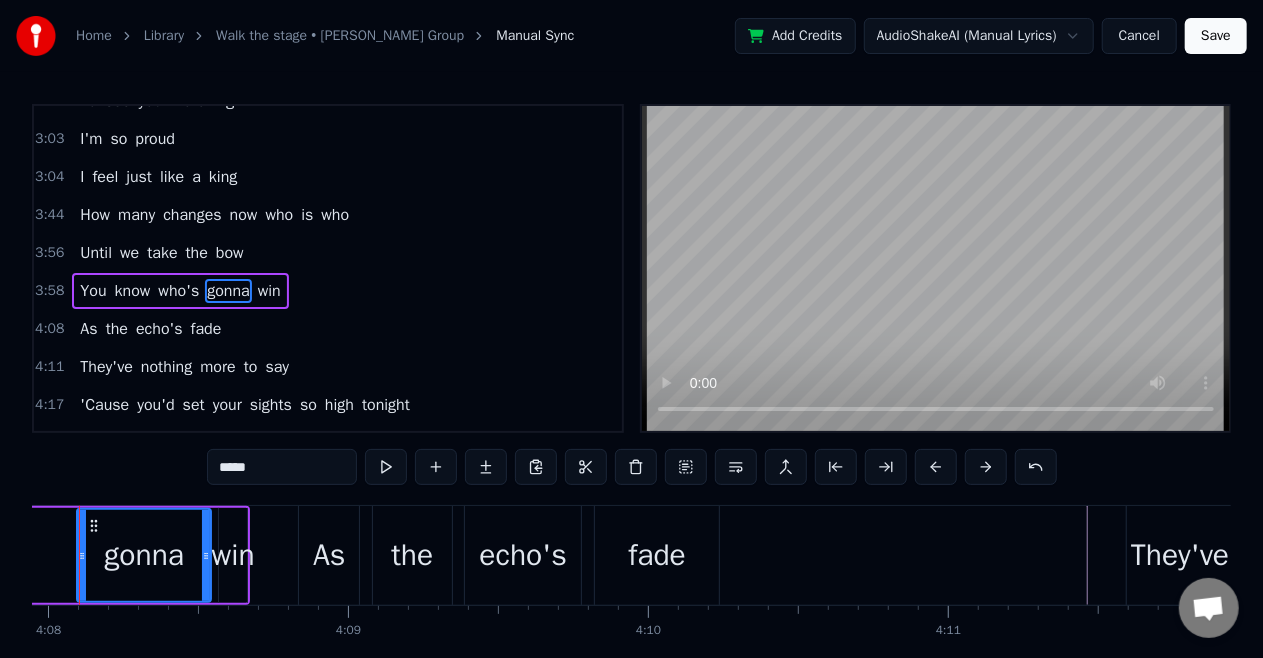 scroll, scrollTop: 0, scrollLeft: 74331, axis: horizontal 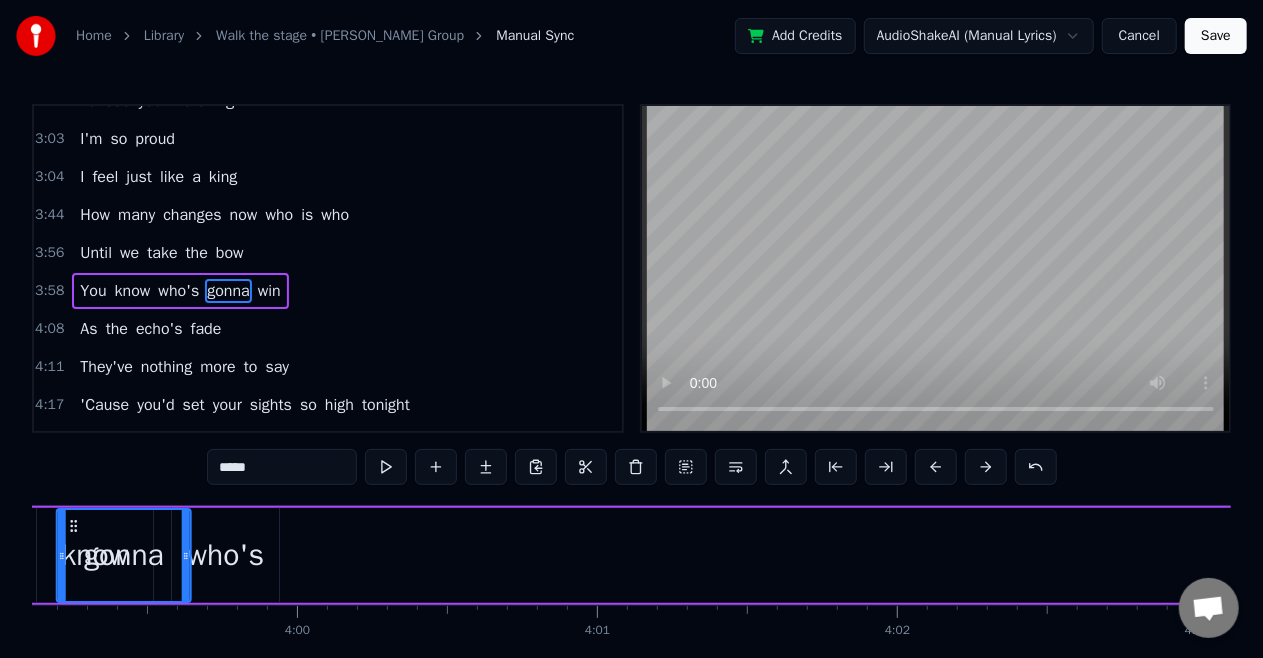 drag, startPoint x: 144, startPoint y: 520, endPoint x: 118, endPoint y: 521, distance: 26.019224 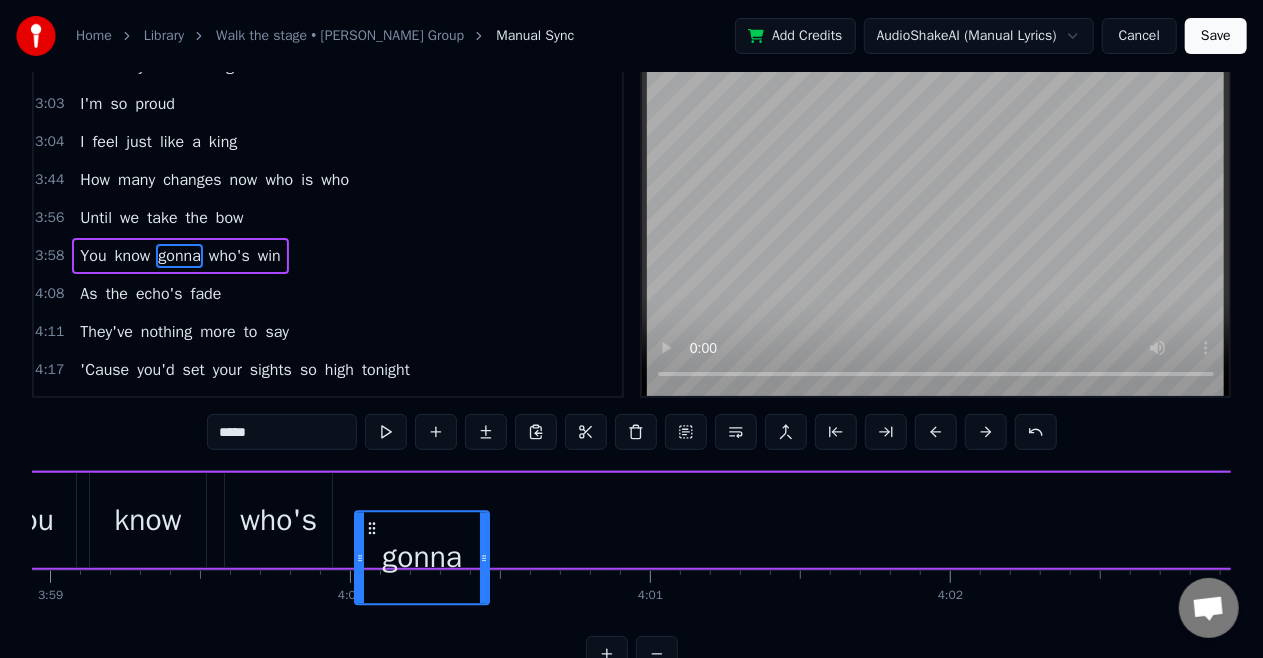 scroll, scrollTop: 37, scrollLeft: 0, axis: vertical 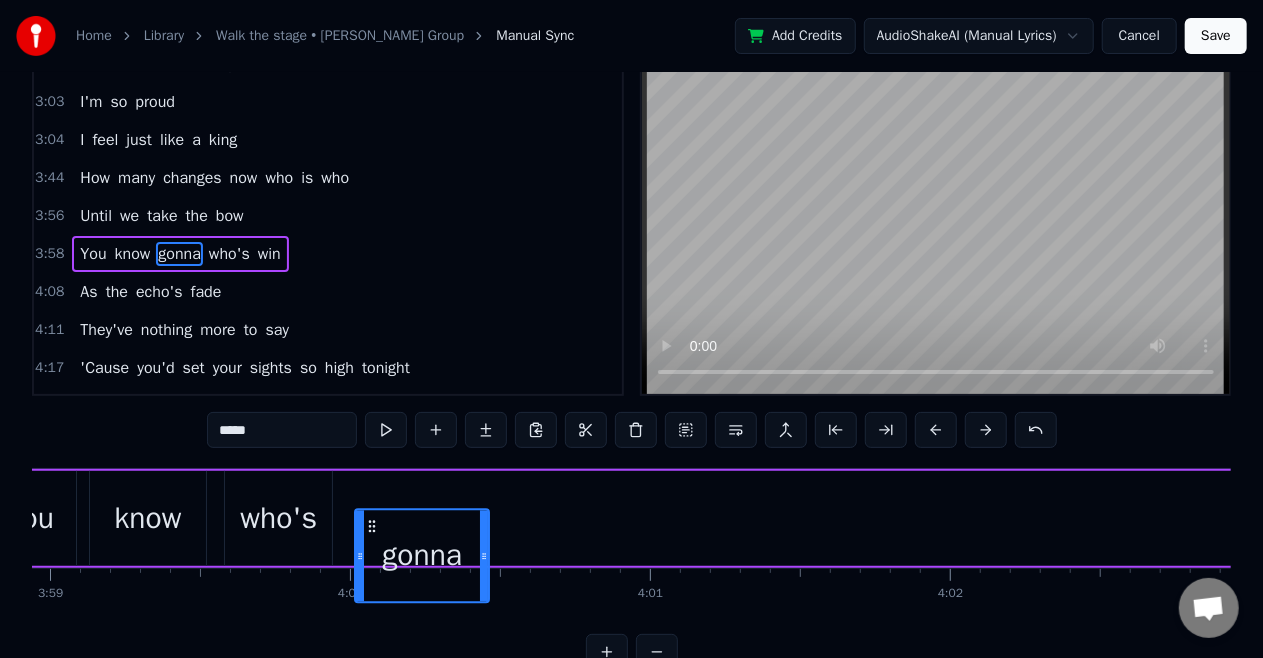 drag, startPoint x: 118, startPoint y: 518, endPoint x: 370, endPoint y: 532, distance: 252.3886 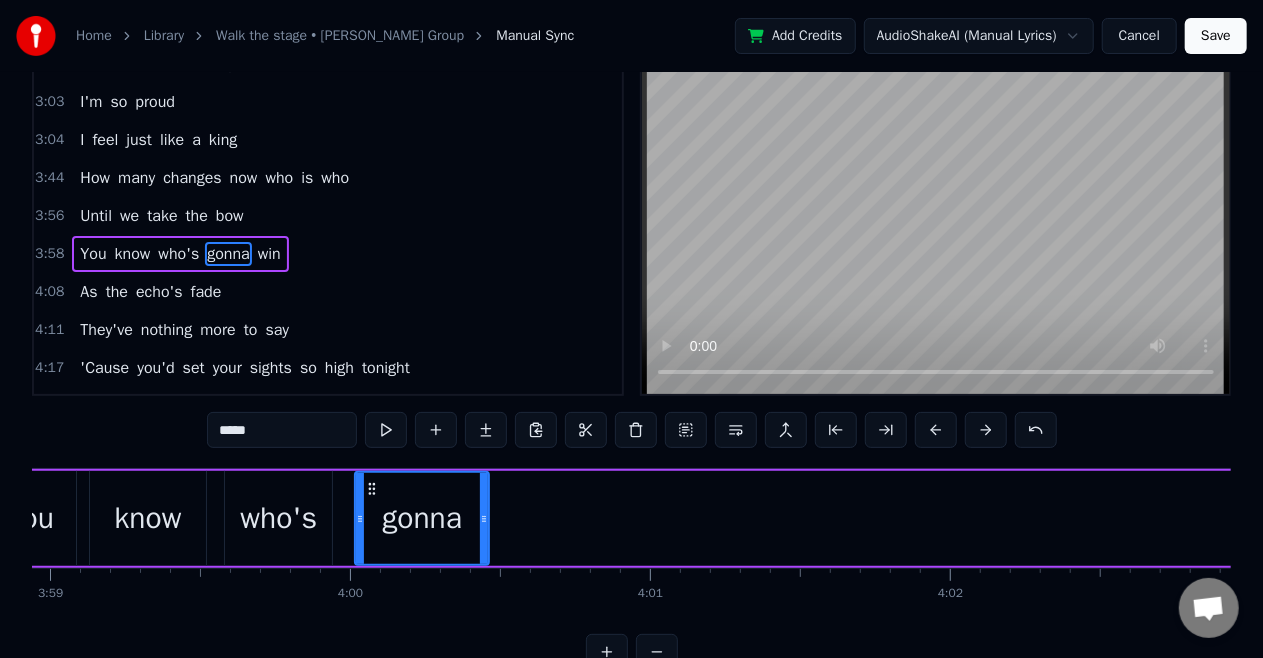 click on "win" at bounding box center [269, 254] 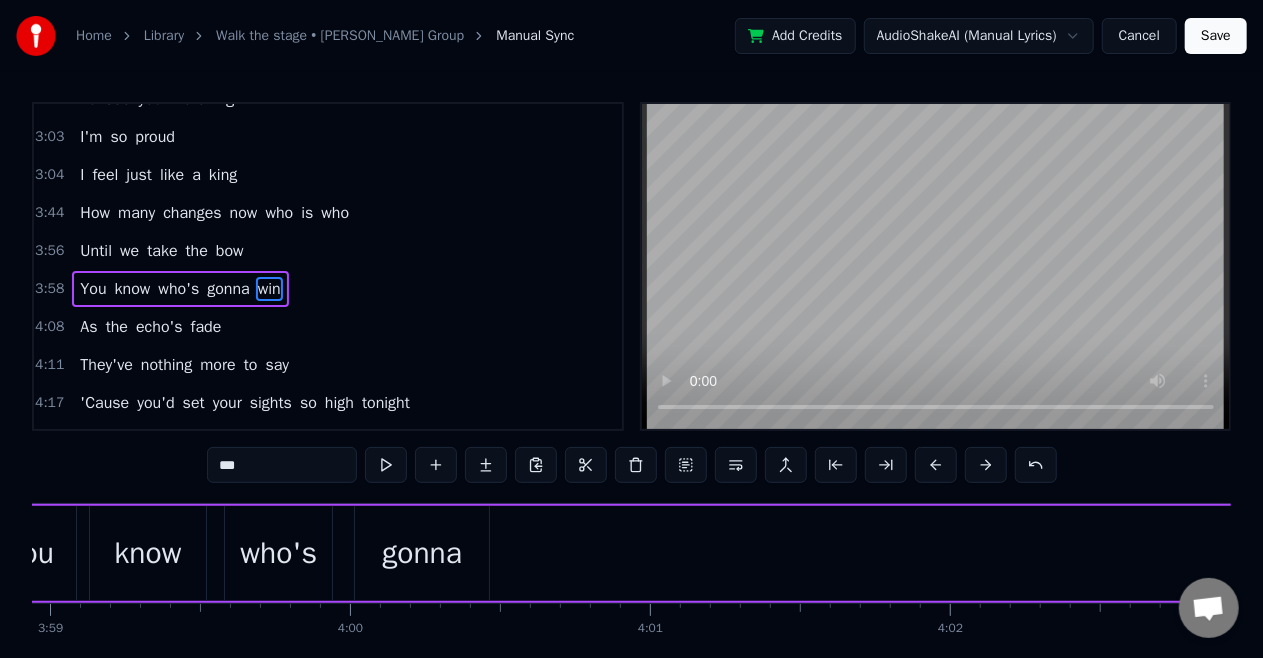 scroll, scrollTop: 0, scrollLeft: 0, axis: both 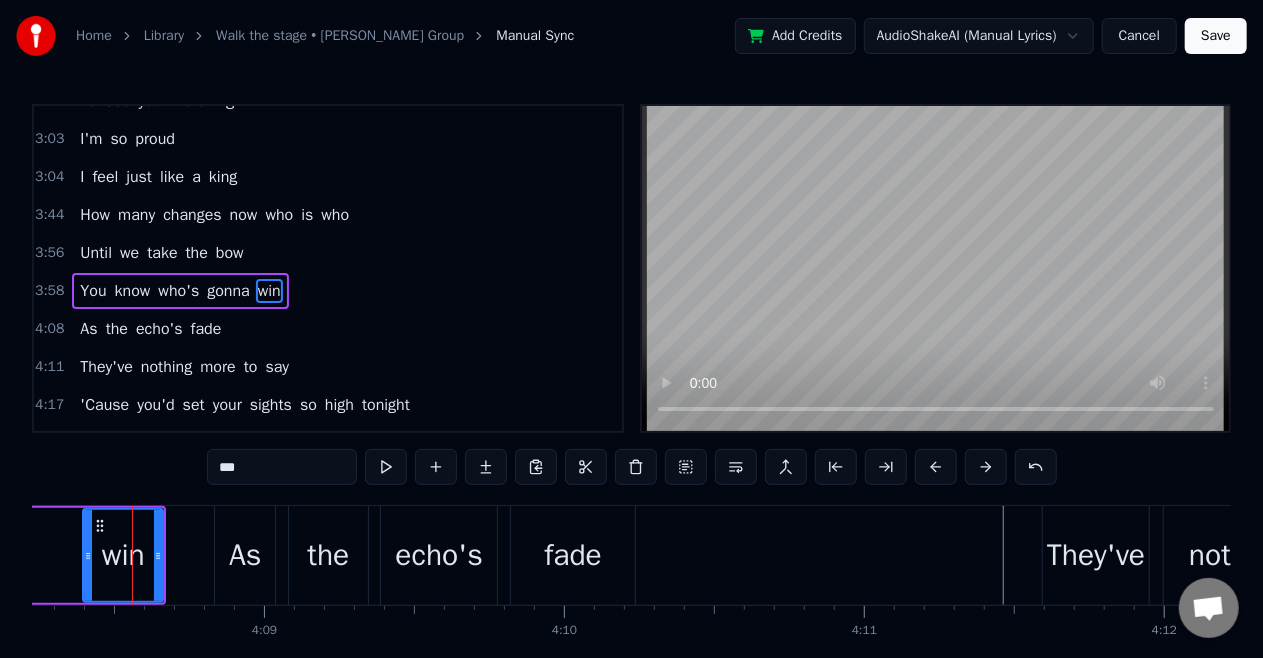 drag, startPoint x: 126, startPoint y: 555, endPoint x: 87, endPoint y: 568, distance: 41.109608 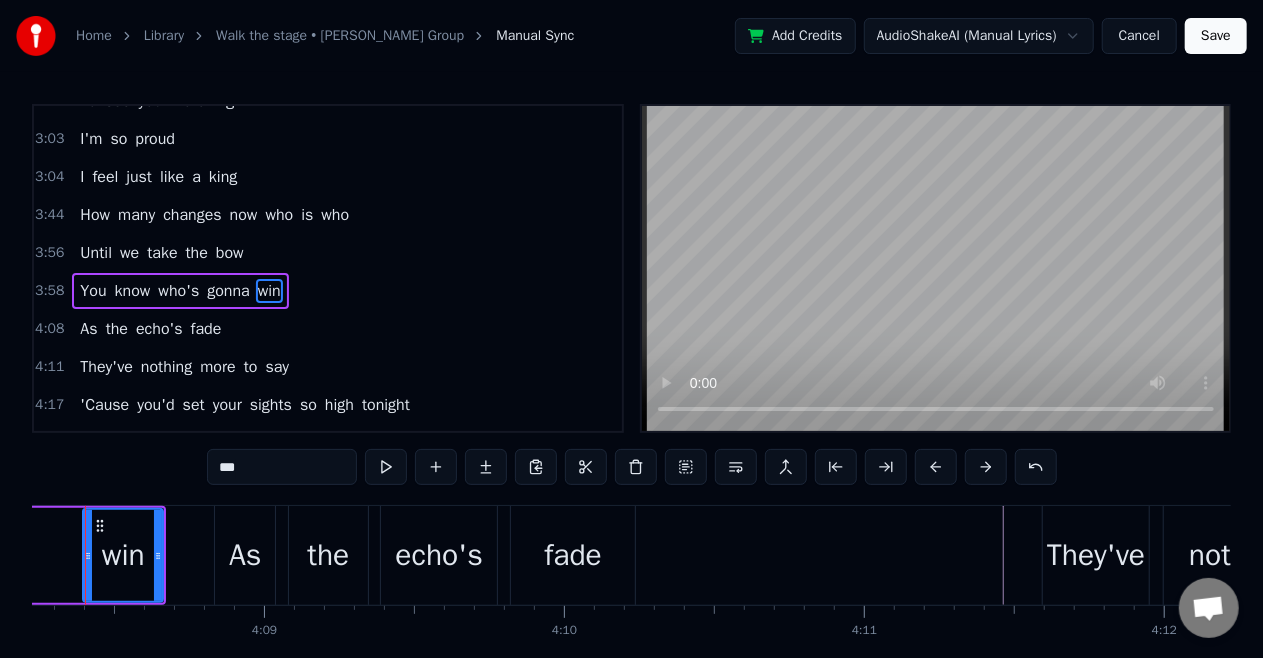 scroll, scrollTop: 0, scrollLeft: 74421, axis: horizontal 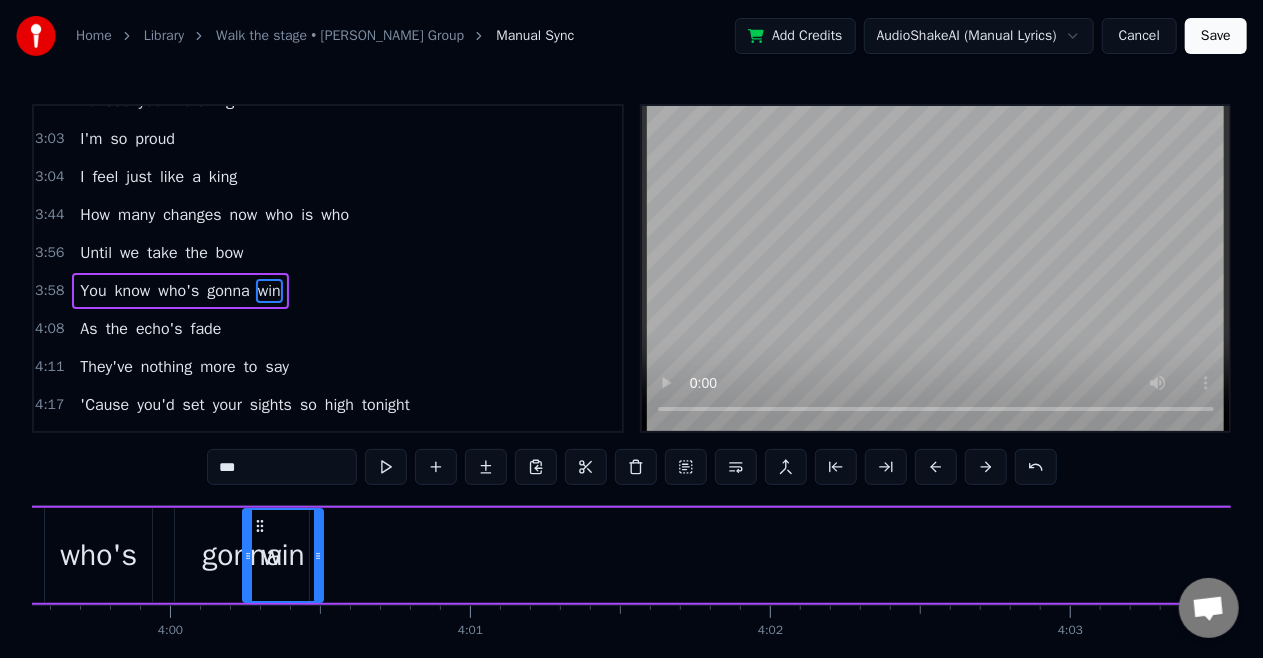 drag, startPoint x: 147, startPoint y: 522, endPoint x: 128, endPoint y: 524, distance: 19.104973 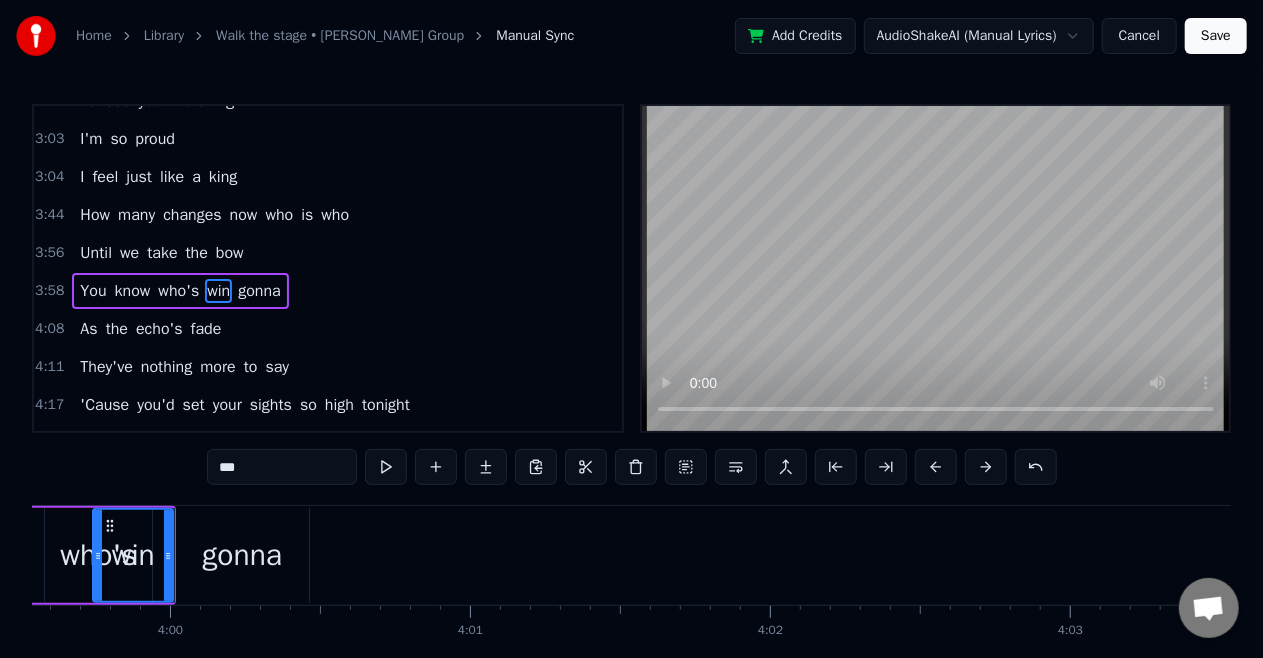 scroll, scrollTop: 0, scrollLeft: 71844, axis: horizontal 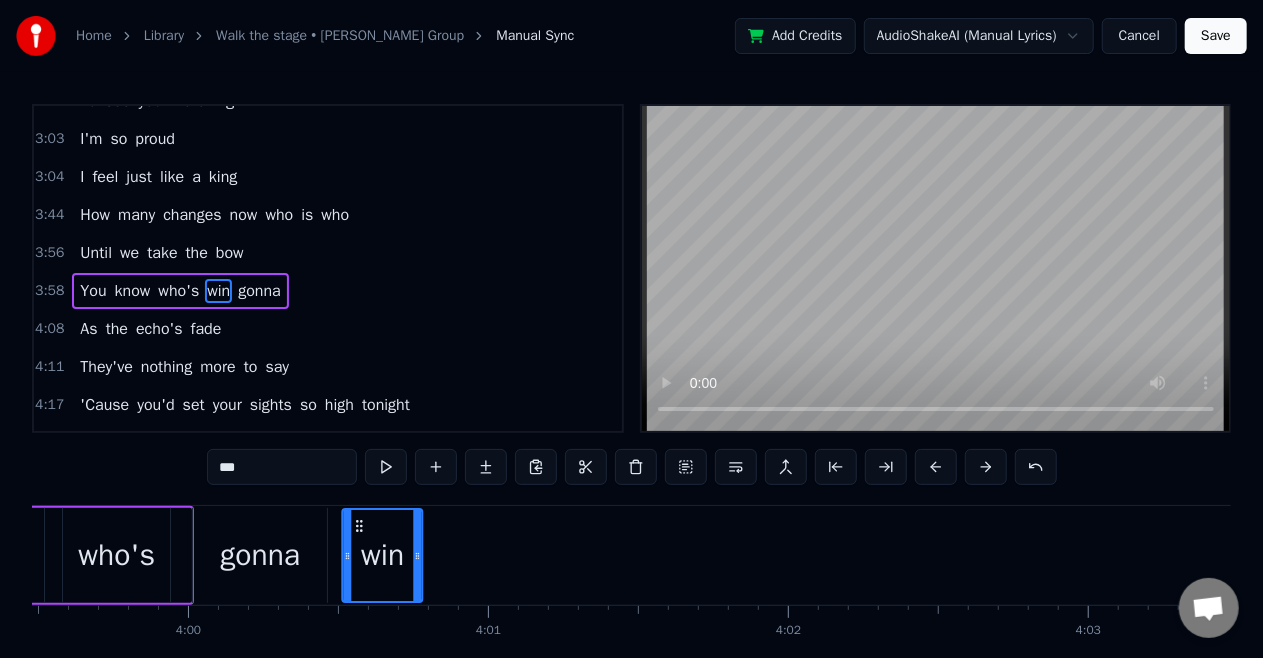 drag, startPoint x: 131, startPoint y: 522, endPoint x: 359, endPoint y: 528, distance: 228.07893 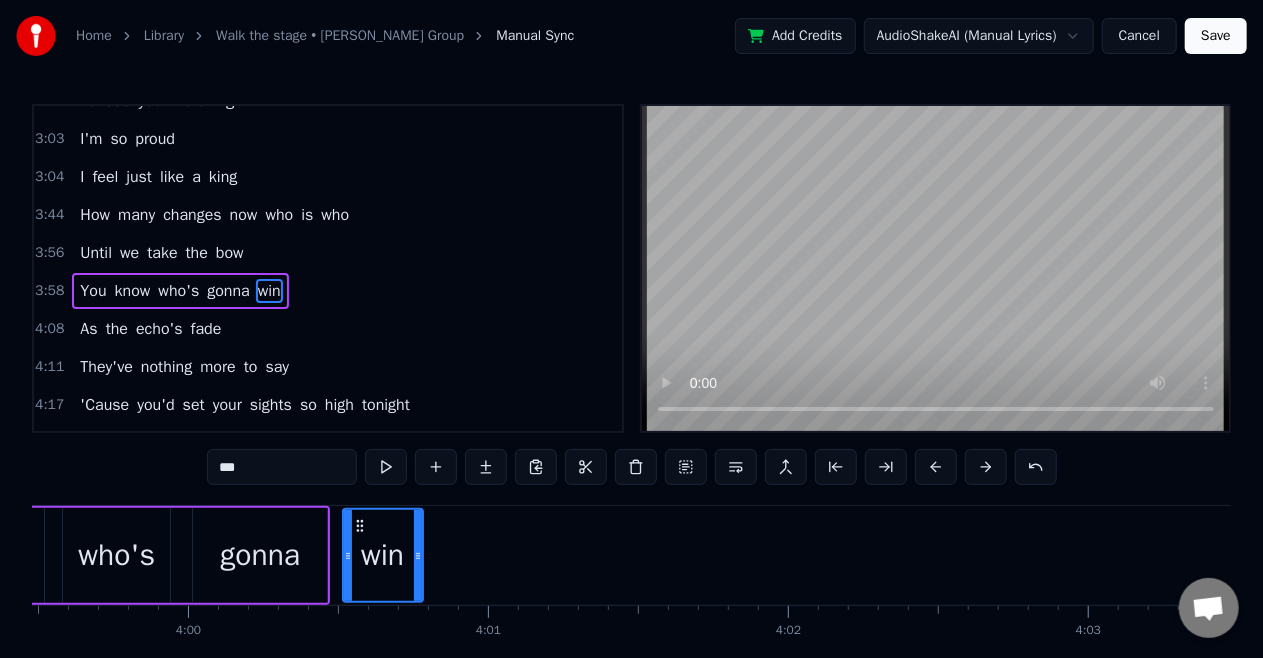 click on "As" at bounding box center (88, 329) 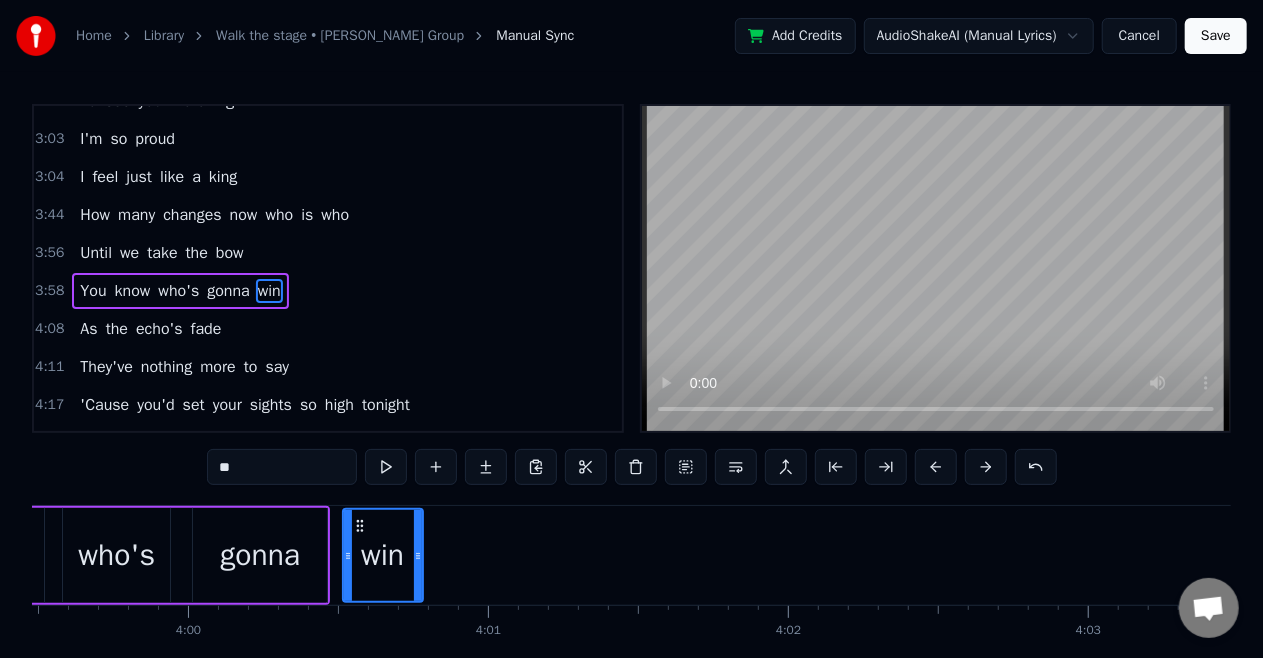 scroll, scrollTop: 1088, scrollLeft: 0, axis: vertical 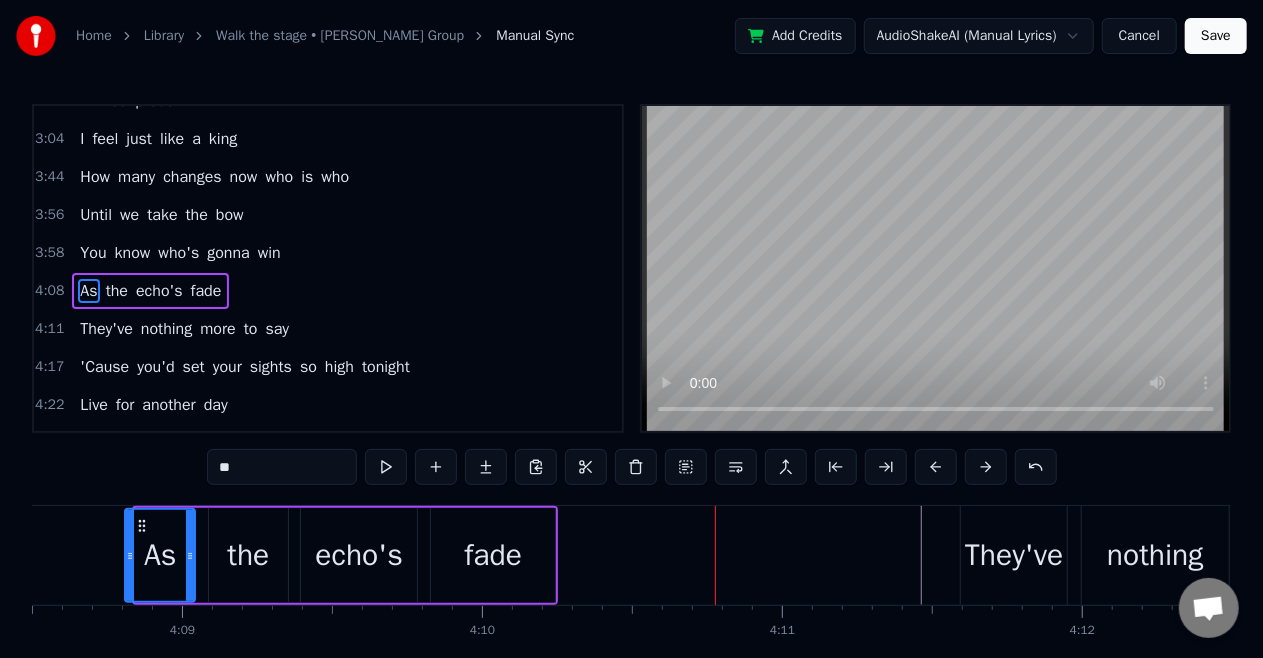 drag, startPoint x: 136, startPoint y: 557, endPoint x: 126, endPoint y: 564, distance: 12.206555 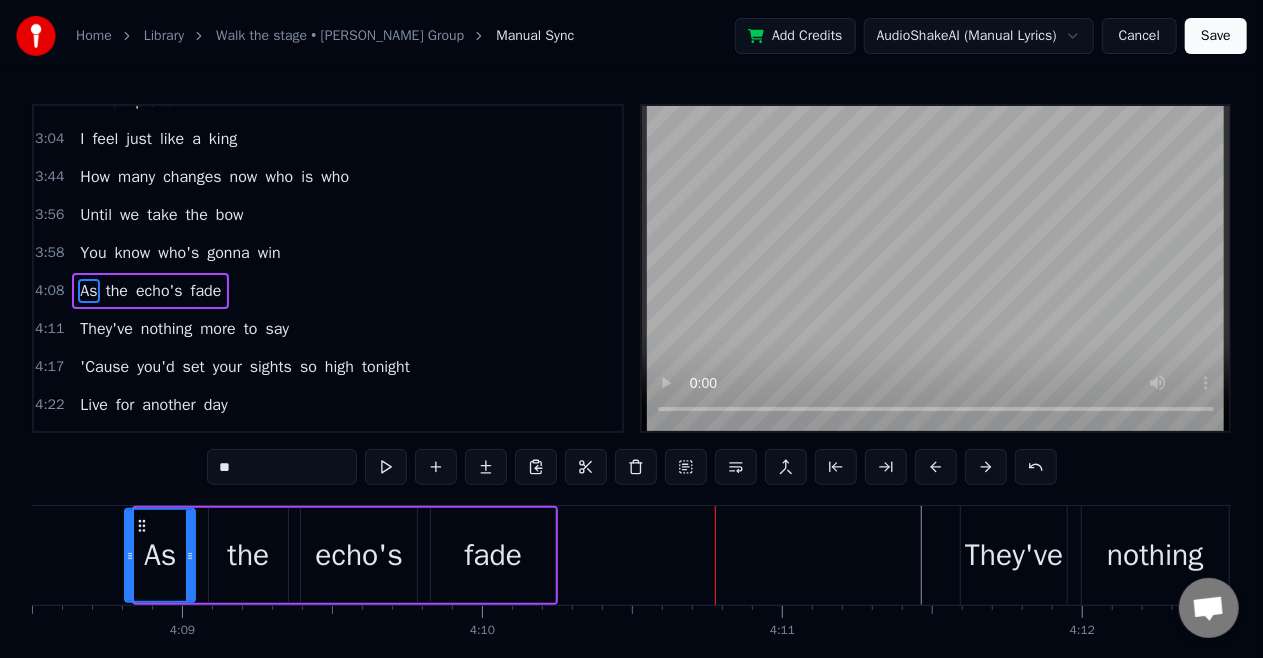 click at bounding box center [130, 555] 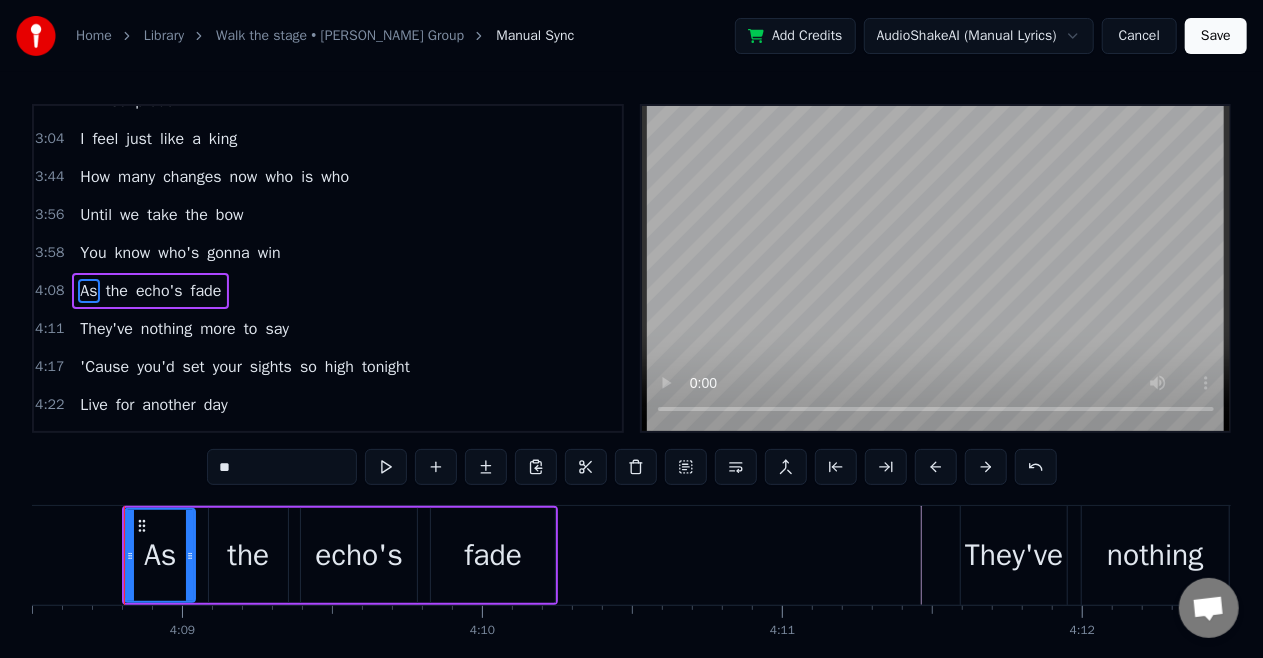 scroll, scrollTop: 0, scrollLeft: 74542, axis: horizontal 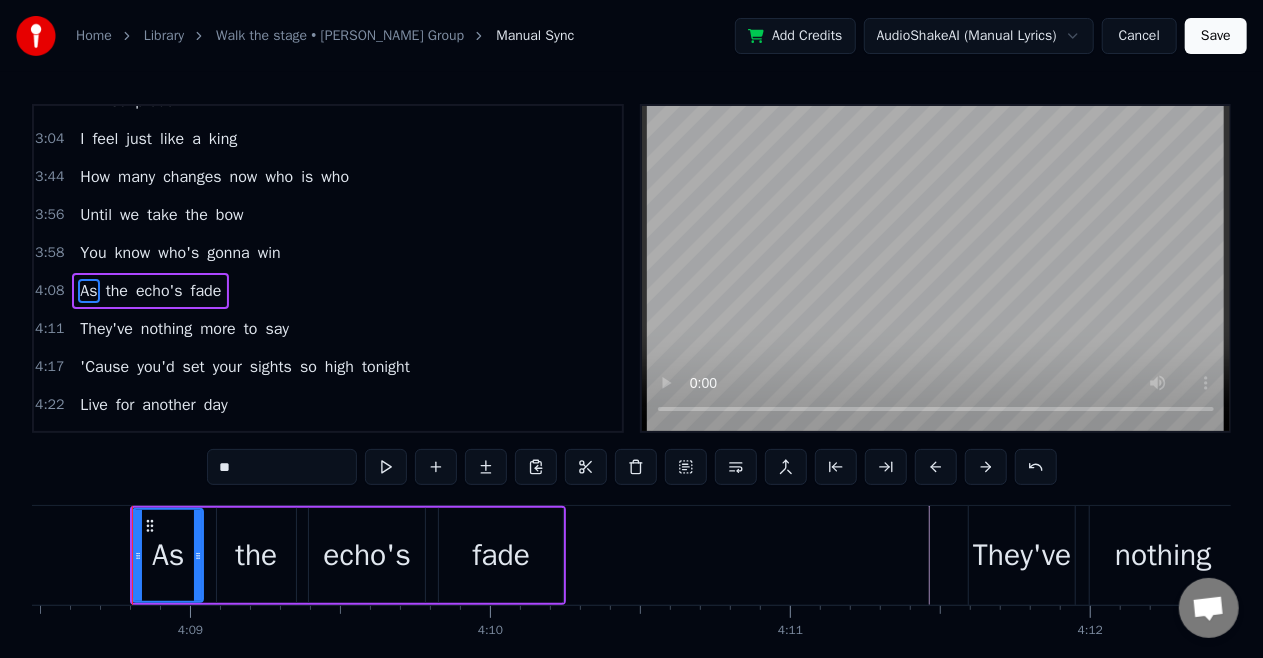 click on "0 0:01 0:02 0:03 0:04 0:05 0:06 0:07 0:08 0:09 0:10 0:11 0:12 0:13 0:14 0:15 0:16 0:17 0:18 0:19 0:20 0:21 0:22 0:23 0:24 0:25 0:26 0:27 0:28 0:29 0:30 0:31 0:32 0:33 0:34 0:35 0:36 0:37 0:38 0:39 0:40 0:41 0:42 0:43 0:44 0:45 0:46 0:47 0:48 0:49 0:50 0:51 0:52 0:53 0:54 0:55 0:56 0:57 0:58 0:59 1:00 1:01 1:02 1:03 1:04 1:05 1:06 1:07 1:08 1:09 1:10 1:11 1:12 1:13 1:14 1:15 1:16 1:17 1:18 1:19 1:20 1:21 1:22 1:23 1:24 1:25 1:26 1:27 1:28 1:29 1:30 1:31 1:32 1:33 1:34 1:35 1:36 1:37 1:38 1:39 1:40 1:41 1:42 1:43 1:44 1:45 1:46 1:47 1:48 1:49 1:50 1:51 1:52 1:53 1:54 1:55 1:56 1:57 1:58 1:59 2:00 2:01 2:02 2:03 2:04 2:05 2:06 2:07 2:08 2:09 2:10 2:11 2:12 2:13 2:14 2:15 2:16 2:17 2:18 2:19 2:20 2:21 2:22 2:23 2:24 2:25 2:26 2:27 2:28 2:29 2:30 2:31 2:32 2:33 2:34 2:35 2:36 2:37 2:38 2:39 2:40 2:41 2:42 2:43 2:44 2:45 2:46 2:47 2:48 2:49 2:50 2:51 2:52 2:53 2:54 2:55 2:56 2:57 2:58 2:59 3:00 3:01 3:02 3:03 3:04 3:05 3:06 3:07 3:08 3:09 3:10 3:11 3:12 3:13 3:14 3:15 3:16 3:17 3:18 3:19 3:20 3:21 3:22 3:23 3:24" at bounding box center [-23975, 621] 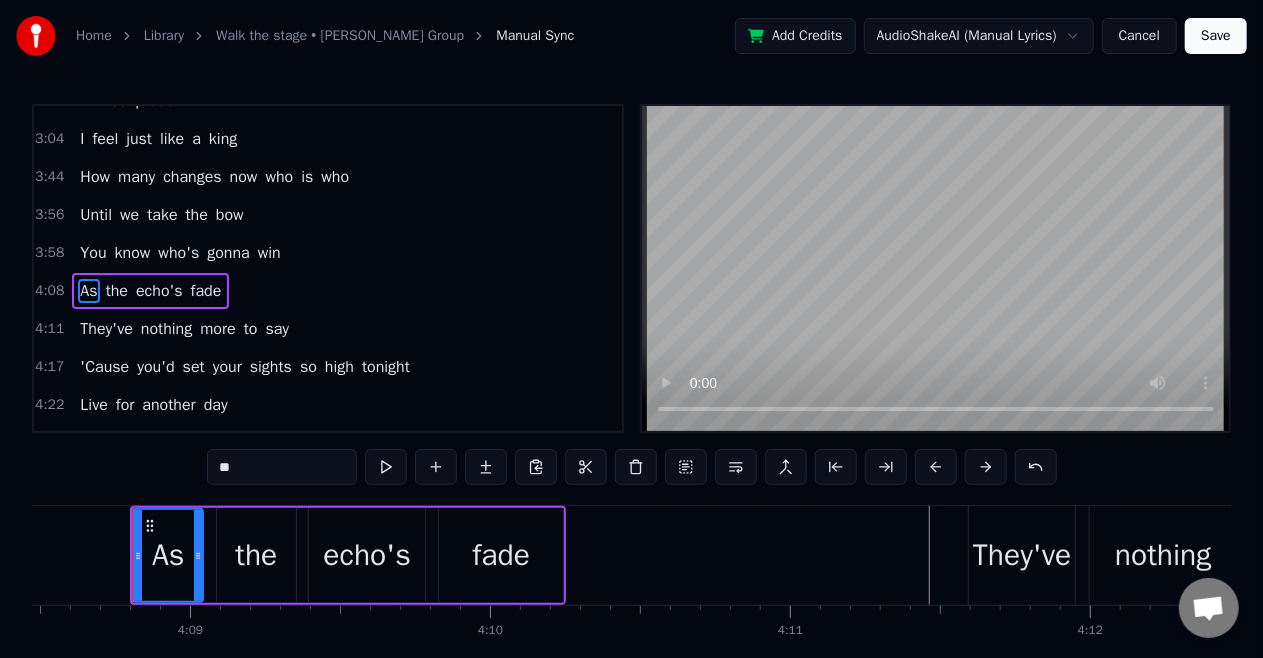 click at bounding box center [-23975, 555] 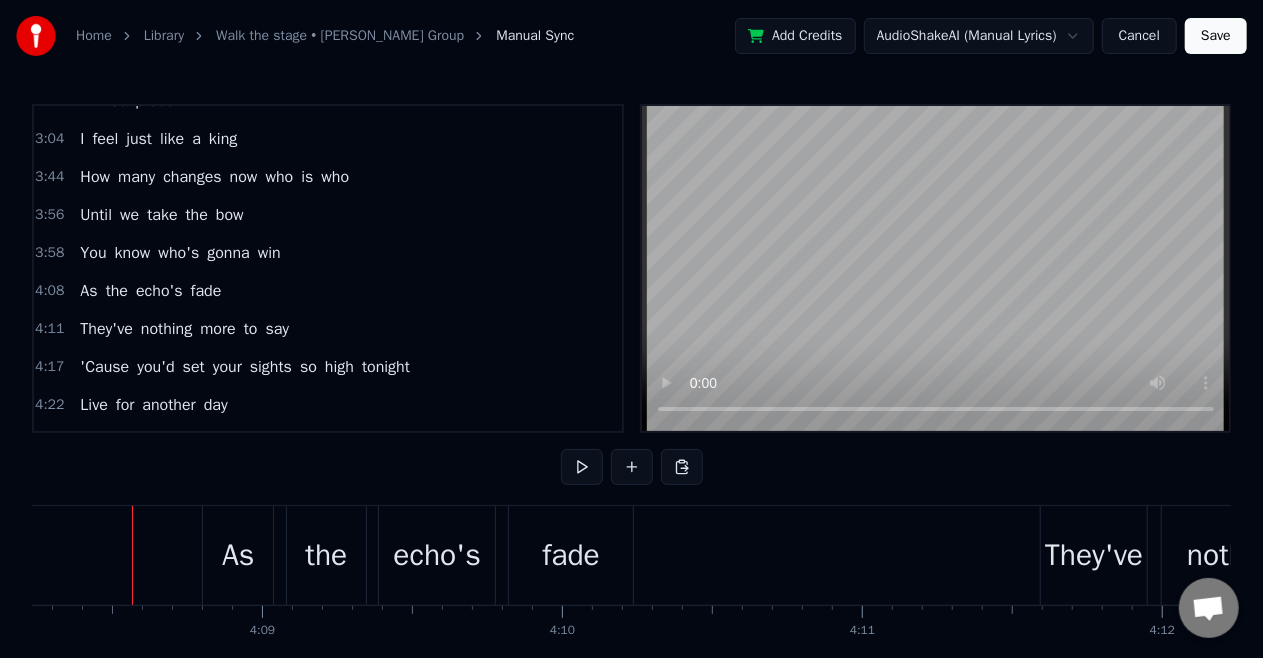 click at bounding box center [-23903, 555] 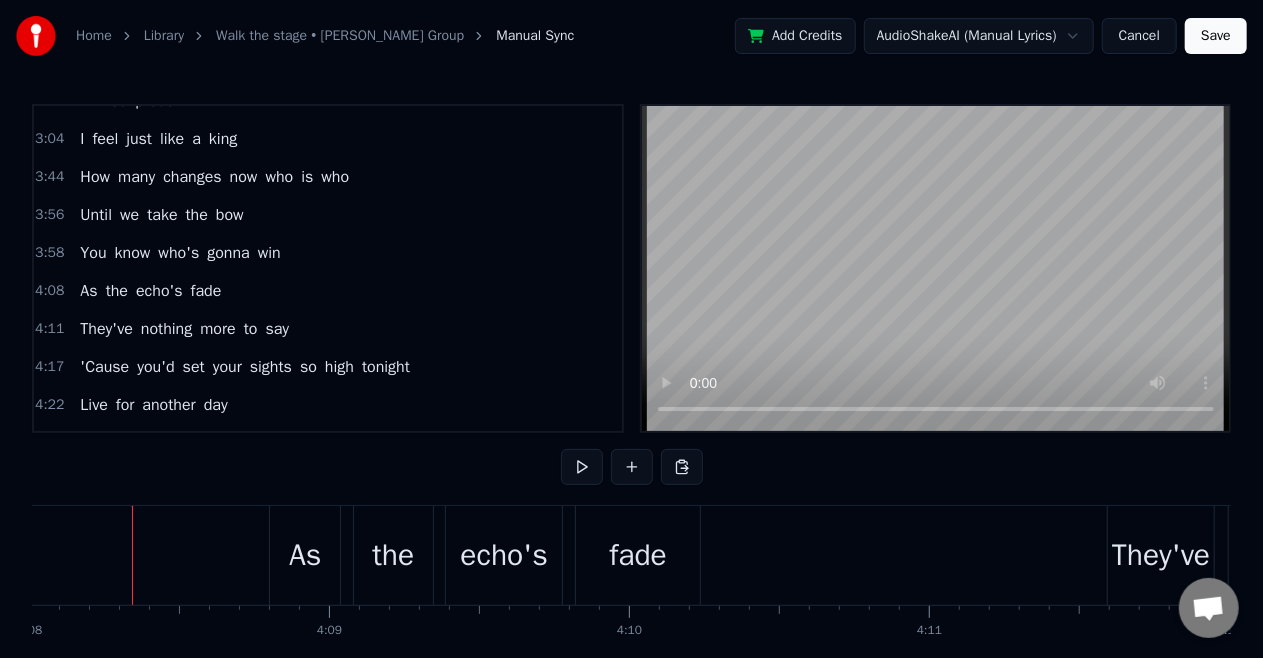 click at bounding box center (-23836, 555) 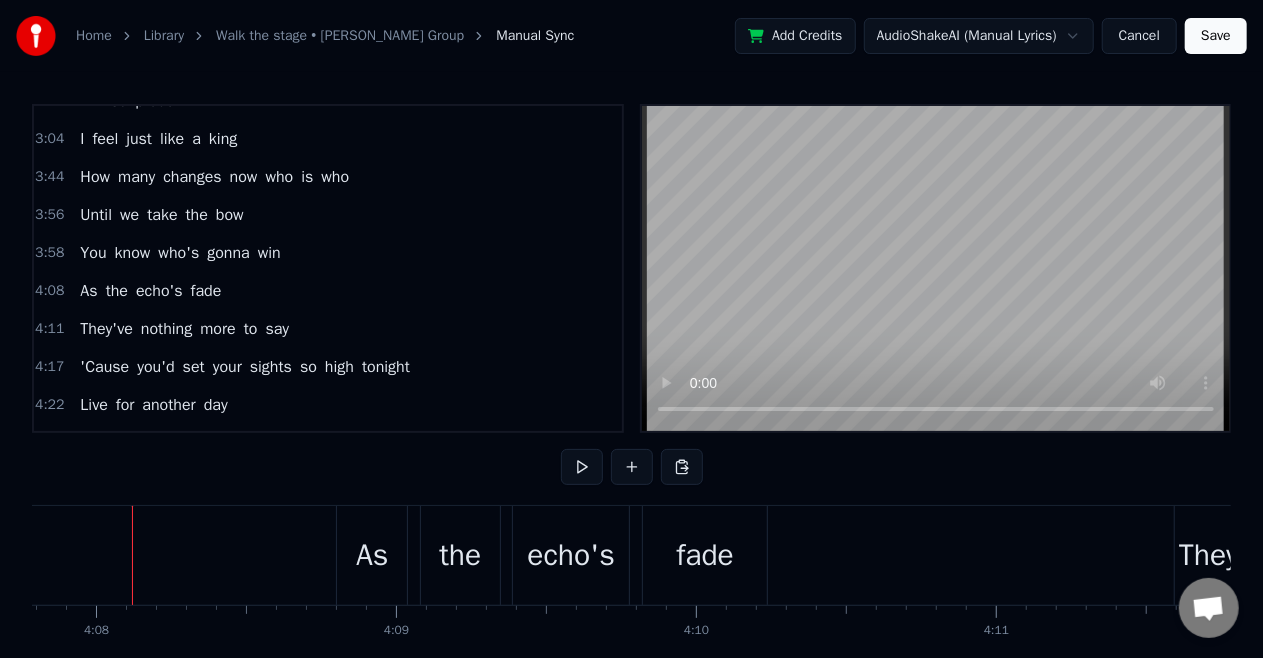 click at bounding box center (-23769, 555) 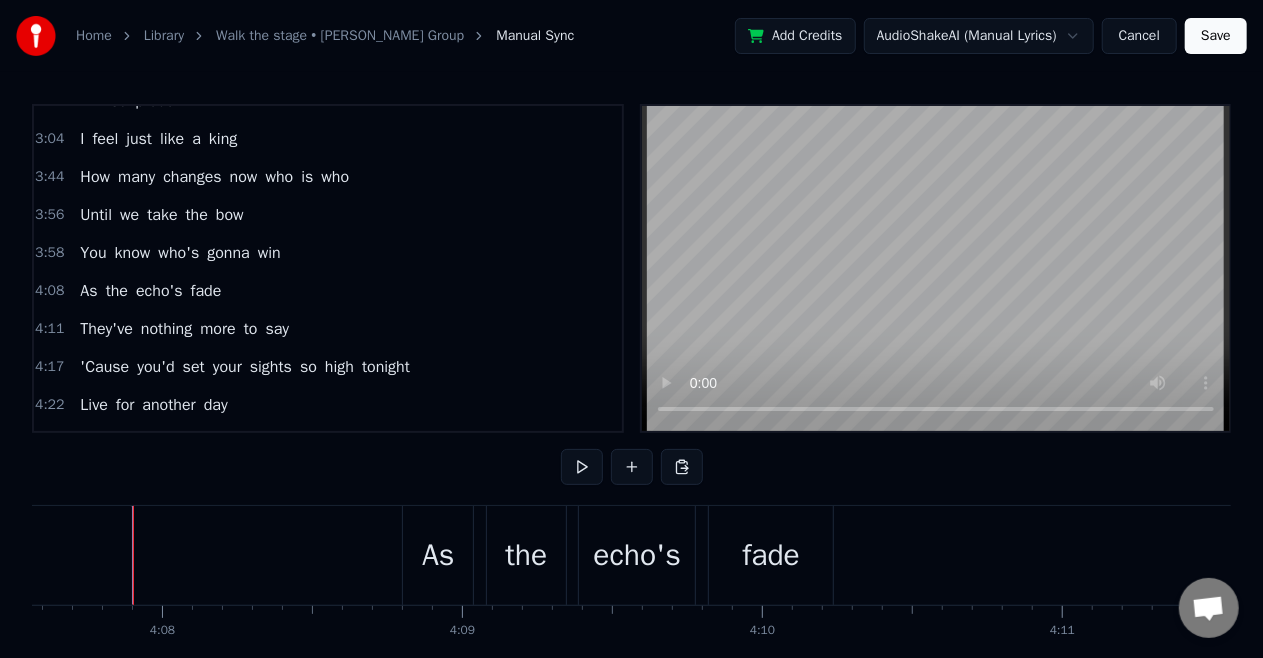 click at bounding box center [-23703, 555] 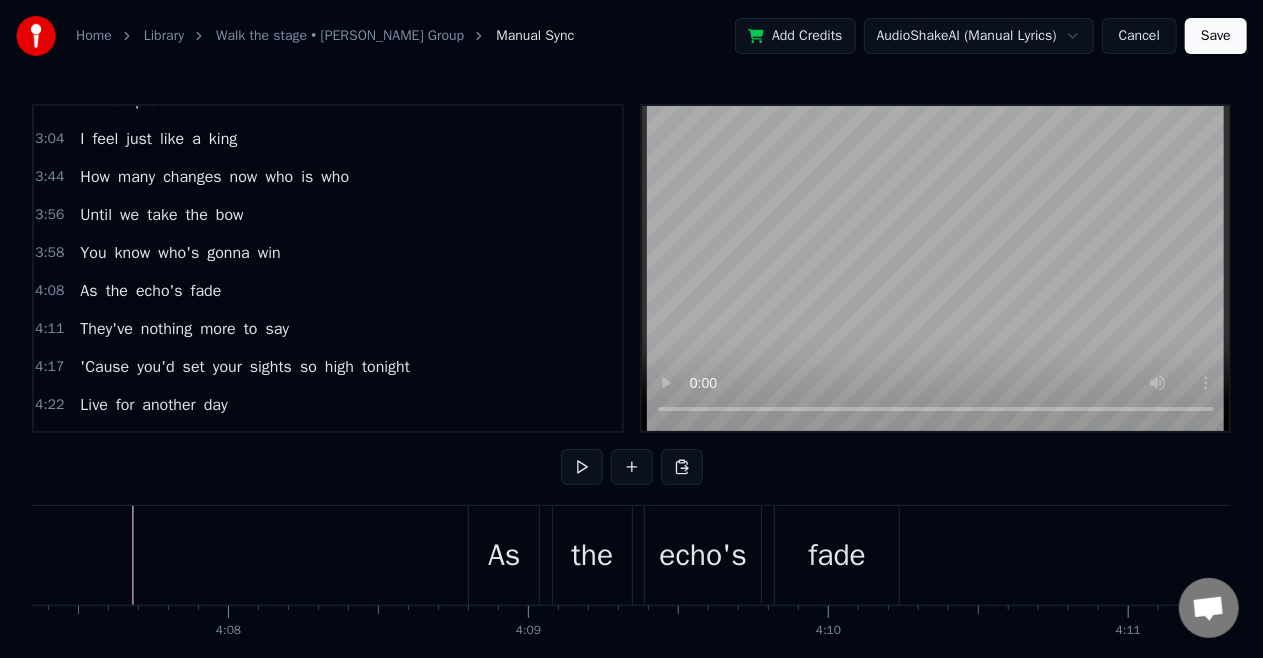 click at bounding box center [-23637, 555] 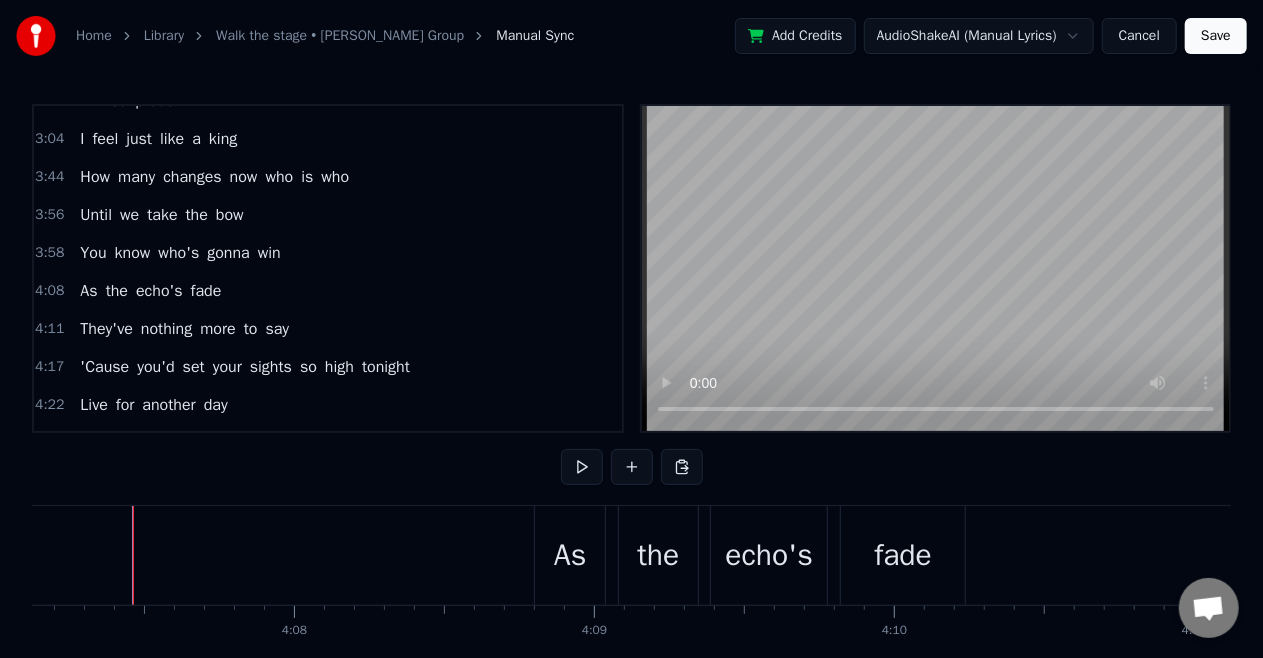 click at bounding box center (-23571, 555) 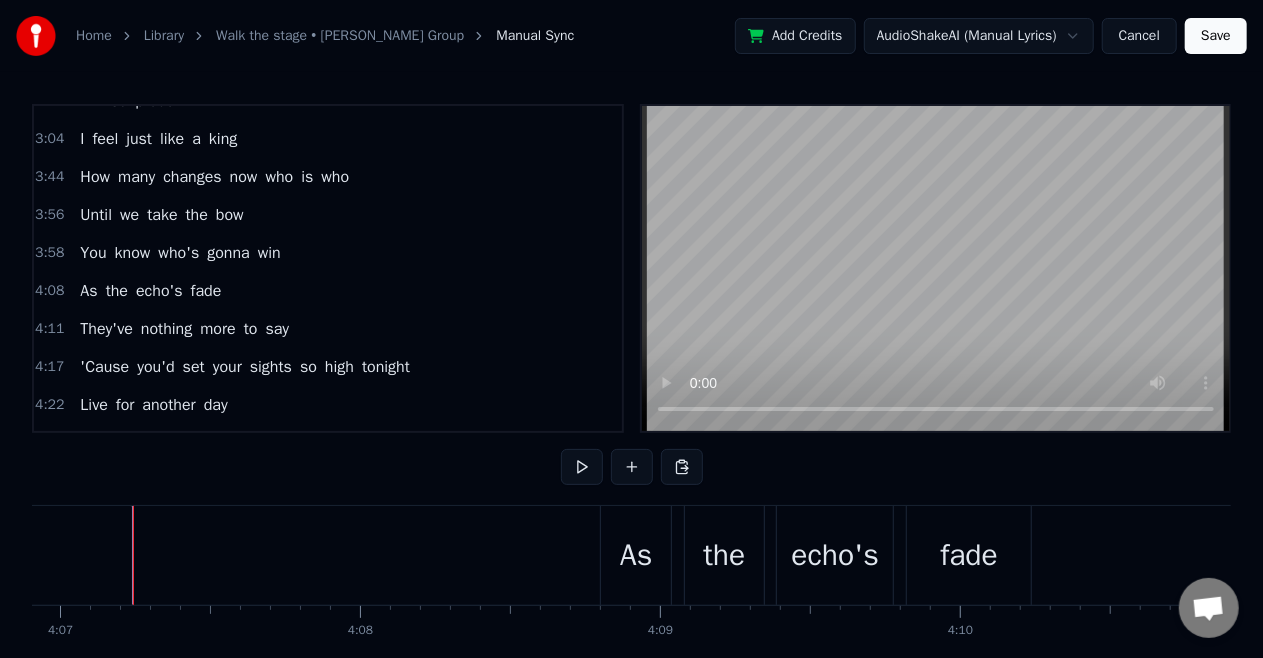 click at bounding box center [-23505, 555] 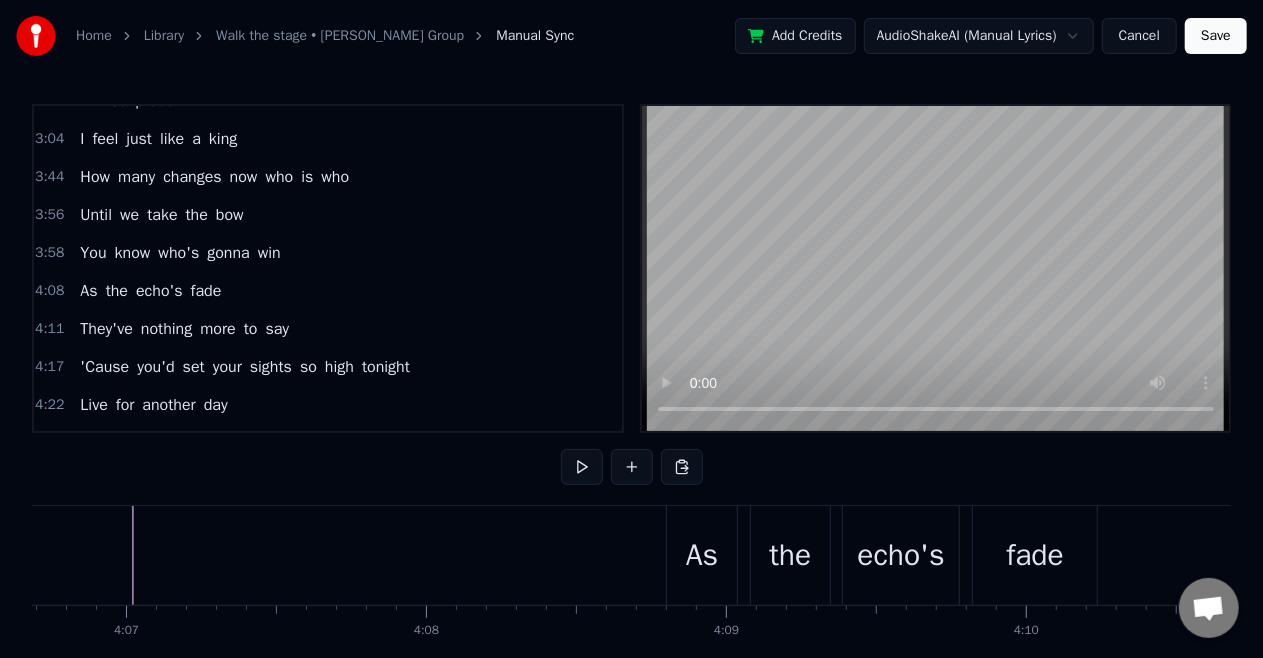 click at bounding box center (-23439, 555) 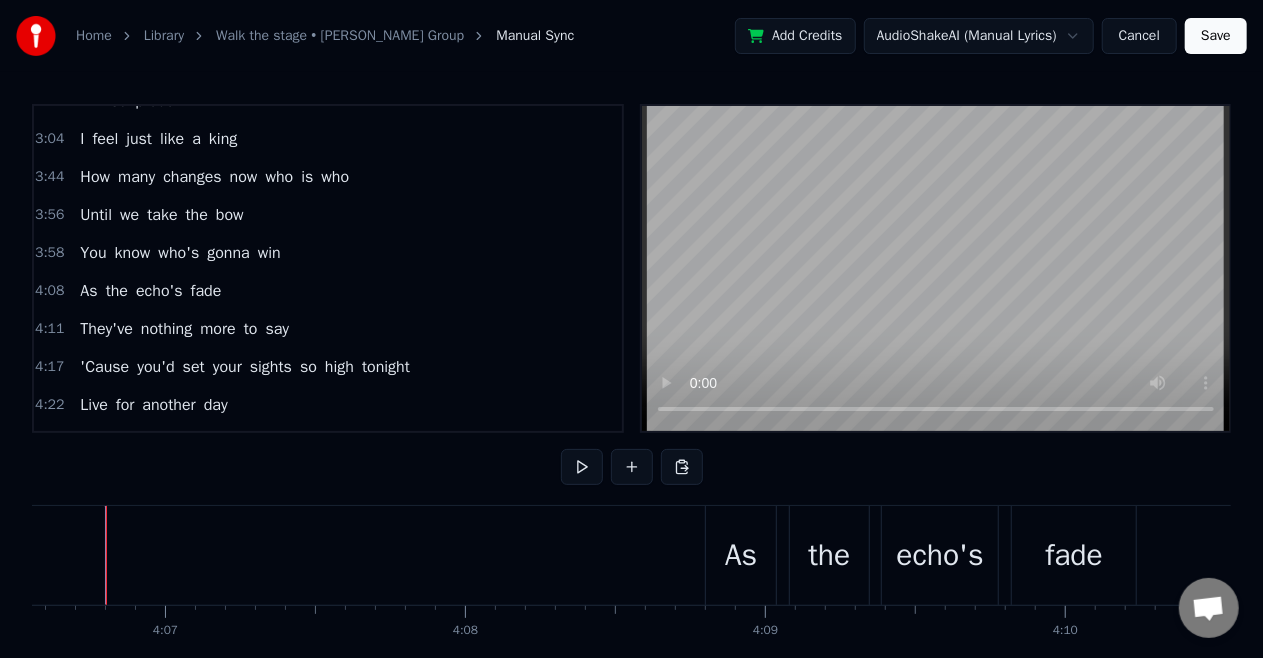 scroll, scrollTop: 0, scrollLeft: 73940, axis: horizontal 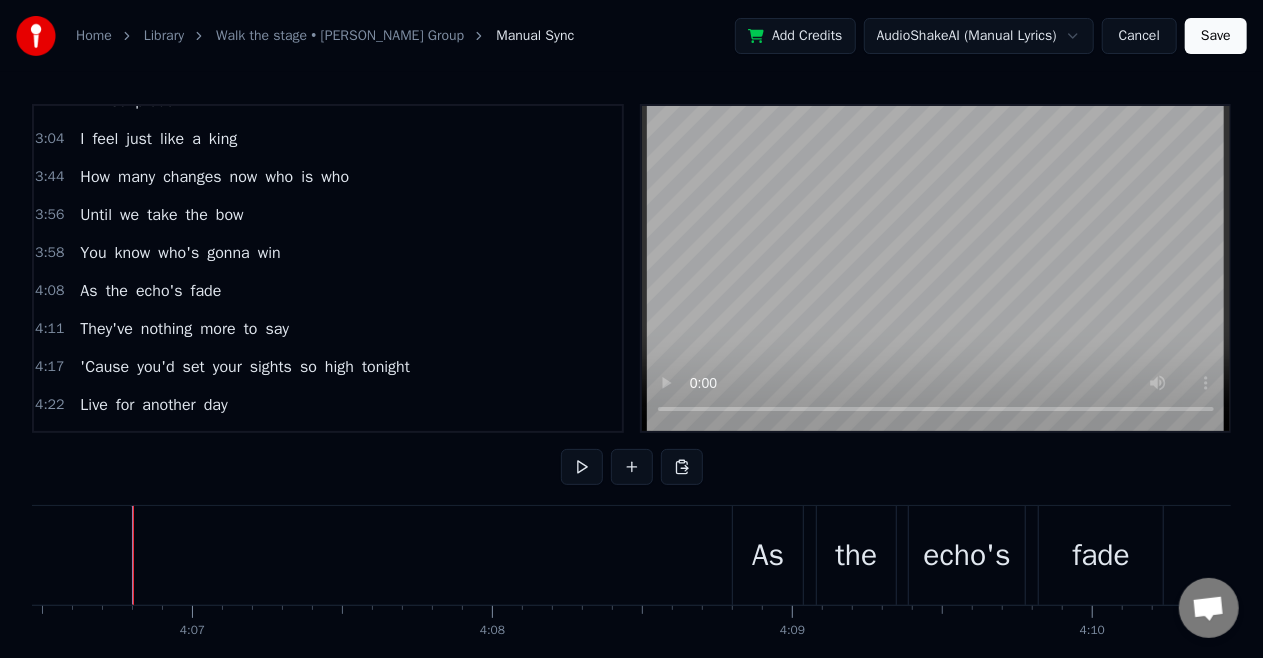 click on "As" at bounding box center (768, 555) 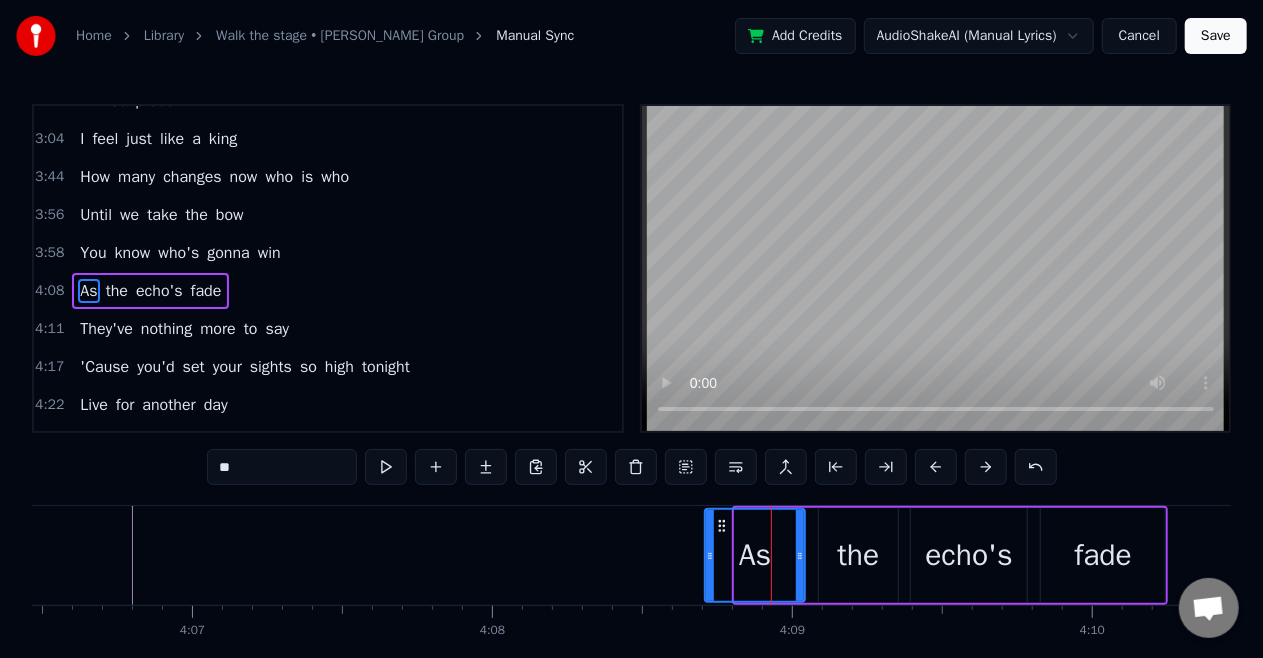 drag, startPoint x: 740, startPoint y: 557, endPoint x: 710, endPoint y: 572, distance: 33.54102 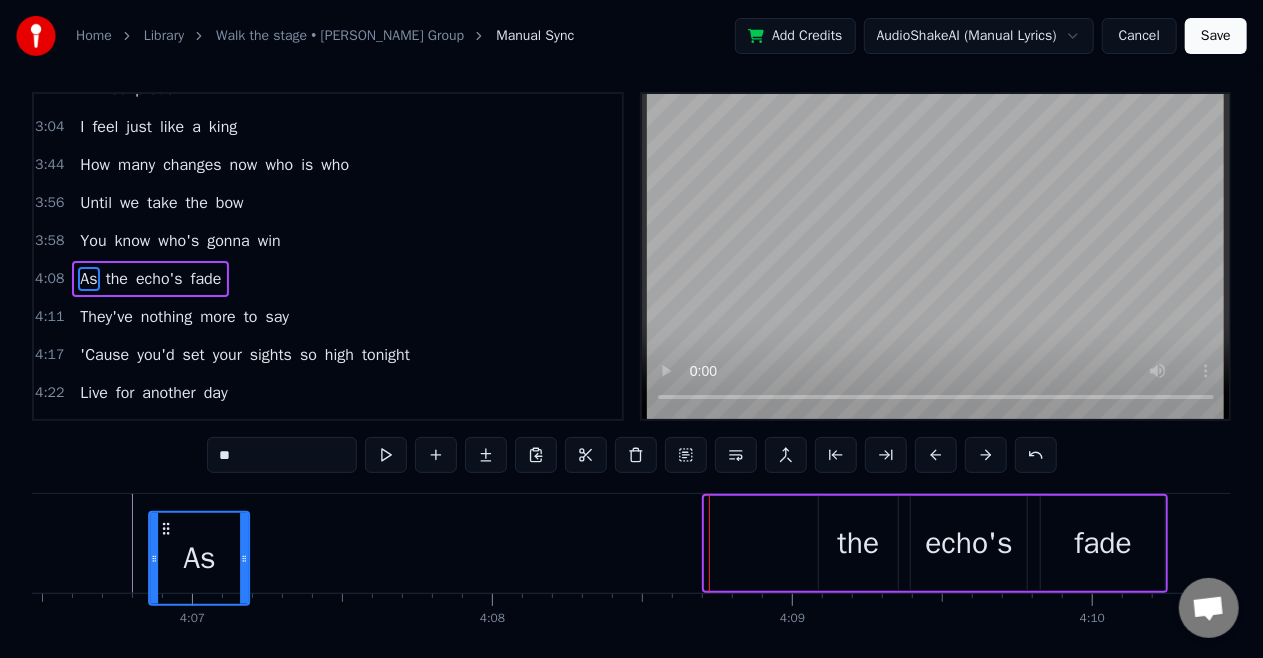 scroll, scrollTop: 16, scrollLeft: 0, axis: vertical 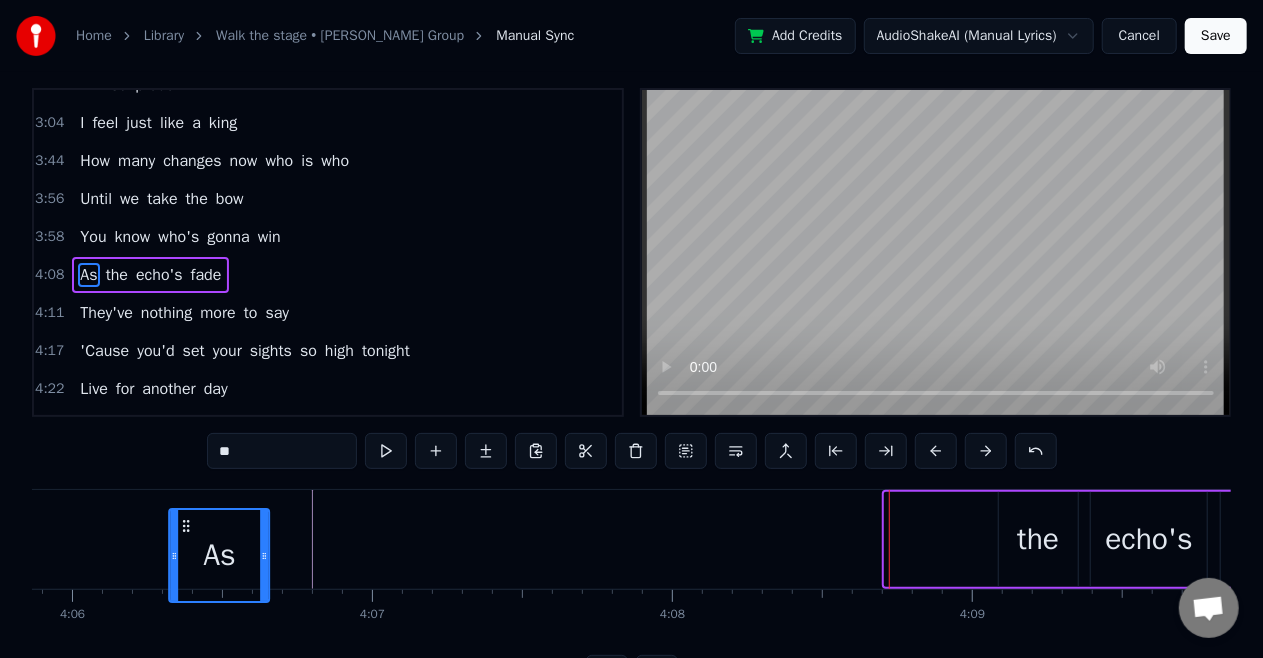 drag, startPoint x: 722, startPoint y: 526, endPoint x: 126, endPoint y: 505, distance: 596.3699 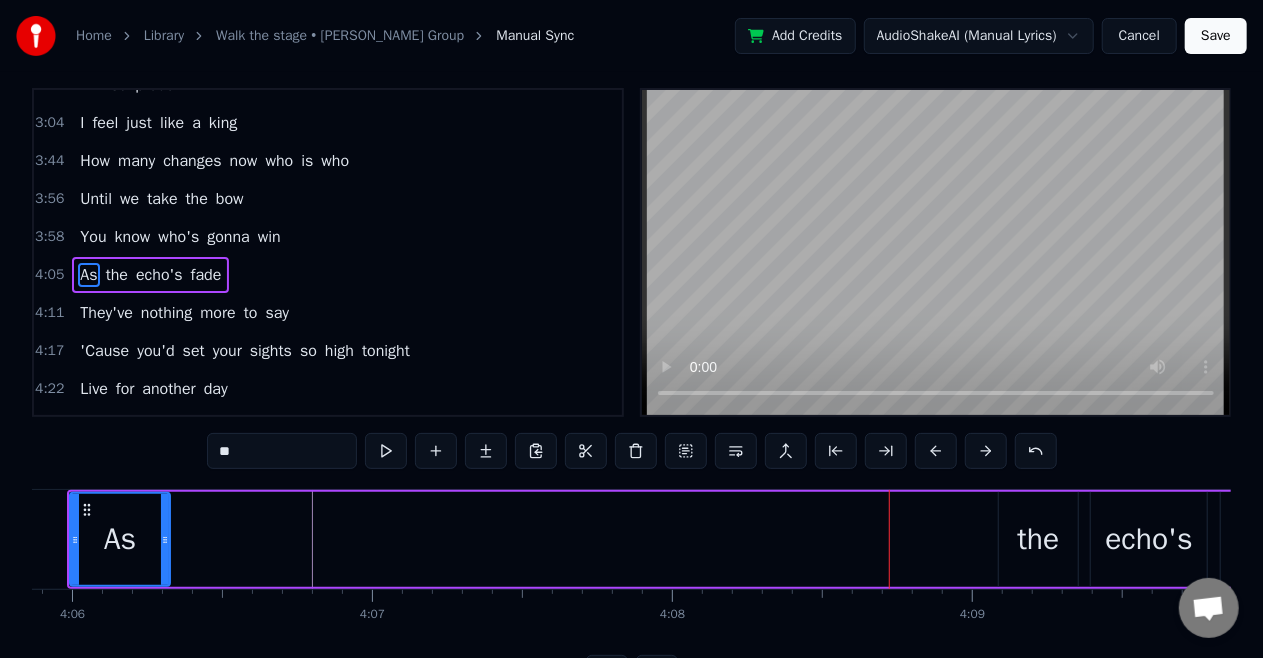 scroll, scrollTop: 0, scrollLeft: 73720, axis: horizontal 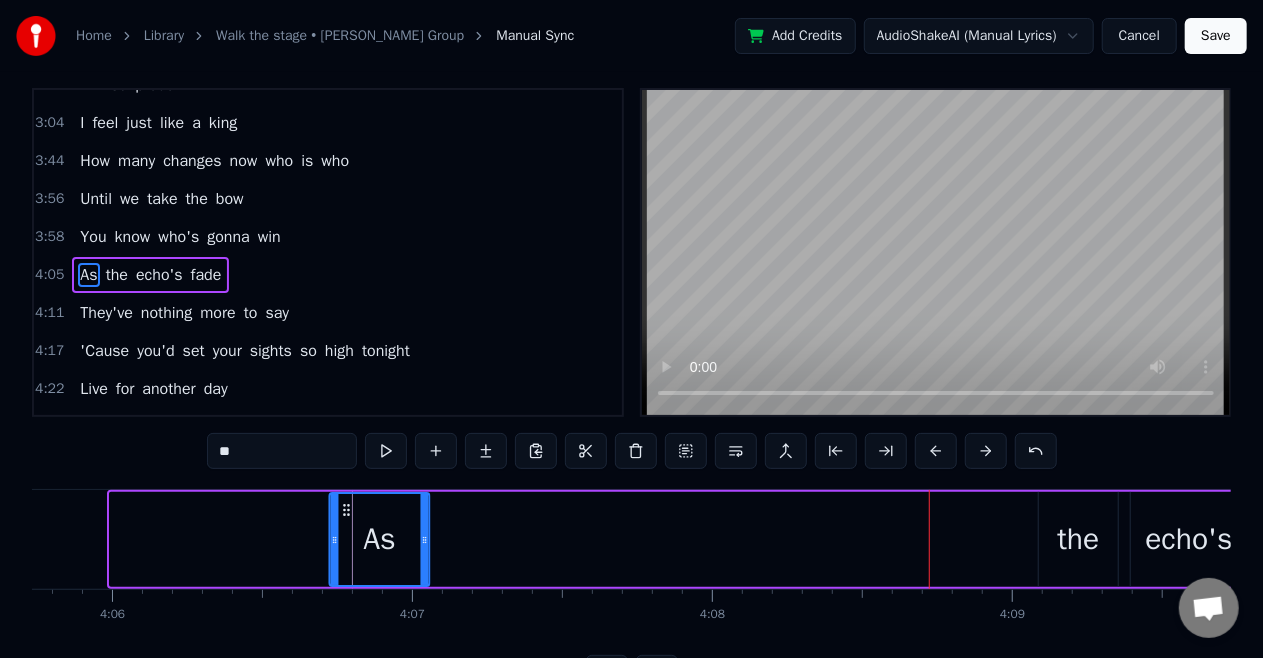 drag, startPoint x: 128, startPoint y: 509, endPoint x: 343, endPoint y: 501, distance: 215.14879 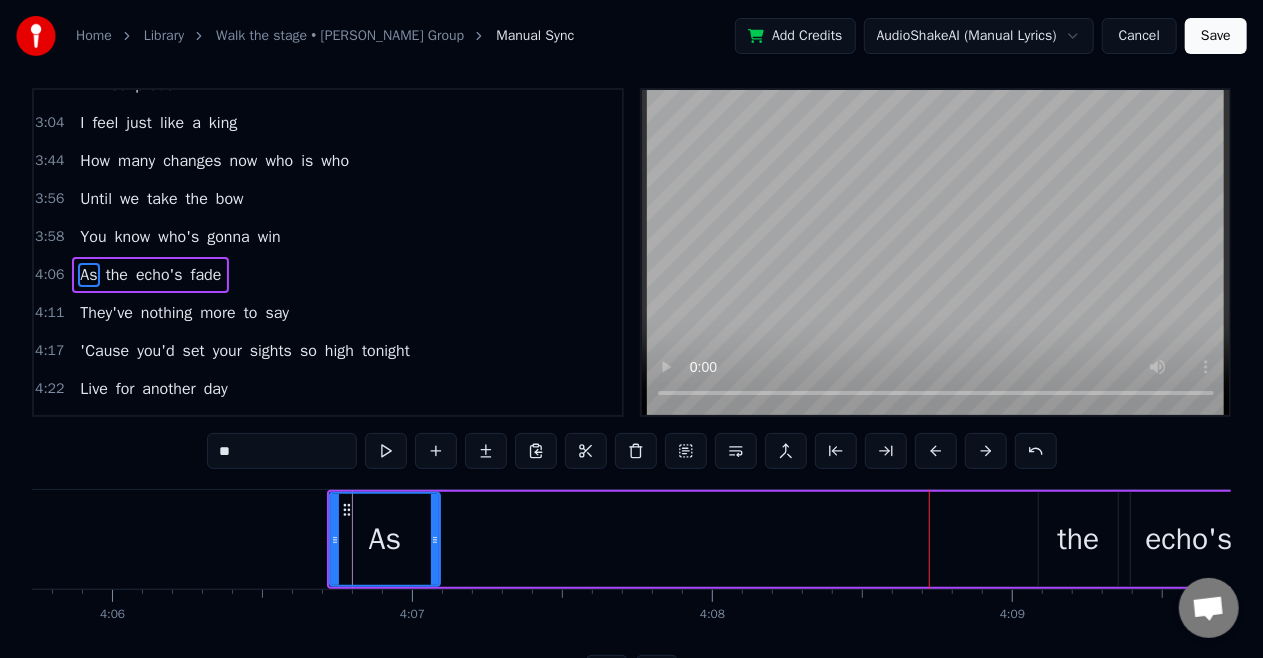 click 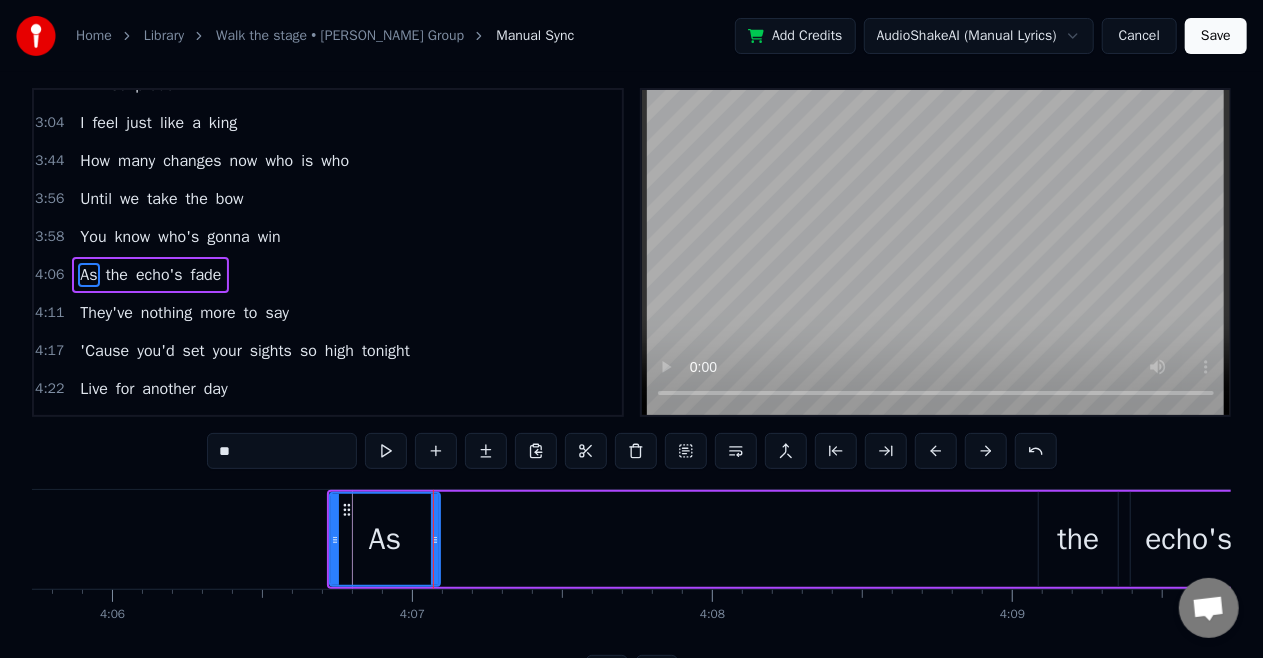 scroll, scrollTop: 0, scrollLeft: 0, axis: both 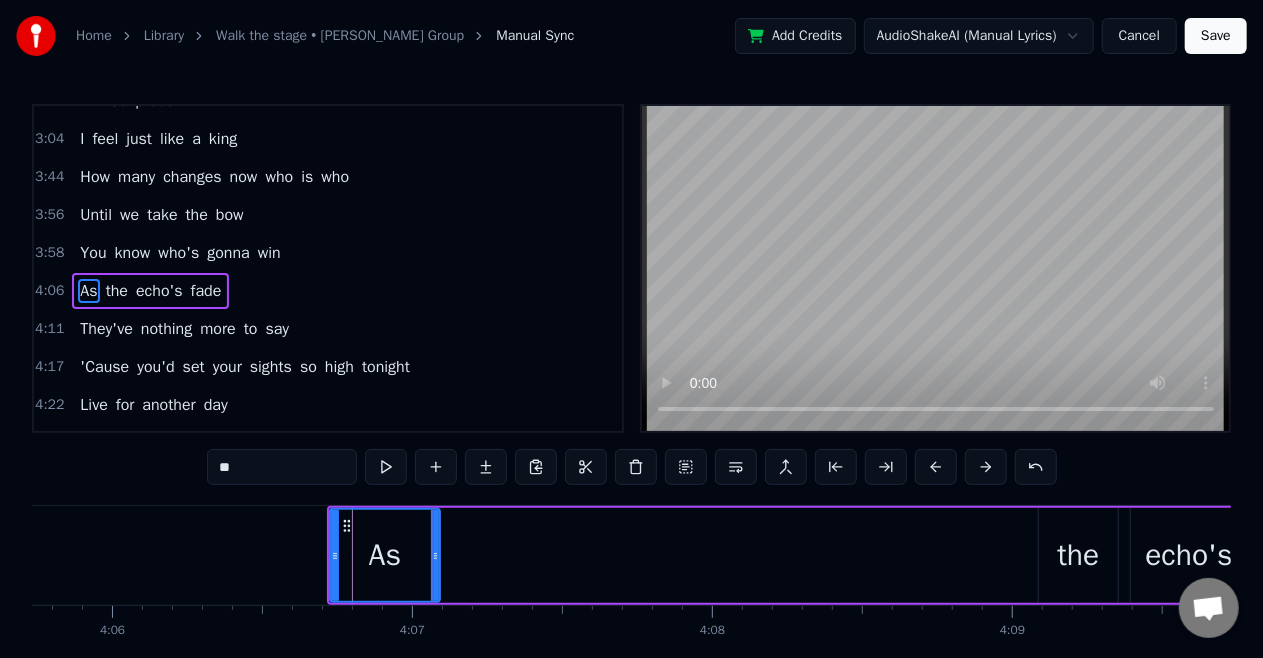 click on "the" at bounding box center [1078, 555] 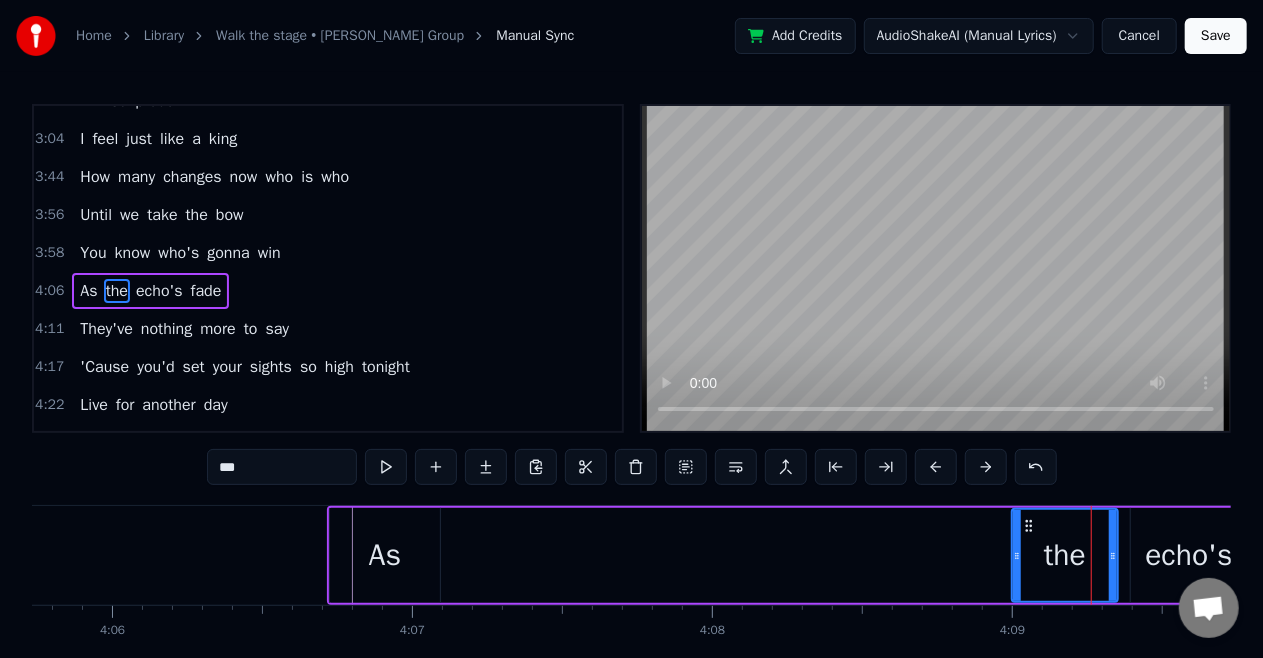drag, startPoint x: 1046, startPoint y: 548, endPoint x: 1019, endPoint y: 560, distance: 29.546574 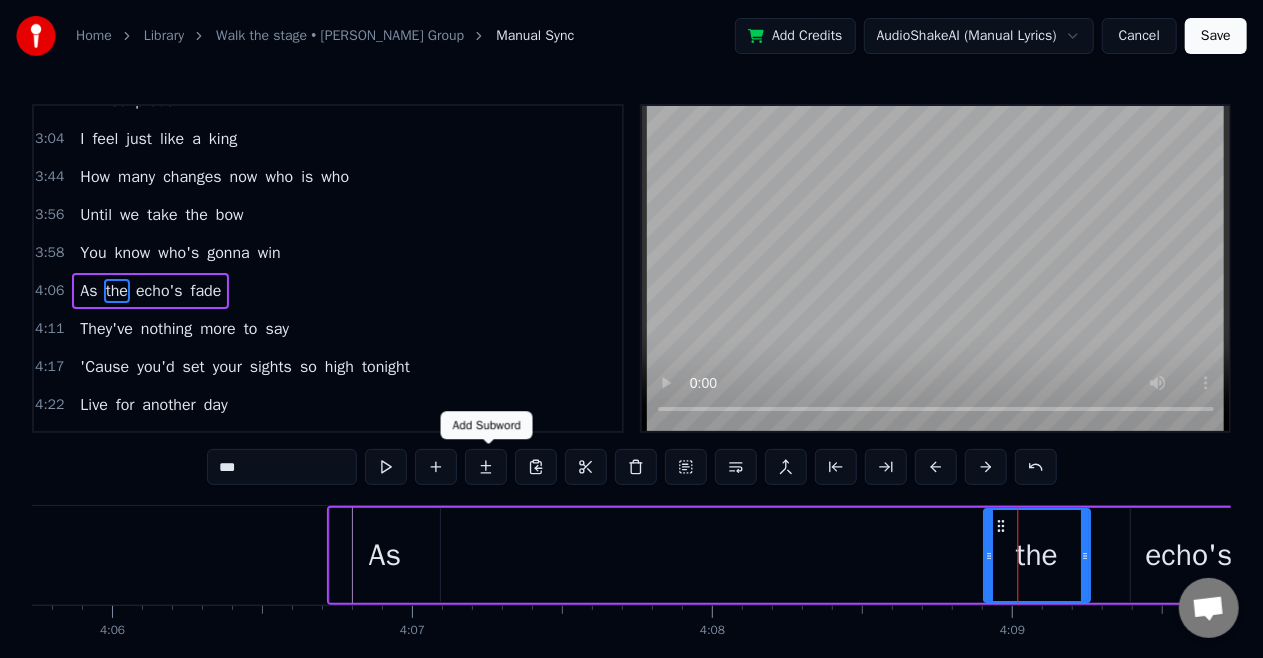drag, startPoint x: 1024, startPoint y: 520, endPoint x: 473, endPoint y: 482, distance: 552.3088 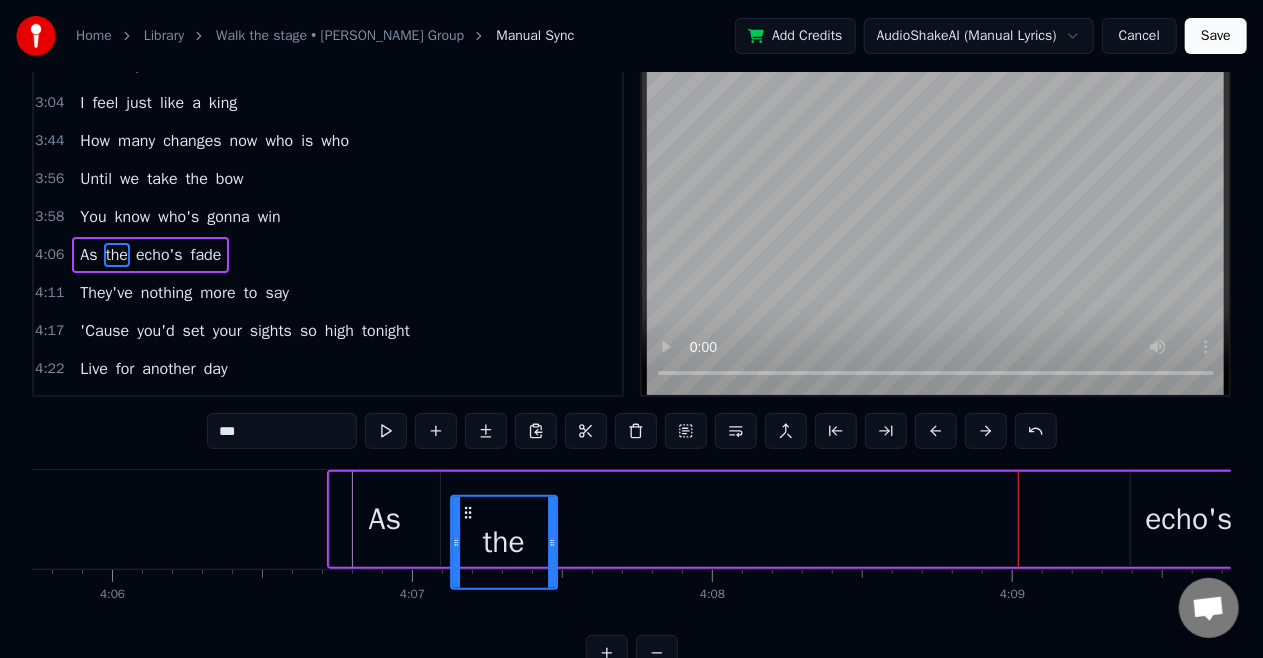 drag, startPoint x: 1001, startPoint y: 530, endPoint x: 470, endPoint y: 539, distance: 531.0763 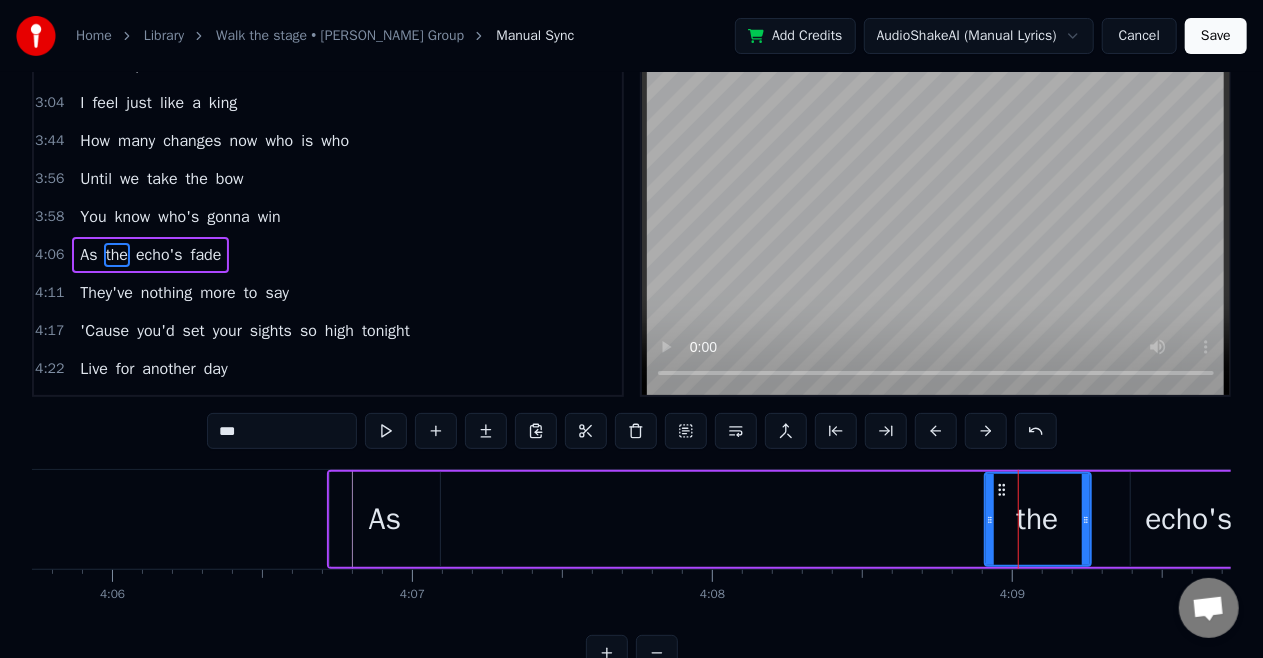 scroll, scrollTop: 37, scrollLeft: 0, axis: vertical 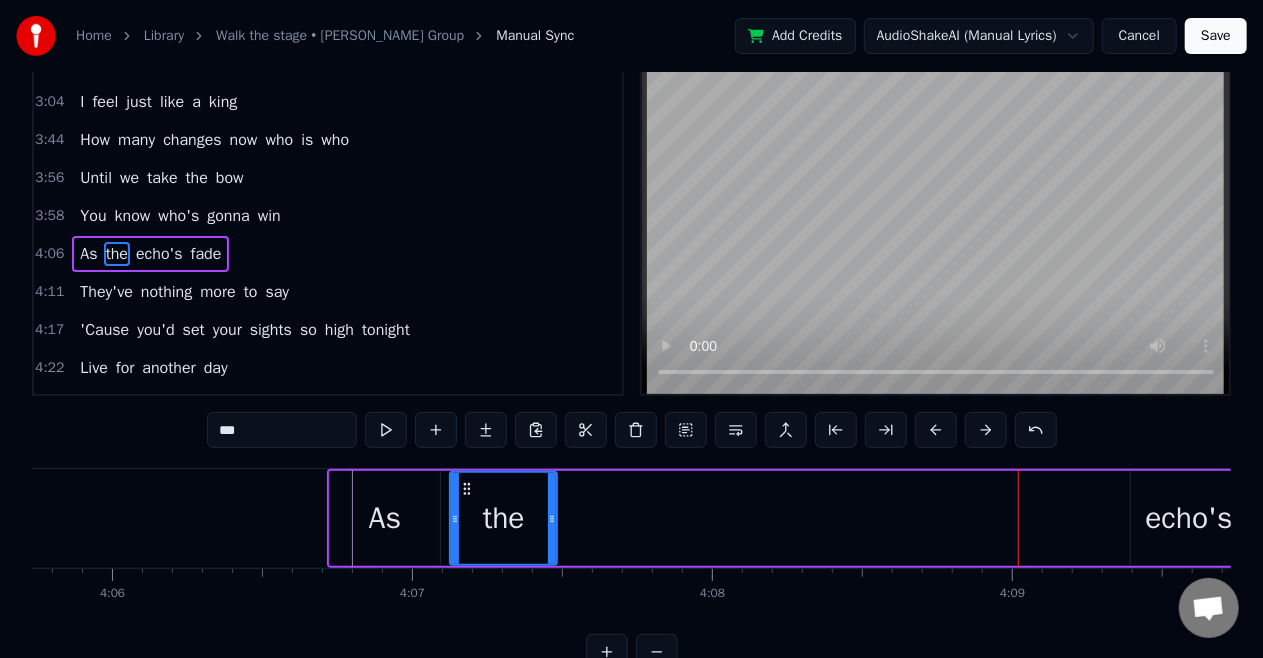 drag, startPoint x: 457, startPoint y: 514, endPoint x: 456, endPoint y: 524, distance: 10.049875 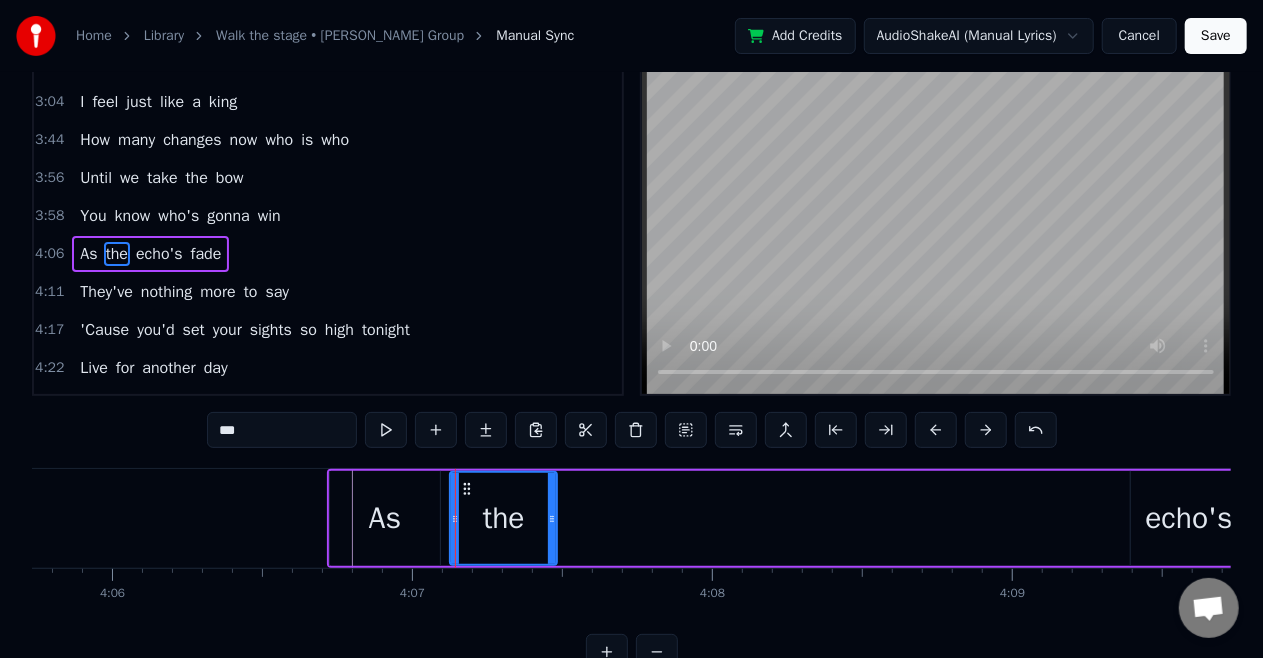 scroll, scrollTop: 0, scrollLeft: 0, axis: both 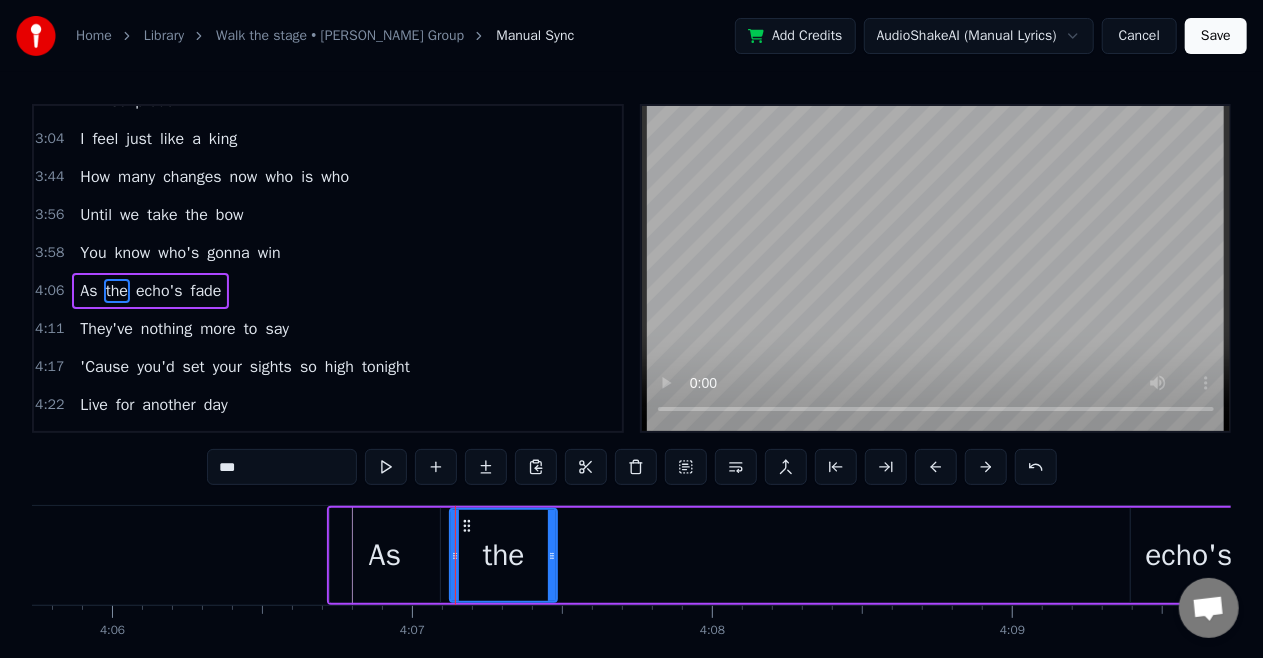 click on "echo's" at bounding box center [1188, 555] 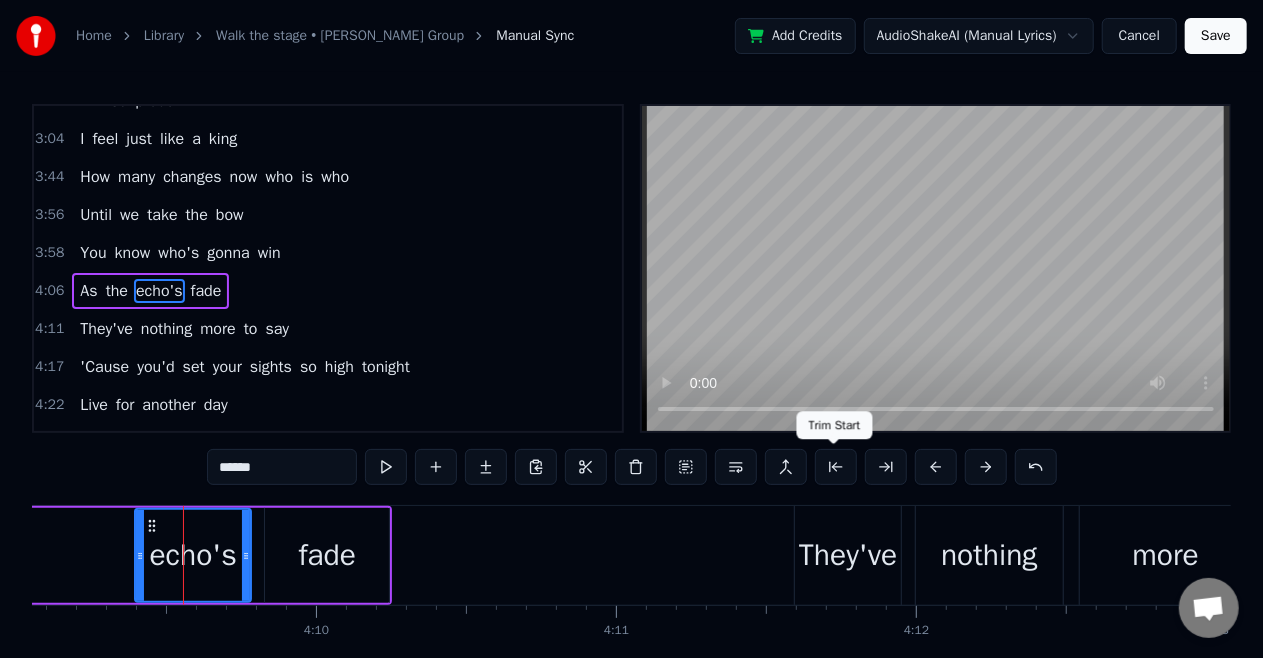 scroll, scrollTop: 0, scrollLeft: 74766, axis: horizontal 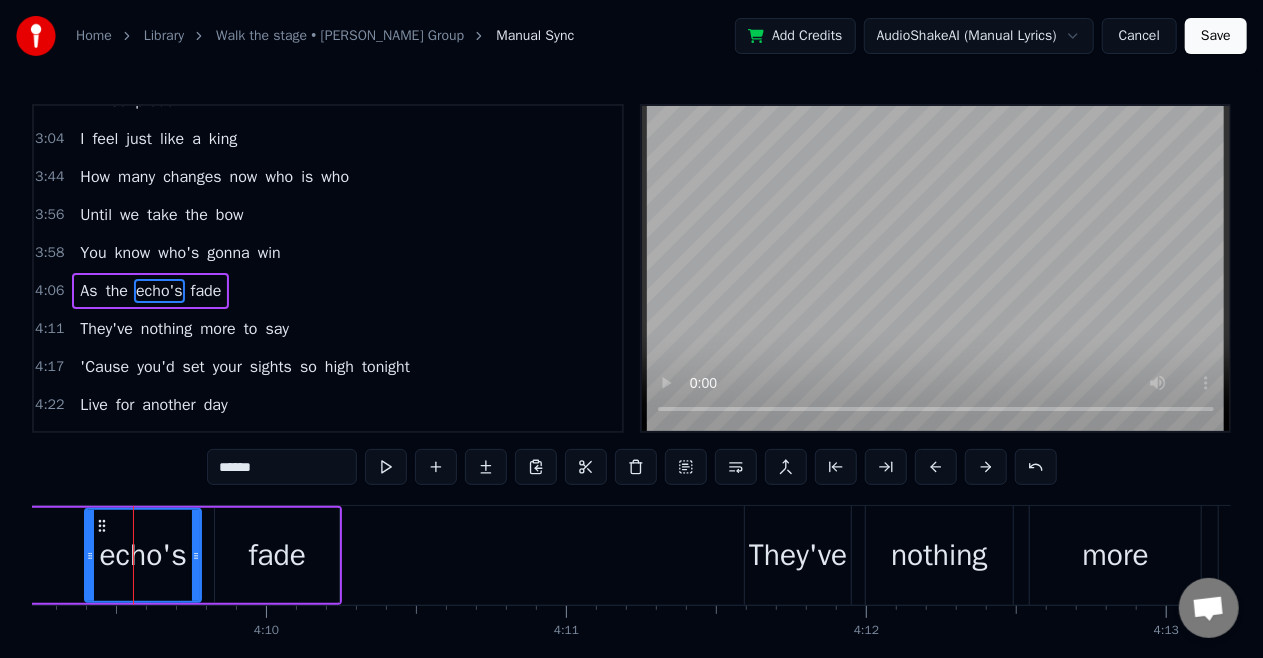 click on "As the echo's fade" at bounding box center (-189, 555) 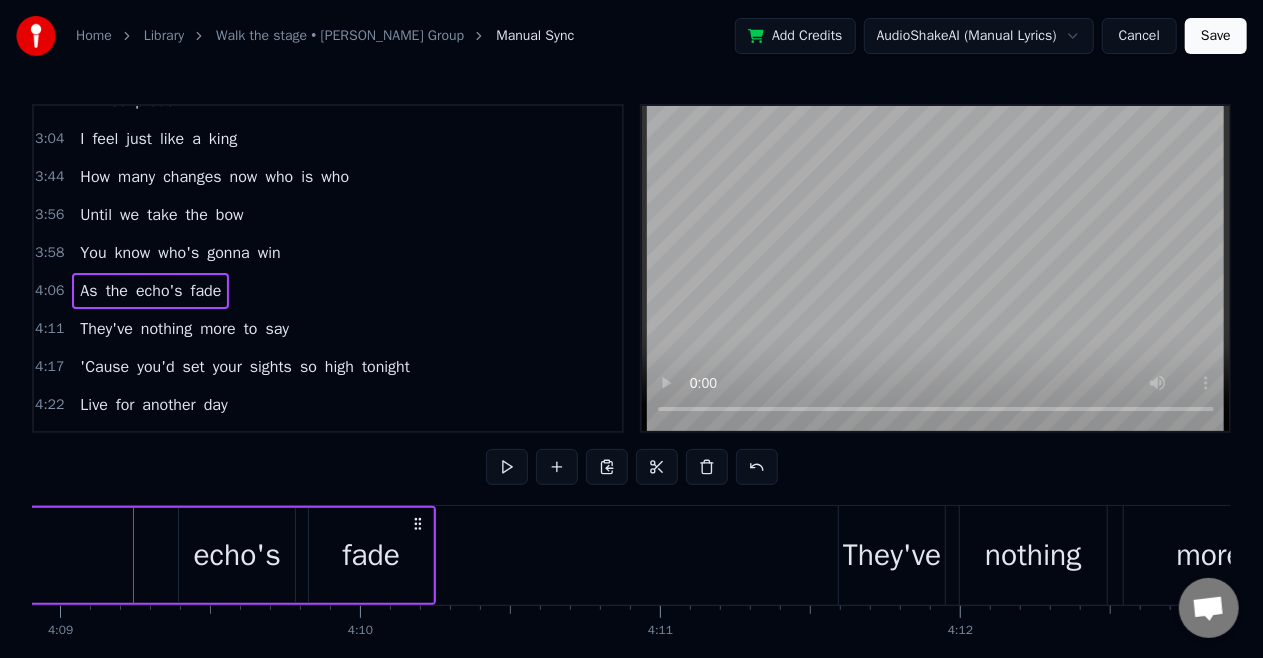 click on "As the echo's fade" at bounding box center [-95, 555] 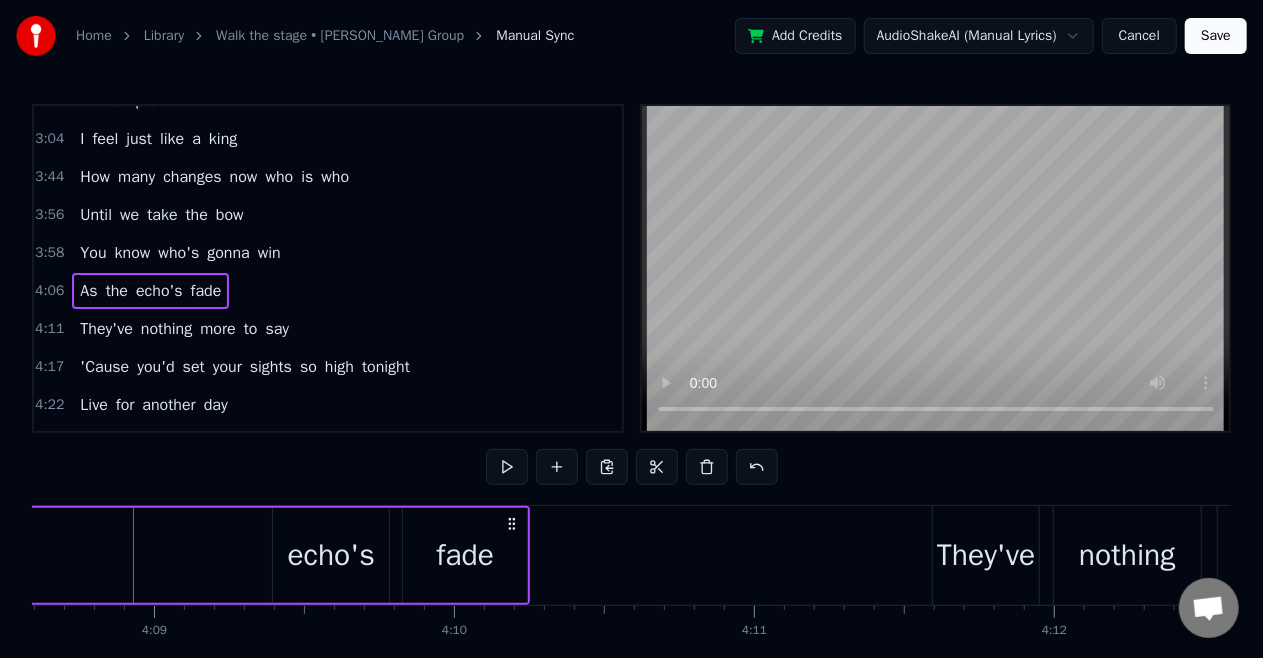 click on "As the echo's fade" at bounding box center [-1, 555] 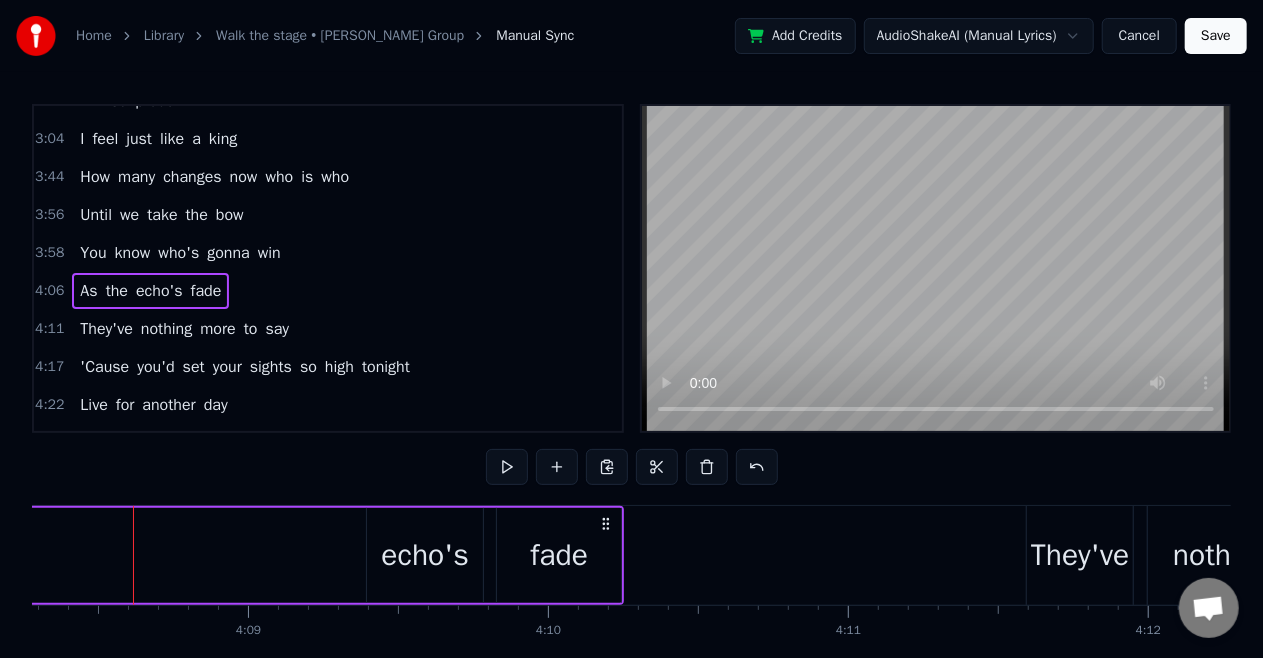 click on "As the echo's fade" at bounding box center [93, 555] 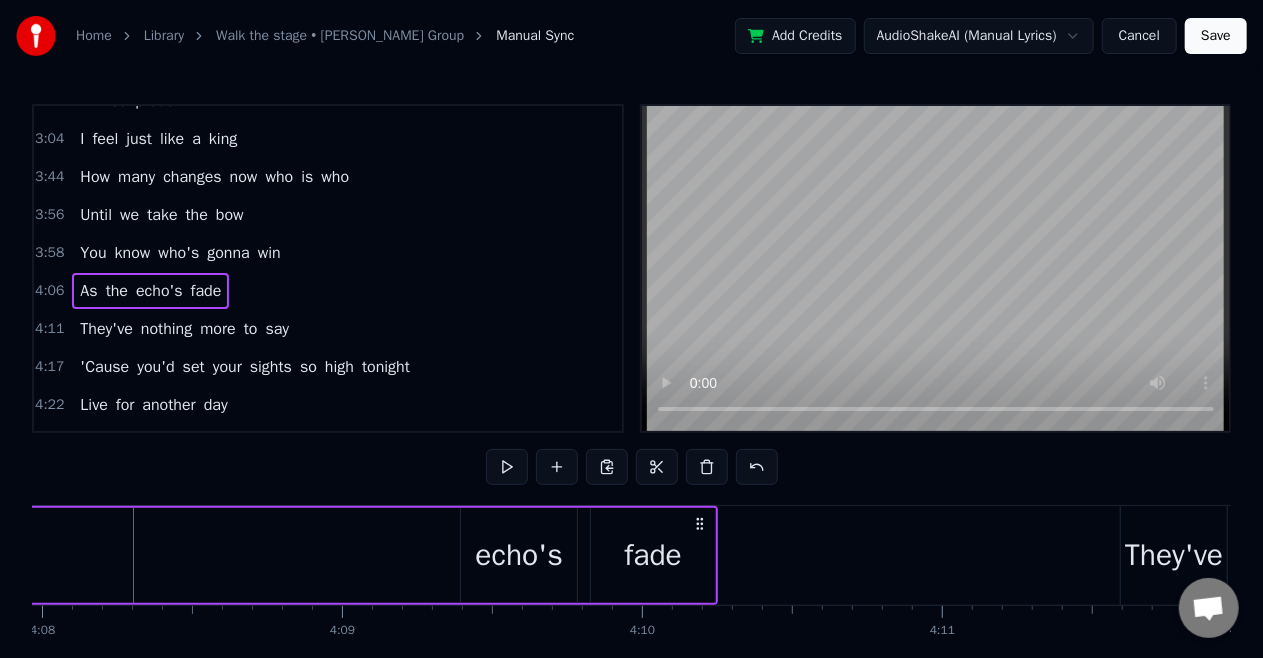 click on "As the echo's fade" at bounding box center [187, 555] 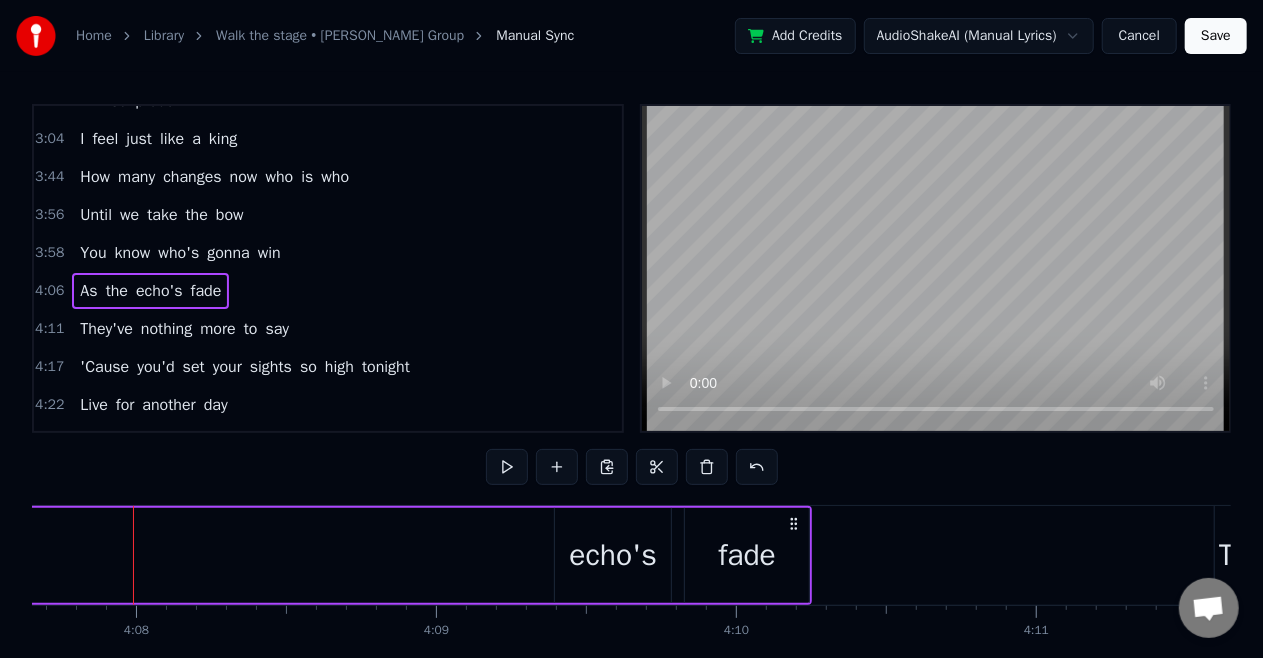 click on "As the echo's fade" at bounding box center (281, 555) 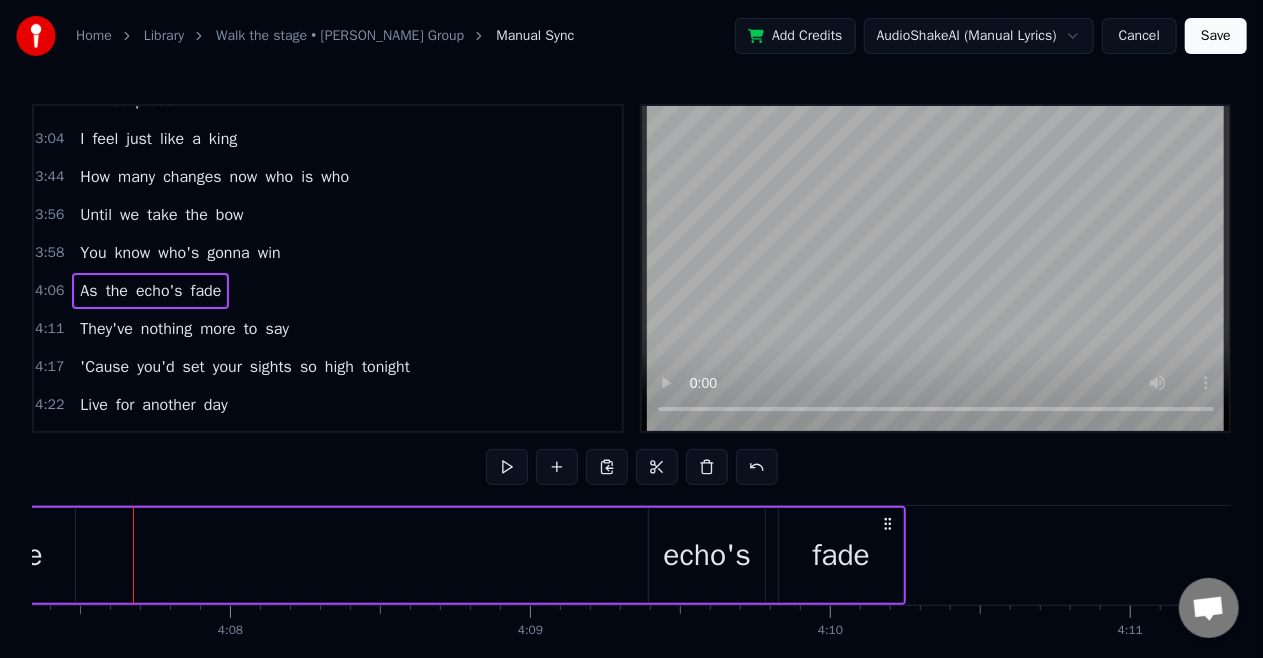 click on "the" at bounding box center [21, 555] 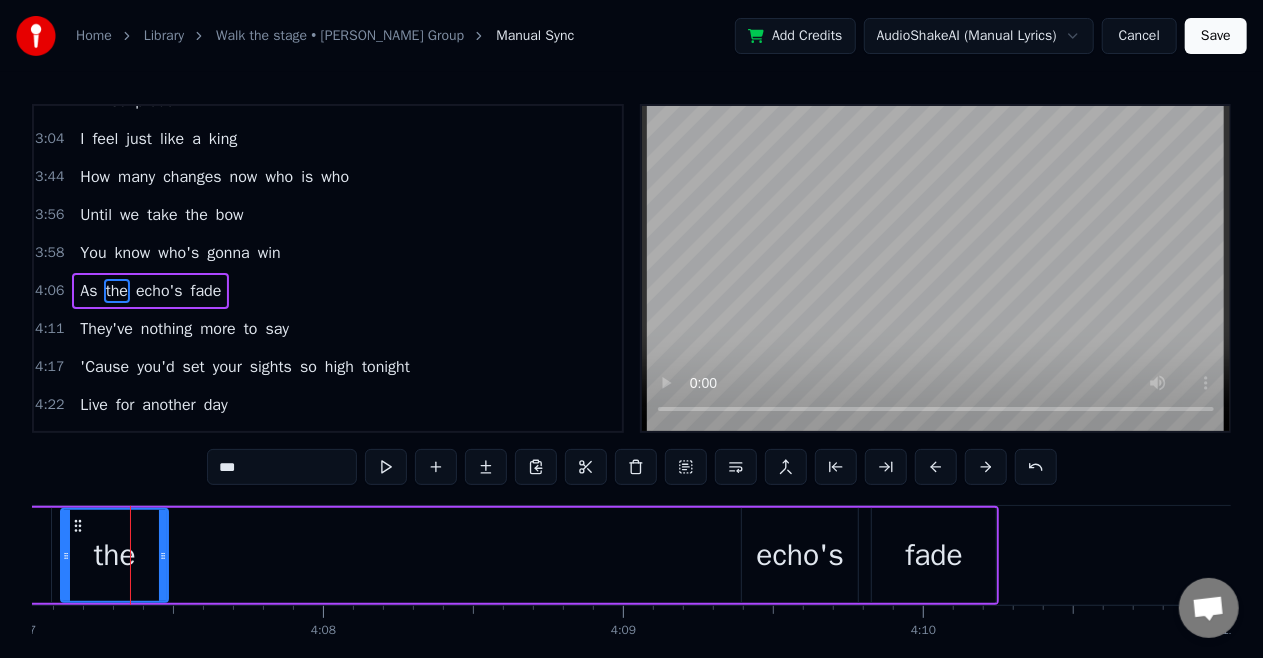 scroll, scrollTop: 0, scrollLeft: 74106, axis: horizontal 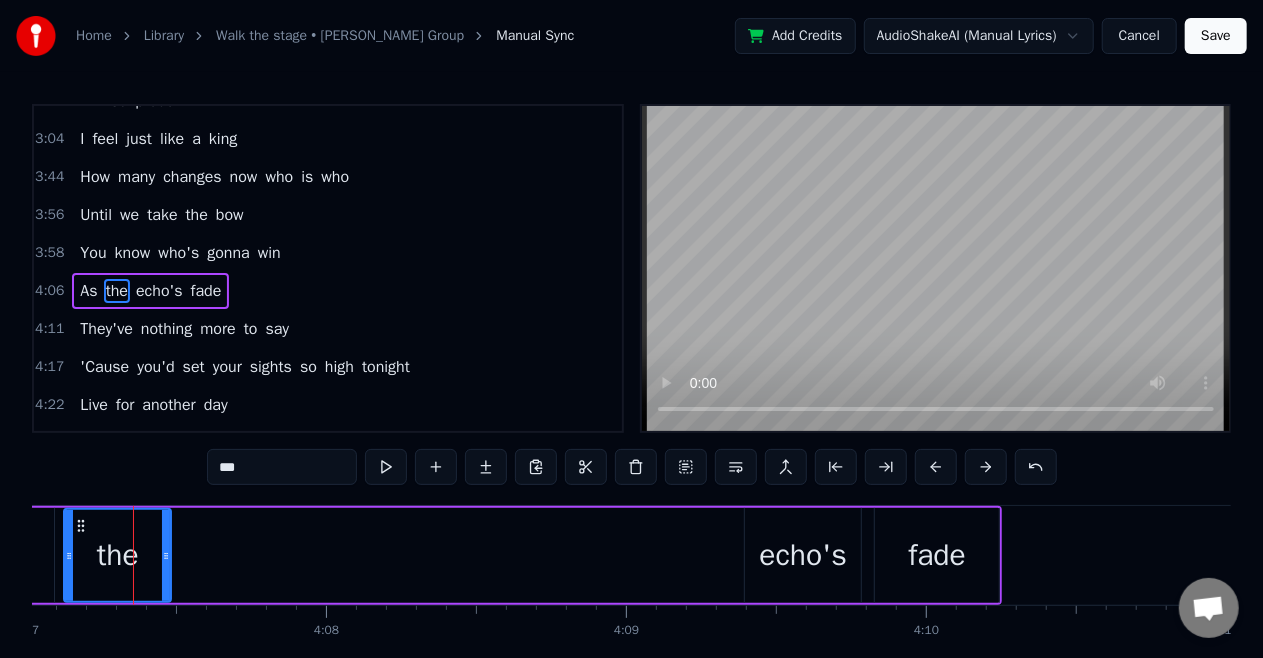 click on "echo's" at bounding box center (803, 555) 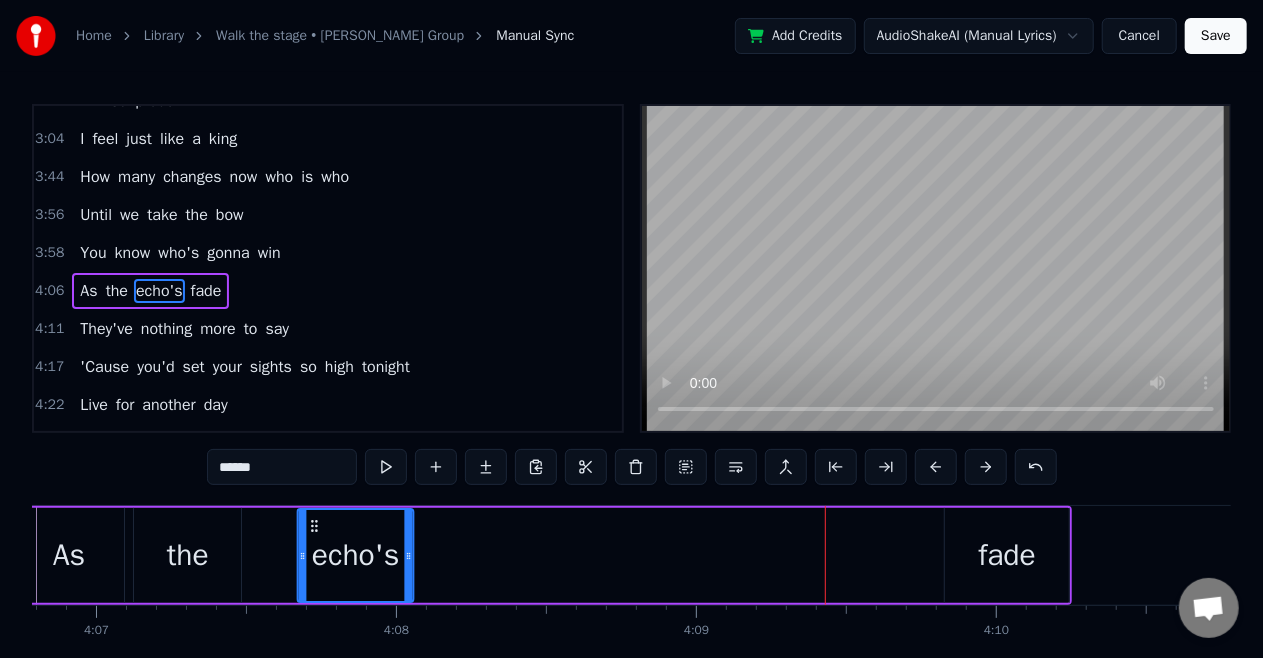 scroll, scrollTop: 0, scrollLeft: 74035, axis: horizontal 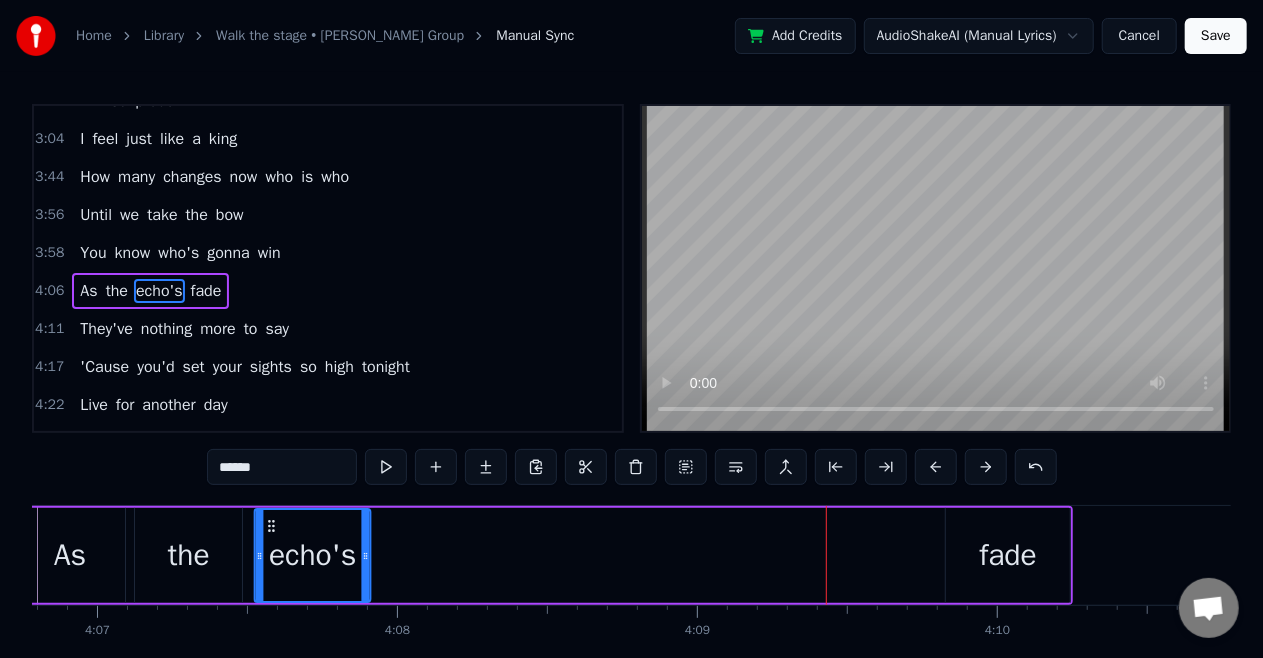 drag, startPoint x: 760, startPoint y: 521, endPoint x: 270, endPoint y: 534, distance: 490.17242 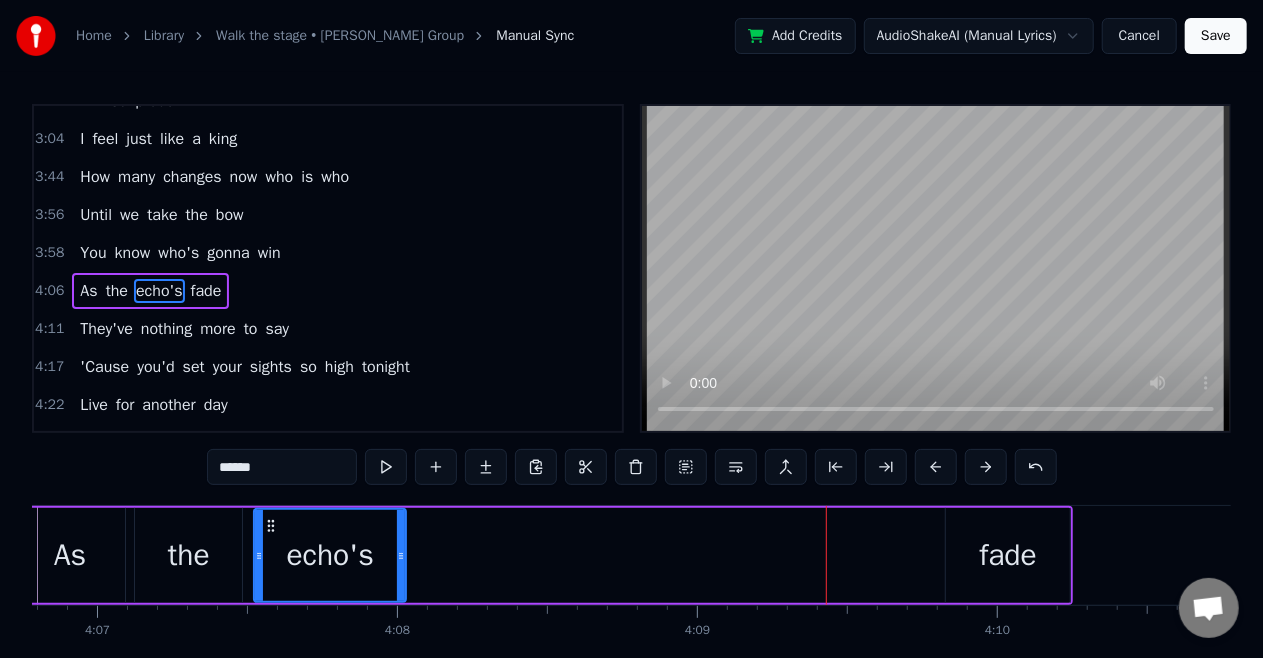 drag, startPoint x: 362, startPoint y: 544, endPoint x: 400, endPoint y: 544, distance: 38 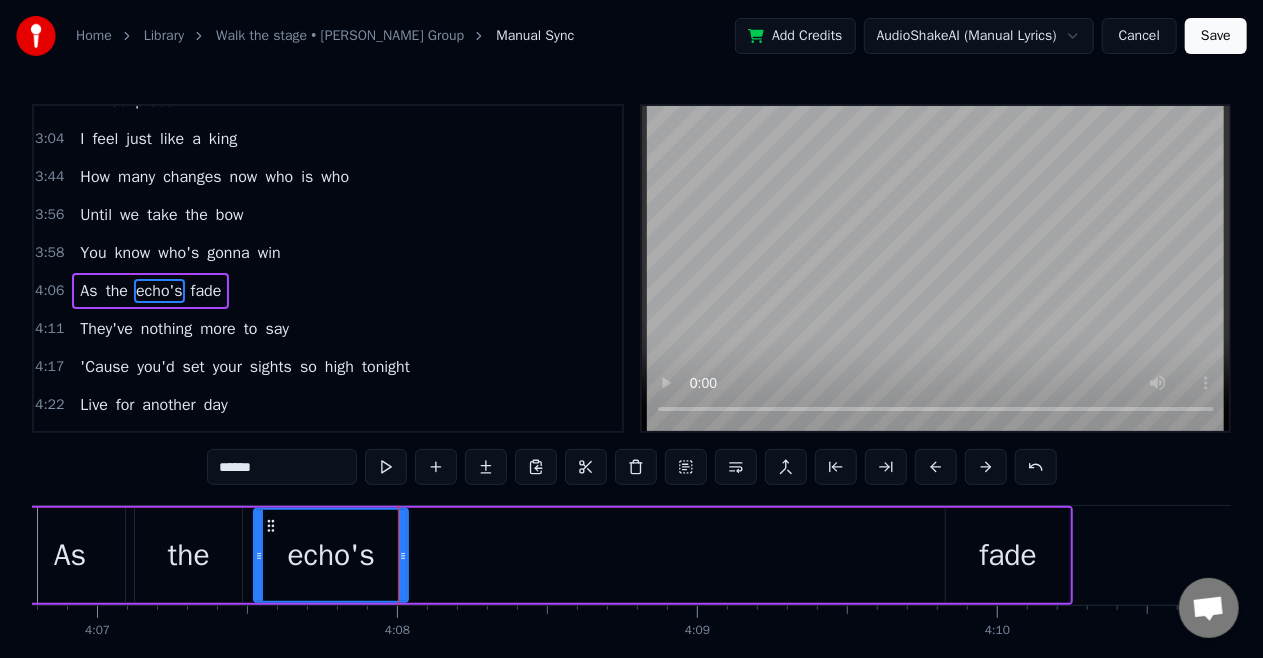 click on "fade" at bounding box center [1008, 555] 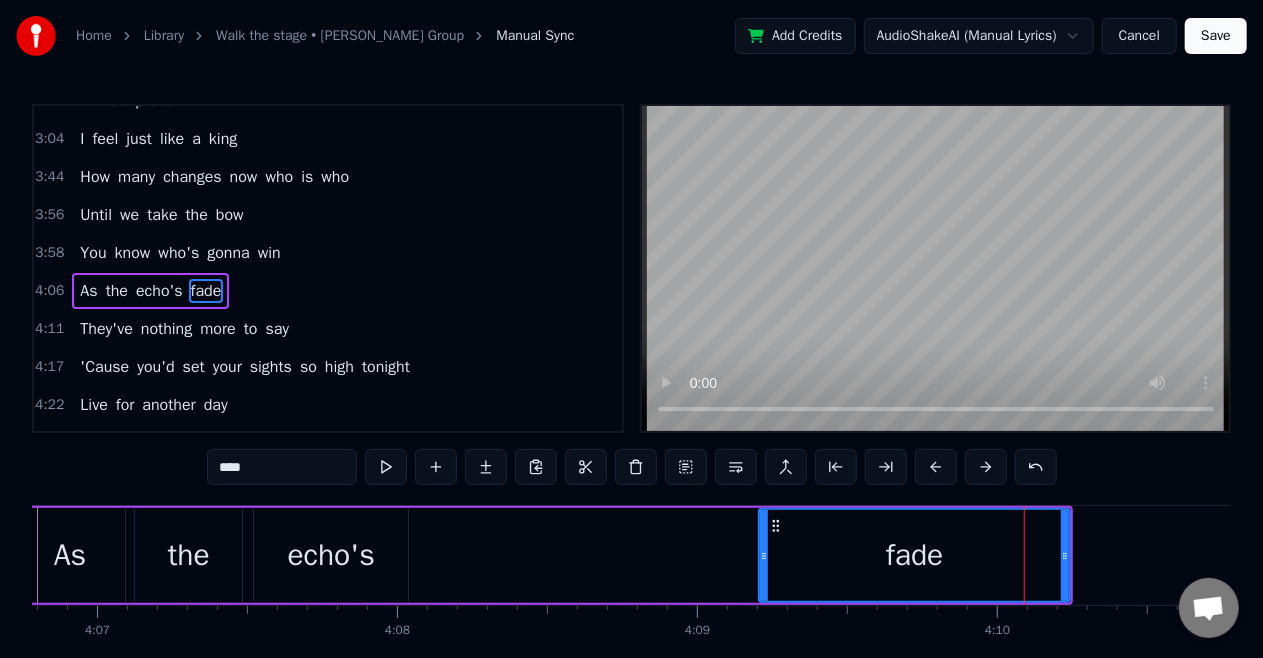 drag, startPoint x: 950, startPoint y: 557, endPoint x: 763, endPoint y: 583, distance: 188.79883 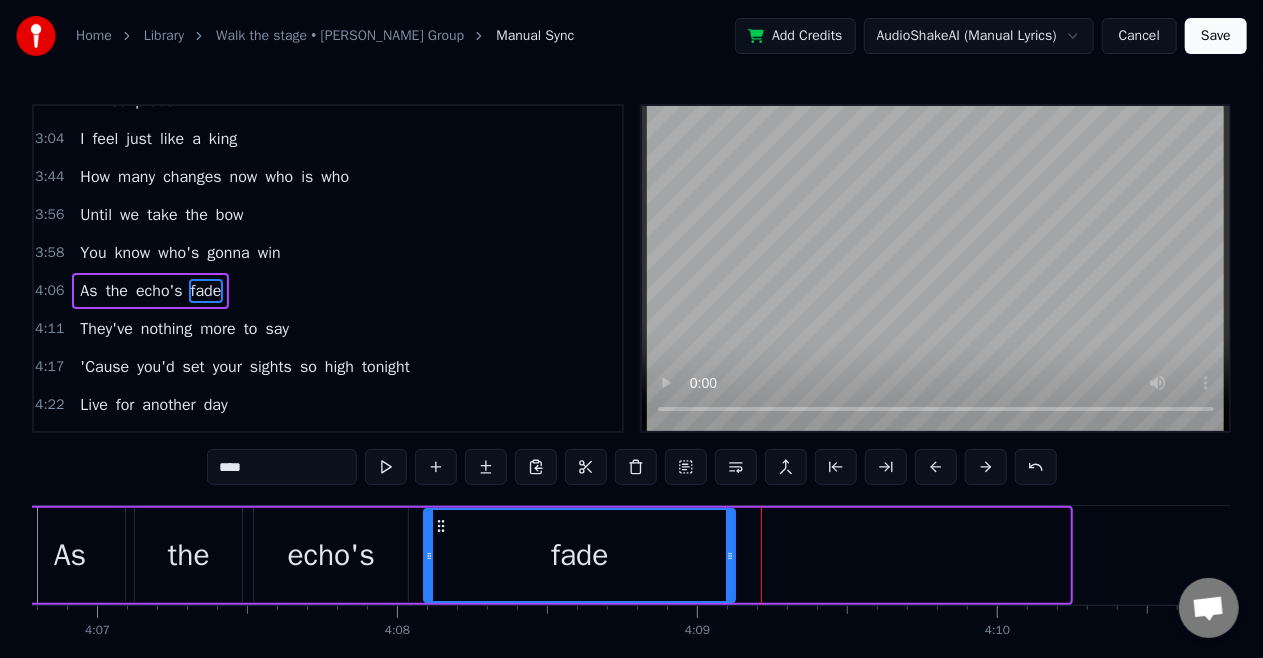 drag, startPoint x: 775, startPoint y: 524, endPoint x: 440, endPoint y: 530, distance: 335.05374 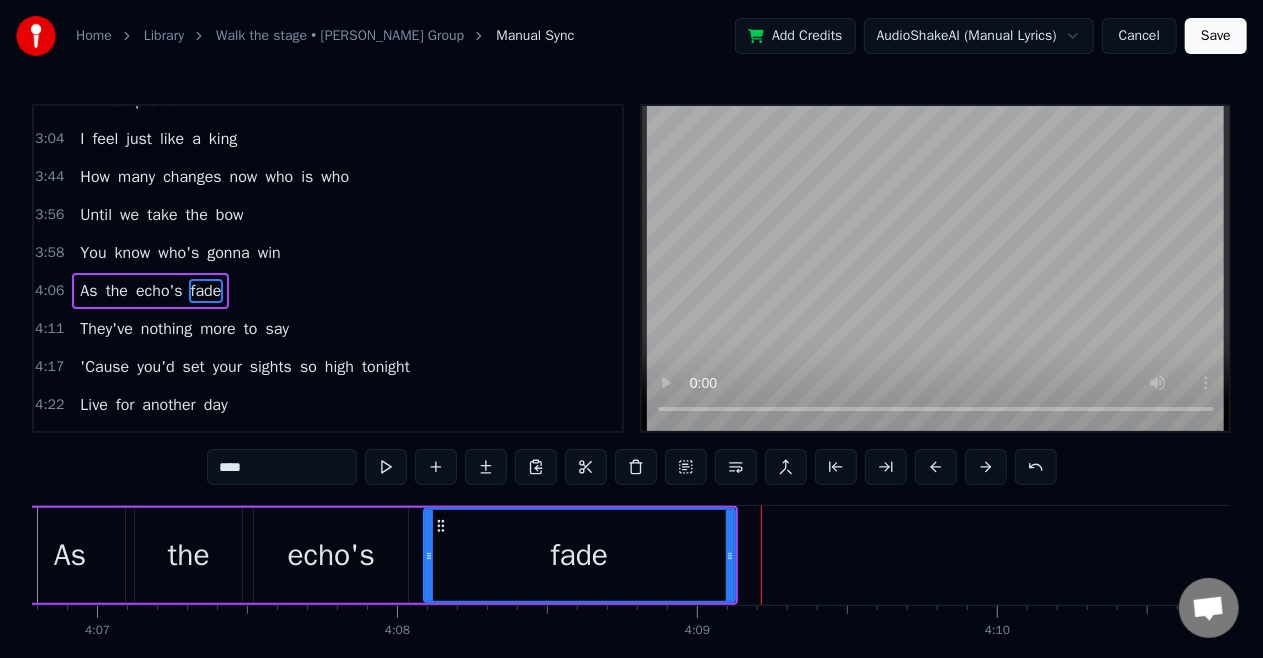 click on "Home Library Walk the stage • Michael Schenker Group Manual Sync Add Credits AudioShakeAI (Manual Lyrics) Cancel Save 0:33 Dream on, dream on 0:38 Your time has come 0:44 You've done the best you could because 0:49 You'd been gone so long 0:54 Your journey's over now, my friend 1:05 Do you see clear when all appears 1:16 Your heroes may light your nights but still 1:21 It's only you they hear 1:26 So come walk the stage with me tonight! 1:42 Rock will never die 1:44 We've known better 1:45 You've known all your lives 1:52 Armed and ready now 1:54 I'm gonna rock the town, yeah 2:02 To see you marching in 2:05 I'm so proud 2:07 I feel just like a king 2:12 How many changes now who is who 2:16 Until we take the bow 2:21 You know who's gonna win 2:28 Who calls the tune? 2:33 I really wonder who 2:39 'Cause you've set your sights so high tonight 2:44 You always knew you could 2:49 No way that rock could ever die 2:55 When you call the tune 3:00 A million voices cry out! 3:02 To see you marching in 3:03 I'm so I" at bounding box center [631, 353] 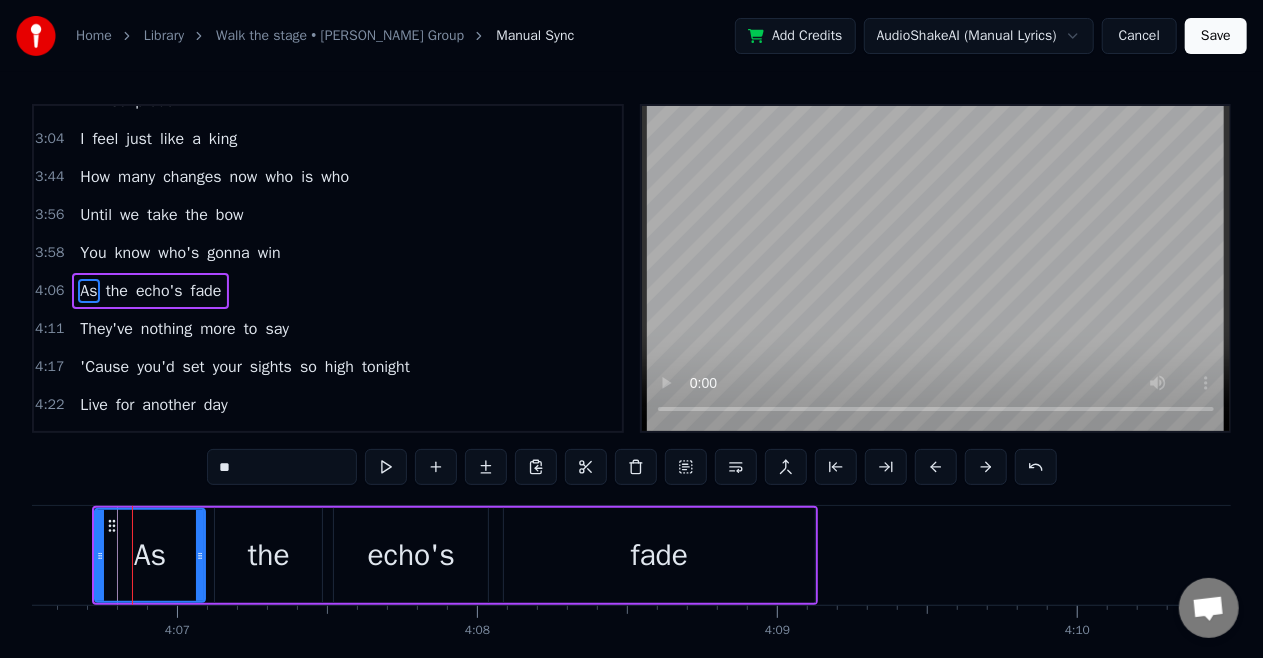 click at bounding box center [-23388, 555] 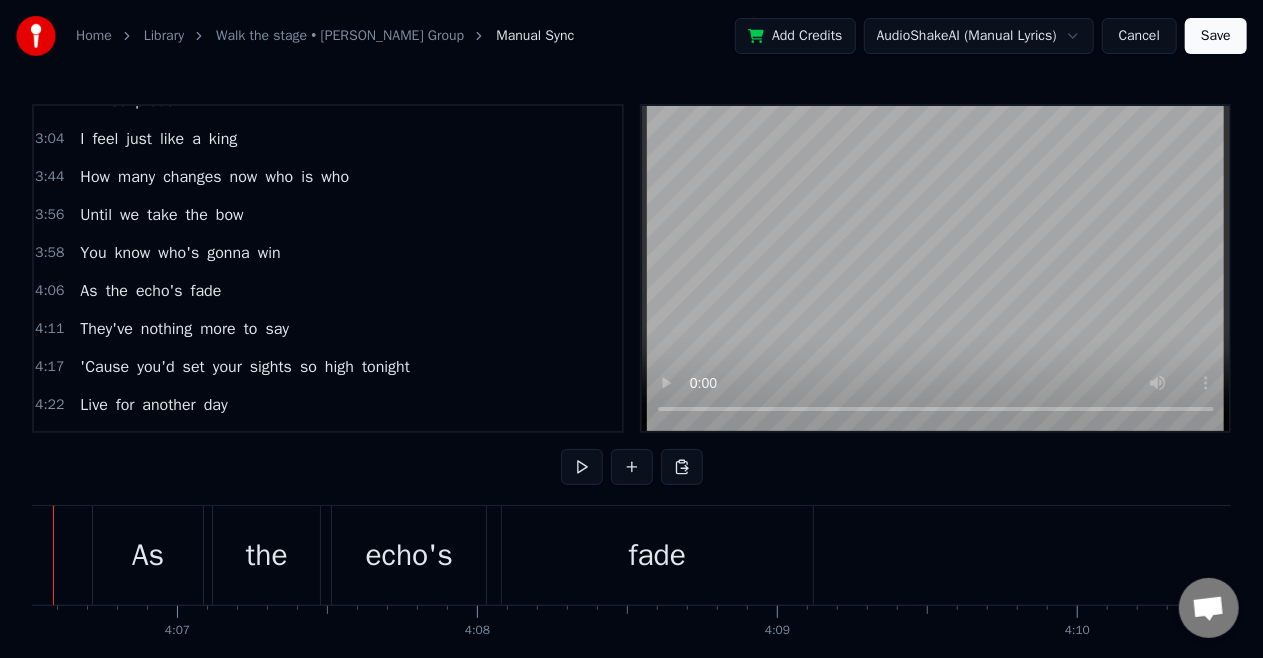 scroll, scrollTop: 0, scrollLeft: 73876, axis: horizontal 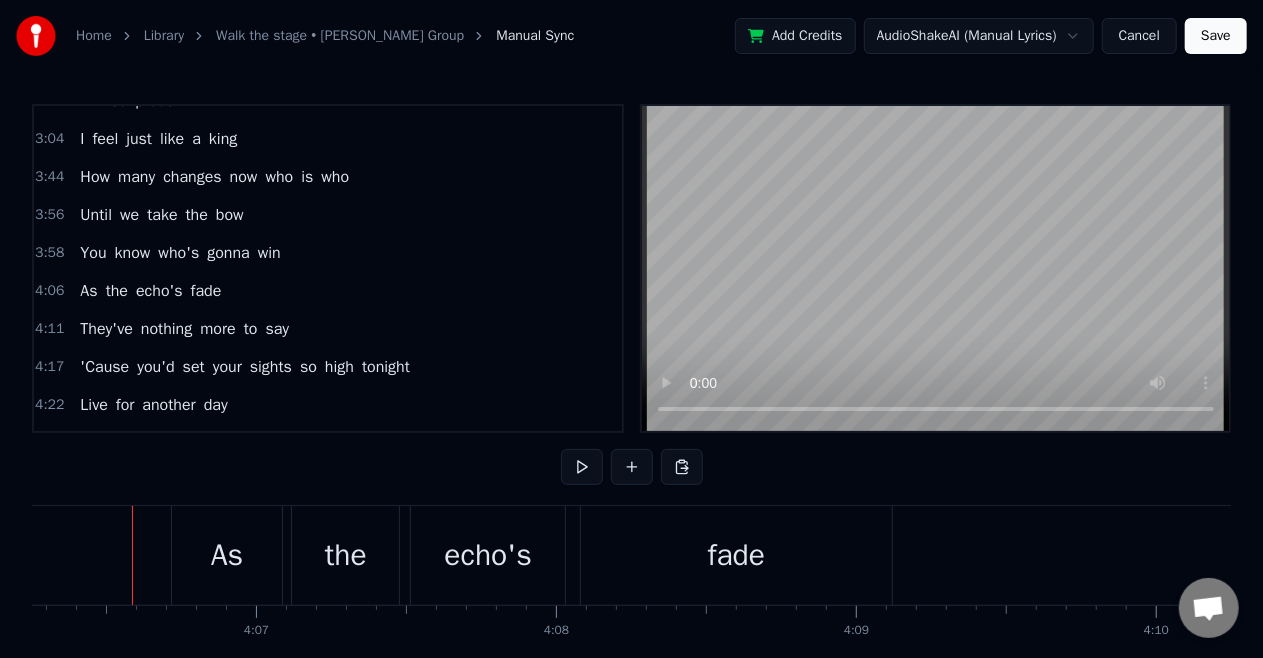 click on "As" at bounding box center [88, 291] 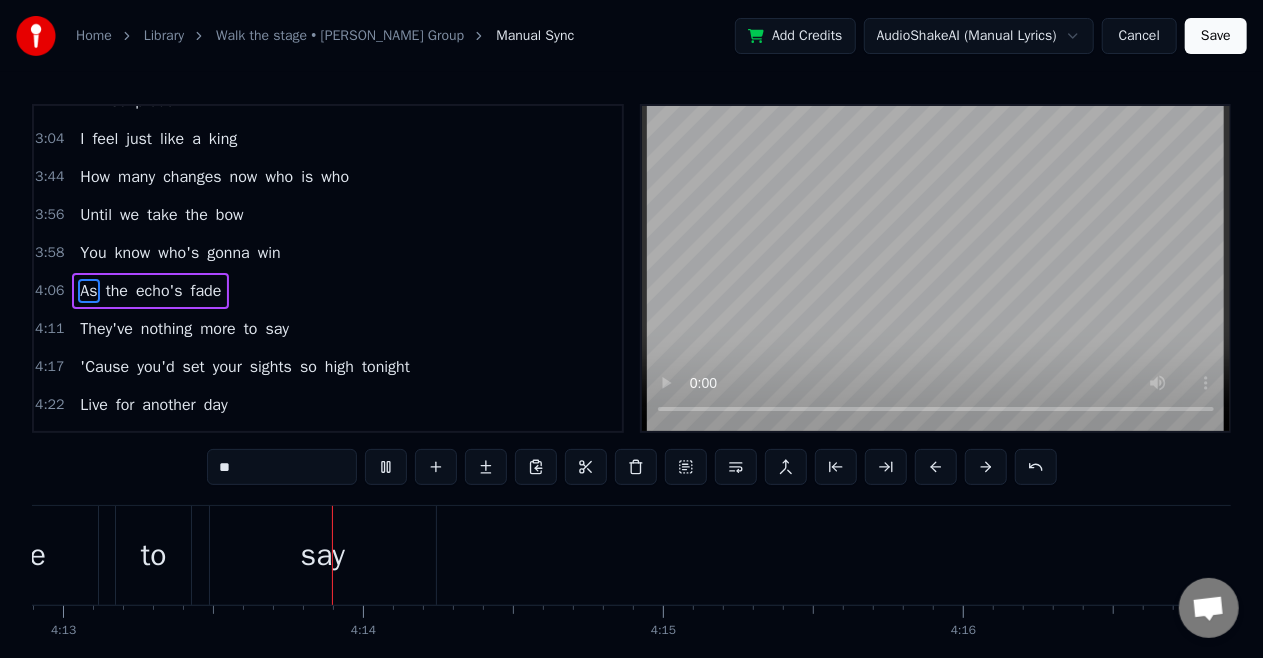 scroll, scrollTop: 0, scrollLeft: 75921, axis: horizontal 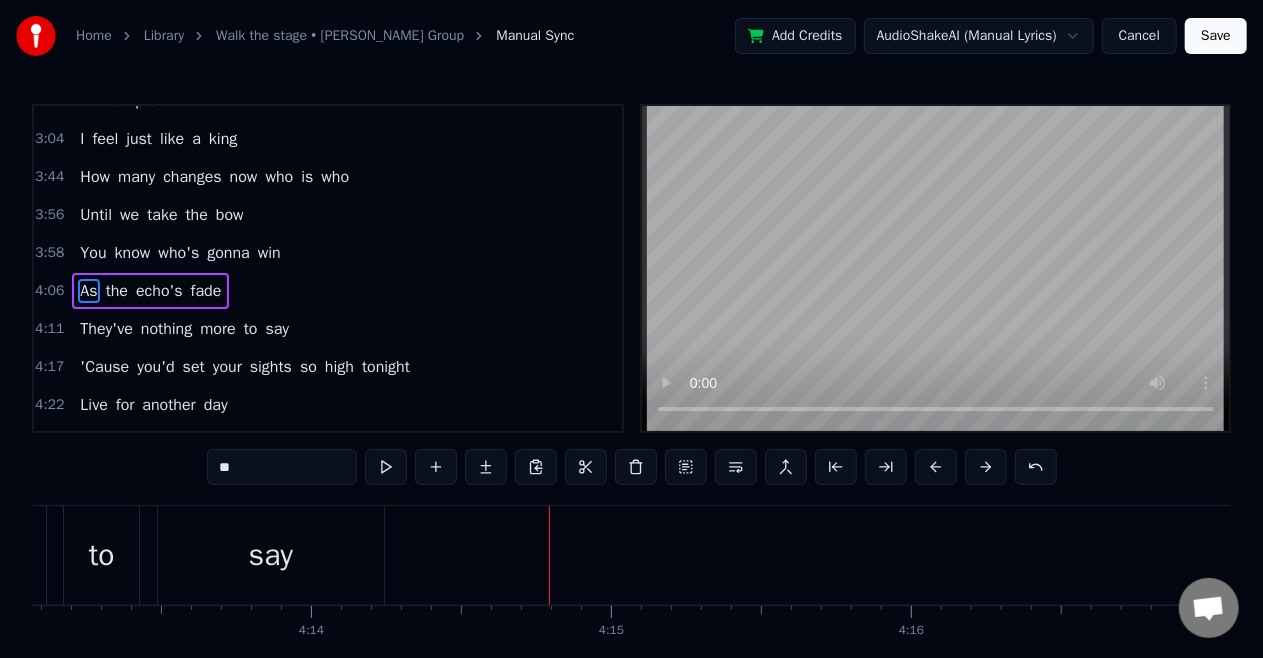 click on "As" at bounding box center (88, 291) 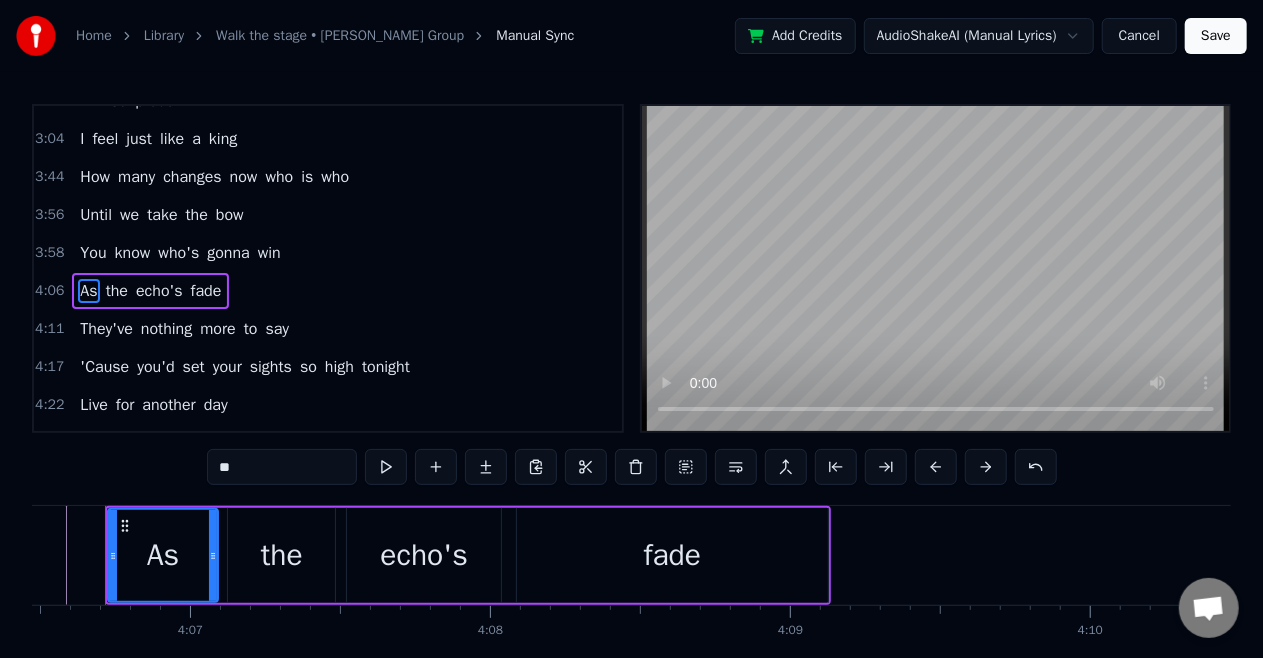 scroll, scrollTop: 0, scrollLeft: 73914, axis: horizontal 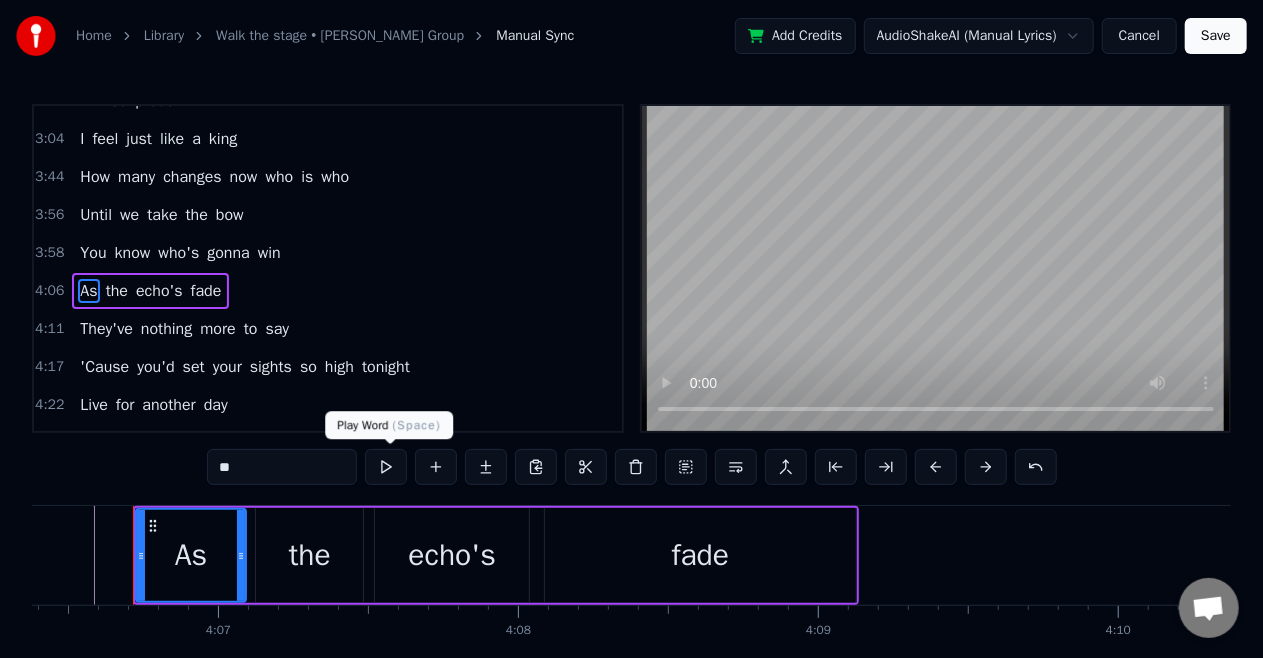 click at bounding box center (386, 467) 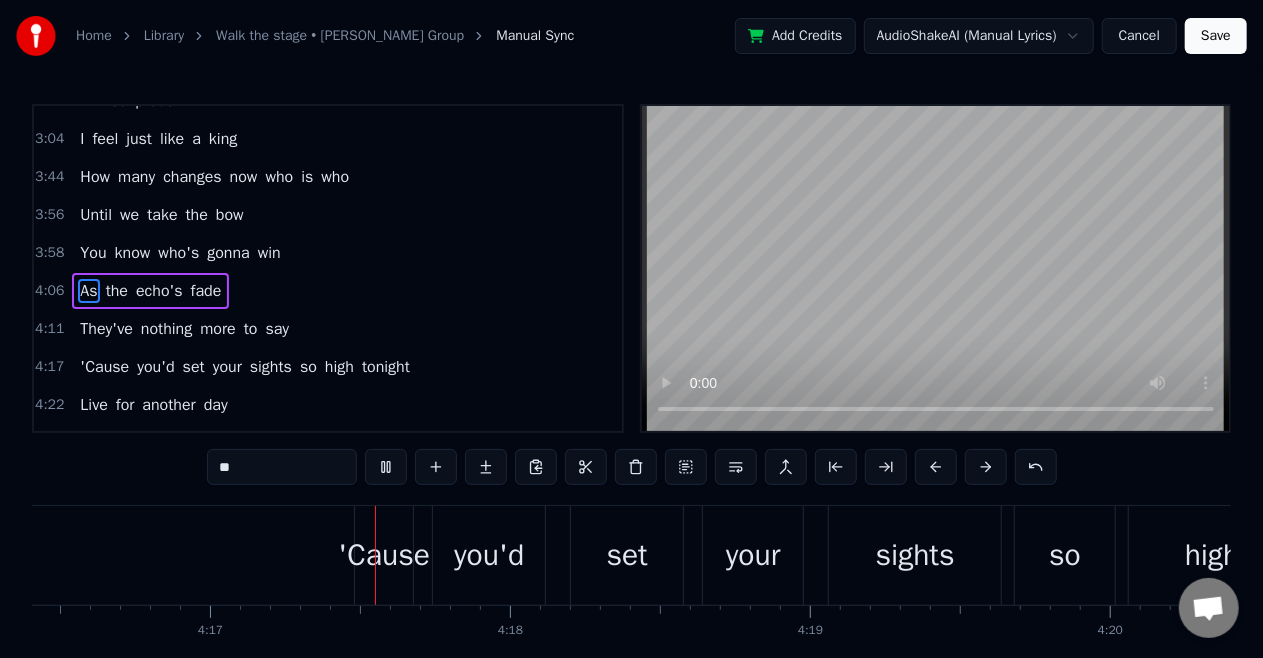 scroll, scrollTop: 0, scrollLeft: 76995, axis: horizontal 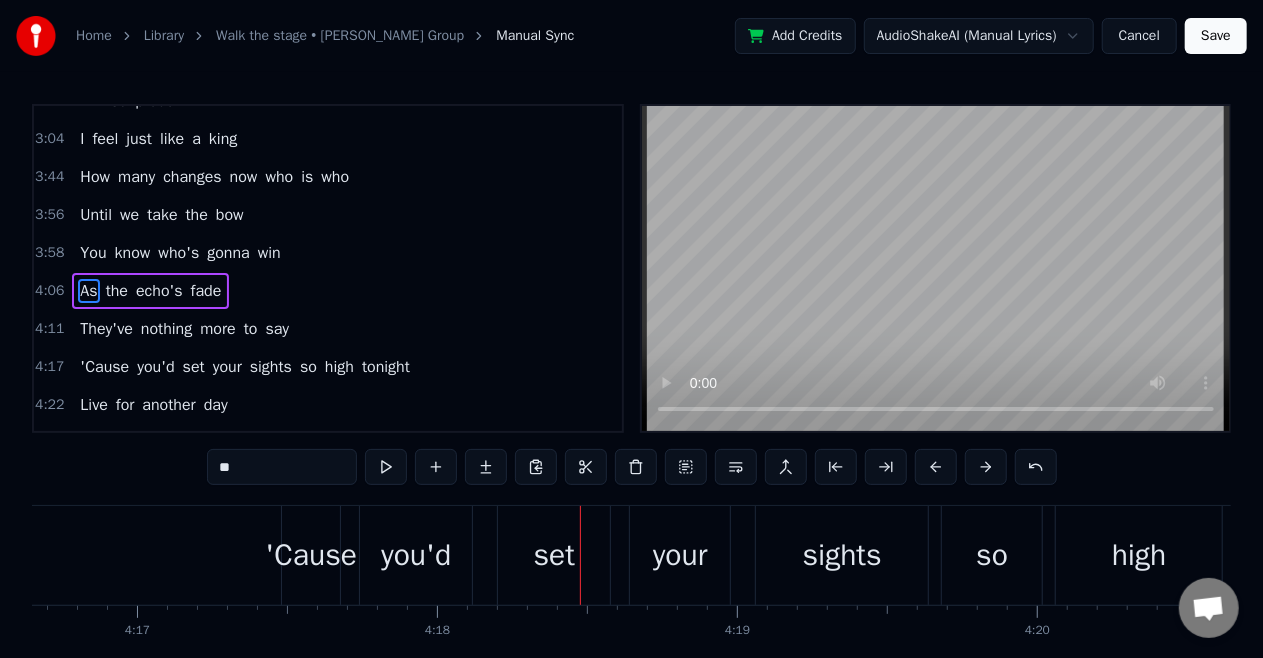 click on "As" at bounding box center [88, 291] 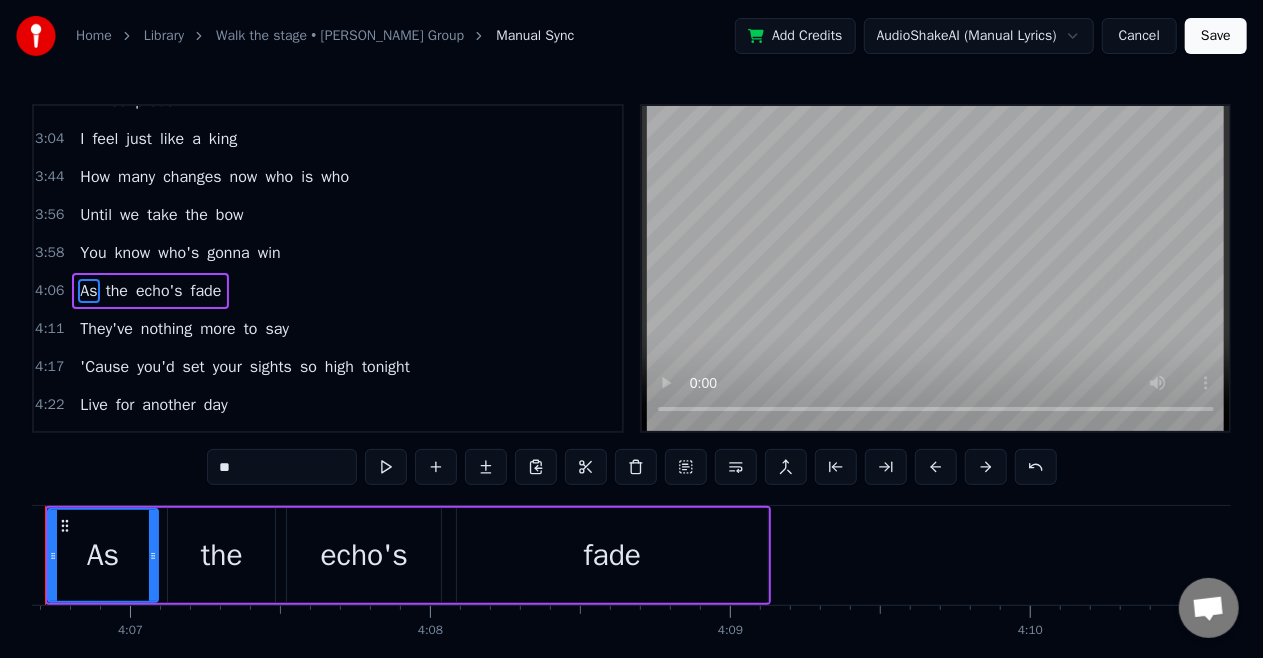 scroll, scrollTop: 0, scrollLeft: 73914, axis: horizontal 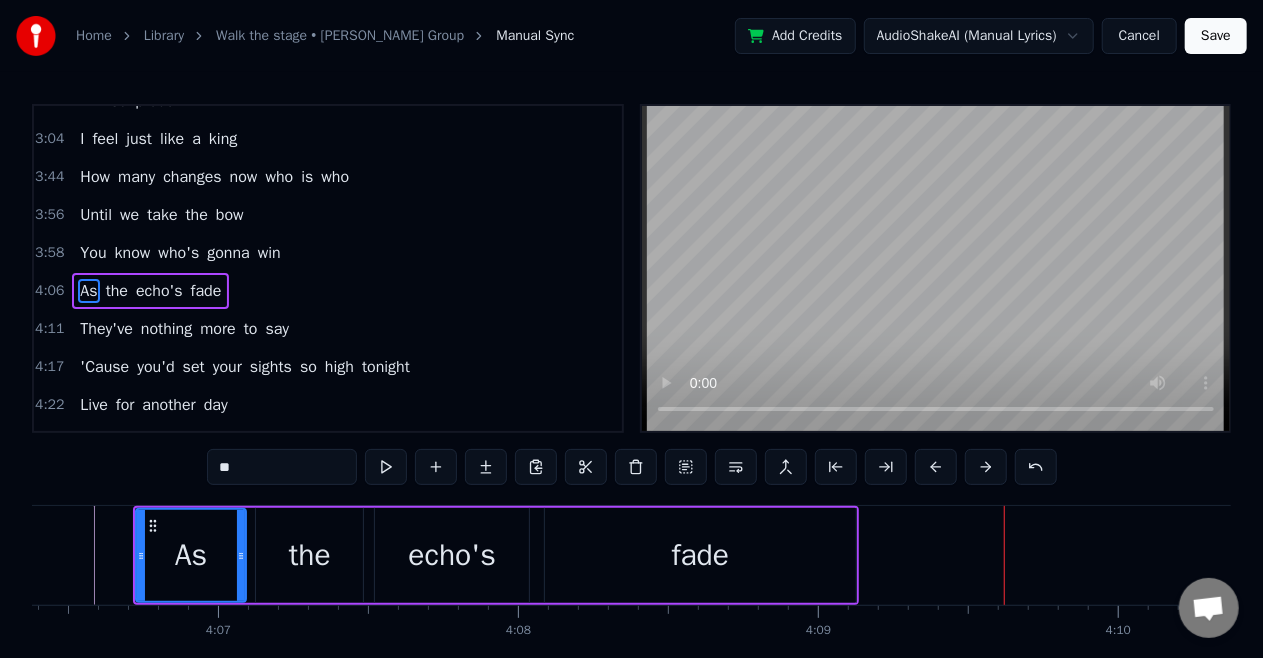 click on "As" at bounding box center (88, 291) 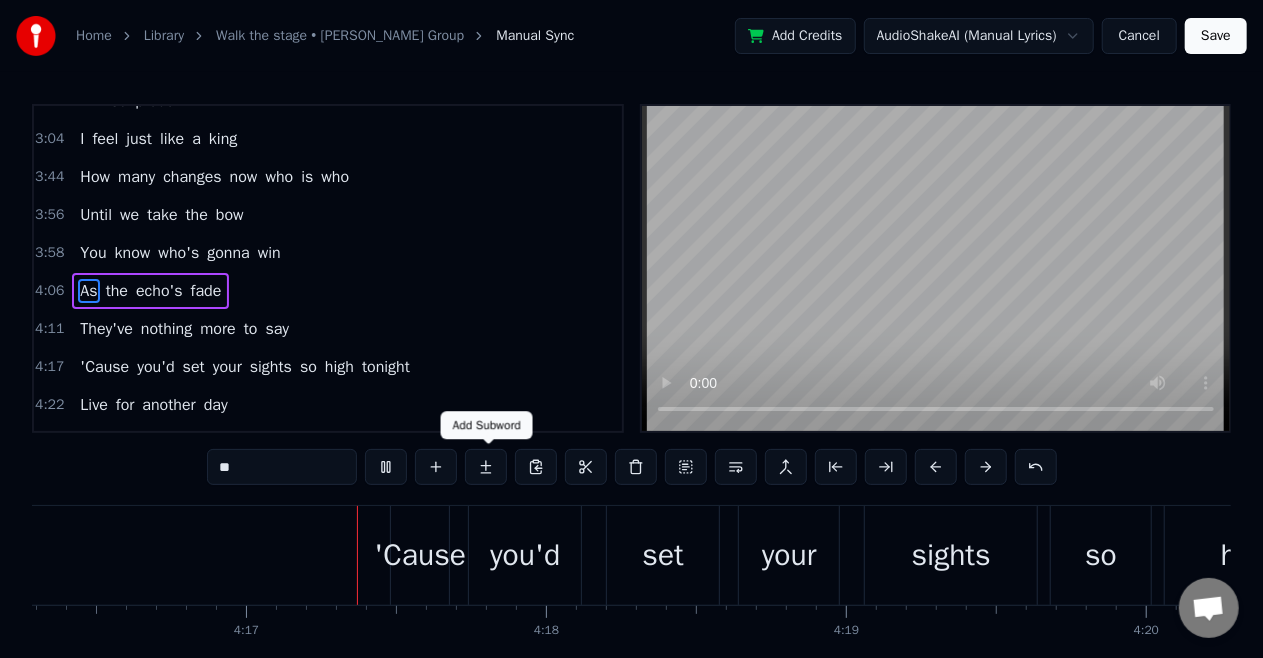 scroll, scrollTop: 0, scrollLeft: 76962, axis: horizontal 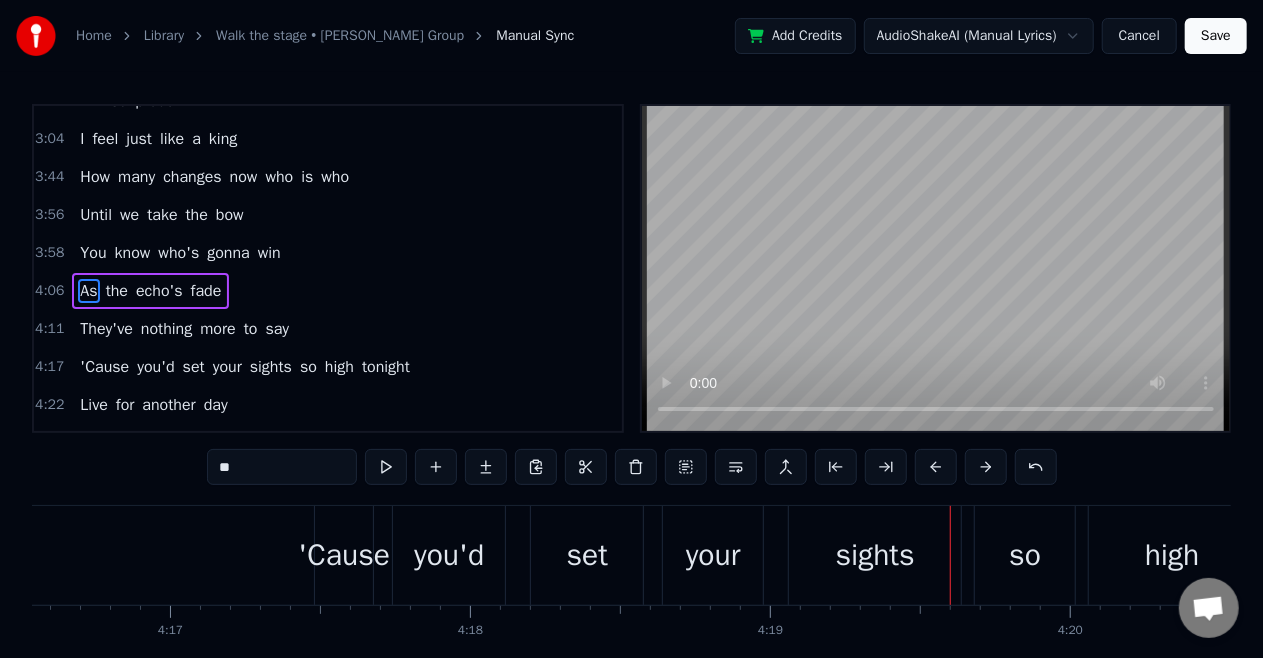 click on "As" at bounding box center (88, 291) 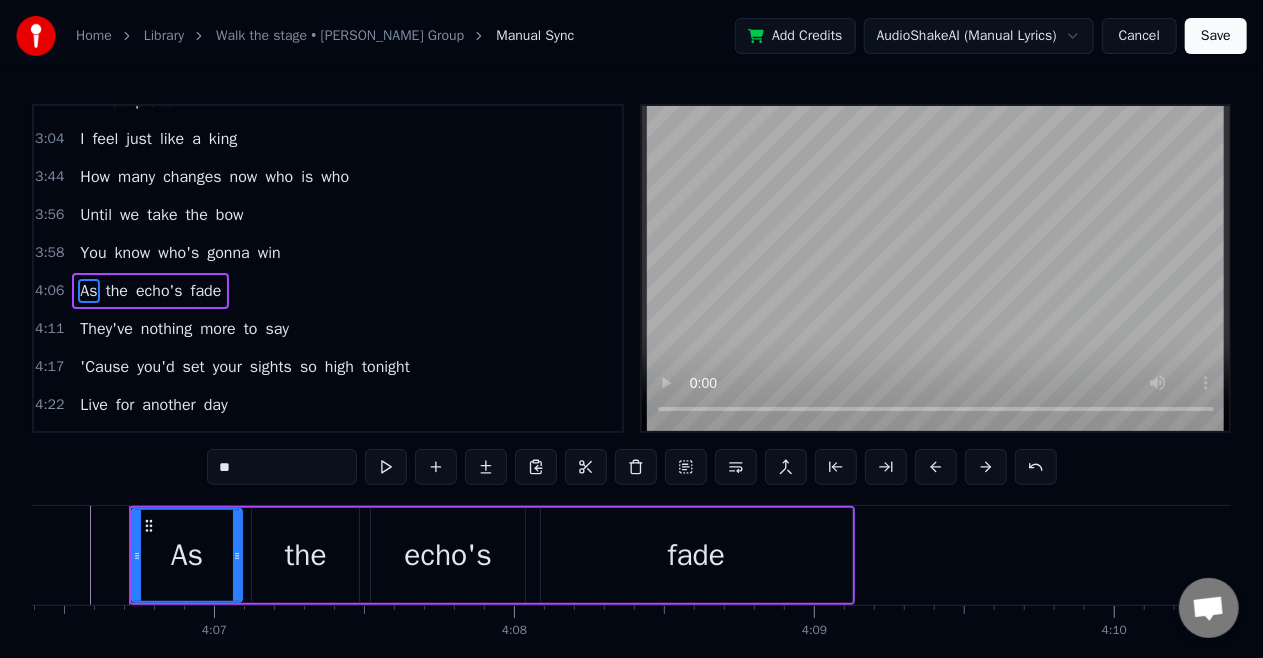 scroll, scrollTop: 0, scrollLeft: 73914, axis: horizontal 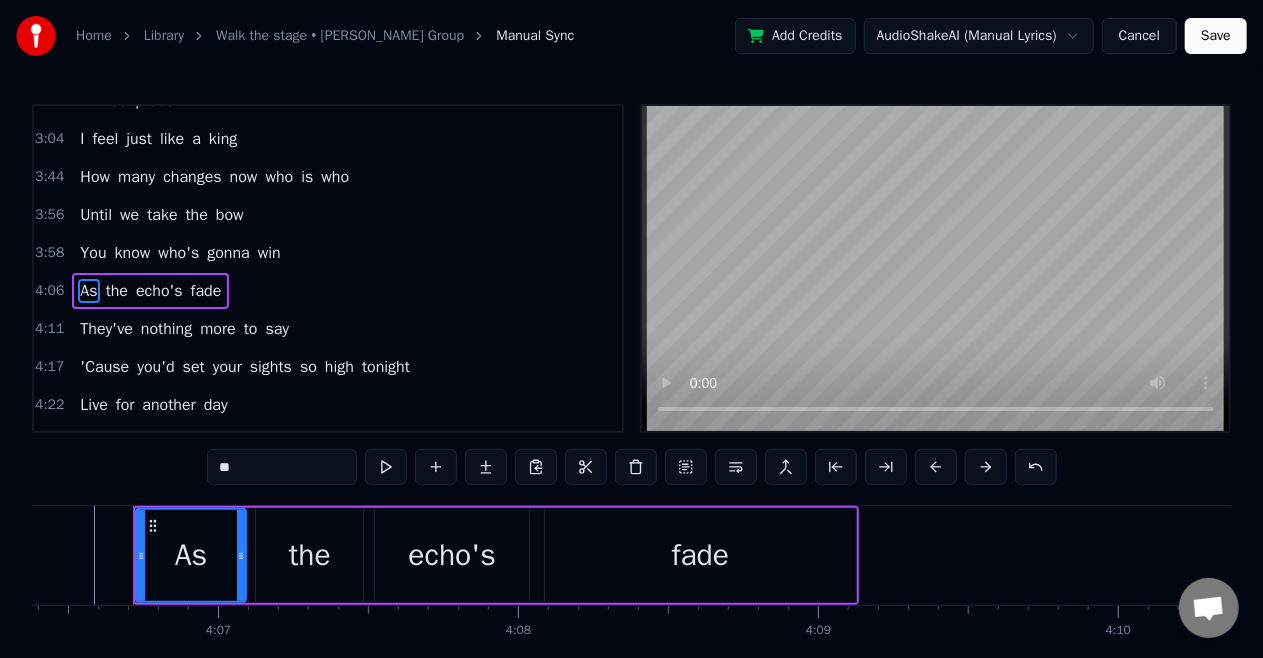 click at bounding box center (-23347, 555) 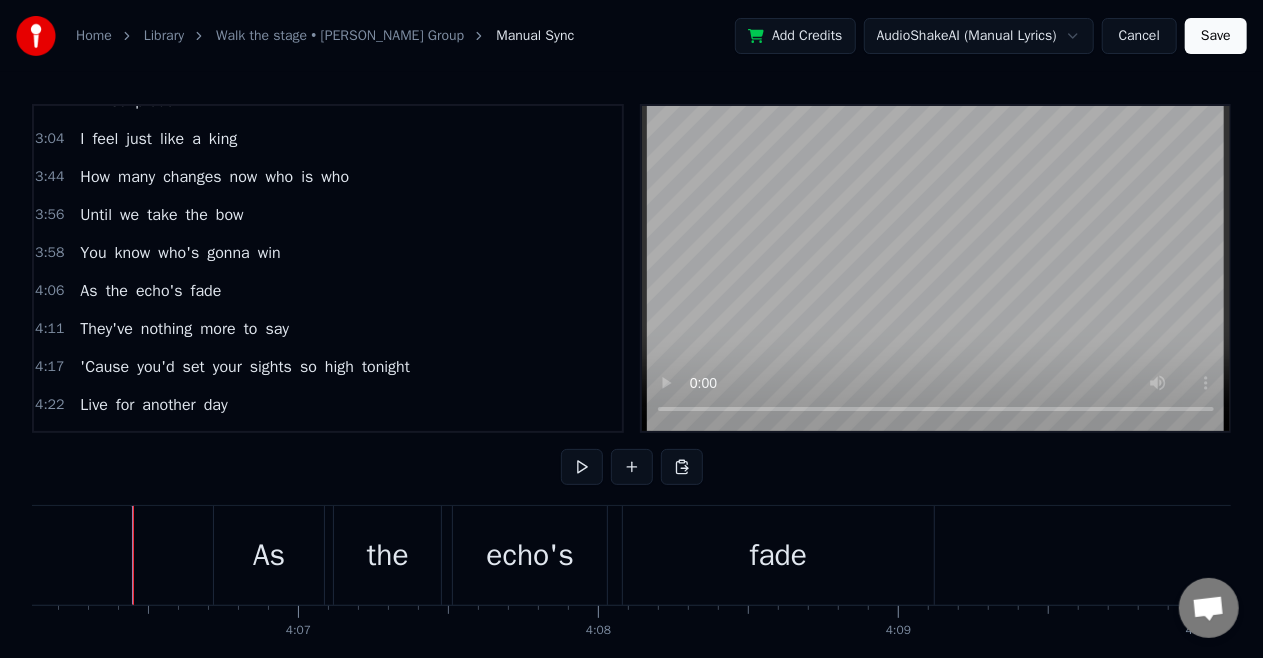 click at bounding box center (-23267, 555) 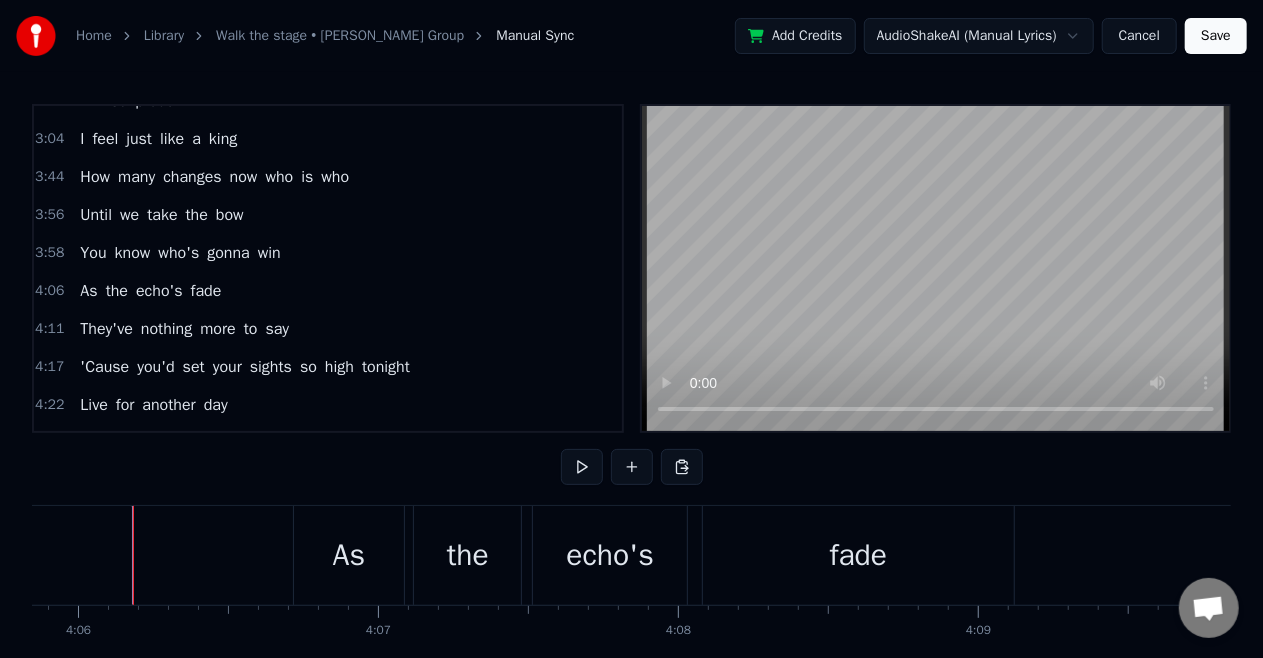 click at bounding box center [-23187, 555] 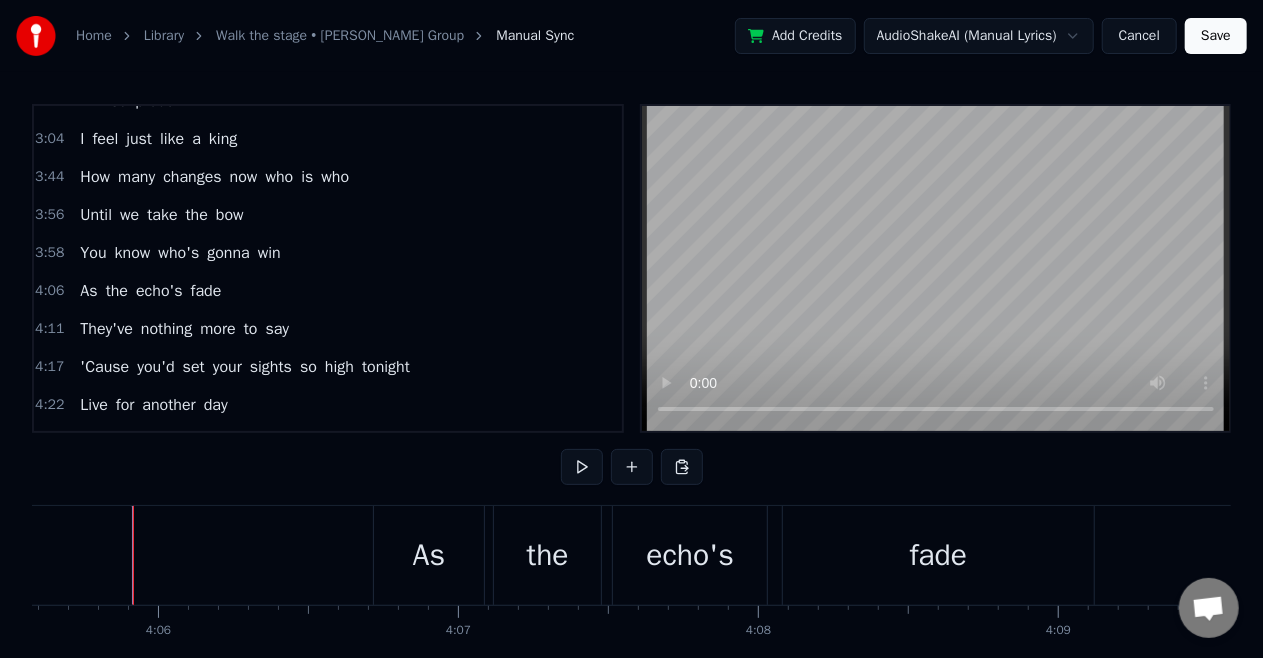 click at bounding box center [-23107, 555] 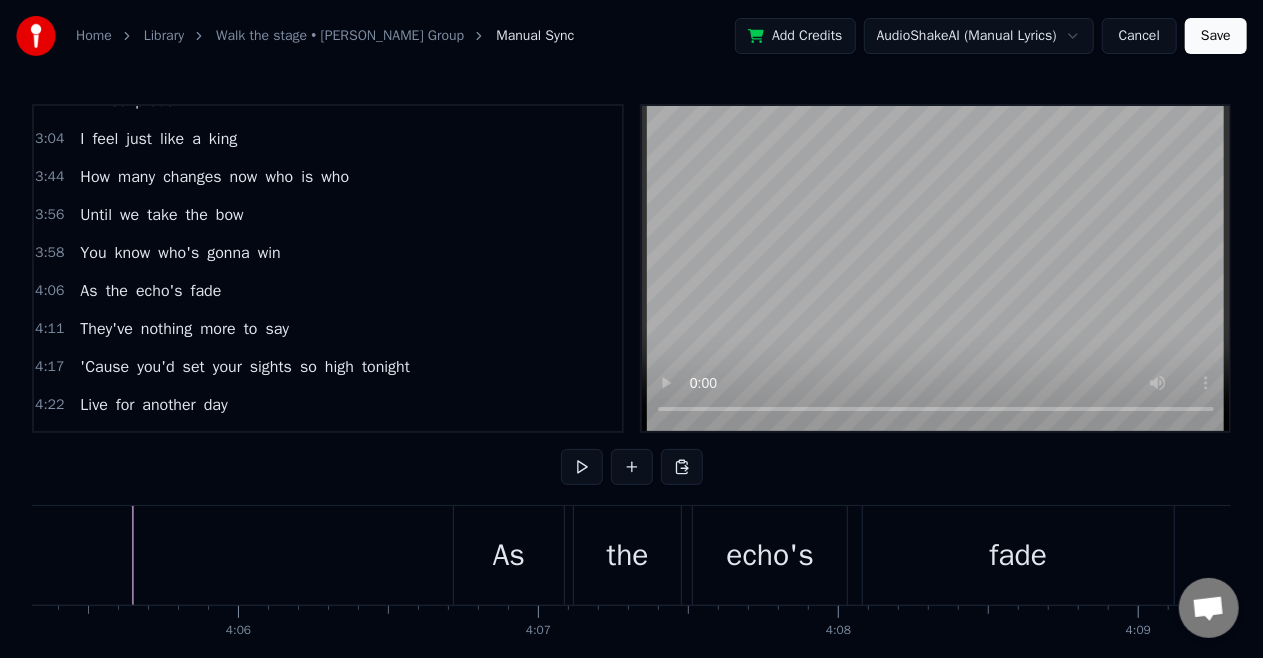 click at bounding box center [-23027, 555] 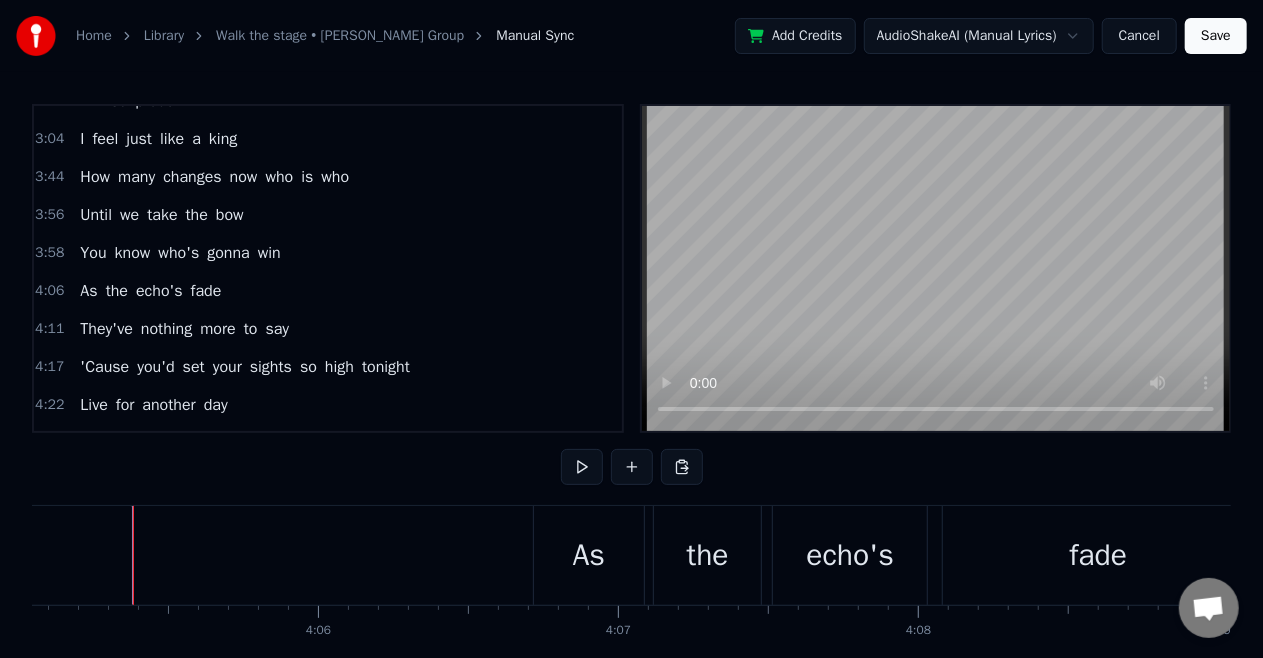 click at bounding box center (-22947, 555) 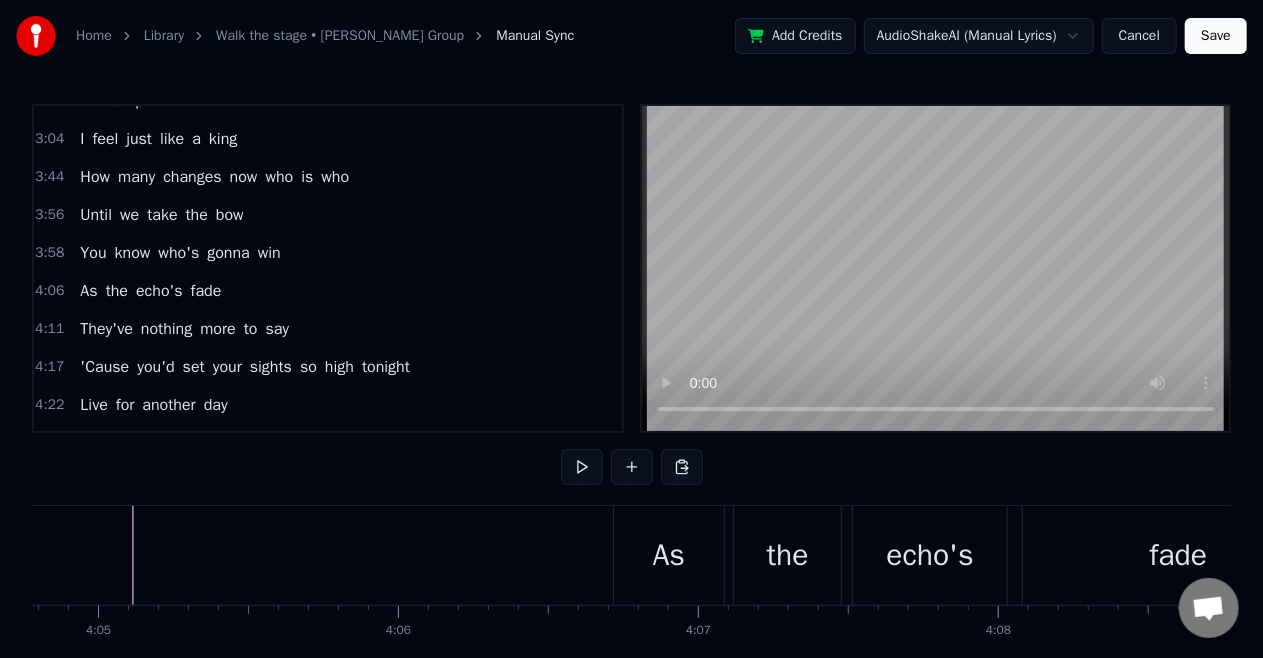click at bounding box center [-22867, 555] 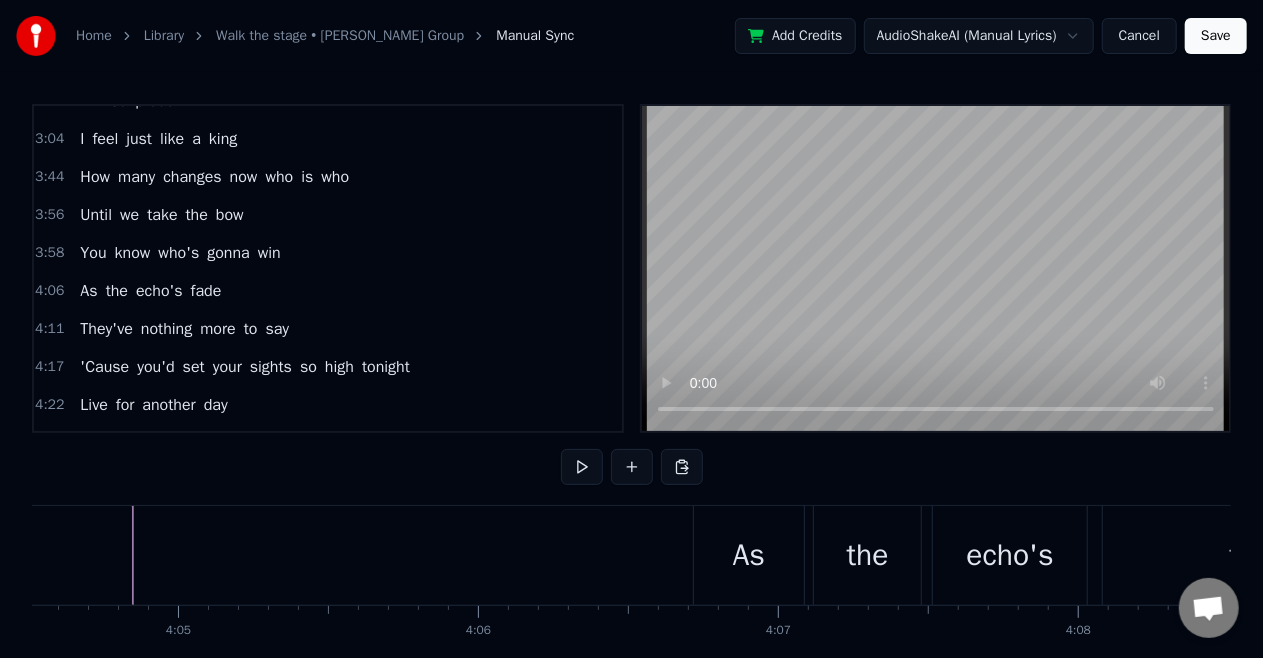 click at bounding box center (-22787, 555) 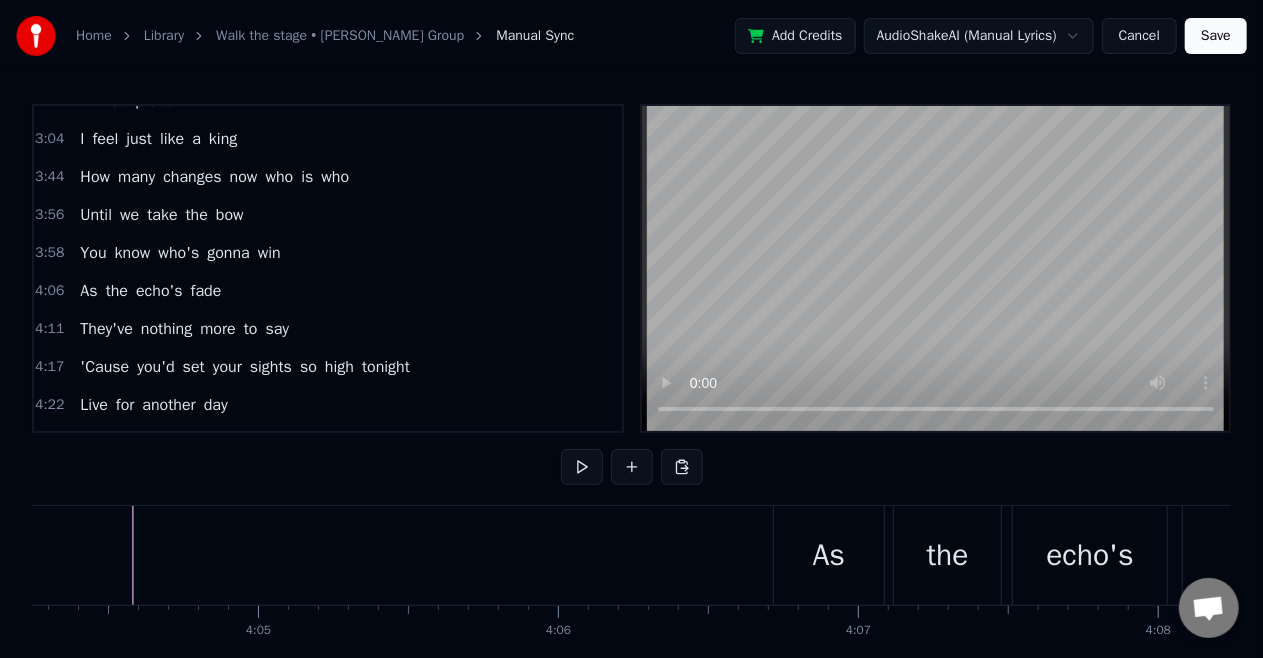 click at bounding box center [-22707, 555] 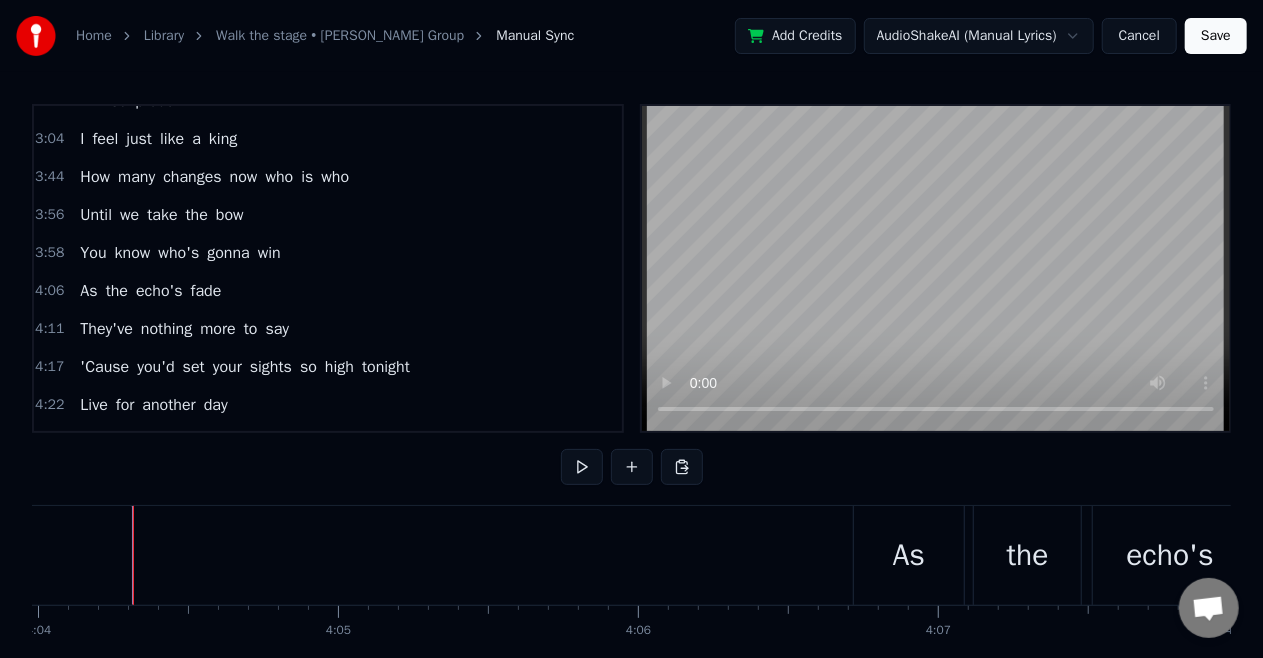 click at bounding box center (-22627, 555) 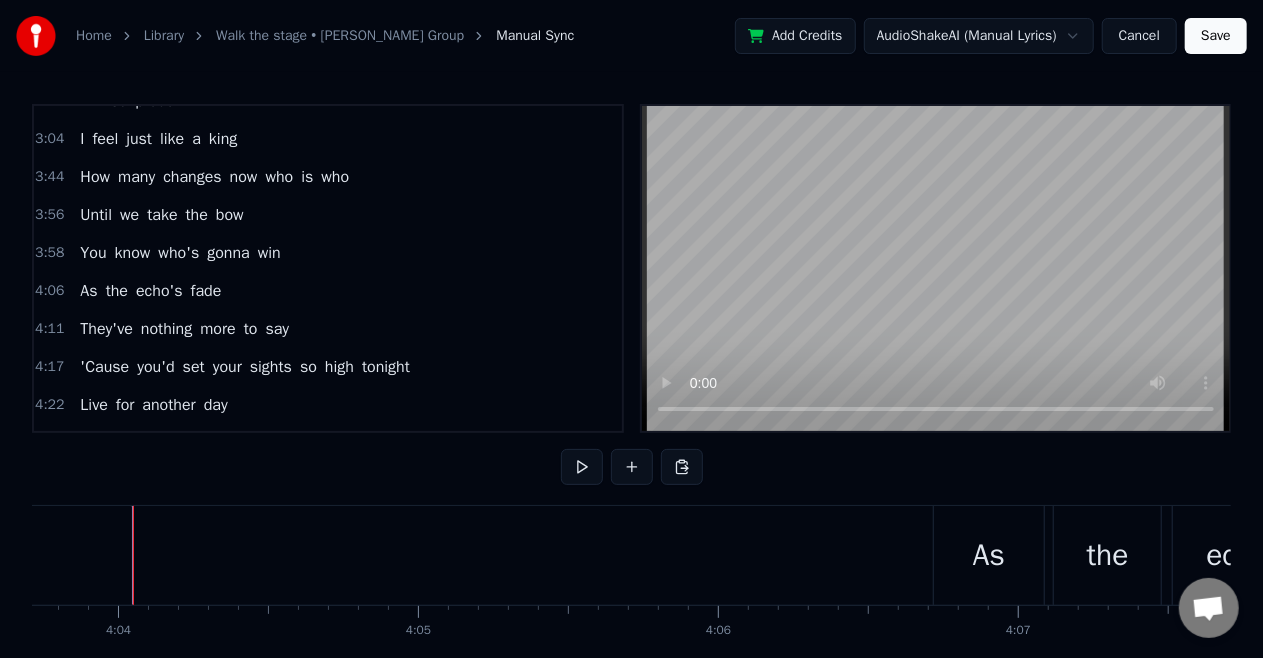 click at bounding box center (-22547, 555) 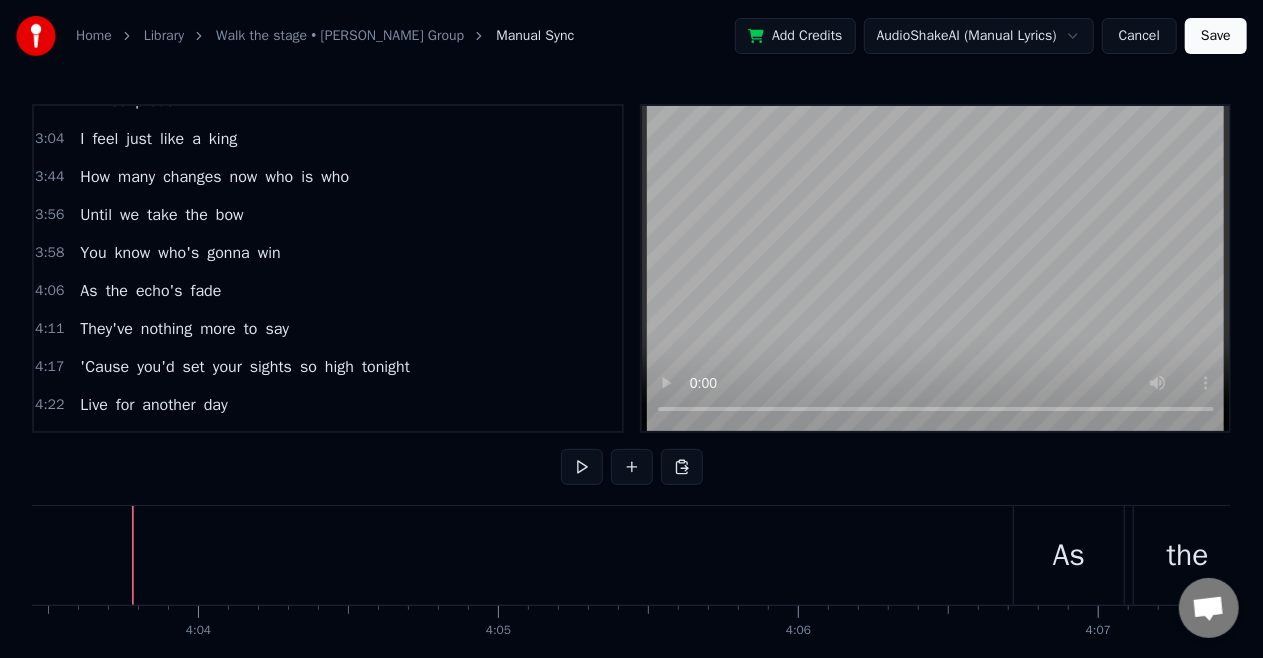 click at bounding box center [-22467, 555] 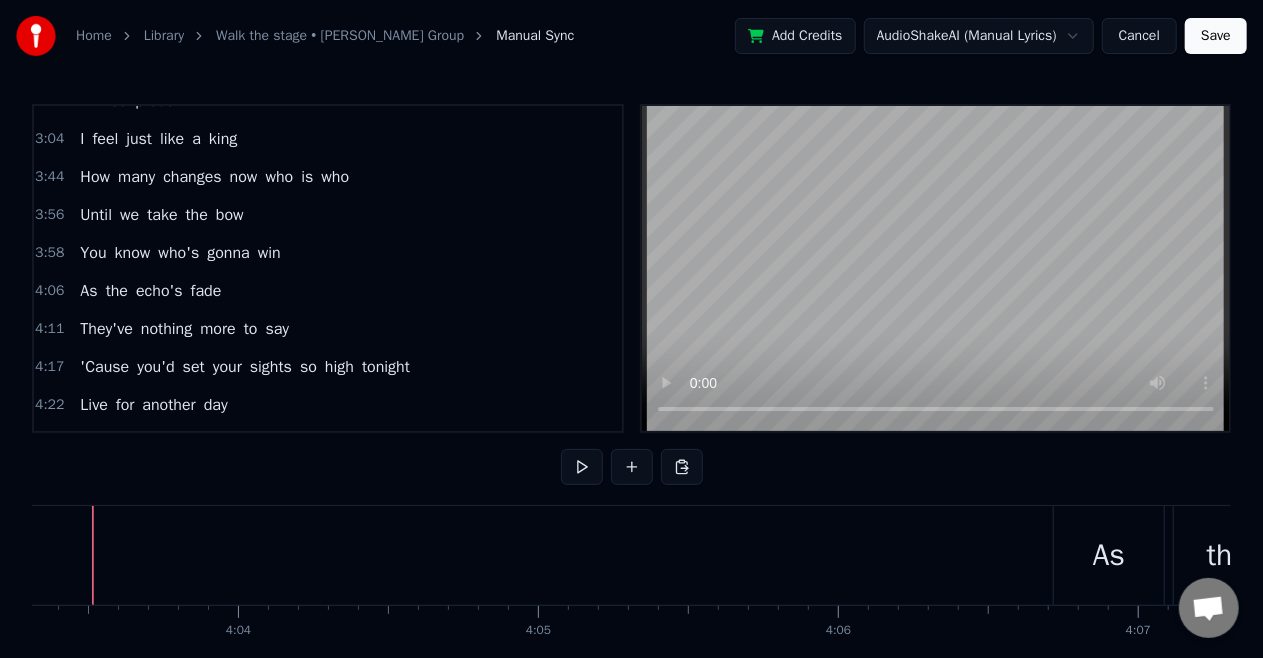 scroll, scrollTop: 0, scrollLeft: 72954, axis: horizontal 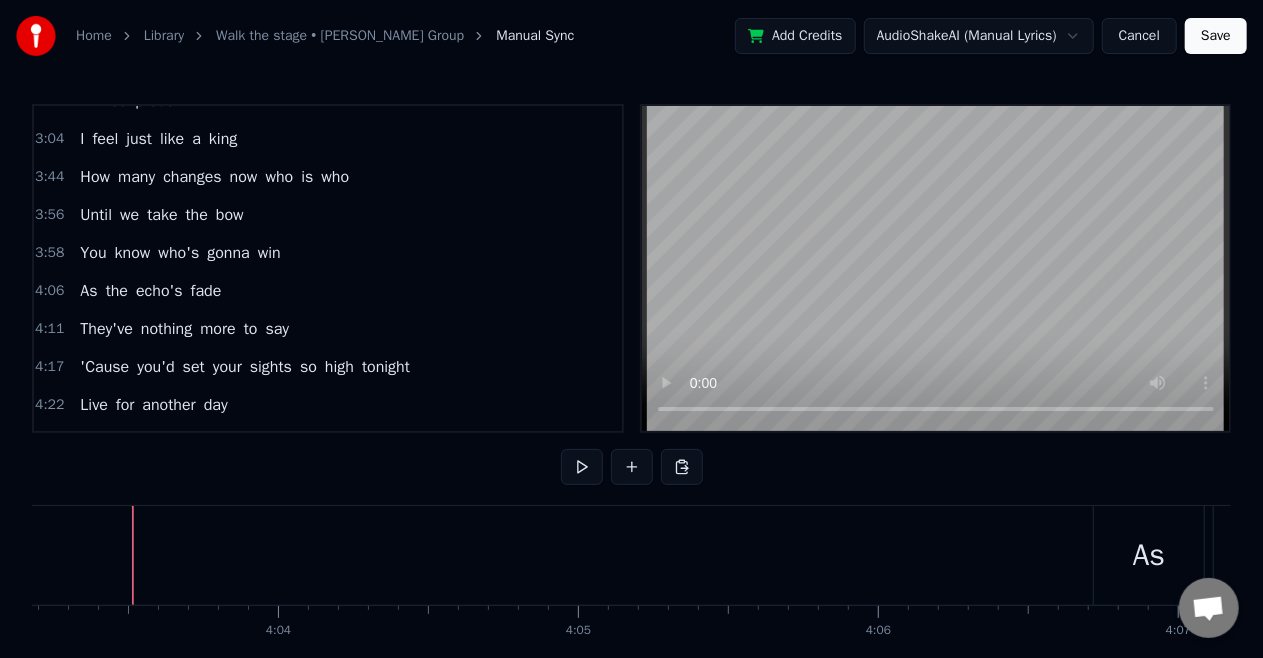 click at bounding box center [-22387, 555] 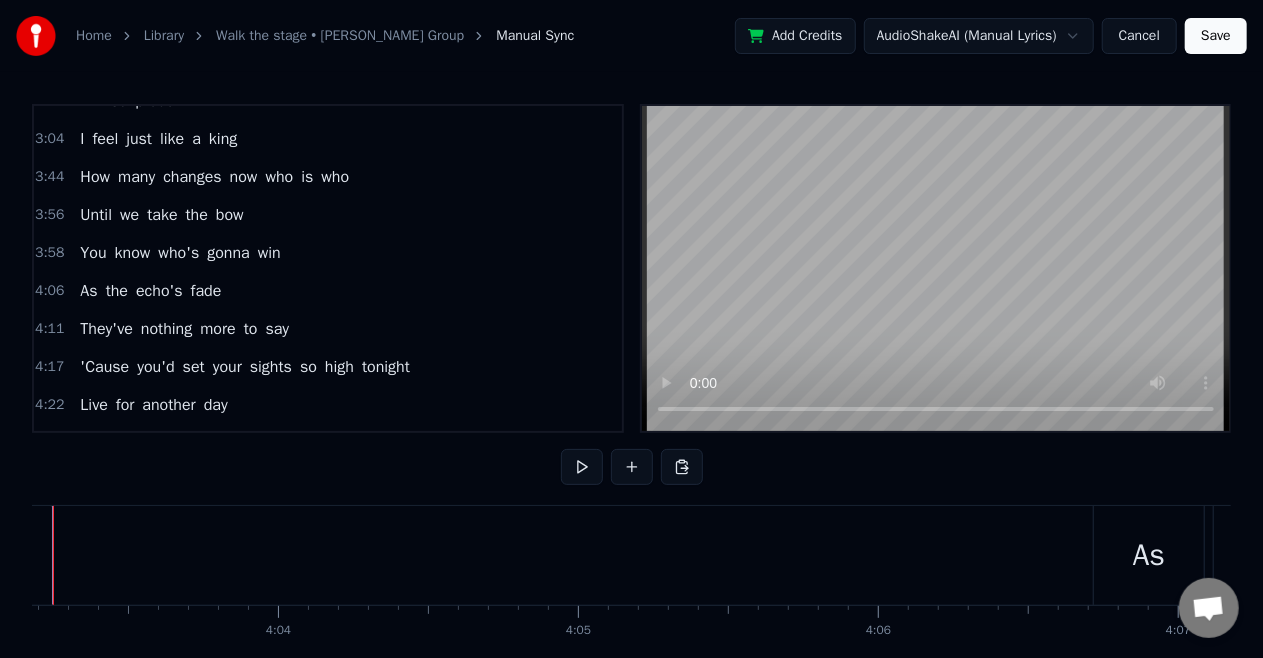scroll, scrollTop: 0, scrollLeft: 72874, axis: horizontal 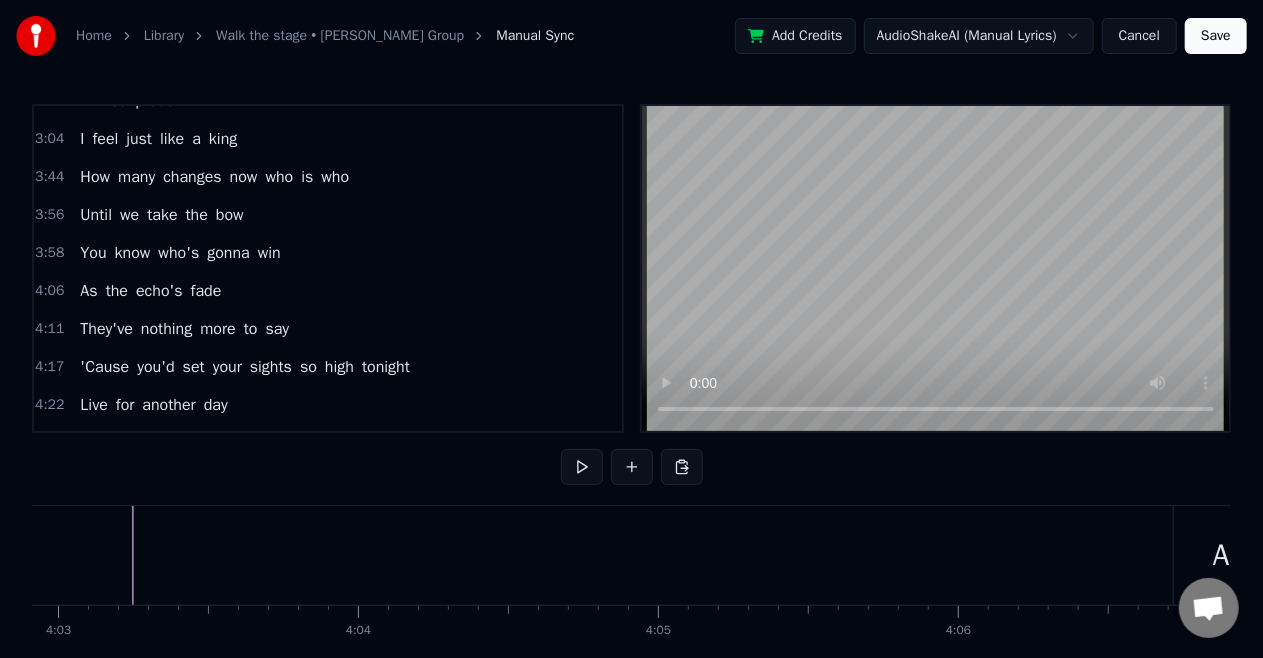 click at bounding box center [-22307, 555] 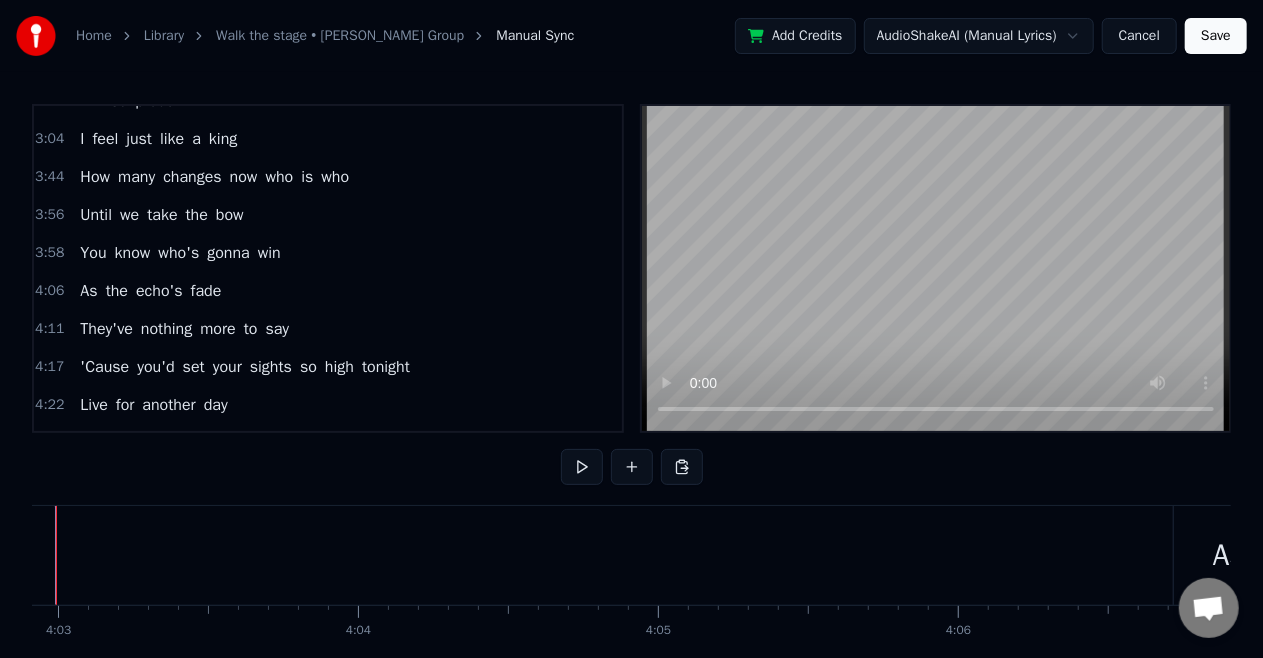 scroll, scrollTop: 0, scrollLeft: 72798, axis: horizontal 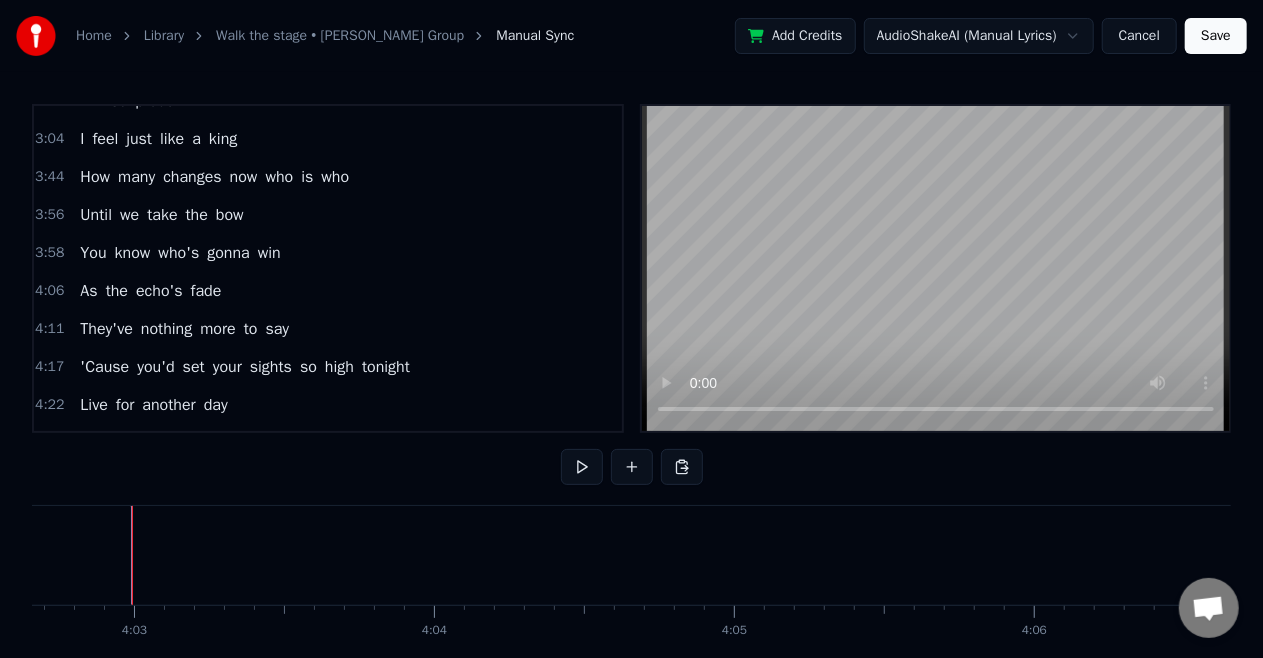 click on "How" at bounding box center (95, 177) 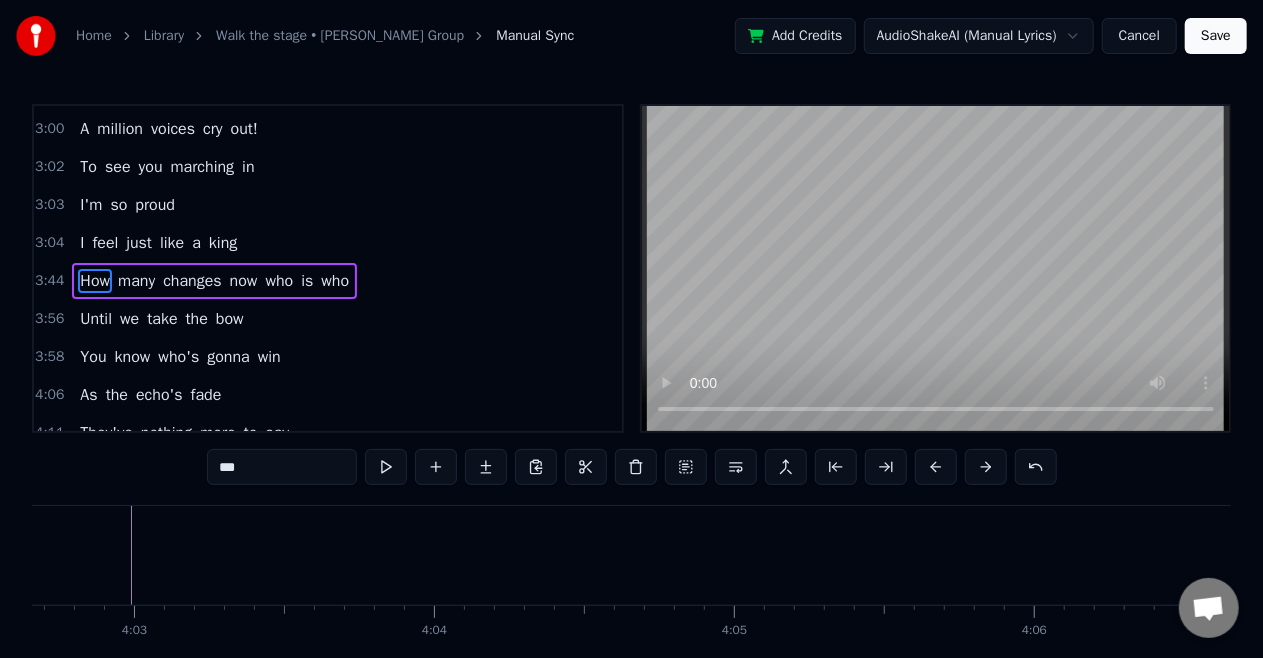 scroll, scrollTop: 976, scrollLeft: 0, axis: vertical 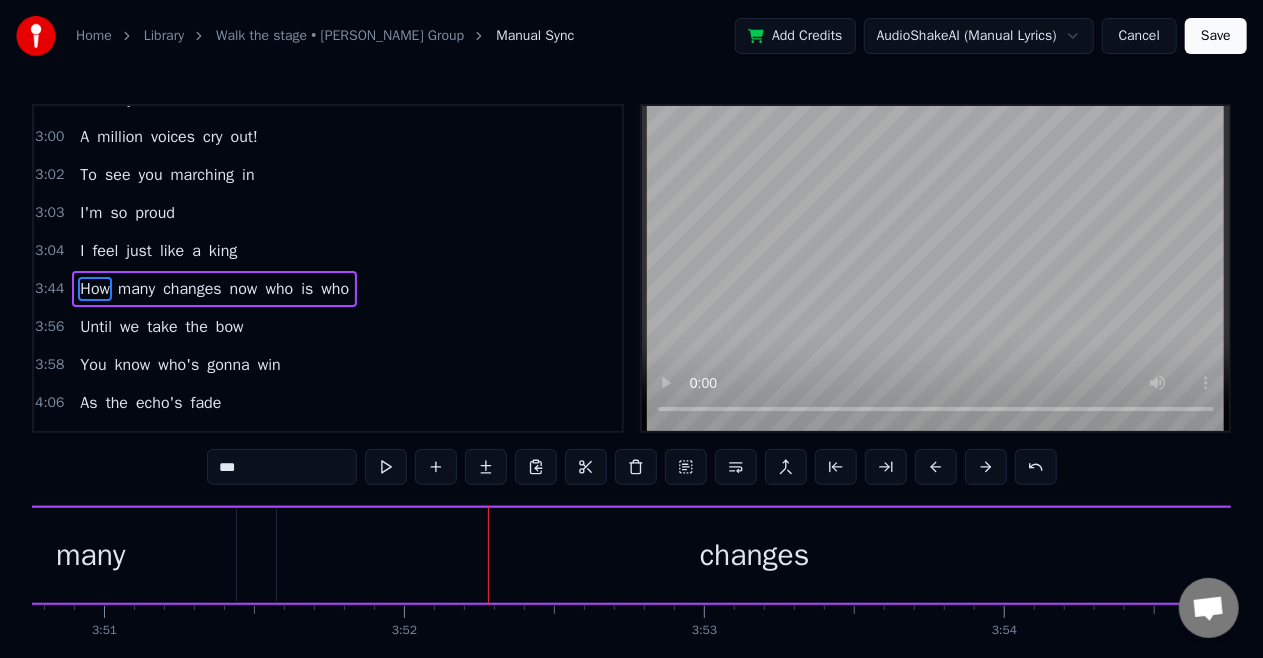 click on "many" at bounding box center [90, 555] 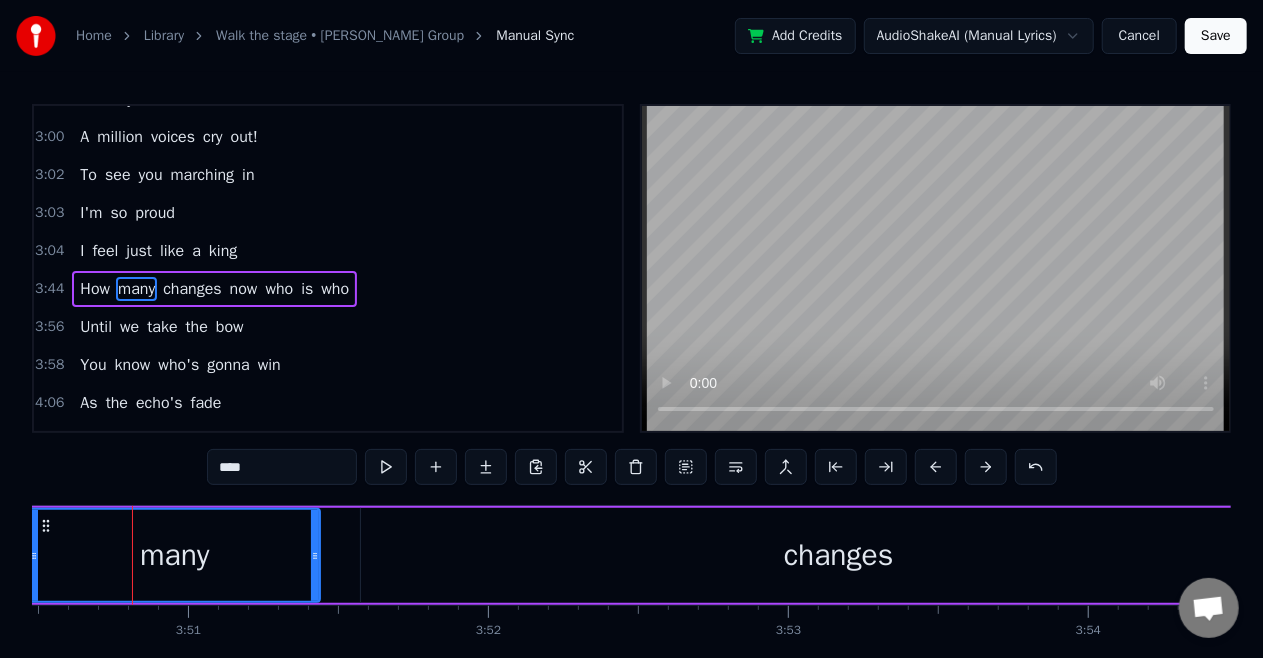 scroll, scrollTop: 0, scrollLeft: 69144, axis: horizontal 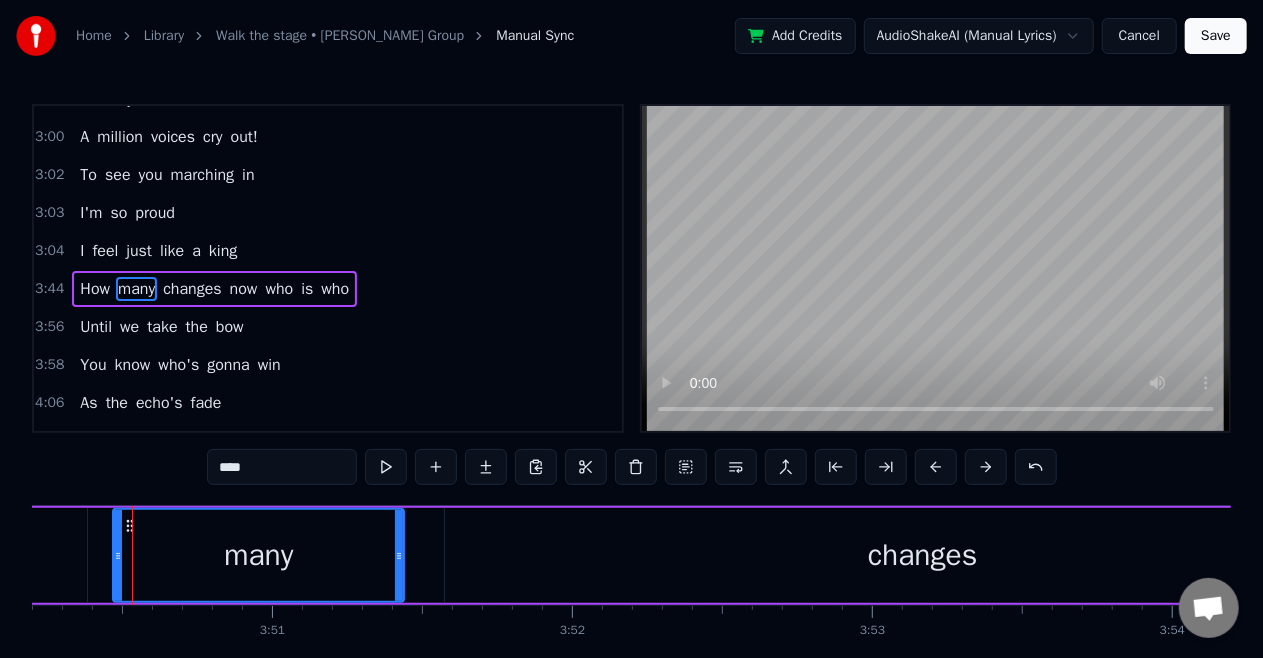 click on "How" at bounding box center (-854, 555) 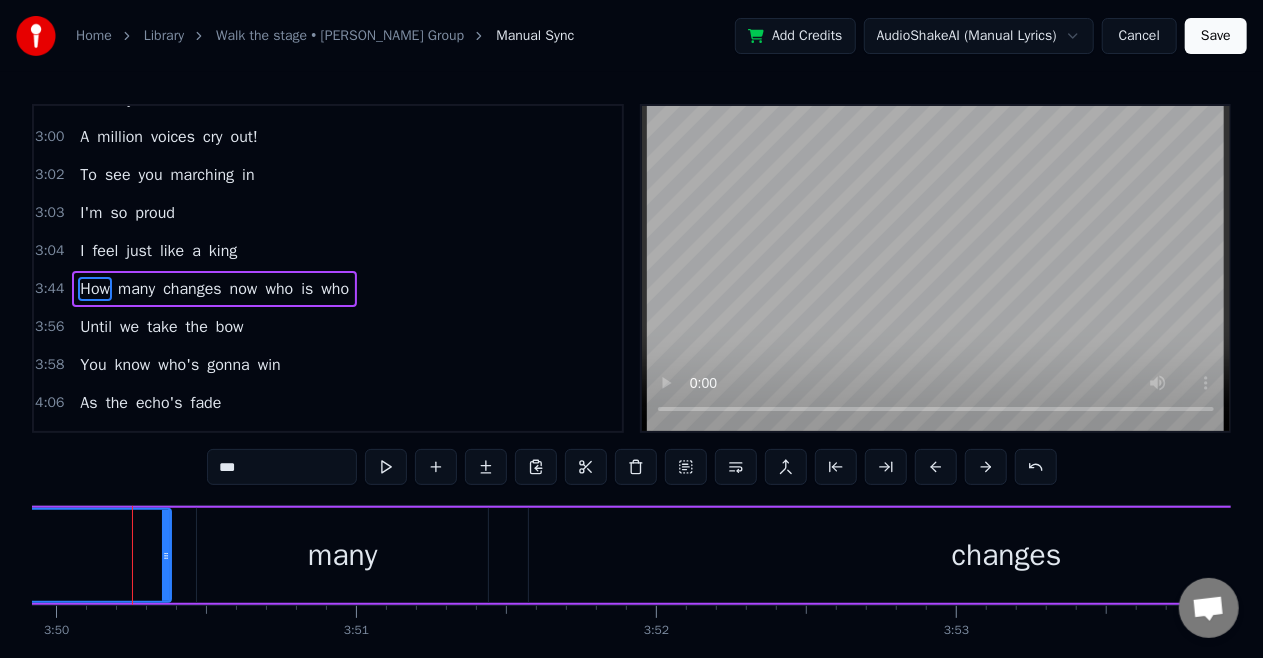 click on "How" at bounding box center [-770, 555] 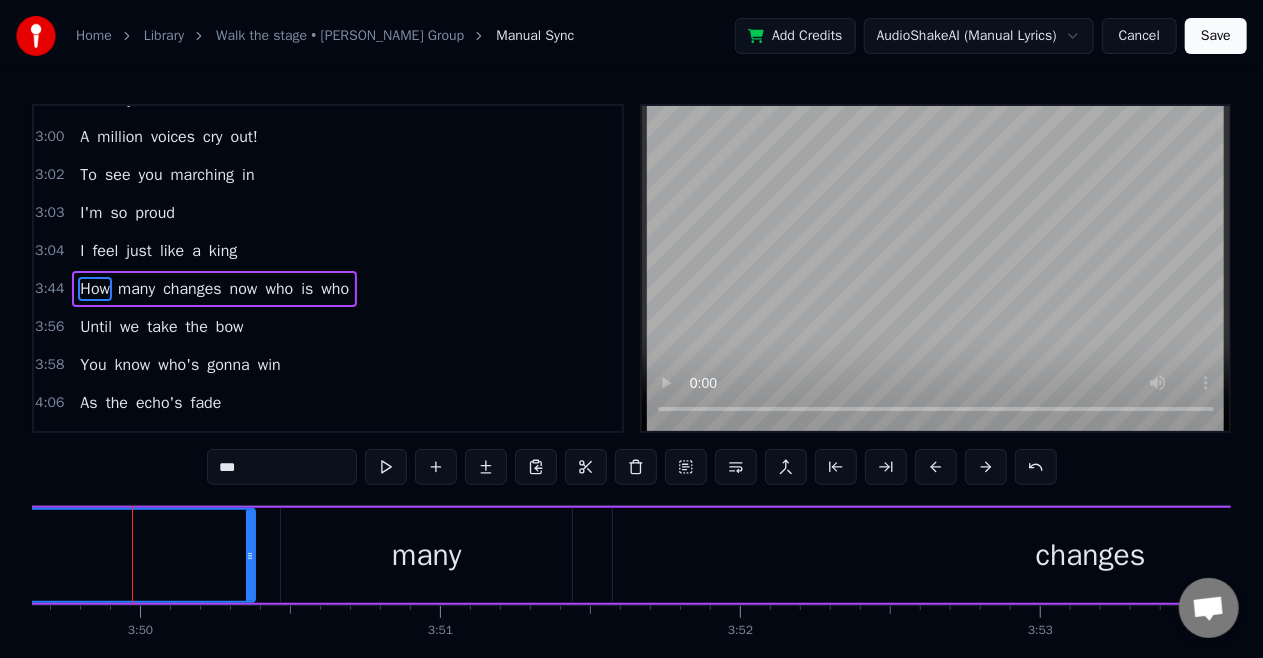 click on "How" at bounding box center (-686, 555) 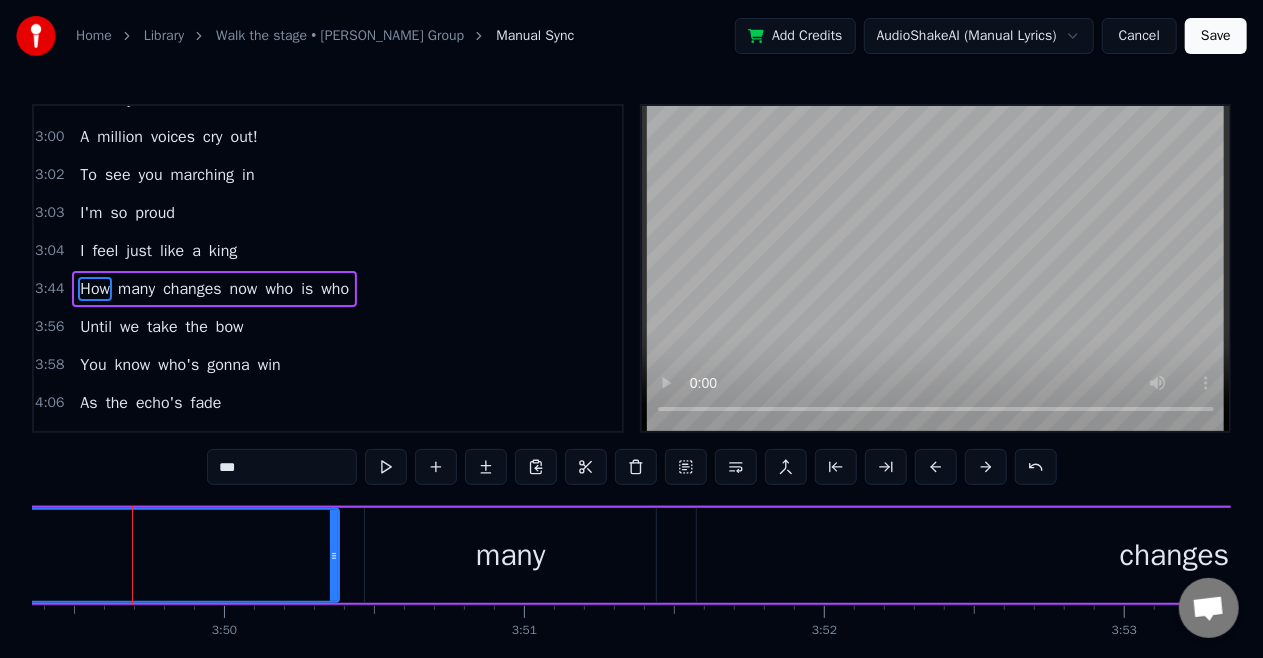 click on "How" at bounding box center [-602, 555] 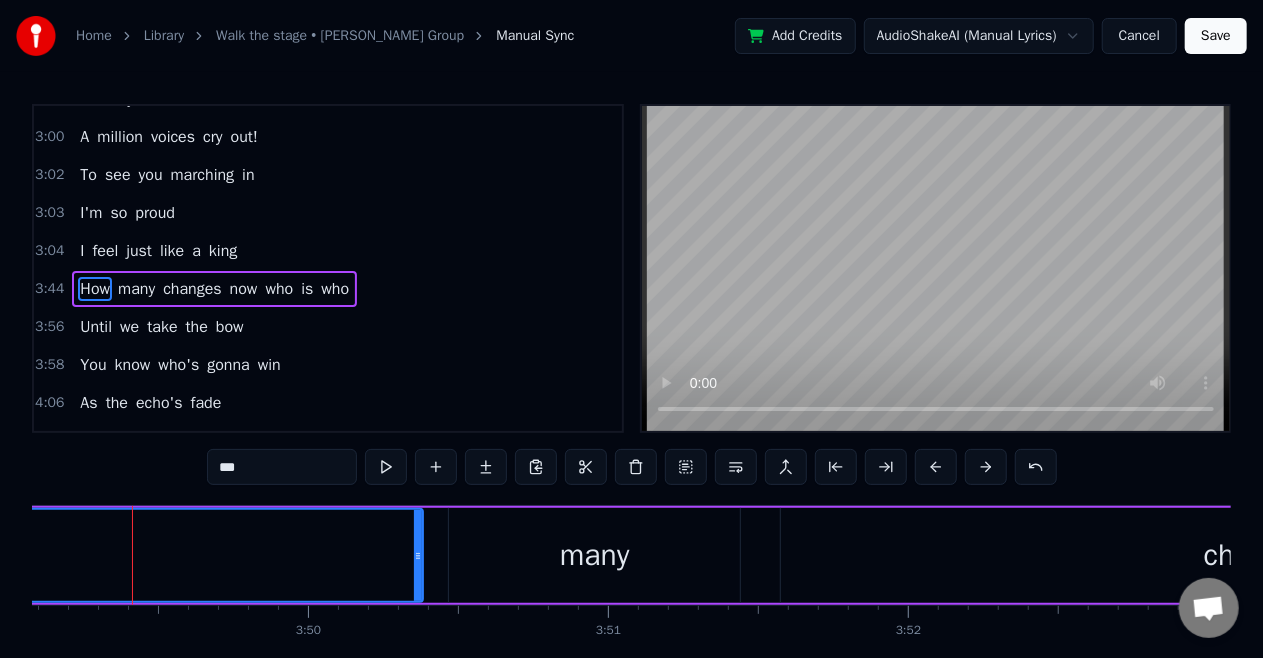 scroll, scrollTop: 0, scrollLeft: 68724, axis: horizontal 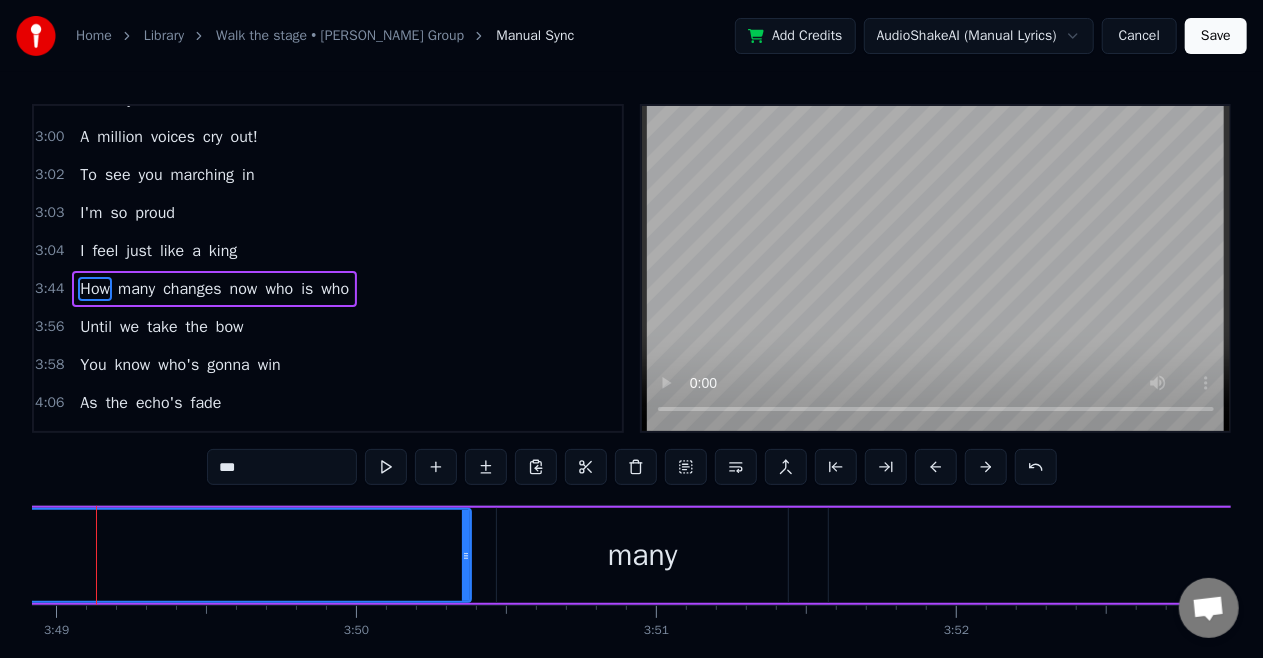 click on "How" at bounding box center [-470, 555] 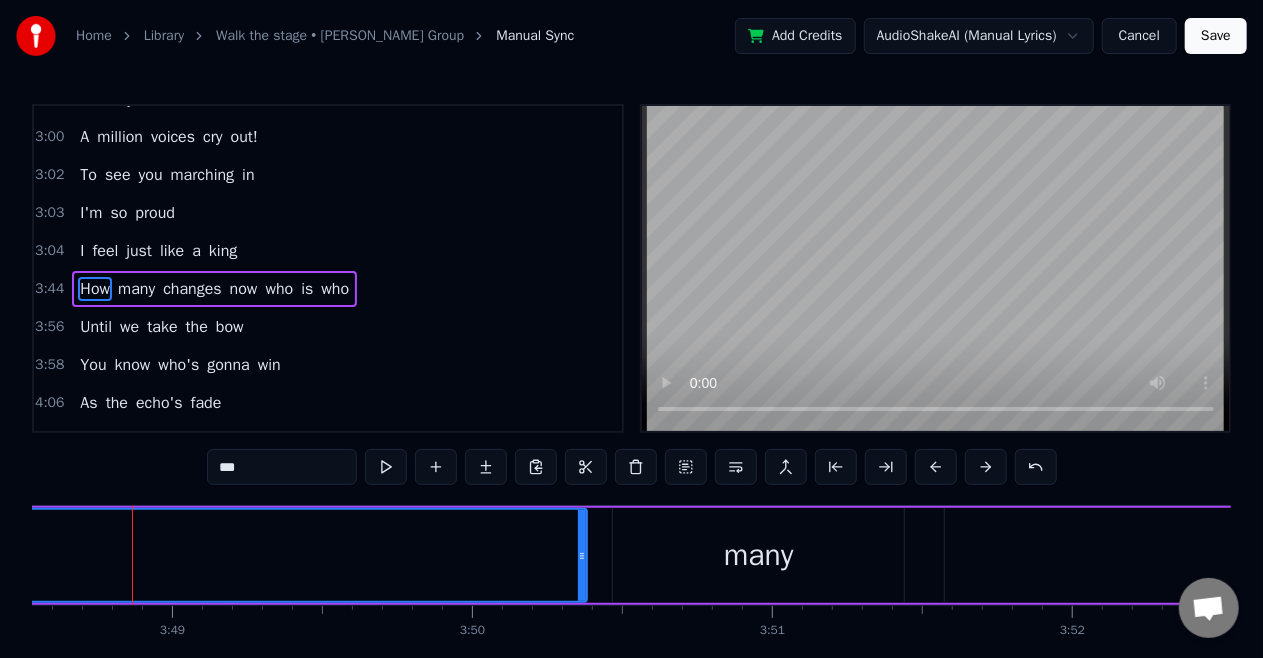 click on "How" at bounding box center (-354, 555) 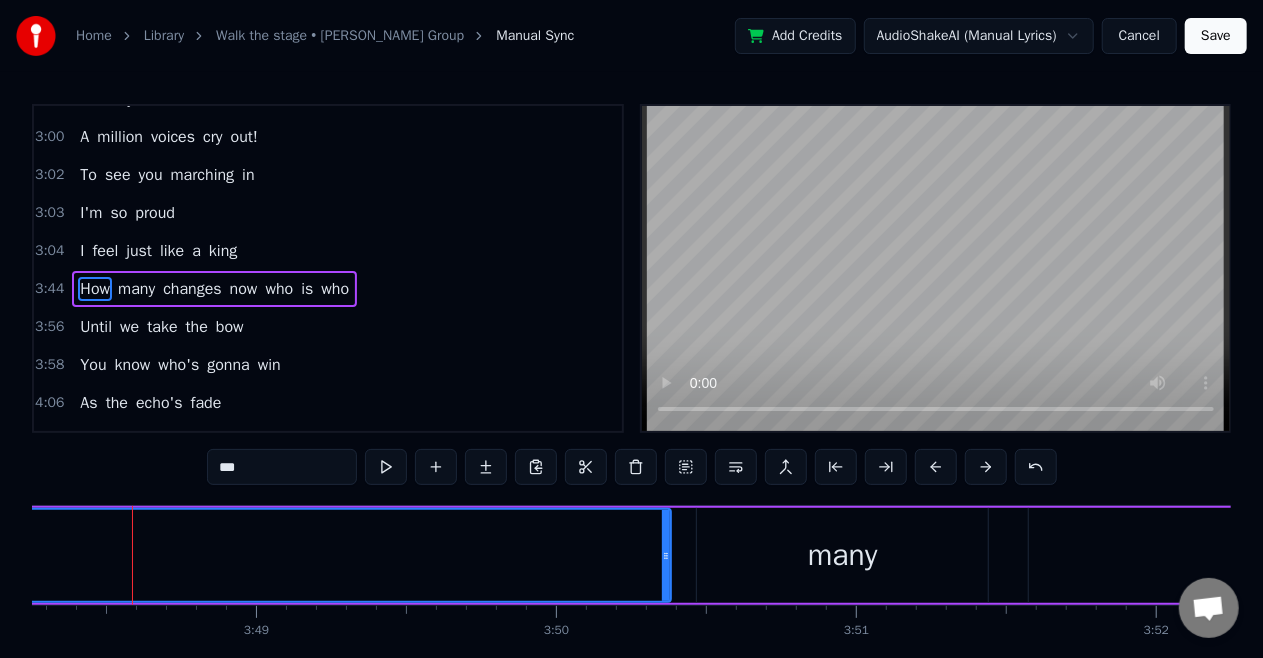 click on "How" at bounding box center (-270, 555) 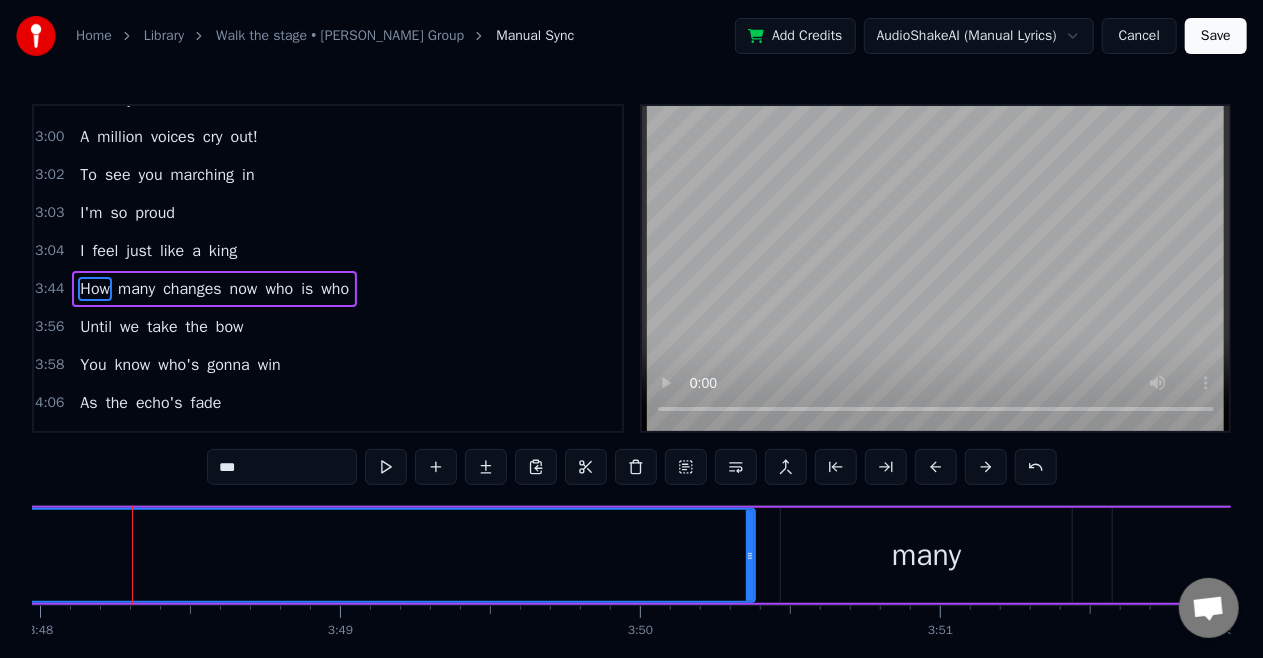 click on "How" at bounding box center [-186, 555] 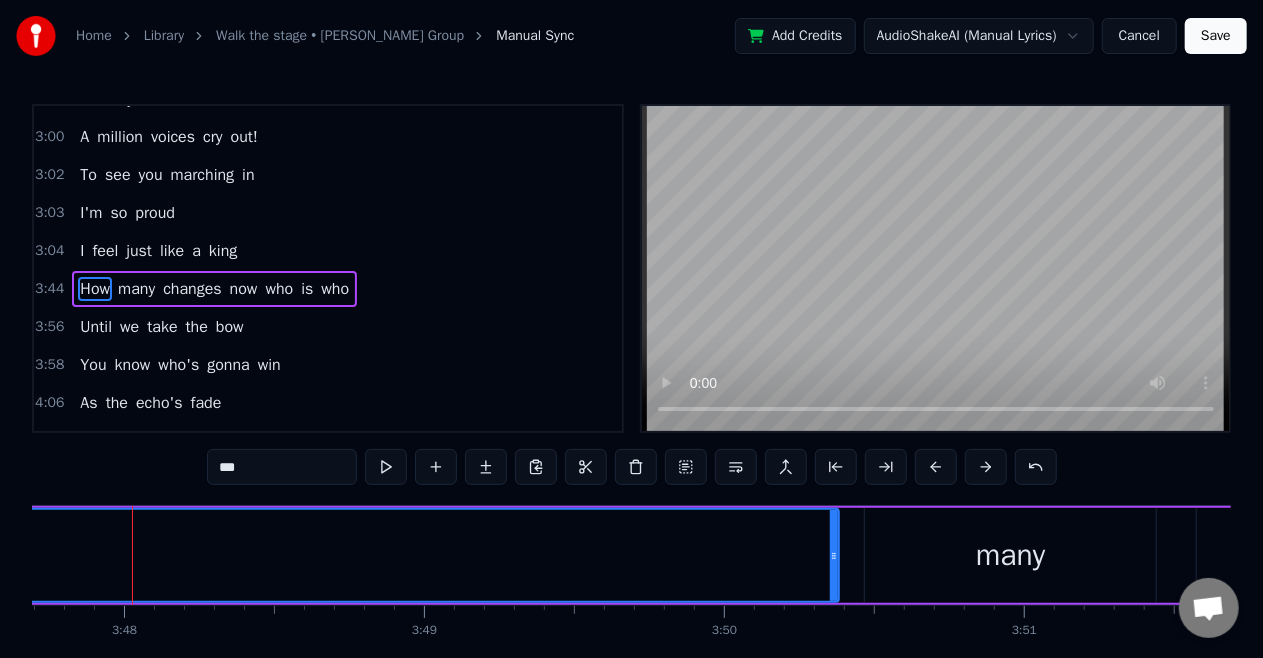 click on "How" at bounding box center [-102, 555] 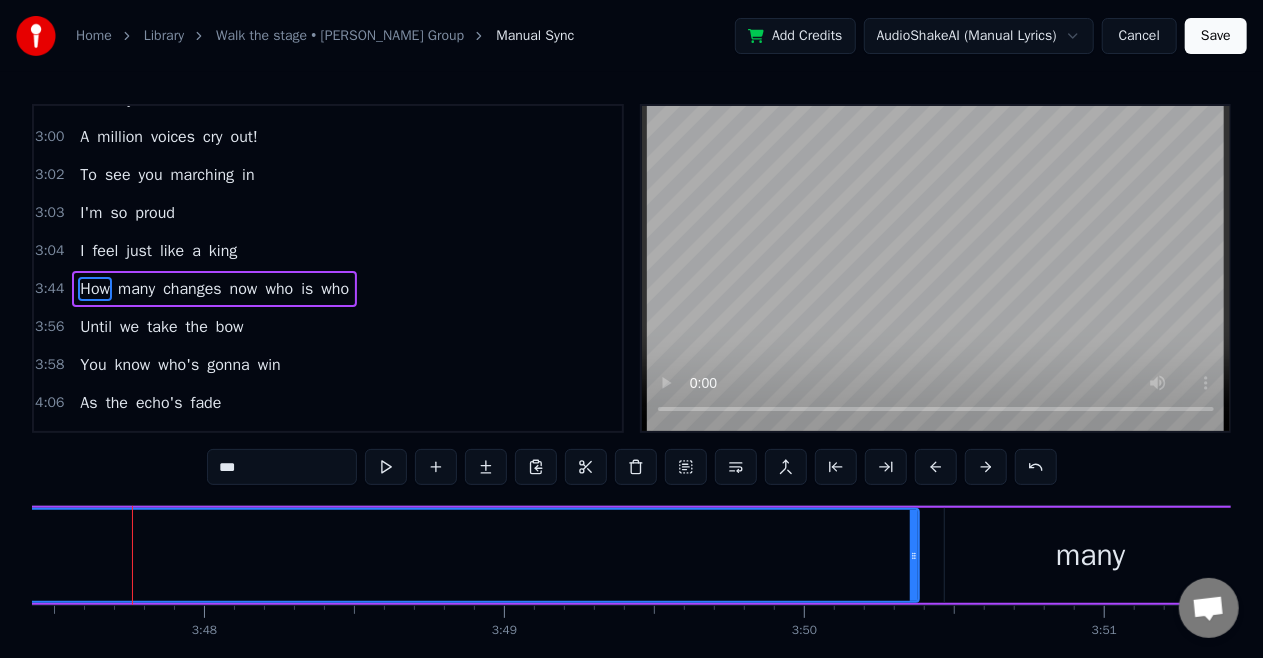 click on "How" at bounding box center [-22, 555] 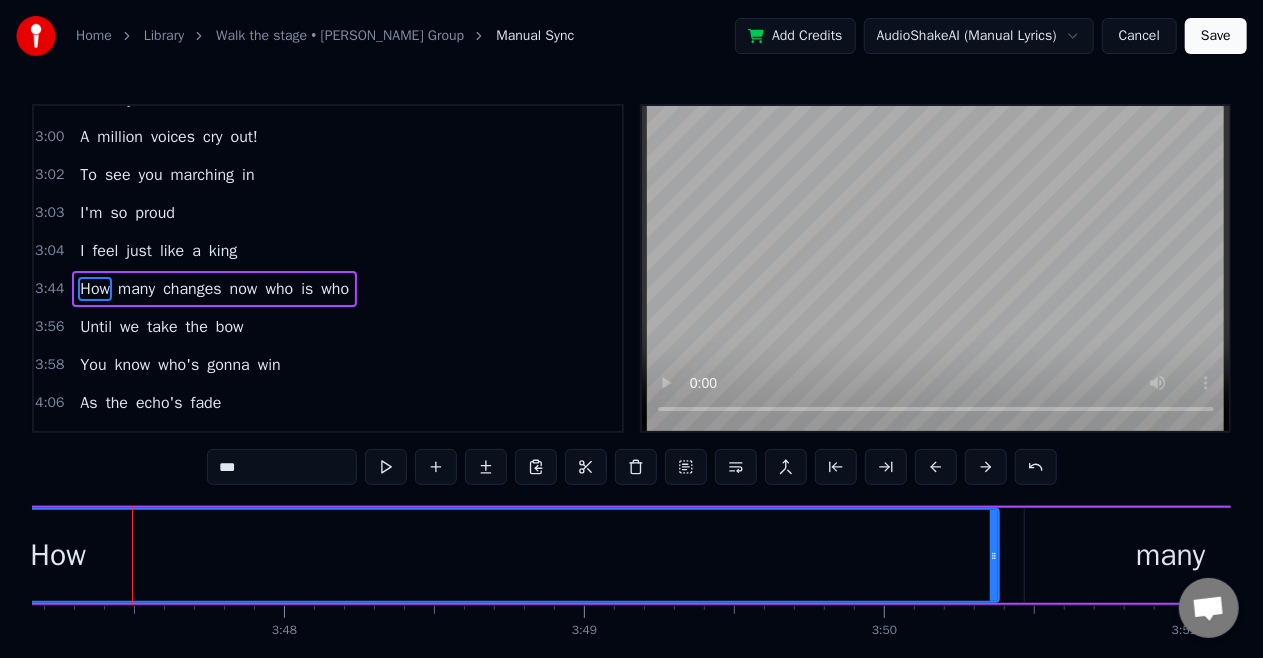 click on "How" at bounding box center [58, 555] 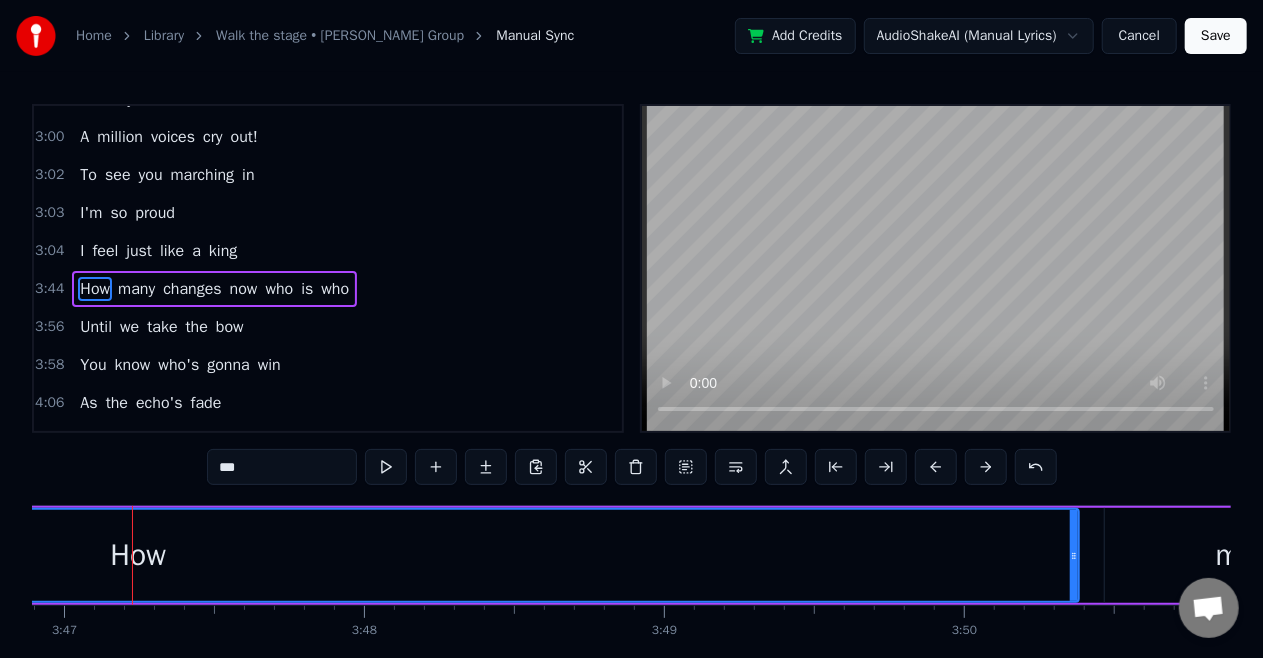 click on "How" at bounding box center (138, 555) 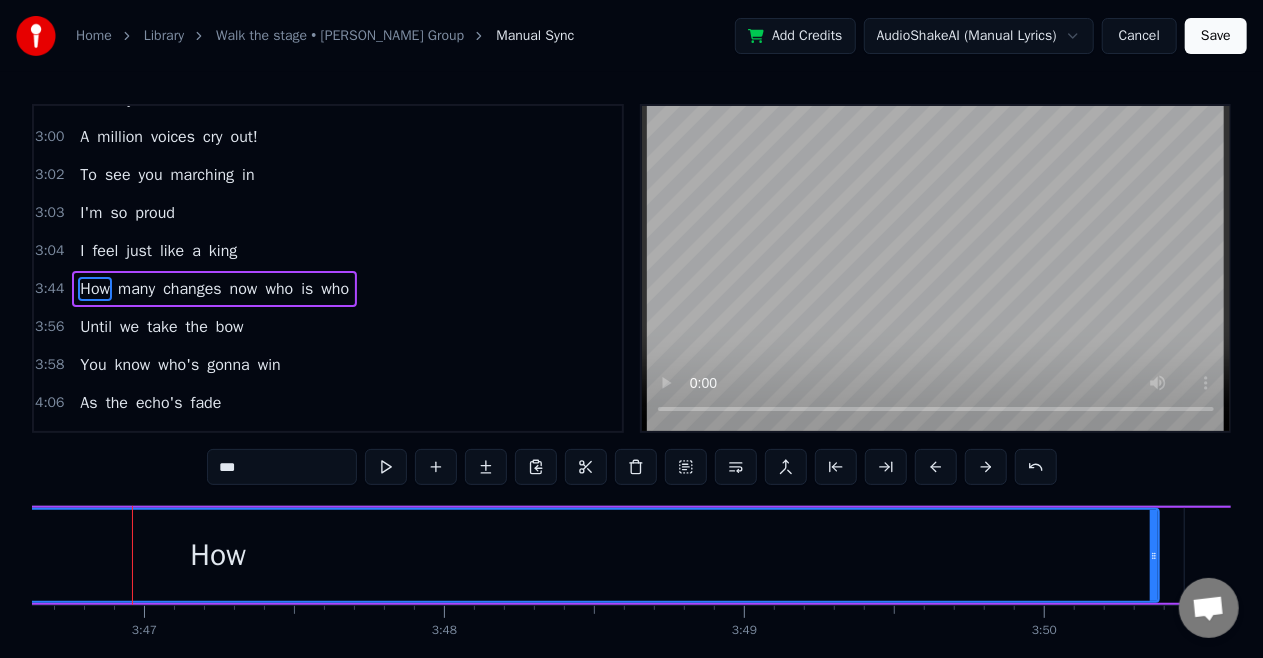 click on "How" at bounding box center [218, 555] 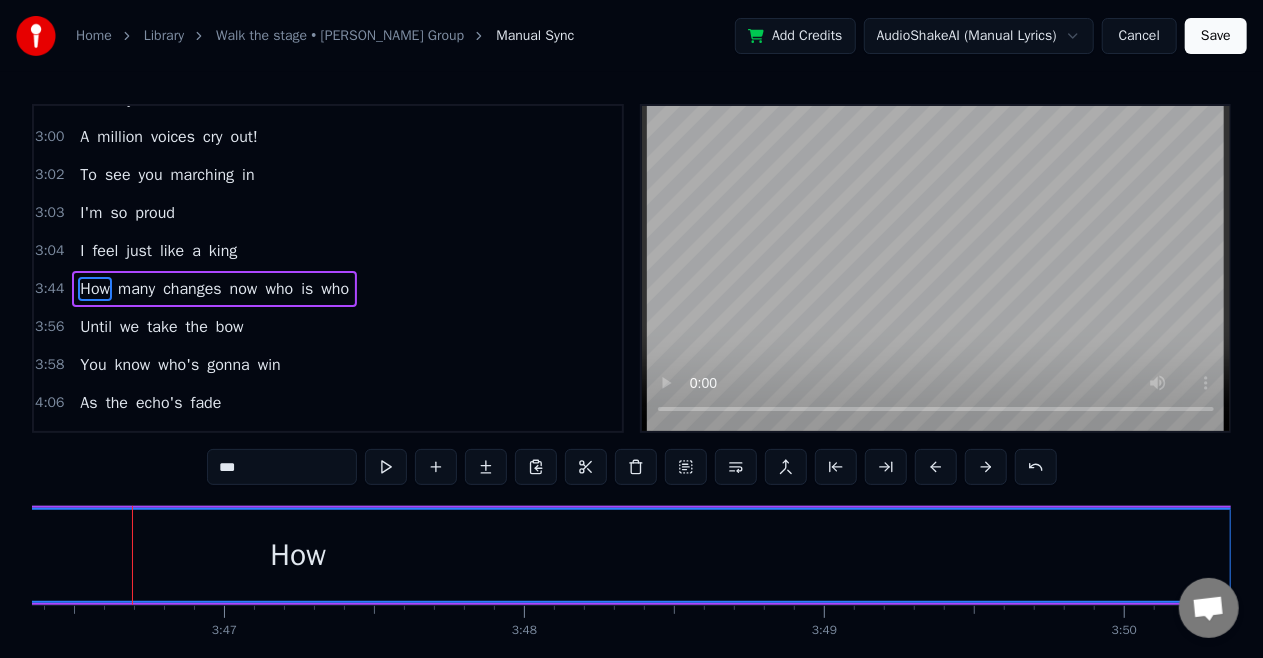 click on "How" at bounding box center [298, 555] 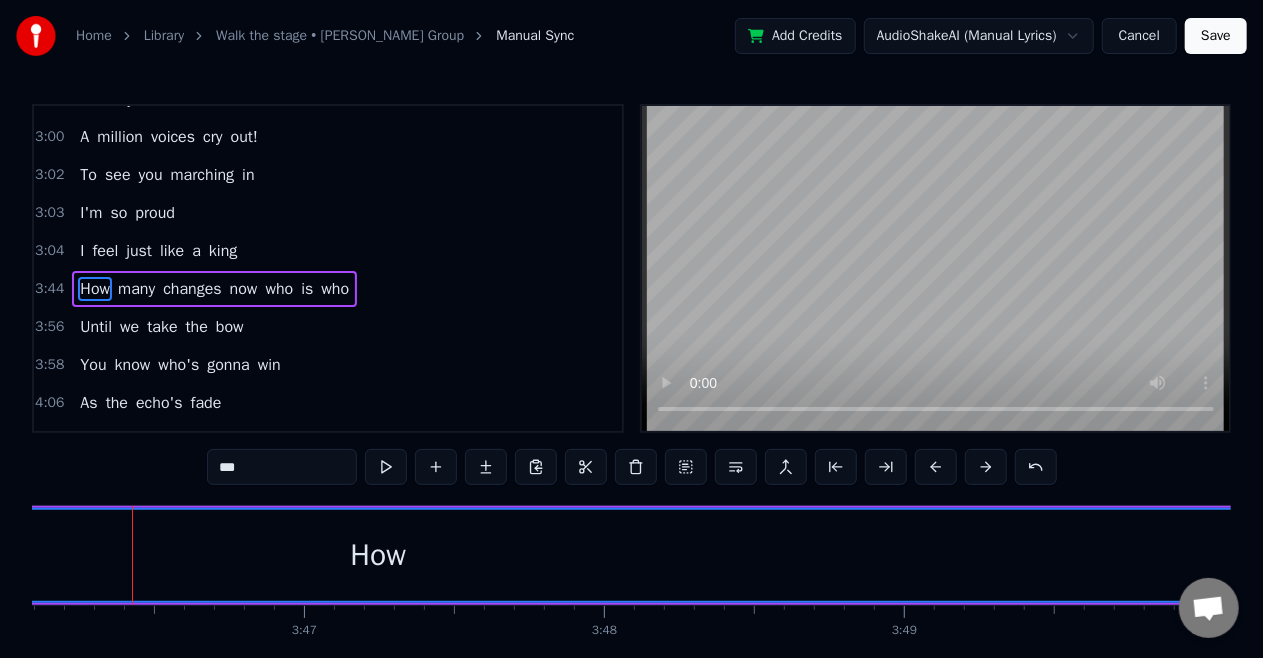 click on "How" at bounding box center (378, 555) 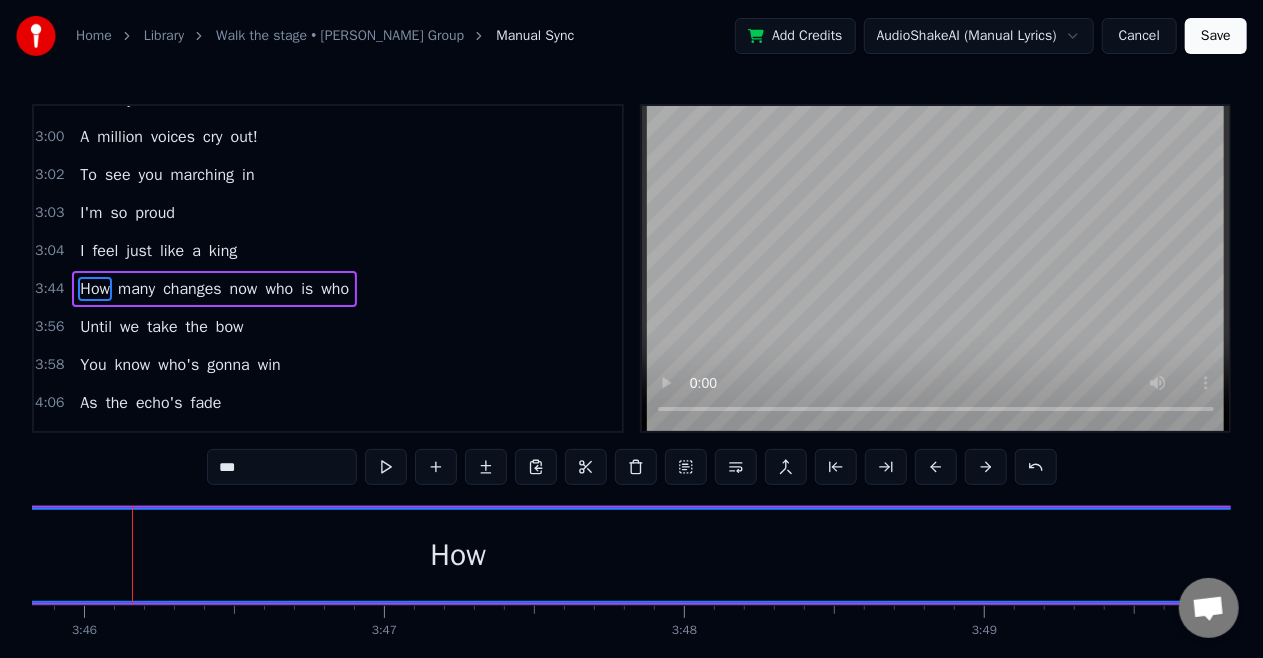 click on "How" at bounding box center [458, 555] 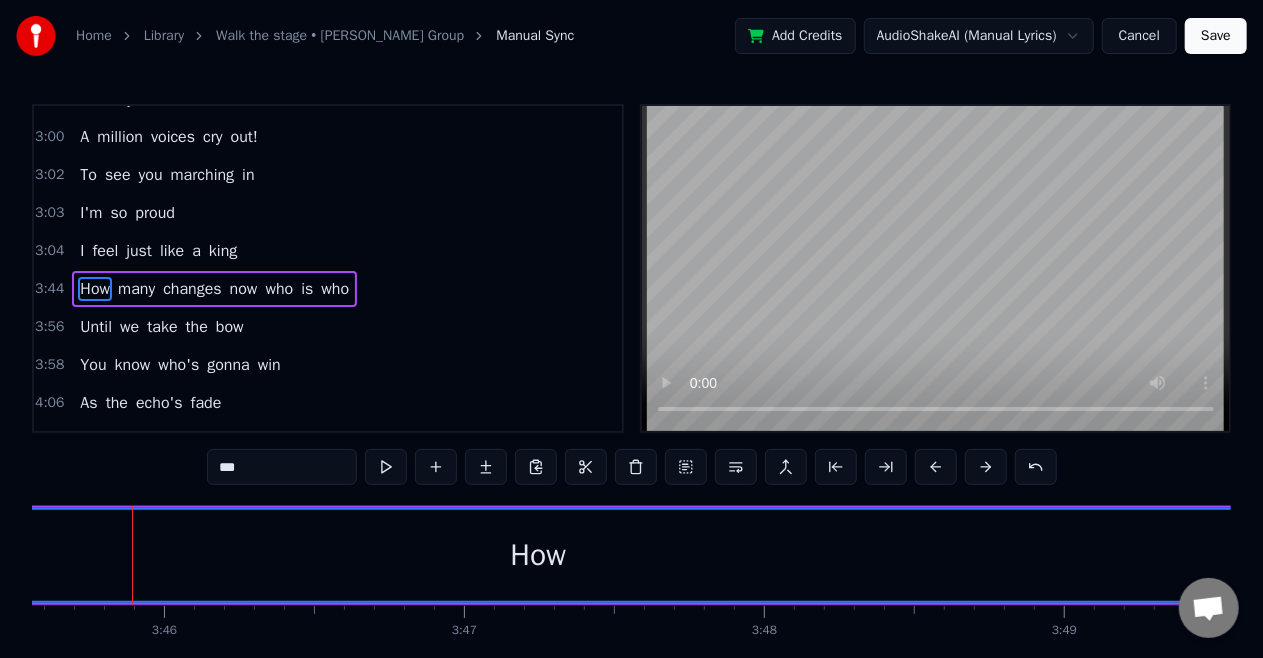 click on "How" at bounding box center [538, 555] 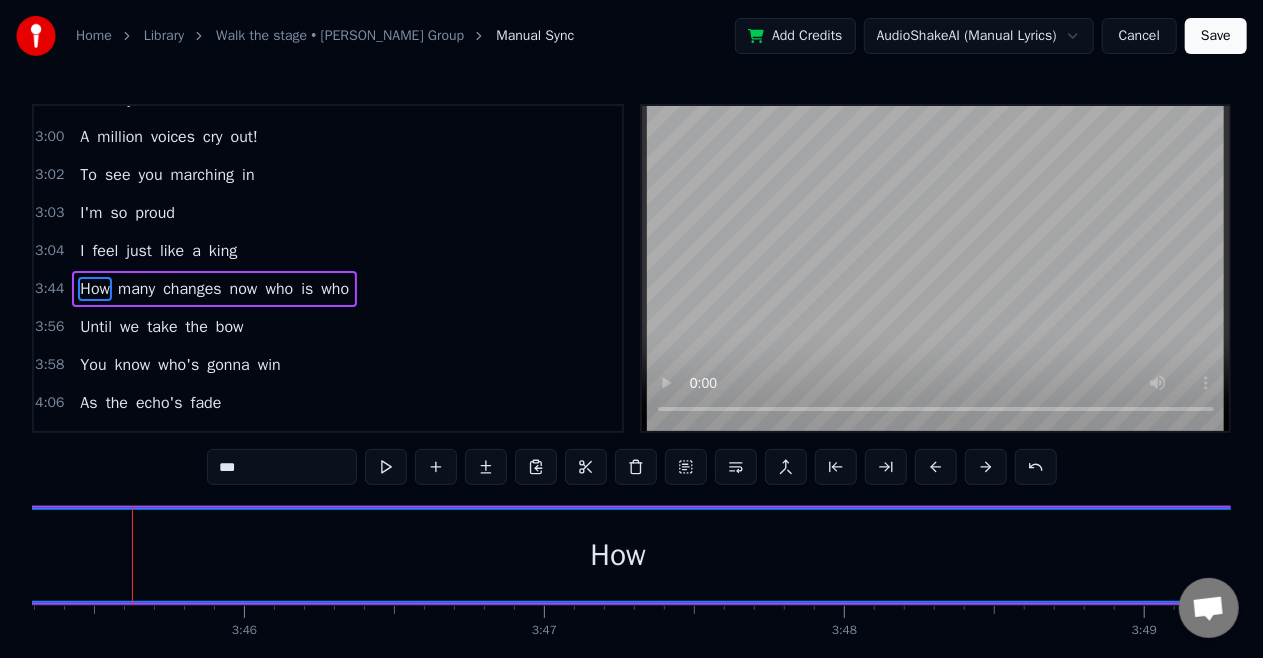 click on "How" at bounding box center [618, 555] 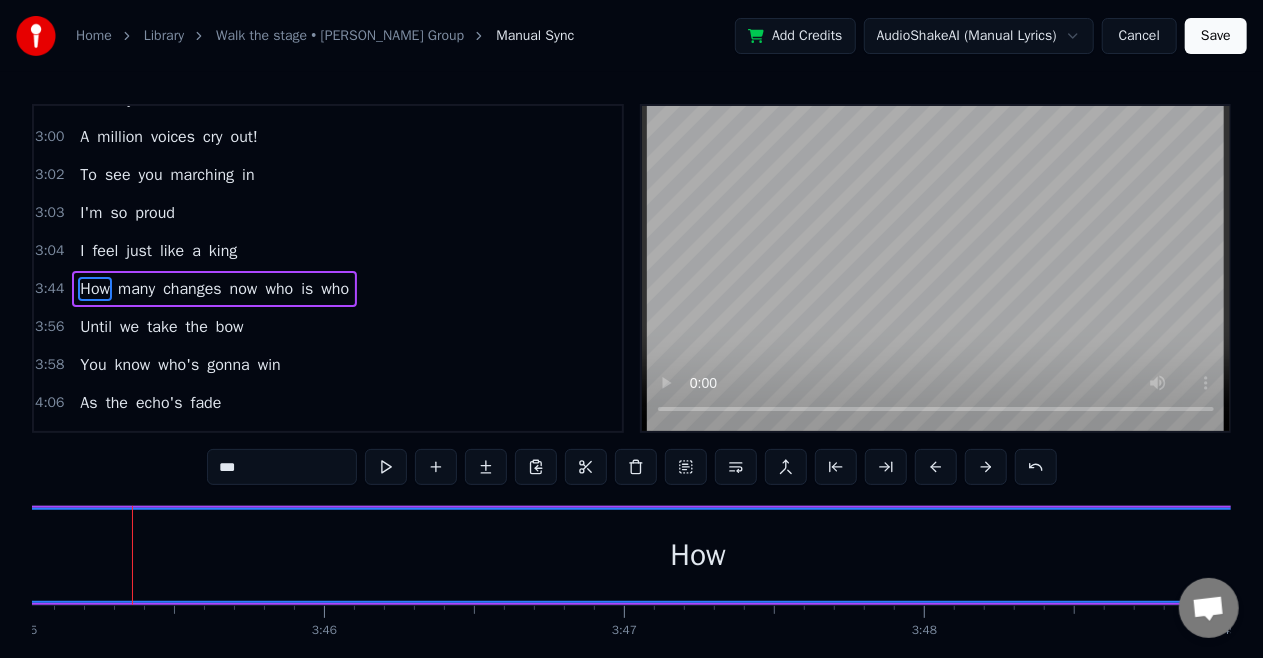 click on "How" at bounding box center [698, 555] 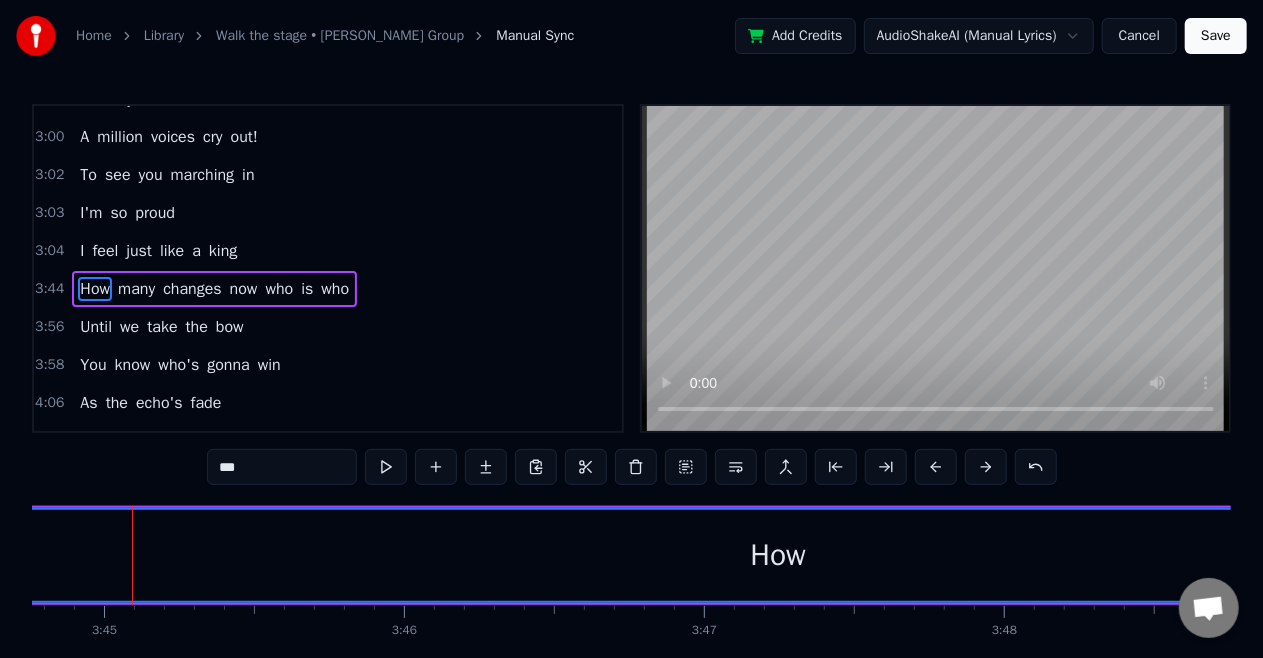 click on "How" at bounding box center (778, 555) 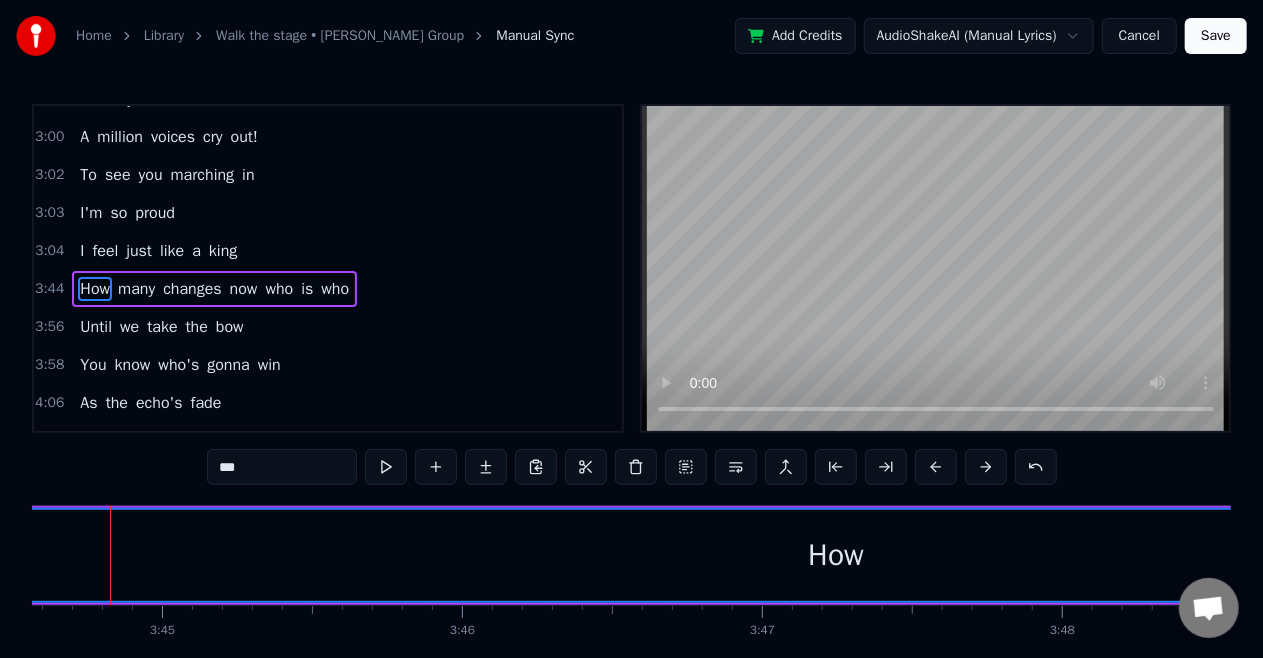 click on "How" at bounding box center [836, 555] 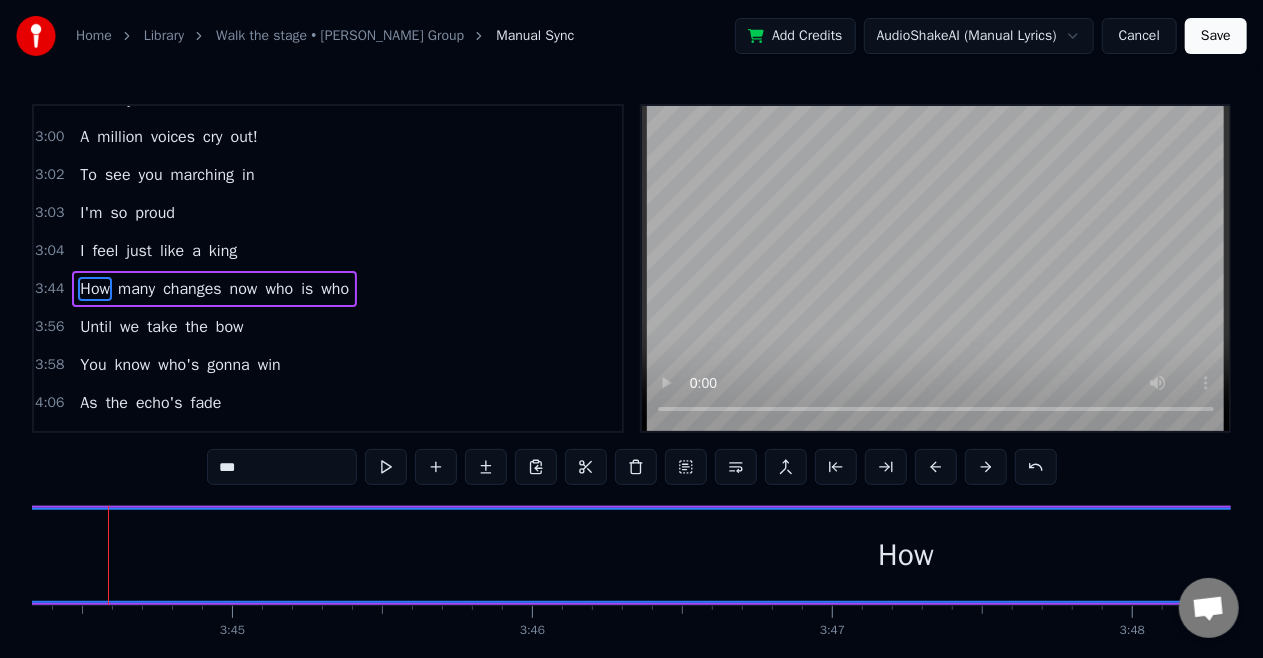 click on "How" at bounding box center (906, 555) 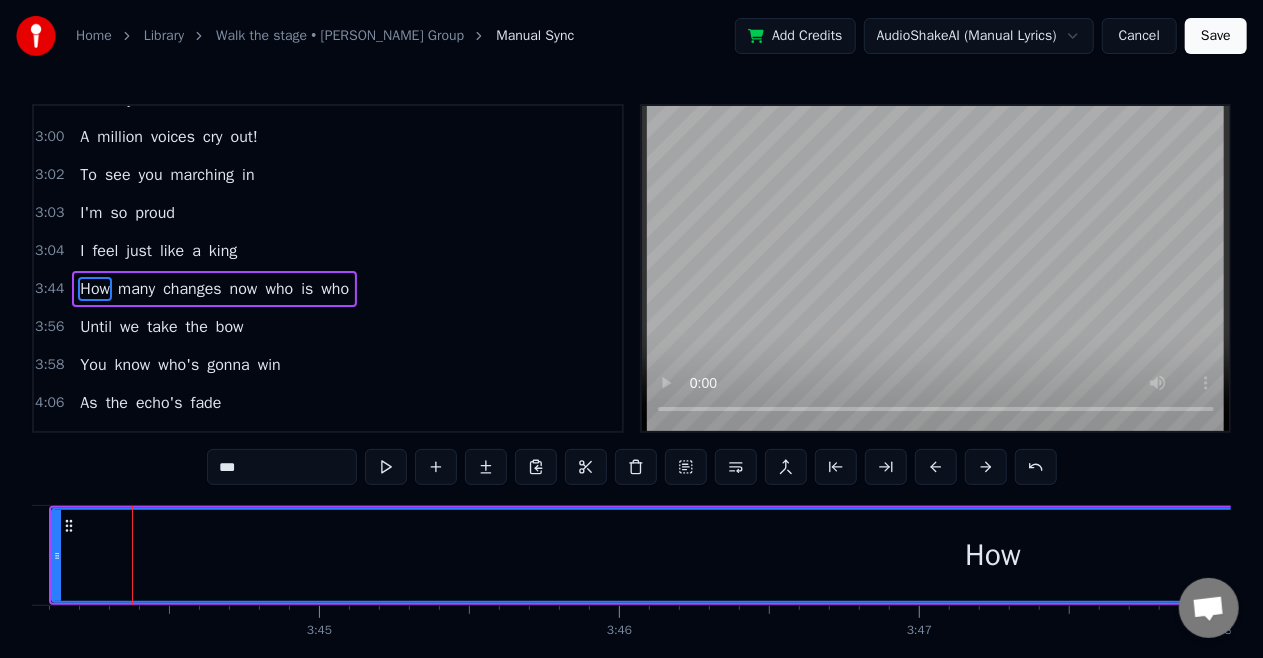 click on "How" at bounding box center (993, 555) 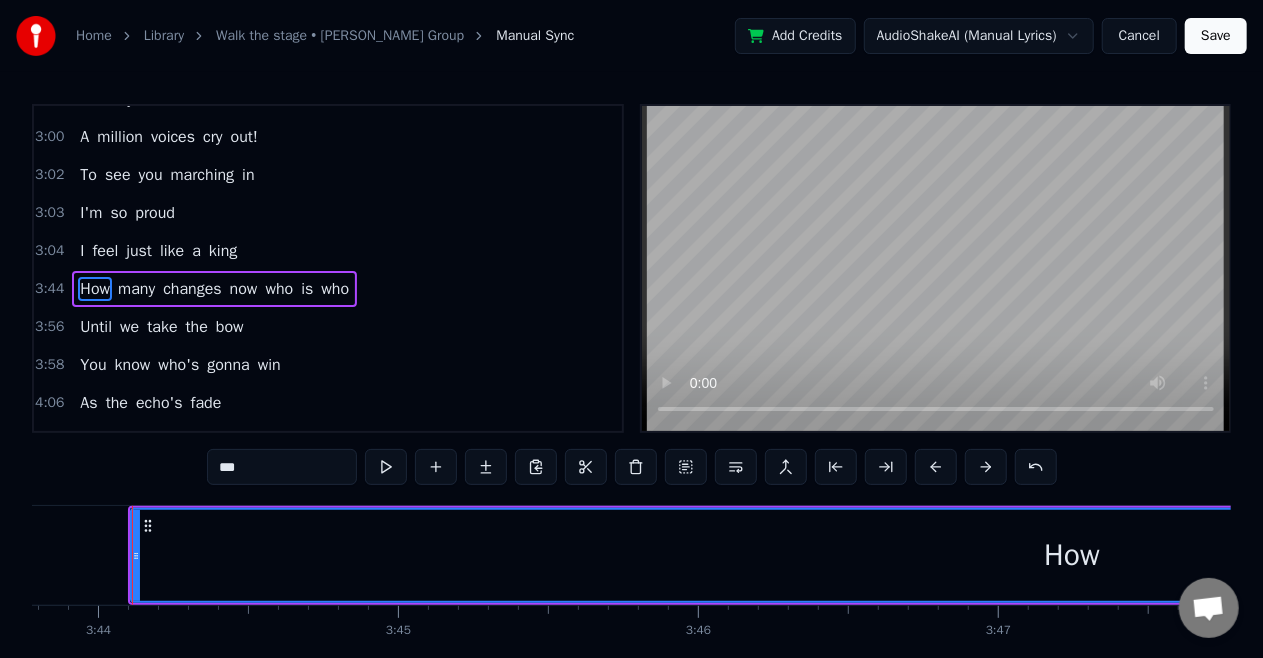 click at bounding box center (-16567, 555) 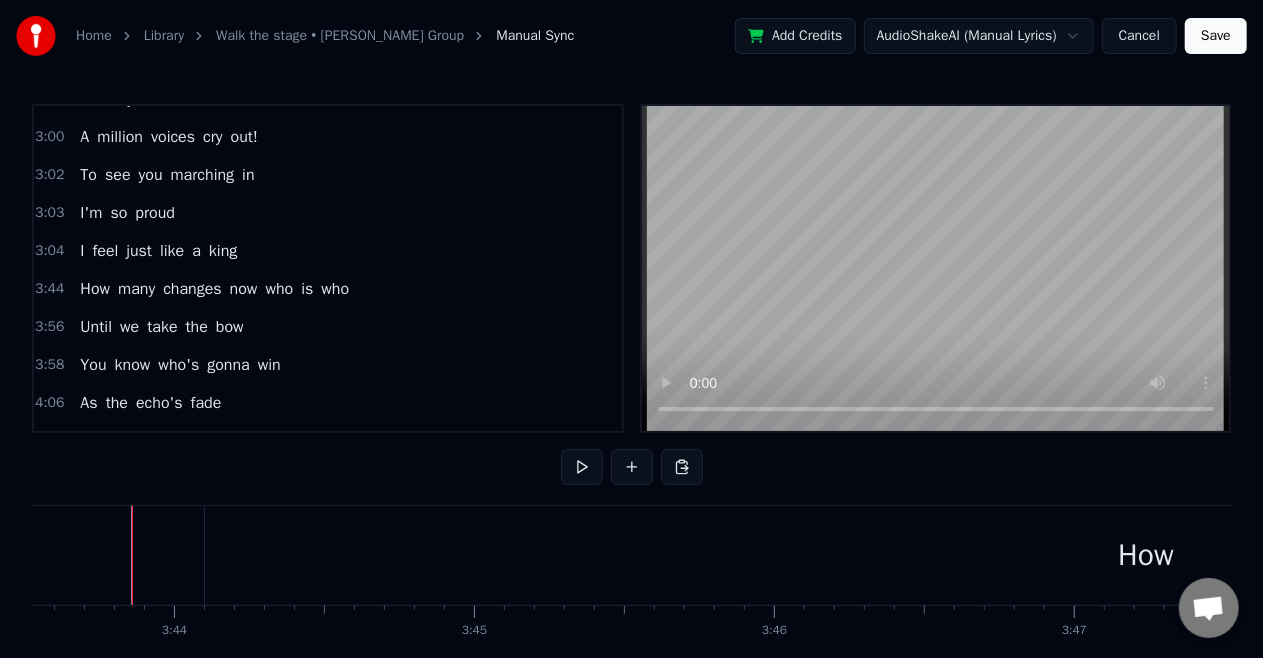click at bounding box center (-16491, 555) 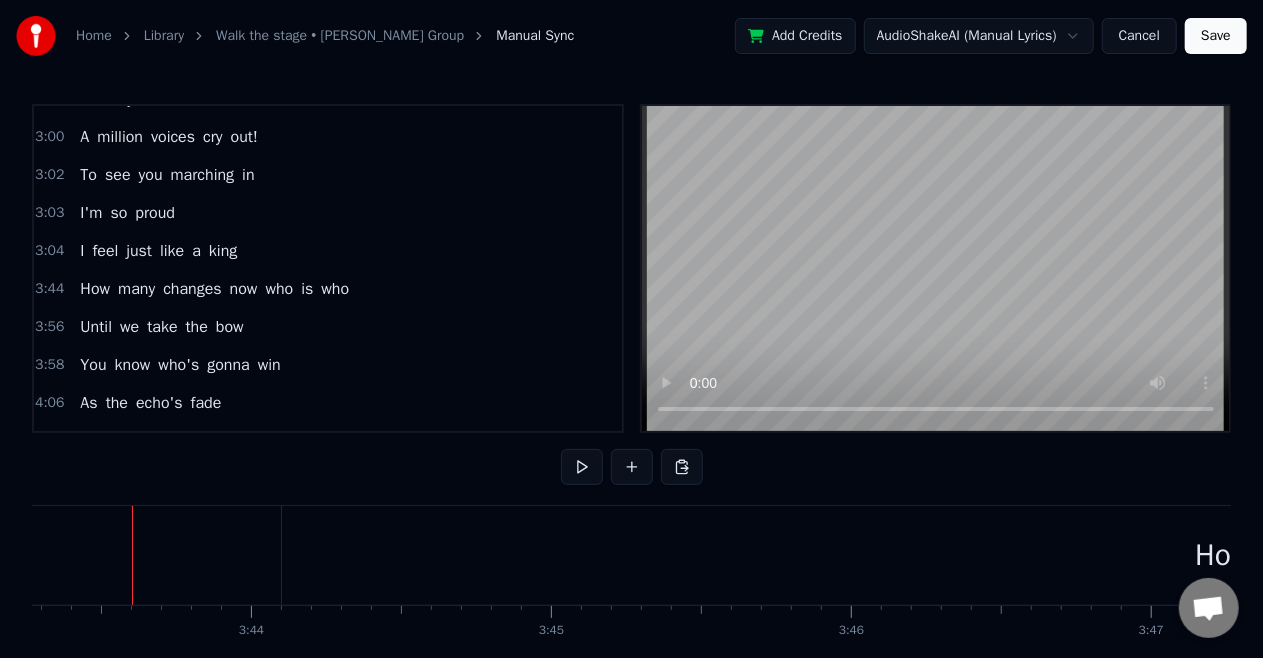 click at bounding box center [-16414, 555] 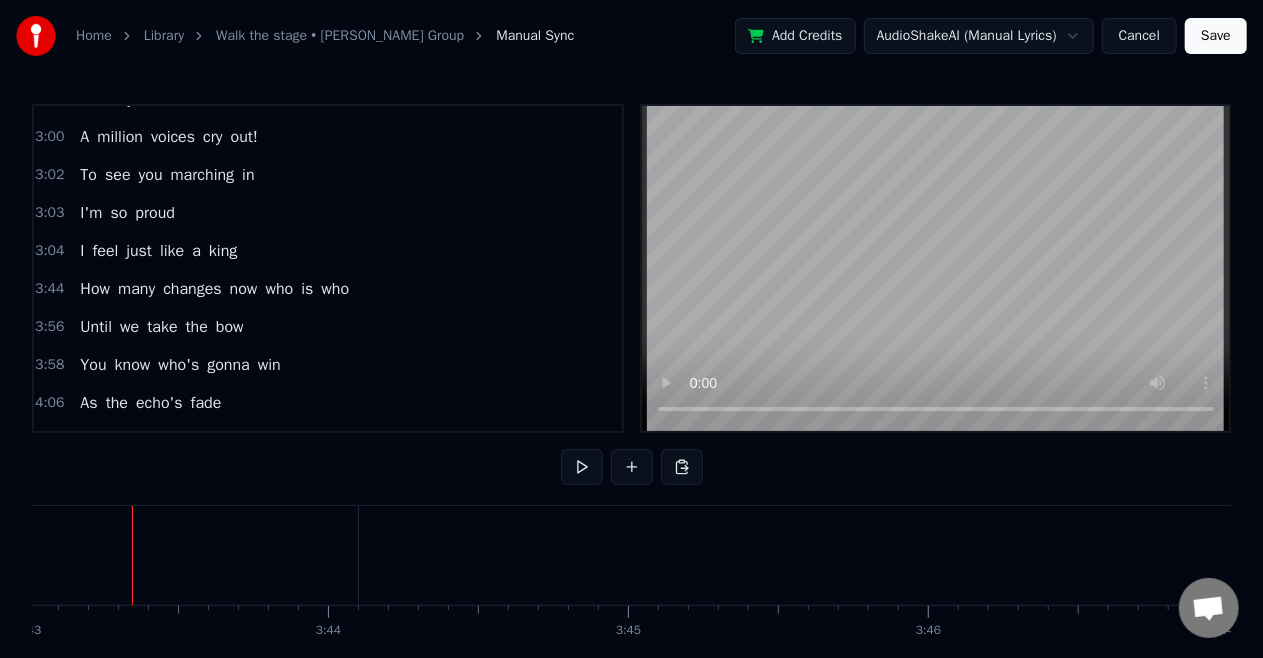 click at bounding box center (-16337, 555) 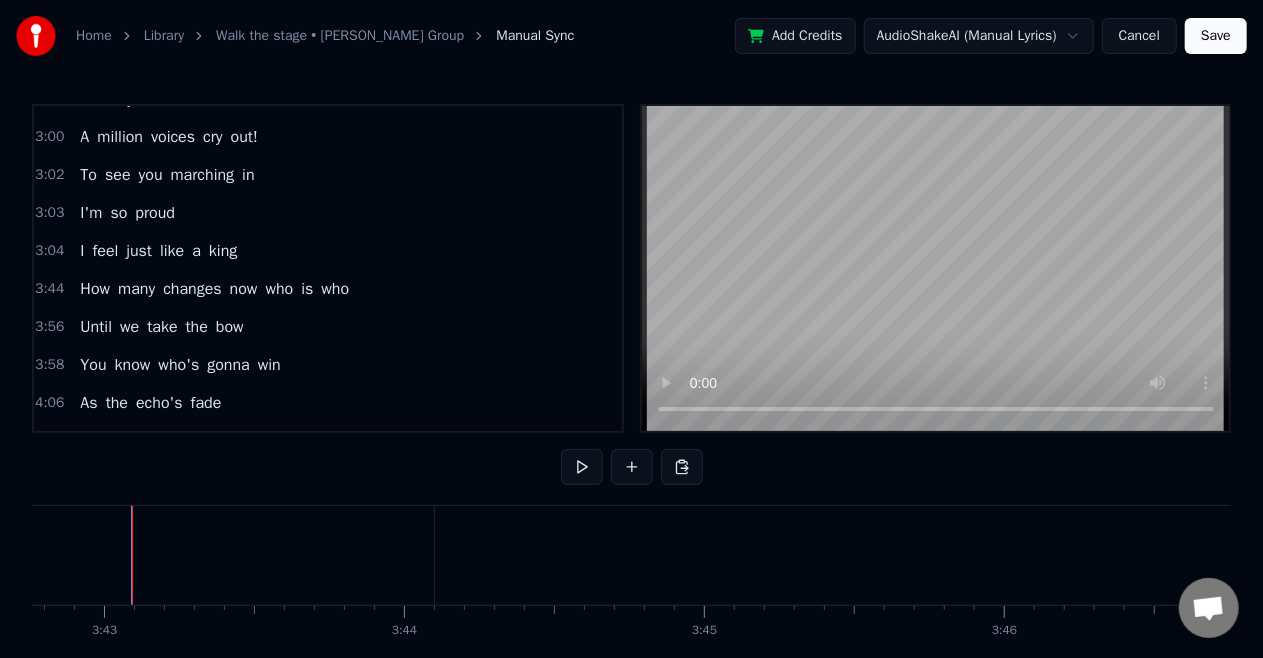 click at bounding box center (-16261, 555) 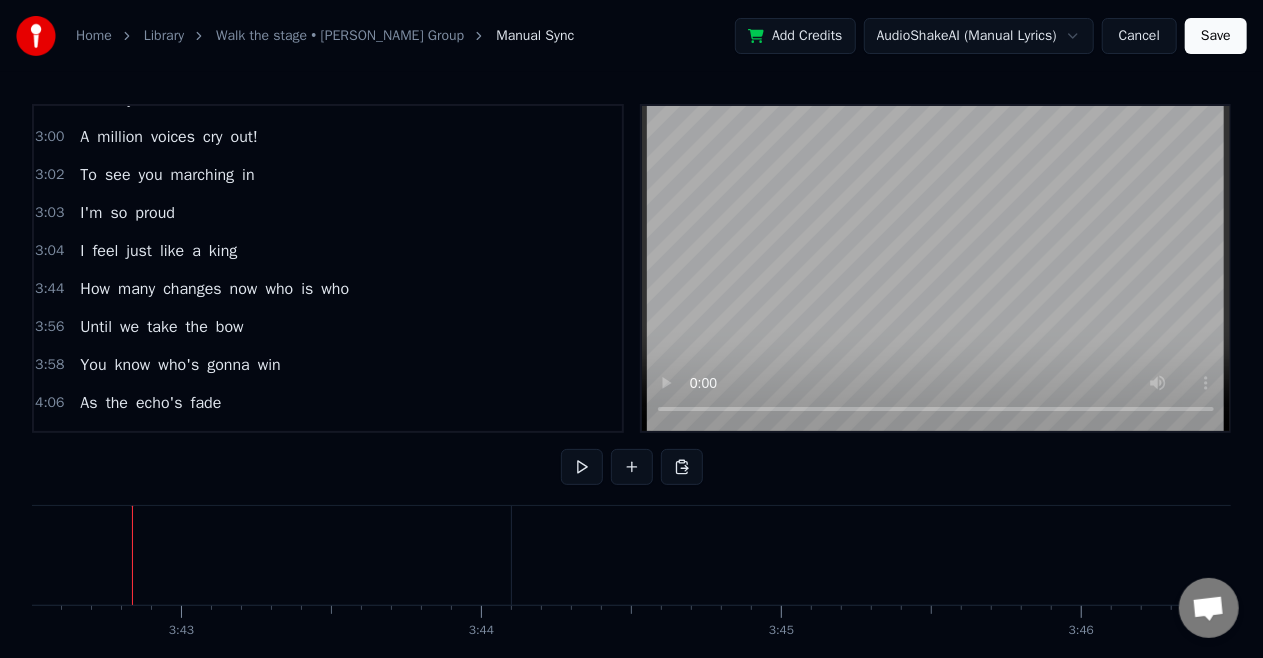 click at bounding box center (-16184, 555) 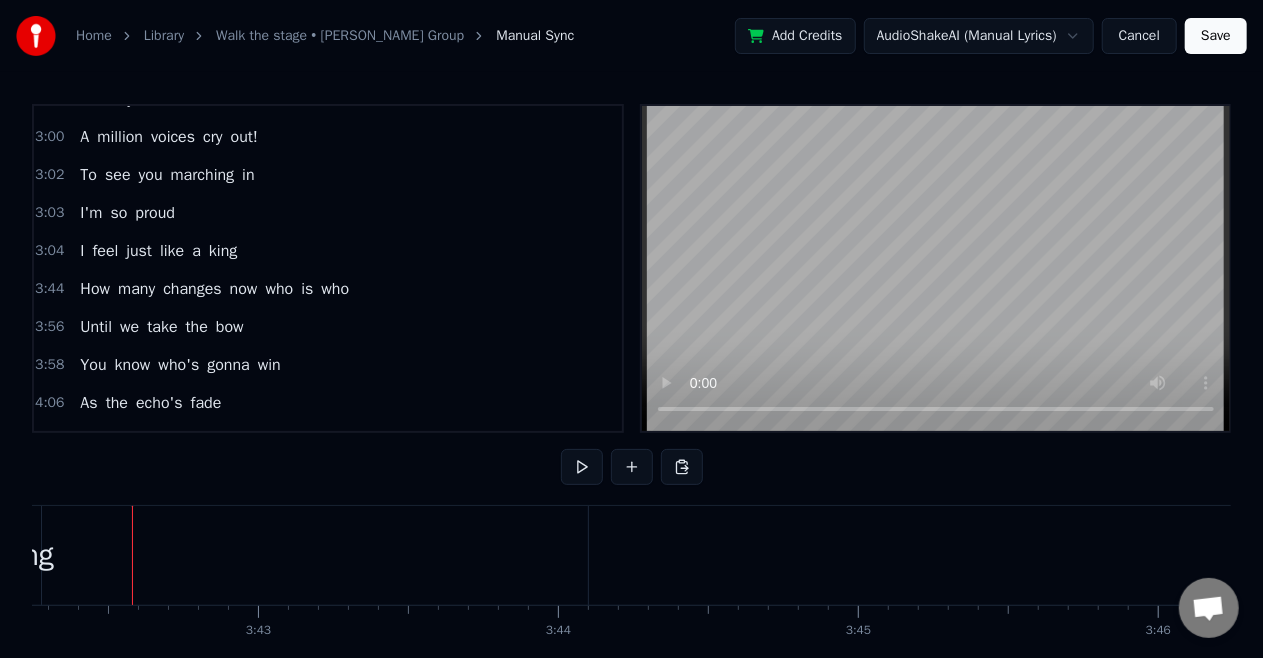 click at bounding box center [-16107, 555] 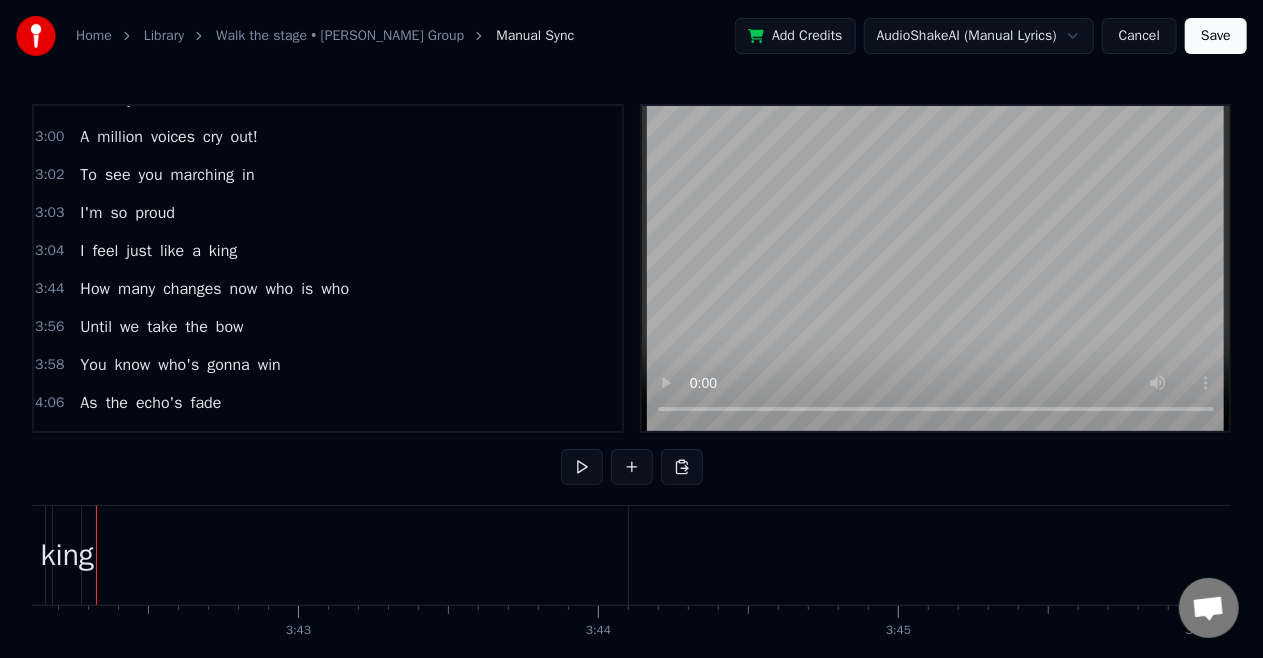 scroll, scrollTop: 0, scrollLeft: 66598, axis: horizontal 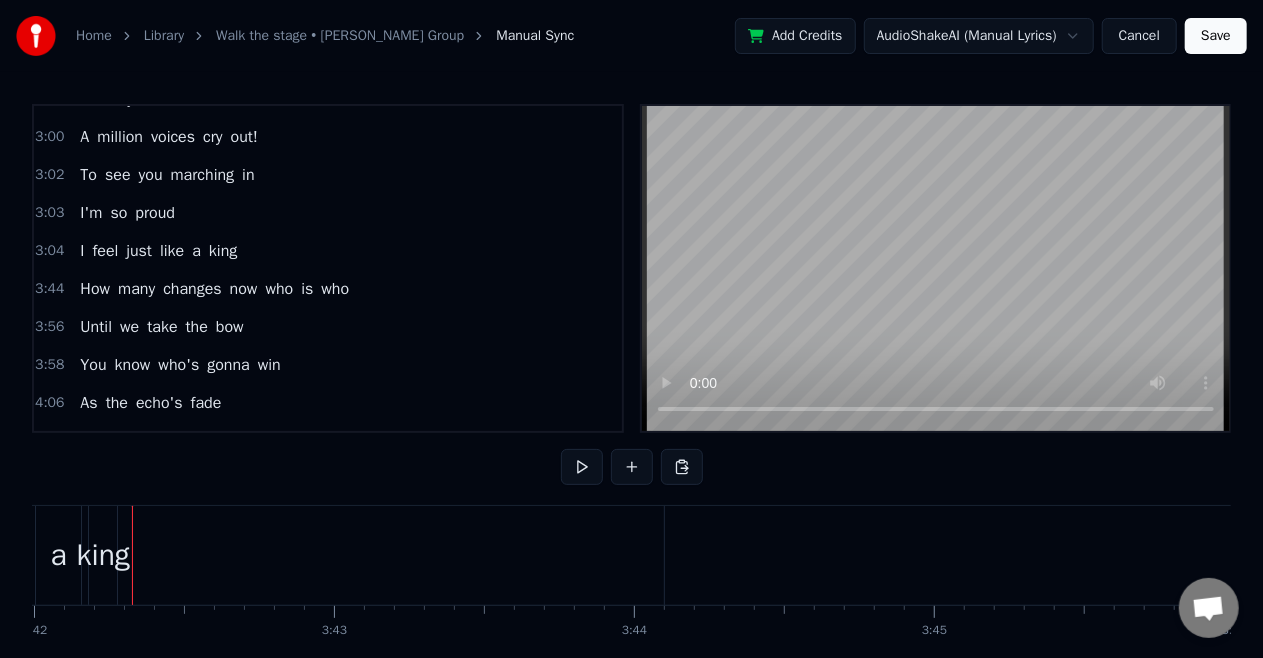click on "a" at bounding box center [58, 555] 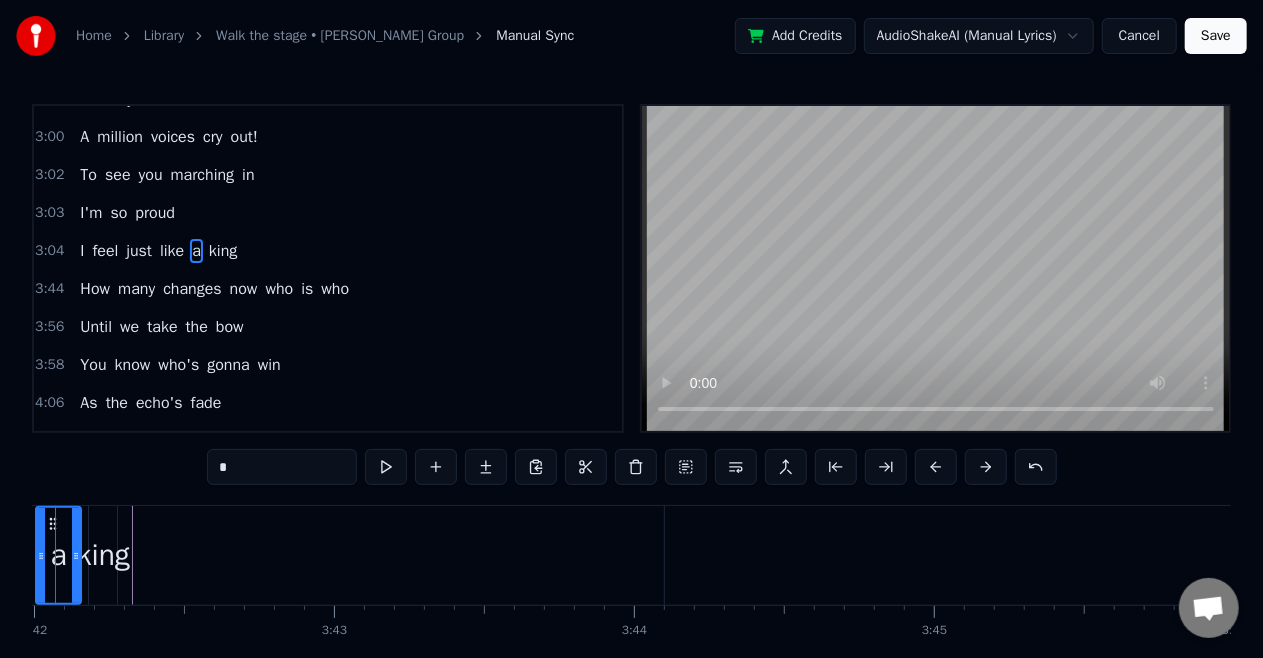 scroll, scrollTop: 938, scrollLeft: 0, axis: vertical 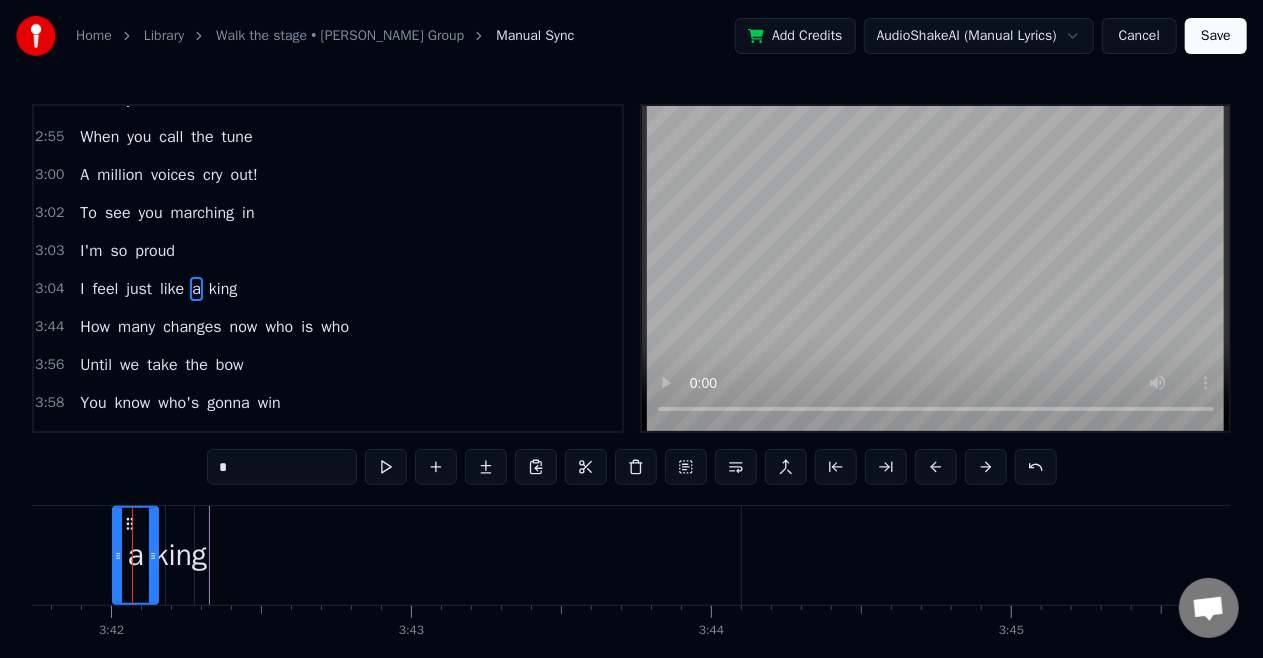 click on "I feel just like a king" at bounding box center (-5431, 555) 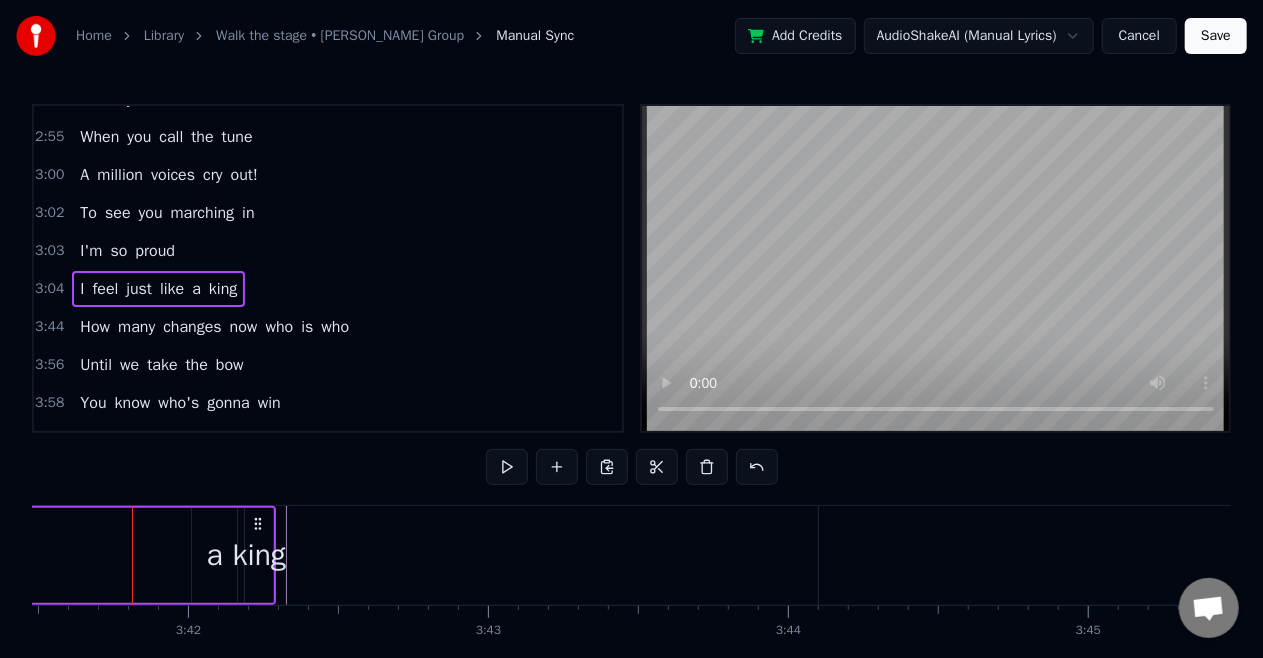 click on "I feel just like a king" at bounding box center [-5354, 555] 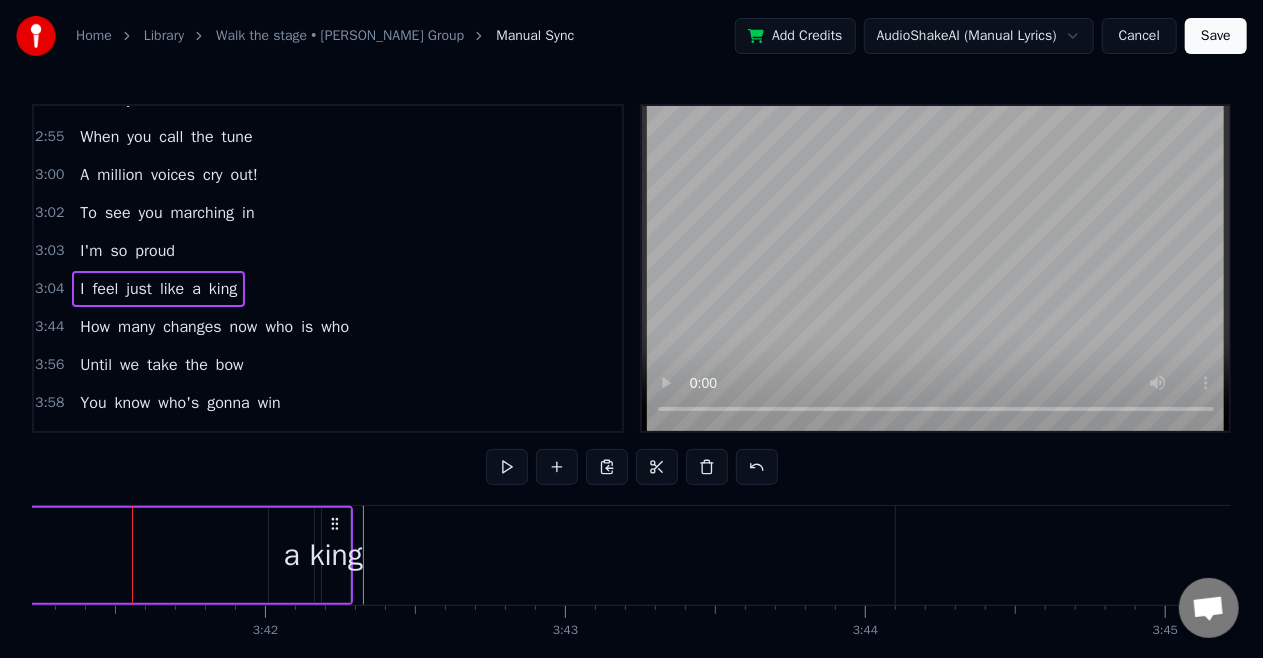 click on "I feel just like a king" at bounding box center [-5277, 555] 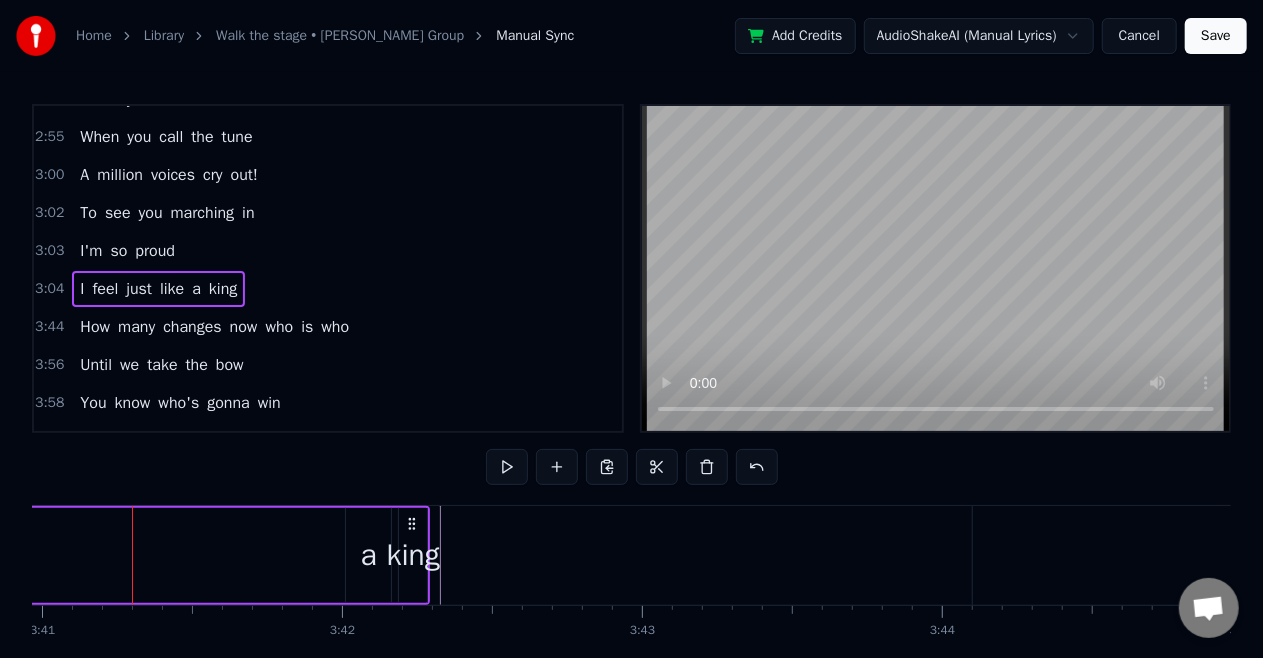 click on "I feel just like a king" at bounding box center [-5200, 555] 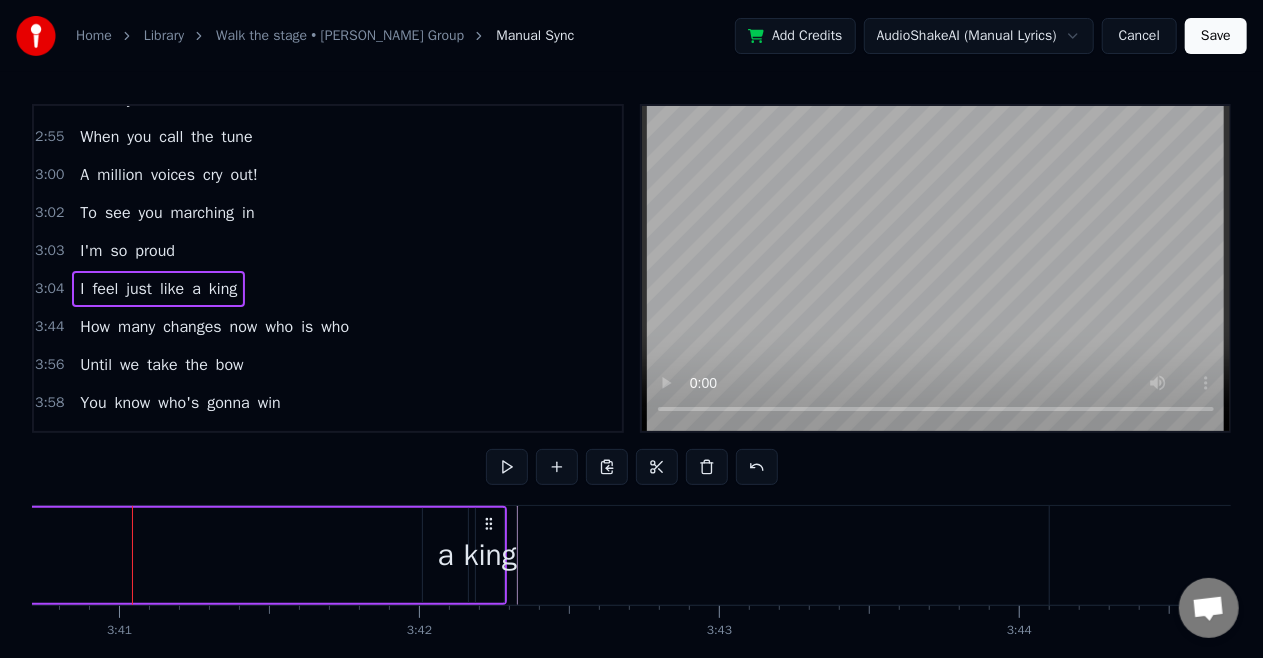click on "I feel just like a king" at bounding box center (-5123, 555) 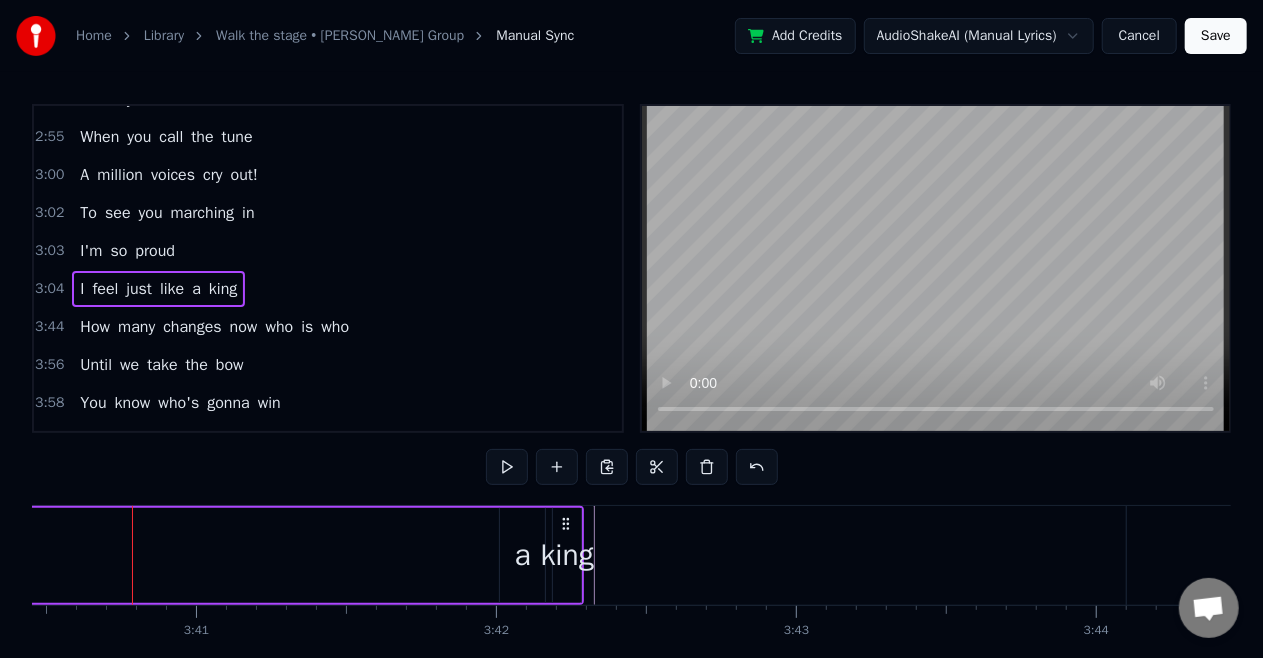 click on "I feel just like a king" at bounding box center (-5046, 555) 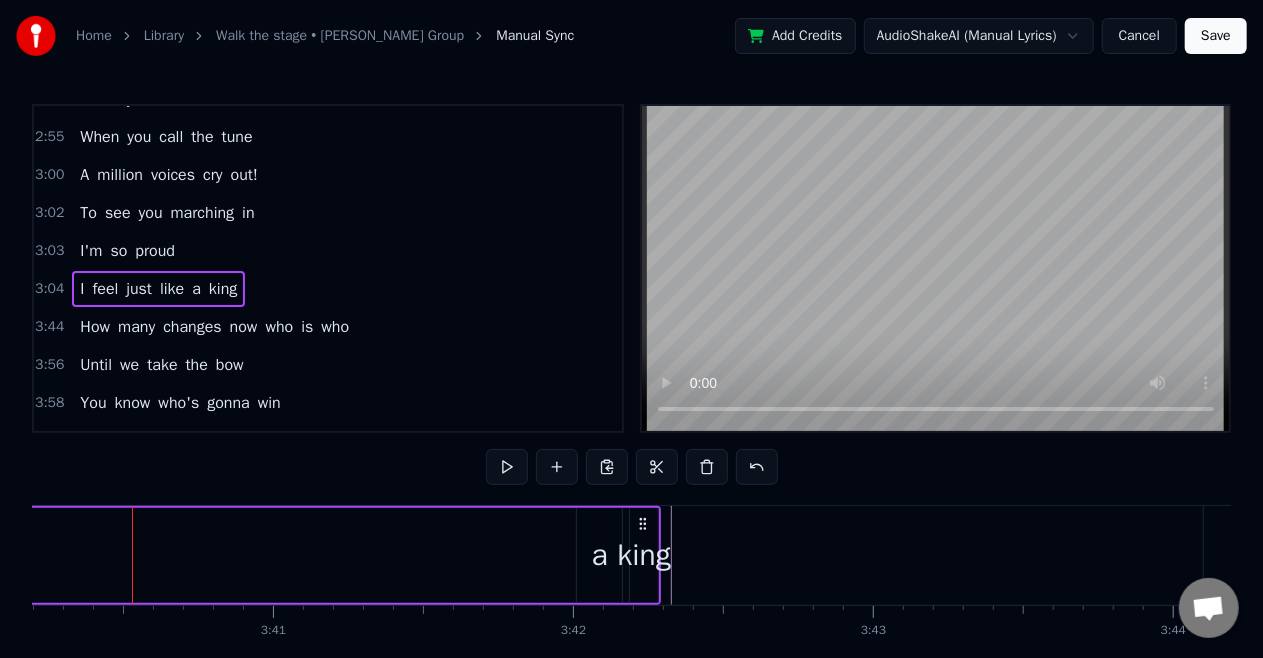 click on "I feel just like a king" at bounding box center (-4969, 555) 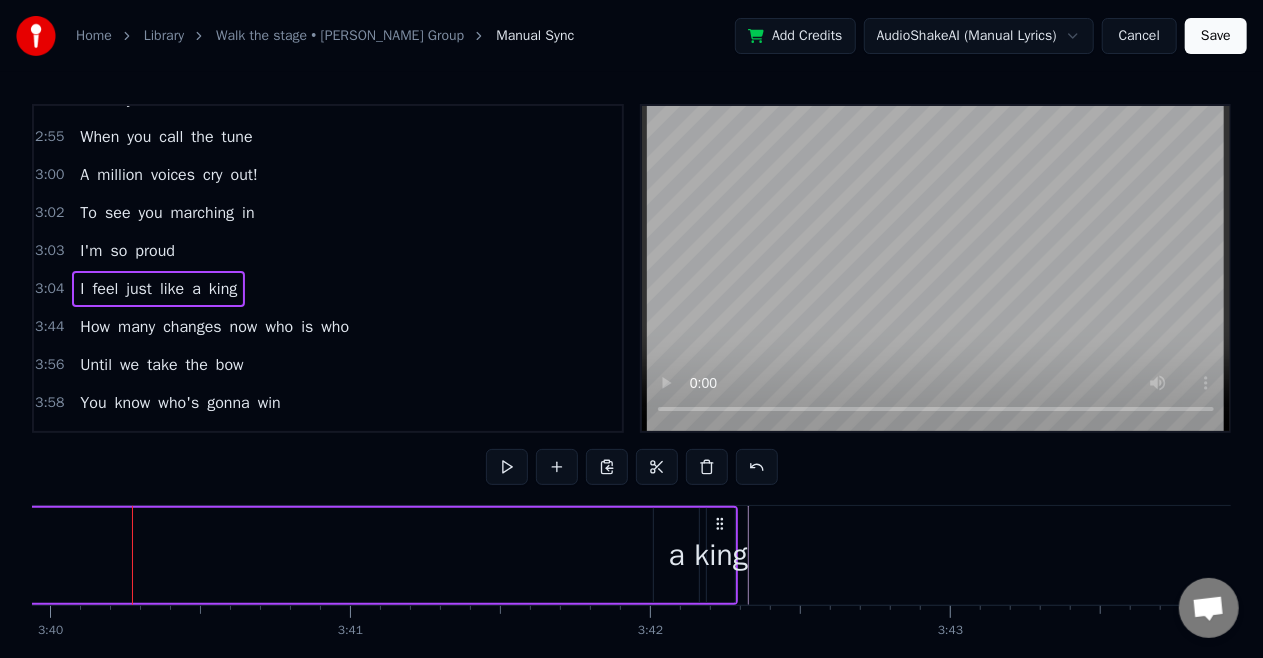 click on "I feel just like a king" at bounding box center (-4892, 555) 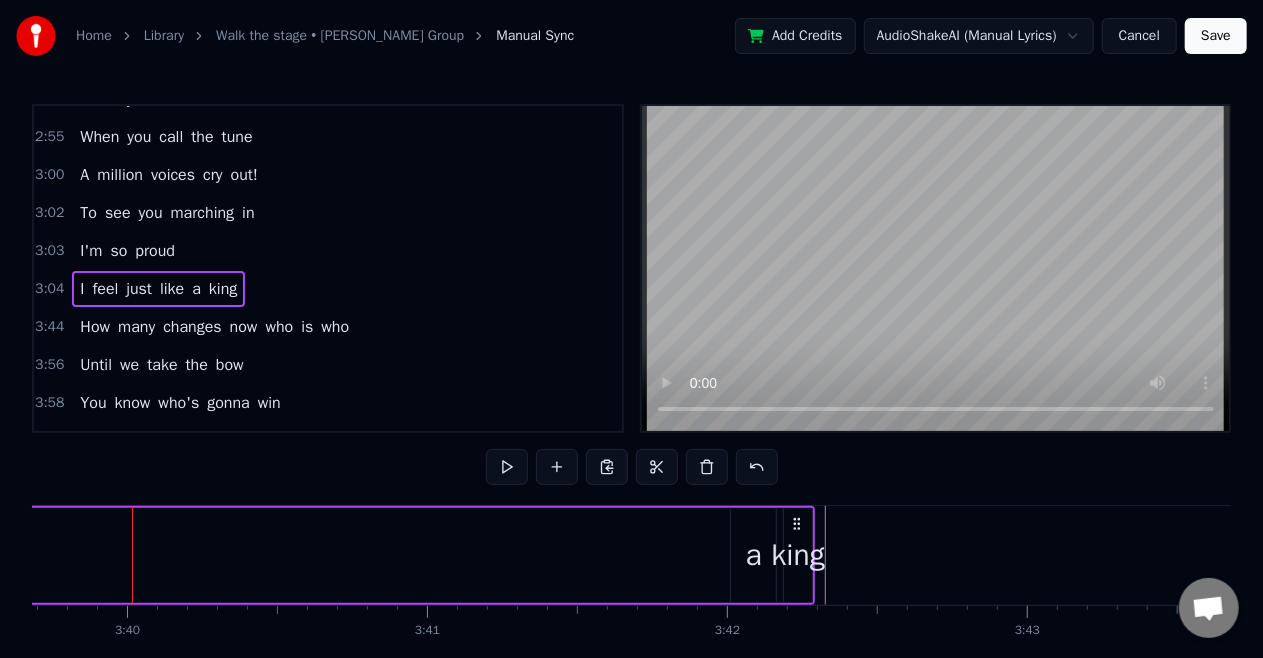 click on "I feel just like a king" at bounding box center (-4815, 555) 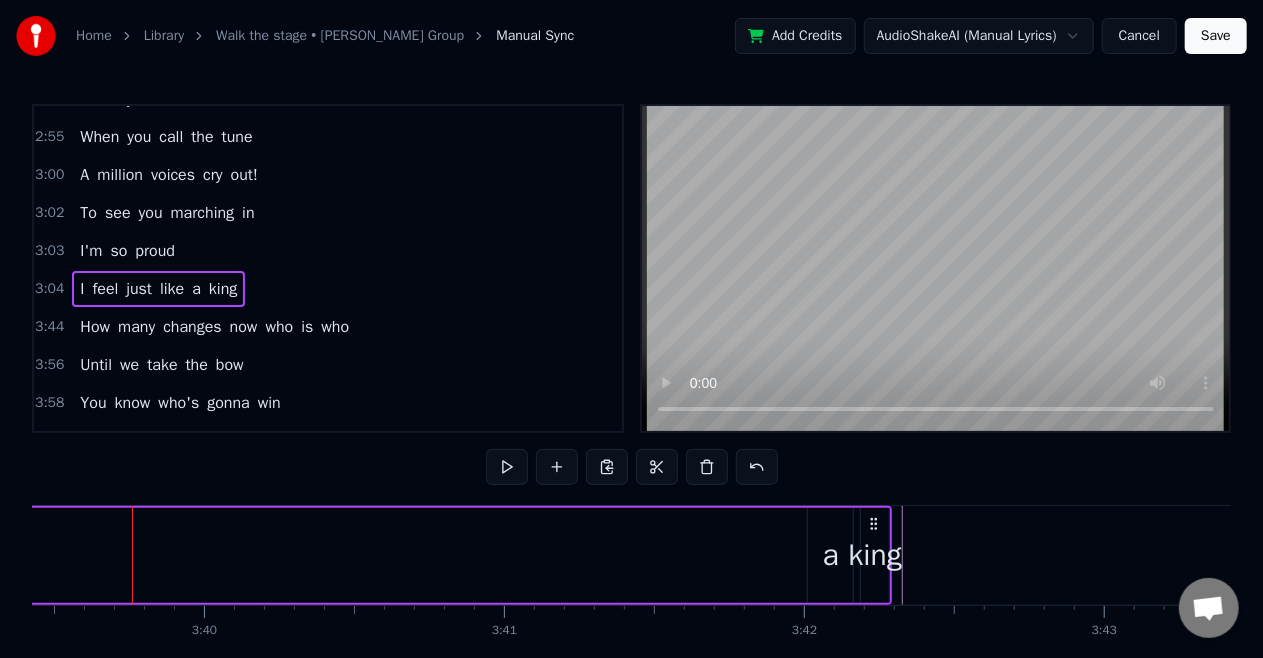 click on "I feel just like a king" at bounding box center (-4738, 555) 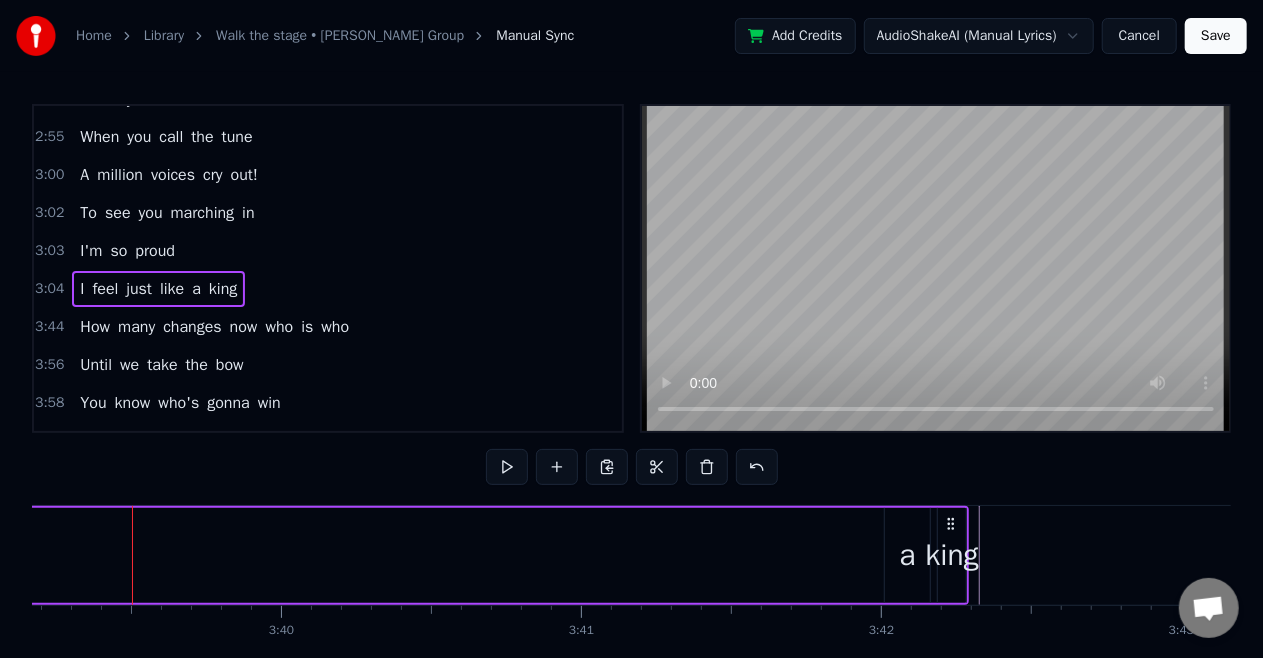 click on "I feel just like a king" at bounding box center [-4661, 555] 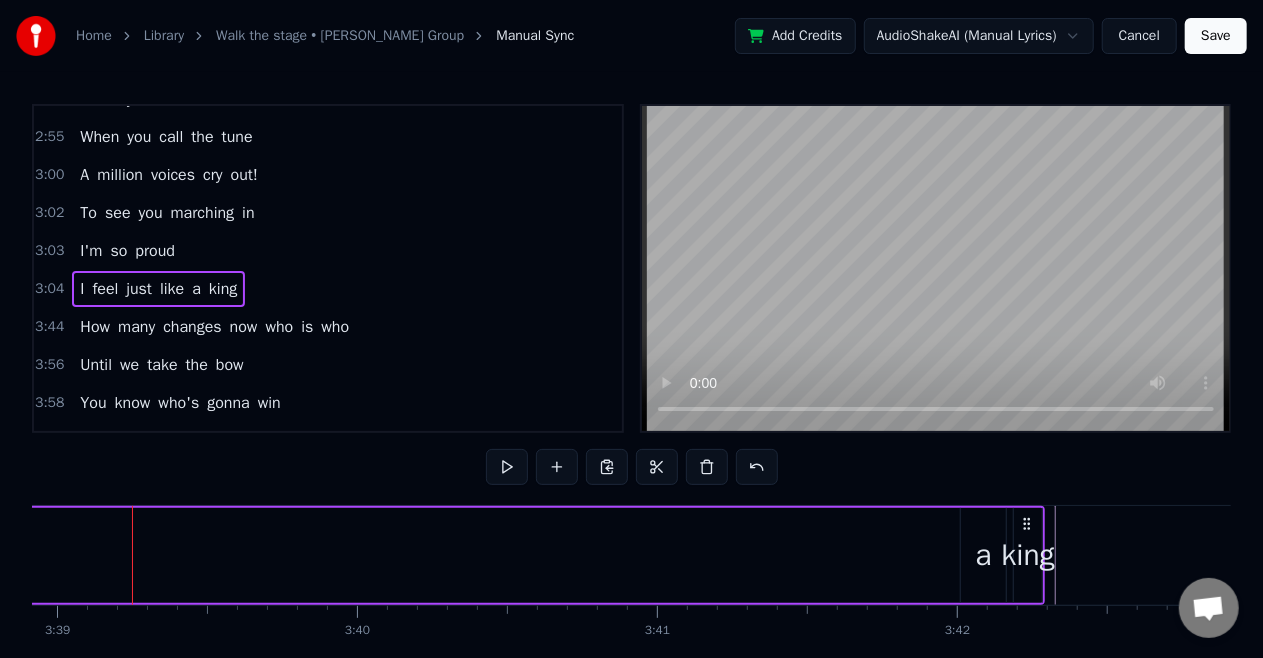 click on "I feel just like a king" at bounding box center (-4585, 555) 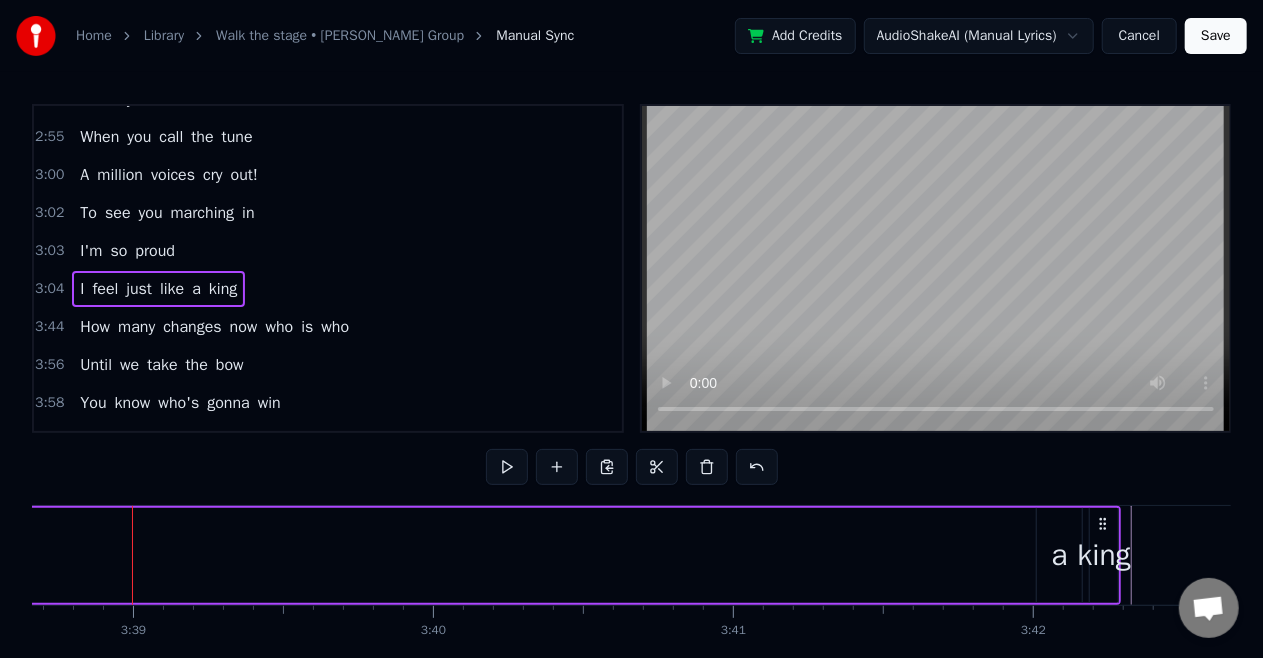 click on "I feel just like a king" at bounding box center [-4509, 555] 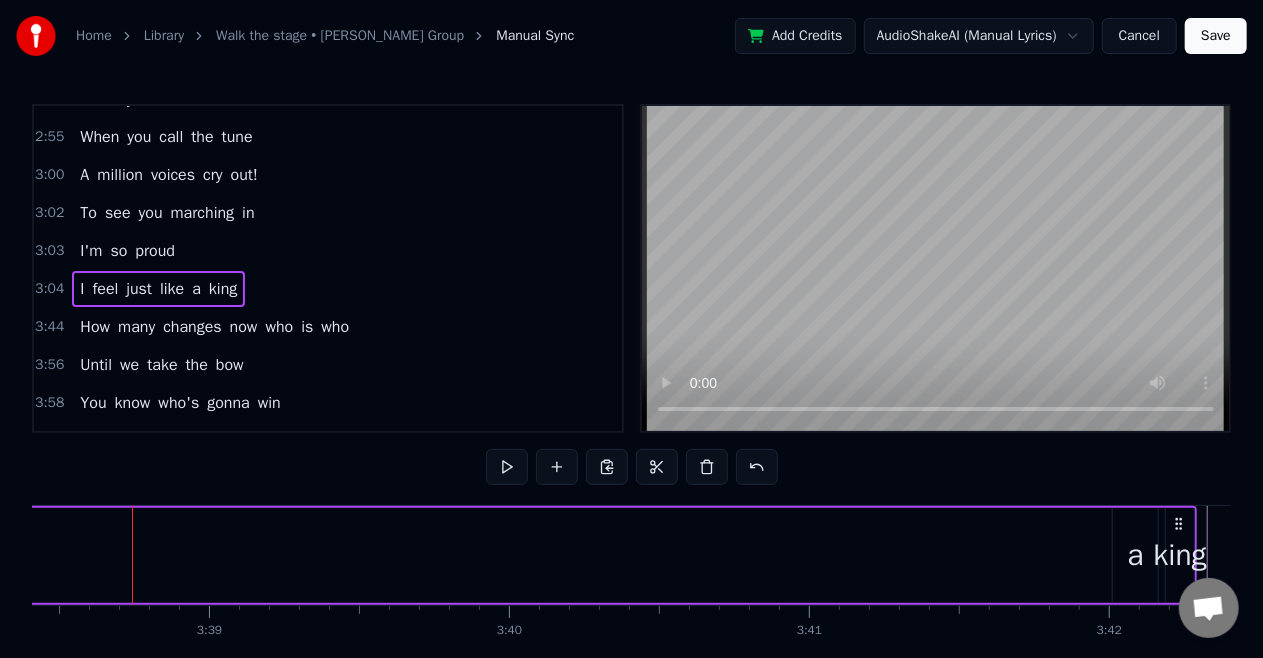 click on "I feel just like a king" at bounding box center [-4433, 555] 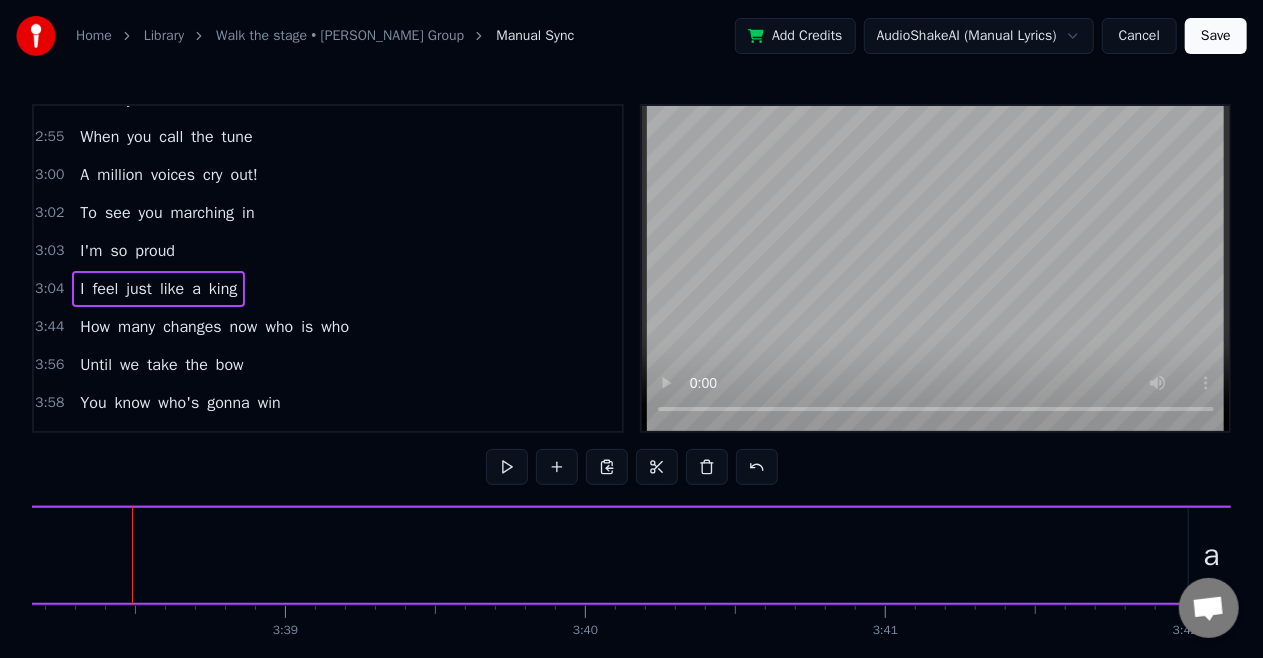 click on "I feel just like a king" at bounding box center [-4357, 555] 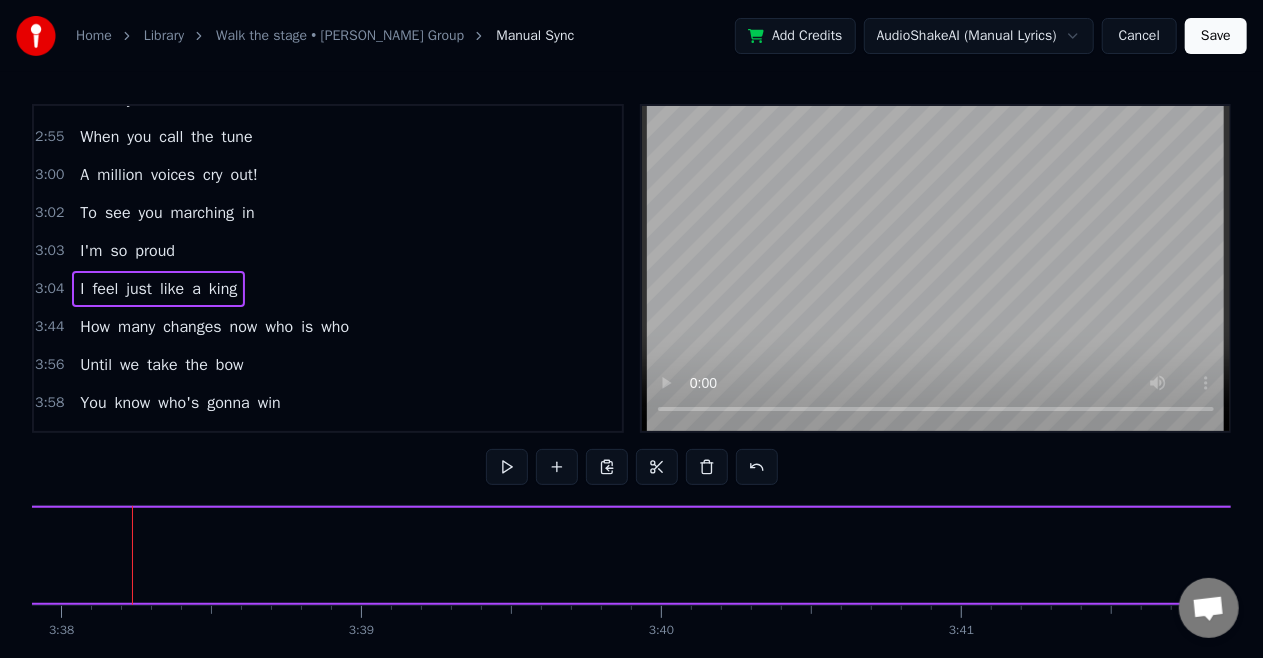 click on "I feel just like a king" at bounding box center (-4281, 555) 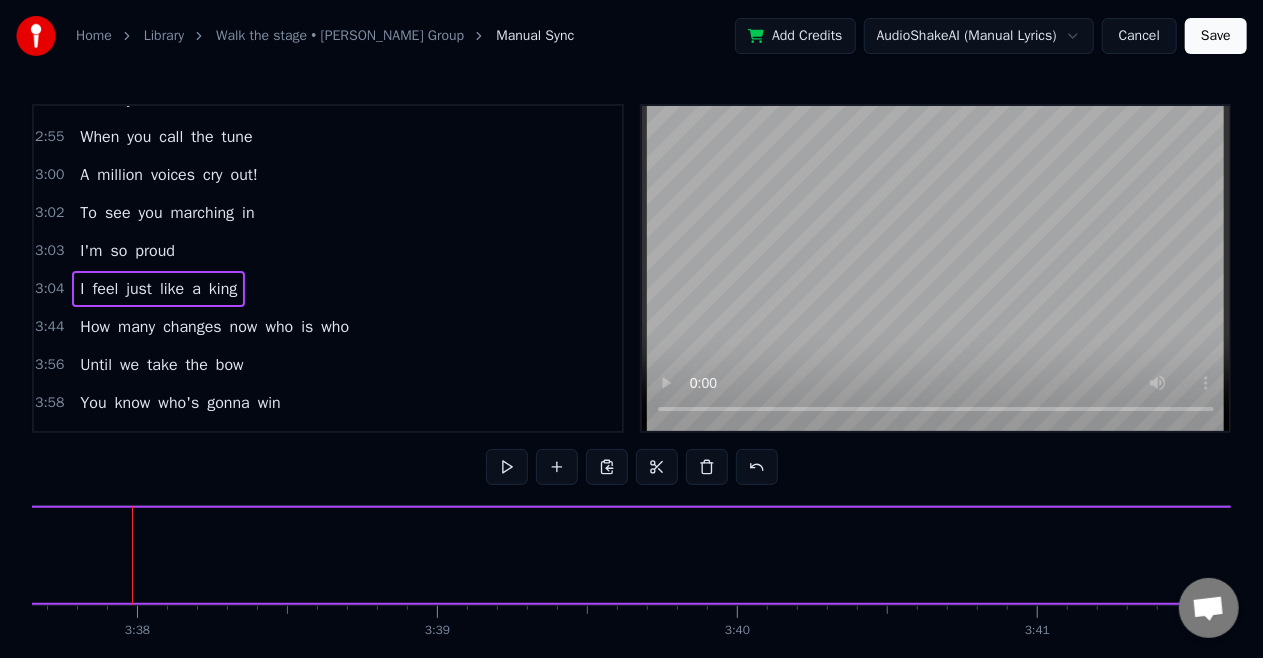 click on "I feel just like a king" at bounding box center (-4205, 555) 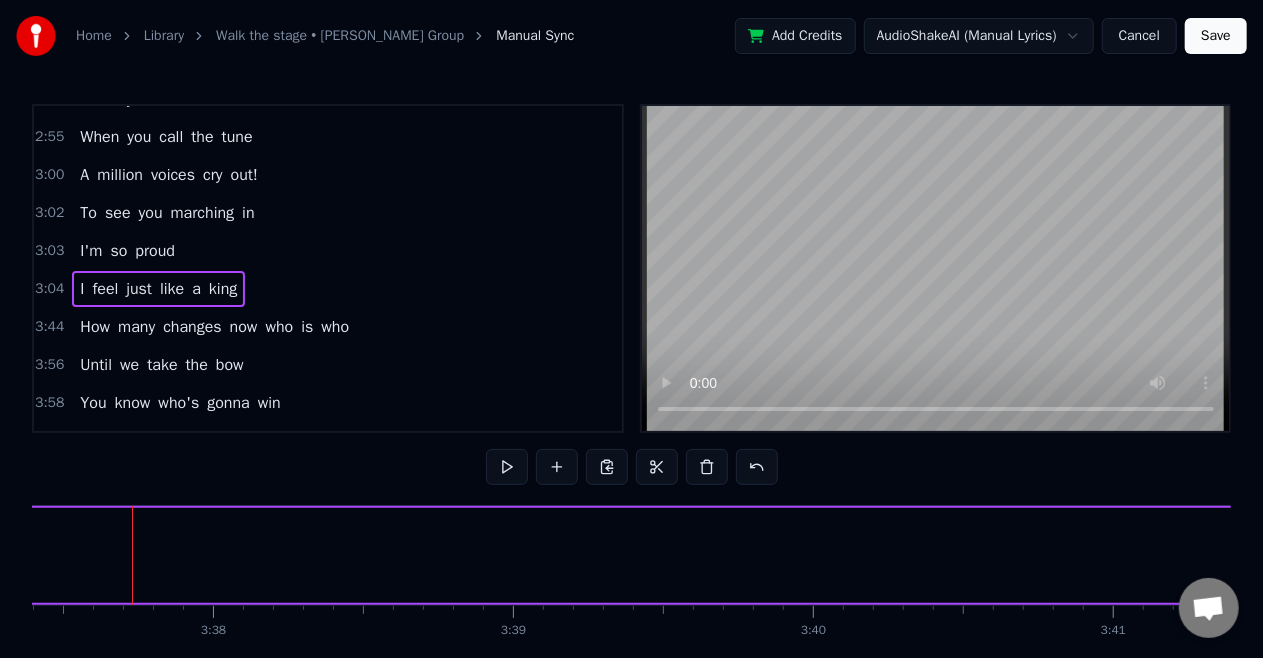 click on "I feel just like a king" at bounding box center (-4129, 555) 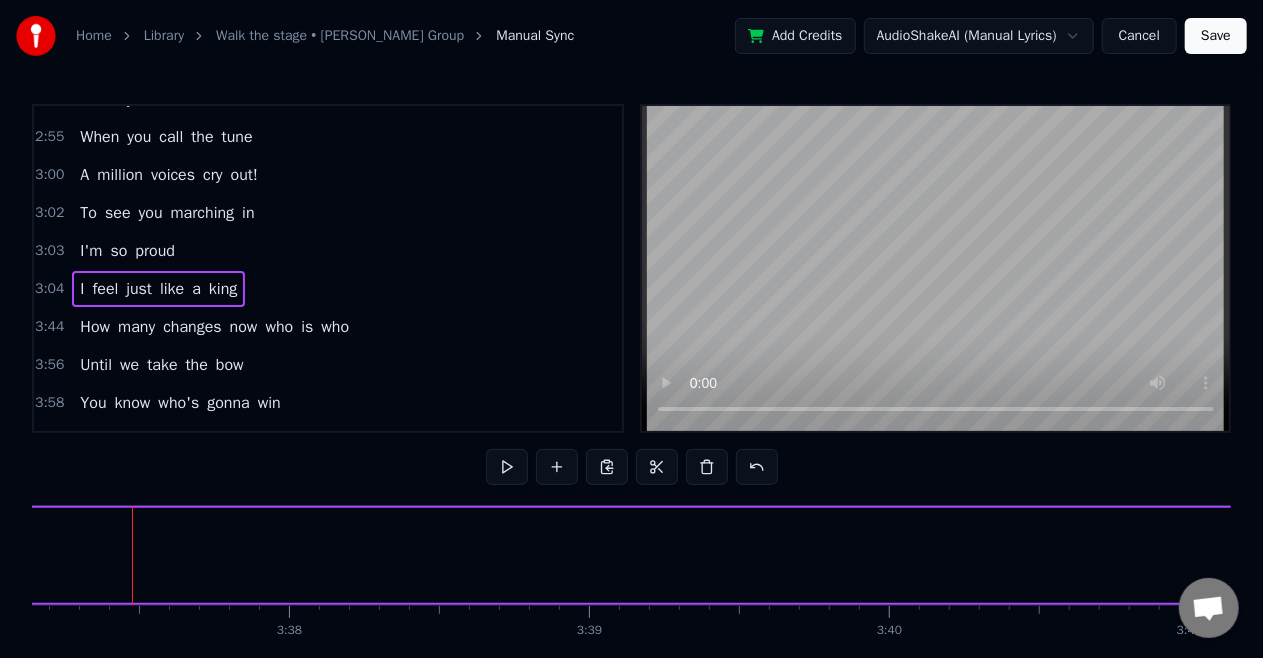 click on "I feel just like a king" at bounding box center [-4053, 555] 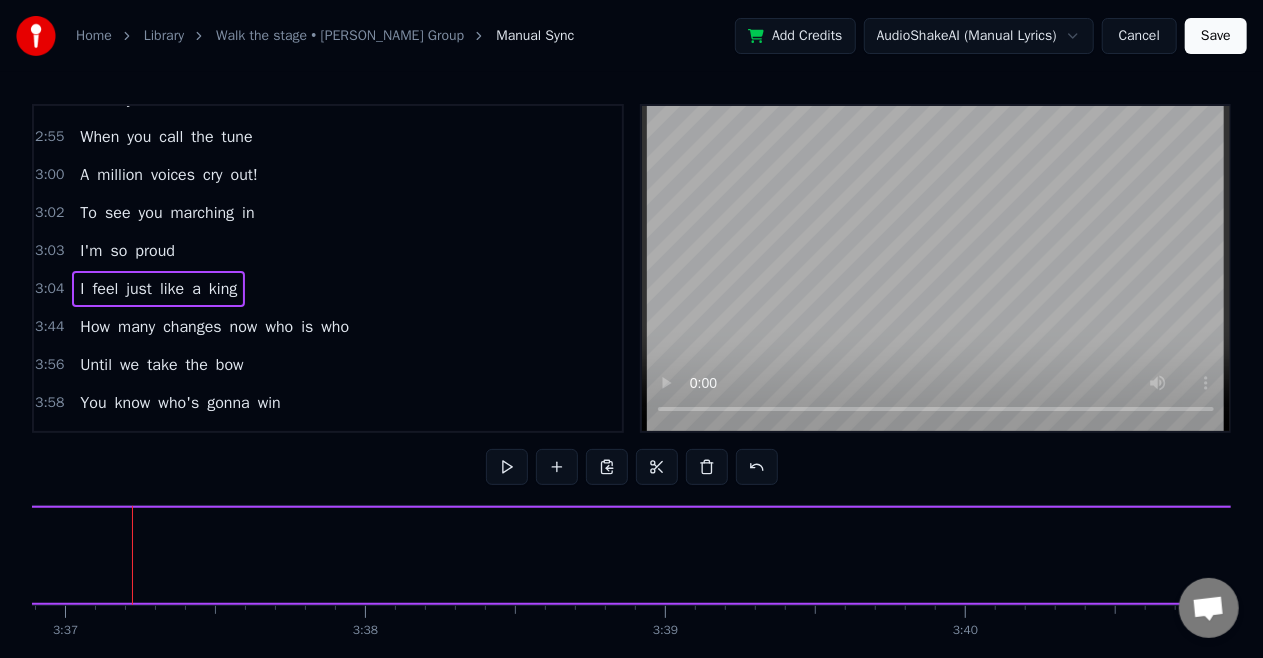 click on "I feel just like a king" at bounding box center [-3977, 555] 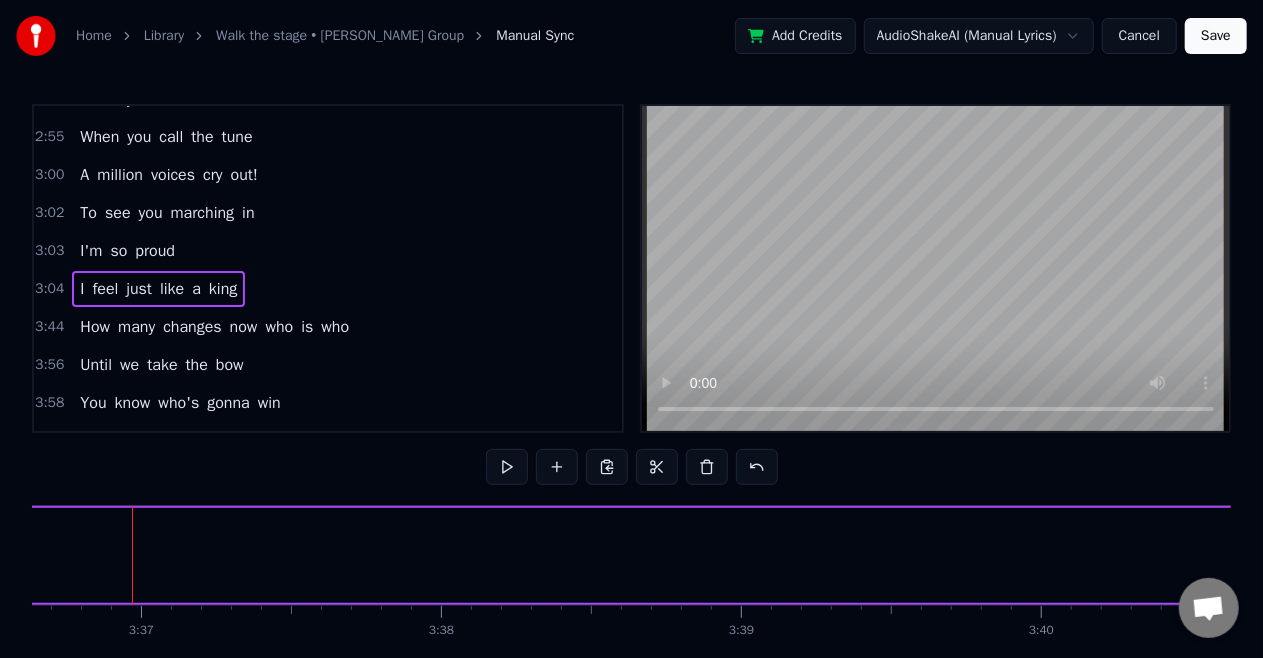 click on "I feel just like a king" at bounding box center [-3901, 555] 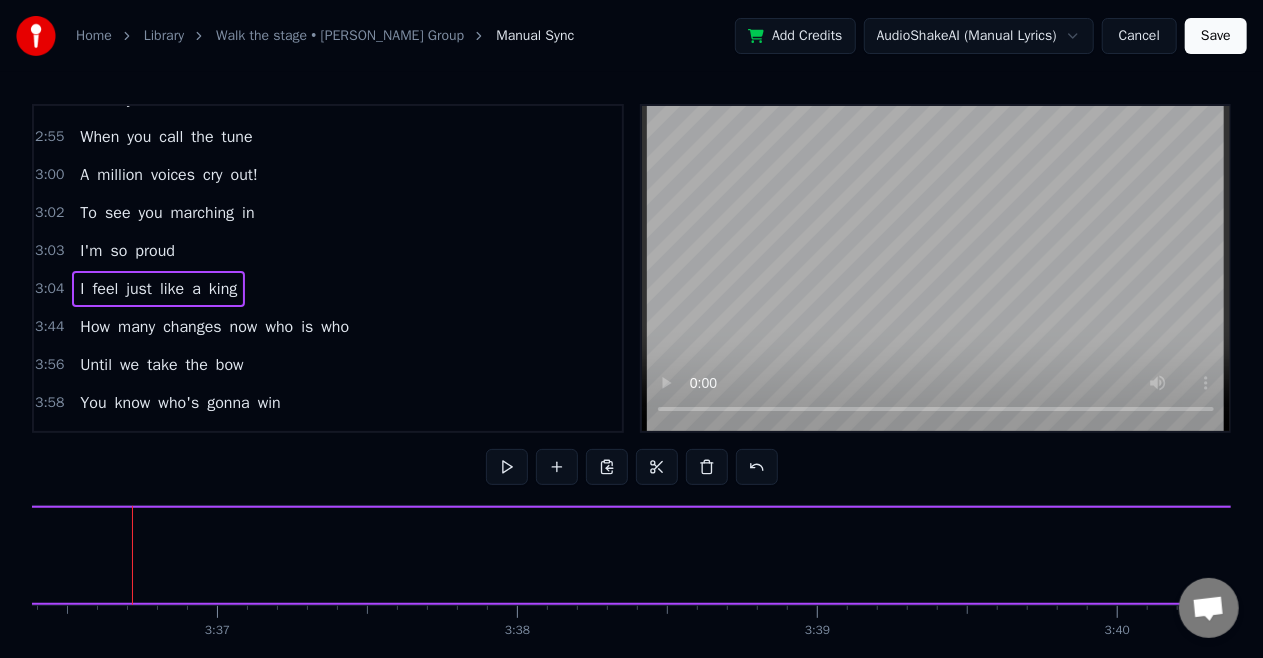 click on "I feel just like a king" at bounding box center [-3825, 555] 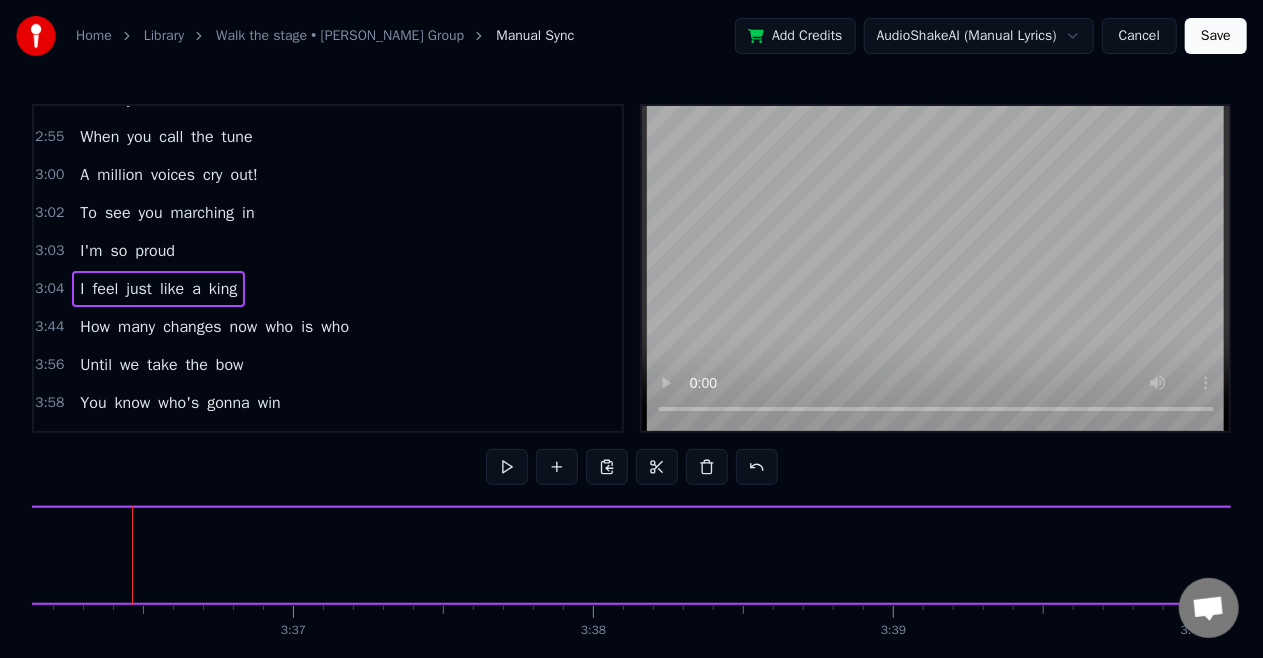 click on "I feel just like a king" at bounding box center (-3749, 555) 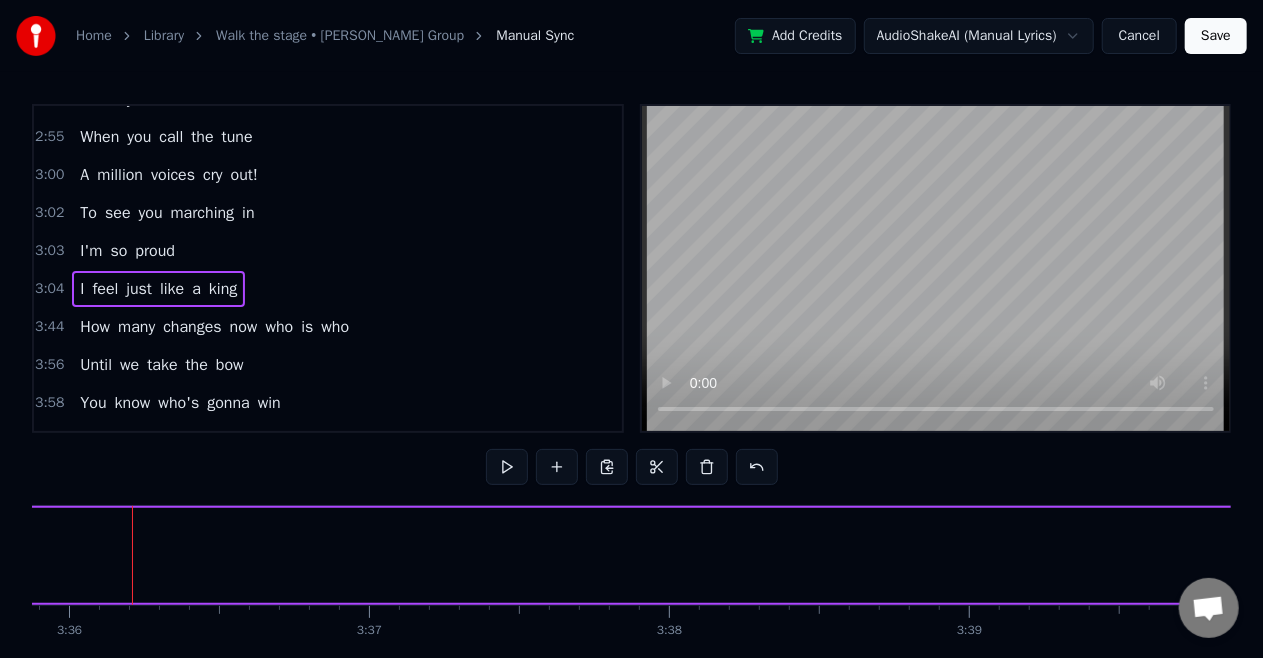 click on "I feel just like a king" at bounding box center [-3673, 555] 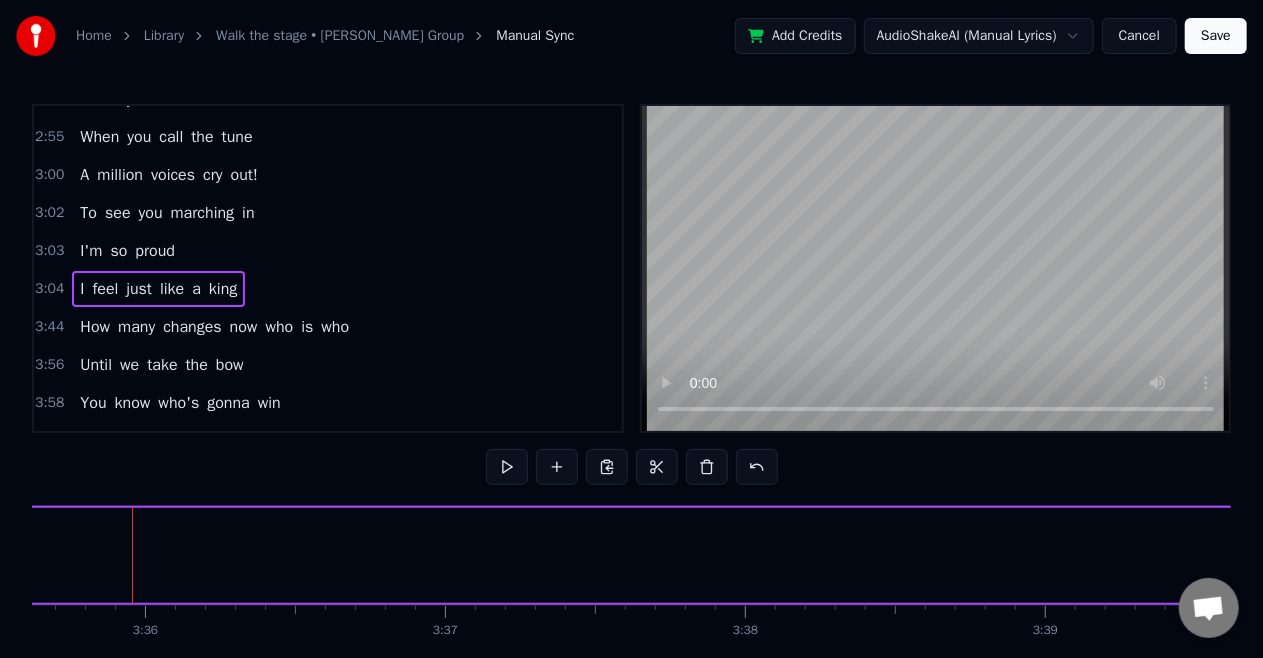 click on "I feel just like a king" at bounding box center [-3597, 555] 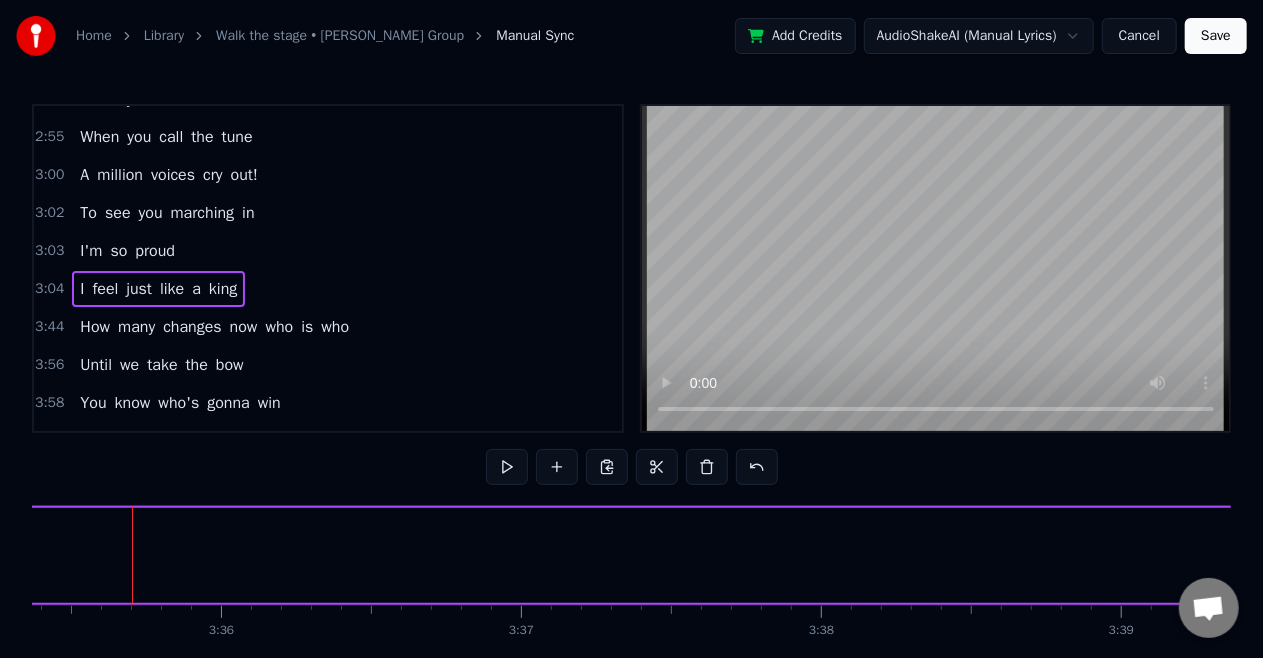 click on "I feel just like a king" at bounding box center (-3521, 555) 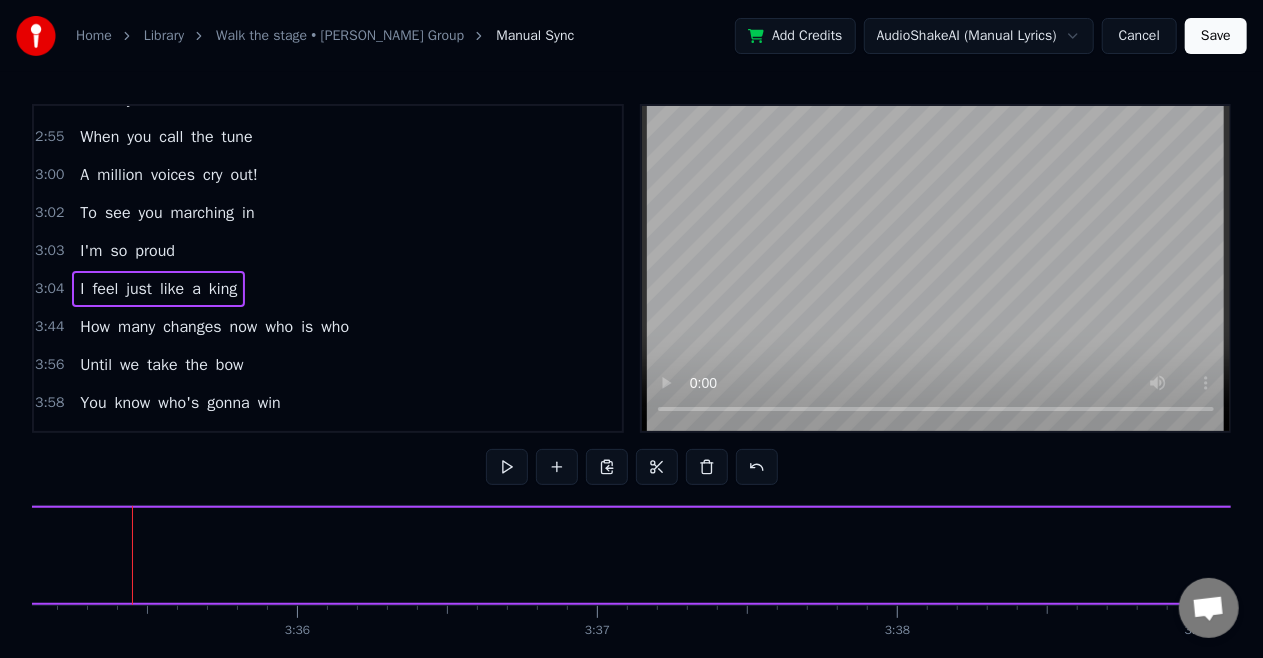 click on "I feel just like a king" at bounding box center [-3445, 555] 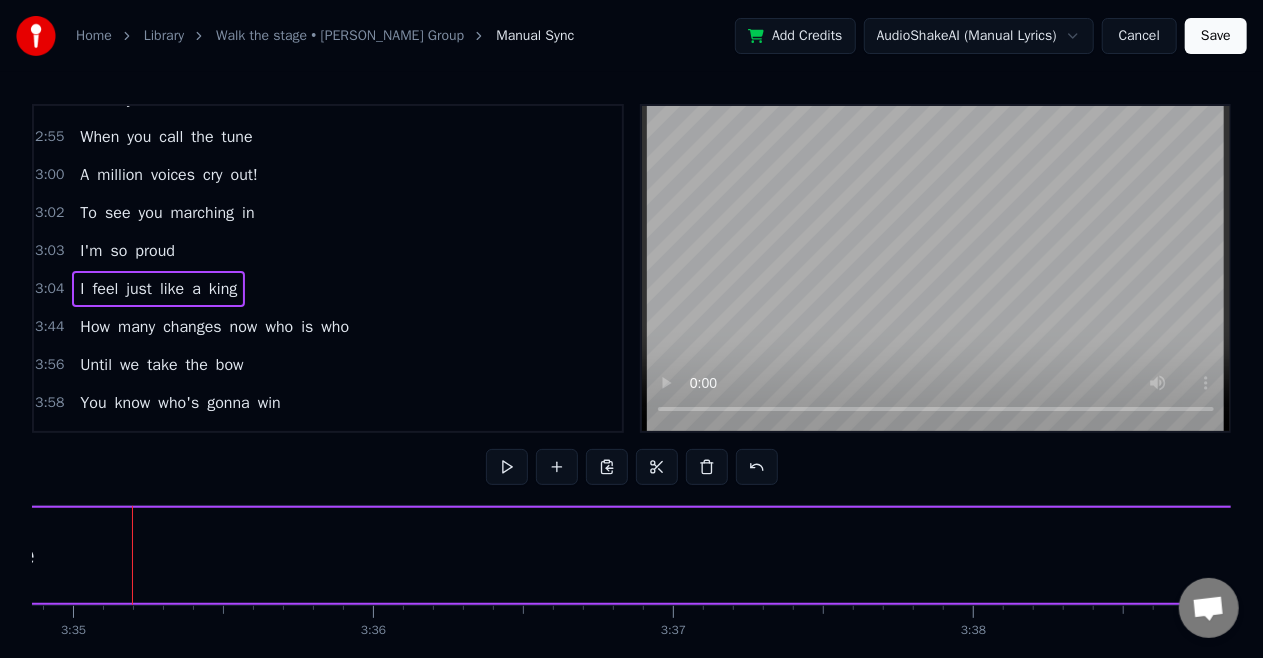 click on "I feel just like a king" at bounding box center (-3369, 555) 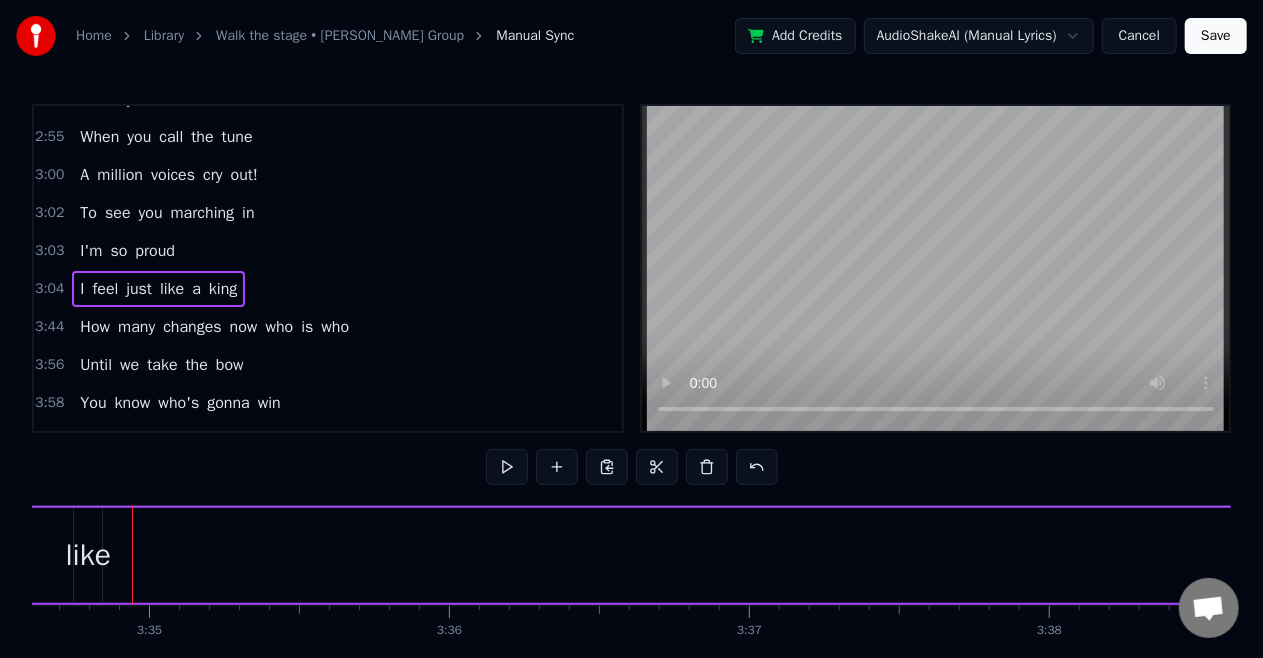 click on "I feel just like a king" at bounding box center (-3293, 555) 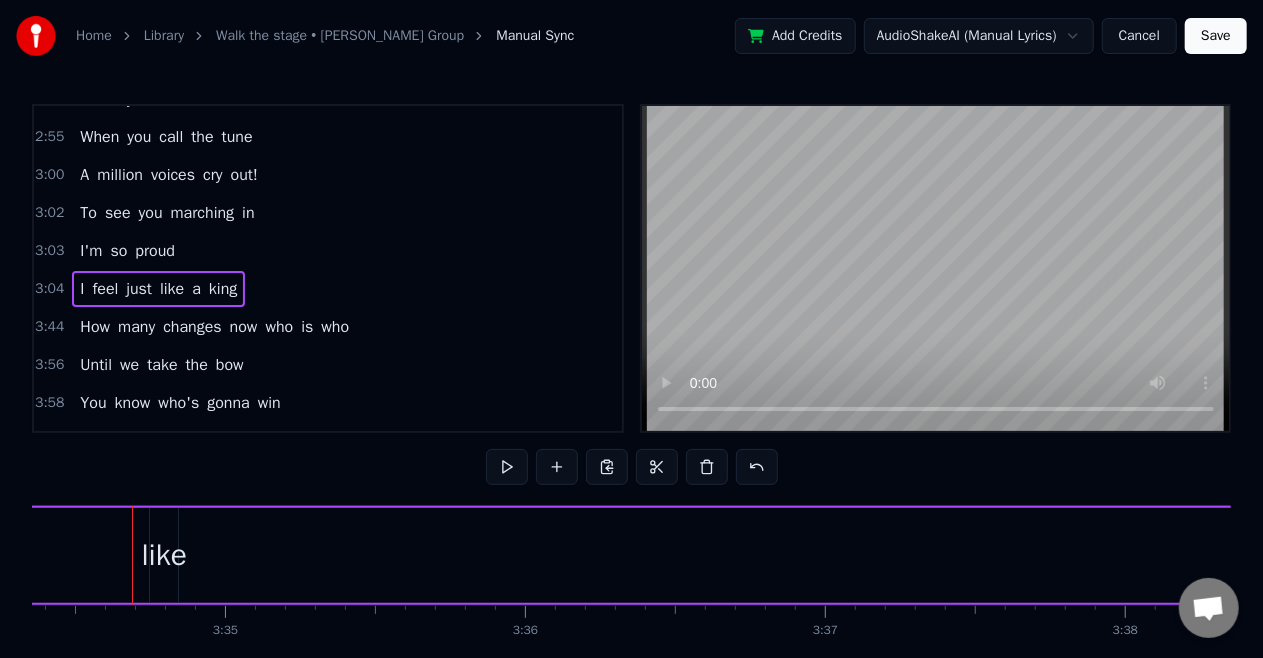 click on "I feel just like a king" at bounding box center [-3217, 555] 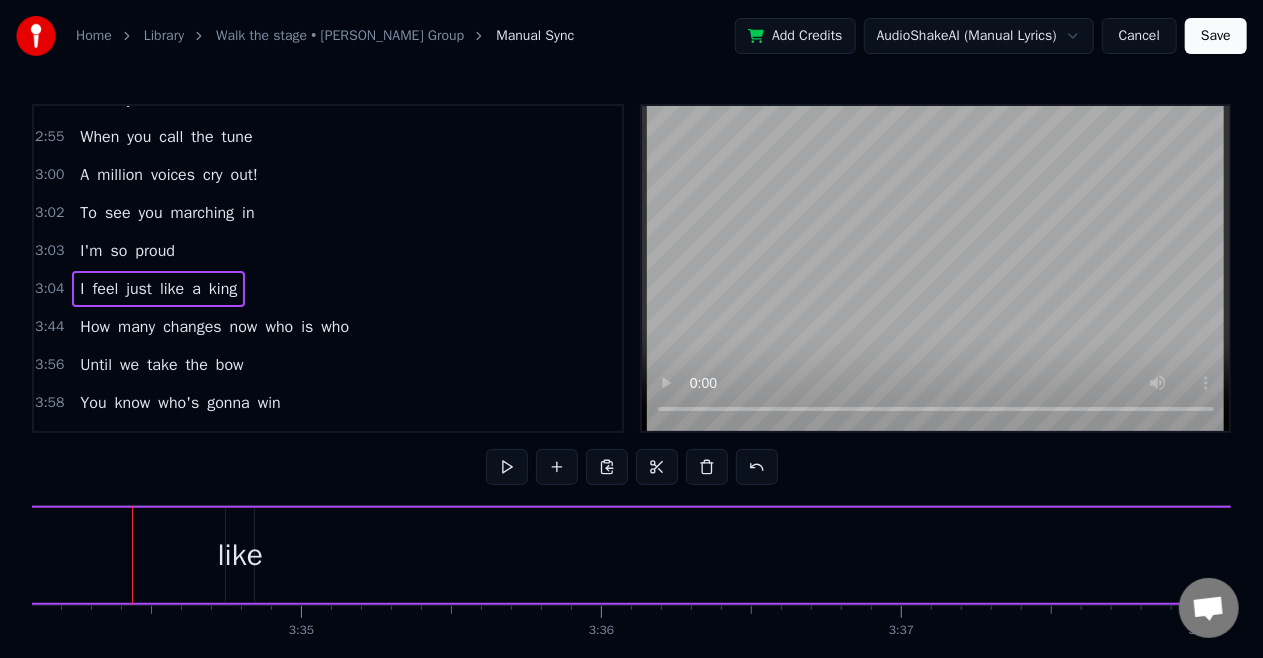 click on "I feel just like a king" at bounding box center (-3141, 555) 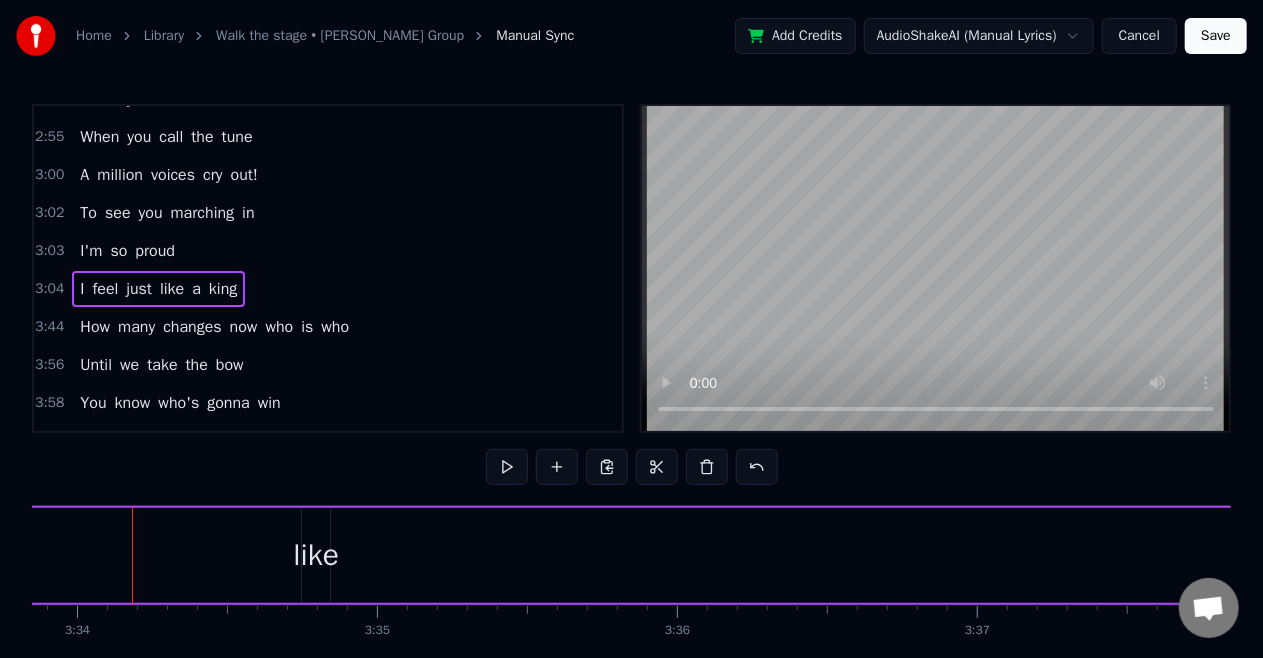 click on "I feel just like a king" at bounding box center (-3065, 555) 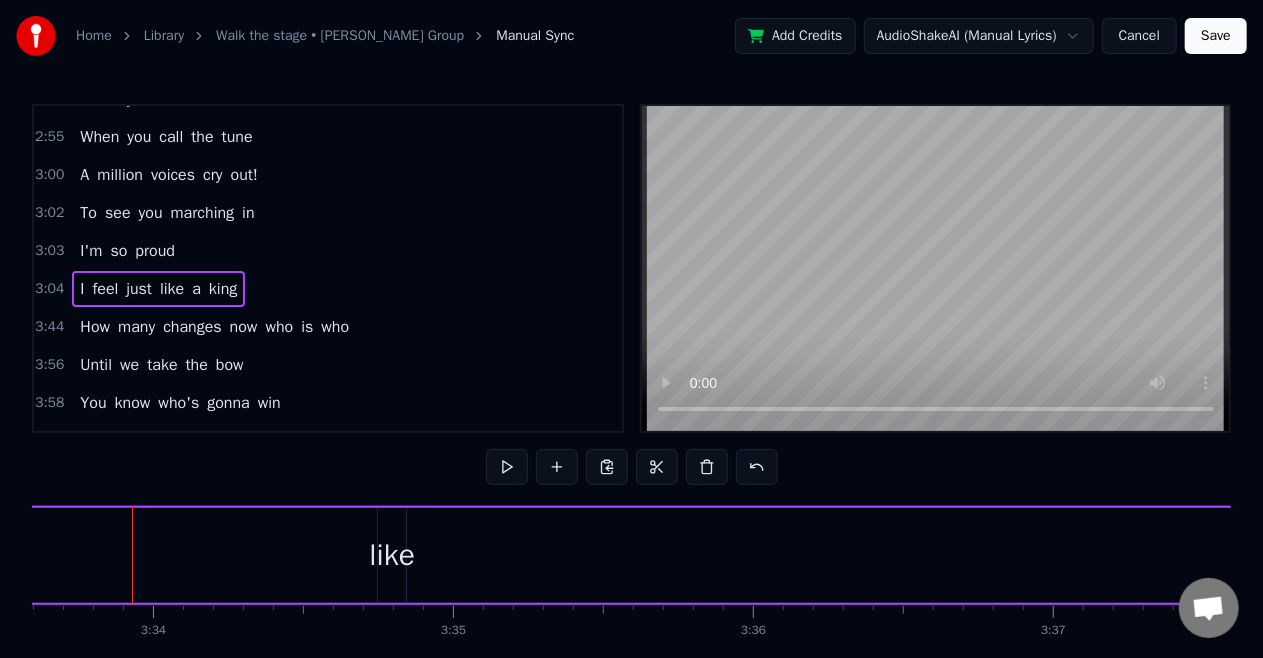 click on "I feel just like a king" at bounding box center (-2989, 555) 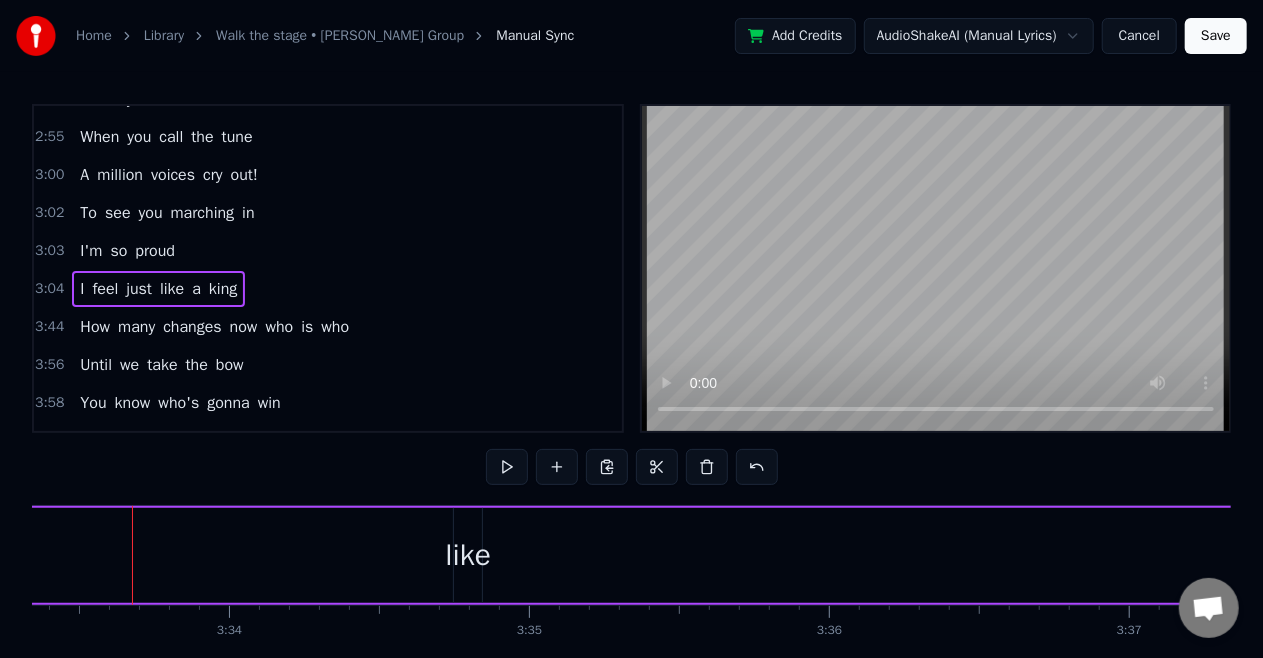 click on "I feel just like a king" at bounding box center [-2913, 555] 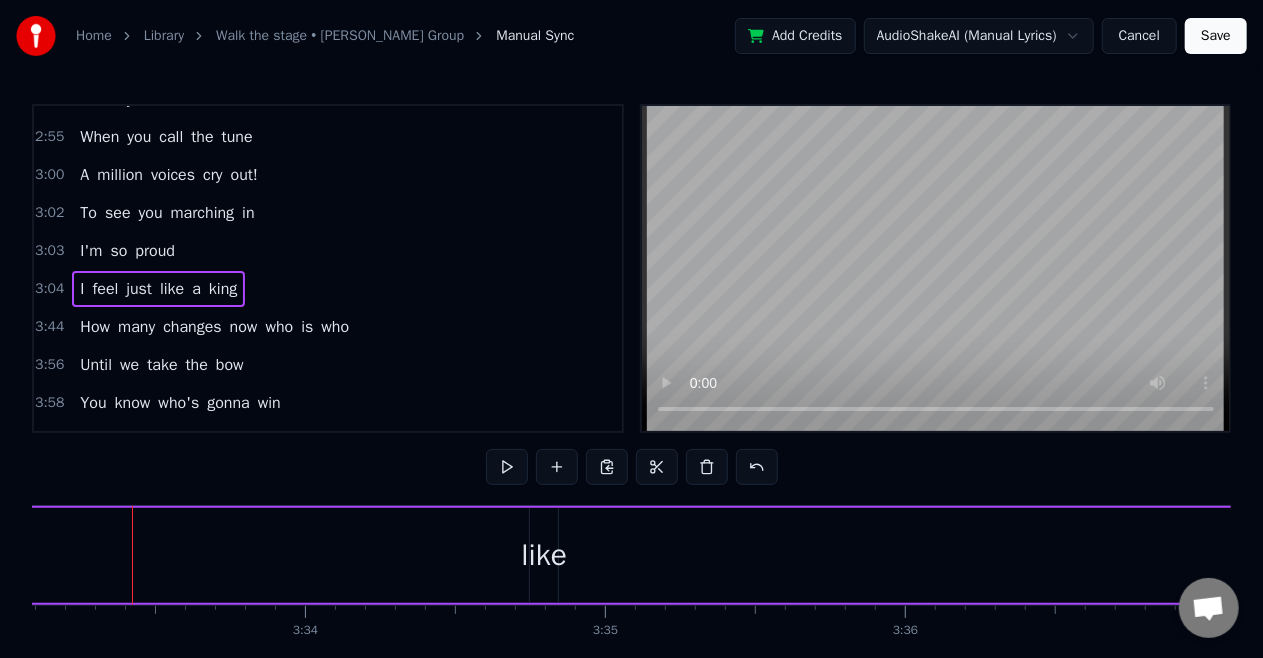 click on "I feel just like a king" at bounding box center (-2837, 555) 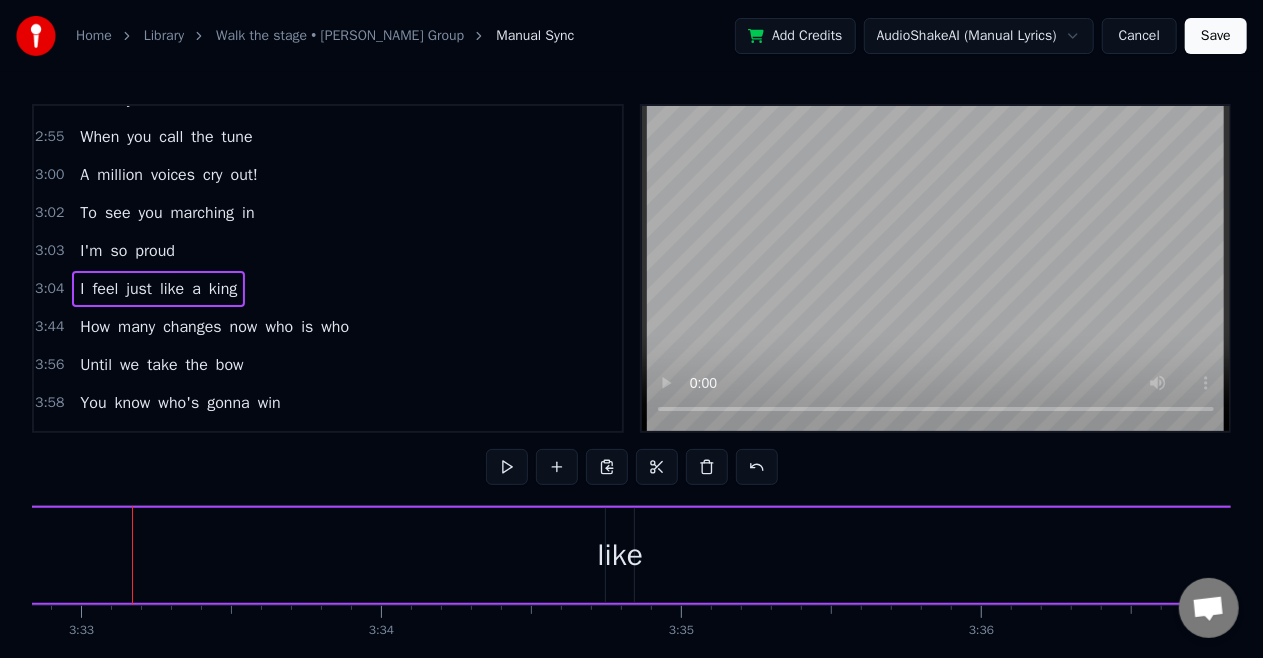 click on "I feel just like a king" at bounding box center (-2761, 555) 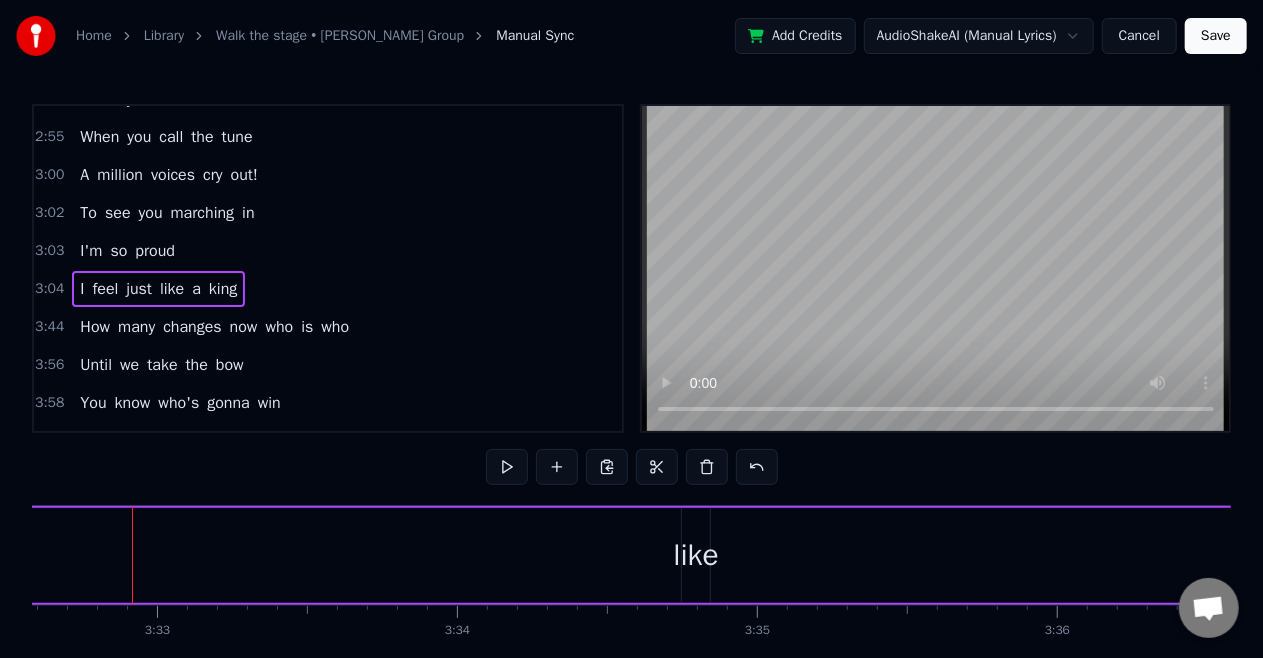 click on "I feel just like a king" at bounding box center (-2685, 555) 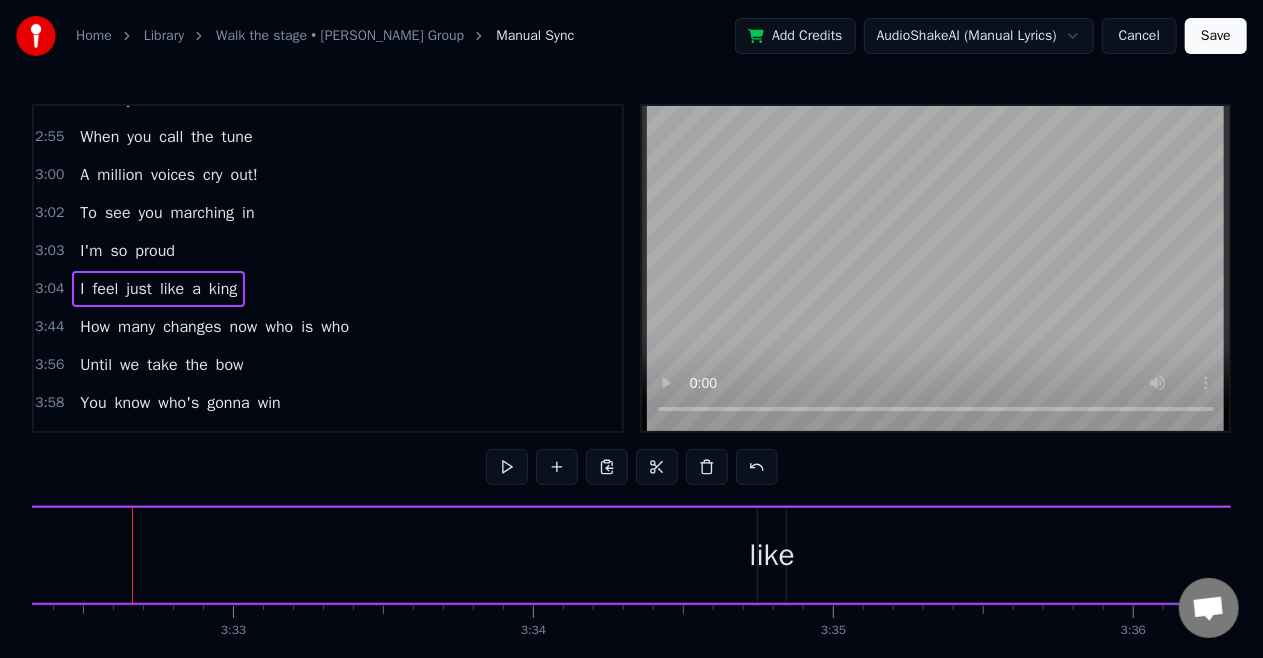 click on "I feel just like a king" at bounding box center (-2609, 555) 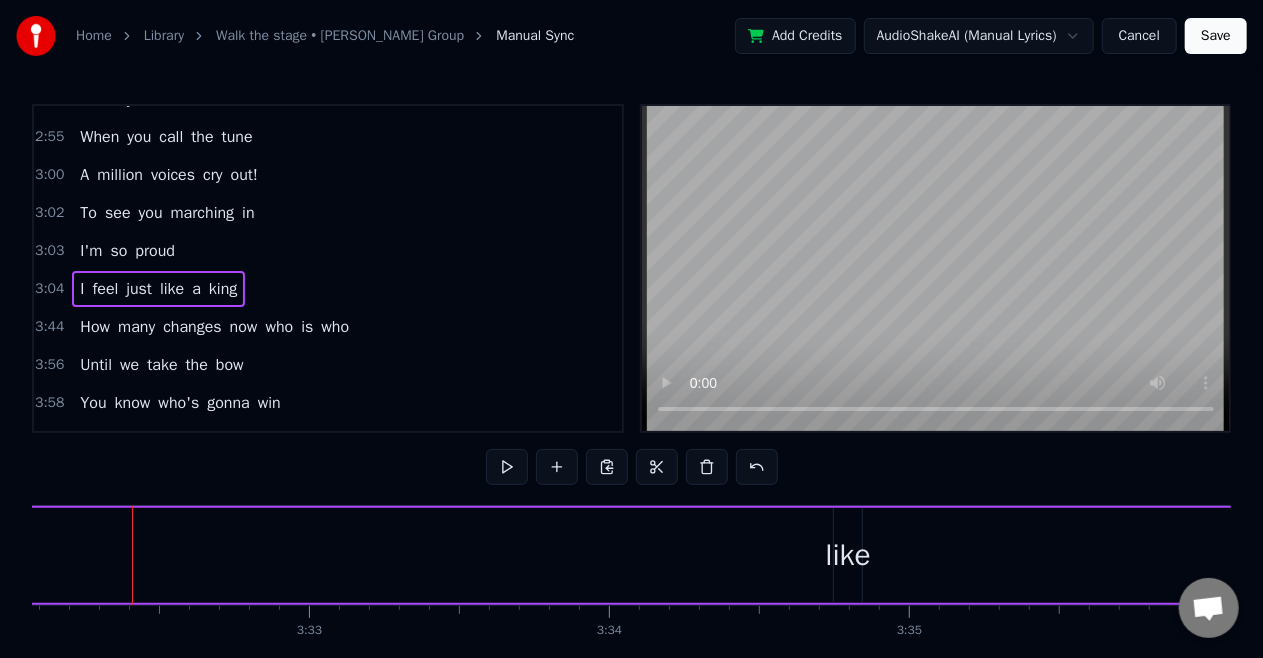click on "I feel just like a king" at bounding box center (-2533, 555) 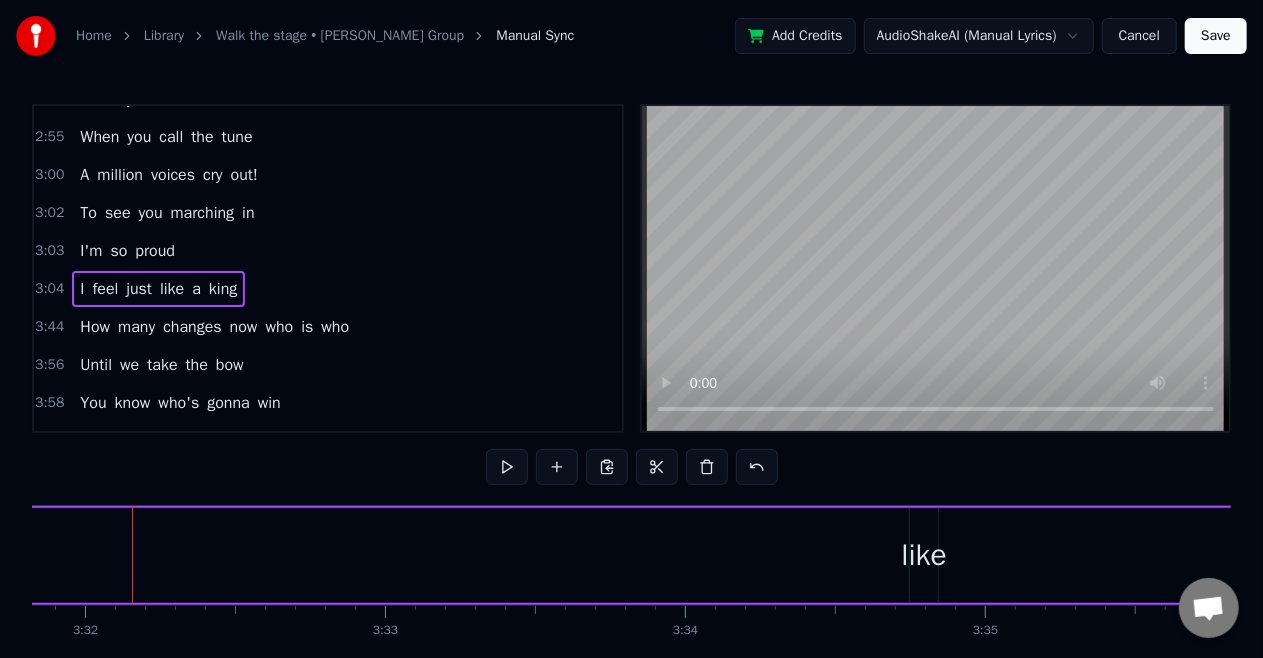 click on "I feel just like a king" at bounding box center [-2457, 555] 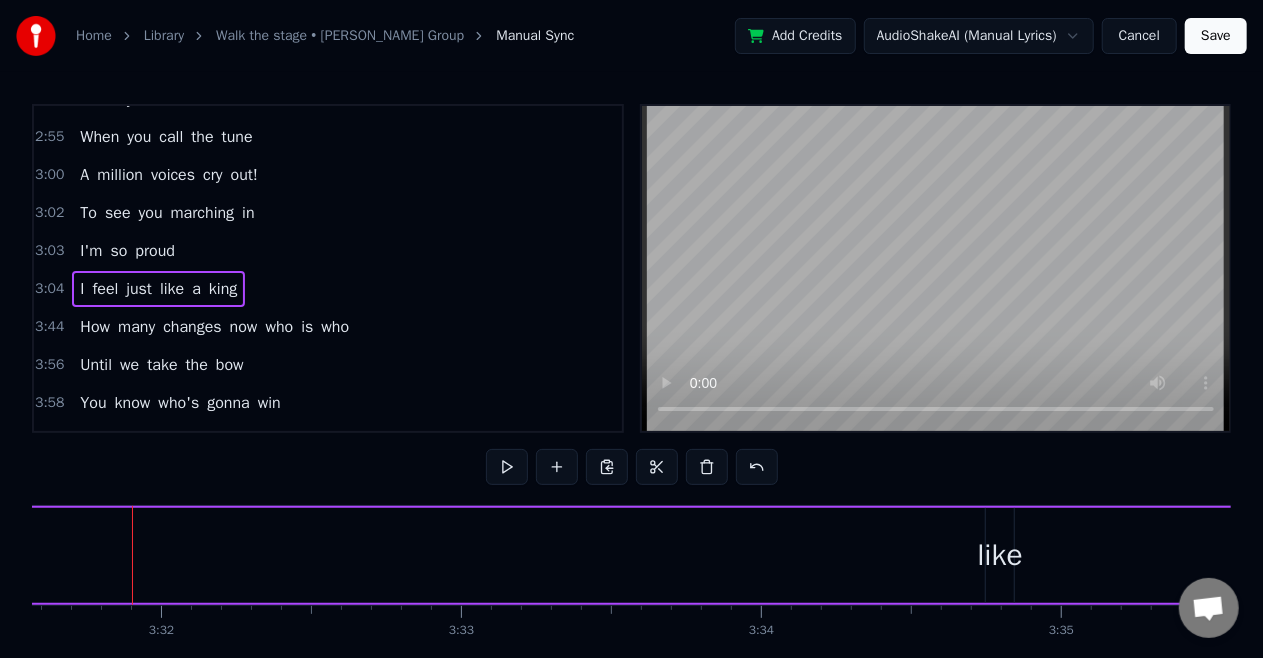 click on "I feel just like a king" at bounding box center (-2381, 555) 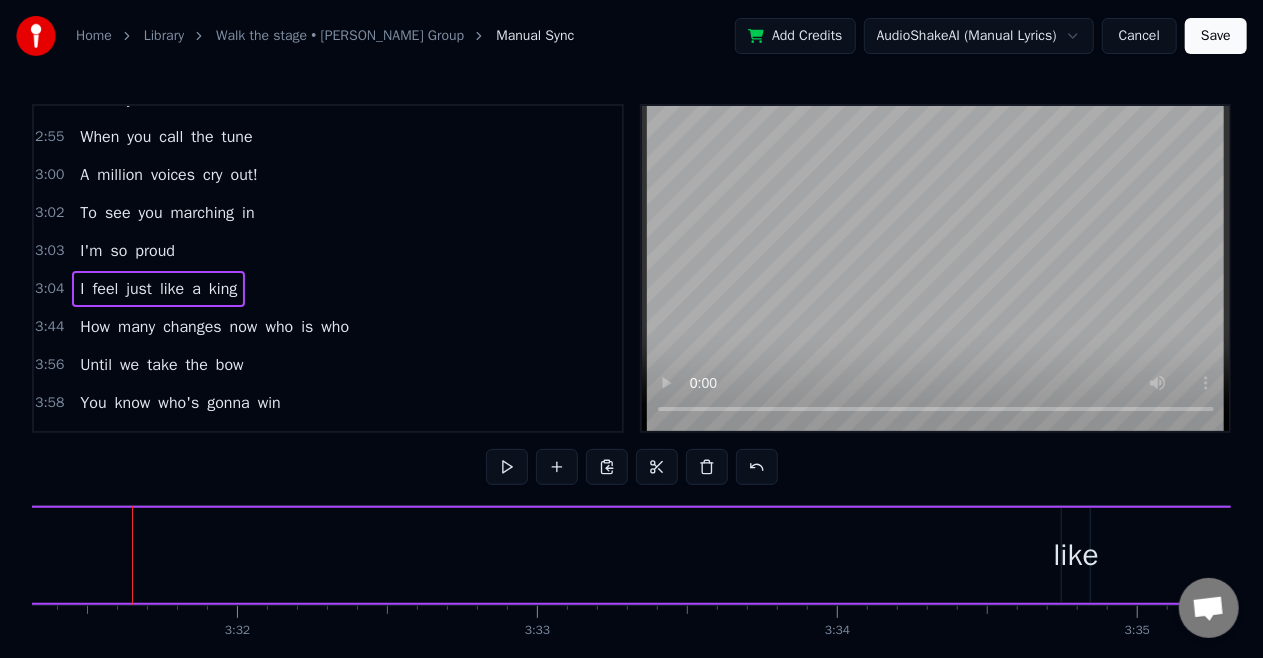 click on "I feel just like a king" at bounding box center [-2305, 555] 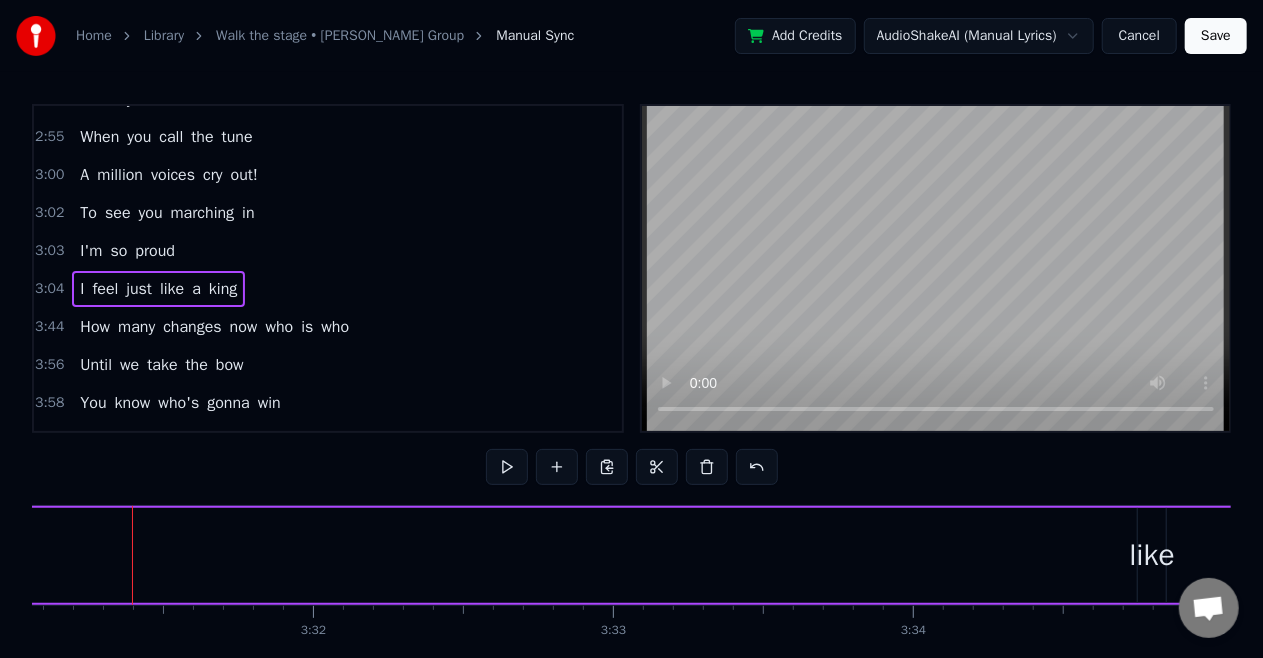 click on "I feel just like a king" at bounding box center [-2229, 555] 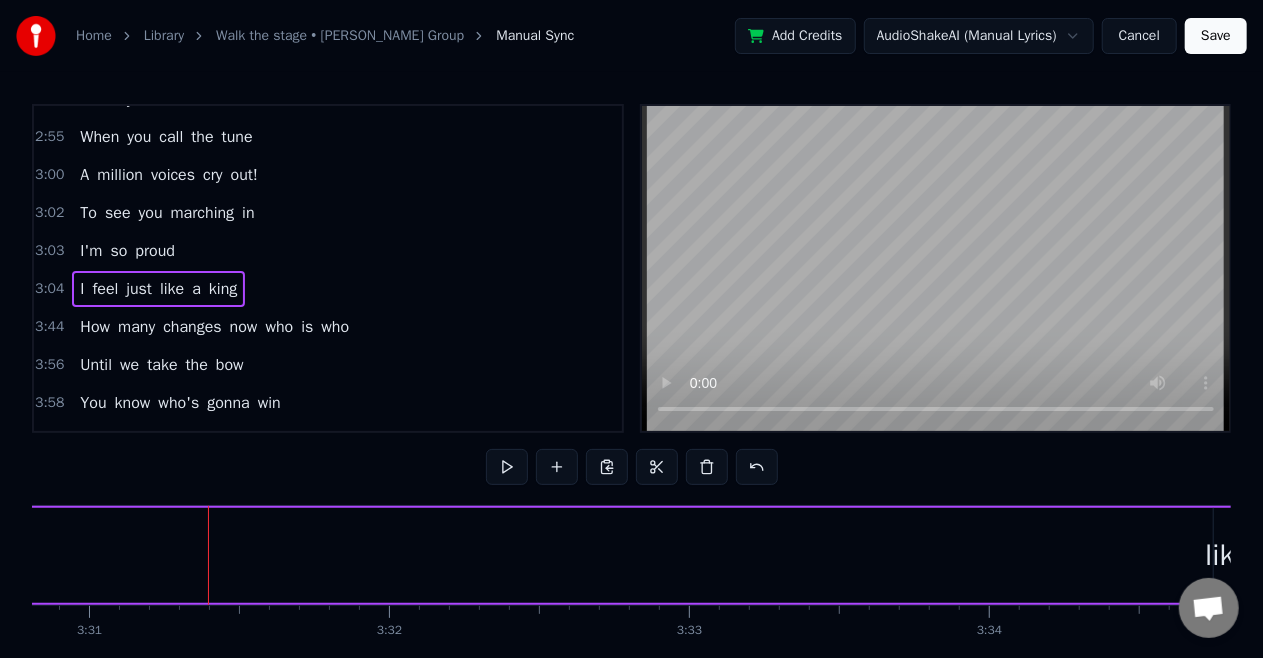 click on "I feel just like a king" at bounding box center (-2153, 555) 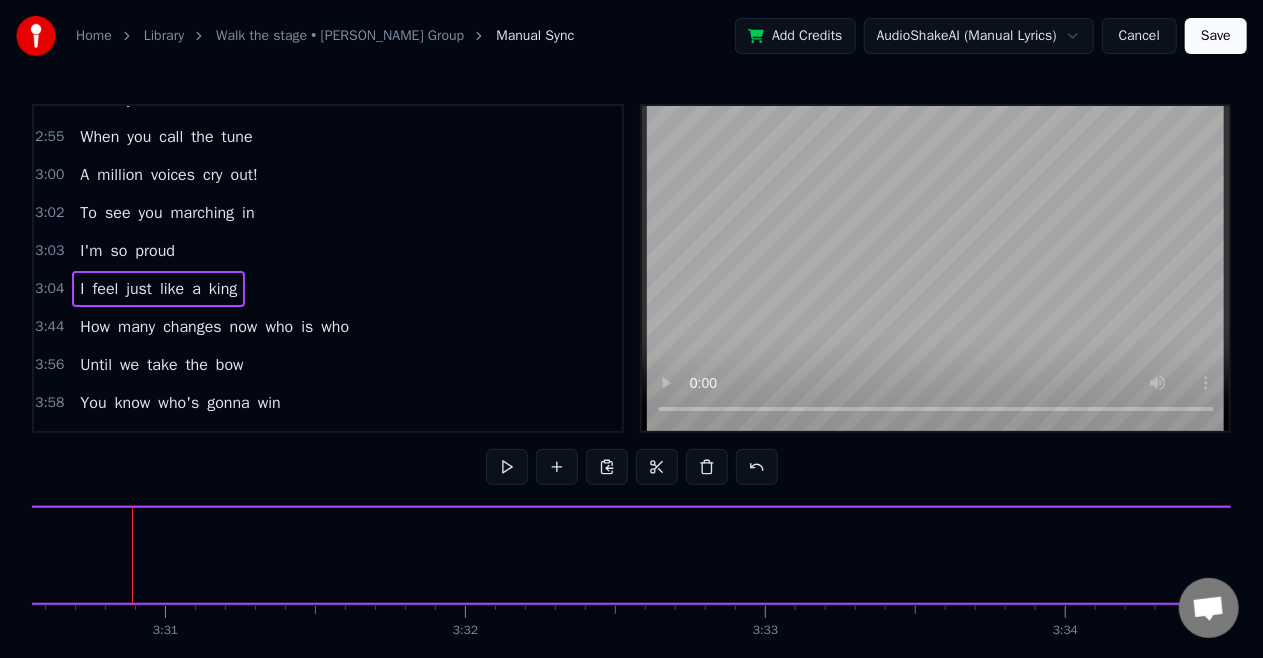 click on "I feel just like a king" at bounding box center [-2077, 555] 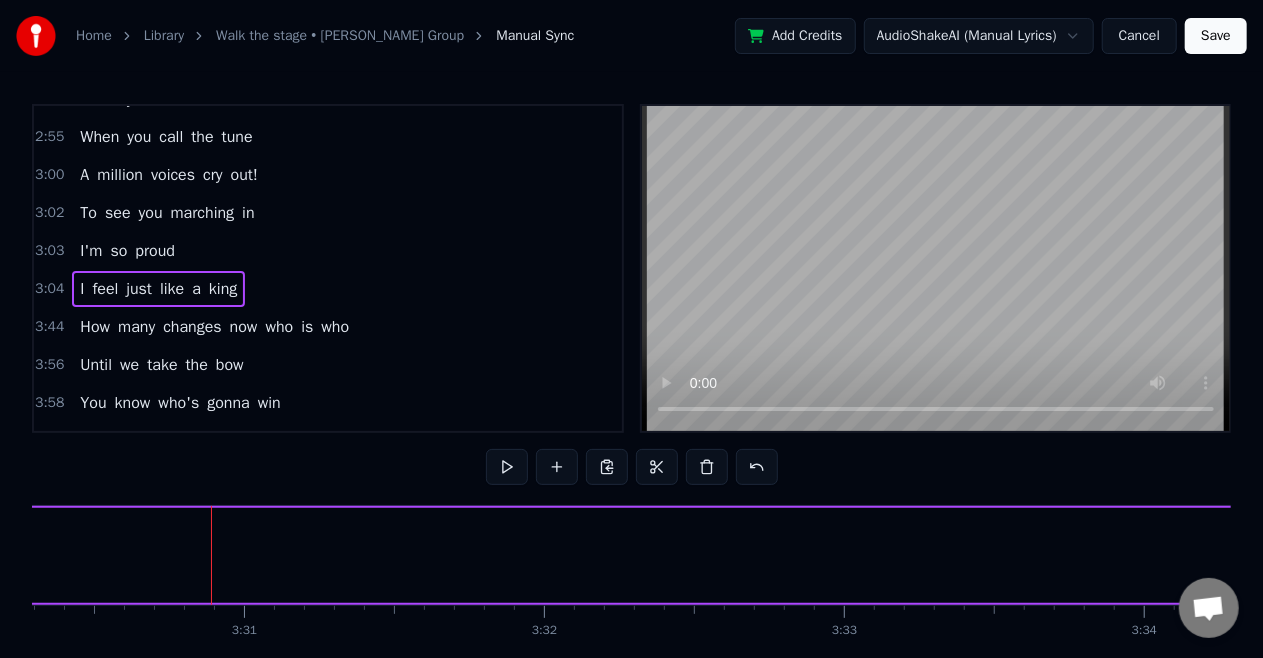 click on "I feel just like a king" at bounding box center [-1998, 555] 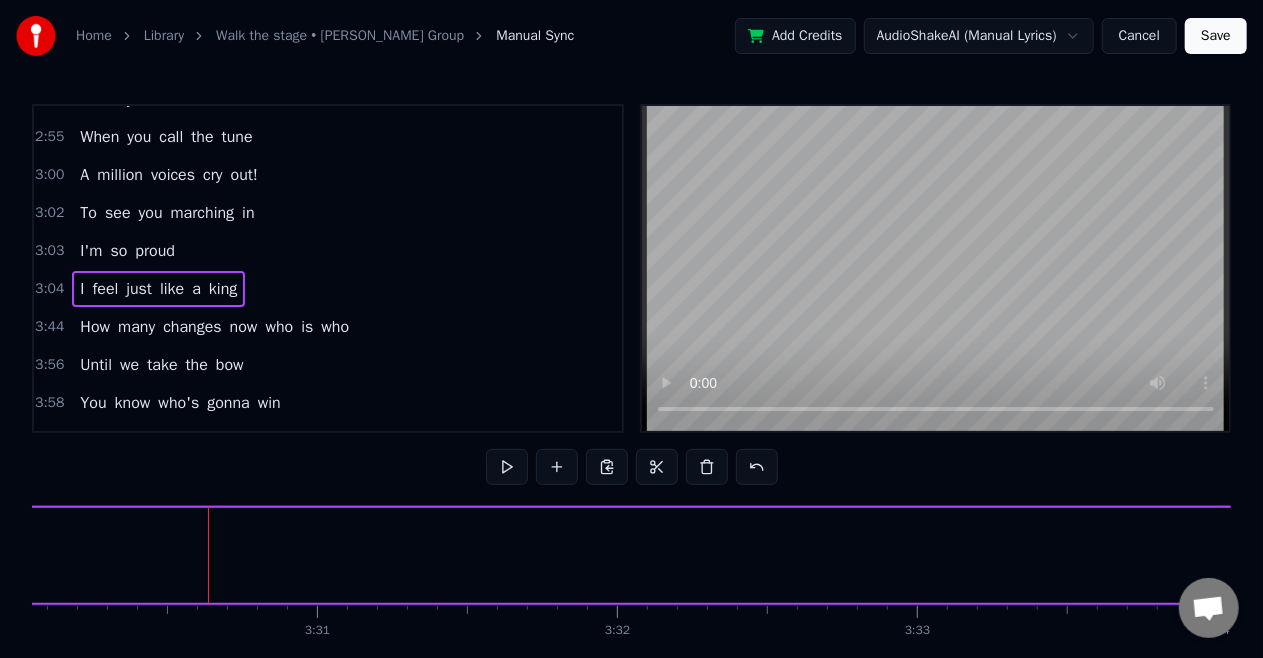 click on "I feel just like a king" at bounding box center [-1925, 555] 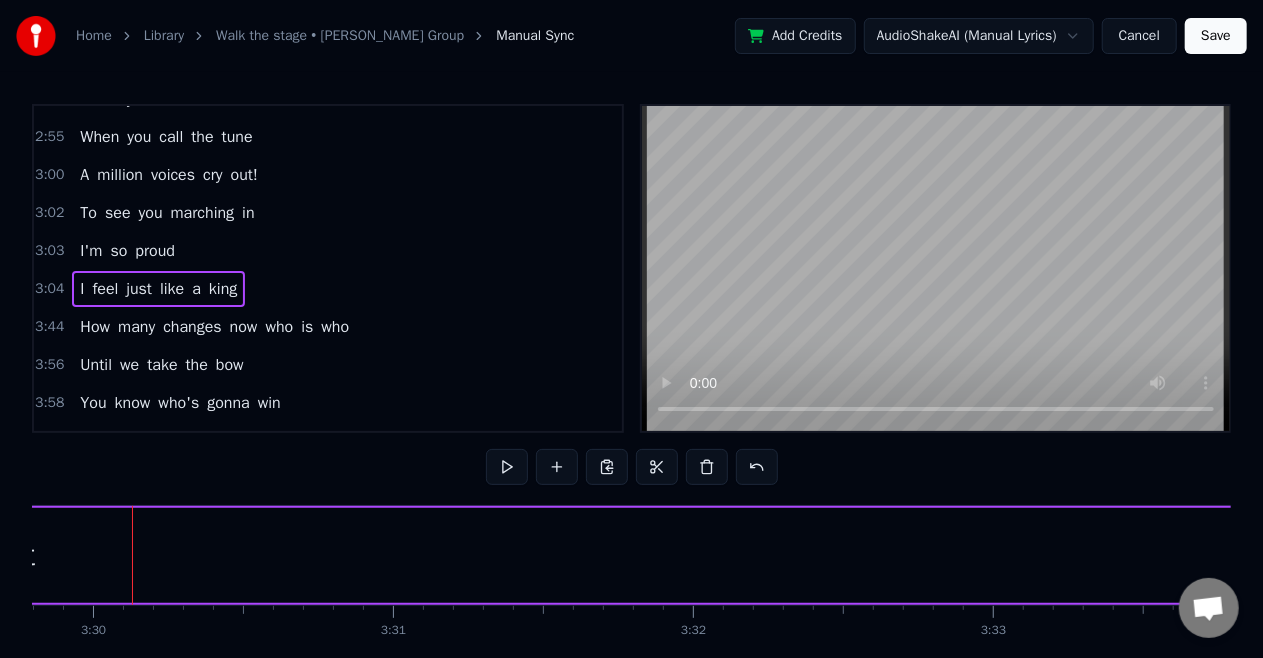 click on "I feel just like a king" at bounding box center (-1849, 555) 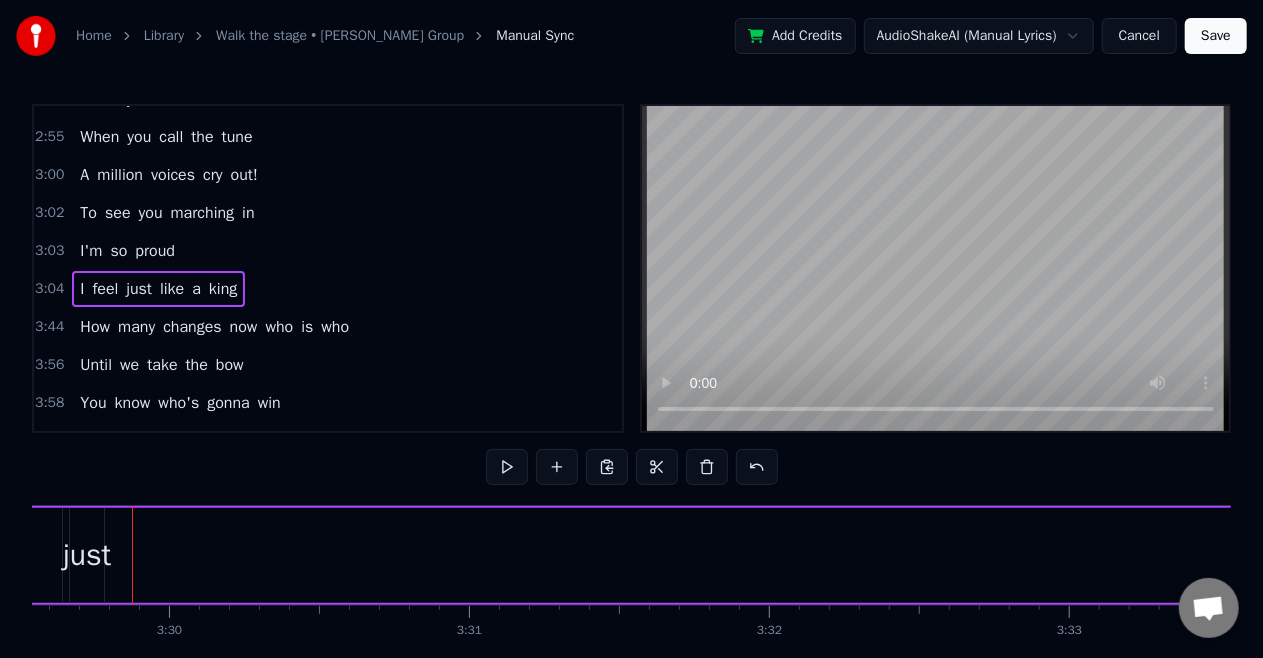 click on "I feel just like a king" at bounding box center [-1773, 555] 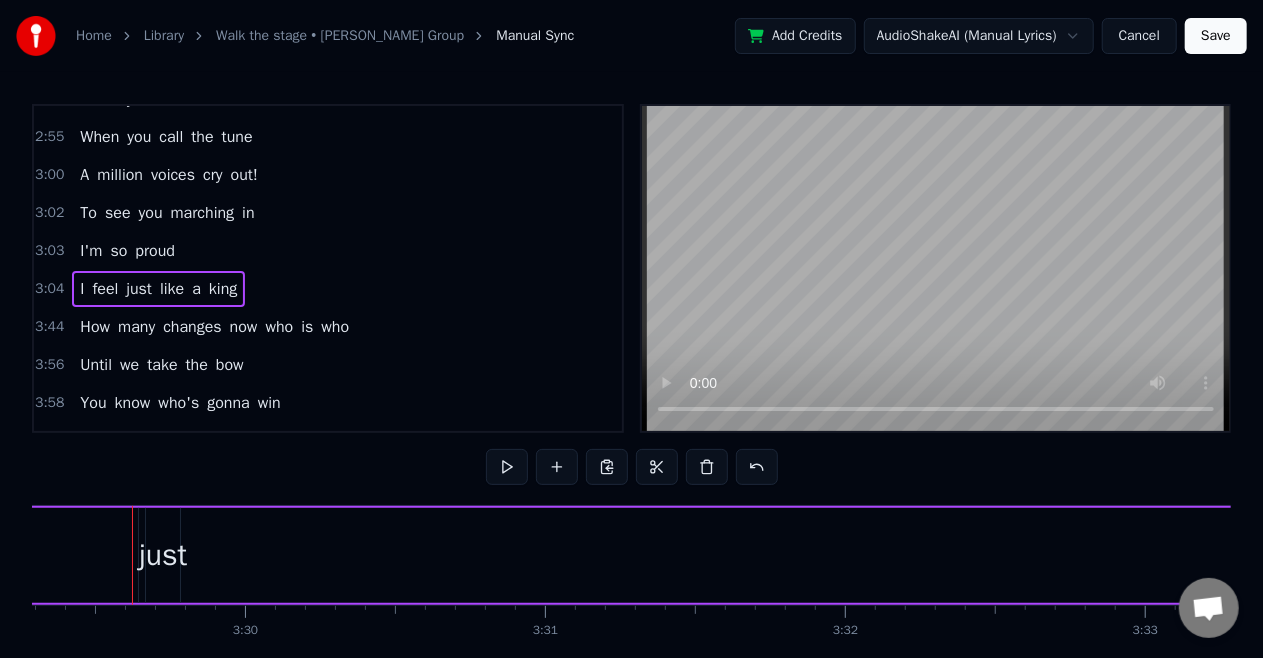 click on "feel" at bounding box center [-1025, 555] 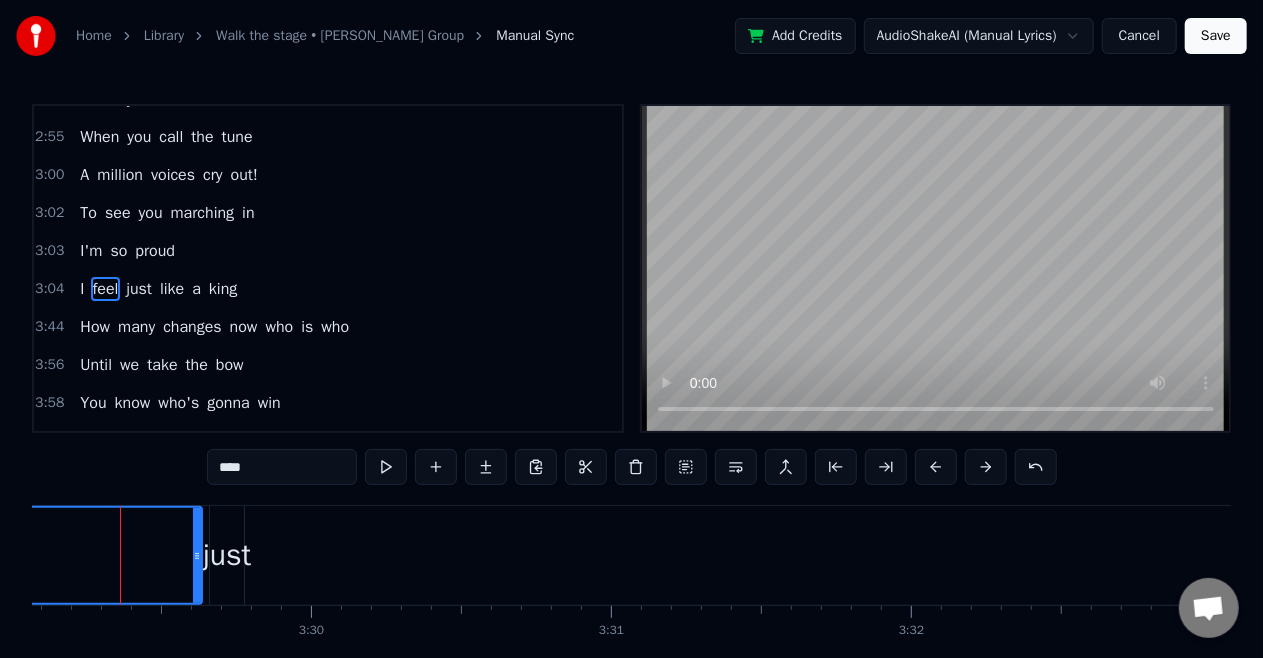 click on "feel" at bounding box center [-961, 555] 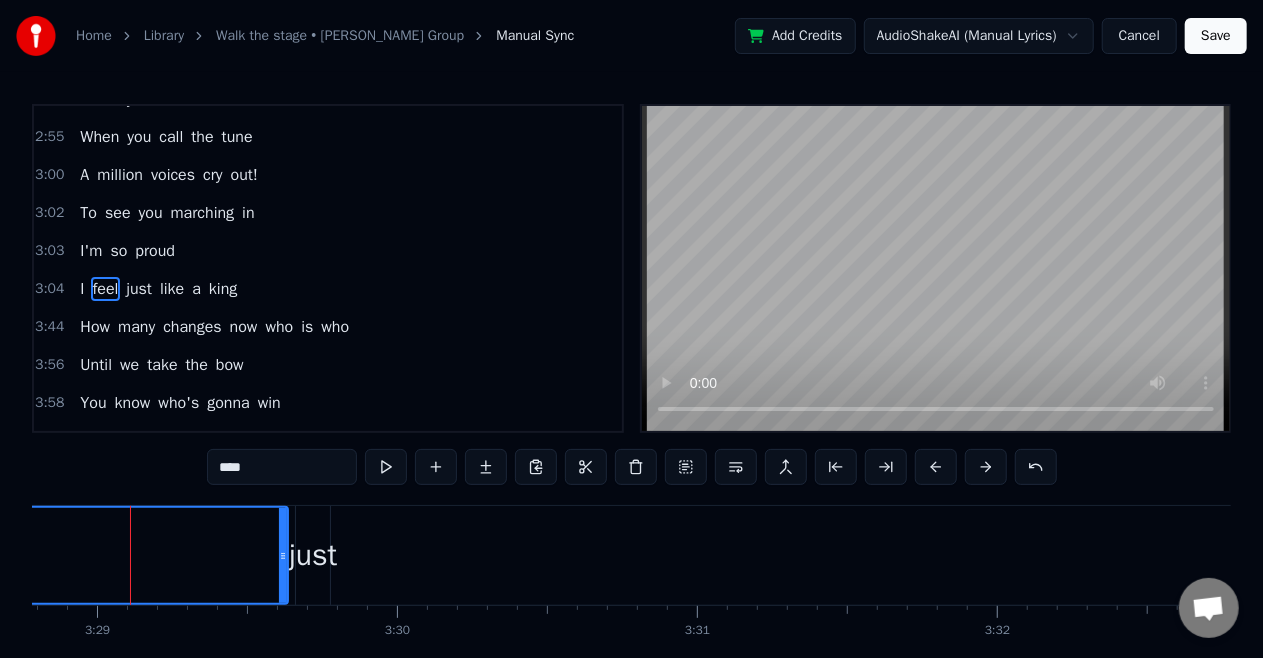 click on "feel" at bounding box center (-875, 555) 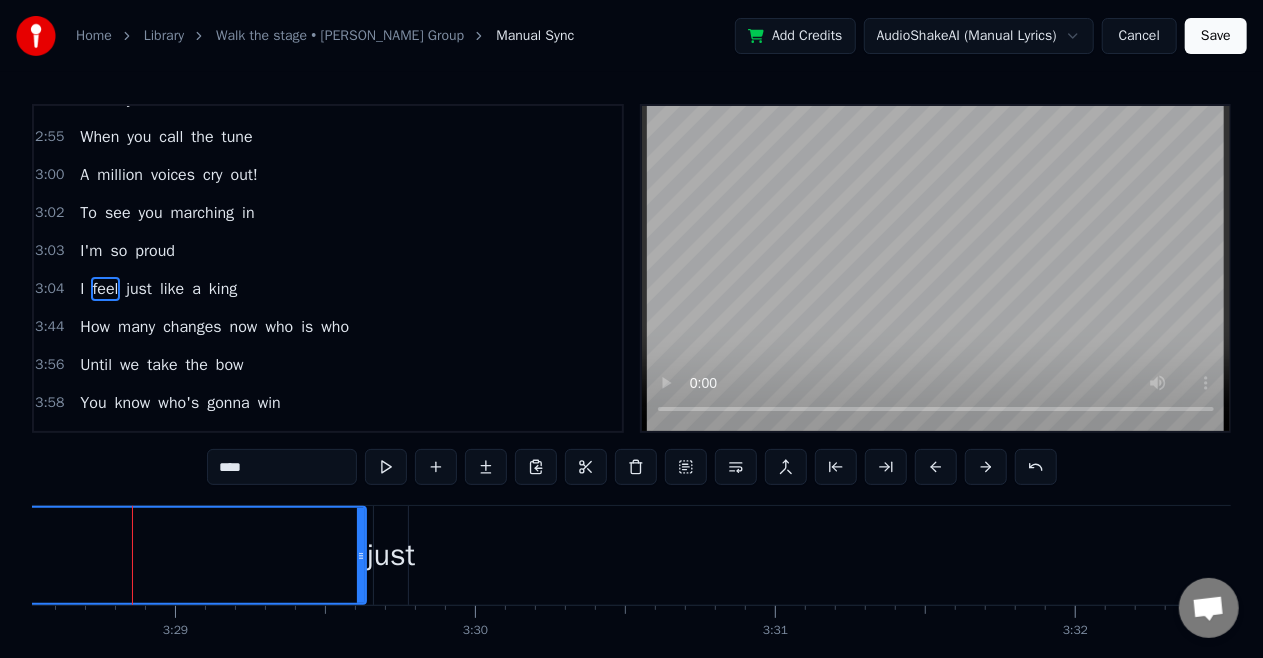 click on "feel" at bounding box center [-797, 555] 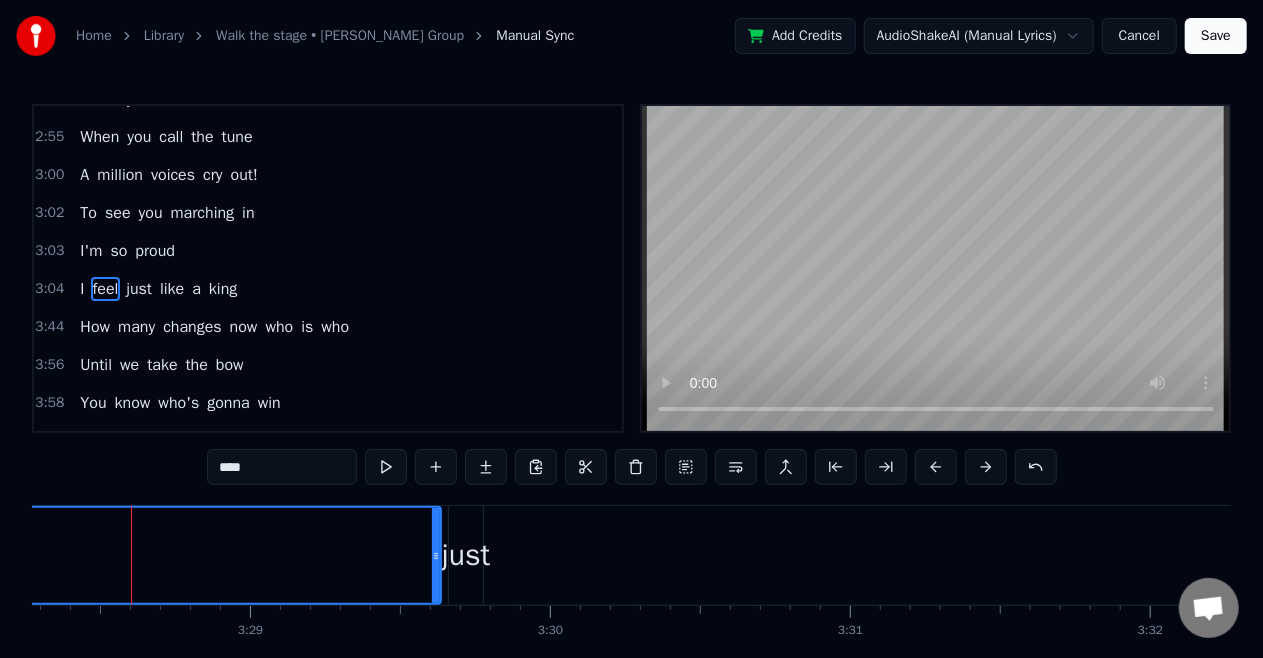 click on "feel" at bounding box center [-722, 555] 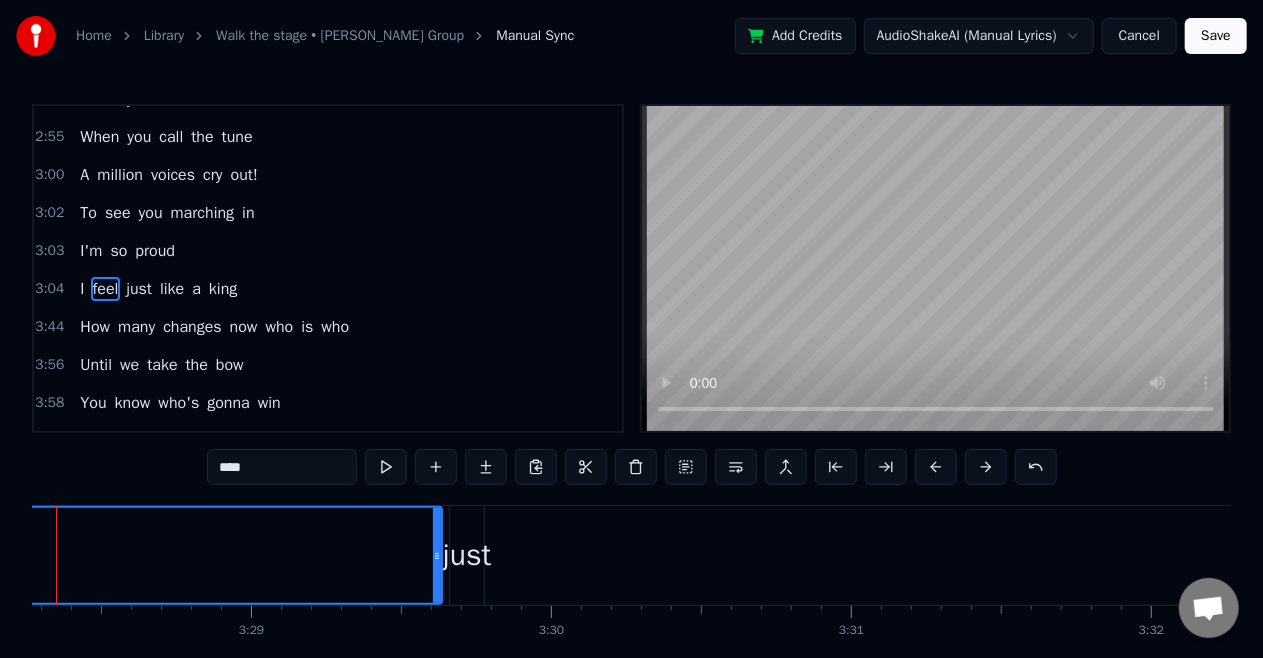 click at bounding box center (56, 555) 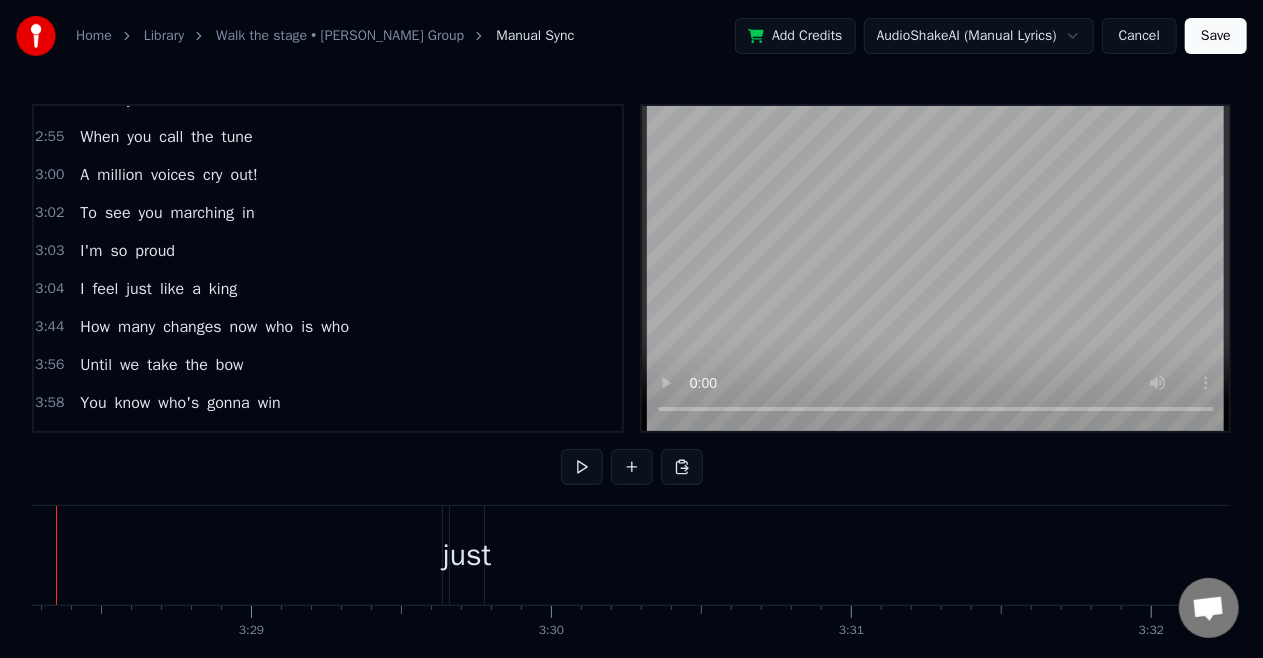 click at bounding box center (56, 555) 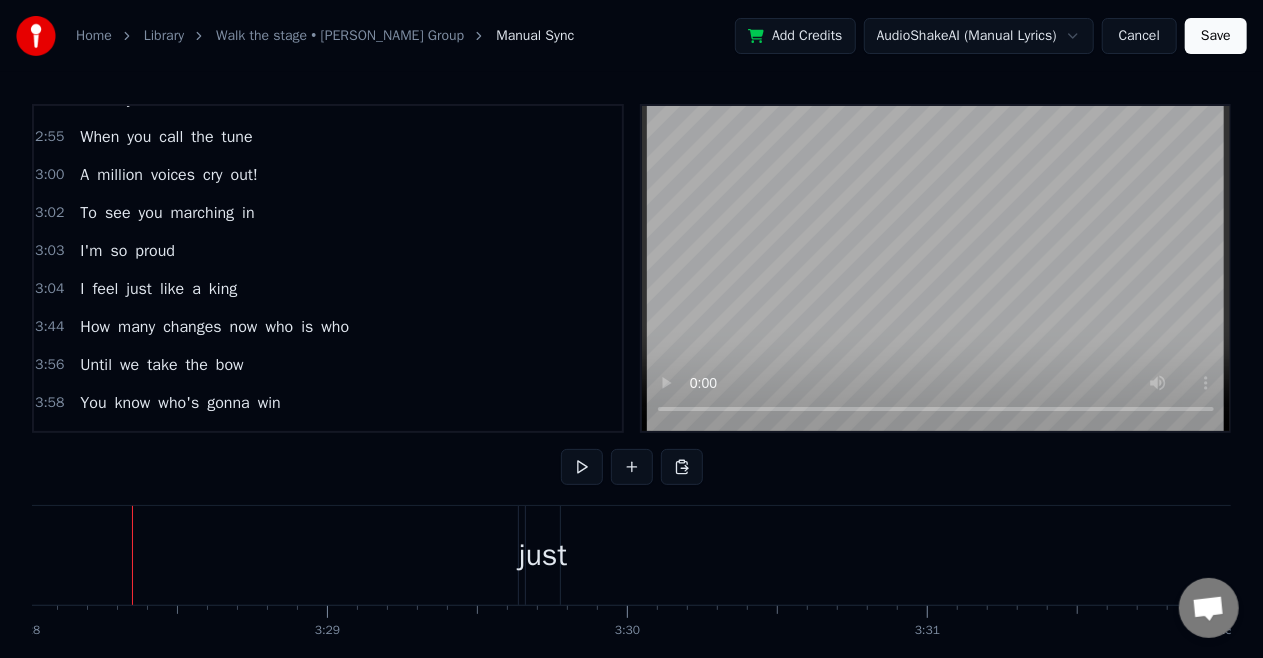 click on "feel" at bounding box center (-645, 555) 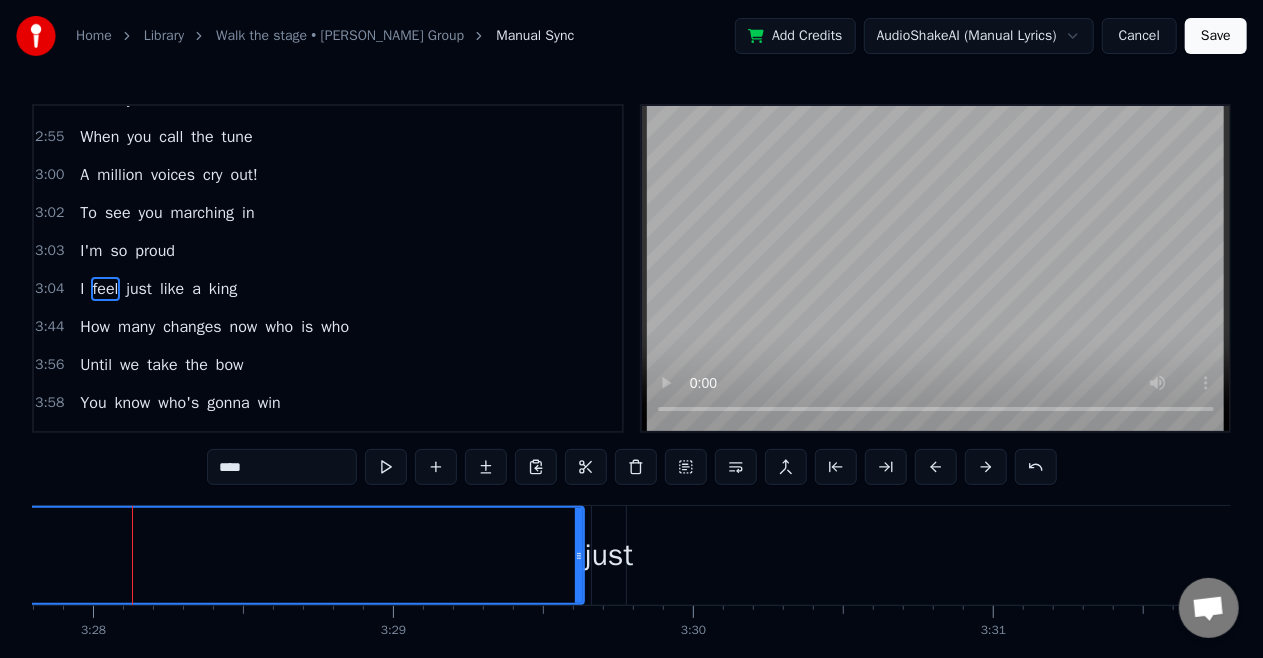 click on "feel" at bounding box center [-579, 555] 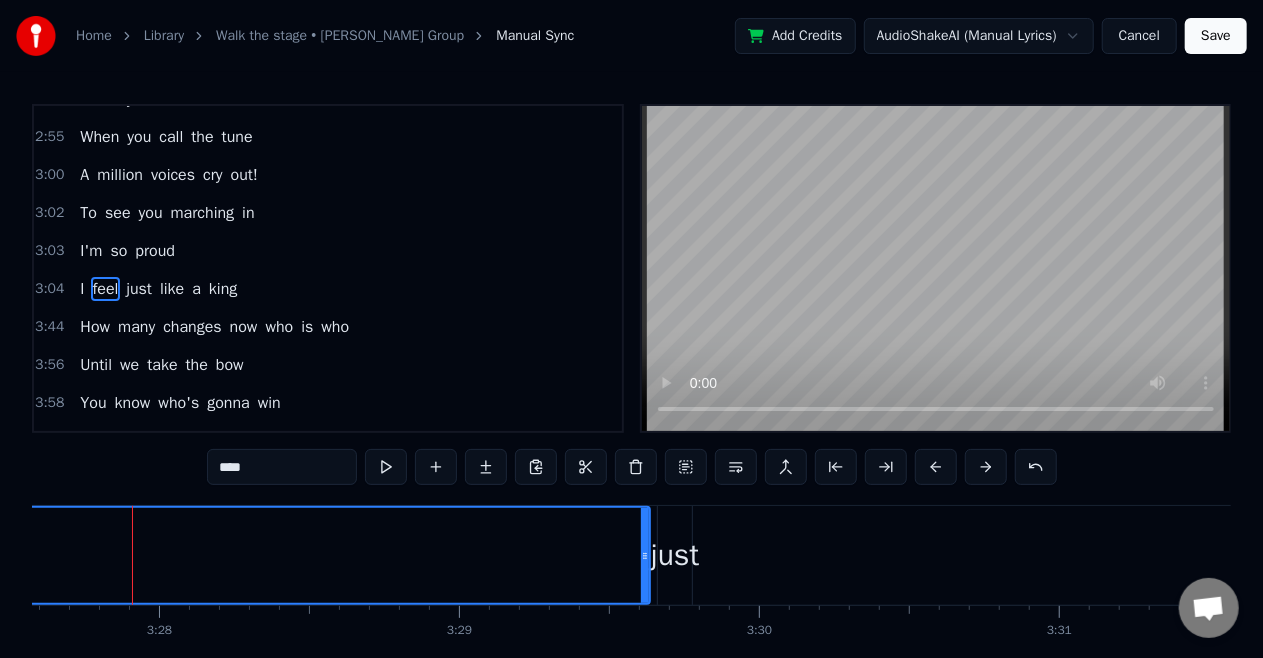click on "feel" at bounding box center [-513, 555] 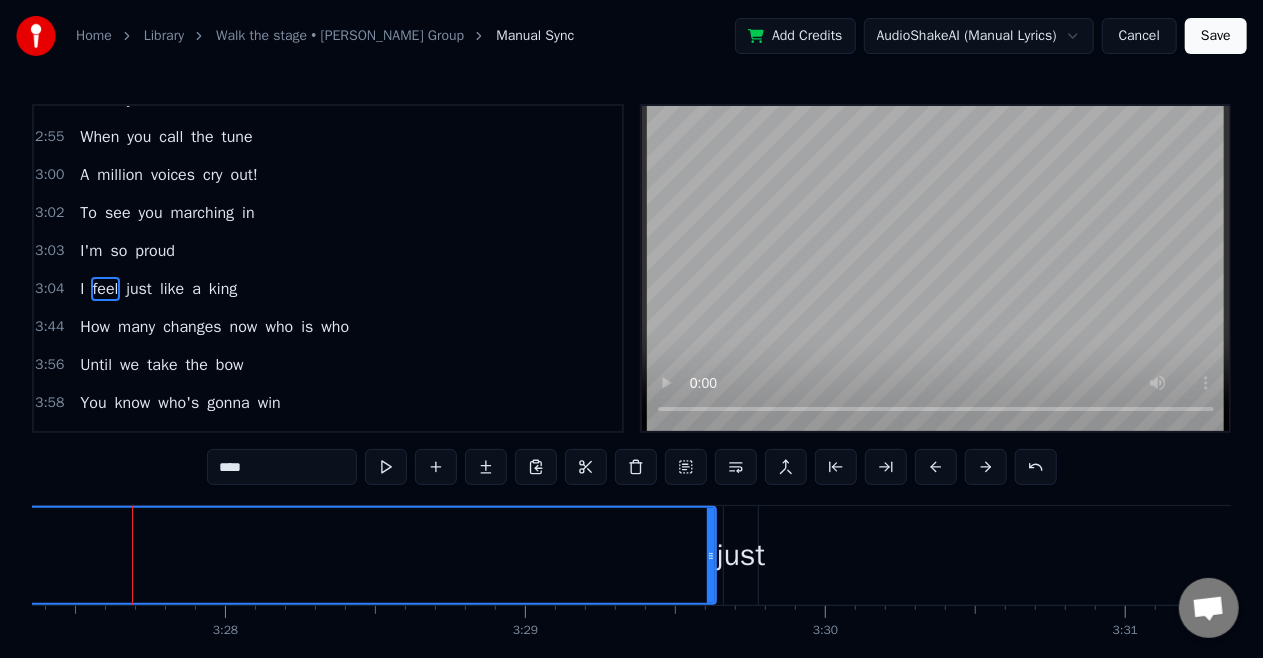 click on "feel" at bounding box center (-447, 555) 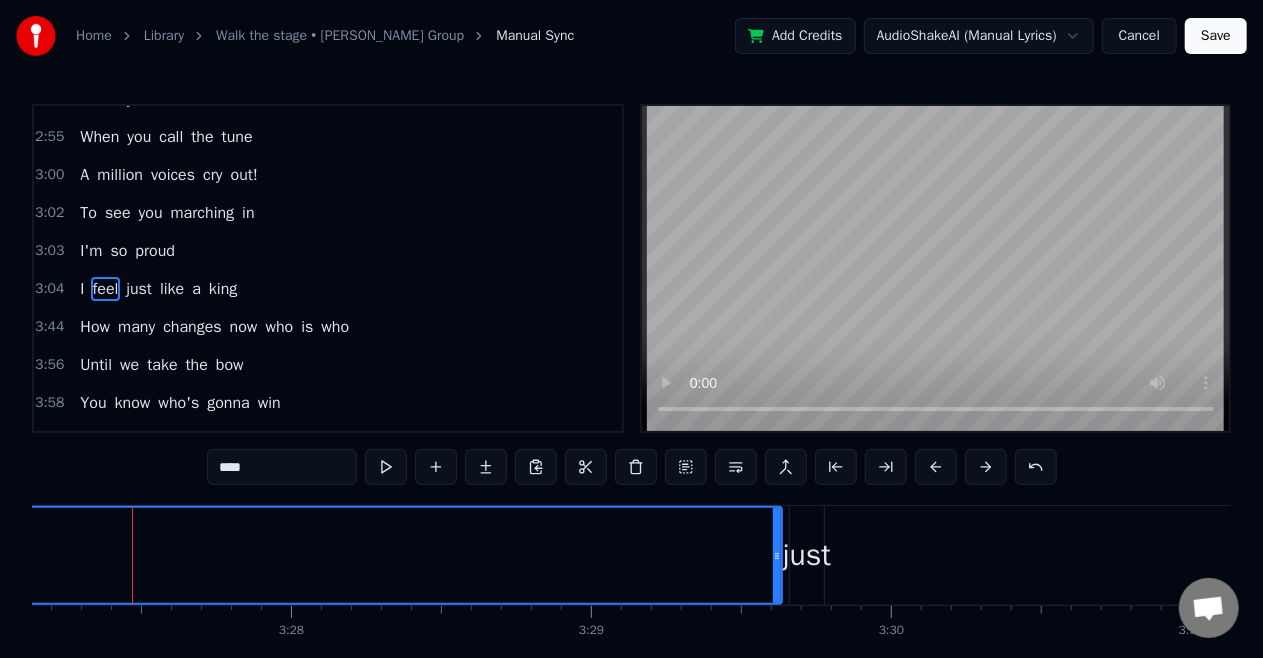 click on "feel" at bounding box center (-381, 555) 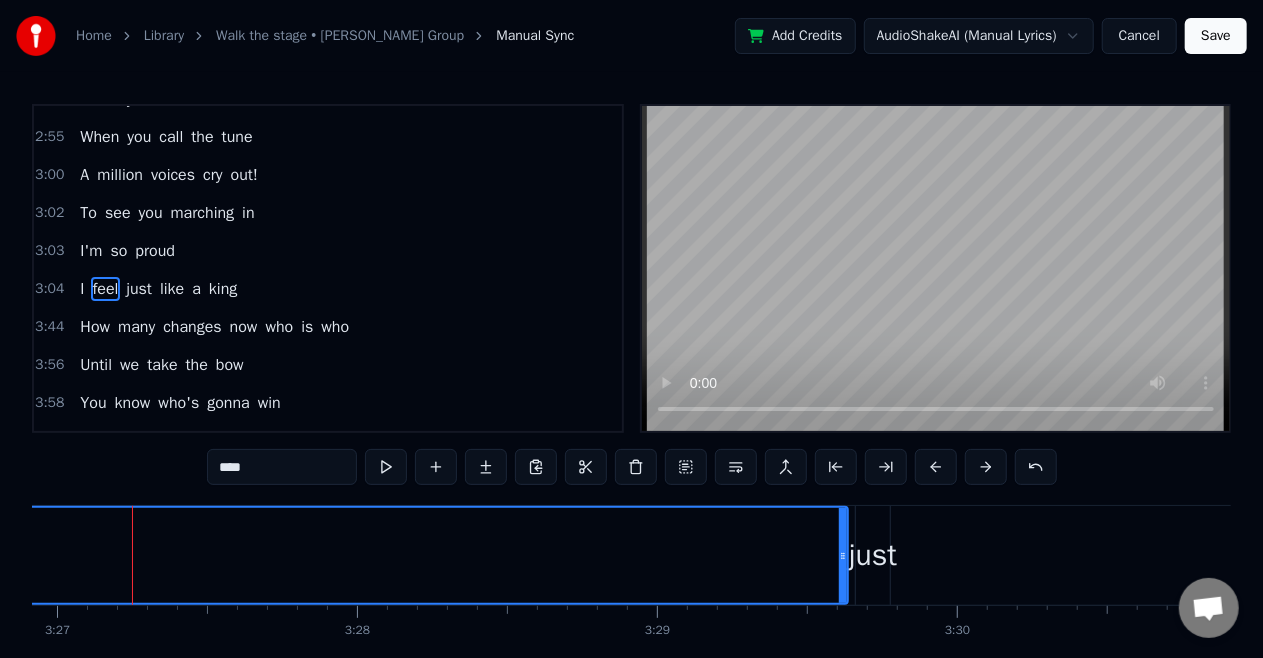 click on "feel" at bounding box center [-315, 555] 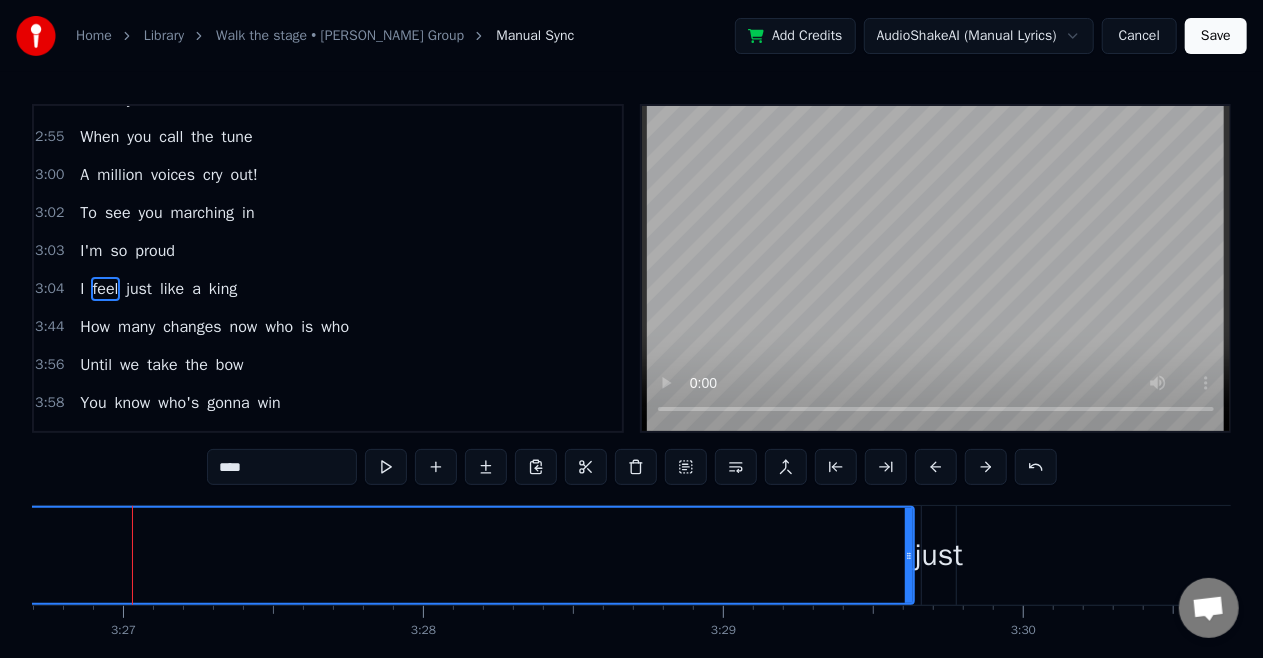 click on "feel" at bounding box center (-249, 555) 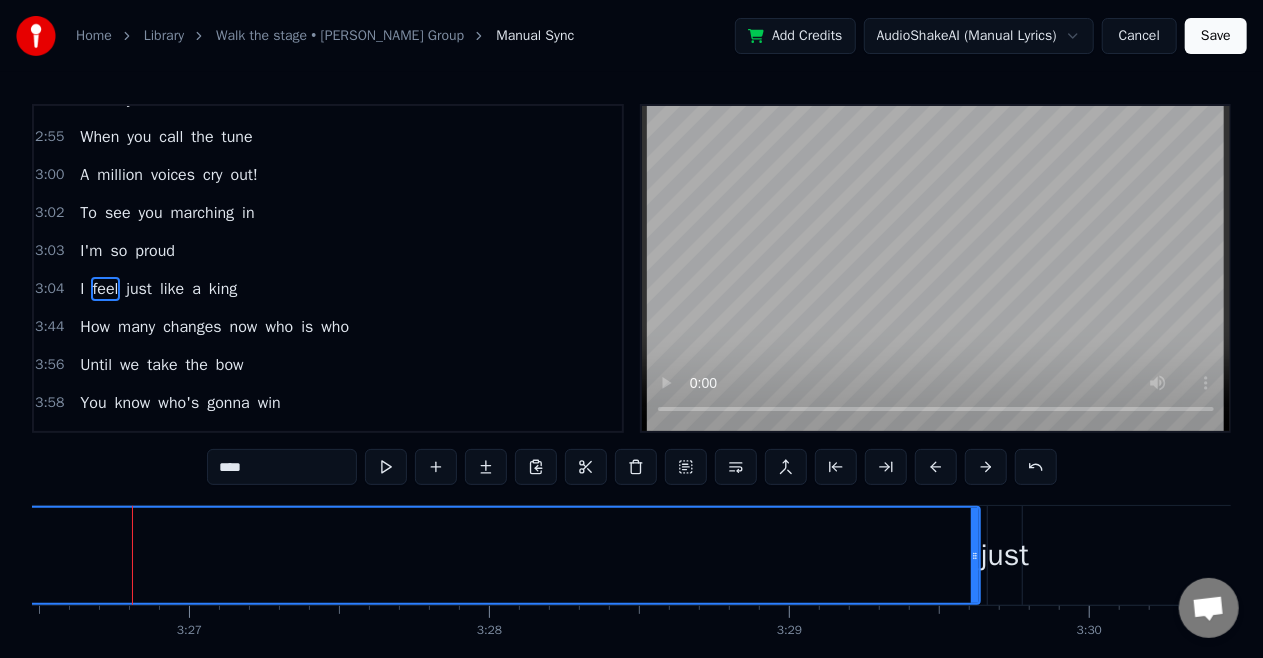 click on "feel" at bounding box center (-183, 555) 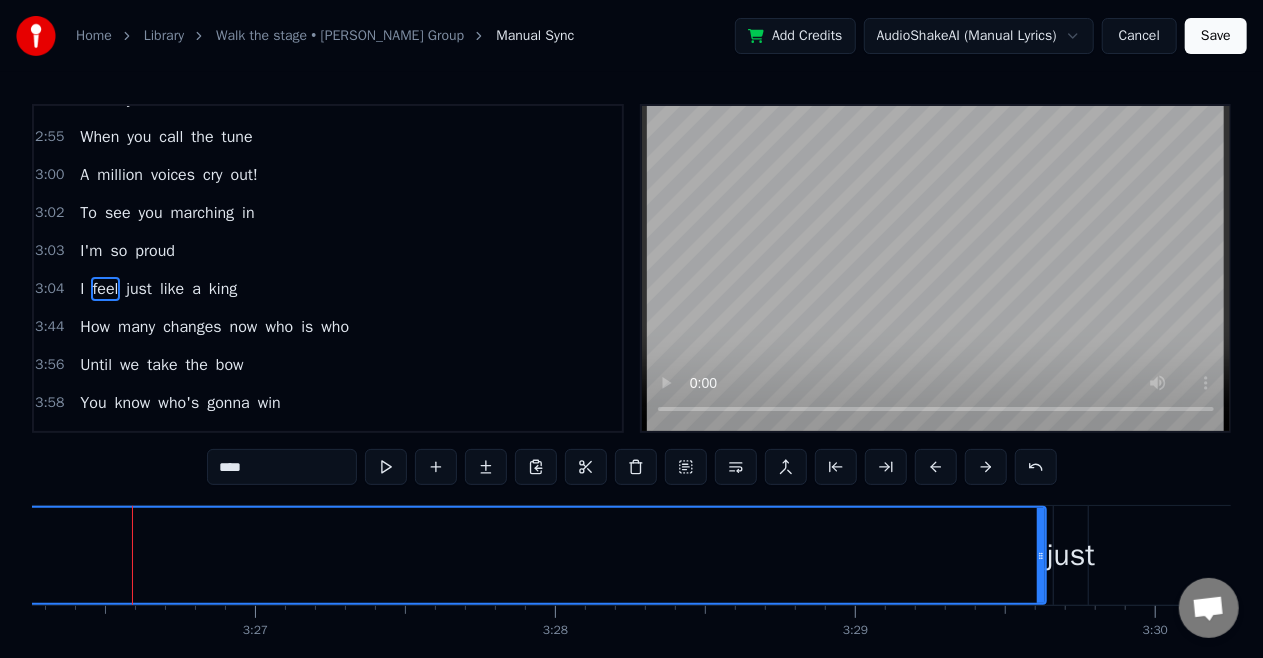 click on "feel" at bounding box center (-117, 555) 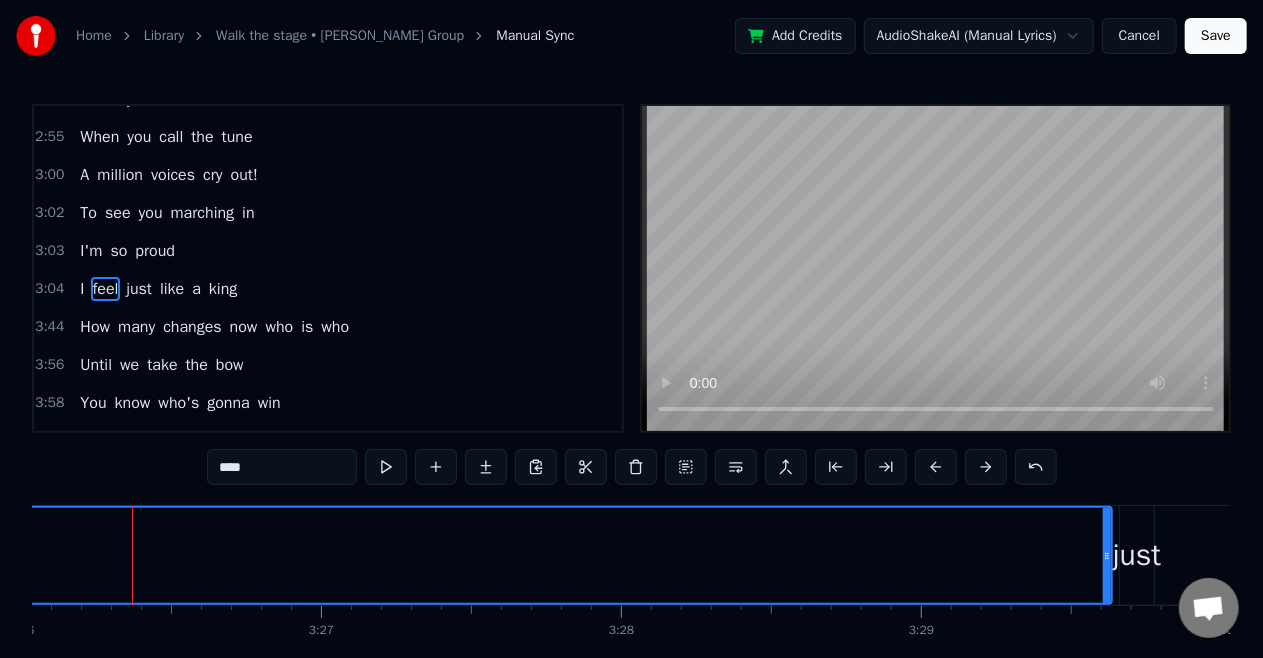 click on "feel" at bounding box center (-51, 555) 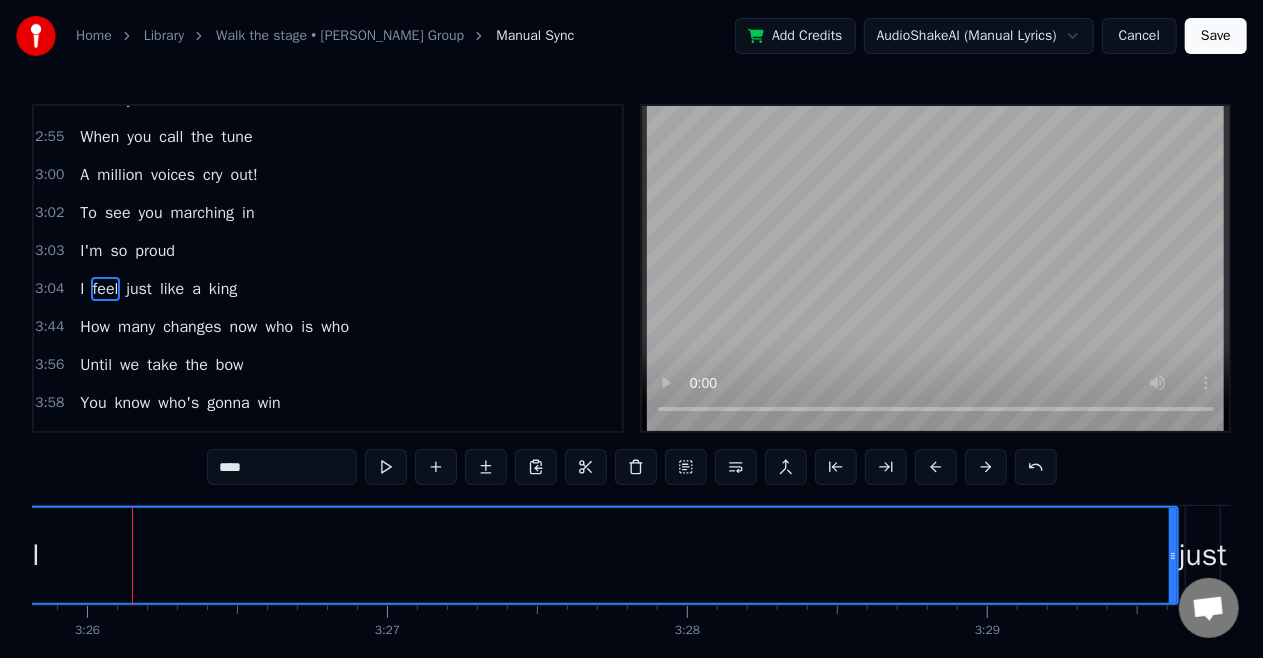 click on "feel" at bounding box center [15, 555] 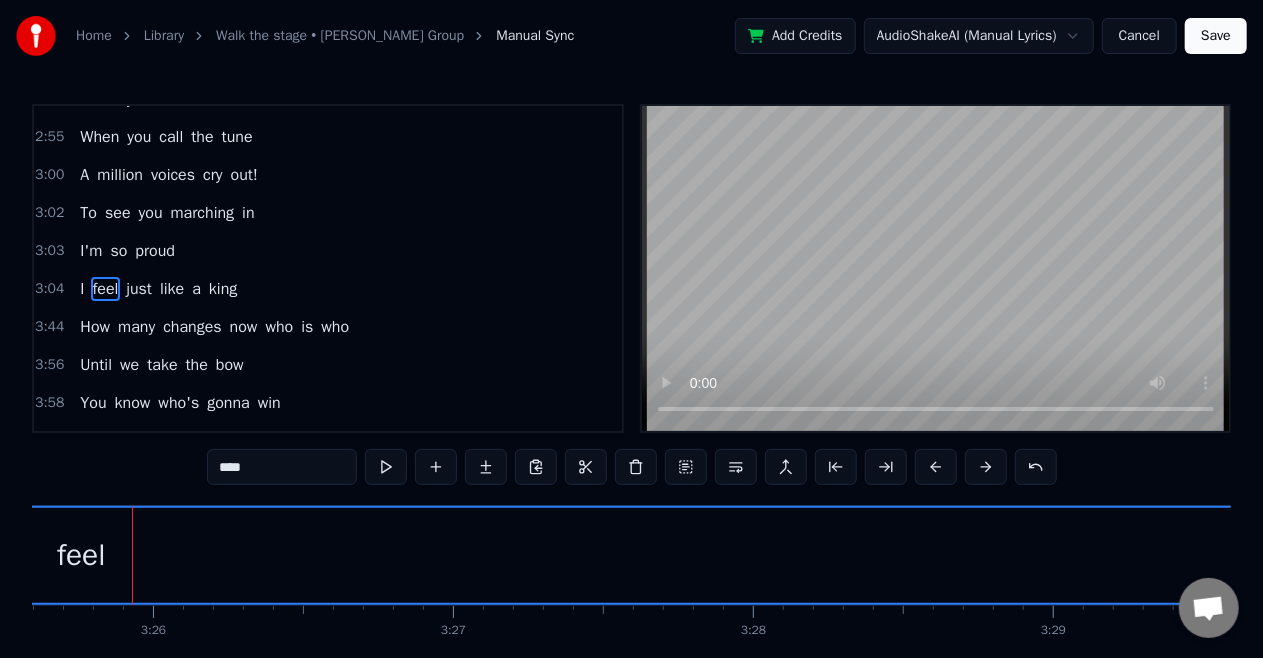 click on "feel" at bounding box center (81, 555) 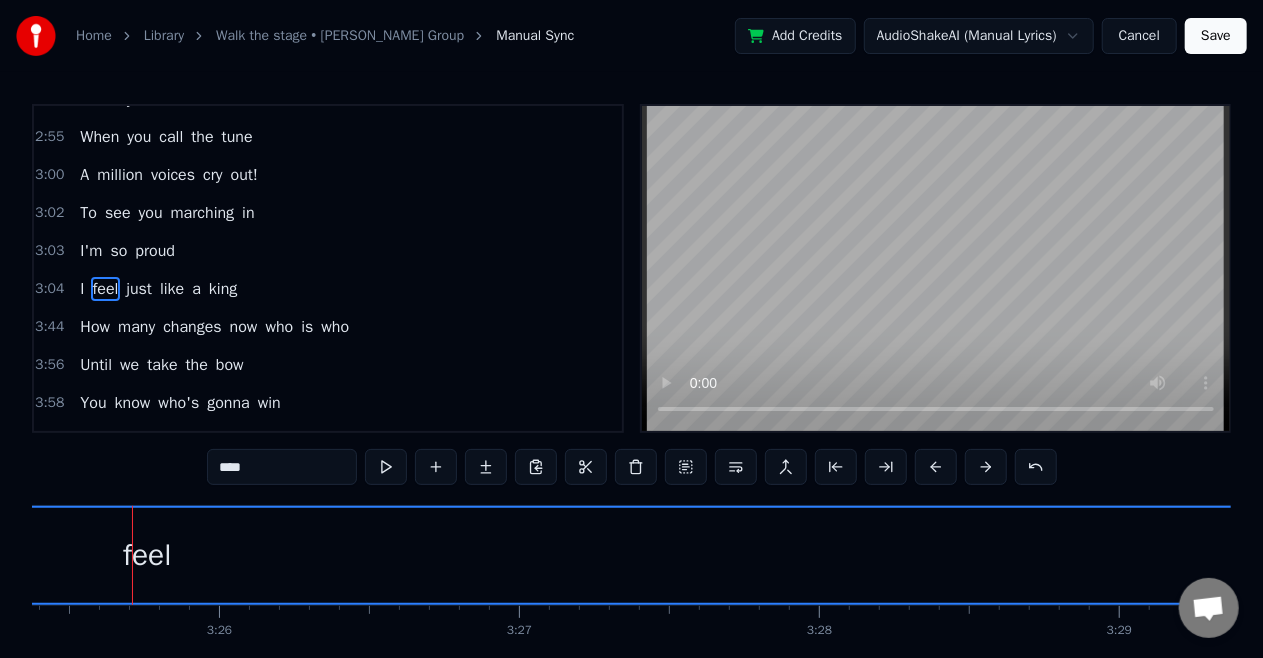 click on "feel" at bounding box center (147, 555) 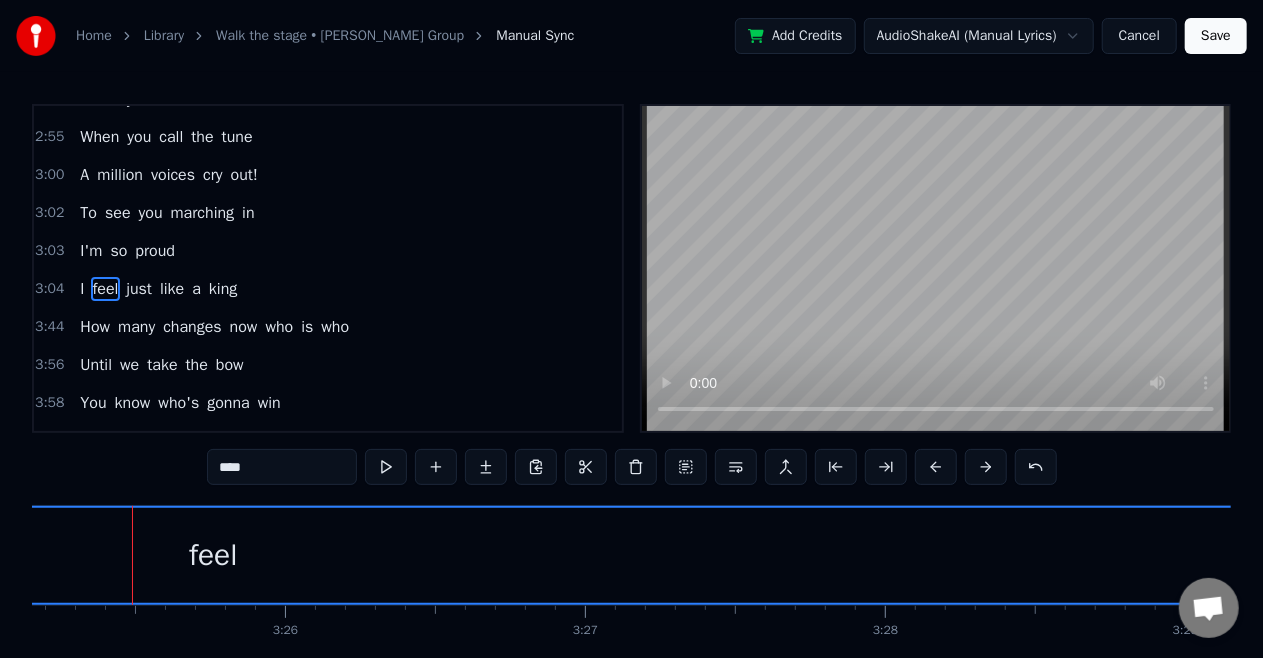 click on "feel" at bounding box center [213, 555] 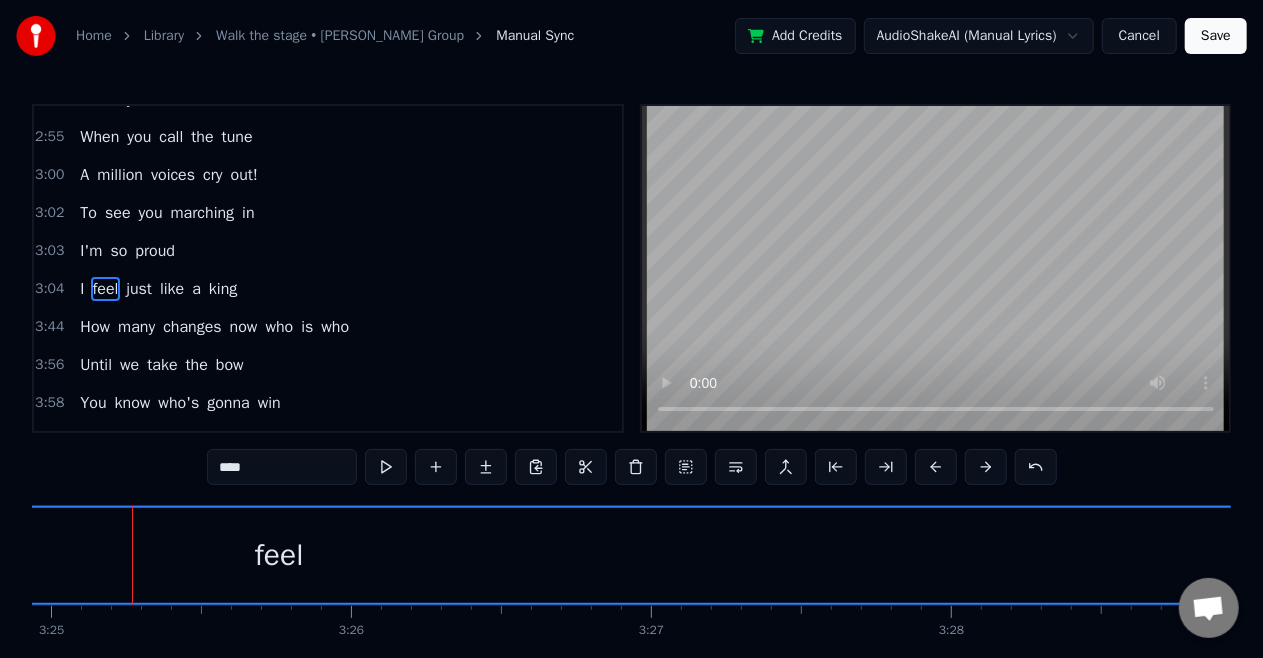 click on "feel" at bounding box center [279, 555] 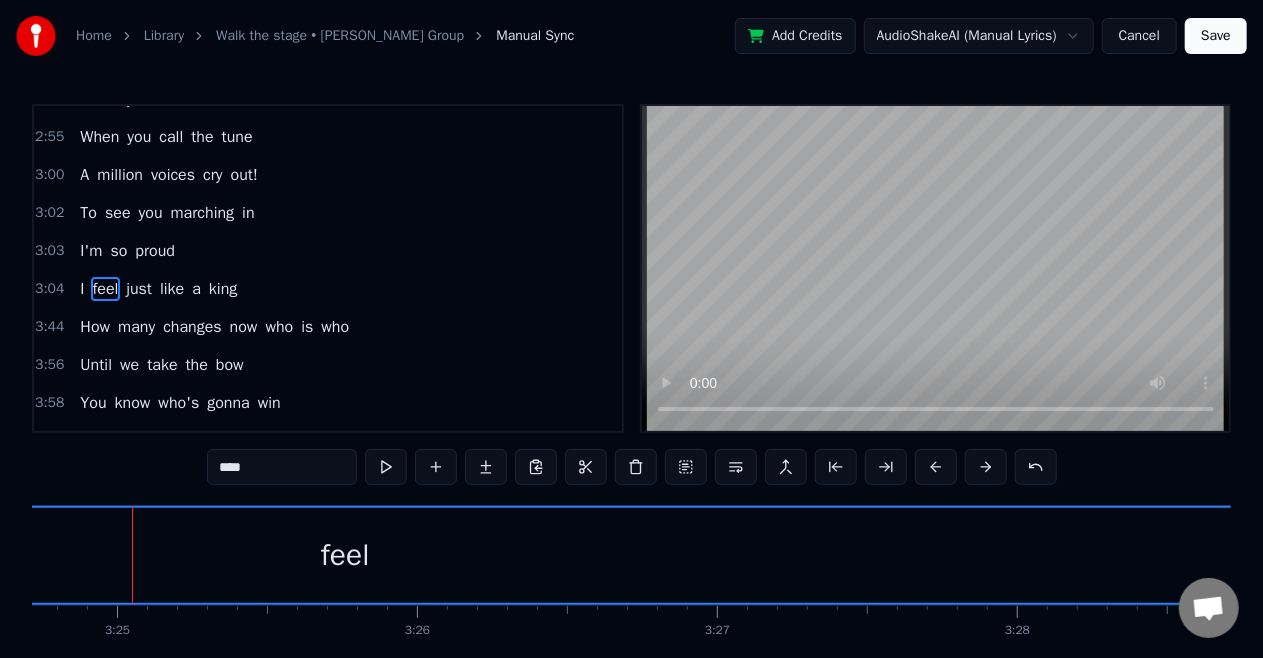 click on "feel" at bounding box center (345, 555) 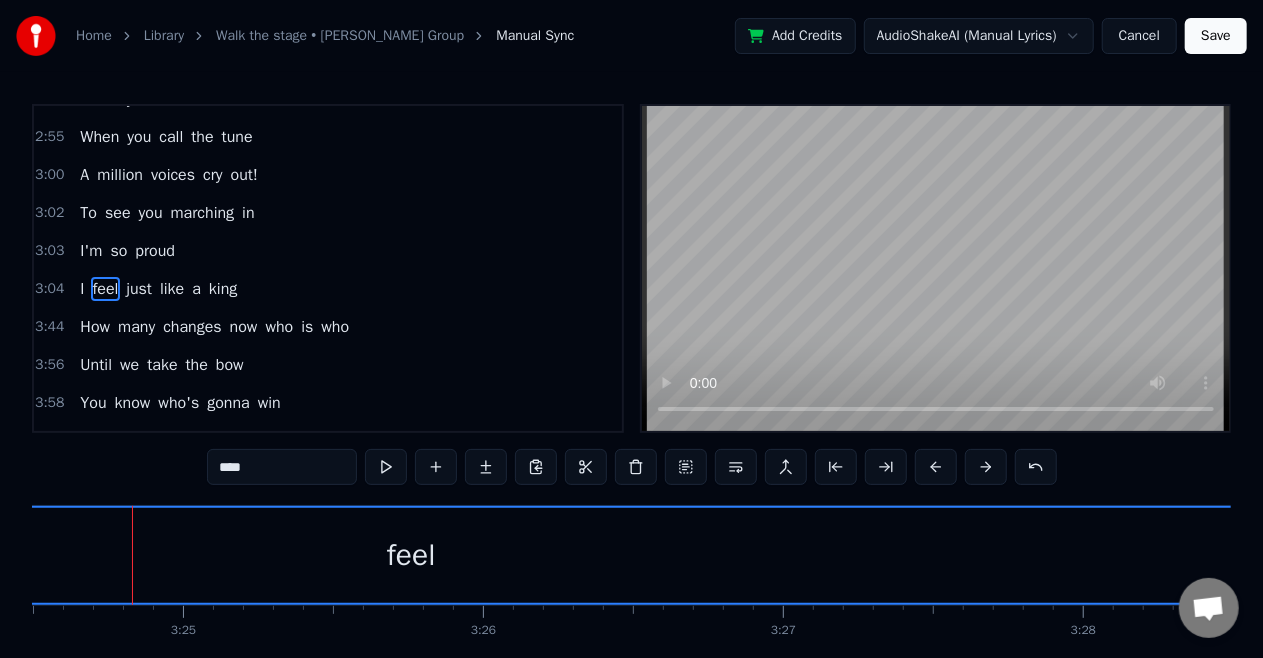 click on "feel" at bounding box center [411, 555] 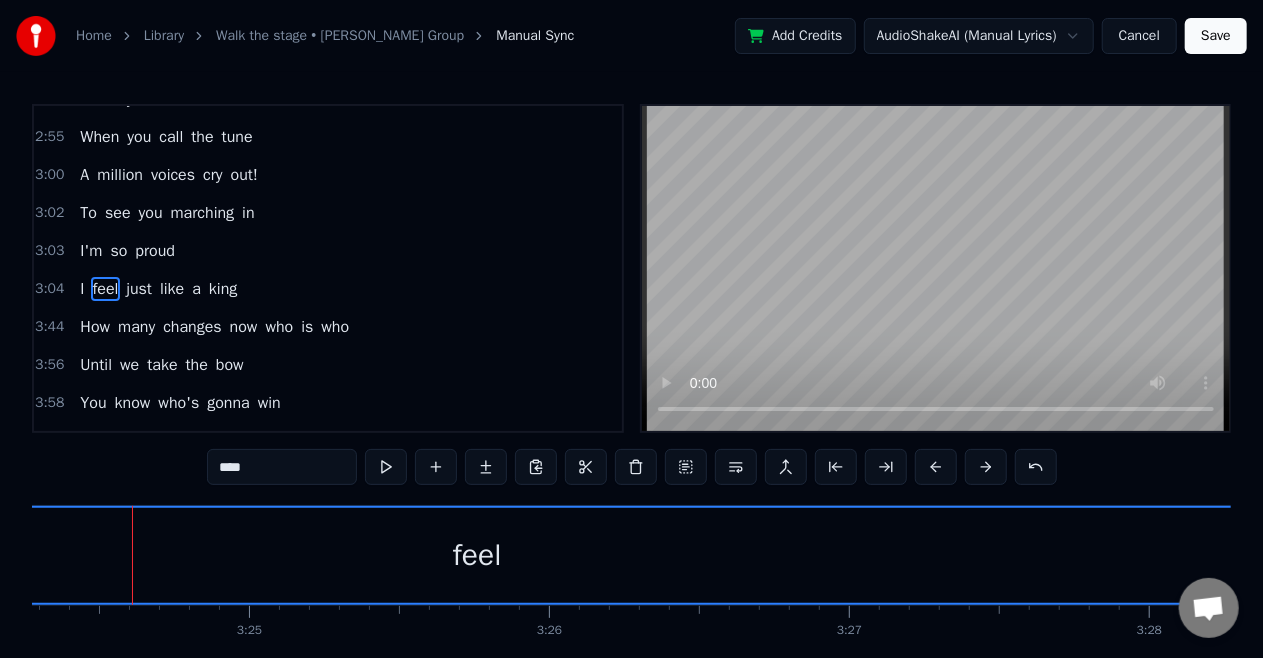click on "feel" at bounding box center [477, 555] 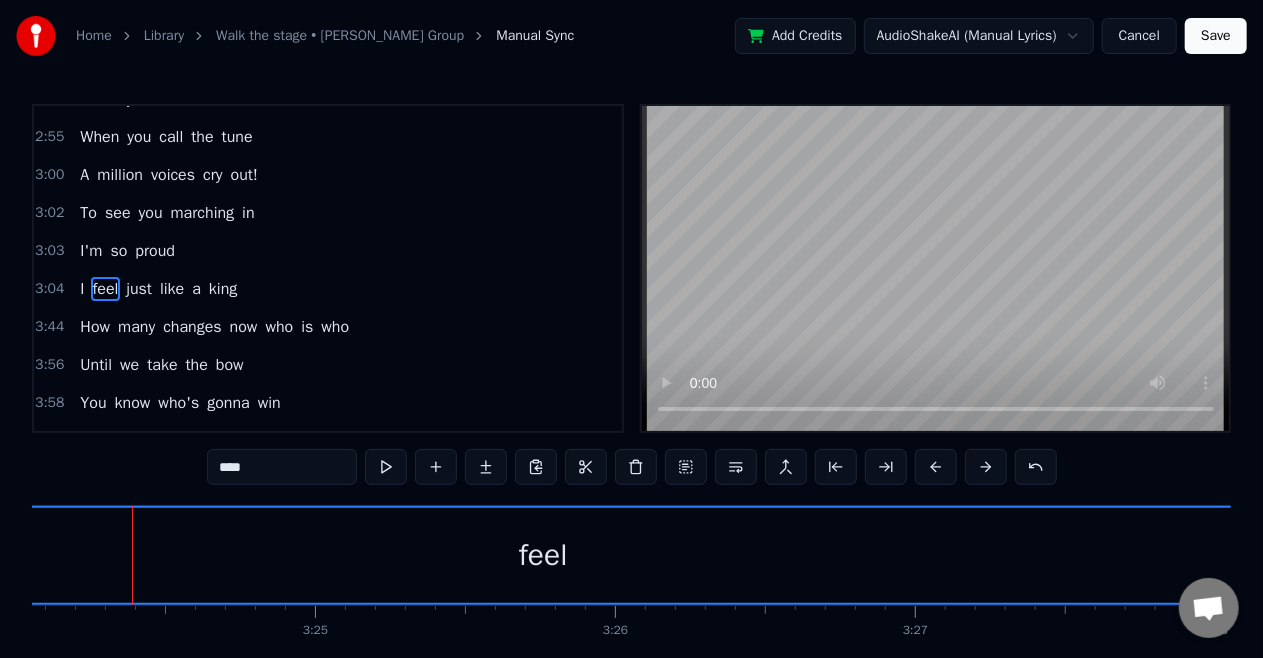 click on "feel" at bounding box center (543, 555) 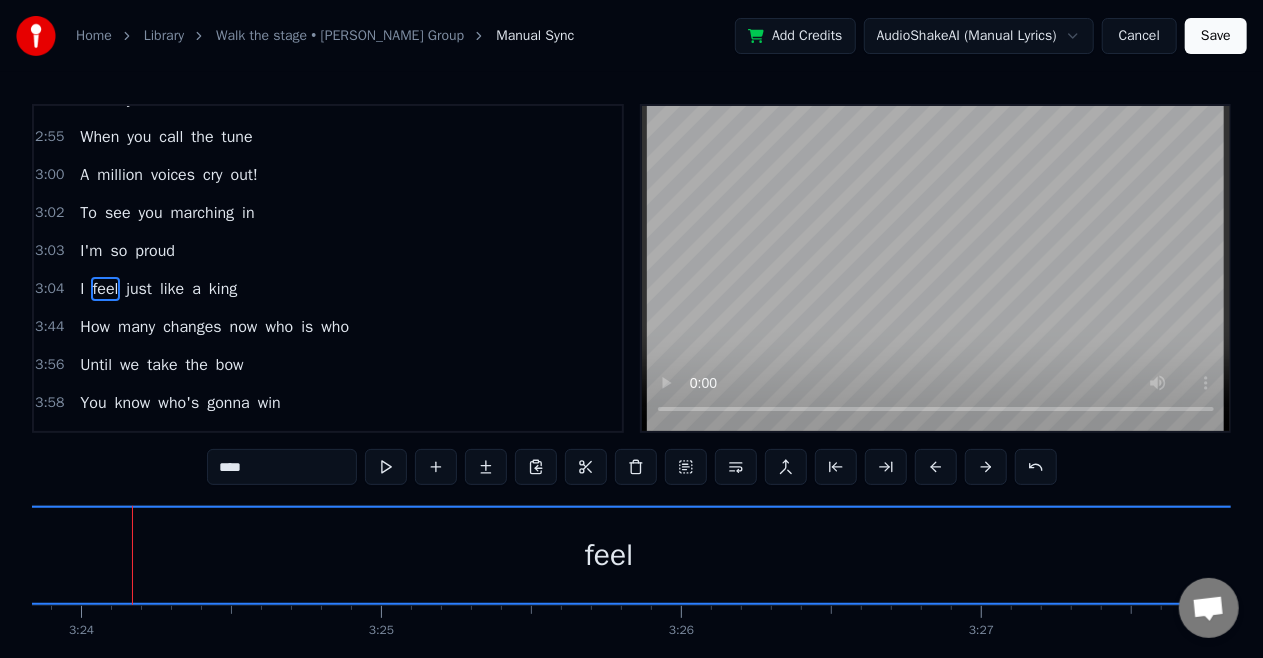 click on "Dream on, dream on Your time has come You've done the best you could because You'd been gone so long Your journey's over now, my friend Do you see clear when all appears Your heroes may light your nights but still It's only you they hear So come walk the stage with me tonight! Rock will never die We've known better You've known all your lives Armed and ready now I'm gonna rock the town, yeah To see you marching in I'm so proud I feel just like a king How many changes now who is who Until we take the bow You know who's gonna win Who calls the tune? I really wonder who 'Cause you've set your sights so high tonight You always knew you could No way that rock could ever die When you call the tune A million voices cry out! To see you marching in I'm so proud I feel just like a king How many changes now who is who Until we take the bow You know who's gonna win As the echo's fade They've nothing more to say 'Cause you'd set your sights so high tonight Live for another day The saga never seems to end Live for another" at bounding box center [-10584, 555] 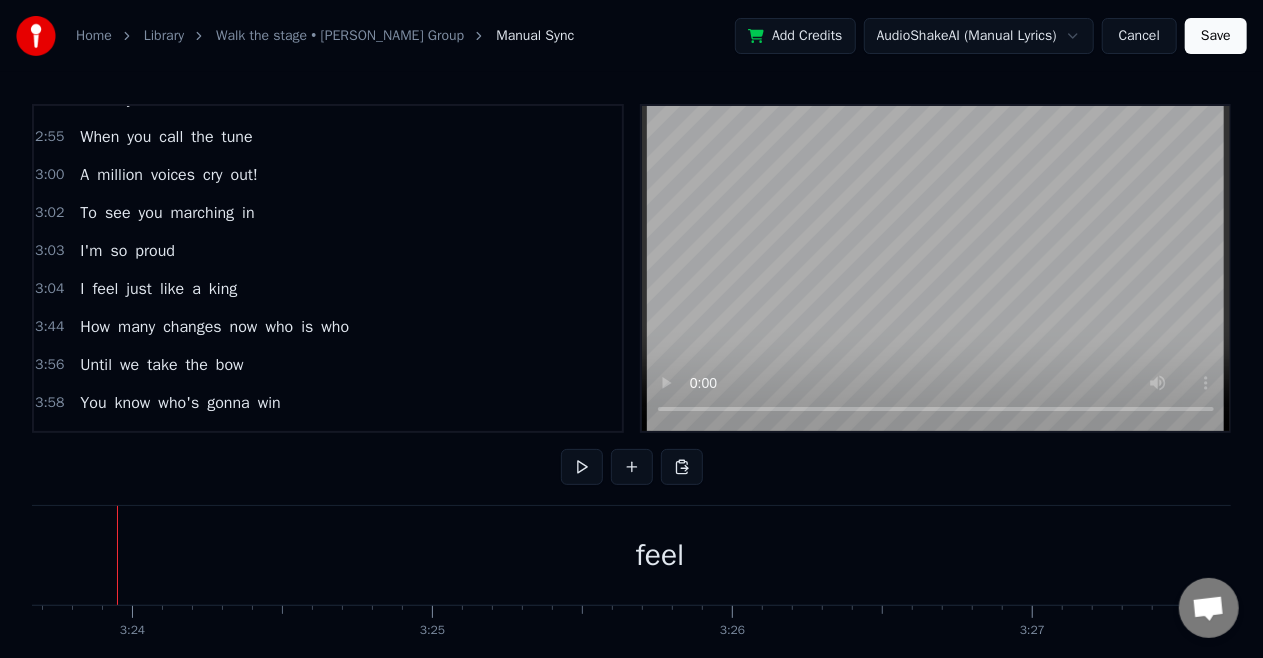 click on "Dream on, dream on Your time has come You've done the best you could because You'd been gone so long Your journey's over now, my friend Do you see clear when all appears Your heroes may light your nights but still It's only you they hear So come walk the stage with me tonight! Rock will never die We've known better You've known all your lives Armed and ready now I'm gonna rock the town, yeah To see you marching in I'm so proud I feel just like a king How many changes now who is who Until we take the bow You know who's gonna win Who calls the tune? I really wonder who 'Cause you've set your sights so high tonight You always knew you could No way that rock could ever die When you call the tune A million voices cry out! To see you marching in I'm so proud I feel just like a king How many changes now who is who Until we take the bow You know who's gonna win As the echo's fade They've nothing more to say 'Cause you'd set your sights so high tonight Live for another day The saga never seems to end Live for another" at bounding box center [-10533, 555] 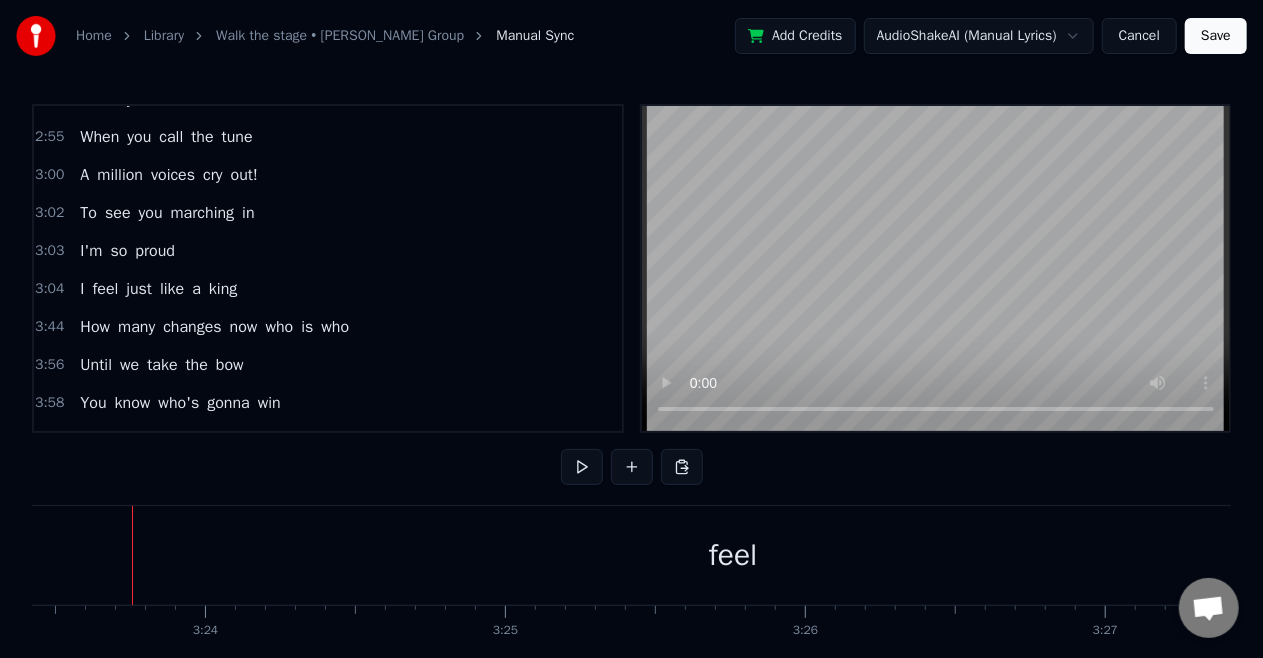 click on "feel" at bounding box center [733, 555] 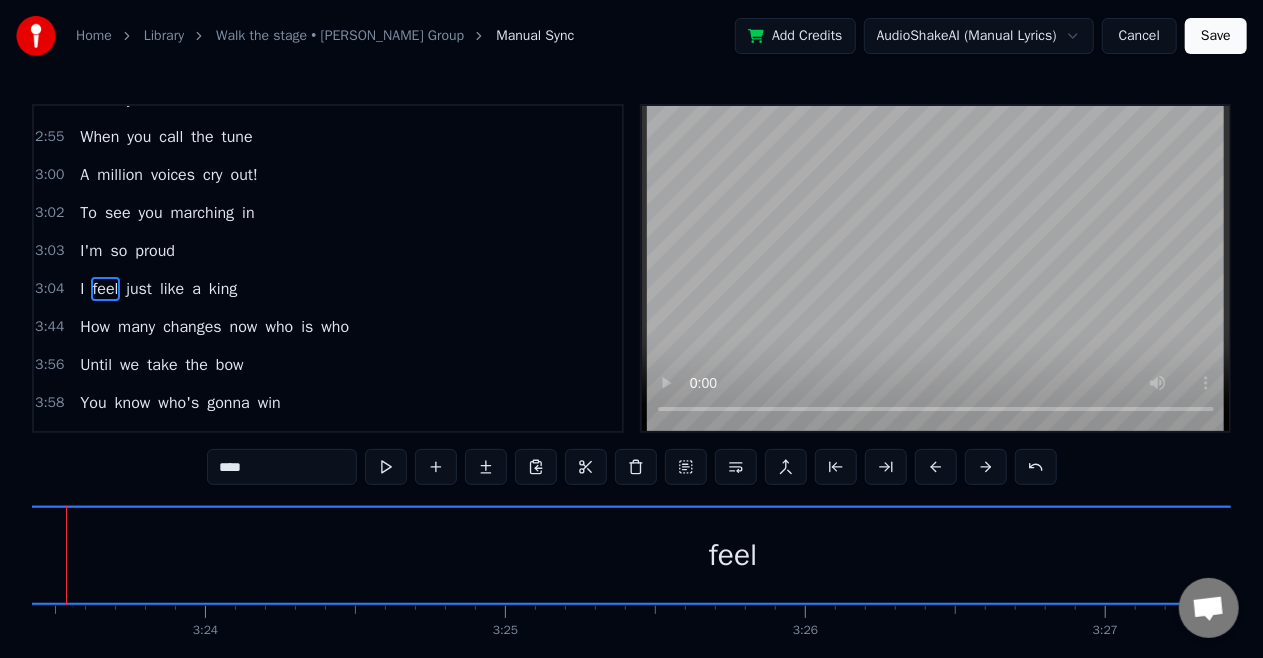 click on "Dream on, dream on Your time has come You've done the best you could because You'd been gone so long Your journey's over now, my friend Do you see clear when all appears Your heroes may light your nights but still It's only you they hear So come walk the stage with me tonight! Rock will never die We've known better You've known all your lives Armed and ready now I'm gonna rock the town, yeah To see you marching in I'm so proud I feel just like a king How many changes now who is who Until we take the bow You know who's gonna win Who calls the tune? I really wonder who 'Cause you've set your sights so high tonight You always knew you could No way that rock could ever die When you call the tune A million voices cry out! To see you marching in I'm so proud I feel just like a king How many changes now who is who Until we take the bow You know who's gonna win As the echo's fade They've nothing more to say 'Cause you'd set your sights so high tonight Live for another day The saga never seems to end Live for another" at bounding box center [-10460, 555] 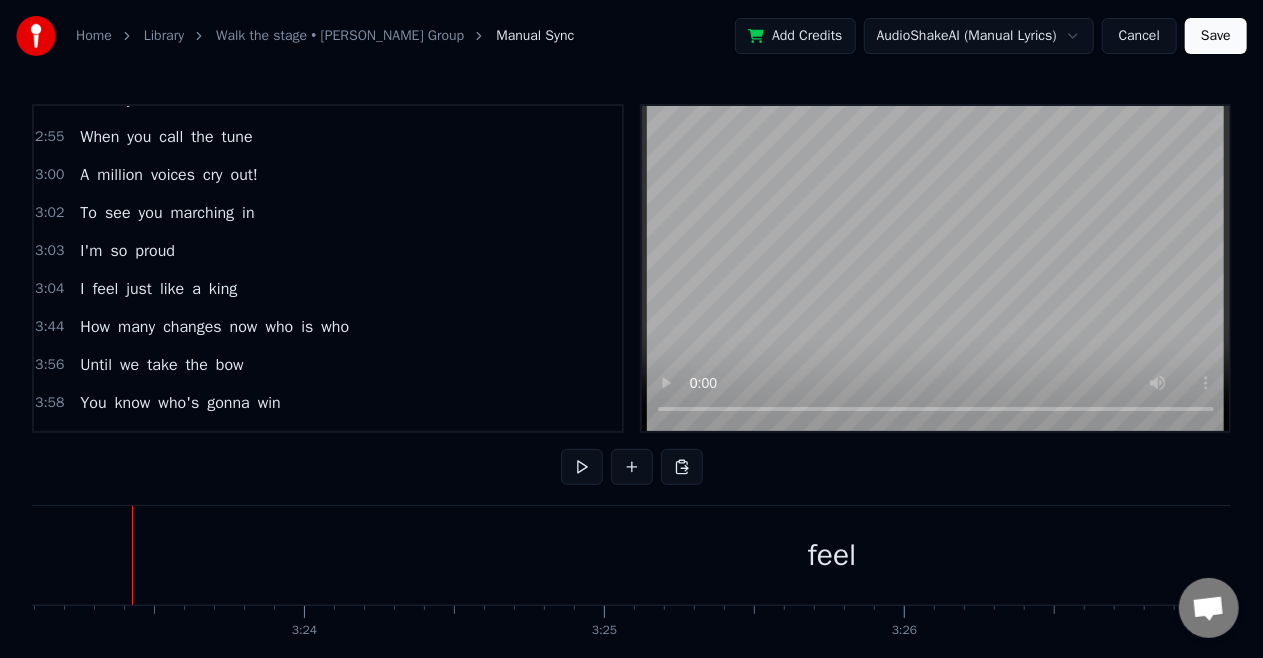 click on "feel" at bounding box center (832, 555) 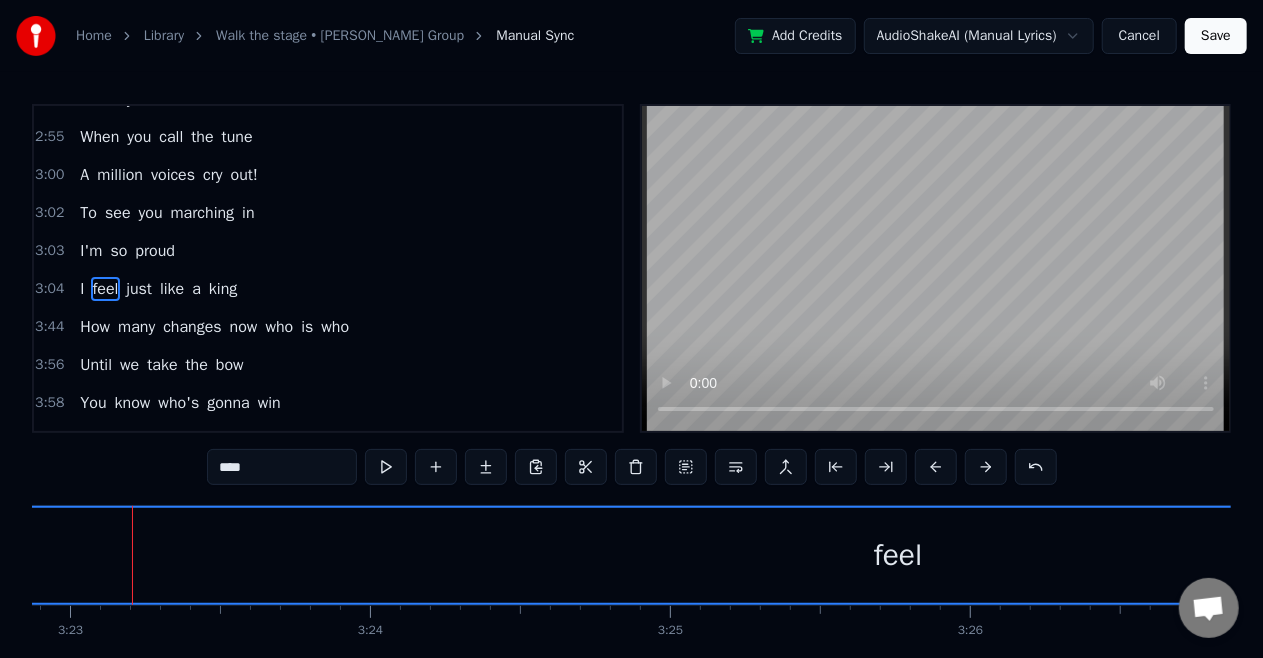 click on "Dream on, dream on Your time has come You've done the best you could because You'd been gone so long Your journey's over now, my friend Do you see clear when all appears Your heroes may light your nights but still It's only you they hear So come walk the stage with me tonight! Rock will never die We've known better You've known all your lives Armed and ready now I'm gonna rock the town, yeah To see you marching in I'm so proud I feel just like a king How many changes now who is who Until we take the bow You know who's gonna win Who calls the tune? I really wonder who 'Cause you've set your sights so high tonight You always knew you could No way that rock could ever die When you call the tune A million voices cry out! To see you marching in I'm so proud I feel just like a king How many changes now who is who Until we take the bow You know who's gonna win As the echo's fade They've nothing more to say 'Cause you'd set your sights so high tonight Live for another day The saga never seems to end Live for another" at bounding box center (-10295, 555) 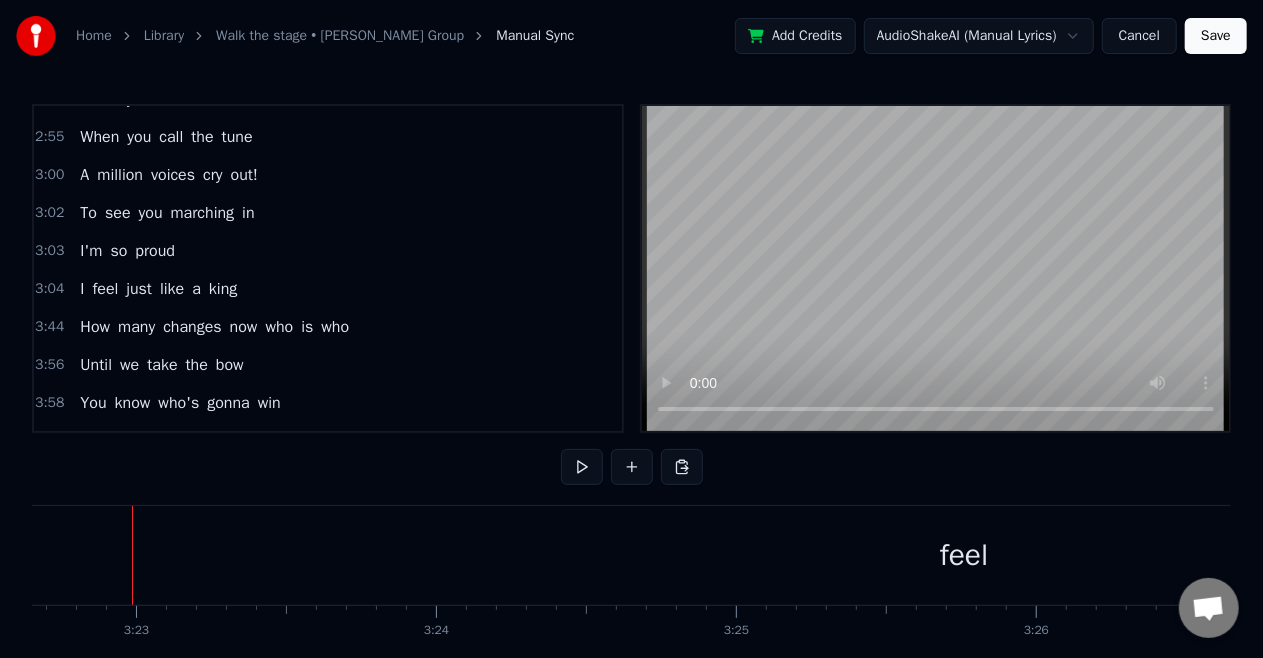 click on "feel" at bounding box center (964, 555) 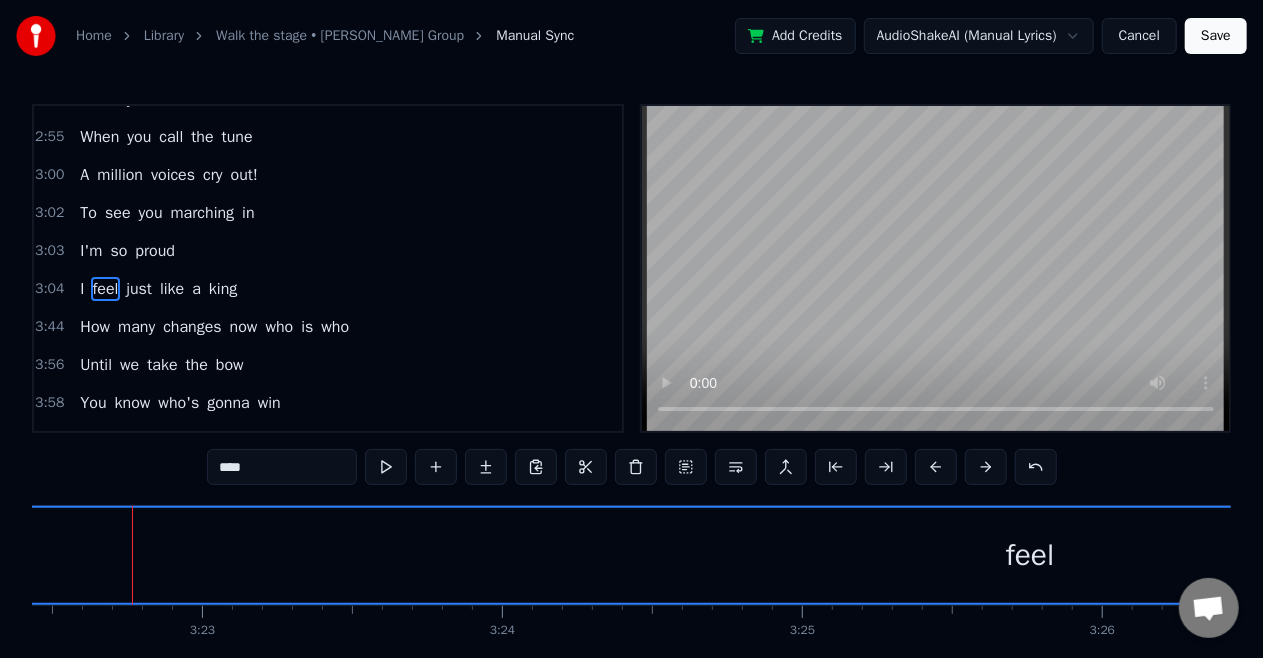 click on "feel" at bounding box center (1030, 555) 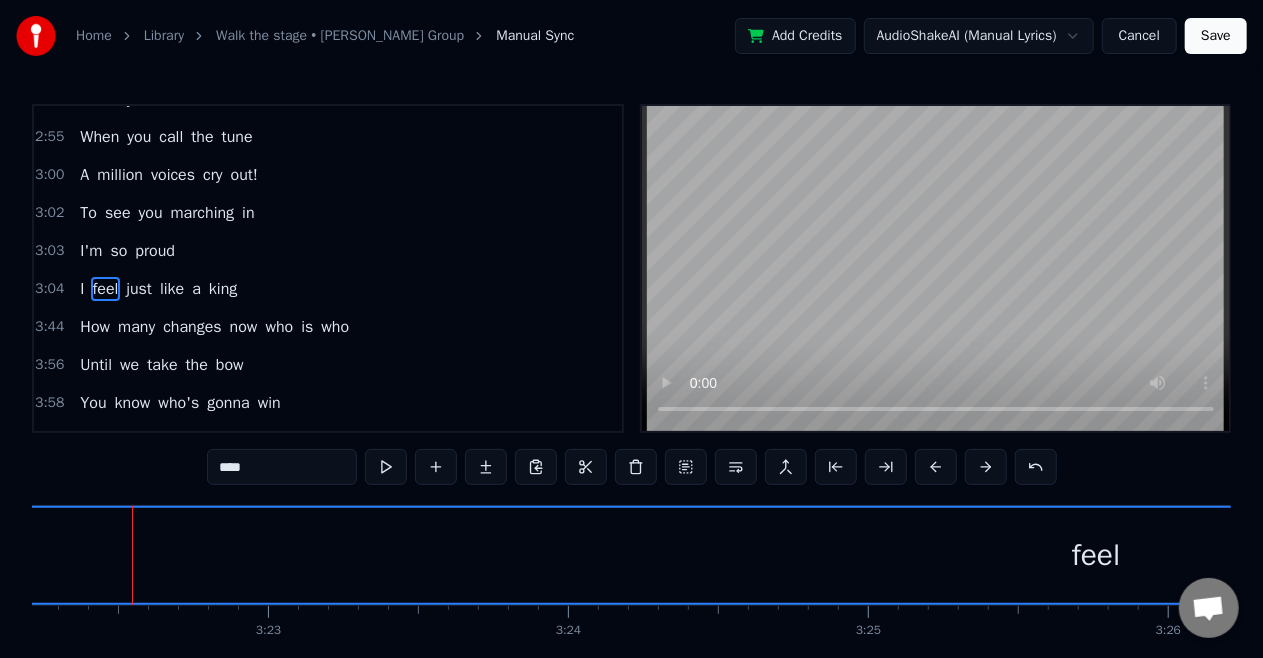 click on "feel" at bounding box center [1096, 555] 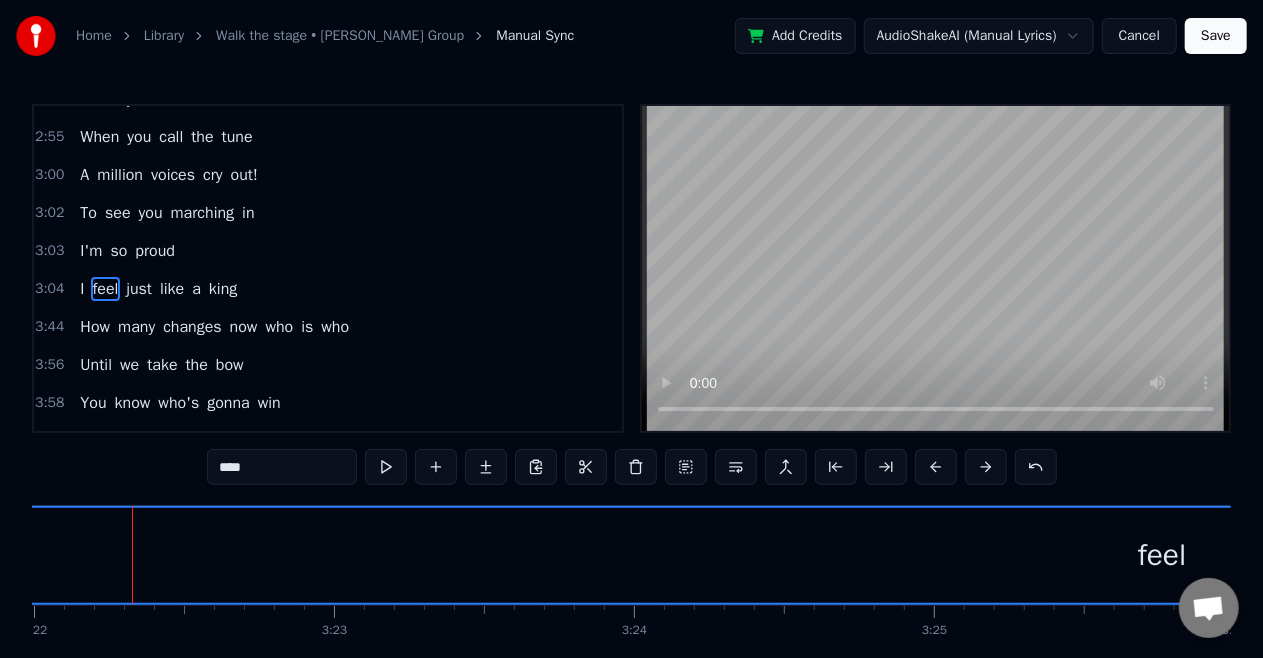 click on "feel" at bounding box center (1162, 555) 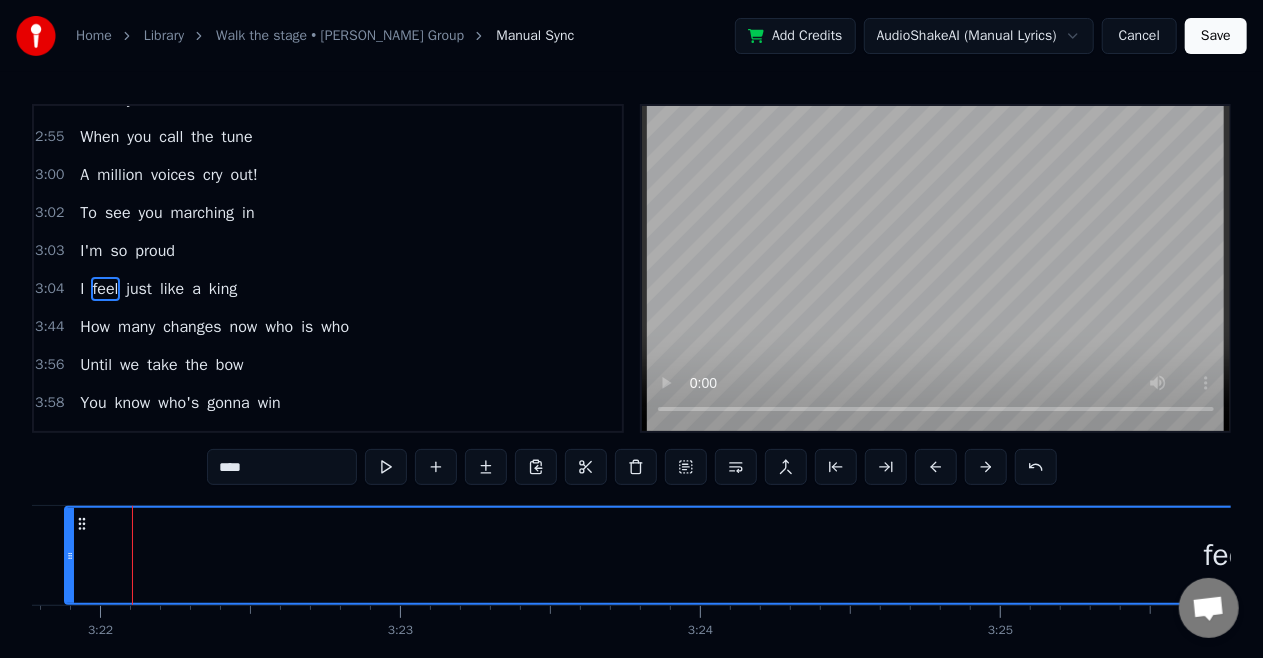 click at bounding box center [70, 555] 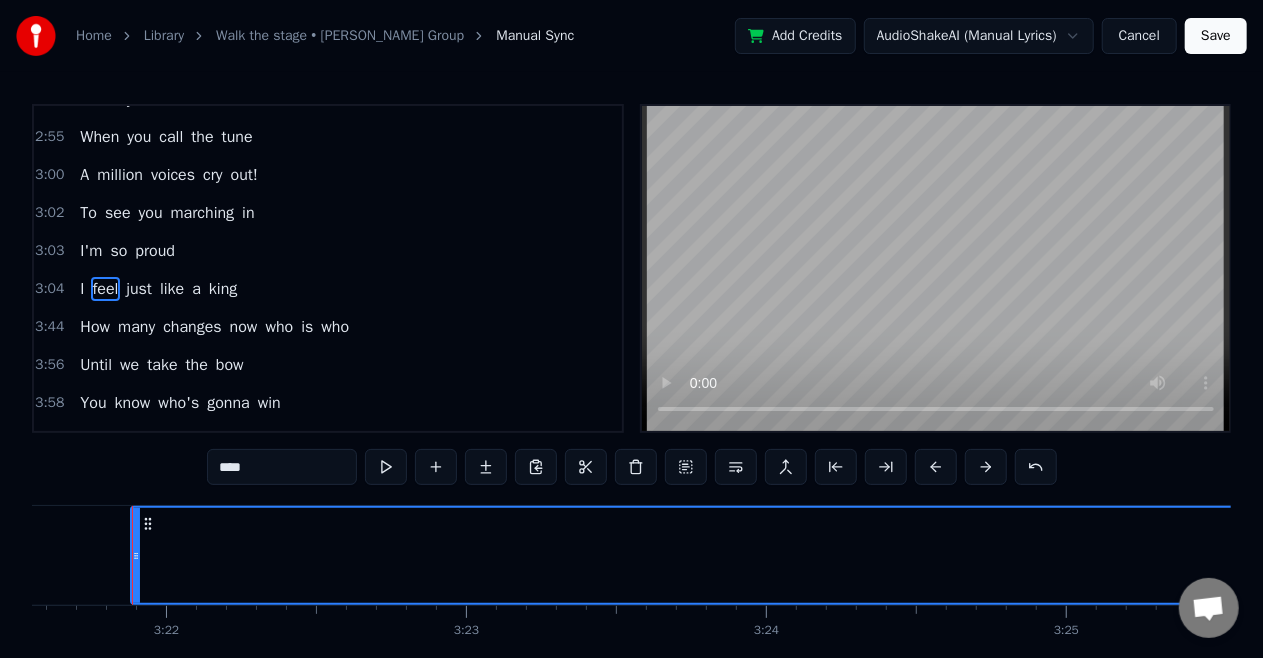 click on "I feel just like a king" at bounding box center (624, 555) 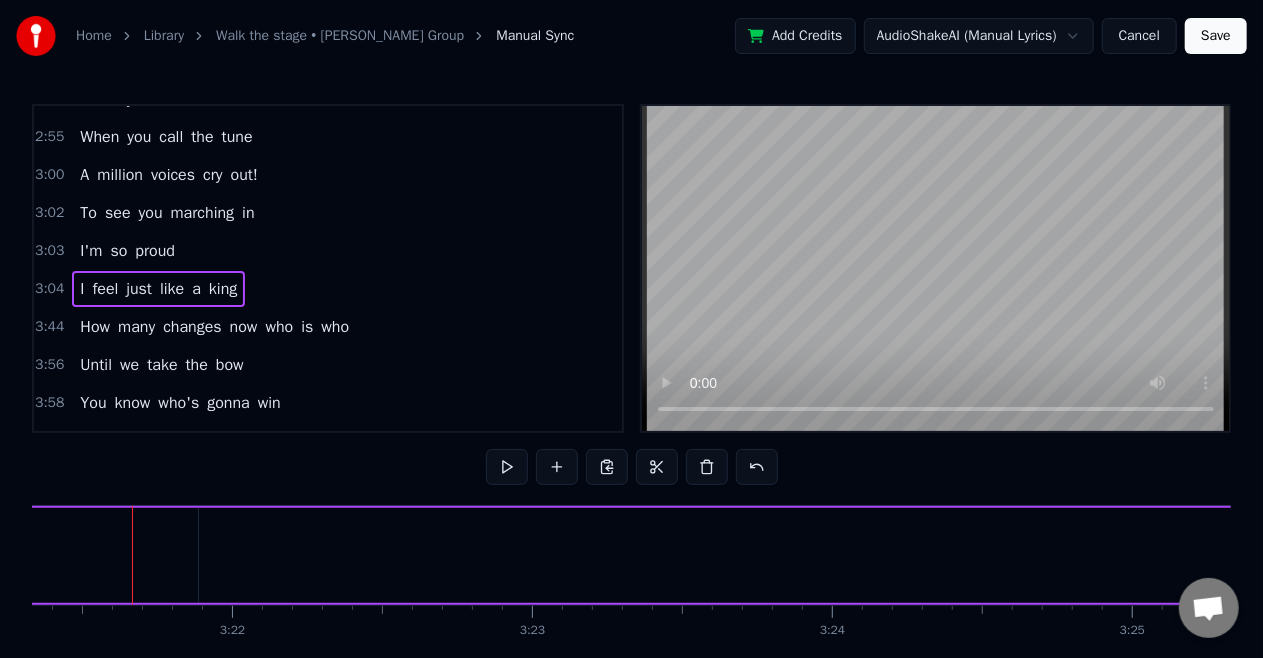 click on "I feel just like a king" at bounding box center [690, 555] 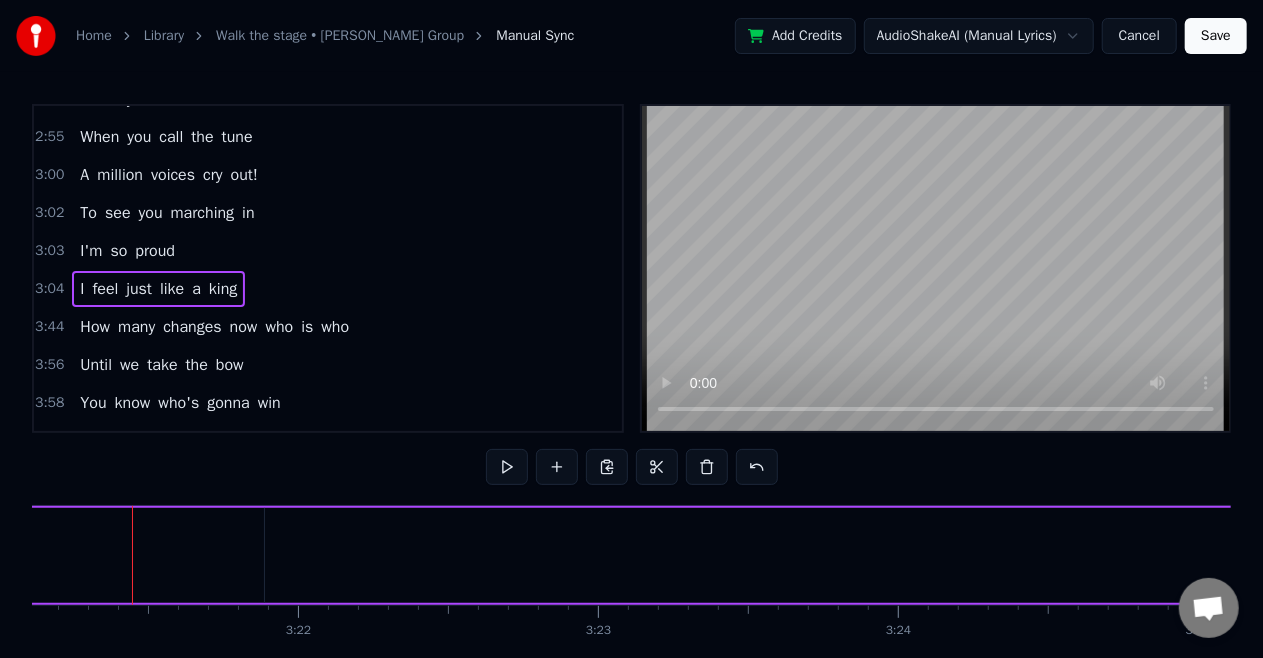 click on "I feel just like a king" at bounding box center (756, 555) 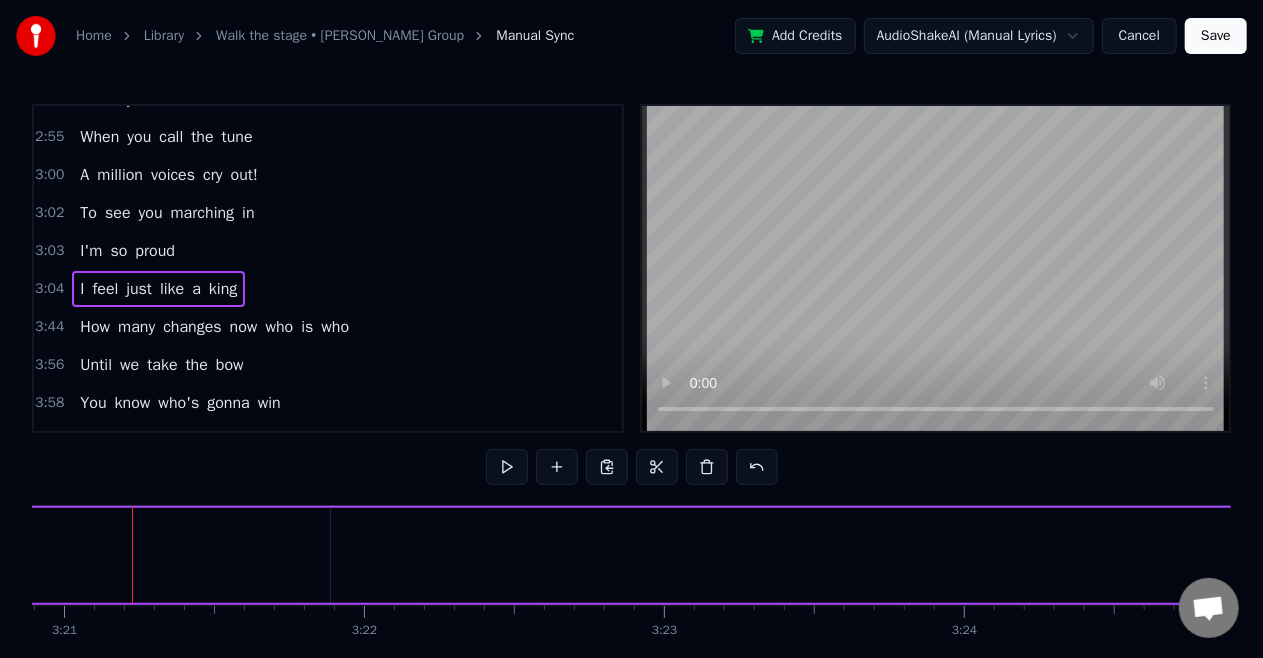 click on "I feel just like a king" at bounding box center (822, 555) 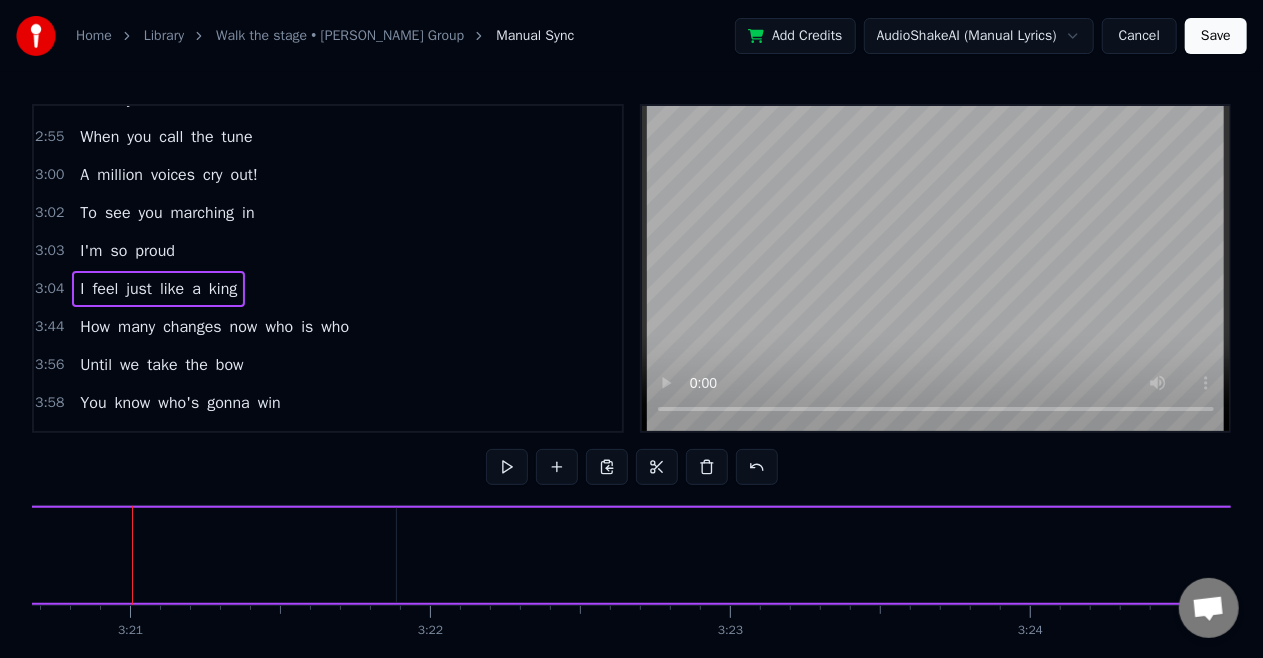click on "I feel just like a king" at bounding box center [888, 555] 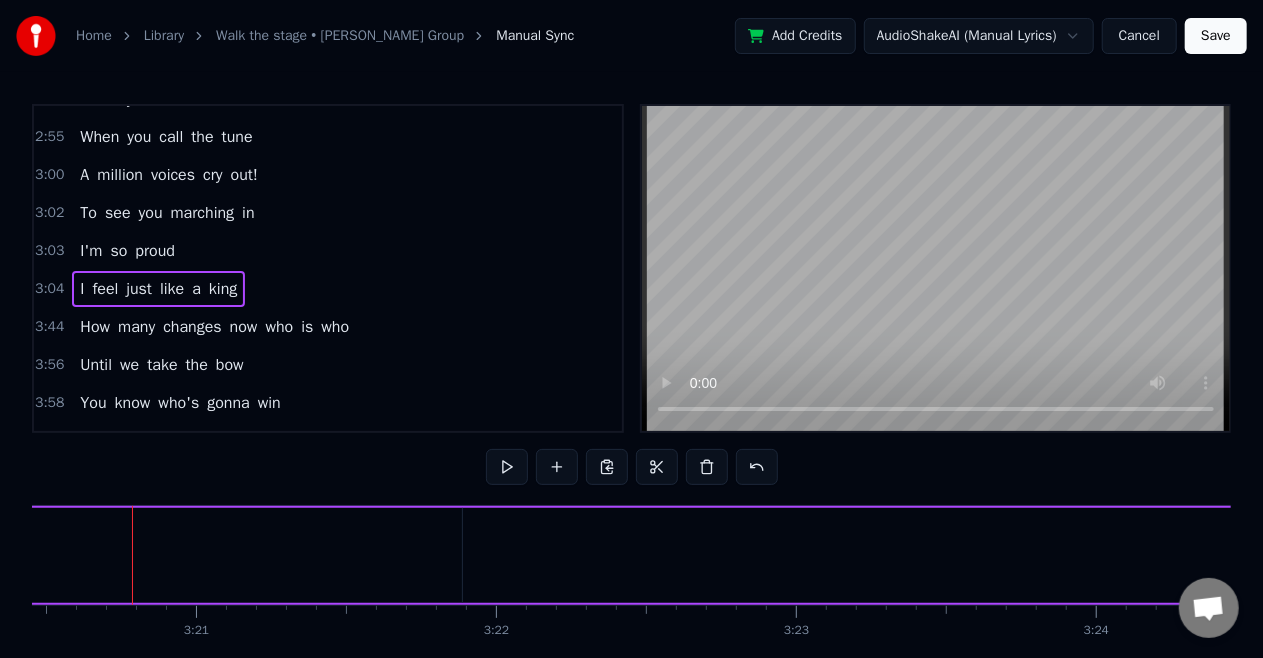 click on "I feel just like a king" at bounding box center [954, 555] 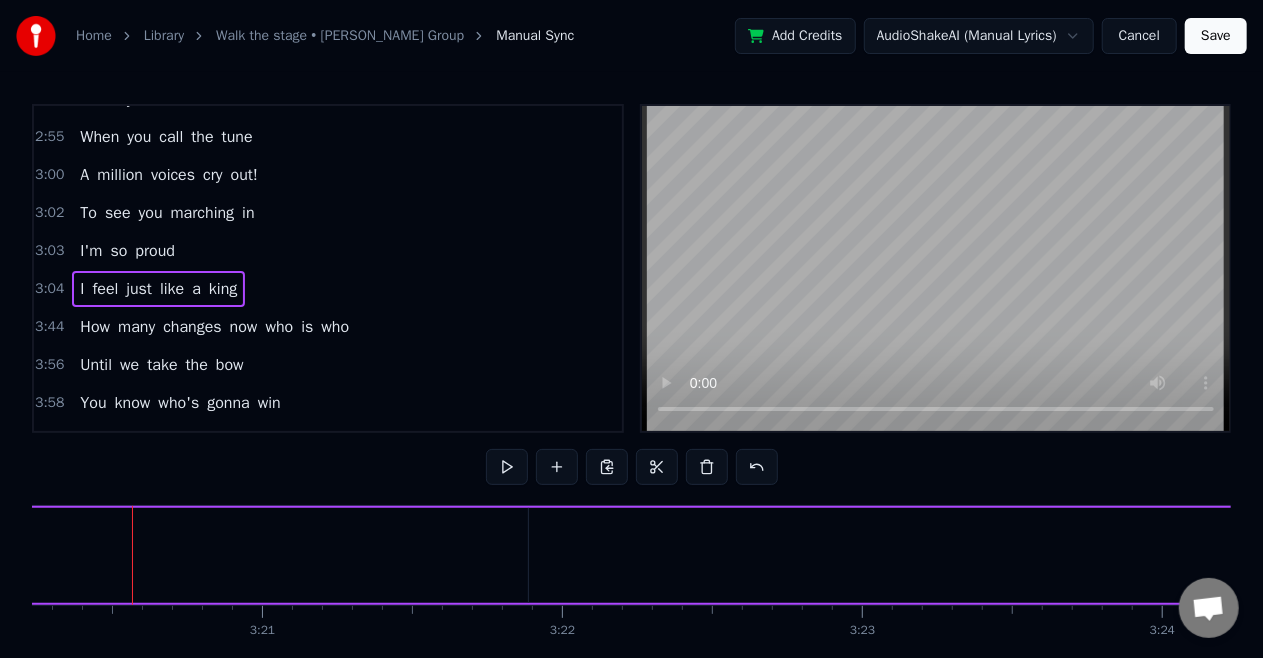 click on "I feel just like a king" at bounding box center [1020, 555] 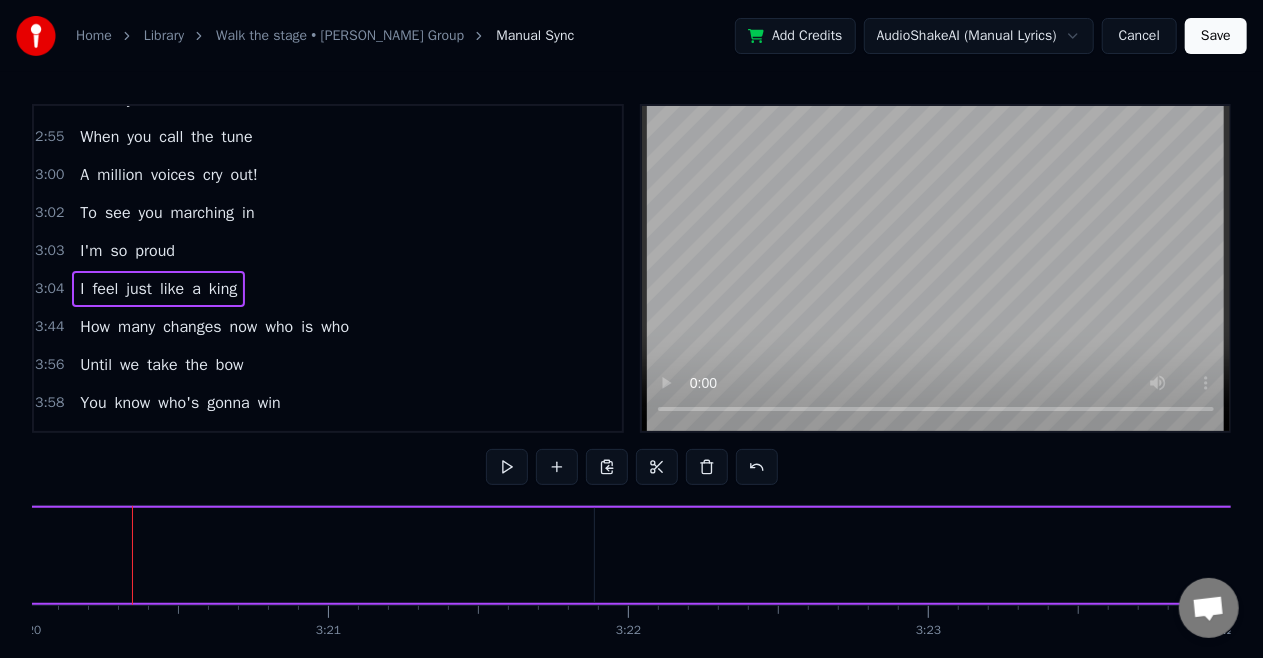 click on "I feel just like a king" at bounding box center [1086, 555] 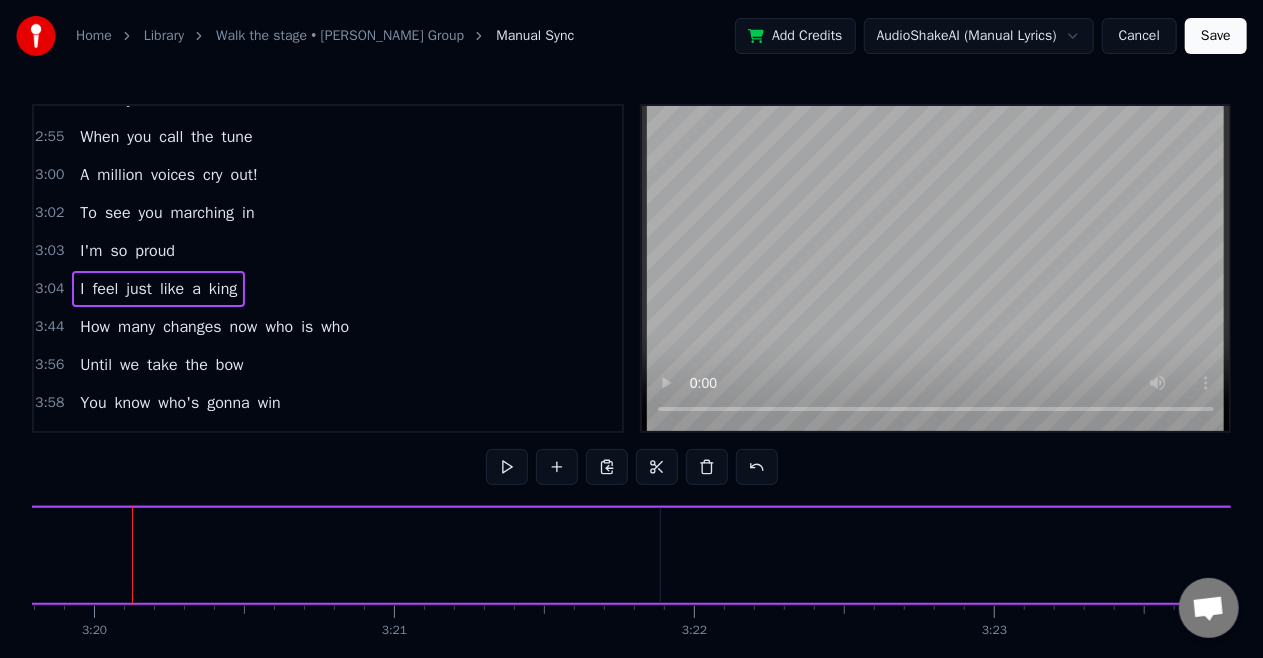 click on "I feel just like a king" at bounding box center [1152, 555] 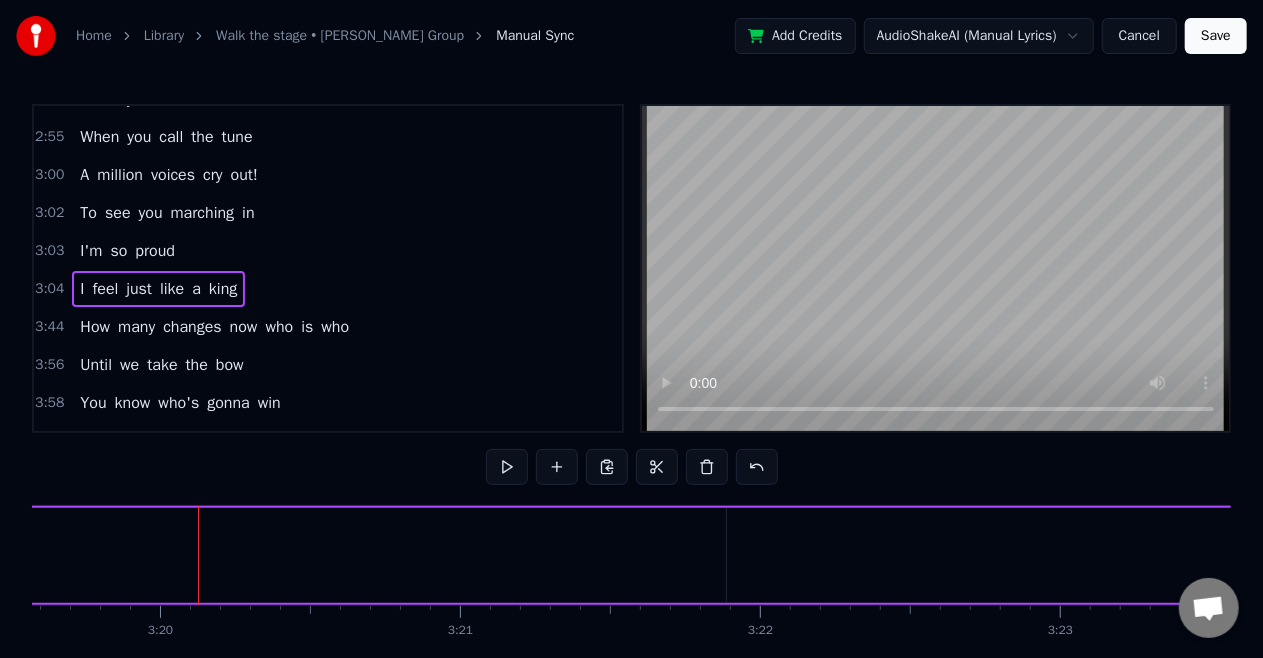 click on "I feel just like a king" at bounding box center [1218, 555] 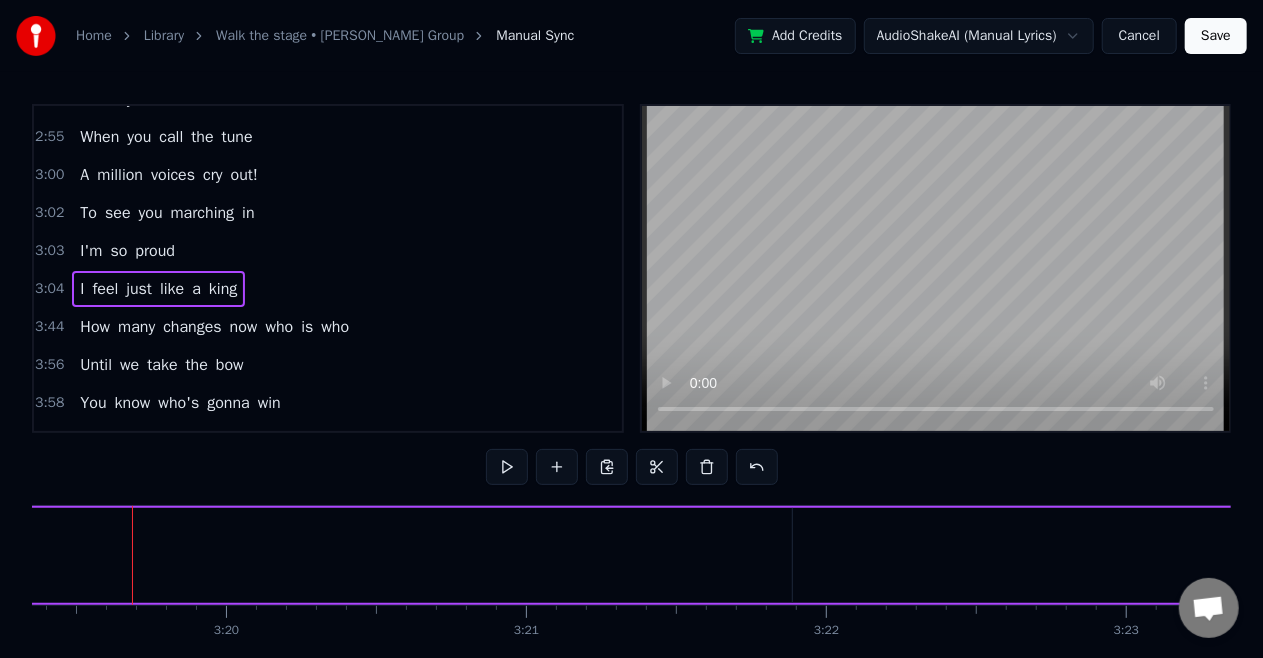 click on "I feel just like a king" at bounding box center (1284, 555) 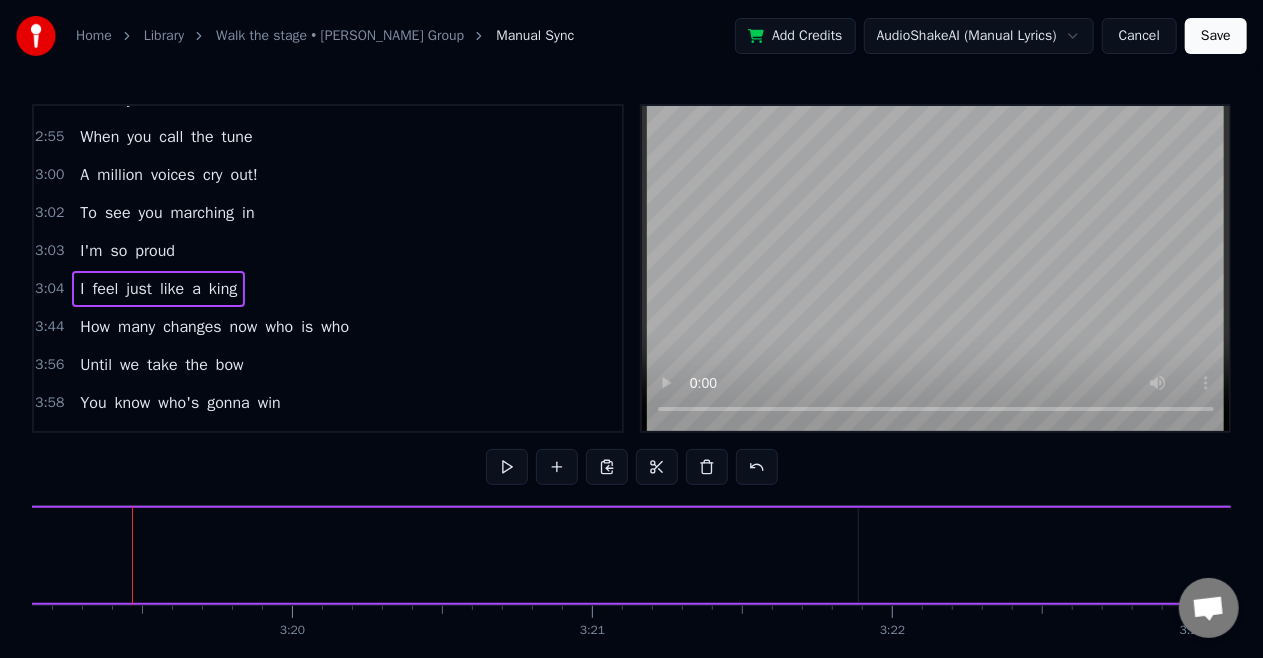 click on "I feel just like a king" at bounding box center (1350, 555) 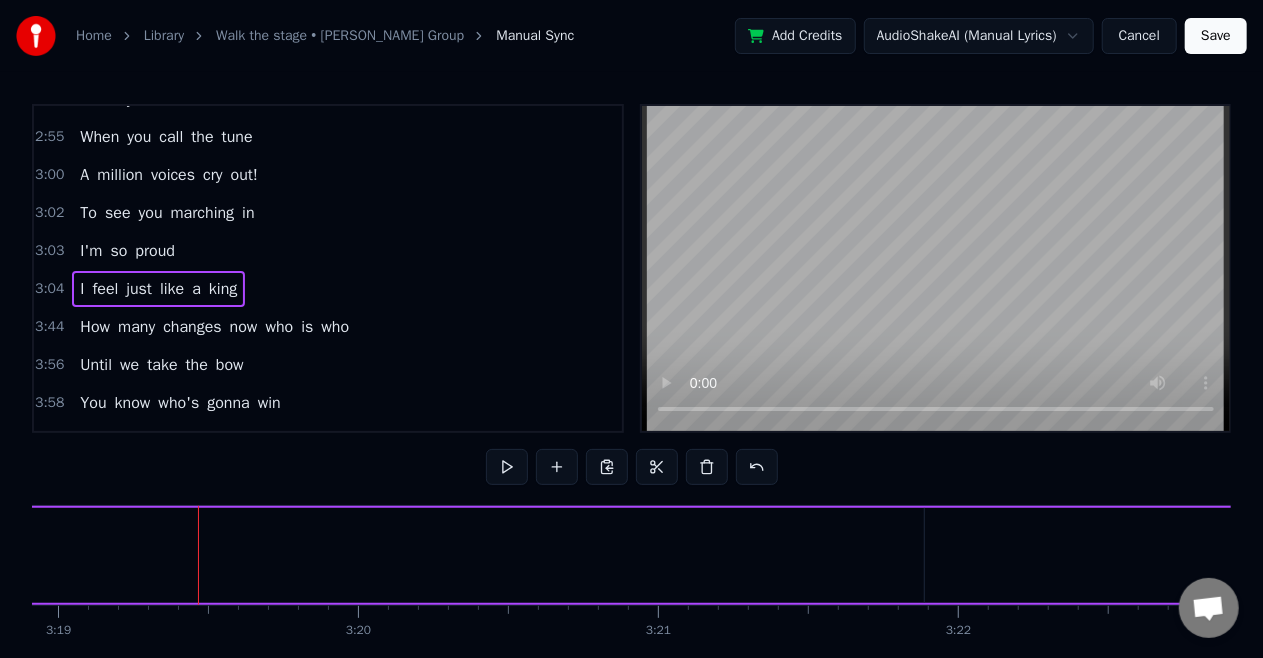 click on "I feel just like a king" at bounding box center (1416, 555) 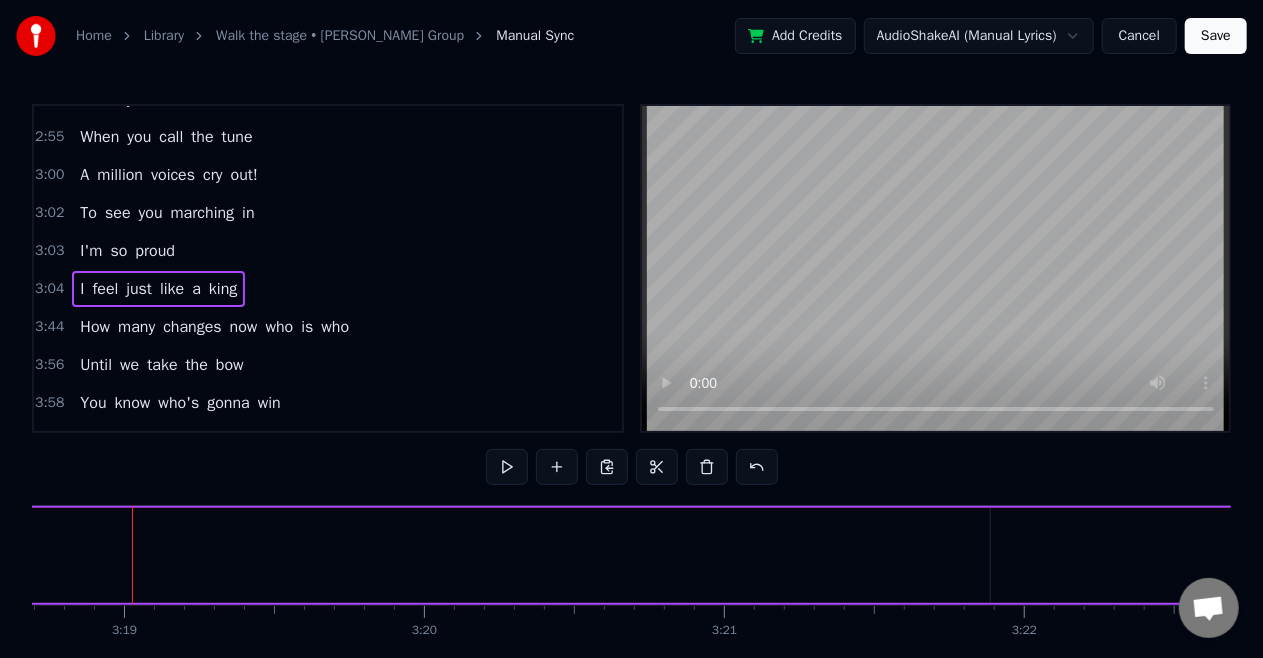 click on "I feel just like a king" at bounding box center (1482, 555) 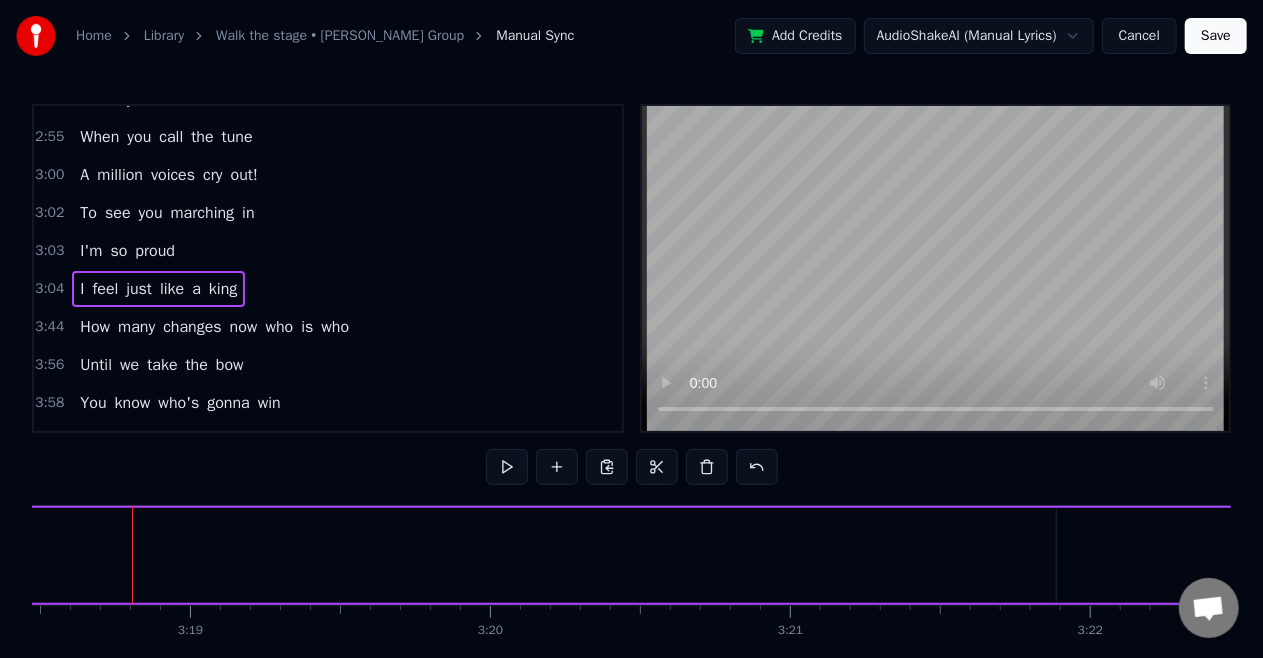 click on "I feel just like a king" at bounding box center (1548, 555) 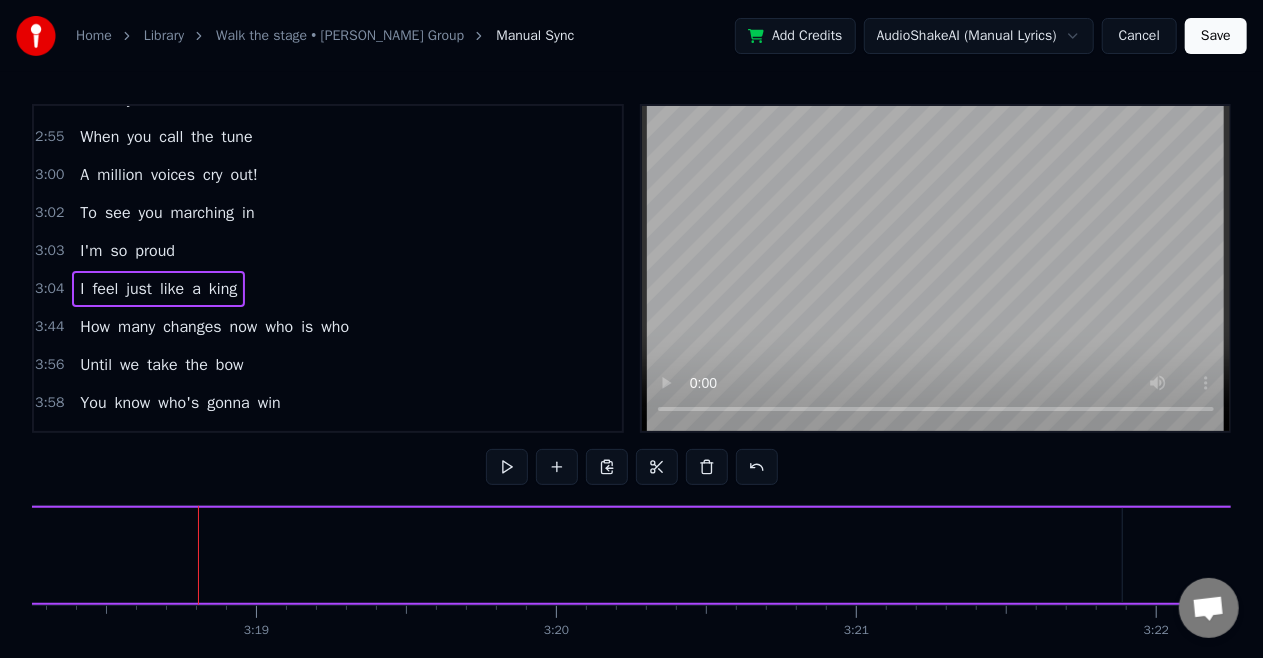 click on "I feel just like a king" at bounding box center (1614, 555) 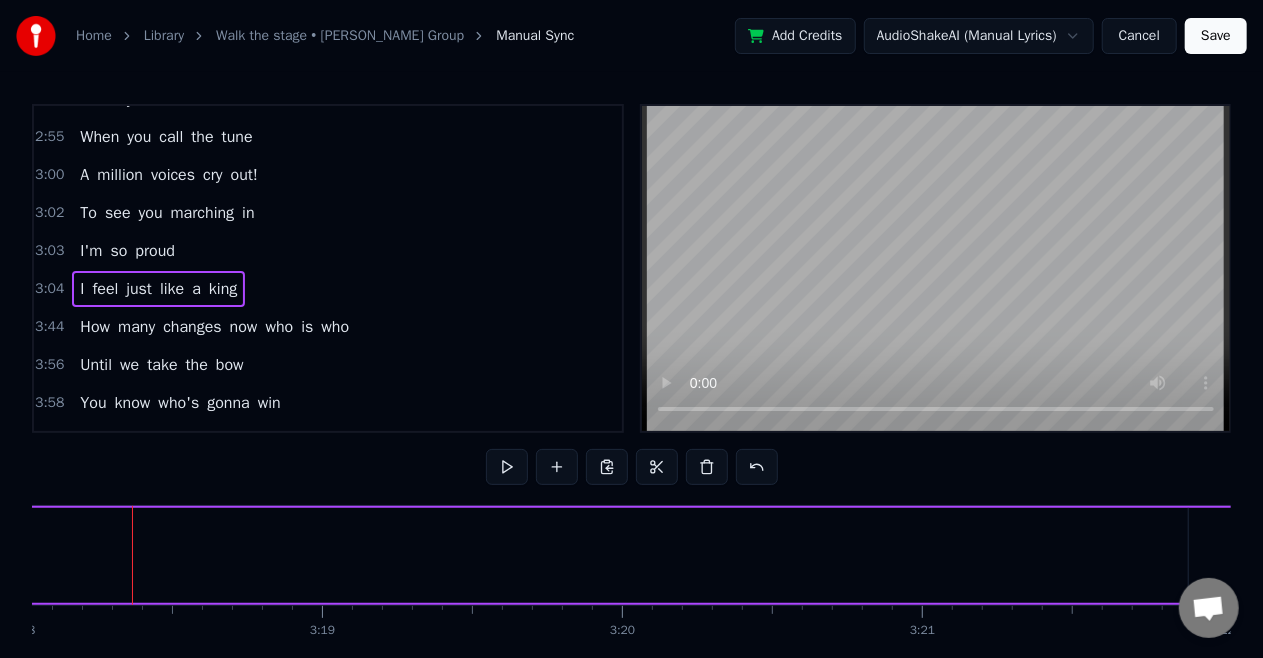 click on "I feel just like a king" at bounding box center (1680, 555) 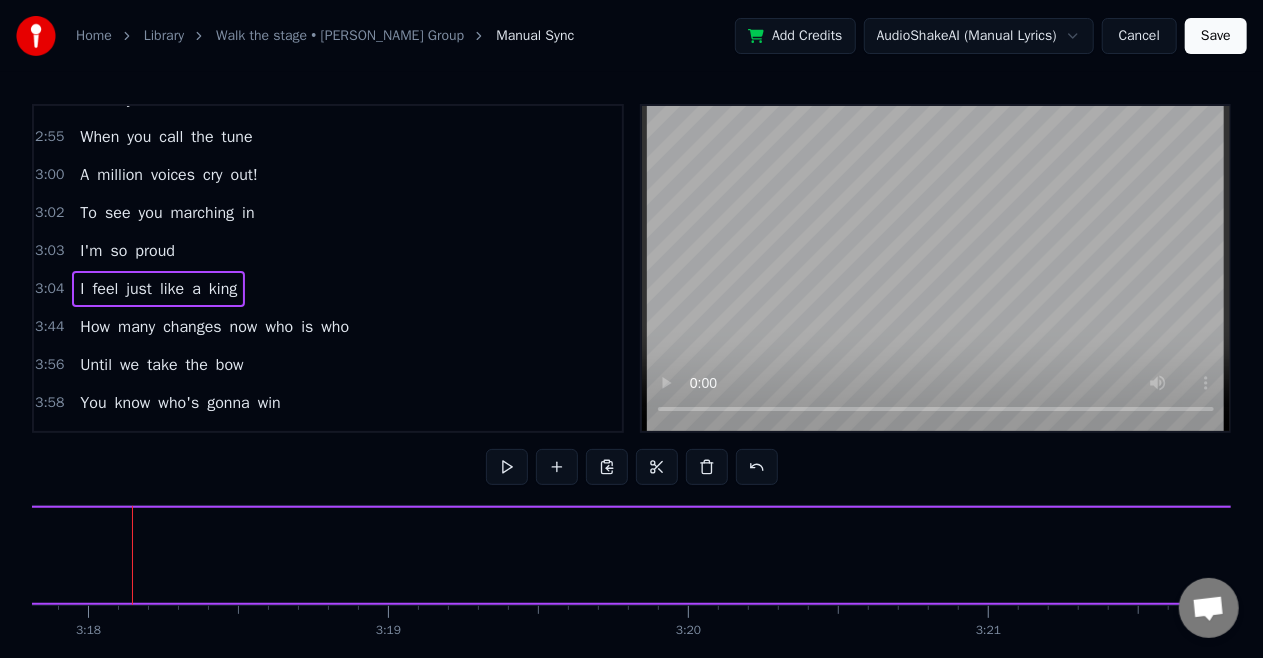 click on "I feel just like a king" at bounding box center (1746, 555) 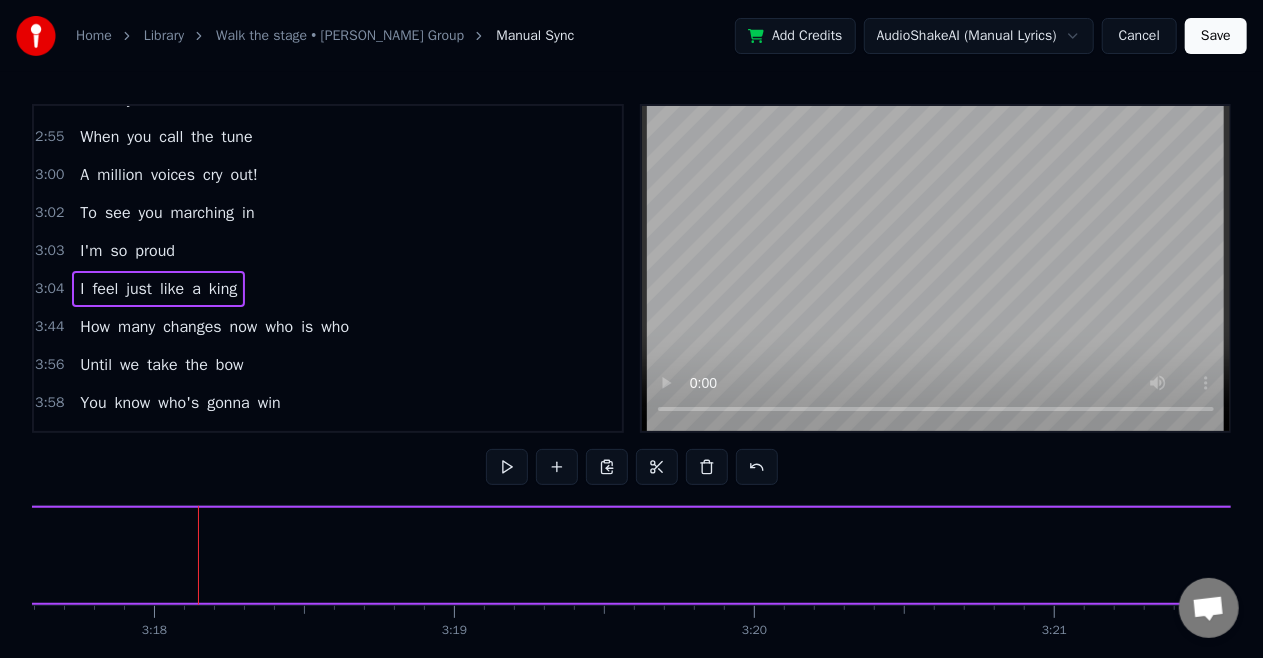 click on "I feel just like a king" at bounding box center [1812, 555] 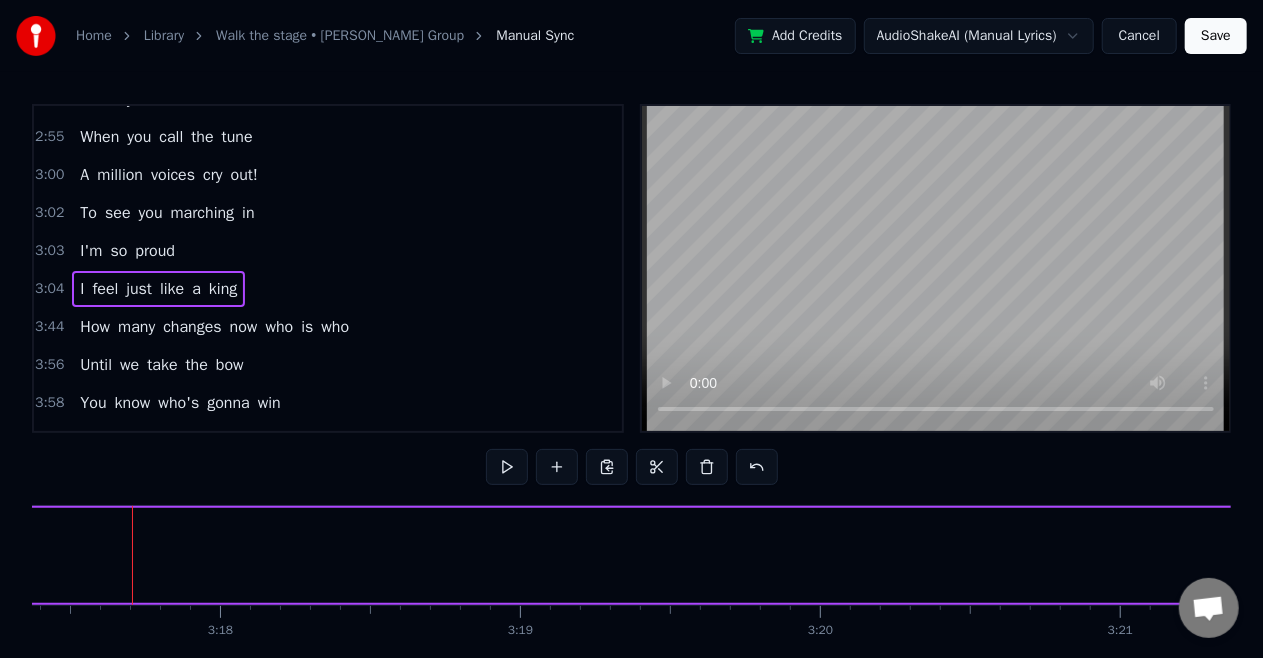 click on "I feel just like a king" at bounding box center (1878, 555) 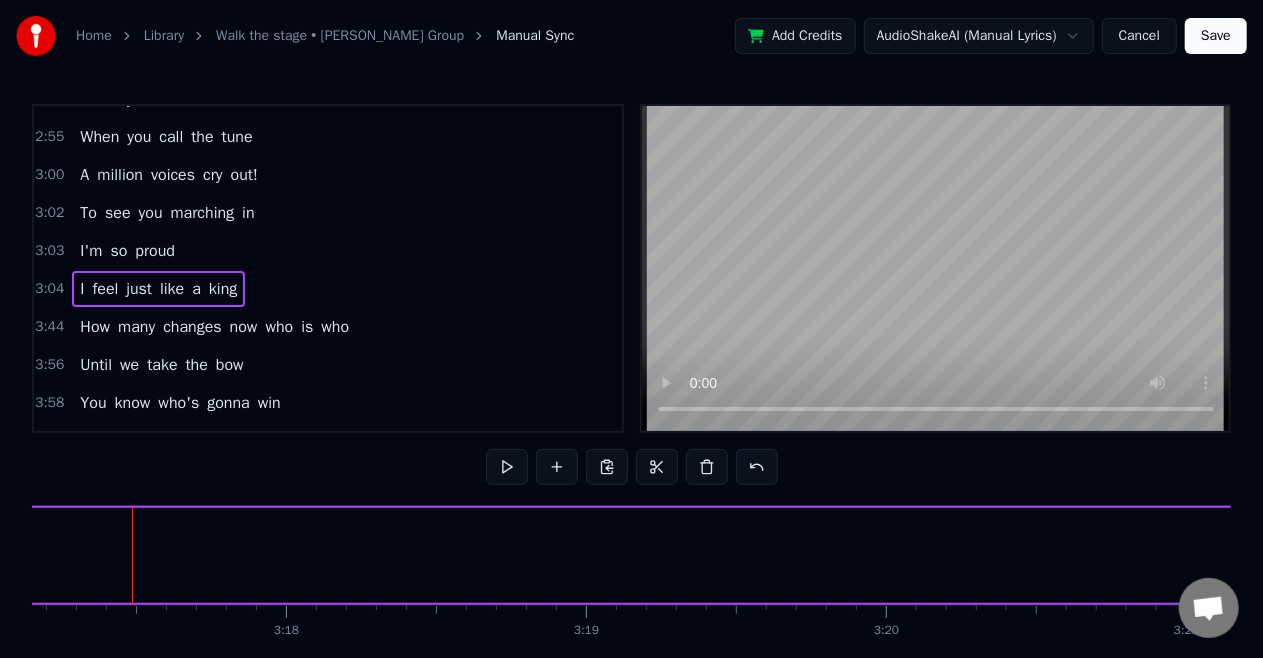 click on "I feel just like a king" at bounding box center [1944, 555] 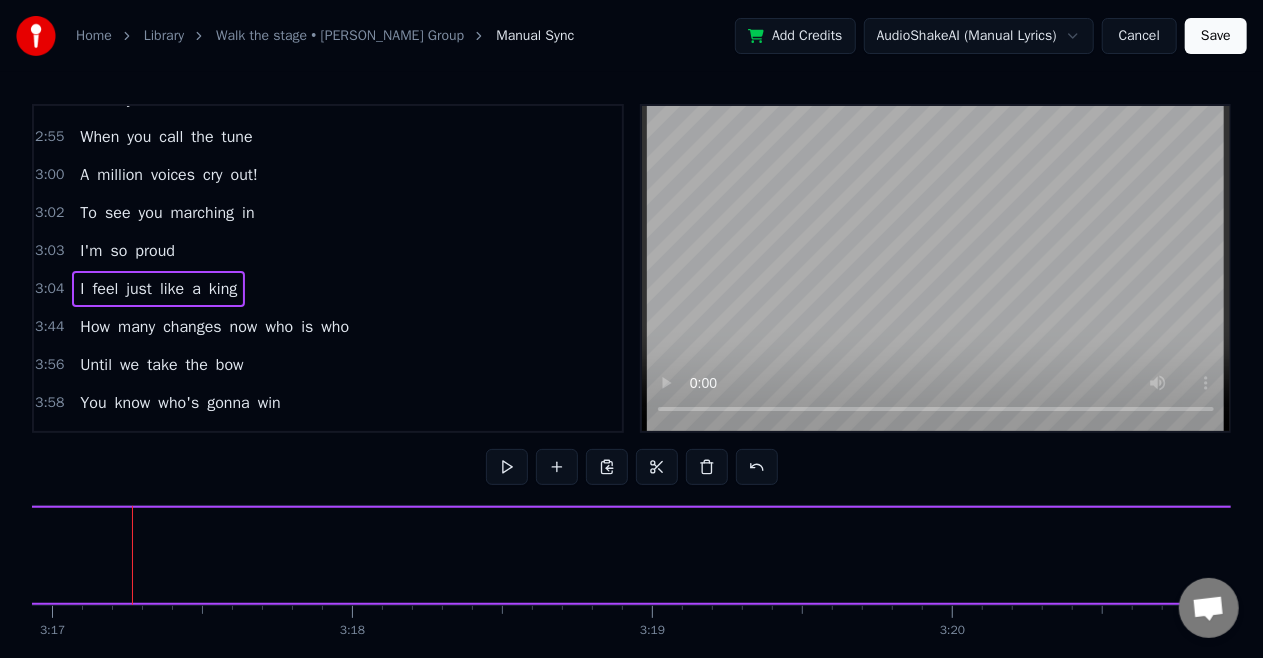 click on "I feel just like a king" at bounding box center [2010, 555] 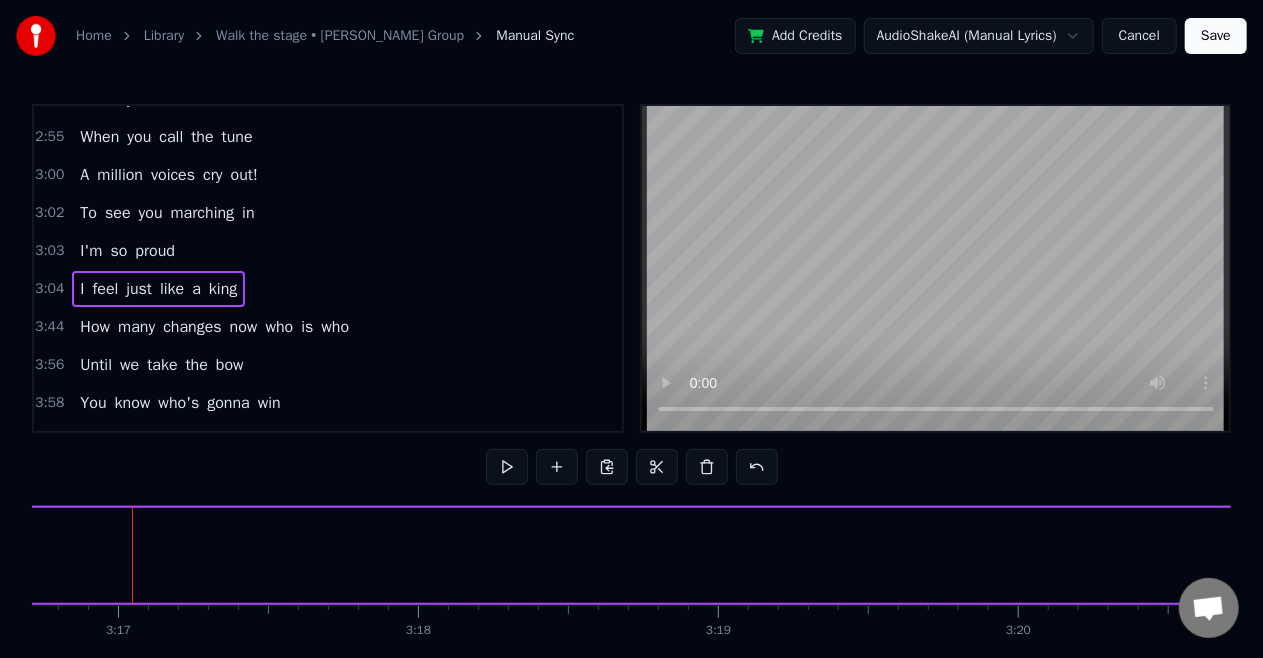 click on "I feel just like a king" at bounding box center (2076, 555) 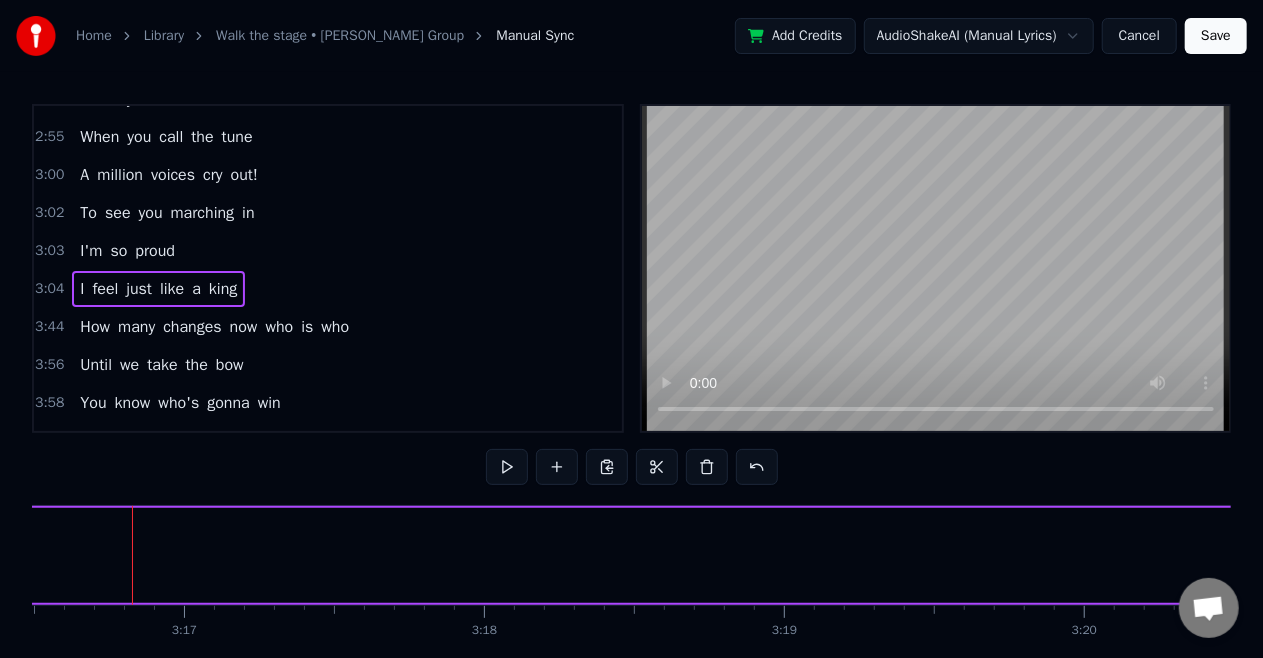 click on "I feel just like a king" at bounding box center (2142, 555) 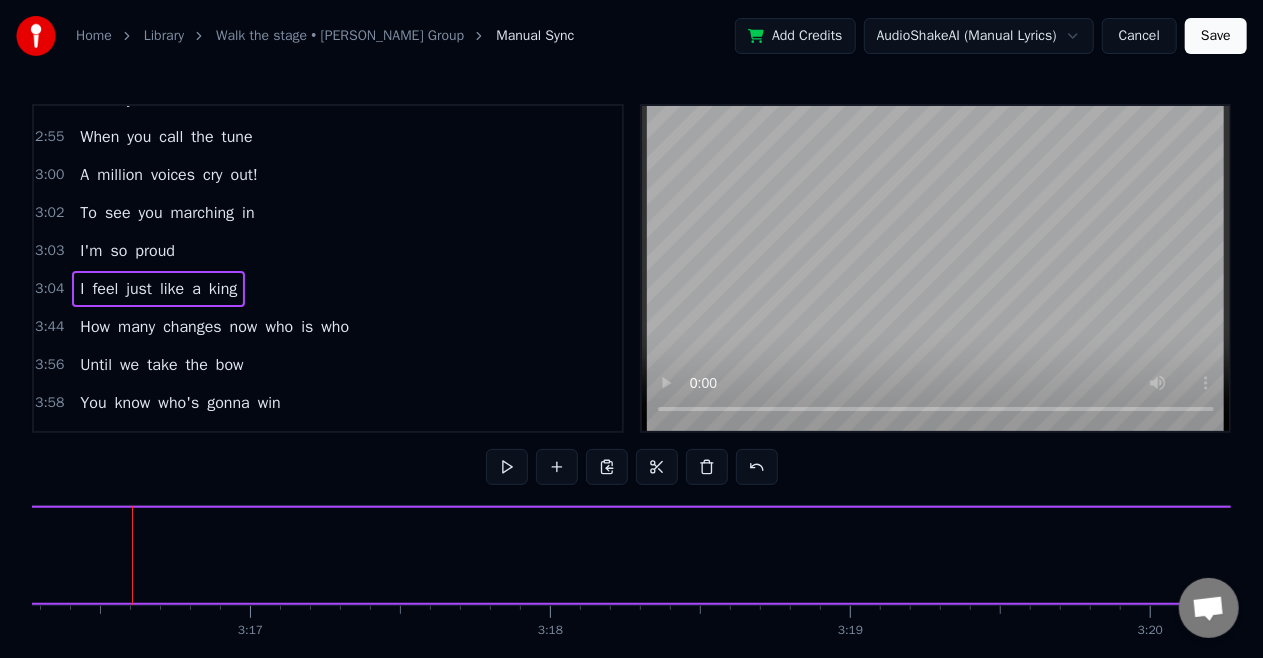 click on "I feel just like a king" at bounding box center [2208, 555] 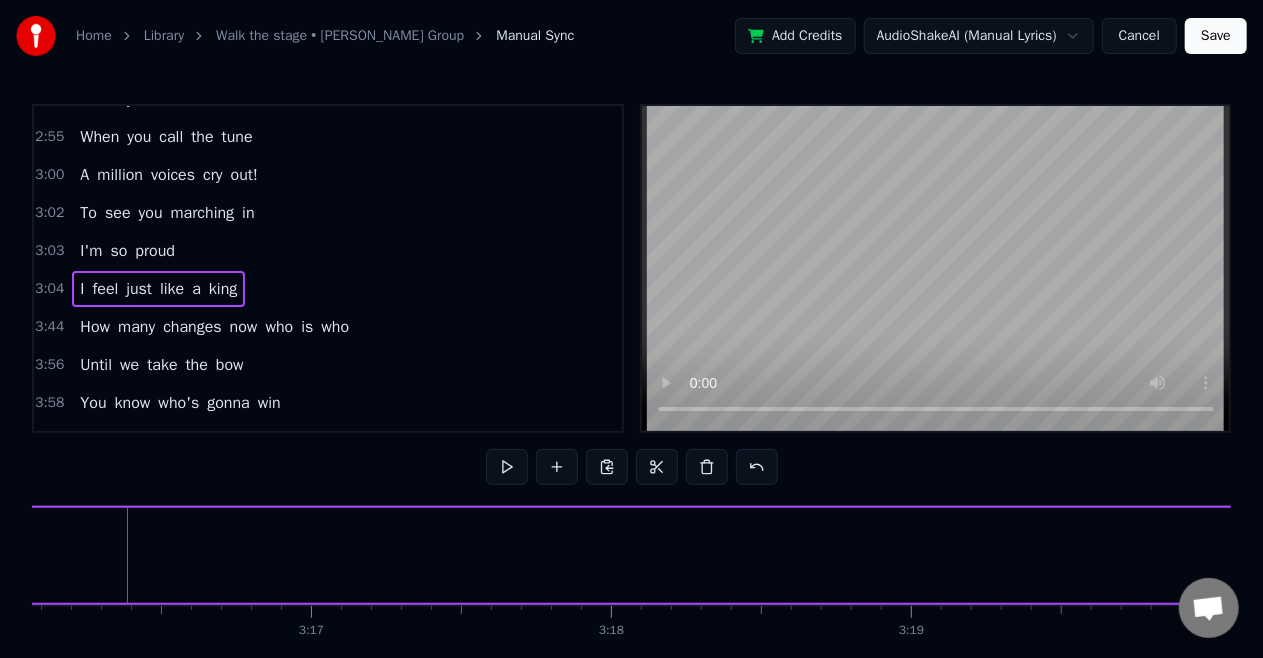 scroll, scrollTop: 0, scrollLeft: 58816, axis: horizontal 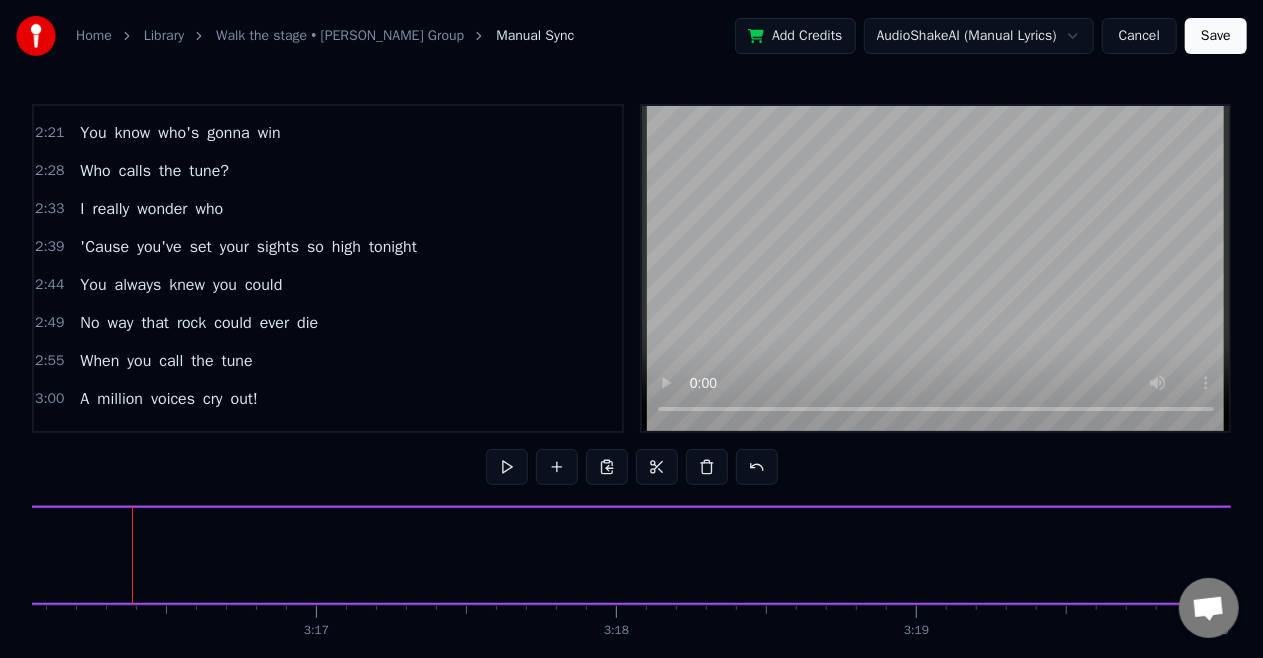 click on "I" at bounding box center [82, 209] 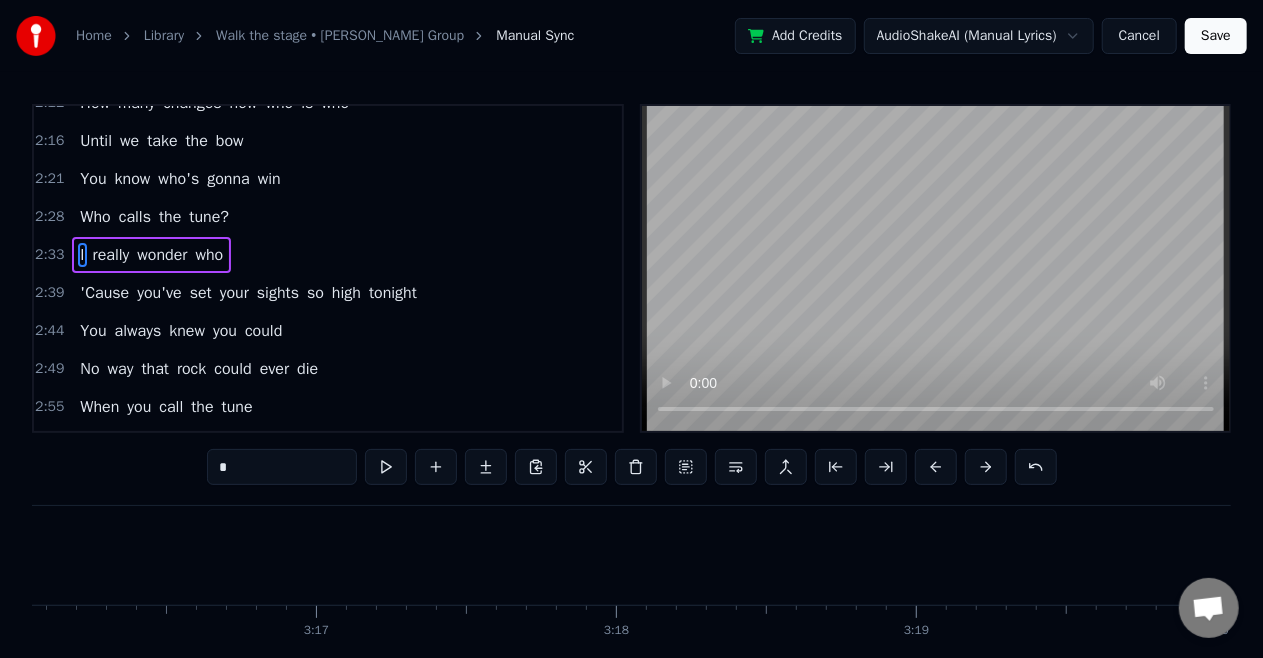 scroll, scrollTop: 640, scrollLeft: 0, axis: vertical 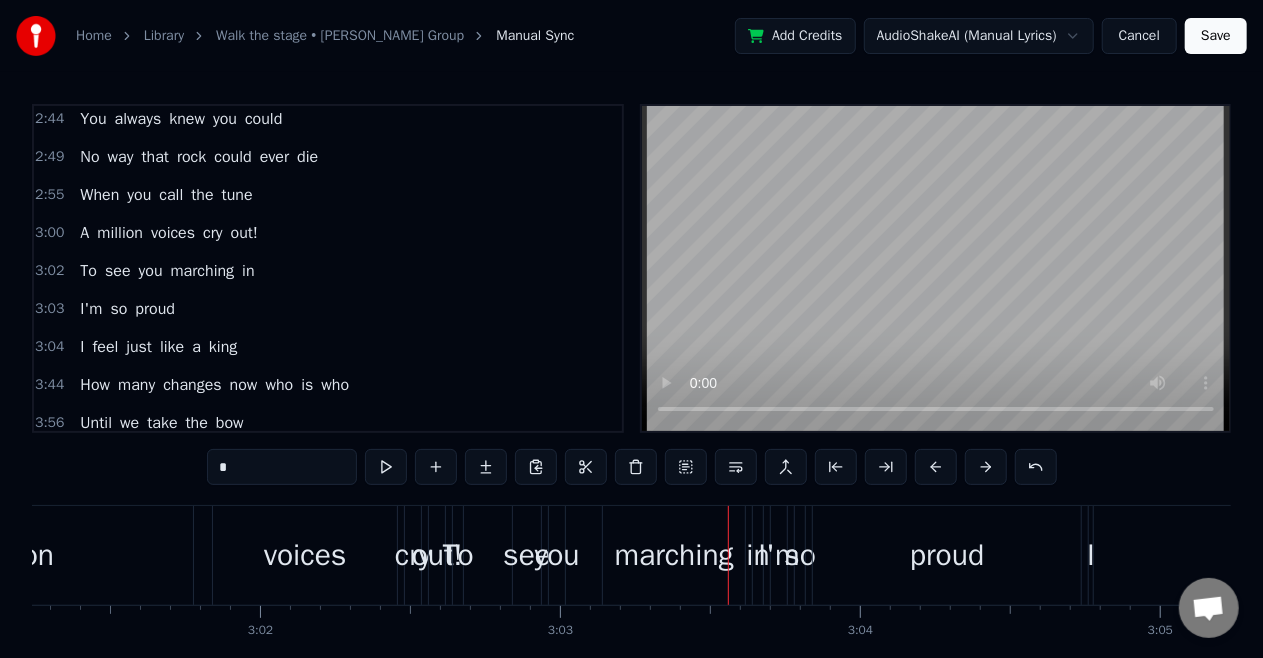 click on "I feel just like a king" at bounding box center (6718, 555) 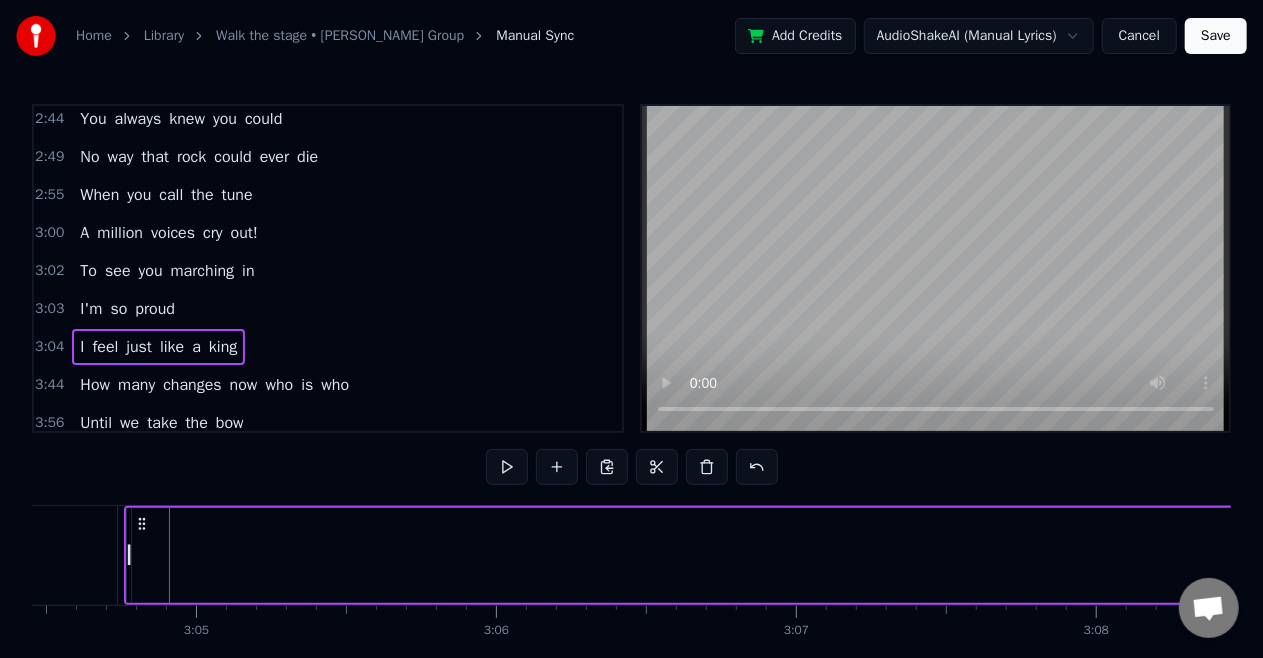 scroll, scrollTop: 0, scrollLeft: 55372, axis: horizontal 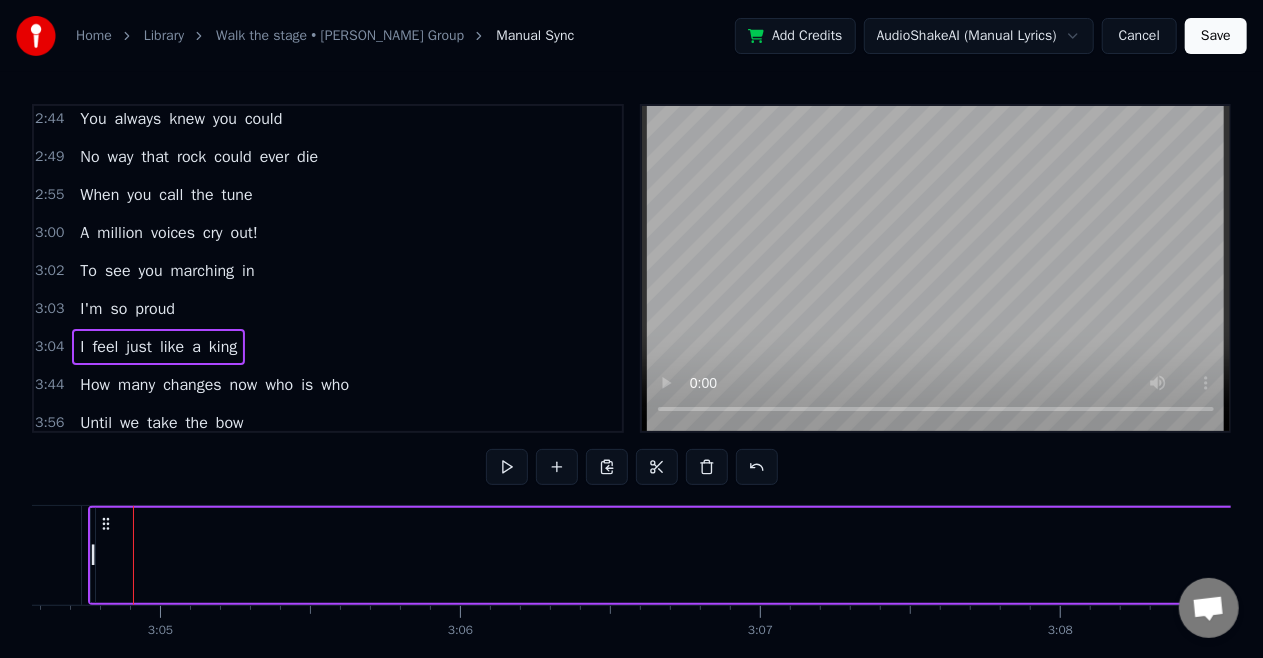 click on "I feel just like a king" at bounding box center (5718, 555) 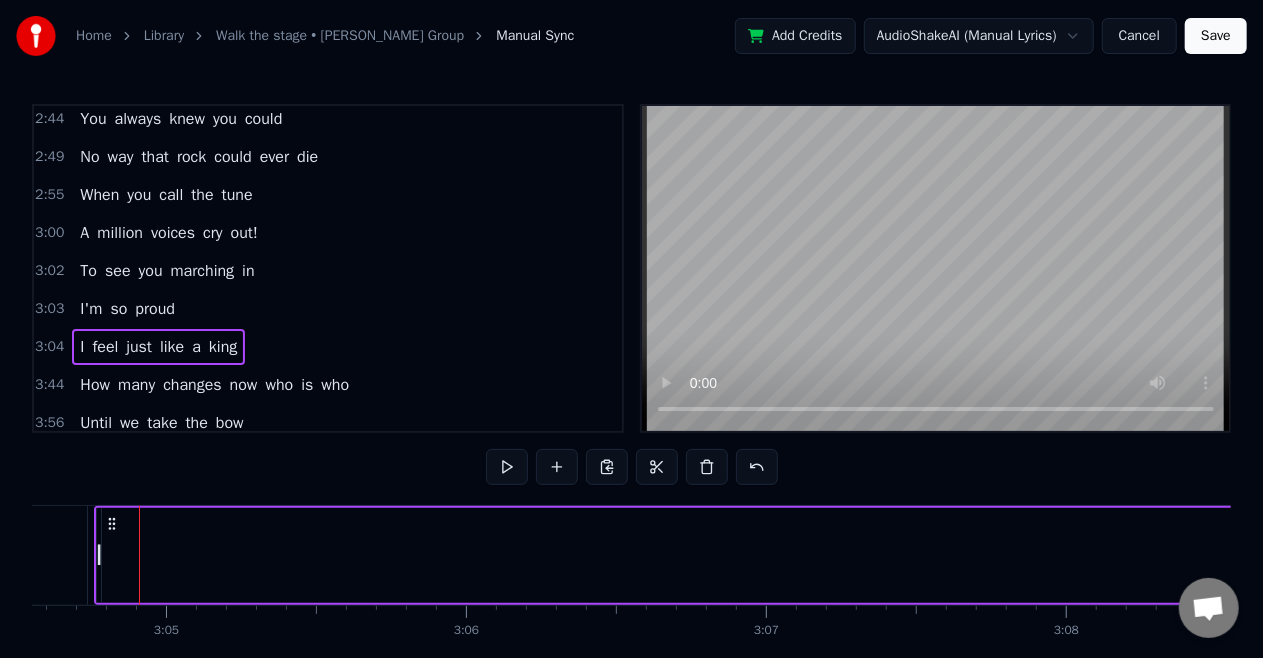 click on "I feel just like a king" at bounding box center (5724, 555) 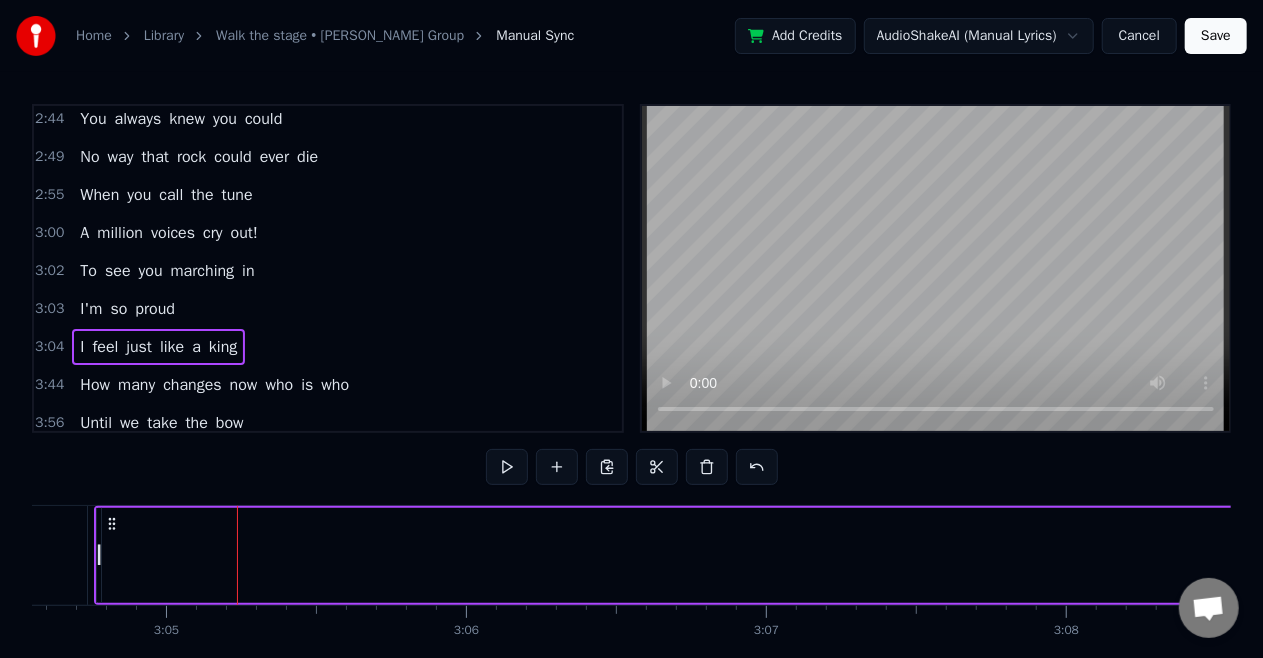 click on "I" at bounding box center (82, 347) 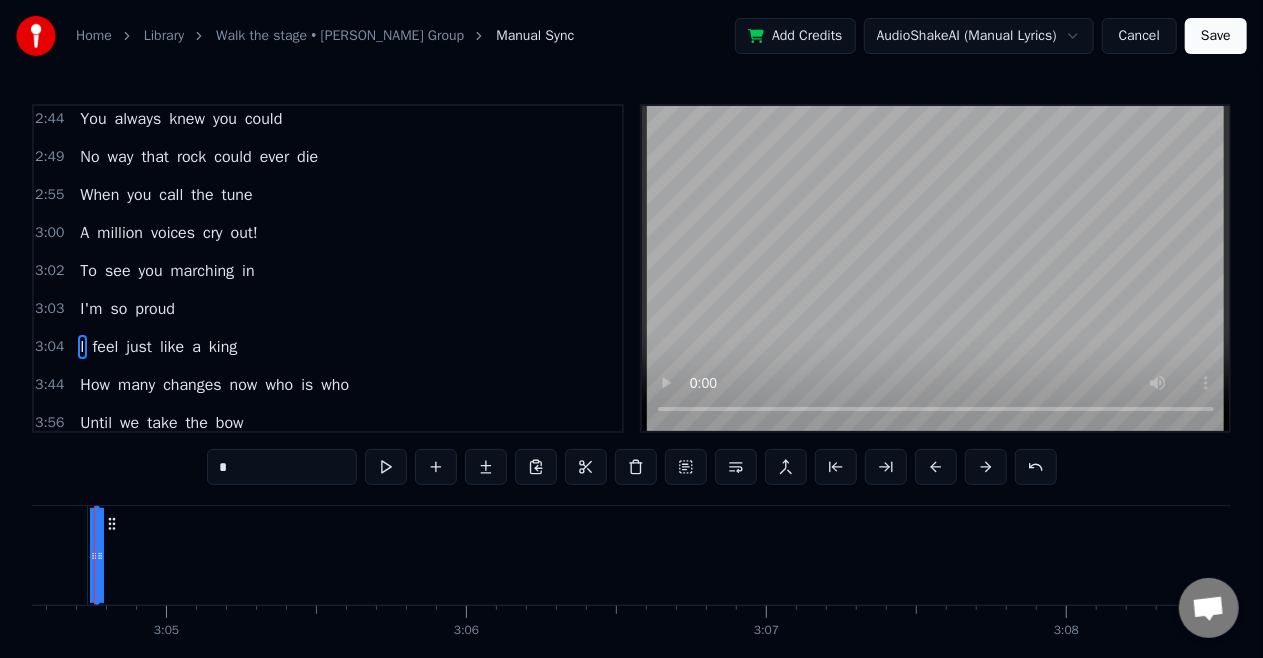 scroll, scrollTop: 901, scrollLeft: 0, axis: vertical 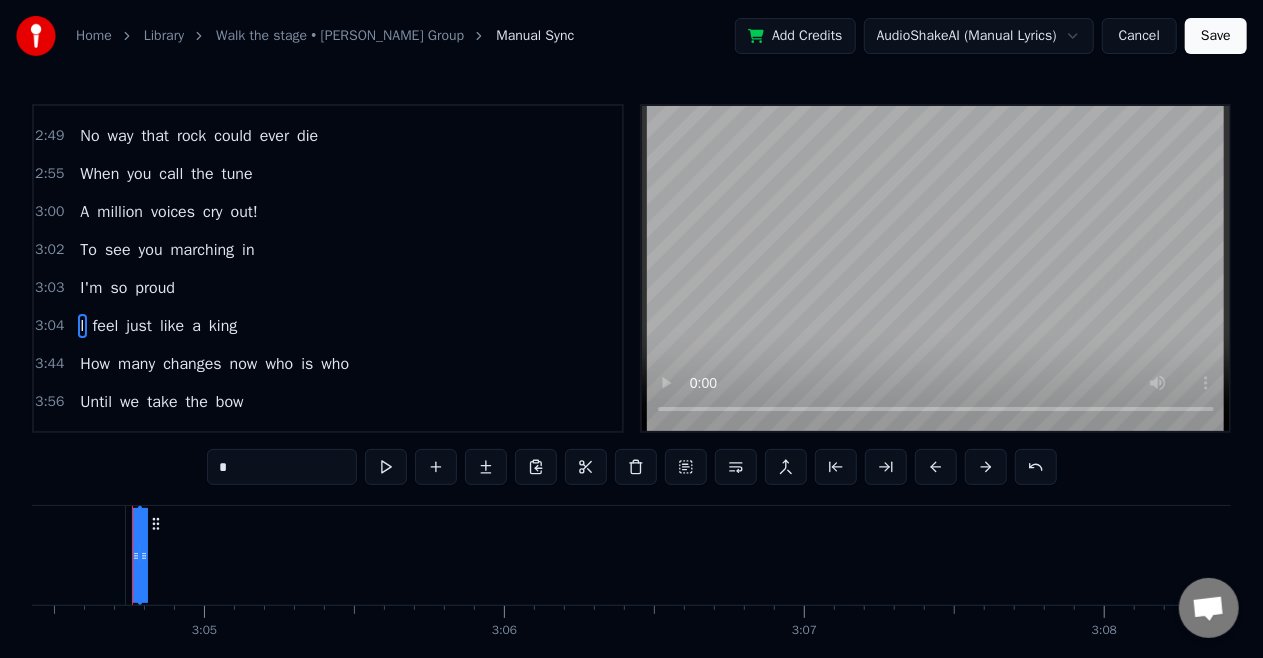 drag, startPoint x: 138, startPoint y: 554, endPoint x: 174, endPoint y: 554, distance: 36 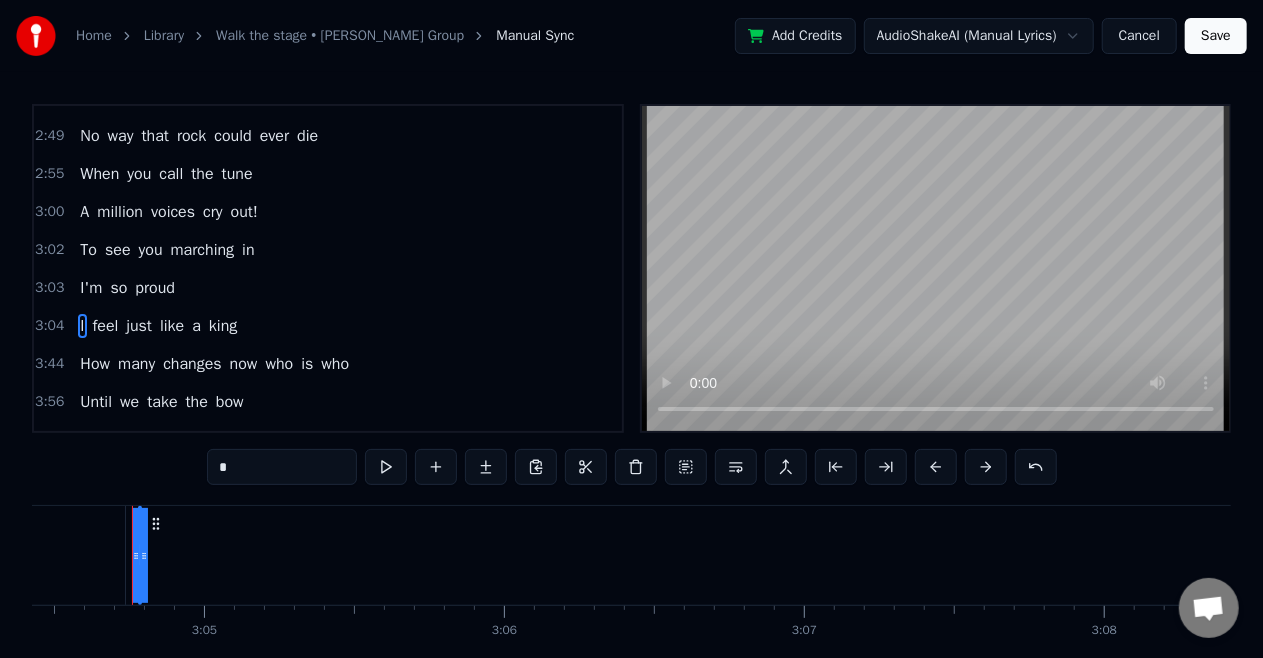 click on "I feel just like a king" at bounding box center [5762, 555] 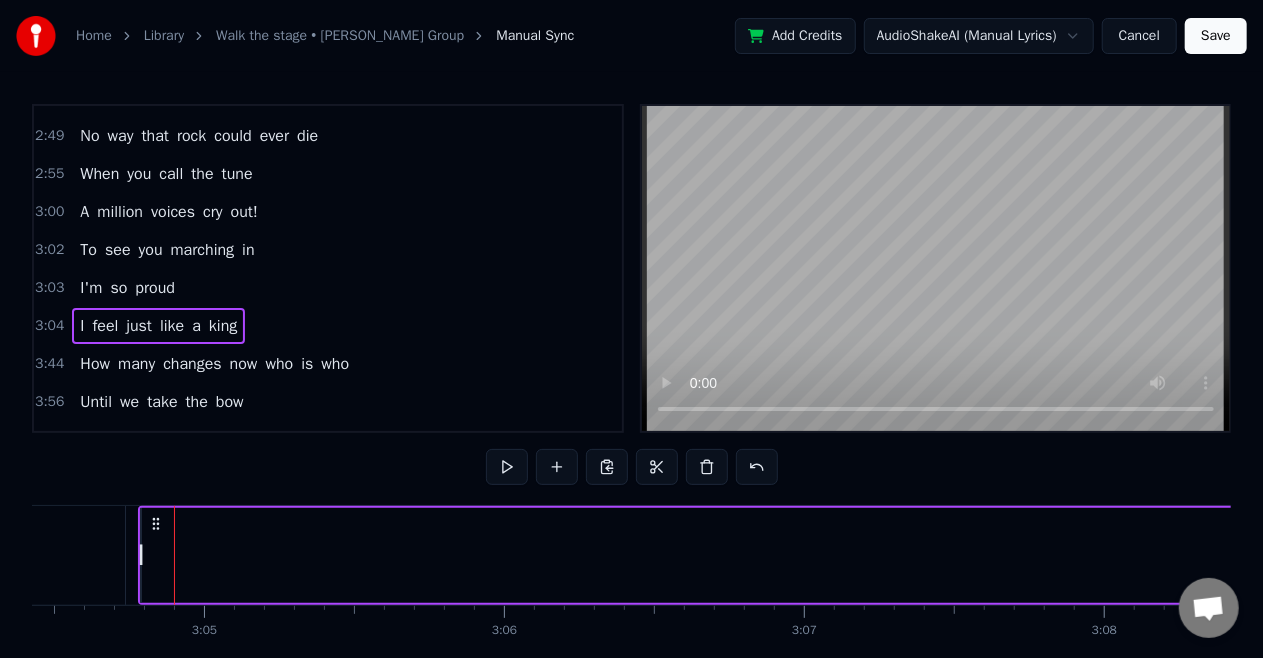 click on "I" at bounding box center [82, 326] 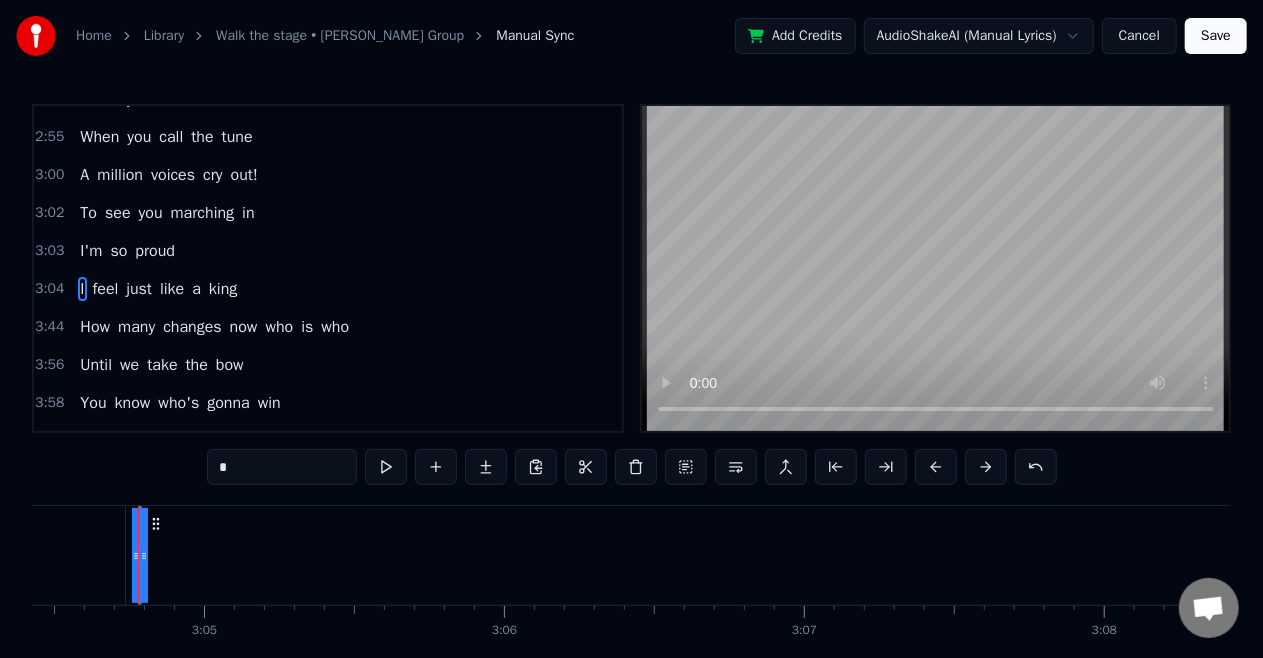 drag, startPoint x: 153, startPoint y: 552, endPoint x: 178, endPoint y: 554, distance: 25.079872 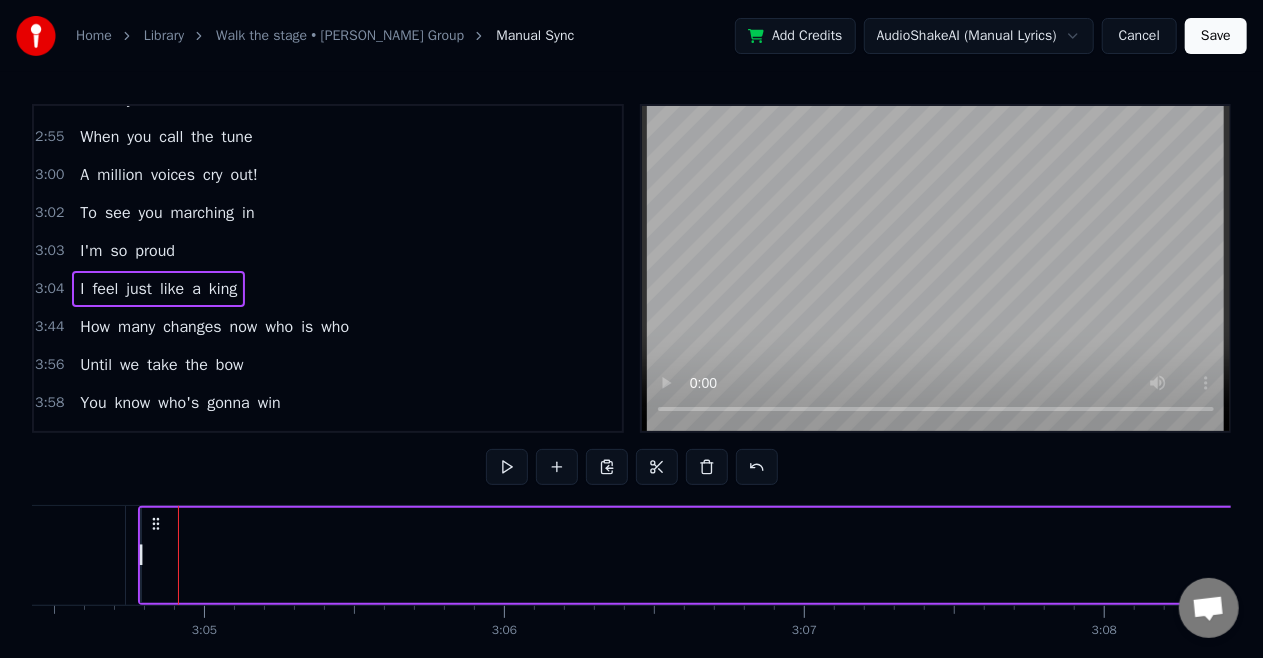 click on "I" at bounding box center (82, 289) 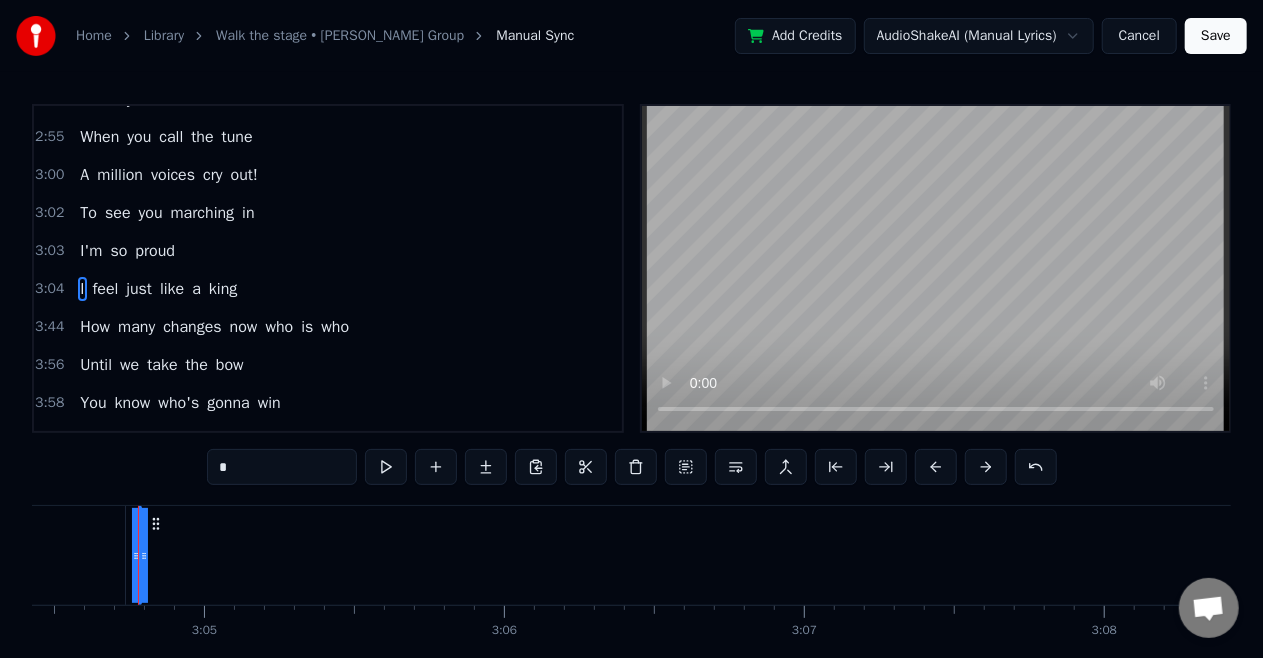 drag, startPoint x: 132, startPoint y: 559, endPoint x: 67, endPoint y: 557, distance: 65.03076 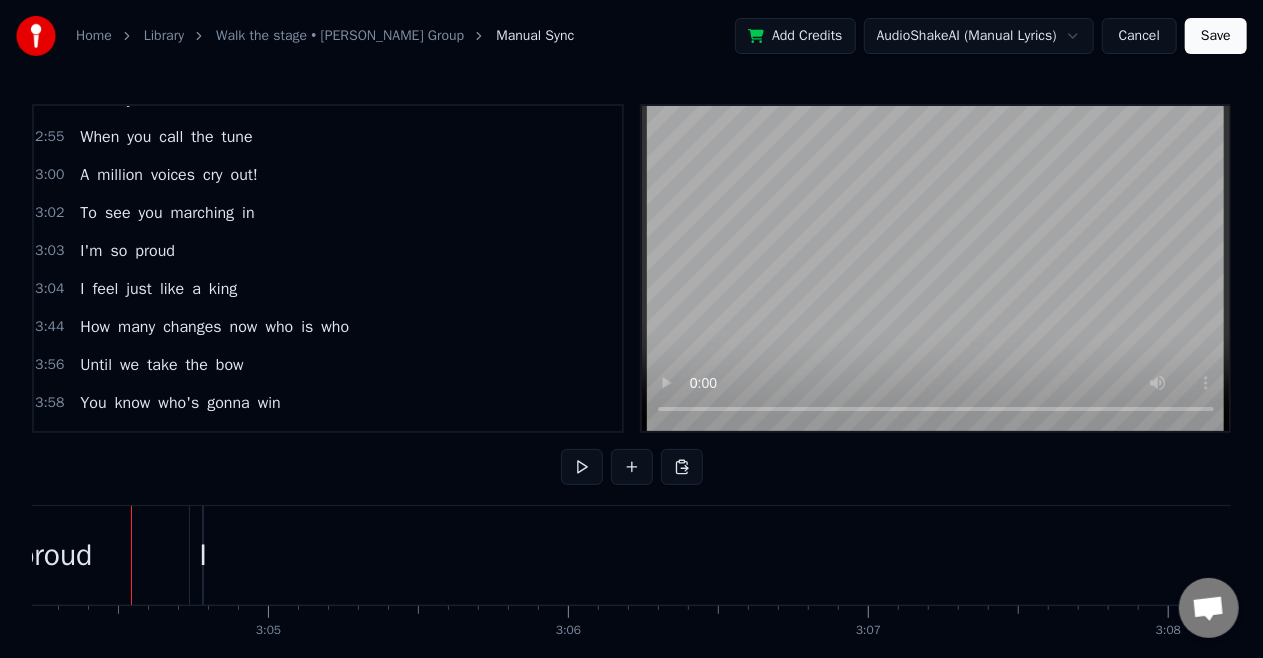 scroll, scrollTop: 0, scrollLeft: 55263, axis: horizontal 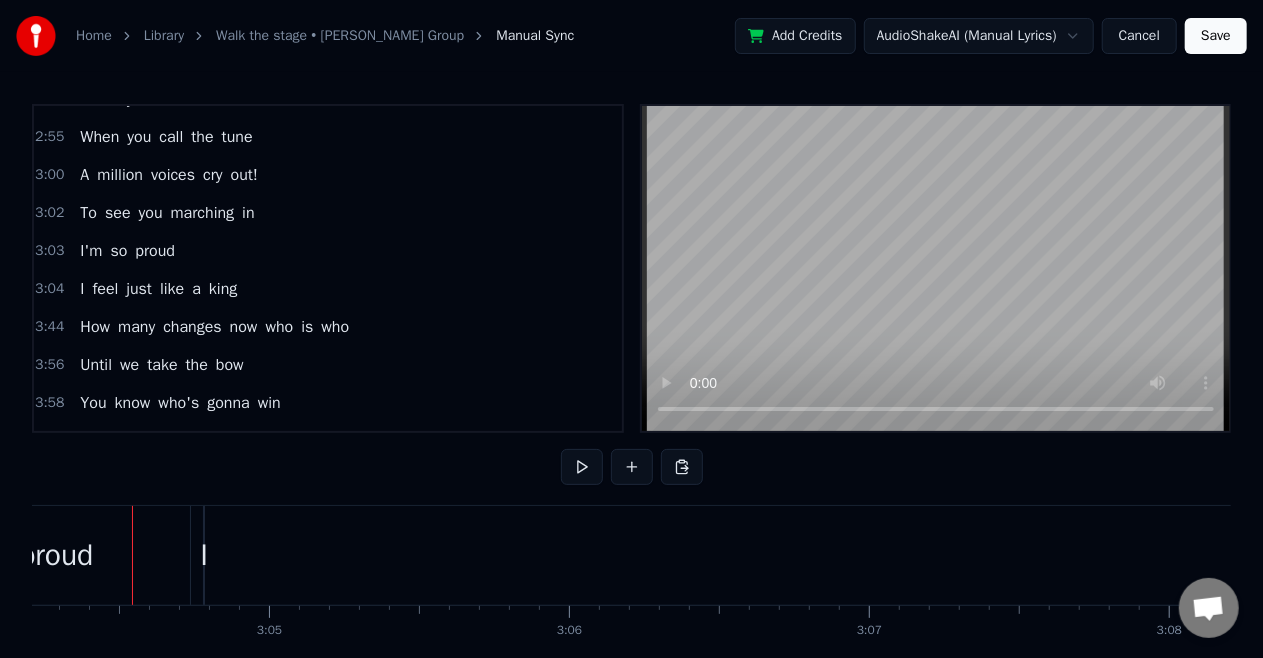 click on "I" at bounding box center (82, 289) 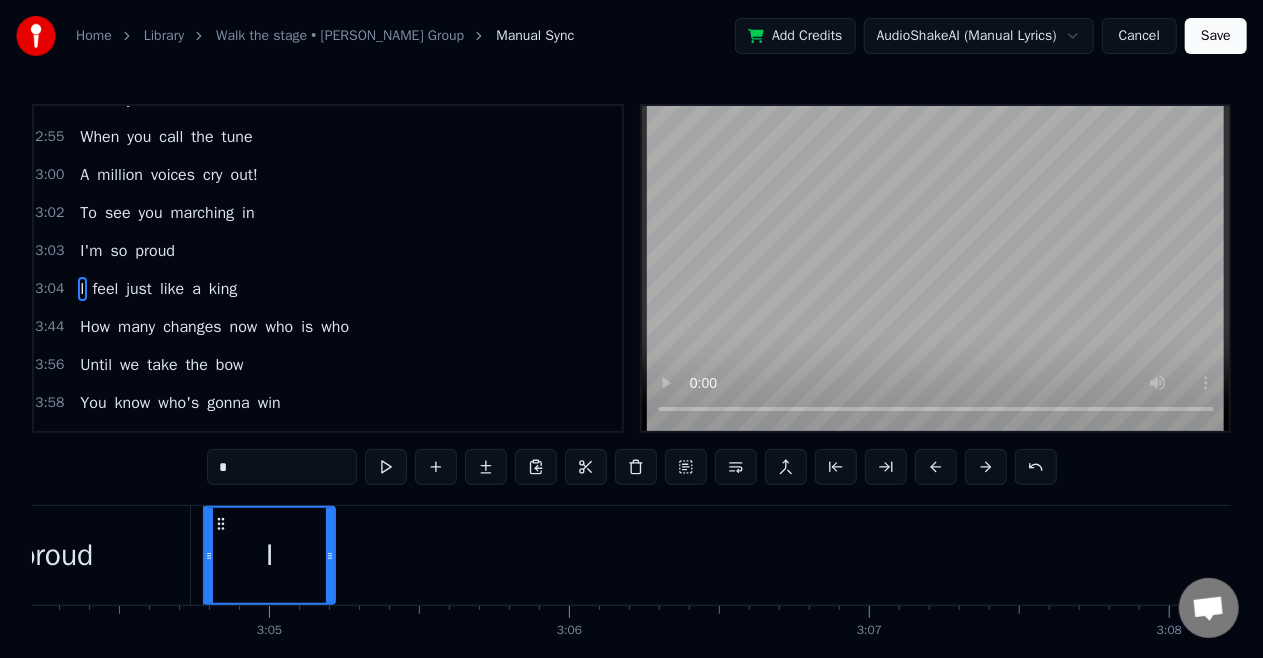 drag, startPoint x: 202, startPoint y: 541, endPoint x: 335, endPoint y: 557, distance: 133.95895 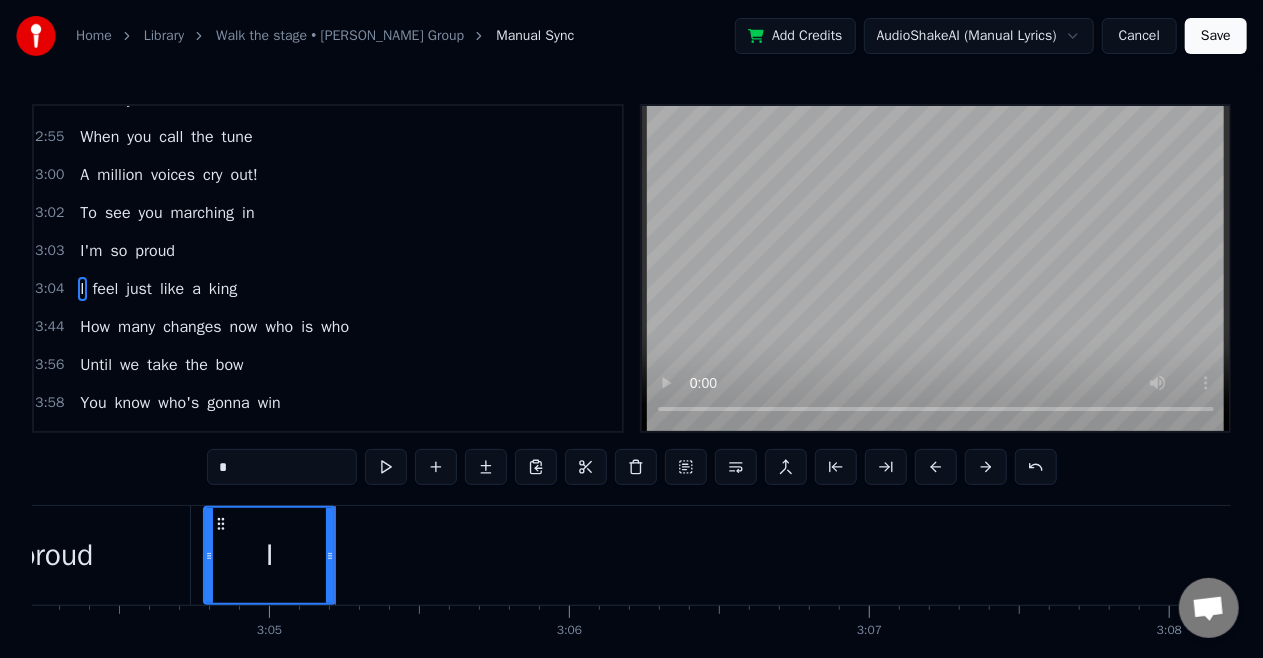 click on "king" at bounding box center [223, 289] 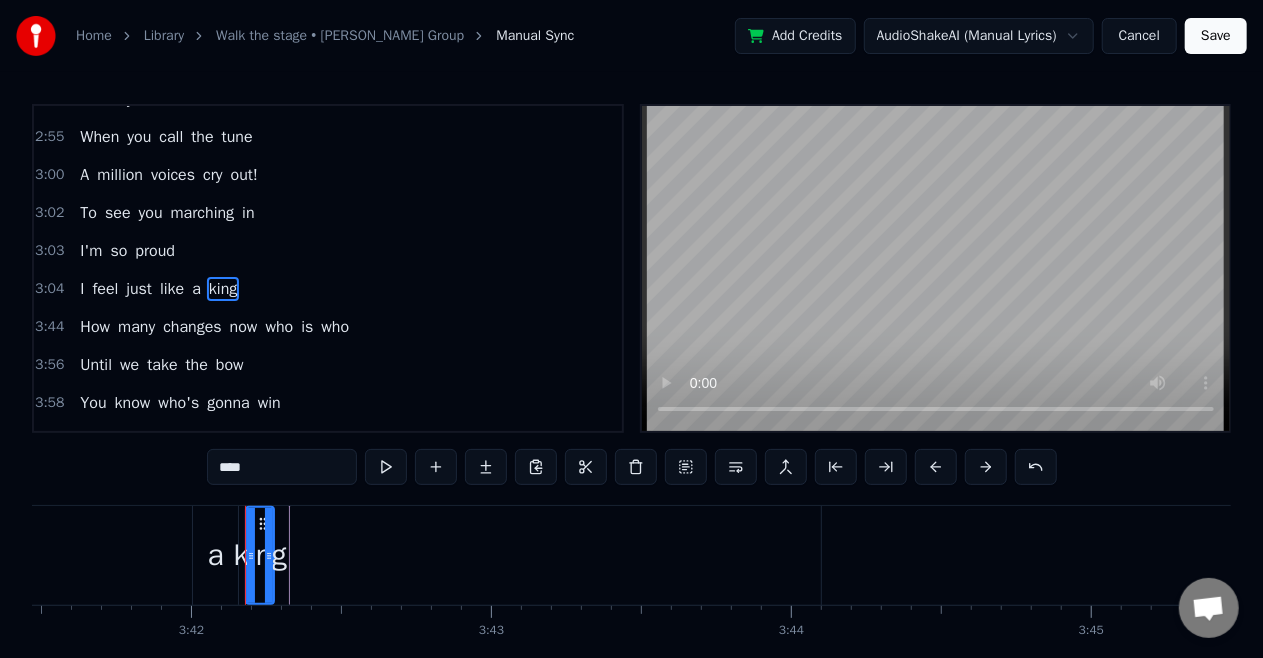 scroll, scrollTop: 0, scrollLeft: 66554, axis: horizontal 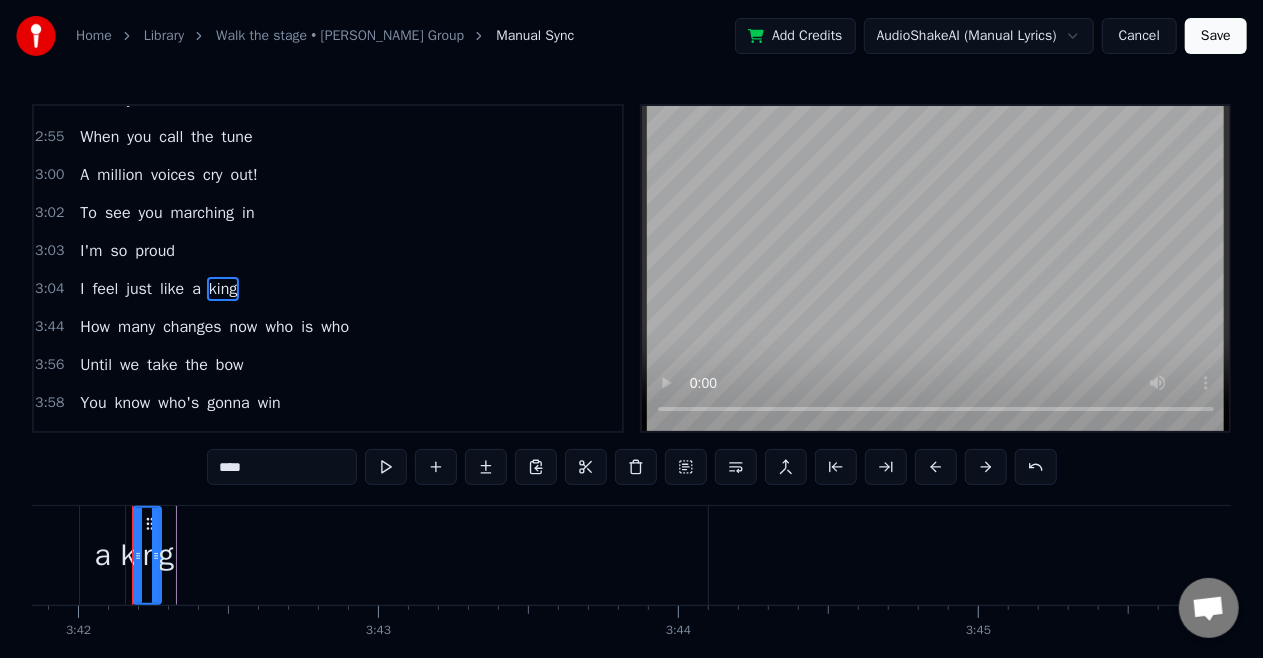 click on "How" at bounding box center [95, 327] 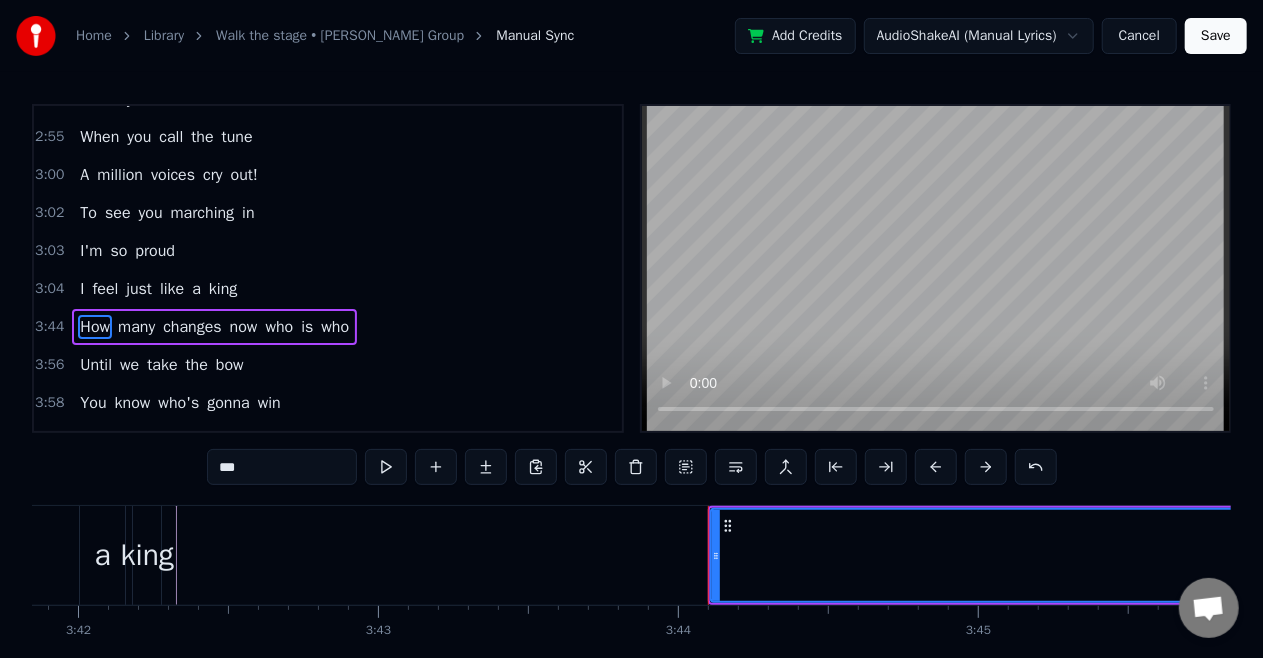scroll, scrollTop: 976, scrollLeft: 0, axis: vertical 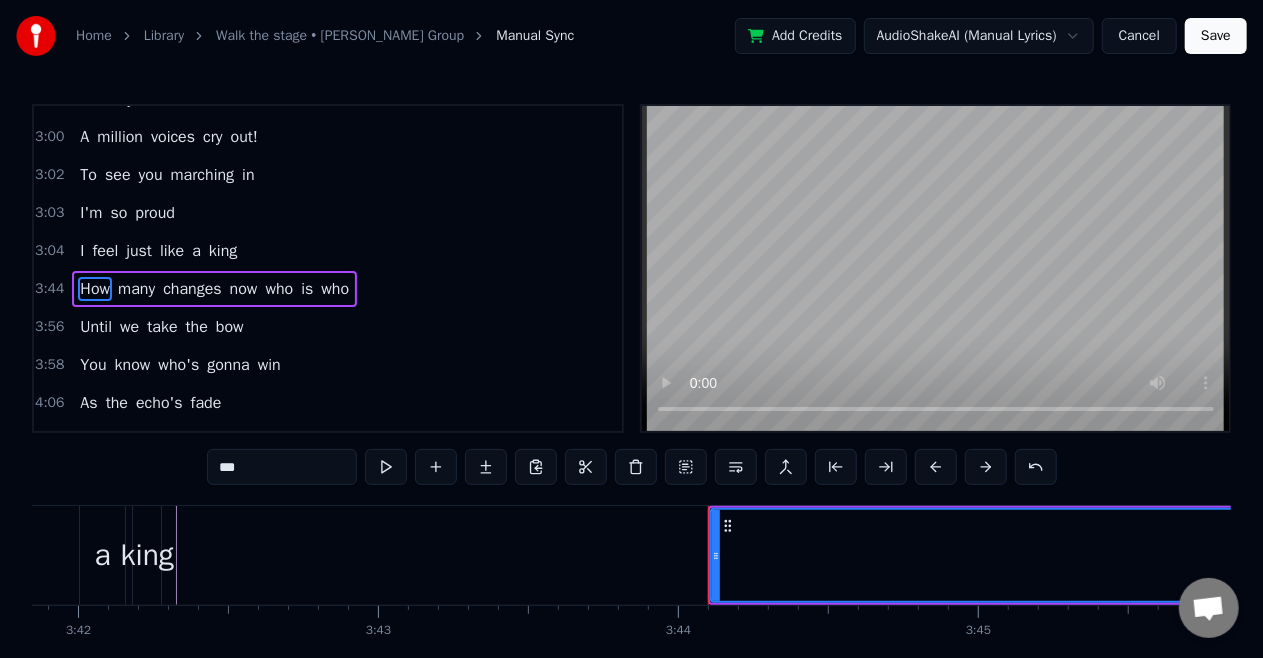 click on "king" at bounding box center [223, 251] 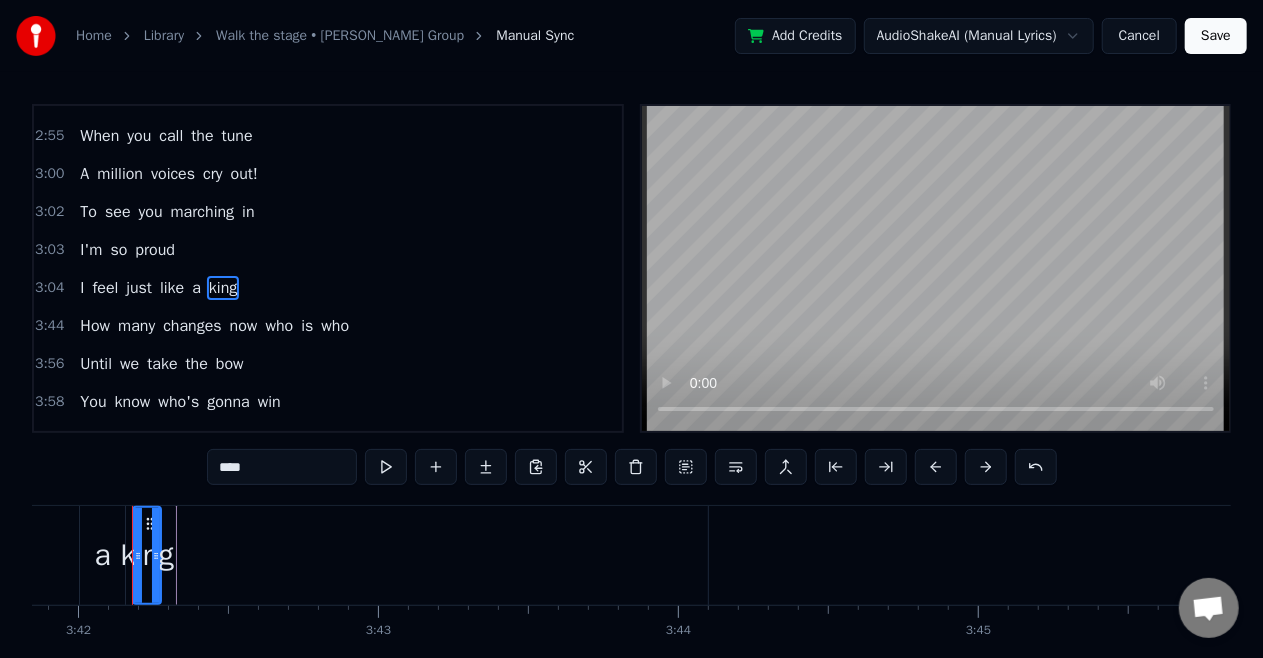 scroll, scrollTop: 938, scrollLeft: 0, axis: vertical 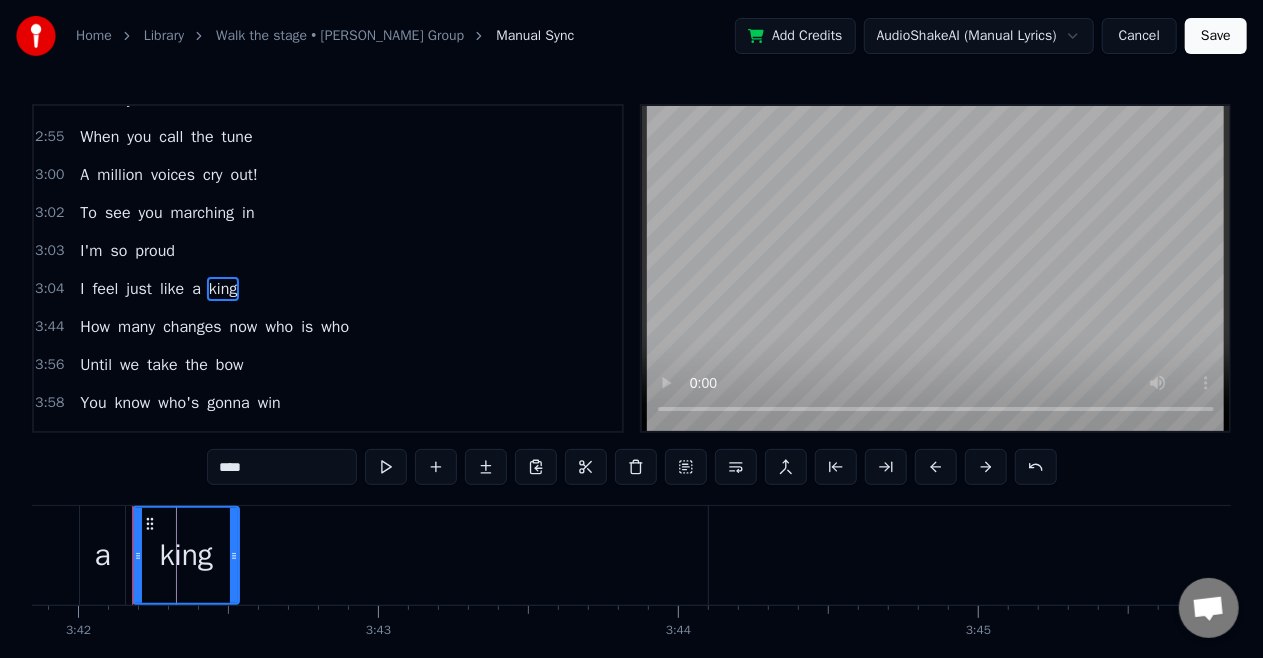 drag, startPoint x: 157, startPoint y: 556, endPoint x: 235, endPoint y: 551, distance: 78.160095 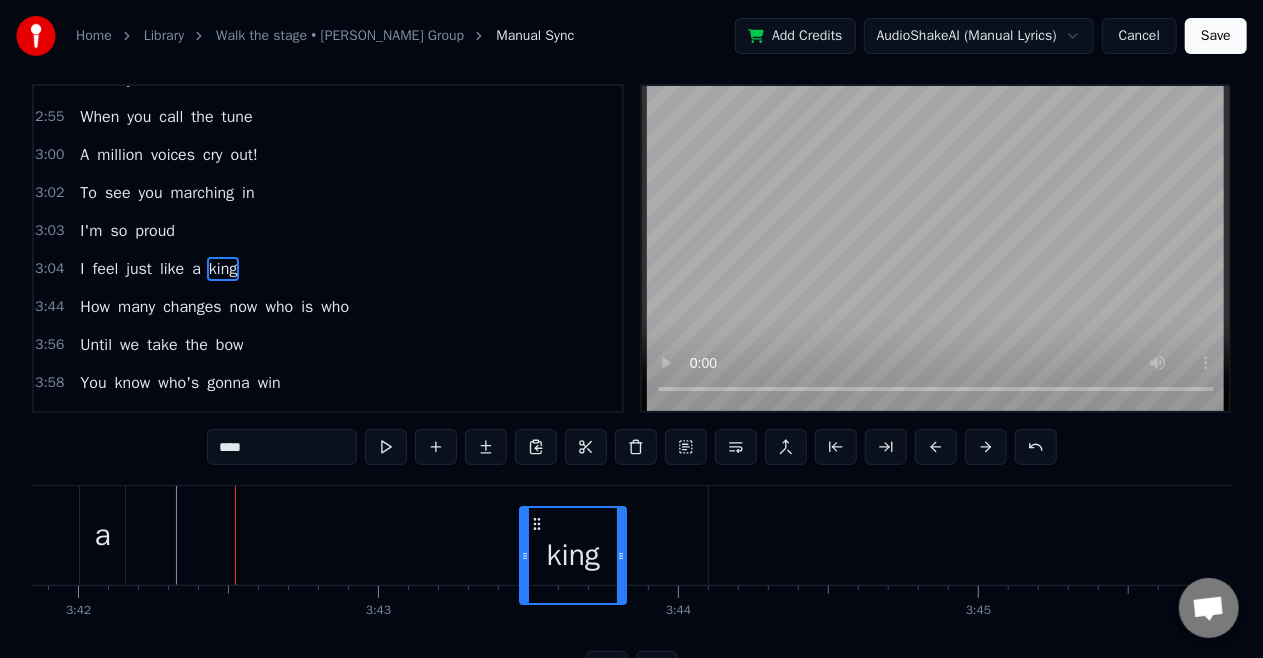 scroll, scrollTop: 21, scrollLeft: 0, axis: vertical 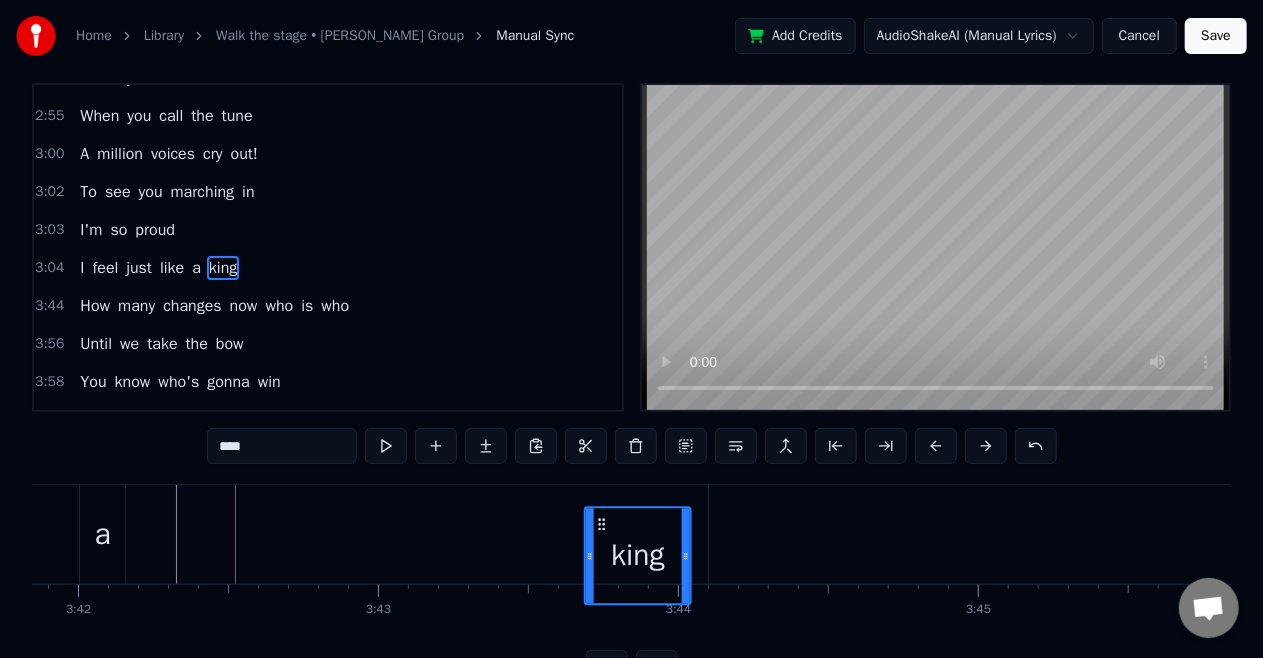 click on "Dream on, dream on Your time has come You've done the best you could because You'd been gone so long Your journey's over now, my friend Do you see clear when all appears Your heroes may light your nights but still It's only you they hear So come walk the stage with me tonight! Rock will never die We've known better You've known all your lives Armed and ready now I'm gonna rock the town, yeah To see you marching in I'm so proud I feel just like a king How many changes now who is who Until we take the bow You know who's gonna win Who calls the tune? I really wonder who 'Cause you've set your sights so high tonight You always knew you could No way that rock could ever die When you call the tune A million voices cry out! To see you marching in I'm so proud I feel just like a king How many changes now who is who Until we take the bow You know who's gonna win As the echo's fade They've nothing more to say 'Cause you'd set your sights so high tonight Live for another day The saga never seems to end Live for another" at bounding box center [-15987, 534] 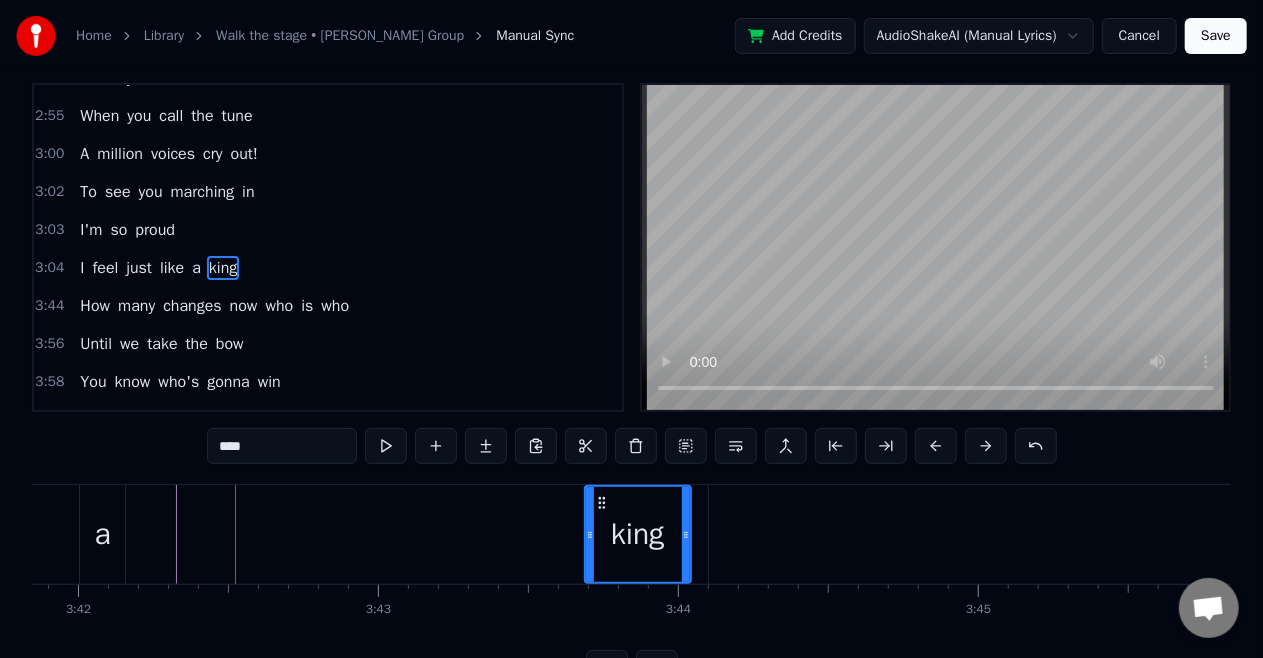 click on "How" at bounding box center (95, 306) 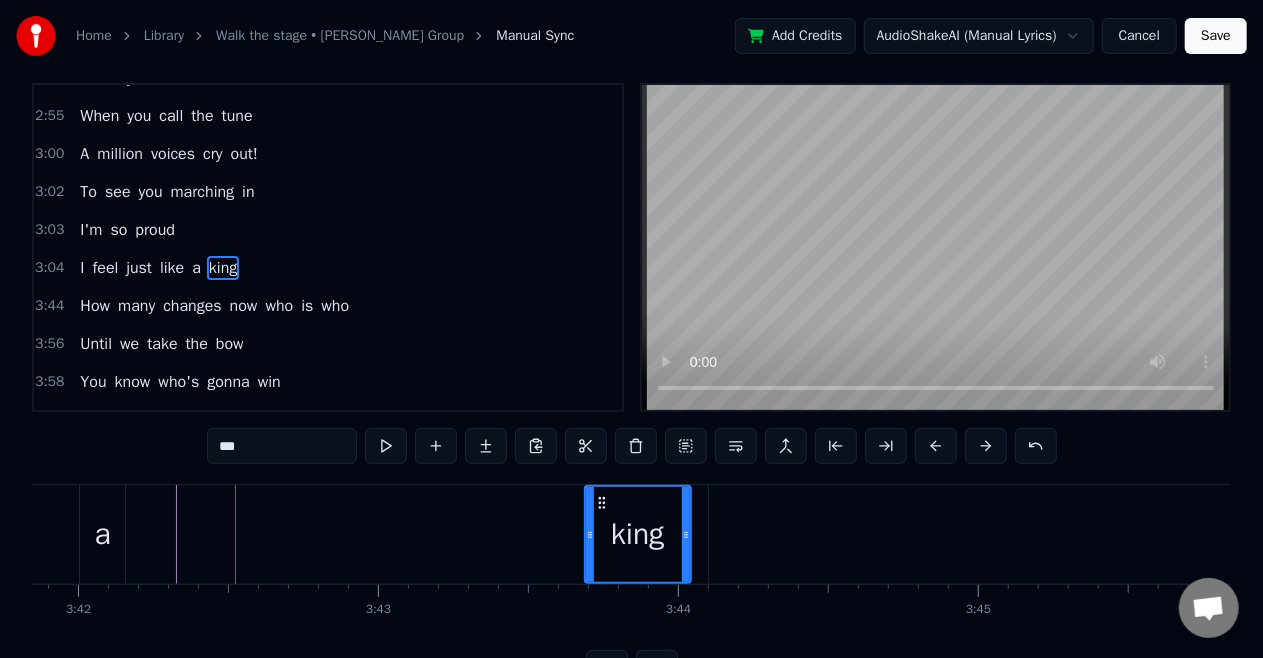 scroll, scrollTop: 0, scrollLeft: 0, axis: both 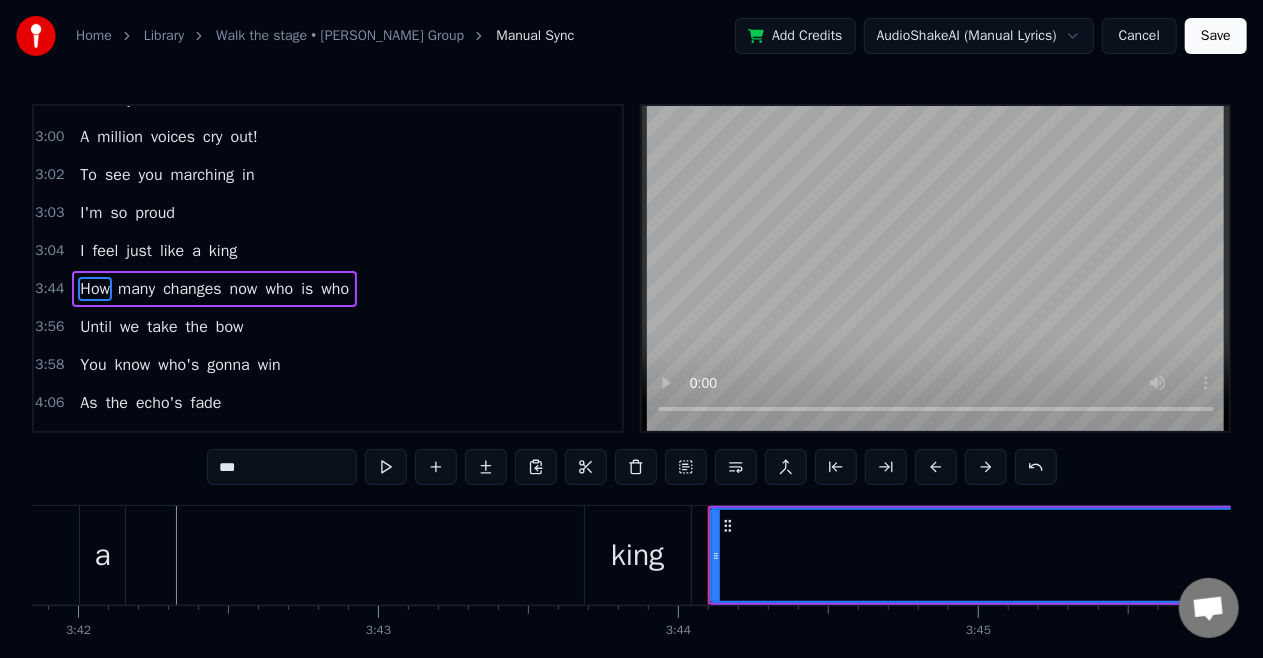 click on "How" at bounding box center [95, 289] 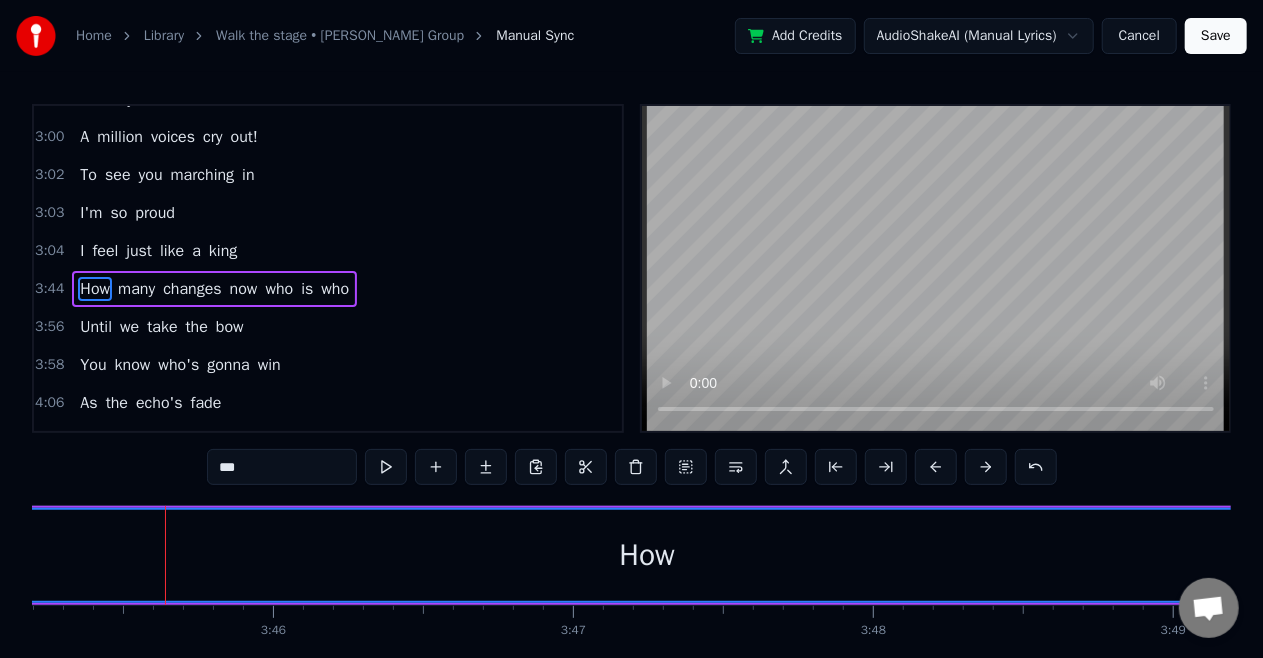scroll, scrollTop: 0, scrollLeft: 67592, axis: horizontal 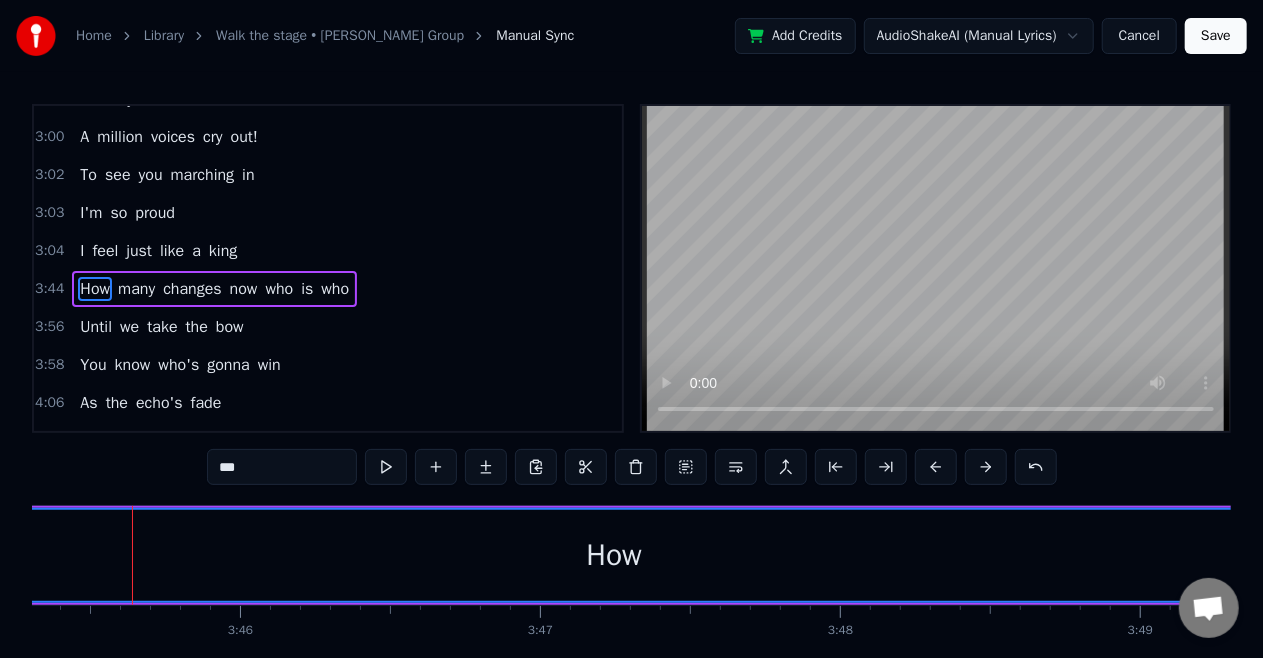 click on "How" at bounding box center (614, 555) 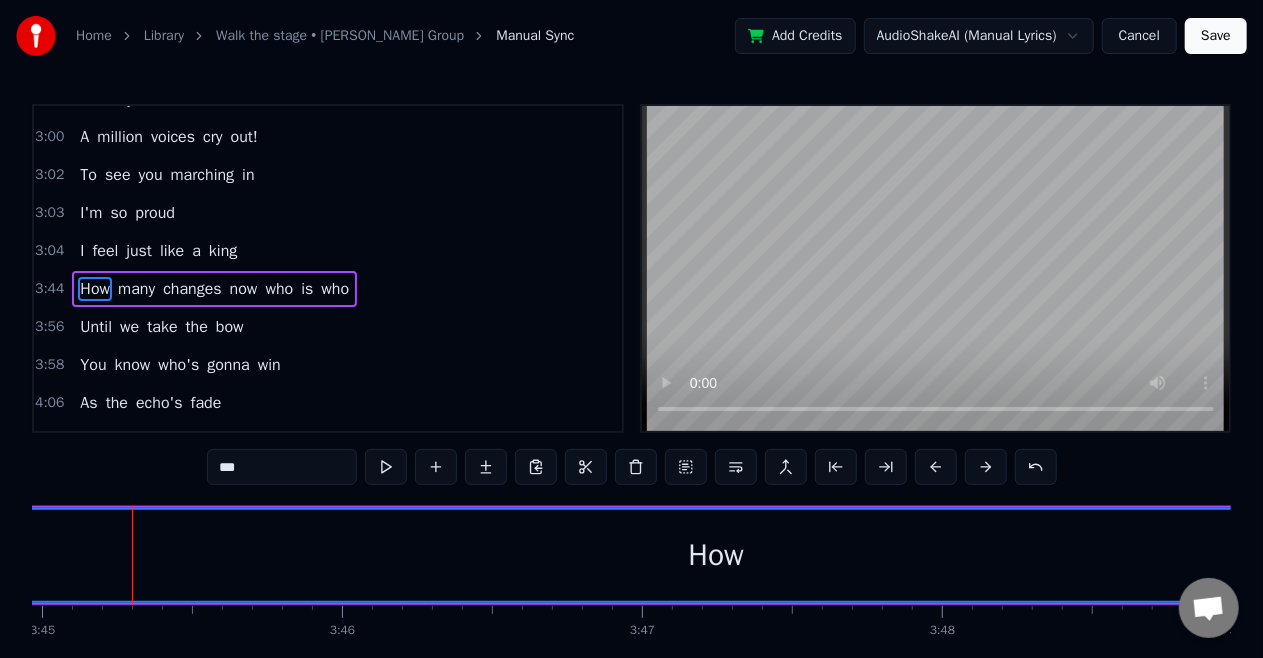 click on "How" at bounding box center (716, 555) 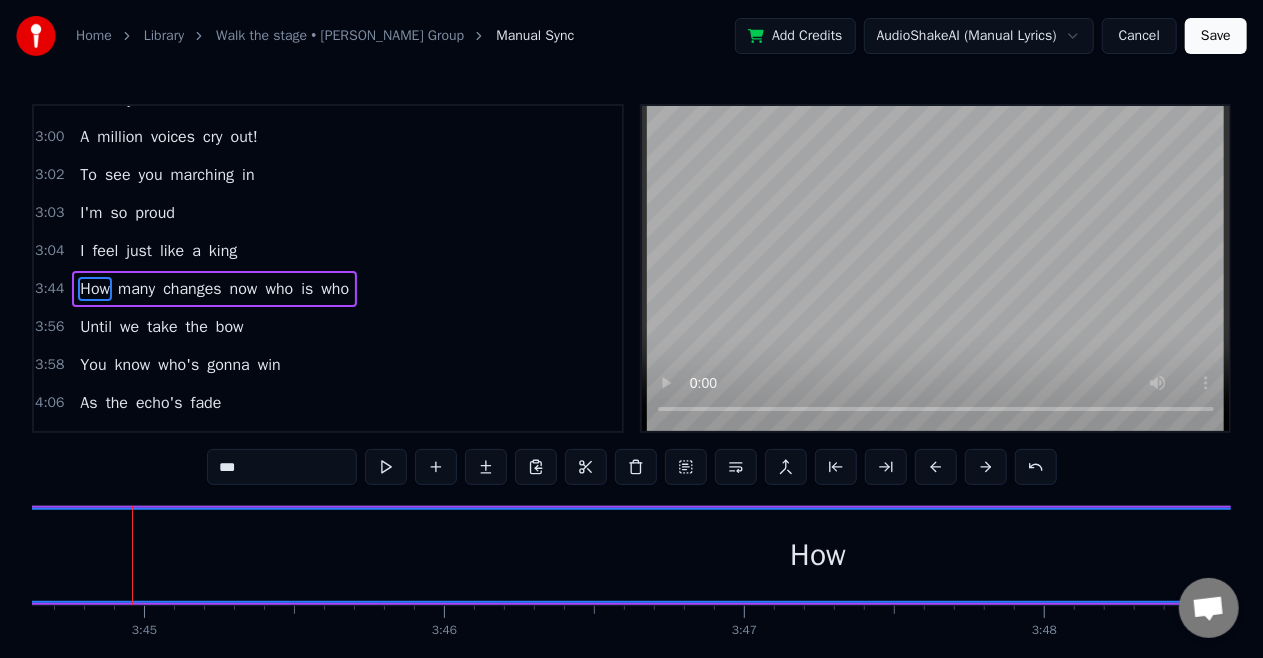 click on "How many changes now who is who" at bounding box center [1734, 555] 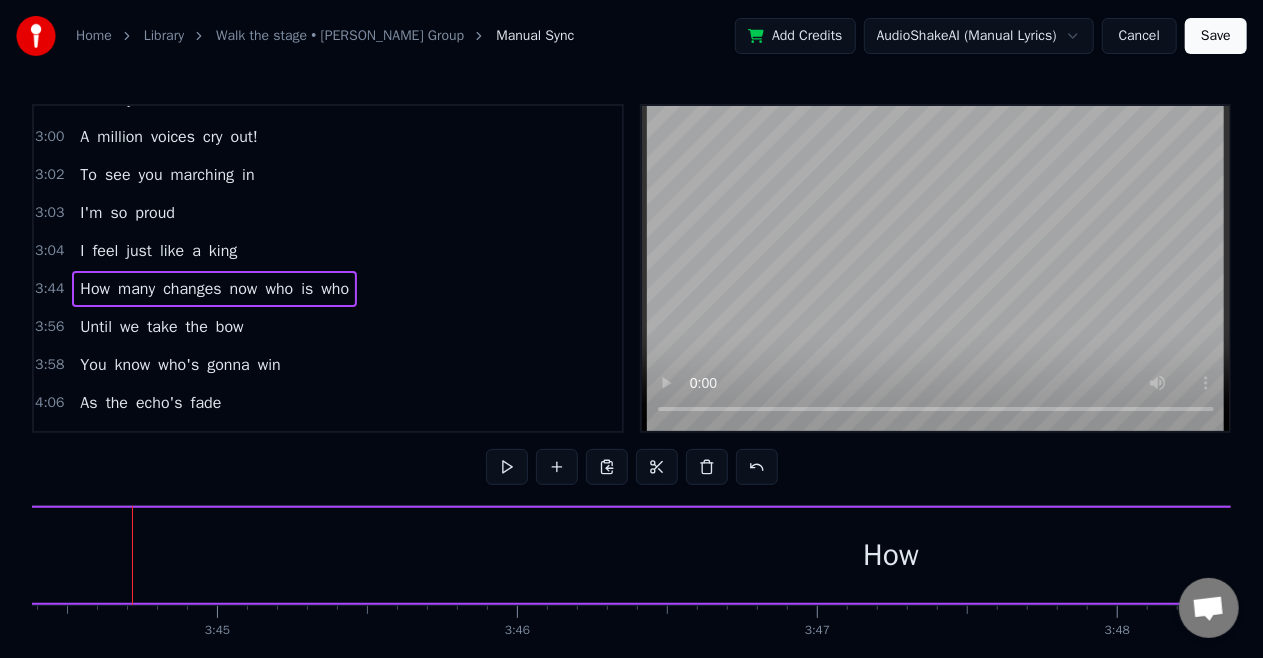 click on "How many changes now who is who" at bounding box center [1807, 555] 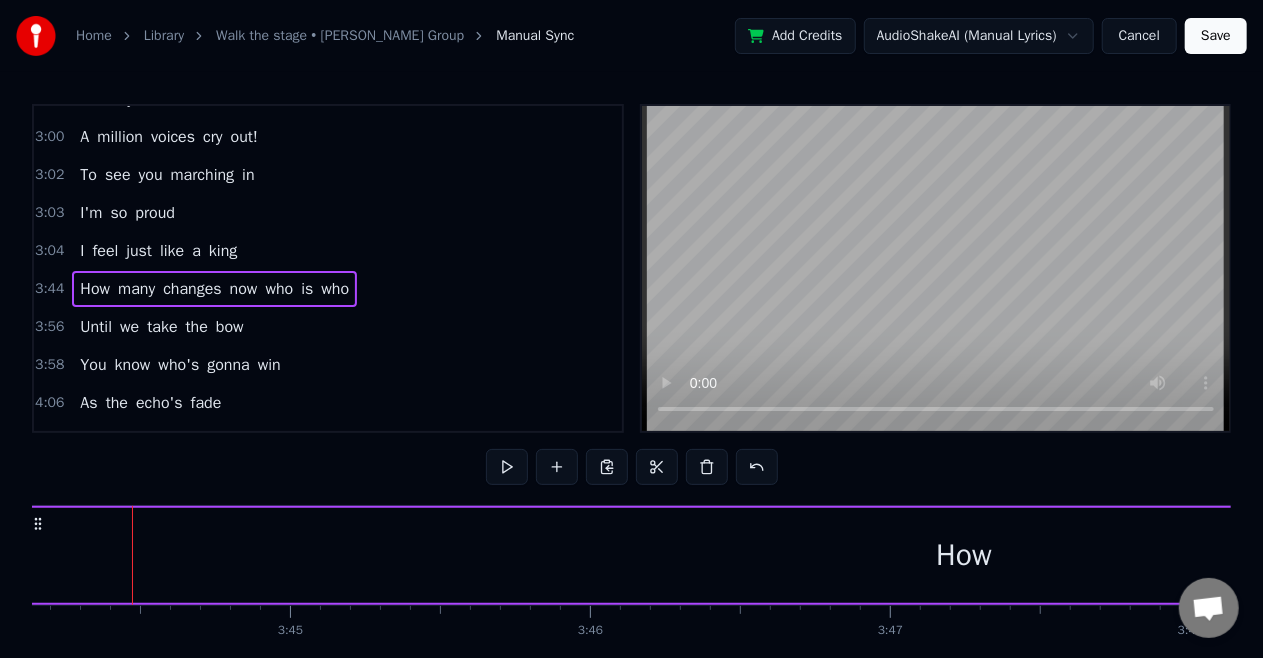 click on "How many changes now who is who" at bounding box center [1880, 555] 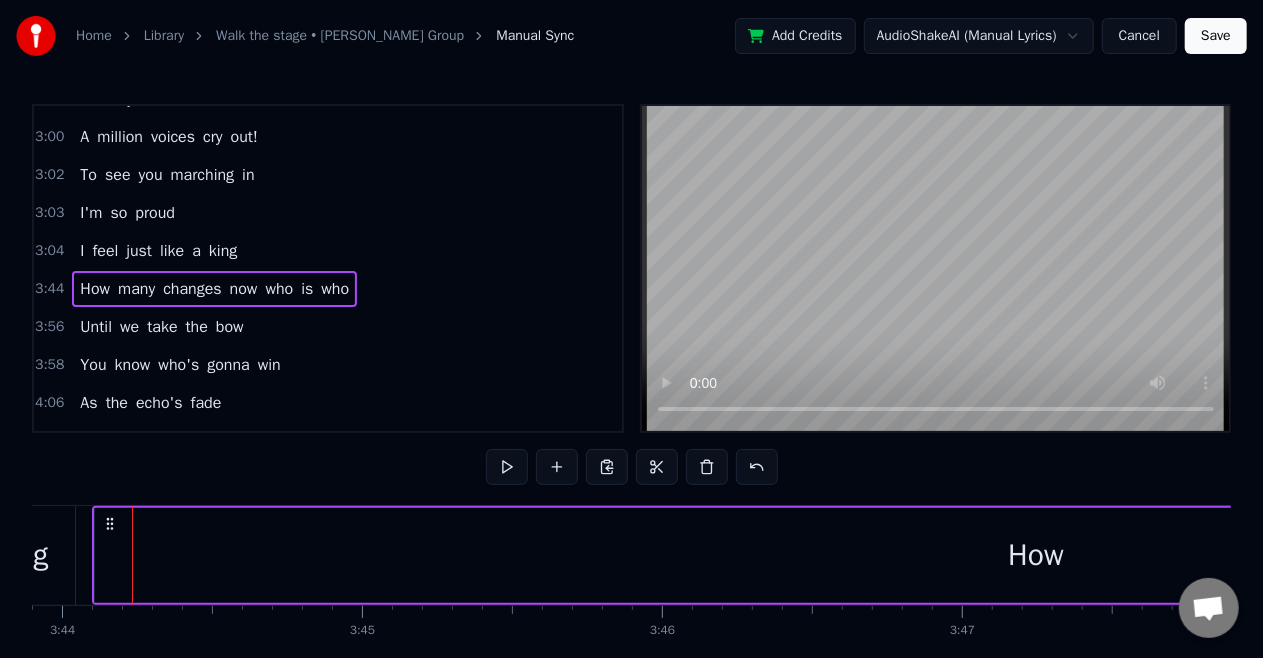 click on "How" at bounding box center [1036, 555] 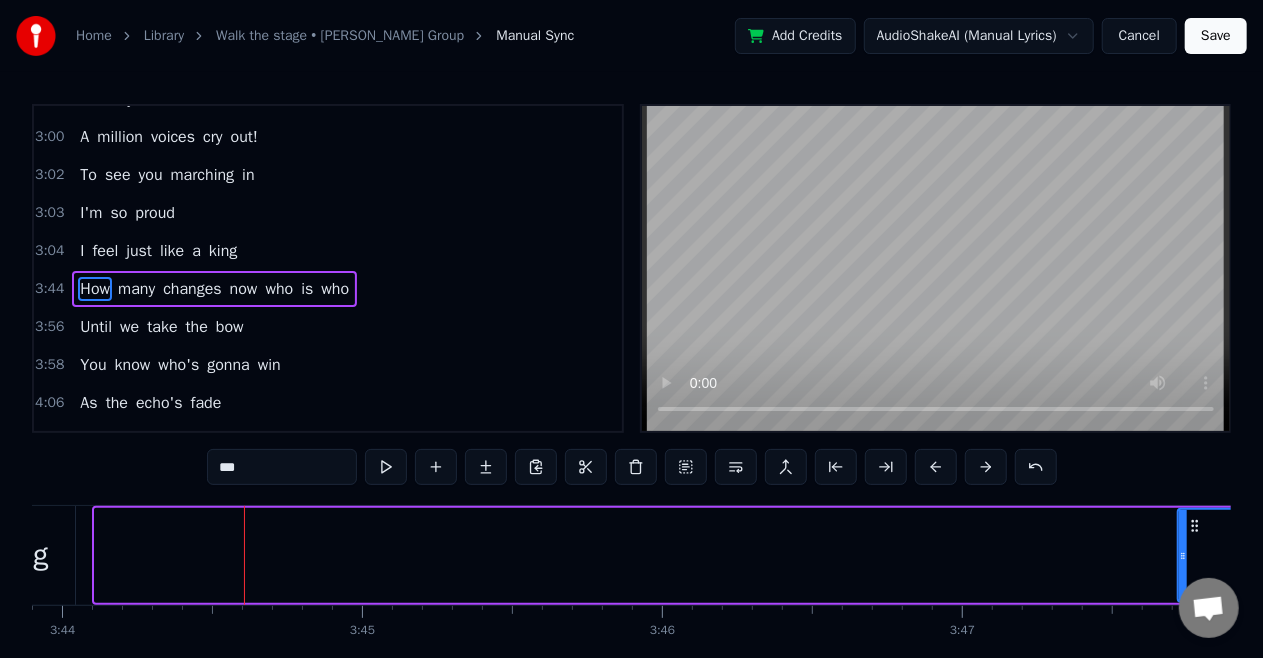 drag, startPoint x: 99, startPoint y: 550, endPoint x: 1182, endPoint y: 695, distance: 1092.6637 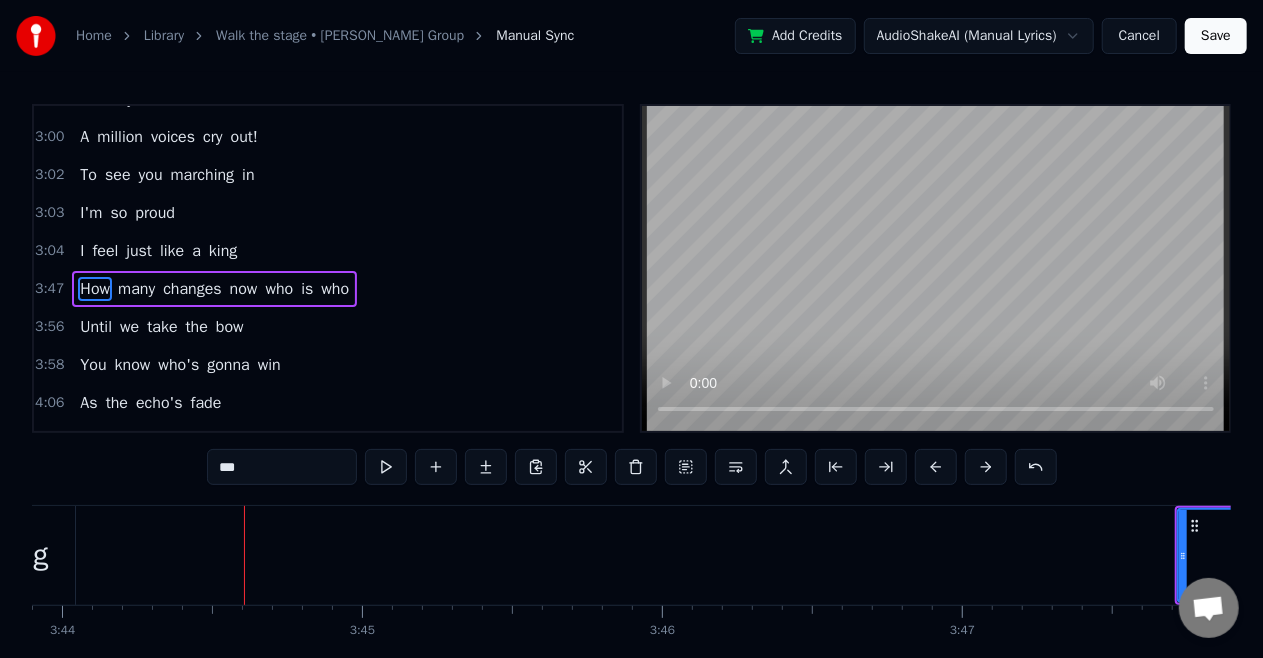 click on "king" at bounding box center (22, 555) 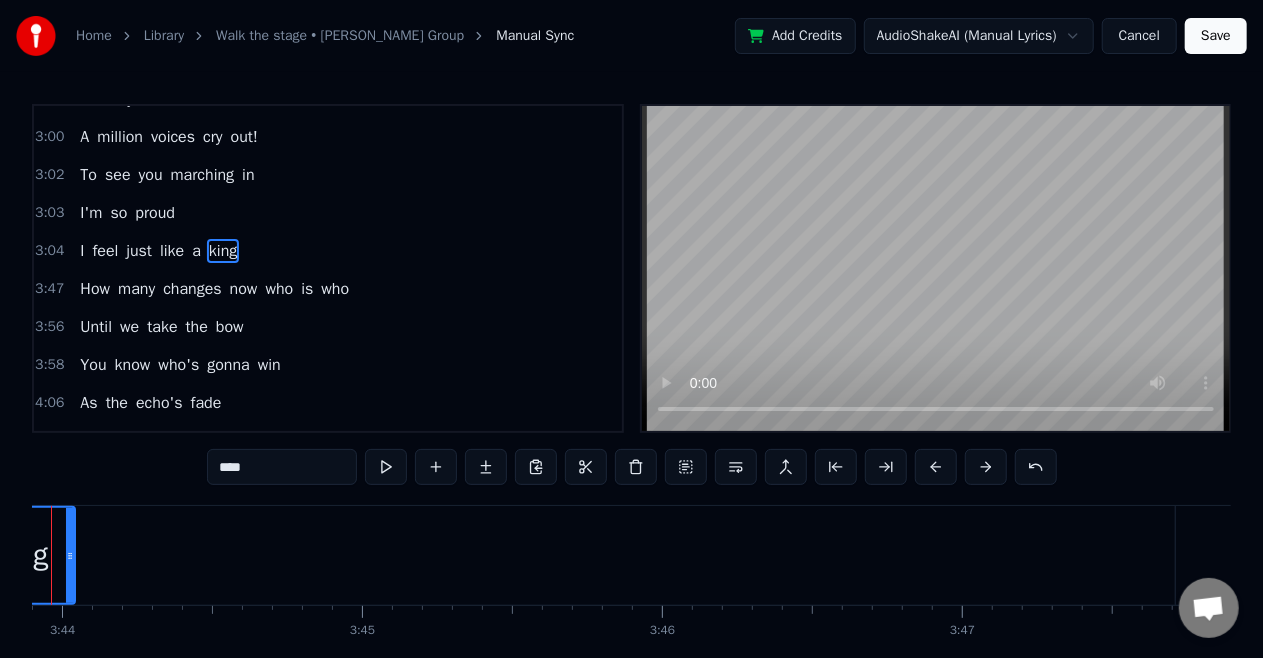 scroll, scrollTop: 938, scrollLeft: 0, axis: vertical 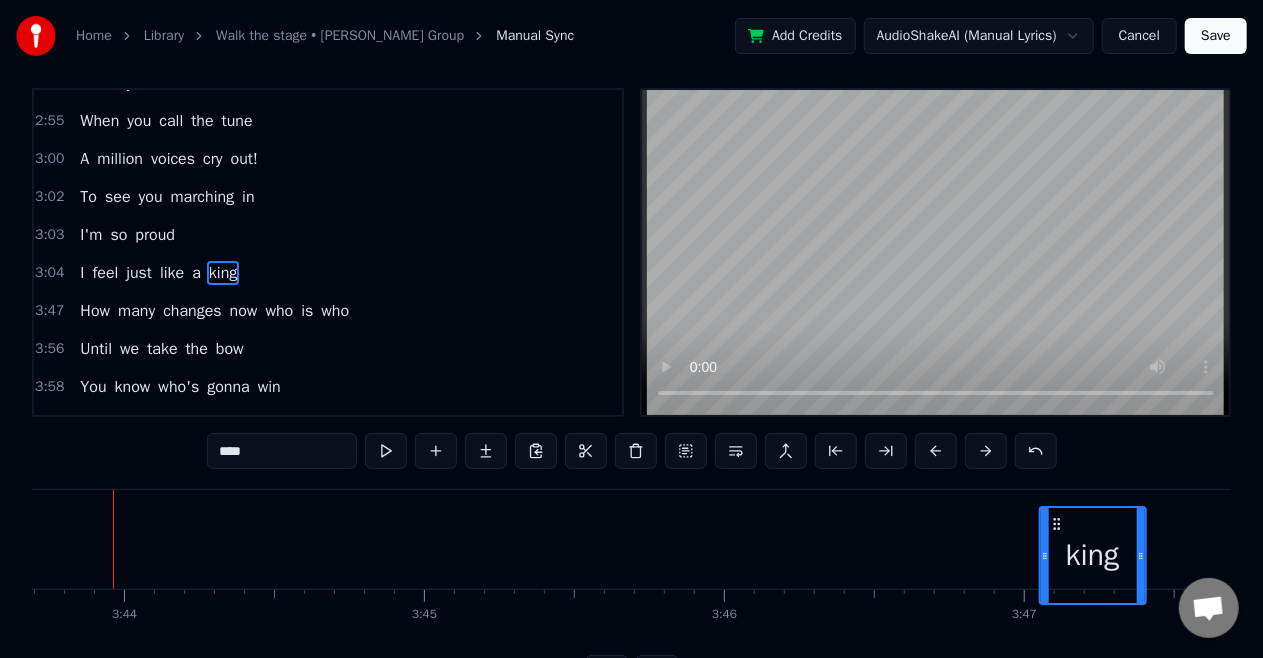 drag, startPoint x: 64, startPoint y: 518, endPoint x: 1061, endPoint y: 477, distance: 997.84265 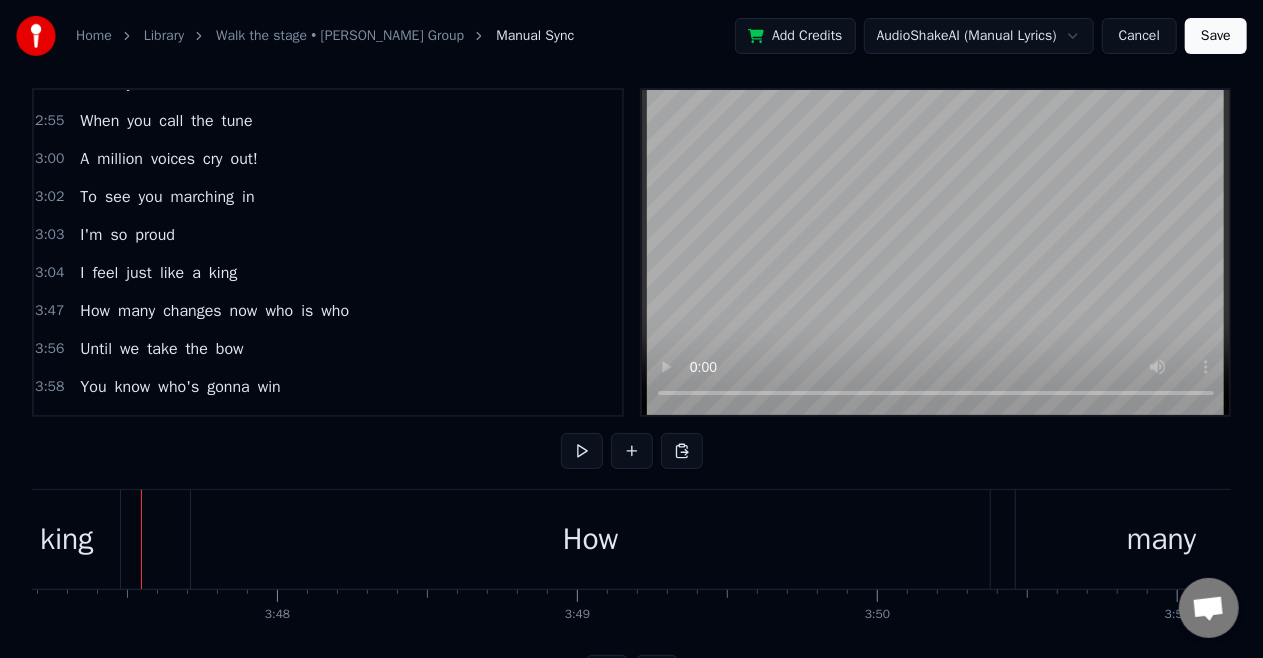 scroll, scrollTop: 0, scrollLeft: 68164, axis: horizontal 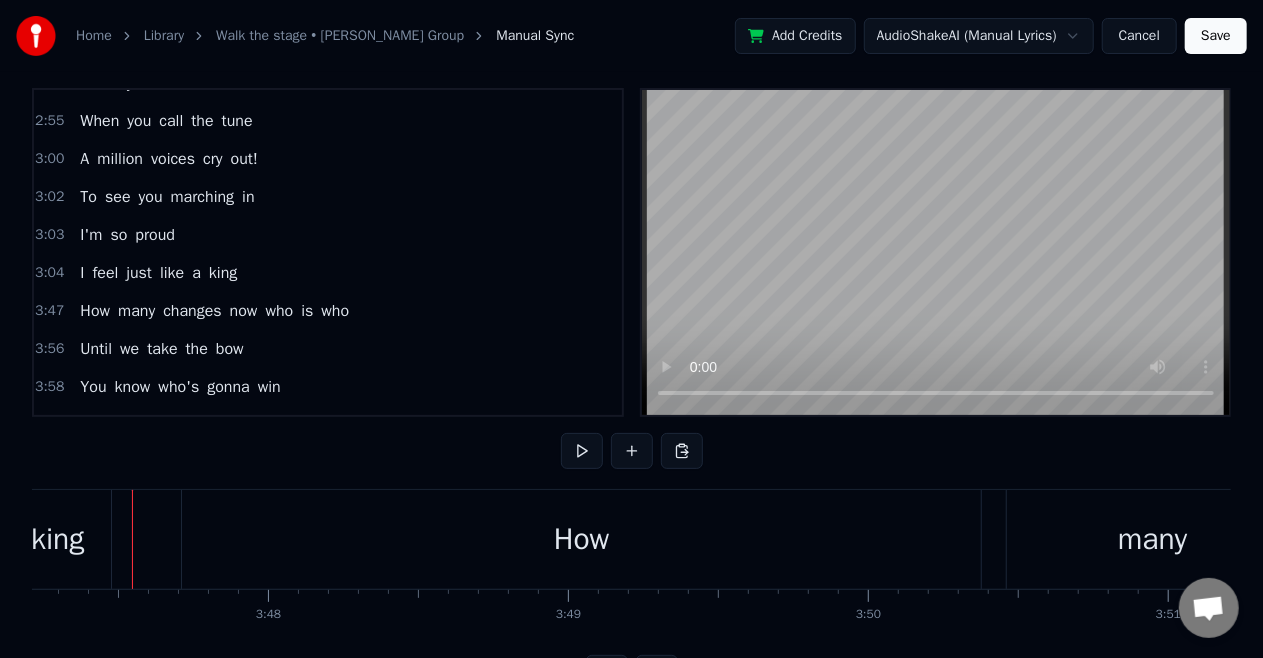 click on "king" at bounding box center [57, 539] 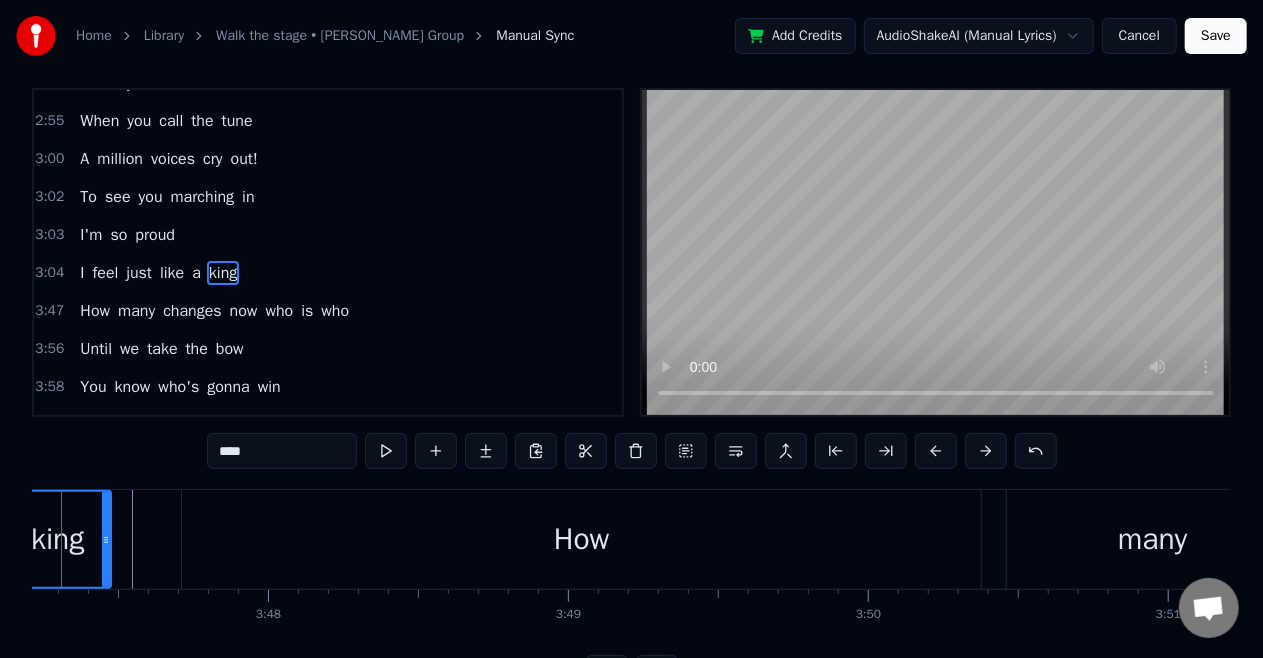 scroll, scrollTop: 0, scrollLeft: 0, axis: both 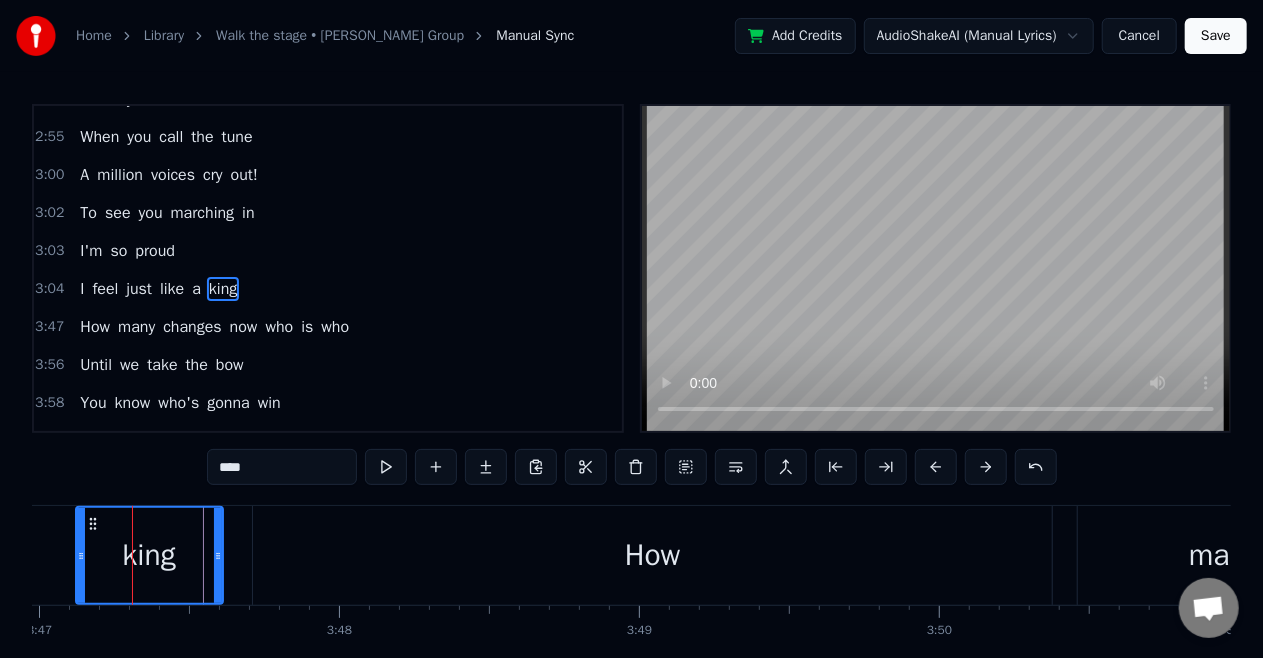 drag, startPoint x: 179, startPoint y: 559, endPoint x: 220, endPoint y: 557, distance: 41.04875 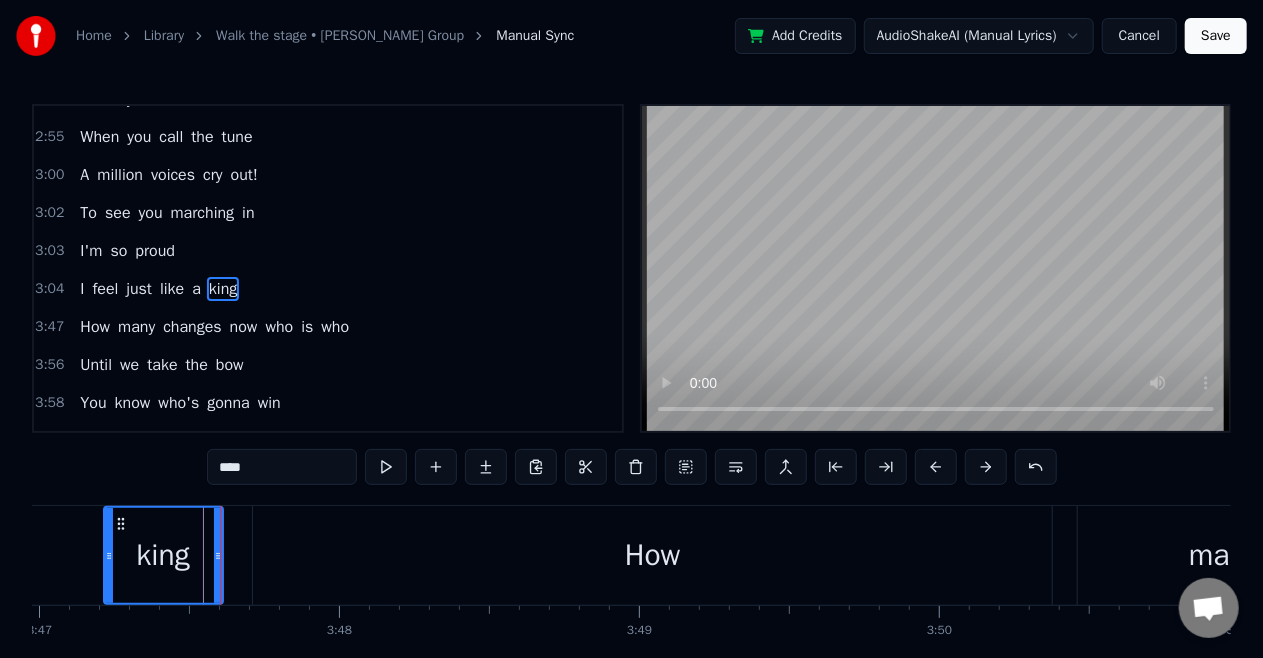 drag, startPoint x: 78, startPoint y: 552, endPoint x: 106, endPoint y: 551, distance: 28.01785 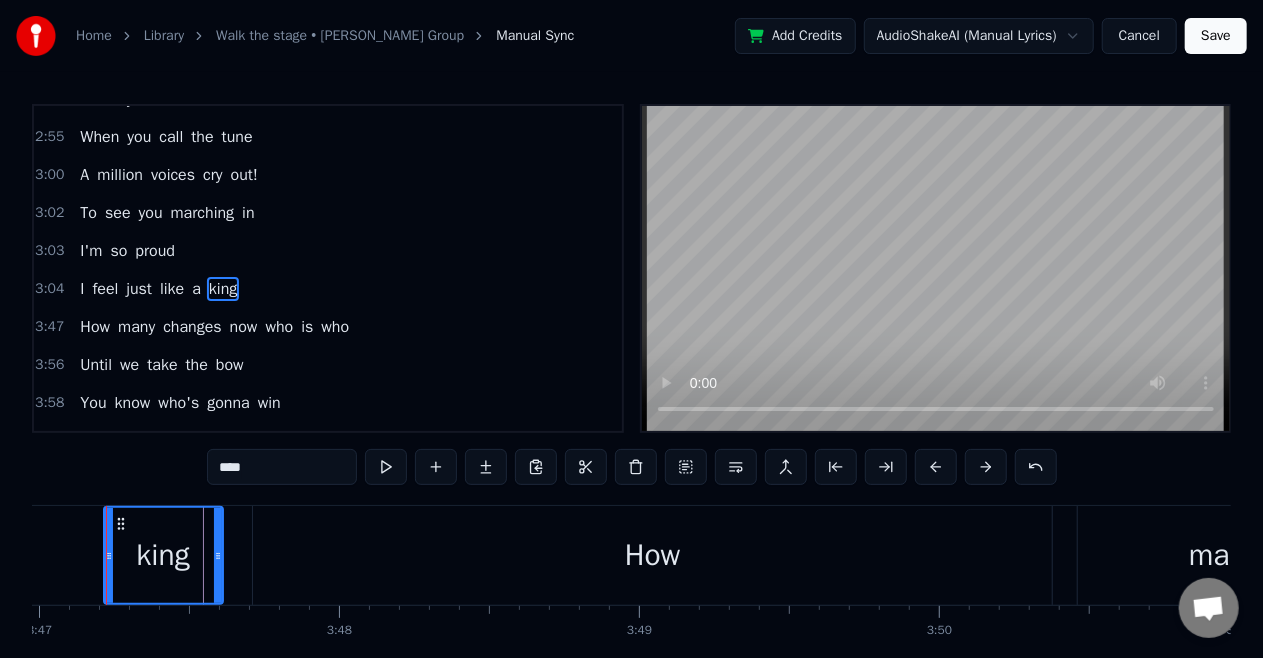 scroll, scrollTop: 0, scrollLeft: 68067, axis: horizontal 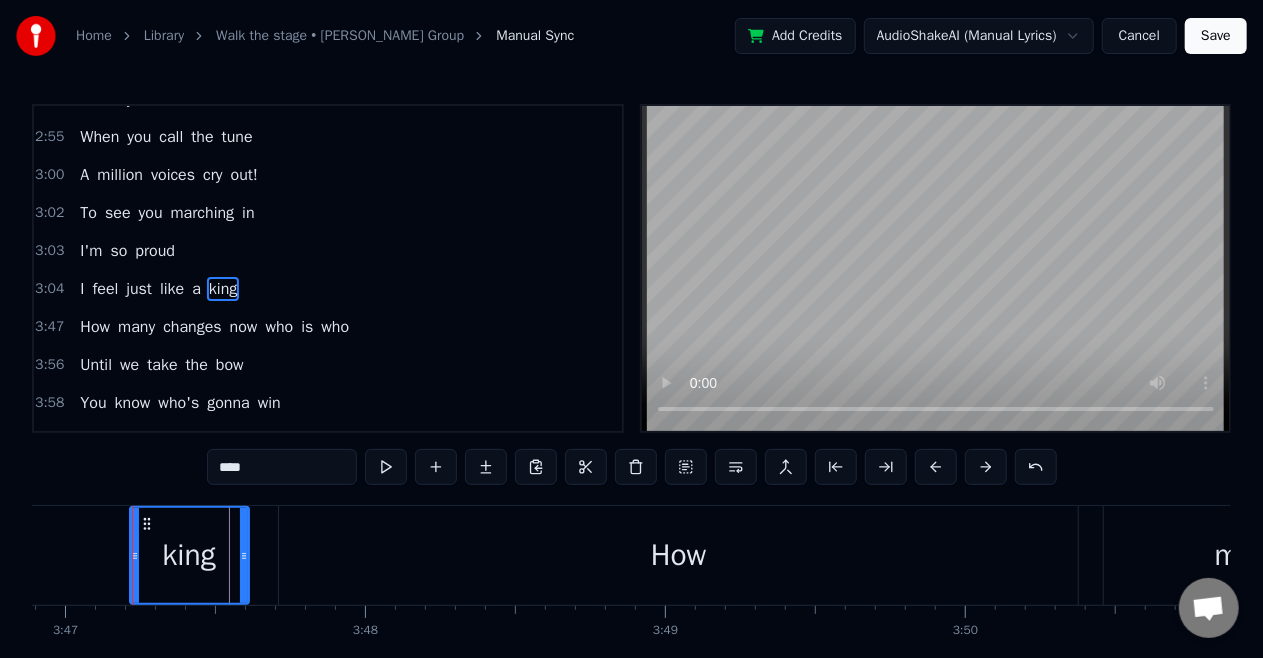 click on "a" at bounding box center (196, 289) 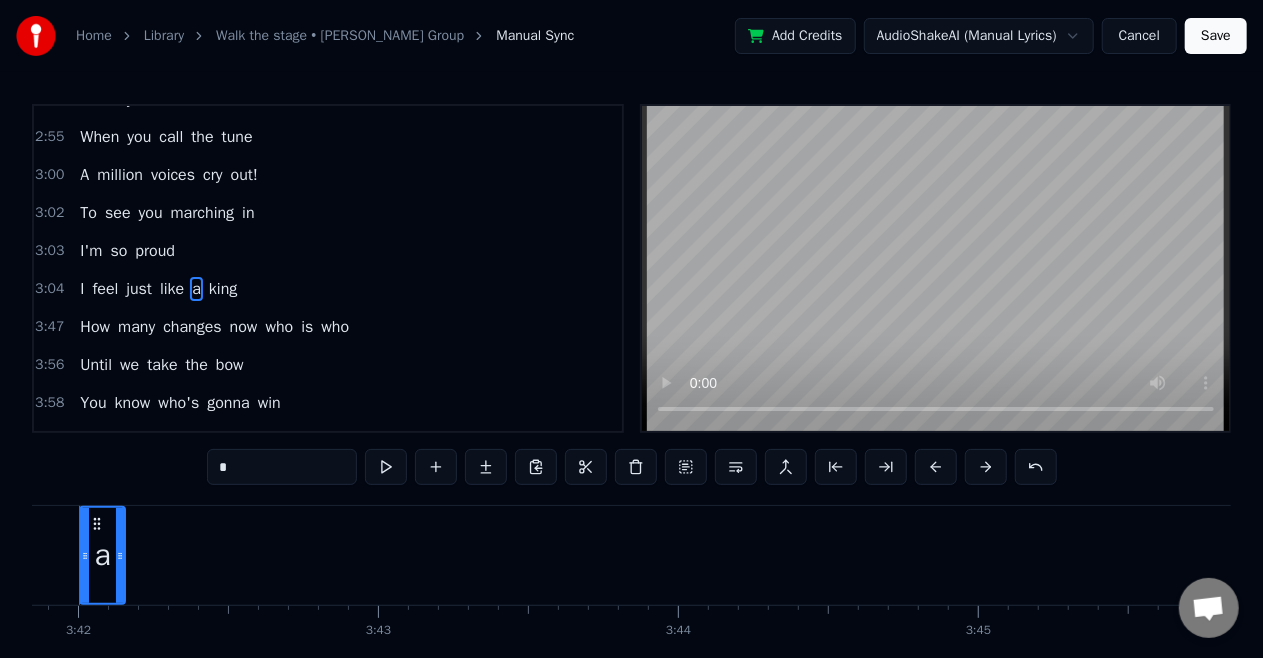 scroll, scrollTop: 0, scrollLeft: 66501, axis: horizontal 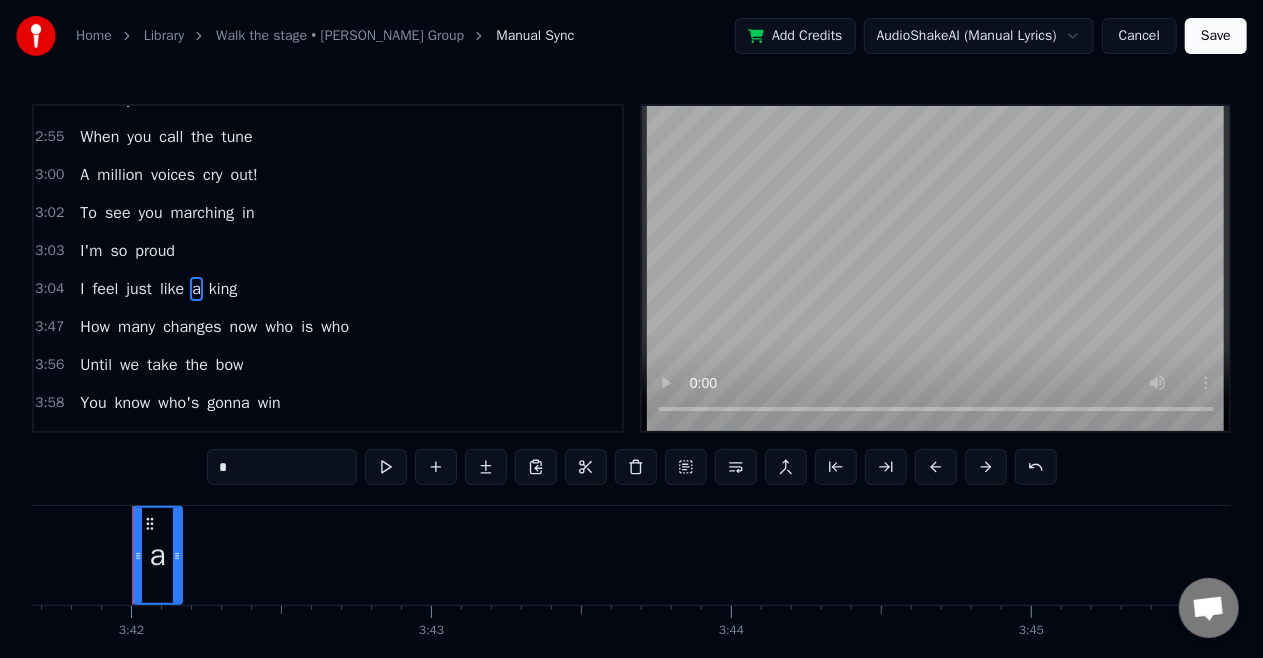 click 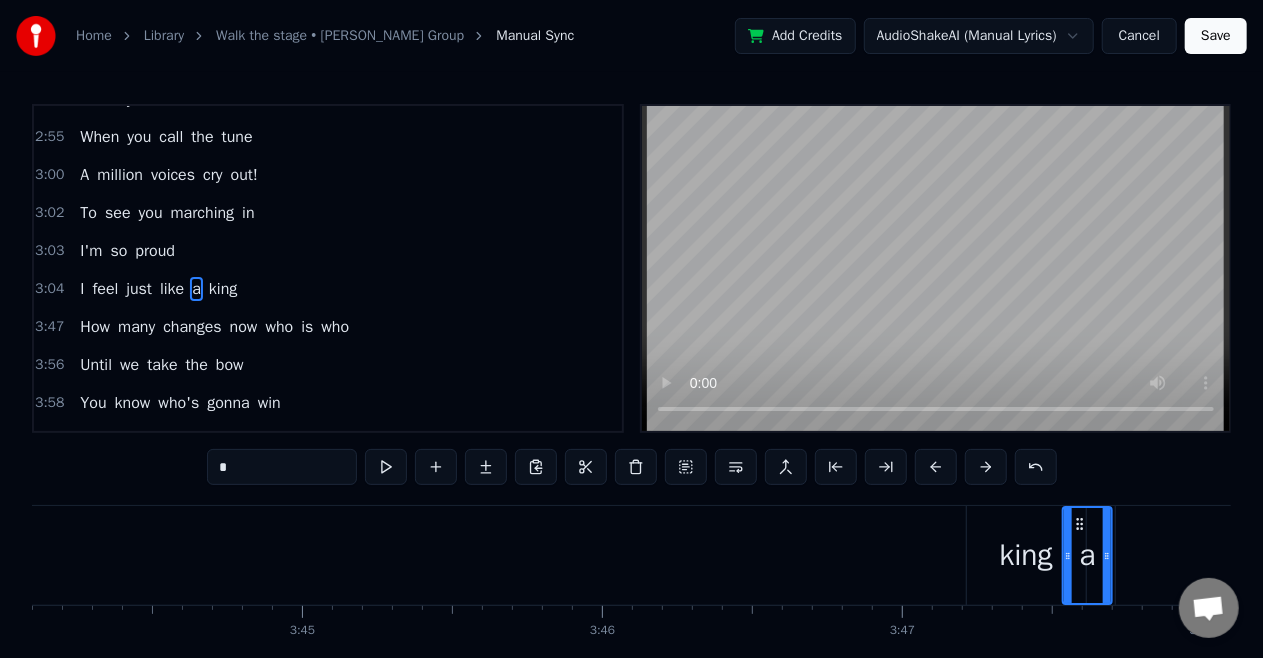 scroll, scrollTop: 0, scrollLeft: 67230, axis: horizontal 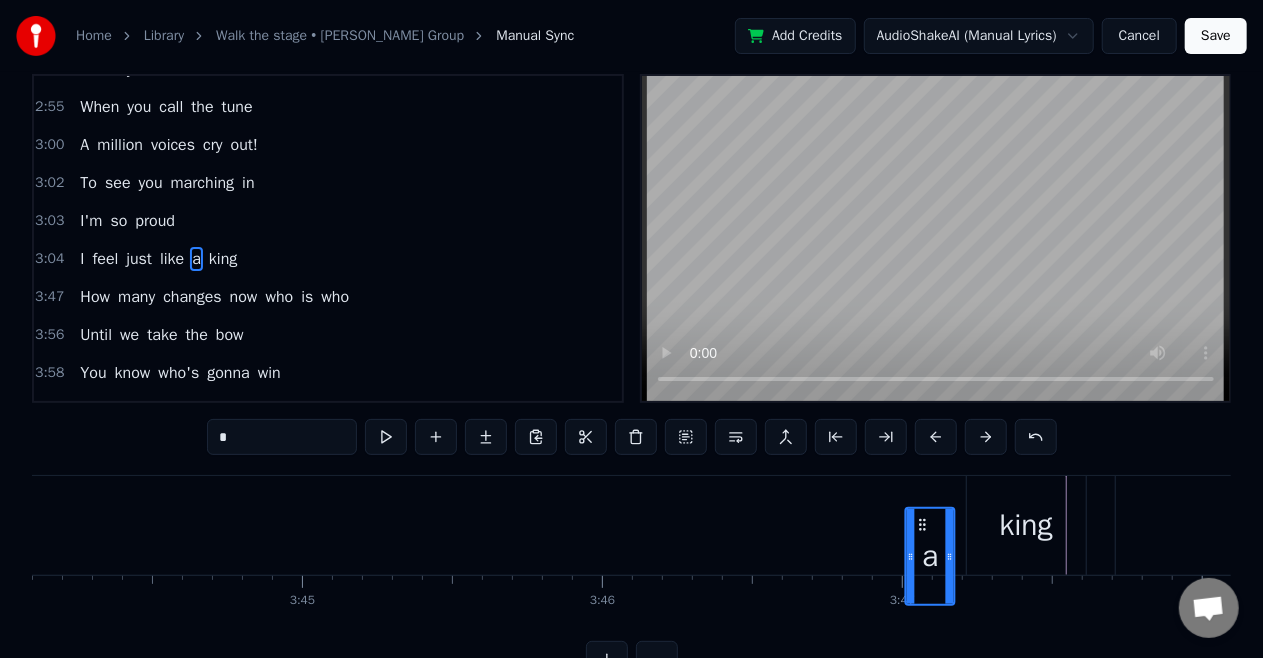 drag, startPoint x: 146, startPoint y: 522, endPoint x: 918, endPoint y: 480, distance: 773.14166 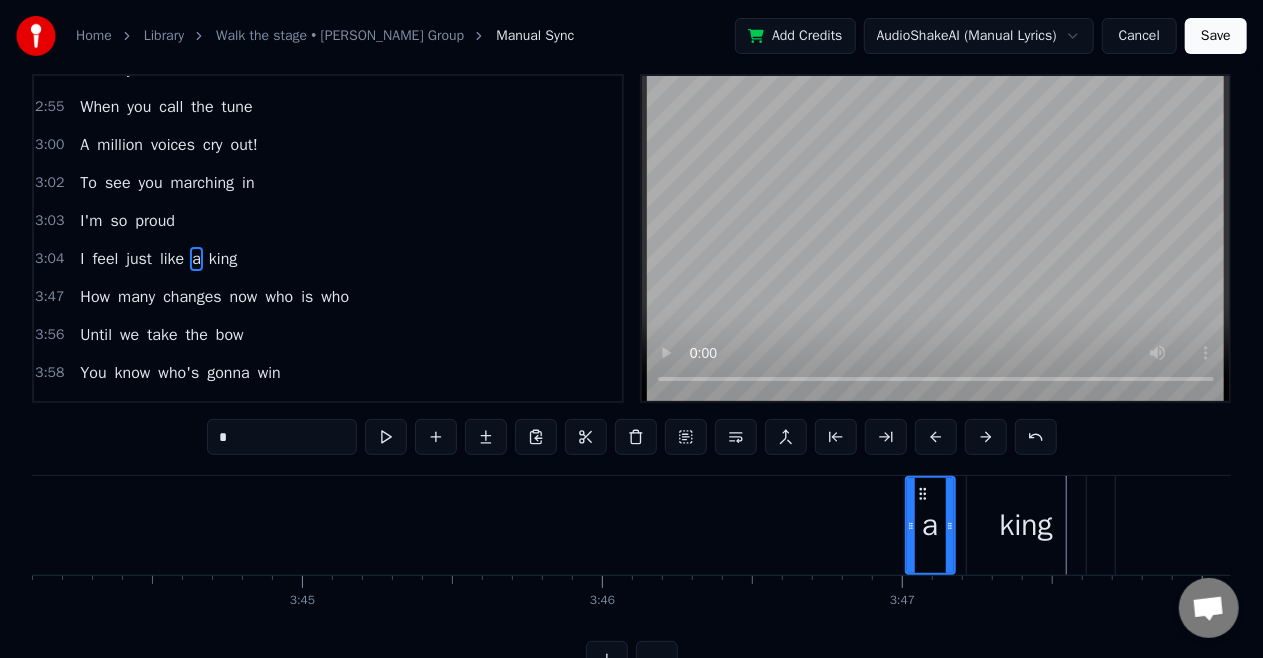 click on "like" at bounding box center (172, 259) 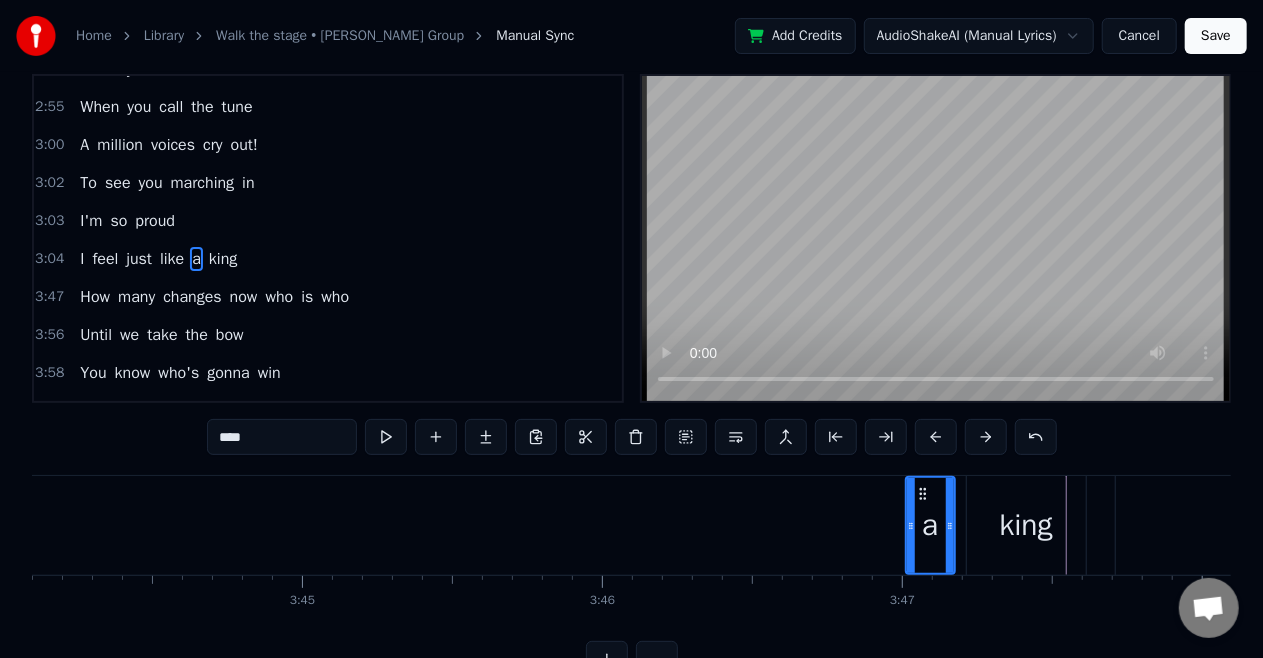 scroll, scrollTop: 0, scrollLeft: 0, axis: both 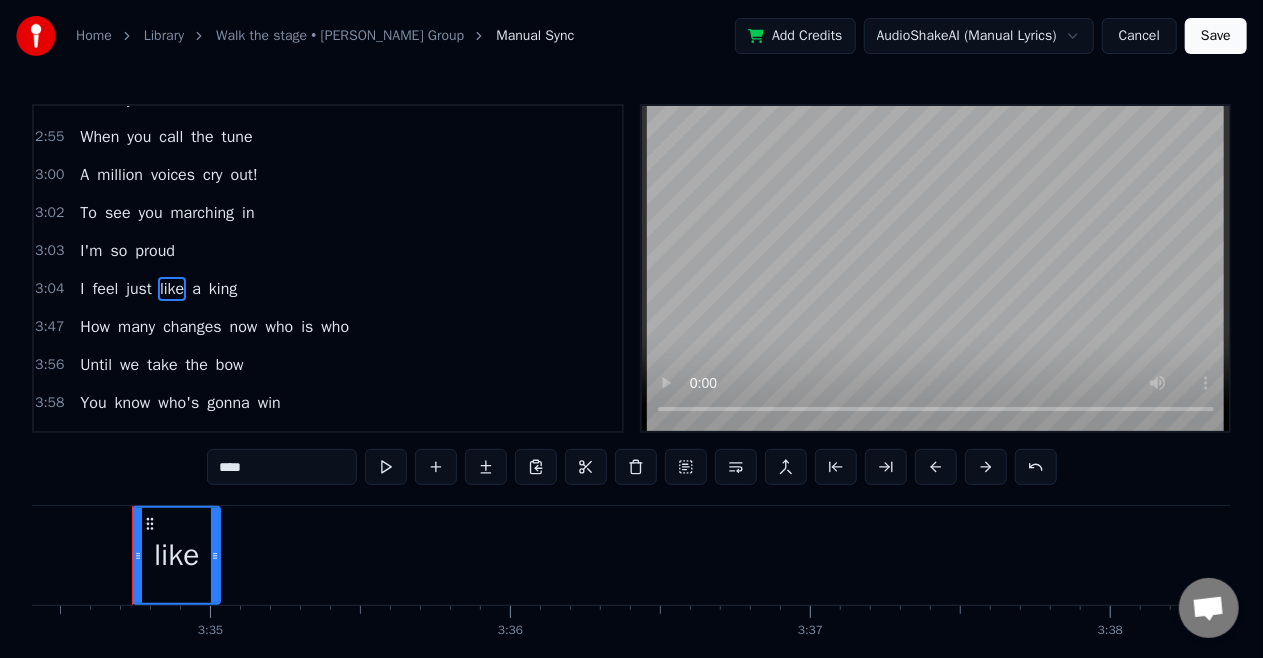 drag, startPoint x: 155, startPoint y: 555, endPoint x: 214, endPoint y: 556, distance: 59.008472 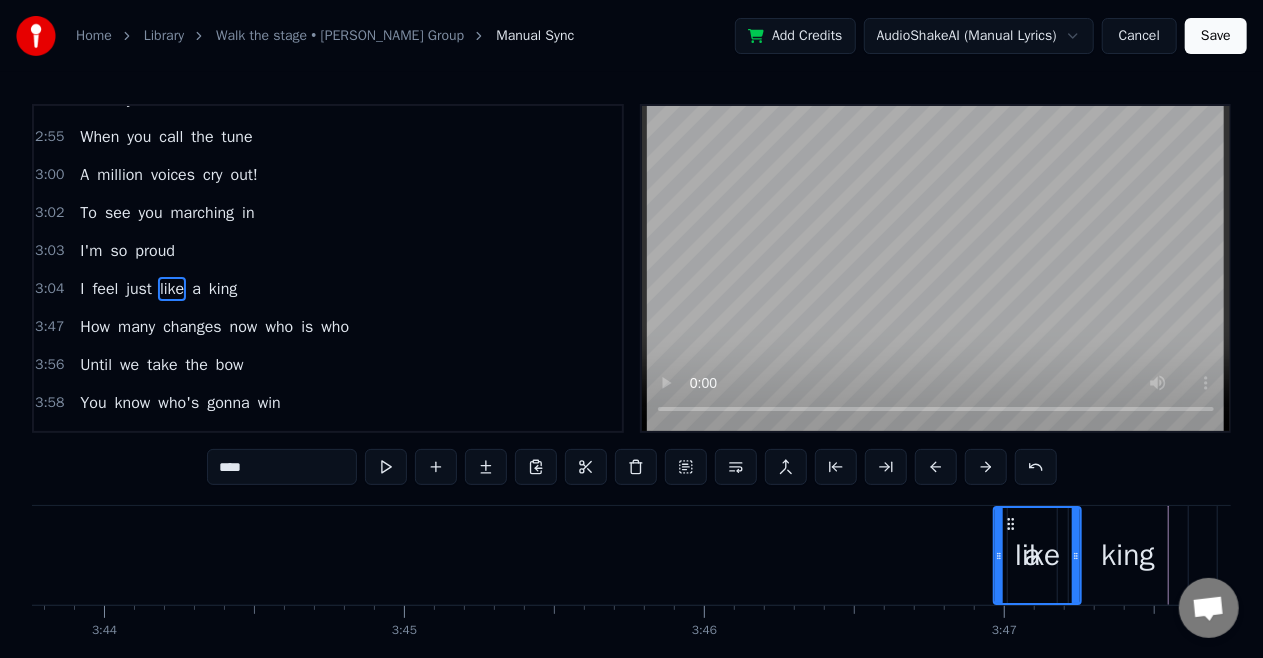scroll, scrollTop: 0, scrollLeft: 67130, axis: horizontal 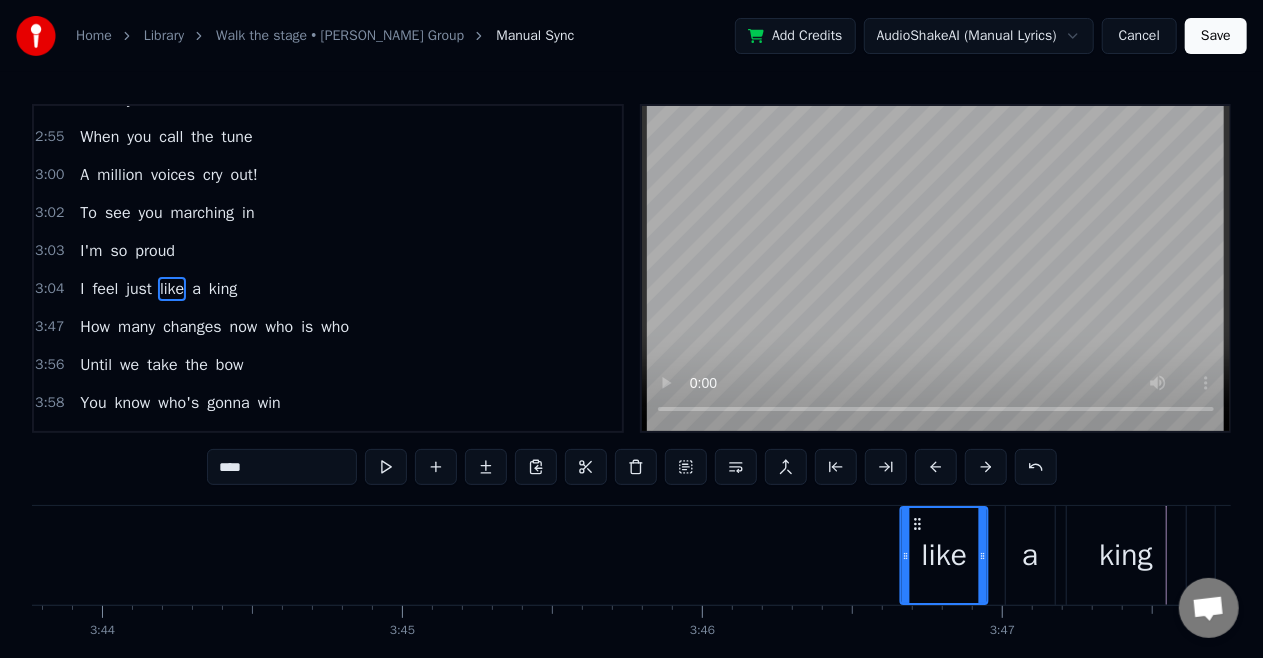drag, startPoint x: 211, startPoint y: 516, endPoint x: 912, endPoint y: 514, distance: 701.00287 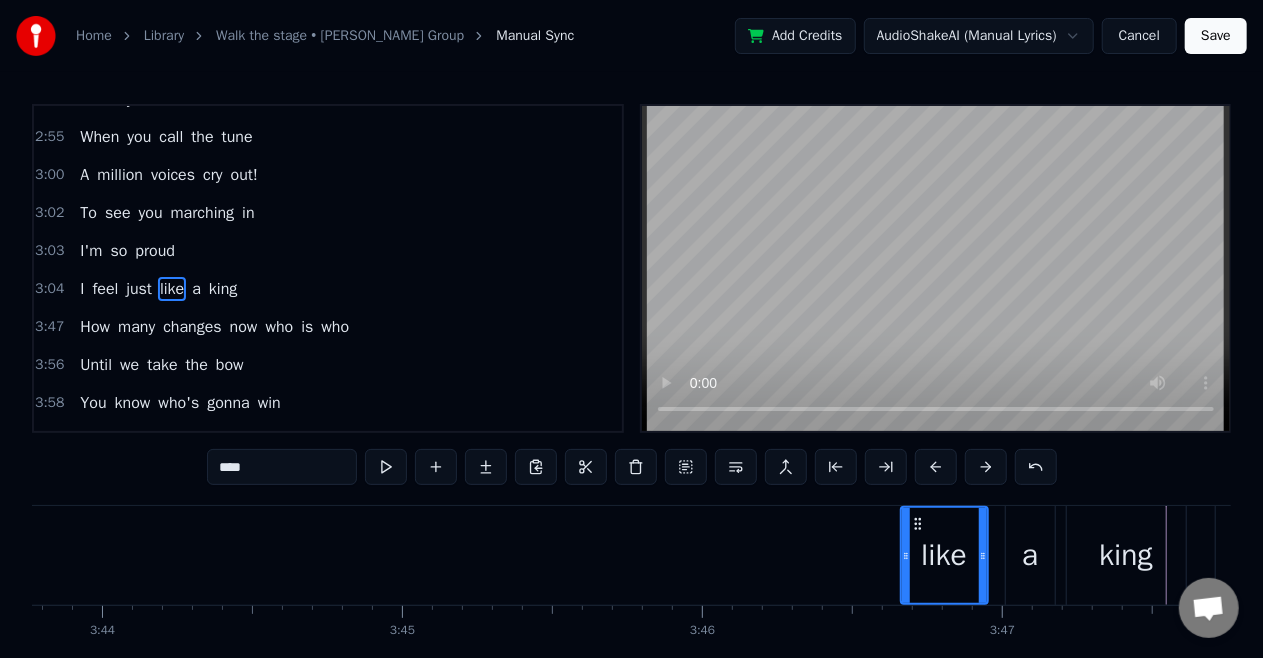 click on "just" at bounding box center (139, 289) 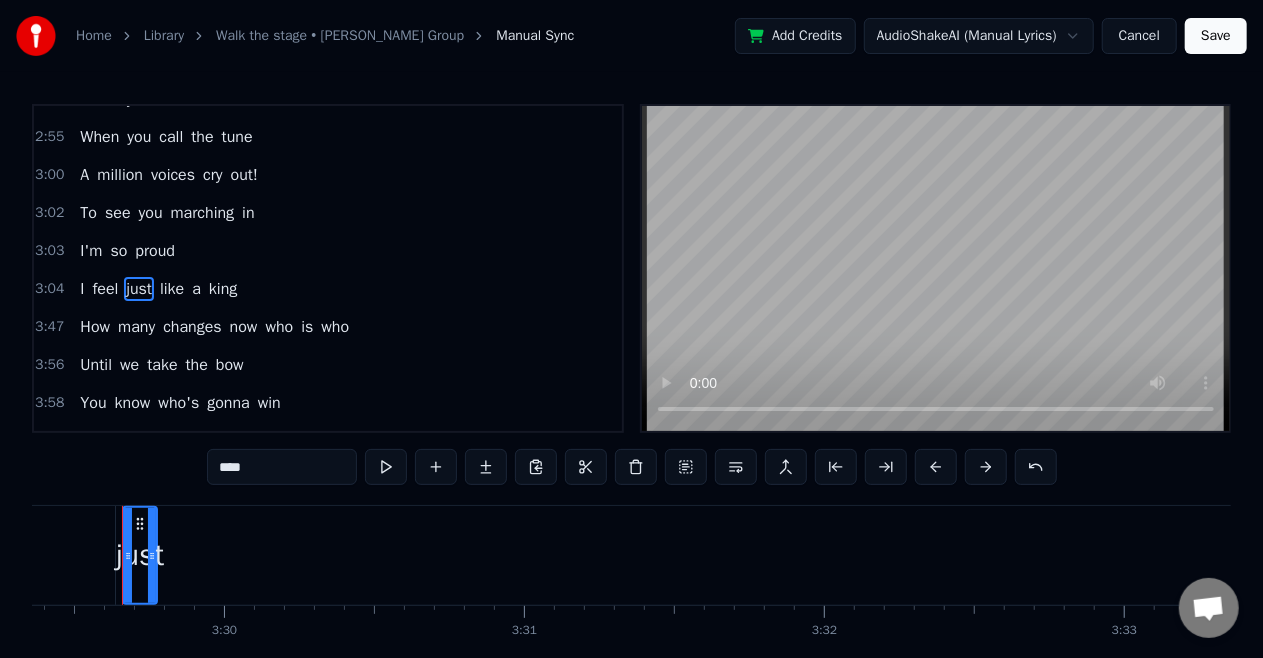 scroll, scrollTop: 0, scrollLeft: 62798, axis: horizontal 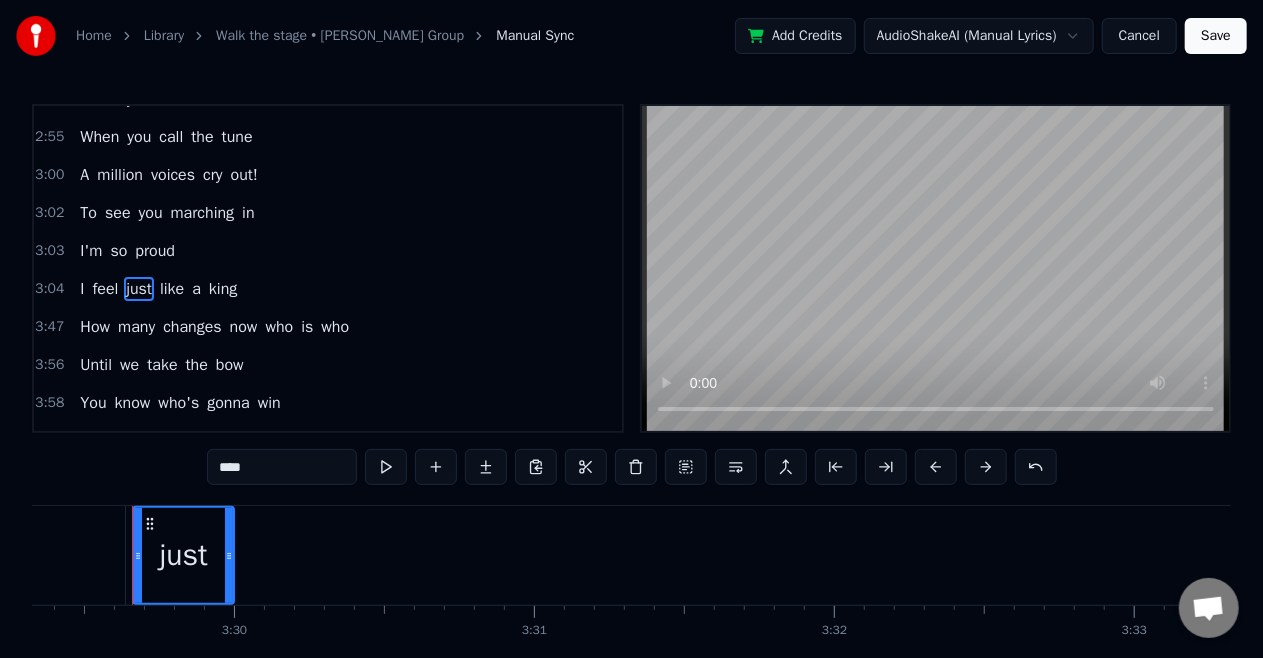 drag, startPoint x: 162, startPoint y: 552, endPoint x: 229, endPoint y: 554, distance: 67.02985 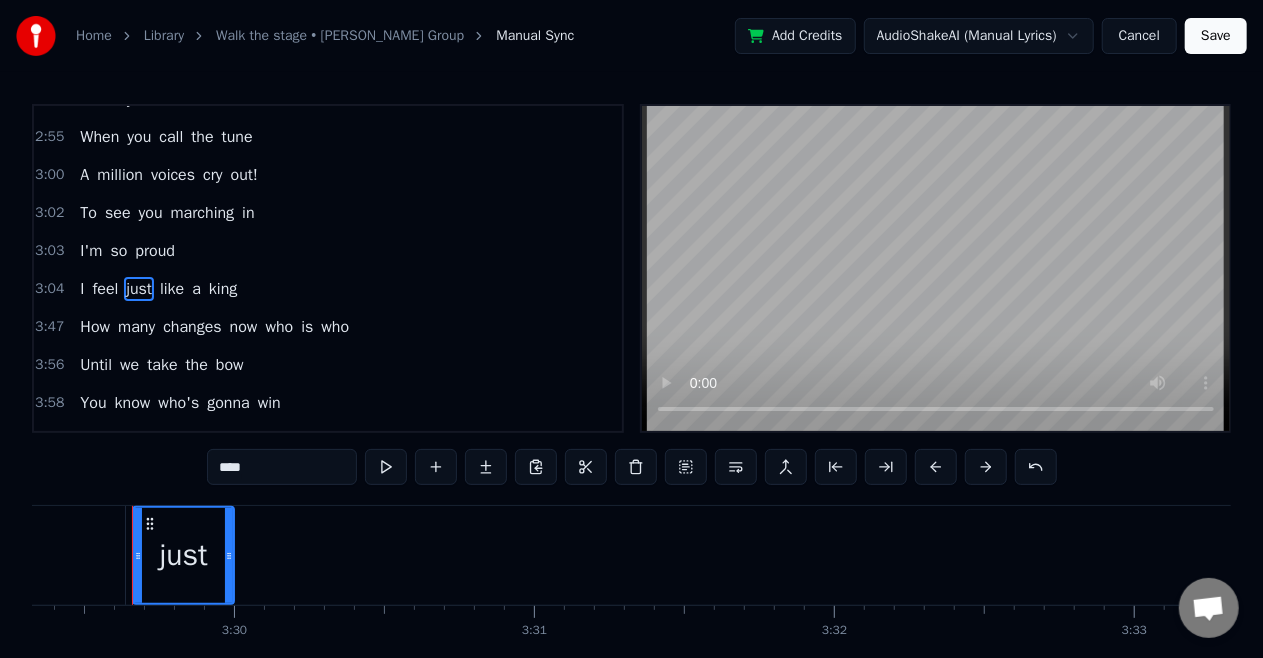 click 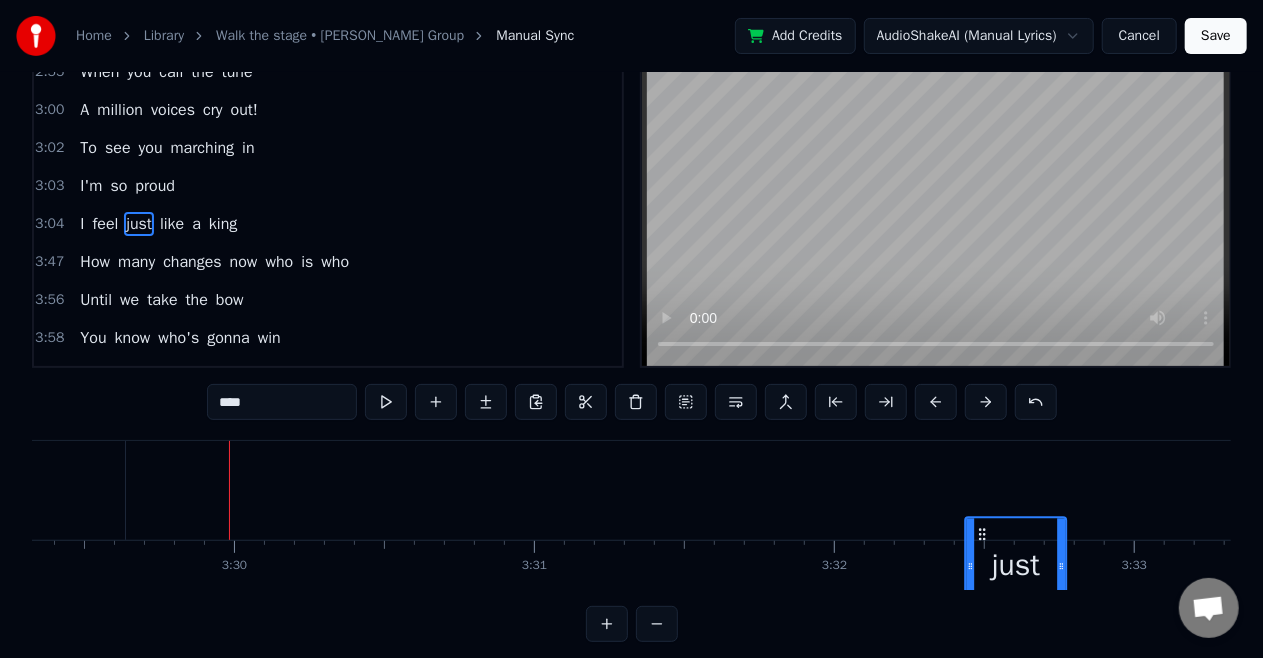 scroll, scrollTop: 80, scrollLeft: 0, axis: vertical 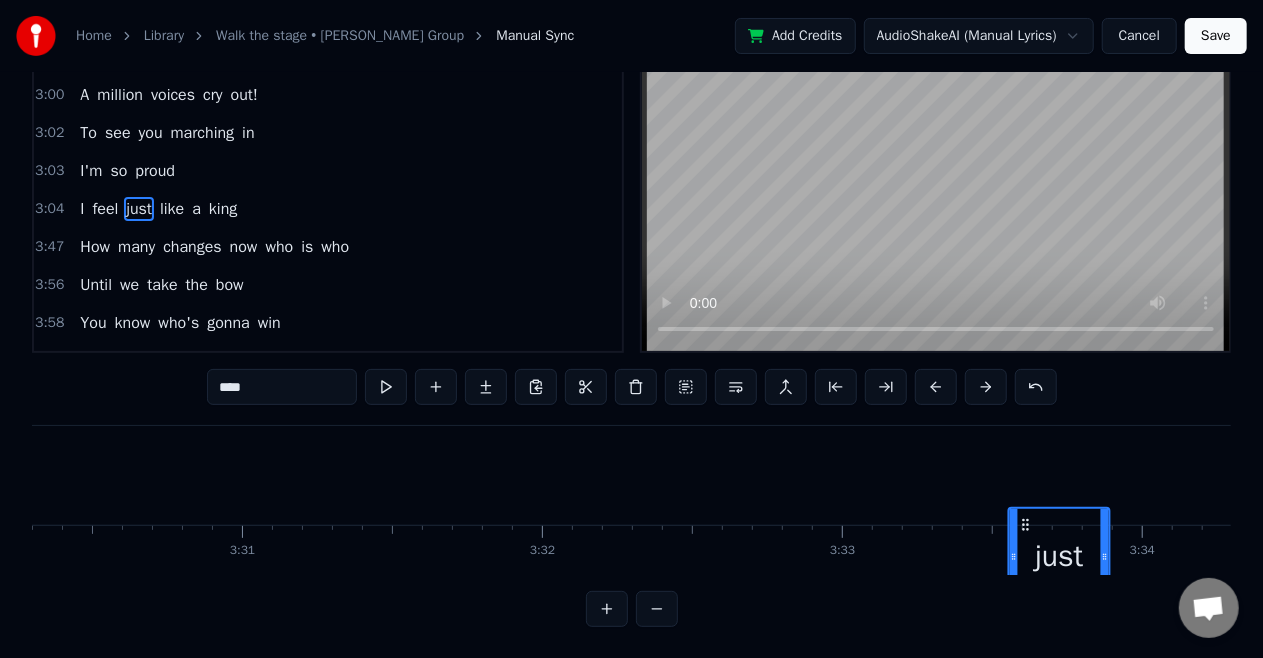 drag, startPoint x: 148, startPoint y: 522, endPoint x: 1047, endPoint y: 447, distance: 902.12305 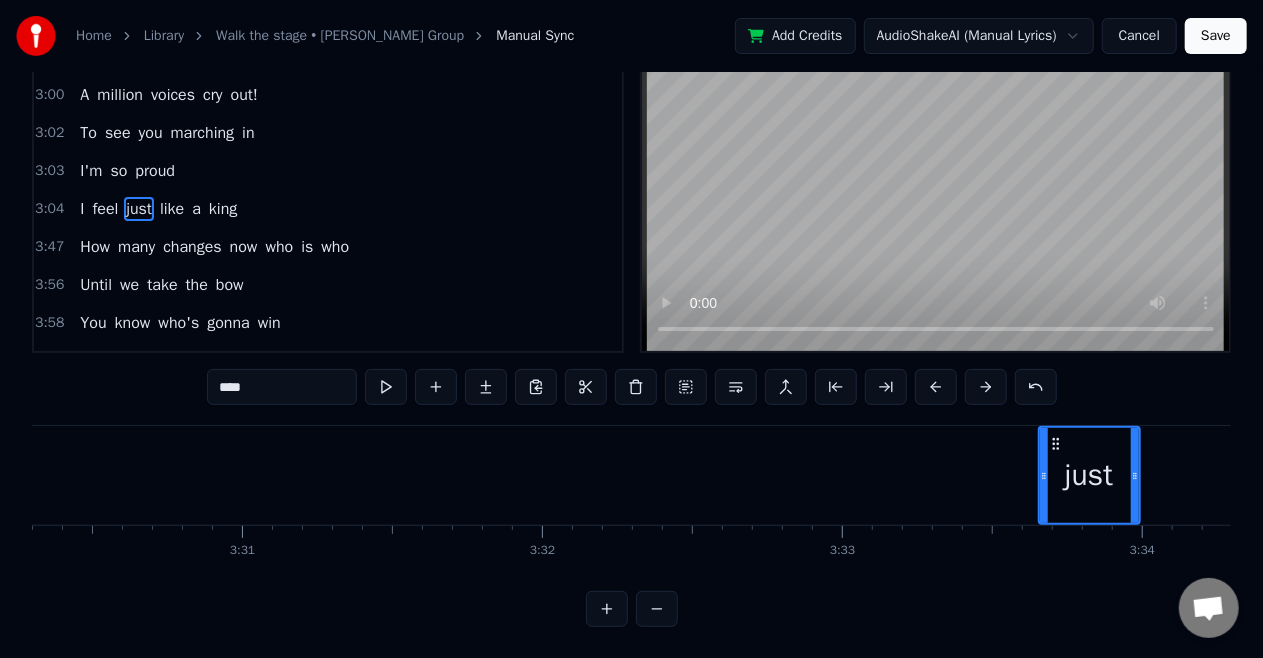 scroll, scrollTop: 0, scrollLeft: 63096, axis: horizontal 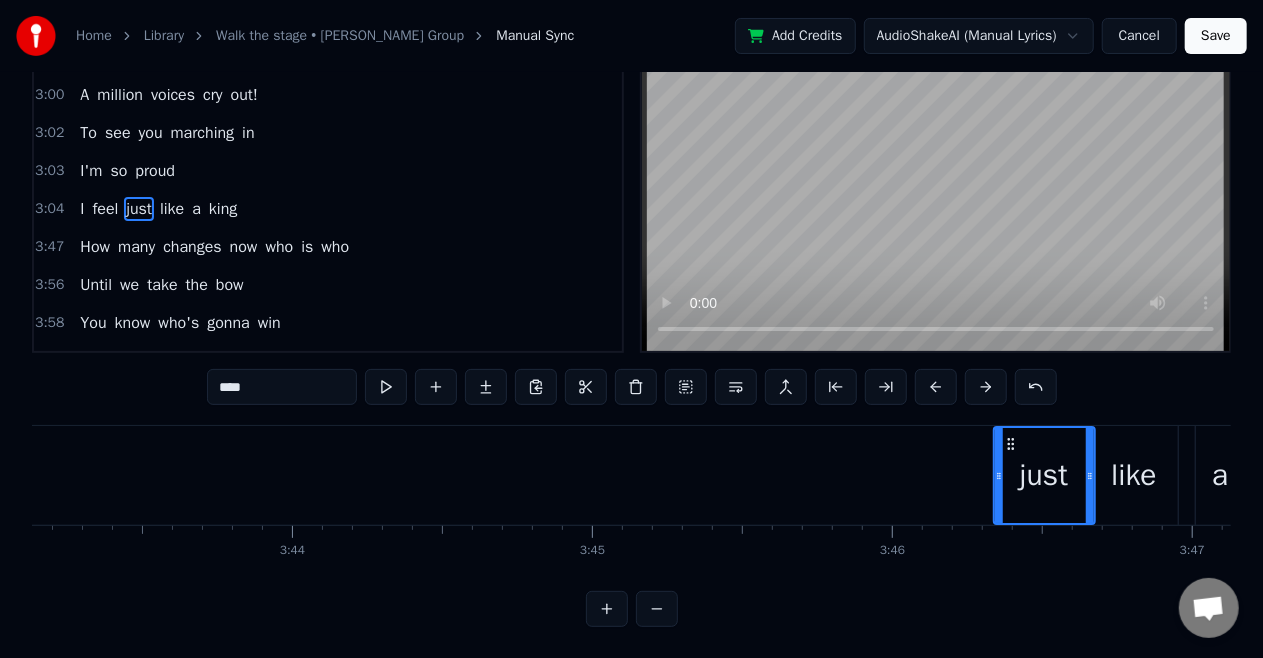 drag, startPoint x: 1047, startPoint y: 444, endPoint x: 1066, endPoint y: 437, distance: 20.248457 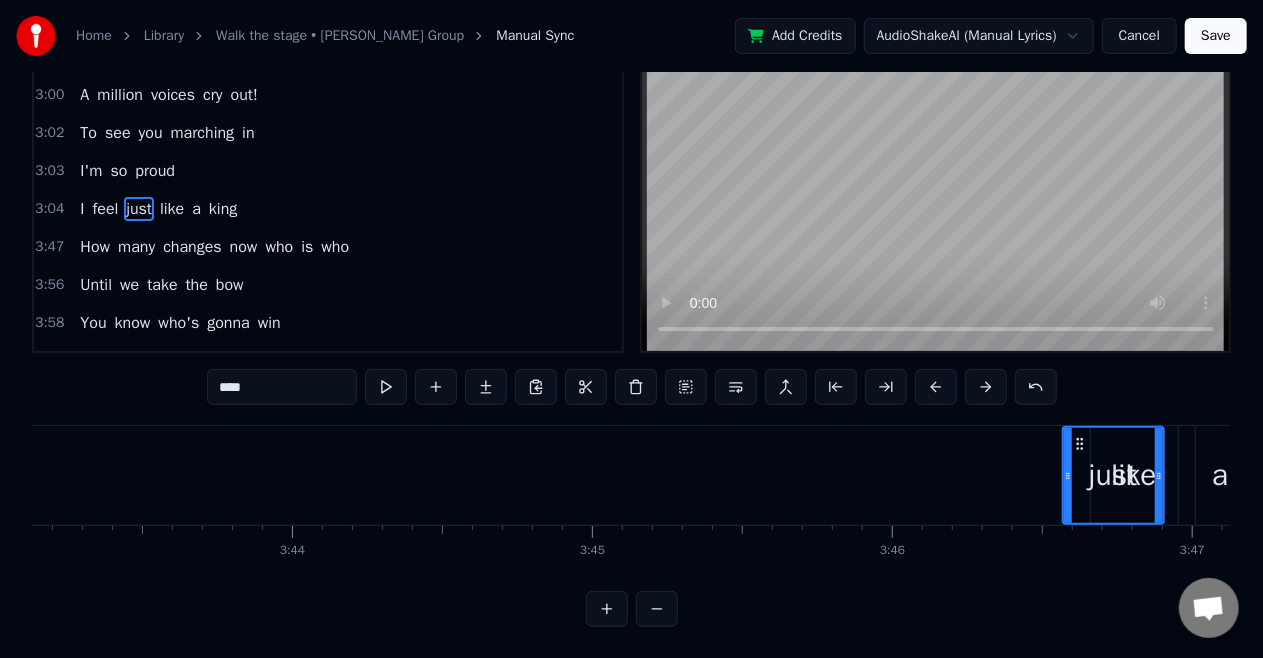 scroll, scrollTop: 0, scrollLeft: 66951, axis: horizontal 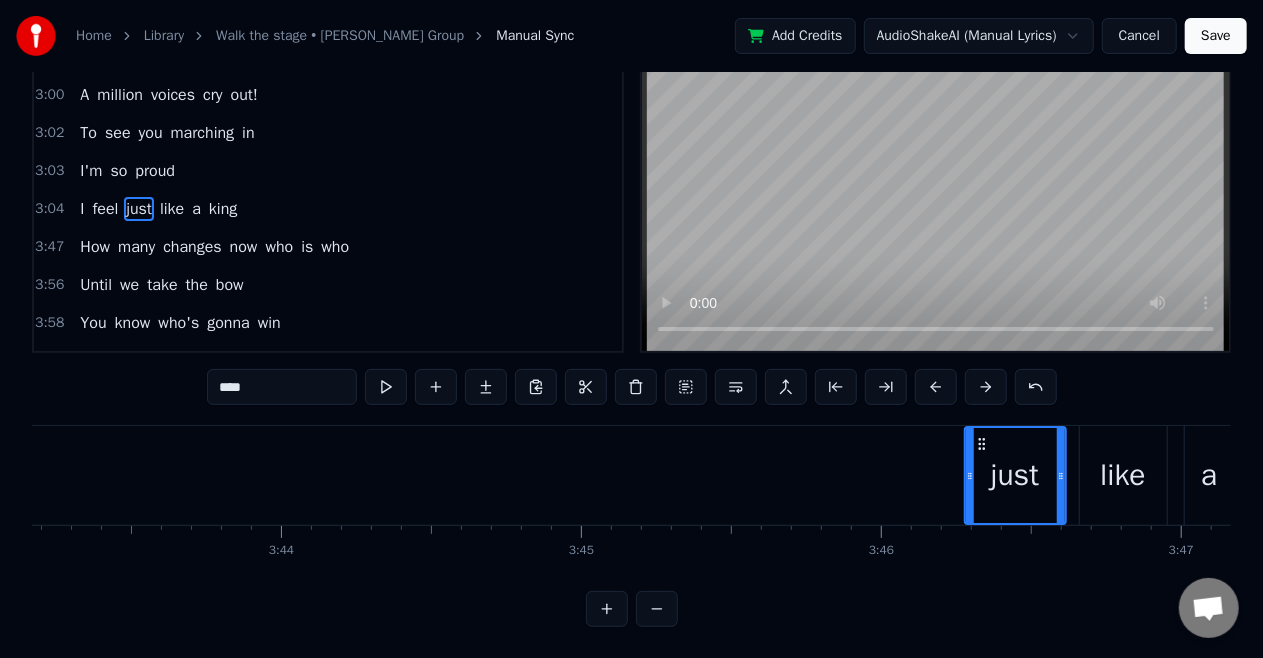 drag, startPoint x: 1065, startPoint y: 439, endPoint x: 978, endPoint y: 458, distance: 89.050545 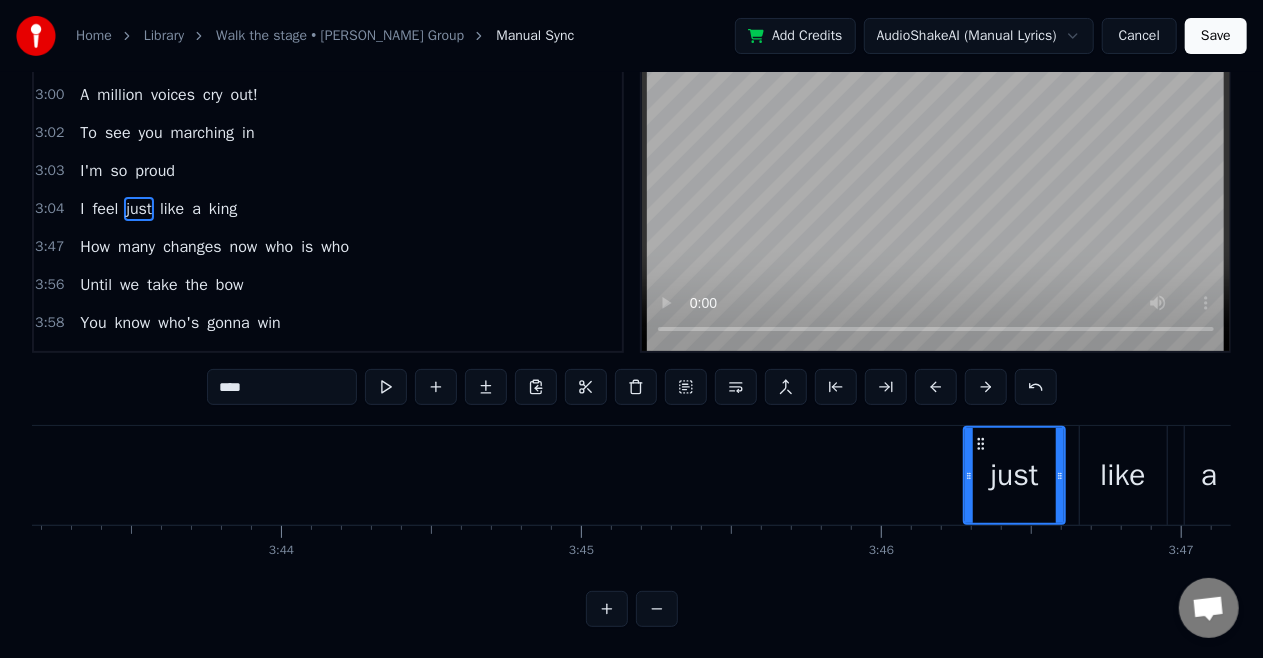 click on "feel" at bounding box center [106, 209] 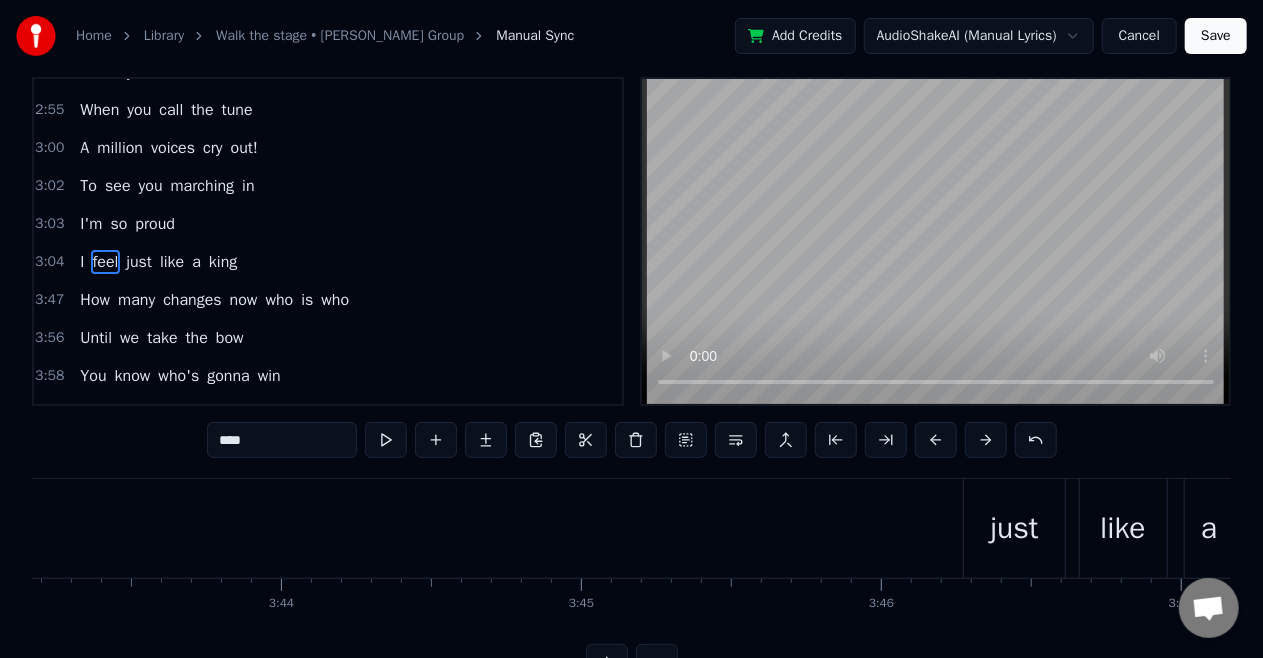 scroll, scrollTop: 0, scrollLeft: 0, axis: both 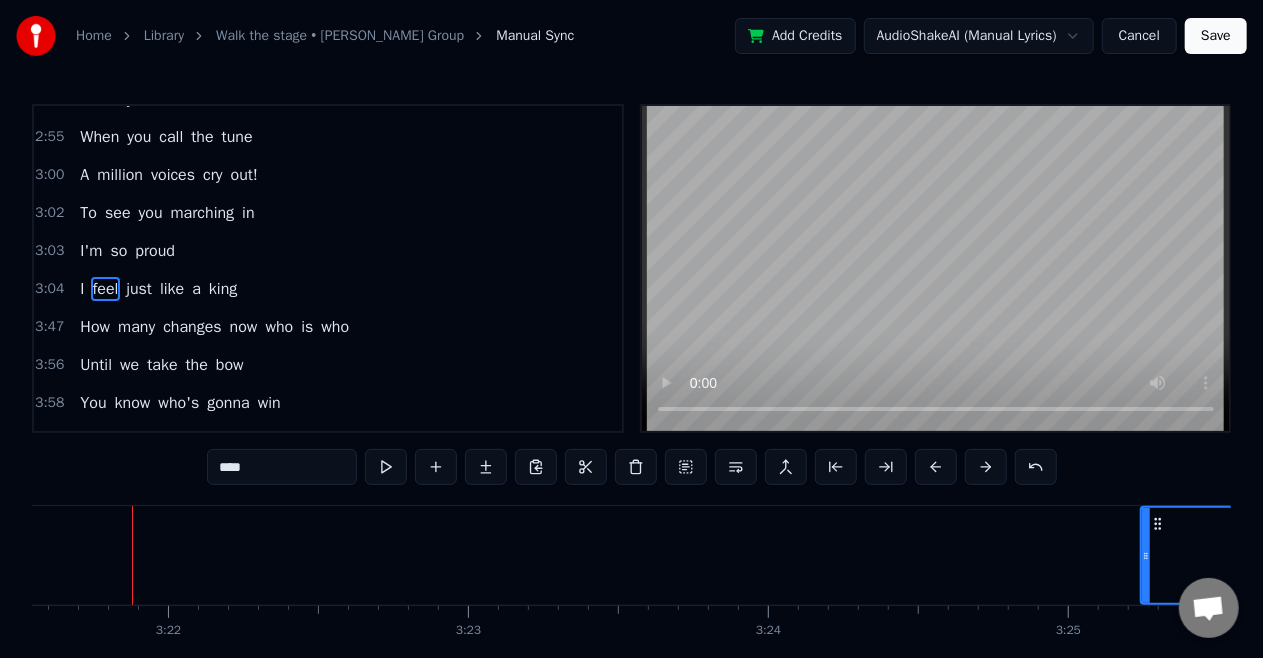 drag, startPoint x: 138, startPoint y: 563, endPoint x: 1146, endPoint y: 585, distance: 1008.24005 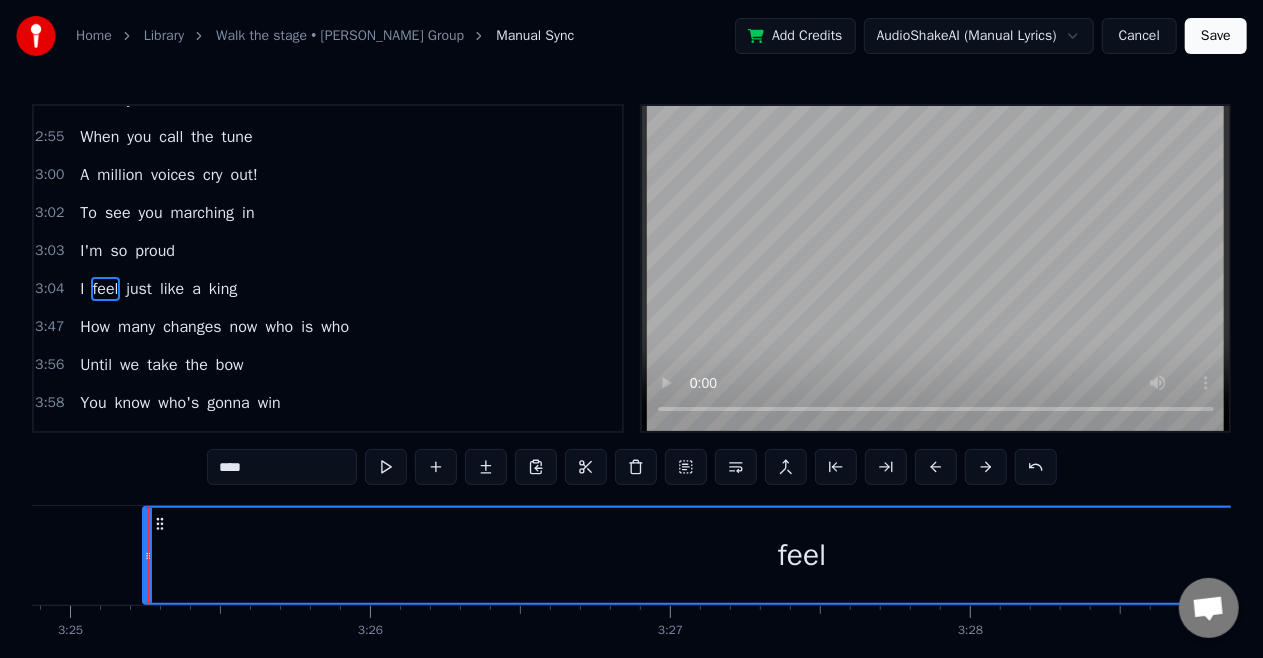 scroll, scrollTop: 0, scrollLeft: 61478, axis: horizontal 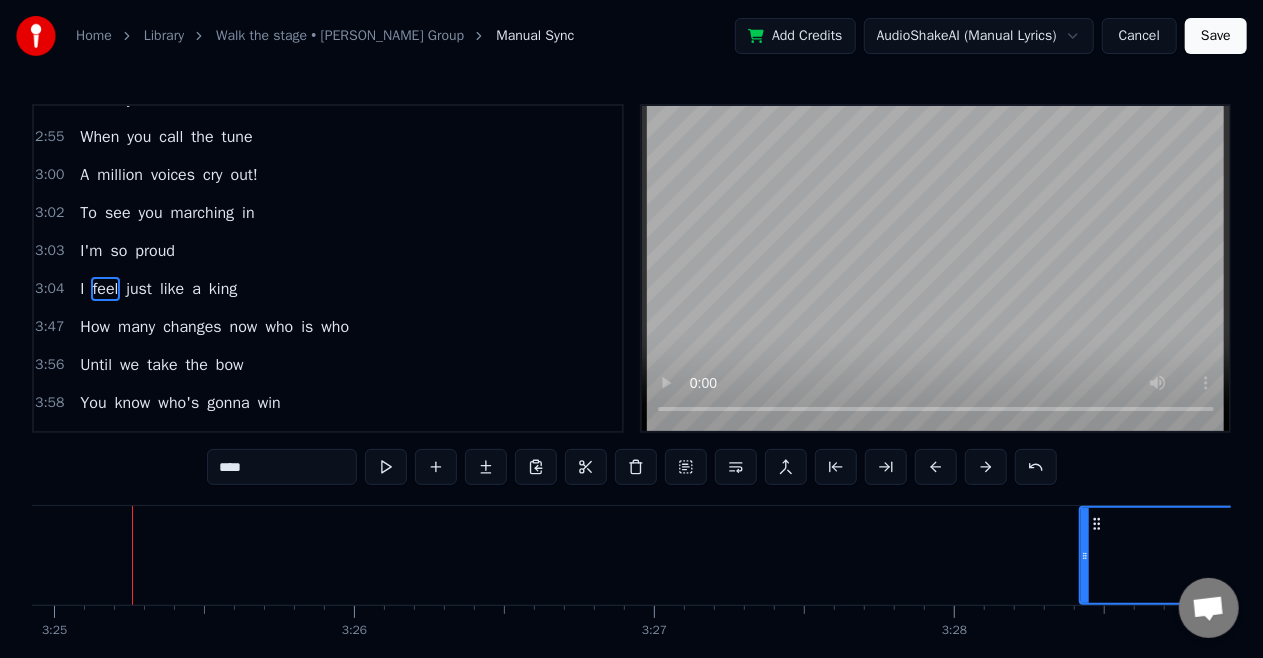 drag, startPoint x: 135, startPoint y: 554, endPoint x: 1097, endPoint y: 560, distance: 962.01874 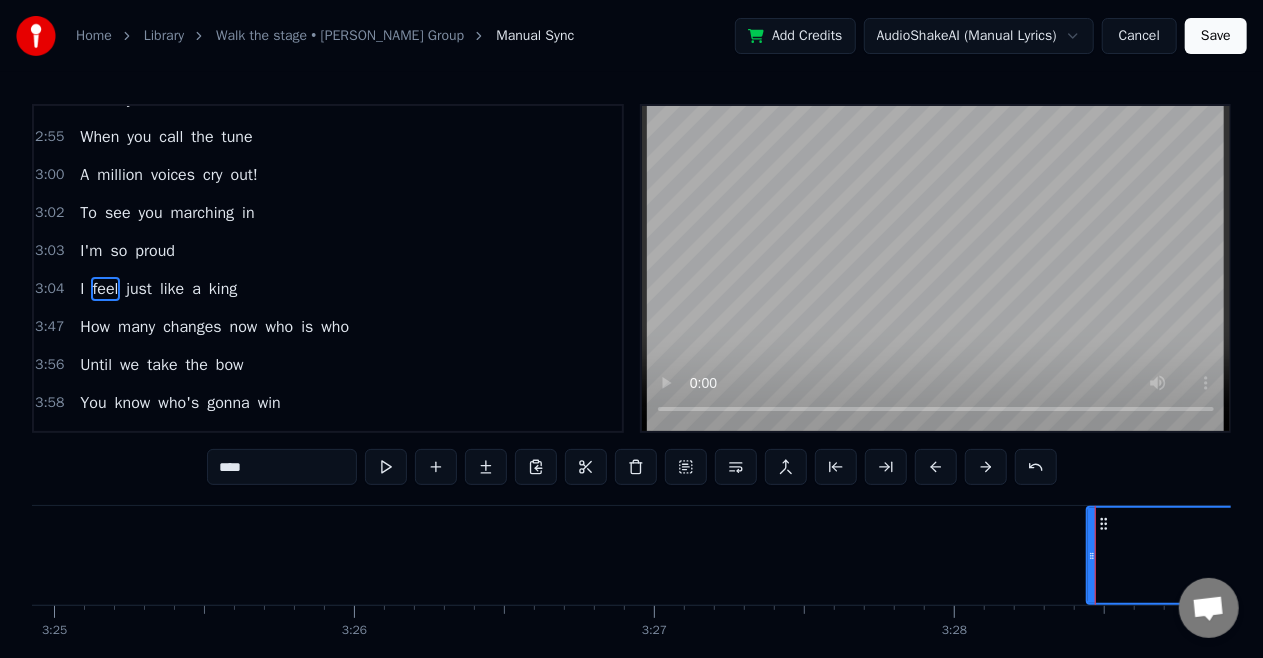 click on "feel" at bounding box center (1266, 555) 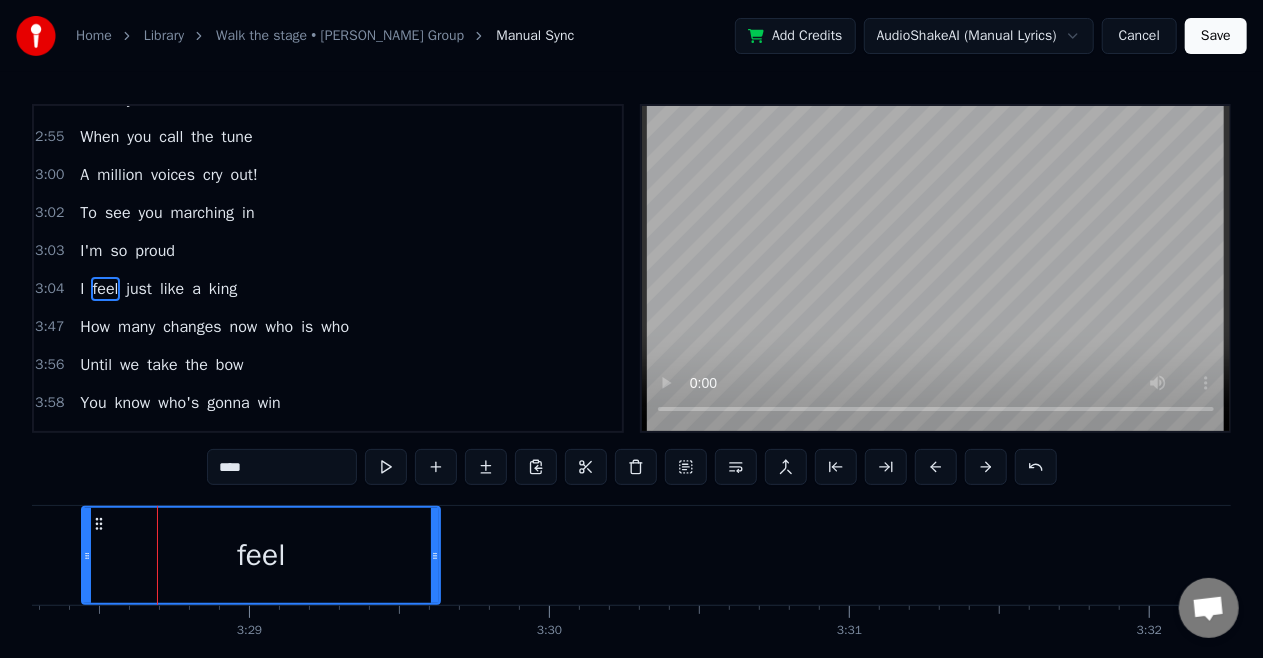 scroll, scrollTop: 0, scrollLeft: 62508, axis: horizontal 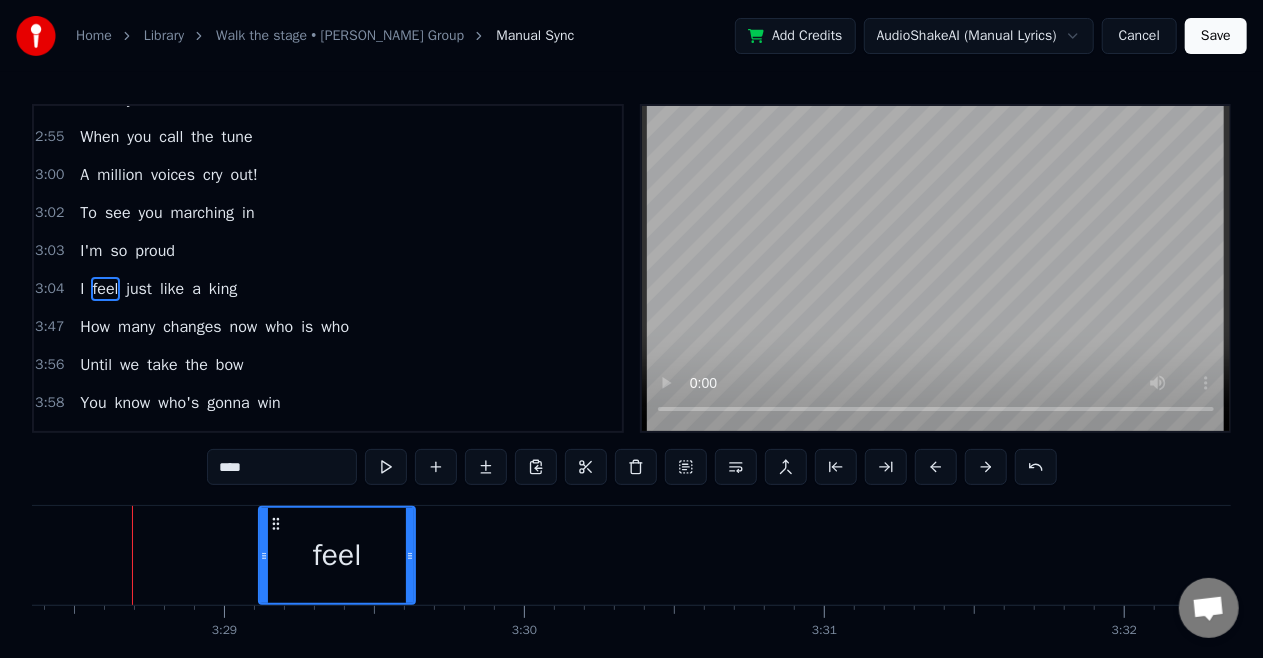 drag, startPoint x: 61, startPoint y: 553, endPoint x: 263, endPoint y: 544, distance: 202.2004 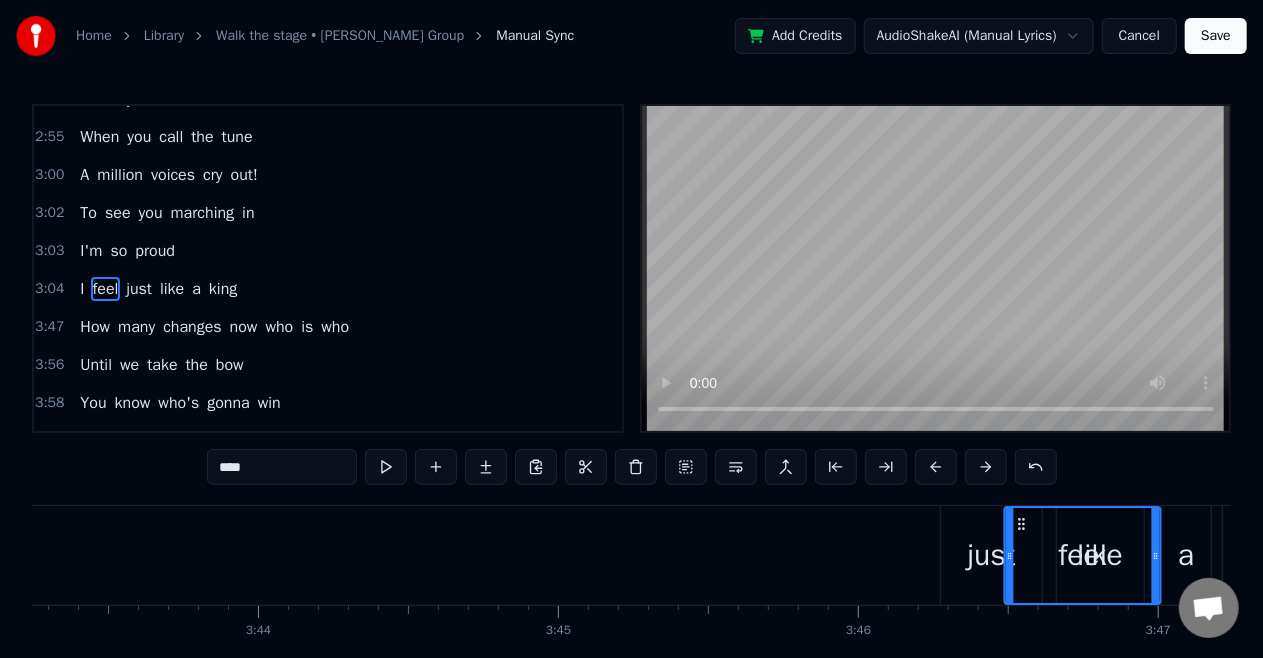 scroll, scrollTop: 0, scrollLeft: 66982, axis: horizontal 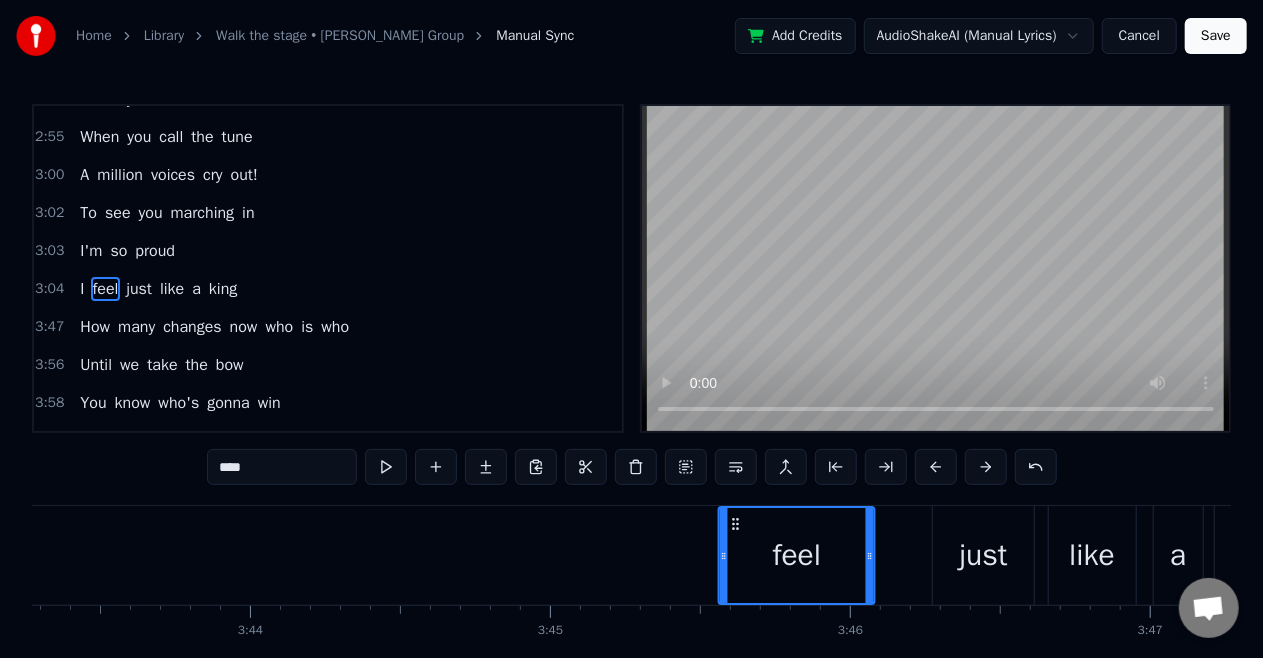 drag, startPoint x: 311, startPoint y: 522, endPoint x: 736, endPoint y: 514, distance: 425.0753 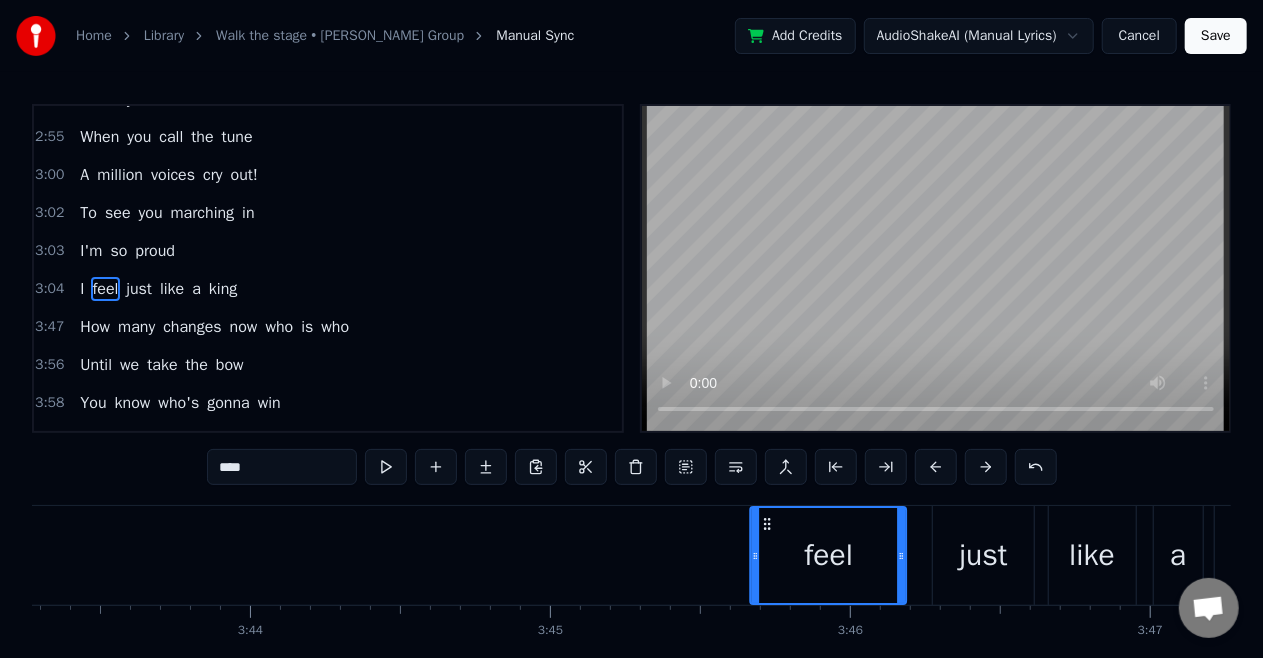 drag, startPoint x: 734, startPoint y: 526, endPoint x: 766, endPoint y: 520, distance: 32.55764 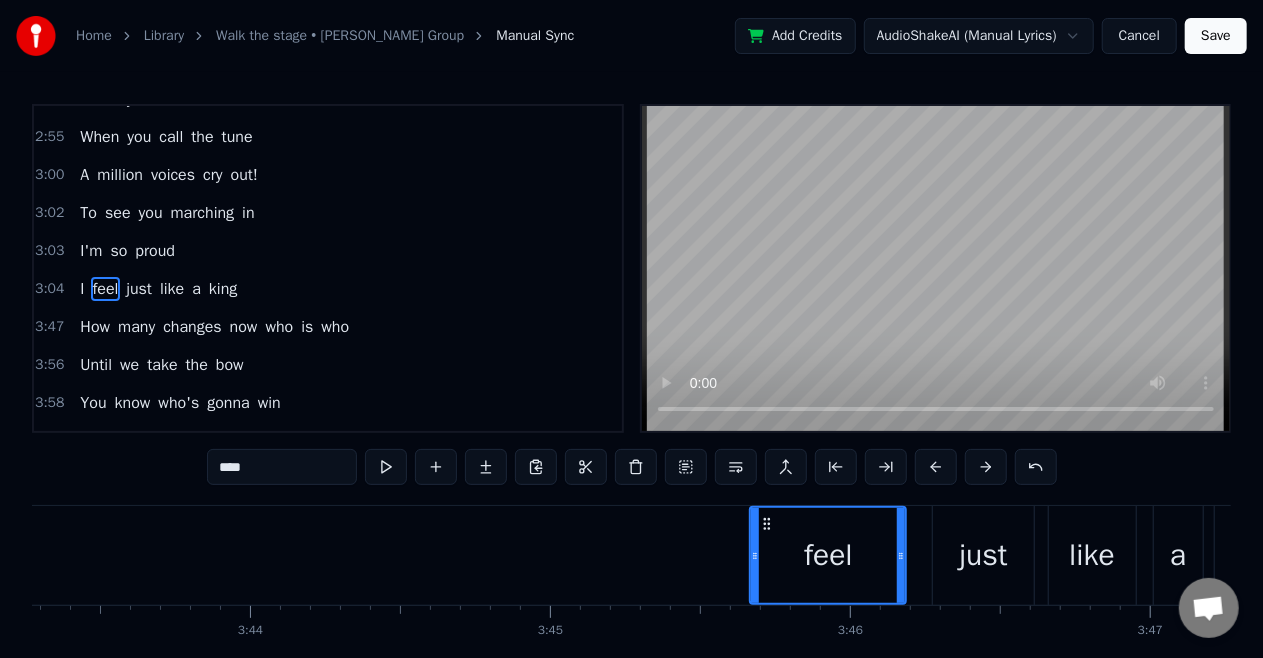 click on "I" at bounding box center (82, 289) 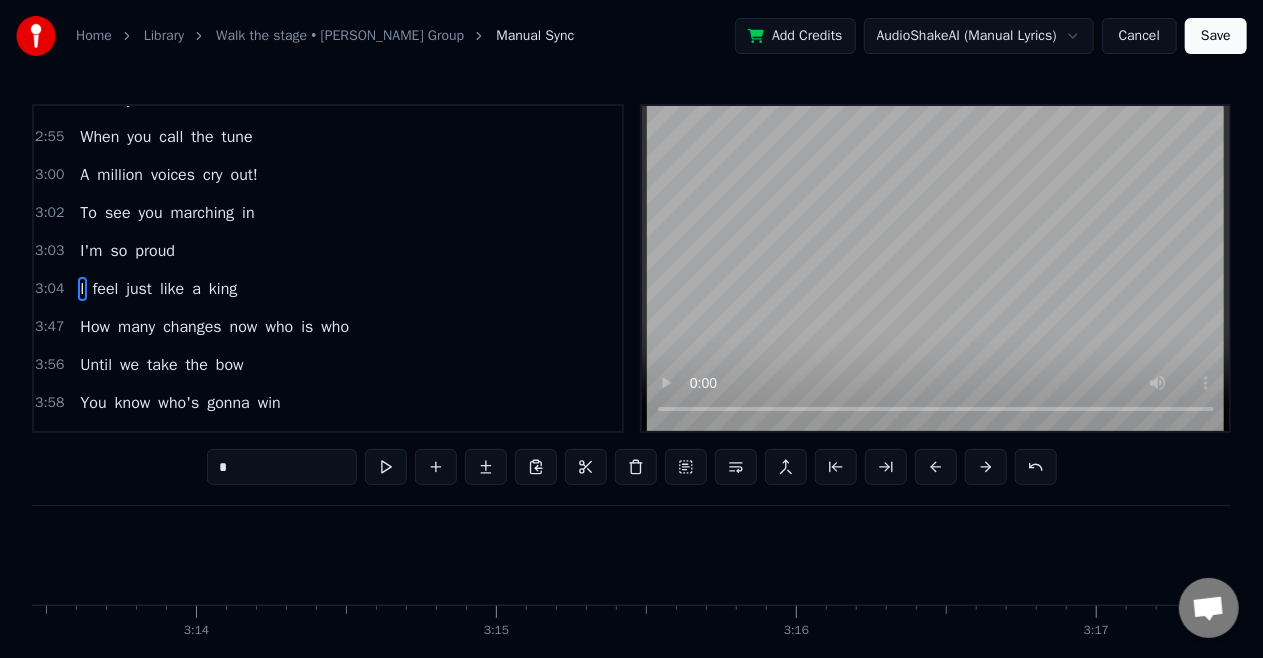 scroll, scrollTop: 0, scrollLeft: 55334, axis: horizontal 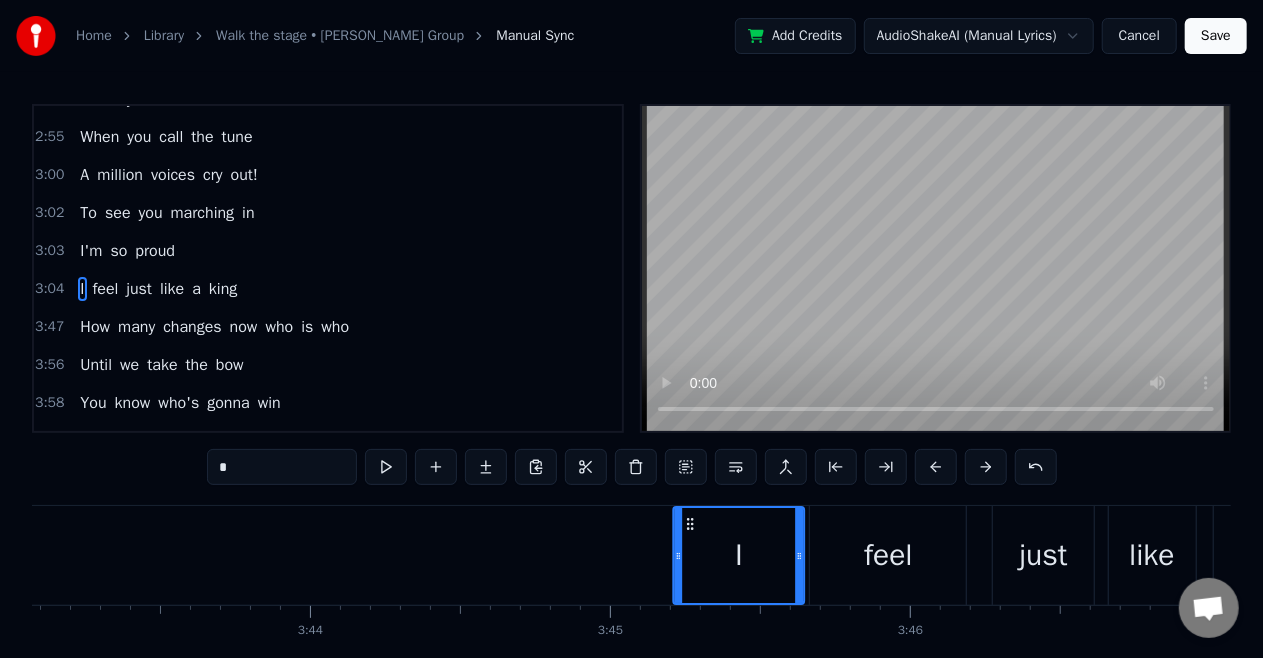 drag, startPoint x: 148, startPoint y: 524, endPoint x: 688, endPoint y: 501, distance: 540.48956 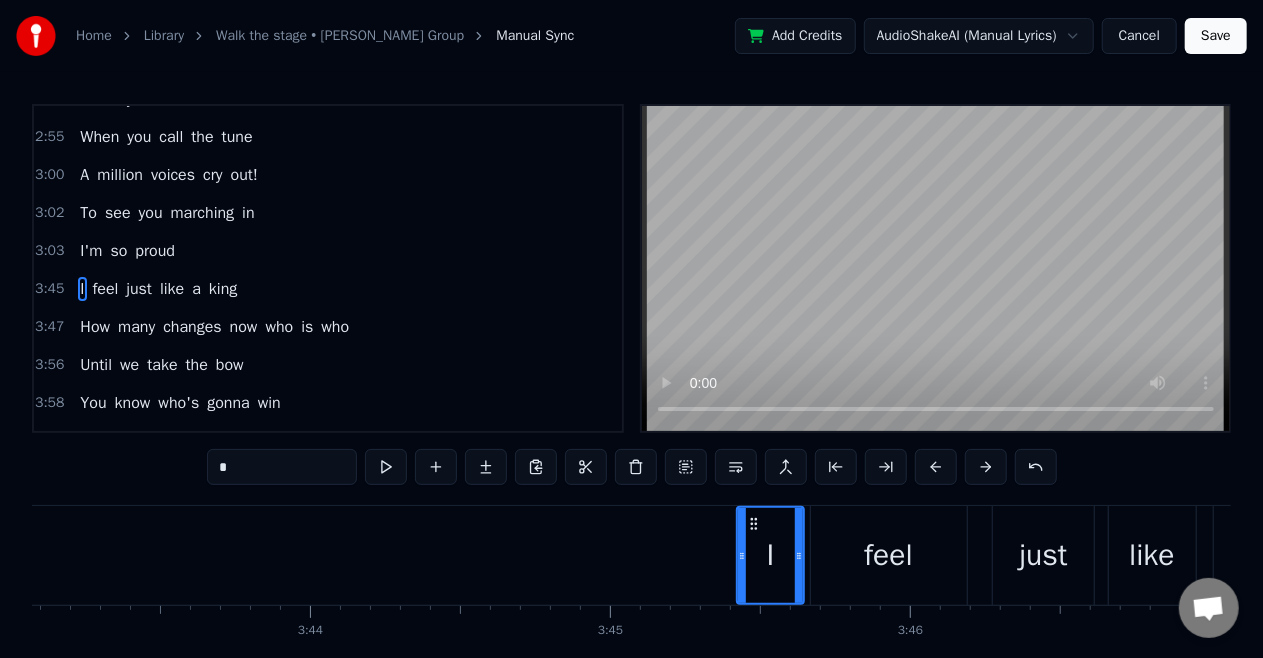 drag, startPoint x: 674, startPoint y: 559, endPoint x: 738, endPoint y: 551, distance: 64.49806 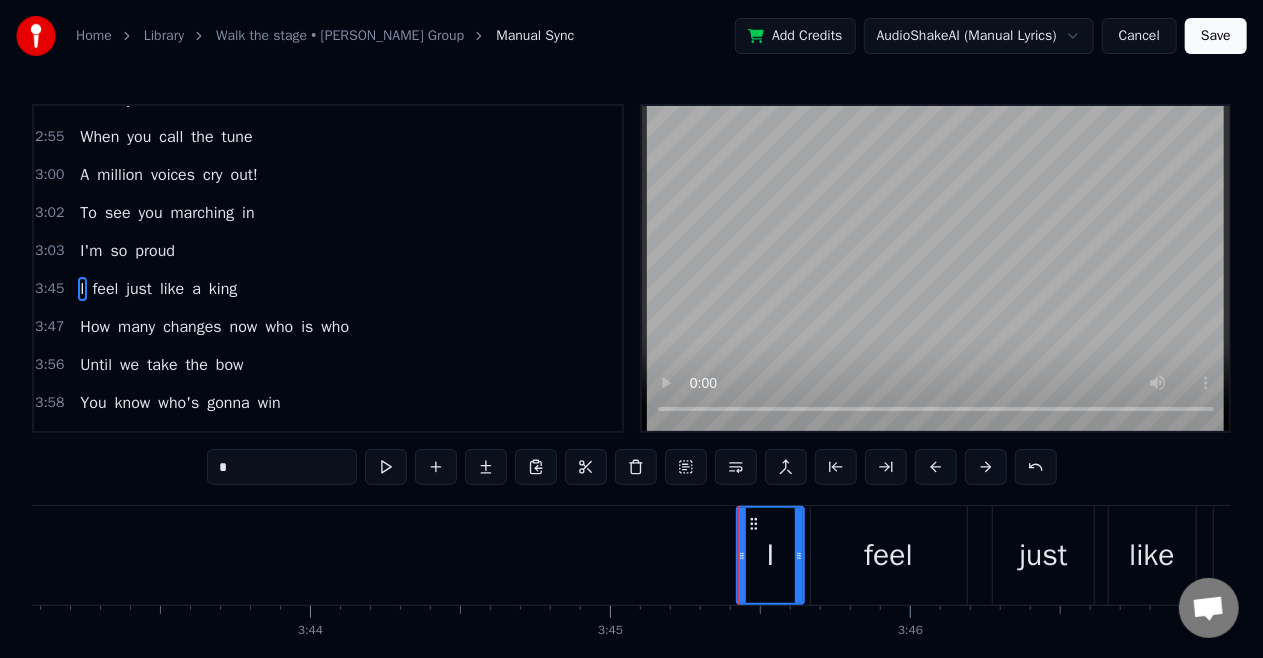 click on "proud" at bounding box center [155, 251] 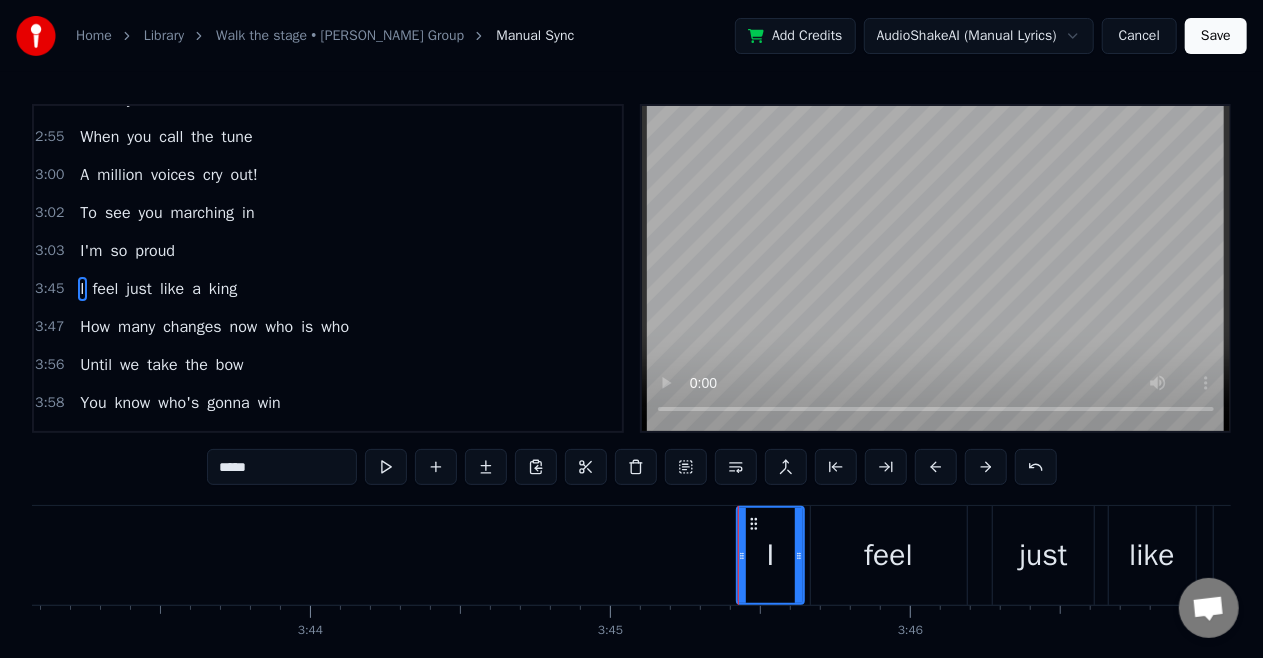 scroll, scrollTop: 936, scrollLeft: 0, axis: vertical 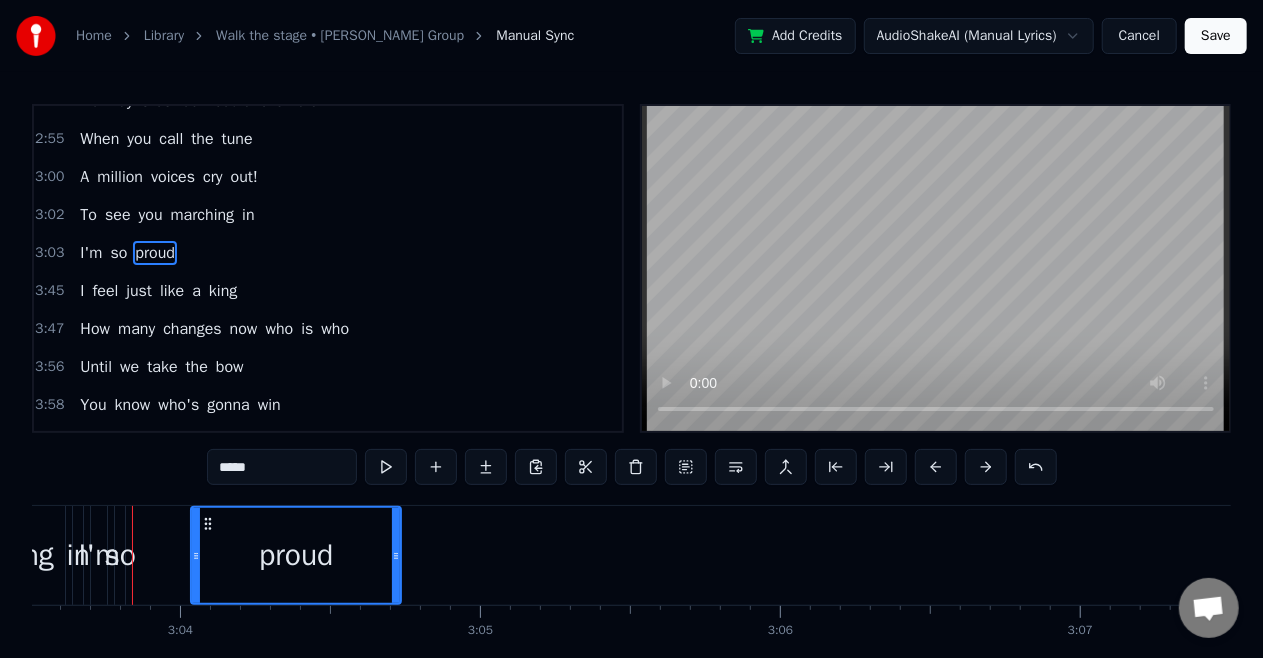drag, startPoint x: 136, startPoint y: 558, endPoint x: 194, endPoint y: 560, distance: 58.034473 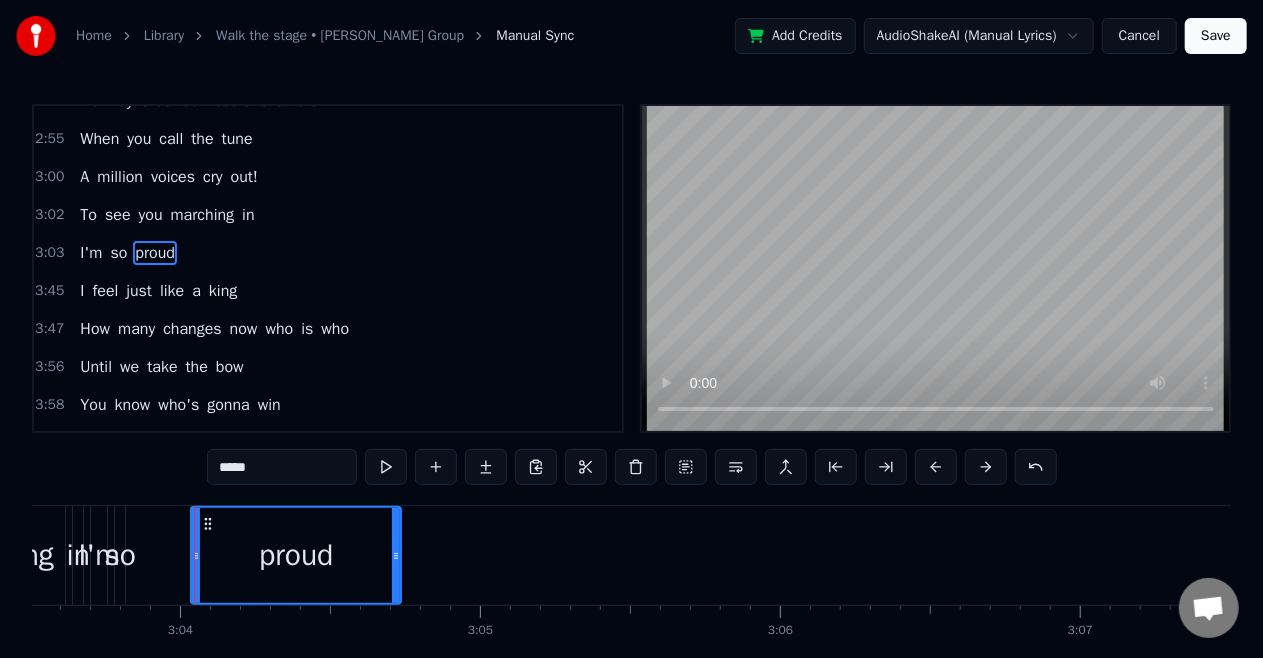 scroll, scrollTop: 901, scrollLeft: 0, axis: vertical 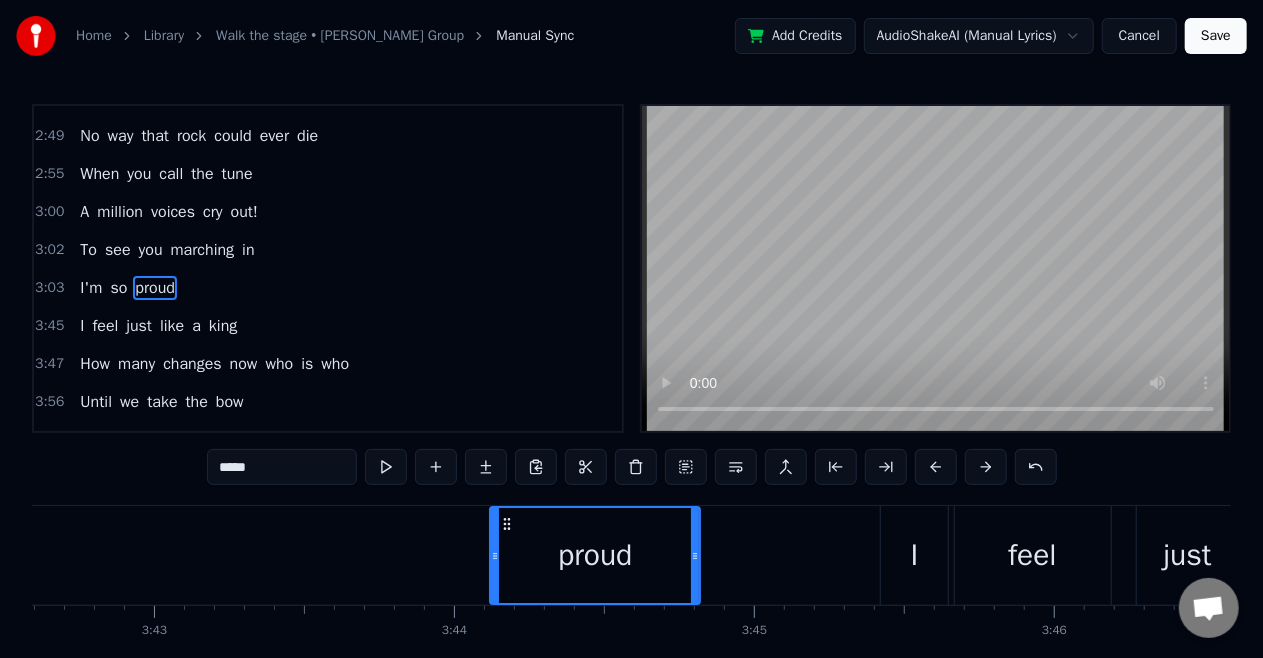 drag, startPoint x: 210, startPoint y: 519, endPoint x: 509, endPoint y: 512, distance: 299.08194 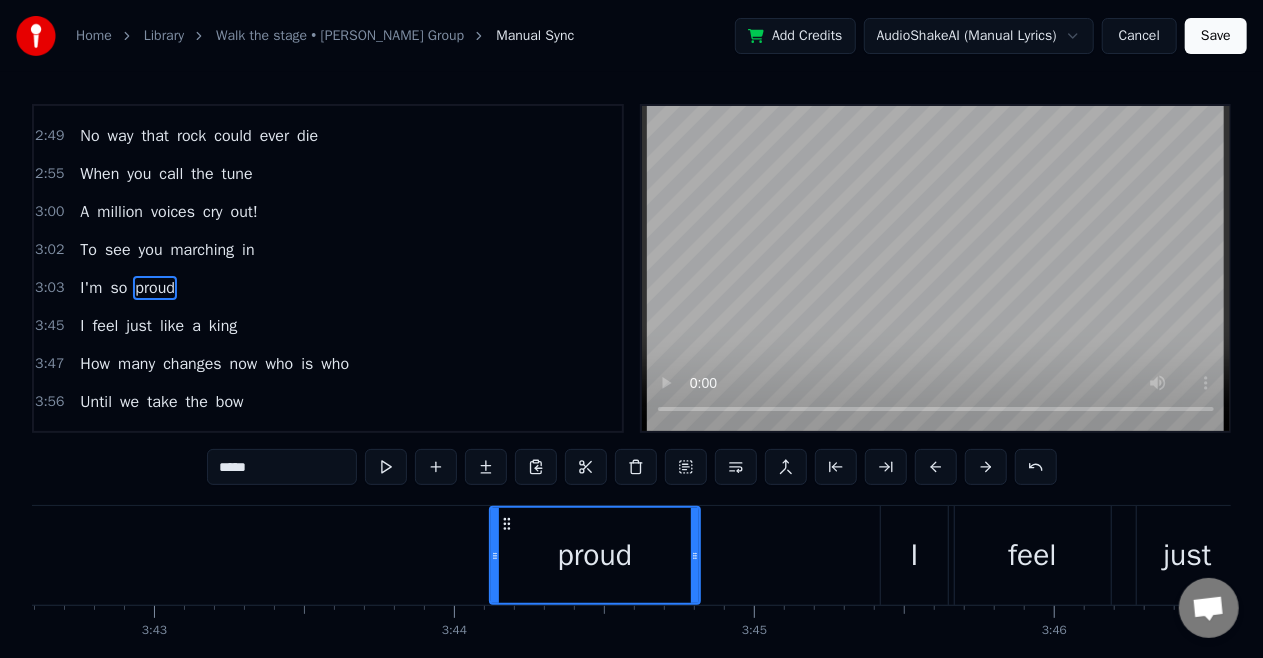 click on "so" at bounding box center [118, 288] 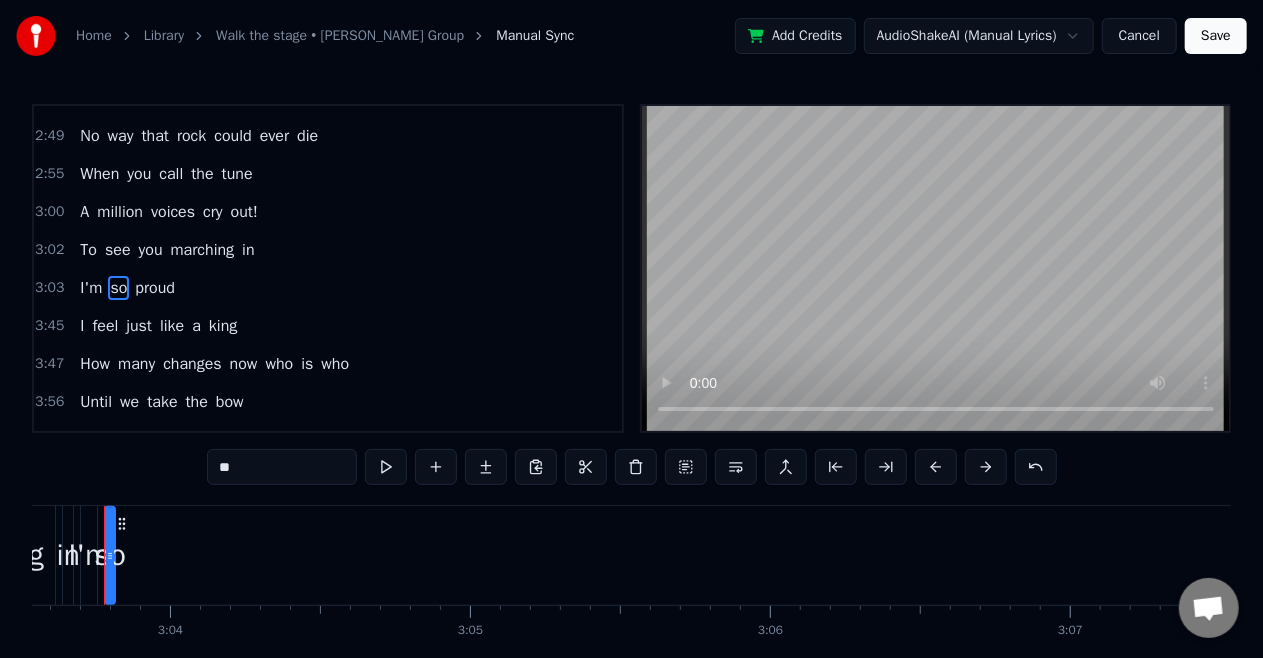 scroll, scrollTop: 0, scrollLeft: 55034, axis: horizontal 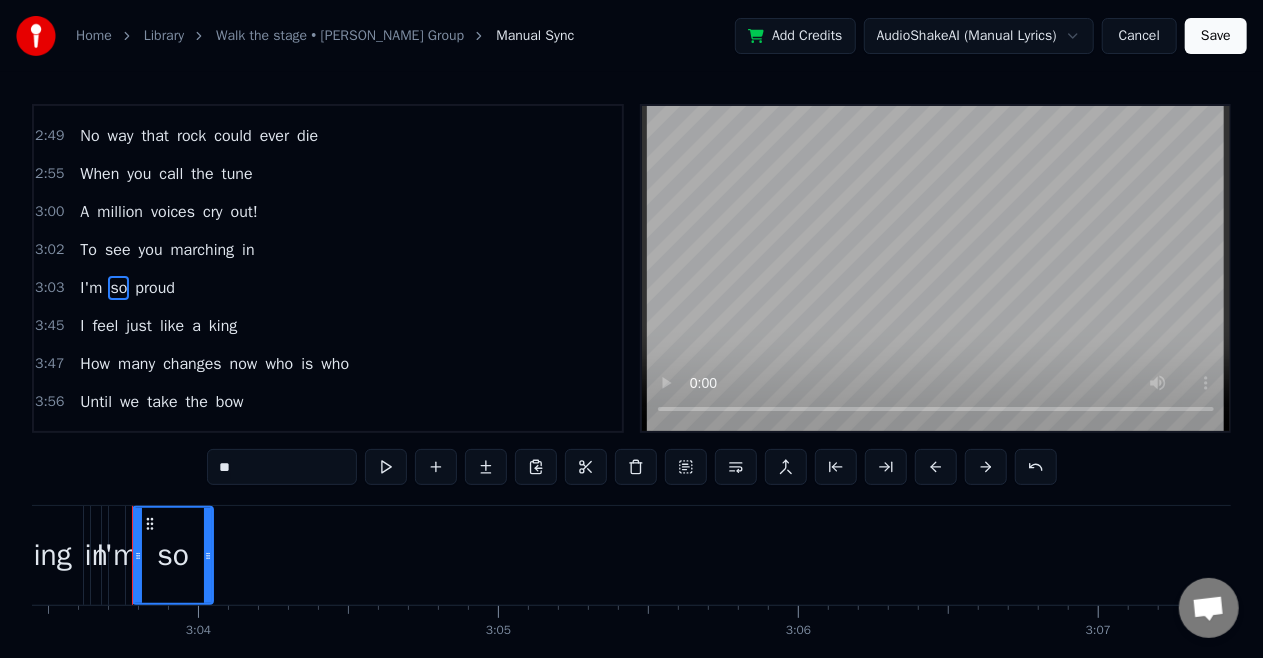 drag, startPoint x: 141, startPoint y: 550, endPoint x: 211, endPoint y: 548, distance: 70.028564 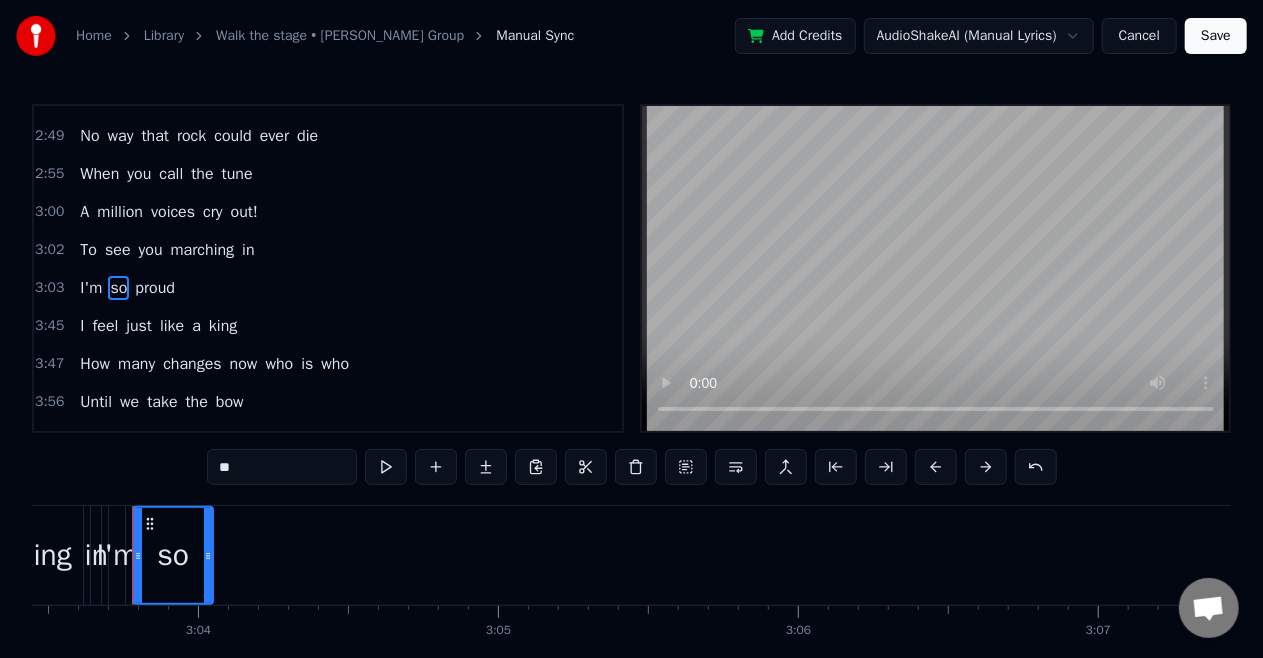click 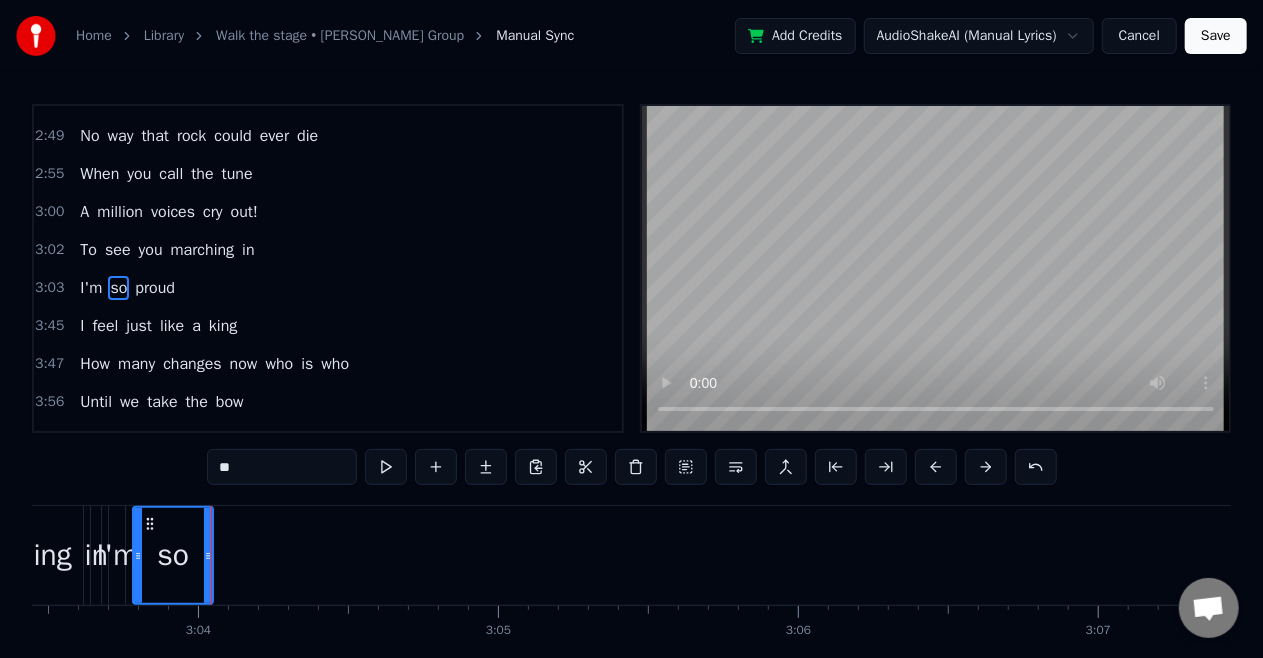 drag, startPoint x: 148, startPoint y: 514, endPoint x: 247, endPoint y: 517, distance: 99.04544 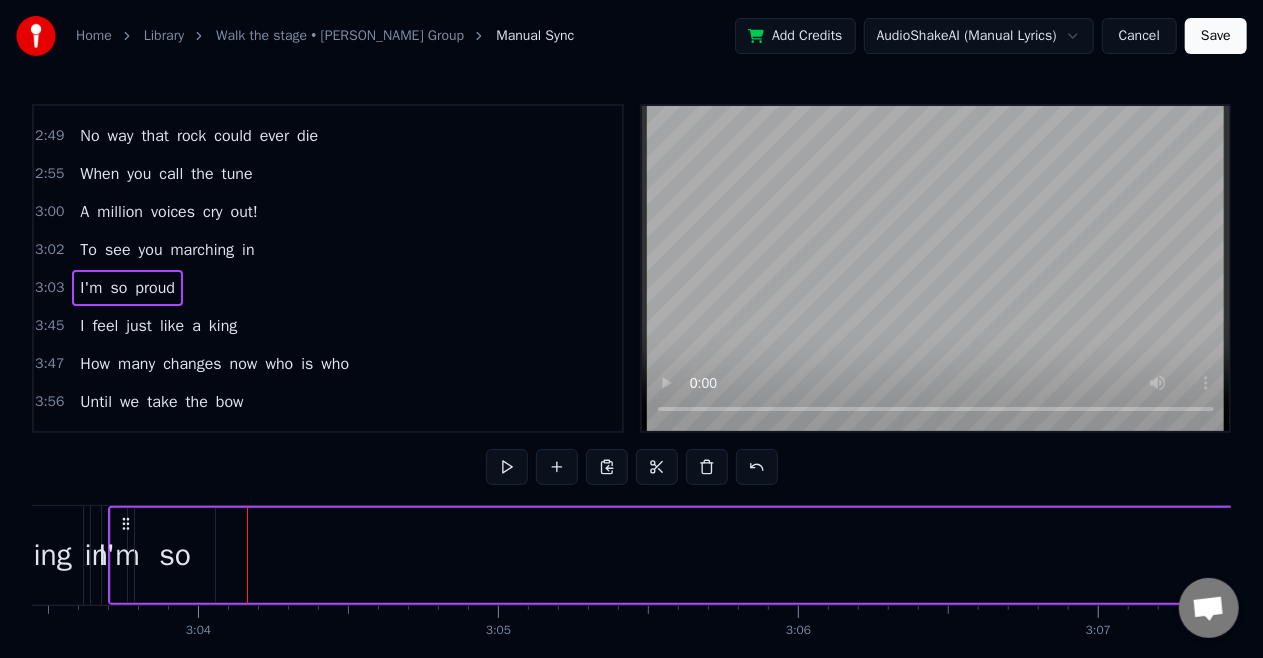 click on "so" at bounding box center (118, 288) 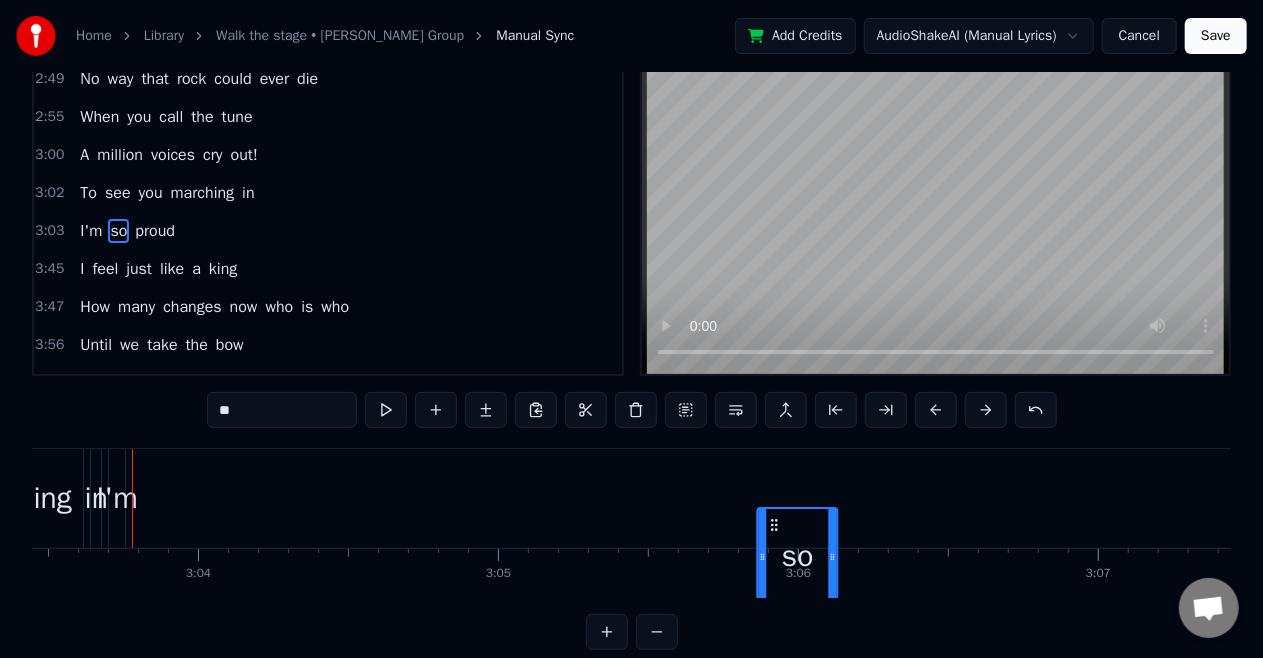 scroll, scrollTop: 60, scrollLeft: 0, axis: vertical 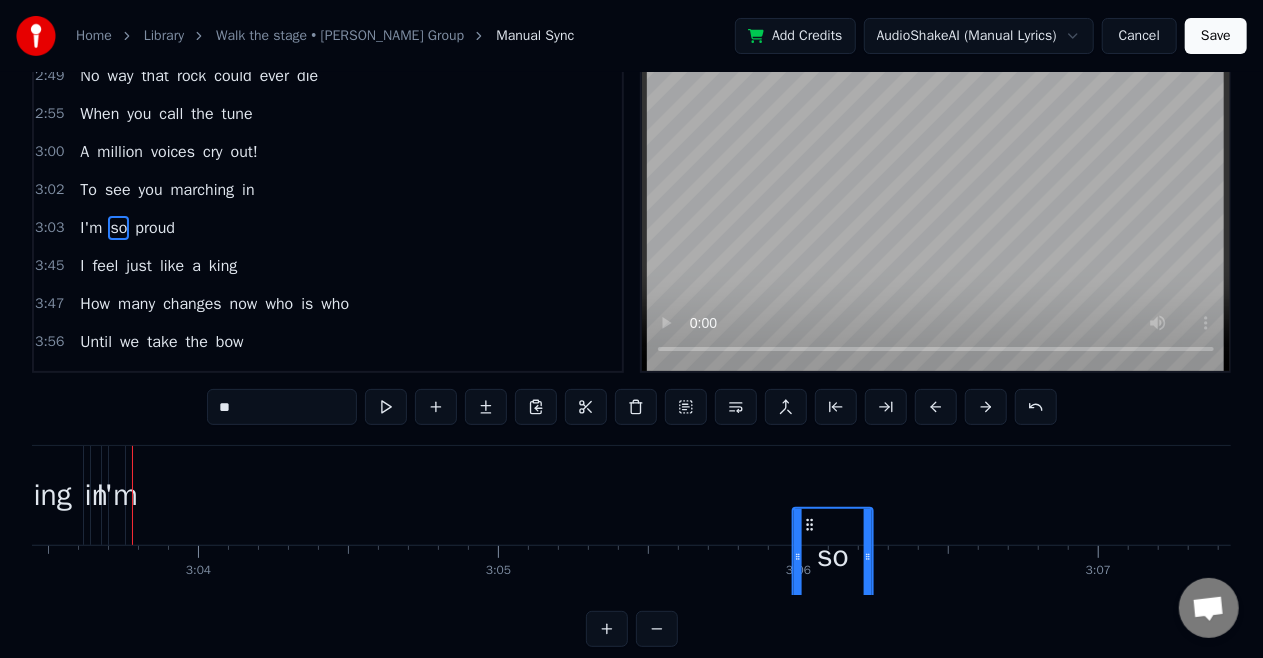 drag, startPoint x: 146, startPoint y: 524, endPoint x: 805, endPoint y: 526, distance: 659.00305 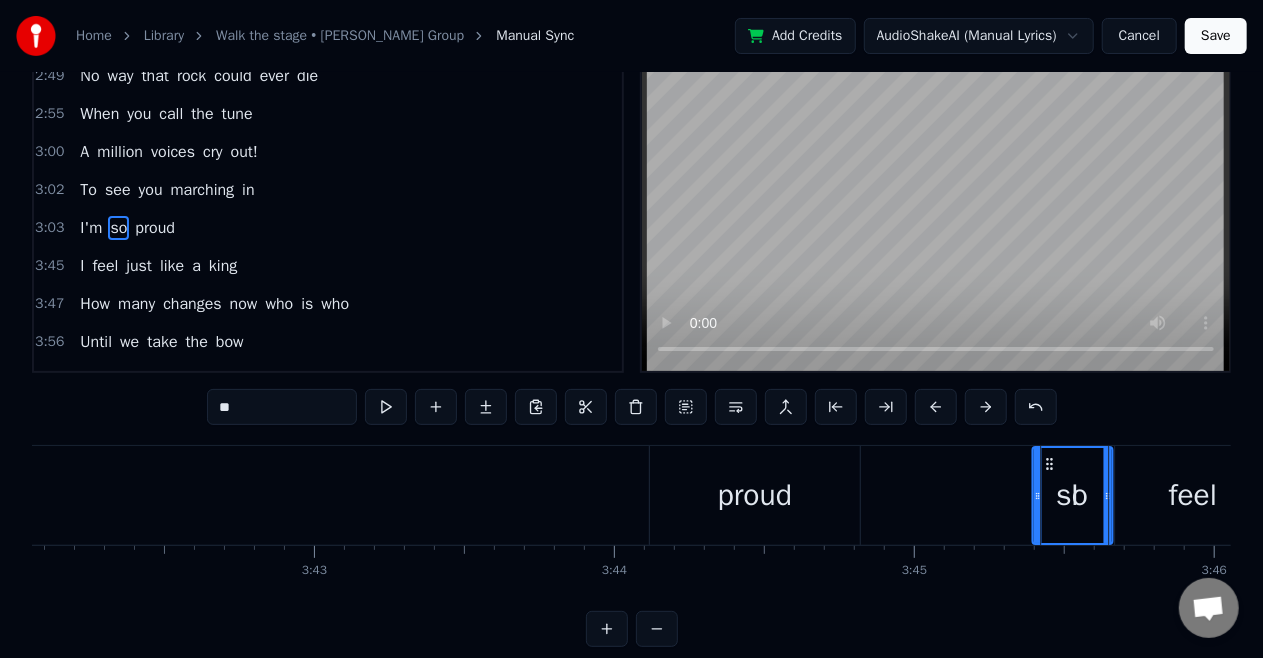 drag, startPoint x: 808, startPoint y: 458, endPoint x: 1132, endPoint y: 434, distance: 324.88766 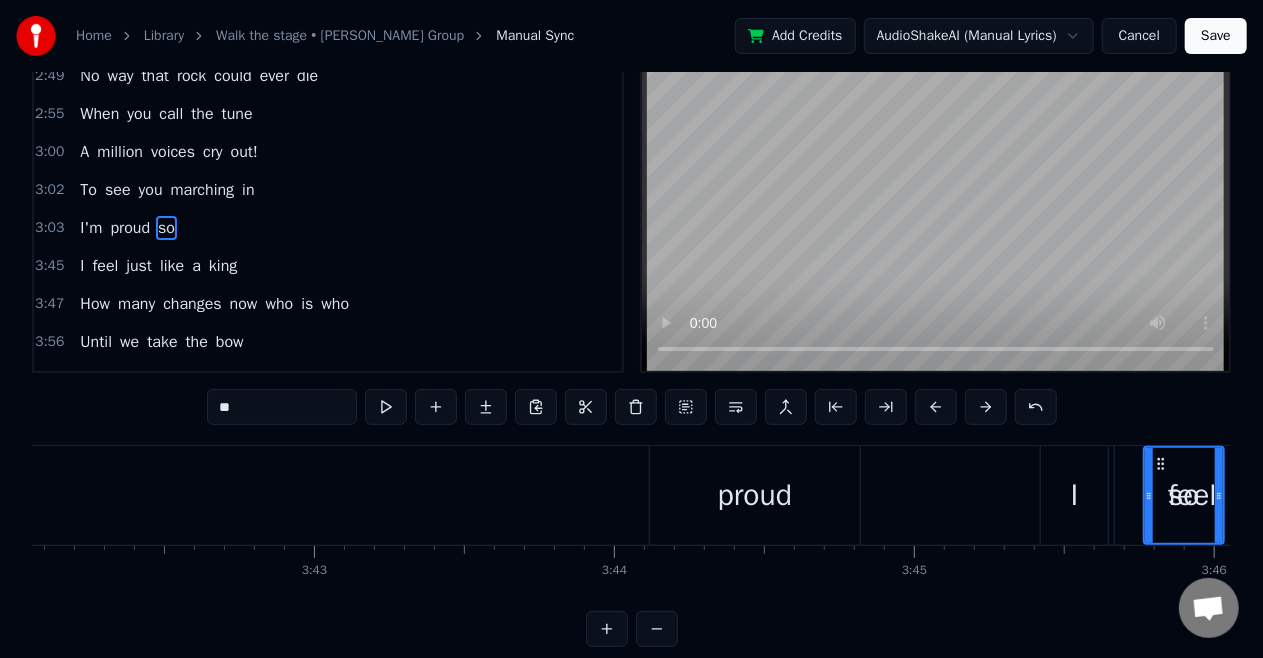 scroll, scrollTop: 0, scrollLeft: 66645, axis: horizontal 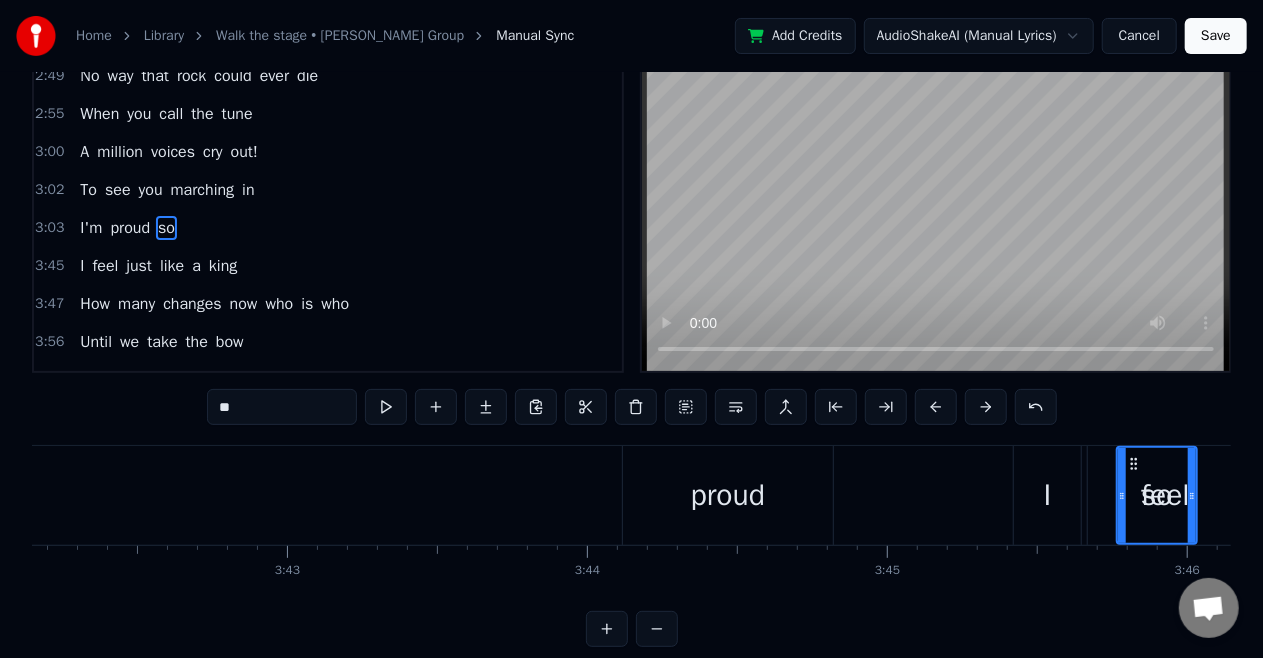 drag, startPoint x: 1130, startPoint y: 462, endPoint x: 1150, endPoint y: 467, distance: 20.615528 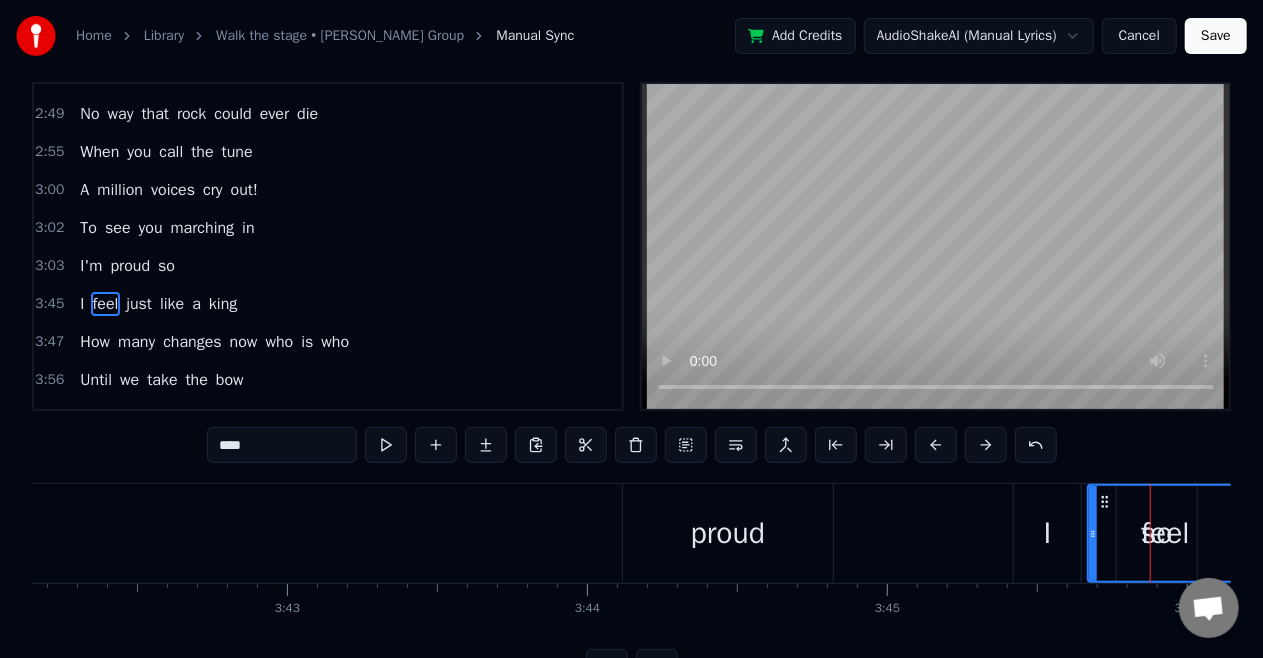 scroll, scrollTop: 0, scrollLeft: 0, axis: both 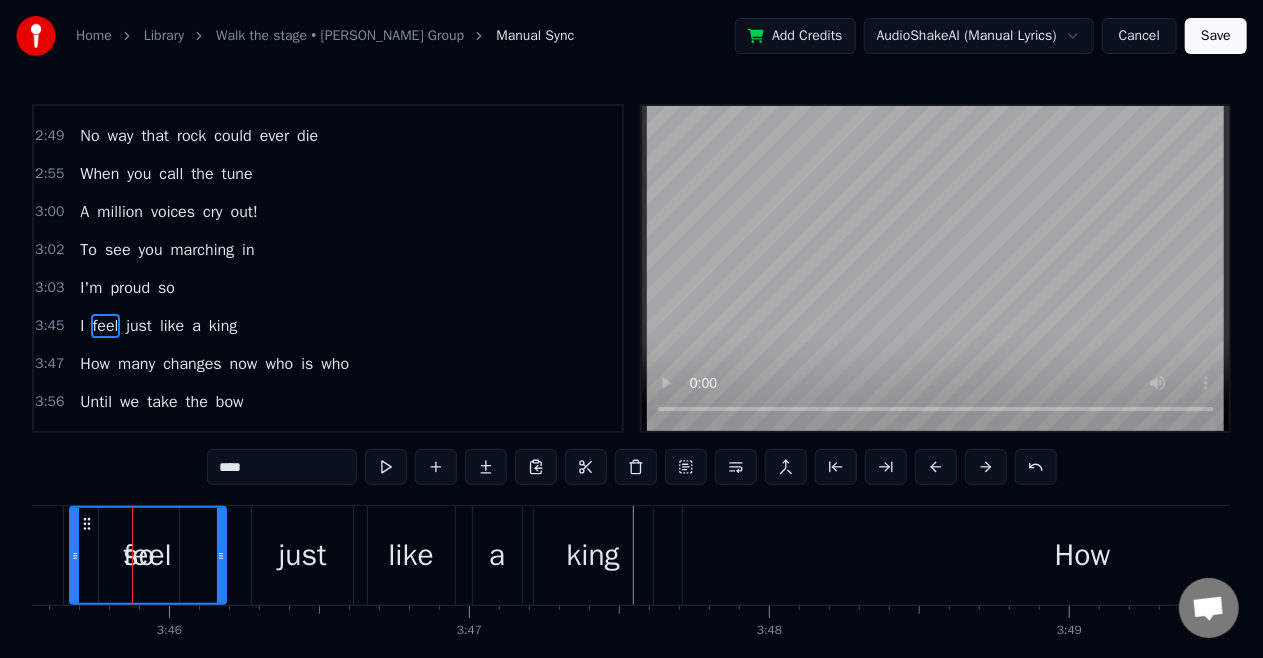 click on "so" at bounding box center [166, 288] 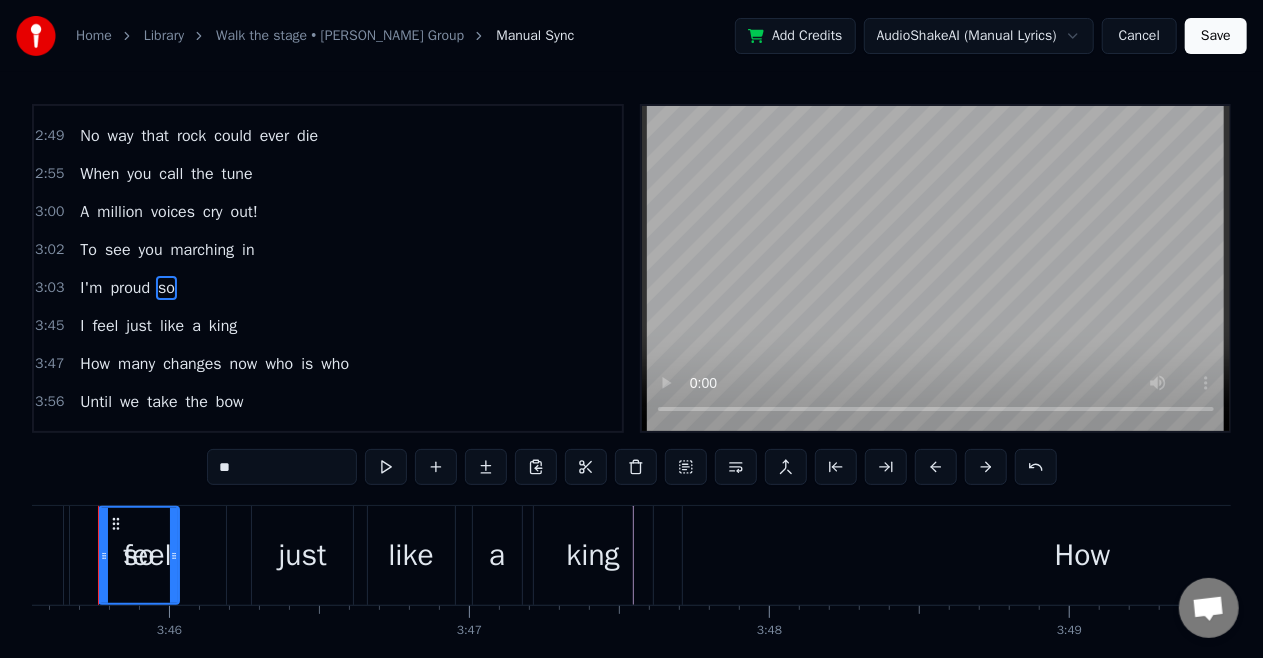 scroll, scrollTop: 0, scrollLeft: 67628, axis: horizontal 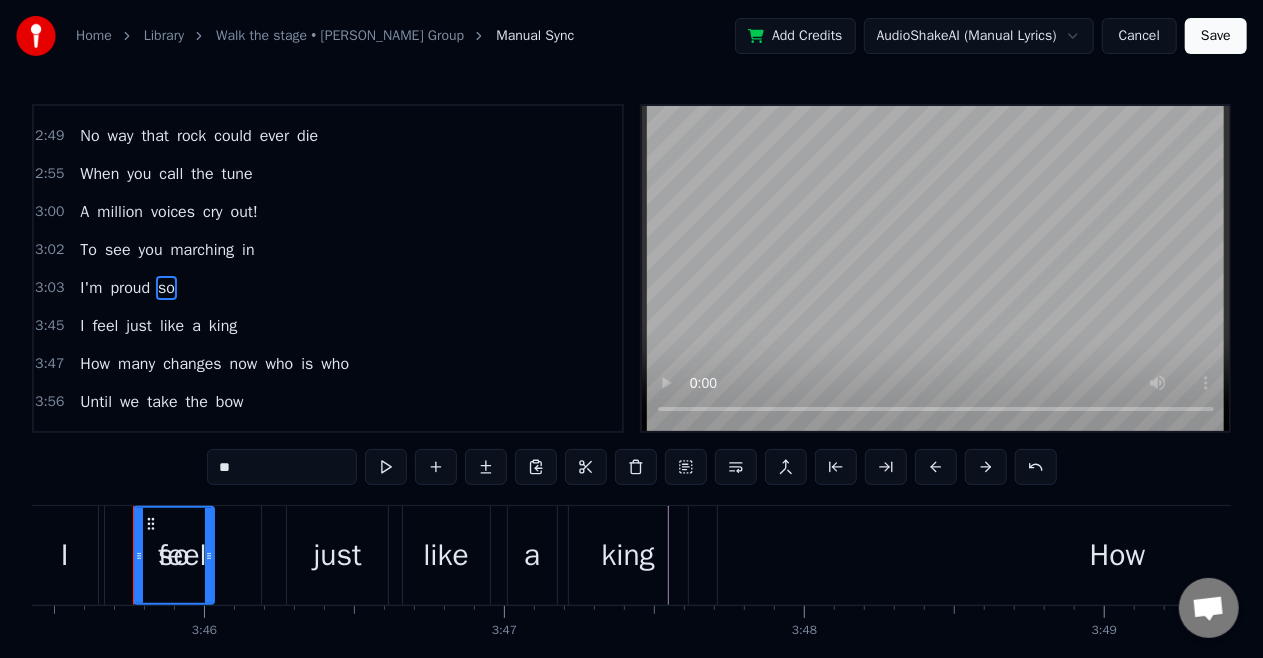 drag, startPoint x: 152, startPoint y: 520, endPoint x: 130, endPoint y: 521, distance: 22.022715 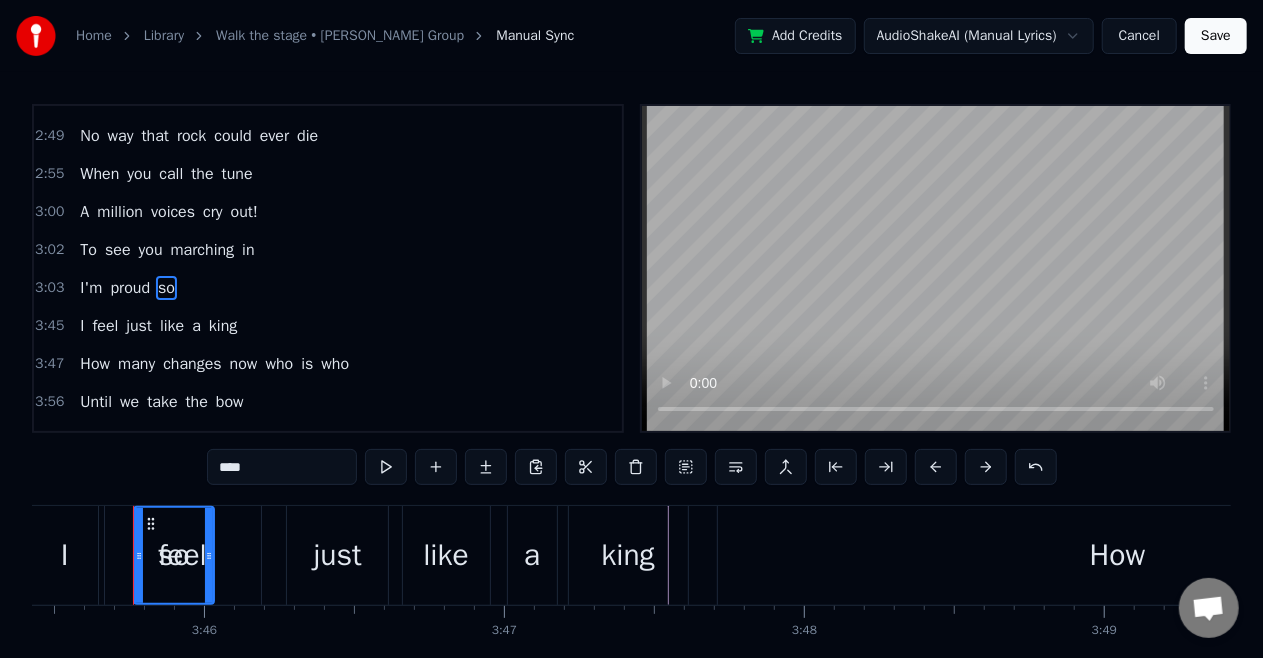 scroll, scrollTop: 926, scrollLeft: 0, axis: vertical 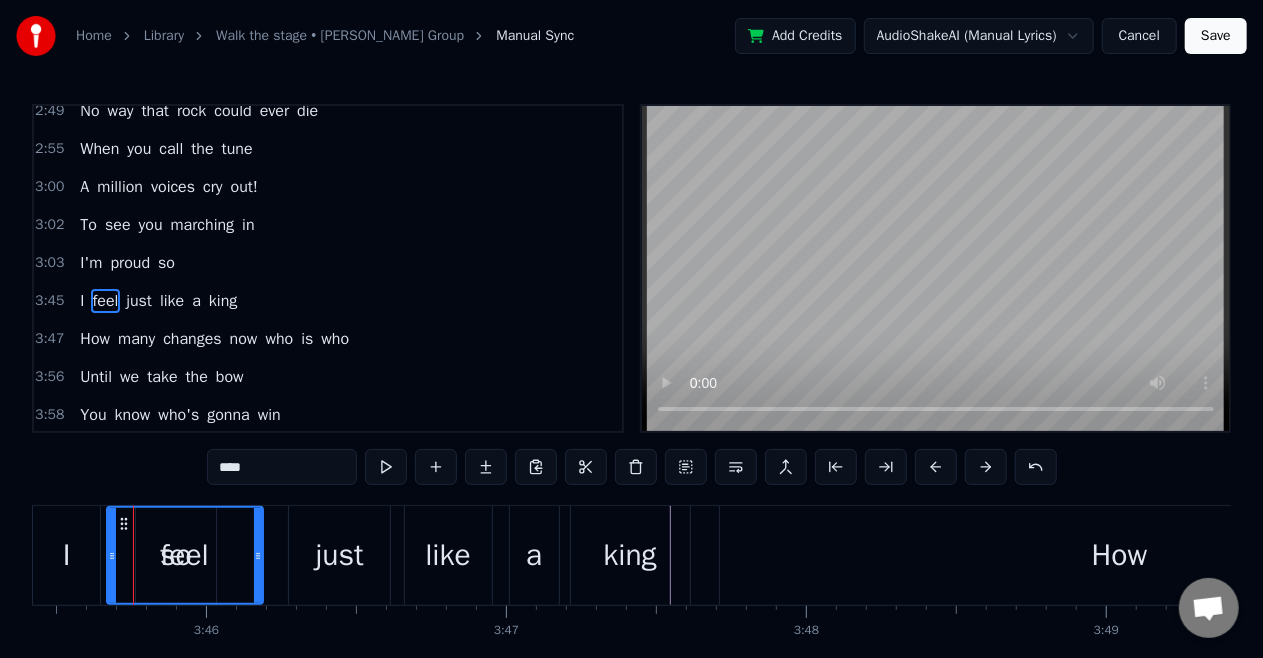 click on "so" at bounding box center (166, 263) 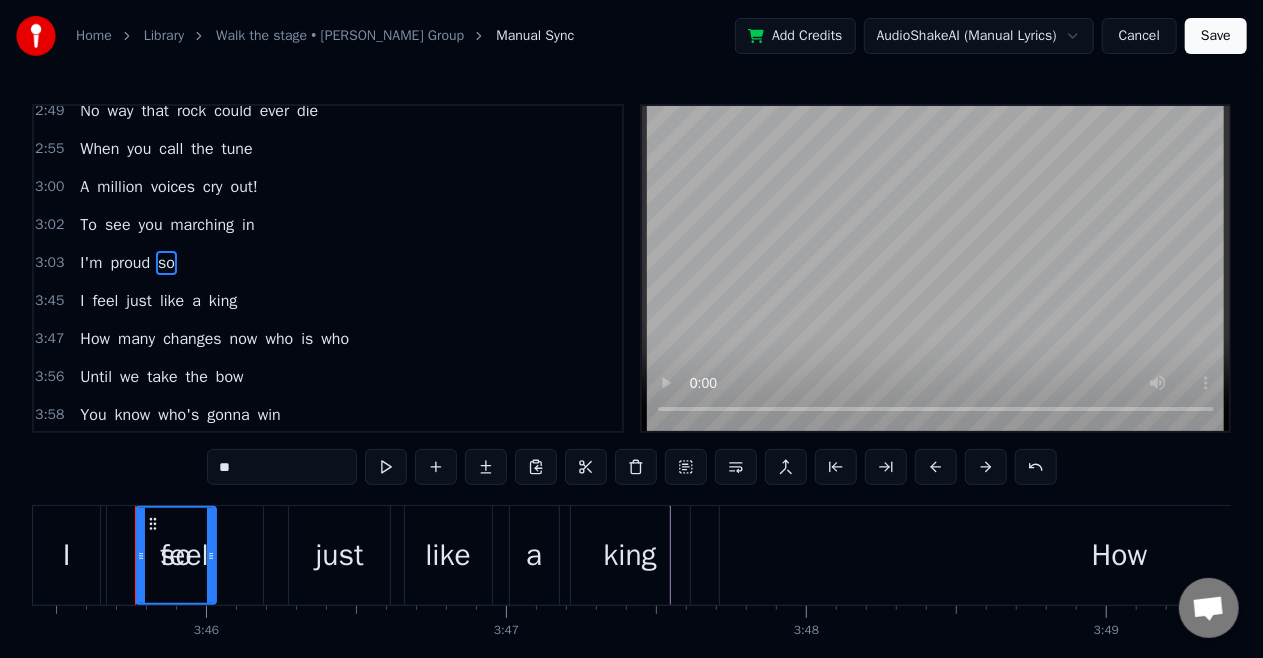 scroll, scrollTop: 901, scrollLeft: 0, axis: vertical 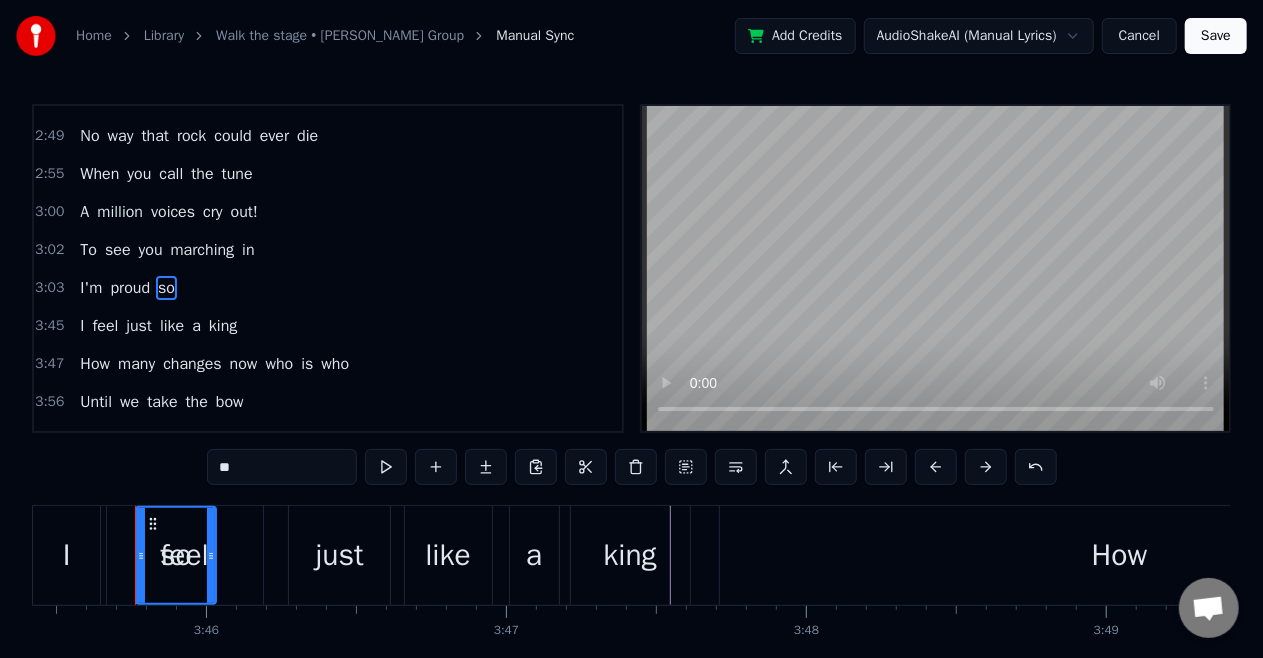 drag, startPoint x: 152, startPoint y: 521, endPoint x: 170, endPoint y: 526, distance: 18.681541 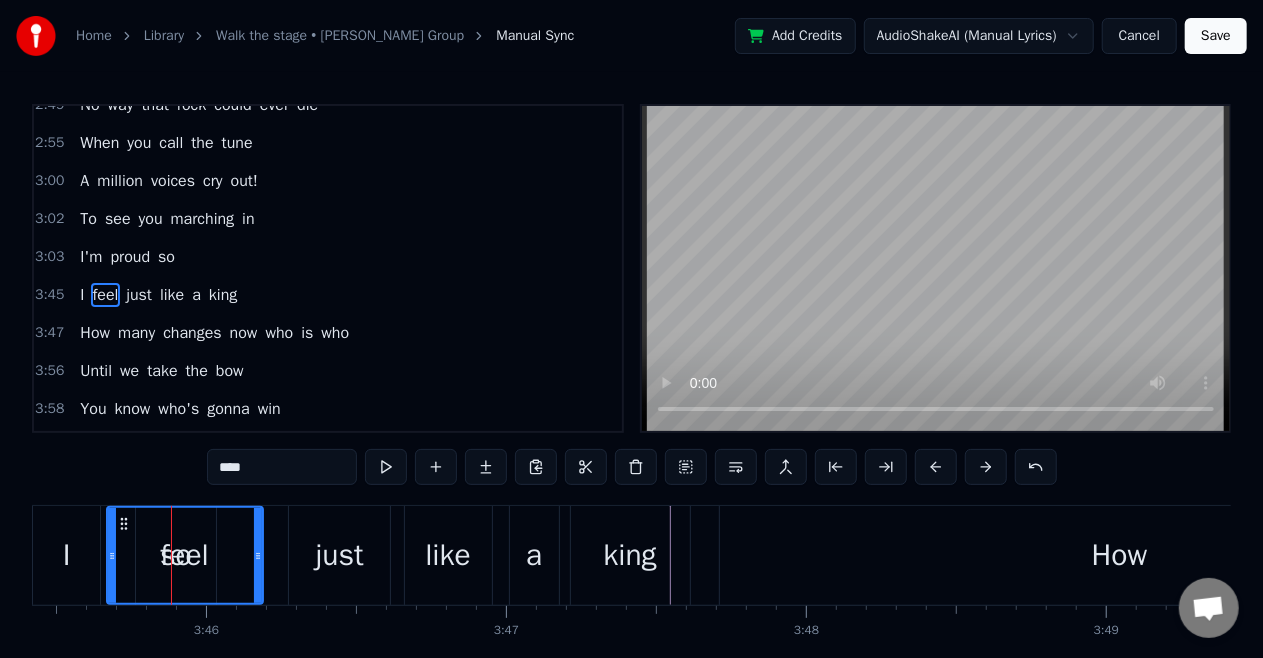 scroll, scrollTop: 938, scrollLeft: 0, axis: vertical 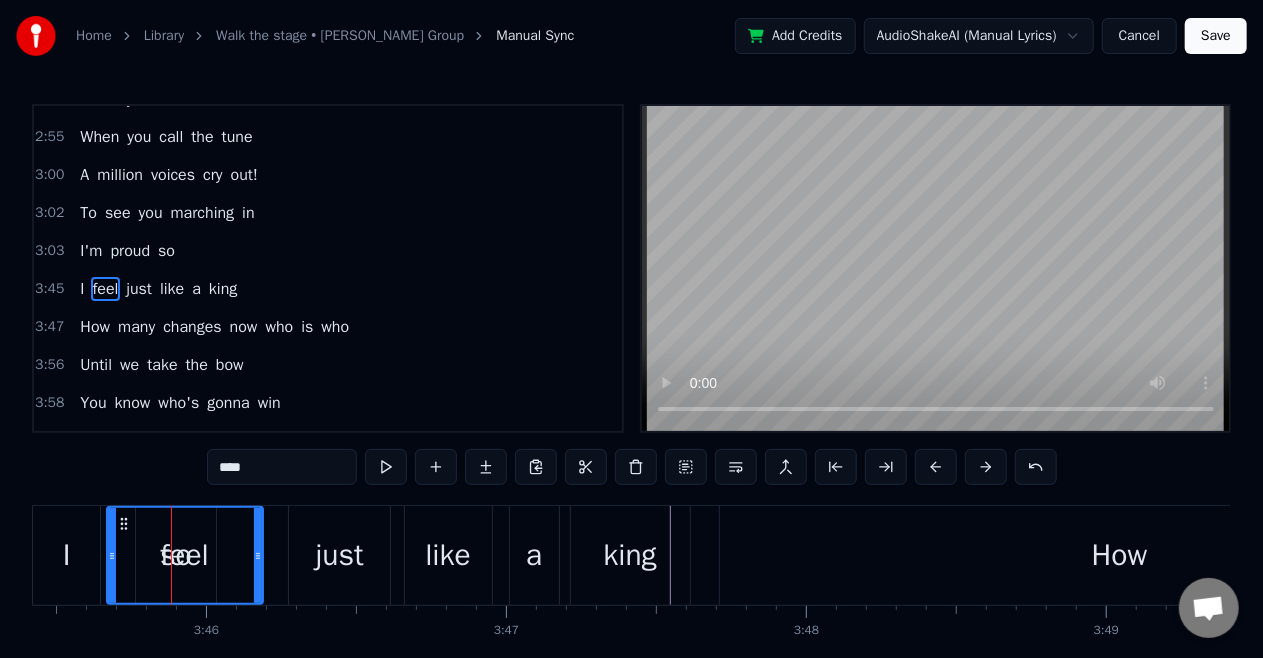 click on "so" at bounding box center (166, 251) 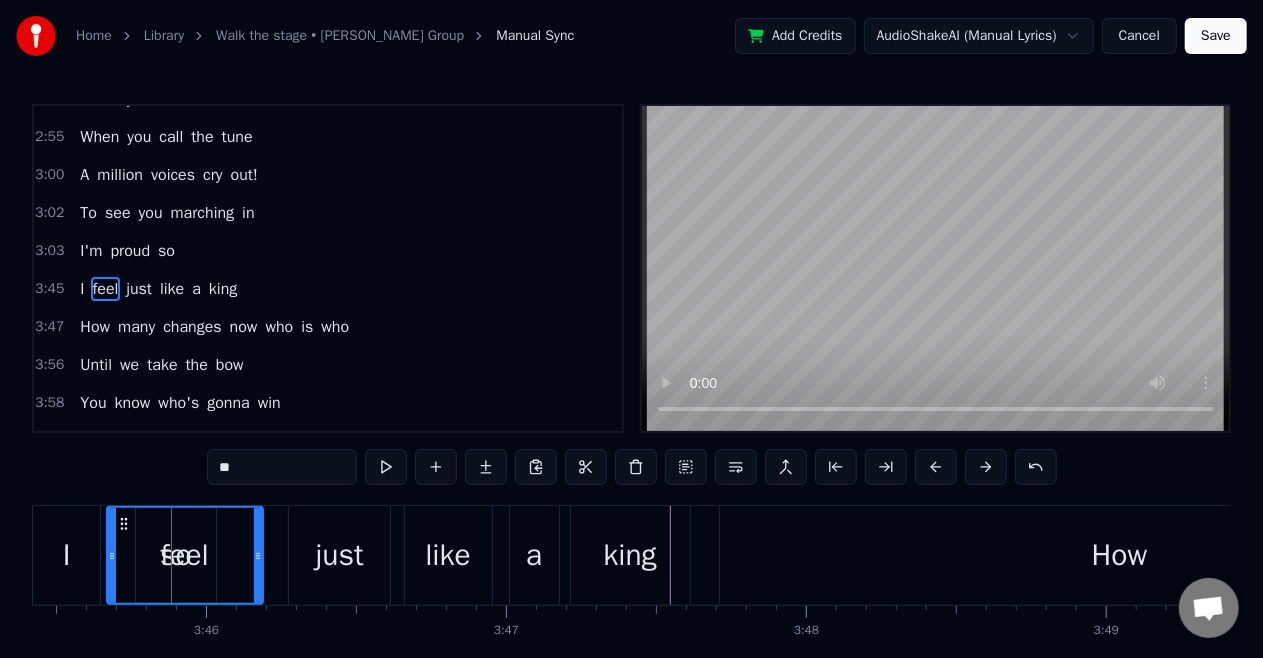 scroll, scrollTop: 901, scrollLeft: 0, axis: vertical 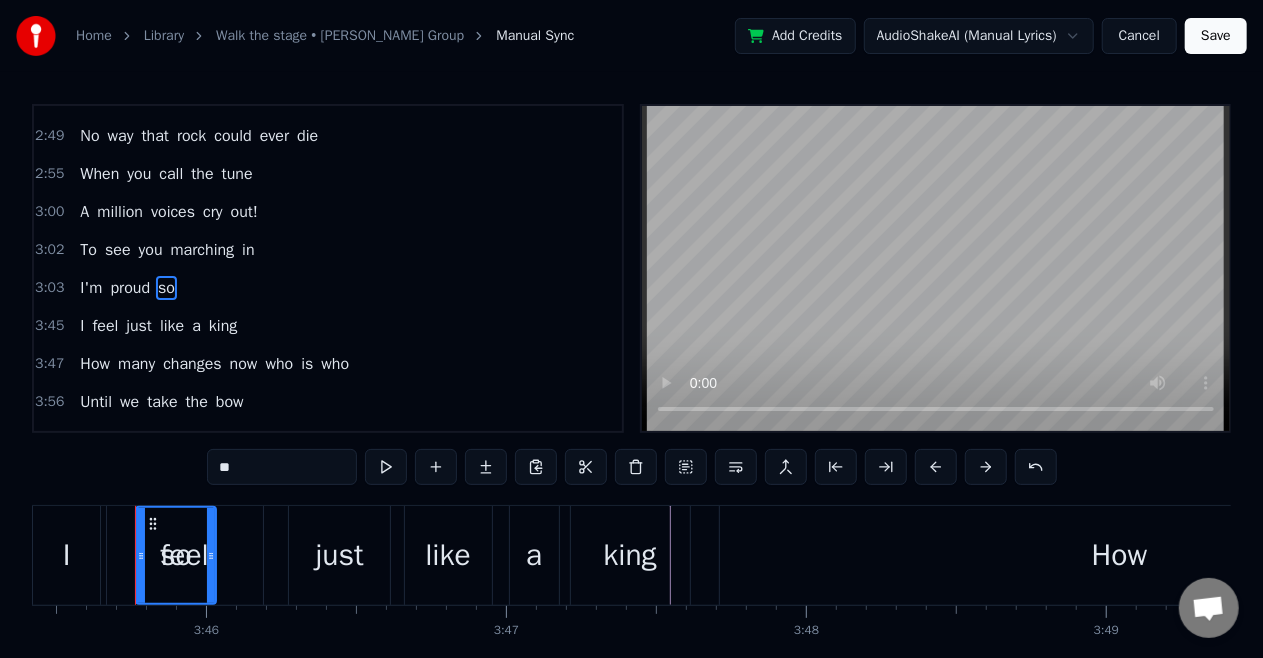 click on "feel" at bounding box center (185, 555) 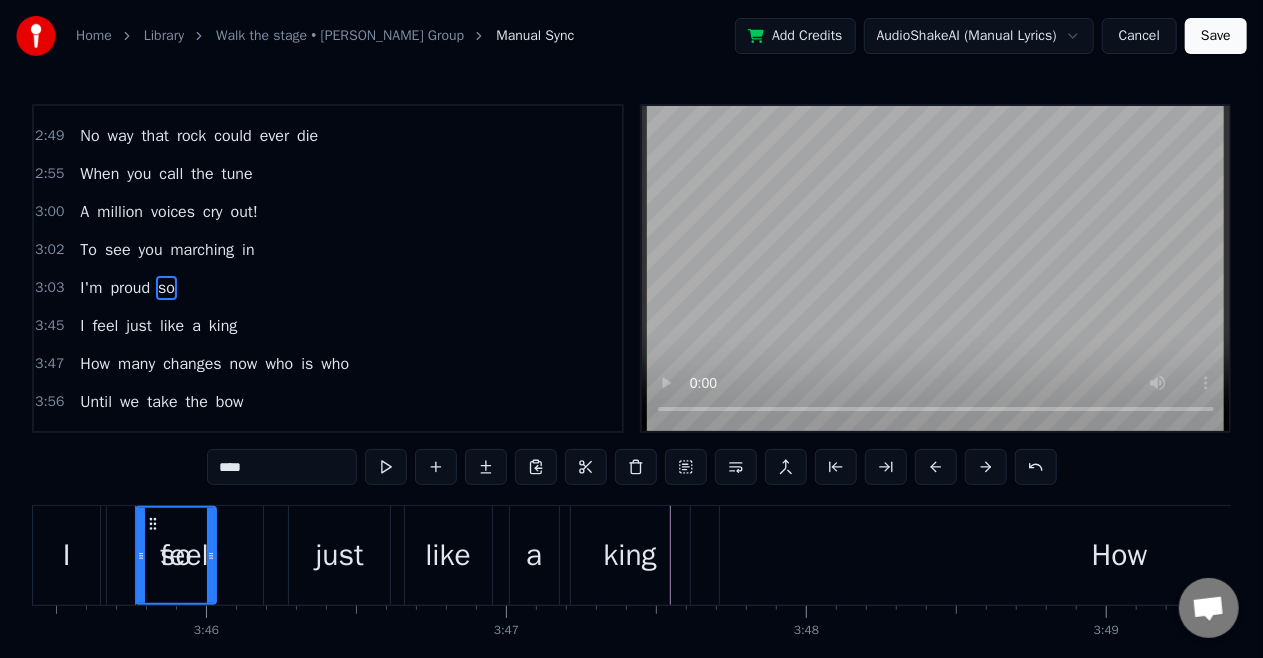 scroll, scrollTop: 930, scrollLeft: 0, axis: vertical 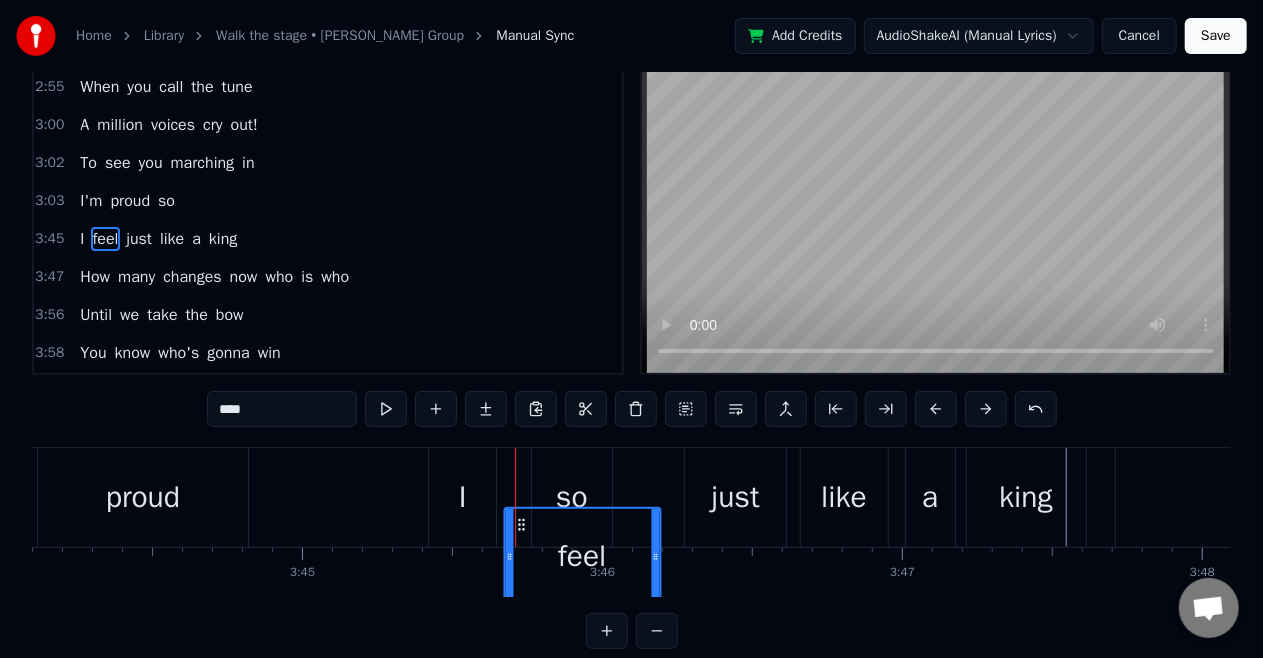 drag, startPoint x: 134, startPoint y: 518, endPoint x: 518, endPoint y: 490, distance: 385.01947 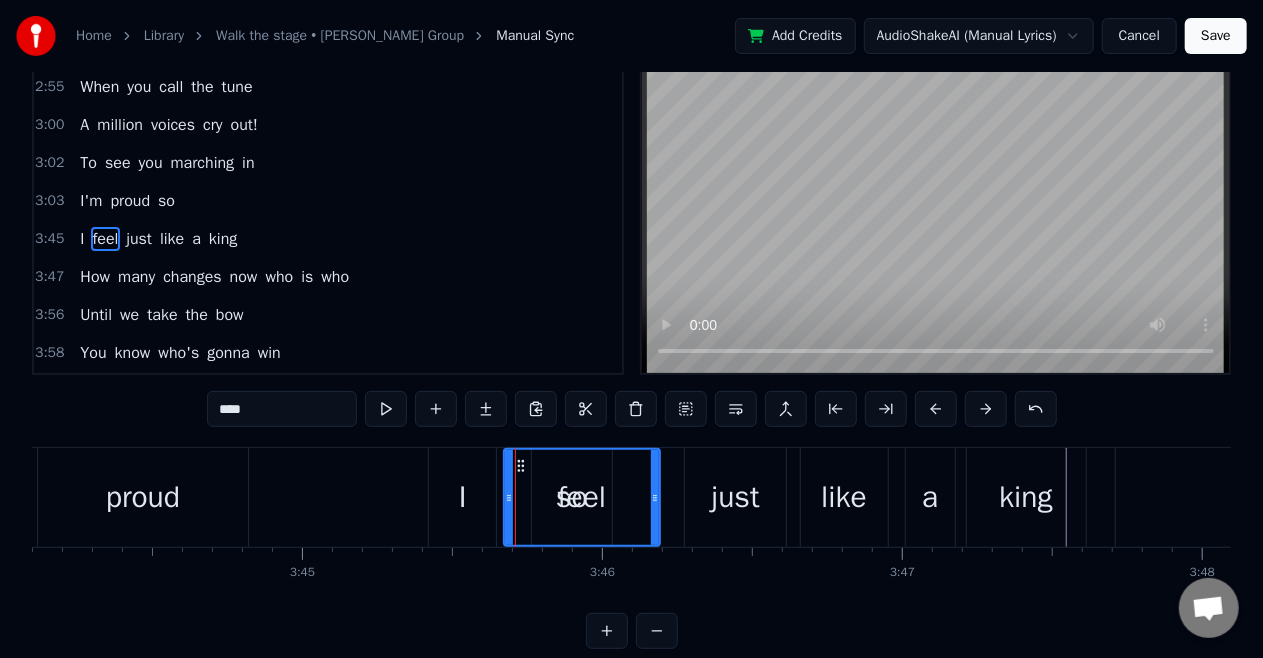 click on "so" at bounding box center (166, 201) 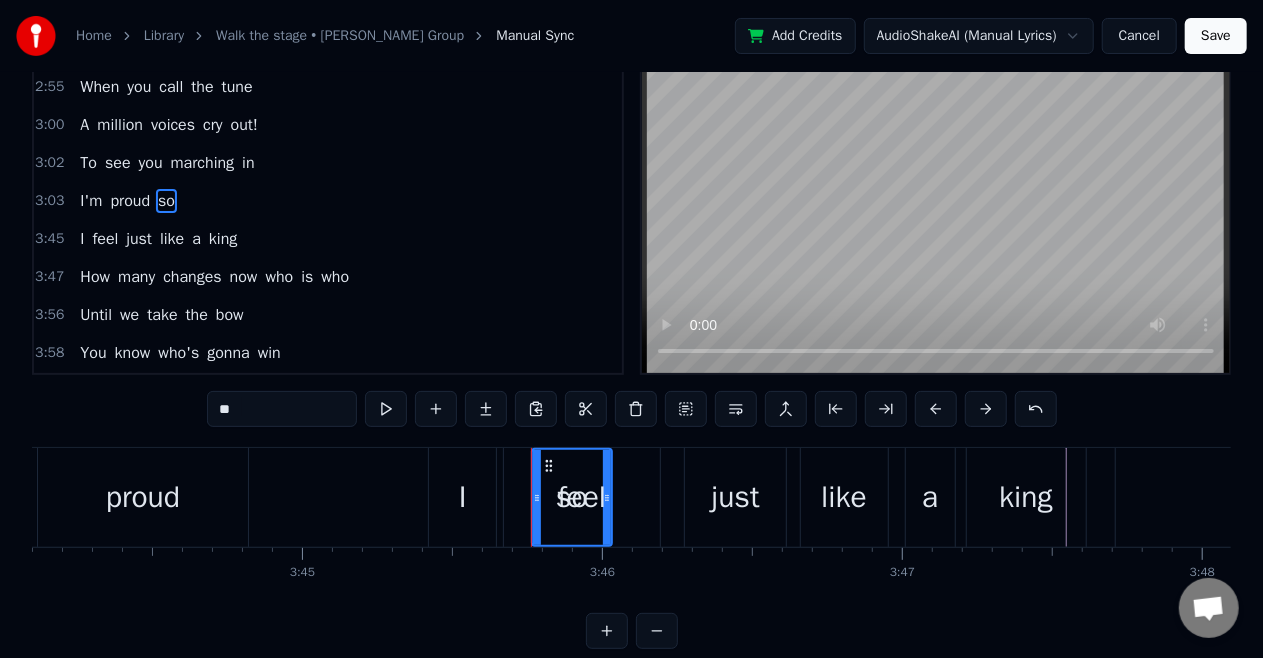 scroll, scrollTop: 0, scrollLeft: 0, axis: both 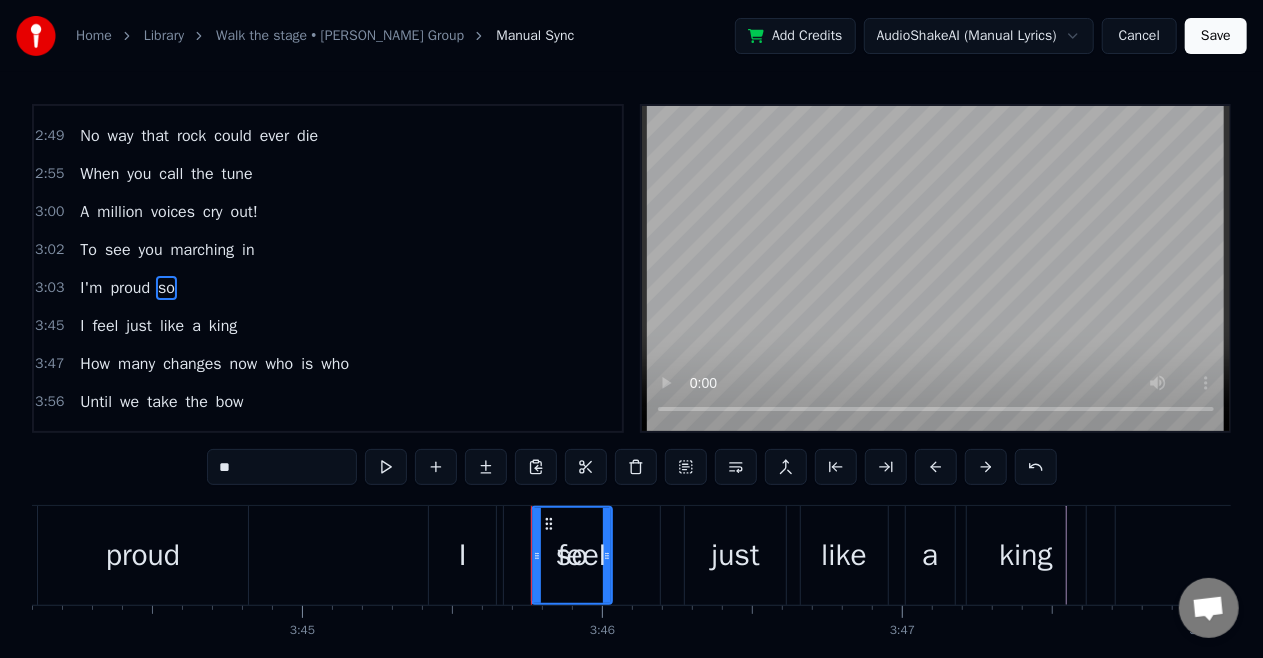 drag, startPoint x: 548, startPoint y: 518, endPoint x: 516, endPoint y: 520, distance: 32.06244 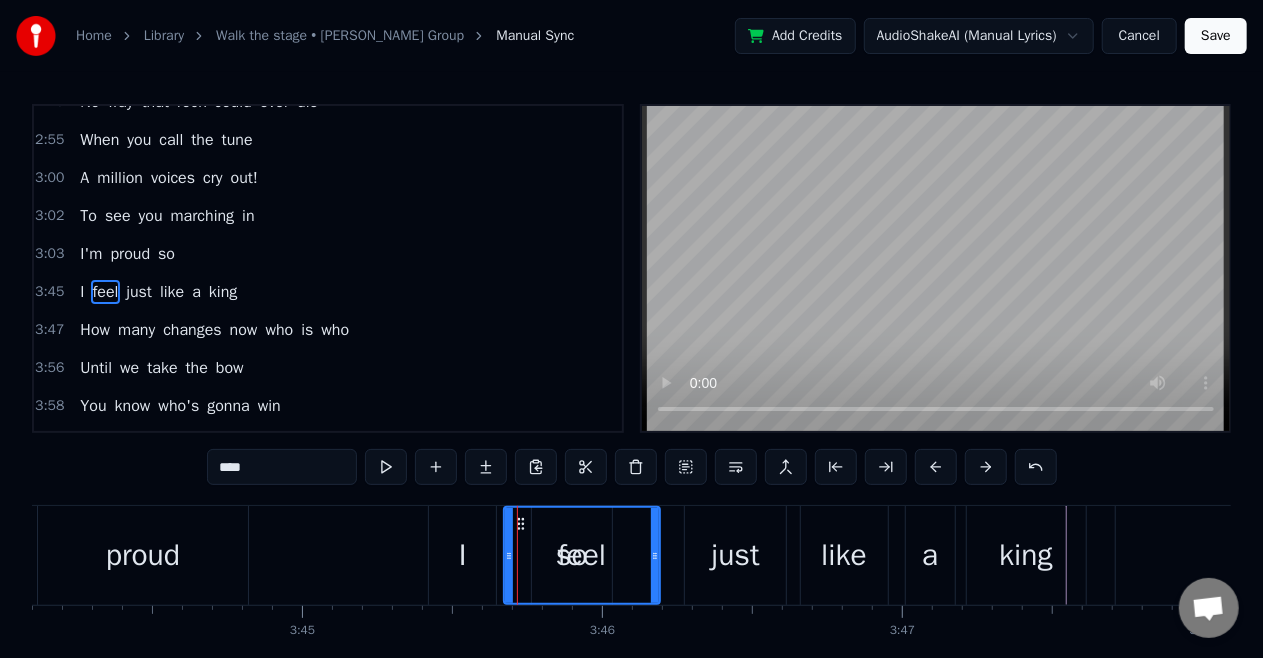 scroll, scrollTop: 938, scrollLeft: 0, axis: vertical 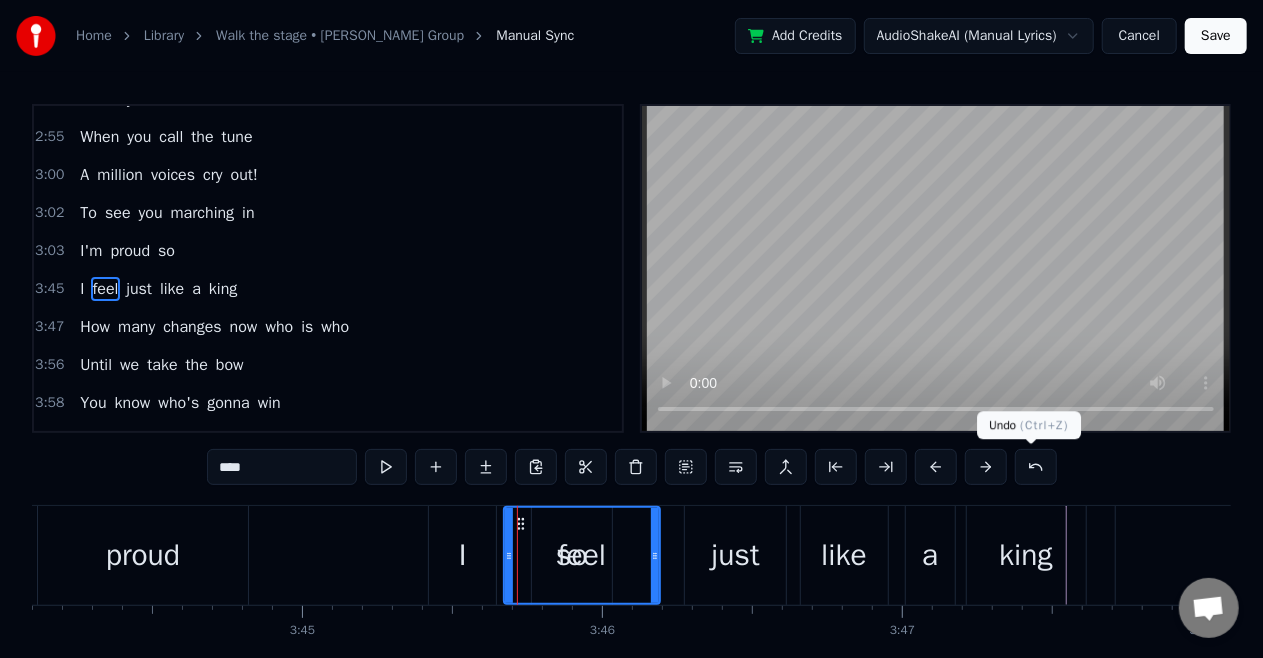 click at bounding box center [1036, 467] 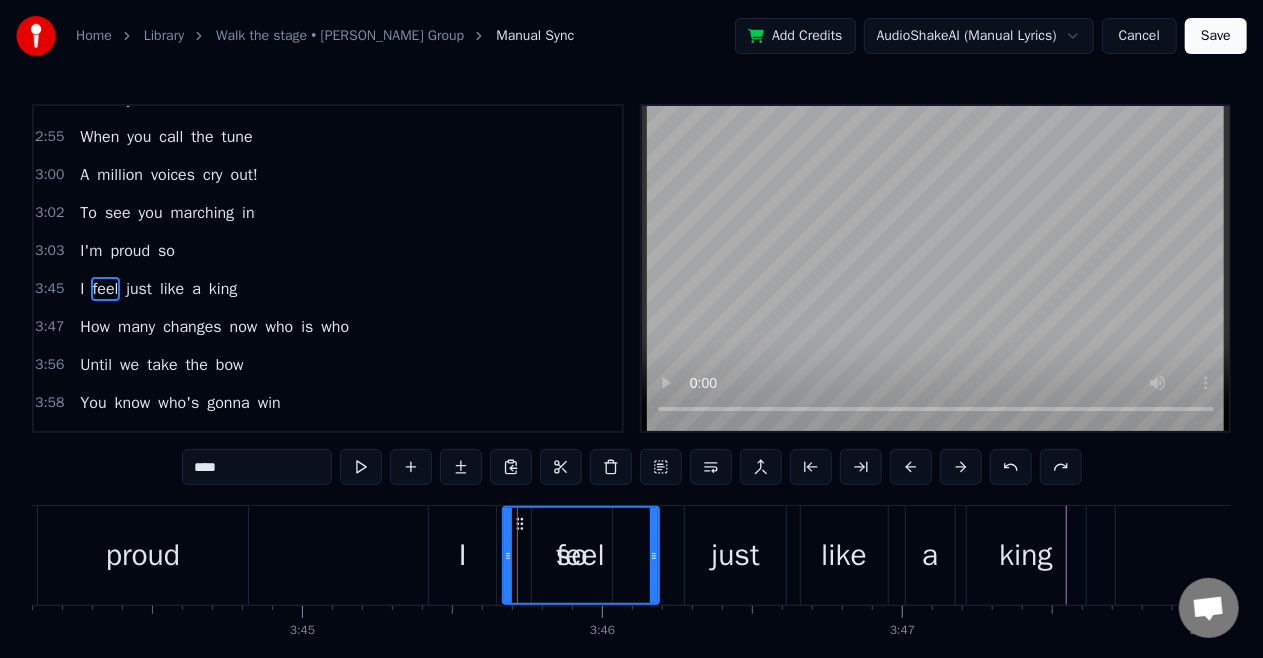 click on "****" at bounding box center [632, 467] 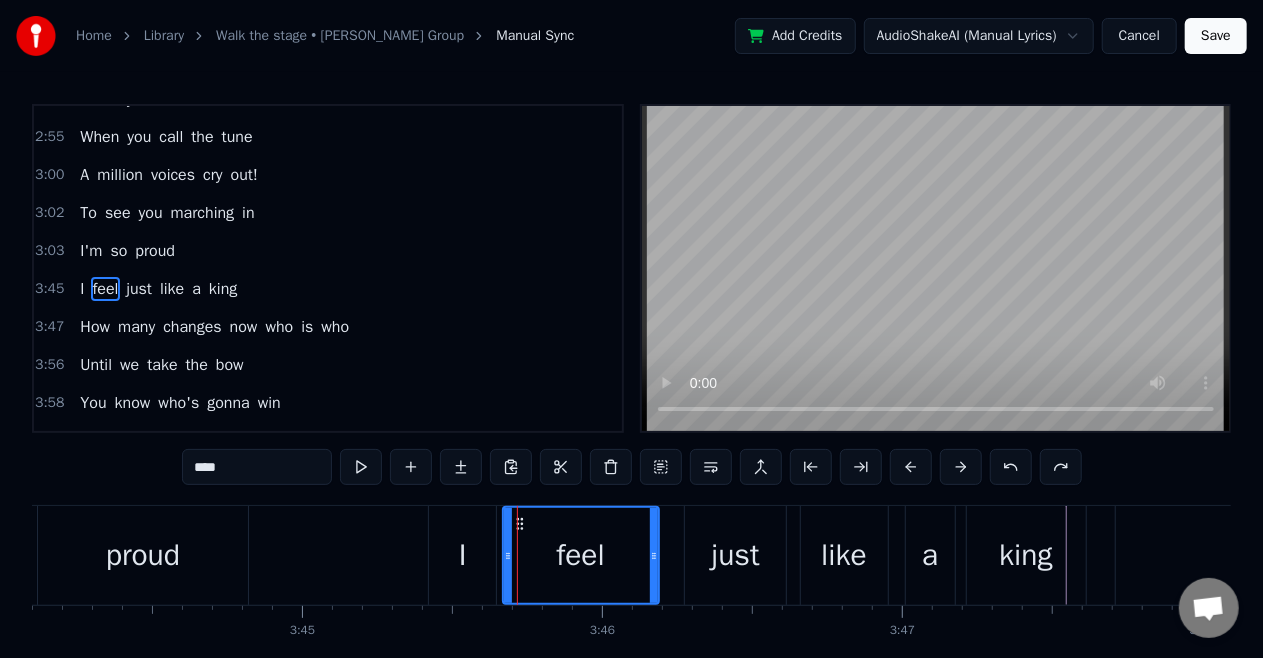 click on "so" at bounding box center [118, 251] 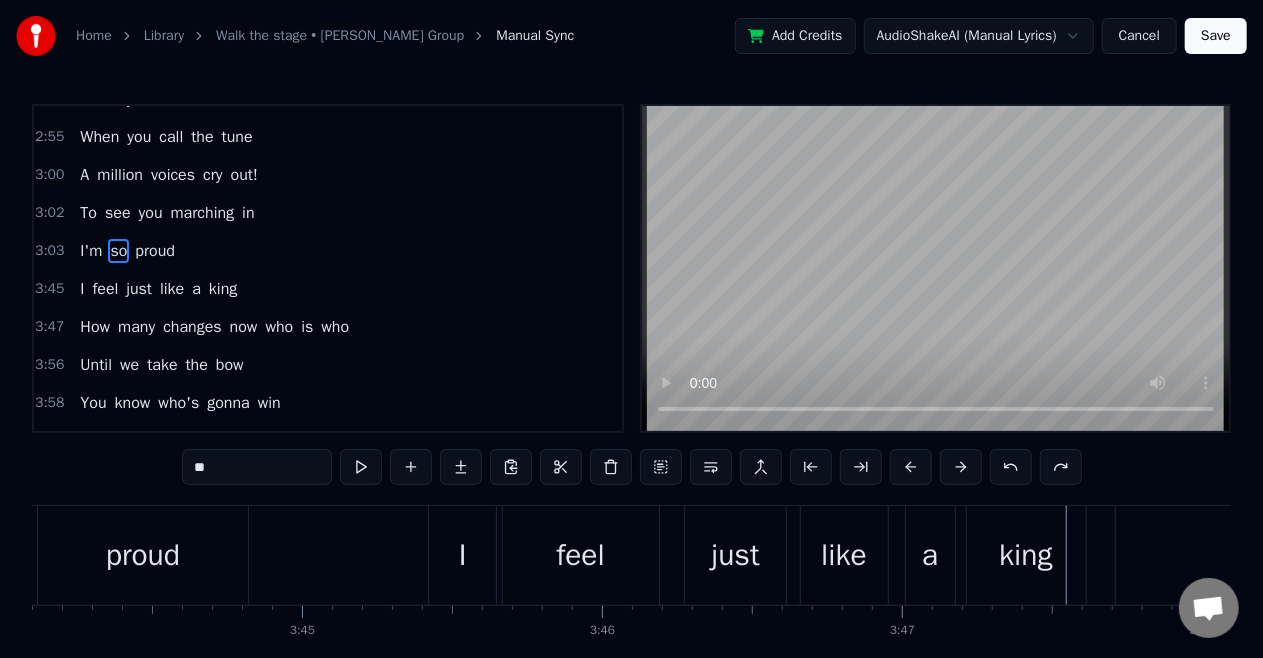 scroll, scrollTop: 901, scrollLeft: 0, axis: vertical 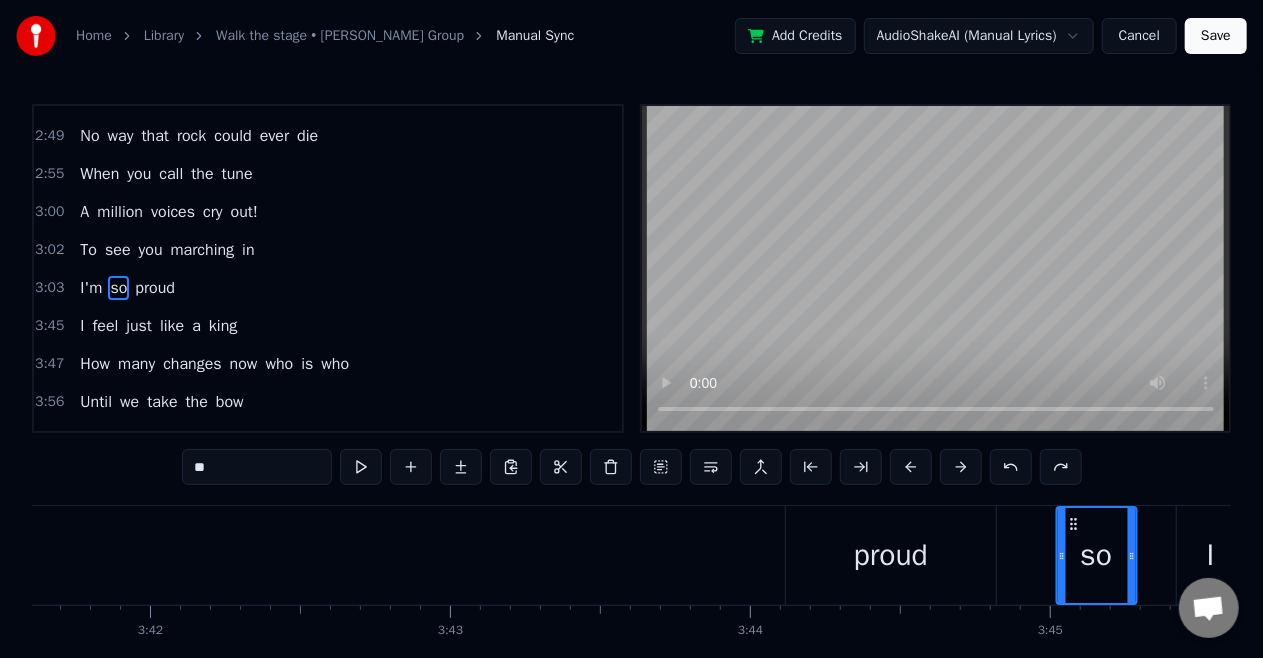 drag, startPoint x: 147, startPoint y: 520, endPoint x: 1134, endPoint y: 520, distance: 987 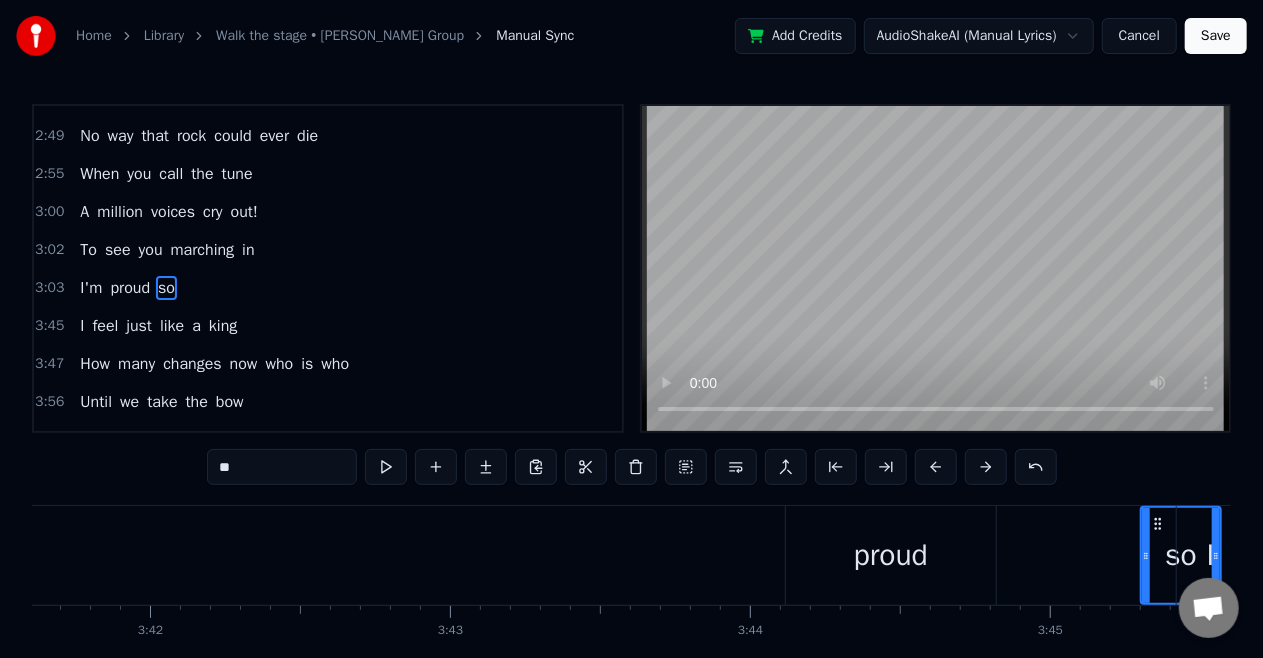 scroll, scrollTop: 0, scrollLeft: 66503, axis: horizontal 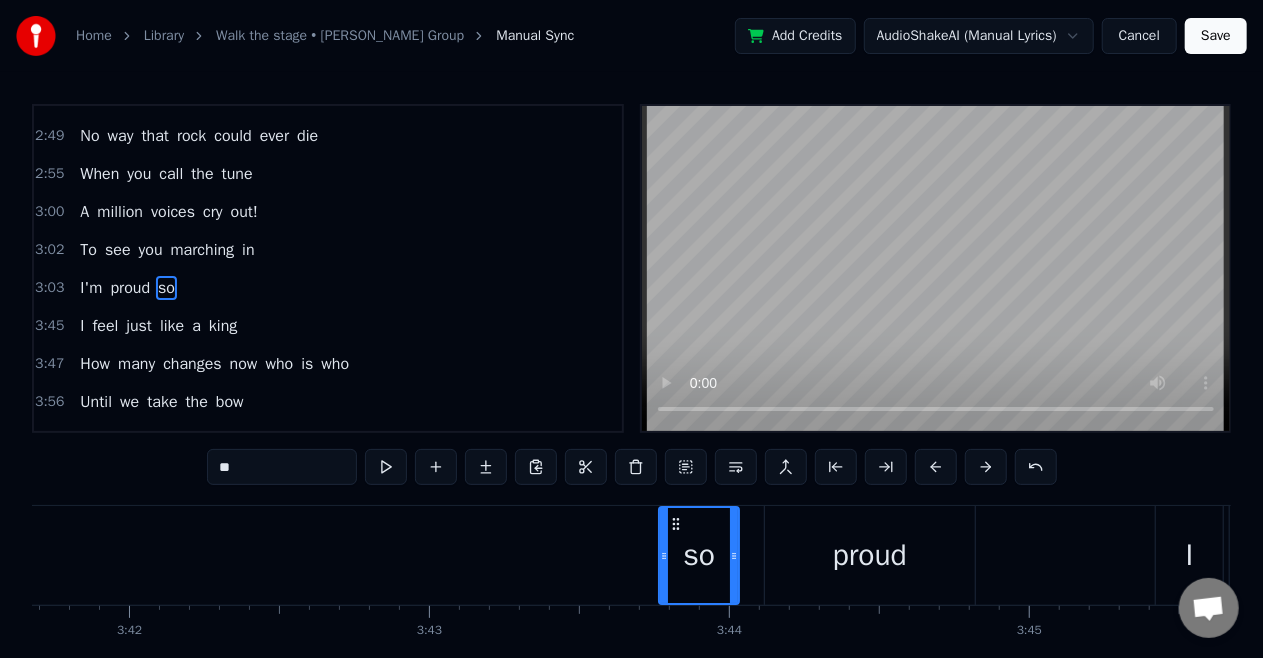 drag, startPoint x: 1134, startPoint y: 520, endPoint x: 672, endPoint y: 520, distance: 462 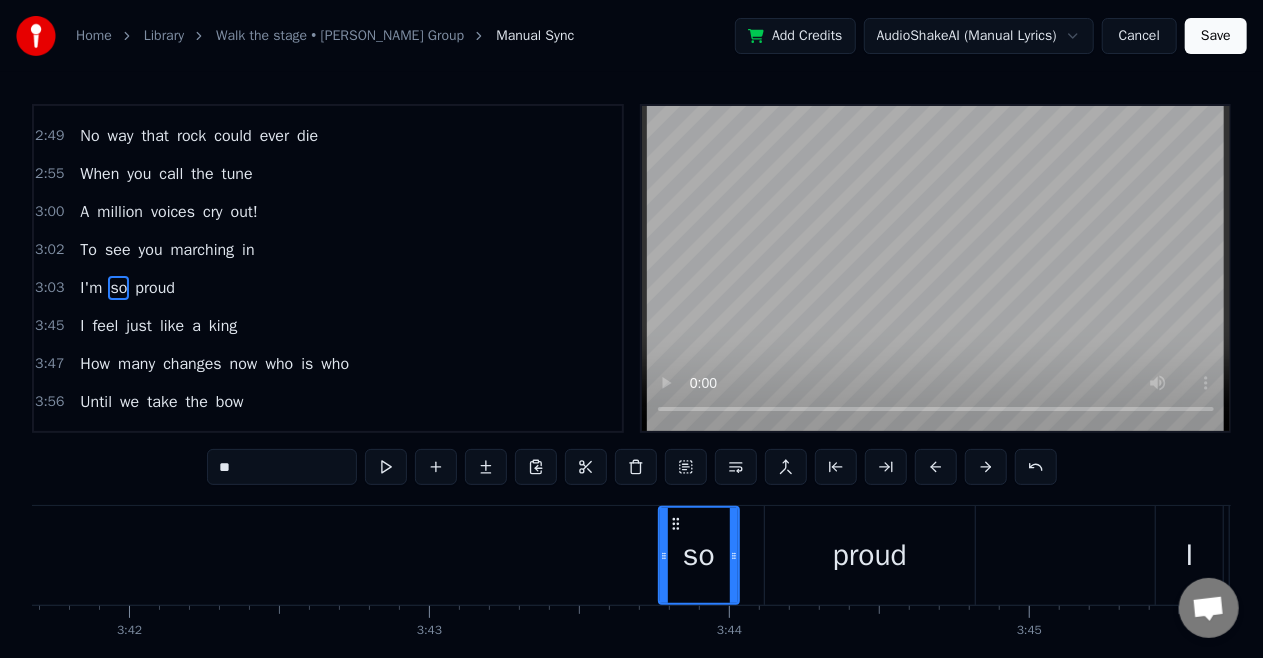 click on "I'm" at bounding box center (91, 288) 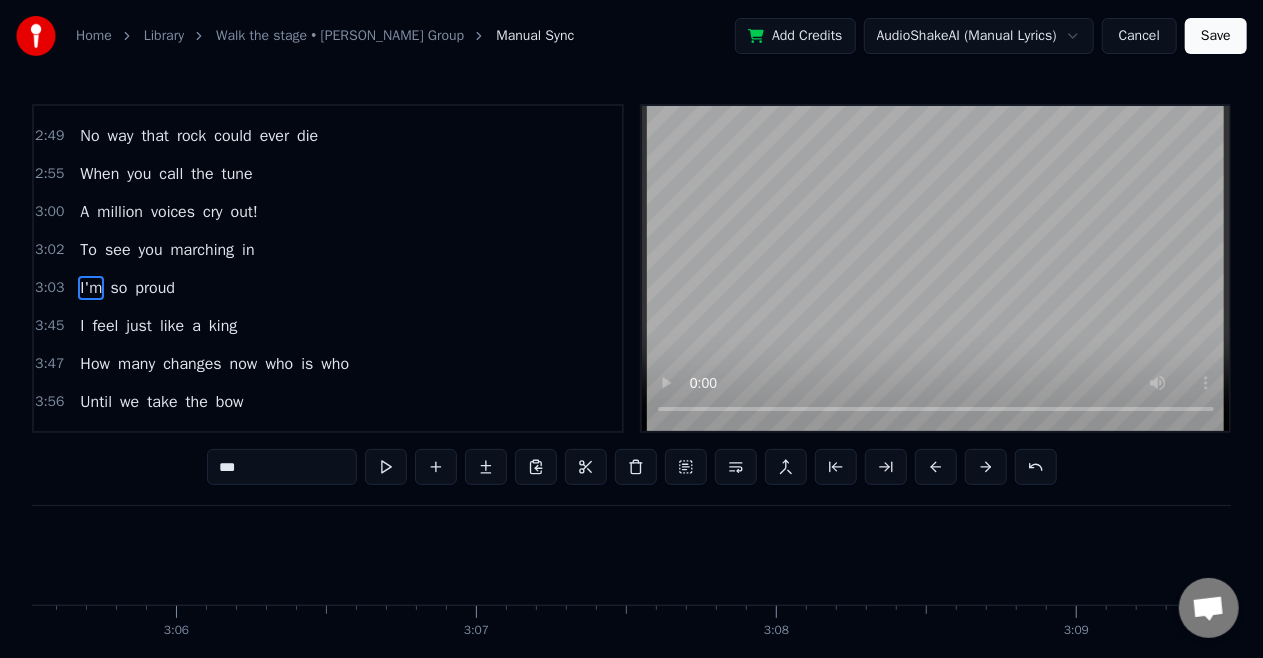 scroll, scrollTop: 0, scrollLeft: 55010, axis: horizontal 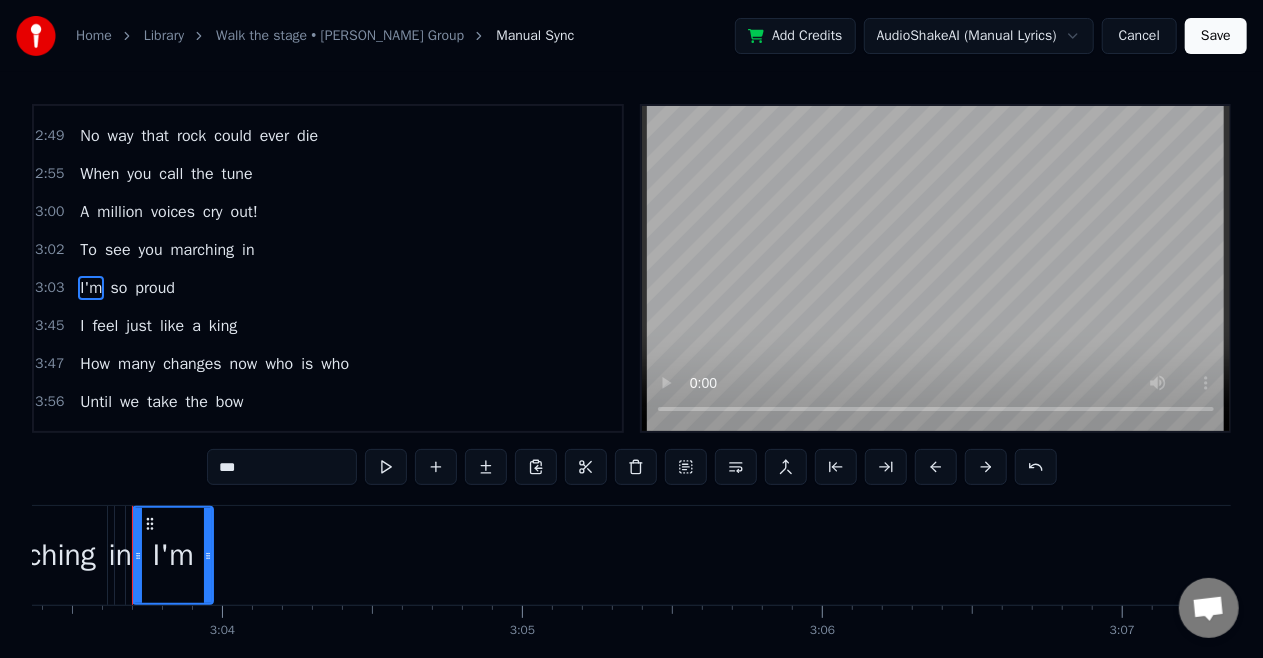 drag, startPoint x: 148, startPoint y: 554, endPoint x: 212, endPoint y: 553, distance: 64.00781 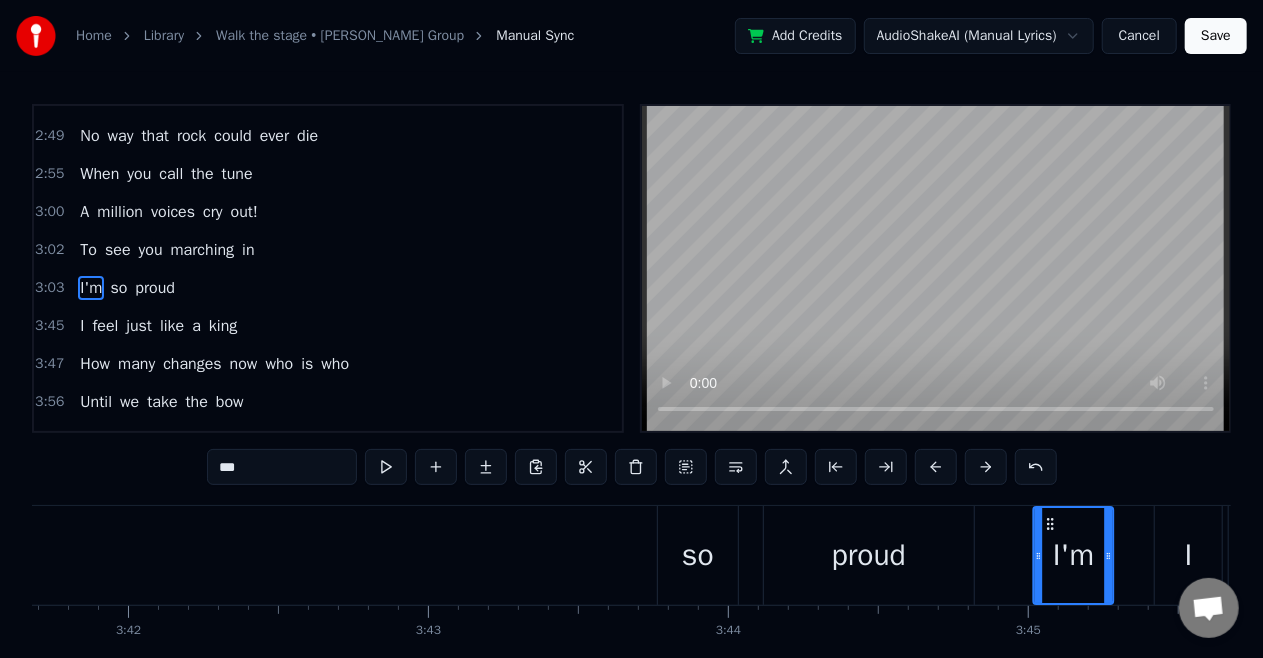 scroll, scrollTop: 0, scrollLeft: 66512, axis: horizontal 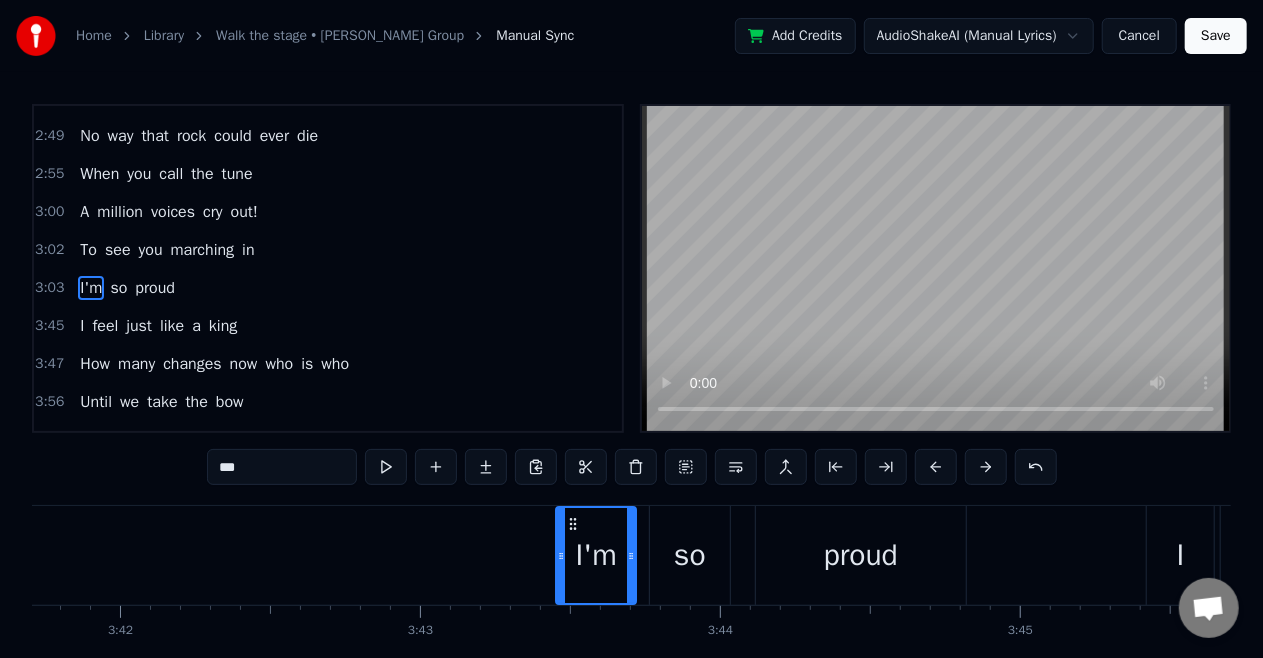 drag, startPoint x: 149, startPoint y: 523, endPoint x: 572, endPoint y: 532, distance: 423.09573 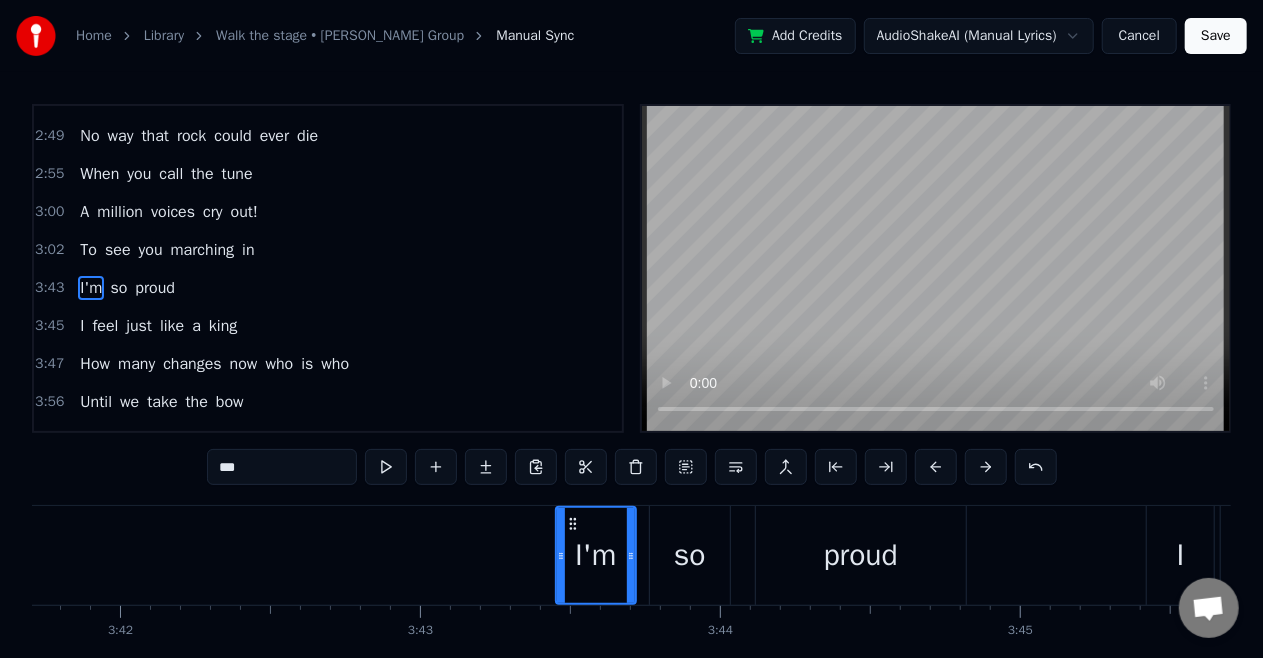 click on "in" at bounding box center [248, 250] 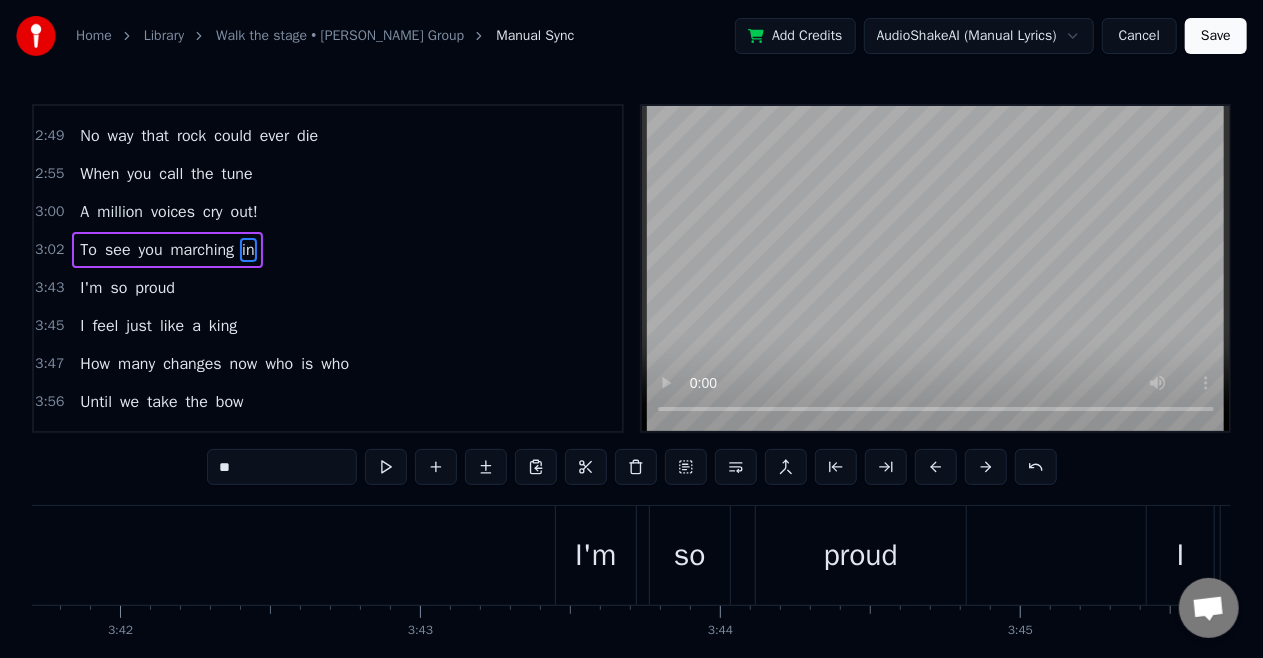 scroll, scrollTop: 900, scrollLeft: 0, axis: vertical 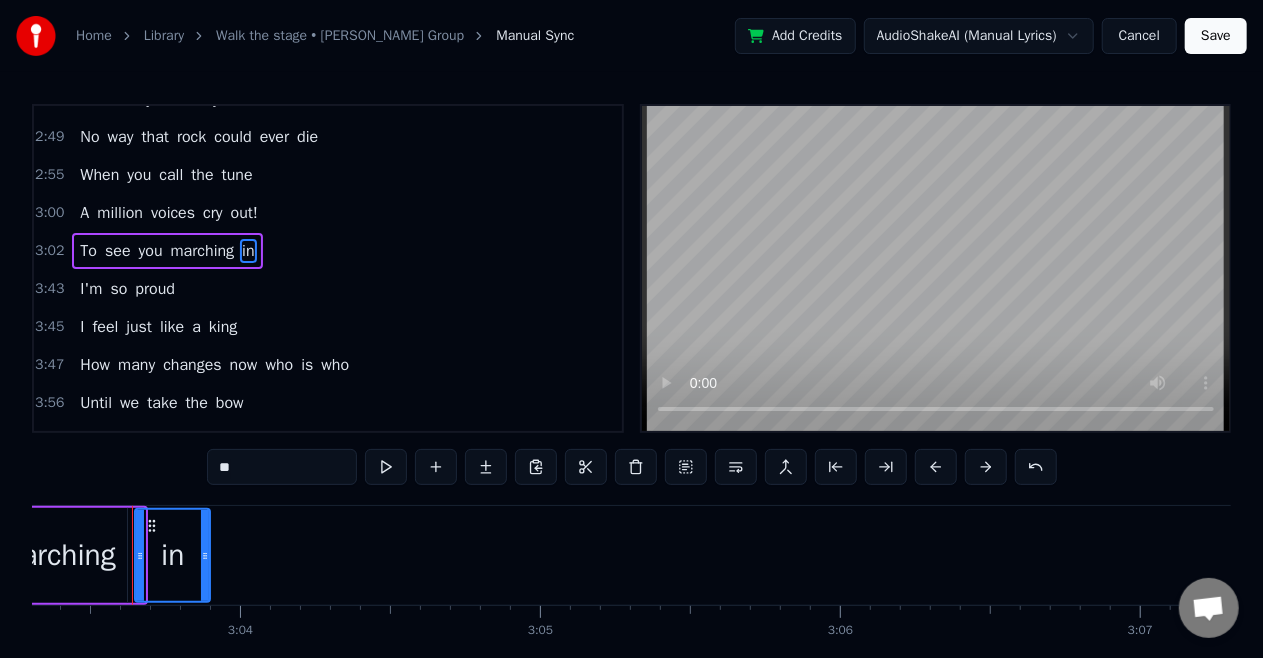 drag, startPoint x: 141, startPoint y: 558, endPoint x: 206, endPoint y: 558, distance: 65 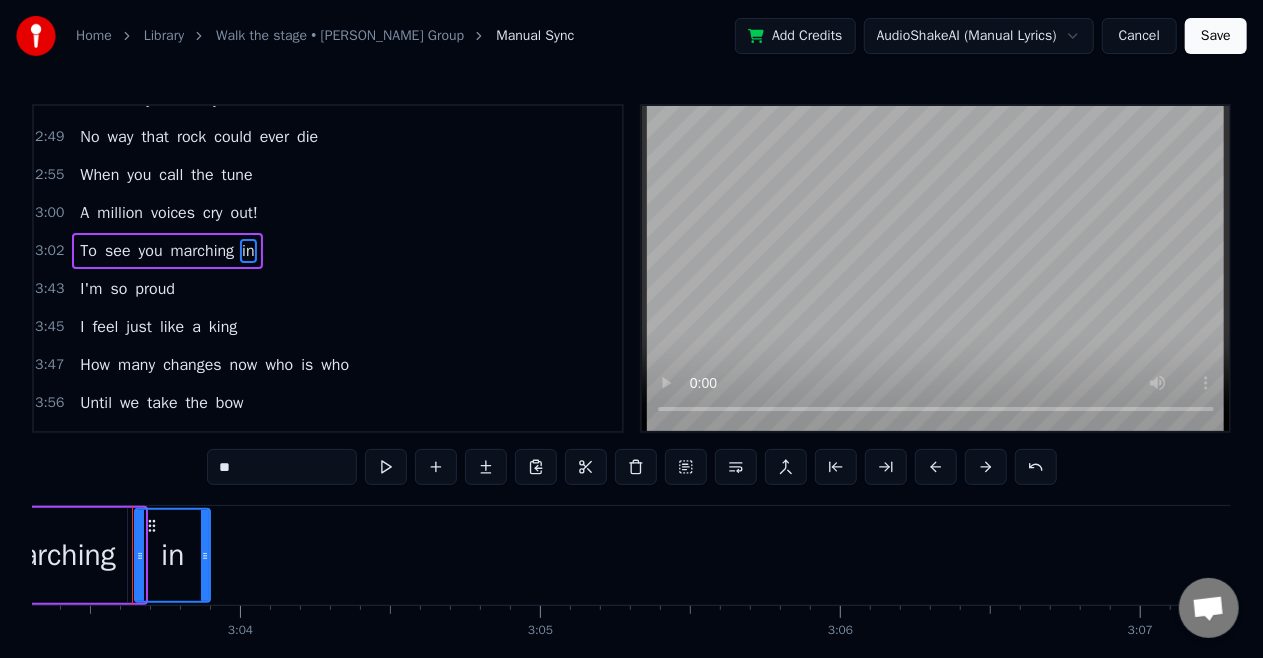 click 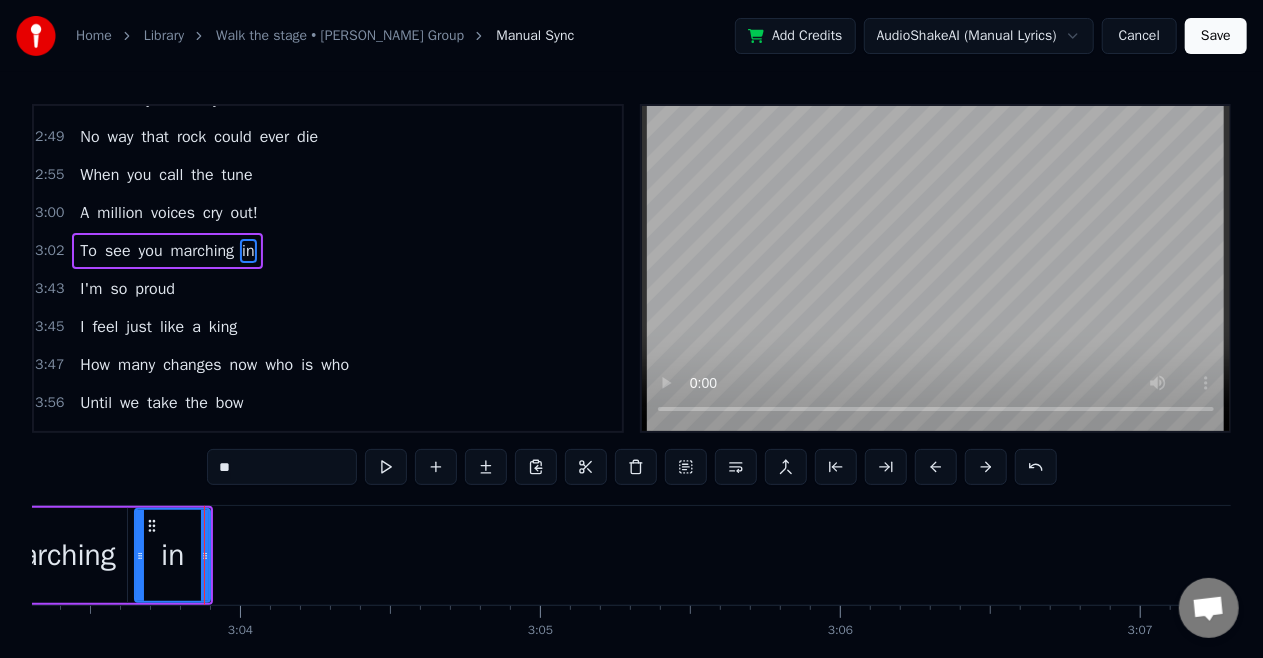 scroll, scrollTop: 864, scrollLeft: 0, axis: vertical 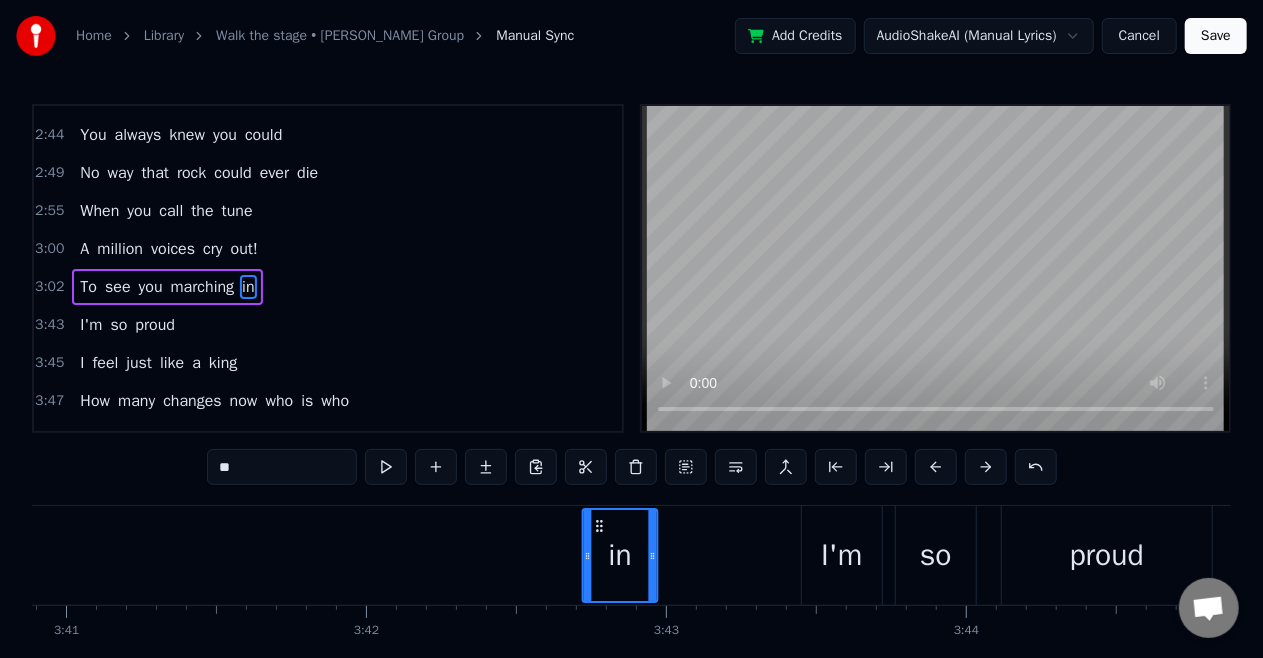 drag, startPoint x: 152, startPoint y: 518, endPoint x: 599, endPoint y: 528, distance: 447.11185 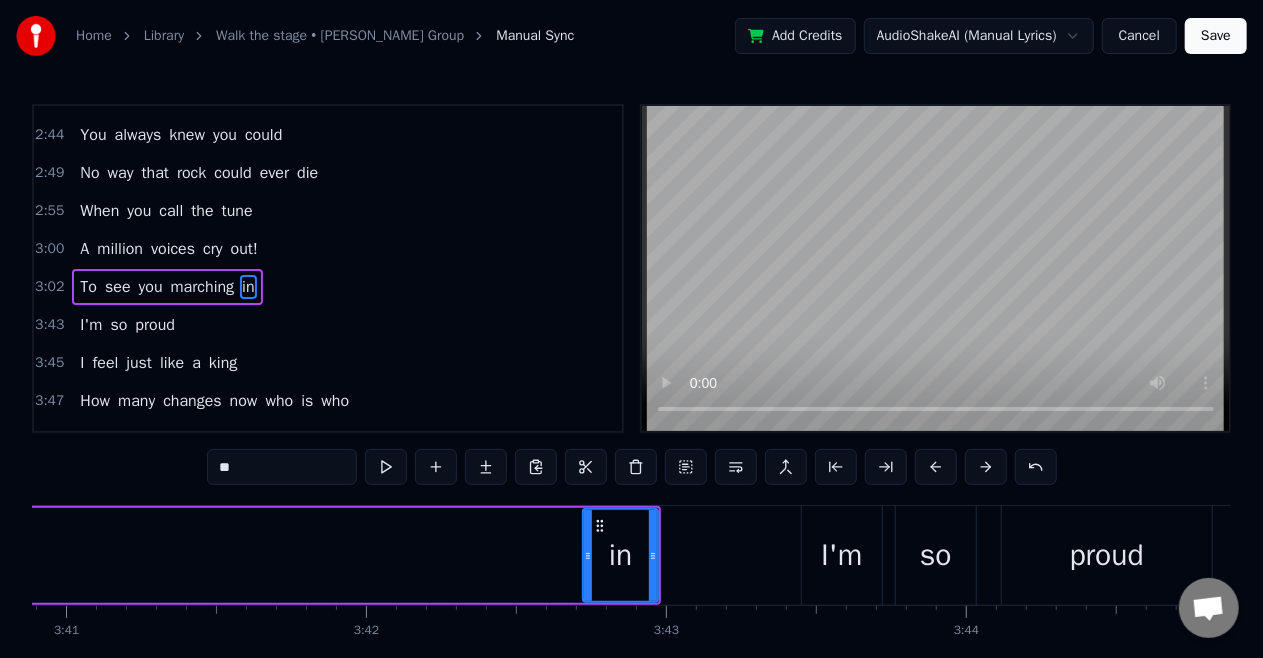 click on "marching" at bounding box center (203, 287) 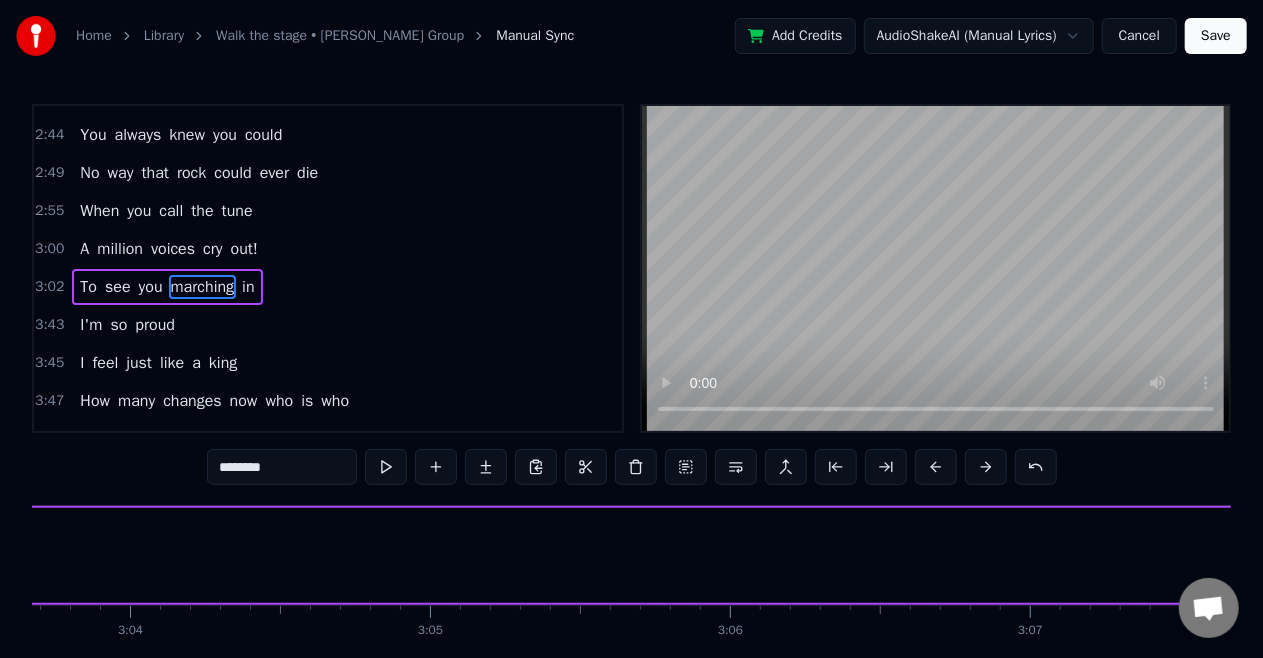 scroll, scrollTop: 0, scrollLeft: 54842, axis: horizontal 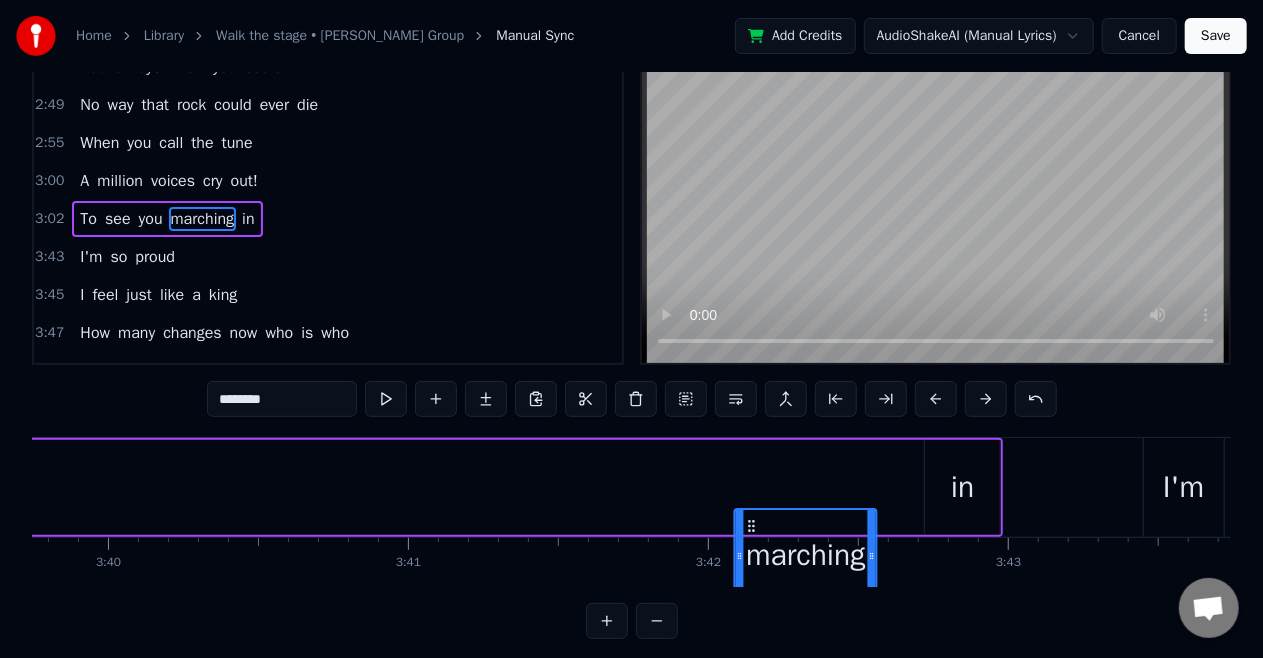 drag, startPoint x: 151, startPoint y: 522, endPoint x: 751, endPoint y: 432, distance: 606.71246 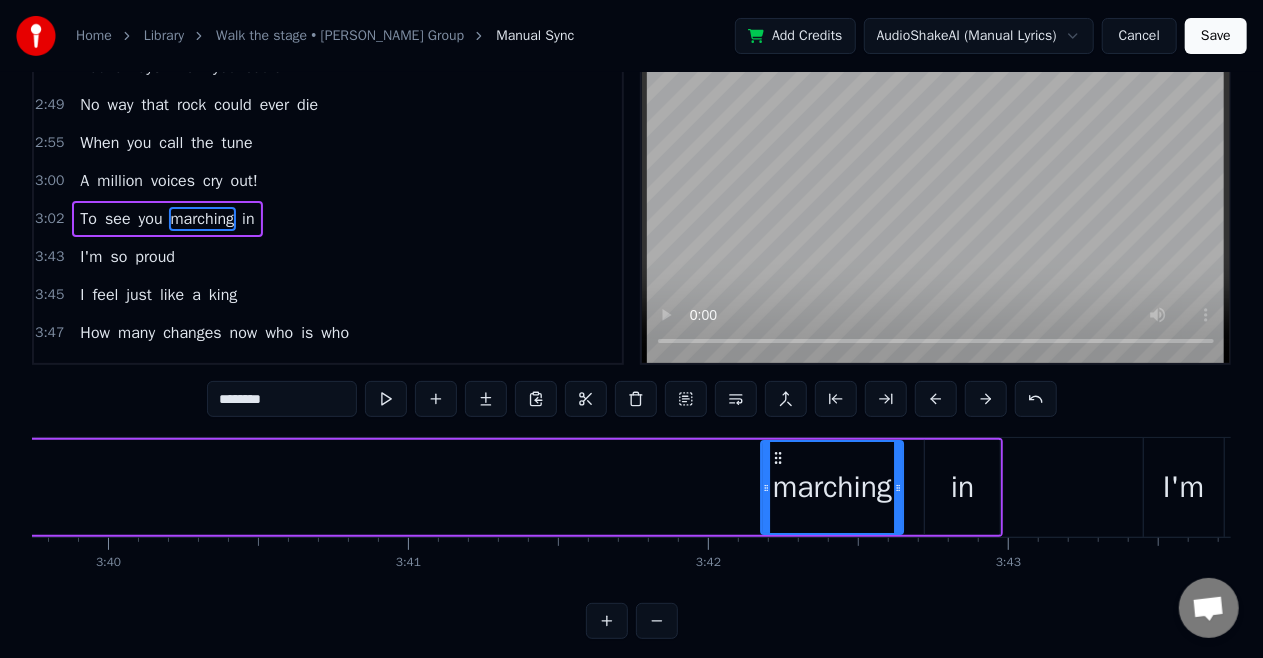 drag, startPoint x: 750, startPoint y: 462, endPoint x: 776, endPoint y: 461, distance: 26.019224 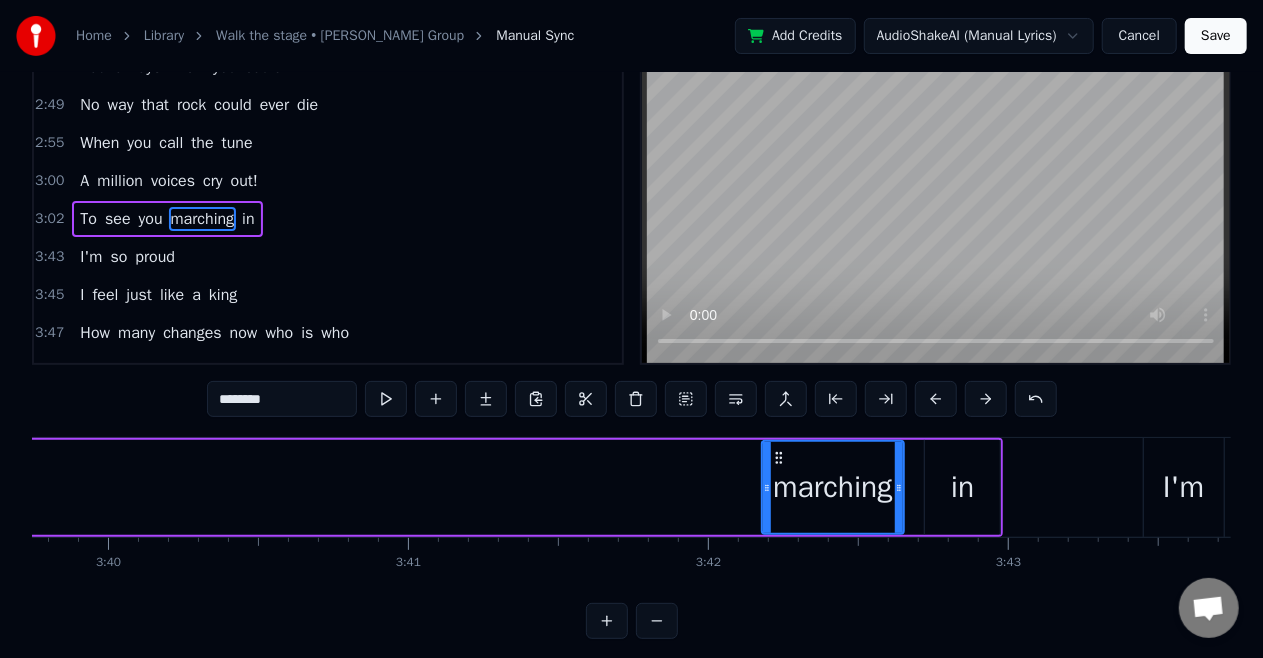 click on "you" at bounding box center [151, 219] 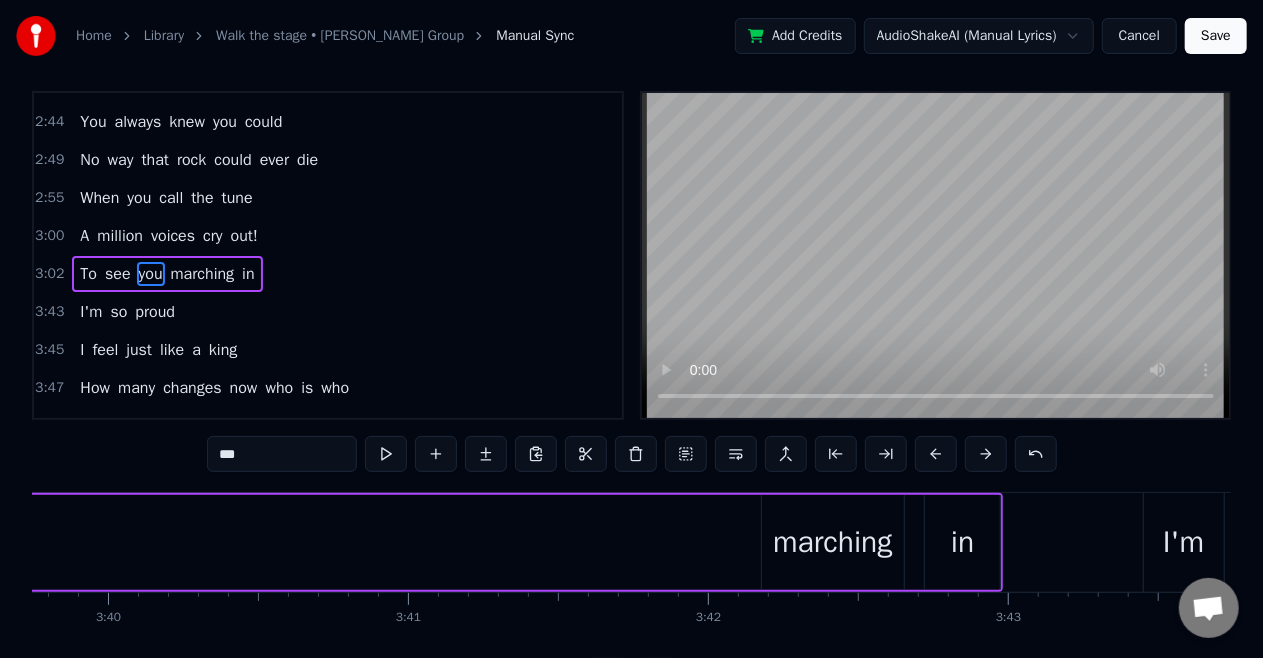 scroll, scrollTop: 0, scrollLeft: 0, axis: both 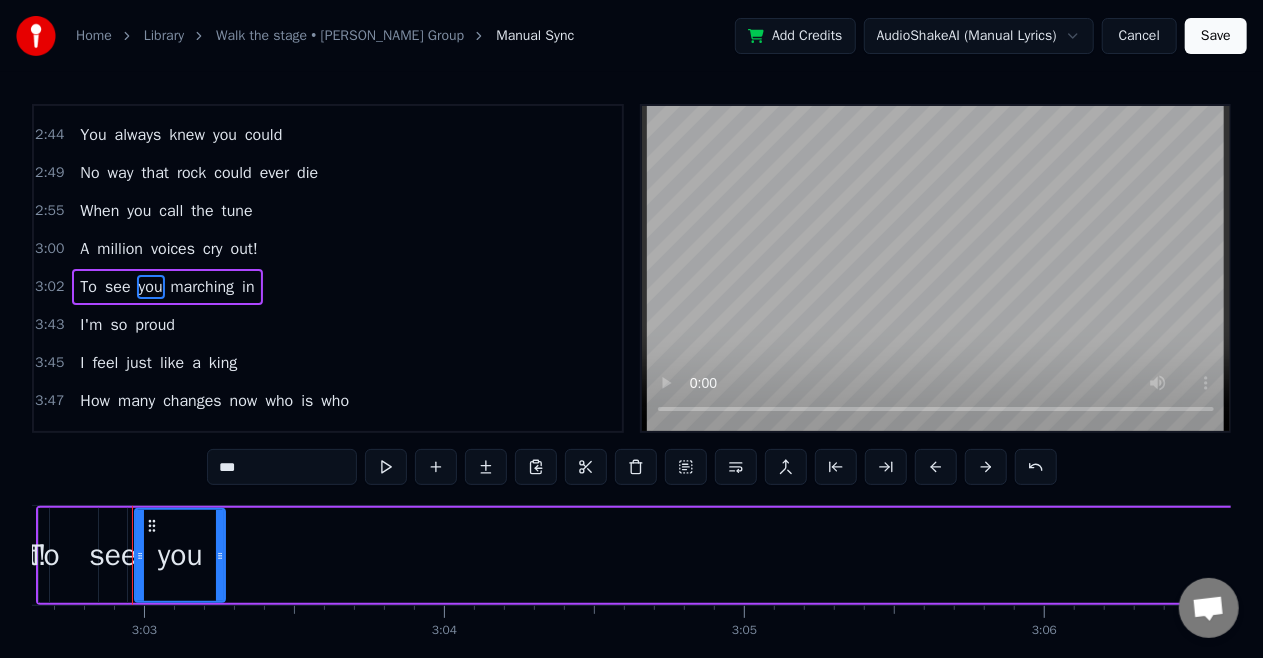 drag, startPoint x: 146, startPoint y: 572, endPoint x: 220, endPoint y: 578, distance: 74.24284 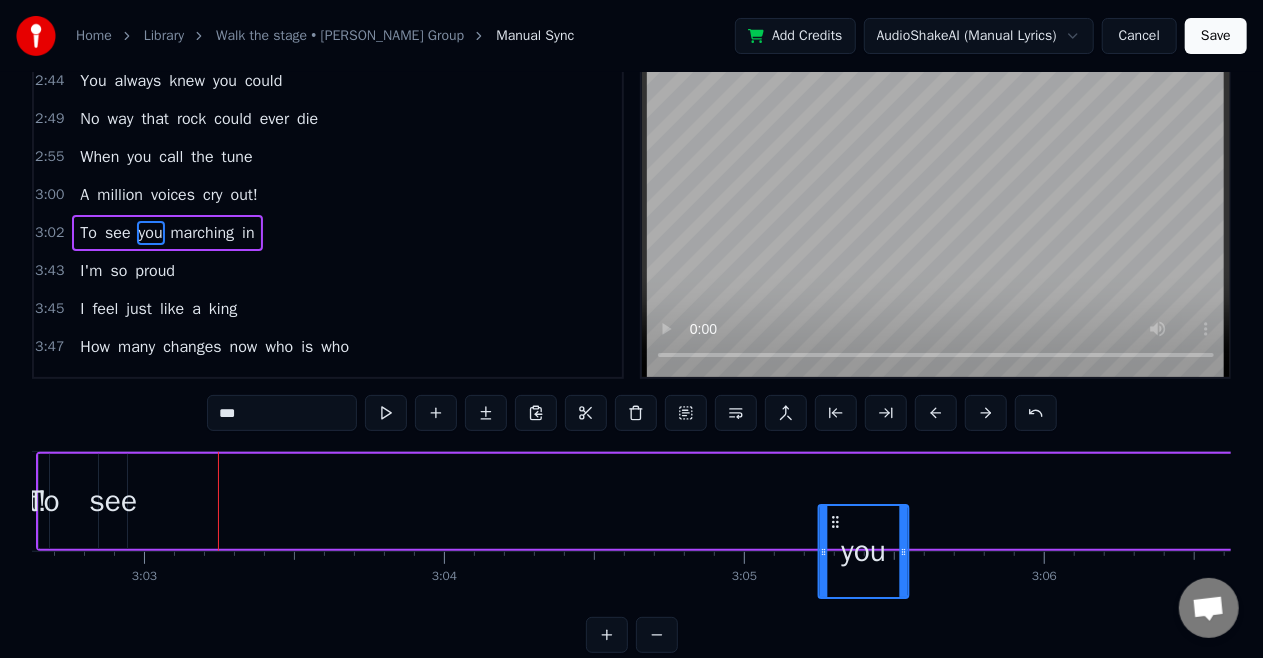scroll, scrollTop: 56, scrollLeft: 0, axis: vertical 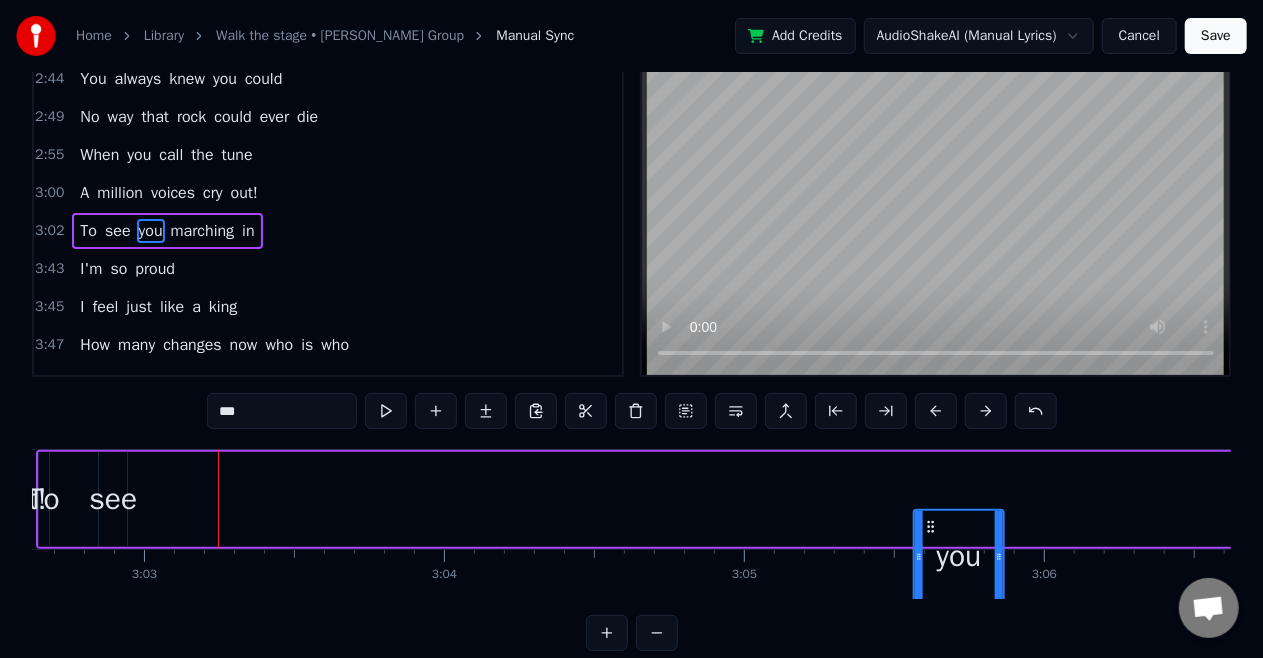 drag, startPoint x: 150, startPoint y: 524, endPoint x: 929, endPoint y: 508, distance: 779.1643 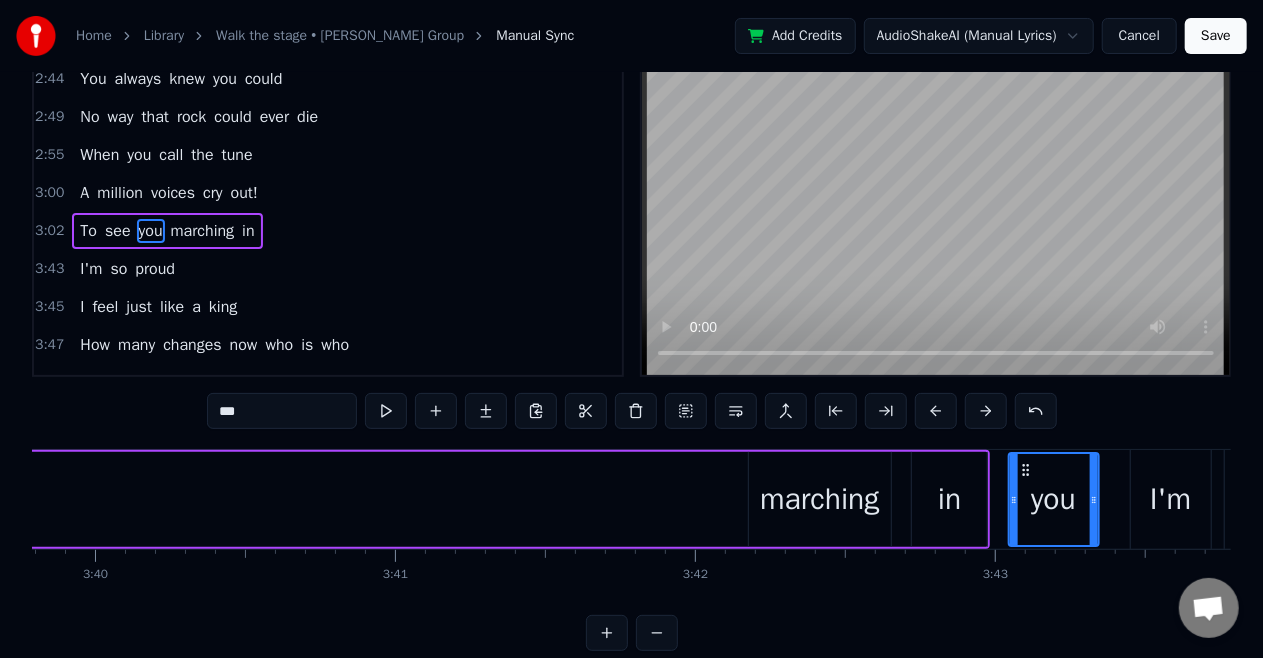 drag, startPoint x: 932, startPoint y: 466, endPoint x: 1140, endPoint y: 444, distance: 209.16023 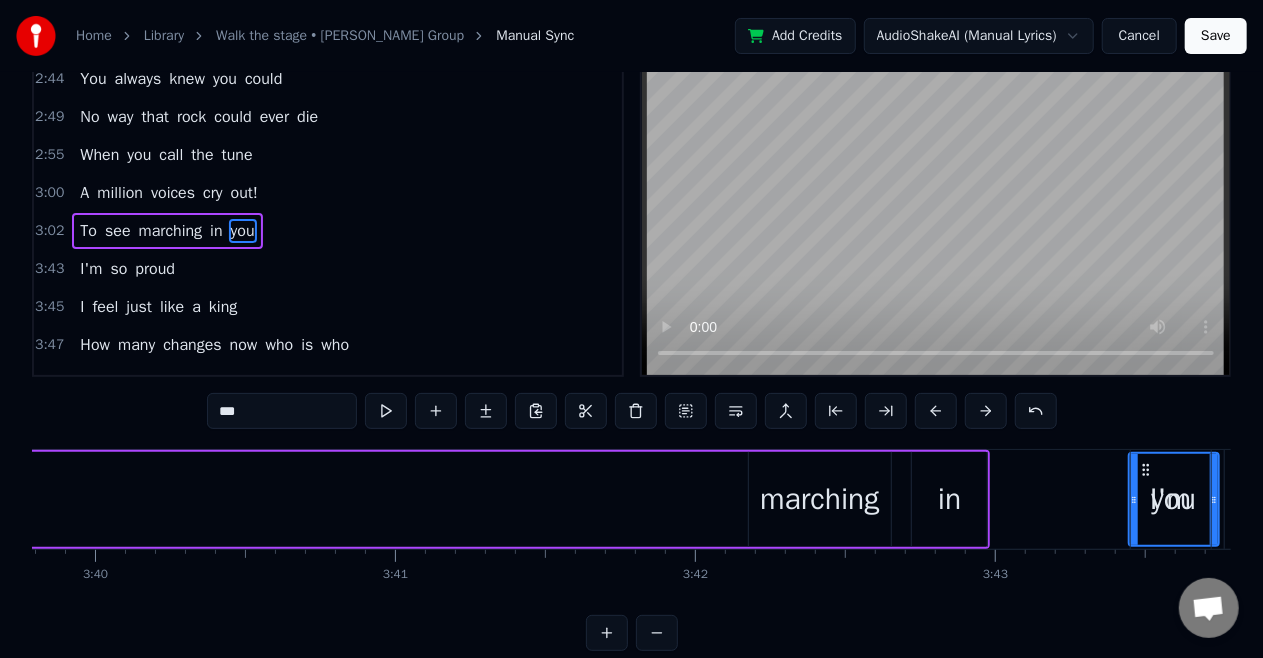 scroll, scrollTop: 0, scrollLeft: 65943, axis: horizontal 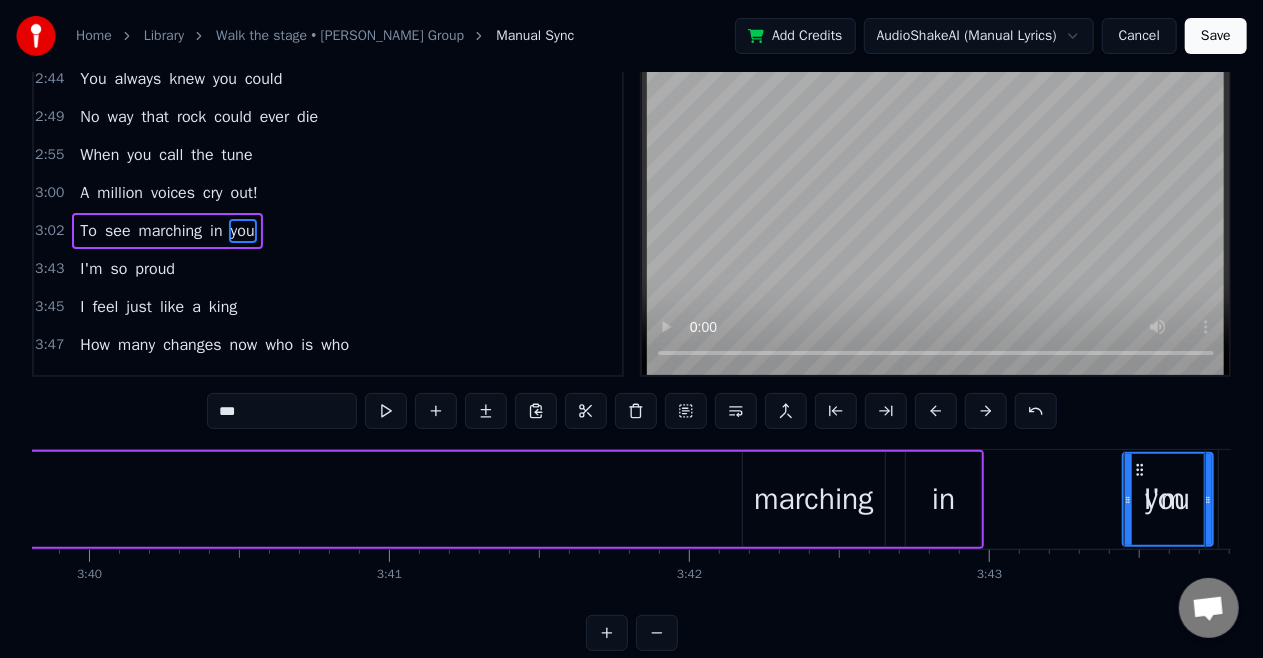 drag, startPoint x: 1142, startPoint y: 475, endPoint x: 1158, endPoint y: 469, distance: 17.088007 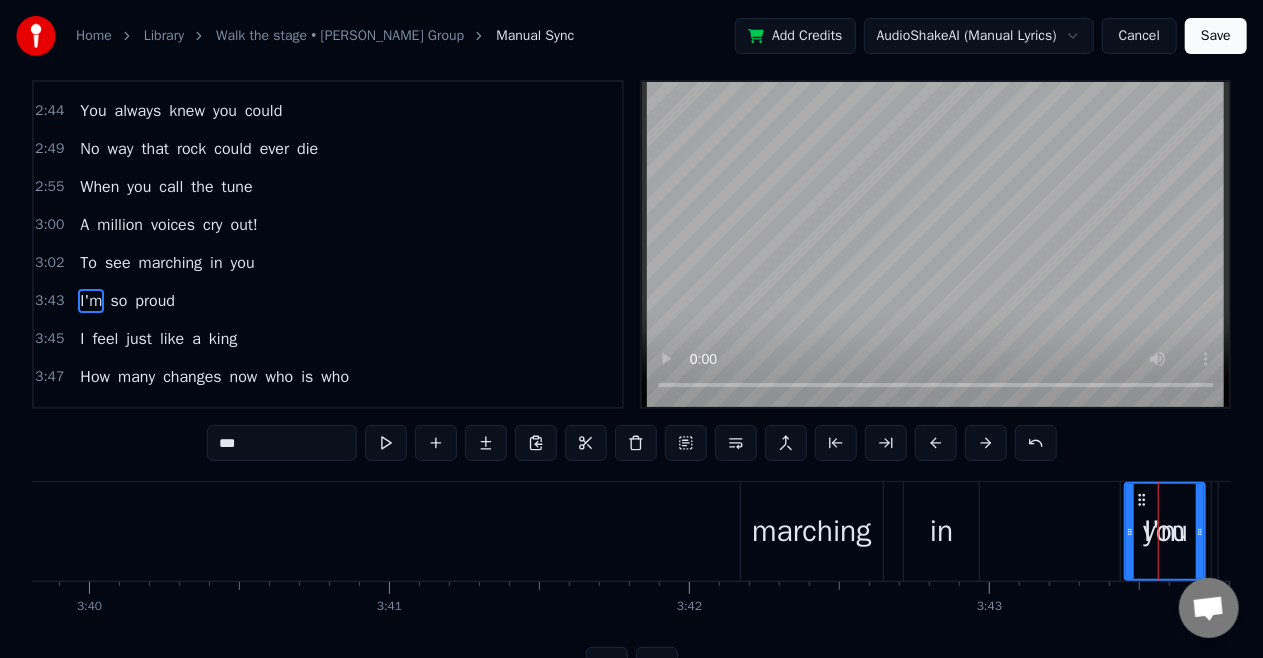 scroll, scrollTop: 0, scrollLeft: 0, axis: both 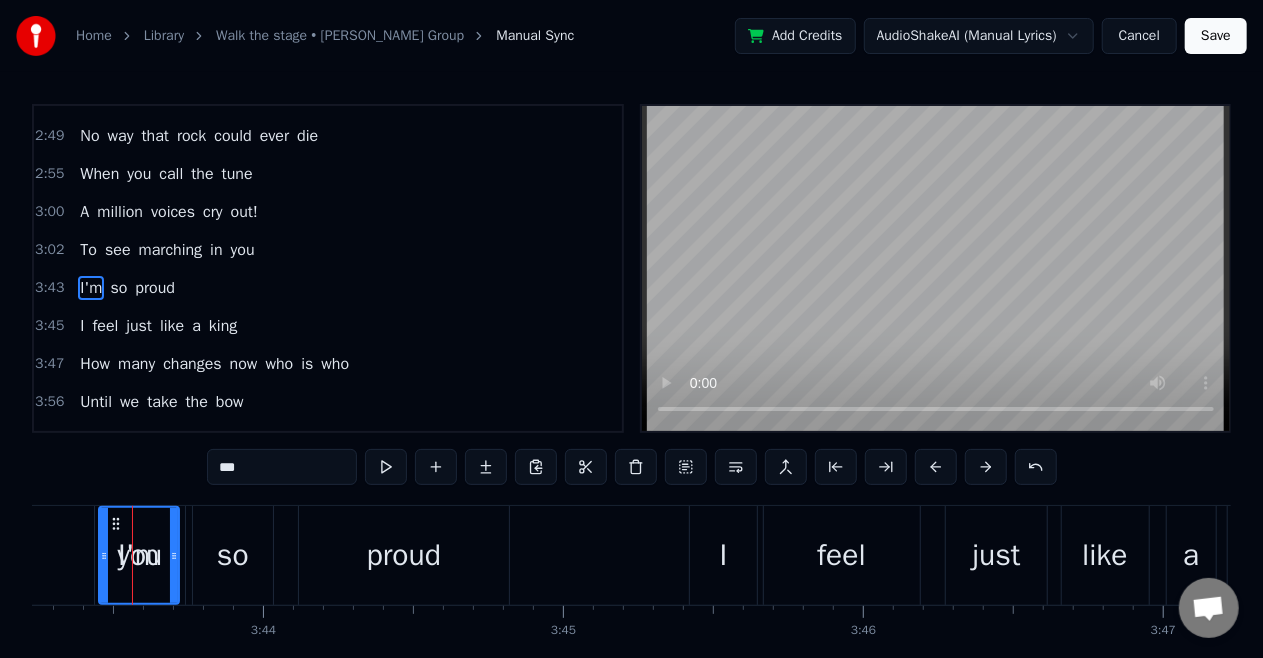 click on "you" at bounding box center (243, 250) 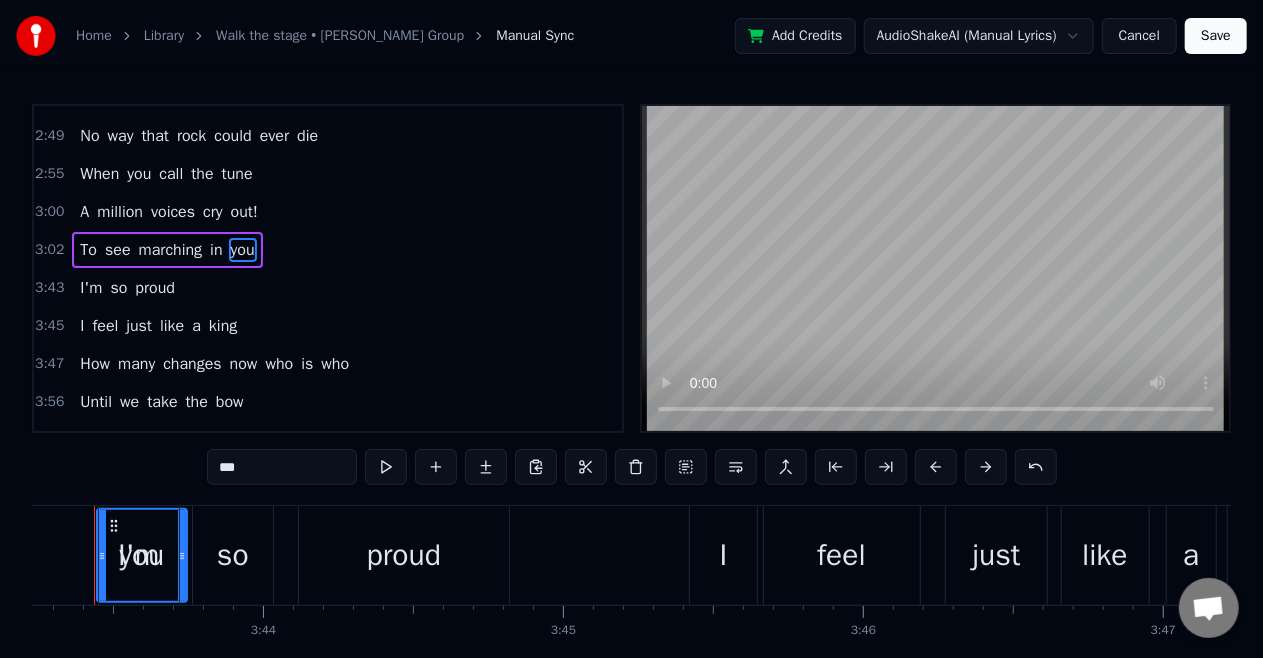 scroll, scrollTop: 864, scrollLeft: 0, axis: vertical 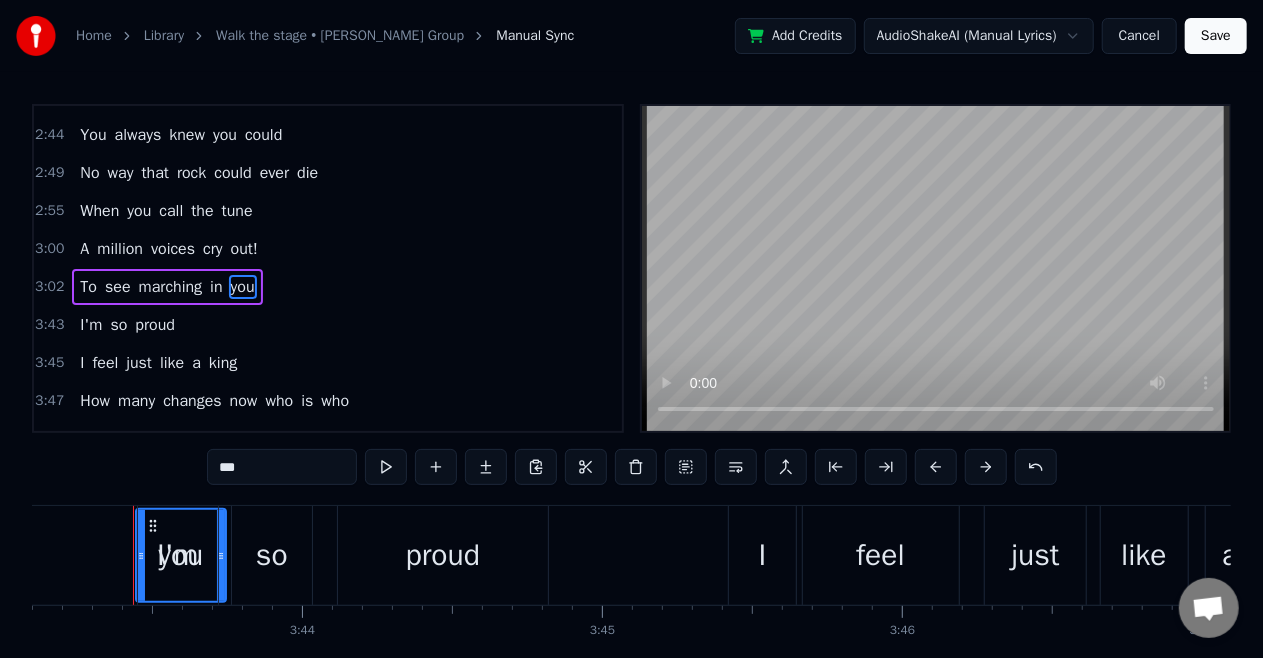 drag, startPoint x: 150, startPoint y: 523, endPoint x: 112, endPoint y: 526, distance: 38.118237 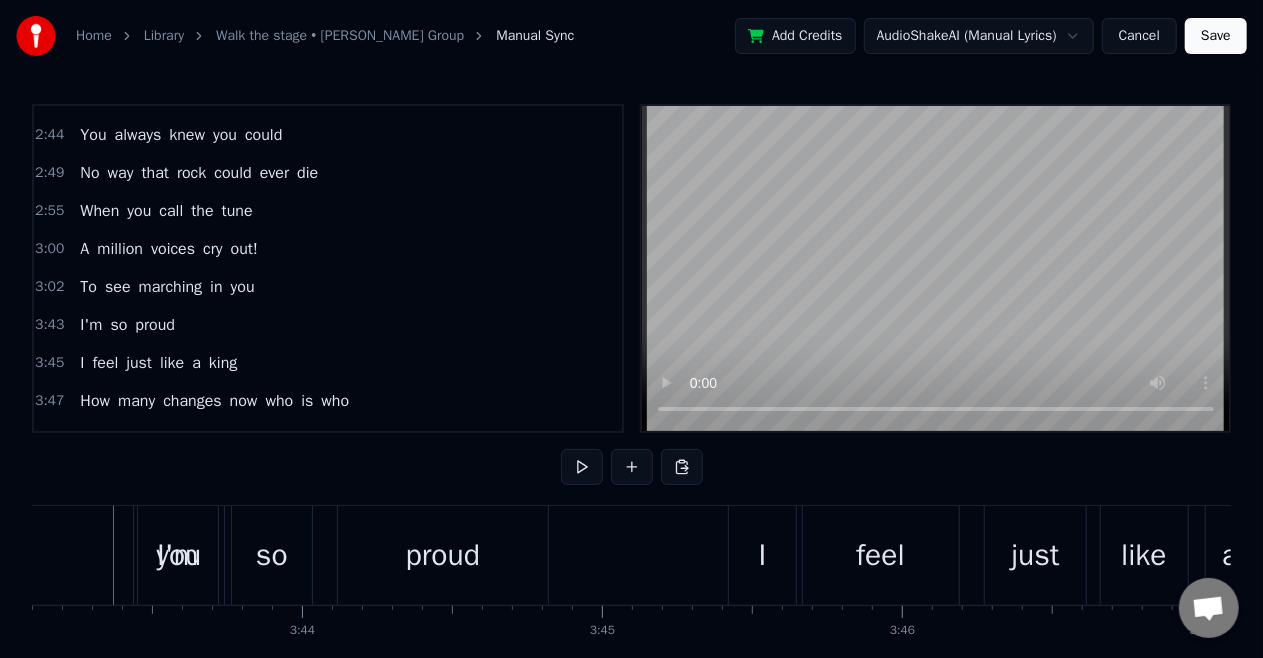 scroll, scrollTop: 0, scrollLeft: 66910, axis: horizontal 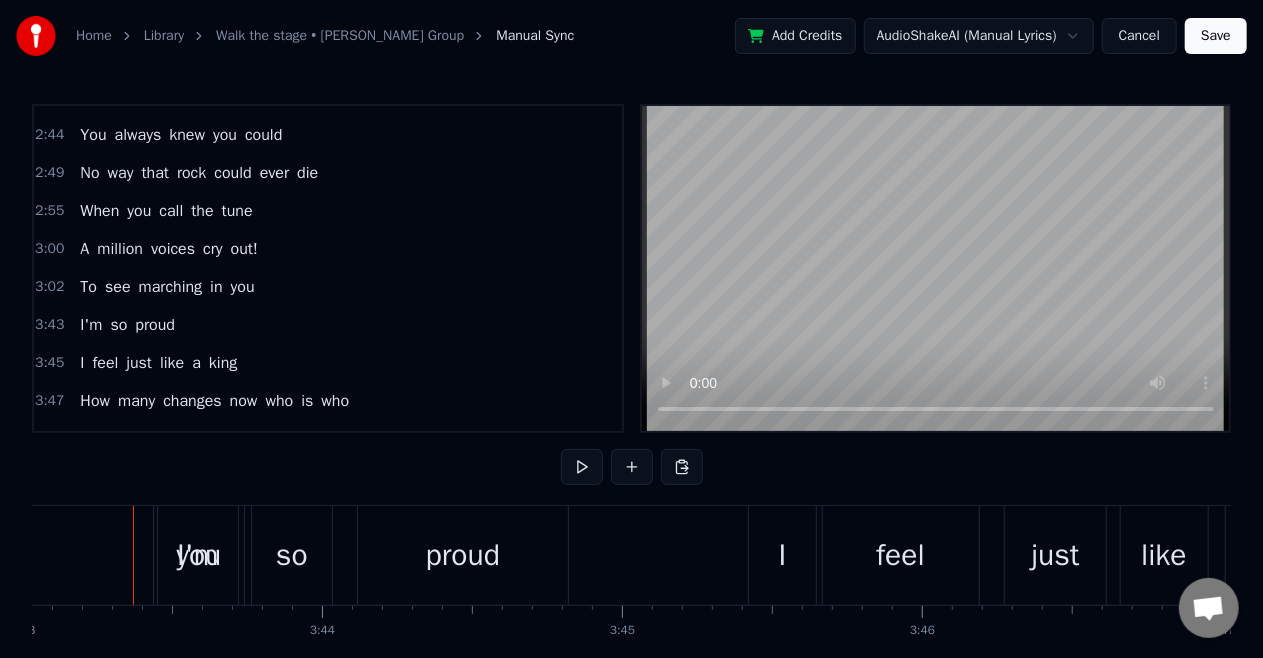 click on "you" at bounding box center (243, 287) 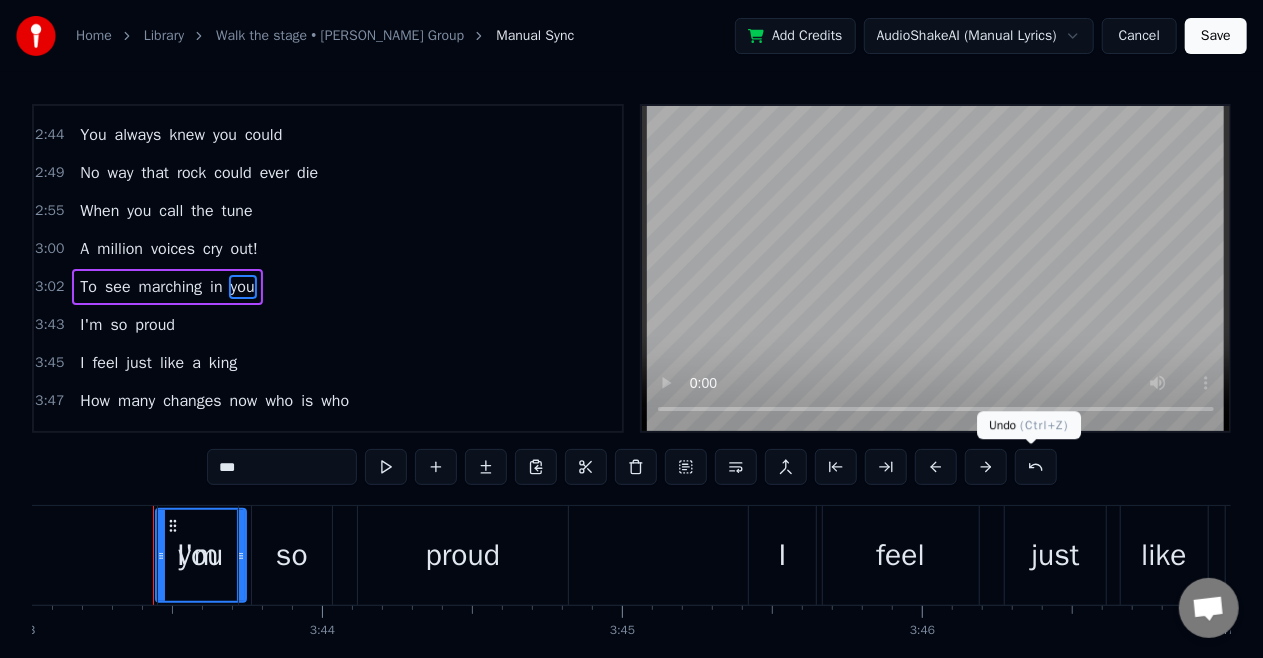 click at bounding box center (1036, 467) 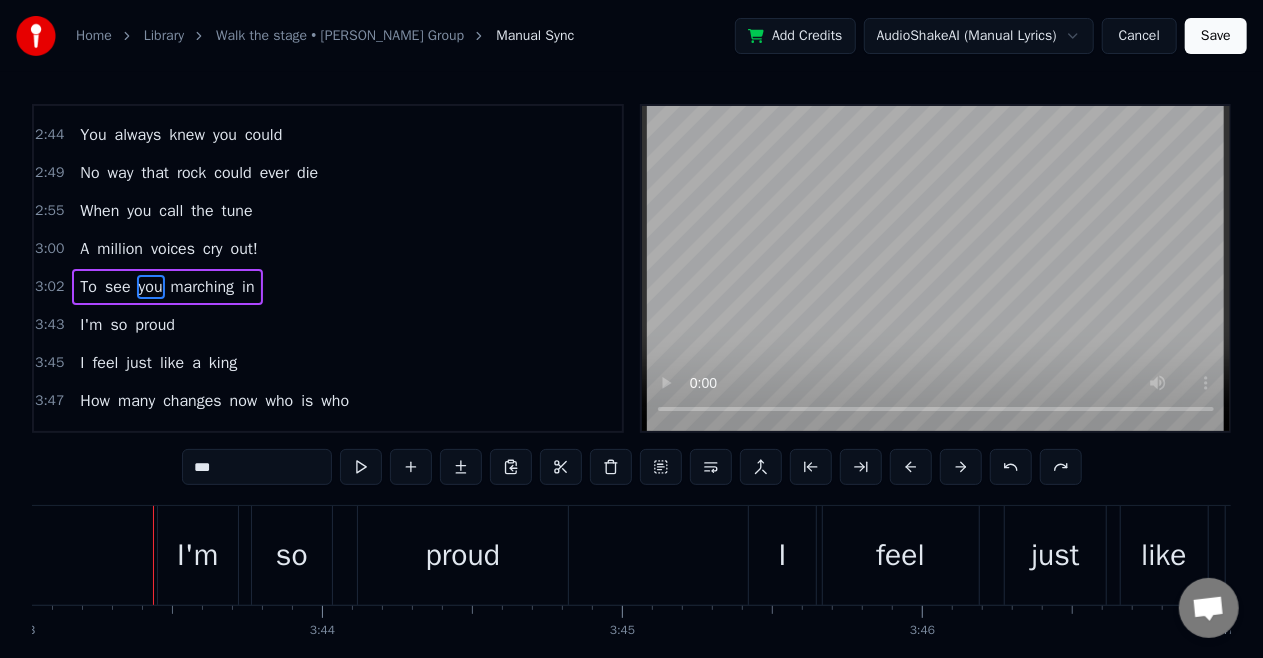 click on "you" at bounding box center (151, 287) 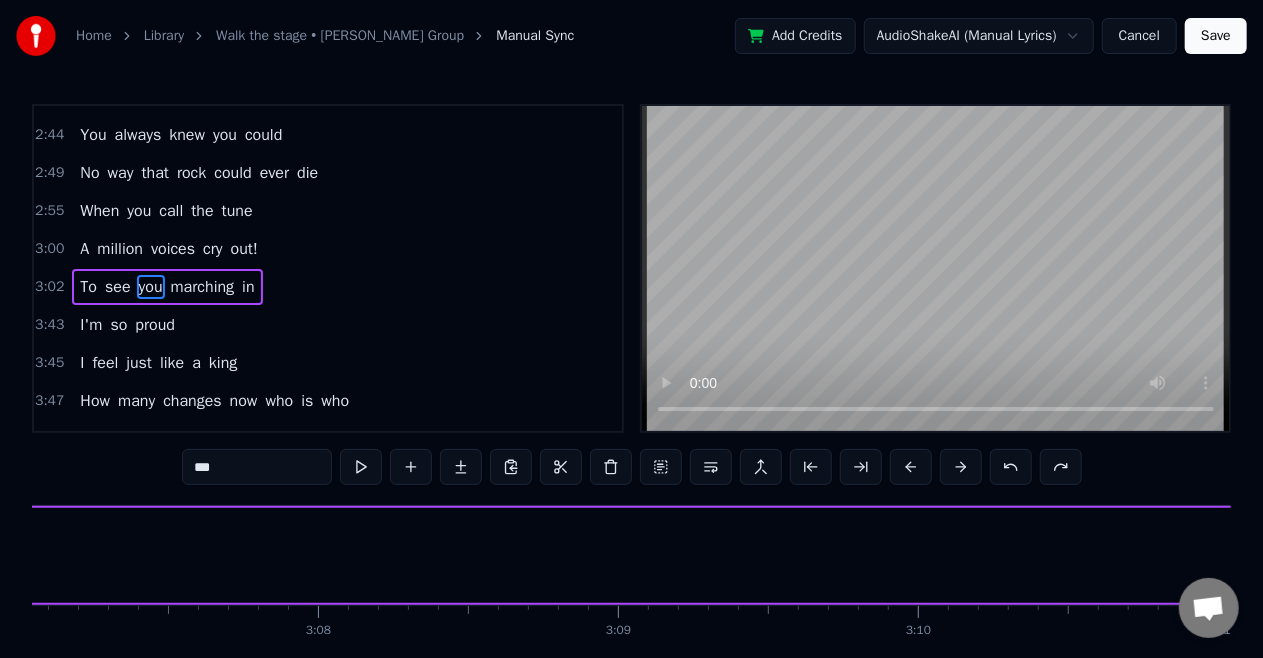 scroll, scrollTop: 0, scrollLeft: 55567, axis: horizontal 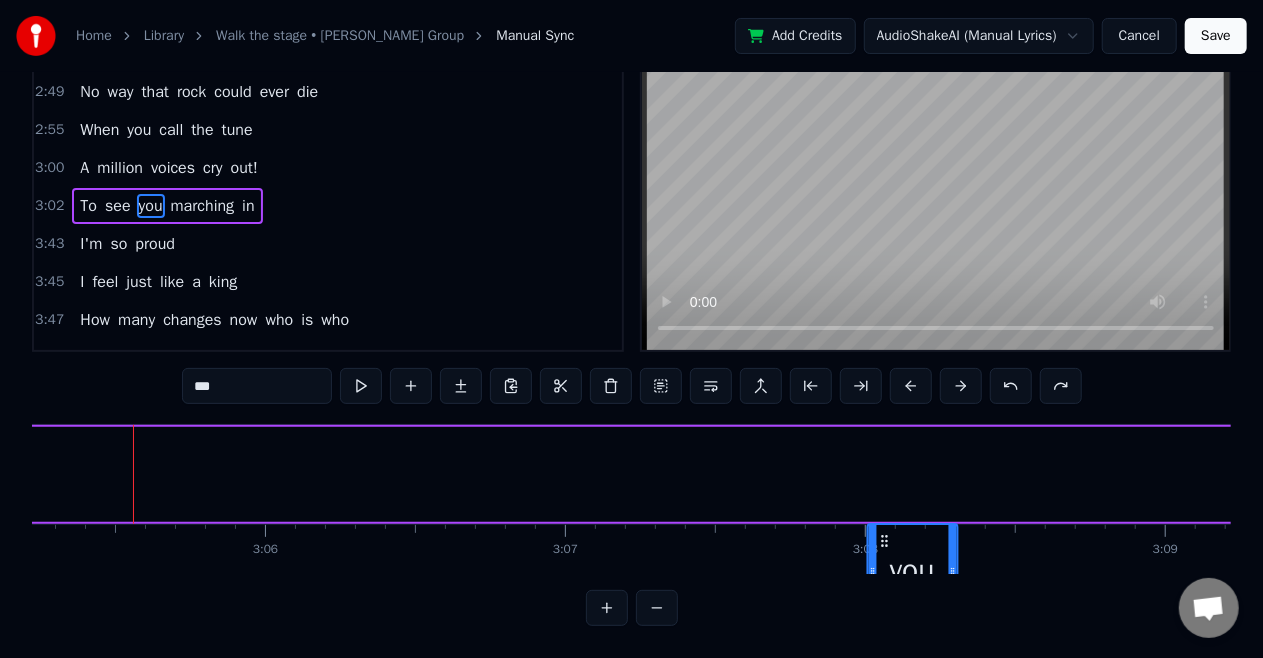 drag, startPoint x: 152, startPoint y: 527, endPoint x: 883, endPoint y: 475, distance: 732.84717 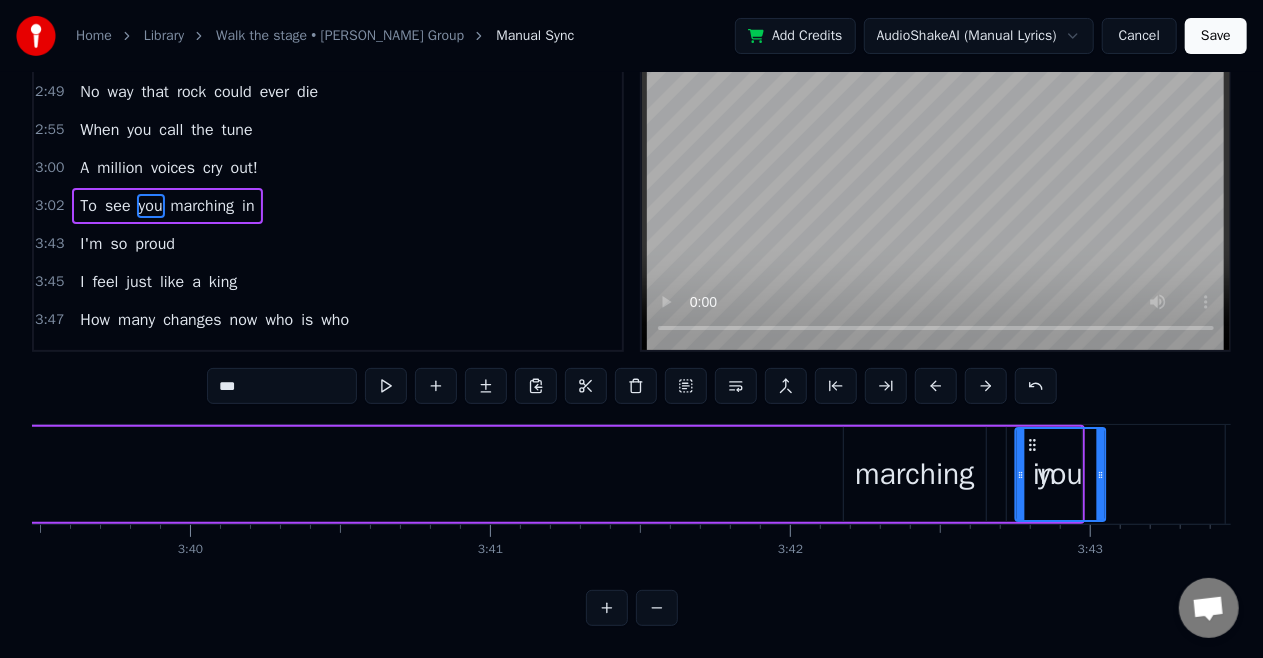 scroll, scrollTop: 0, scrollLeft: 65854, axis: horizontal 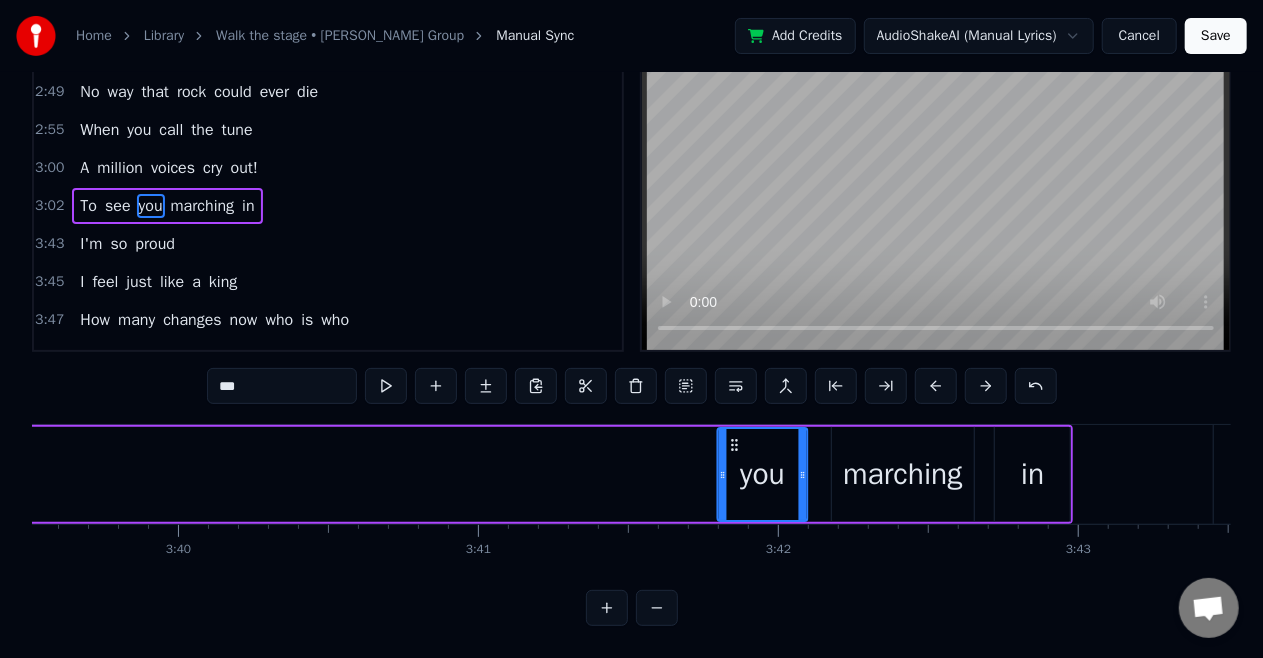 drag, startPoint x: 880, startPoint y: 430, endPoint x: 730, endPoint y: 472, distance: 155.76906 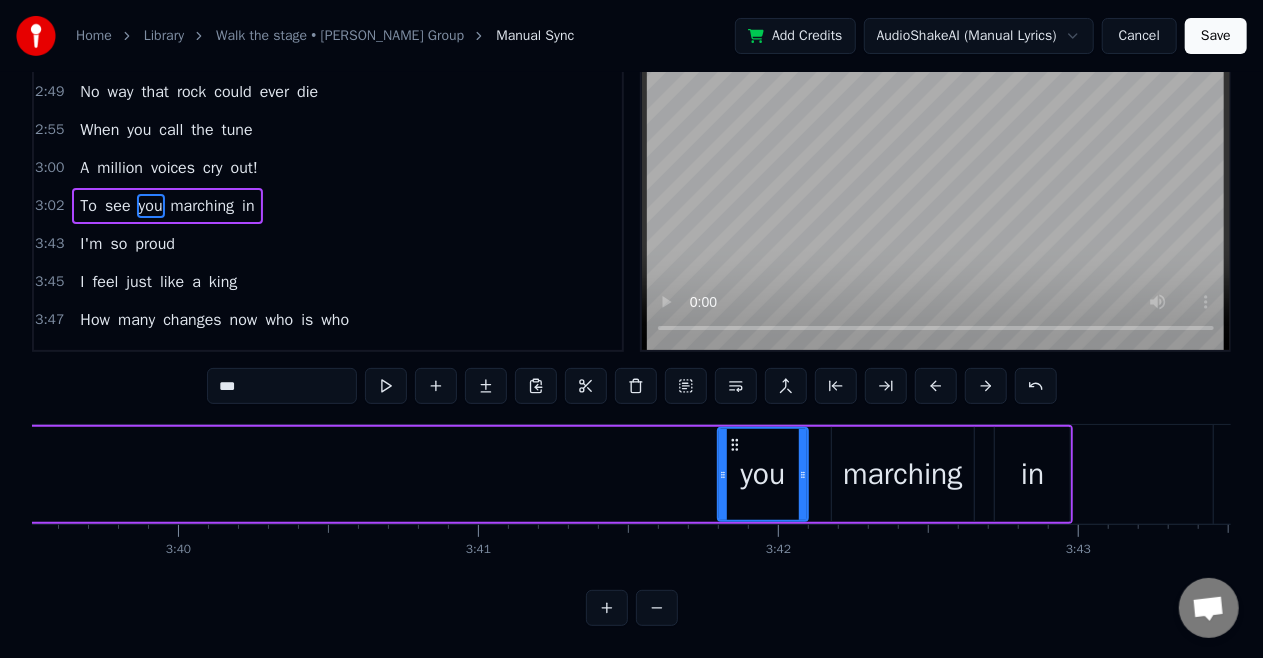 click on "see" at bounding box center (118, 206) 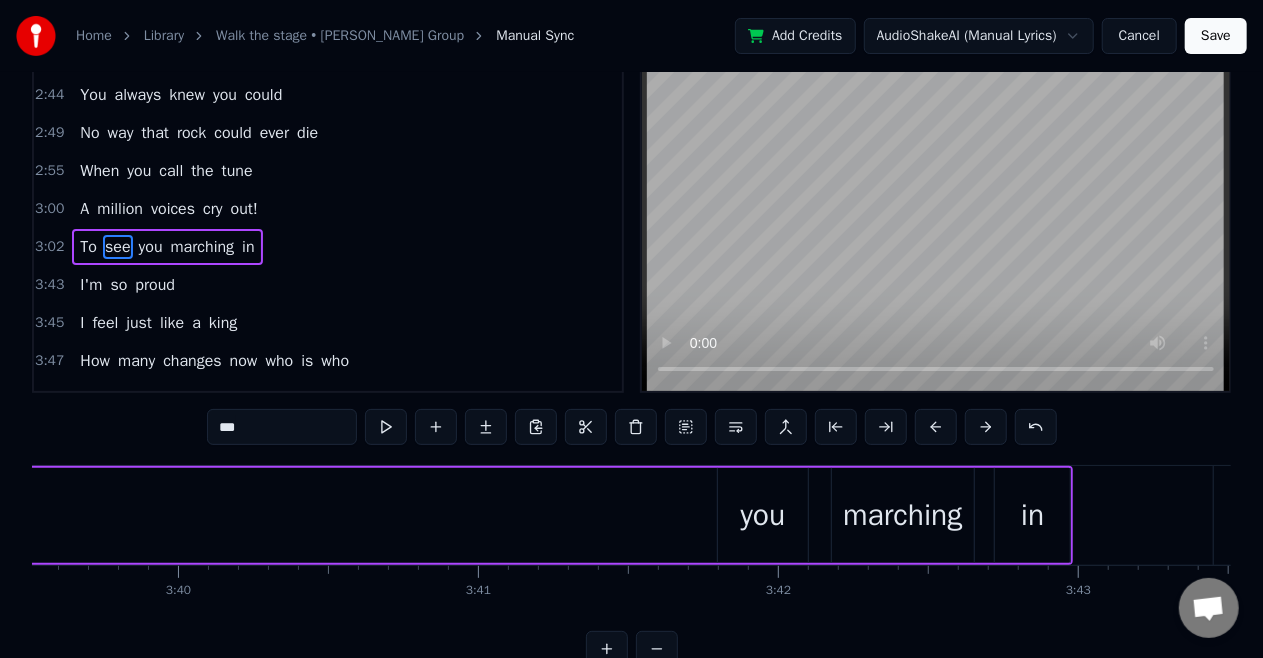 scroll, scrollTop: 0, scrollLeft: 0, axis: both 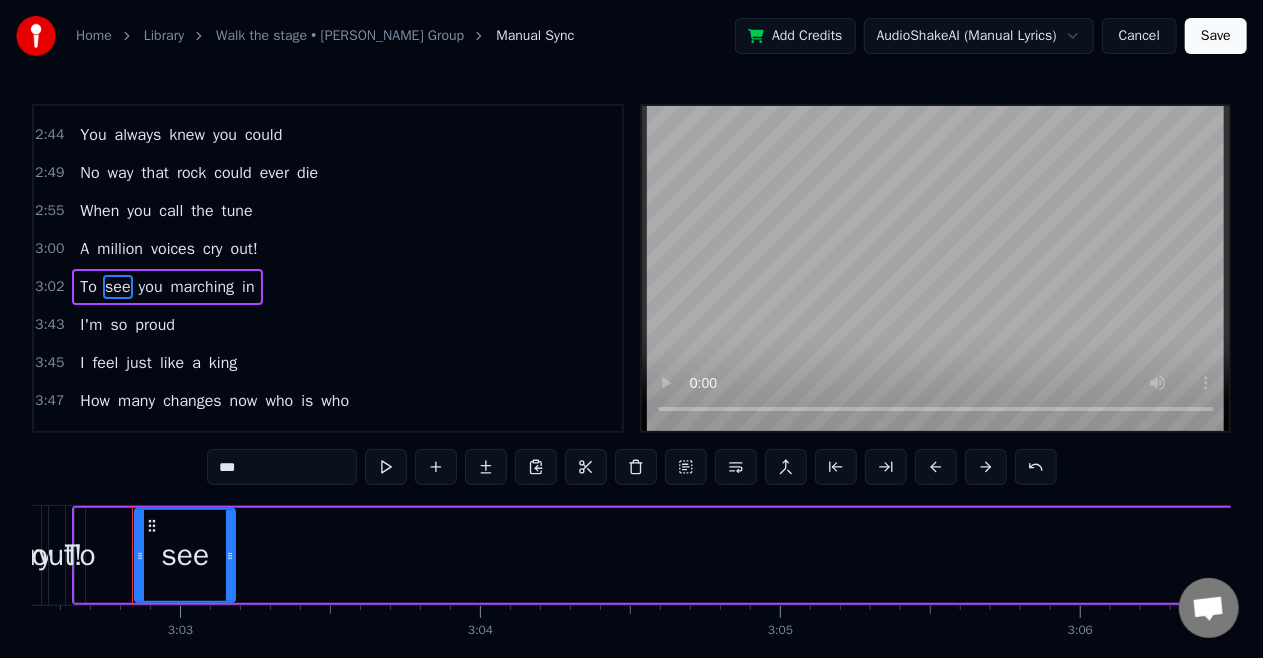 drag, startPoint x: 162, startPoint y: 568, endPoint x: 232, endPoint y: 569, distance: 70.00714 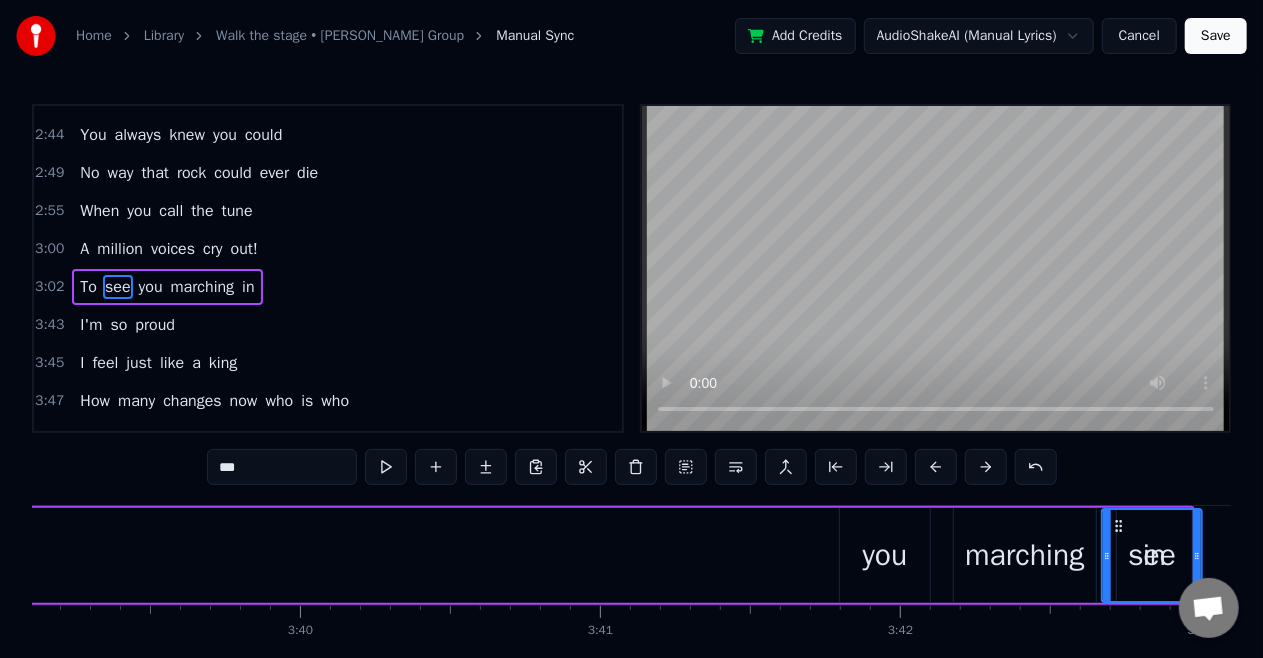 scroll, scrollTop: 0, scrollLeft: 65739, axis: horizontal 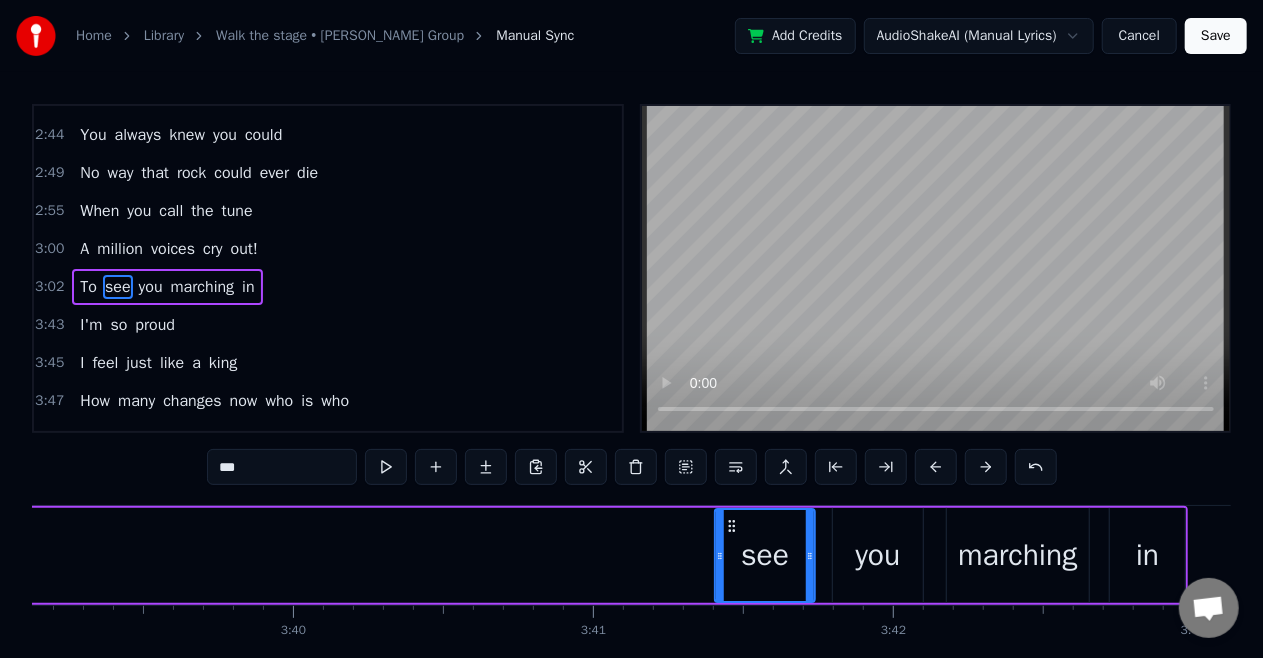 drag, startPoint x: 153, startPoint y: 519, endPoint x: 733, endPoint y: 526, distance: 580.04224 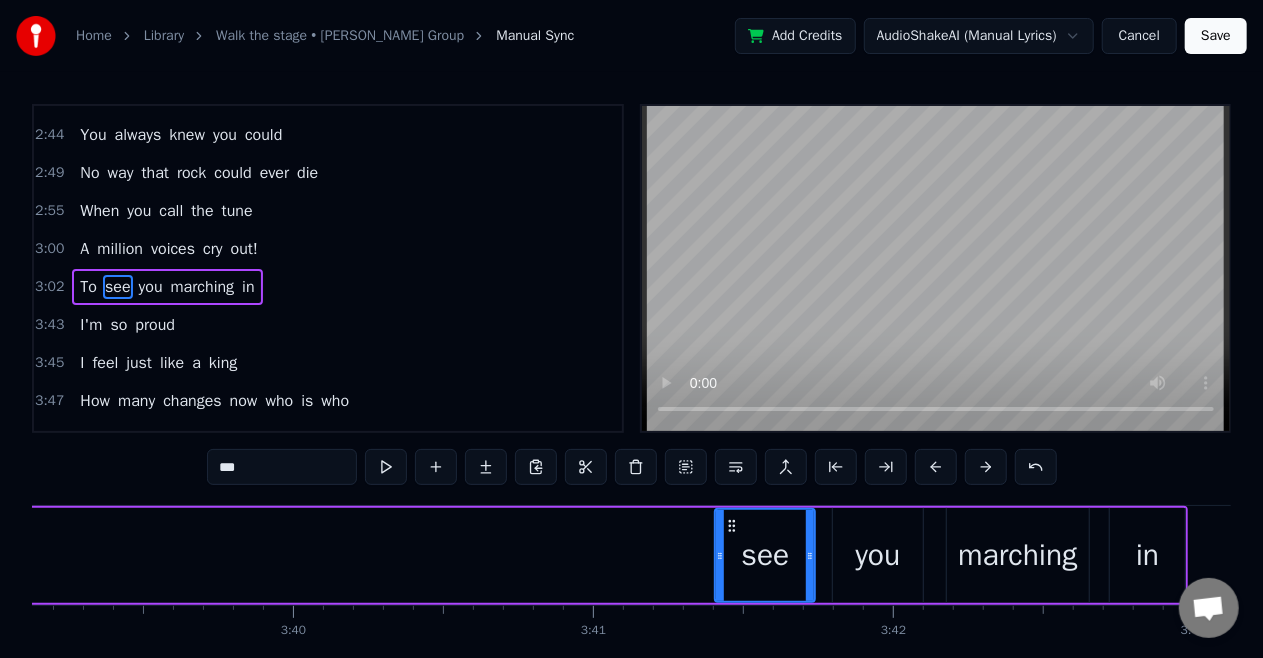 click on "To" at bounding box center [88, 287] 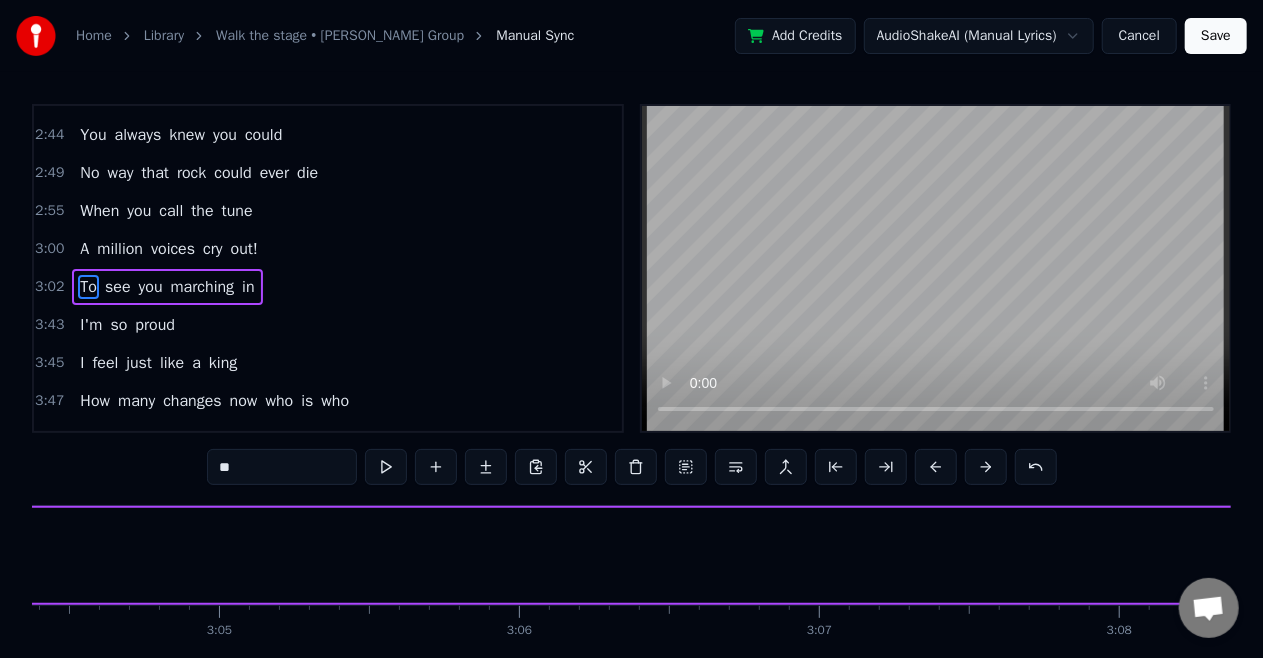 scroll, scrollTop: 0, scrollLeft: 54692, axis: horizontal 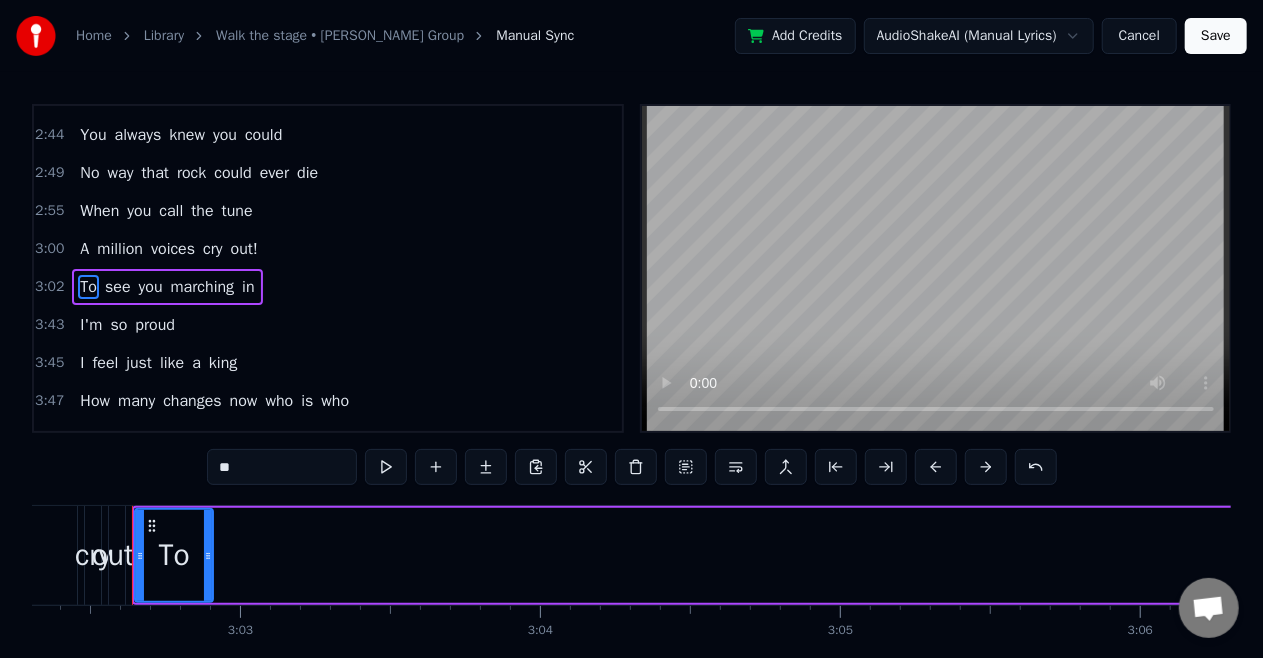 drag, startPoint x: 139, startPoint y: 551, endPoint x: 207, endPoint y: 551, distance: 68 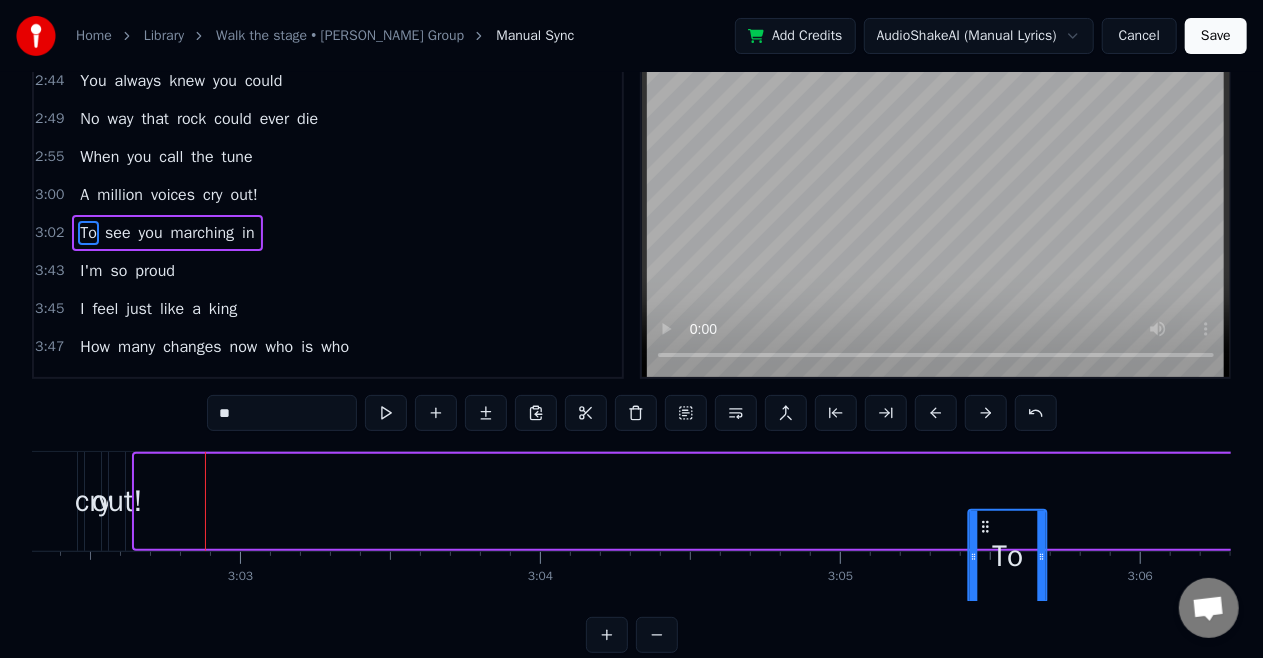 scroll, scrollTop: 57, scrollLeft: 0, axis: vertical 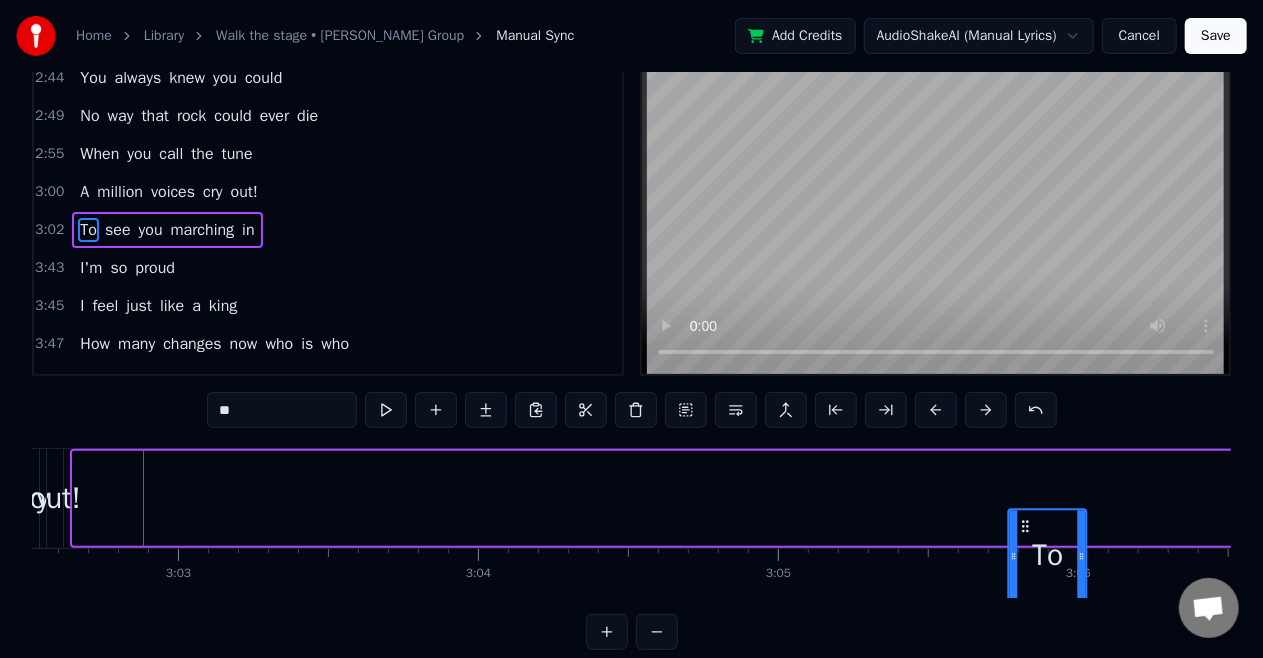 drag, startPoint x: 152, startPoint y: 522, endPoint x: 1028, endPoint y: 515, distance: 876.02795 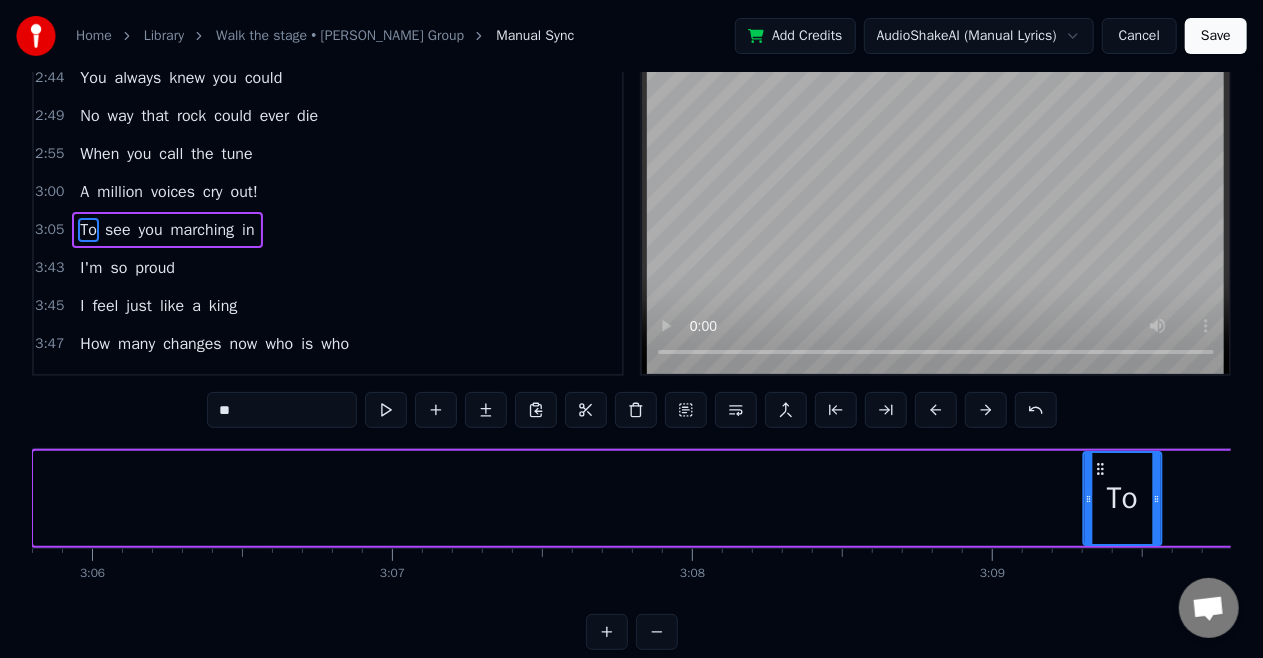 drag, startPoint x: 1026, startPoint y: 468, endPoint x: 1112, endPoint y: 455, distance: 86.977005 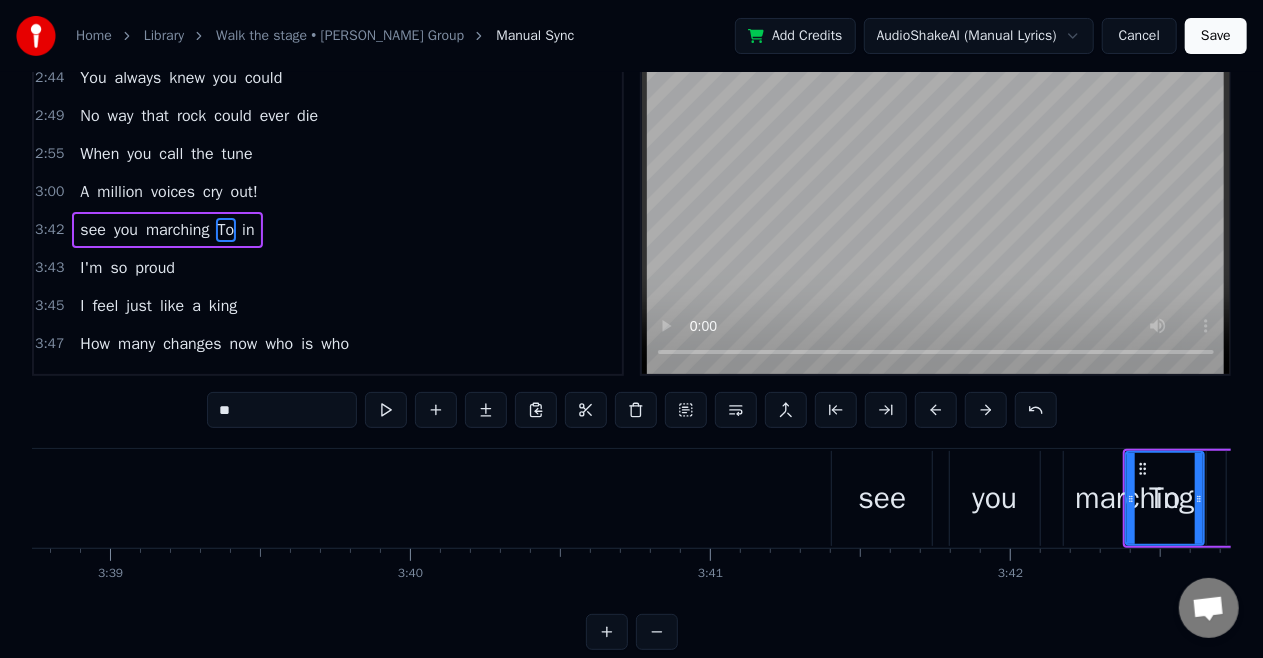 scroll, scrollTop: 0, scrollLeft: 65644, axis: horizontal 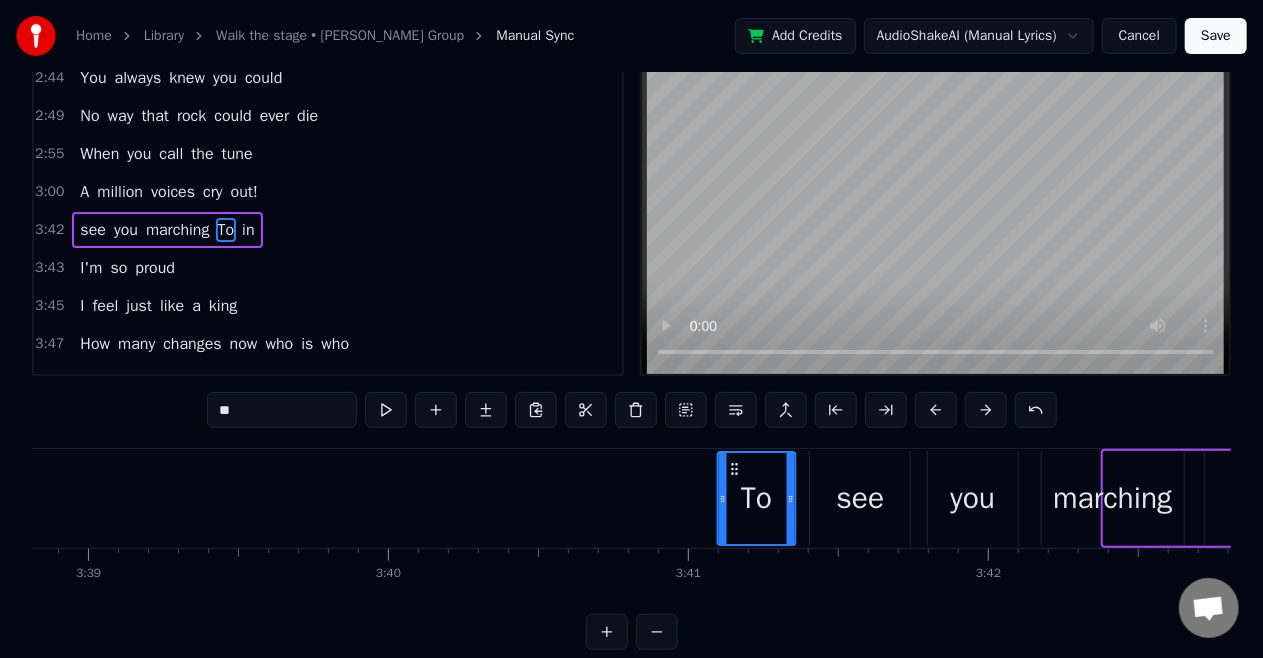 drag, startPoint x: 1122, startPoint y: 475, endPoint x: 736, endPoint y: 498, distance: 386.68463 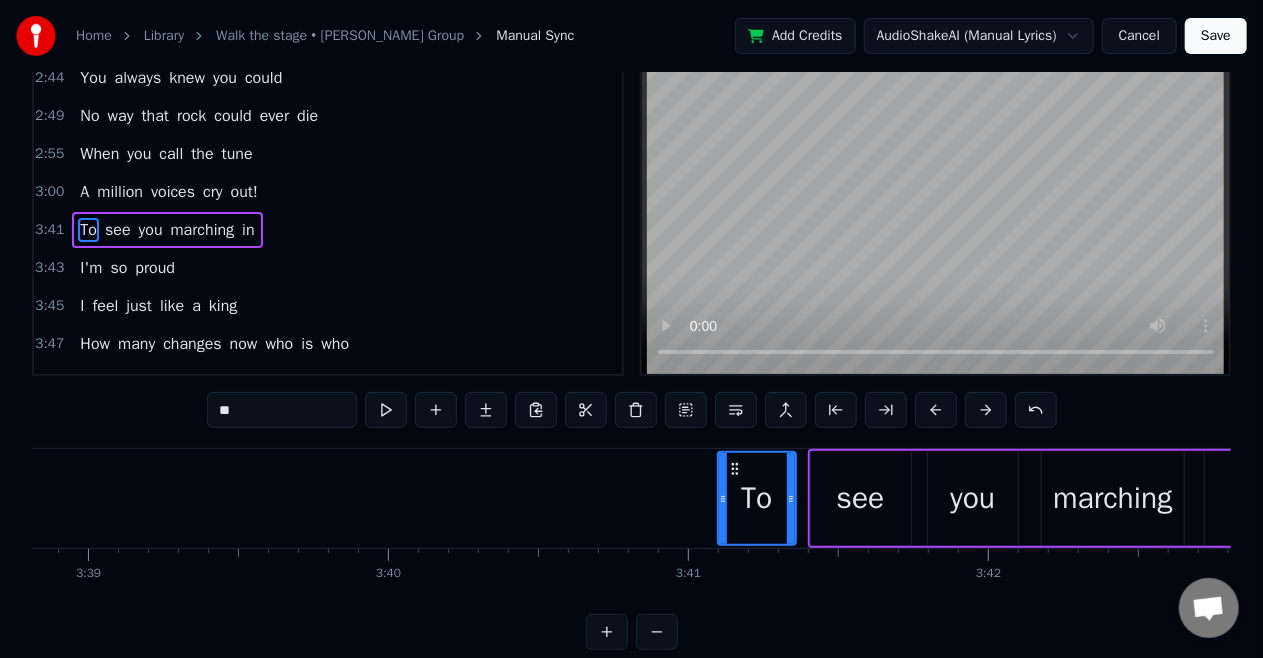 click on "out!" at bounding box center (244, 192) 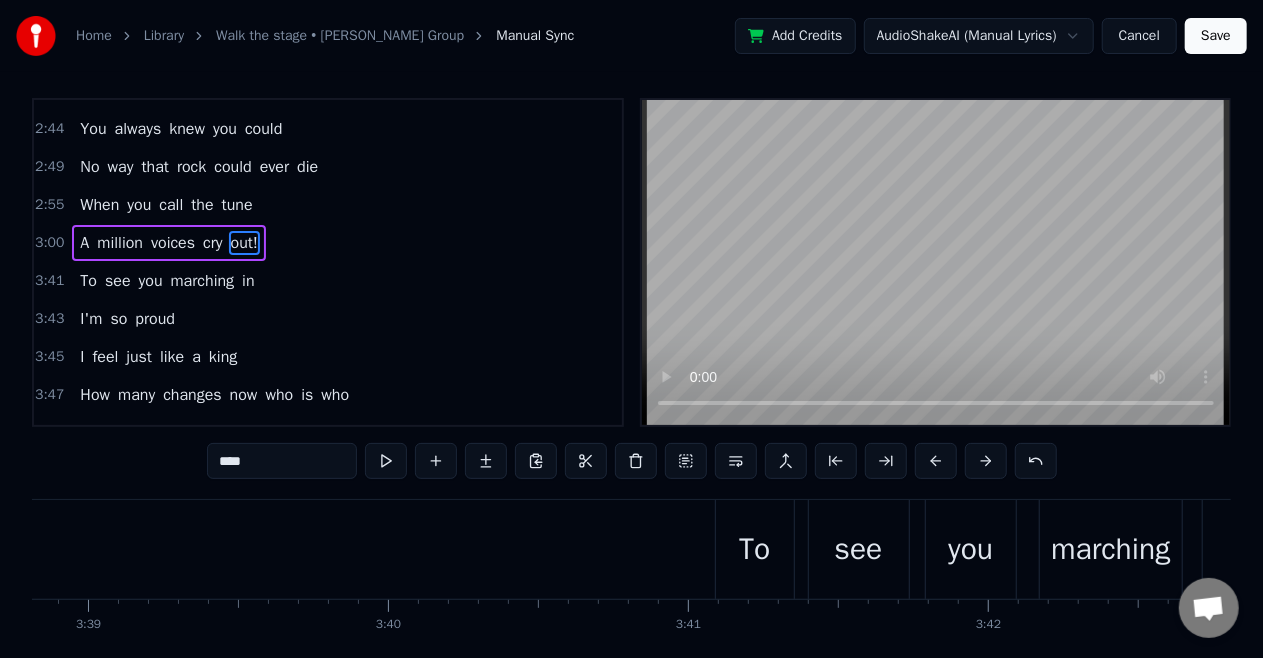 scroll, scrollTop: 0, scrollLeft: 0, axis: both 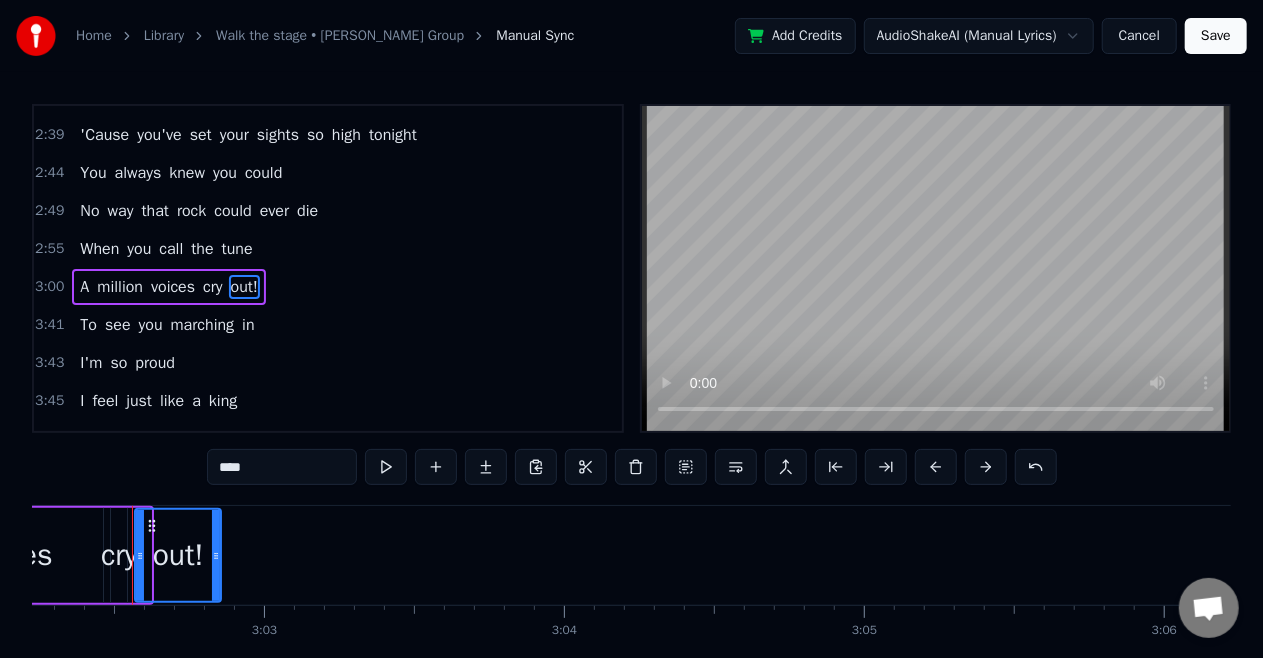 drag, startPoint x: 148, startPoint y: 552, endPoint x: 218, endPoint y: 552, distance: 70 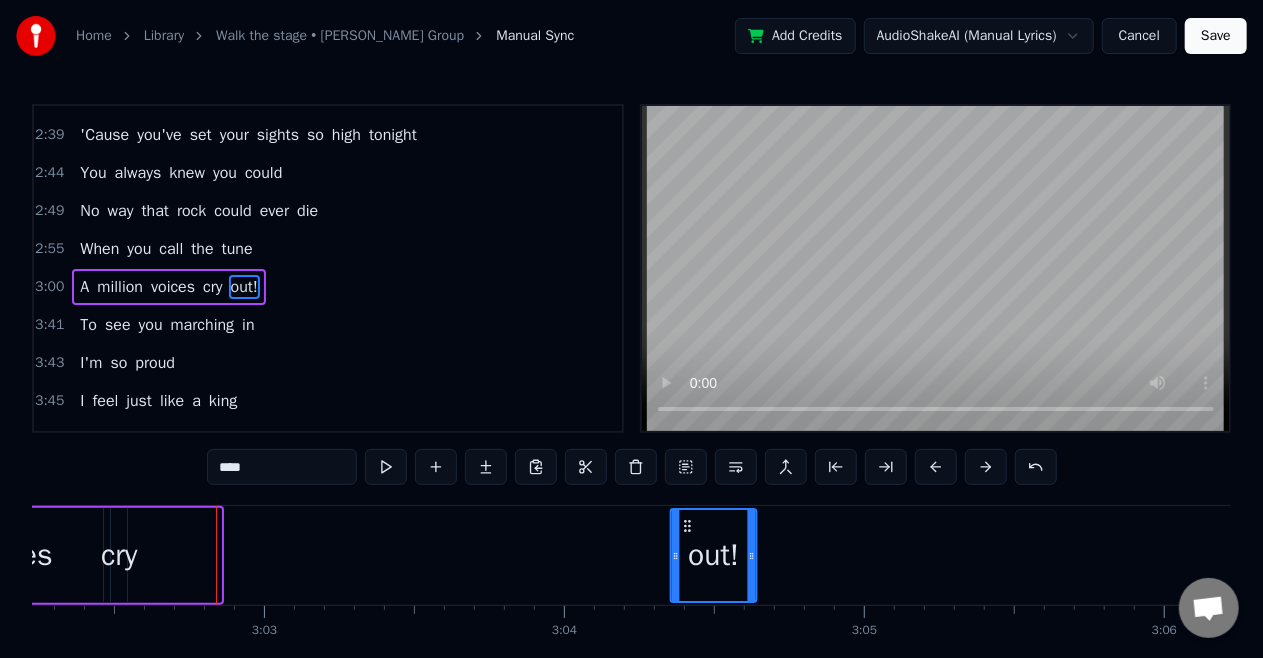 drag, startPoint x: 152, startPoint y: 520, endPoint x: 688, endPoint y: 526, distance: 536.03357 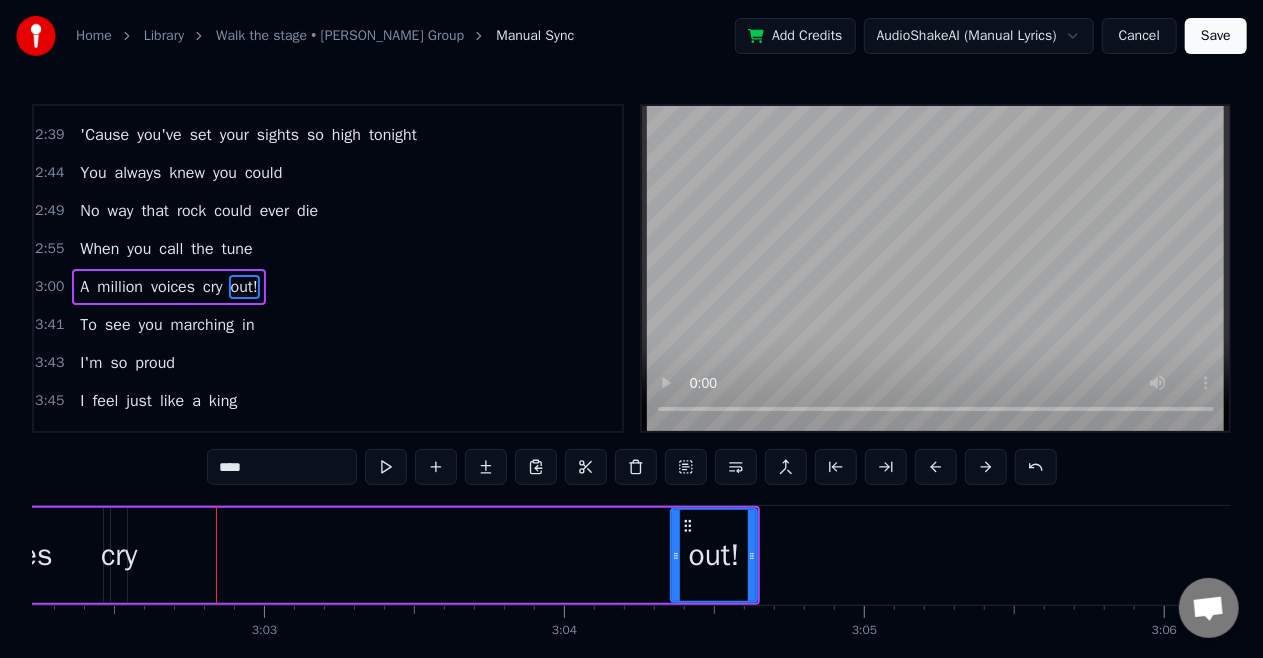 click on "cry" at bounding box center [213, 287] 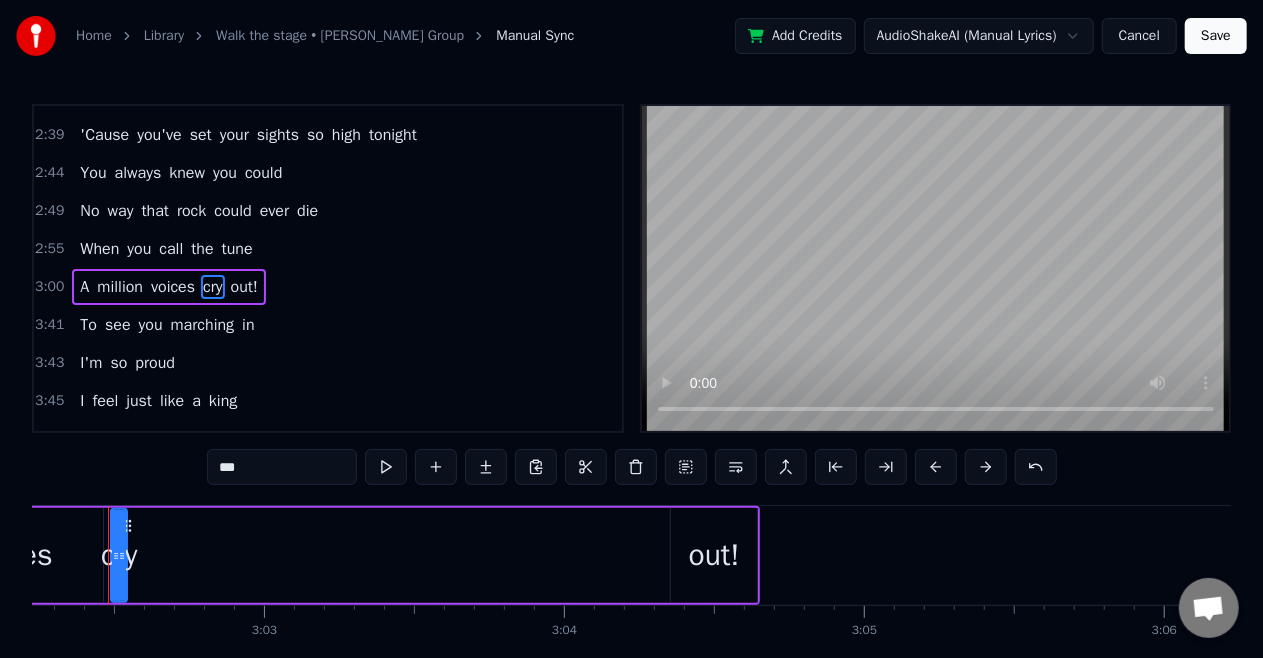 scroll, scrollTop: 0, scrollLeft: 54644, axis: horizontal 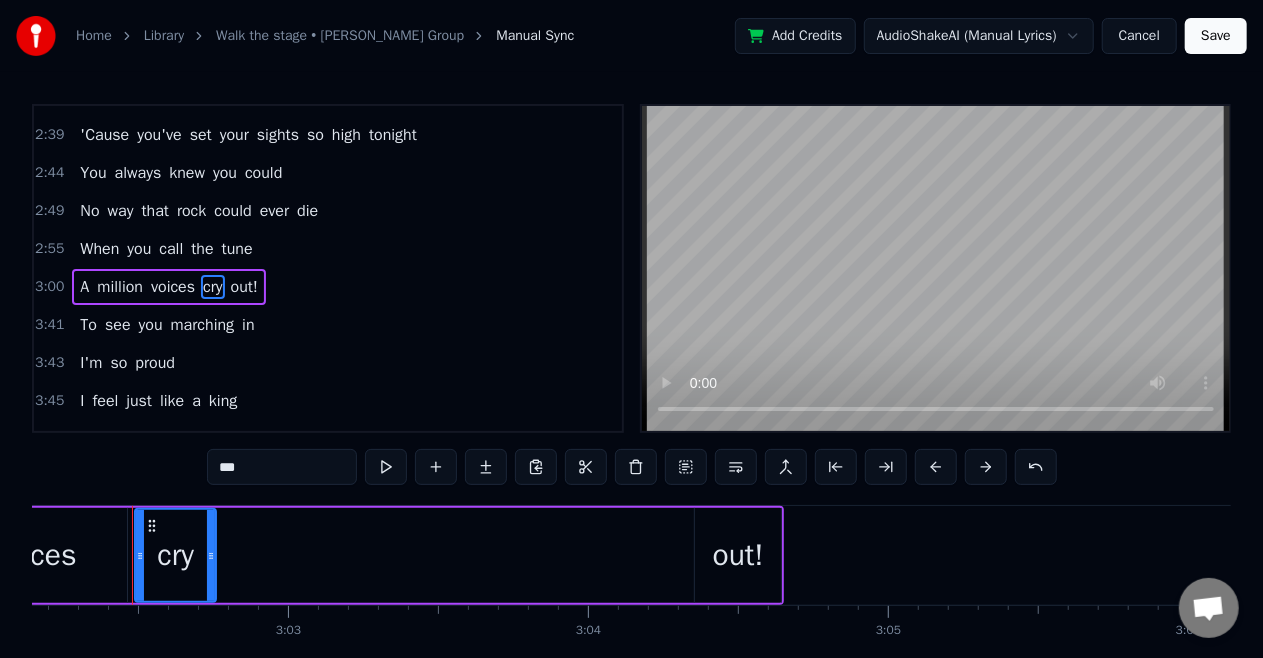 drag, startPoint x: 148, startPoint y: 559, endPoint x: 213, endPoint y: 568, distance: 65.62012 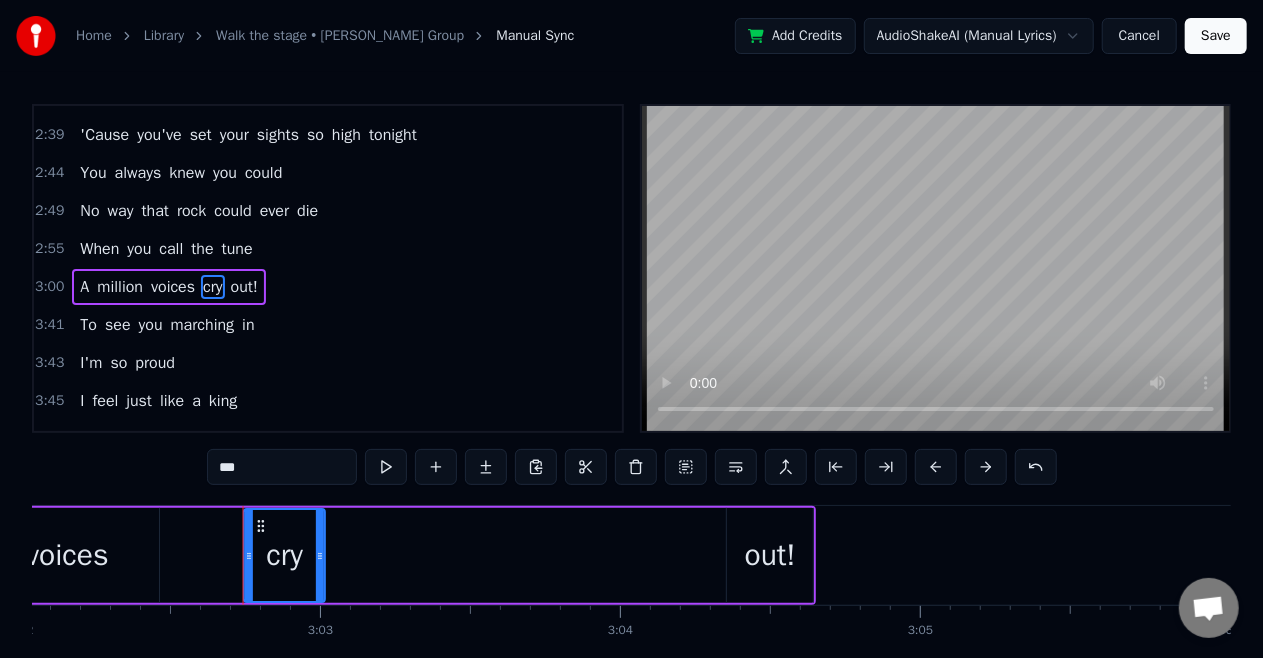 scroll, scrollTop: 0, scrollLeft: 54605, axis: horizontal 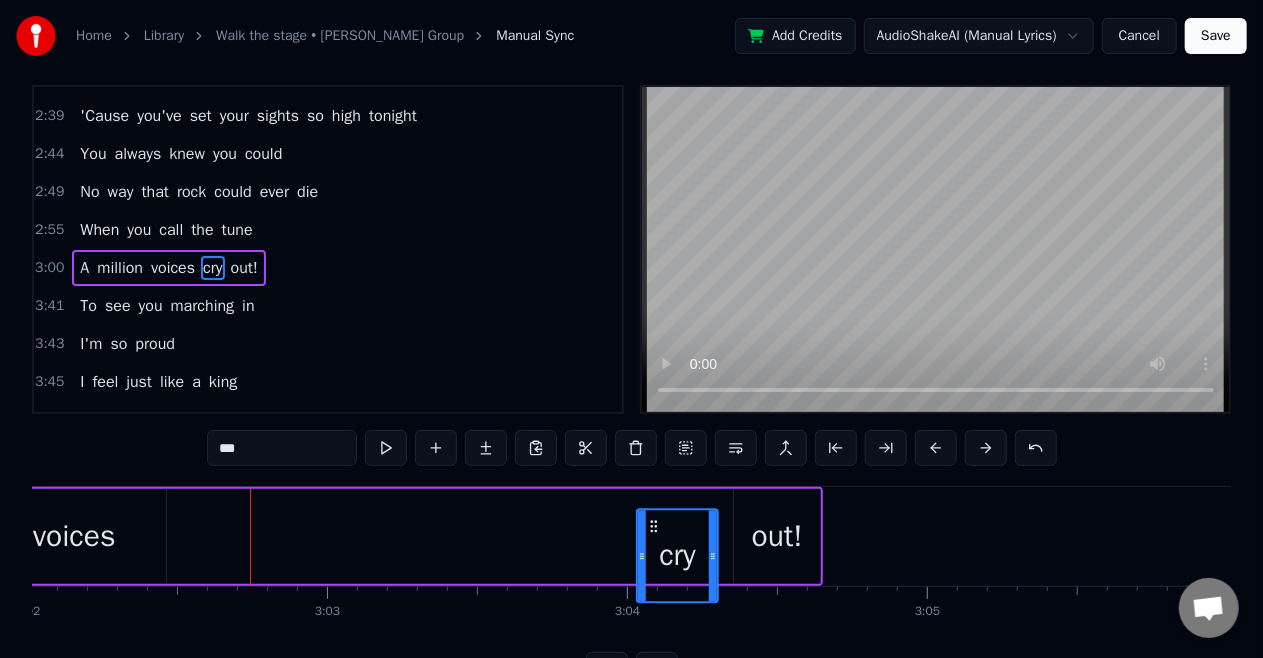drag, startPoint x: 152, startPoint y: 523, endPoint x: 654, endPoint y: 516, distance: 502.0488 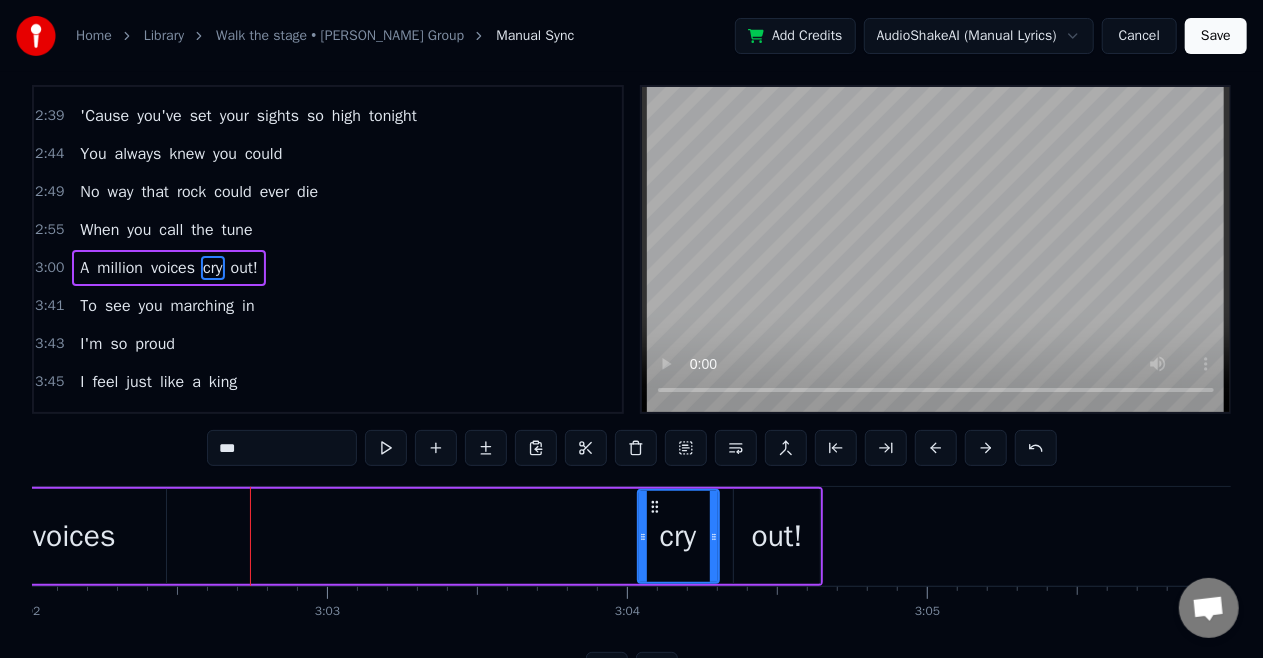 click on "out!" at bounding box center [777, 536] 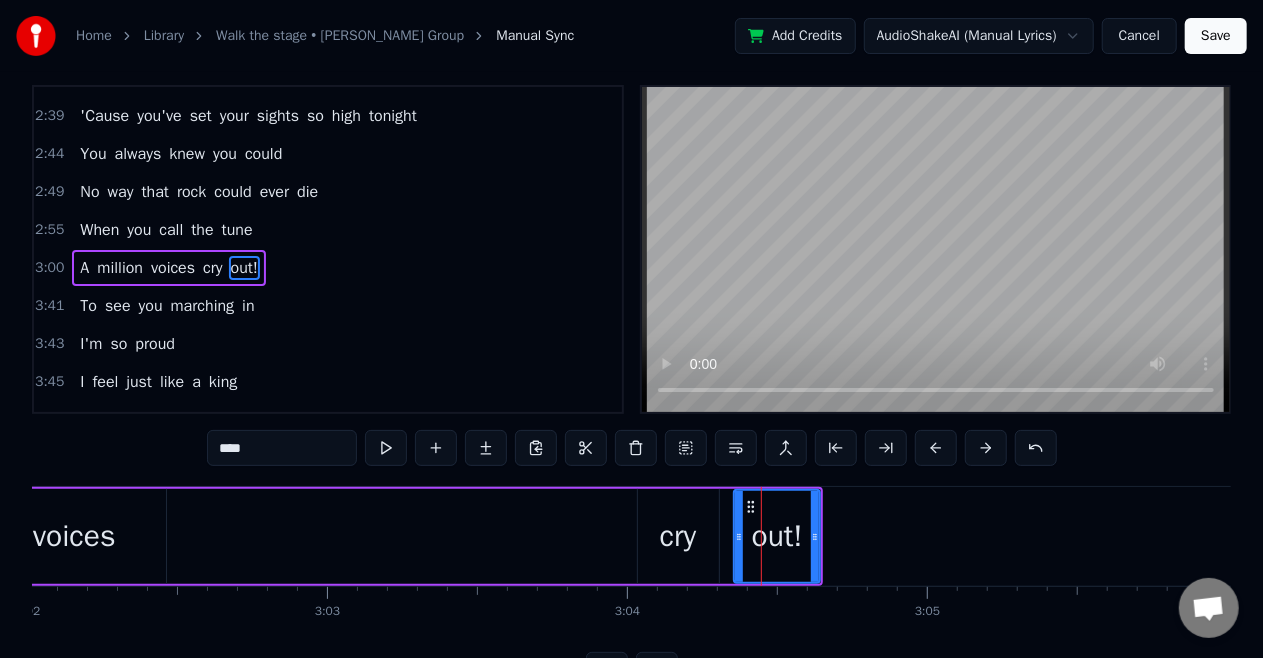 scroll, scrollTop: 0, scrollLeft: 0, axis: both 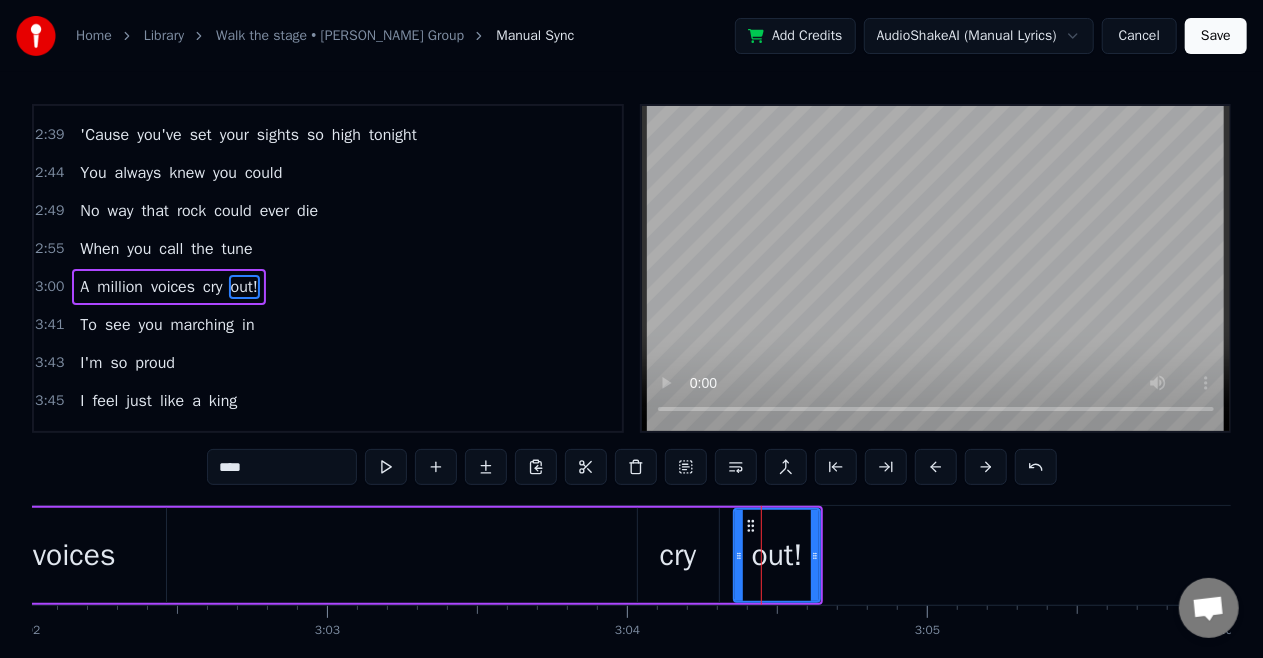 click on "cry" at bounding box center [678, 555] 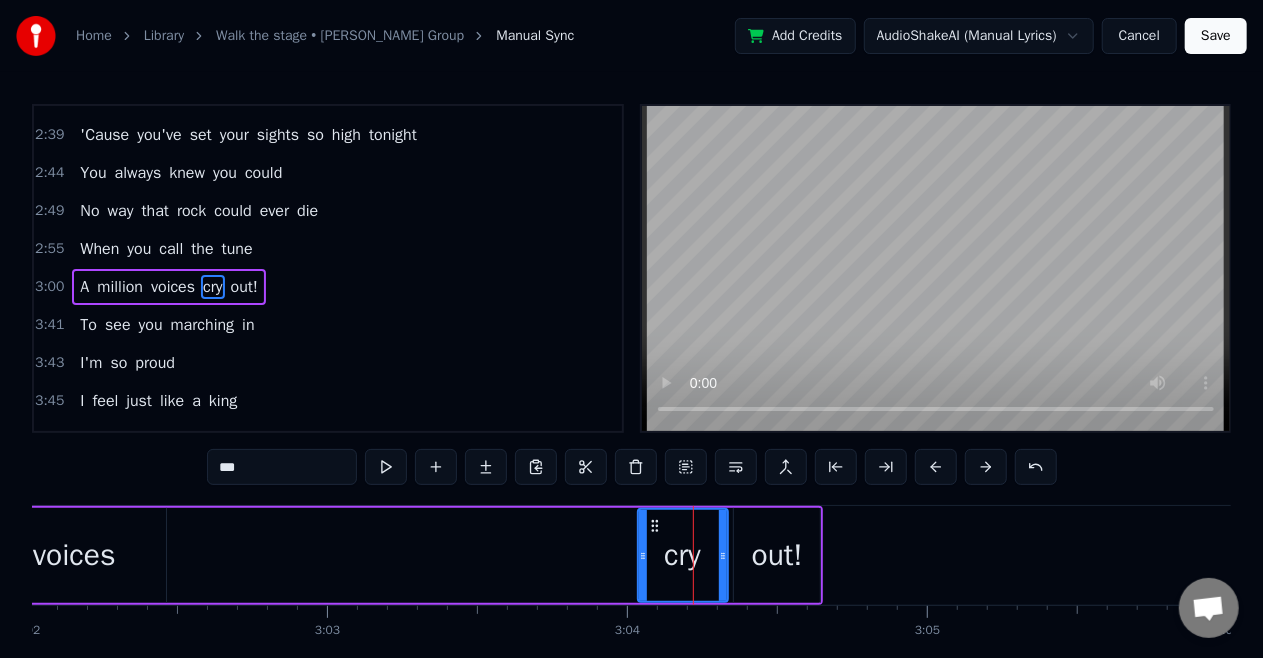 click 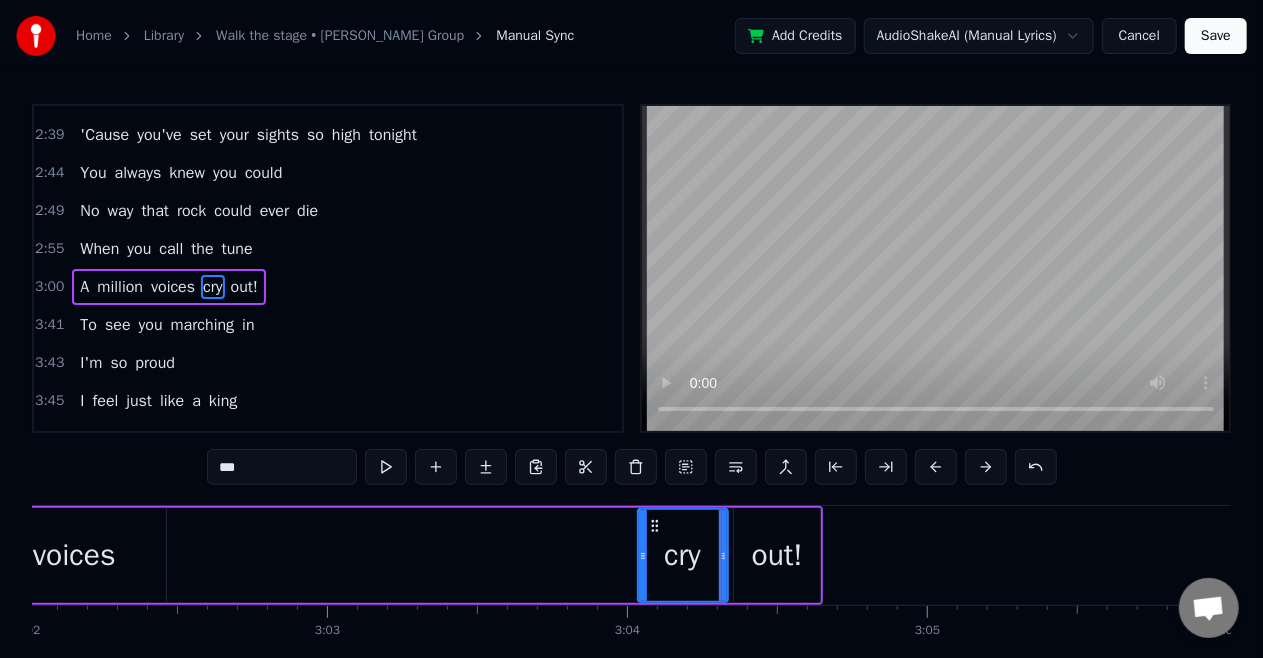 click on "out!" at bounding box center [777, 555] 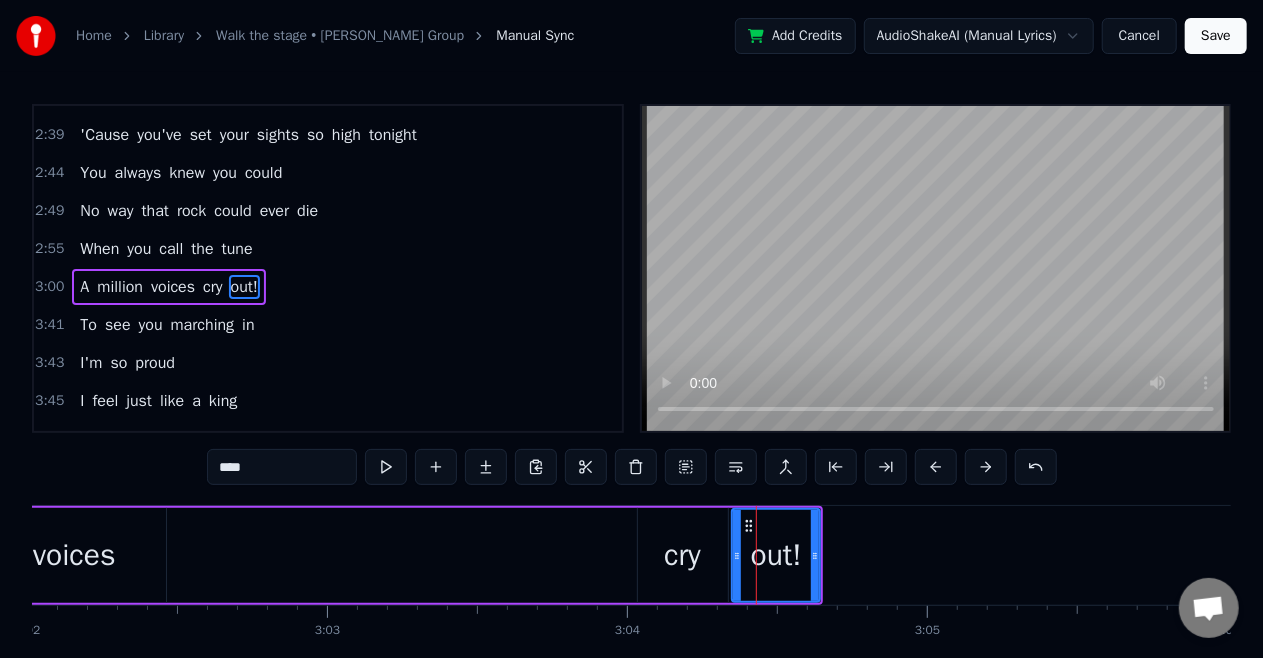 drag, startPoint x: 738, startPoint y: 554, endPoint x: 736, endPoint y: 578, distance: 24.083189 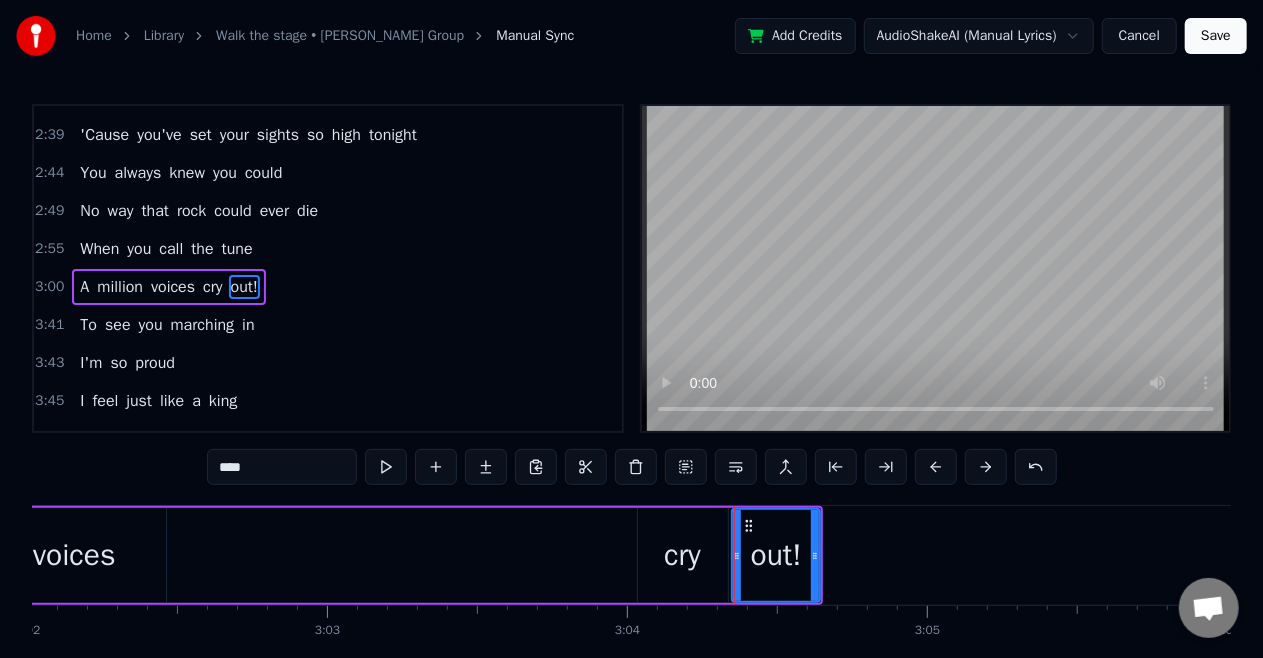 click on "cry" at bounding box center (682, 555) 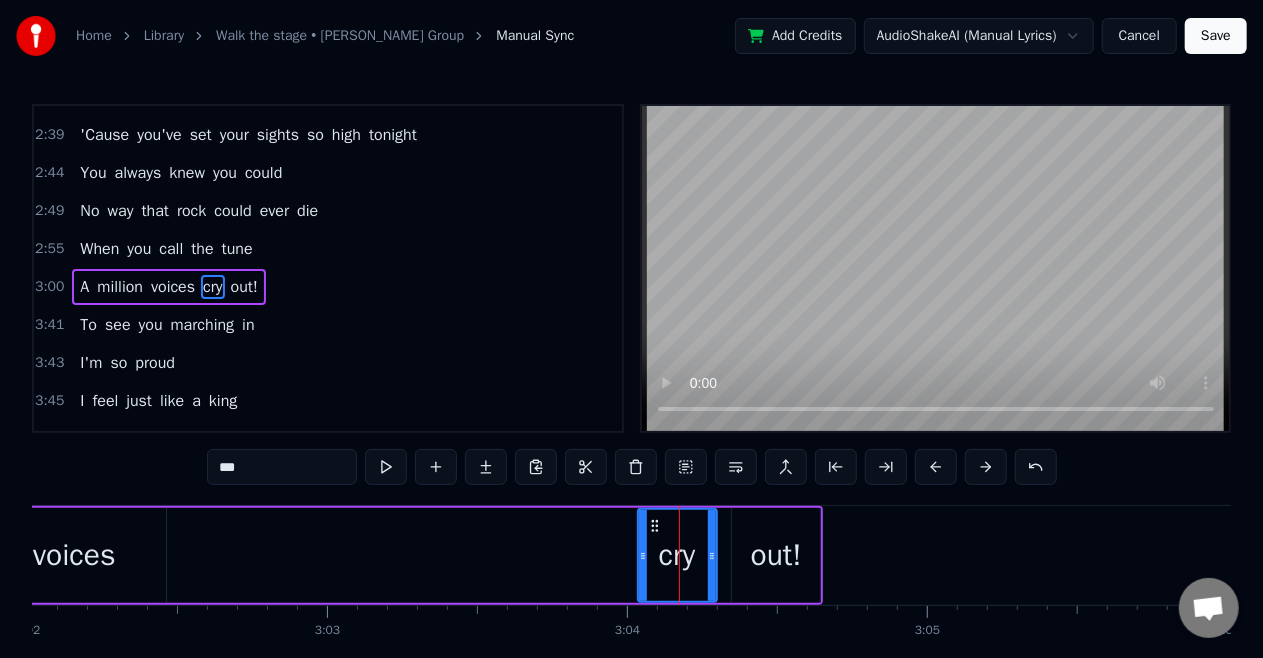 drag, startPoint x: 720, startPoint y: 550, endPoint x: 709, endPoint y: 562, distance: 16.27882 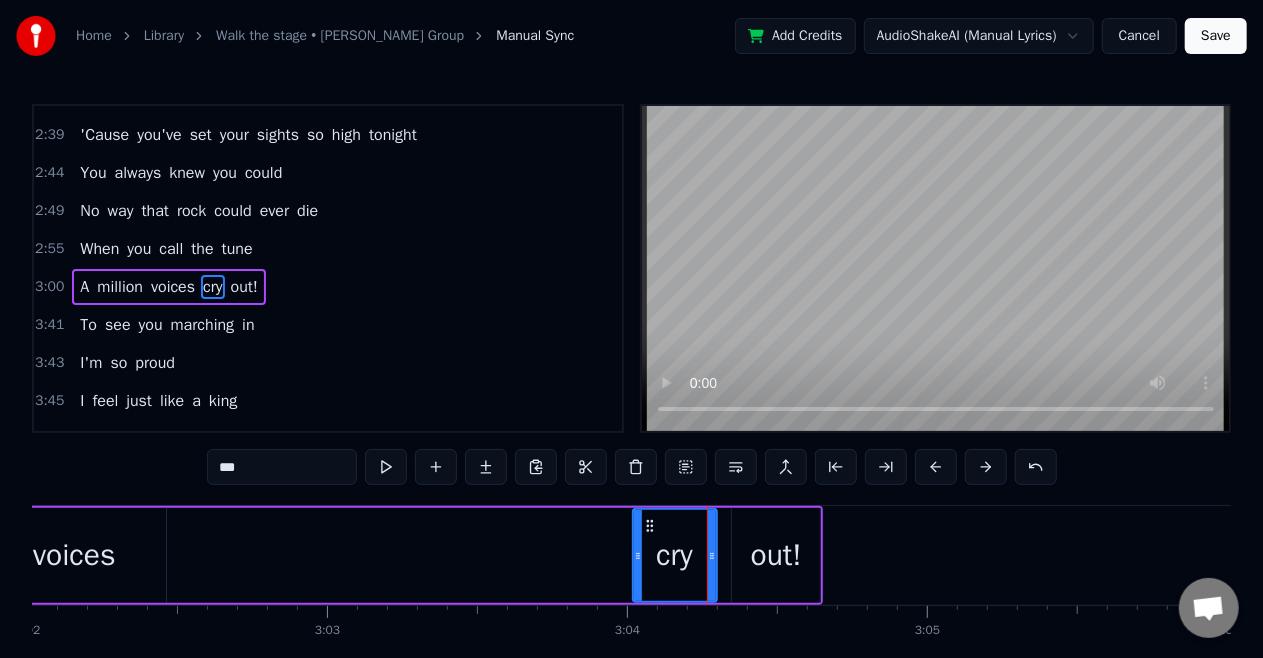 click 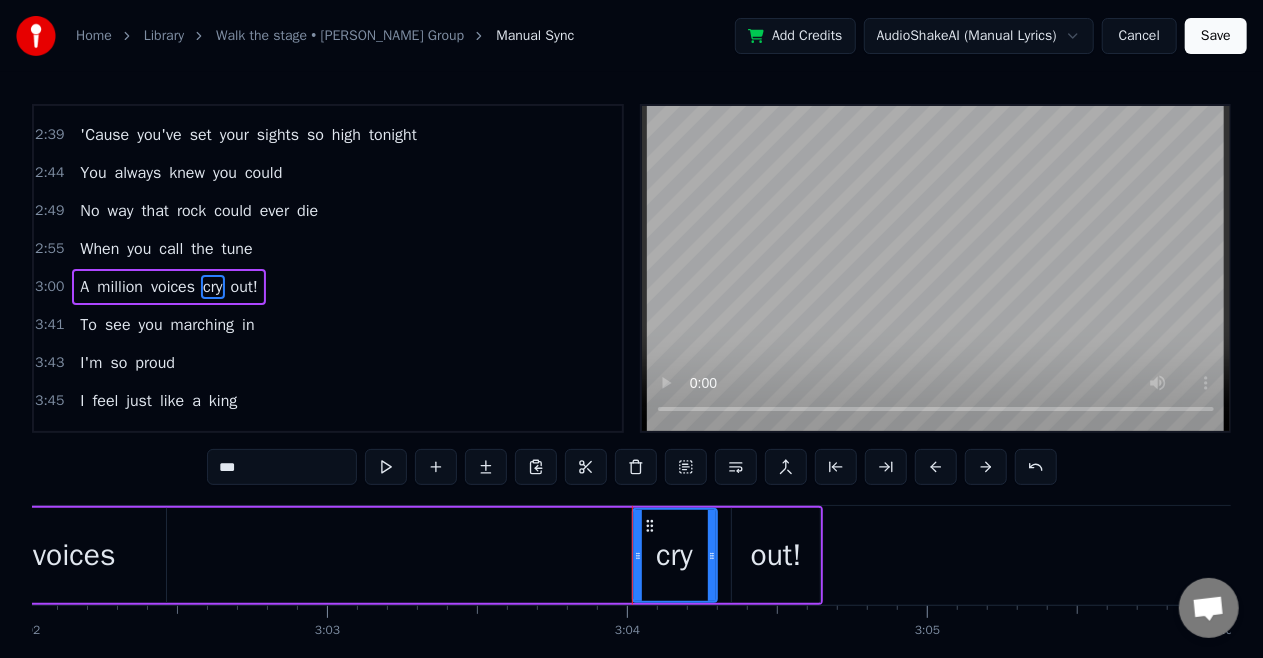 click on "out!" at bounding box center (776, 555) 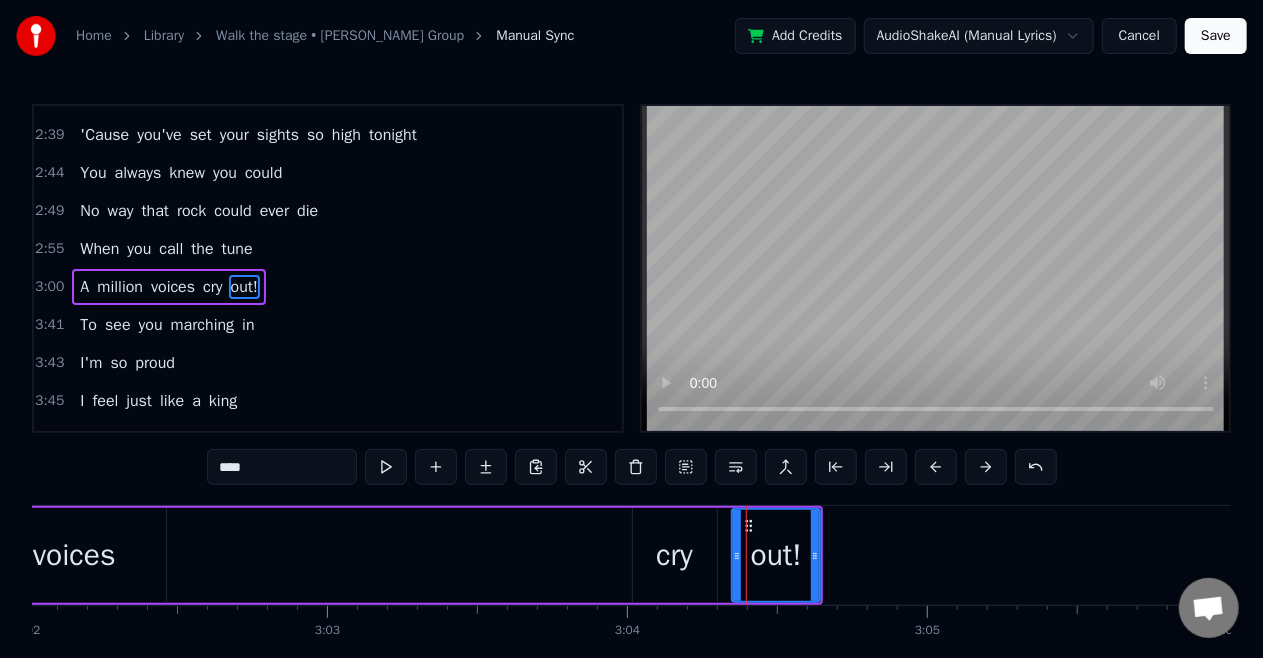 click on "cry" at bounding box center (674, 555) 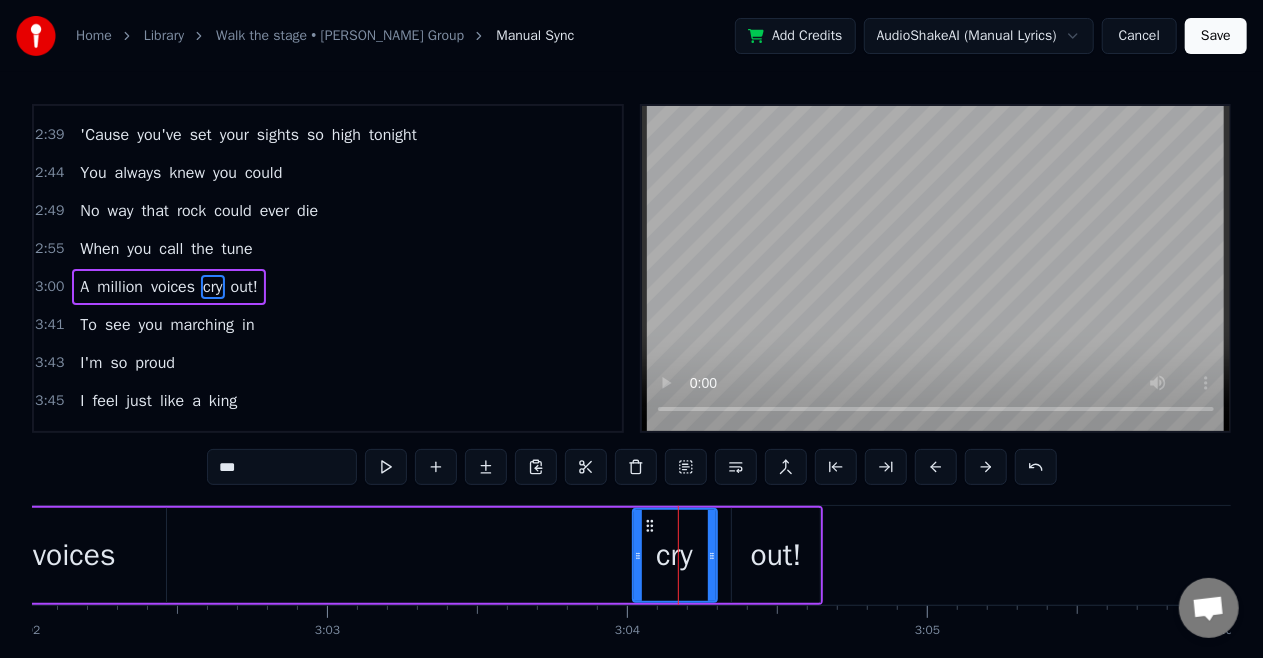 click on "voices" at bounding box center (173, 287) 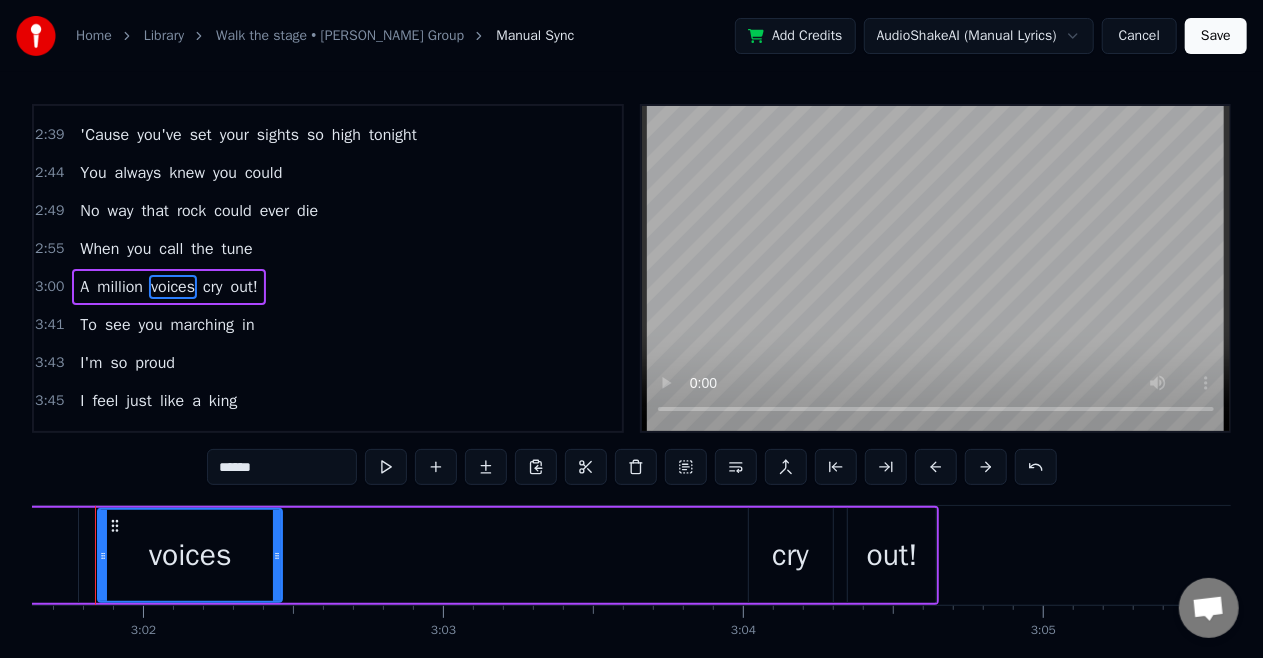 scroll, scrollTop: 0, scrollLeft: 54452, axis: horizontal 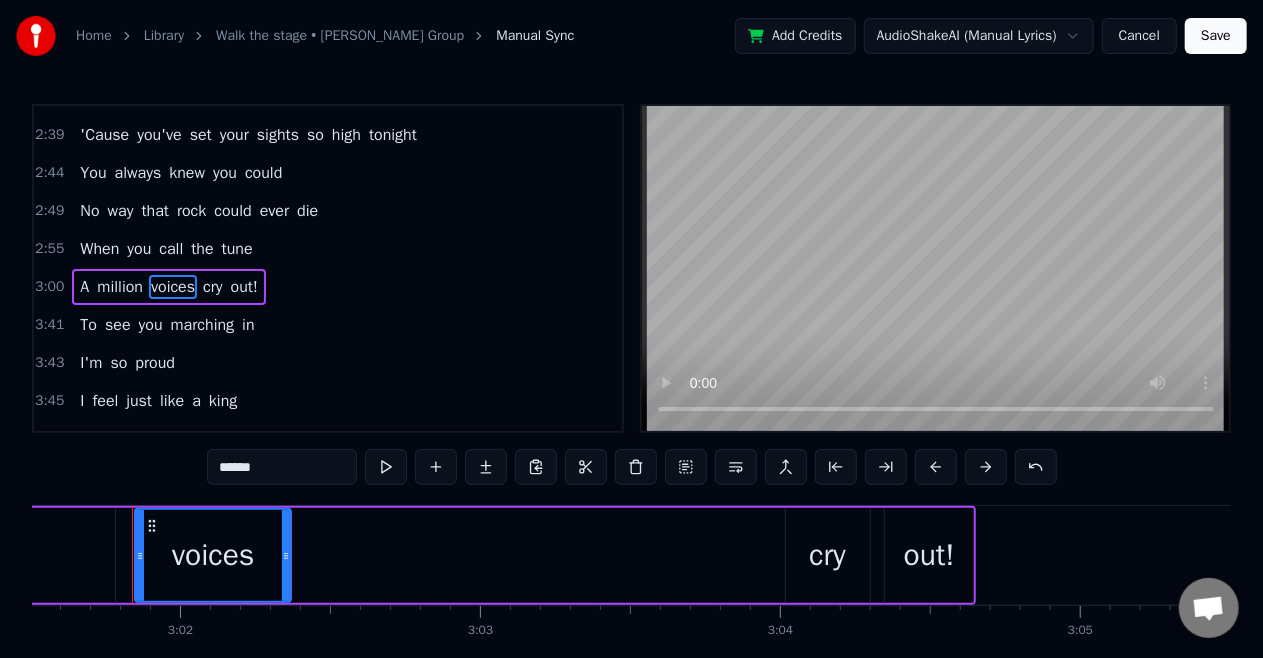 drag, startPoint x: 310, startPoint y: 552, endPoint x: 282, endPoint y: 568, distance: 32.24903 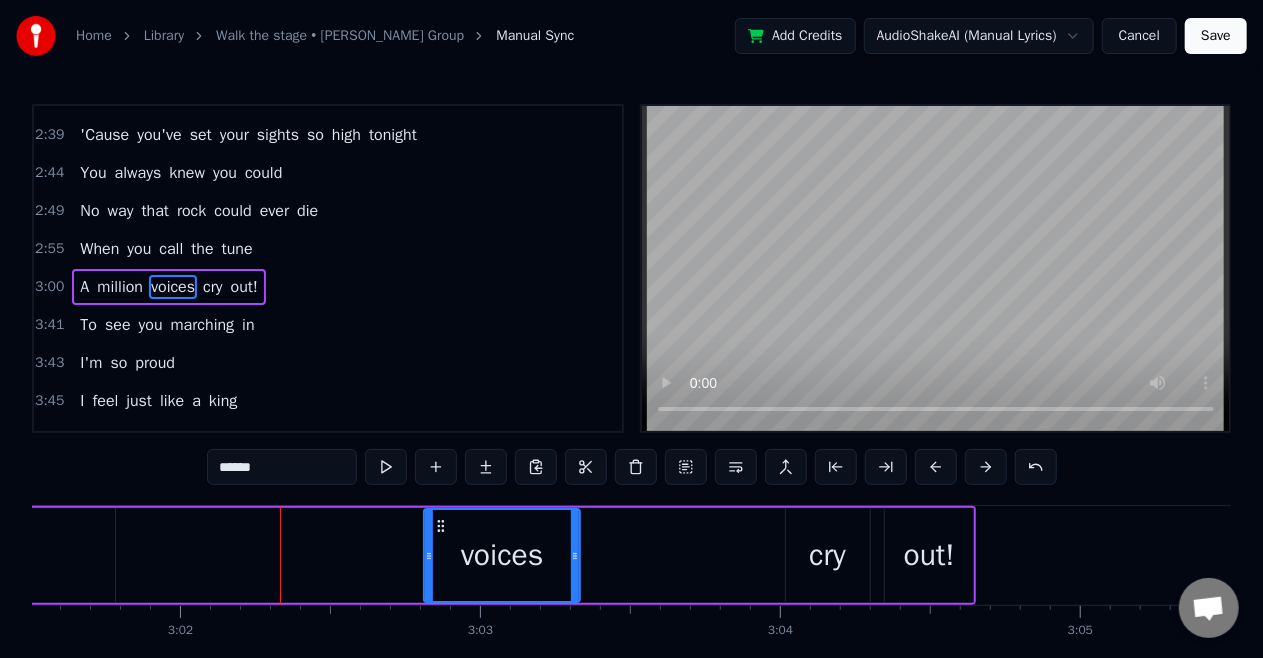 drag, startPoint x: 151, startPoint y: 525, endPoint x: 443, endPoint y: 518, distance: 292.0839 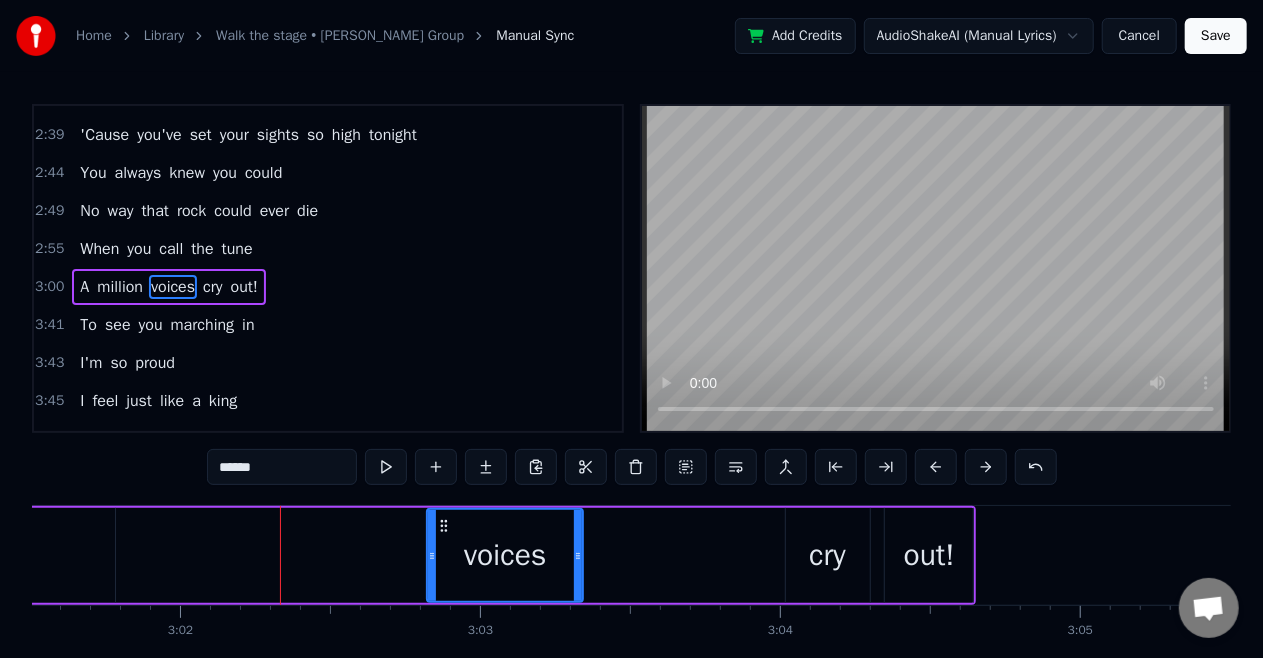 click on "cry" at bounding box center (827, 555) 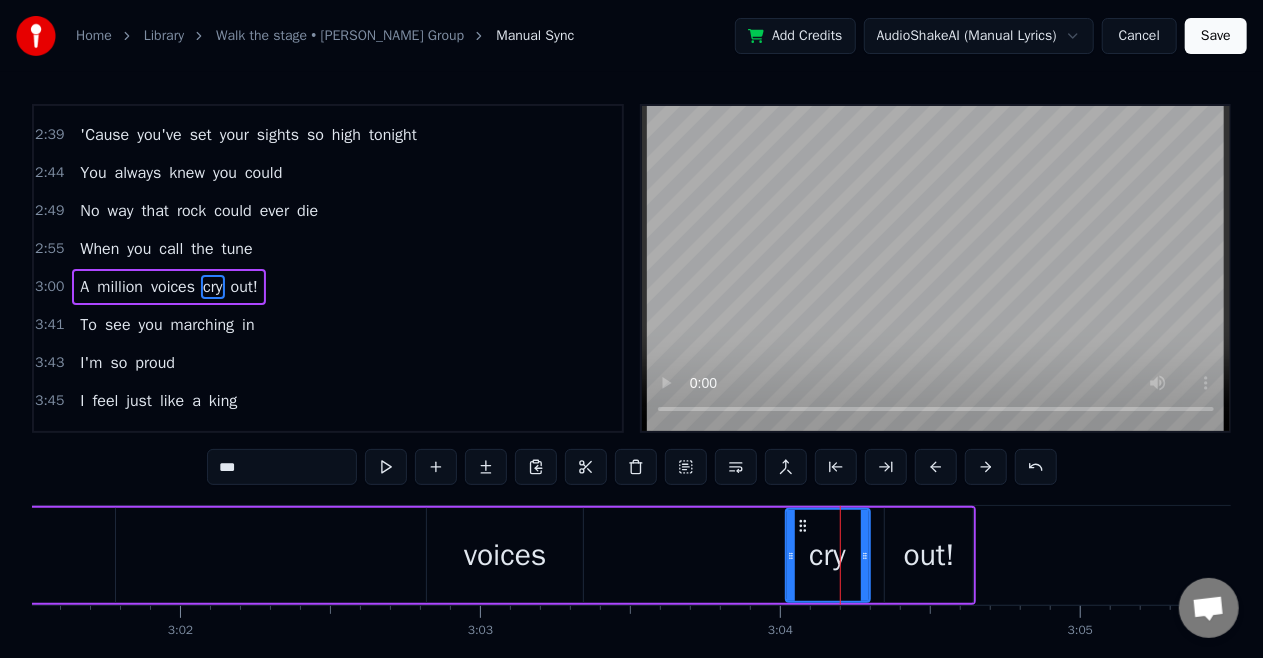 click on "voices" at bounding box center [505, 555] 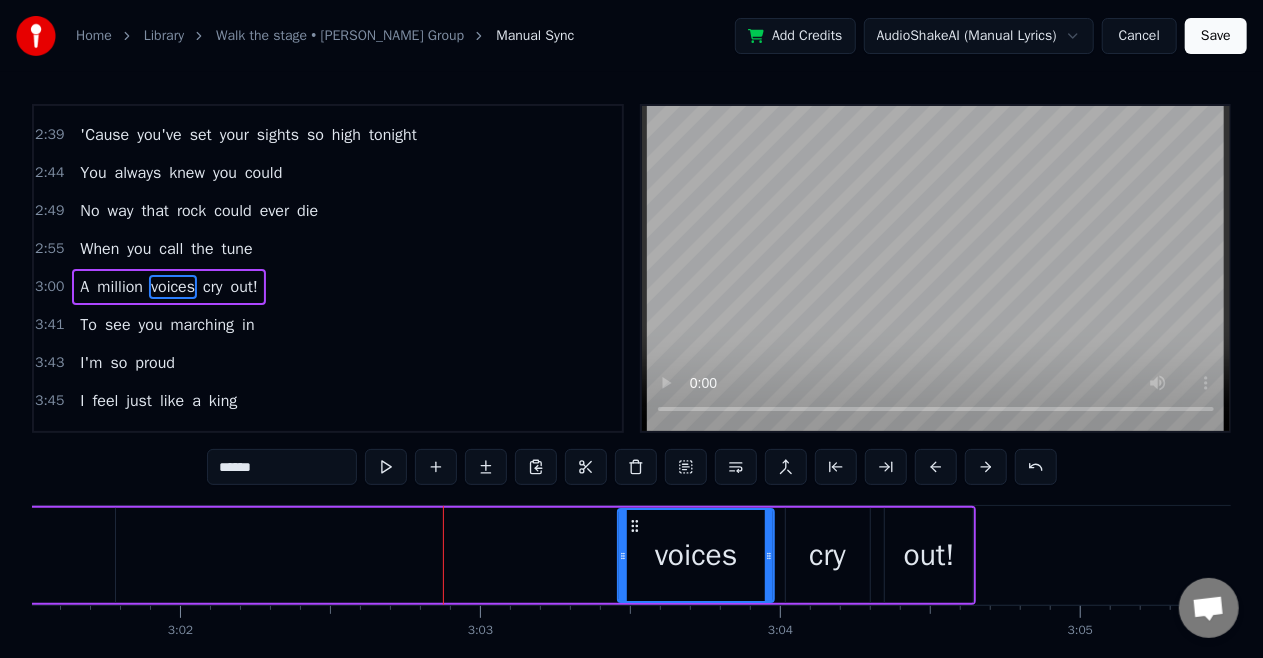 drag, startPoint x: 462, startPoint y: 520, endPoint x: 630, endPoint y: 508, distance: 168.42802 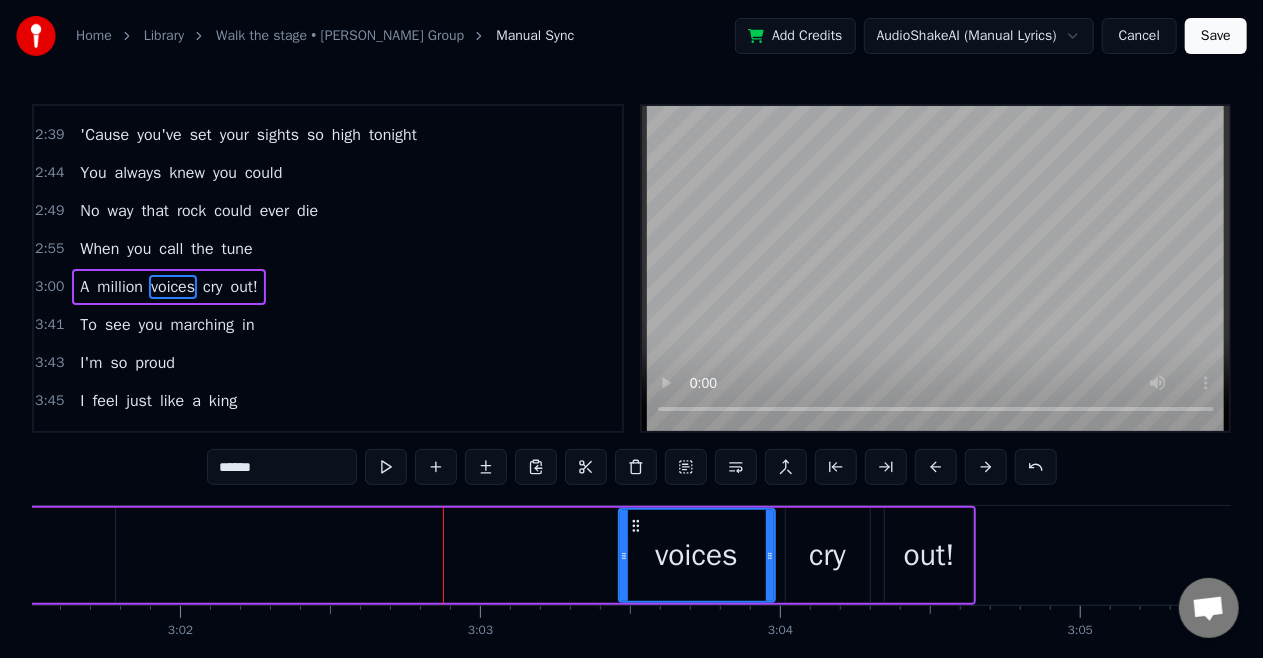 click on "million" at bounding box center [120, 287] 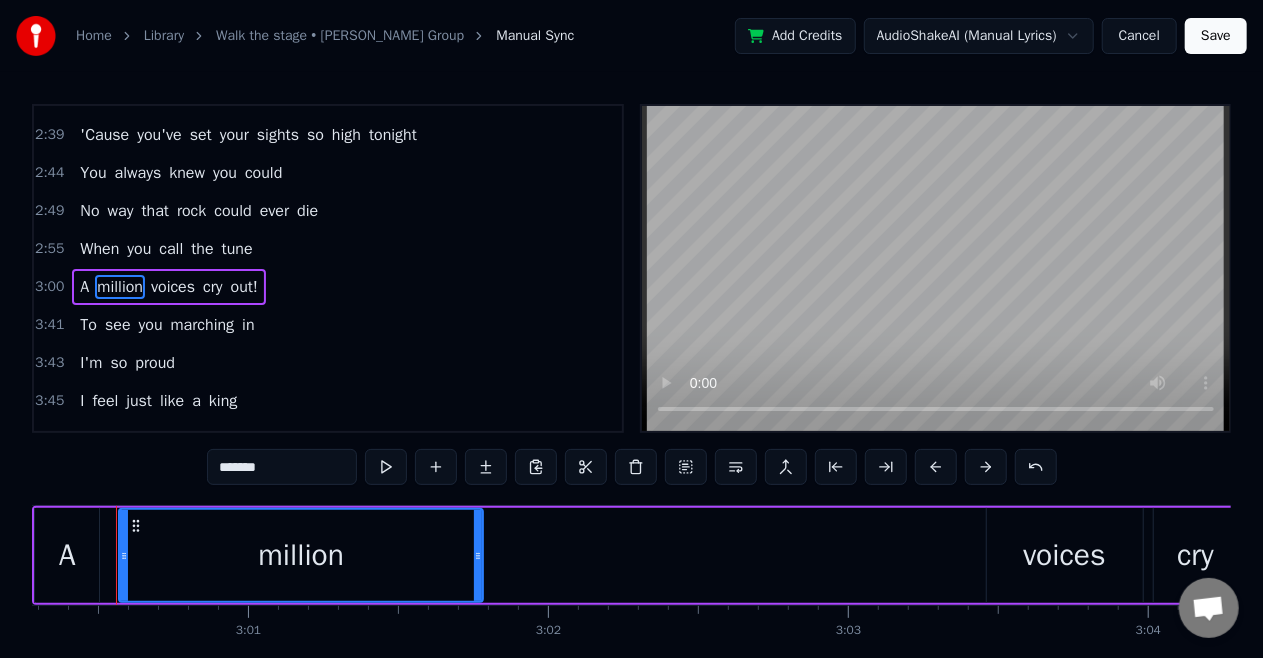 scroll, scrollTop: 0, scrollLeft: 54068, axis: horizontal 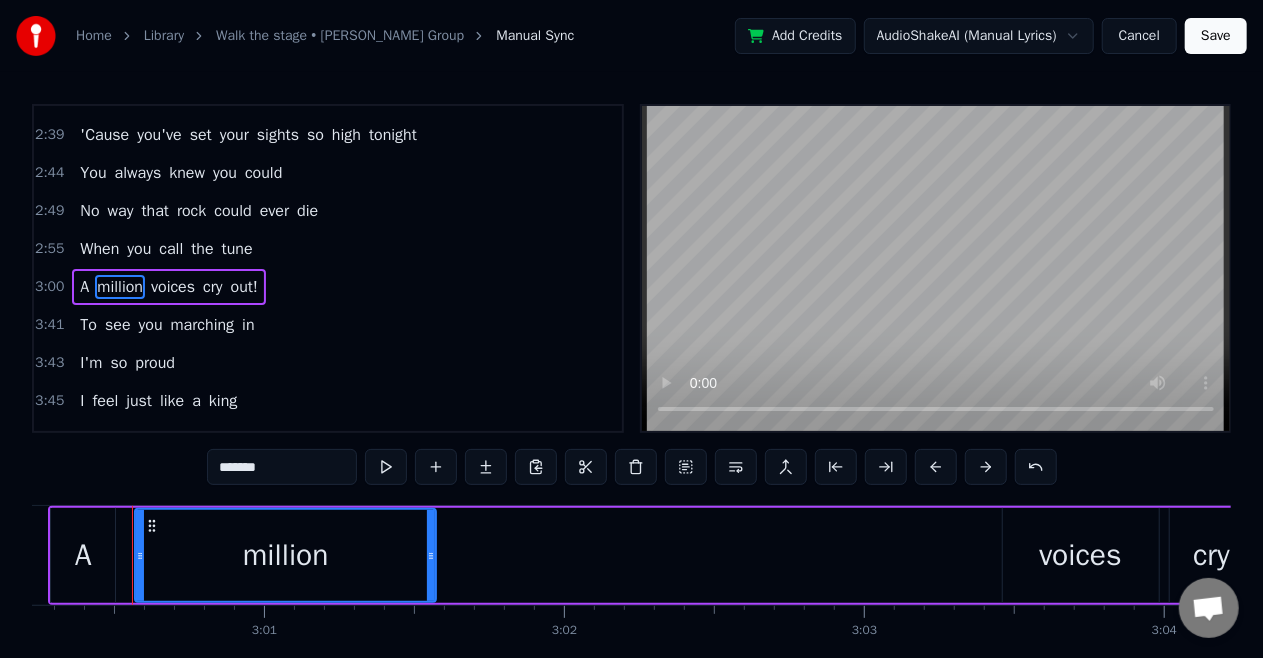 drag, startPoint x: 490, startPoint y: 552, endPoint x: 426, endPoint y: 588, distance: 73.43024 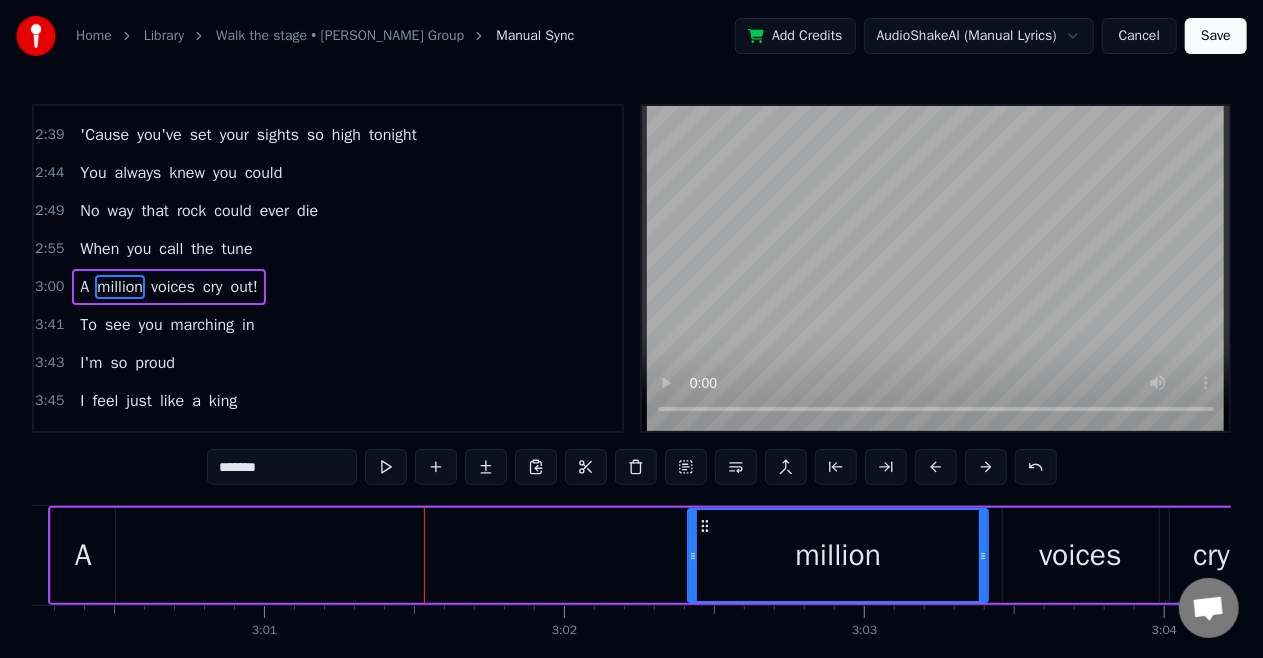 drag, startPoint x: 150, startPoint y: 520, endPoint x: 699, endPoint y: 532, distance: 549.1311 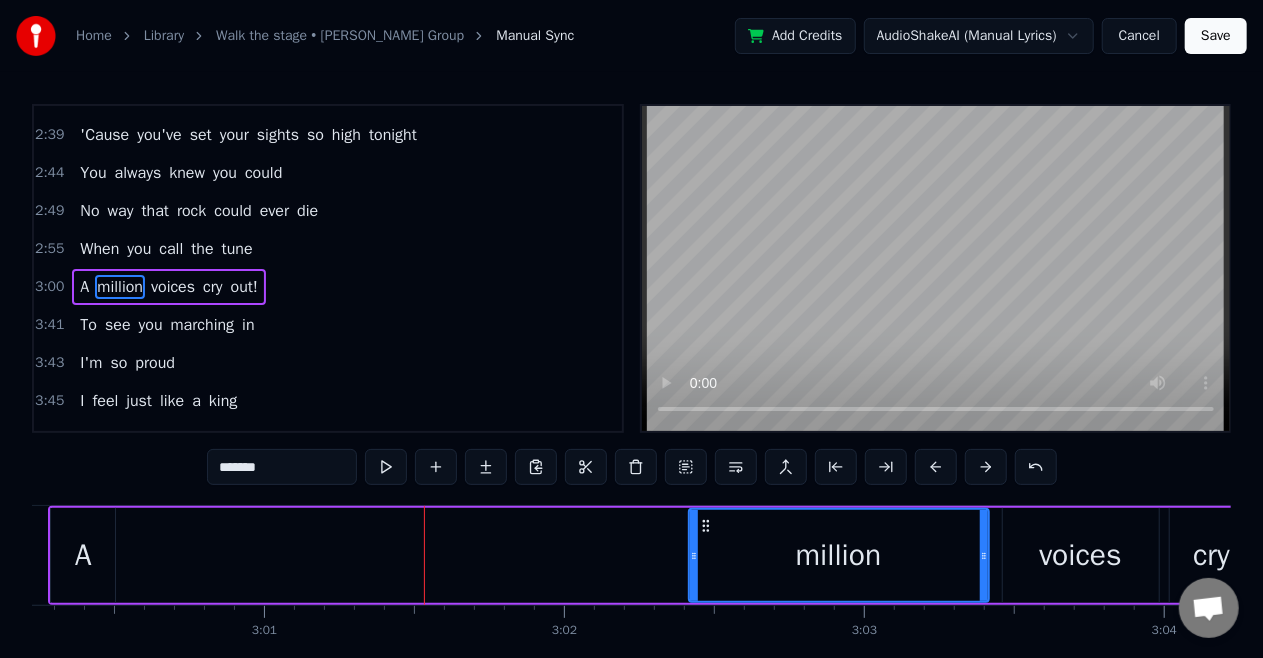 click on "A" at bounding box center [84, 287] 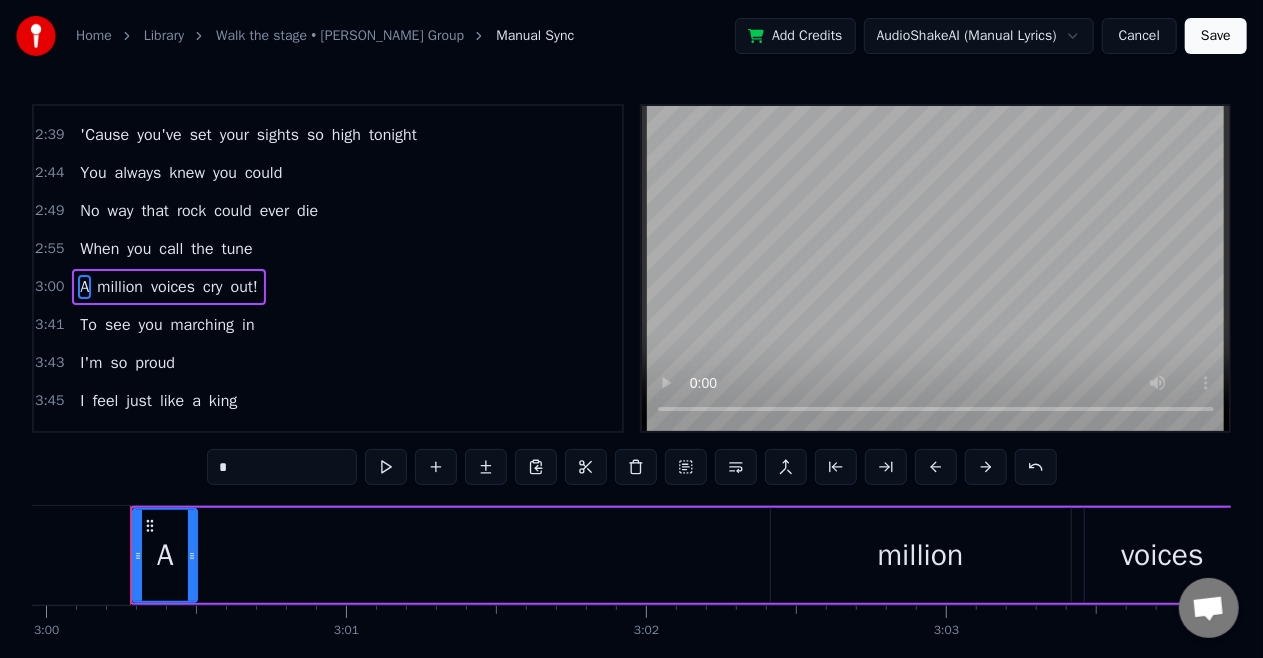 scroll, scrollTop: 0, scrollLeft: 53984, axis: horizontal 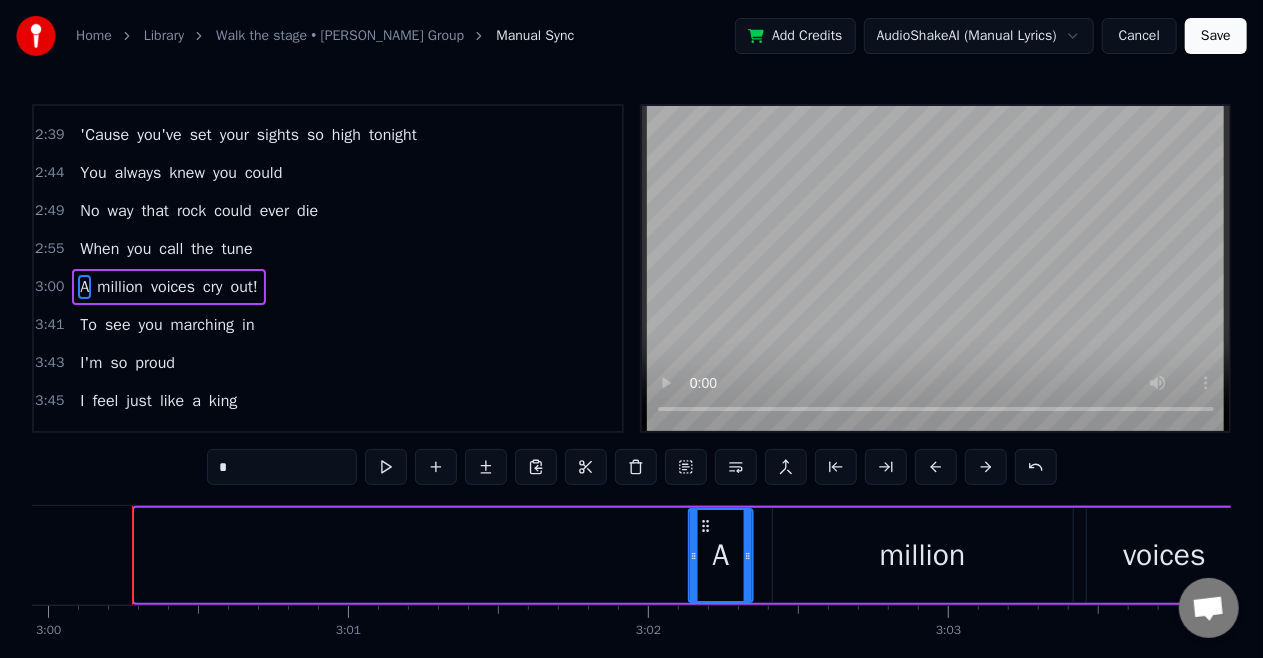 drag, startPoint x: 149, startPoint y: 520, endPoint x: 703, endPoint y: 514, distance: 554.0325 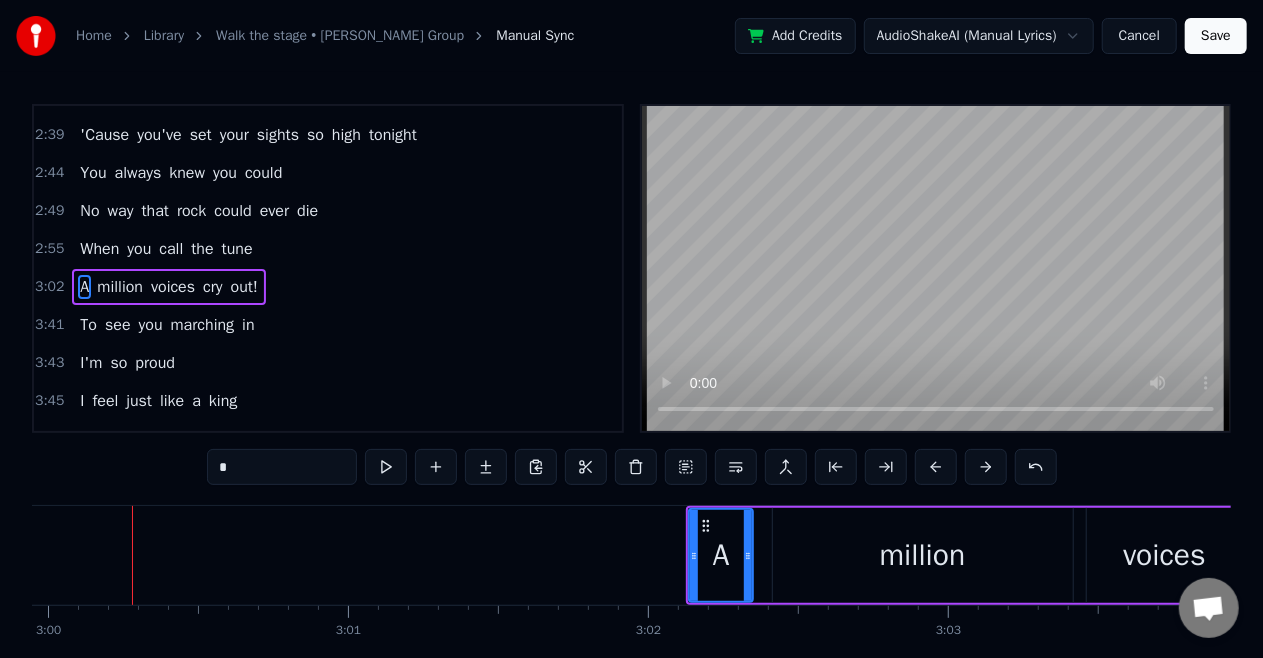 click on "You" at bounding box center (93, 173) 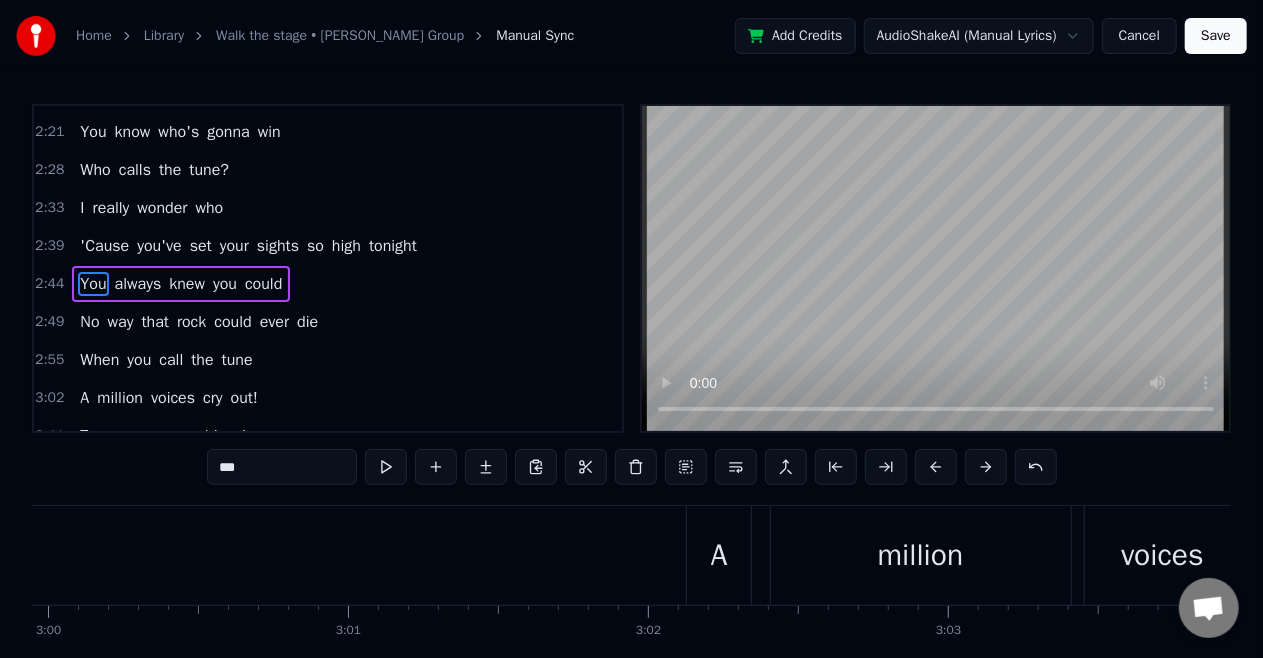 scroll, scrollTop: 714, scrollLeft: 0, axis: vertical 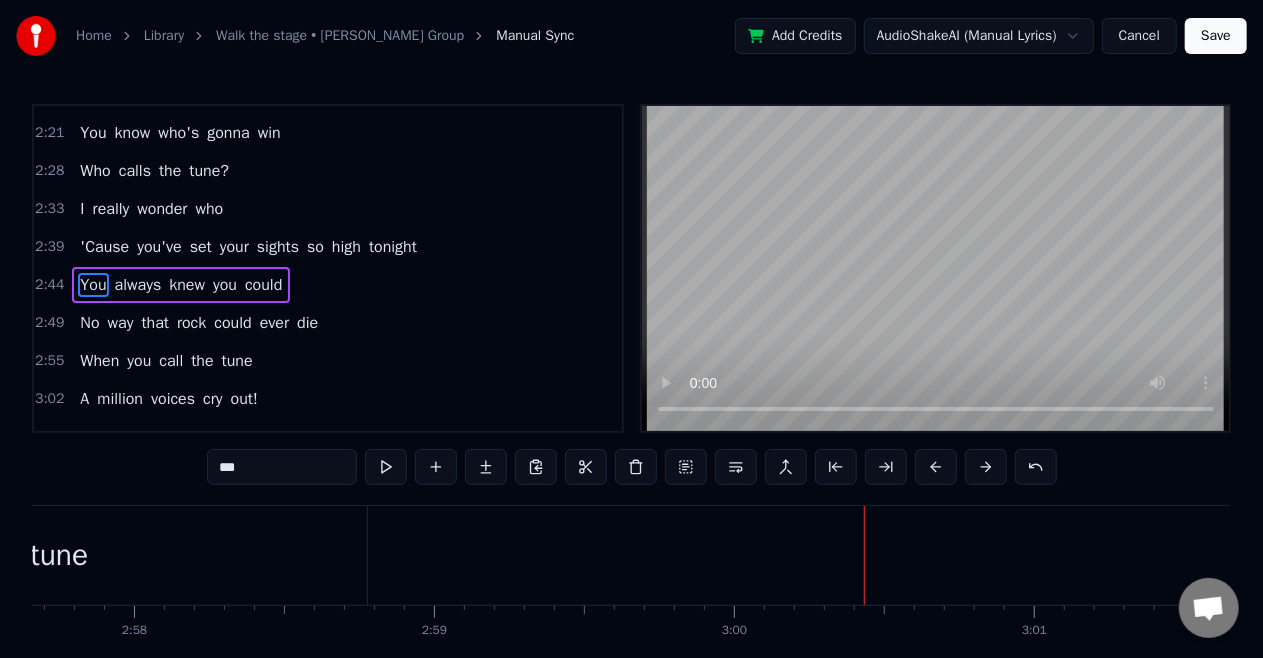 click at bounding box center (-2731, 555) 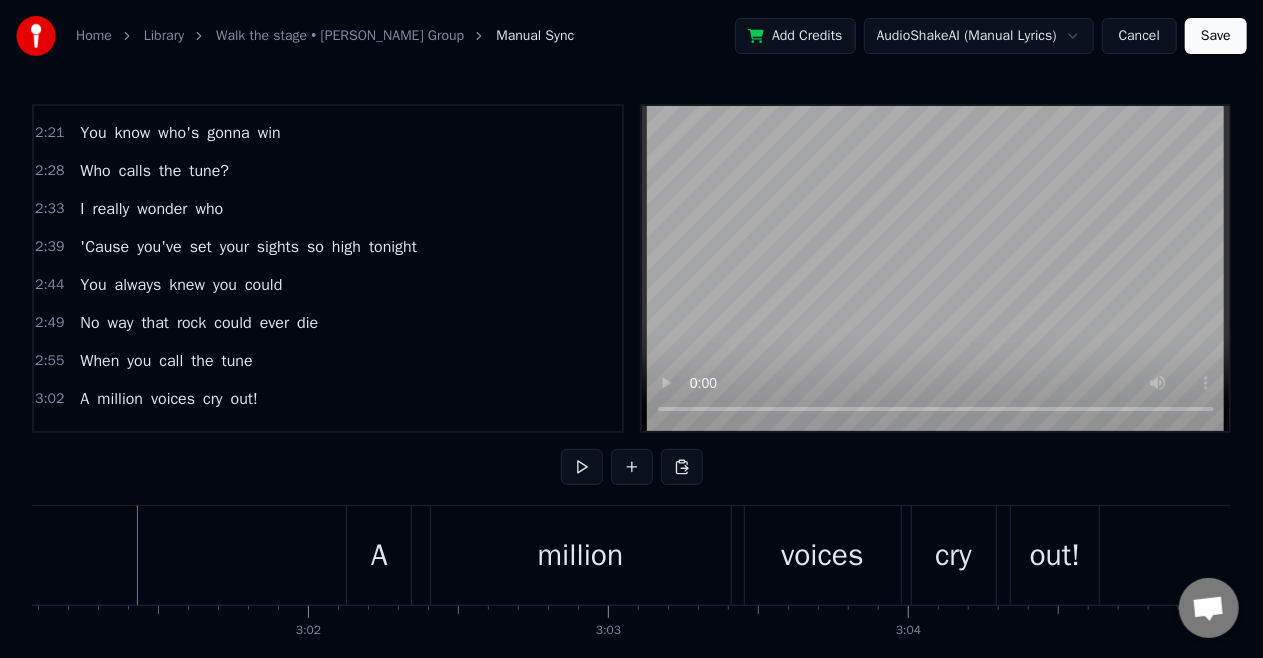 scroll, scrollTop: 0, scrollLeft: 54328, axis: horizontal 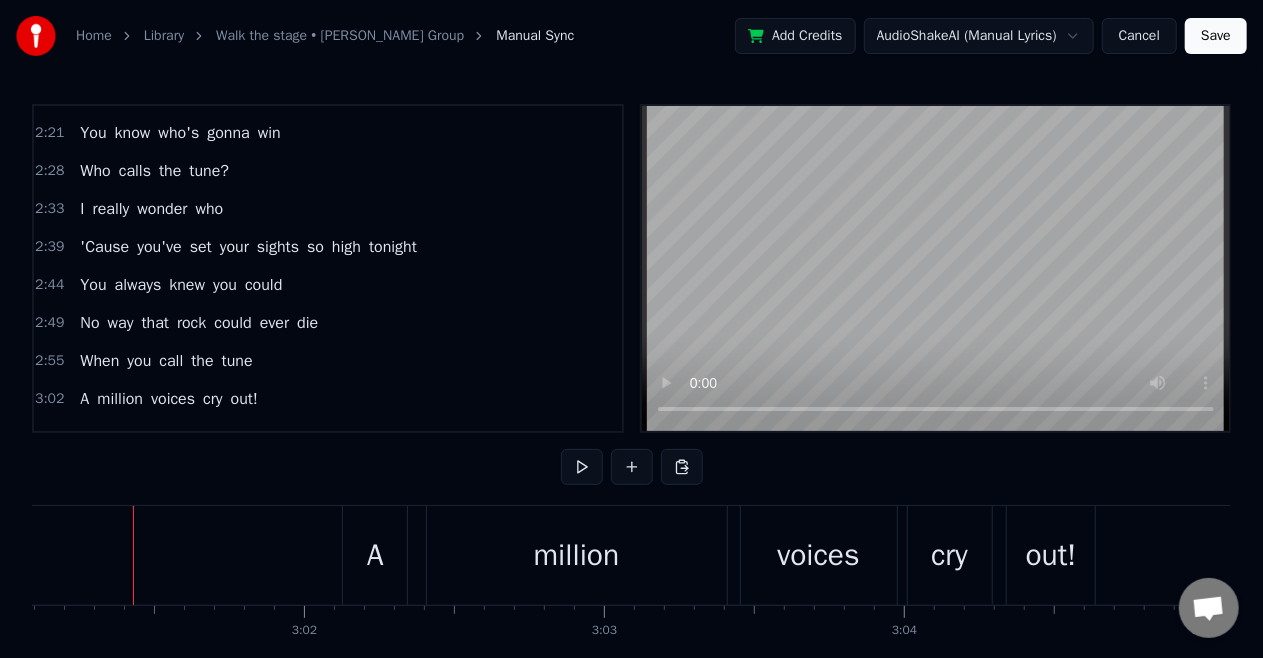 click on "A" at bounding box center [375, 555] 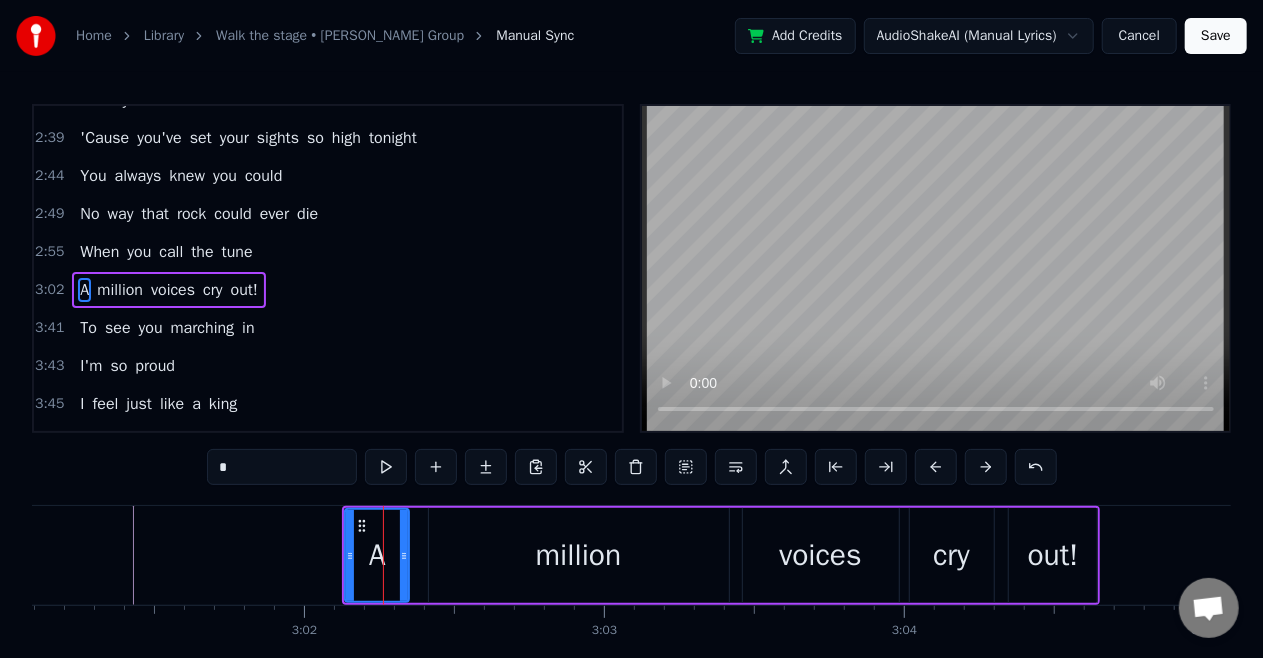 scroll, scrollTop: 826, scrollLeft: 0, axis: vertical 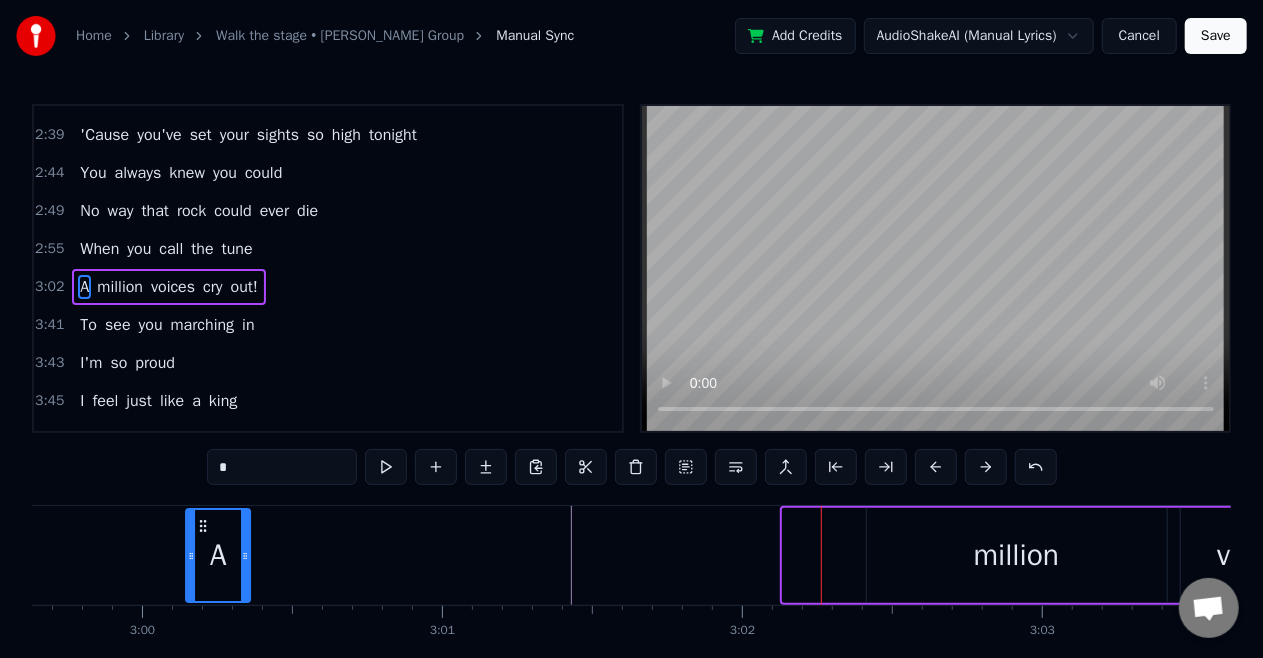 drag, startPoint x: 359, startPoint y: 521, endPoint x: 164, endPoint y: 508, distance: 195.43285 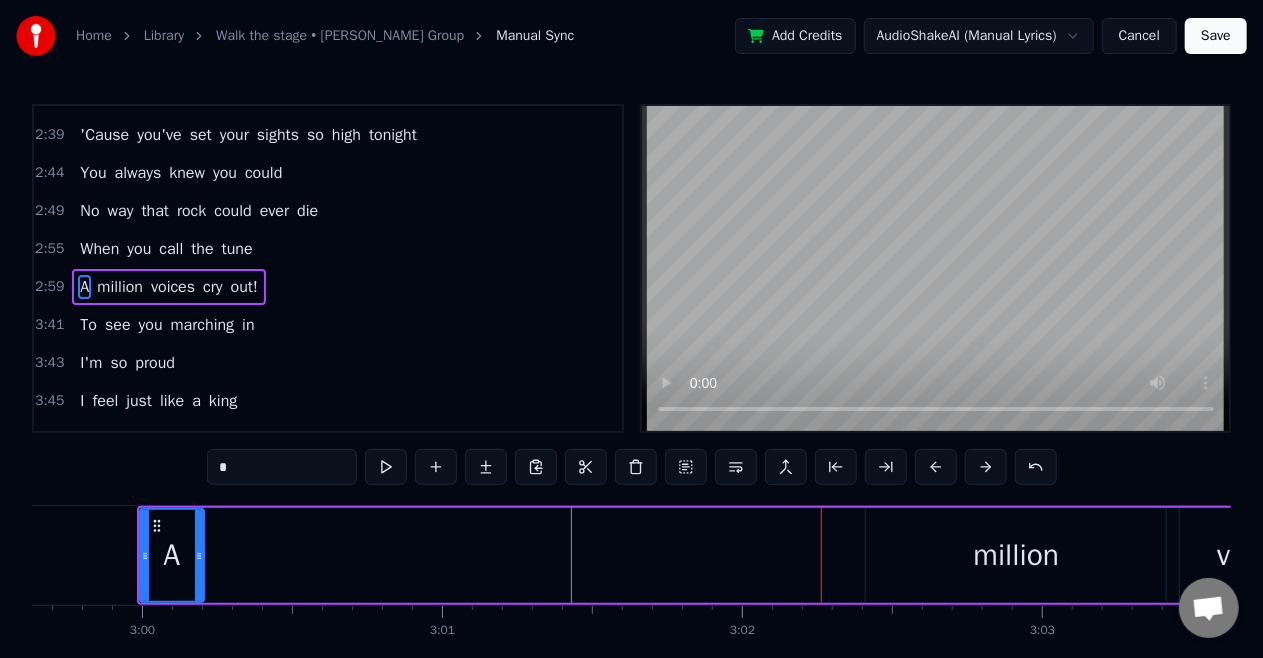 scroll, scrollTop: 0, scrollLeft: 53880, axis: horizontal 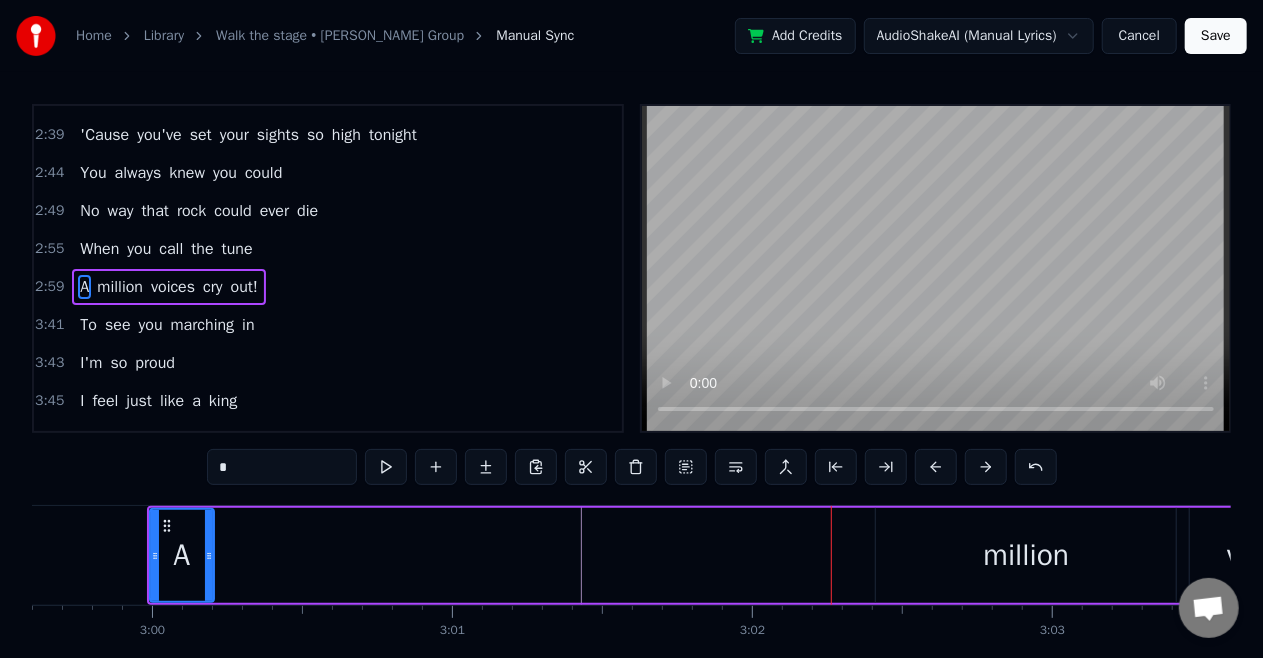 drag, startPoint x: 165, startPoint y: 515, endPoint x: 189, endPoint y: 518, distance: 24.186773 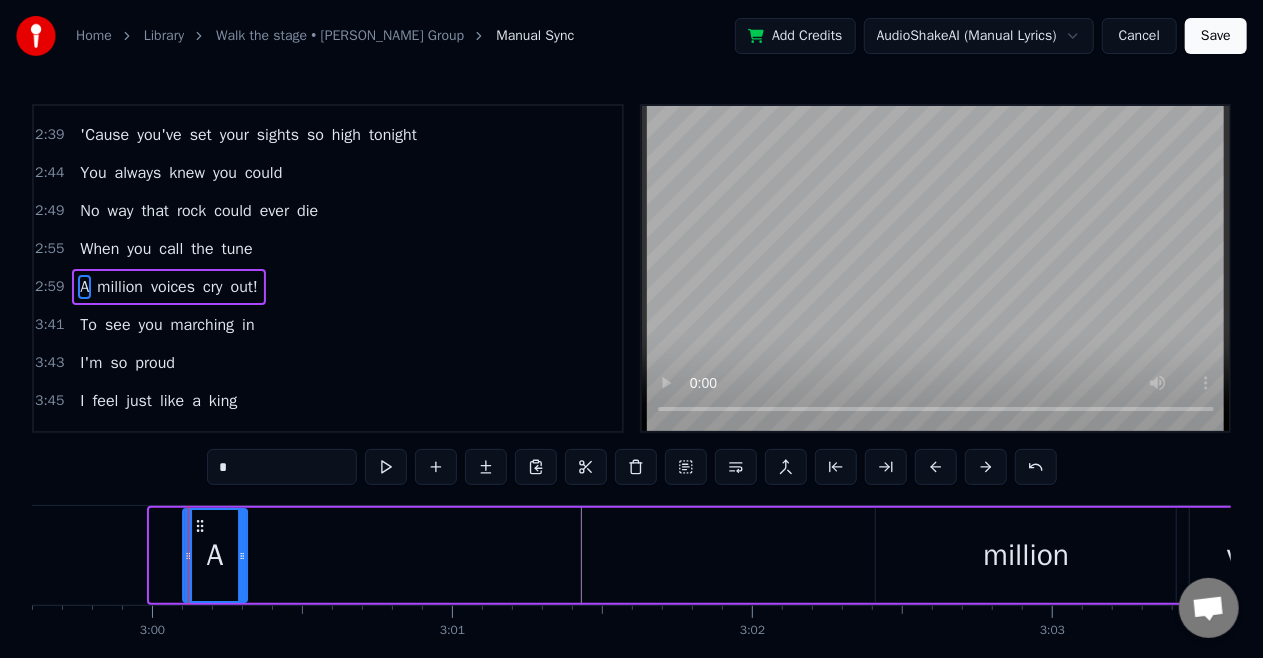 drag, startPoint x: 167, startPoint y: 525, endPoint x: 200, endPoint y: 526, distance: 33.01515 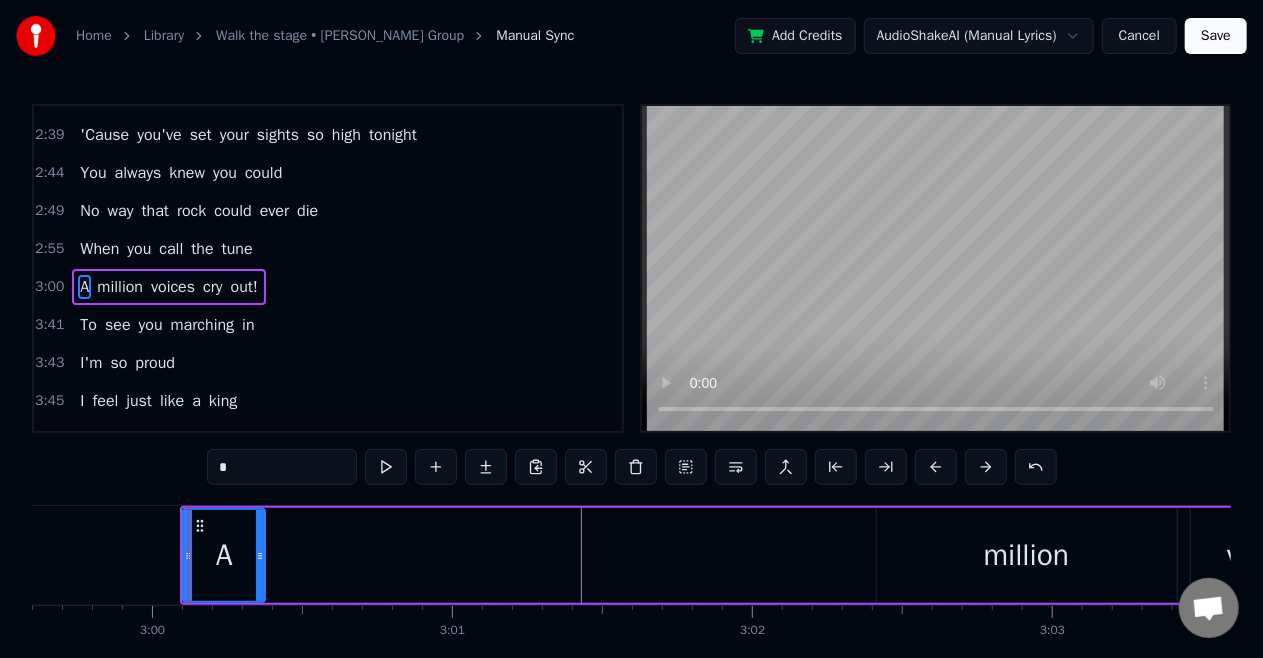 drag, startPoint x: 240, startPoint y: 554, endPoint x: 258, endPoint y: 558, distance: 18.439089 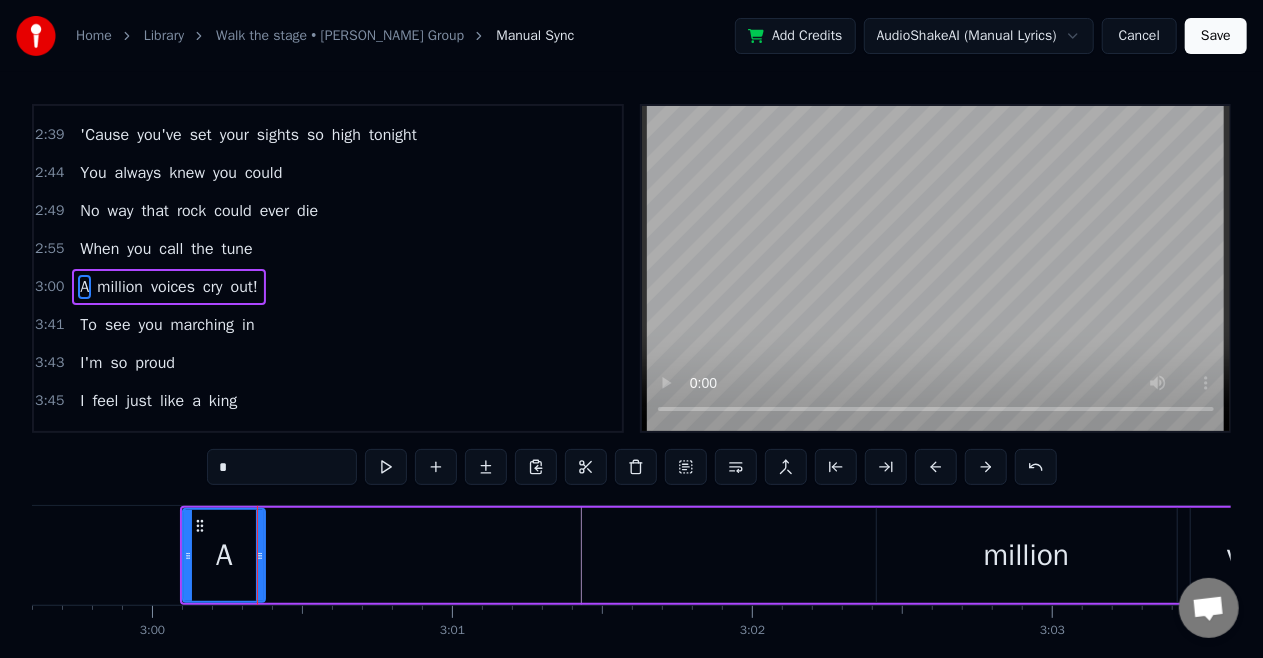 click on "million" at bounding box center [1027, 555] 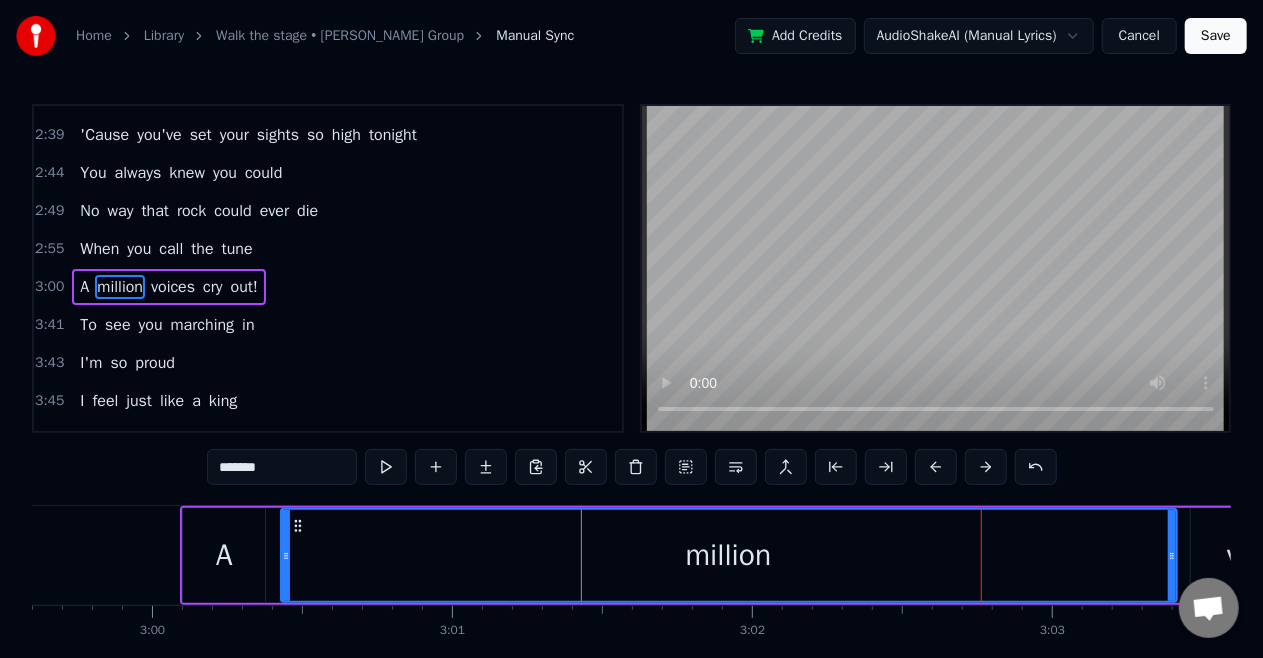 drag, startPoint x: 880, startPoint y: 557, endPoint x: 284, endPoint y: 603, distance: 597.7725 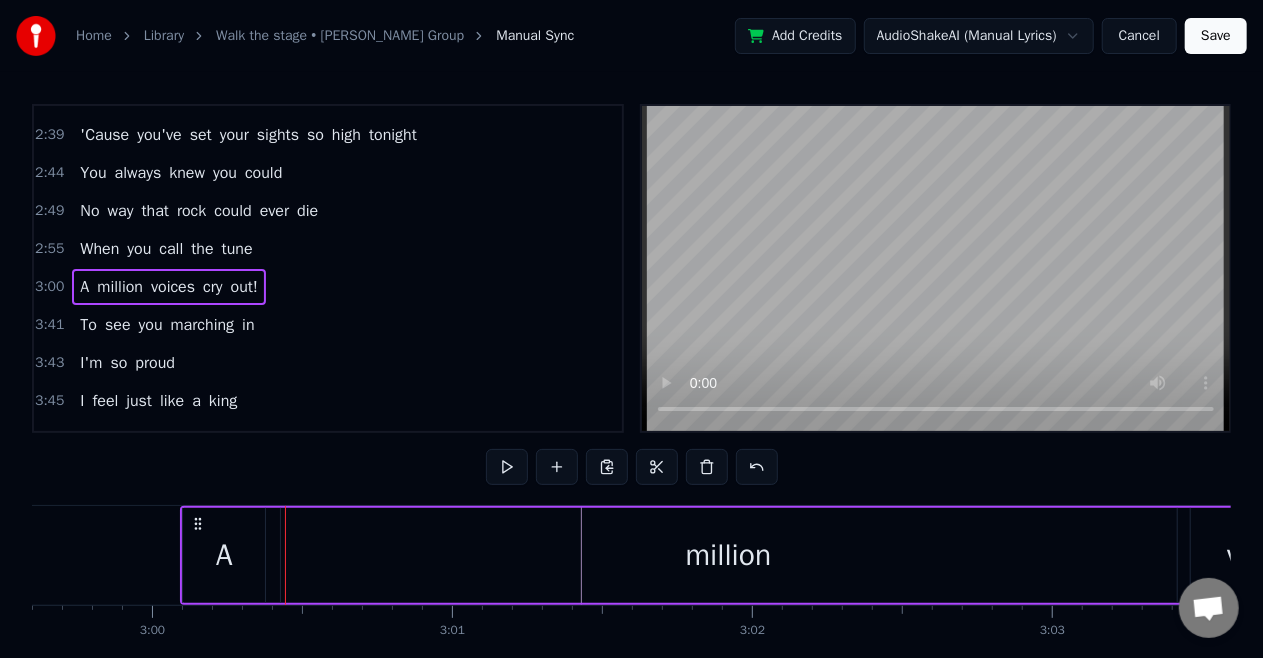 click on "million" at bounding box center [729, 555] 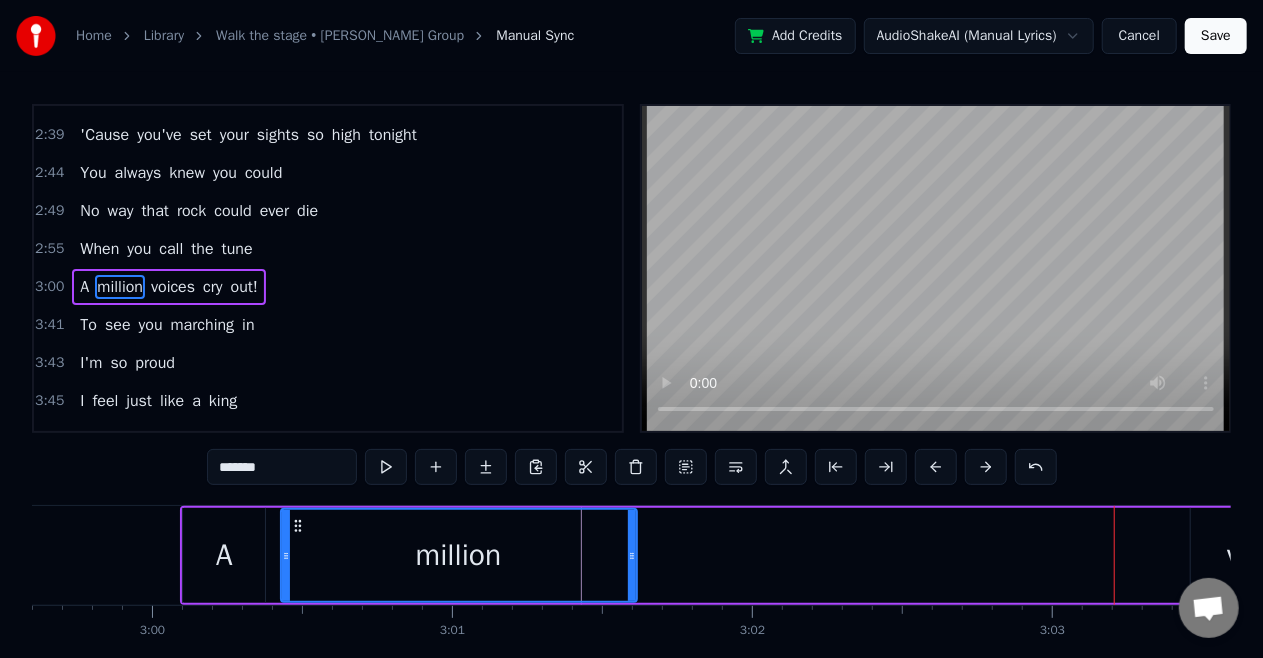 drag, startPoint x: 1172, startPoint y: 556, endPoint x: 632, endPoint y: 599, distance: 541.70935 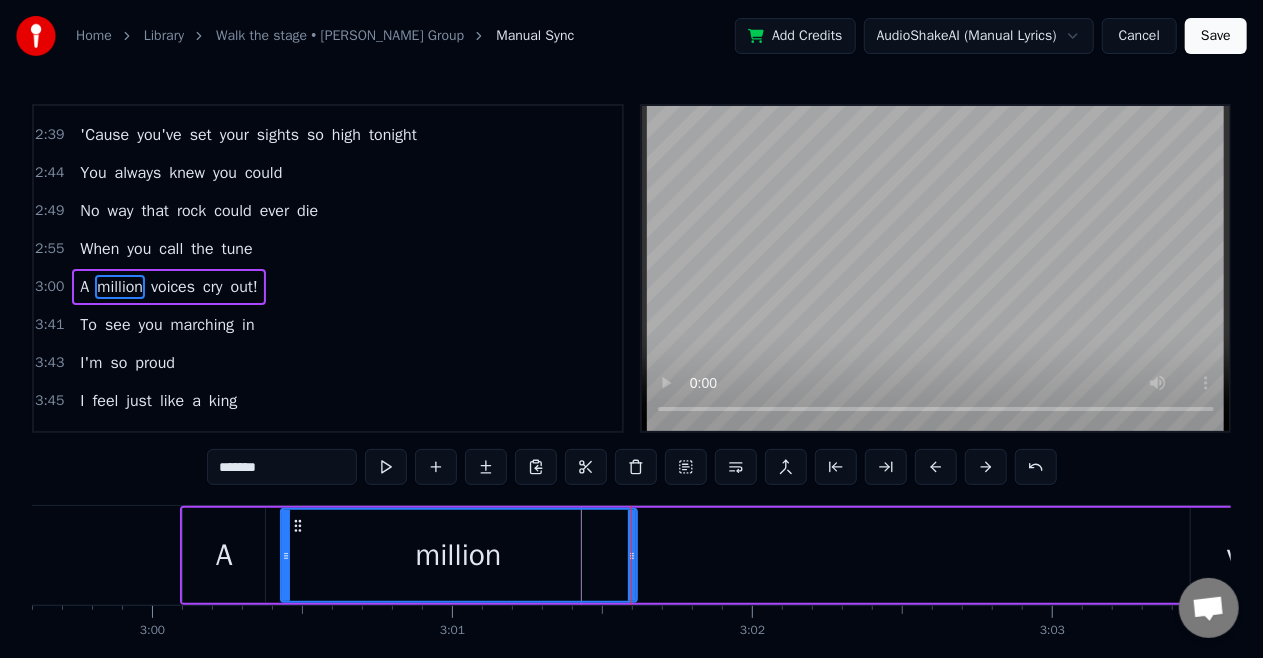 click on "voices" at bounding box center [173, 287] 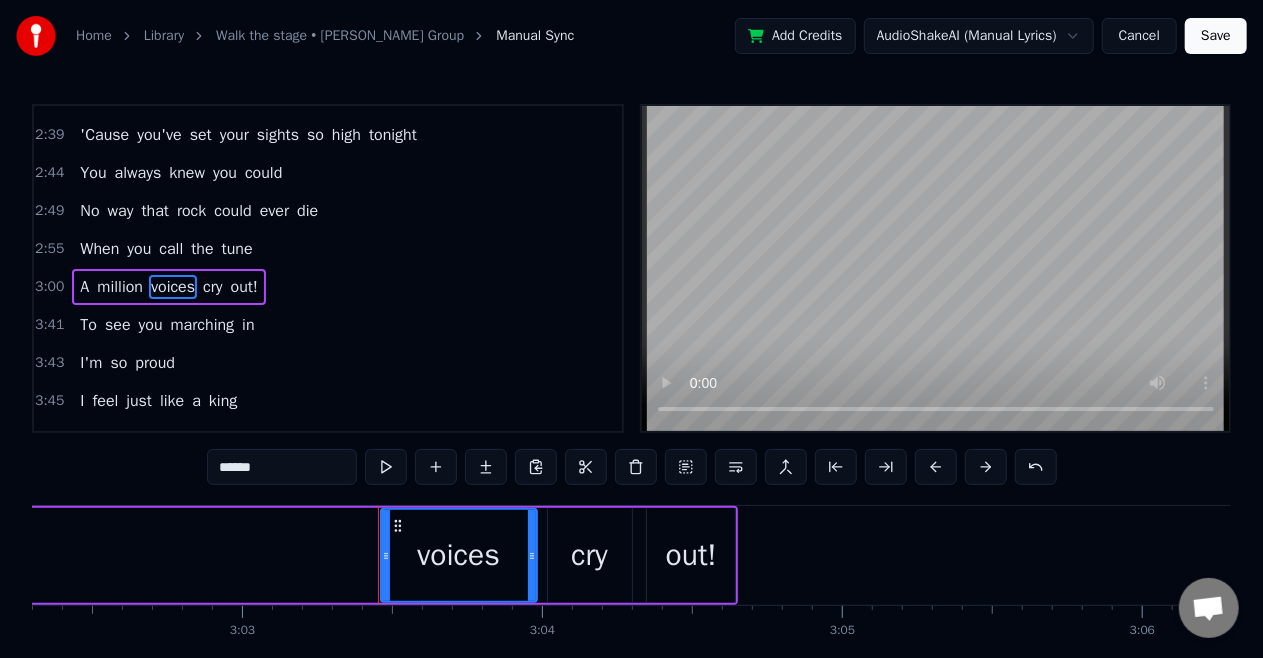 scroll, scrollTop: 0, scrollLeft: 54935, axis: horizontal 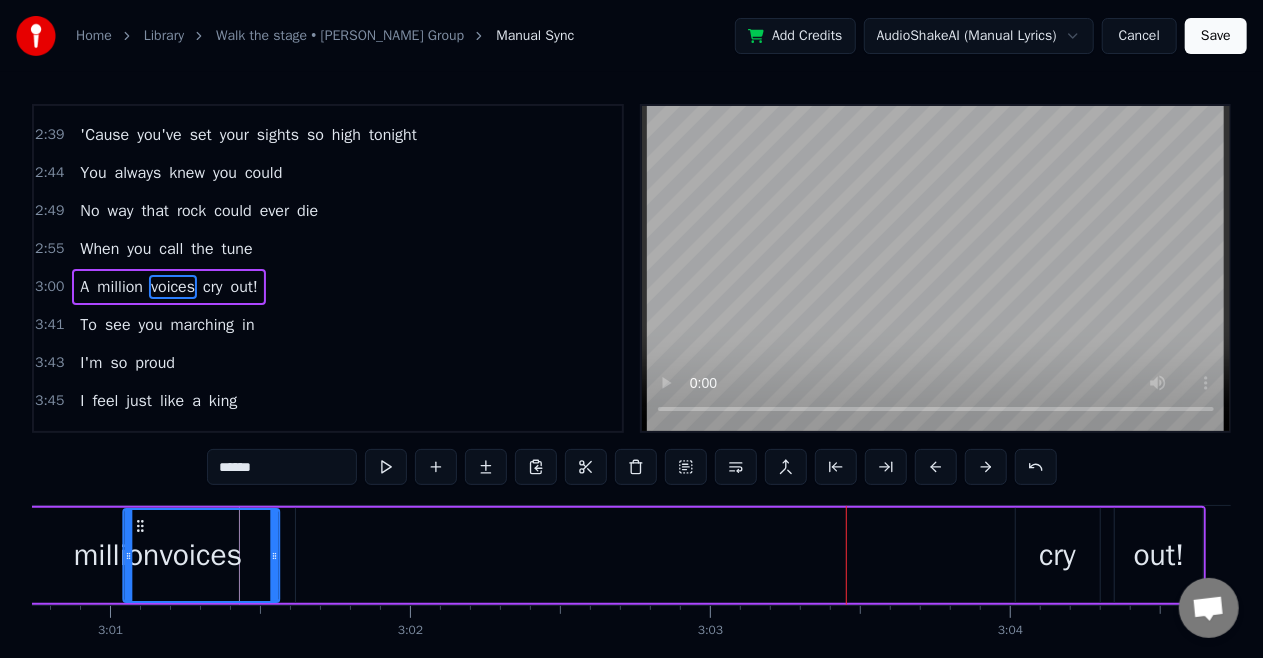 drag, startPoint x: 152, startPoint y: 523, endPoint x: 134, endPoint y: 523, distance: 18 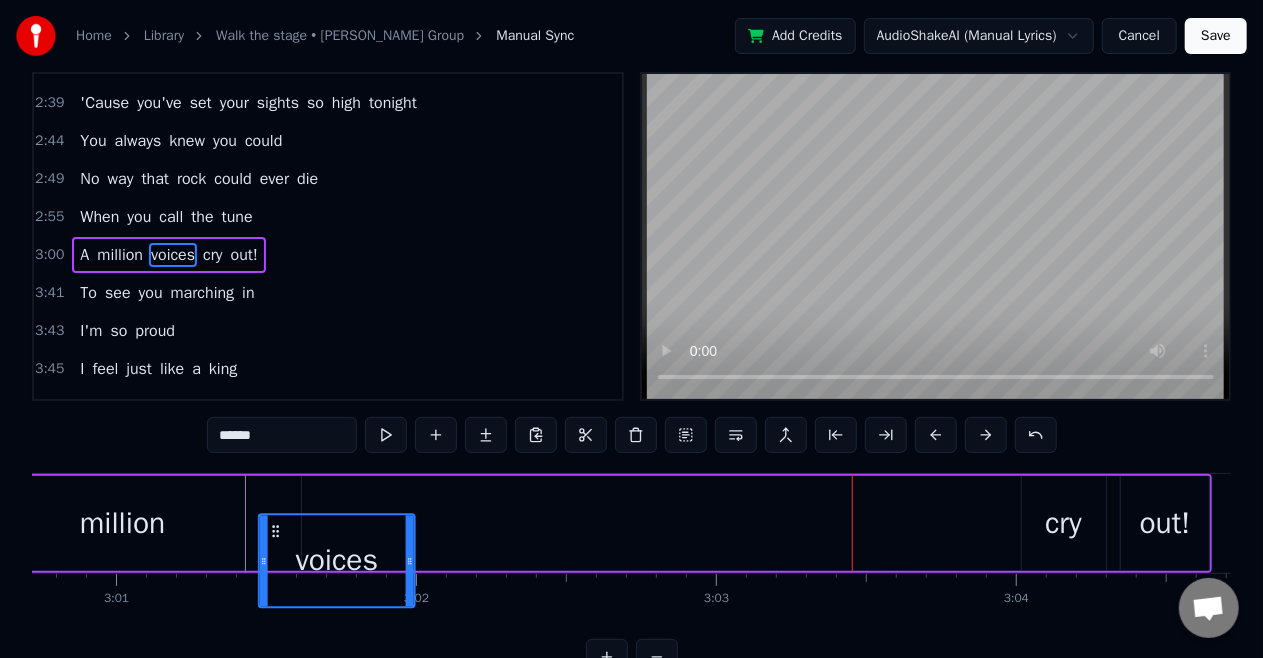 scroll, scrollTop: 39, scrollLeft: 0, axis: vertical 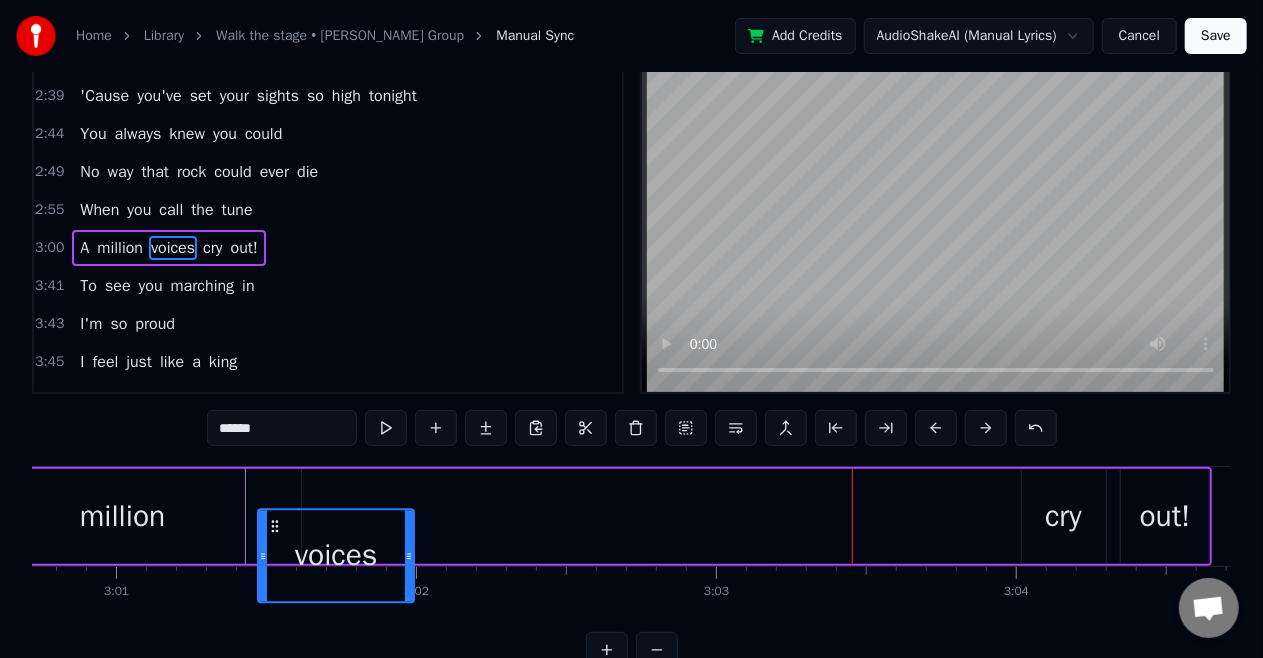 drag, startPoint x: 134, startPoint y: 523, endPoint x: 275, endPoint y: 524, distance: 141.00354 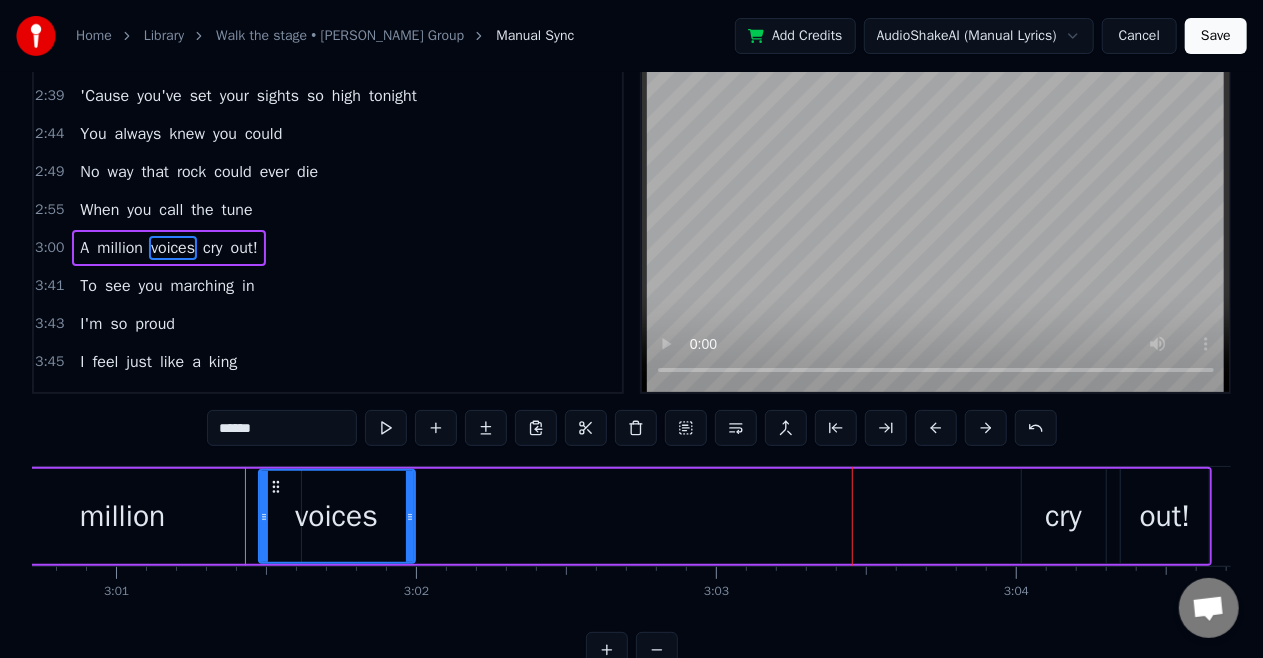 click on "cry" at bounding box center [1063, 516] 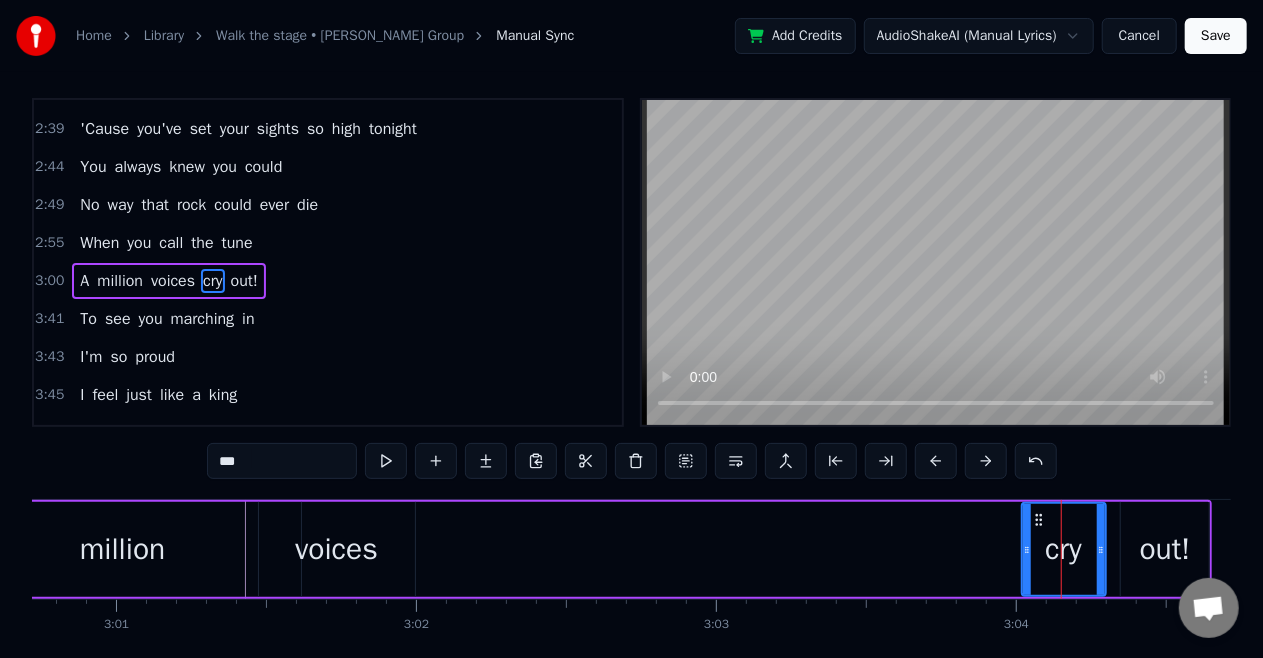 scroll, scrollTop: 0, scrollLeft: 0, axis: both 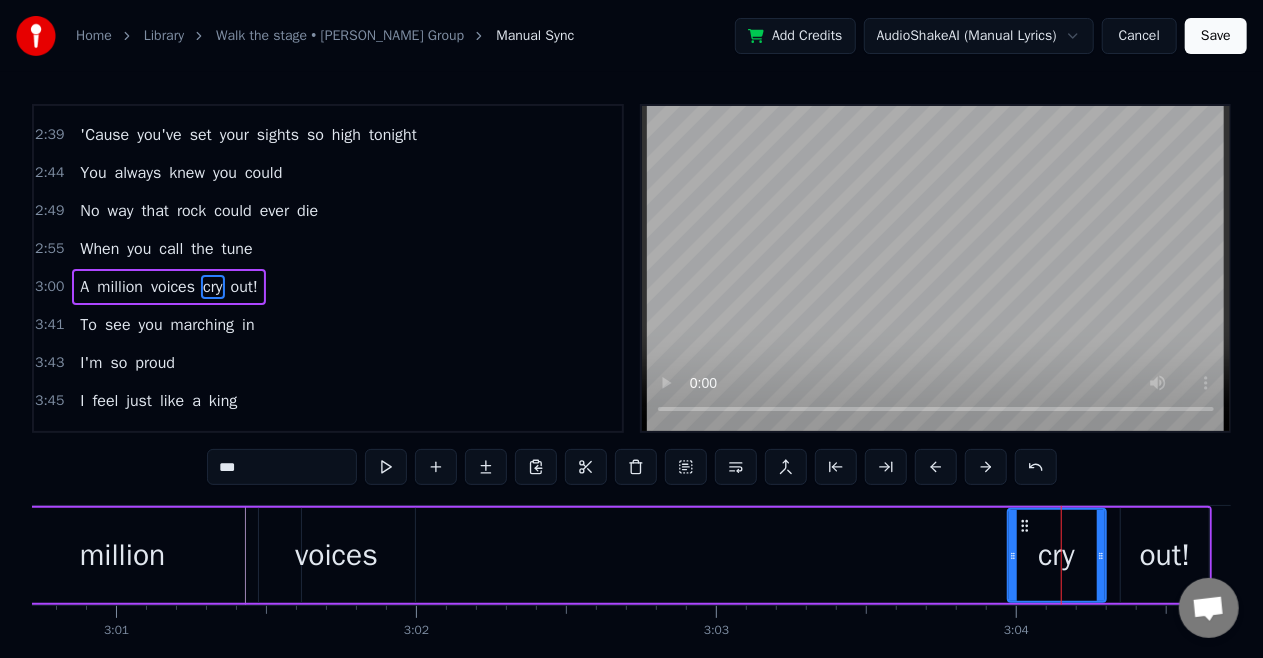 drag, startPoint x: 1024, startPoint y: 550, endPoint x: 1010, endPoint y: 569, distance: 23.600847 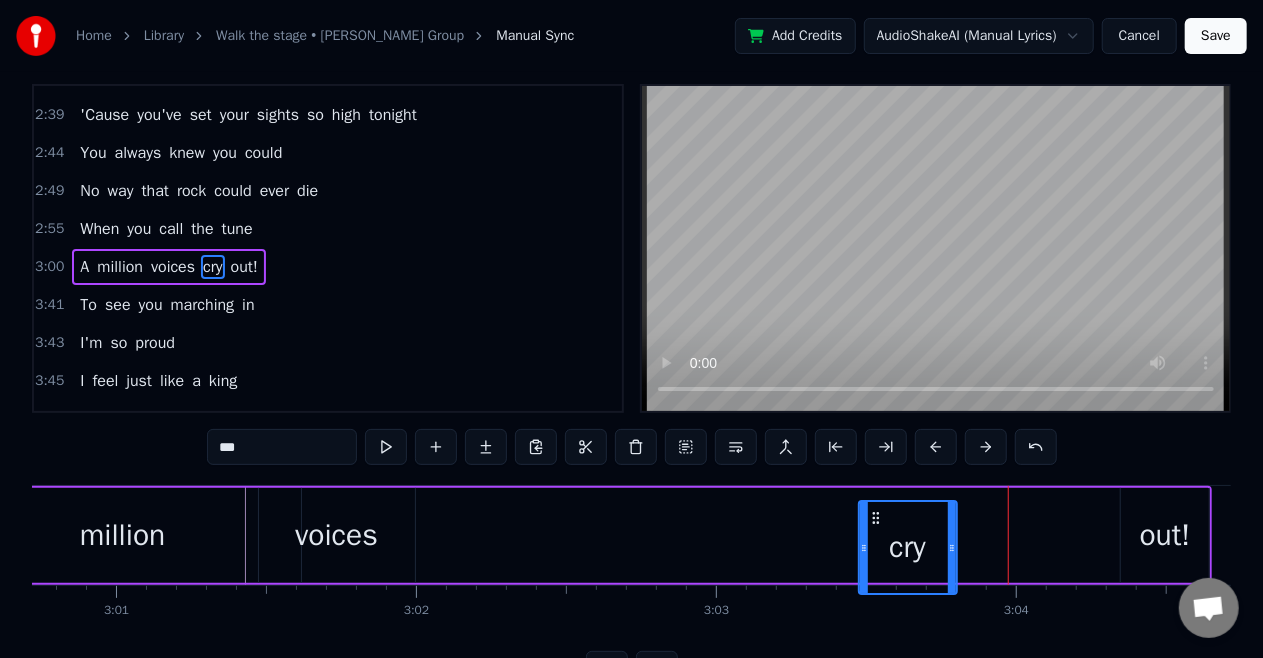 scroll, scrollTop: 22, scrollLeft: 0, axis: vertical 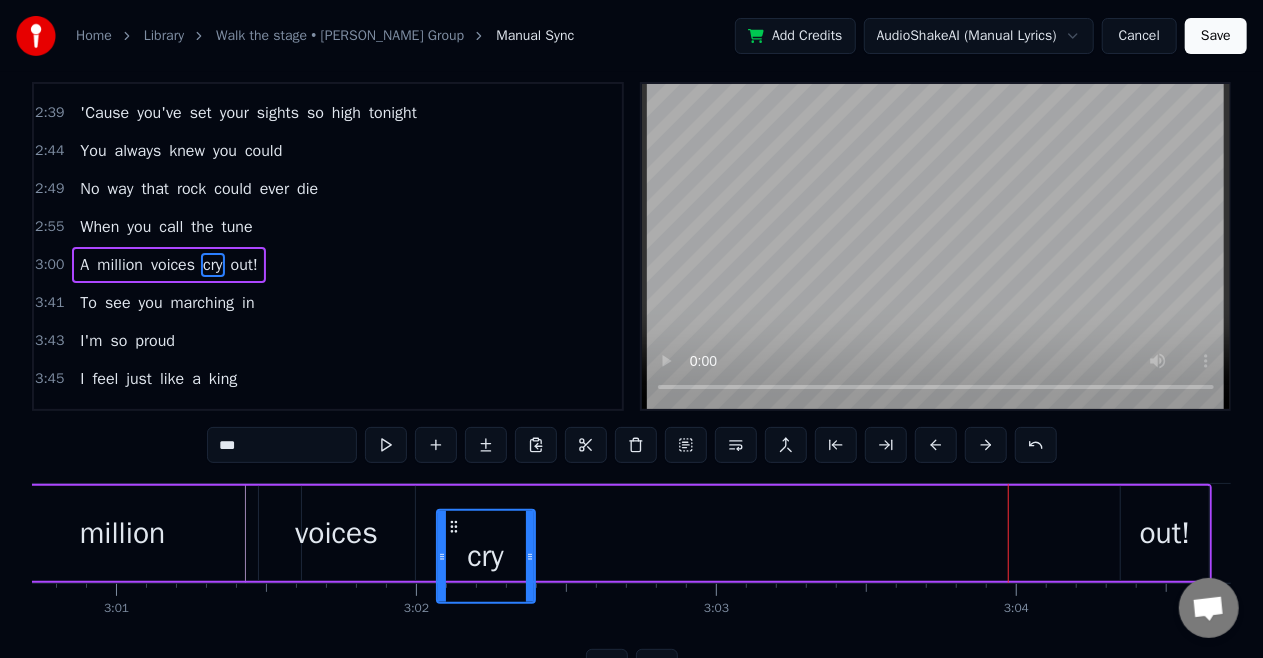drag, startPoint x: 1028, startPoint y: 526, endPoint x: 457, endPoint y: 486, distance: 572.39935 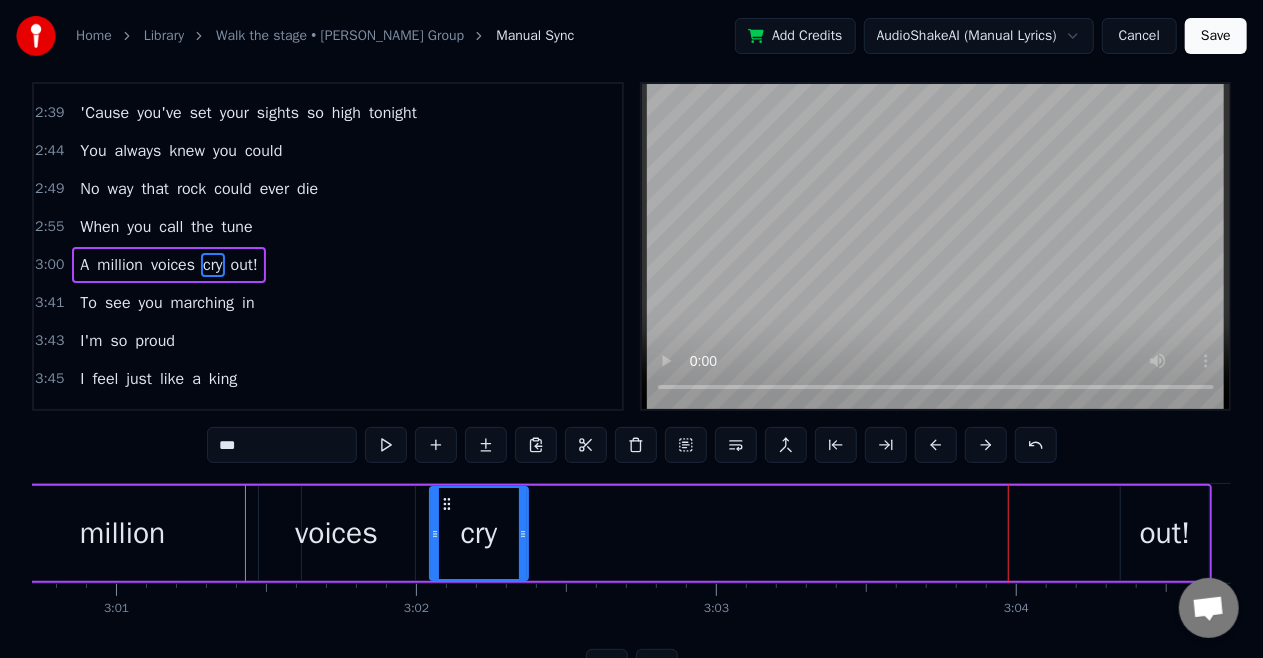 click 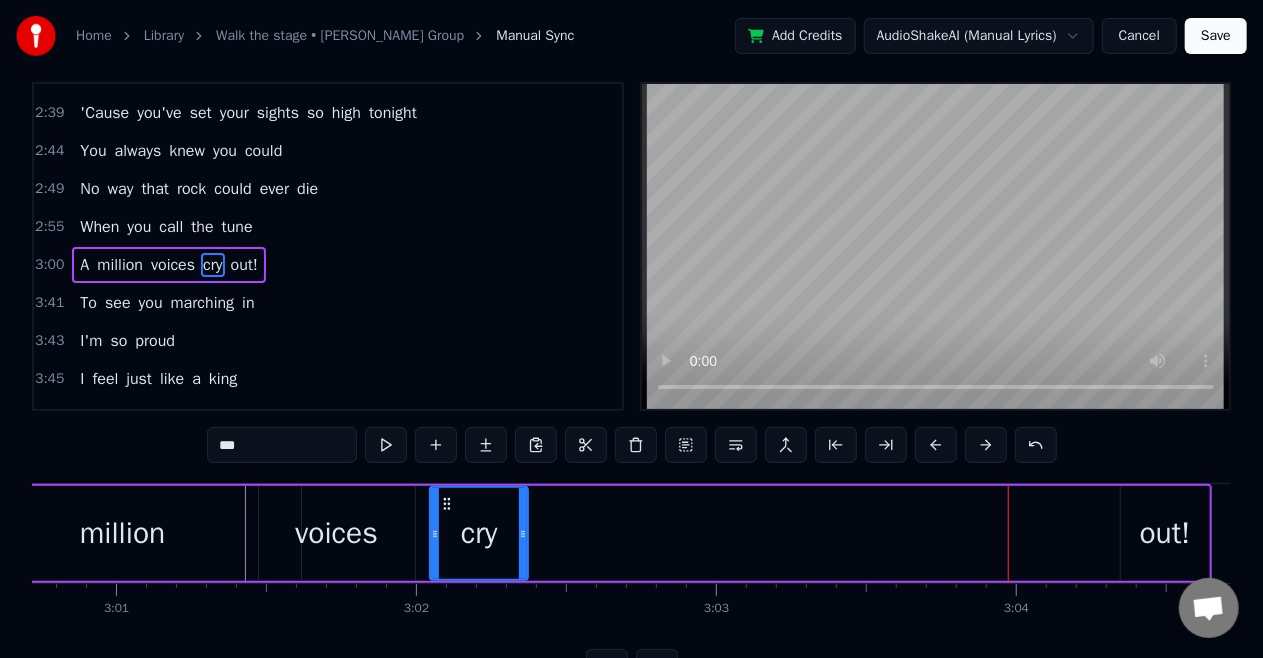 click on "voices" at bounding box center [336, 533] 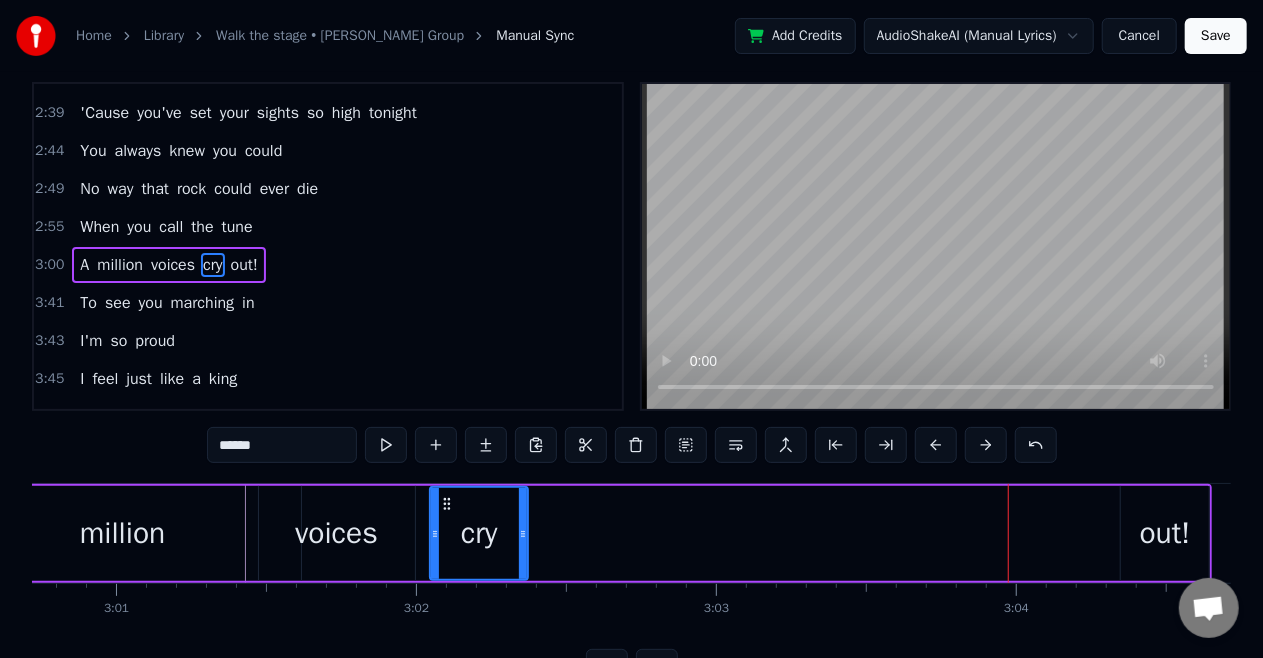 scroll, scrollTop: 0, scrollLeft: 0, axis: both 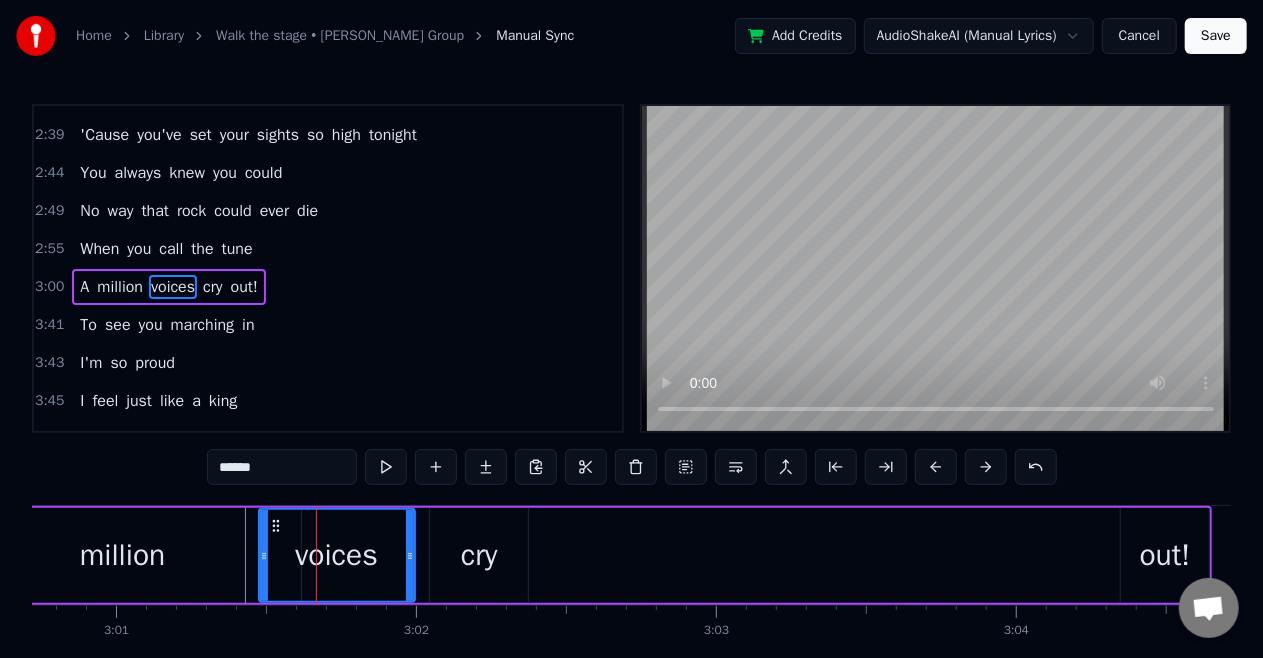 click on "cry" at bounding box center (479, 555) 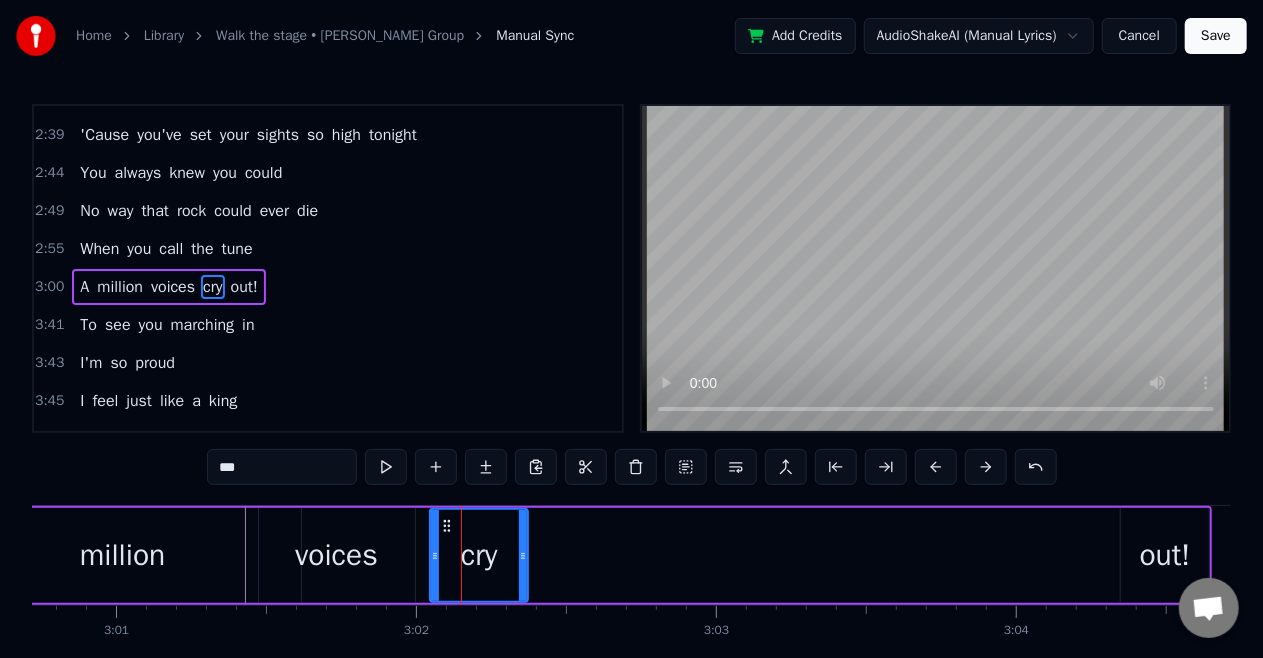 click on "out!" at bounding box center [1165, 555] 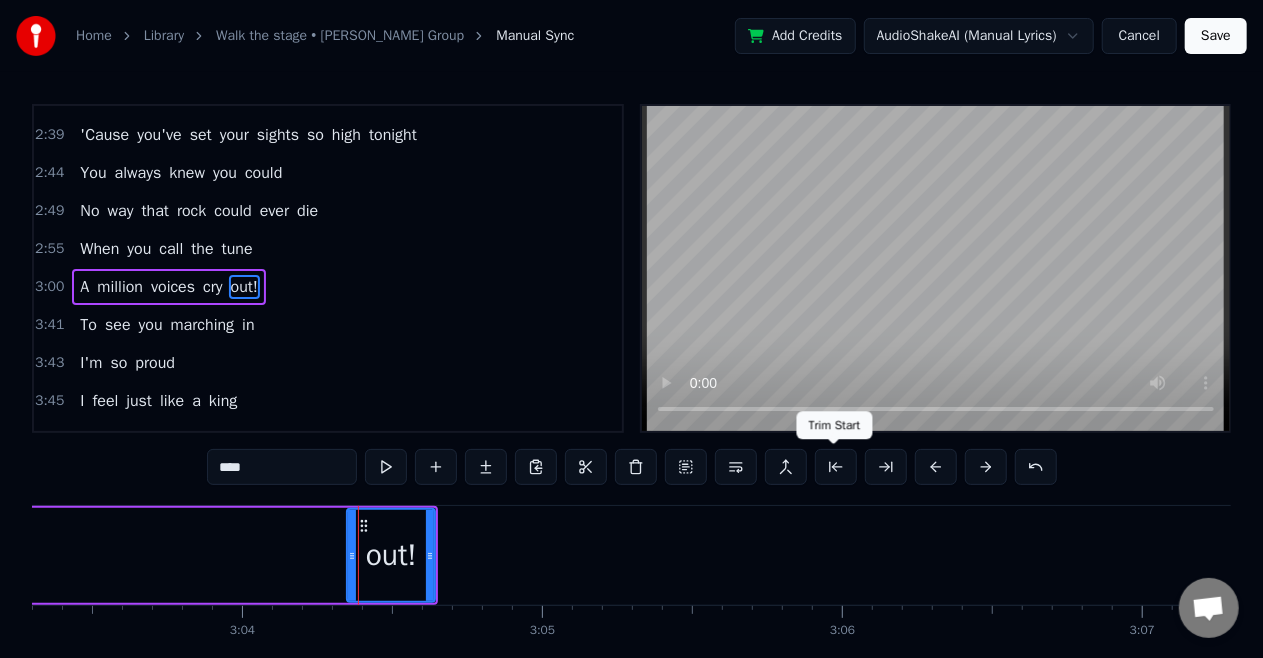 scroll, scrollTop: 0, scrollLeft: 55216, axis: horizontal 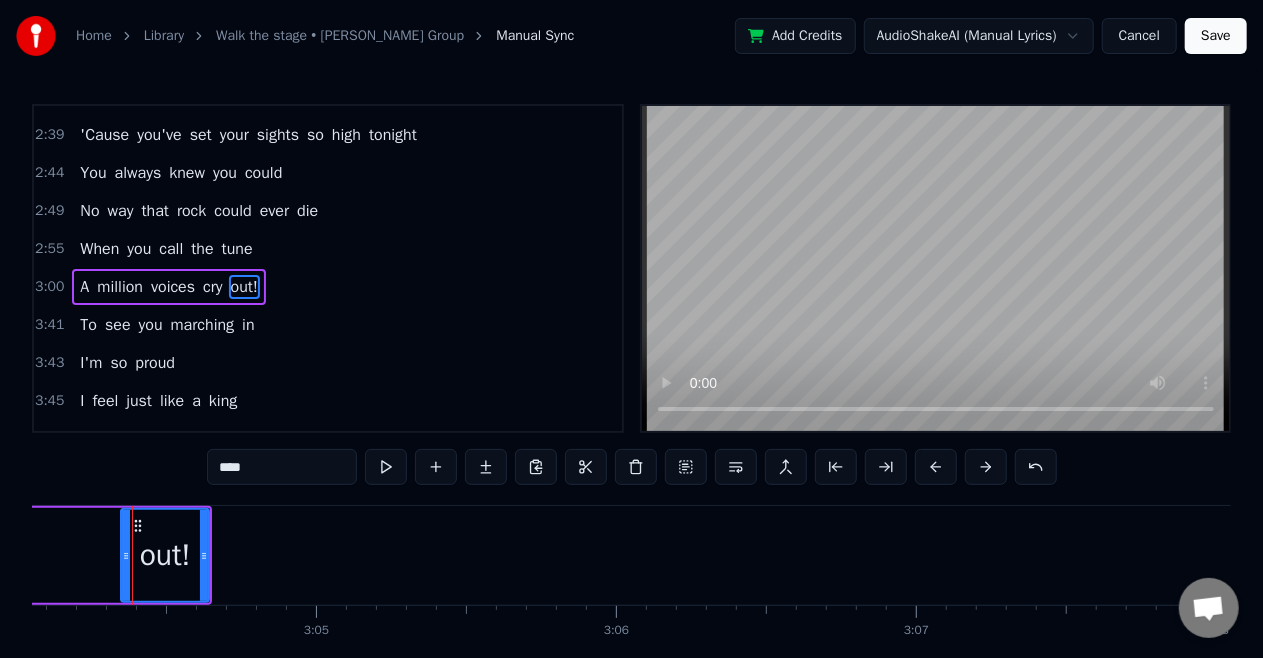 click on "A million voices cry out!" at bounding box center [-472, 555] 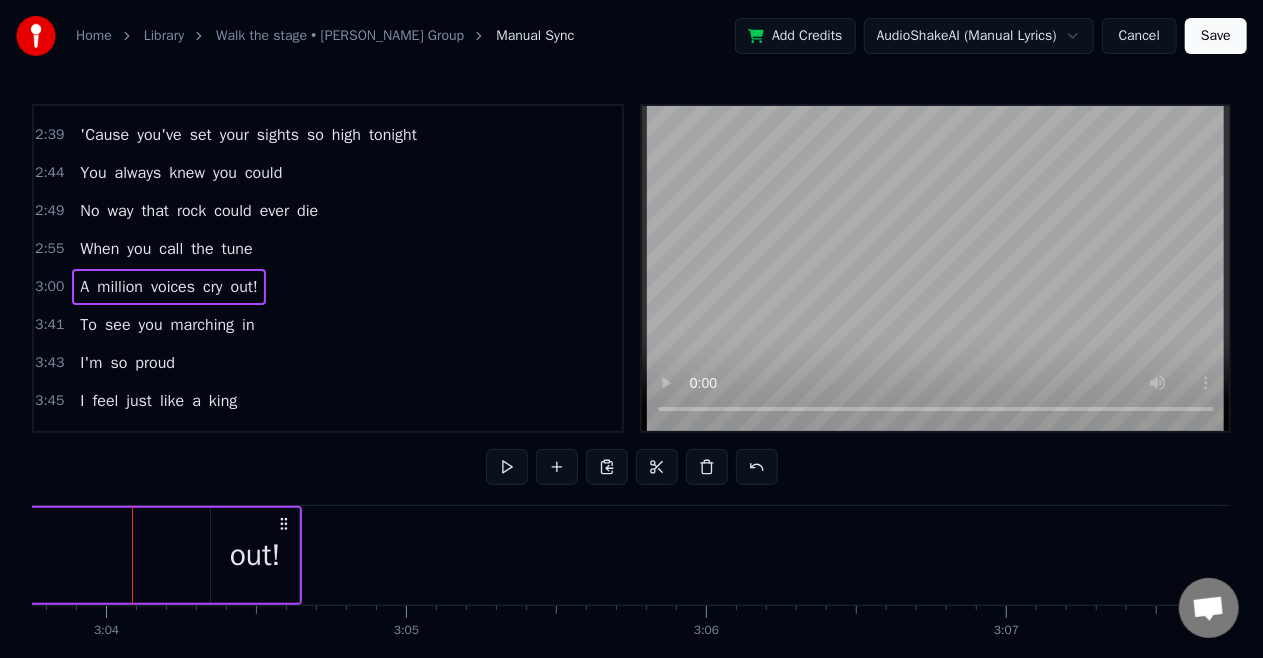 click on "A million voices cry out!" at bounding box center (-382, 555) 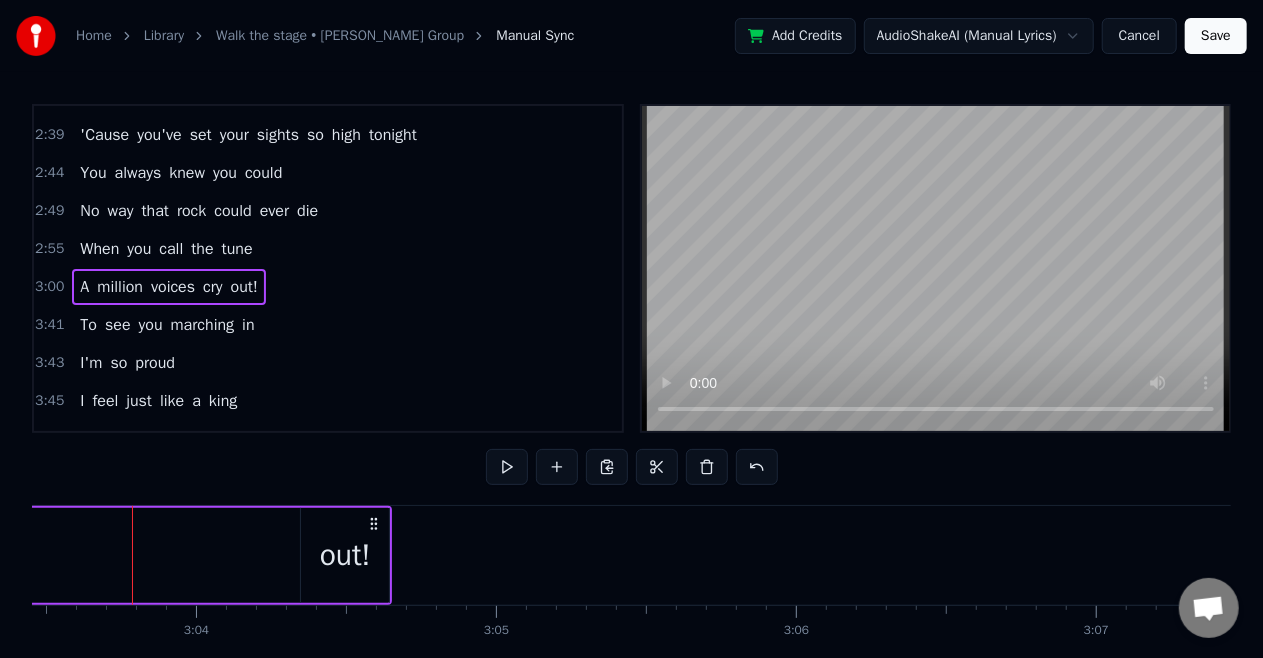 click on "A million voices cry out!" at bounding box center (-292, 555) 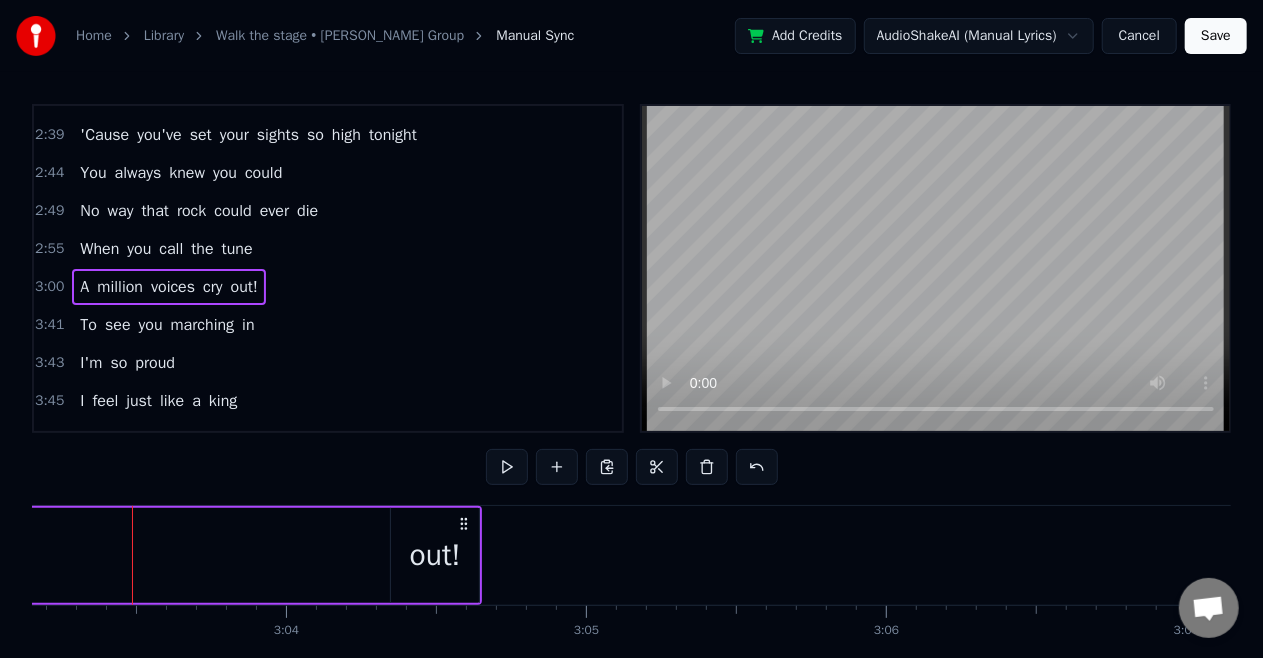 click on "A million voices cry out!" at bounding box center (-202, 555) 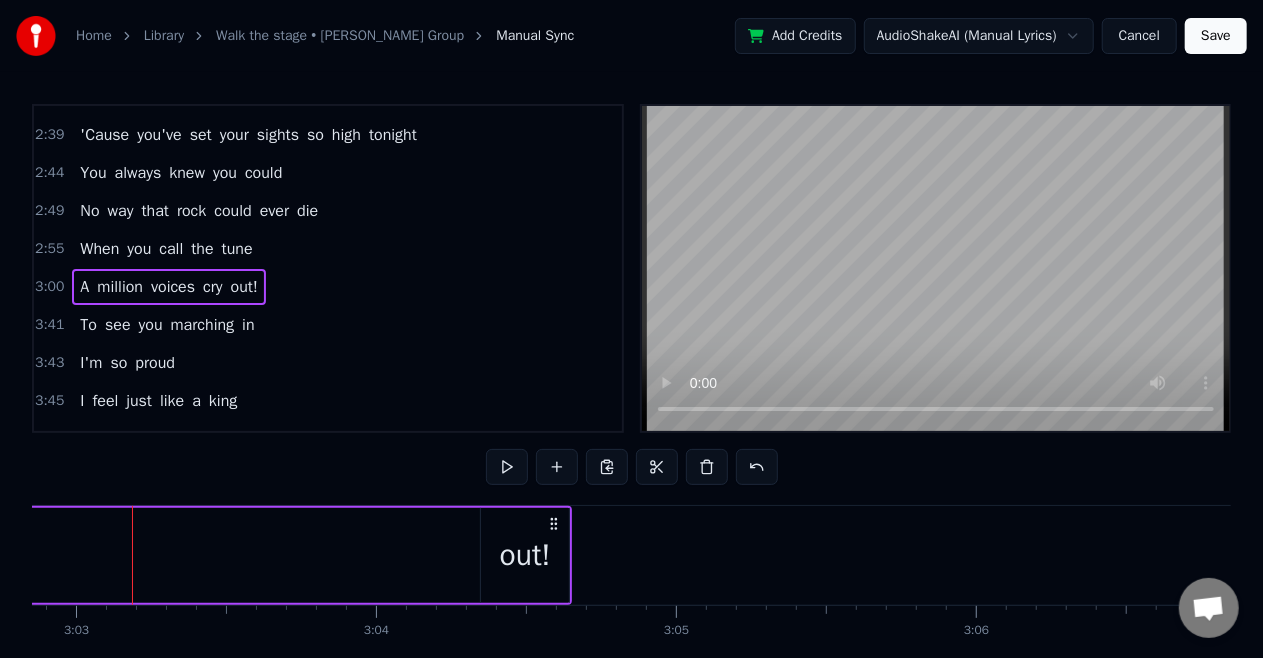click on "A million voices cry out!" at bounding box center [-112, 555] 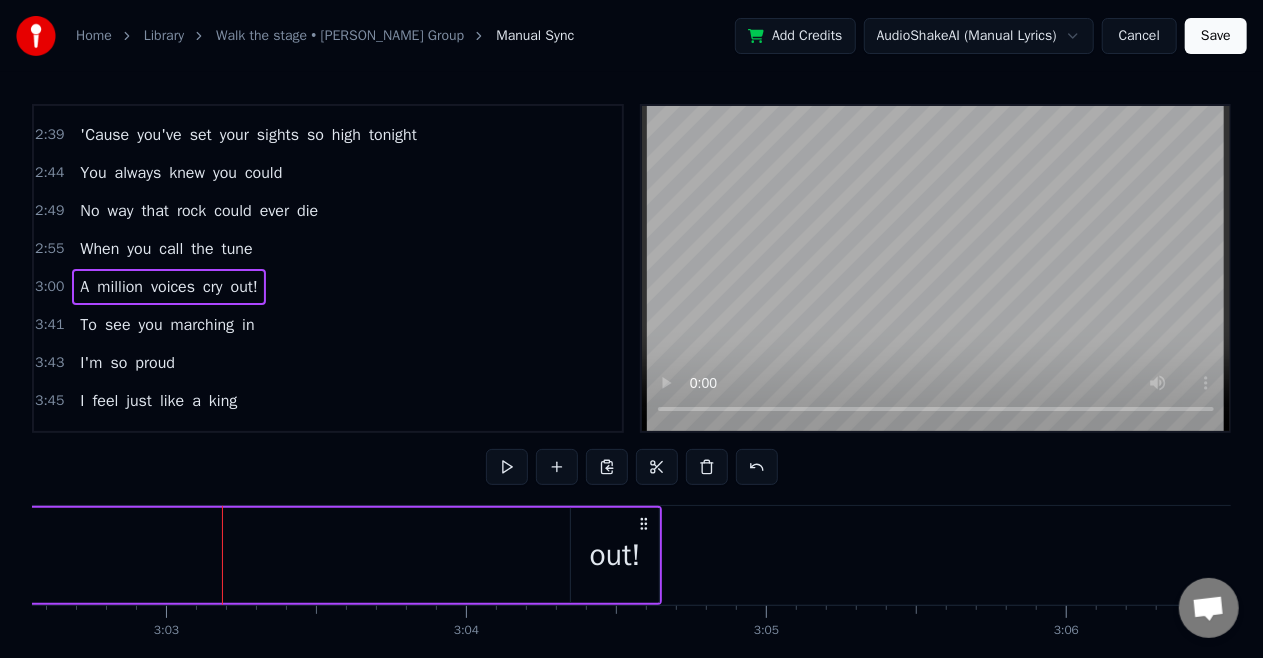 click on "A million voices cry out!" at bounding box center [-22, 555] 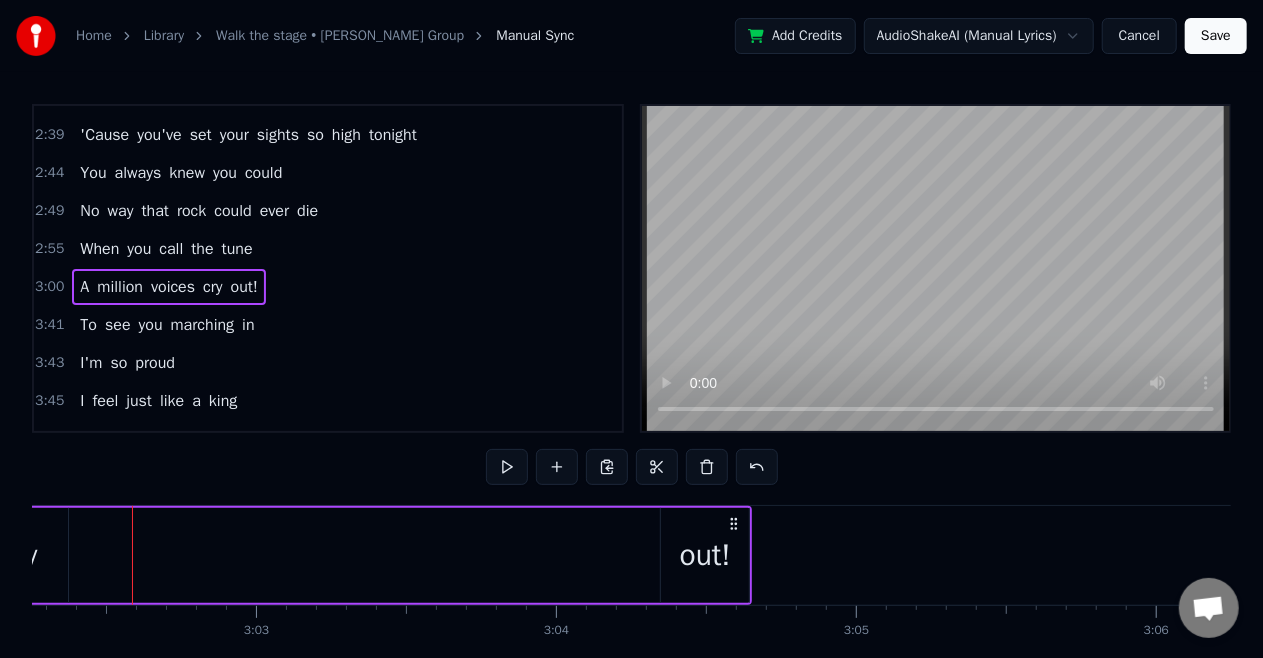 click on "cry" at bounding box center [19, 555] 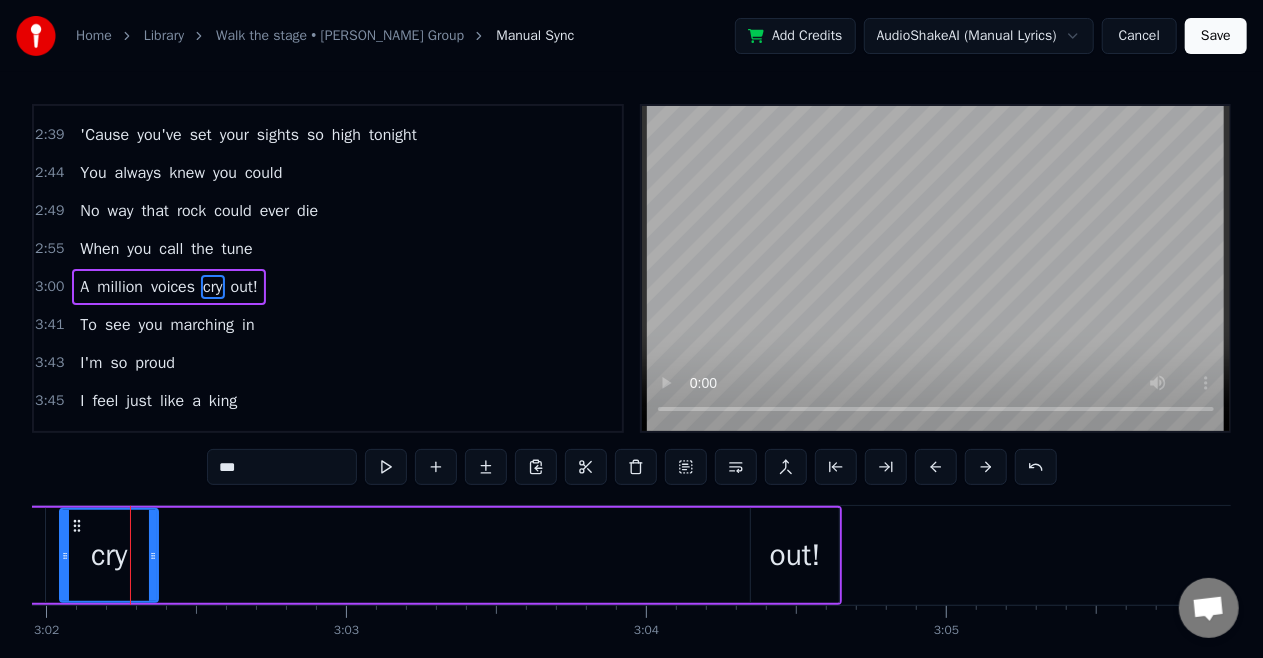 scroll, scrollTop: 0, scrollLeft: 54584, axis: horizontal 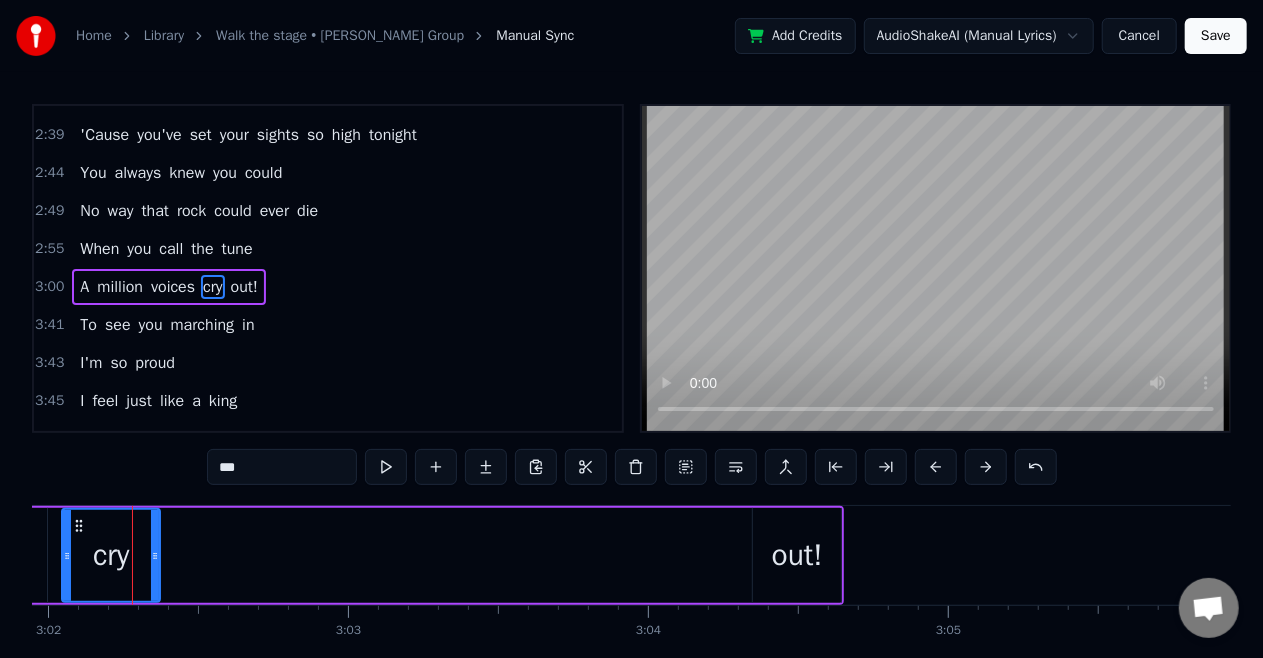 click on "out!" at bounding box center (797, 555) 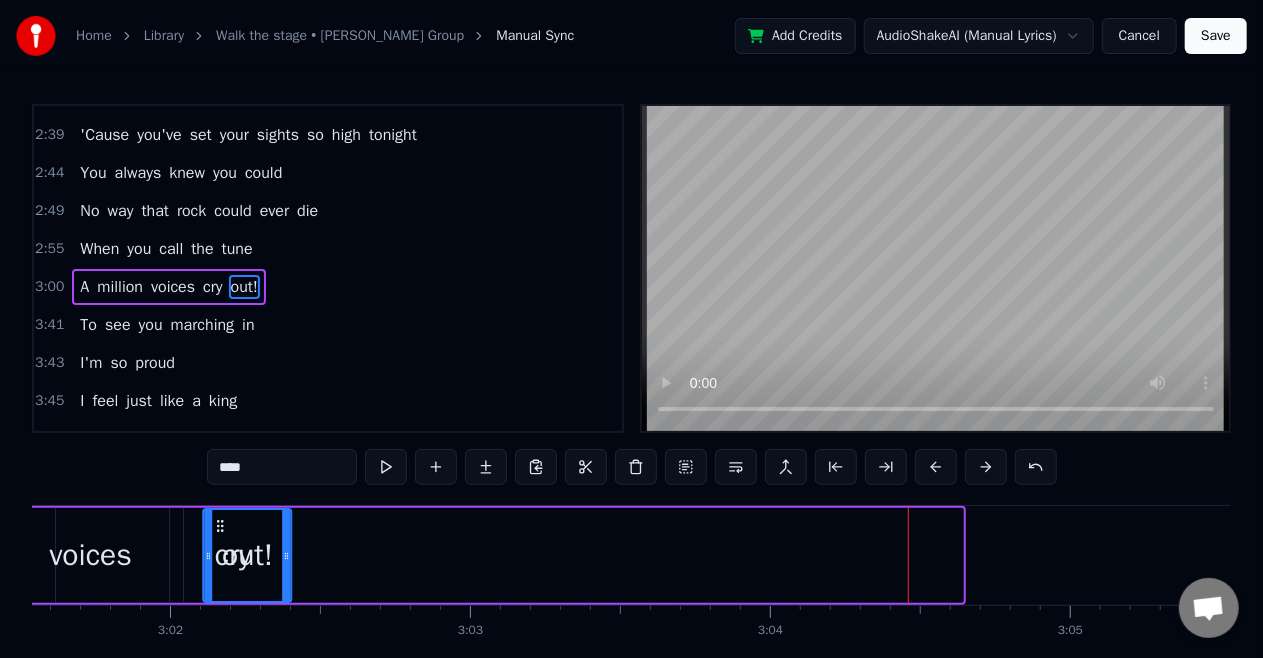 scroll, scrollTop: 0, scrollLeft: 54457, axis: horizontal 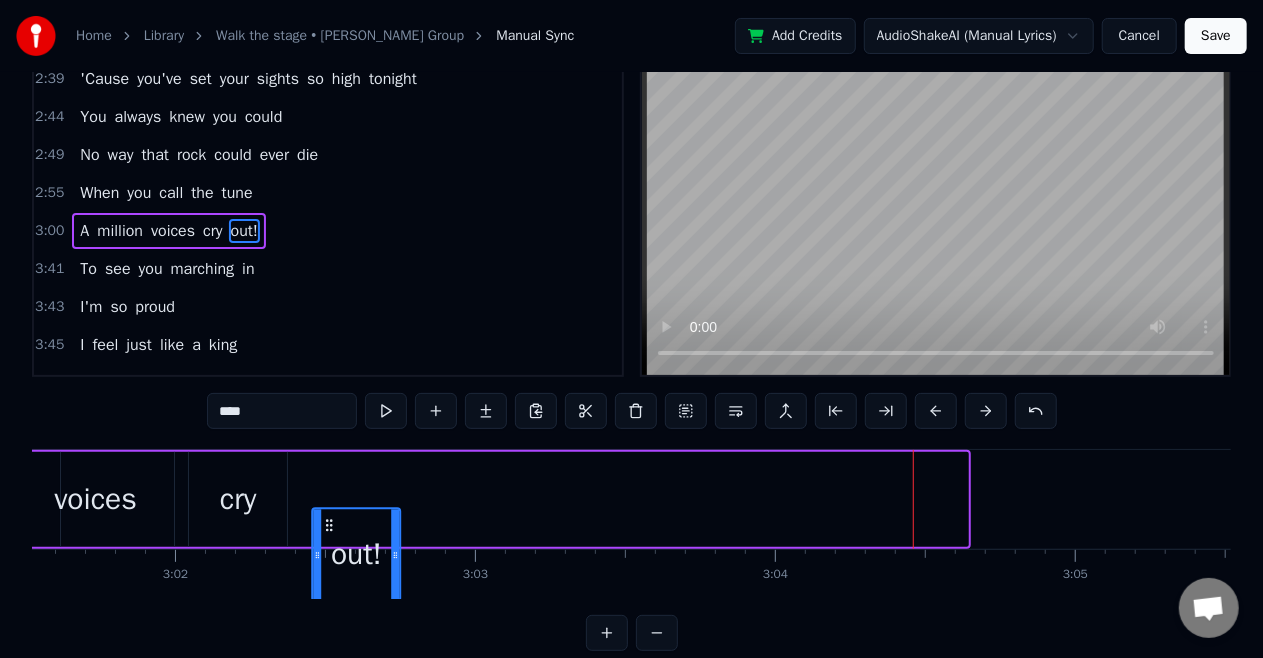 drag, startPoint x: 772, startPoint y: 520, endPoint x: 332, endPoint y: 542, distance: 440.54965 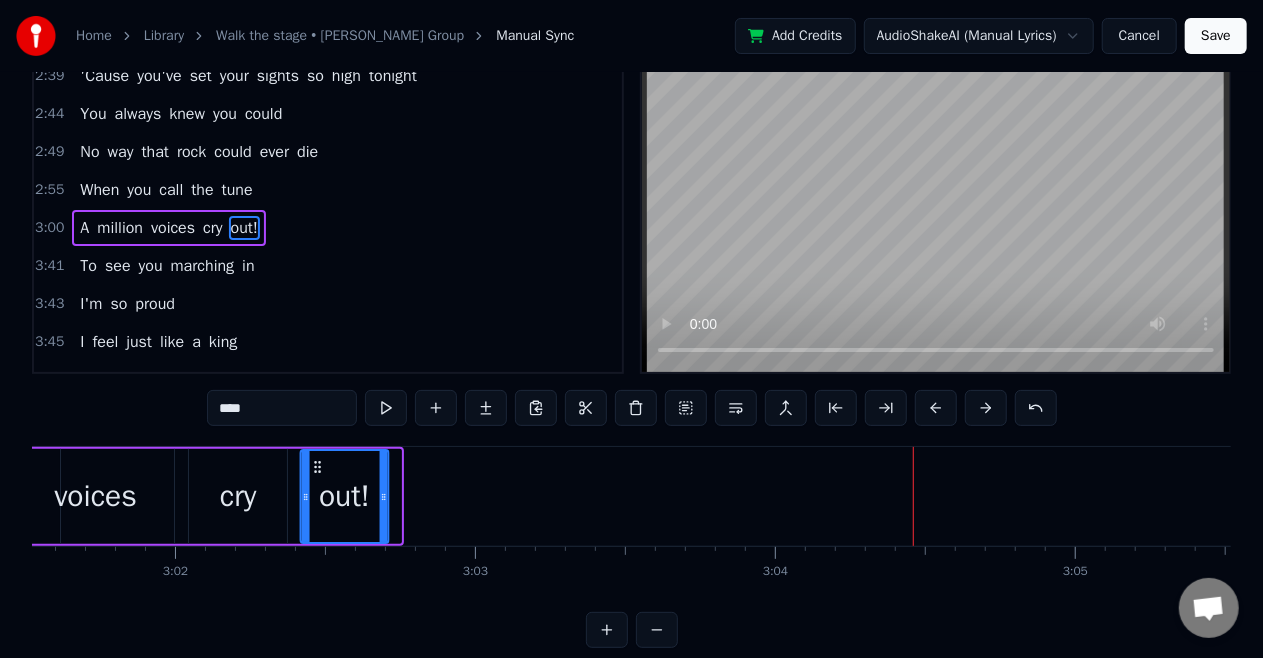 drag, startPoint x: 330, startPoint y: 462, endPoint x: 317, endPoint y: 474, distance: 17.691807 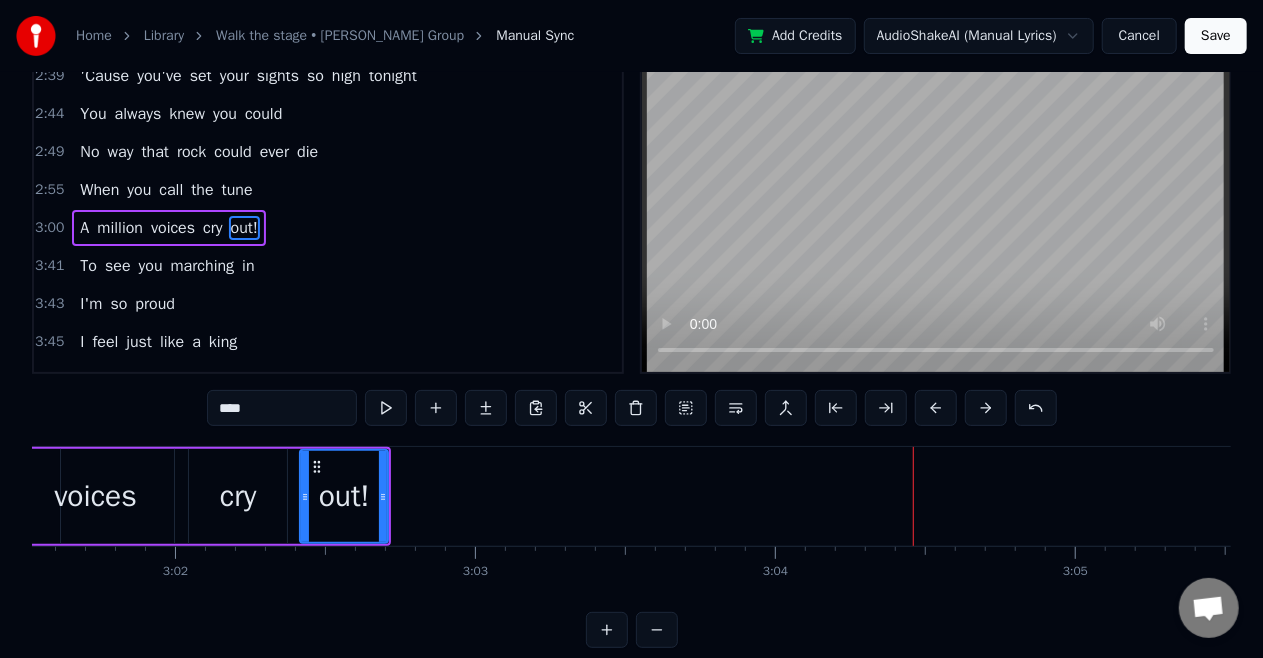 click on "When" at bounding box center [99, 190] 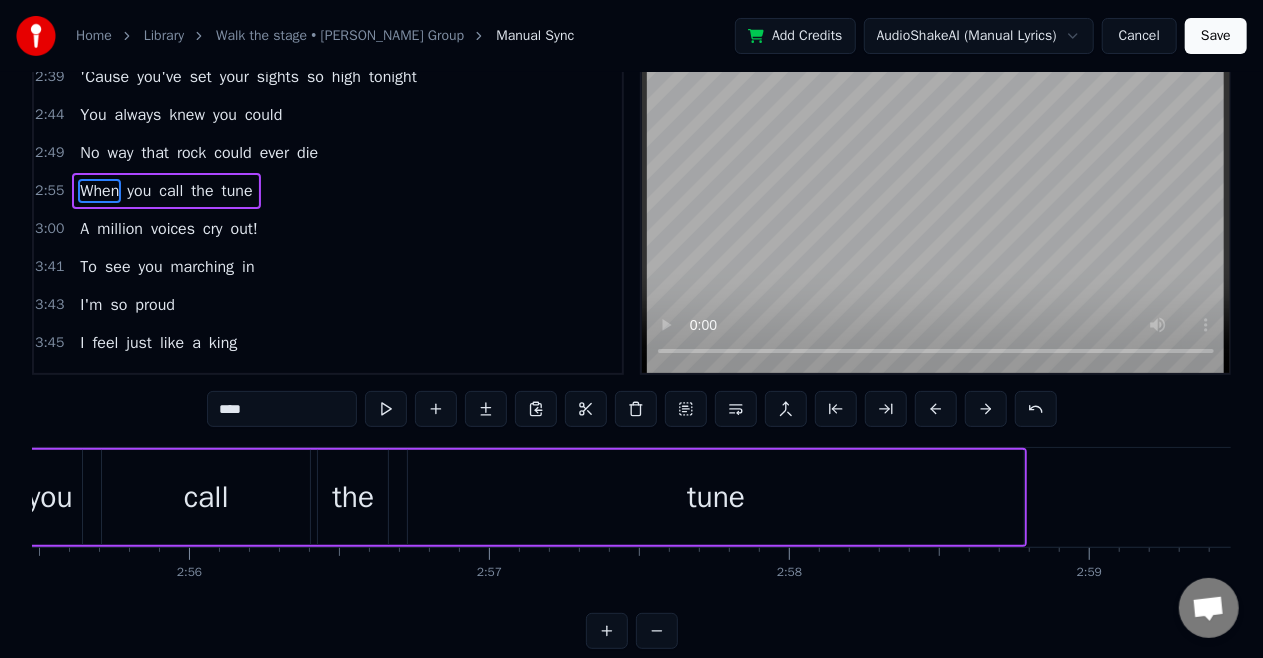 scroll, scrollTop: 0, scrollLeft: 52430, axis: horizontal 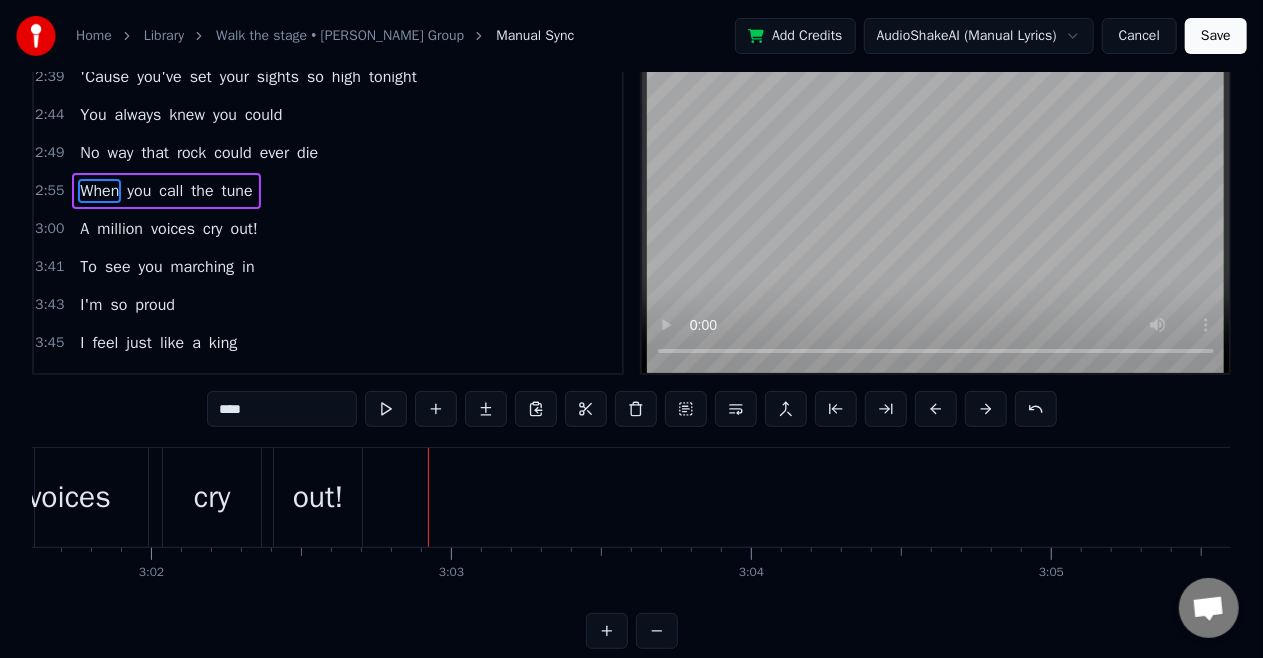 click on "out!" at bounding box center (318, 497) 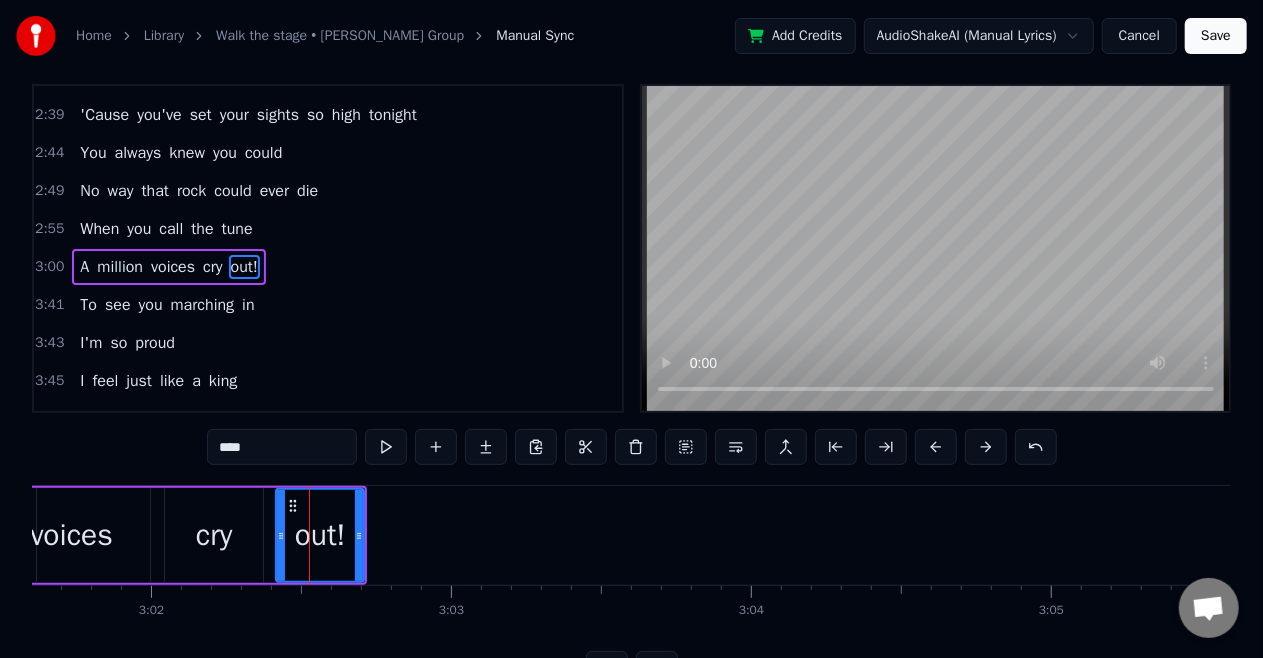 scroll, scrollTop: 0, scrollLeft: 0, axis: both 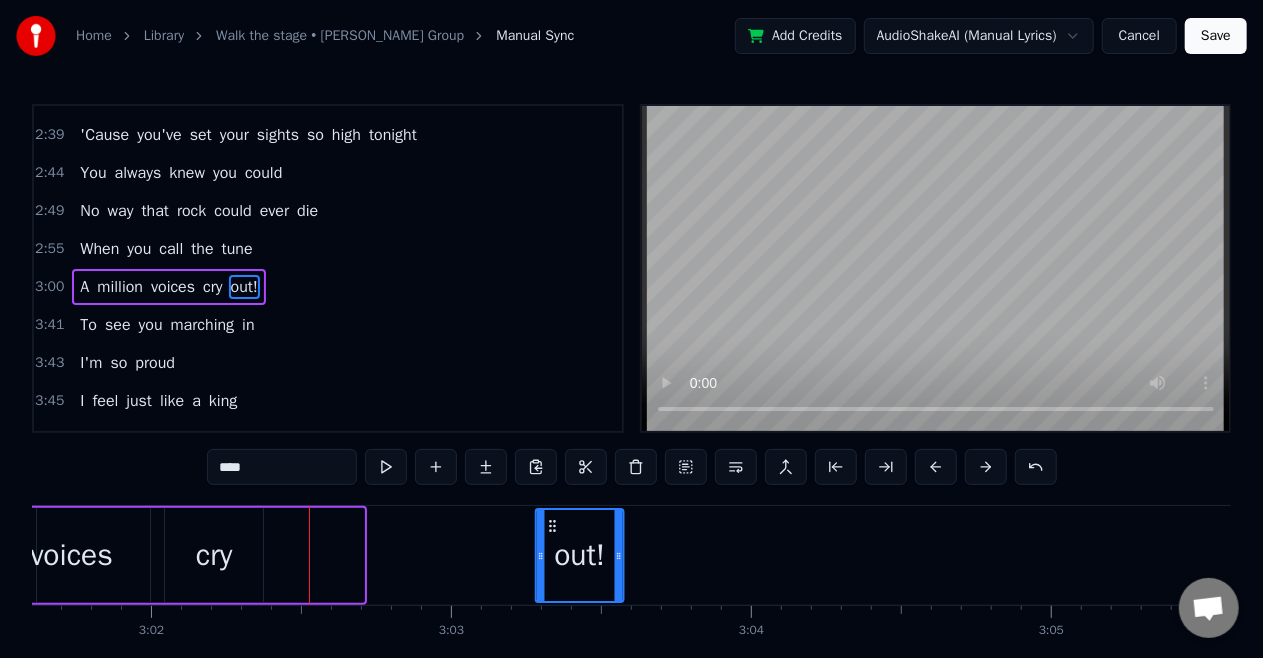 drag, startPoint x: 291, startPoint y: 525, endPoint x: 551, endPoint y: 532, distance: 260.0942 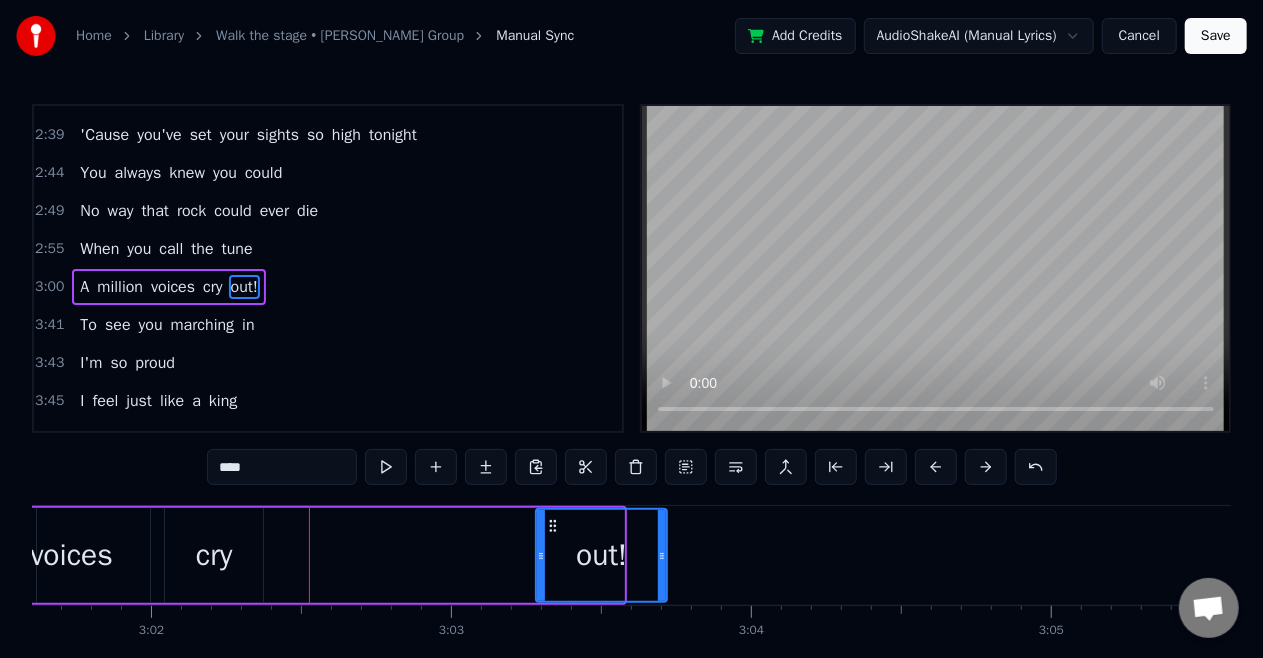 drag, startPoint x: 621, startPoint y: 559, endPoint x: 664, endPoint y: 559, distance: 43 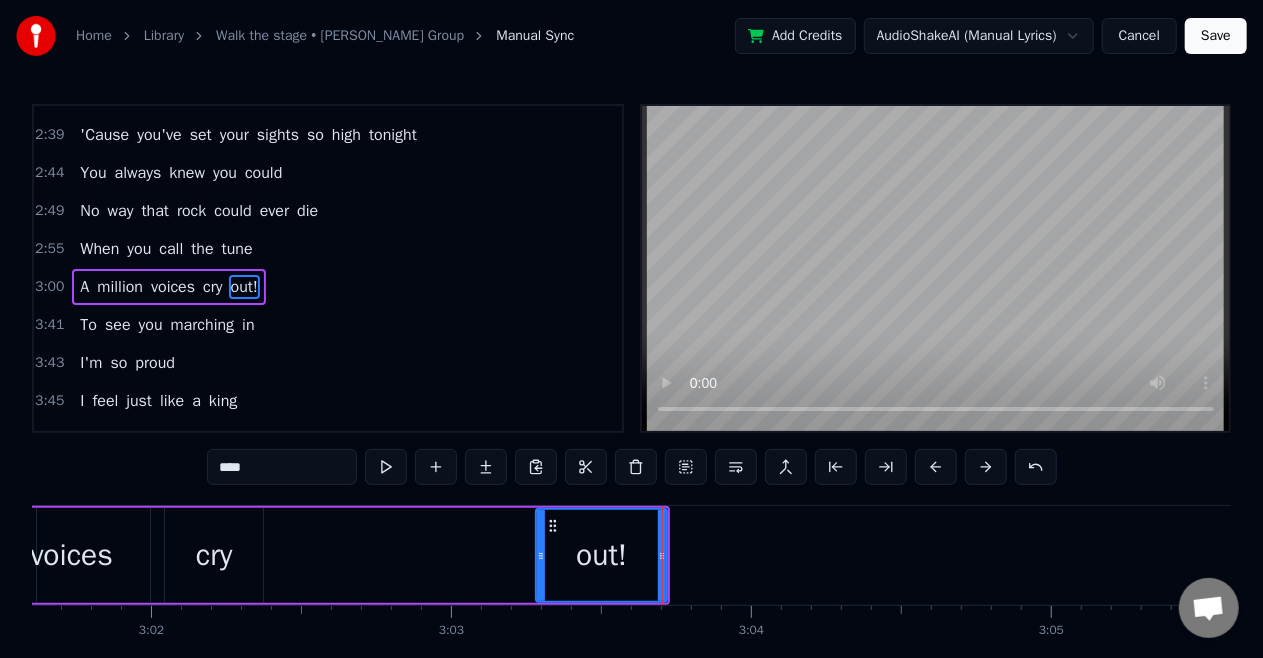click on "cry" at bounding box center (214, 555) 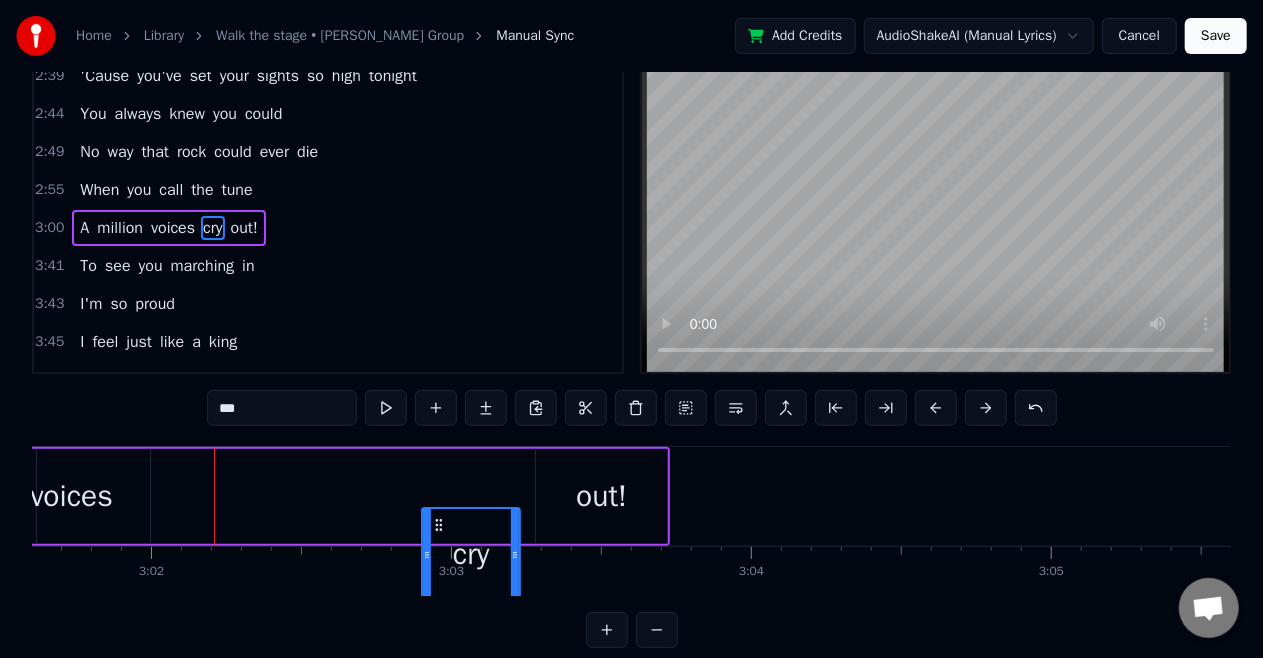 drag, startPoint x: 183, startPoint y: 517, endPoint x: 440, endPoint y: 545, distance: 258.52078 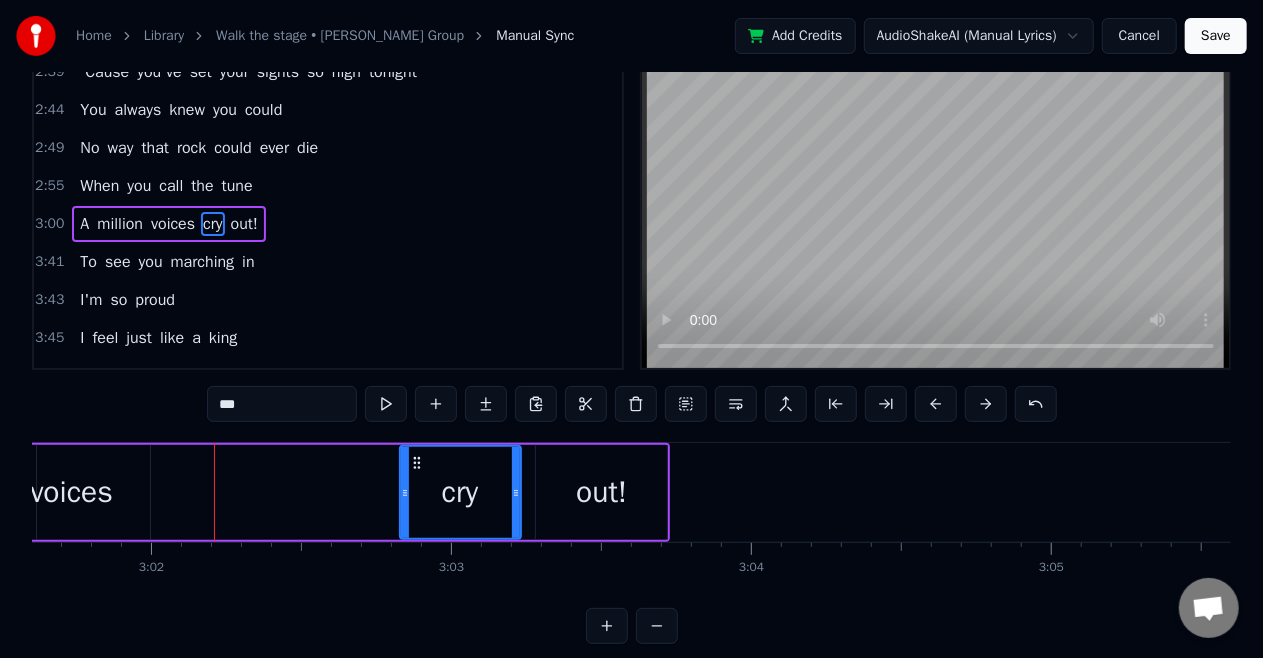 drag, startPoint x: 424, startPoint y: 494, endPoint x: 401, endPoint y: 502, distance: 24.351591 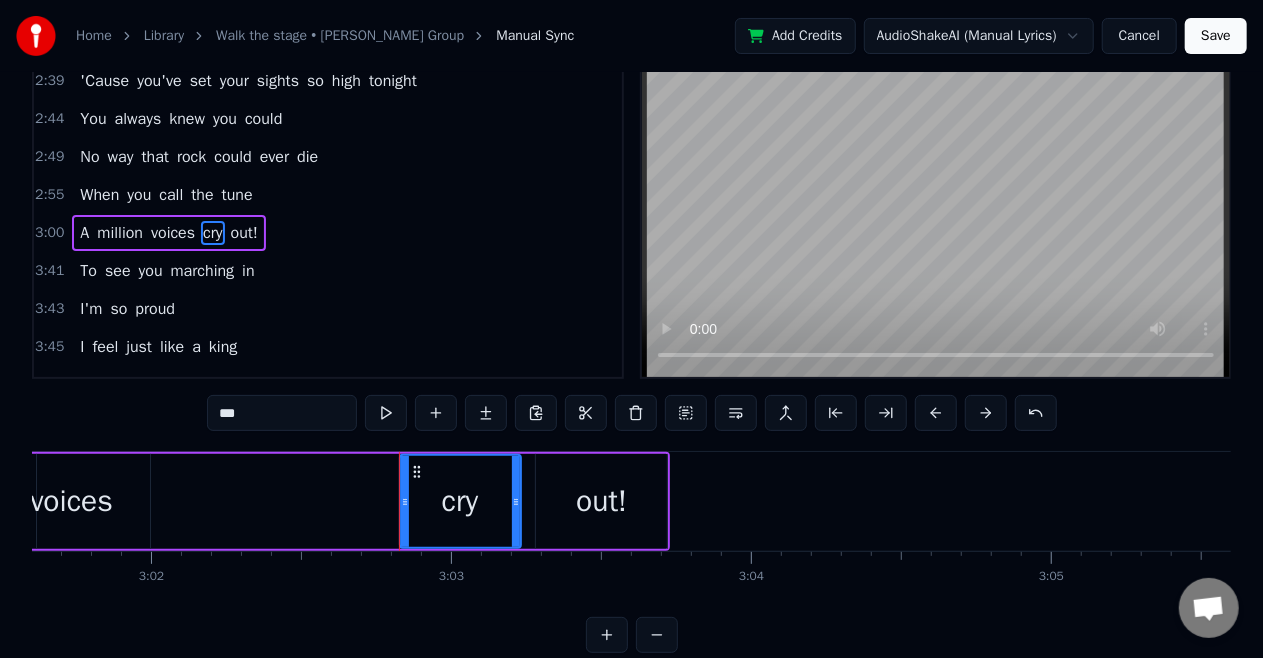 scroll, scrollTop: 0, scrollLeft: 0, axis: both 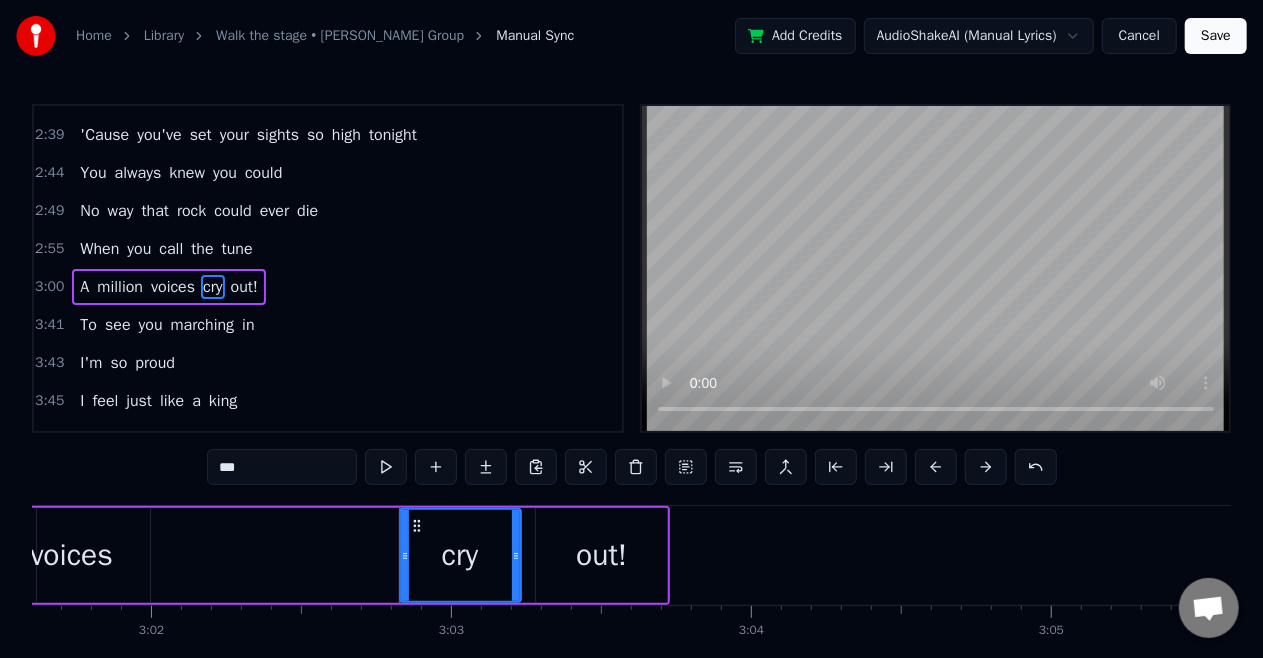 click on "voices" at bounding box center [71, 555] 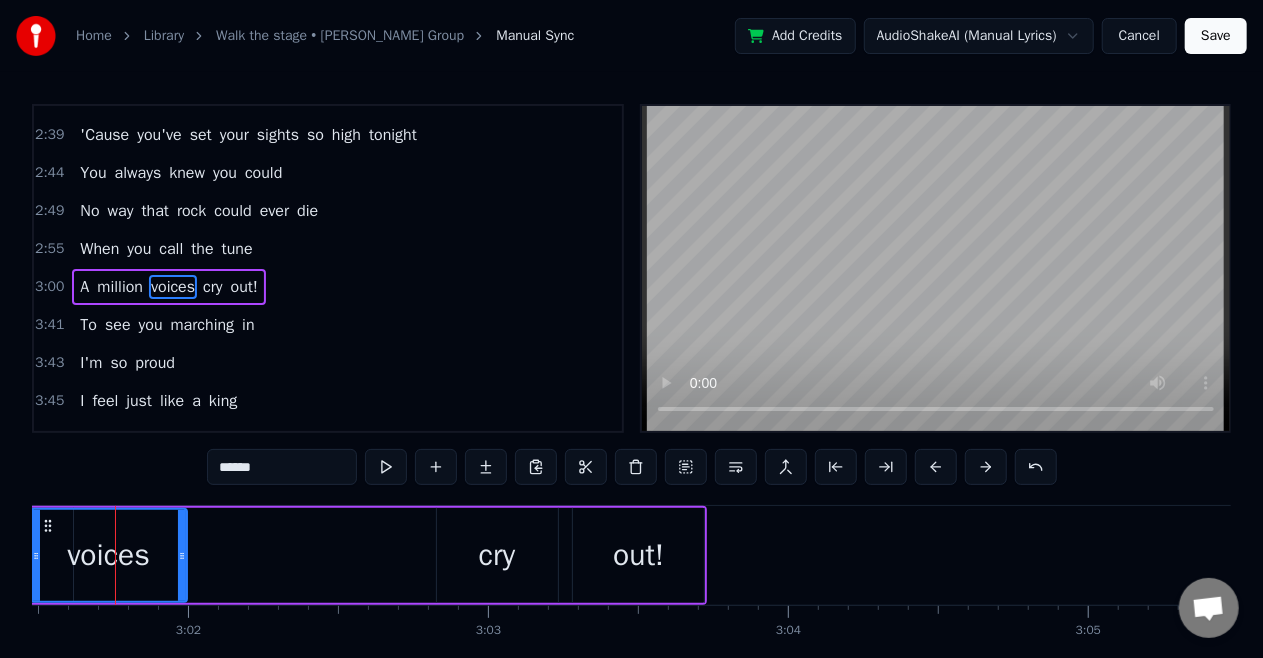 scroll, scrollTop: 0, scrollLeft: 54427, axis: horizontal 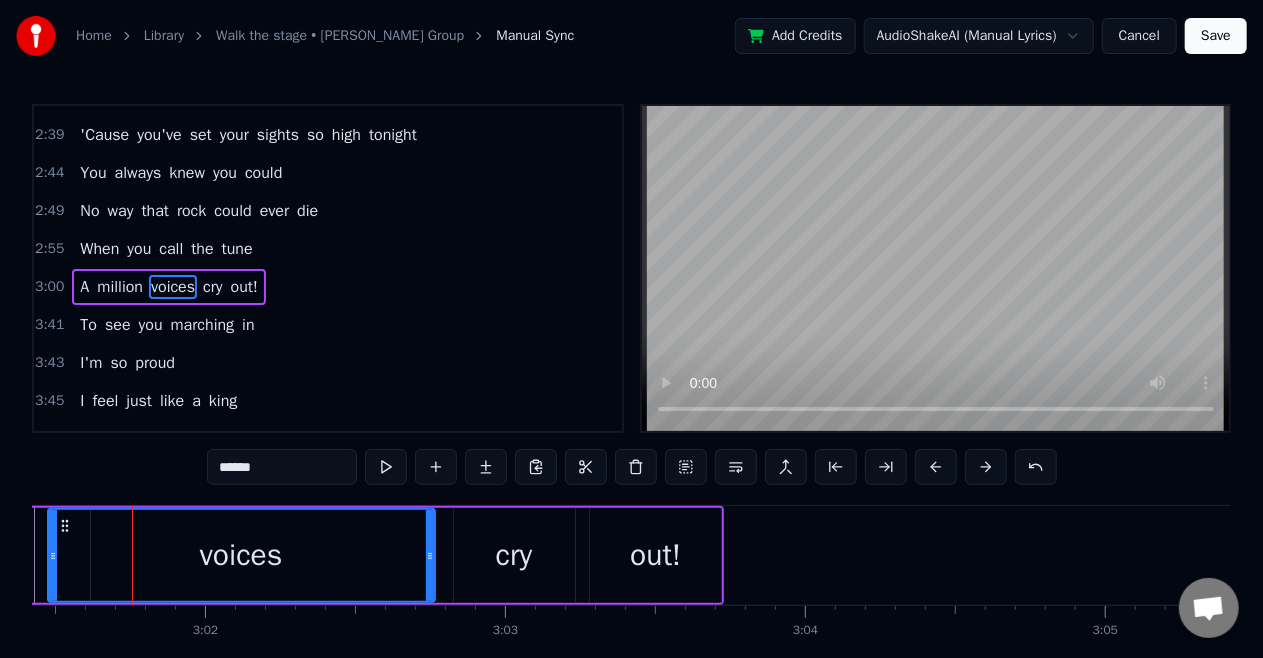 drag, startPoint x: 196, startPoint y: 556, endPoint x: 427, endPoint y: 568, distance: 231.31148 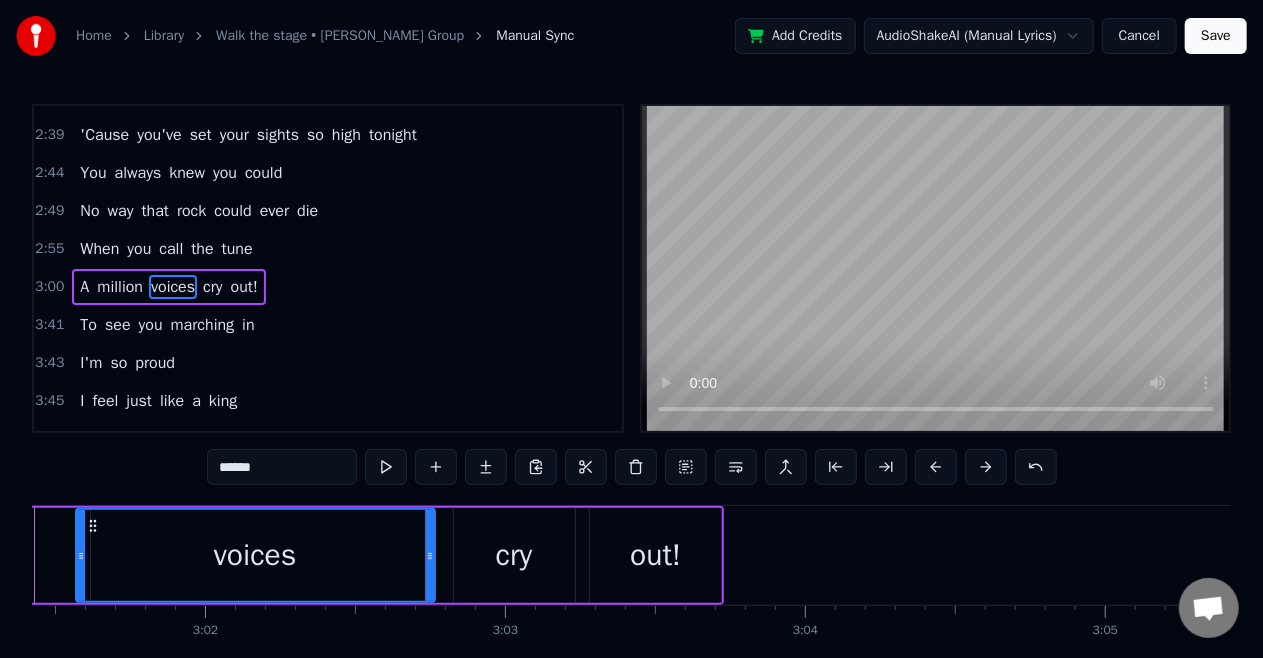 drag, startPoint x: 48, startPoint y: 550, endPoint x: 76, endPoint y: 550, distance: 28 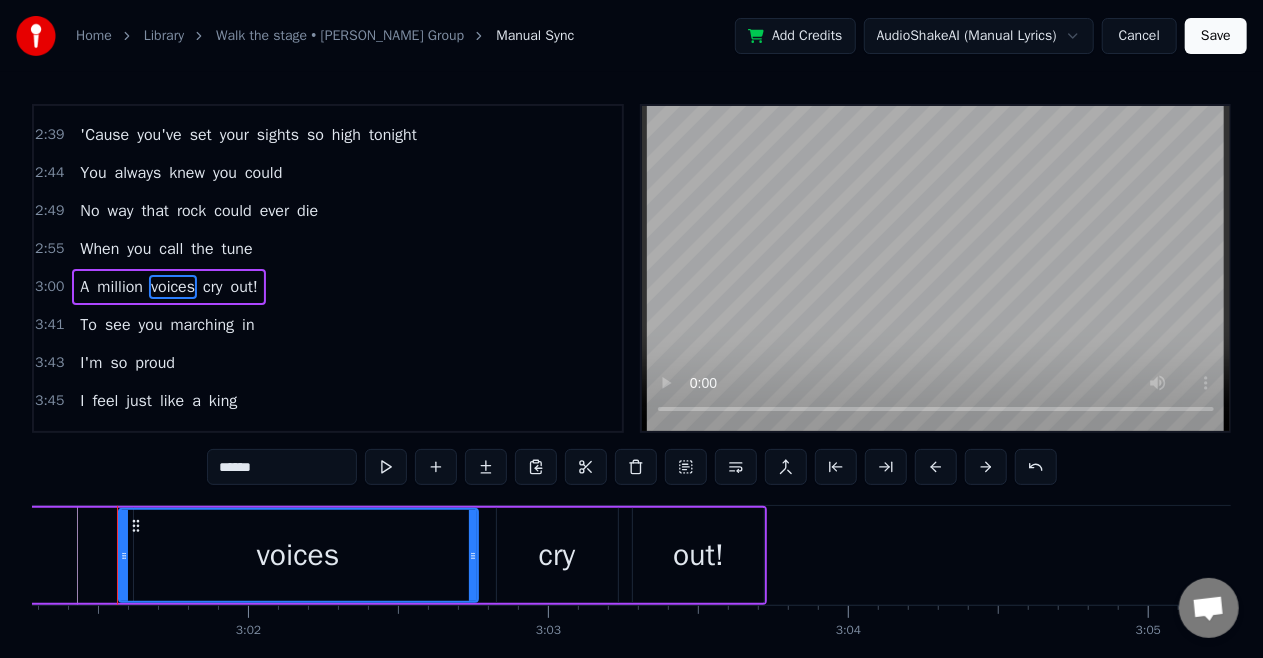 scroll, scrollTop: 0, scrollLeft: 54369, axis: horizontal 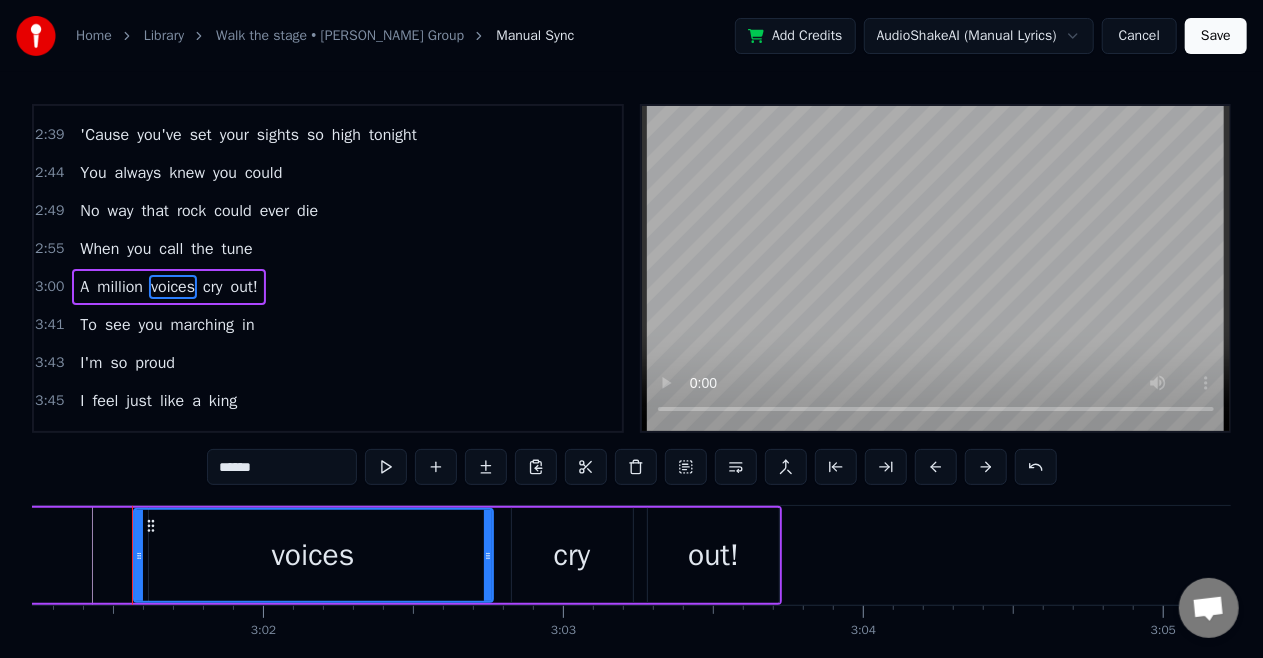 click on "million" at bounding box center (120, 287) 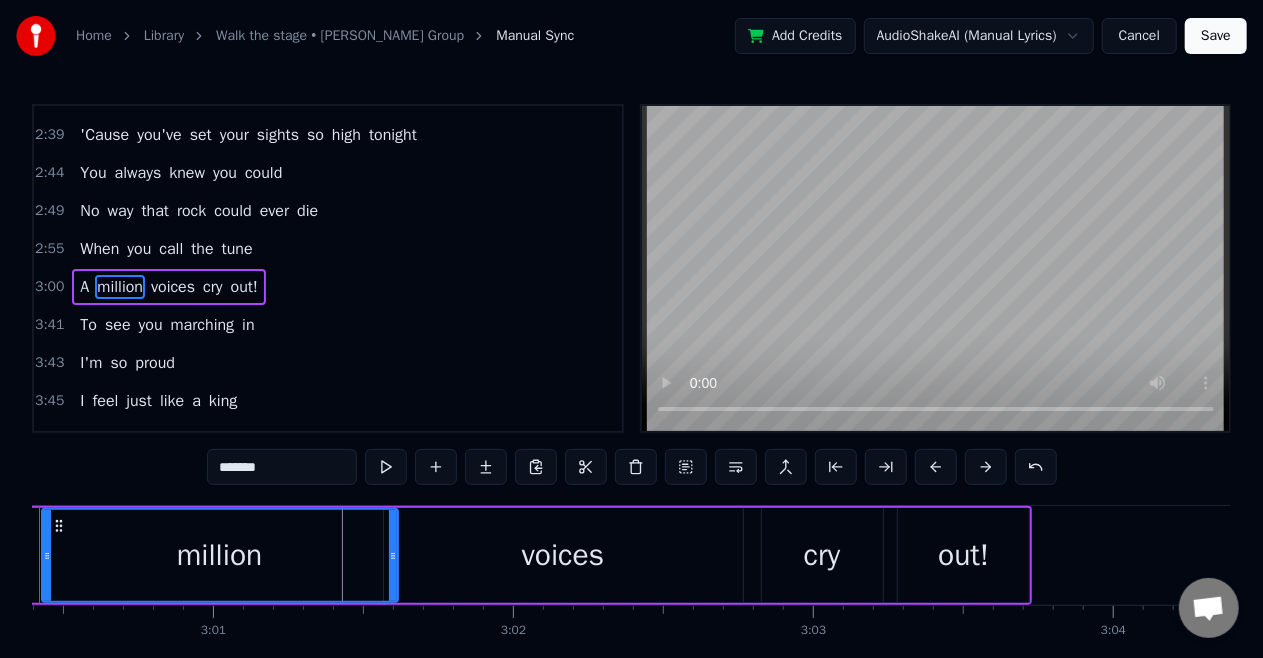 scroll, scrollTop: 0, scrollLeft: 54025, axis: horizontal 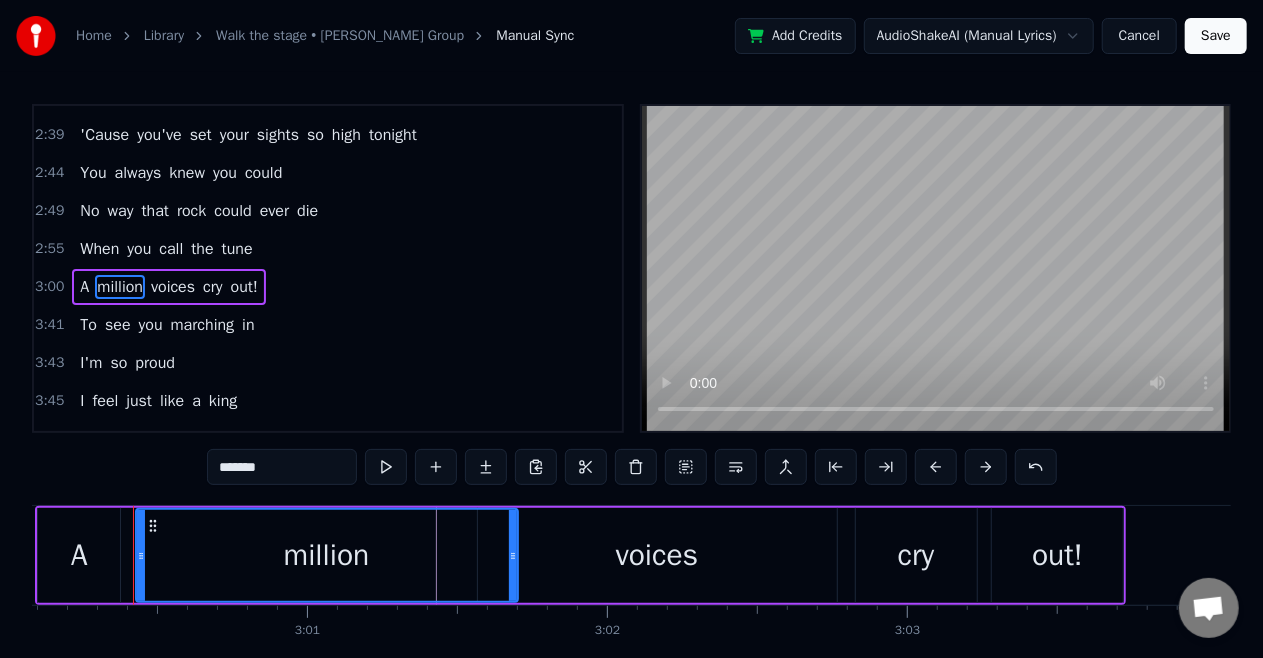 drag, startPoint x: 484, startPoint y: 547, endPoint x: 511, endPoint y: 543, distance: 27.294687 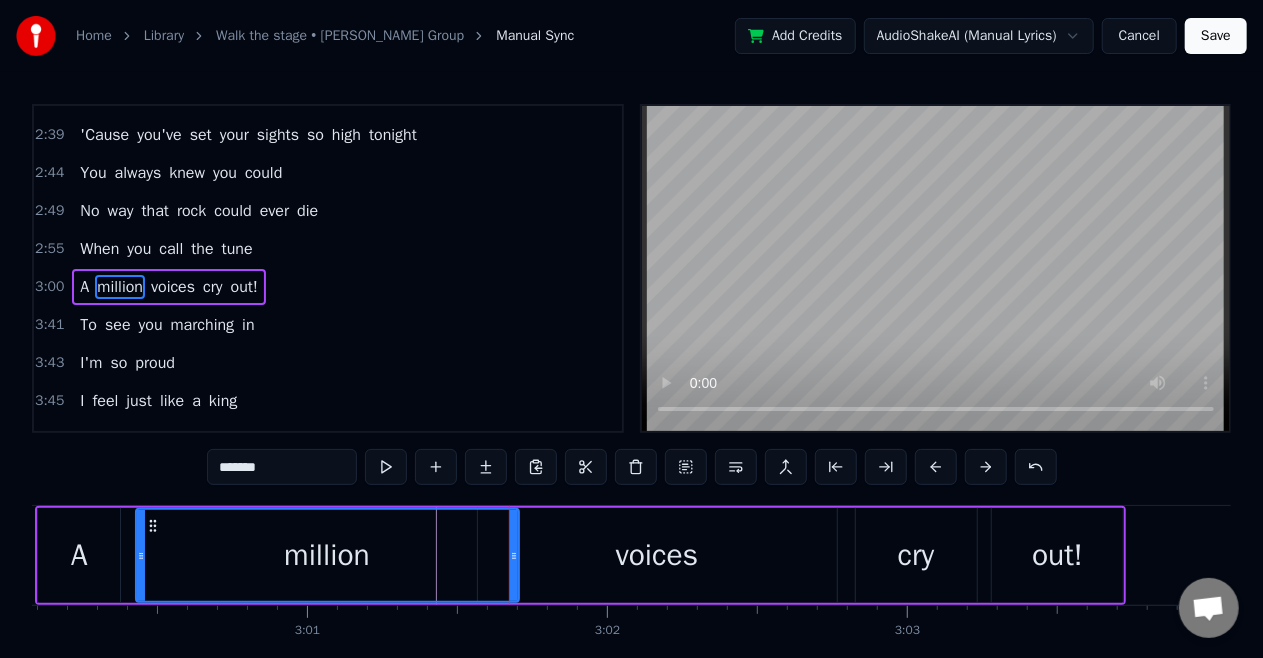 click on "When" at bounding box center [99, 249] 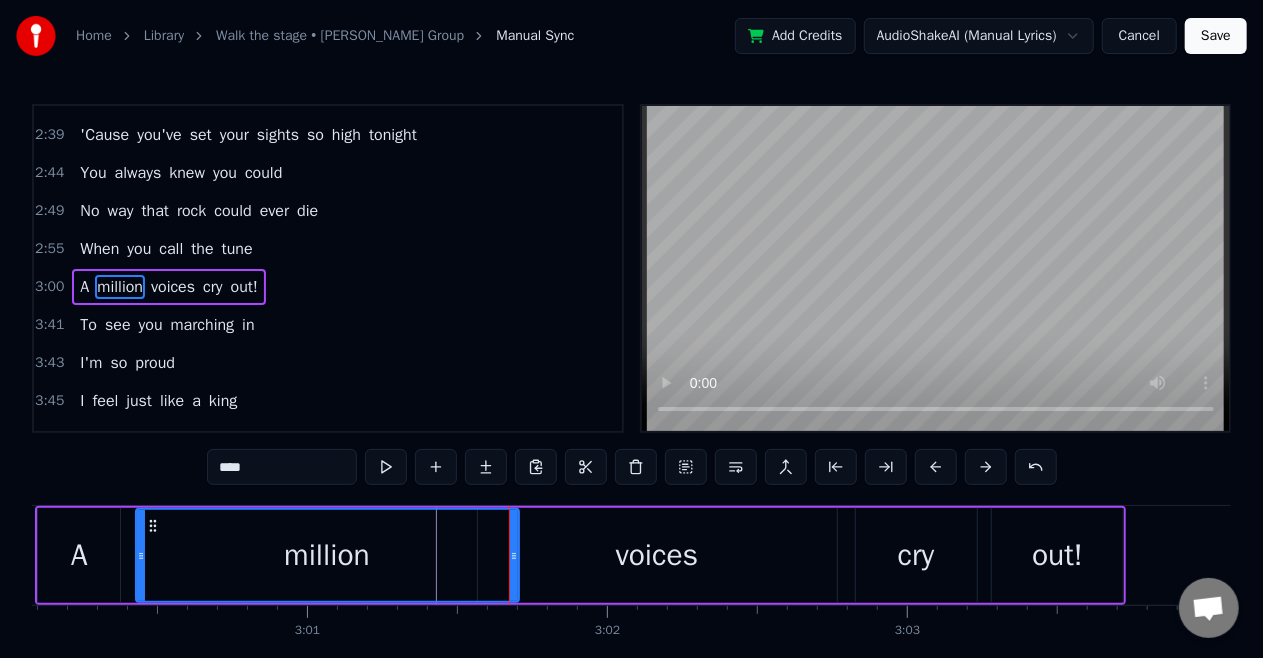 scroll, scrollTop: 826, scrollLeft: 0, axis: vertical 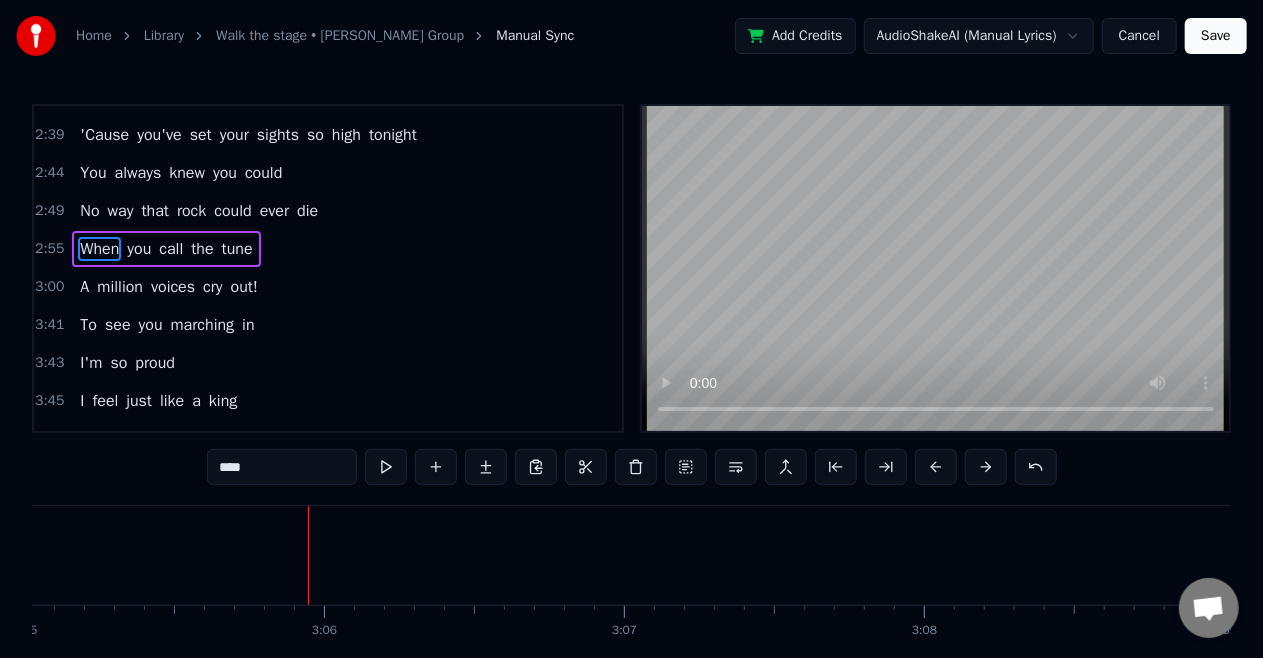 click on "out!" at bounding box center [244, 287] 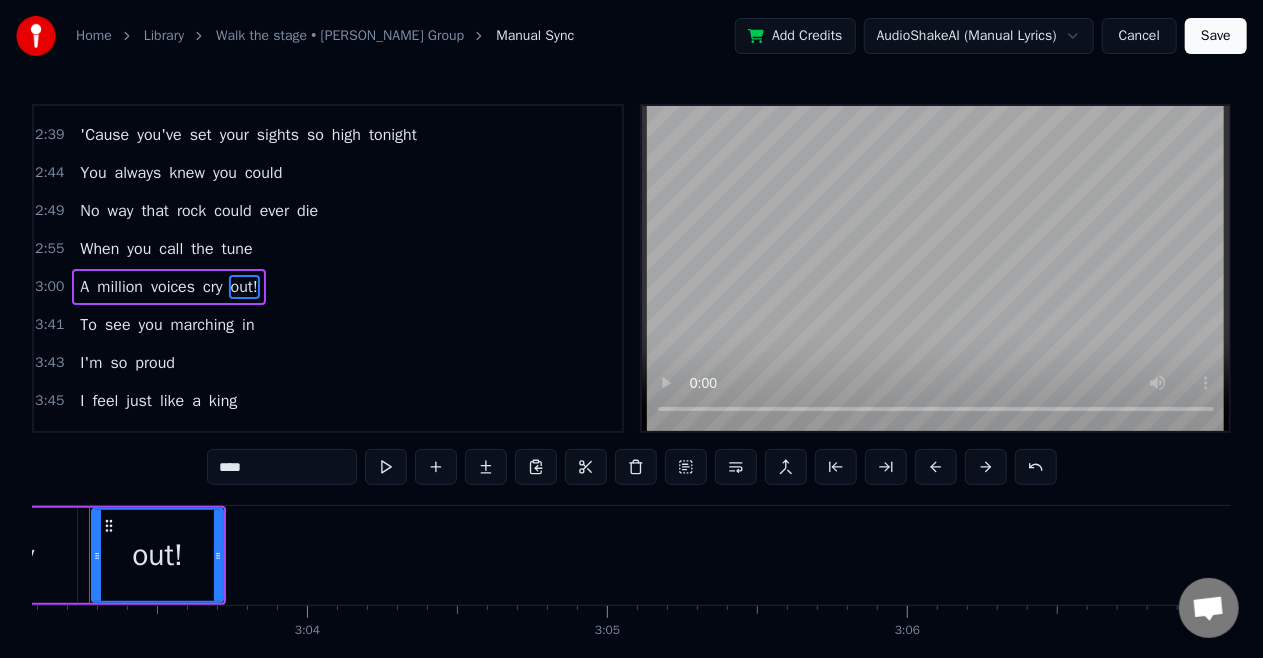 scroll, scrollTop: 0, scrollLeft: 54882, axis: horizontal 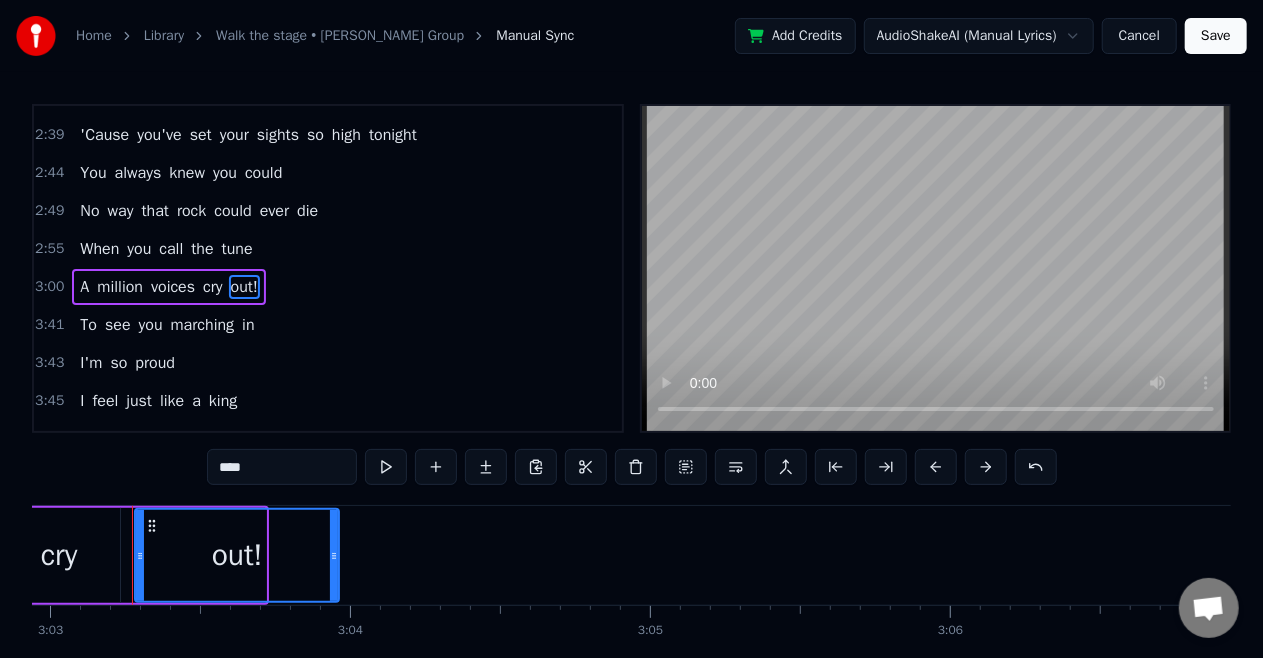 drag, startPoint x: 264, startPoint y: 558, endPoint x: 337, endPoint y: 566, distance: 73.43705 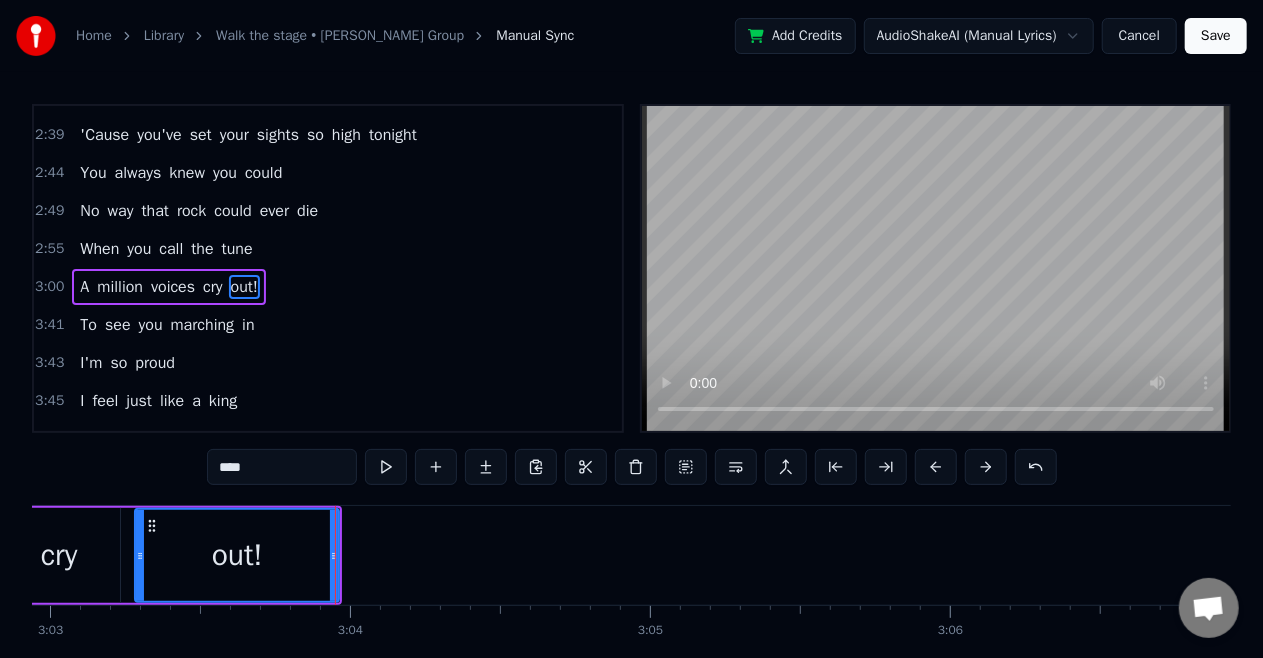 click on "When" at bounding box center [99, 249] 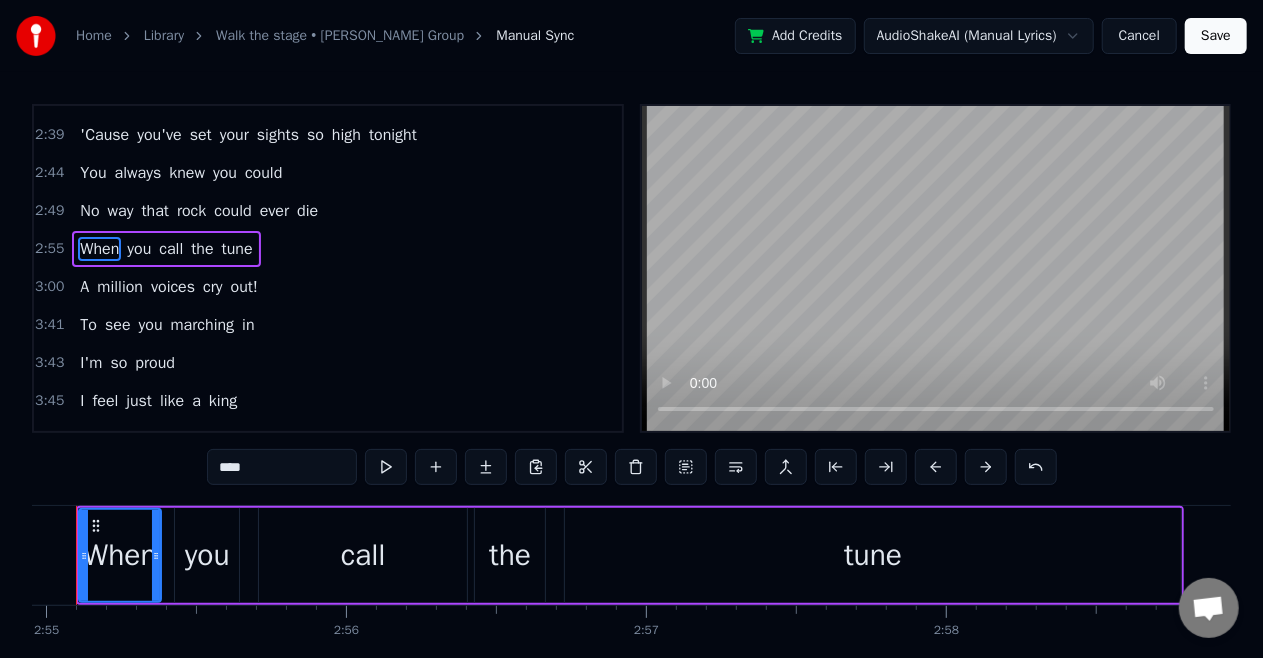 scroll, scrollTop: 0, scrollLeft: 52430, axis: horizontal 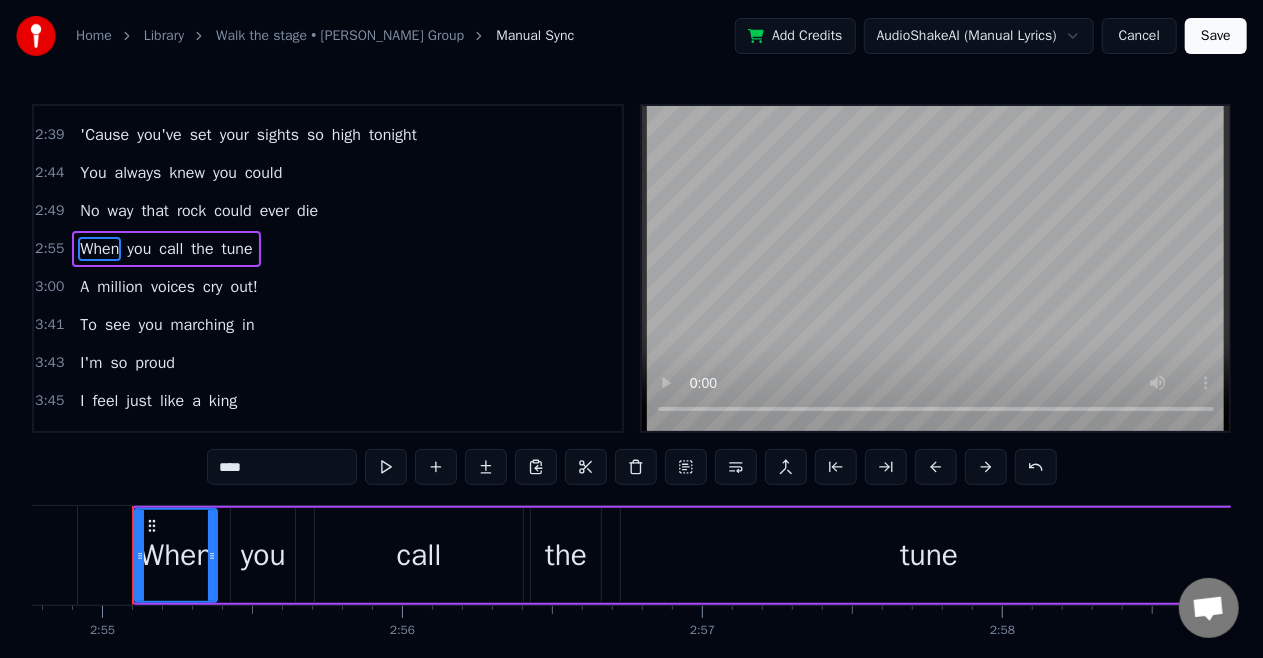 click on "A" at bounding box center (84, 287) 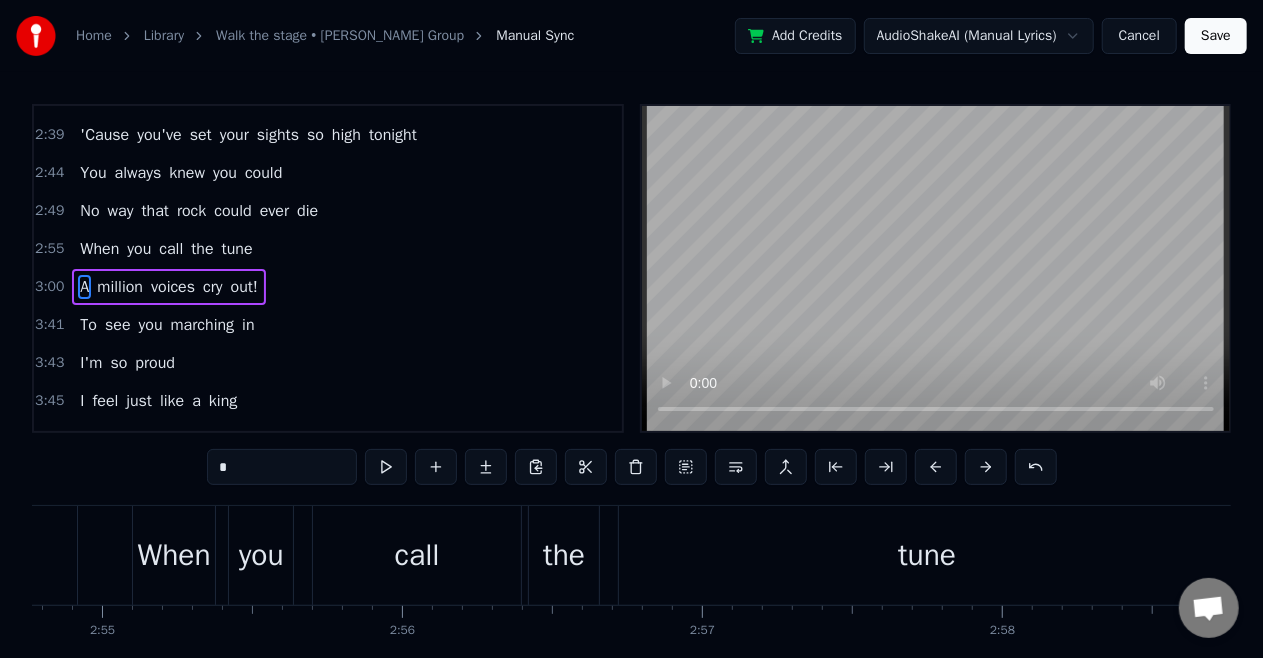 scroll, scrollTop: 826, scrollLeft: 0, axis: vertical 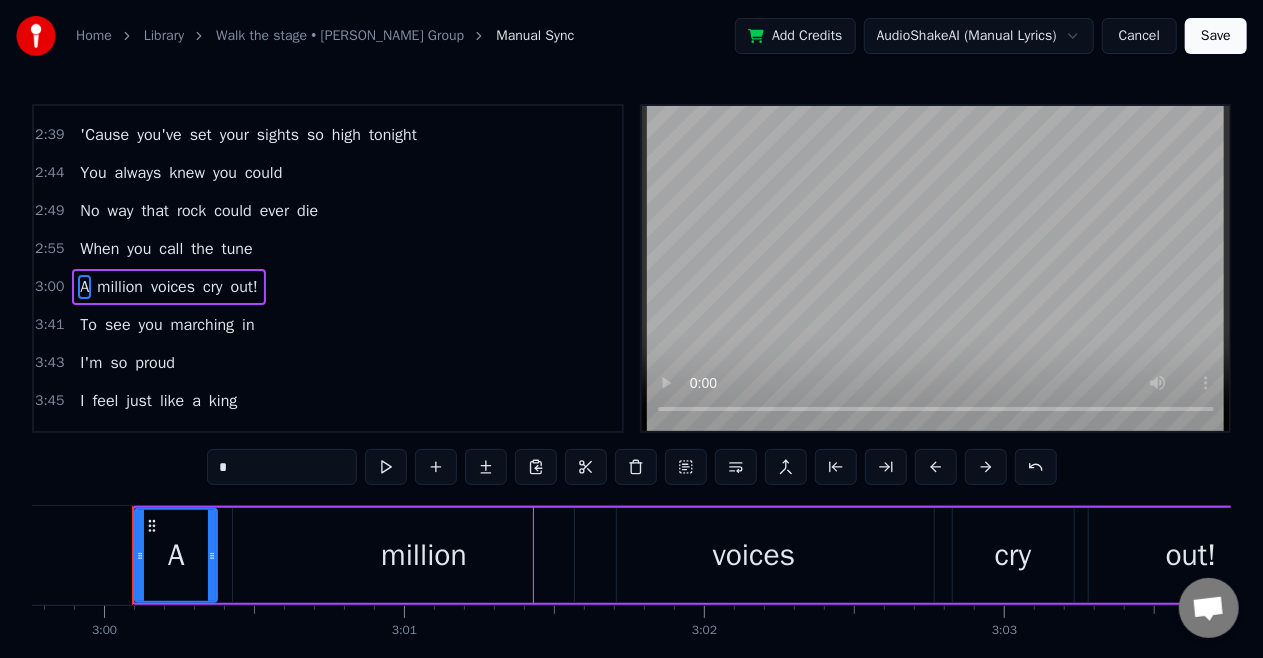 click 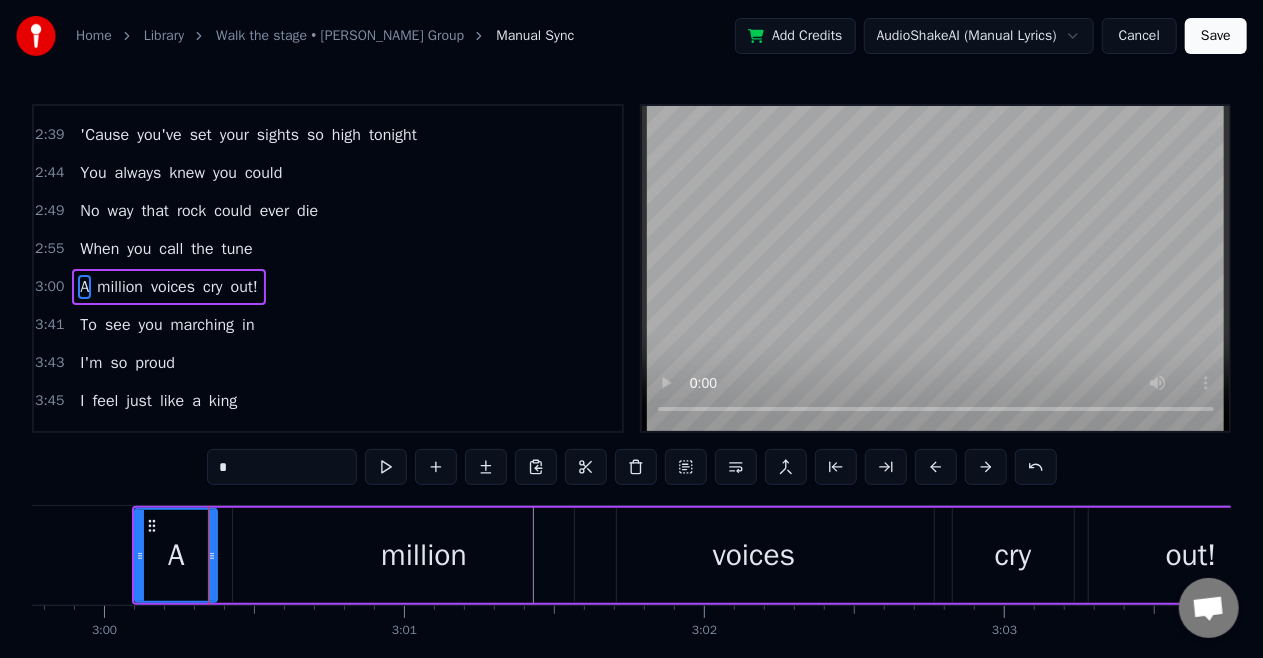 click on "million" at bounding box center (424, 555) 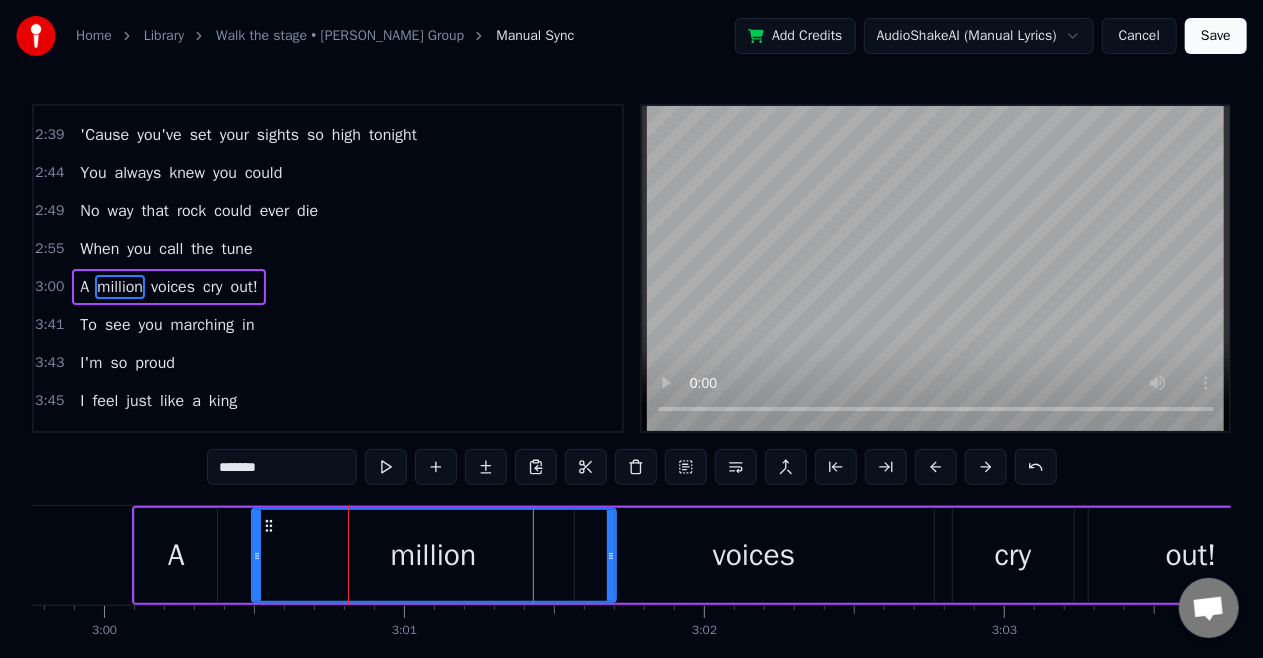 drag, startPoint x: 237, startPoint y: 556, endPoint x: 256, endPoint y: 556, distance: 19 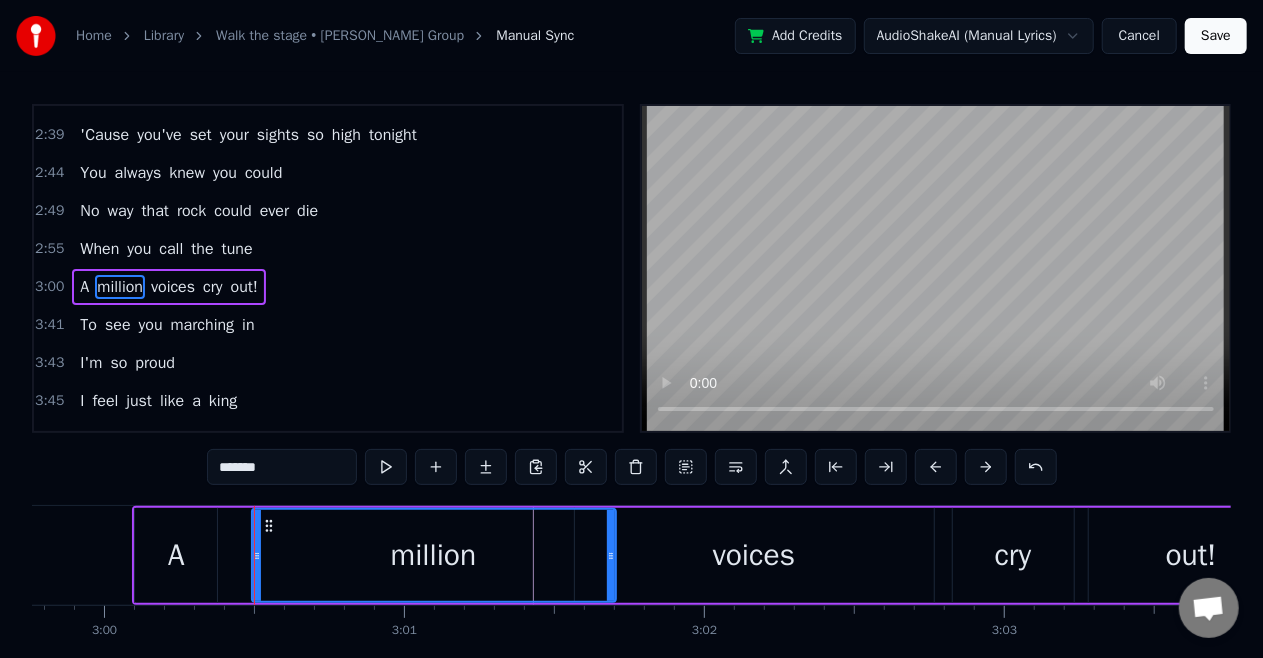 click on "A" at bounding box center [176, 555] 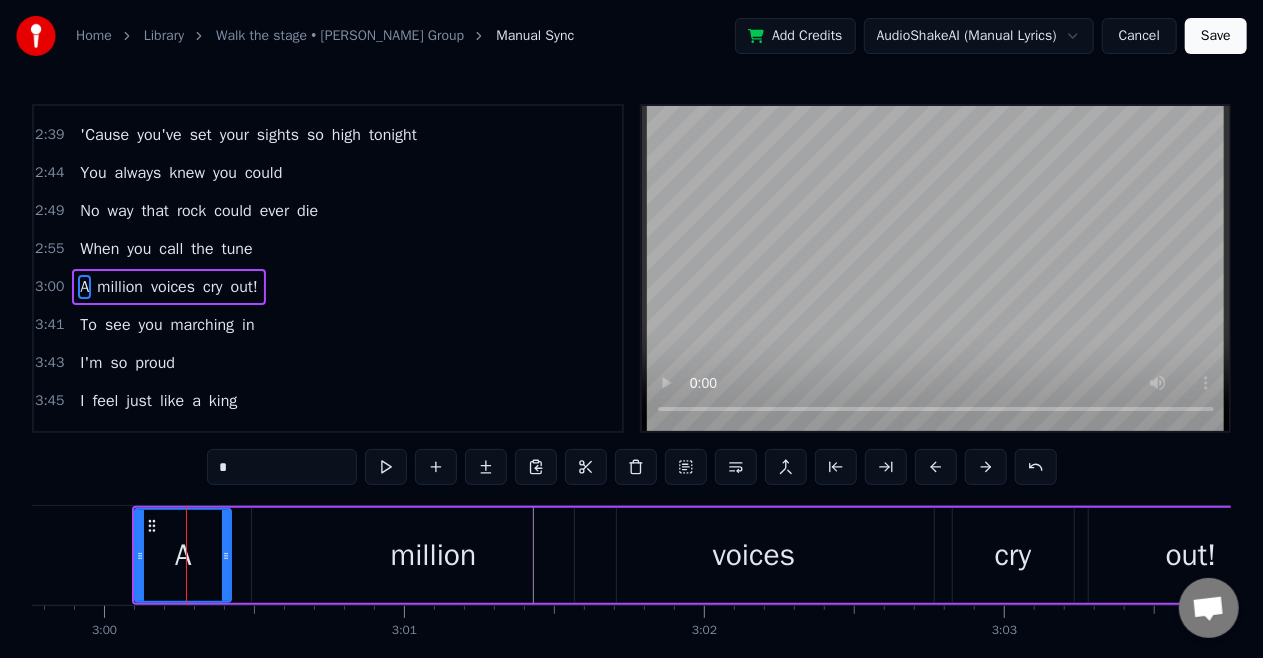 drag, startPoint x: 212, startPoint y: 552, endPoint x: 226, endPoint y: 554, distance: 14.142136 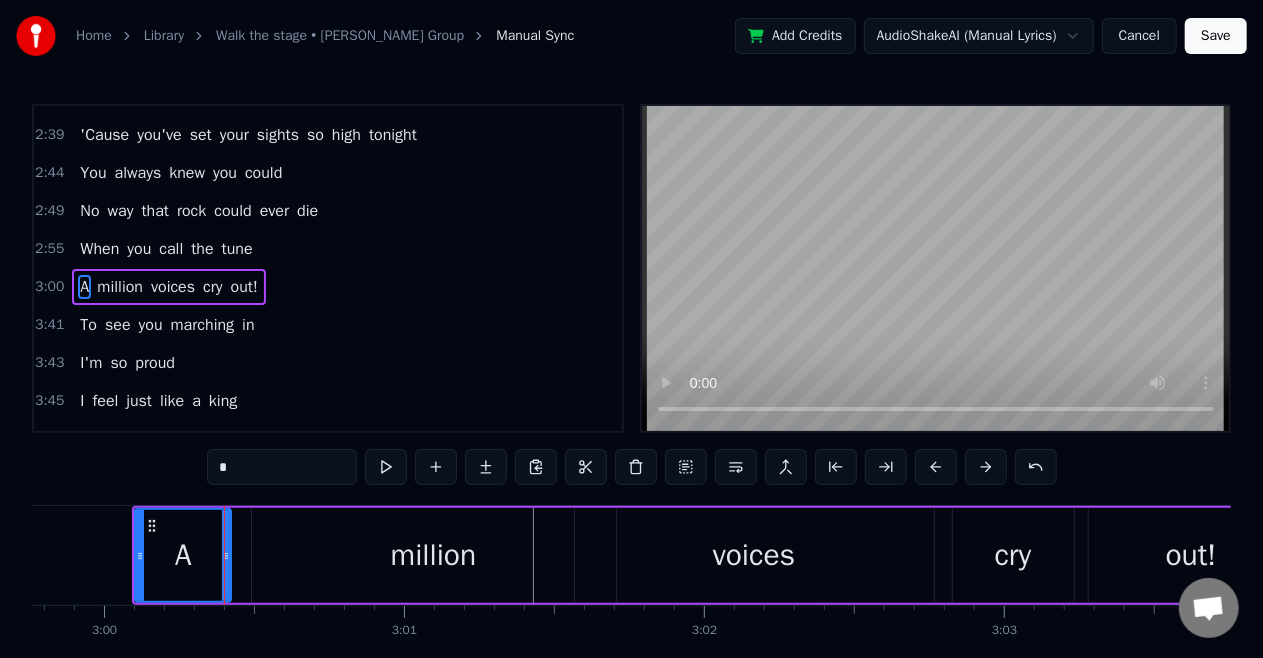 click on "When" at bounding box center [99, 249] 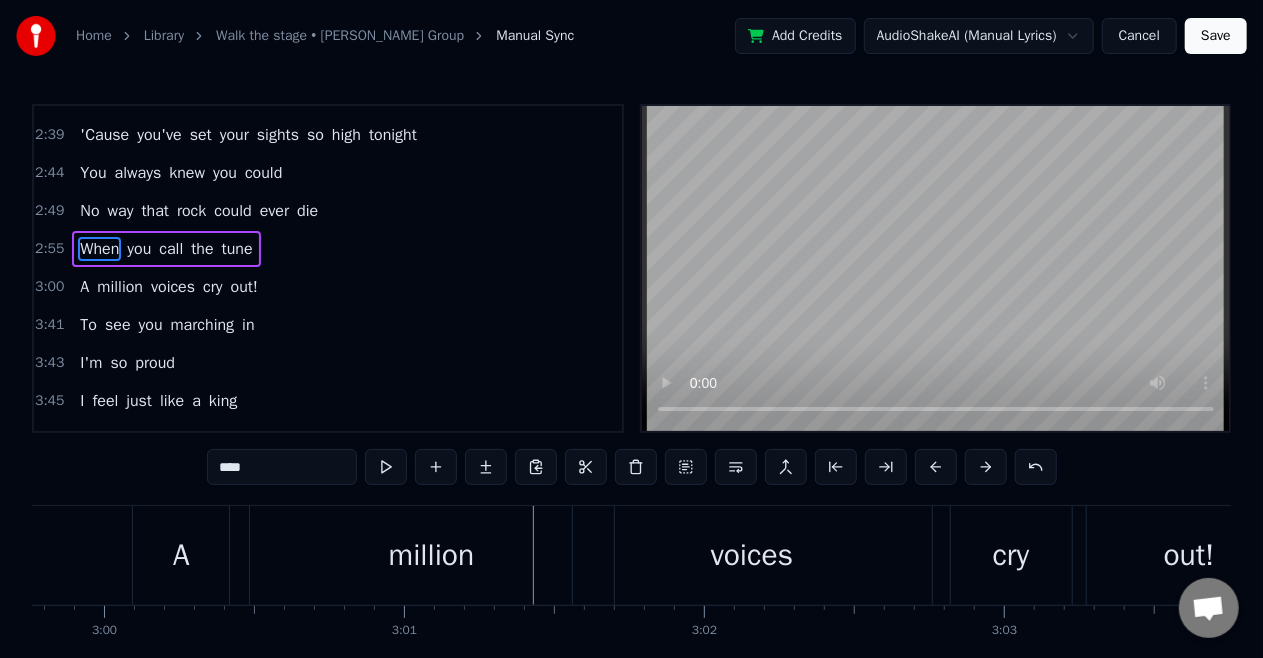 scroll, scrollTop: 825, scrollLeft: 0, axis: vertical 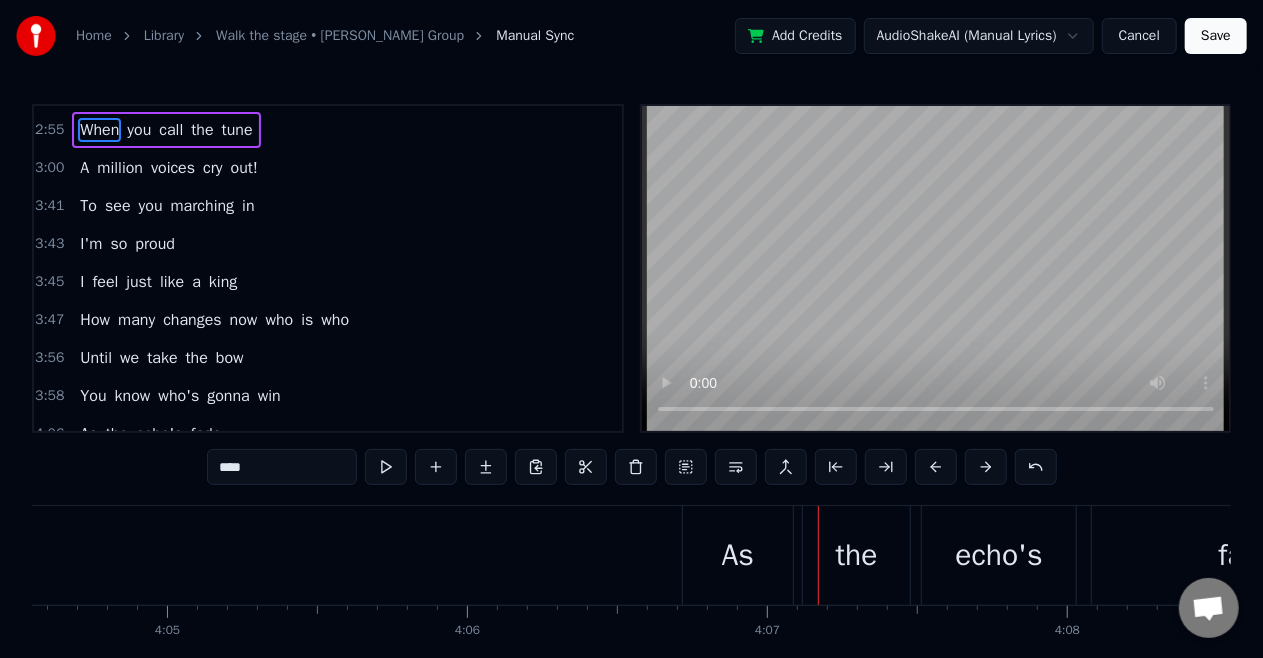 click on "To" at bounding box center (88, 206) 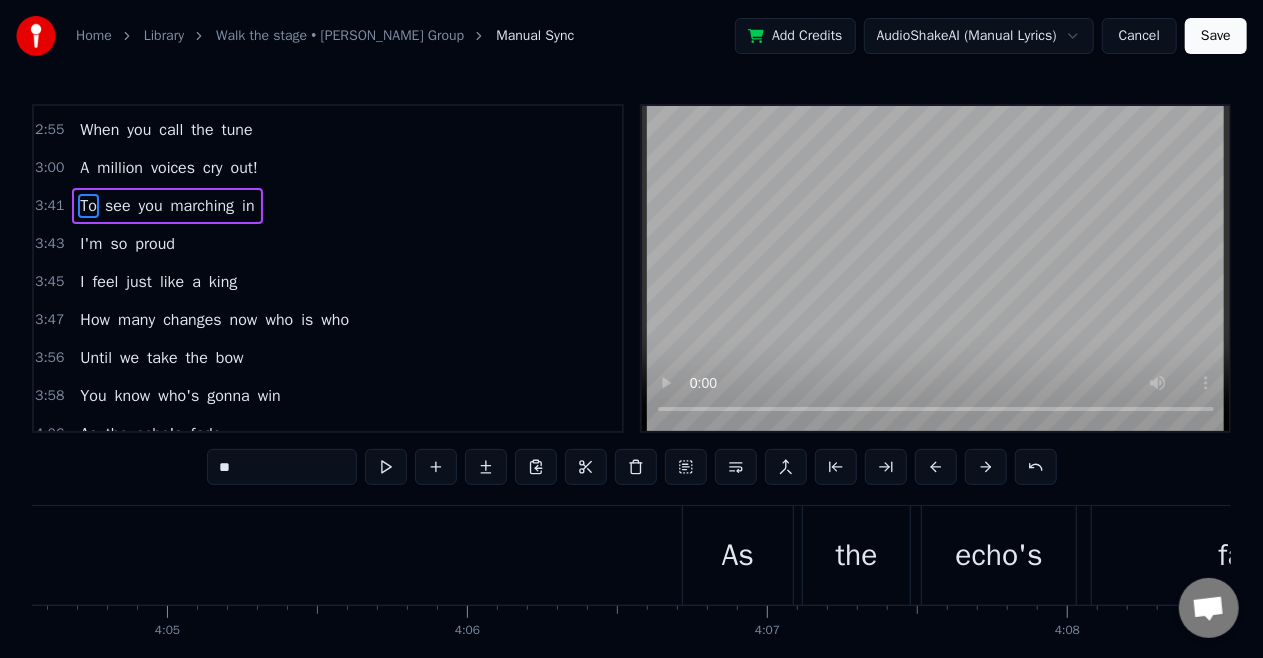 scroll, scrollTop: 869, scrollLeft: 0, axis: vertical 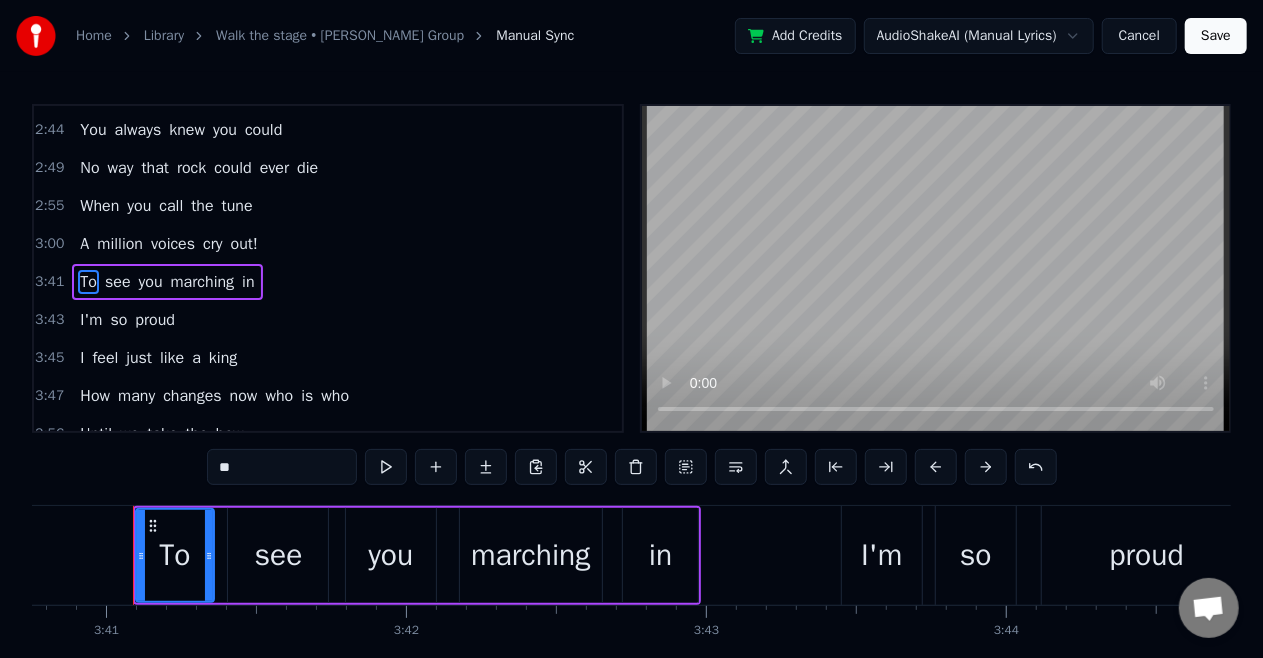 click on "No" at bounding box center [89, 168] 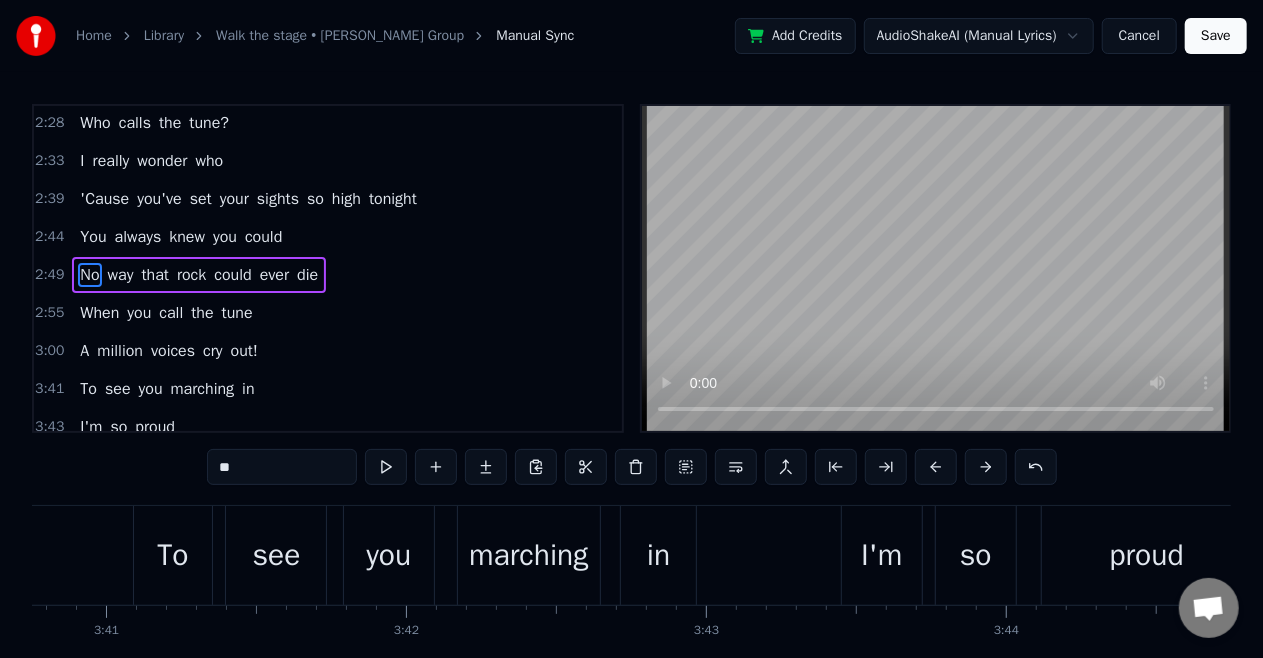 scroll, scrollTop: 752, scrollLeft: 0, axis: vertical 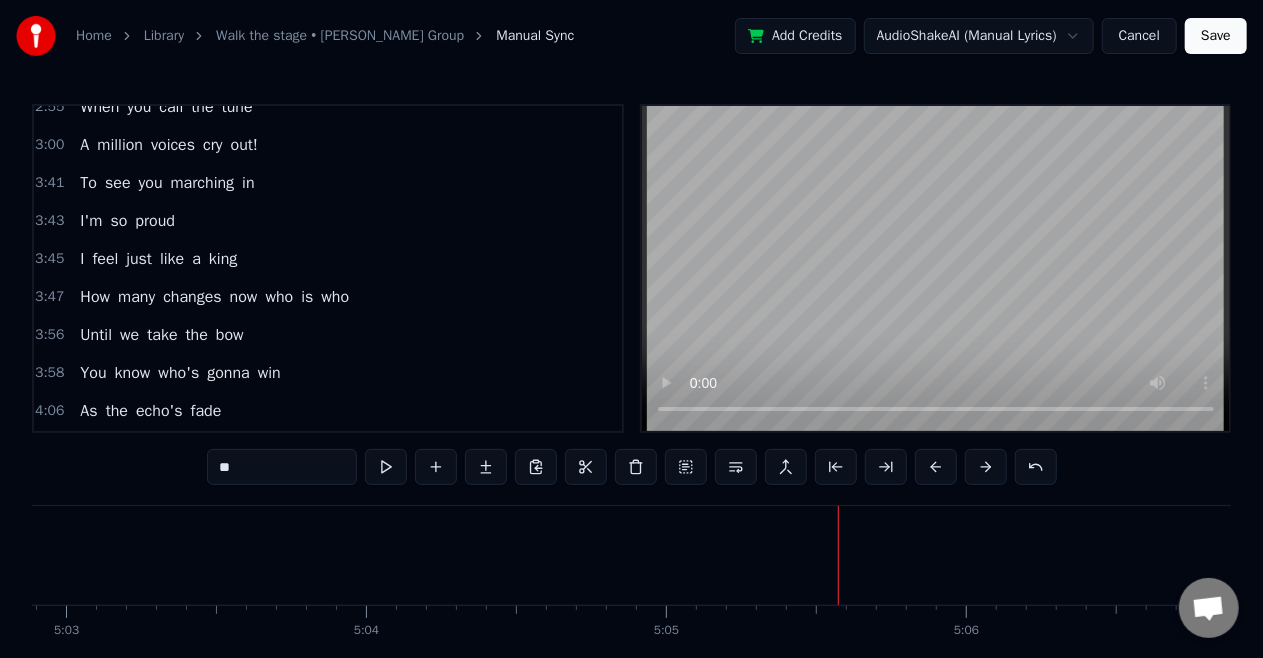 click on "To" at bounding box center (88, 183) 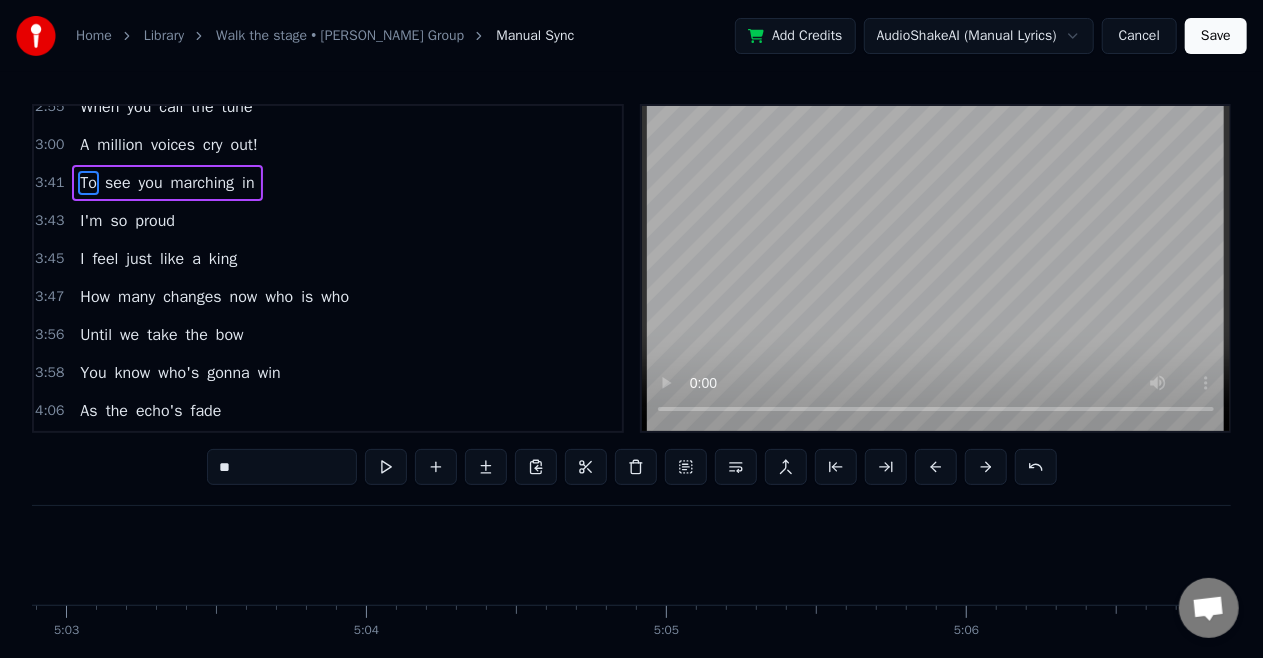 scroll, scrollTop: 876, scrollLeft: 0, axis: vertical 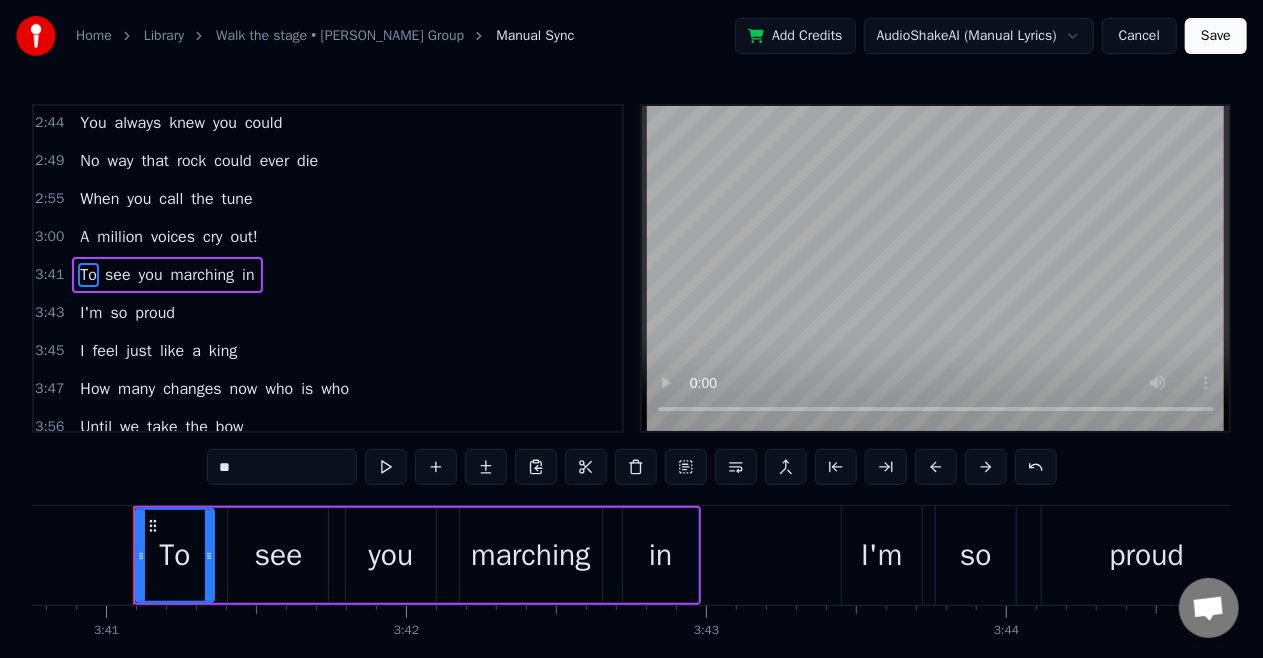 click at bounding box center (636, 467) 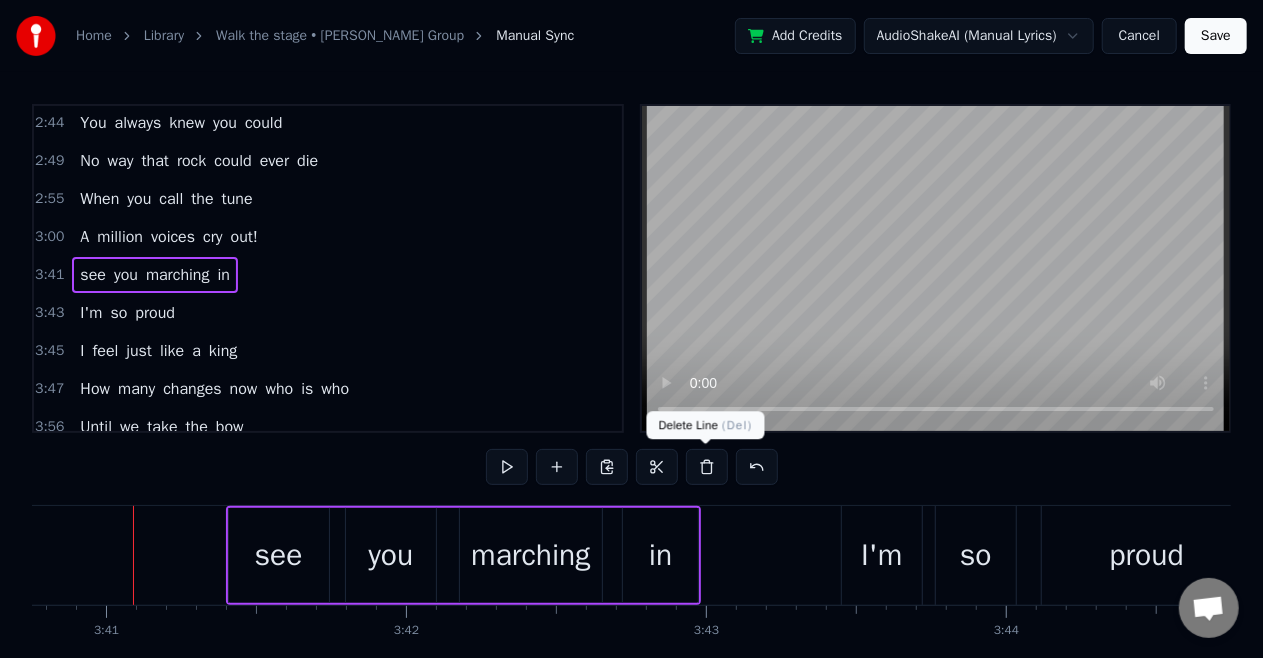 click at bounding box center [707, 467] 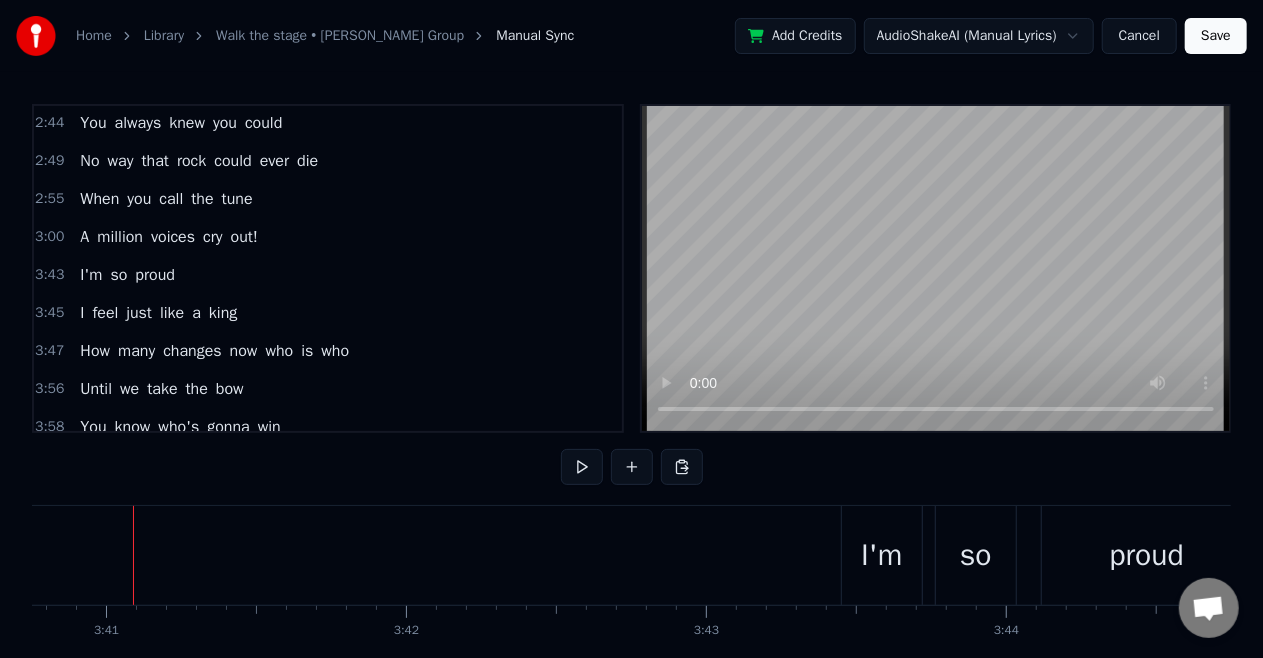 click on "I'm" at bounding box center (91, 275) 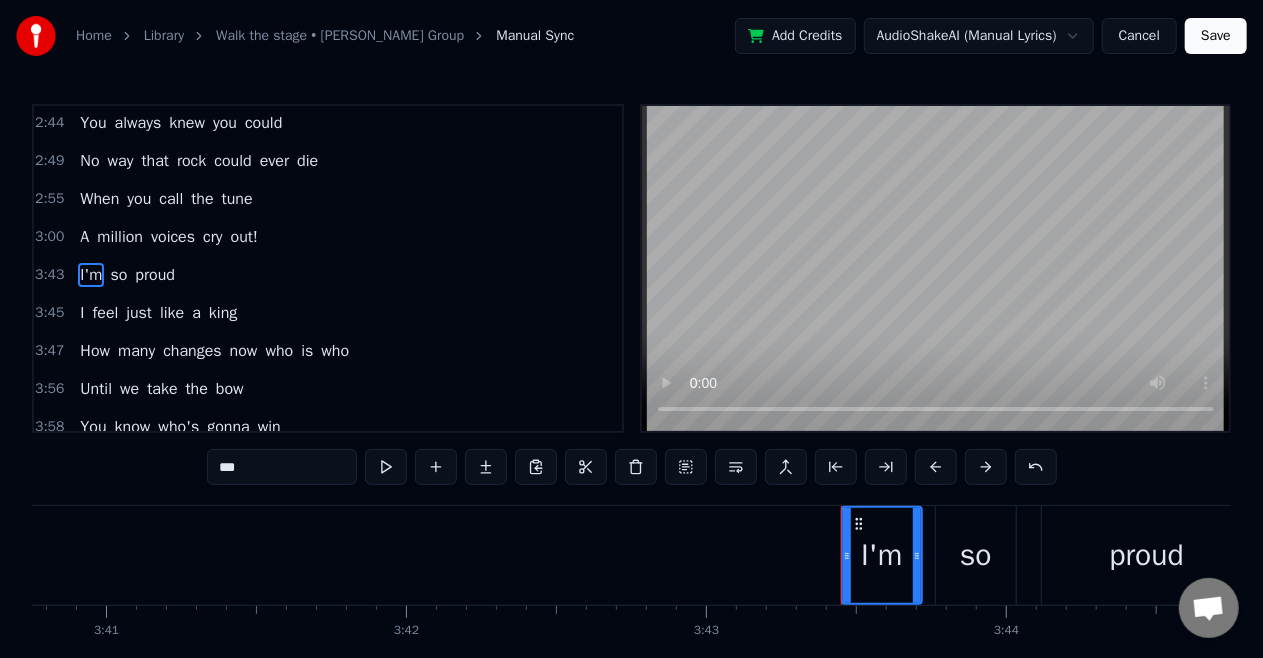 scroll, scrollTop: 864, scrollLeft: 0, axis: vertical 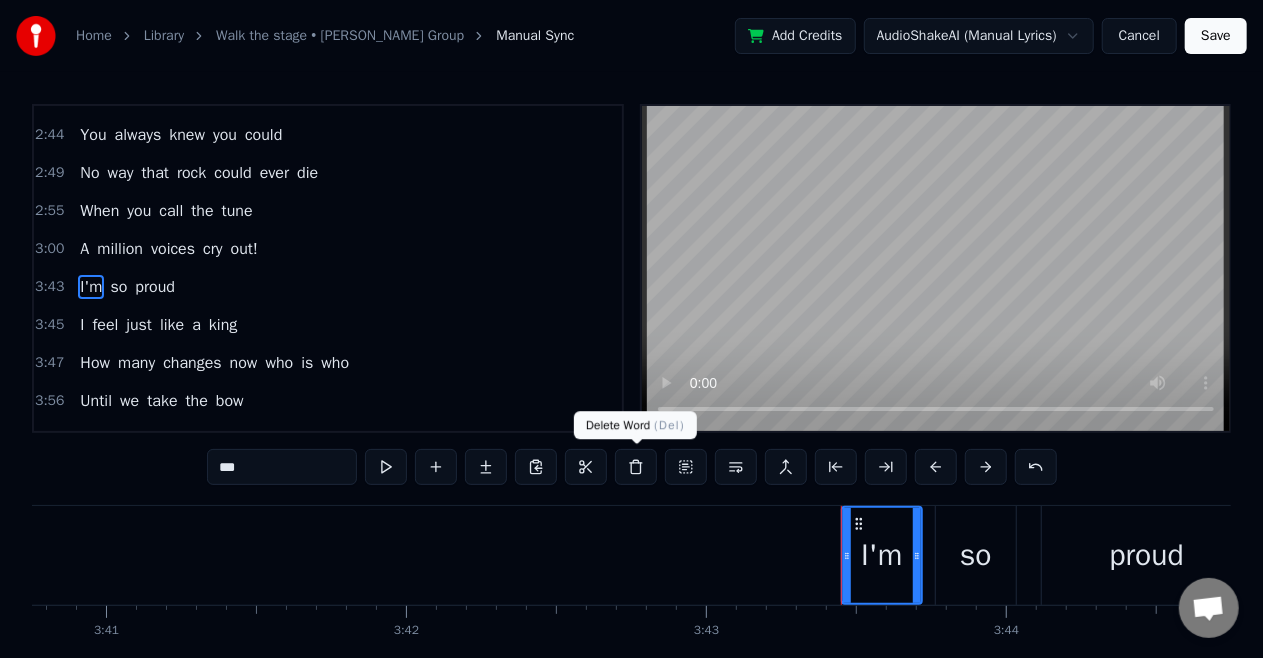 click at bounding box center [636, 467] 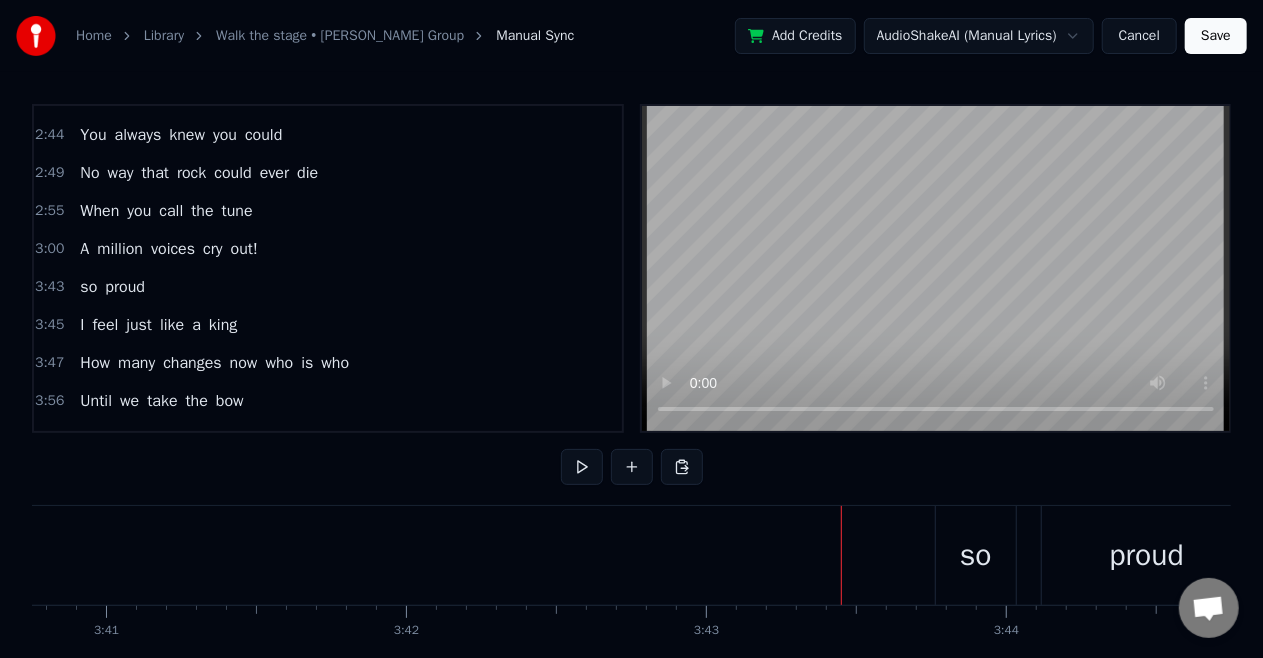 click on "so" at bounding box center [88, 287] 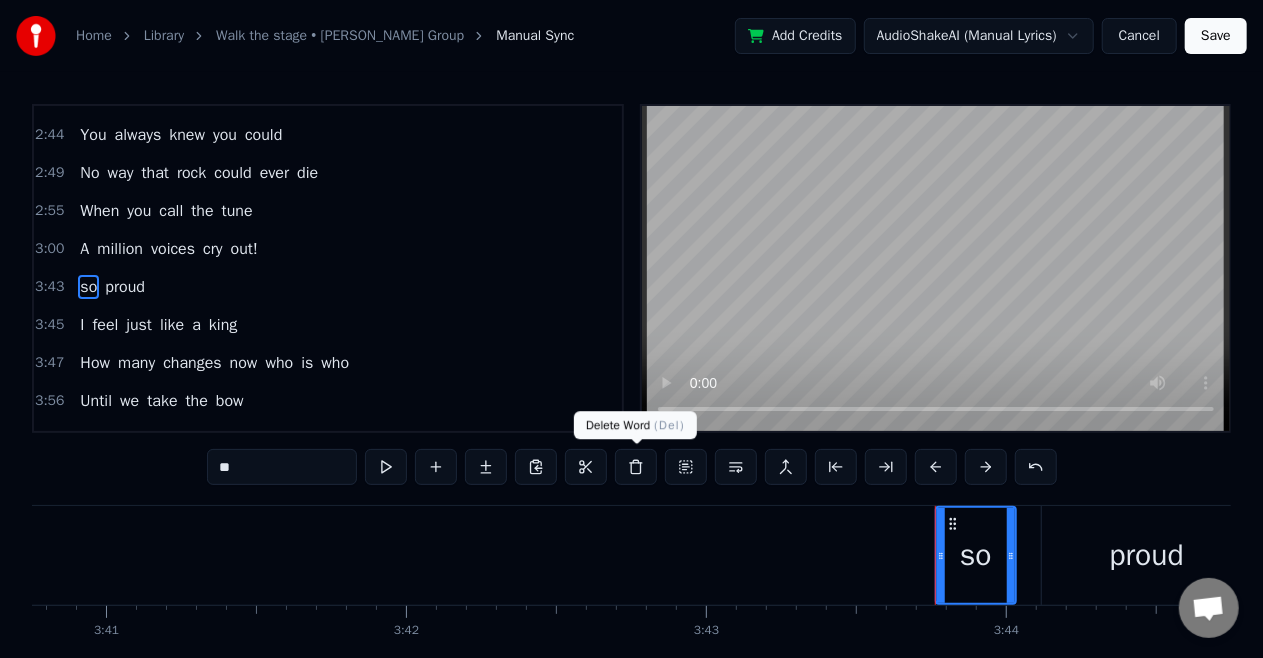 click at bounding box center (636, 467) 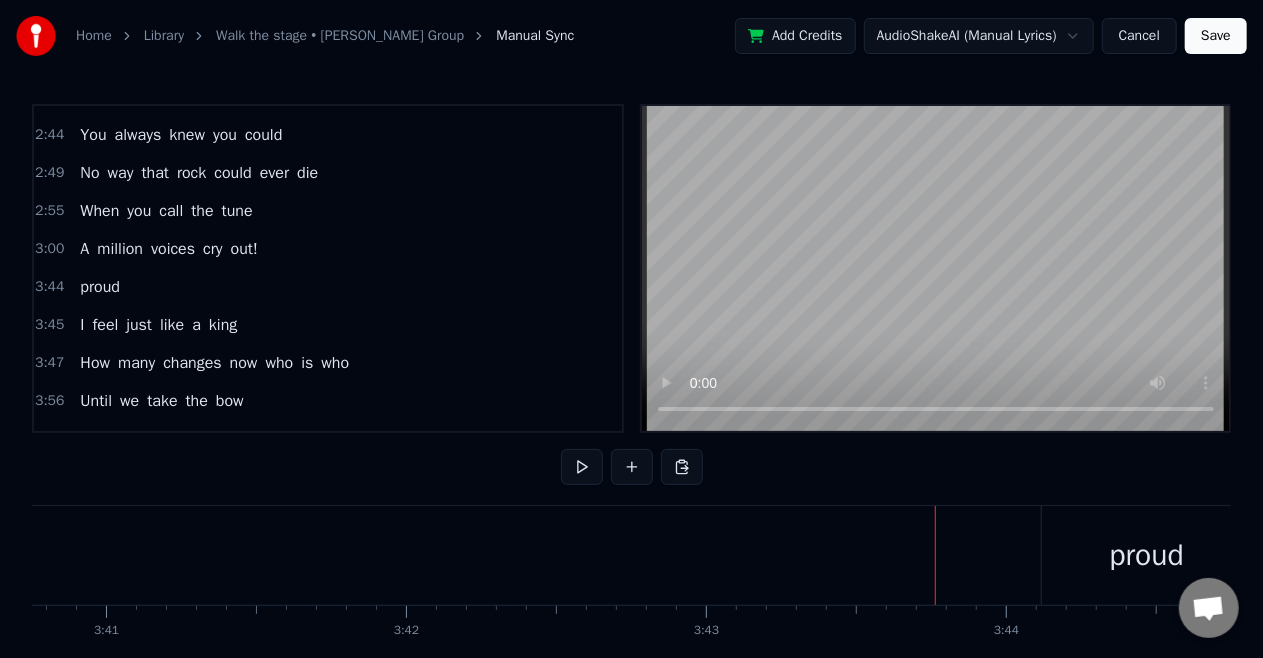 click on "proud" at bounding box center [100, 287] 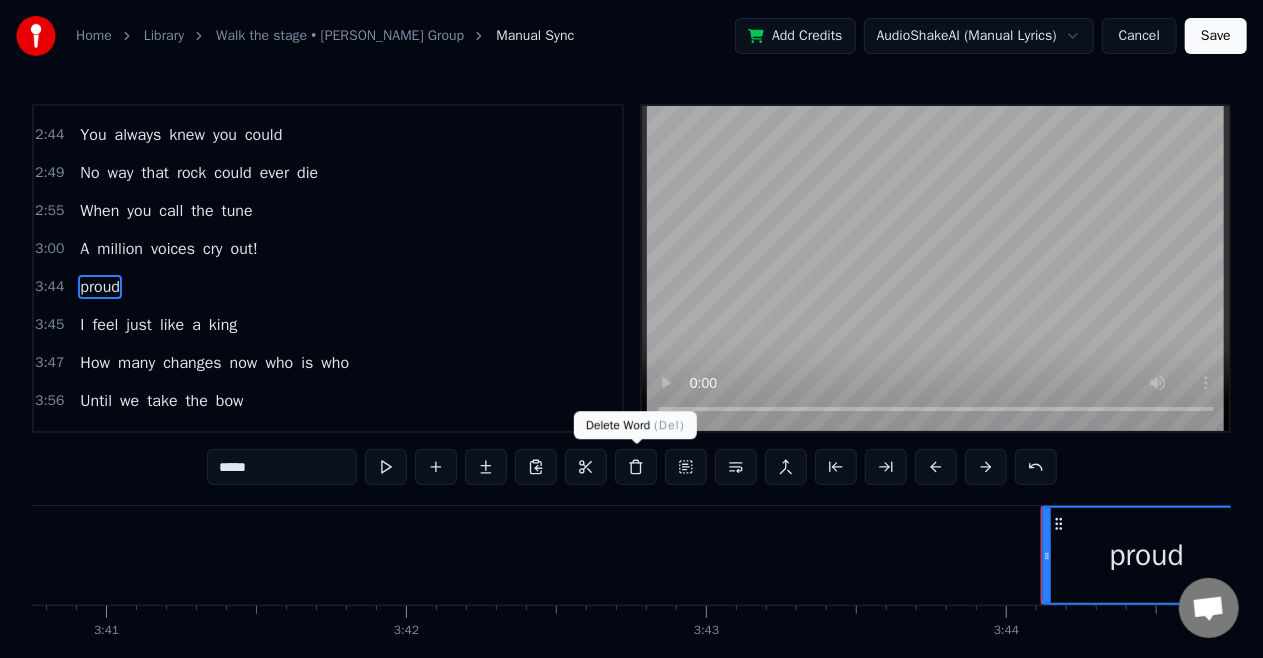 click at bounding box center [636, 467] 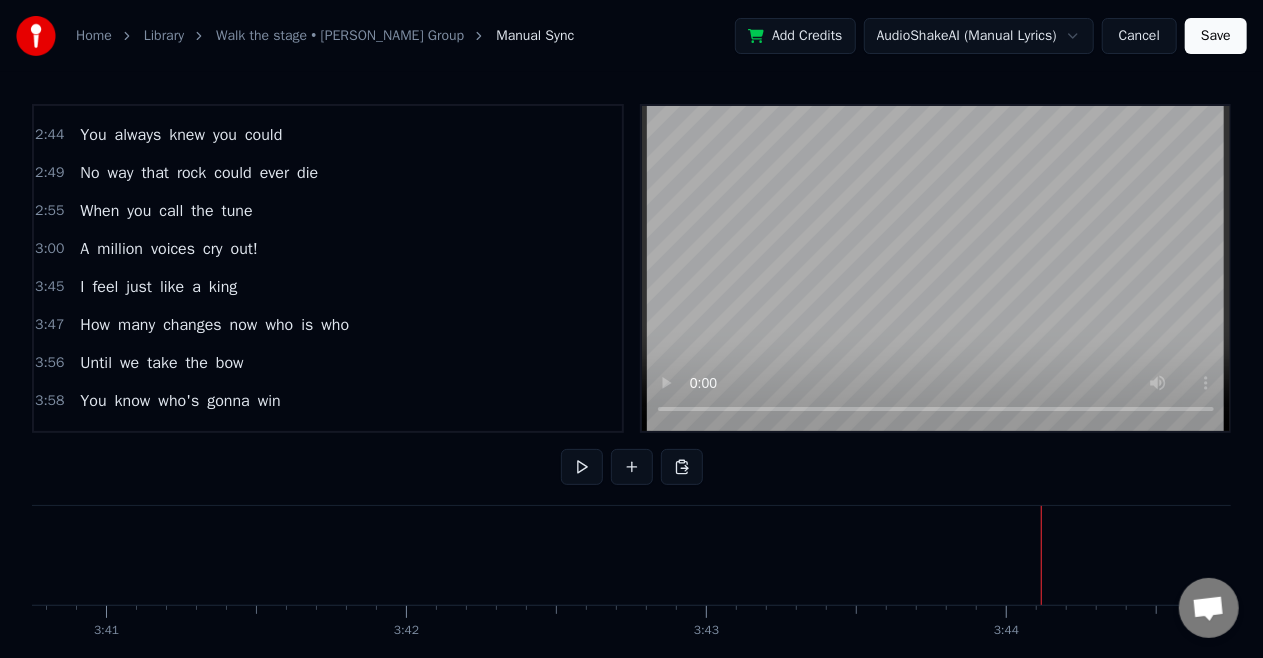 click on "I feel just like a king" at bounding box center [158, 287] 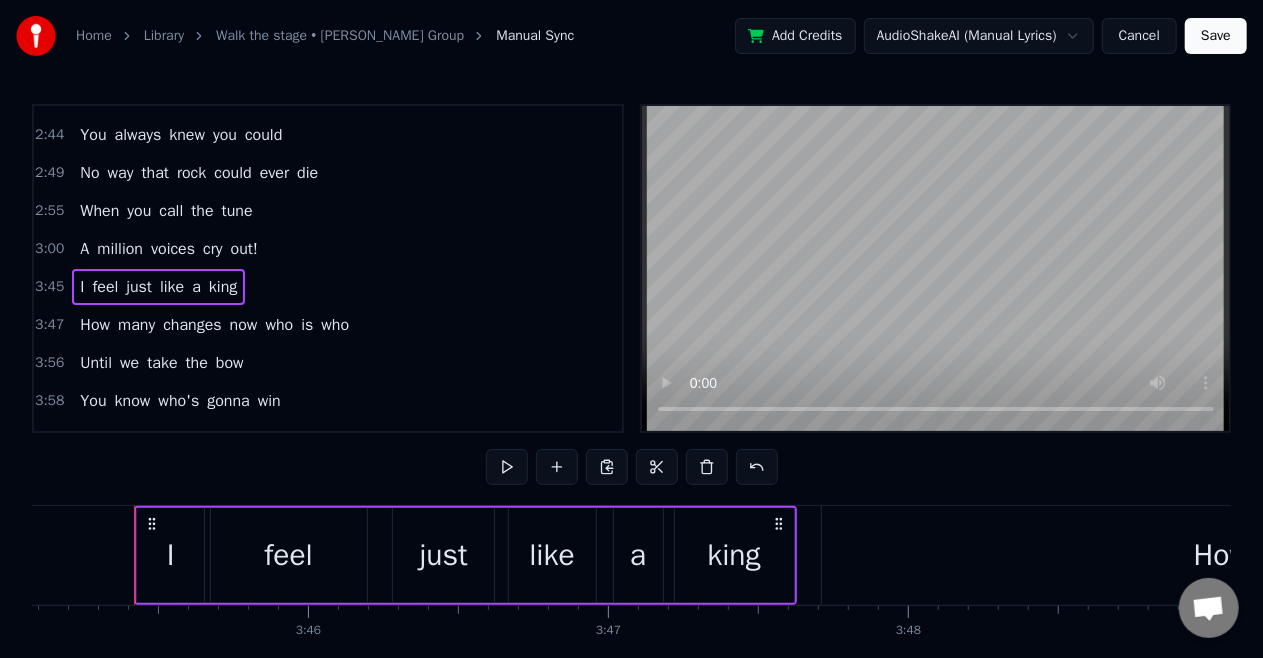 scroll, scrollTop: 0, scrollLeft: 67526, axis: horizontal 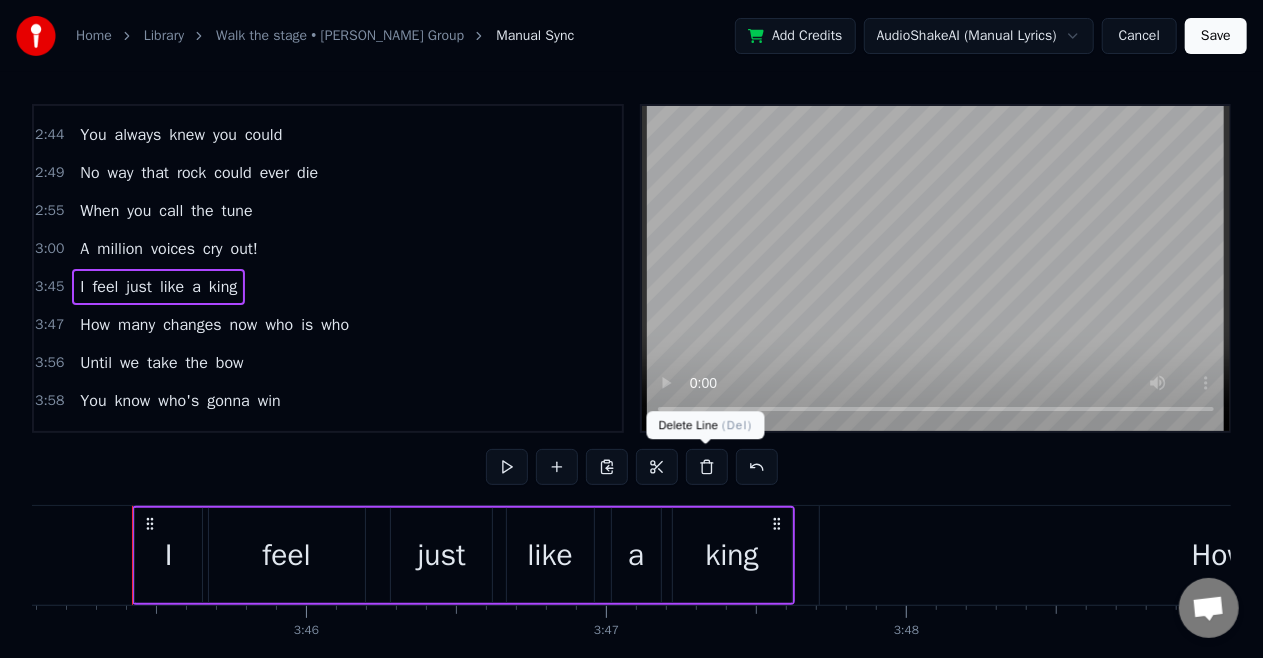 click at bounding box center (707, 467) 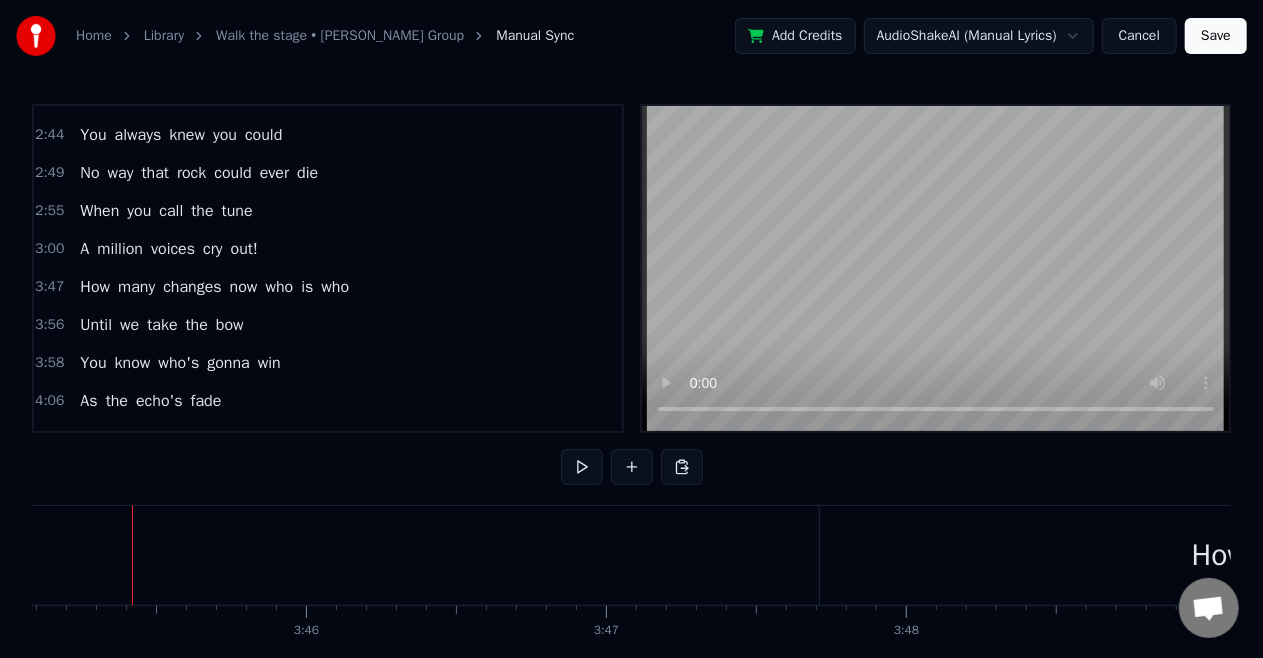 click on "How many changes now who is who" at bounding box center [214, 287] 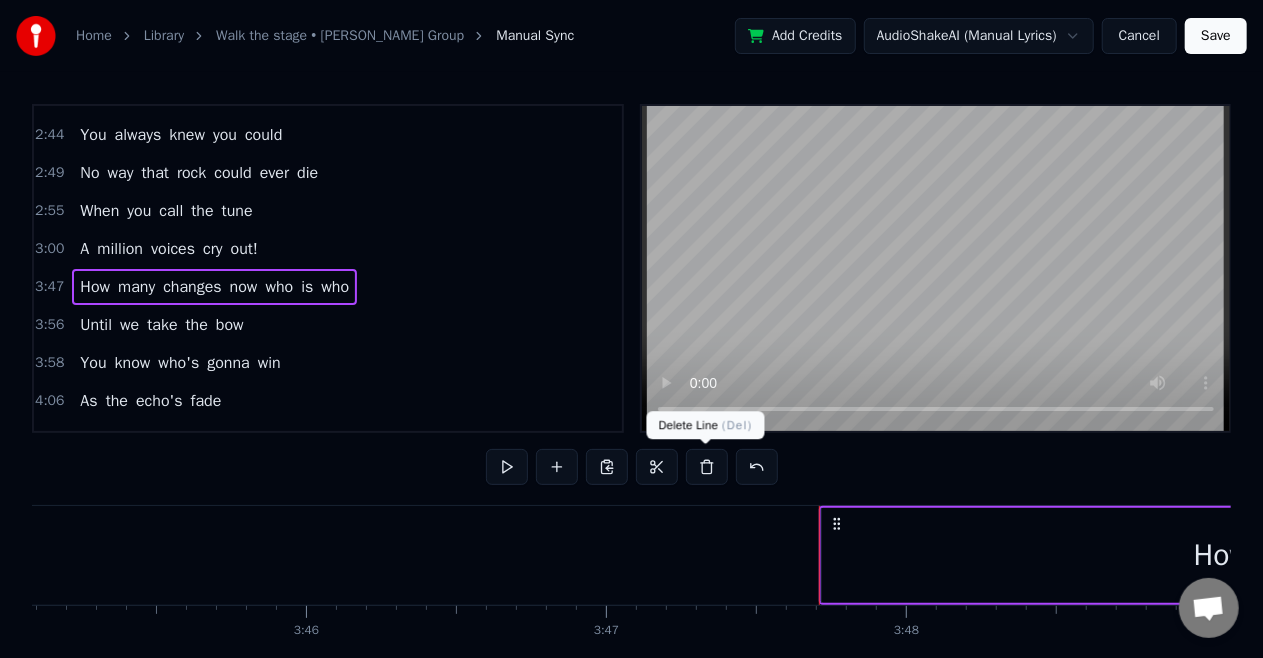 click at bounding box center (707, 467) 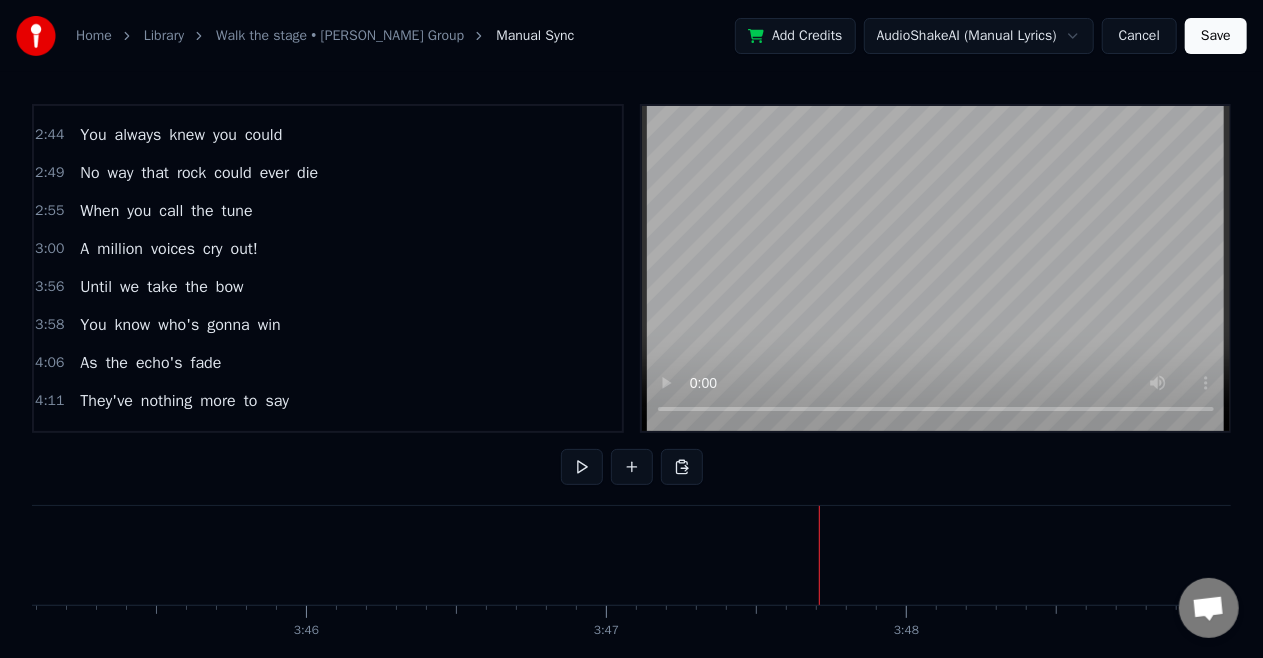 click on "Until we take the bow" at bounding box center [161, 287] 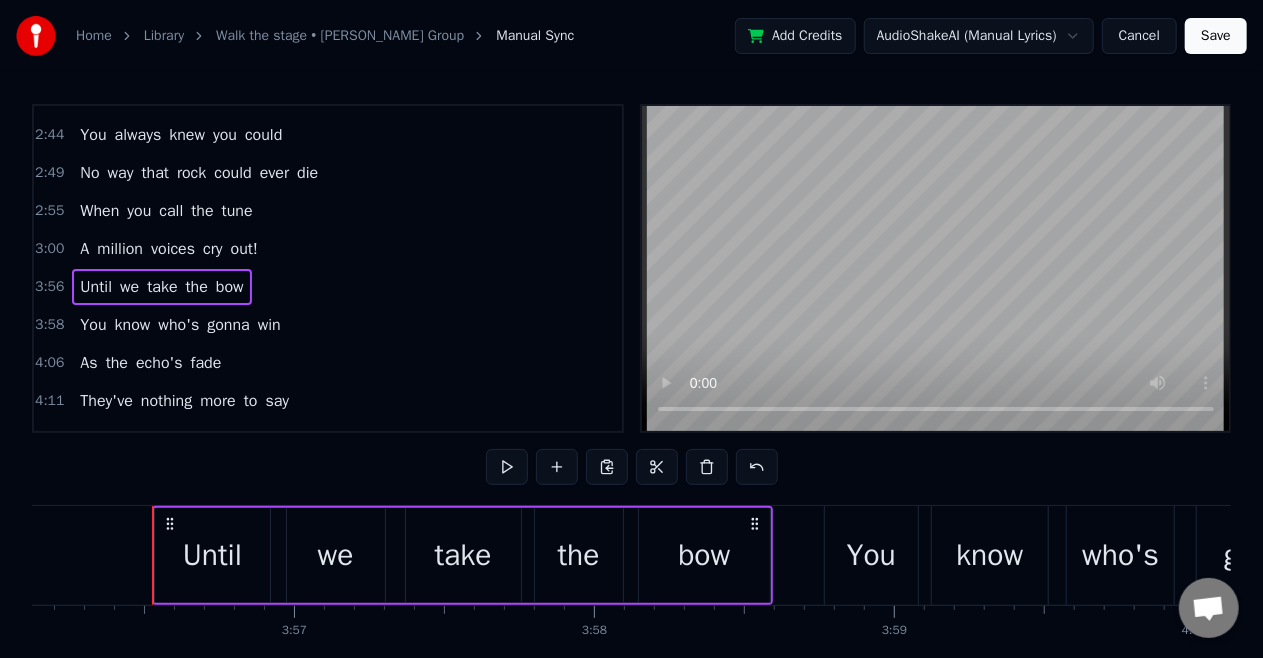 scroll, scrollTop: 0, scrollLeft: 70858, axis: horizontal 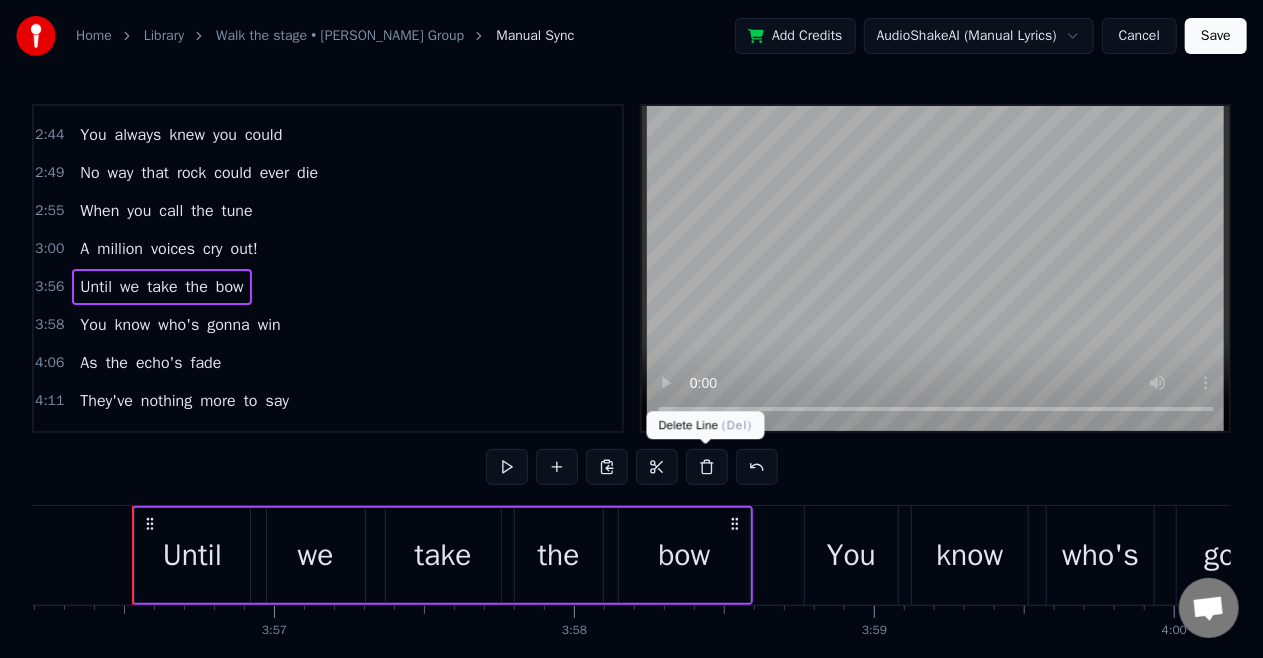 click at bounding box center (707, 467) 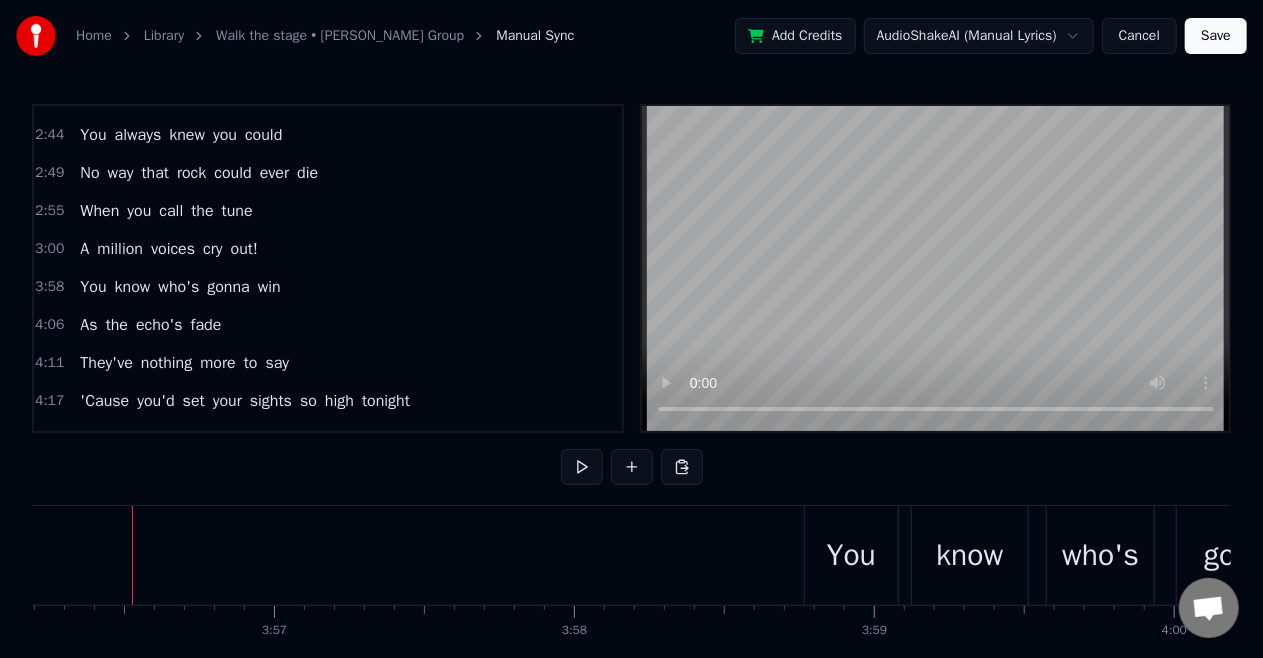 click on "You know who's gonna win" at bounding box center [180, 287] 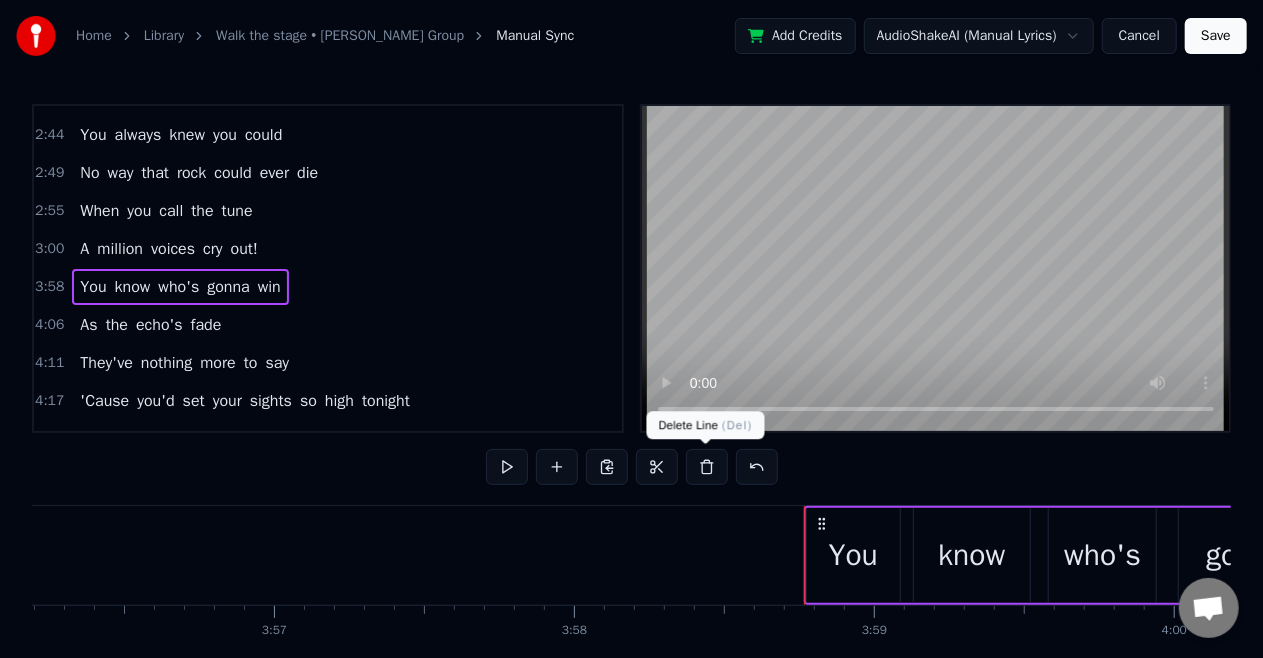 click at bounding box center (707, 467) 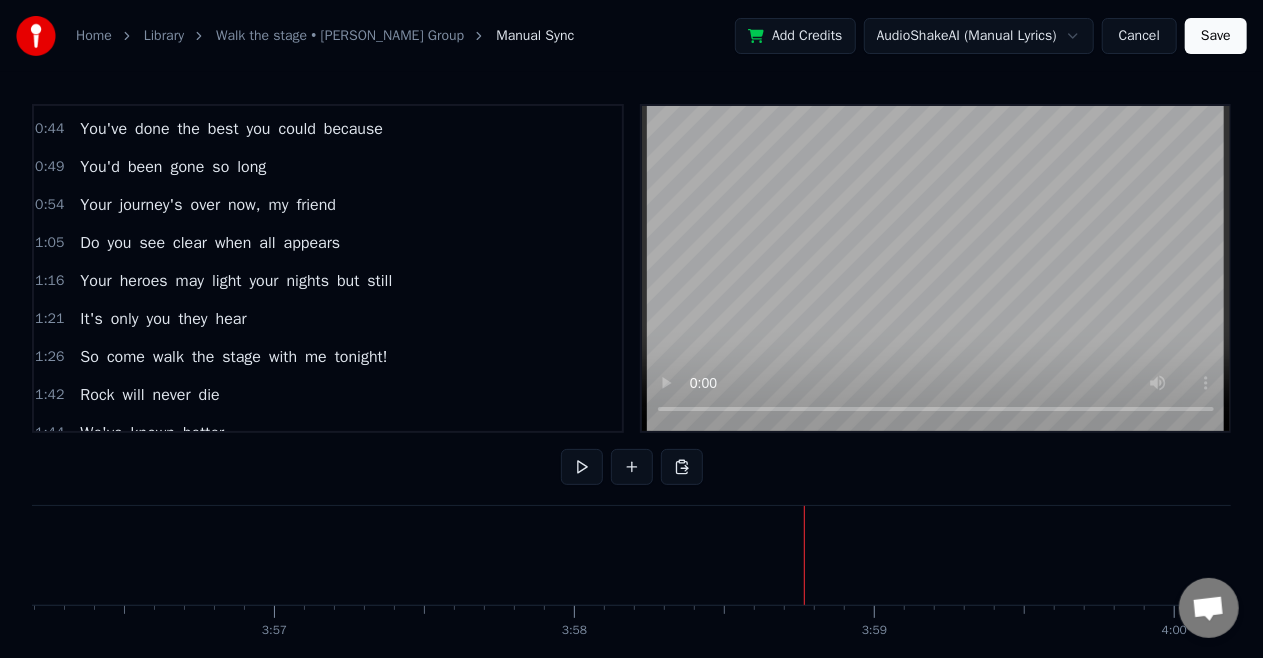 scroll, scrollTop: 0, scrollLeft: 0, axis: both 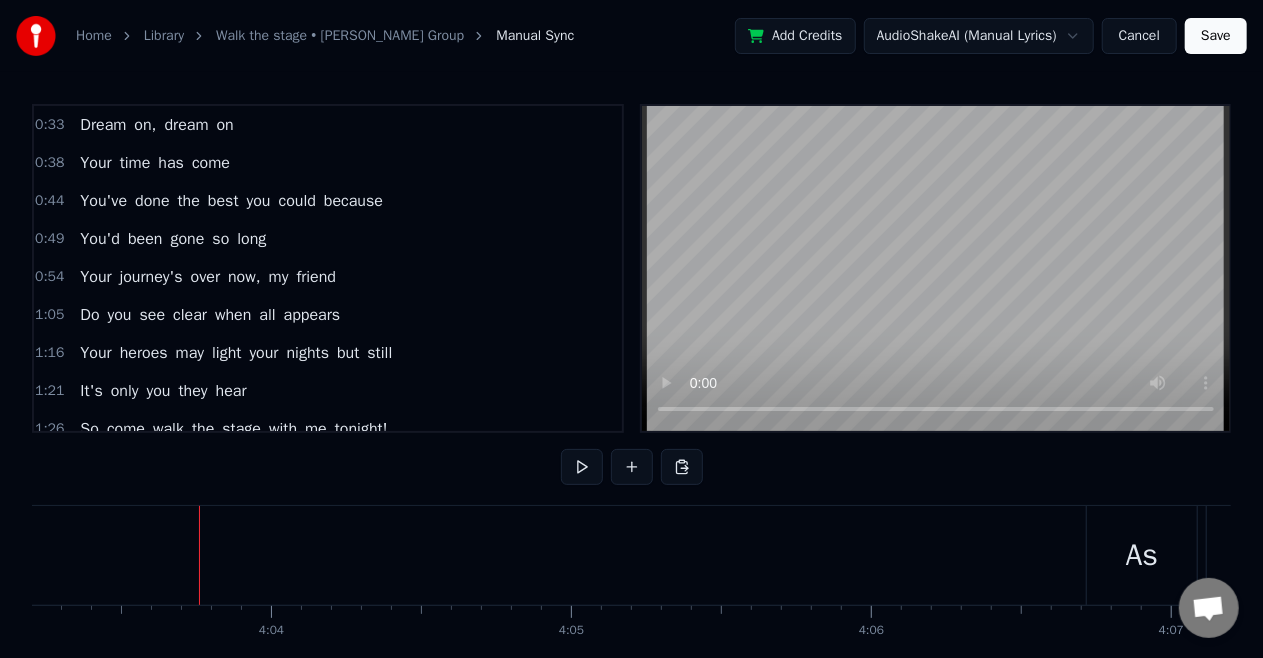 type 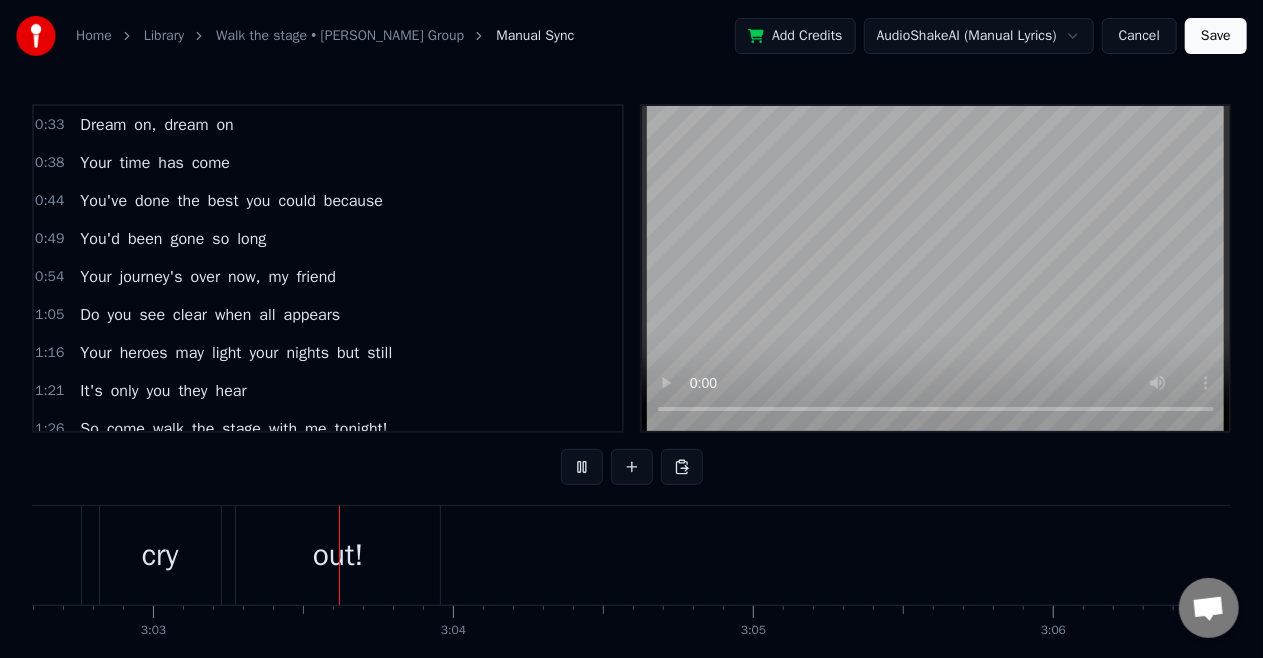 scroll, scrollTop: 0, scrollLeft: 54831, axis: horizontal 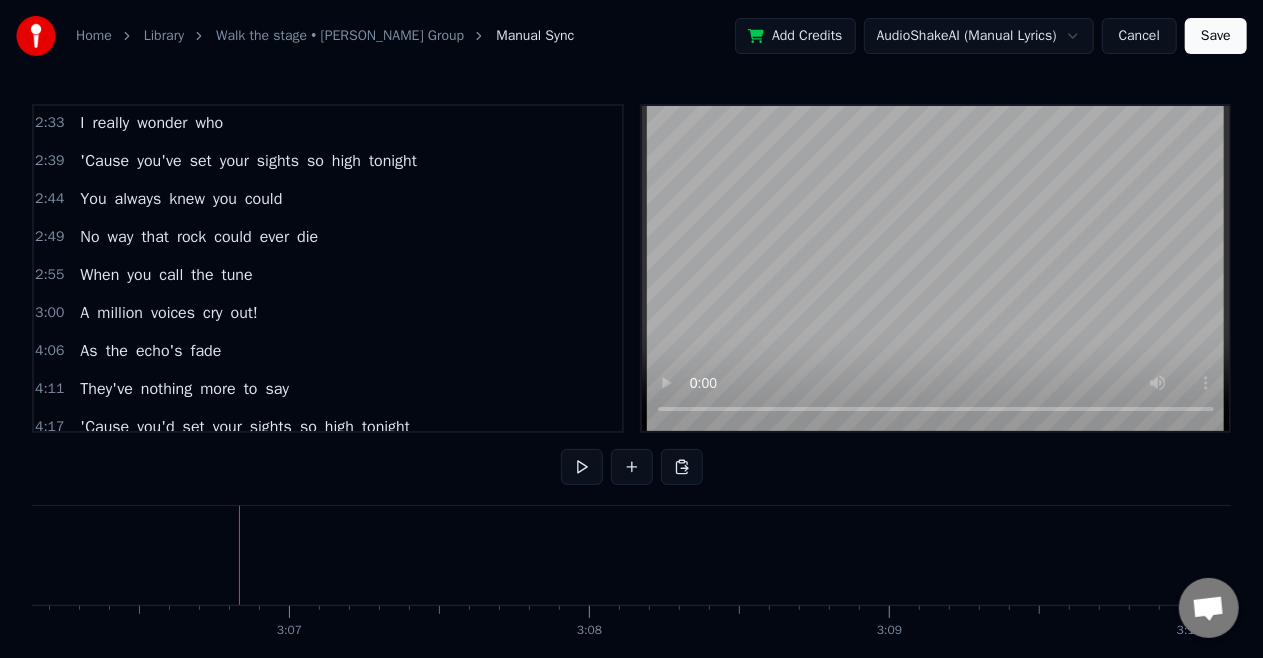 click on "out!" at bounding box center (244, 313) 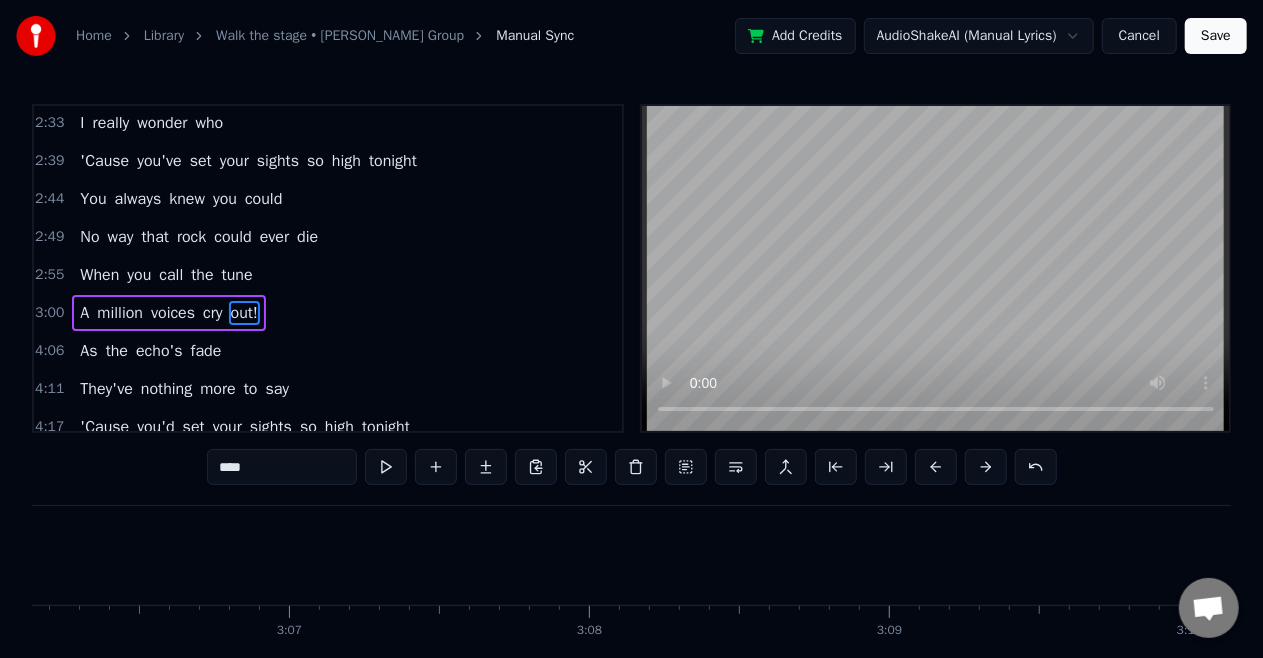 scroll, scrollTop: 826, scrollLeft: 0, axis: vertical 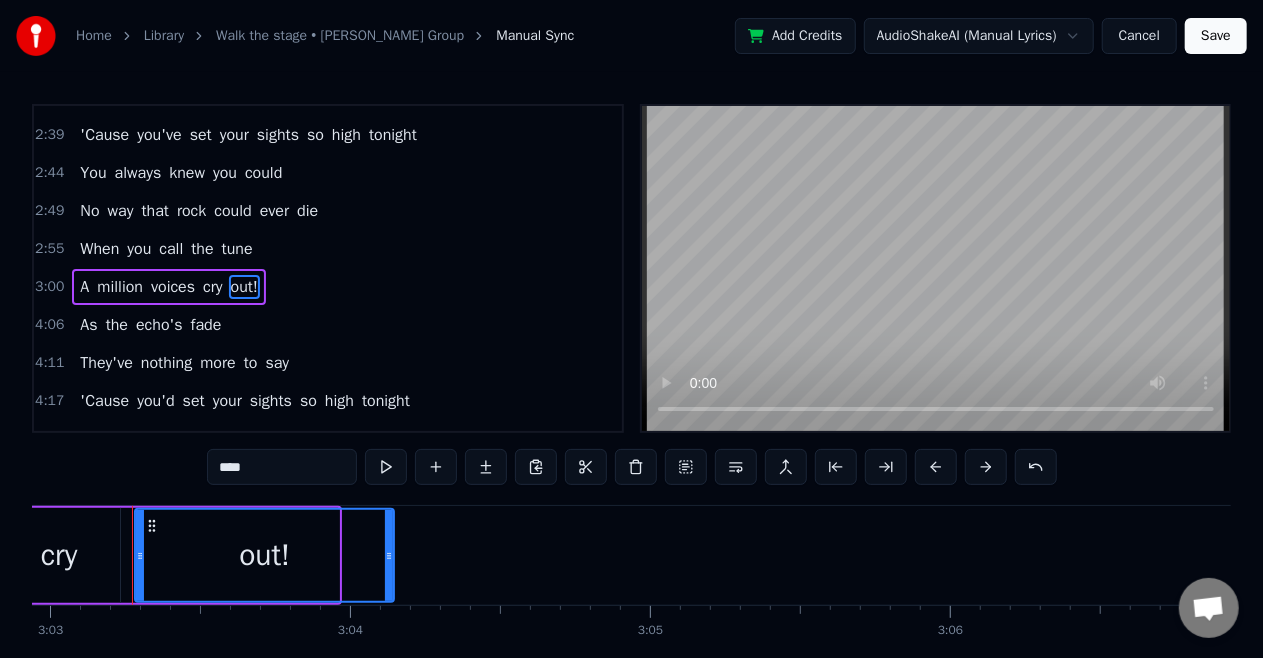 drag, startPoint x: 335, startPoint y: 562, endPoint x: 390, endPoint y: 579, distance: 57.567352 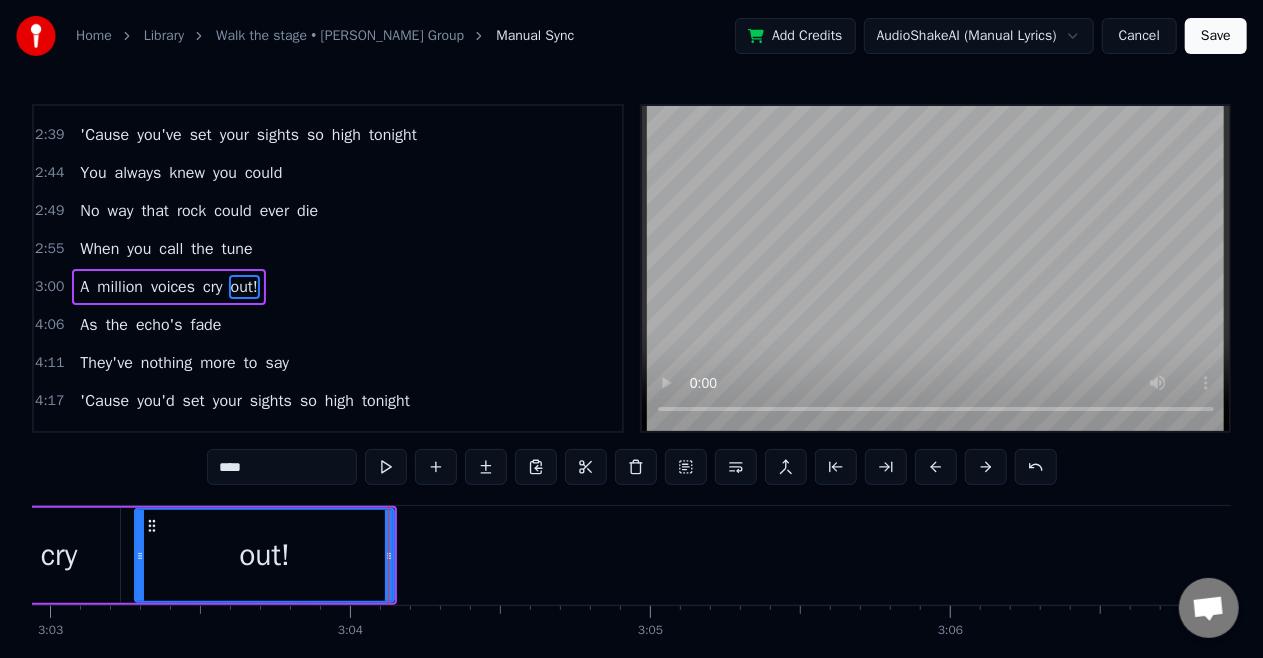 click on "When" at bounding box center [99, 249] 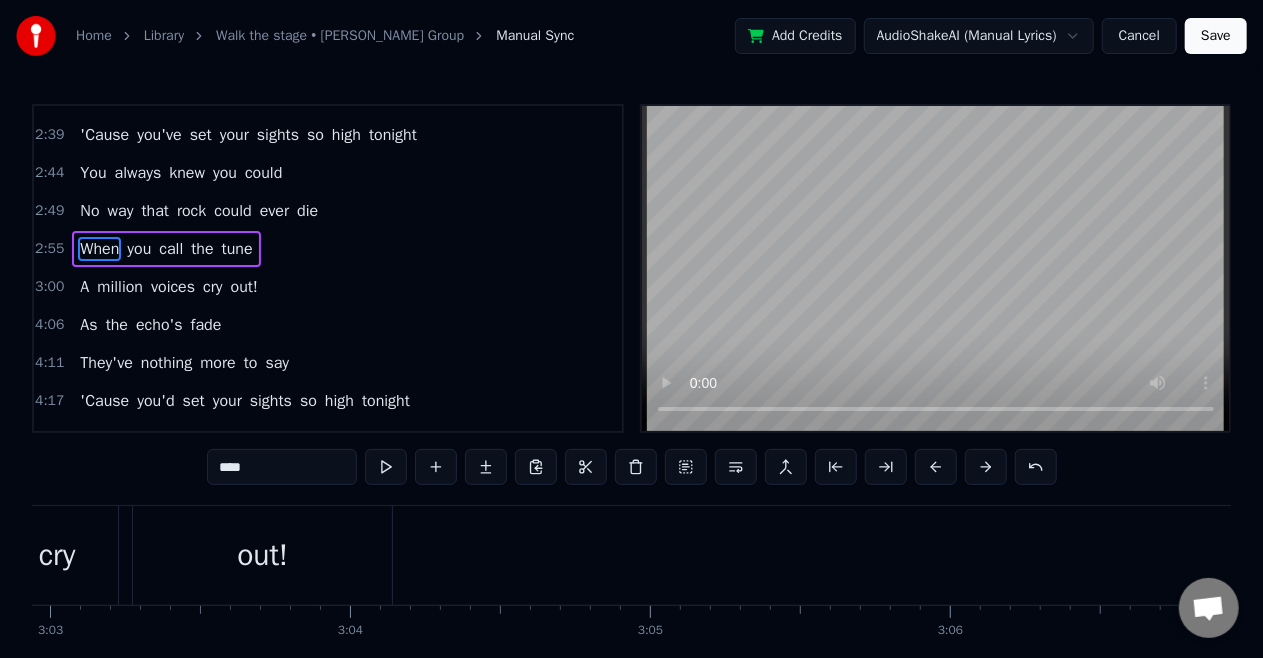 scroll, scrollTop: 824, scrollLeft: 0, axis: vertical 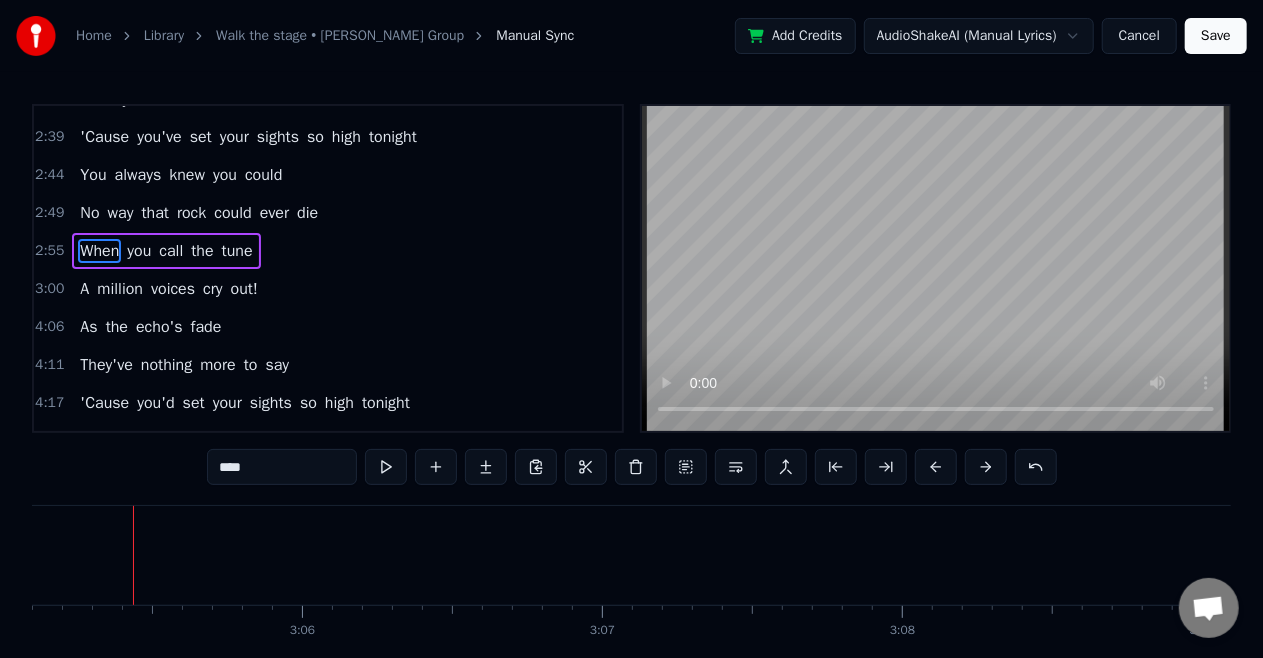 click on "out!" at bounding box center [244, 289] 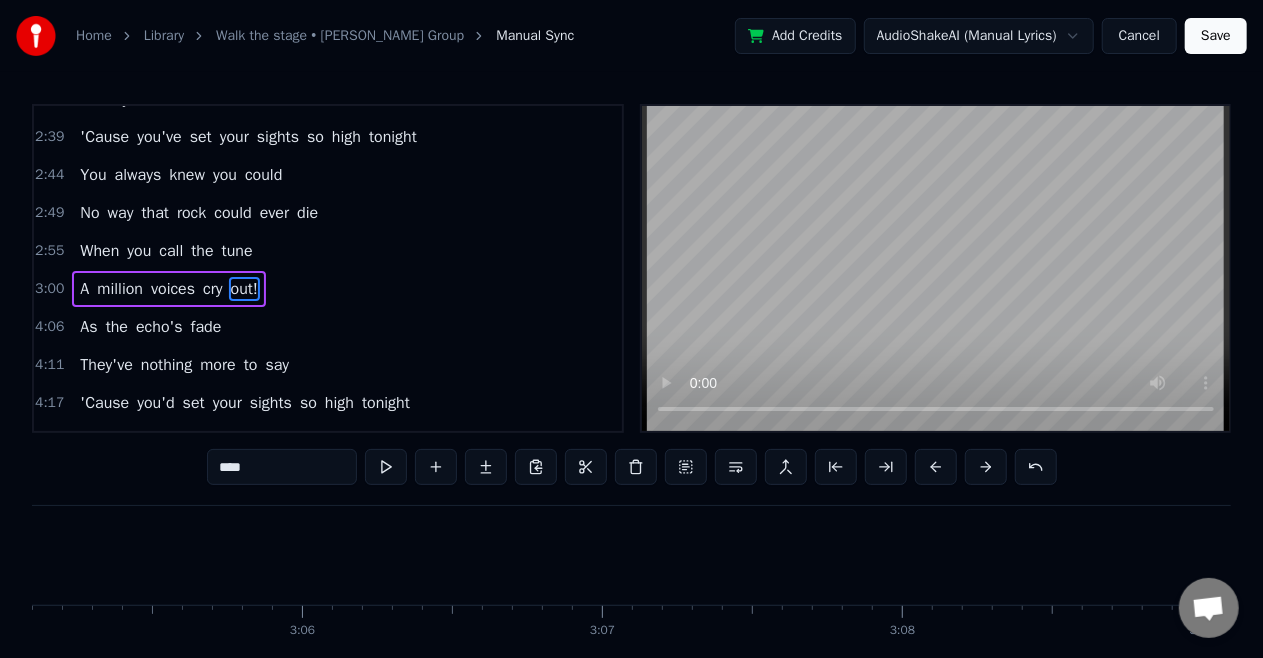 scroll, scrollTop: 826, scrollLeft: 0, axis: vertical 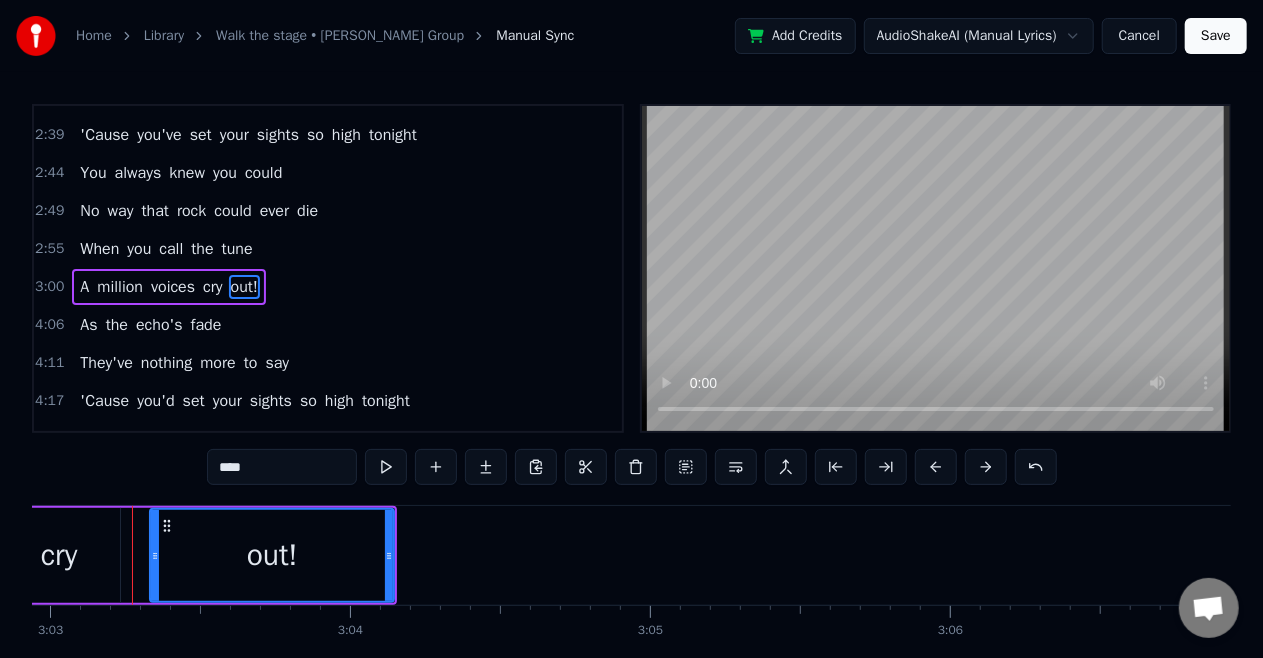 drag, startPoint x: 142, startPoint y: 559, endPoint x: 157, endPoint y: 569, distance: 18.027756 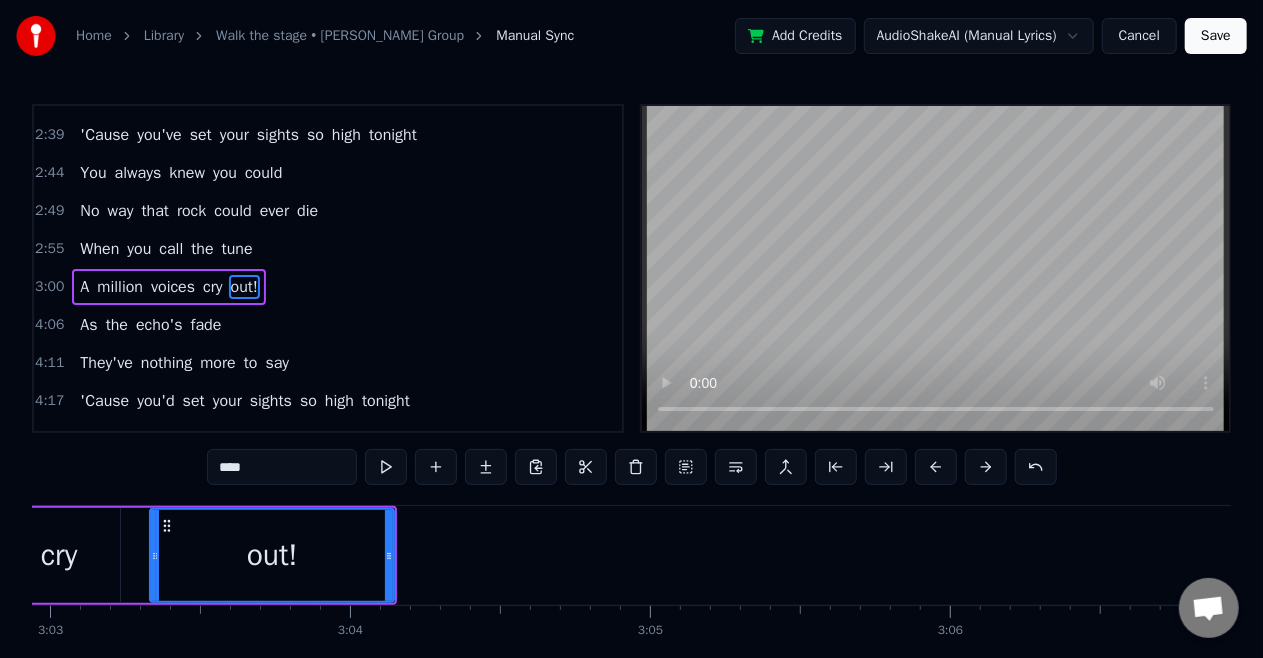 click on "When" at bounding box center [99, 249] 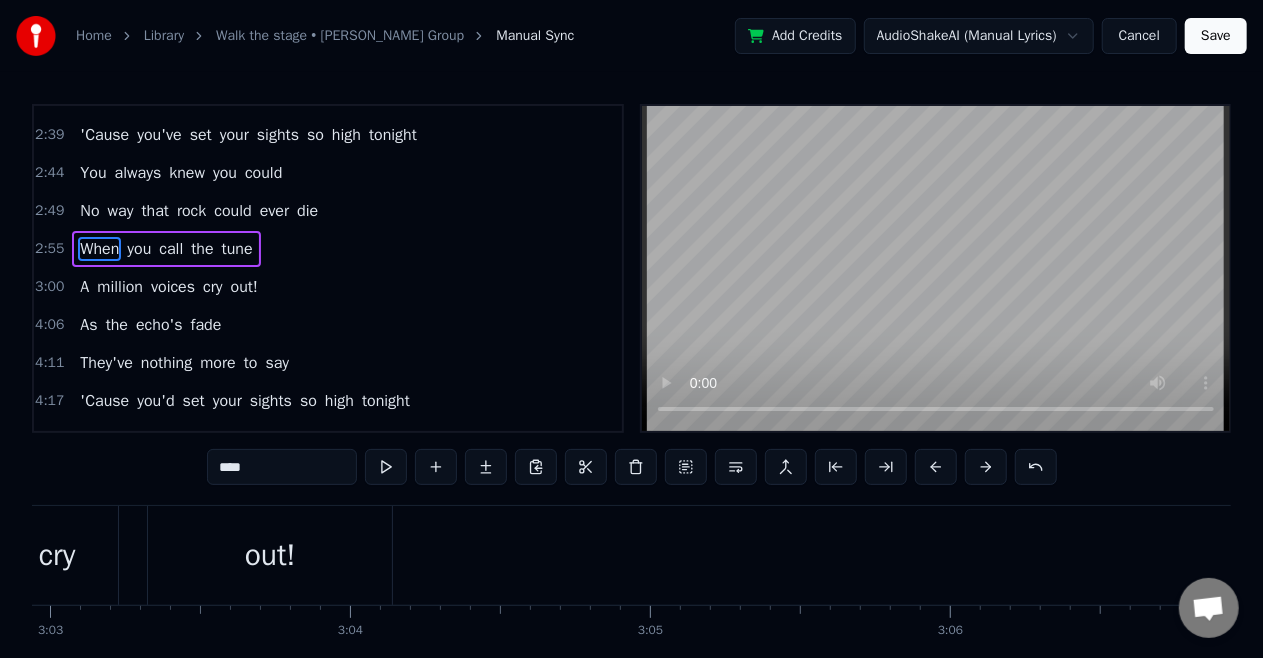 scroll, scrollTop: 824, scrollLeft: 0, axis: vertical 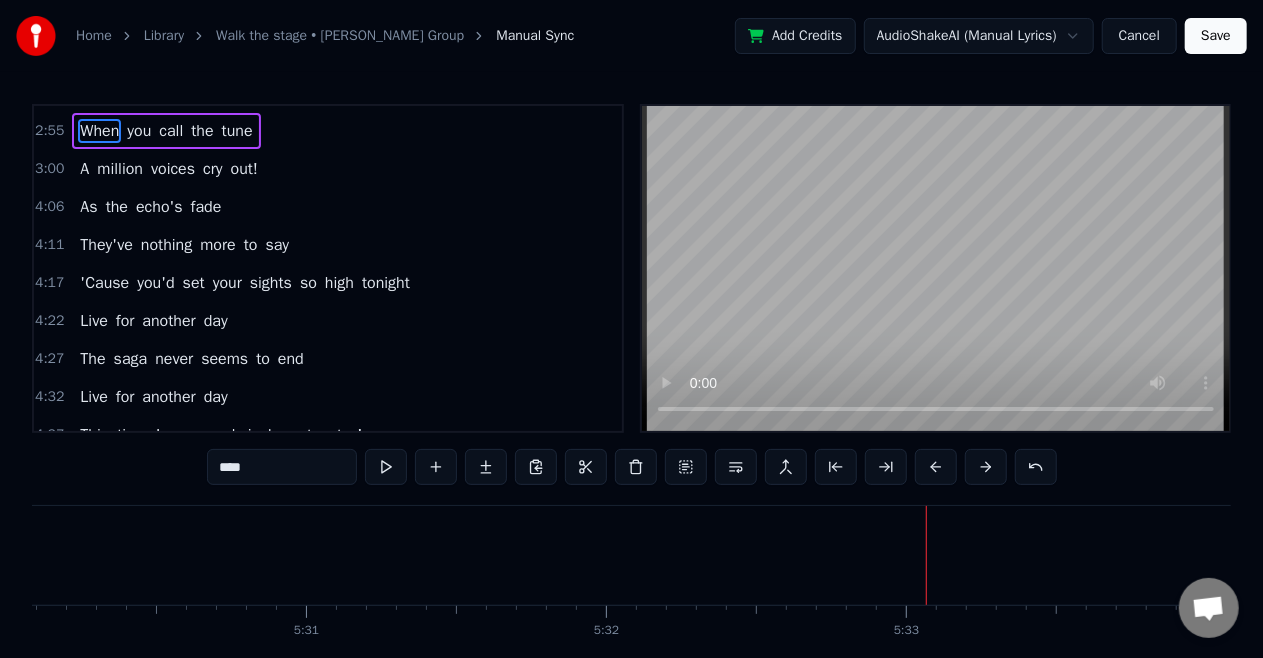 click on "Save" at bounding box center (1216, 36) 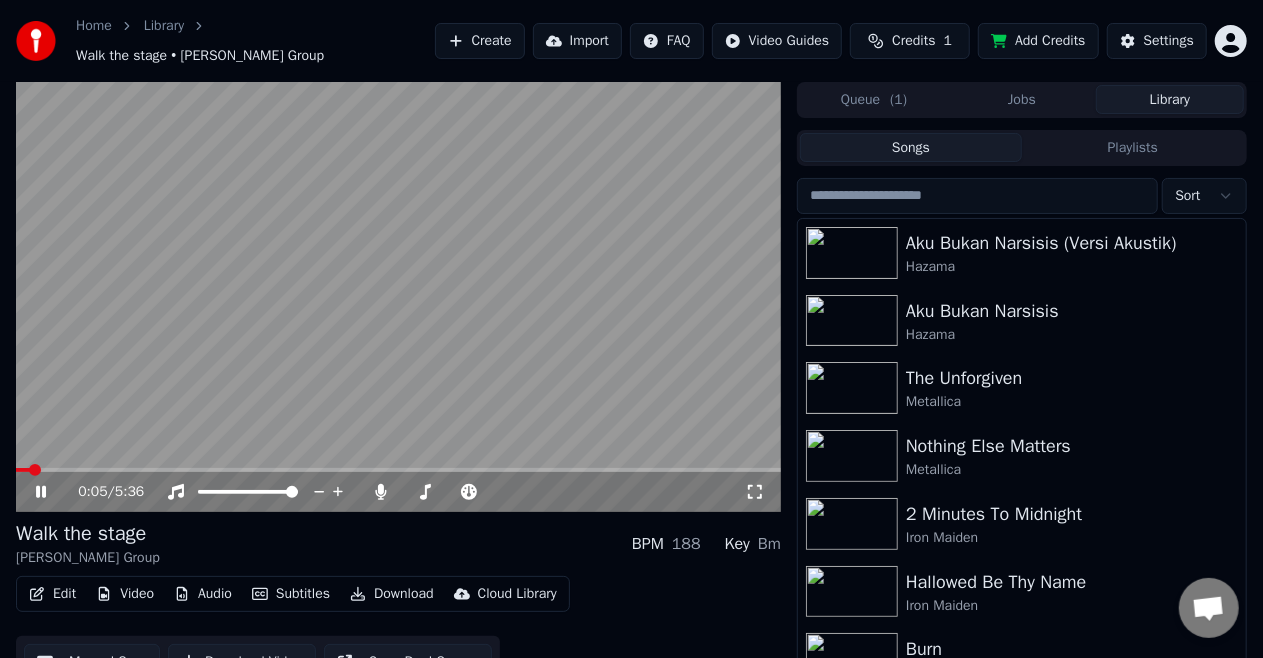 click 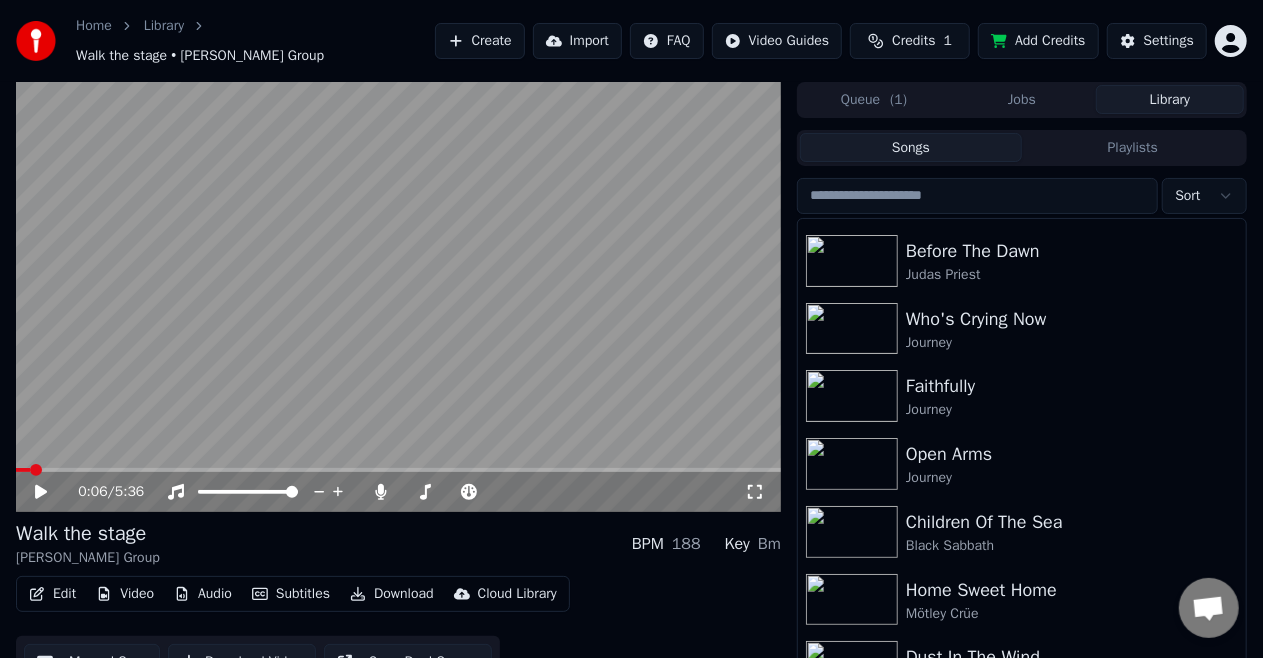 scroll, scrollTop: 1535, scrollLeft: 0, axis: vertical 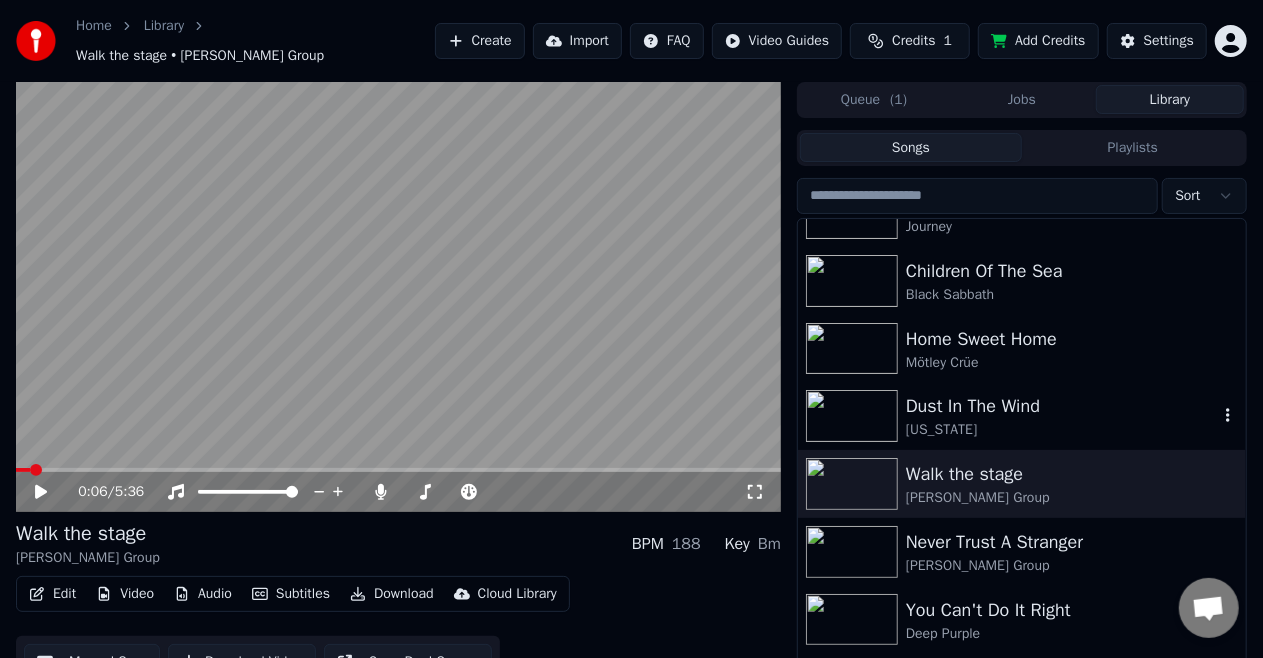 click on "Dust In The Wind" at bounding box center [1062, 406] 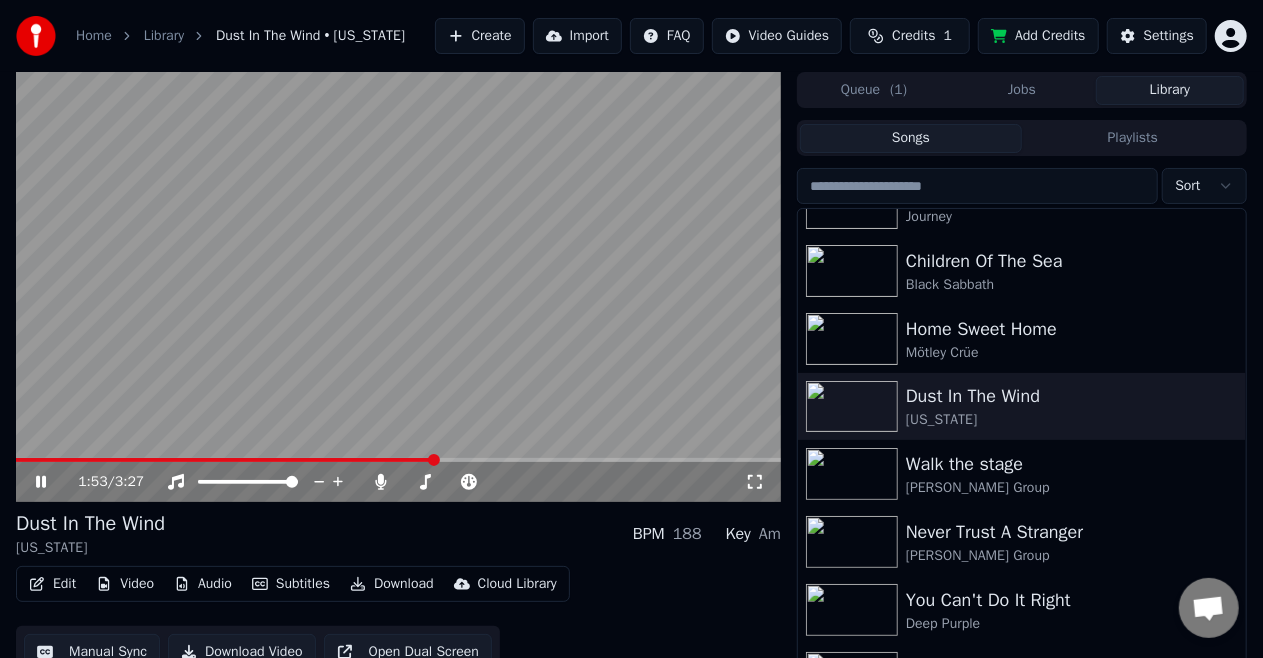 click on "Edit Video Audio Subtitles Download Cloud Library Manual Sync Download Video Open Dual Screen" at bounding box center [398, 622] 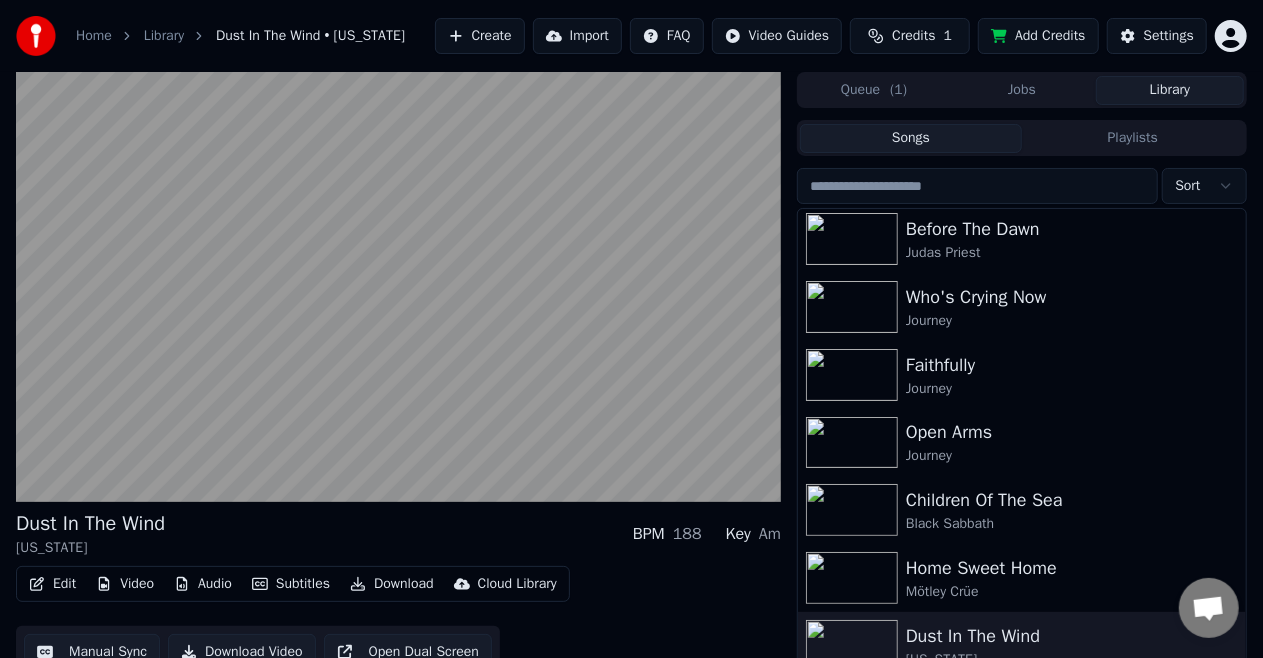 scroll, scrollTop: 1255, scrollLeft: 0, axis: vertical 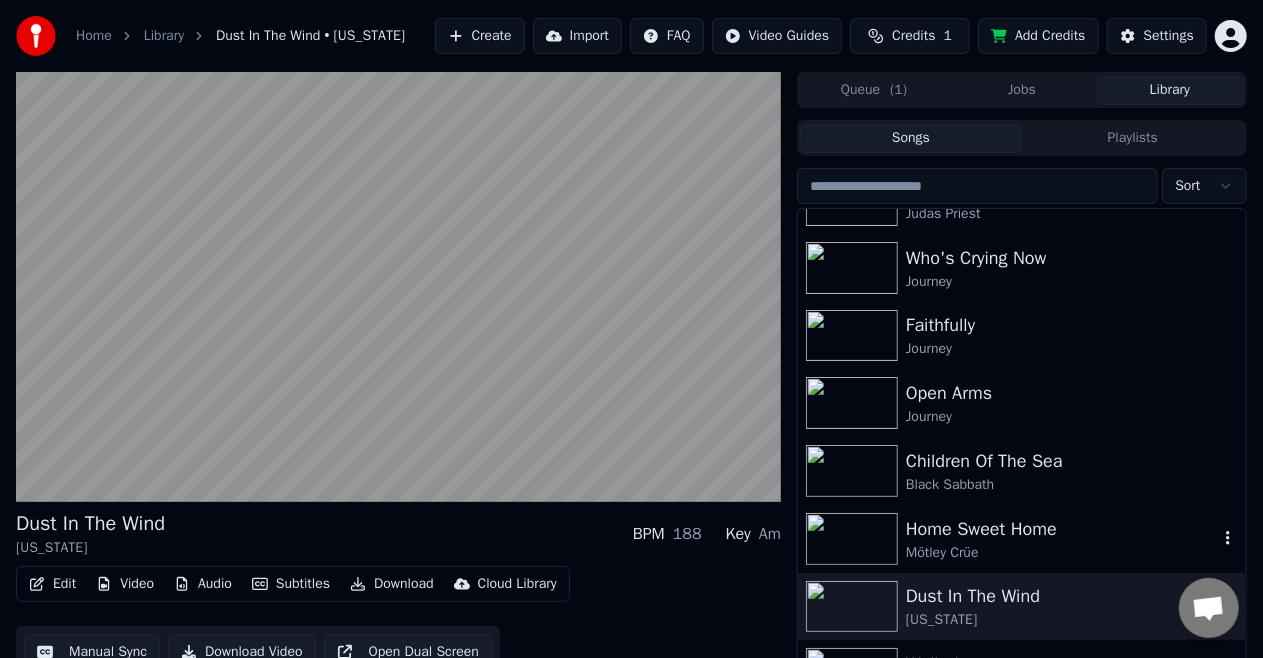 click on "Home Sweet Home" at bounding box center [1062, 529] 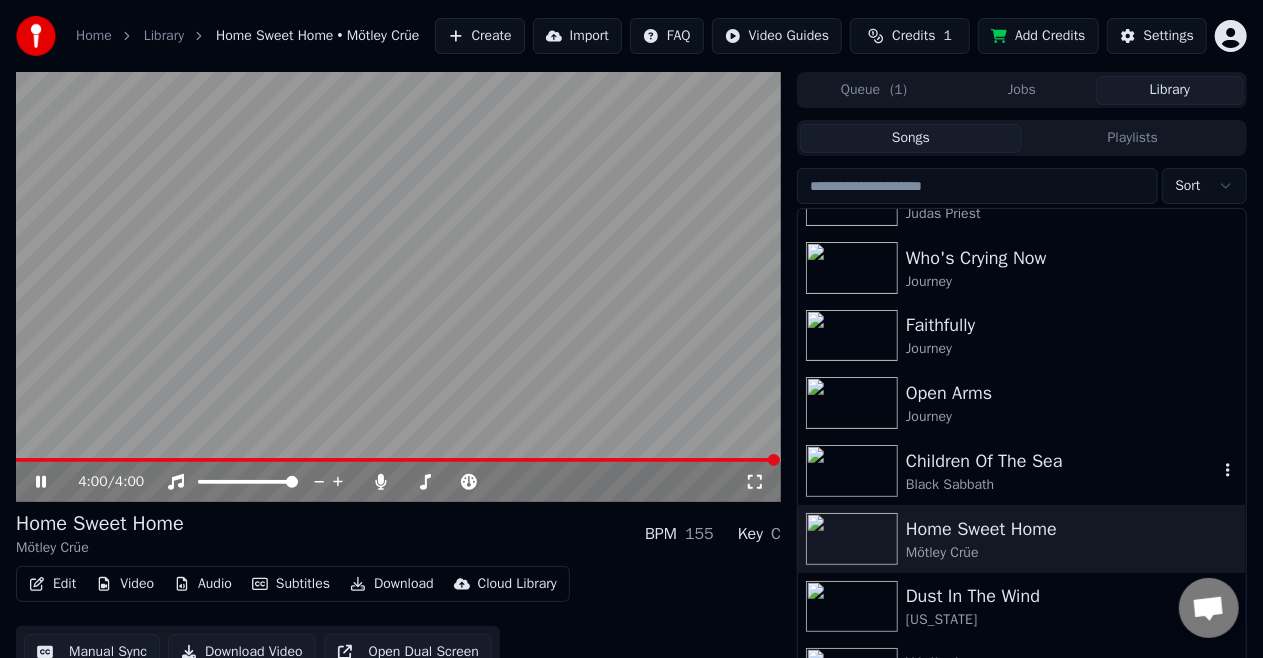 click on "Children Of The Sea" at bounding box center [1062, 461] 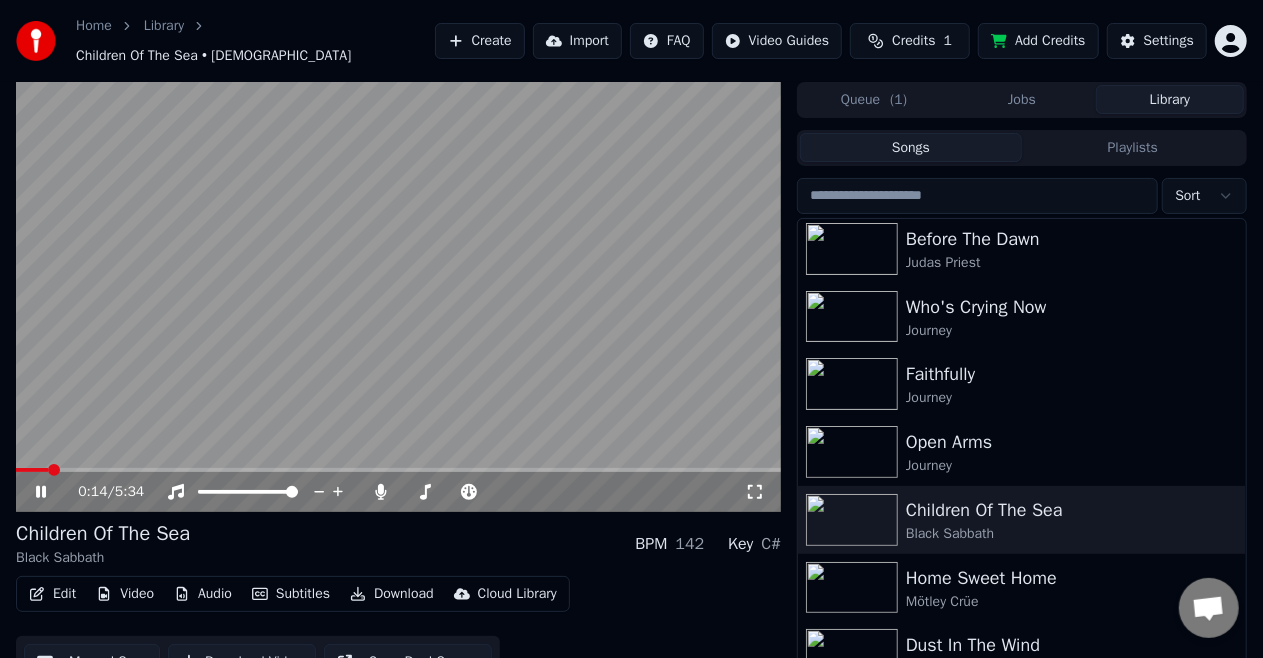 scroll, scrollTop: 1295, scrollLeft: 0, axis: vertical 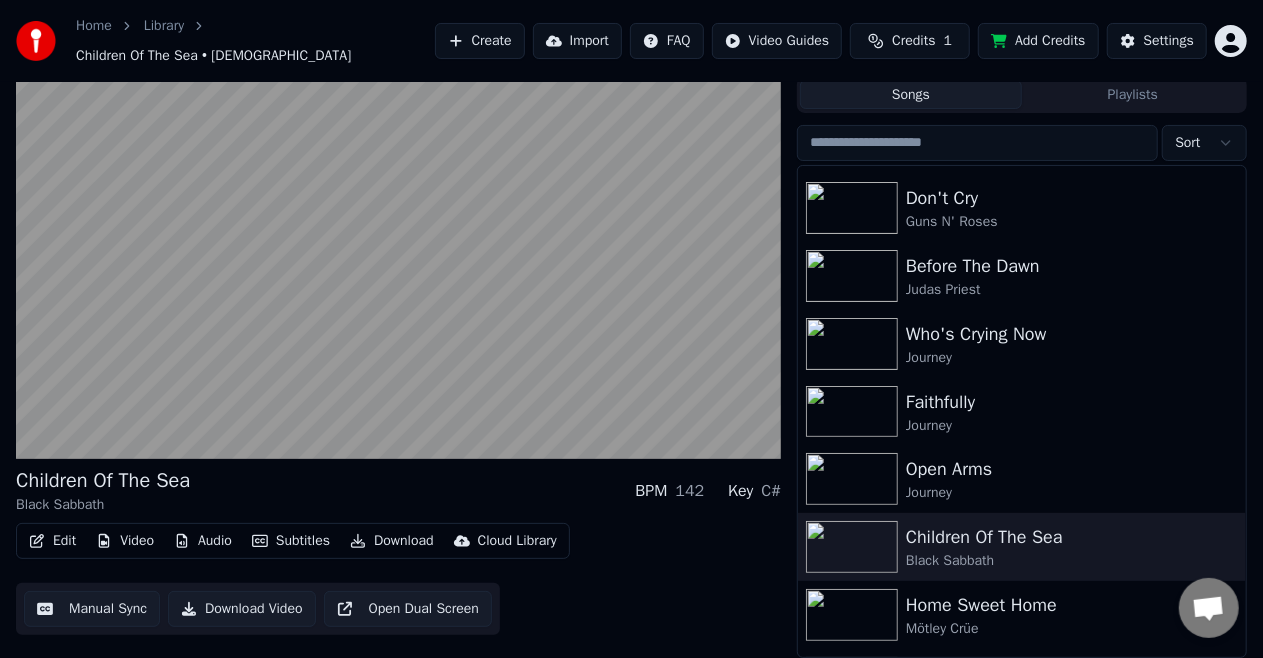 click on "Manual Sync" at bounding box center [92, 609] 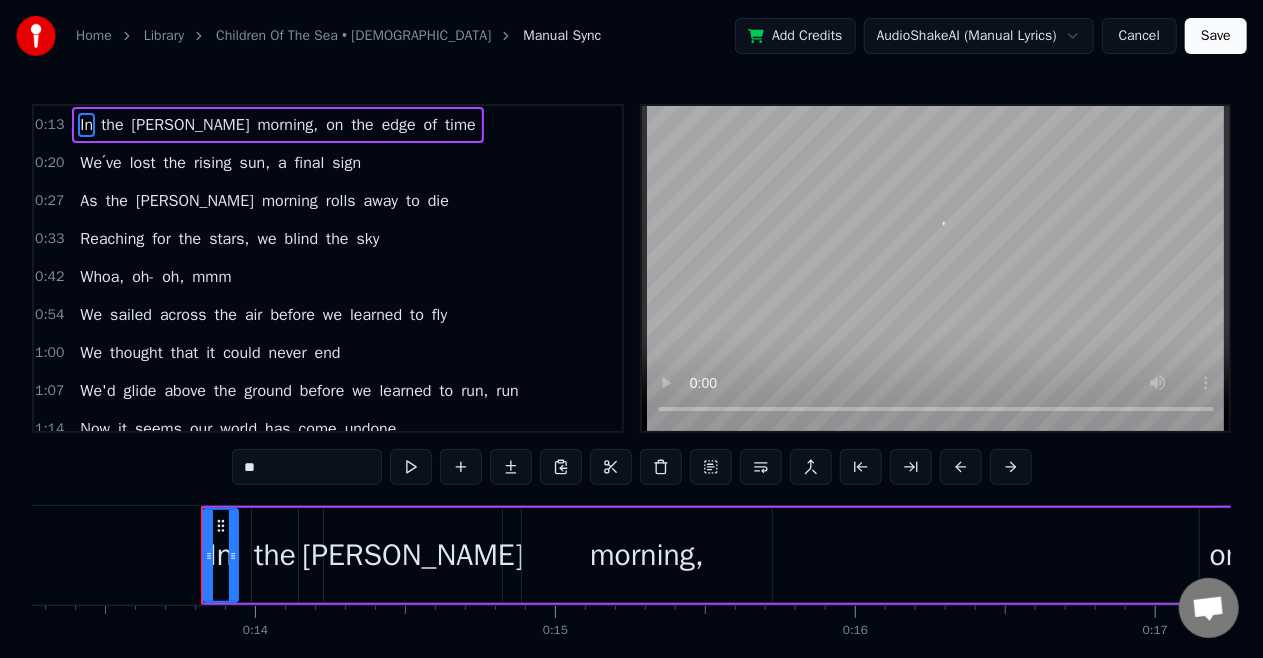 scroll, scrollTop: 0, scrollLeft: 4046, axis: horizontal 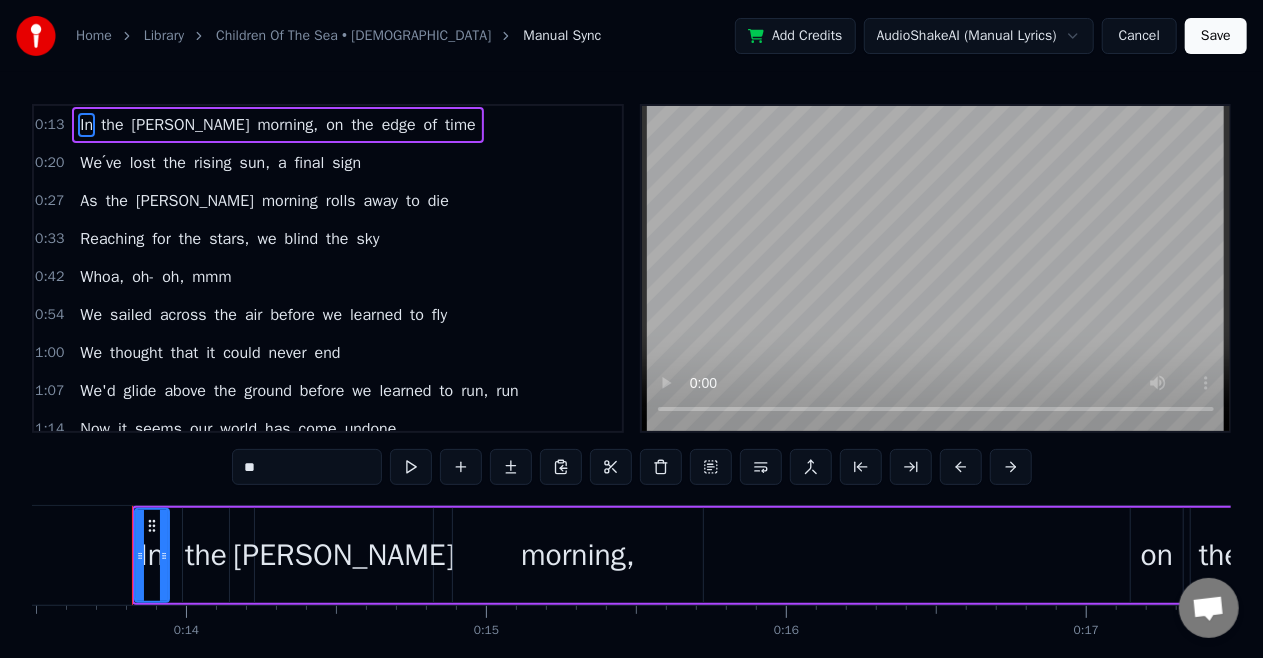 click on "mmm" at bounding box center [211, 277] 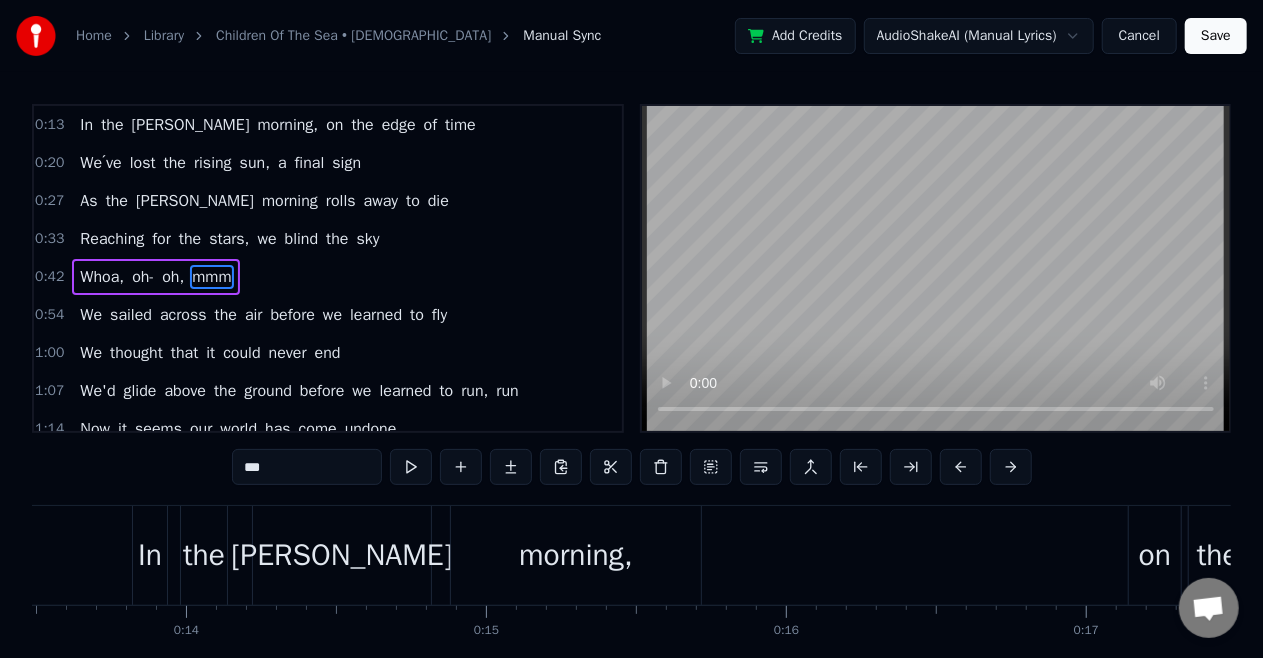 scroll, scrollTop: 5, scrollLeft: 0, axis: vertical 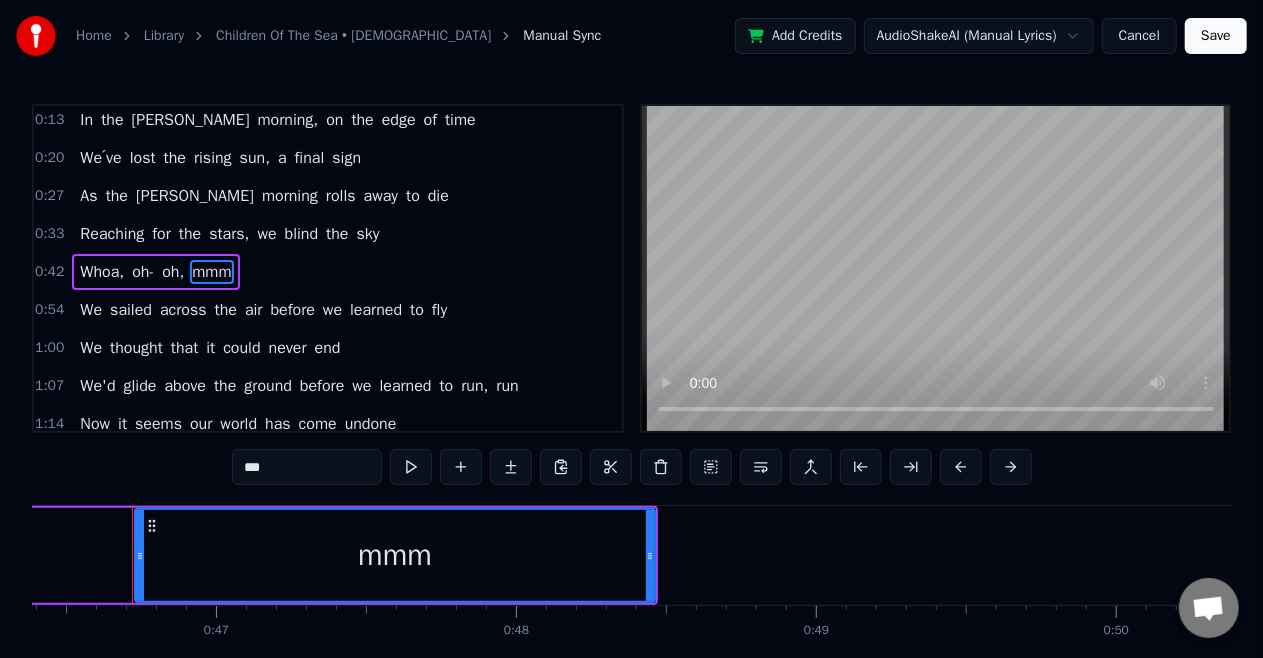 click on "***" at bounding box center [307, 467] 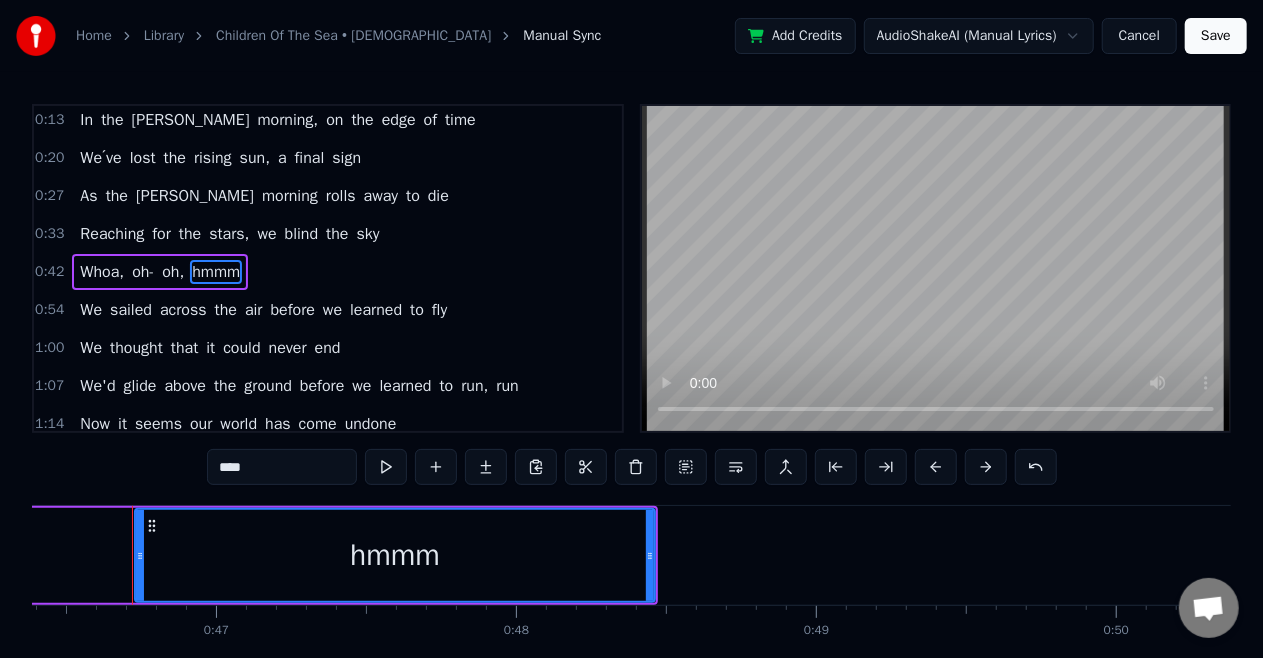 click on "Reaching" at bounding box center (112, 234) 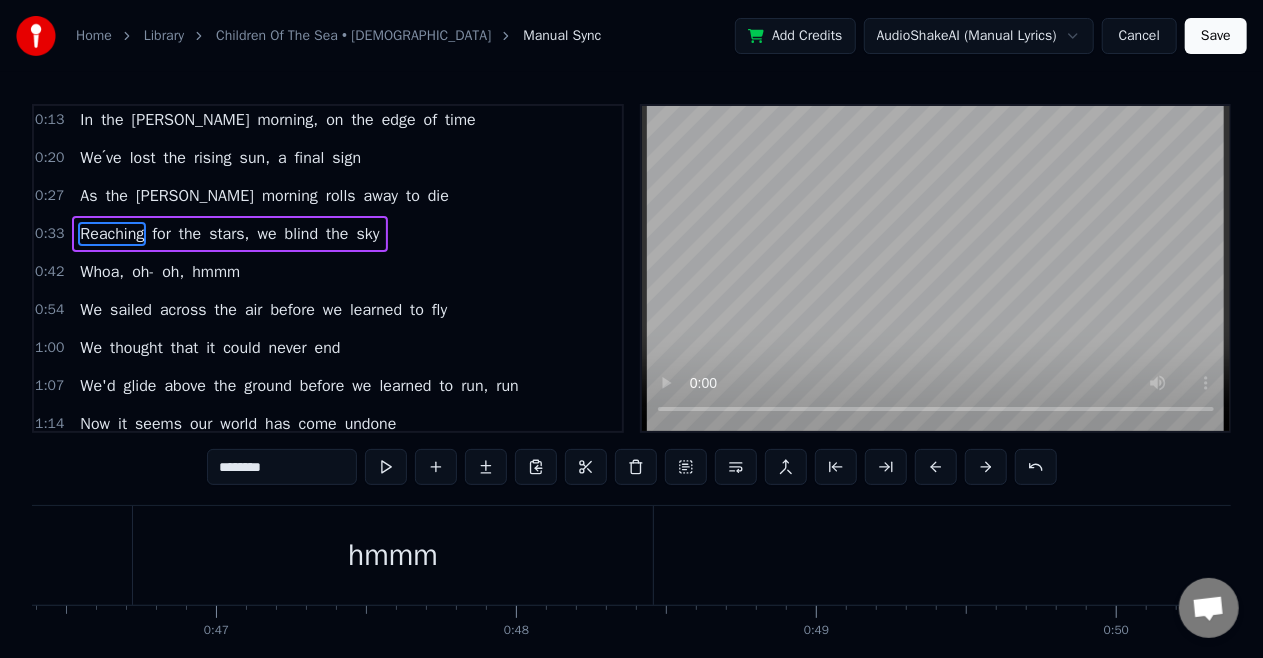 scroll, scrollTop: 0, scrollLeft: 0, axis: both 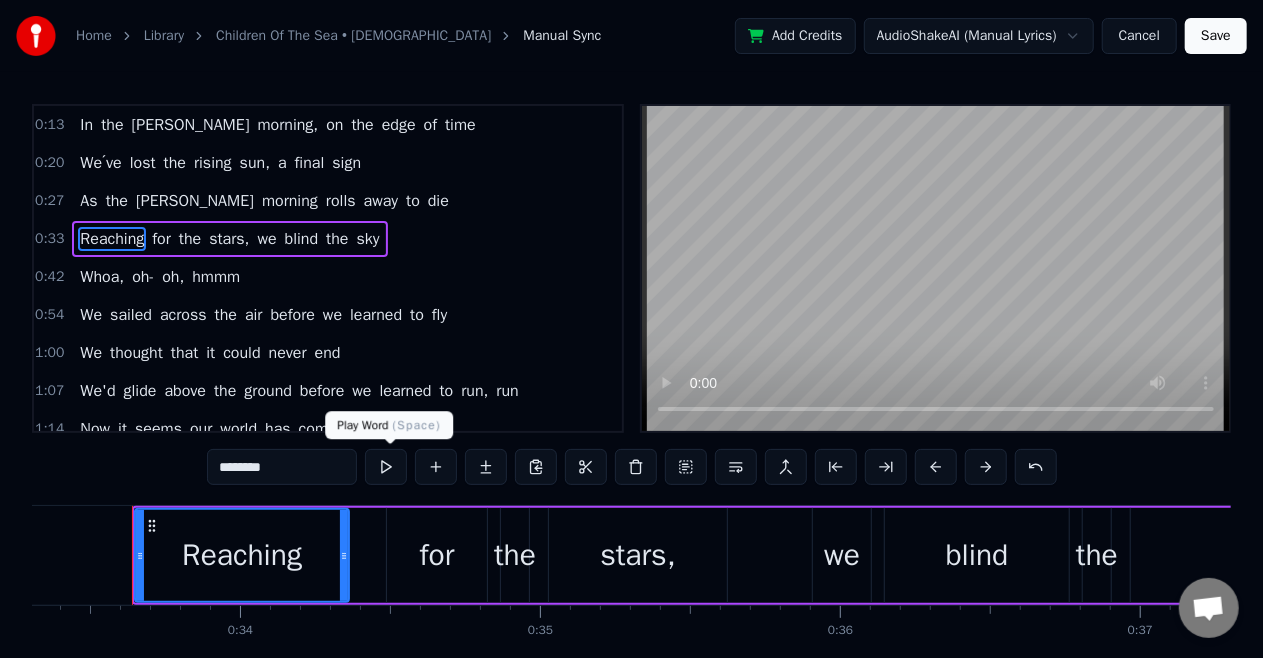 click at bounding box center (386, 467) 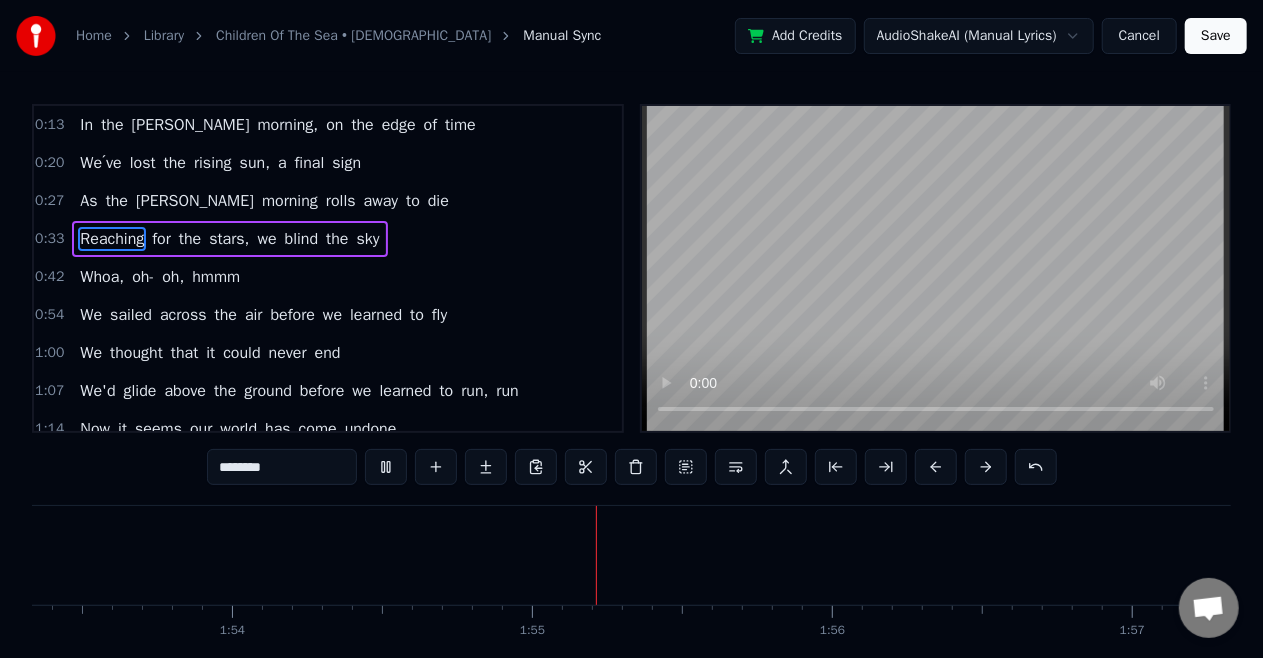 scroll, scrollTop: 0, scrollLeft: 34298, axis: horizontal 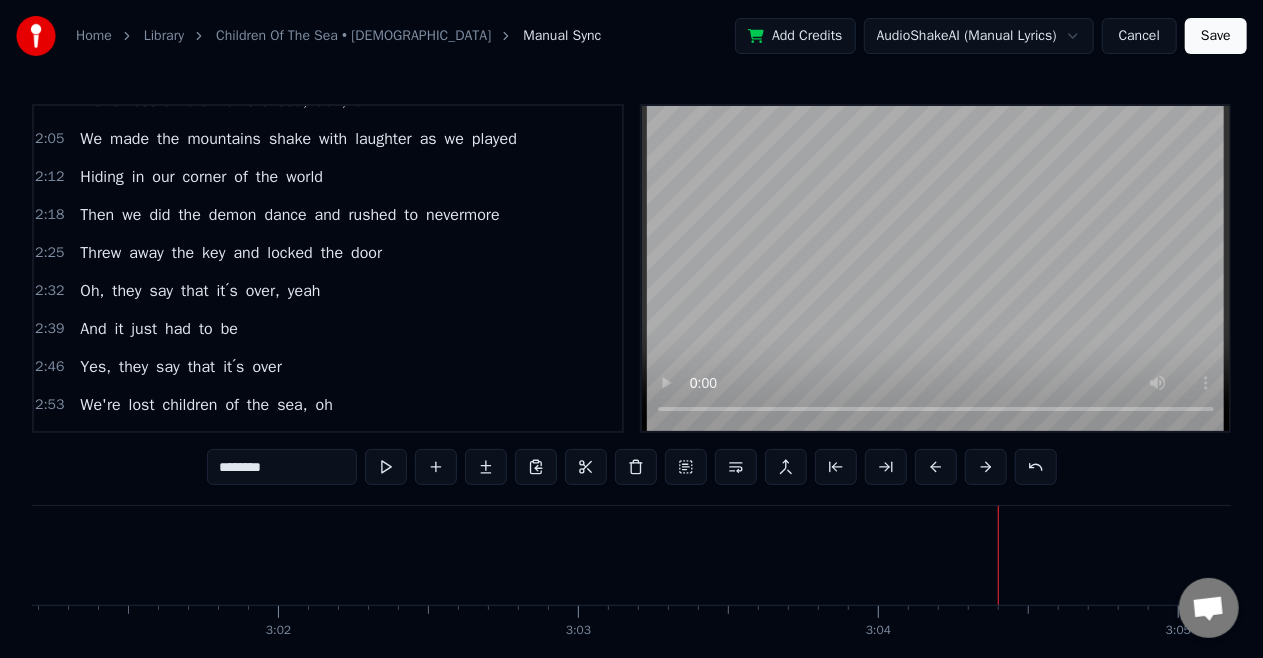 click on "oh" at bounding box center [324, 405] 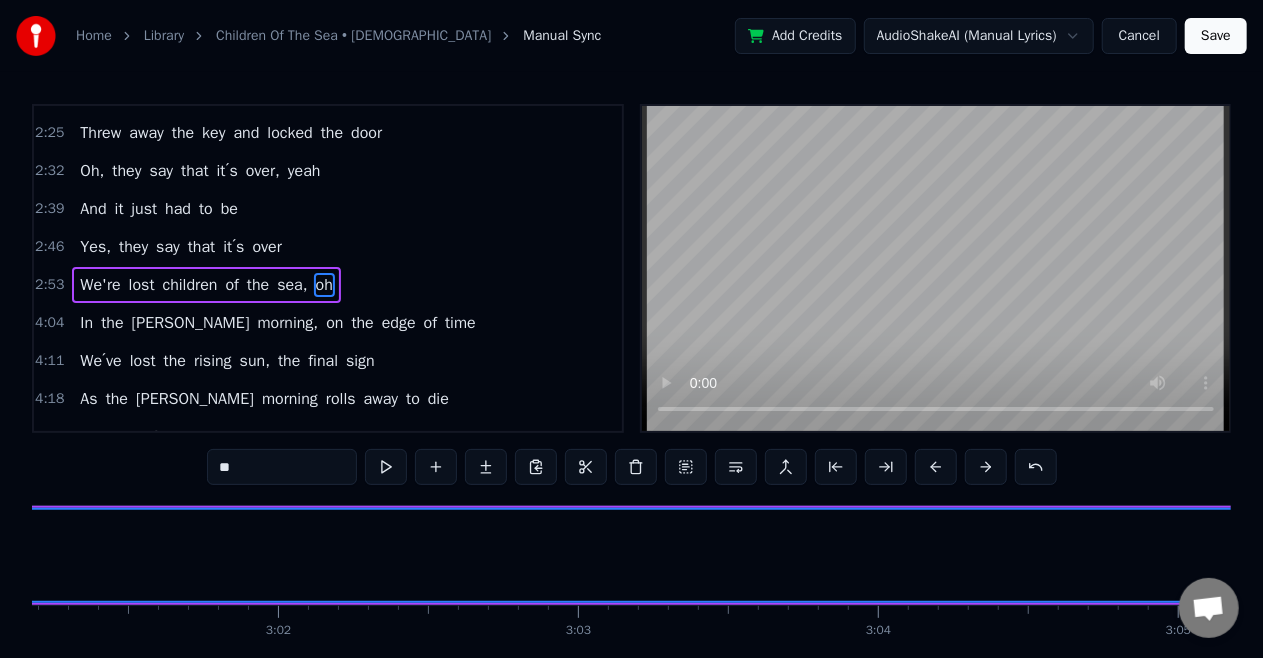 scroll, scrollTop: 602, scrollLeft: 0, axis: vertical 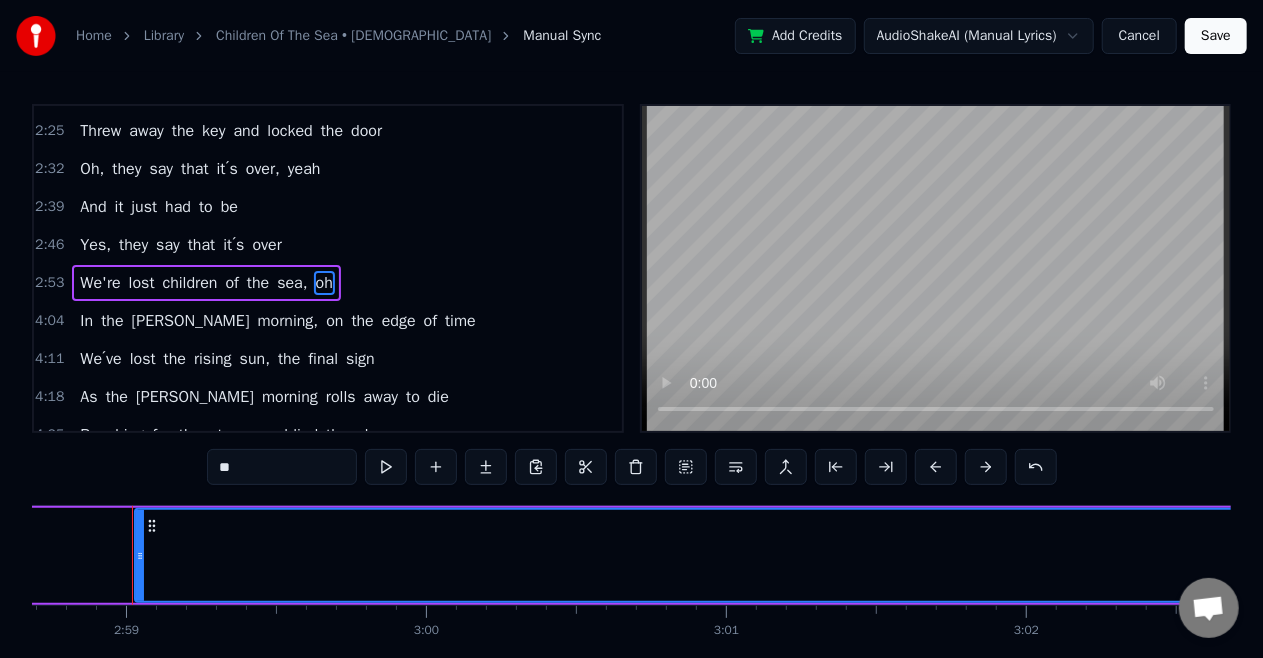click on "We're" at bounding box center (100, 283) 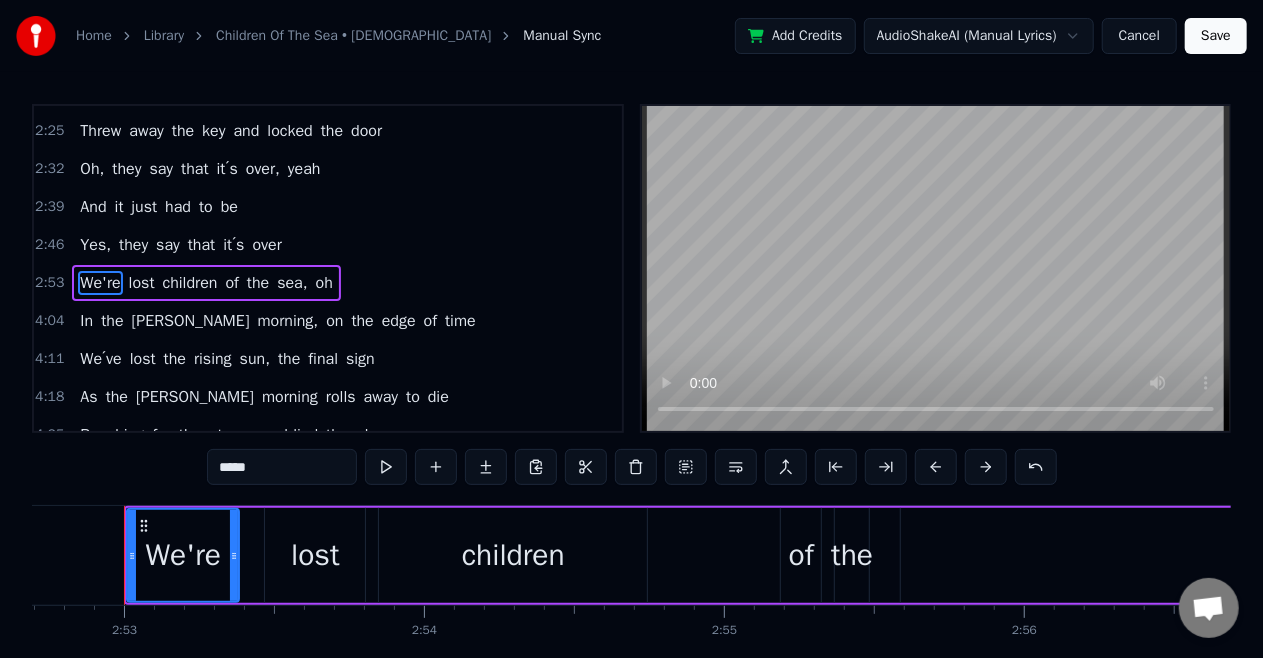 scroll, scrollTop: 0, scrollLeft: 51800, axis: horizontal 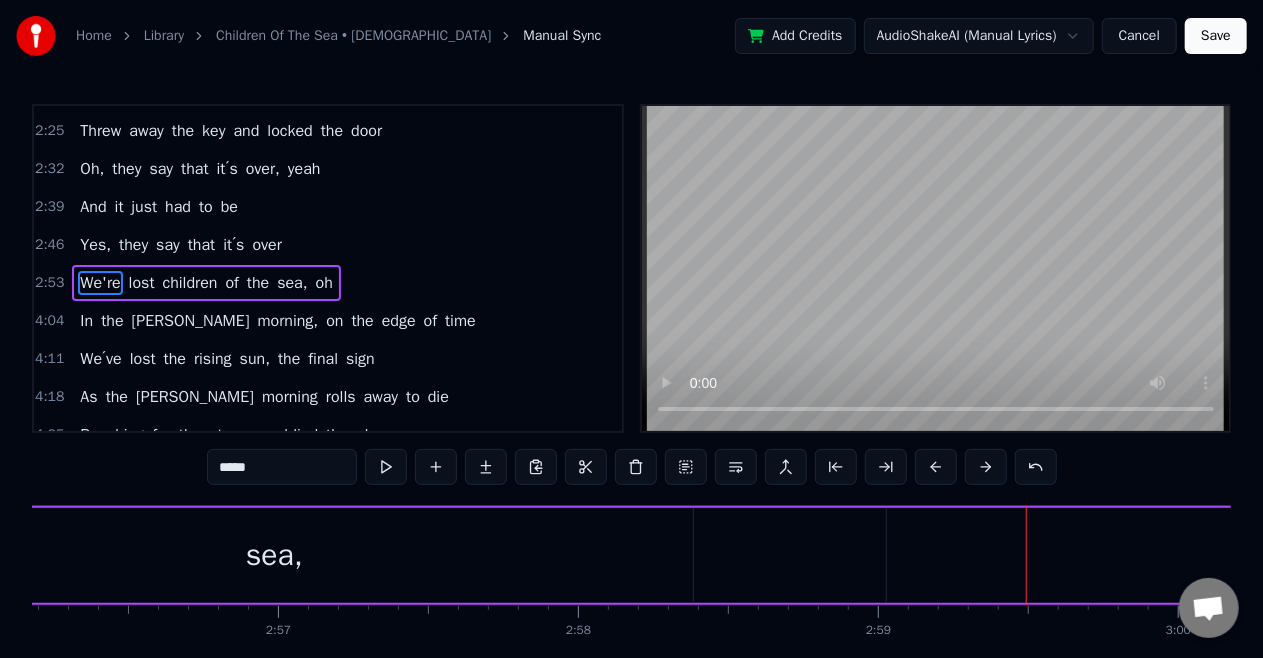 click on "sea," at bounding box center (274, 555) 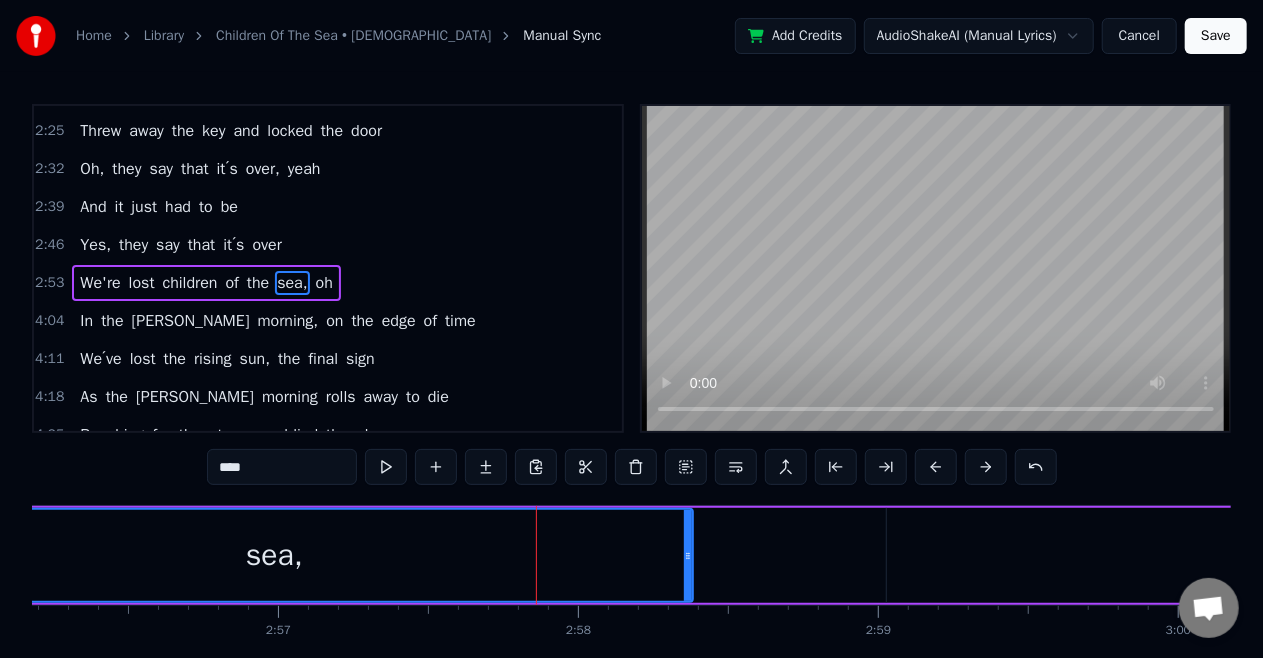 click on "oh" at bounding box center [324, 283] 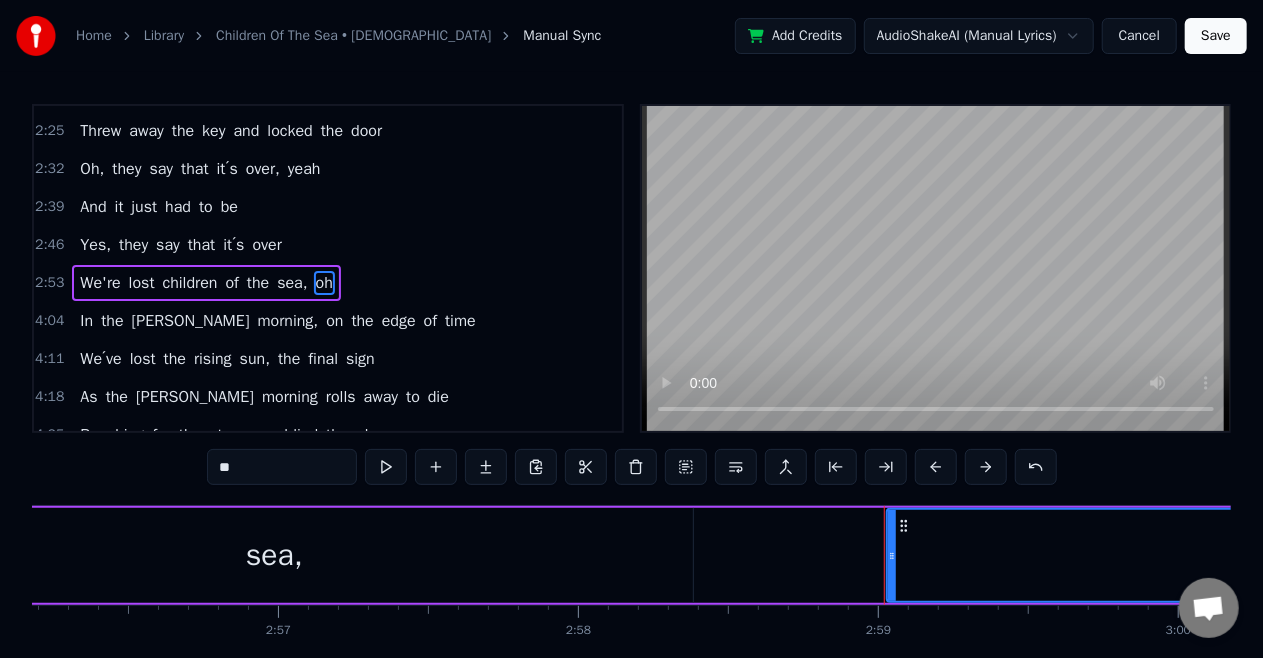 click on "oh" at bounding box center [8434, 555] 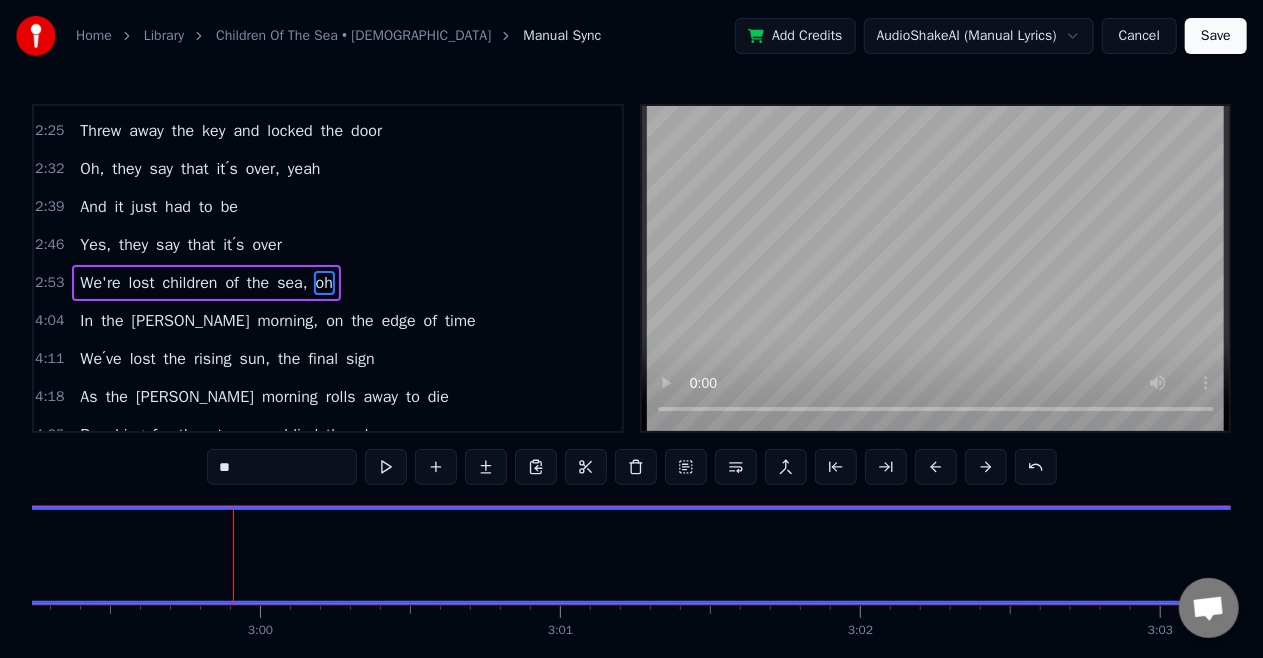 scroll, scrollTop: 0, scrollLeft: 53872, axis: horizontal 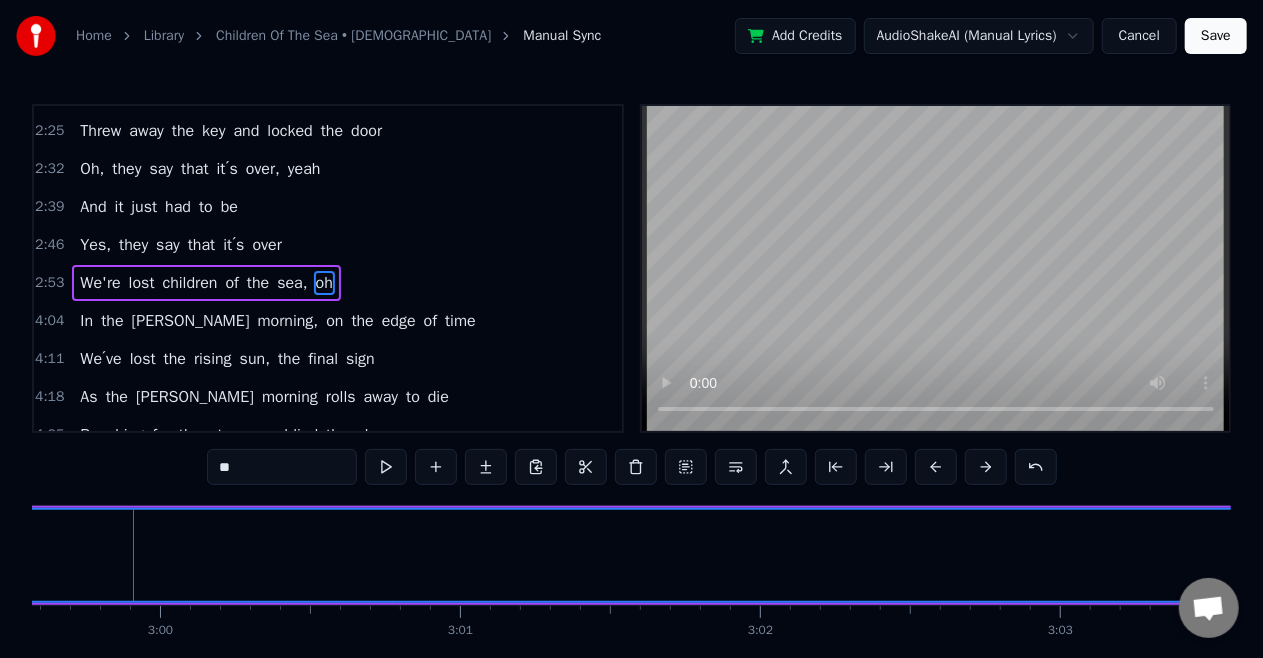 click on "oh" at bounding box center [7416, 555] 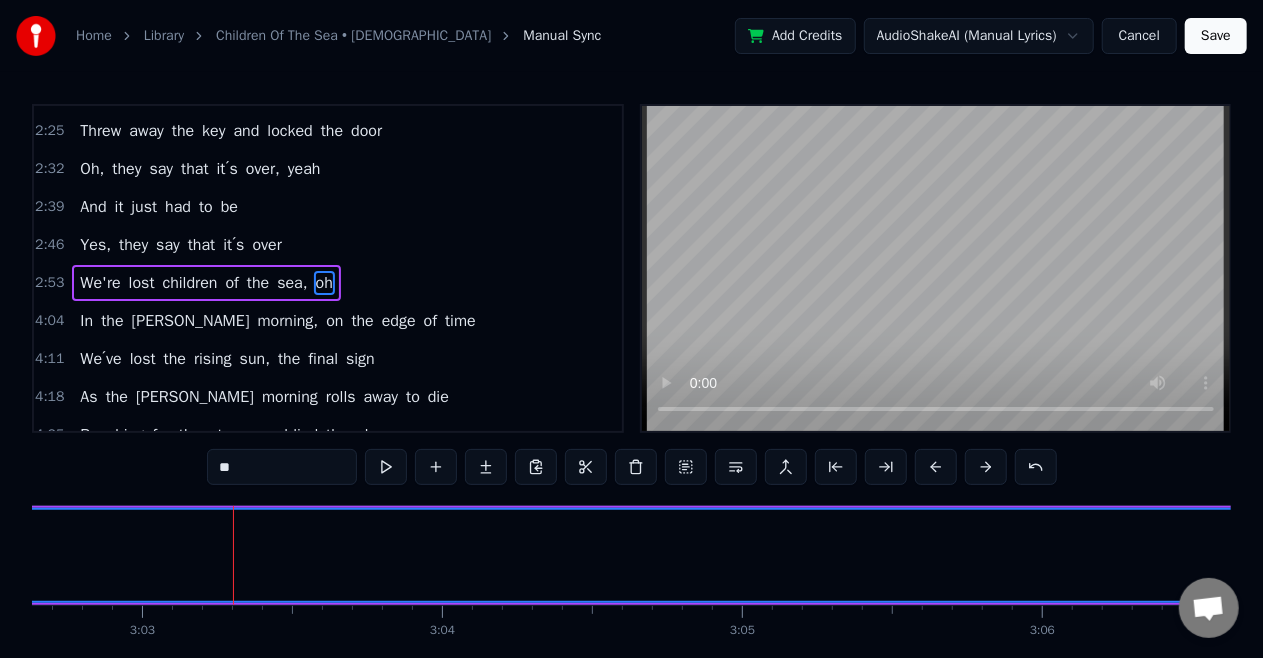scroll, scrollTop: 0, scrollLeft: 54890, axis: horizontal 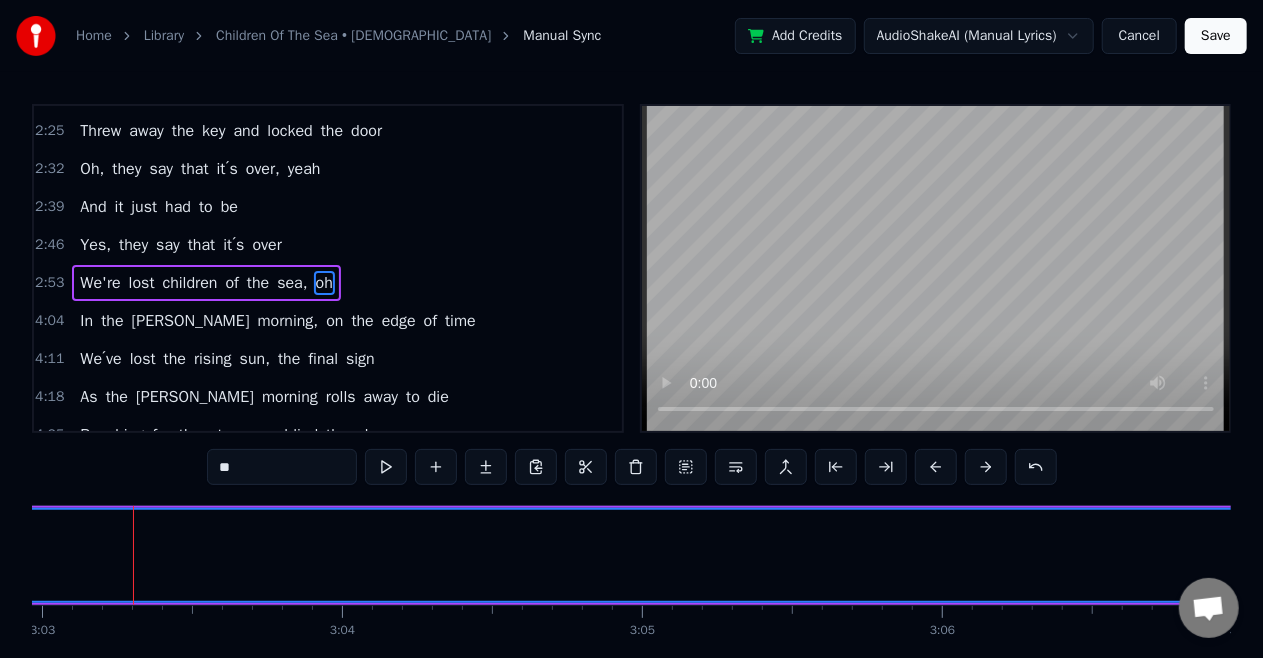 click on "oh" at bounding box center (6398, 555) 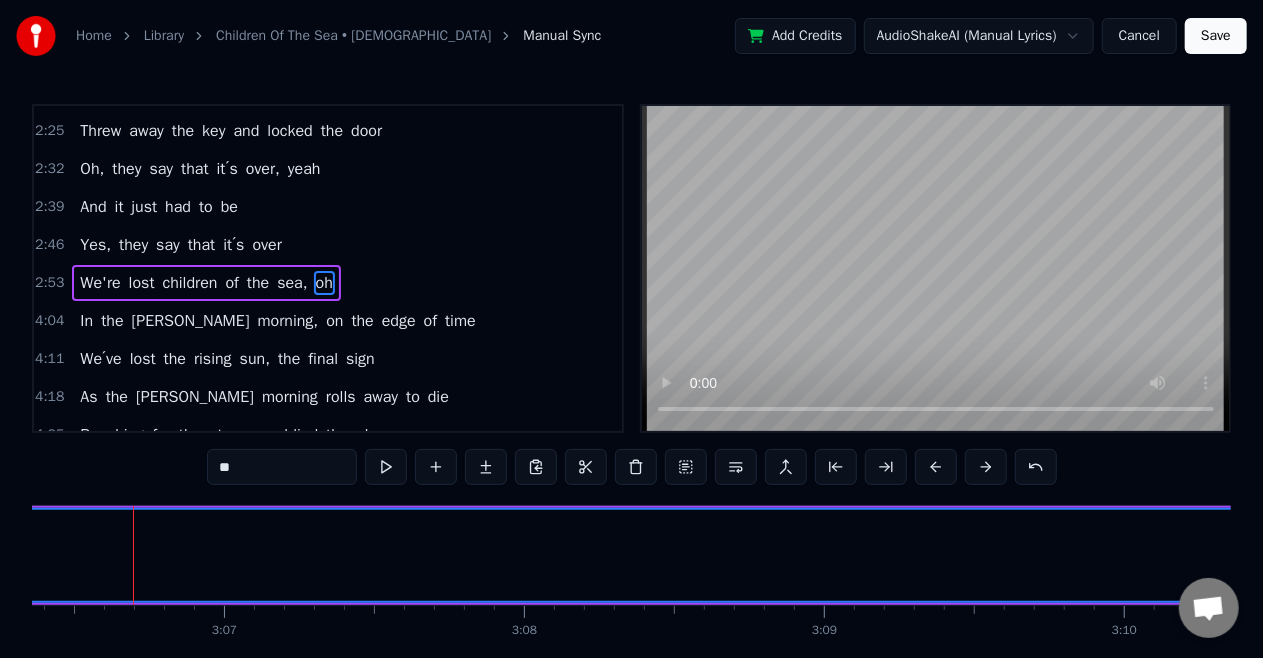 click on "oh" at bounding box center (5380, 555) 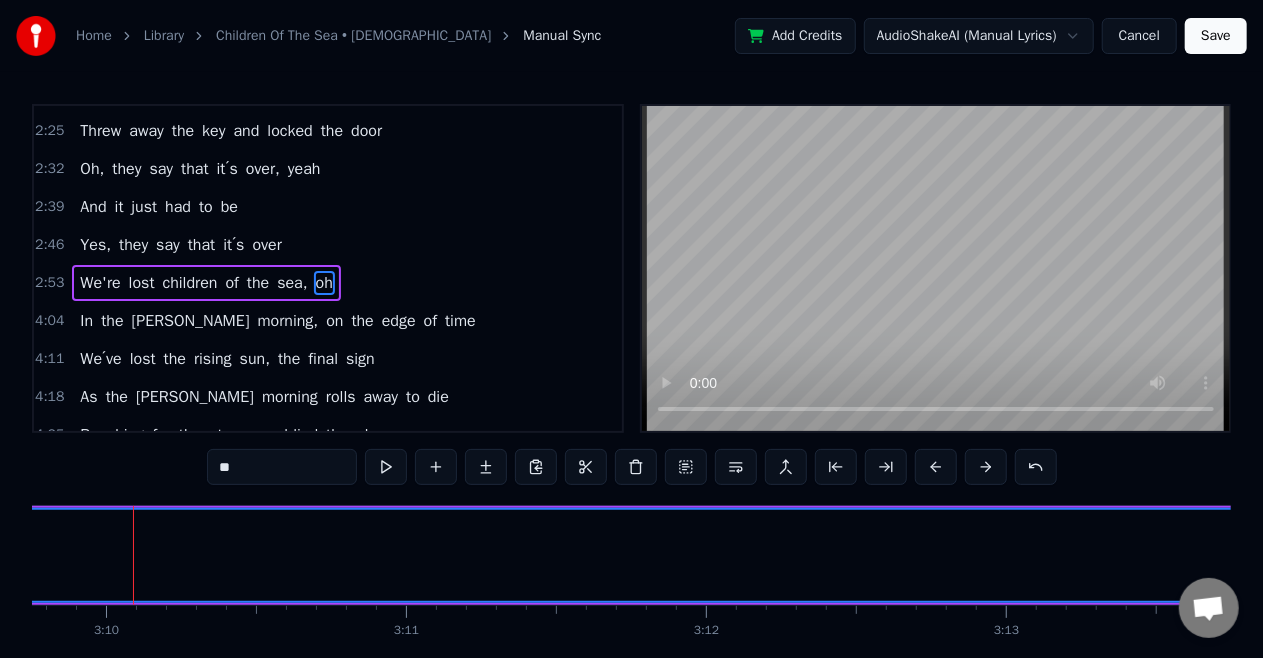 click on "oh" at bounding box center [4362, 555] 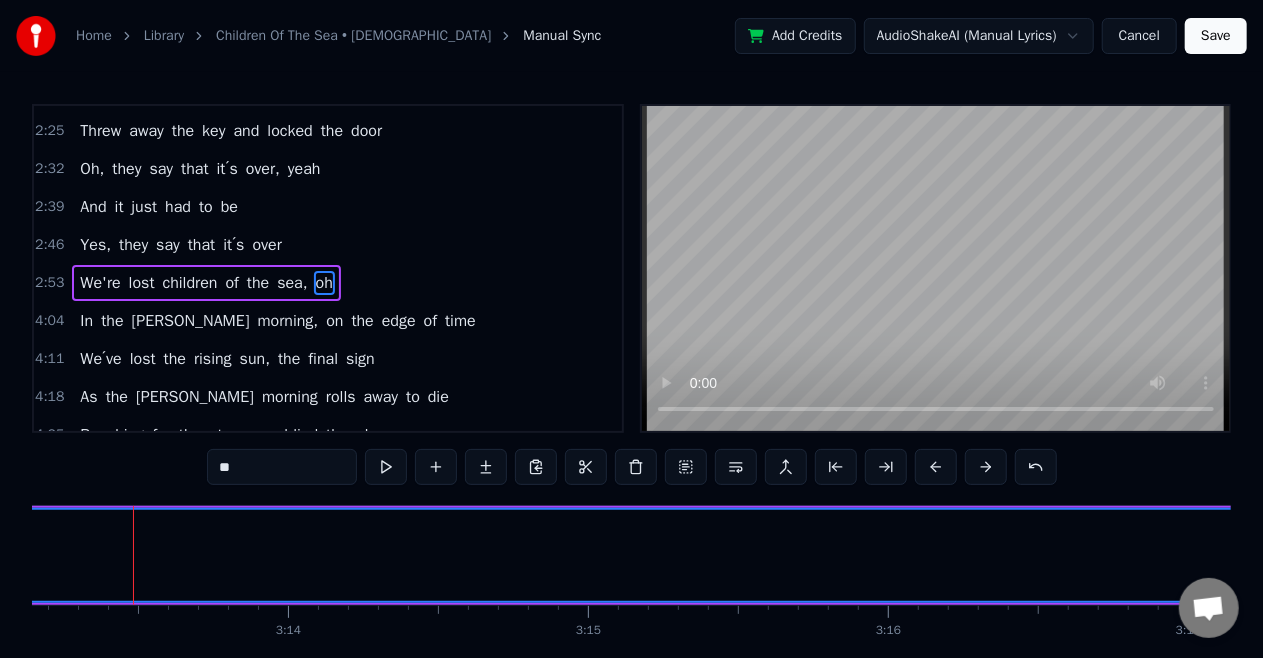 click on "oh" at bounding box center [3344, 555] 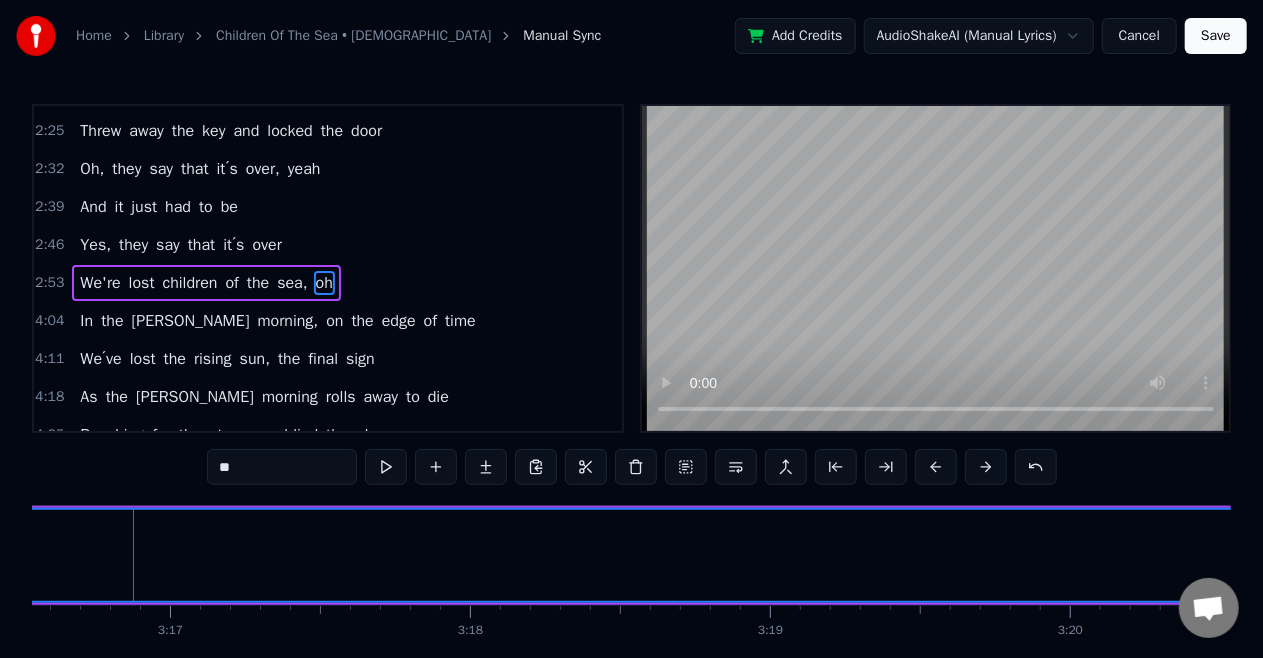 click on "oh" at bounding box center [2326, 555] 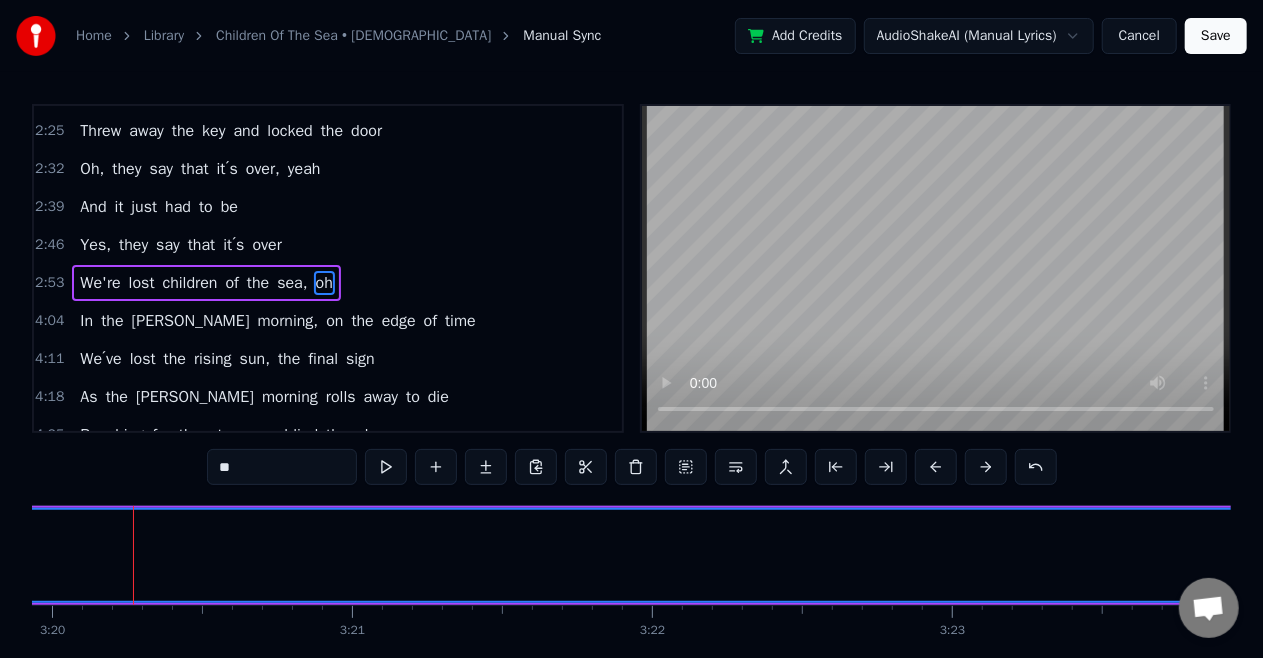 click on "oh" at bounding box center (1308, 555) 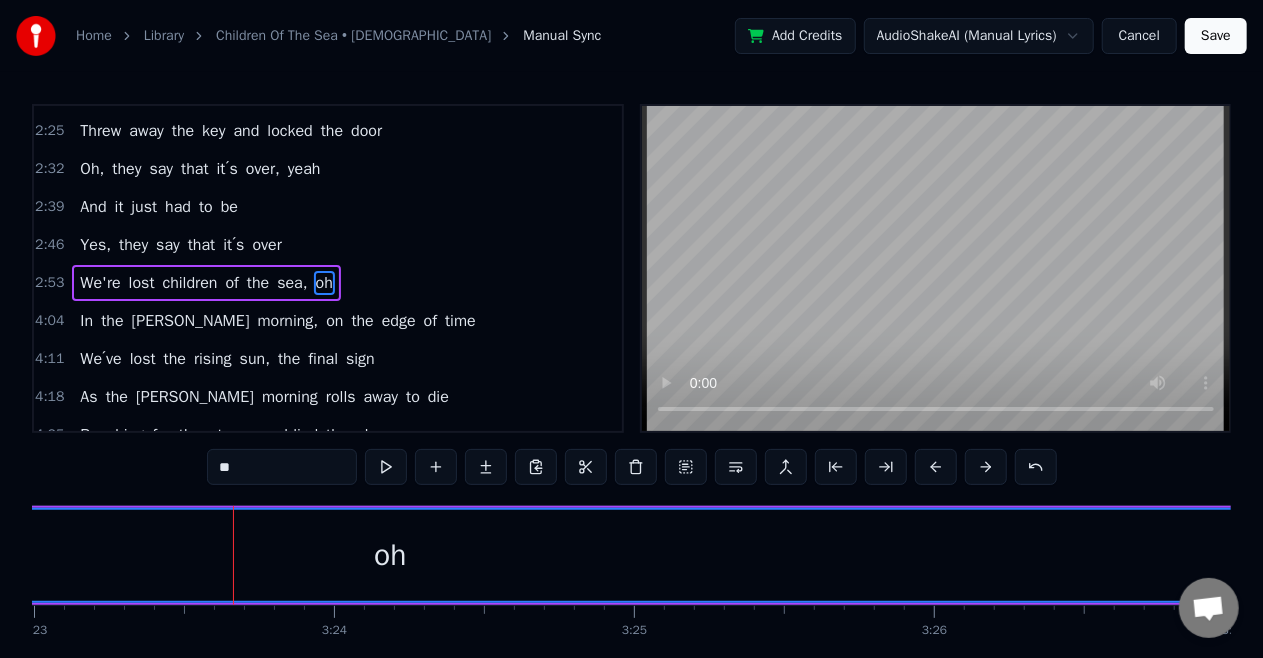 scroll, scrollTop: 0, scrollLeft: 60998, axis: horizontal 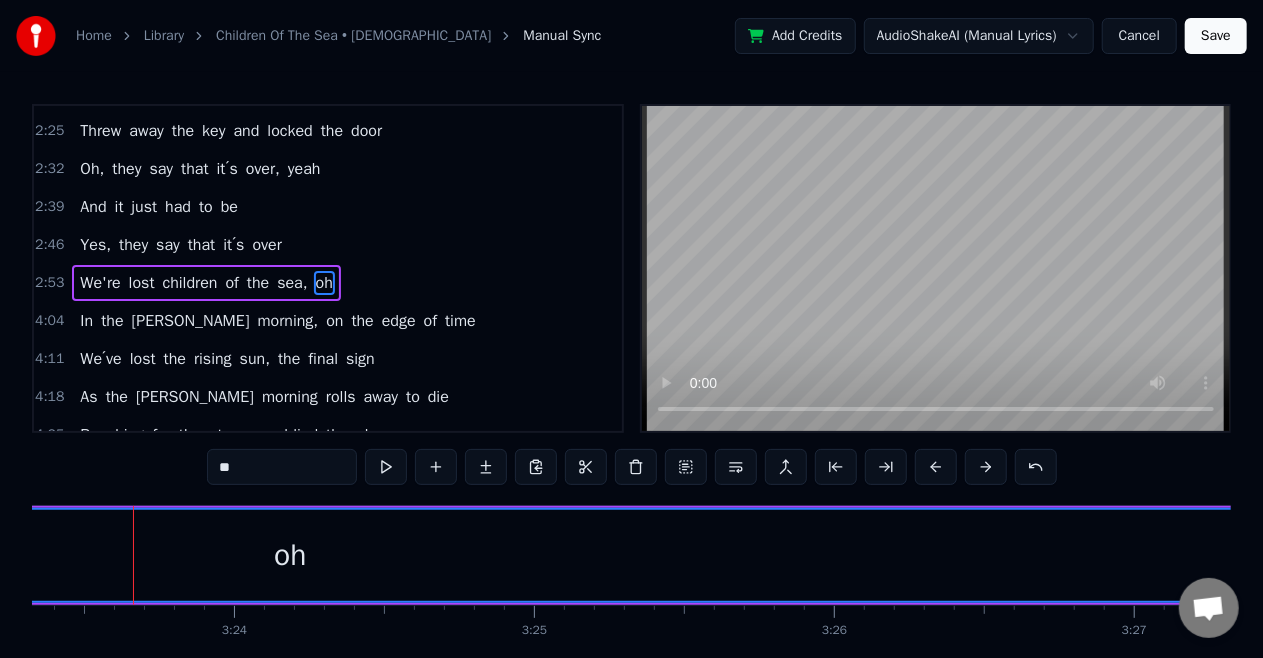click on "oh" at bounding box center (290, 555) 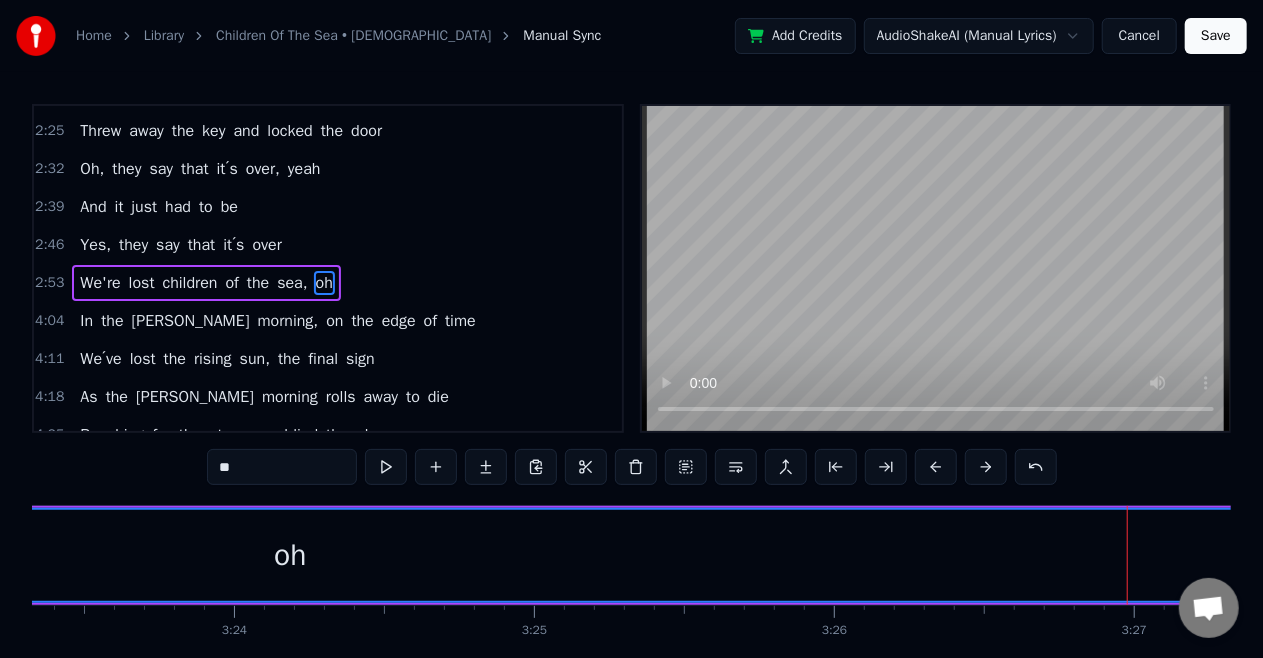 click on "oh" at bounding box center (290, 555) 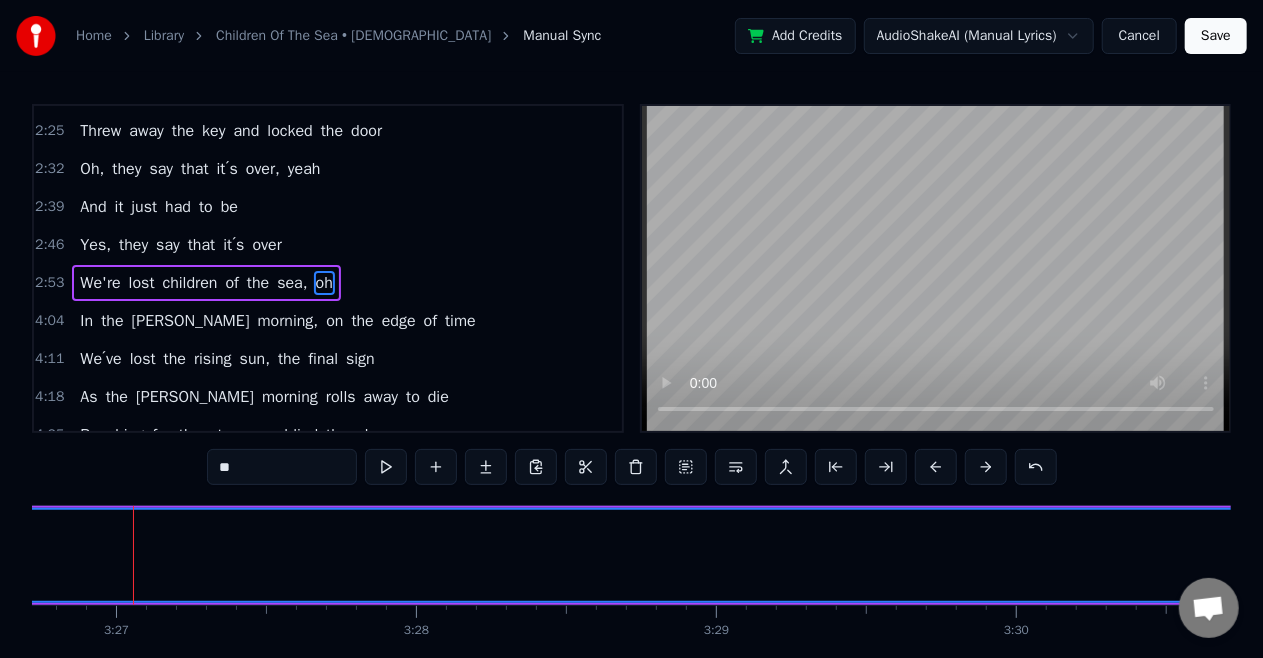 click on "oh" at bounding box center [-728, 555] 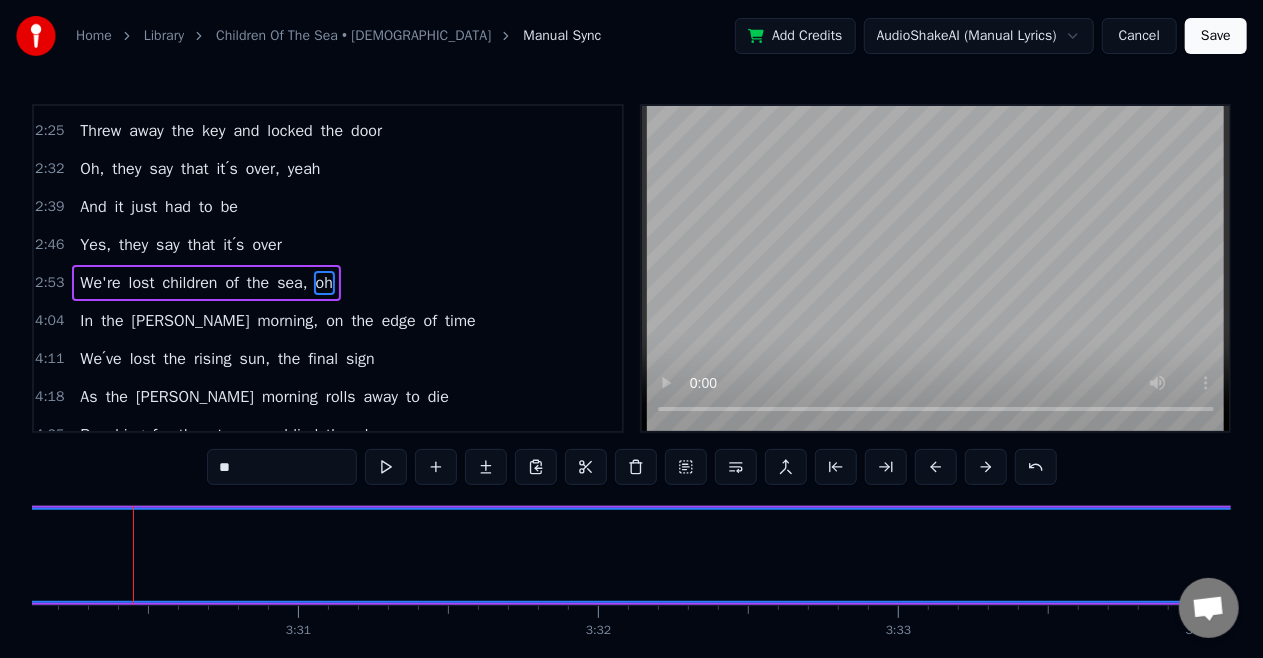 click on "oh" at bounding box center (-1746, 555) 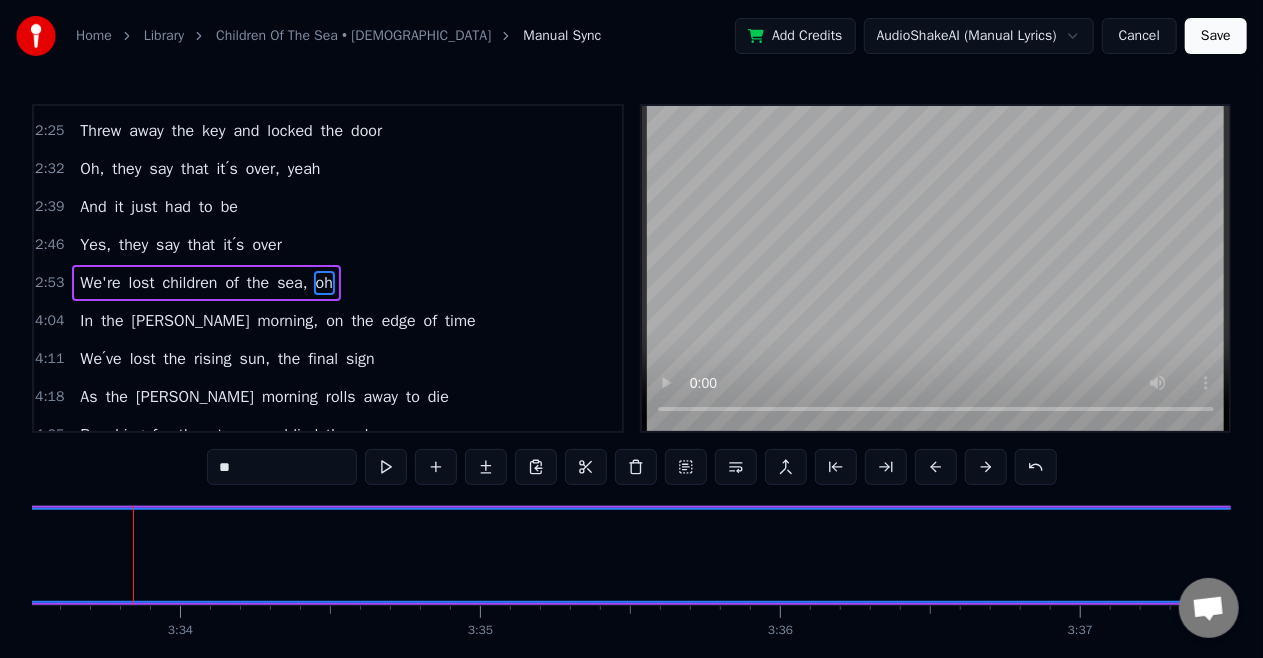 click on "oh" at bounding box center (-2764, 555) 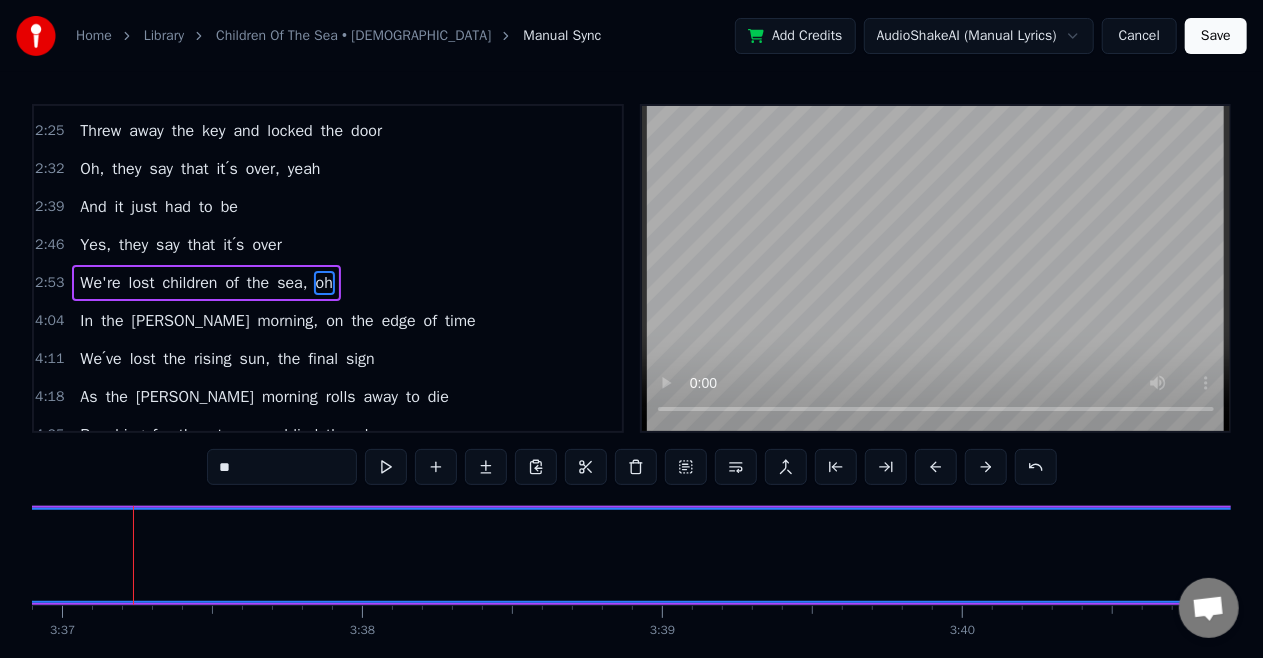 click on "oh" at bounding box center (-3782, 555) 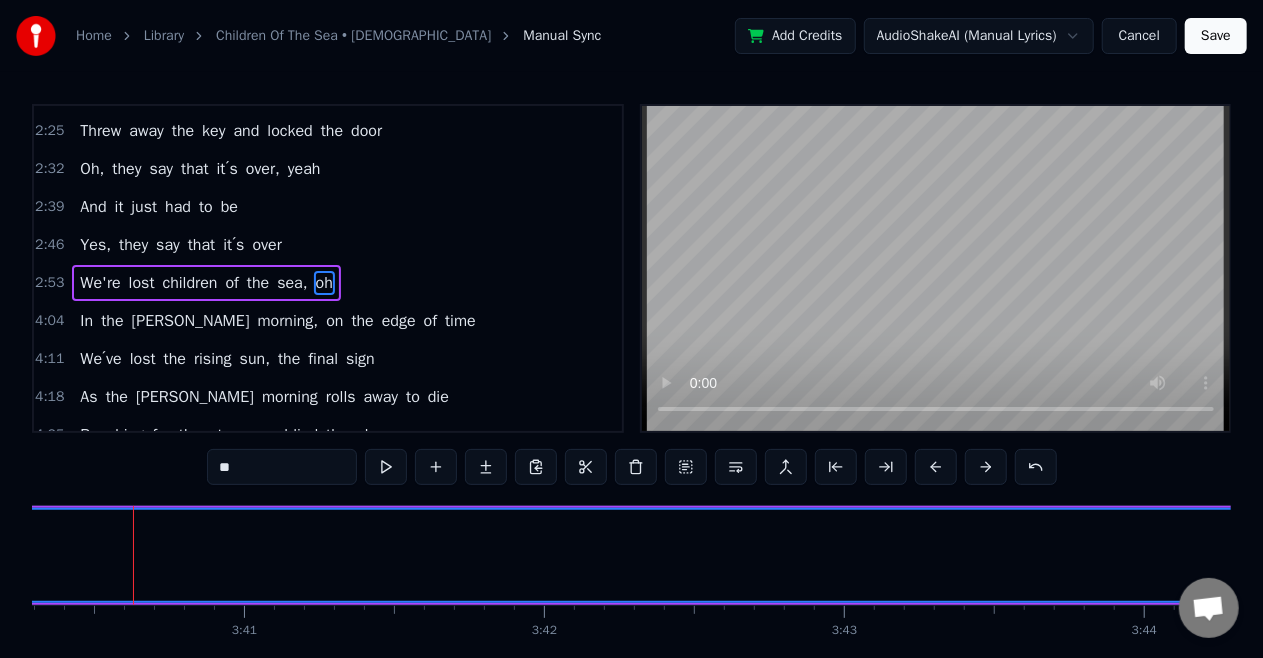 click on "oh" at bounding box center (-4800, 555) 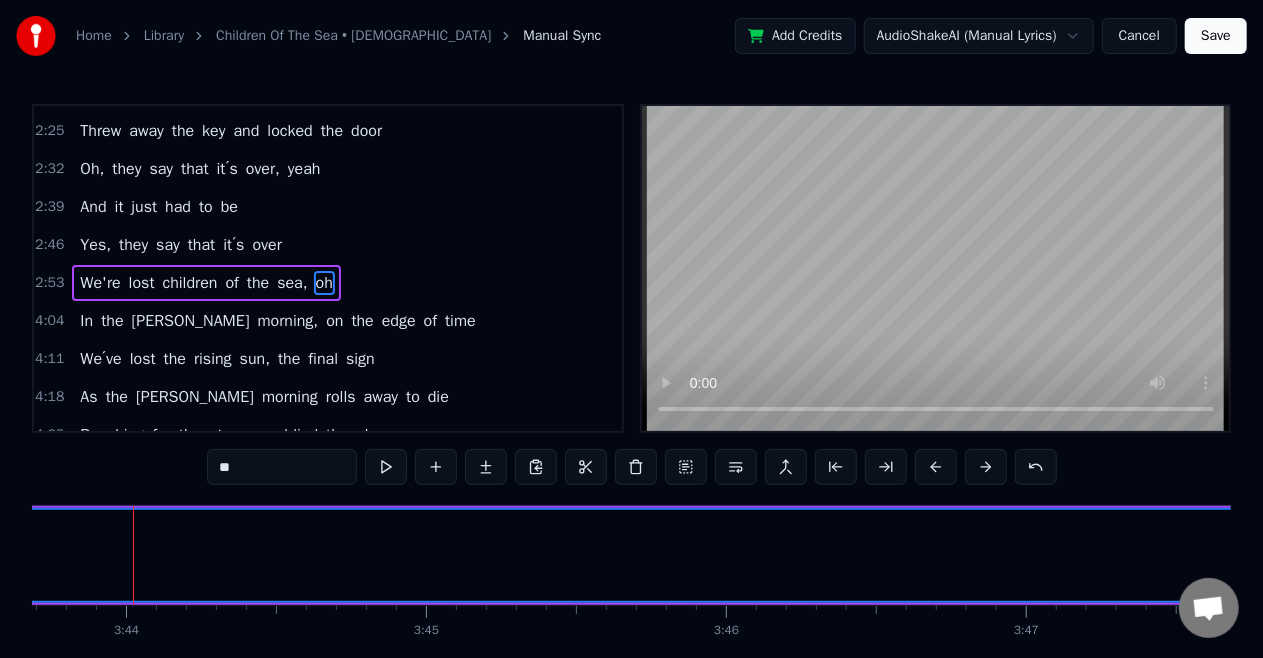 click on "oh" at bounding box center [-5818, 555] 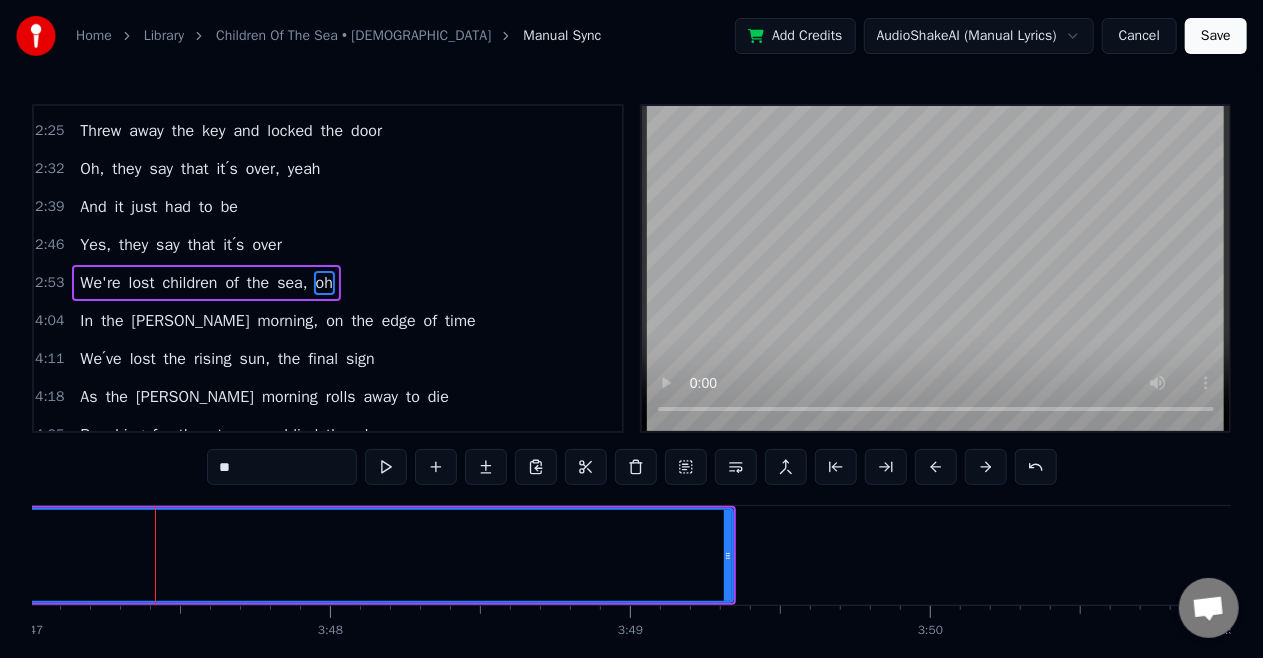 scroll, scrollTop: 0, scrollLeft: 68124, axis: horizontal 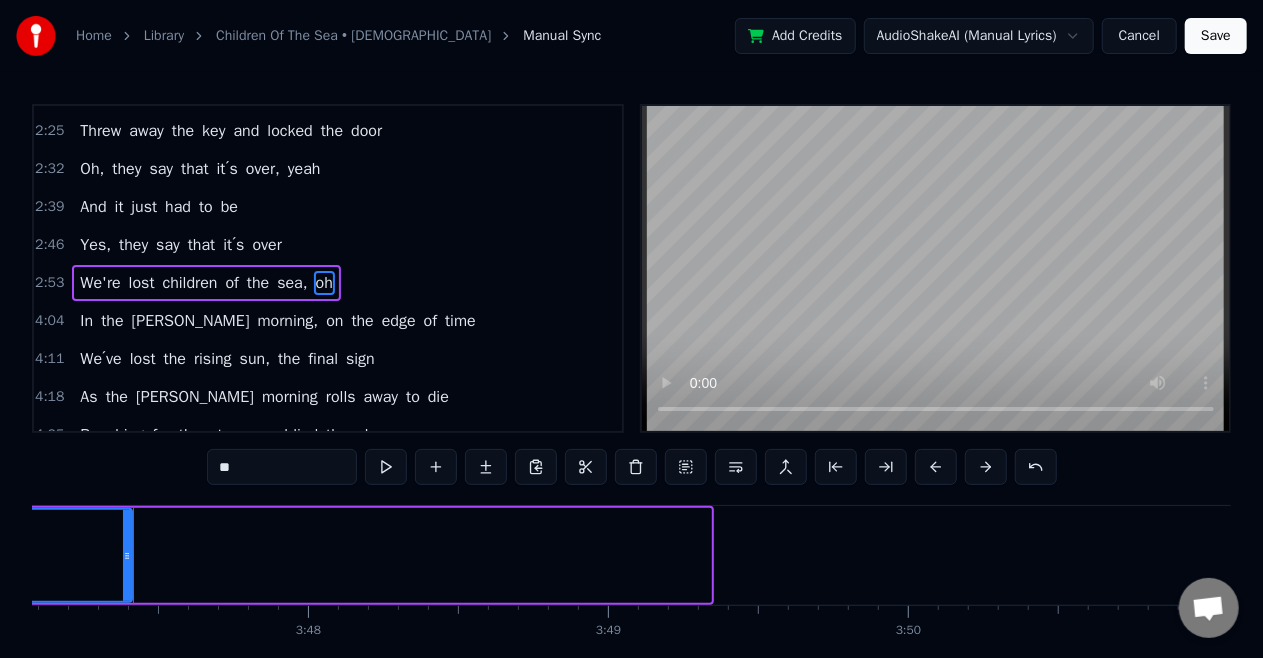drag, startPoint x: 707, startPoint y: 556, endPoint x: 128, endPoint y: 576, distance: 579.34534 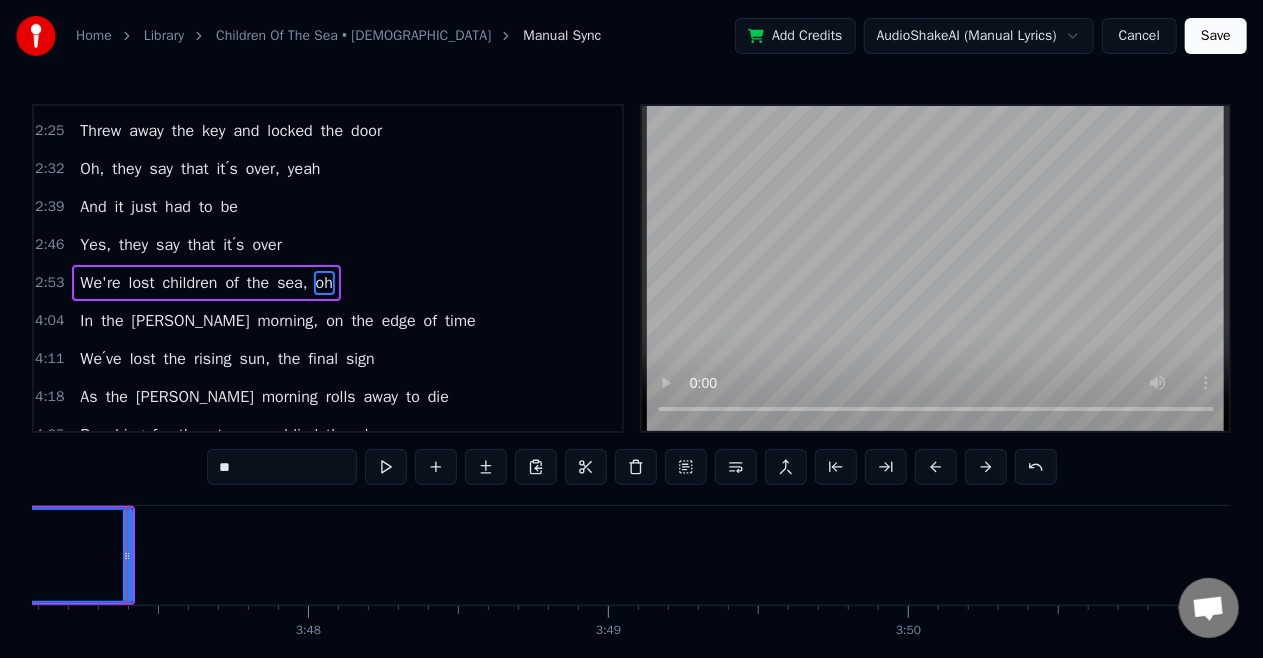 scroll, scrollTop: 0, scrollLeft: 68118, axis: horizontal 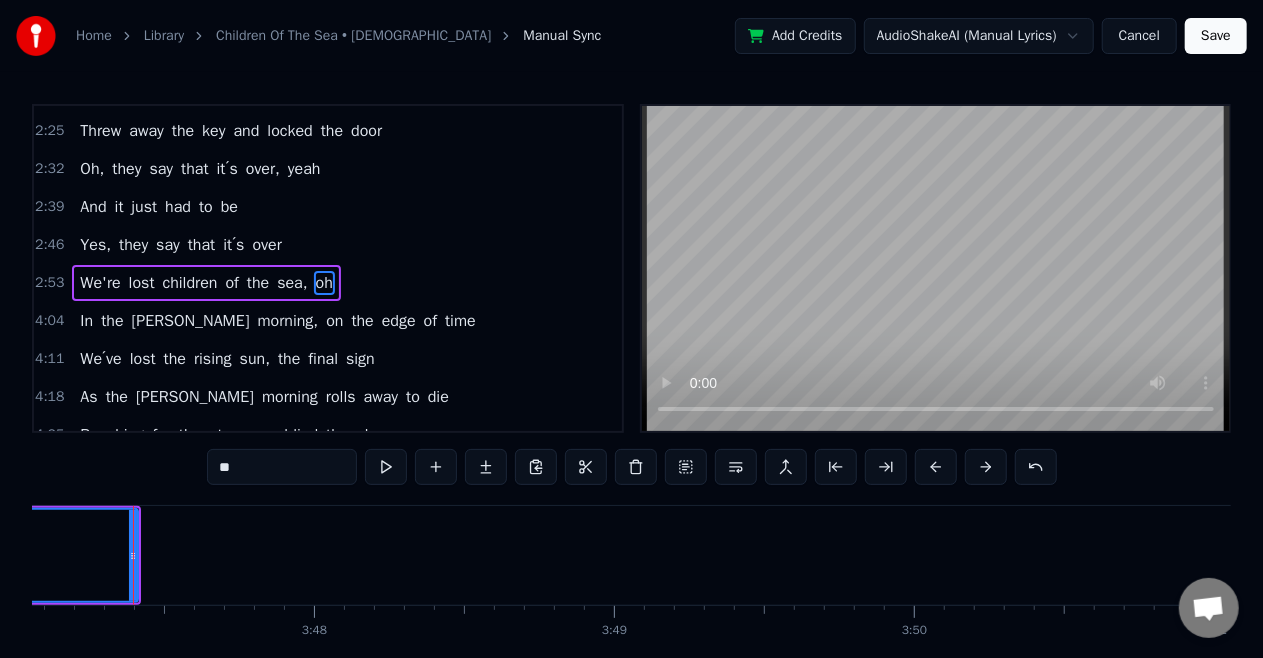 click on "oh" at bounding box center [-7120, 555] 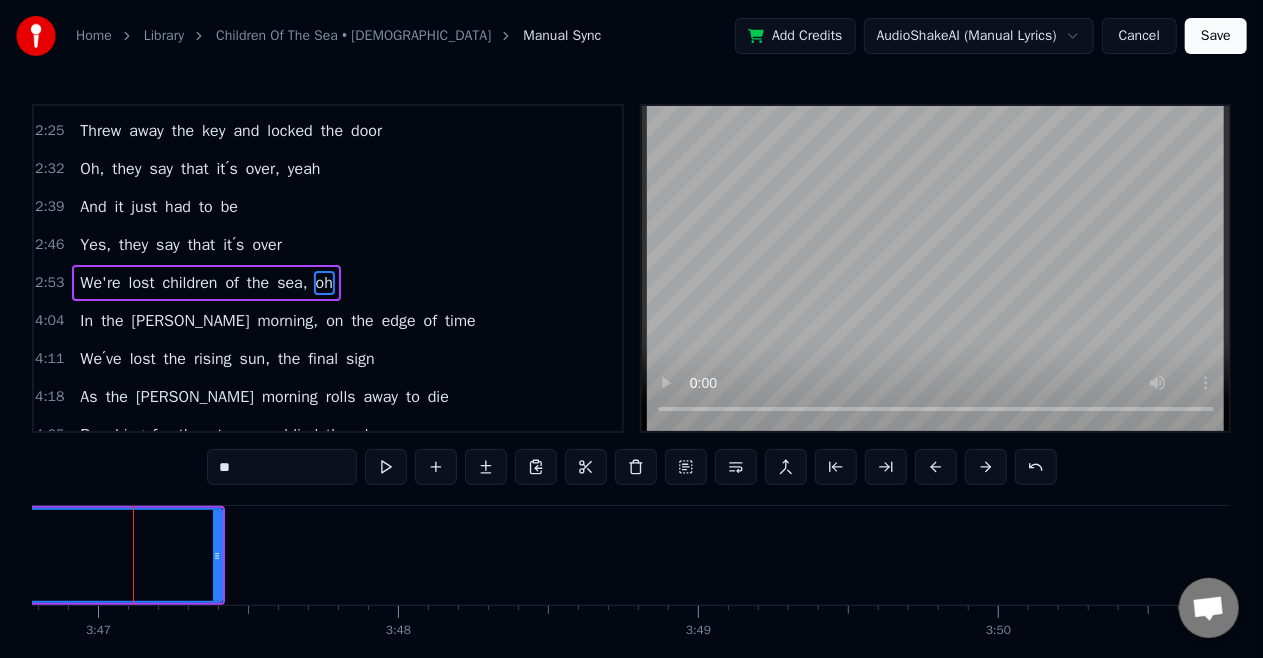 click on "oh" at bounding box center [-7036, 555] 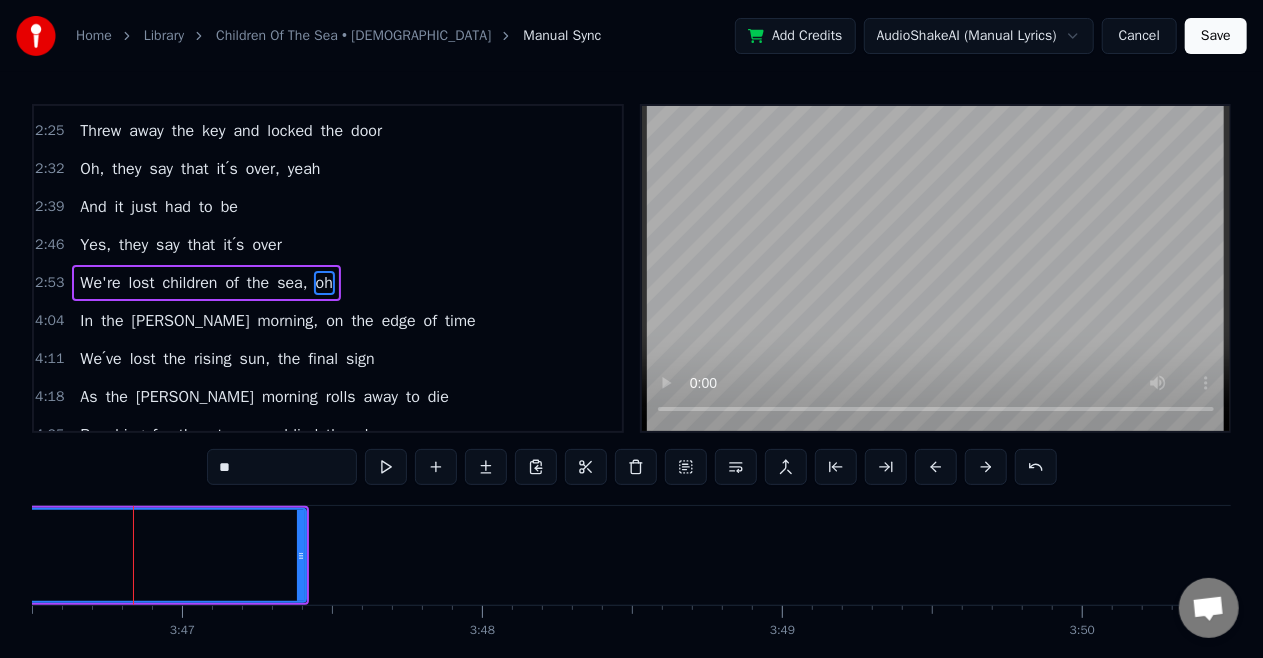 click on "oh" at bounding box center [-6952, 555] 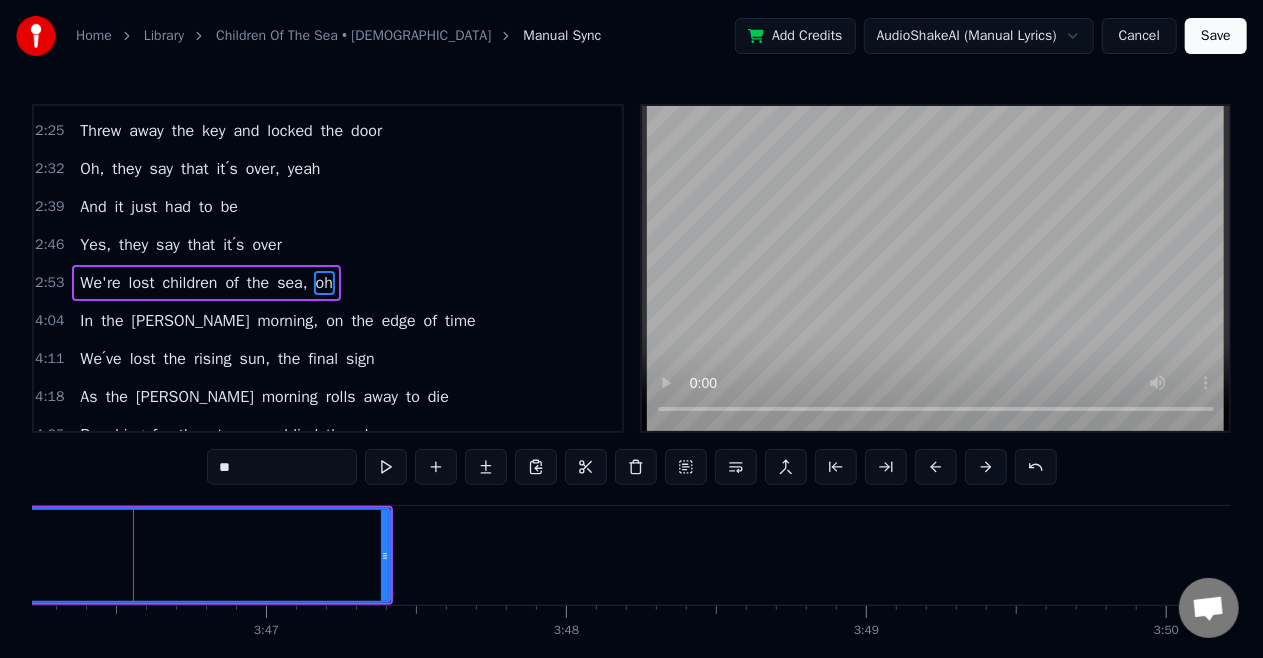click on "oh" at bounding box center (-6868, 555) 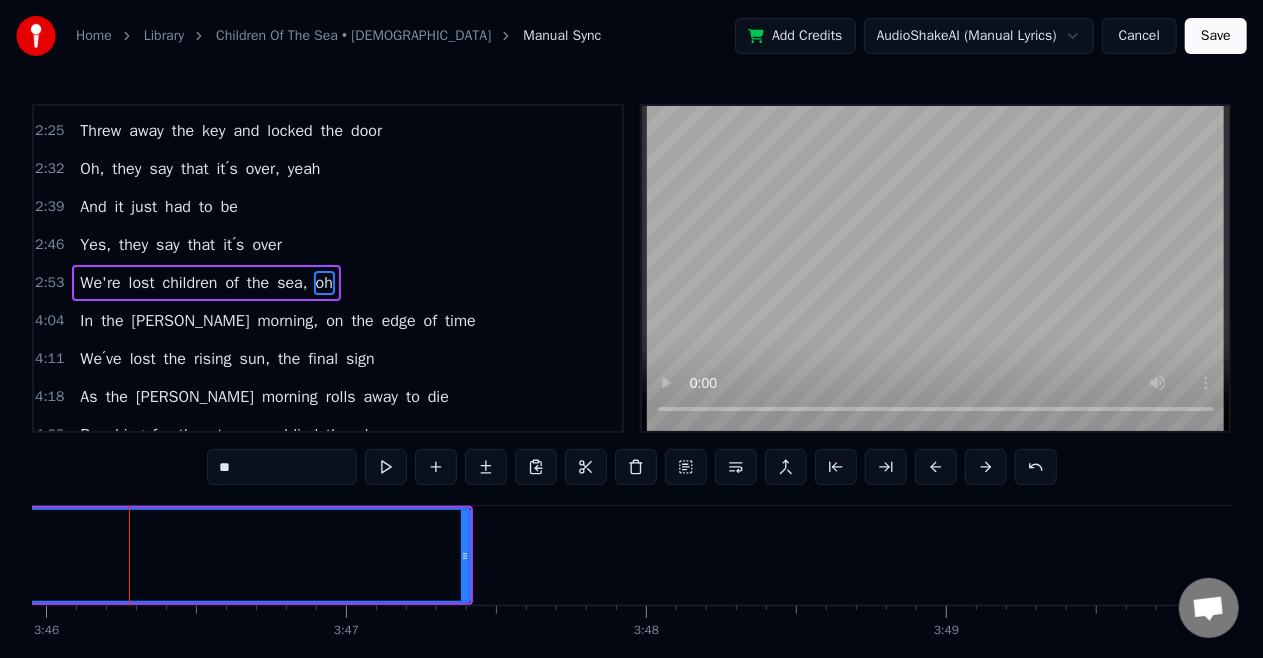 scroll, scrollTop: 0, scrollLeft: 67782, axis: horizontal 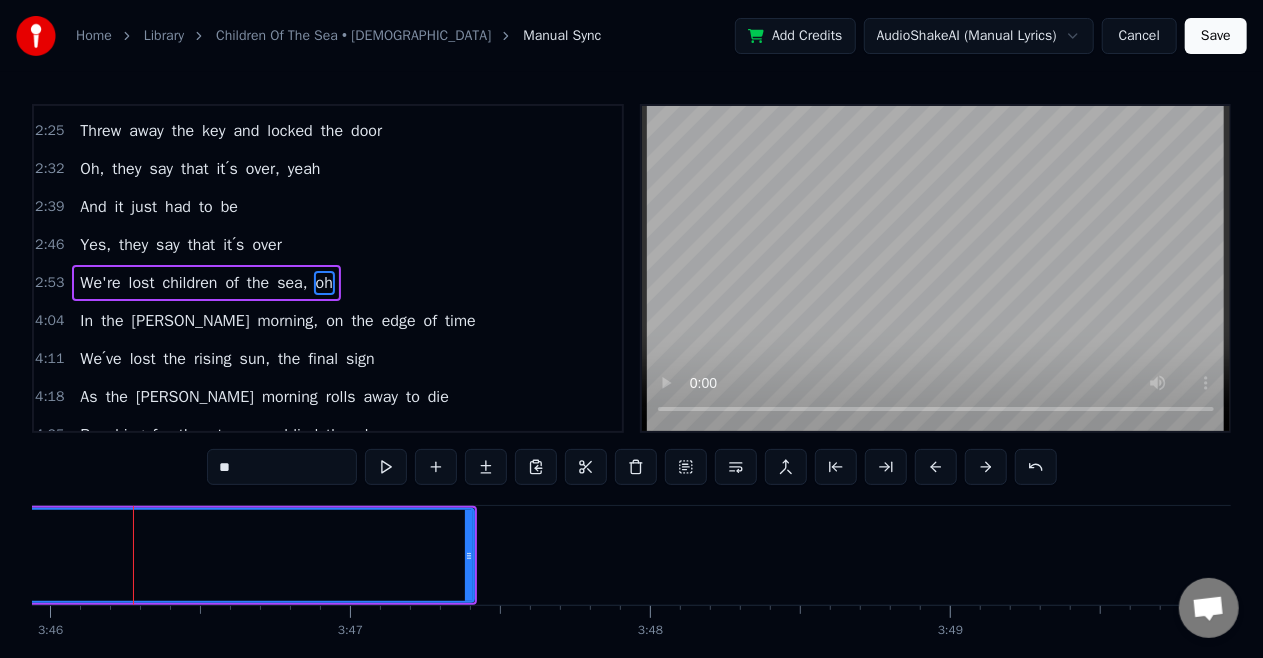 click on "oh" at bounding box center (-6784, 555) 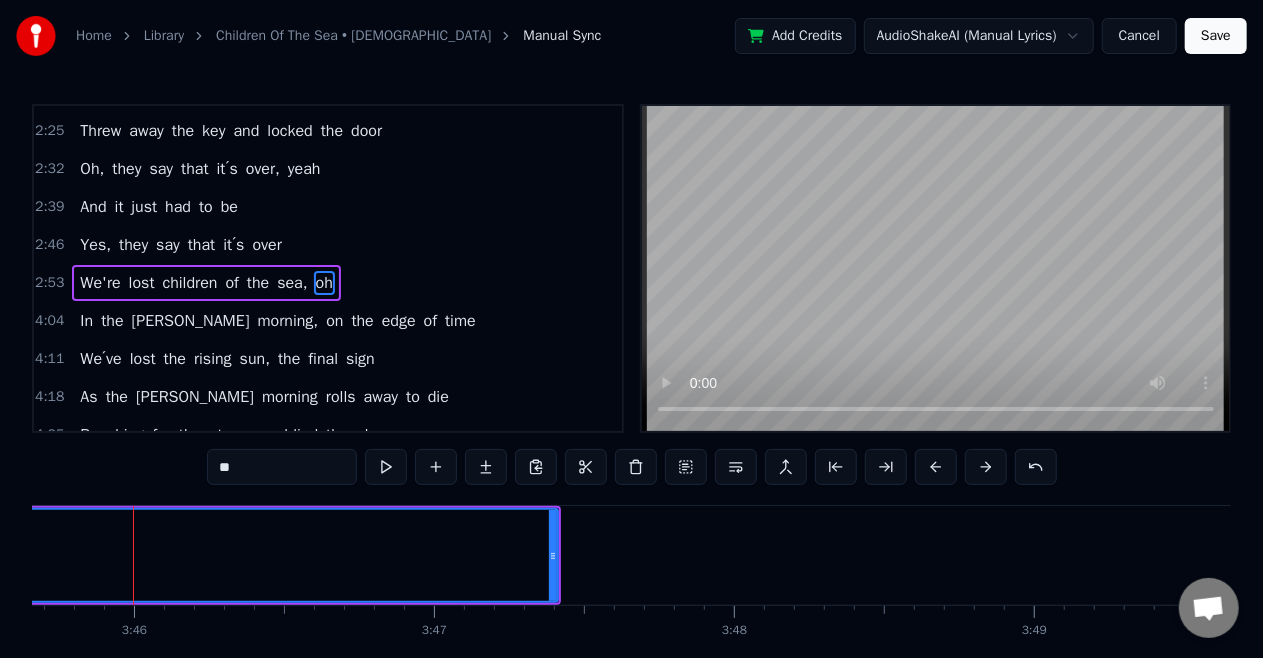 click on "oh" at bounding box center (-6700, 555) 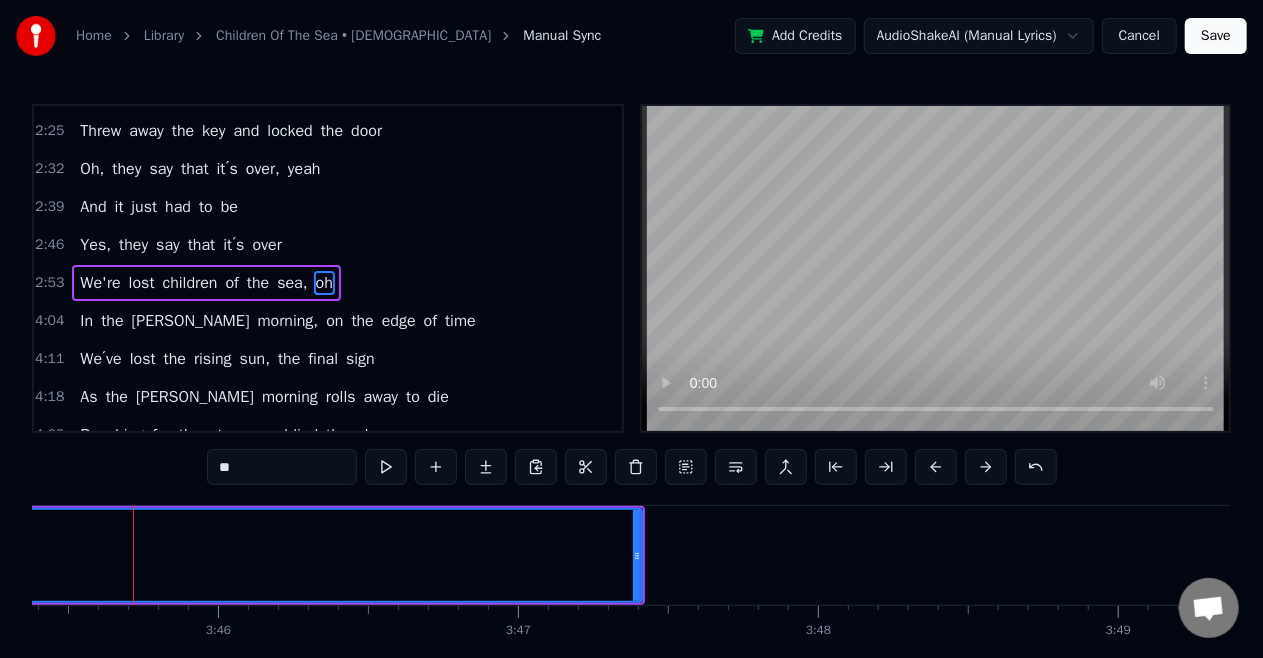 click on "oh" at bounding box center (-6616, 555) 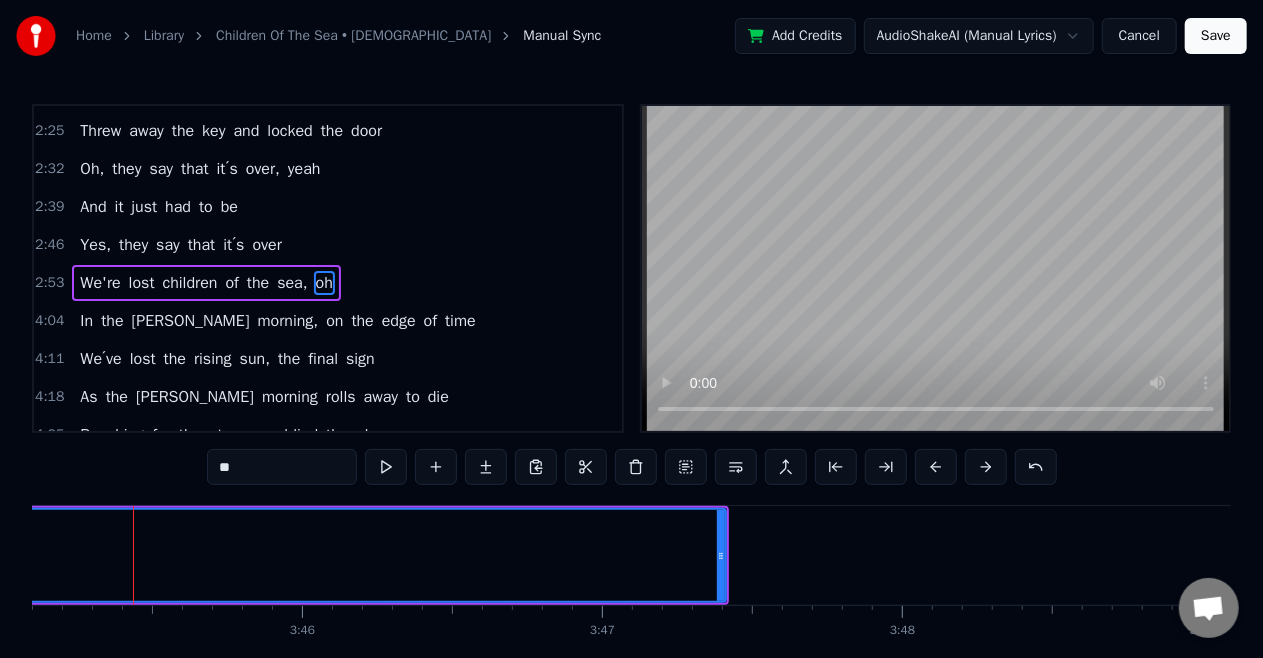 click on "oh" at bounding box center [-6532, 555] 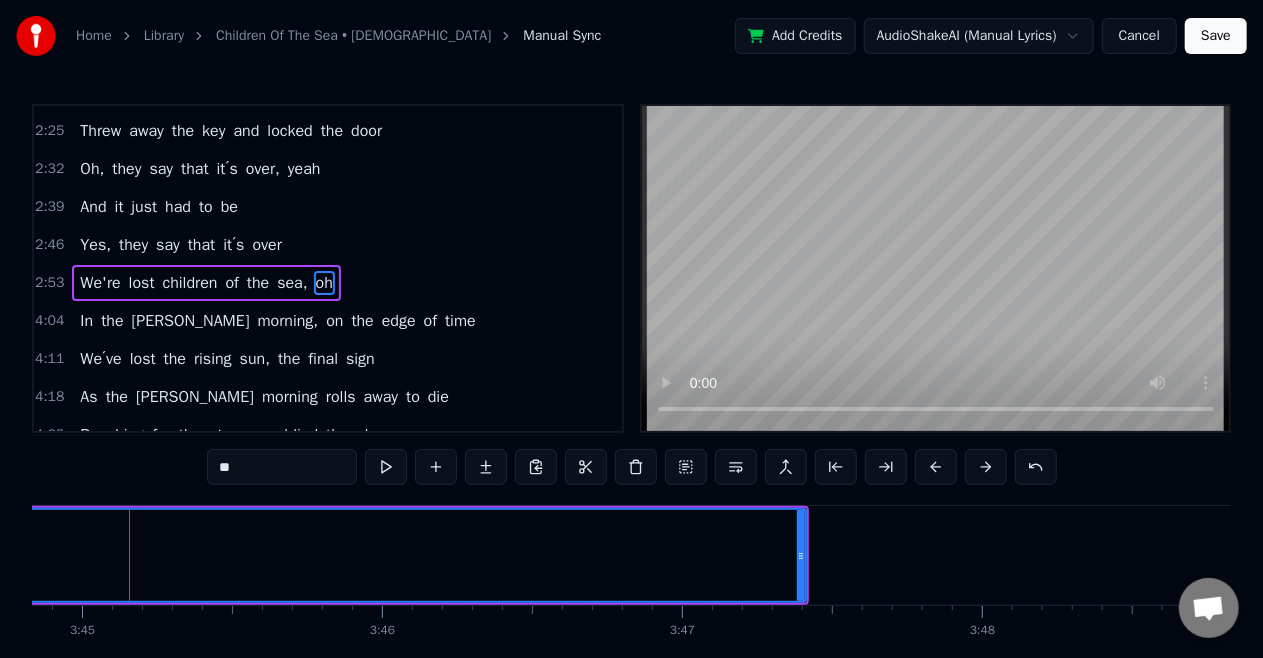scroll, scrollTop: 0, scrollLeft: 67446, axis: horizontal 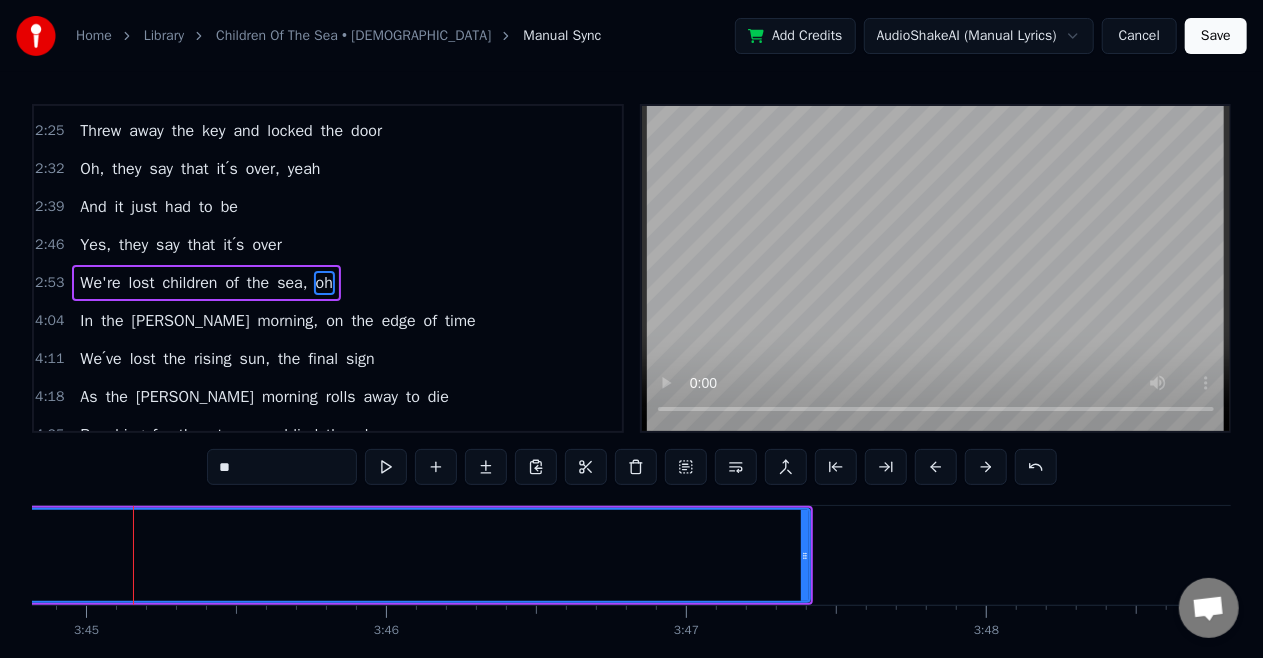 click on "oh" at bounding box center (-6448, 555) 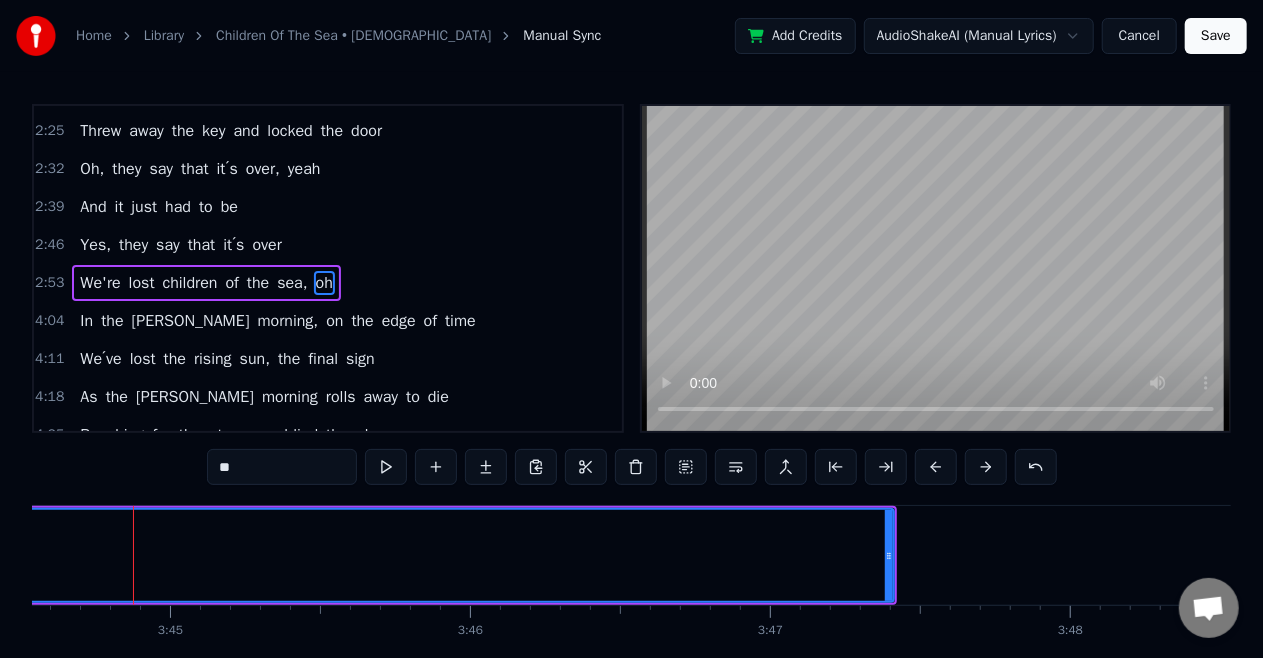click on "oh" at bounding box center [-6364, 555] 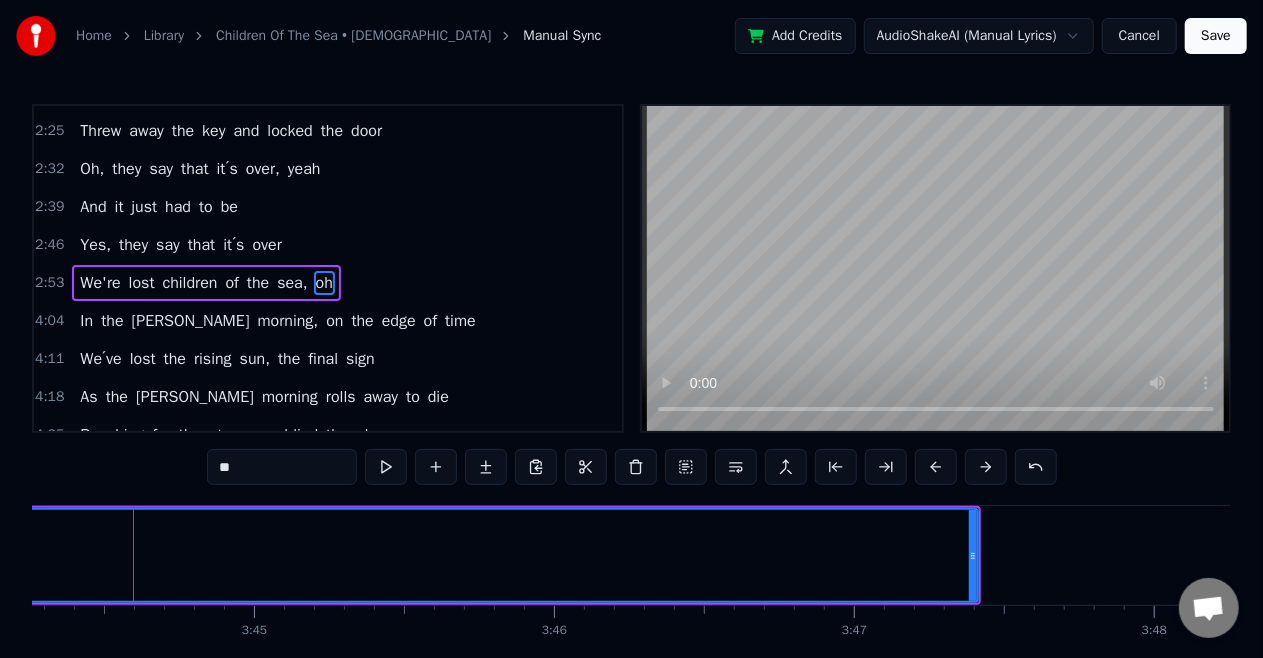 click on "oh" at bounding box center (-6280, 555) 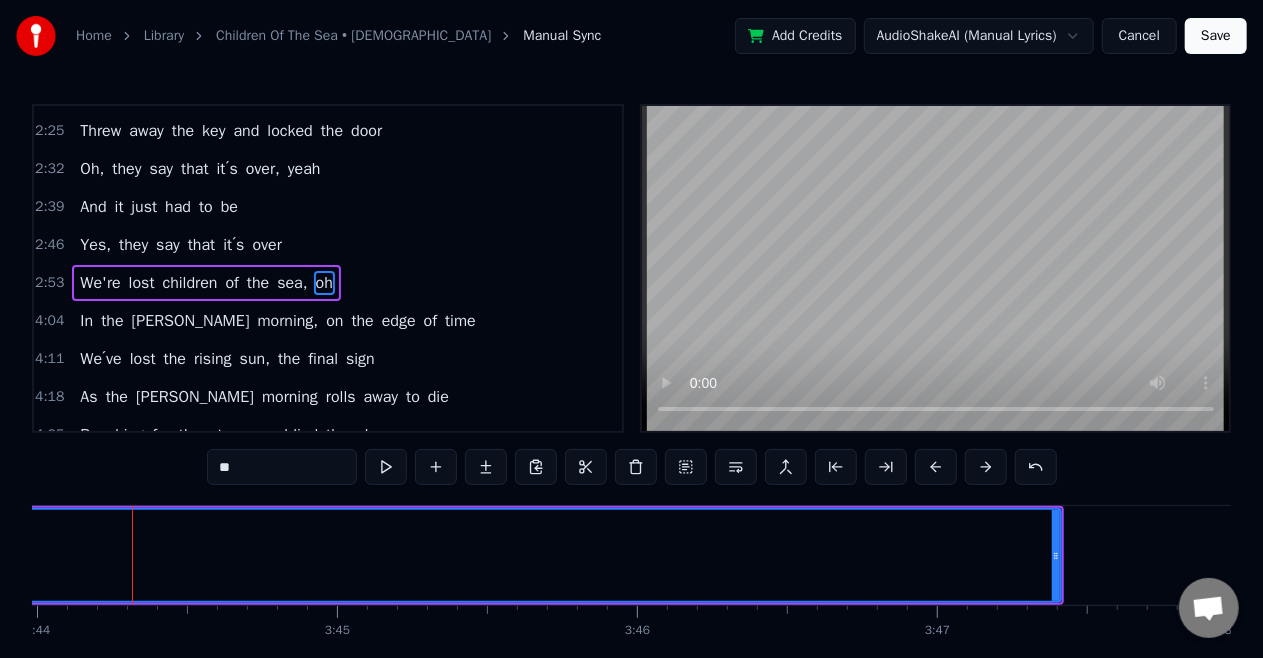 scroll, scrollTop: 0, scrollLeft: 67194, axis: horizontal 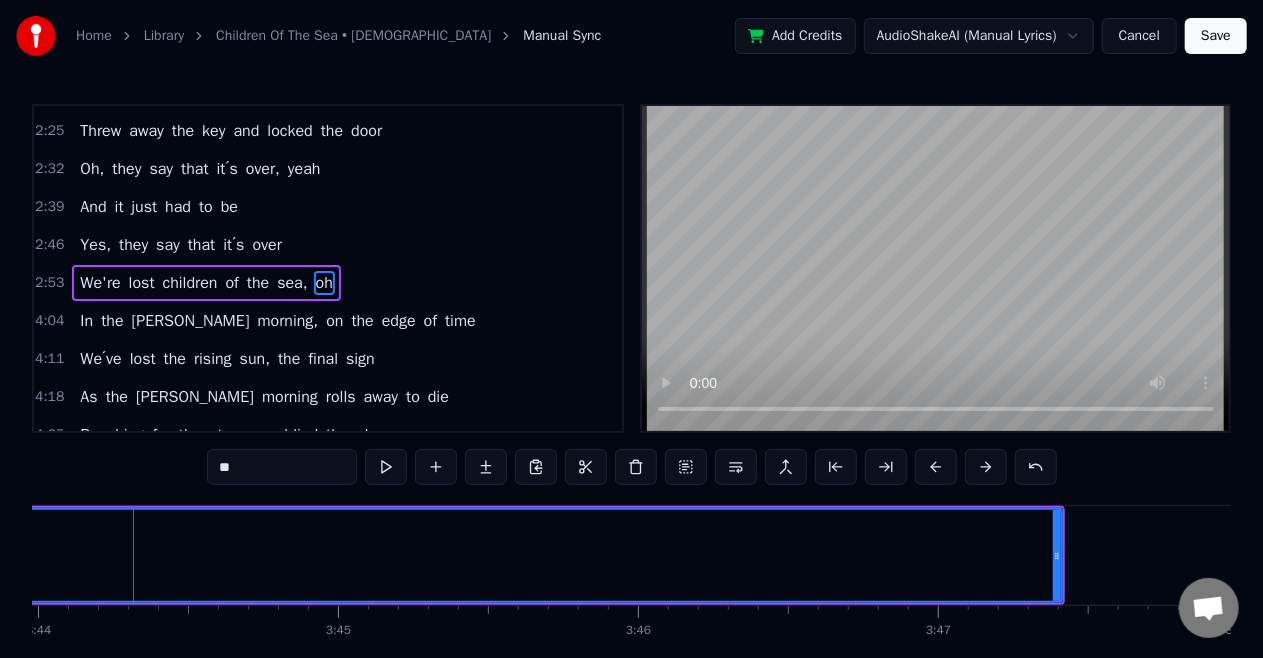 click on "oh" at bounding box center (-6196, 555) 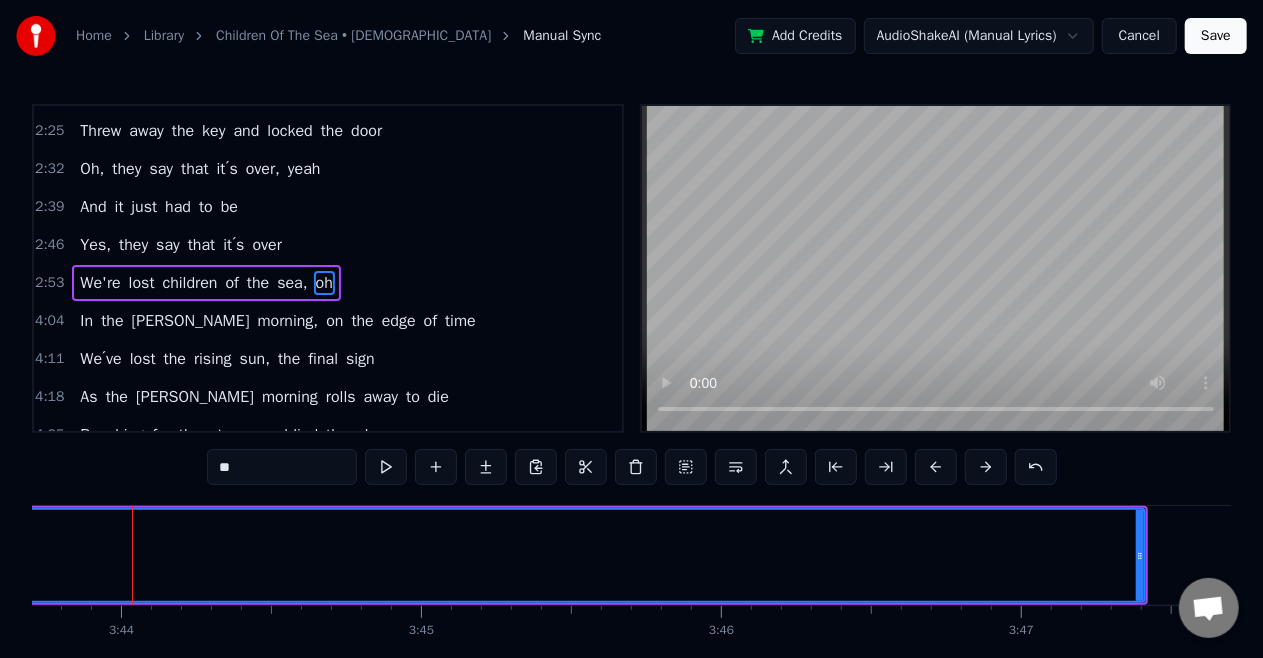 scroll, scrollTop: 0, scrollLeft: 67110, axis: horizontal 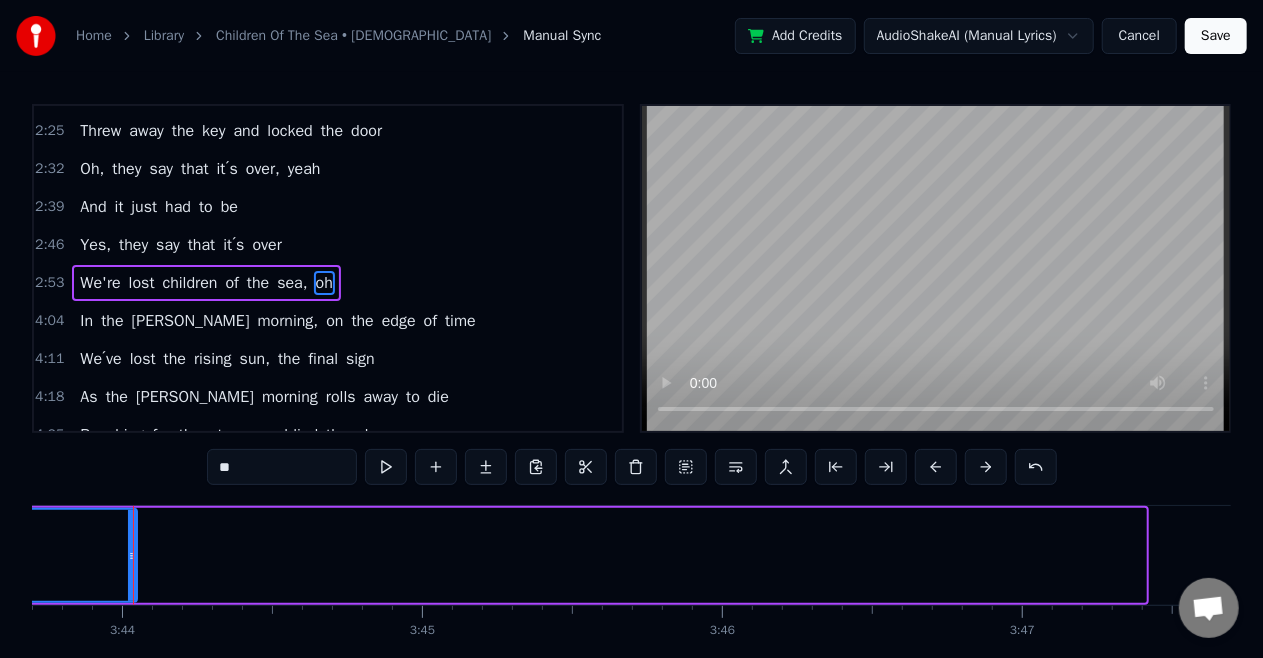 drag, startPoint x: 1139, startPoint y: 558, endPoint x: 130, endPoint y: 627, distance: 1011.3565 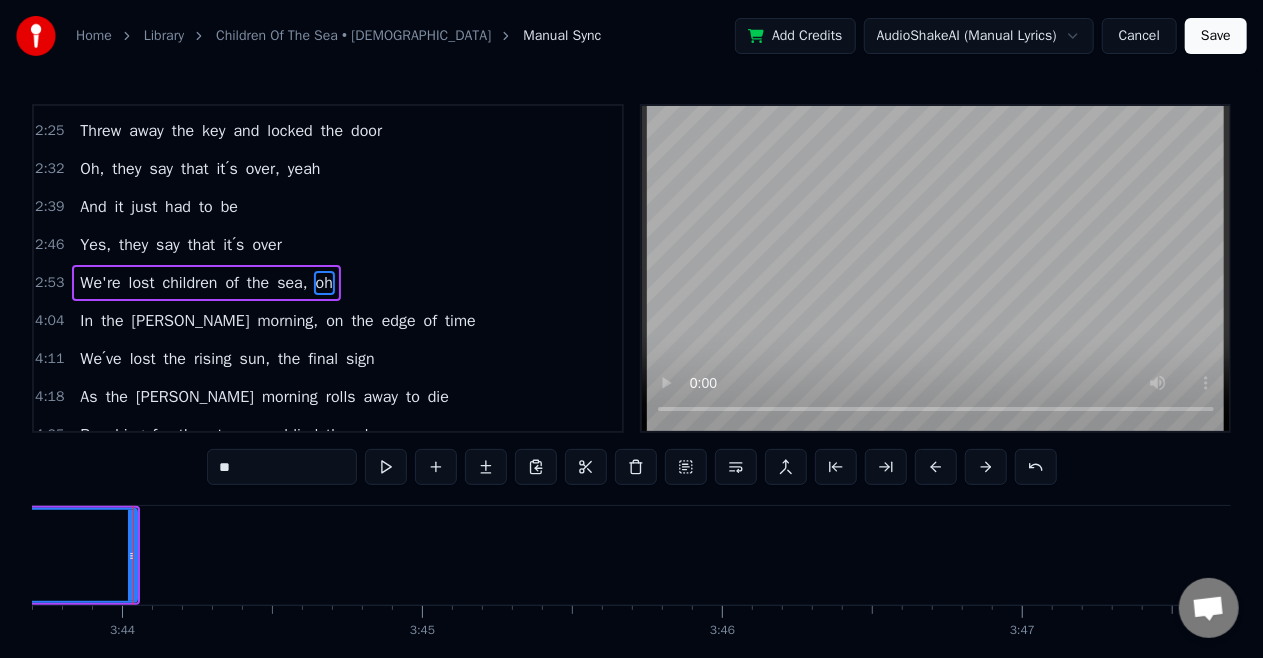 click on "oh" at bounding box center [-6616, 555] 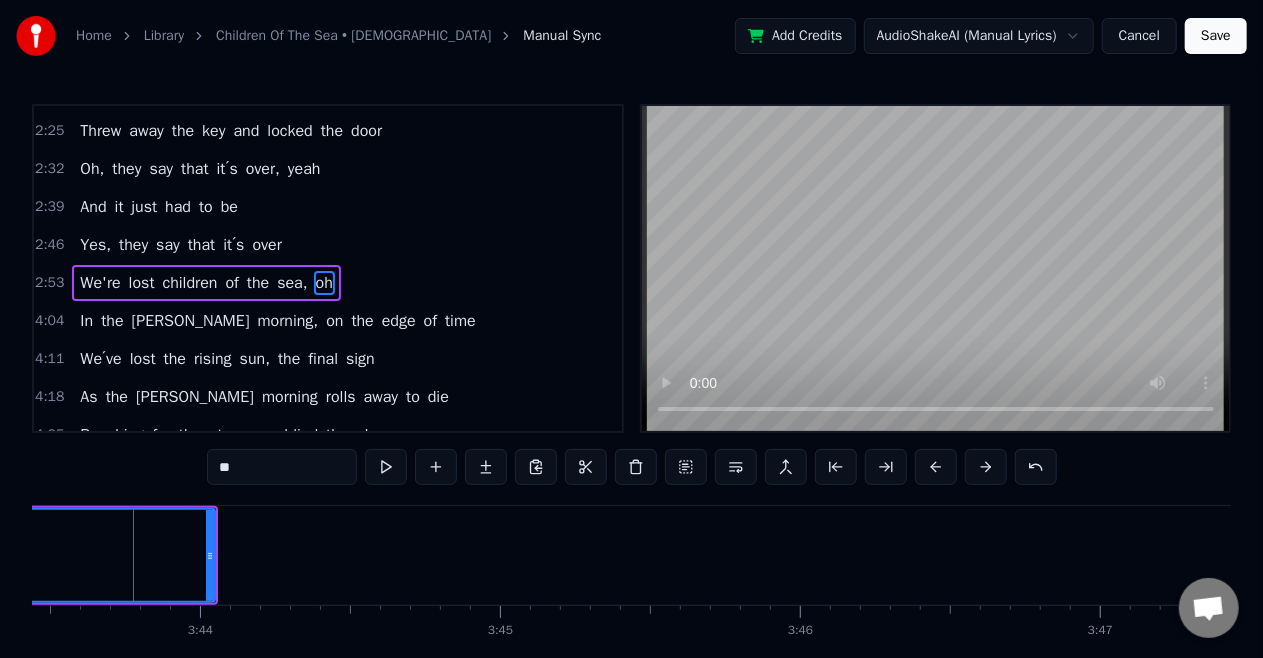 click on "oh" at bounding box center [-6538, 555] 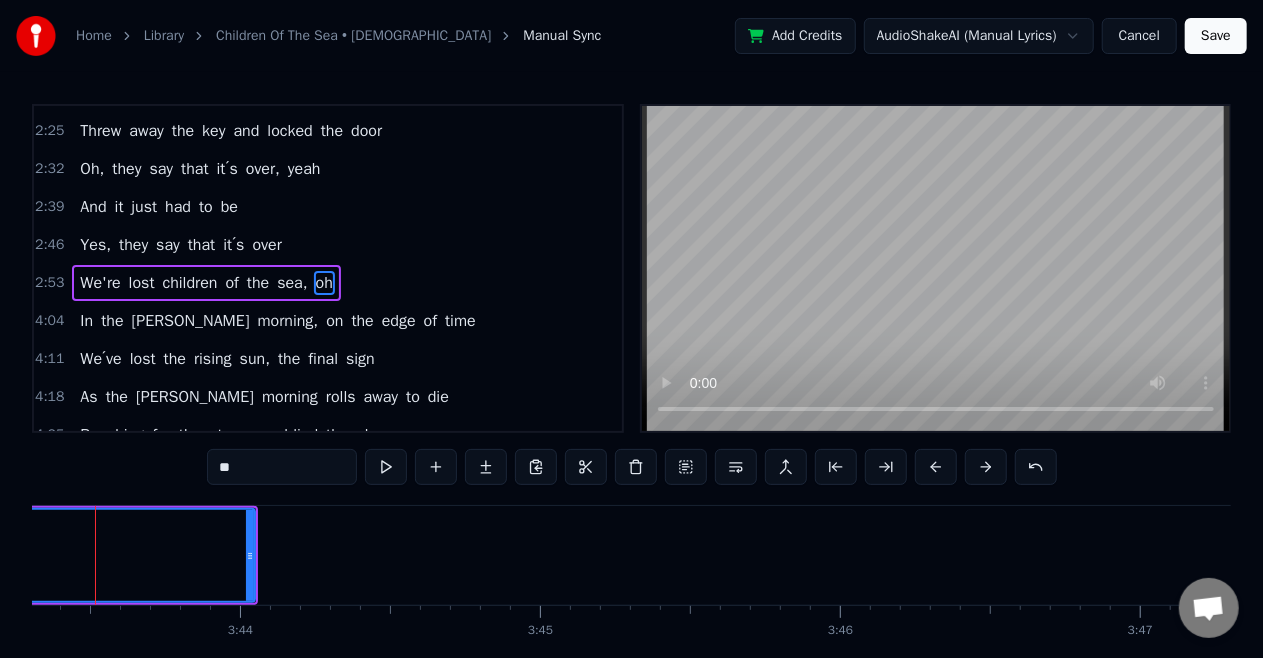 scroll, scrollTop: 0, scrollLeft: 66954, axis: horizontal 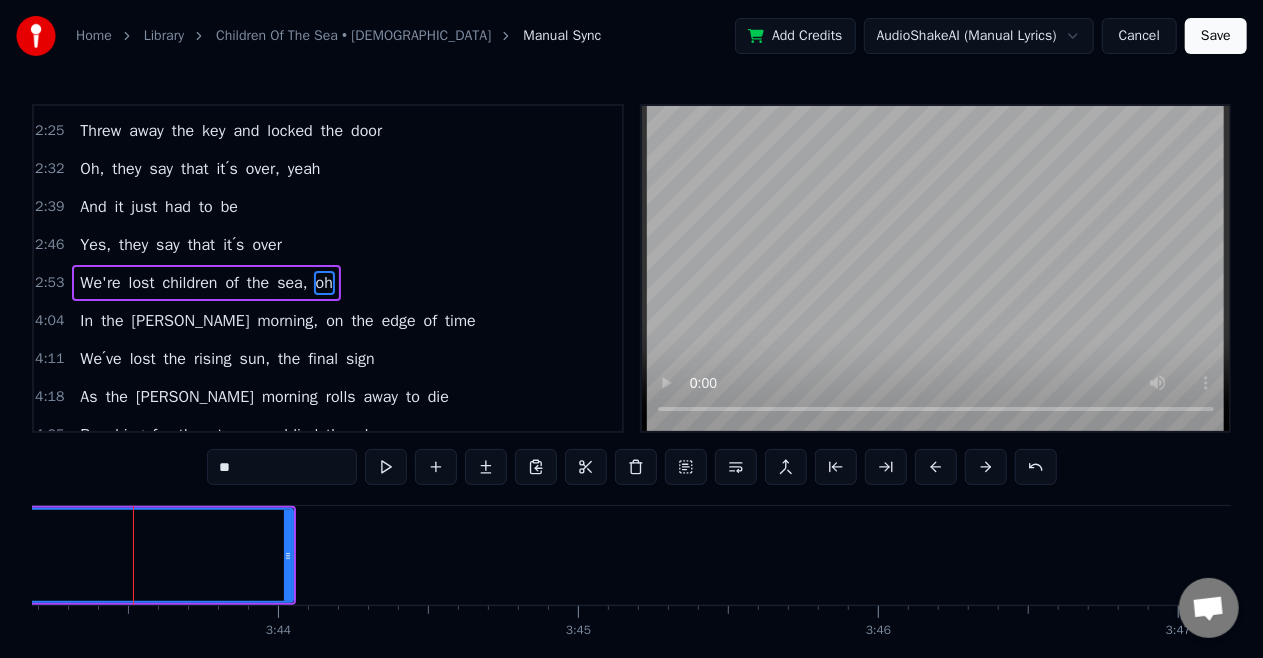 click on "oh" at bounding box center (-6460, 555) 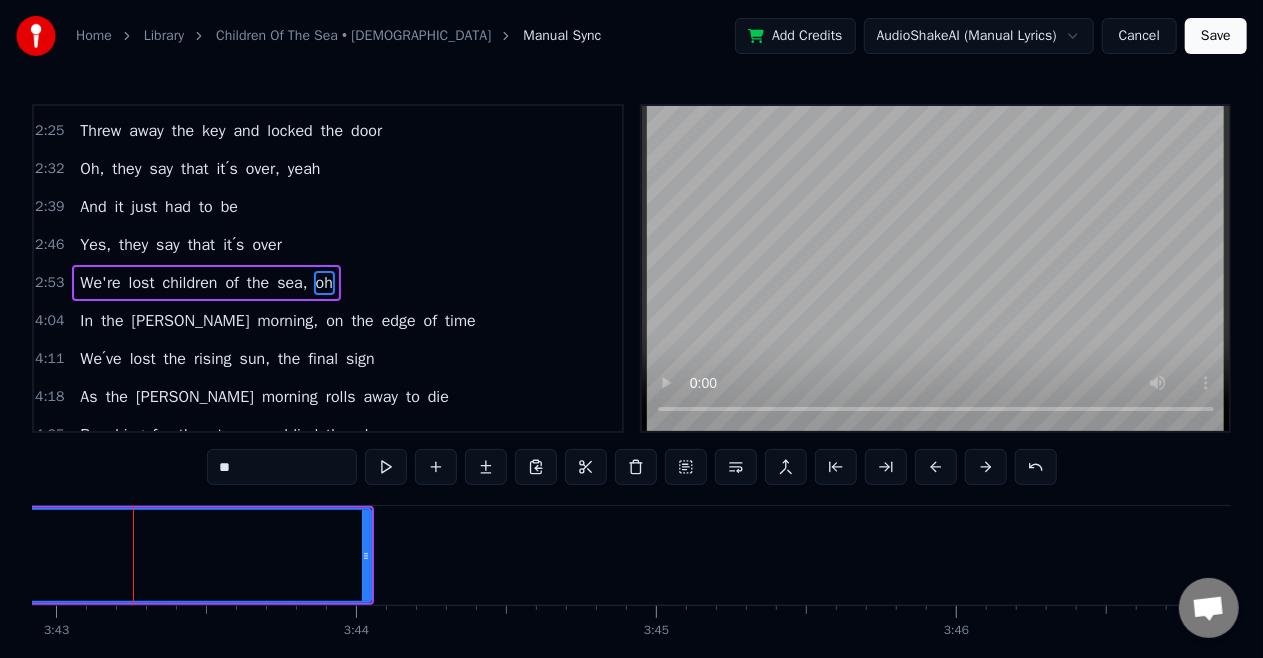 click on "oh" at bounding box center [-6382, 555] 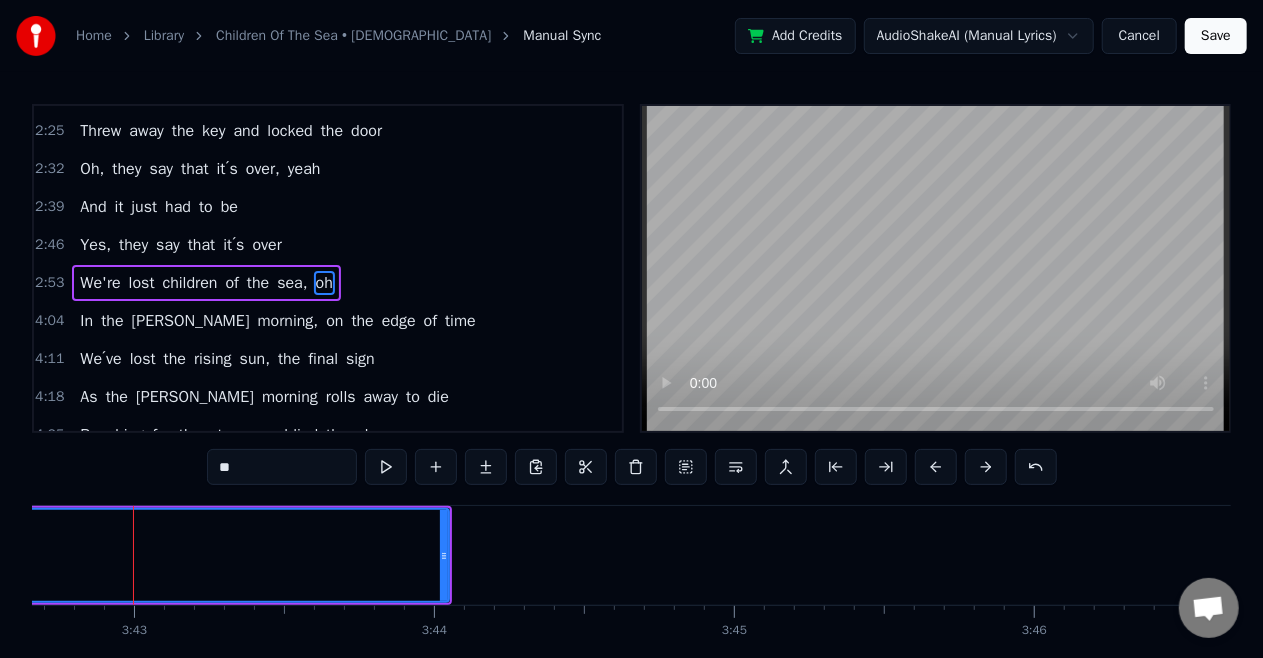click on "oh" at bounding box center [-6304, 555] 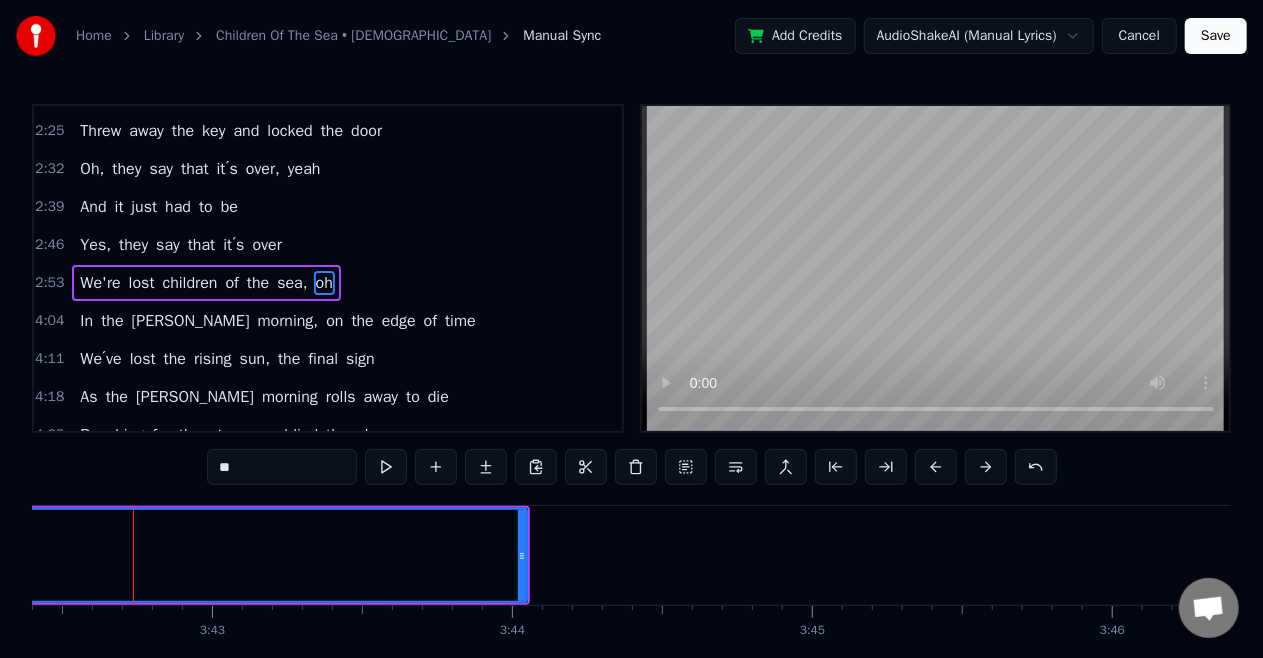 click on "oh" at bounding box center [-6226, 555] 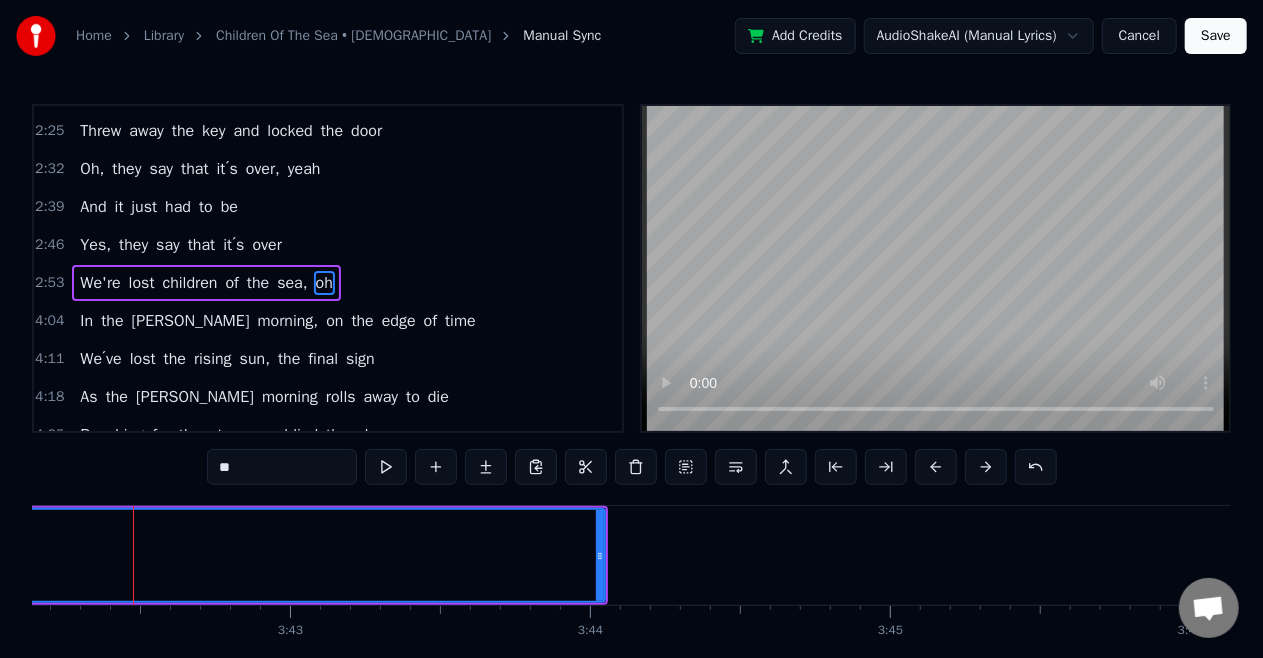 click on "oh" at bounding box center [-6148, 555] 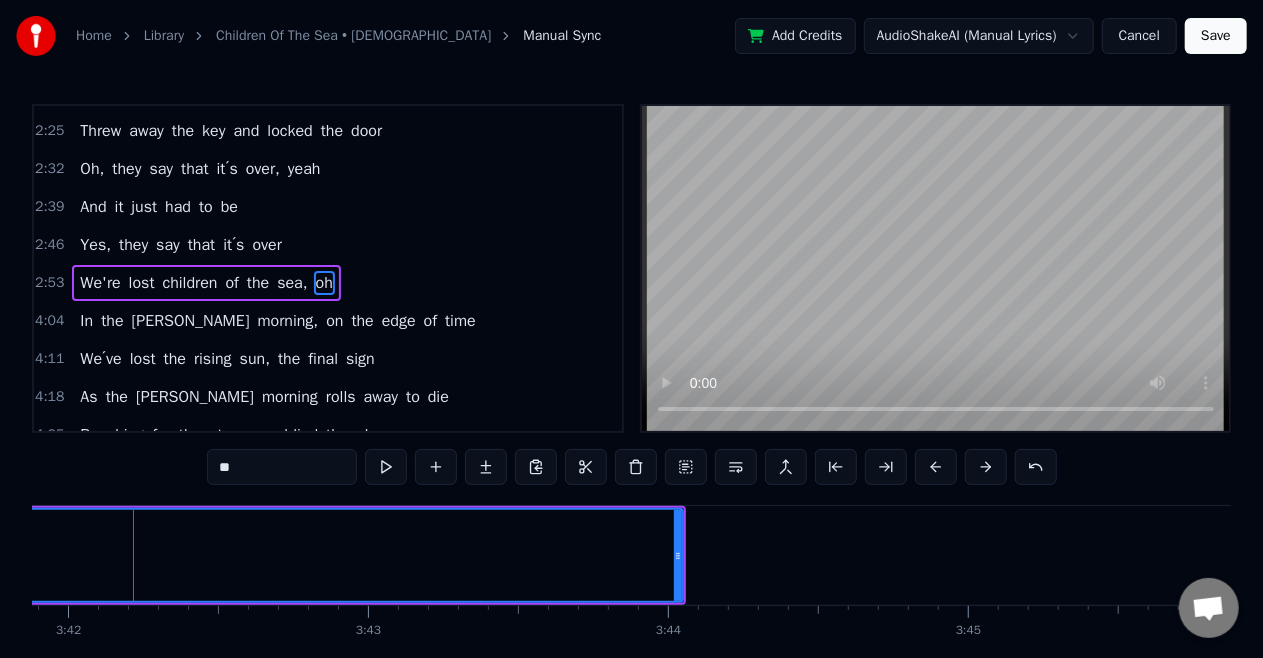 click on "oh" at bounding box center (-6070, 555) 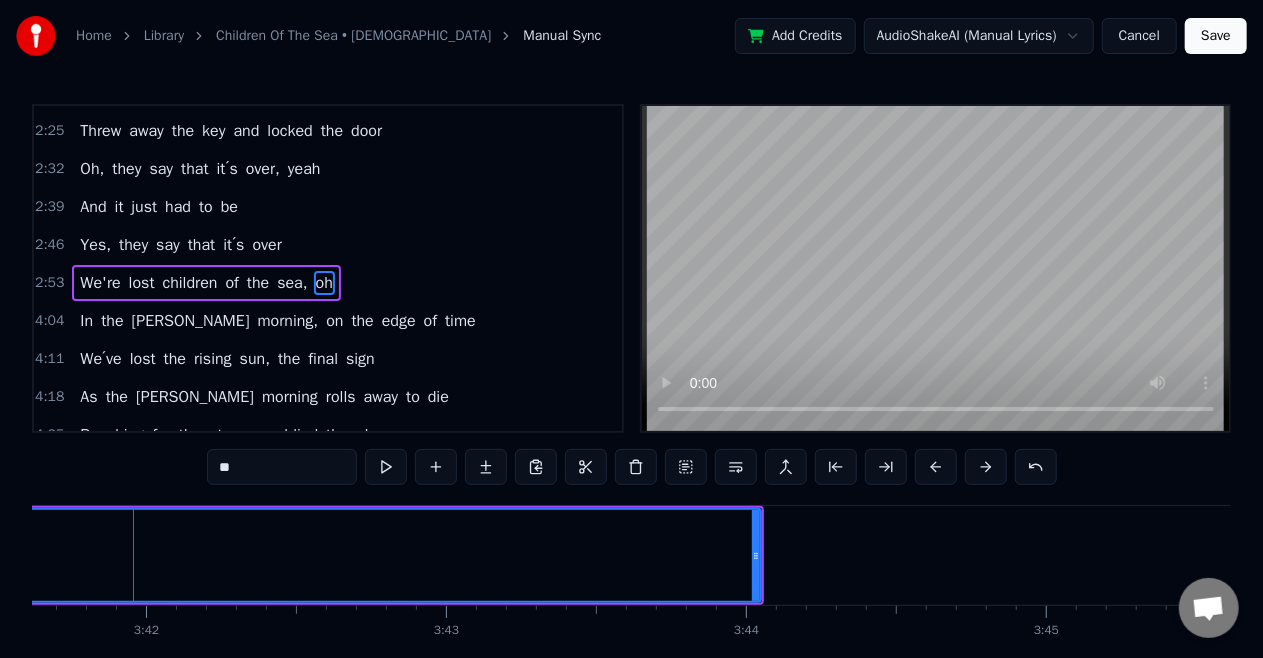 click on "oh" at bounding box center (-5992, 555) 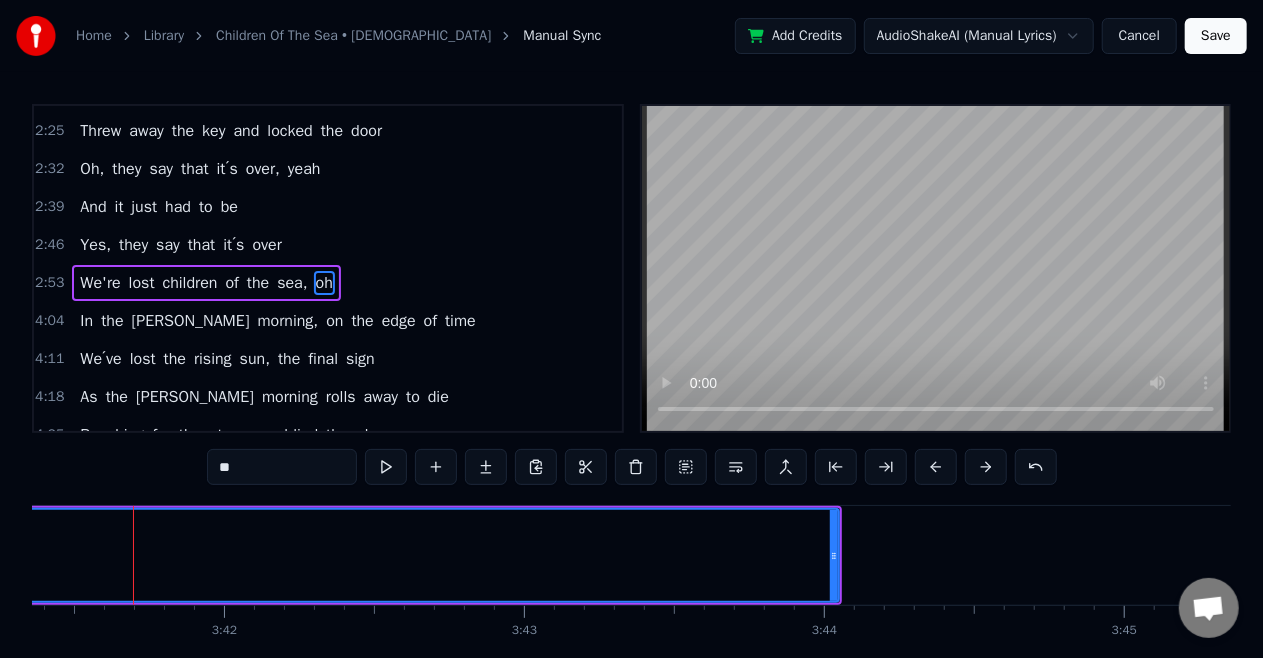 click on "oh" at bounding box center (-5914, 555) 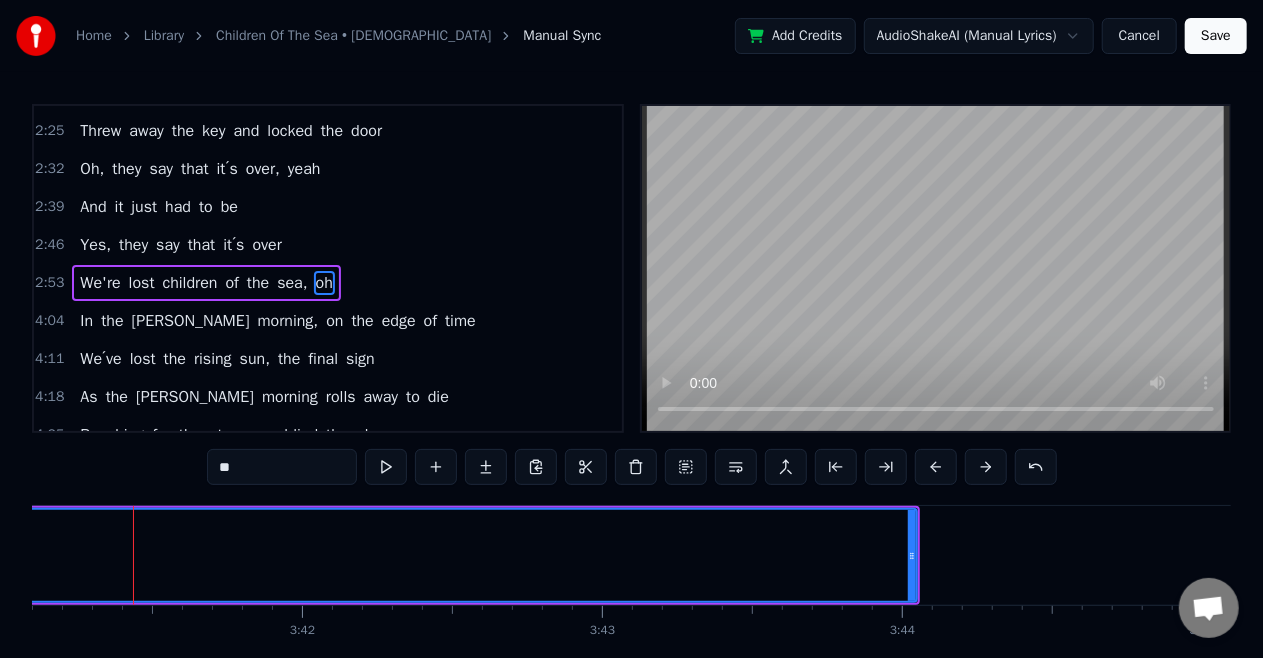click on "oh" at bounding box center [-5836, 555] 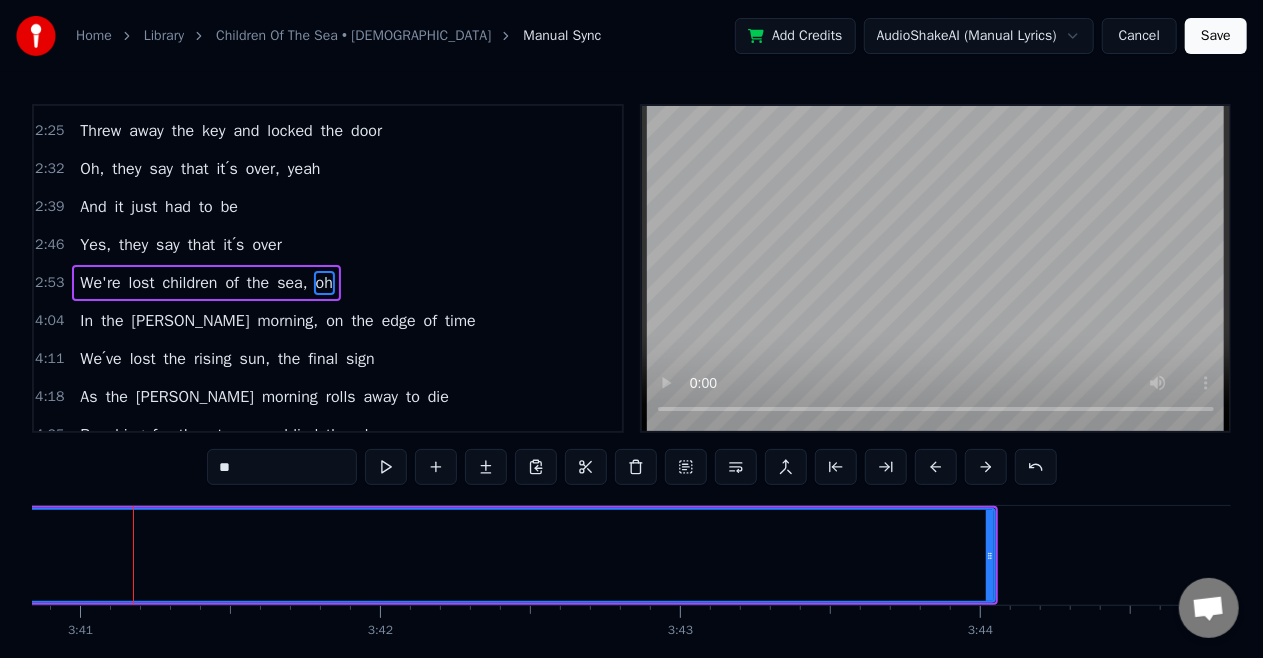 click on "oh" at bounding box center [-5758, 555] 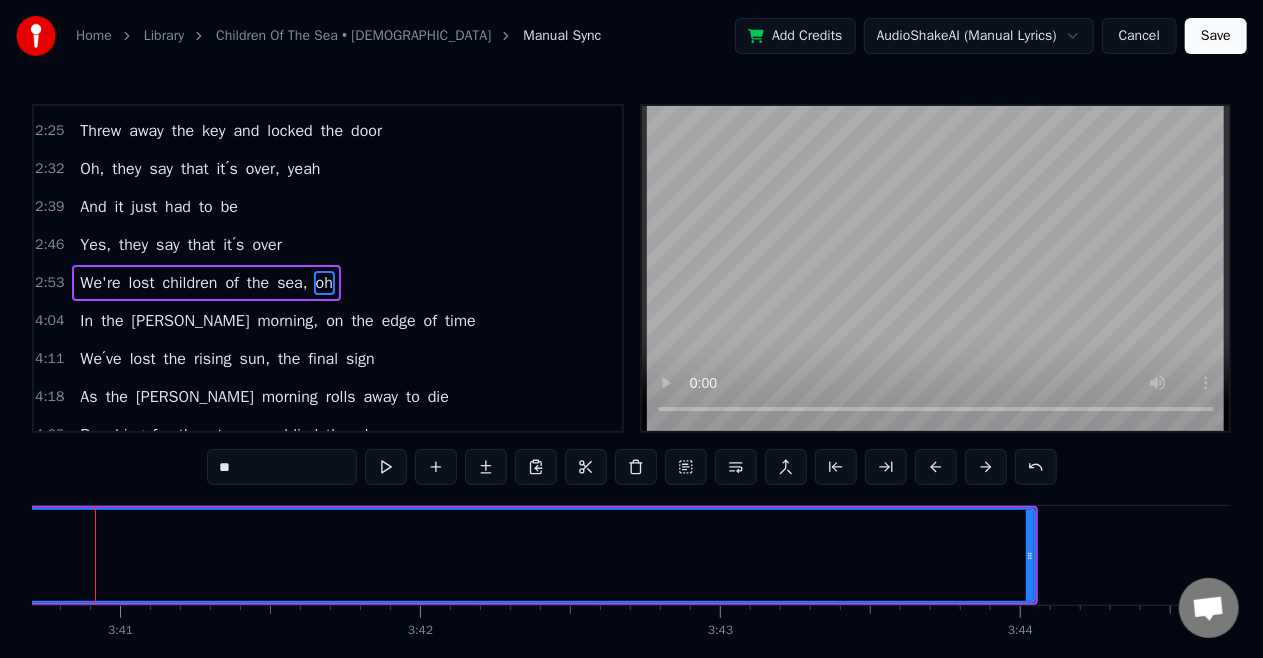 scroll, scrollTop: 0, scrollLeft: 66174, axis: horizontal 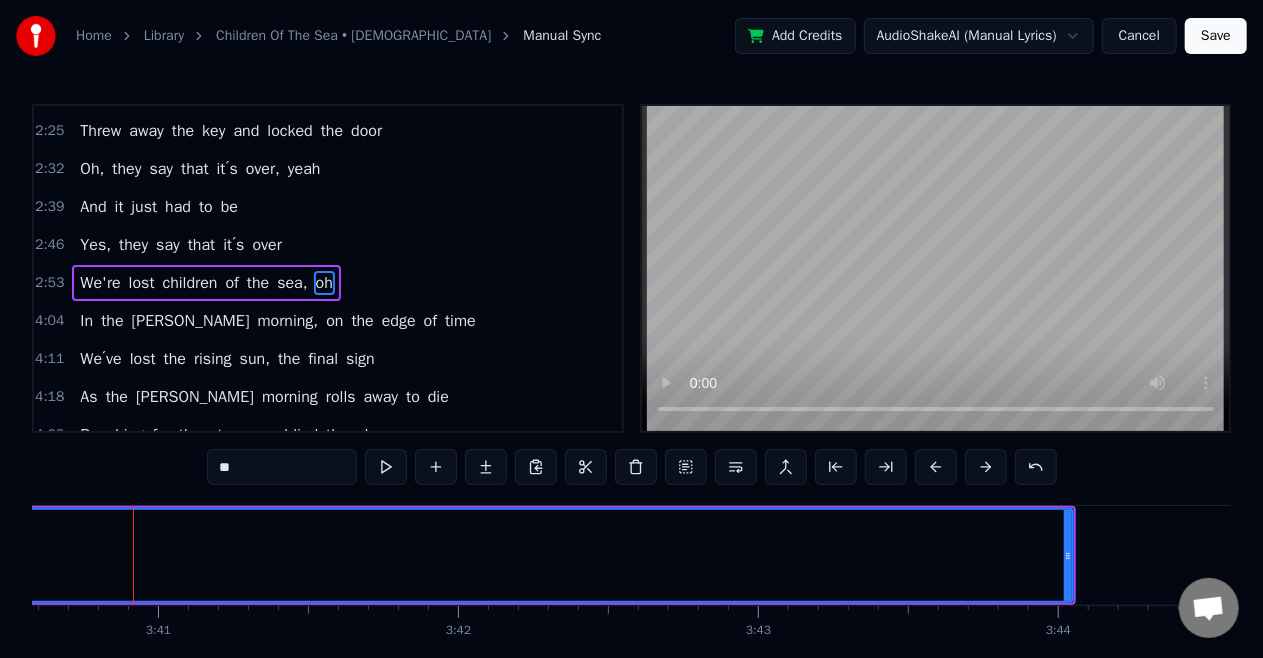 click on "oh" at bounding box center (-5680, 555) 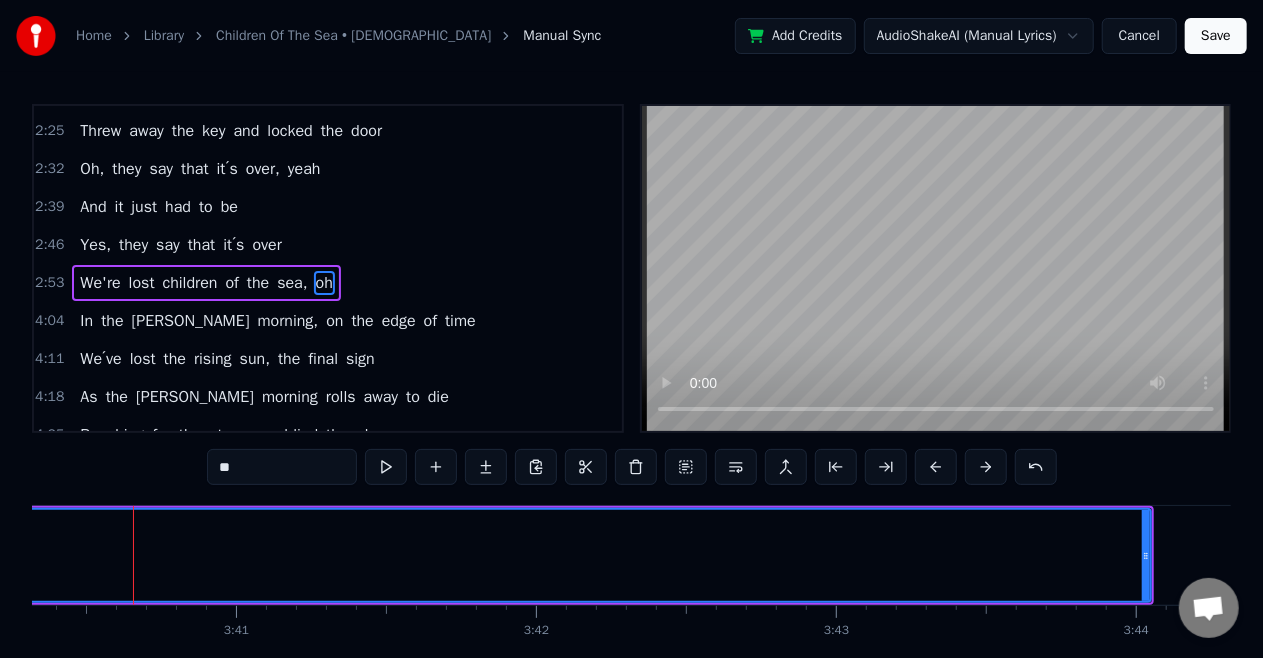 click on "oh" at bounding box center (-5602, 555) 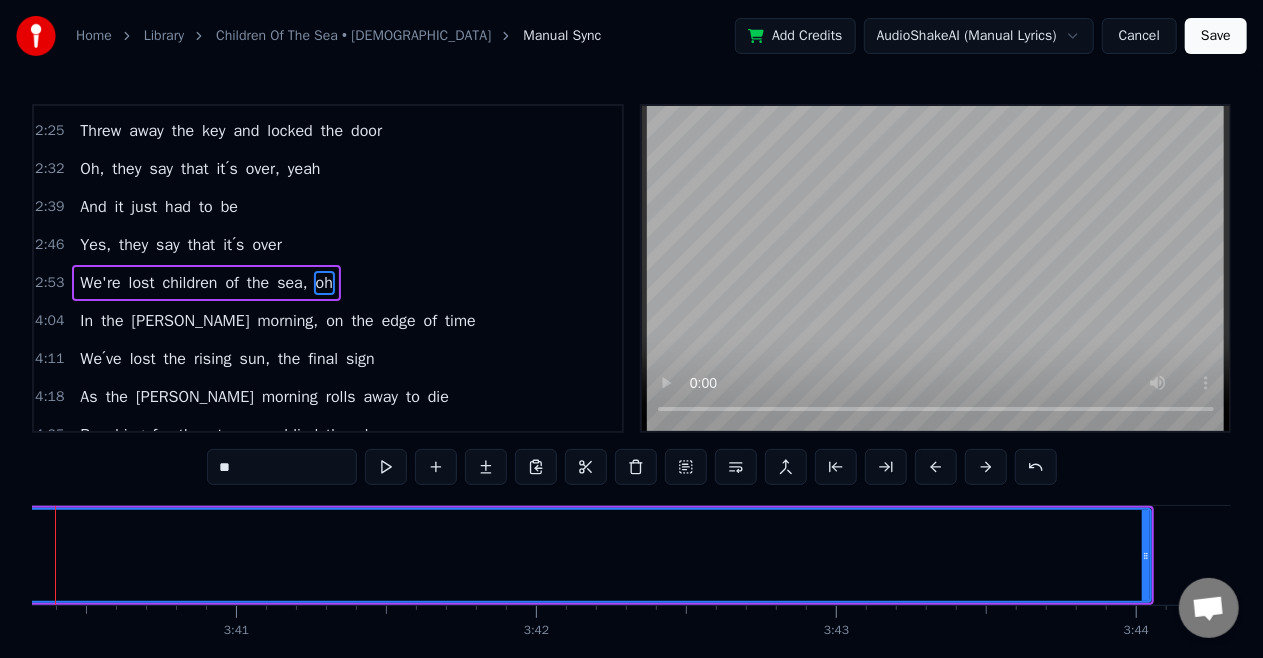 scroll, scrollTop: 0, scrollLeft: 66018, axis: horizontal 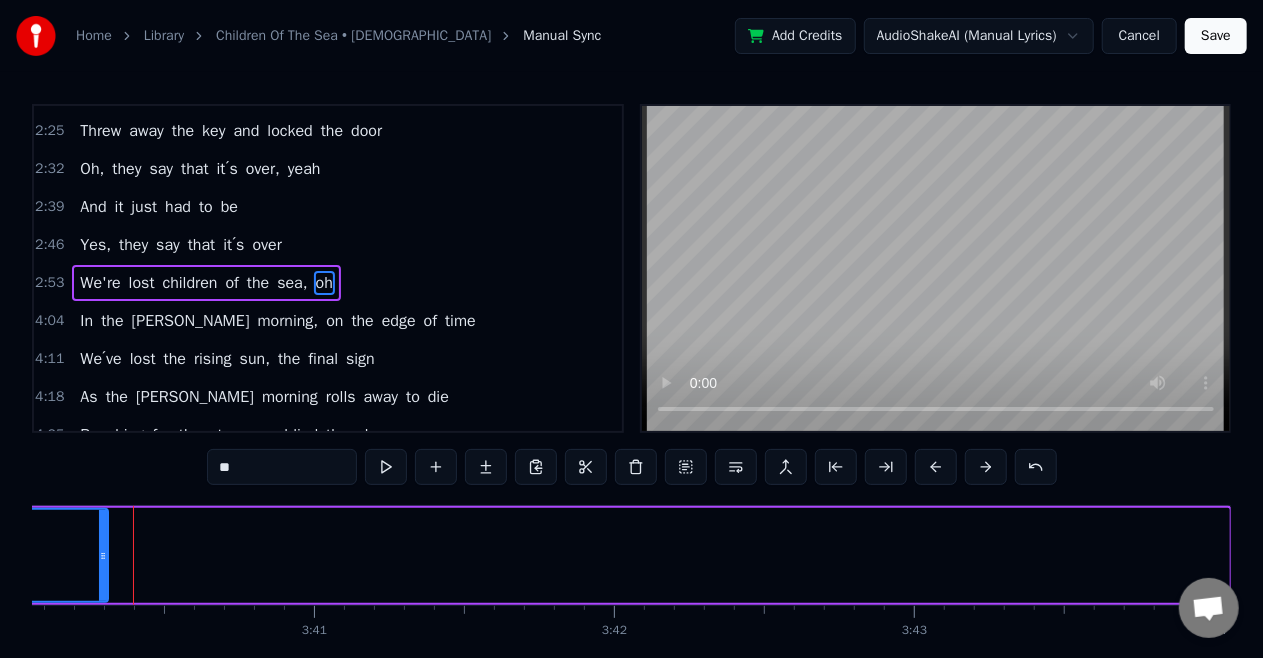 drag, startPoint x: 1223, startPoint y: 537, endPoint x: 102, endPoint y: 621, distance: 1124.1428 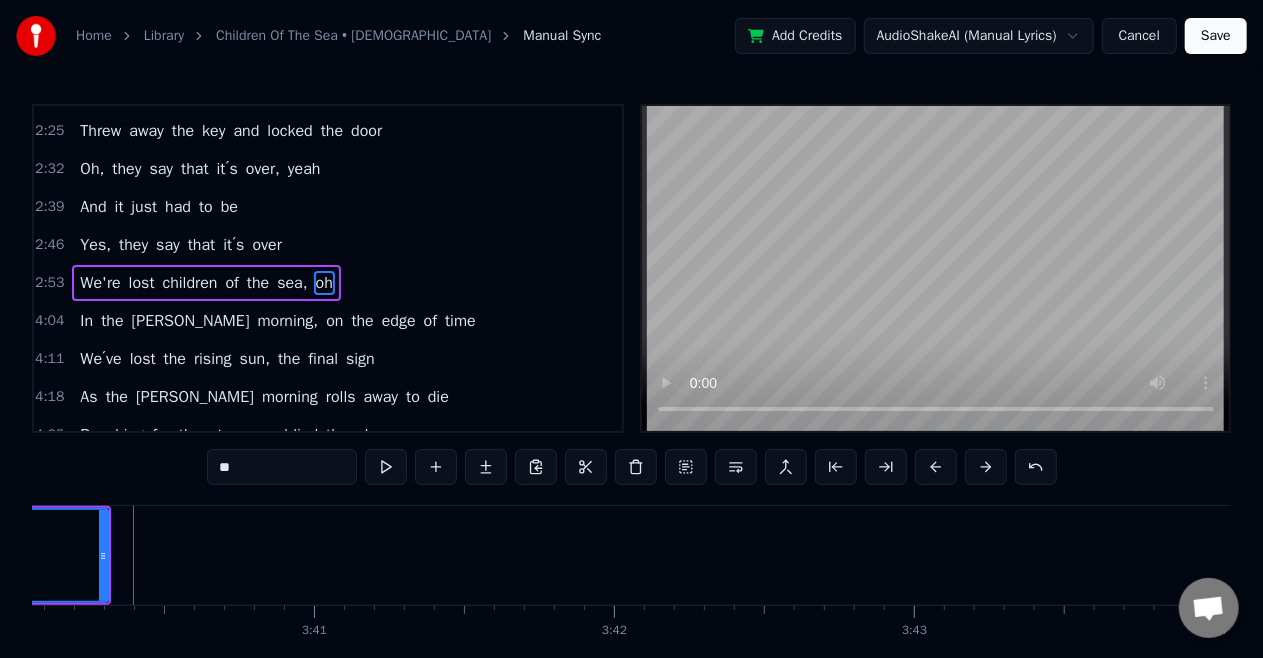 click on "oh" at bounding box center [-6085, 555] 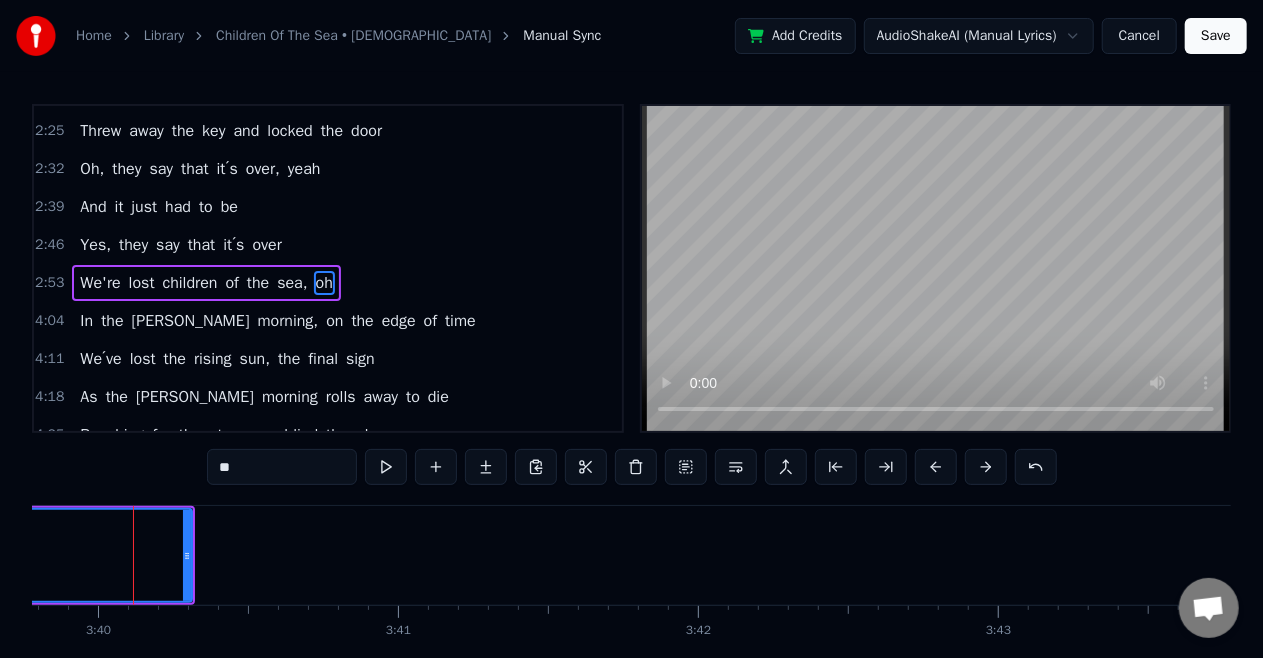 click on "oh" at bounding box center [-6001, 555] 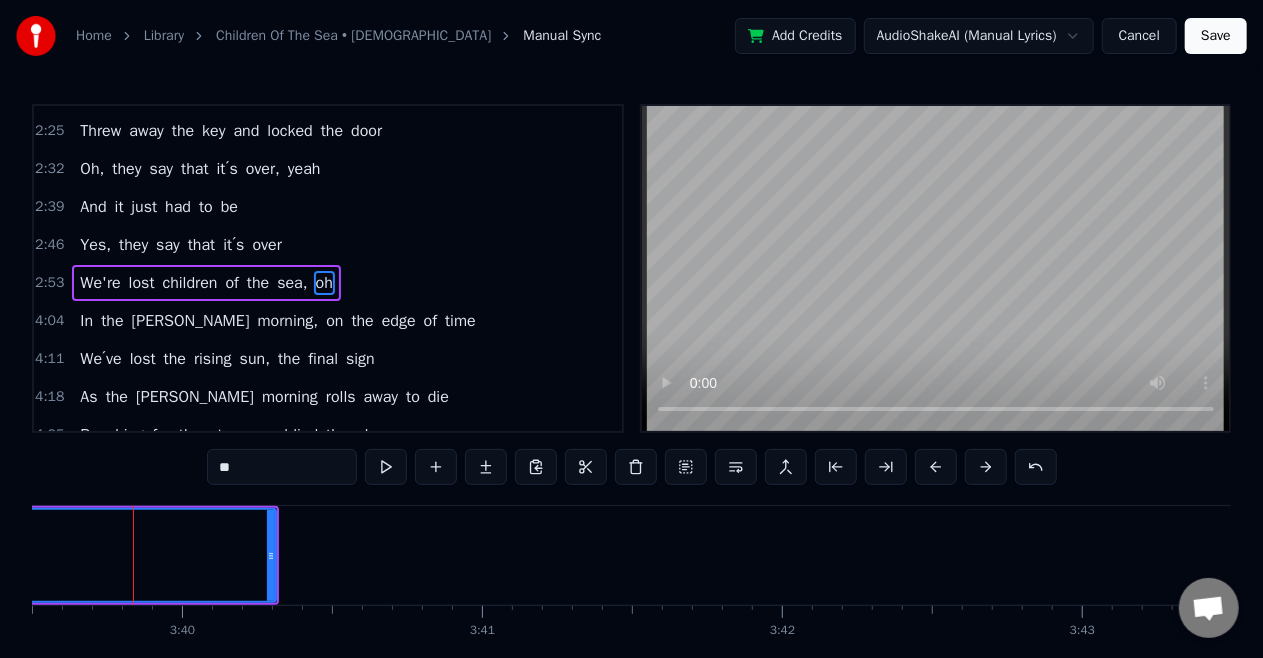 click on "oh" at bounding box center (-5917, 555) 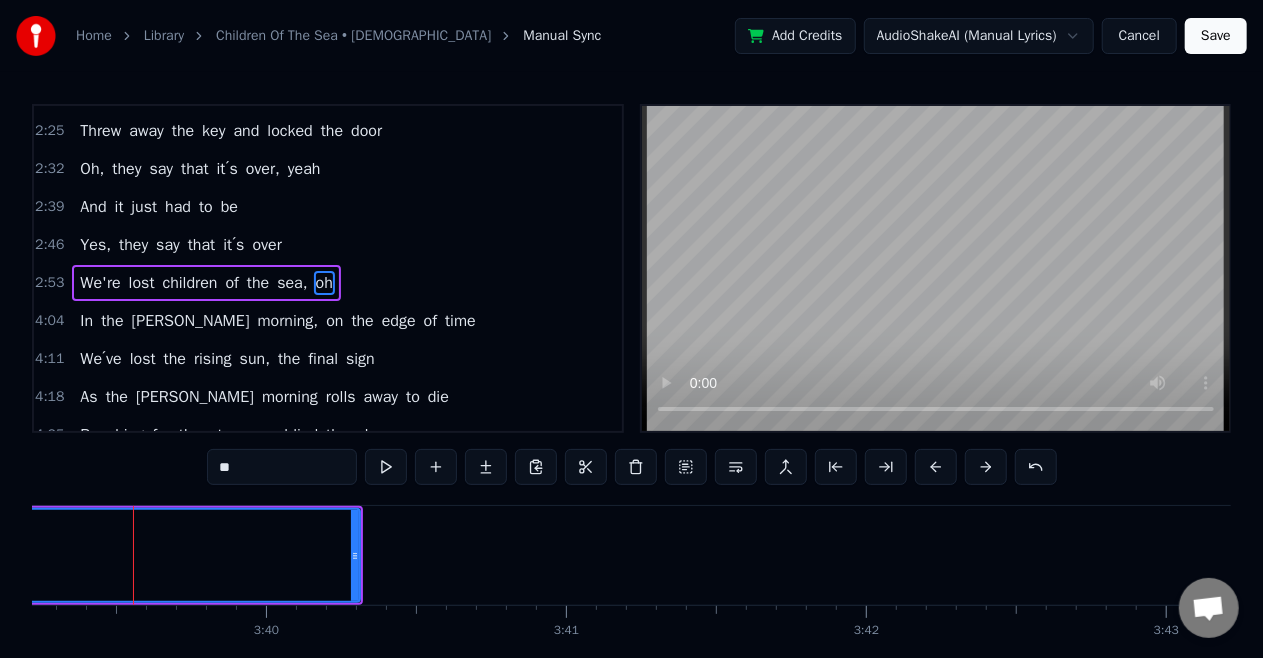 click on "oh" at bounding box center [-5833, 555] 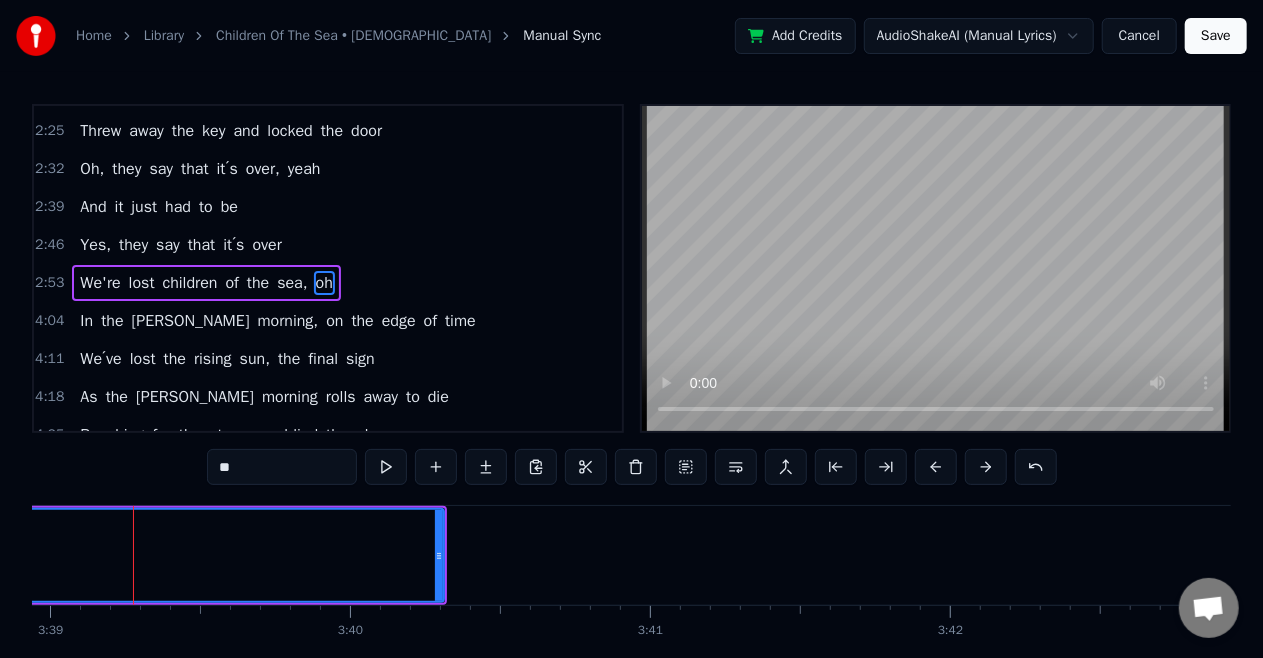 click on "oh" at bounding box center (-5749, 555) 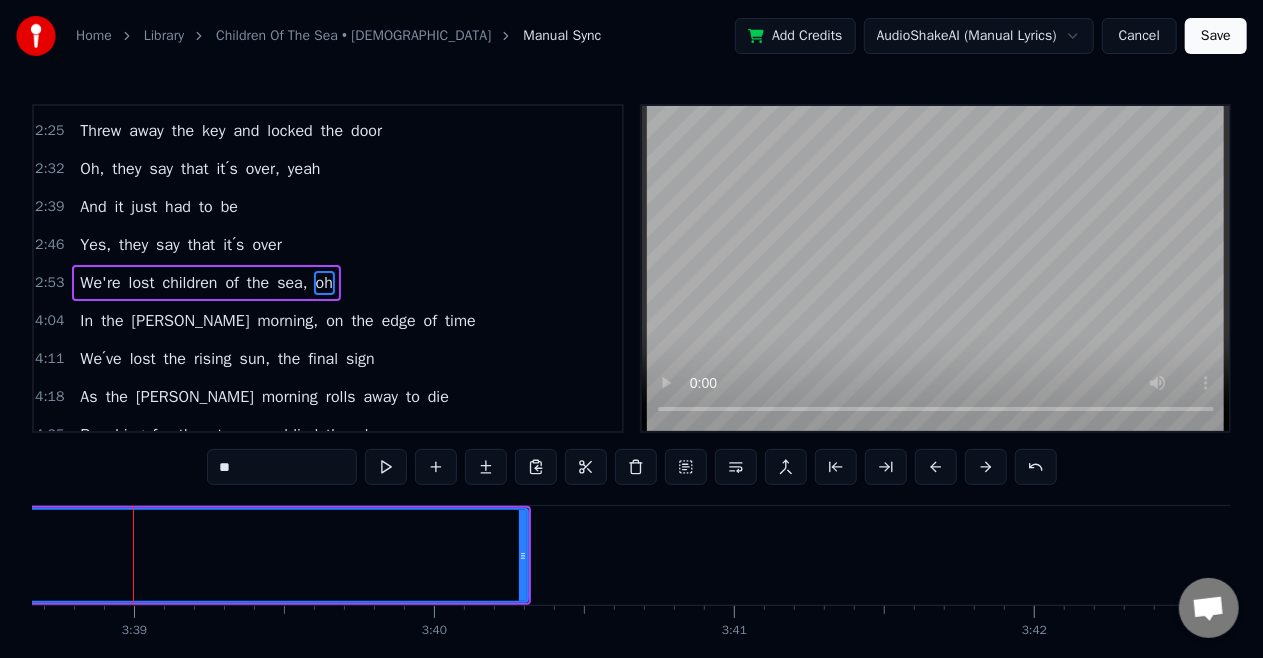 click on "oh" at bounding box center (-5665, 555) 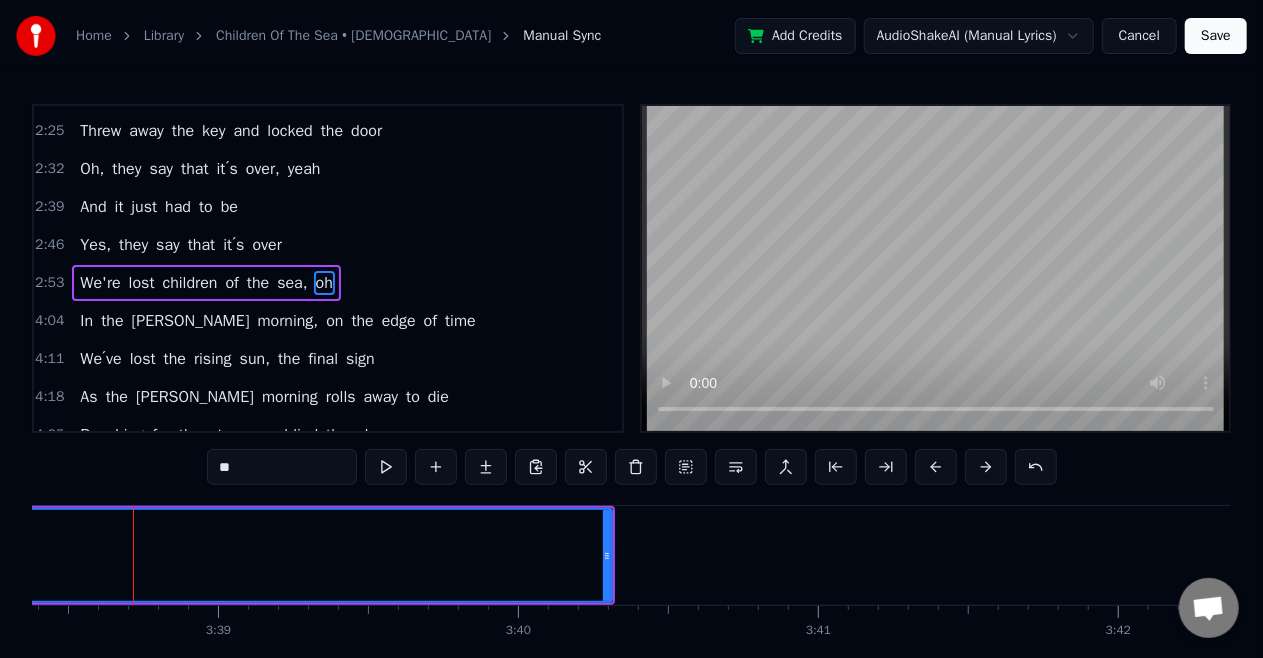 click on "oh" at bounding box center [-5581, 555] 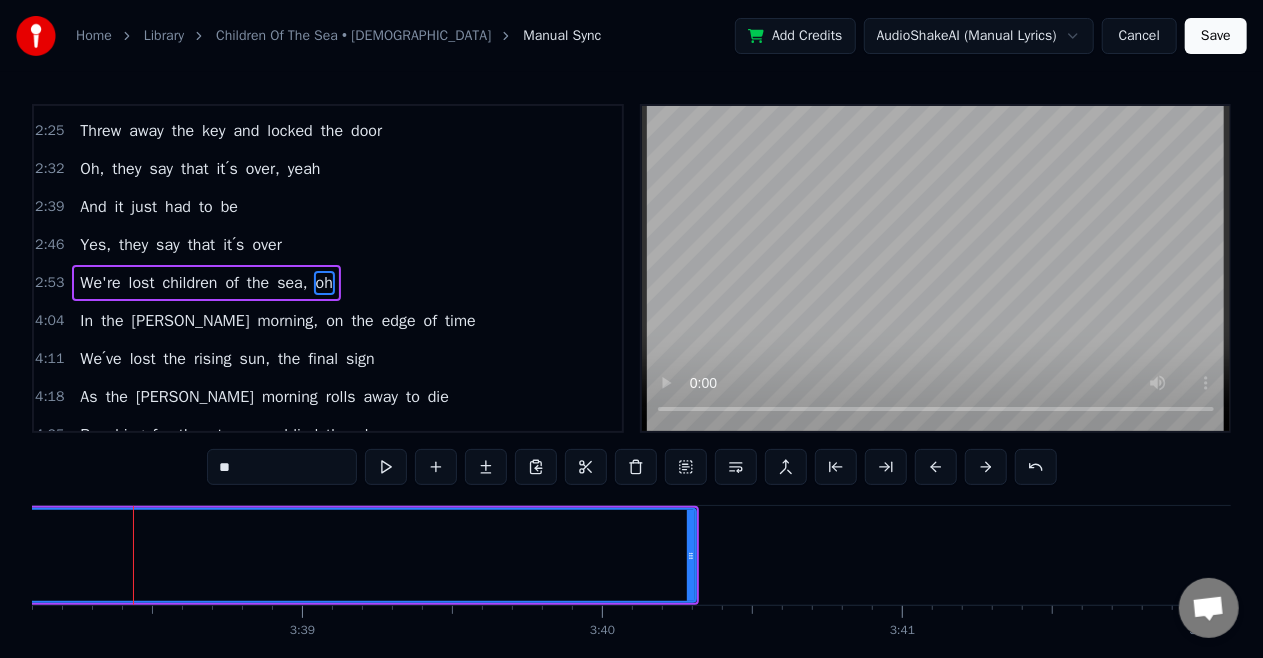 click on "oh" at bounding box center [-5497, 555] 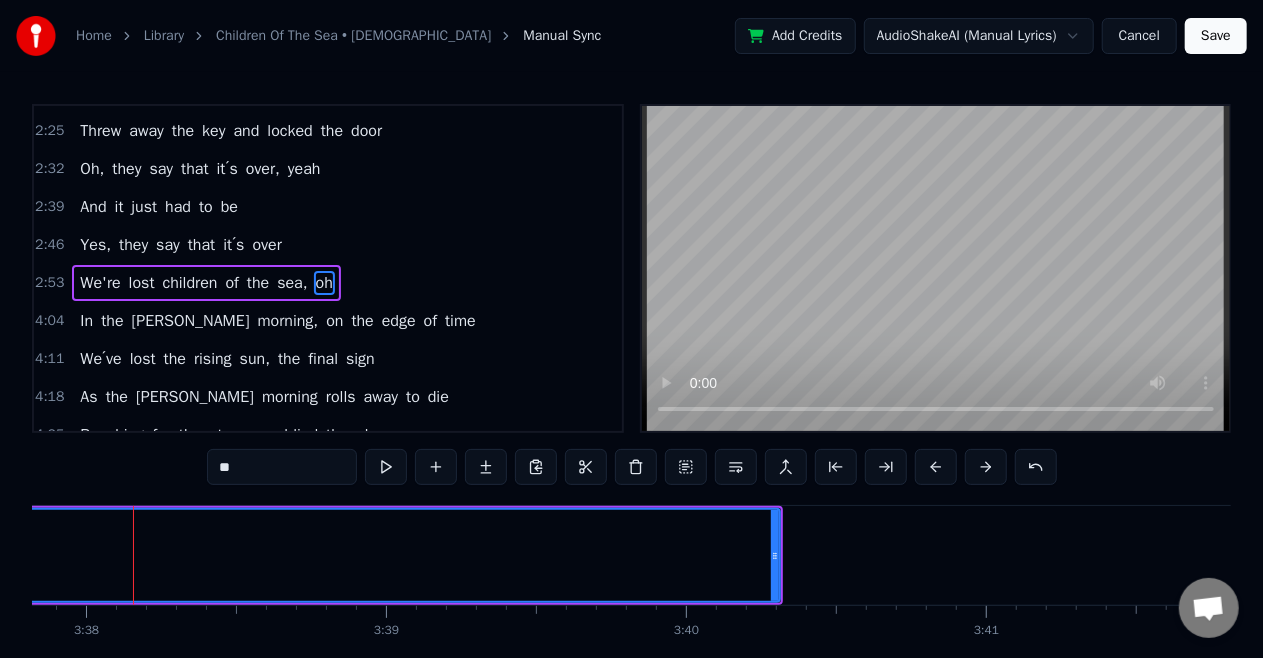 click on "oh" at bounding box center (-5413, 555) 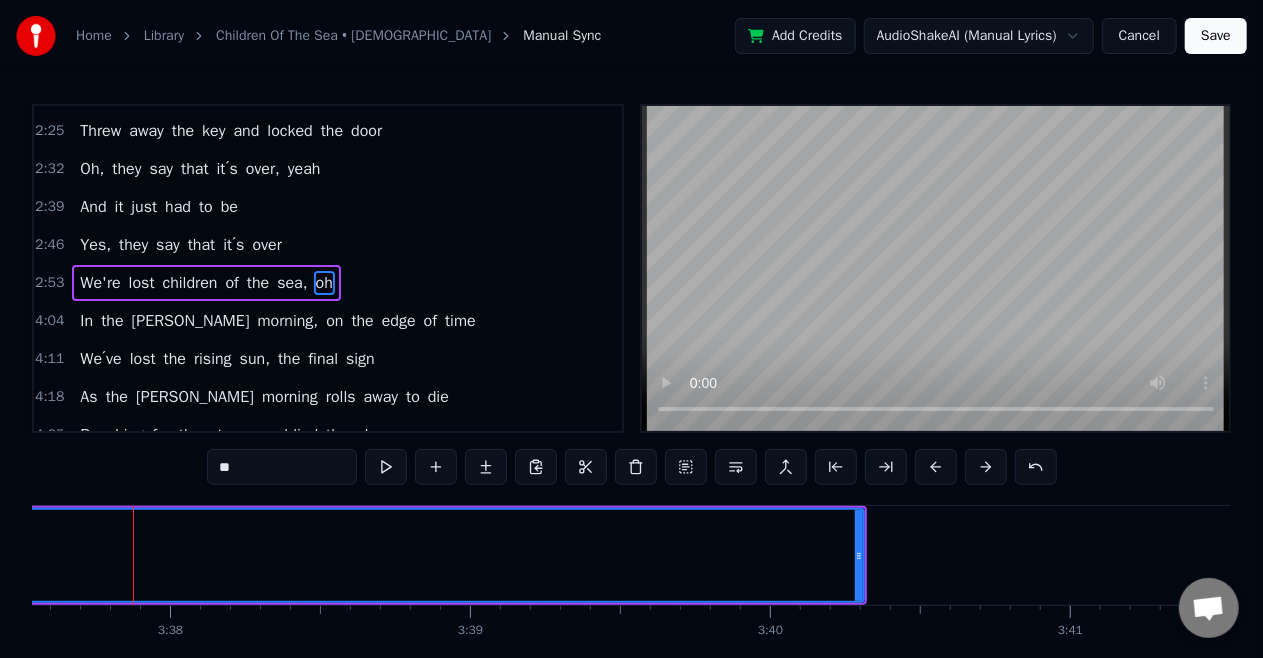 click on "oh" at bounding box center (-5329, 555) 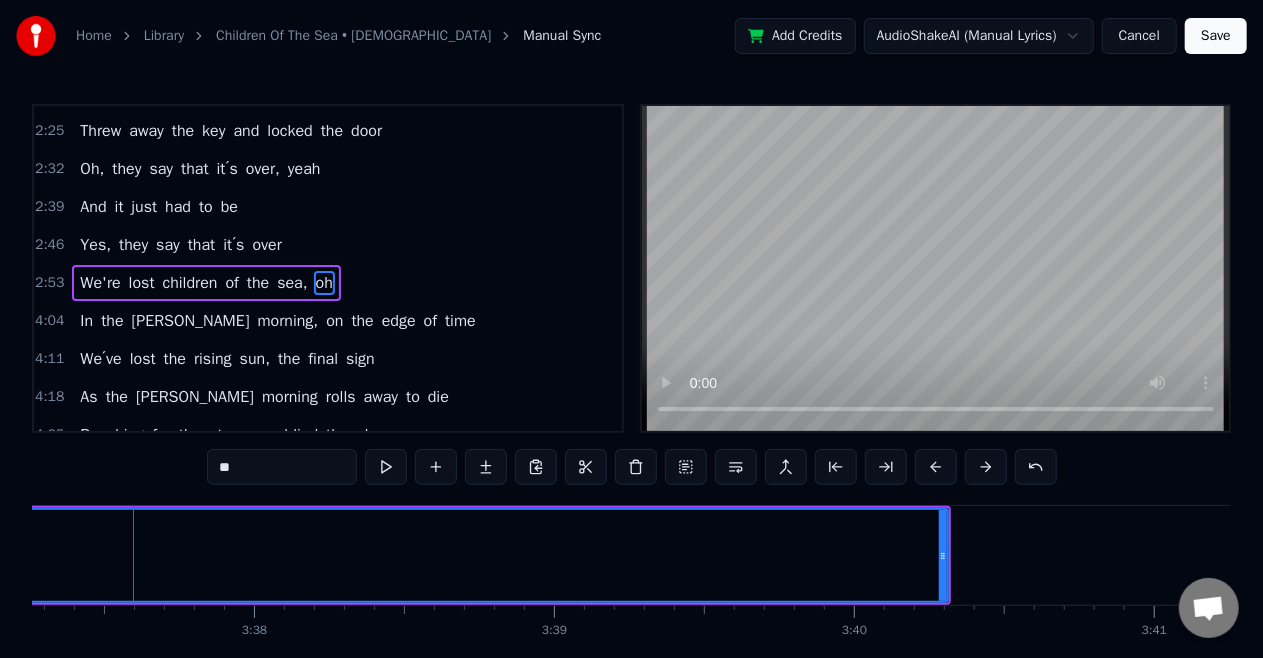 click on "oh" at bounding box center (-5245, 555) 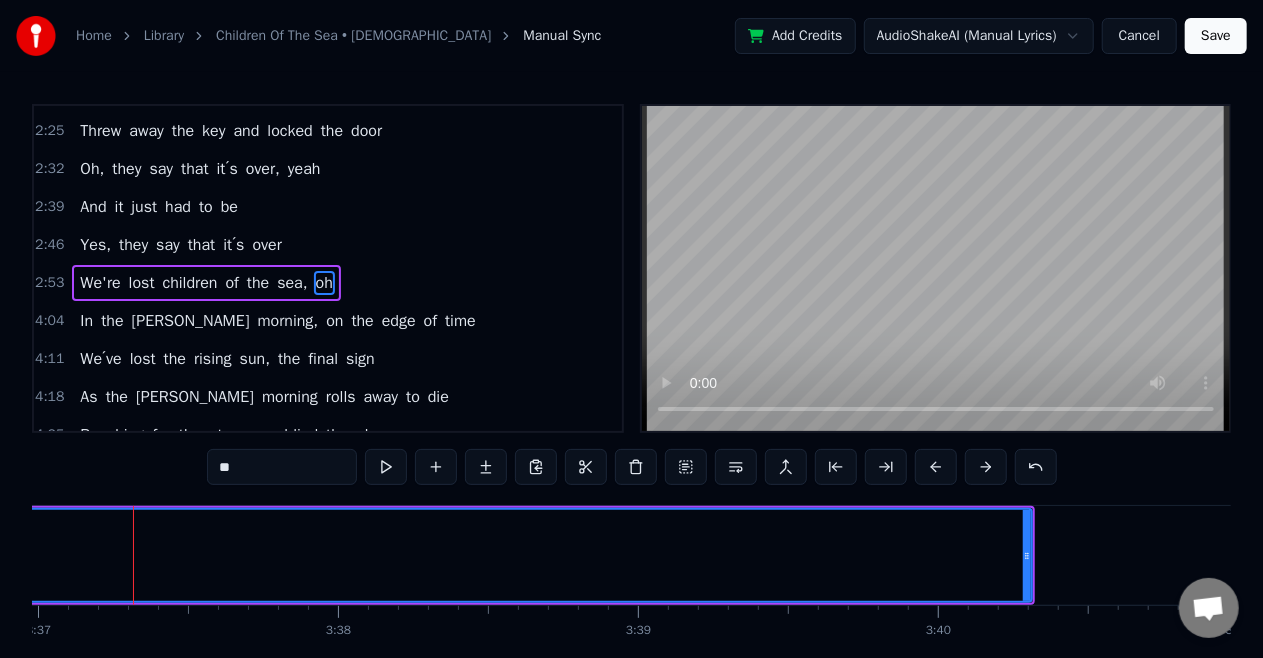 click on "oh" at bounding box center (-5161, 555) 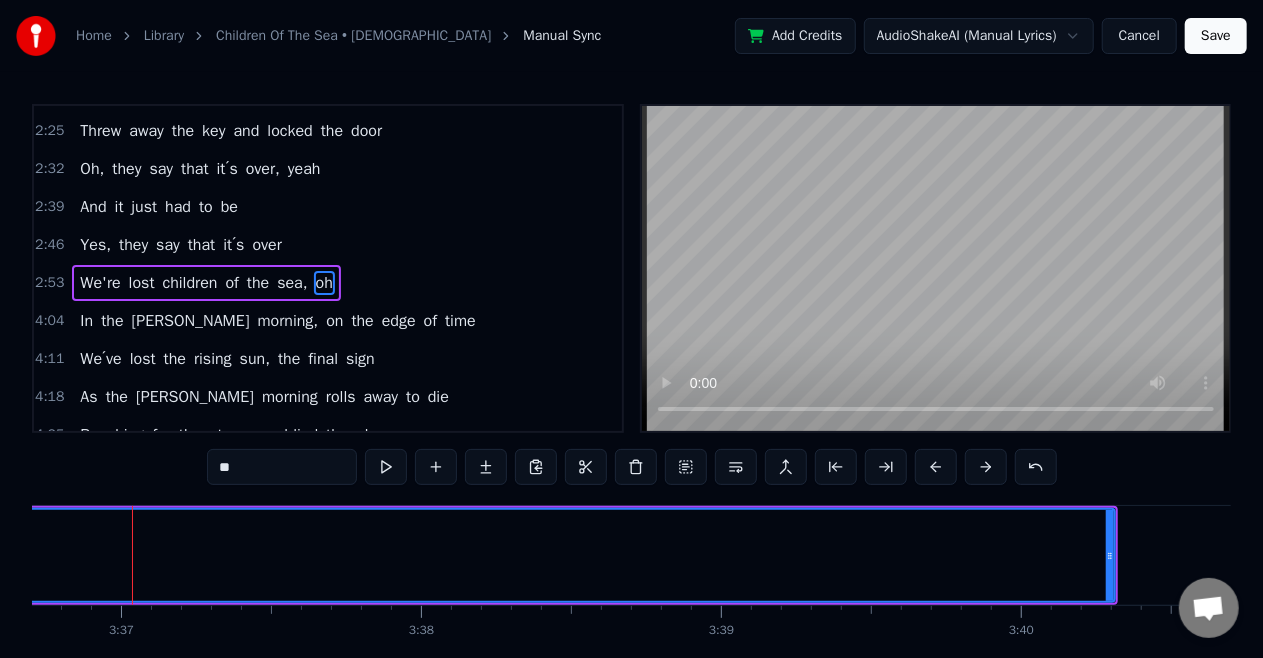 scroll, scrollTop: 0, scrollLeft: 65010, axis: horizontal 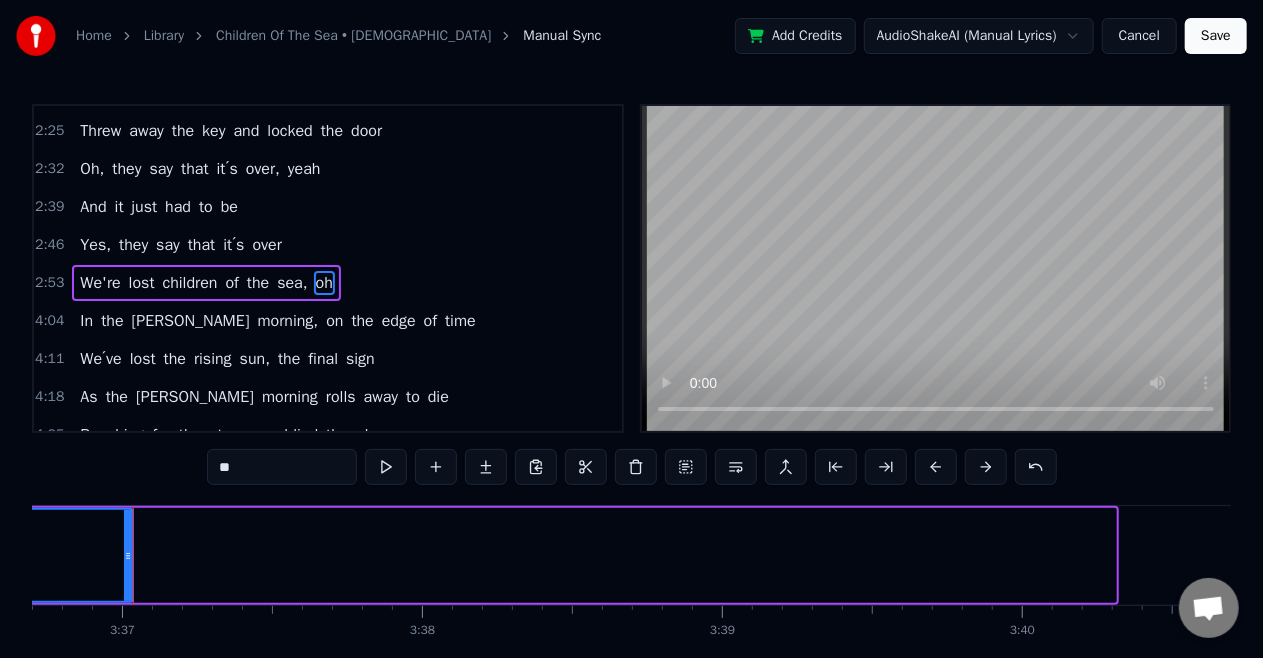 drag, startPoint x: 1111, startPoint y: 562, endPoint x: 128, endPoint y: 614, distance: 984.37445 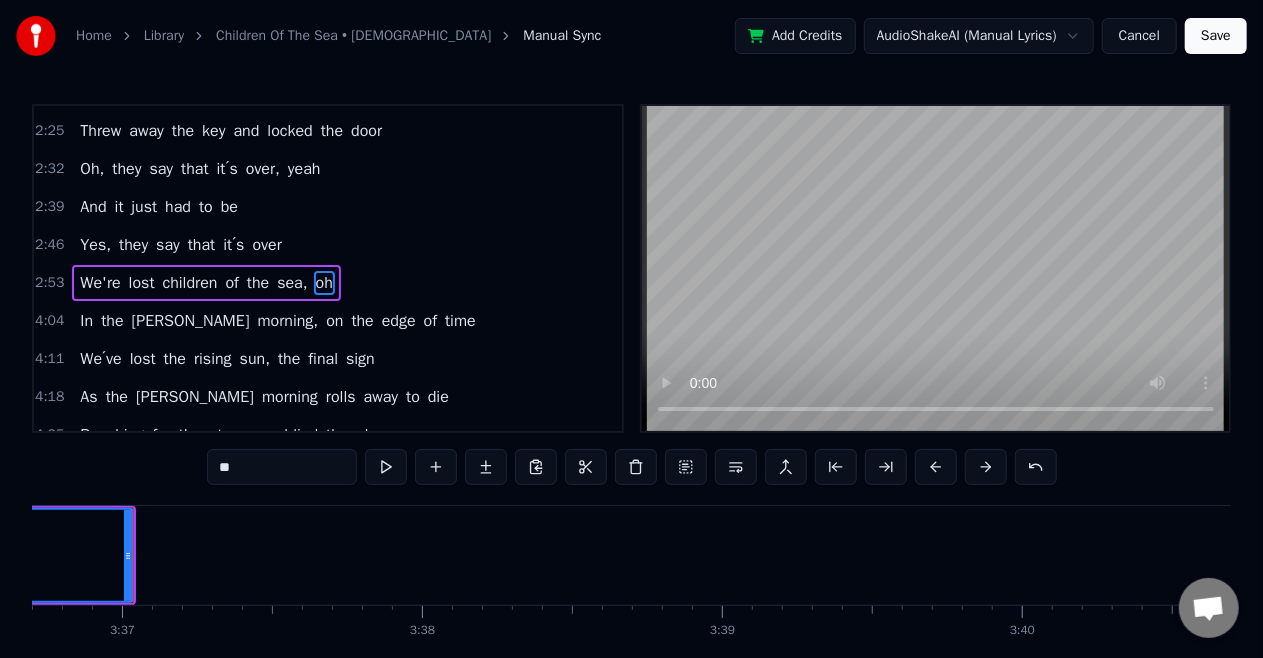 click on "oh" at bounding box center [-5568, 555] 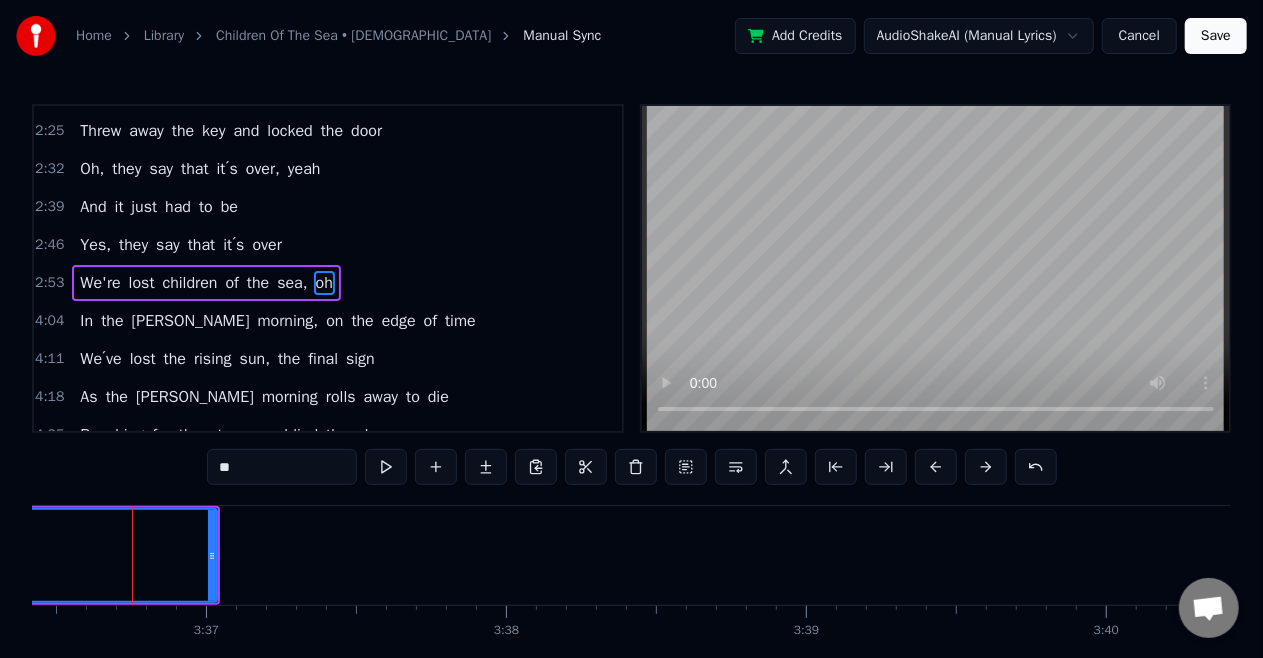 scroll, scrollTop: 0, scrollLeft: 64926, axis: horizontal 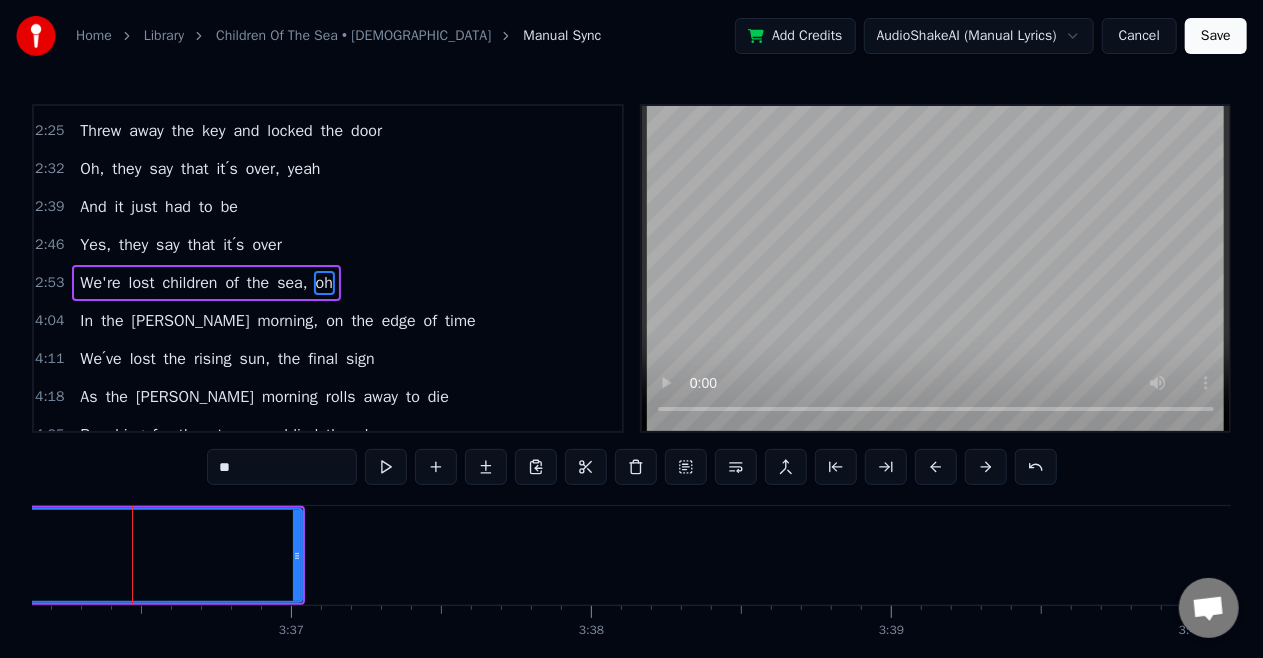 click on "oh" at bounding box center [-5399, 555] 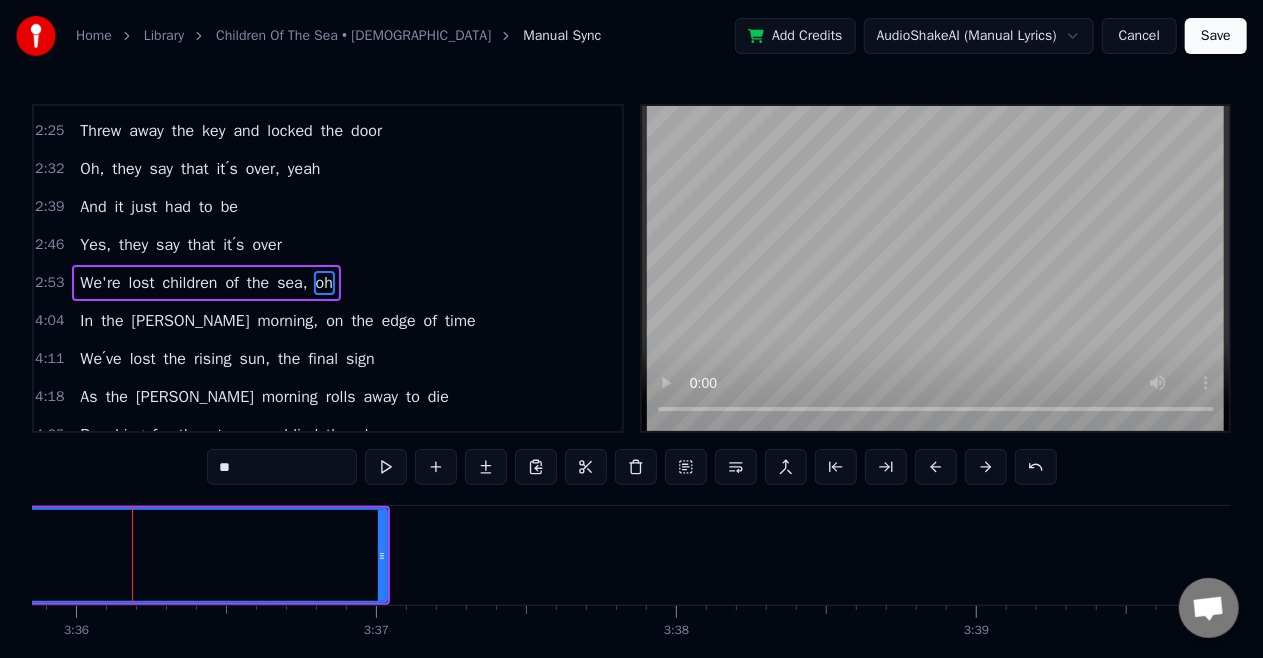 click on "oh" at bounding box center (-5314, 555) 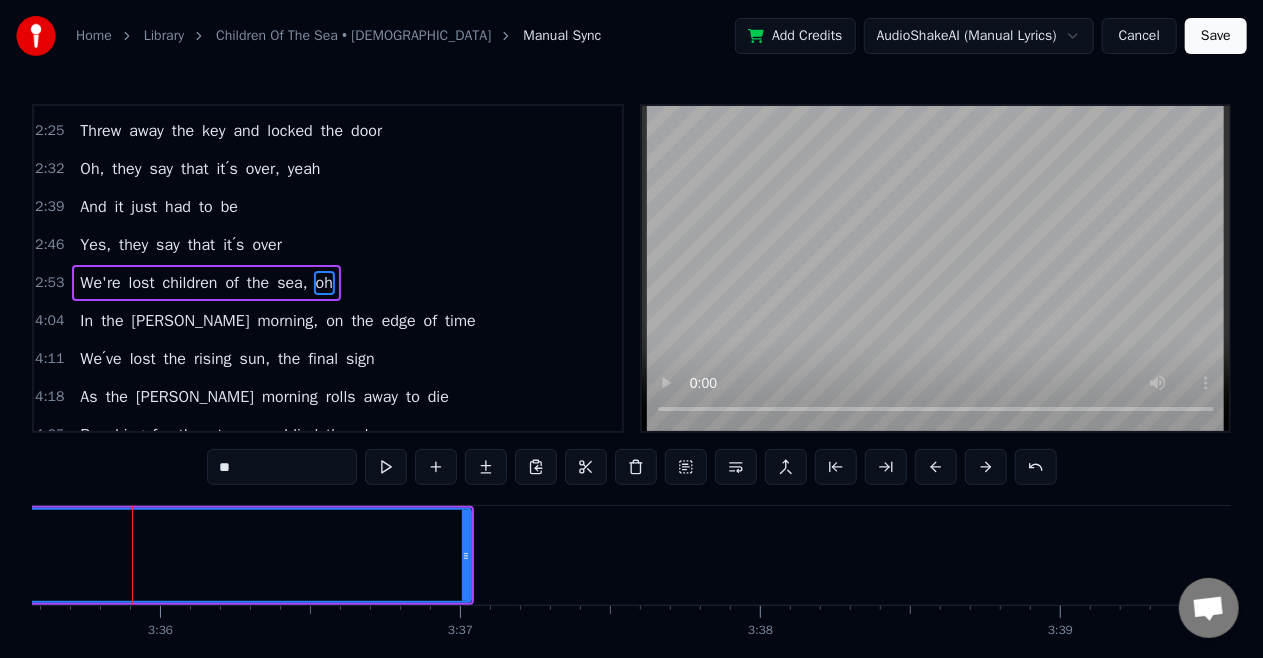 click on "oh" at bounding box center [-5230, 555] 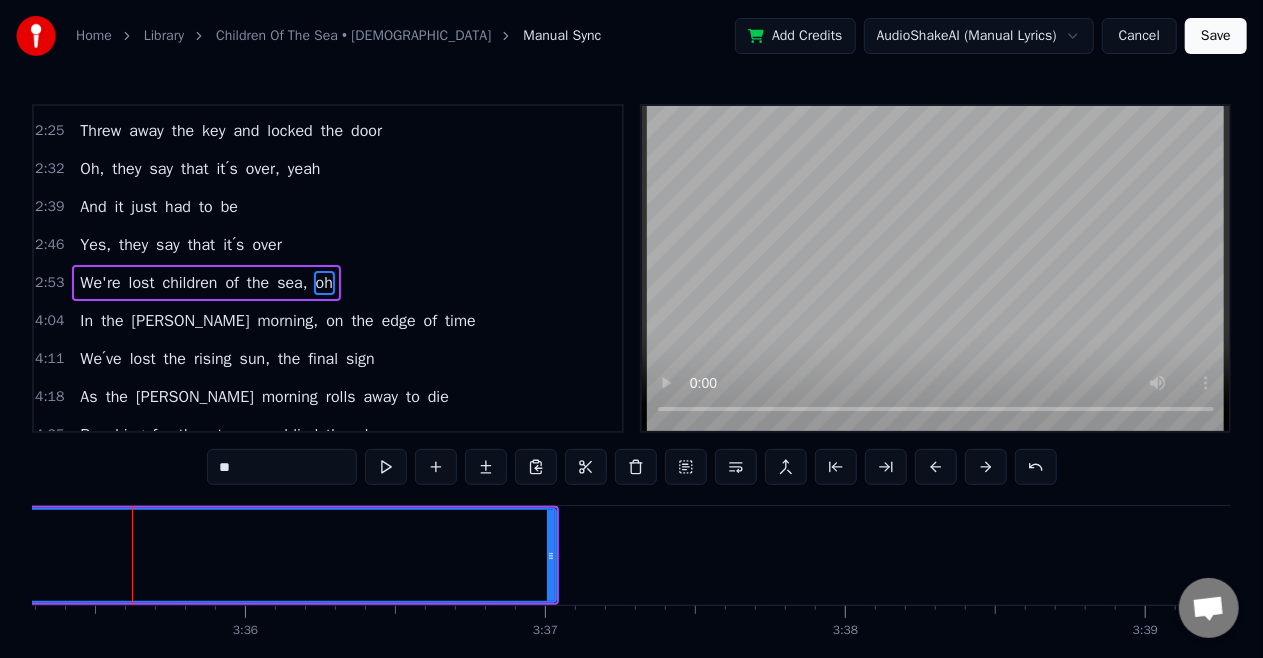 click on "oh" at bounding box center (-5145, 555) 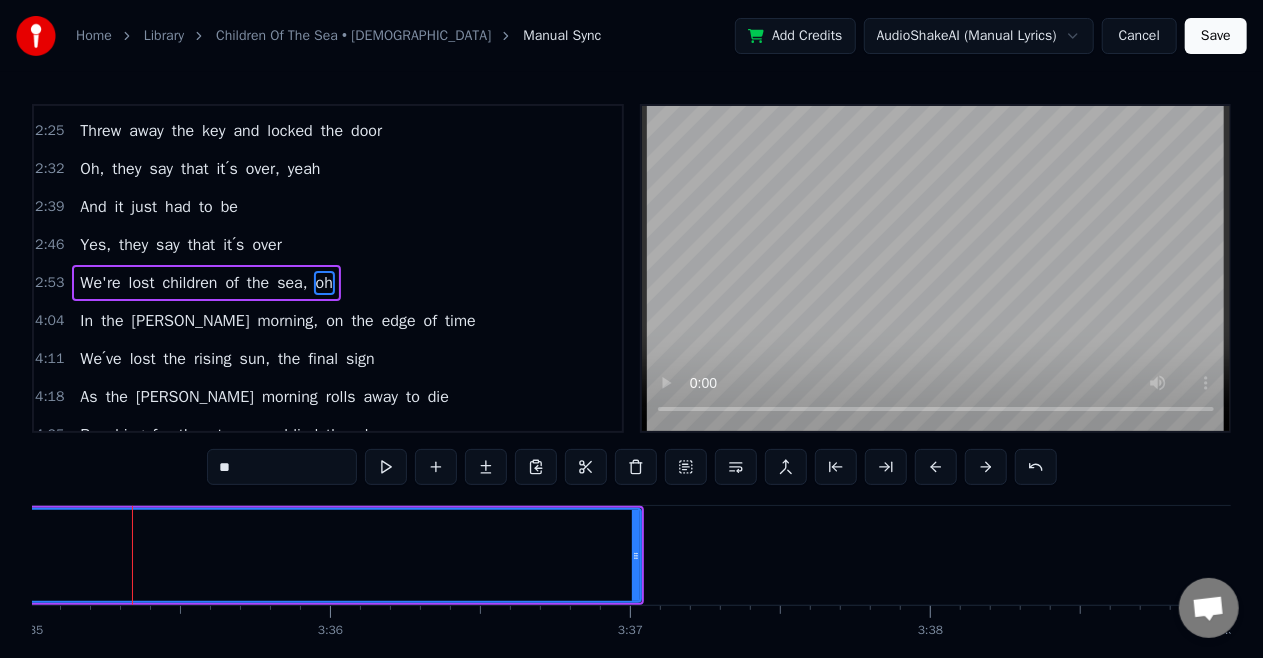 click on "oh" at bounding box center [-5060, 555] 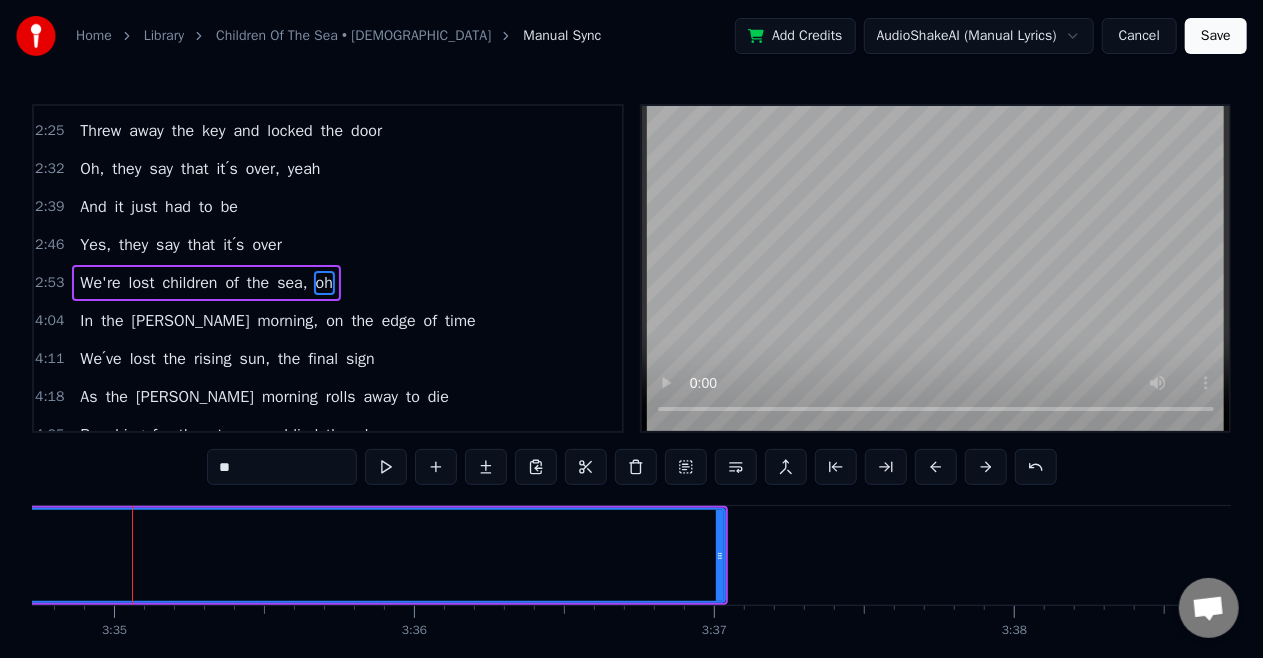 click on "oh" at bounding box center [-4976, 555] 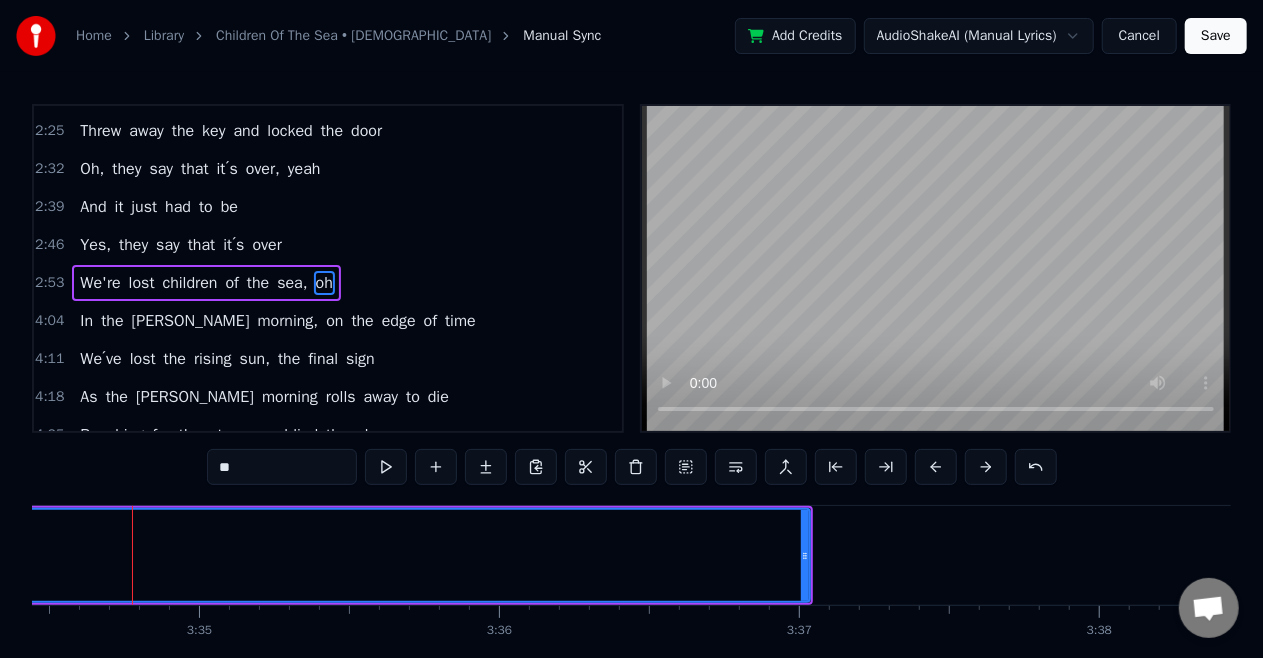 click on "oh" at bounding box center (-4891, 555) 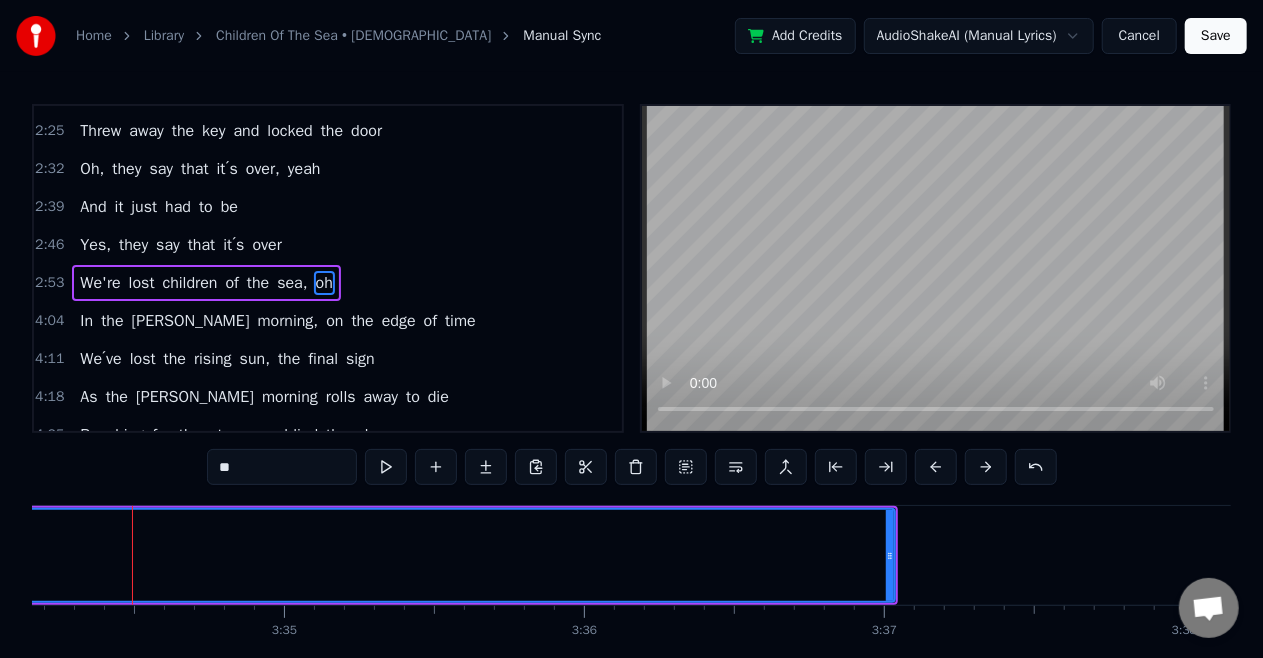 click on "oh" at bounding box center (-4806, 555) 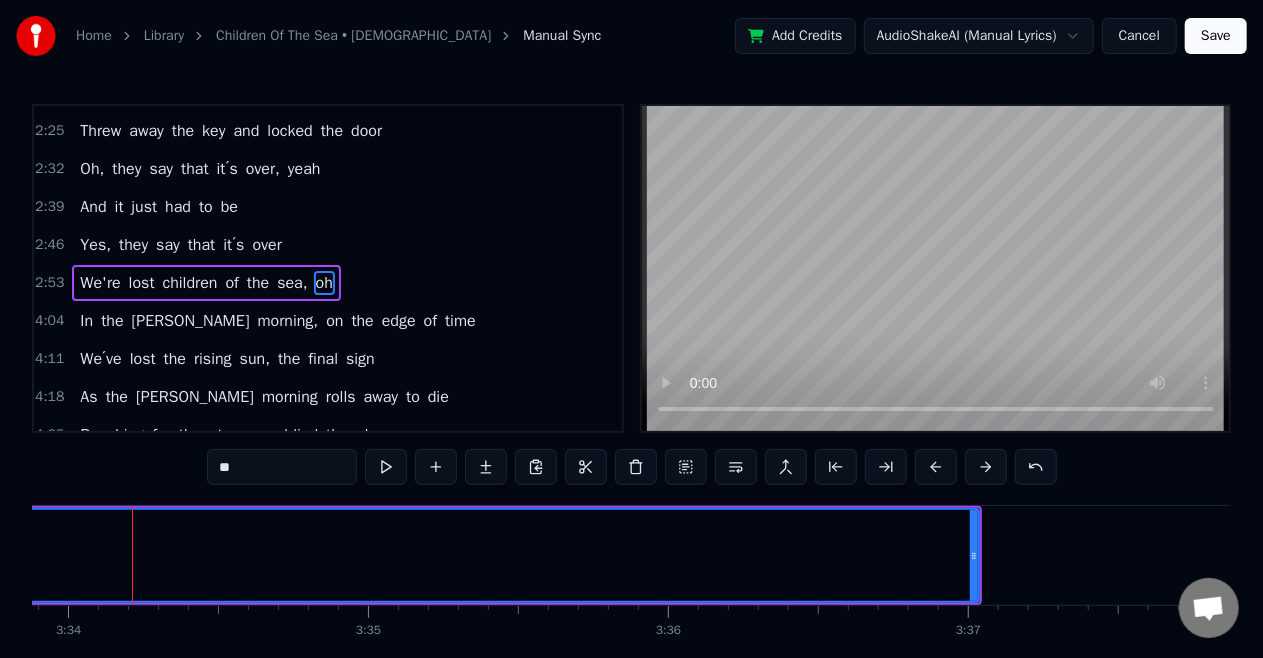 click on "oh" at bounding box center (-4722, 555) 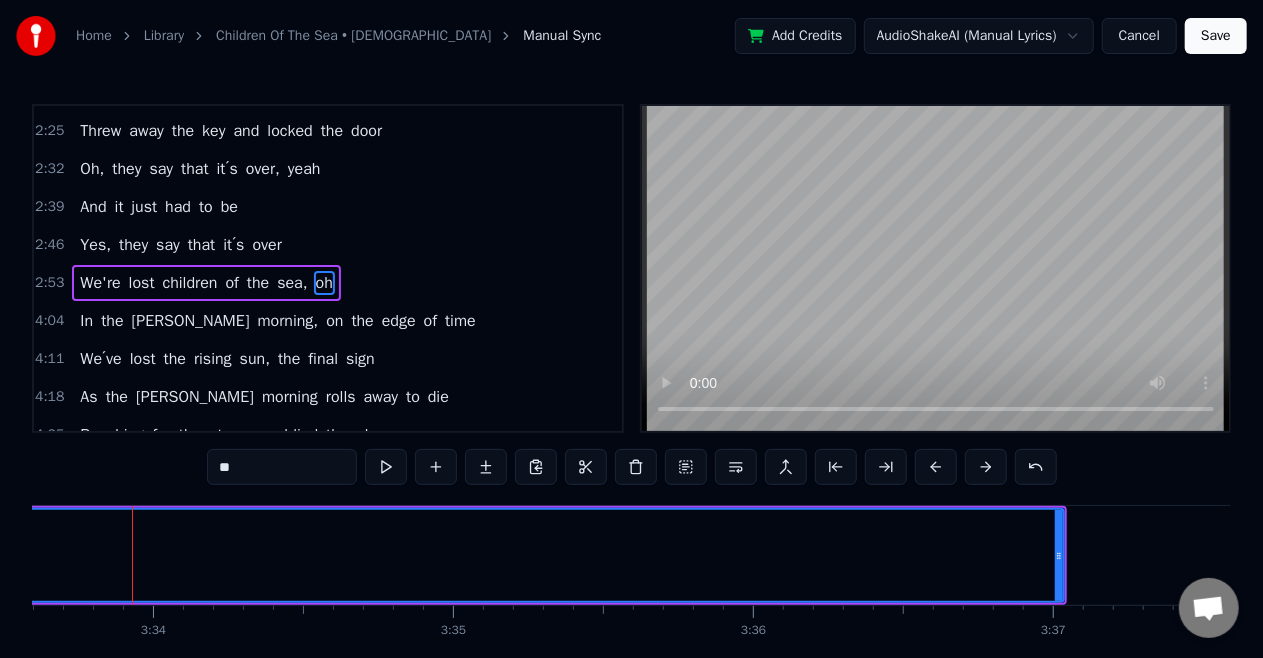 click on "oh" at bounding box center (-4637, 555) 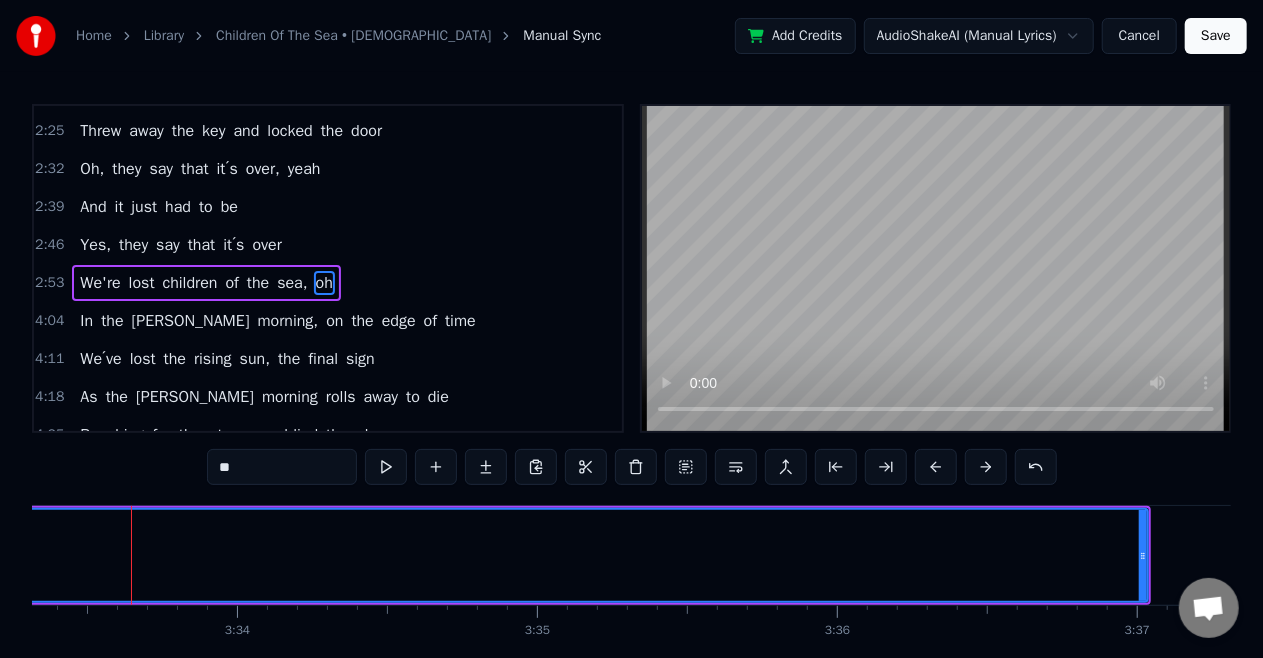 scroll, scrollTop: 0, scrollLeft: 63994, axis: horizontal 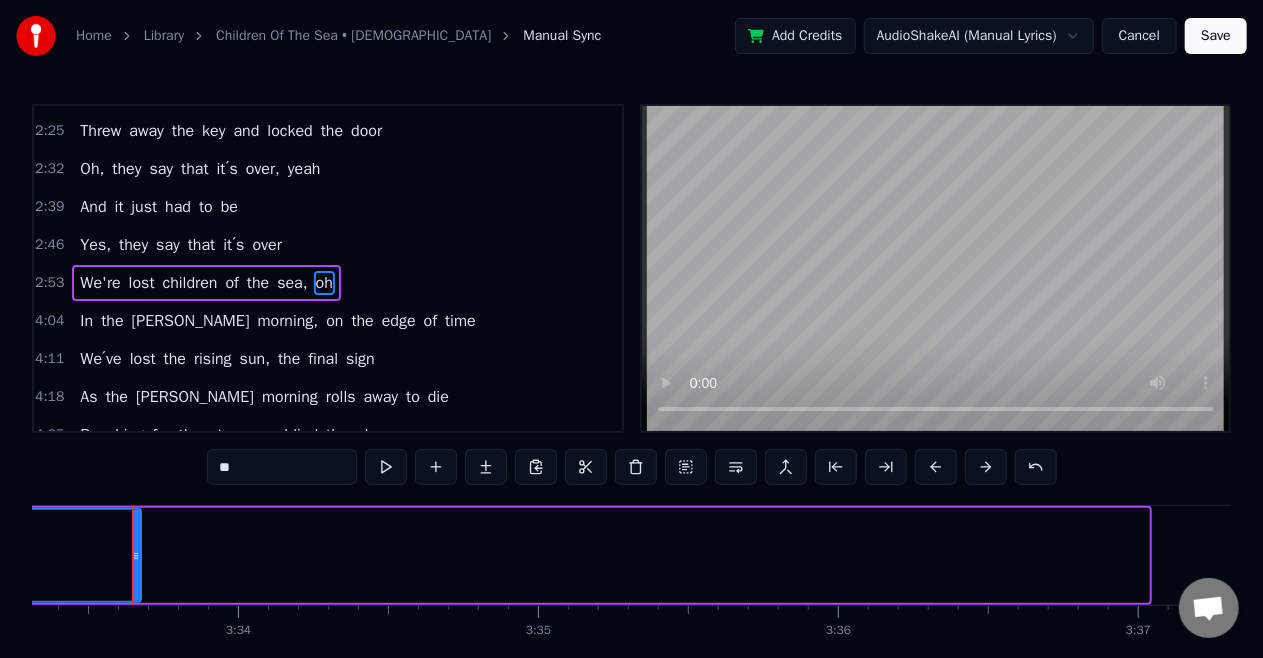 drag, startPoint x: 1140, startPoint y: 546, endPoint x: 132, endPoint y: 596, distance: 1009.2393 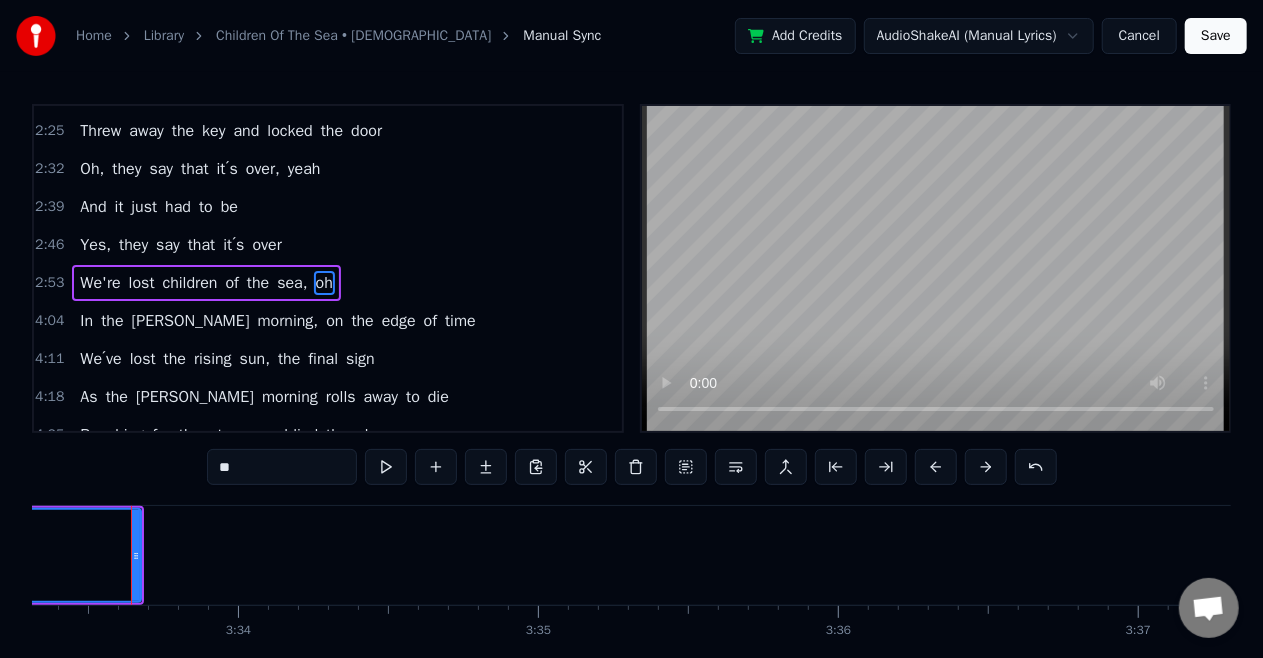 scroll, scrollTop: 0, scrollLeft: 63992, axis: horizontal 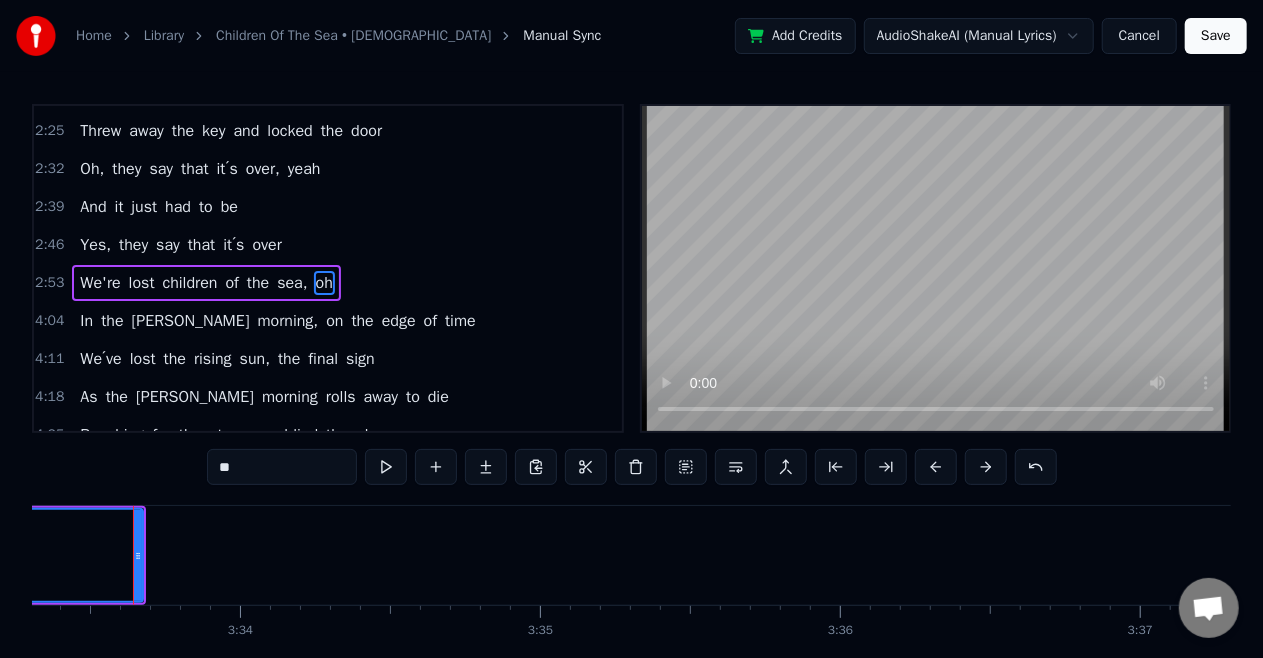 click on "oh" at bounding box center [-5054, 555] 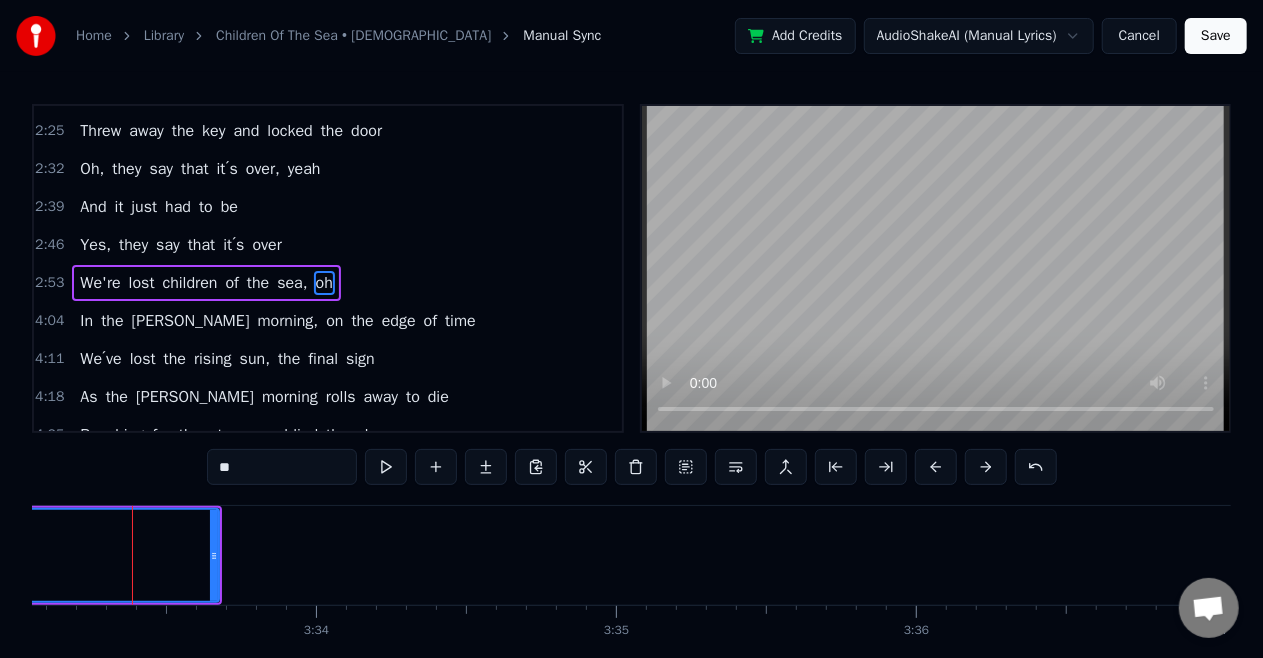 click on "oh" at bounding box center (-4978, 555) 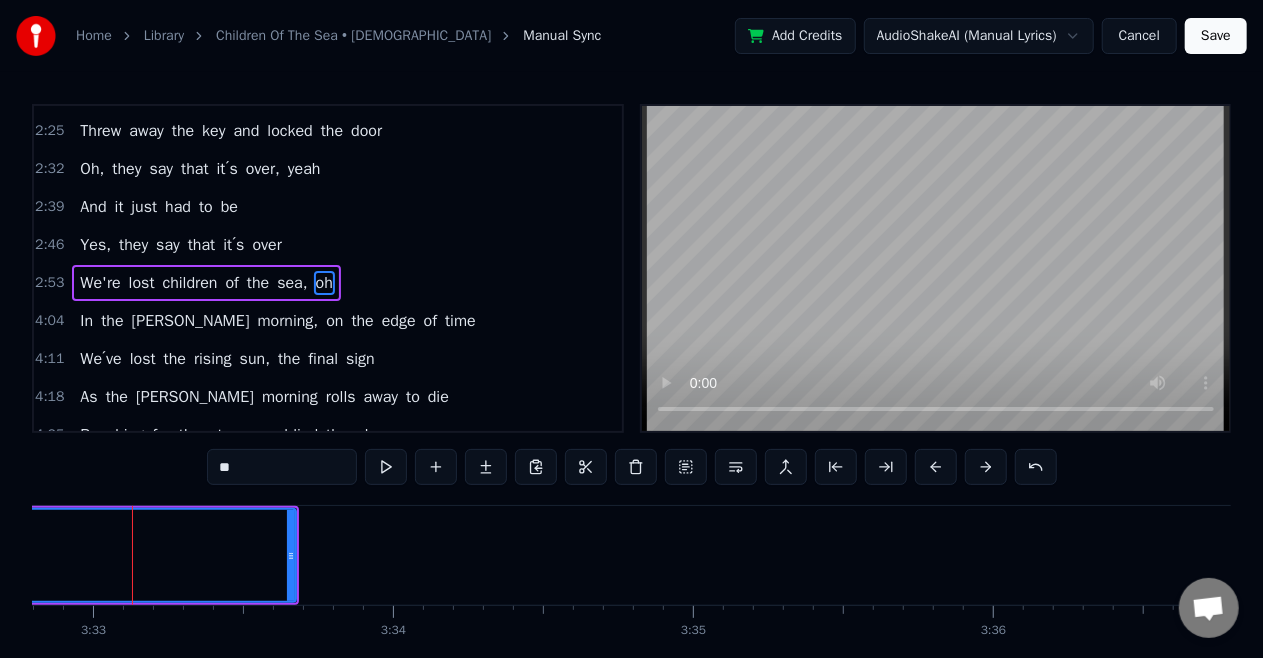 click on "oh" at bounding box center (-4901, 555) 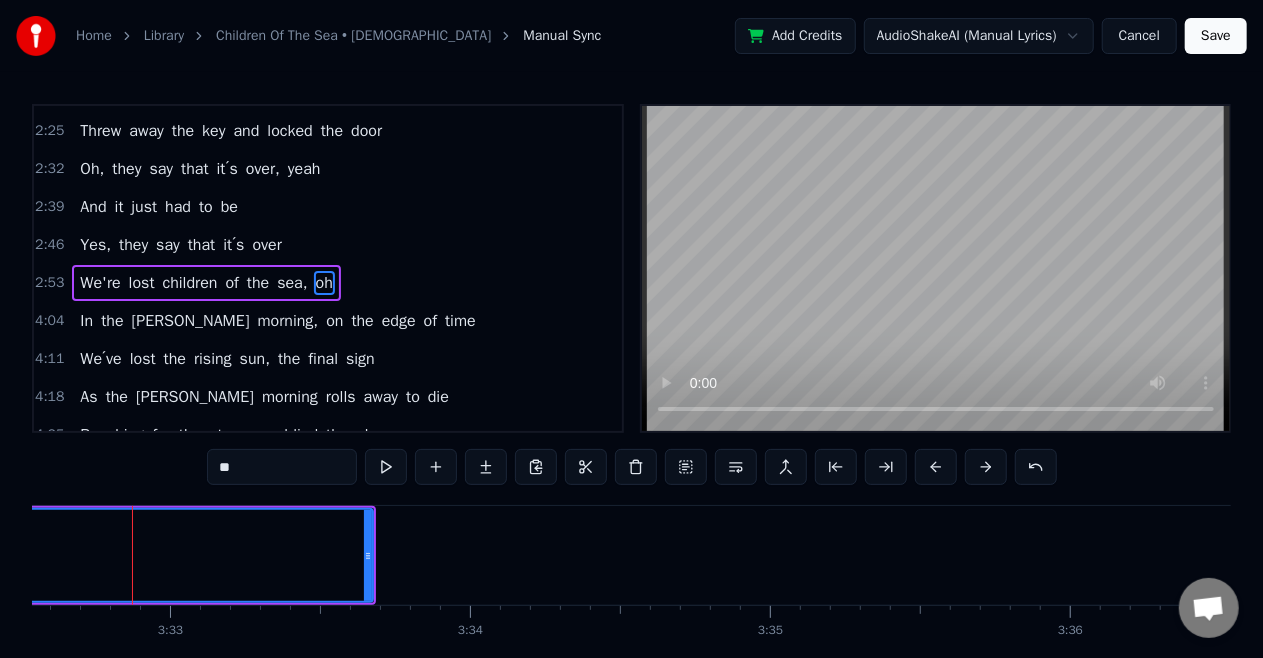 click on "oh" at bounding box center (-4824, 555) 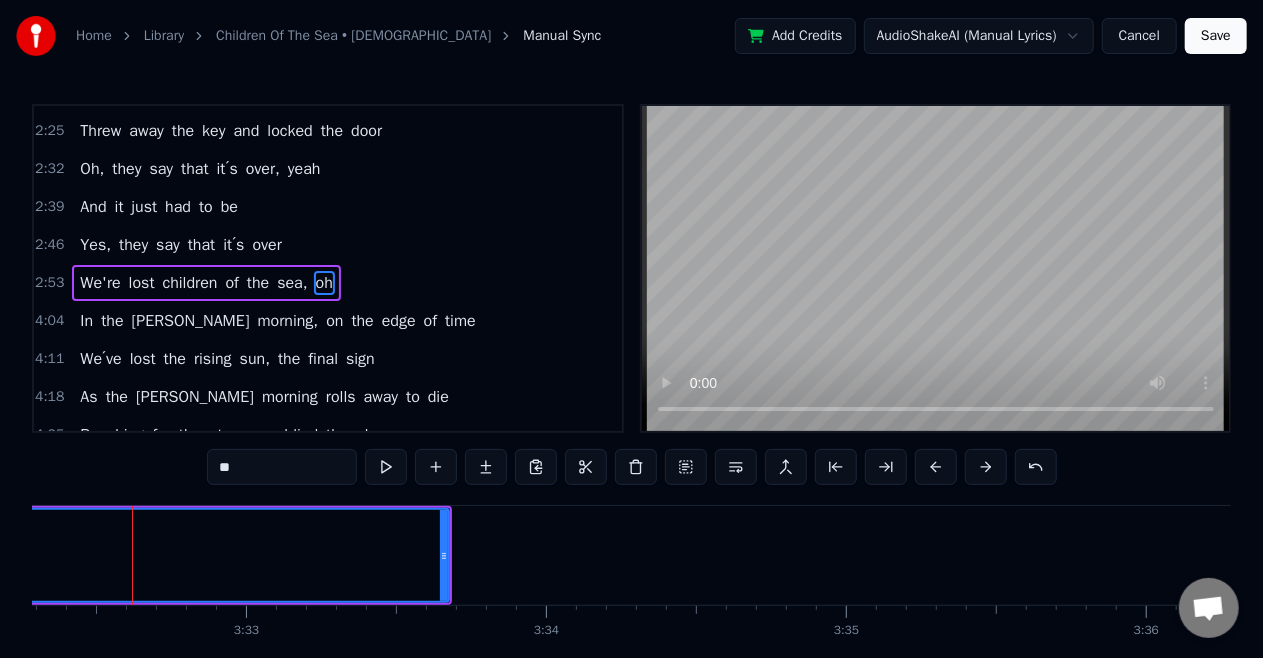 click on "oh" at bounding box center [-4748, 555] 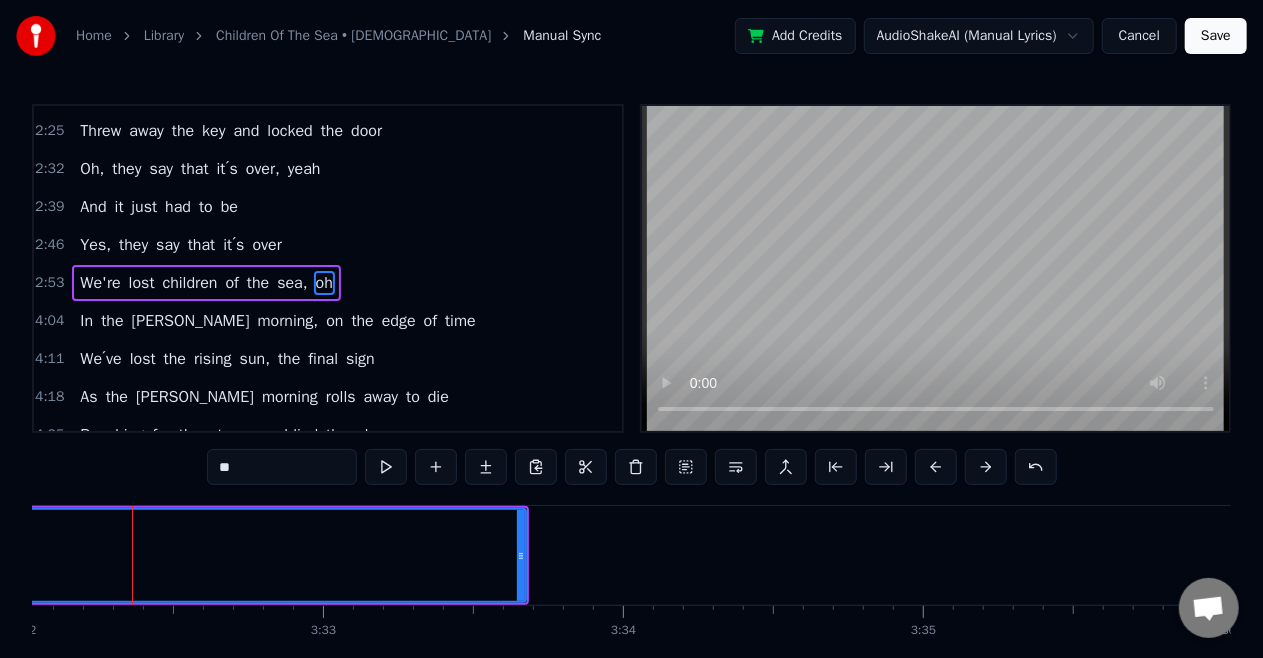 click on "oh" at bounding box center [-4671, 555] 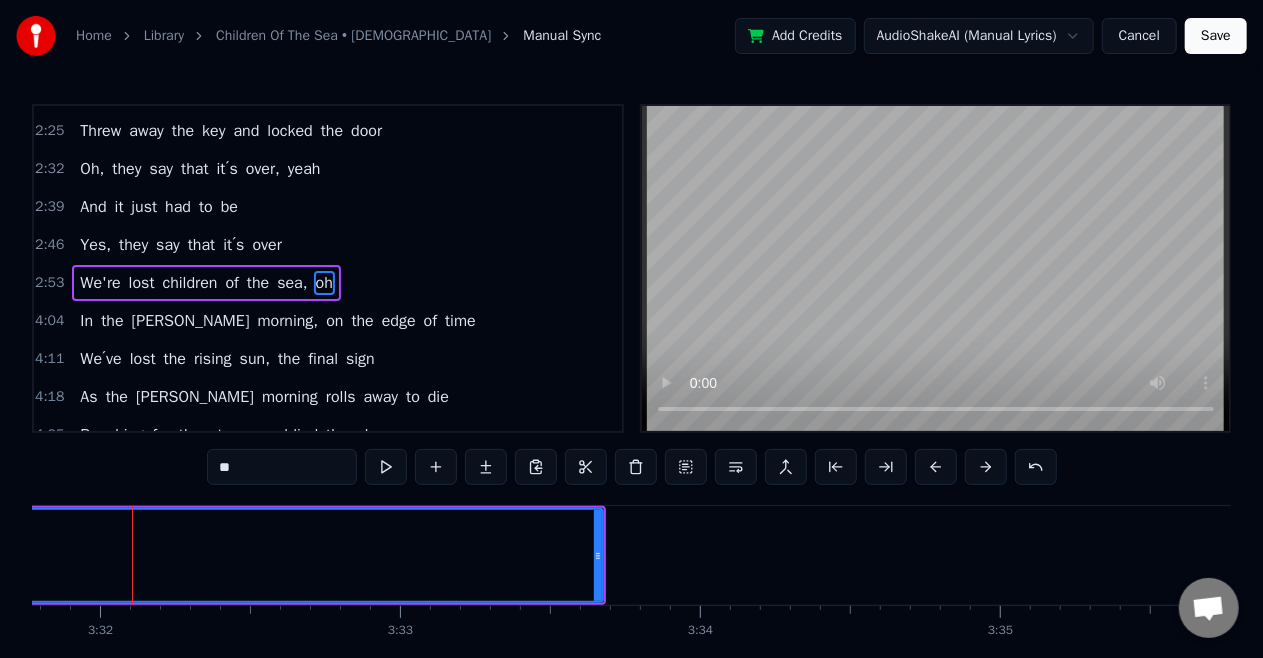 click on "oh" at bounding box center [-4594, 555] 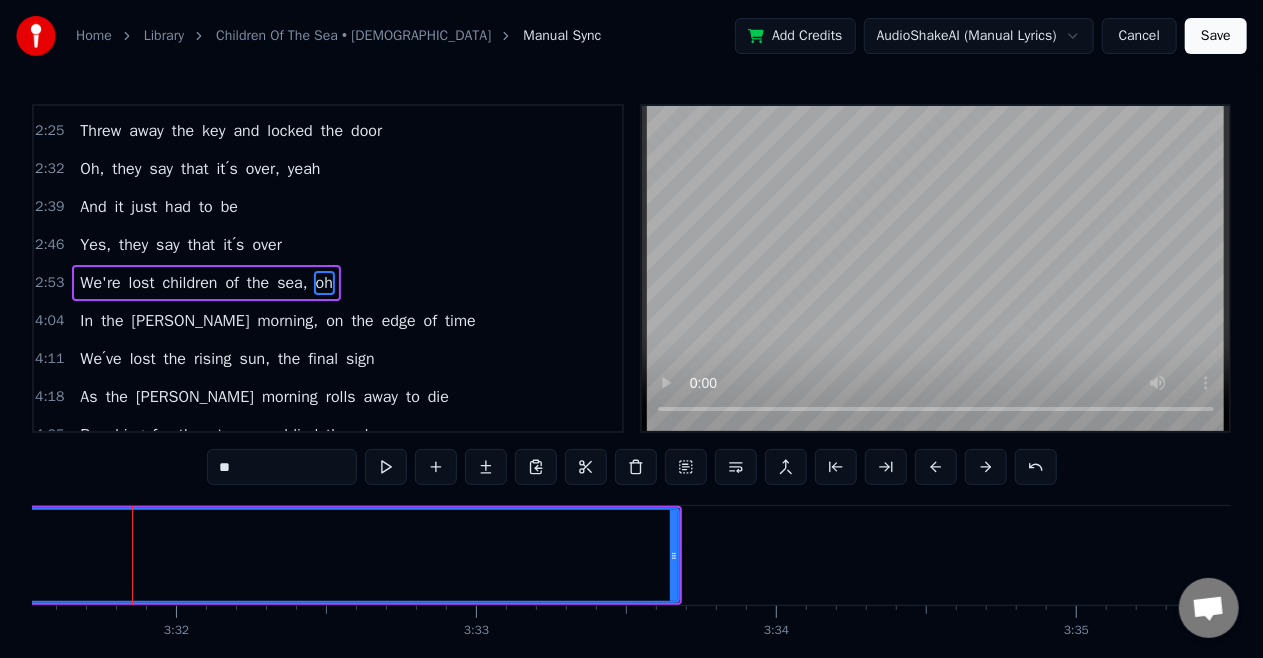 click on "oh" at bounding box center (-4518, 555) 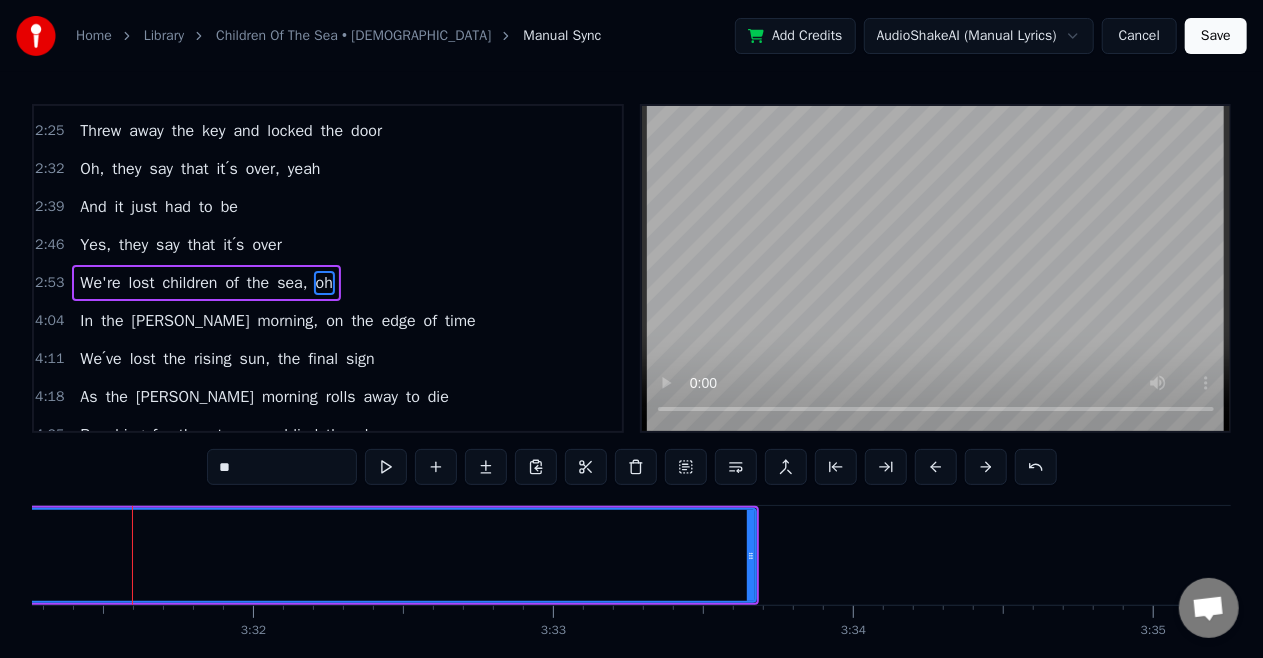 click on "oh" at bounding box center (-4441, 555) 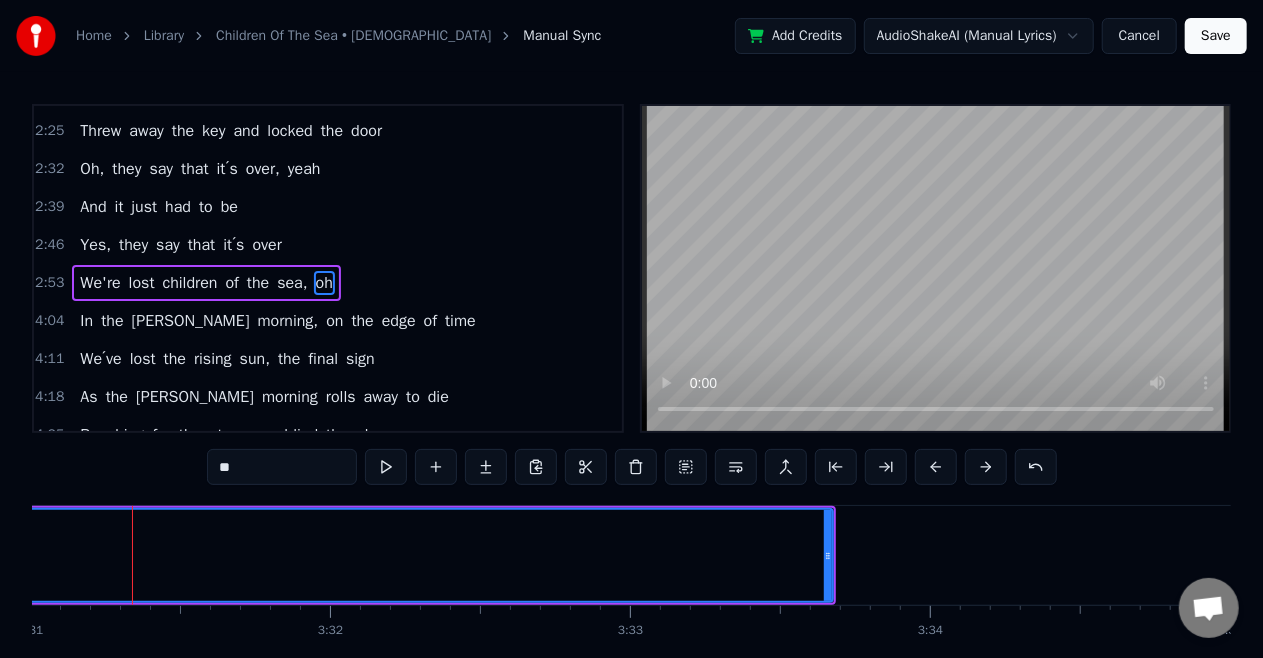 click on "oh" at bounding box center (-4364, 555) 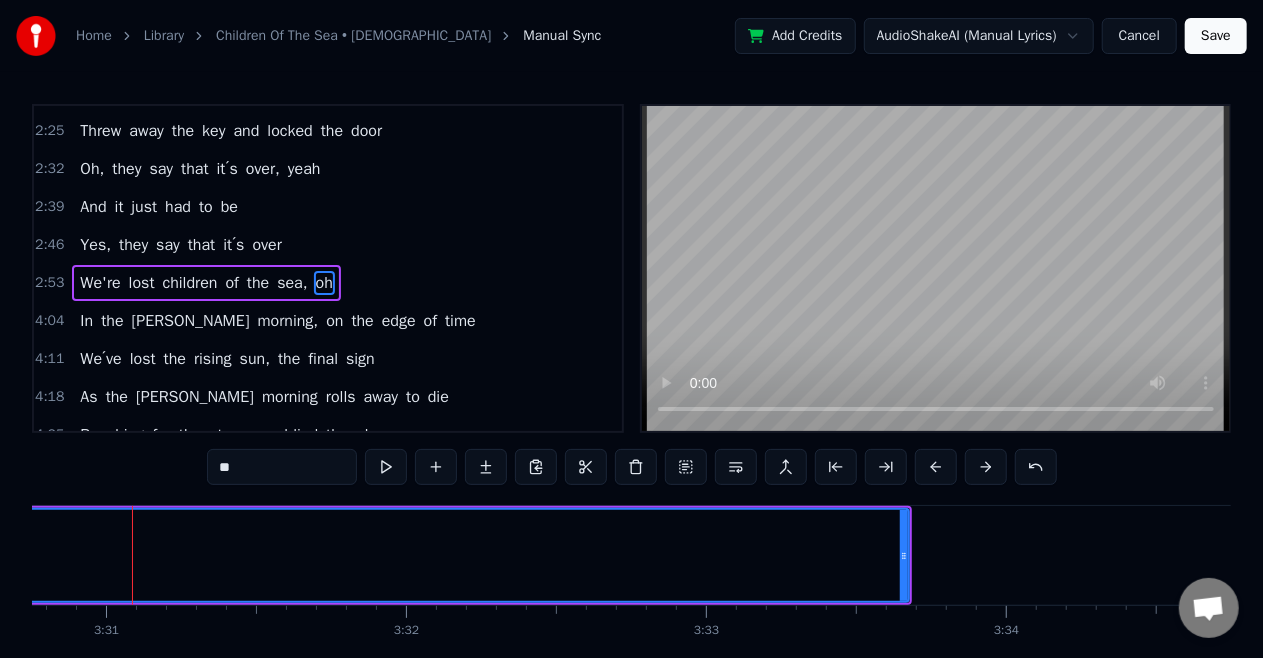 click on "oh" at bounding box center (-4288, 555) 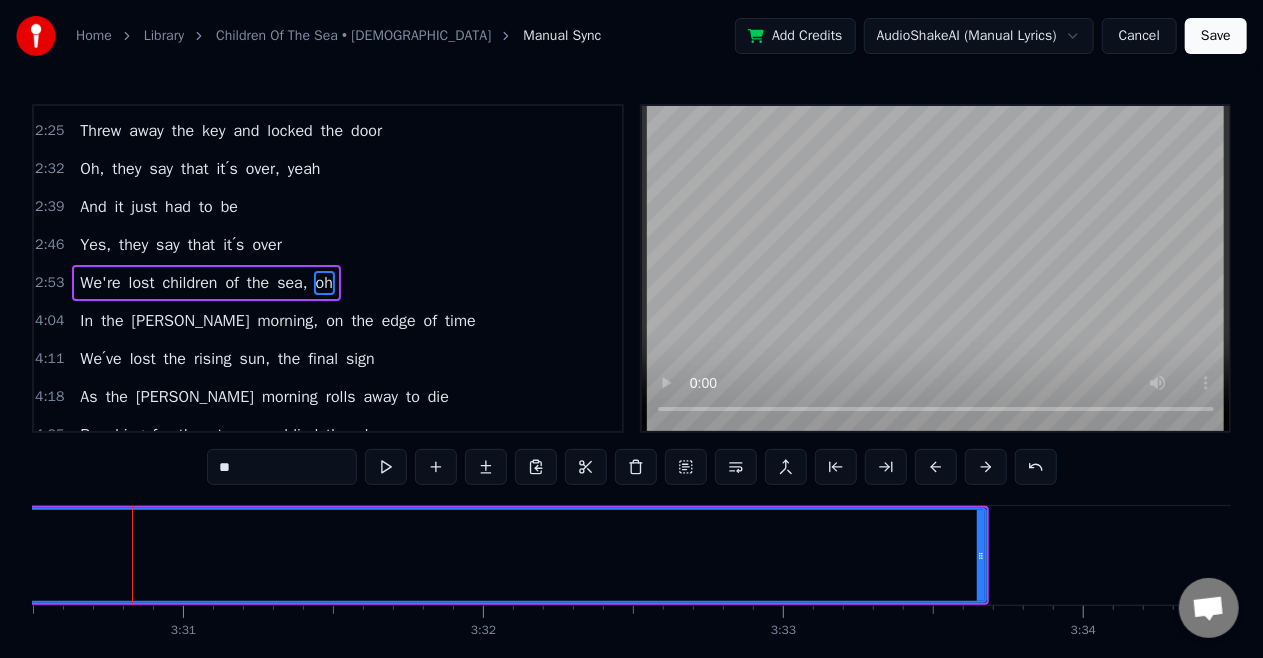 click on "oh" at bounding box center (-4211, 555) 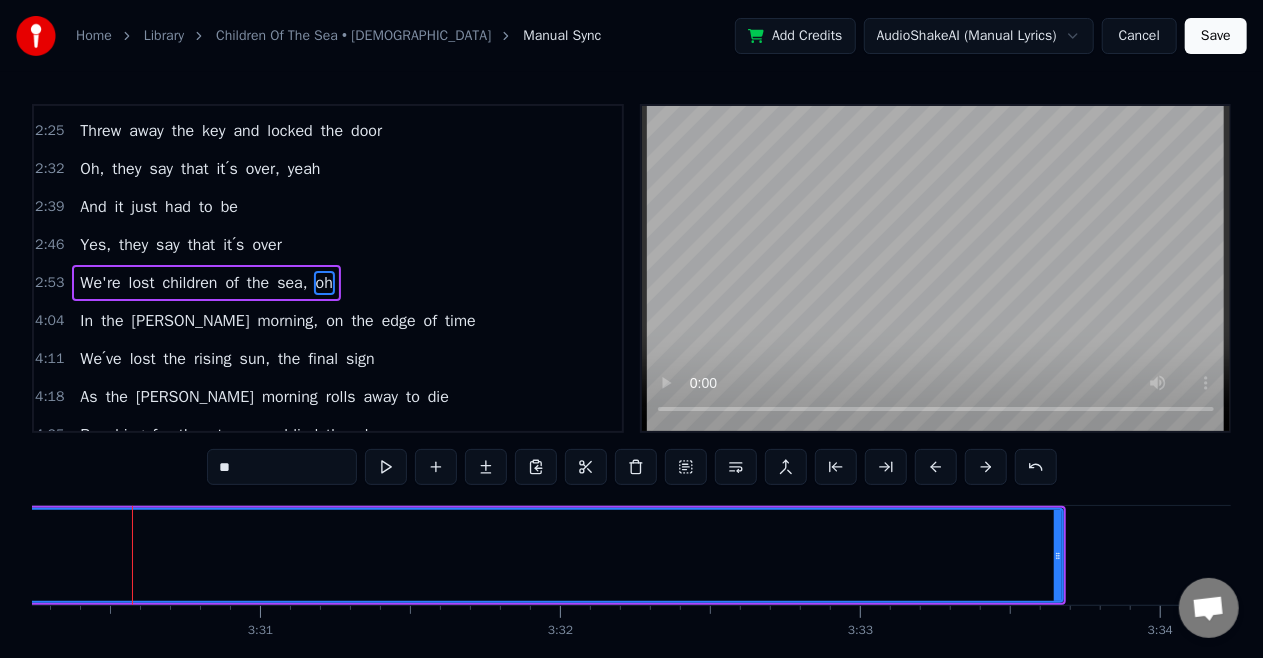 click on "oh" at bounding box center [-4134, 555] 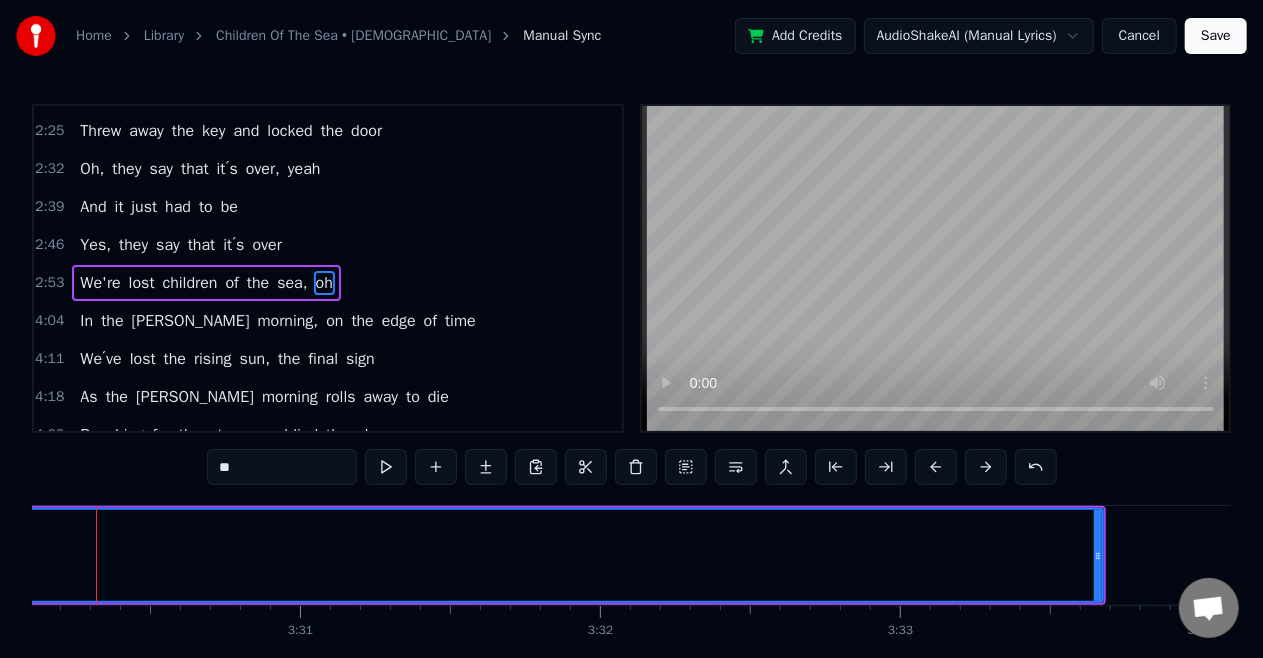 scroll, scrollTop: 0, scrollLeft: 62996, axis: horizontal 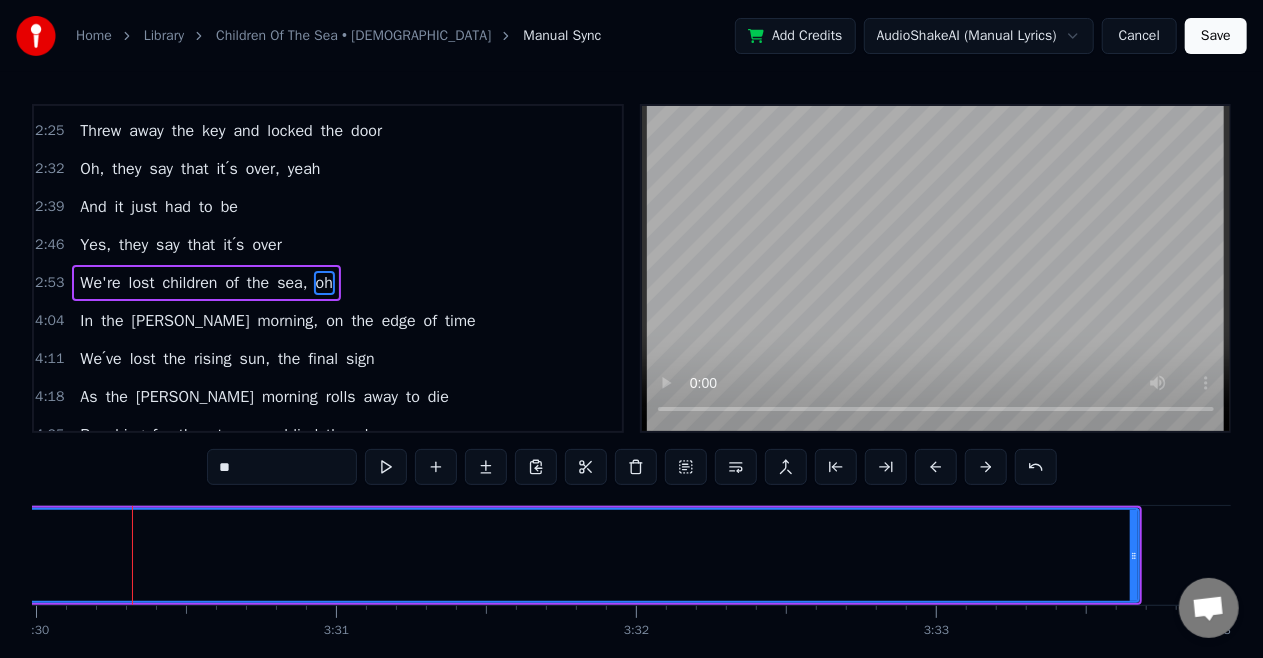 click on "oh" at bounding box center (-4058, 555) 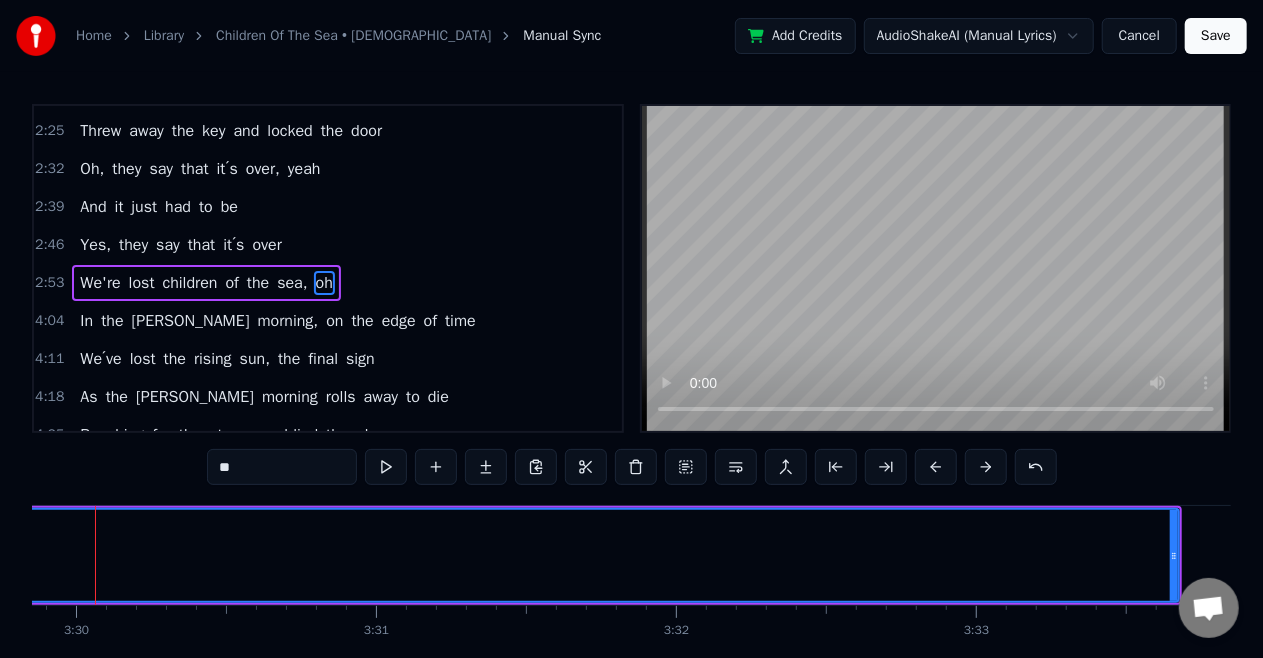 scroll, scrollTop: 0, scrollLeft: 62919, axis: horizontal 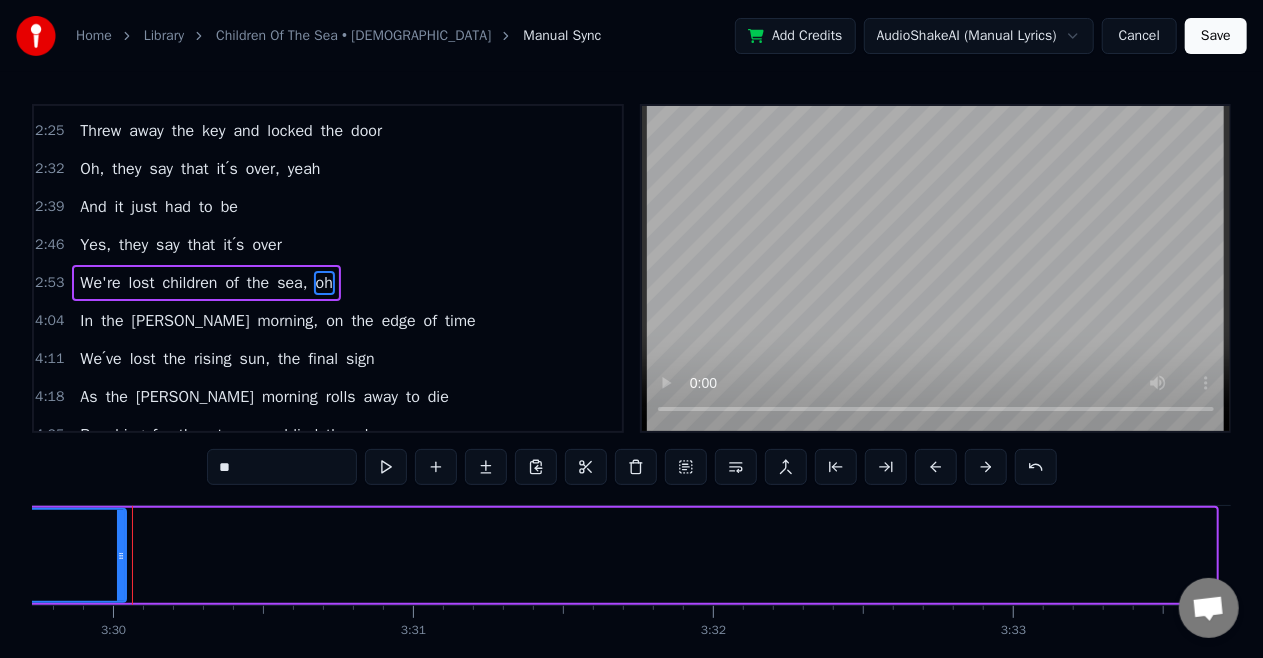 drag, startPoint x: 1212, startPoint y: 534, endPoint x: 122, endPoint y: 504, distance: 1090.4127 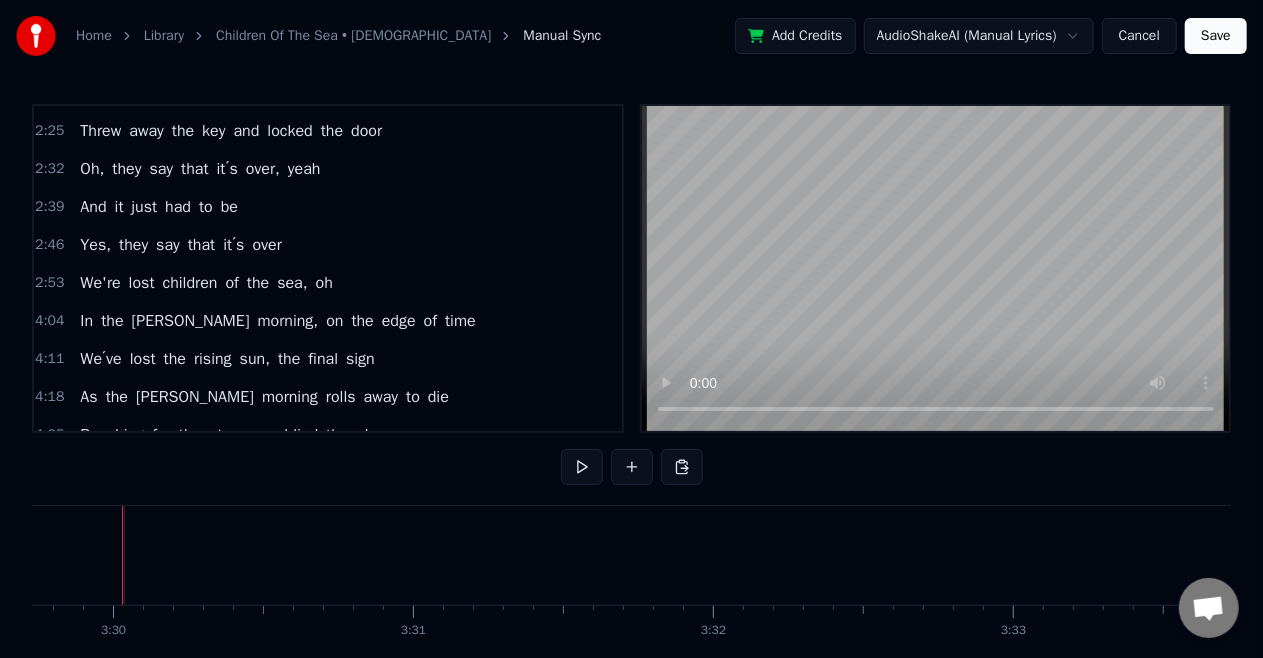 scroll, scrollTop: 0, scrollLeft: 62909, axis: horizontal 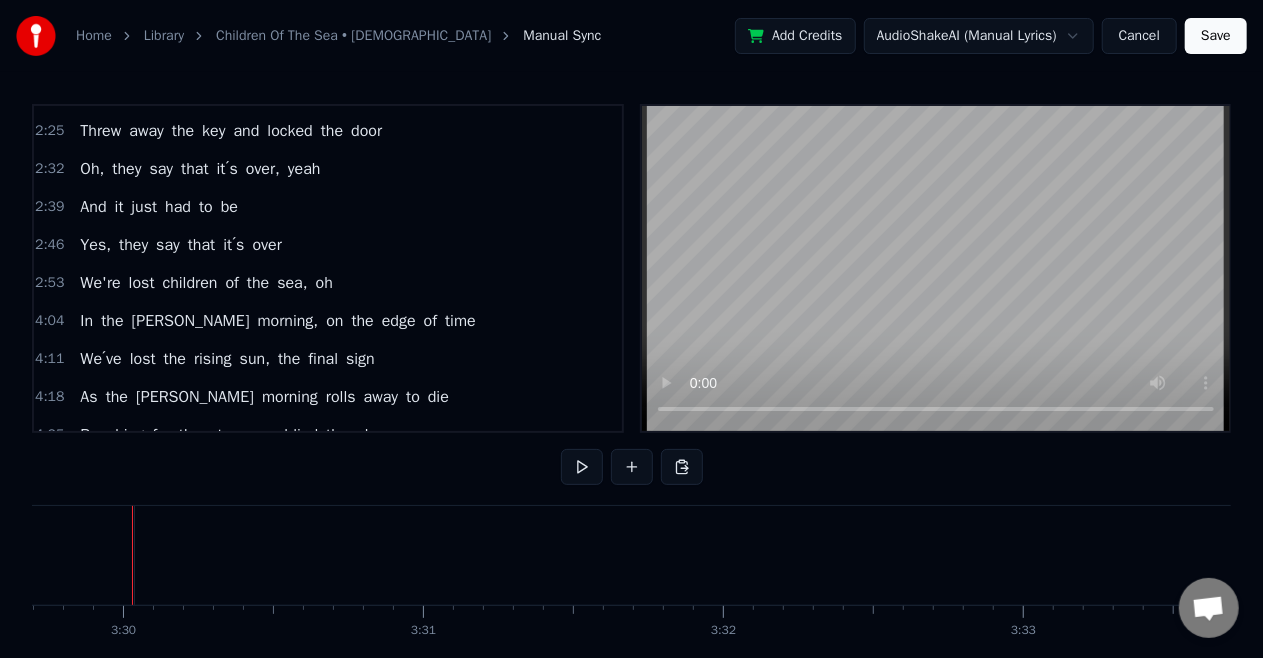 click on "oh" at bounding box center (-4518, 555) 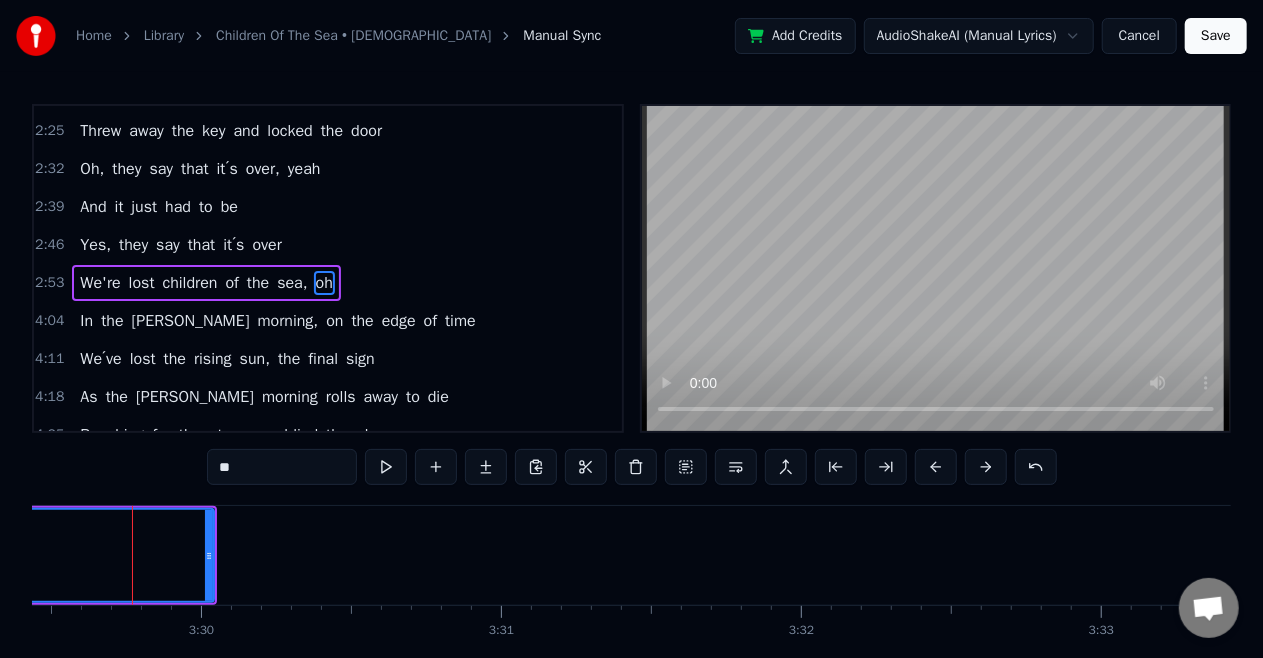 click on "oh" at bounding box center [-4438, 555] 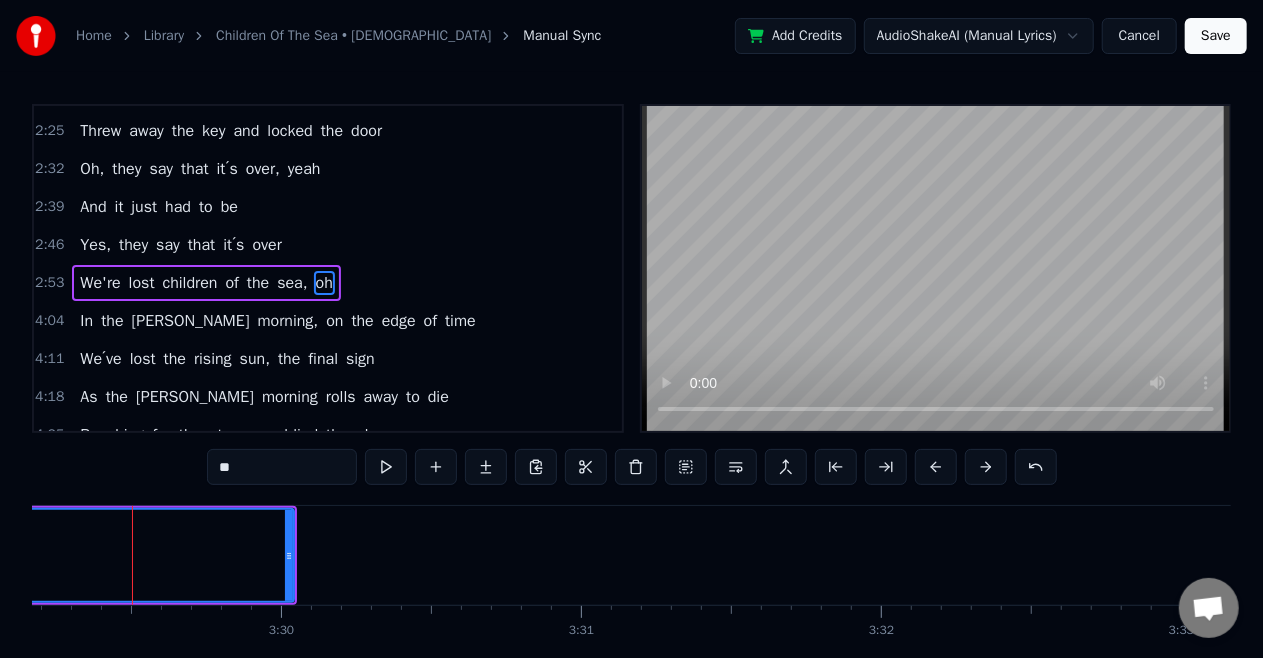 click on "oh" at bounding box center (-4358, 555) 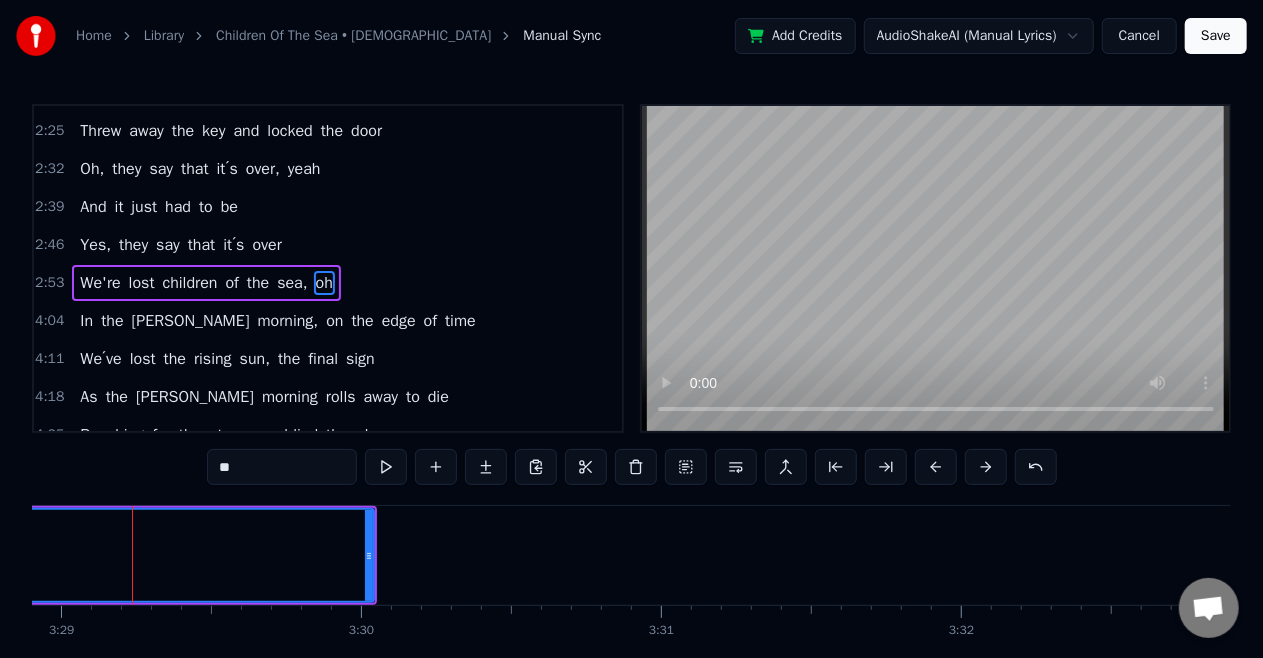 click on "oh" at bounding box center (-4278, 555) 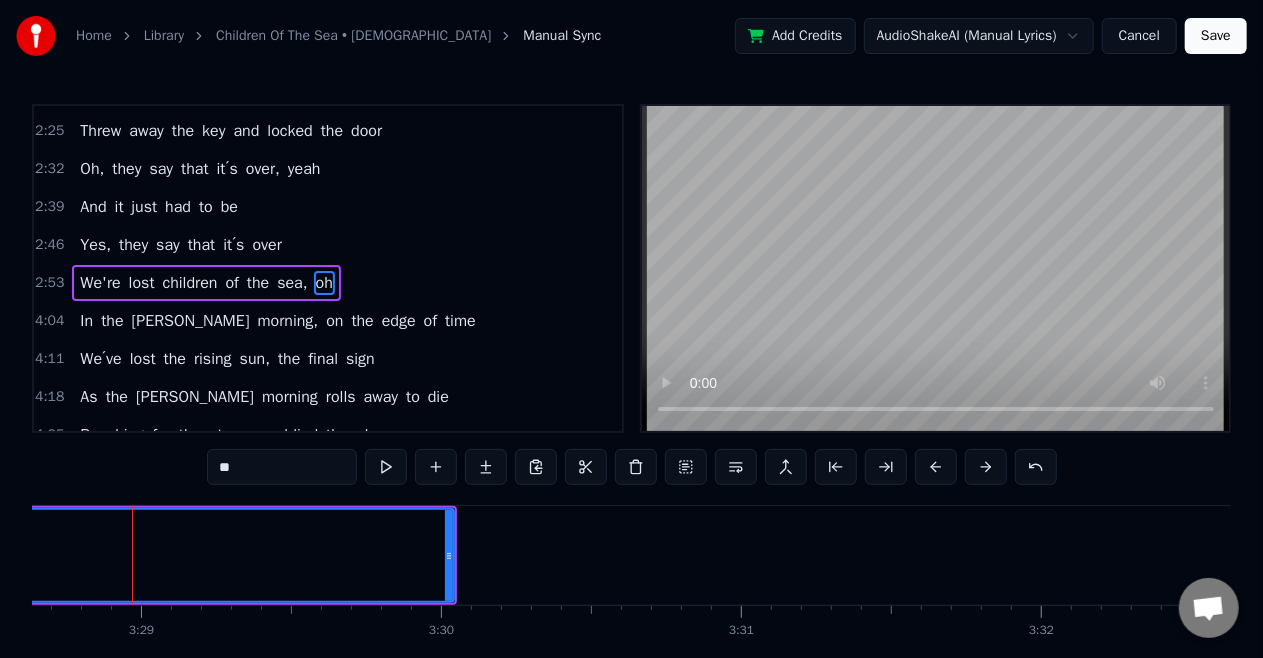 click on "oh" at bounding box center [-4198, 555] 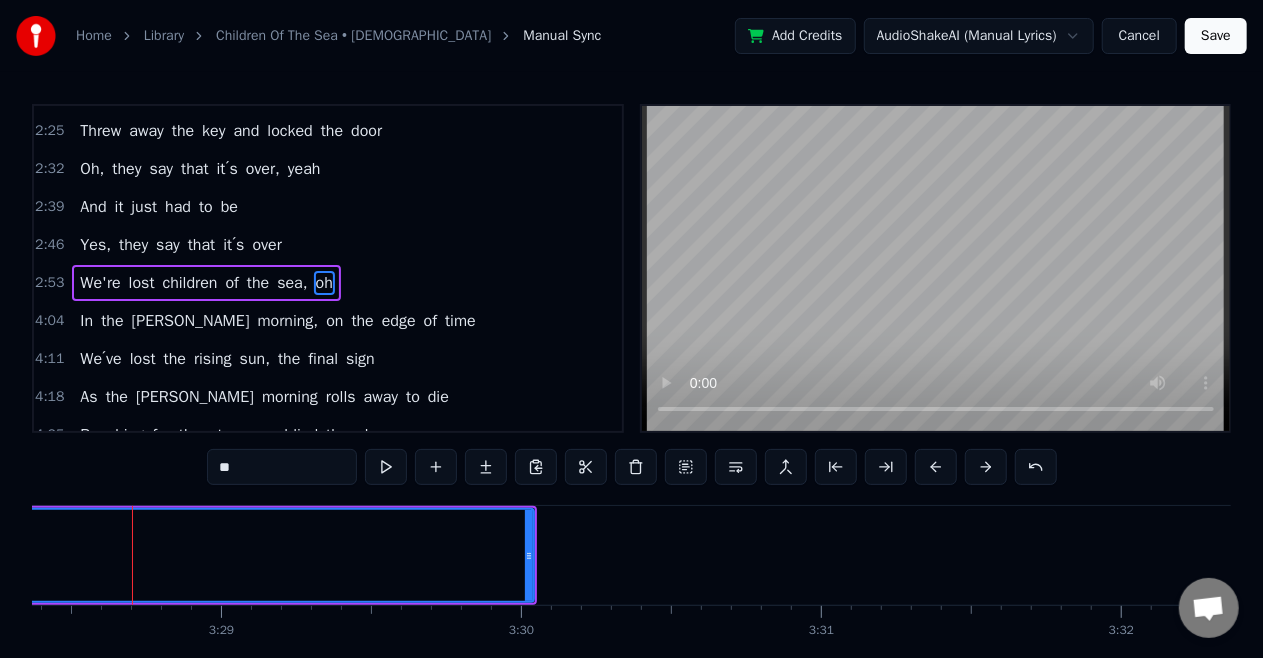 click on "oh" at bounding box center (-4118, 555) 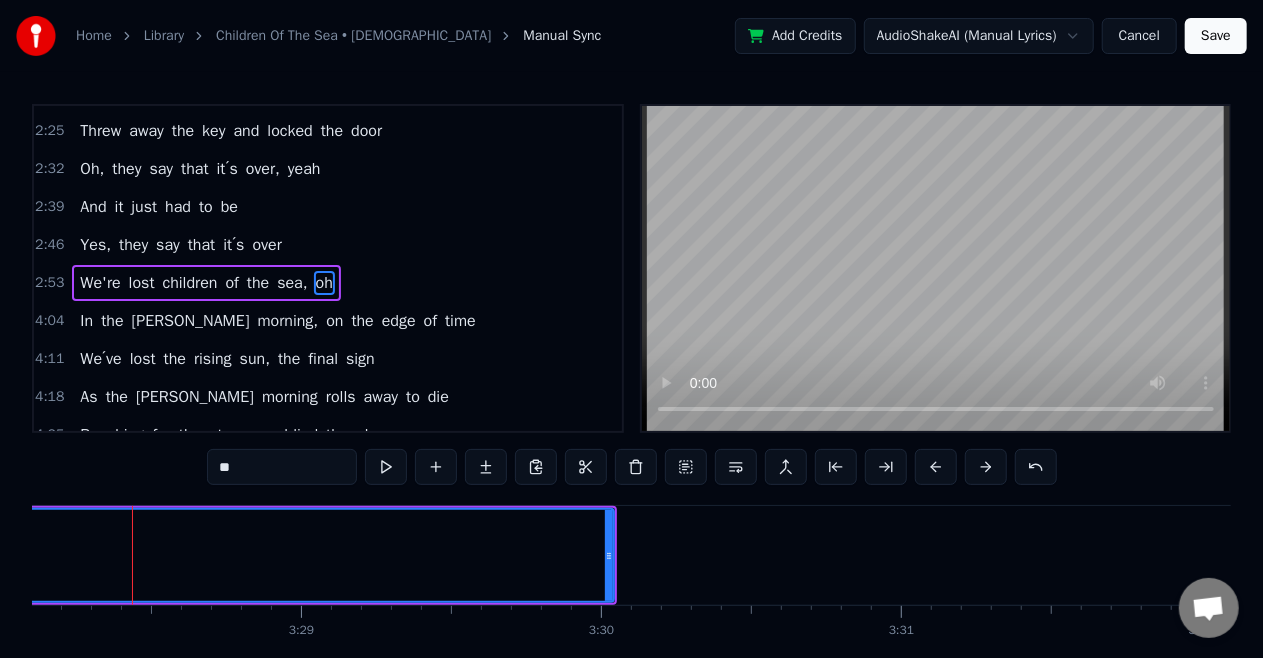 click on "oh" at bounding box center [-4038, 555] 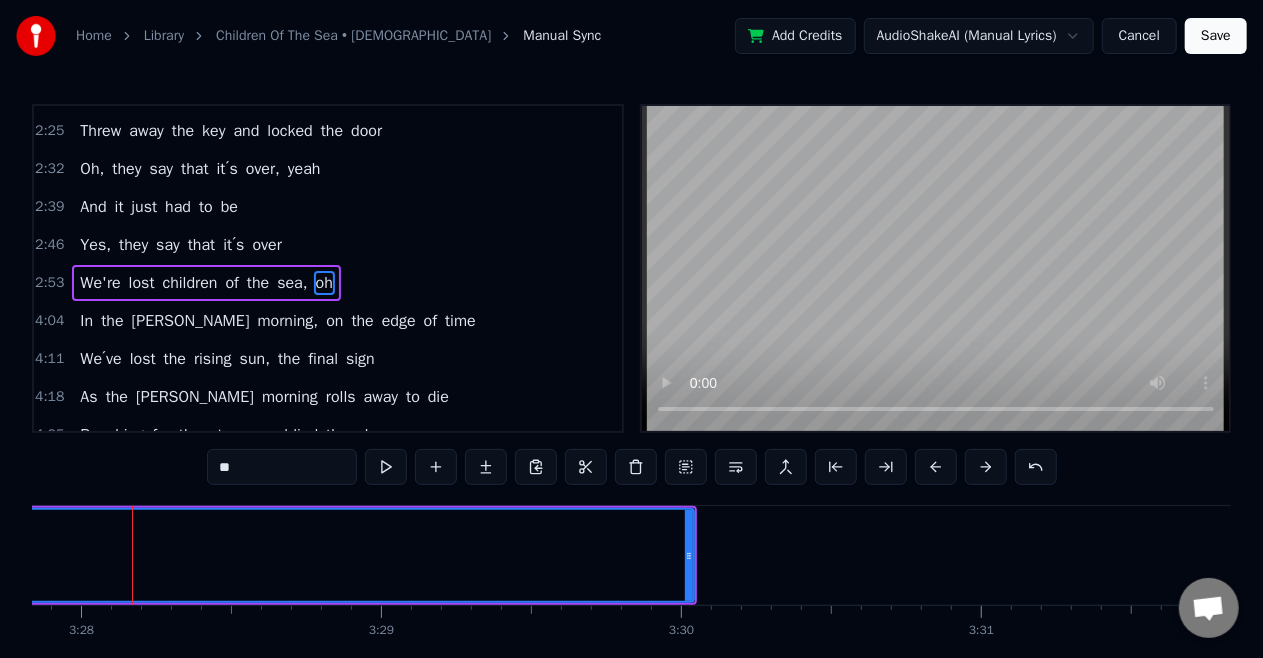 click on "oh" at bounding box center [-3958, 555] 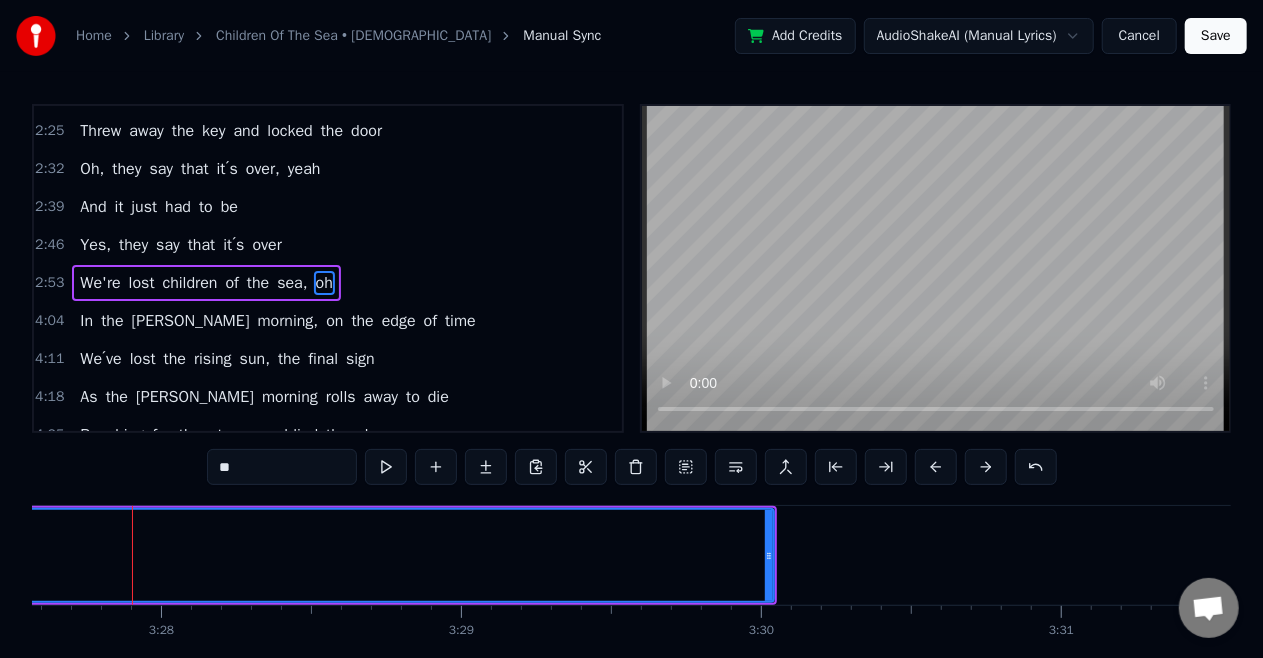 click on "oh" at bounding box center [-3878, 555] 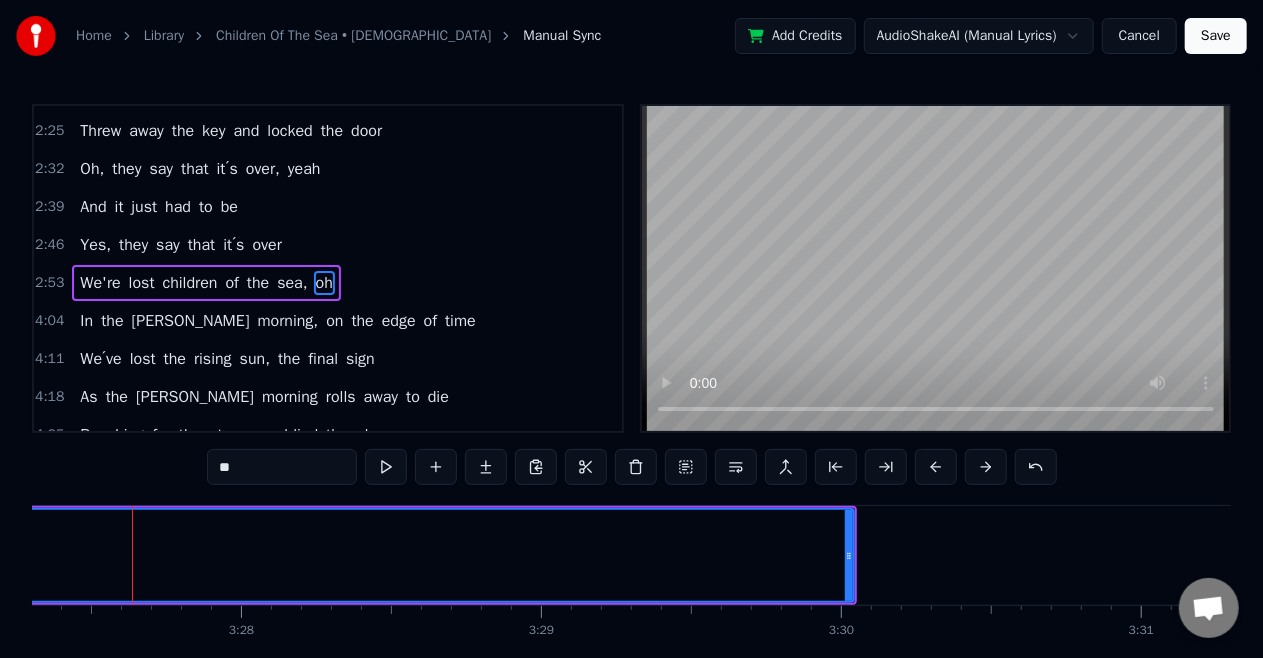 click on "oh" at bounding box center [-3798, 555] 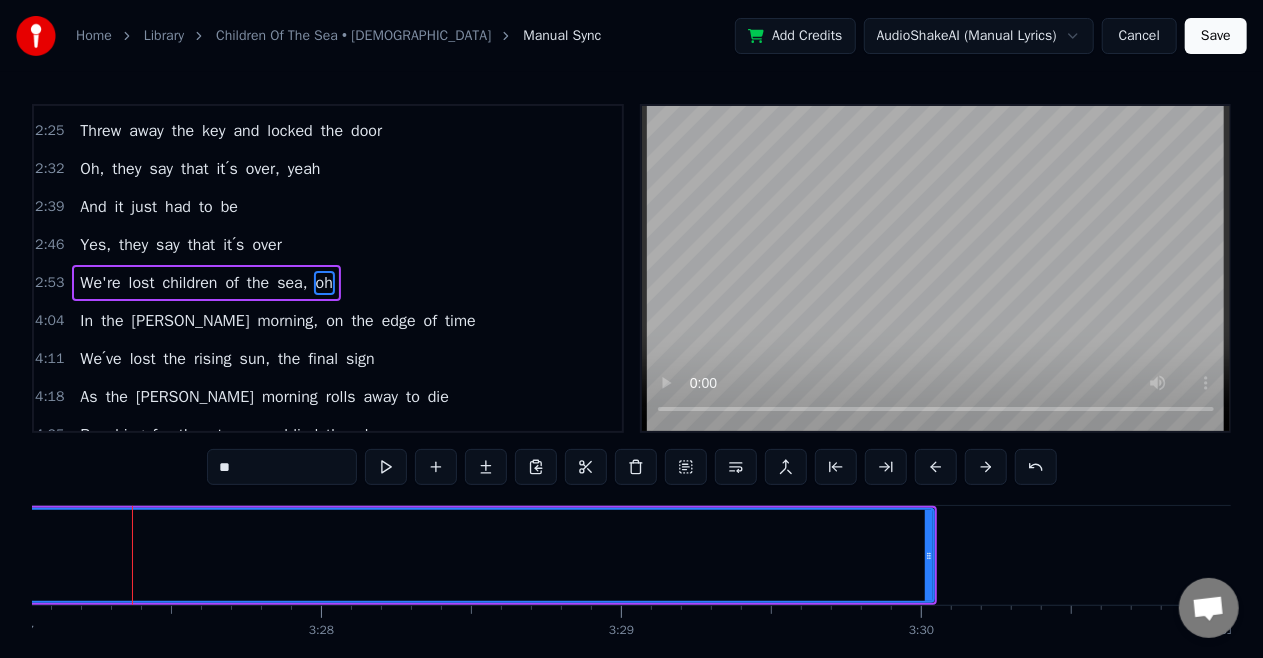 click on "oh" at bounding box center (-3718, 555) 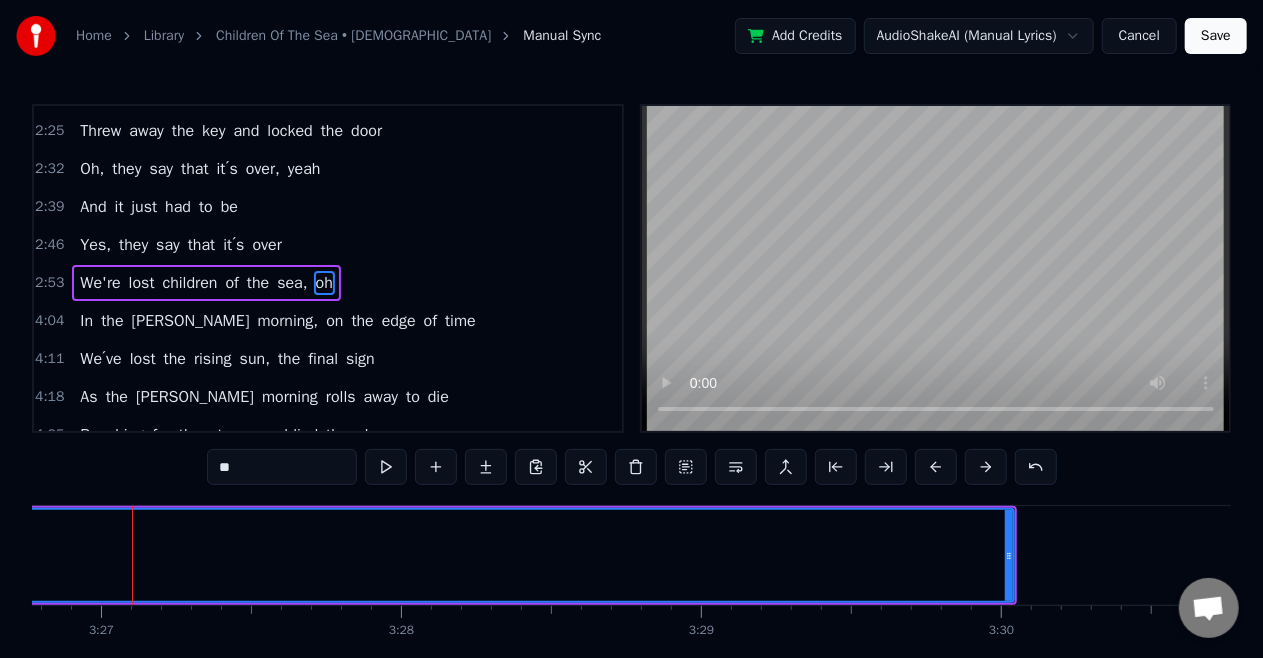 click on "oh" at bounding box center [-3638, 555] 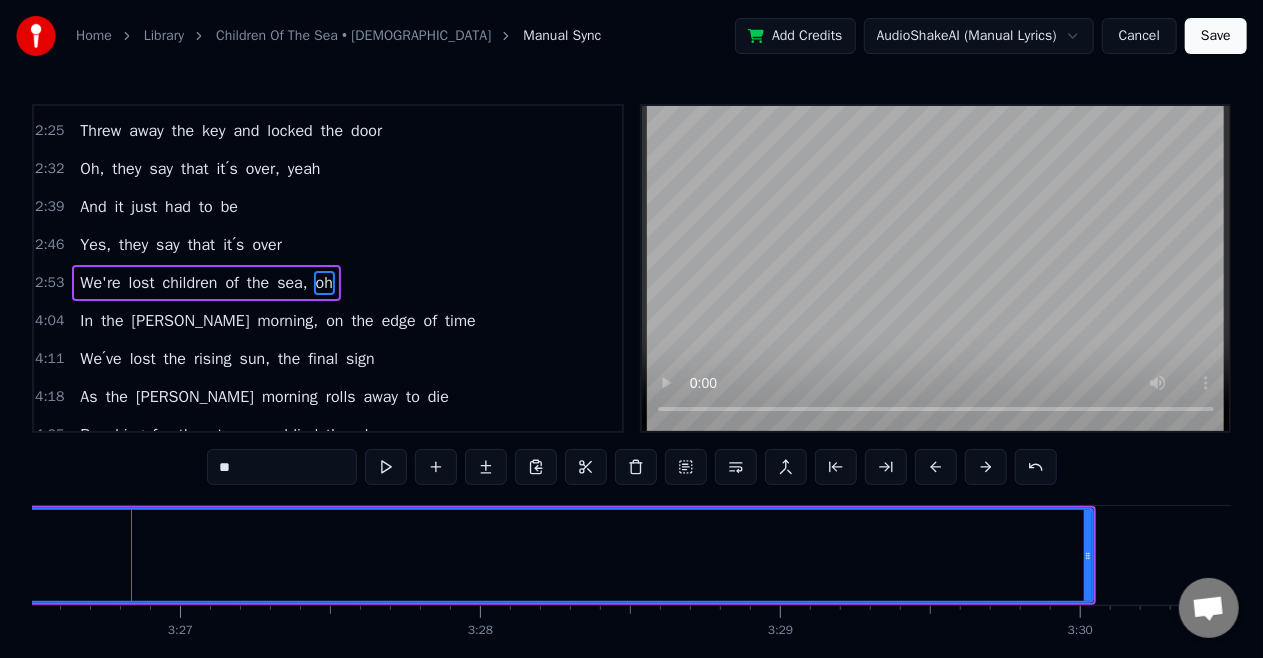 scroll, scrollTop: 0, scrollLeft: 61951, axis: horizontal 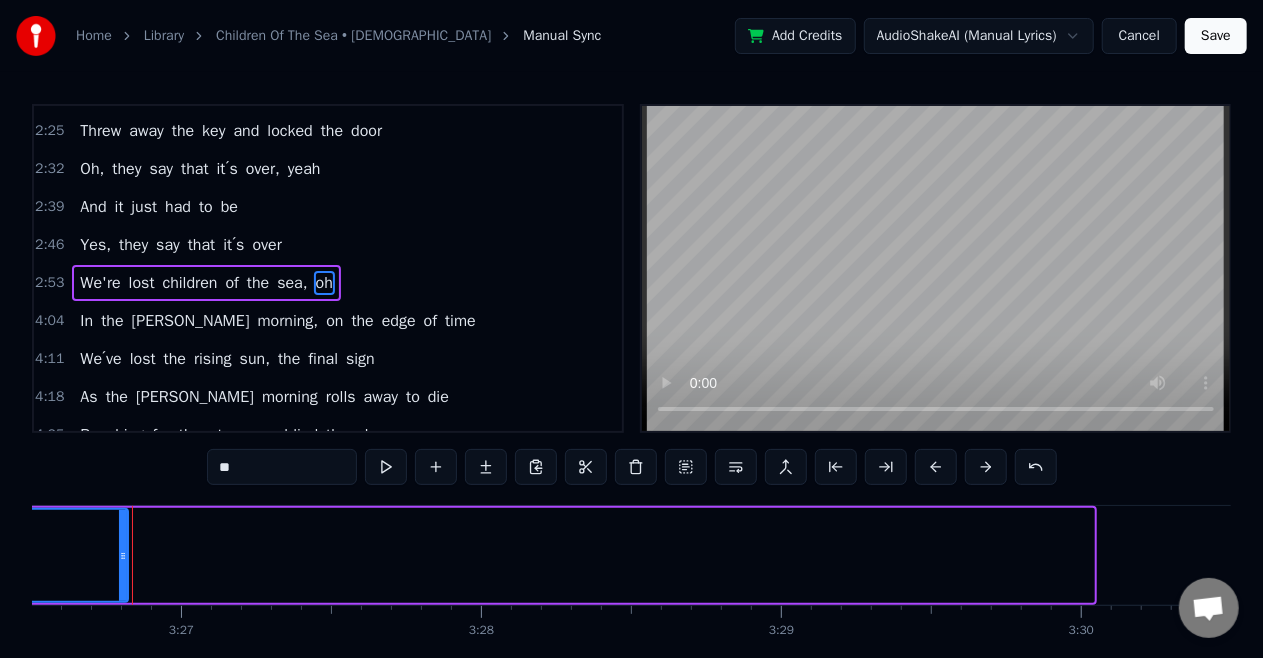 drag, startPoint x: 1090, startPoint y: 549, endPoint x: 124, endPoint y: 592, distance: 966.95654 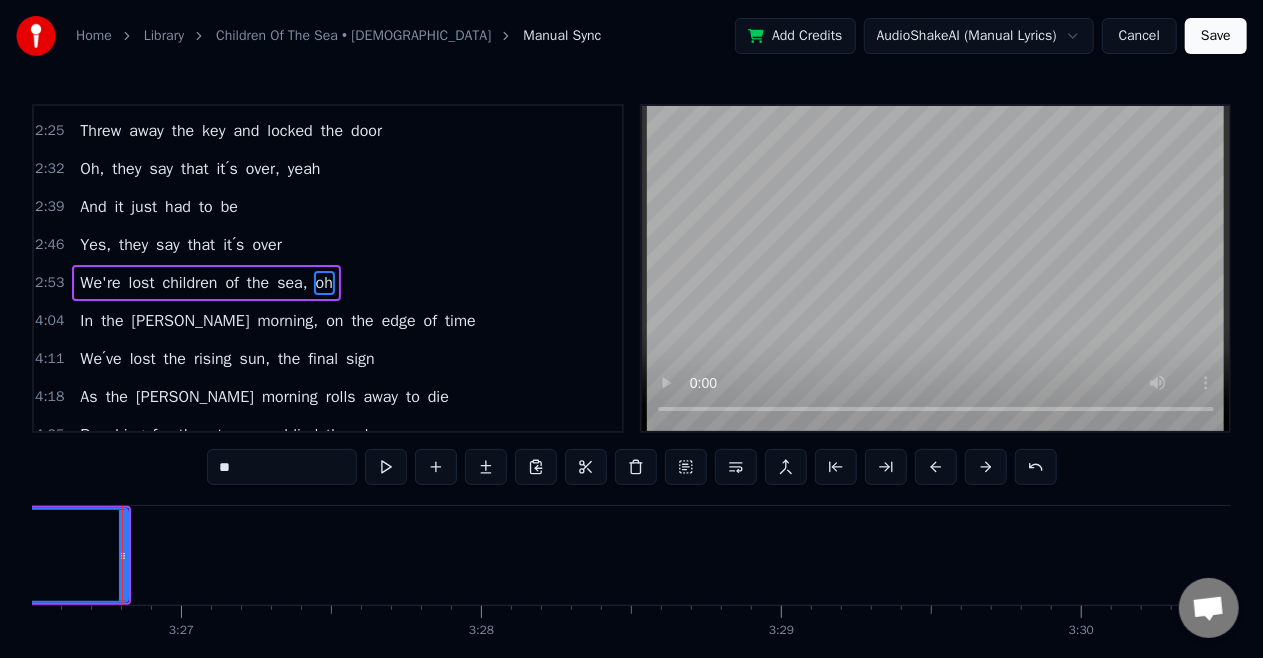 scroll, scrollTop: 0, scrollLeft: 61941, axis: horizontal 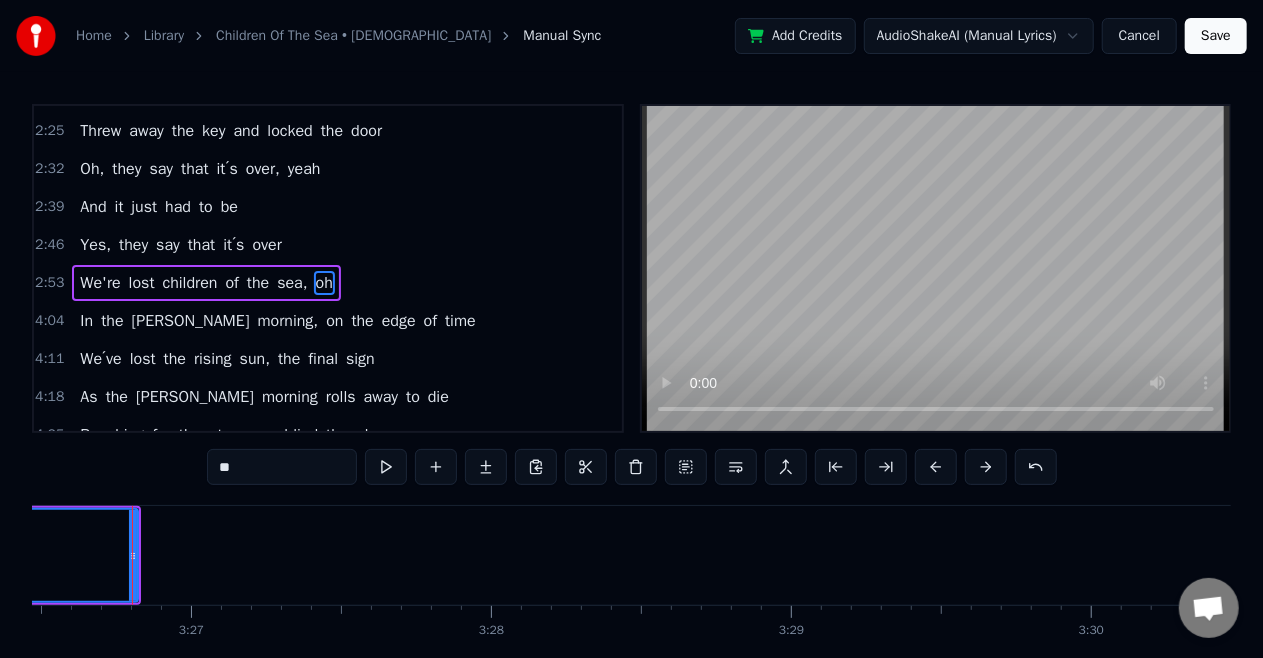 click on "oh" at bounding box center [-4031, 555] 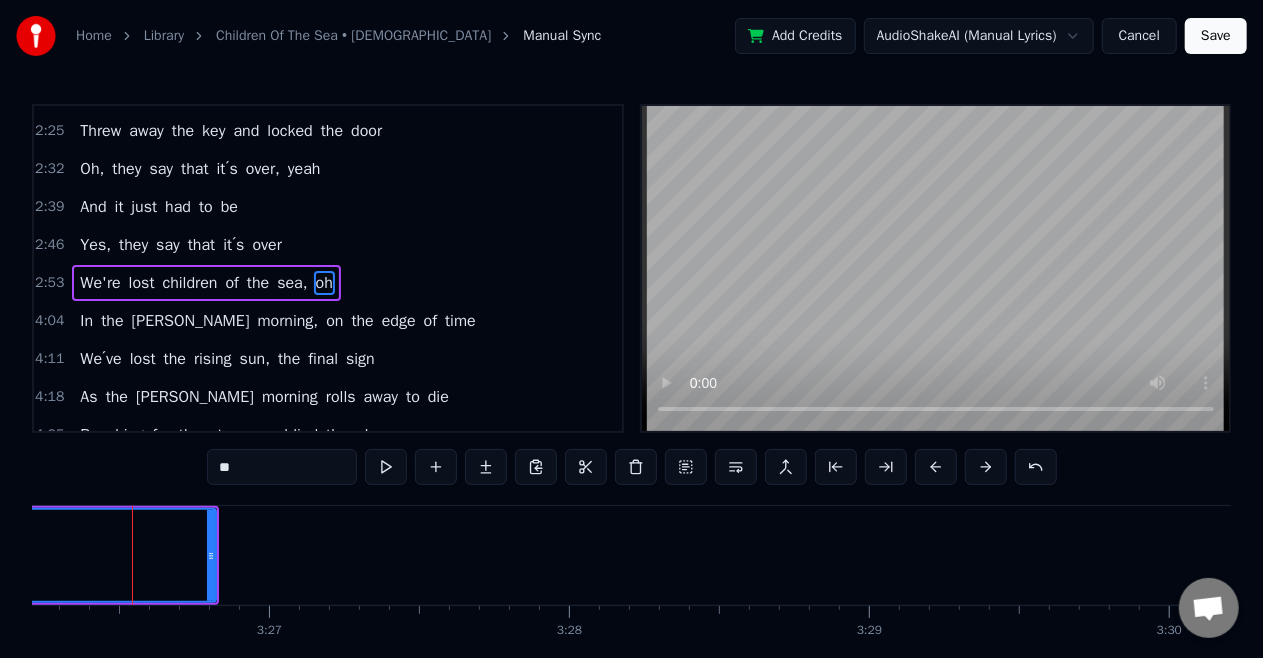 click on "oh" at bounding box center (-3953, 555) 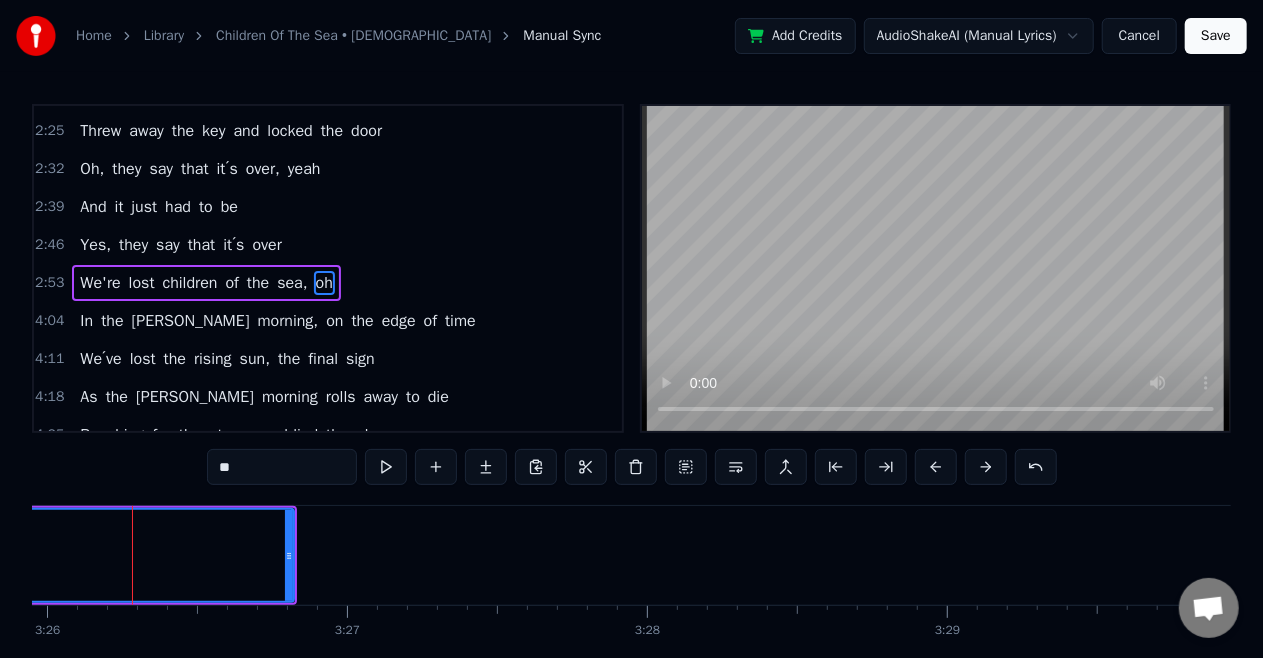 click on "oh" at bounding box center [-3875, 555] 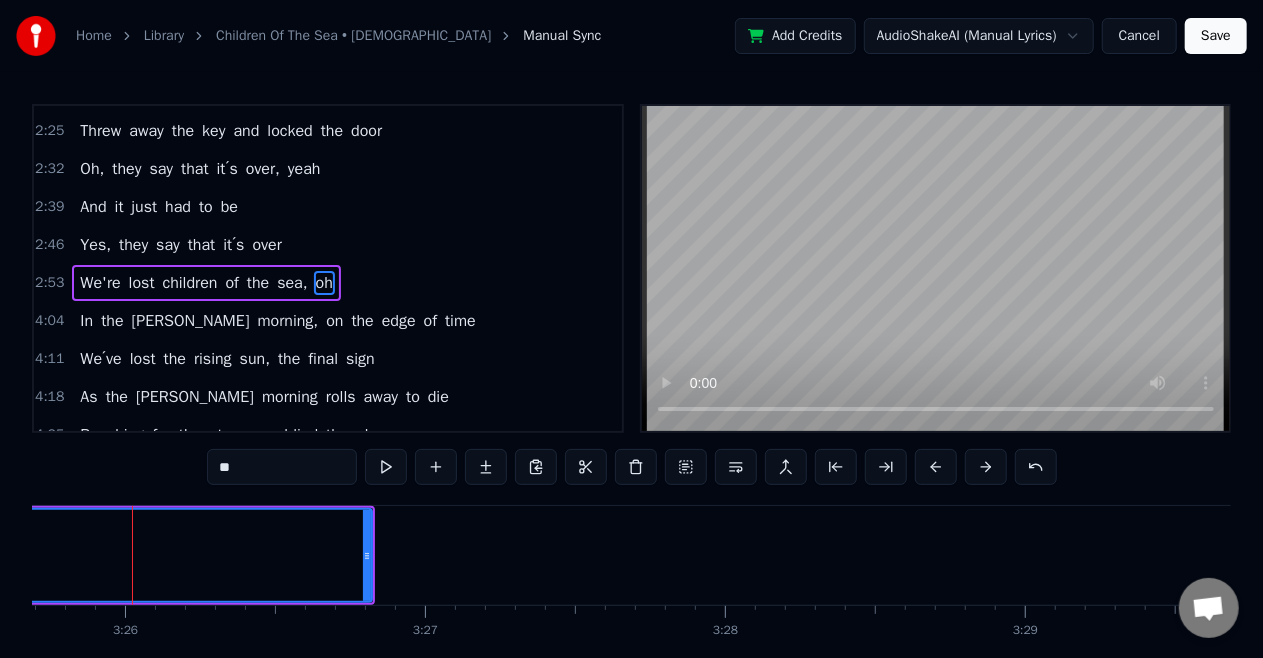 click on "oh" at bounding box center (-3797, 555) 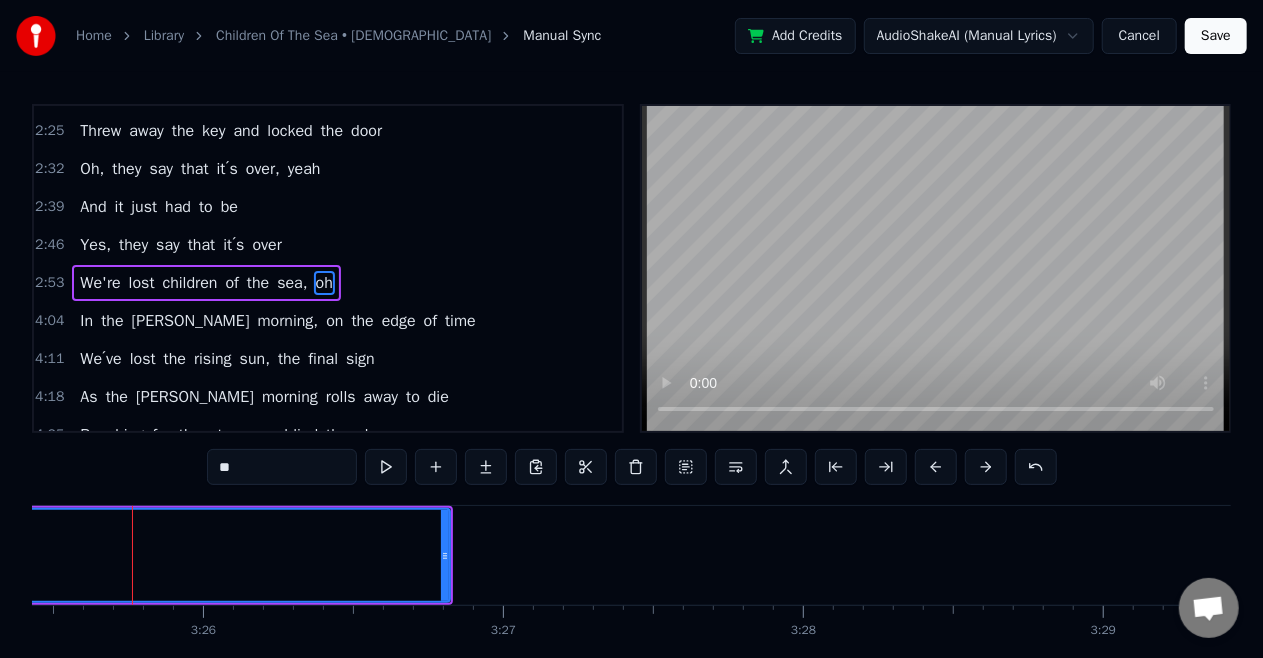 click on "oh" at bounding box center (-3719, 555) 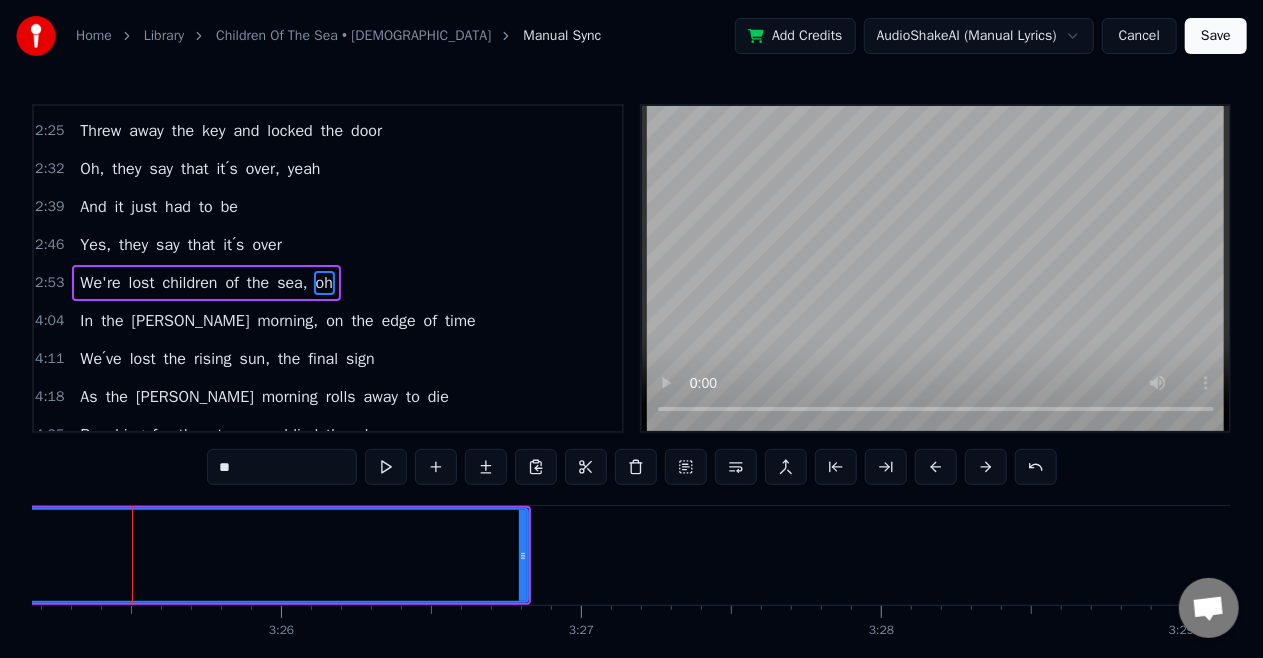 click on "oh" at bounding box center [-3641, 555] 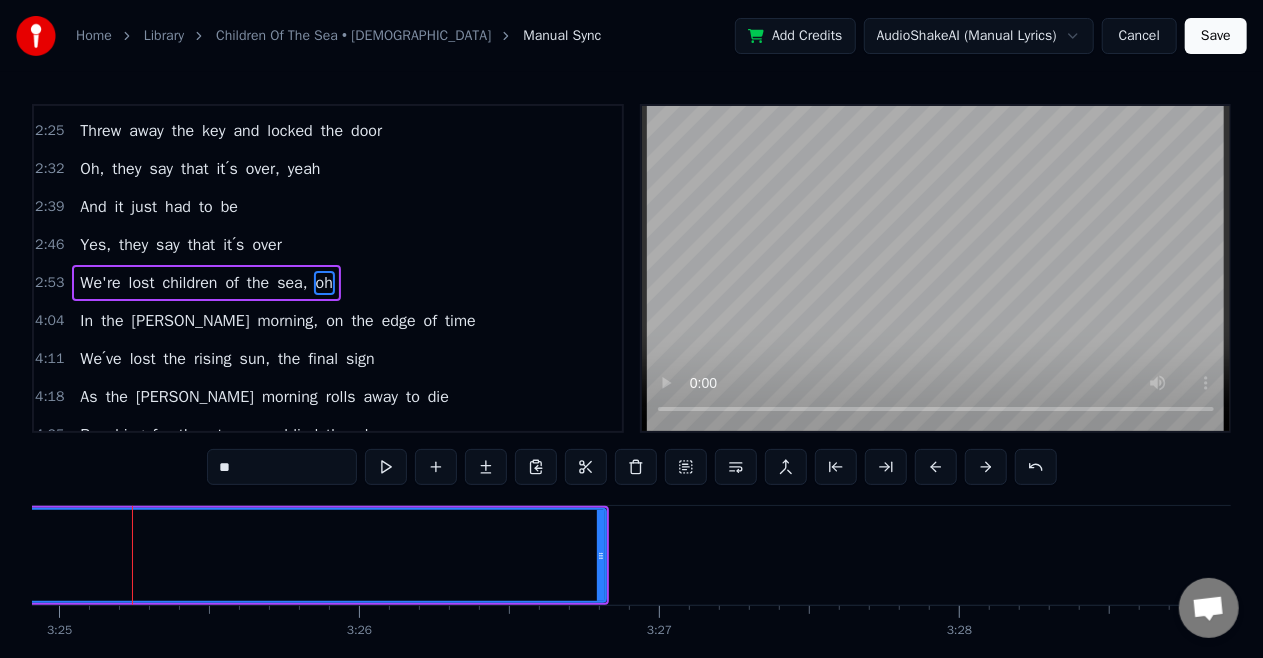 click on "oh" at bounding box center [-3563, 555] 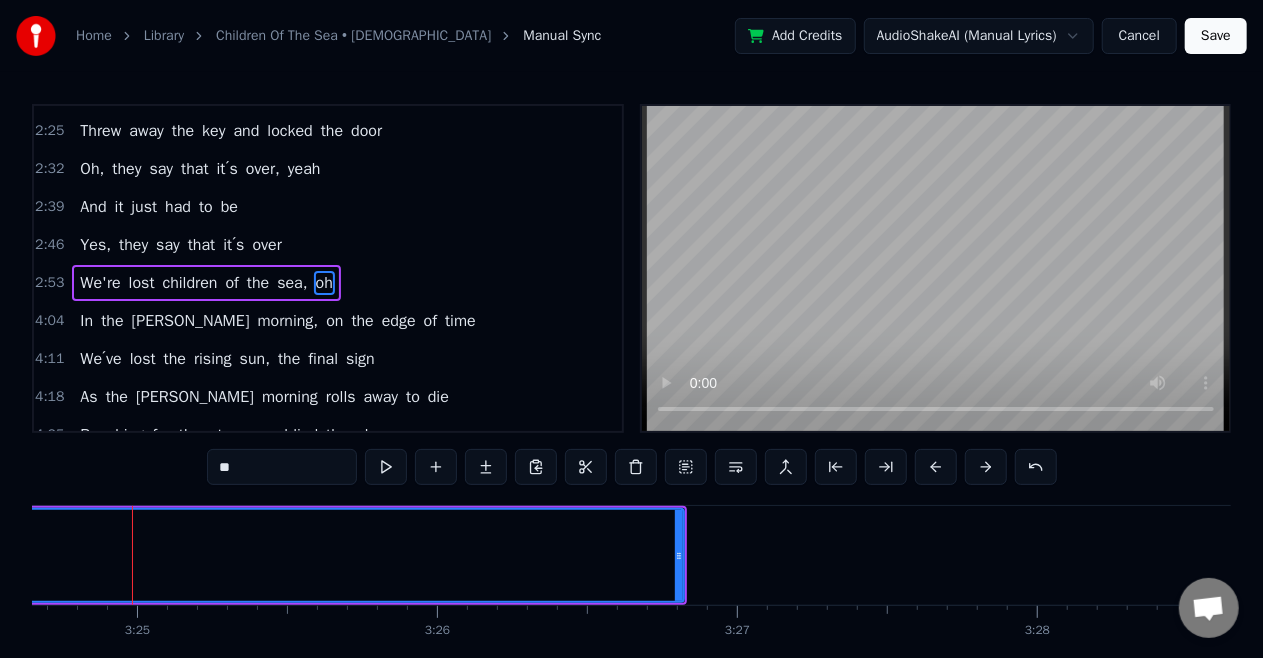 click on "oh" at bounding box center [-3485, 555] 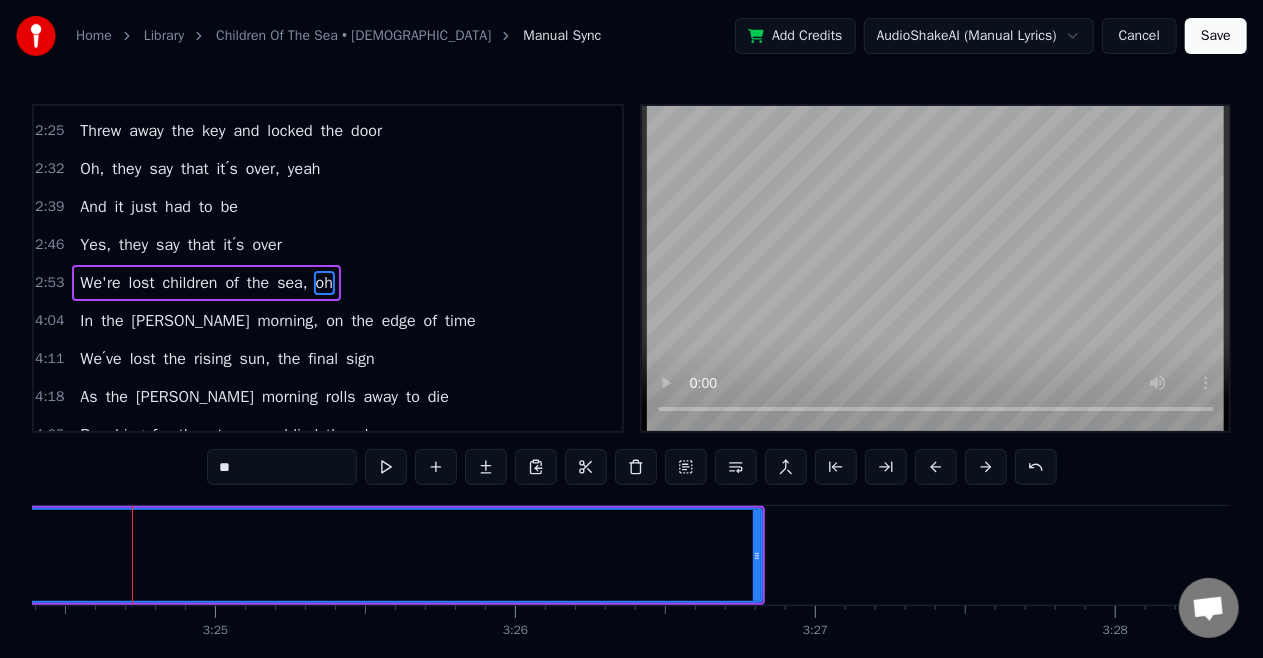 click on "oh" at bounding box center [-3407, 555] 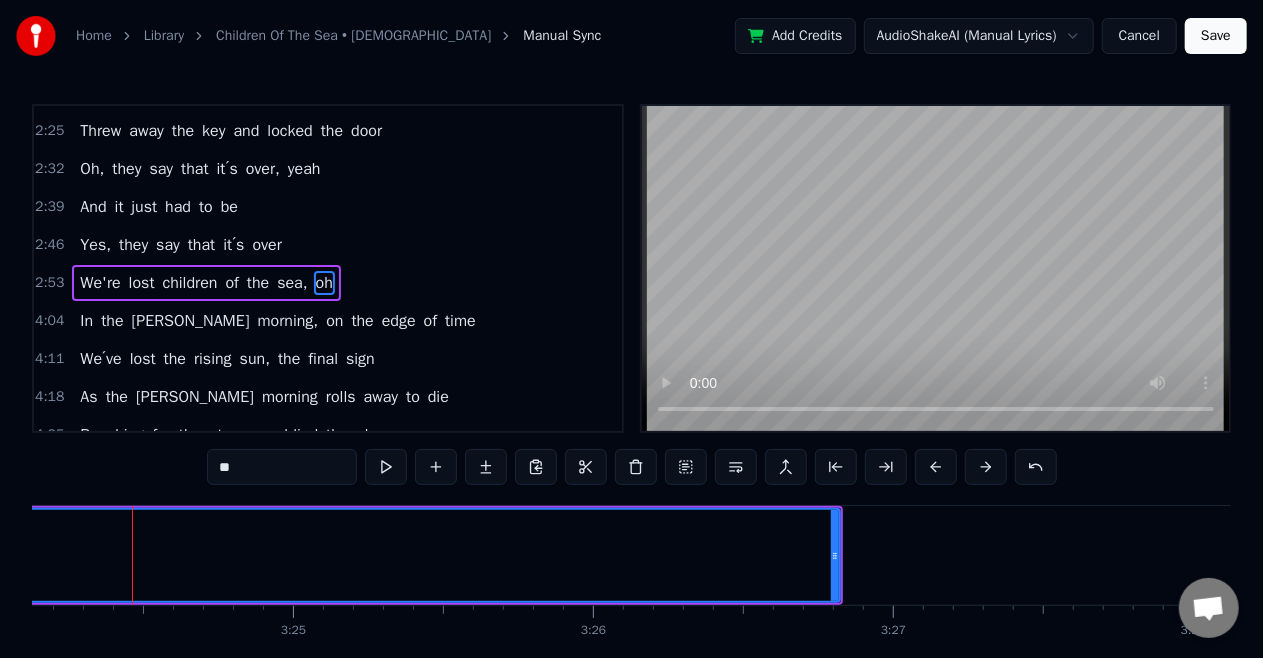 click on "oh" at bounding box center [-3329, 555] 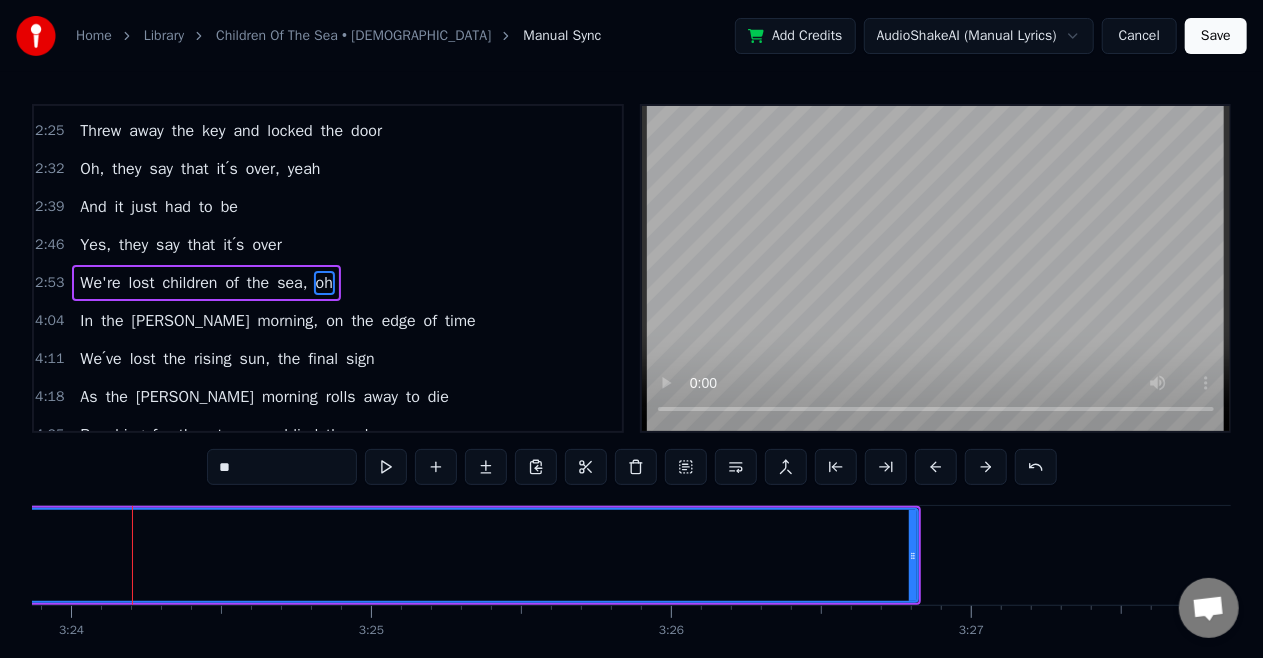 click on "oh" at bounding box center (-3251, 555) 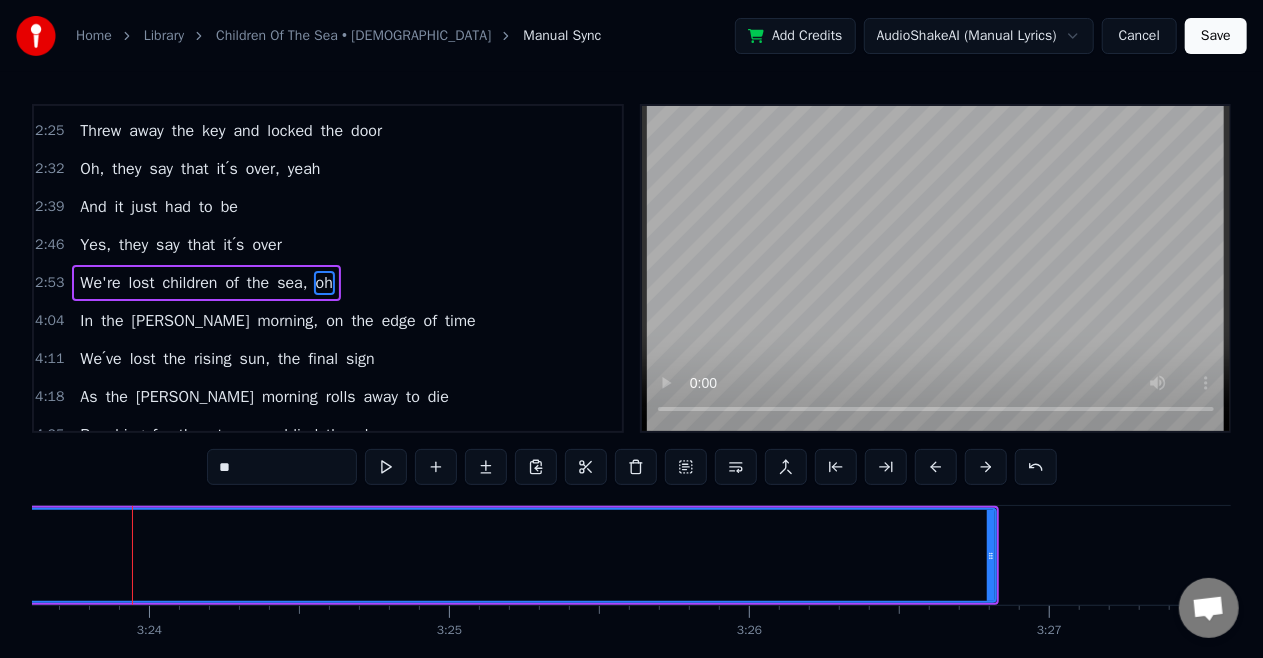 click on "oh" at bounding box center [-3173, 555] 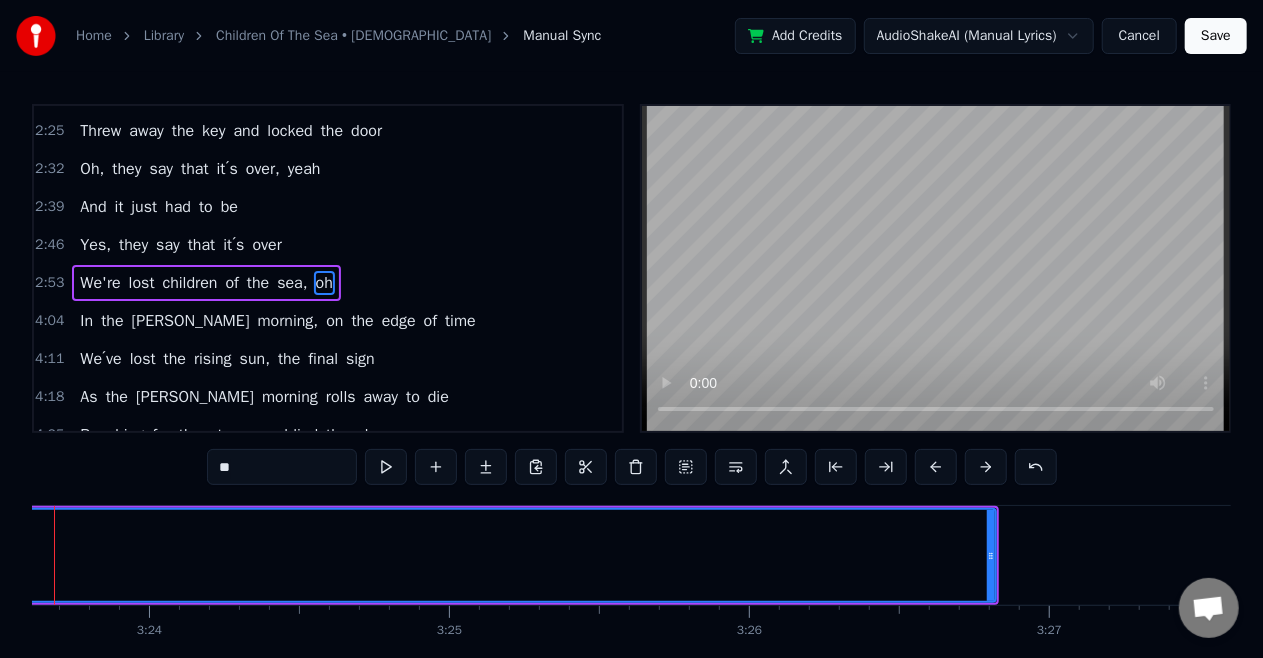 scroll, scrollTop: 0, scrollLeft: 61005, axis: horizontal 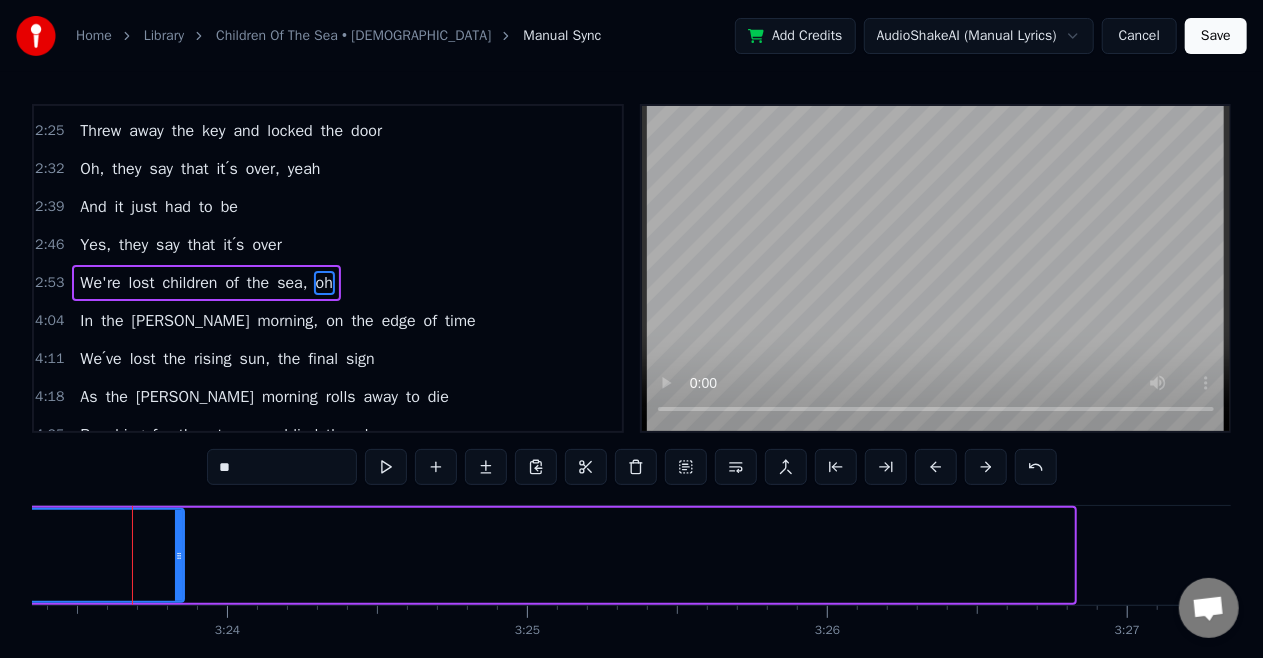drag, startPoint x: 1068, startPoint y: 551, endPoint x: 178, endPoint y: 582, distance: 890.53973 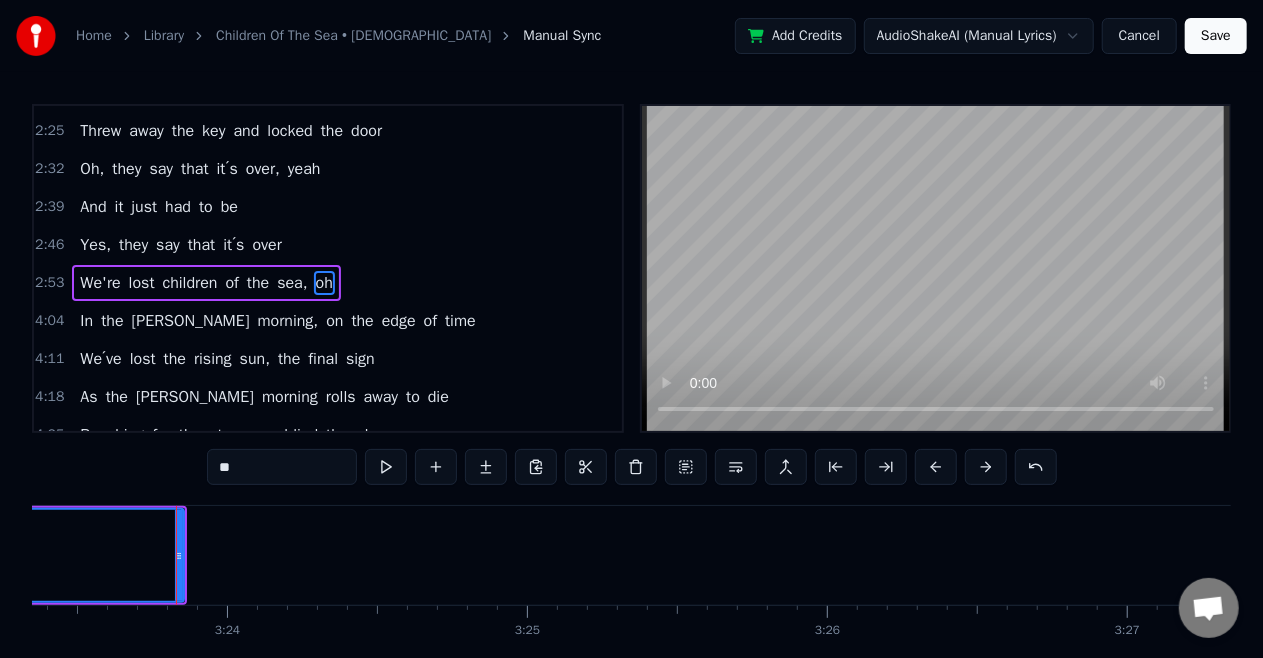 click on "oh" at bounding box center (-3540, 555) 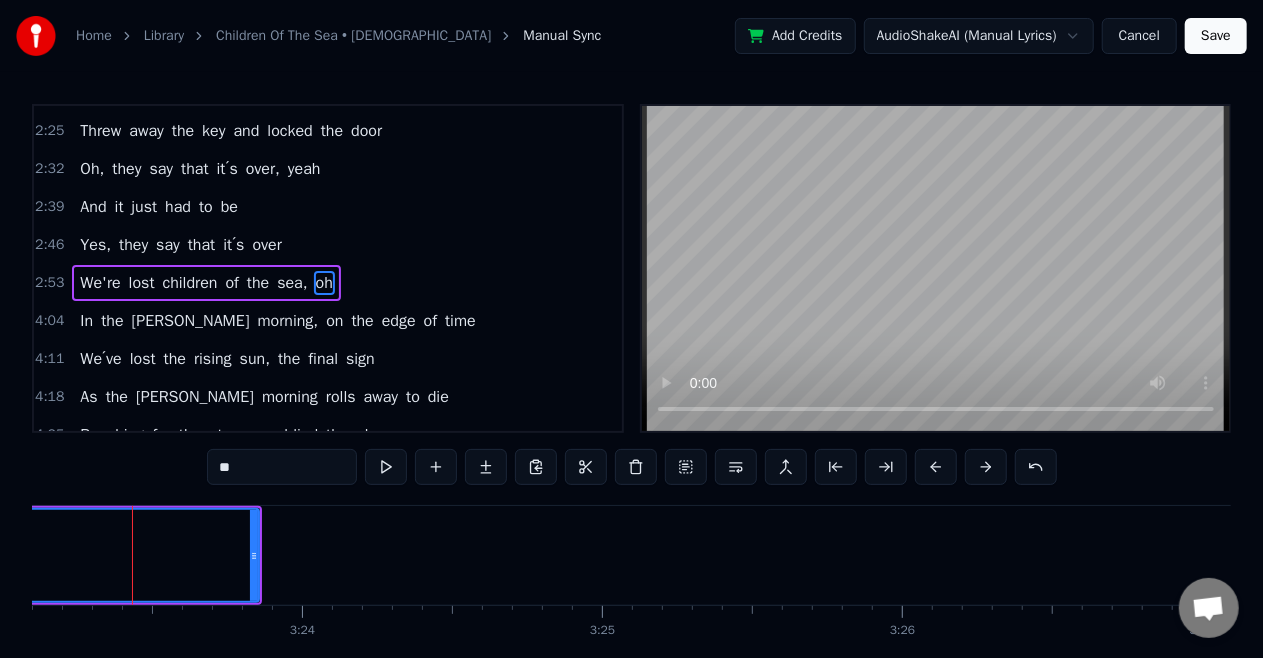 click on "oh" at bounding box center (-3465, 555) 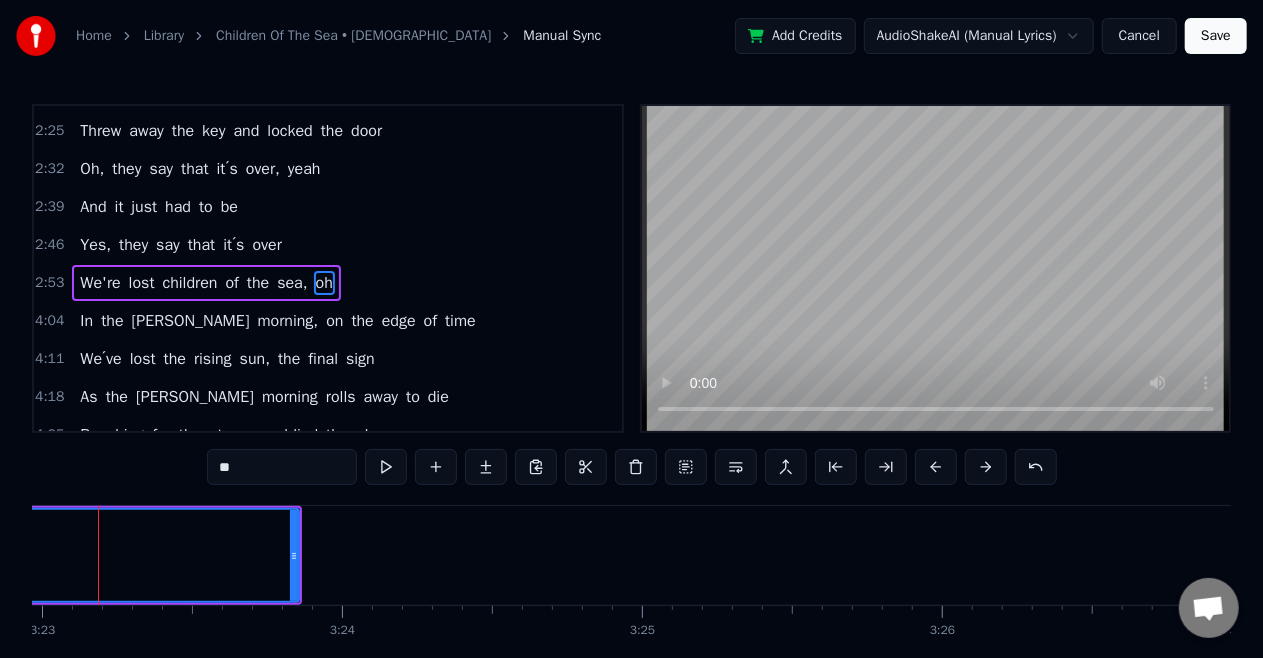scroll, scrollTop: 0, scrollLeft: 60856, axis: horizontal 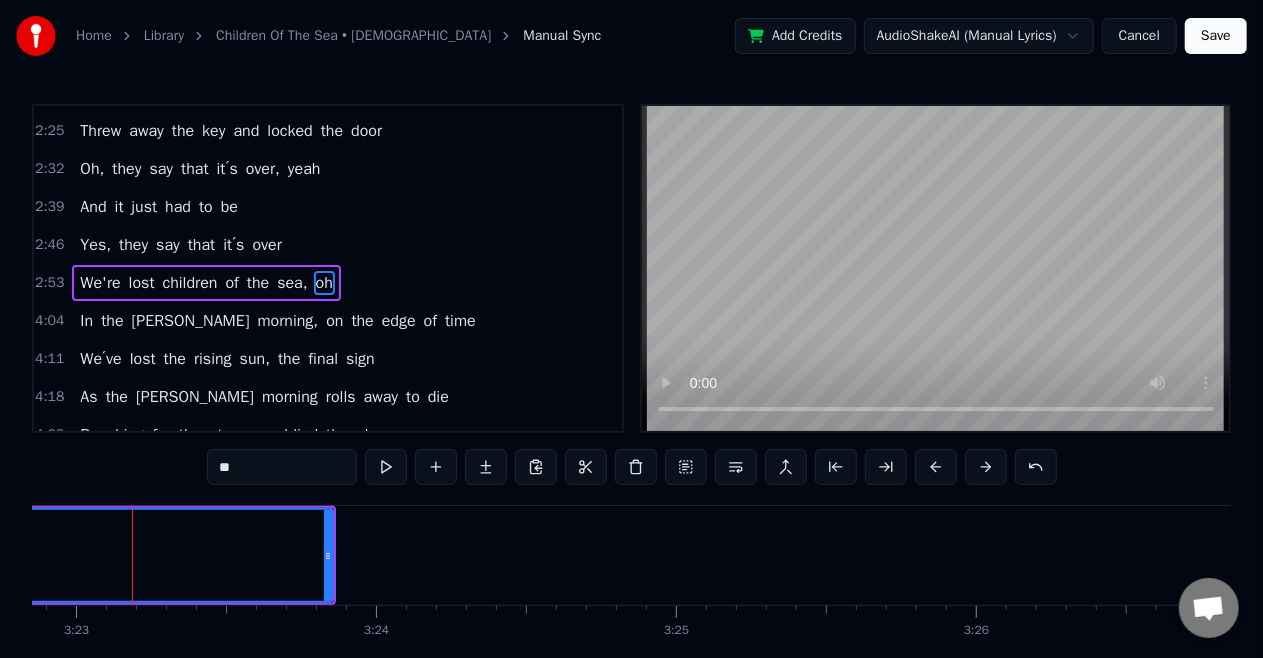 click on "oh" at bounding box center [-3391, 555] 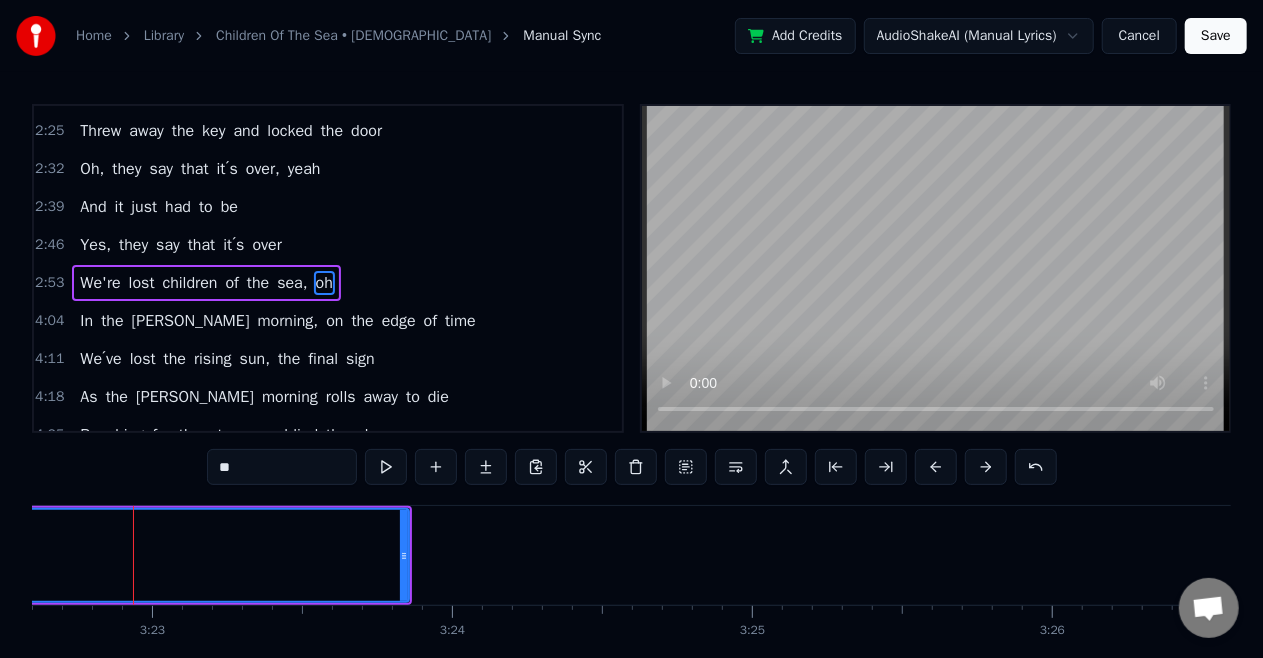 click on "oh" at bounding box center [-3315, 555] 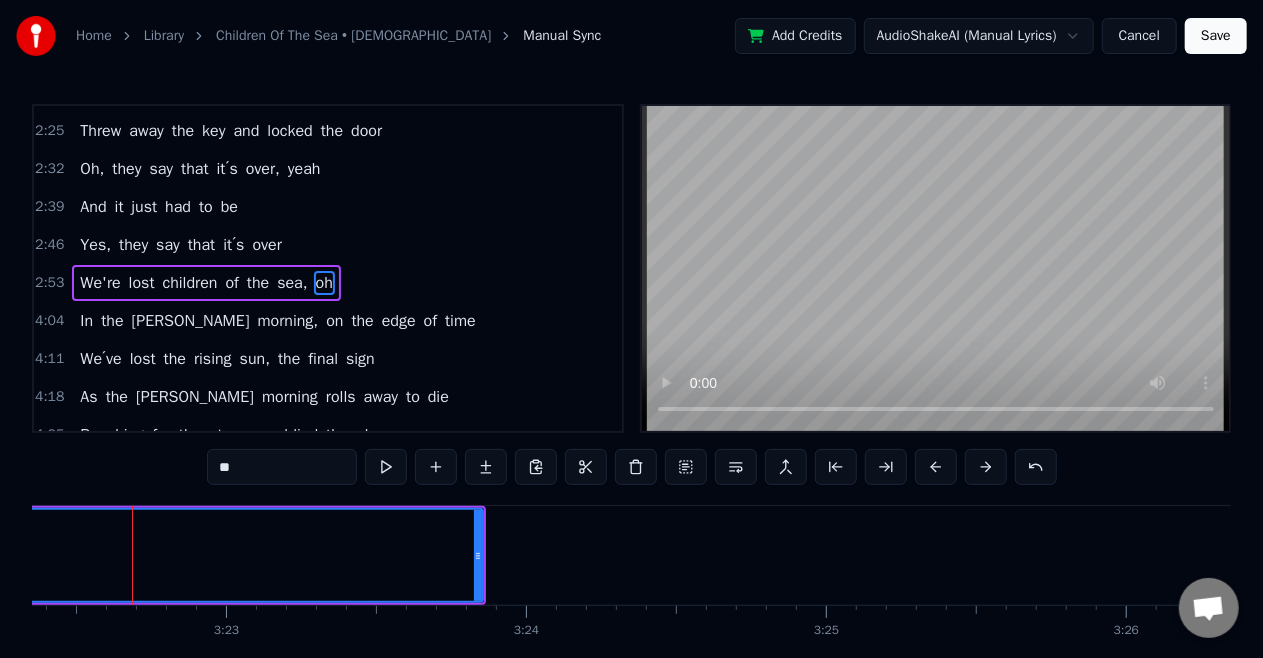 click on "oh" at bounding box center [-3241, 555] 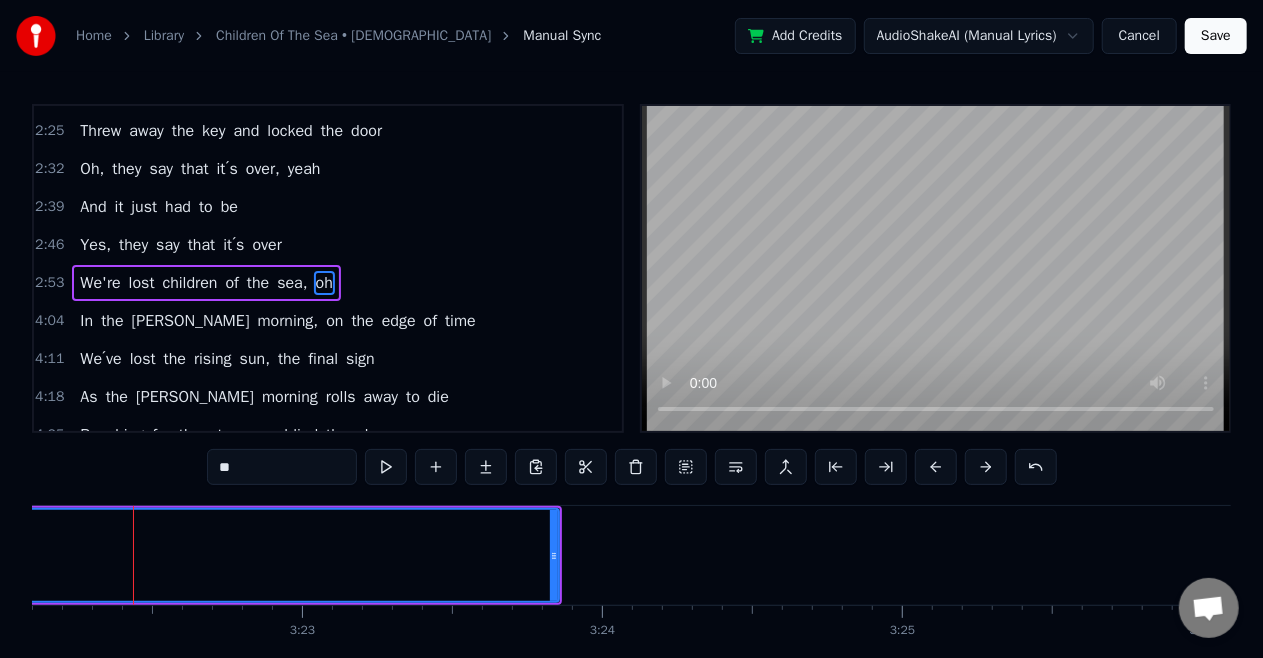 click on "oh" at bounding box center [-3165, 555] 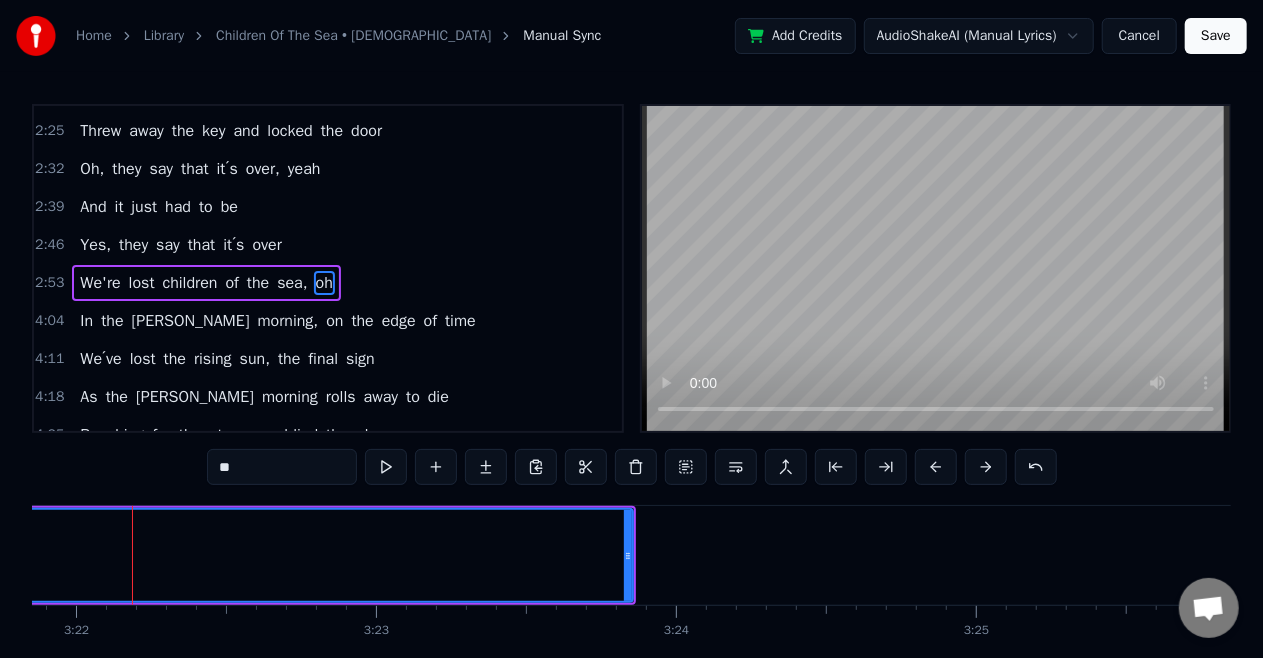 click on "oh" at bounding box center (-3091, 555) 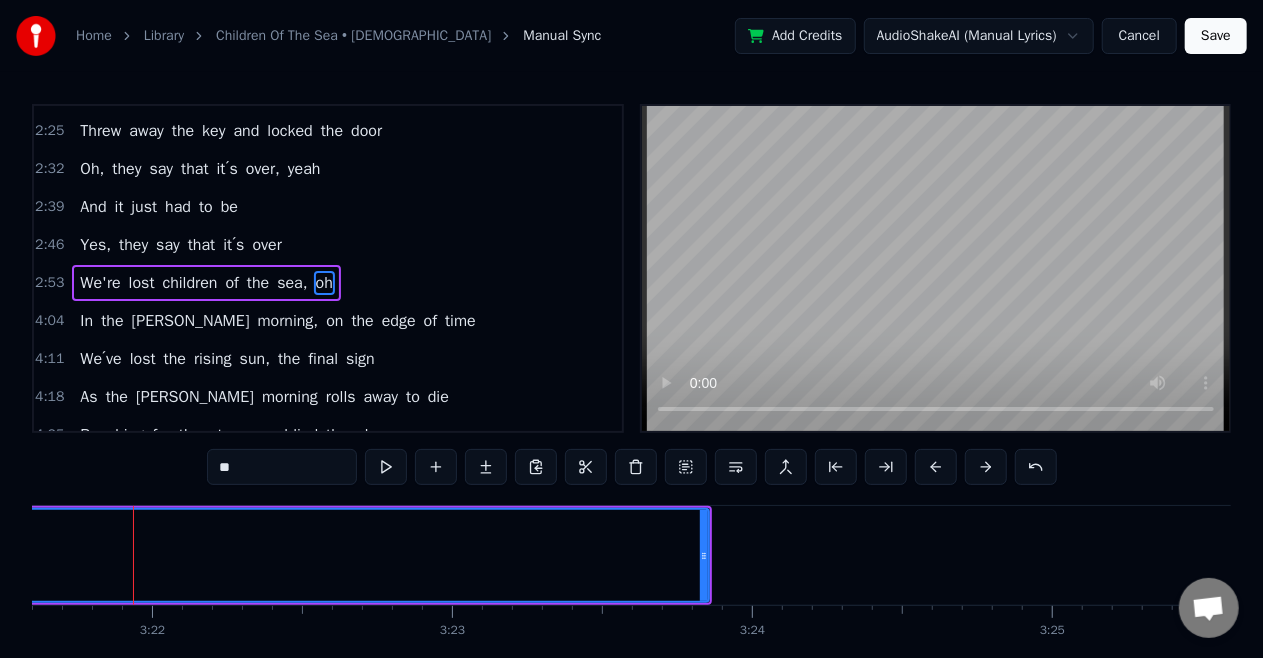 click on "oh" at bounding box center (-3015, 555) 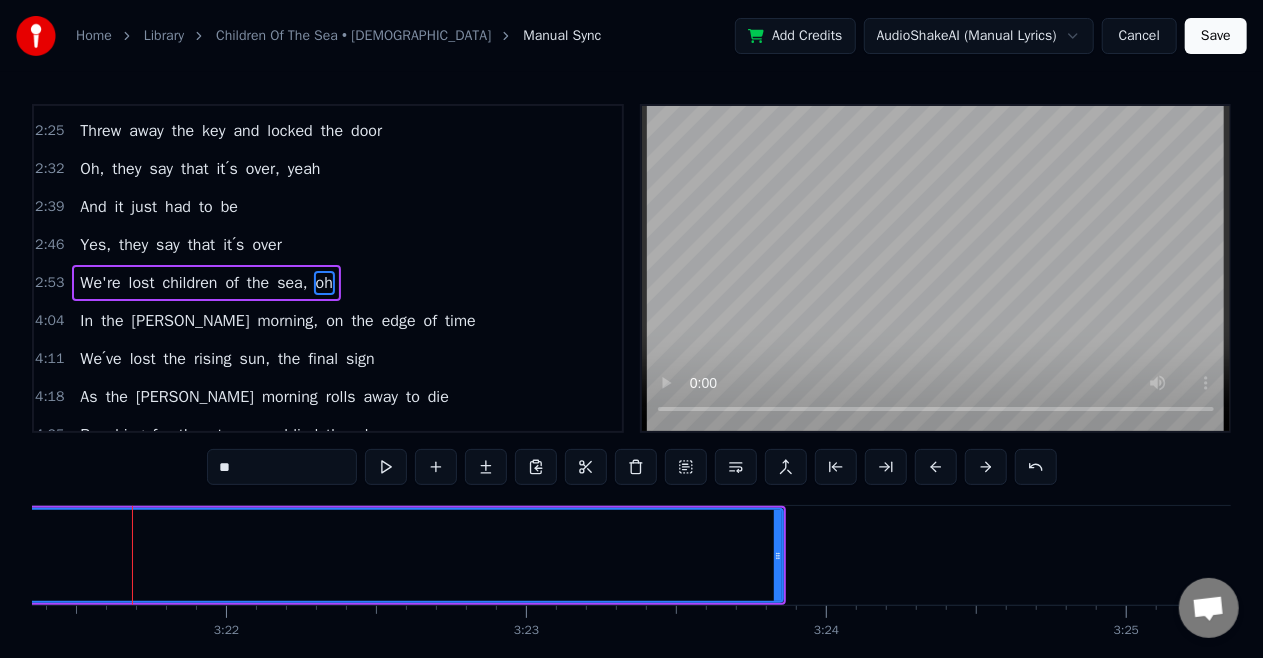 click on "oh" at bounding box center [-2941, 555] 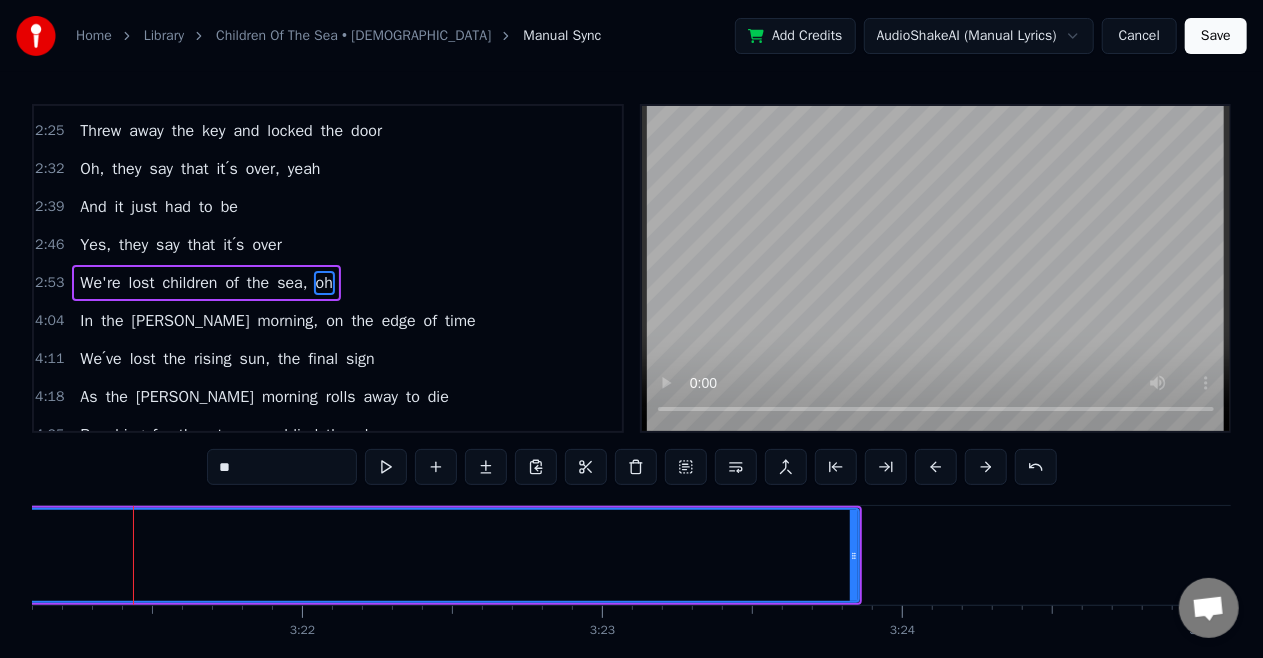 click on "oh" at bounding box center [-2865, 555] 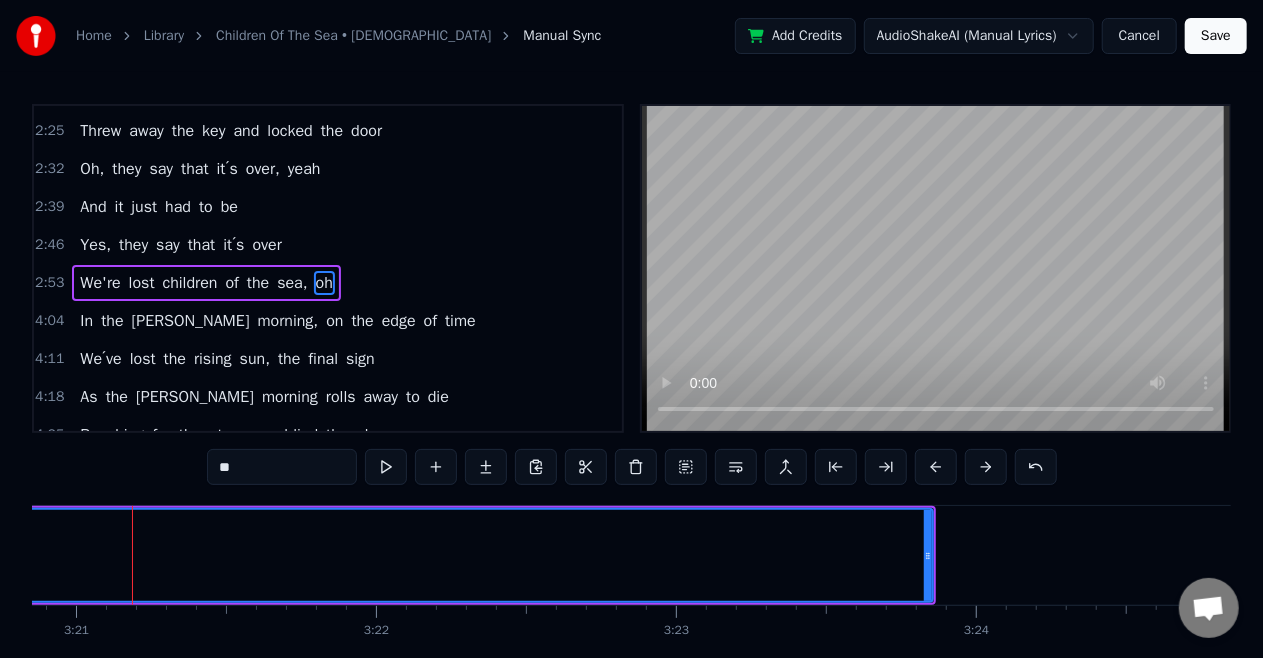 click on "oh" at bounding box center [-2791, 555] 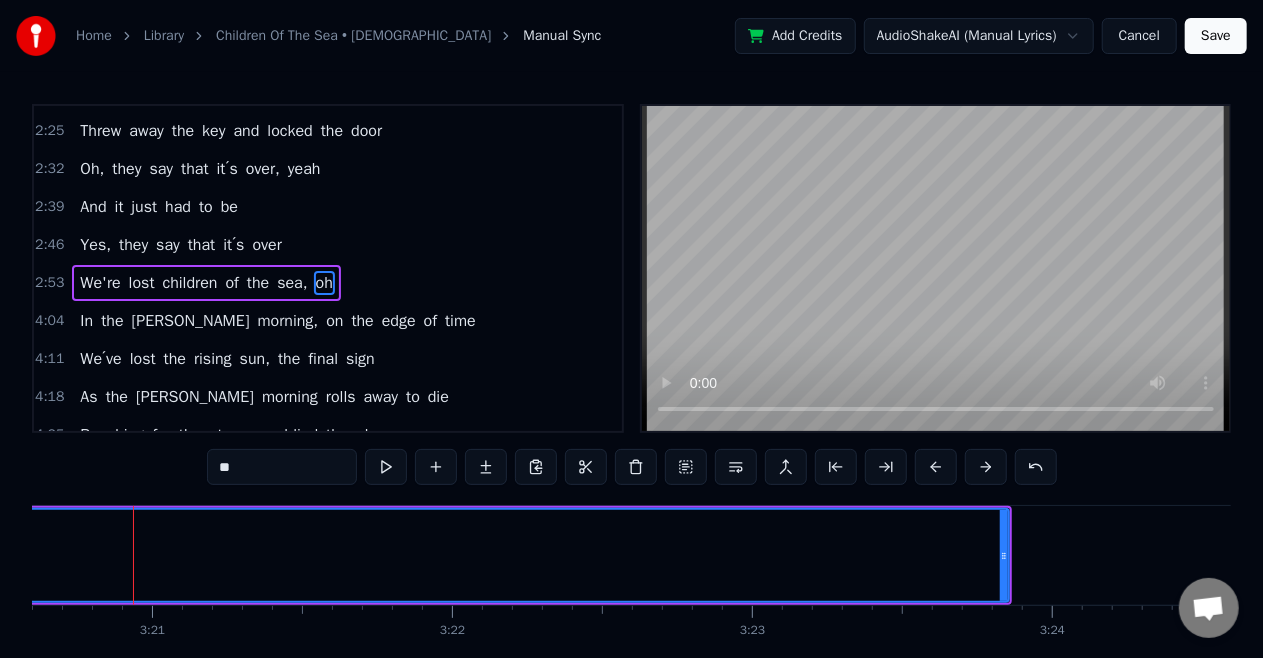 click on "oh" at bounding box center (-2715, 555) 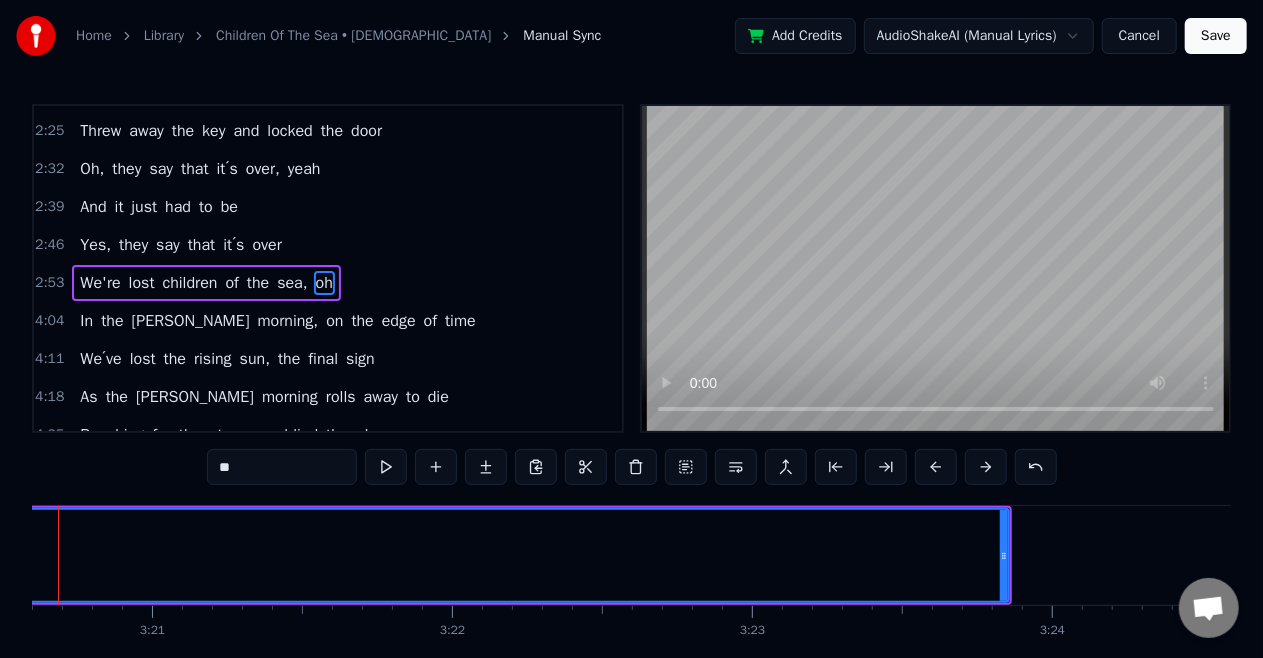 scroll, scrollTop: 0, scrollLeft: 60106, axis: horizontal 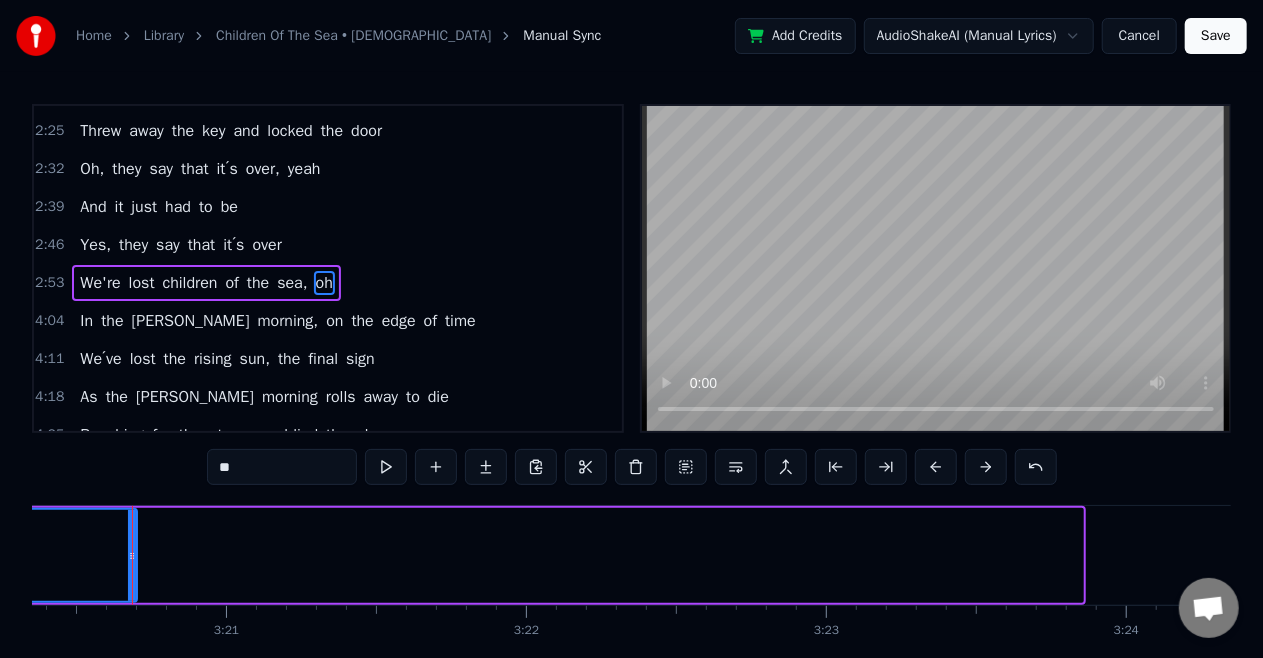 drag, startPoint x: 1080, startPoint y: 551, endPoint x: 134, endPoint y: 572, distance: 946.23303 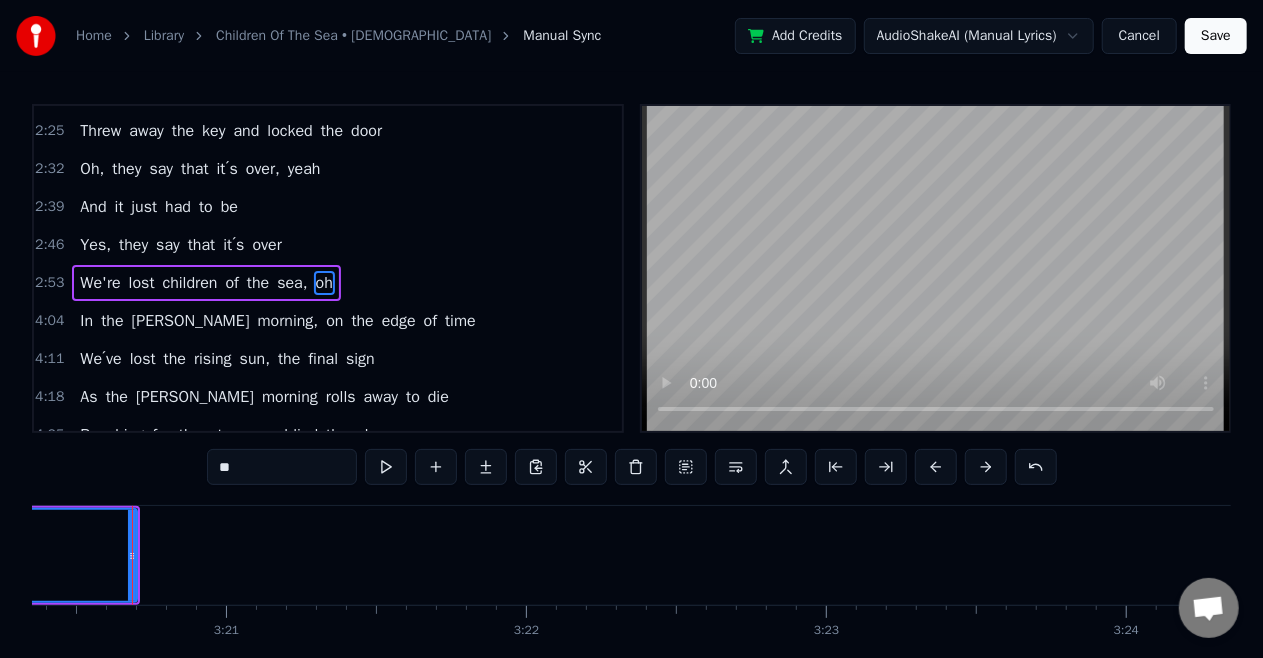 click on "oh" at bounding box center [-3114, 555] 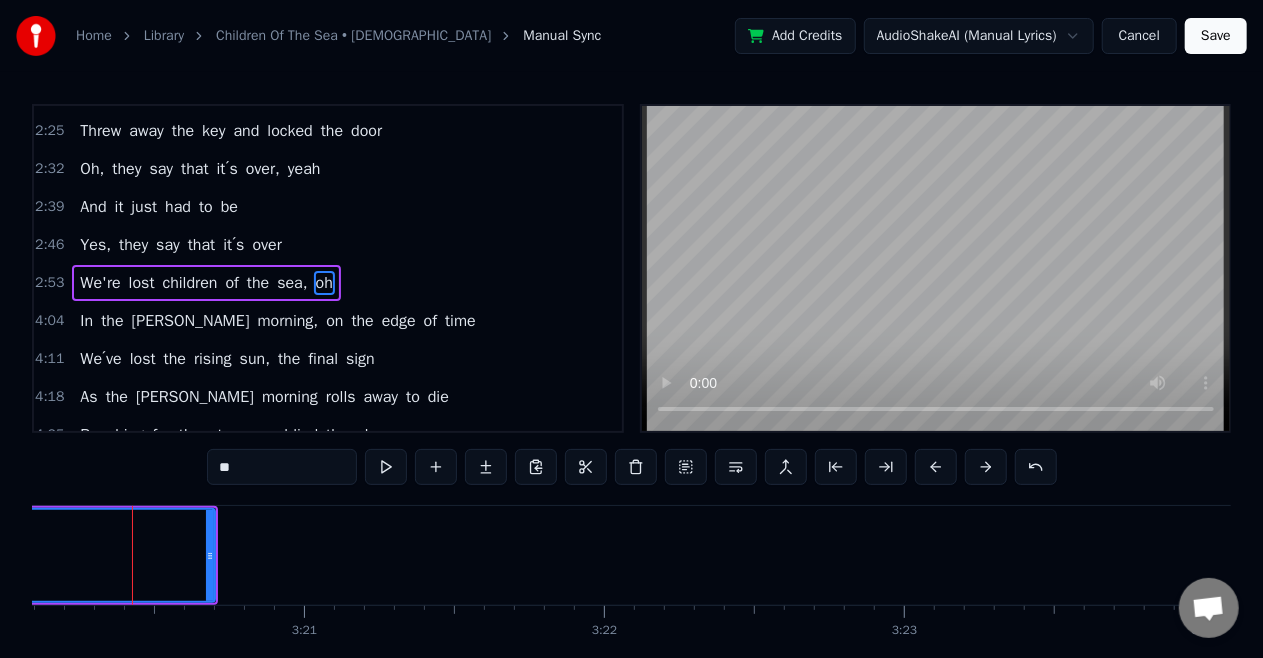 click on "oh" at bounding box center [-3036, 555] 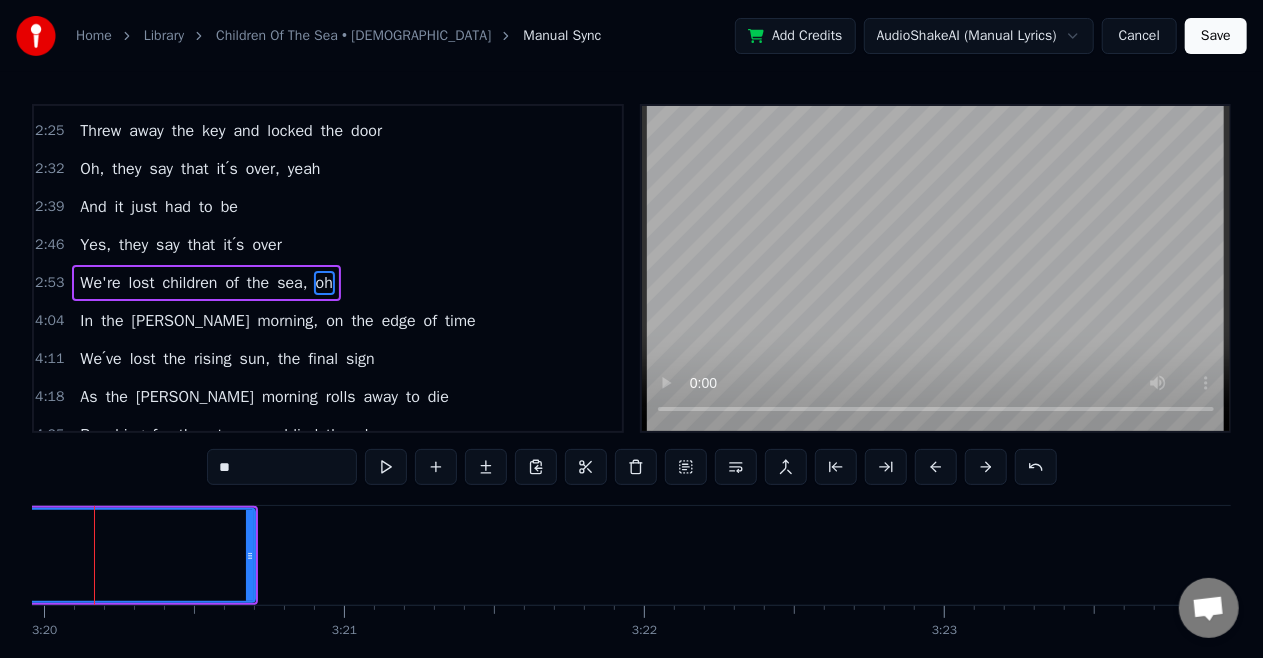 scroll, scrollTop: 0, scrollLeft: 59950, axis: horizontal 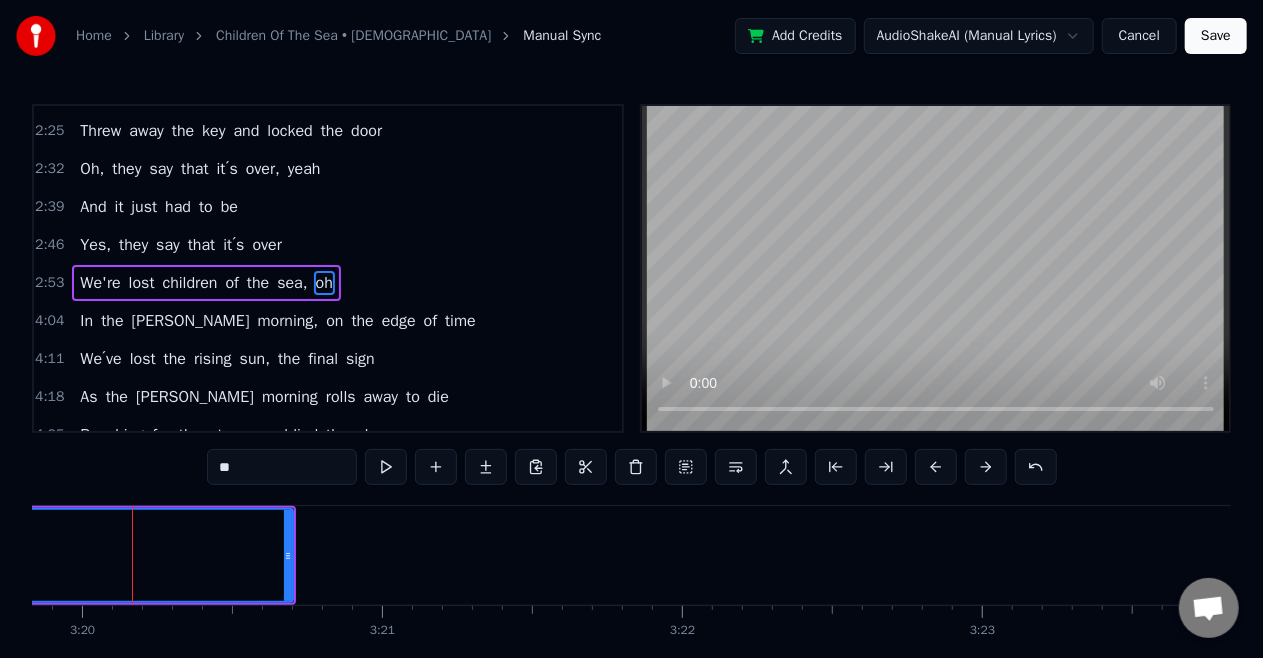 click on "oh" at bounding box center (-2958, 555) 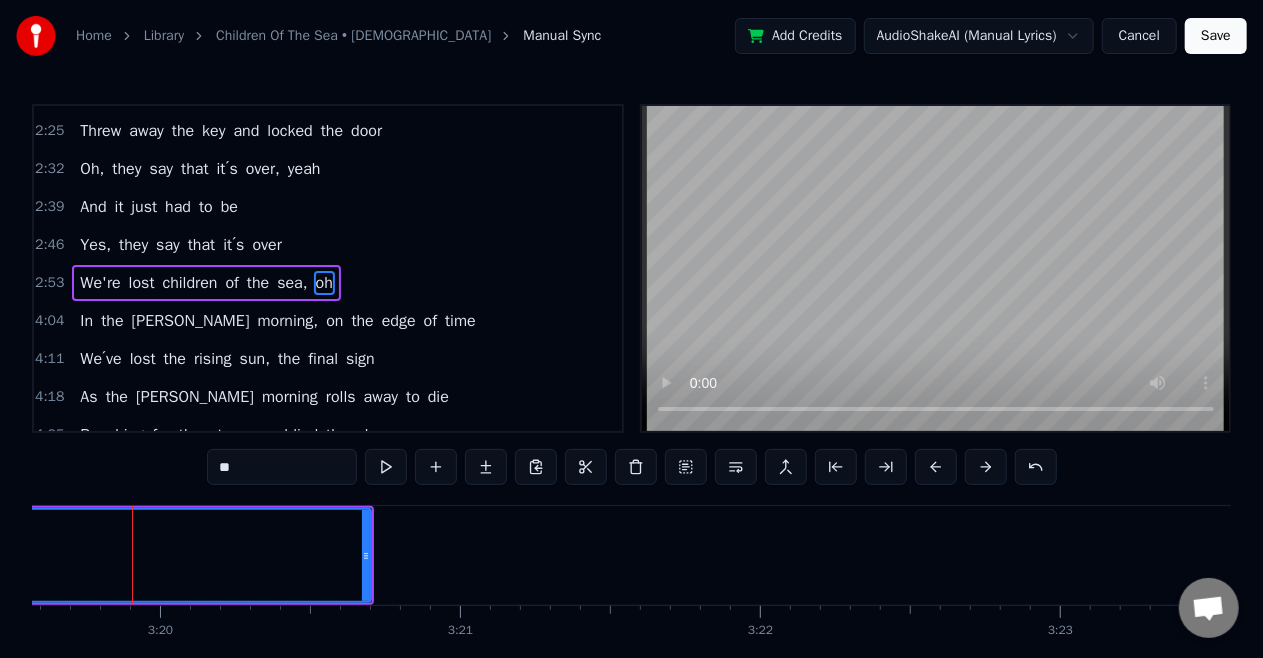 click on "oh" at bounding box center [-2880, 555] 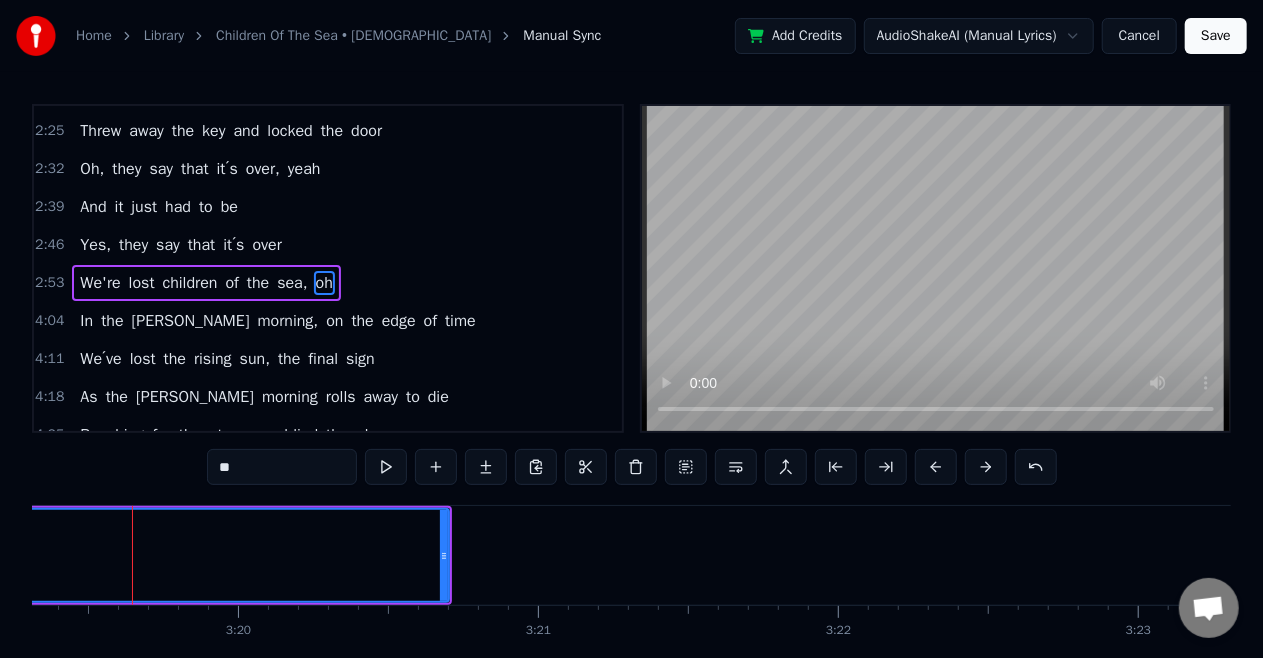 click on "oh" at bounding box center (-2802, 555) 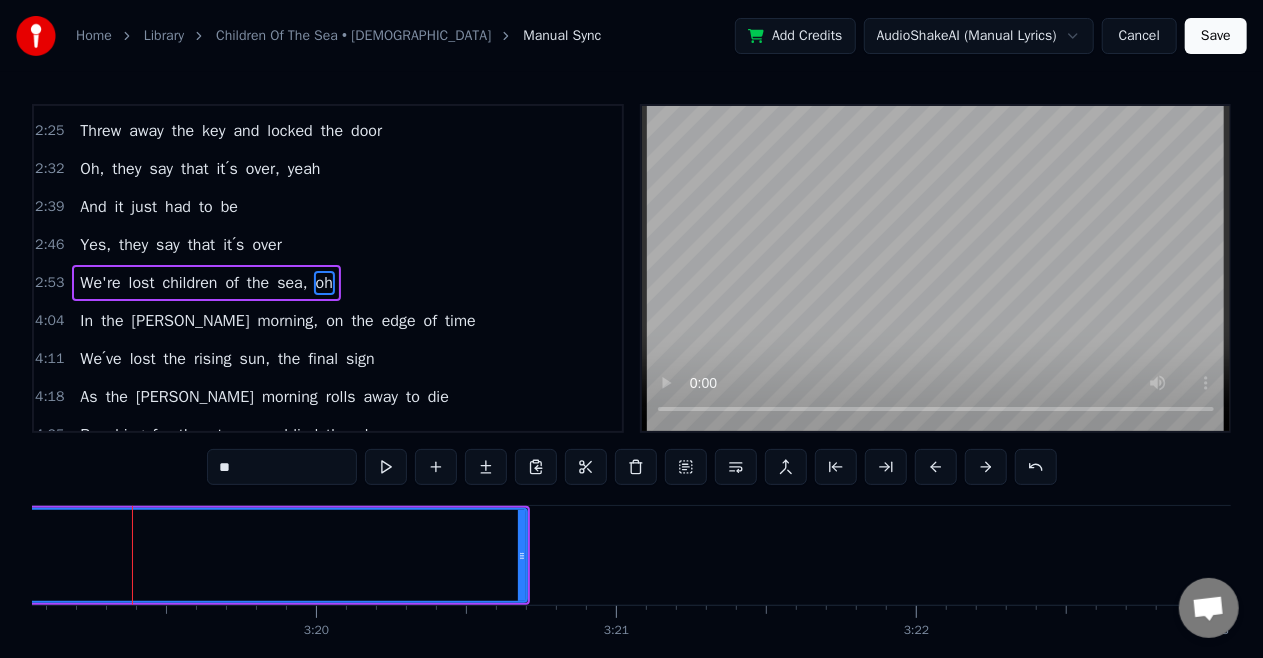 click on "oh" at bounding box center [-2724, 555] 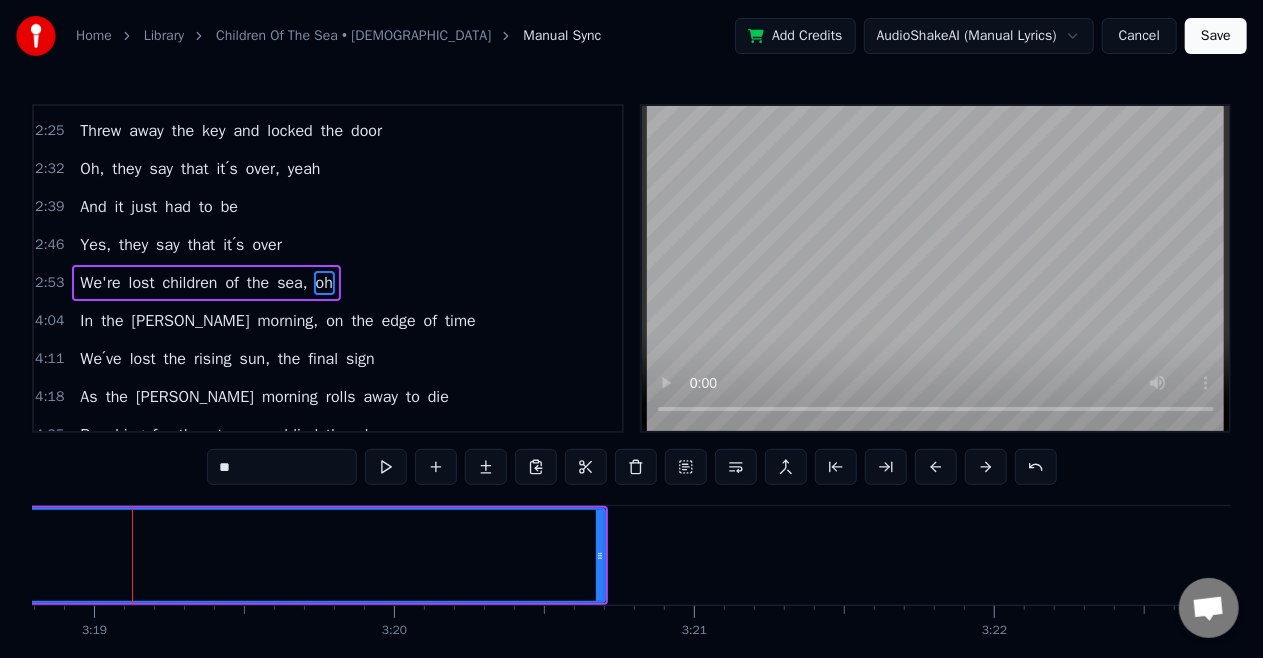 click on "oh" at bounding box center [-2646, 555] 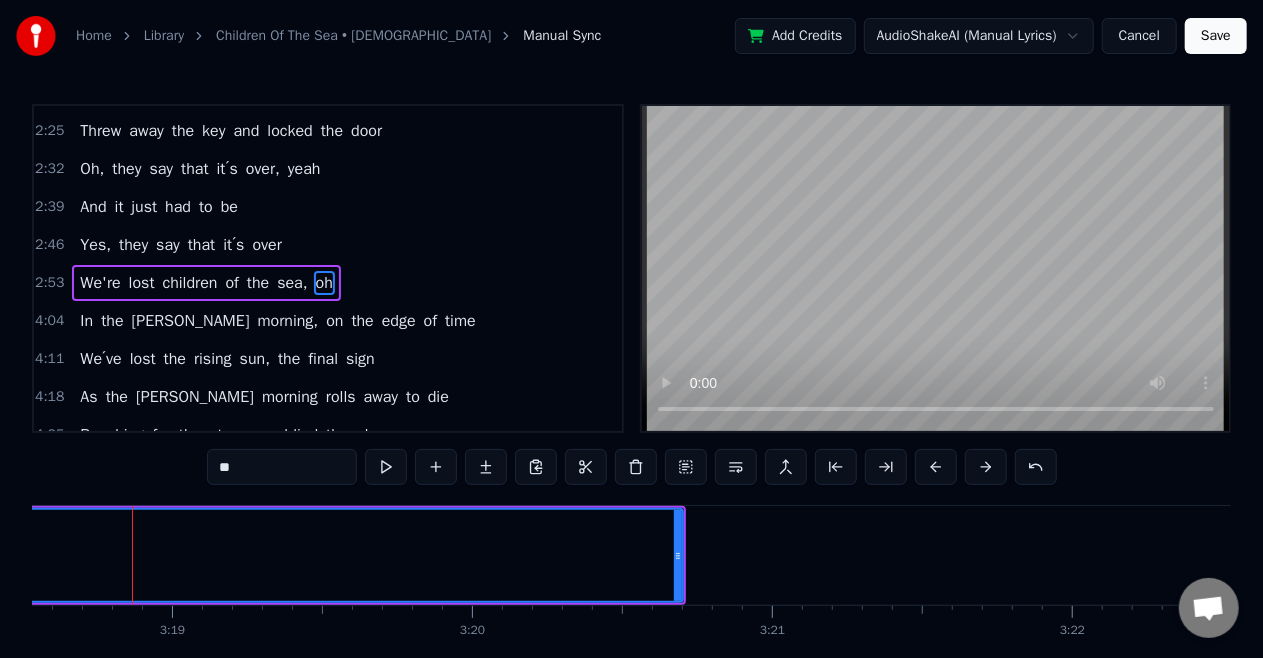click on "oh" at bounding box center (-2568, 555) 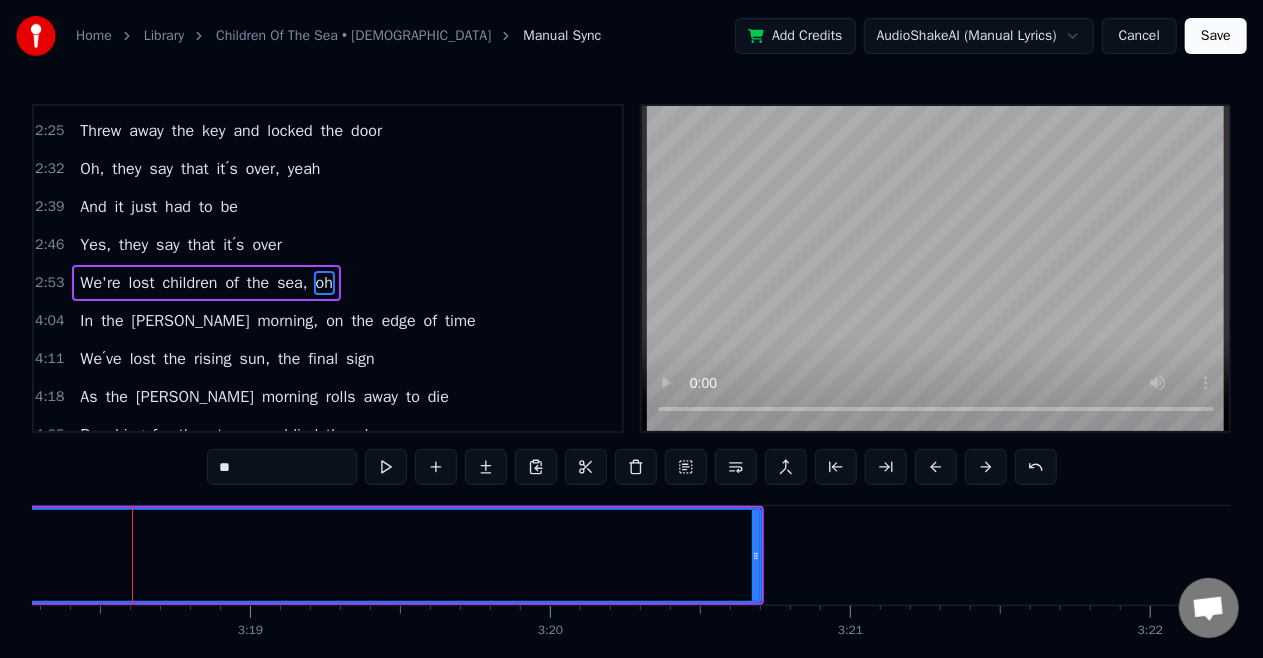 click on "oh" at bounding box center [-2490, 555] 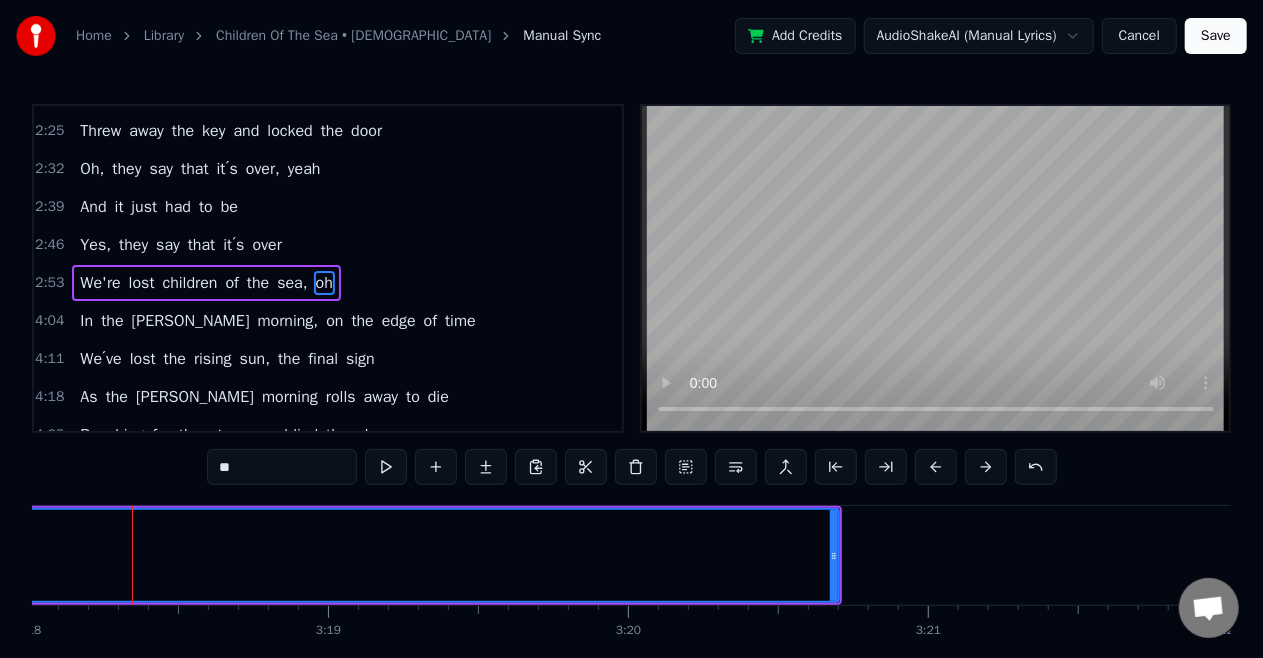 click on "oh" at bounding box center (-2412, 555) 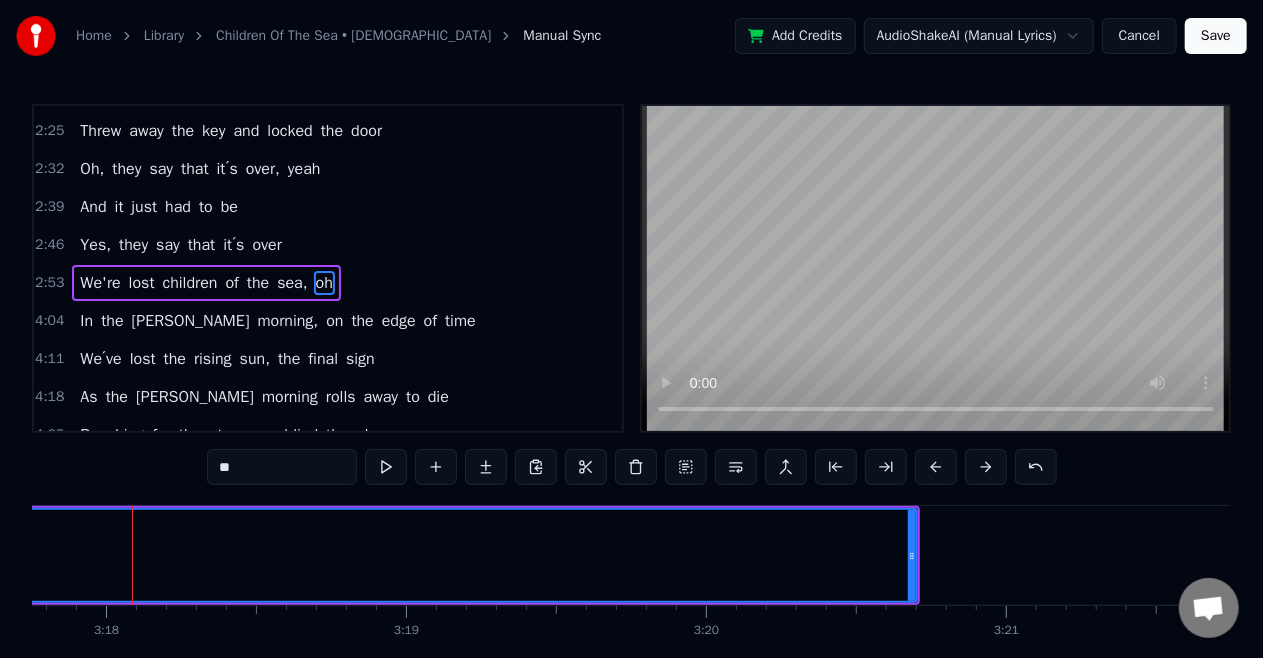click on "oh" at bounding box center (-2334, 555) 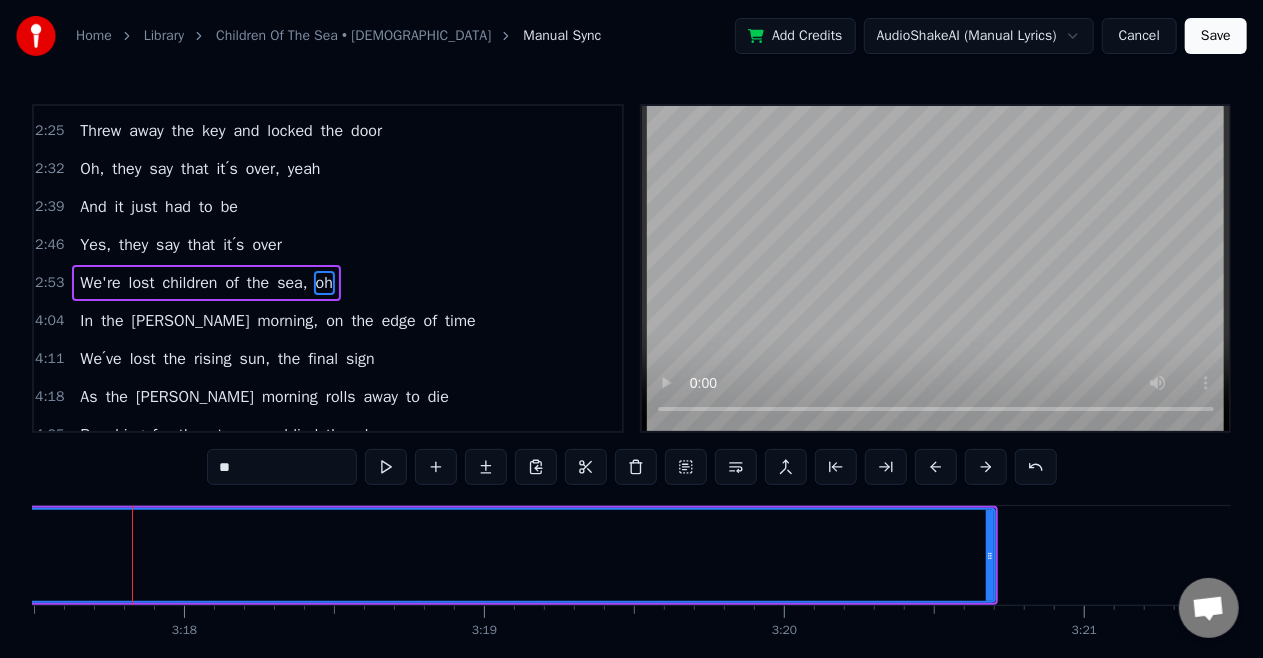 click on "oh" at bounding box center (-2256, 555) 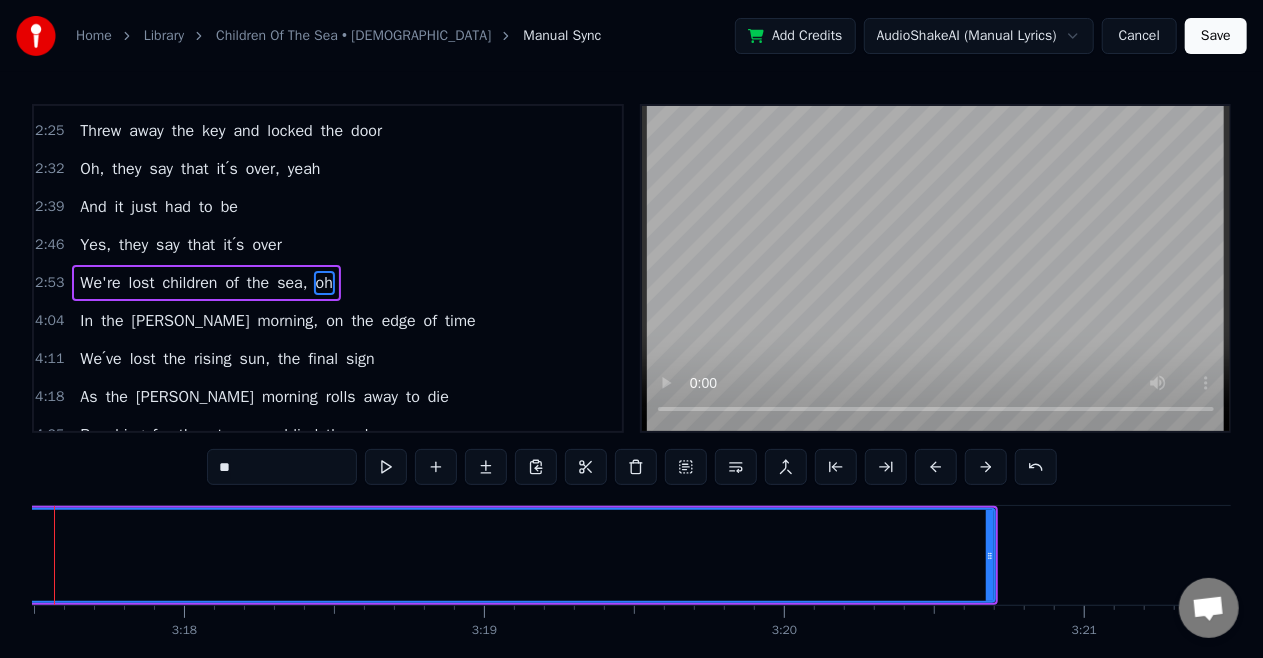 scroll, scrollTop: 0, scrollLeft: 59170, axis: horizontal 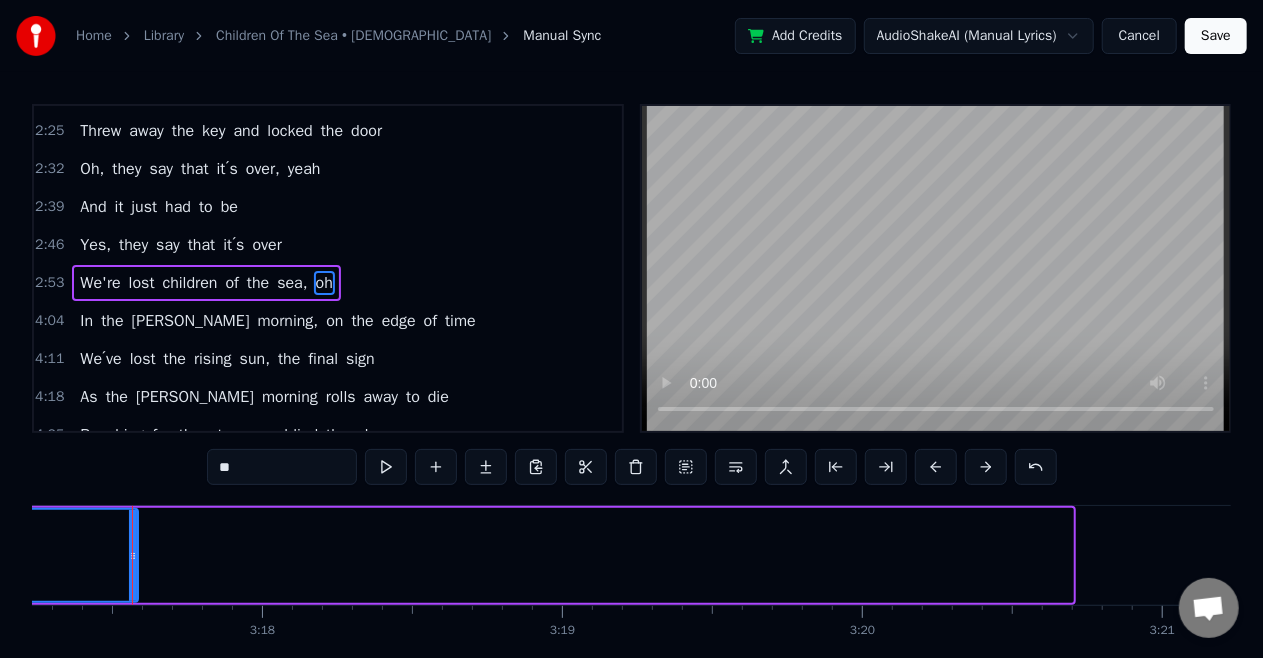 drag, startPoint x: 1067, startPoint y: 554, endPoint x: 132, endPoint y: 590, distance: 935.6928 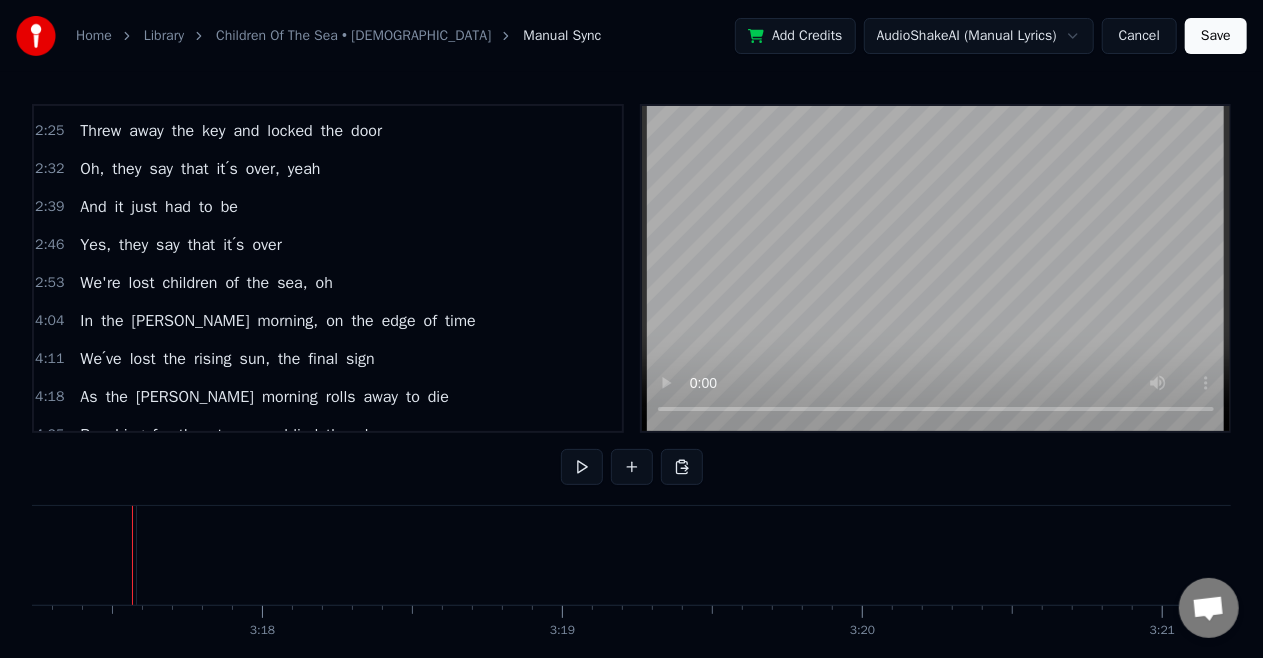click on "oh" at bounding box center (-2648, 555) 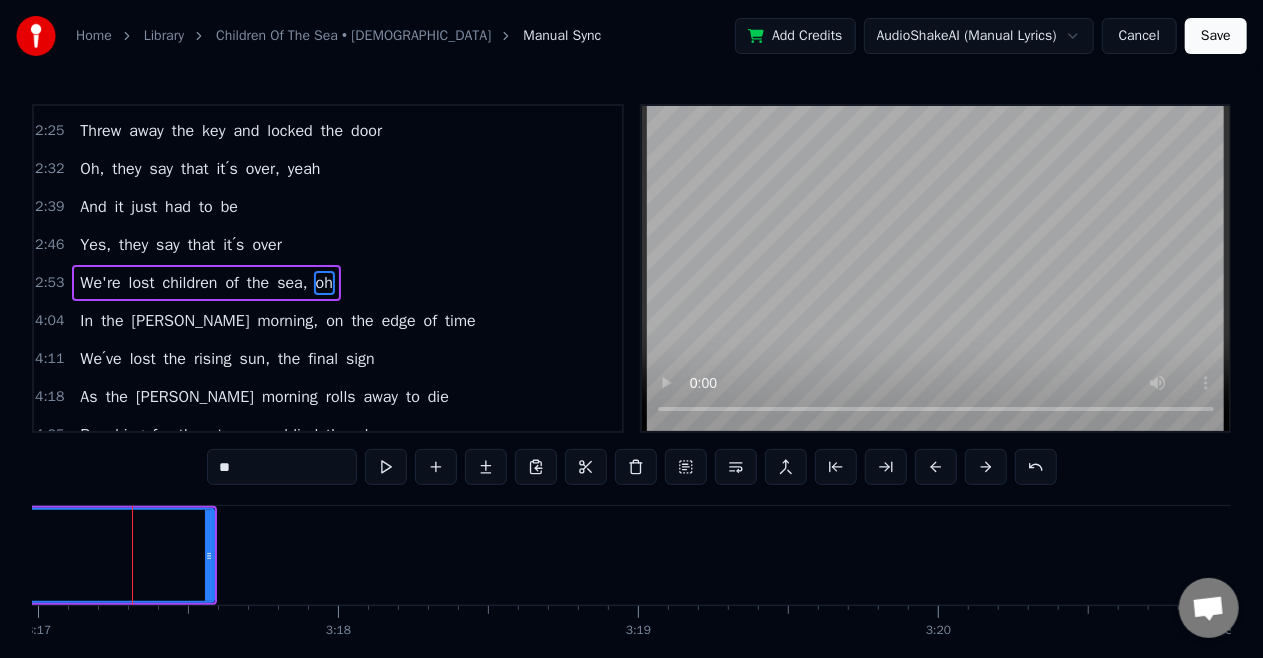 click on "oh" at bounding box center (-2570, 555) 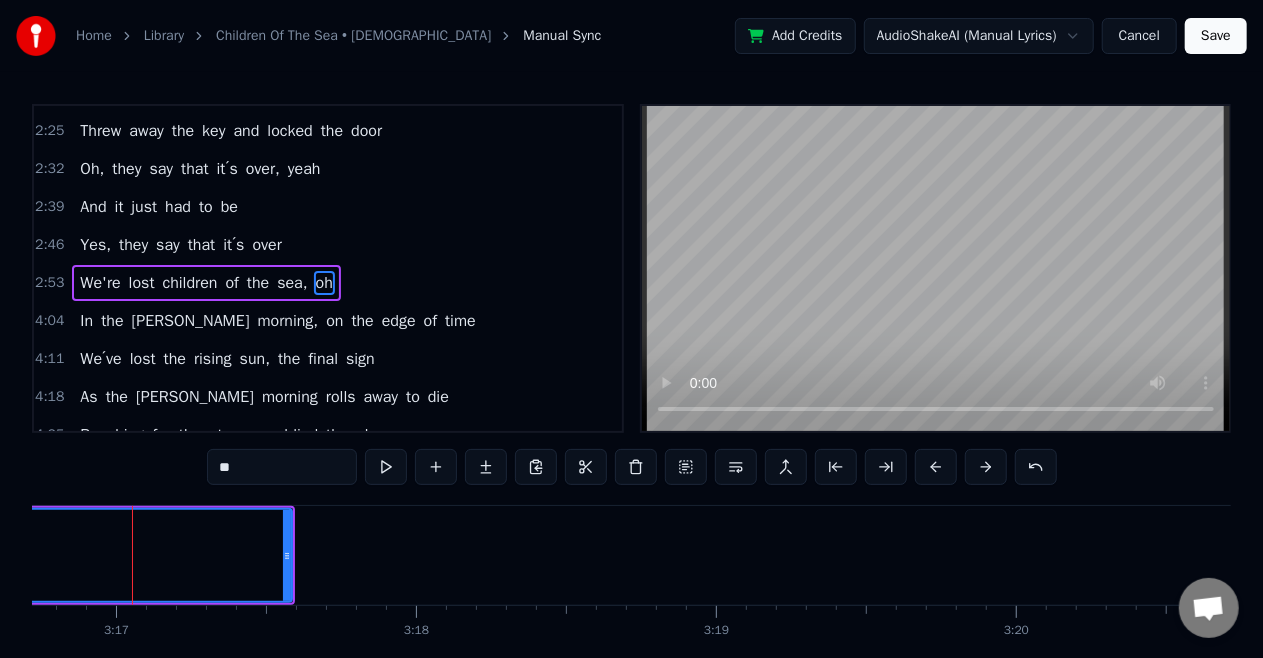 click on "oh" at bounding box center [-2492, 555] 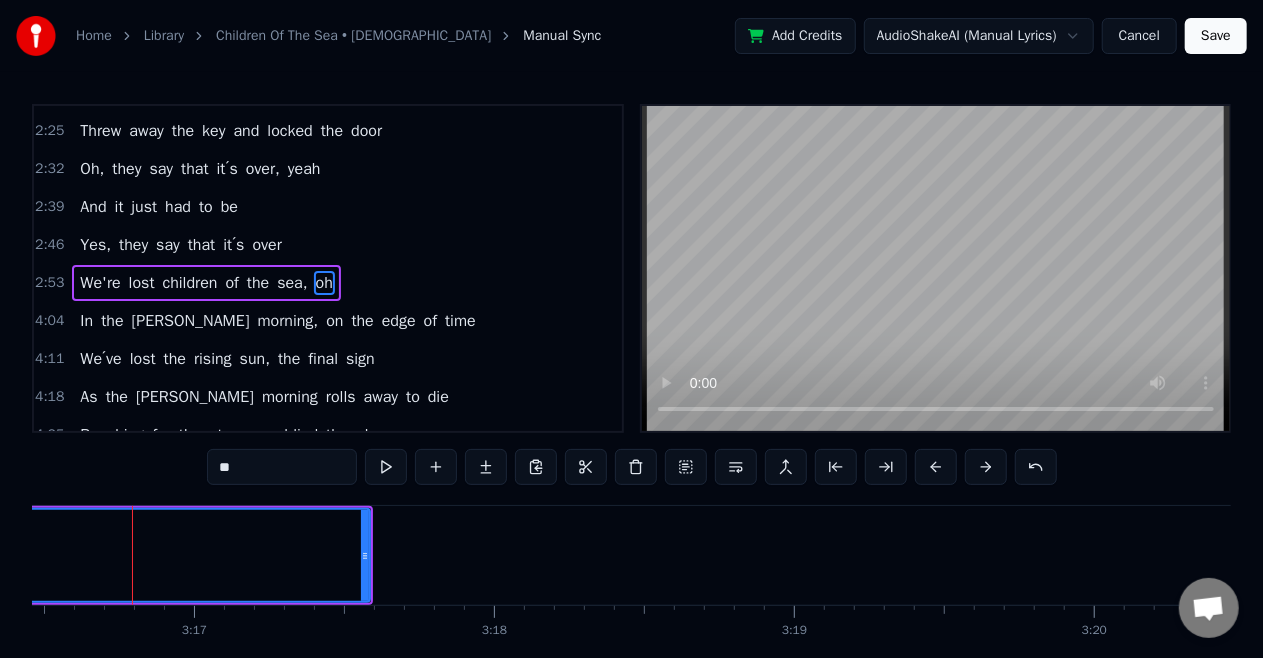 click on "oh" at bounding box center [-2414, 555] 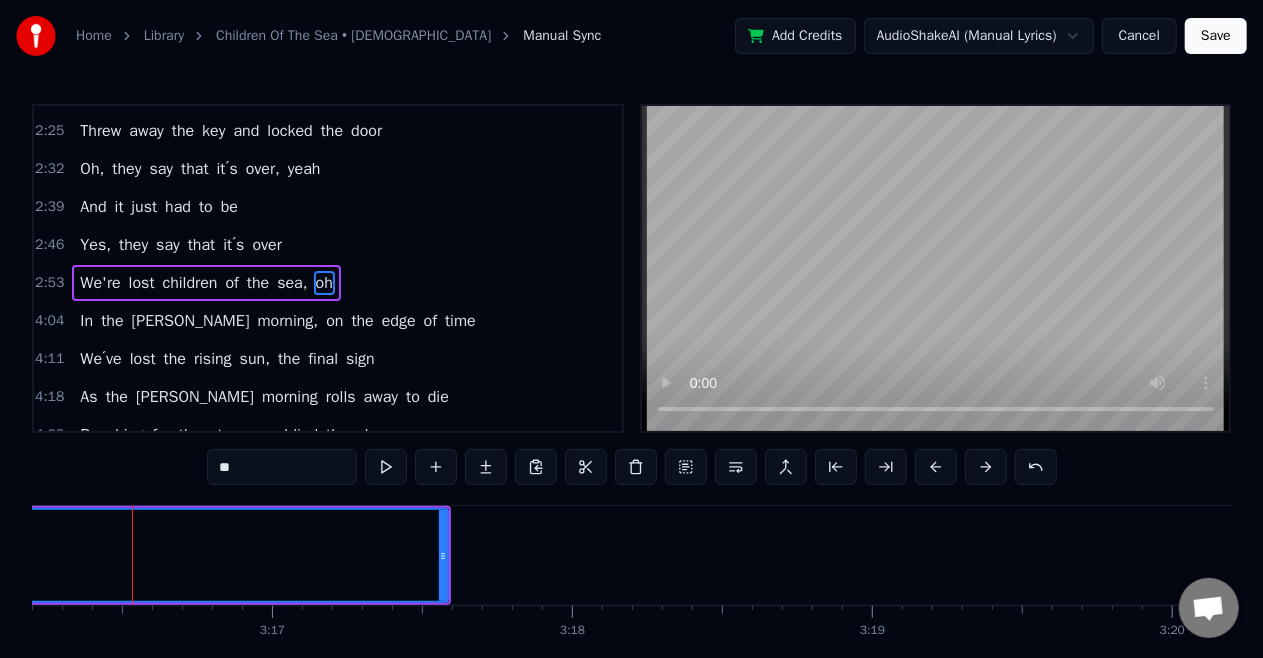 click on "oh" at bounding box center (-2336, 555) 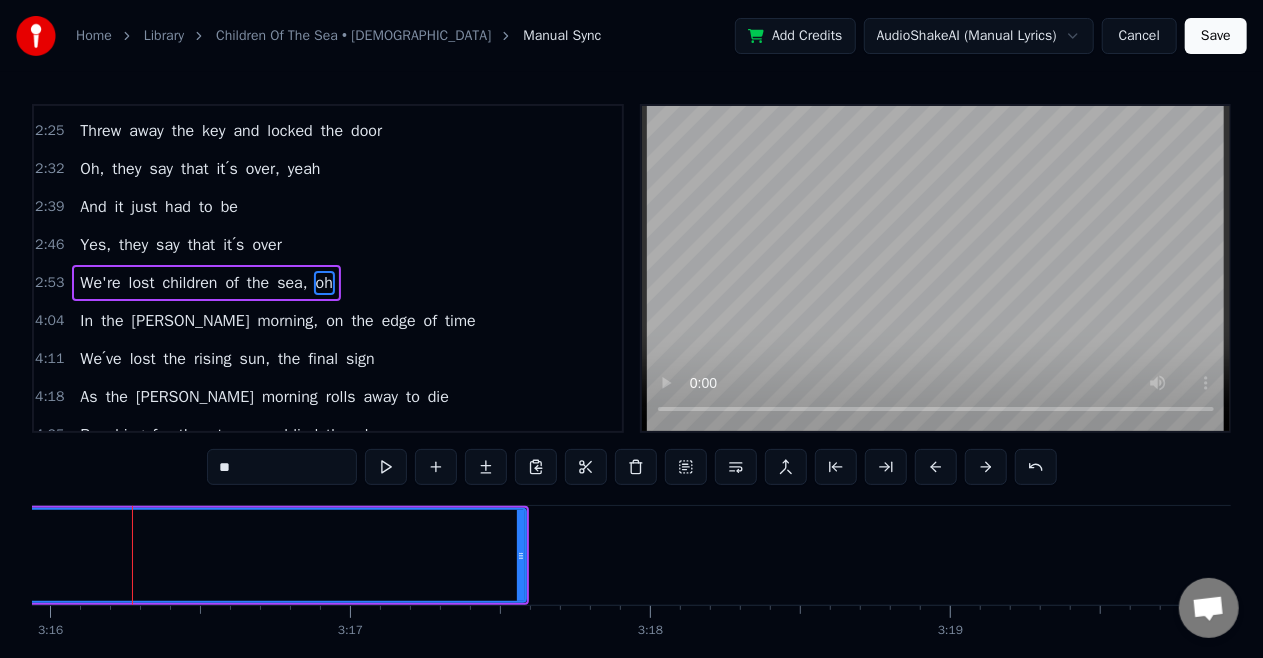 click on "oh" at bounding box center (-2258, 555) 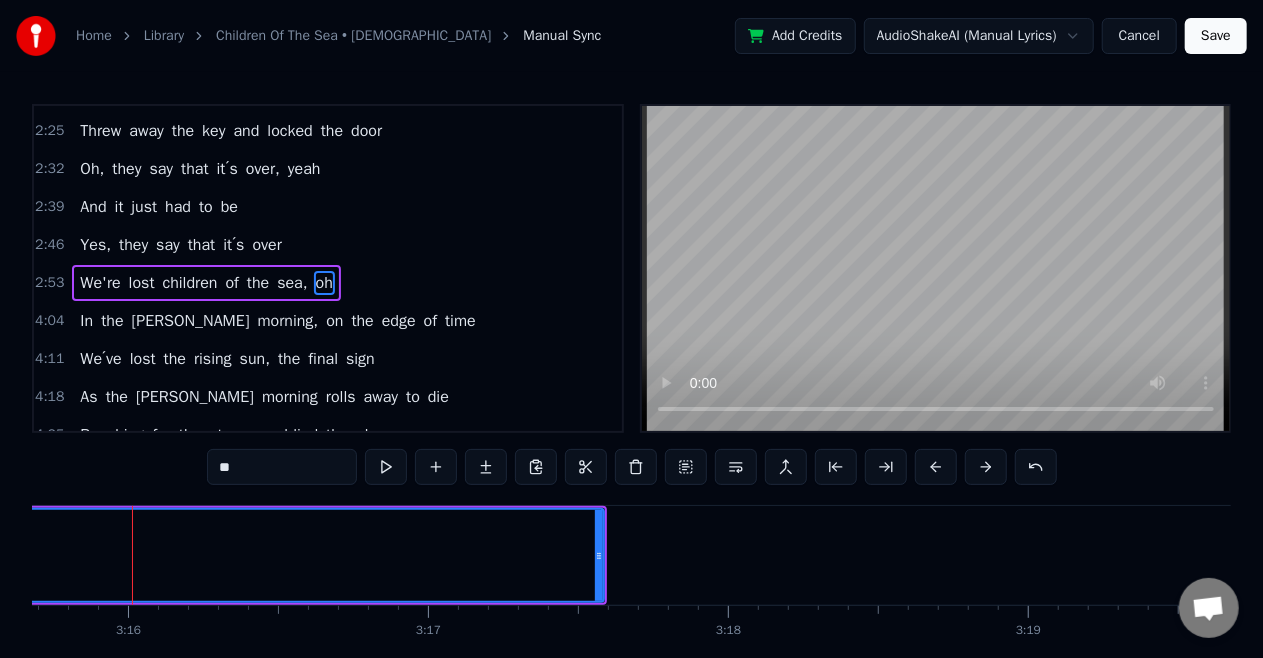 scroll, scrollTop: 0, scrollLeft: 58704, axis: horizontal 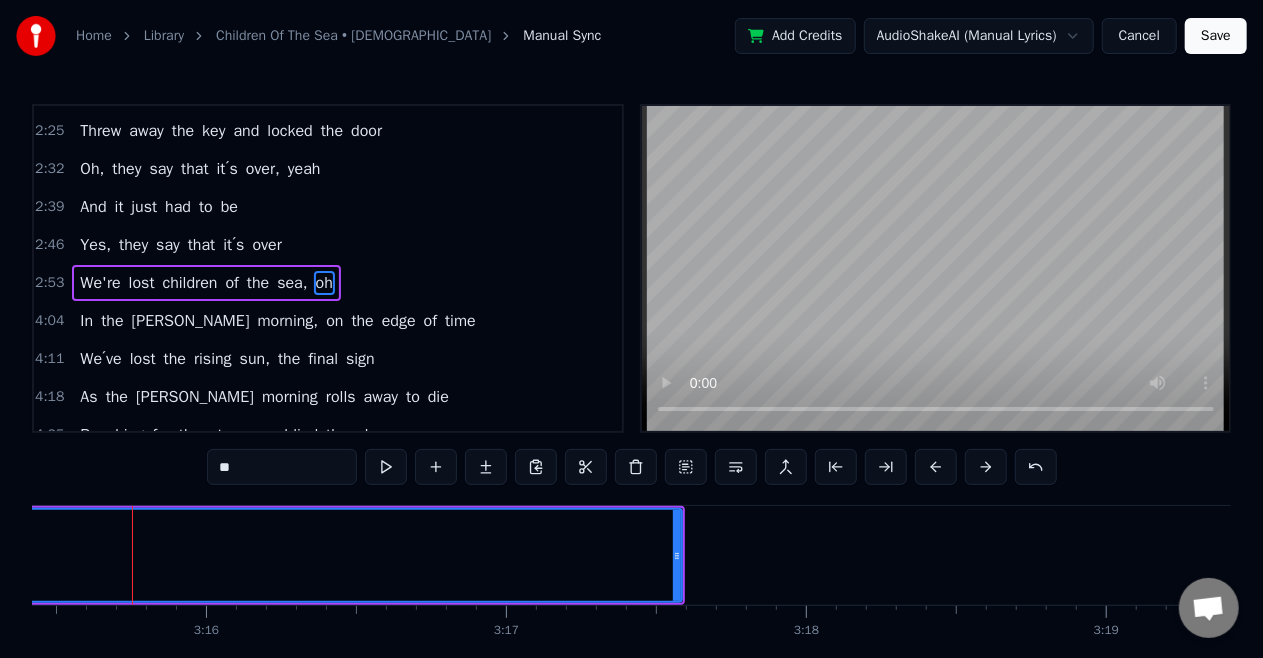 click on "oh" at bounding box center [-2102, 555] 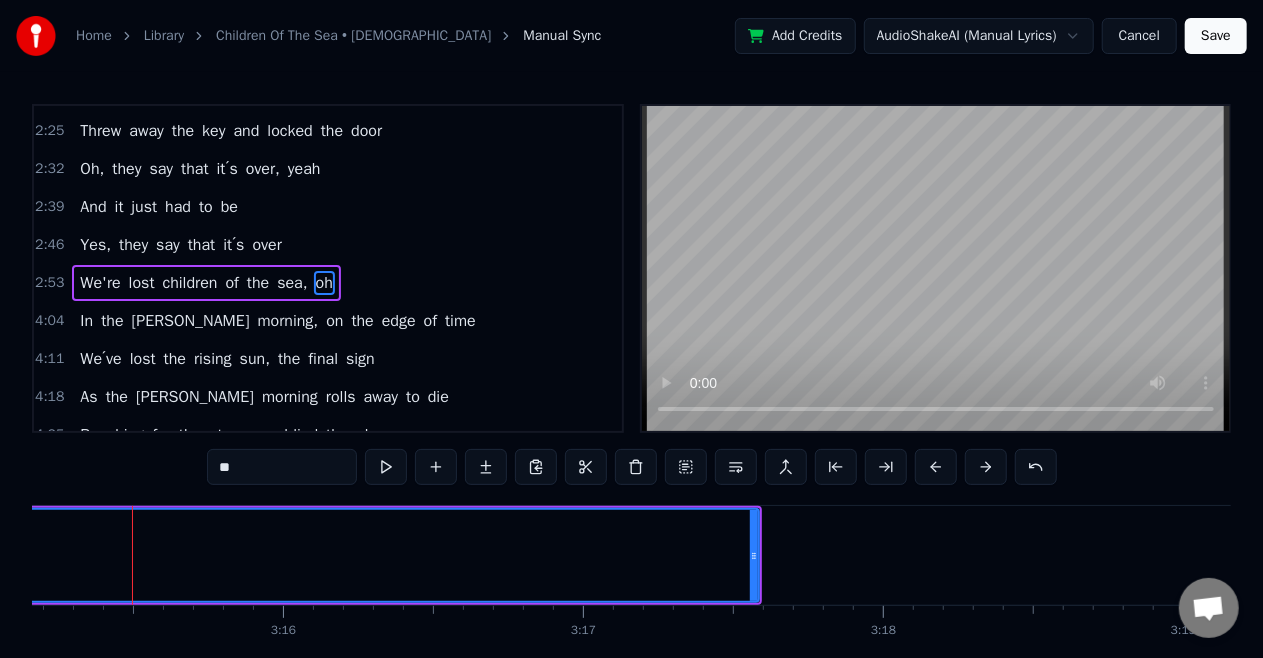 scroll, scrollTop: 0, scrollLeft: 58548, axis: horizontal 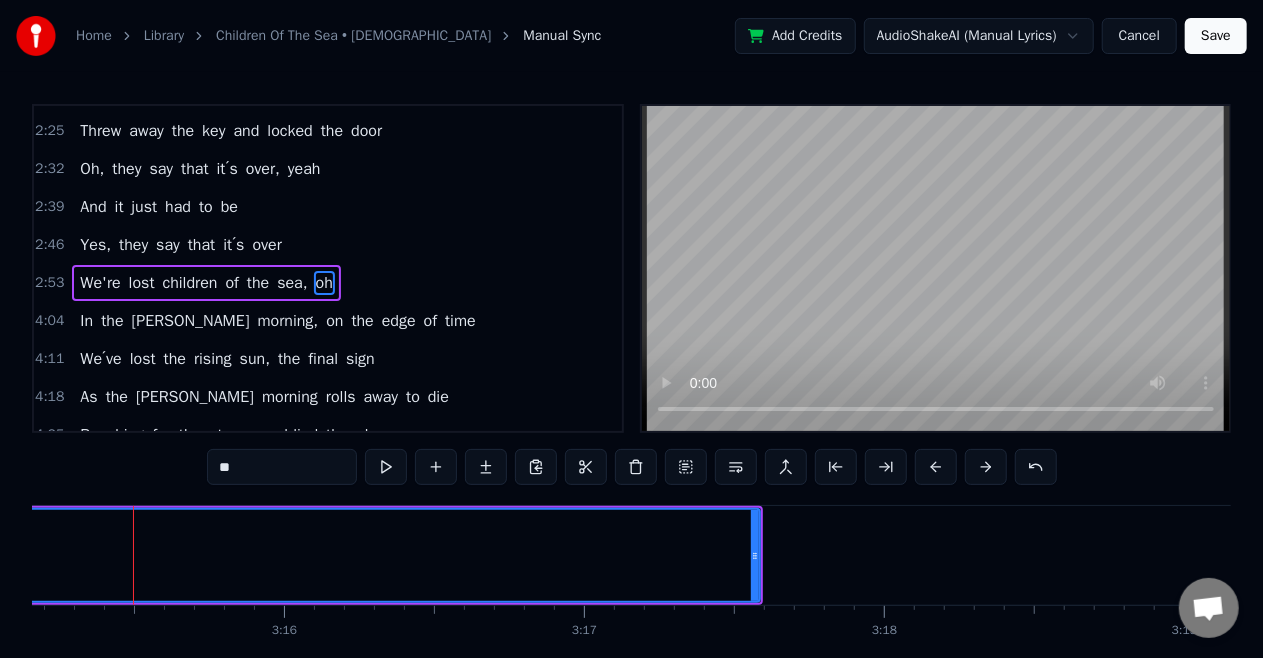 click on "oh" at bounding box center [-2024, 555] 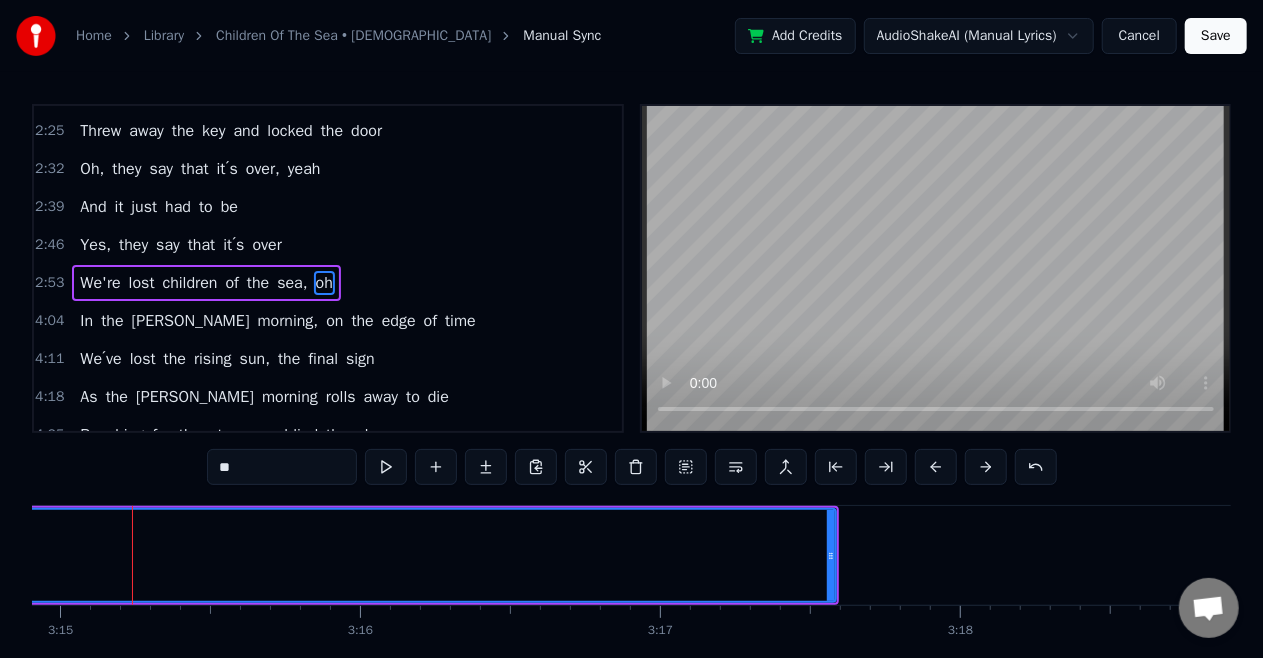 scroll, scrollTop: 0, scrollLeft: 58472, axis: horizontal 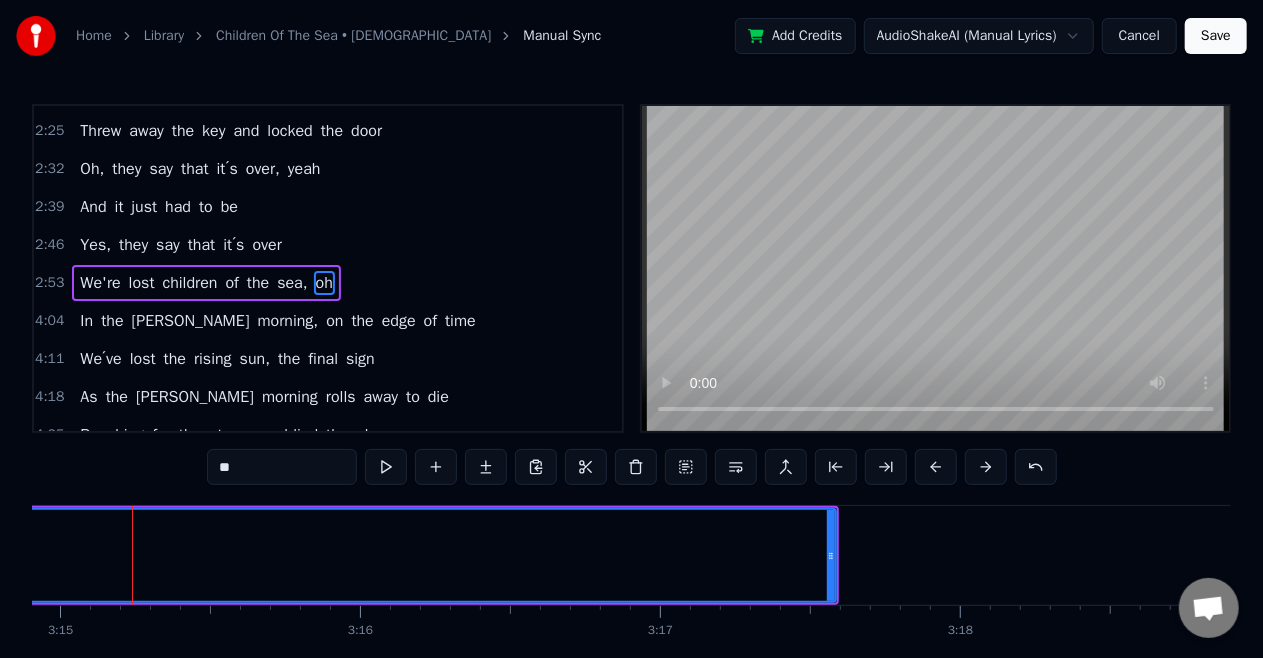 click on "oh" at bounding box center (-1948, 555) 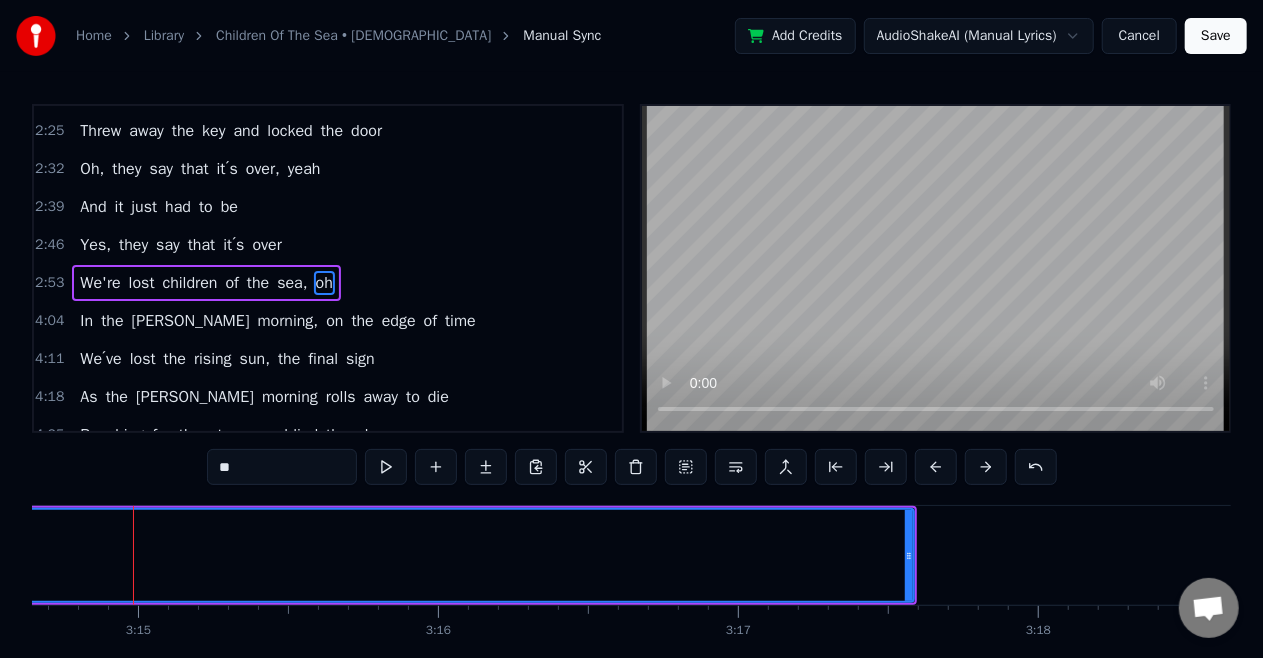 click on "oh" at bounding box center [-1870, 555] 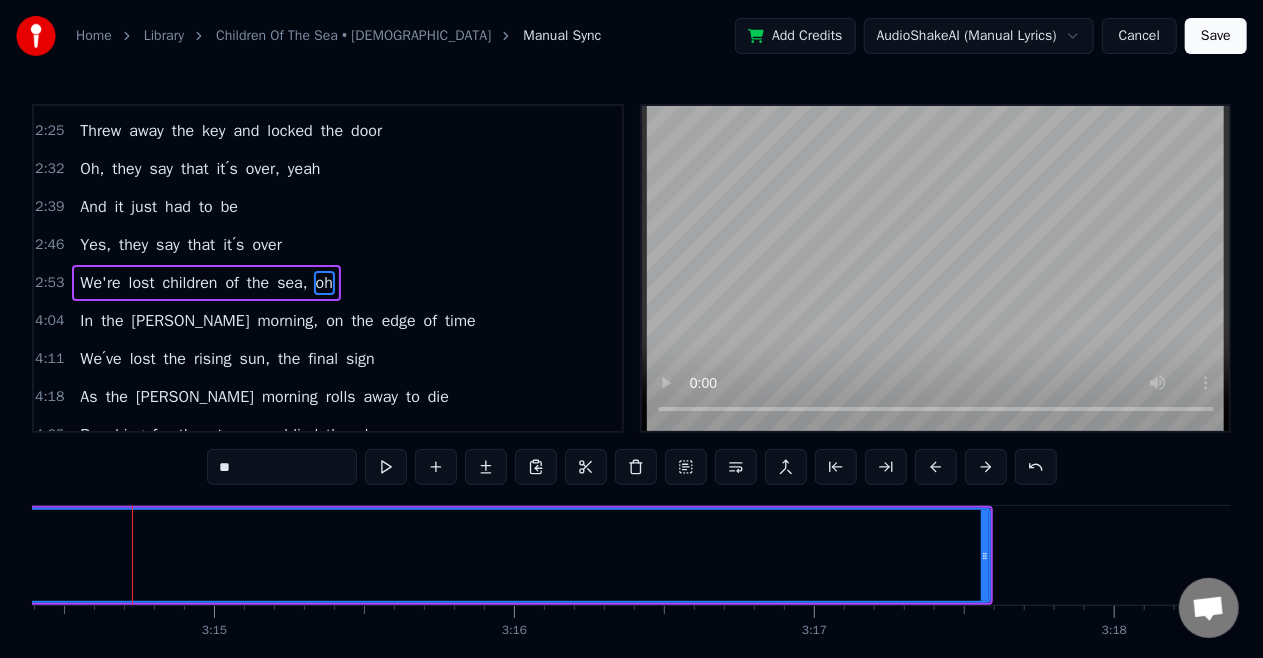 click on "oh" at bounding box center [-1794, 555] 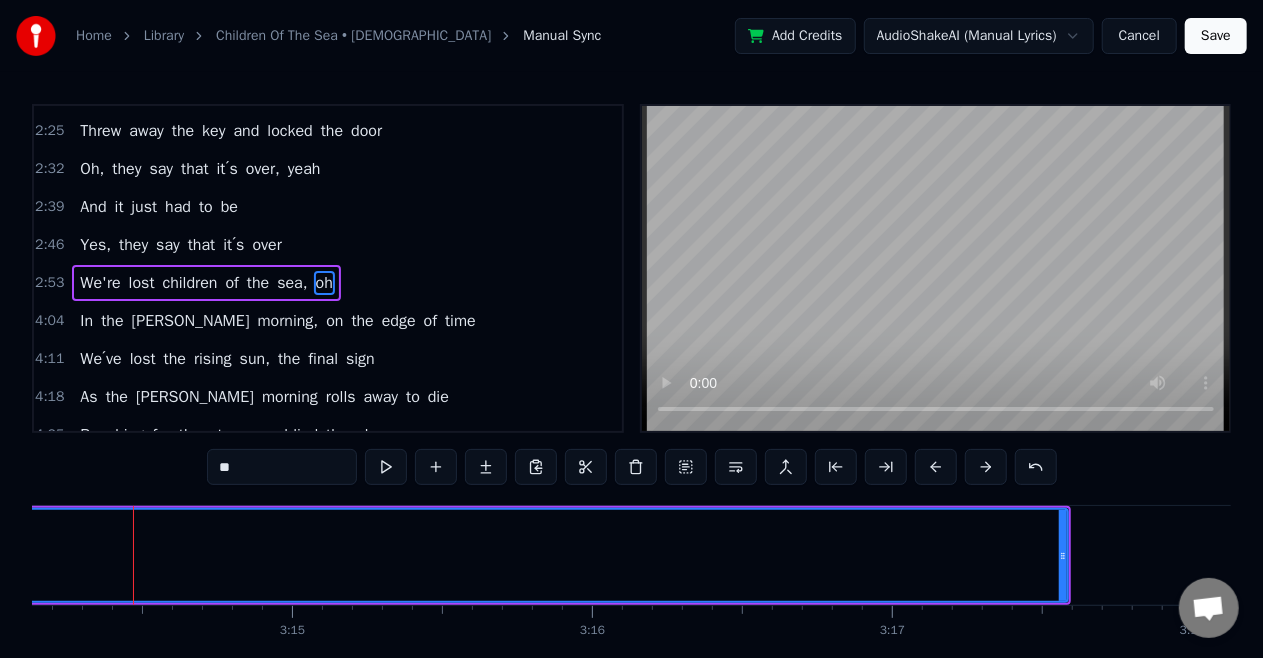 click on "oh" at bounding box center (-1716, 555) 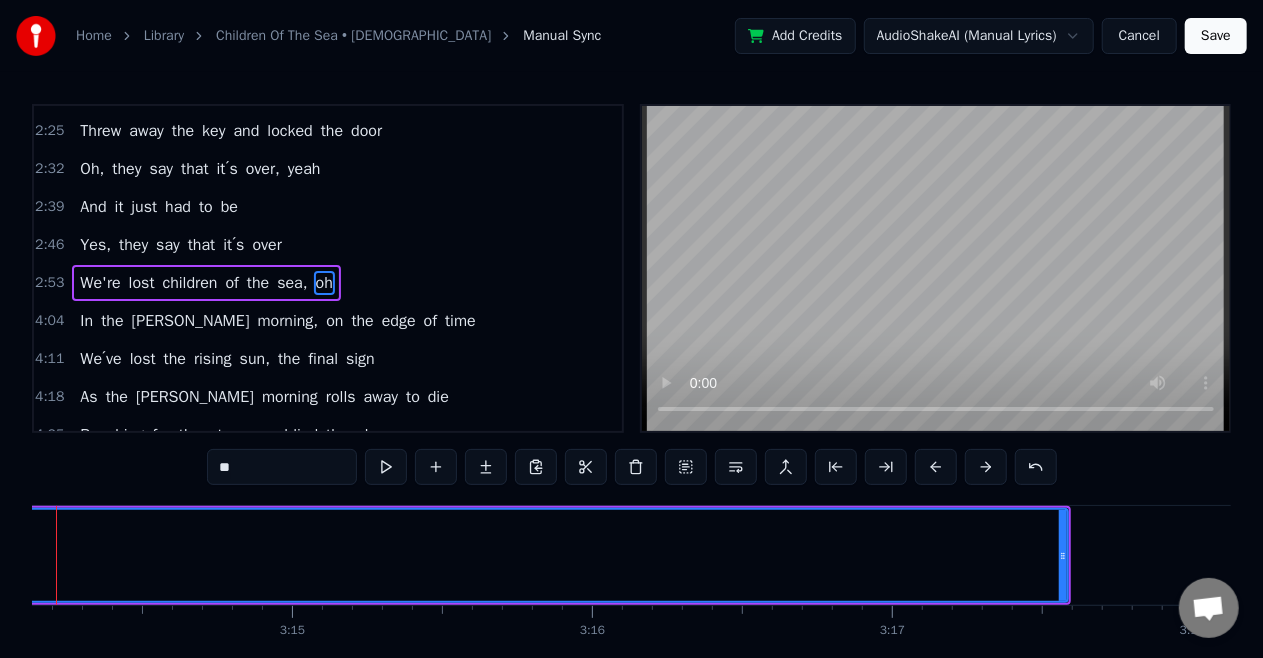scroll, scrollTop: 0, scrollLeft: 58164, axis: horizontal 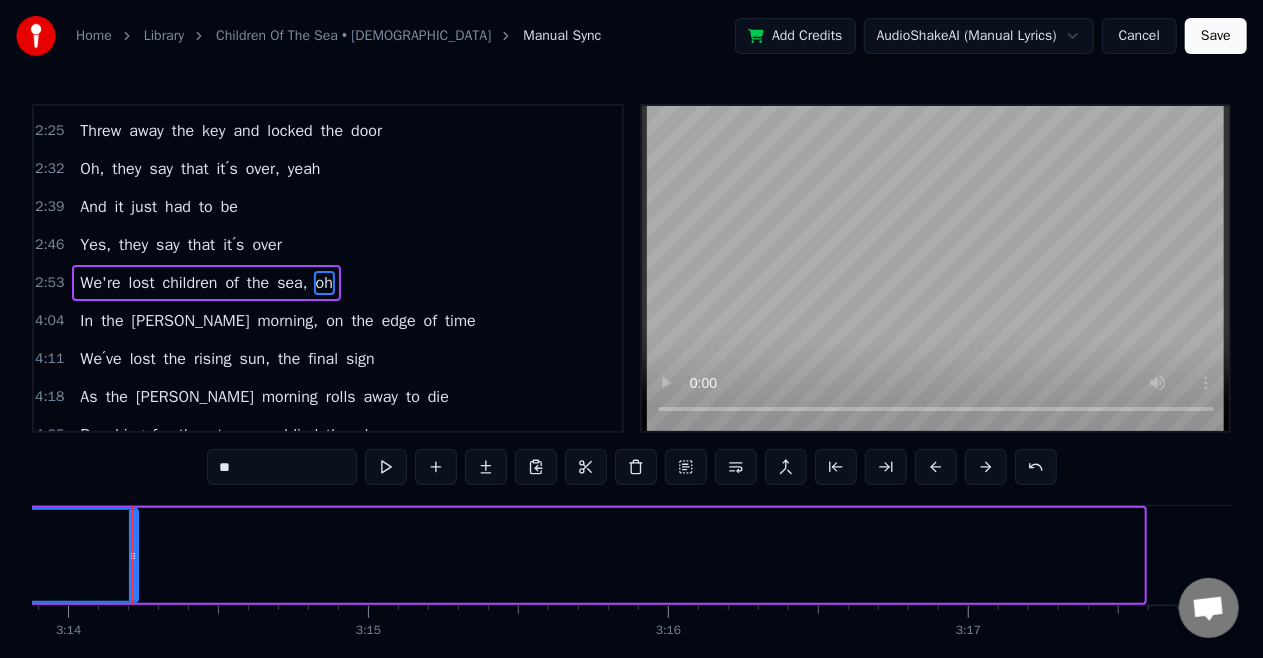 drag, startPoint x: 1136, startPoint y: 560, endPoint x: 134, endPoint y: 536, distance: 1002.28735 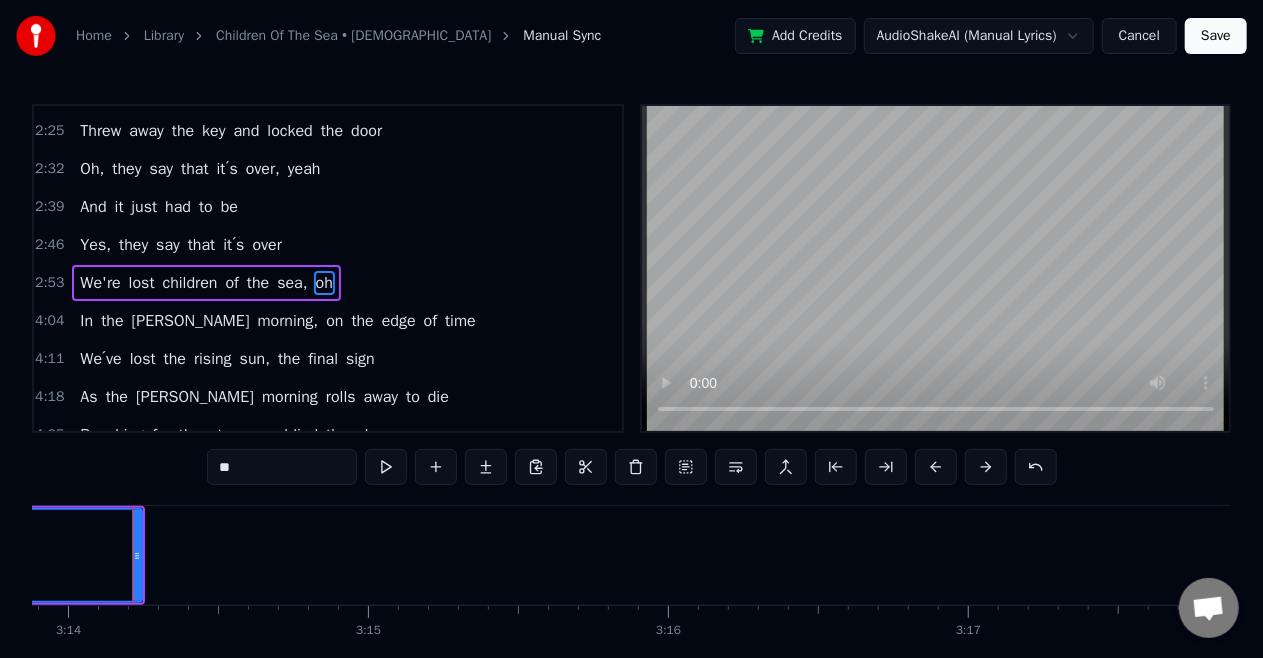 click on "oh" at bounding box center (-2141, 555) 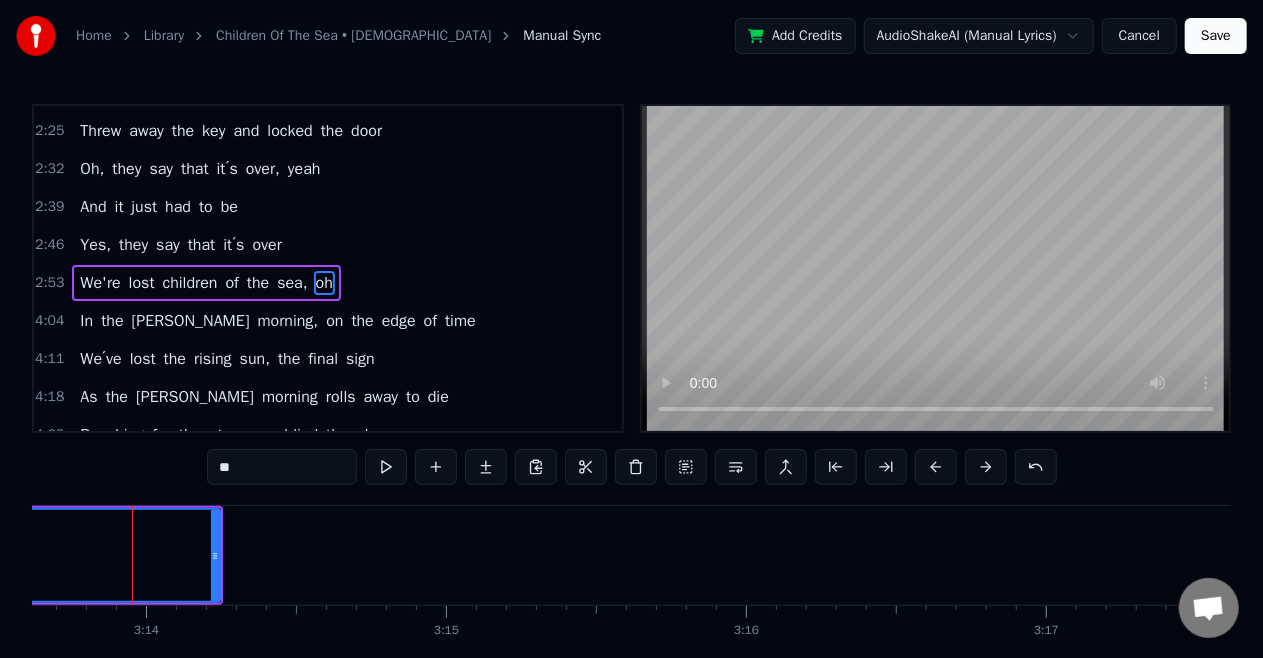 click on "oh" at bounding box center (-2063, 555) 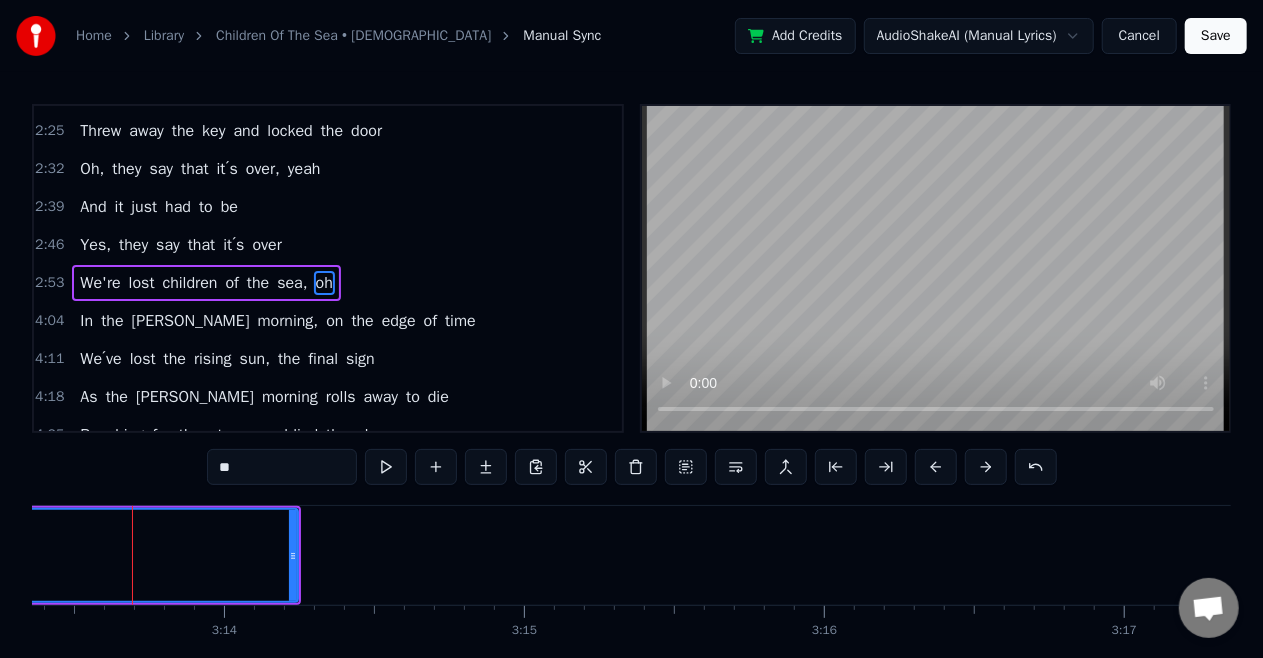 click on "oh" at bounding box center (-1985, 555) 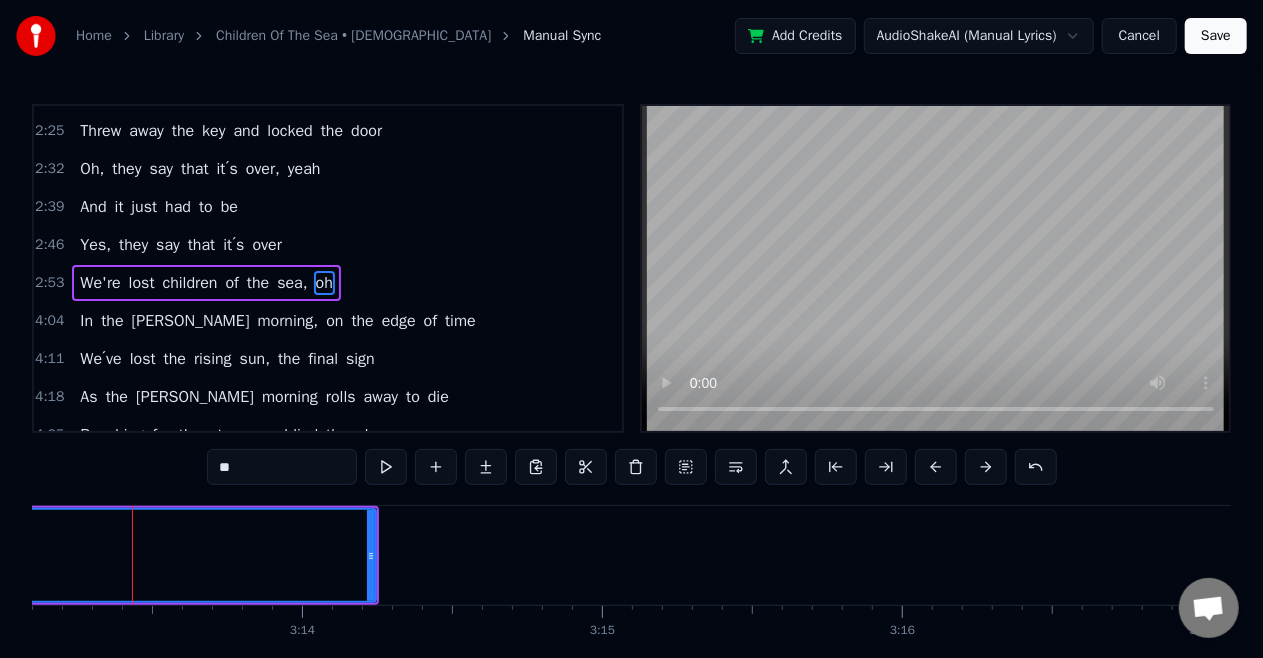 click on "oh" at bounding box center (-1907, 555) 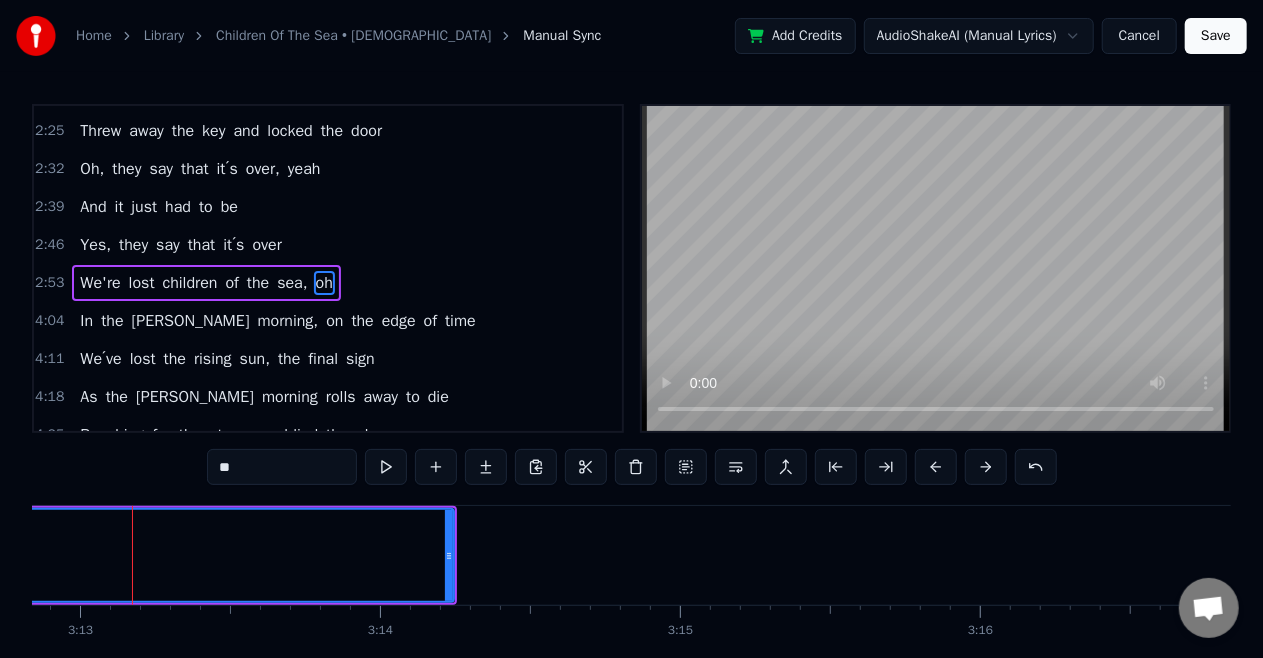 click on "oh" at bounding box center (-1829, 555) 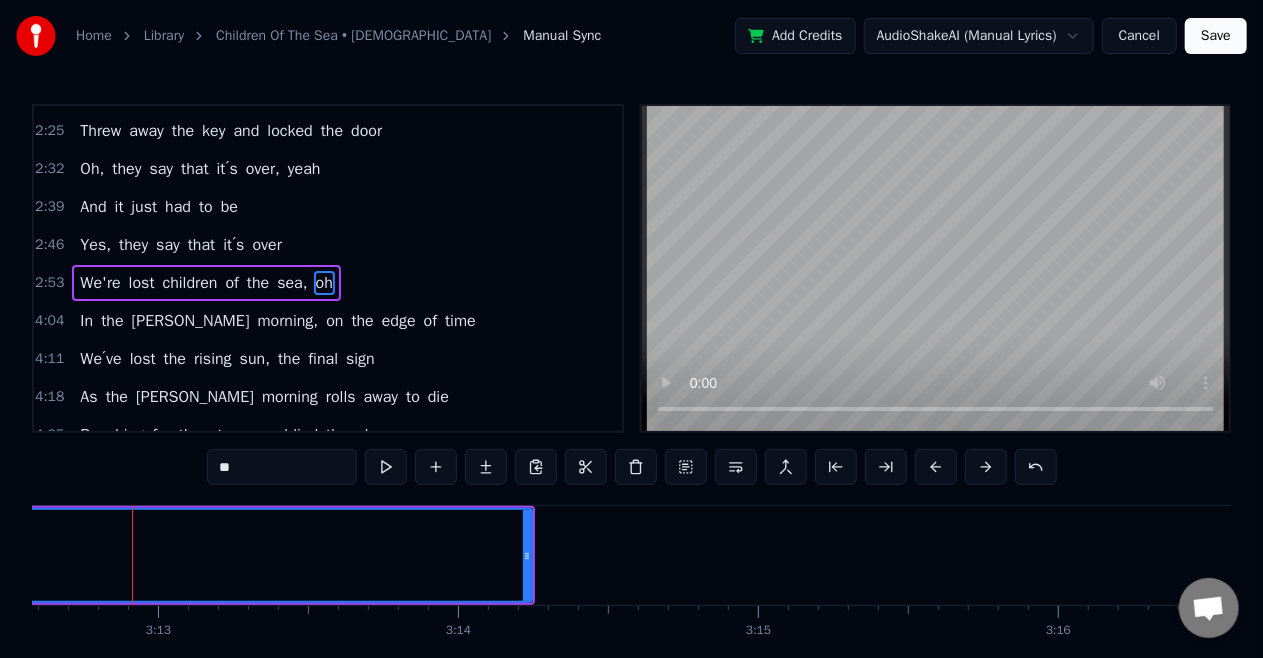 click on "oh" at bounding box center (-1751, 555) 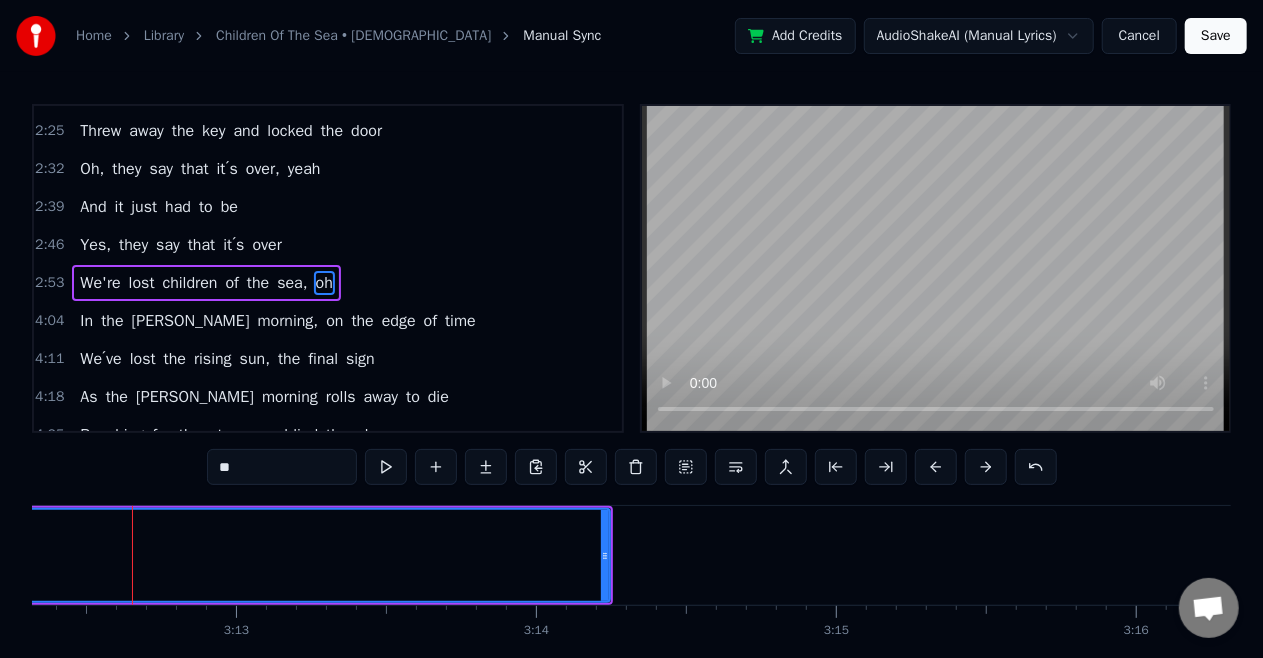 click on "oh" at bounding box center (-1673, 555) 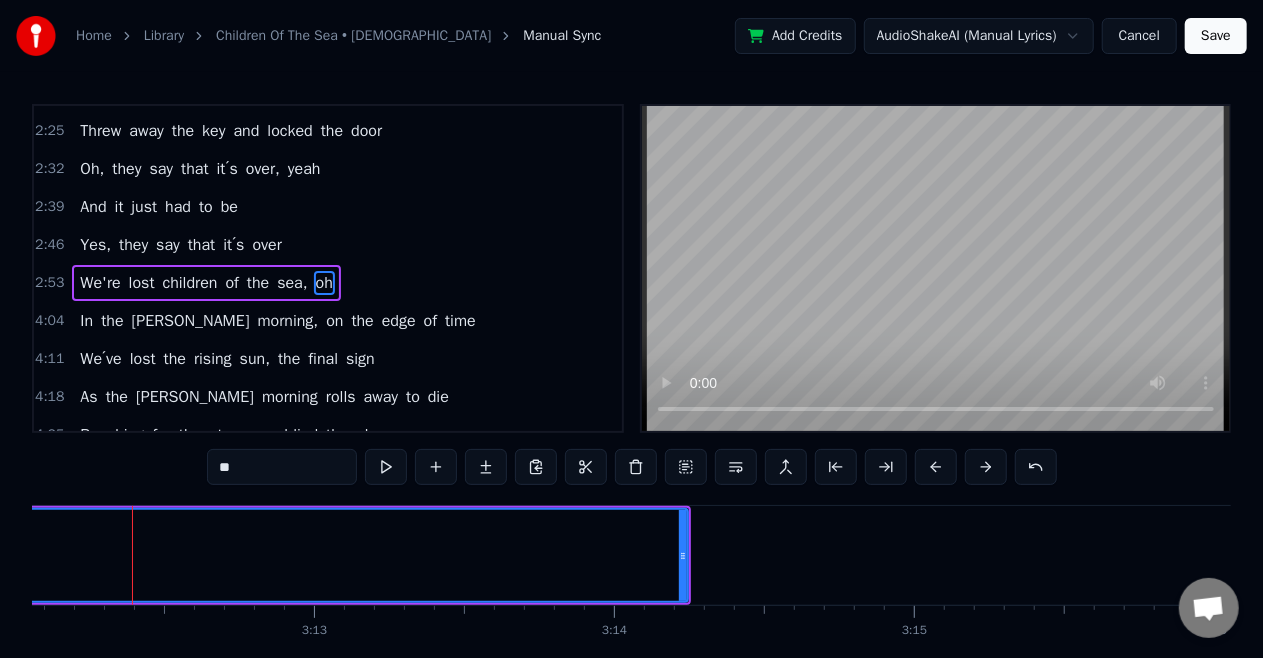 click on "oh" at bounding box center [-1595, 555] 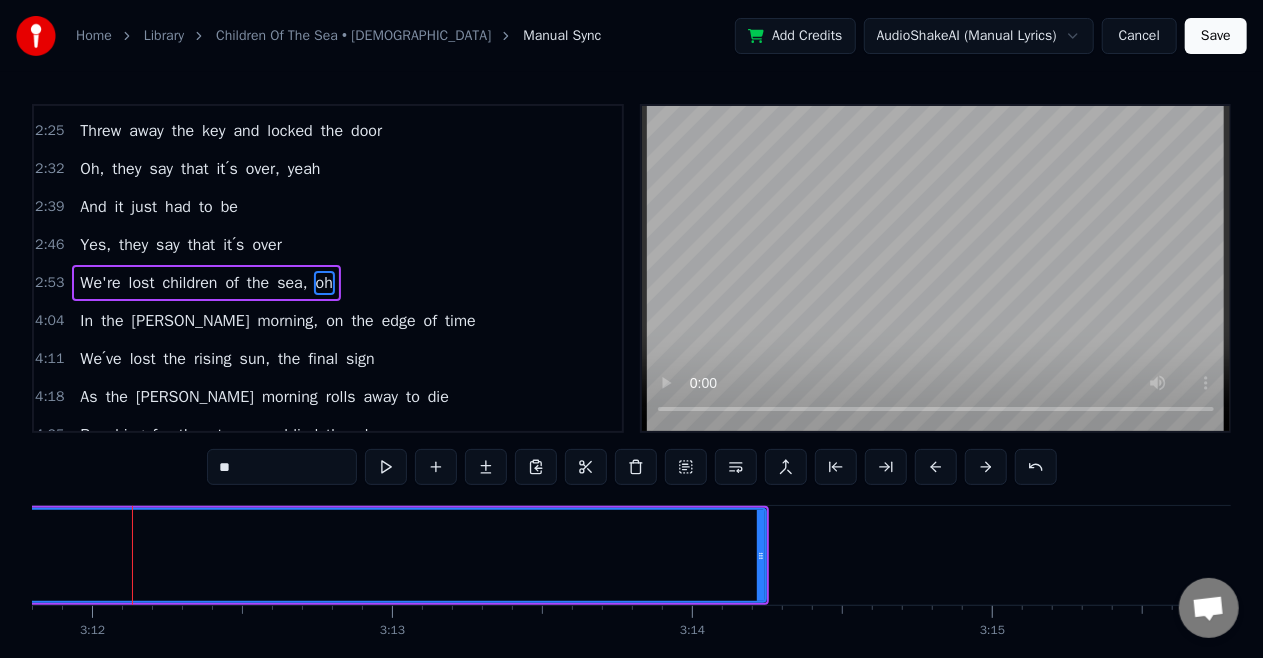 click on "oh" at bounding box center [-1517, 555] 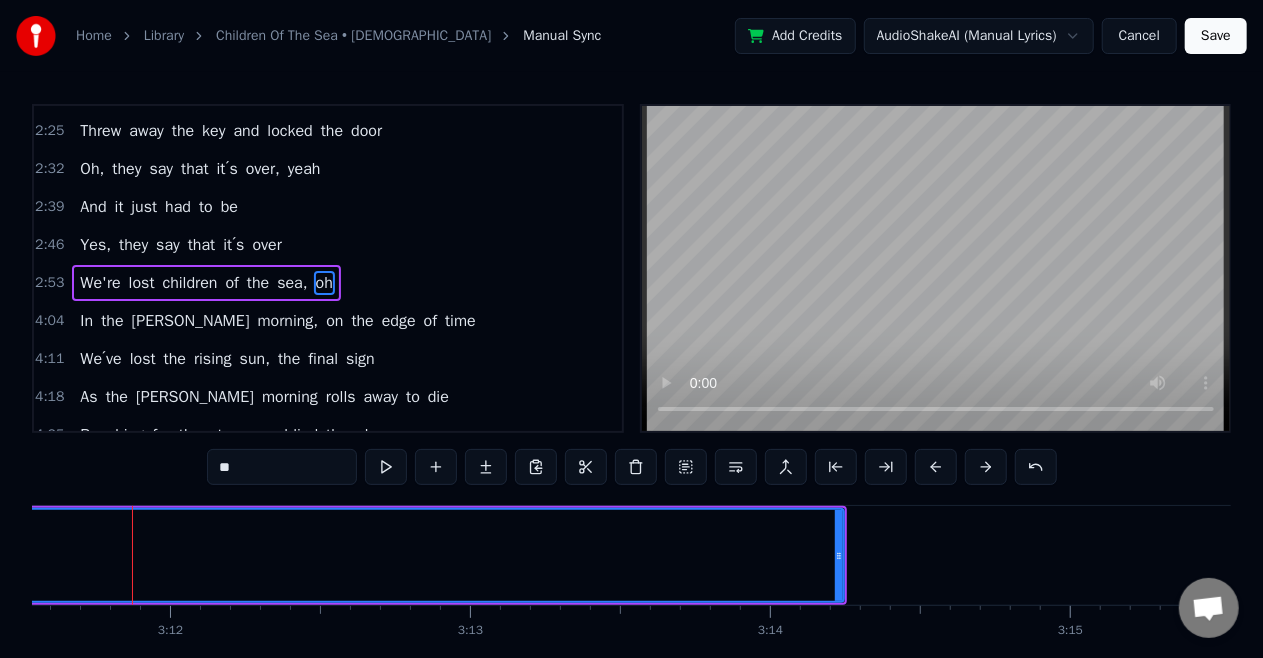 click on "oh" at bounding box center [-1439, 555] 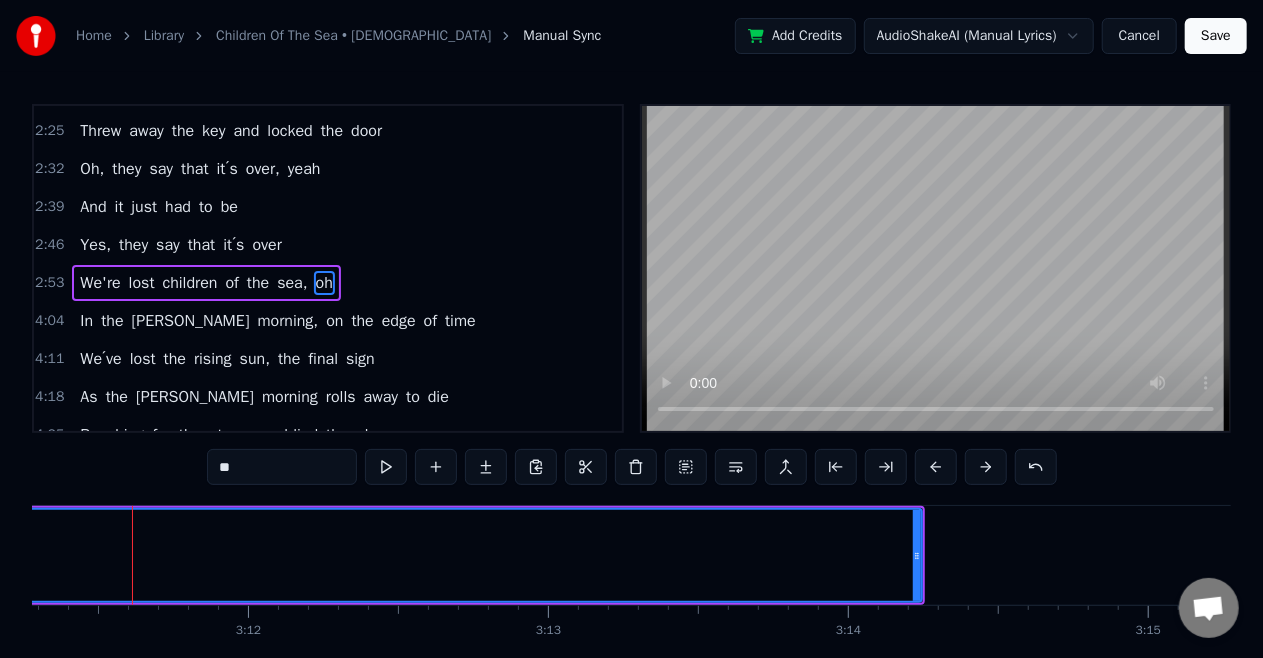 click on "oh" at bounding box center [-1361, 555] 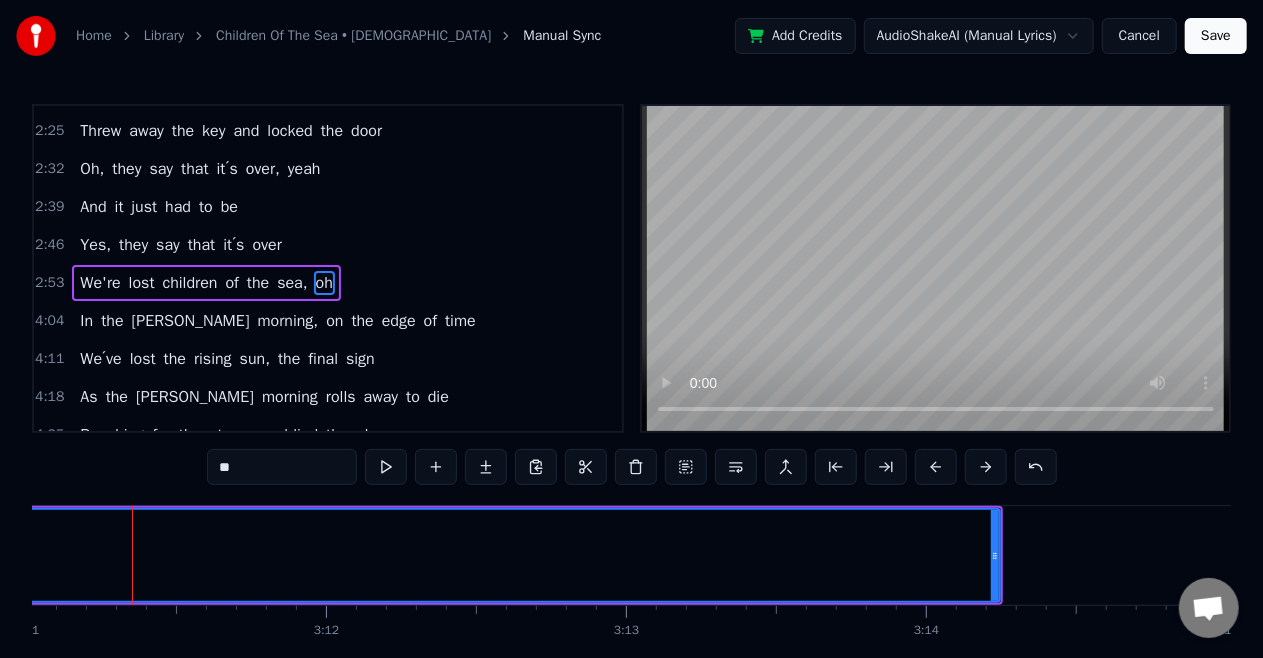 click on "oh" at bounding box center [-1283, 555] 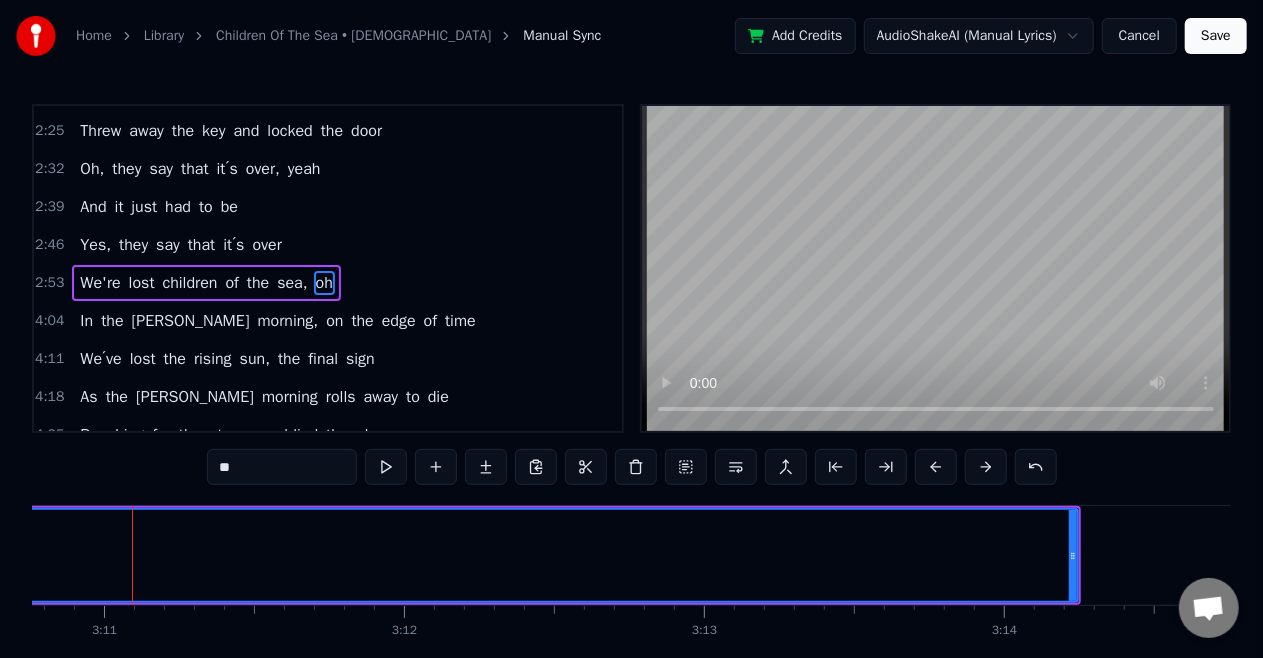 click on "oh" at bounding box center [-1205, 555] 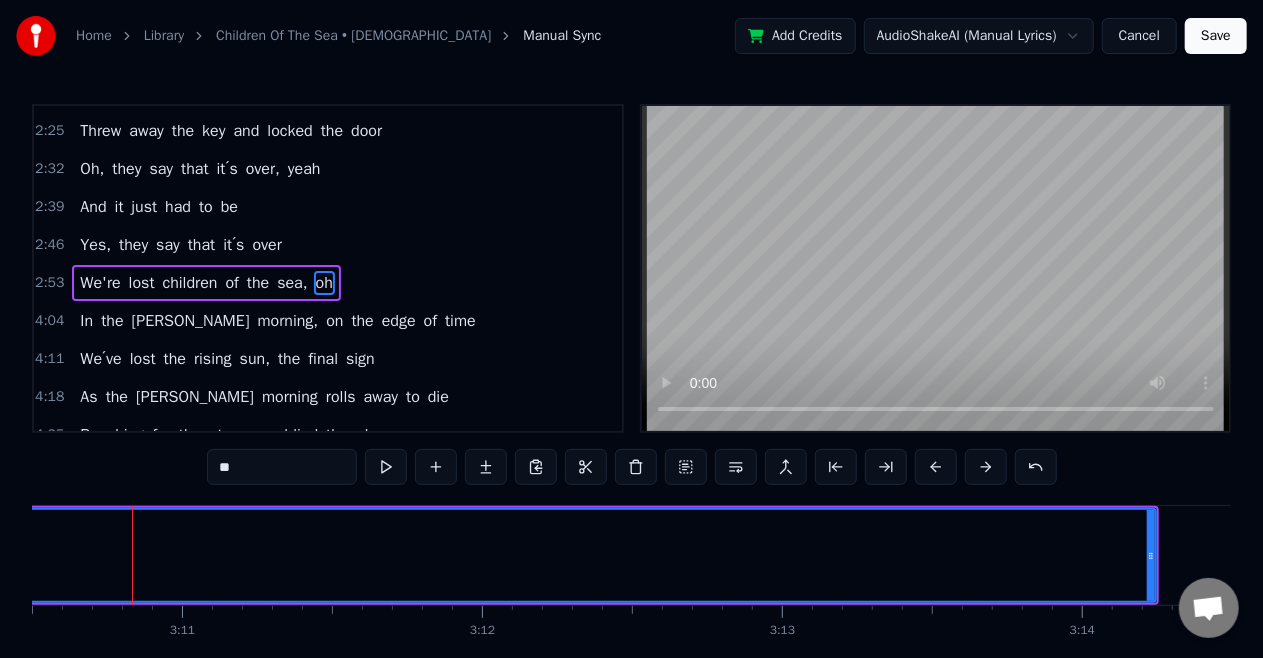 click on "oh" at bounding box center (-1127, 555) 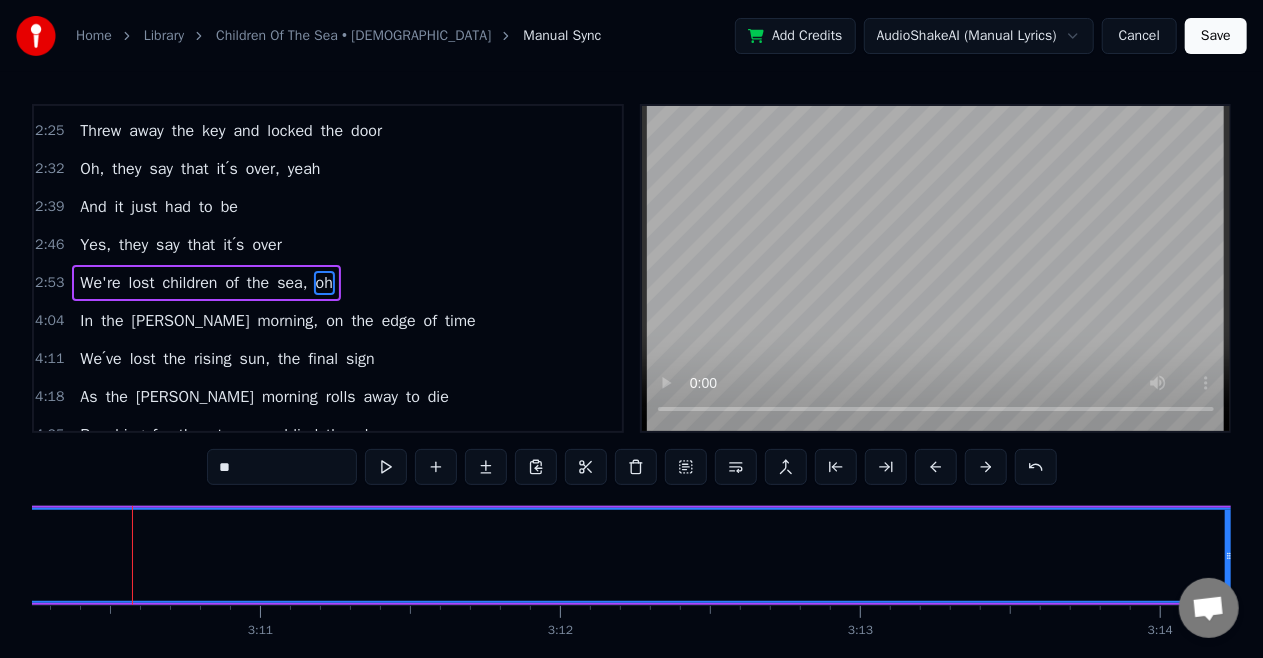 click on "oh" at bounding box center (-1049, 555) 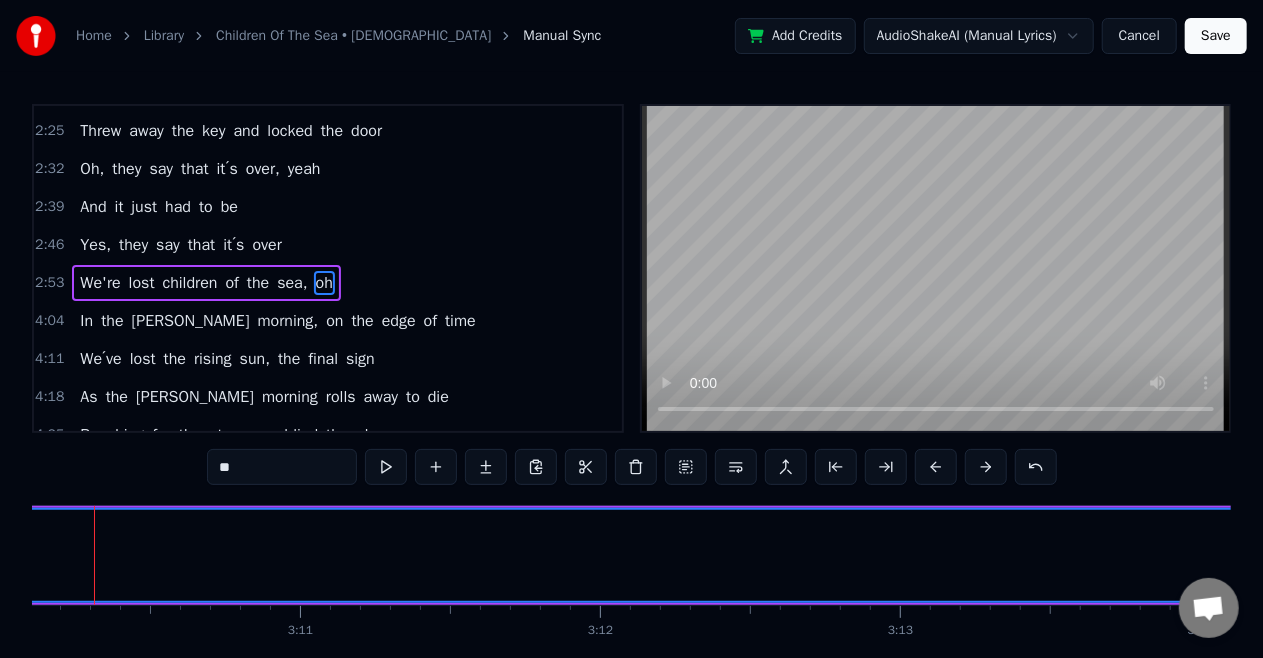 scroll, scrollTop: 0, scrollLeft: 56994, axis: horizontal 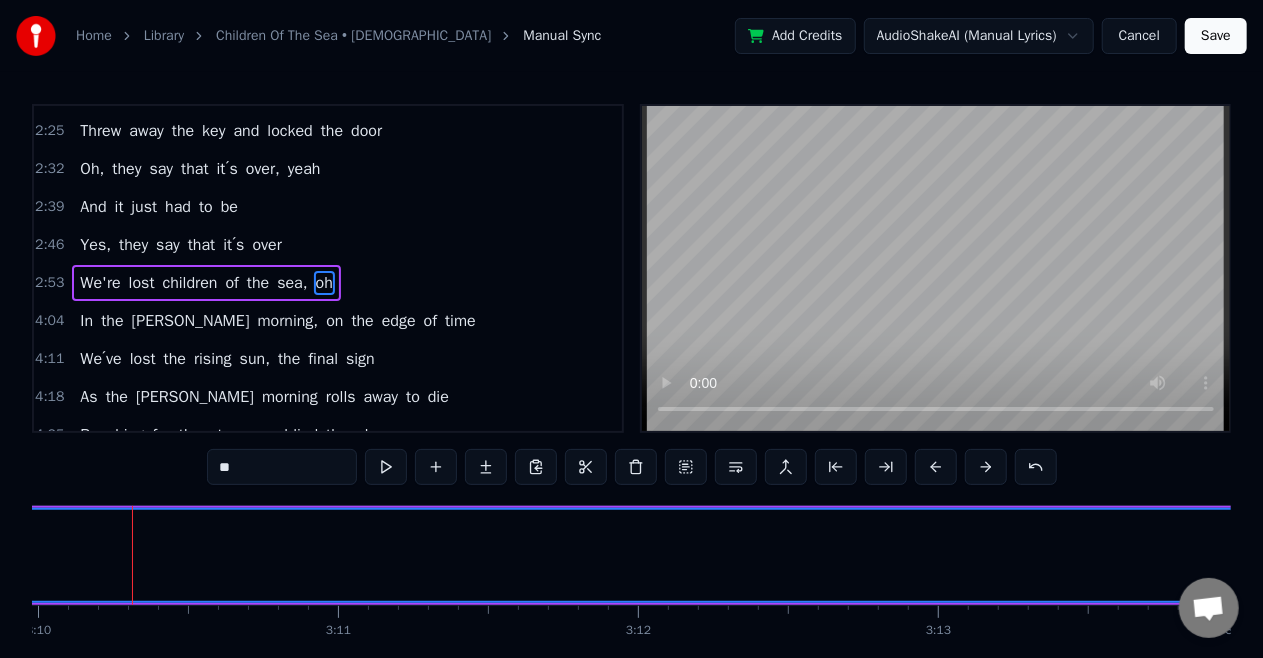 click on "oh" at bounding box center [-971, 555] 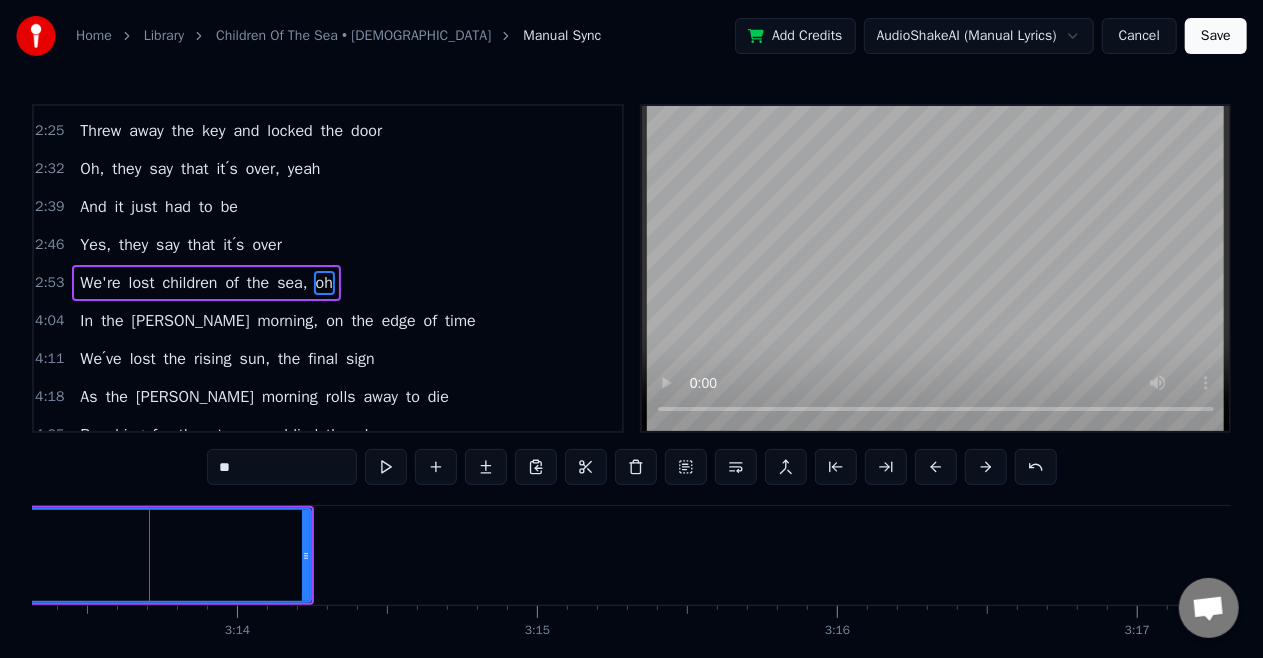 scroll, scrollTop: 0, scrollLeft: 58012, axis: horizontal 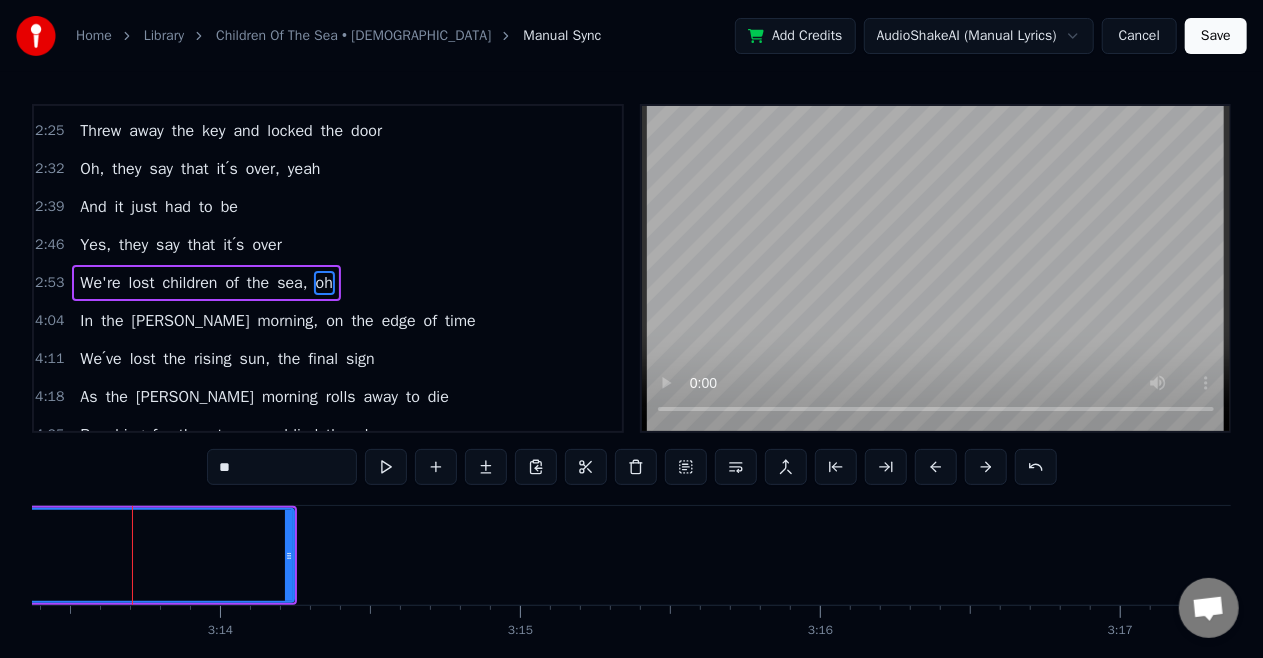 click on "oh" at bounding box center (-1989, 555) 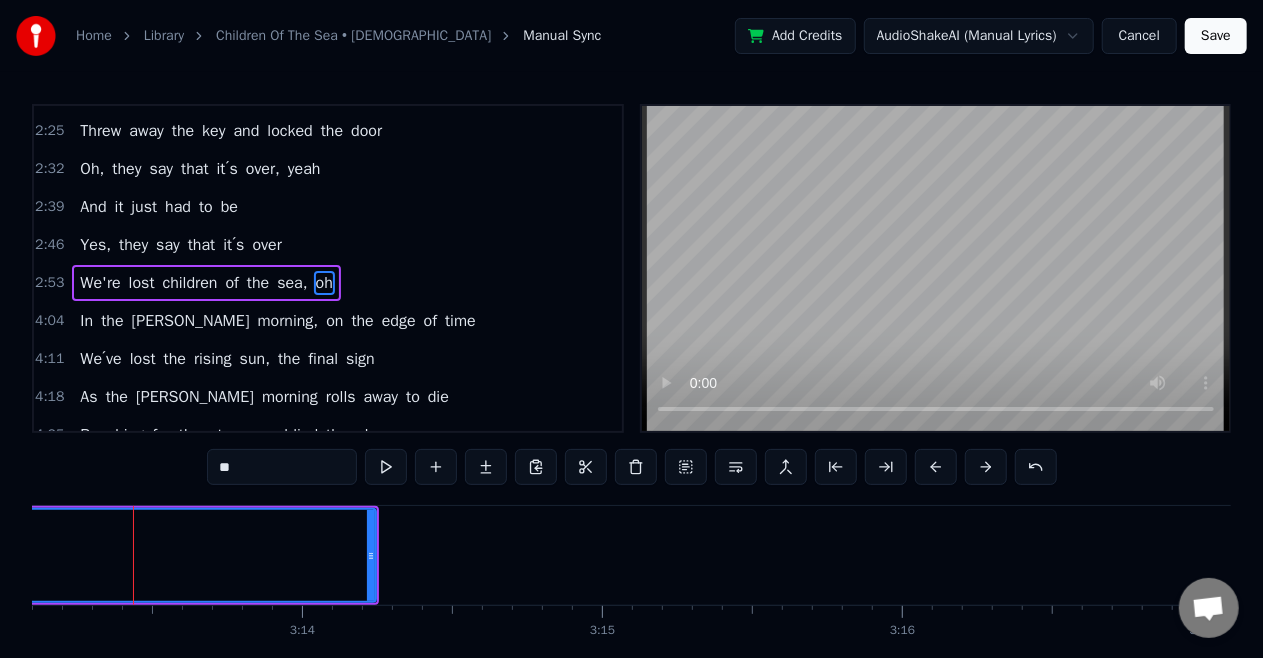 click on "oh" at bounding box center (-1907, 555) 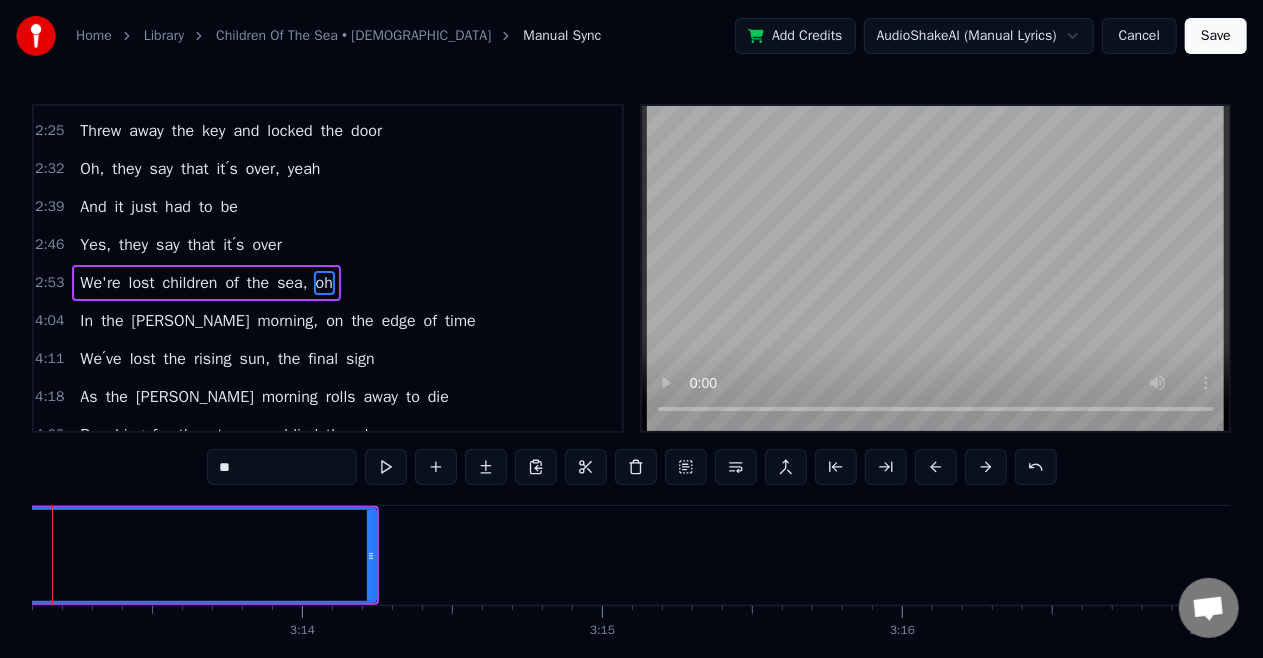 scroll, scrollTop: 0, scrollLeft: 57850, axis: horizontal 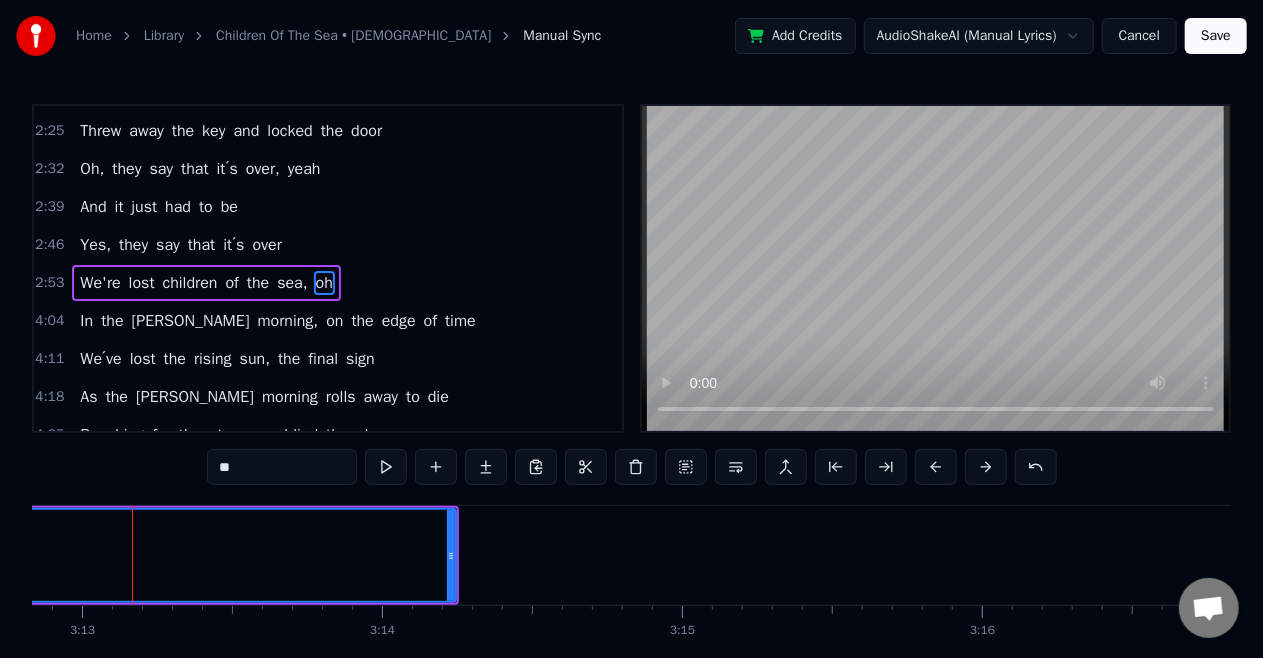 click on "oh" at bounding box center (-1827, 555) 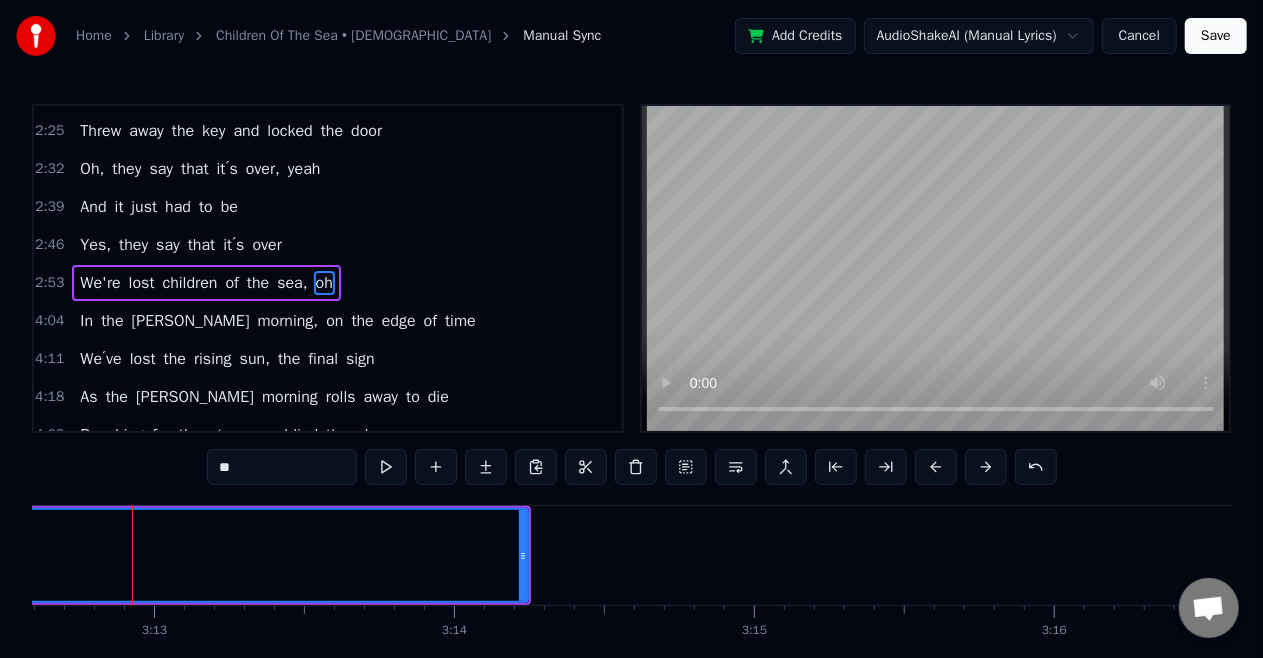click on "oh" at bounding box center [-1755, 555] 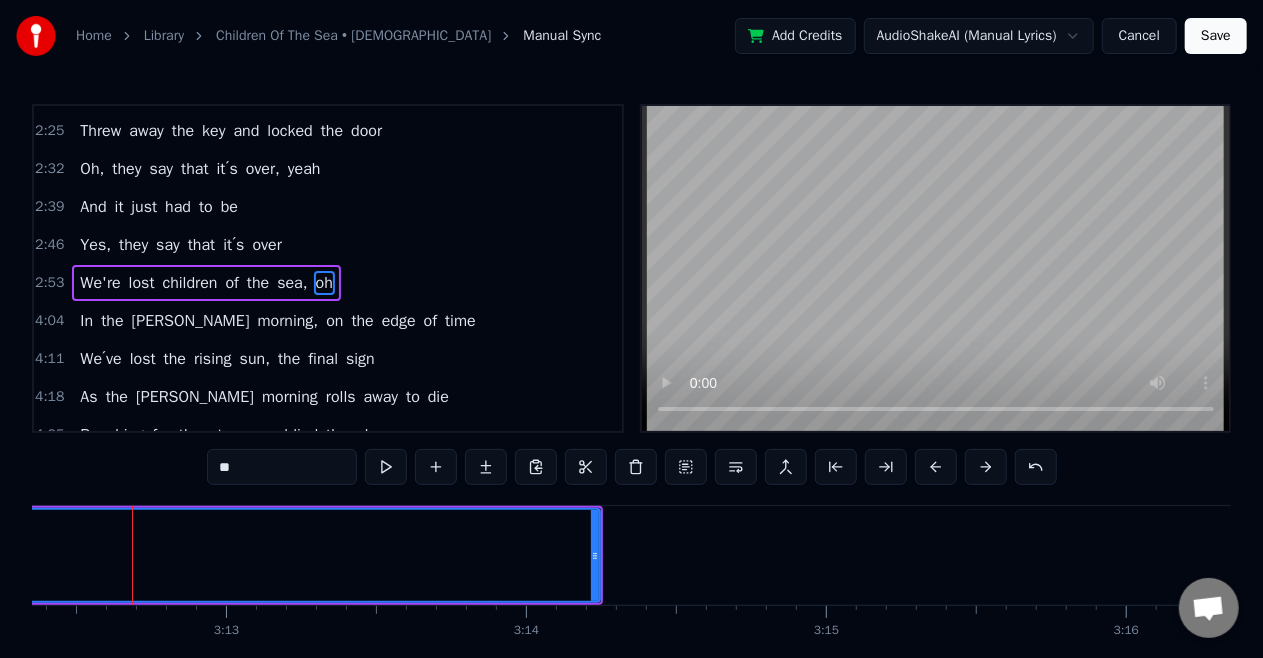 click on "oh" at bounding box center [-1683, 555] 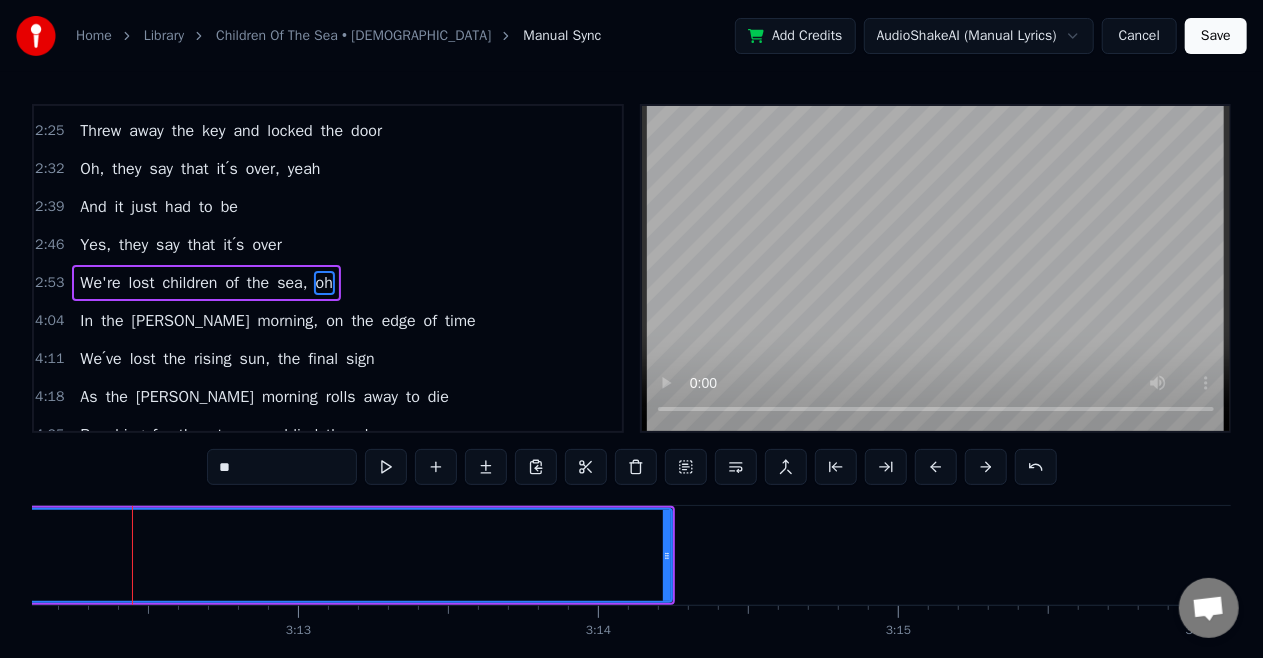 click on "oh" at bounding box center [-1611, 555] 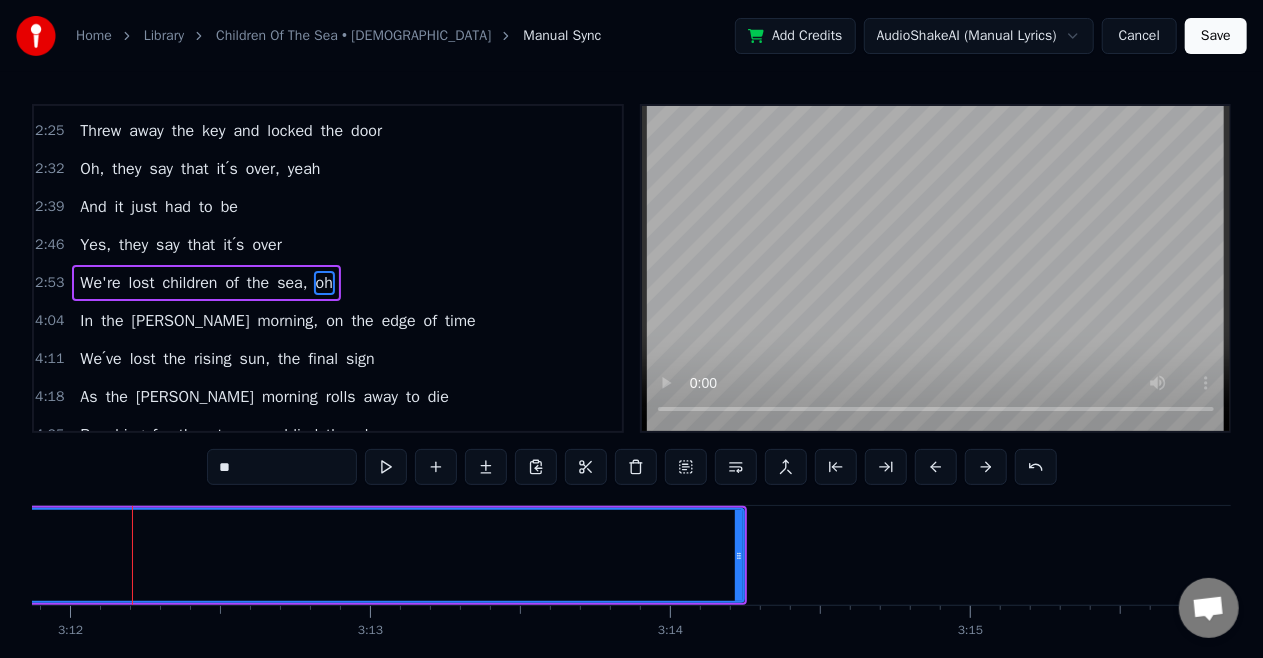 click on "oh" at bounding box center [-1539, 555] 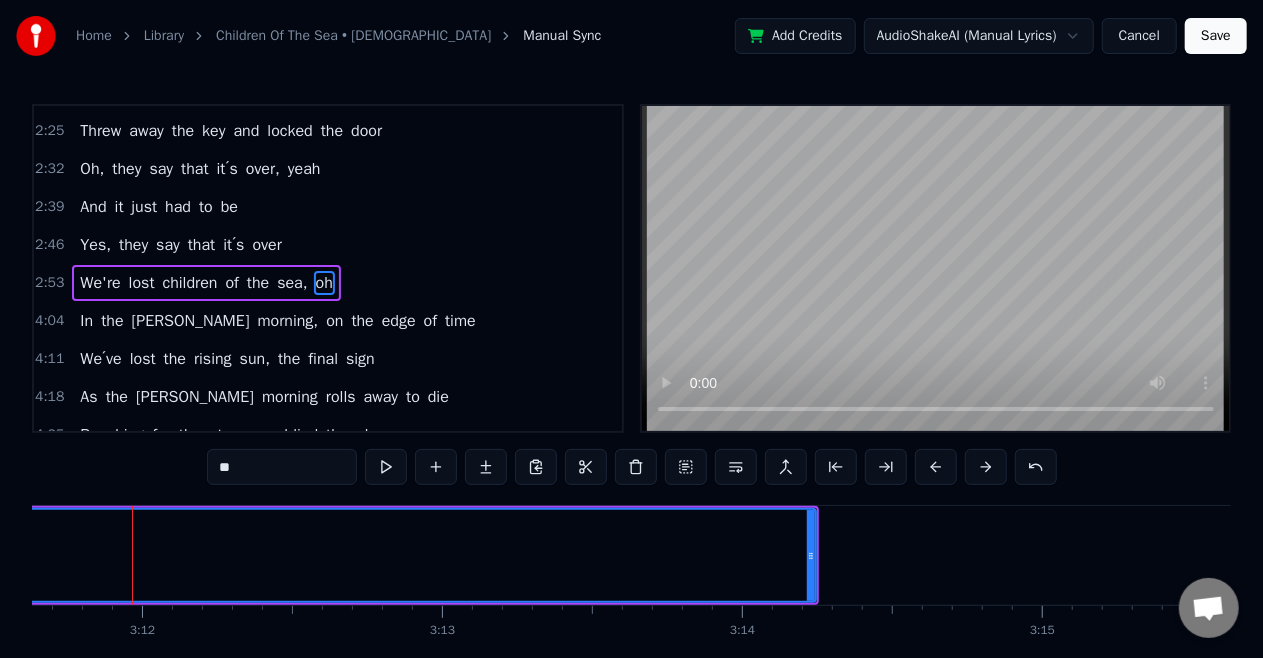 click on "oh" at bounding box center [-1467, 555] 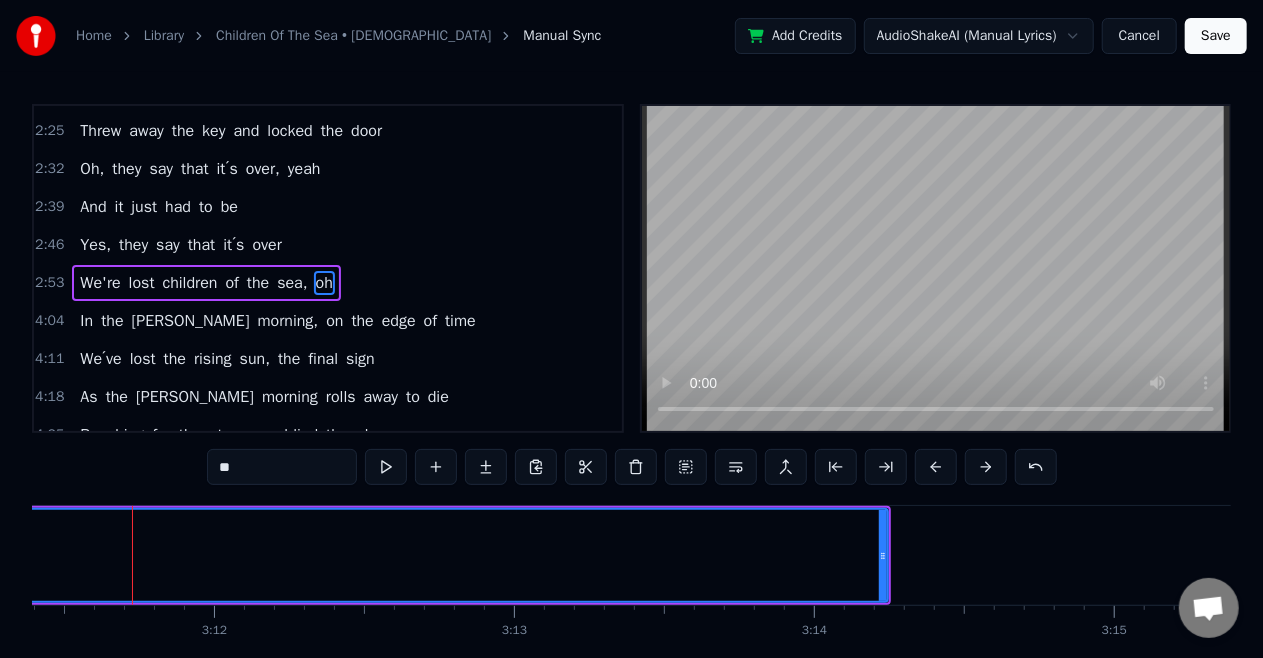 click on "oh" at bounding box center [-1395, 555] 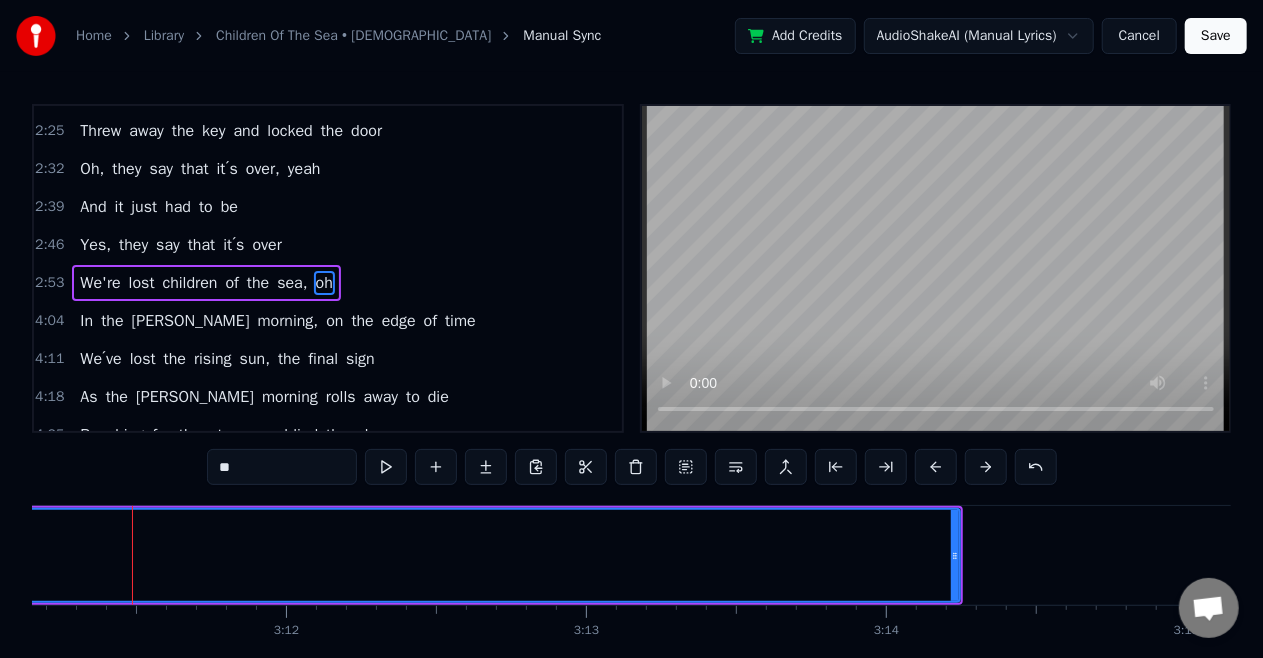 click on "oh" at bounding box center [-1323, 555] 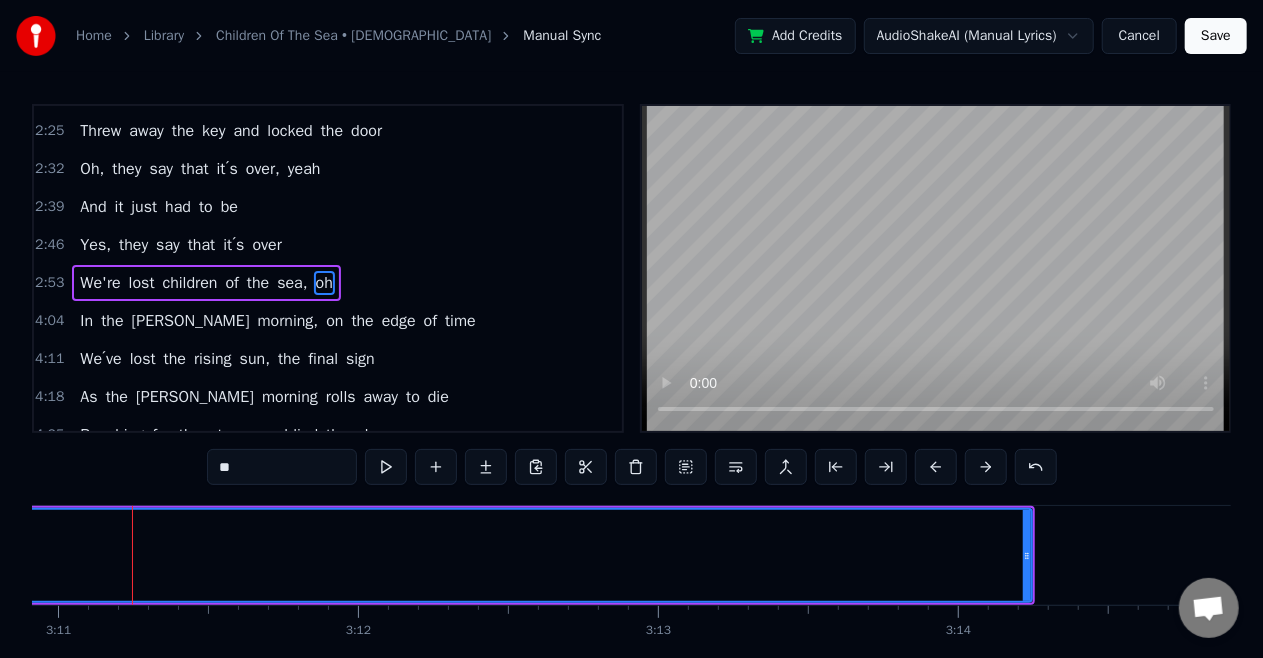 click on "oh" at bounding box center (-1251, 555) 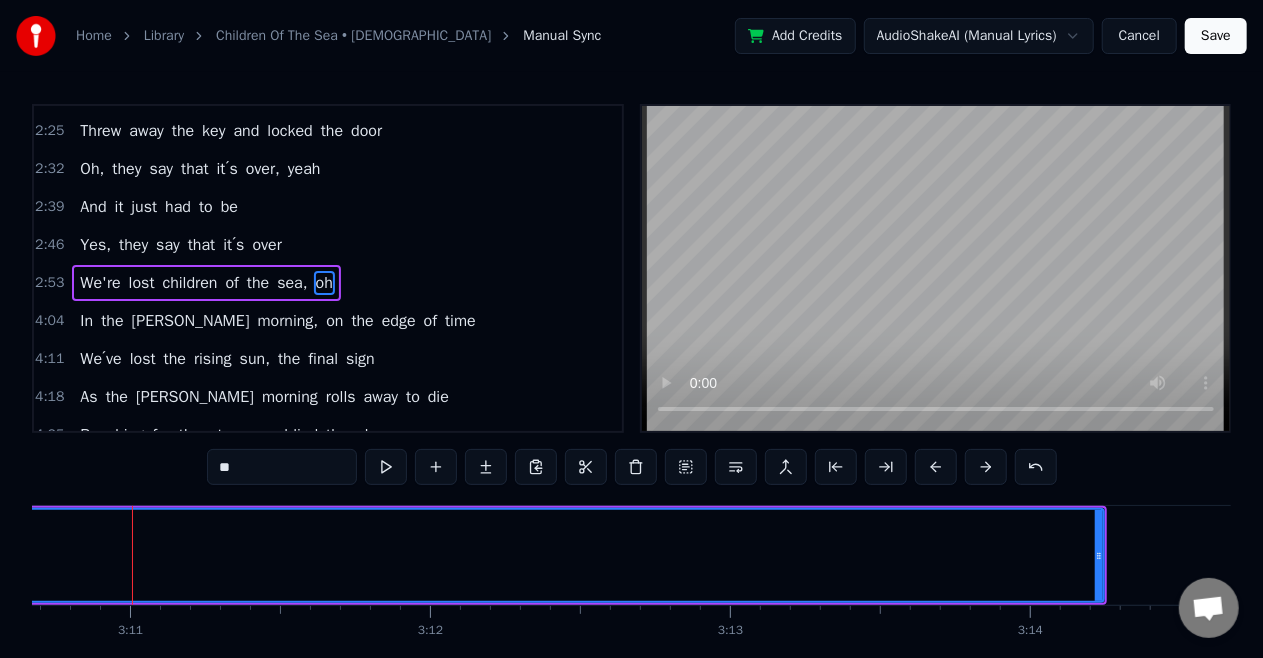 click on "oh" at bounding box center [-1179, 555] 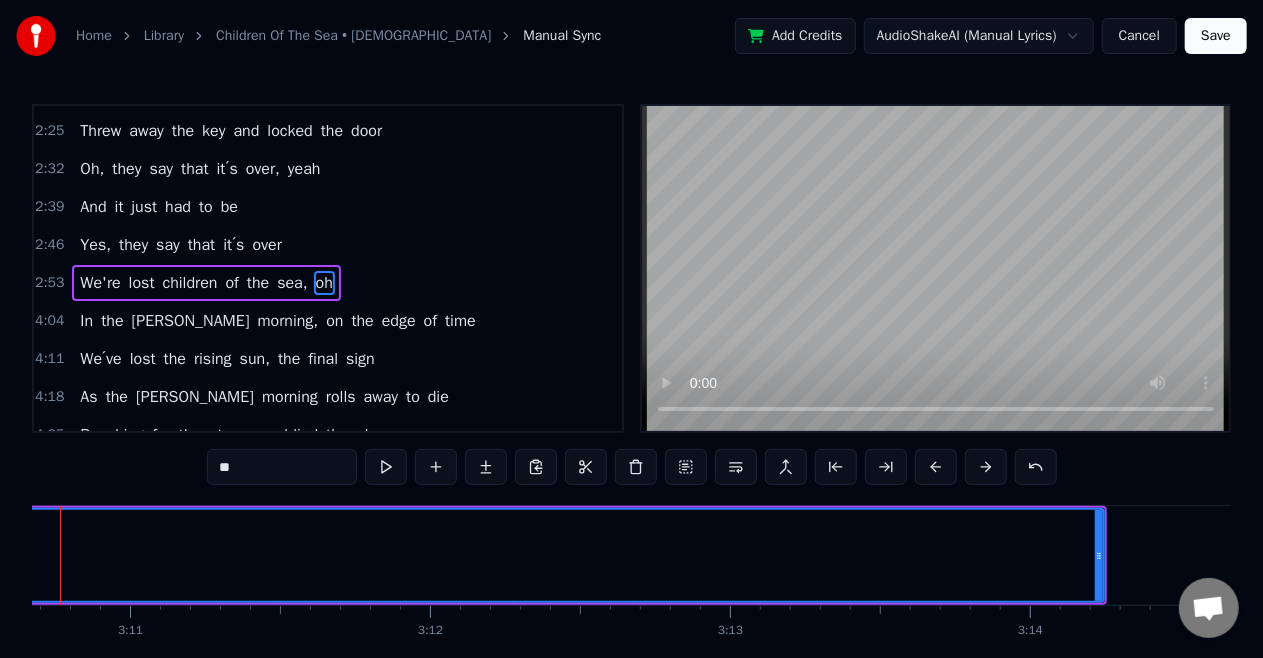 scroll, scrollTop: 0, scrollLeft: 57130, axis: horizontal 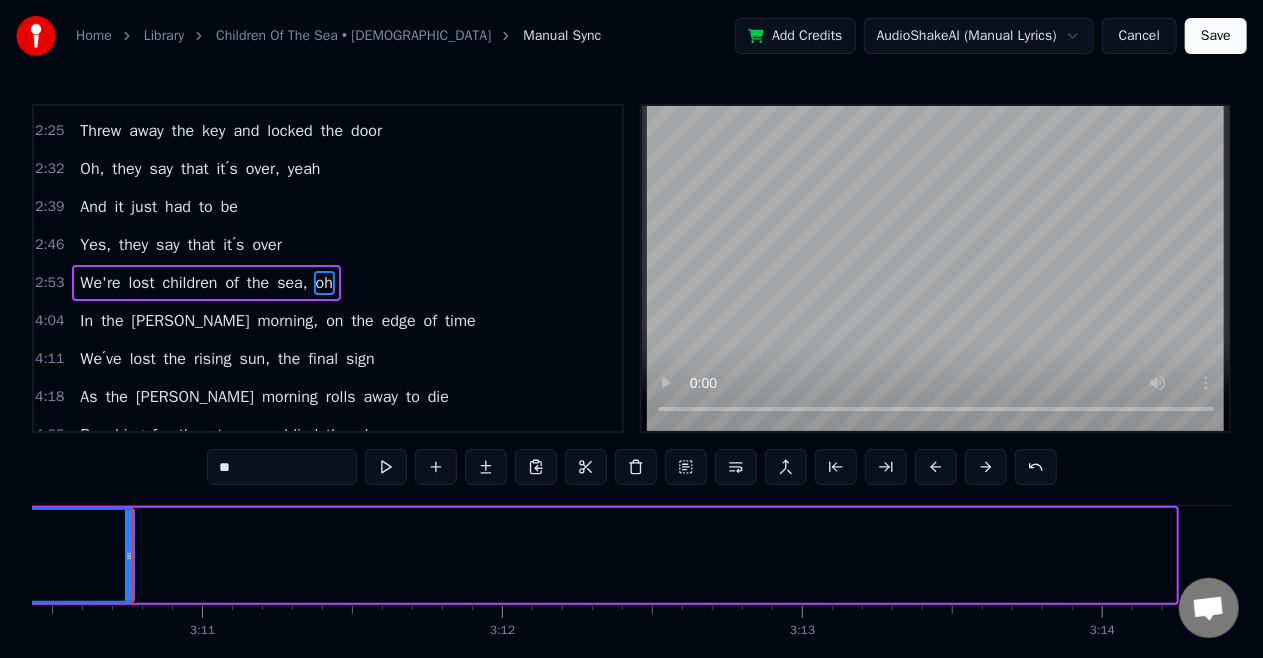 drag, startPoint x: 1170, startPoint y: 547, endPoint x: 128, endPoint y: 557, distance: 1042.048 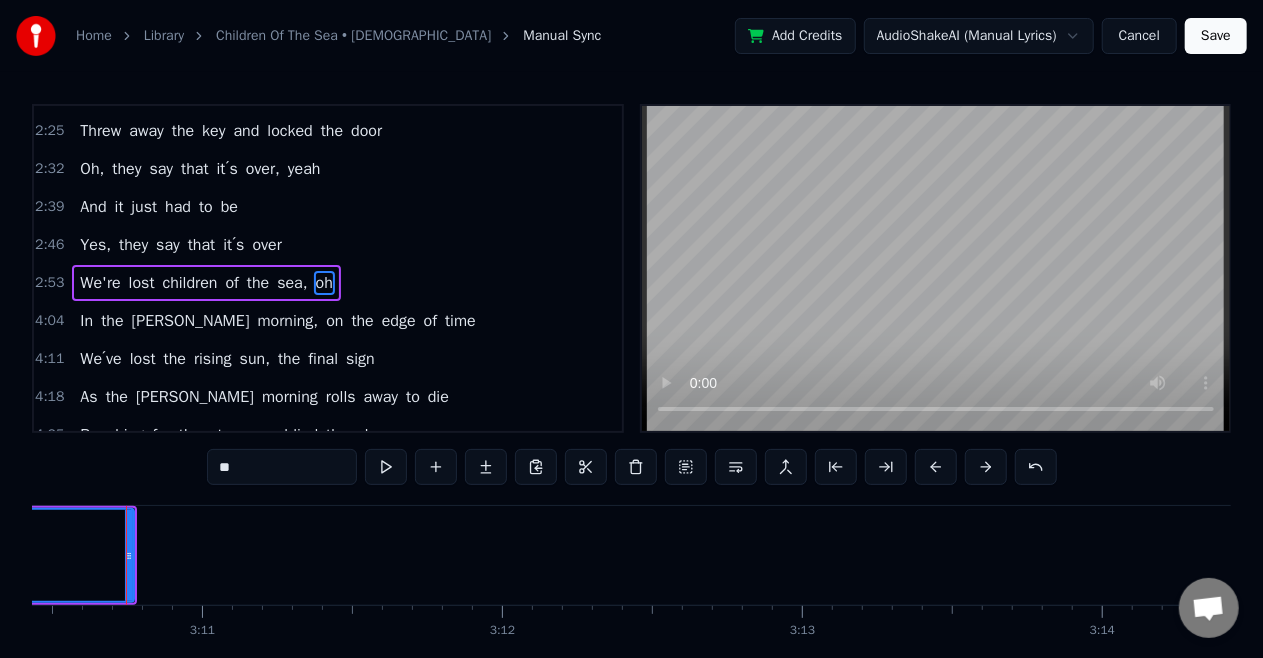 scroll, scrollTop: 0, scrollLeft: 57124, axis: horizontal 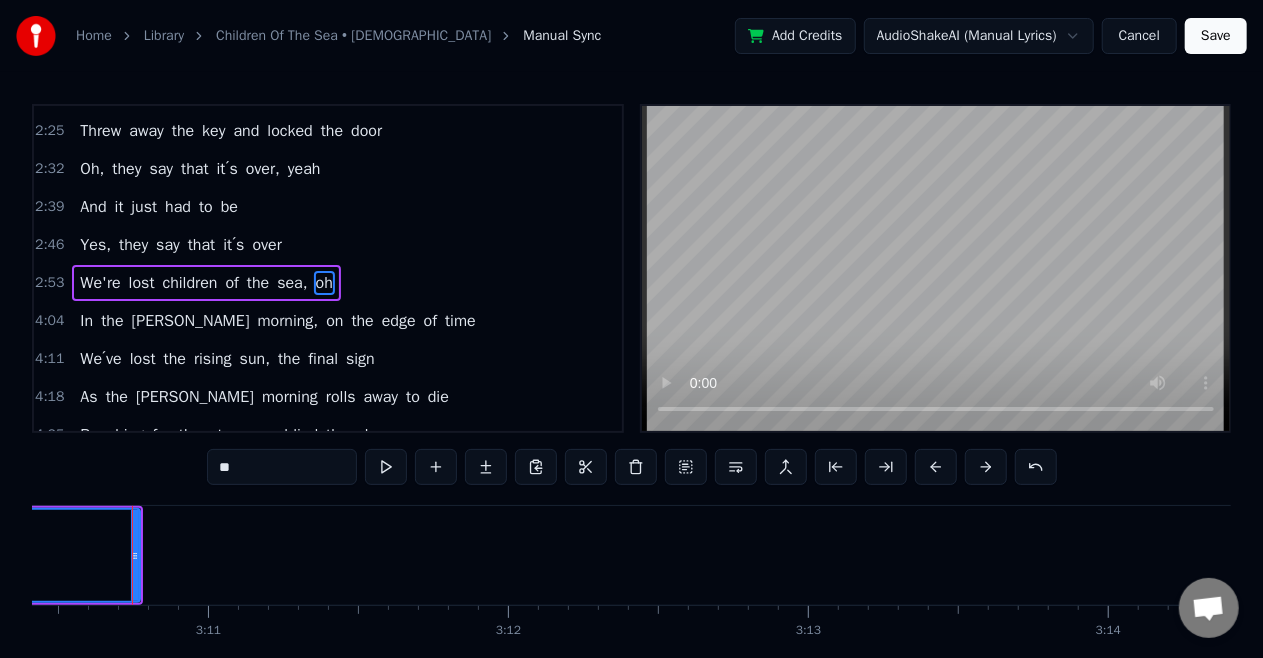 click on "oh" at bounding box center [-1622, 555] 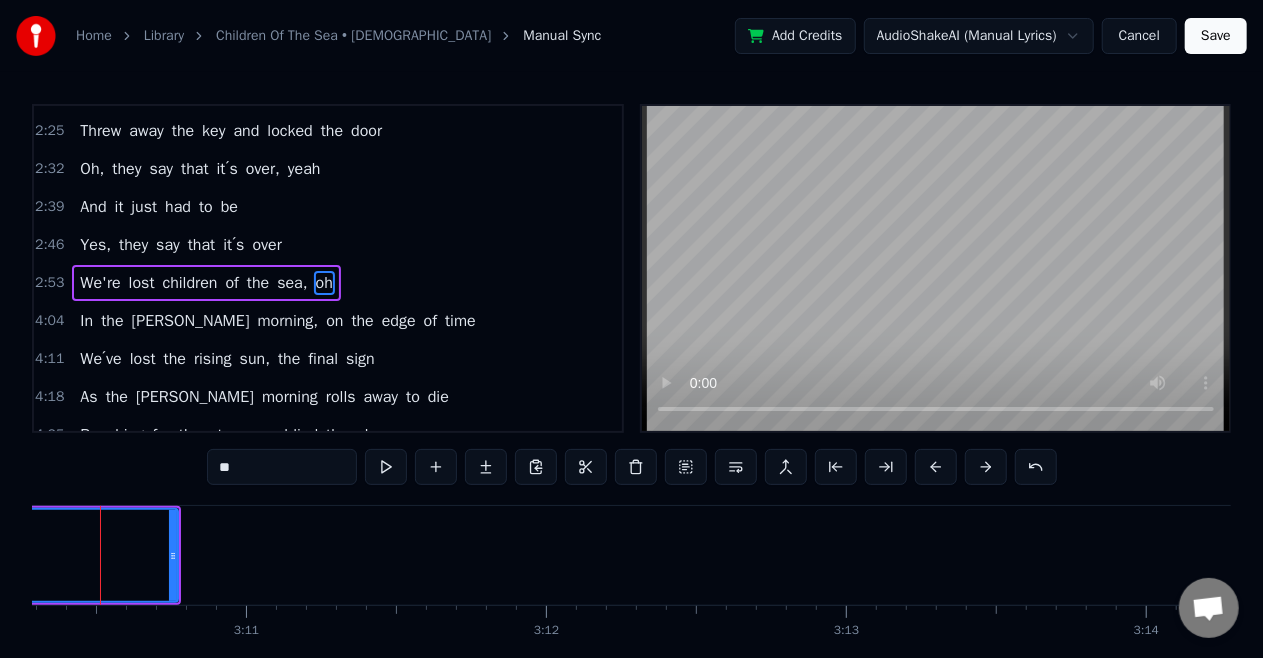 scroll, scrollTop: 0, scrollLeft: 57054, axis: horizontal 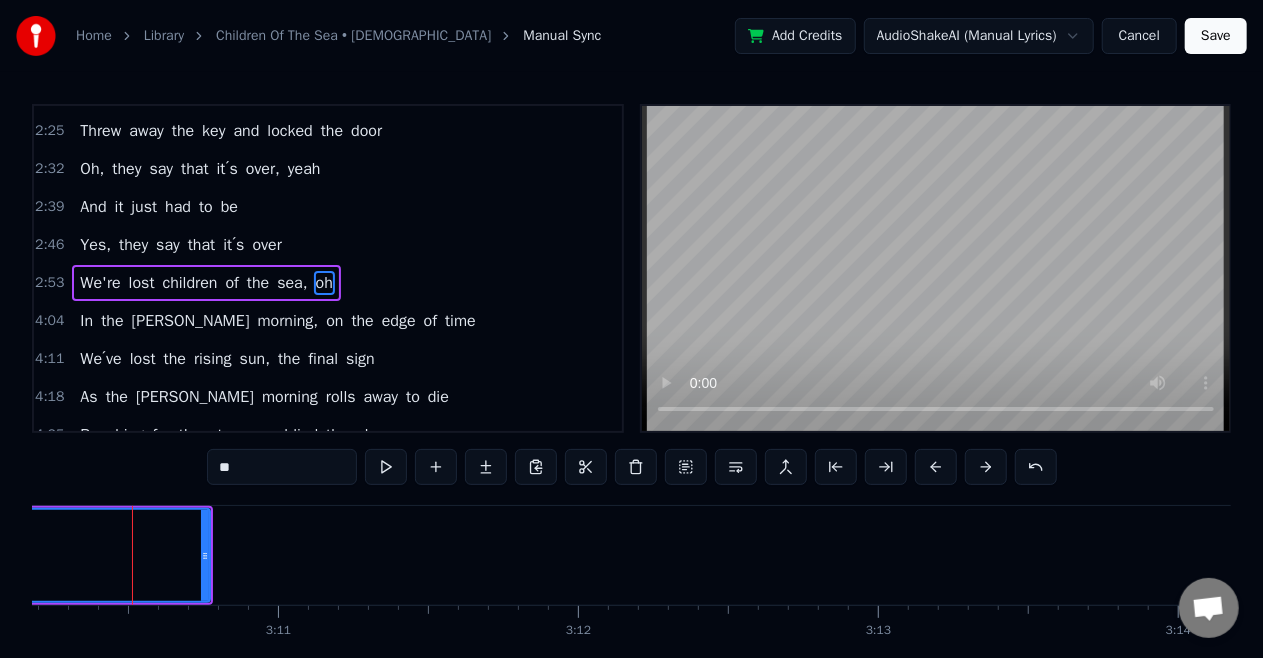 click on "oh" at bounding box center (-1552, 555) 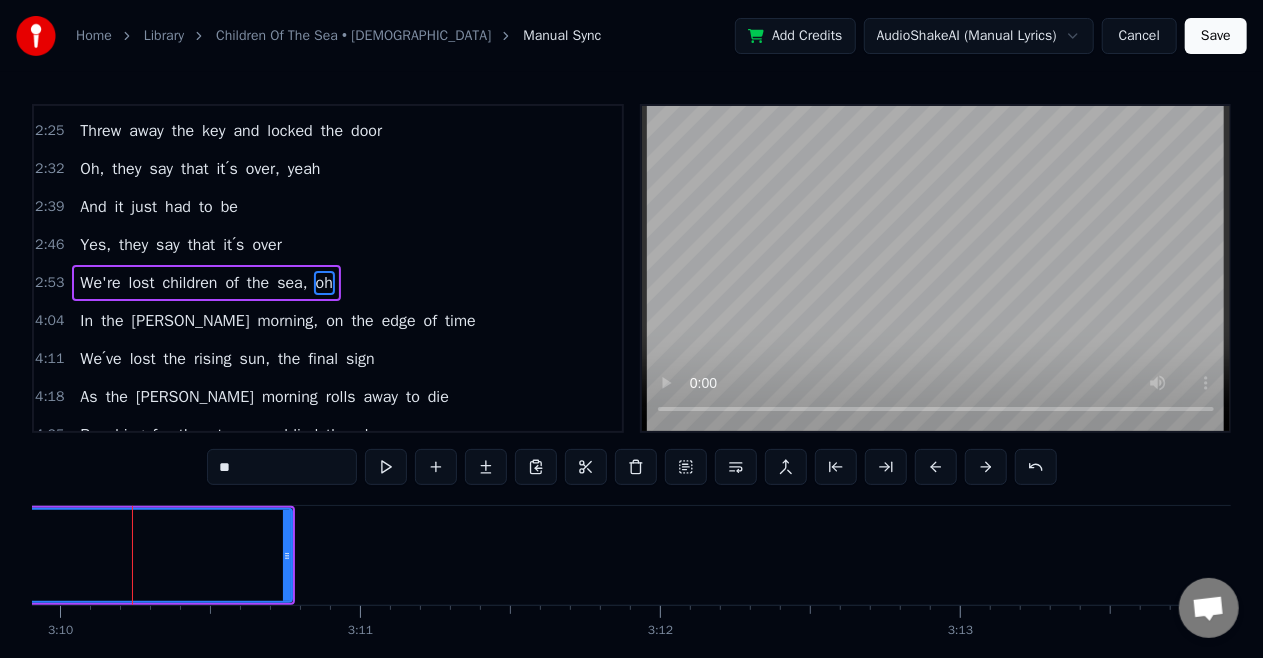 click on "oh" at bounding box center (-1470, 555) 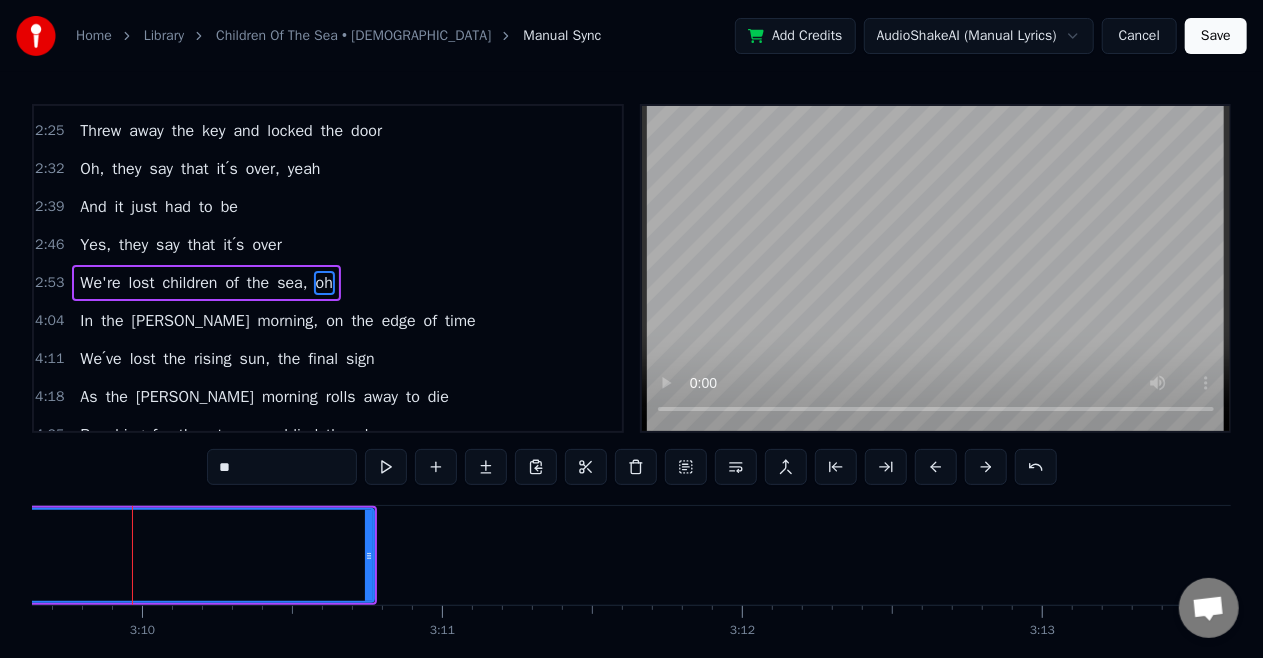 click on "oh" at bounding box center [-1388, 555] 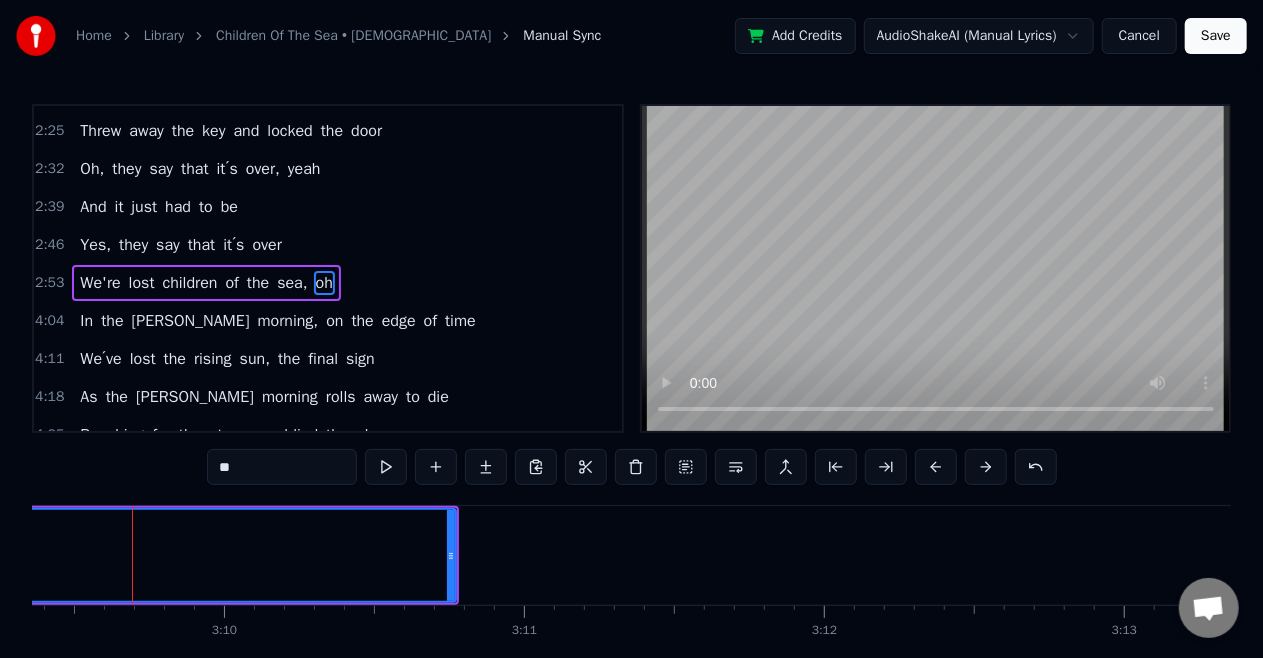 click on "oh" at bounding box center (-1306, 555) 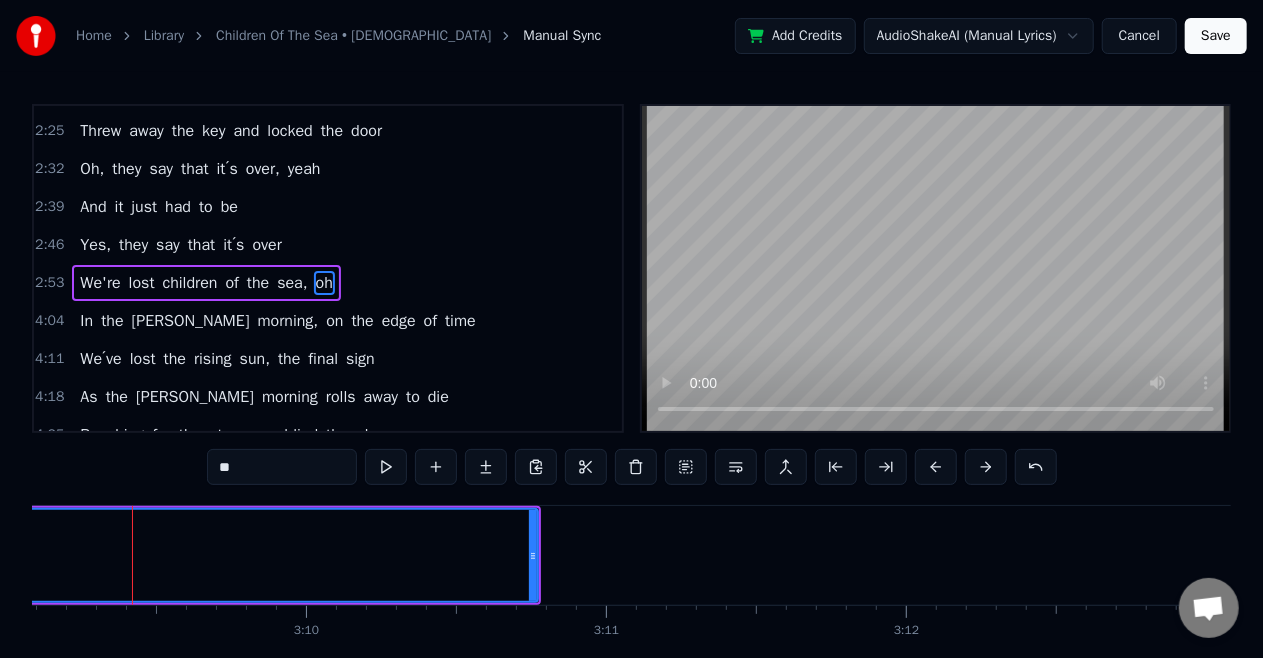 click on "oh" at bounding box center [-1224, 555] 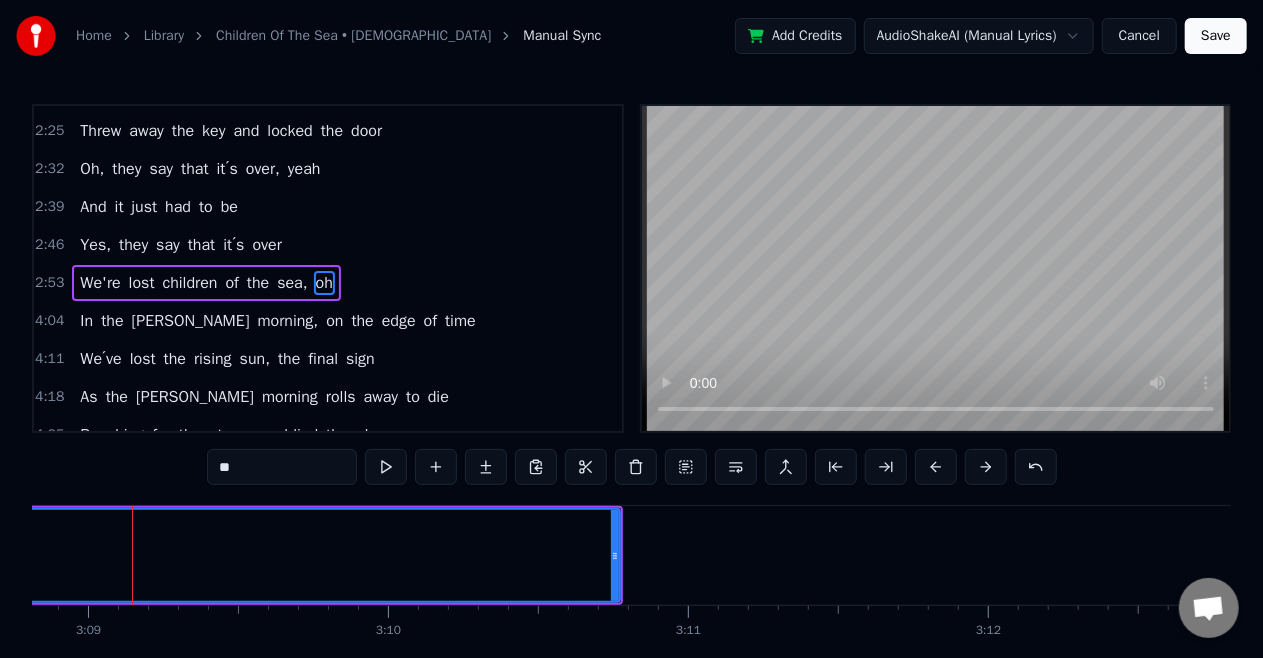 click on "oh" at bounding box center (-1142, 555) 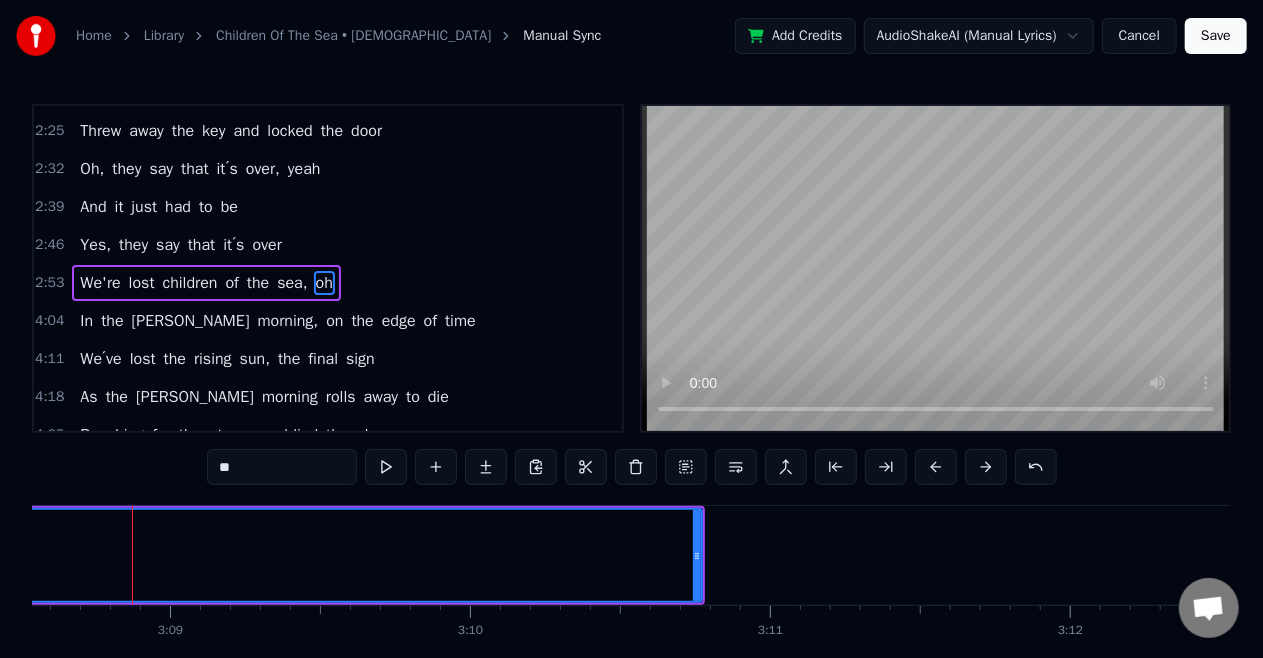click on "oh" at bounding box center (-1060, 555) 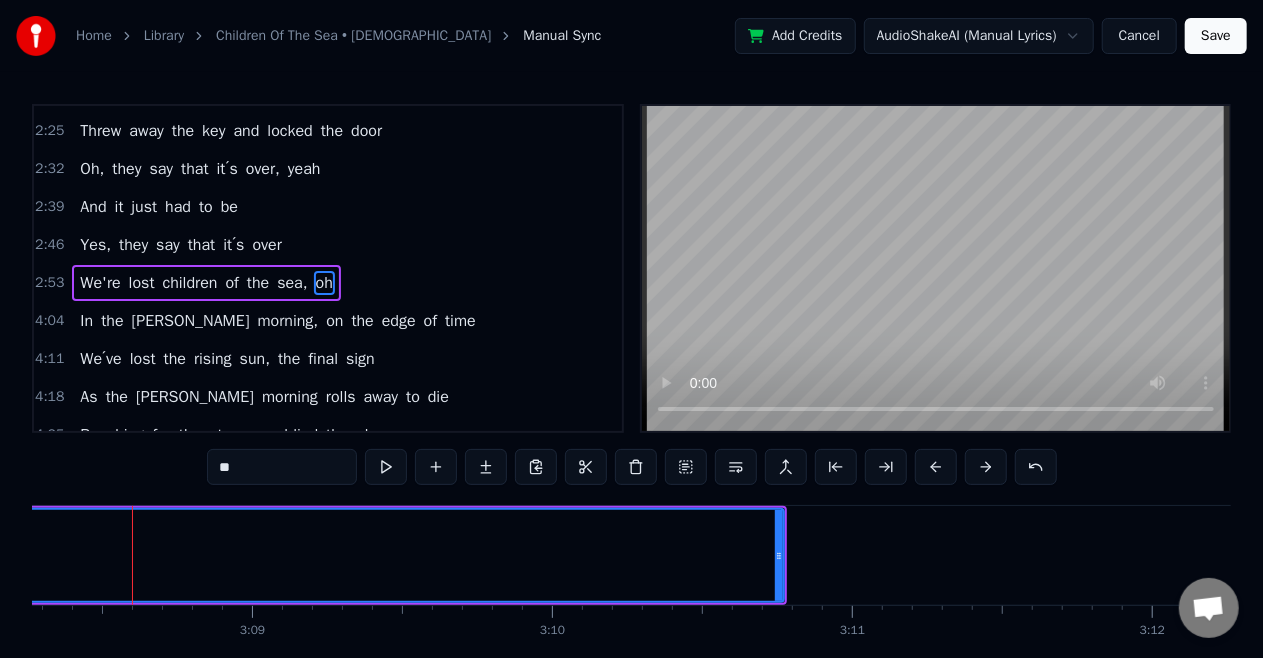 click on "oh" at bounding box center [-978, 555] 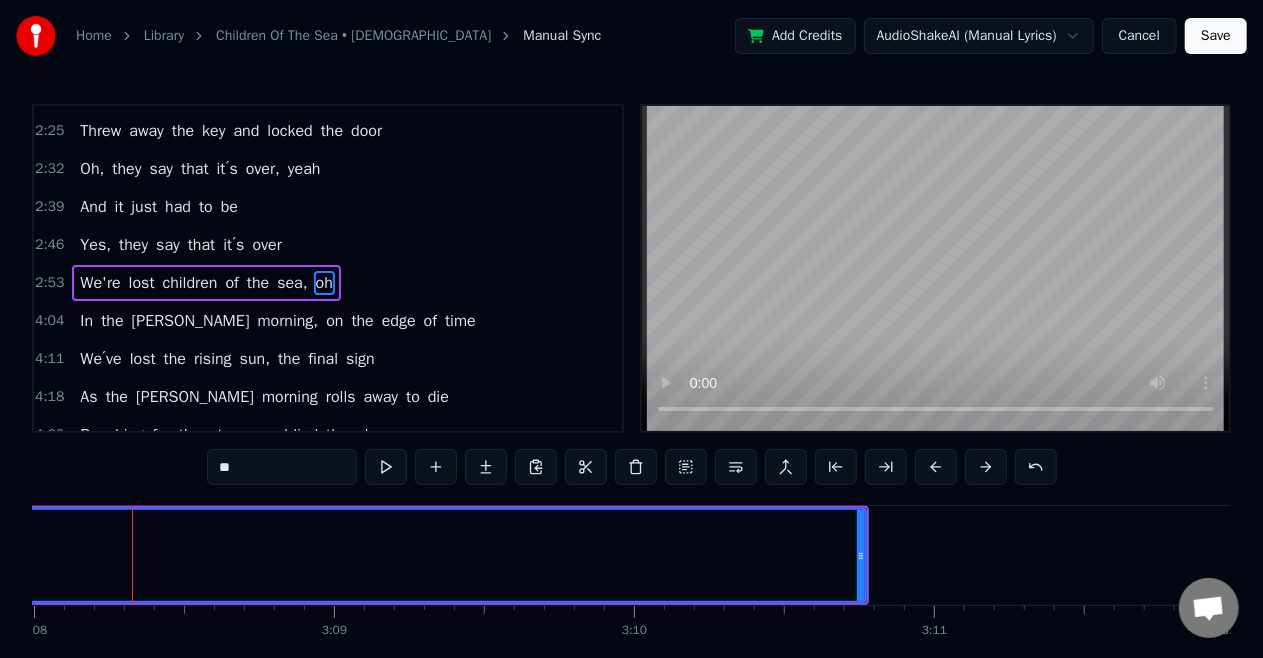 click on "oh" at bounding box center (-896, 555) 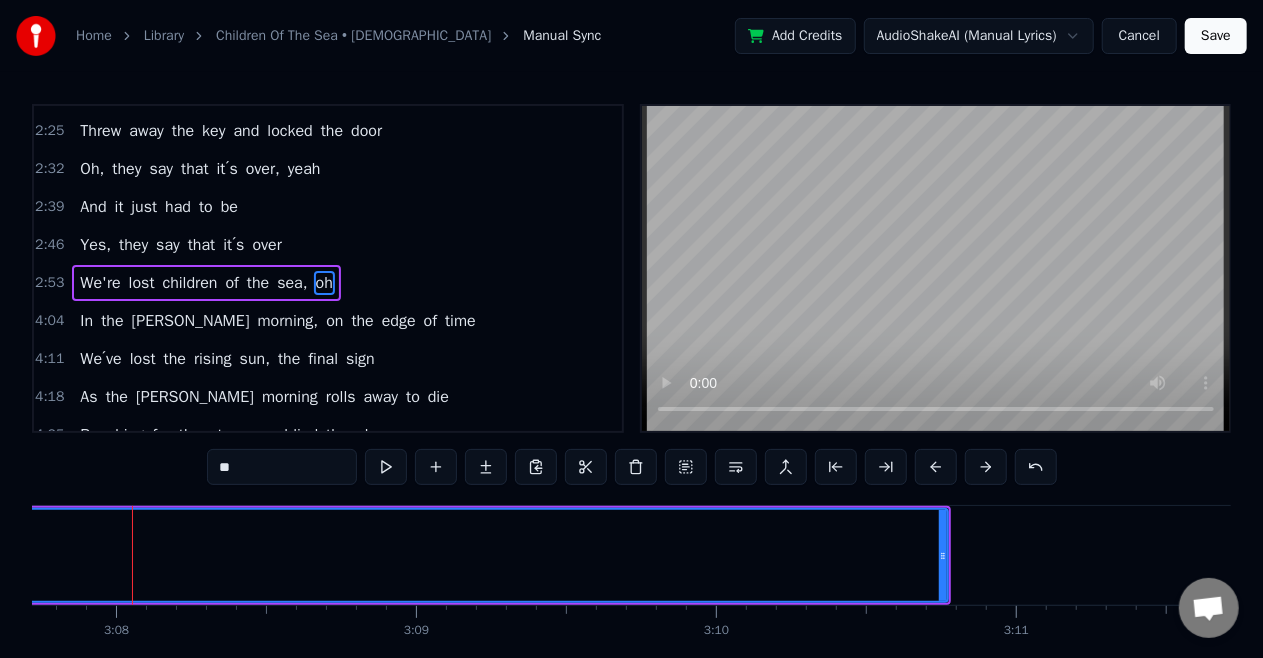 click on "oh" at bounding box center [-814, 555] 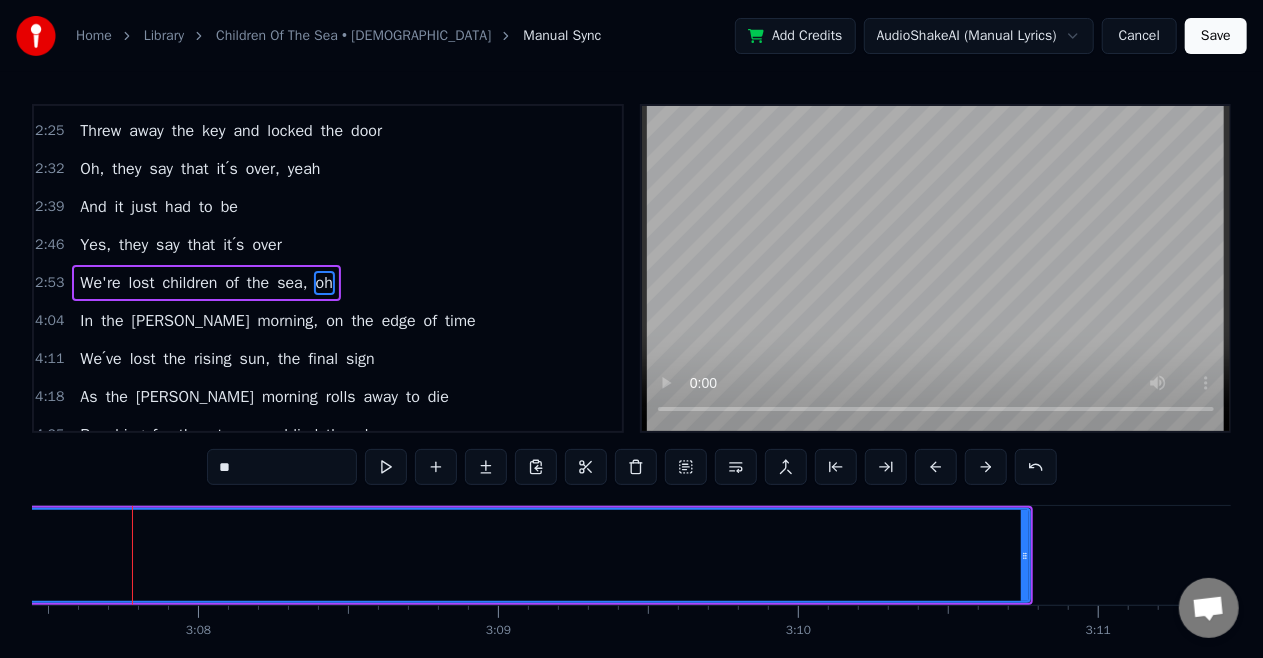 click on "oh" at bounding box center (-732, 555) 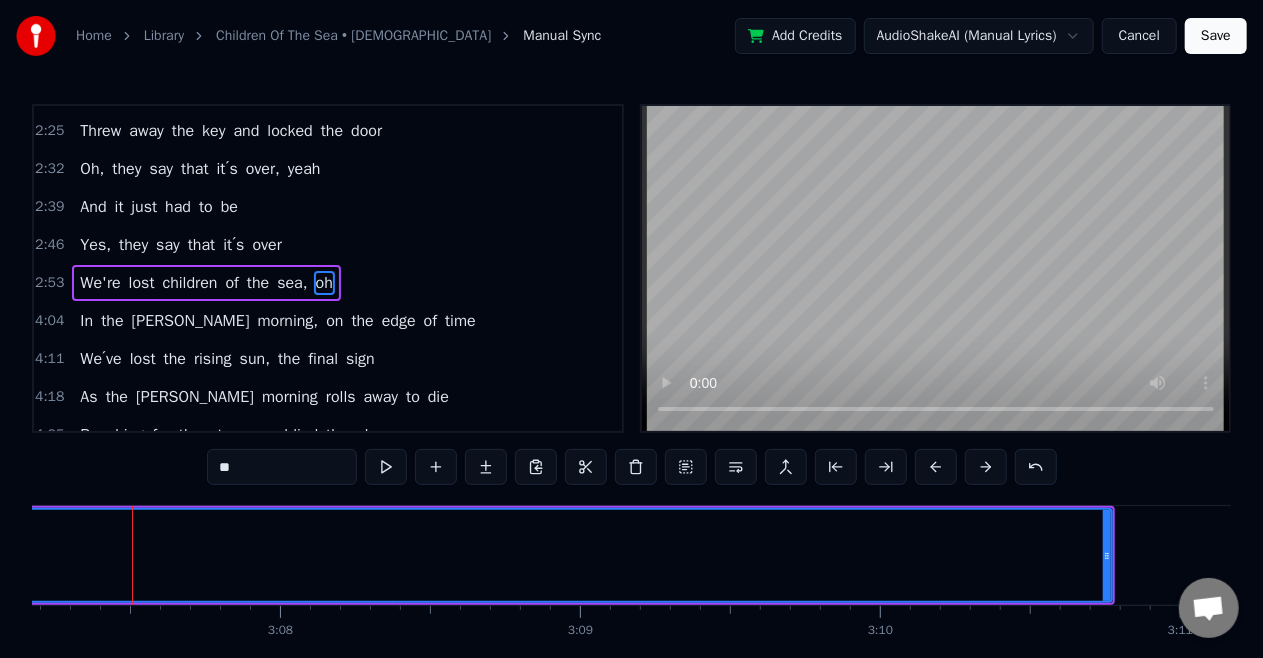 scroll, scrollTop: 0, scrollLeft: 56152, axis: horizontal 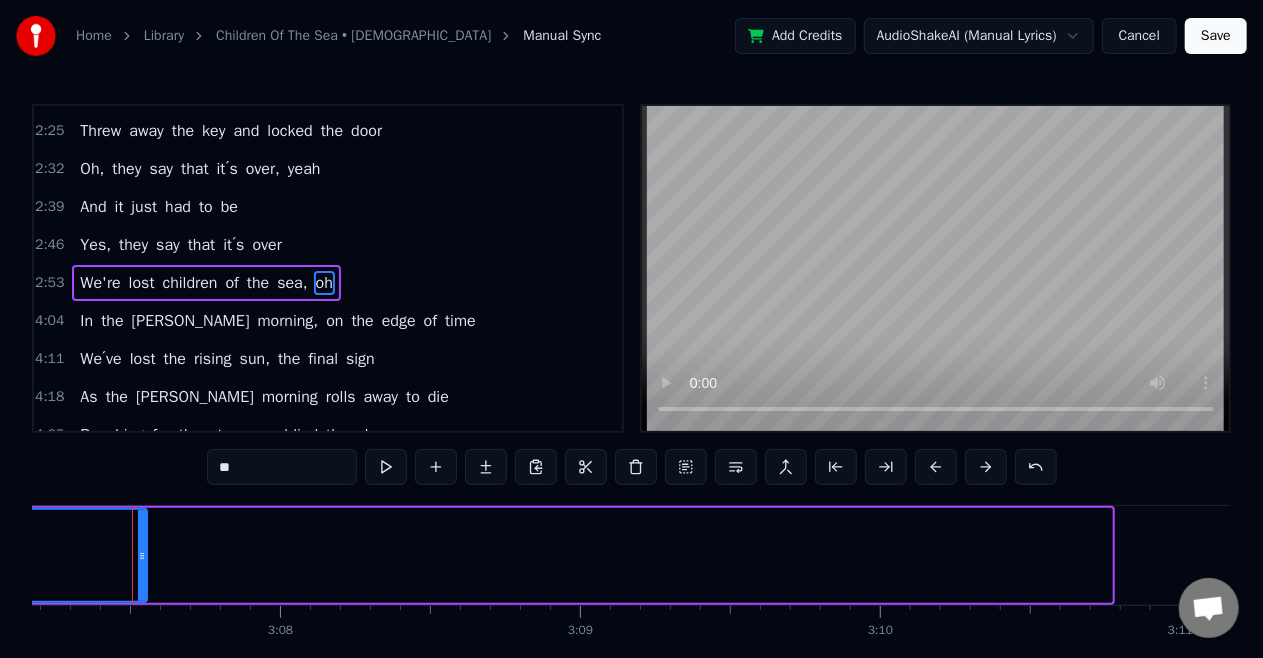 drag, startPoint x: 1107, startPoint y: 550, endPoint x: 142, endPoint y: 542, distance: 965.03314 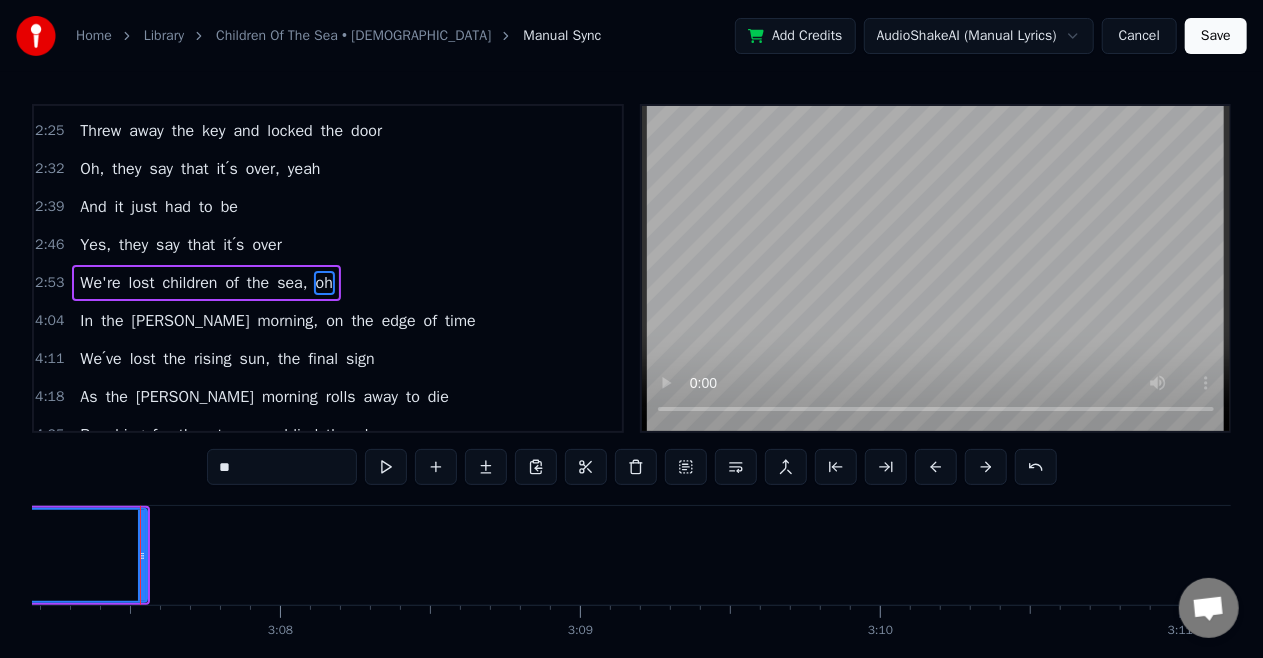click on "oh" at bounding box center (-1132, 555) 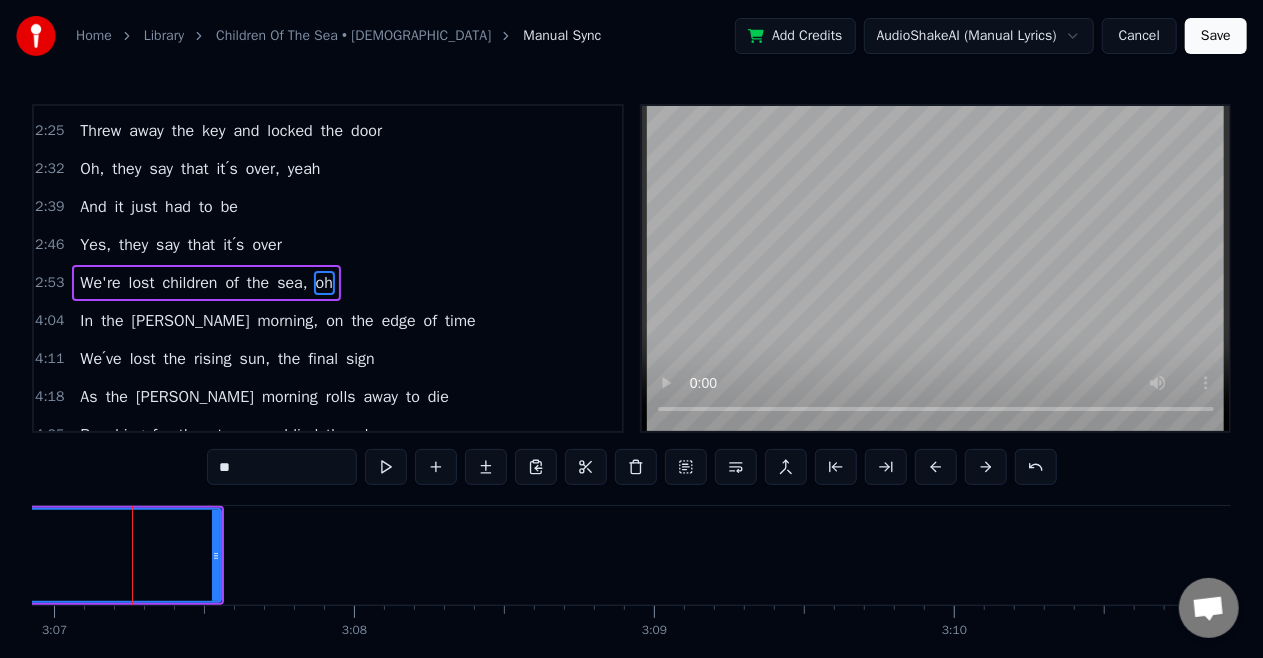 click on "oh" at bounding box center [-1058, 555] 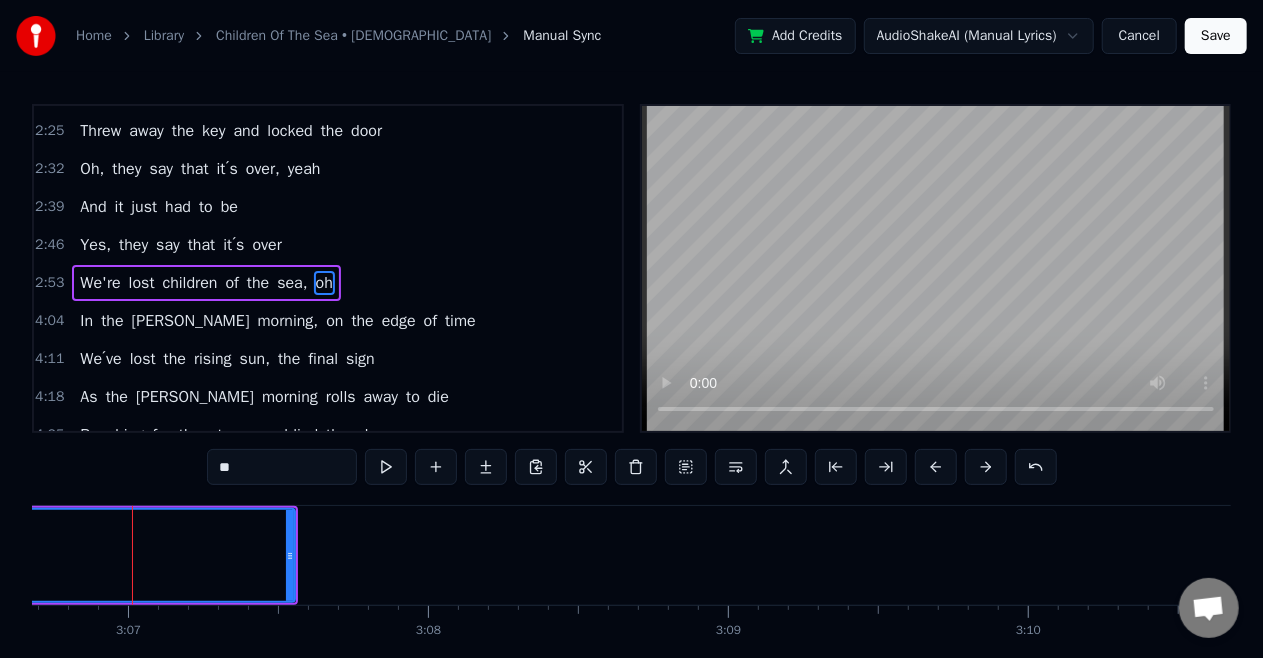 click on "oh" at bounding box center [-984, 555] 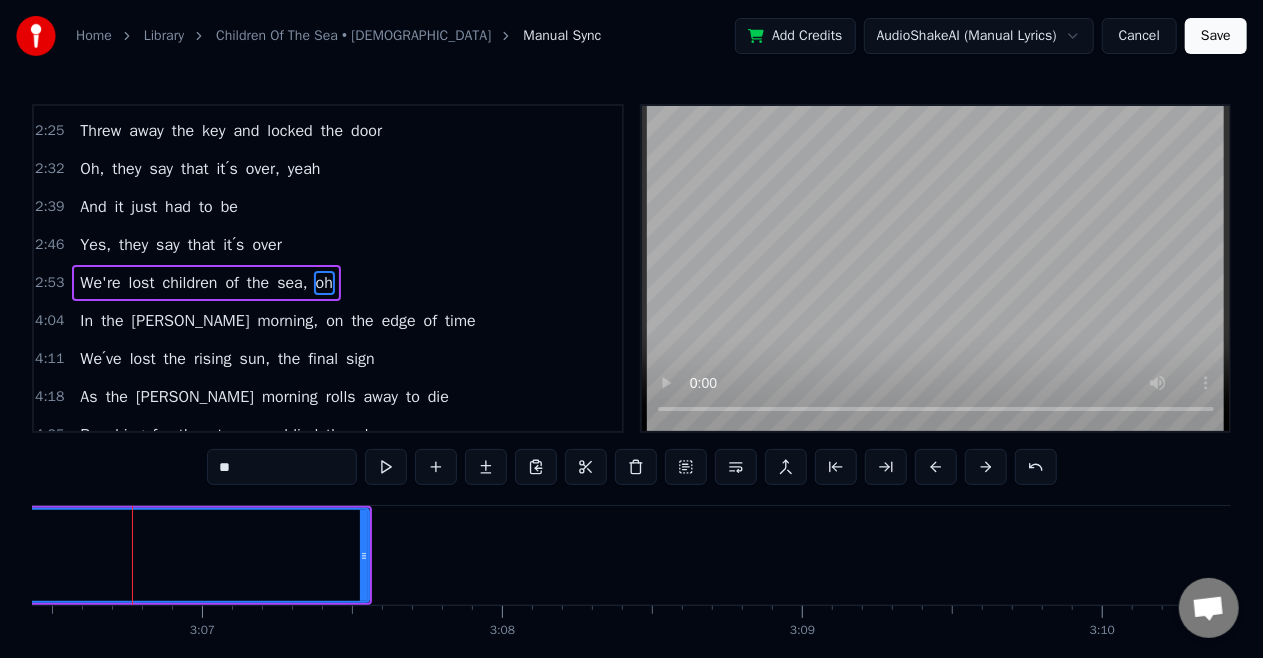 click on "oh" at bounding box center [-910, 555] 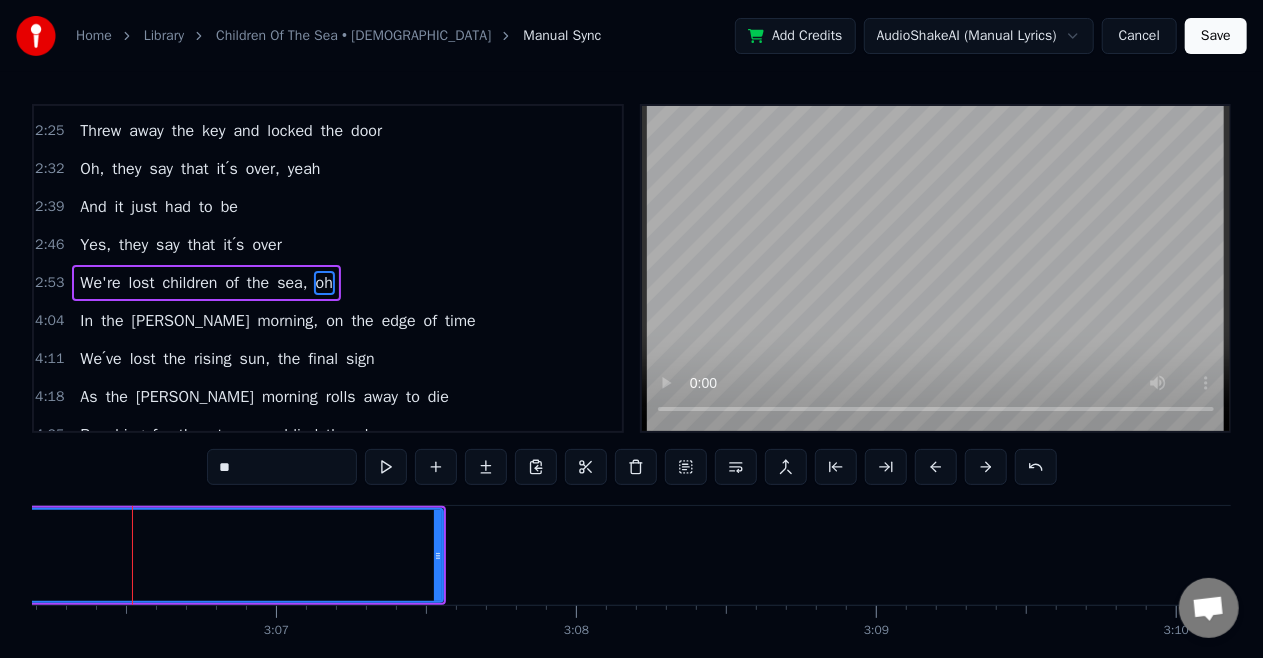 click on "oh" at bounding box center (-836, 555) 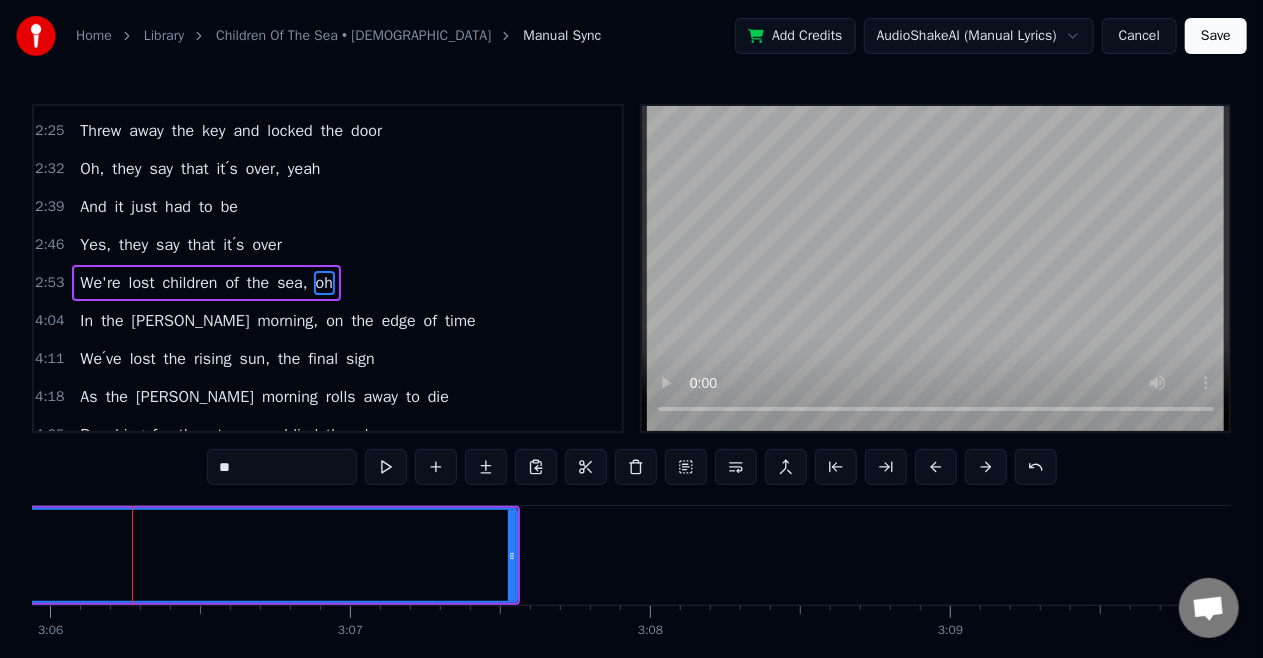 click on "oh" at bounding box center [-762, 555] 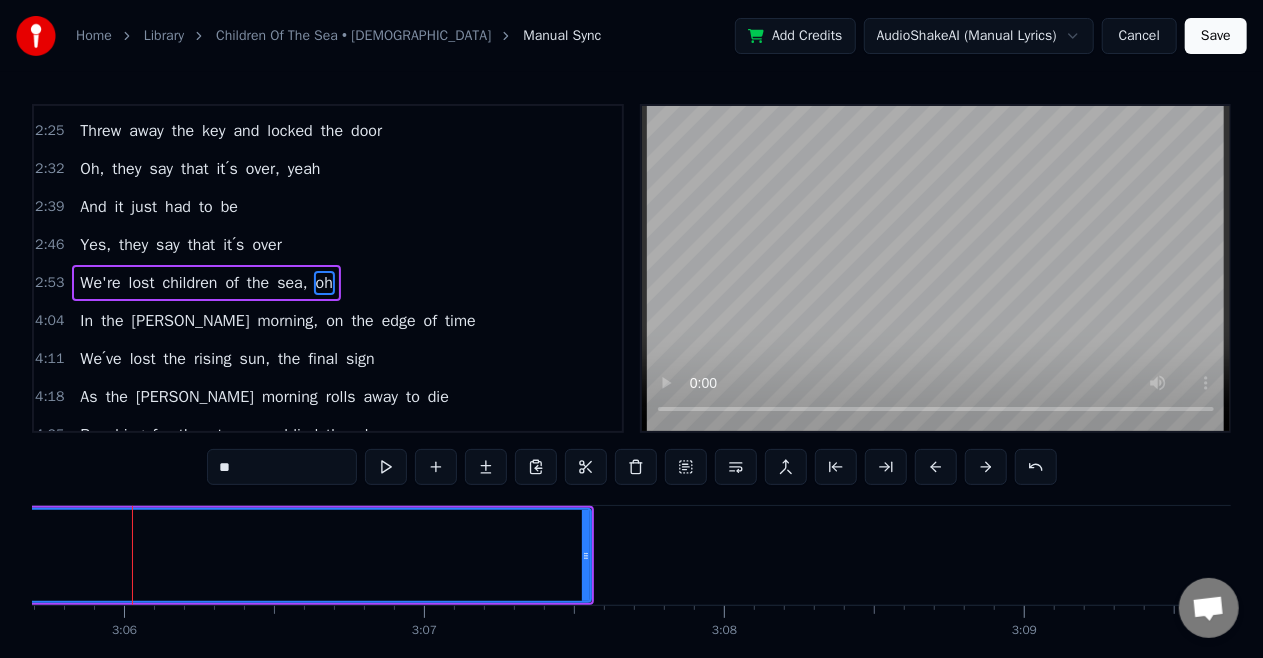 click on "oh" at bounding box center [-688, 555] 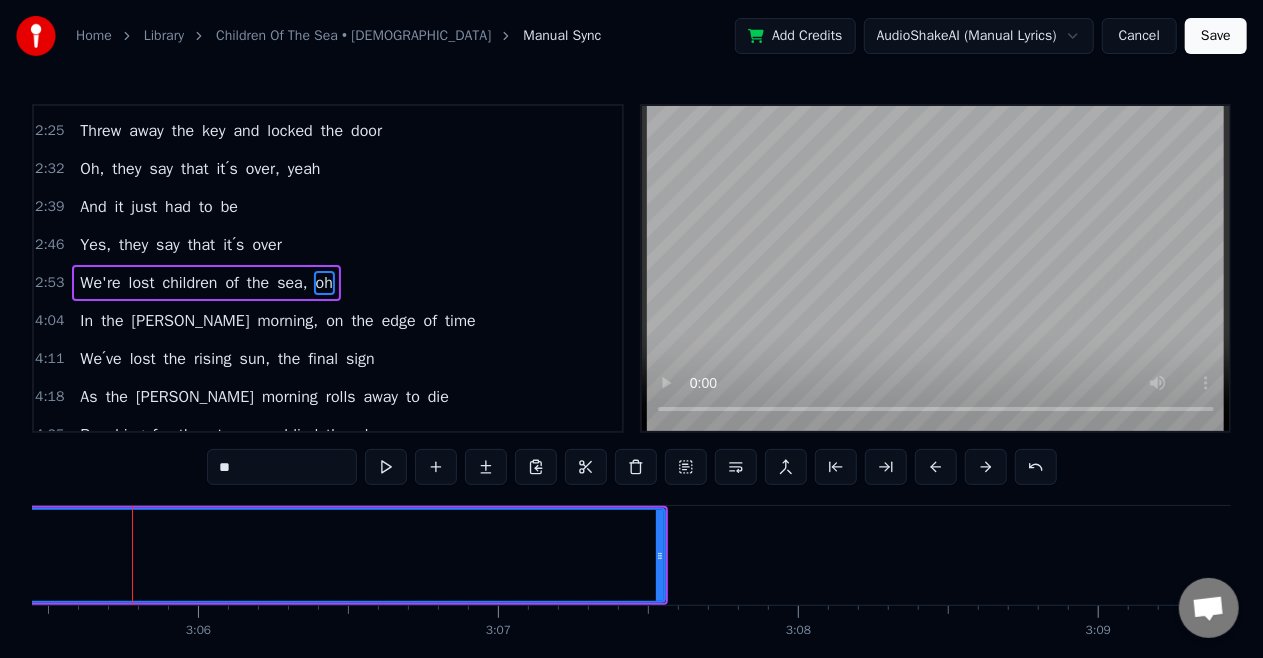 click on "oh" at bounding box center [-614, 555] 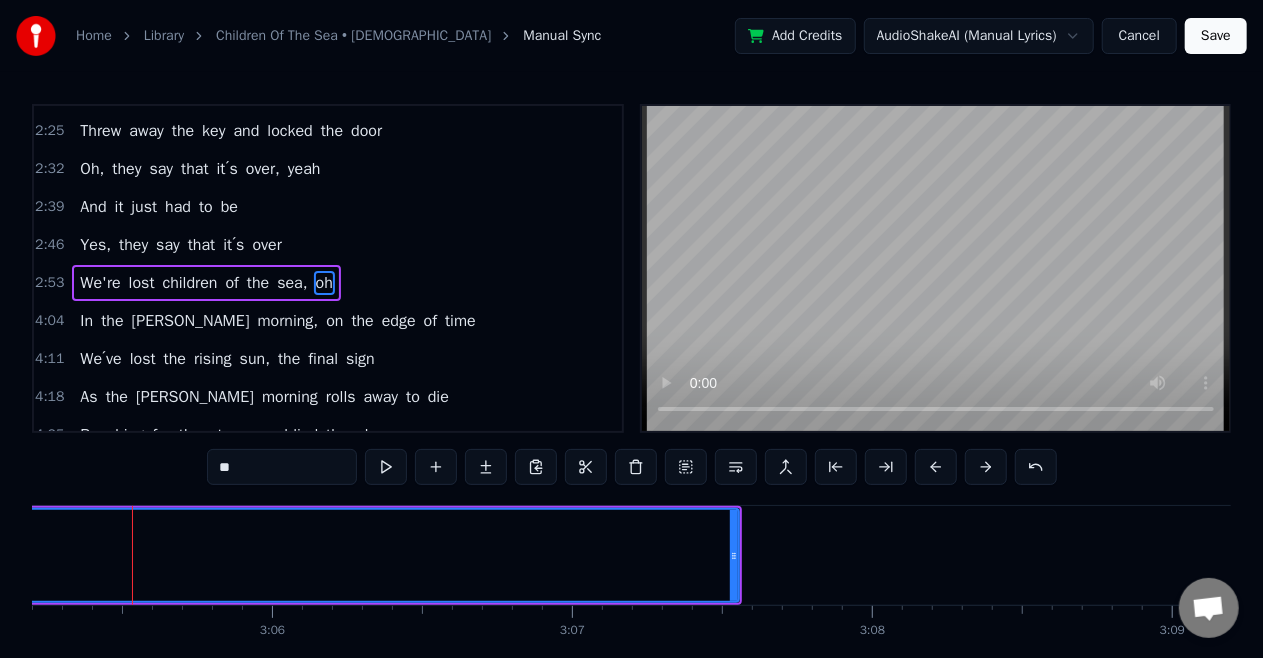 click on "oh" at bounding box center [-540, 555] 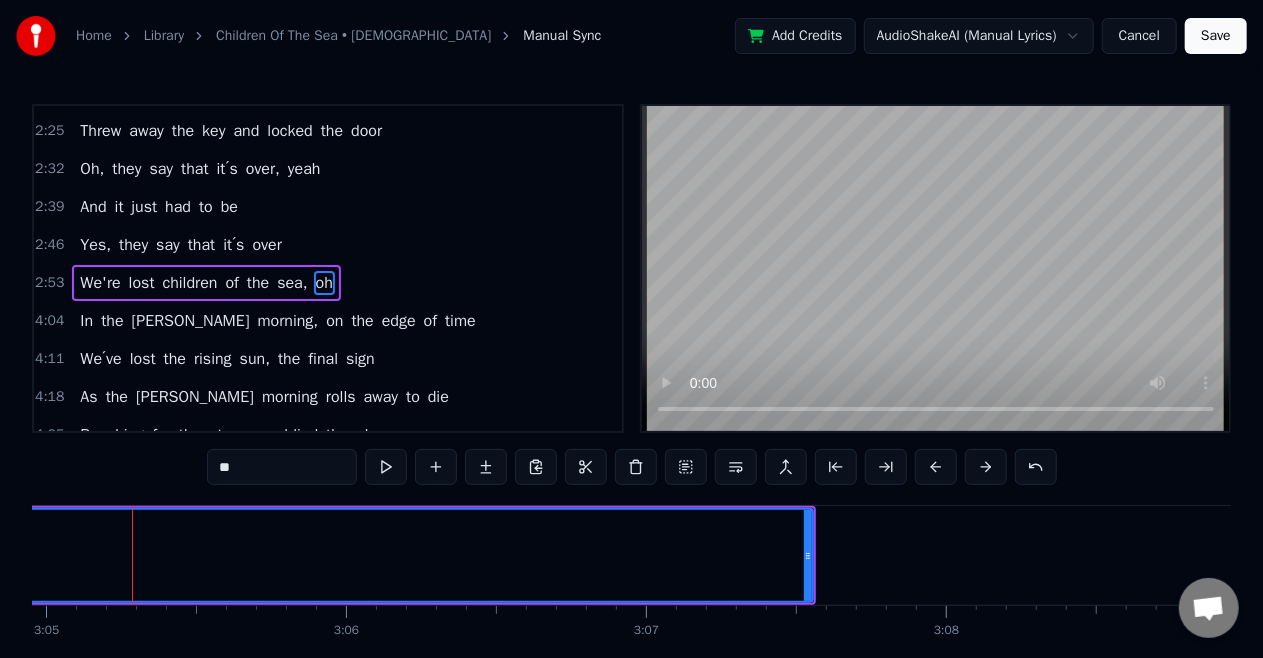 click on "oh" at bounding box center (-466, 555) 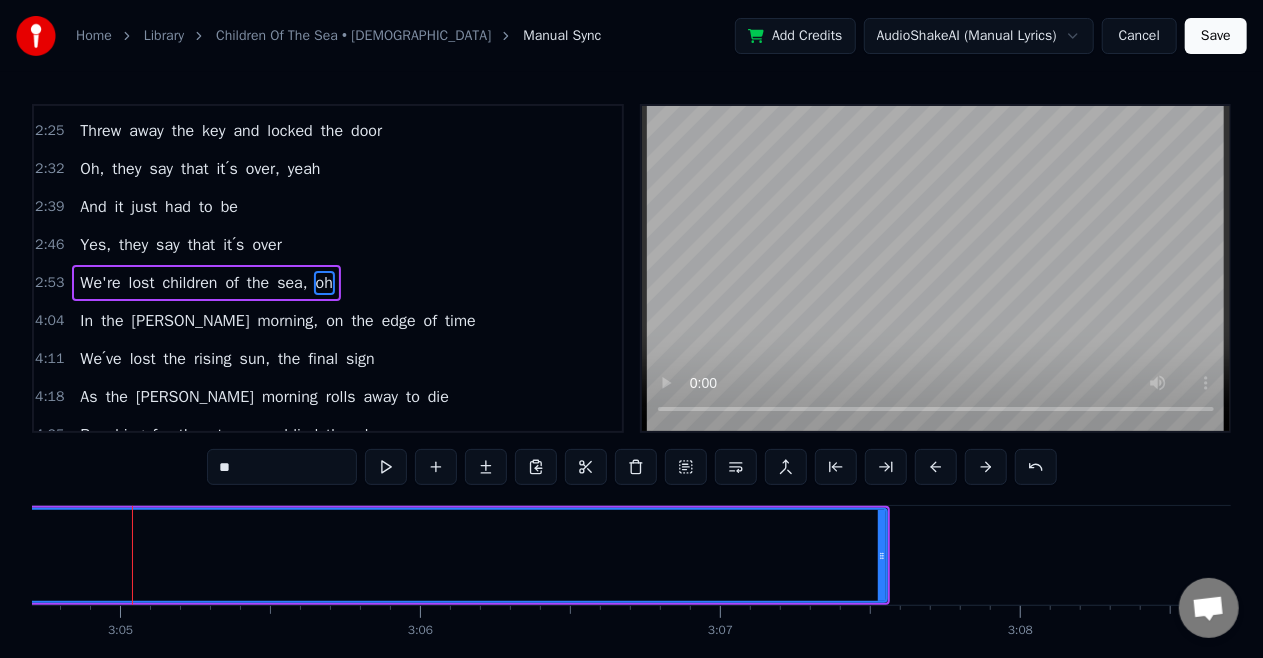 click on "oh" at bounding box center (-392, 555) 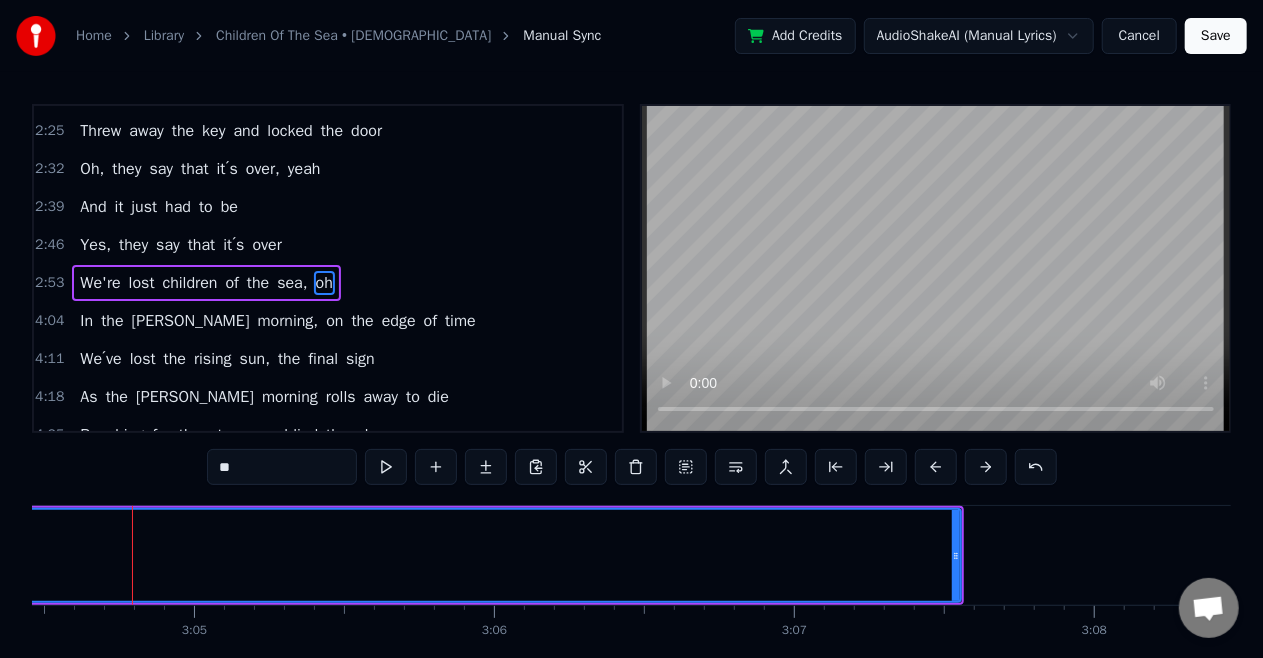 click on "oh" at bounding box center (-318, 555) 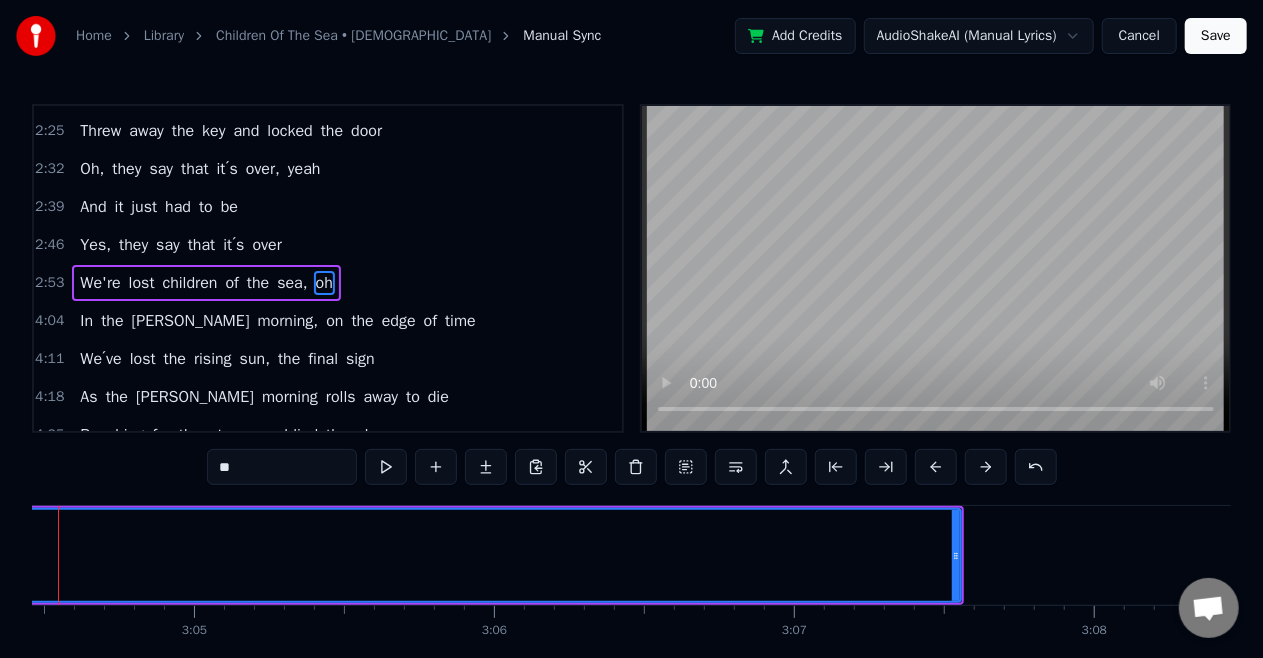 scroll, scrollTop: 0, scrollLeft: 55264, axis: horizontal 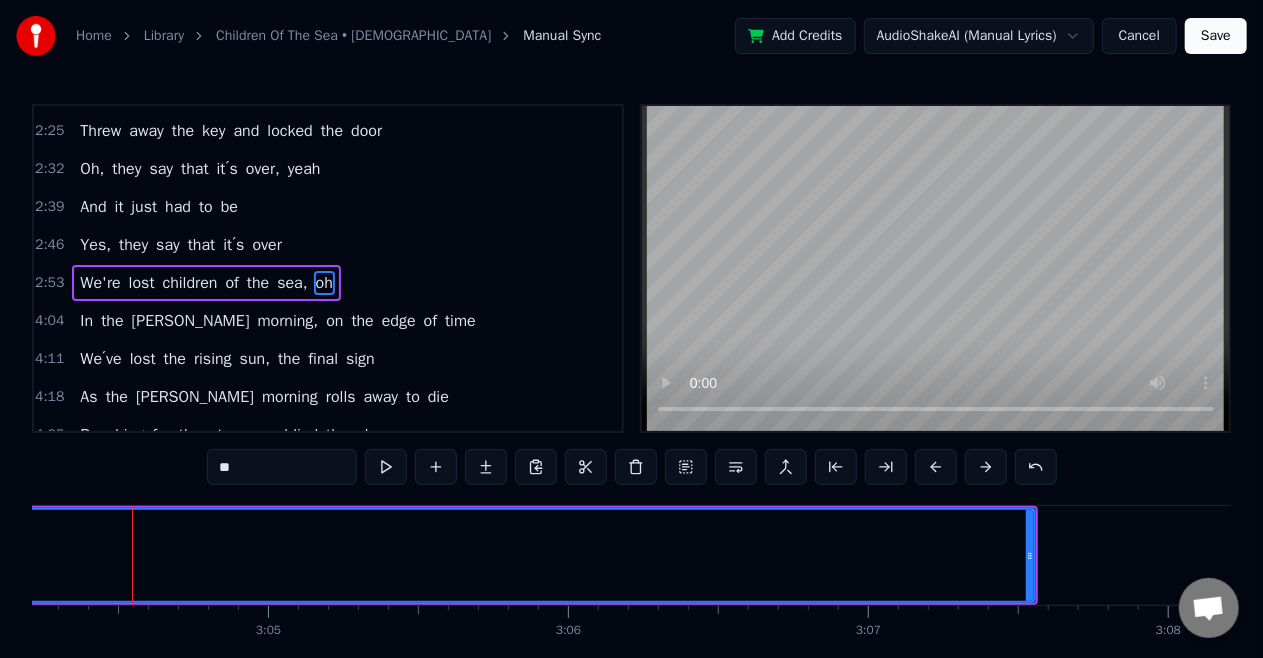 drag, startPoint x: 1034, startPoint y: 552, endPoint x: 367, endPoint y: 559, distance: 667.03674 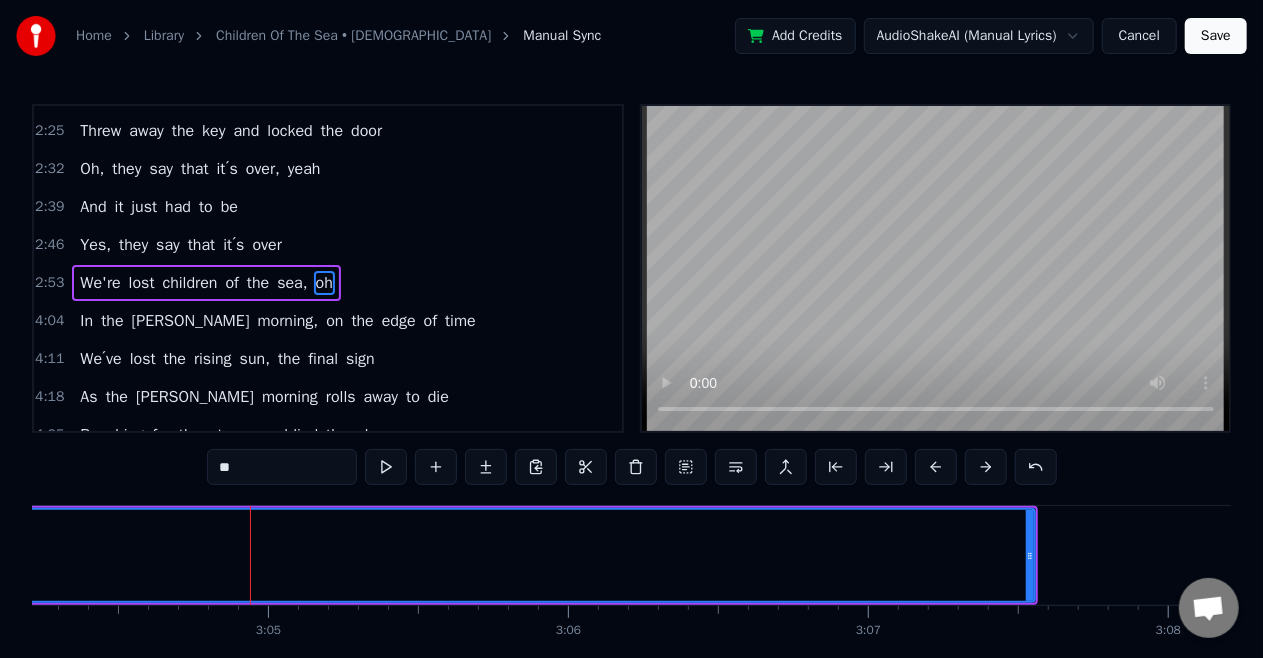 drag, startPoint x: 1034, startPoint y: 557, endPoint x: 881, endPoint y: 543, distance: 153.63919 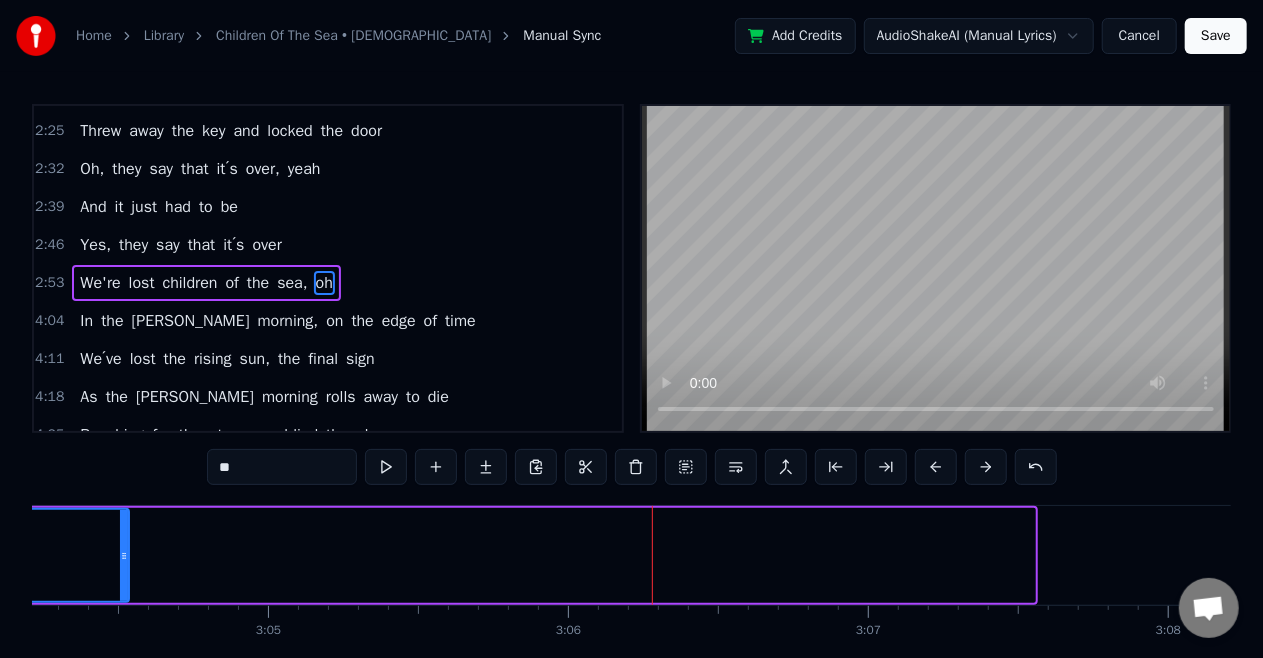 drag, startPoint x: 1032, startPoint y: 552, endPoint x: 126, endPoint y: 539, distance: 906.09326 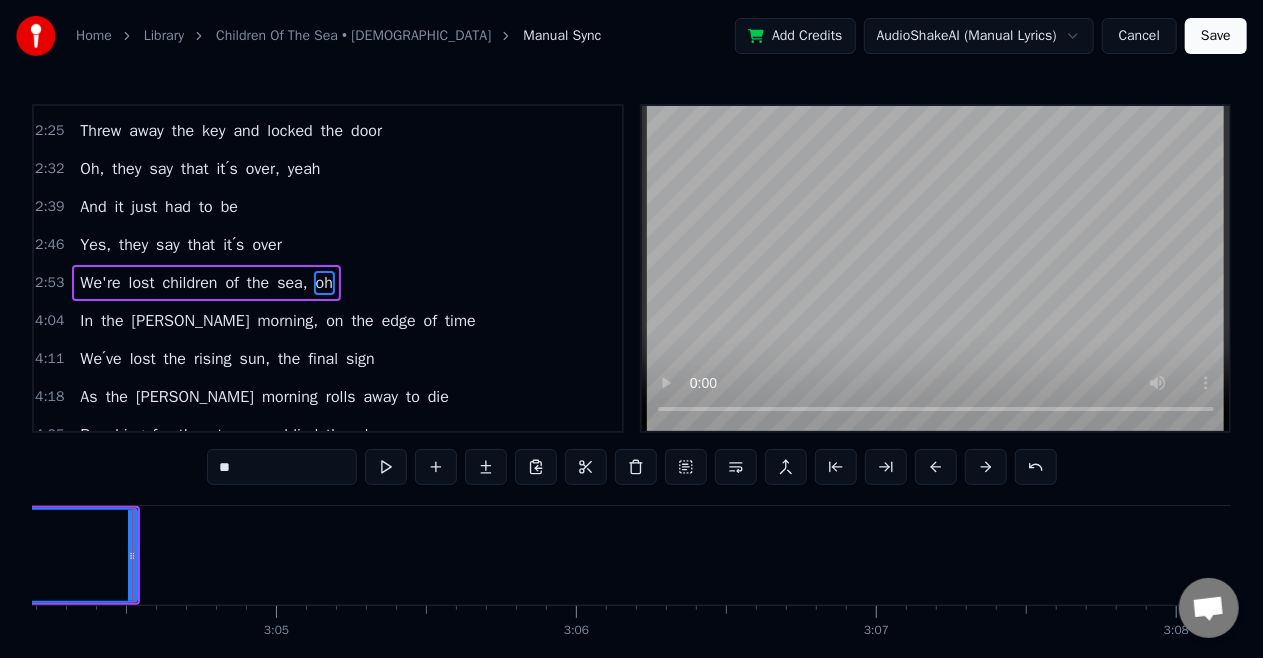 click on "oh" at bounding box center (-689, 555) 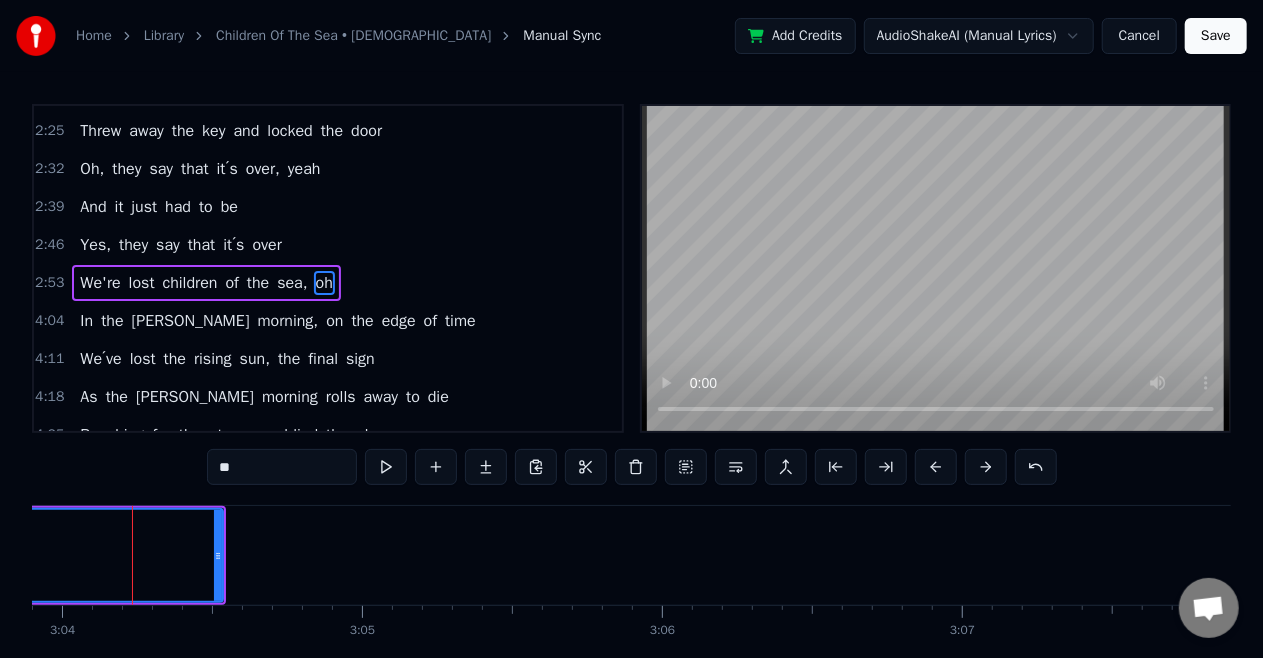click on "oh" at bounding box center (-603, 555) 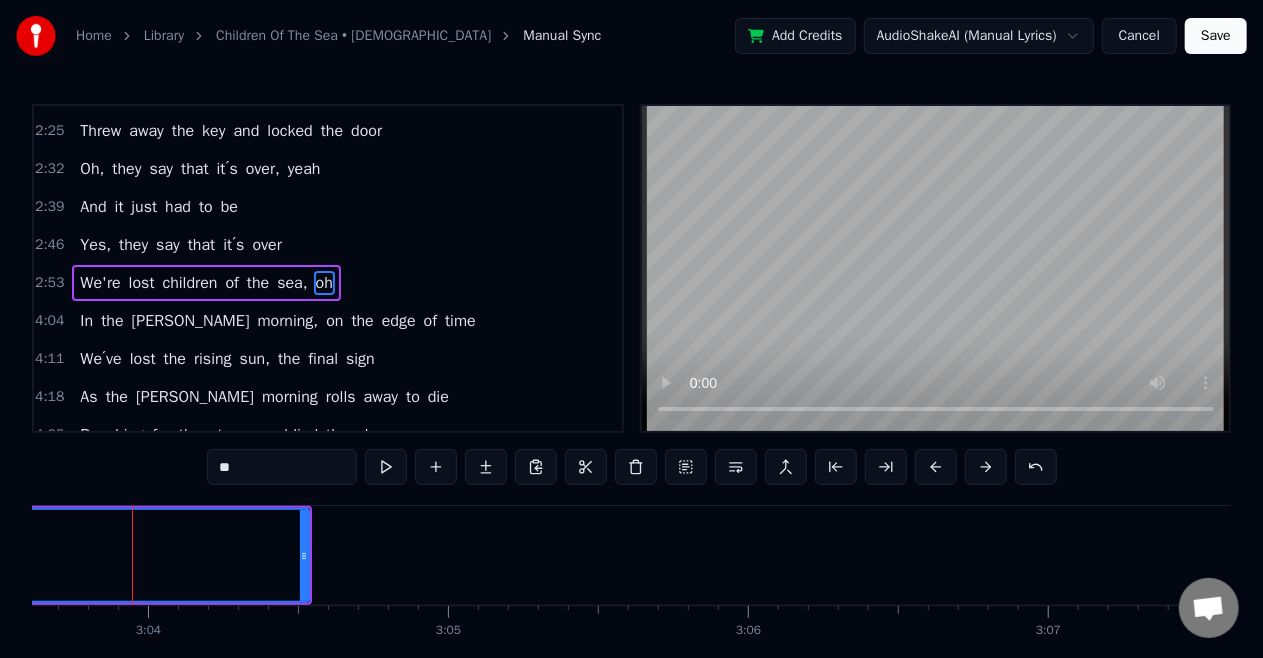 click on "oh" at bounding box center [-517, 555] 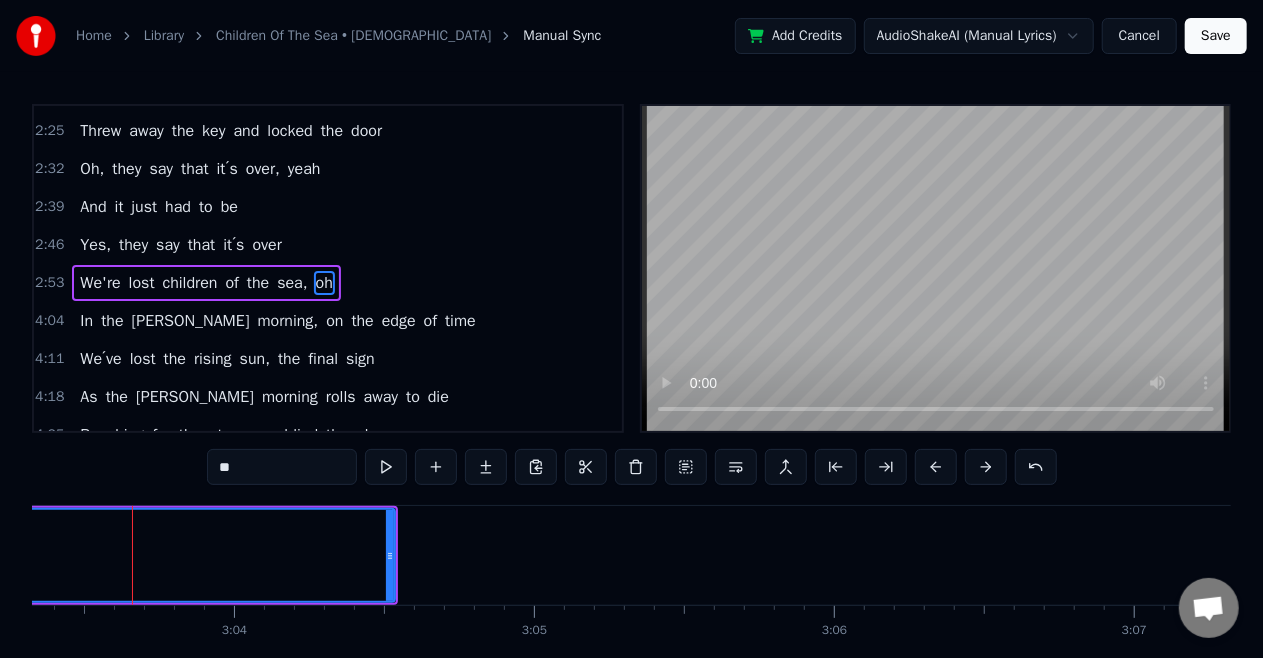 click on "oh" at bounding box center (-431, 555) 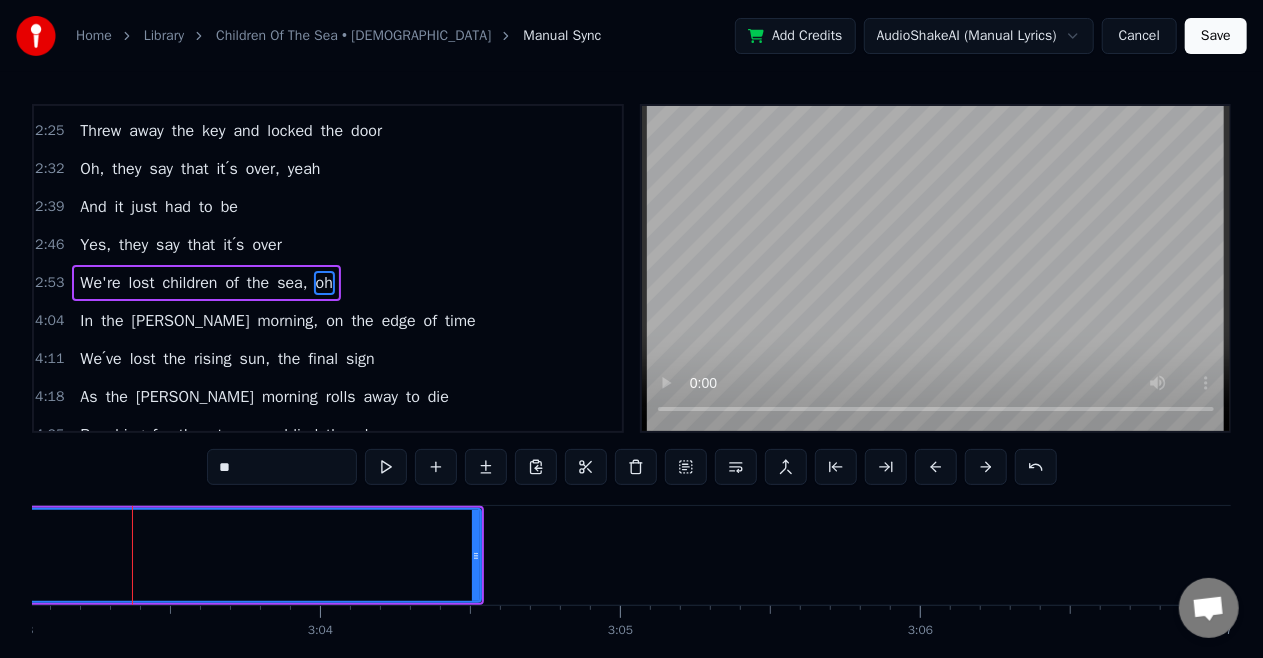 click on "oh" at bounding box center [-345, 555] 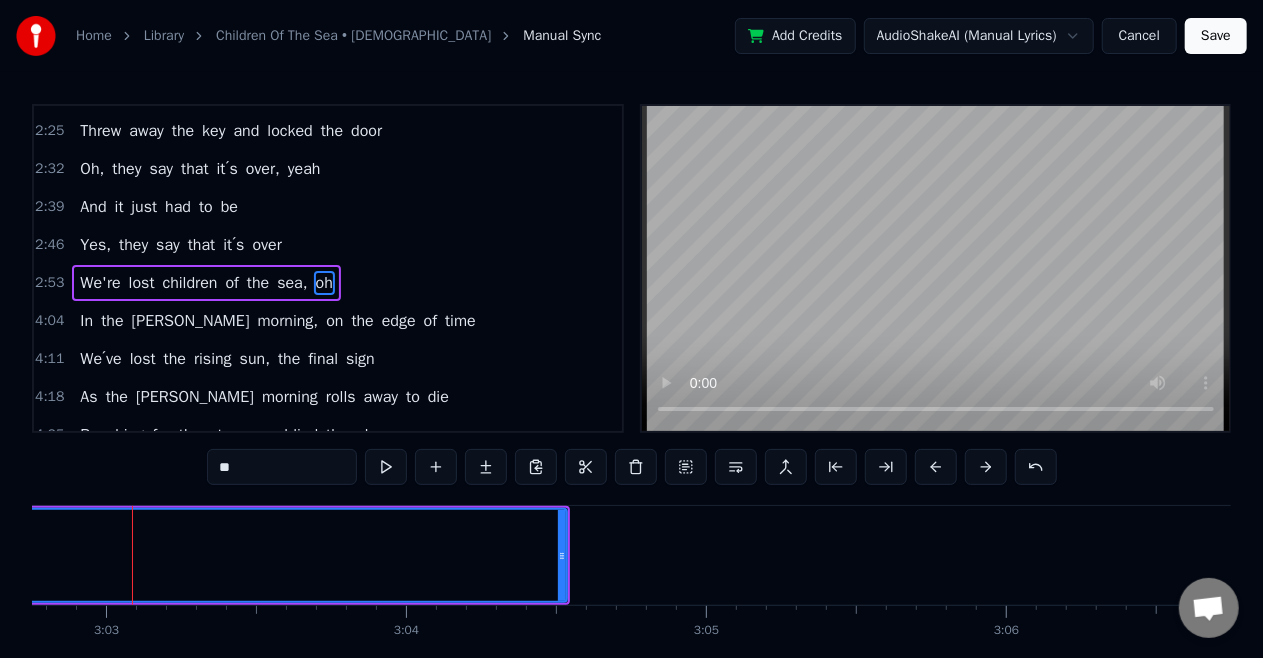 click on "oh" at bounding box center (-259, 555) 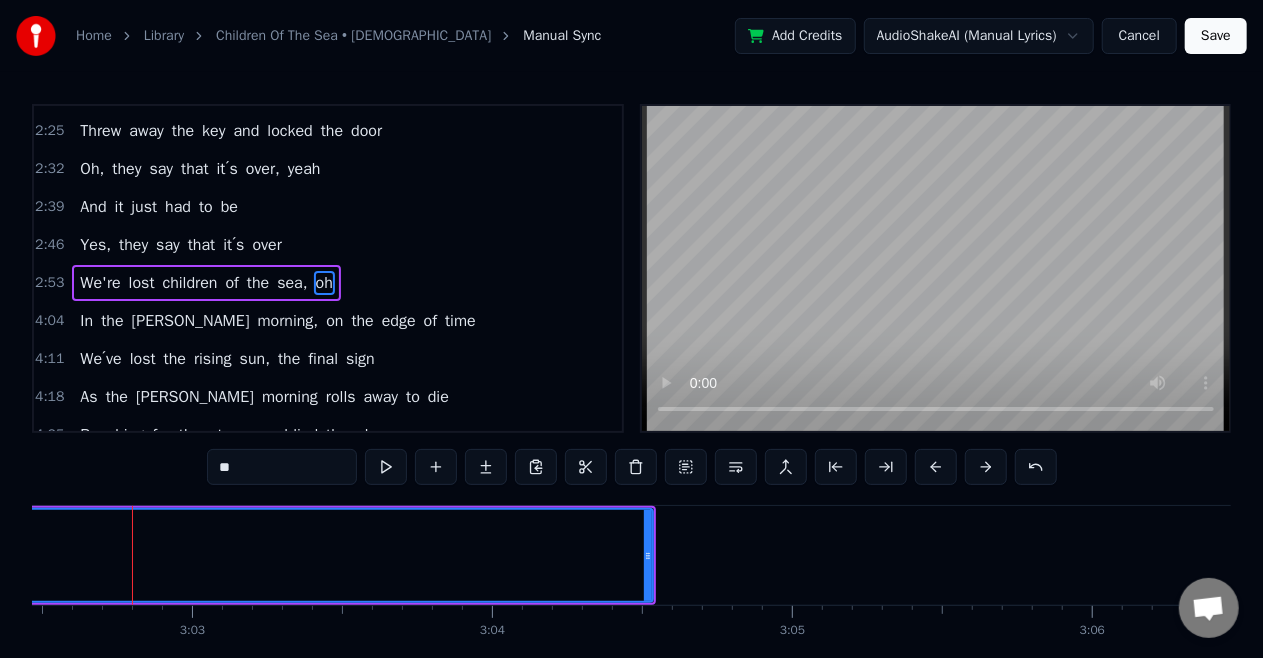 click on "oh" at bounding box center (-173, 555) 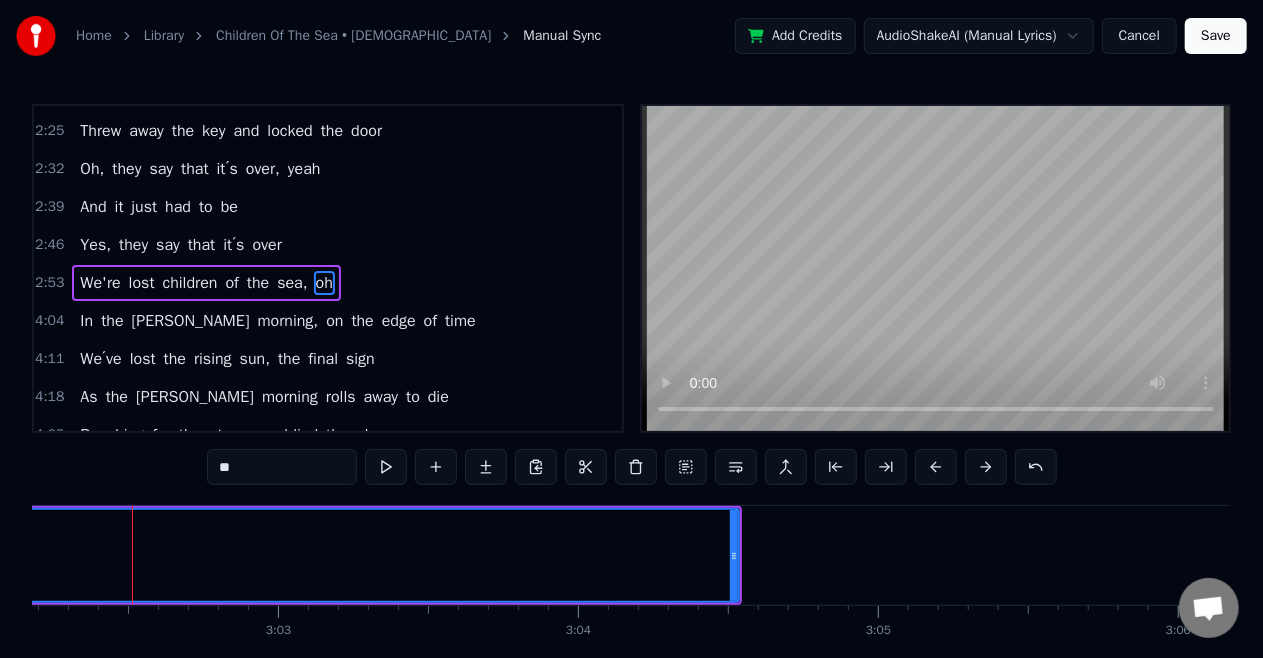 click on "oh" at bounding box center [-87, 555] 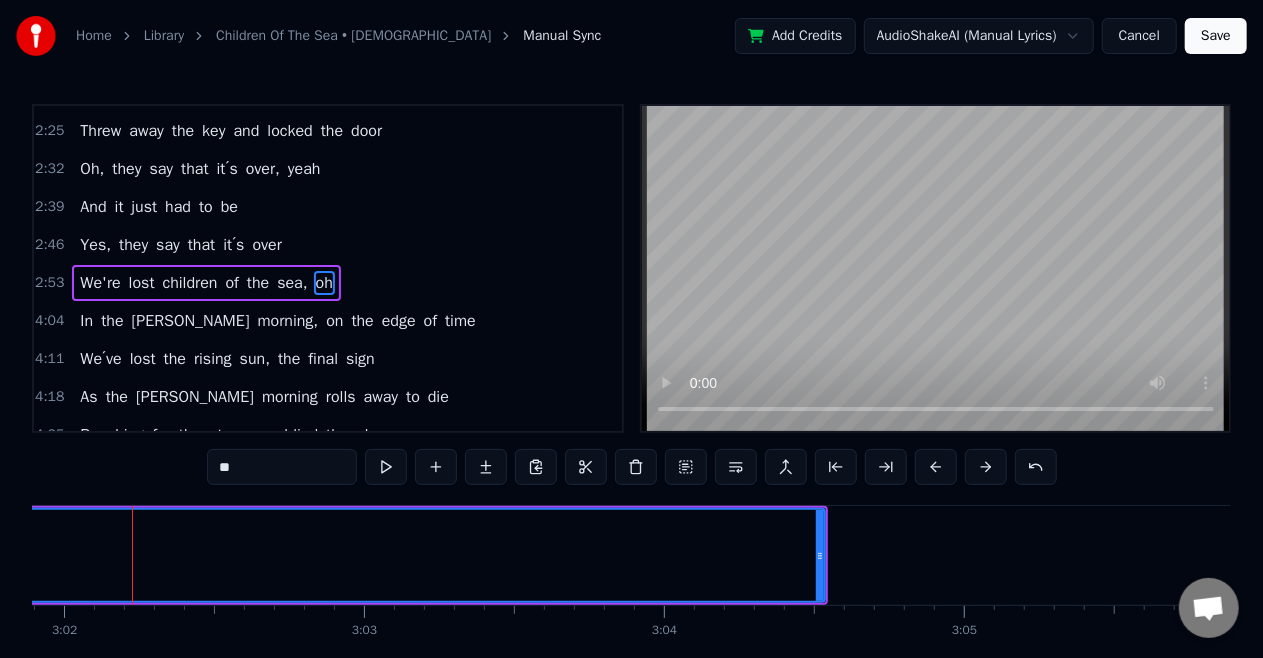 click on "oh" at bounding box center [-1, 555] 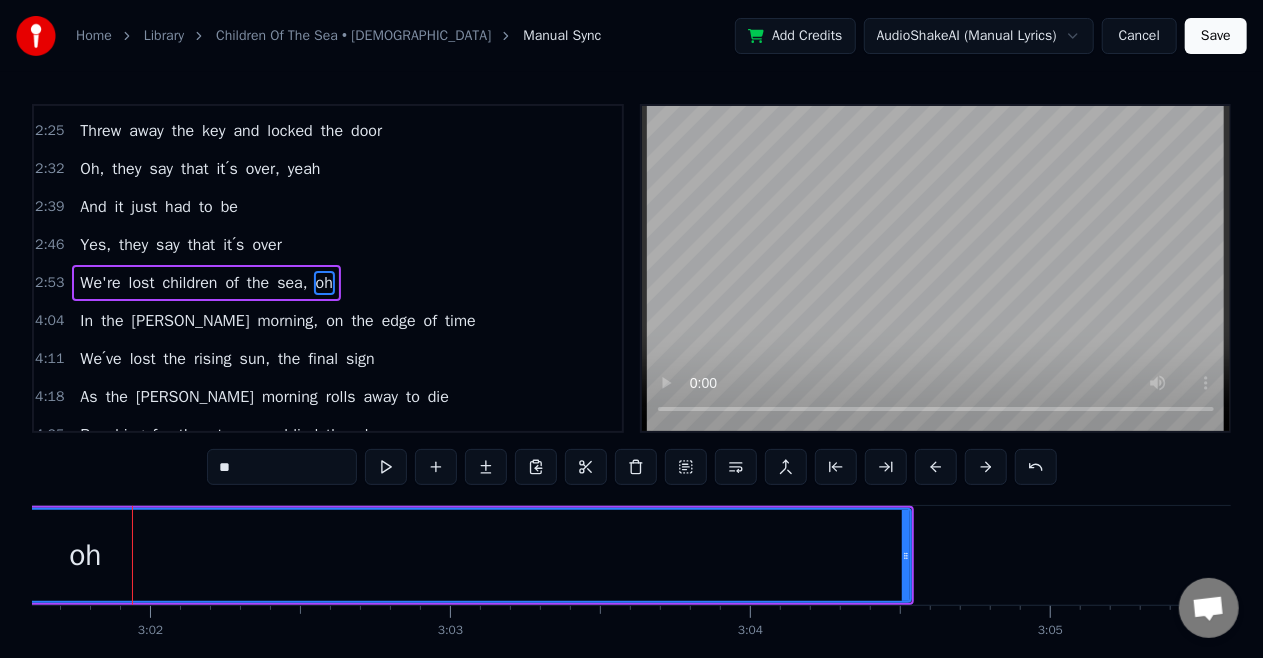 click on "oh" at bounding box center [85, 555] 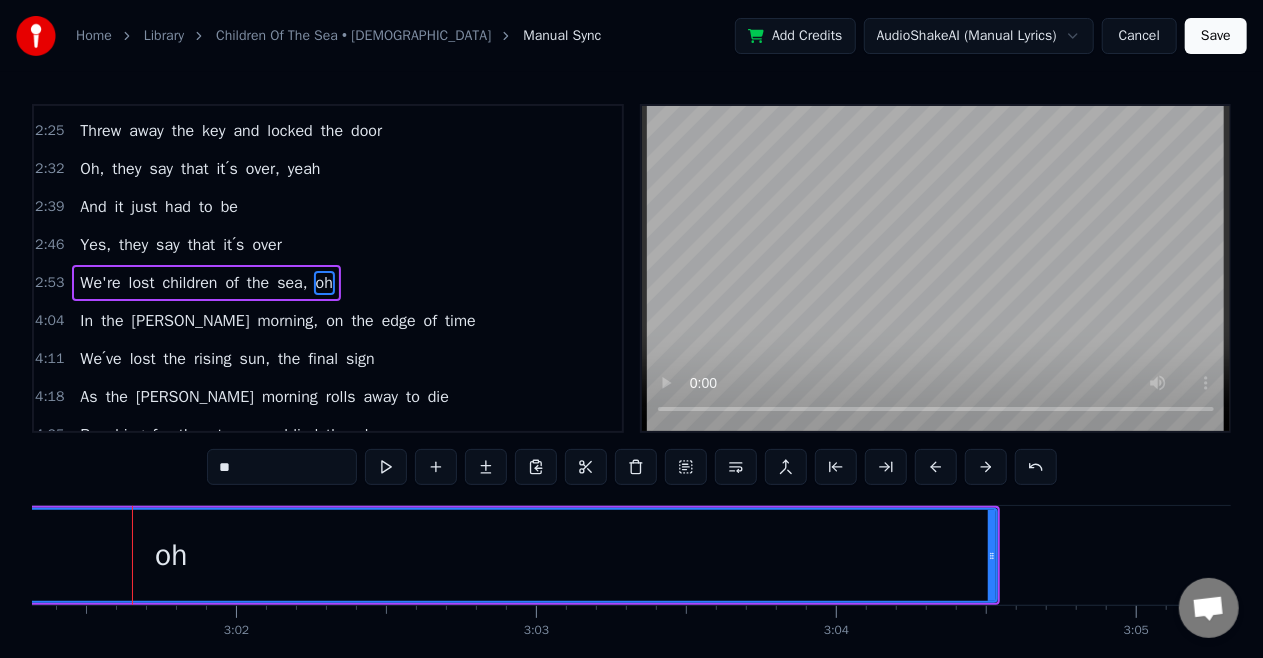 drag, startPoint x: 48, startPoint y: 592, endPoint x: 99, endPoint y: 598, distance: 51.351727 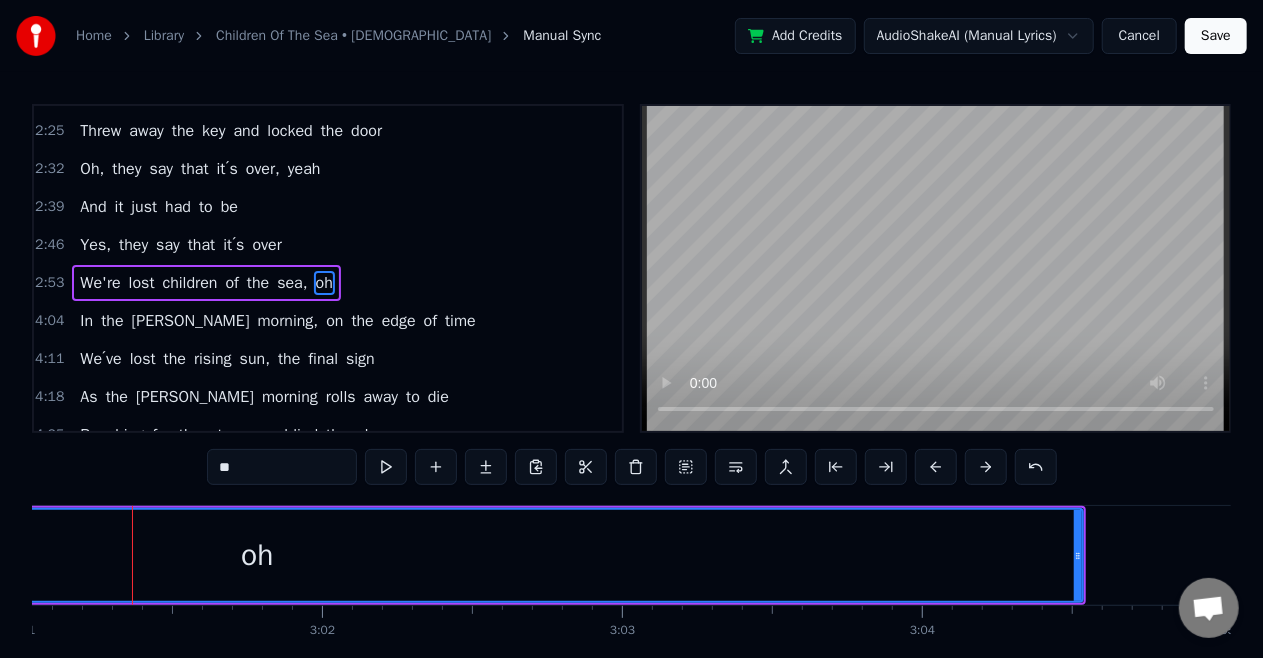 scroll, scrollTop: 0, scrollLeft: 54310, axis: horizontal 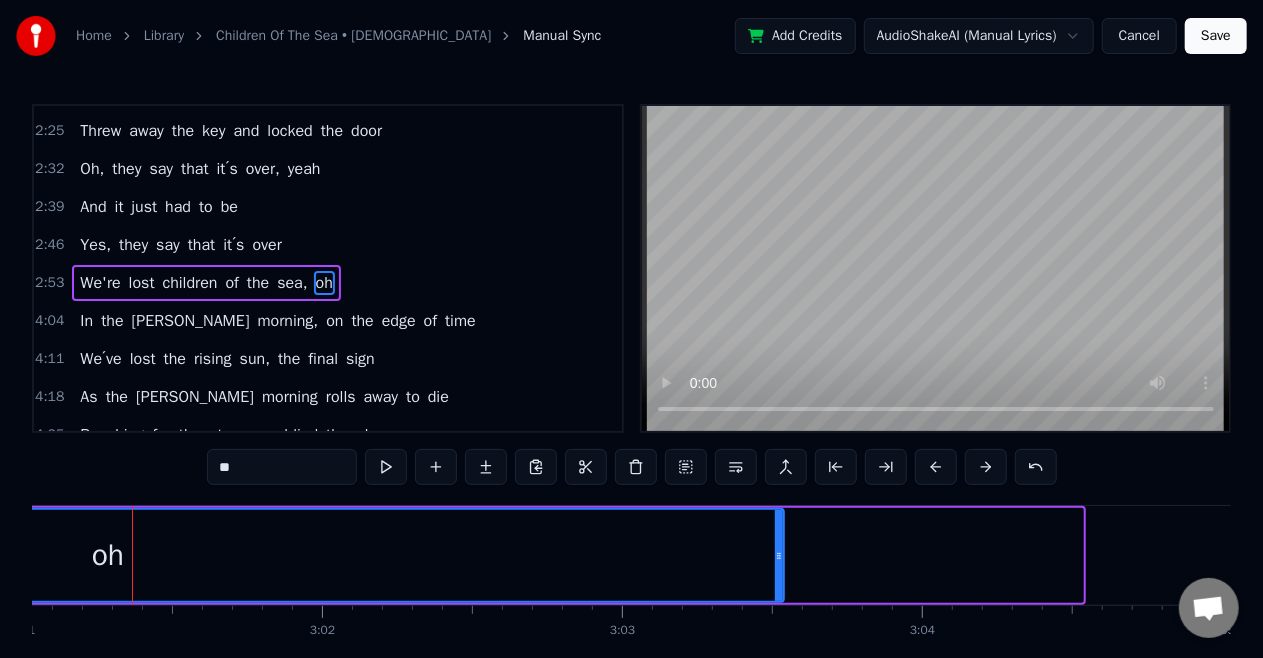 drag, startPoint x: 1077, startPoint y: 556, endPoint x: 778, endPoint y: 566, distance: 299.16718 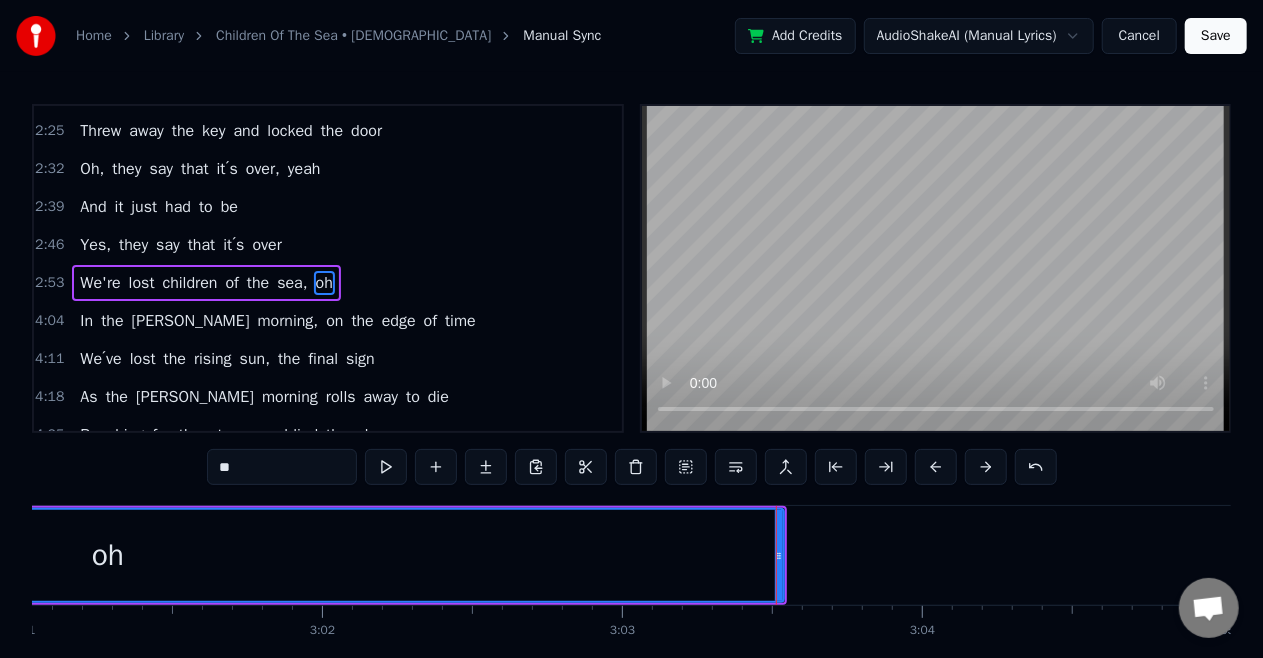 click on "Yes," at bounding box center (95, 245) 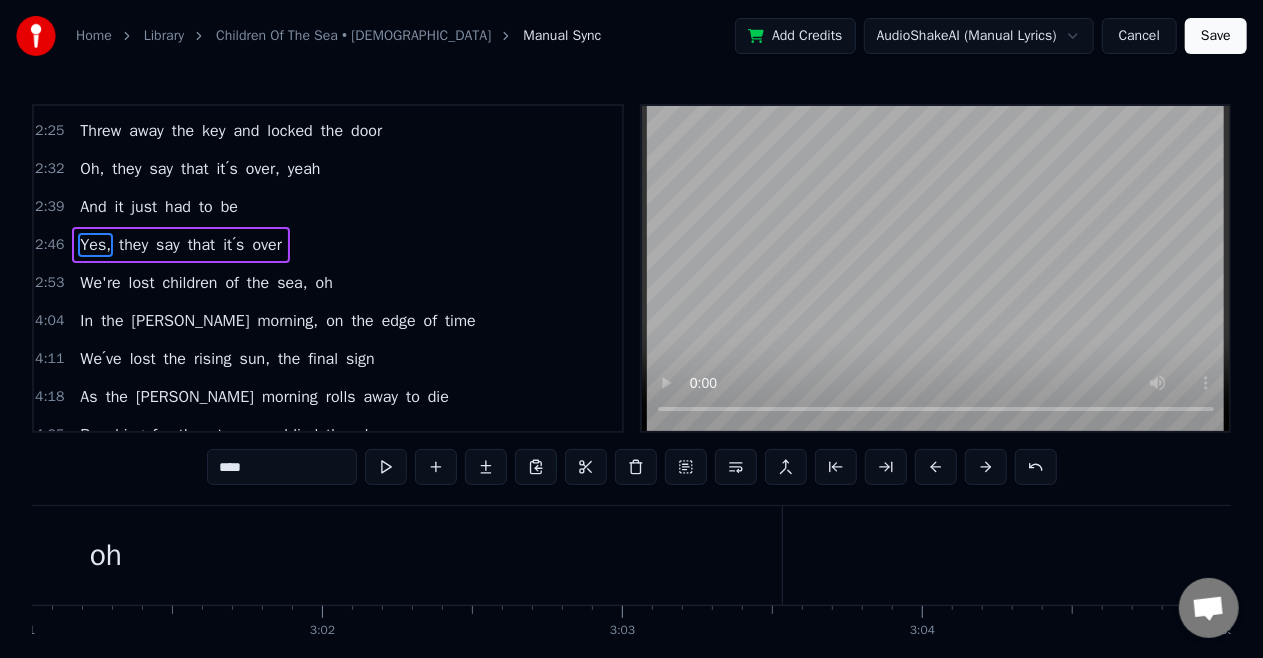 scroll, scrollTop: 565, scrollLeft: 0, axis: vertical 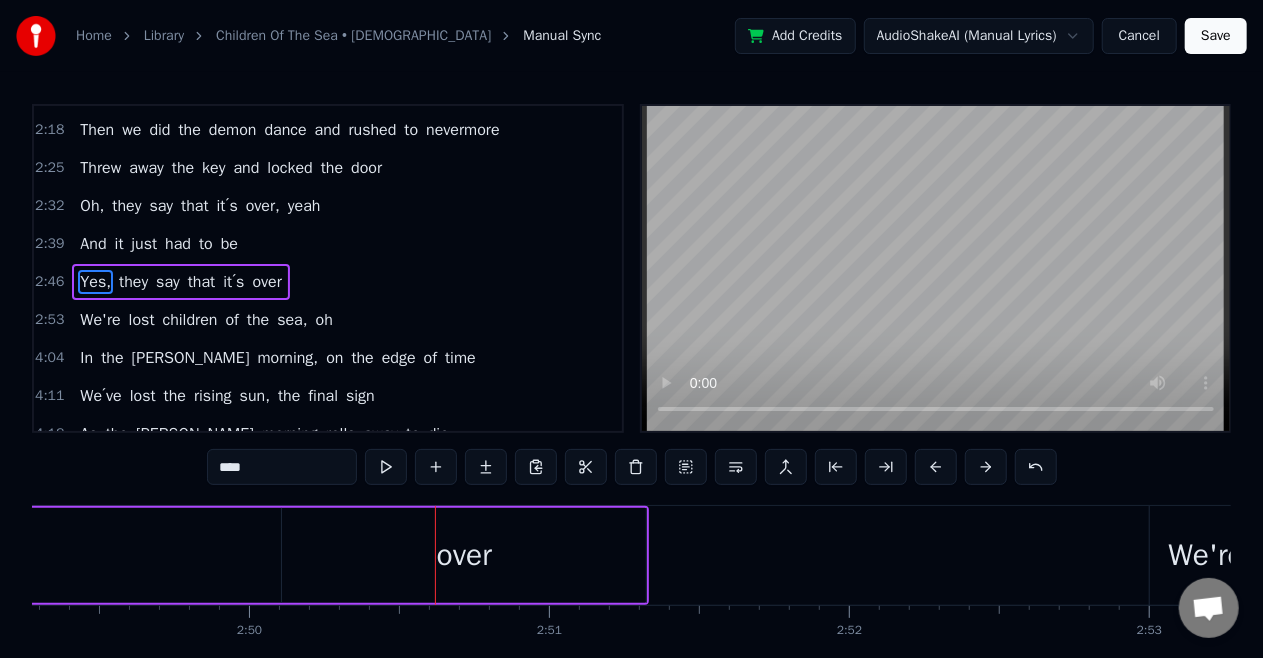 click on "Yes," at bounding box center (95, 282) 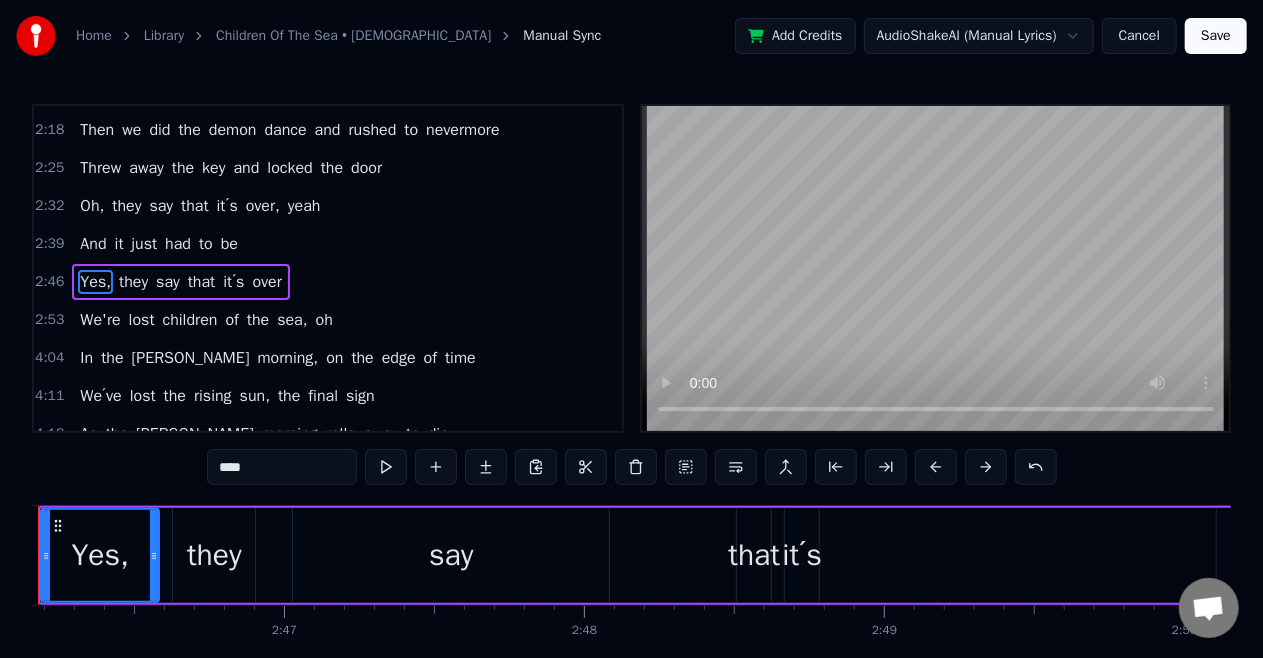 scroll, scrollTop: 0, scrollLeft: 49754, axis: horizontal 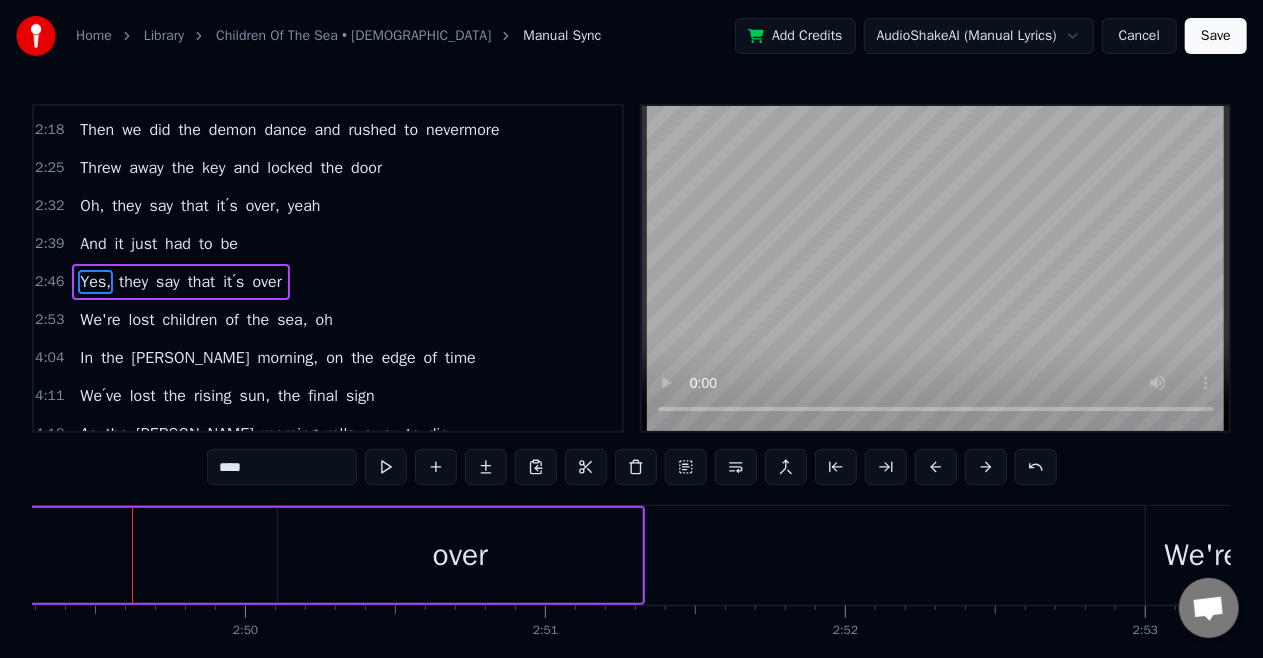 click on "over" at bounding box center (460, 555) 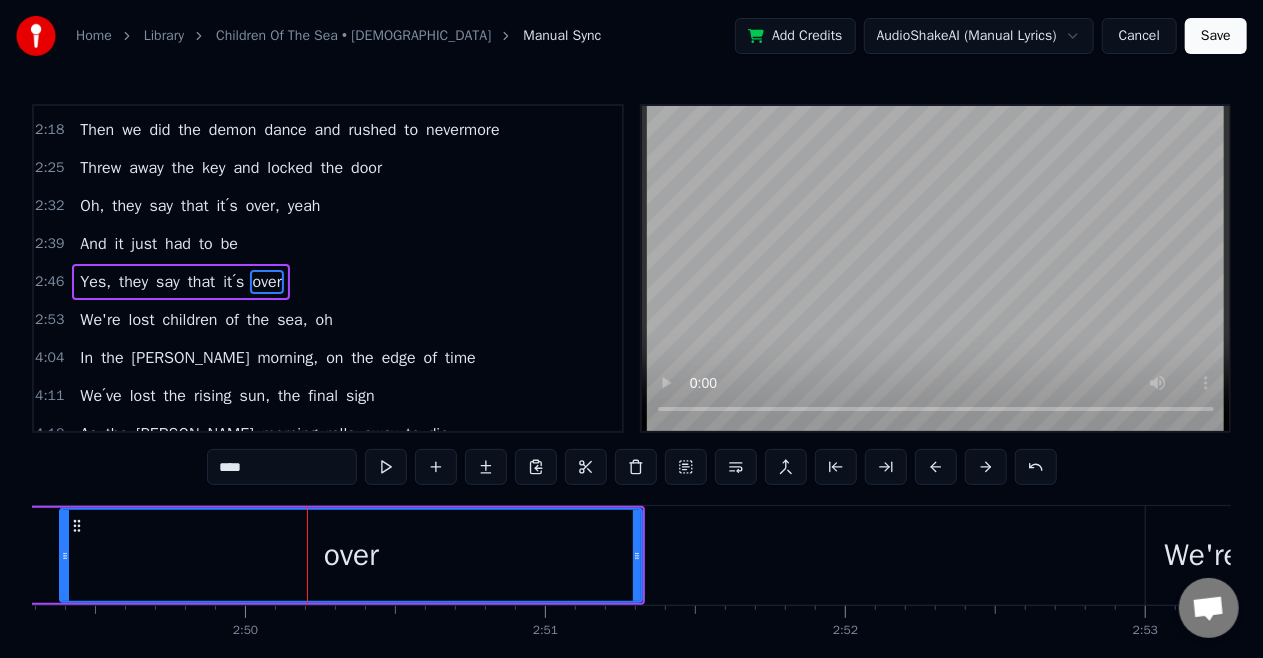 drag, startPoint x: 280, startPoint y: 552, endPoint x: 62, endPoint y: 565, distance: 218.38727 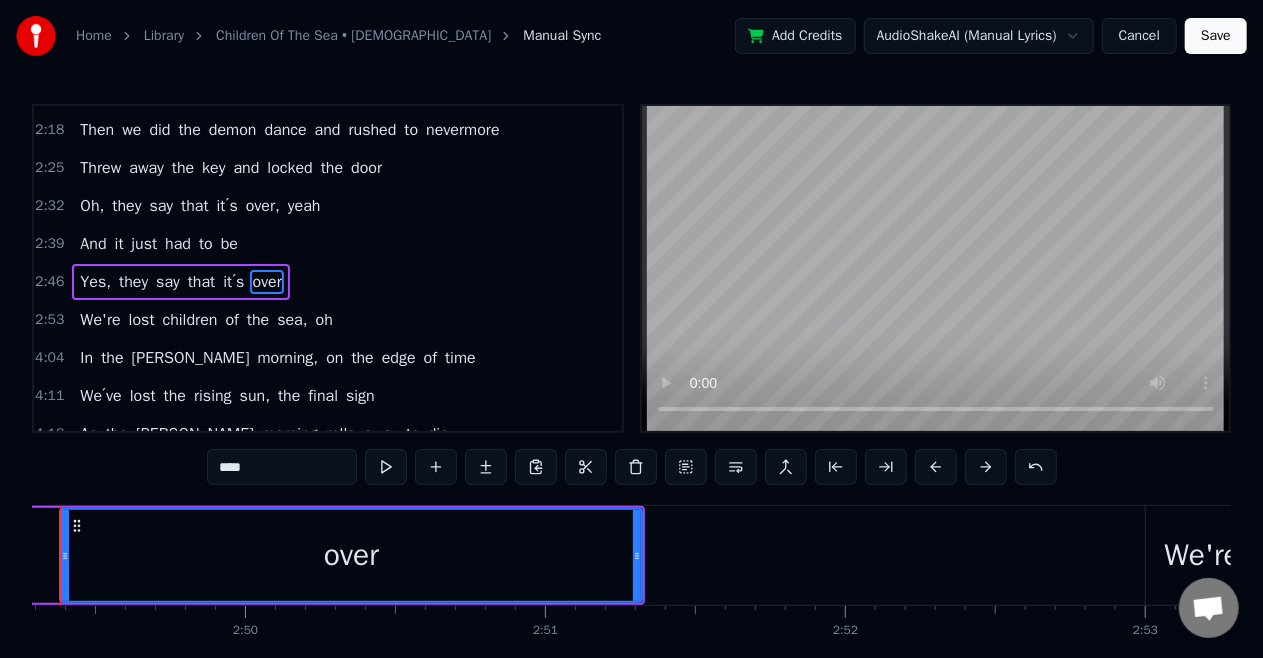 scroll, scrollTop: 0, scrollLeft: 50715, axis: horizontal 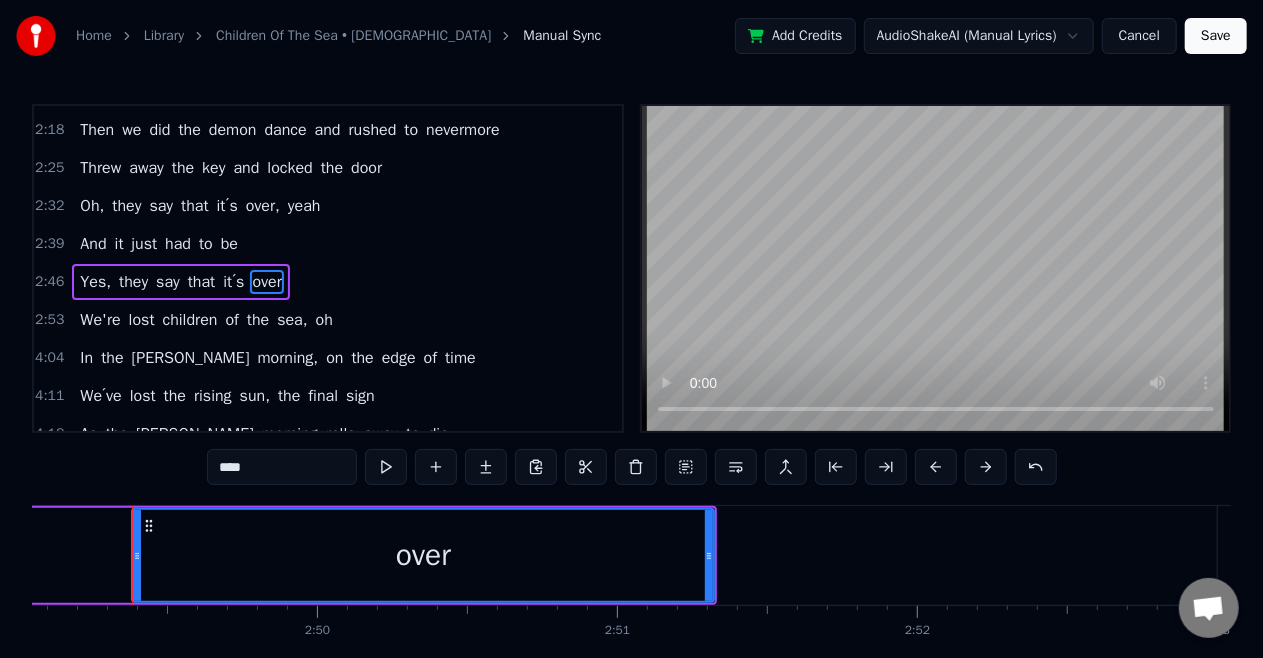 click on "Yes, they say that it′s over" at bounding box center (-56, 555) 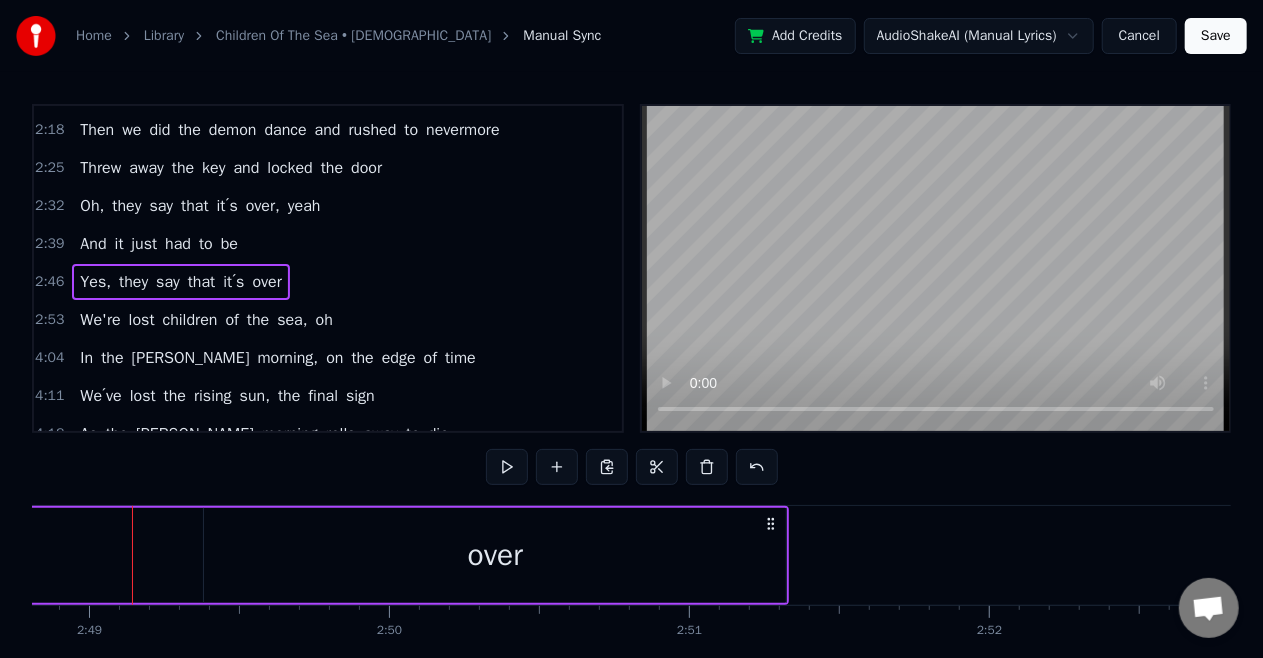 click on "Yes, they say that it′s over" at bounding box center [16, 555] 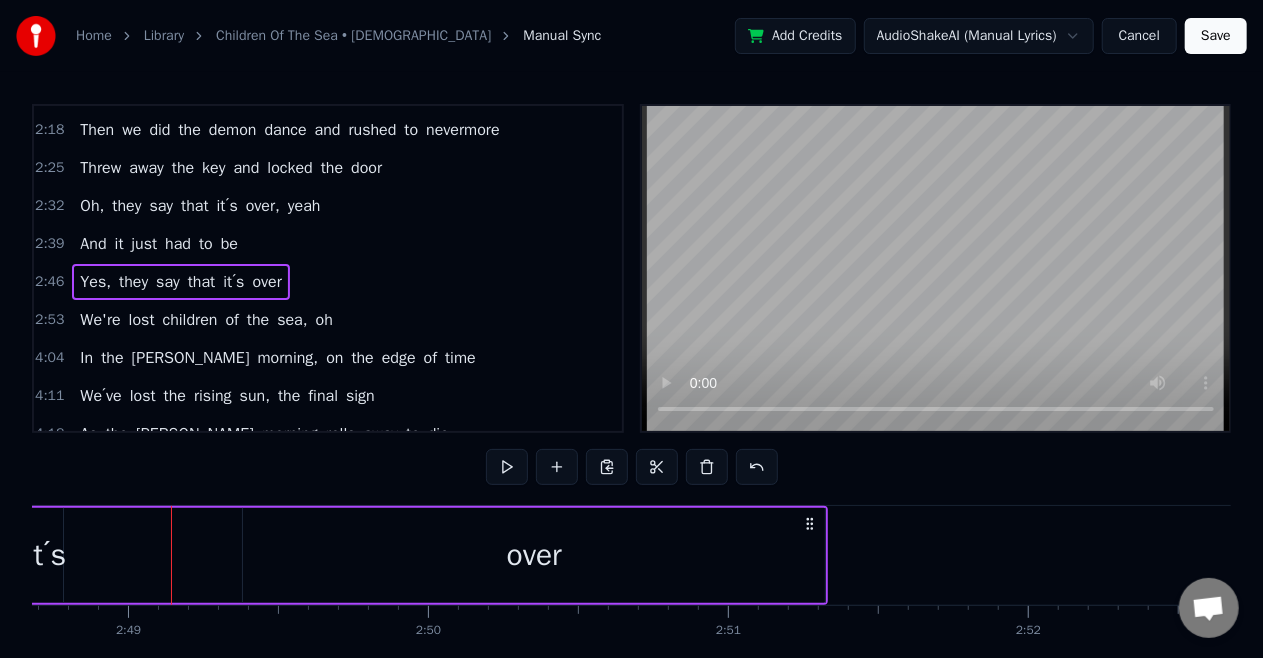 scroll, scrollTop: 0, scrollLeft: 50571, axis: horizontal 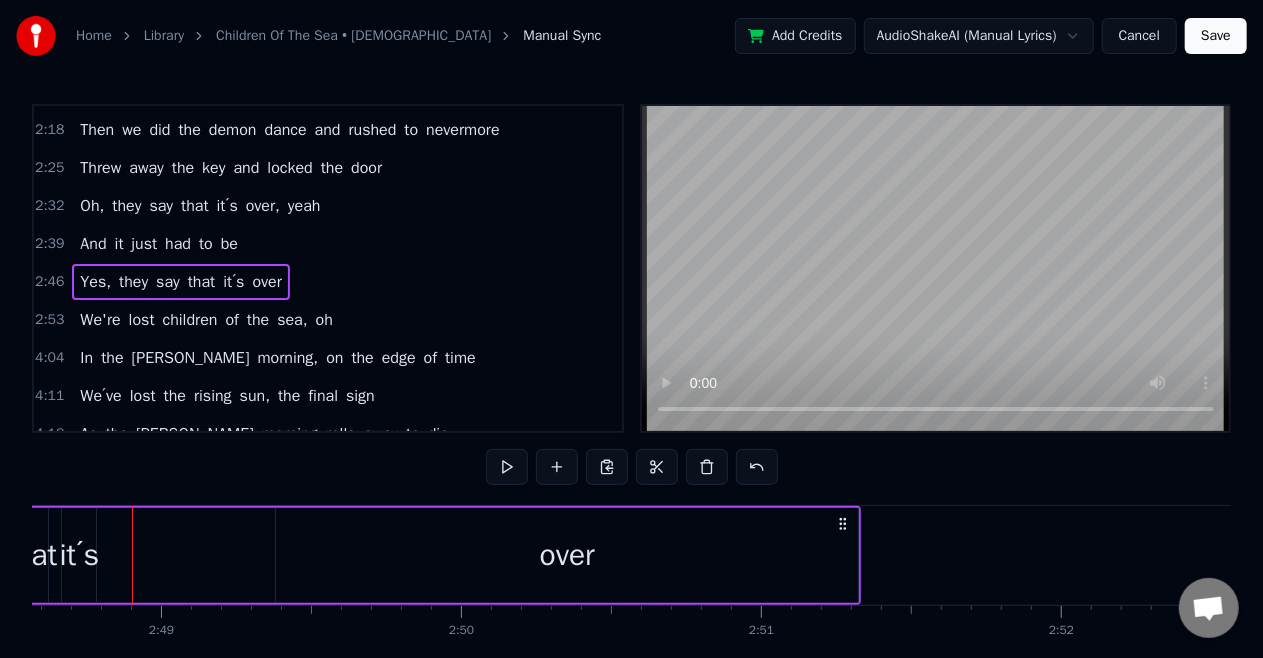 click on "over" at bounding box center (567, 555) 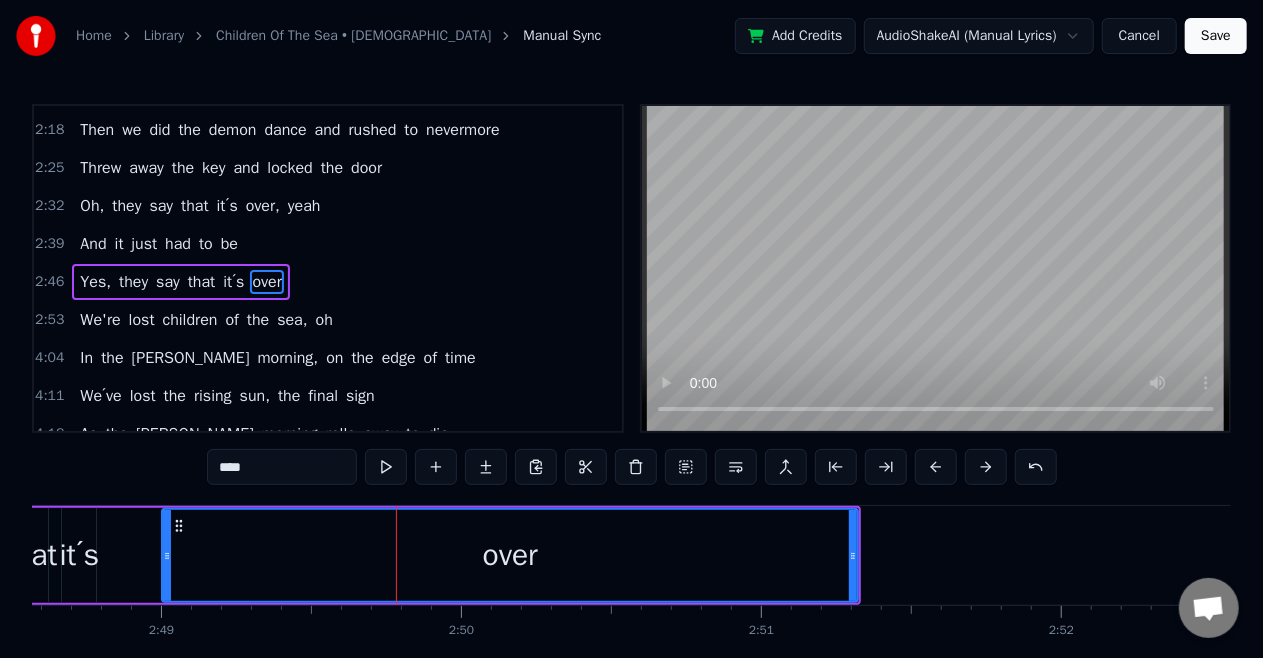 drag, startPoint x: 277, startPoint y: 548, endPoint x: 163, endPoint y: 569, distance: 115.918076 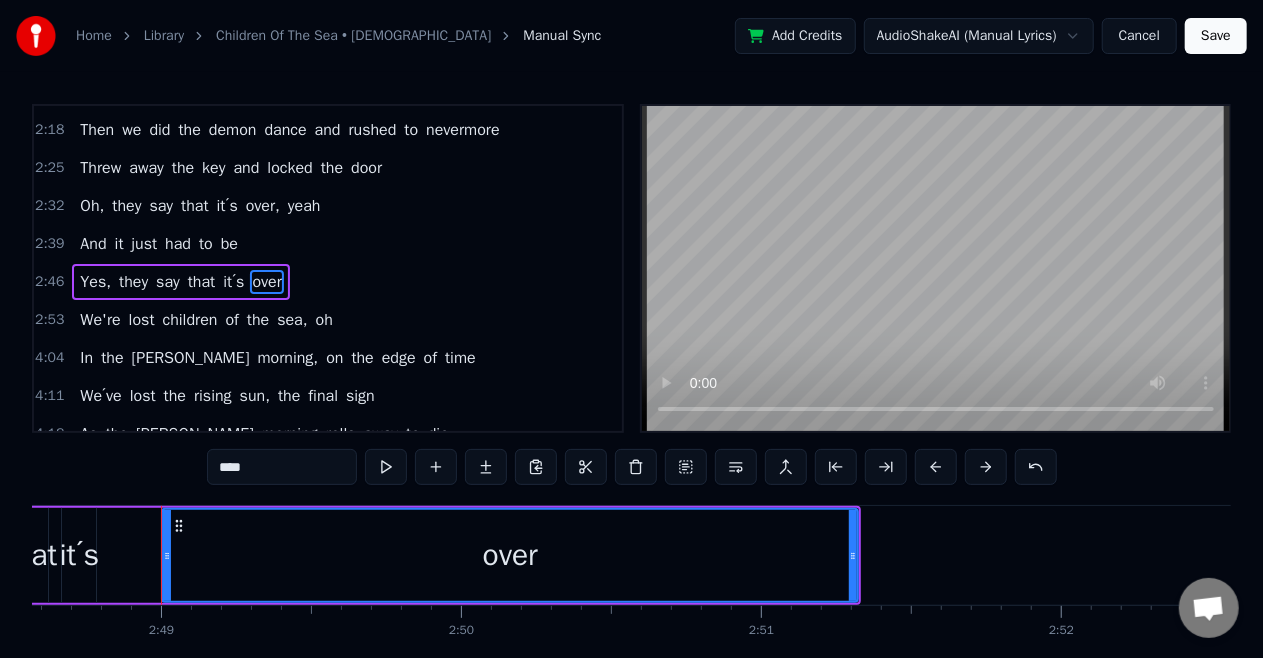 click on "Yes," at bounding box center (95, 282) 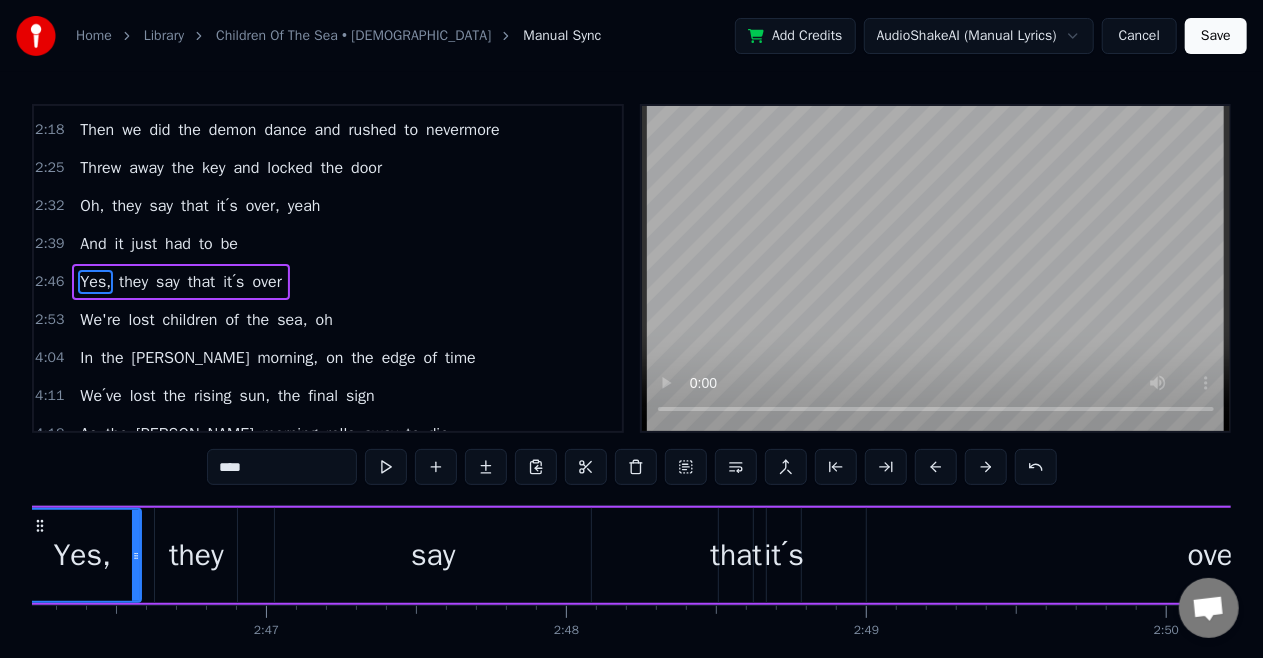 scroll, scrollTop: 0, scrollLeft: 49754, axis: horizontal 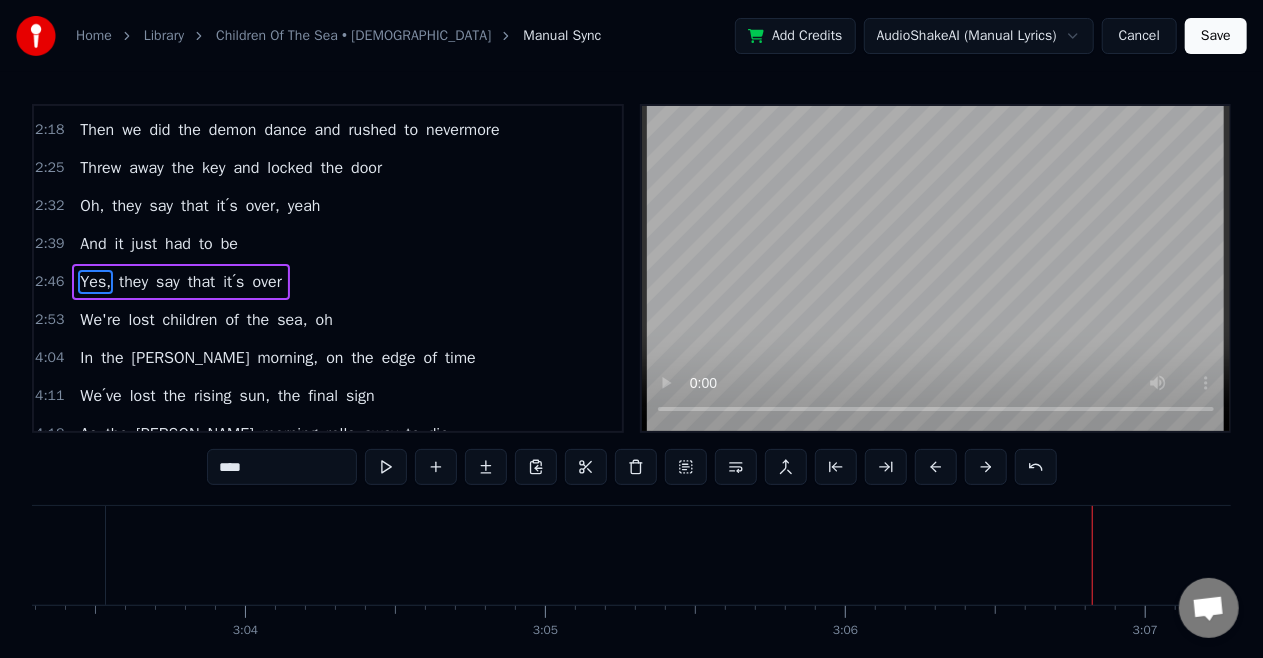click on "oh" at bounding box center [324, 320] 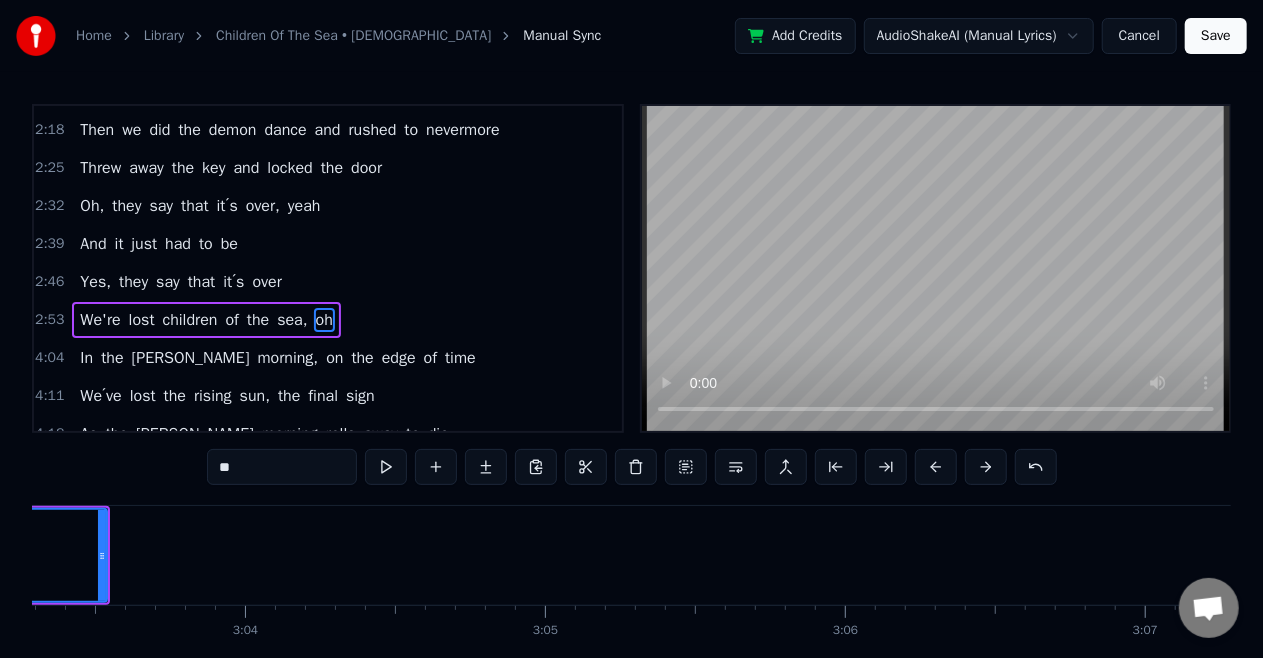 scroll, scrollTop: 602, scrollLeft: 0, axis: vertical 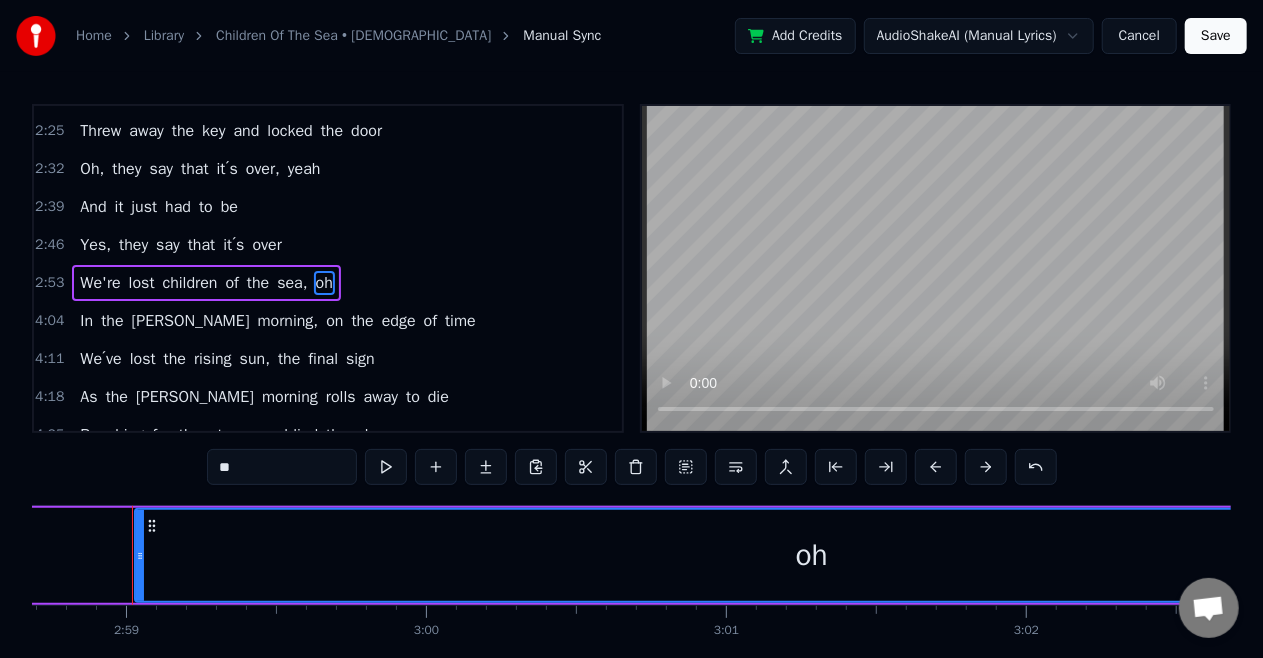 click on "We're lost children of the sea, oh" at bounding box center (-92, 555) 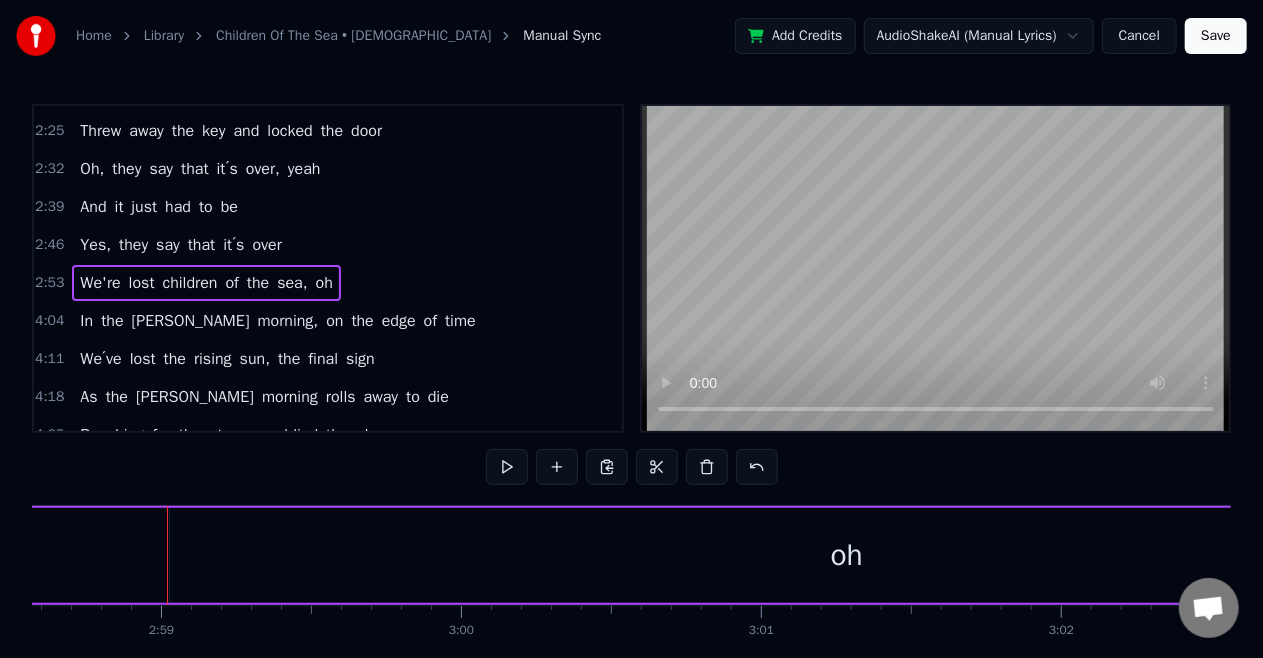 scroll, scrollTop: 0, scrollLeft: 53562, axis: horizontal 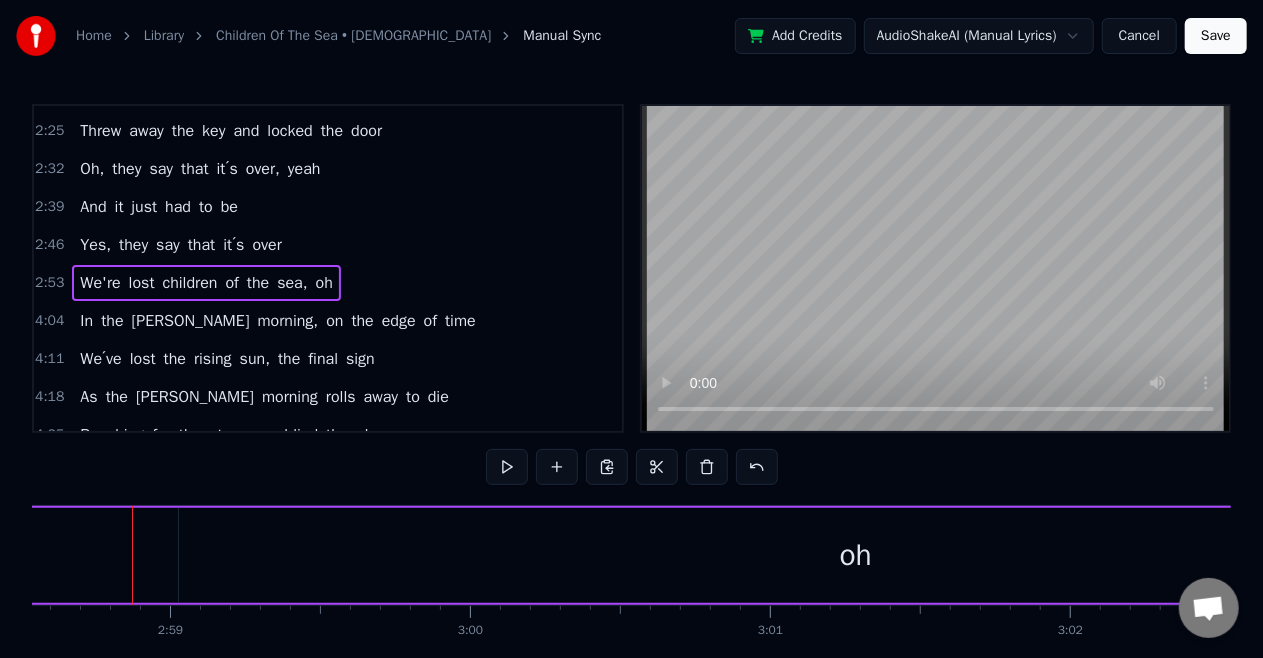 click on "oh" at bounding box center (855, 555) 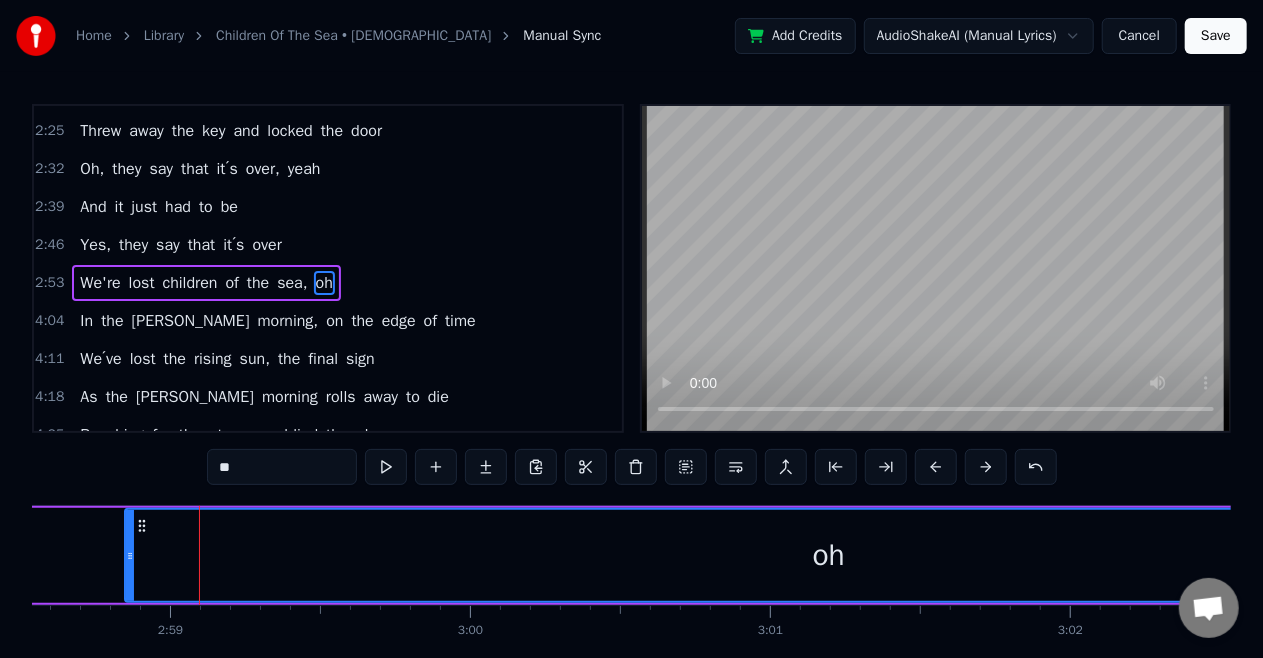 drag, startPoint x: 184, startPoint y: 555, endPoint x: 130, endPoint y: 561, distance: 54.33231 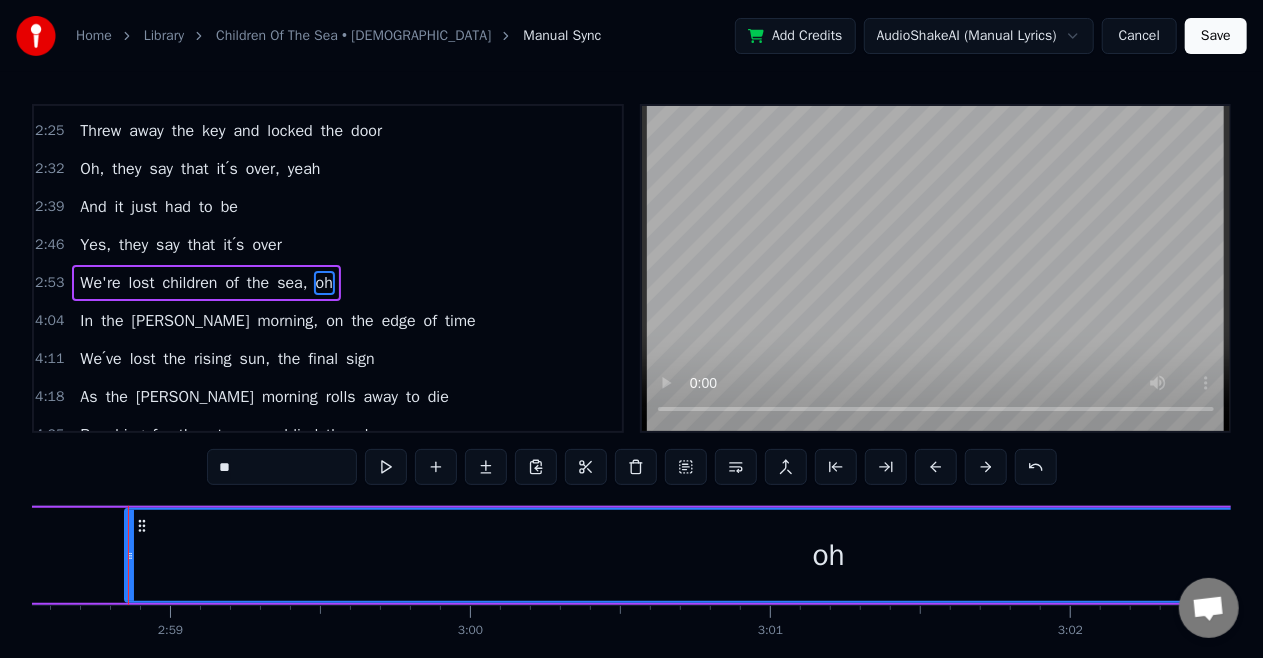 scroll, scrollTop: 0, scrollLeft: 53558, axis: horizontal 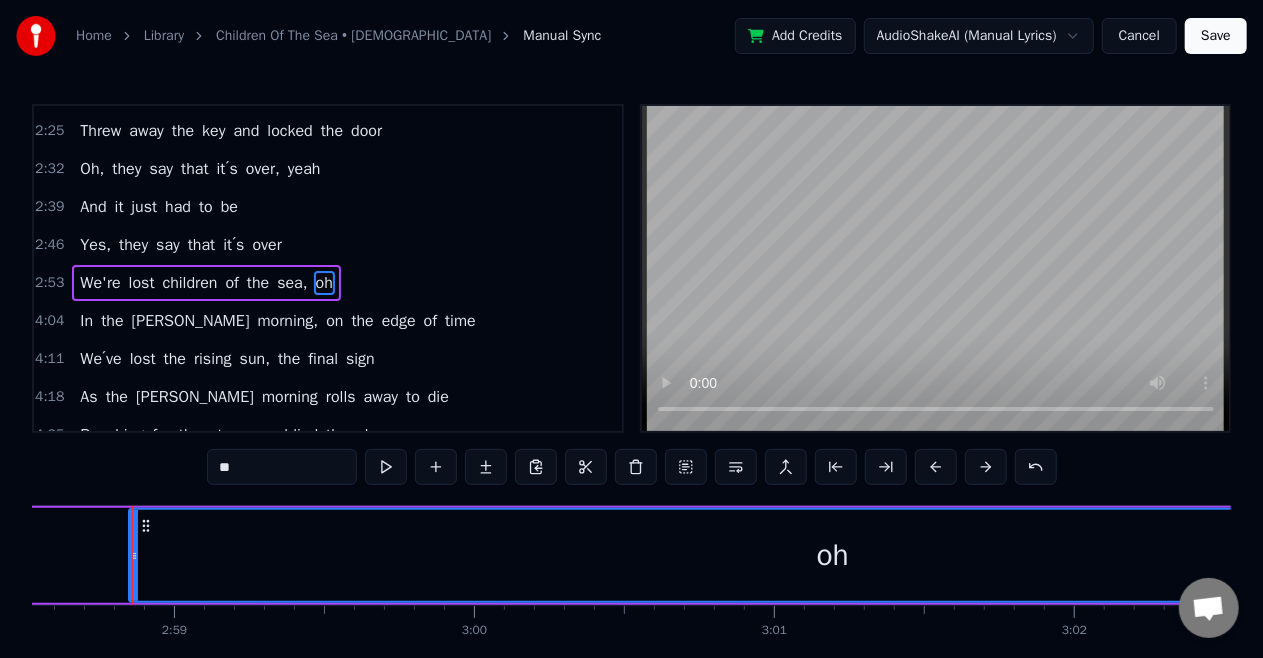 click on "oh" at bounding box center [832, 555] 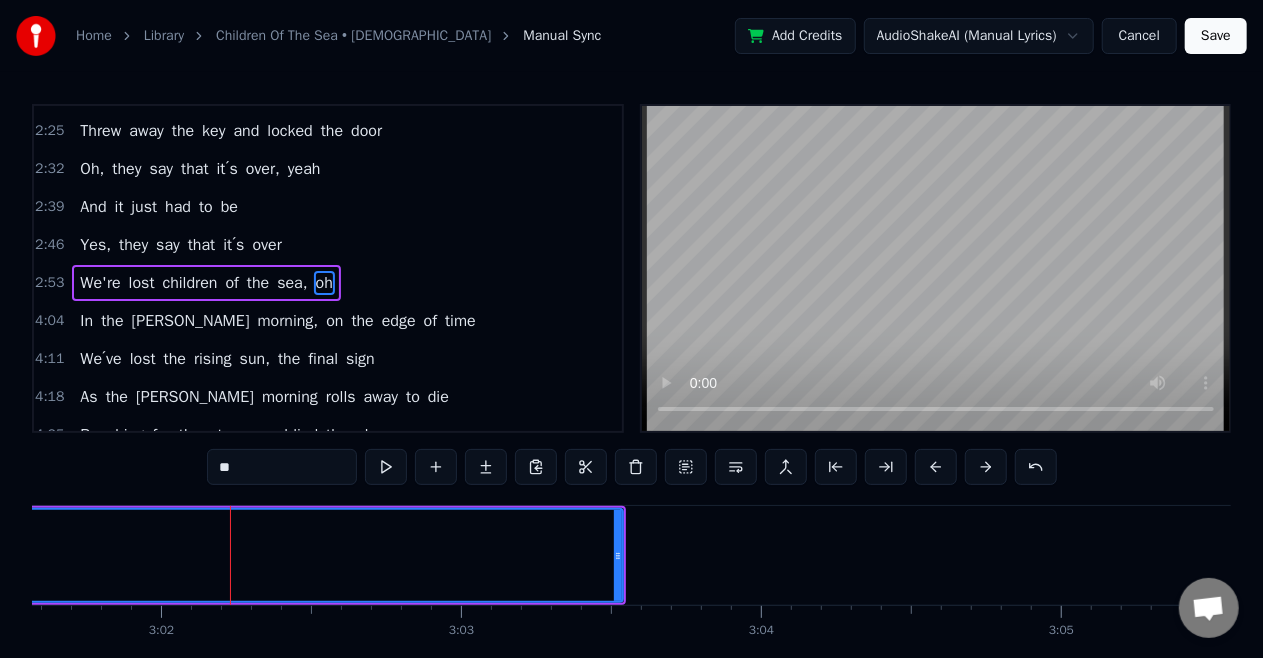 scroll, scrollTop: 0, scrollLeft: 54568, axis: horizontal 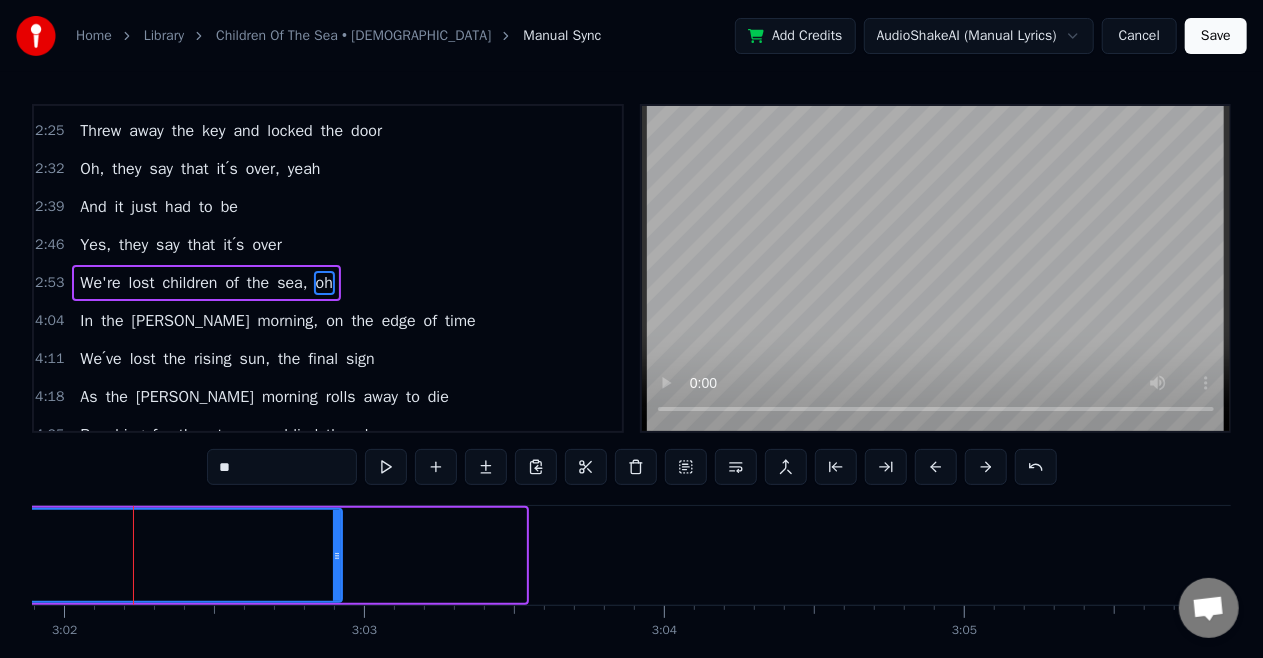 drag, startPoint x: 518, startPoint y: 556, endPoint x: 334, endPoint y: 586, distance: 186.42961 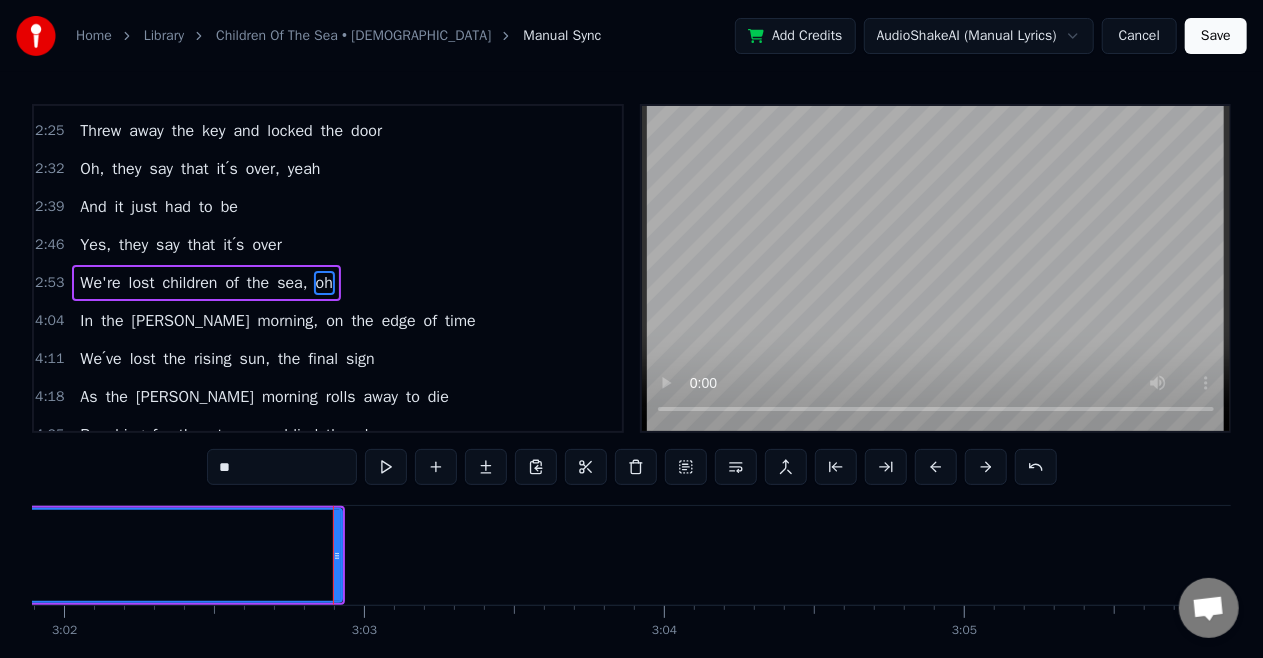 click on "And" at bounding box center (93, 207) 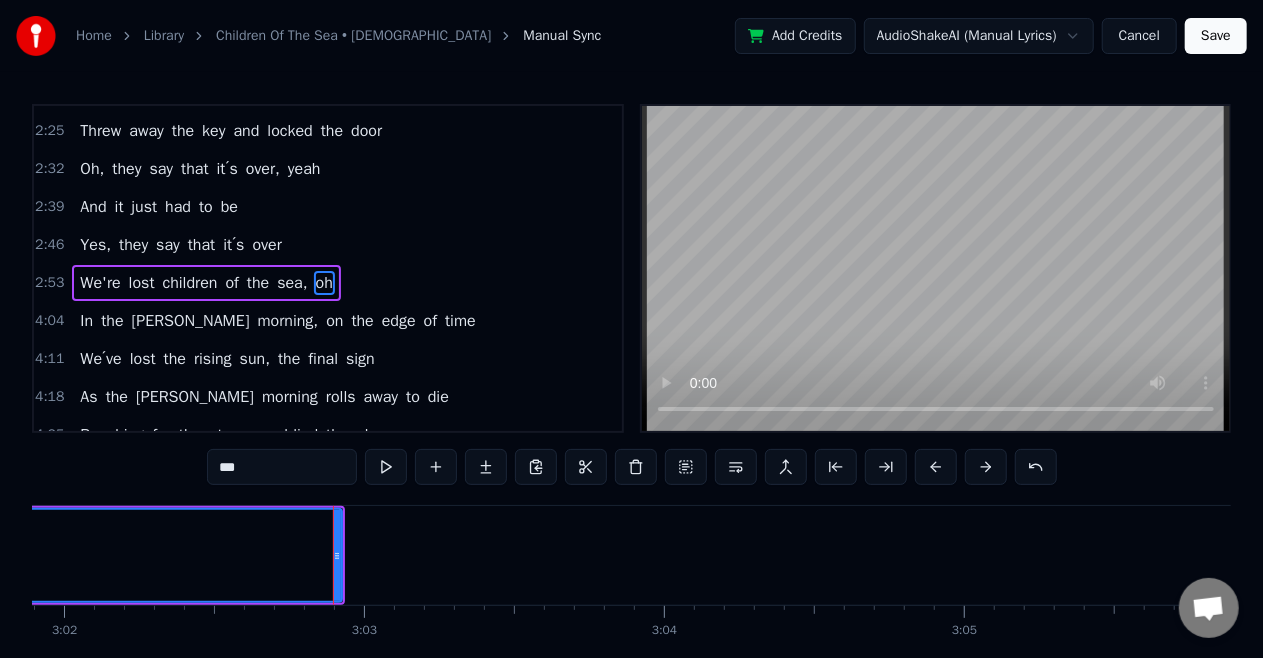 scroll, scrollTop: 568, scrollLeft: 0, axis: vertical 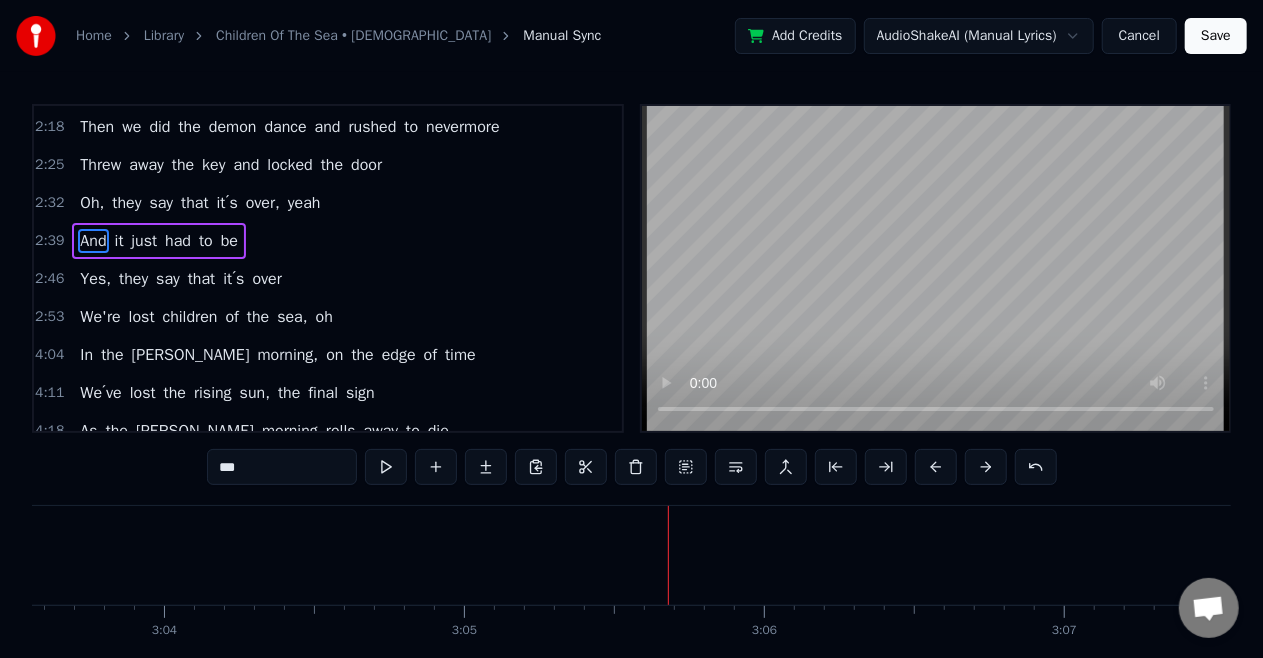 click on "We're" at bounding box center (100, 317) 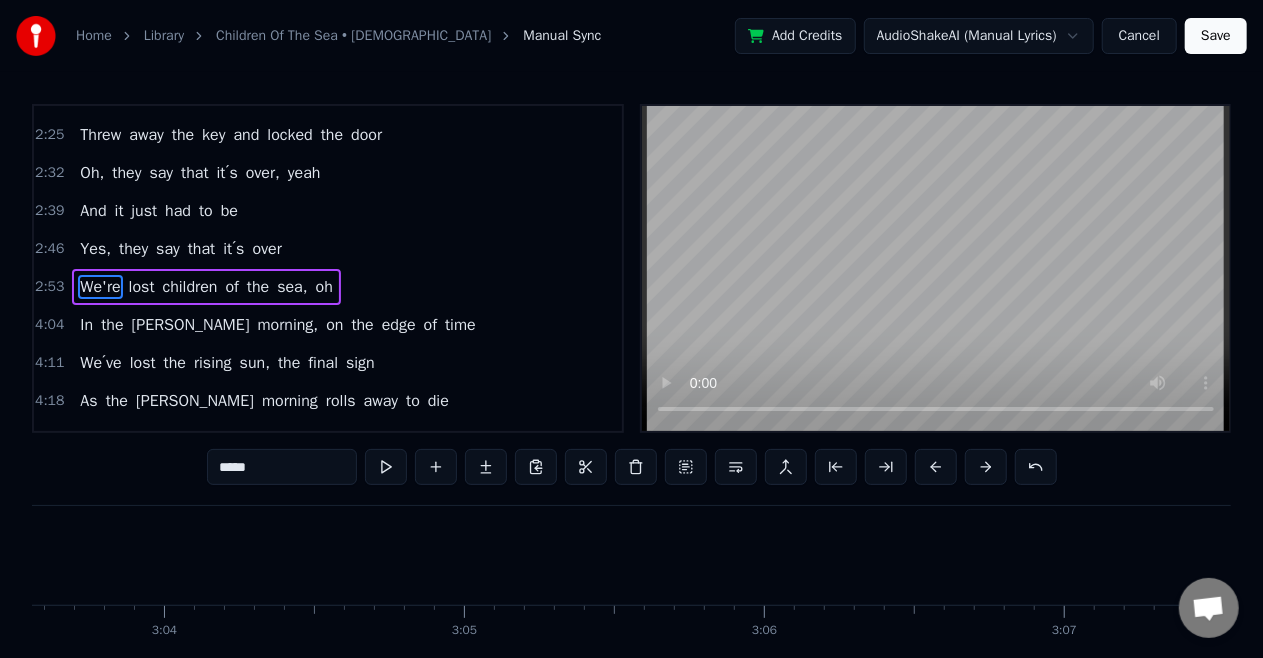 scroll, scrollTop: 602, scrollLeft: 0, axis: vertical 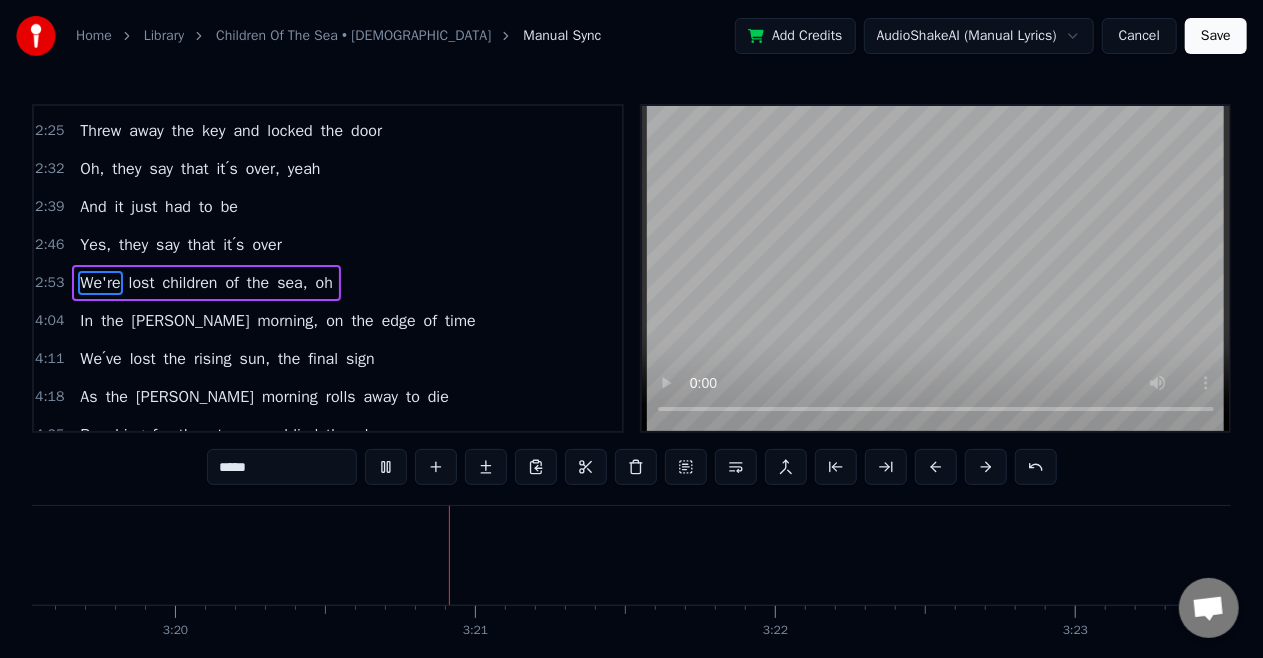 click on "oh" at bounding box center [324, 283] 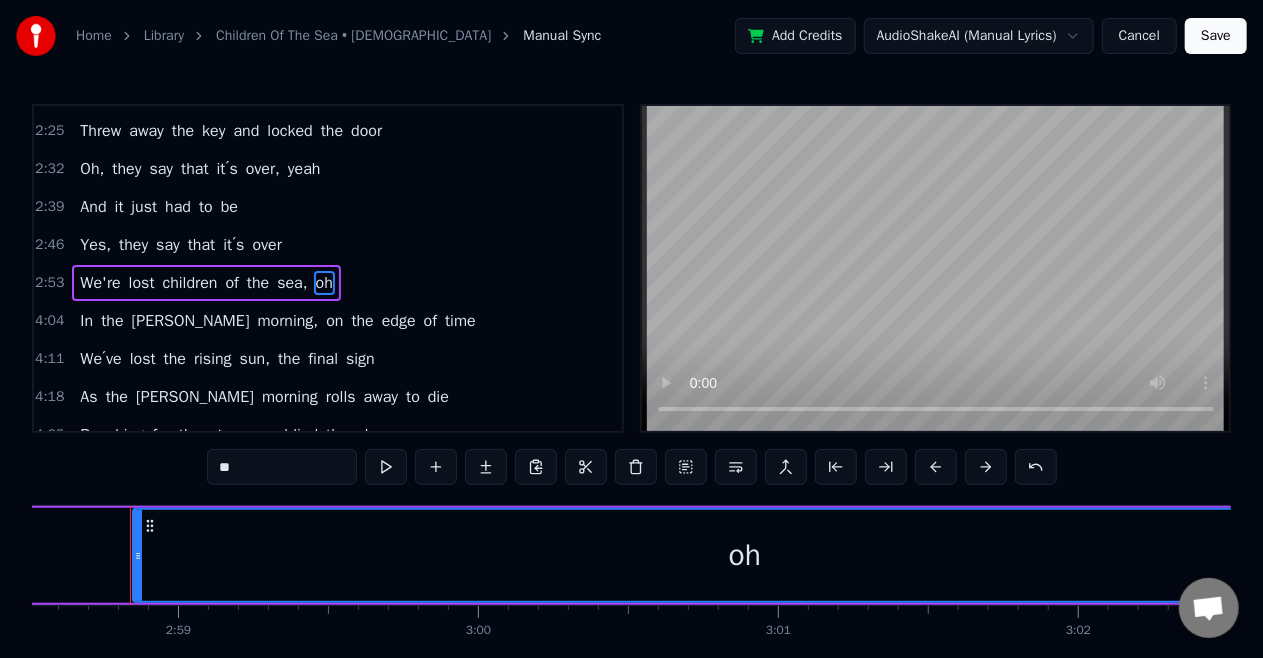 scroll, scrollTop: 0, scrollLeft: 53552, axis: horizontal 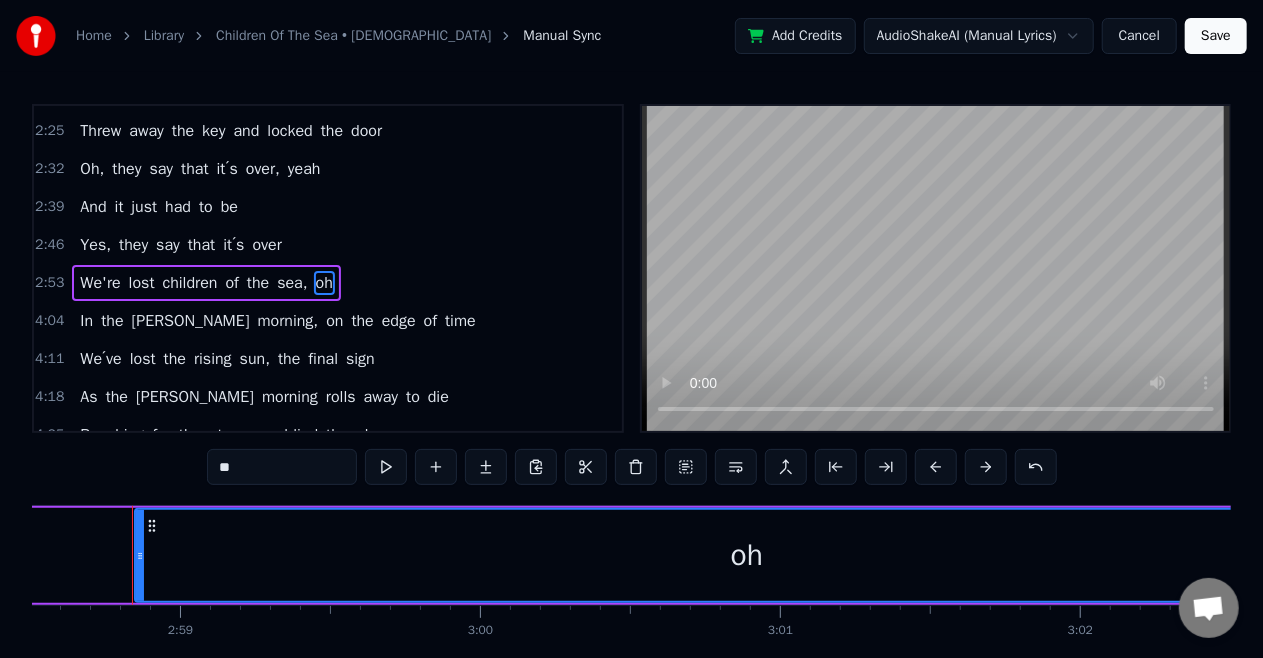 click on "**" at bounding box center (282, 467) 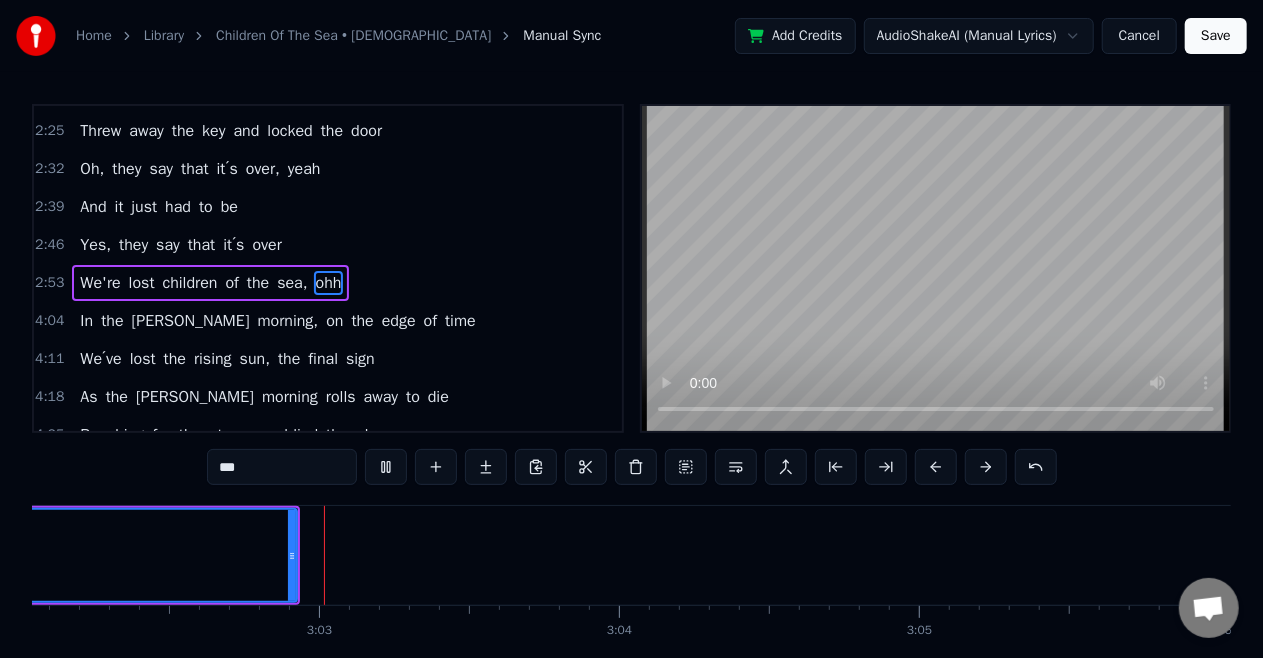 scroll, scrollTop: 0, scrollLeft: 54622, axis: horizontal 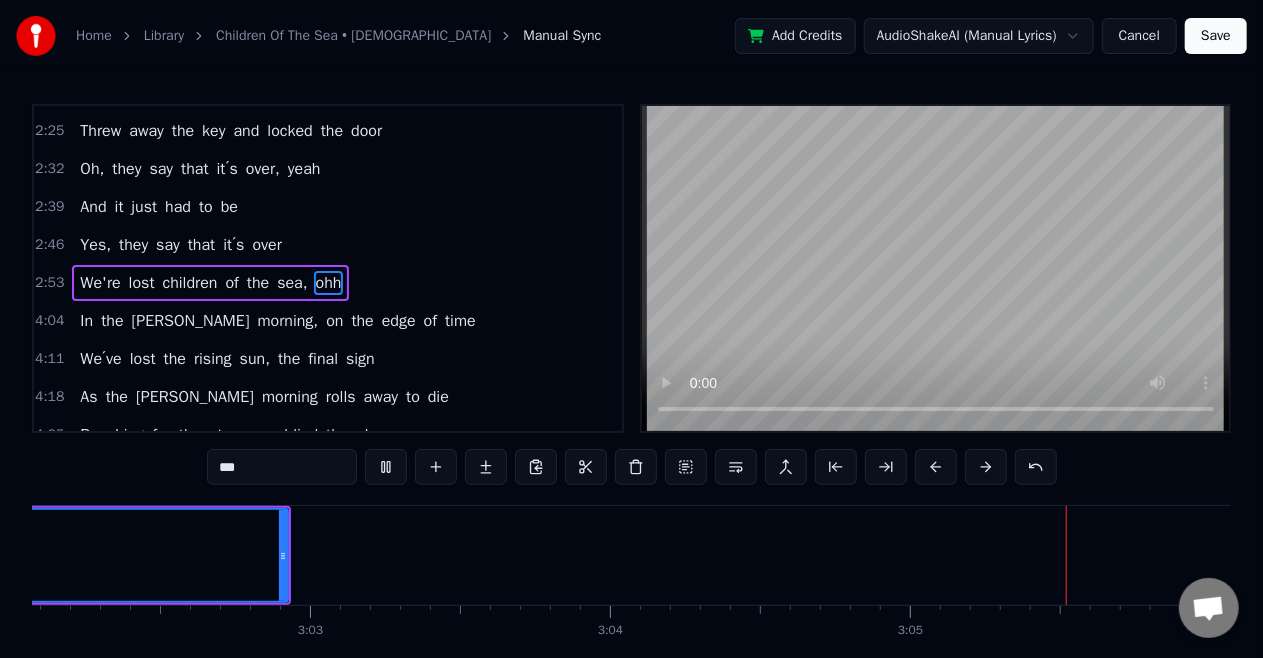 click on "***" at bounding box center [282, 467] 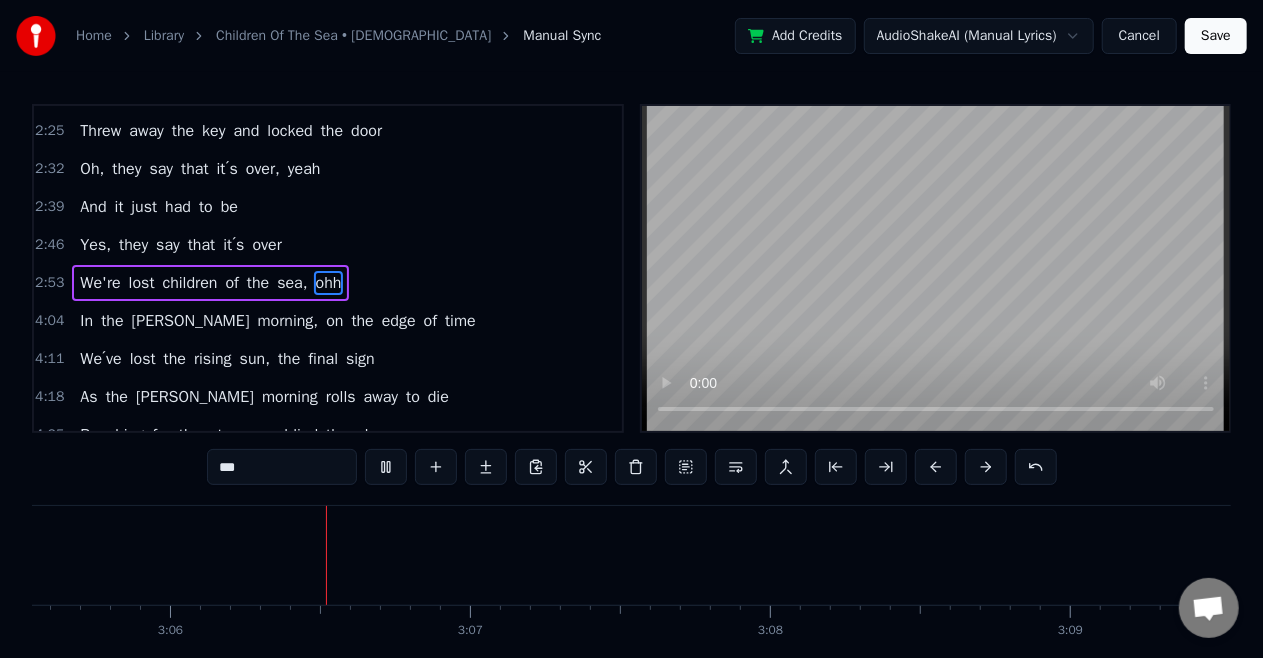 scroll, scrollTop: 0, scrollLeft: 55681, axis: horizontal 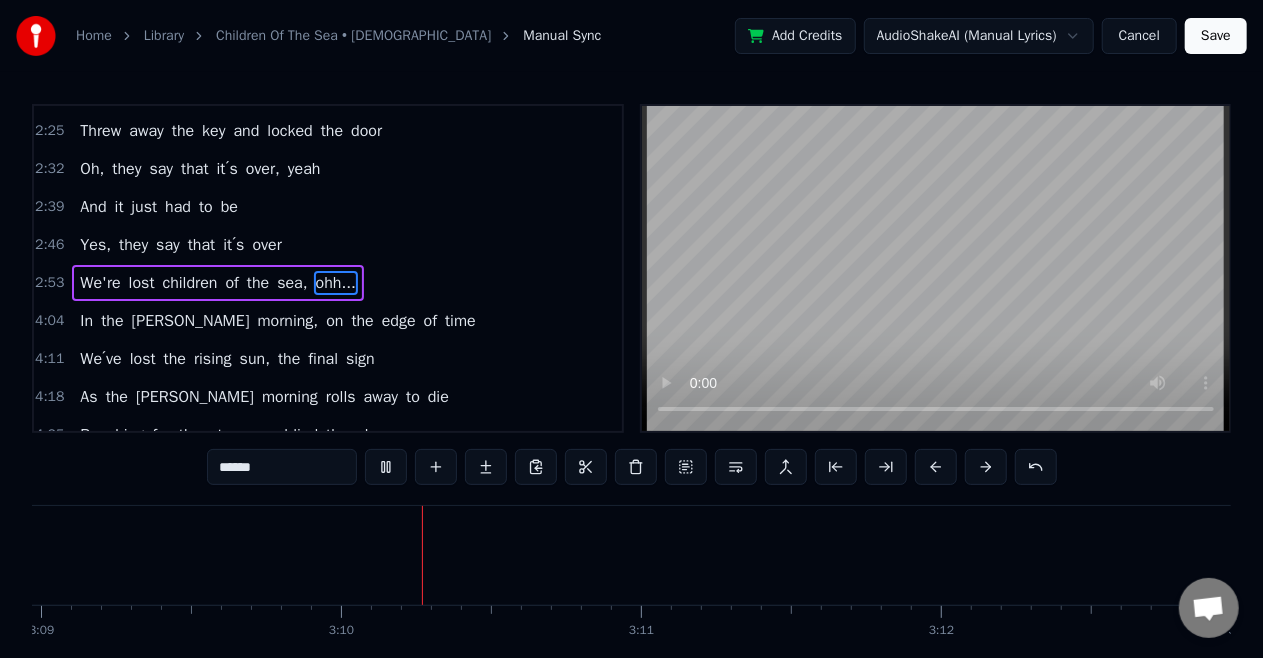 click on "We're" at bounding box center [100, 283] 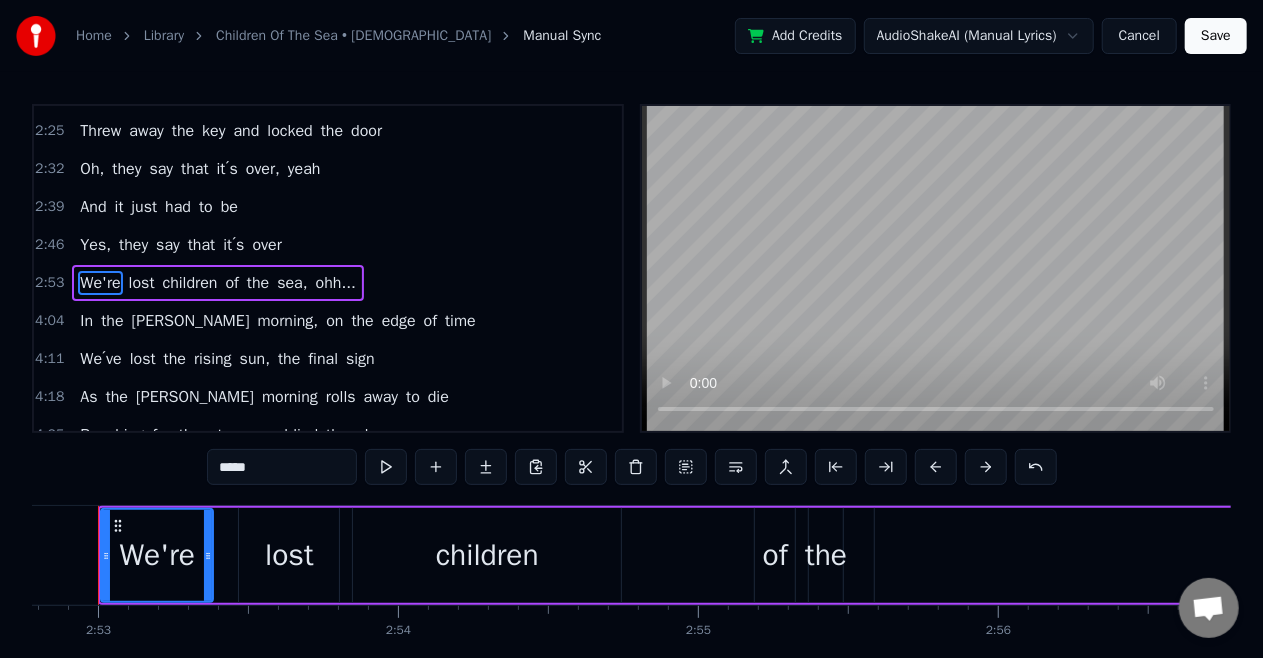 scroll, scrollTop: 0, scrollLeft: 51800, axis: horizontal 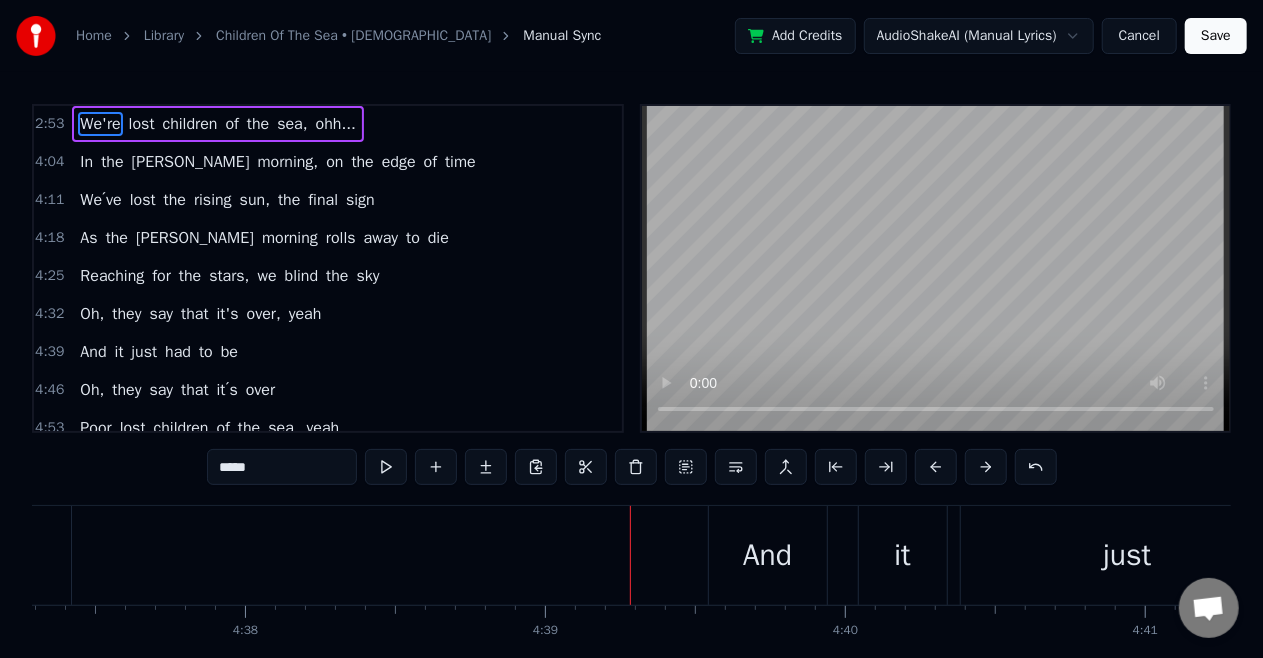 click on "yeah" at bounding box center (305, 314) 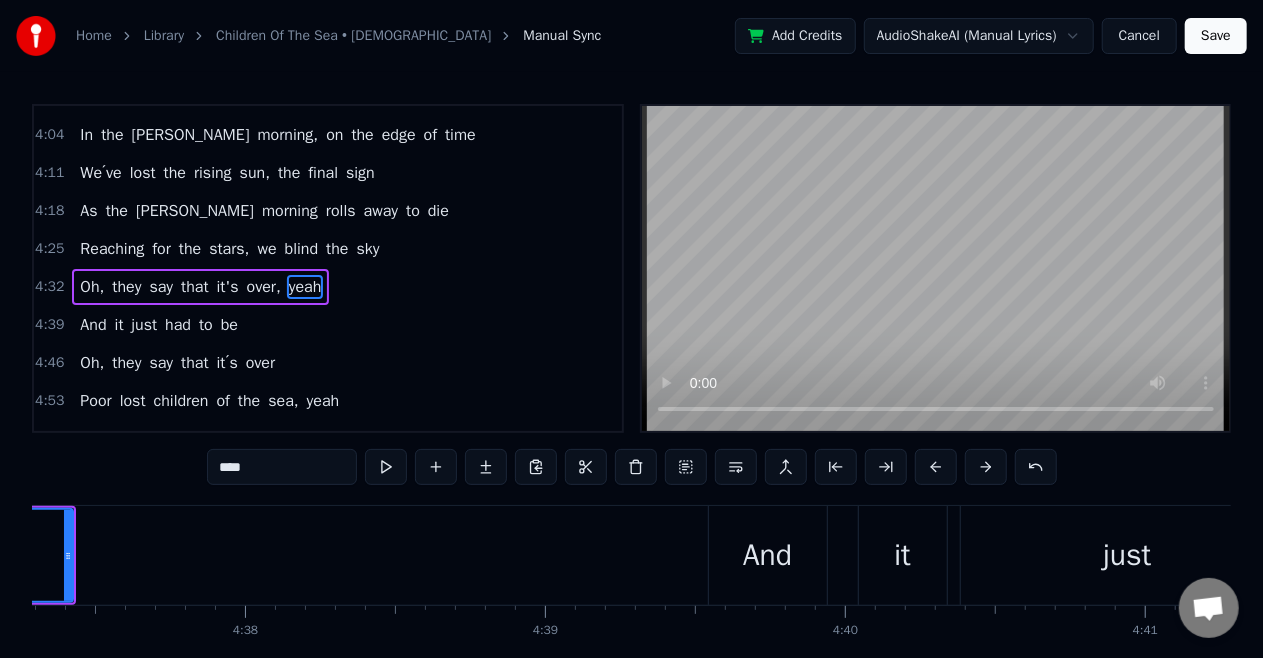 scroll, scrollTop: 789, scrollLeft: 0, axis: vertical 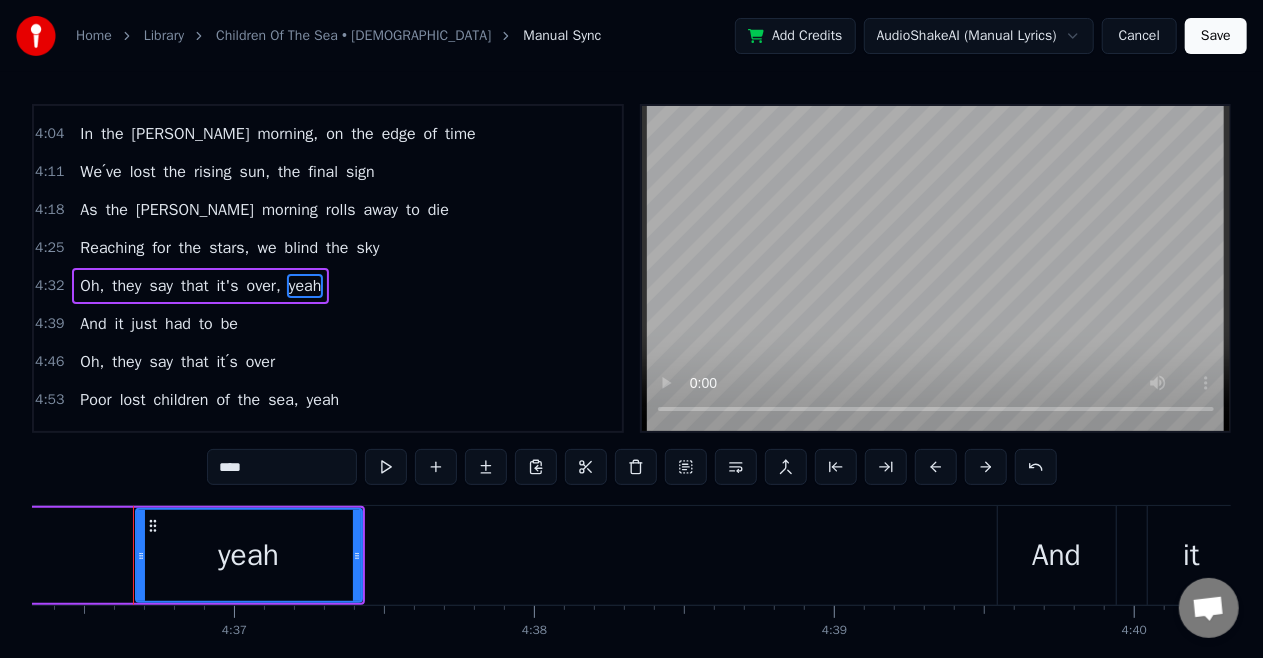 click on "Oh," at bounding box center (92, 286) 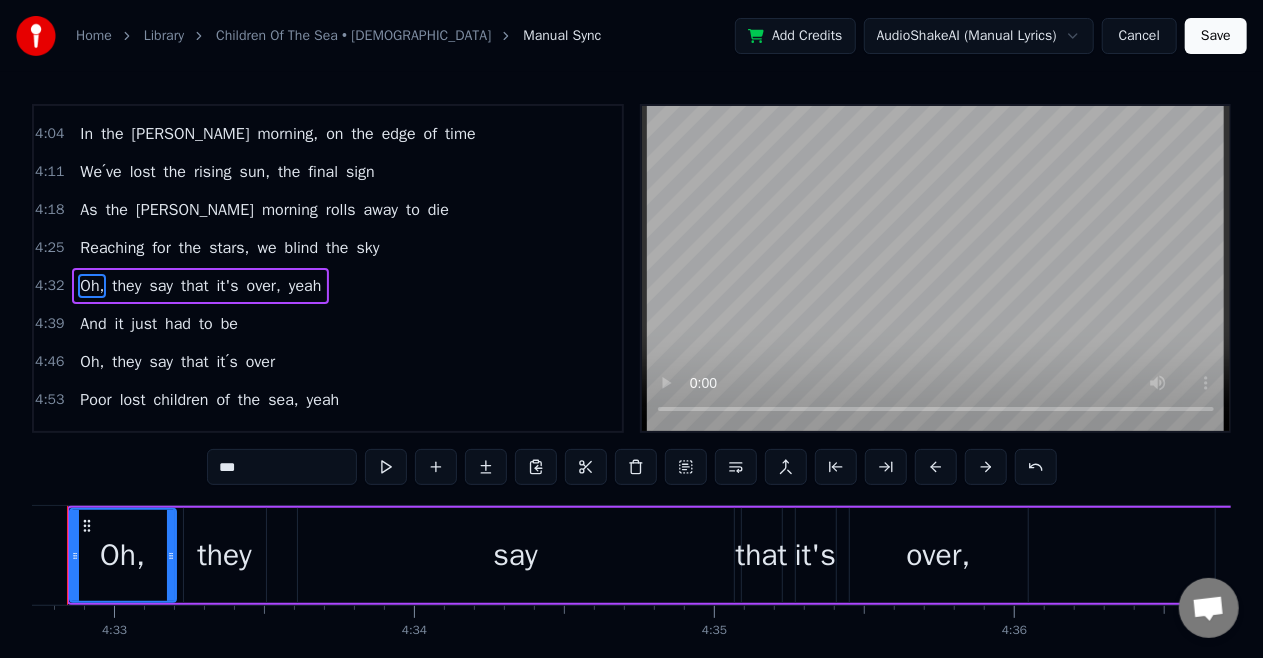 scroll, scrollTop: 0, scrollLeft: 81752, axis: horizontal 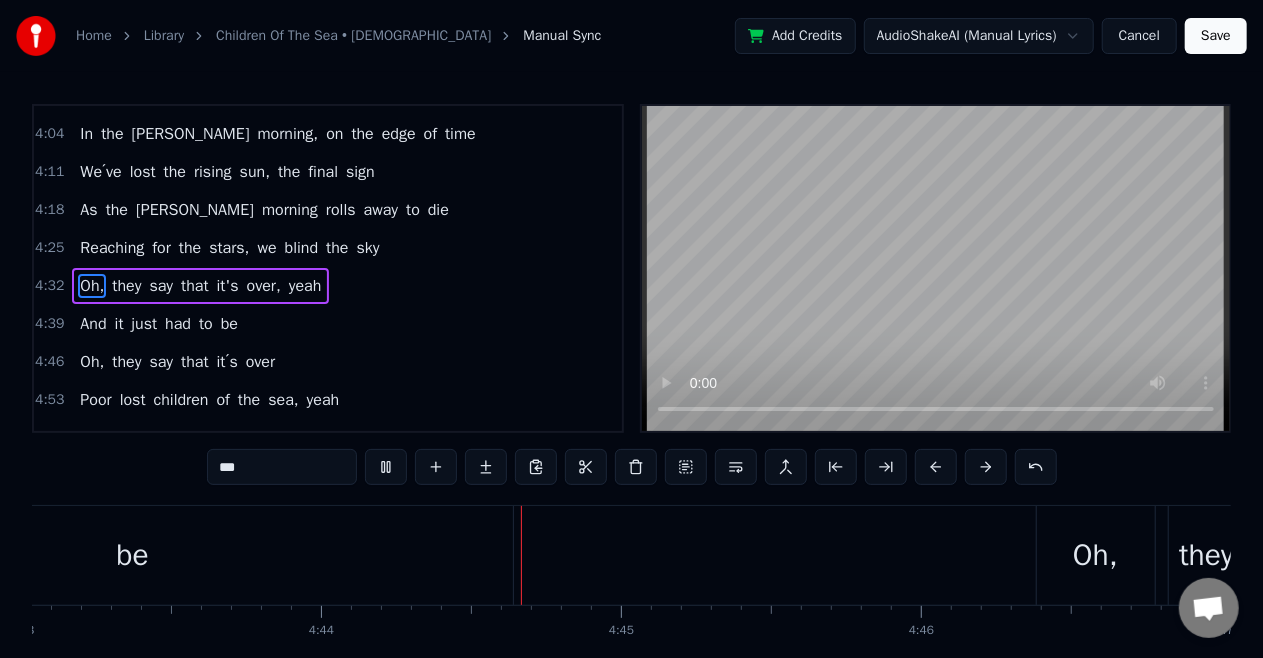 click on "Oh," at bounding box center [92, 286] 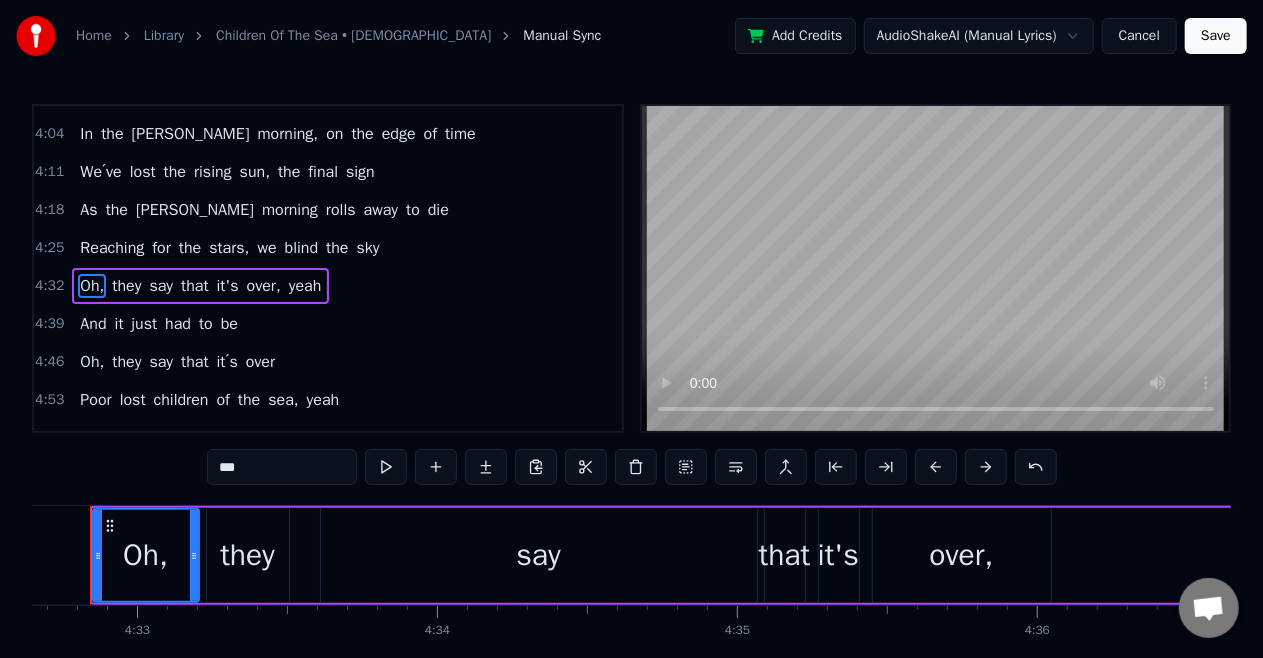 scroll, scrollTop: 0, scrollLeft: 81752, axis: horizontal 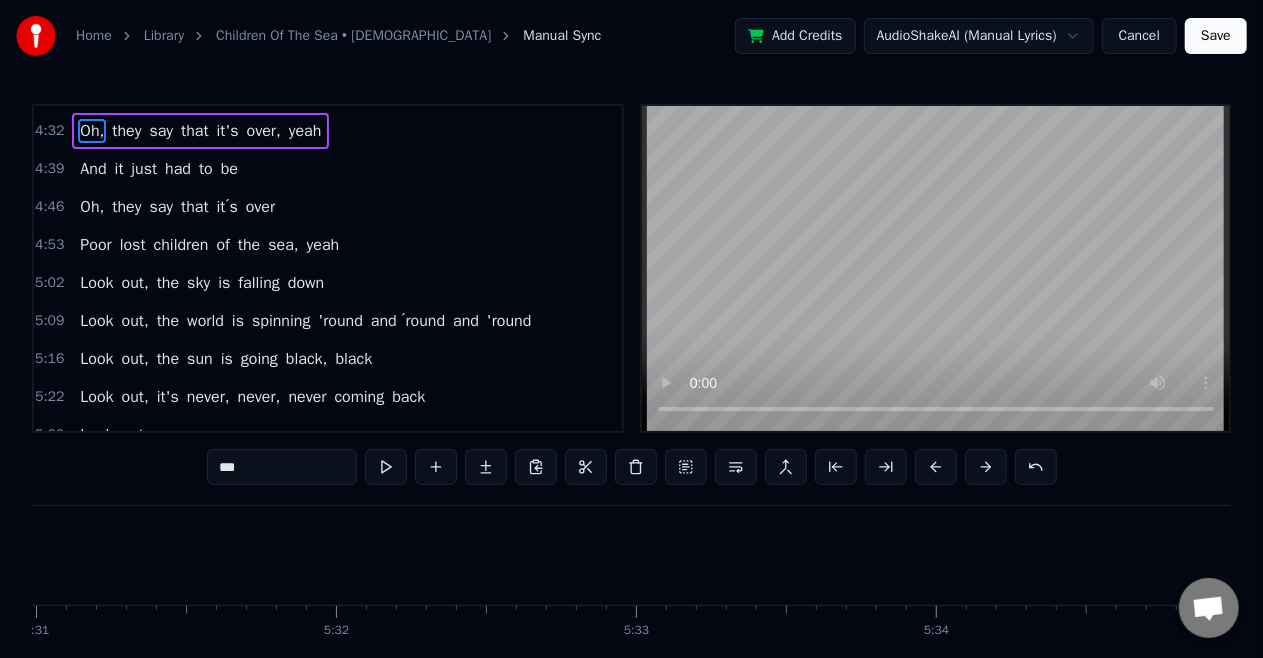 click on "Save" at bounding box center [1216, 36] 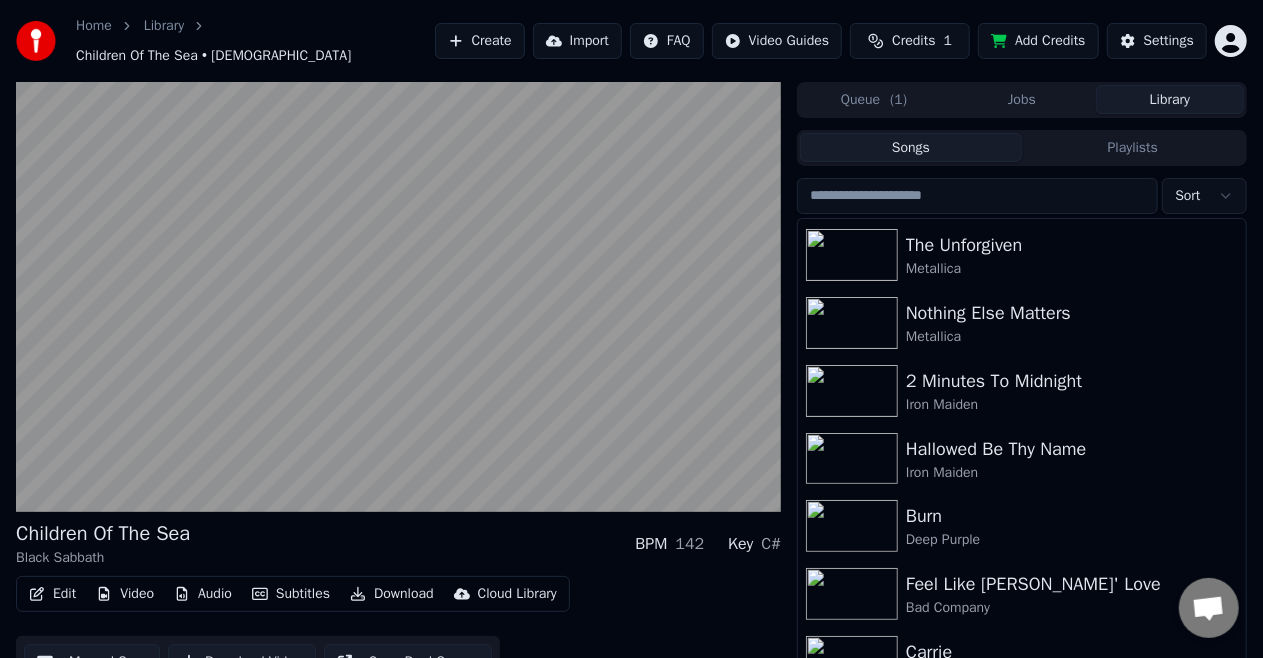 scroll, scrollTop: 467, scrollLeft: 0, axis: vertical 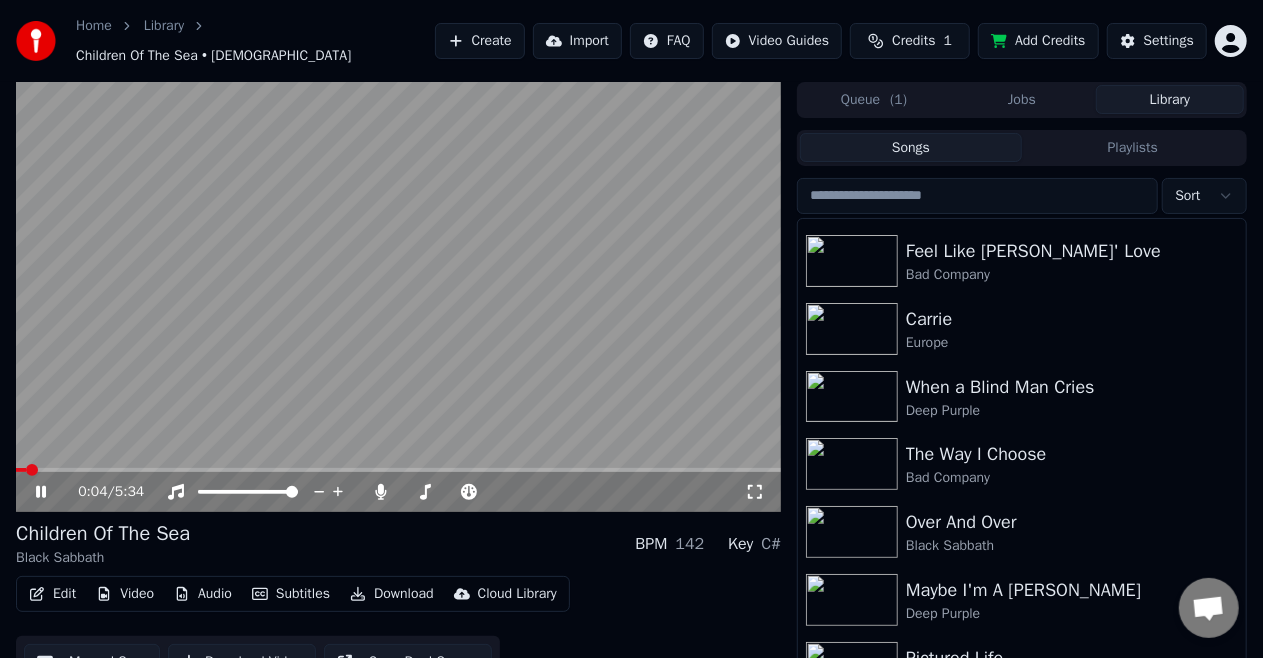 click 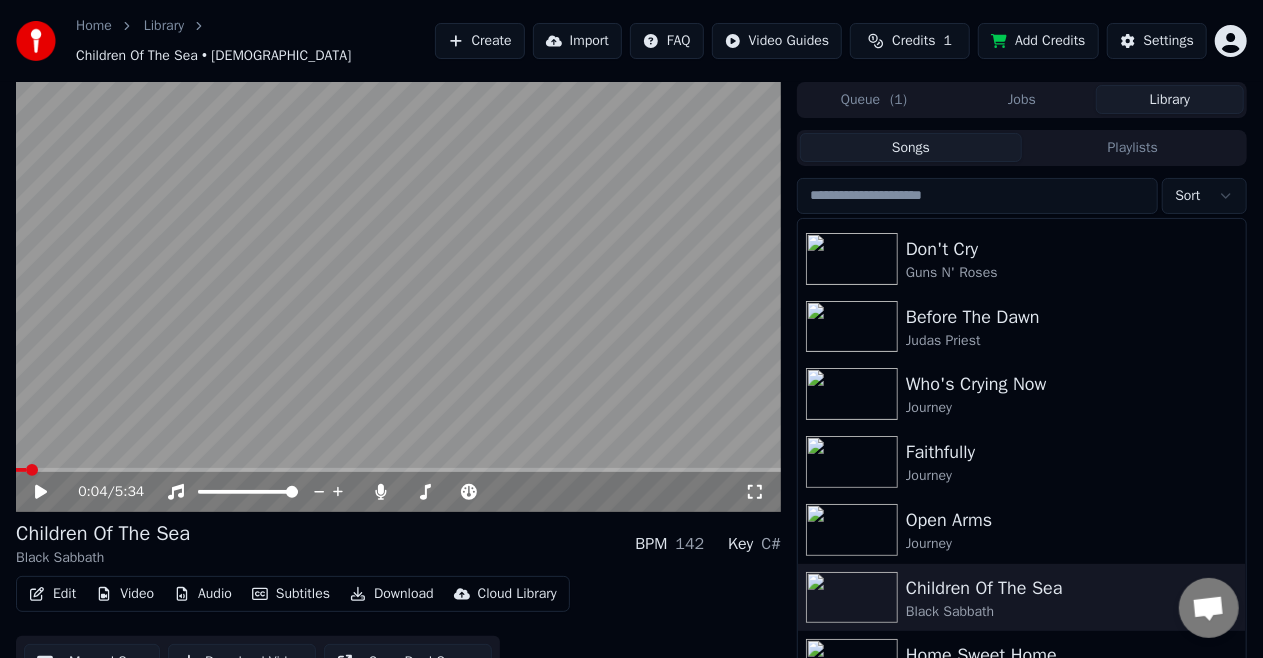 scroll, scrollTop: 1318, scrollLeft: 0, axis: vertical 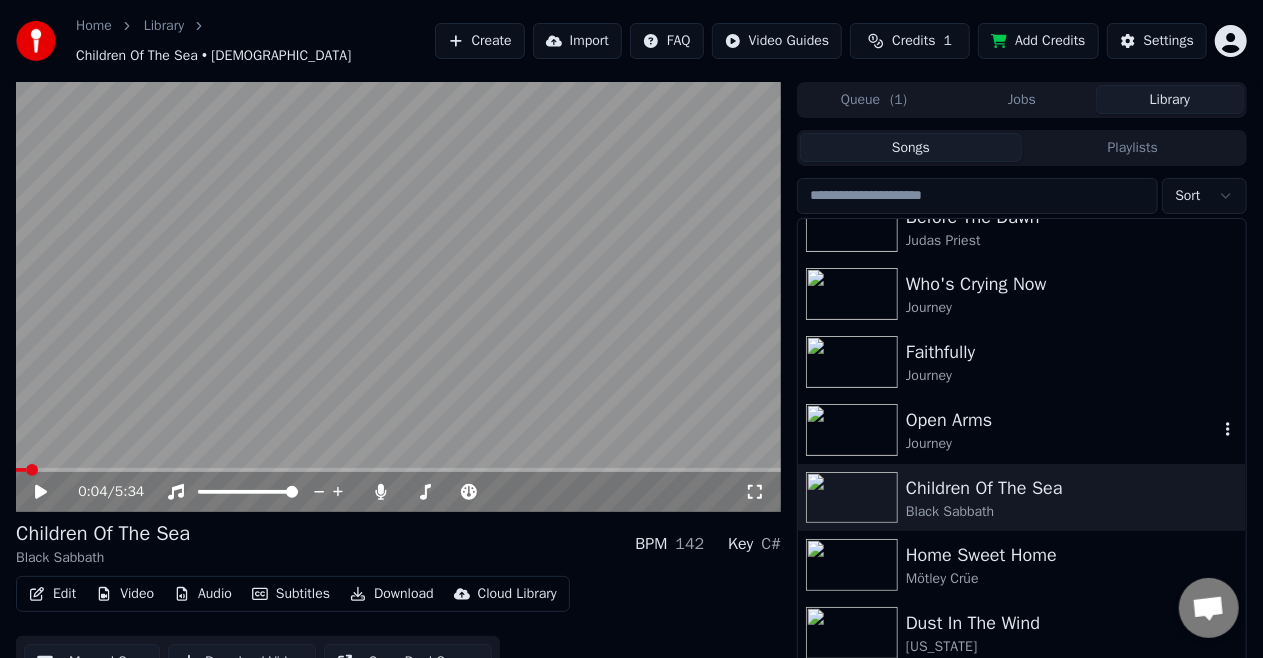 click on "Open Arms" at bounding box center (1062, 420) 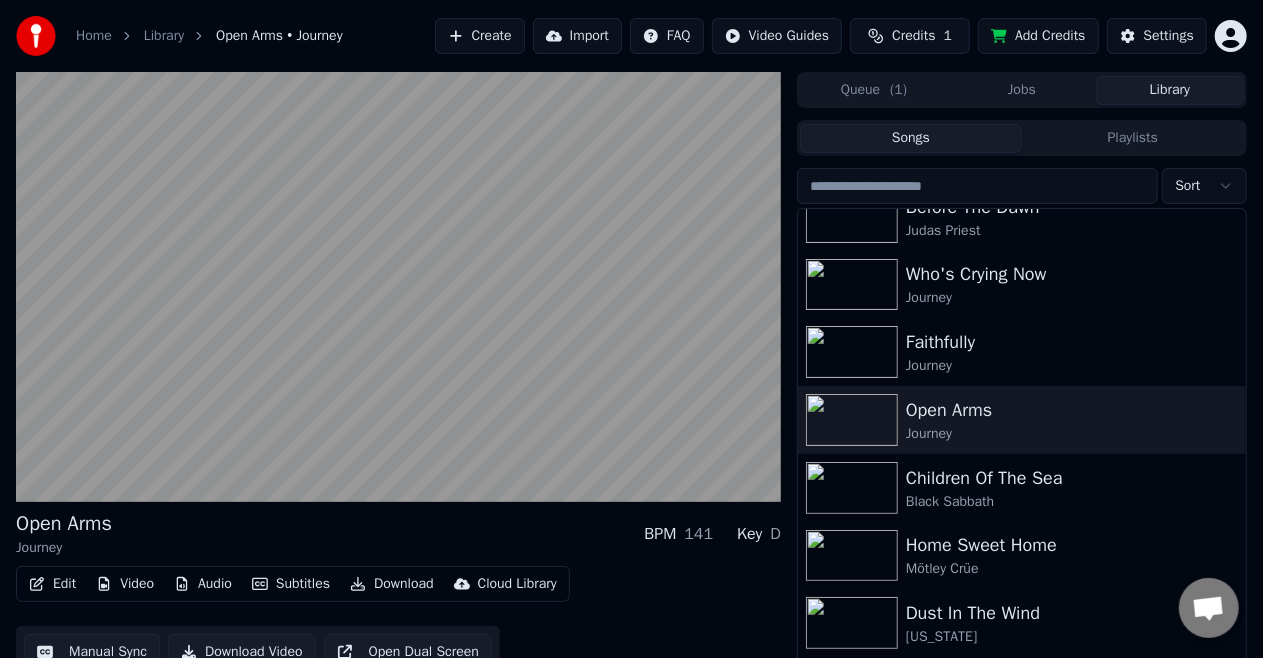 click on "Edit Video Audio Subtitles Download Cloud Library Manual Sync Download Video Open Dual Screen" at bounding box center [398, 622] 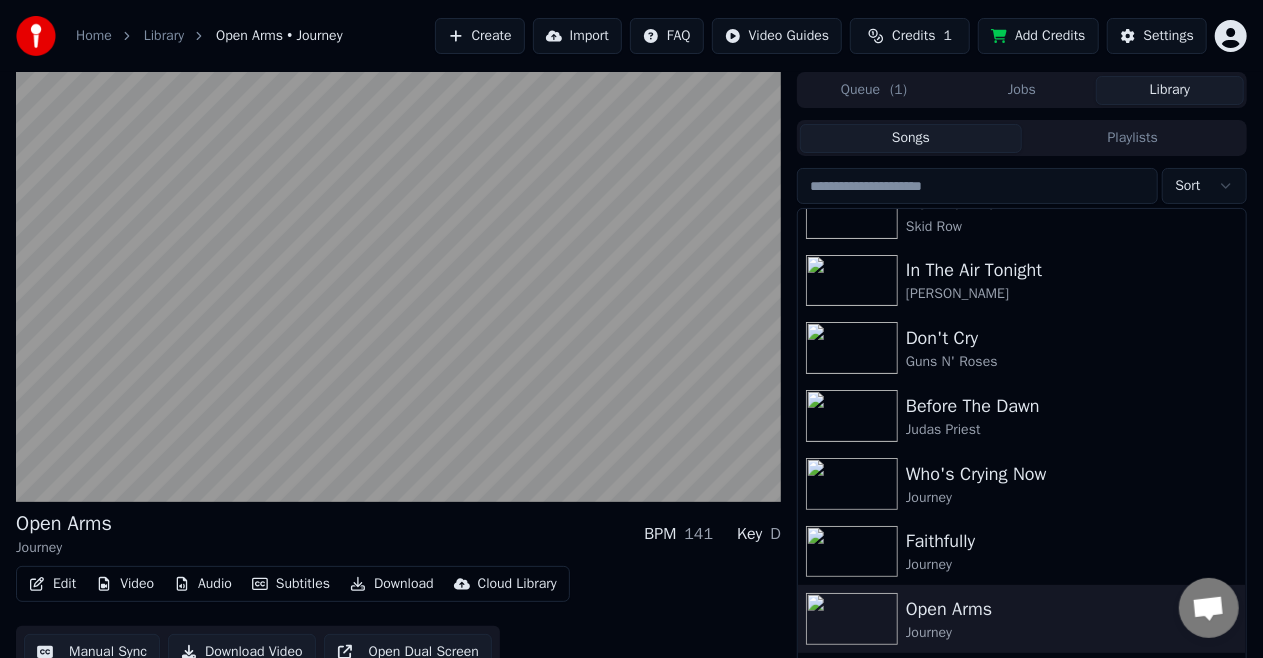 scroll, scrollTop: 1118, scrollLeft: 0, axis: vertical 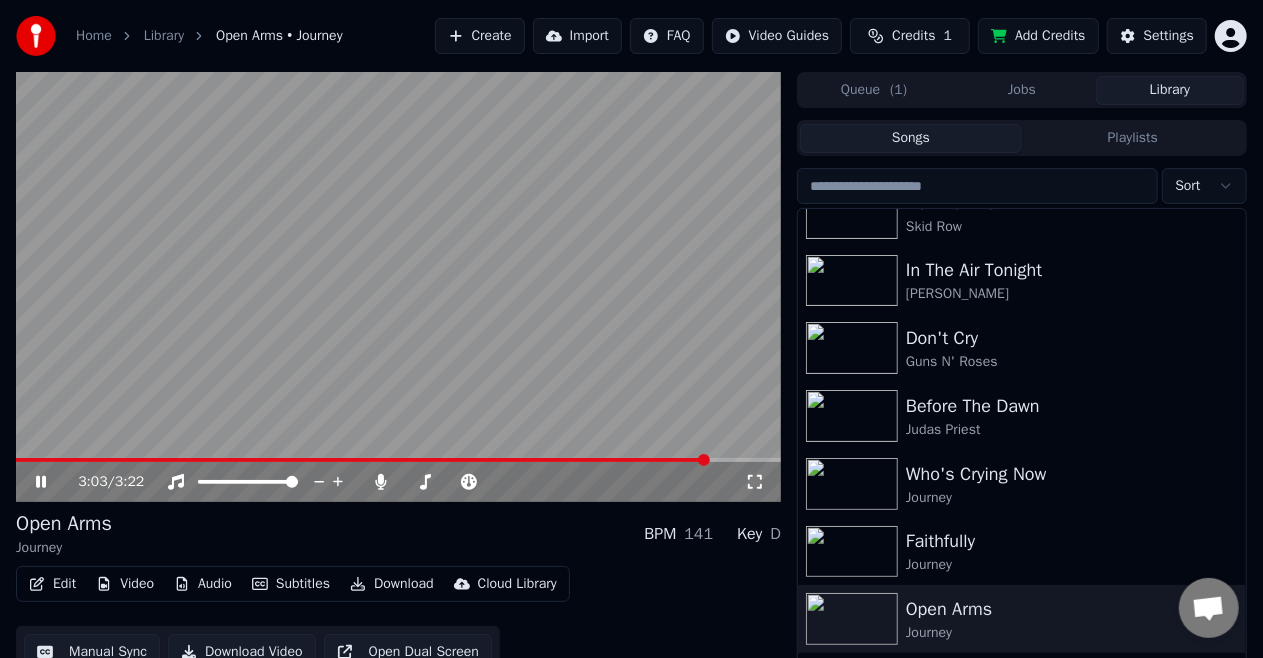 click 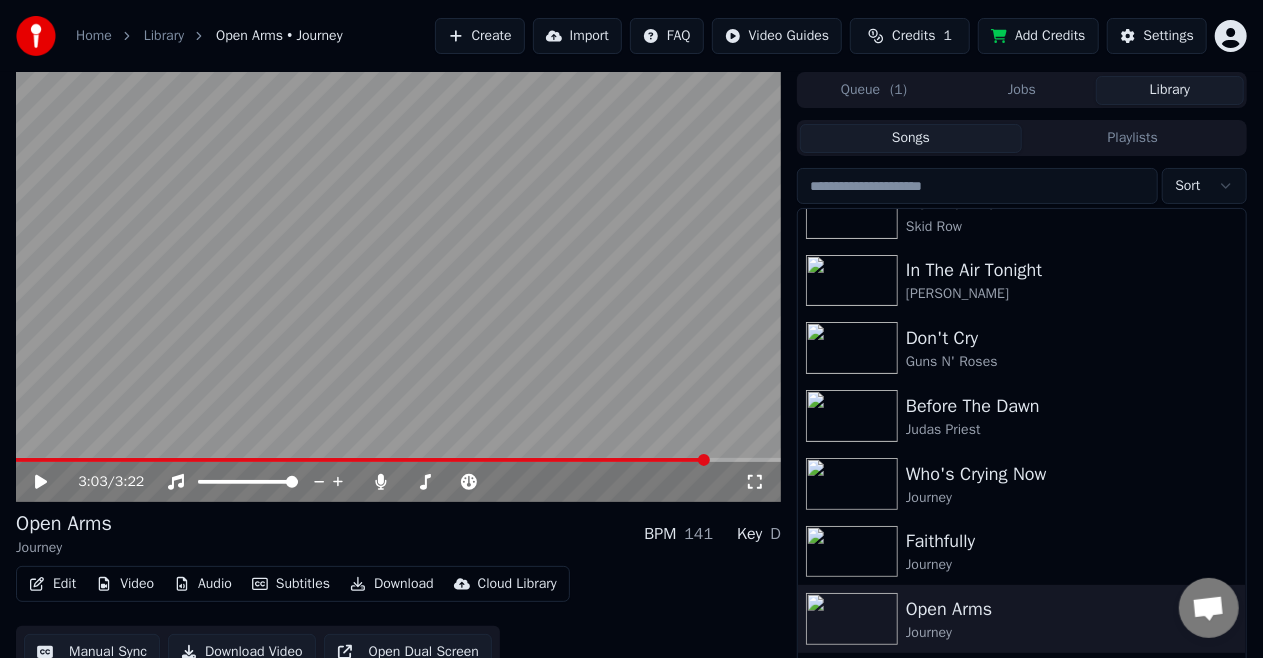 click on "Manual Sync" at bounding box center [92, 652] 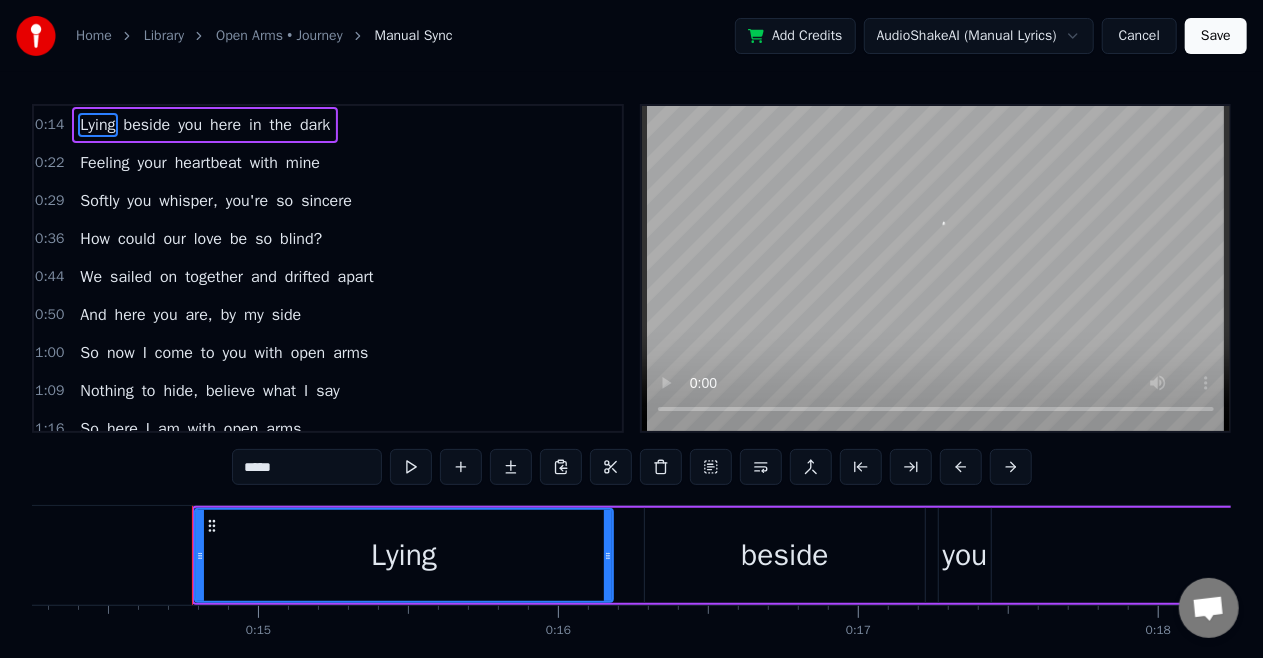scroll, scrollTop: 0, scrollLeft: 4334, axis: horizontal 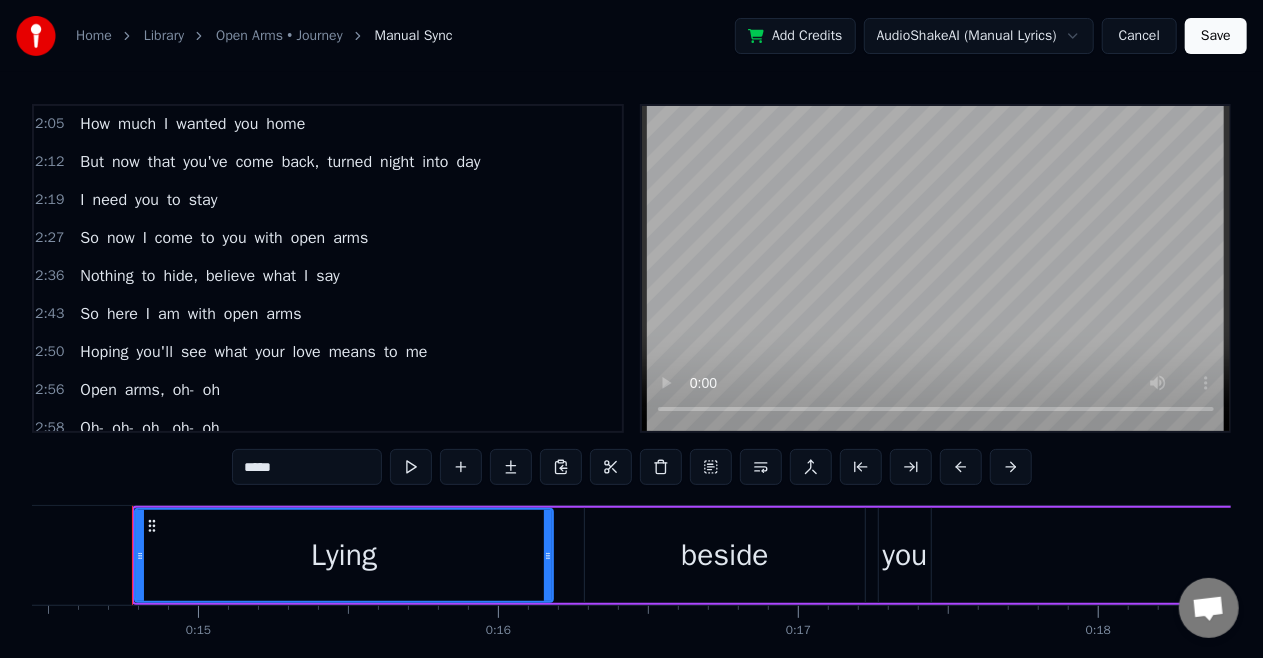 click on "Hoping" at bounding box center [104, 352] 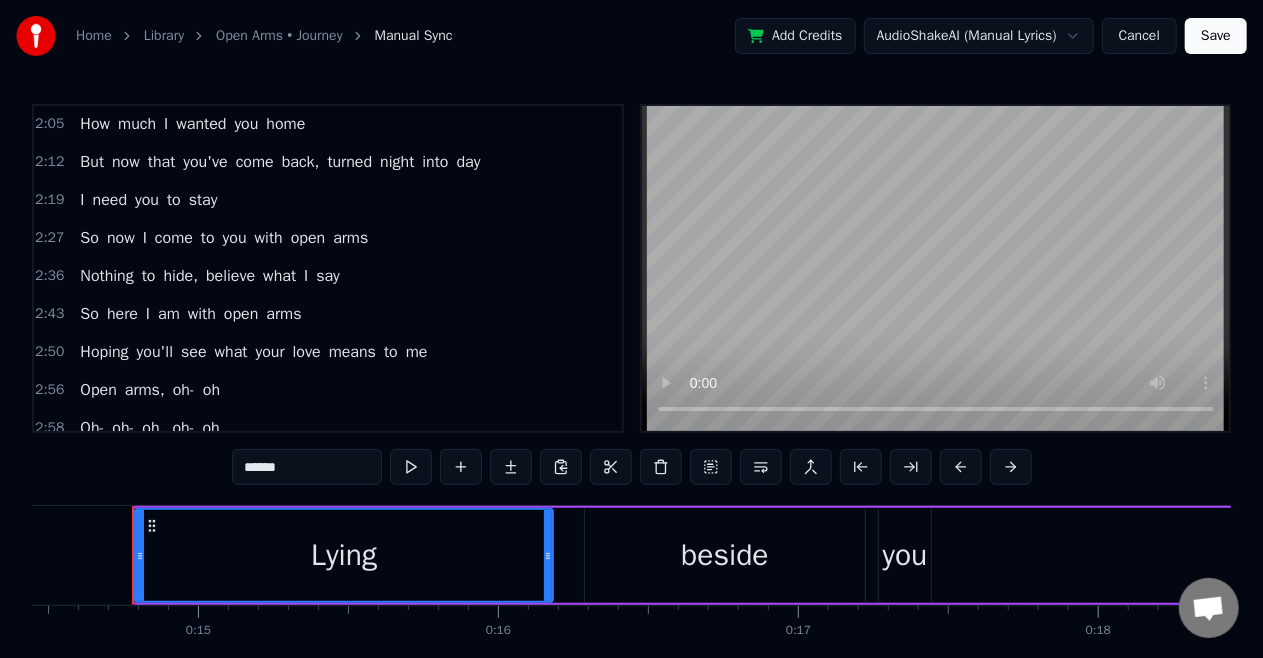 scroll, scrollTop: 8, scrollLeft: 0, axis: vertical 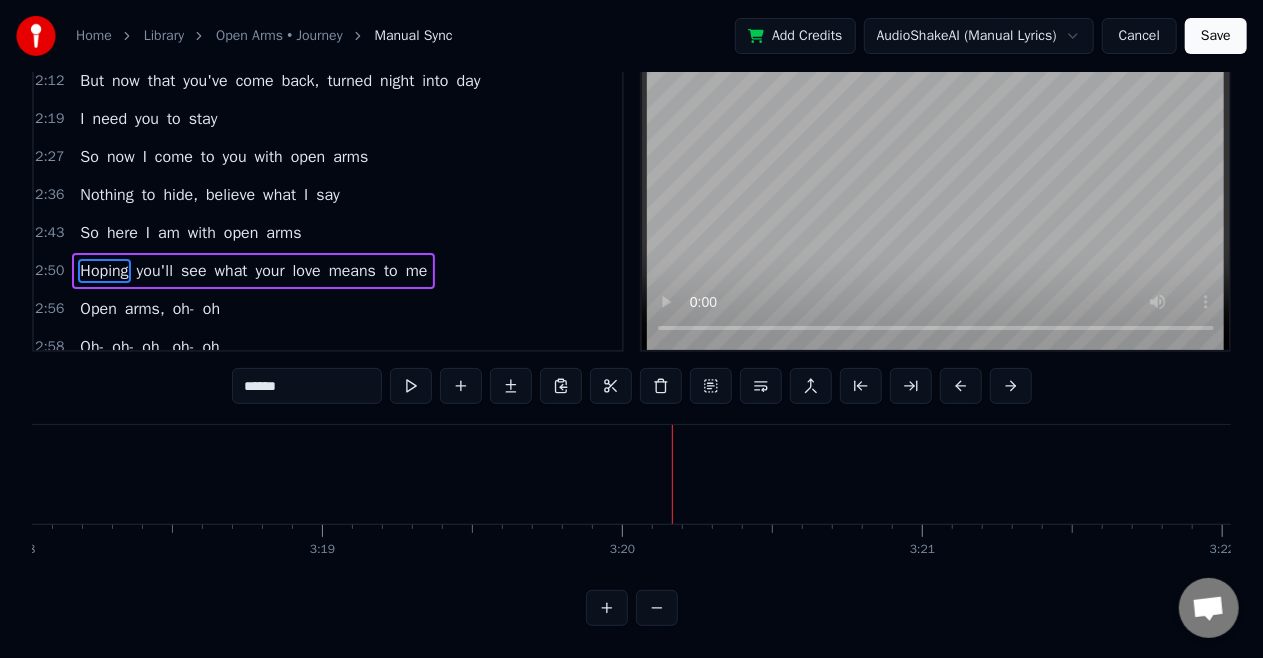 click on "oh-" at bounding box center (184, 309) 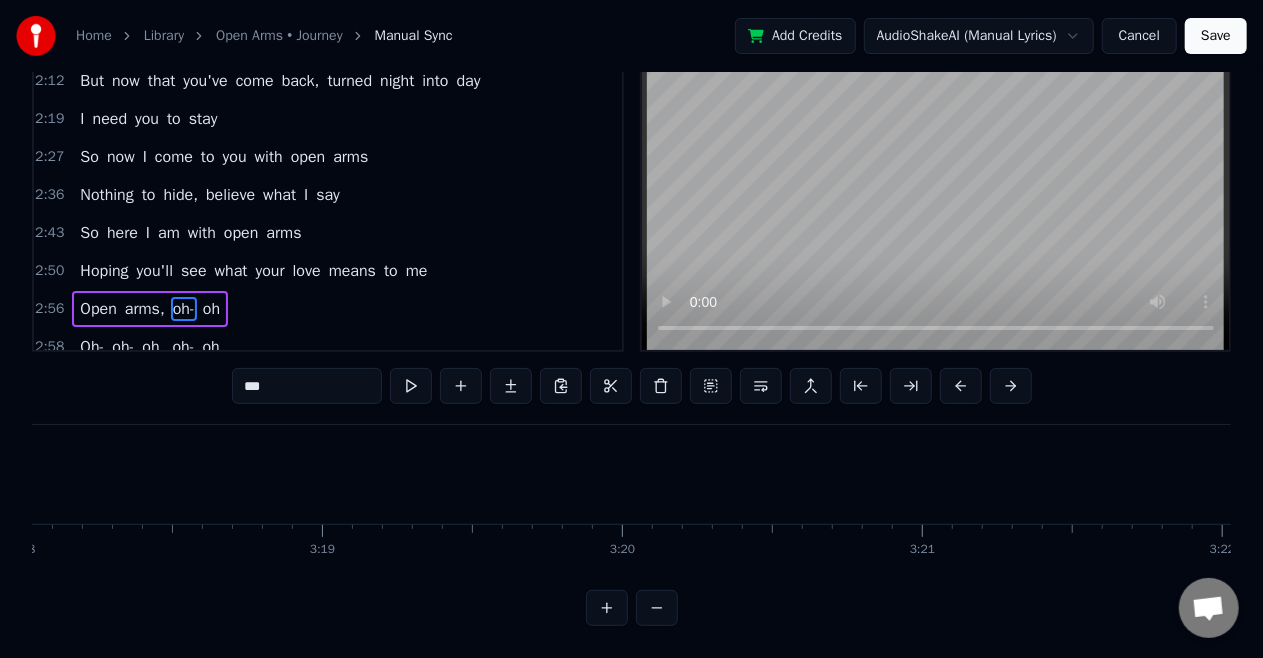 scroll, scrollTop: 46, scrollLeft: 0, axis: vertical 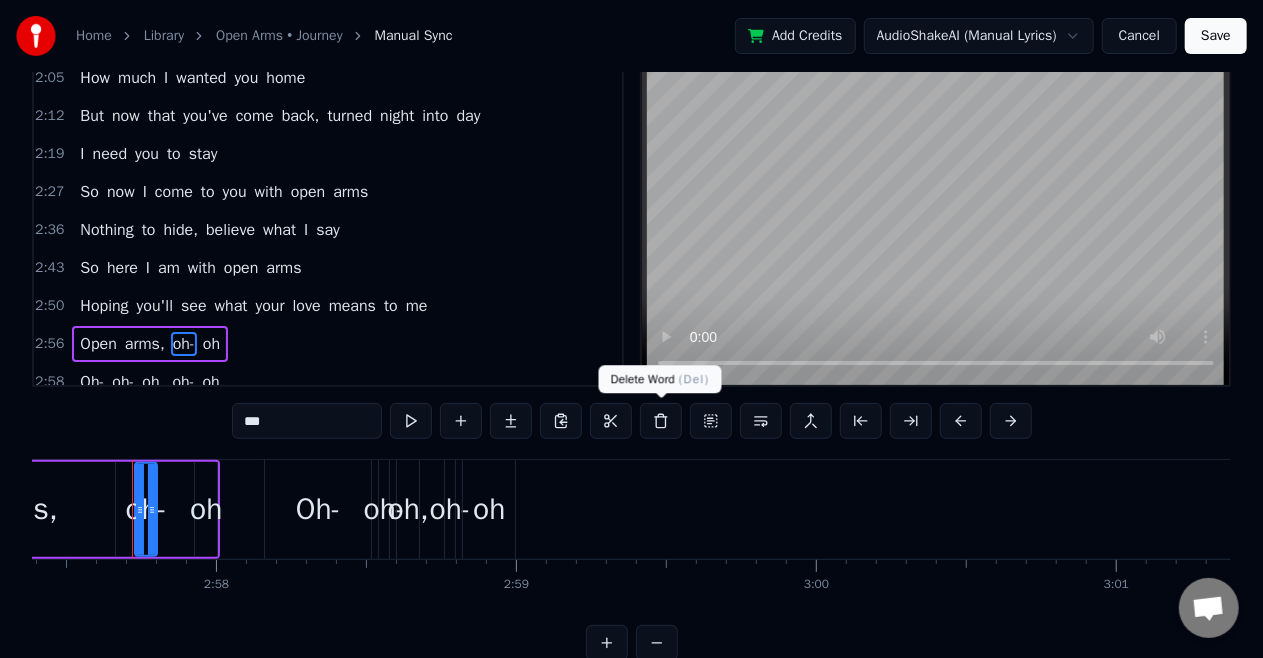 click at bounding box center [661, 421] 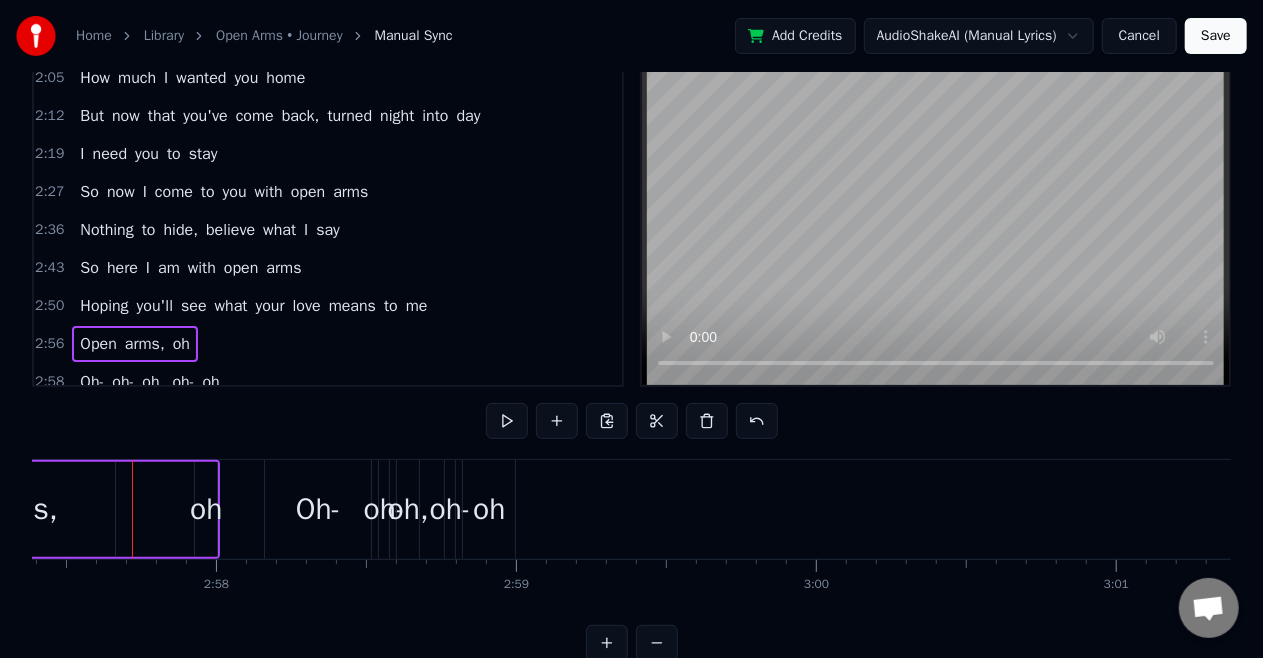 click on "oh" at bounding box center [181, 344] 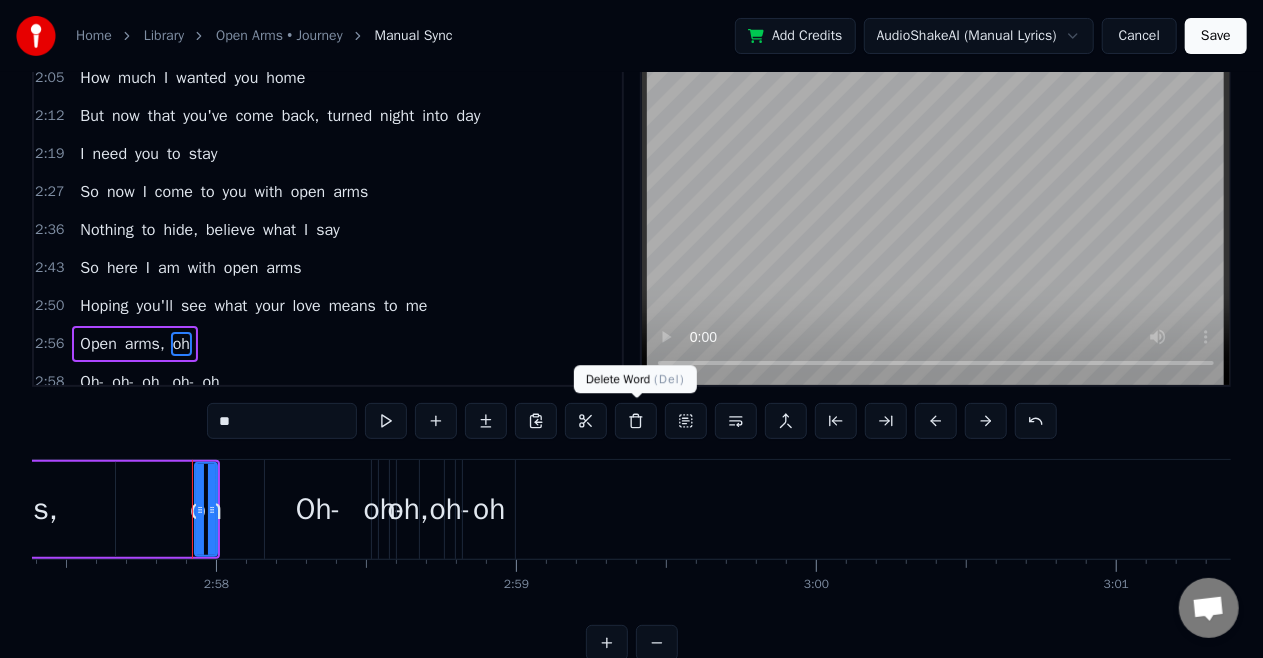 click at bounding box center [636, 421] 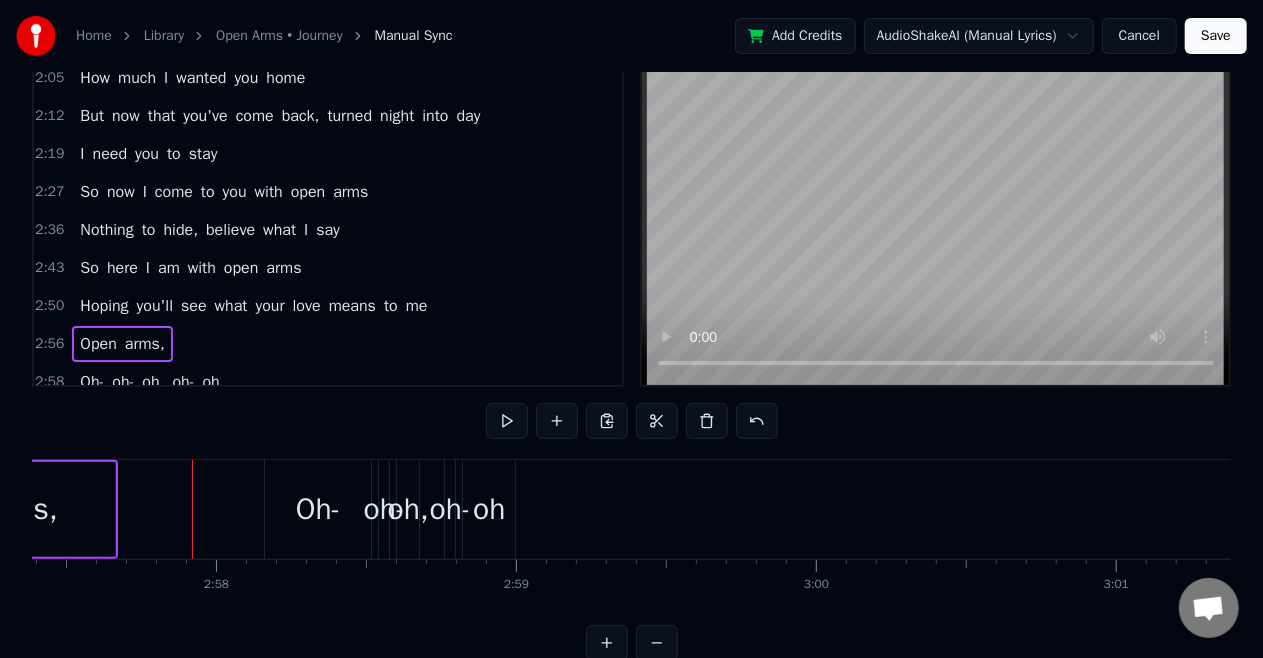 click on "arms," at bounding box center [145, 344] 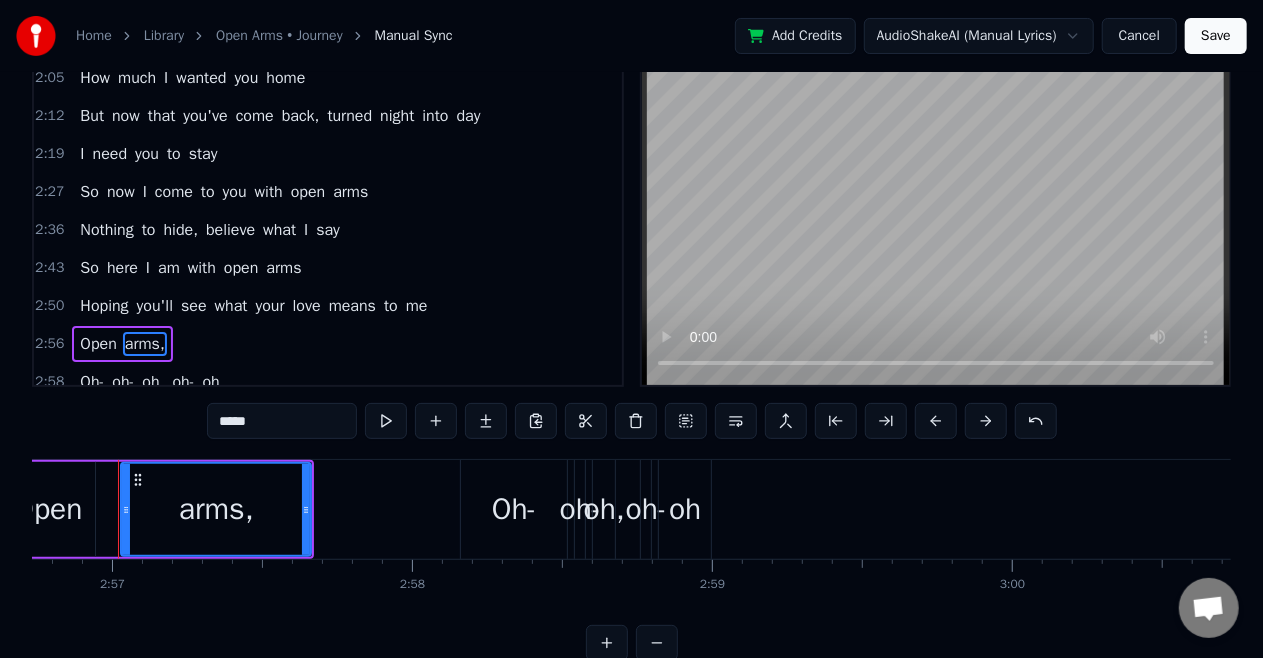 scroll, scrollTop: 0, scrollLeft: 53006, axis: horizontal 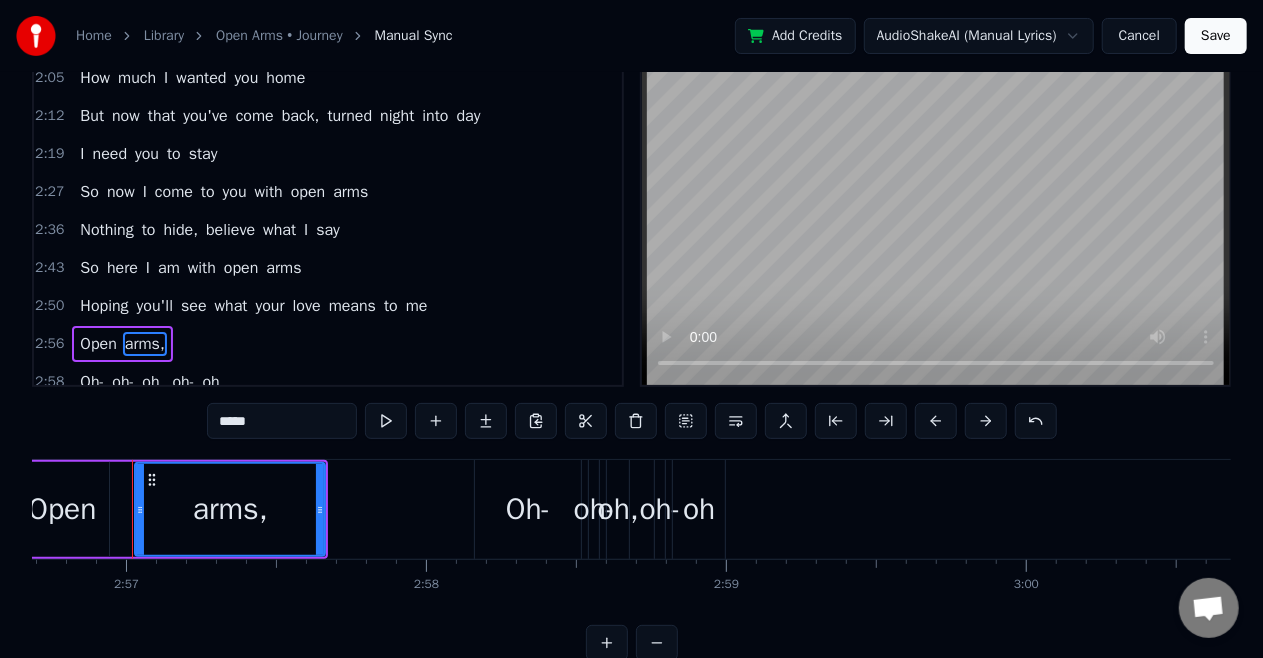 click on "*****" at bounding box center (282, 421) 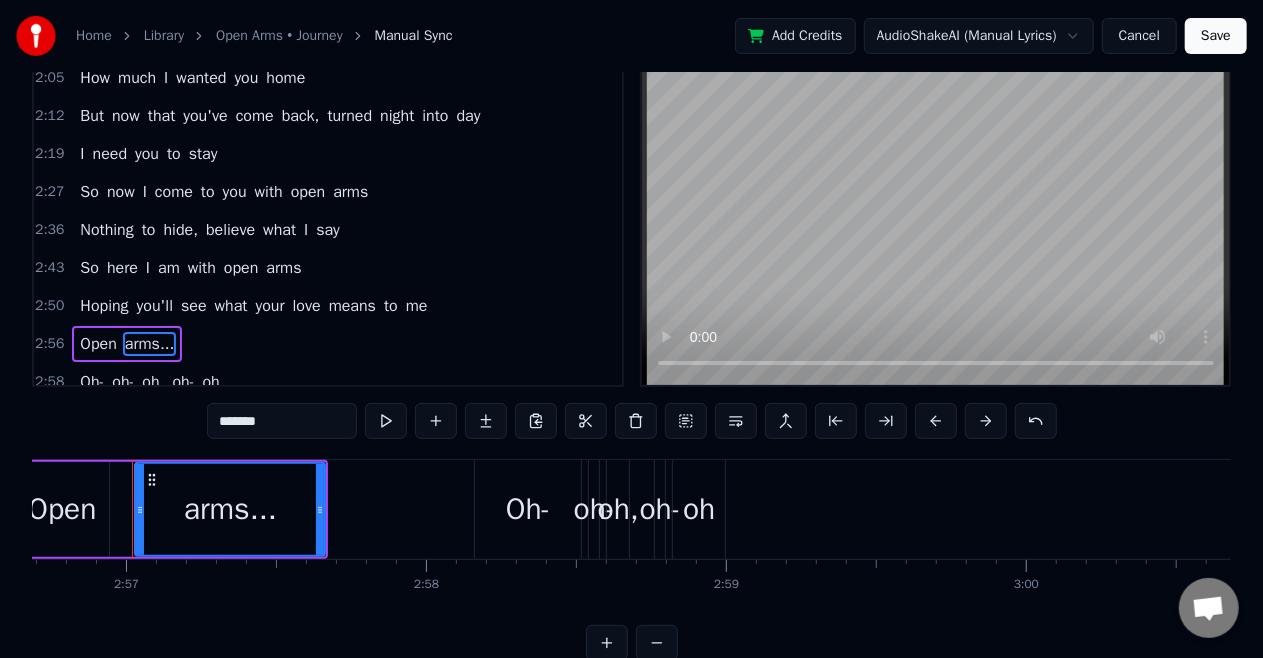 type on "*******" 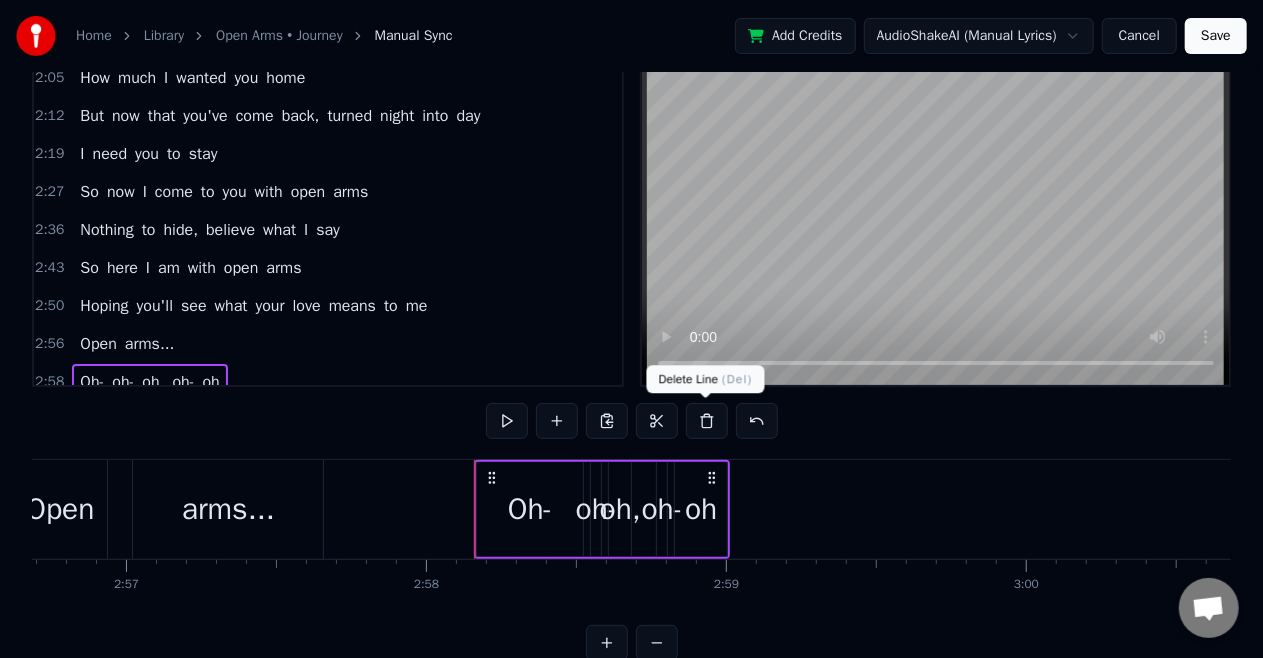 click at bounding box center [707, 421] 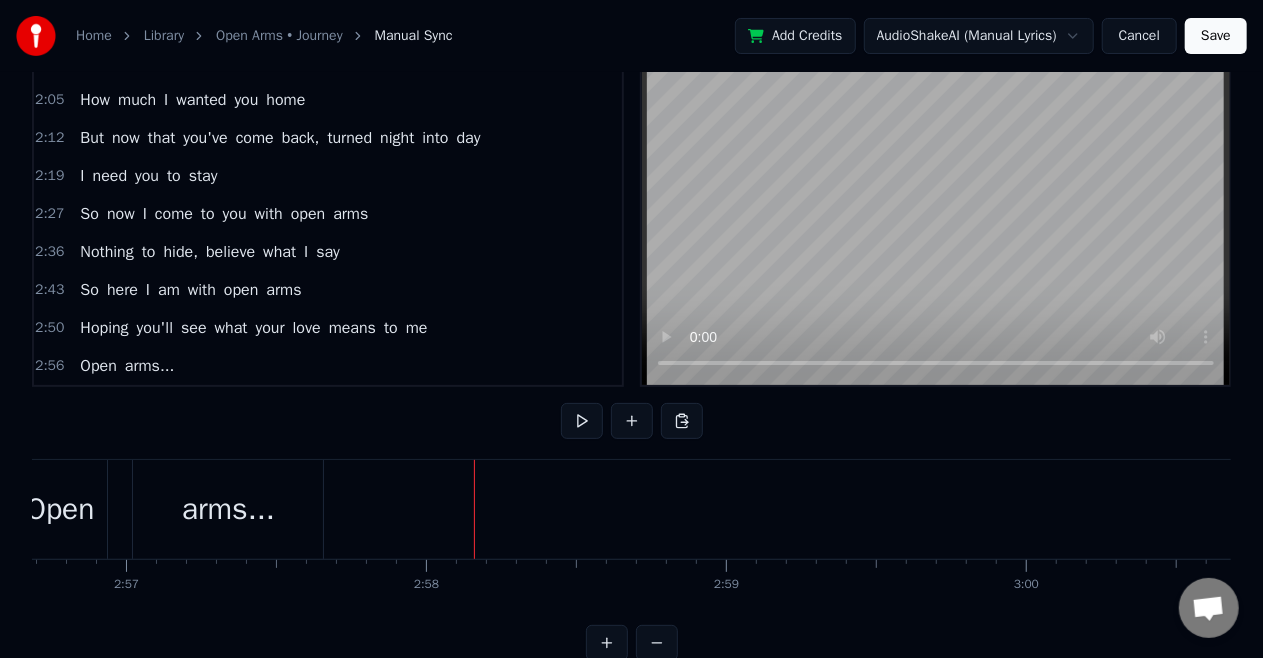 scroll, scrollTop: 496, scrollLeft: 0, axis: vertical 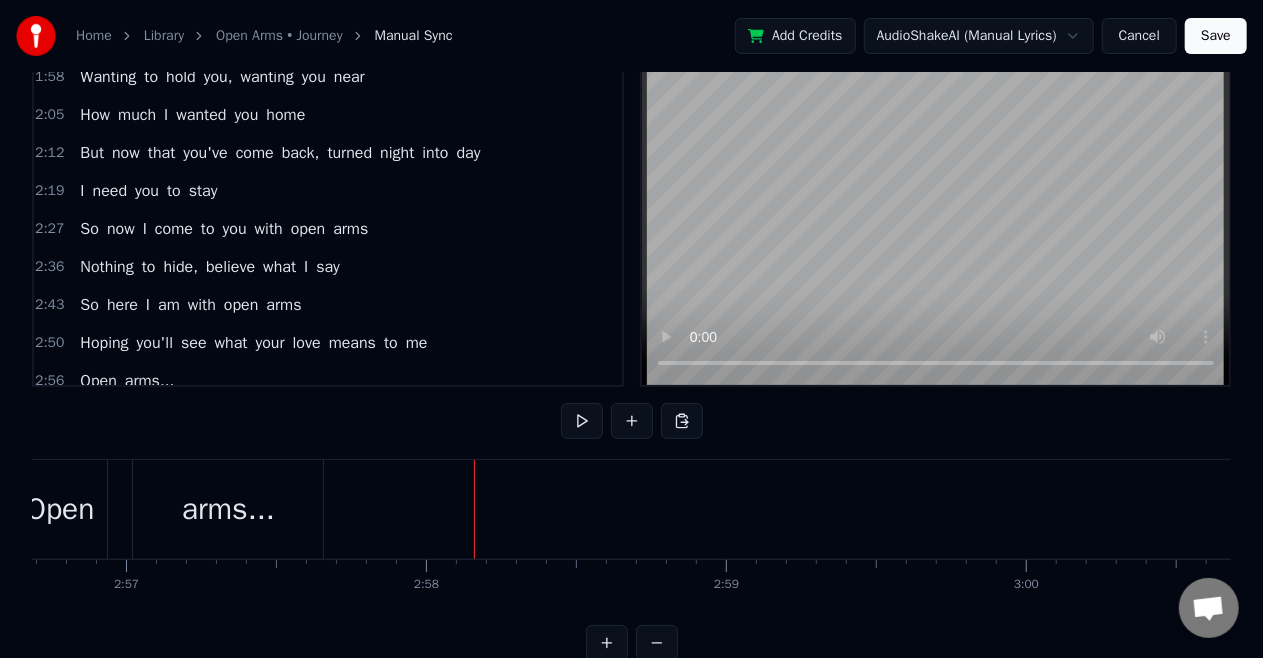 click on "Nothing" at bounding box center [106, 267] 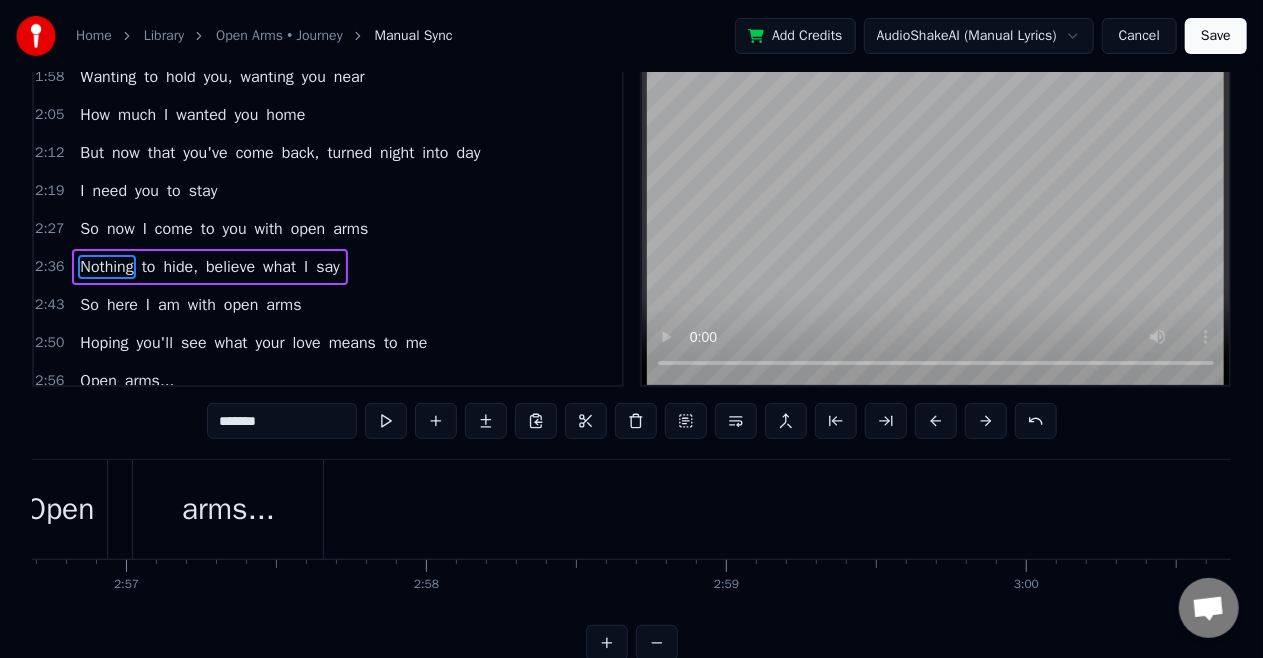 scroll, scrollTop: 0, scrollLeft: 0, axis: both 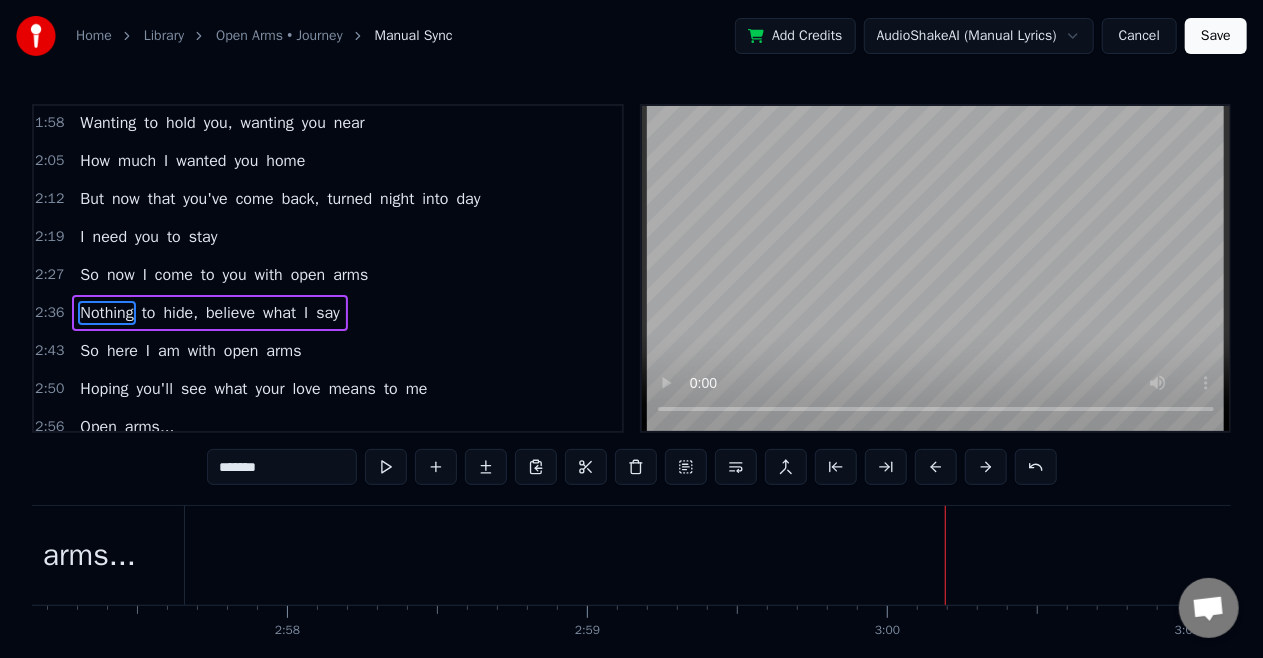 click on "arms..." at bounding box center [89, 555] 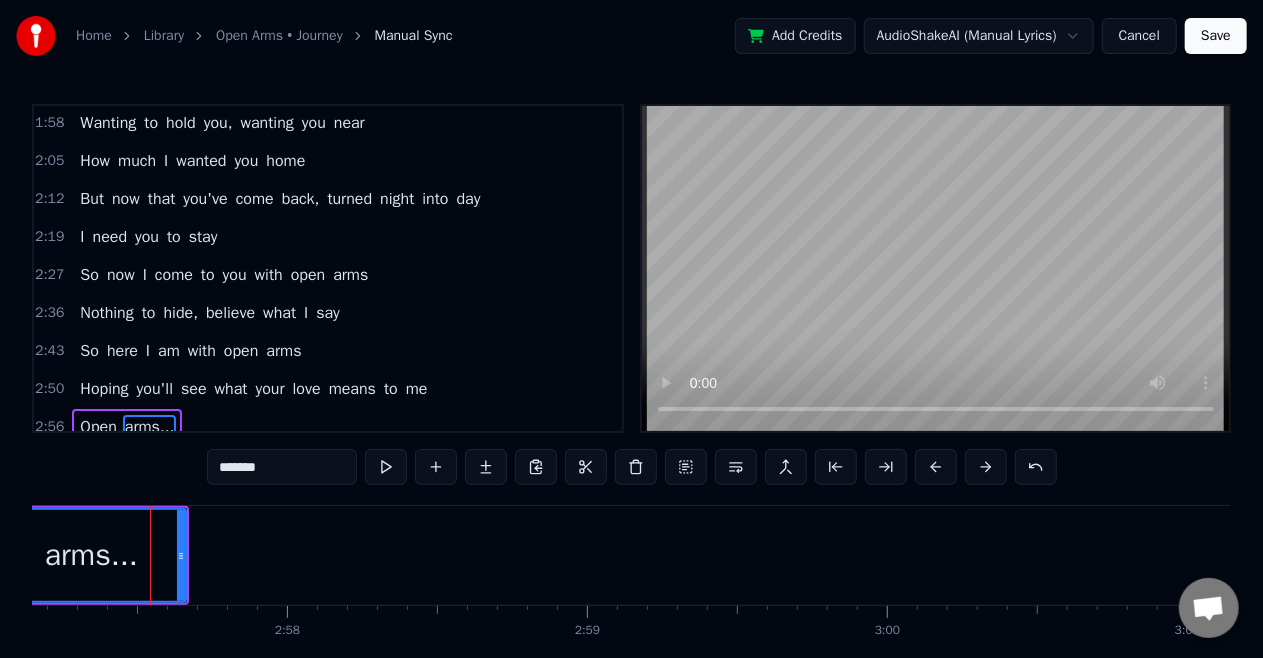 scroll, scrollTop: 83, scrollLeft: 0, axis: vertical 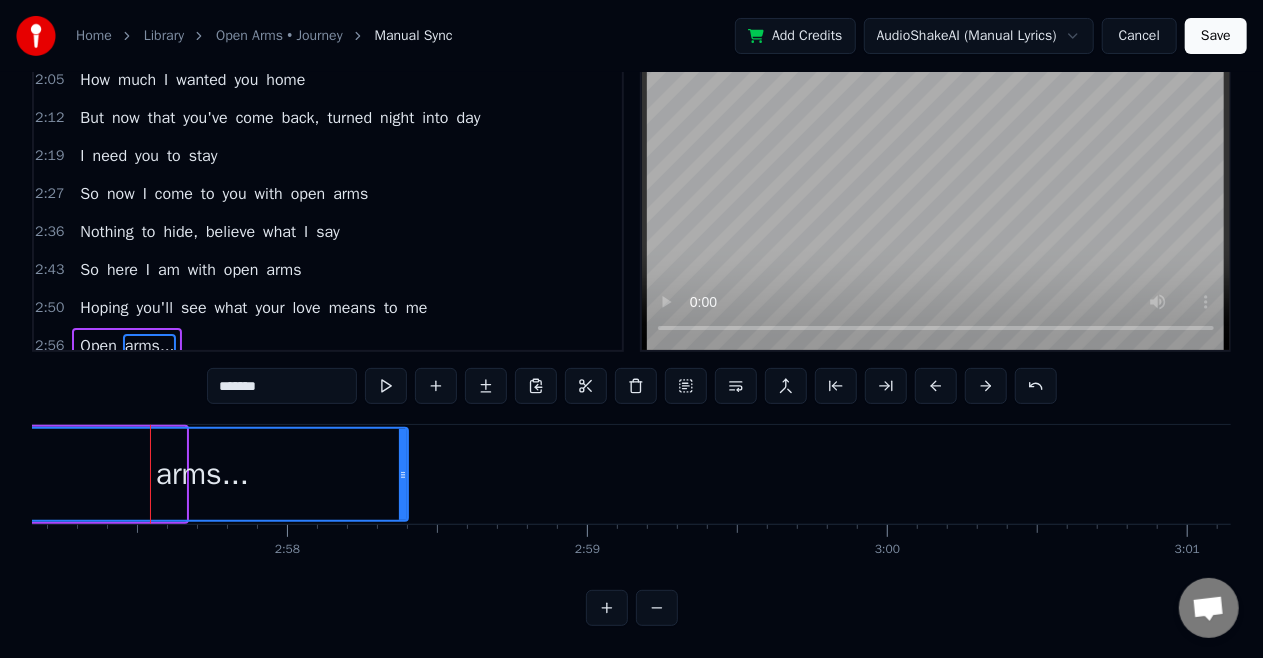drag, startPoint x: 182, startPoint y: 472, endPoint x: 404, endPoint y: 477, distance: 222.0563 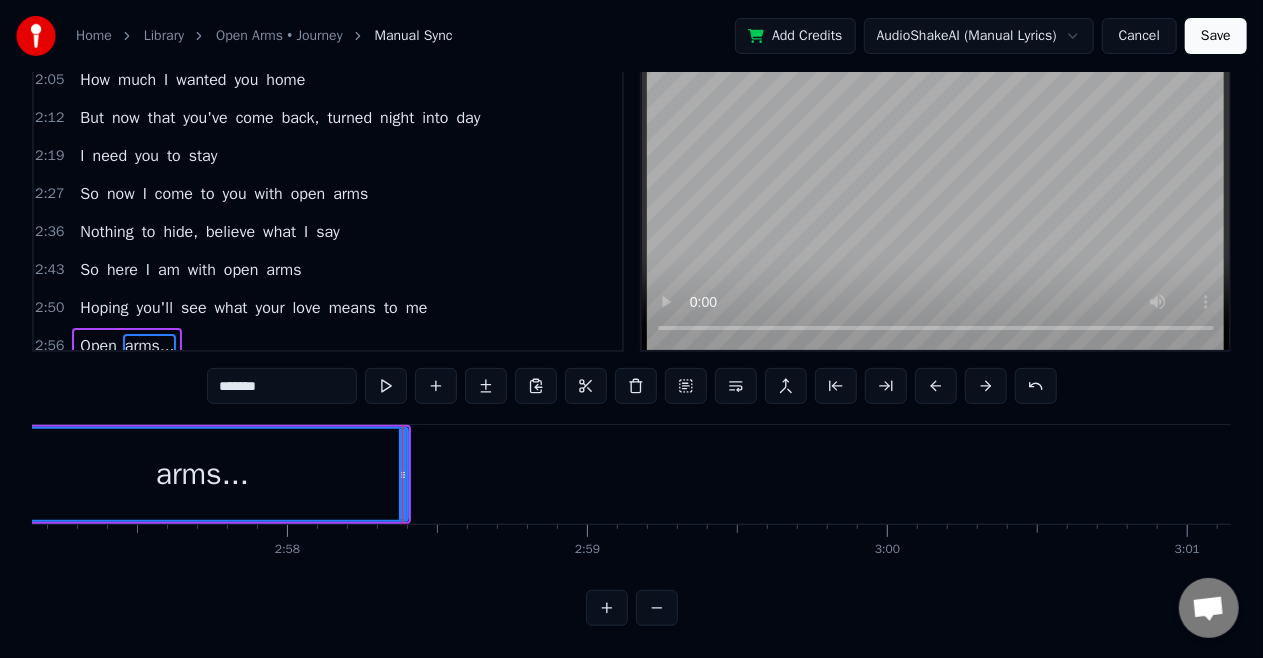click on "Hoping" at bounding box center (104, 308) 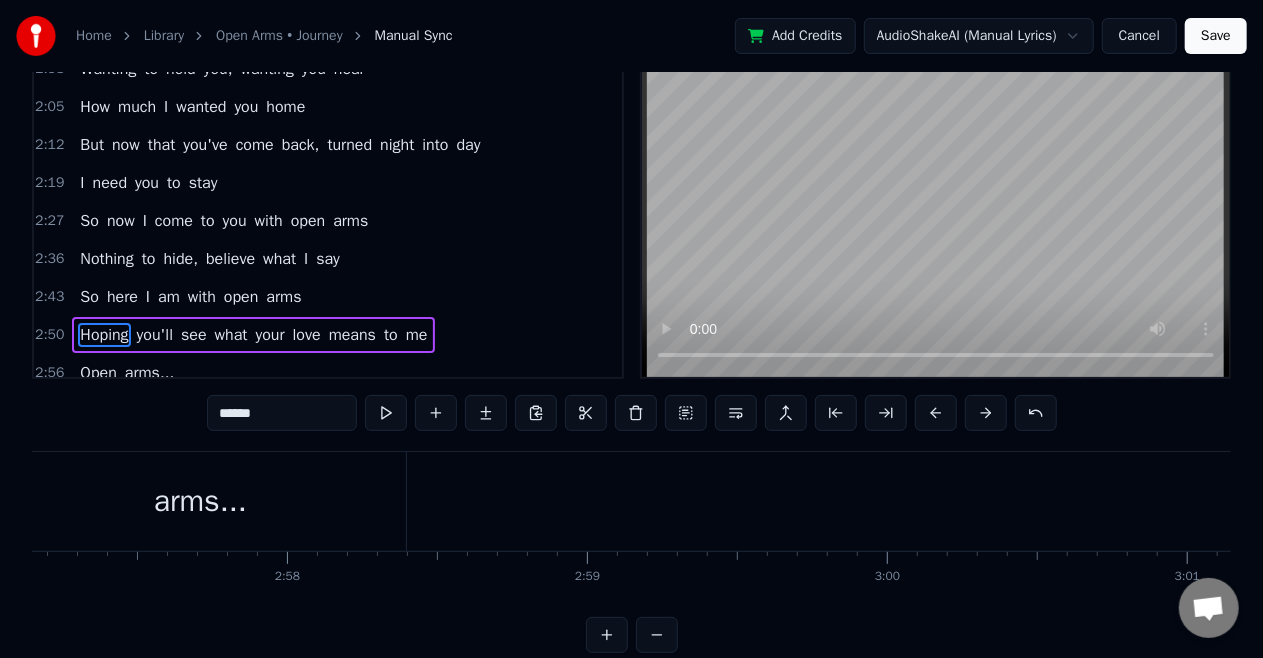 scroll, scrollTop: 46, scrollLeft: 0, axis: vertical 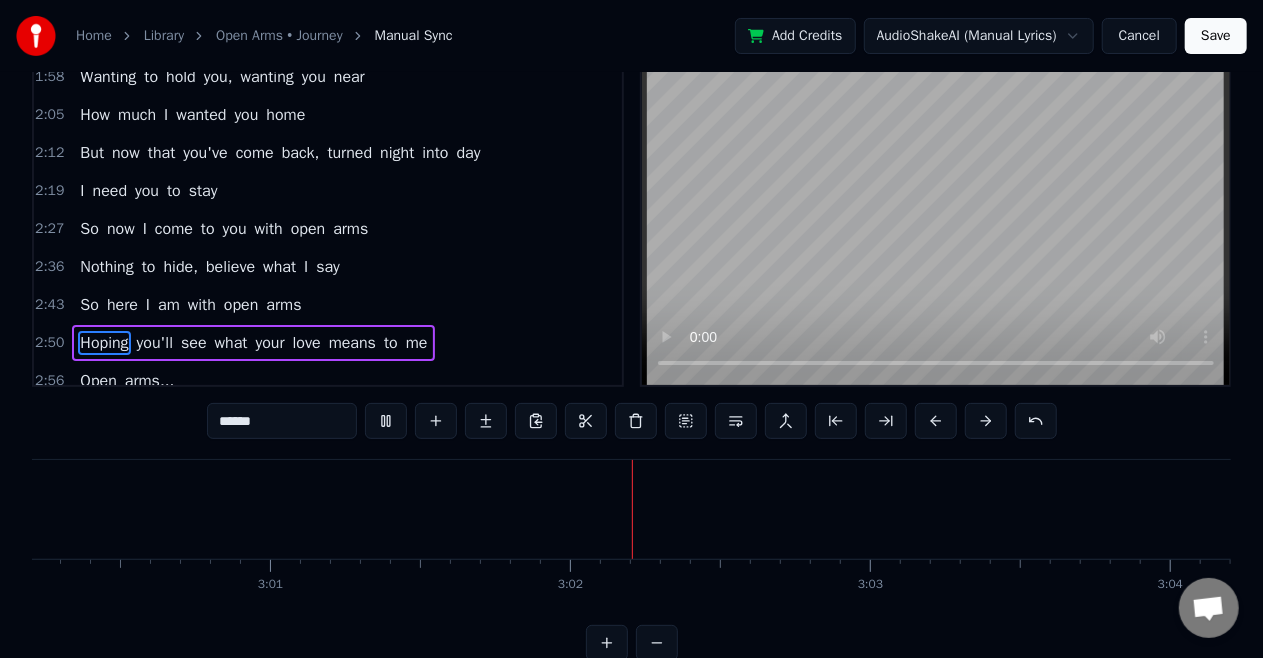 click on "arms..." at bounding box center [150, 381] 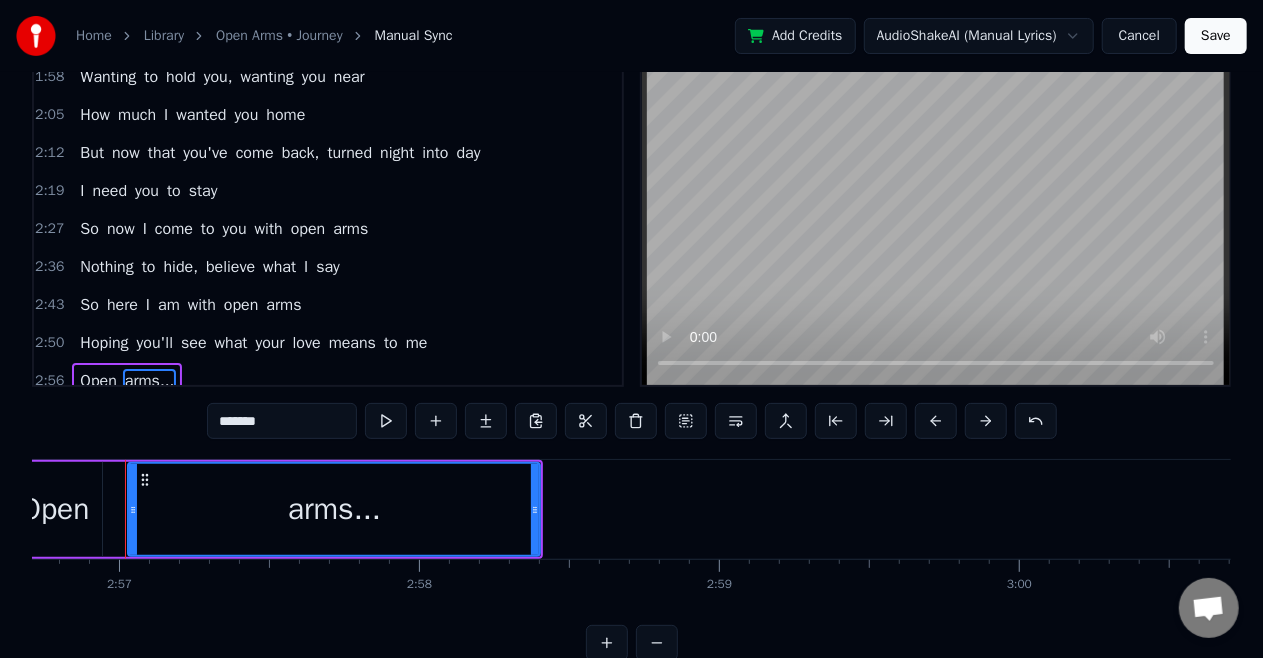 scroll, scrollTop: 0, scrollLeft: 53006, axis: horizontal 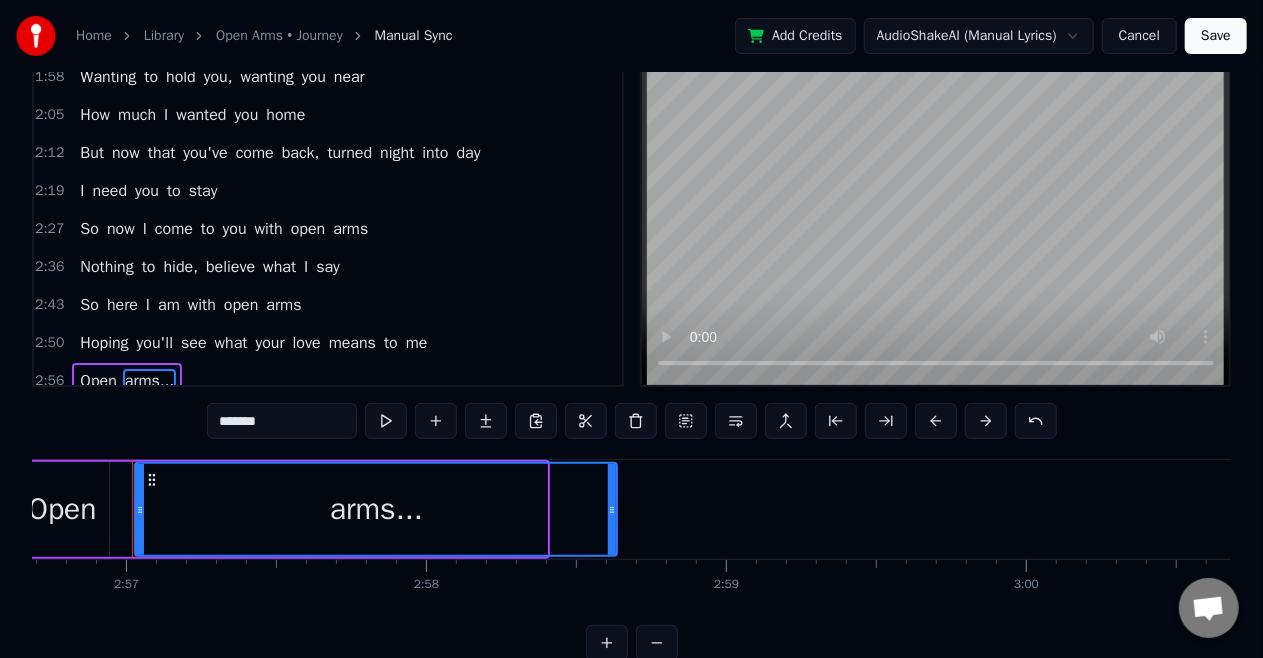 drag, startPoint x: 542, startPoint y: 504, endPoint x: 612, endPoint y: 501, distance: 70.064255 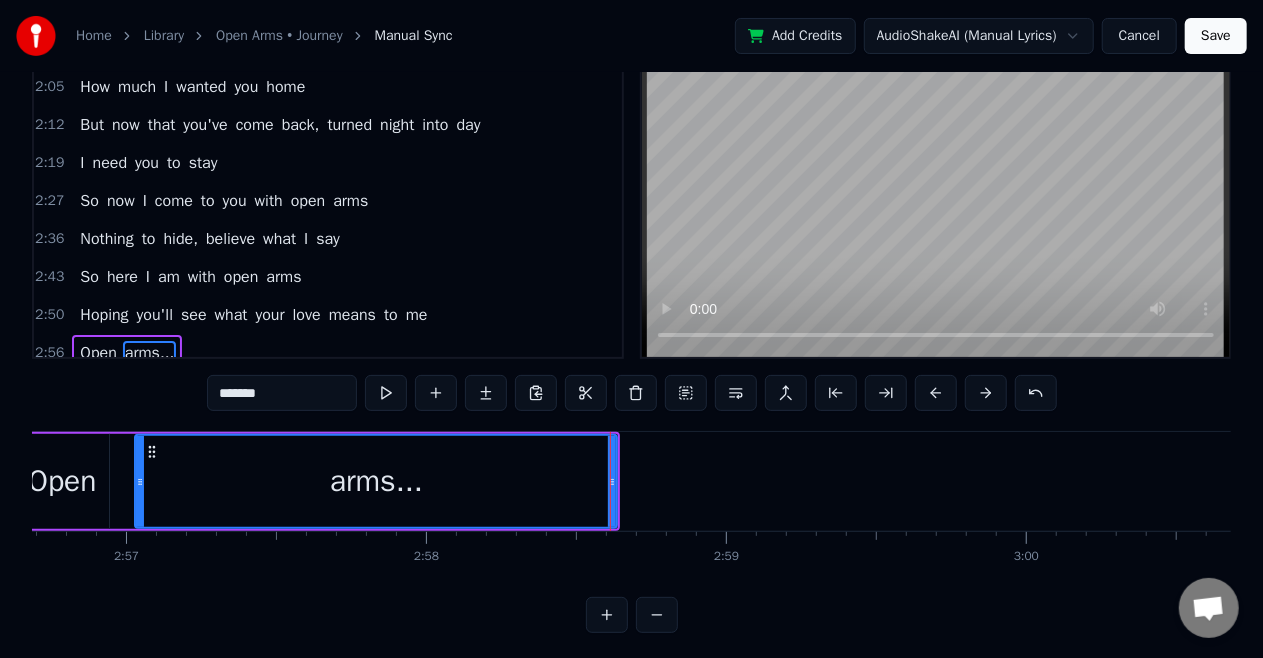 scroll, scrollTop: 83, scrollLeft: 0, axis: vertical 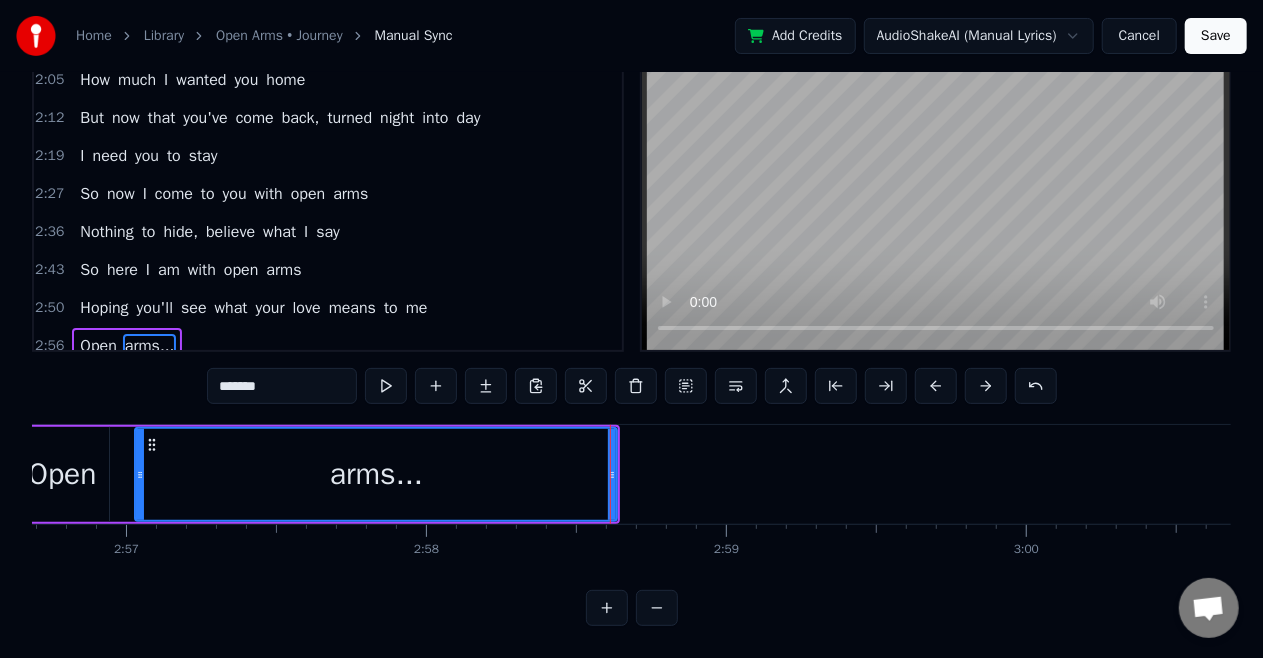 click on "Hoping" at bounding box center [104, 308] 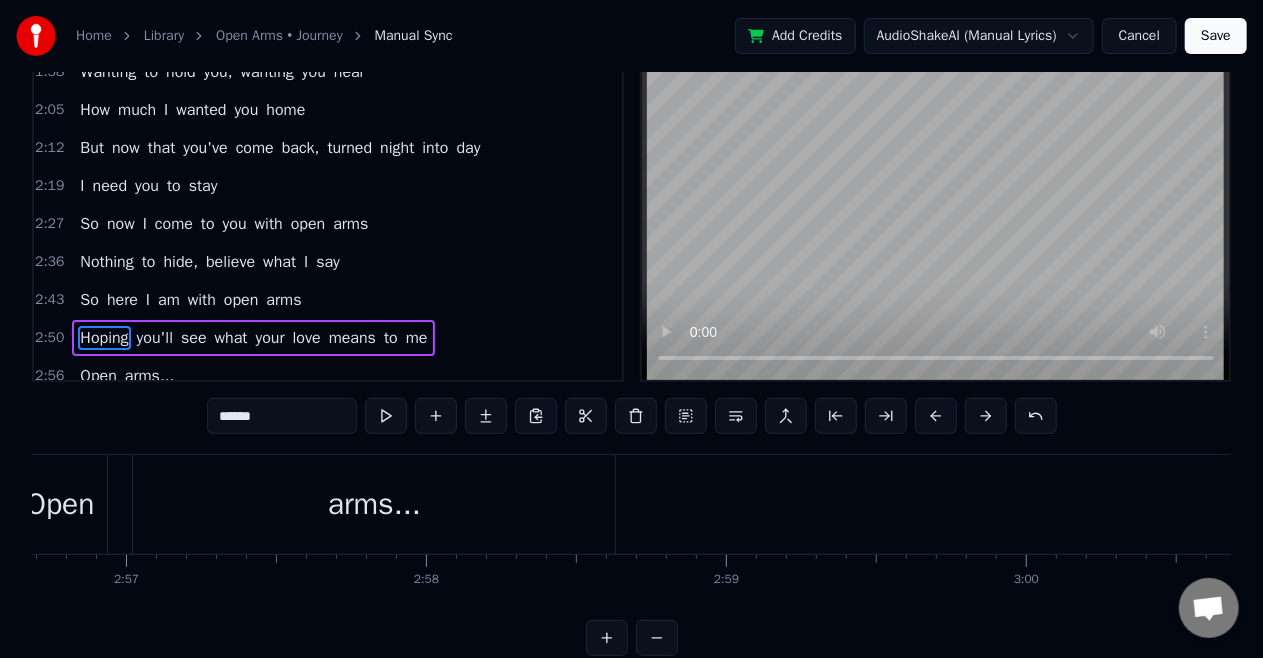 scroll, scrollTop: 46, scrollLeft: 0, axis: vertical 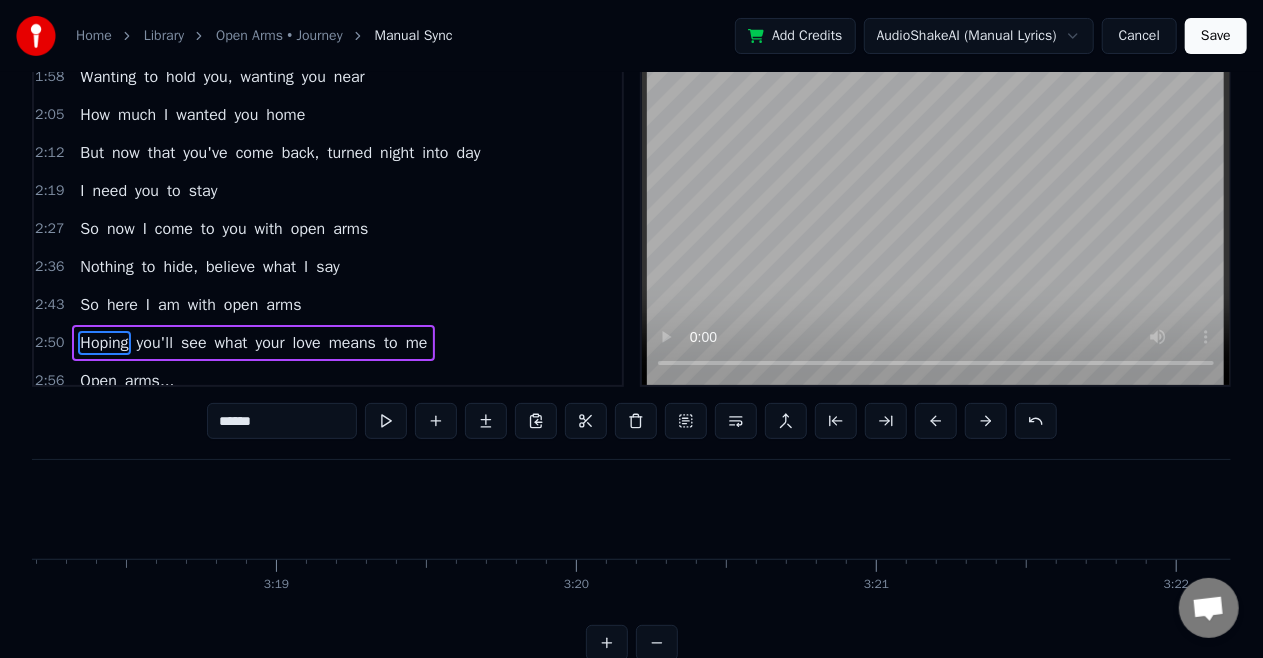 click on "Save" at bounding box center (1216, 36) 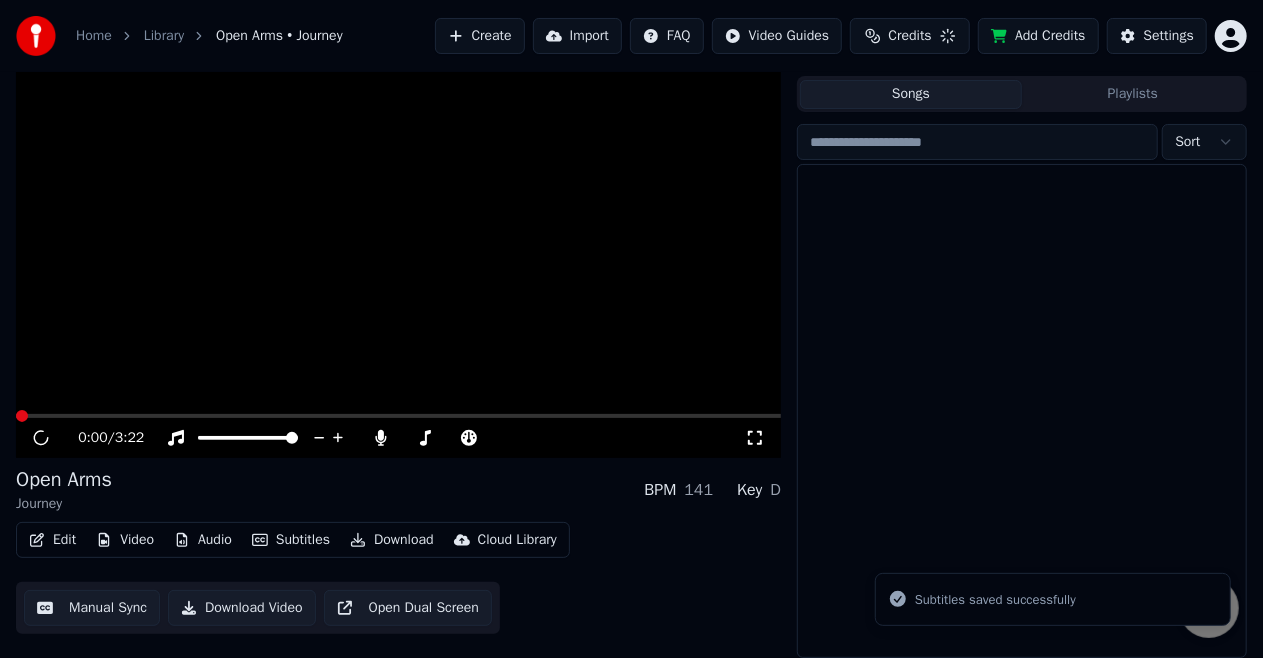 scroll, scrollTop: 43, scrollLeft: 0, axis: vertical 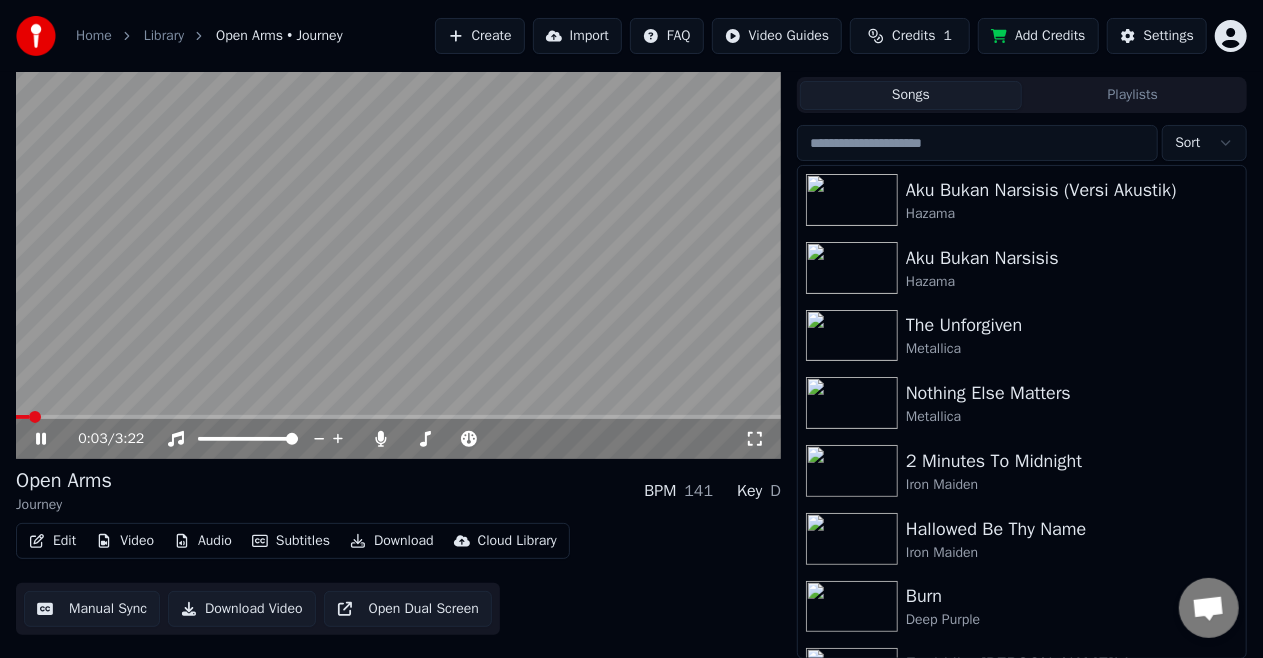 click 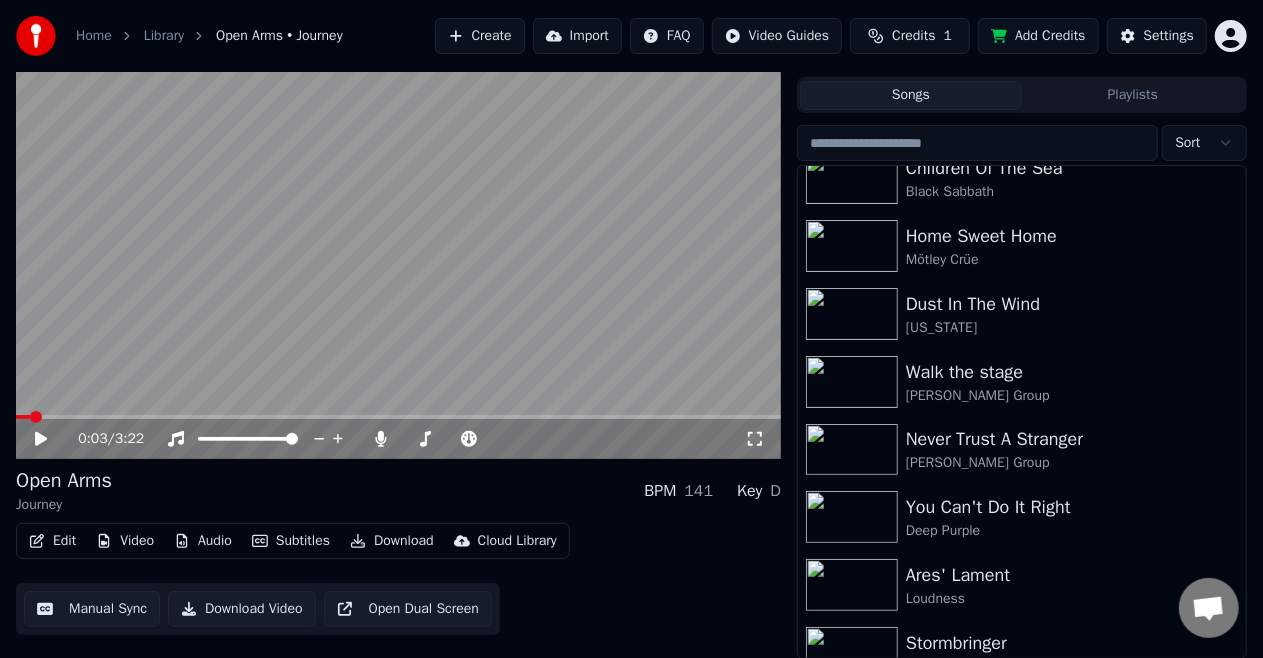 scroll, scrollTop: 1568, scrollLeft: 0, axis: vertical 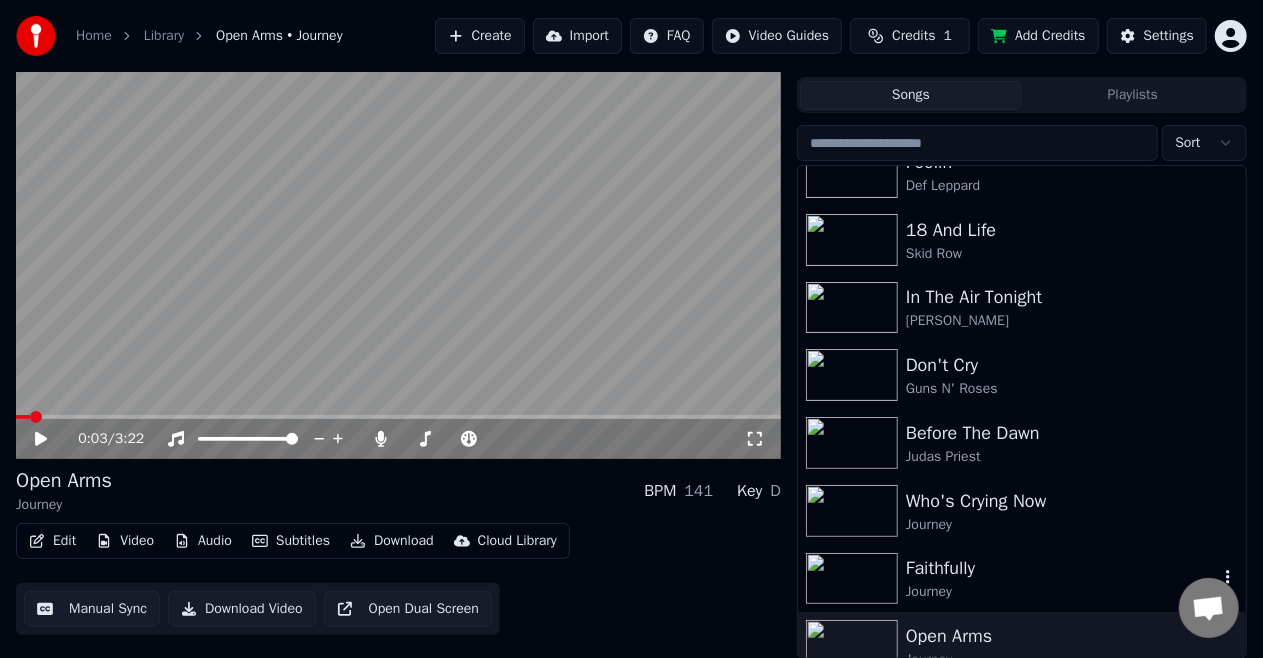 click on "Faithfully" at bounding box center (1062, 568) 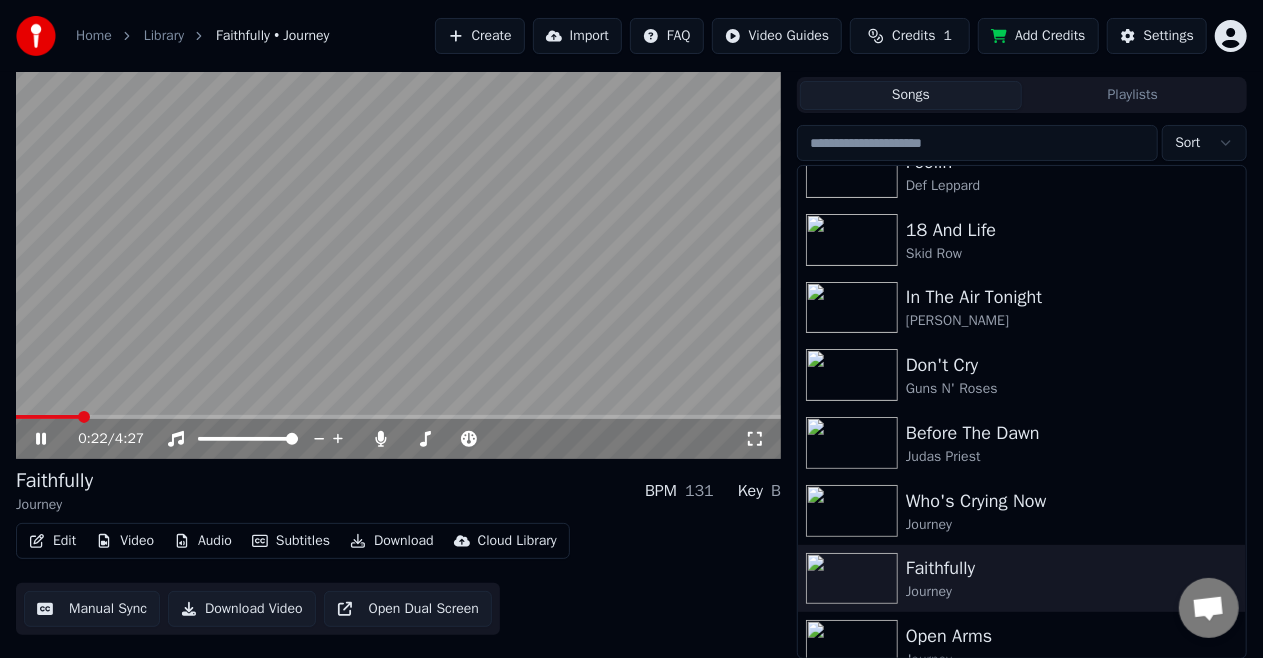 click 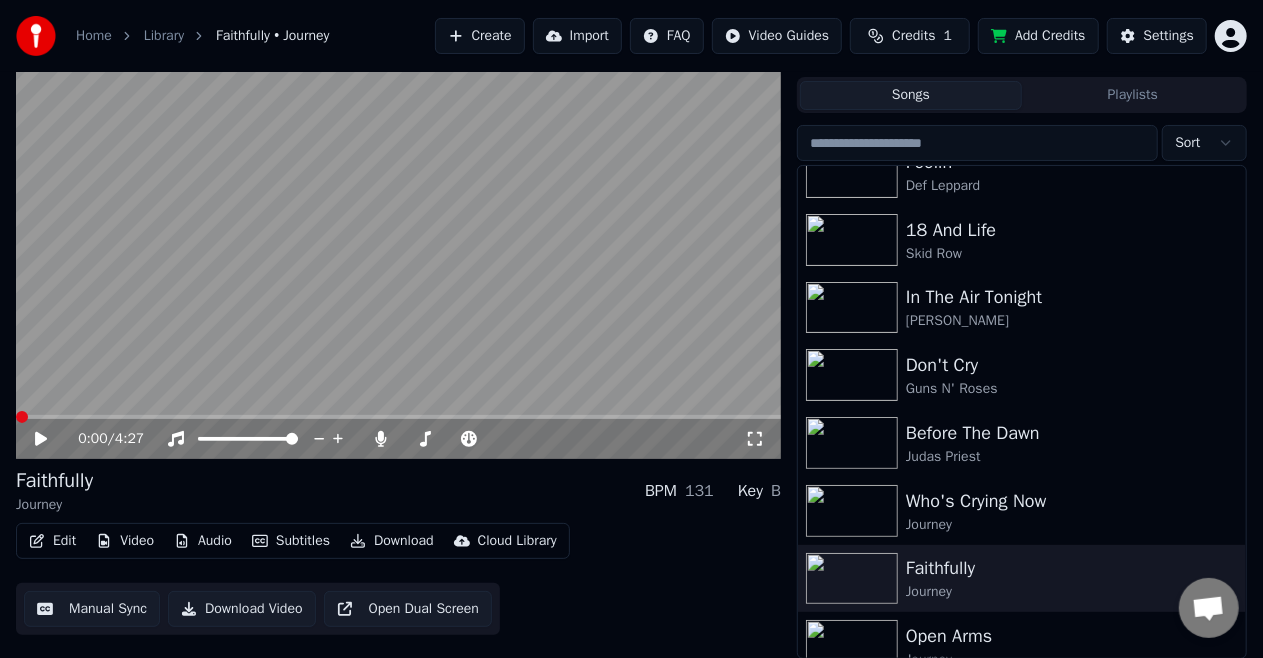 click at bounding box center [22, 417] 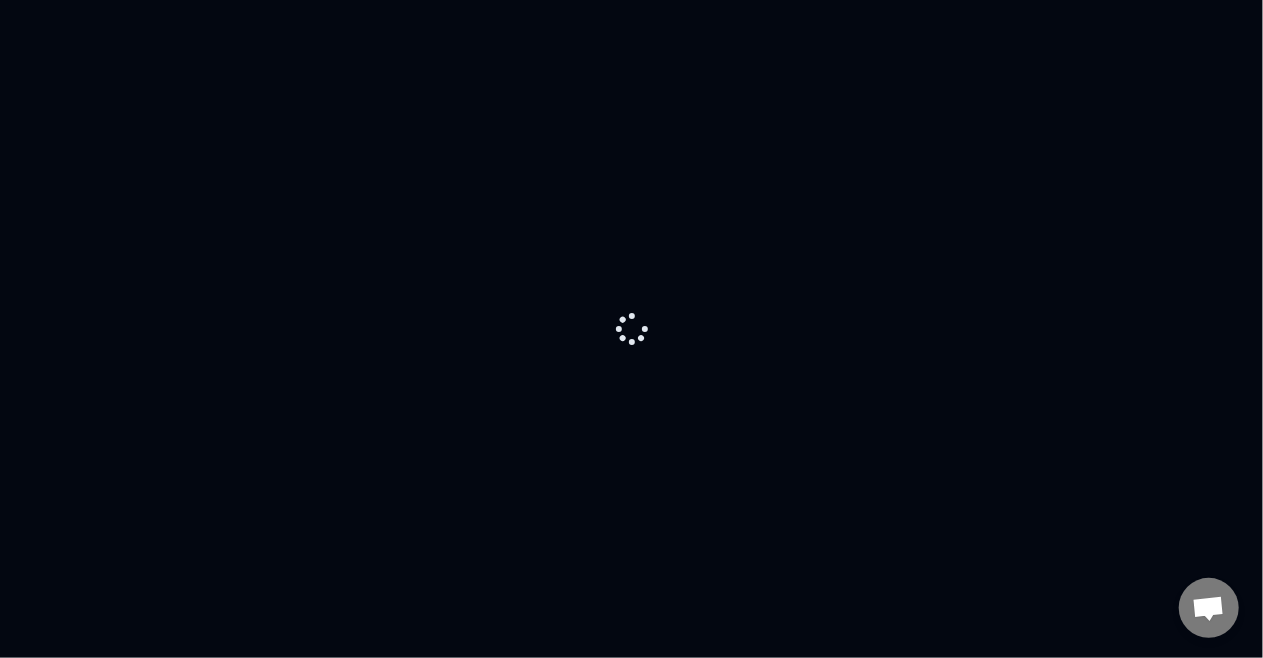 scroll, scrollTop: 0, scrollLeft: 0, axis: both 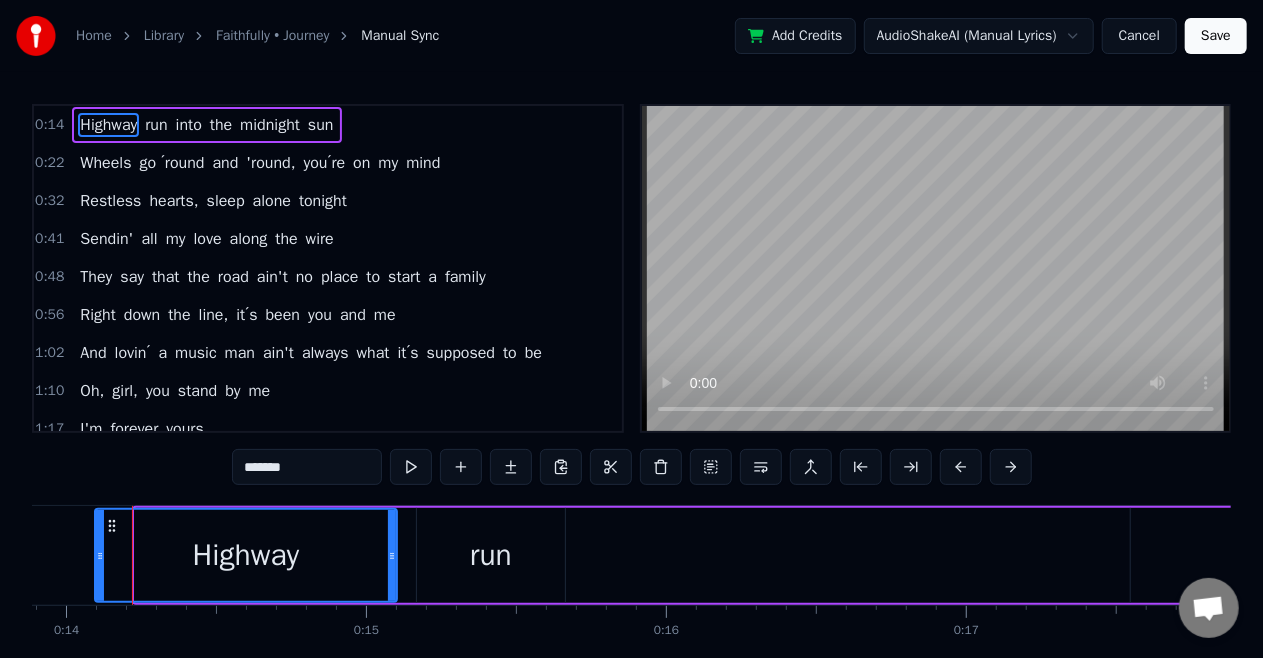 drag, startPoint x: 138, startPoint y: 555, endPoint x: 98, endPoint y: 562, distance: 40.60788 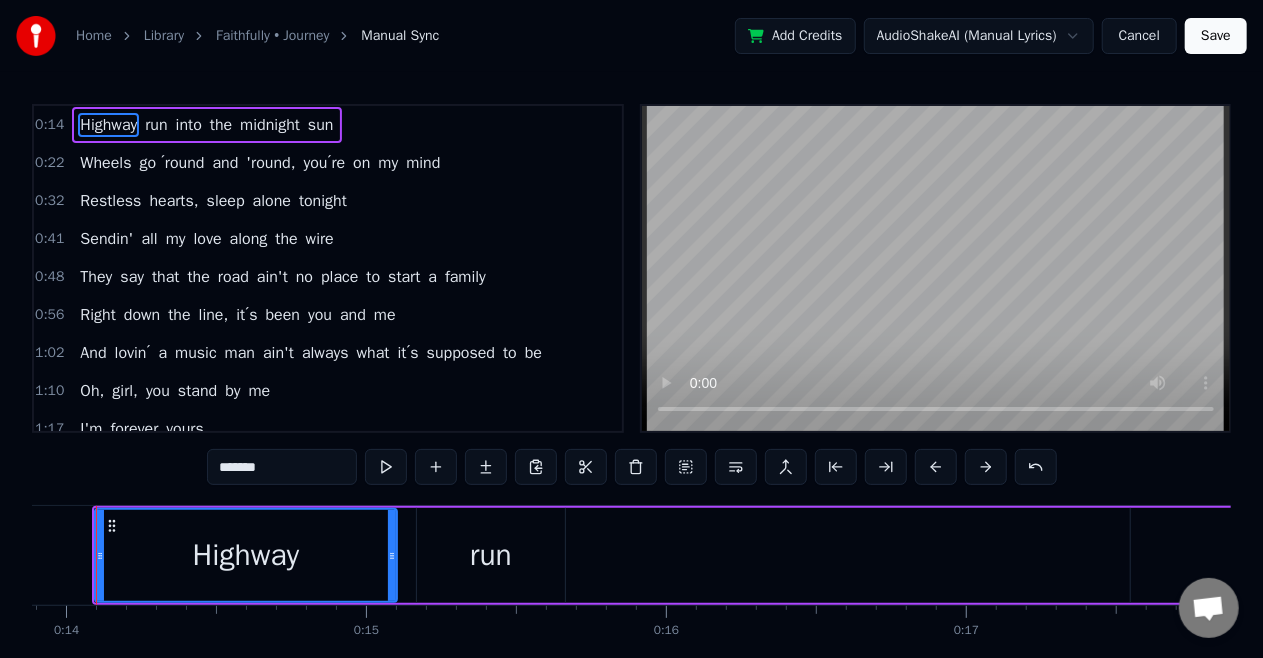 scroll, scrollTop: 0, scrollLeft: 4130, axis: horizontal 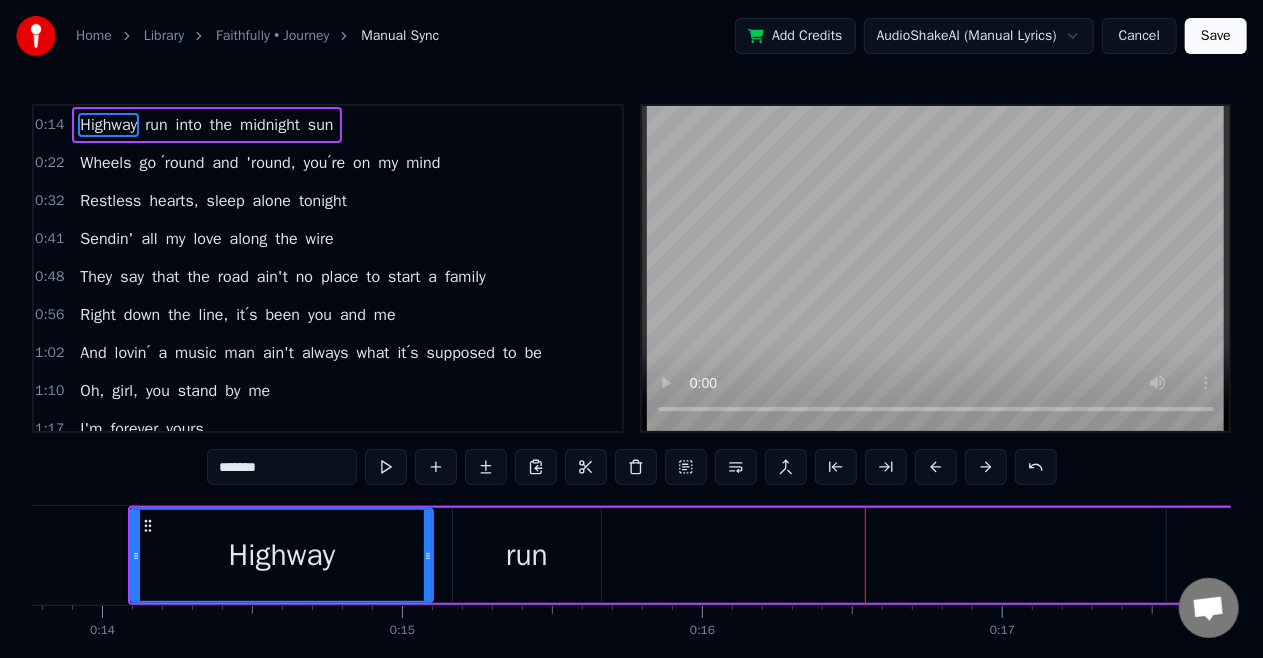 type 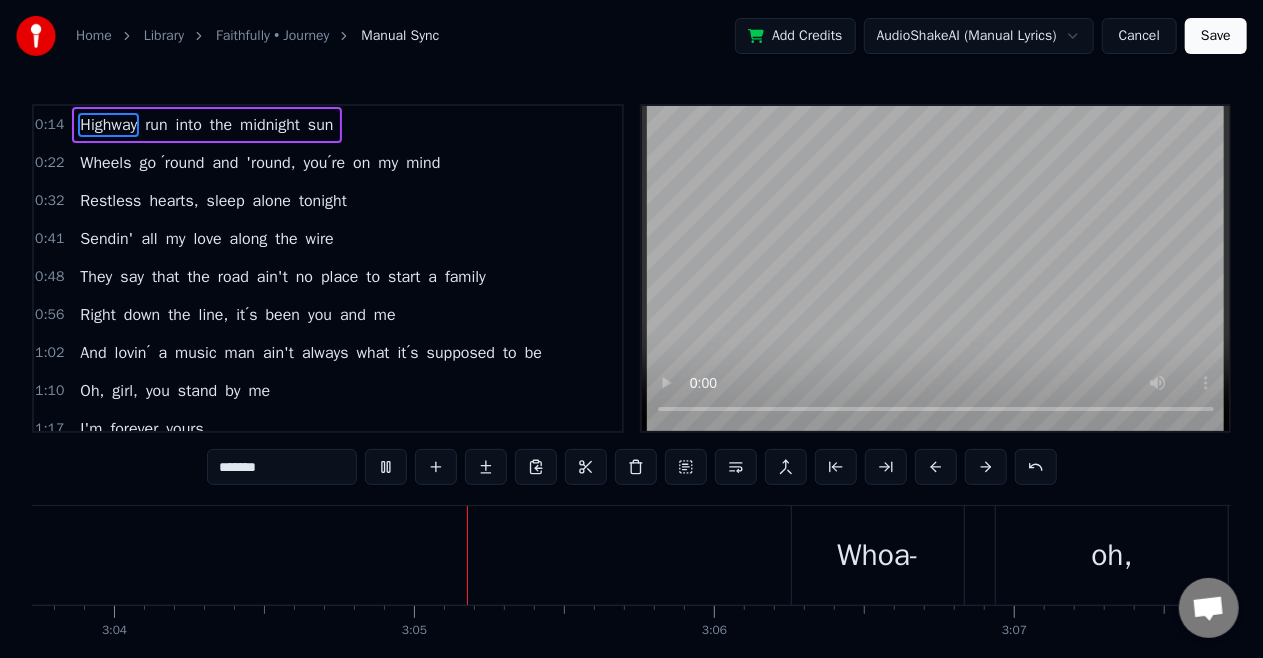 scroll, scrollTop: 0, scrollLeft: 55244, axis: horizontal 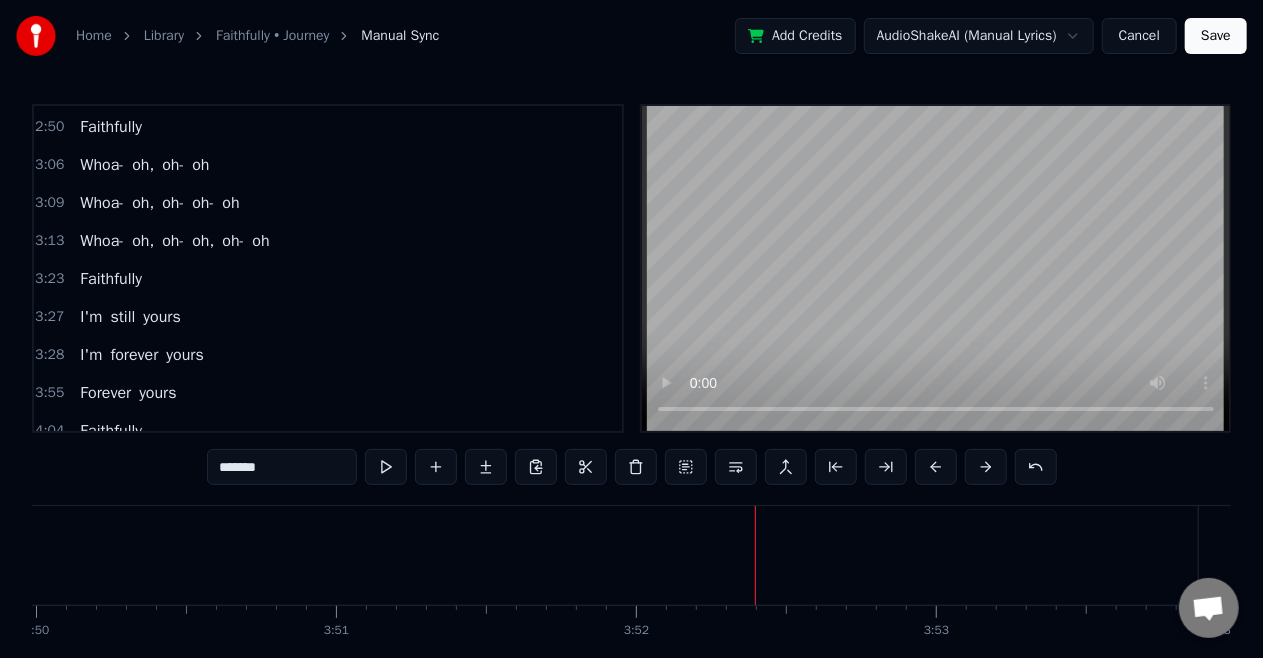 click on "Faithfully" at bounding box center (111, 431) 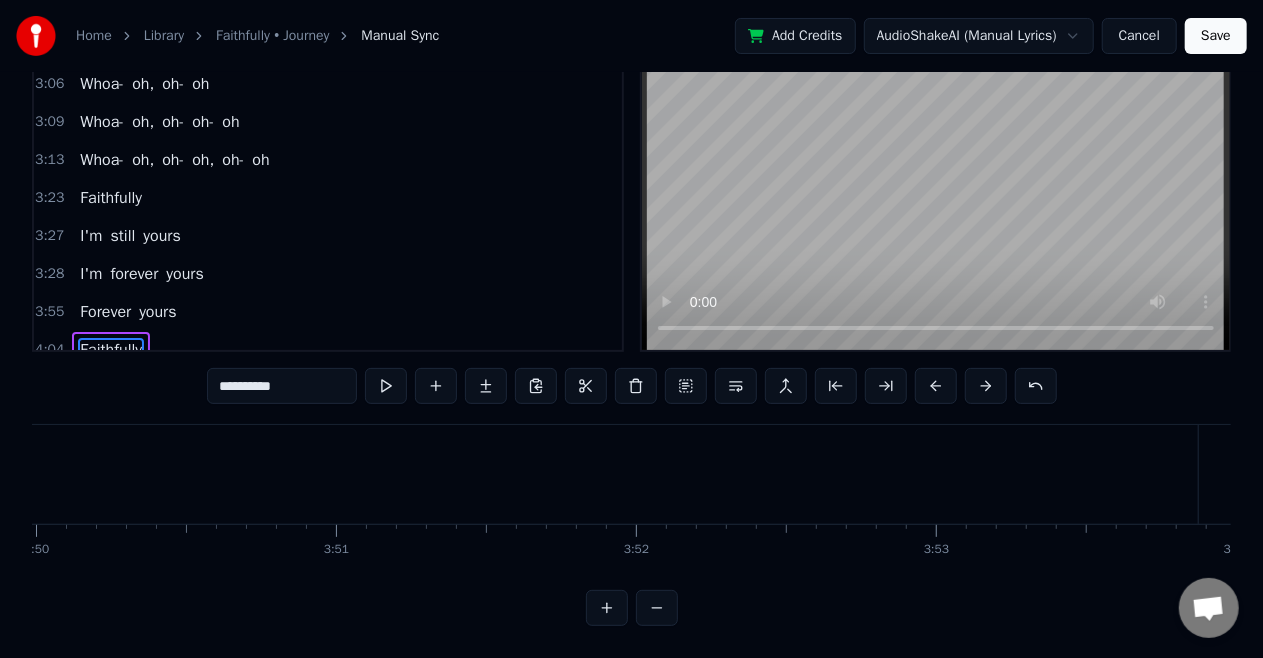 scroll, scrollTop: 83, scrollLeft: 0, axis: vertical 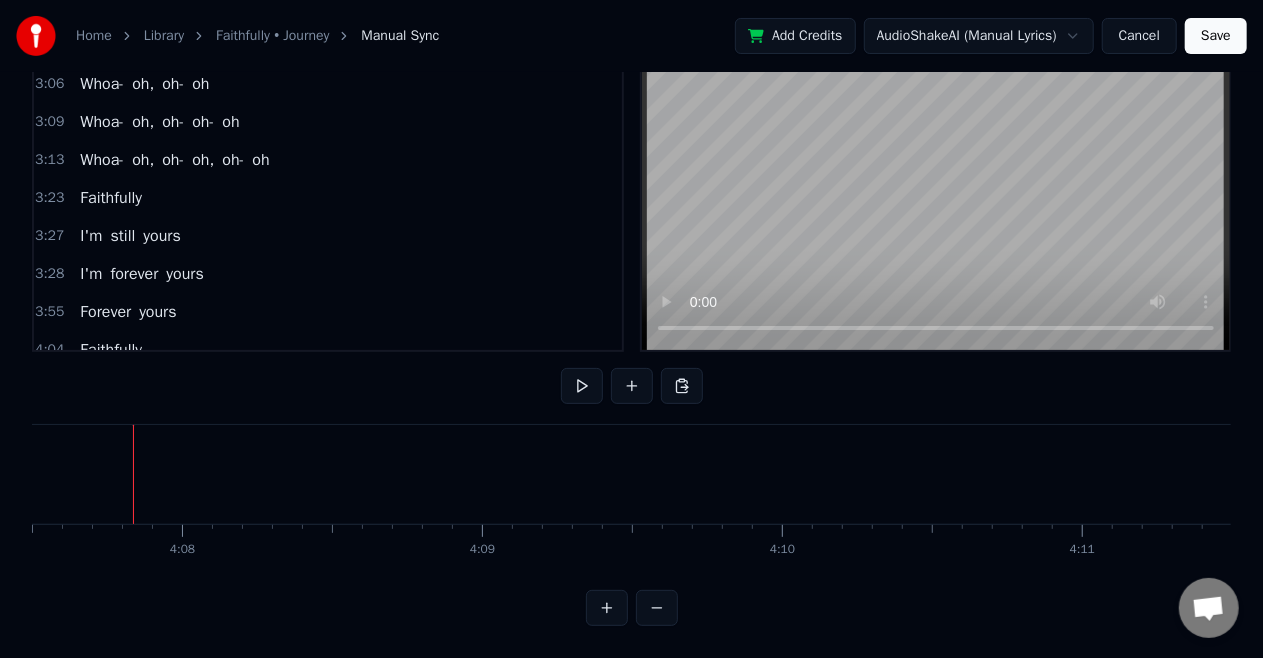 click at bounding box center (-34153, 474) 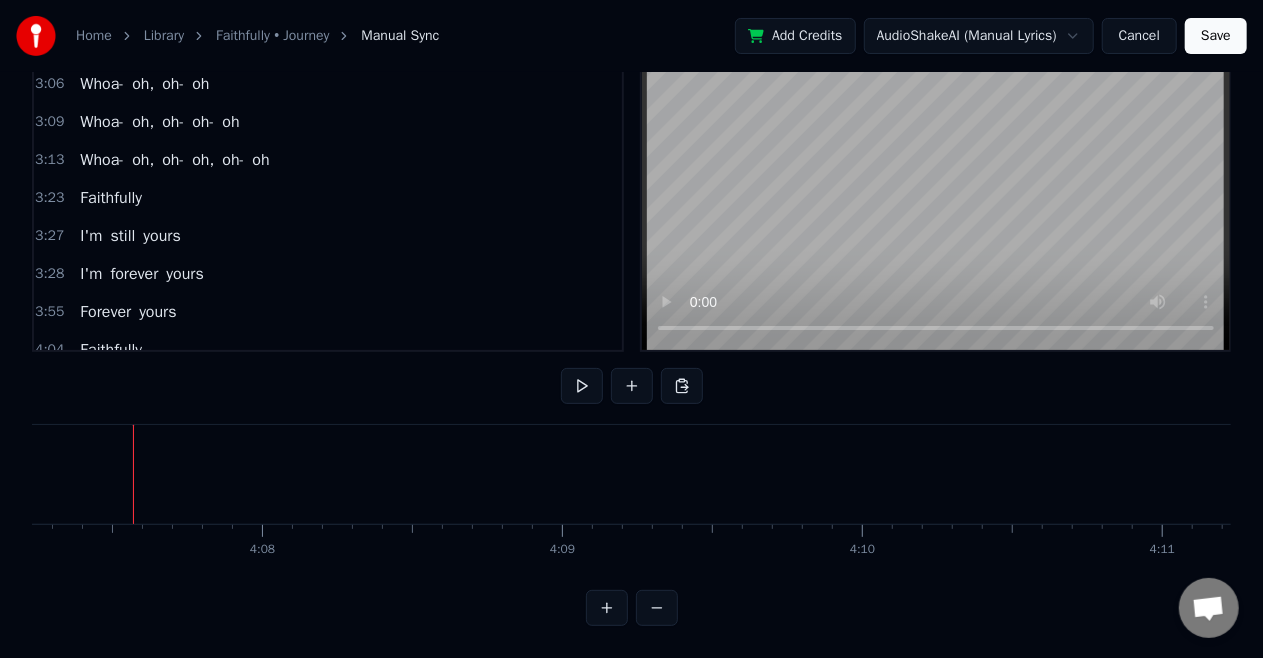 click at bounding box center (-34073, 474) 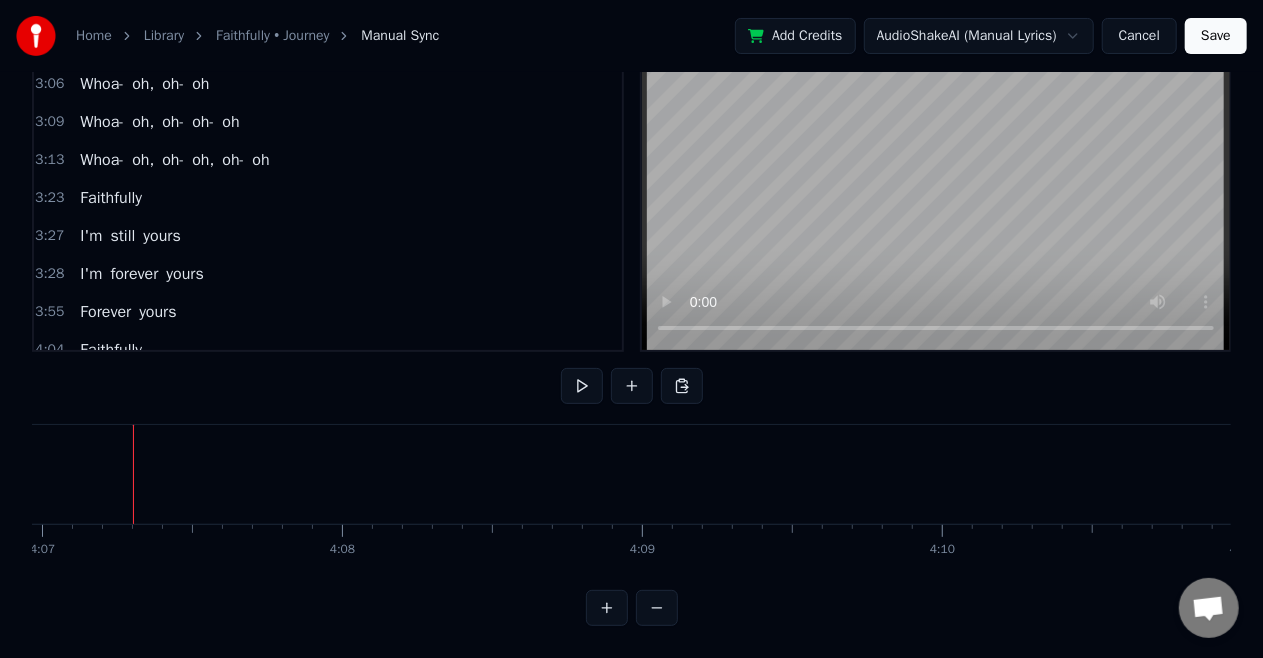click at bounding box center [-33993, 474] 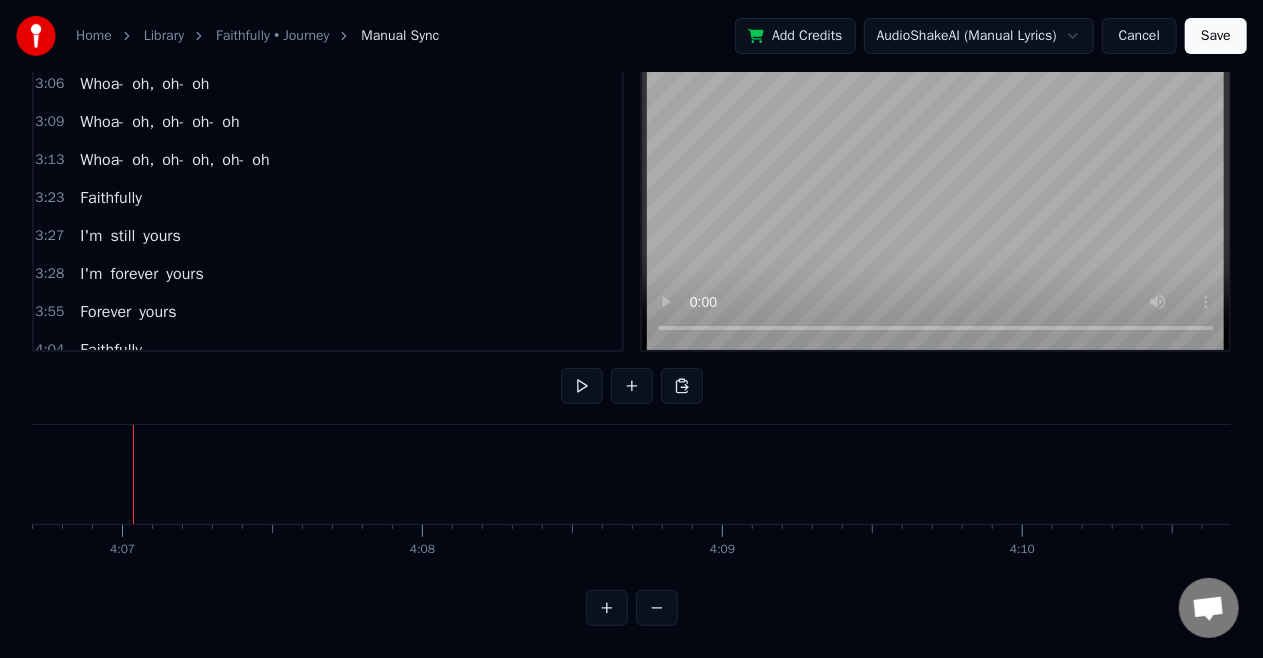 click at bounding box center [-33913, 474] 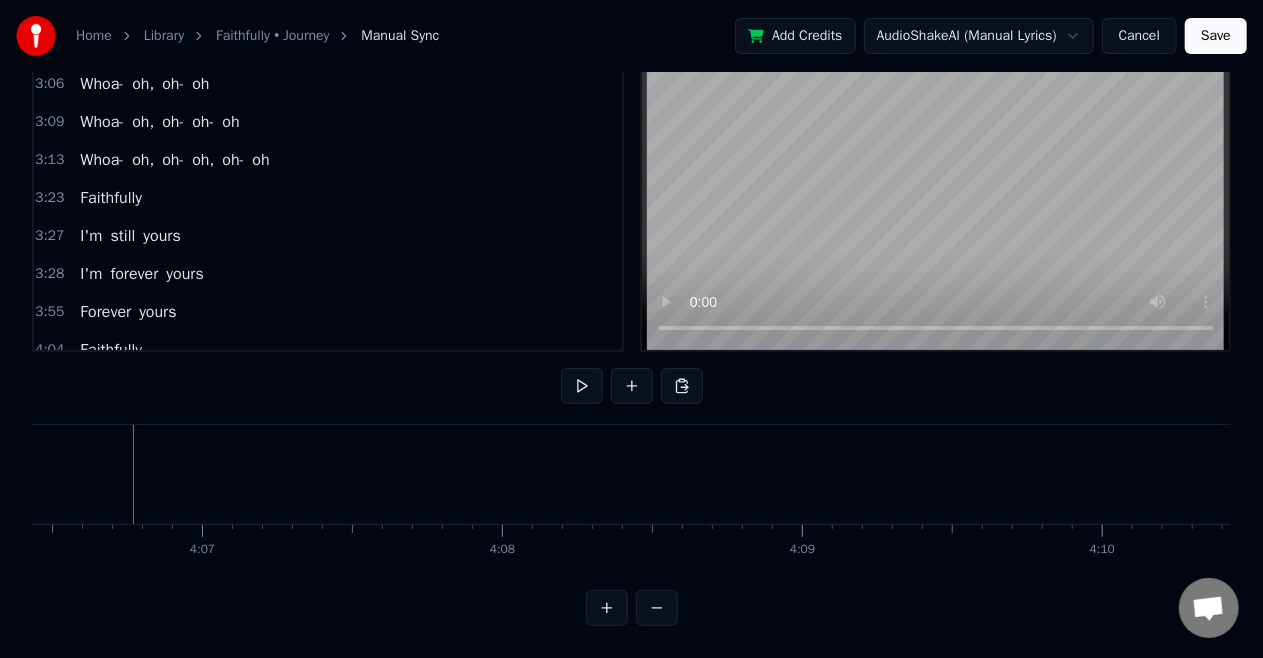 click at bounding box center (-33833, 474) 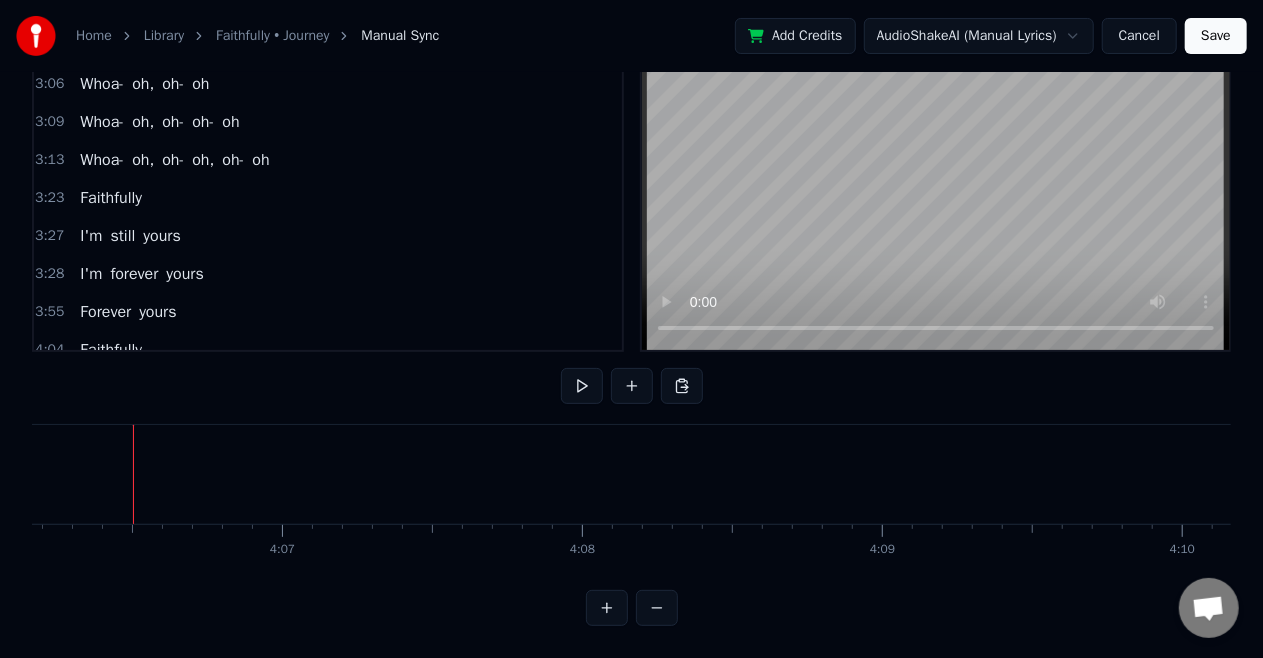 click at bounding box center (-33753, 474) 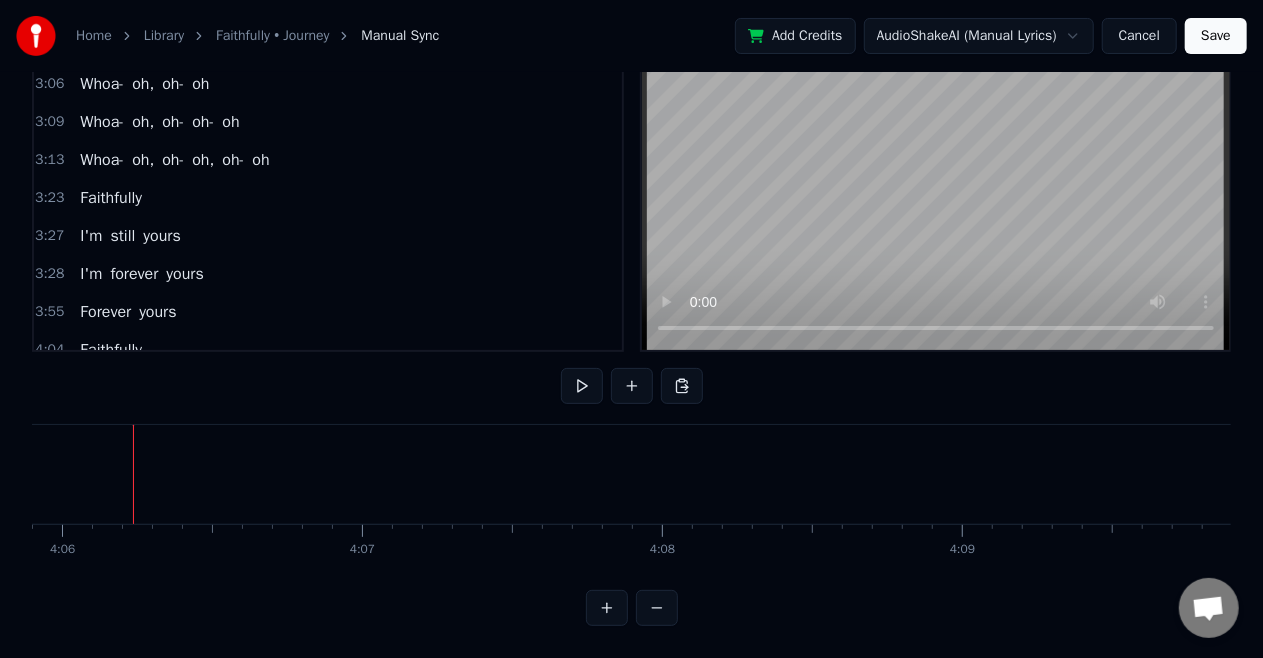 click at bounding box center [-33673, 474] 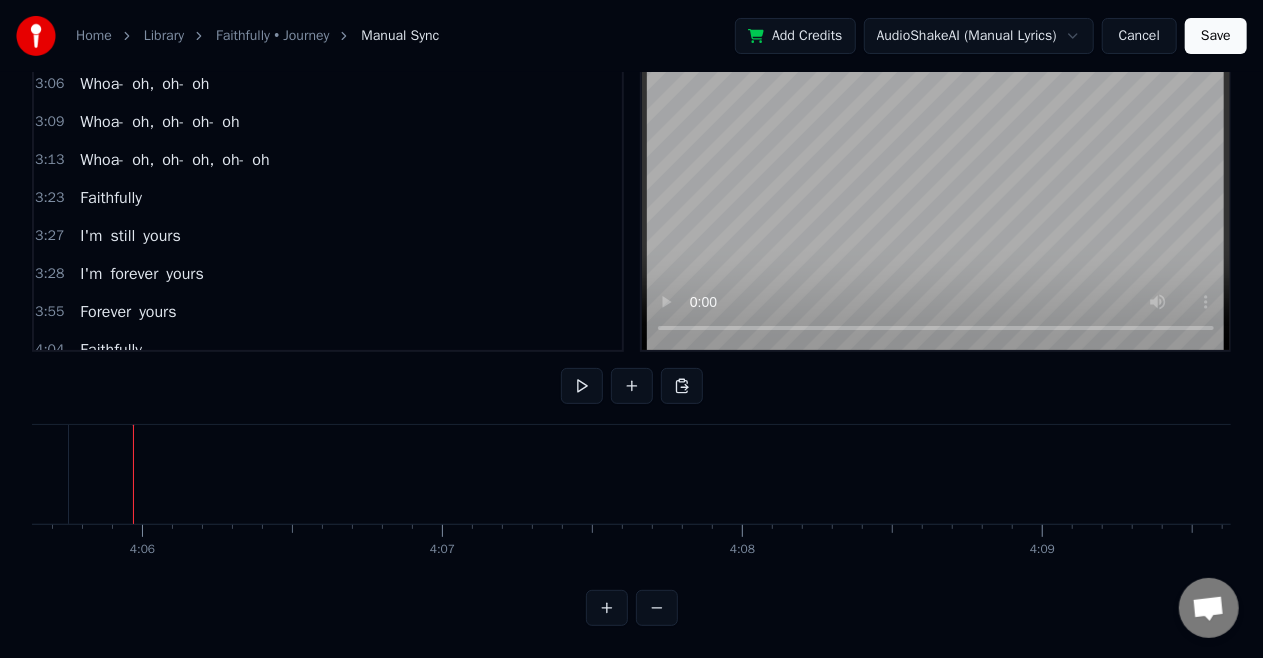 click on "Faithfully" at bounding box center (-150, 474) 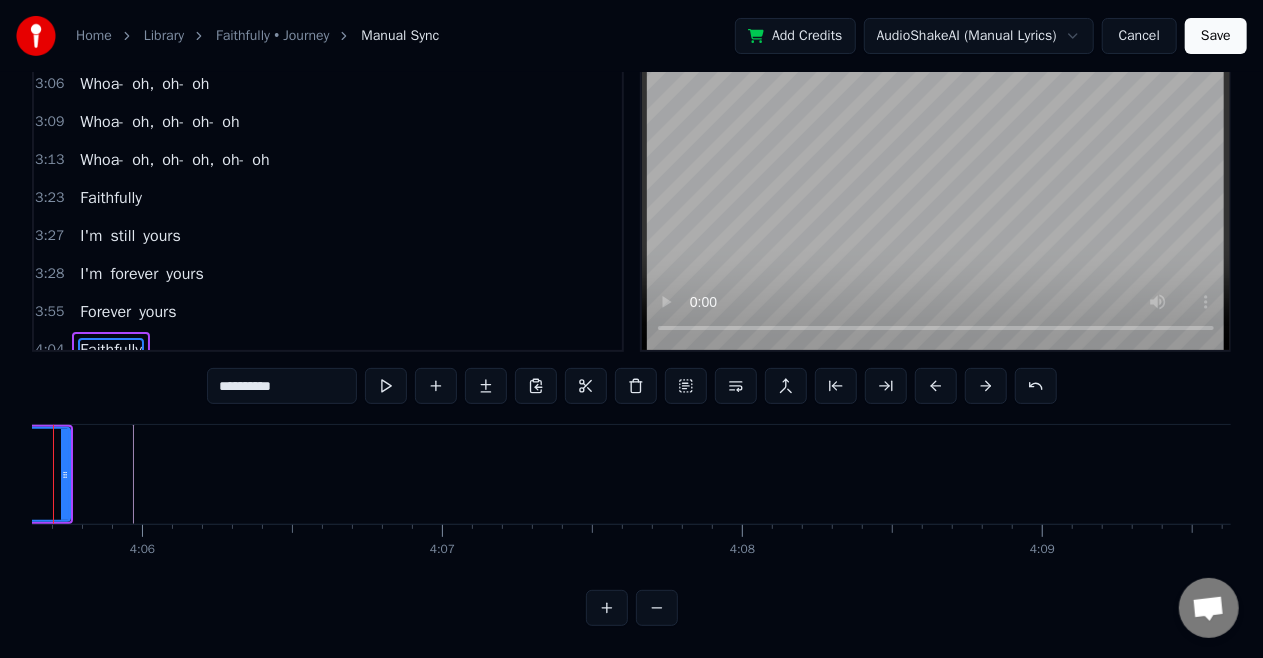 scroll, scrollTop: 0, scrollLeft: 73610, axis: horizontal 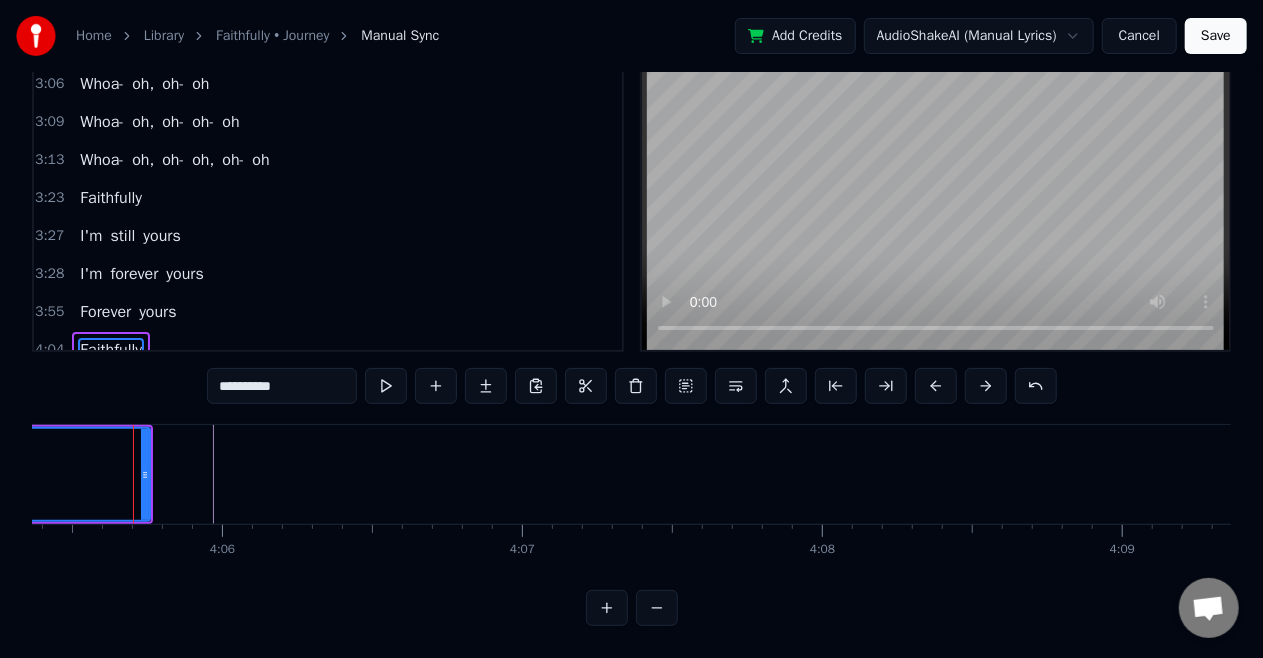 click on "Faithfully" at bounding box center [-68, 474] 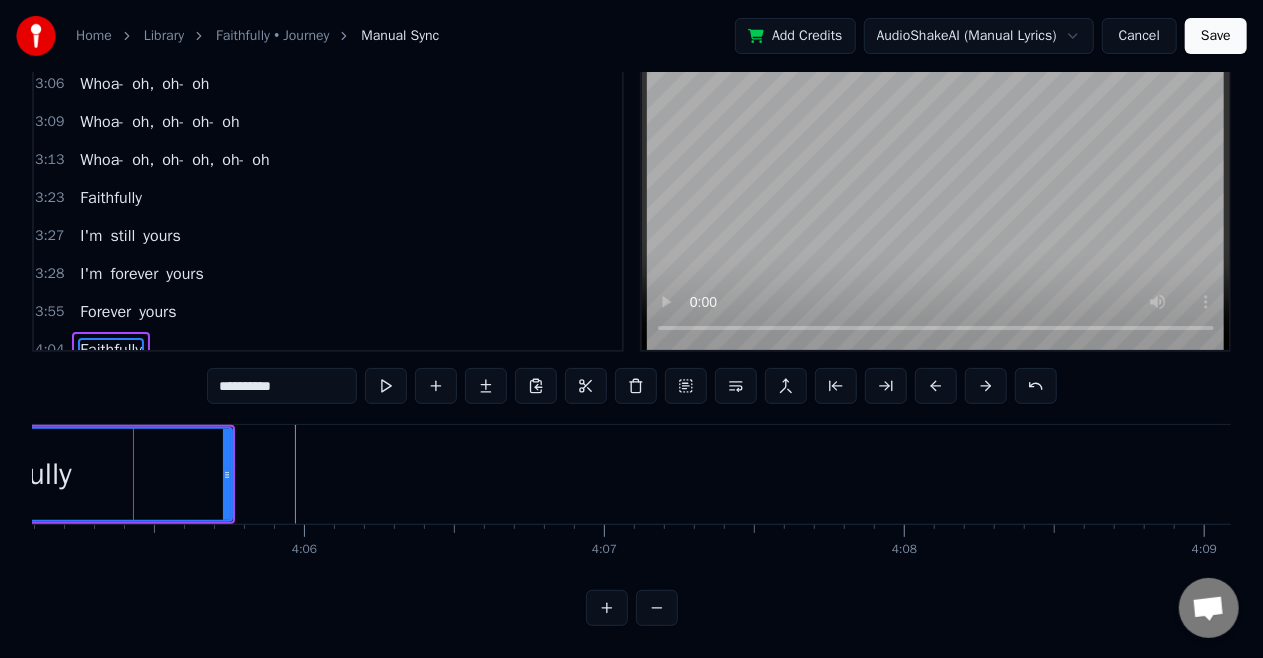click on "Faithfully" at bounding box center [14, 474] 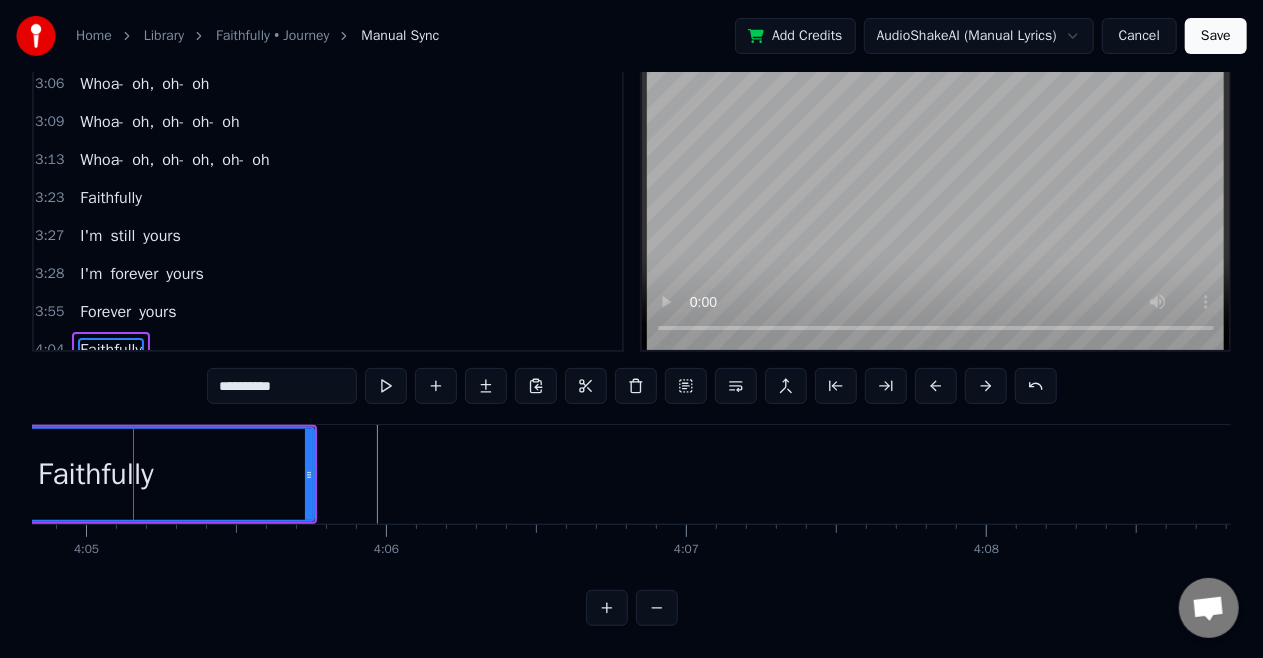 click on "Faithfully" at bounding box center (96, 474) 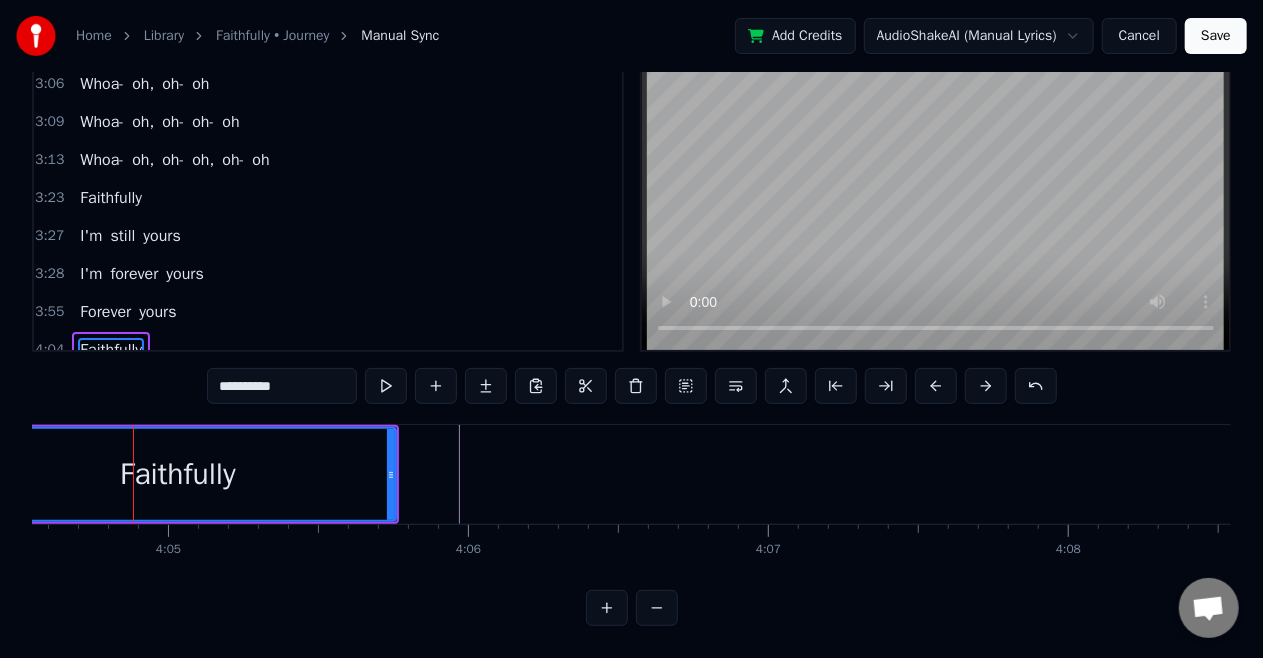 click on "Faithfully" at bounding box center [178, 474] 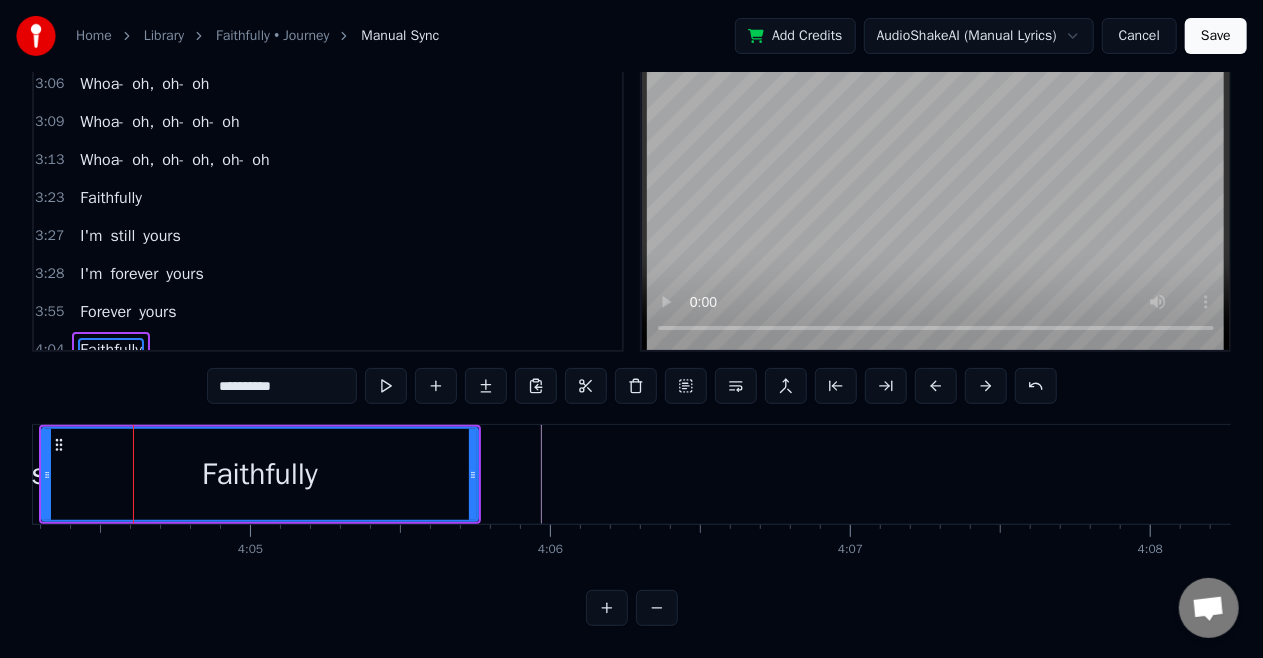 click on "Faithfully" at bounding box center [260, 474] 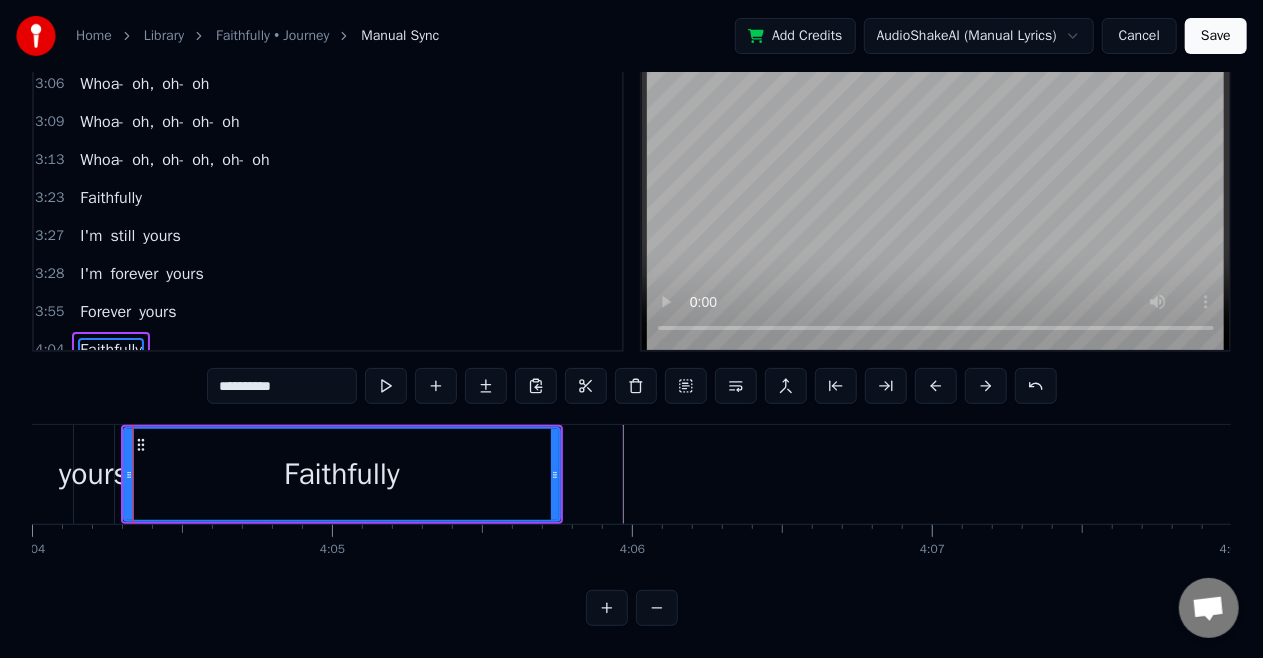 click on "[PERSON_NAME]" at bounding box center (-1224, 474) 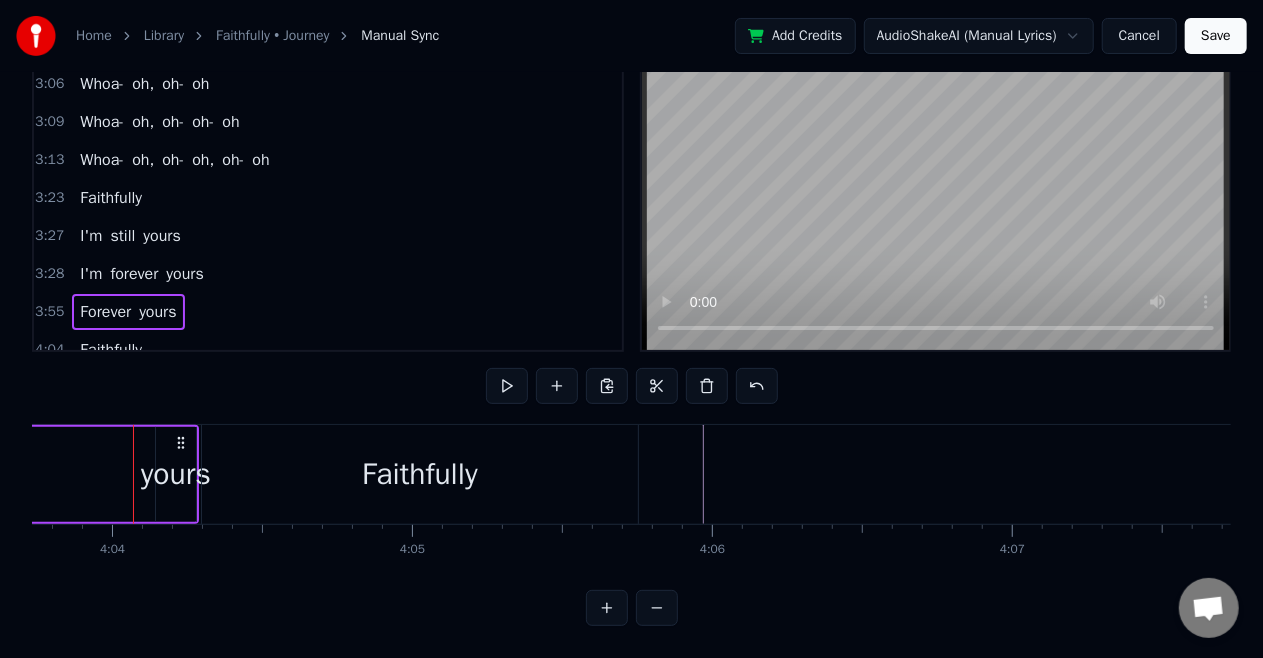 click on "[PERSON_NAME]" at bounding box center [-1144, 474] 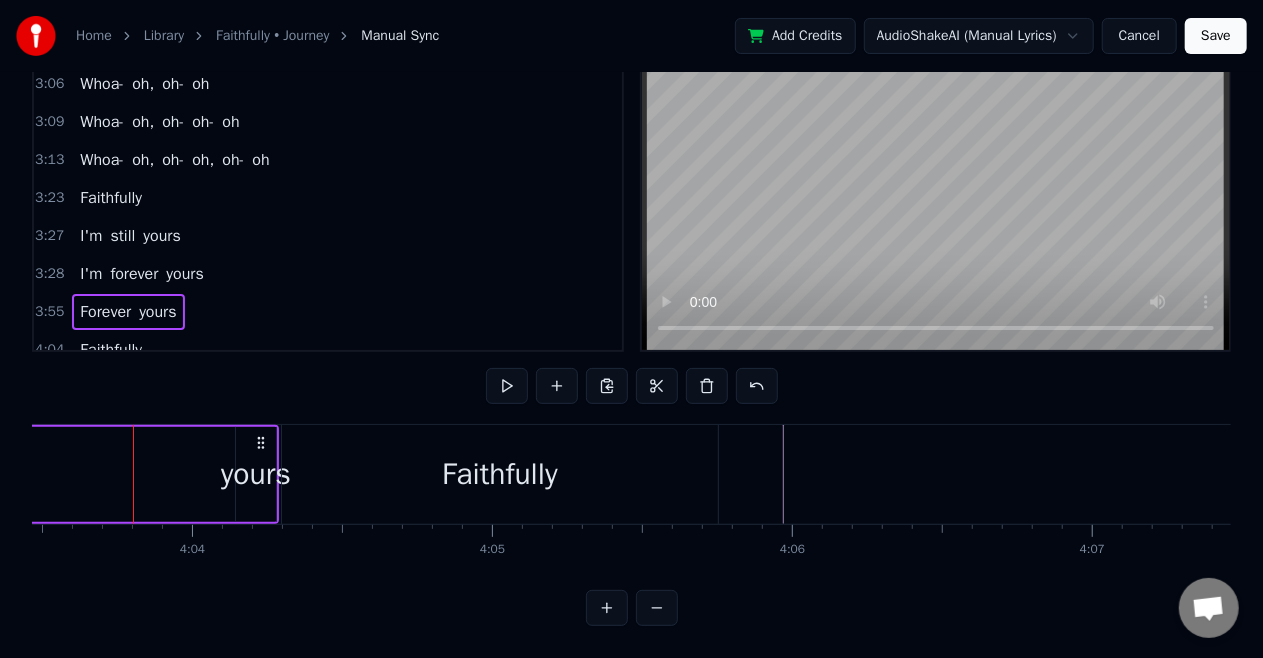 click on "[PERSON_NAME]" at bounding box center [-1064, 474] 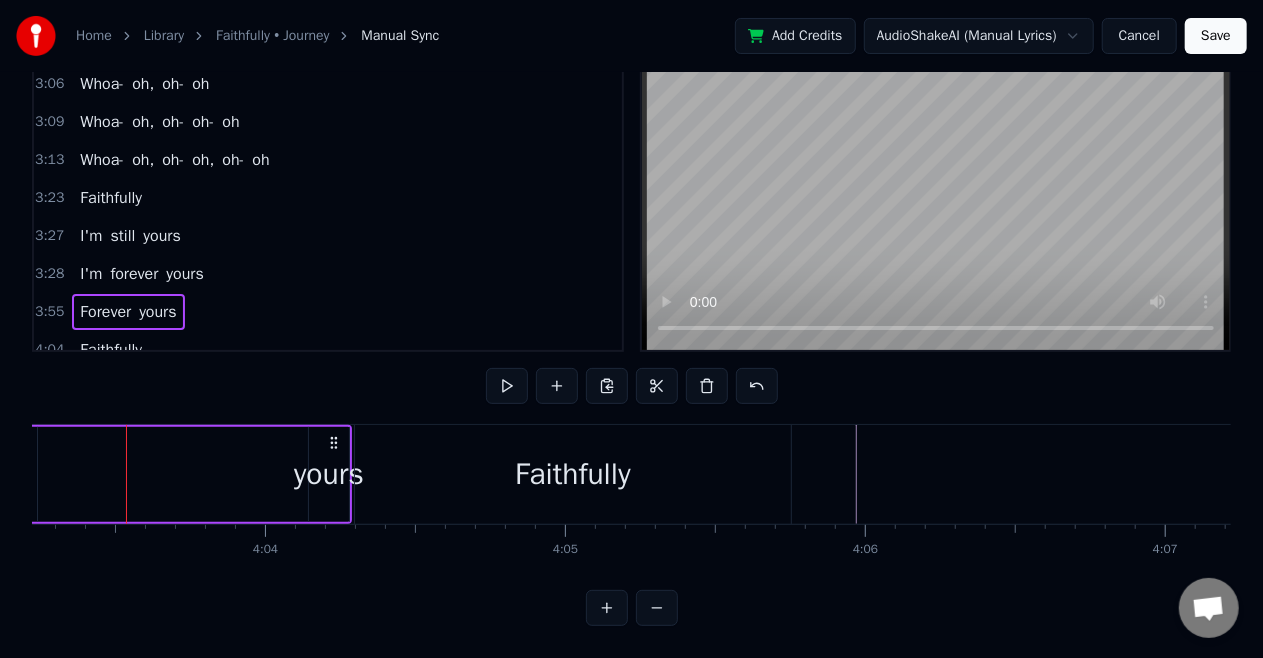 scroll, scrollTop: 0, scrollLeft: 72960, axis: horizontal 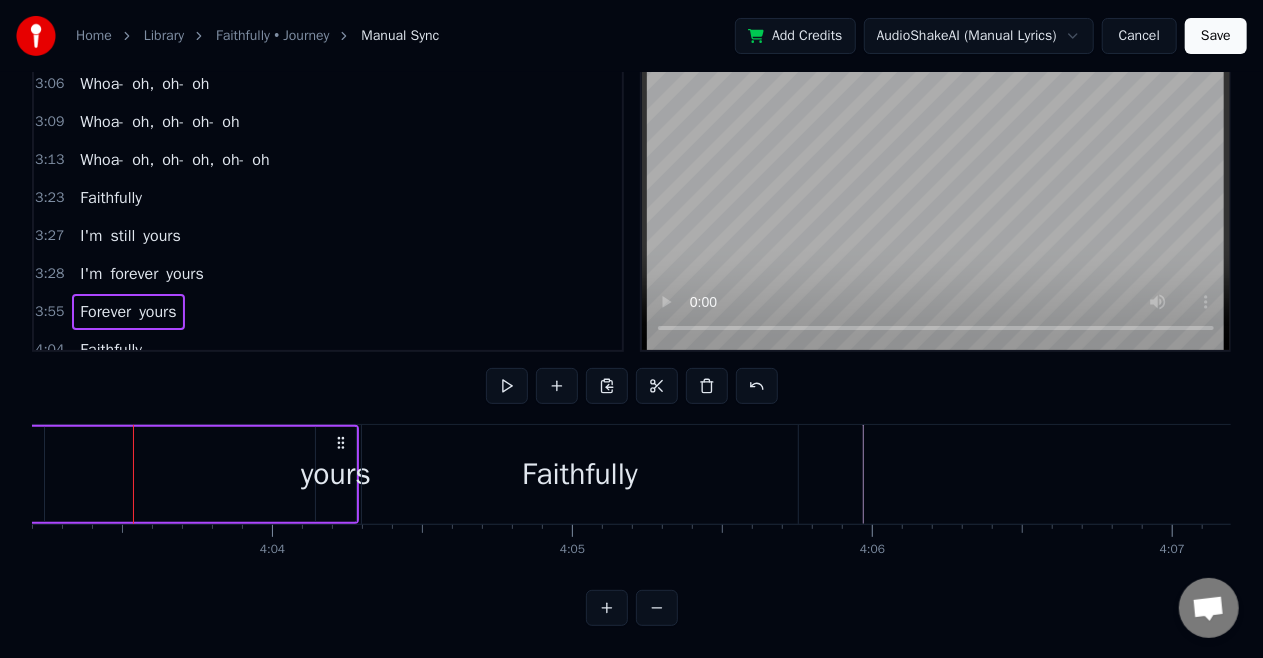 click on "[PERSON_NAME]" at bounding box center [-984, 474] 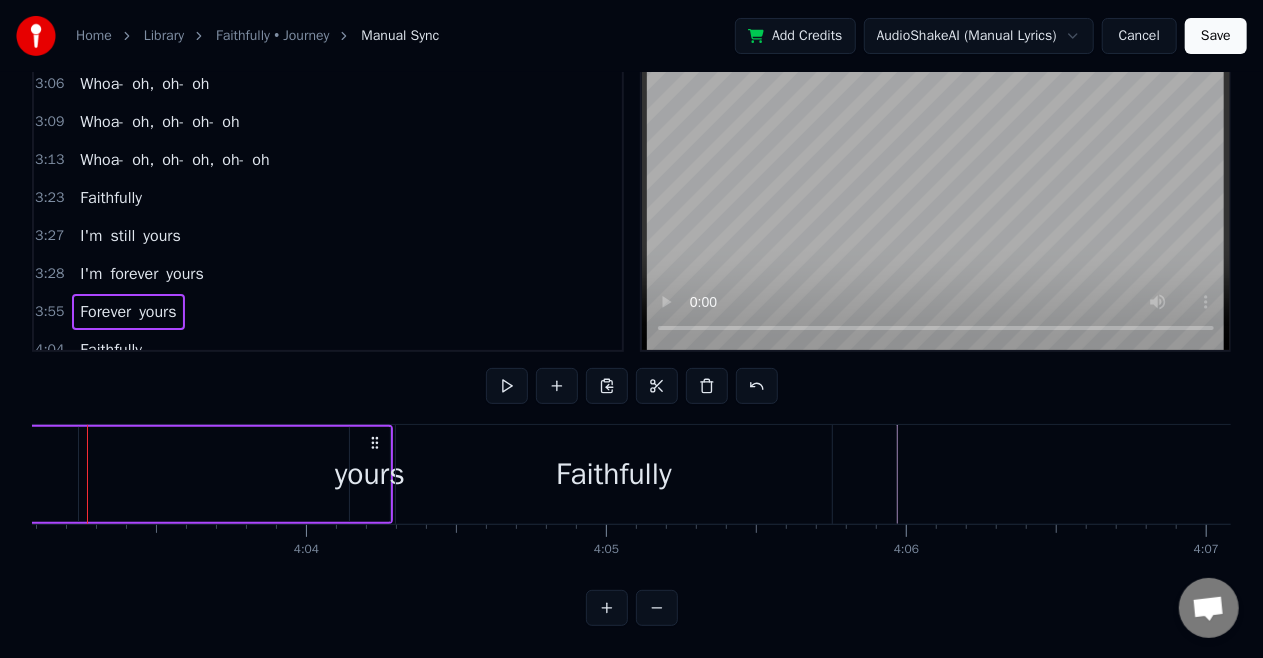 scroll, scrollTop: 0, scrollLeft: 72880, axis: horizontal 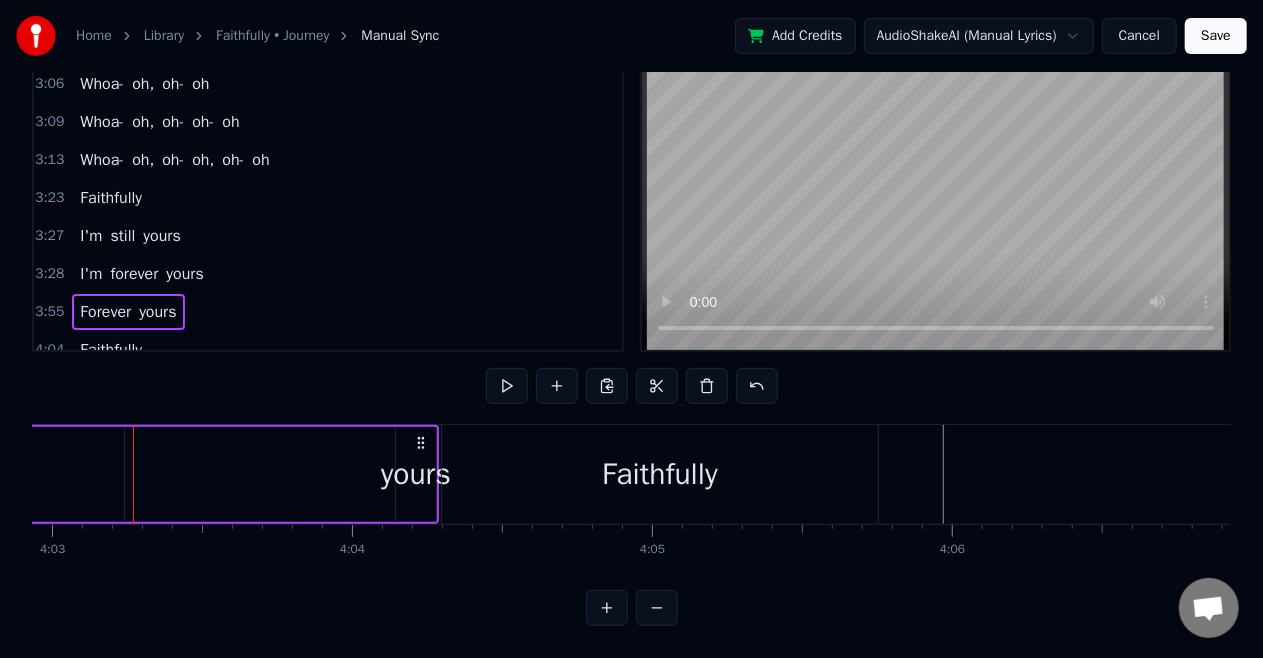 click on "yours" at bounding box center [416, 474] 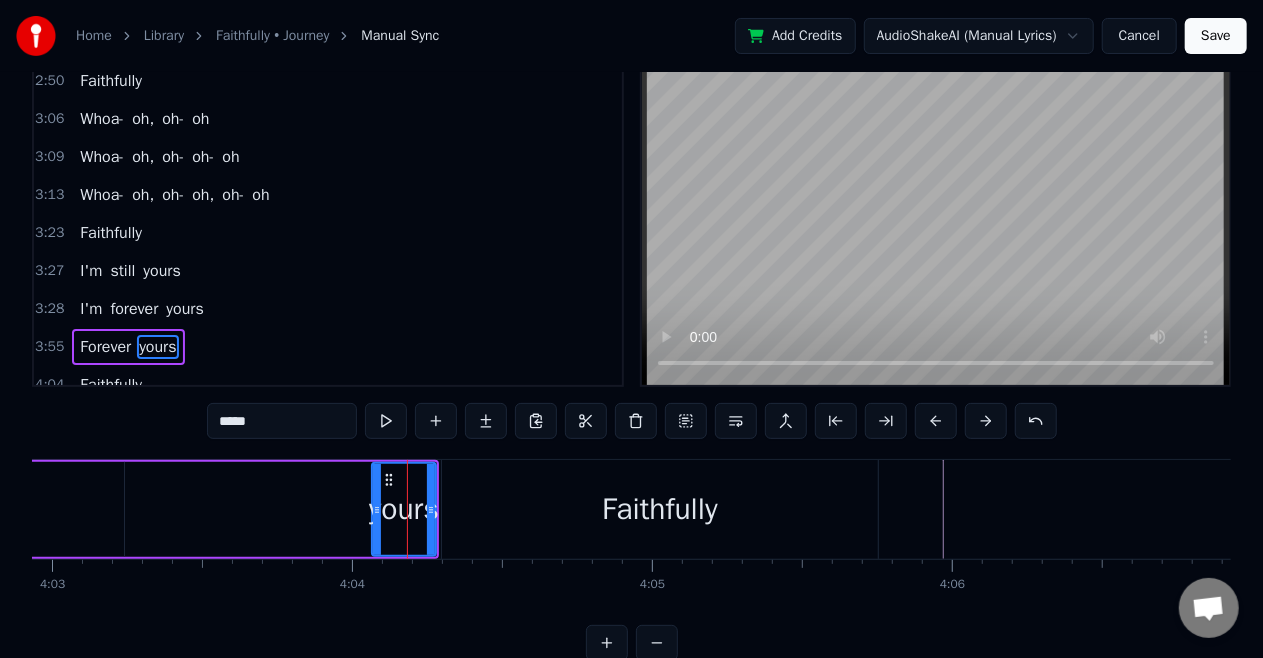 drag, startPoint x: 402, startPoint y: 520, endPoint x: 378, endPoint y: 532, distance: 26.832815 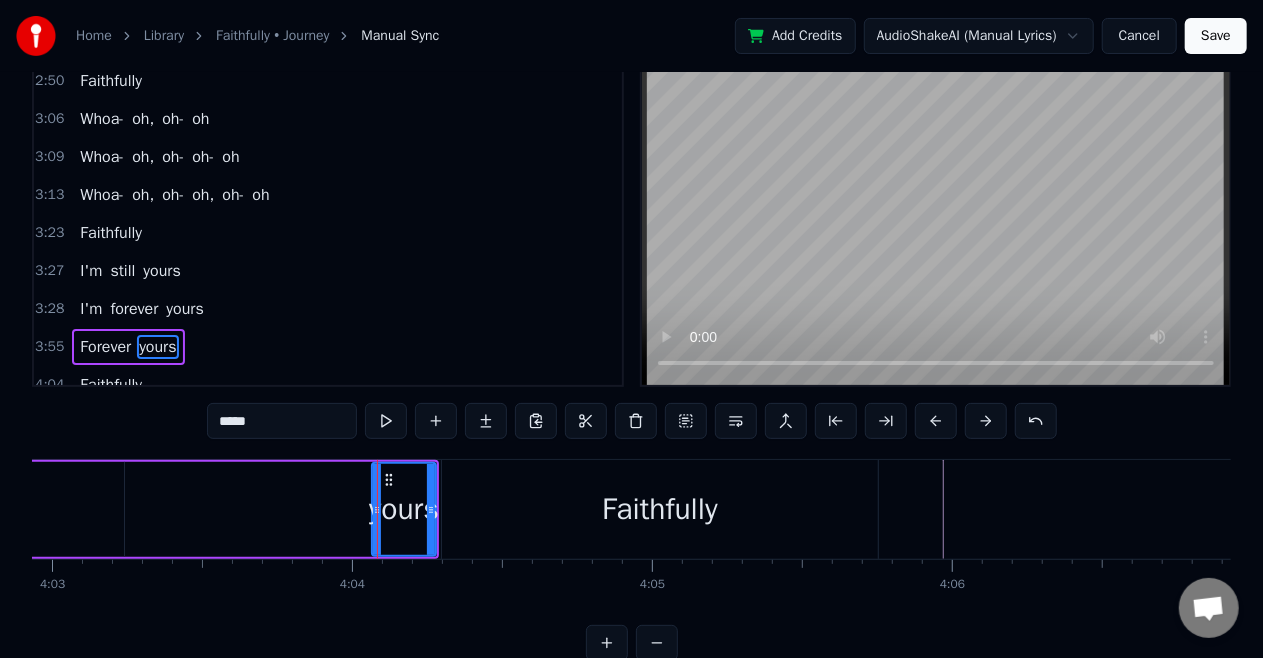 click on "Forever" at bounding box center [105, 347] 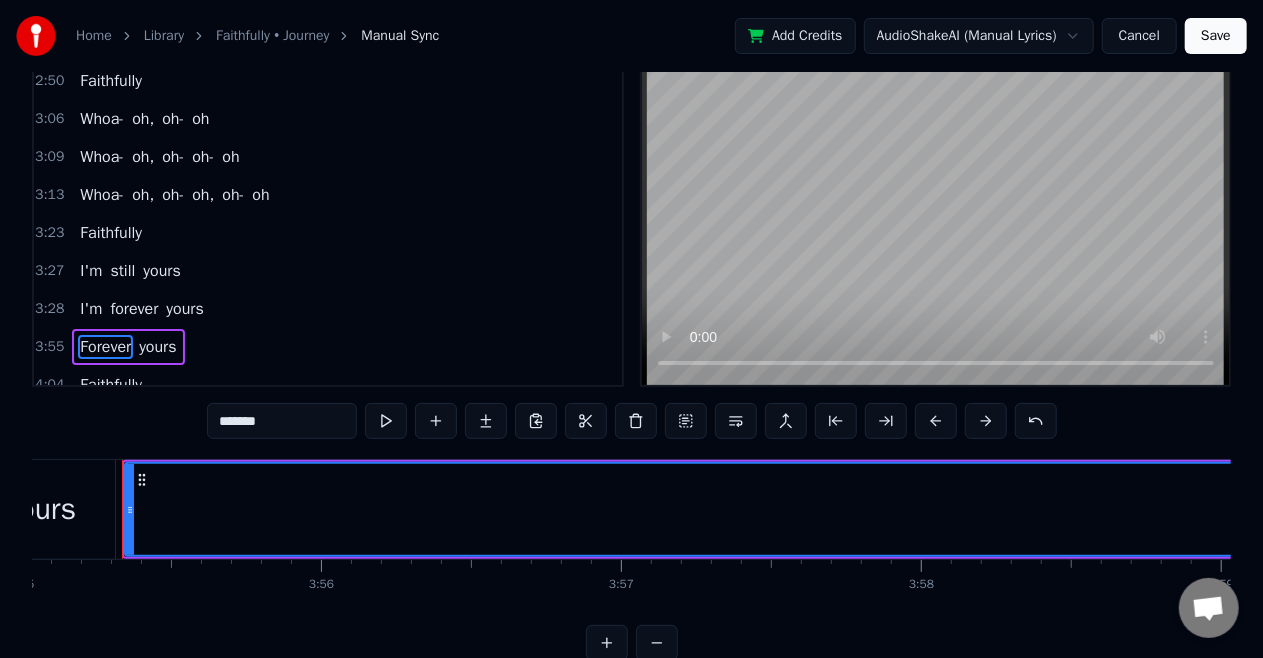 scroll, scrollTop: 0, scrollLeft: 70500, axis: horizontal 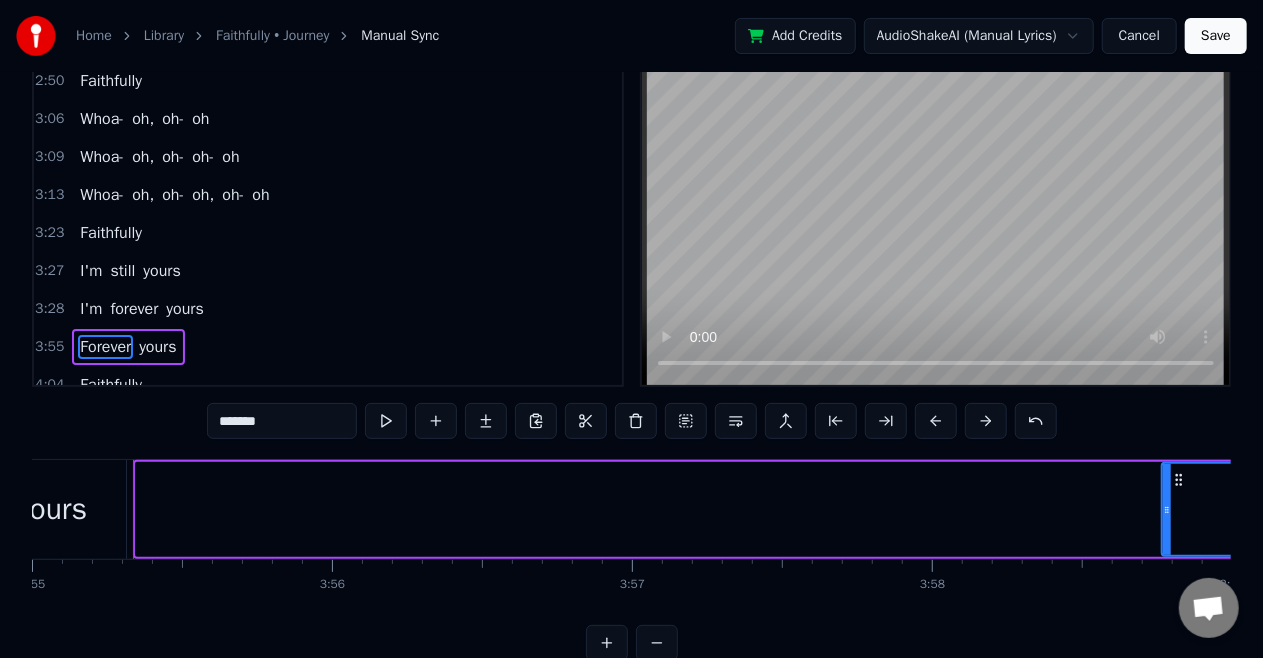 drag, startPoint x: 141, startPoint y: 514, endPoint x: 1167, endPoint y: 579, distance: 1028.0569 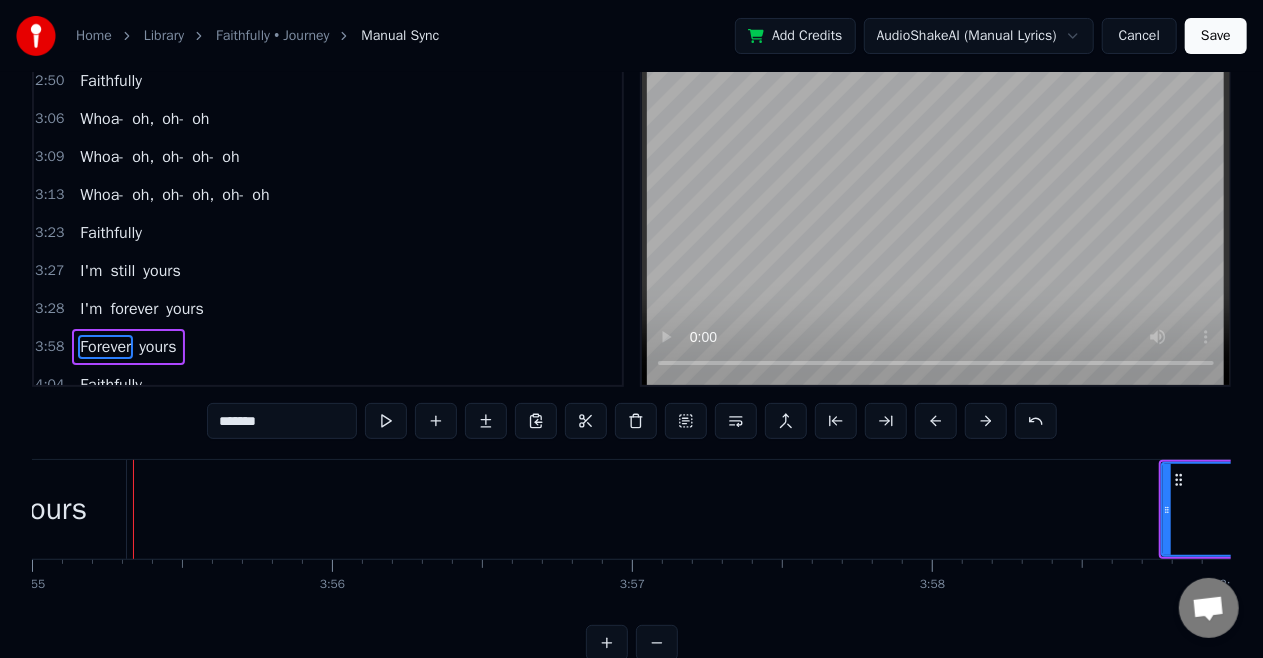 click on "yours" at bounding box center (184, 309) 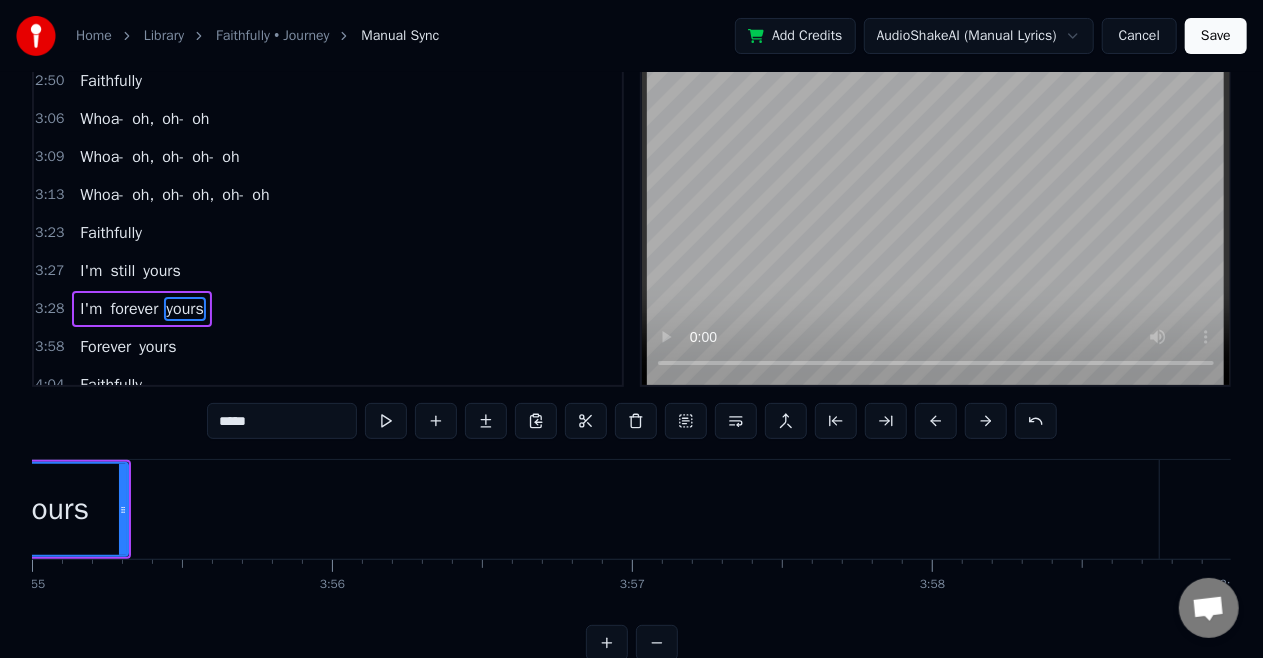 scroll, scrollTop: 10, scrollLeft: 0, axis: vertical 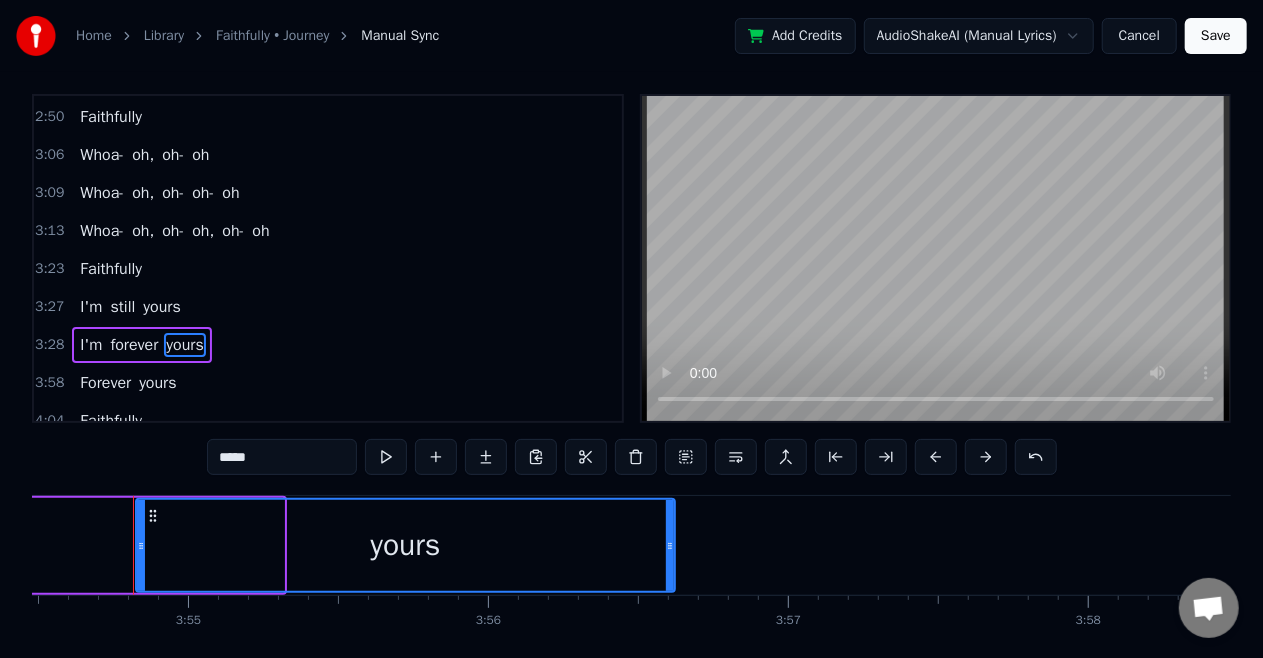 drag, startPoint x: 277, startPoint y: 539, endPoint x: 681, endPoint y: 561, distance: 404.59857 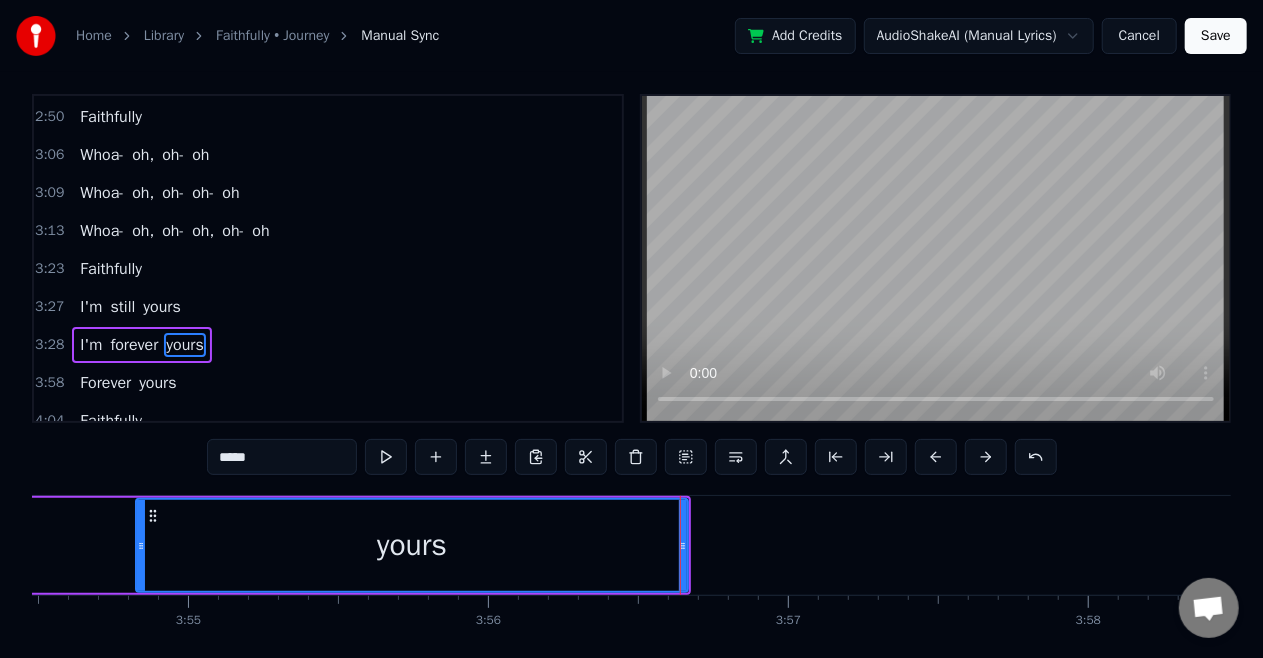 scroll, scrollTop: 8, scrollLeft: 0, axis: vertical 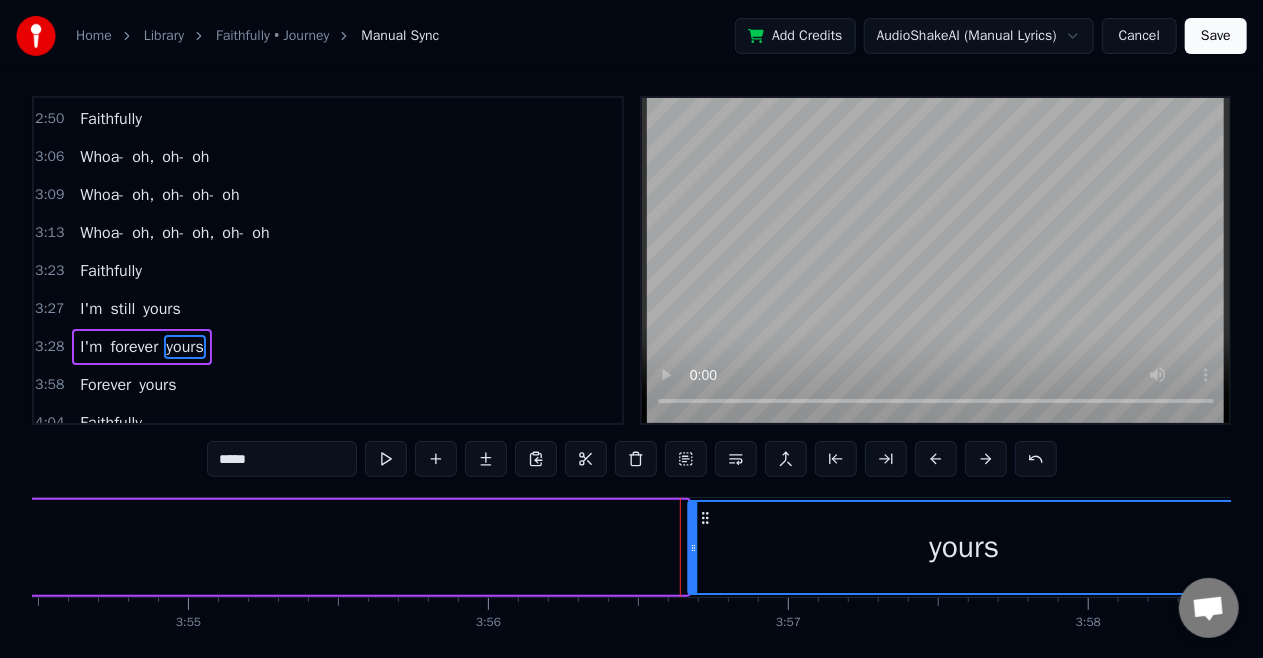 drag, startPoint x: 166, startPoint y: 514, endPoint x: 702, endPoint y: 520, distance: 536.03357 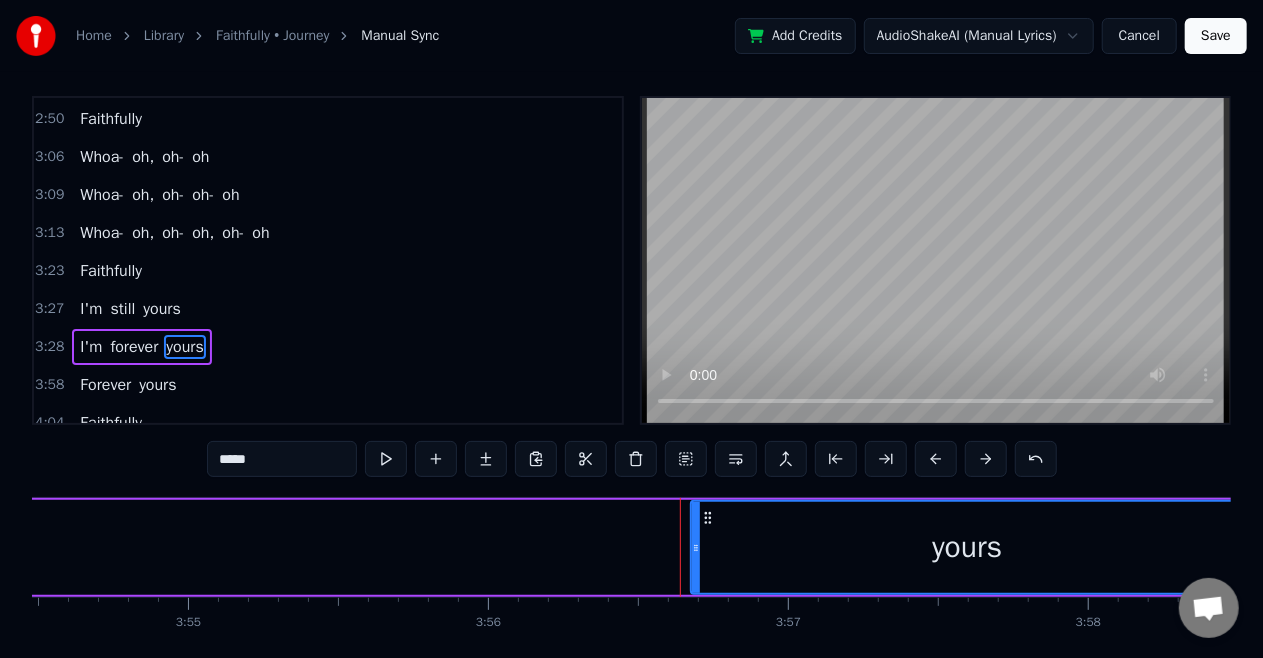 click on "yours" at bounding box center [967, 547] 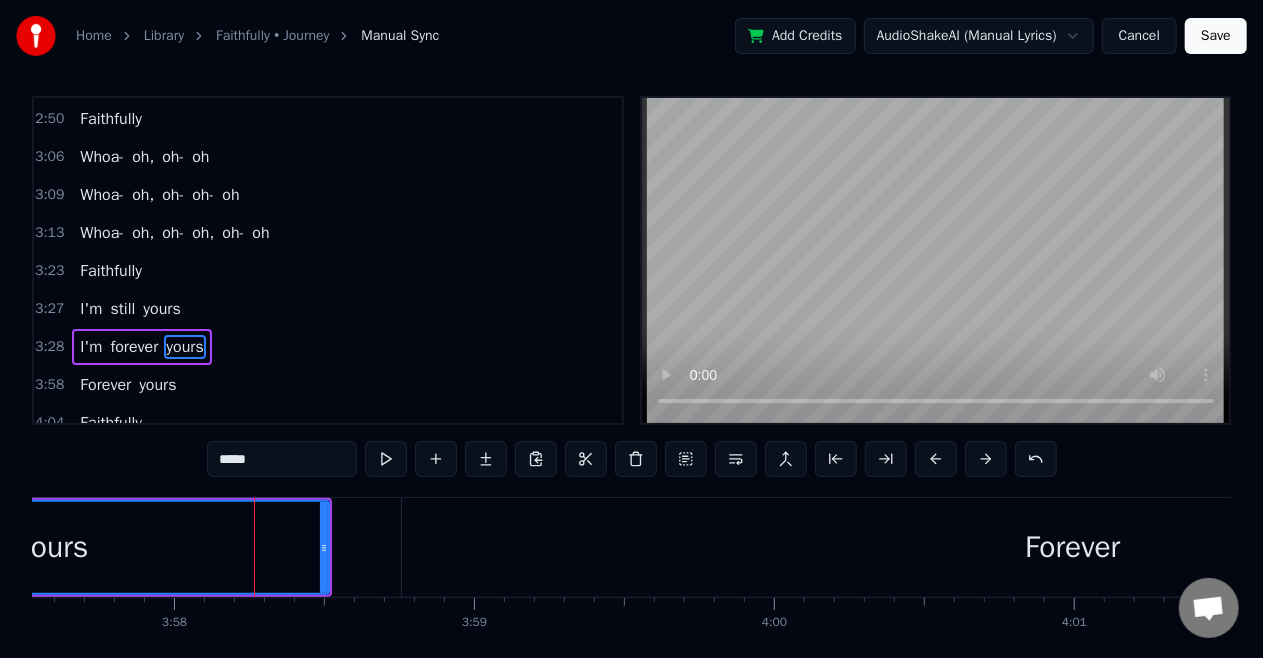 scroll, scrollTop: 0, scrollLeft: 71380, axis: horizontal 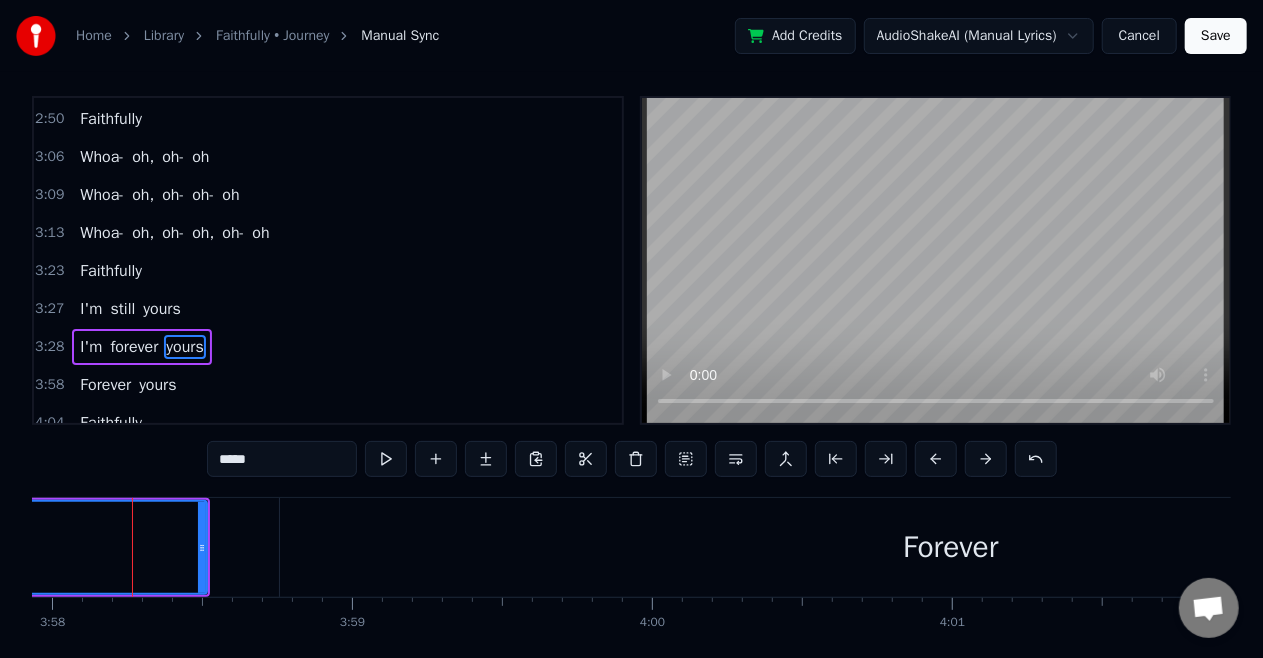 click on "yours" at bounding box center [-69, 547] 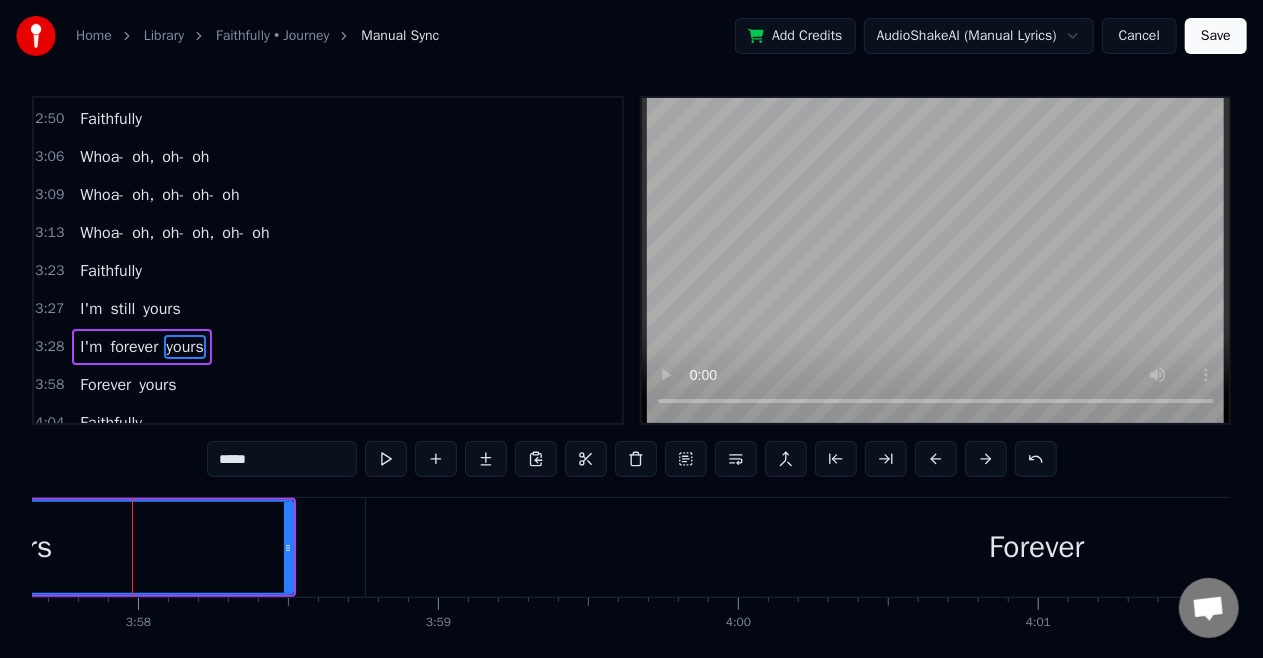 click on "yours" at bounding box center [17, 547] 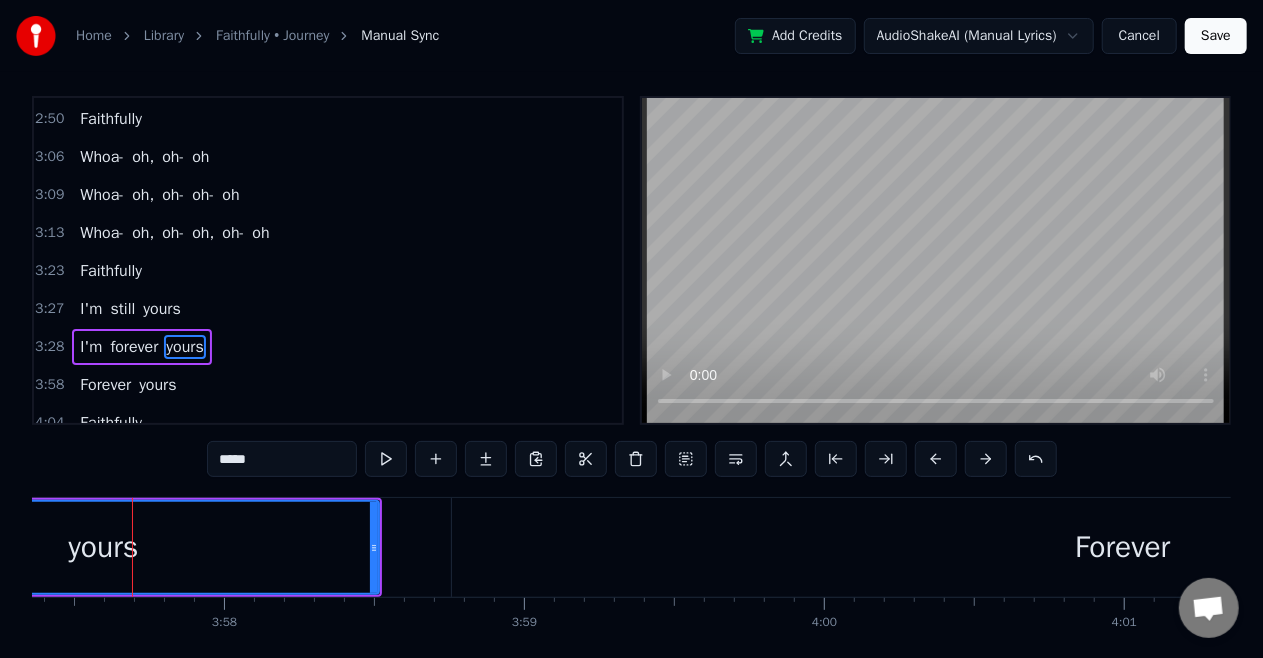 click on "yours" at bounding box center (103, 547) 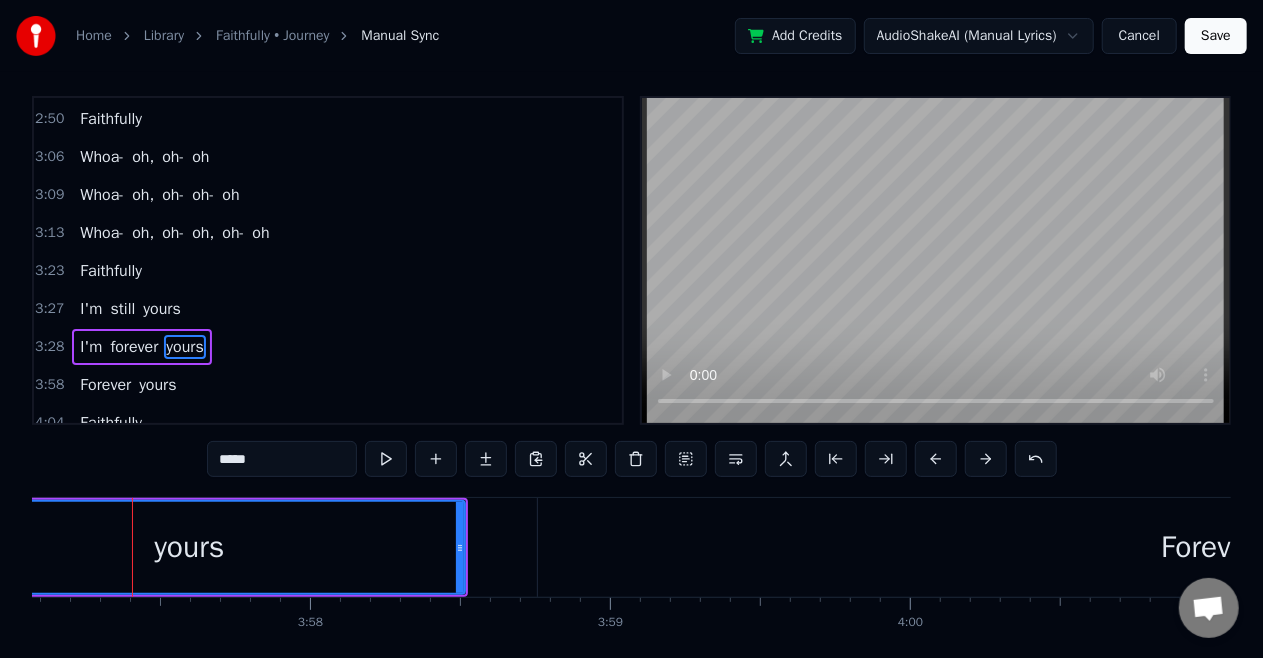 click on "yours" at bounding box center (189, 547) 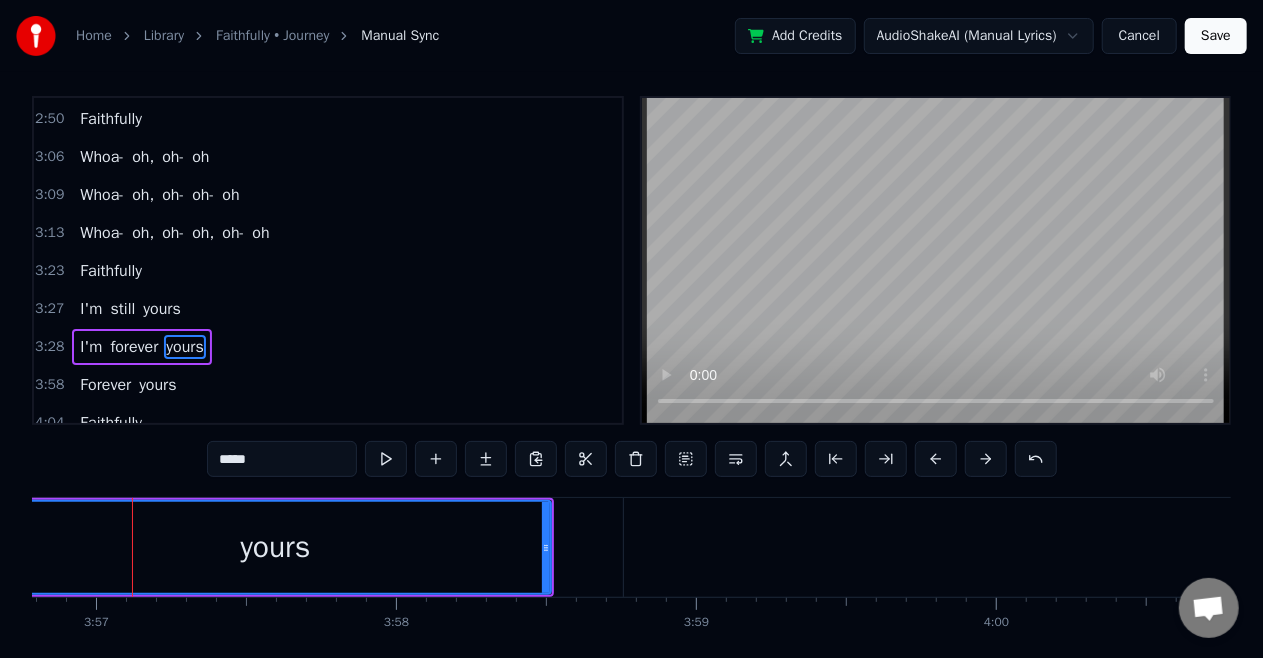 click on "yours" at bounding box center [275, 547] 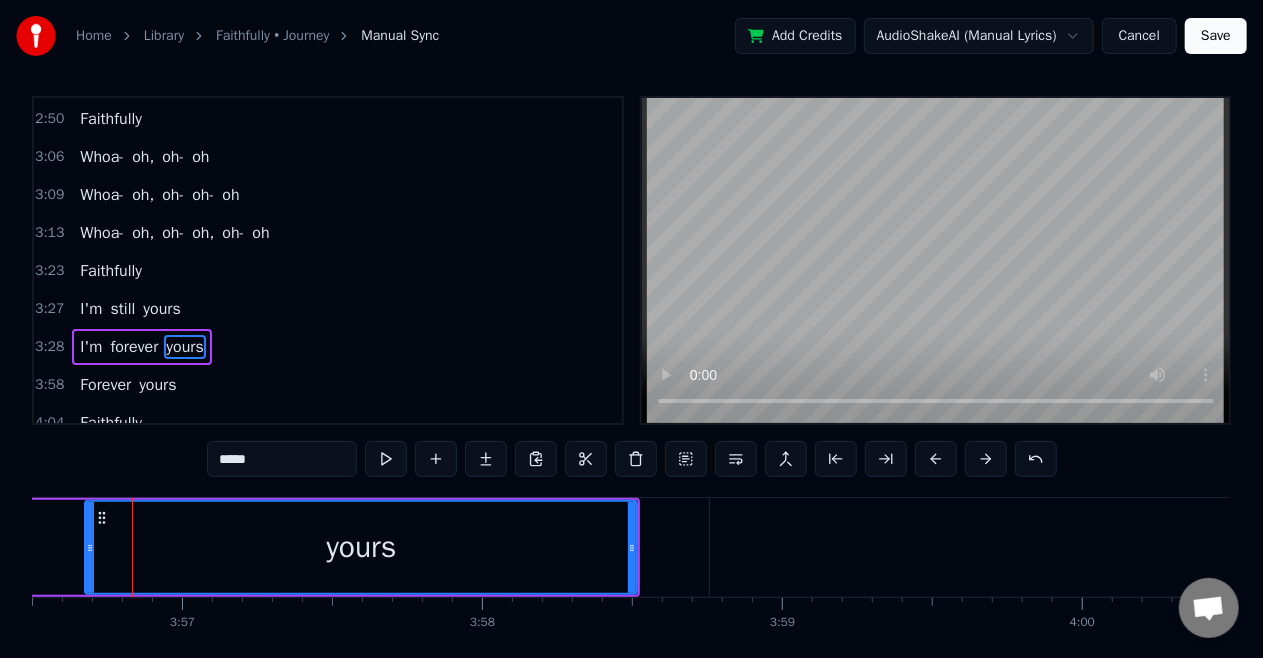 click on "I'm [PERSON_NAME]" at bounding box center (-3817, 547) 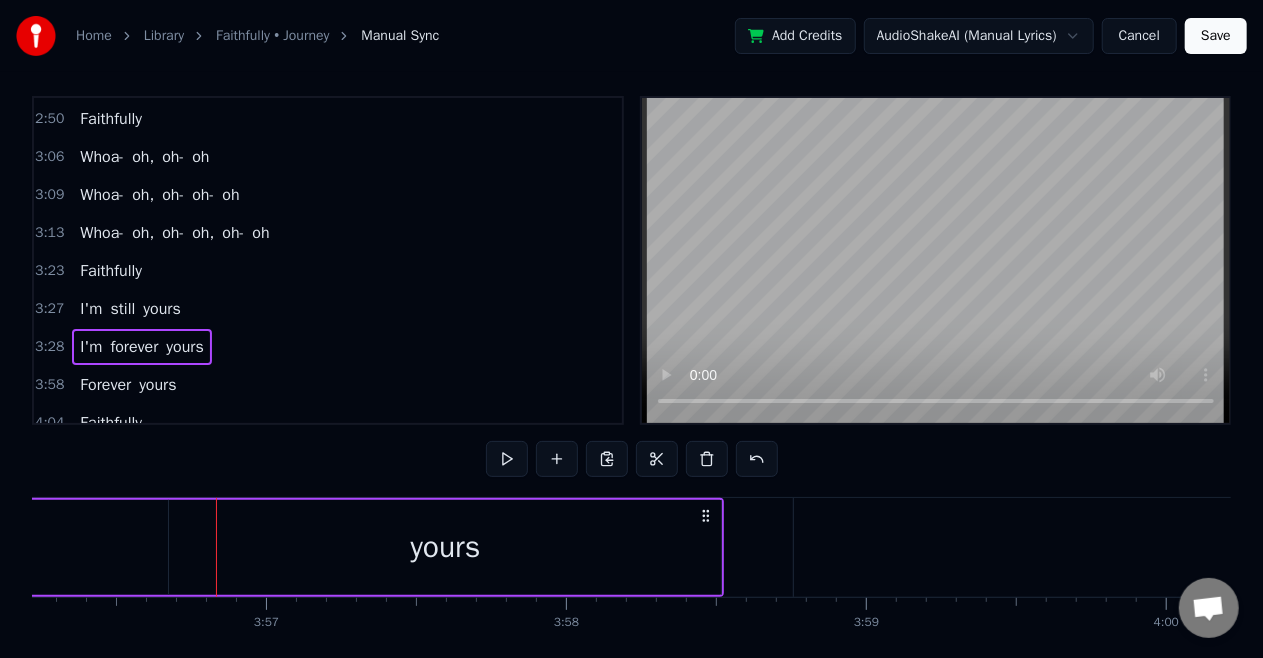 scroll, scrollTop: 0, scrollLeft: 70866, axis: horizontal 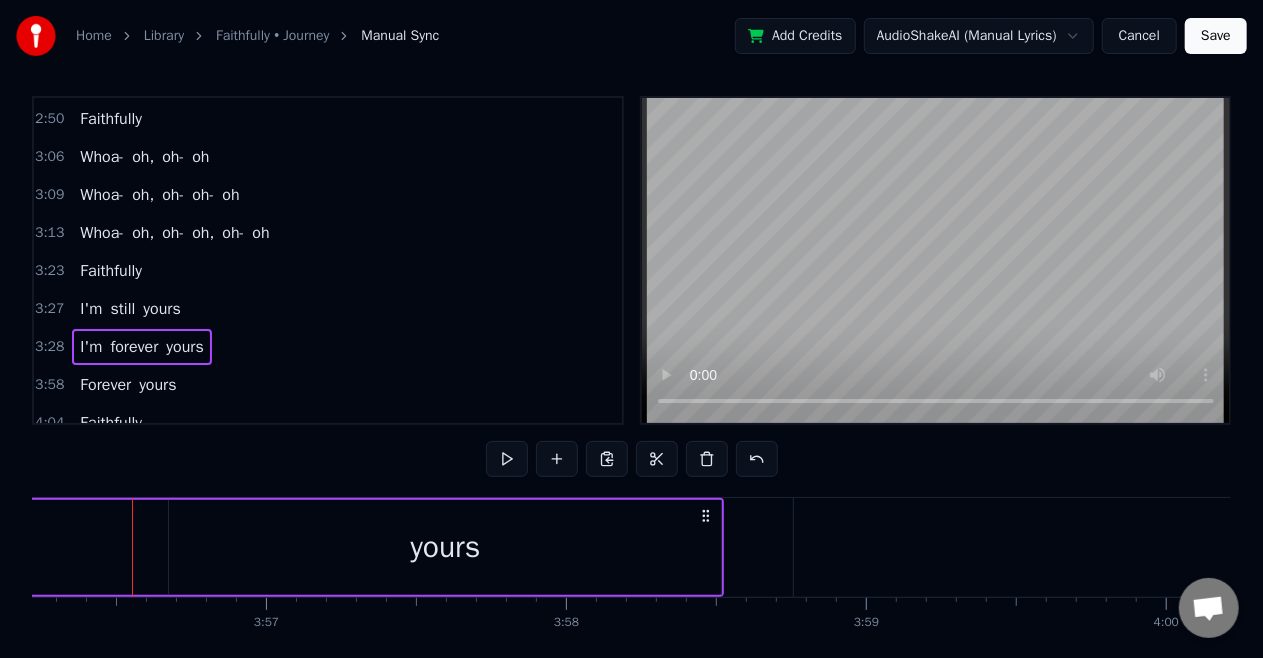 click on "I'm [PERSON_NAME]" at bounding box center [-3733, 547] 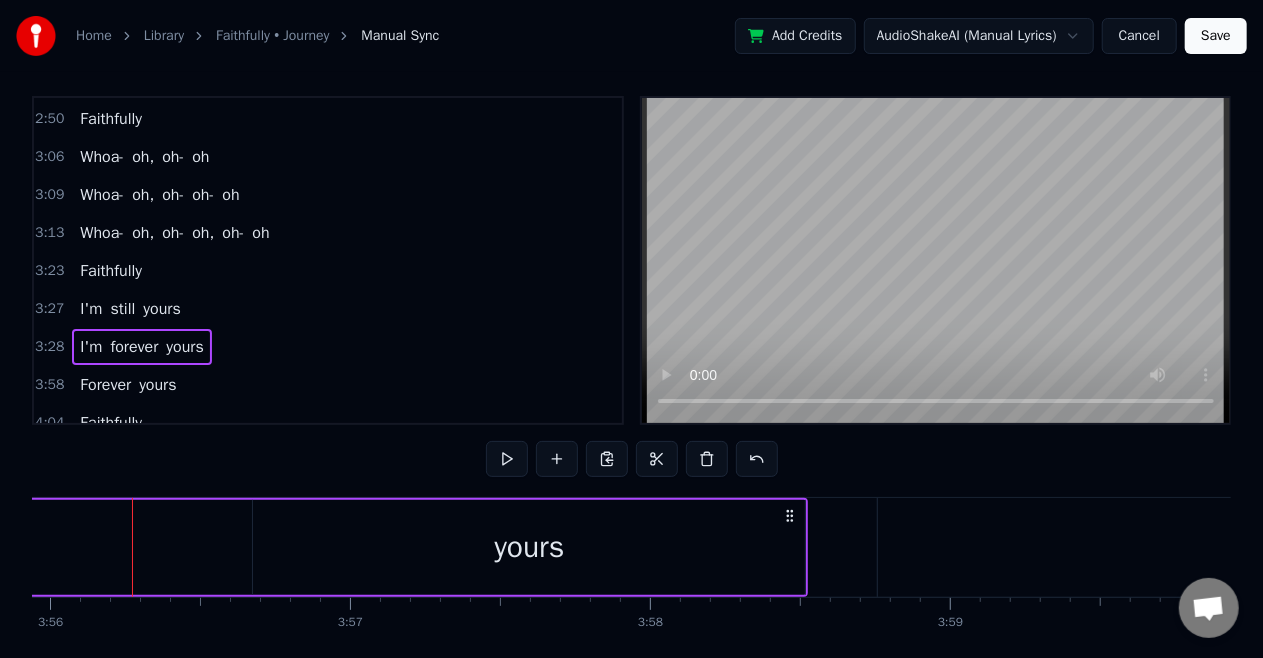click on "I'm [PERSON_NAME]" at bounding box center (-3649, 547) 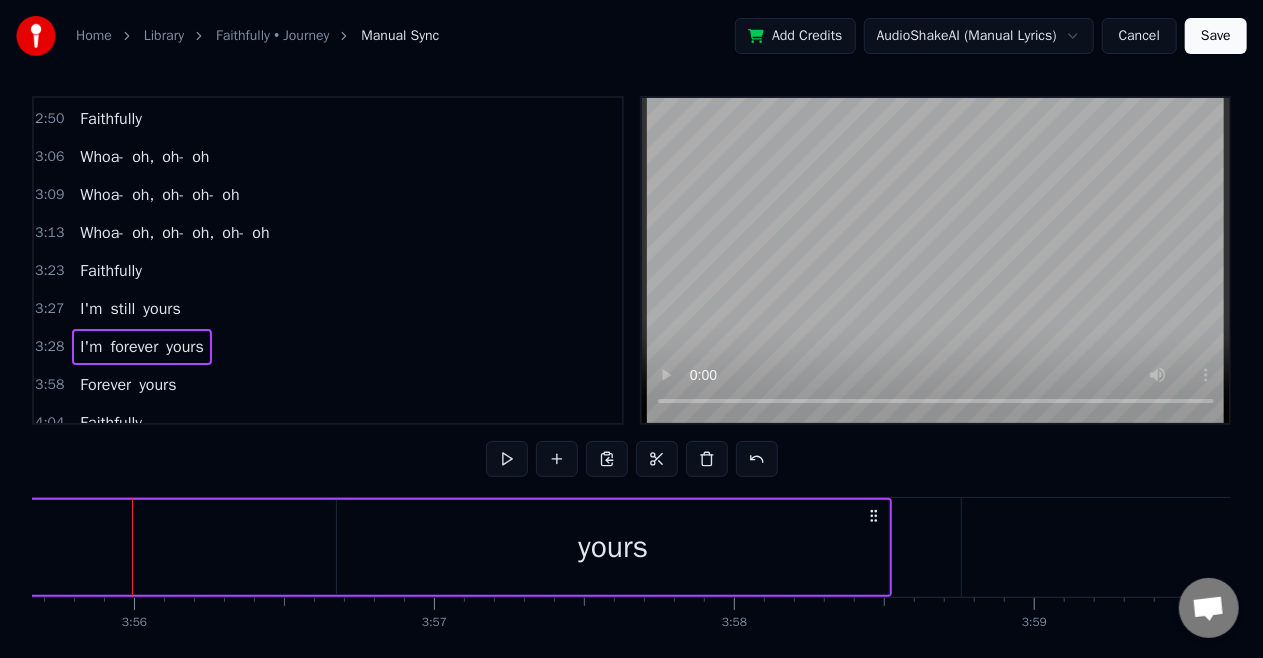click on "I'm [PERSON_NAME]" at bounding box center [-3565, 547] 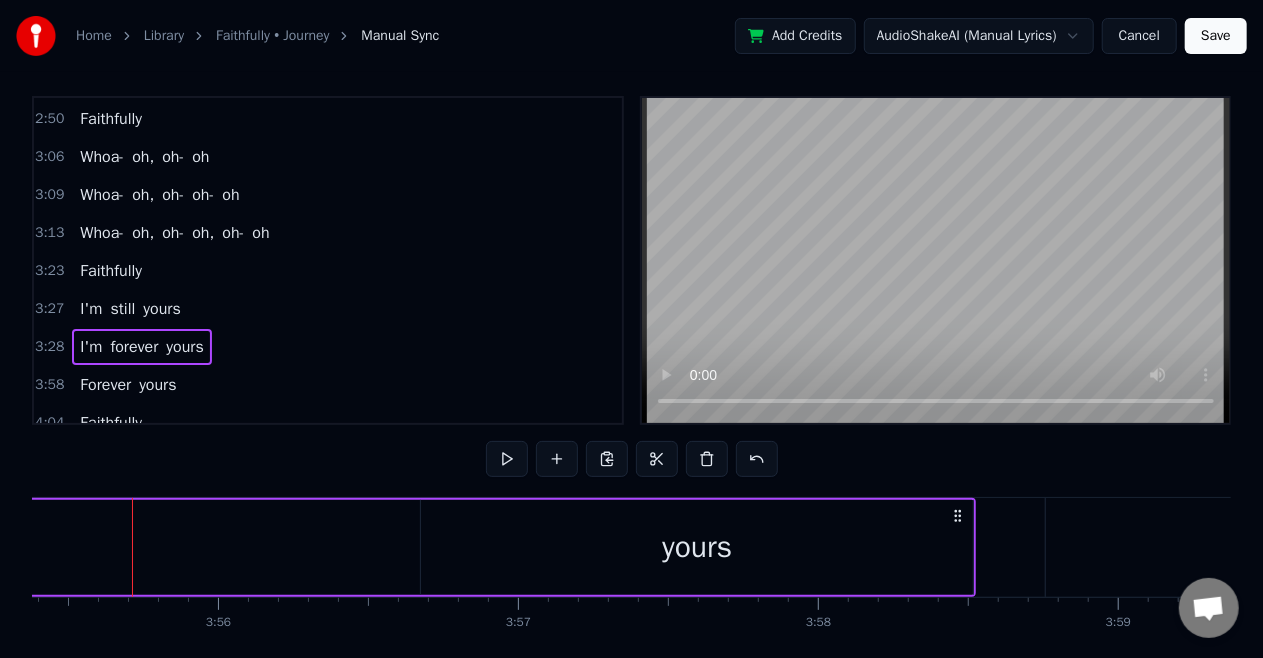 click on "I'm [PERSON_NAME]" at bounding box center (-3481, 547) 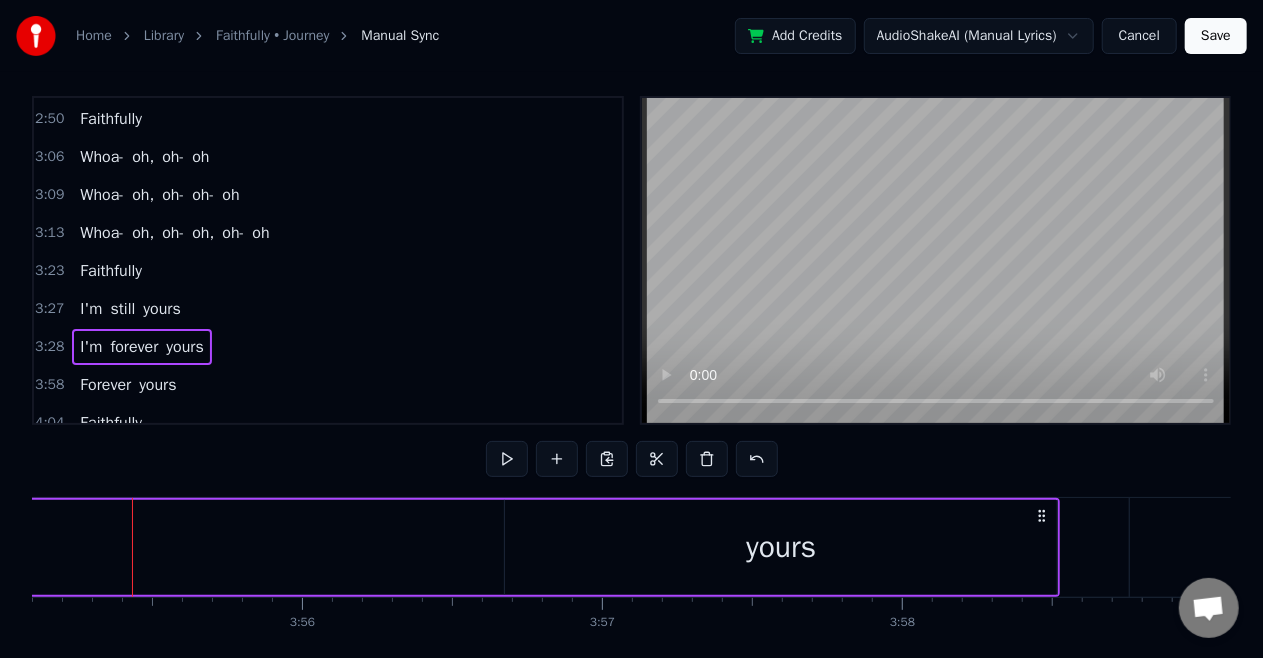 click on "I'm [PERSON_NAME]" at bounding box center (-3397, 547) 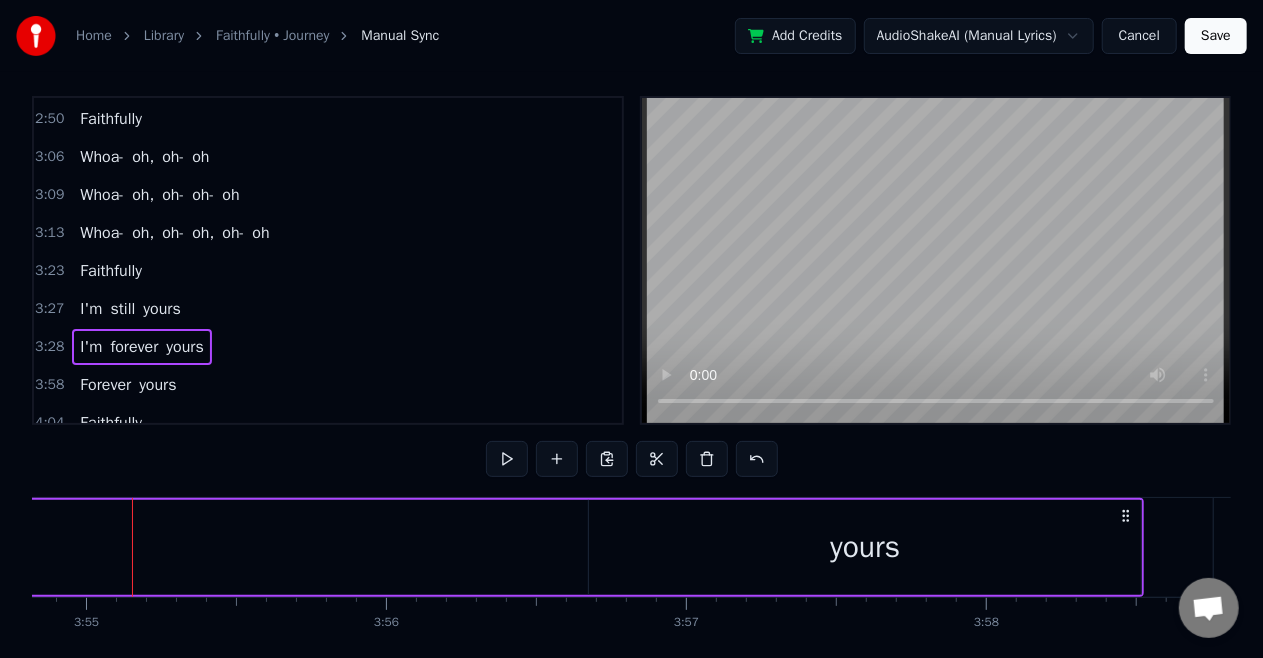 click on "I'm [PERSON_NAME]" at bounding box center [-3313, 547] 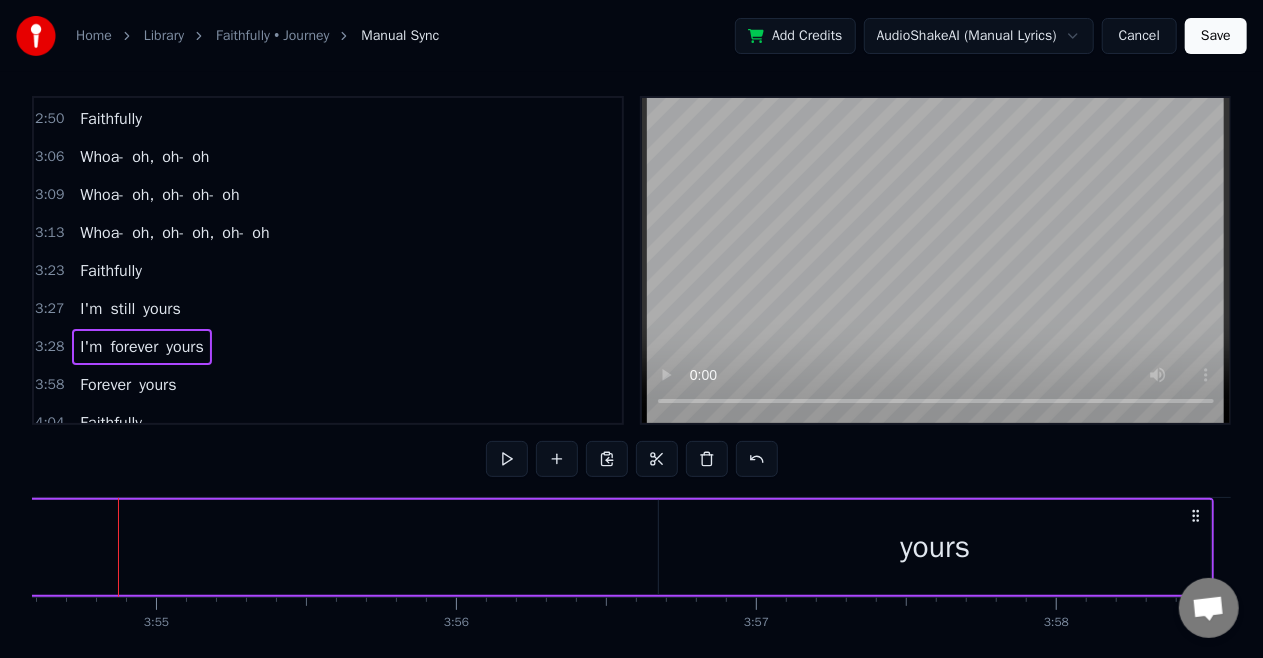 scroll, scrollTop: 0, scrollLeft: 70362, axis: horizontal 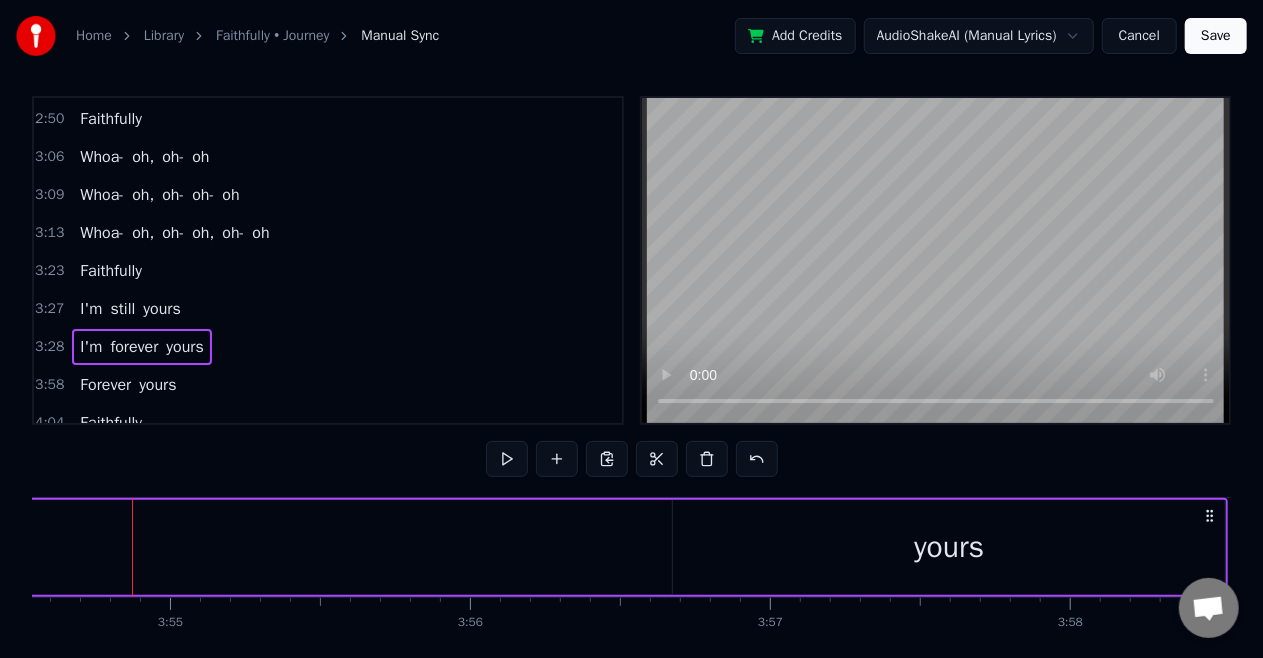 click on "yours" at bounding box center (184, 347) 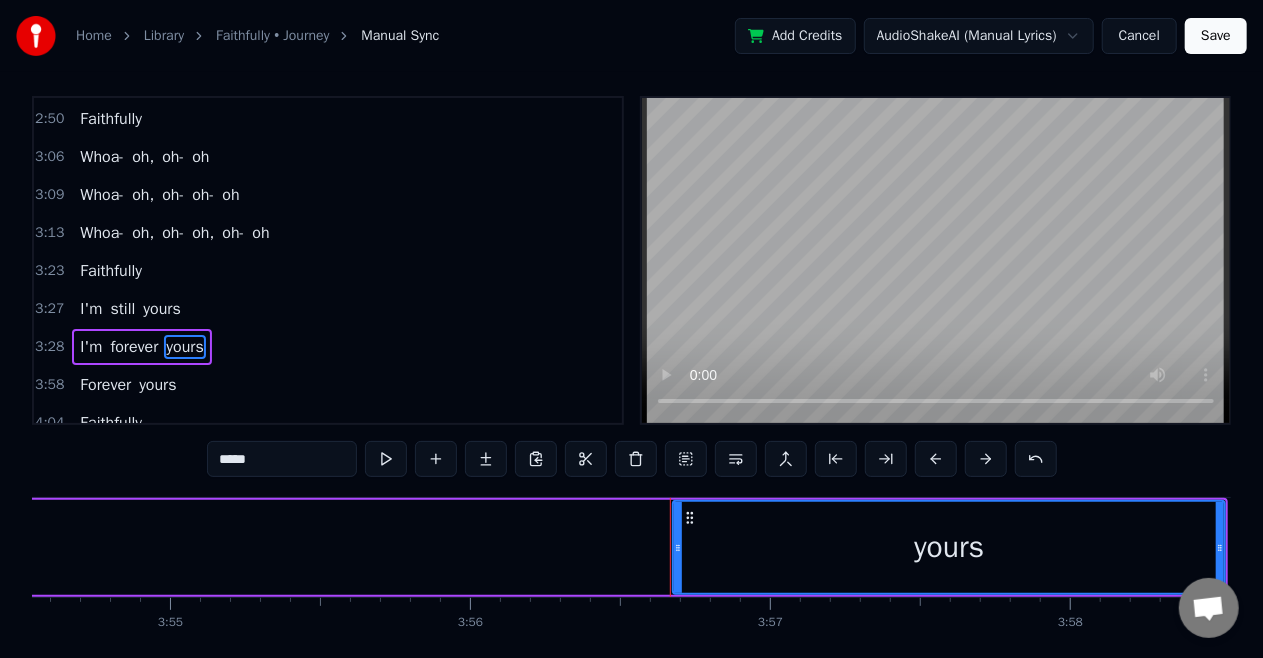 click on "forever" at bounding box center (134, 347) 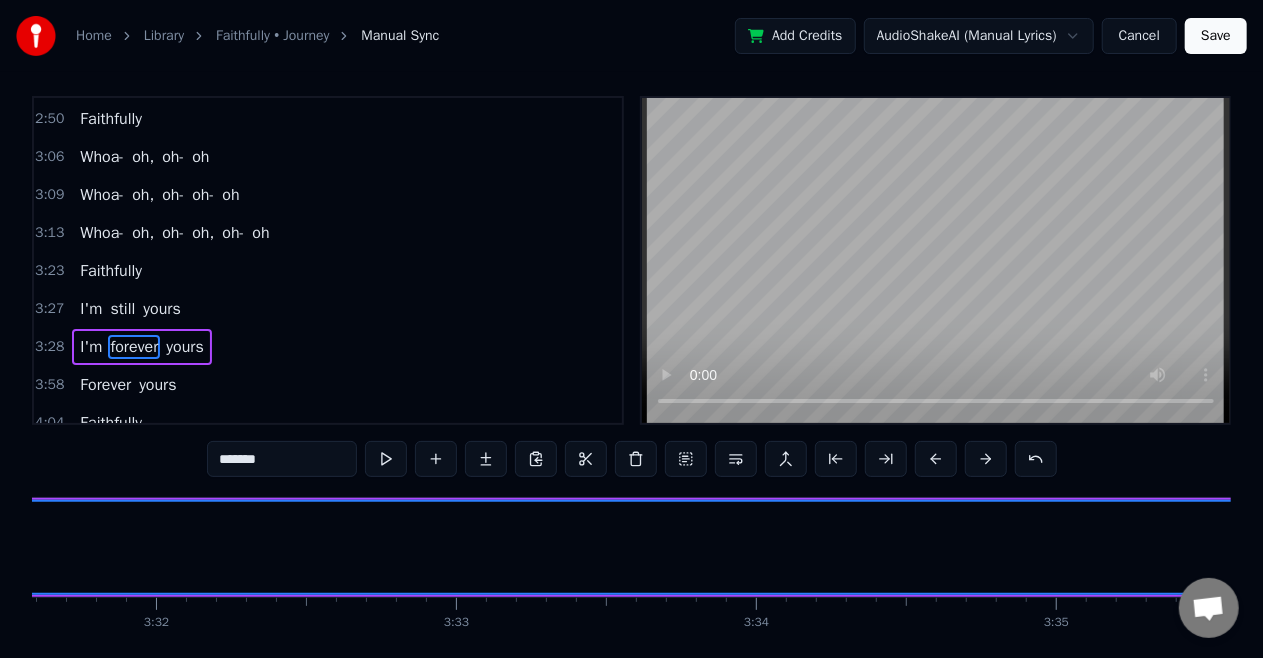 scroll, scrollTop: 0, scrollLeft: 62743, axis: horizontal 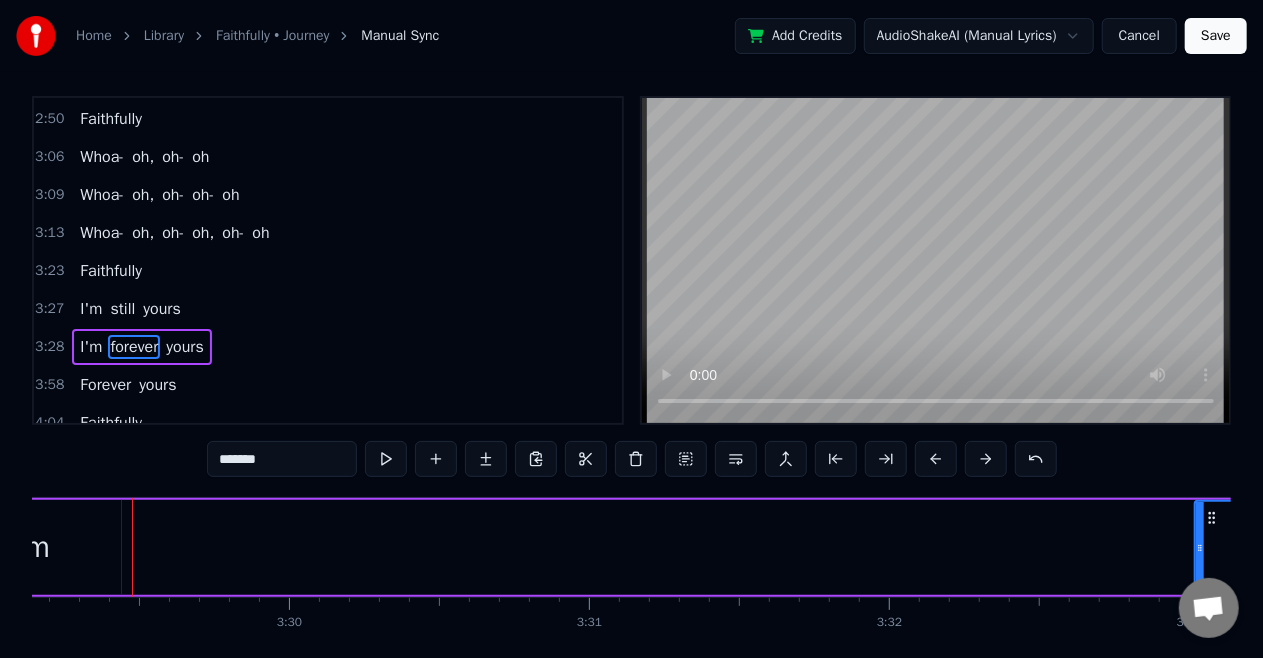 drag, startPoint x: 140, startPoint y: 551, endPoint x: 1200, endPoint y: 564, distance: 1060.0797 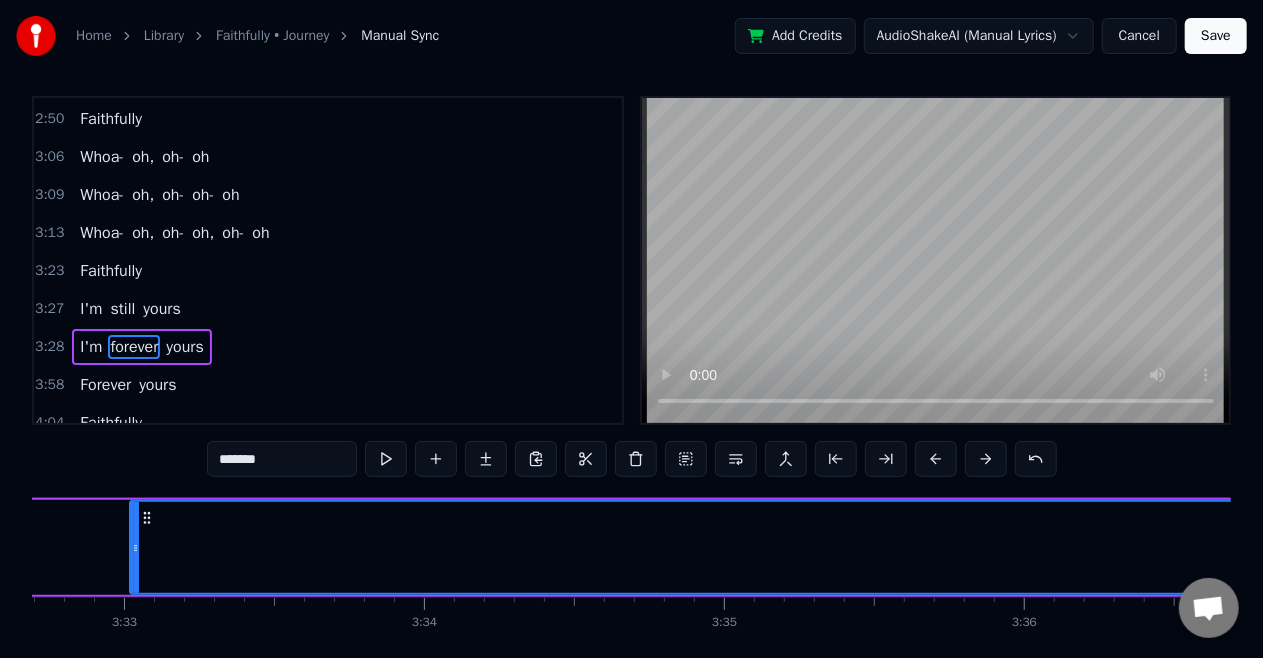 scroll, scrollTop: 0, scrollLeft: 63809, axis: horizontal 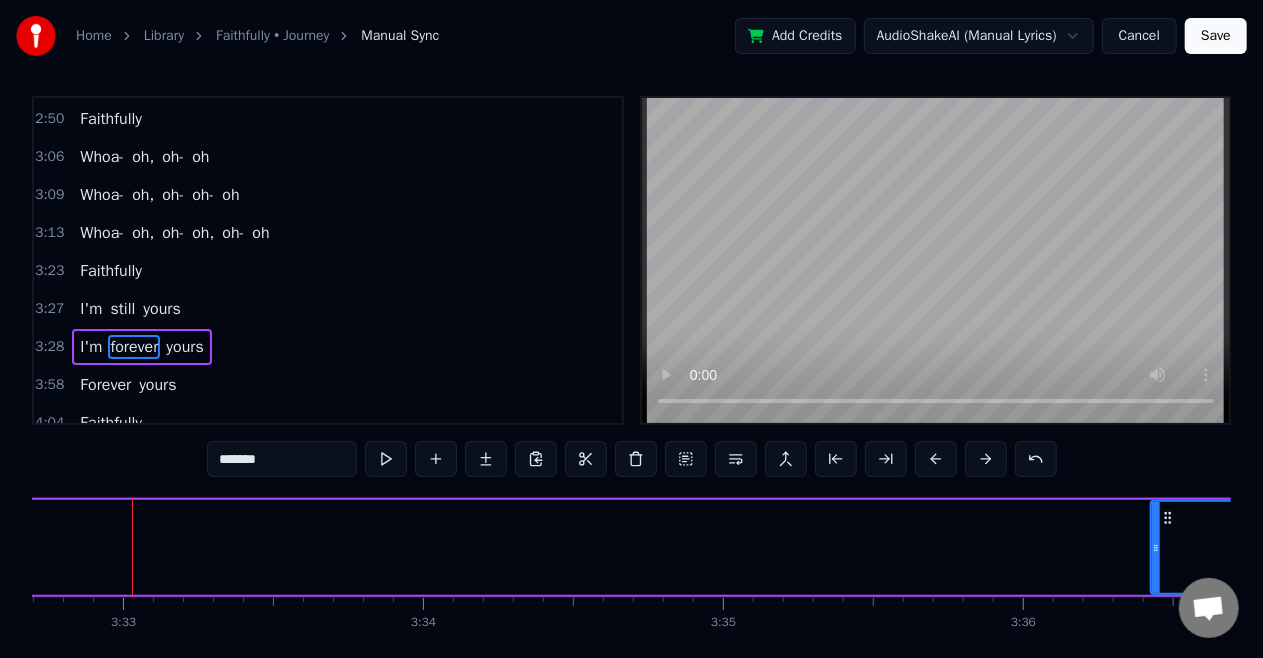 drag, startPoint x: 130, startPoint y: 538, endPoint x: 1152, endPoint y: 542, distance: 1022.0078 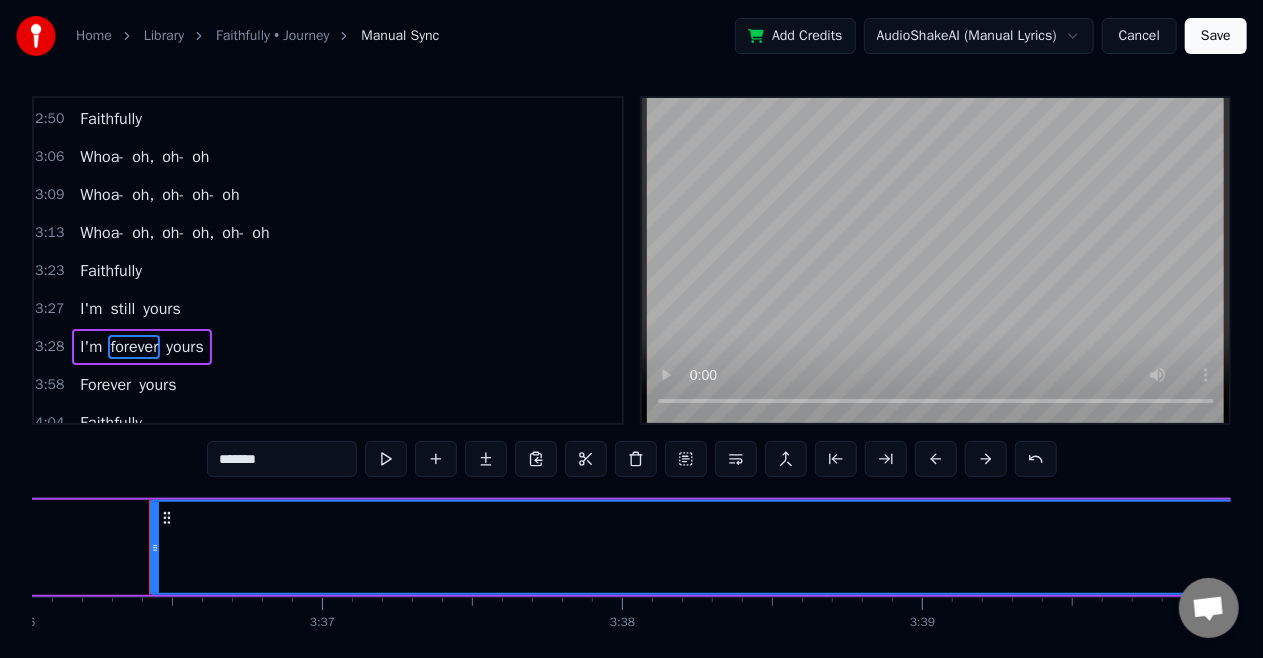scroll, scrollTop: 0, scrollLeft: 64827, axis: horizontal 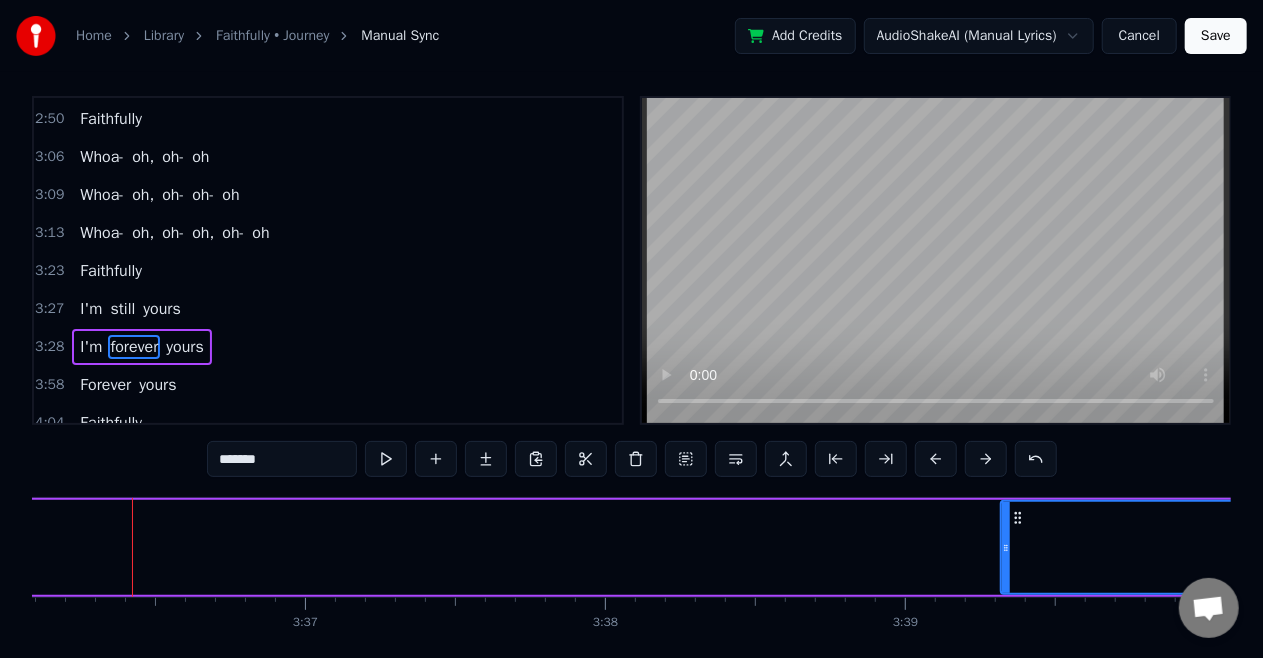 drag, startPoint x: 138, startPoint y: 543, endPoint x: 1006, endPoint y: 543, distance: 868 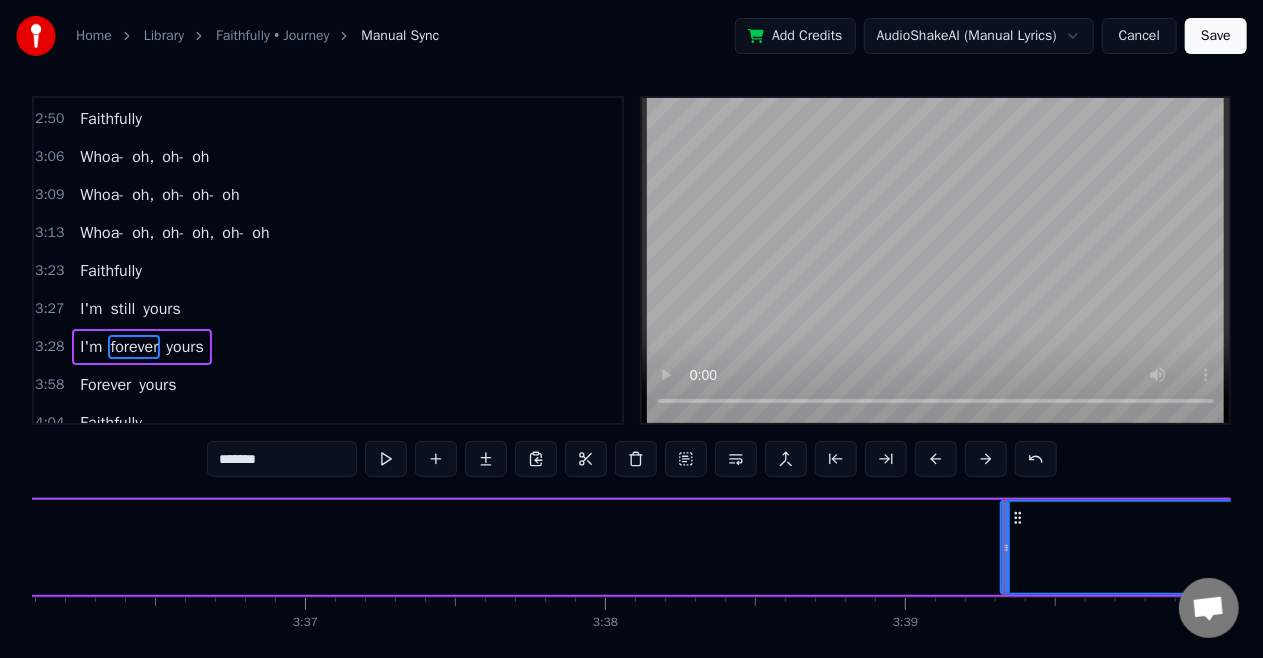 click on "forever" at bounding box center [3185, 547] 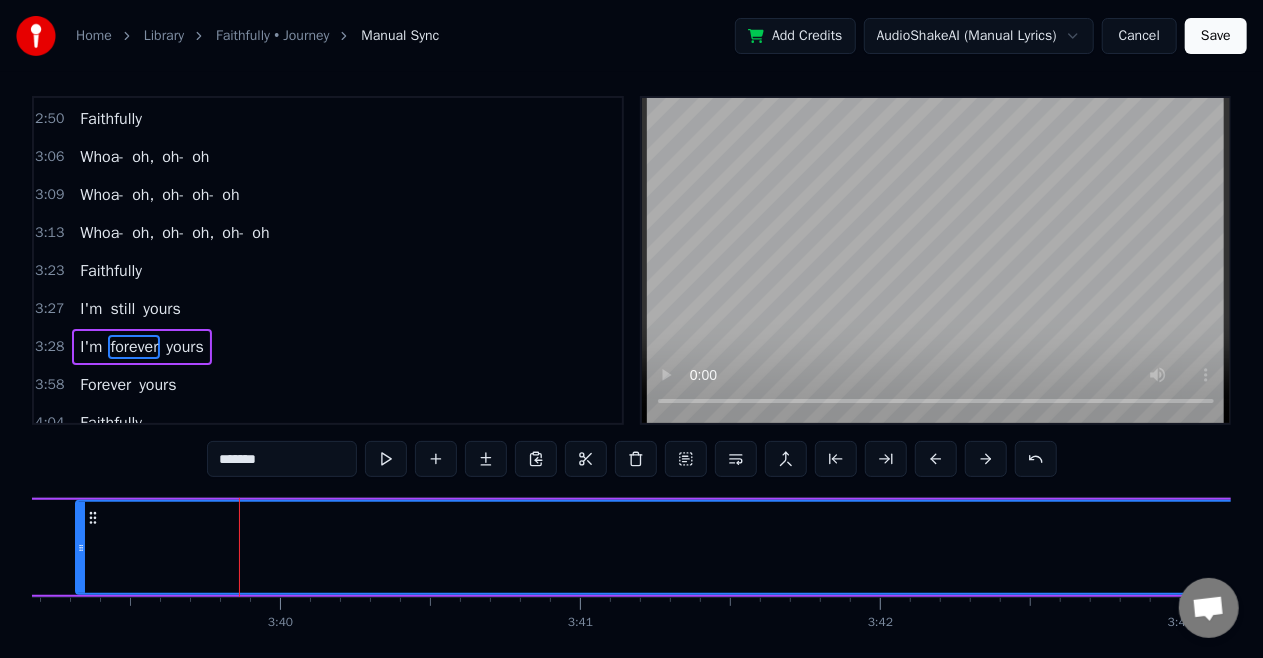 scroll, scrollTop: 0, scrollLeft: 65859, axis: horizontal 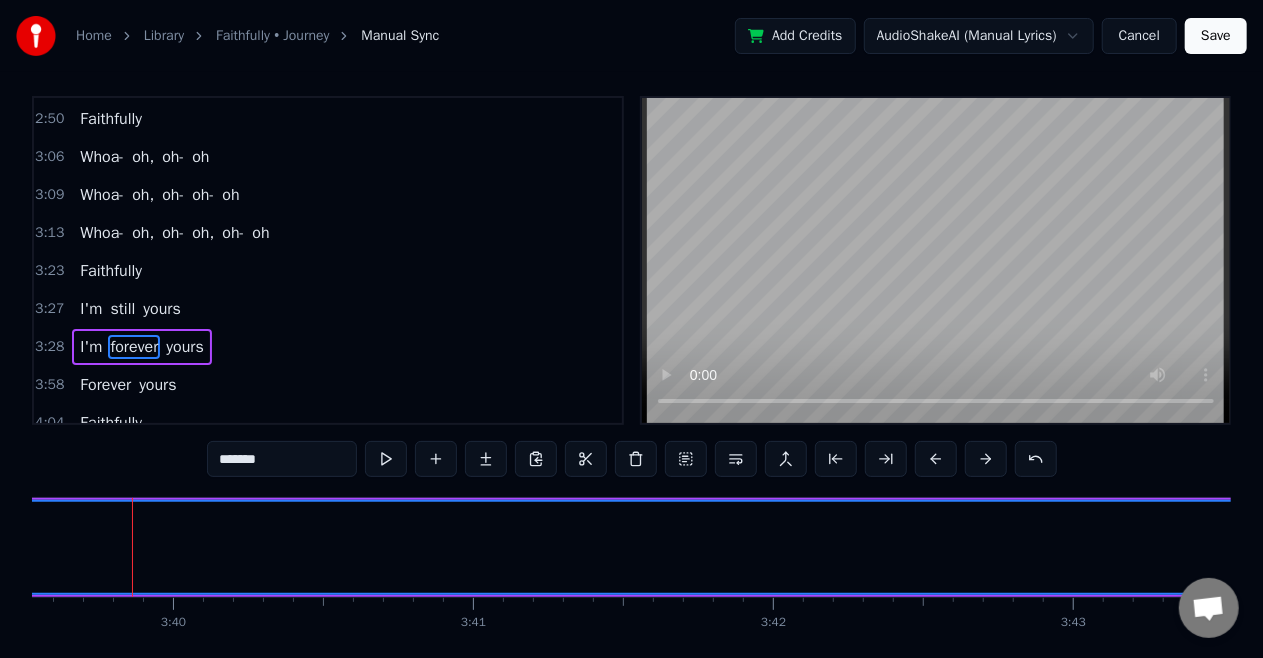 click on "forever" at bounding box center [2153, 547] 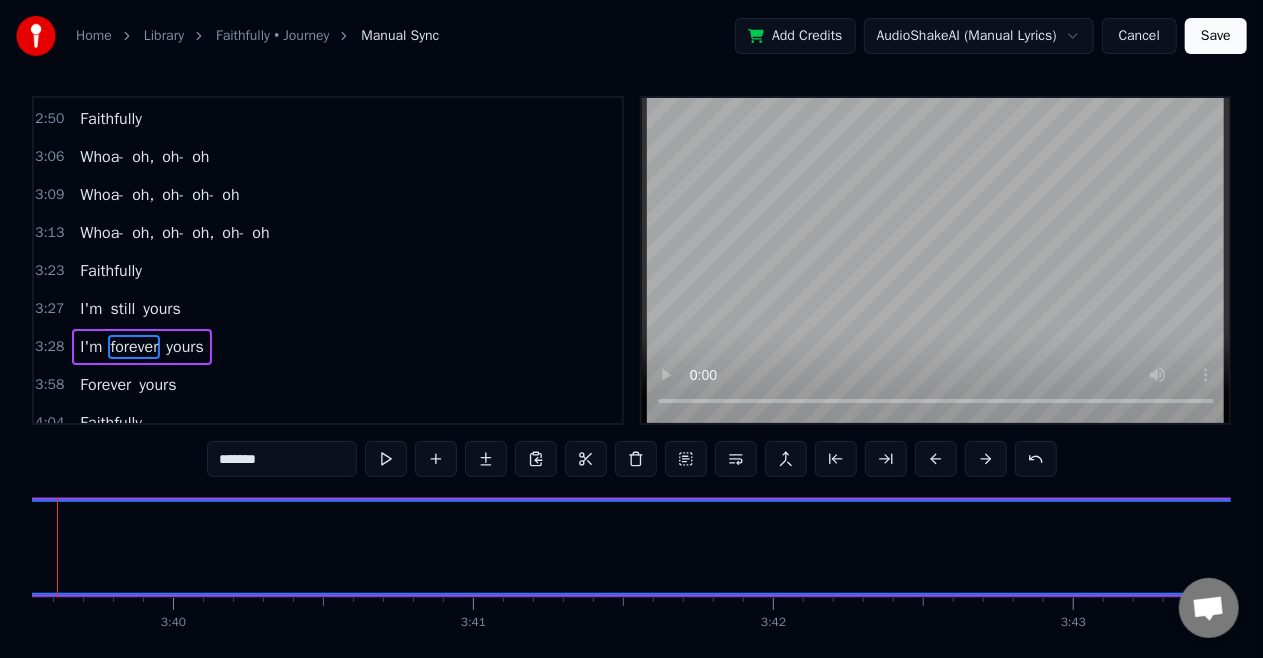 scroll, scrollTop: 0, scrollLeft: 65784, axis: horizontal 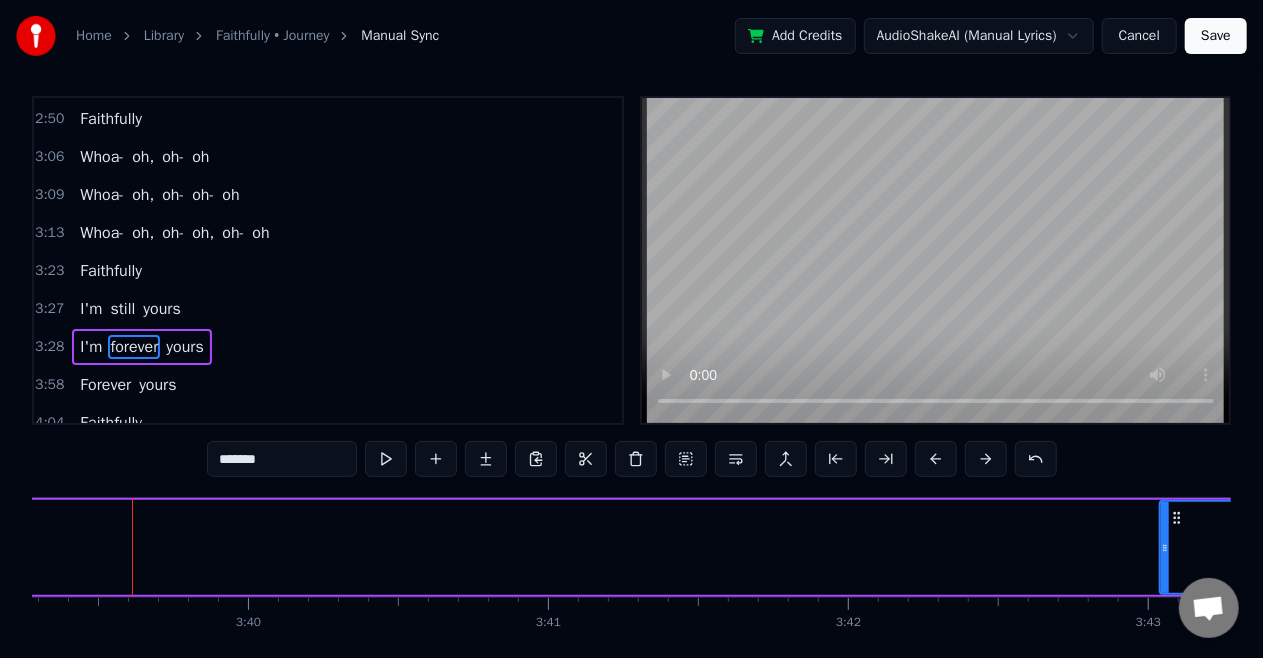 drag, startPoint x: 52, startPoint y: 549, endPoint x: 1171, endPoint y: 552, distance: 1119.004 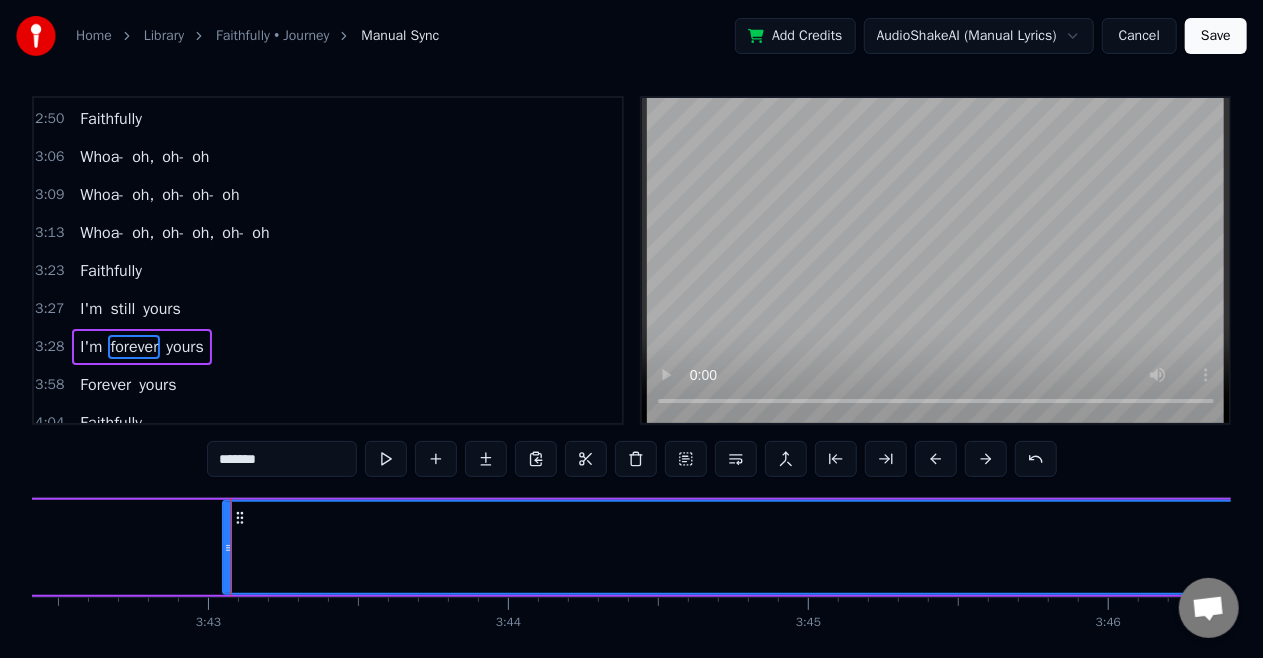 scroll, scrollTop: 0, scrollLeft: 66822, axis: horizontal 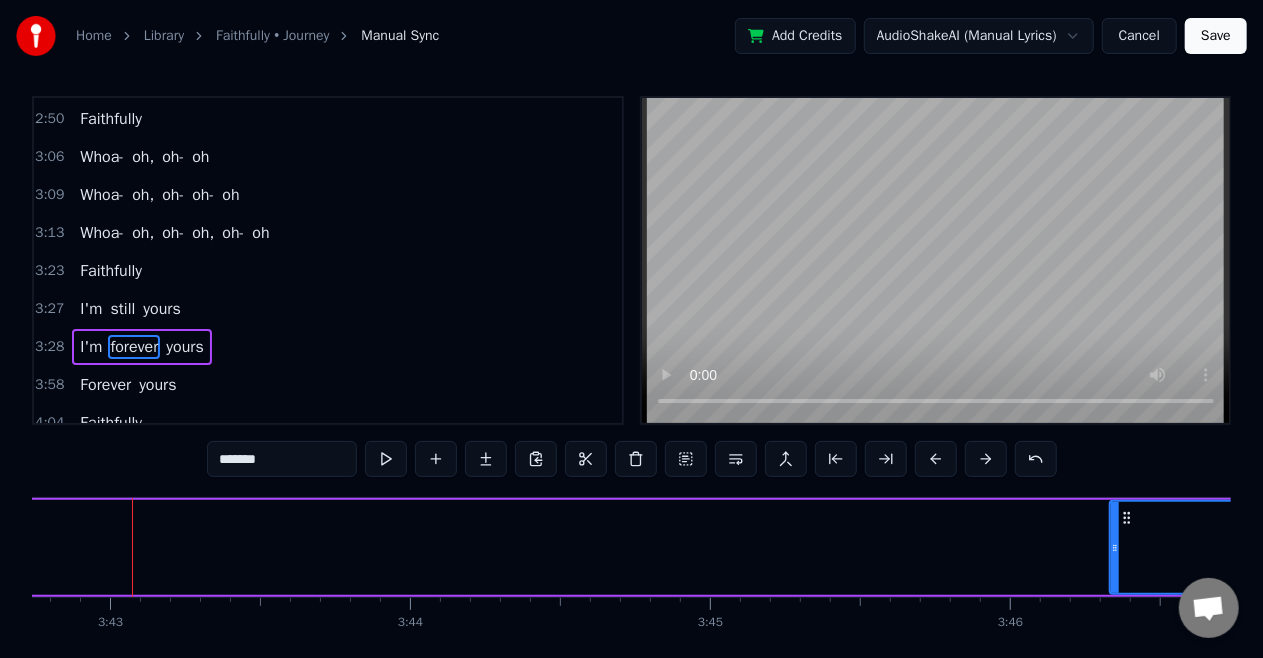 drag, startPoint x: 129, startPoint y: 542, endPoint x: 1114, endPoint y: 546, distance: 985.0081 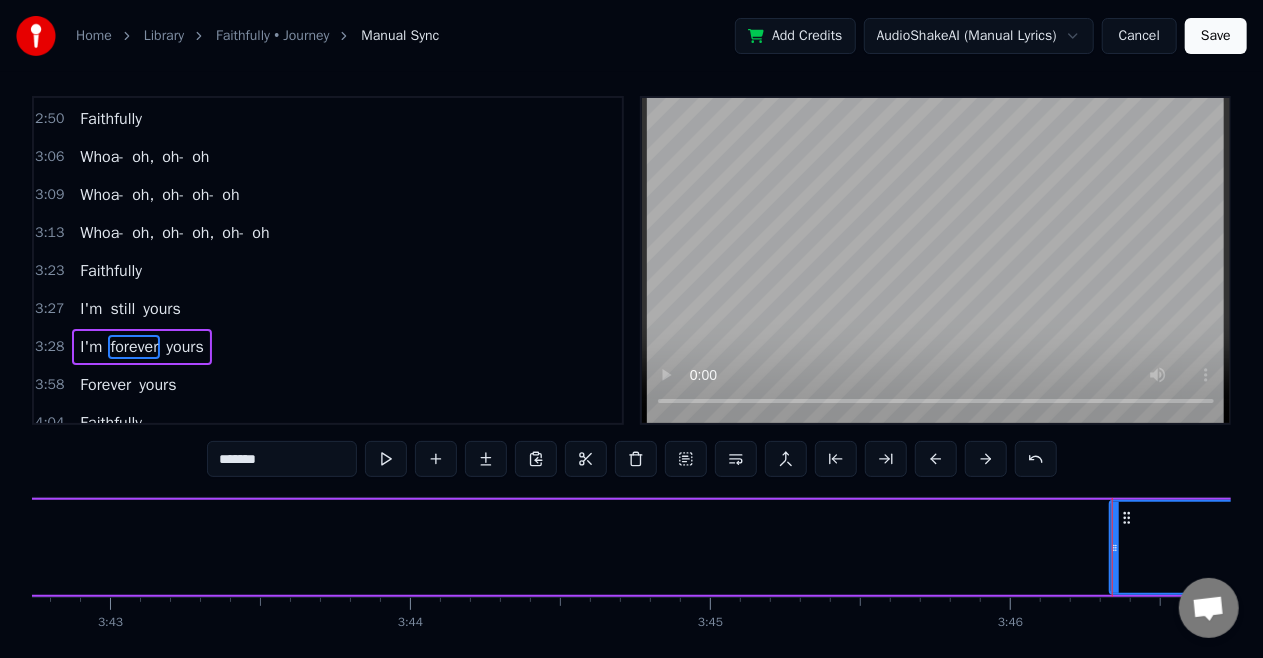 click on "forever" at bounding box center [2242, 547] 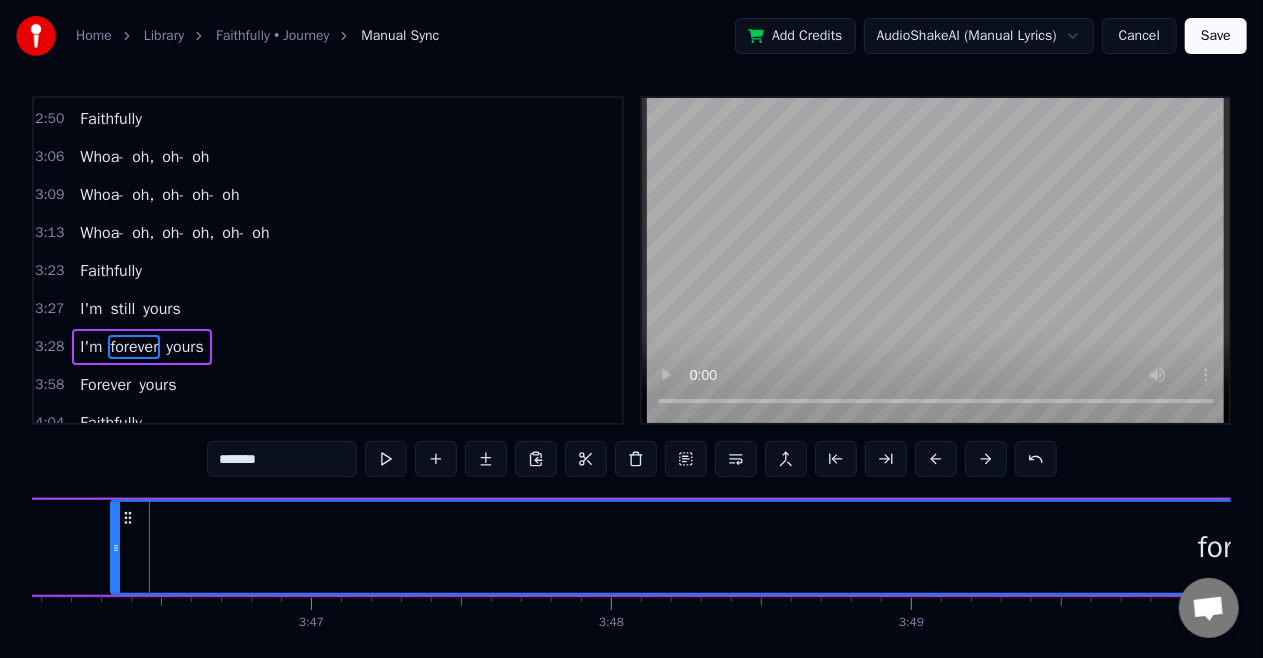 scroll, scrollTop: 0, scrollLeft: 67838, axis: horizontal 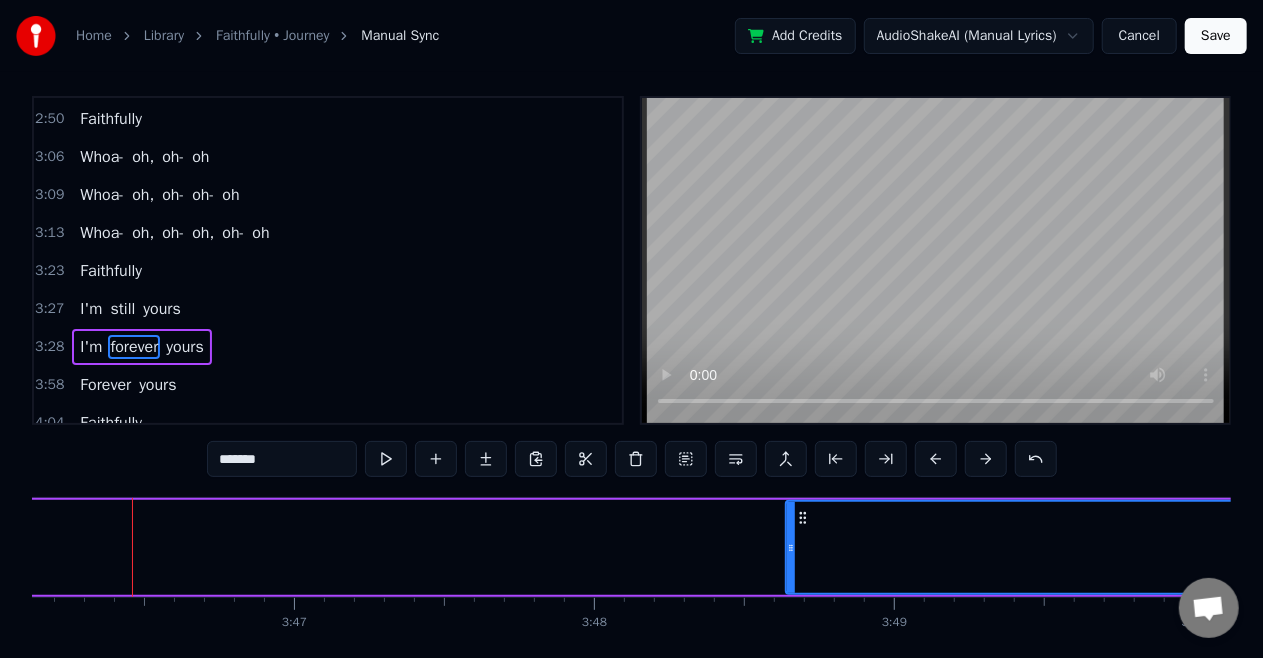 drag, startPoint x: 98, startPoint y: 537, endPoint x: 790, endPoint y: 546, distance: 692.05853 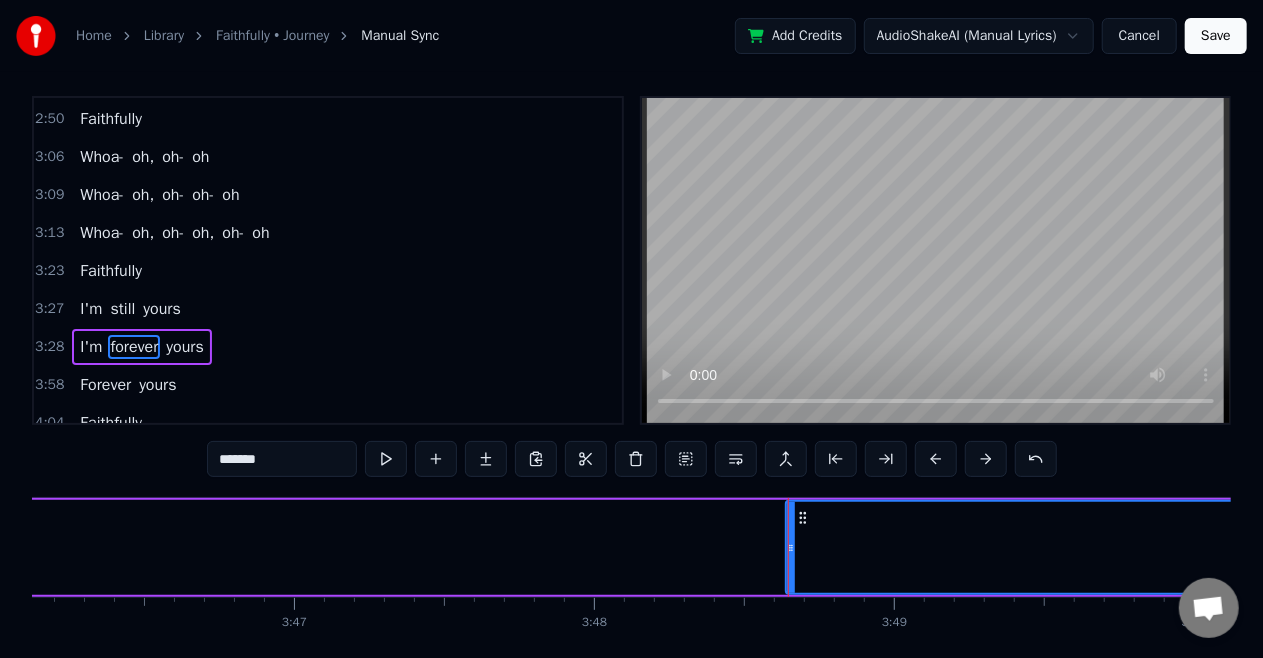 click on "I'm" at bounding box center (91, 347) 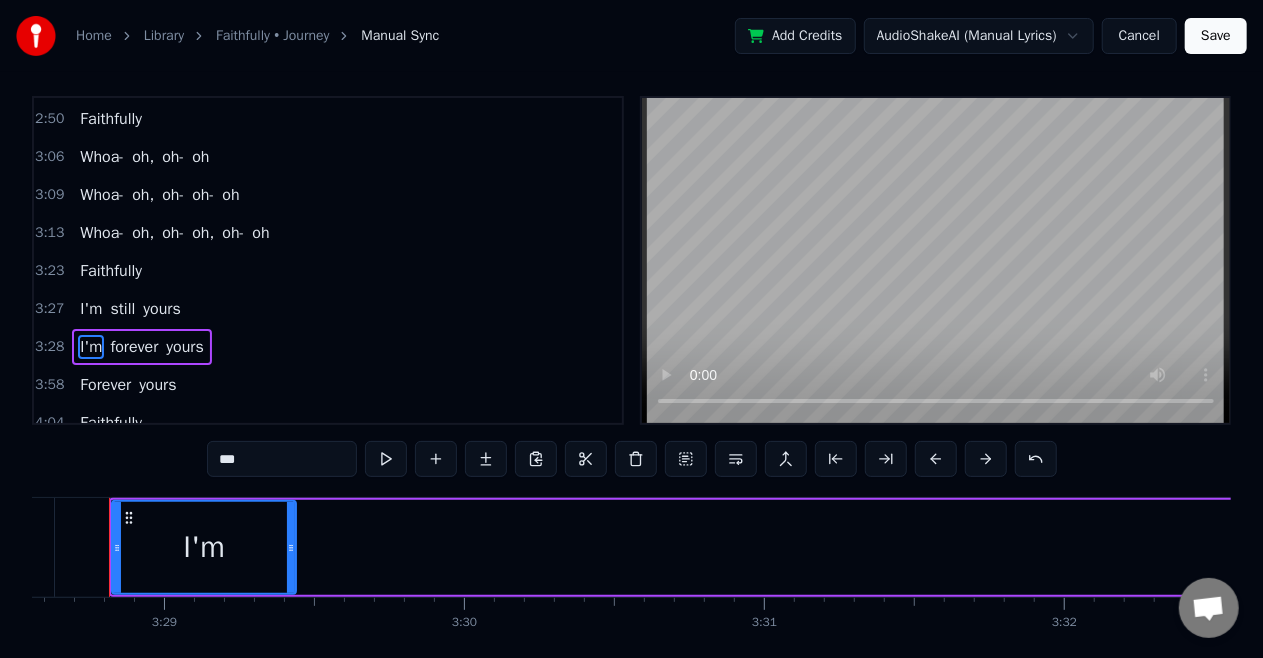 scroll, scrollTop: 0, scrollLeft: 62545, axis: horizontal 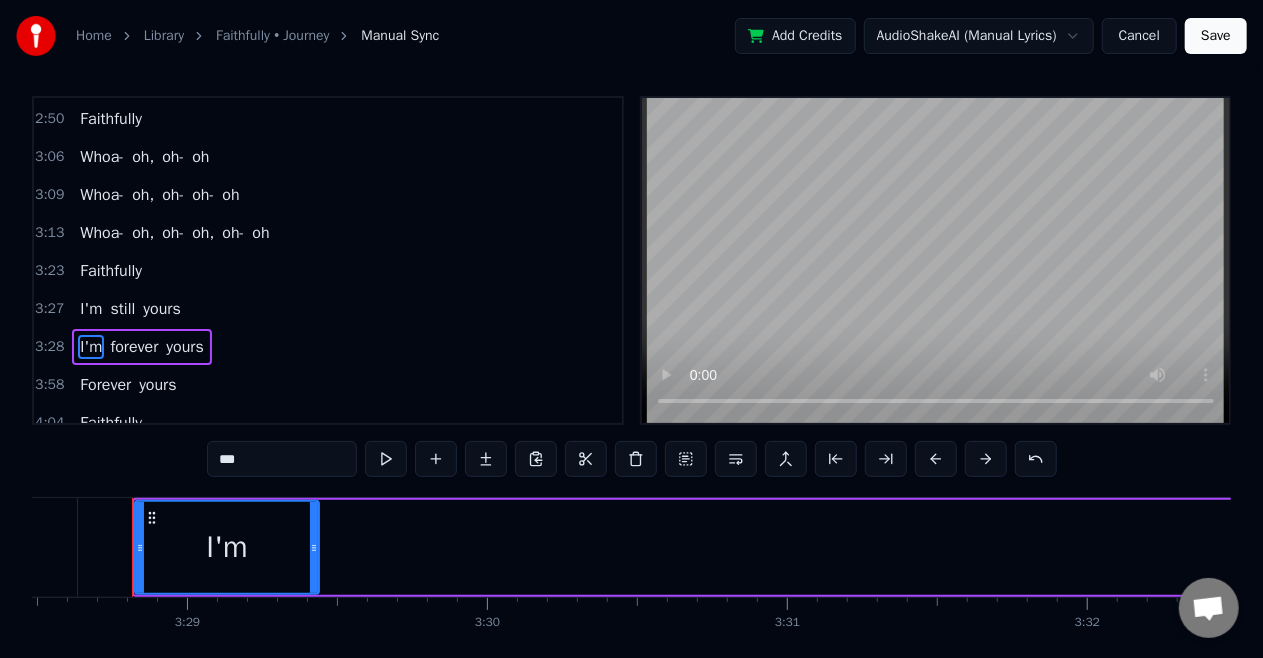 click on "I'm" at bounding box center (91, 309) 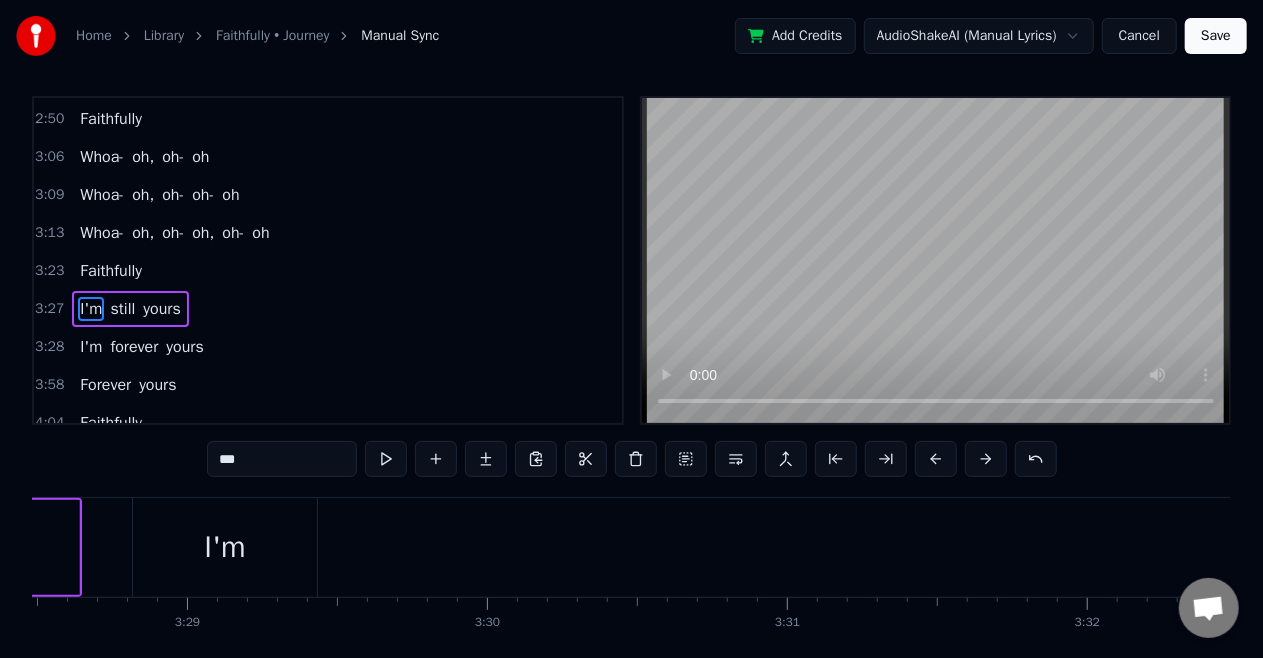scroll, scrollTop: 0, scrollLeft: 0, axis: both 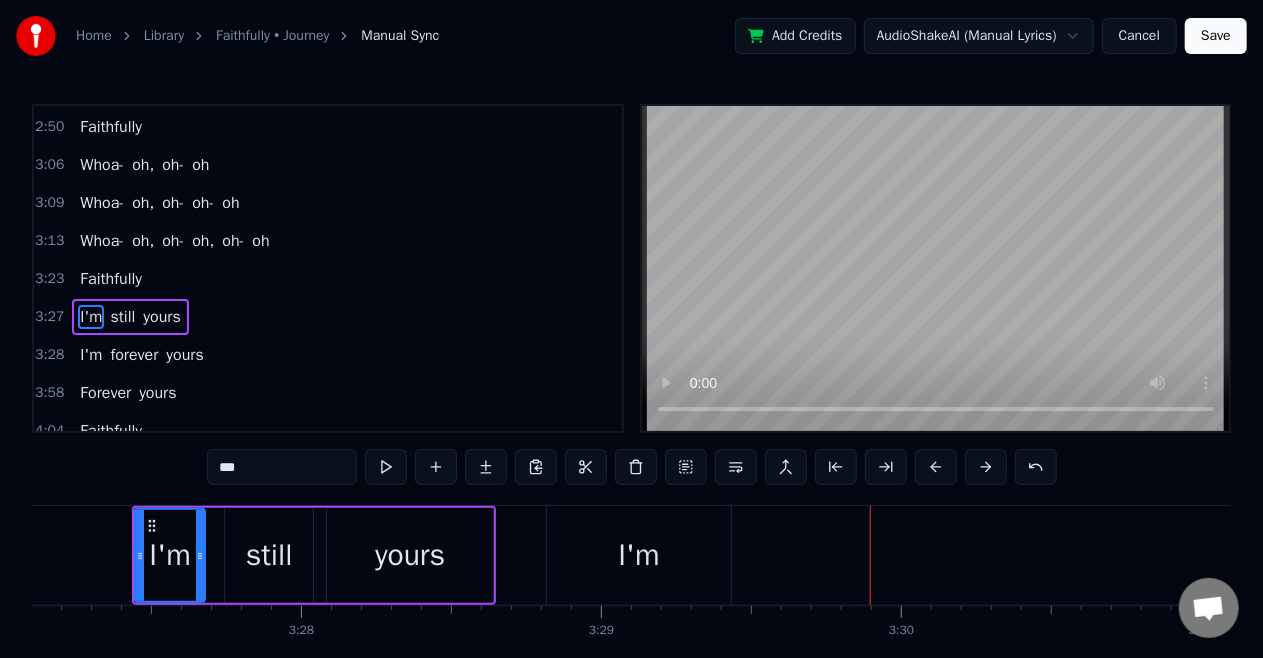 click on "I'm" at bounding box center [638, 555] 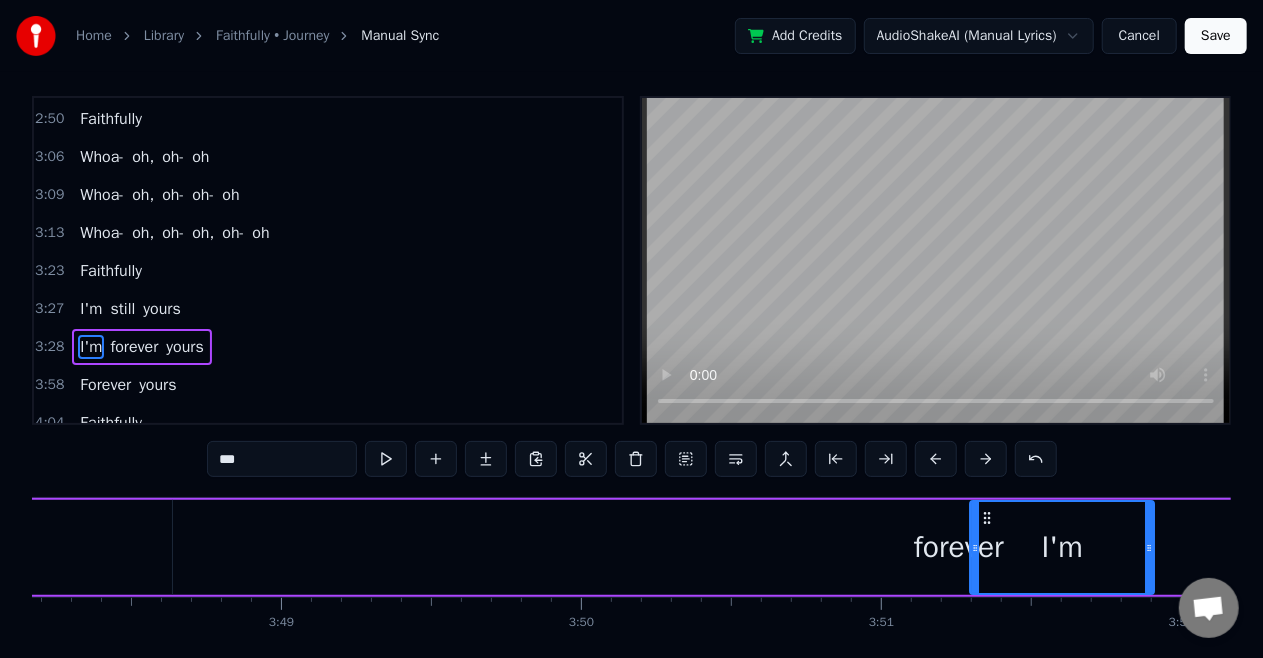 drag, startPoint x: 563, startPoint y: 510, endPoint x: 1074, endPoint y: 518, distance: 511.06262 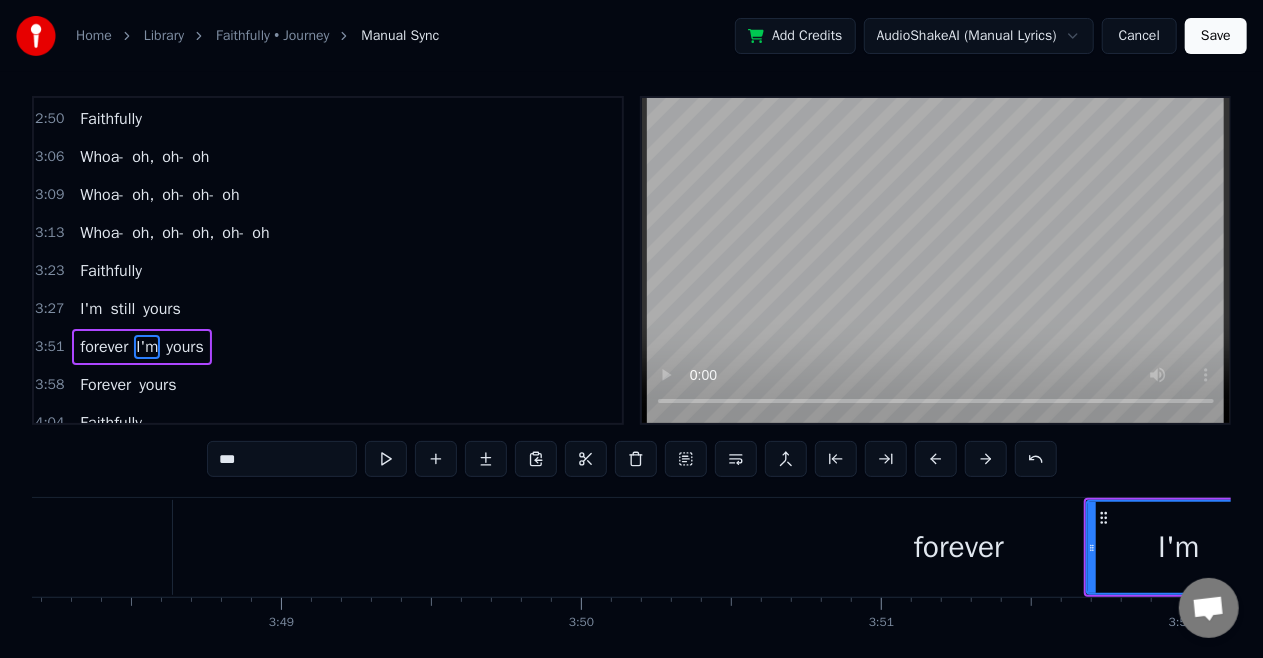 scroll, scrollTop: 0, scrollLeft: 68481, axis: horizontal 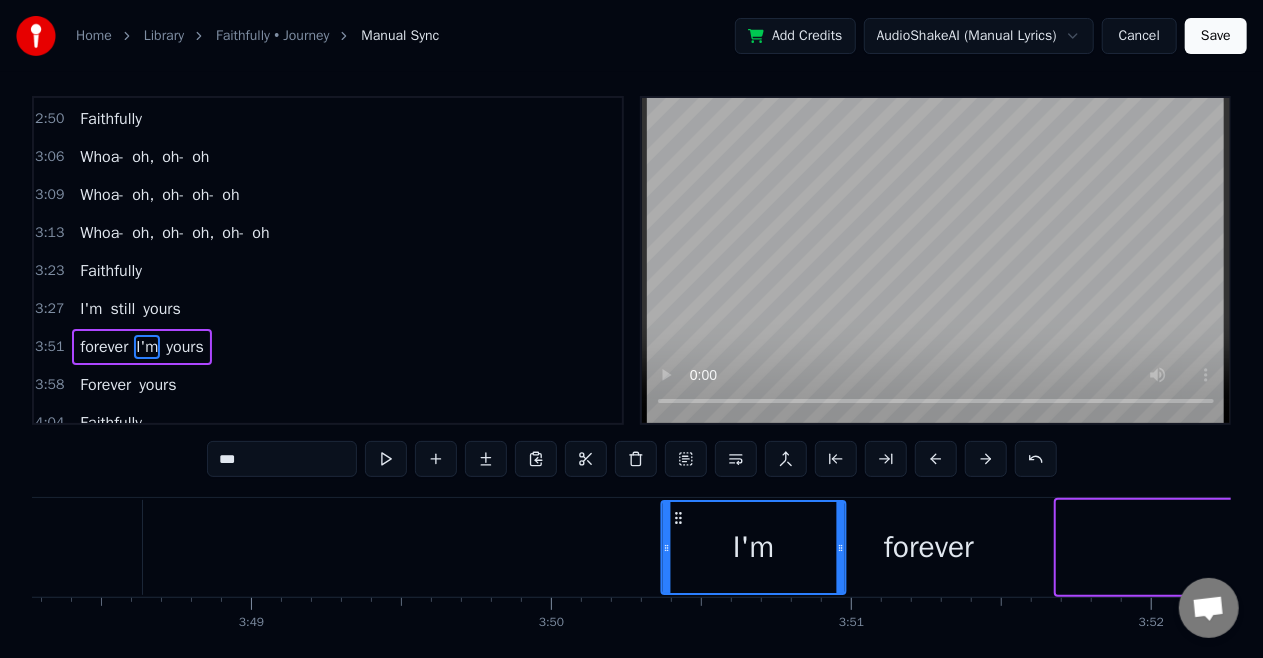 drag, startPoint x: 1074, startPoint y: 518, endPoint x: 676, endPoint y: 516, distance: 398.00504 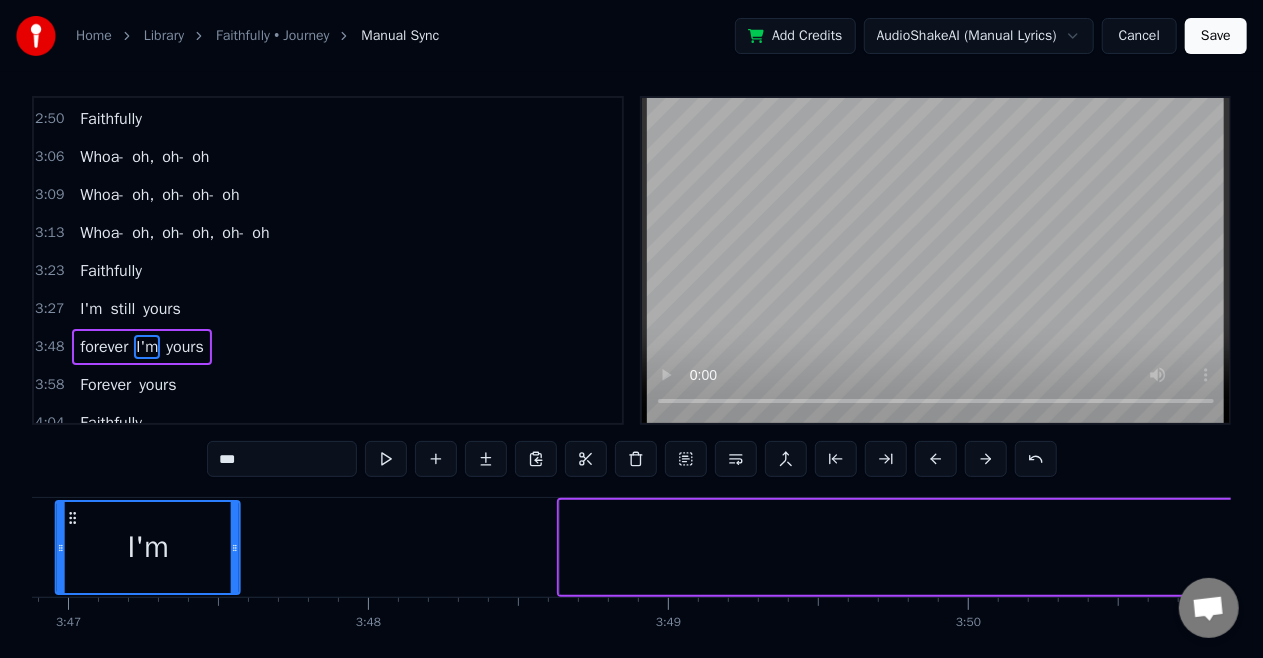 scroll, scrollTop: 0, scrollLeft: 67980, axis: horizontal 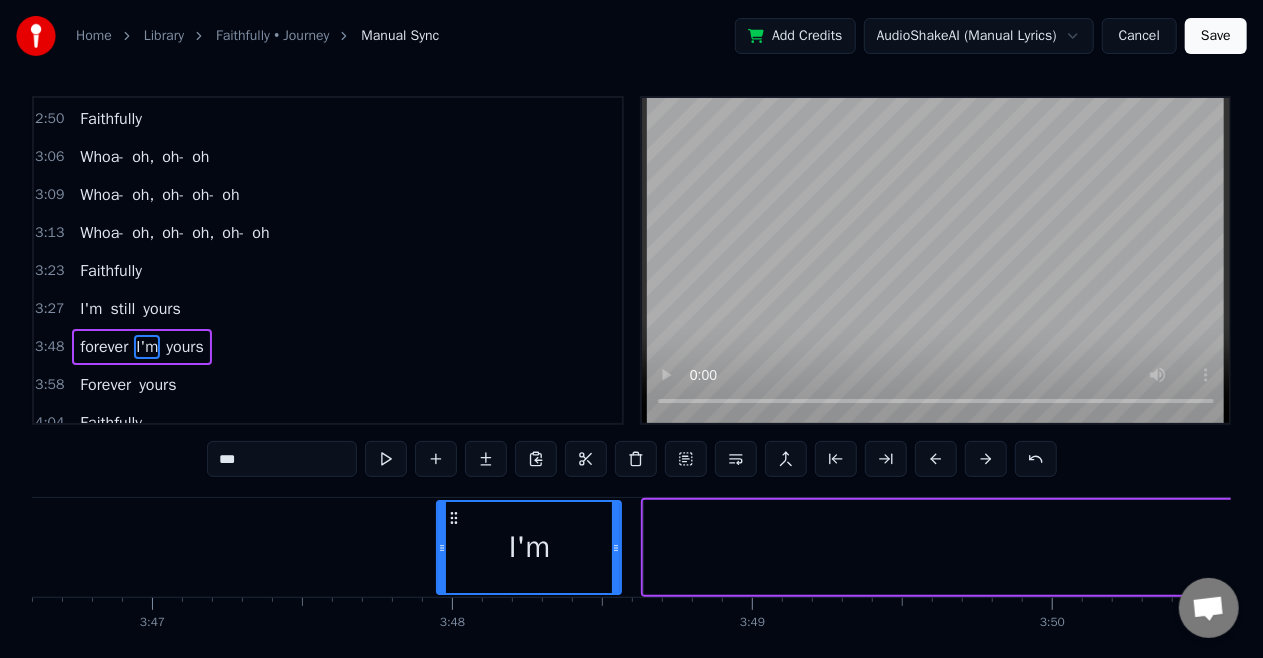 drag, startPoint x: 678, startPoint y: 509, endPoint x: 457, endPoint y: 518, distance: 221.18318 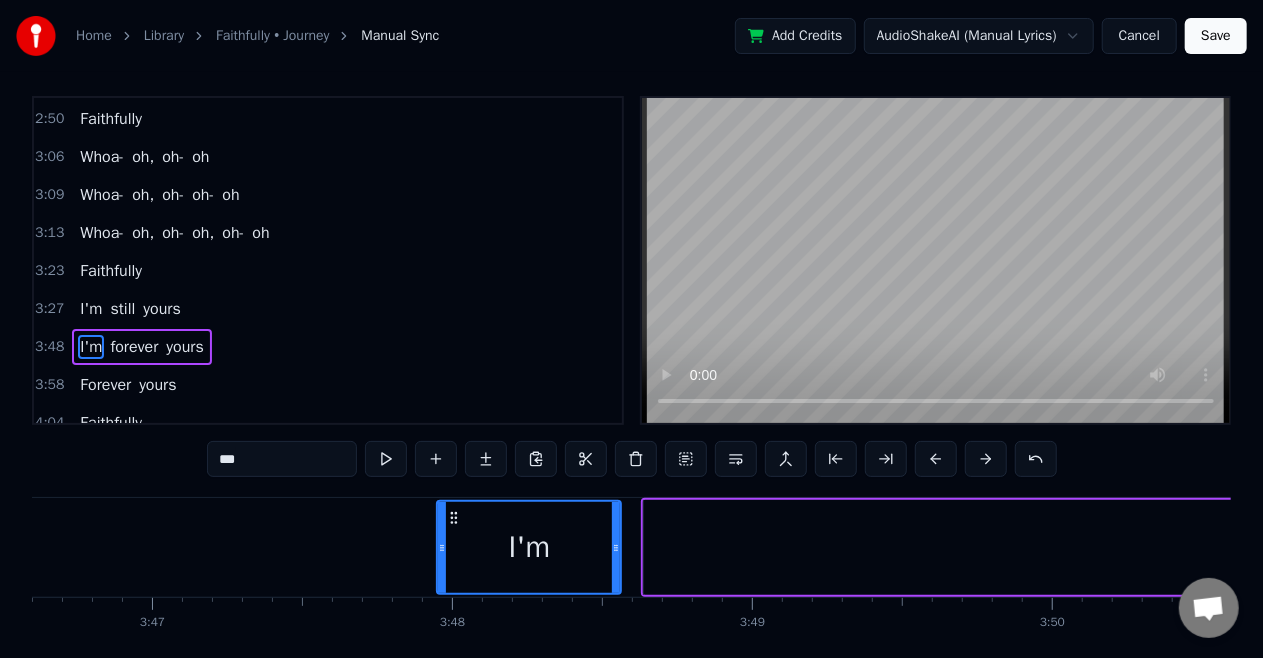click on "forever" at bounding box center (1430, 547) 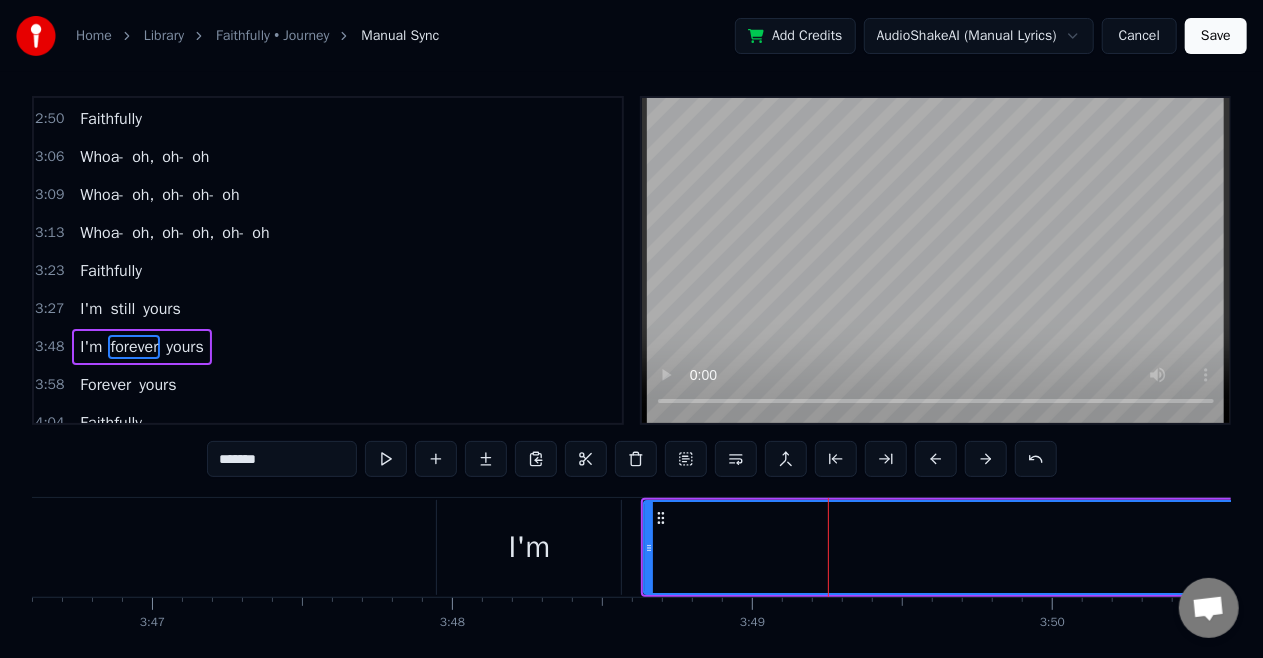 click 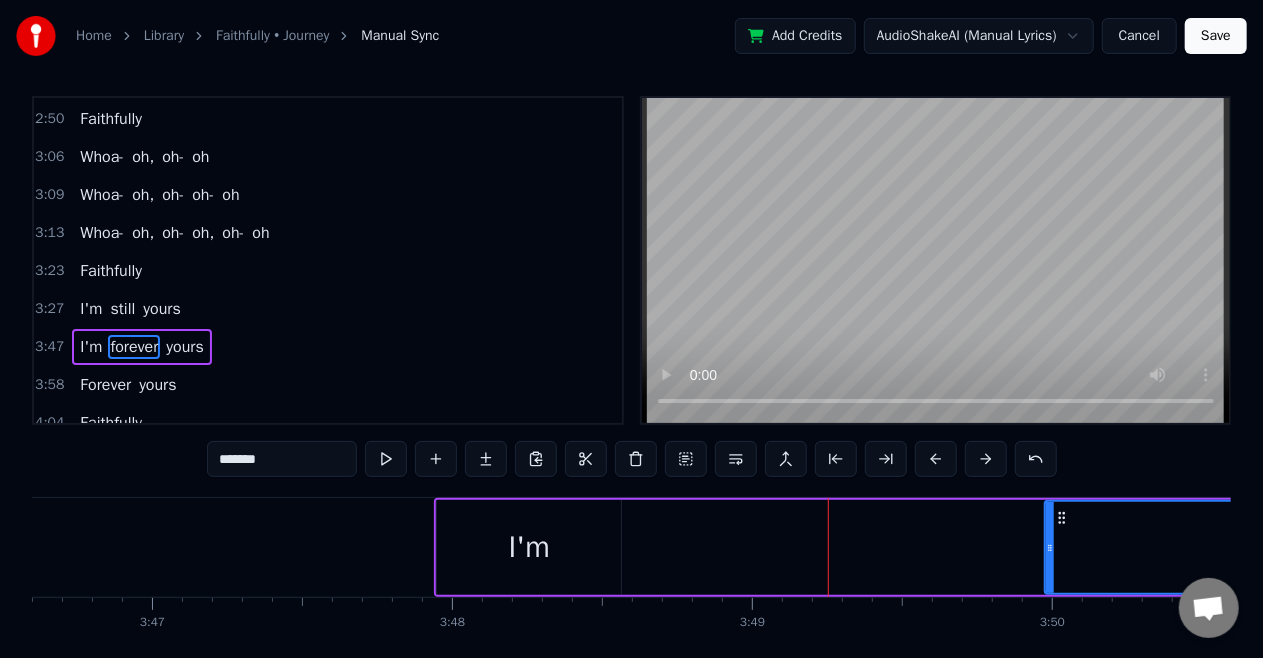 drag, startPoint x: 646, startPoint y: 540, endPoint x: 1047, endPoint y: 564, distance: 401.71756 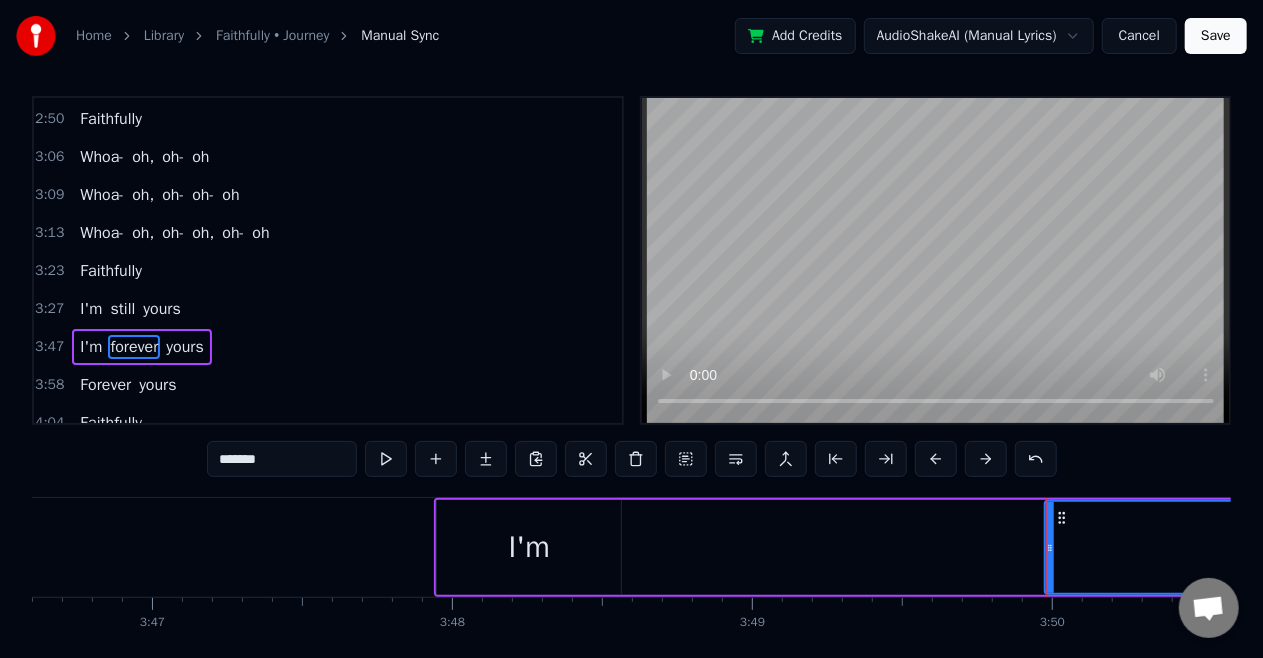 click on "I'm" at bounding box center [529, 547] 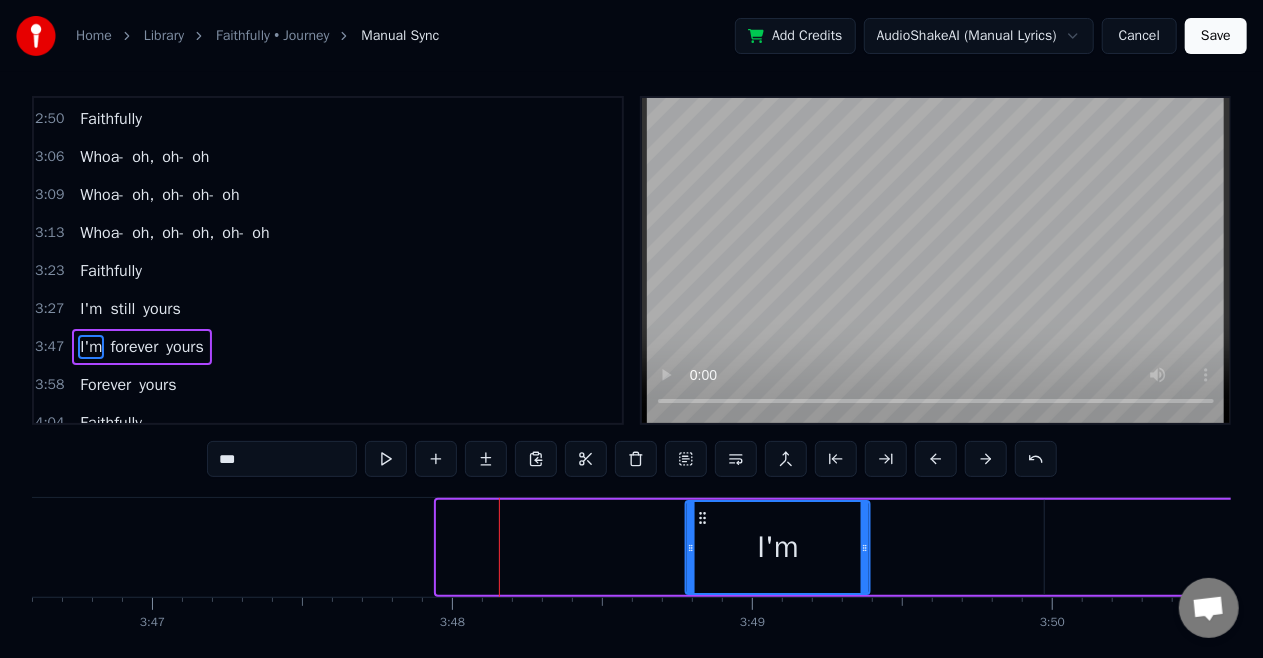 drag, startPoint x: 449, startPoint y: 516, endPoint x: 698, endPoint y: 531, distance: 249.4514 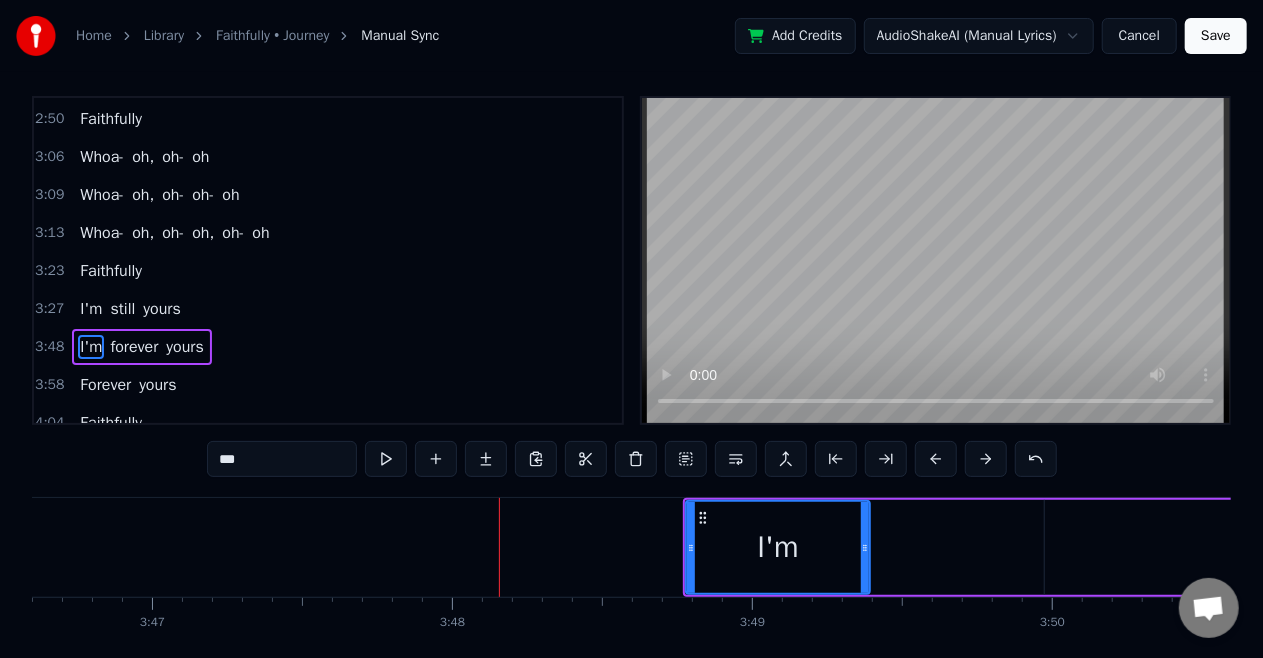 click on "forever" at bounding box center [1630, 547] 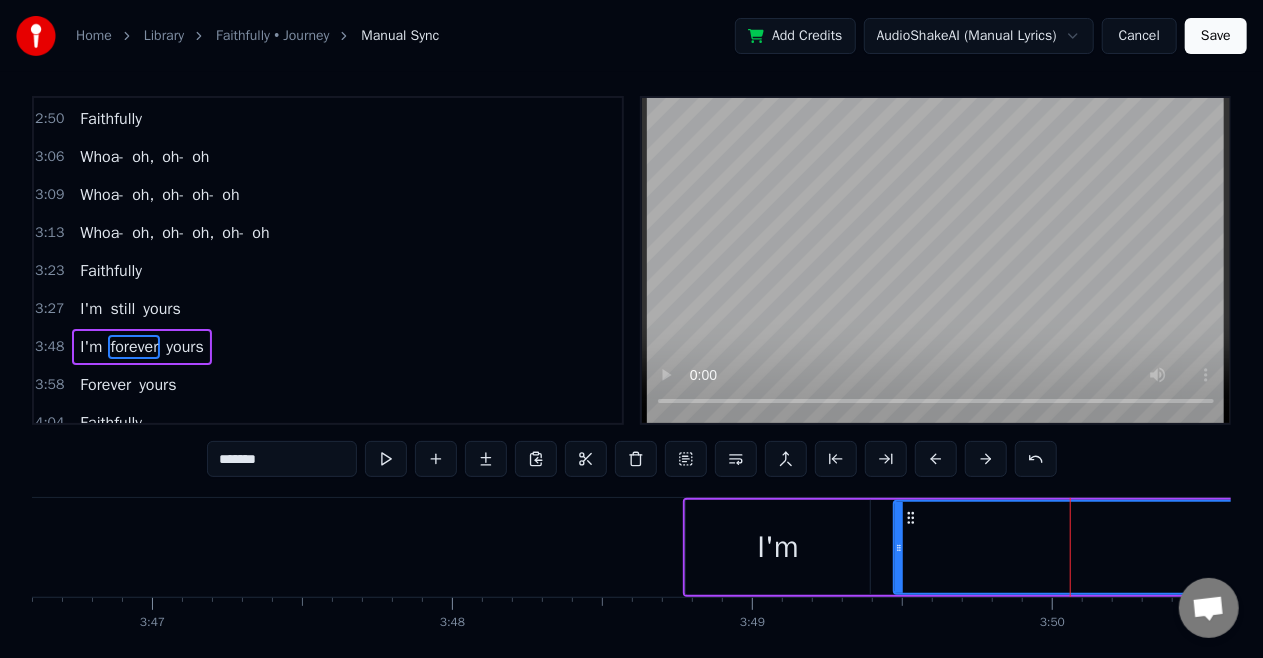 drag, startPoint x: 1046, startPoint y: 544, endPoint x: 895, endPoint y: 564, distance: 152.31874 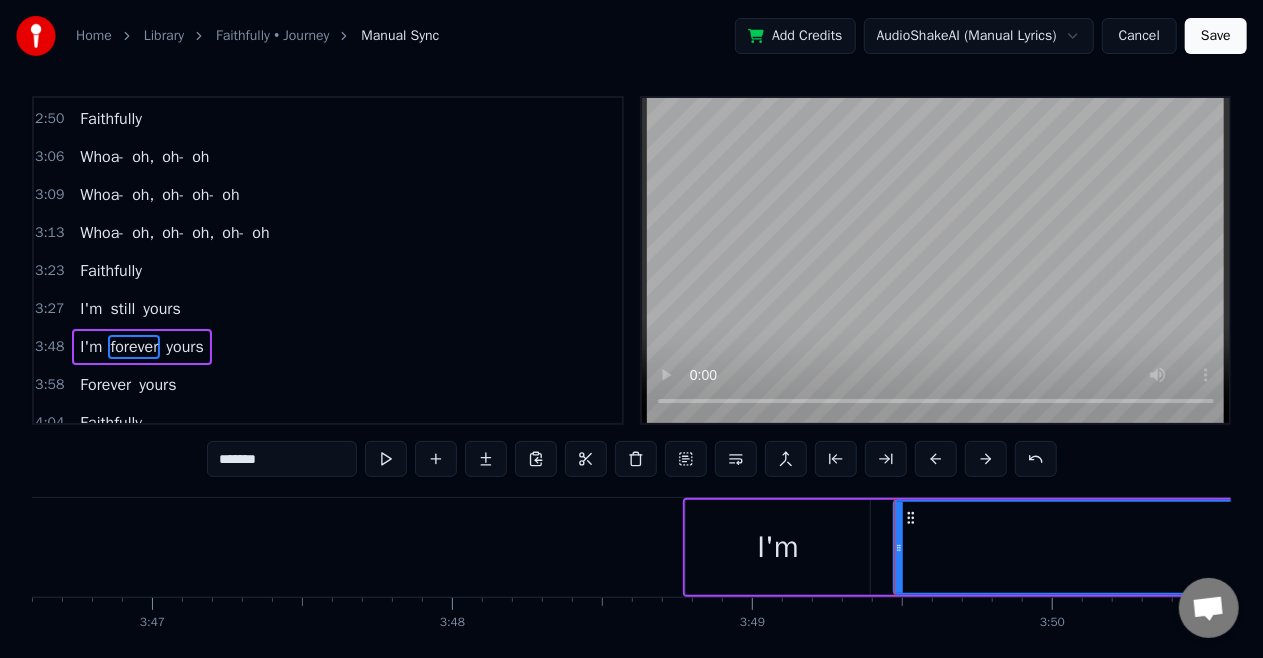 click on "Whoa-" at bounding box center [102, 195] 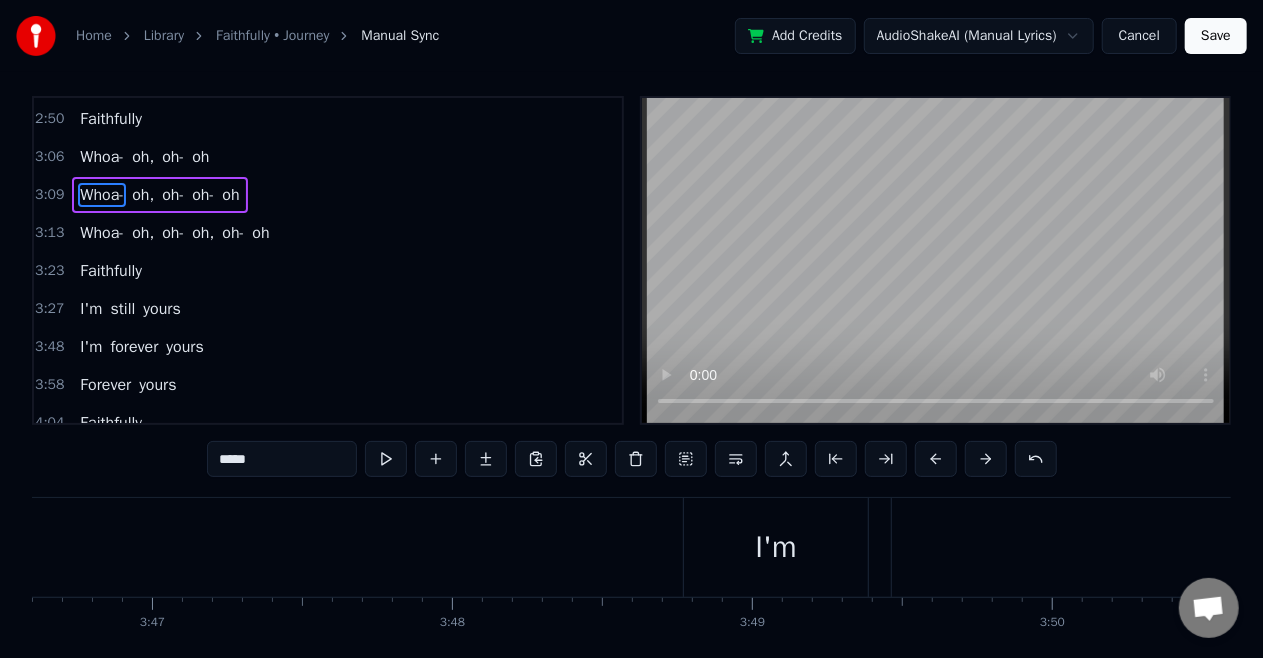 scroll, scrollTop: 0, scrollLeft: 0, axis: both 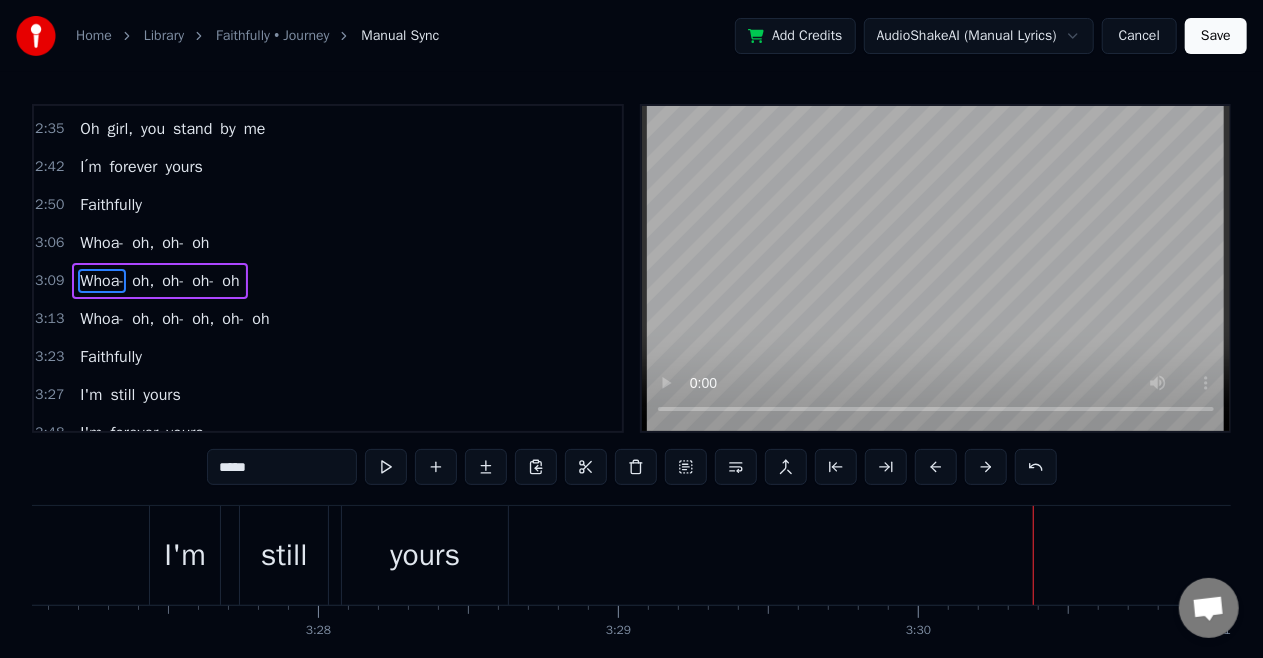 click on "yours" at bounding box center [425, 555] 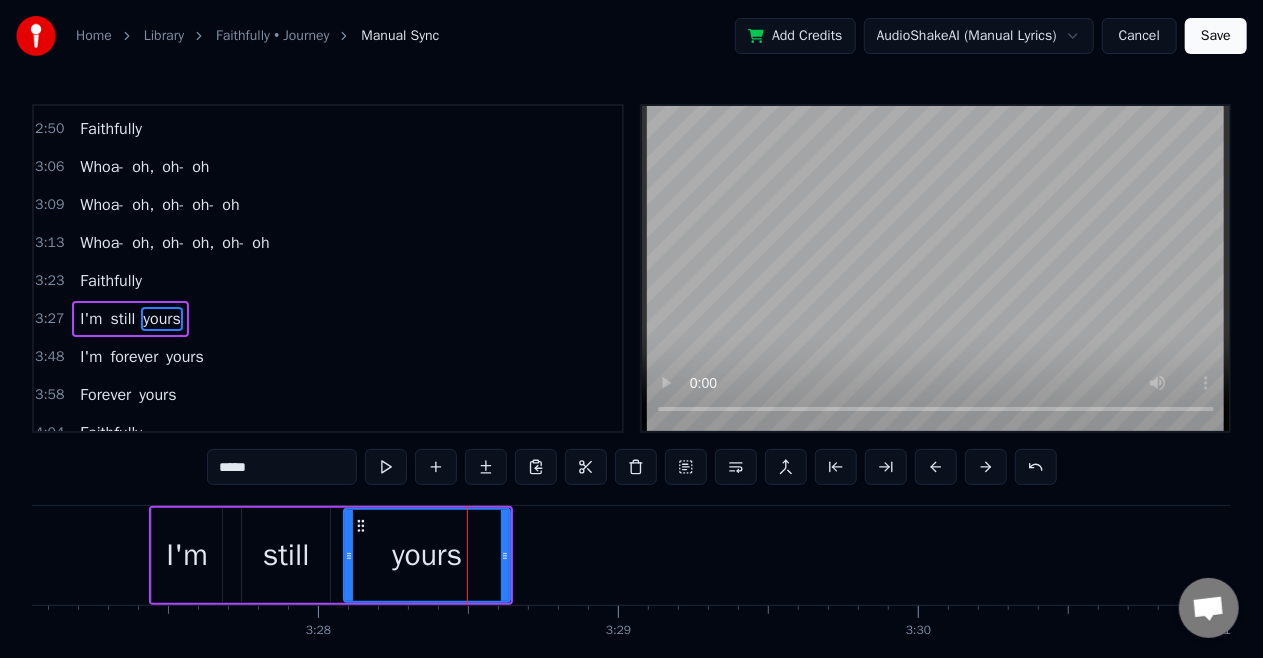 scroll, scrollTop: 720, scrollLeft: 0, axis: vertical 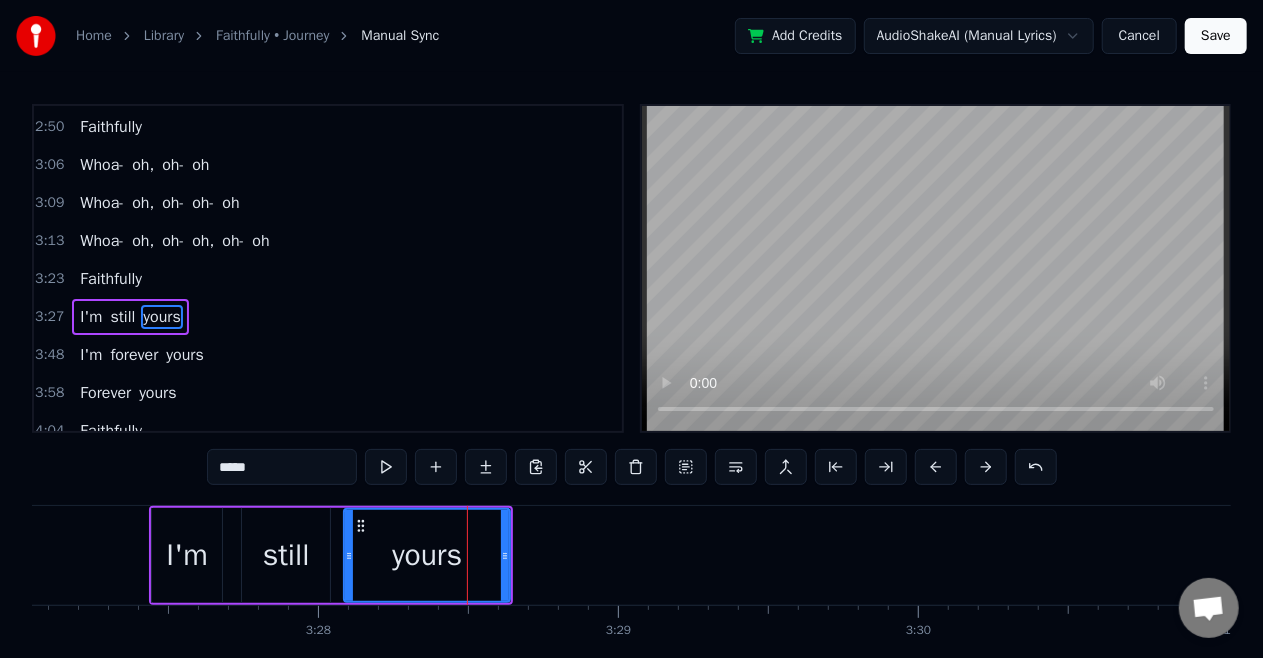 drag, startPoint x: 508, startPoint y: 560, endPoint x: 716, endPoint y: 566, distance: 208.08652 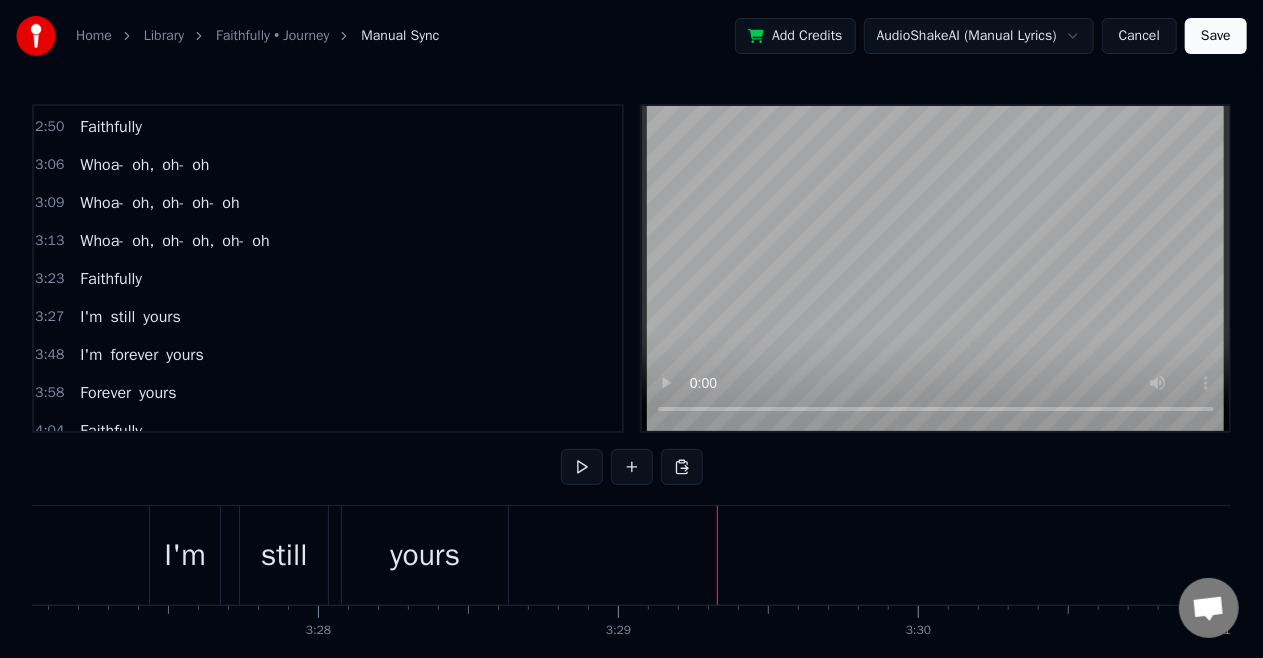 click on "yours" at bounding box center (425, 555) 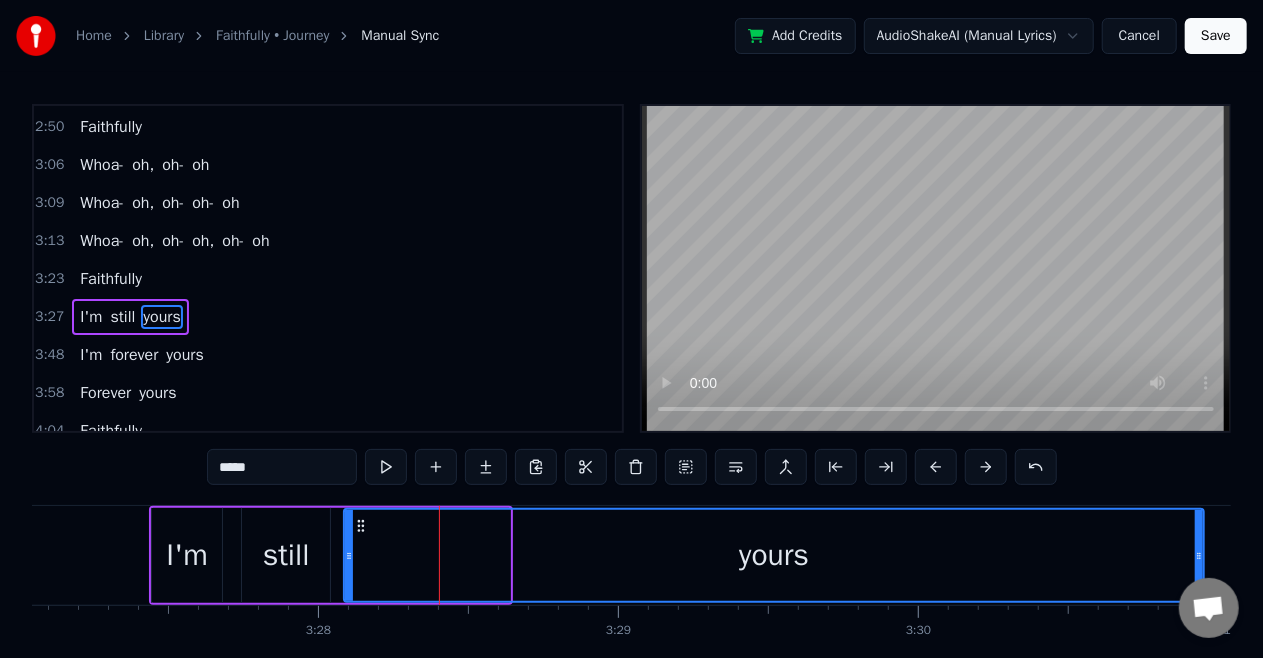 drag, startPoint x: 504, startPoint y: 558, endPoint x: 1205, endPoint y: 592, distance: 701.82404 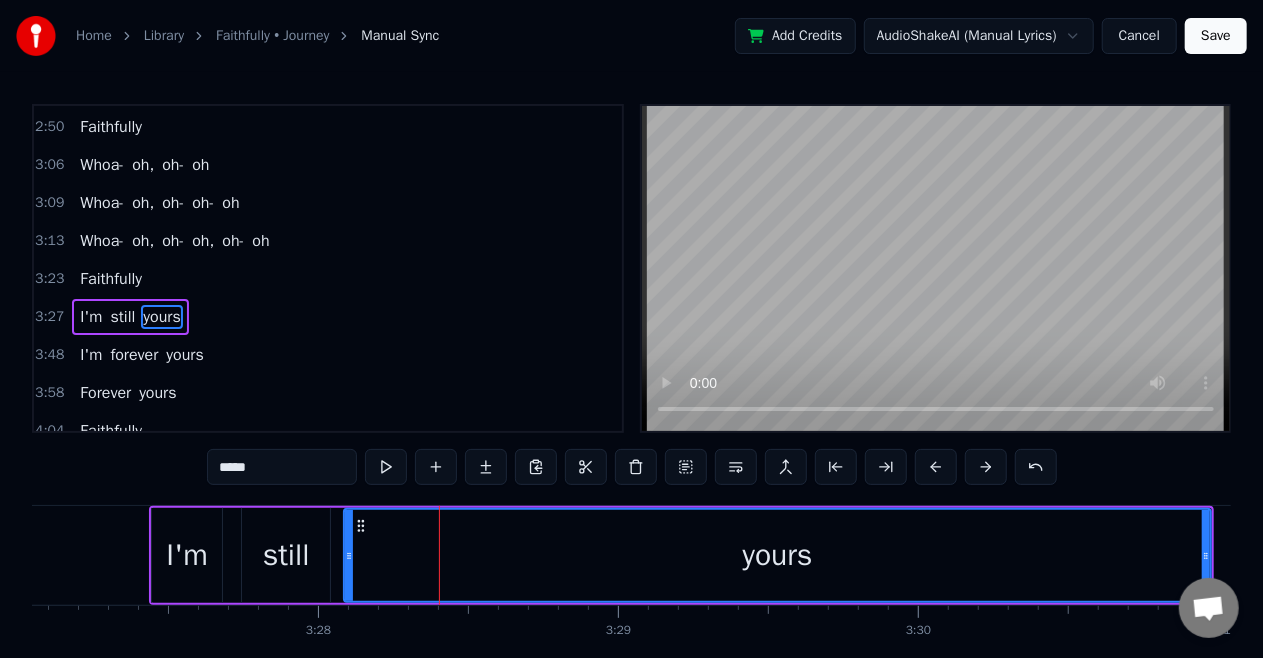 click on "yours" at bounding box center [777, 555] 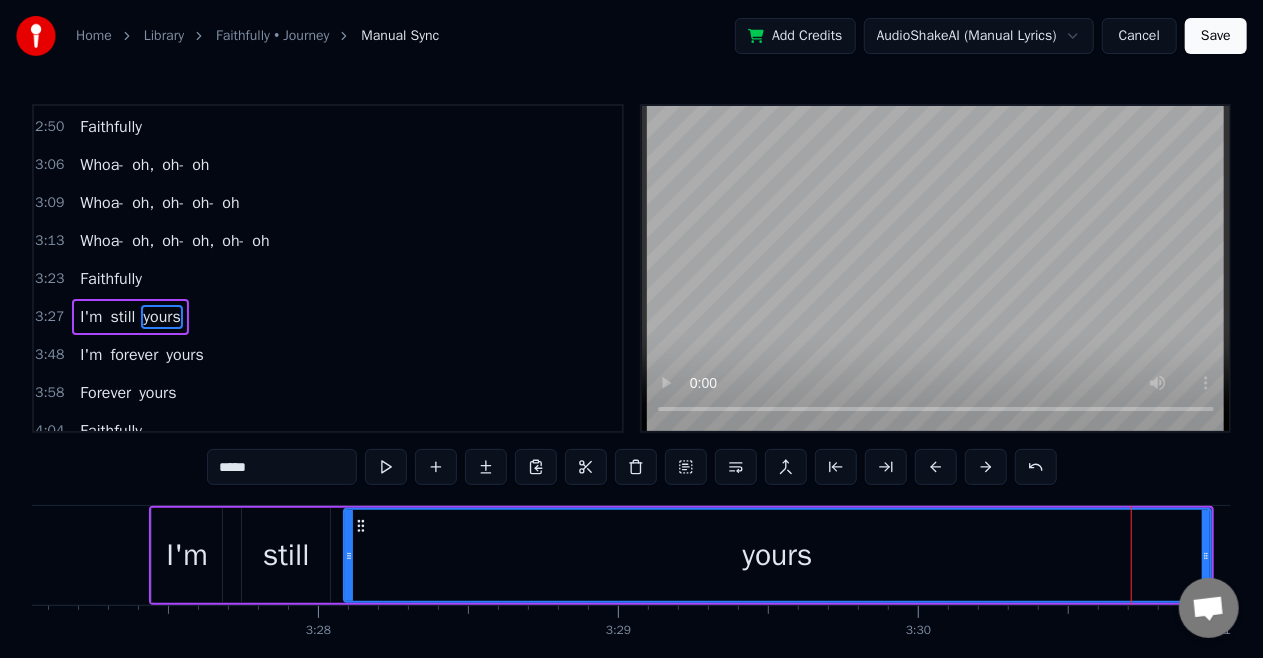 click on "yours" at bounding box center [777, 555] 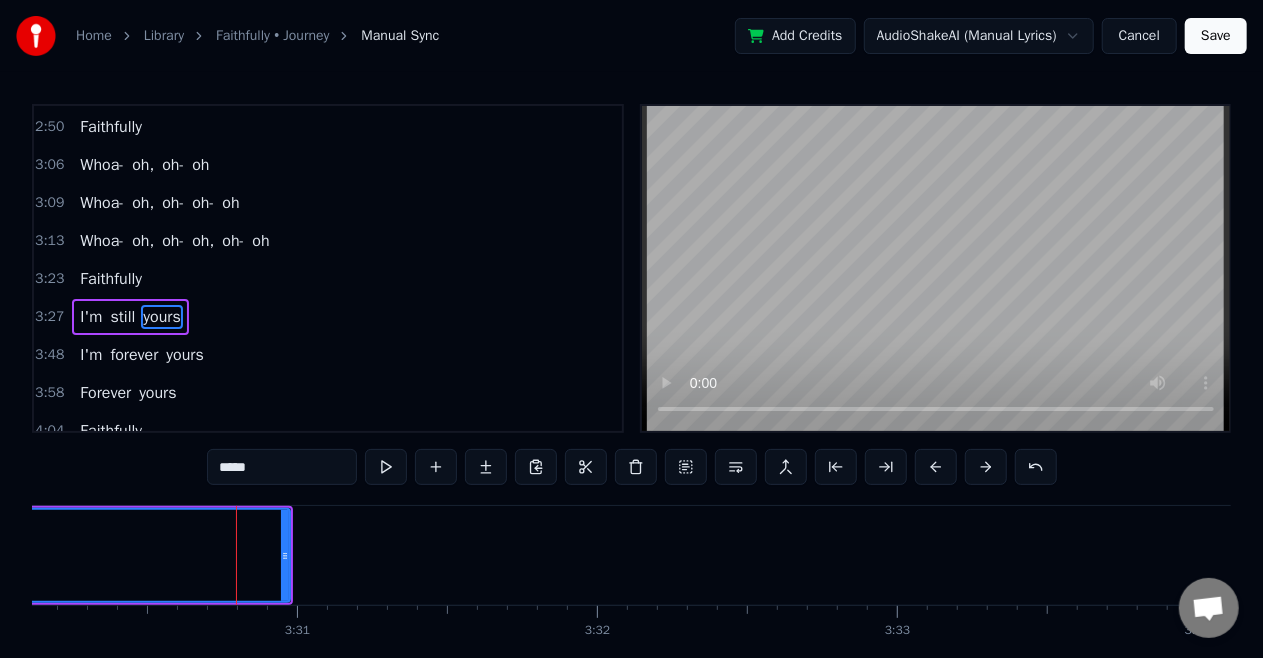 scroll, scrollTop: 0, scrollLeft: 63138, axis: horizontal 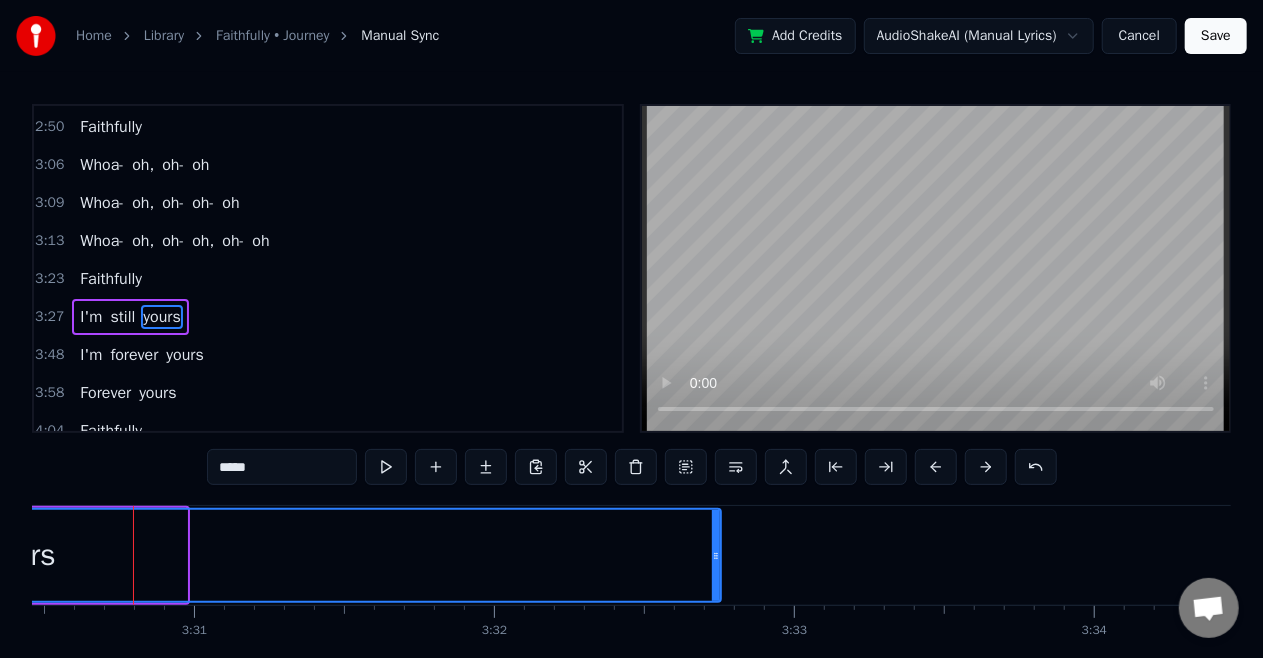 drag, startPoint x: 184, startPoint y: 557, endPoint x: 718, endPoint y: 562, distance: 534.02344 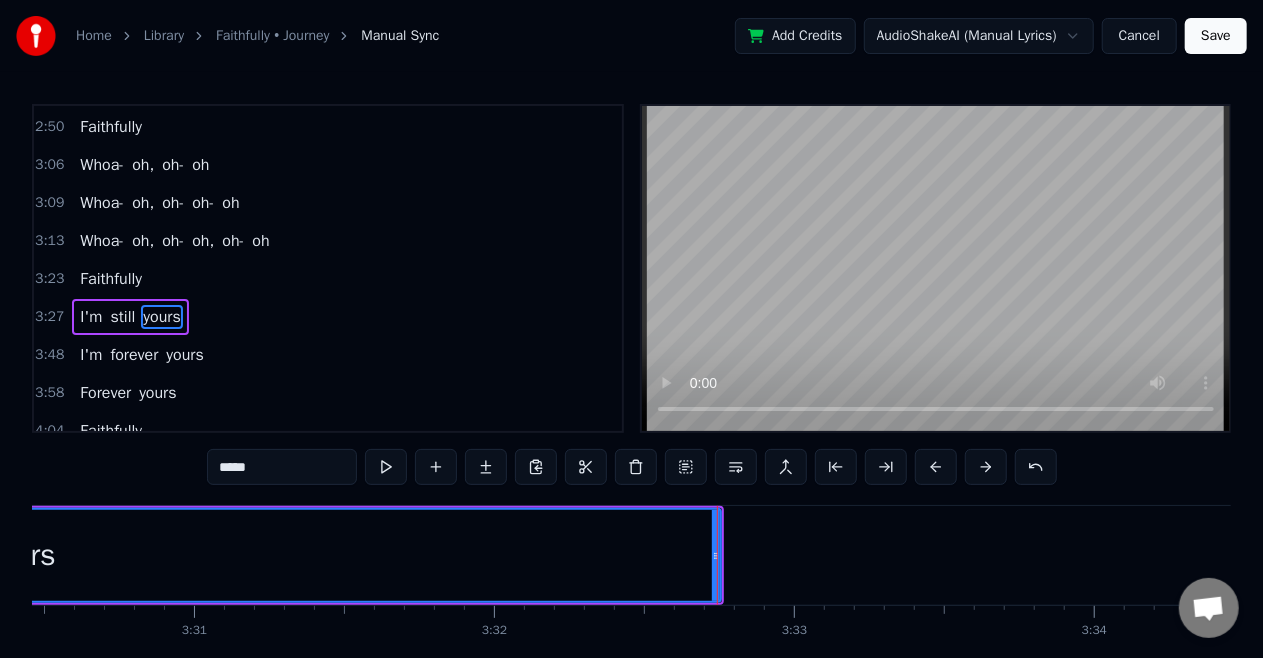 click on "Faithfully" at bounding box center (111, 279) 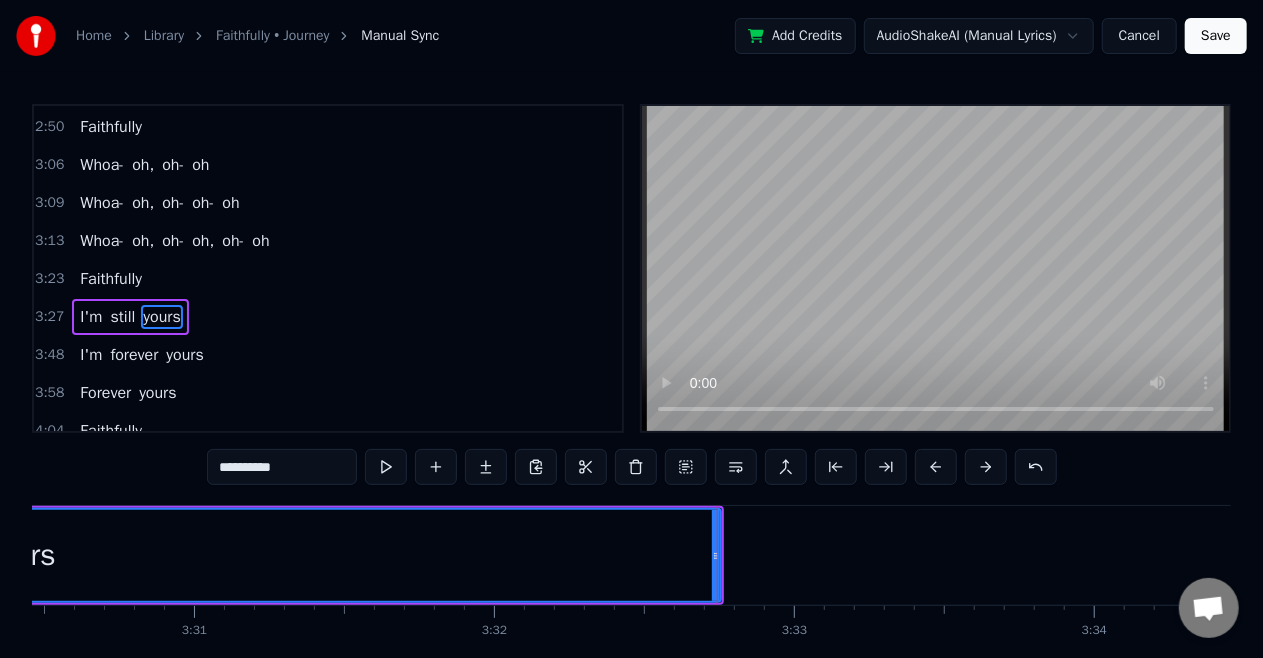 scroll, scrollTop: 714, scrollLeft: 0, axis: vertical 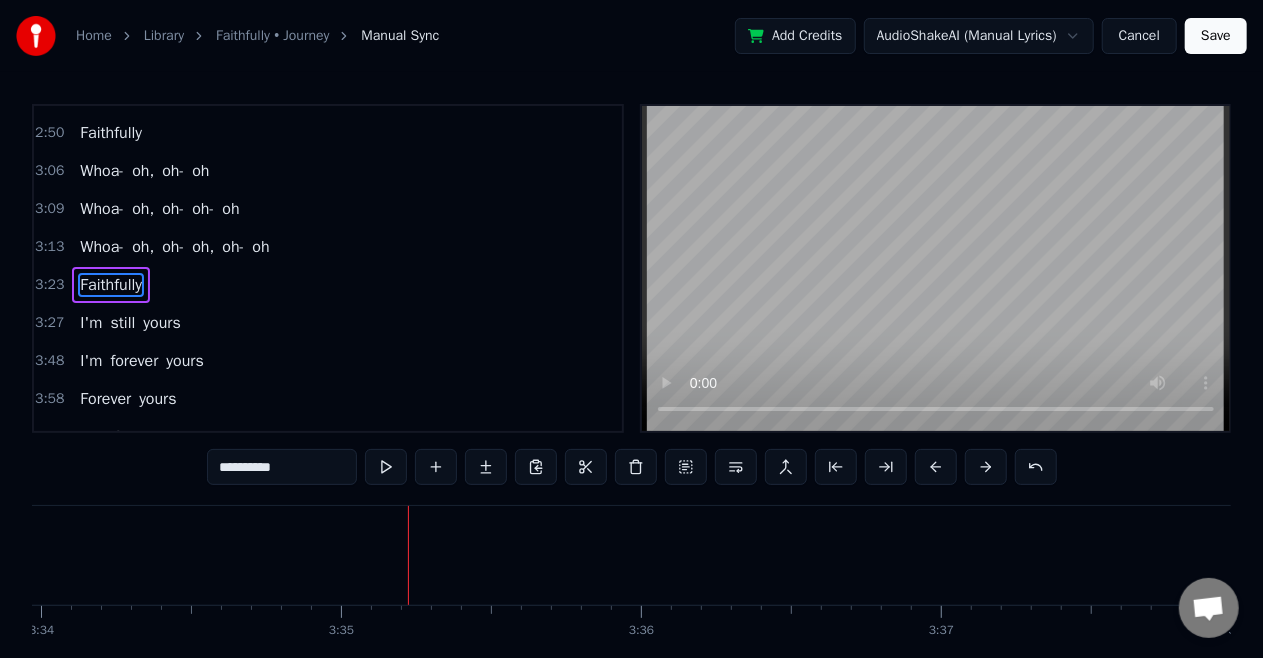 click on "yours" at bounding box center [161, 323] 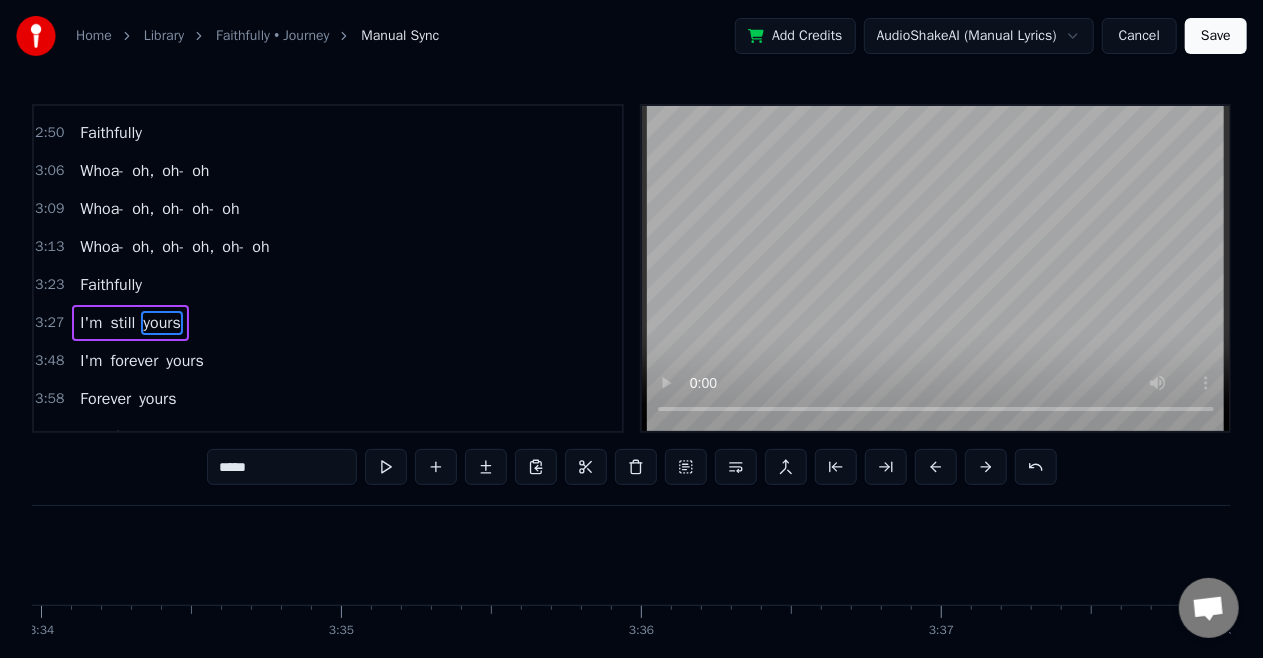 scroll, scrollTop: 720, scrollLeft: 0, axis: vertical 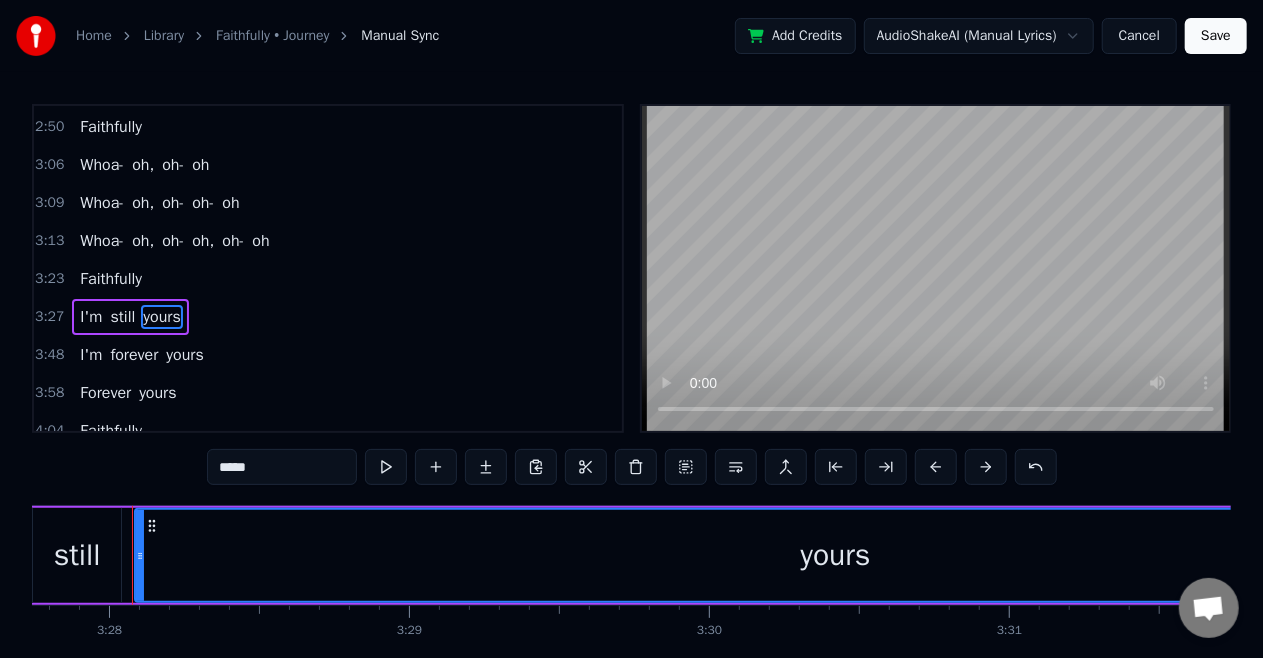 click on "yours" at bounding box center [835, 555] 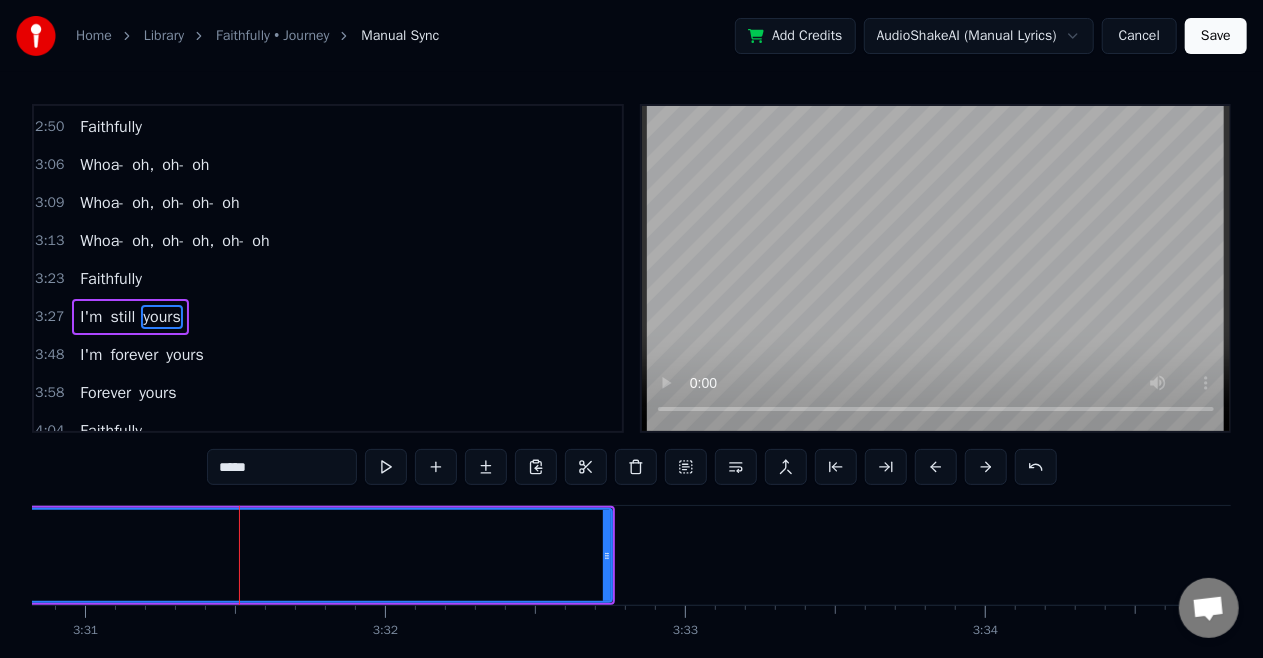 scroll, scrollTop: 0, scrollLeft: 63354, axis: horizontal 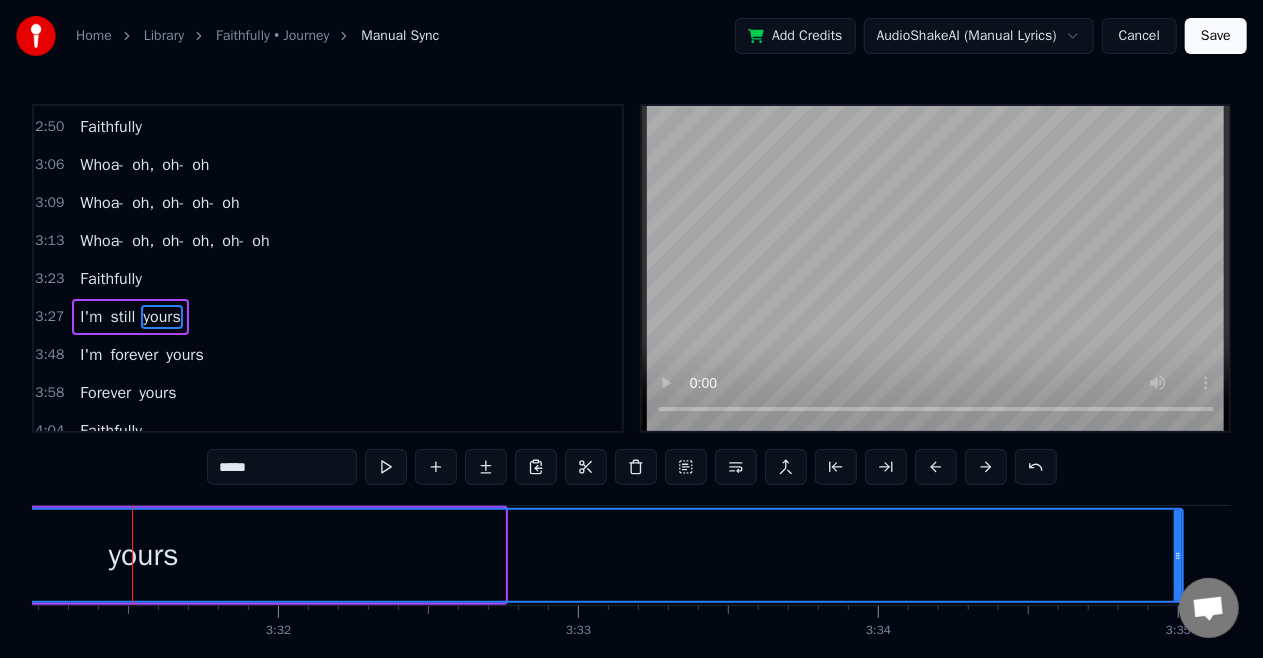 drag, startPoint x: 498, startPoint y: 549, endPoint x: 1176, endPoint y: 578, distance: 678.61993 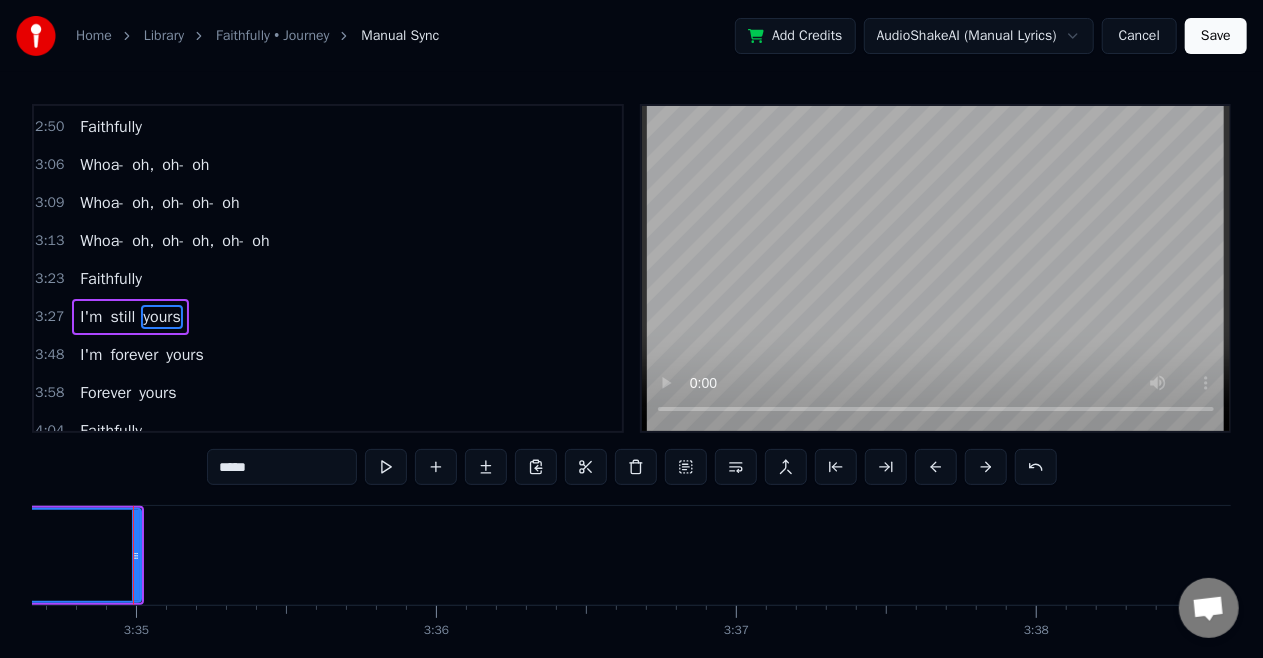 click on "I'm" at bounding box center [91, 317] 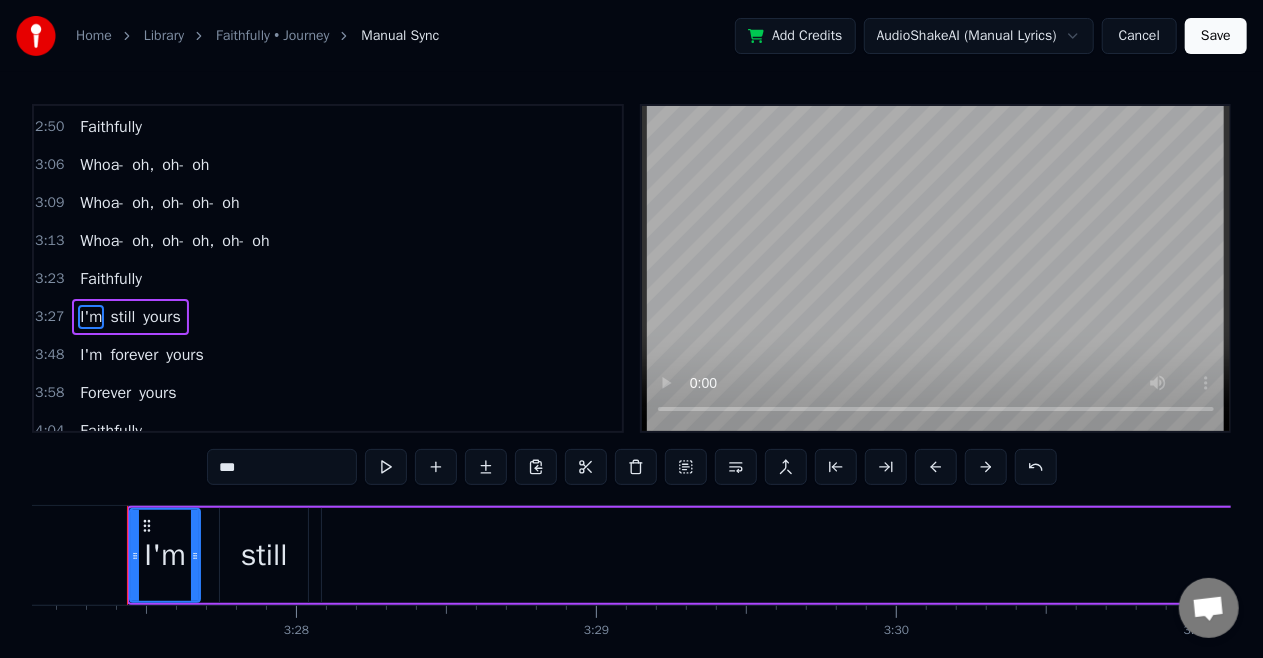 scroll, scrollTop: 0, scrollLeft: 62131, axis: horizontal 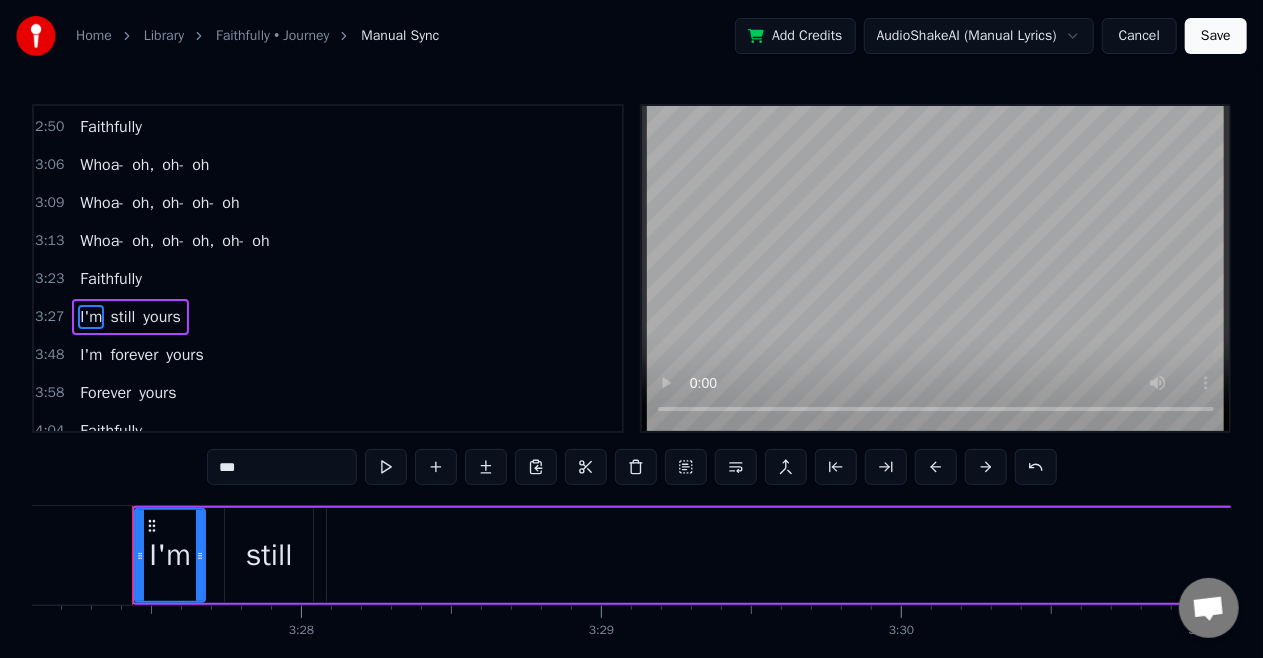 click on "Faithfully" at bounding box center (111, 279) 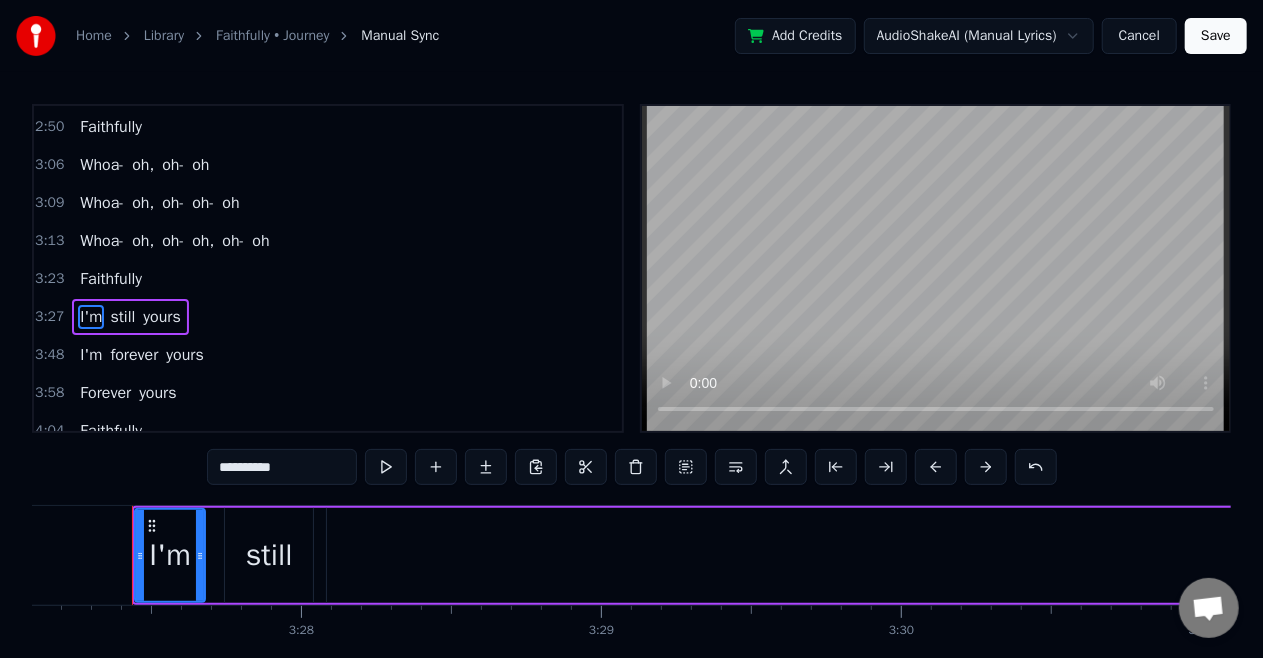 scroll, scrollTop: 714, scrollLeft: 0, axis: vertical 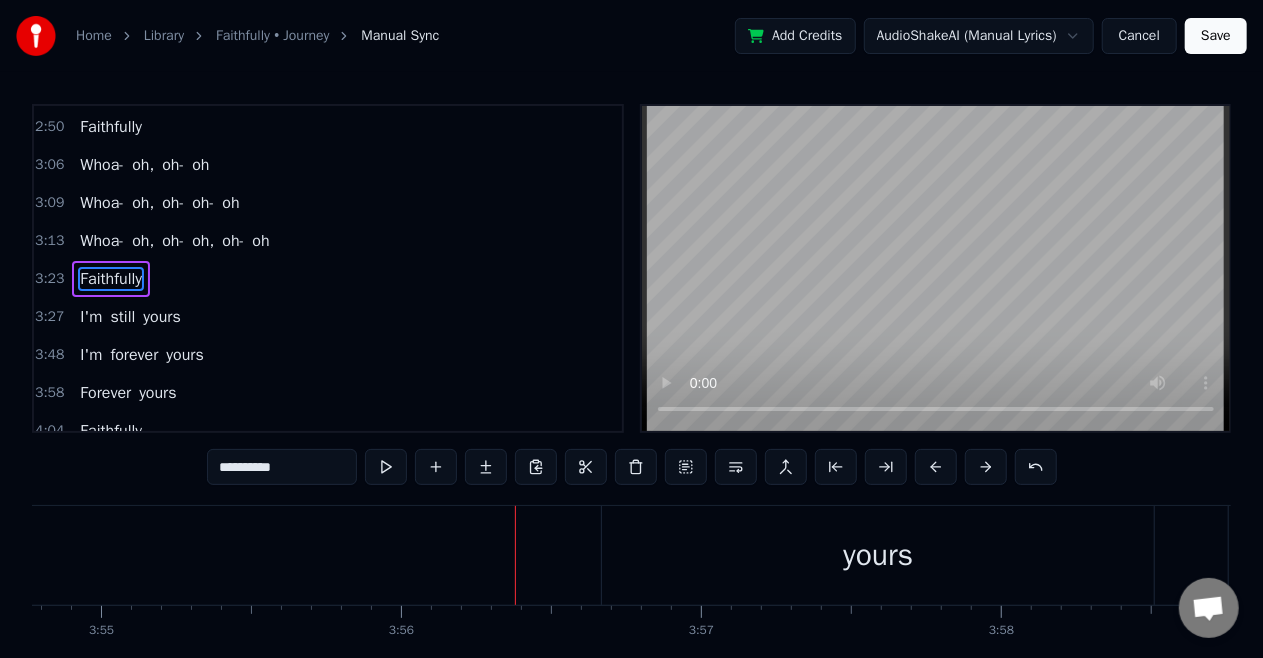 click on "I'm" at bounding box center [91, 355] 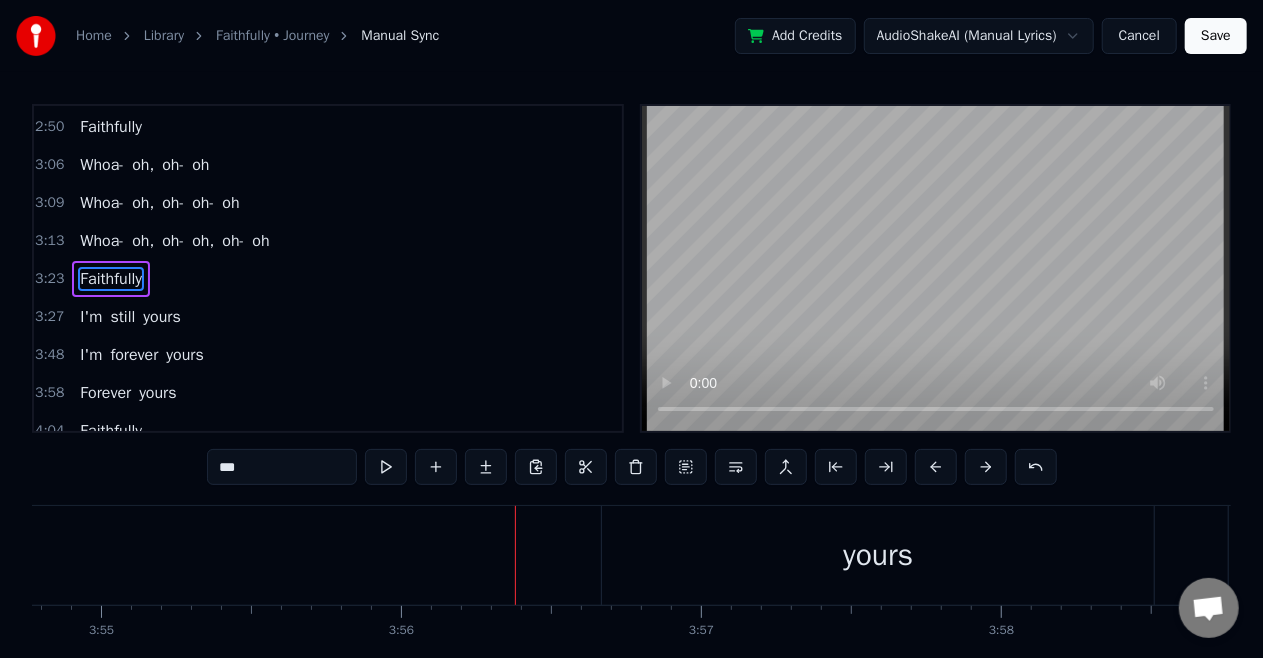 scroll, scrollTop: 8, scrollLeft: 0, axis: vertical 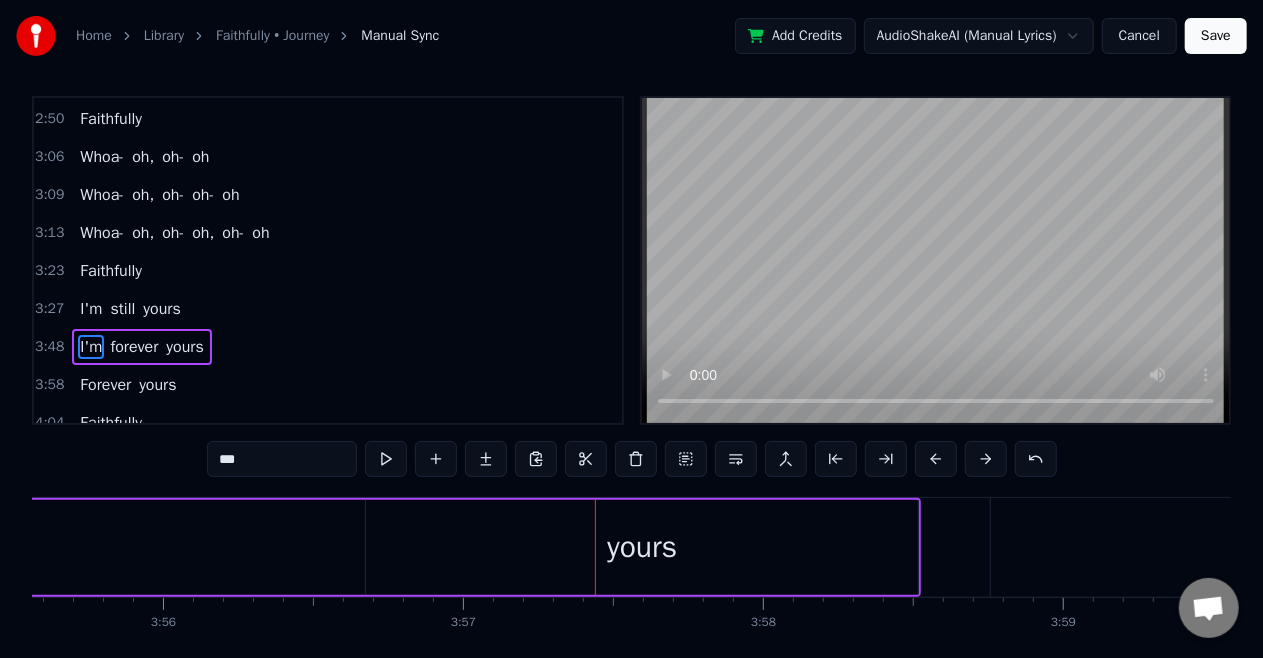 click on "Forever" at bounding box center [105, 385] 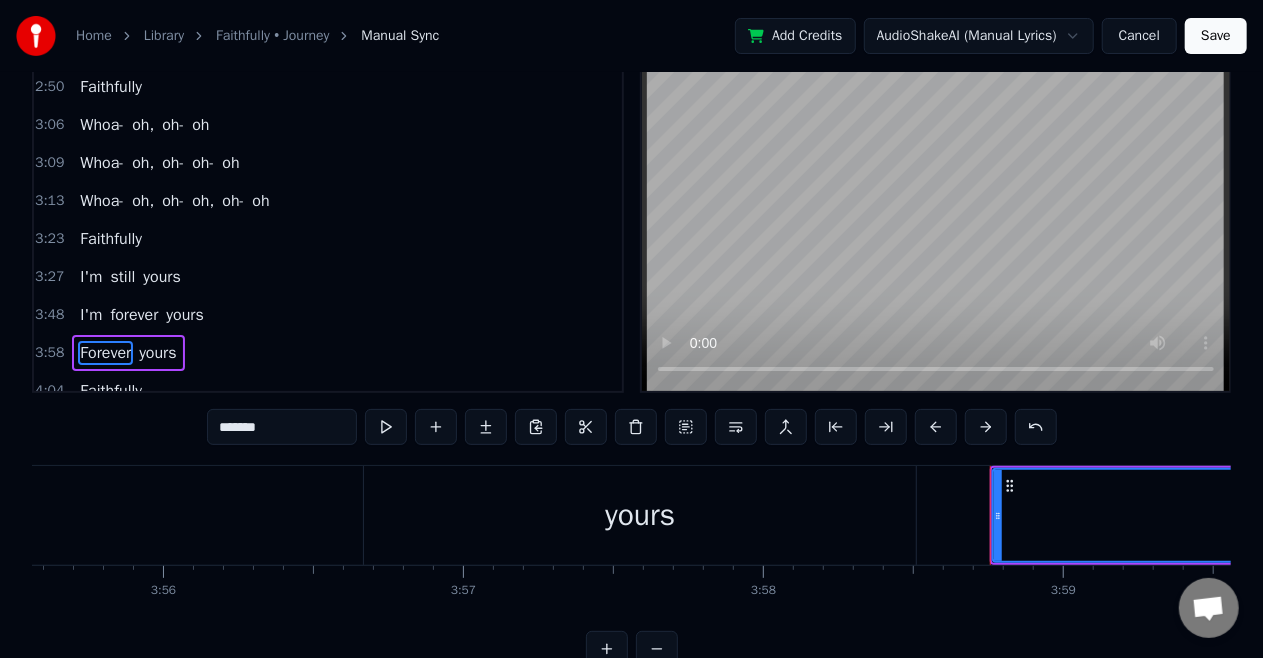 scroll, scrollTop: 46, scrollLeft: 0, axis: vertical 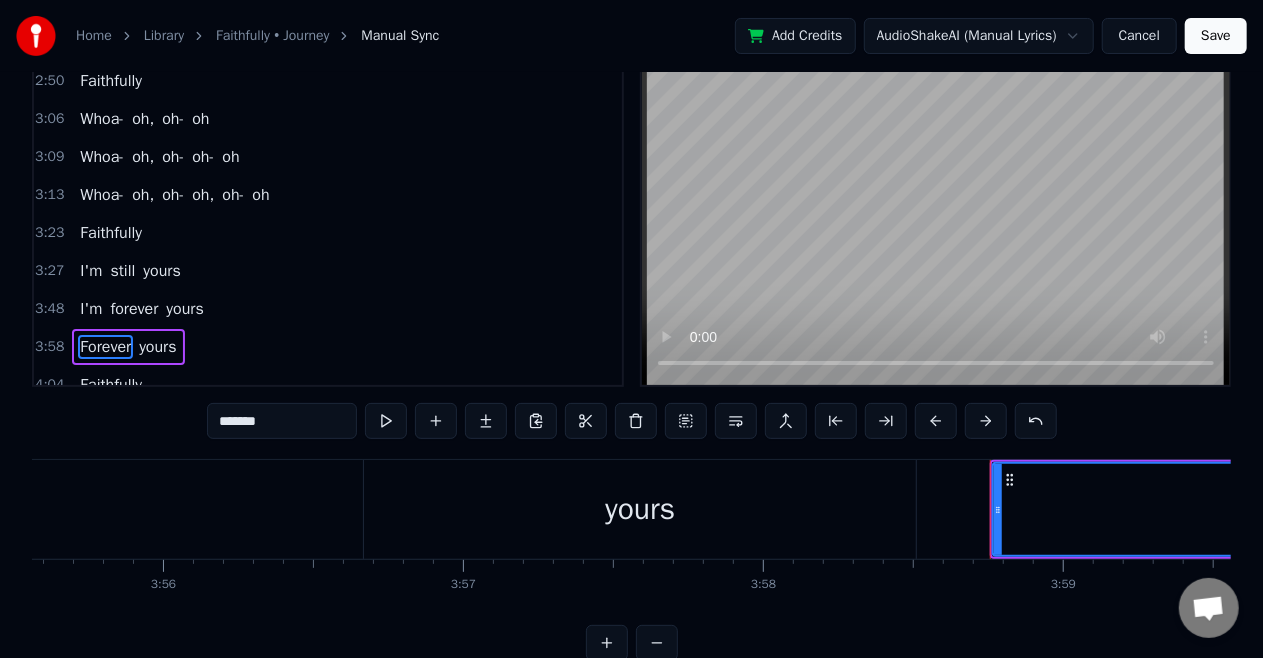 click on "yours" at bounding box center (184, 309) 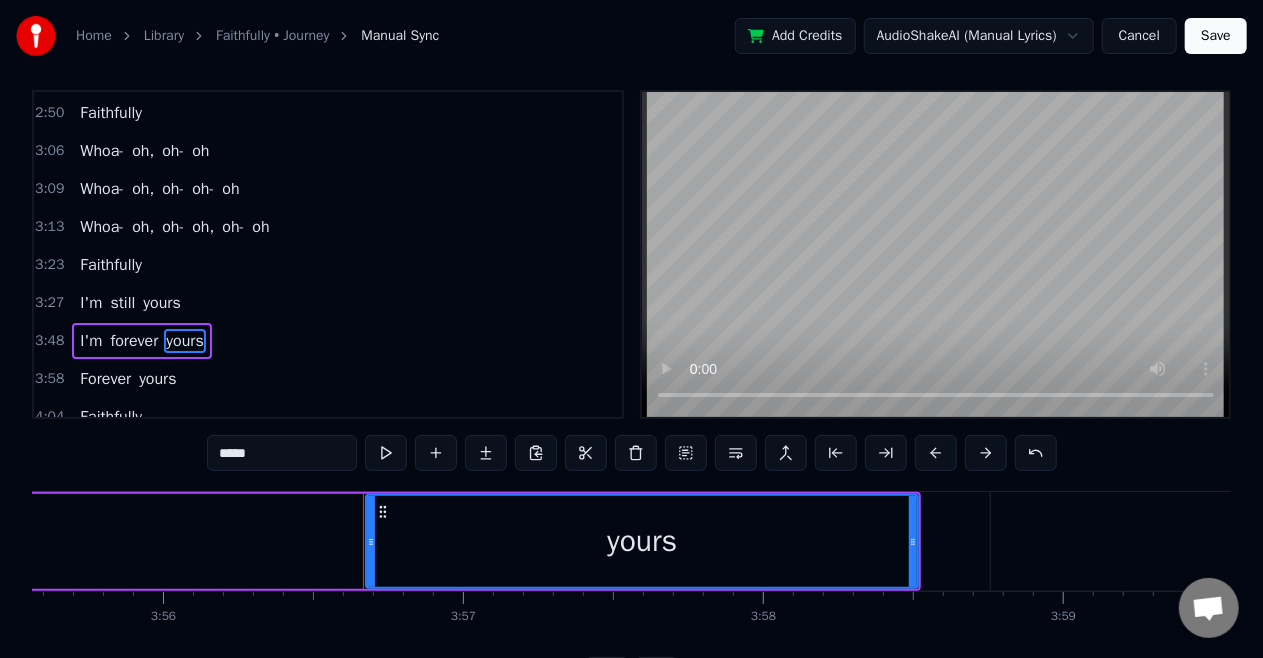 scroll, scrollTop: 8, scrollLeft: 0, axis: vertical 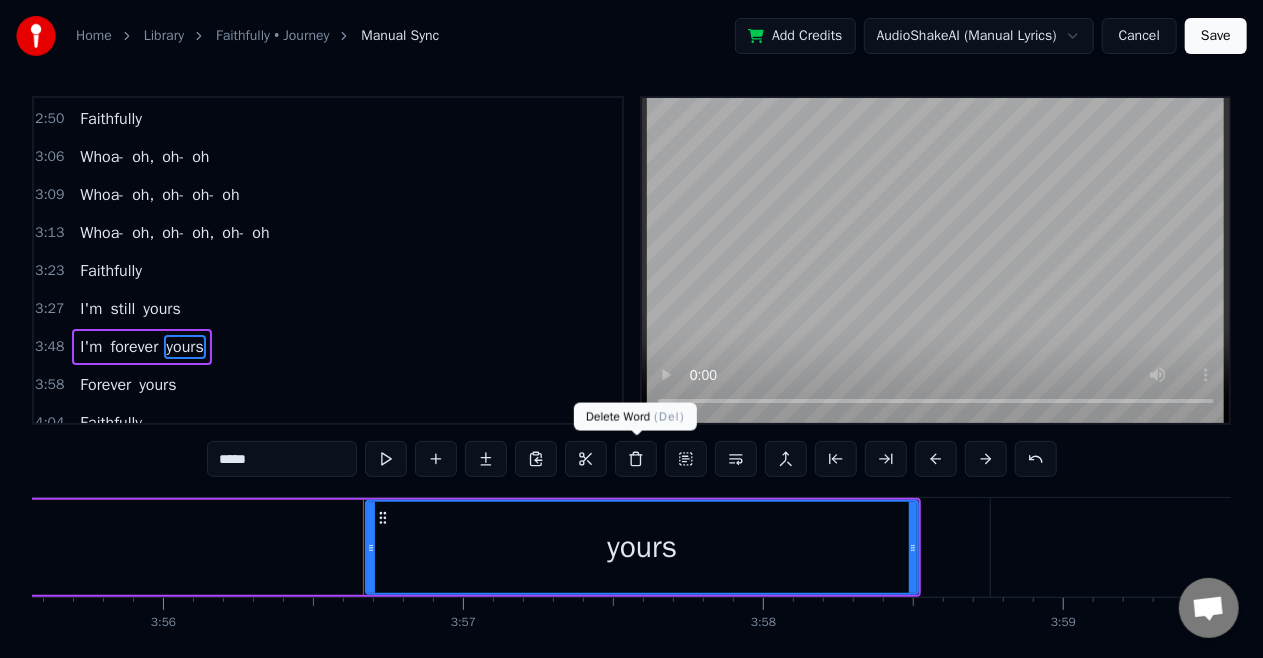 click at bounding box center [636, 459] 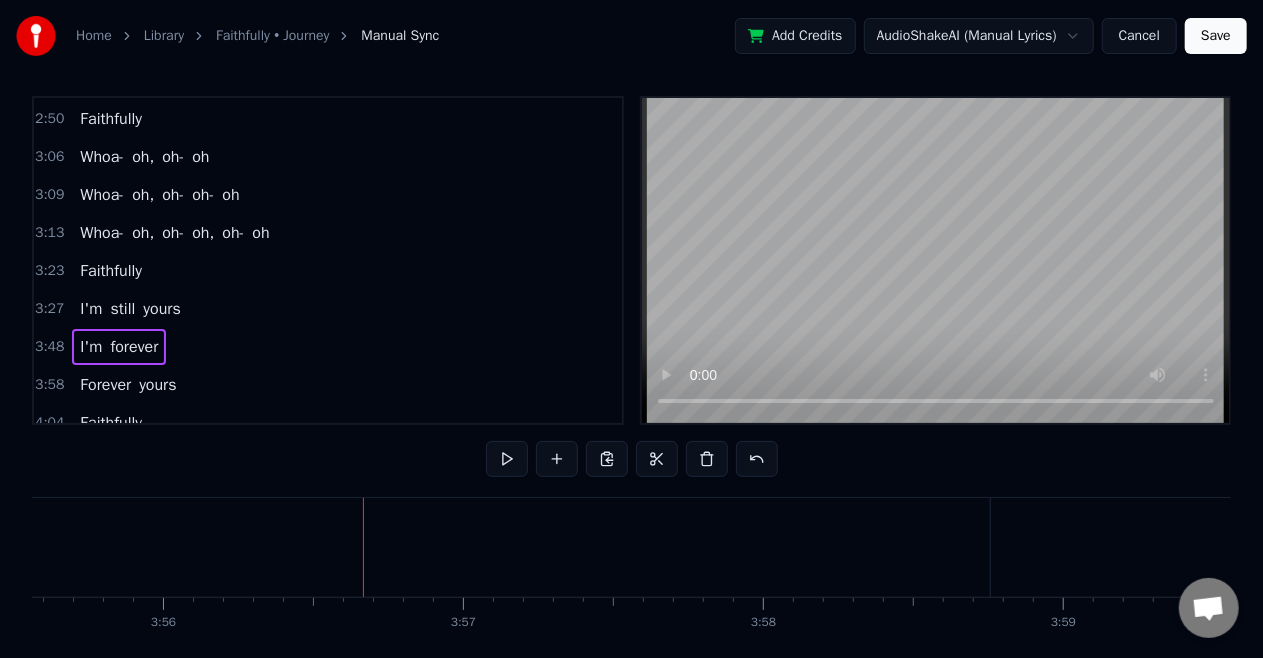 click on "Forever" at bounding box center [105, 385] 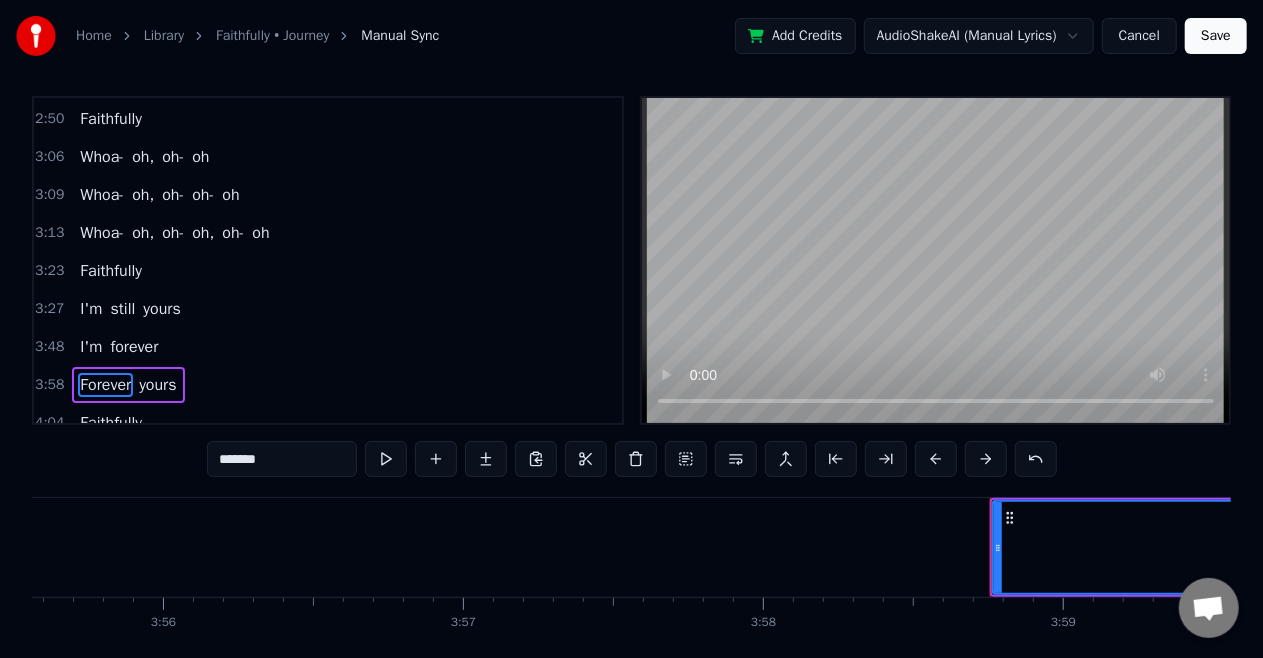 scroll, scrollTop: 46, scrollLeft: 0, axis: vertical 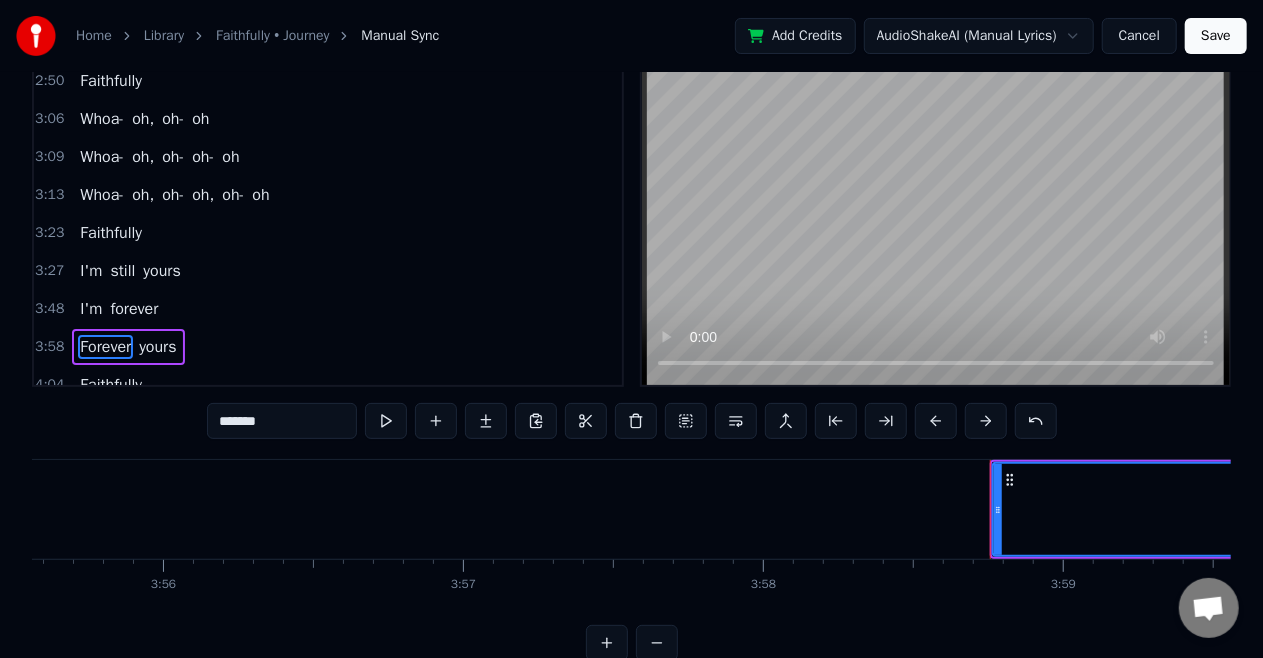 click on "I'm" at bounding box center (91, 271) 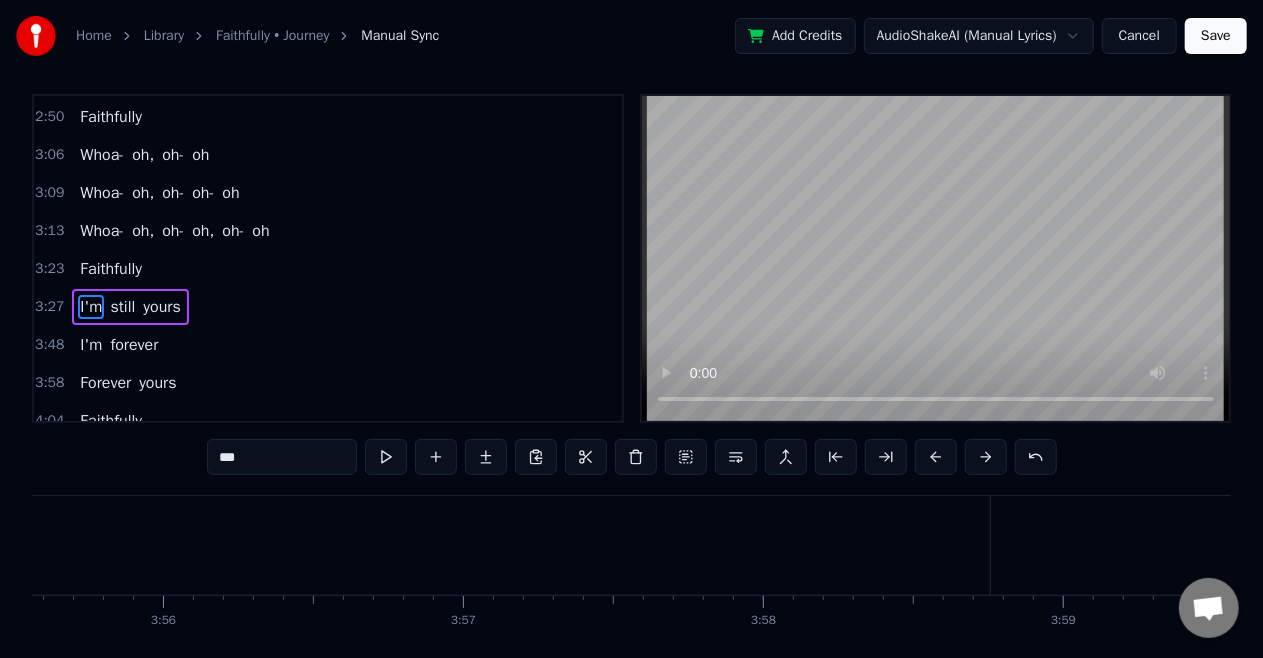 scroll, scrollTop: 0, scrollLeft: 0, axis: both 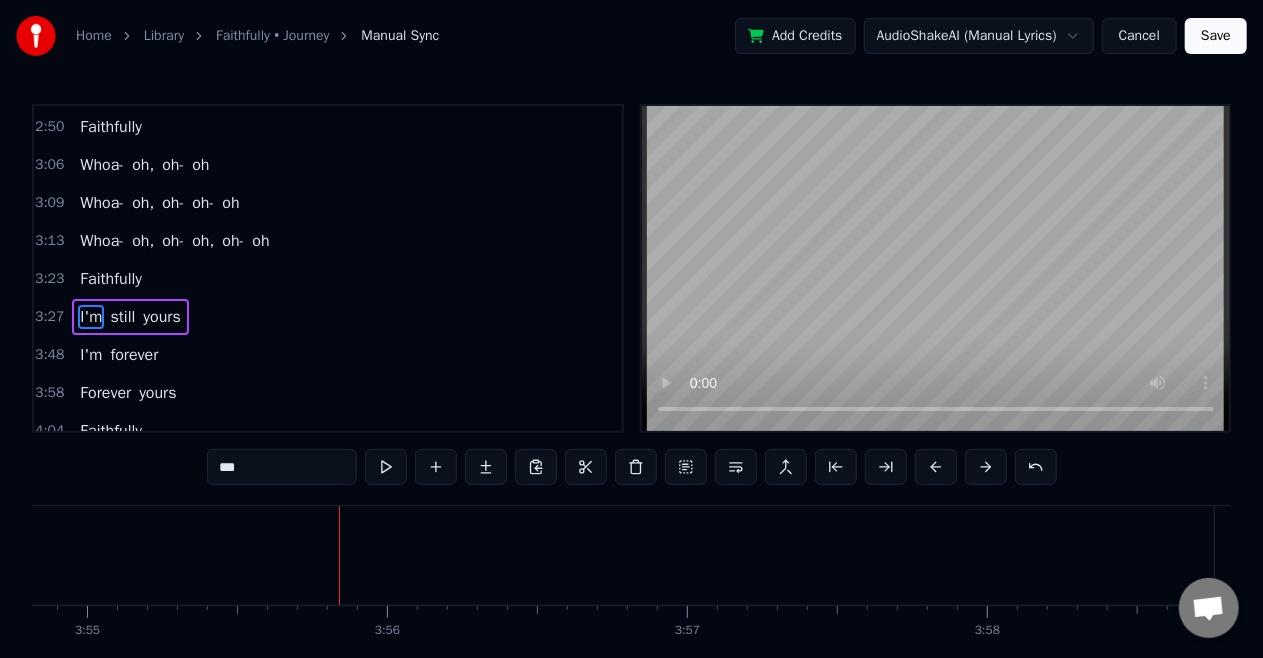 click on "Forever" at bounding box center [105, 393] 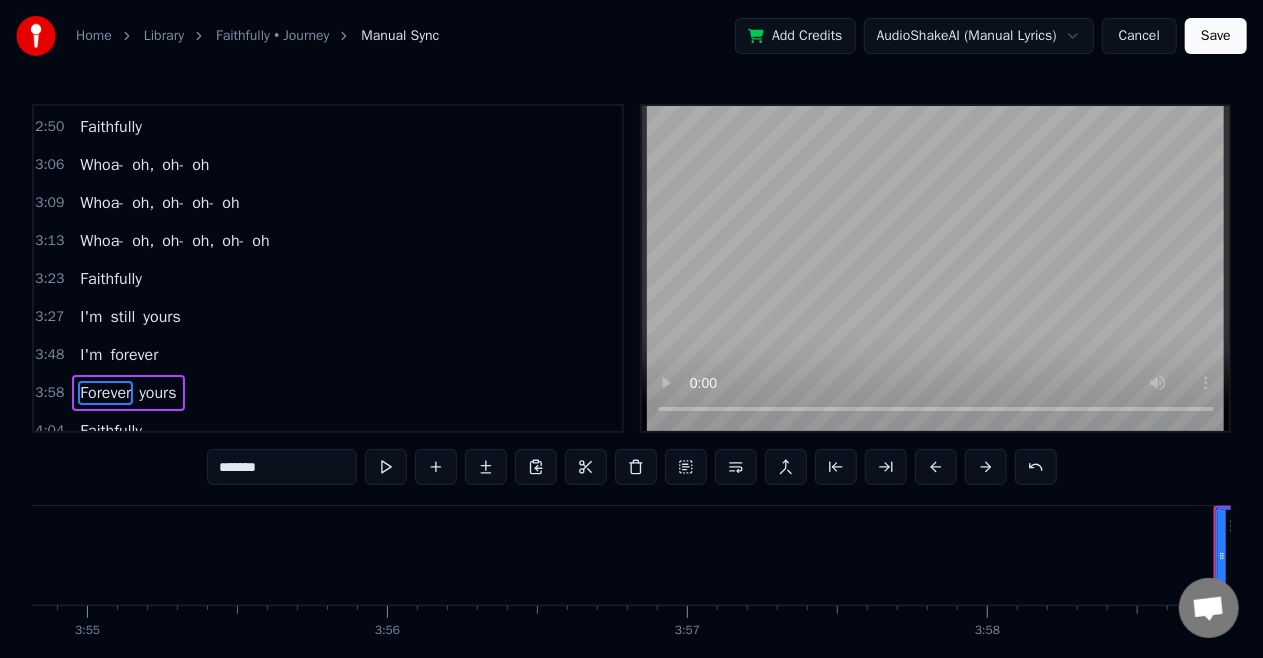 scroll, scrollTop: 46, scrollLeft: 0, axis: vertical 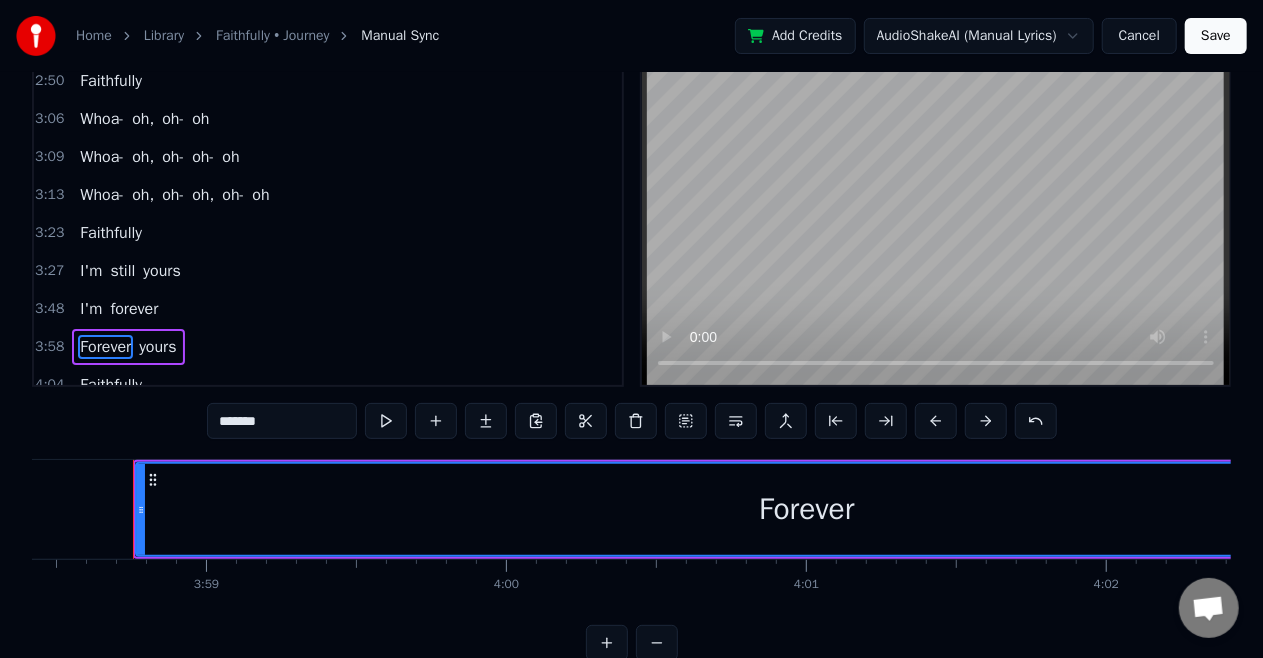 click at bounding box center (-31429, 509) 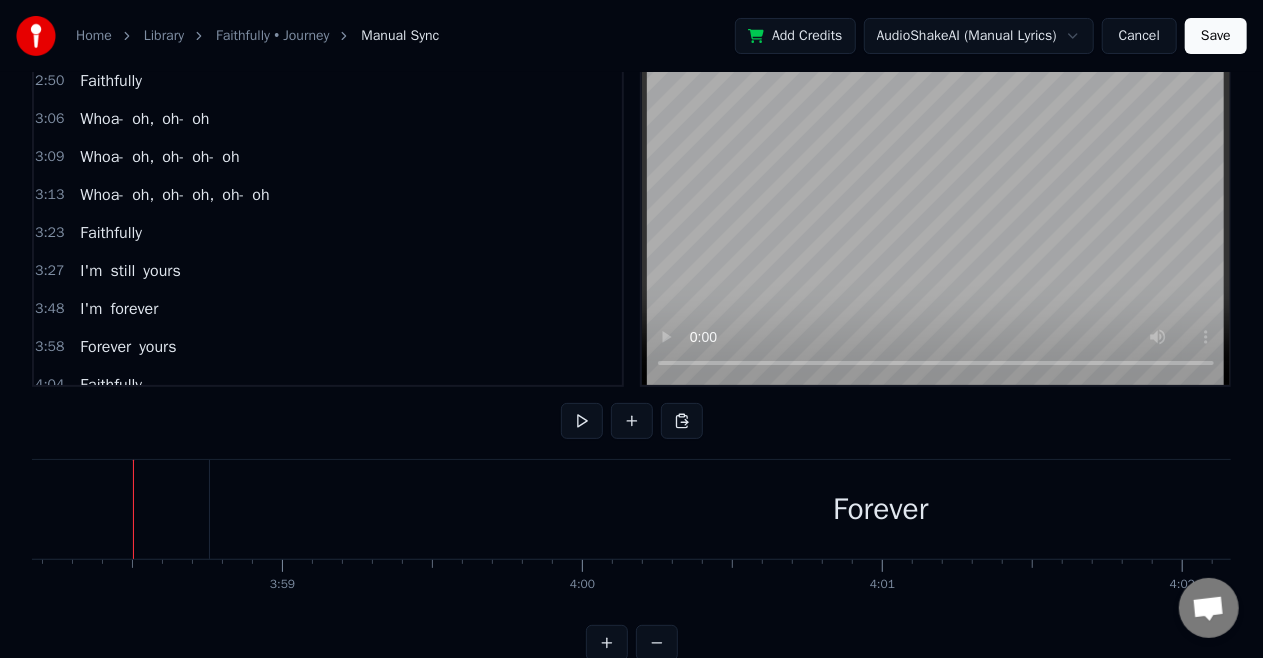 click at bounding box center [-31353, 509] 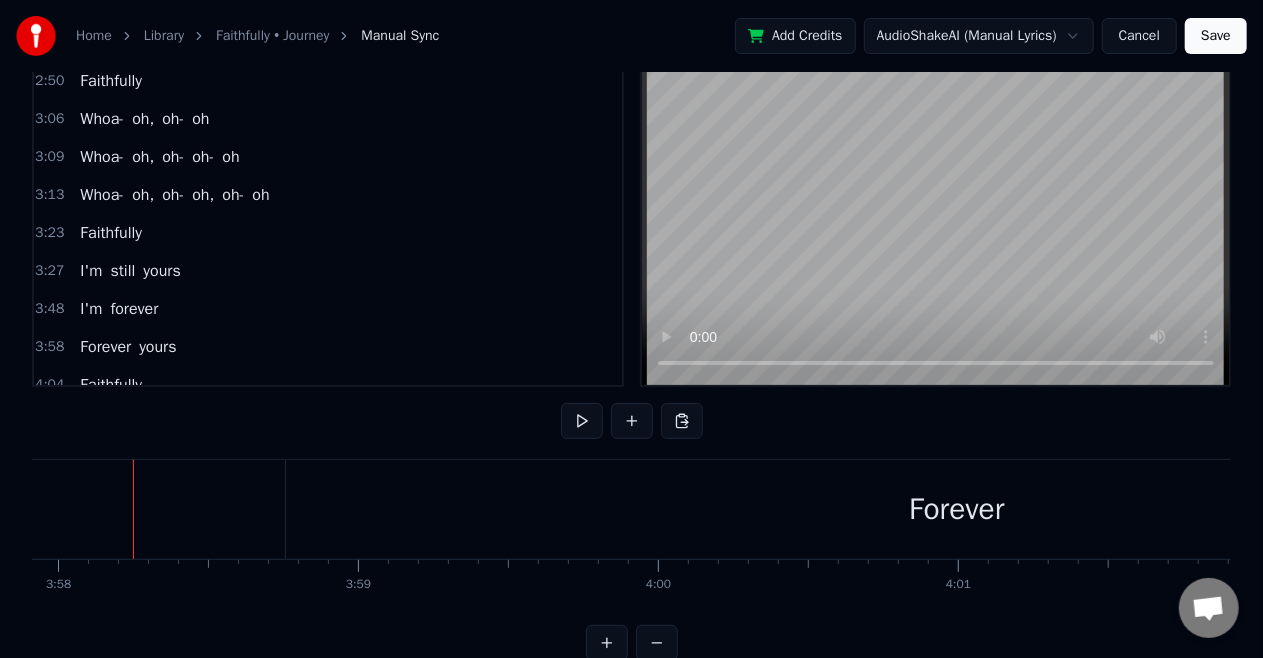 click at bounding box center (-31277, 509) 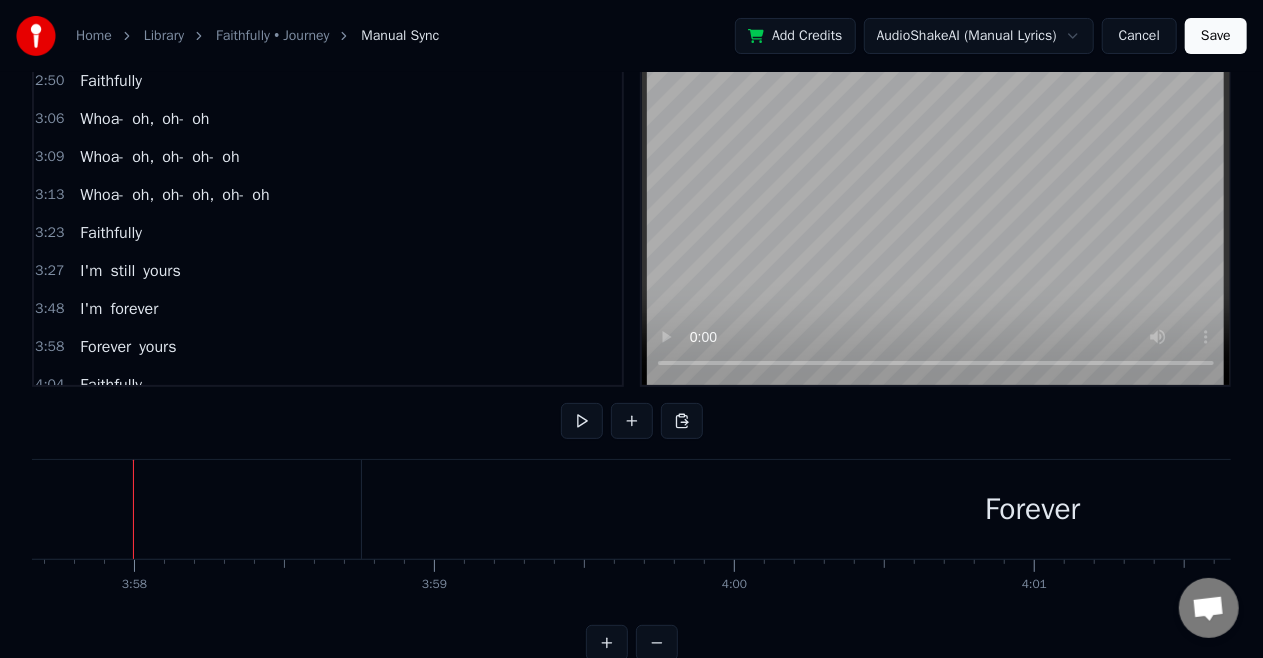 click at bounding box center (-31201, 509) 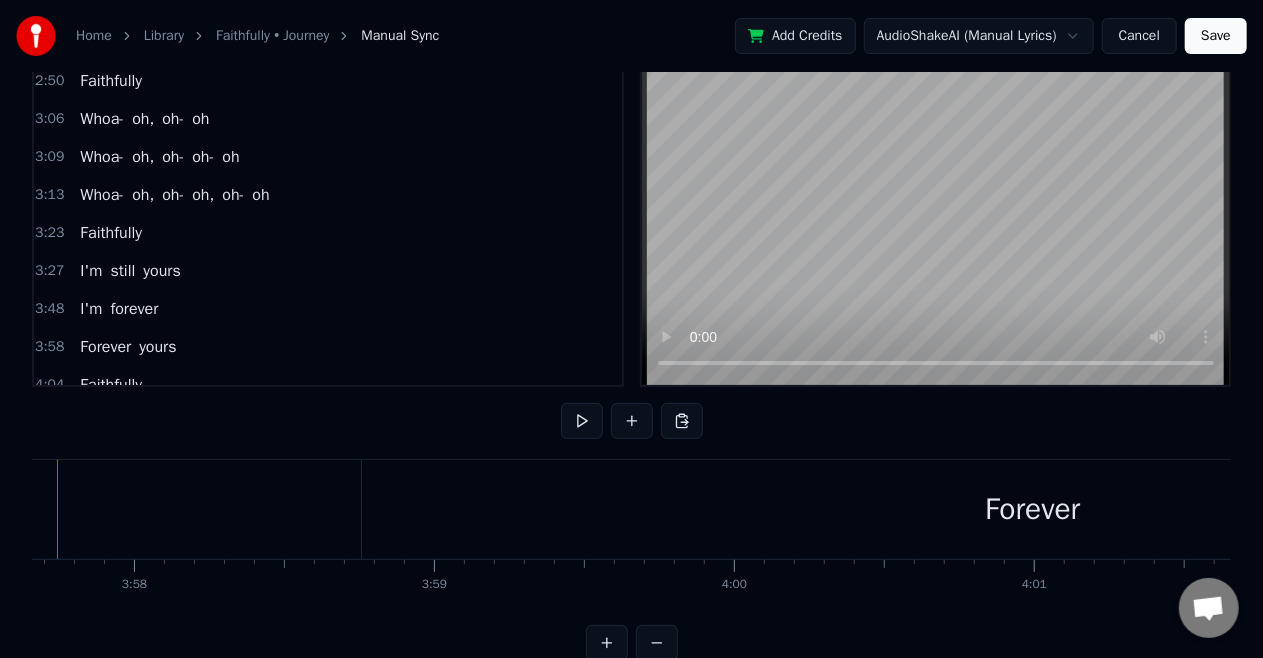 scroll, scrollTop: 0, scrollLeft: 71222, axis: horizontal 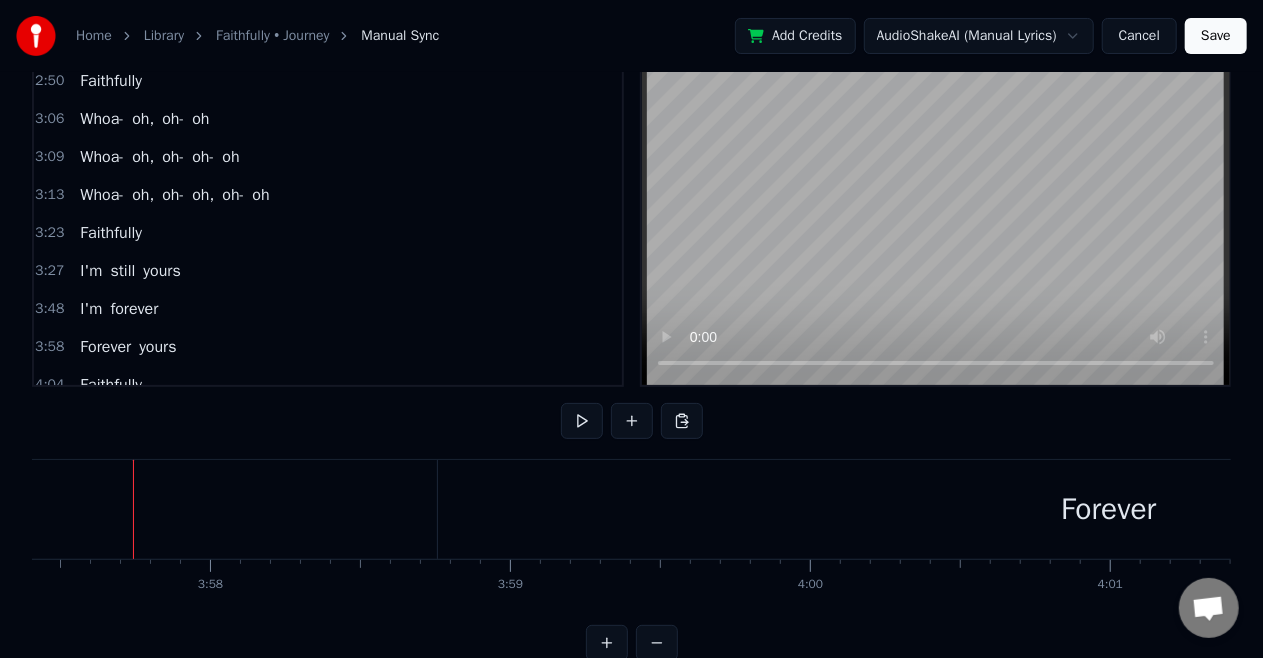 click at bounding box center (-31125, 509) 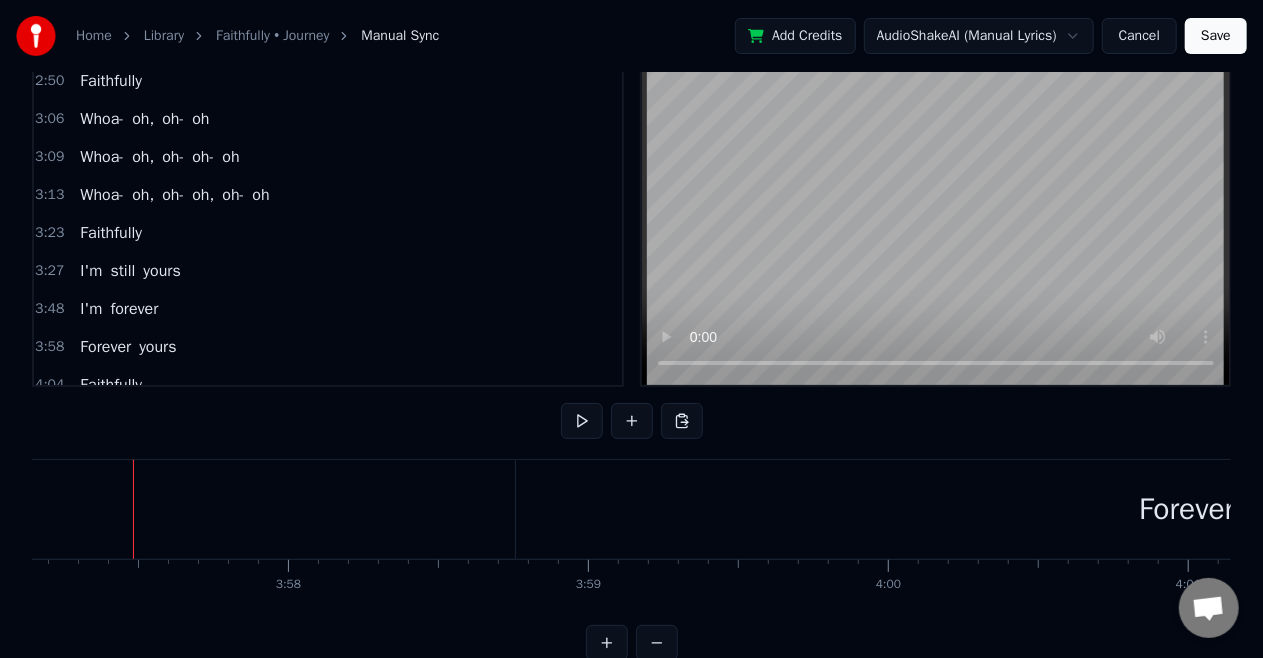 click at bounding box center (-31047, 509) 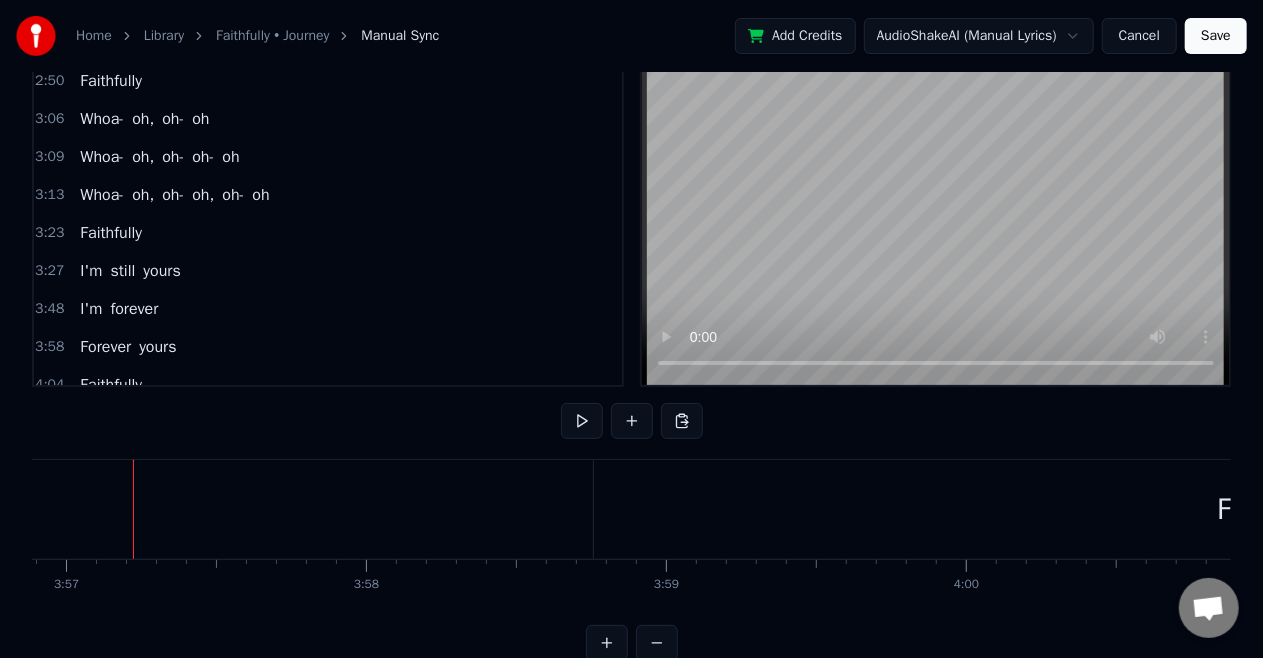 click at bounding box center [-30969, 509] 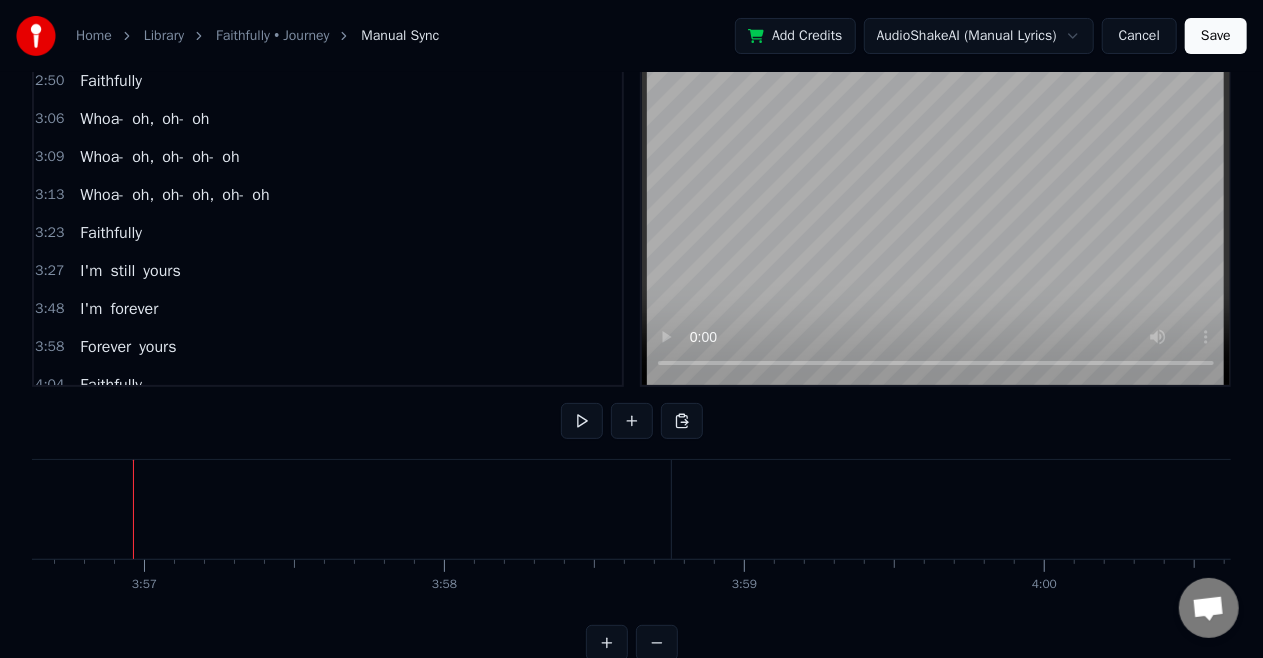 click at bounding box center (-30891, 509) 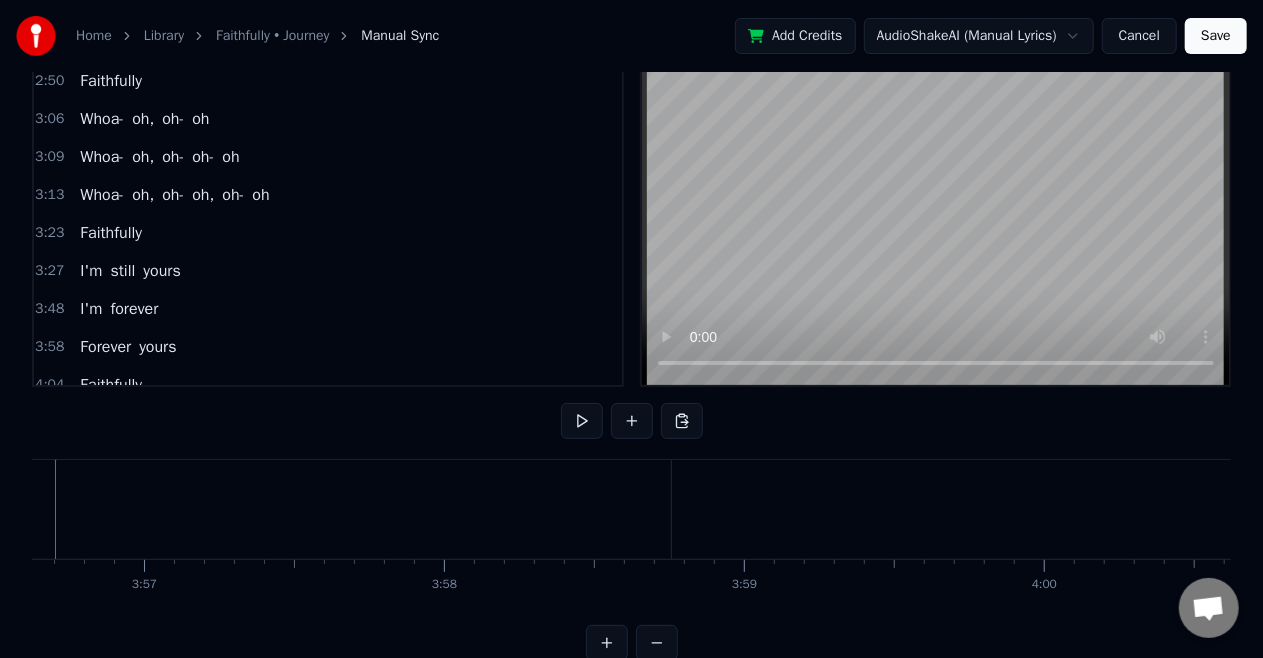 scroll, scrollTop: 0, scrollLeft: 70910, axis: horizontal 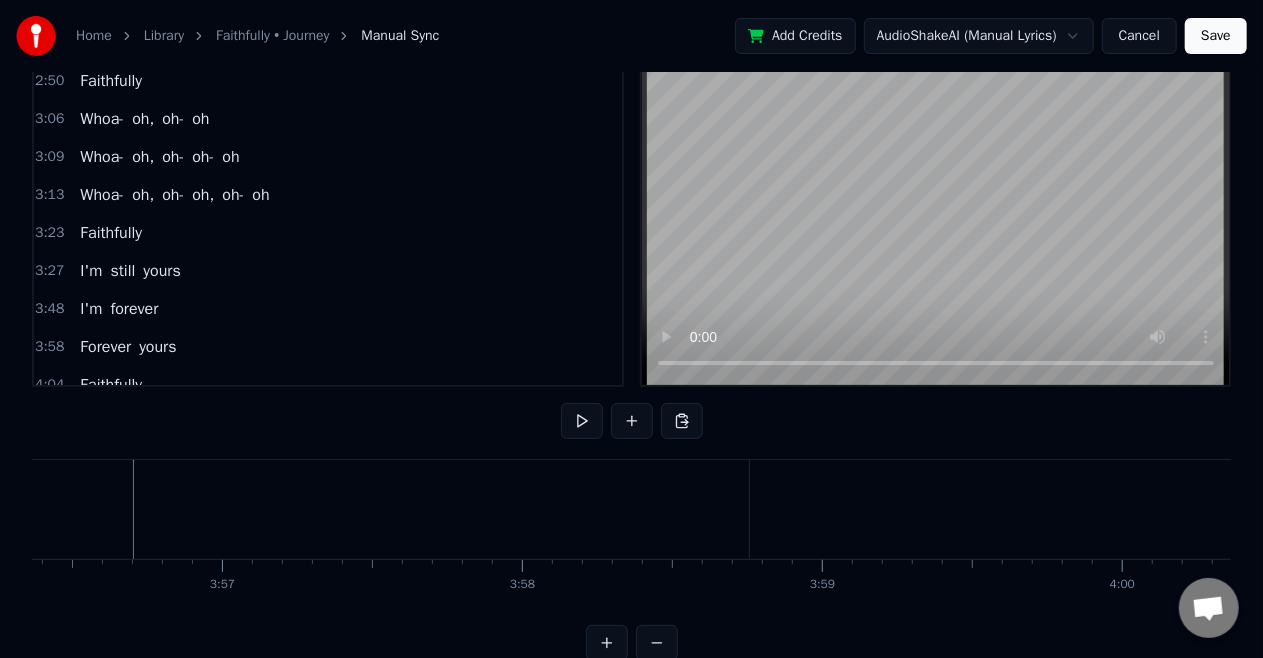 click on "Forever" at bounding box center (1421, 509) 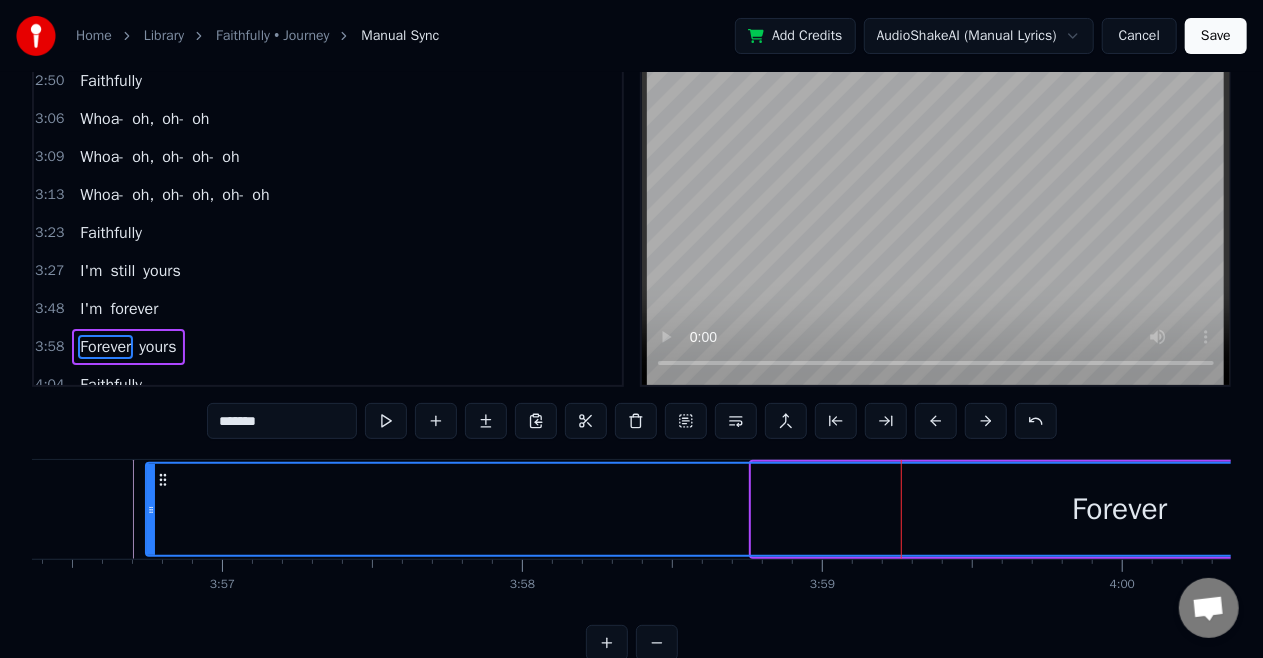drag, startPoint x: 752, startPoint y: 502, endPoint x: 146, endPoint y: 554, distance: 608.2269 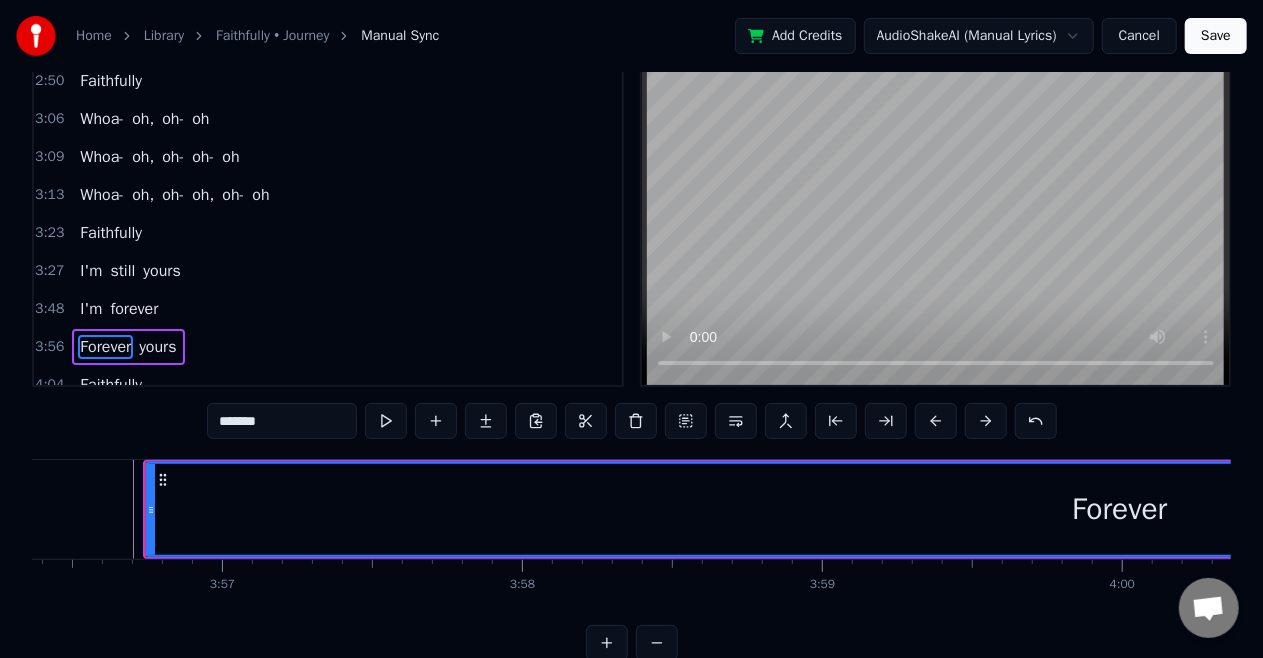 click on "0 0:01 0:02 0:03 0:04 0:05 0:06 0:07 0:08 0:09 0:10 0:11 0:12 0:13 0:14 0:15 0:16 0:17 0:18 0:19 0:20 0:21 0:22 0:23 0:24 0:25 0:26 0:27 0:28 0:29 0:30 0:31 0:32 0:33 0:34 0:35 0:36 0:37 0:38 0:39 0:40 0:41 0:42 0:43 0:44 0:45 0:46 0:47 0:48 0:49 0:50 0:51 0:52 0:53 0:54 0:55 0:56 0:57 0:58 0:59 1:00 1:01 1:02 1:03 1:04 1:05 1:06 1:07 1:08 1:09 1:10 1:11 1:12 1:13 1:14 1:15 1:16 1:17 1:18 1:19 1:20 1:21 1:22 1:23 1:24 1:25 1:26 1:27 1:28 1:29 1:30 1:31 1:32 1:33 1:34 1:35 1:36 1:37 1:38 1:39 1:40 1:41 1:42 1:43 1:44 1:45 1:46 1:47 1:48 1:49 1:50 1:51 1:52 1:53 1:54 1:55 1:56 1:57 1:58 1:59 2:00 2:01 2:02 2:03 2:04 2:05 2:06 2:07 2:08 2:09 2:10 2:11 2:12 2:13 2:14 2:15 2:16 2:17 2:18 2:19 2:20 2:21 2:22 2:23 2:24 2:25 2:26 2:27 2:28 2:29 2:30 2:31 2:32 2:33 2:34 2:35 2:36 2:37 2:38 2:39 2:40 2:41 2:42 2:43 2:44 2:45 2:46 2:47 2:48 2:49 2:50 2:51 2:52 2:53 2:54 2:55 2:56 2:57 2:58 2:59 3:00 3:01 3:02 3:03 3:04 3:05 3:06 3:07 3:08 3:09 3:10 3:11 3:12 3:13 3:14 3:15 3:16 3:17 3:18 3:19 3:20 3:21 3:22 3:23 3:24" at bounding box center [-30813, 575] 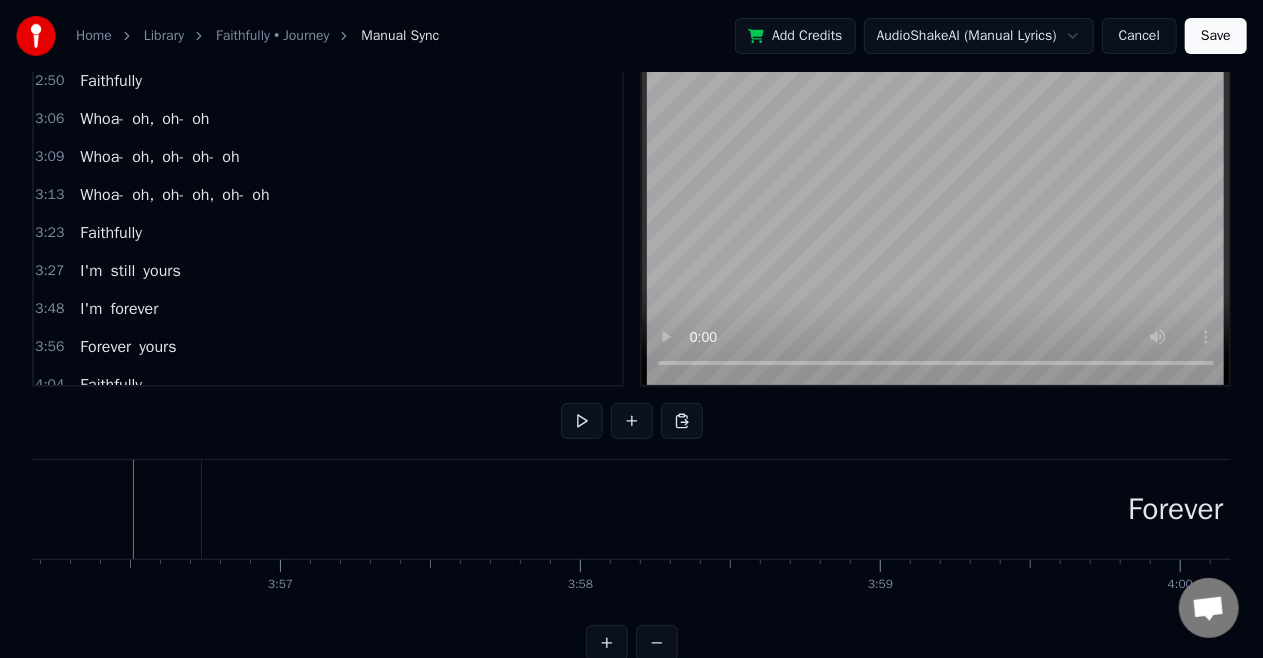 click at bounding box center (-30755, 509) 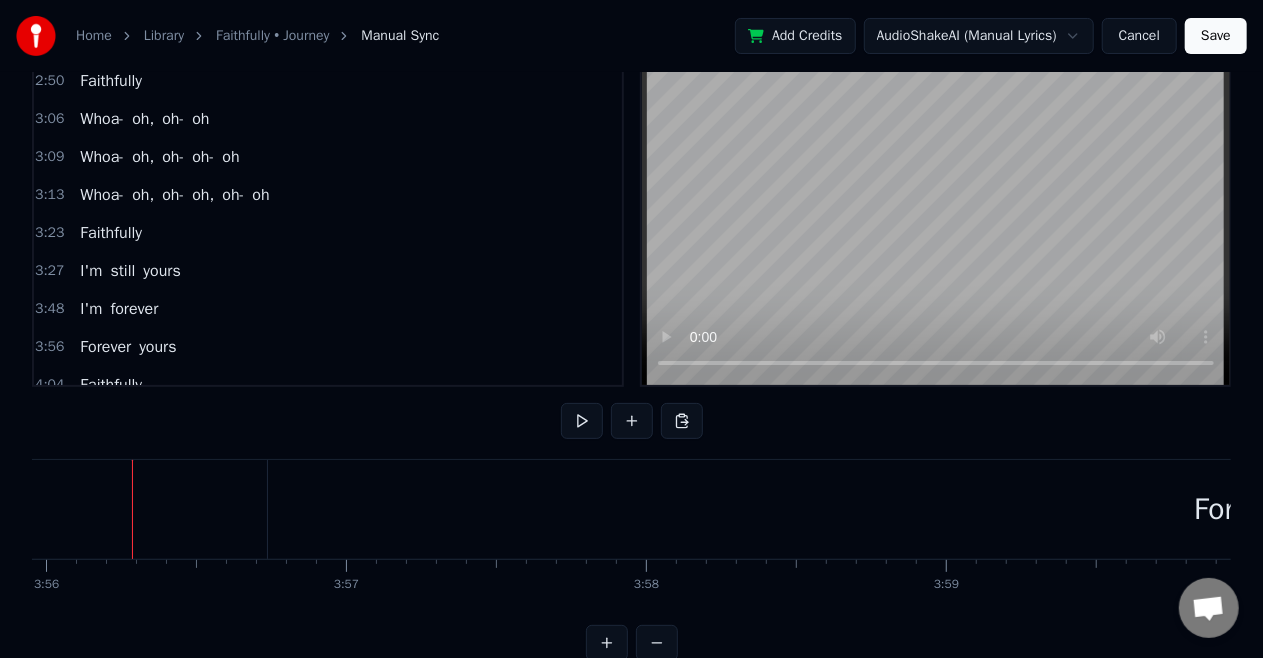 click at bounding box center (-30689, 509) 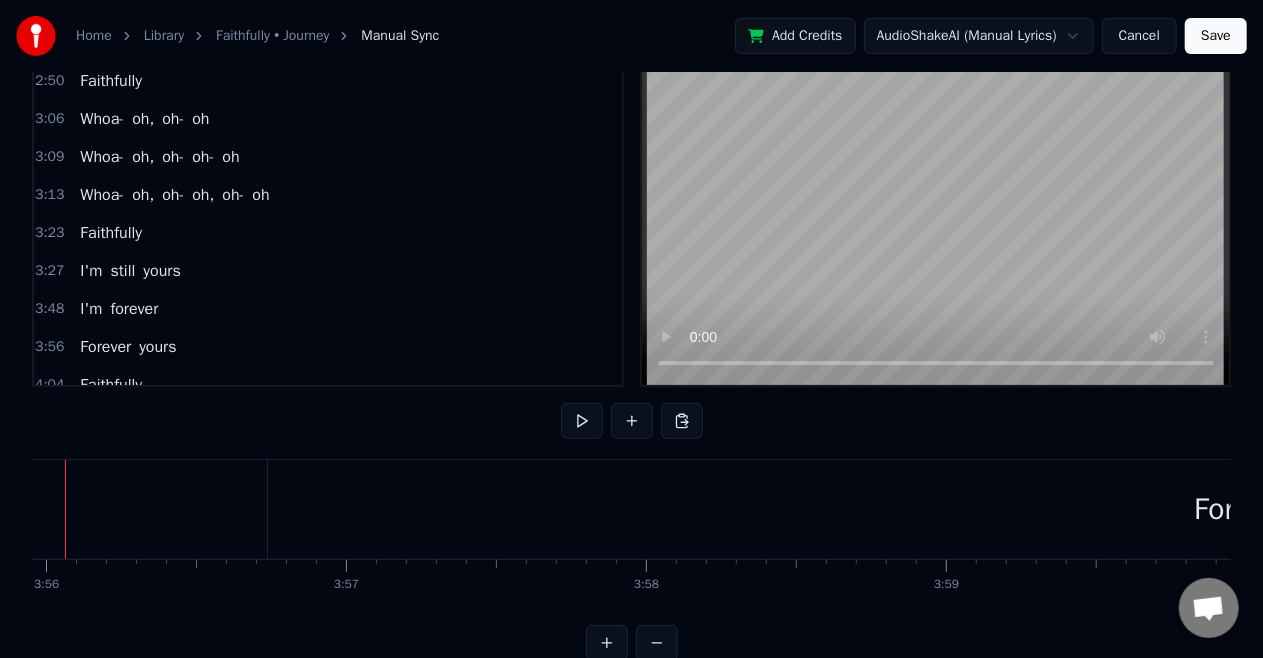 scroll, scrollTop: 0, scrollLeft: 70719, axis: horizontal 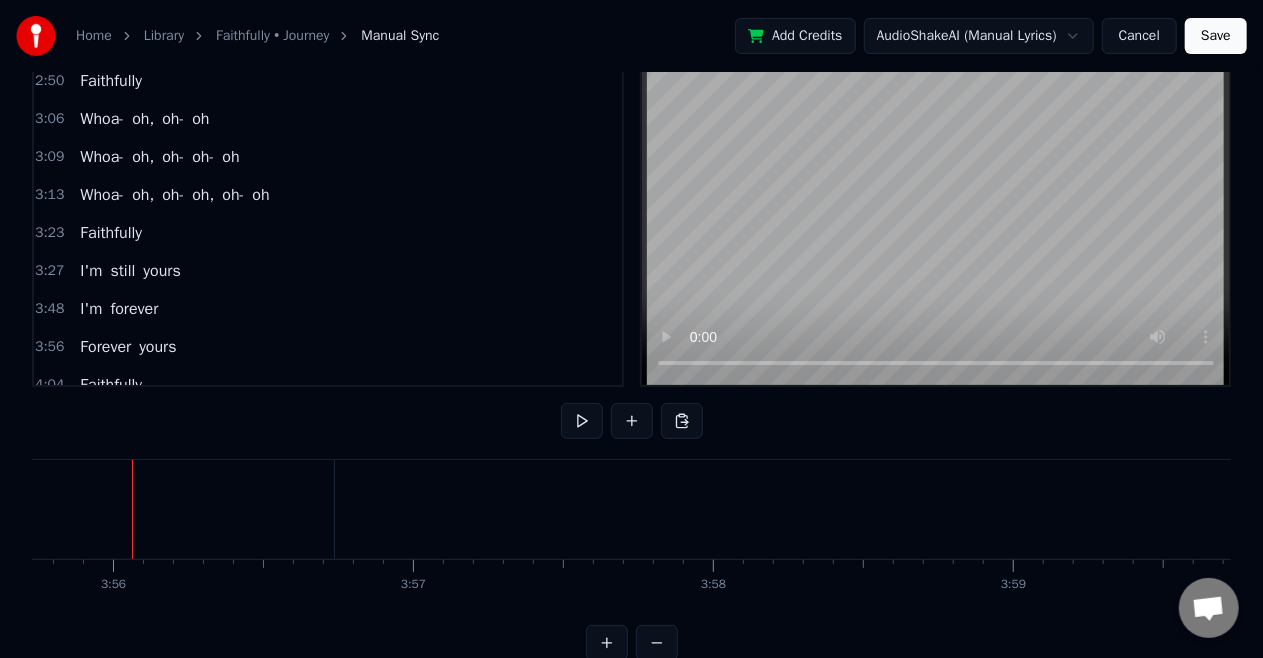 click on "forever" at bounding box center (134, 309) 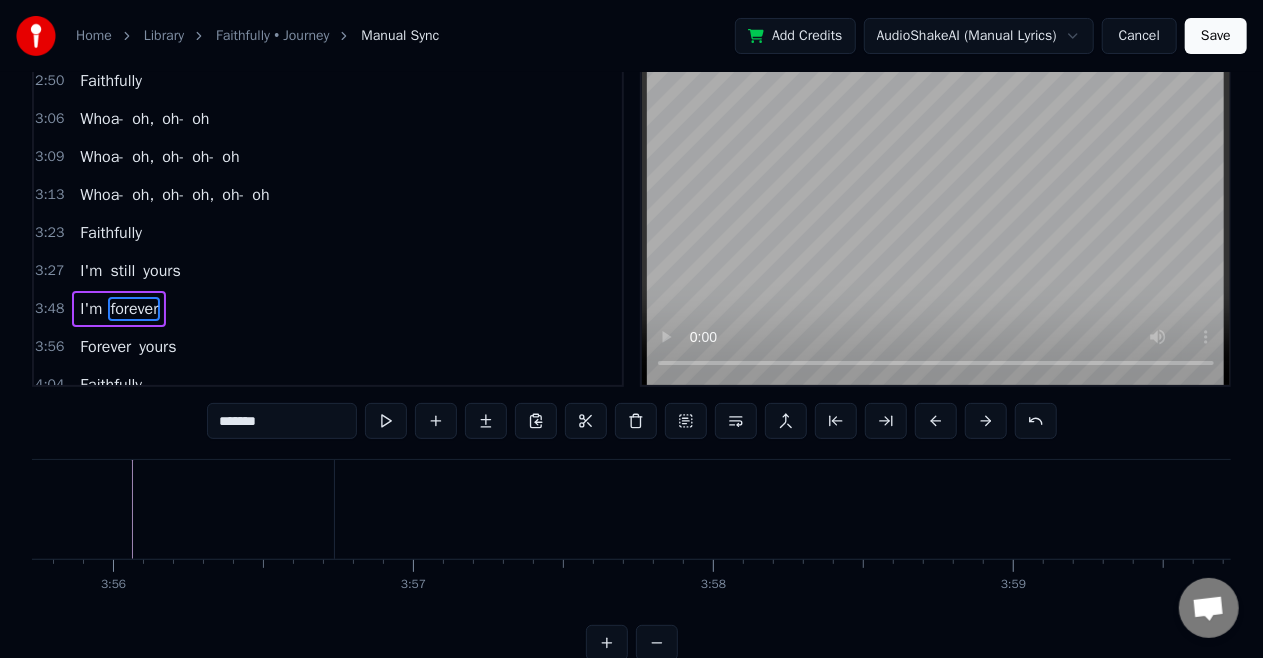 scroll, scrollTop: 45, scrollLeft: 0, axis: vertical 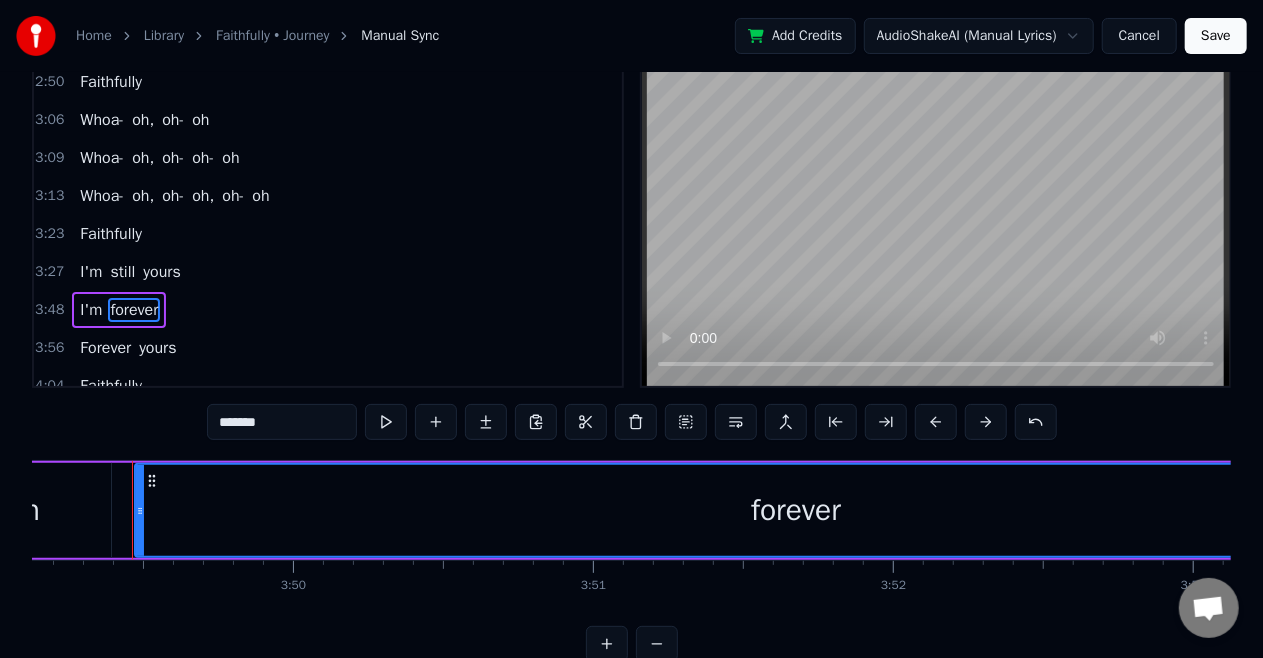 click on "Forever" at bounding box center [105, 348] 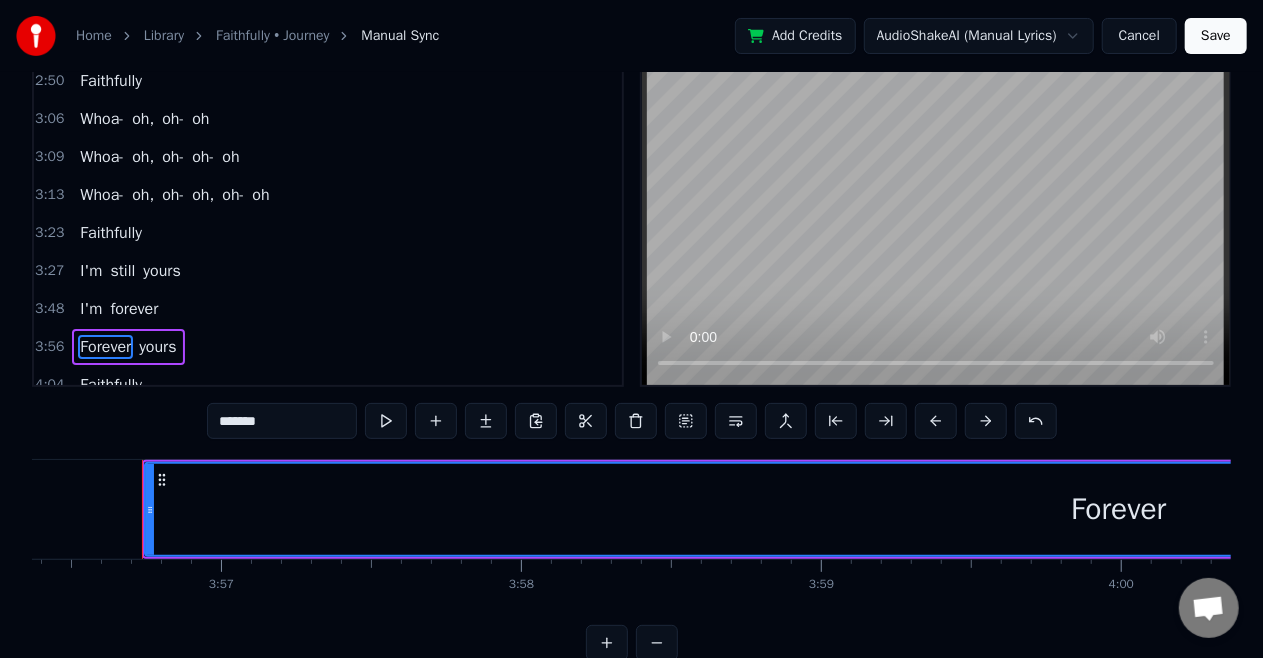 scroll, scrollTop: 0, scrollLeft: 70920, axis: horizontal 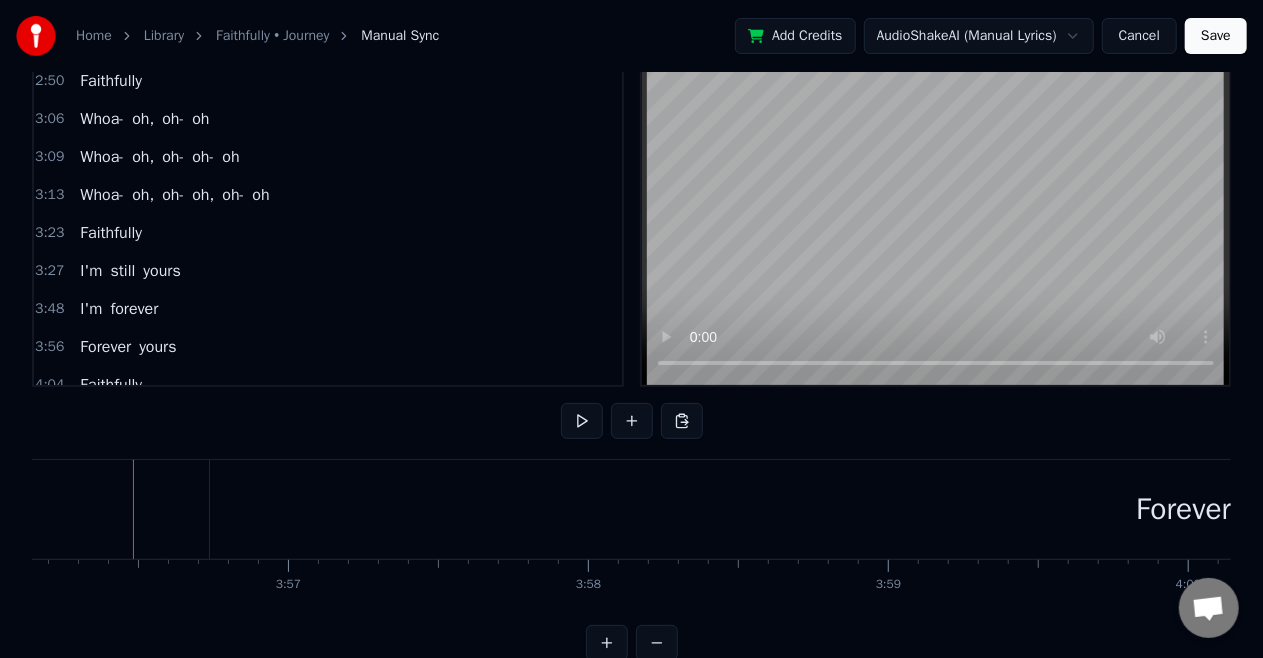 click at bounding box center (-30747, 509) 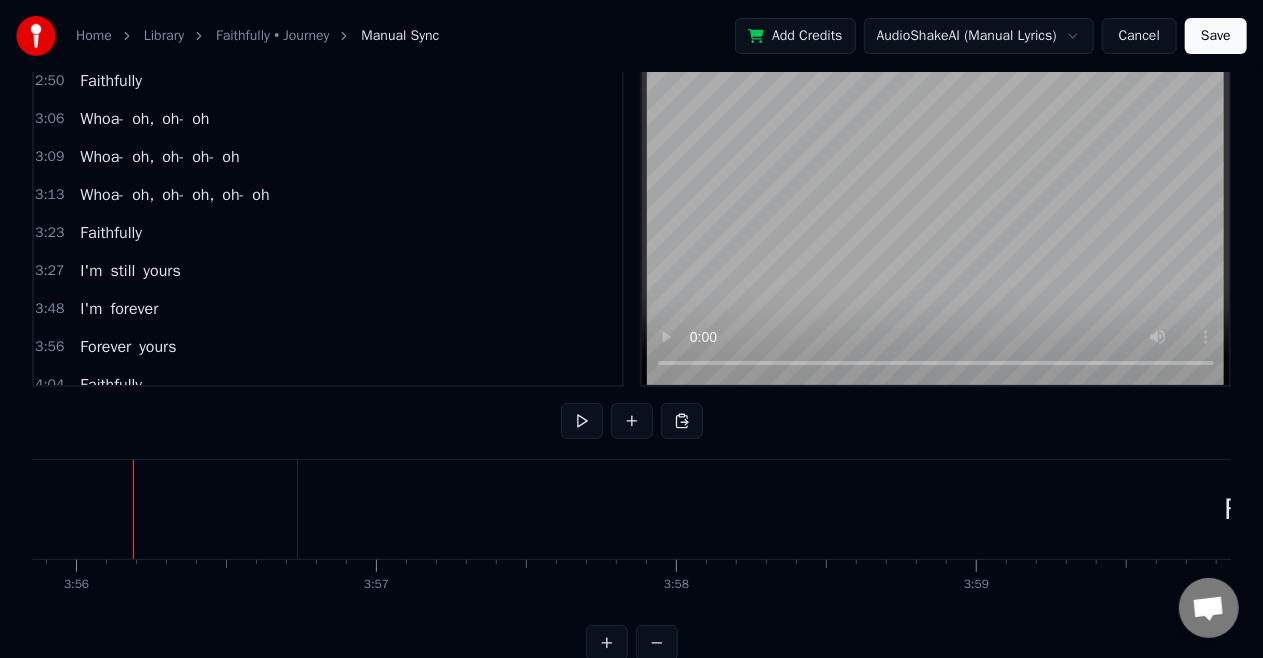 click at bounding box center (-30659, 509) 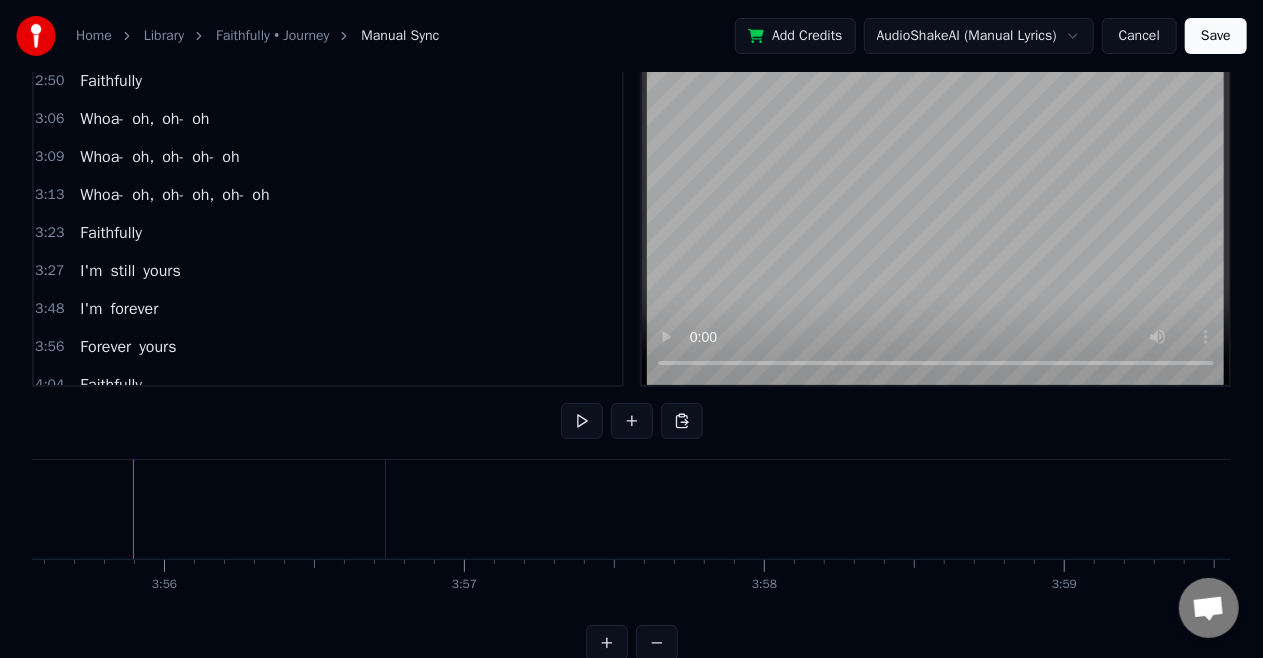 click at bounding box center [-30571, 509] 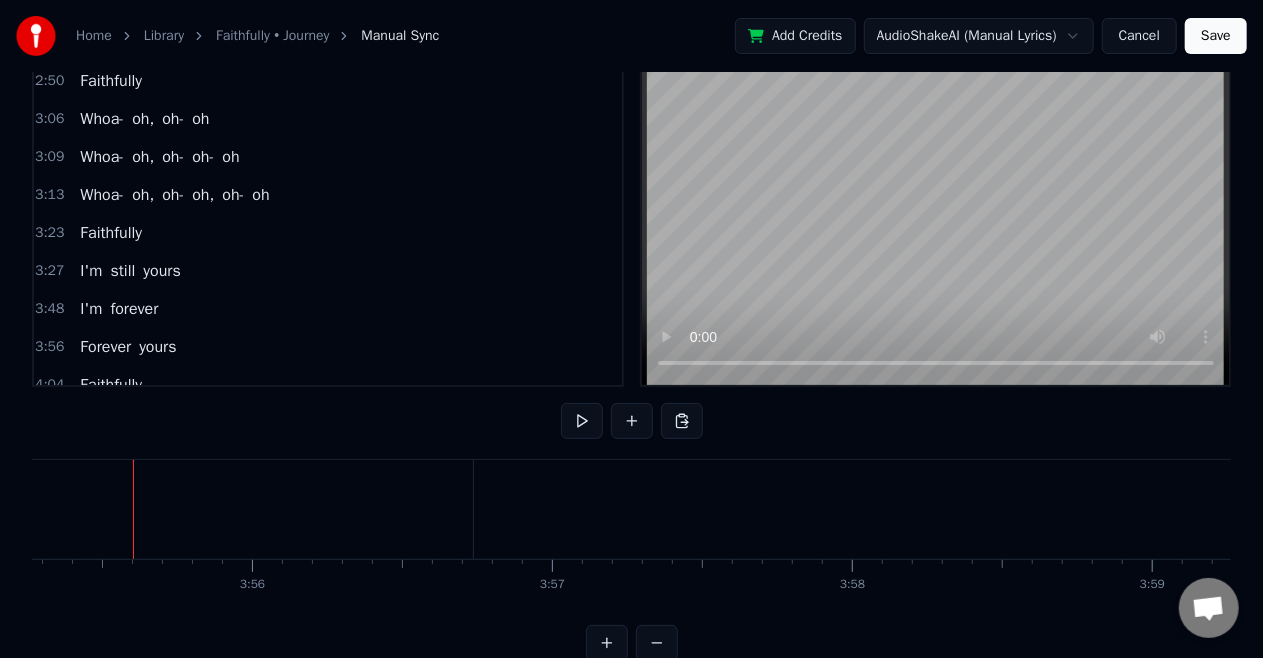 click at bounding box center [-30483, 509] 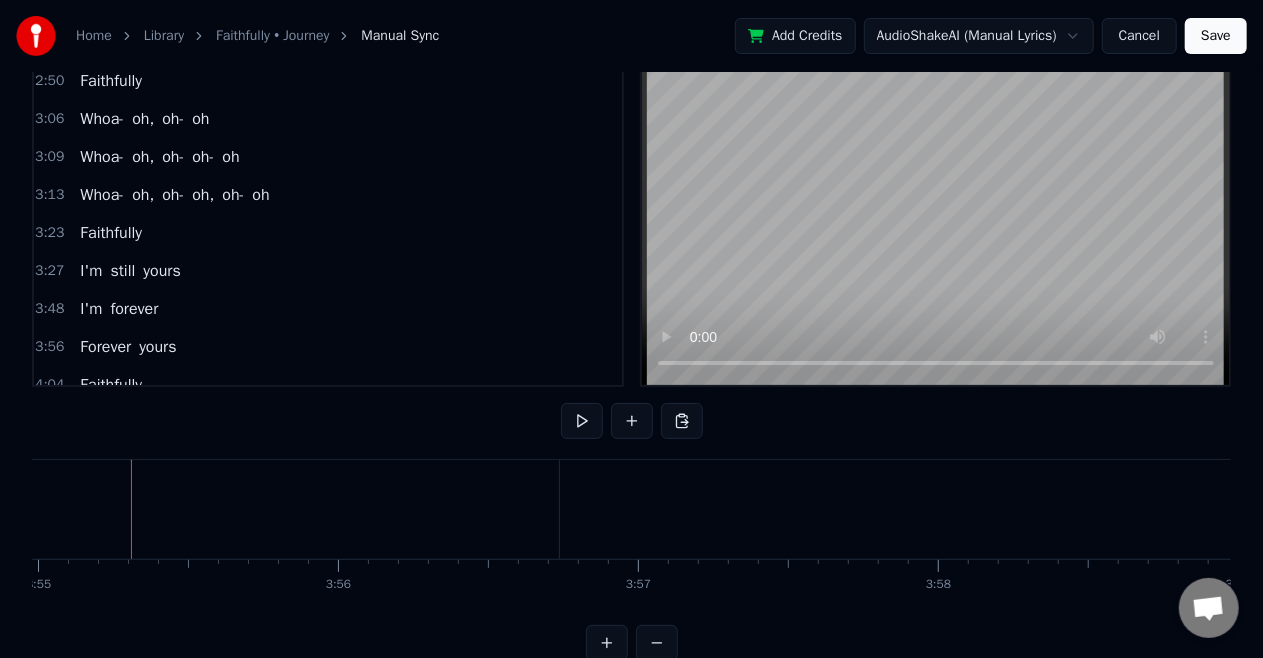 scroll, scrollTop: 0, scrollLeft: 70492, axis: horizontal 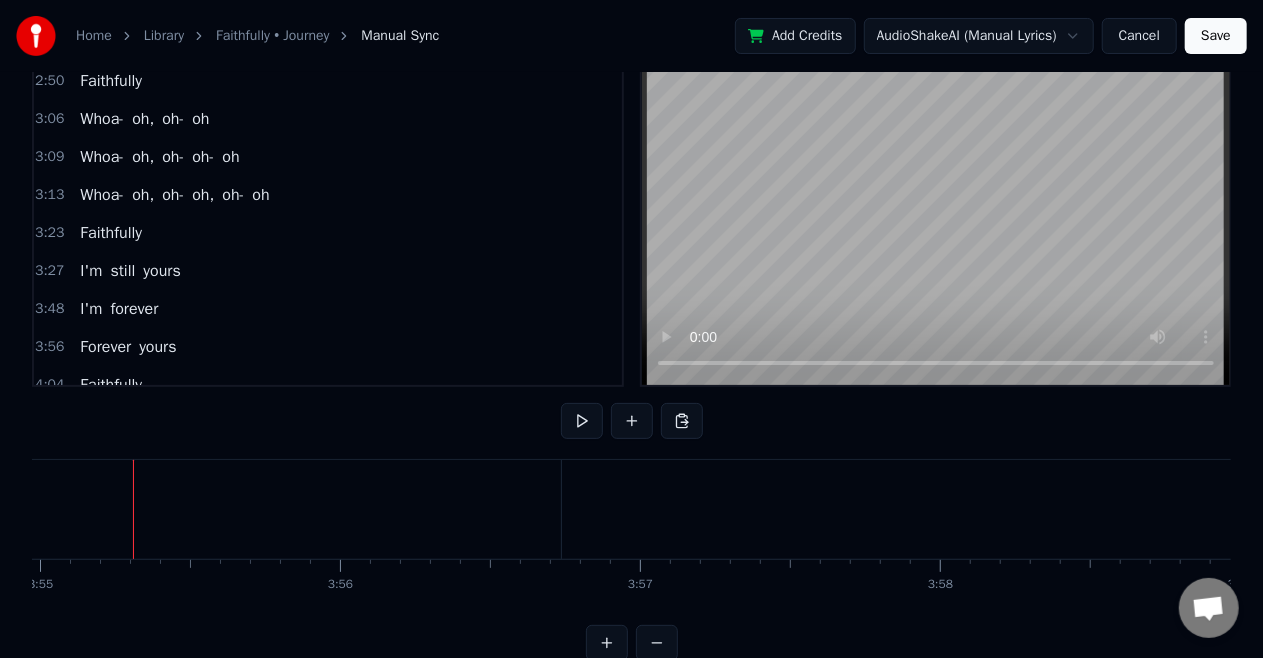 click on "Forever" at bounding box center [1536, 509] 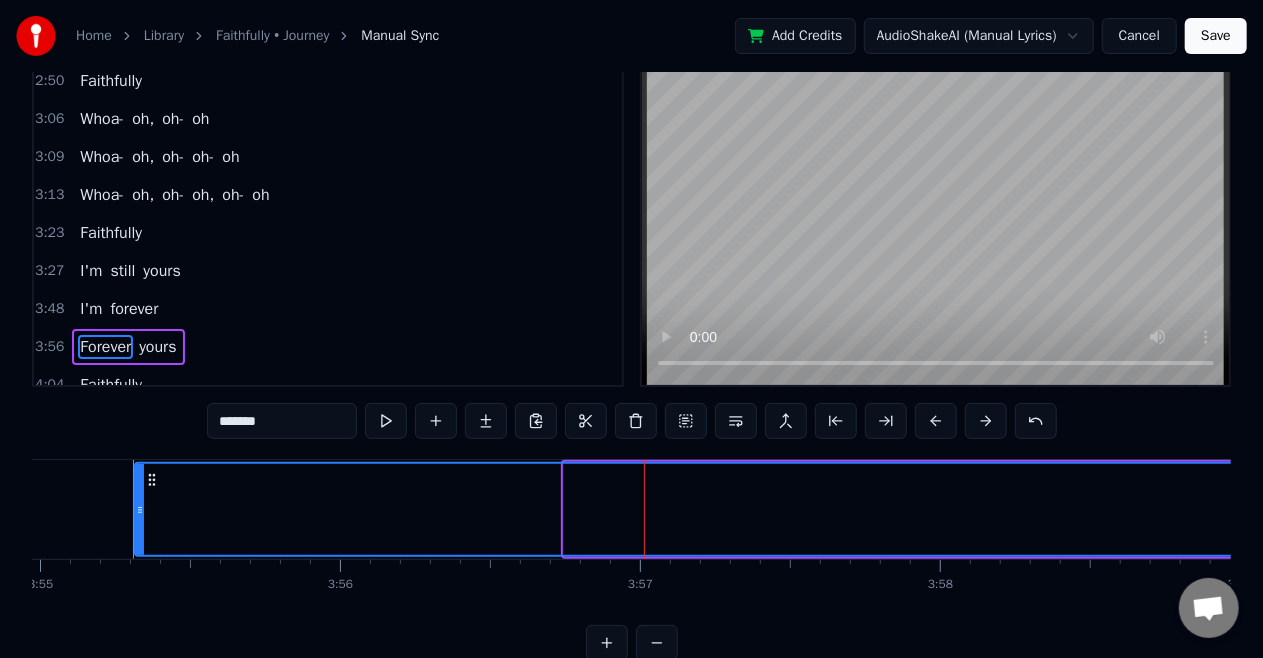 drag, startPoint x: 570, startPoint y: 507, endPoint x: 141, endPoint y: 550, distance: 431.14963 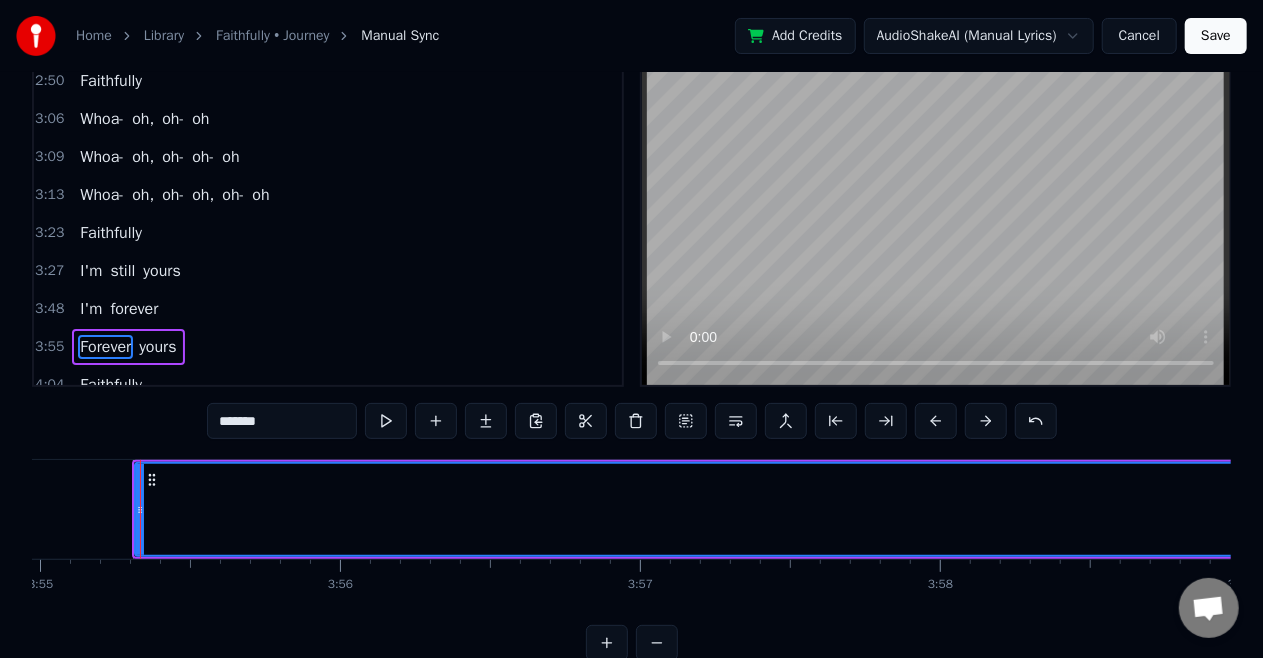 click on "I'm" at bounding box center [91, 309] 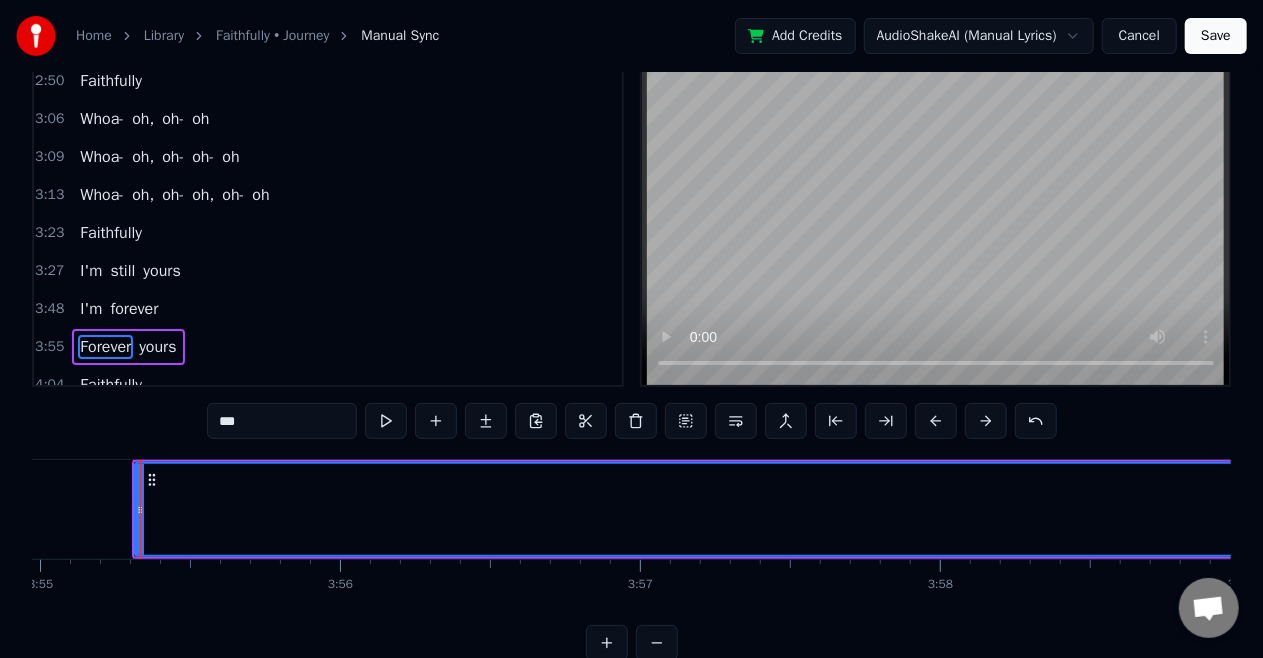 scroll, scrollTop: 8, scrollLeft: 0, axis: vertical 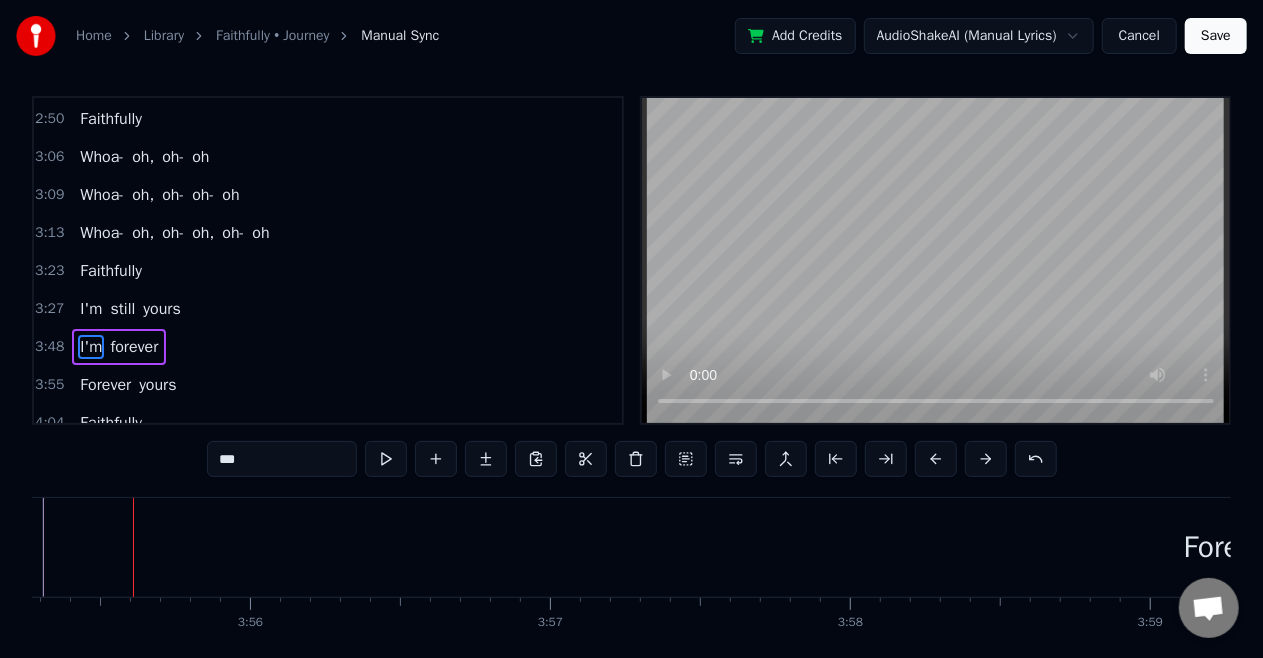 click on "Forever" at bounding box center (1231, 547) 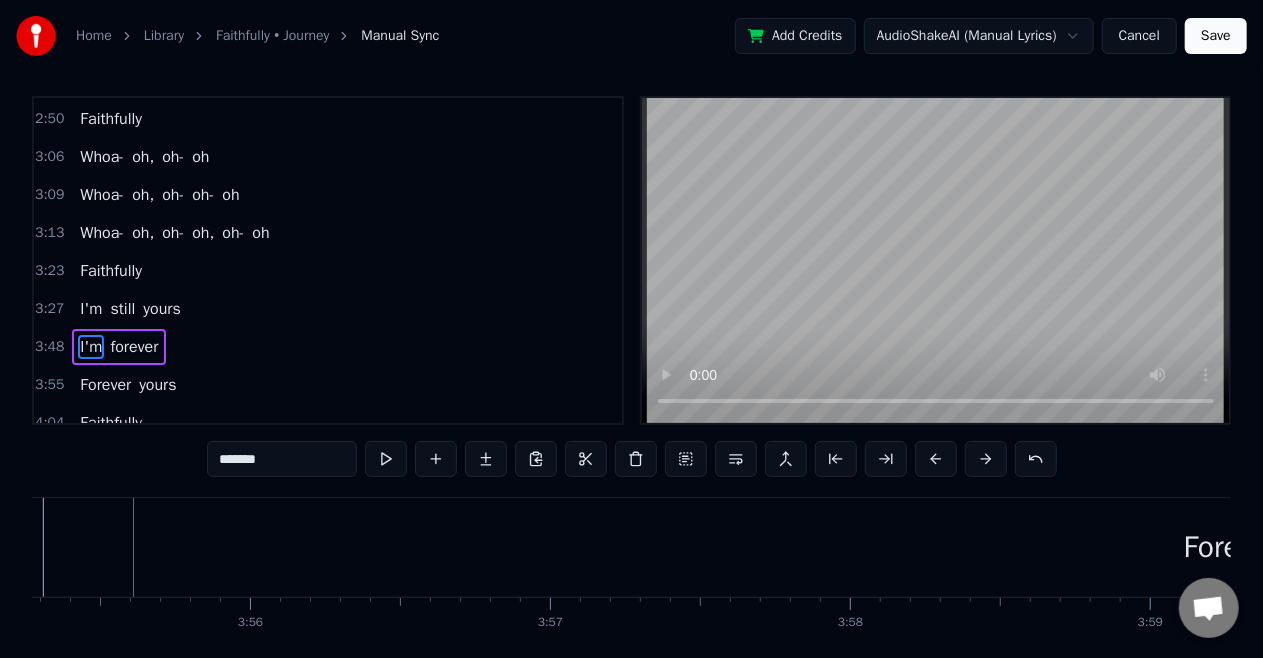 scroll, scrollTop: 46, scrollLeft: 0, axis: vertical 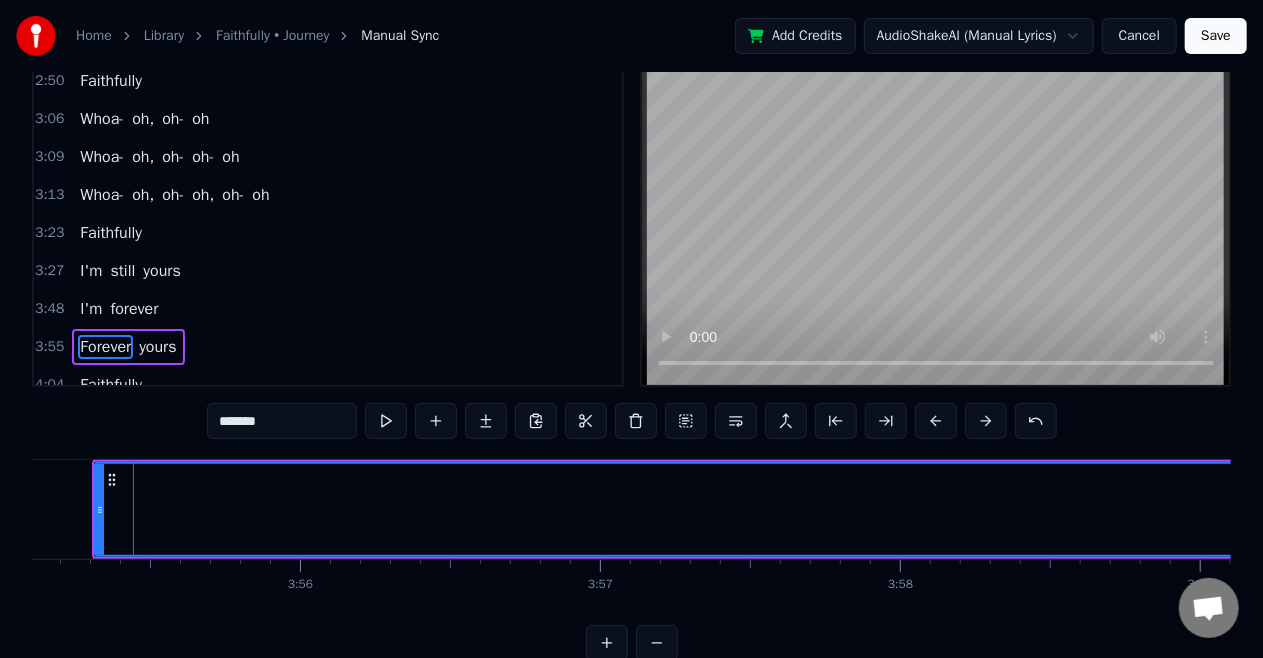 click at bounding box center (-30435, 509) 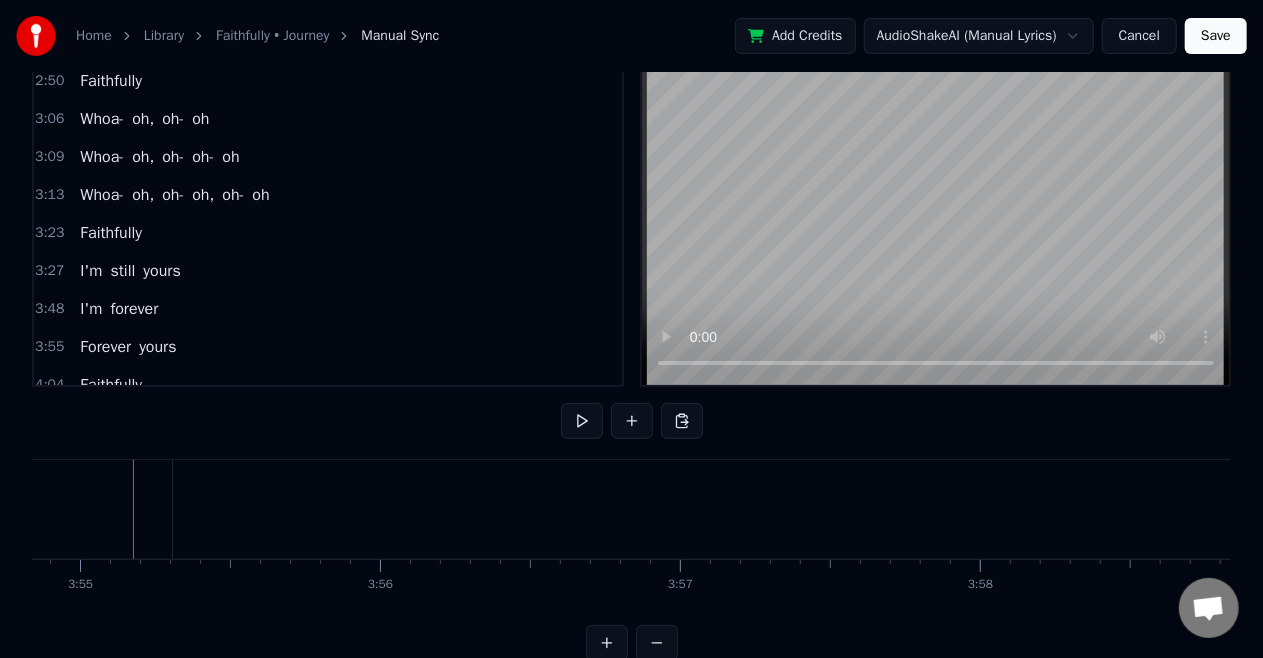 click at bounding box center (-30355, 509) 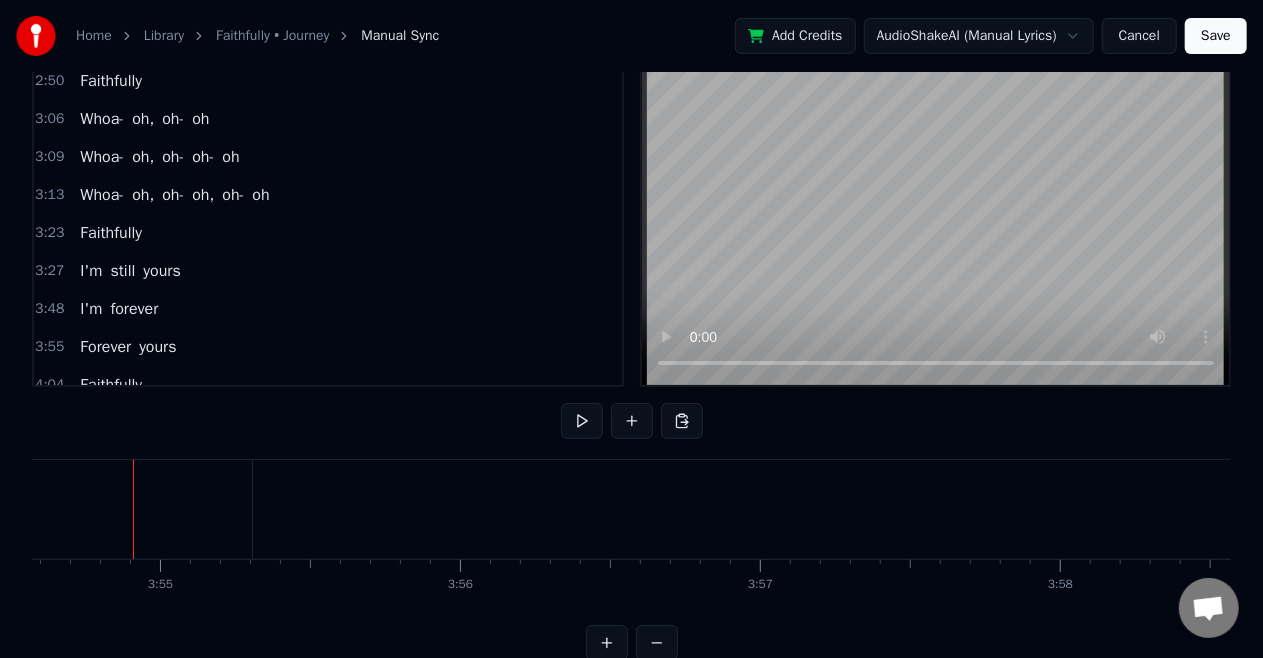 click at bounding box center (-30275, 509) 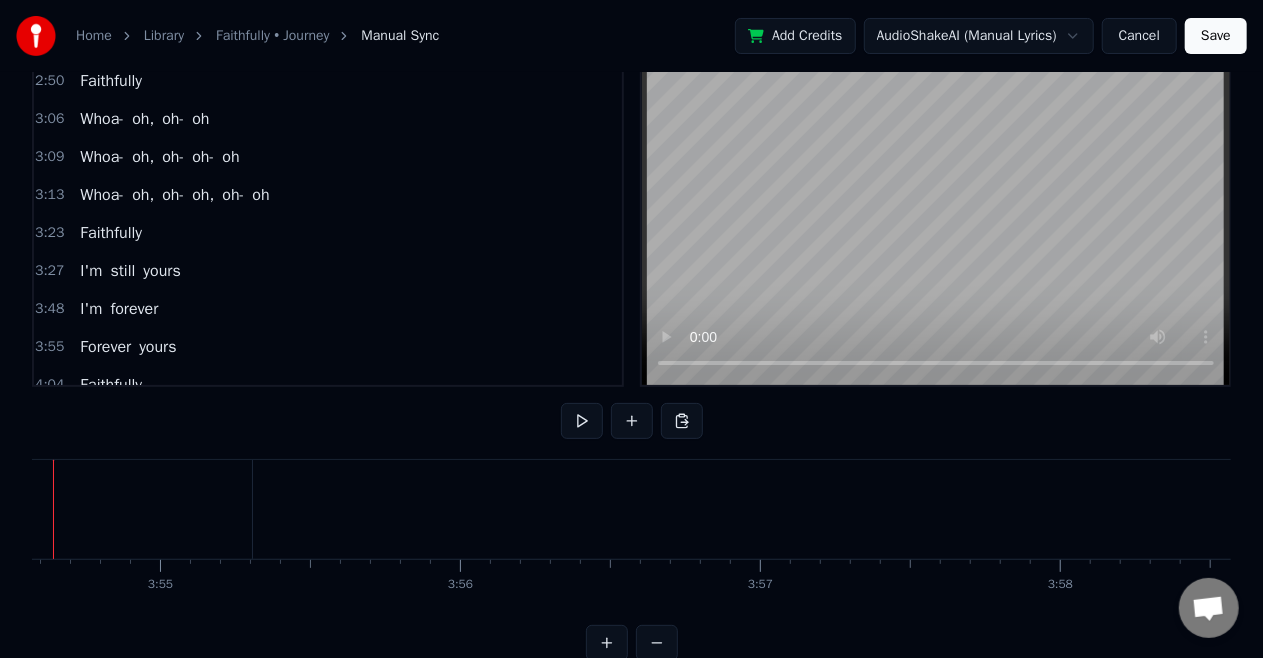 scroll, scrollTop: 0, scrollLeft: 70292, axis: horizontal 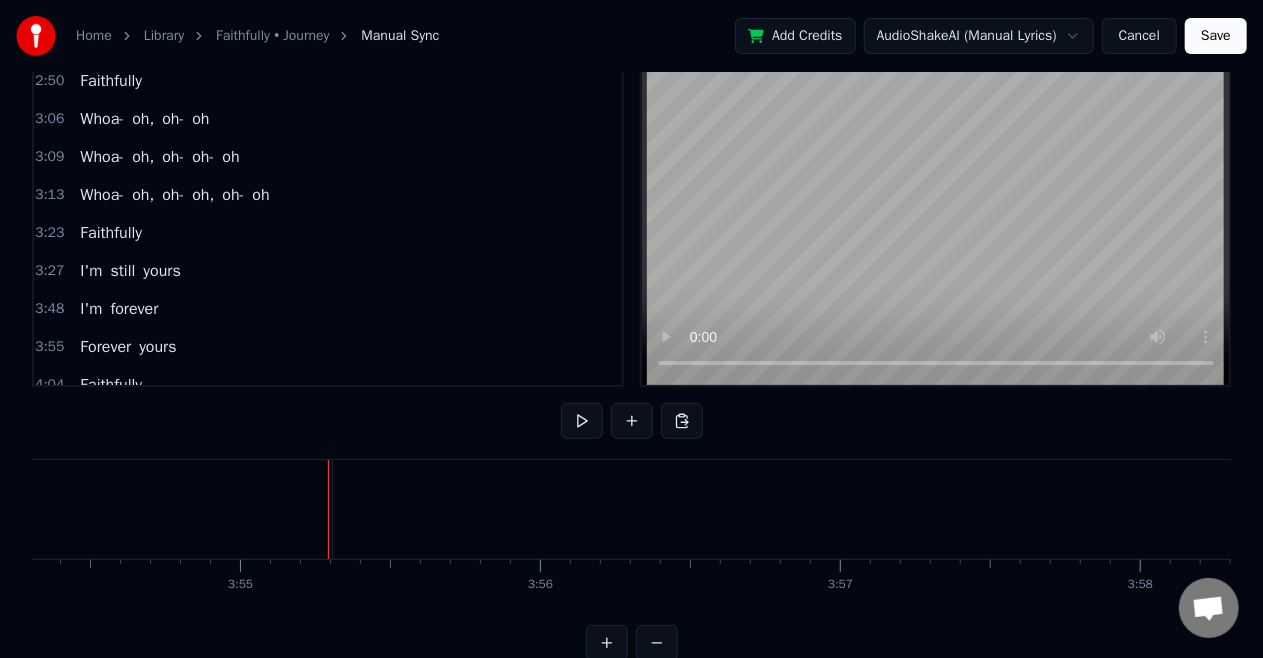 click on "Forever" at bounding box center [1521, 509] 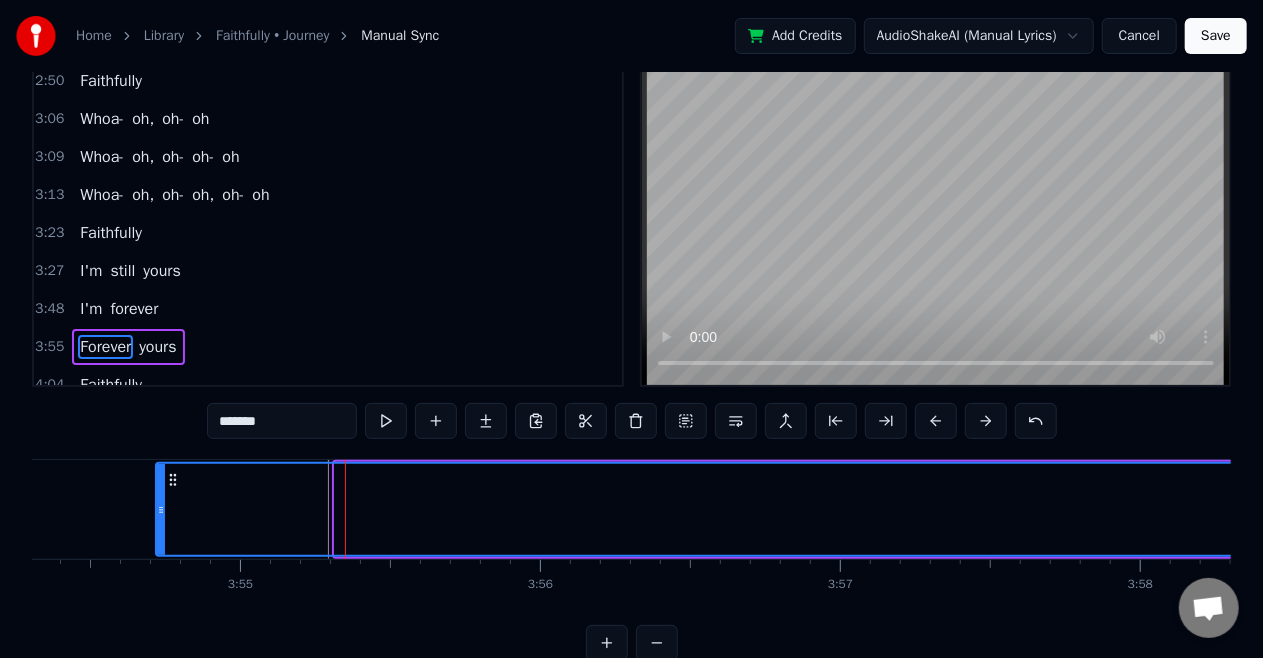 drag, startPoint x: 335, startPoint y: 503, endPoint x: 156, endPoint y: 542, distance: 183.19934 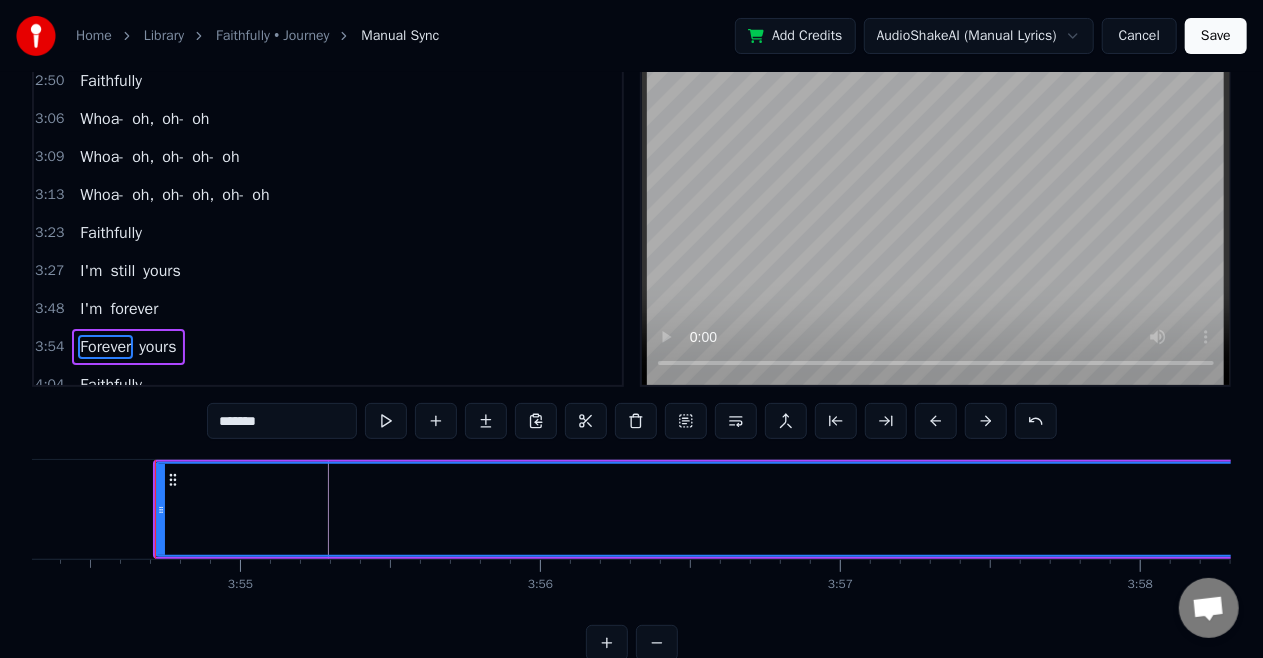 click on "I'm" at bounding box center (91, 309) 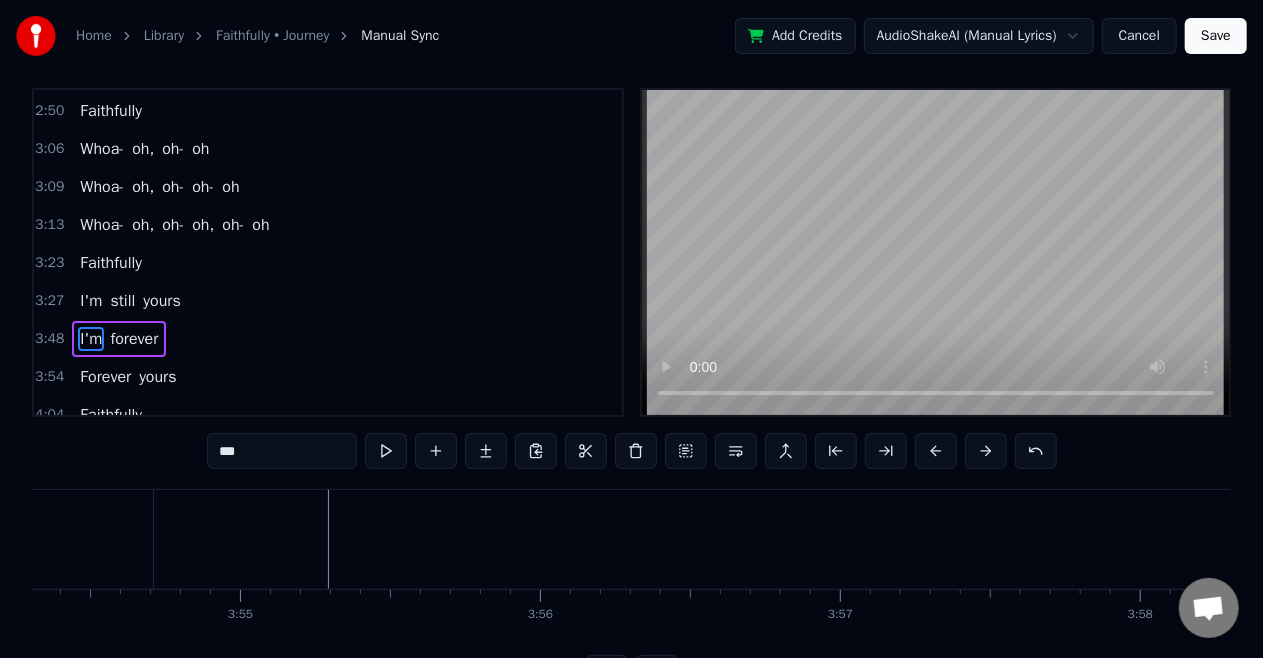 scroll, scrollTop: 8, scrollLeft: 0, axis: vertical 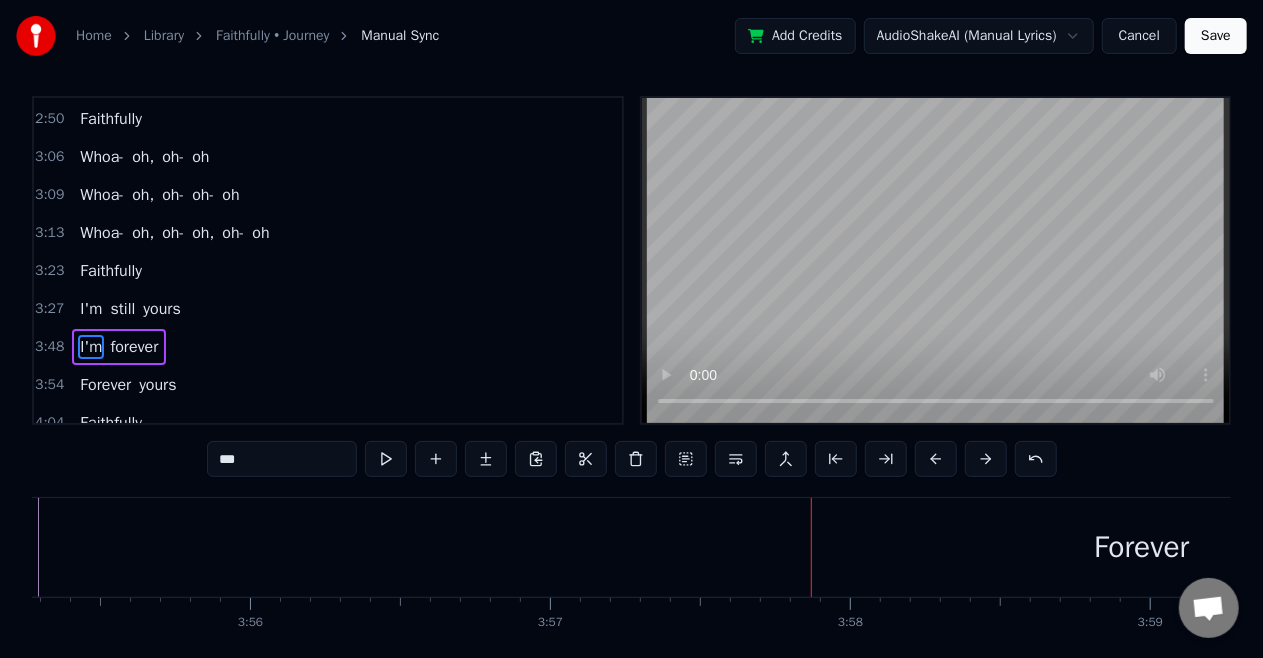 click on "Forever" at bounding box center [1142, 547] 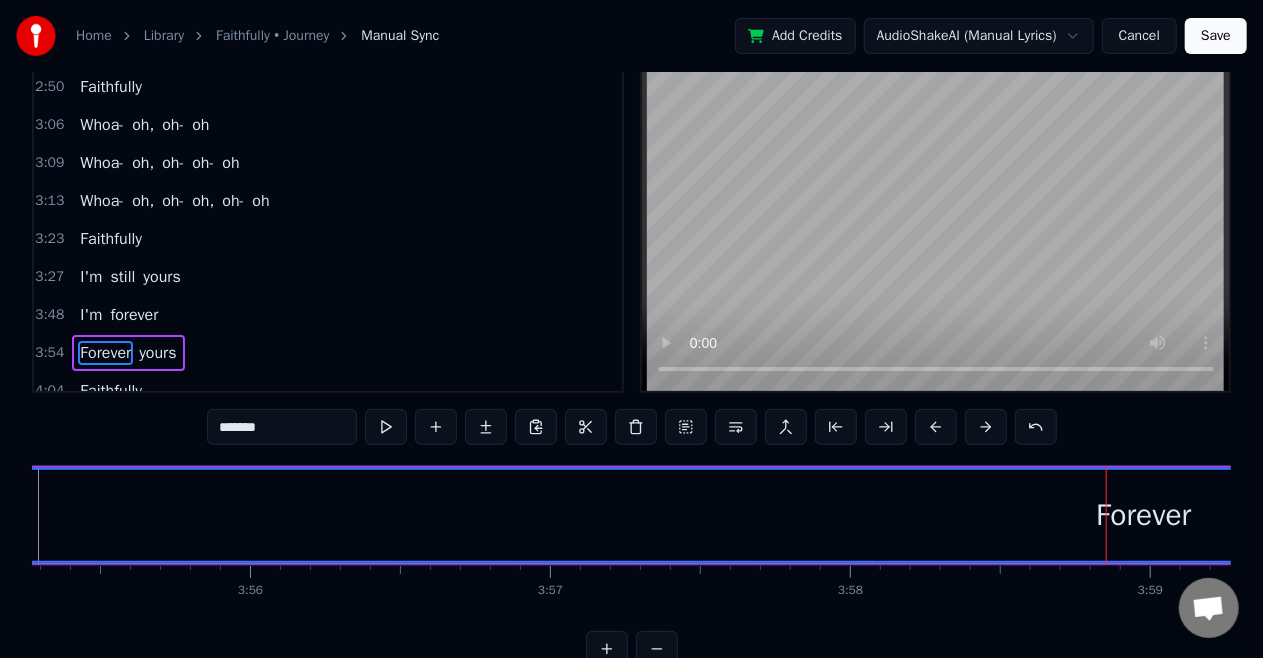 scroll, scrollTop: 46, scrollLeft: 0, axis: vertical 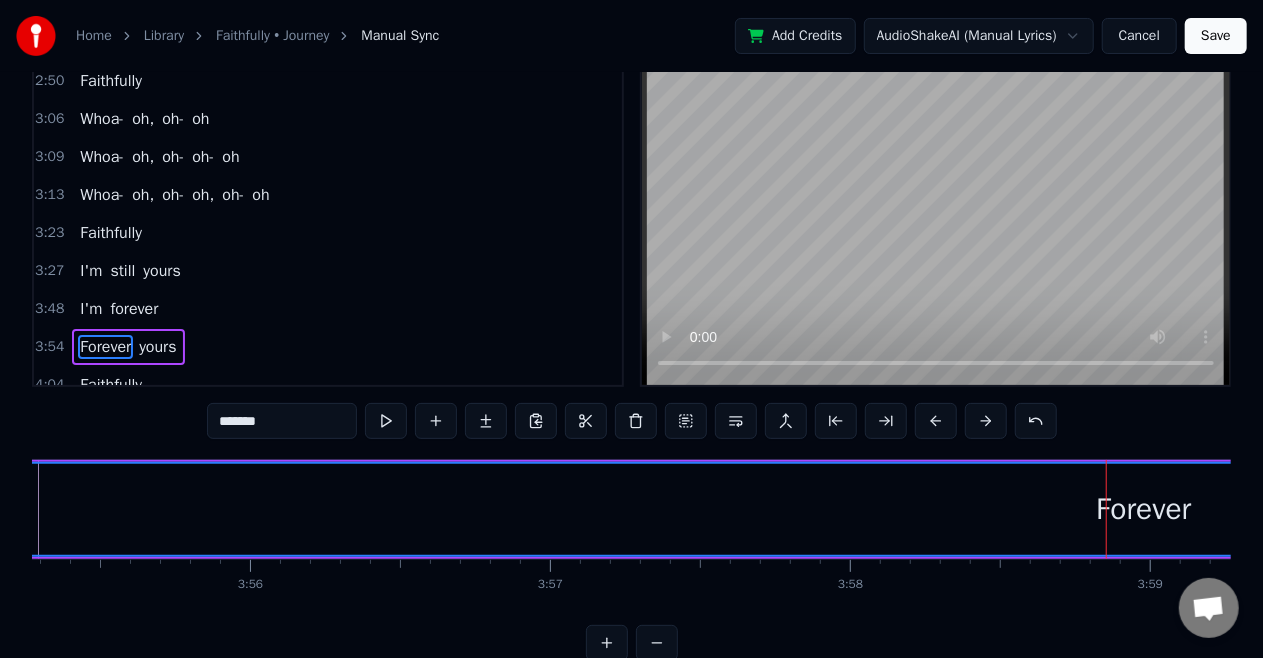 click on "Forever" at bounding box center [1144, 509] 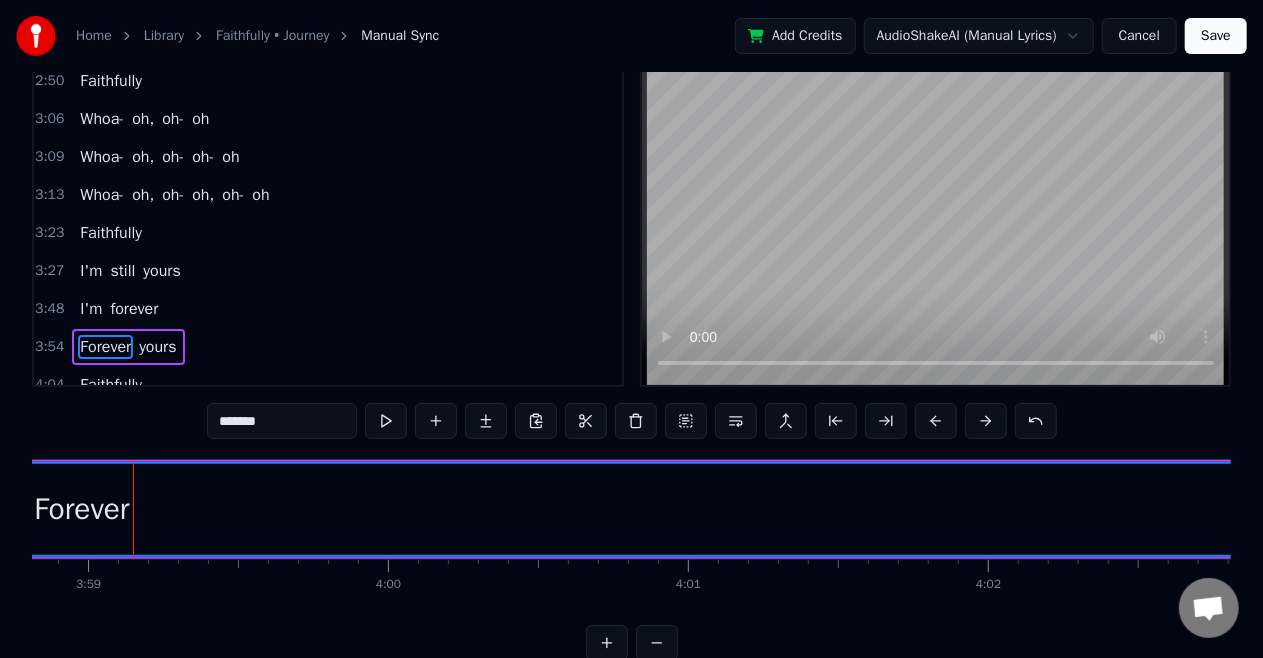 click on "Forever" at bounding box center (82, 509) 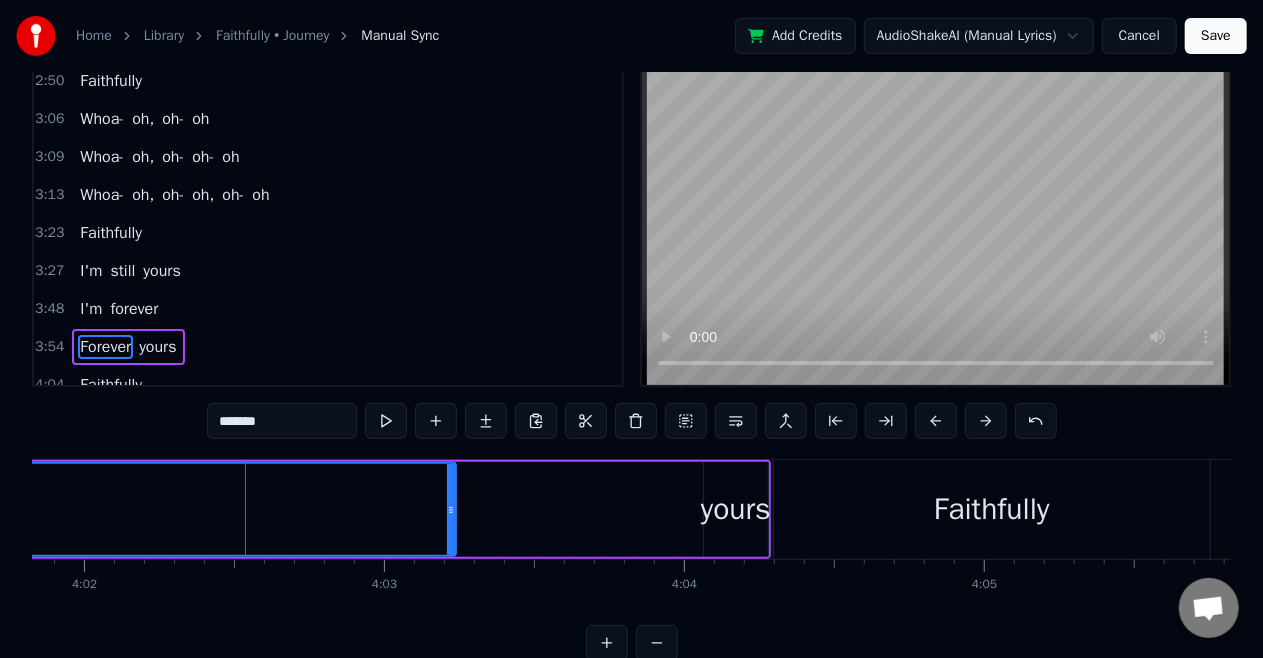 scroll, scrollTop: 0, scrollLeft: 72660, axis: horizontal 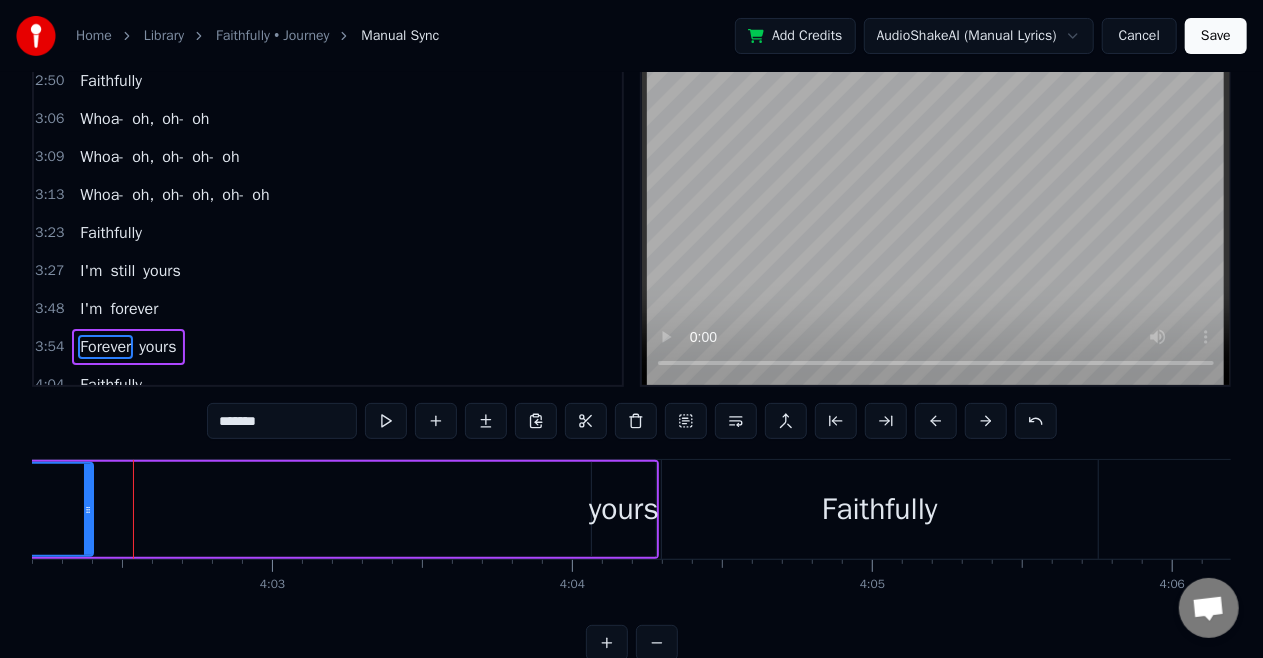 drag, startPoint x: 338, startPoint y: 501, endPoint x: 87, endPoint y: 532, distance: 252.9071 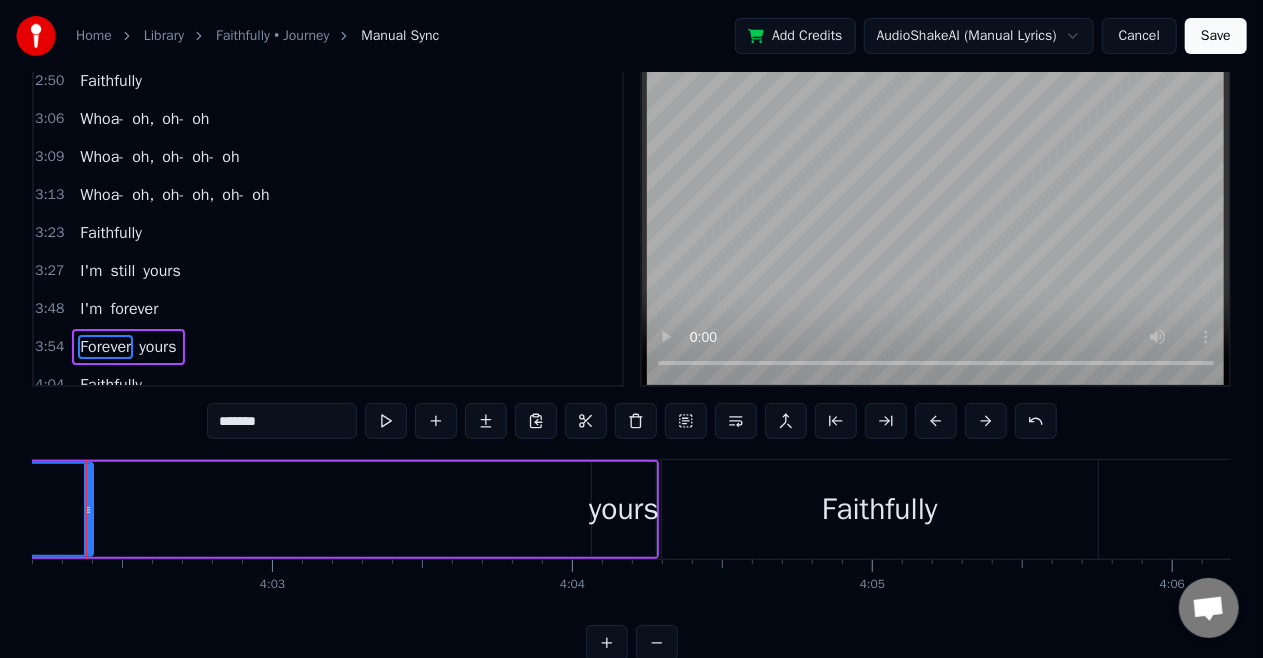 scroll, scrollTop: 0, scrollLeft: 72614, axis: horizontal 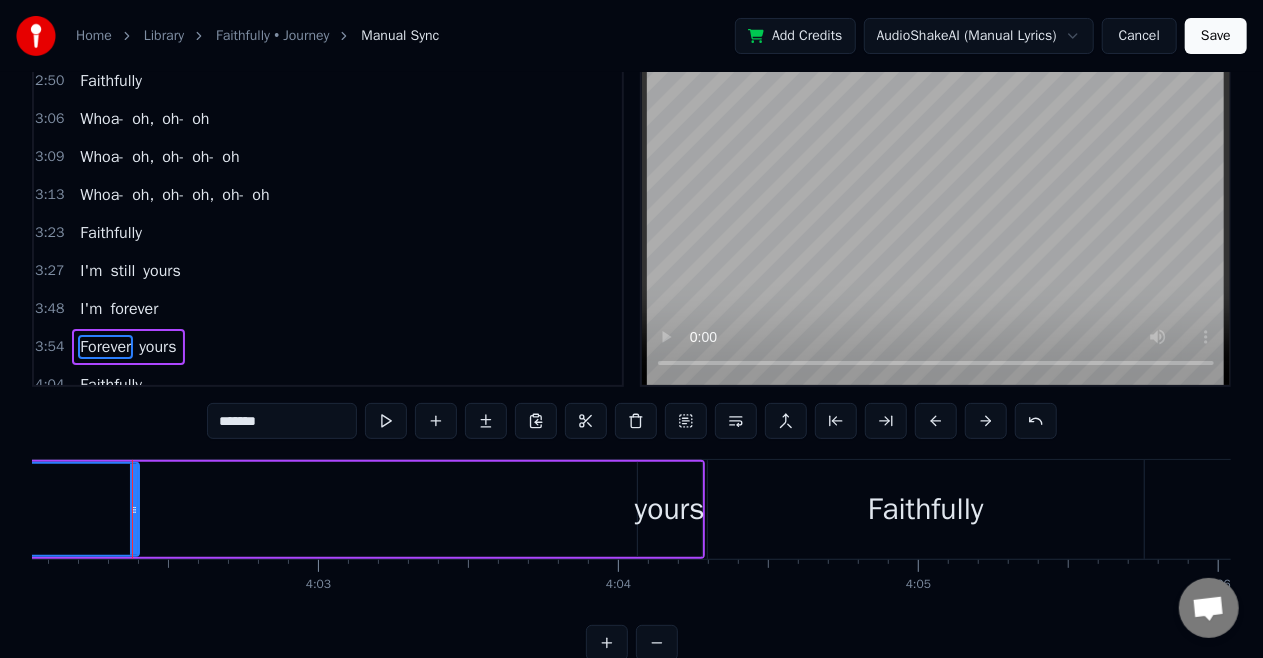 click on "Forever" at bounding box center [-1014, 509] 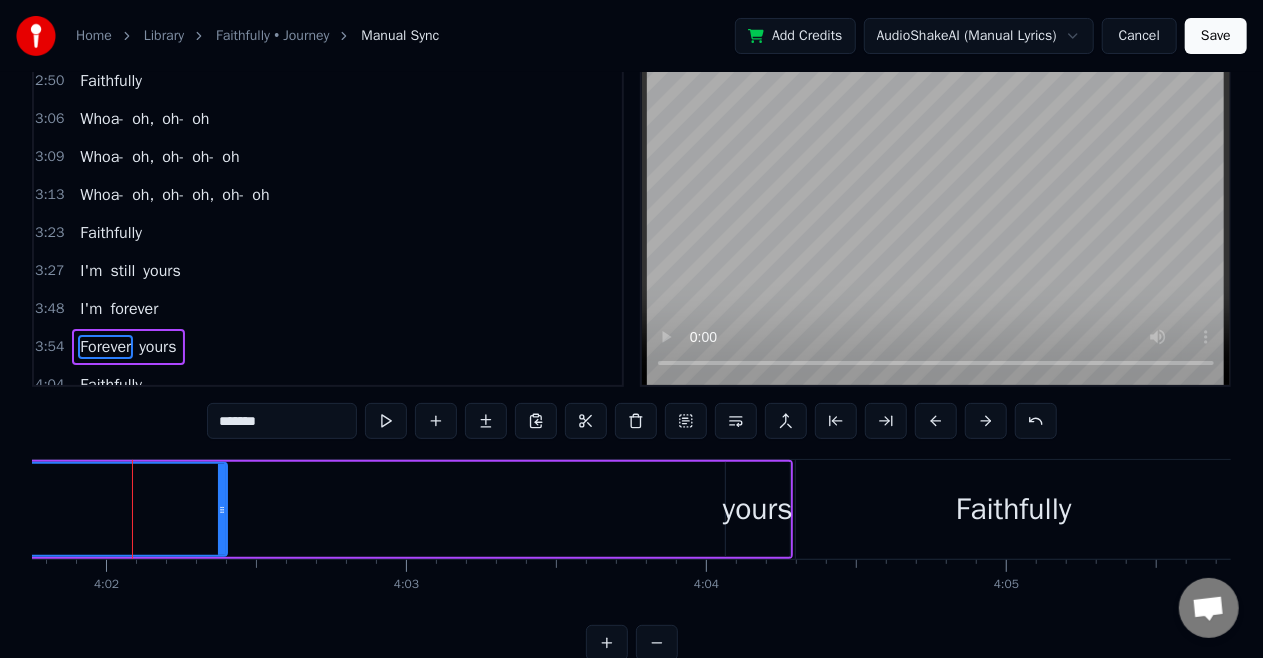 click on "Forever" at bounding box center [-926, 509] 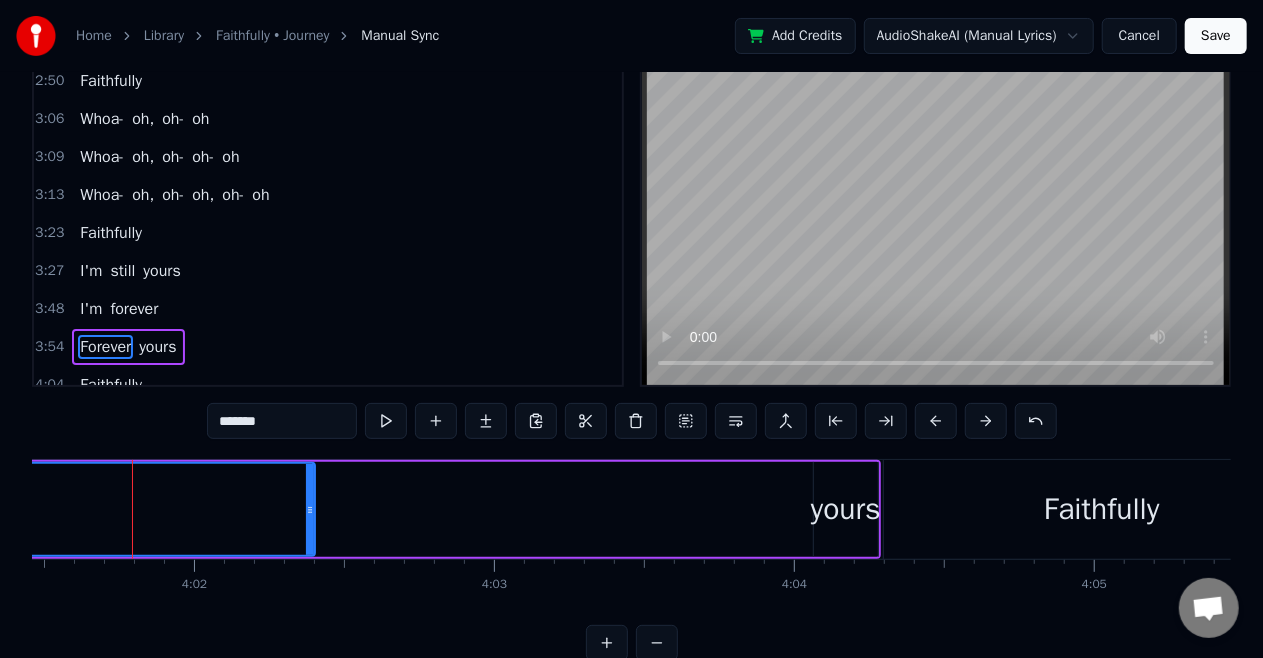 click on "Forever" at bounding box center [-838, 509] 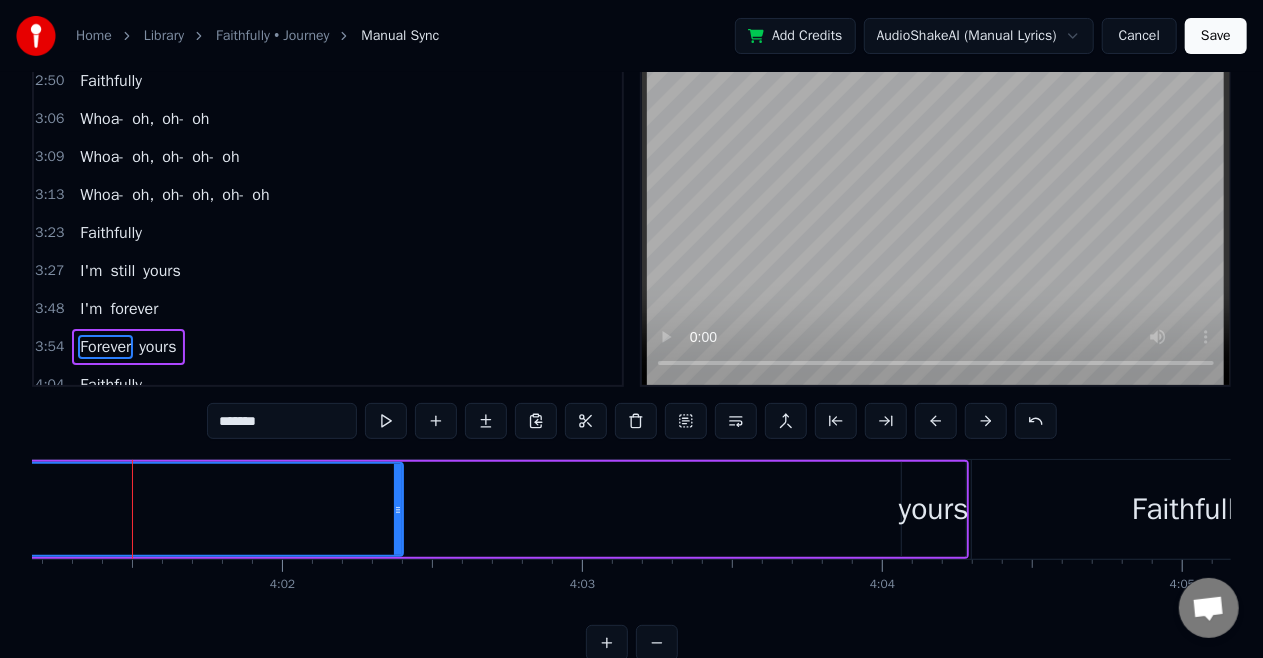 click on "Forever" at bounding box center [-750, 509] 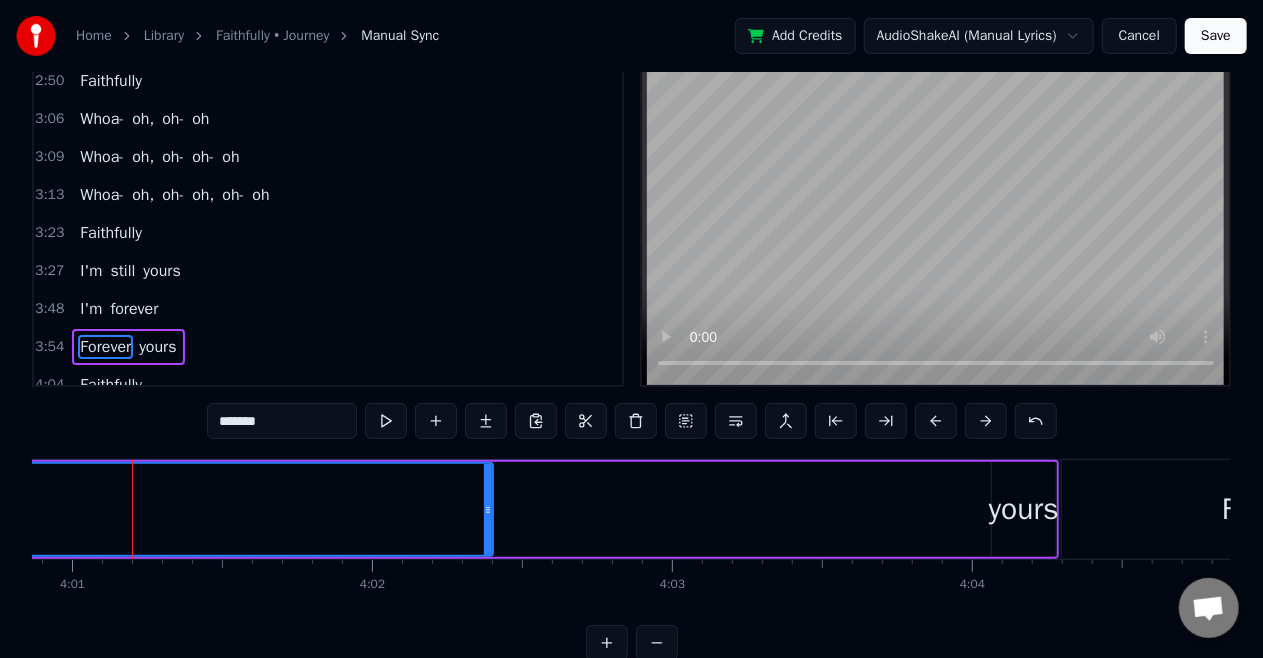 click on "Forever" at bounding box center (-660, 509) 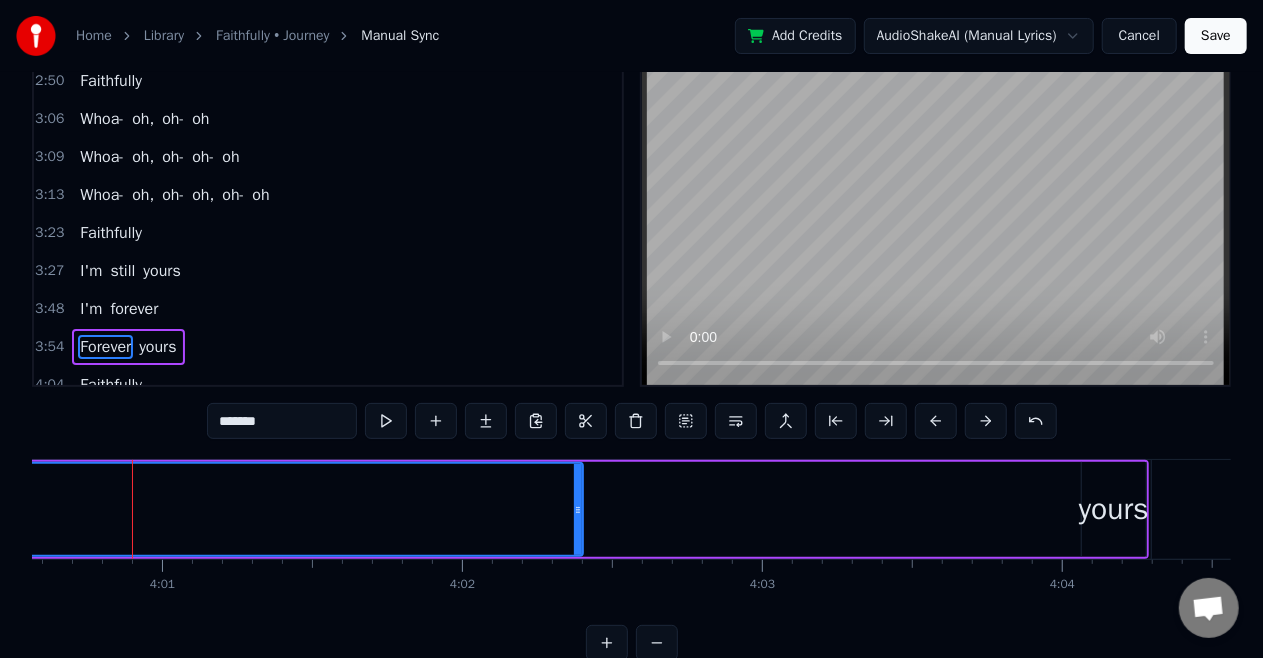 click on "Forever" at bounding box center (-570, 509) 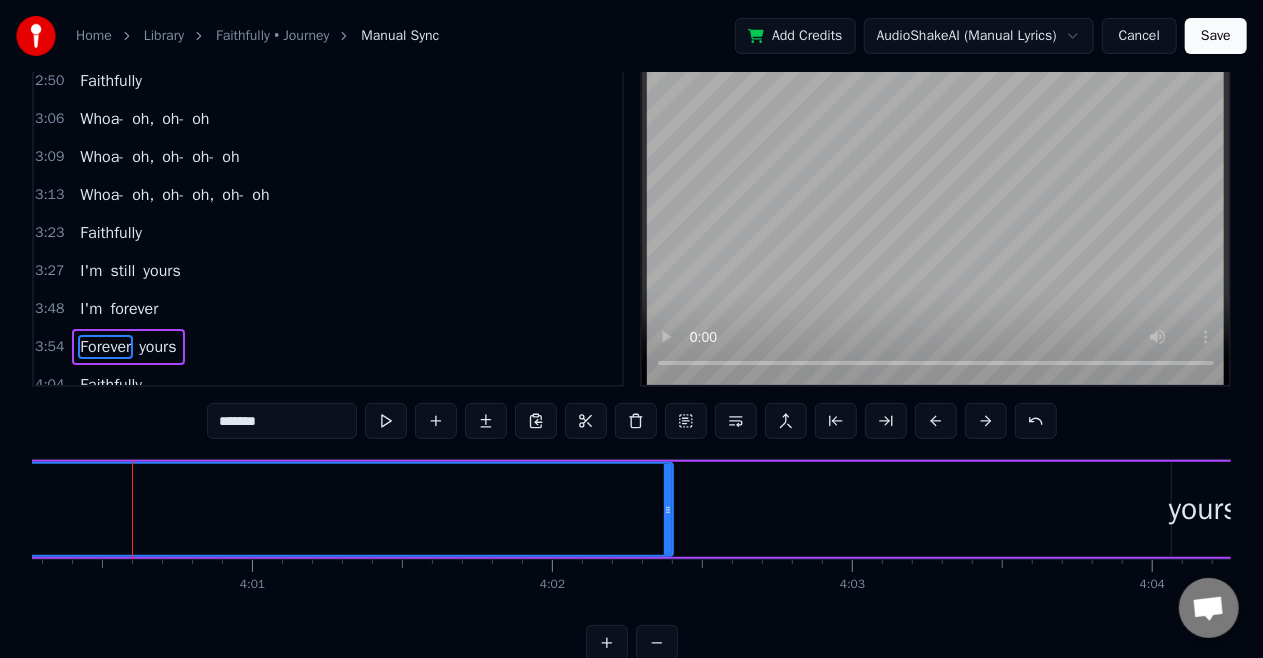 click on "Forever" at bounding box center (-480, 509) 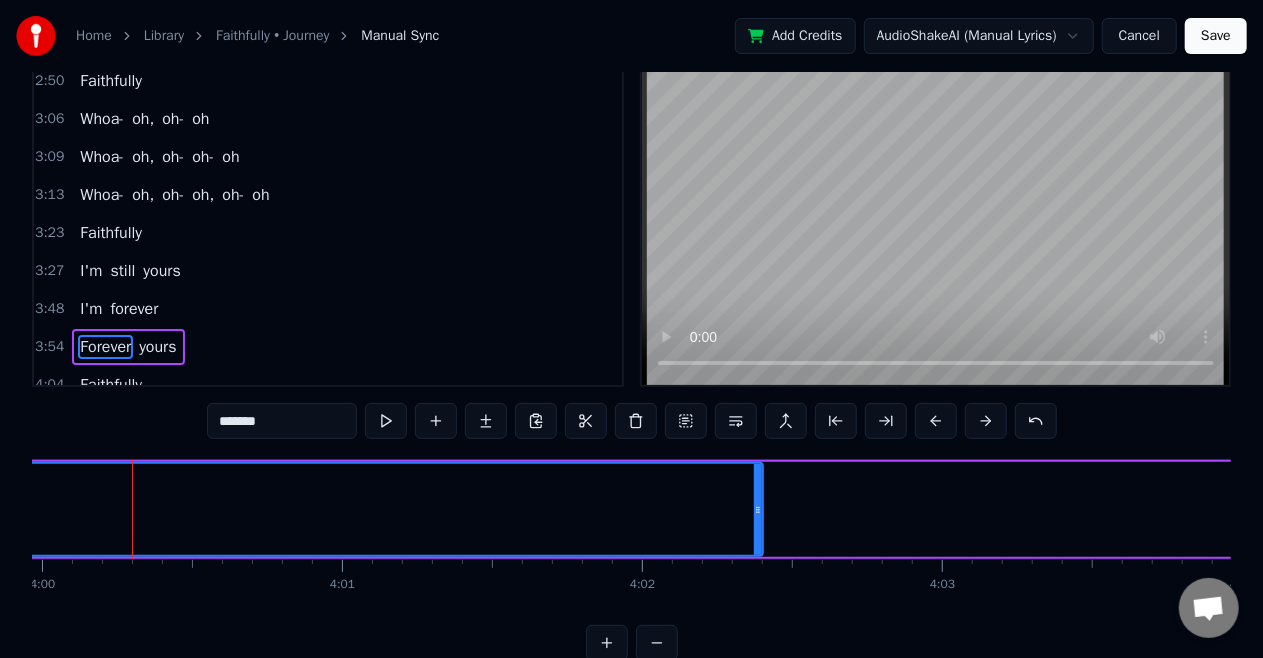 click on "Forever" at bounding box center (-390, 509) 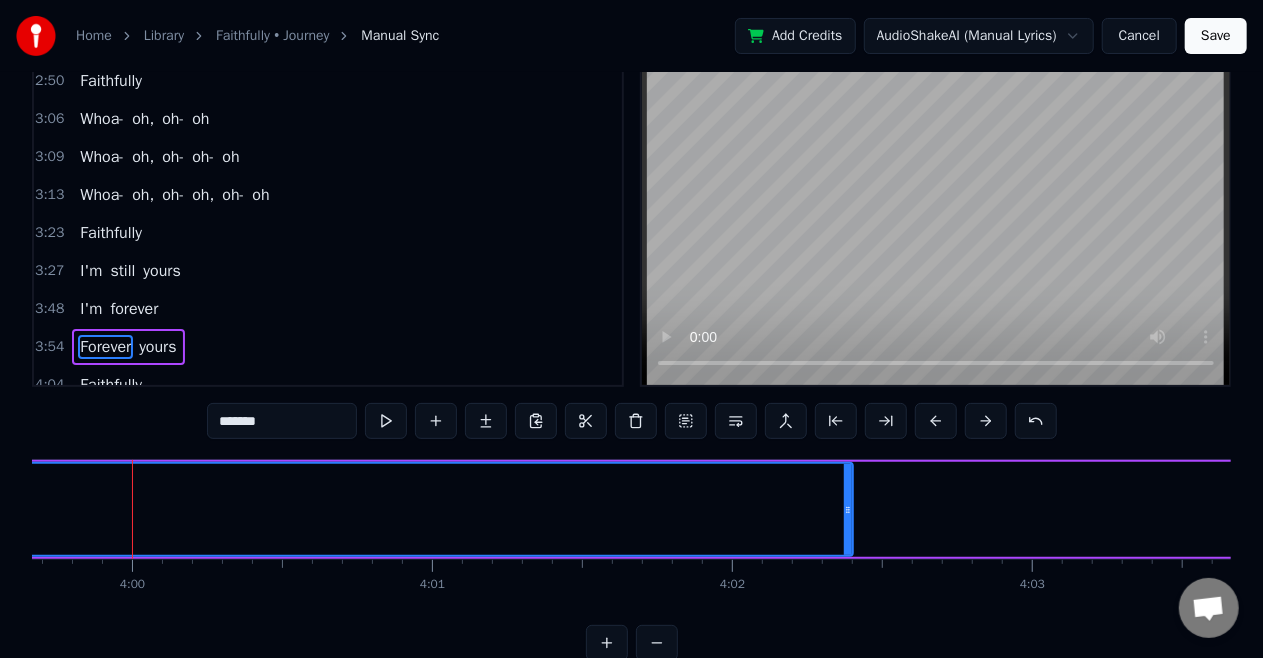 click on "Forever" at bounding box center [-300, 509] 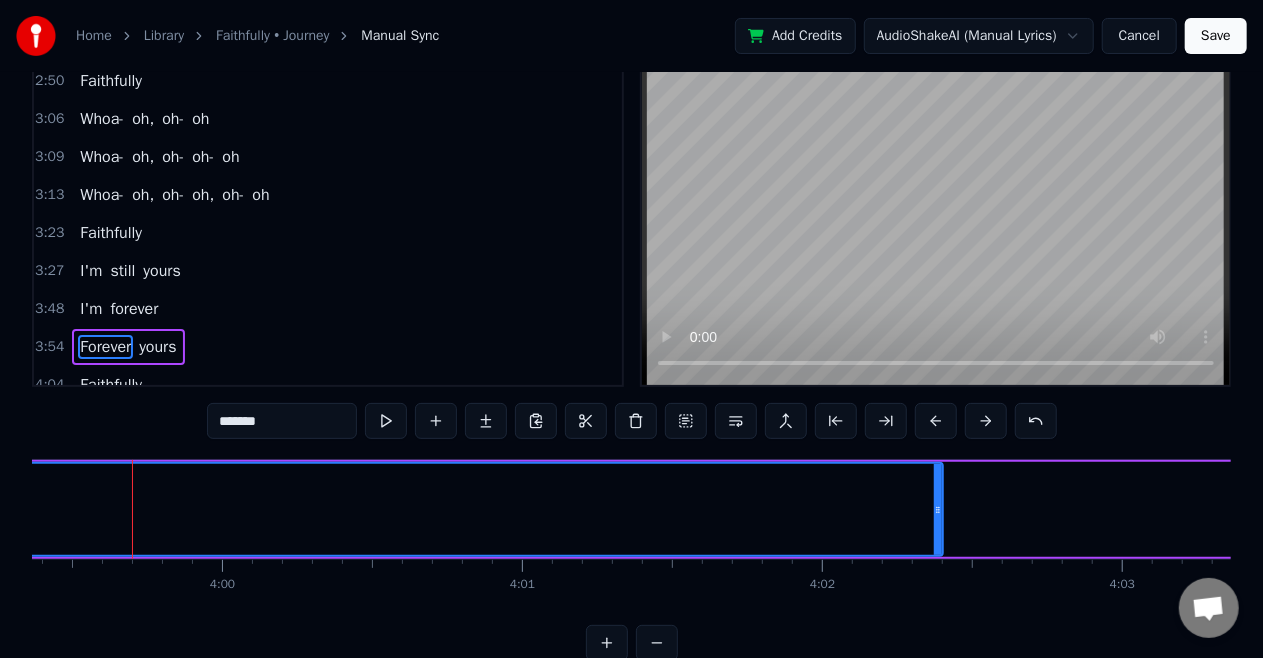 click on "Forever" at bounding box center (-210, 509) 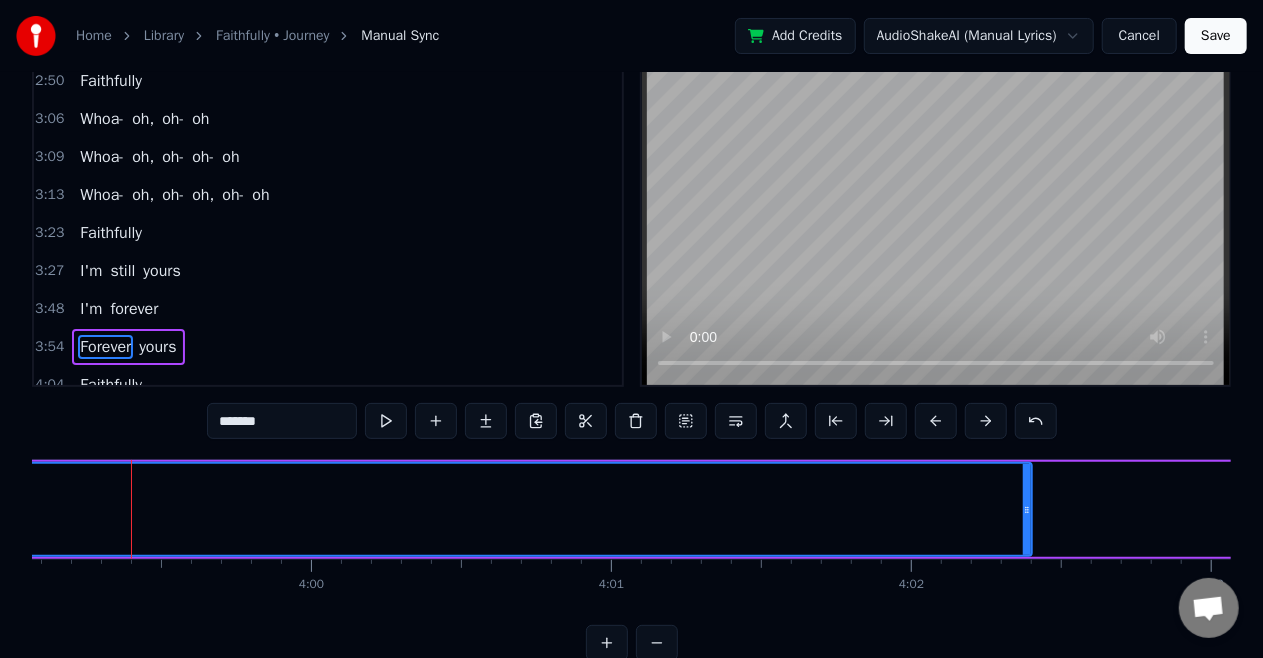 scroll, scrollTop: 0, scrollLeft: 71720, axis: horizontal 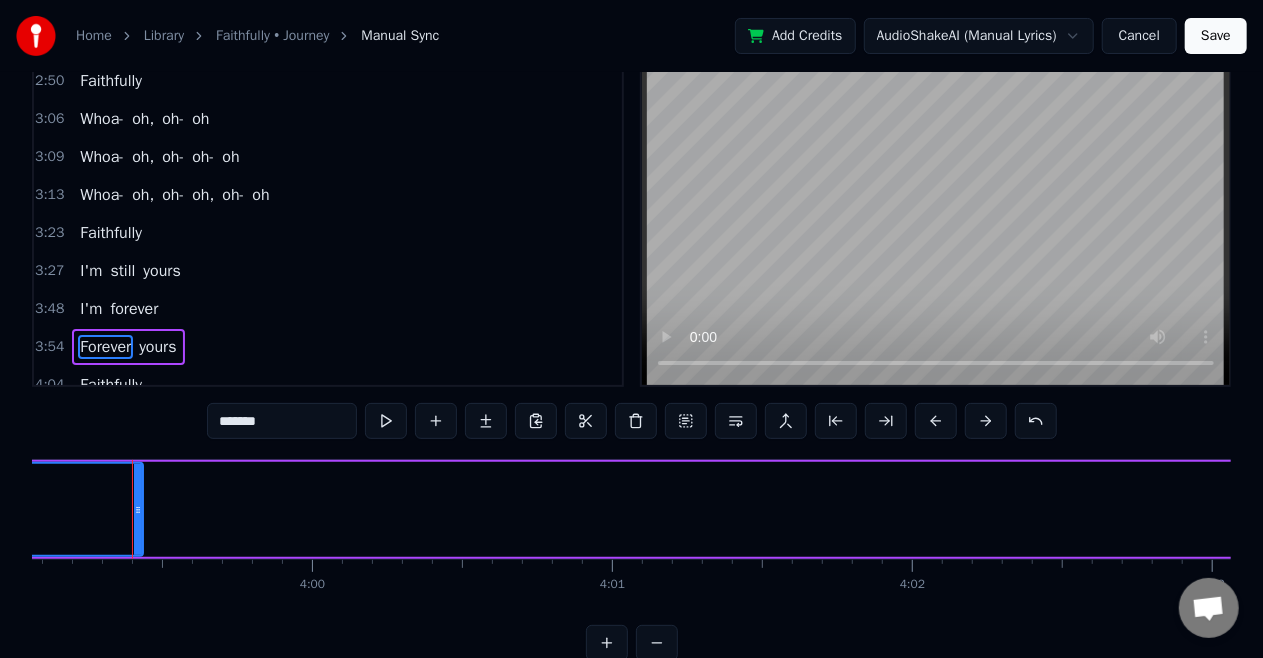drag, startPoint x: 1028, startPoint y: 508, endPoint x: 138, endPoint y: 578, distance: 892.74854 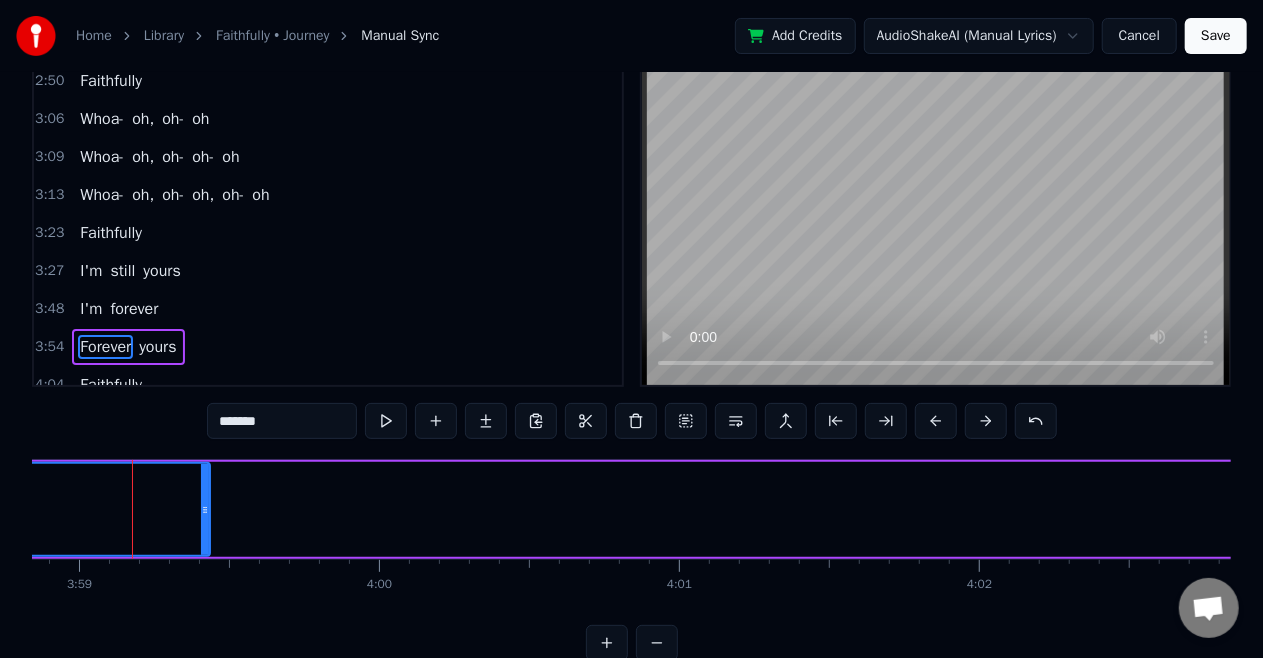 click on "Forever" at bounding box center (-498, 509) 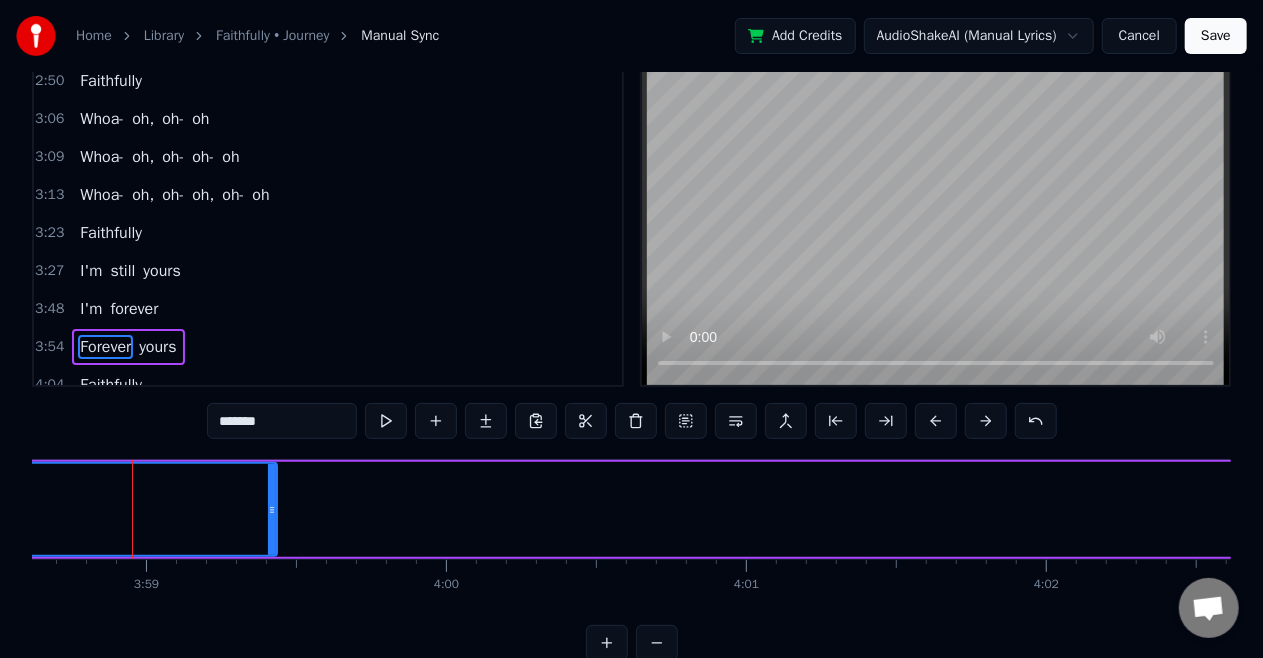 click on "Forever" at bounding box center (-431, 509) 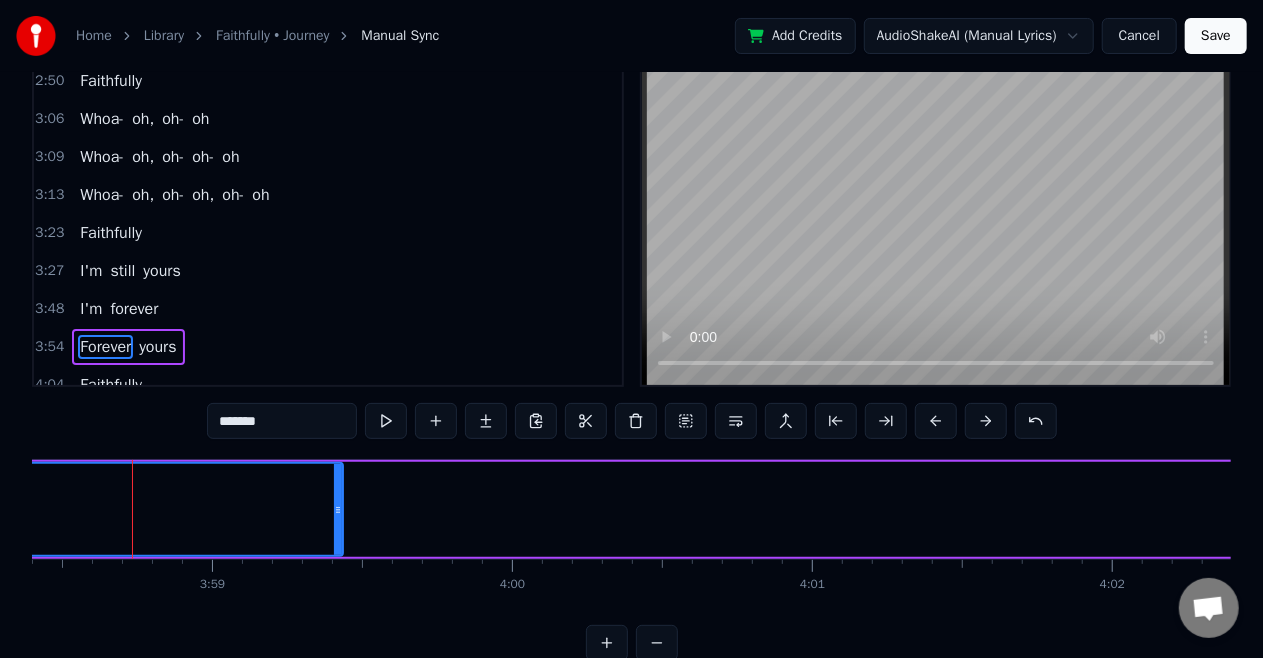 click on "Forever" at bounding box center [-365, 509] 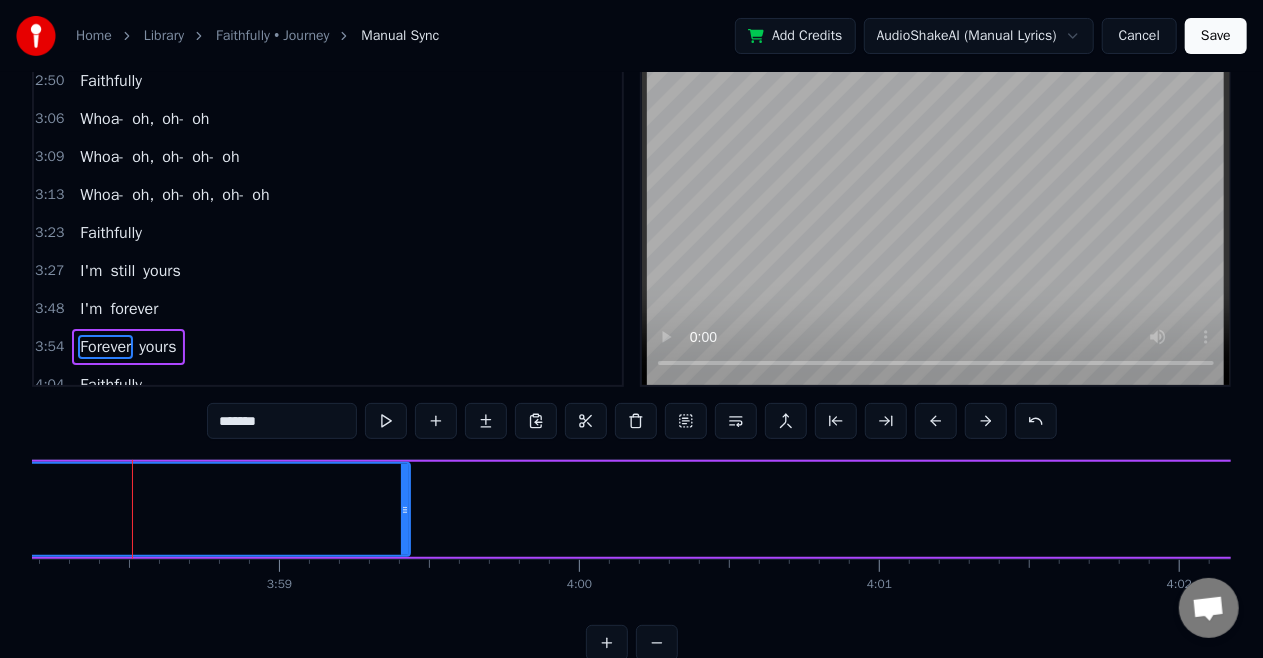 click on "Forever" at bounding box center [-298, 509] 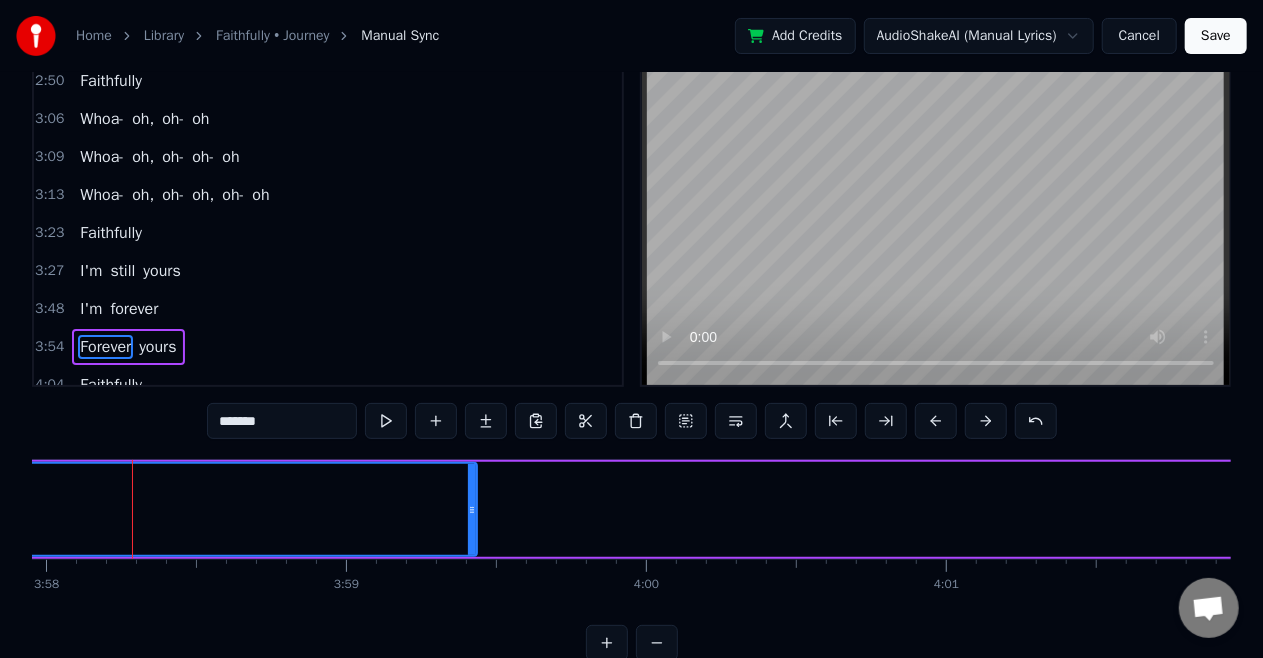 click on "Forever" at bounding box center (-231, 509) 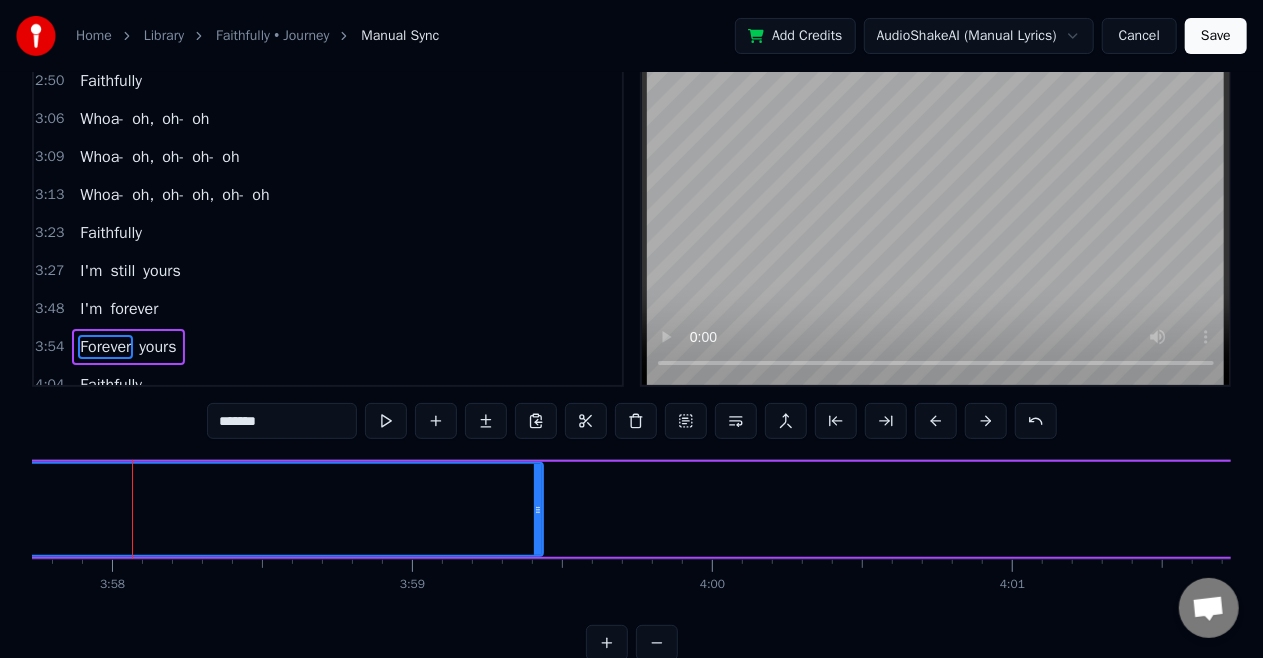 click on "Forever" at bounding box center (-165, 509) 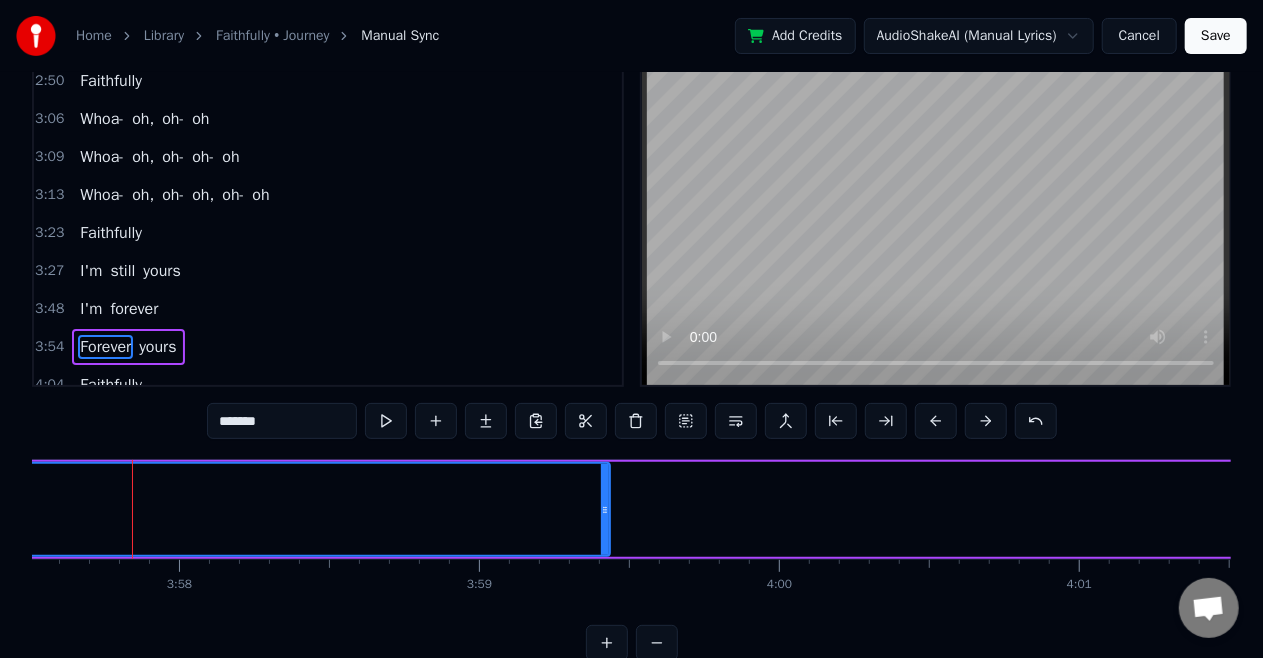 click on "Forever" at bounding box center (-98, 509) 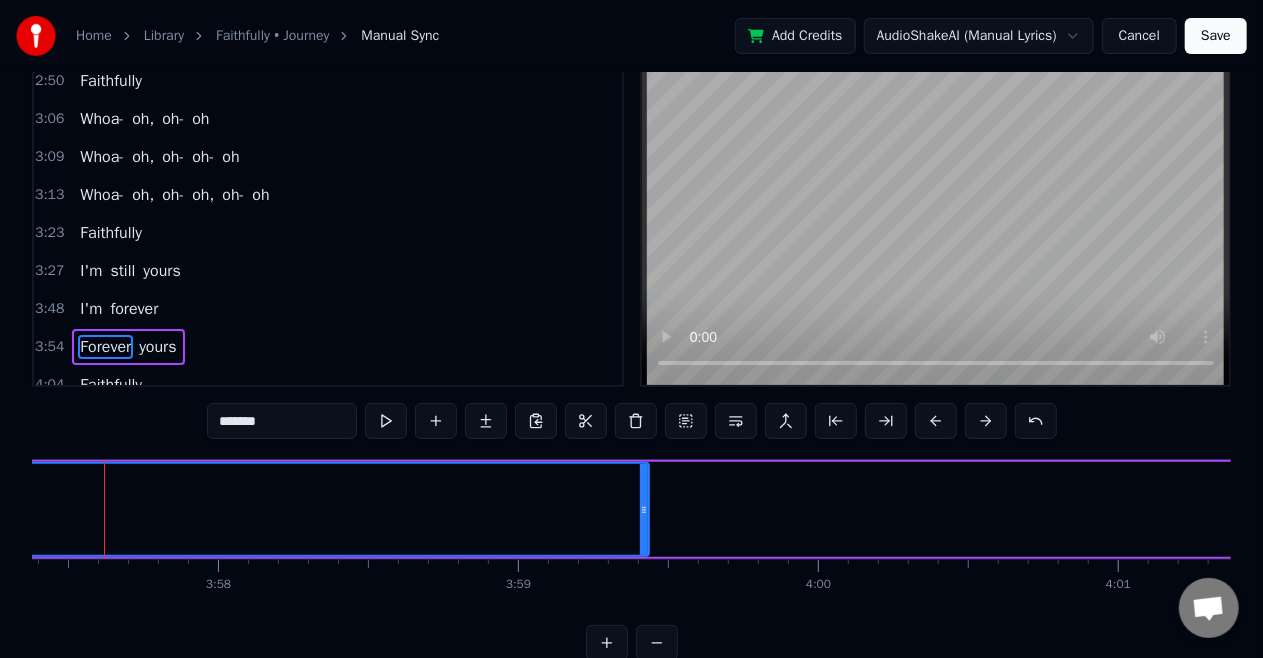 scroll, scrollTop: 0, scrollLeft: 71186, axis: horizontal 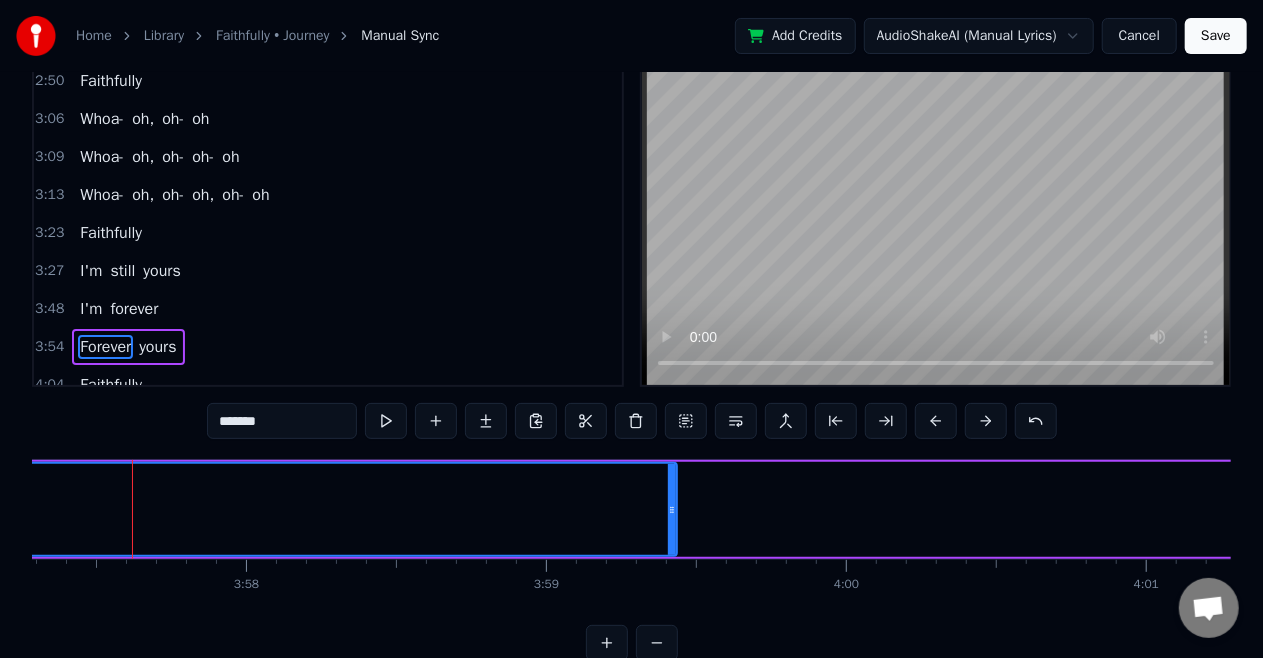 click on "Forever" at bounding box center (-31, 509) 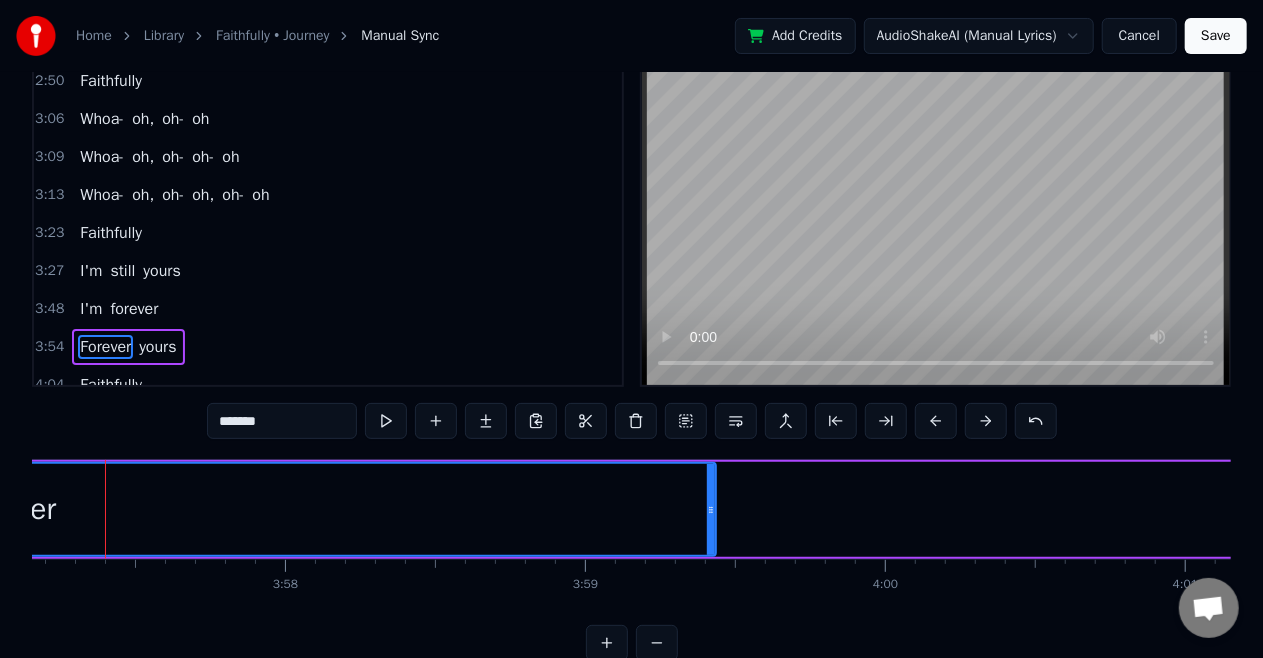 scroll, scrollTop: 0, scrollLeft: 71120, axis: horizontal 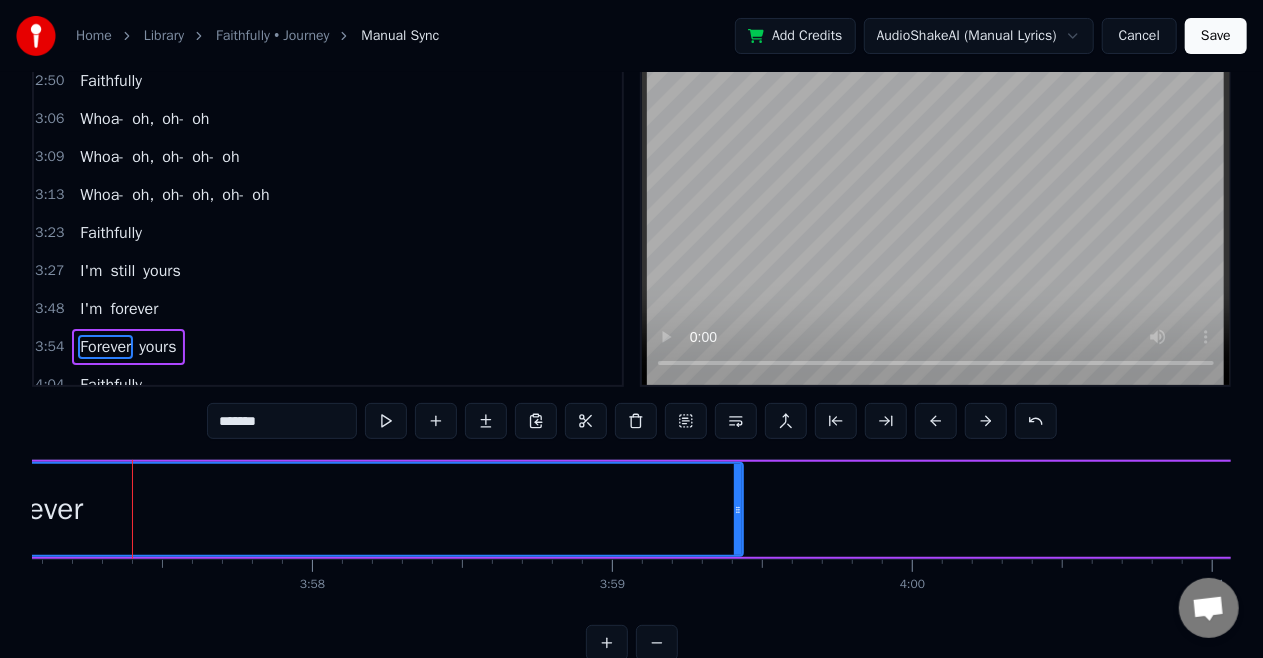 click on "Forever" at bounding box center [35, 509] 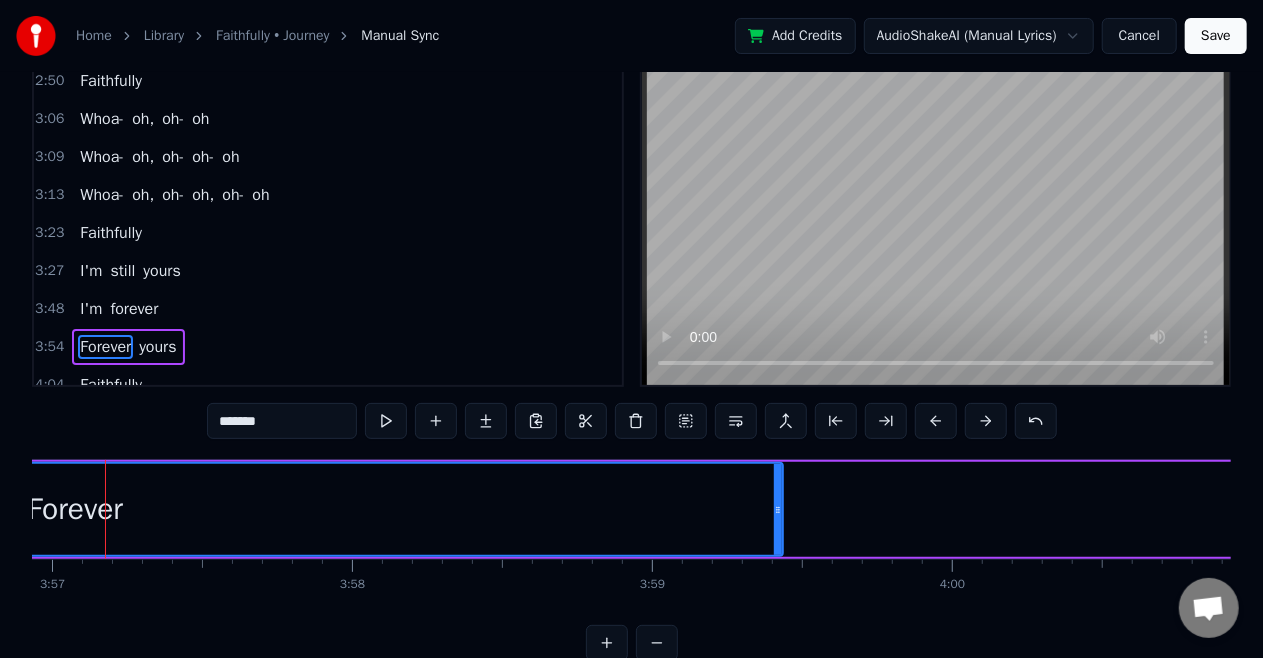 scroll, scrollTop: 0, scrollLeft: 71053, axis: horizontal 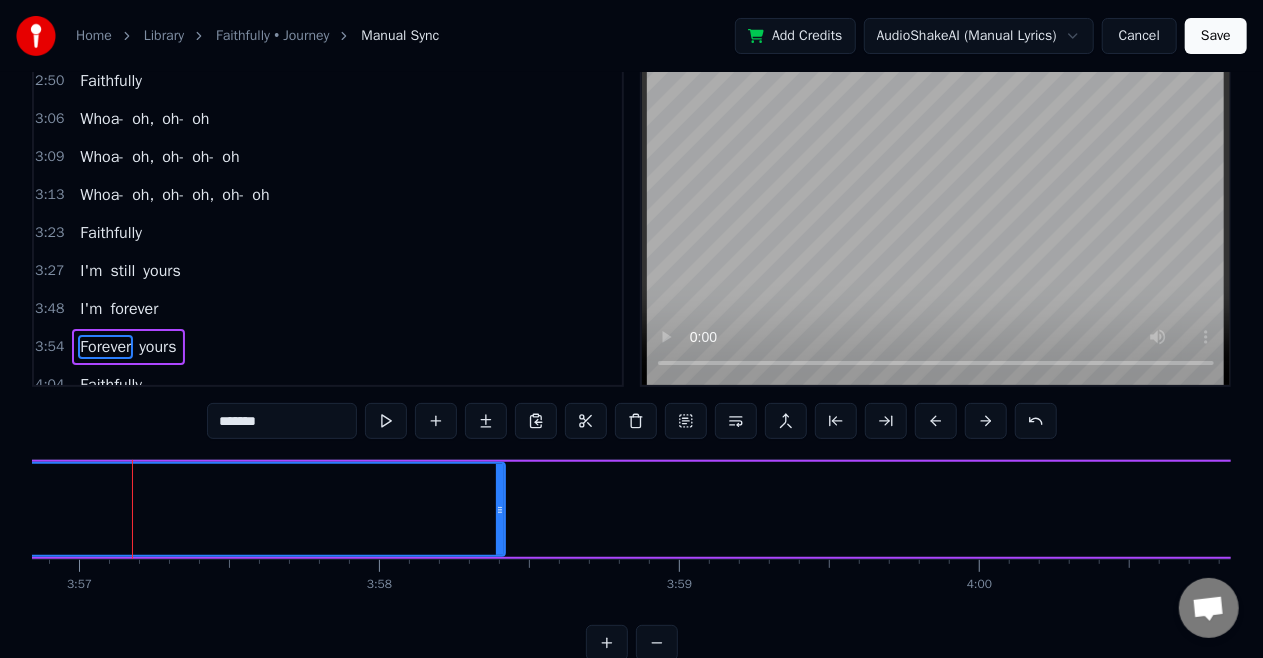 drag, startPoint x: 804, startPoint y: 503, endPoint x: 499, endPoint y: 558, distance: 309.91934 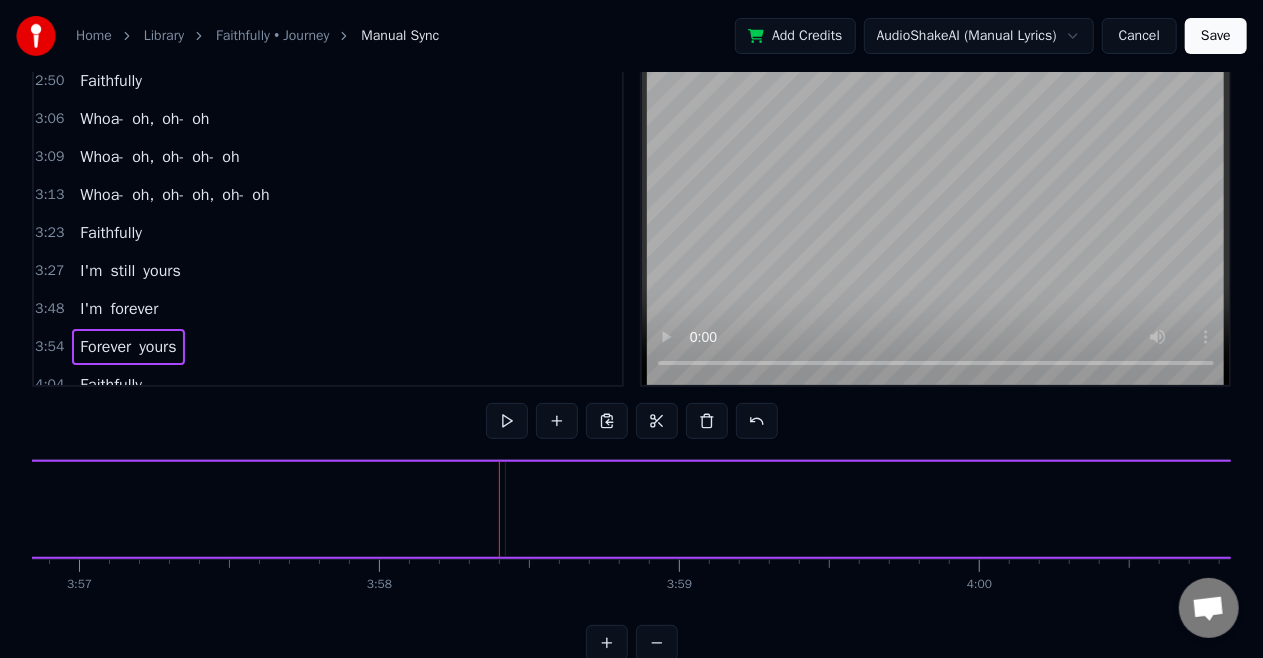 click on "yours" at bounding box center [157, 347] 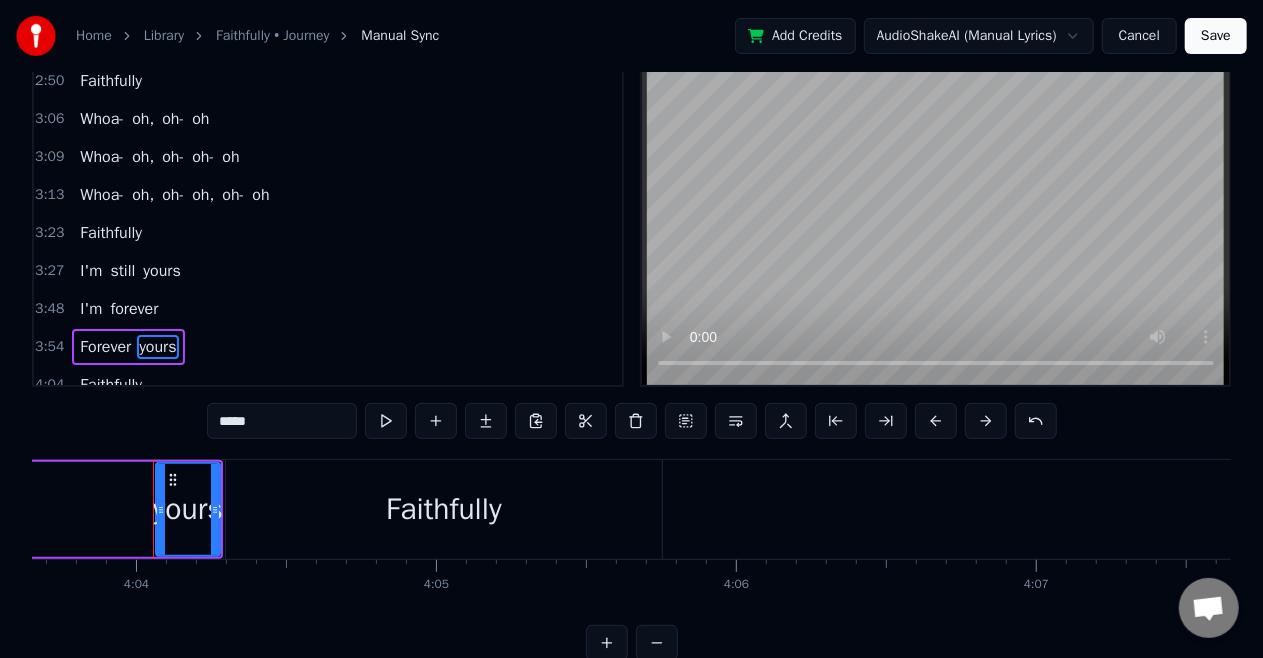 scroll, scrollTop: 0, scrollLeft: 73116, axis: horizontal 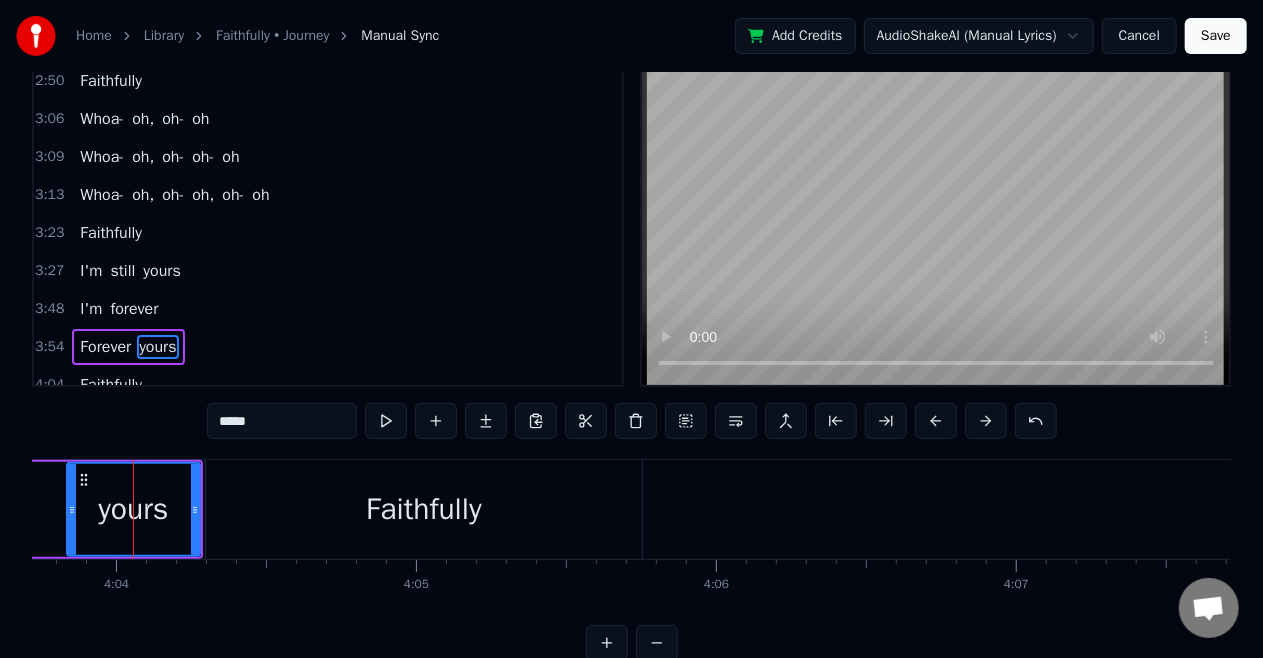 drag, startPoint x: 137, startPoint y: 511, endPoint x: 68, endPoint y: 523, distance: 70.035706 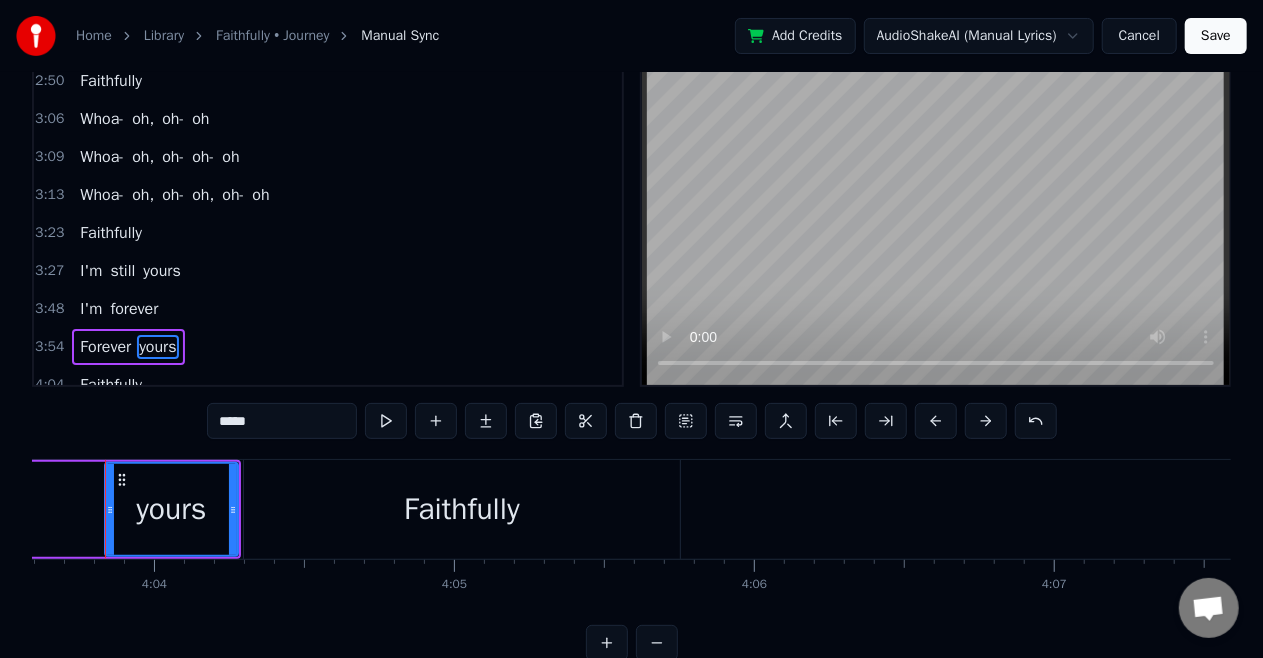 scroll, scrollTop: 0, scrollLeft: 73050, axis: horizontal 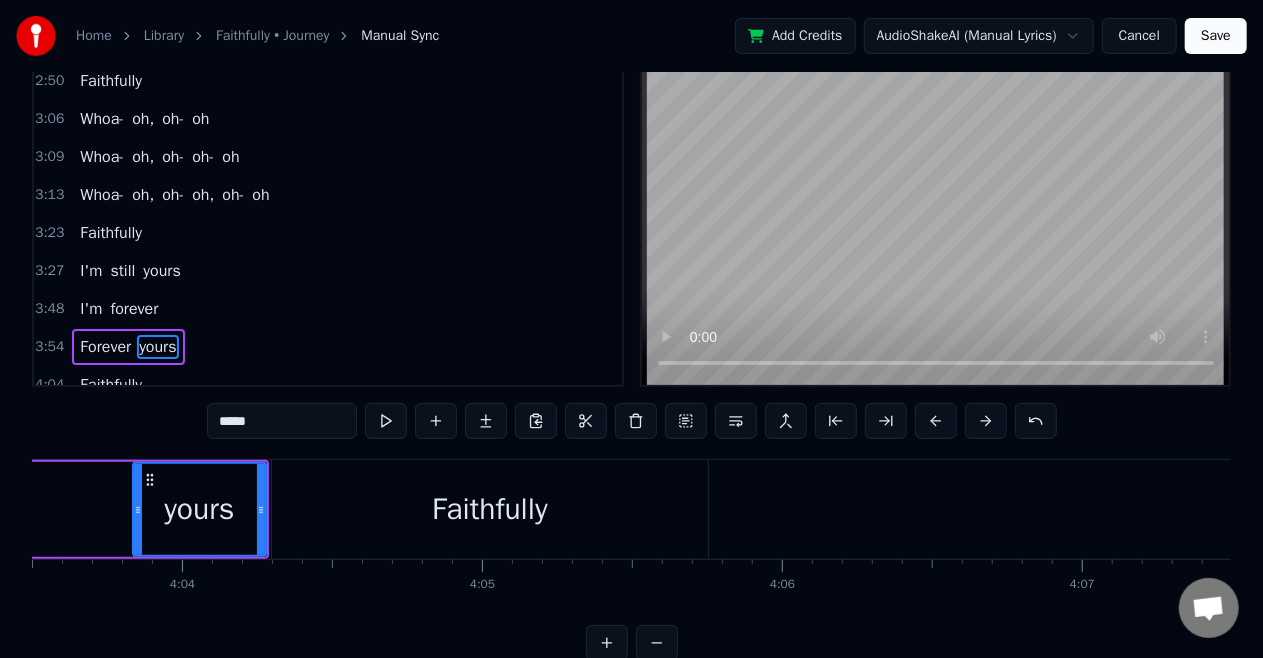 click on "[PERSON_NAME]" at bounding box center (-1168, 509) 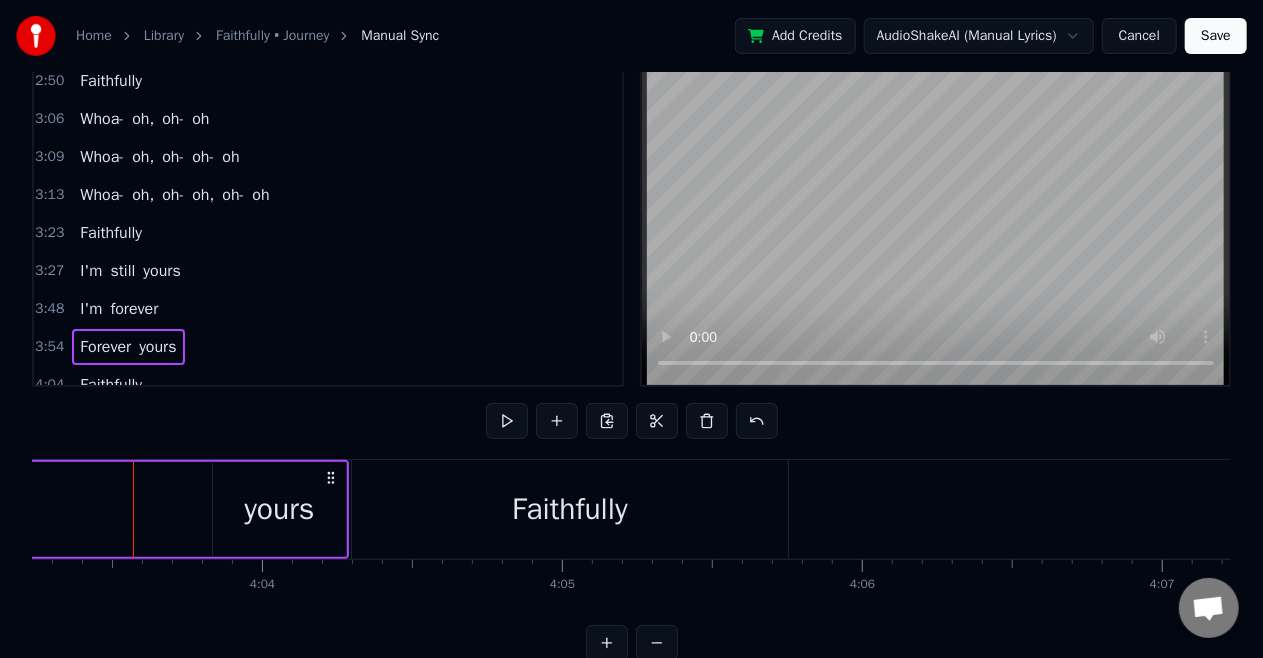 click on "[PERSON_NAME]" at bounding box center [-1088, 509] 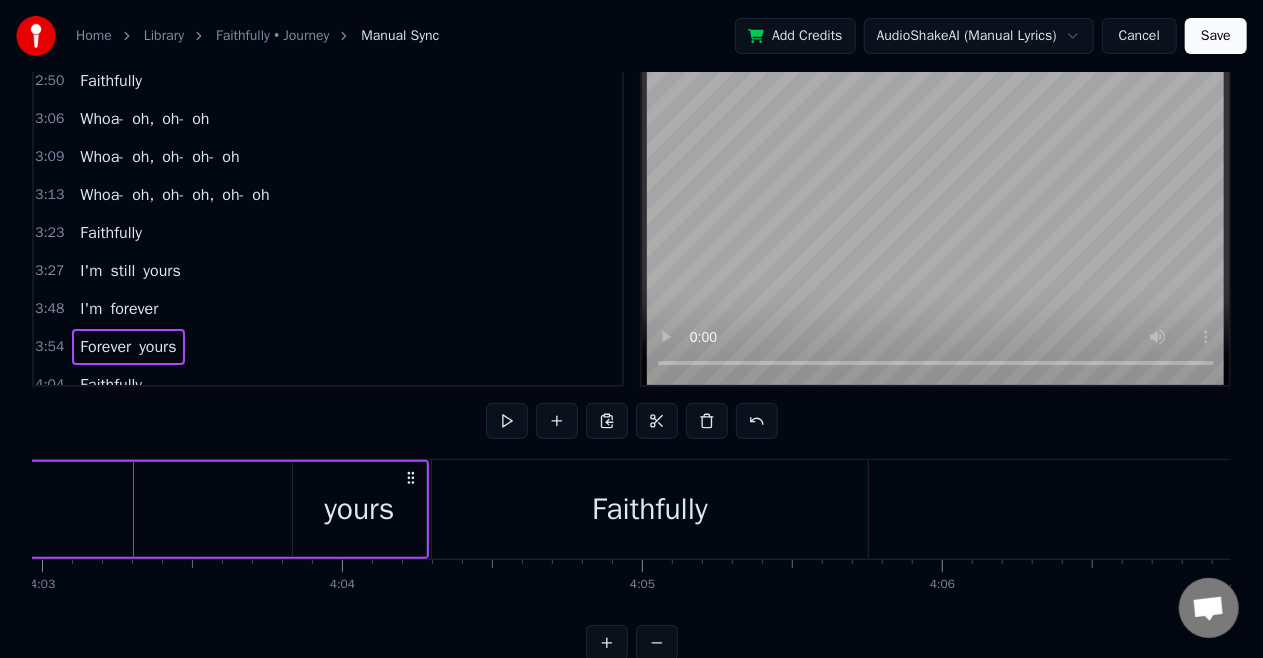 click on "[PERSON_NAME]" at bounding box center (-1008, 509) 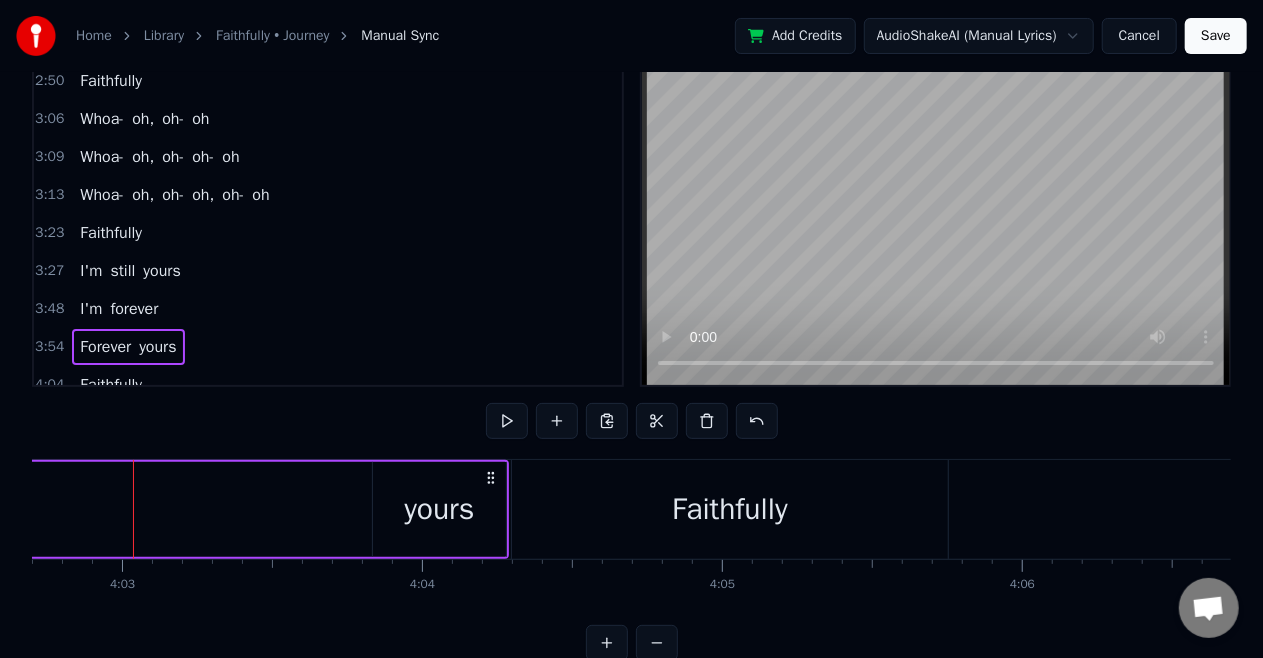 click on "[PERSON_NAME]" at bounding box center (-928, 509) 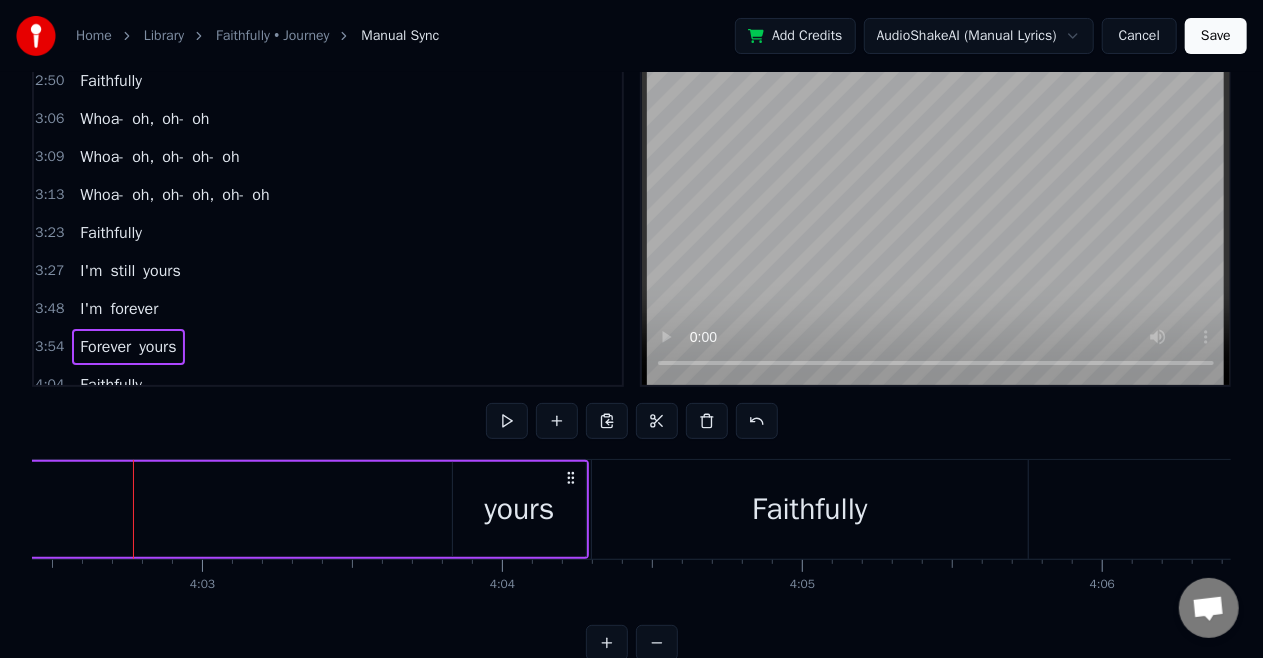 click on "[PERSON_NAME]" at bounding box center [-848, 509] 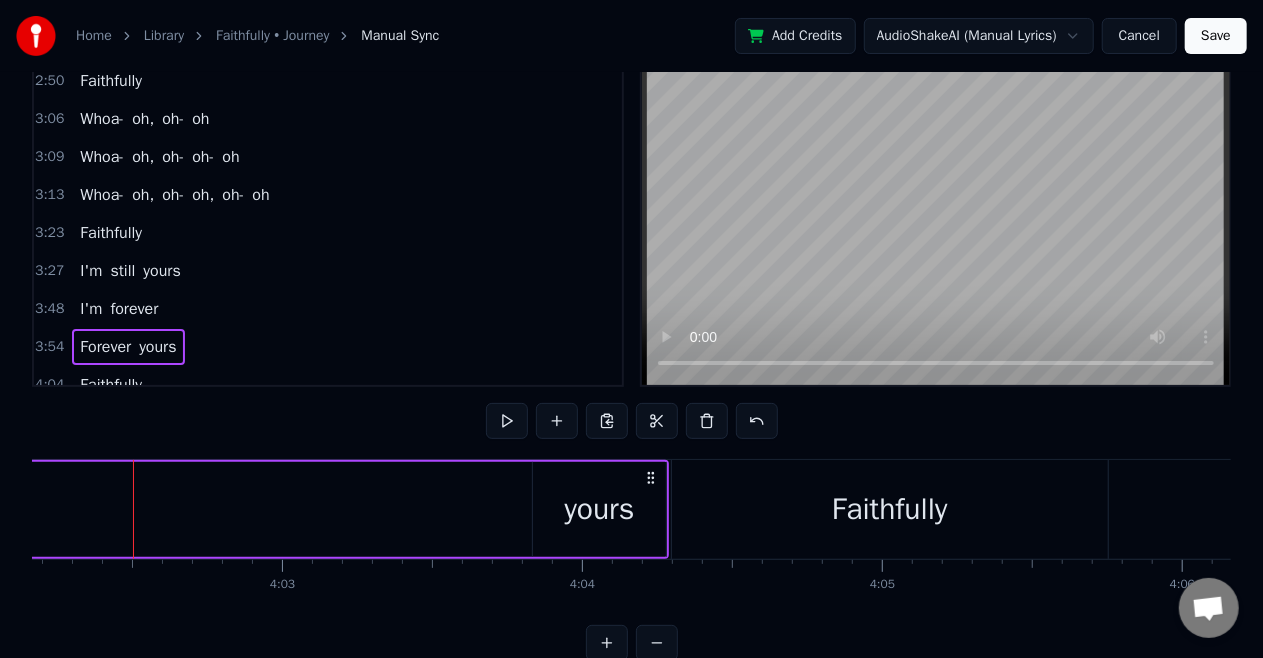 click on "[PERSON_NAME]" at bounding box center [-768, 509] 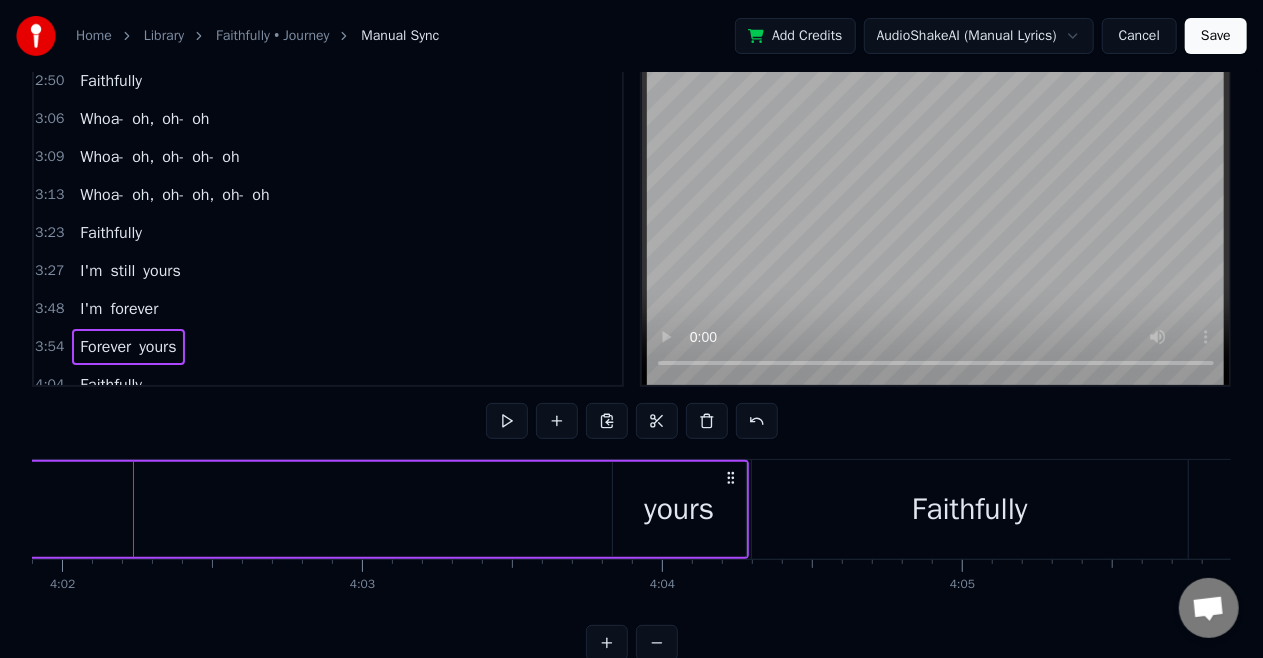 click on "[PERSON_NAME]" at bounding box center [-688, 509] 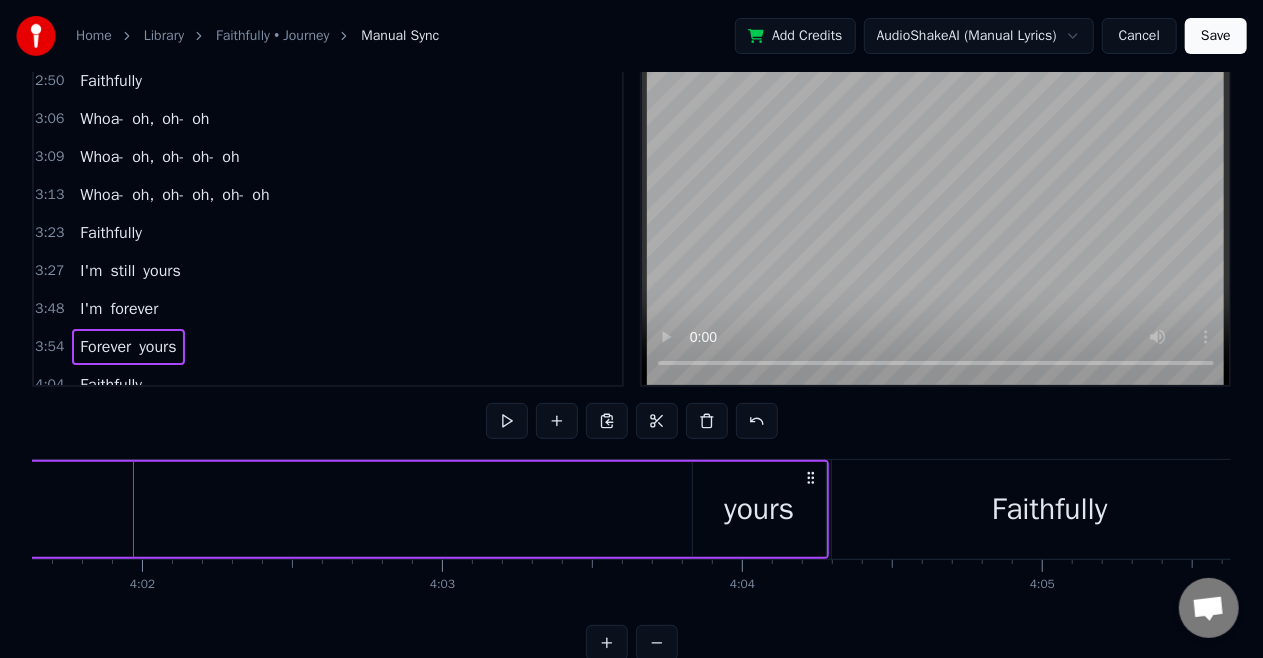click on "[PERSON_NAME]" at bounding box center [-608, 509] 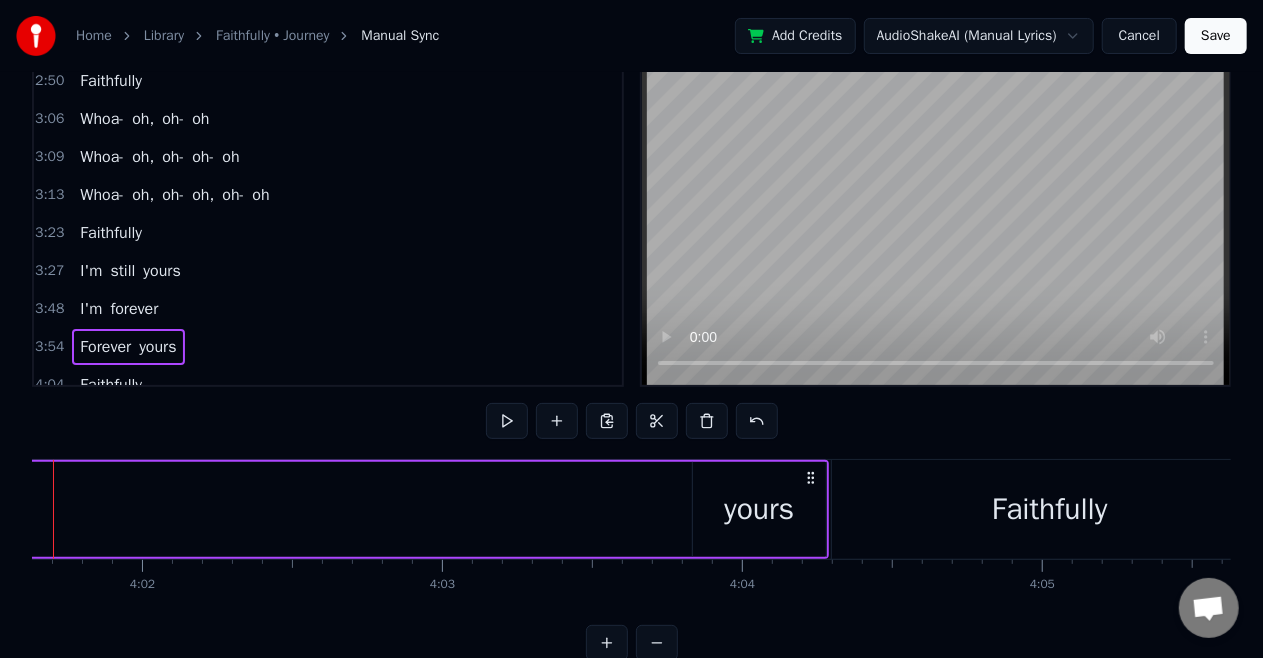scroll, scrollTop: 0, scrollLeft: 72410, axis: horizontal 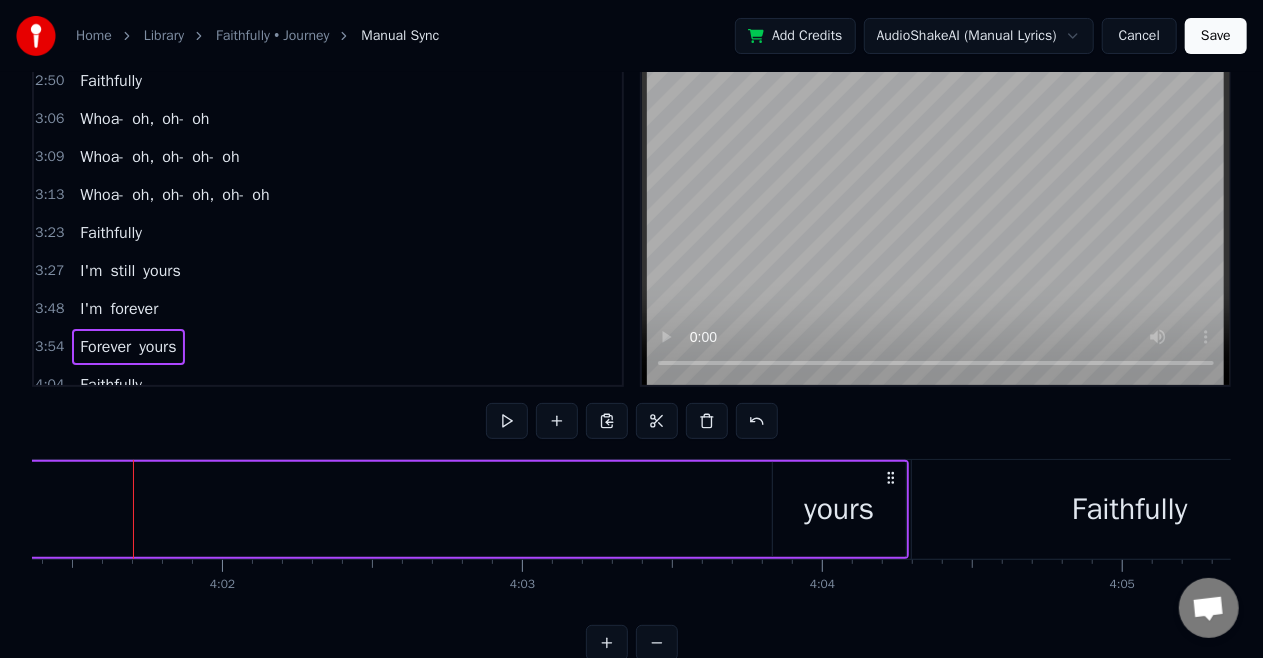 click on "yours" at bounding box center [839, 509] 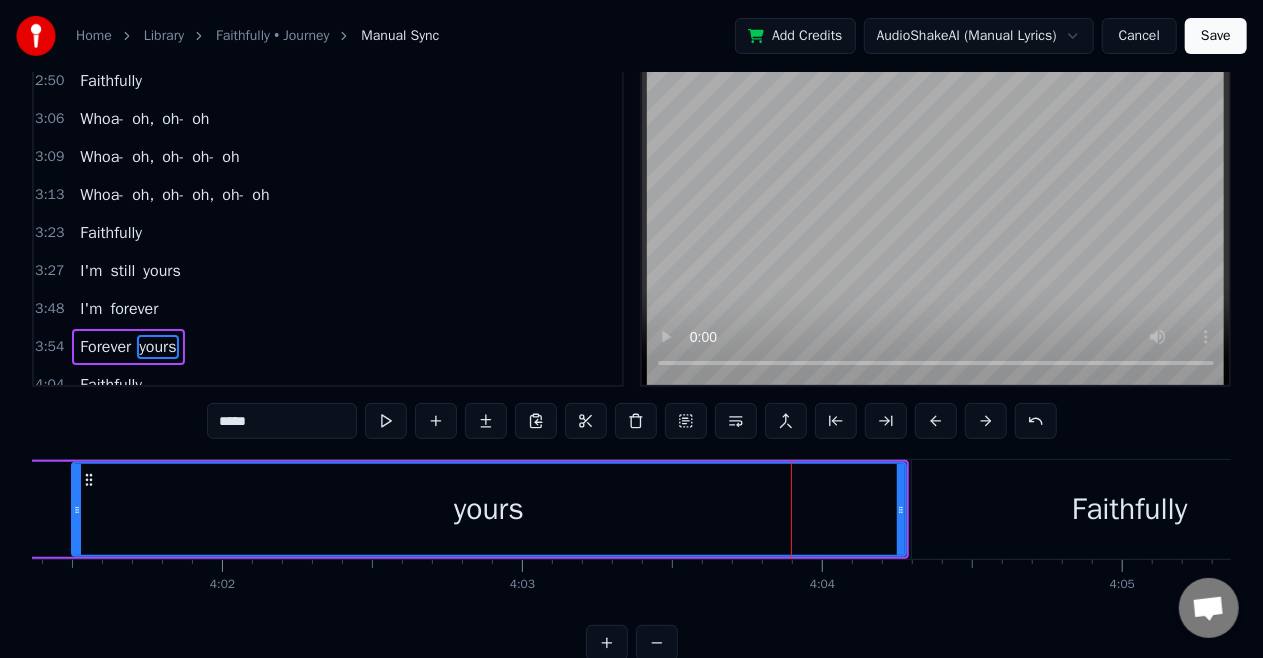 drag, startPoint x: 774, startPoint y: 502, endPoint x: 73, endPoint y: 541, distance: 702.08405 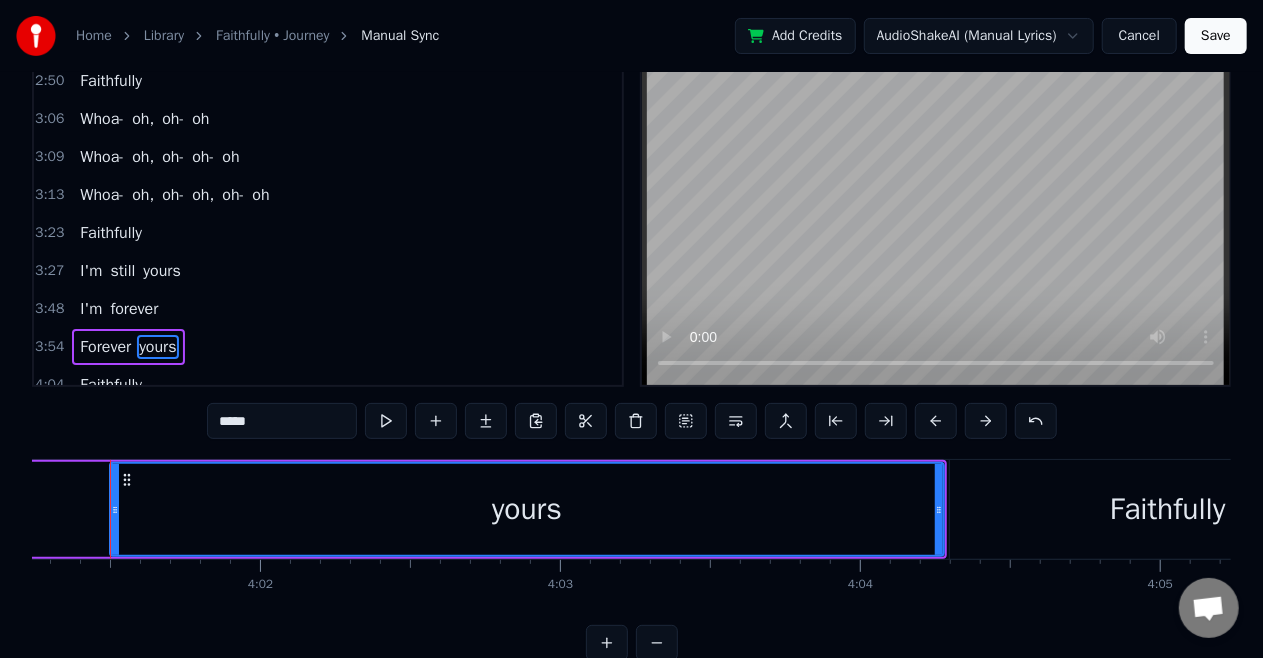 scroll, scrollTop: 0, scrollLeft: 72350, axis: horizontal 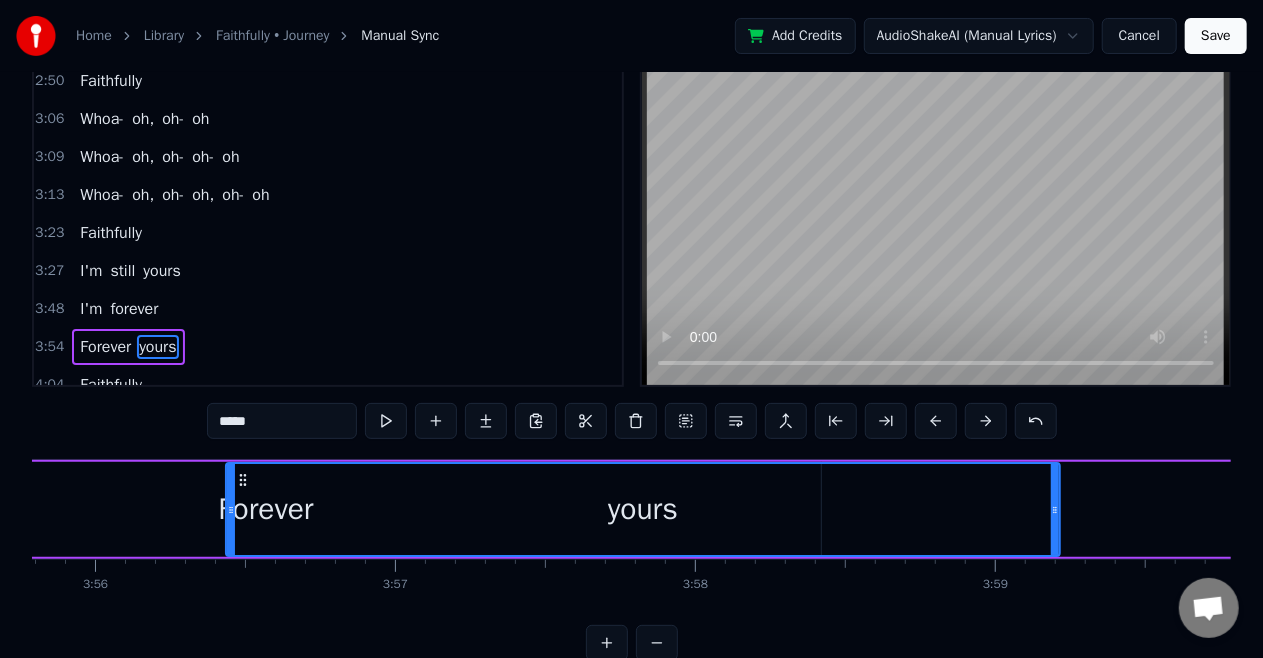 drag, startPoint x: 146, startPoint y: 476, endPoint x: 131, endPoint y: 478, distance: 15.132746 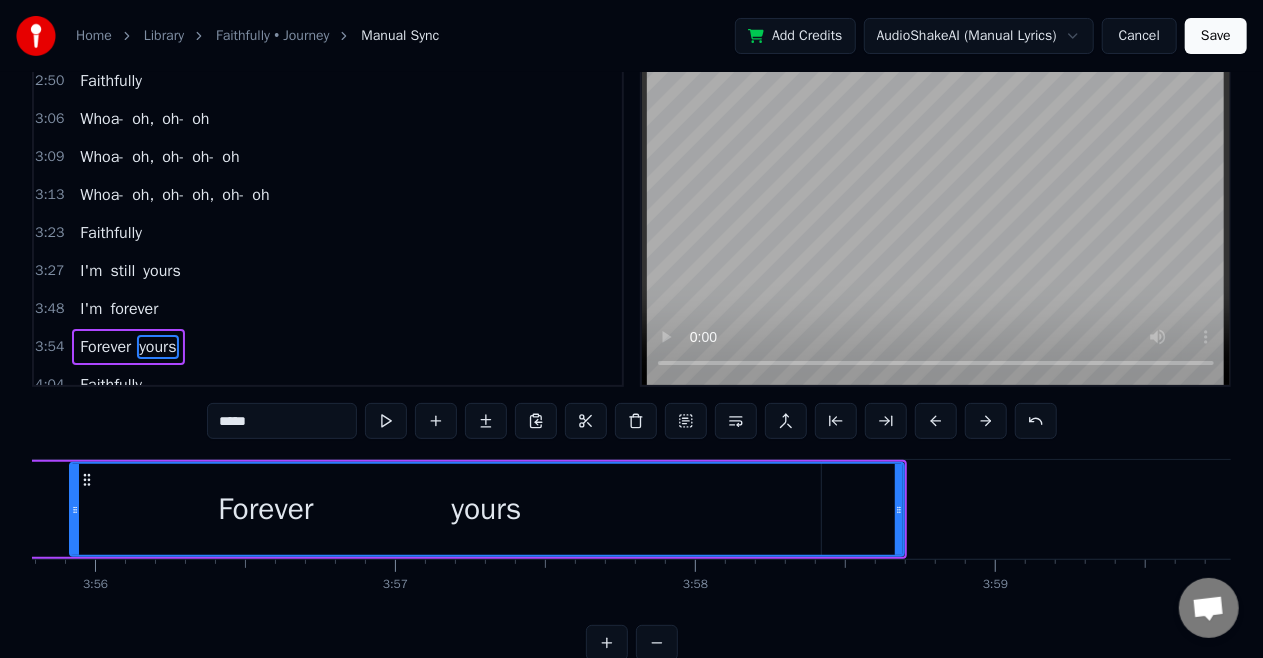 scroll, scrollTop: 0, scrollLeft: 70689, axis: horizontal 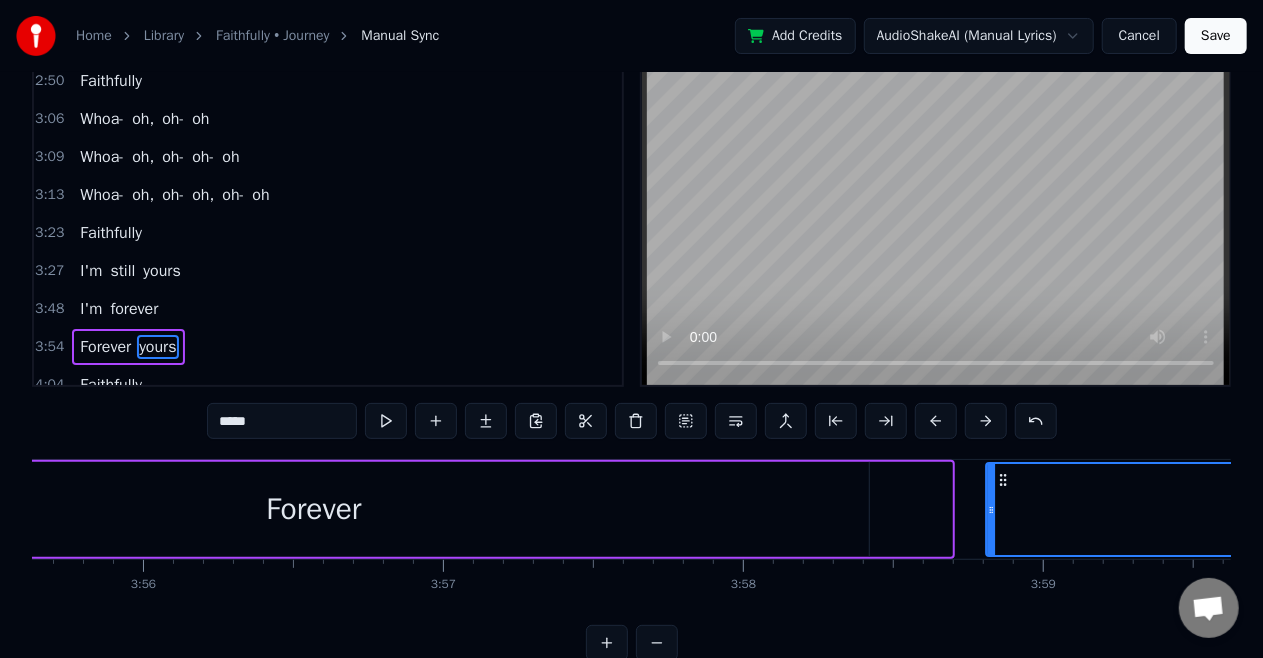 drag, startPoint x: 133, startPoint y: 478, endPoint x: 1001, endPoint y: 478, distance: 868 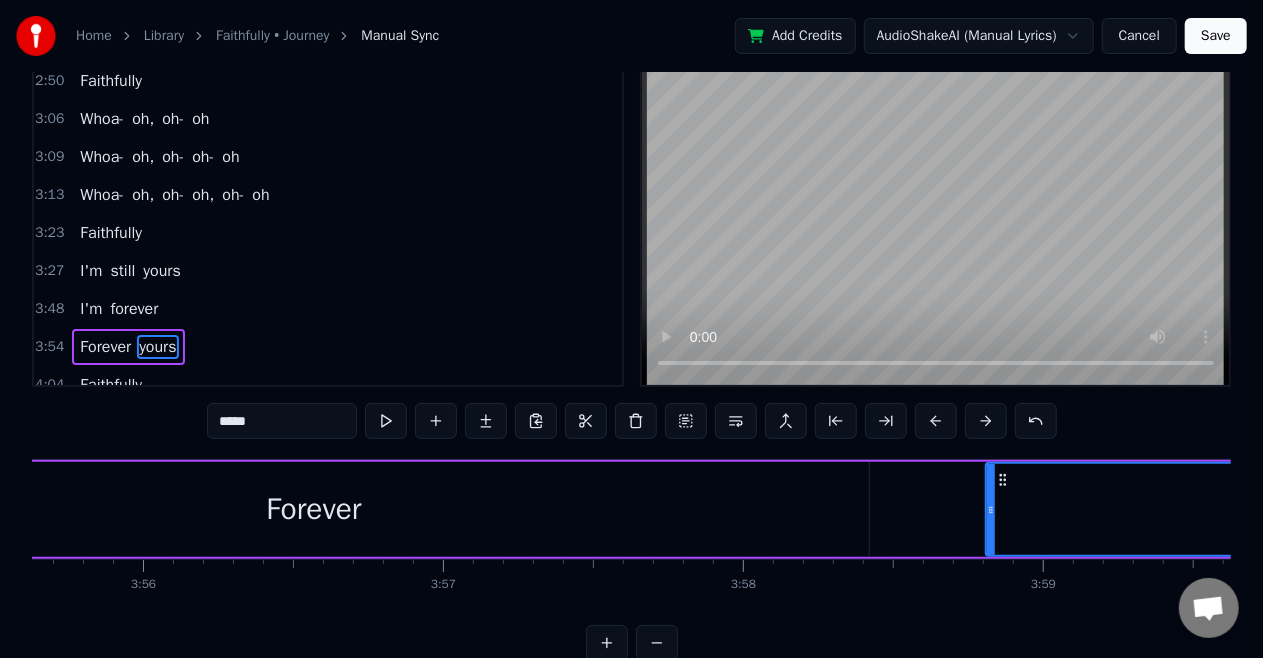 click on "yours" at bounding box center [1403, 509] 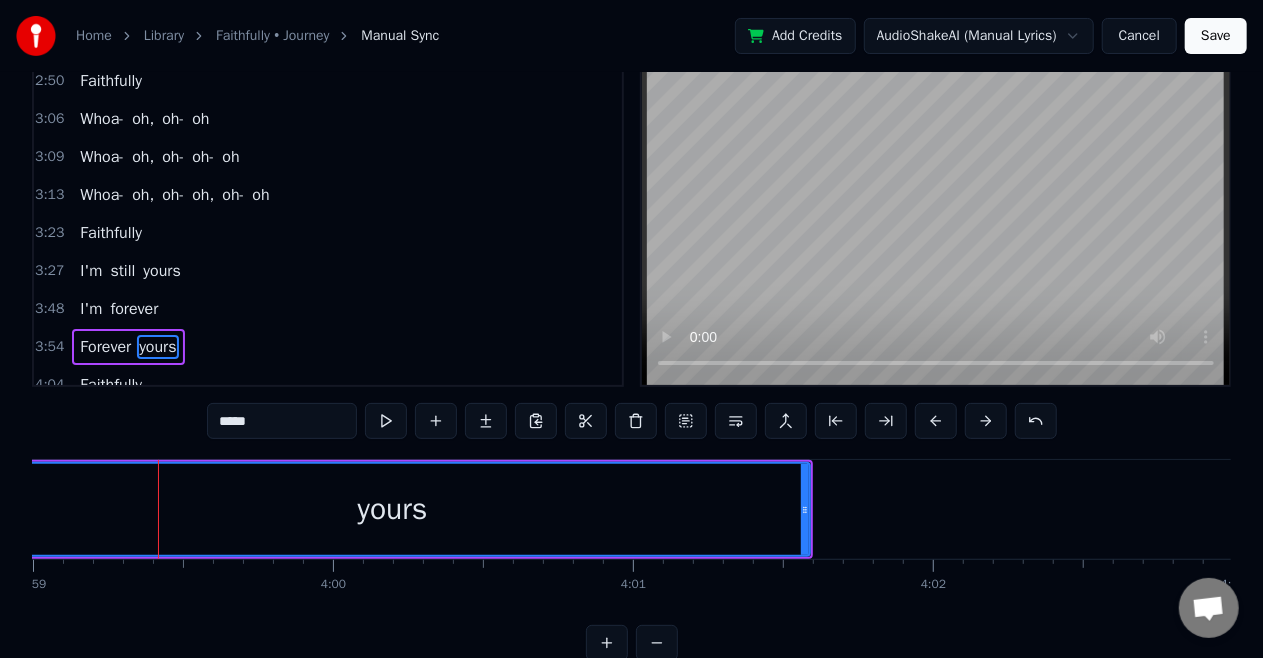 scroll, scrollTop: 0, scrollLeft: 71725, axis: horizontal 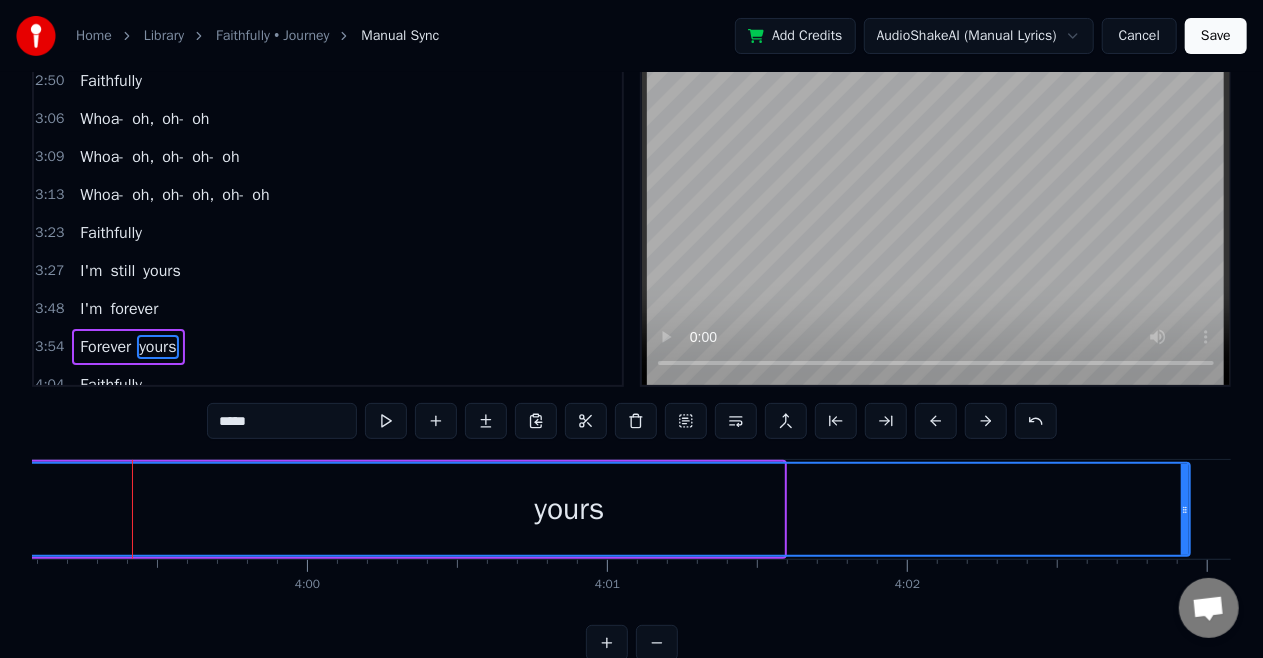 drag, startPoint x: 778, startPoint y: 512, endPoint x: 1184, endPoint y: 543, distance: 407.18176 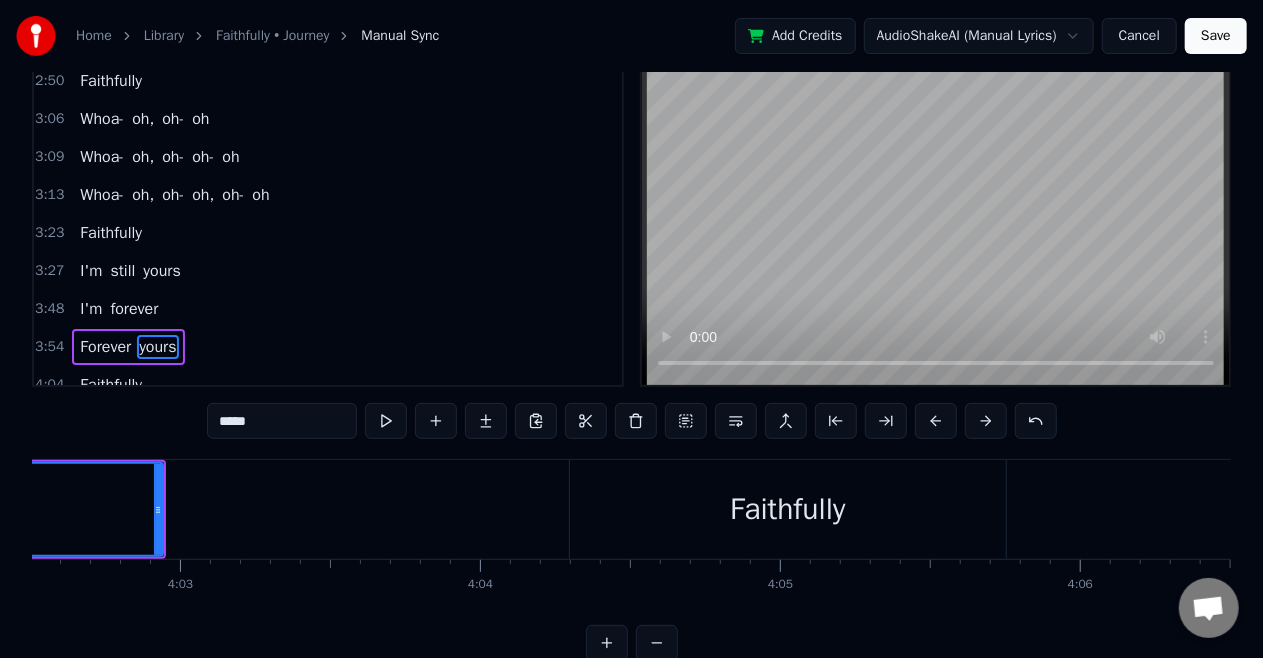 scroll, scrollTop: 0, scrollLeft: 72775, axis: horizontal 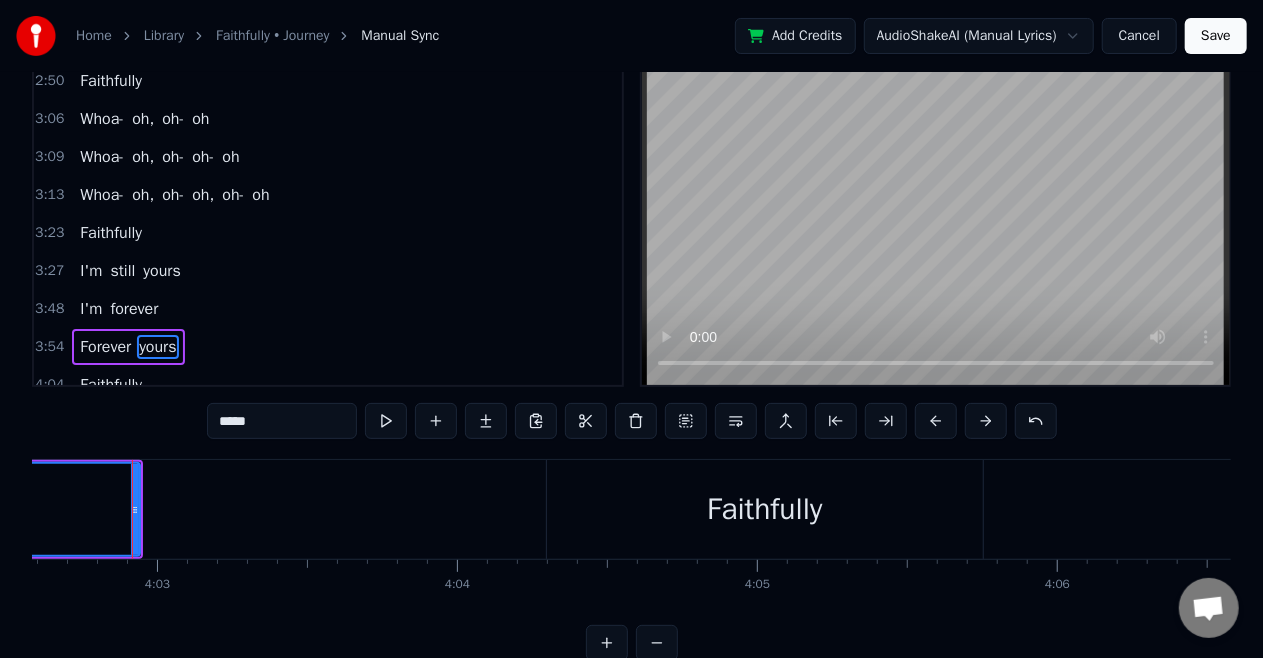click on "I'm" at bounding box center (91, 309) 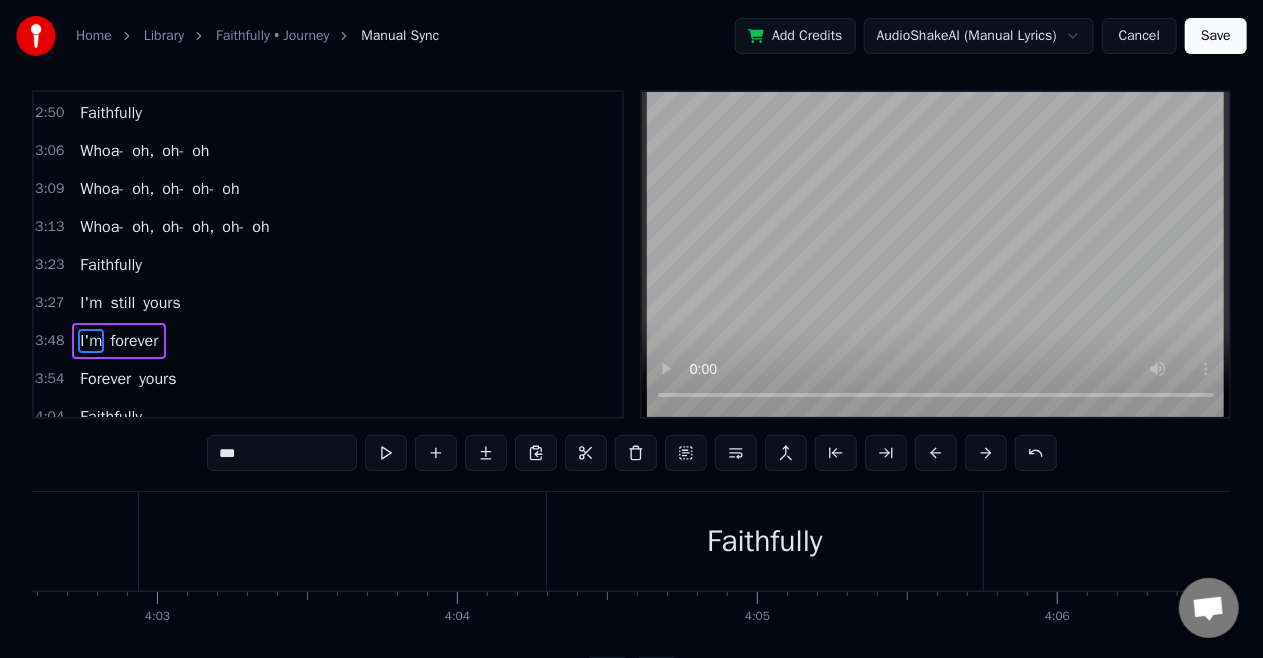 scroll, scrollTop: 8, scrollLeft: 0, axis: vertical 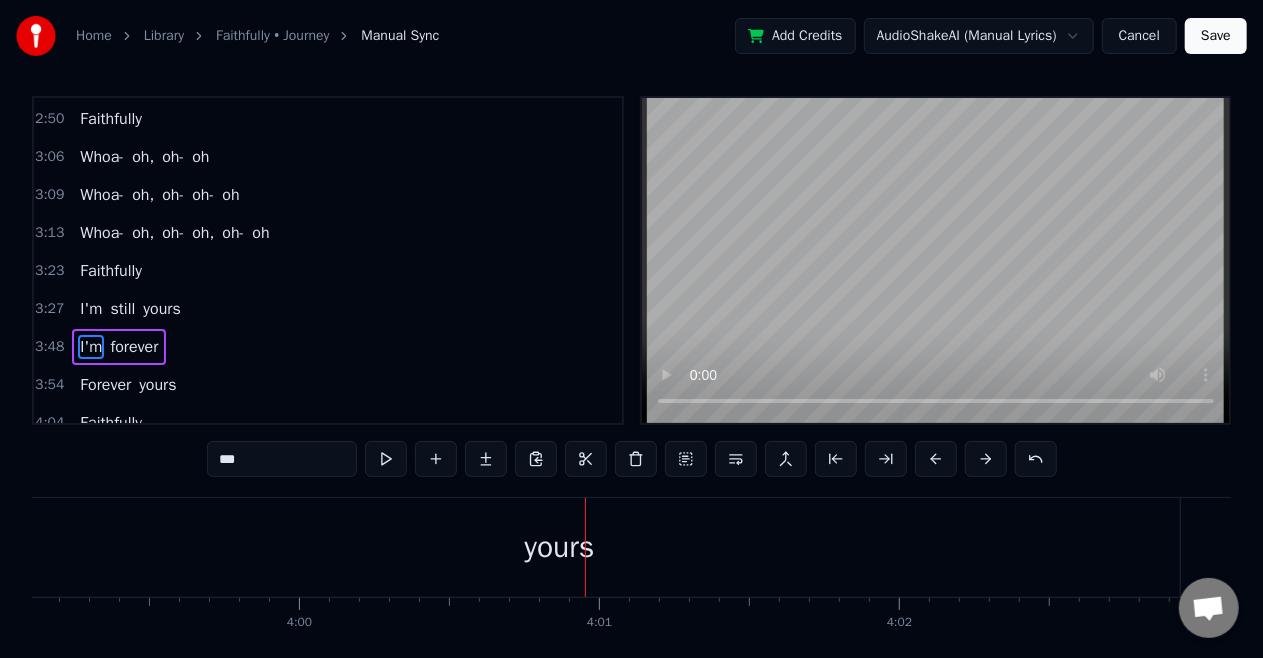 click on "Forever" at bounding box center [105, 385] 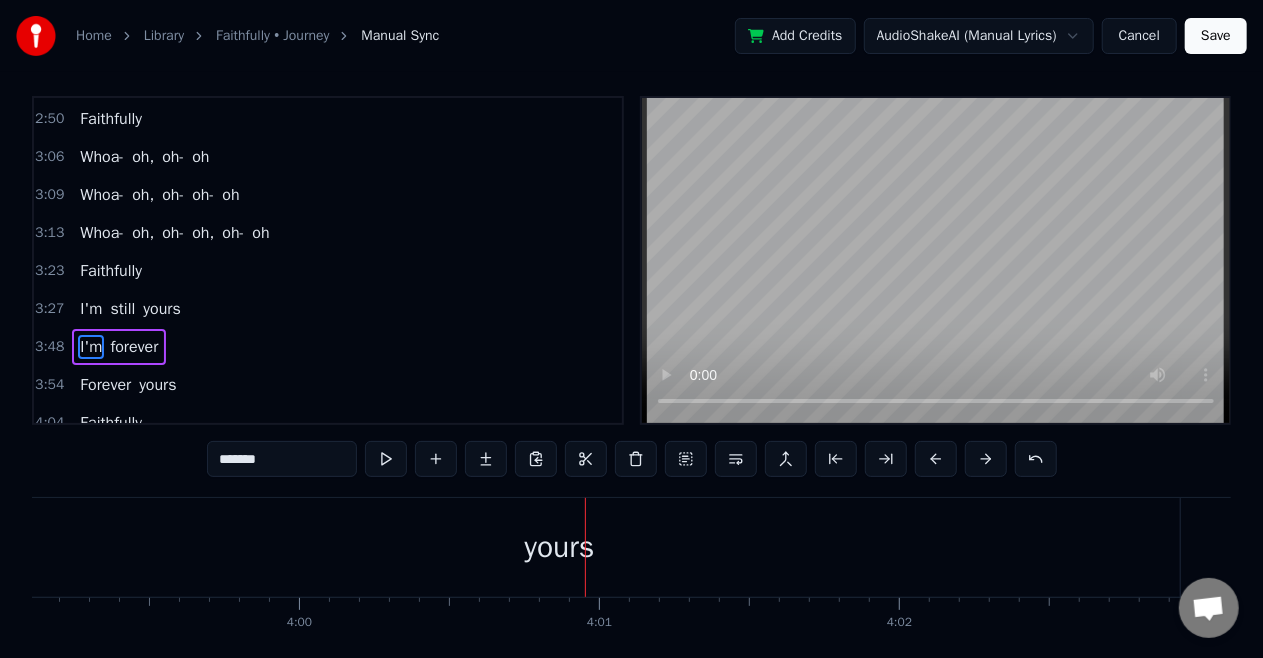 scroll, scrollTop: 46, scrollLeft: 0, axis: vertical 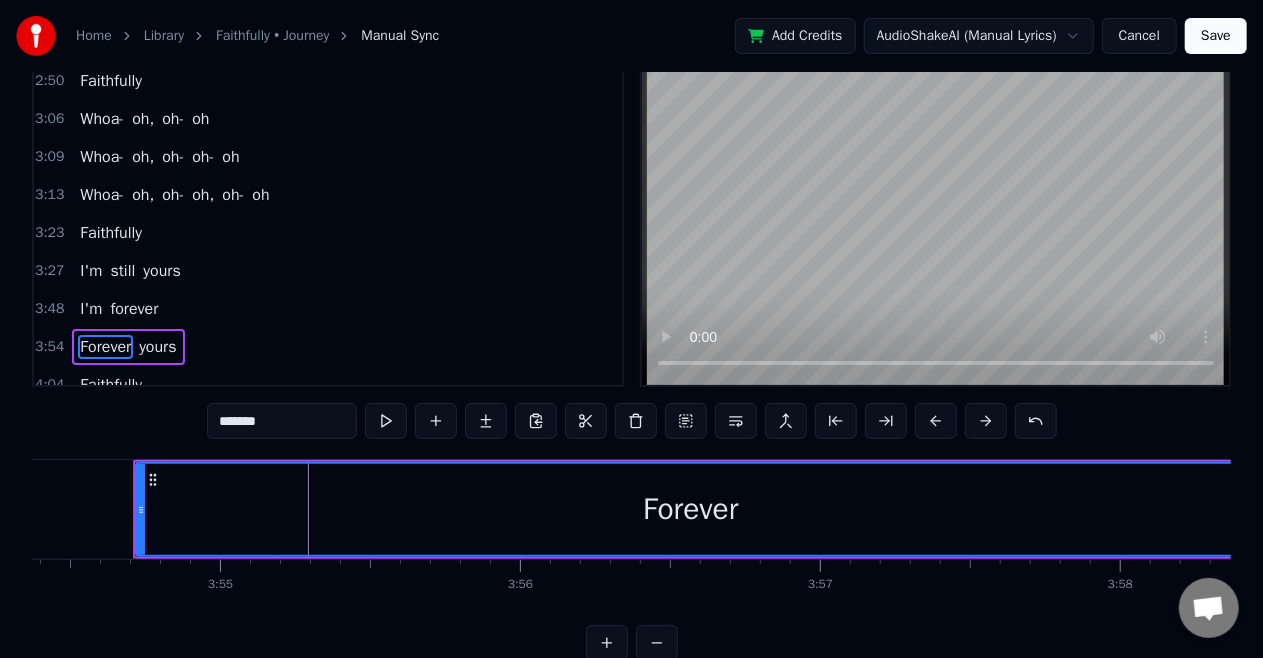 click on "Forever" at bounding box center (691, 509) 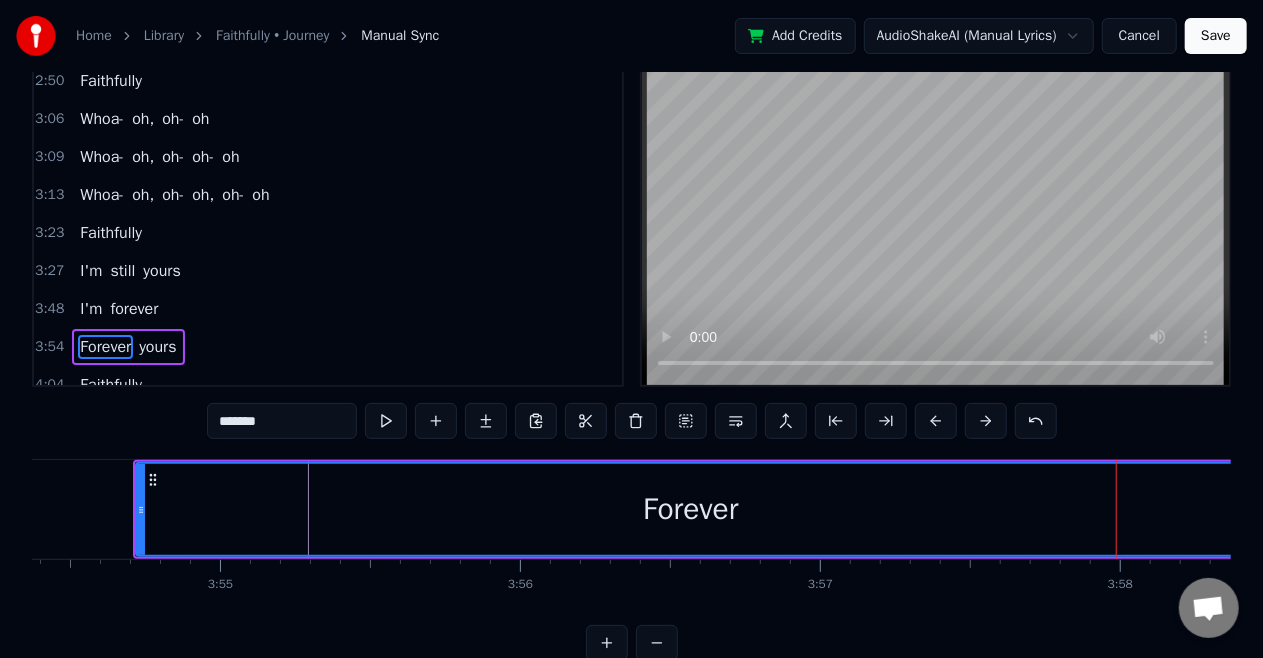 click on "Forever" at bounding box center [691, 509] 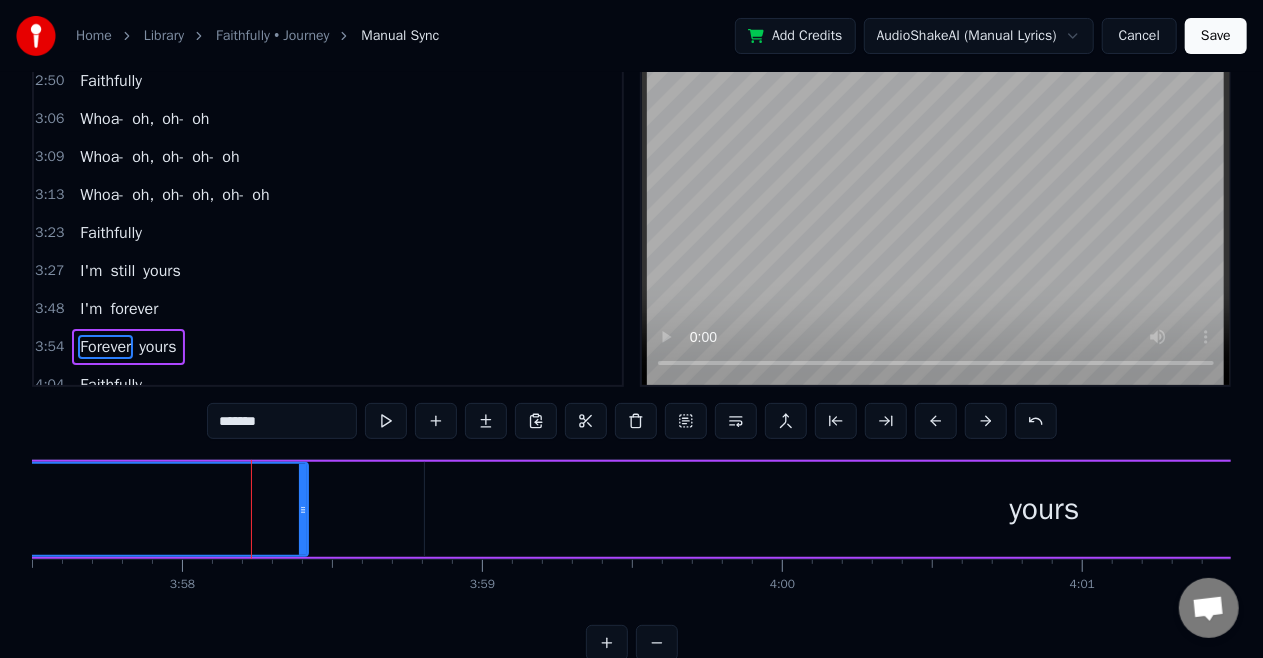 scroll, scrollTop: 0, scrollLeft: 71368, axis: horizontal 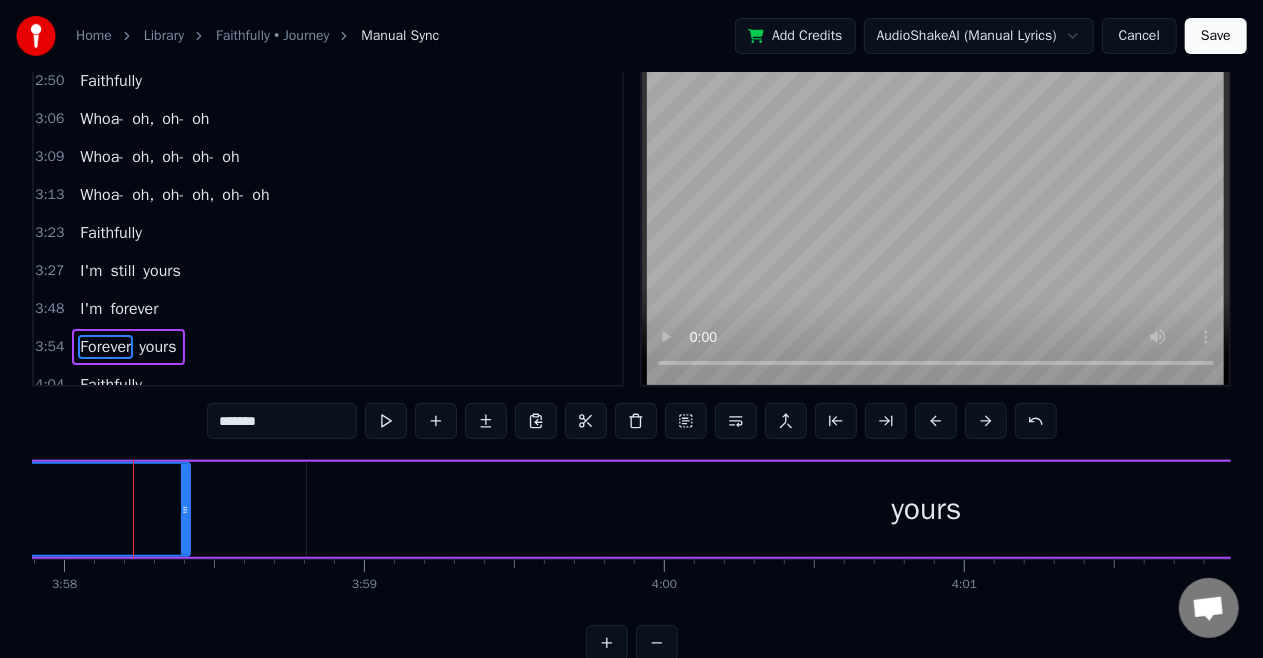 click on "Forever" at bounding box center [-365, 509] 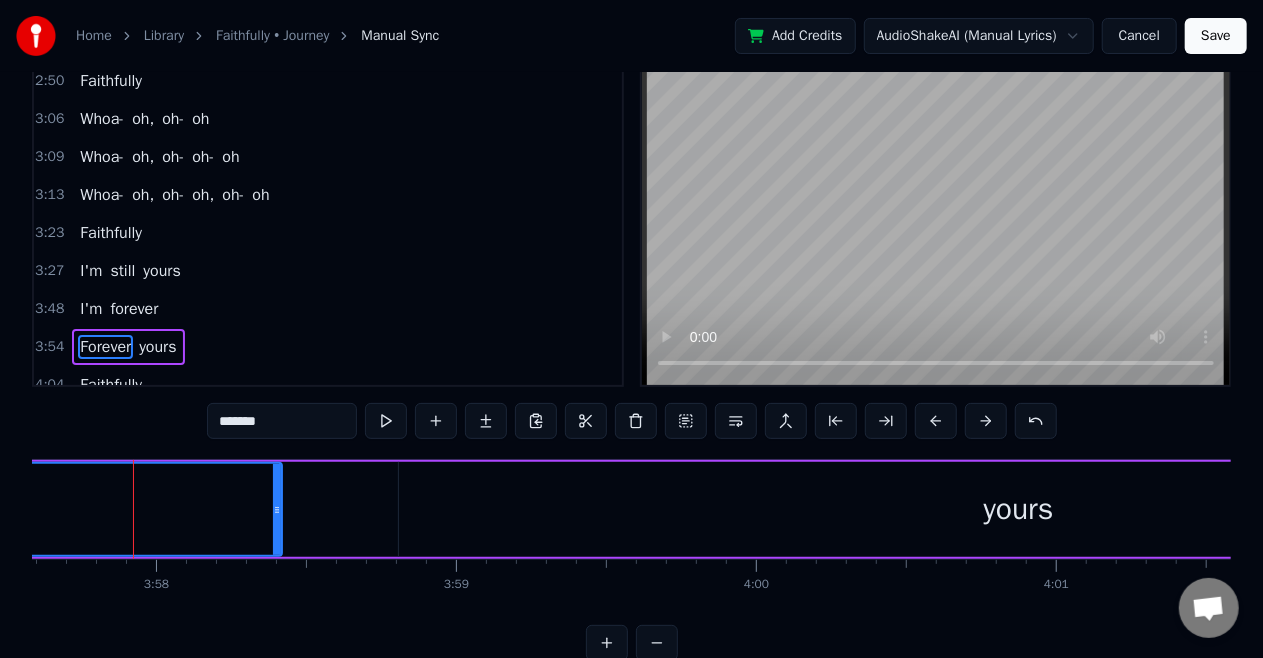 click on "Forever" at bounding box center (-273, 509) 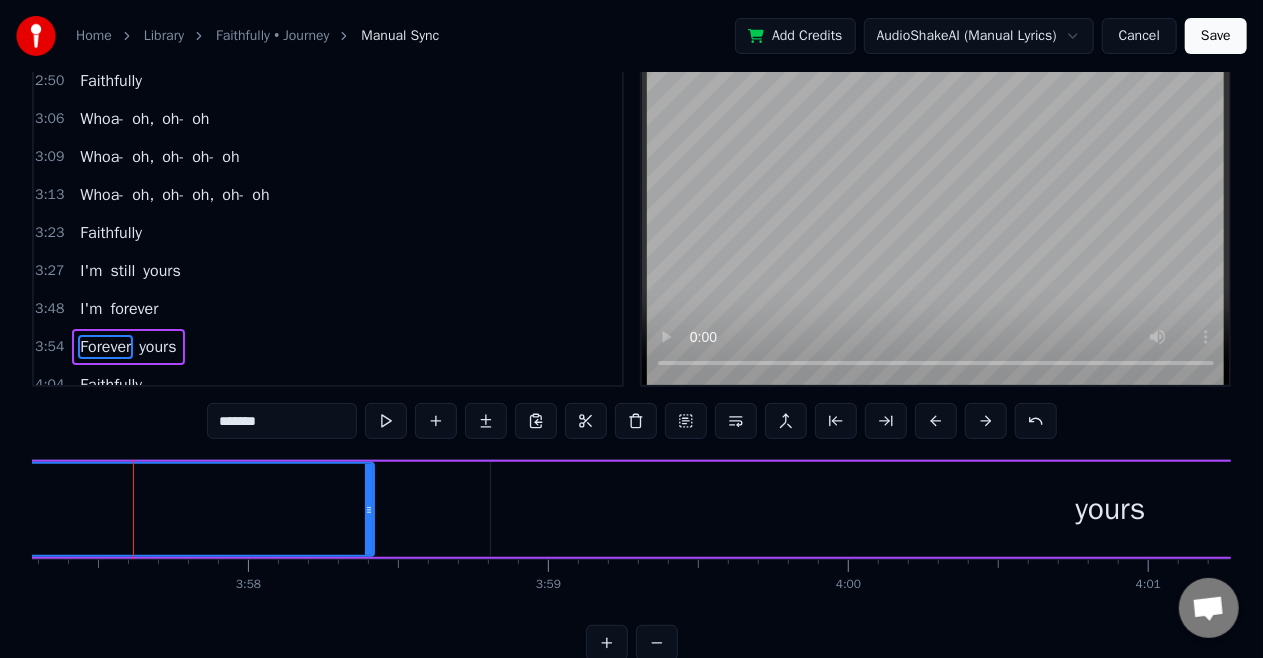 click on "Forever" at bounding box center [-181, 509] 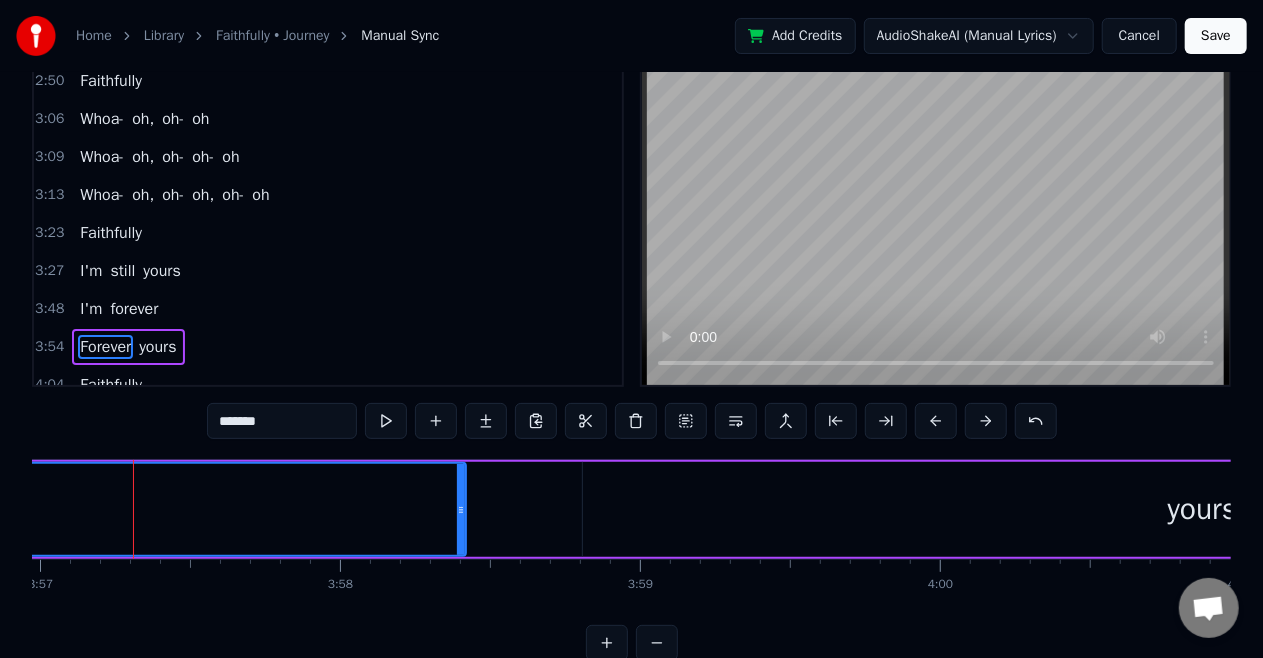 click on "Forever" at bounding box center [-89, 509] 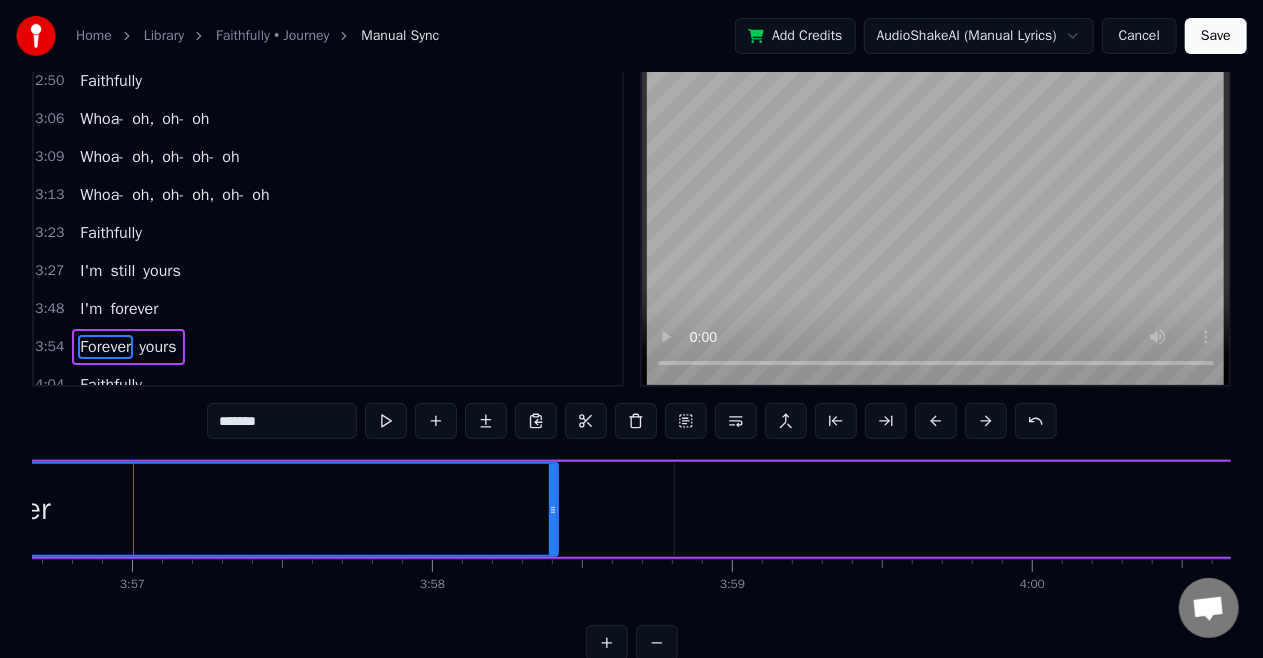 click on "Forever" at bounding box center [3, 509] 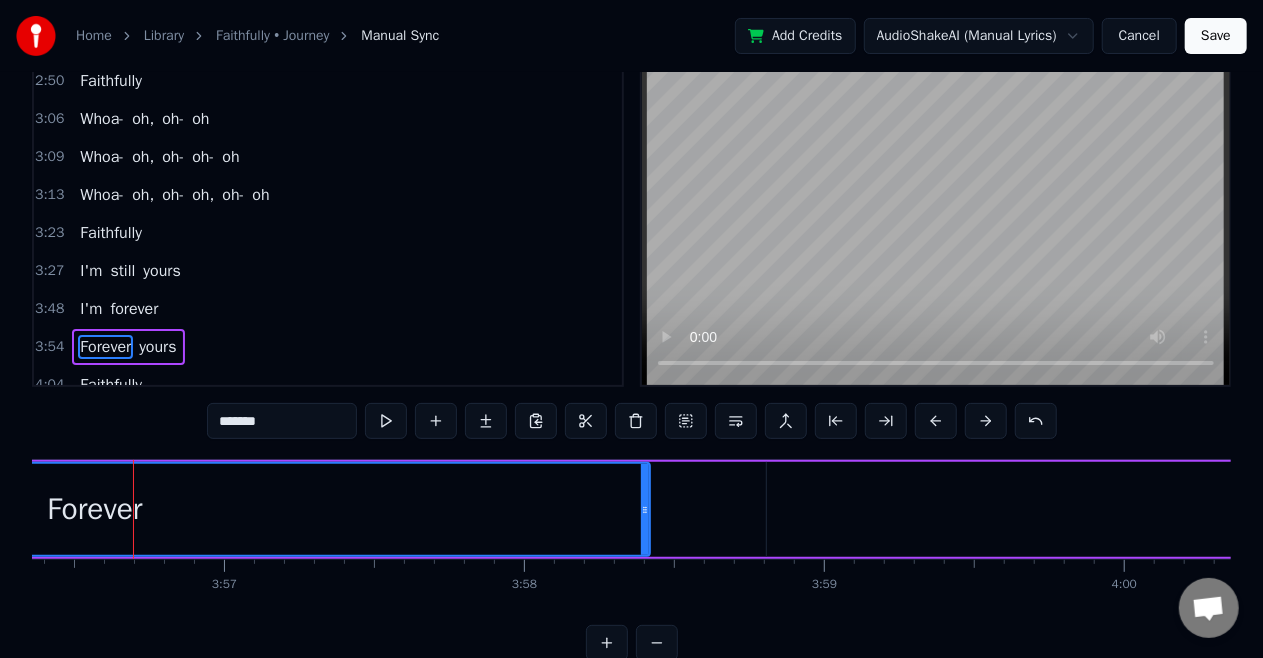 click on "Forever" at bounding box center (95, 509) 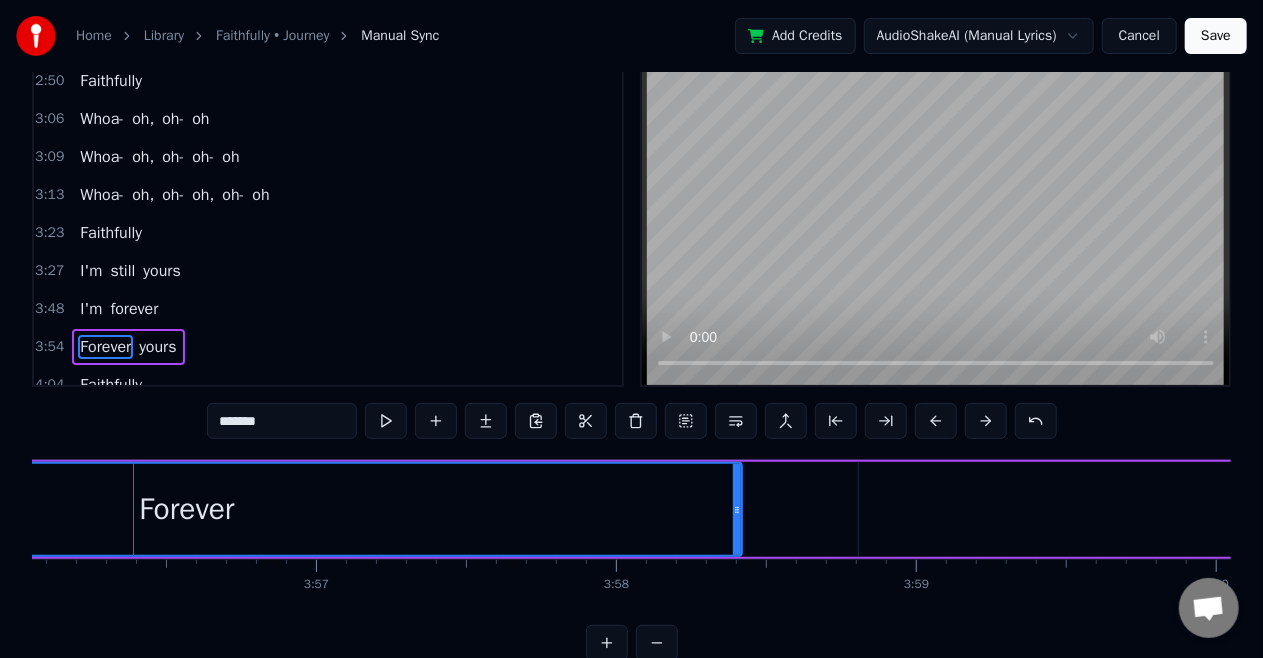 click on "Forever" at bounding box center [187, 509] 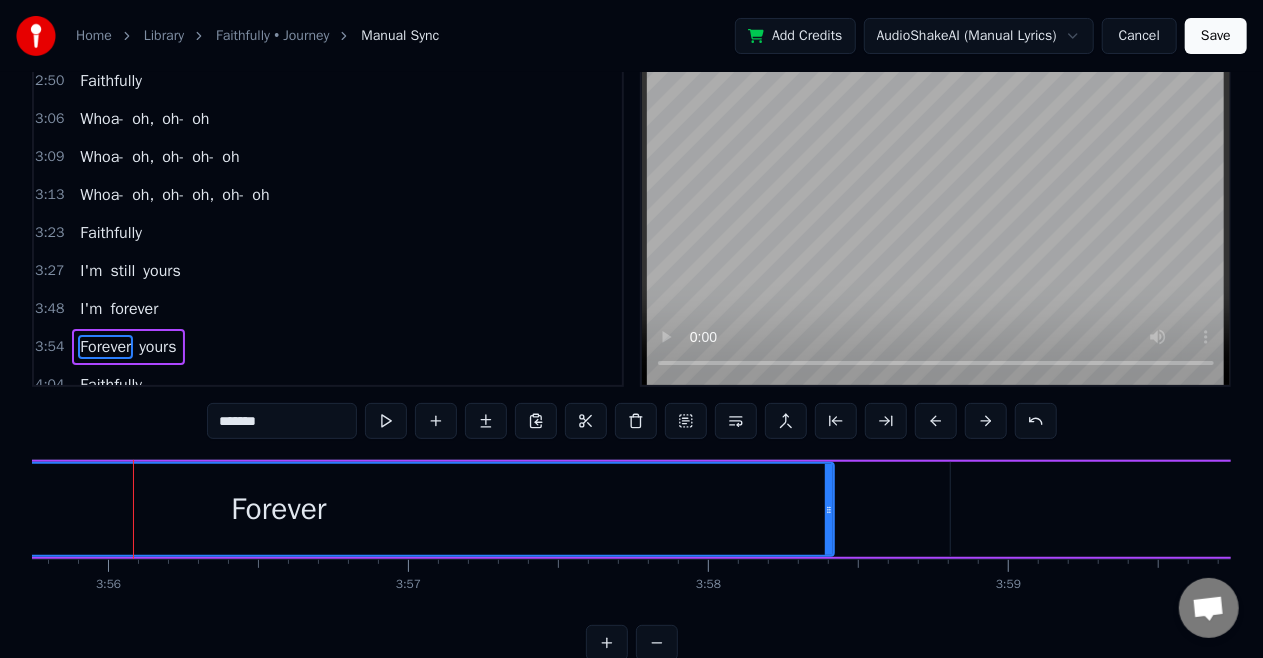 click on "Forever" at bounding box center [279, 509] 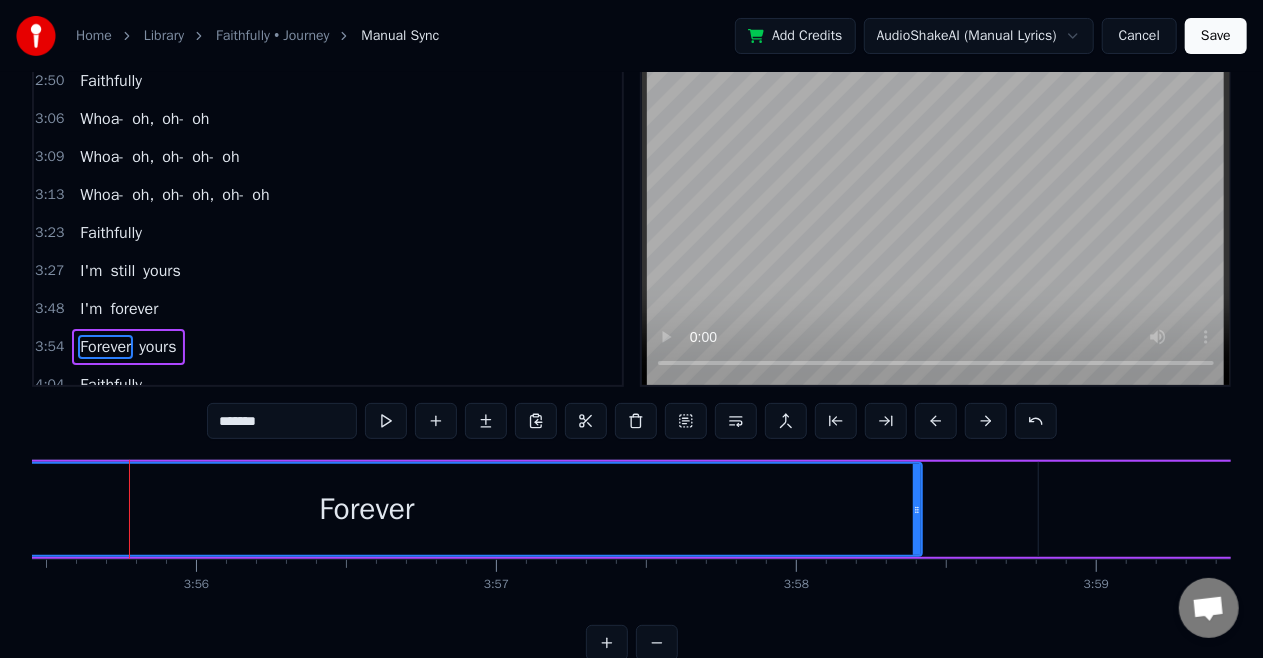 scroll, scrollTop: 0, scrollLeft: 70632, axis: horizontal 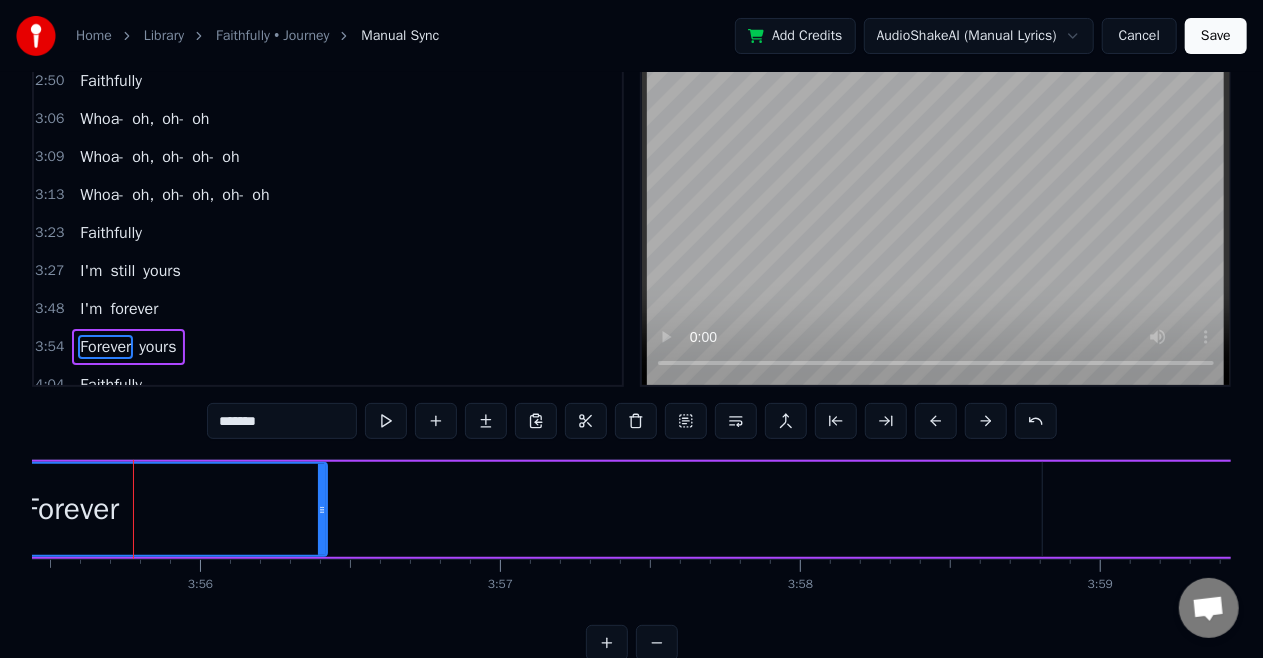 drag, startPoint x: 921, startPoint y: 511, endPoint x: 318, endPoint y: 602, distance: 609.8278 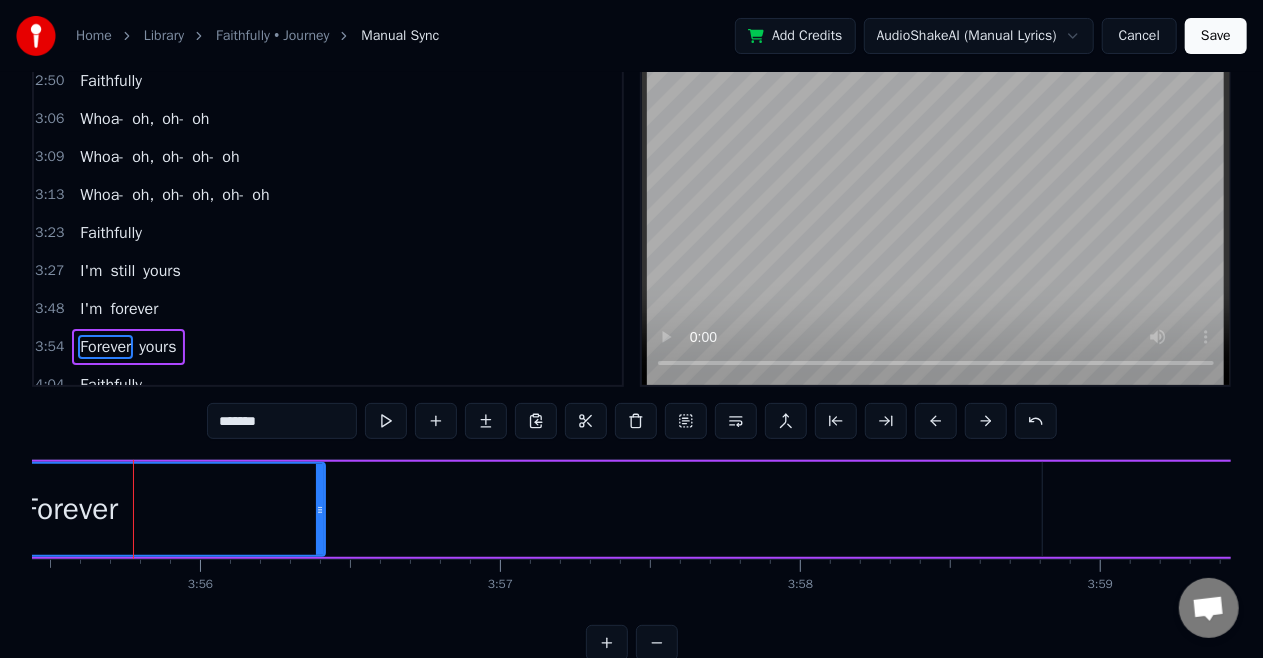 click on "Forever" at bounding box center [70, 509] 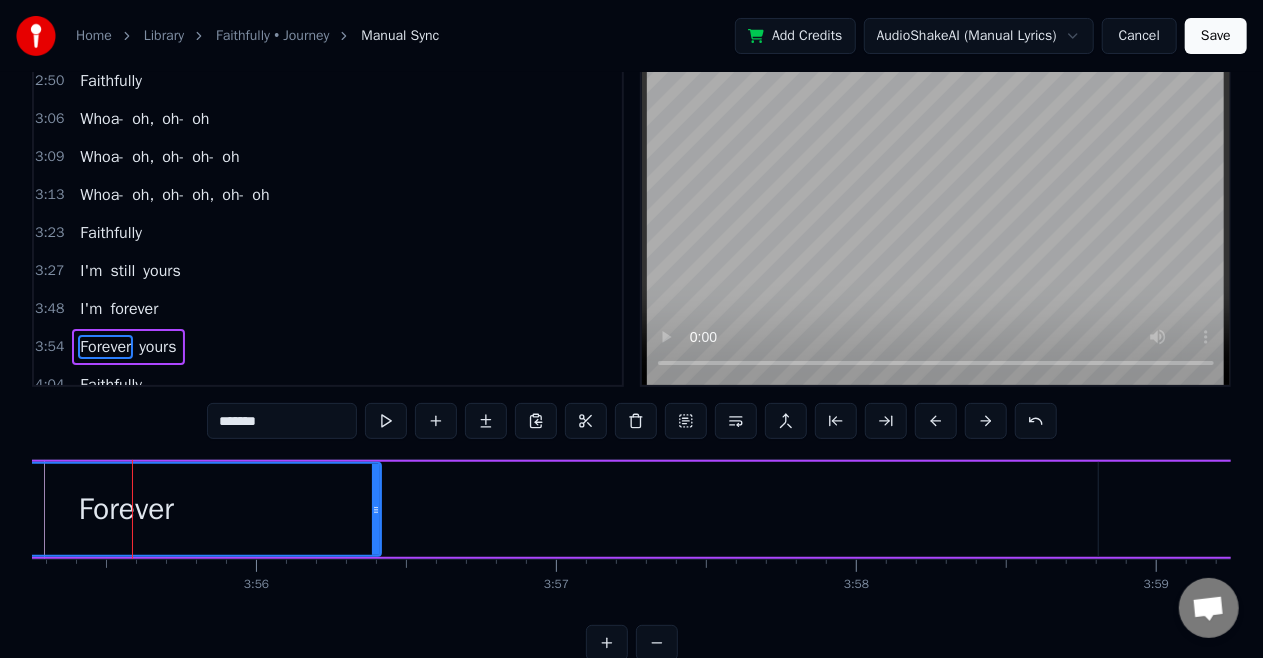 click on "Forever" at bounding box center (126, 509) 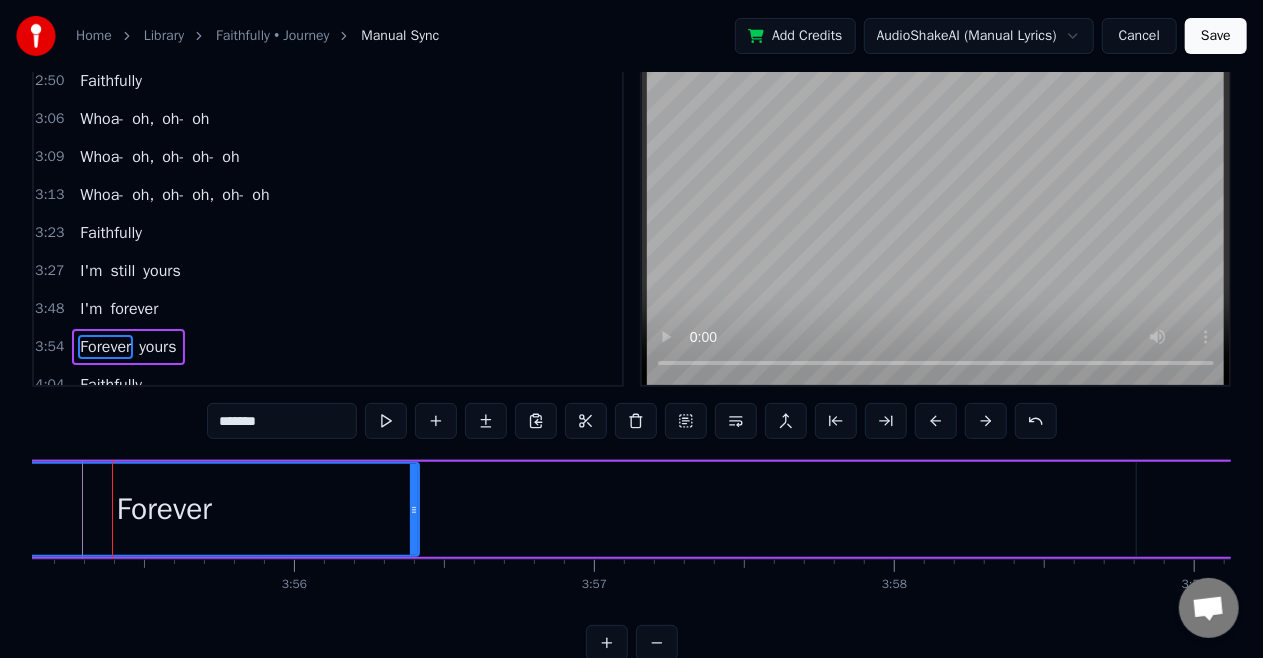 scroll, scrollTop: 0, scrollLeft: 70518, axis: horizontal 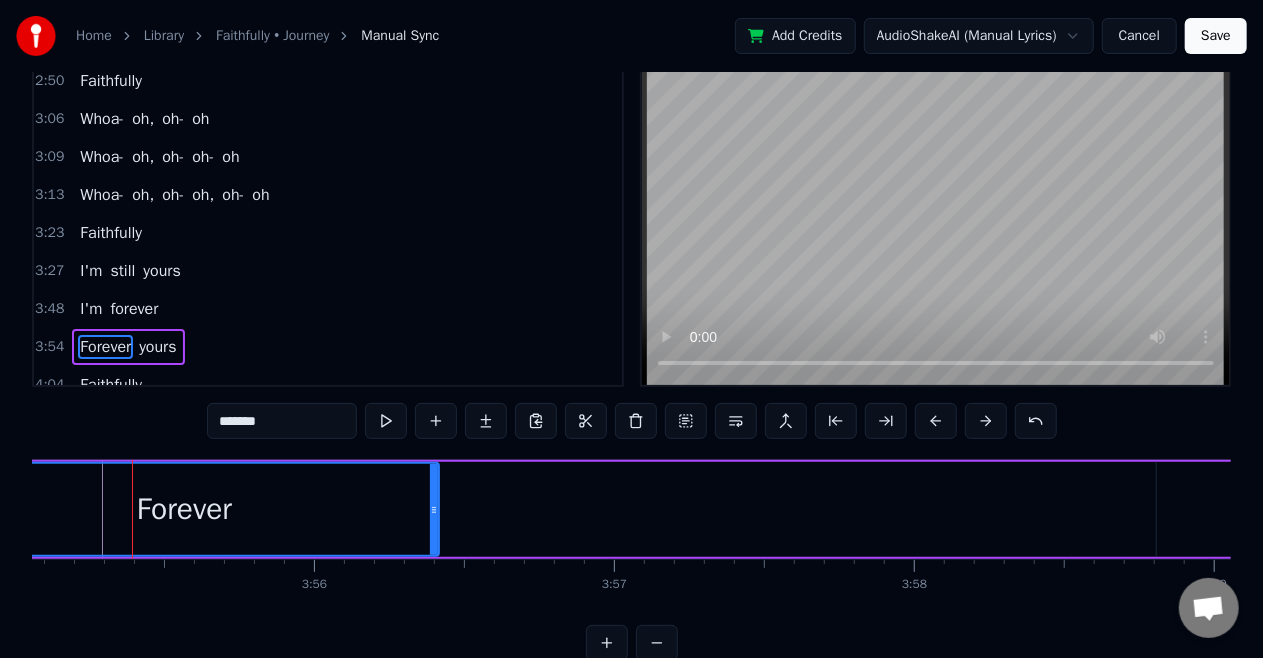 click on "Forever" at bounding box center [184, 509] 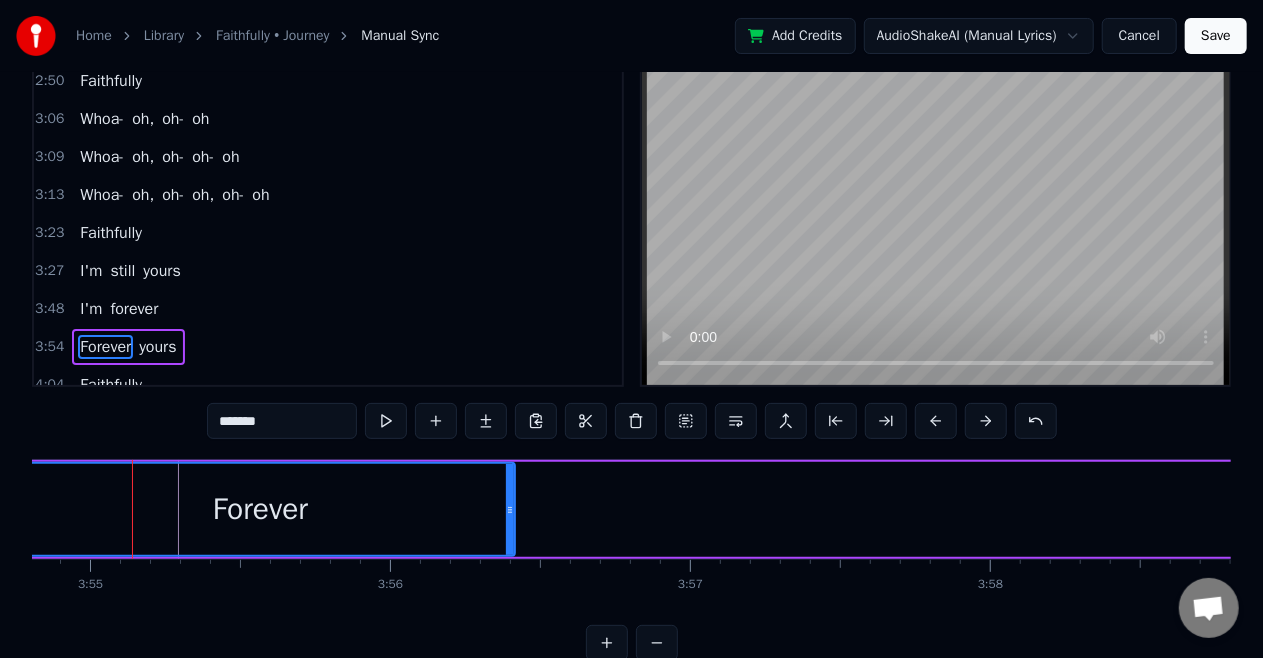 click on "Forever" at bounding box center (260, 509) 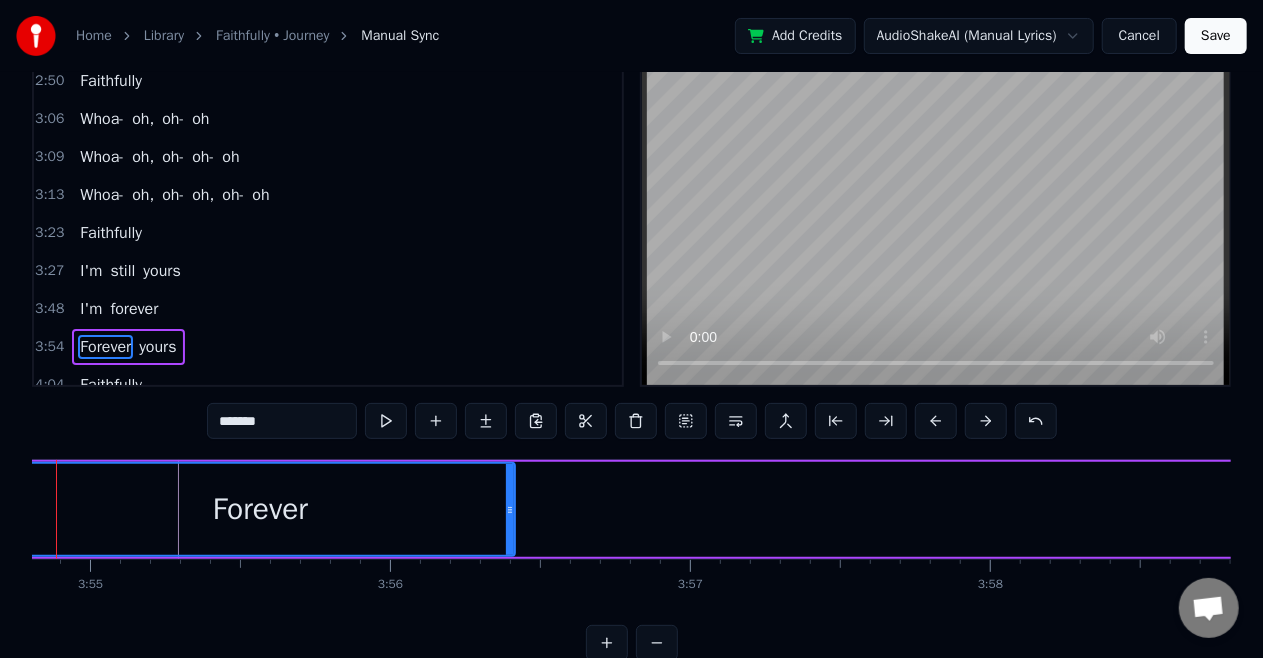 scroll, scrollTop: 0, scrollLeft: 70366, axis: horizontal 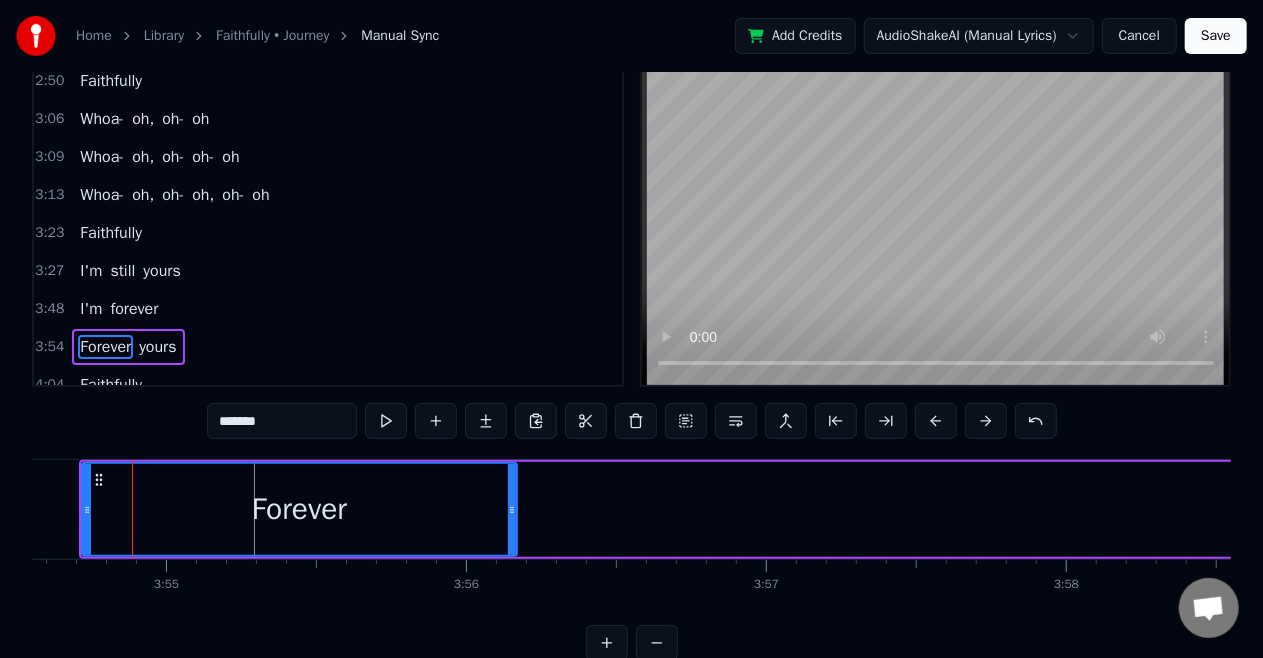 drag, startPoint x: 586, startPoint y: 505, endPoint x: 512, endPoint y: 534, distance: 79.47956 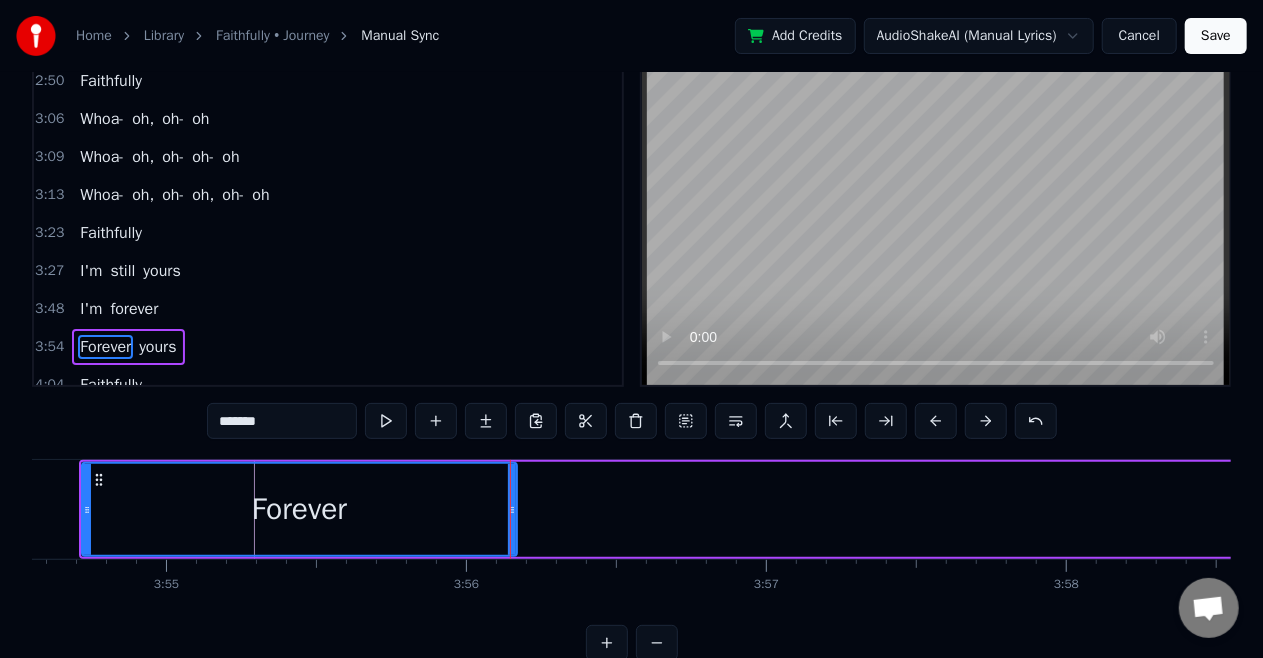 click on "yours" at bounding box center [157, 347] 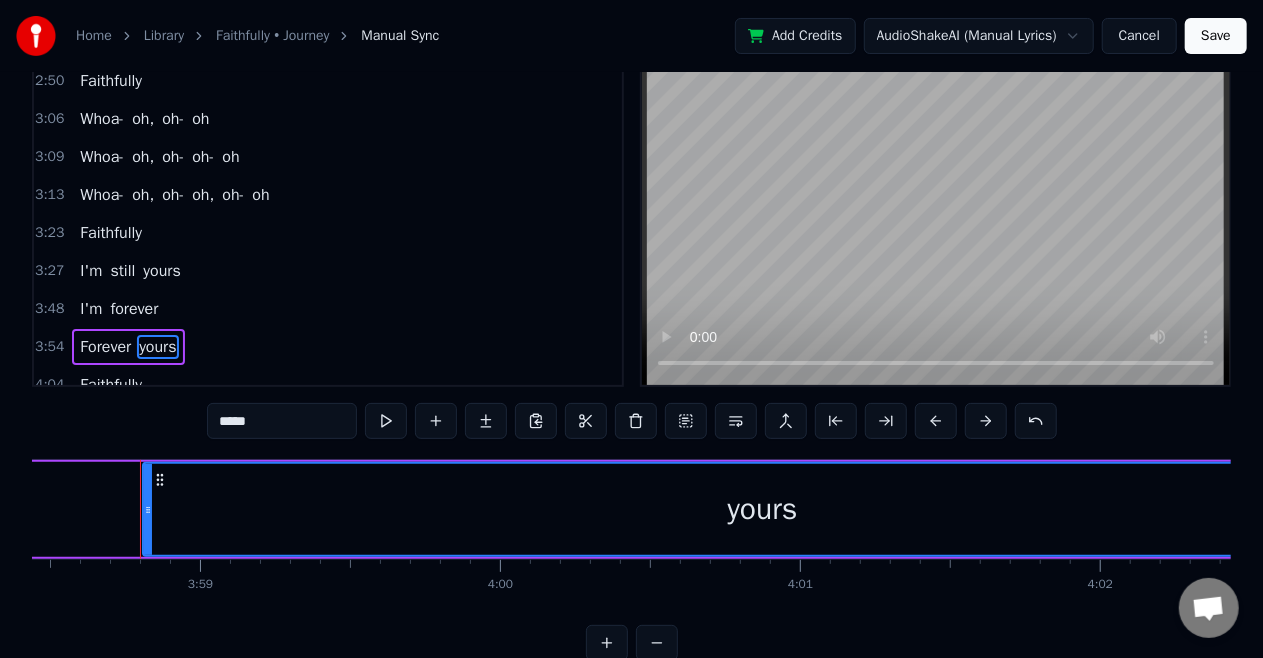 scroll, scrollTop: 0, scrollLeft: 71539, axis: horizontal 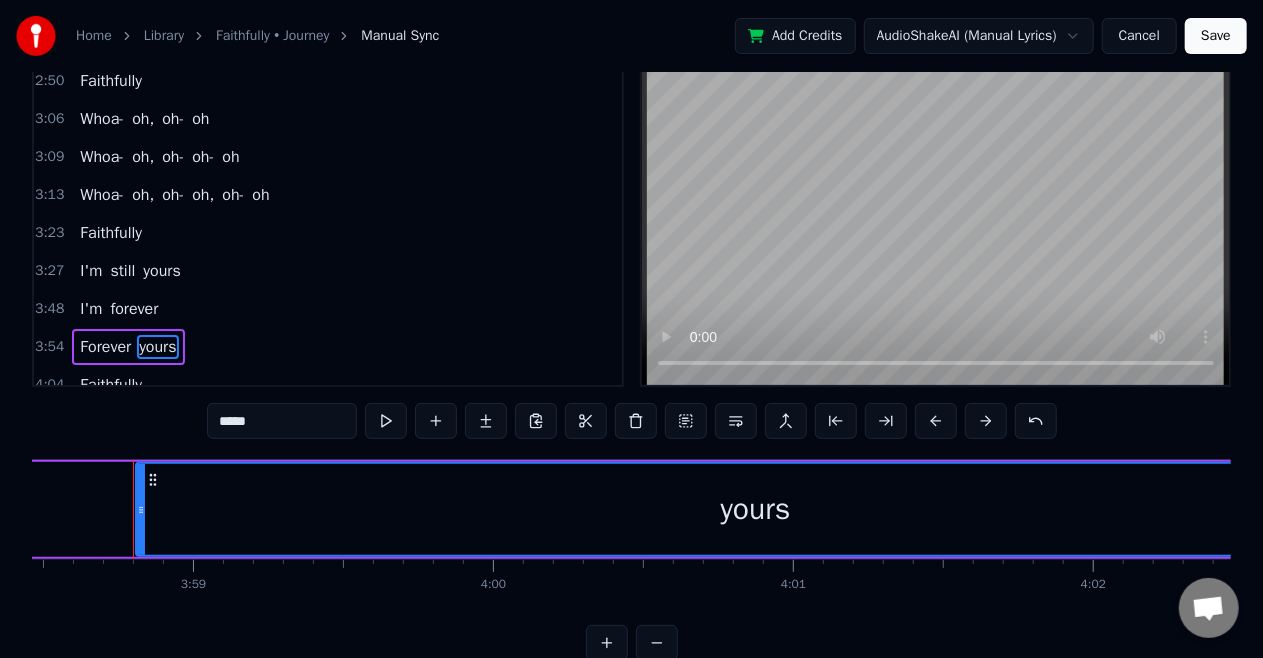 click on "[PERSON_NAME]" at bounding box center (142, 509) 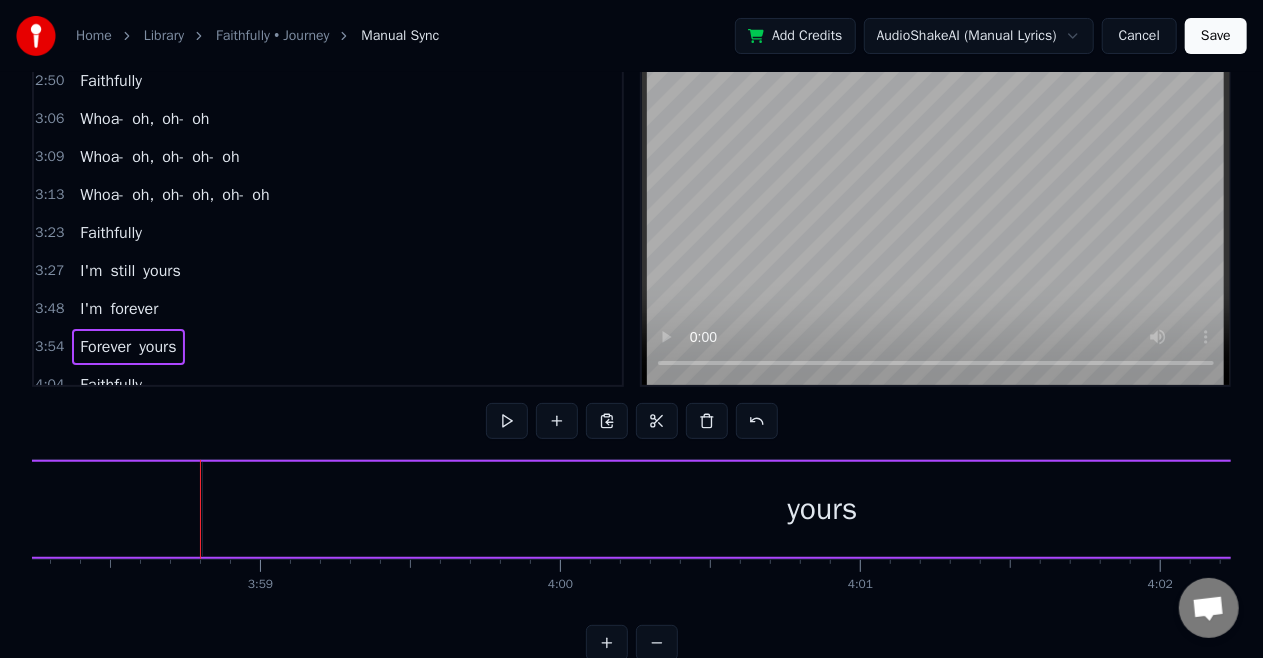 scroll, scrollTop: 0, scrollLeft: 71461, axis: horizontal 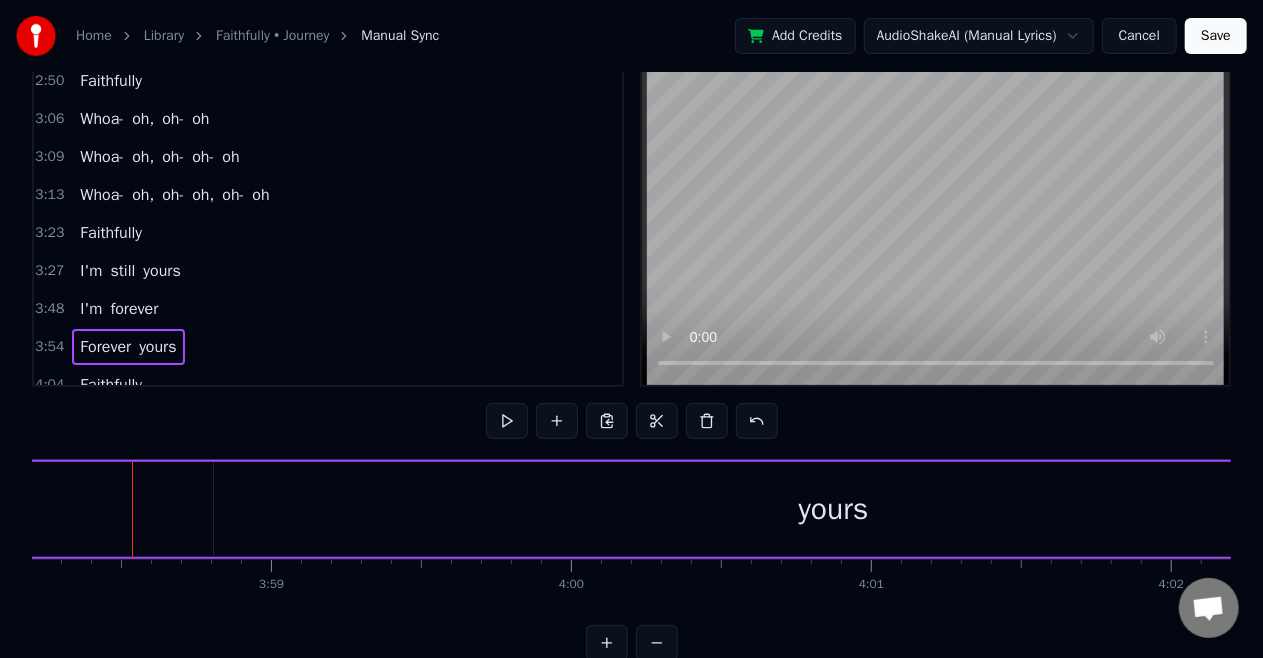 click on "0 0:01 0:02 0:03 0:04 0:05 0:06 0:07 0:08 0:09 0:10 0:11 0:12 0:13 0:14 0:15 0:16 0:17 0:18 0:19 0:20 0:21 0:22 0:23 0:24 0:25 0:26 0:27 0:28 0:29 0:30 0:31 0:32 0:33 0:34 0:35 0:36 0:37 0:38 0:39 0:40 0:41 0:42 0:43 0:44 0:45 0:46 0:47 0:48 0:49 0:50 0:51 0:52 0:53 0:54 0:55 0:56 0:57 0:58 0:59 1:00 1:01 1:02 1:03 1:04 1:05 1:06 1:07 1:08 1:09 1:10 1:11 1:12 1:13 1:14 1:15 1:16 1:17 1:18 1:19 1:20 1:21 1:22 1:23 1:24 1:25 1:26 1:27 1:28 1:29 1:30 1:31 1:32 1:33 1:34 1:35 1:36 1:37 1:38 1:39 1:40 1:41 1:42 1:43 1:44 1:45 1:46 1:47 1:48 1:49 1:50 1:51 1:52 1:53 1:54 1:55 1:56 1:57 1:58 1:59 2:00 2:01 2:02 2:03 2:04 2:05 2:06 2:07 2:08 2:09 2:10 2:11 2:12 2:13 2:14 2:15 2:16 2:17 2:18 2:19 2:20 2:21 2:22 2:23 2:24 2:25 2:26 2:27 2:28 2:29 2:30 2:31 2:32 2:33 2:34 2:35 2:36 2:37 2:38 2:39 2:40 2:41 2:42 2:43 2:44 2:45 2:46 2:47 2:48 2:49 2:50 2:51 2:52 2:53 2:54 2:55 2:56 2:57 2:58 2:59 3:00 3:01 3:02 3:03 3:04 3:05 3:06 3:07 3:08 3:09 3:10 3:11 3:12 3:13 3:14 3:15 3:16 3:17 3:18 3:19 3:20 3:21 3:22 3:23 3:24" at bounding box center (-31364, 575) 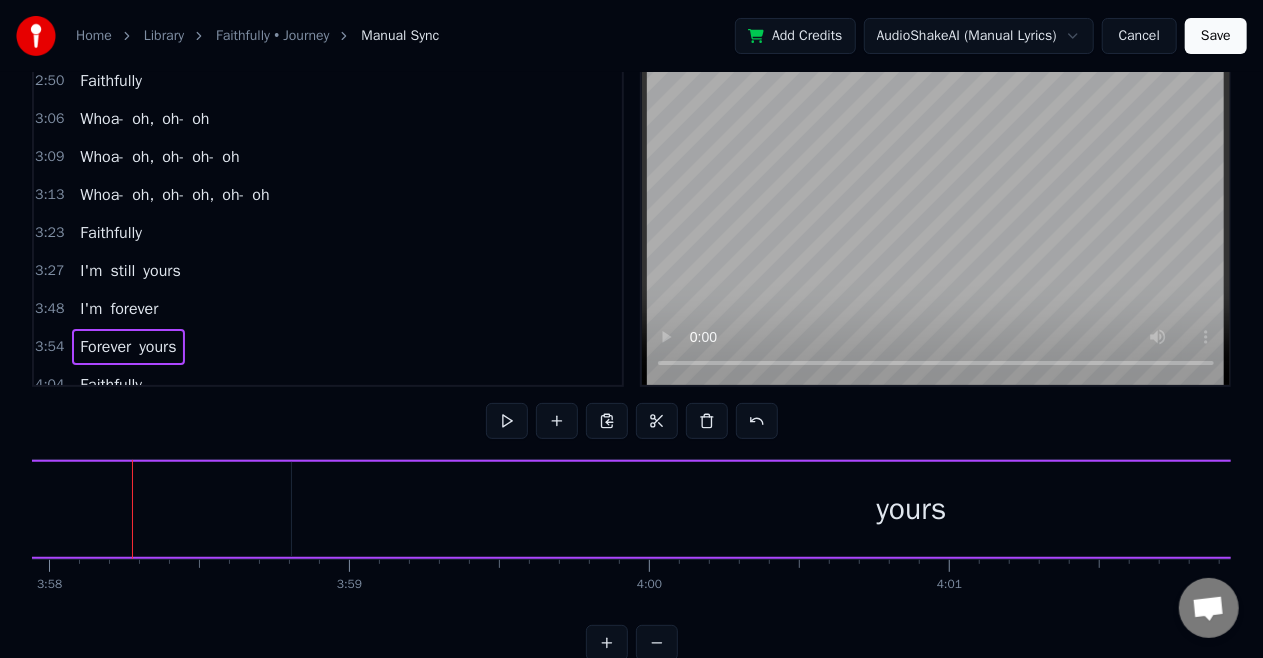 click on "[PERSON_NAME]" at bounding box center [298, 509] 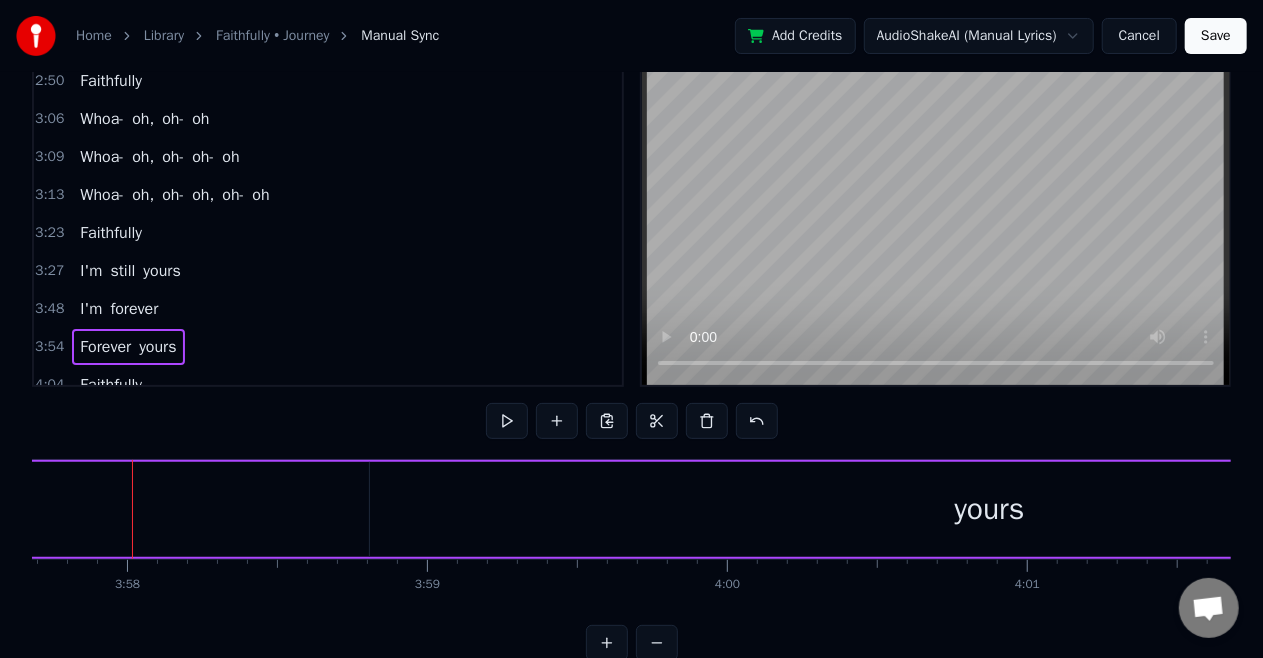 click on "[PERSON_NAME]" at bounding box center (376, 509) 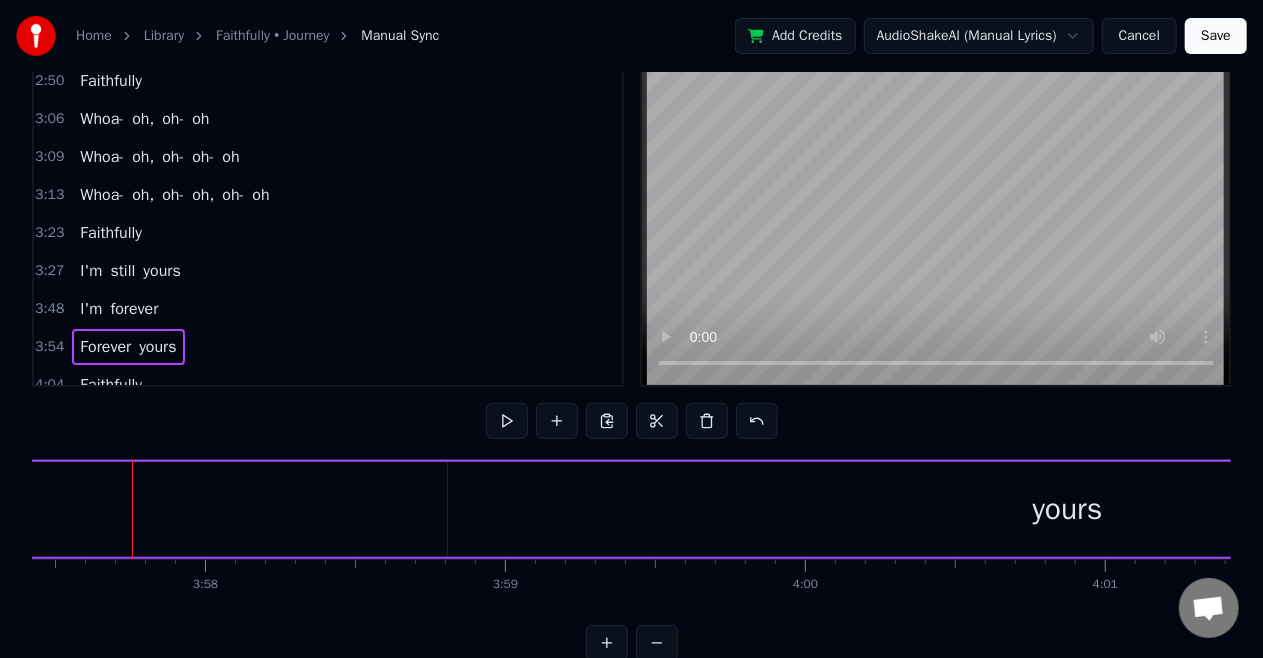 click on "[PERSON_NAME]" at bounding box center [454, 509] 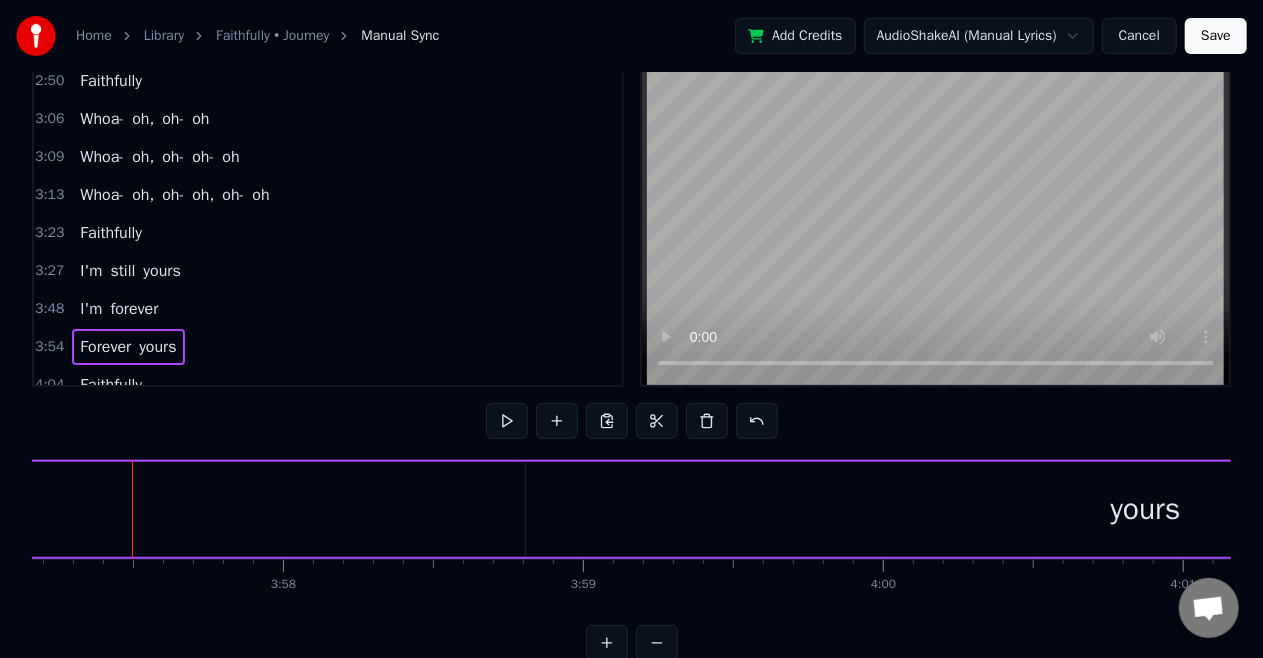 click on "[PERSON_NAME]" at bounding box center (532, 509) 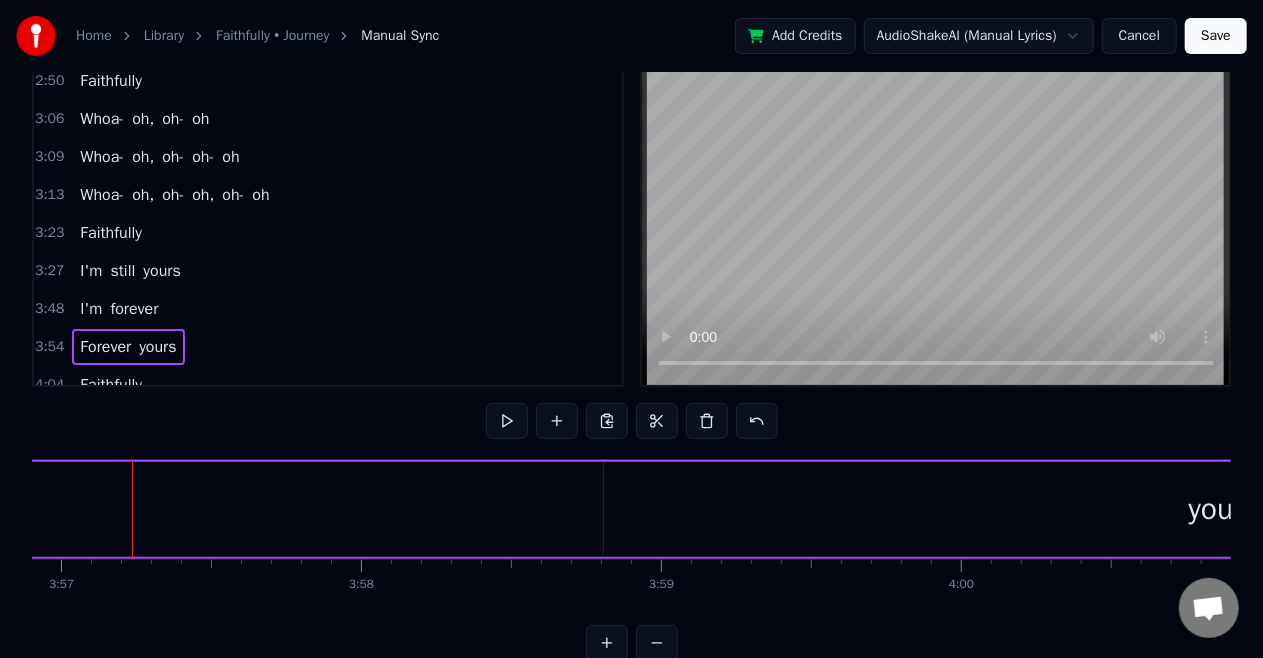 click on "[PERSON_NAME]" at bounding box center (610, 509) 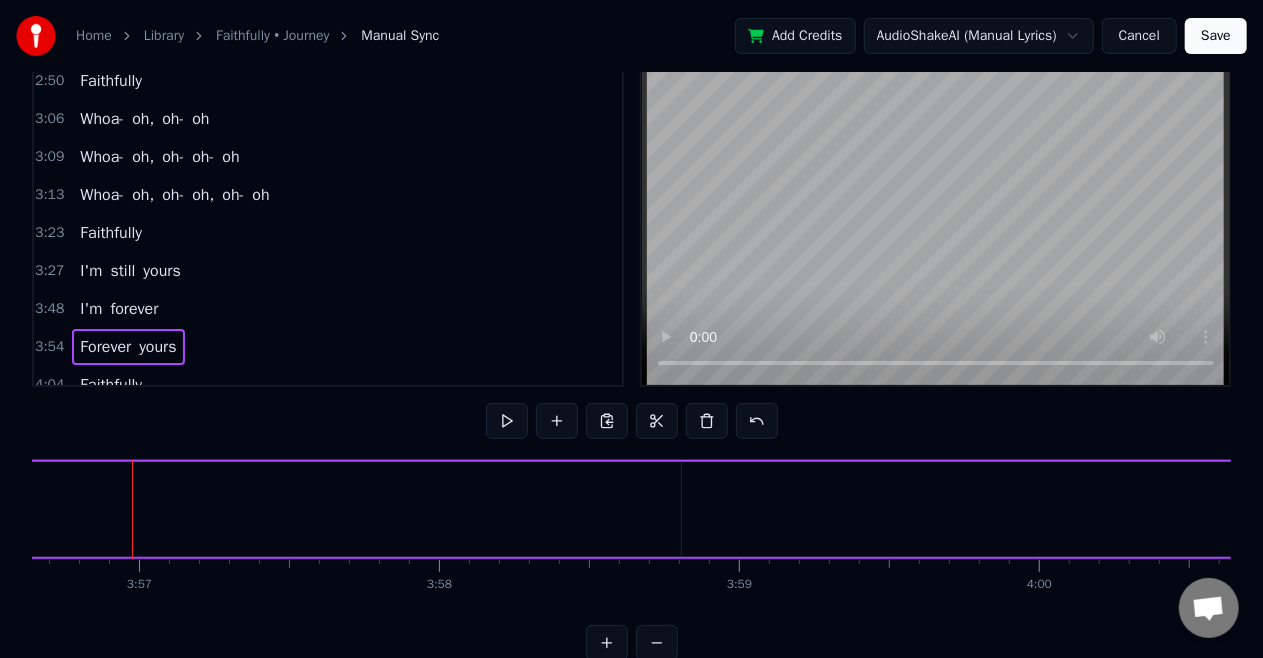 click on "[PERSON_NAME]" at bounding box center [688, 509] 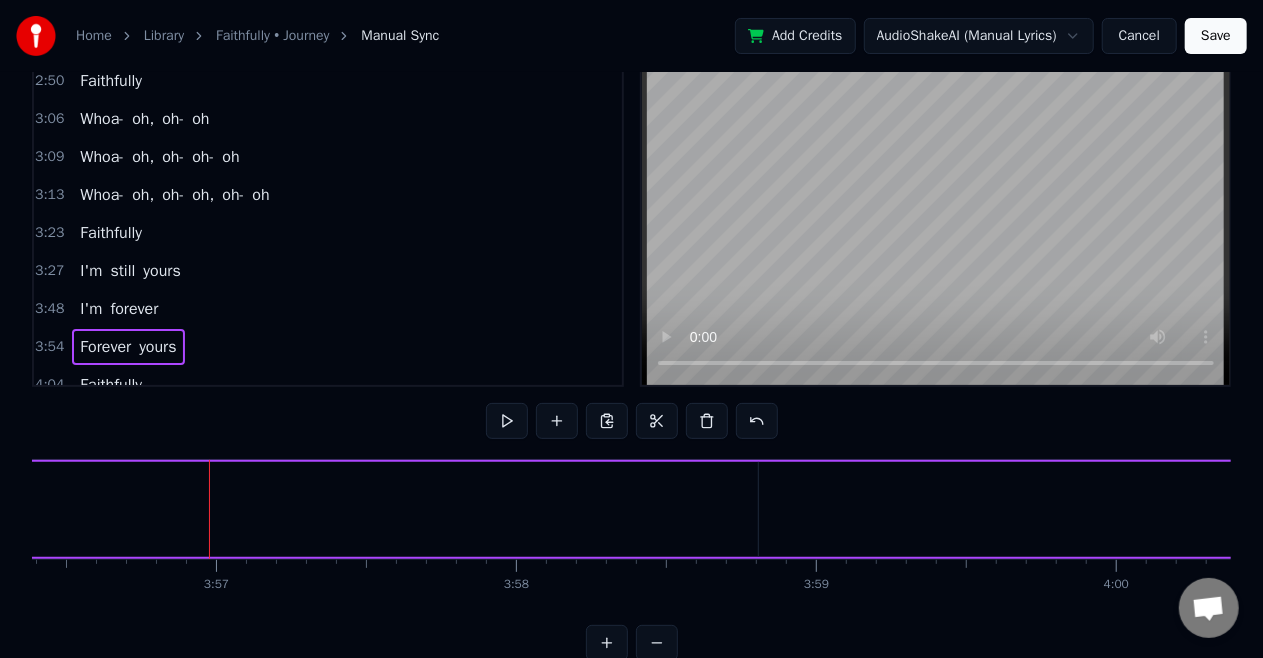 scroll, scrollTop: 0, scrollLeft: 70915, axis: horizontal 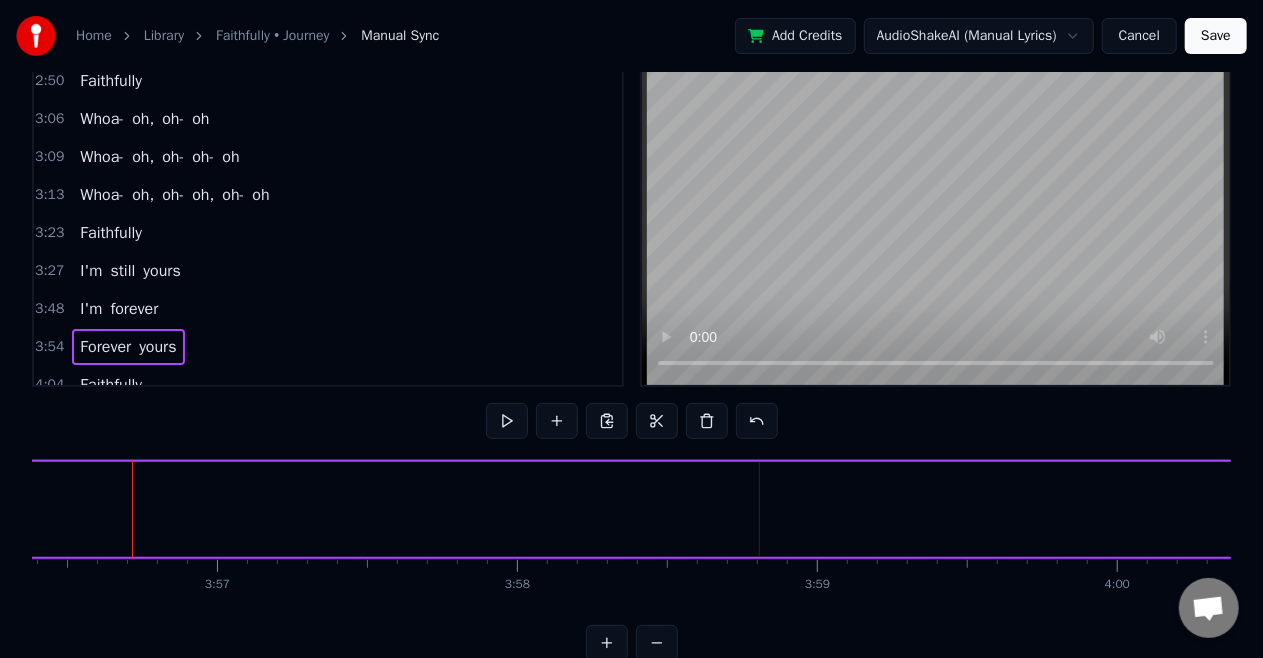 drag, startPoint x: 47, startPoint y: 556, endPoint x: 34, endPoint y: 566, distance: 16.40122 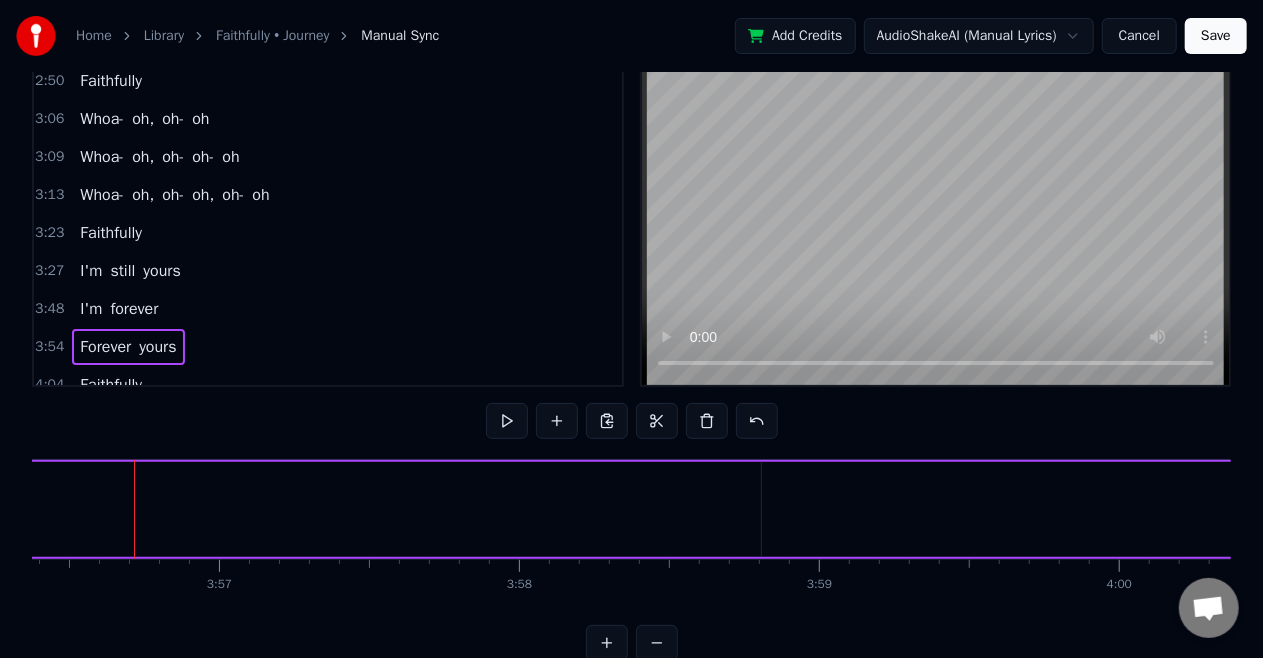 click on "0 0:01 0:02 0:03 0:04 0:05 0:06 0:07 0:08 0:09 0:10 0:11 0:12 0:13 0:14 0:15 0:16 0:17 0:18 0:19 0:20 0:21 0:22 0:23 0:24 0:25 0:26 0:27 0:28 0:29 0:30 0:31 0:32 0:33 0:34 0:35 0:36 0:37 0:38 0:39 0:40 0:41 0:42 0:43 0:44 0:45 0:46 0:47 0:48 0:49 0:50 0:51 0:52 0:53 0:54 0:55 0:56 0:57 0:58 0:59 1:00 1:01 1:02 1:03 1:04 1:05 1:06 1:07 1:08 1:09 1:10 1:11 1:12 1:13 1:14 1:15 1:16 1:17 1:18 1:19 1:20 1:21 1:22 1:23 1:24 1:25 1:26 1:27 1:28 1:29 1:30 1:31 1:32 1:33 1:34 1:35 1:36 1:37 1:38 1:39 1:40 1:41 1:42 1:43 1:44 1:45 1:46 1:47 1:48 1:49 1:50 1:51 1:52 1:53 1:54 1:55 1:56 1:57 1:58 1:59 2:00 2:01 2:02 2:03 2:04 2:05 2:06 2:07 2:08 2:09 2:10 2:11 2:12 2:13 2:14 2:15 2:16 2:17 2:18 2:19 2:20 2:21 2:22 2:23 2:24 2:25 2:26 2:27 2:28 2:29 2:30 2:31 2:32 2:33 2:34 2:35 2:36 2:37 2:38 2:39 2:40 2:41 2:42 2:43 2:44 2:45 2:46 2:47 2:48 2:49 2:50 2:51 2:52 2:53 2:54 2:55 2:56 2:57 2:58 2:59 3:00 3:01 3:02 3:03 3:04 3:05 3:06 3:07 3:08 3:09 3:10 3:11 3:12 3:13 3:14 3:15 3:16 3:17 3:18 3:19 3:20 3:21 3:22 3:23 3:24" at bounding box center (-30816, 575) 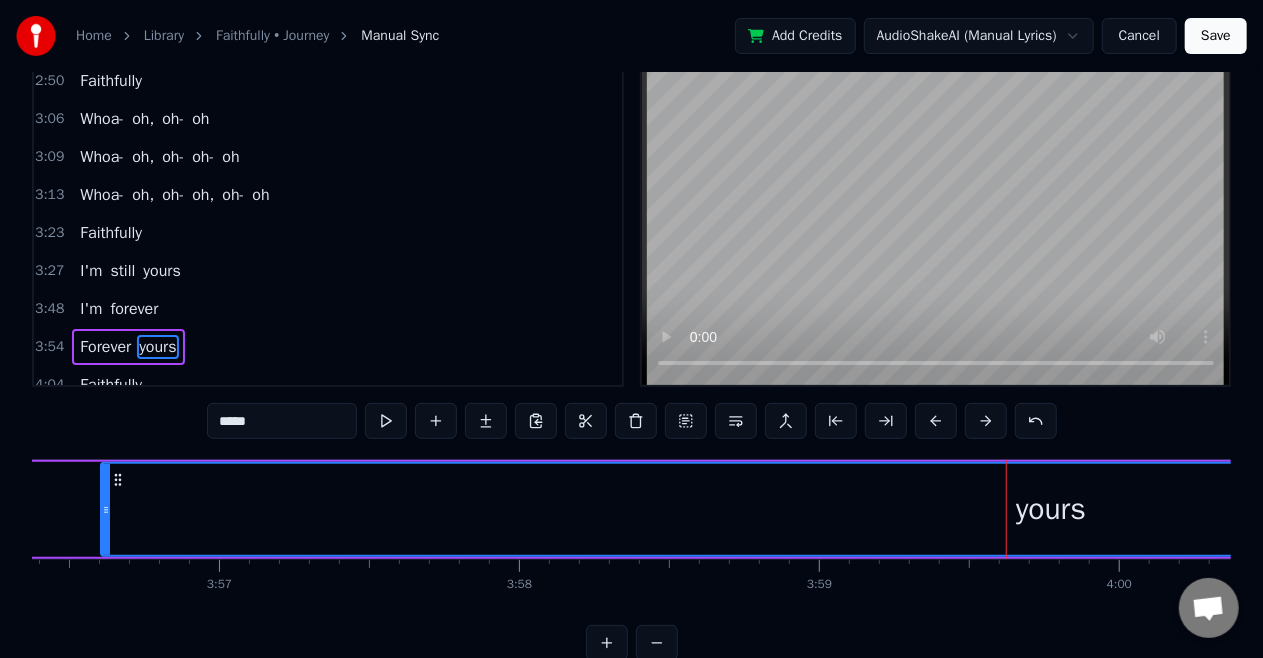 drag, startPoint x: 764, startPoint y: 506, endPoint x: 103, endPoint y: 529, distance: 661.4 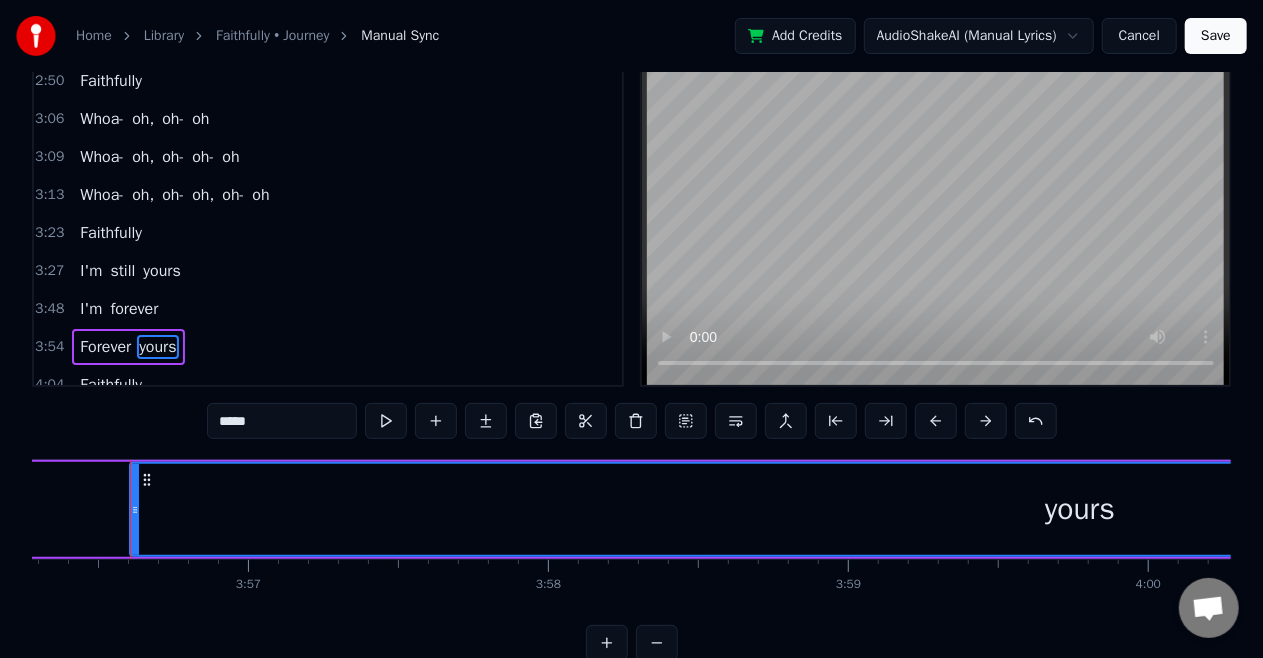 scroll, scrollTop: 0, scrollLeft: 70882, axis: horizontal 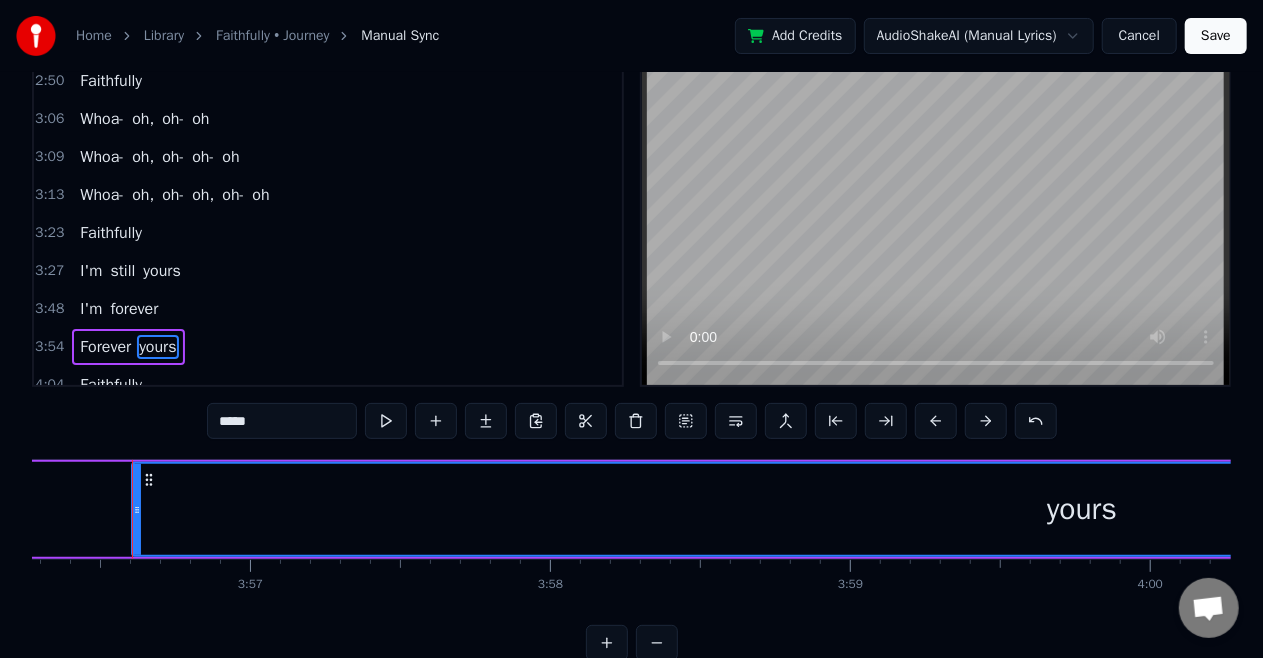click on "[PERSON_NAME]" at bounding box center (799, 509) 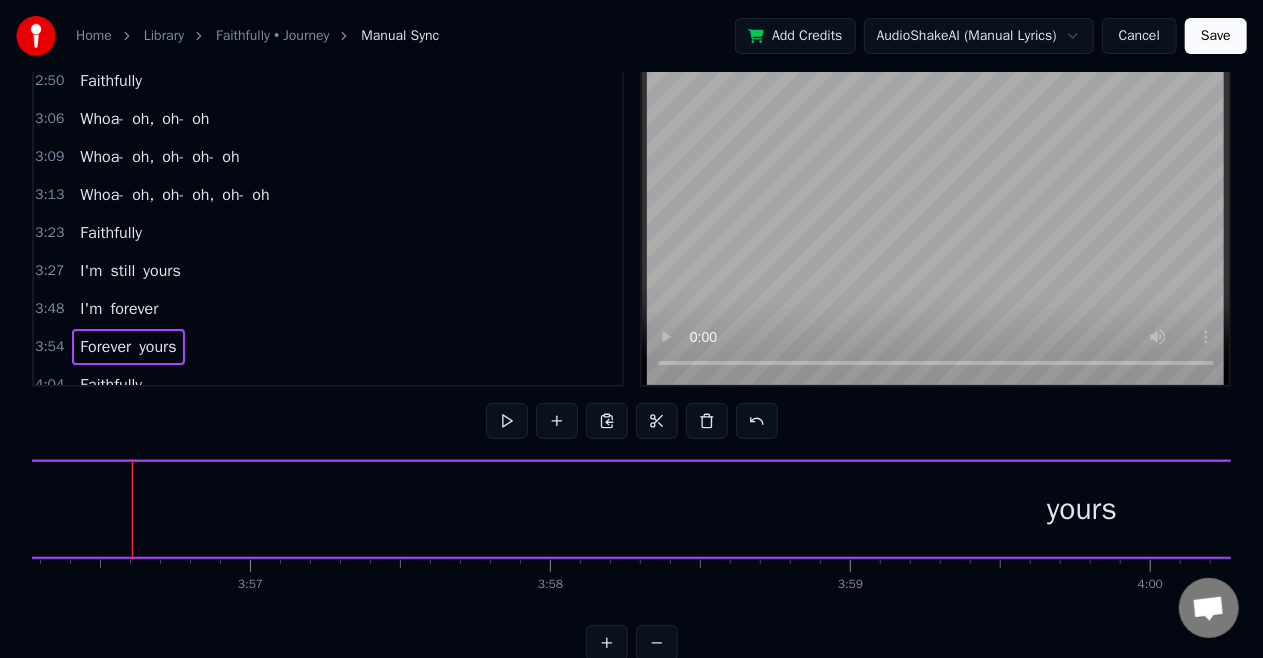 scroll, scrollTop: 0, scrollLeft: 70806, axis: horizontal 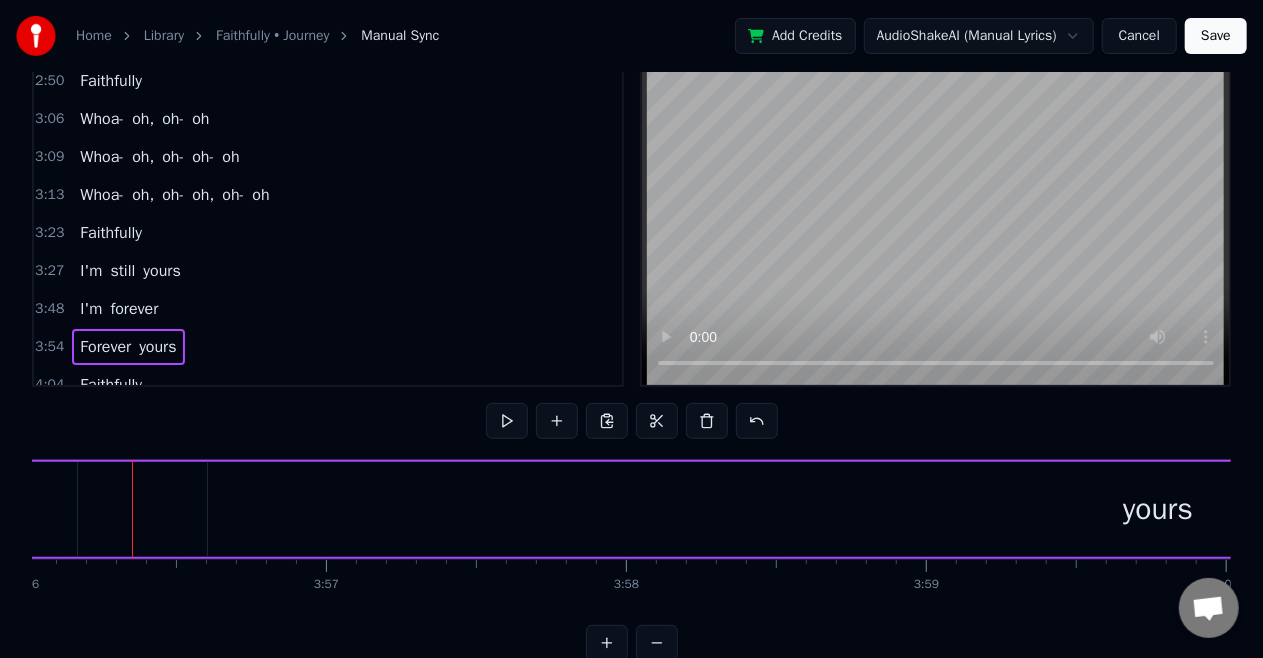 click on "yours" at bounding box center [1158, 509] 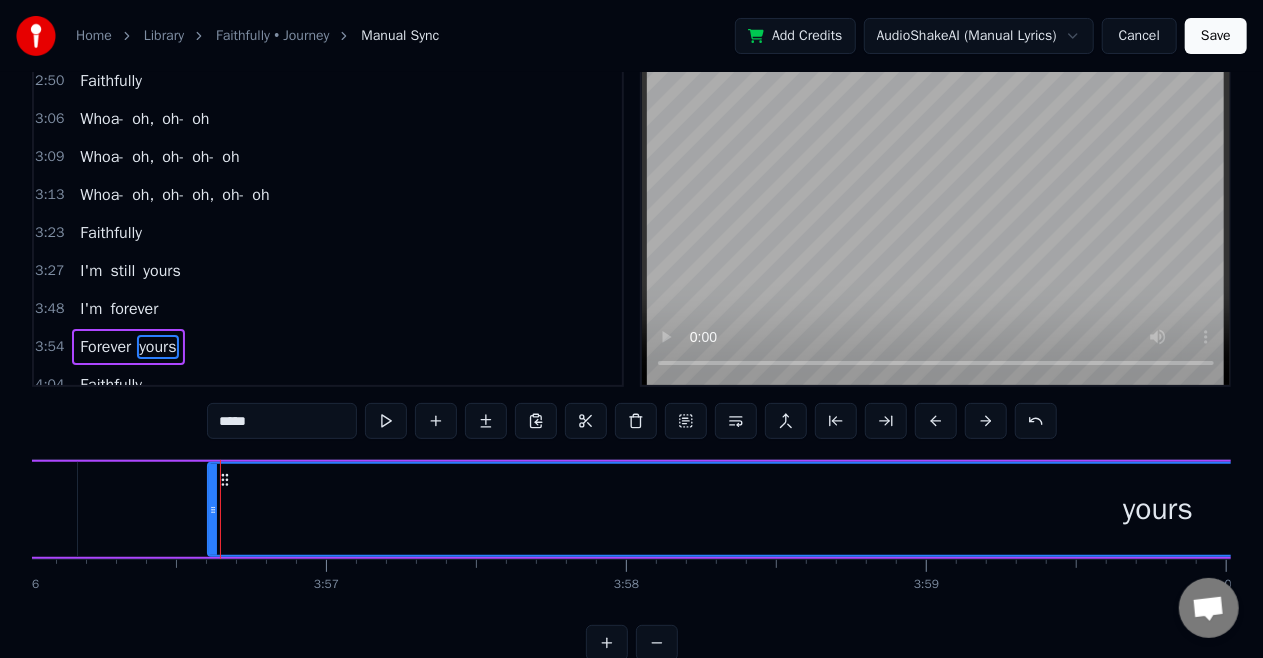 click on "Forever" at bounding box center (-141, 509) 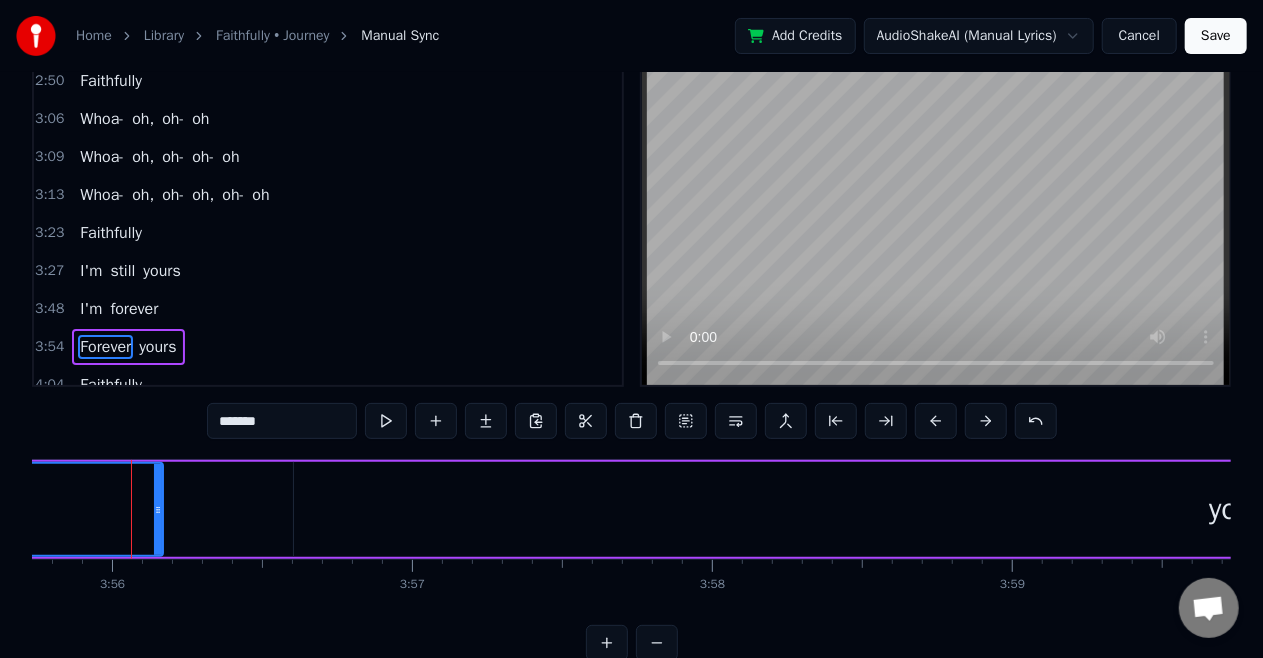scroll, scrollTop: 0, scrollLeft: 70719, axis: horizontal 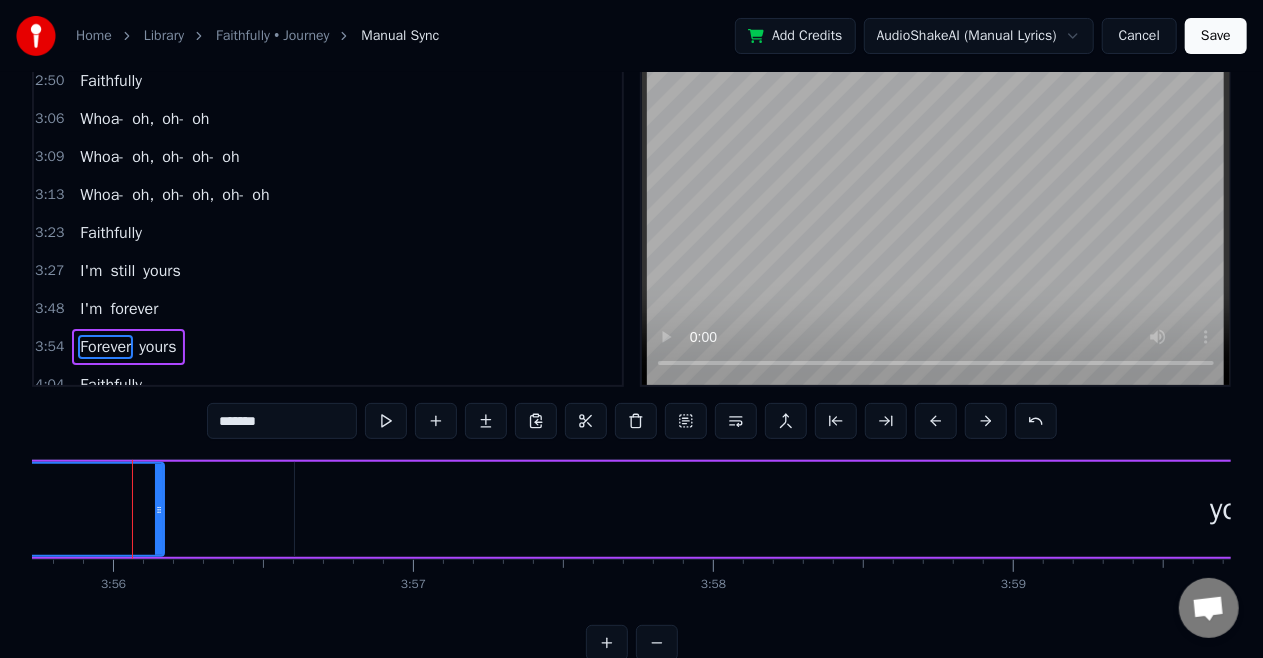click on "yours" at bounding box center (1245, 509) 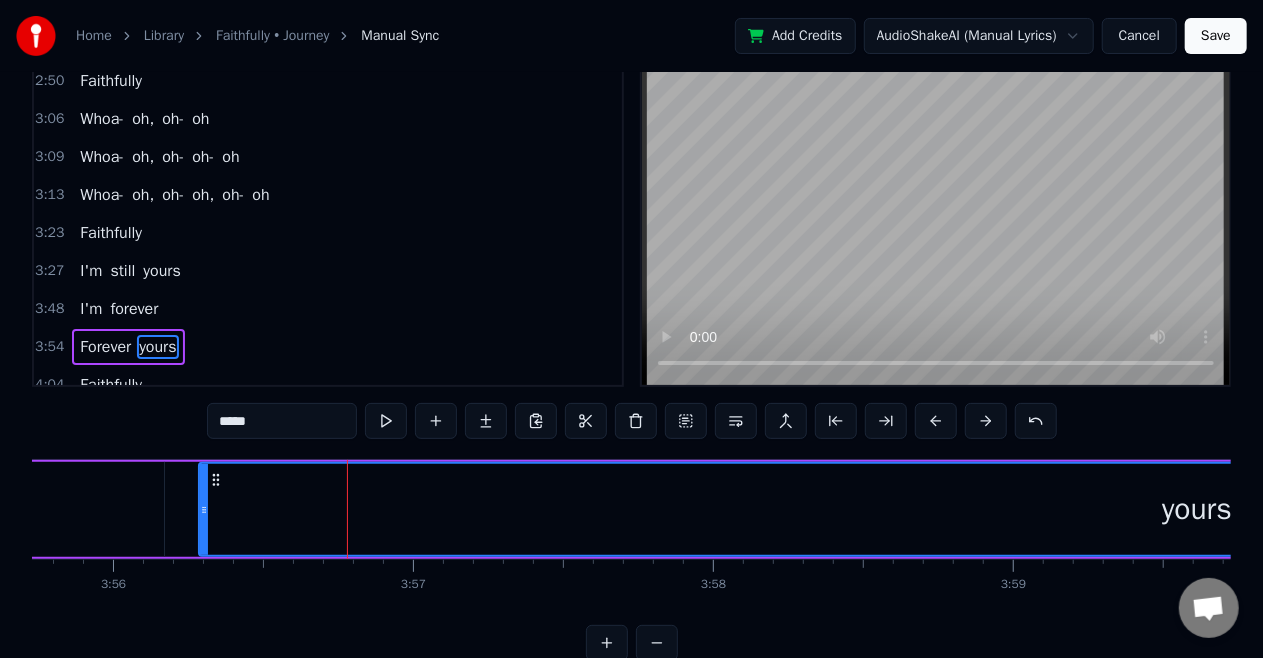 drag, startPoint x: 298, startPoint y: 508, endPoint x: 202, endPoint y: 528, distance: 98.0612 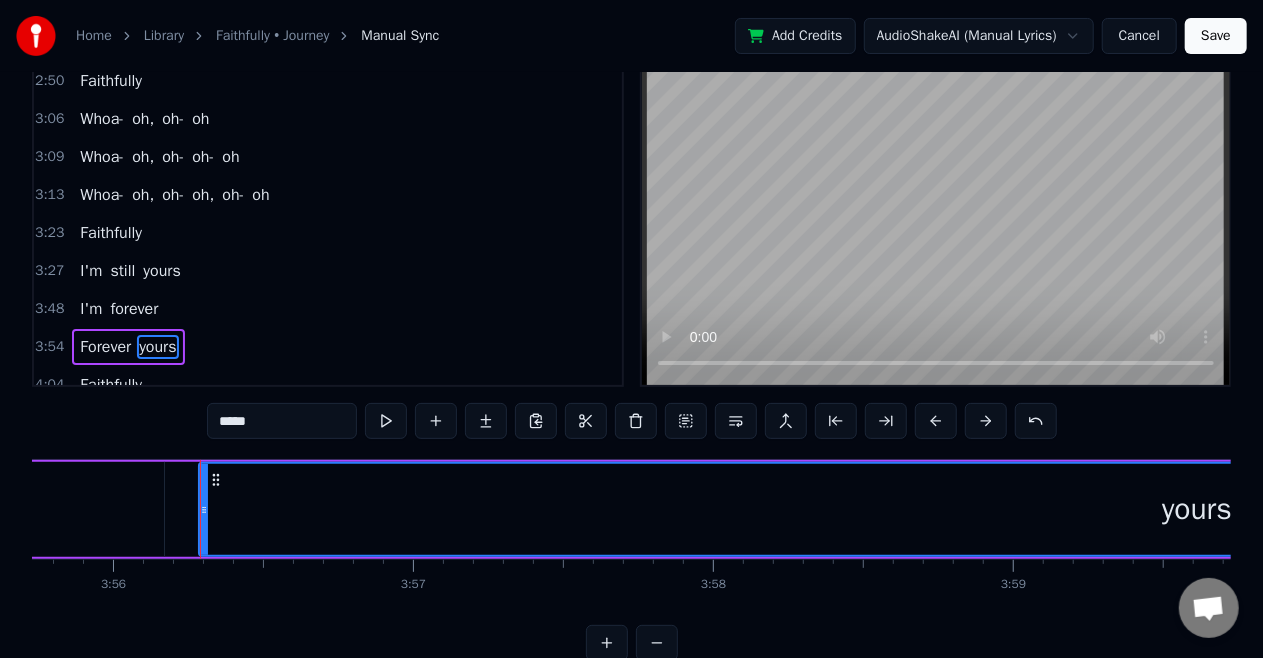 click on "I'm" at bounding box center (91, 309) 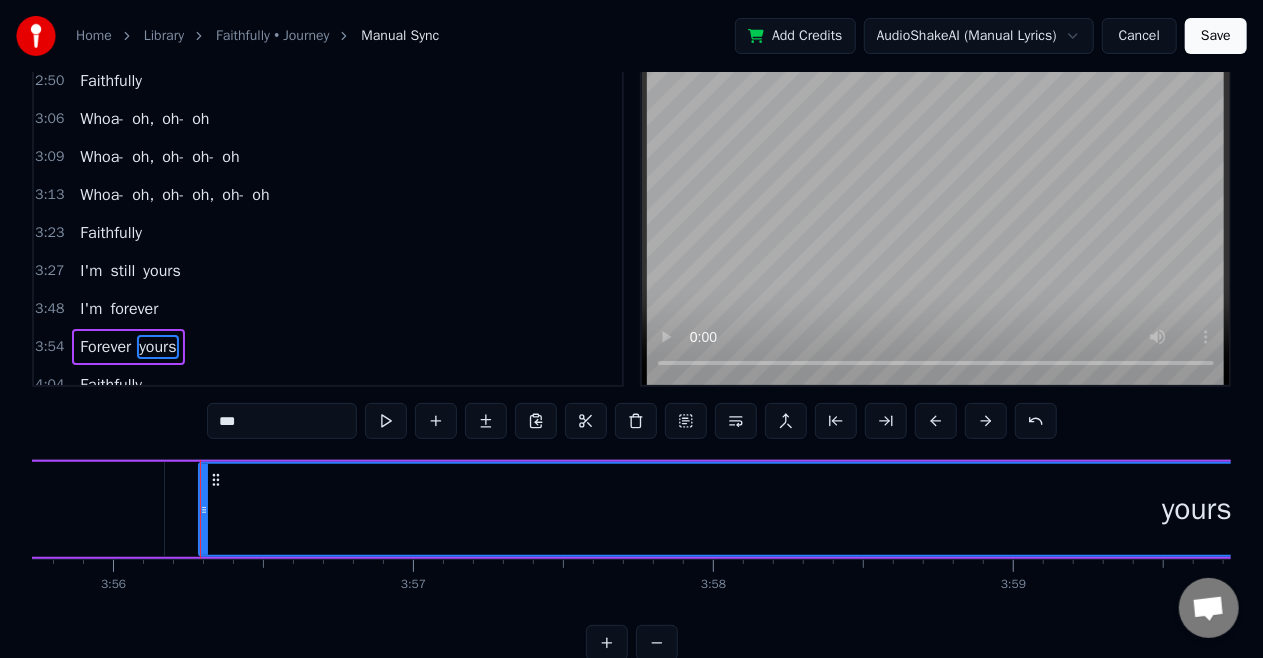 scroll, scrollTop: 8, scrollLeft: 0, axis: vertical 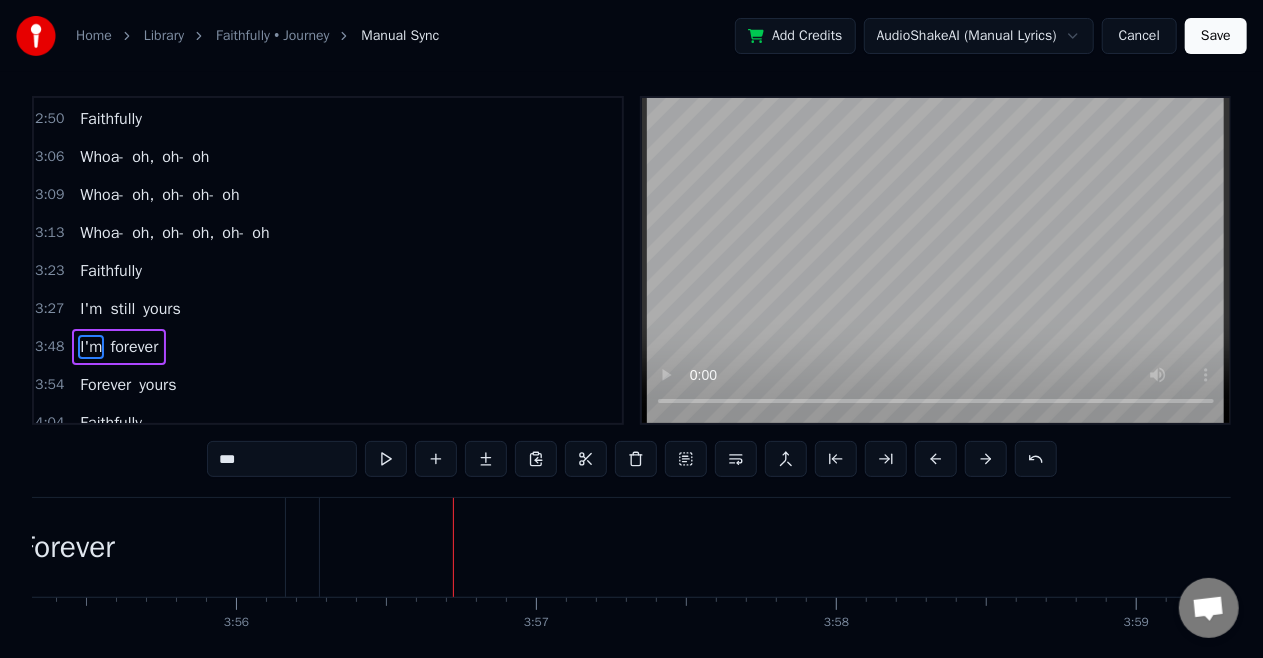 click on "Forever" at bounding box center (67, 547) 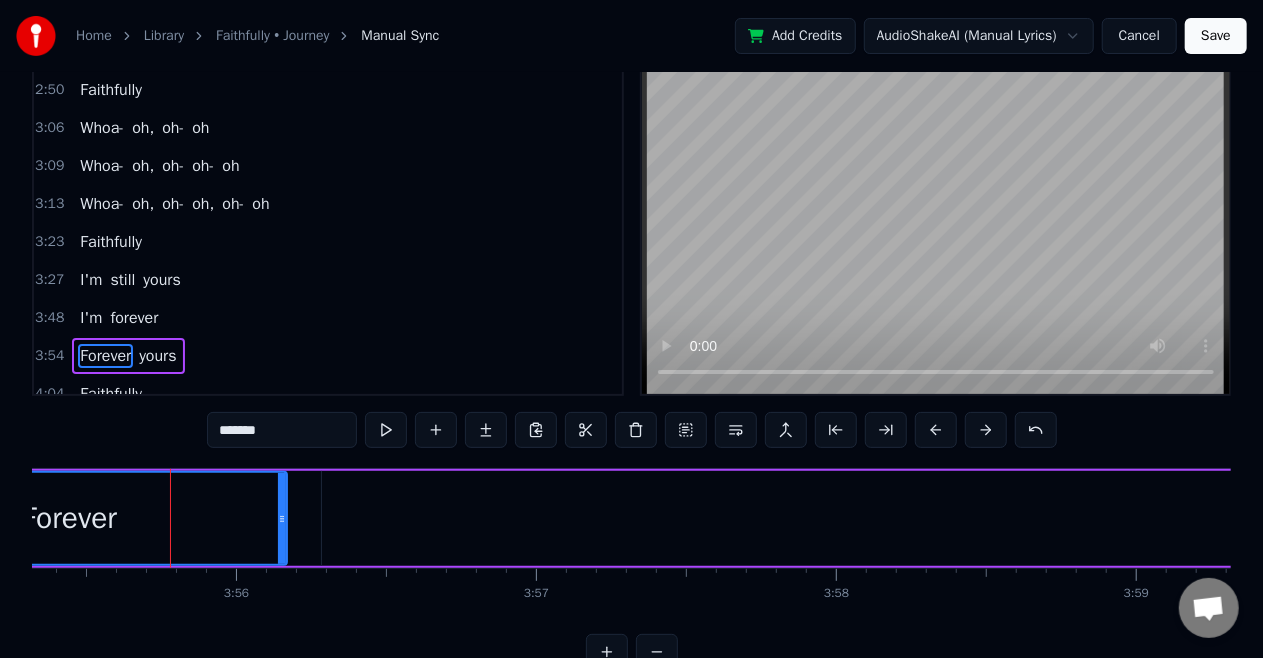 scroll, scrollTop: 46, scrollLeft: 0, axis: vertical 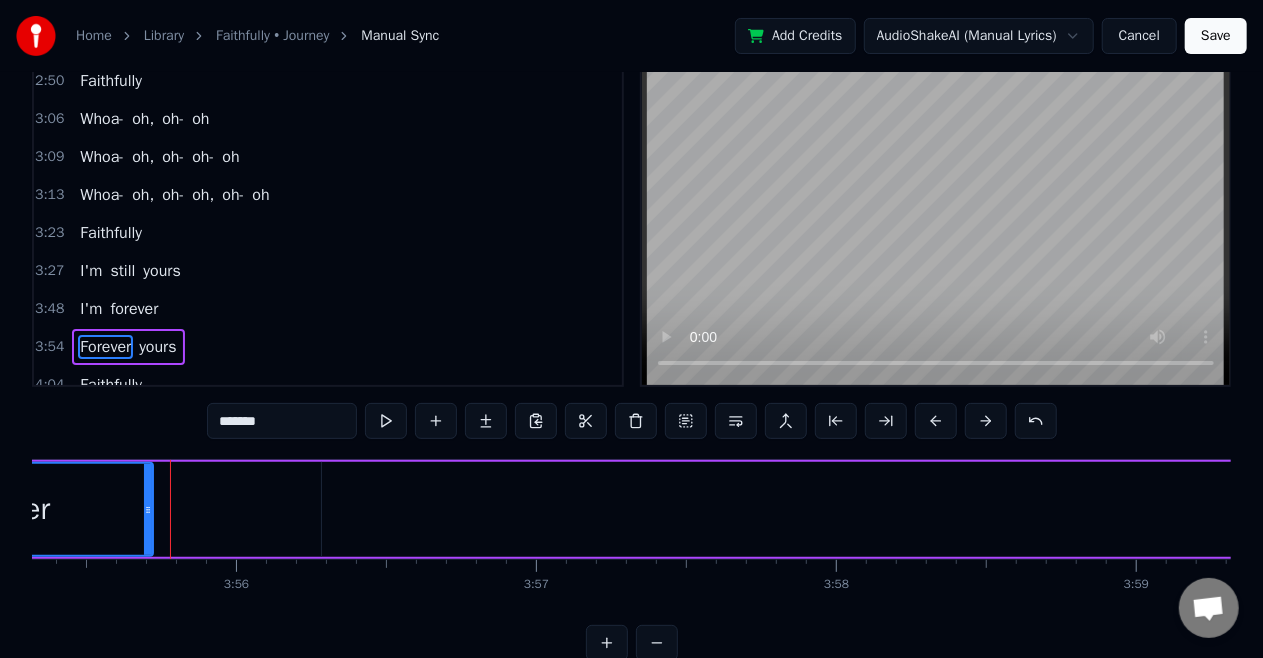 drag, startPoint x: 280, startPoint y: 511, endPoint x: 146, endPoint y: 552, distance: 140.13208 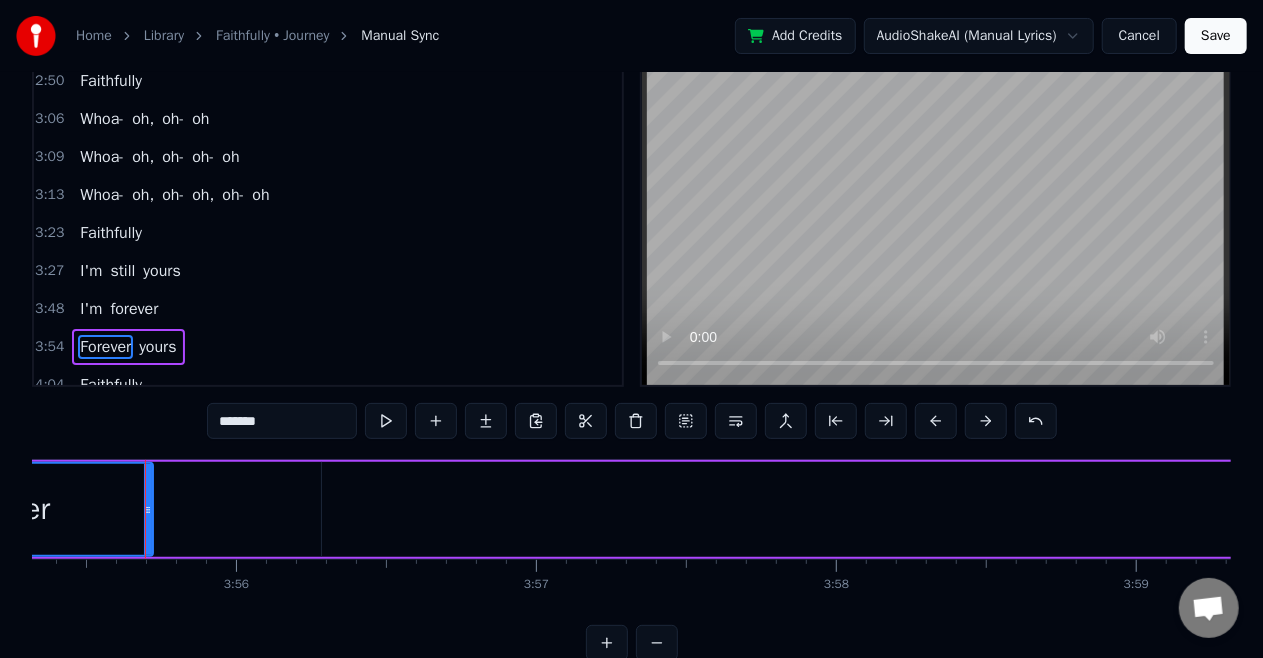 click on "yours" at bounding box center (1320, 509) 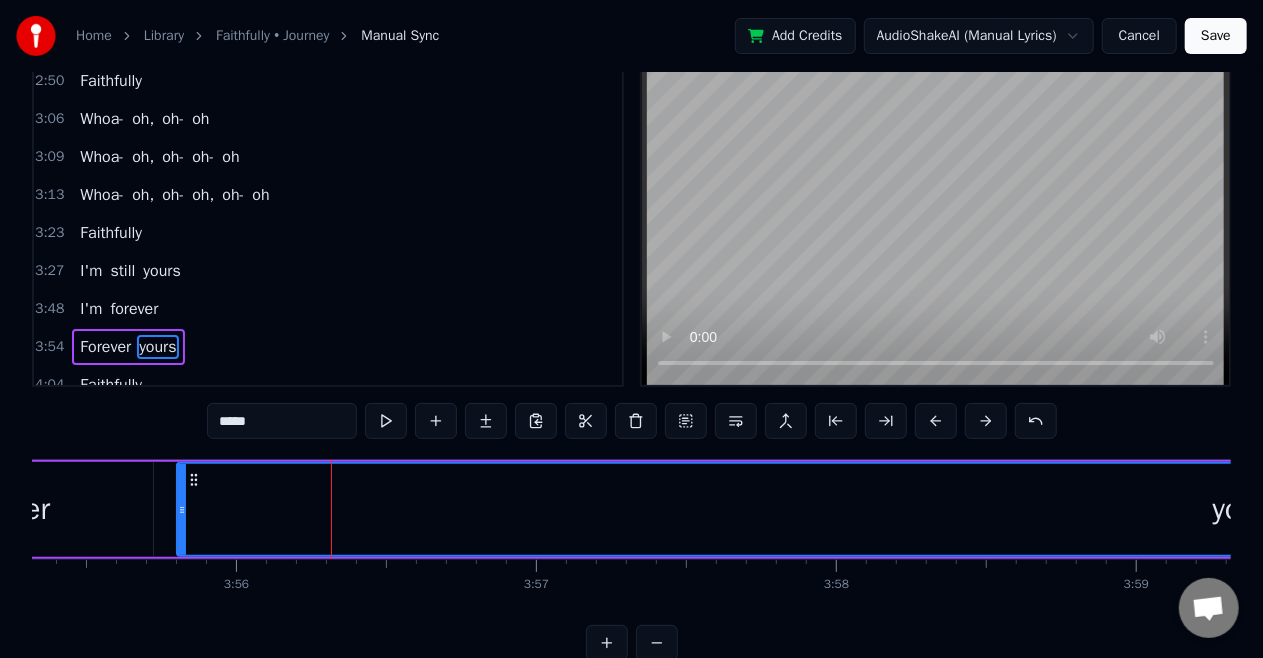 drag, startPoint x: 321, startPoint y: 513, endPoint x: 176, endPoint y: 544, distance: 148.27676 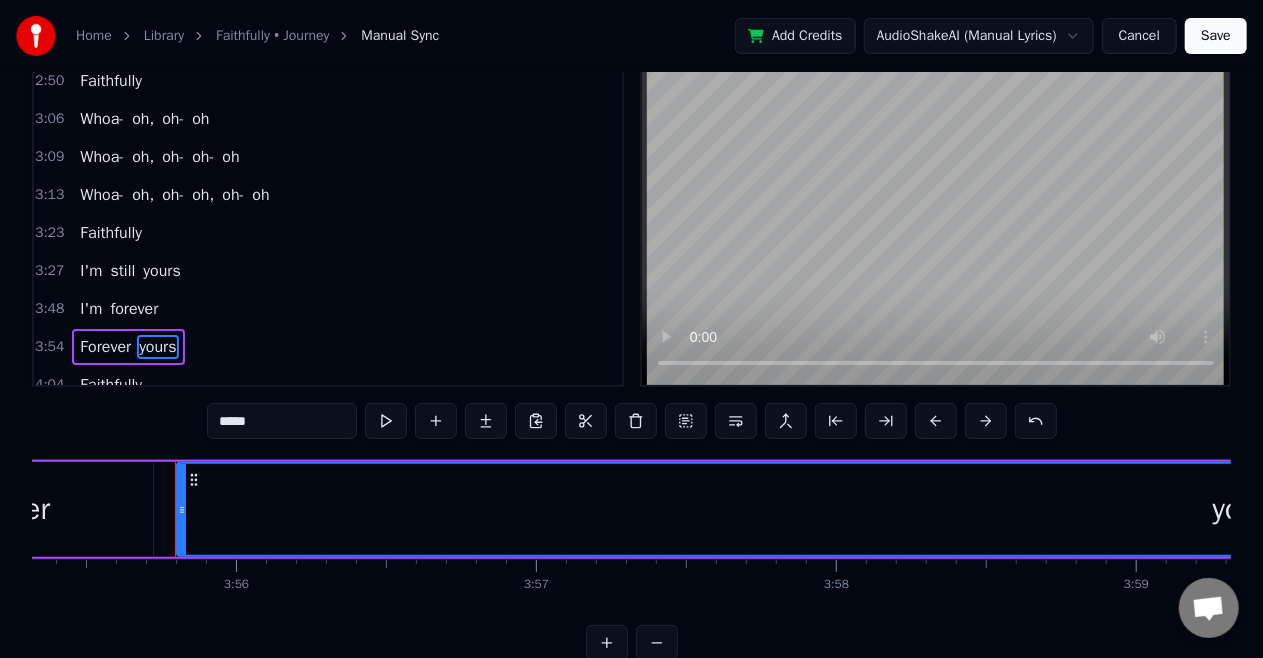 click on "I'm" at bounding box center [91, 309] 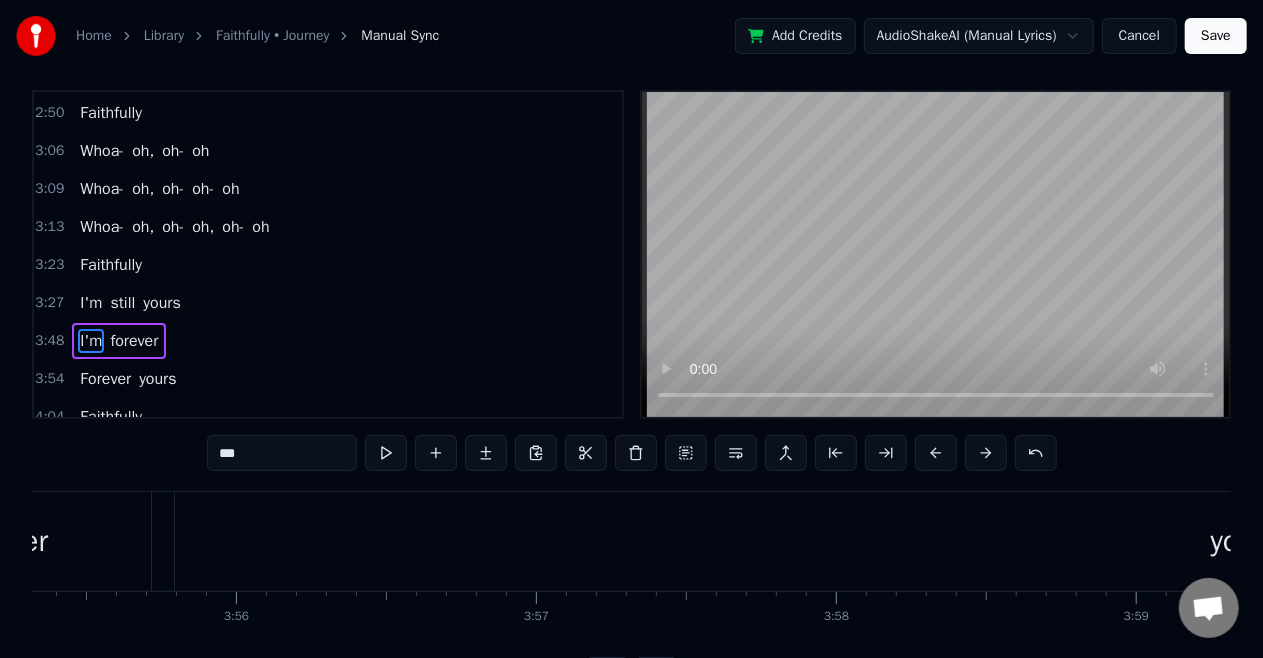 scroll, scrollTop: 8, scrollLeft: 0, axis: vertical 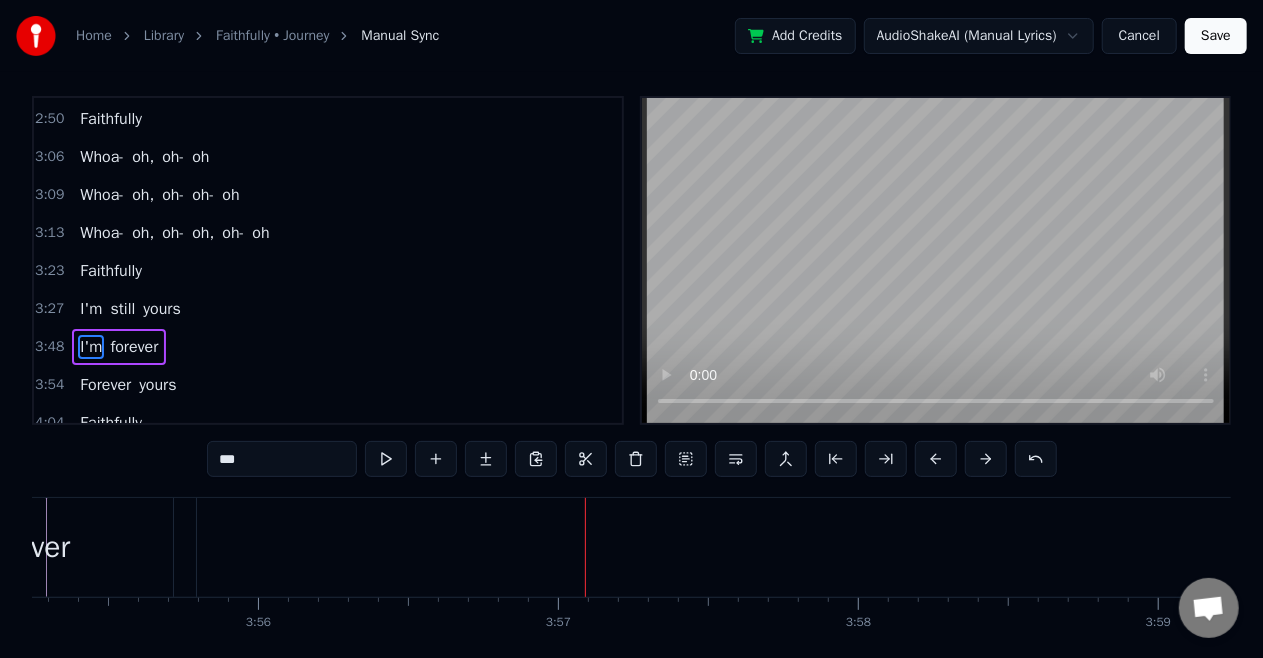 click on "Forever" at bounding box center (105, 385) 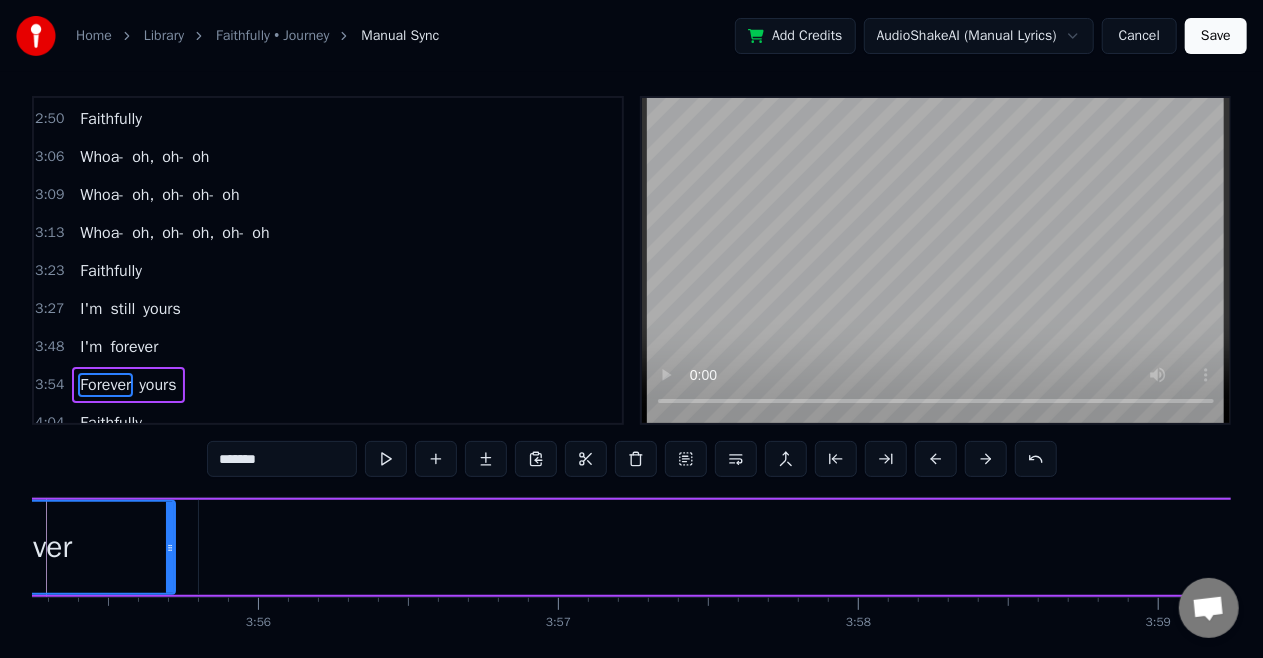 scroll, scrollTop: 46, scrollLeft: 0, axis: vertical 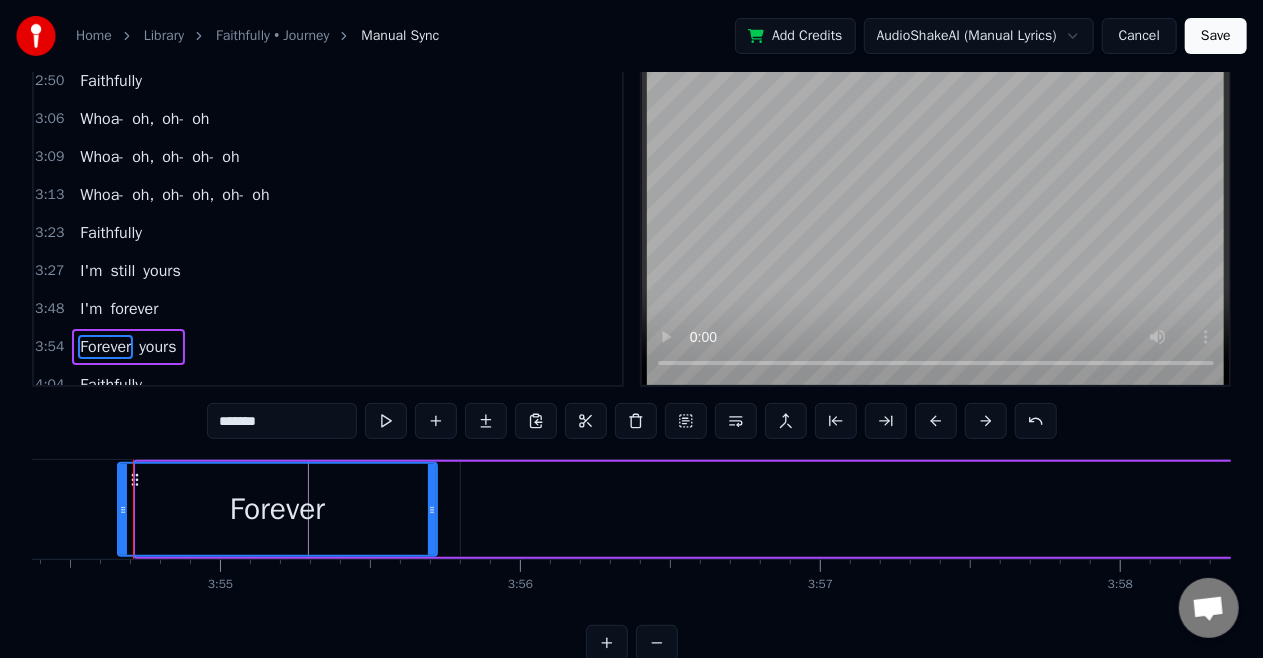 drag, startPoint x: 136, startPoint y: 506, endPoint x: 118, endPoint y: 521, distance: 23.43075 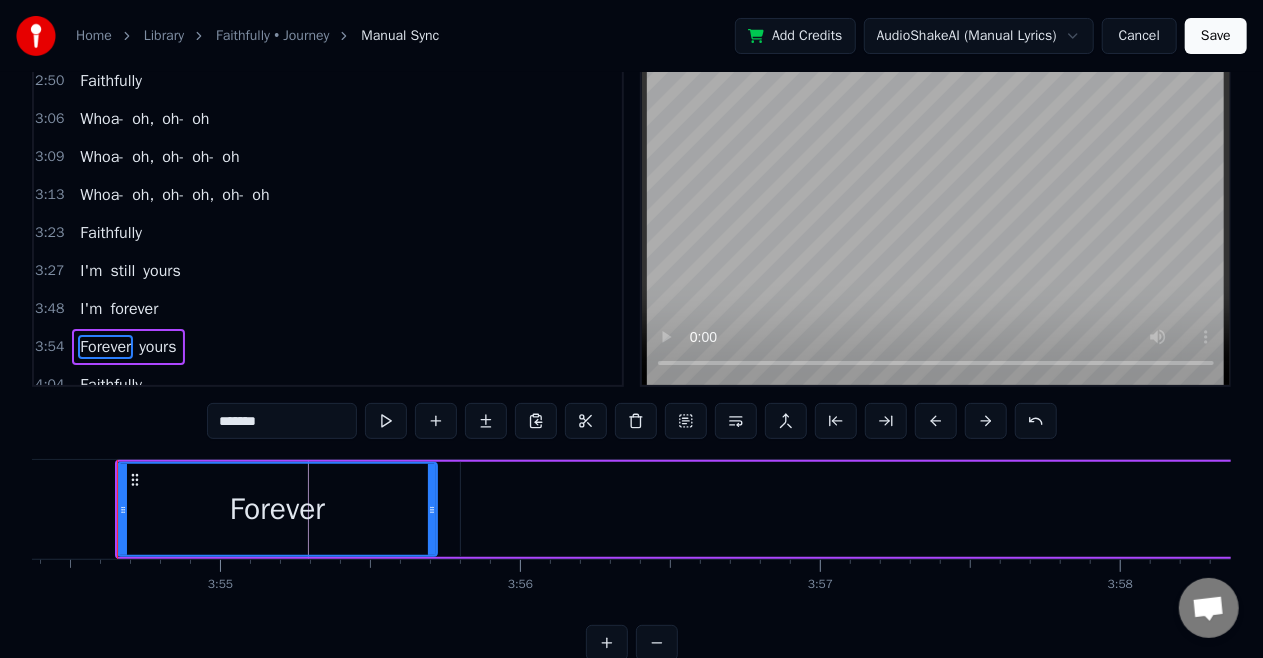 scroll, scrollTop: 0, scrollLeft: 70296, axis: horizontal 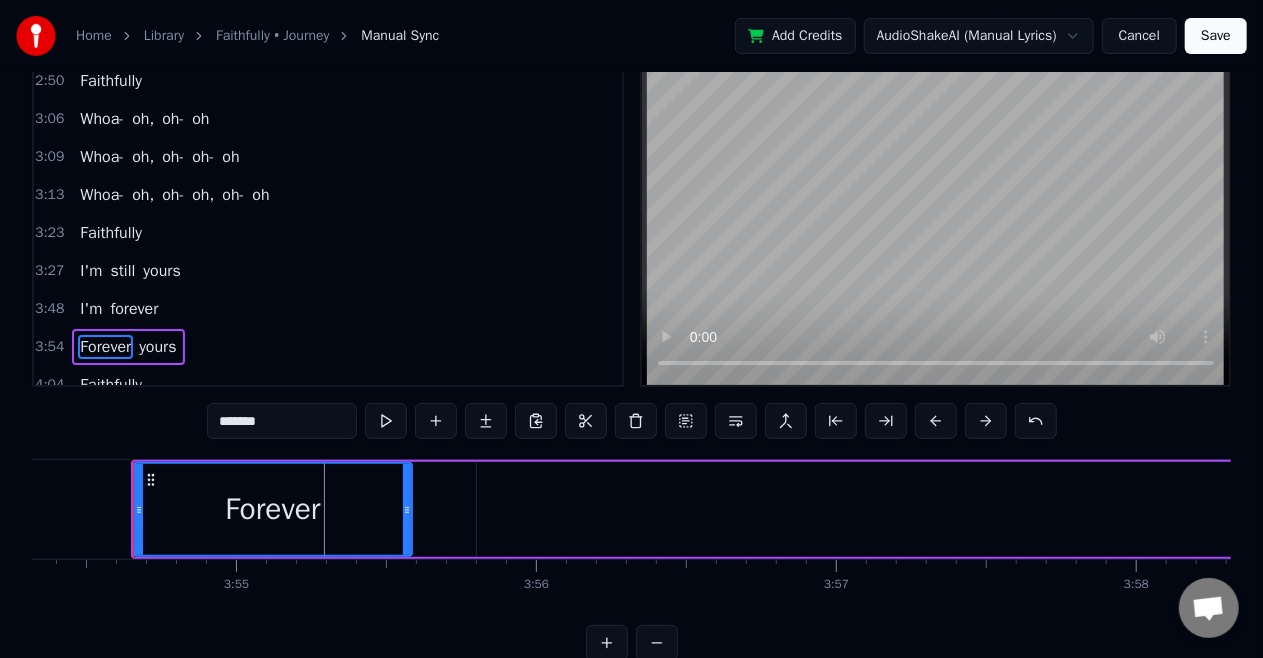 drag, startPoint x: 449, startPoint y: 516, endPoint x: 408, endPoint y: 542, distance: 48.548943 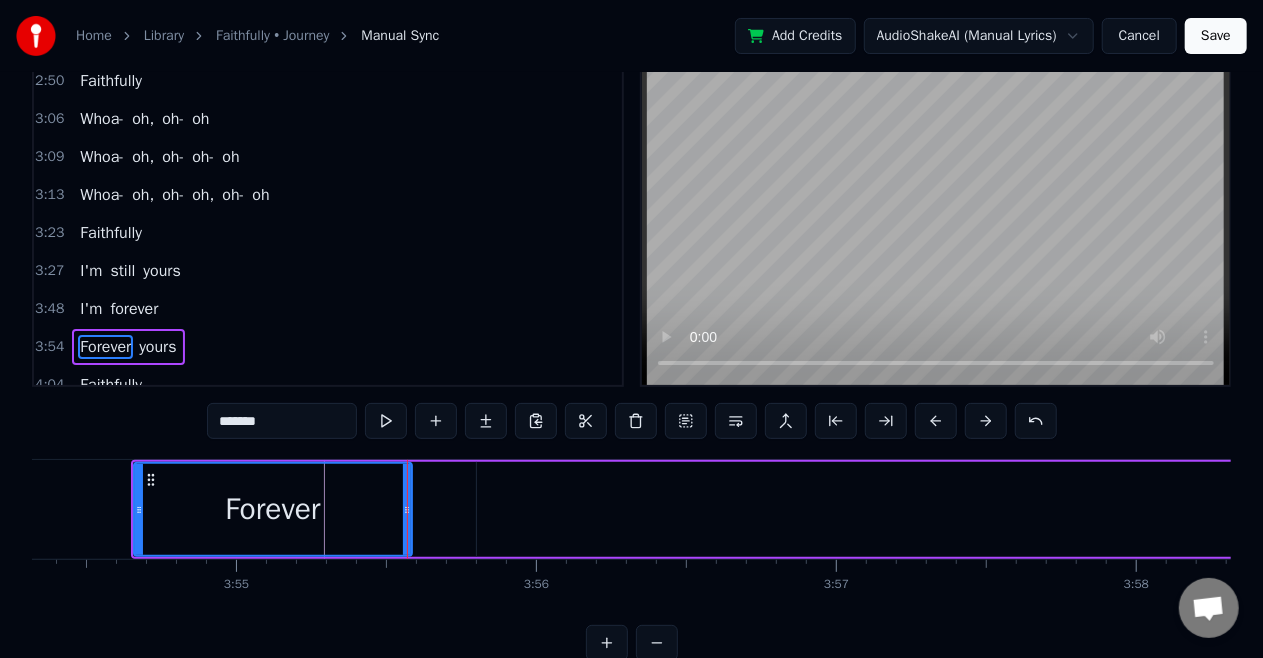 click on "yours" at bounding box center (1548, 509) 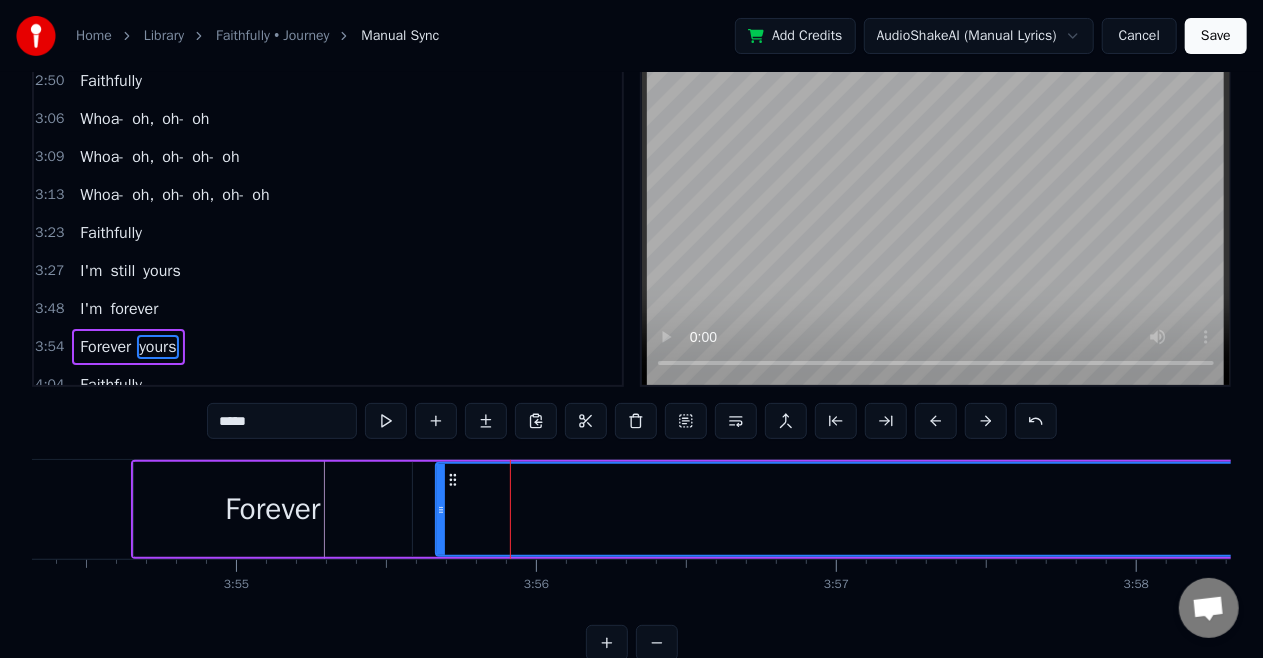 drag, startPoint x: 482, startPoint y: 510, endPoint x: 441, endPoint y: 536, distance: 48.548943 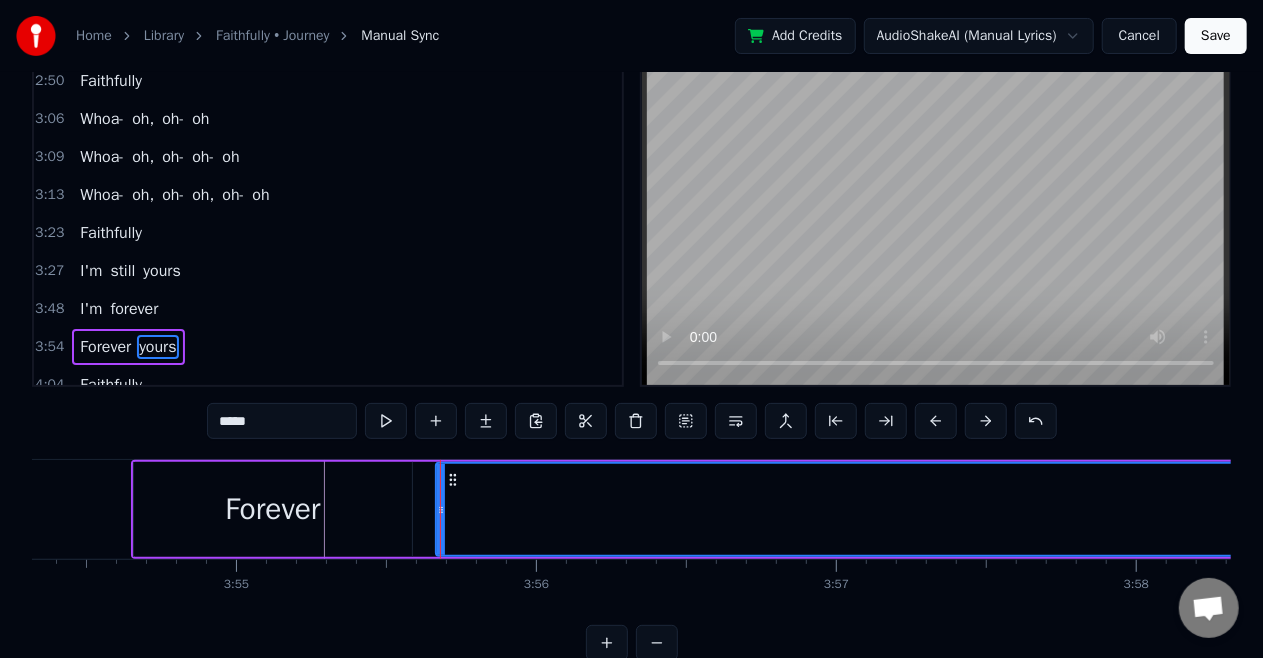 click on "I'm" at bounding box center (91, 309) 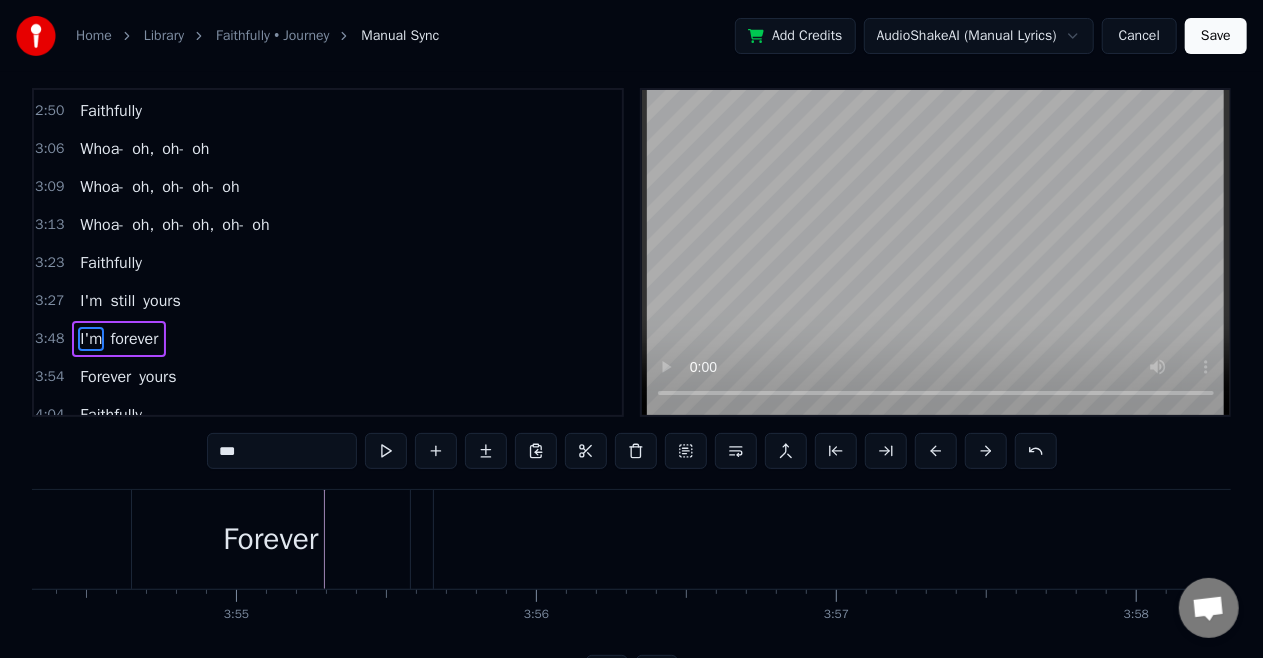 scroll, scrollTop: 8, scrollLeft: 0, axis: vertical 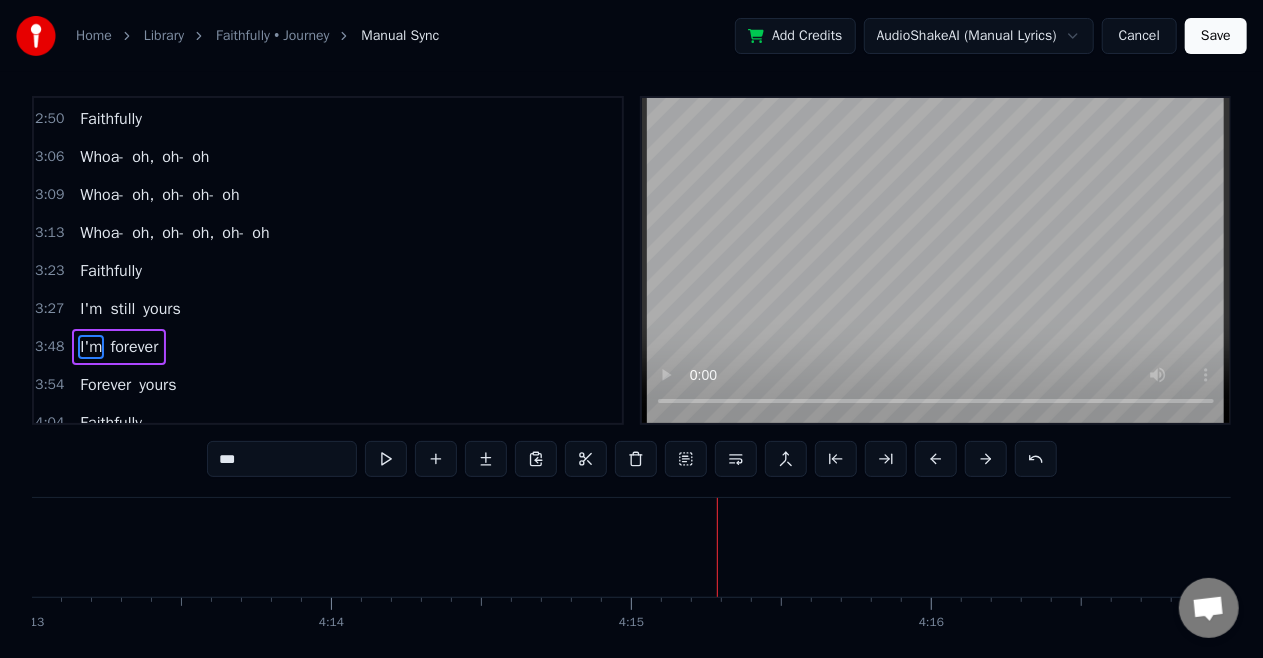 click on "yours" at bounding box center [157, 385] 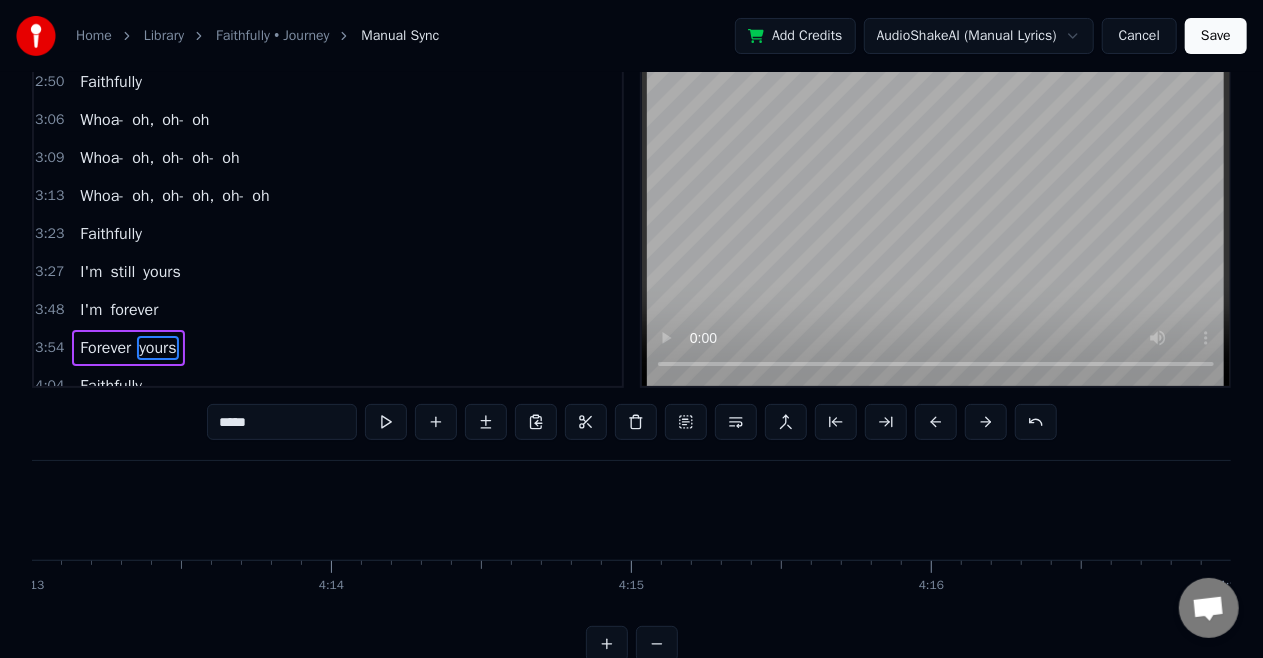 scroll, scrollTop: 46, scrollLeft: 0, axis: vertical 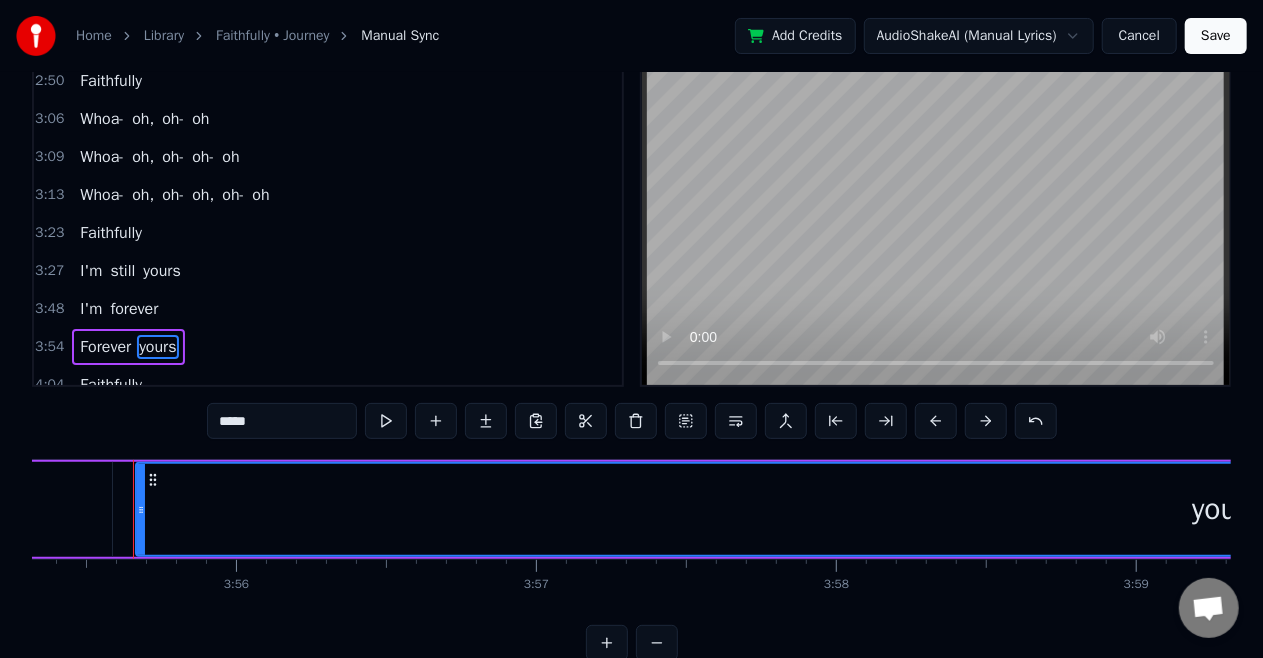 click on "Forever" at bounding box center (105, 347) 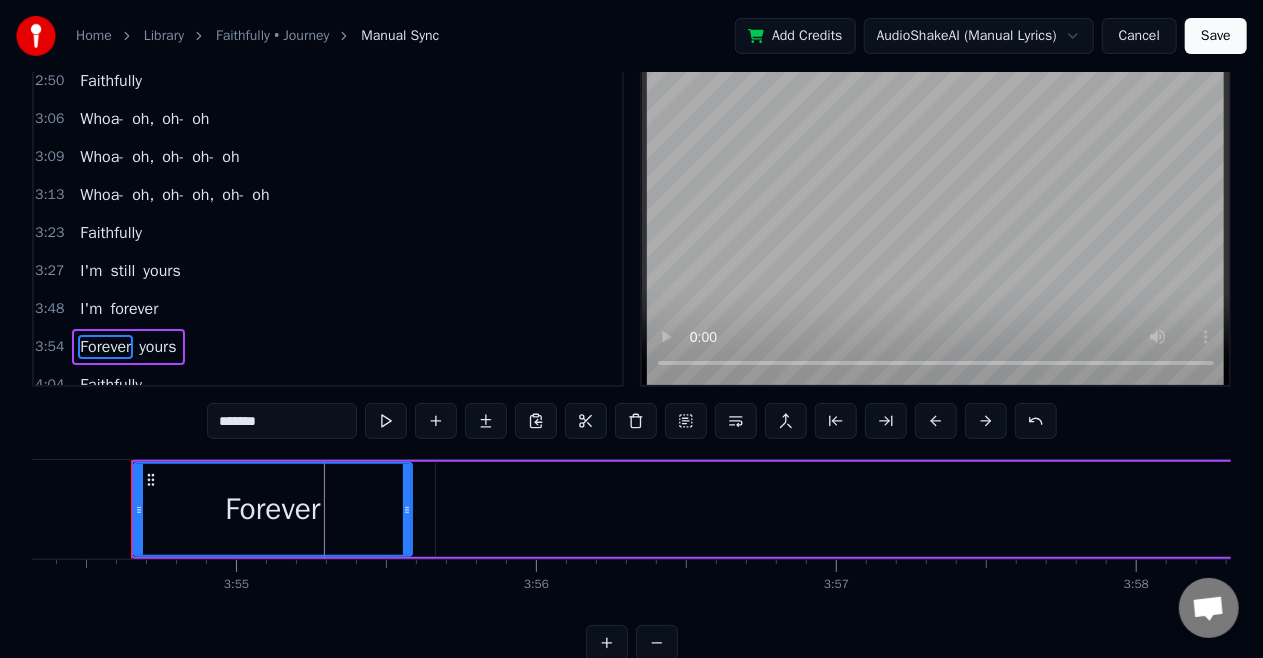 scroll, scrollTop: 0, scrollLeft: 70294, axis: horizontal 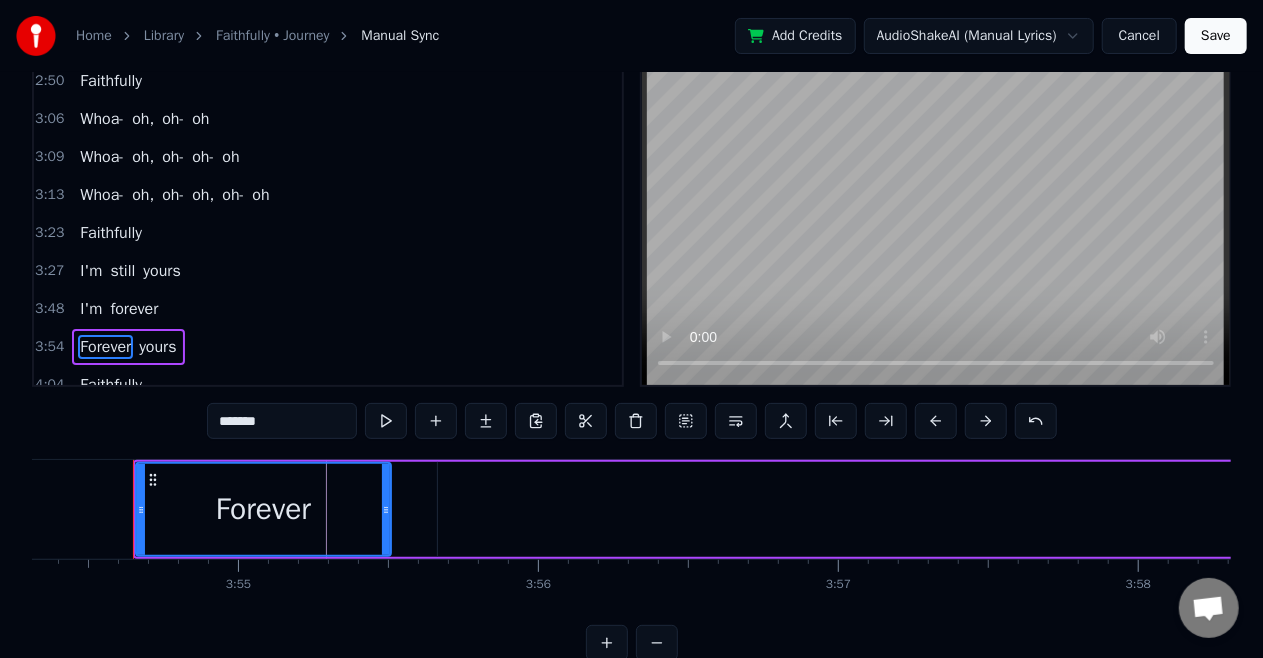 drag, startPoint x: 410, startPoint y: 508, endPoint x: 387, endPoint y: 526, distance: 29.206163 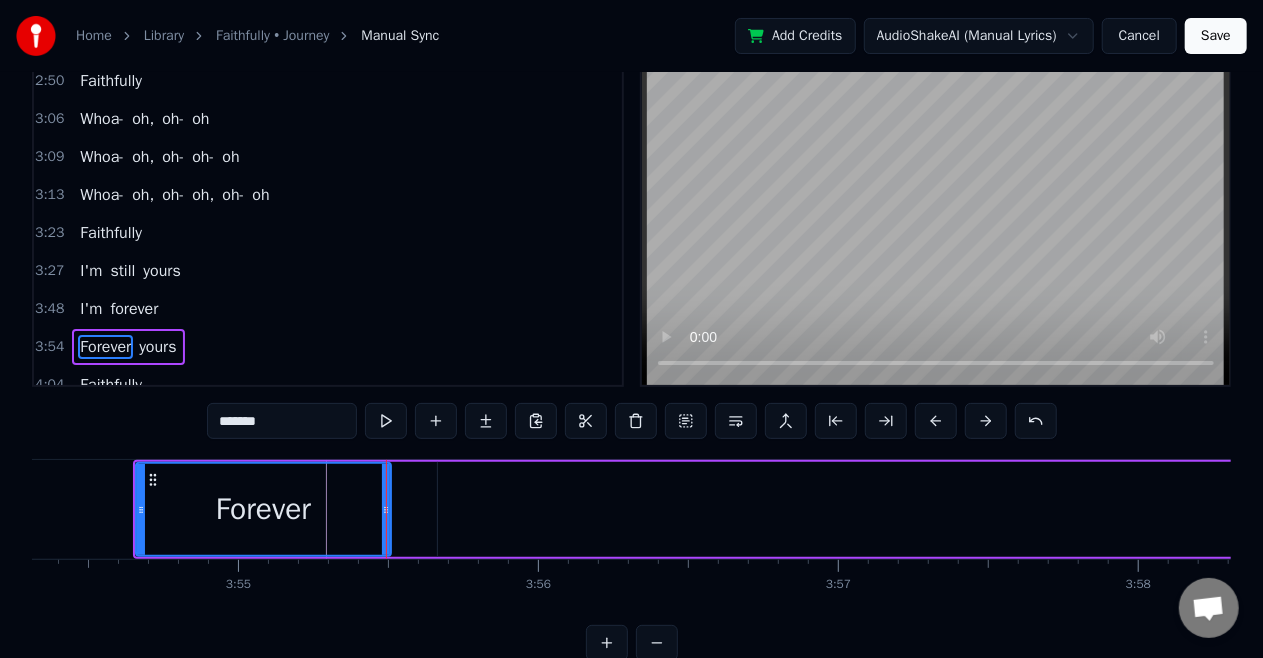 click on "yours" at bounding box center (1529, 509) 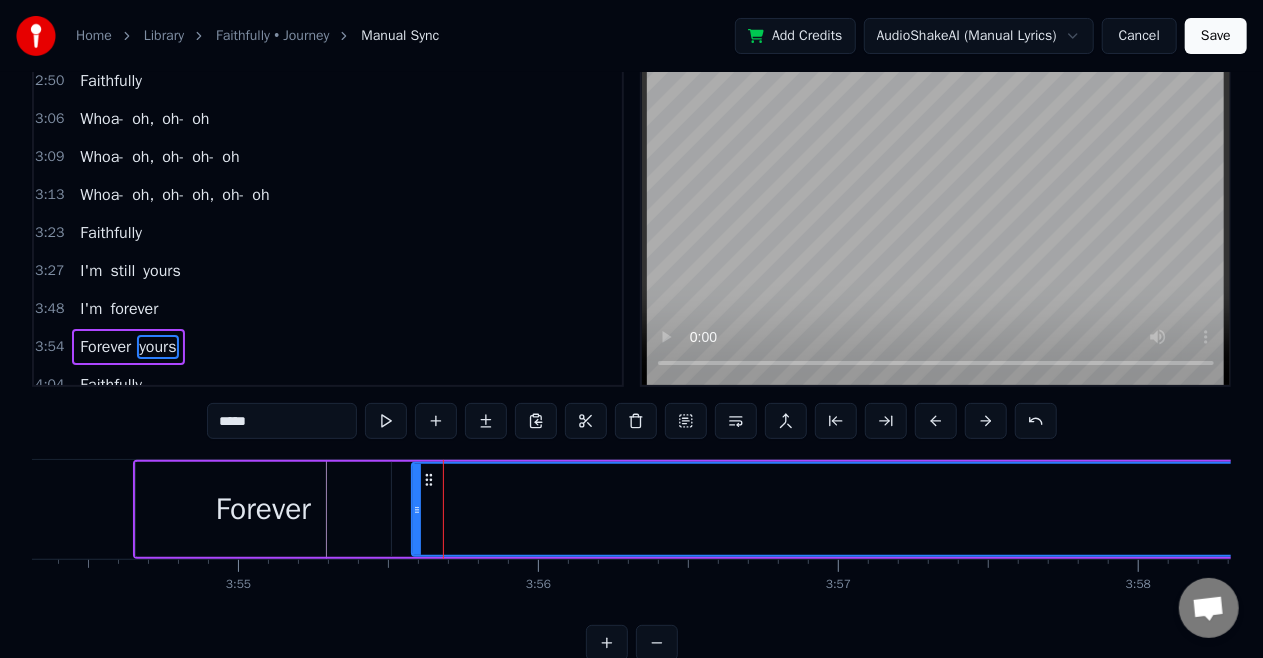 drag, startPoint x: 440, startPoint y: 503, endPoint x: 414, endPoint y: 519, distance: 30.528675 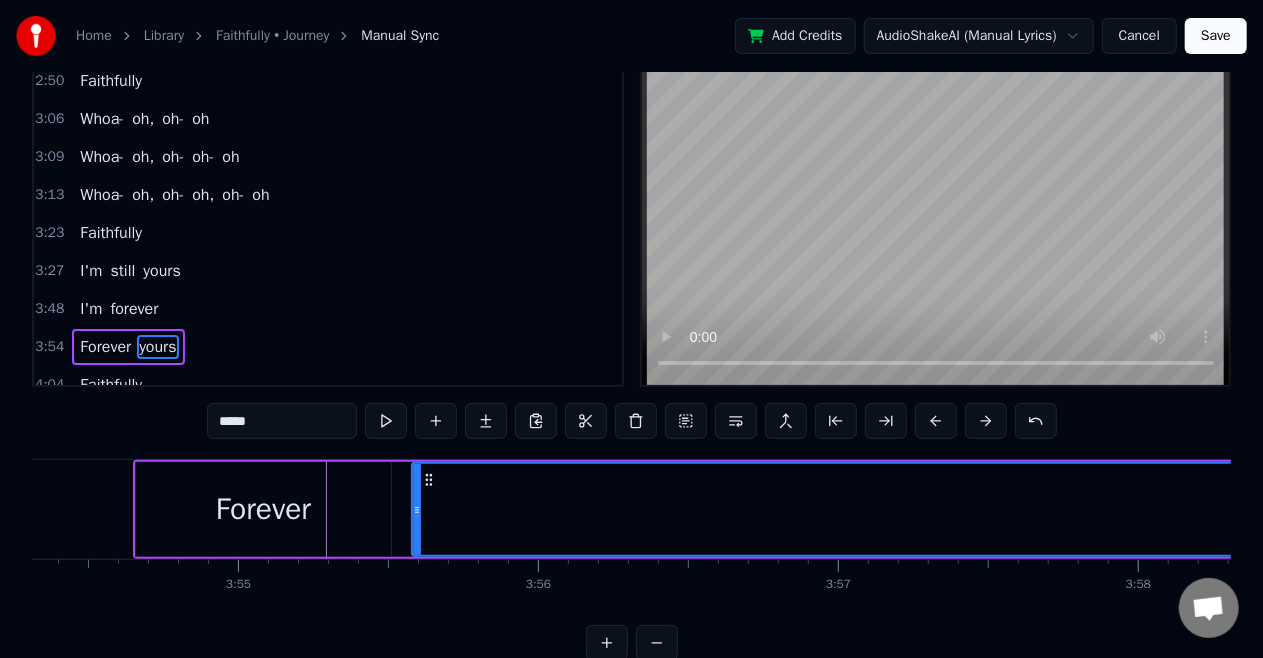 click on "yours" at bounding box center [1516, 509] 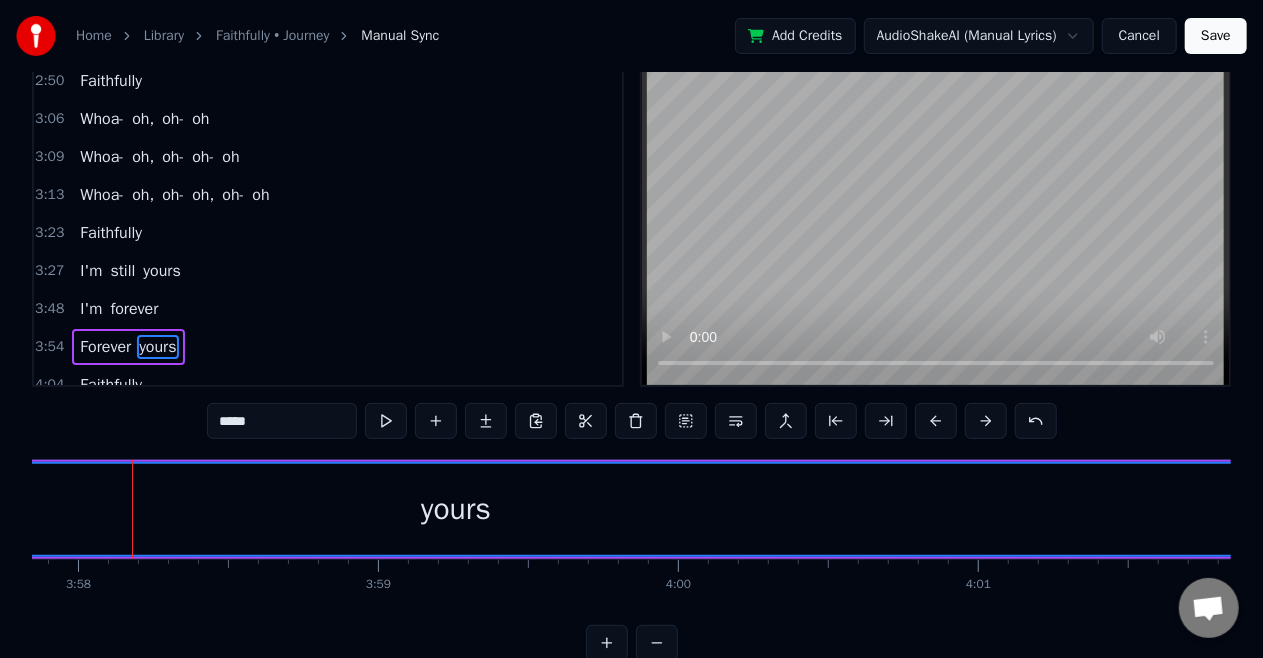 click on "yours" at bounding box center [456, 509] 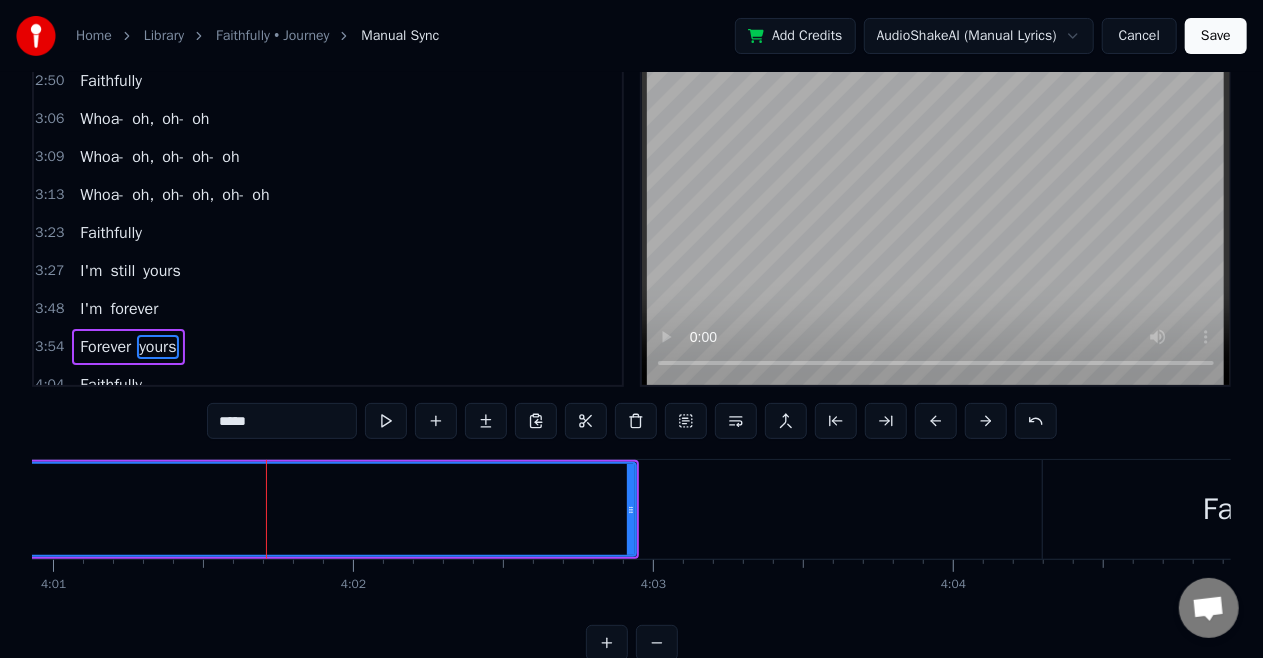 scroll, scrollTop: 0, scrollLeft: 72413, axis: horizontal 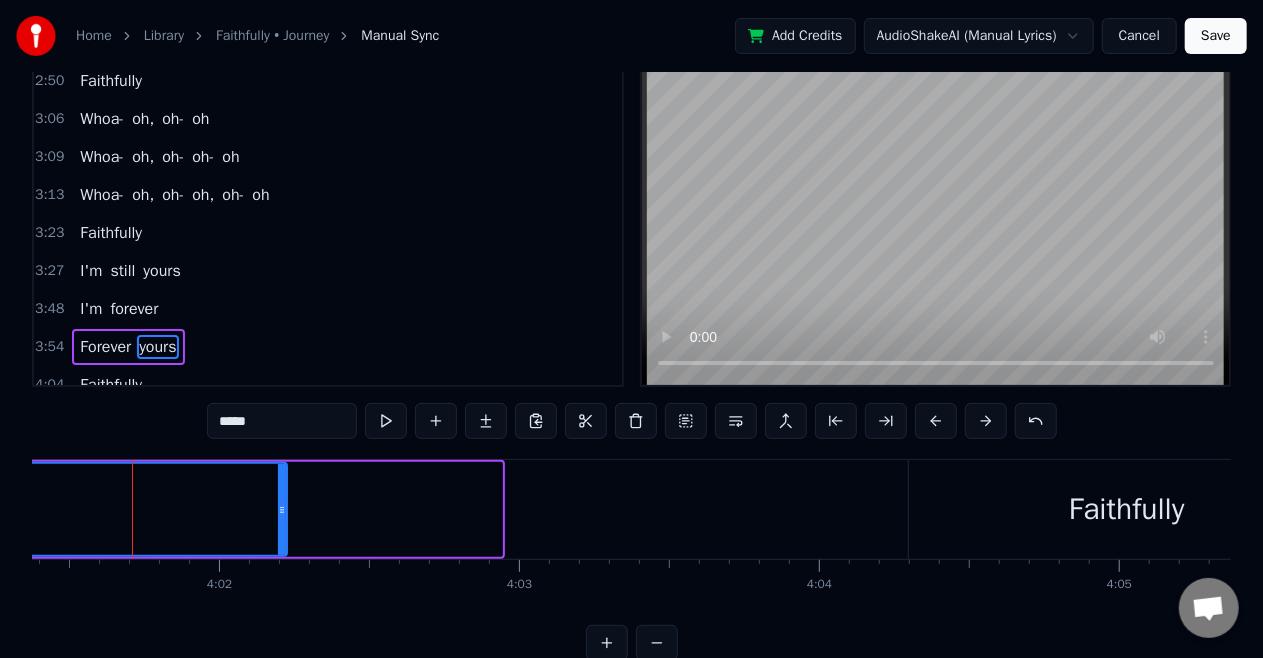 drag, startPoint x: 498, startPoint y: 512, endPoint x: 282, endPoint y: 556, distance: 220.43593 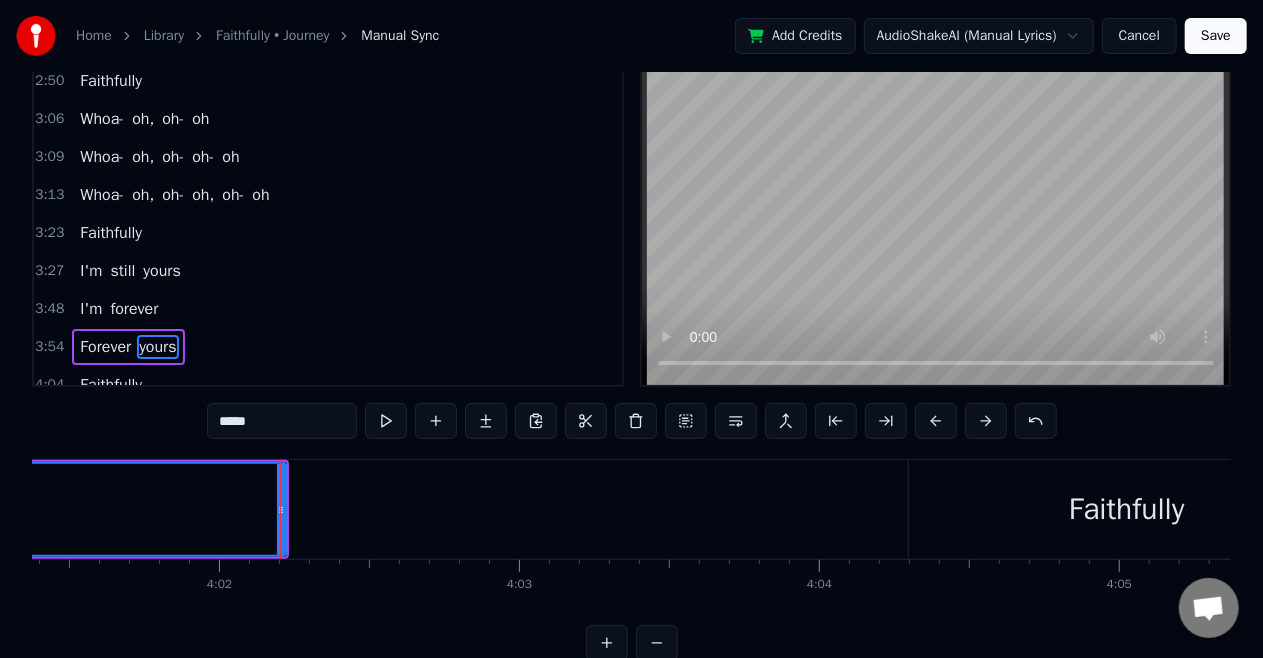 click on "I'm forever" at bounding box center (119, 309) 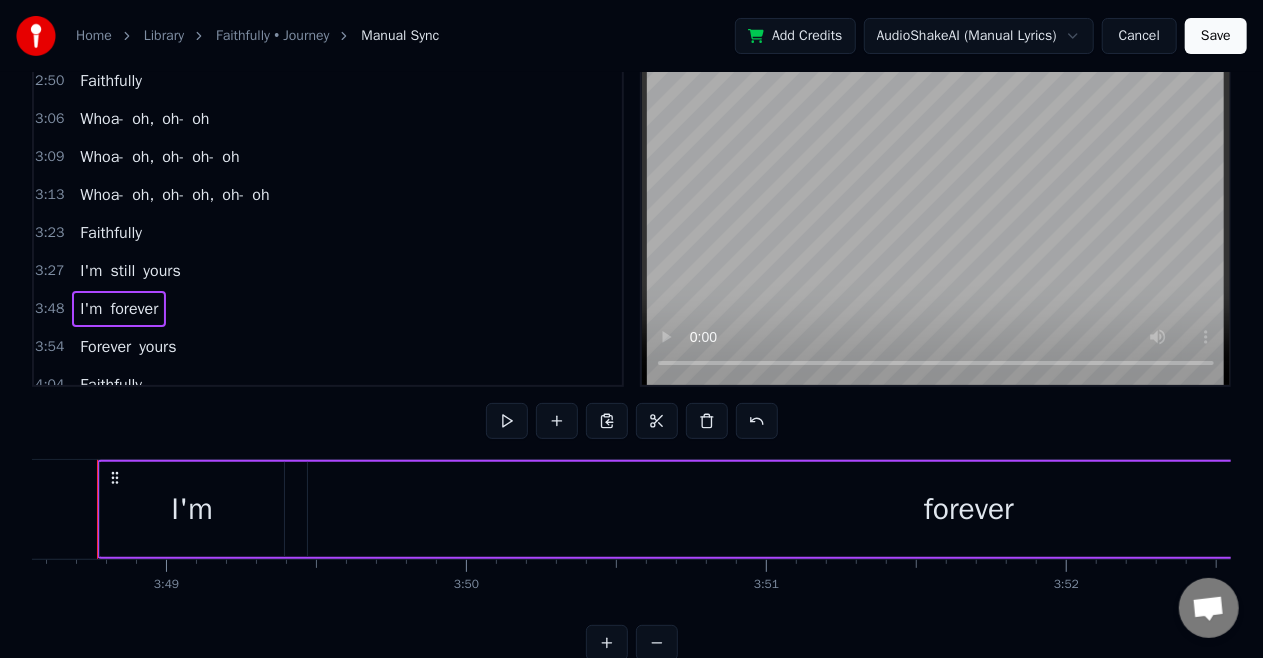 scroll, scrollTop: 0, scrollLeft: 68531, axis: horizontal 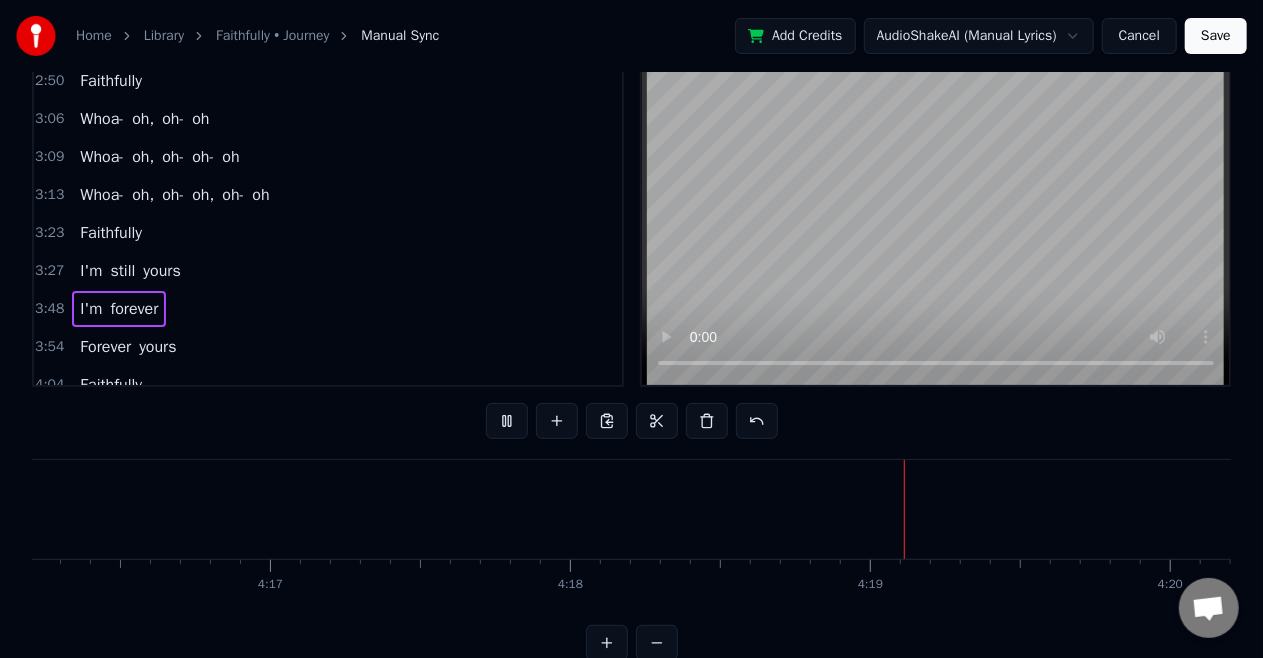 click on "Whoa-" at bounding box center [102, 195] 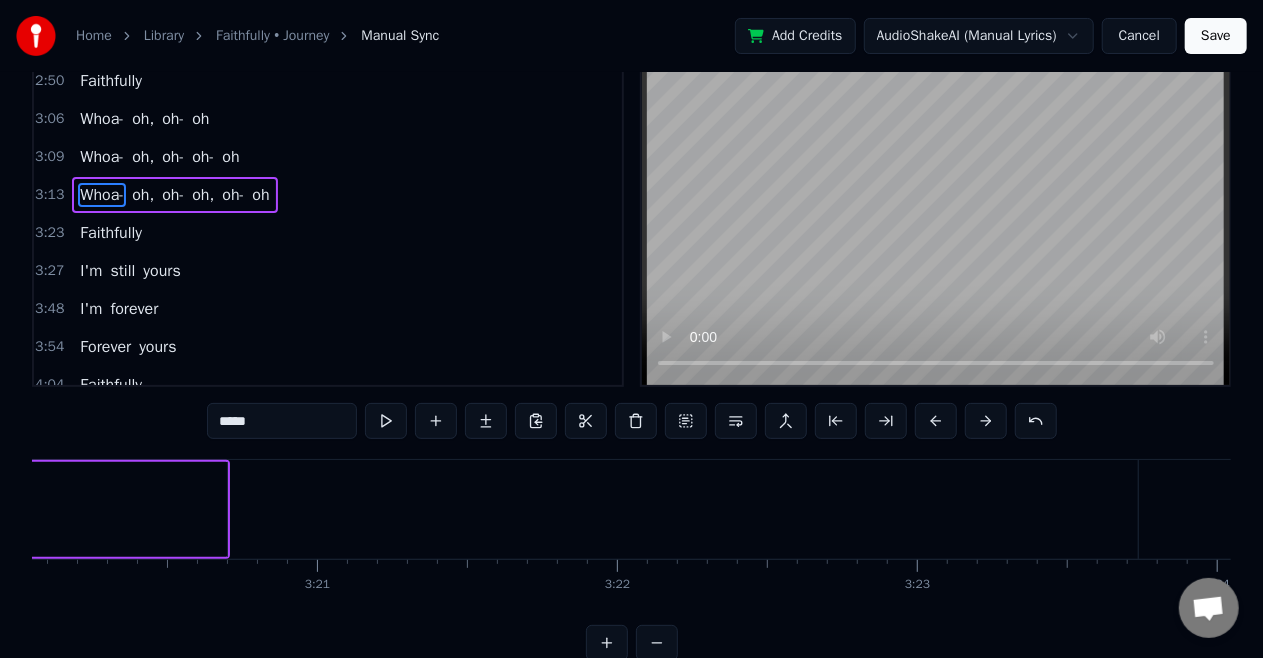 scroll, scrollTop: 0, scrollLeft: 58033, axis: horizontal 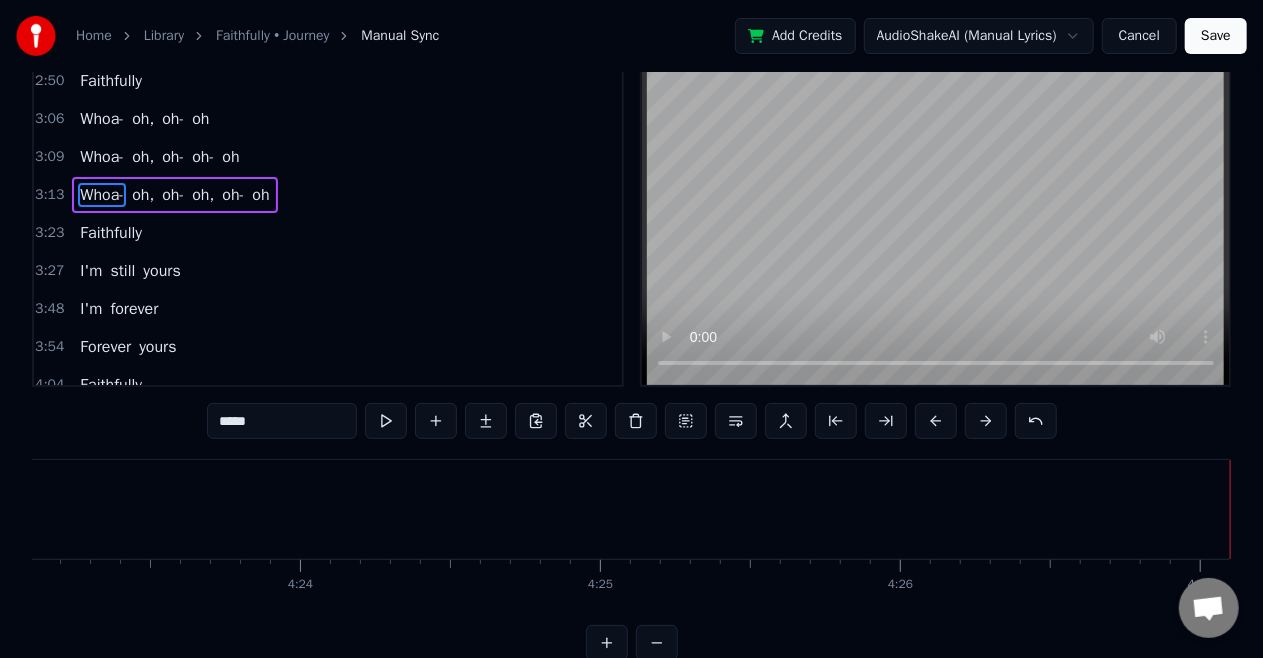 click on "Save" at bounding box center (1216, 36) 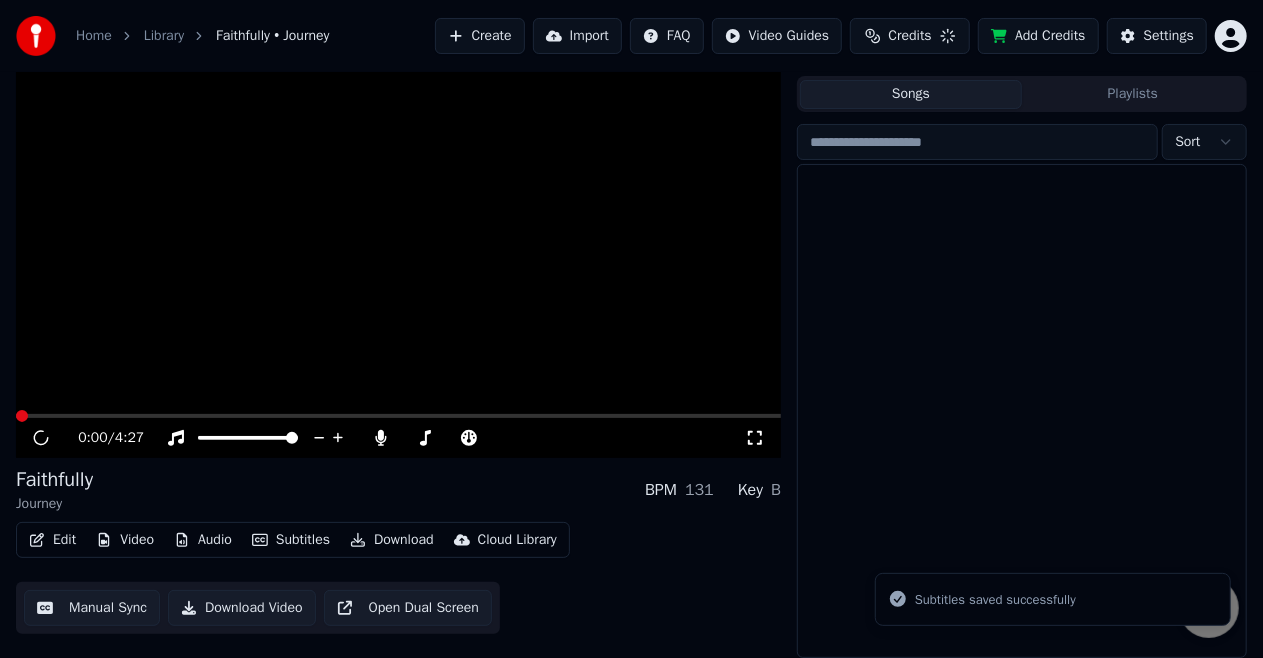 scroll, scrollTop: 43, scrollLeft: 0, axis: vertical 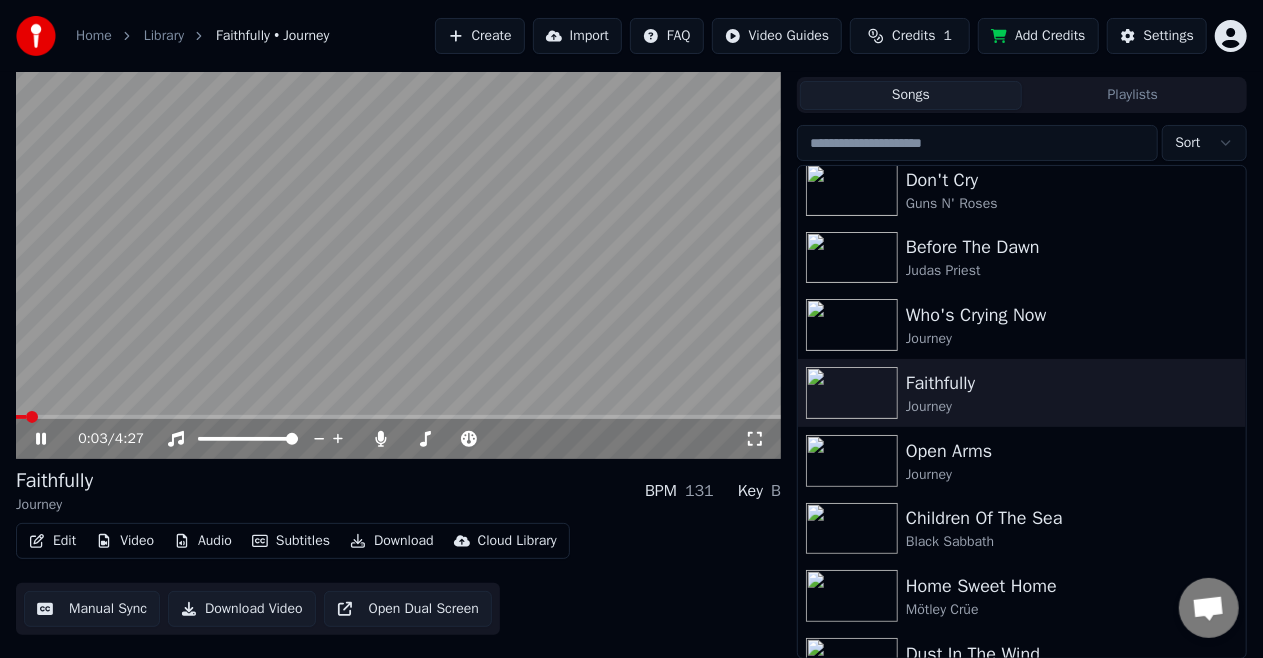 click 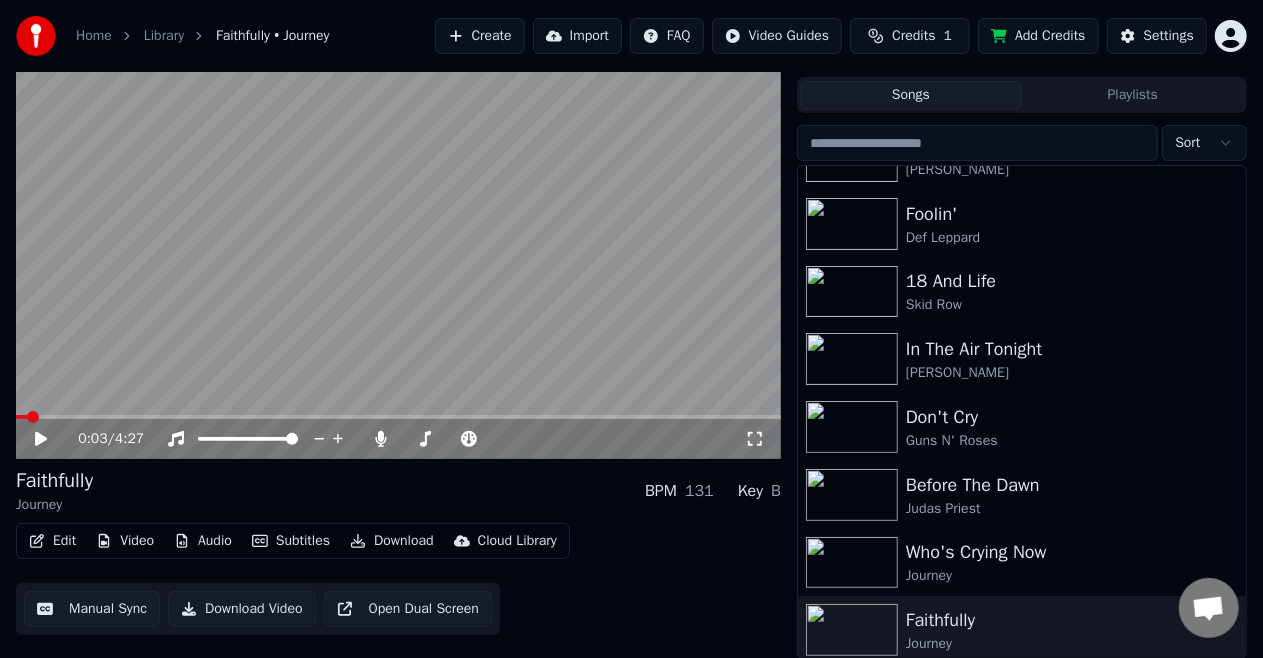 scroll, scrollTop: 994, scrollLeft: 0, axis: vertical 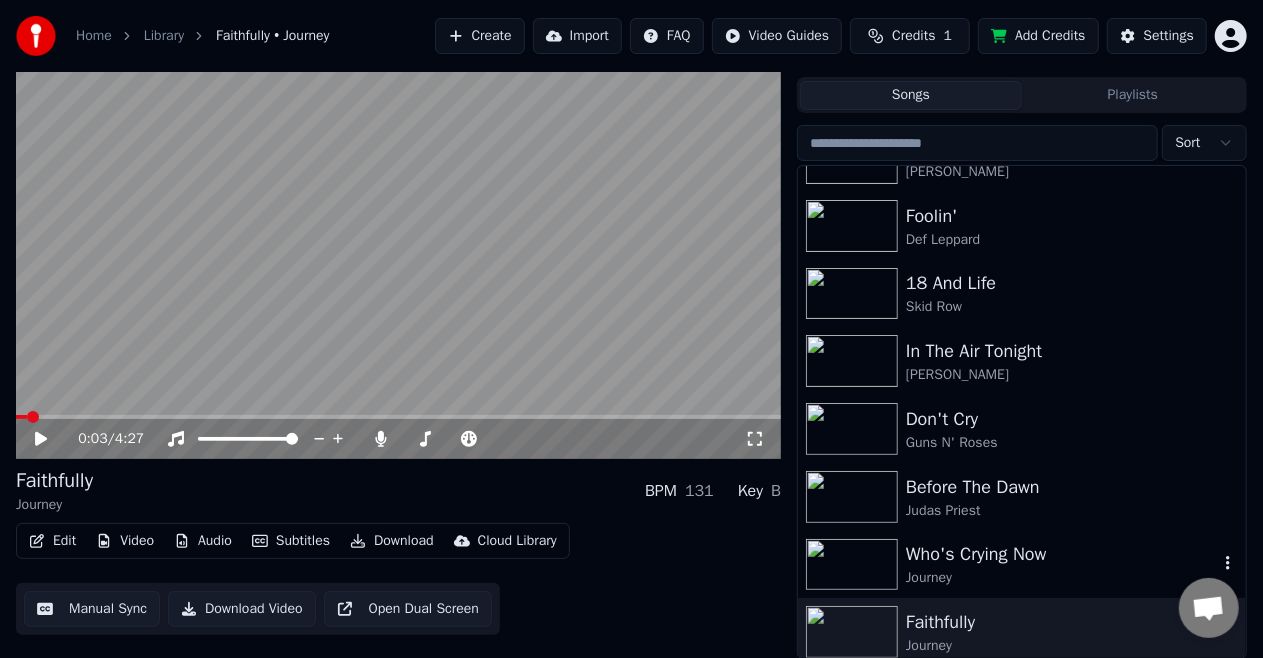 click on "Who's Crying Now" at bounding box center (1062, 554) 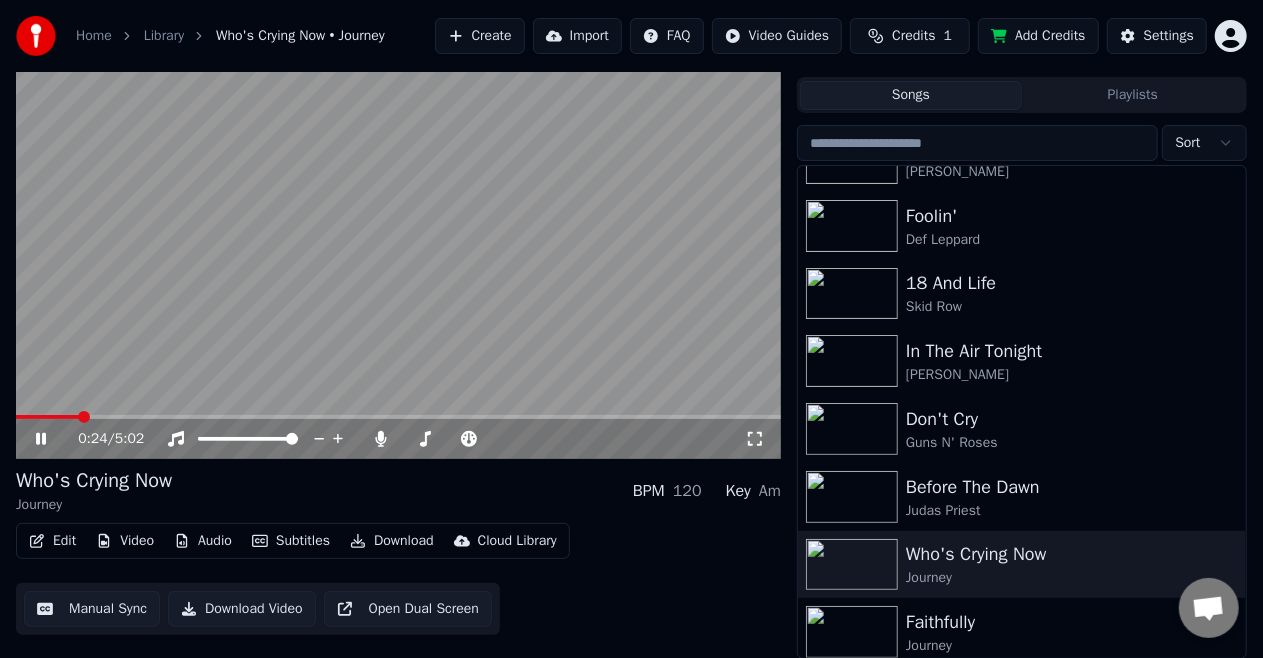 click 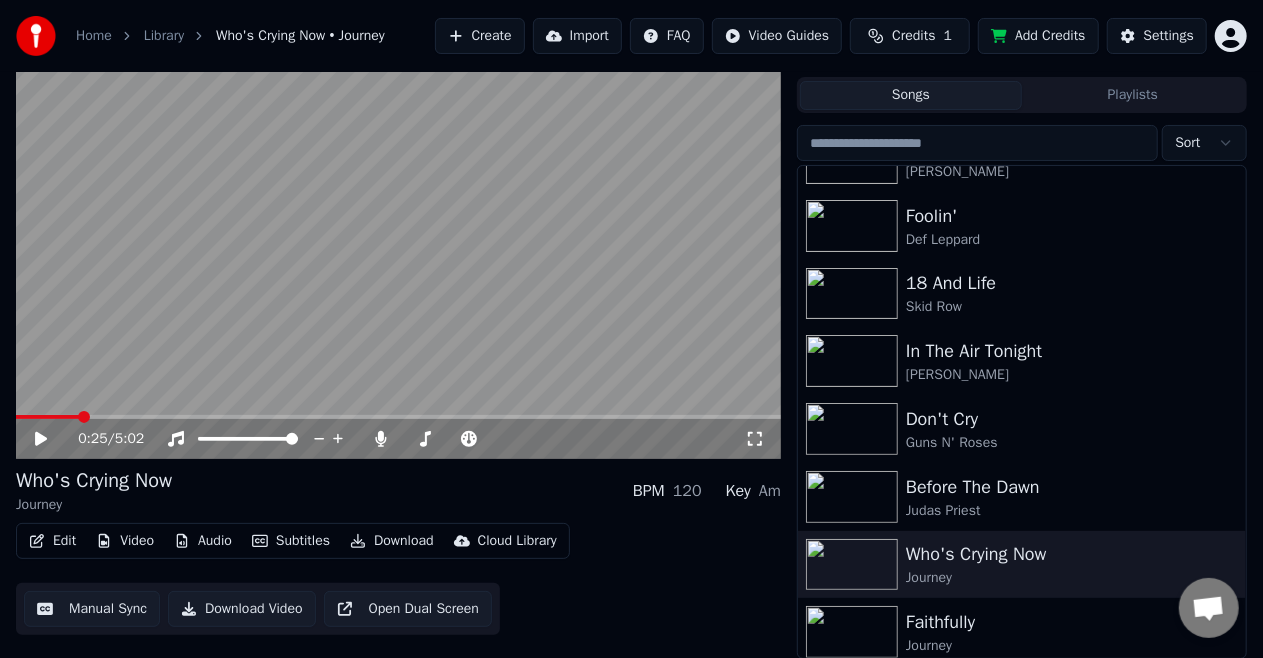click on "Manual Sync" at bounding box center [92, 609] 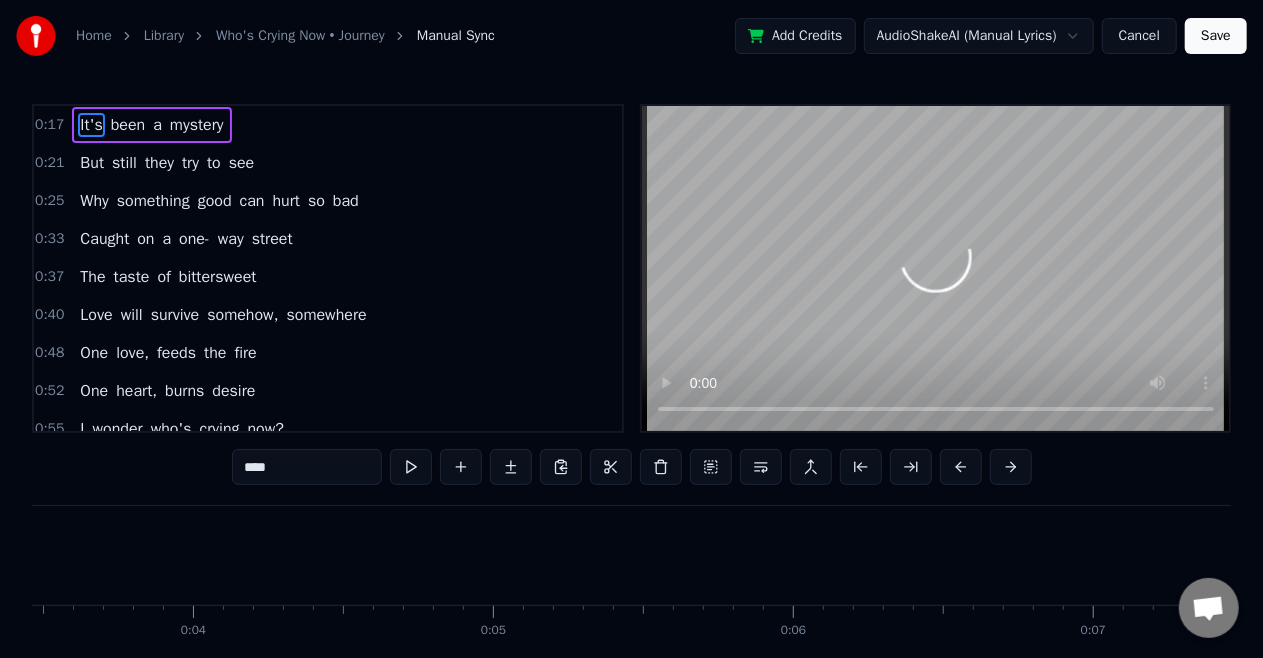 scroll, scrollTop: 0, scrollLeft: 5204, axis: horizontal 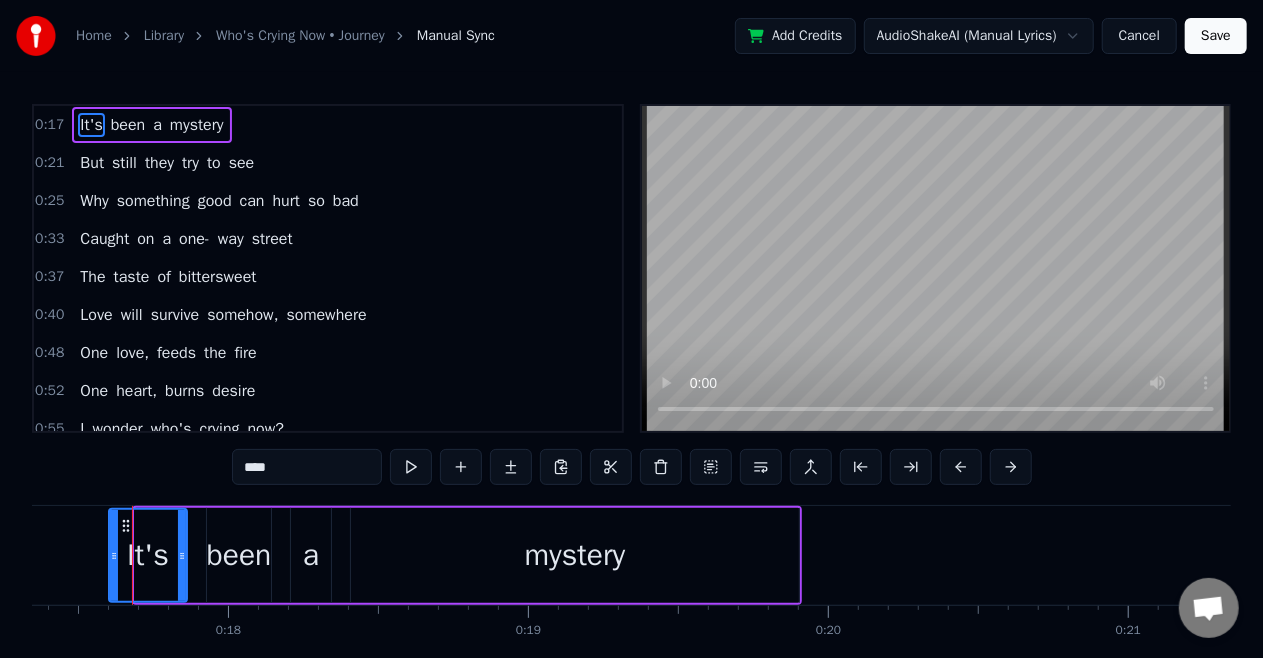 drag, startPoint x: 139, startPoint y: 558, endPoint x: 113, endPoint y: 571, distance: 29.068884 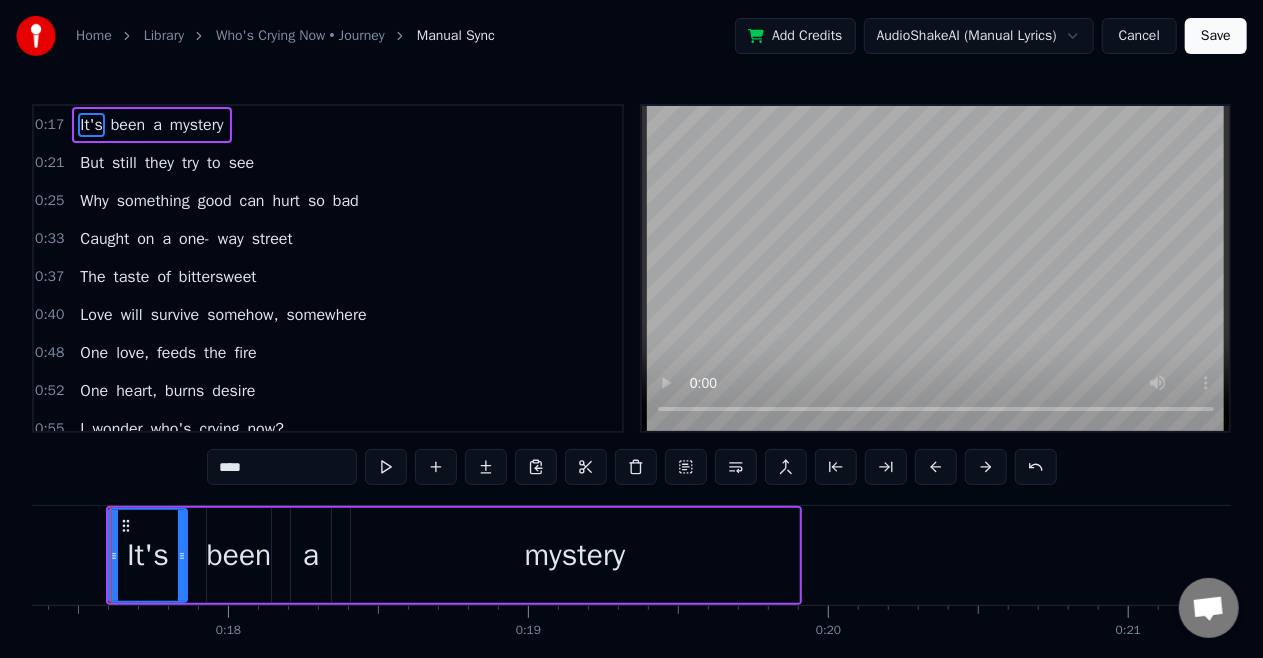 scroll, scrollTop: 0, scrollLeft: 5183, axis: horizontal 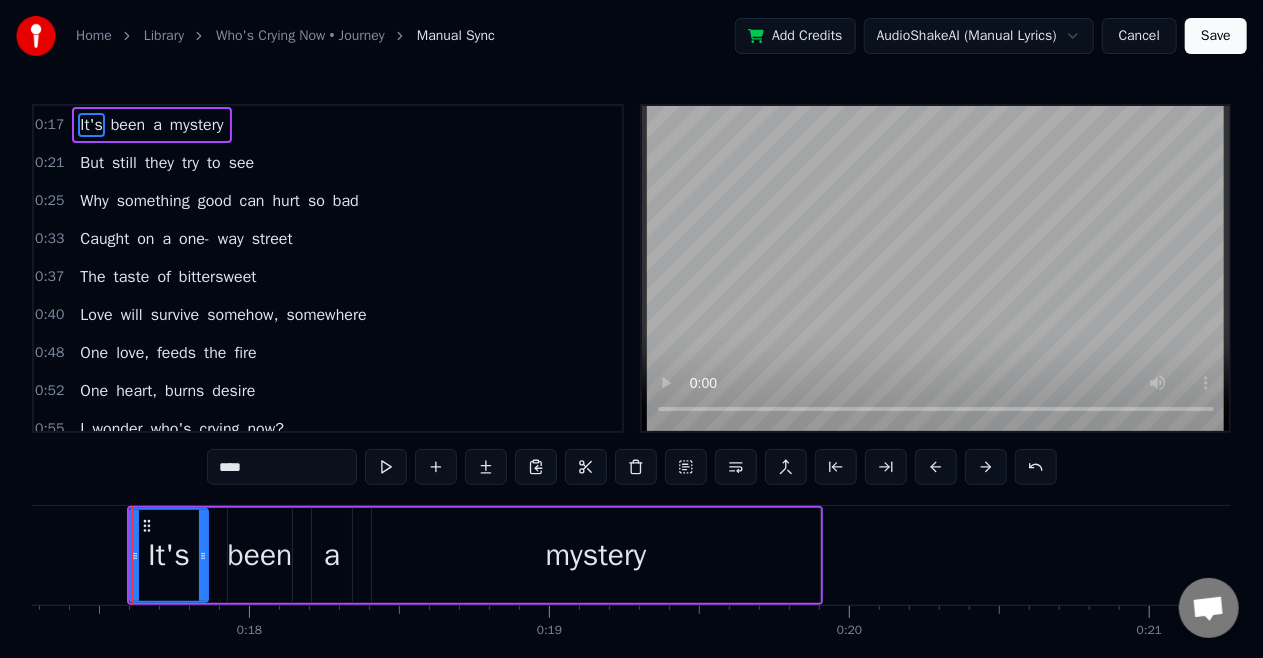 type 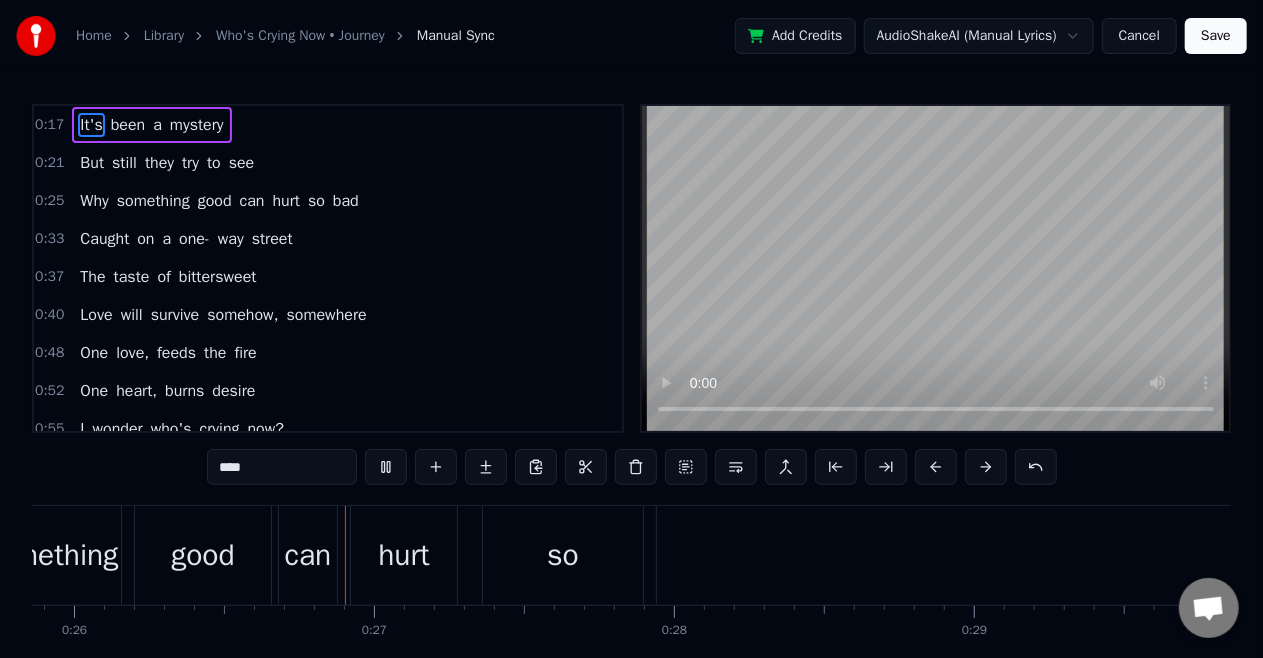 scroll, scrollTop: 0, scrollLeft: 7772, axis: horizontal 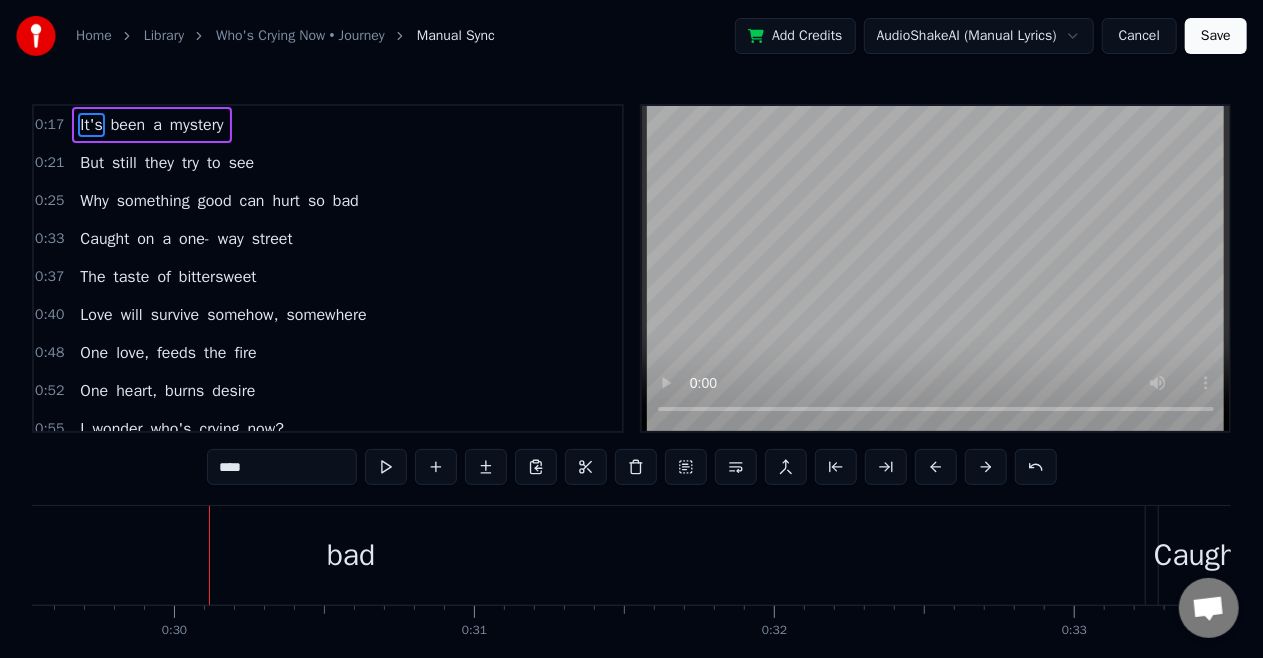 click on "bad" at bounding box center [351, 555] 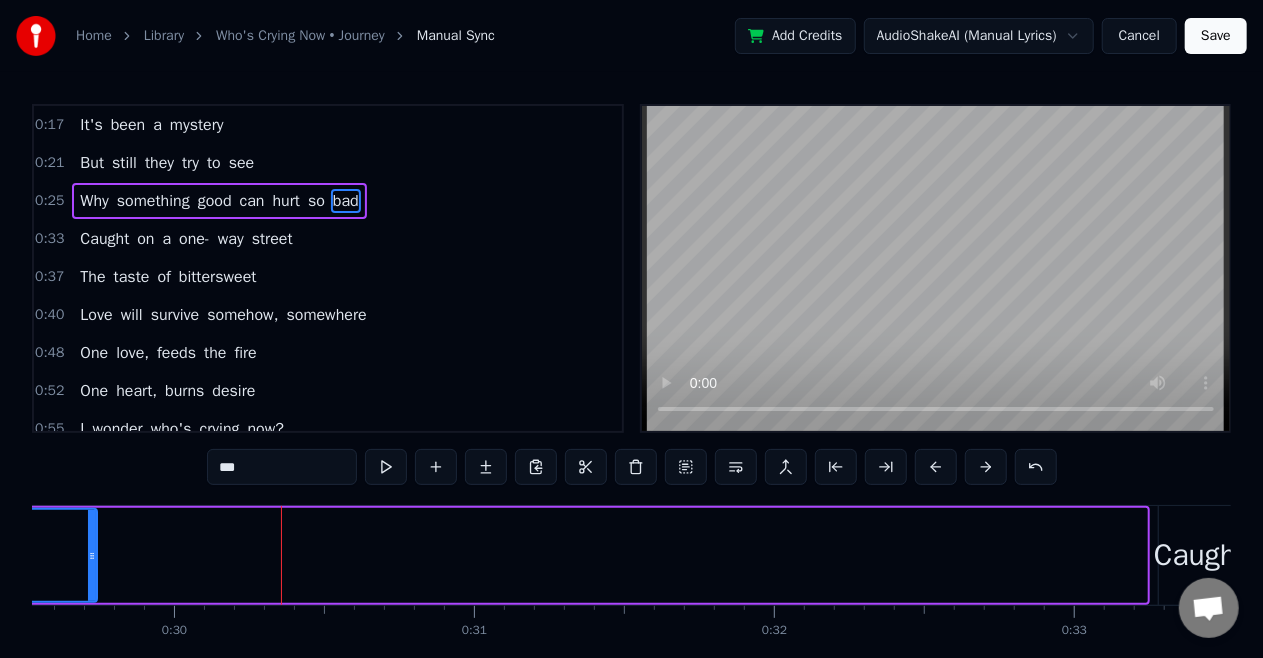 drag, startPoint x: 1144, startPoint y: 558, endPoint x: 94, endPoint y: 620, distance: 1051.8289 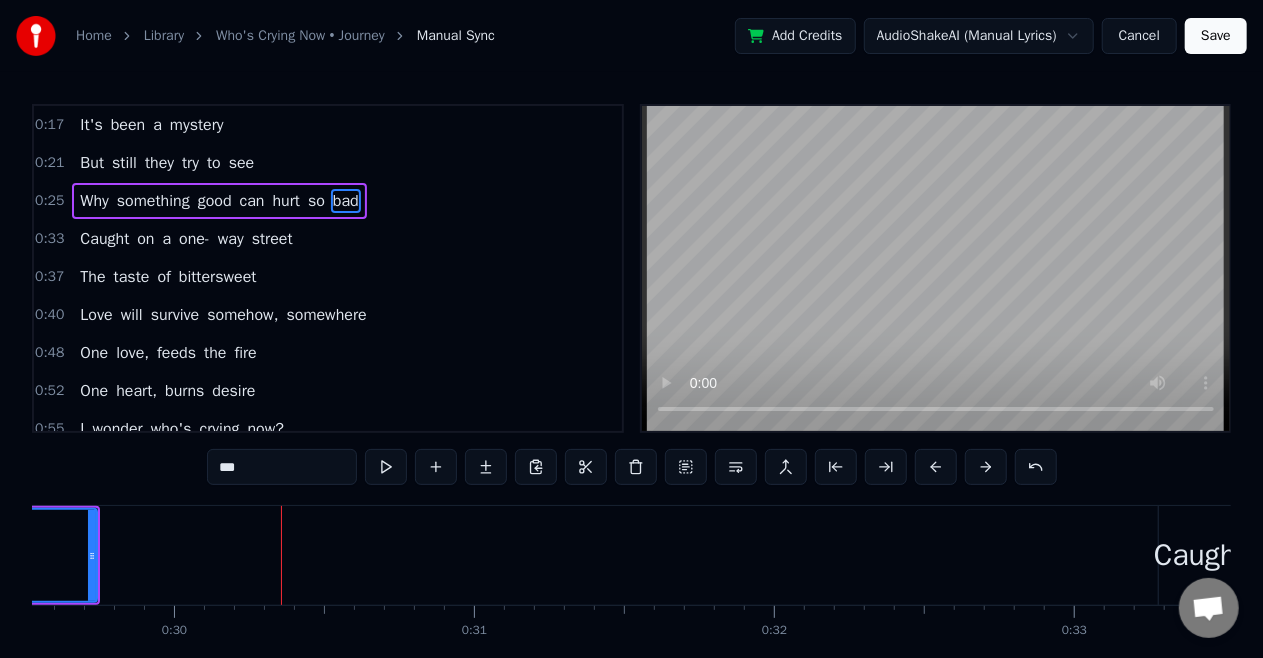 click on "Why" at bounding box center [94, 201] 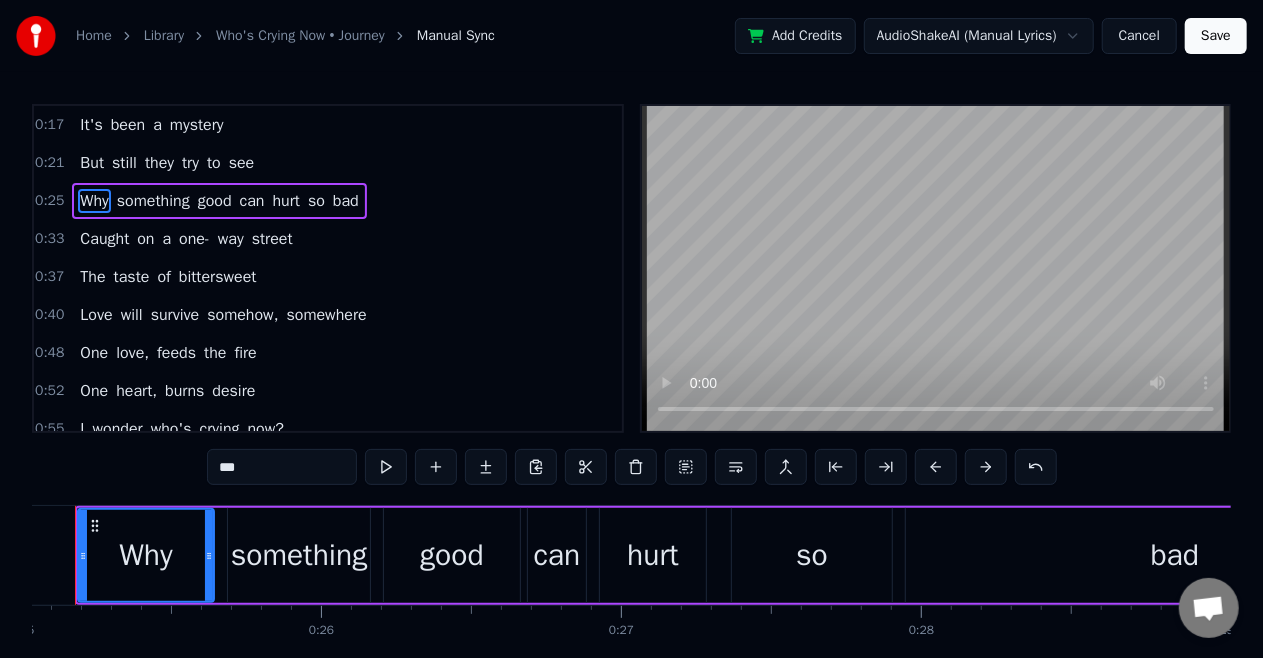 scroll, scrollTop: 0, scrollLeft: 7454, axis: horizontal 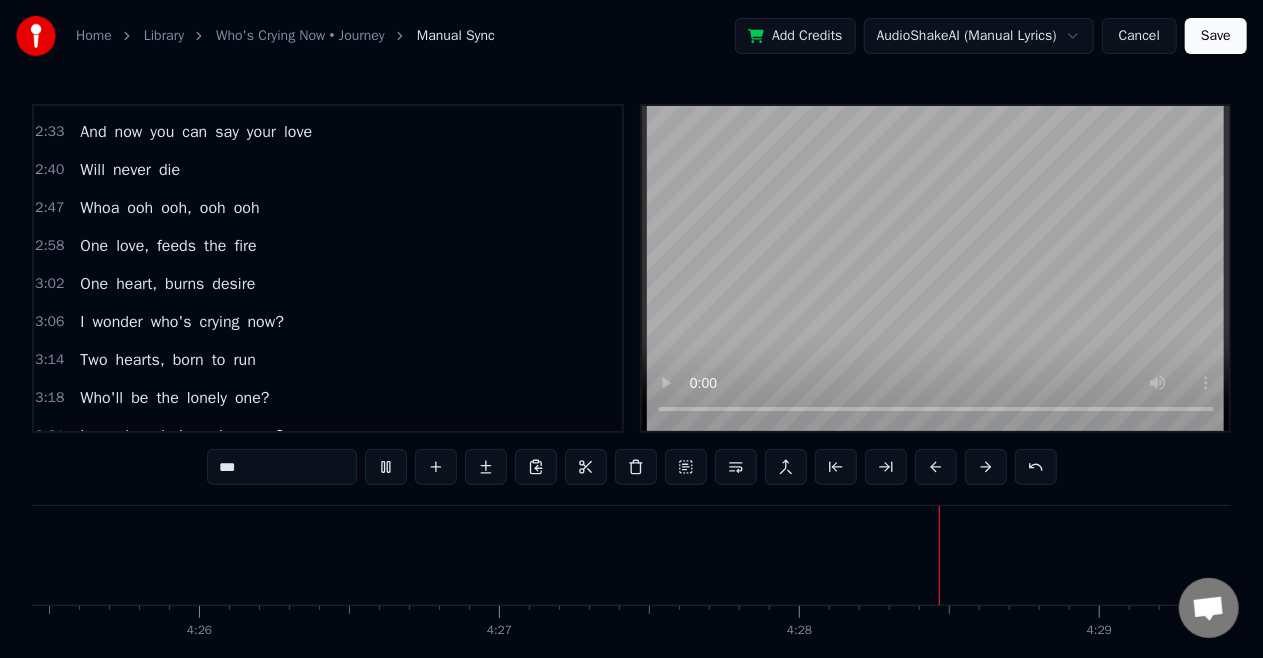 click on "0:17 It's been a mystery 0:21 But still they try to see 0:25 Why something good can hurt so bad 0:33 Caught on a one- way street 0:37 The taste of bittersweet 0:40 Love will survive somehow, somewhere 0:48 One love, feeds the fire 0:52 One heart, burns desire 0:55 I wonder who's crying now? 1:03 Two hearts, born to run 1:07 Who'll be the lonely one? 1:11 I wonder who's crying now? 1:20 So many stormy nights 1:24 So many wrong or rights 1:28 Neither could change their headstrong ways 1:36 And in a lover's rage 1:40 They turn another page 1:43 The fighting is worth the love they save 1:51 One love, feeds the fire 1:55 One heart, burns desire 1:58 I wonder who's crying now? 2:06 Two hearts, born to run 2:10 Who'll be the lonely one? 2:14 I wonder who's crying now? 2:21 Only so many tears you can cry 2:29 'Til the heartache is over 2:33 And now you can say your love 2:40 Will never die 2:47 Whoa ooh ooh, ooh ooh 2:58 One love, feeds the fire 3:02 One heart, burns desire 3:06 I wonder who's crying now? 3:14 Two to" at bounding box center [631, 405] 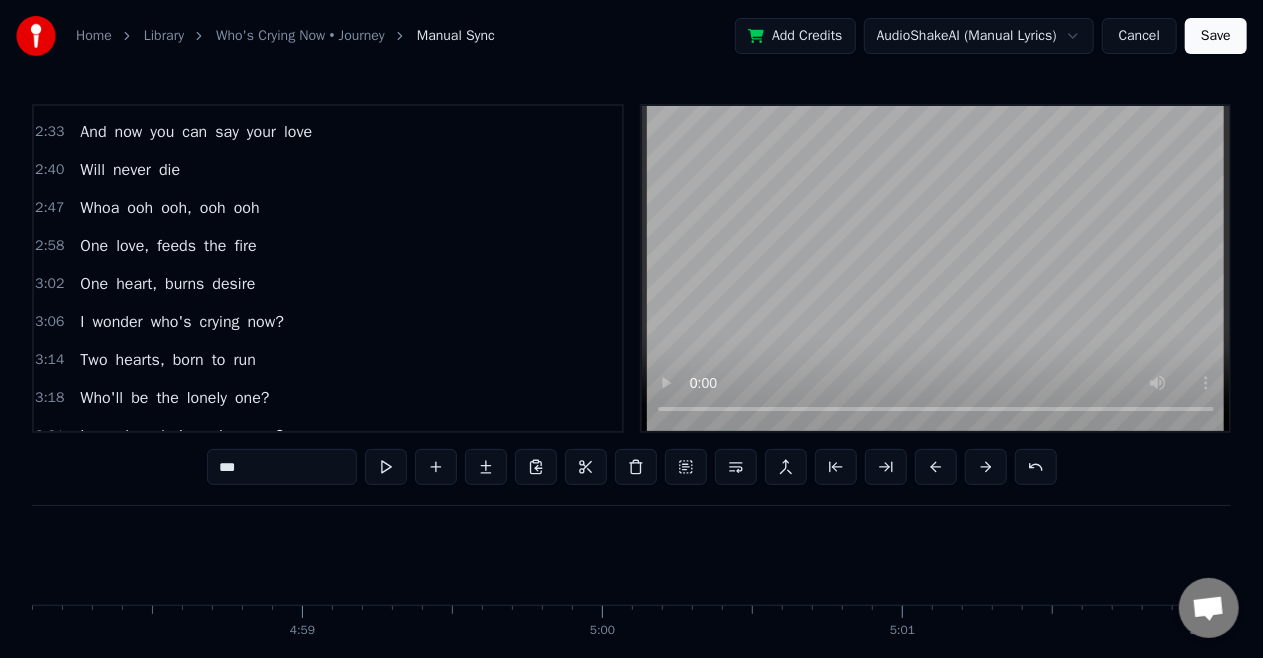 scroll, scrollTop: 0, scrollLeft: 89432, axis: horizontal 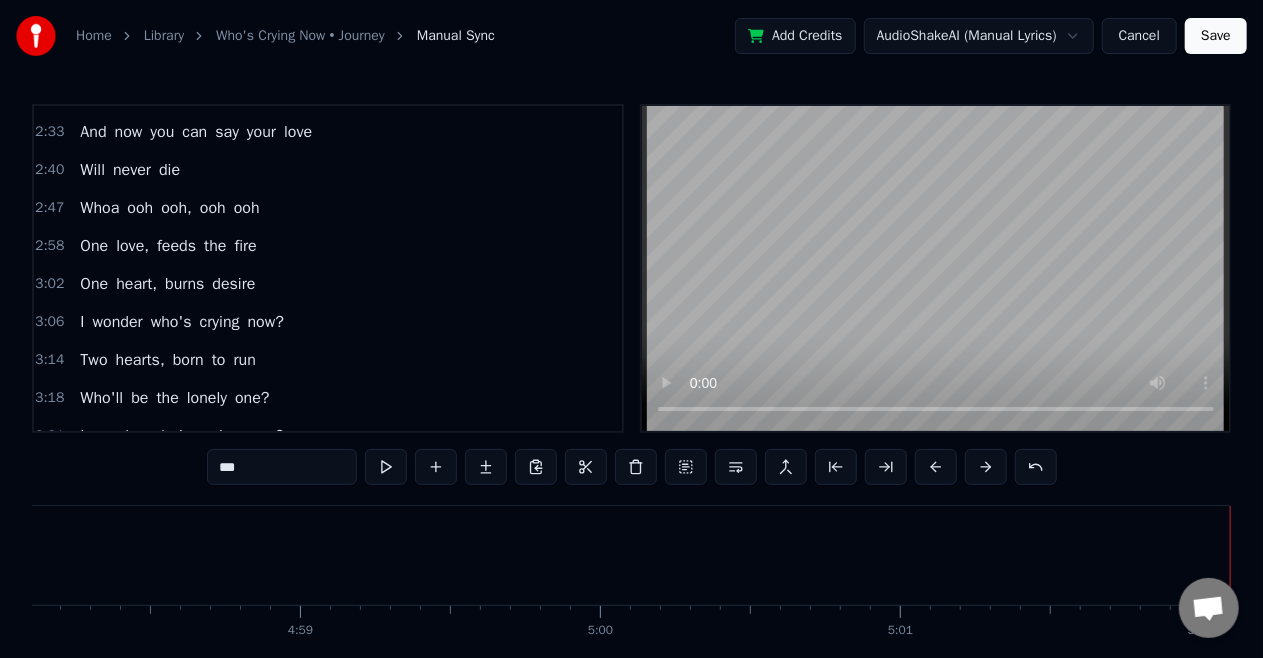 click on "Save" at bounding box center [1216, 36] 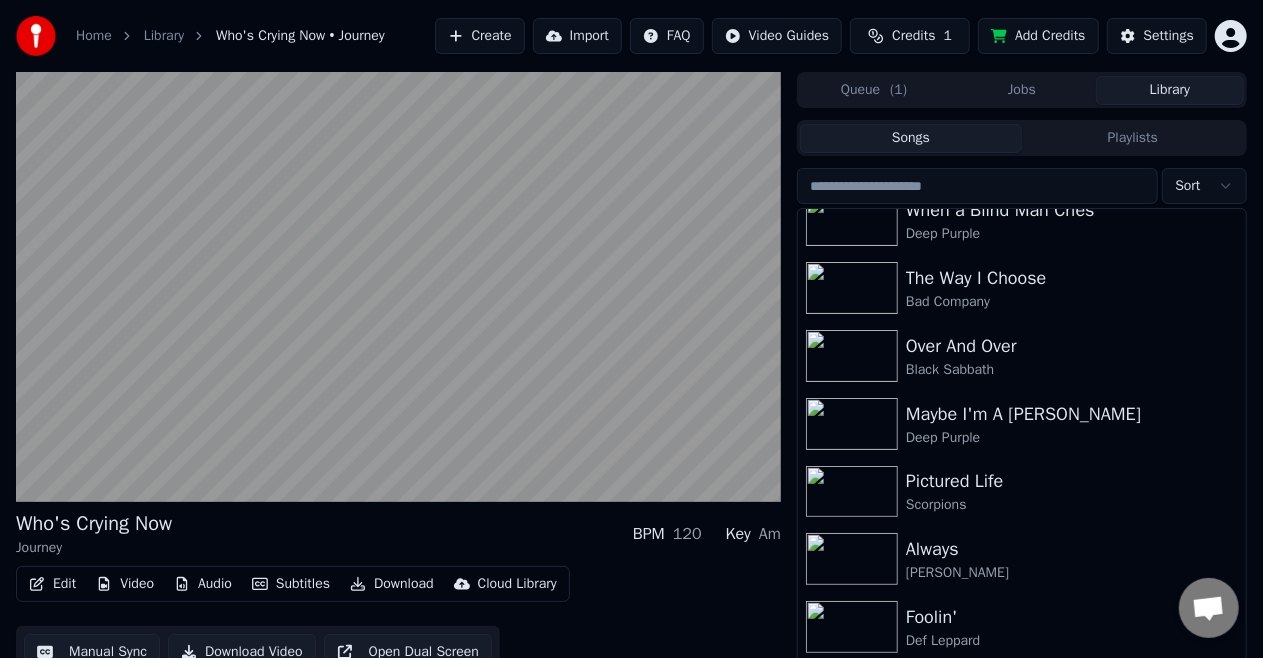 scroll, scrollTop: 884, scrollLeft: 0, axis: vertical 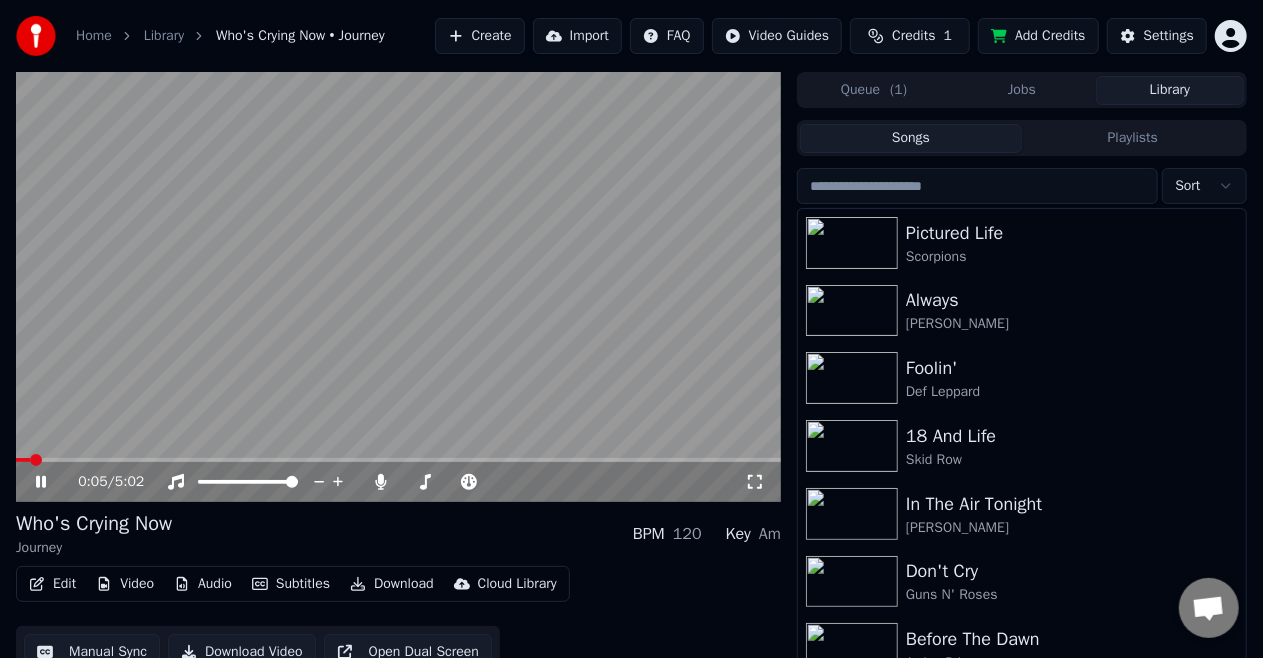 click 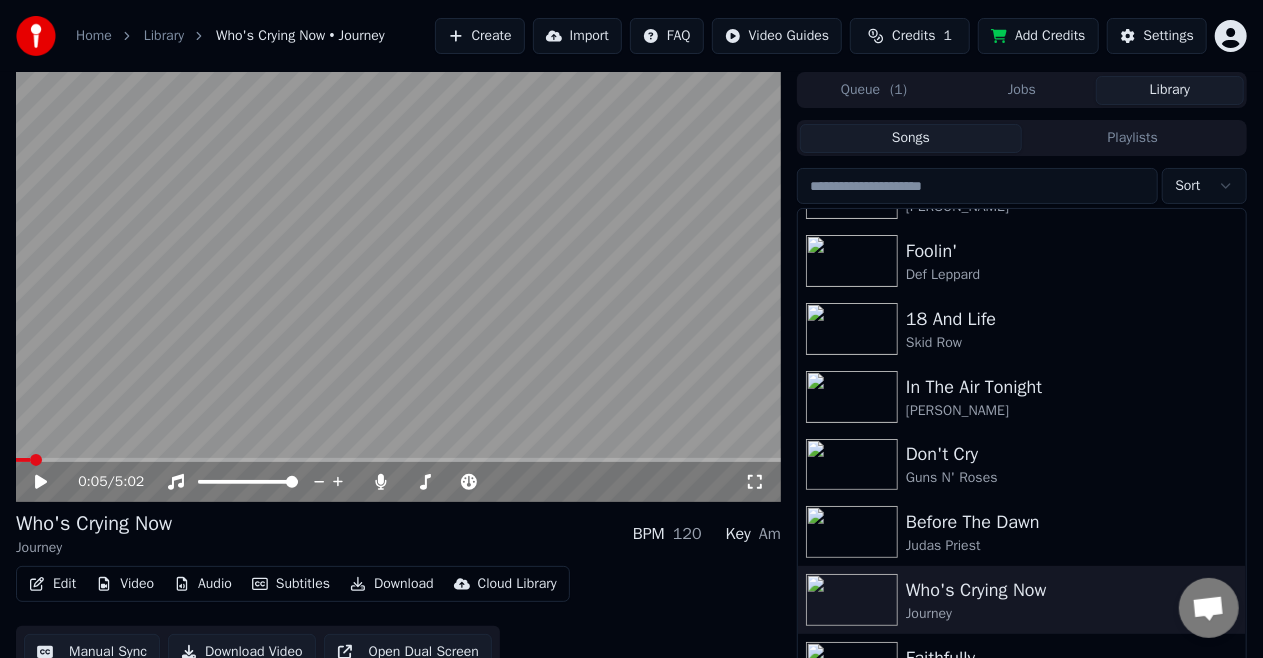 scroll, scrollTop: 968, scrollLeft: 0, axis: vertical 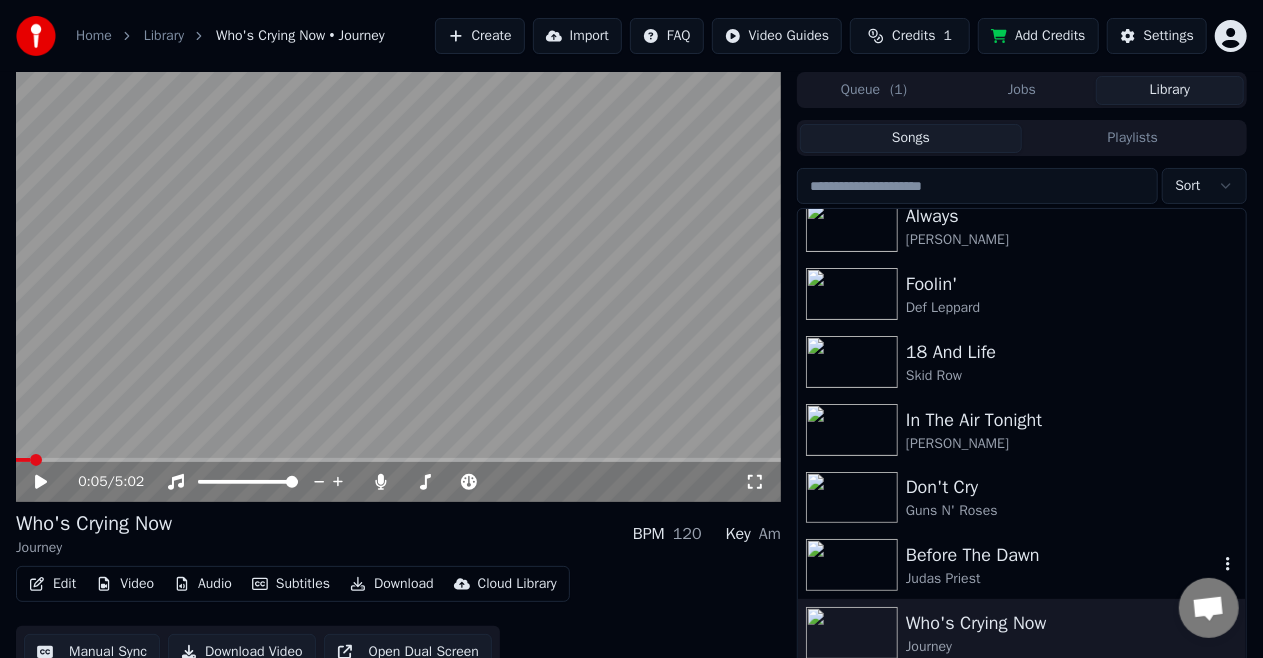 click on "Before The Dawn" at bounding box center [1062, 555] 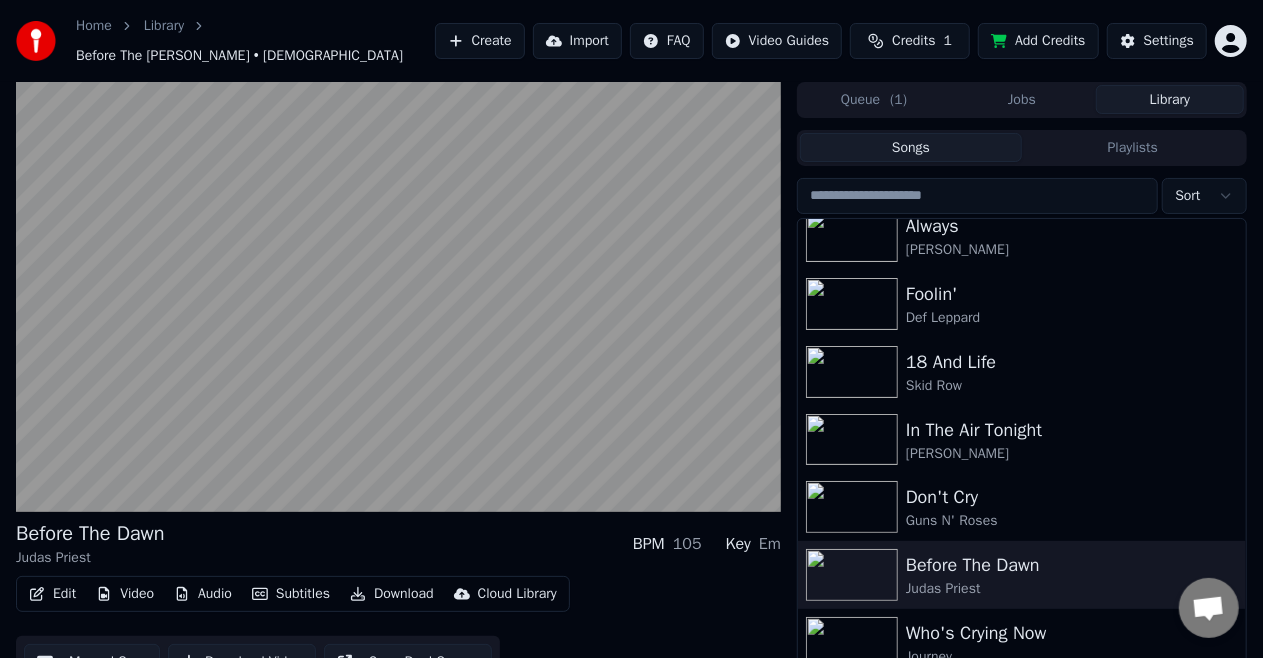 click on "Edit Video Audio Subtitles Download Cloud Library Manual Sync Download Video Open Dual Screen" at bounding box center (398, 632) 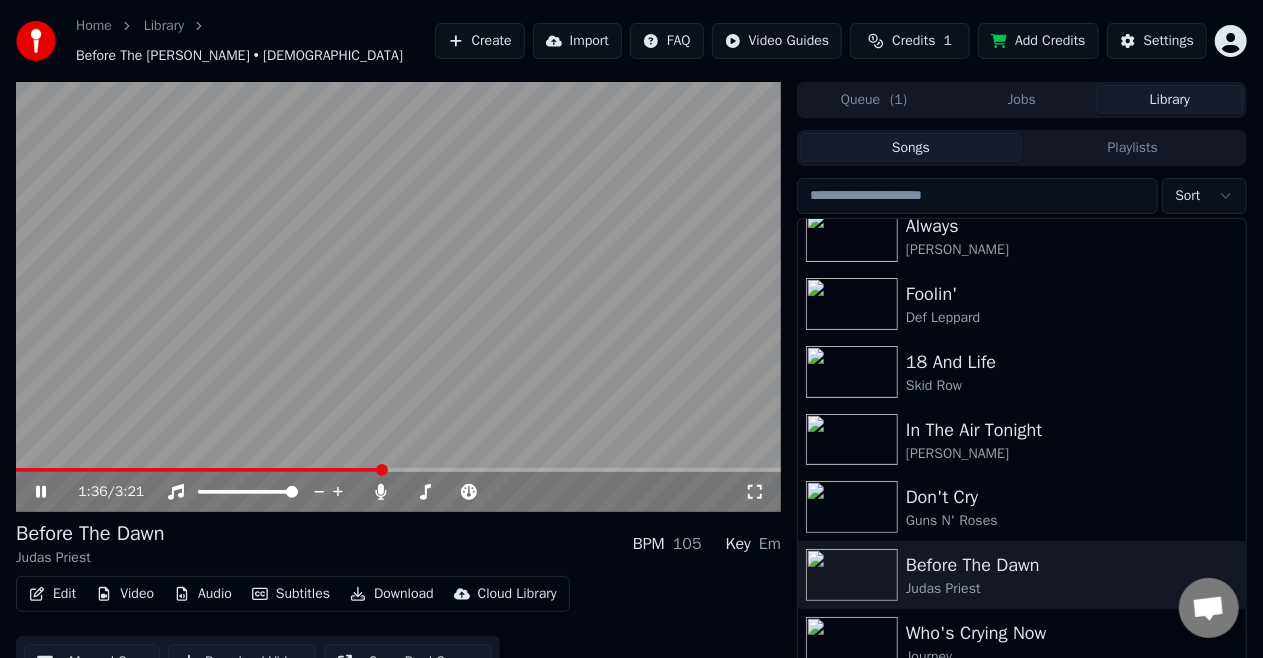 click 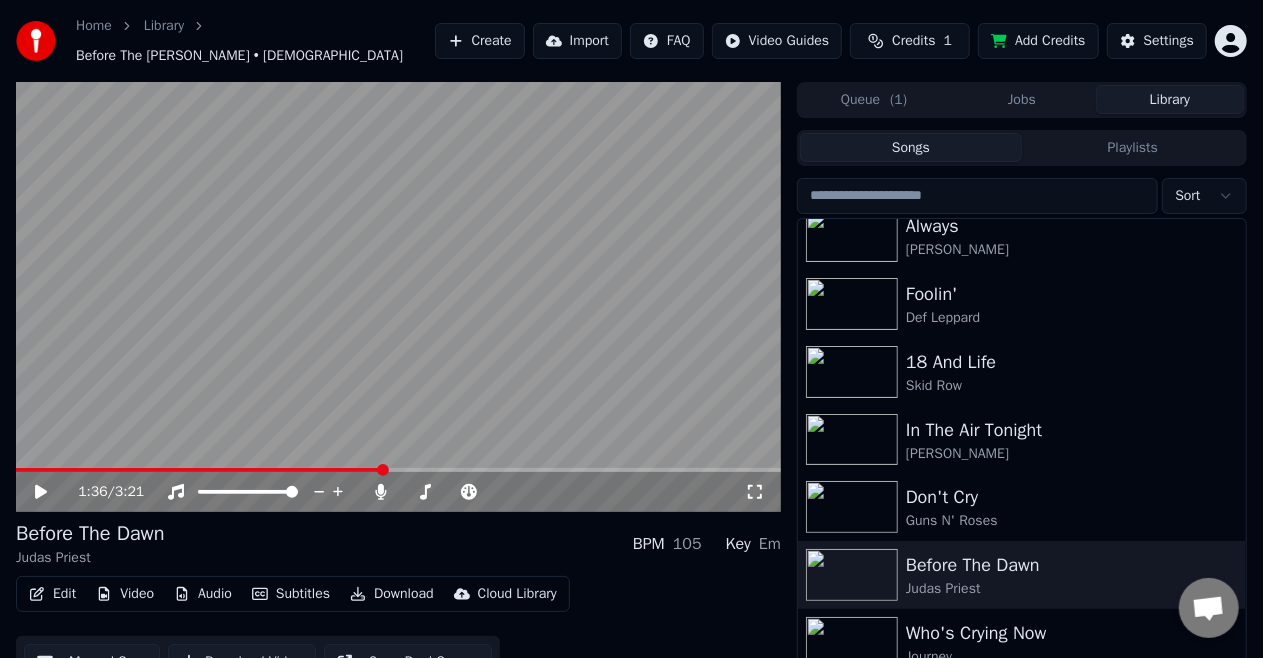 click on "Manual Sync" at bounding box center (92, 662) 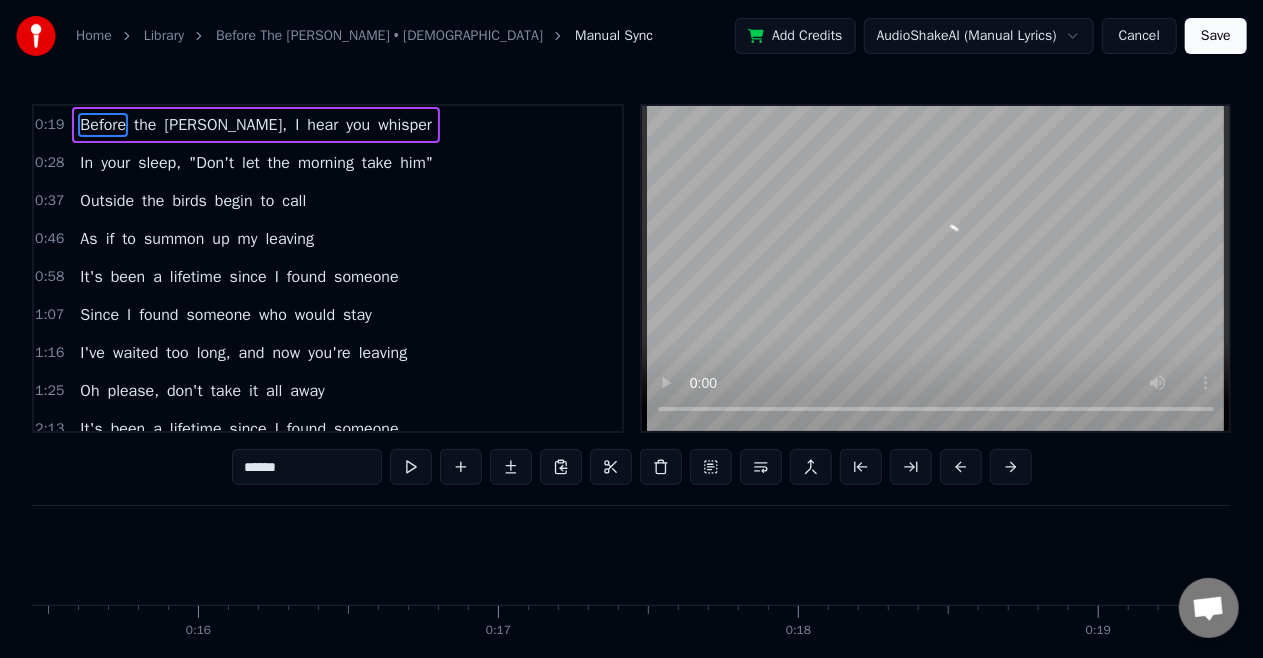 scroll, scrollTop: 0, scrollLeft: 5792, axis: horizontal 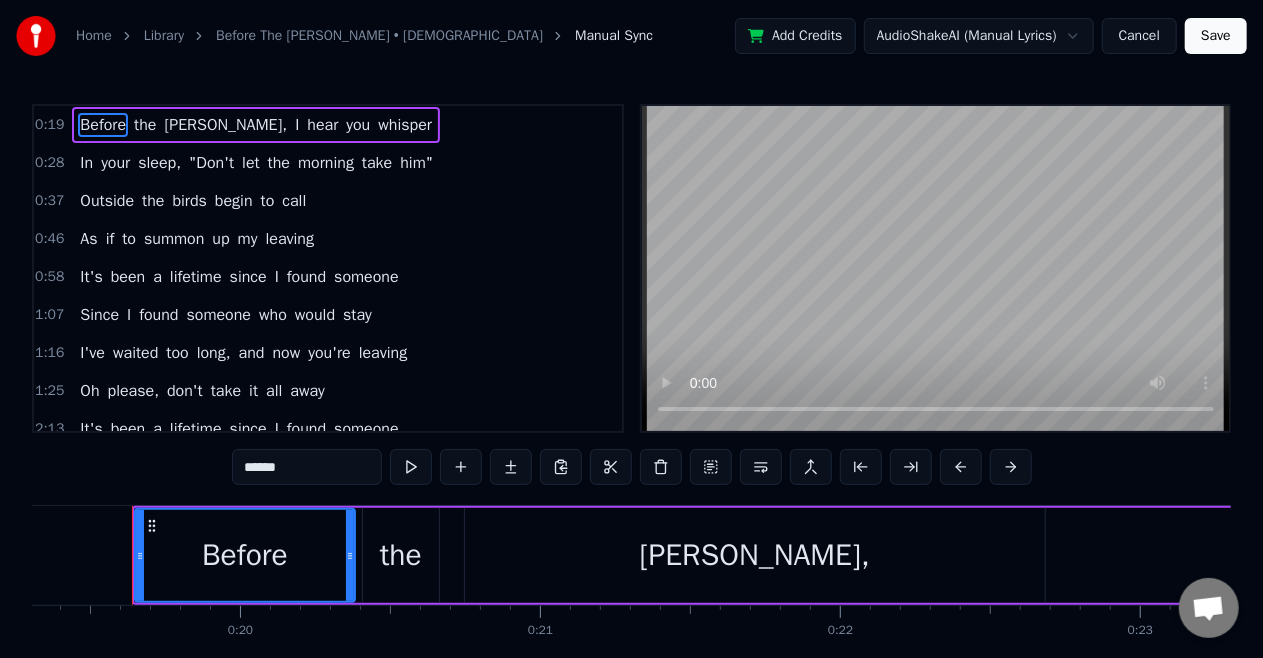 click on "away" at bounding box center (307, 391) 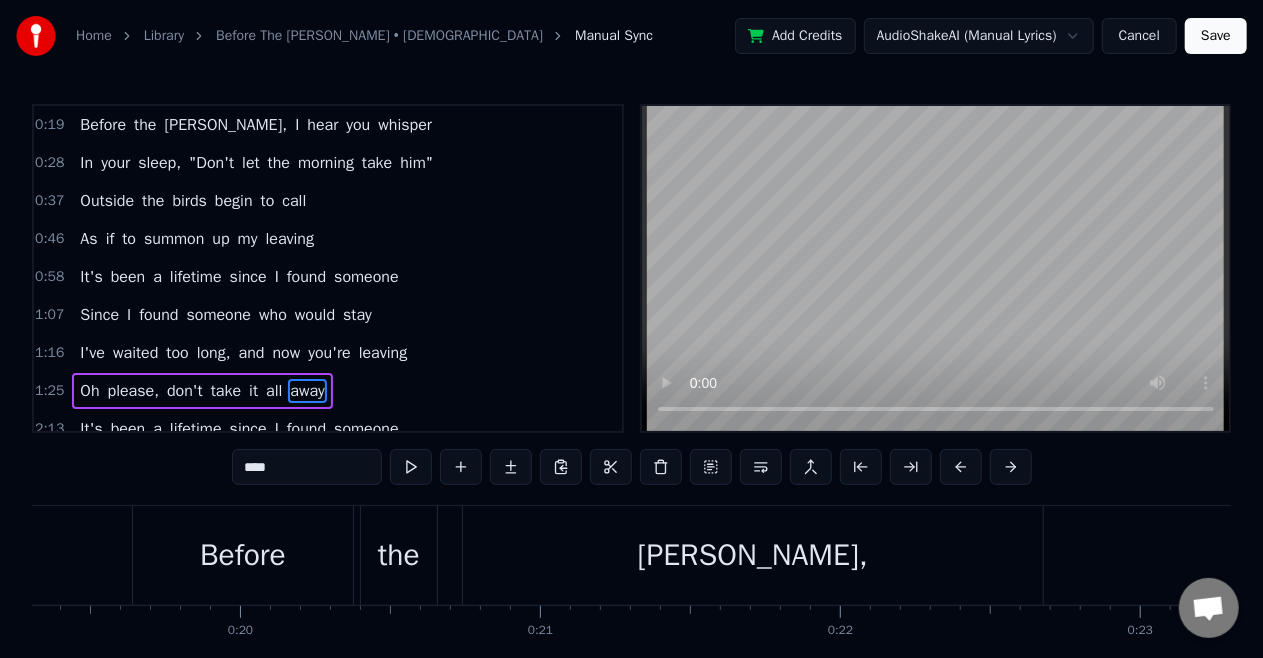 scroll, scrollTop: 91, scrollLeft: 0, axis: vertical 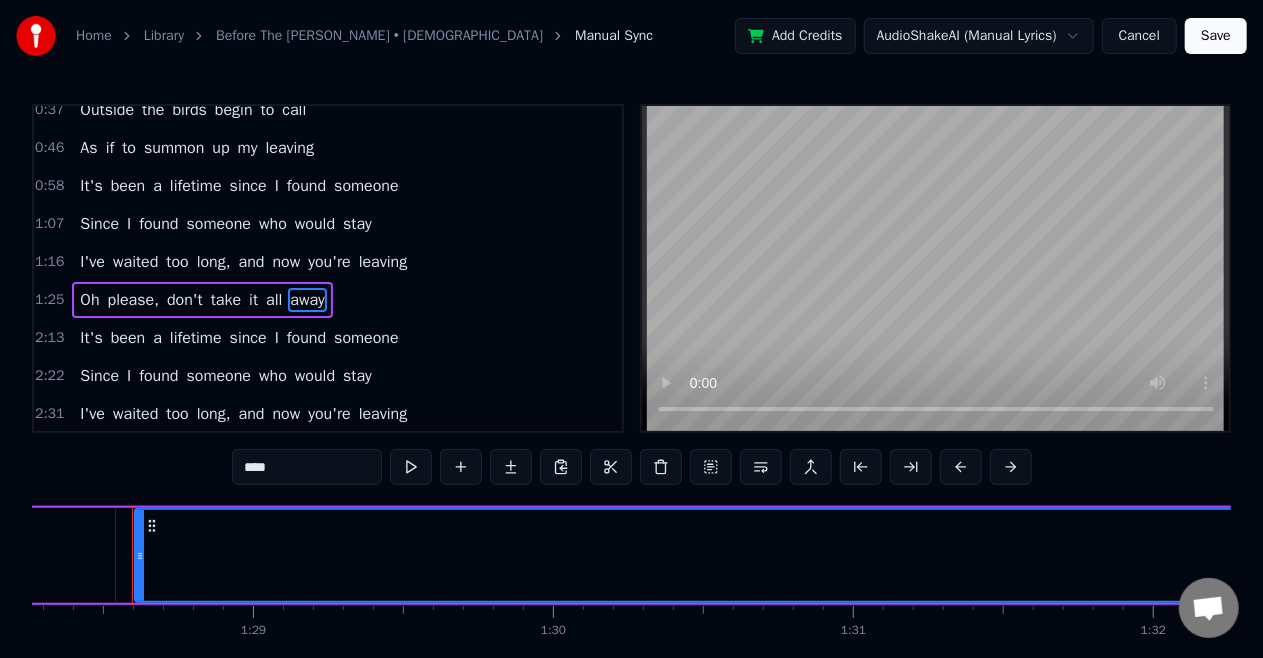 click on "away" at bounding box center [1316, 555] 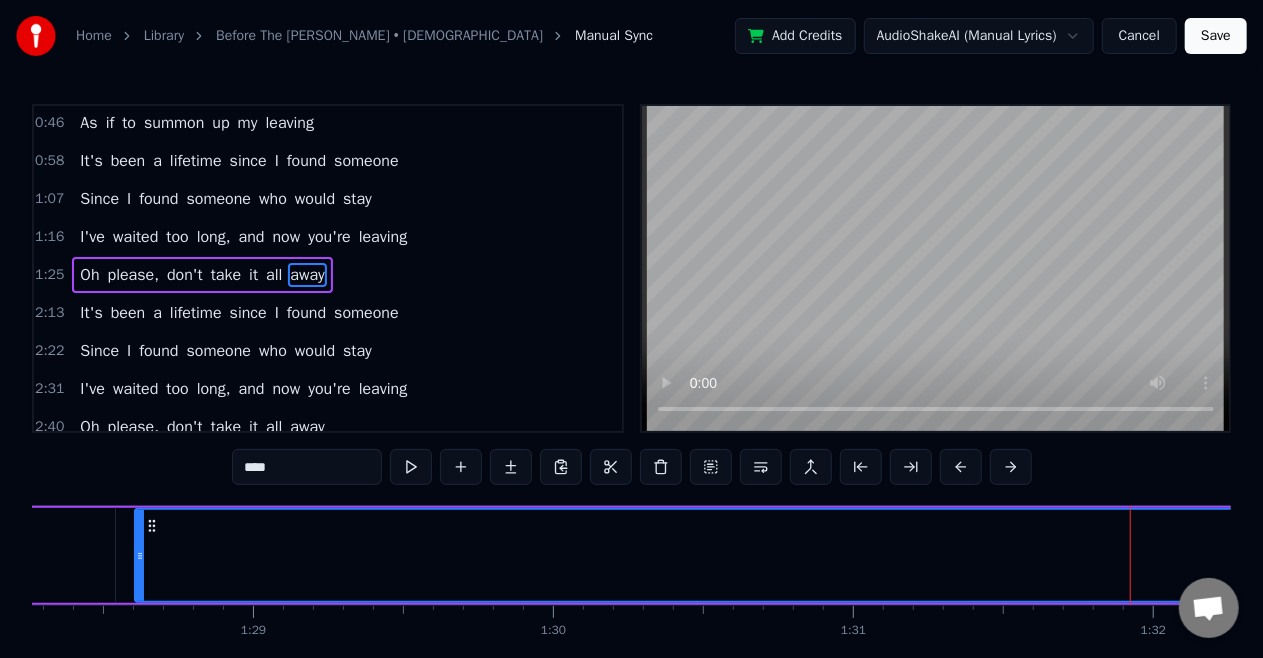 scroll, scrollTop: 117, scrollLeft: 0, axis: vertical 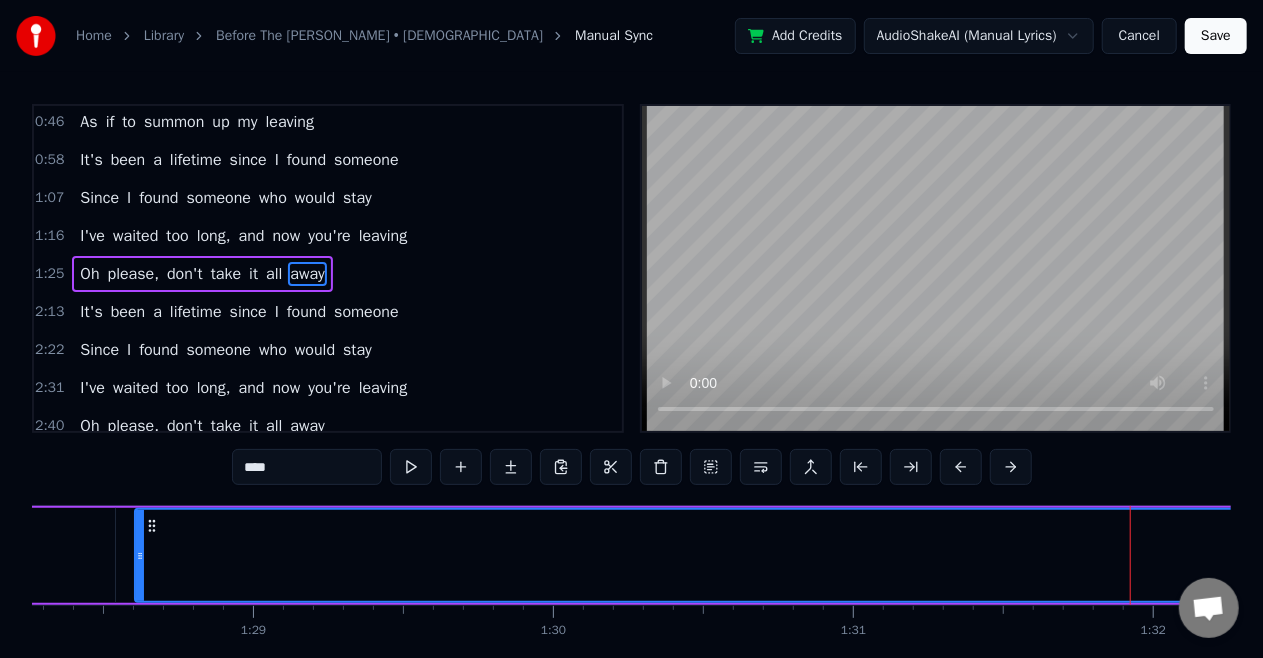 click on "away" at bounding box center (1316, 555) 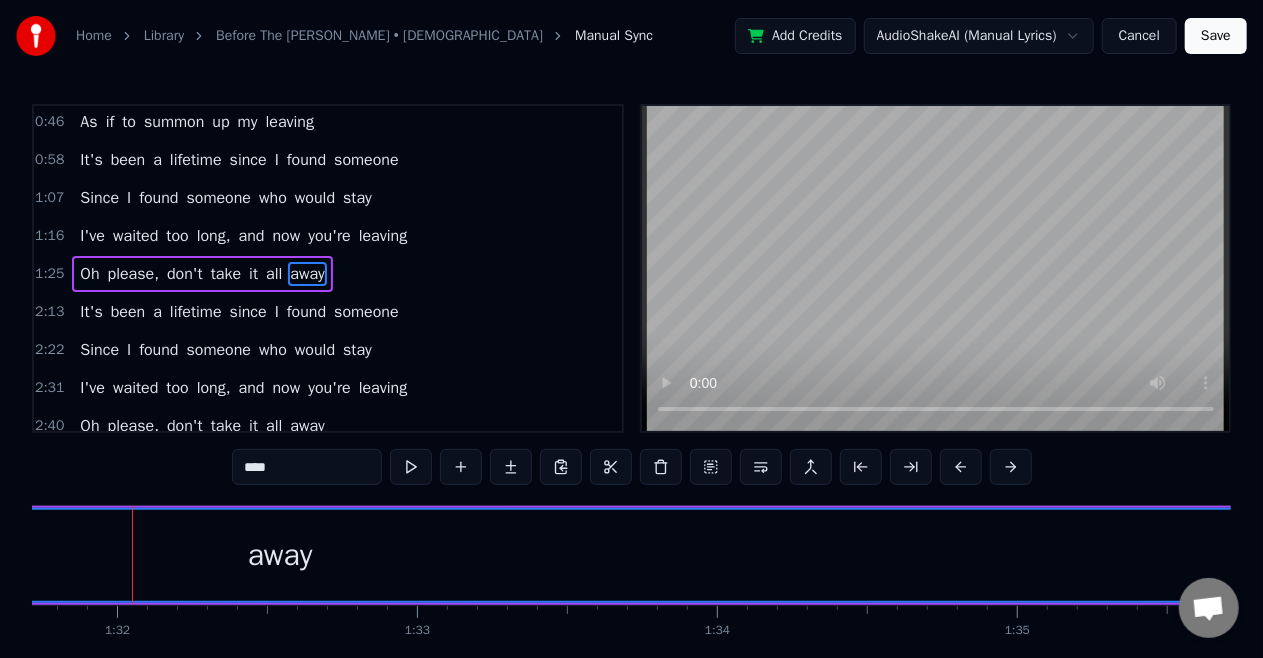 click on "away" at bounding box center (280, 555) 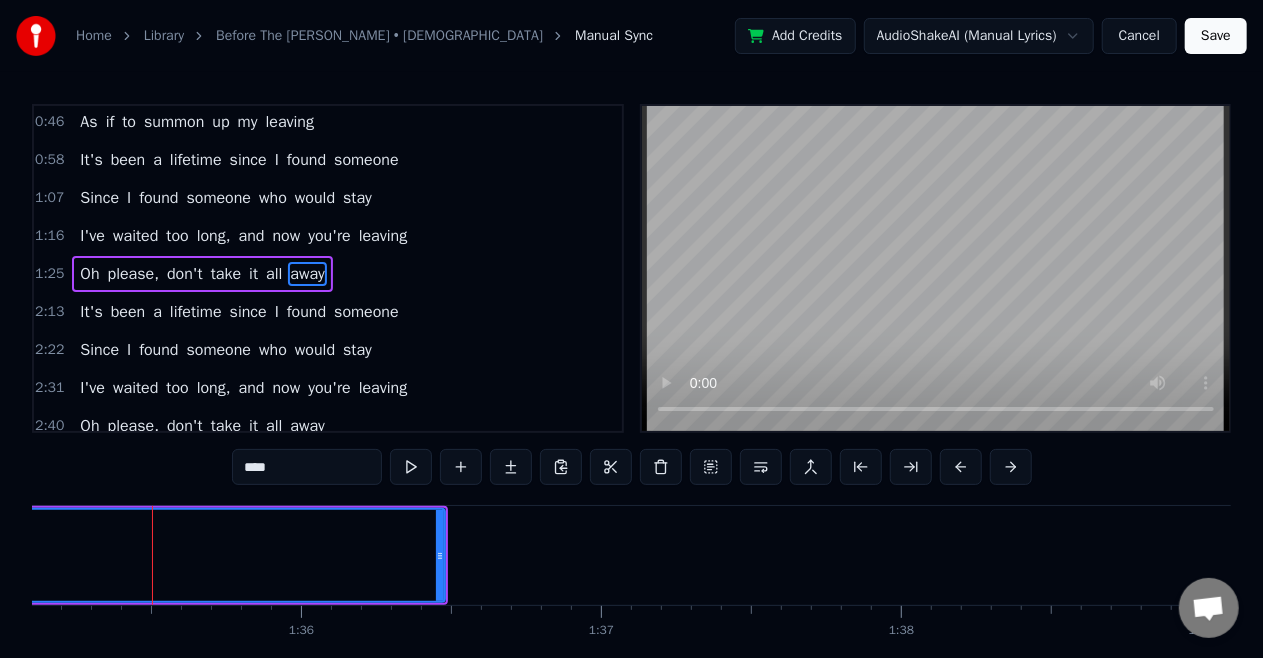 scroll, scrollTop: 0, scrollLeft: 28551, axis: horizontal 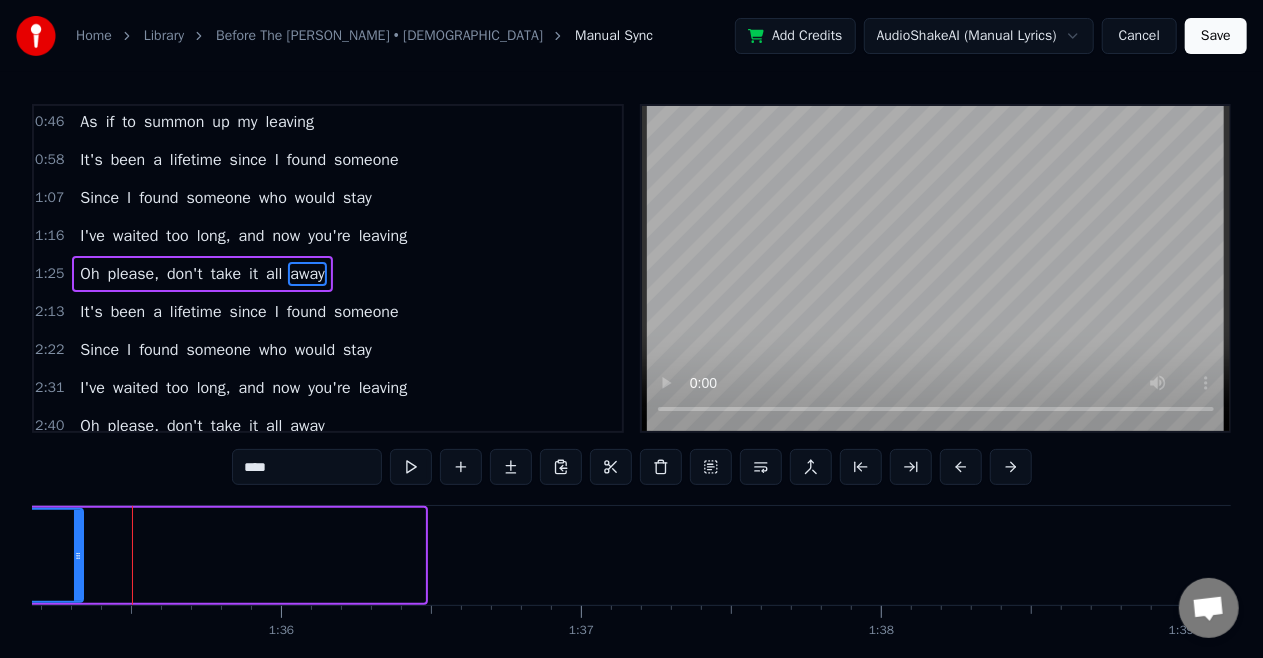 drag, startPoint x: 418, startPoint y: 549, endPoint x: 72, endPoint y: 550, distance: 346.00143 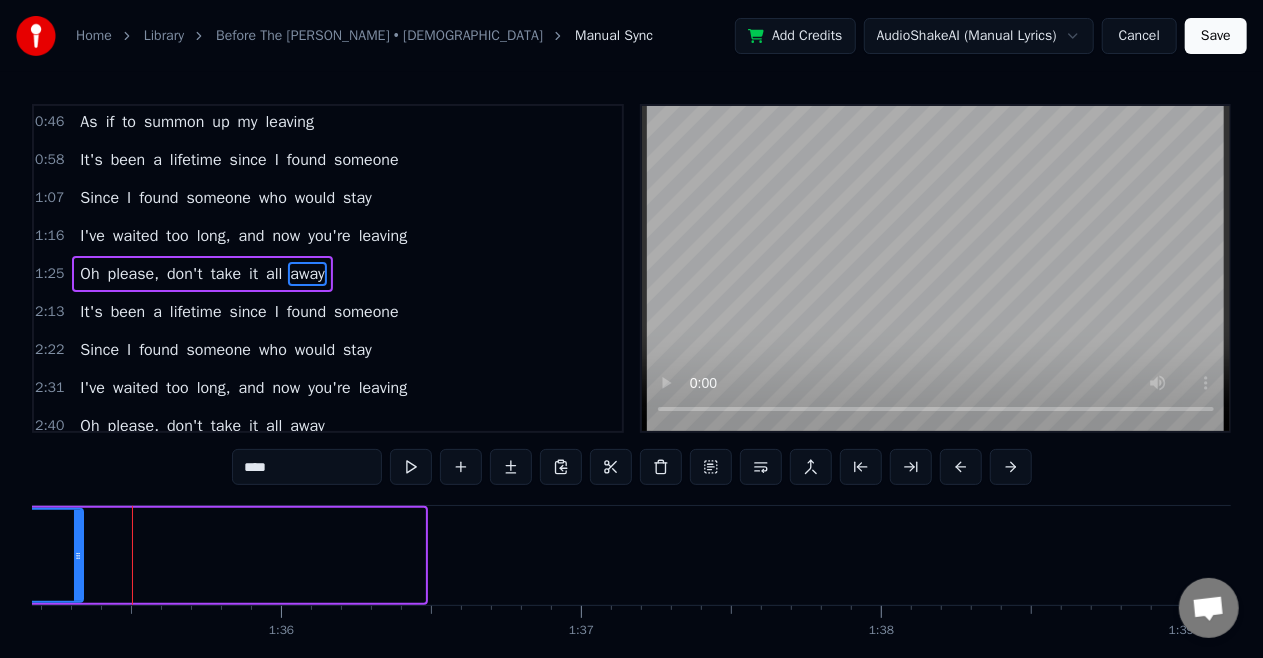 click 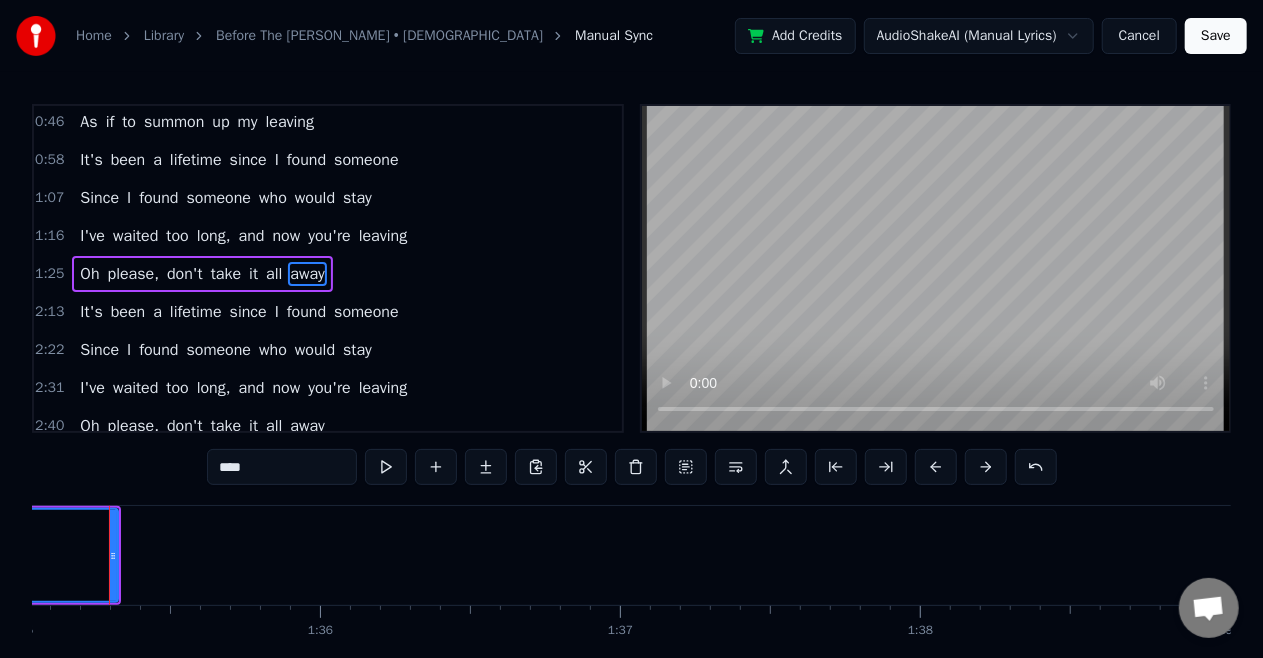 scroll, scrollTop: 0, scrollLeft: 28489, axis: horizontal 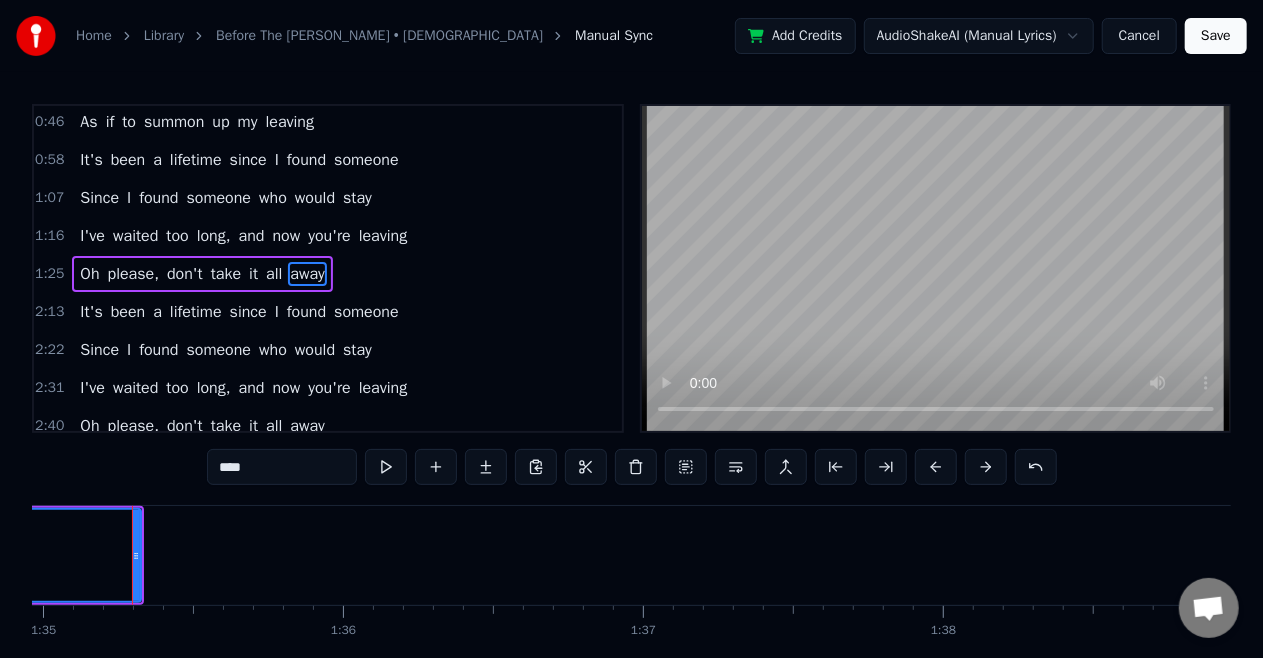 click on "away" at bounding box center [-867, 555] 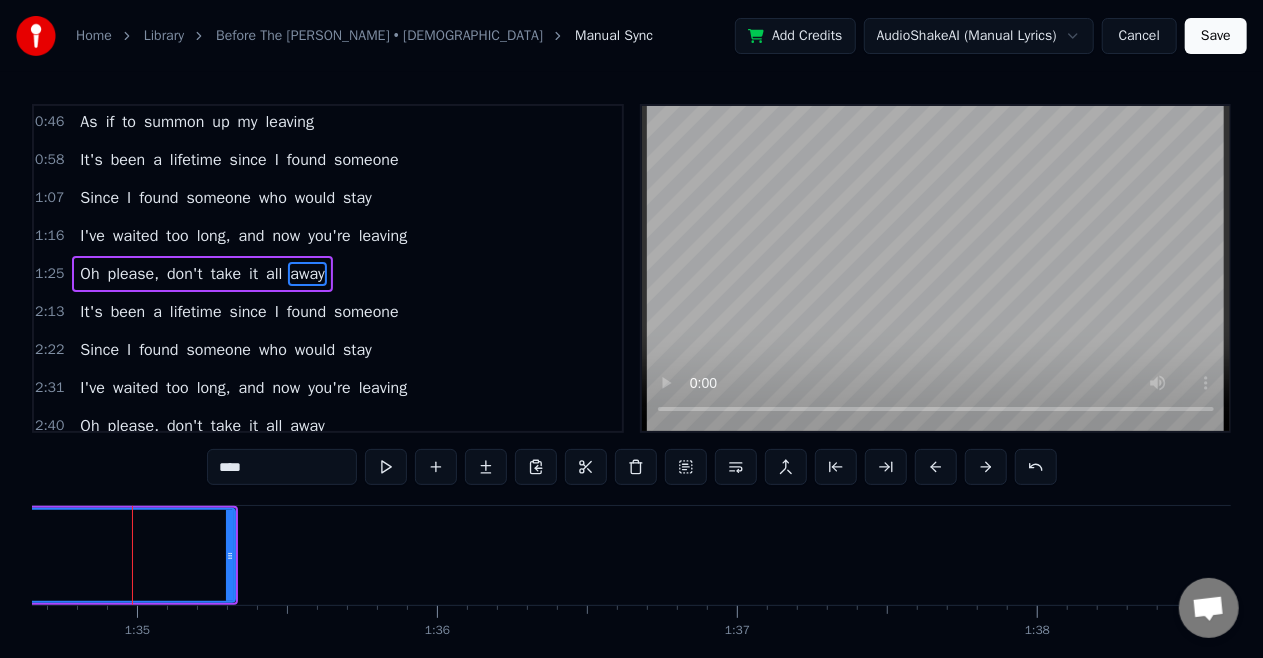 click on "away" at bounding box center [-773, 555] 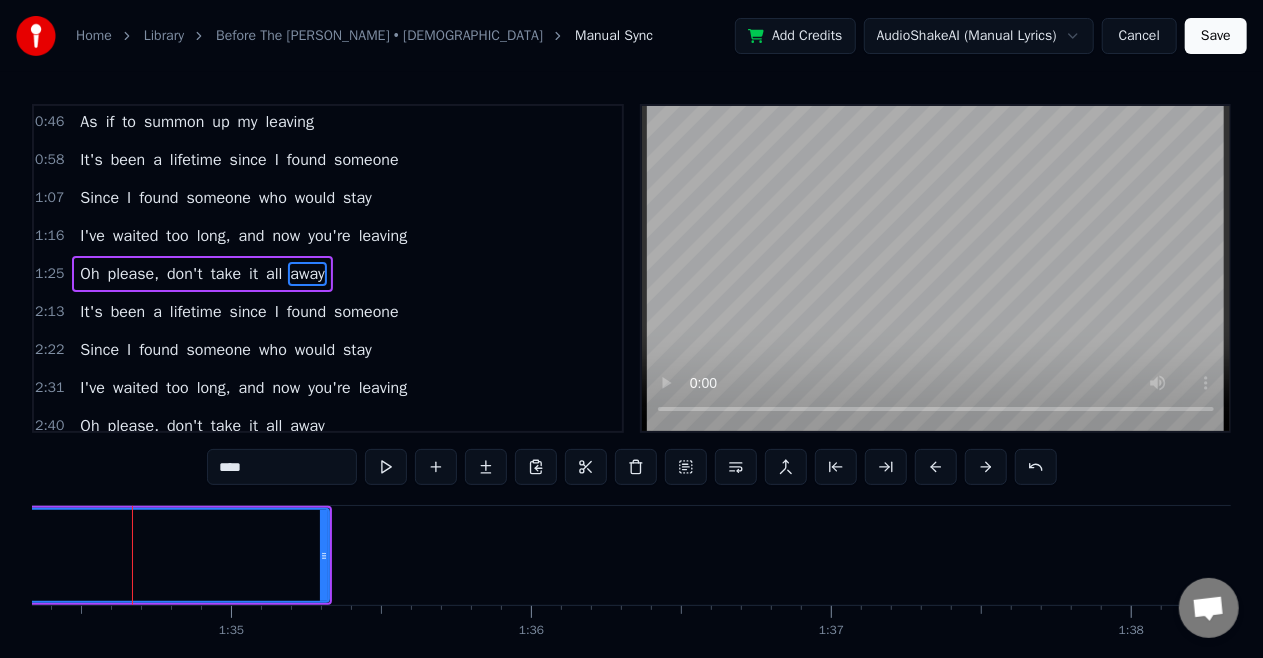 click on "away" at bounding box center (-679, 555) 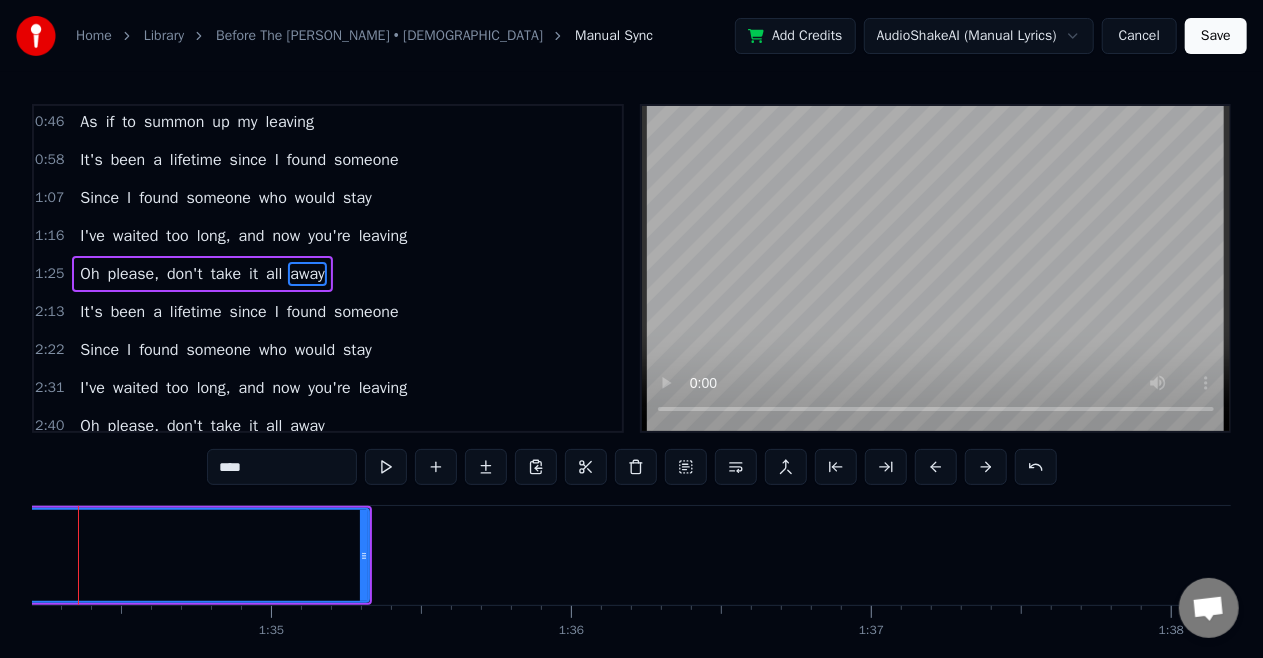 scroll, scrollTop: 0, scrollLeft: 28207, axis: horizontal 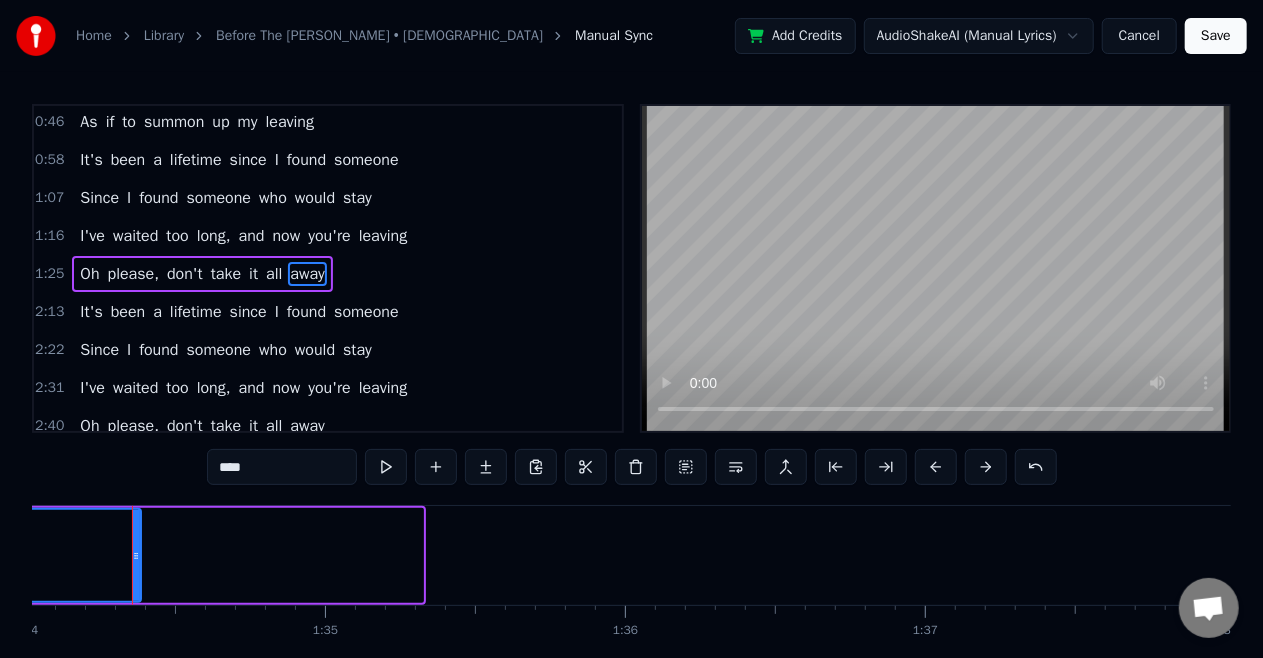 drag, startPoint x: 416, startPoint y: 556, endPoint x: 134, endPoint y: 570, distance: 282.3473 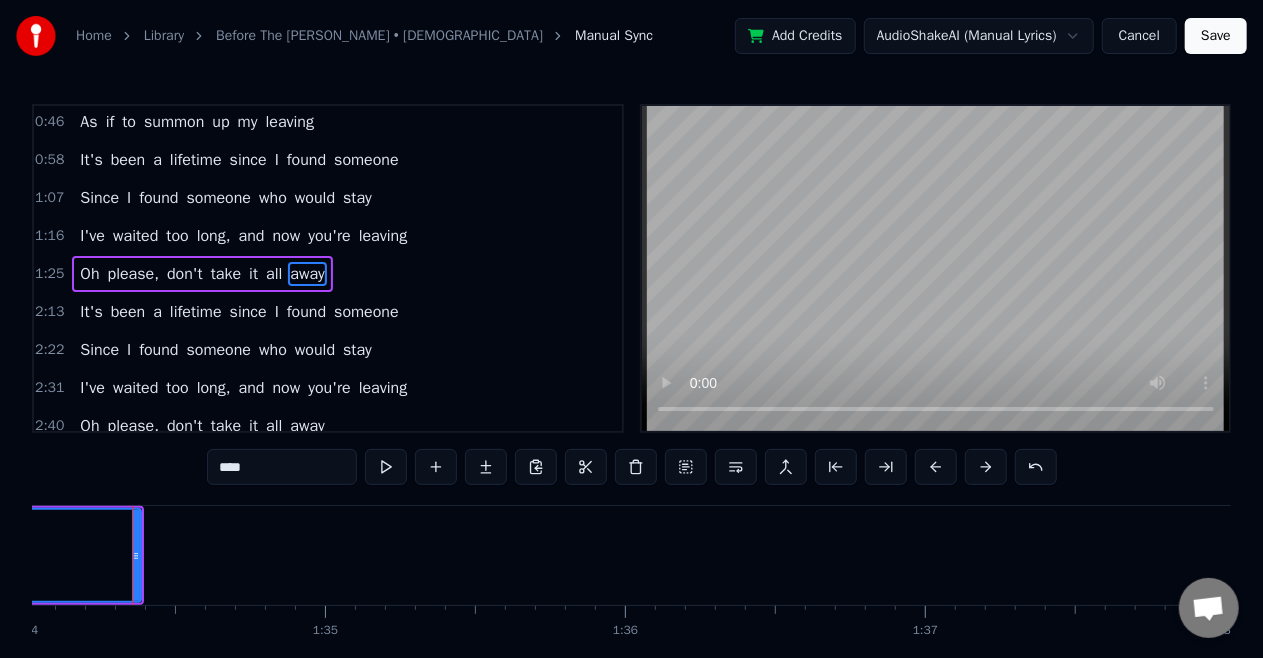 click on "Oh" at bounding box center (89, 274) 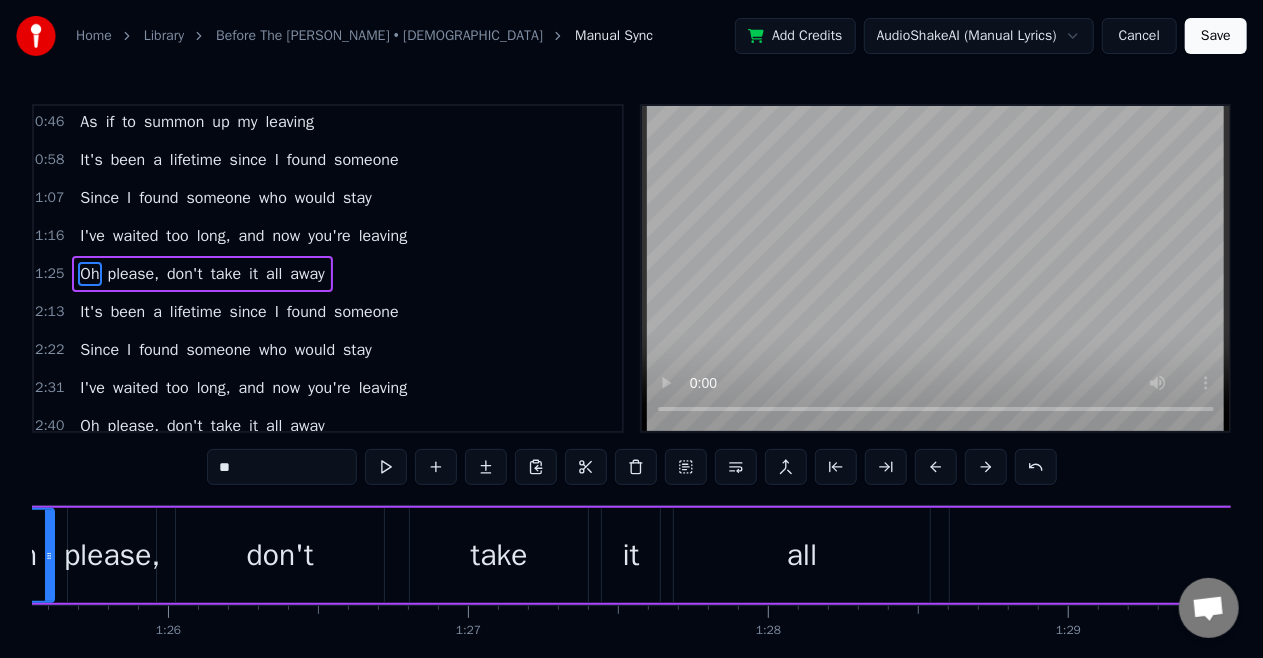 scroll, scrollTop: 0, scrollLeft: 25513, axis: horizontal 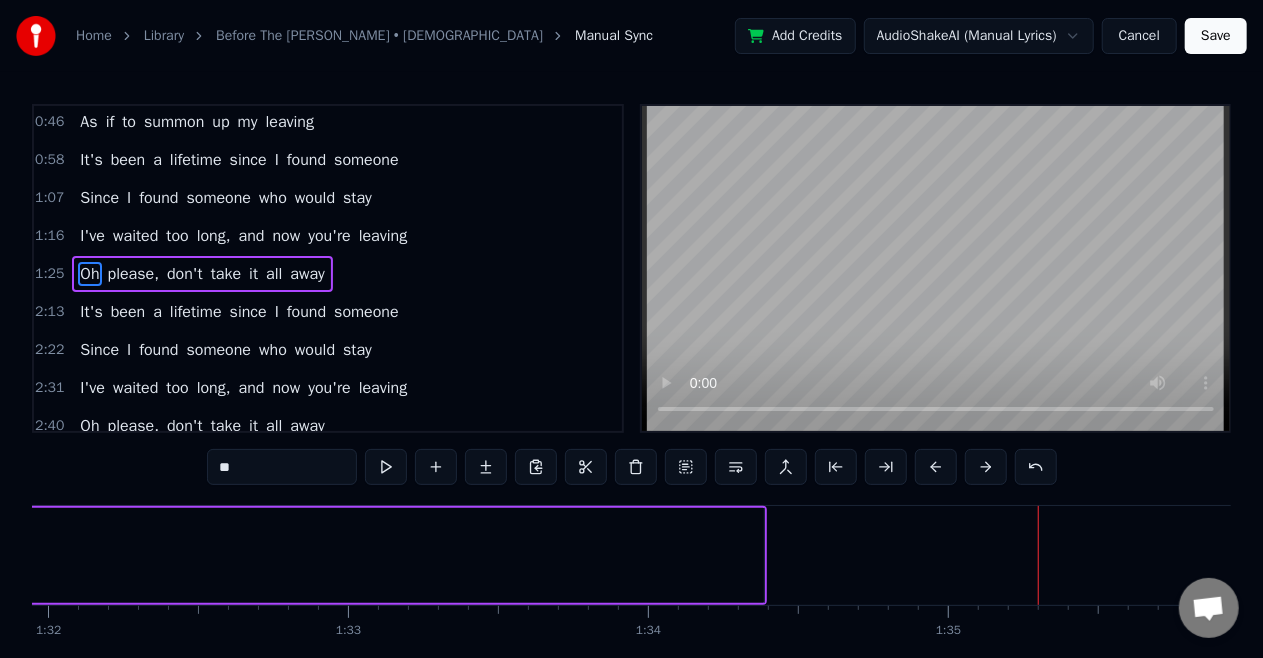 click on "away" at bounding box center [-103, 555] 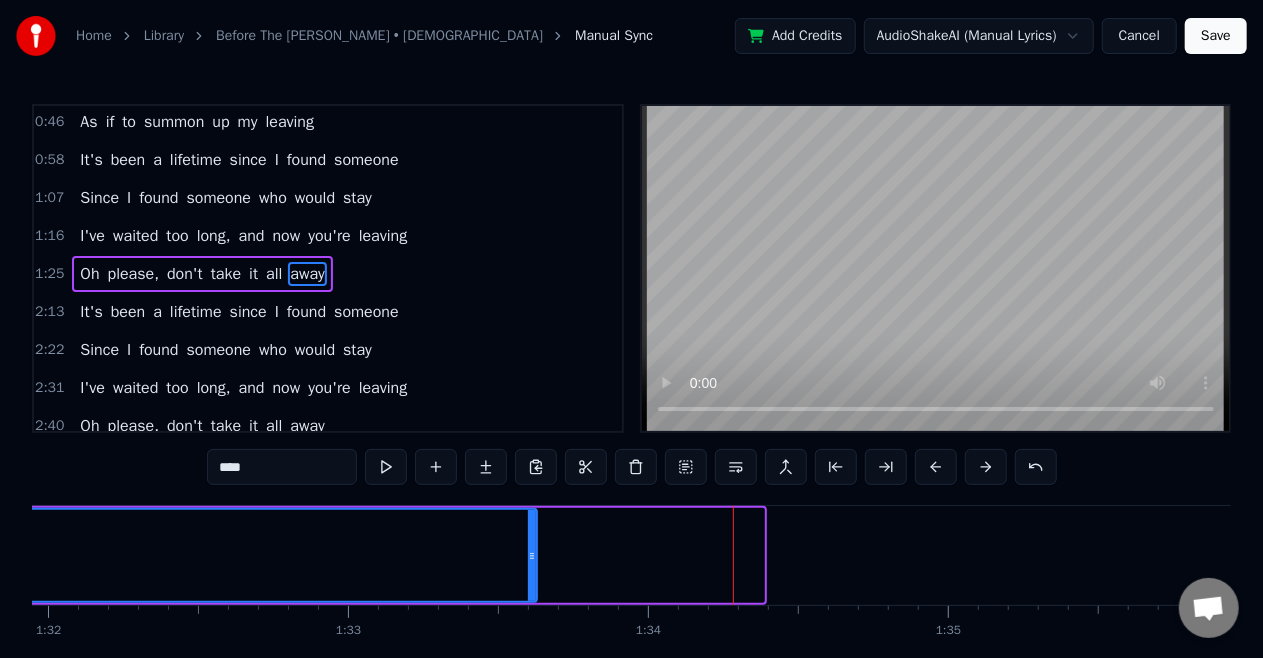 drag, startPoint x: 757, startPoint y: 548, endPoint x: 530, endPoint y: 587, distance: 230.32585 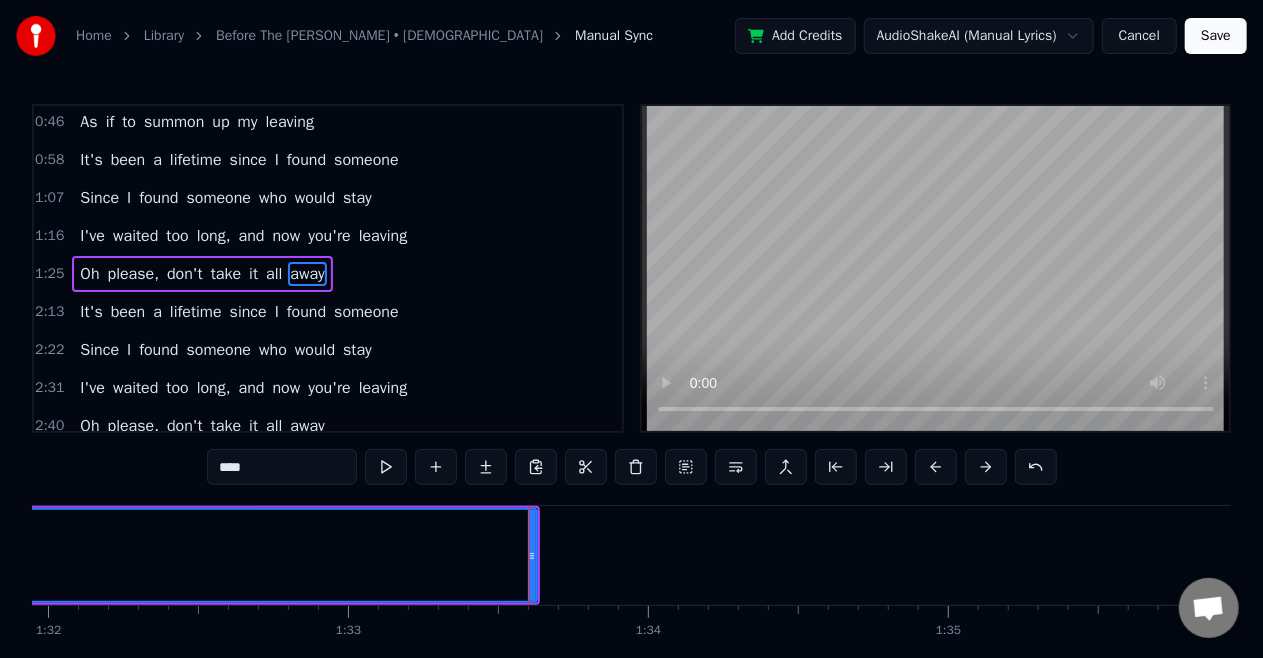click on "Oh" at bounding box center [89, 274] 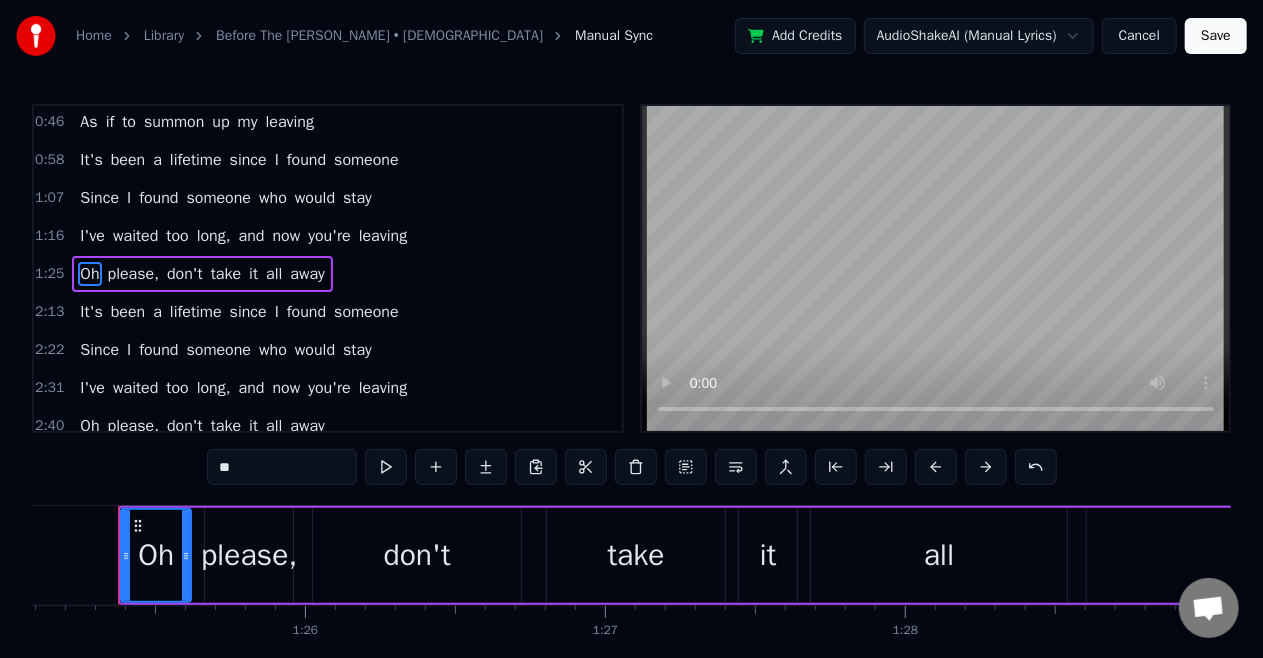 scroll, scrollTop: 0, scrollLeft: 25513, axis: horizontal 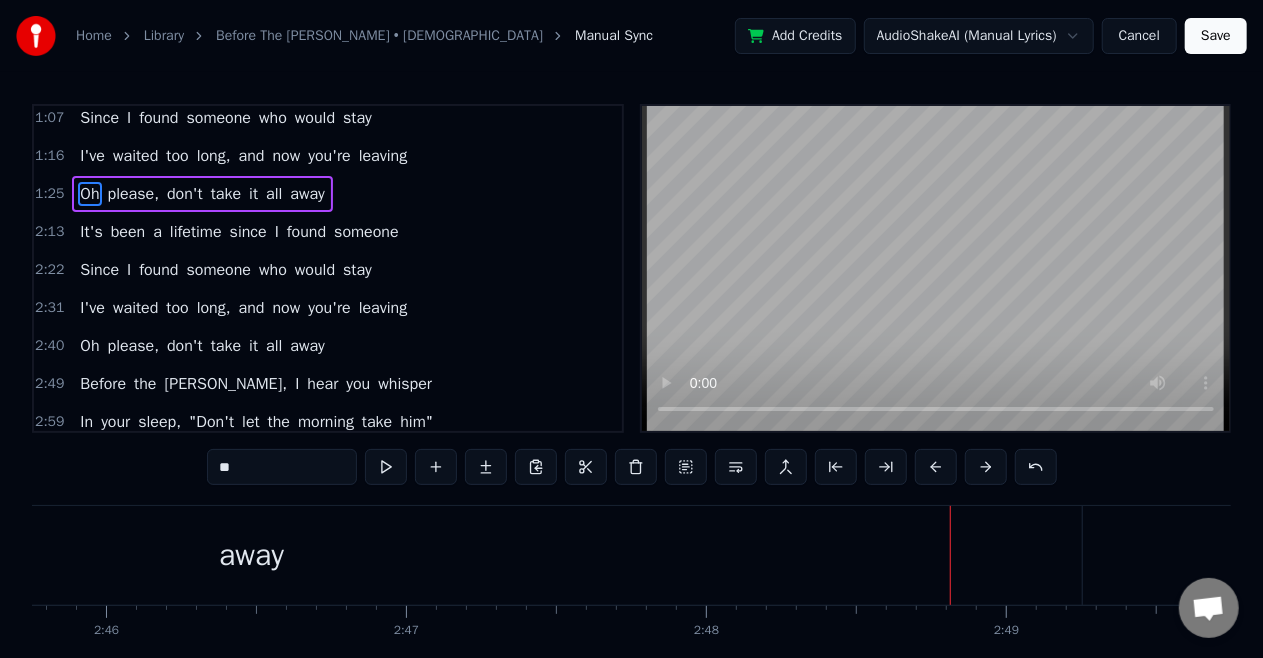click on "away" at bounding box center [252, 555] 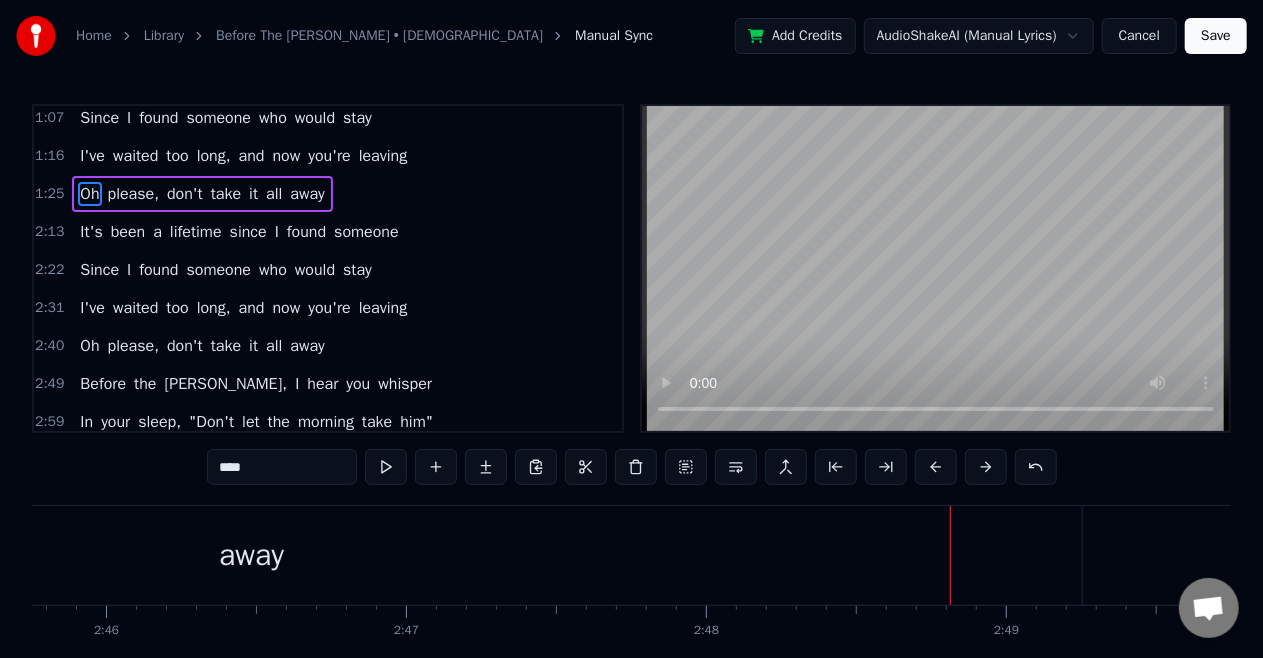 scroll, scrollTop: 8, scrollLeft: 0, axis: vertical 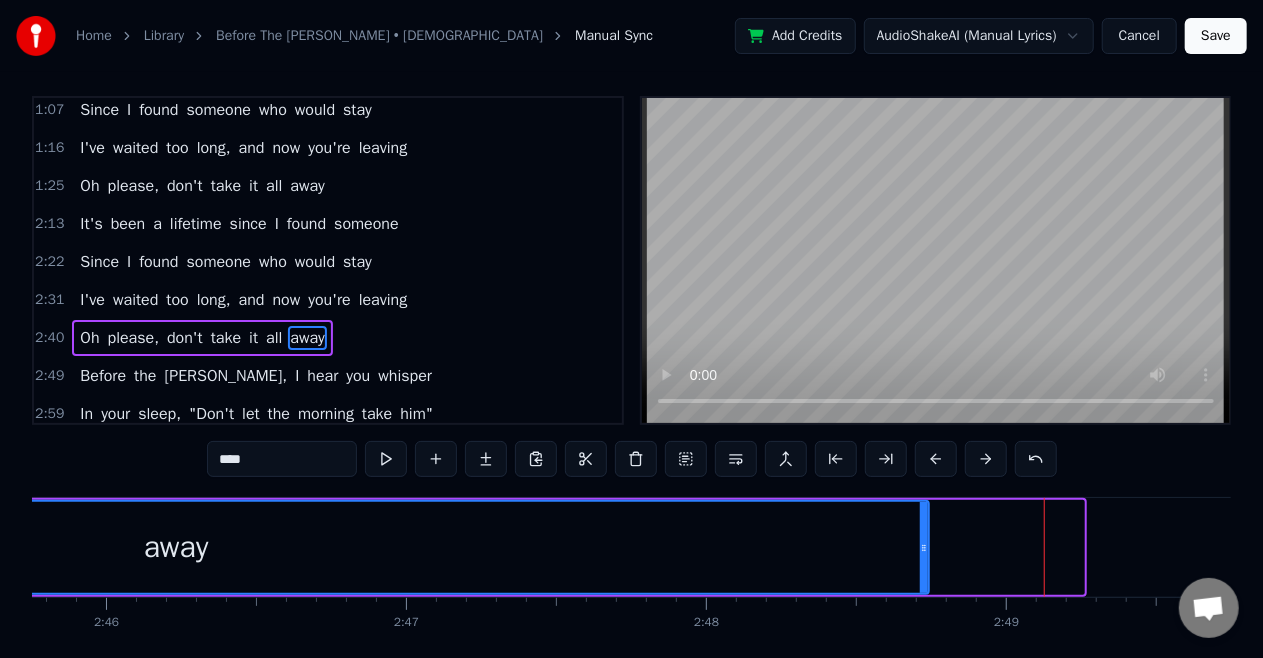 drag, startPoint x: 1078, startPoint y: 540, endPoint x: 913, endPoint y: 601, distance: 175.91475 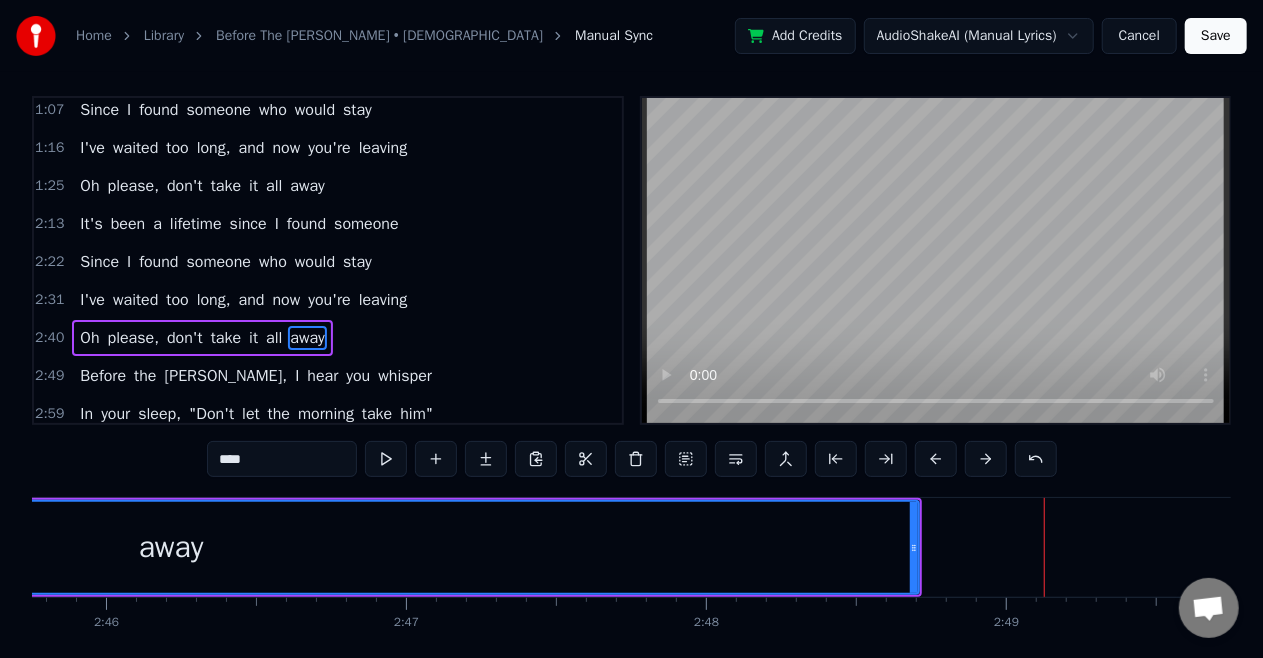 click on "Oh" at bounding box center [89, 338] 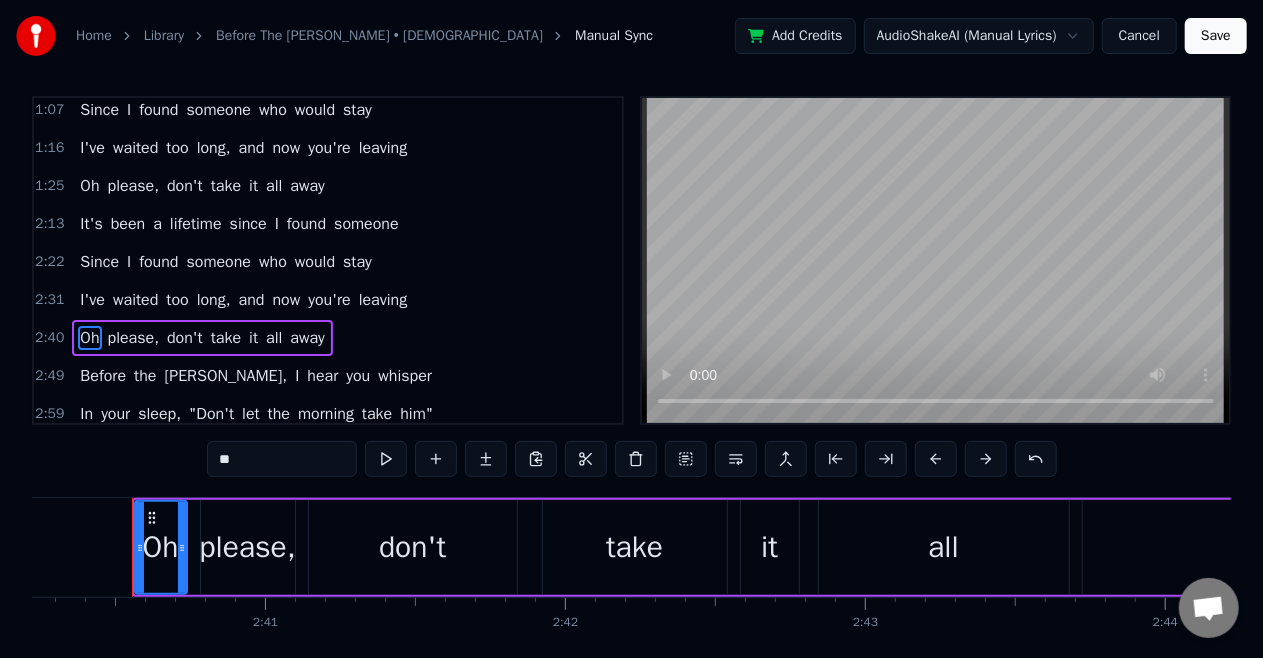scroll, scrollTop: 0, scrollLeft: 48066, axis: horizontal 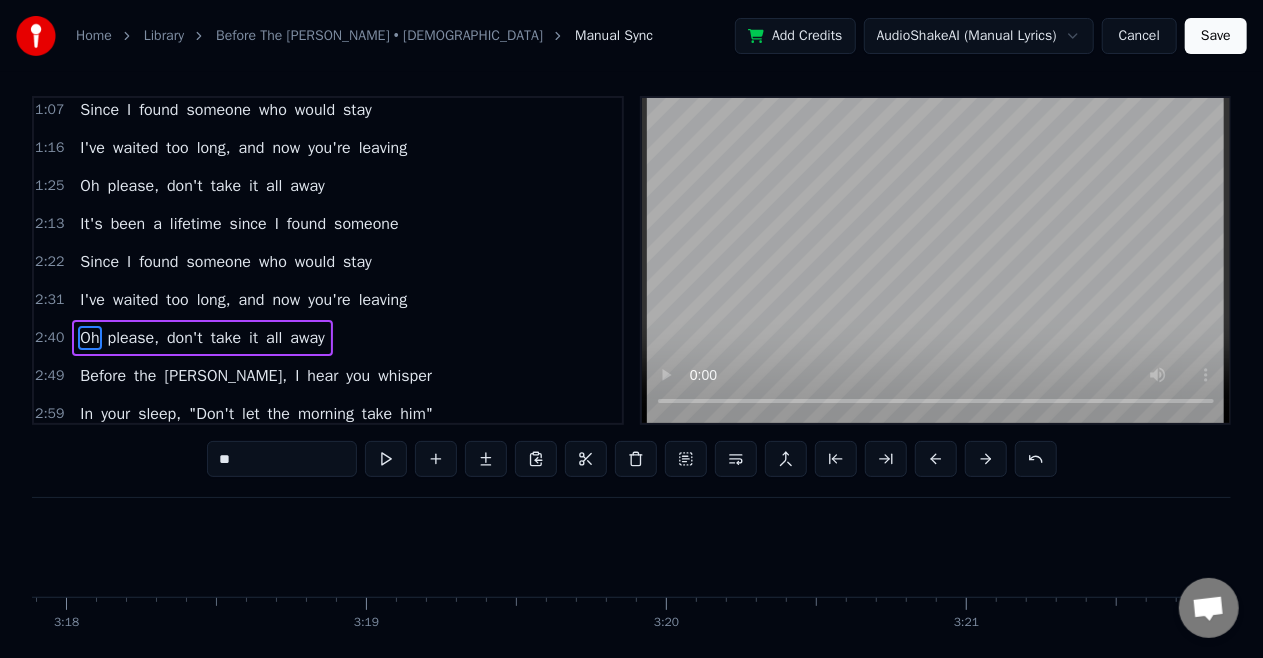 click on "Save" at bounding box center [1216, 36] 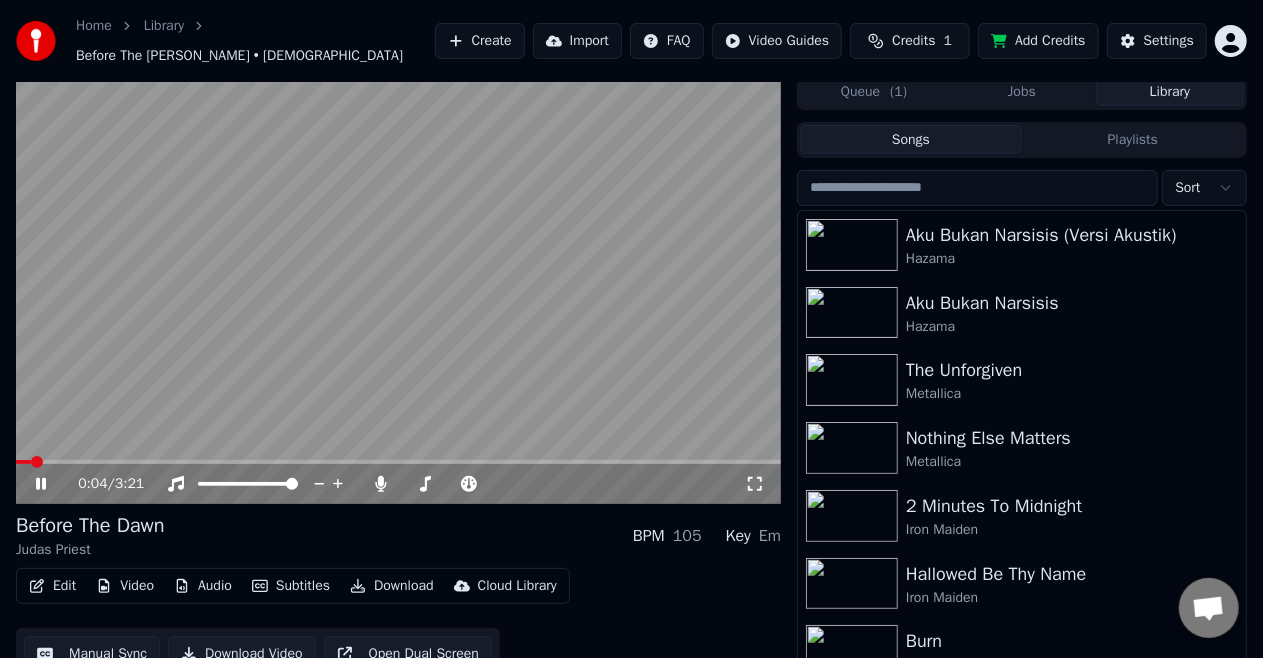 click 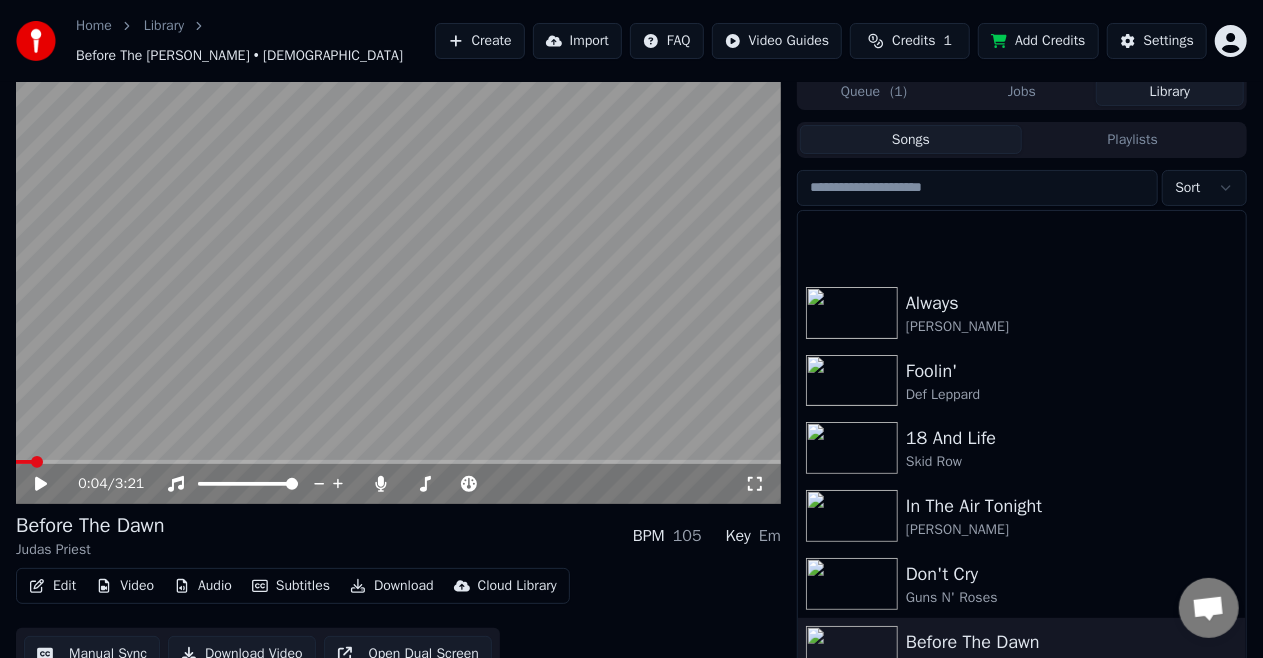 scroll, scrollTop: 868, scrollLeft: 0, axis: vertical 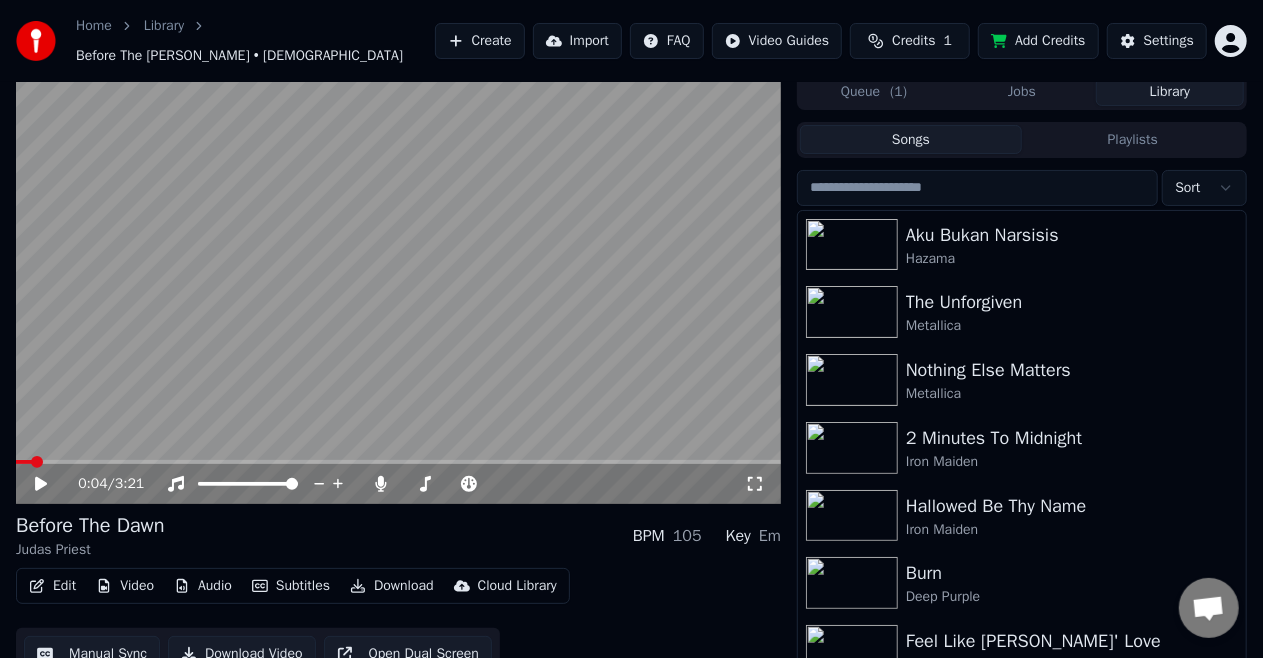 click on "Home Library Before The [PERSON_NAME] • Judas Priest Create Import FAQ Video Guides Credits 1 Add Credits Settings 0:04  /  3:21 Before The [PERSON_NAME] Judas Priest BPM 105 Key Em Edit Video Audio Subtitles Download Cloud Library Manual Sync Download Video Open Dual Screen Queue ( 1 ) Jobs Library Songs Playlists Sort Aku Bukan Narsisis (Versi Akustik) Hazama Aku Bukan Narsisis Hazama The Unforgiven Metallica Nothing Else Matters Metallica 2 Minutes To Midnight Iron Maiden Hallowed Be Thy Name Iron Maiden Burn Deep Purple Feel Like Makin' Love Bad Company [PERSON_NAME] Europe When a Blind Man Cries Deep Purple" at bounding box center [631, 321] 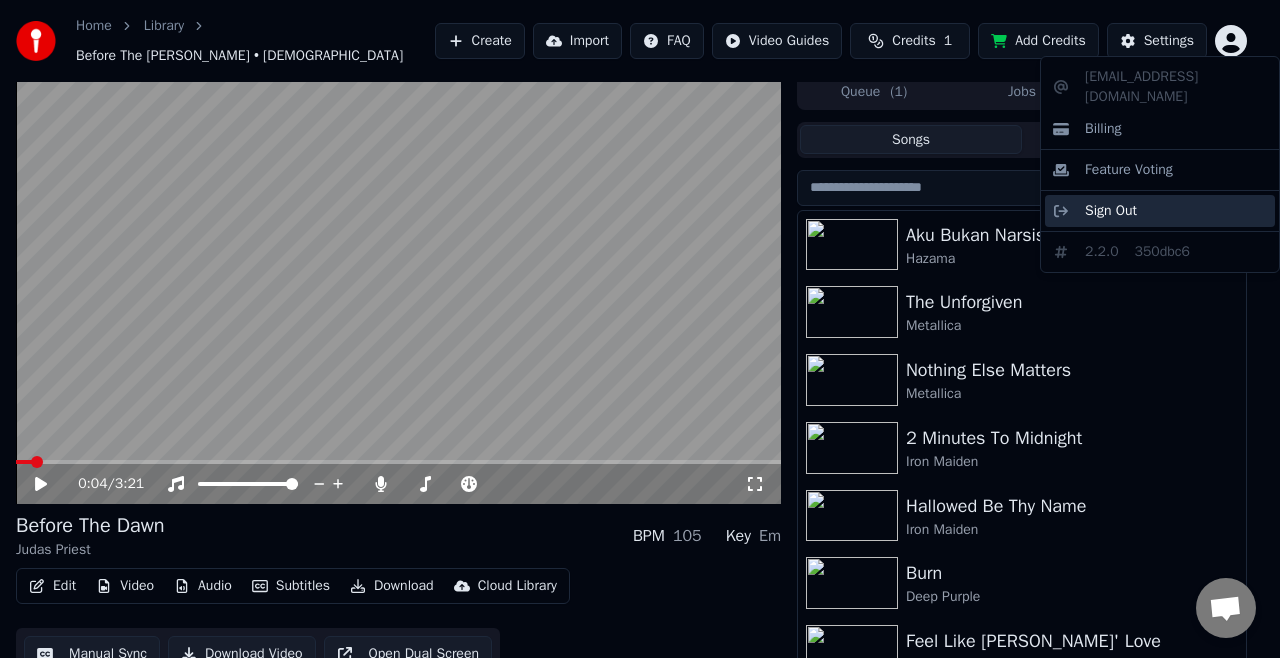 click on "Sign Out" at bounding box center [1111, 211] 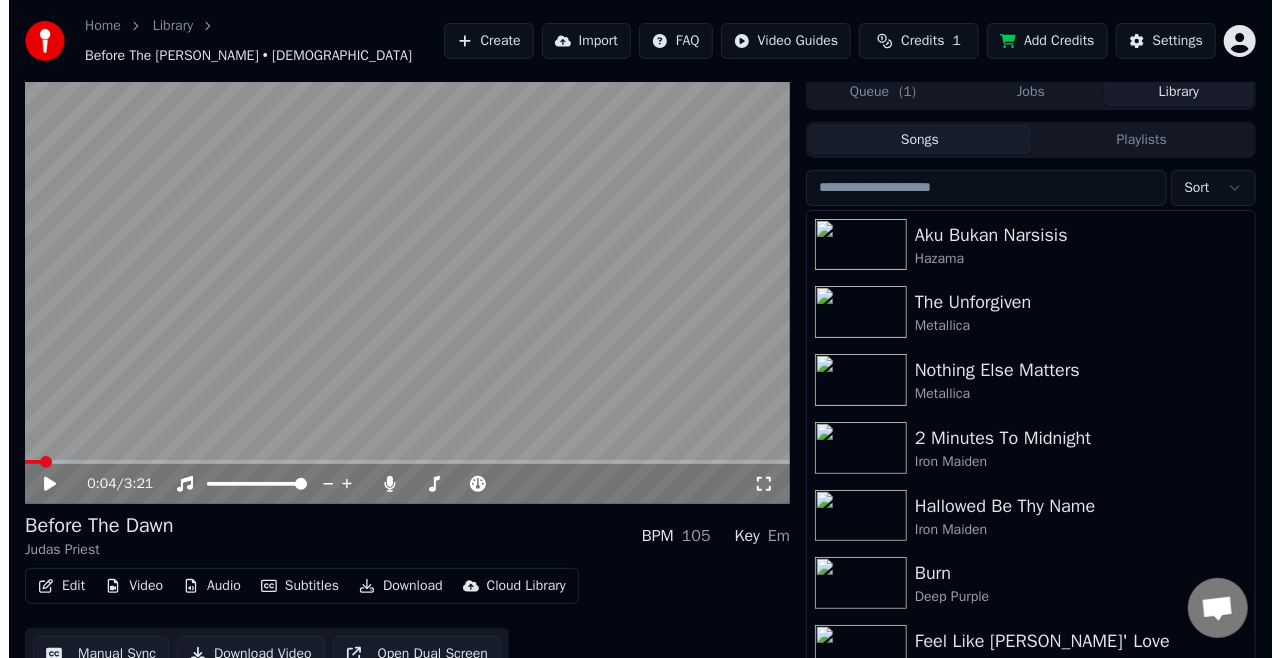 scroll, scrollTop: 0, scrollLeft: 0, axis: both 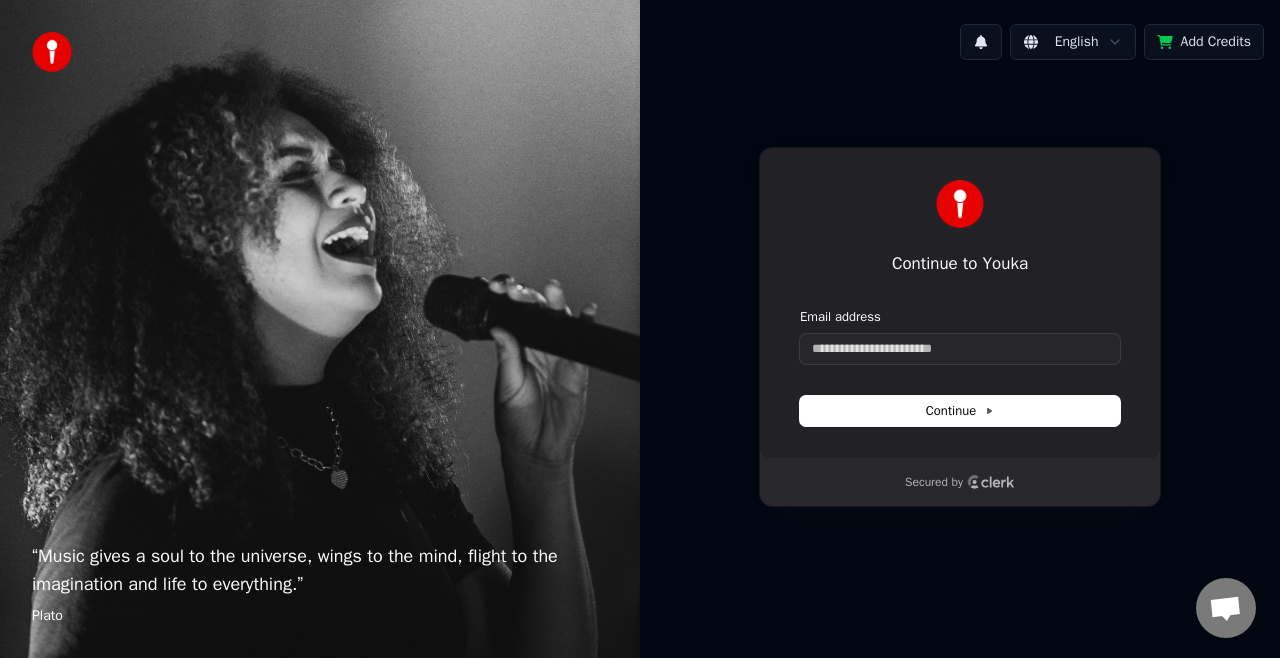 type 